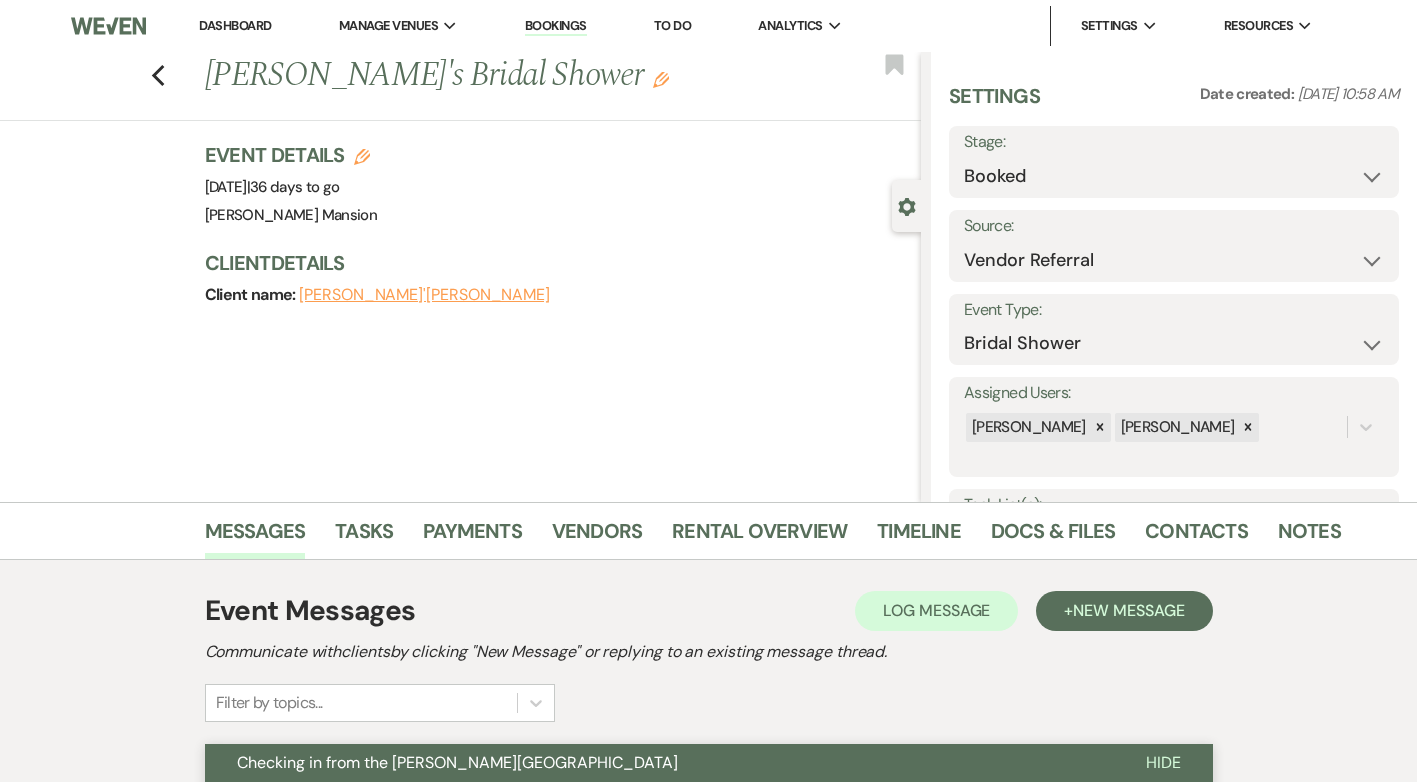 select on "24" 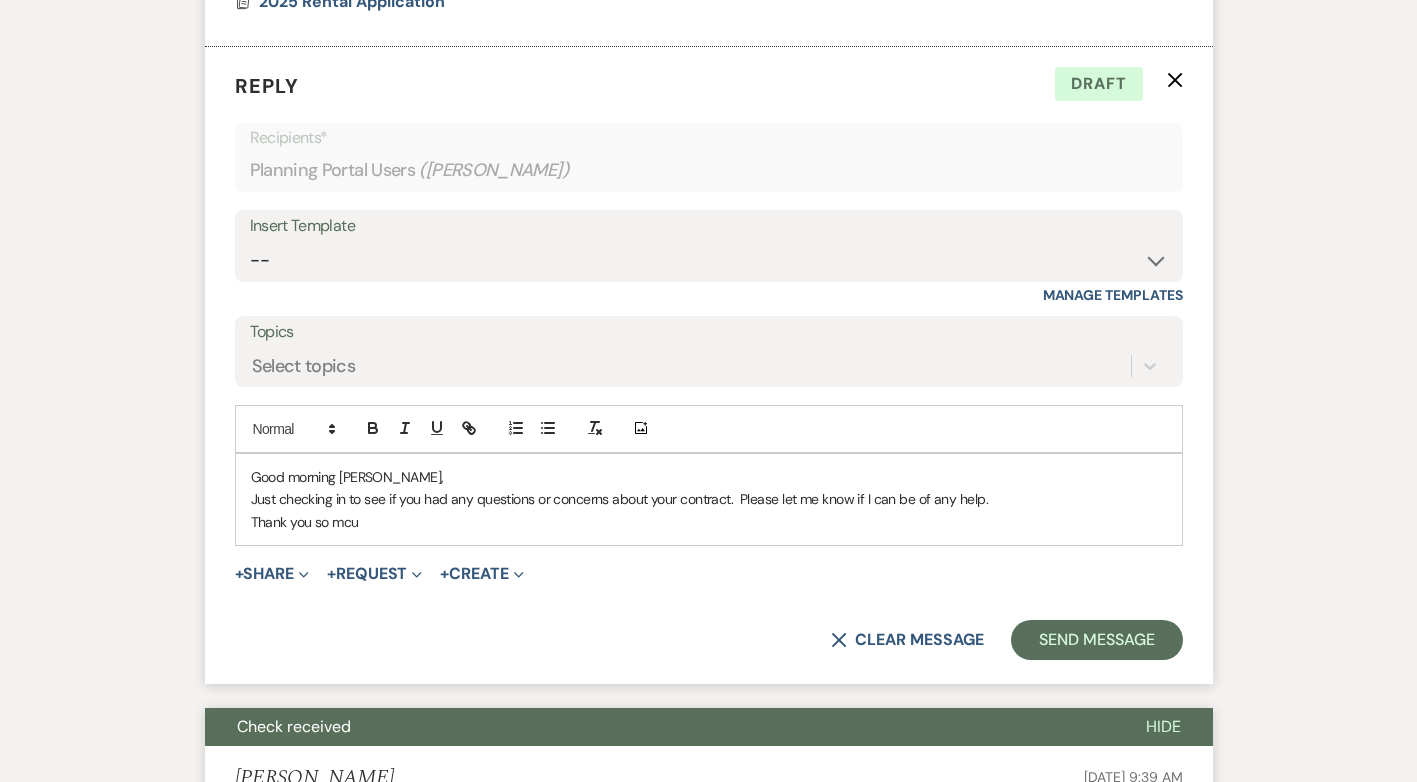 scroll, scrollTop: 0, scrollLeft: 0, axis: both 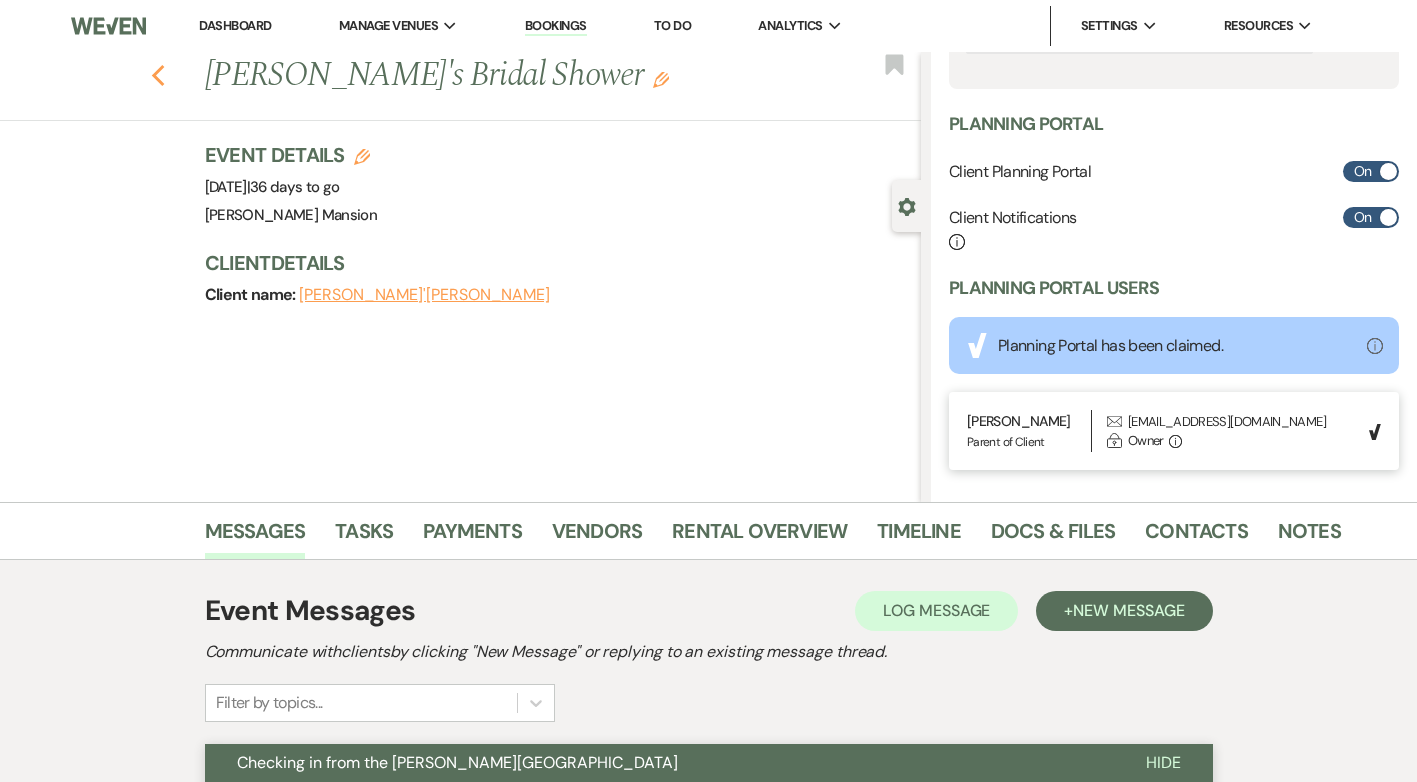 click on "Previous" 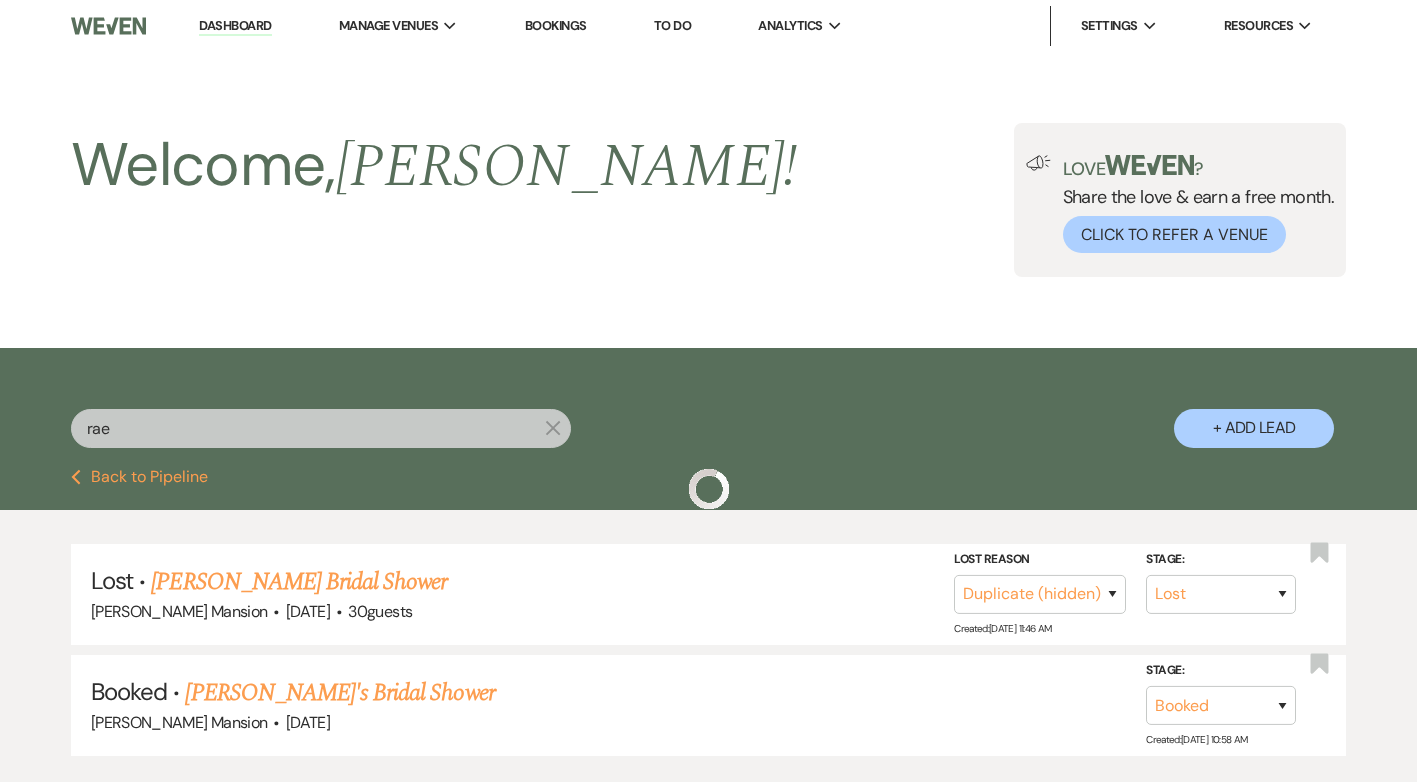 scroll, scrollTop: 137, scrollLeft: 0, axis: vertical 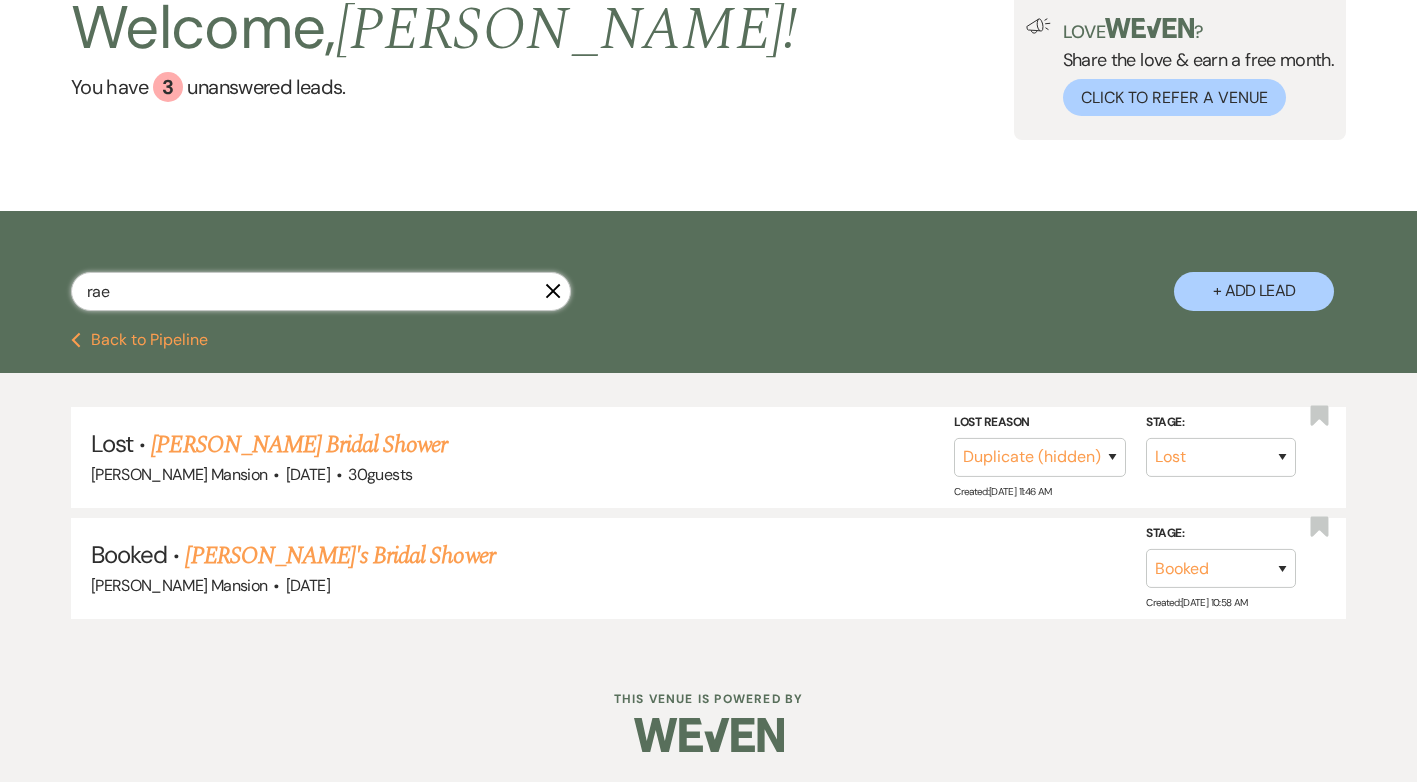 click on "rae" at bounding box center [321, 291] 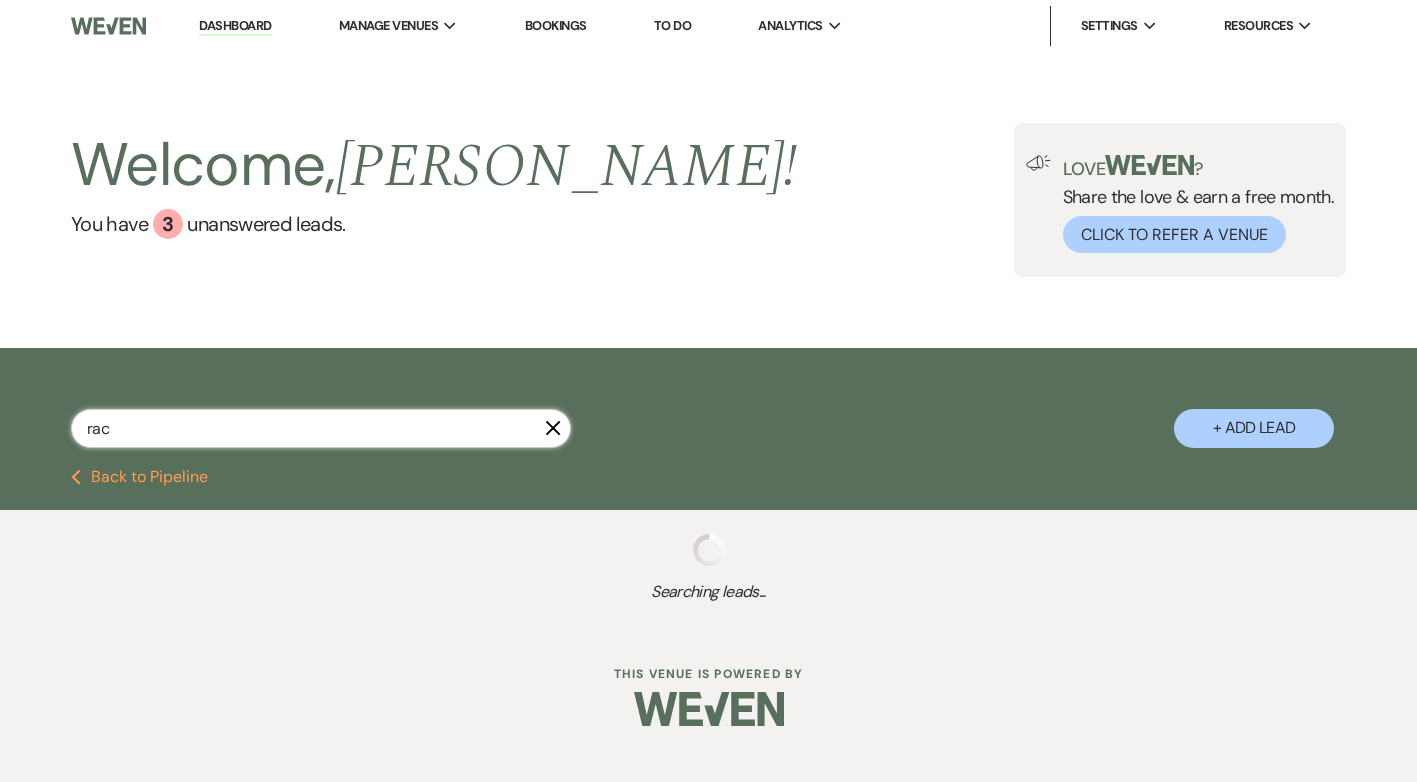 scroll, scrollTop: 0, scrollLeft: 0, axis: both 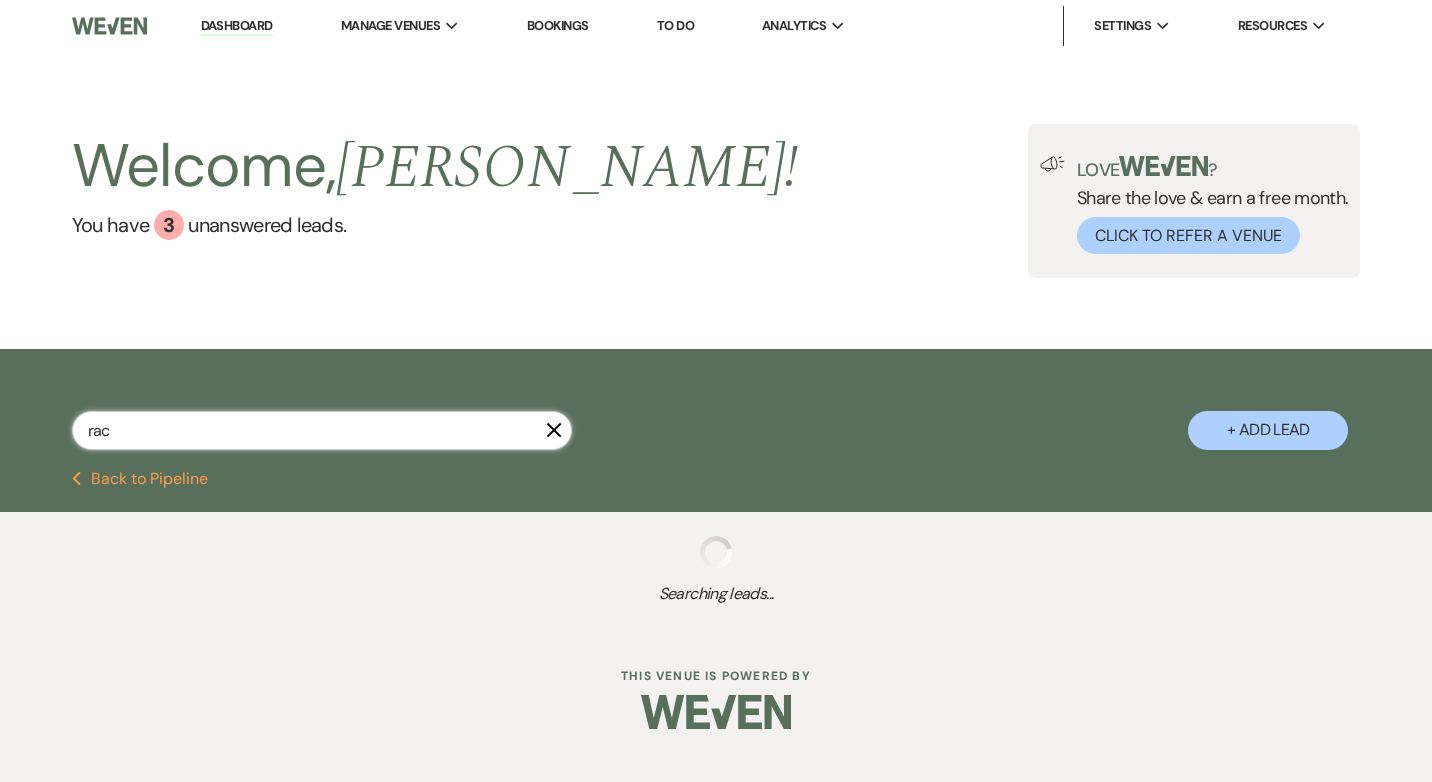 type on "rach" 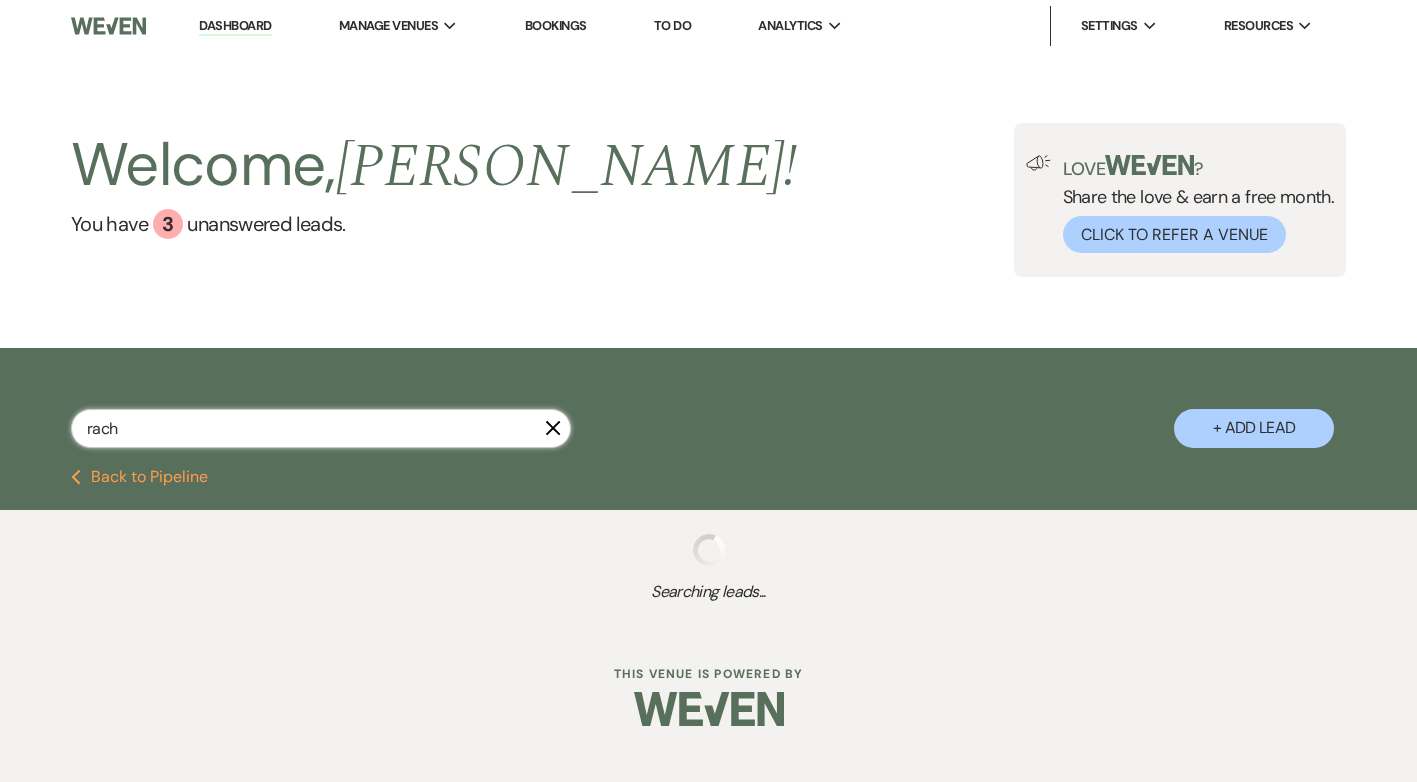 select on "8" 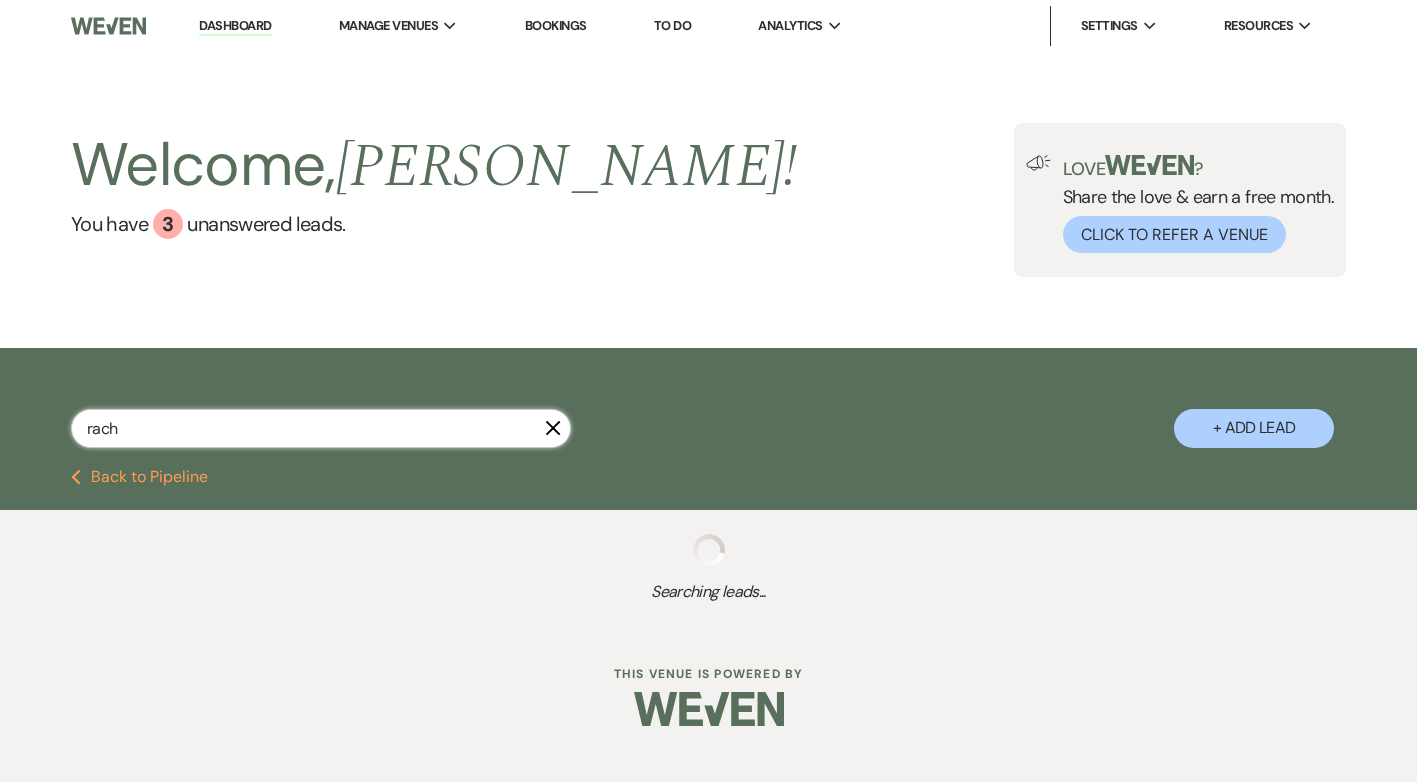 select on "5" 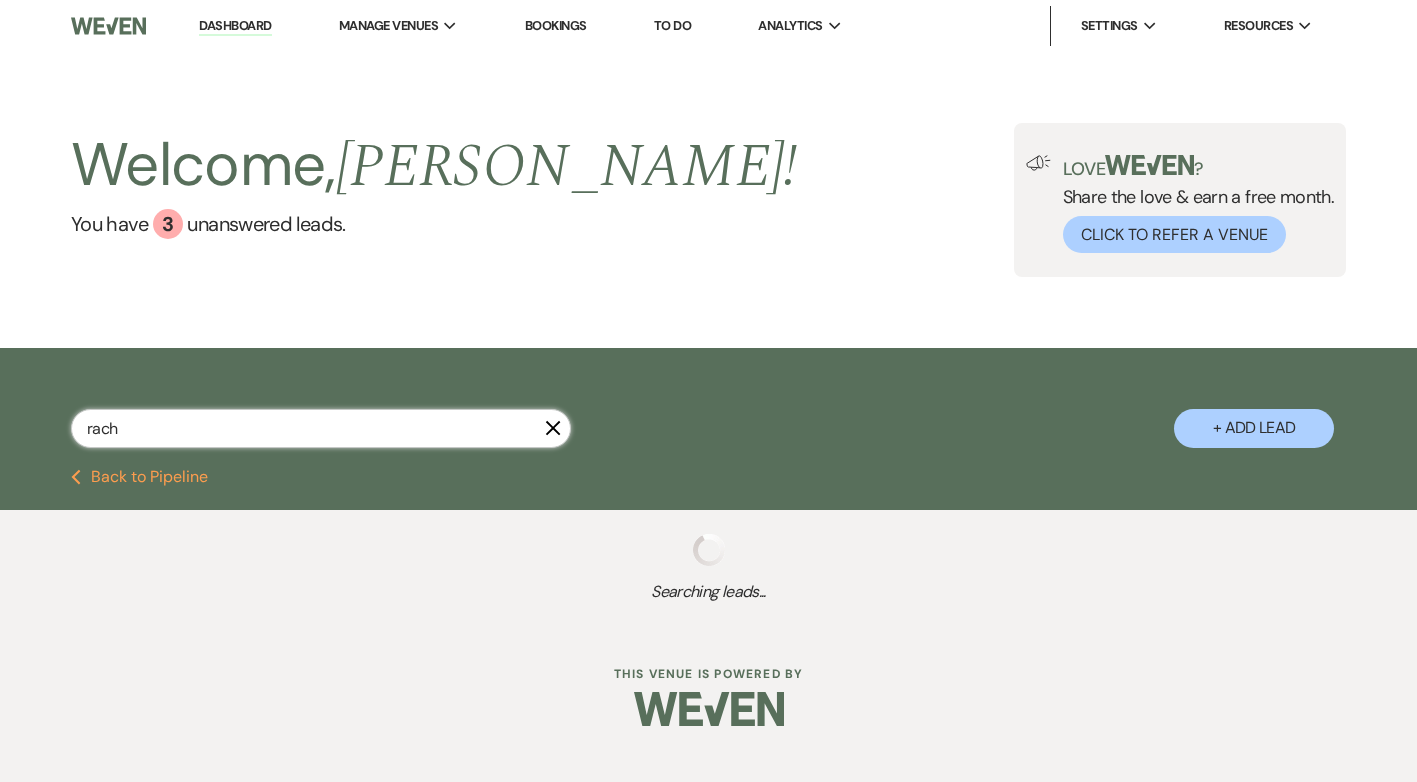 select on "8" 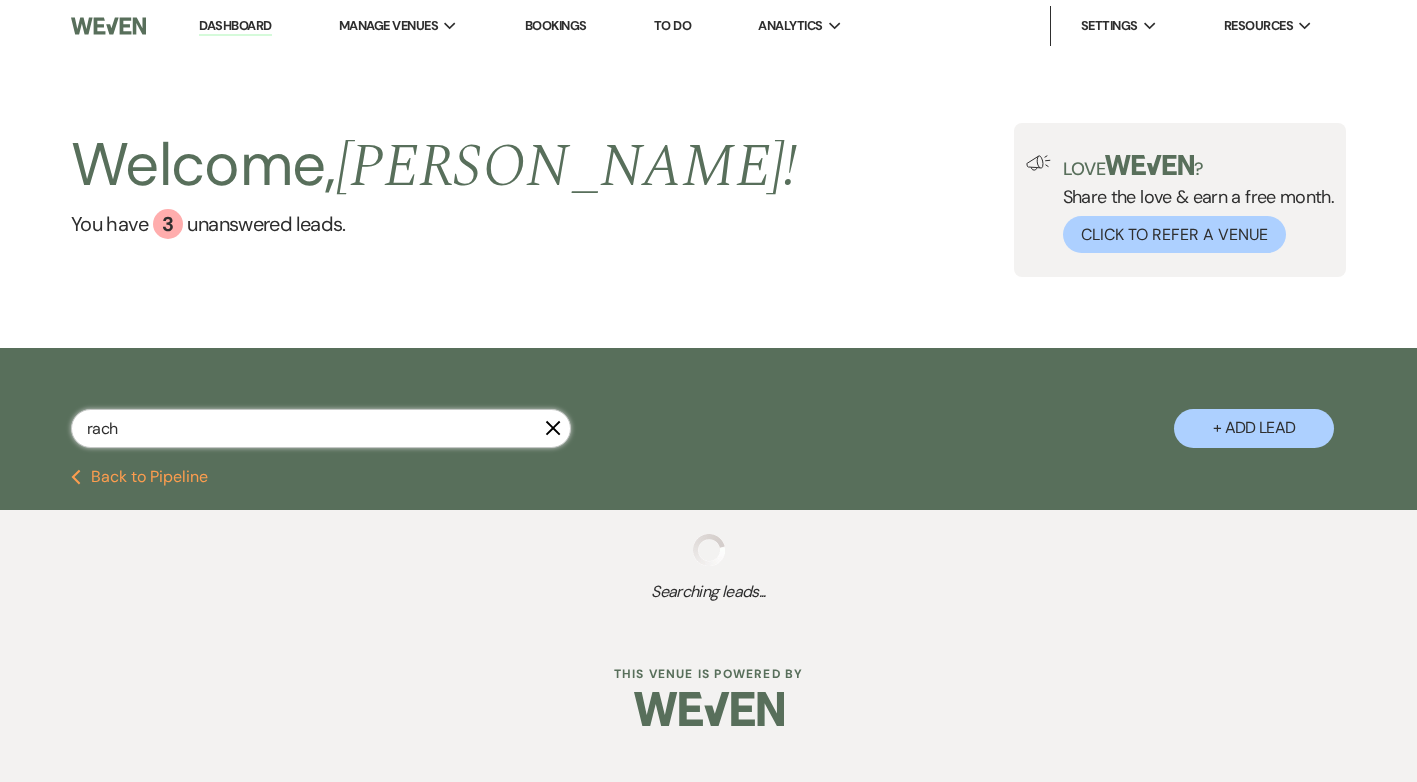 select on "4" 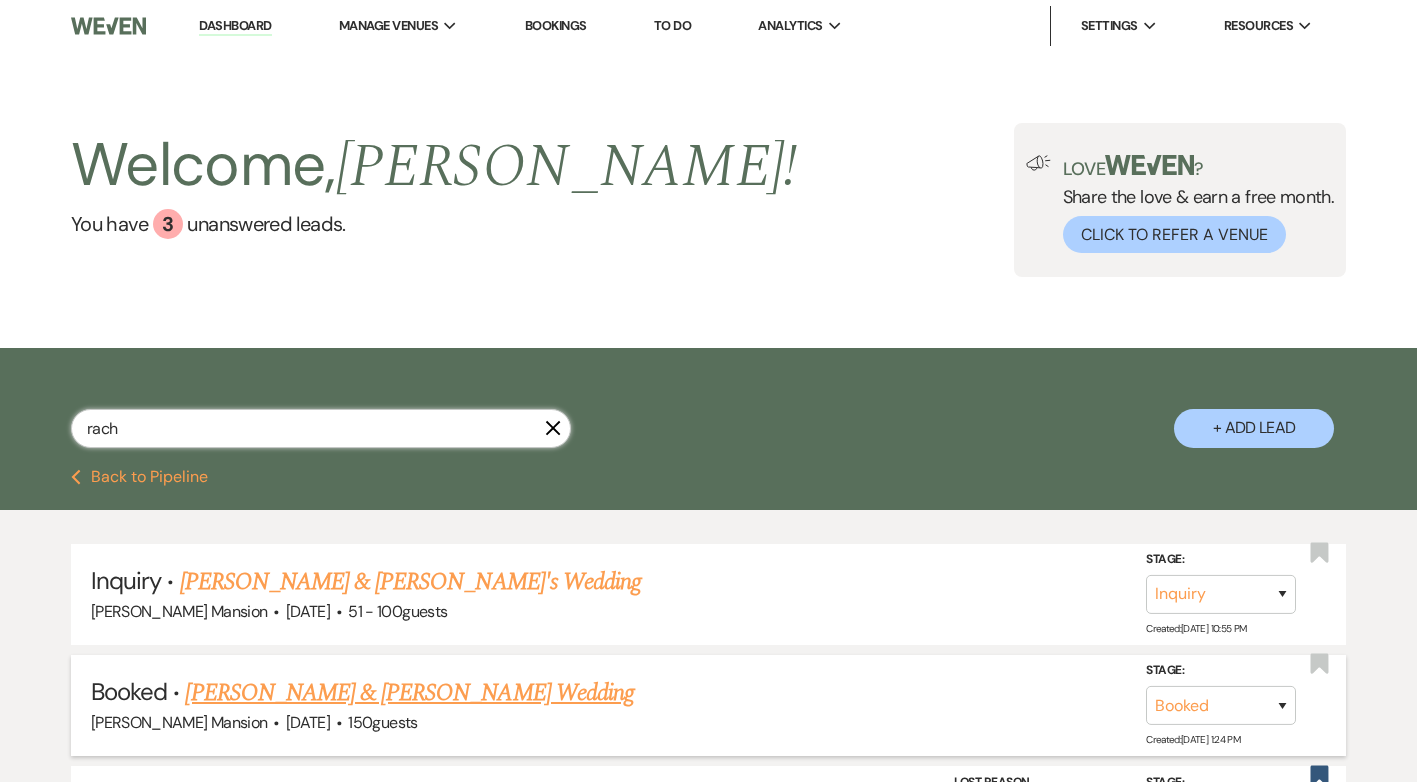 type on "rach" 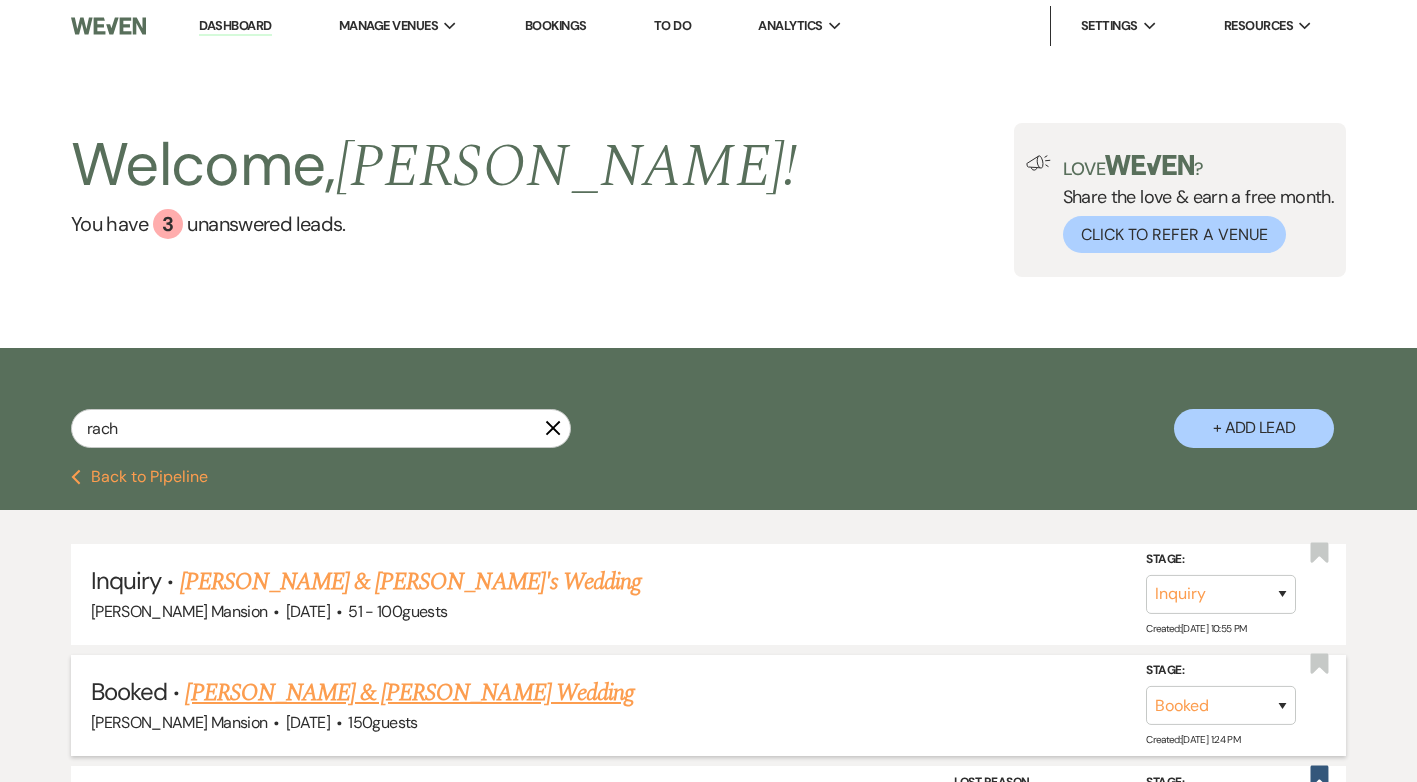 click on "[PERSON_NAME] & [PERSON_NAME] Wedding" at bounding box center [409, 693] 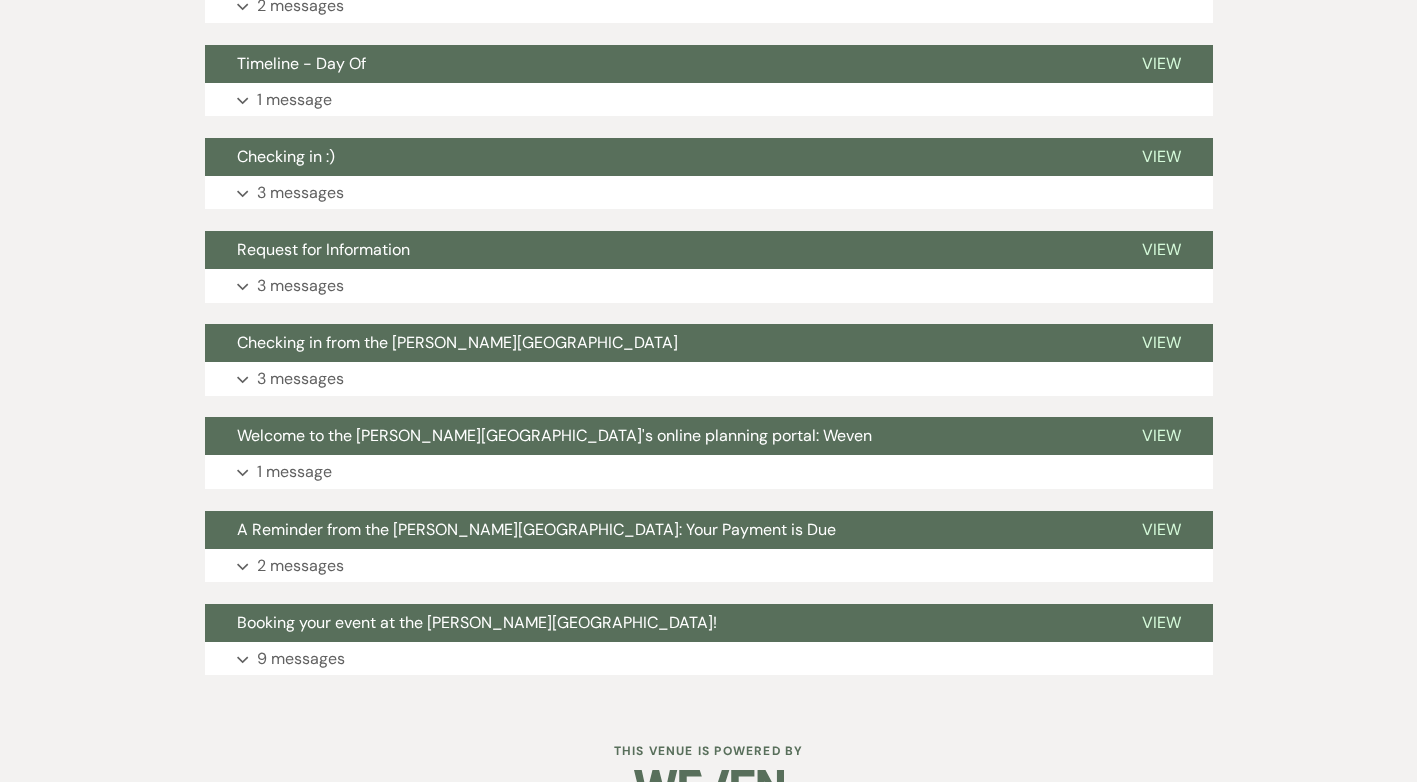 scroll, scrollTop: 792, scrollLeft: 0, axis: vertical 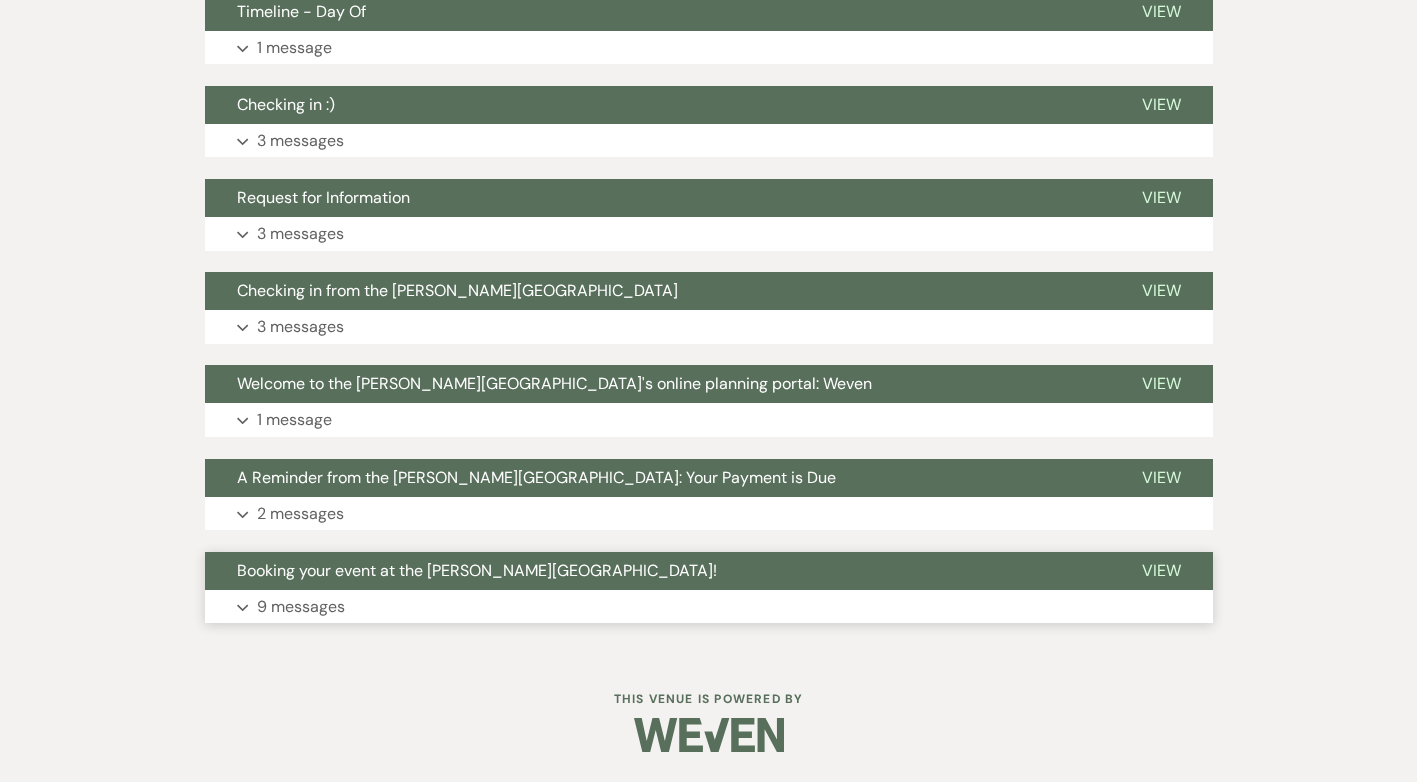click on "9 messages" at bounding box center [301, 607] 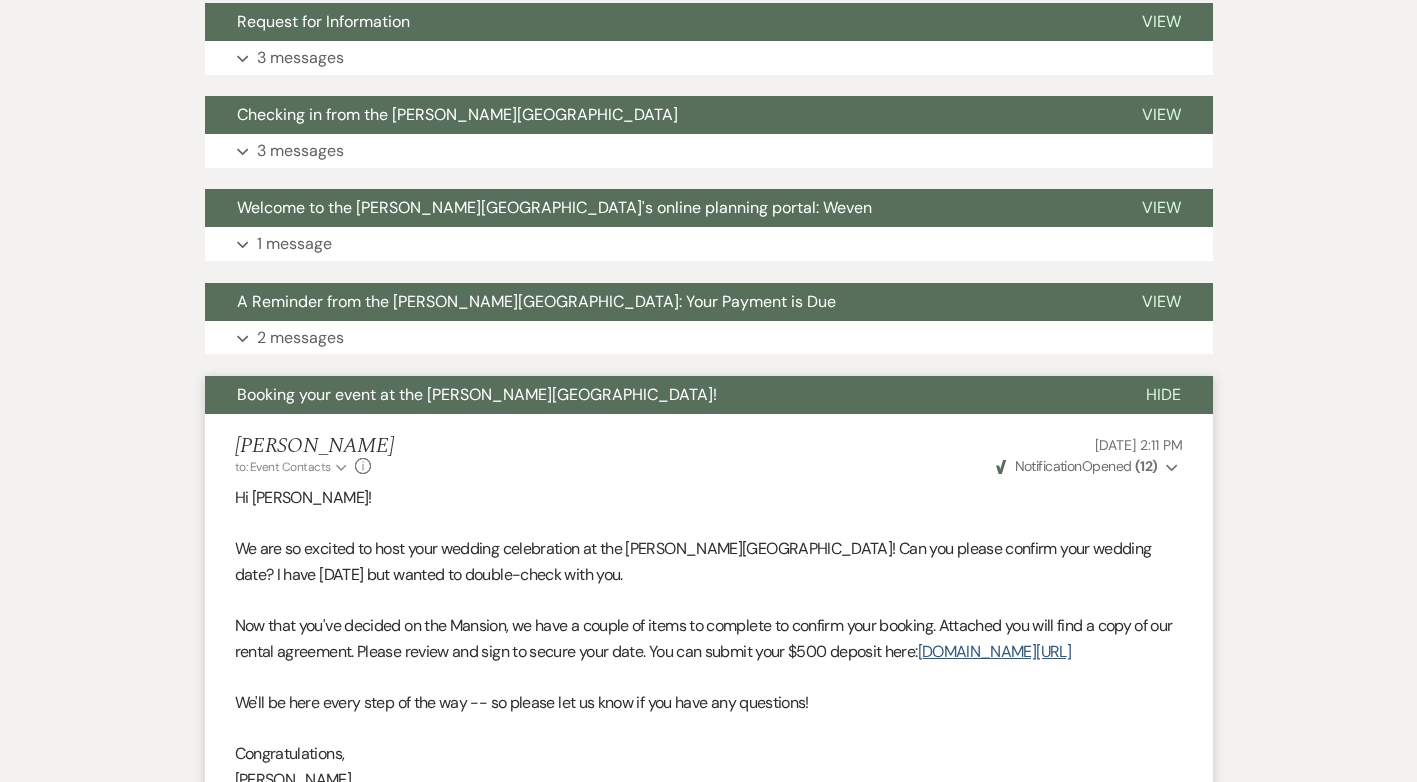scroll, scrollTop: 801, scrollLeft: 0, axis: vertical 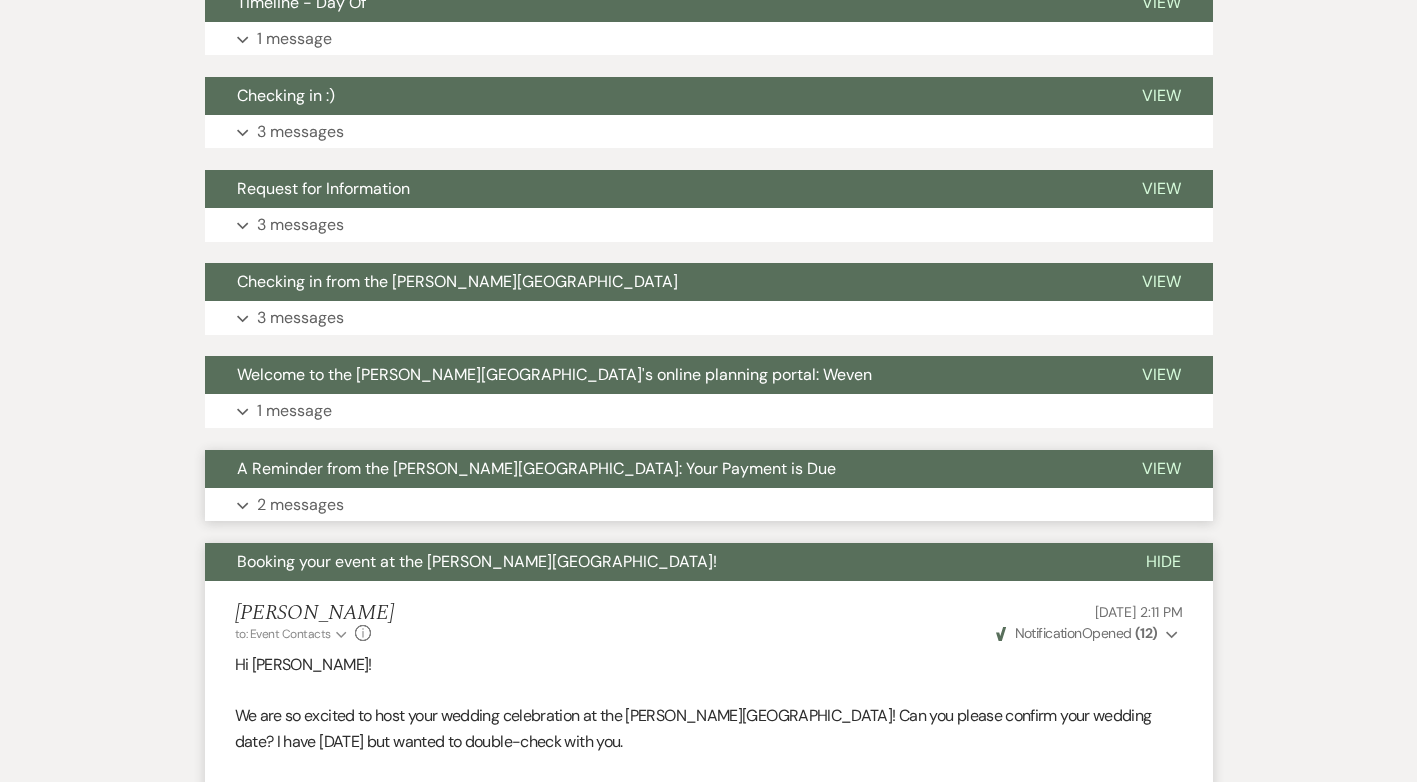 click on "2 messages" at bounding box center (300, 505) 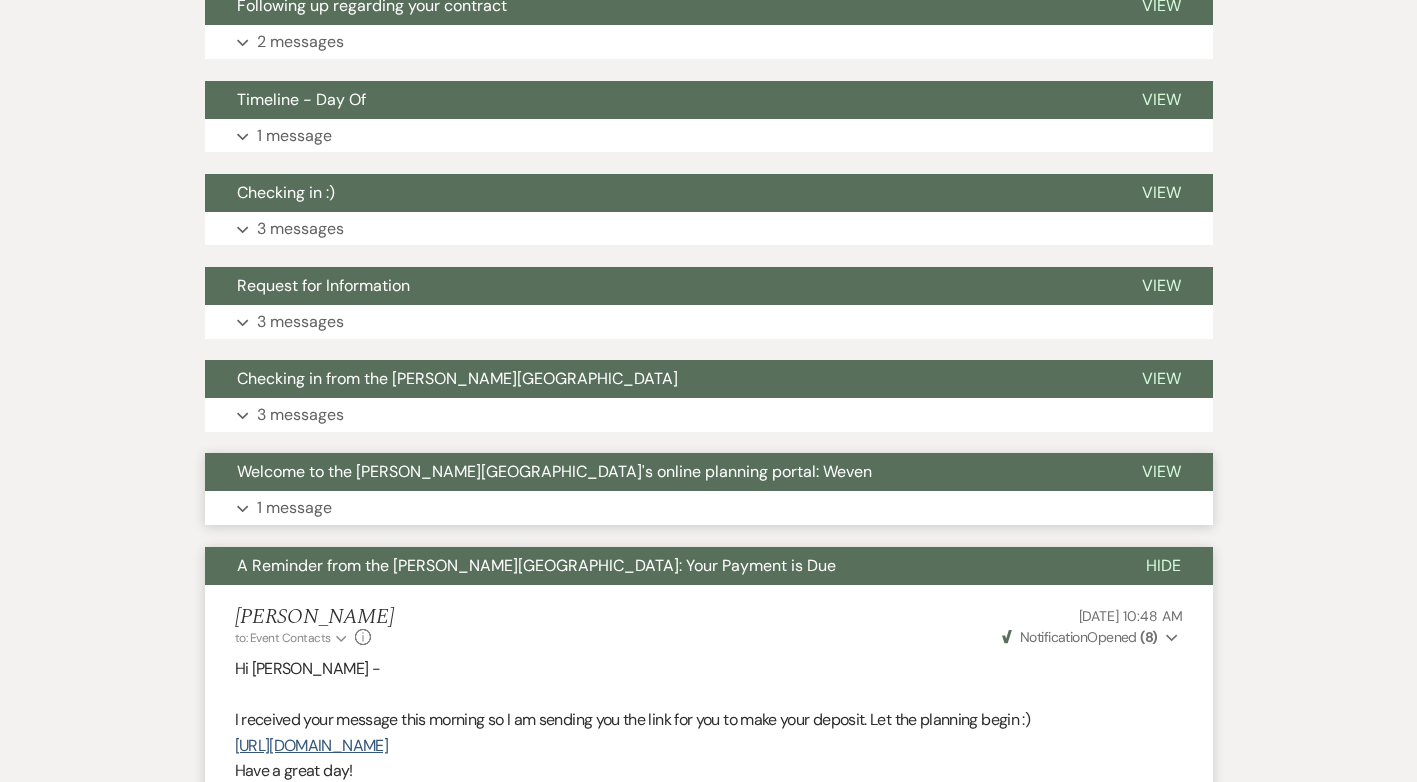 scroll, scrollTop: 701, scrollLeft: 0, axis: vertical 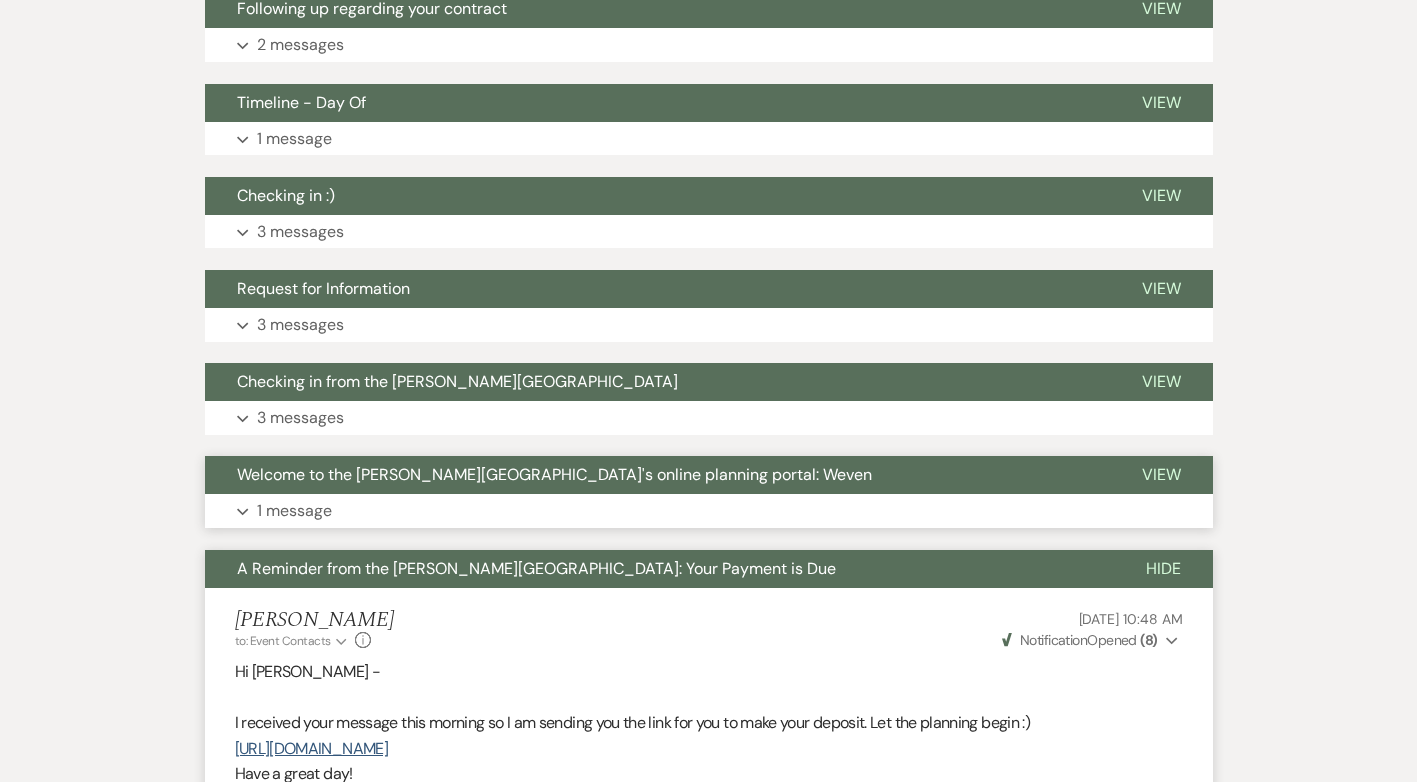 click on "1 message" at bounding box center [294, 511] 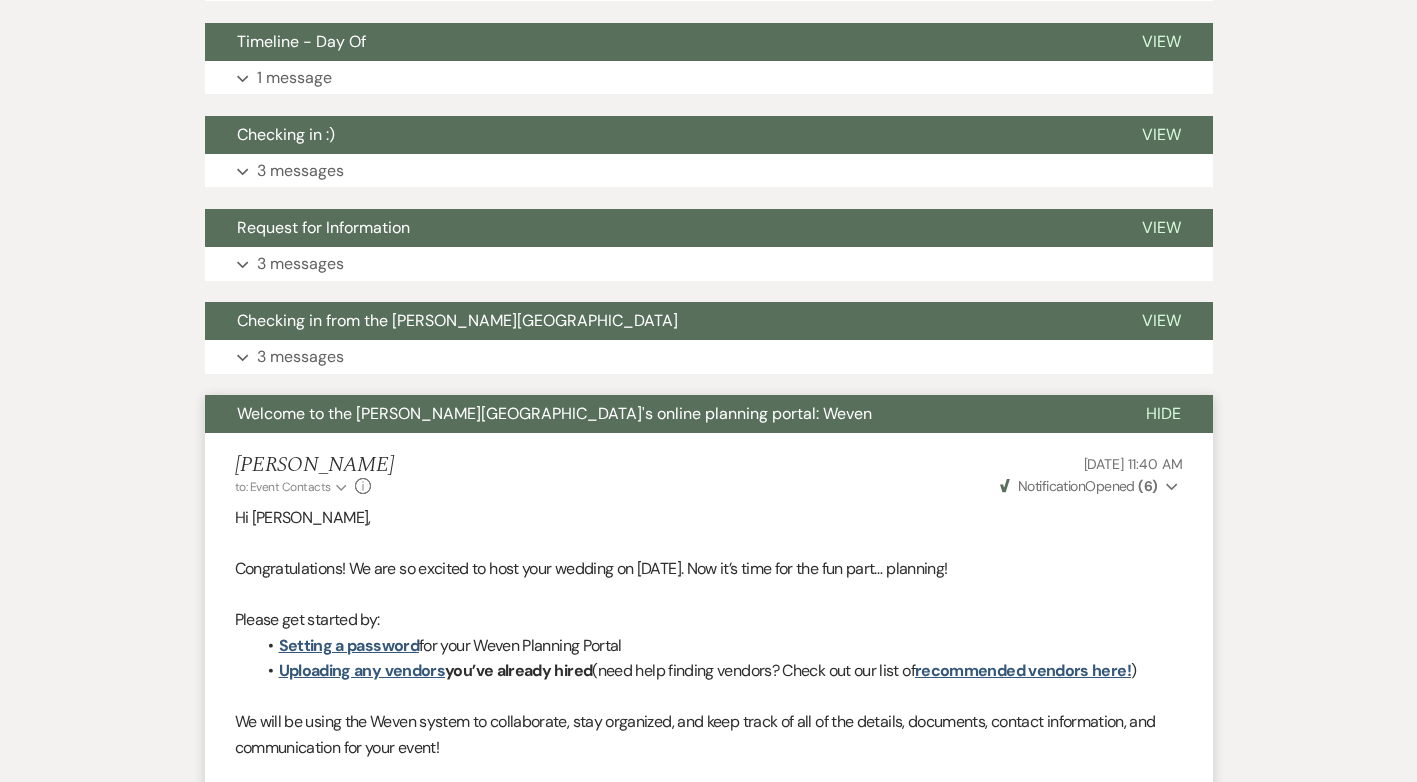 scroll, scrollTop: 601, scrollLeft: 0, axis: vertical 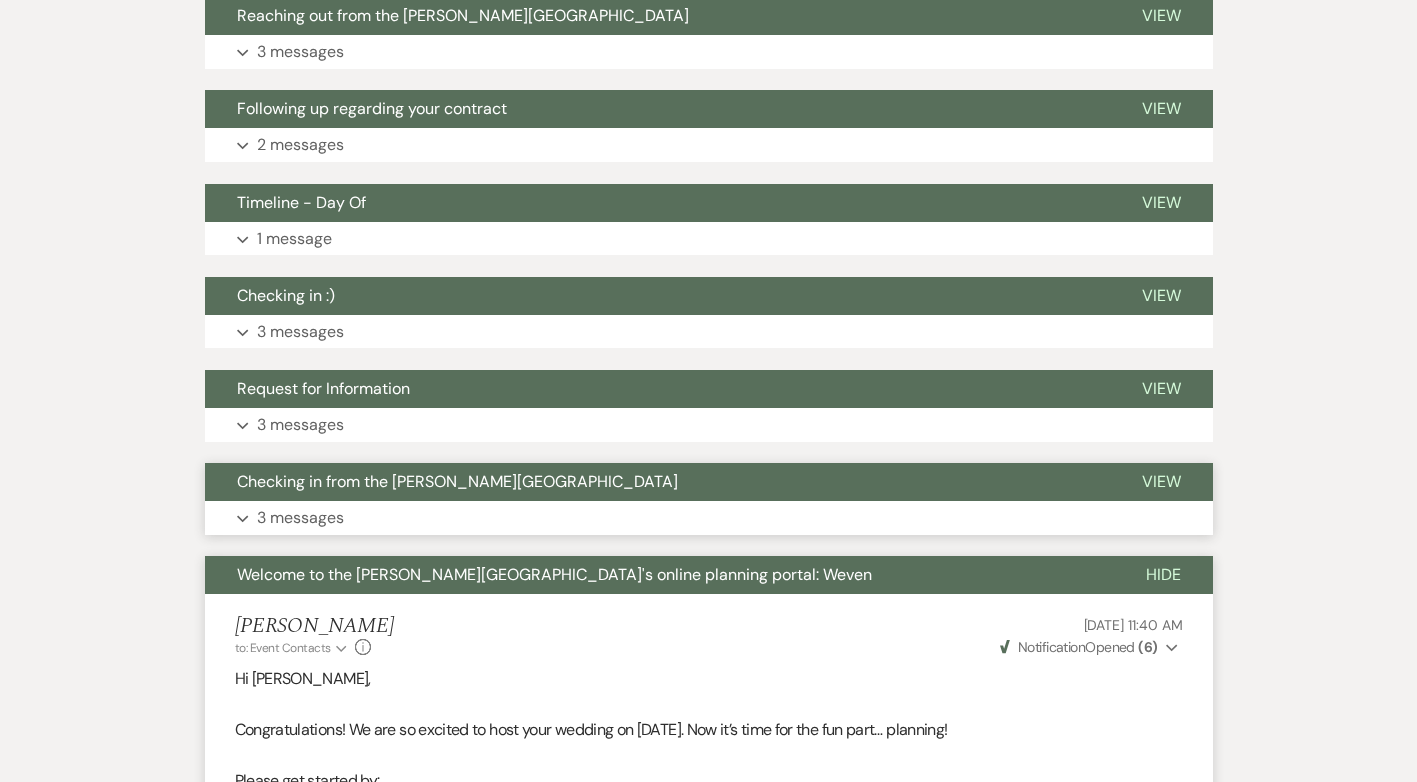 click on "Expand 3 messages" at bounding box center [709, 518] 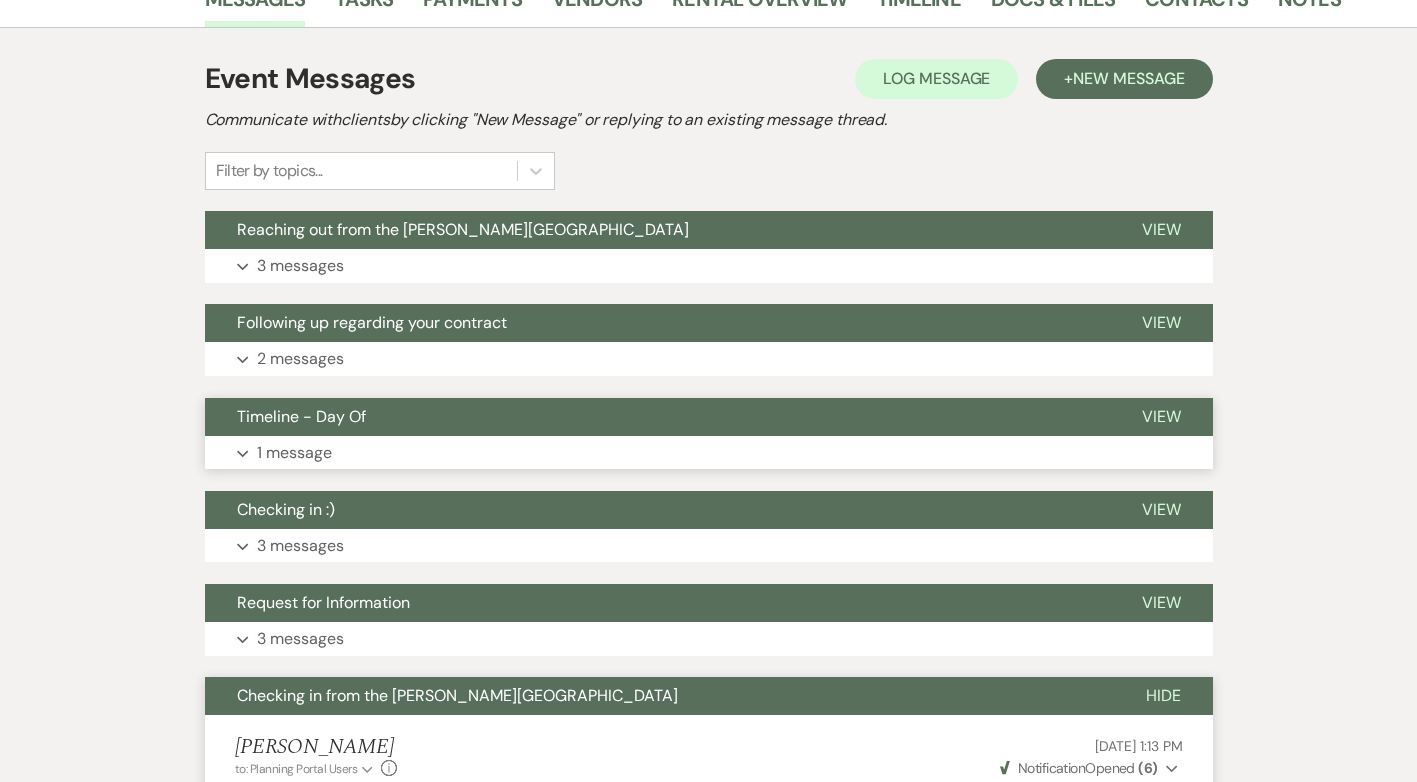 scroll, scrollTop: 0, scrollLeft: 0, axis: both 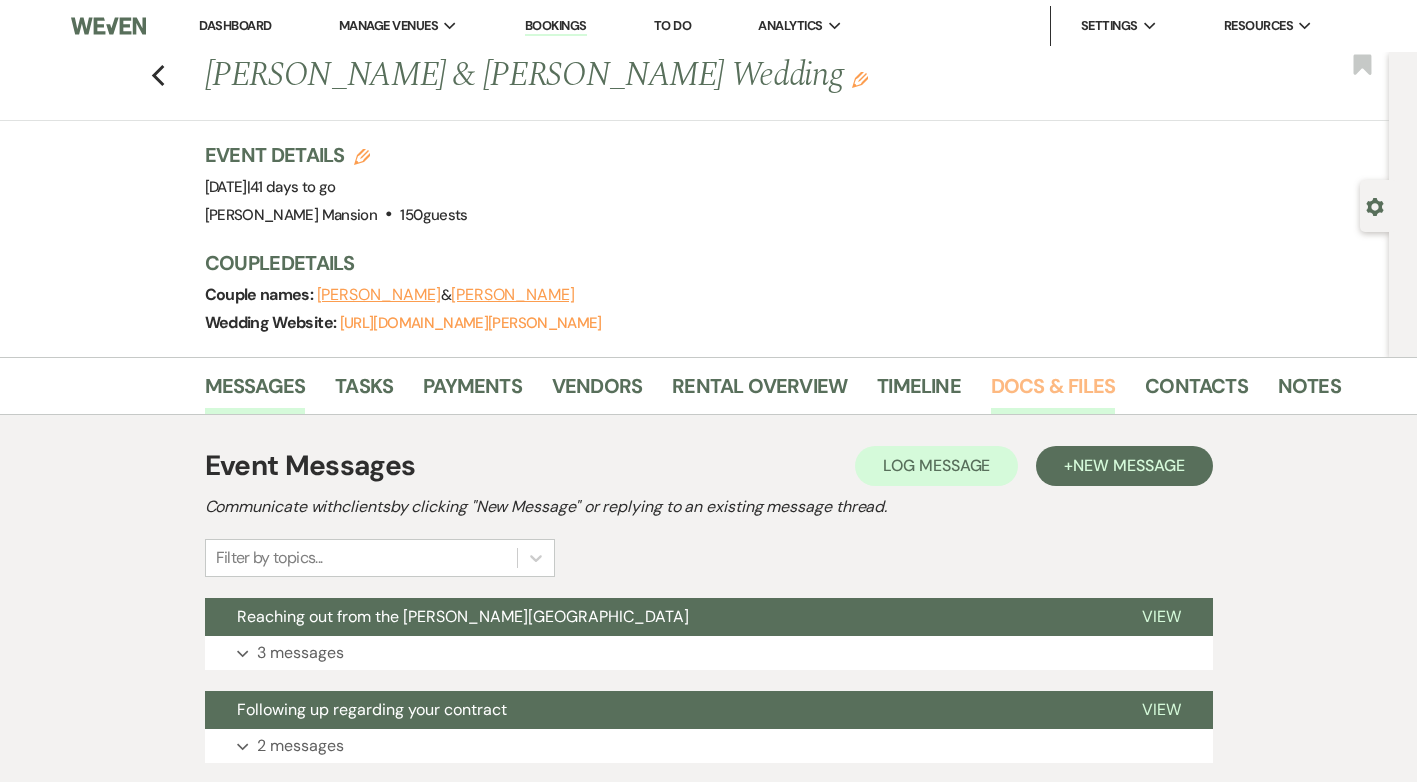 click on "Docs & Files" at bounding box center (1053, 392) 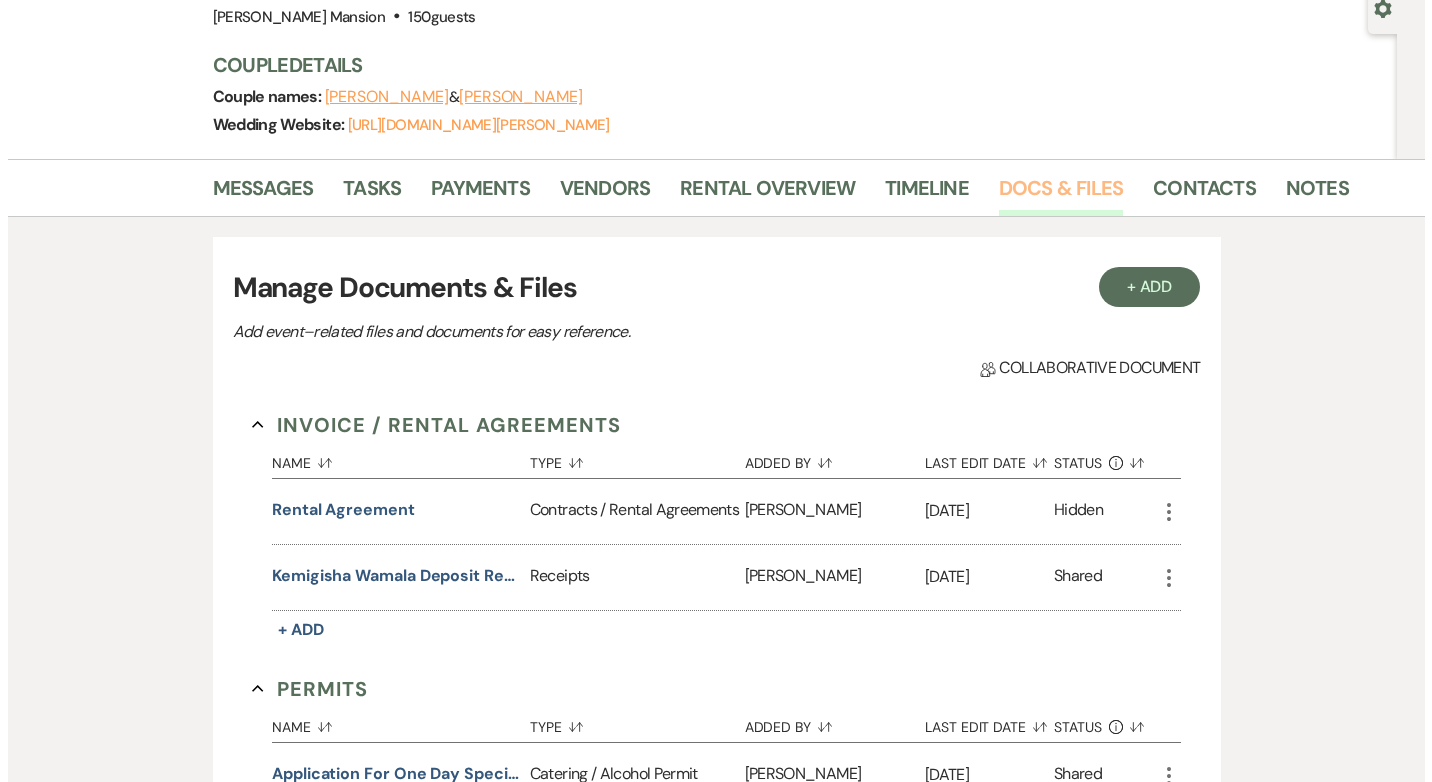 scroll, scrollTop: 200, scrollLeft: 0, axis: vertical 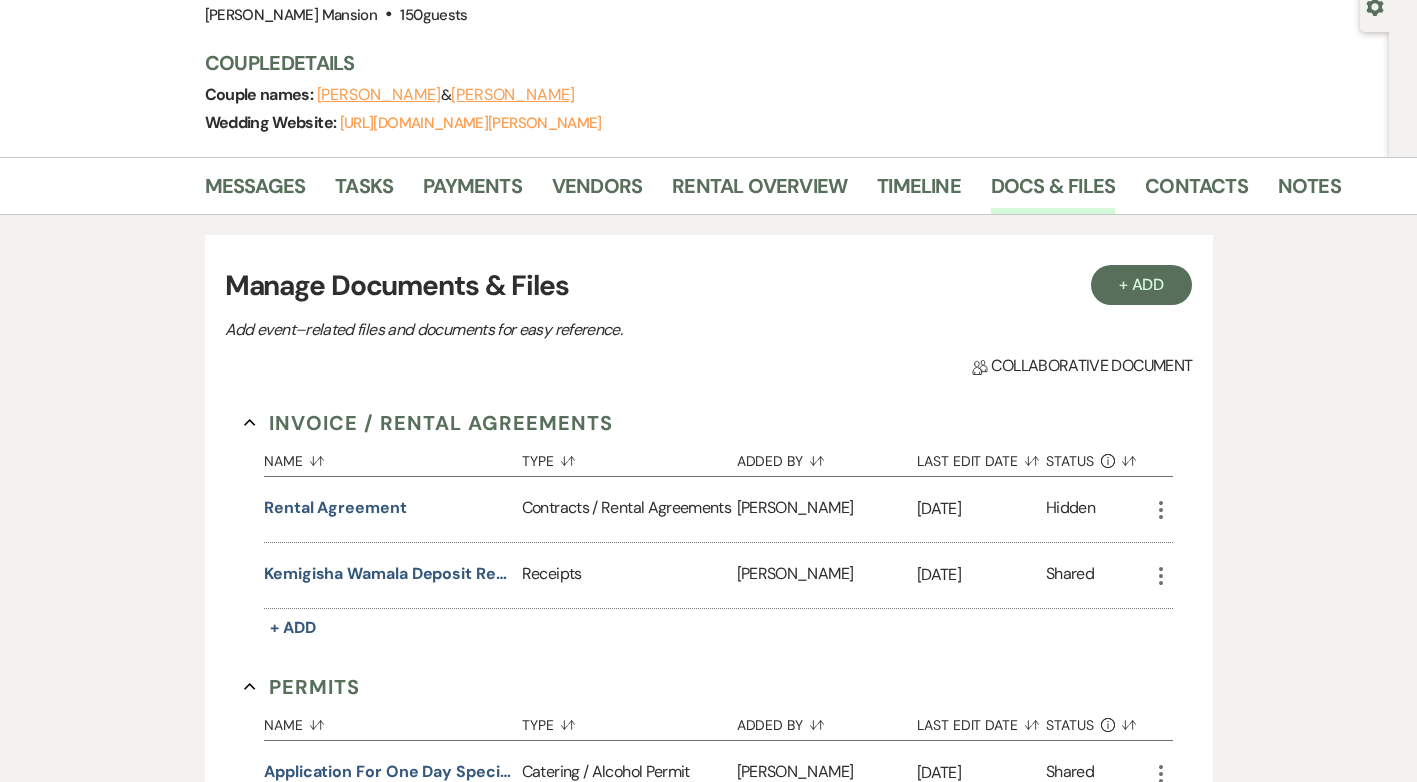 click on "More" 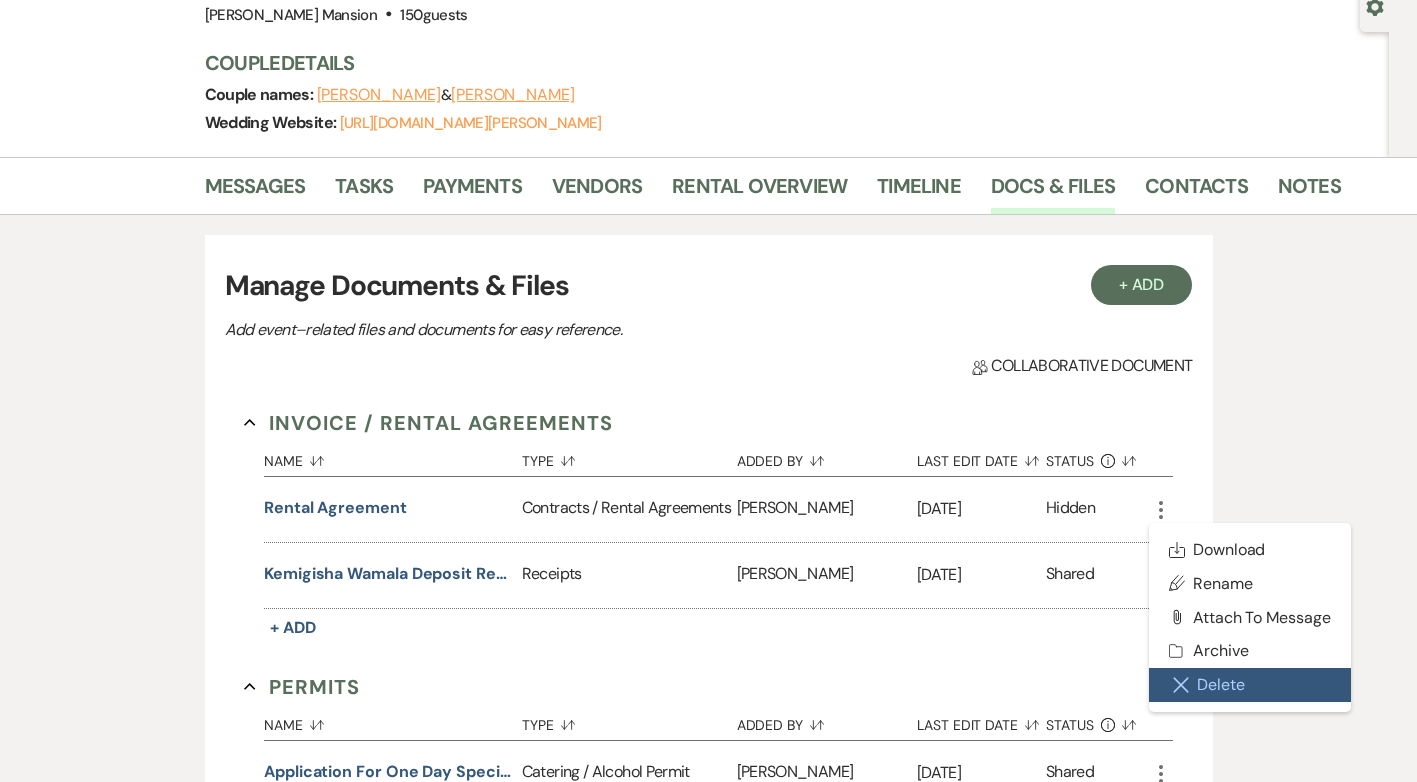 click on "Close Delete X Delete" at bounding box center [1250, 685] 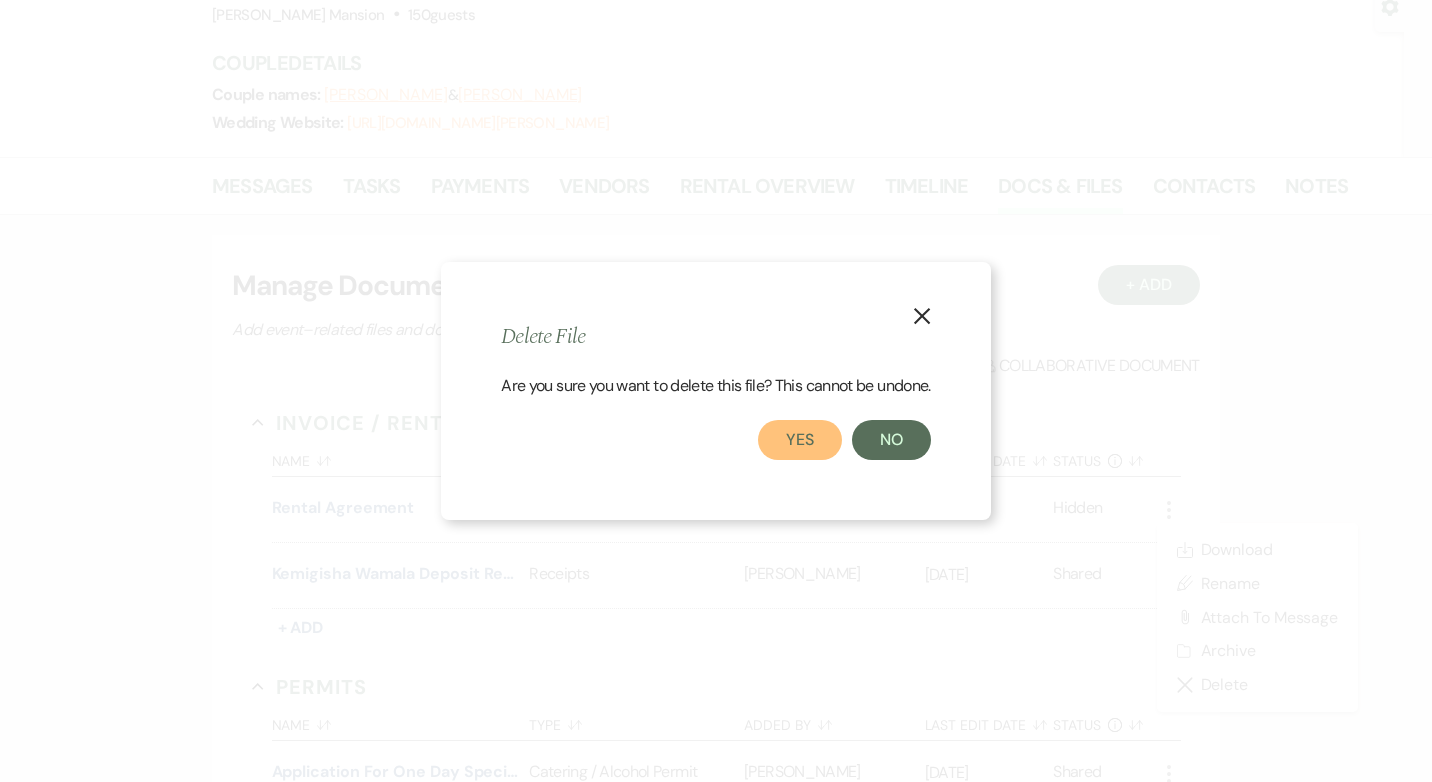 click on "Yes" at bounding box center (800, 440) 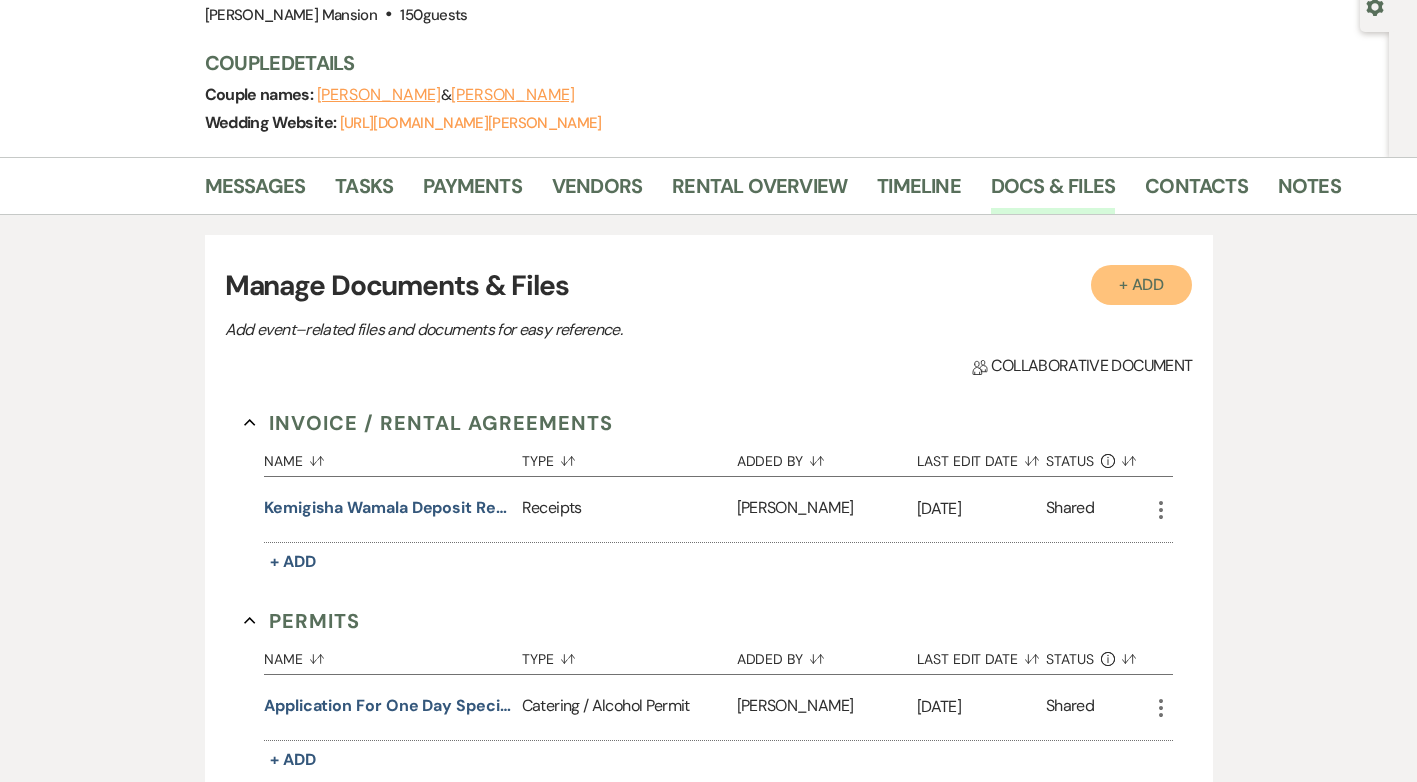 click on "+ Add" at bounding box center [1142, 285] 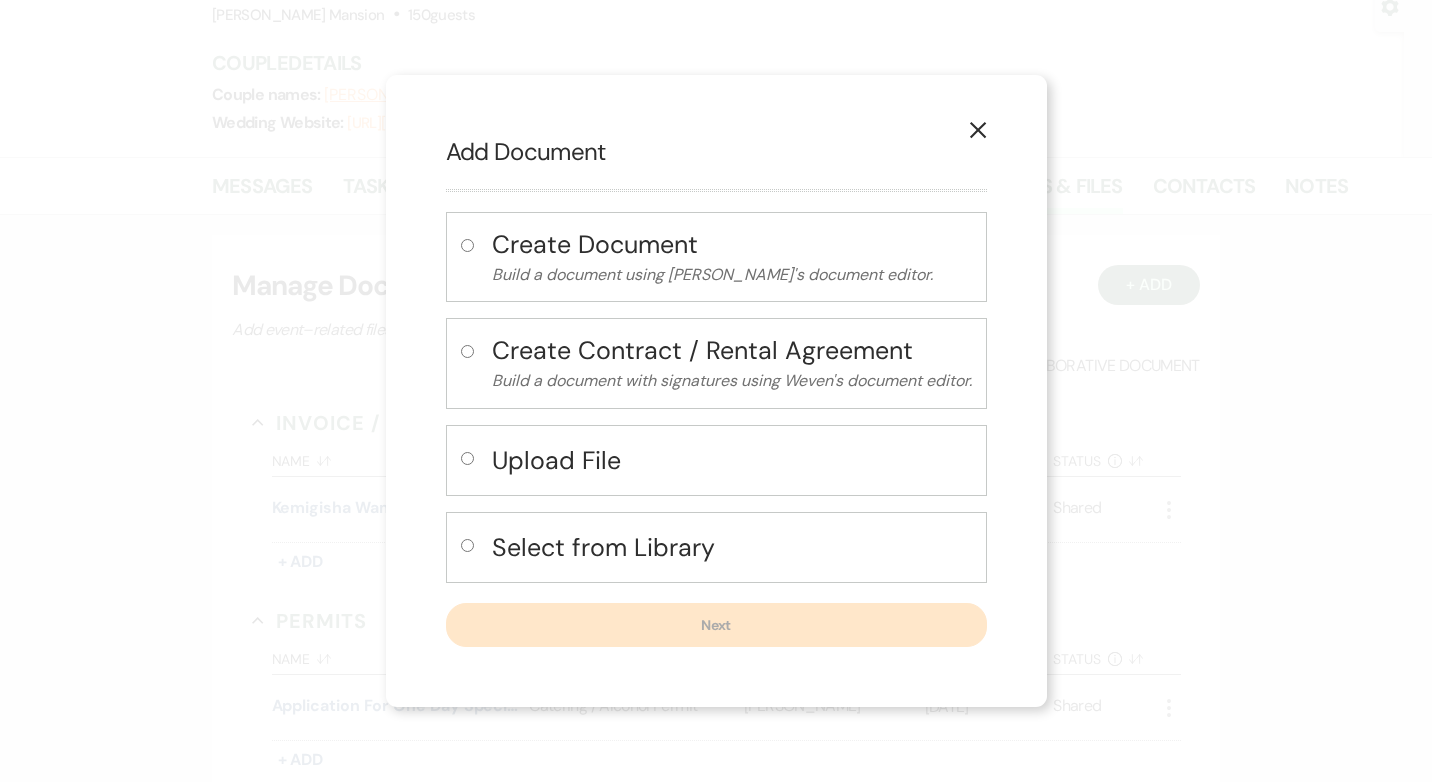click at bounding box center (467, 545) 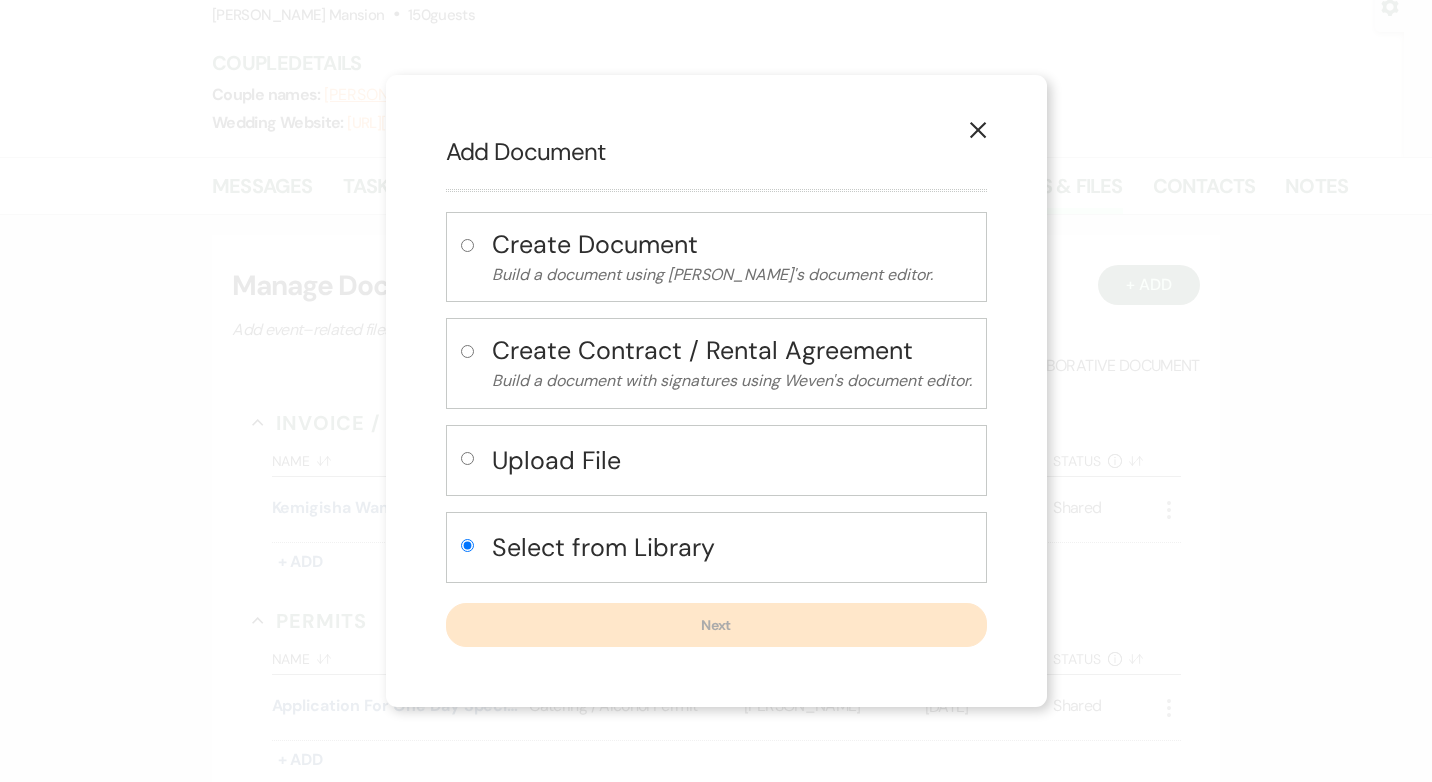 radio on "true" 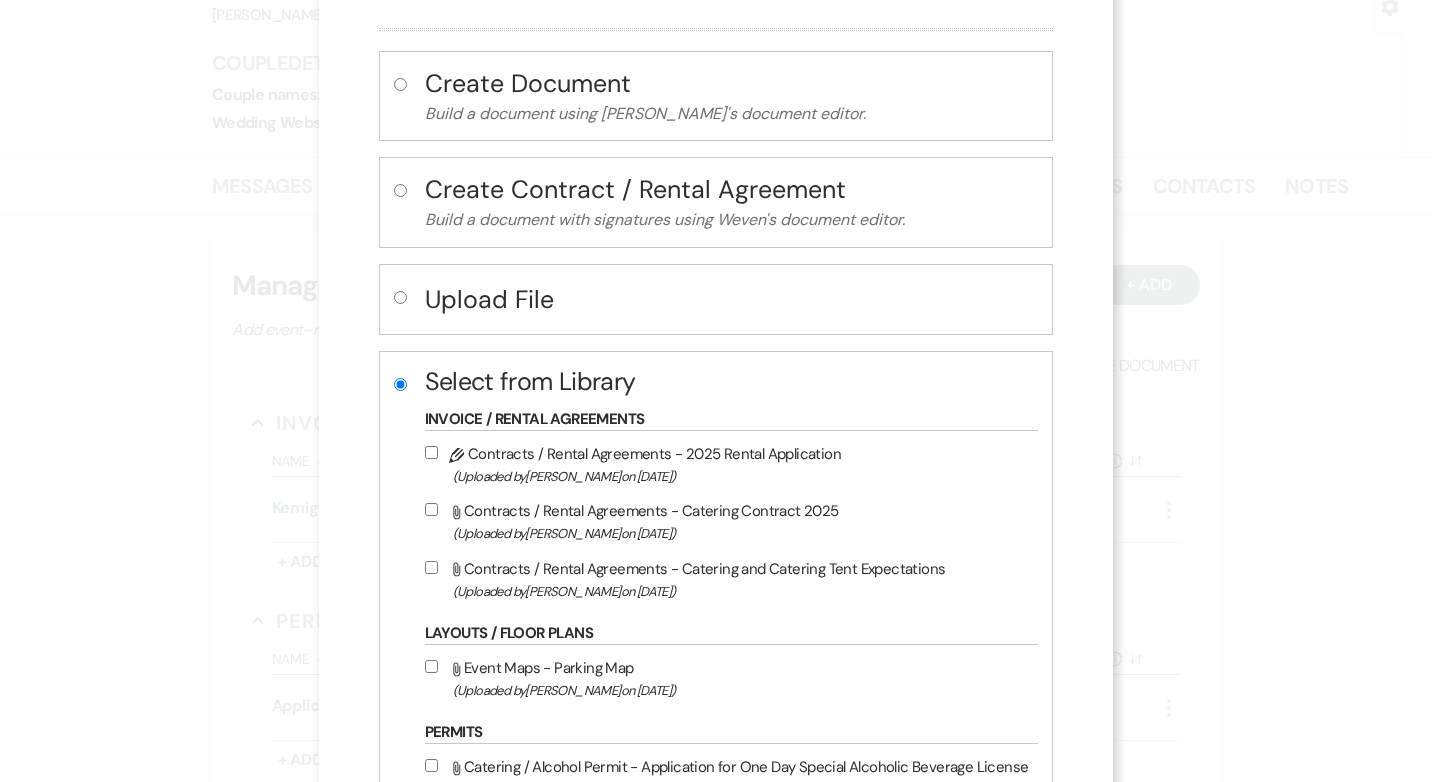 scroll, scrollTop: 200, scrollLeft: 0, axis: vertical 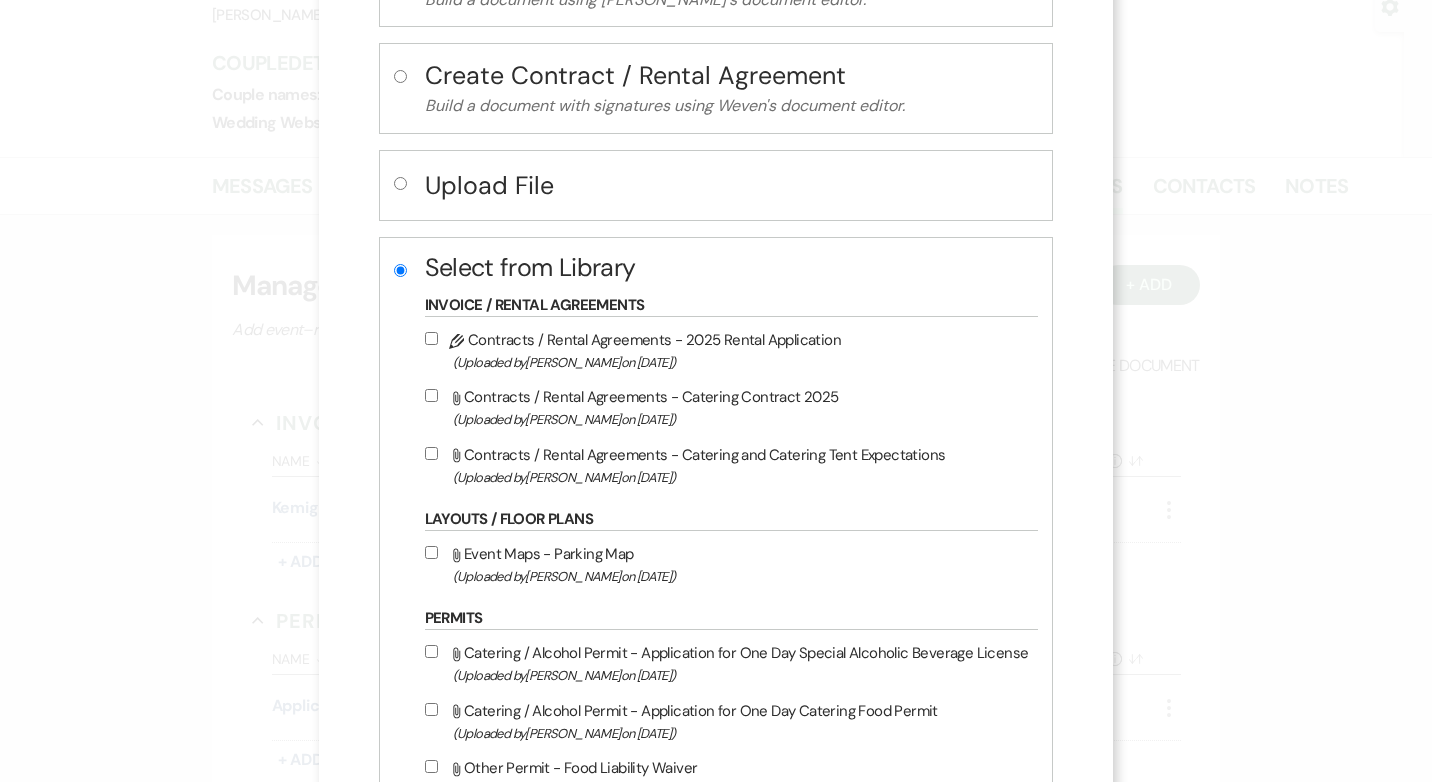 click on "Pencil Contracts / Rental Agreements - 2025 Rental Application (Uploaded by  [PERSON_NAME]  on   [DATE] )" at bounding box center [431, 338] 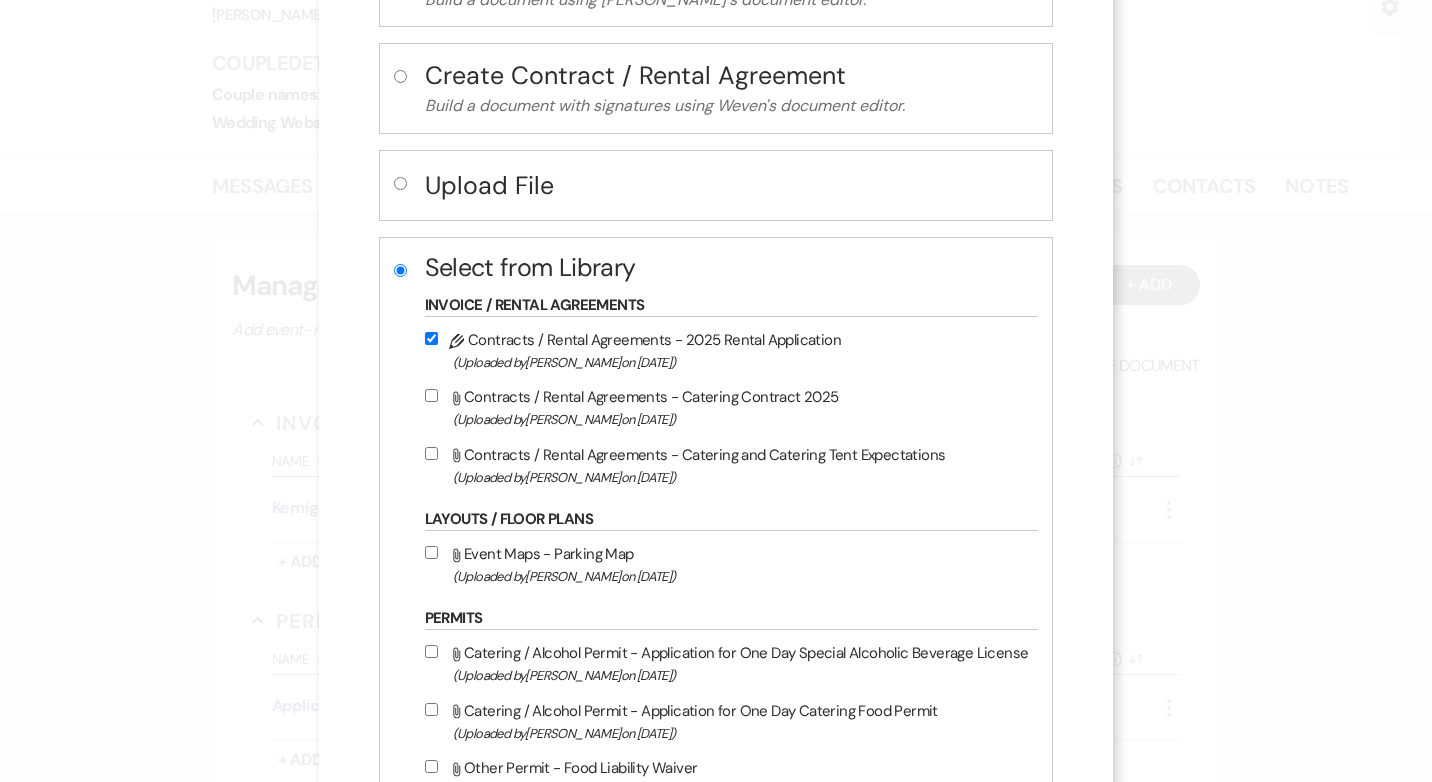 checkbox on "true" 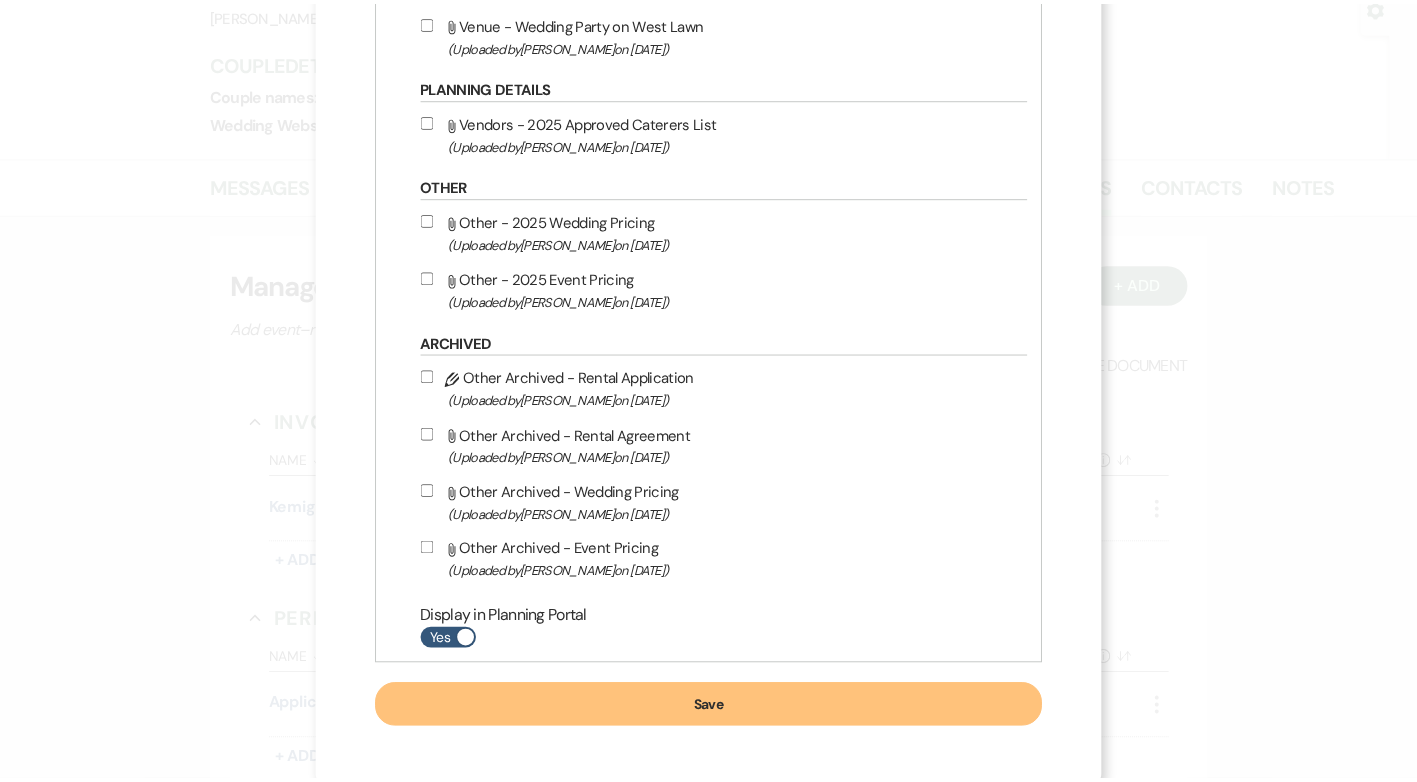 scroll, scrollTop: 1511, scrollLeft: 0, axis: vertical 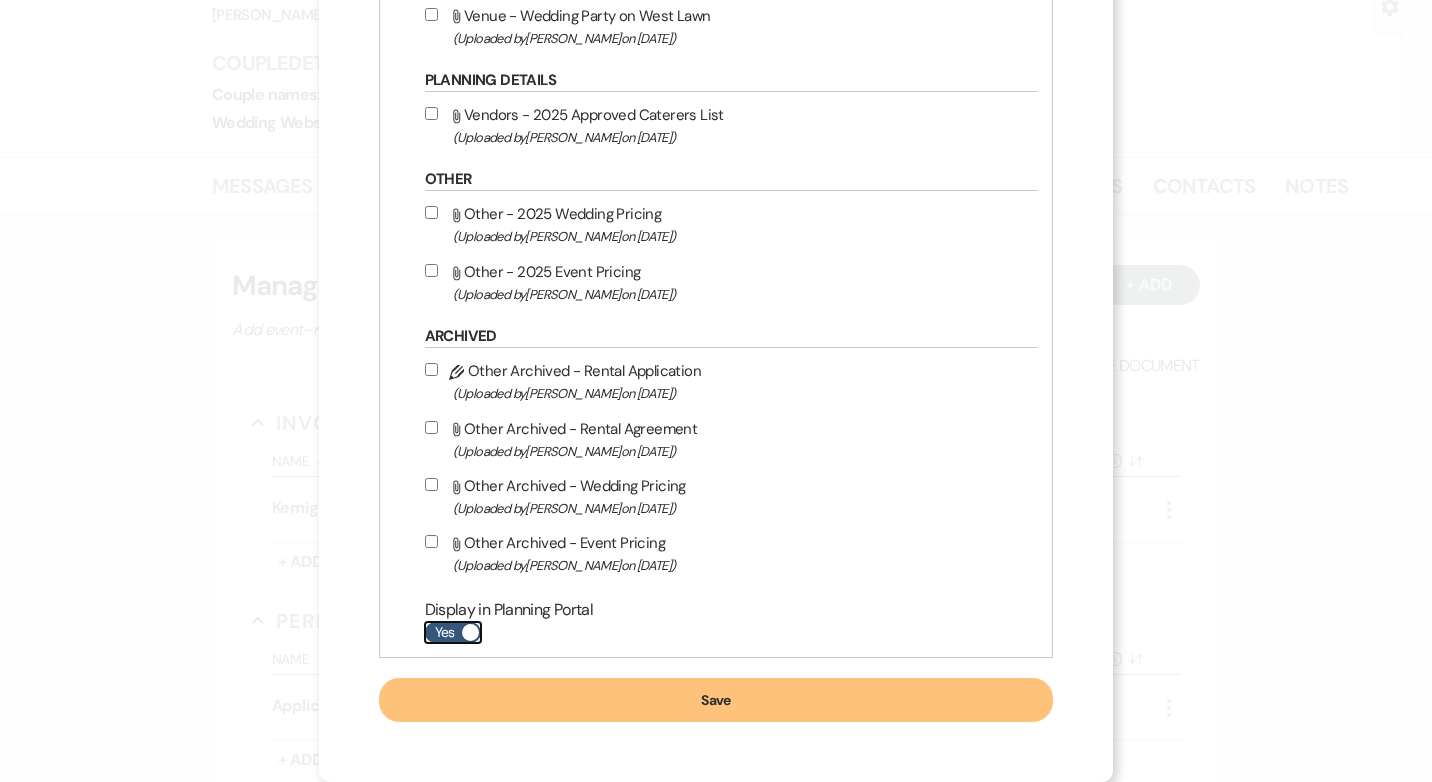 click on "Yes" at bounding box center (453, 632) 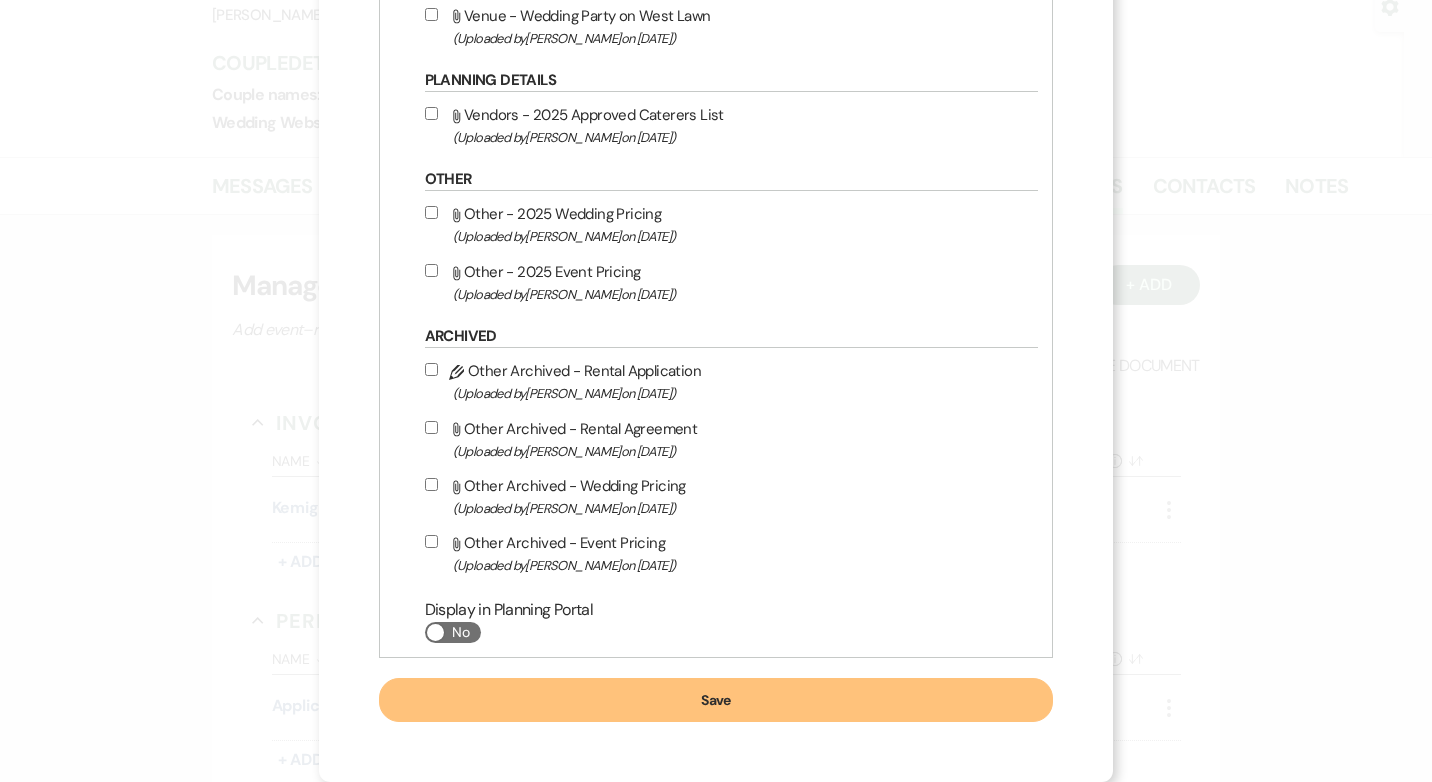 click on "Save" at bounding box center [716, 700] 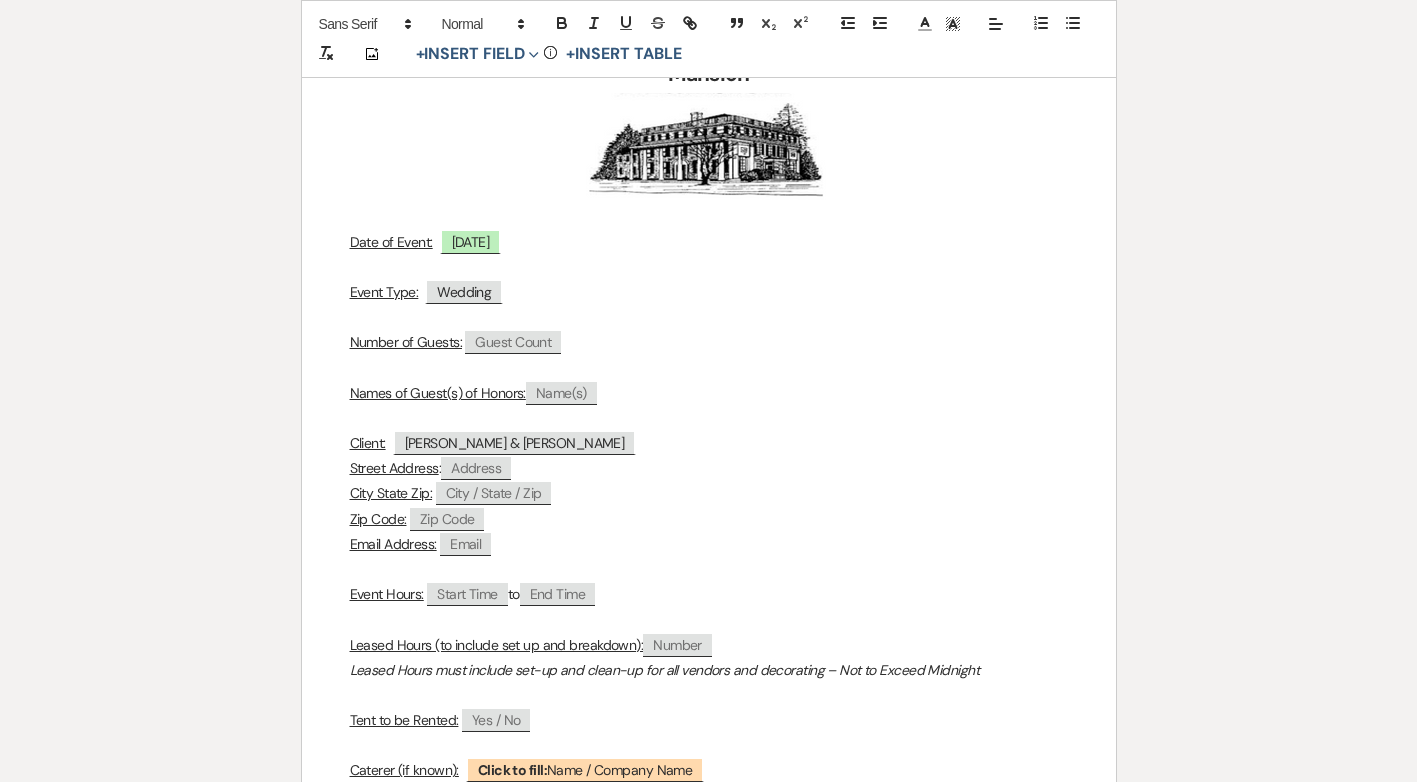 scroll, scrollTop: 500, scrollLeft: 0, axis: vertical 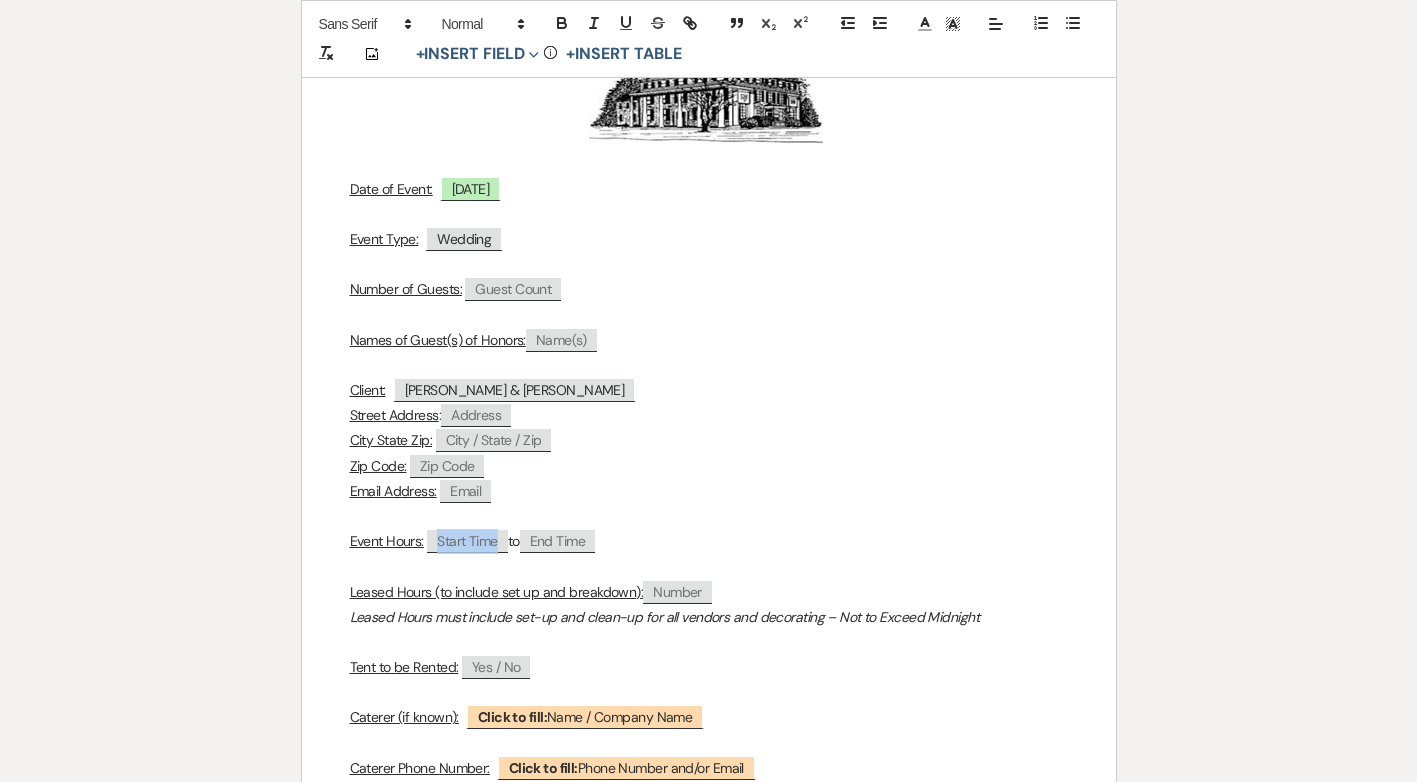 click on "Start Time" at bounding box center (467, 541) 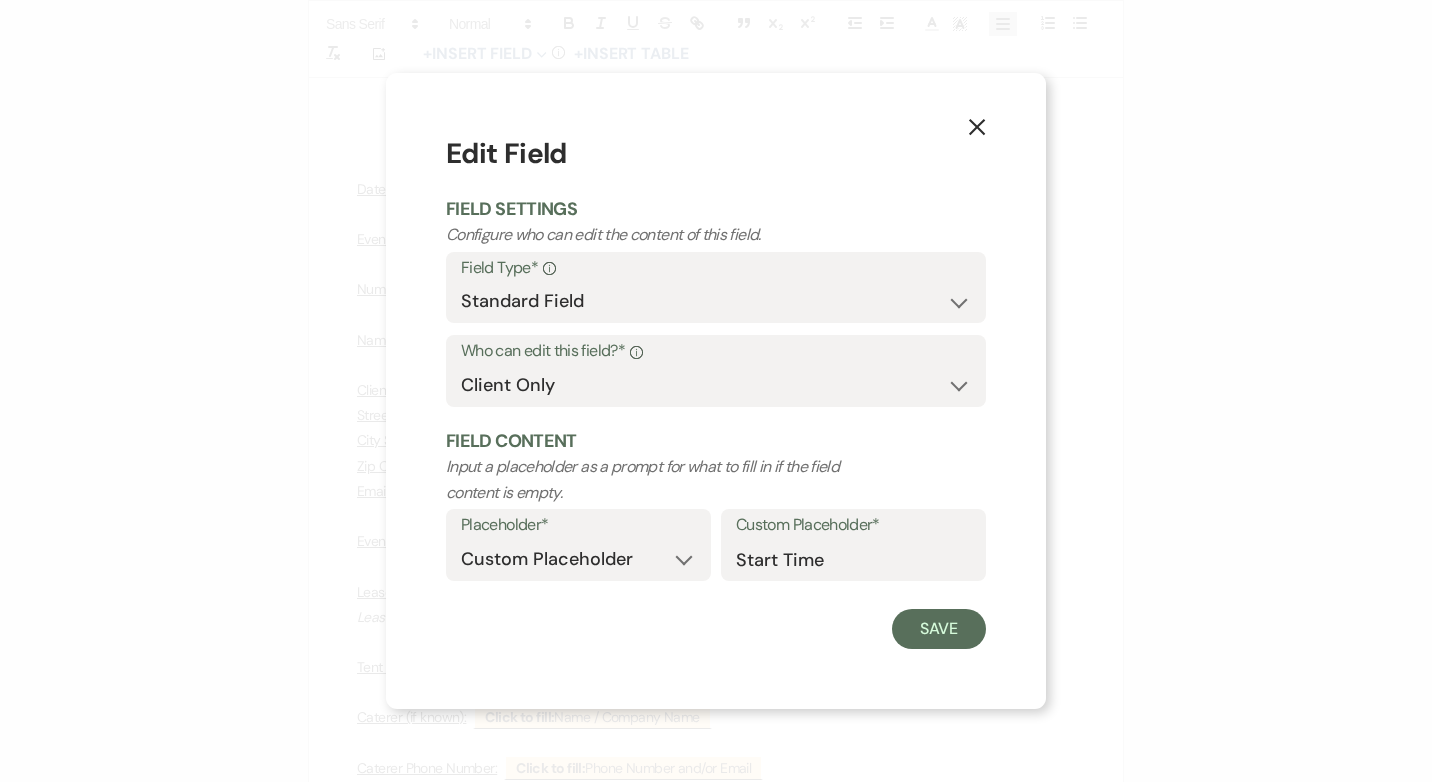click 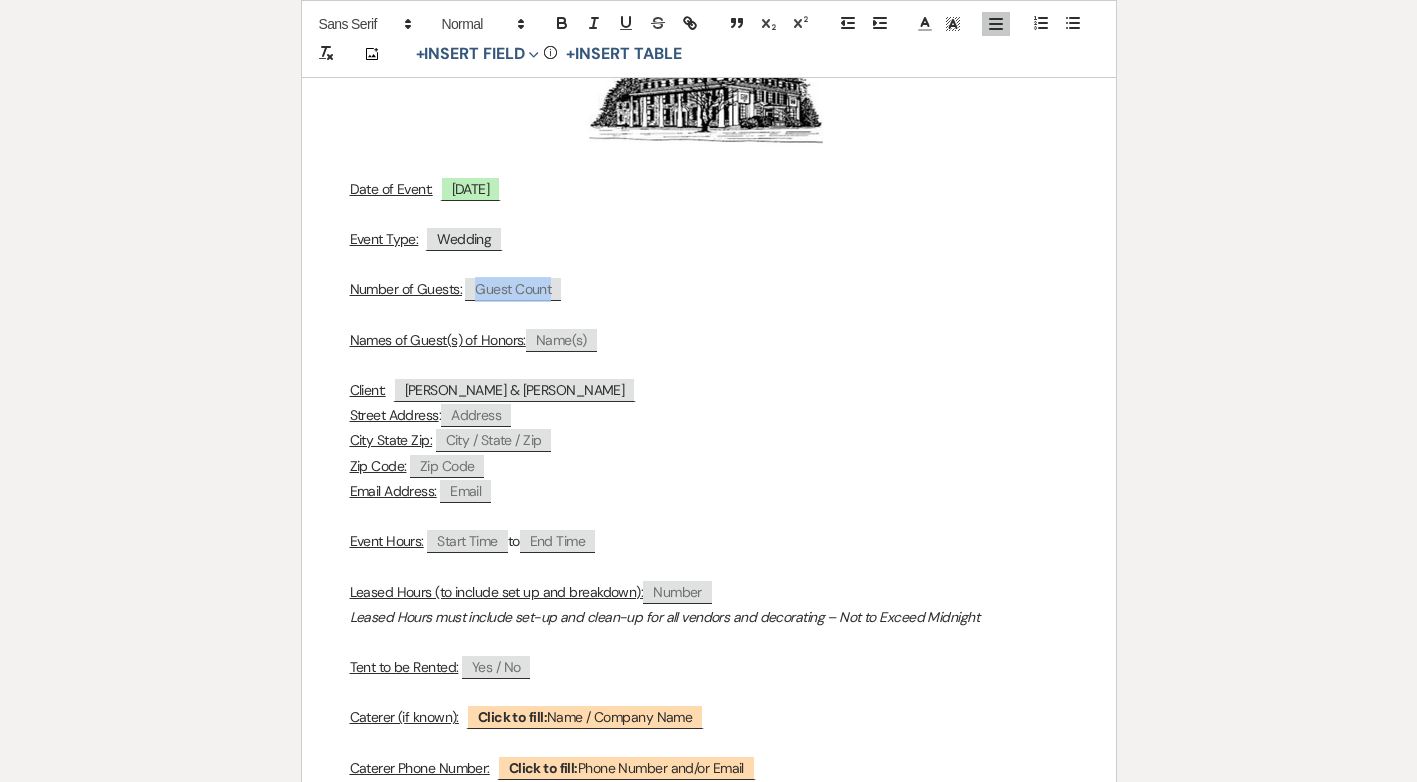 click on "Guest Count" at bounding box center [513, 289] 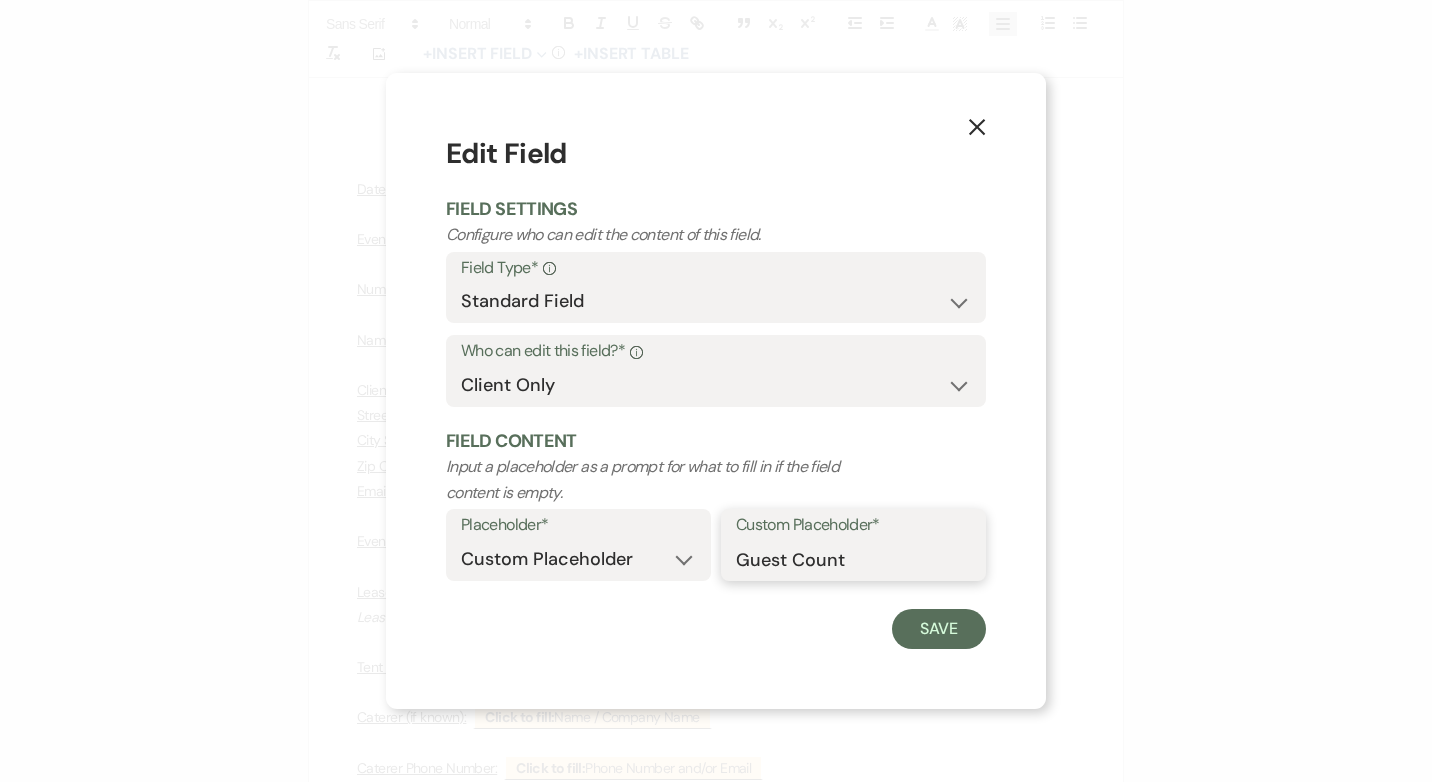 click on "Guest Count" at bounding box center (853, 559) 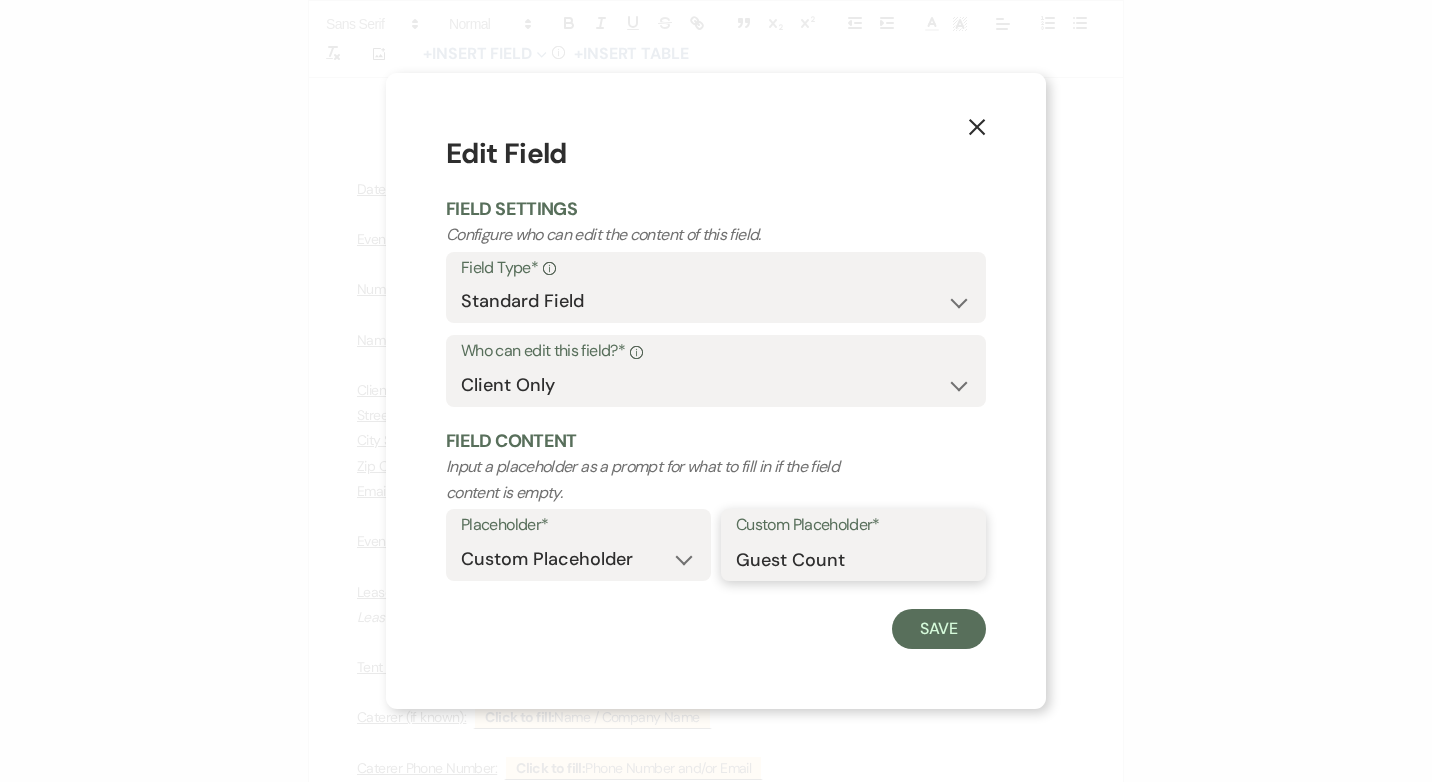 drag, startPoint x: 878, startPoint y: 573, endPoint x: 701, endPoint y: 570, distance: 177.02542 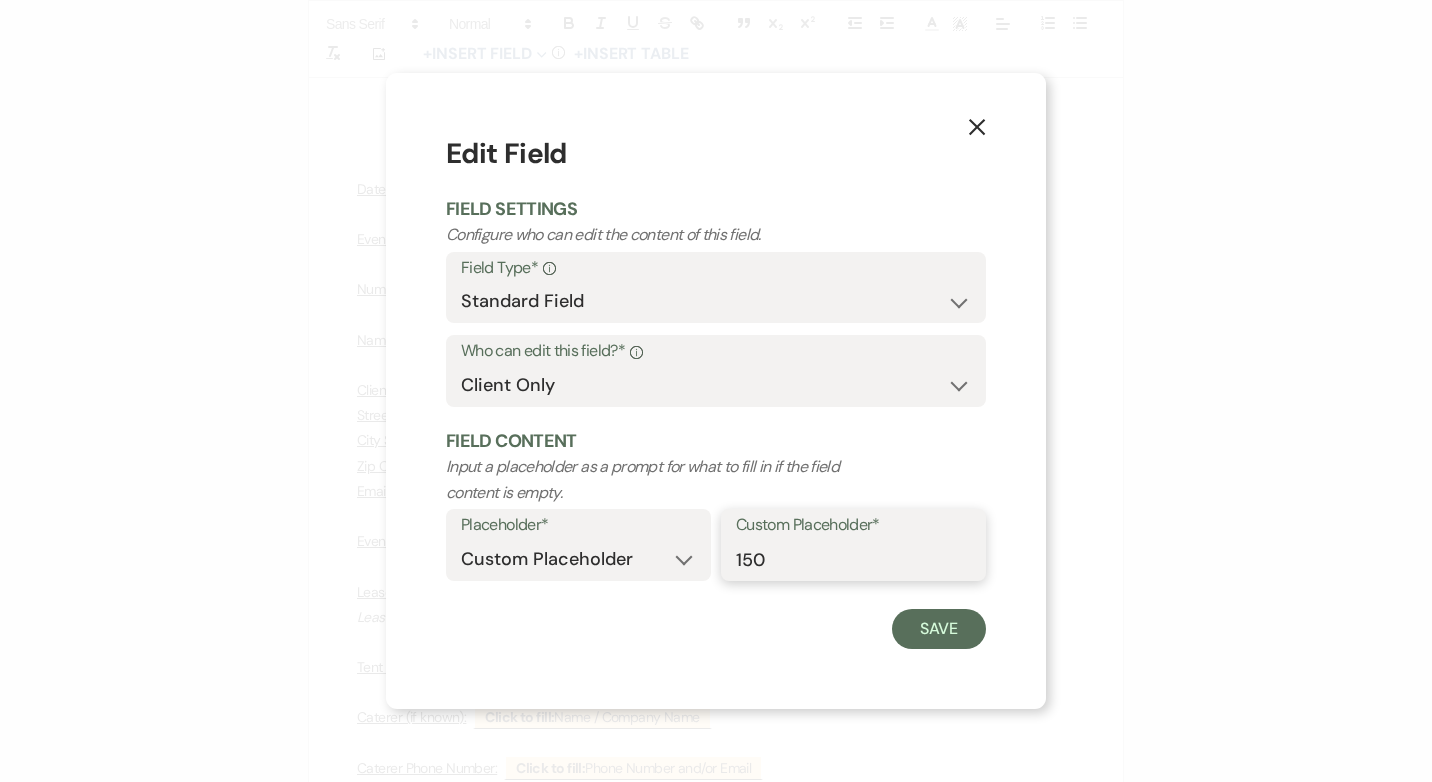 type on "150" 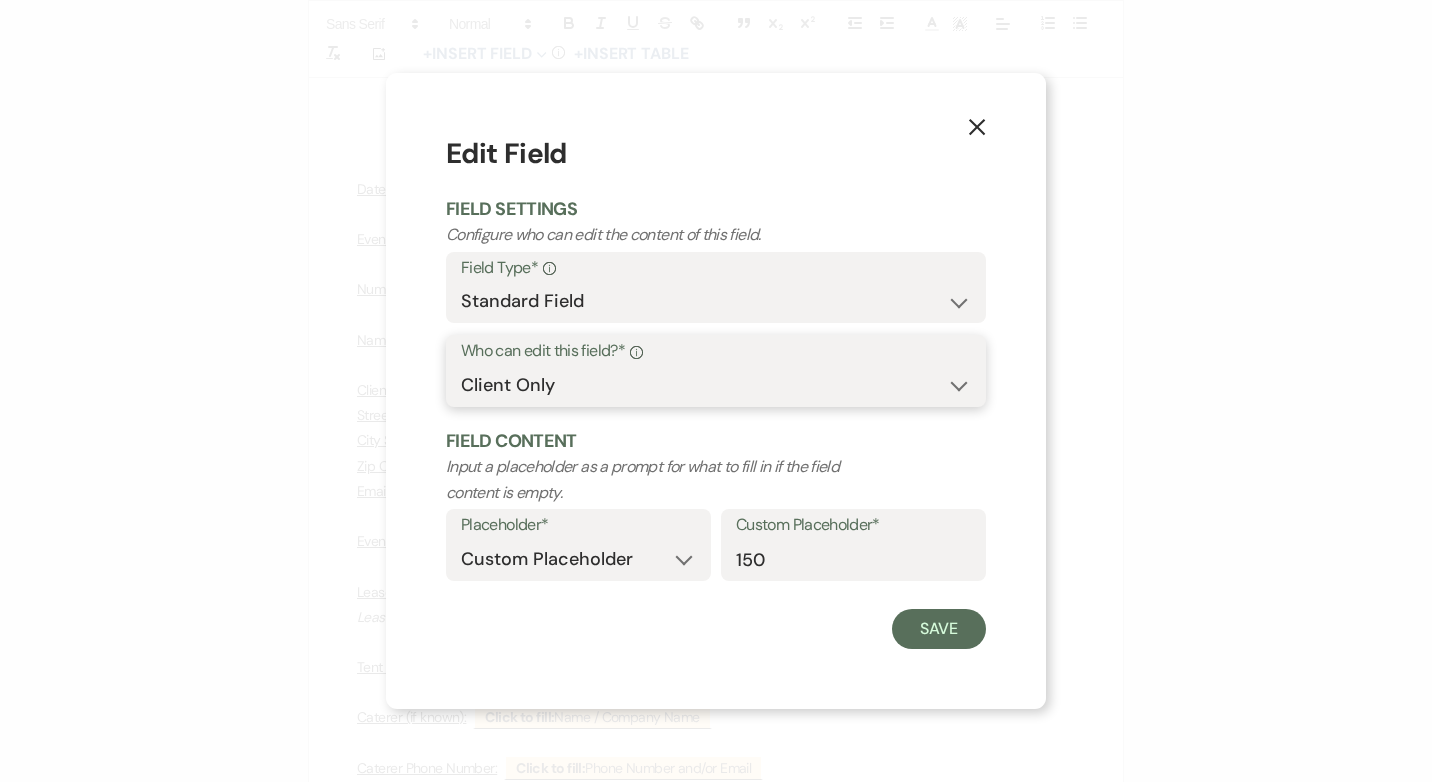 click on "Both Venue & Client Client Only Venue Only" at bounding box center (716, 385) 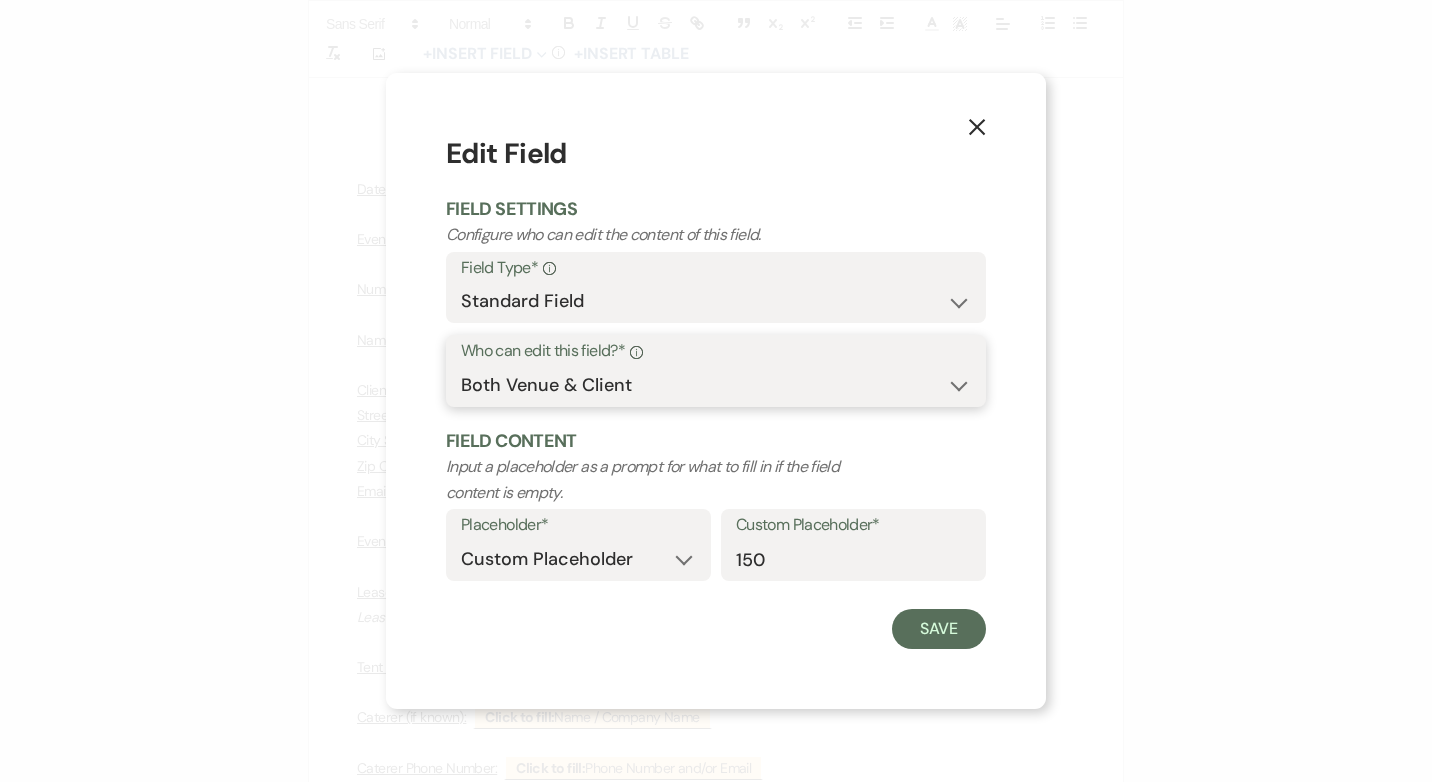 click on "Both Venue & Client Client Only Venue Only" at bounding box center (716, 385) 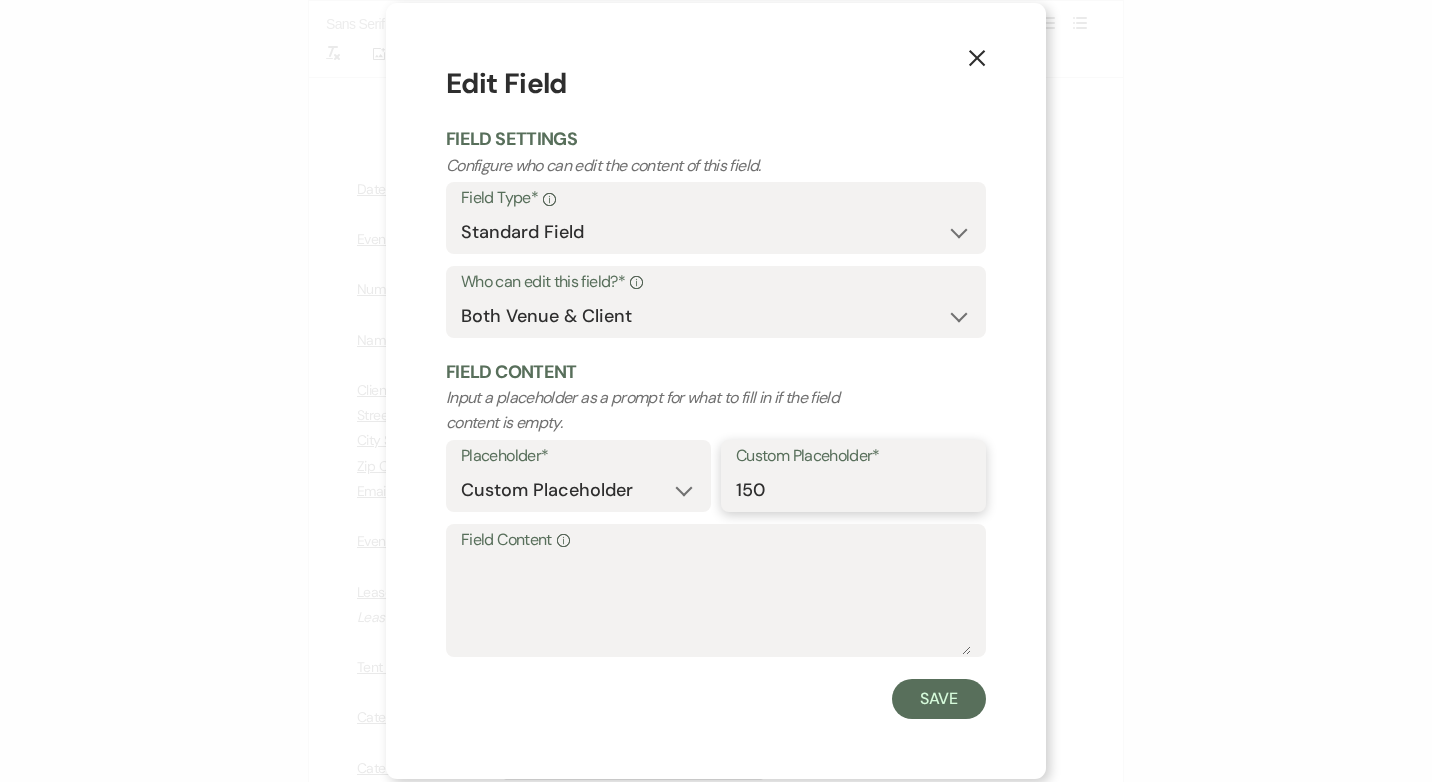 drag, startPoint x: 797, startPoint y: 491, endPoint x: 675, endPoint y: 488, distance: 122.03688 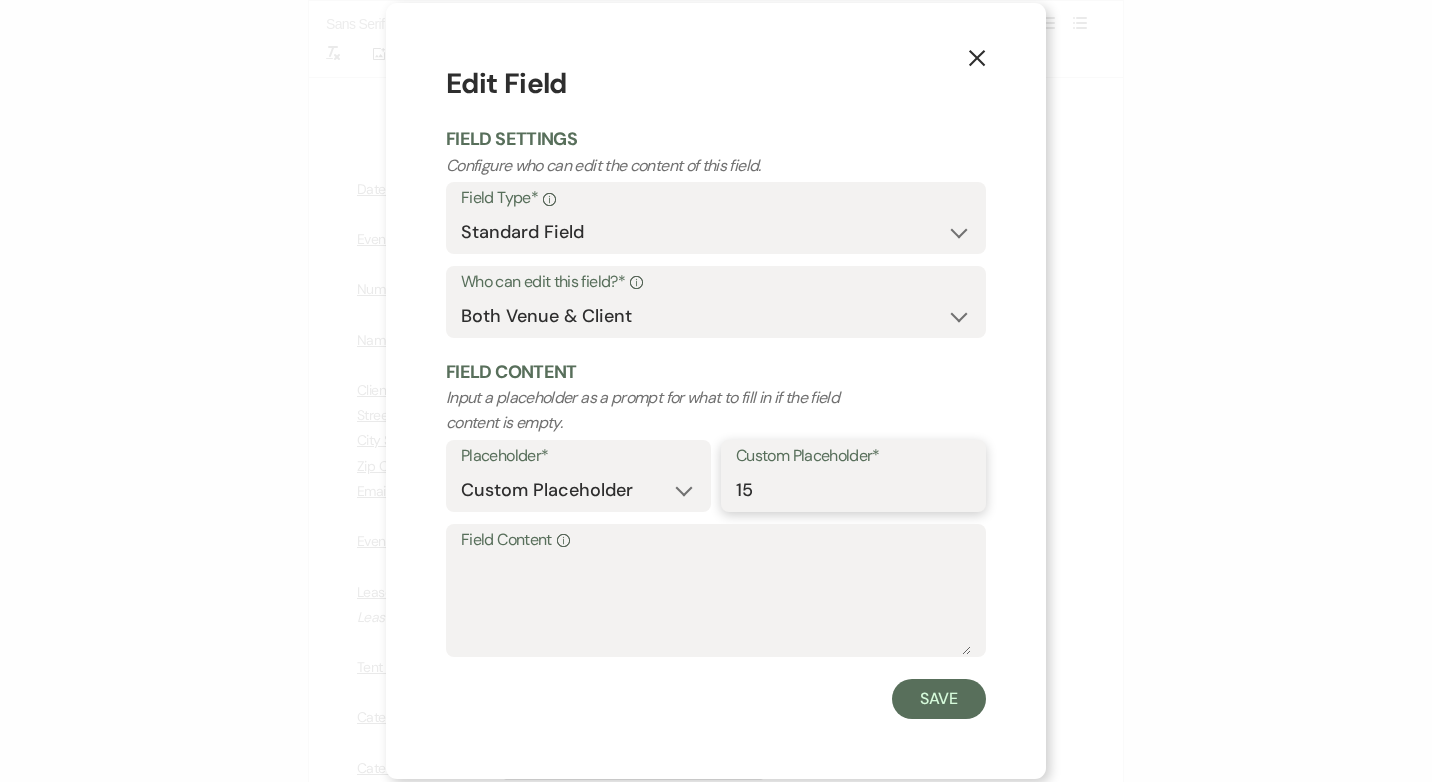 type on "150" 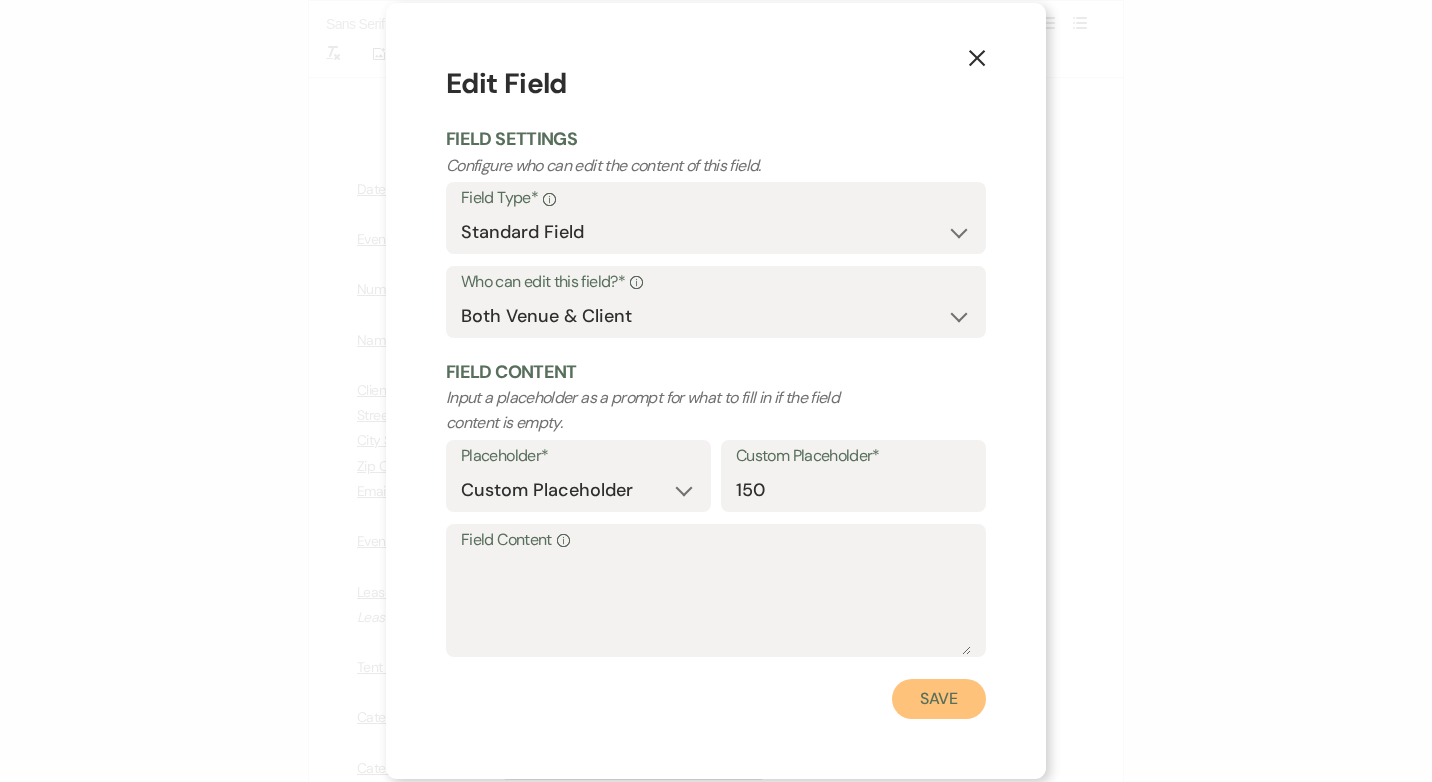 click on "Save" at bounding box center [939, 699] 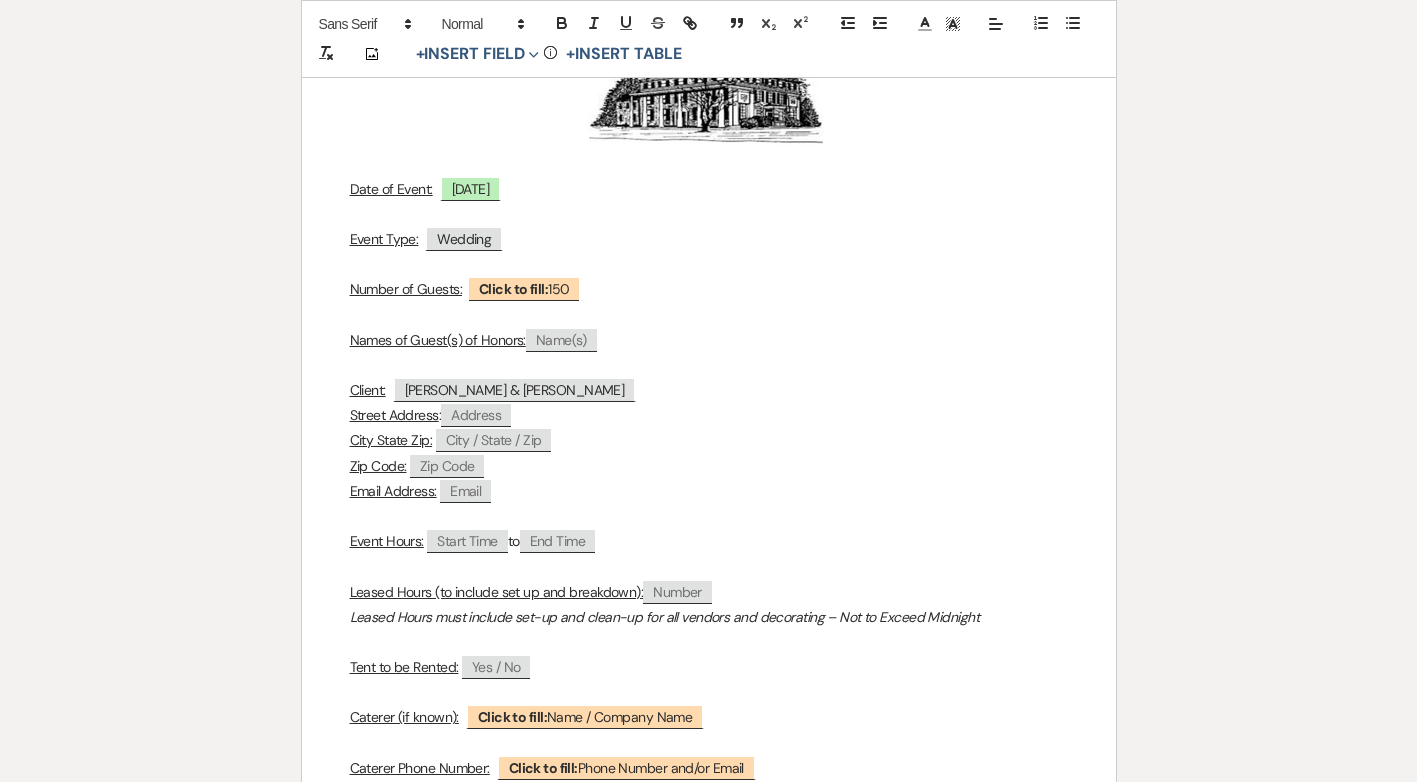 click on "Name(s)" at bounding box center (561, 340) 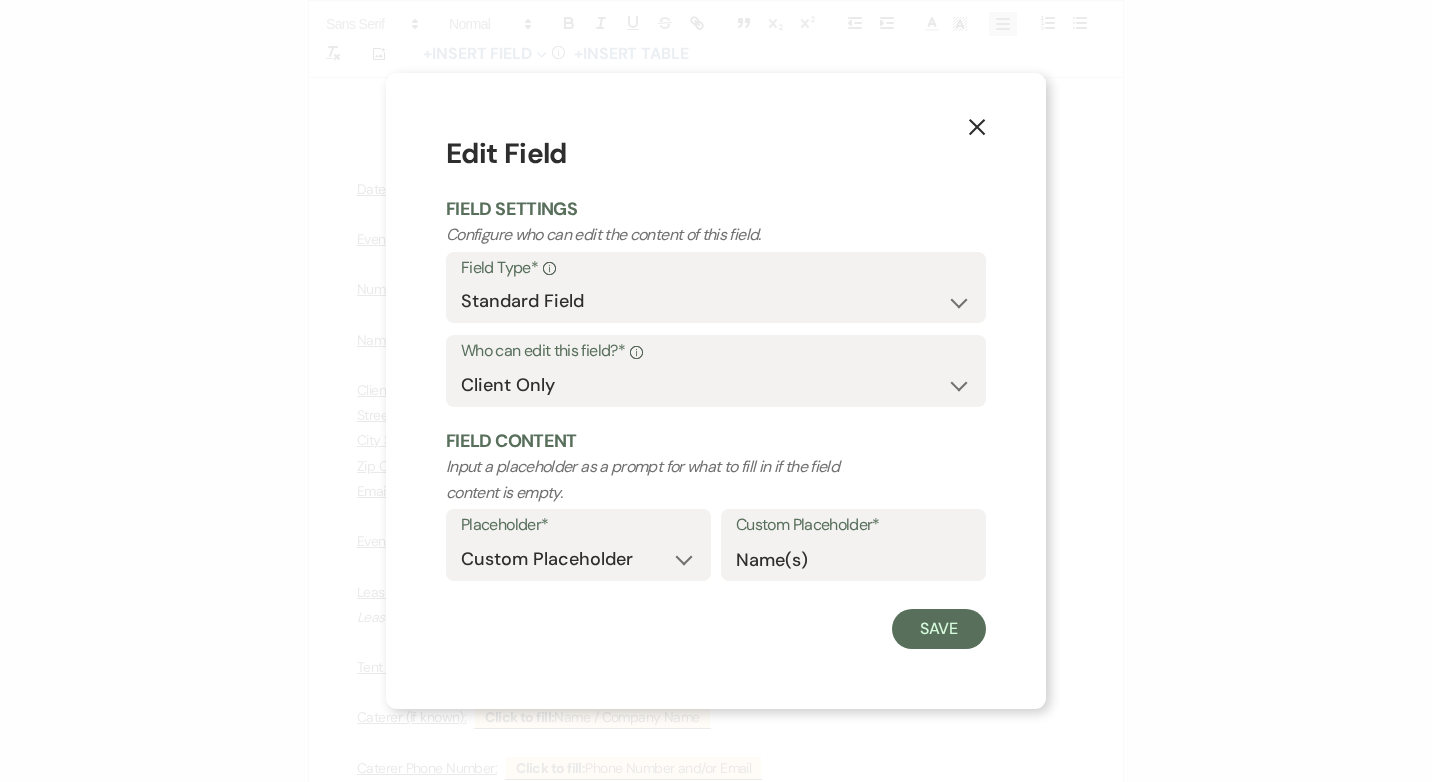 click on "X" 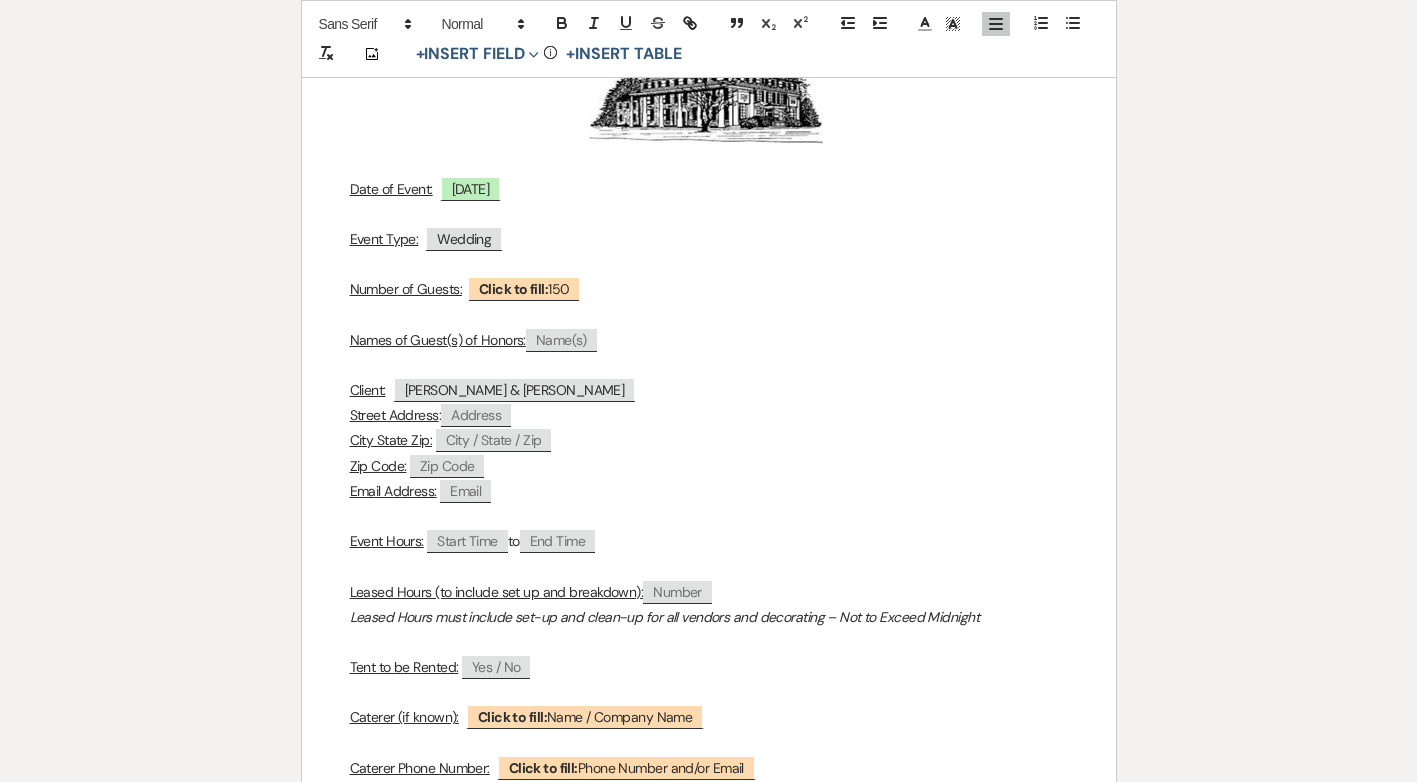 click on "Address" at bounding box center (476, 415) 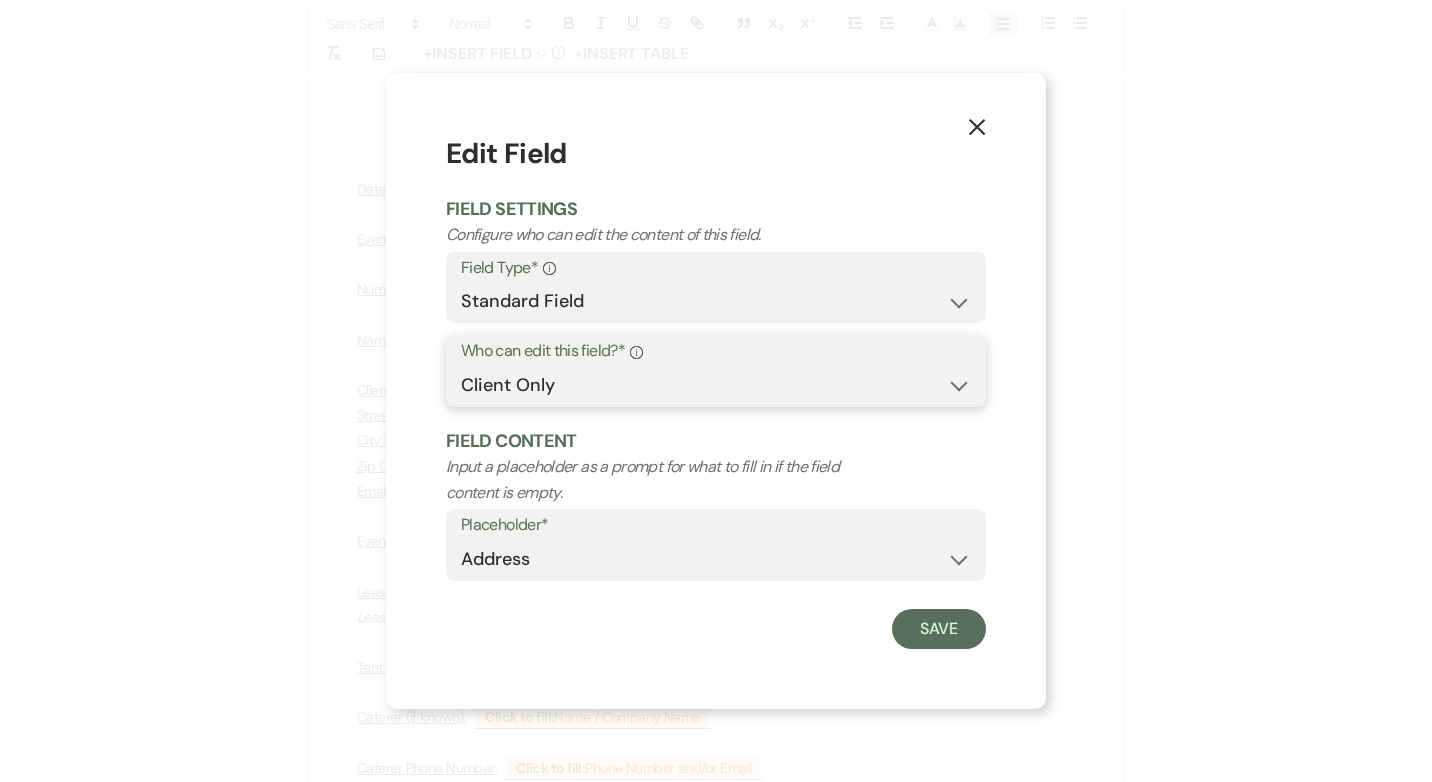 click on "Both Venue & Client Client Only Venue Only" at bounding box center (716, 385) 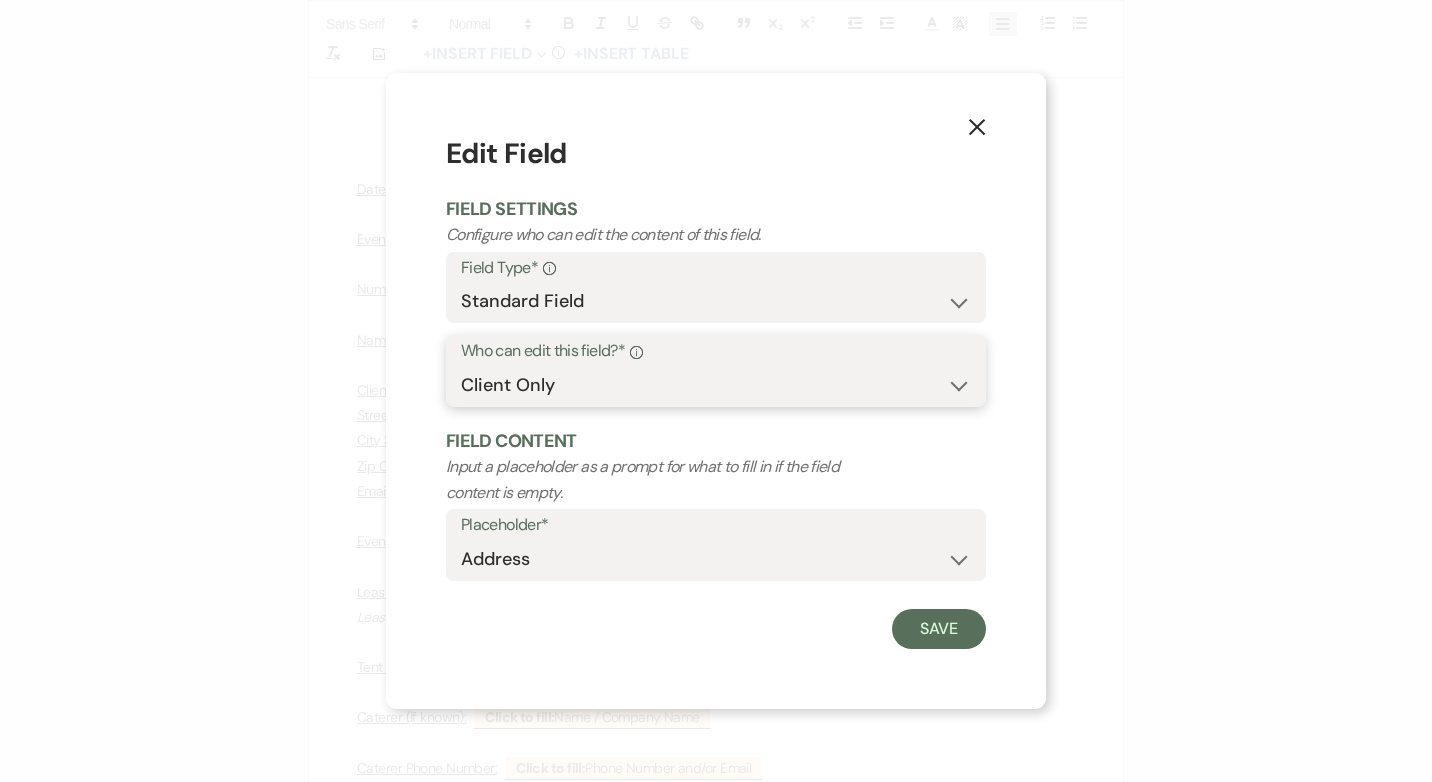 select on "clientAndOwner" 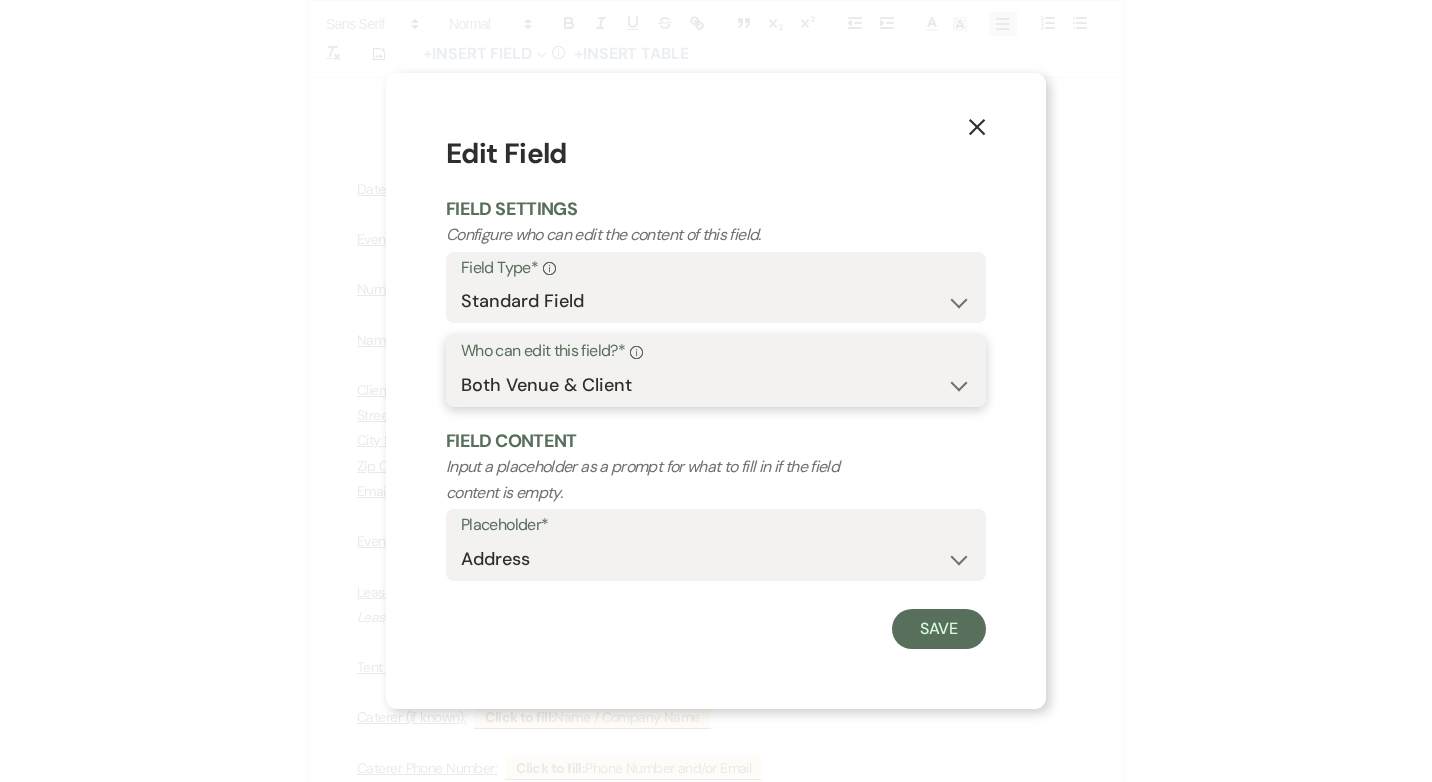 click on "Both Venue & Client Client Only Venue Only" at bounding box center [716, 385] 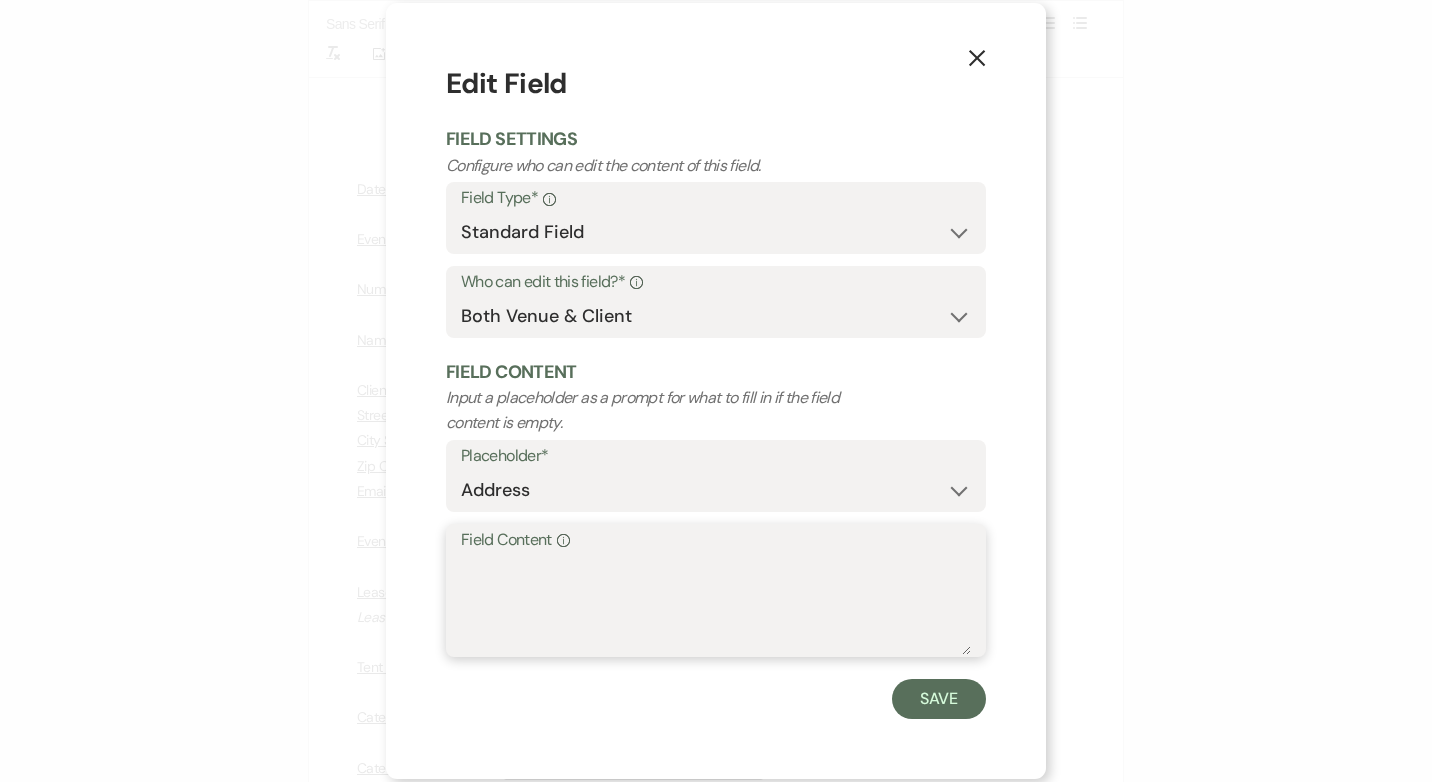 click on "Field Content Info" at bounding box center [716, 605] 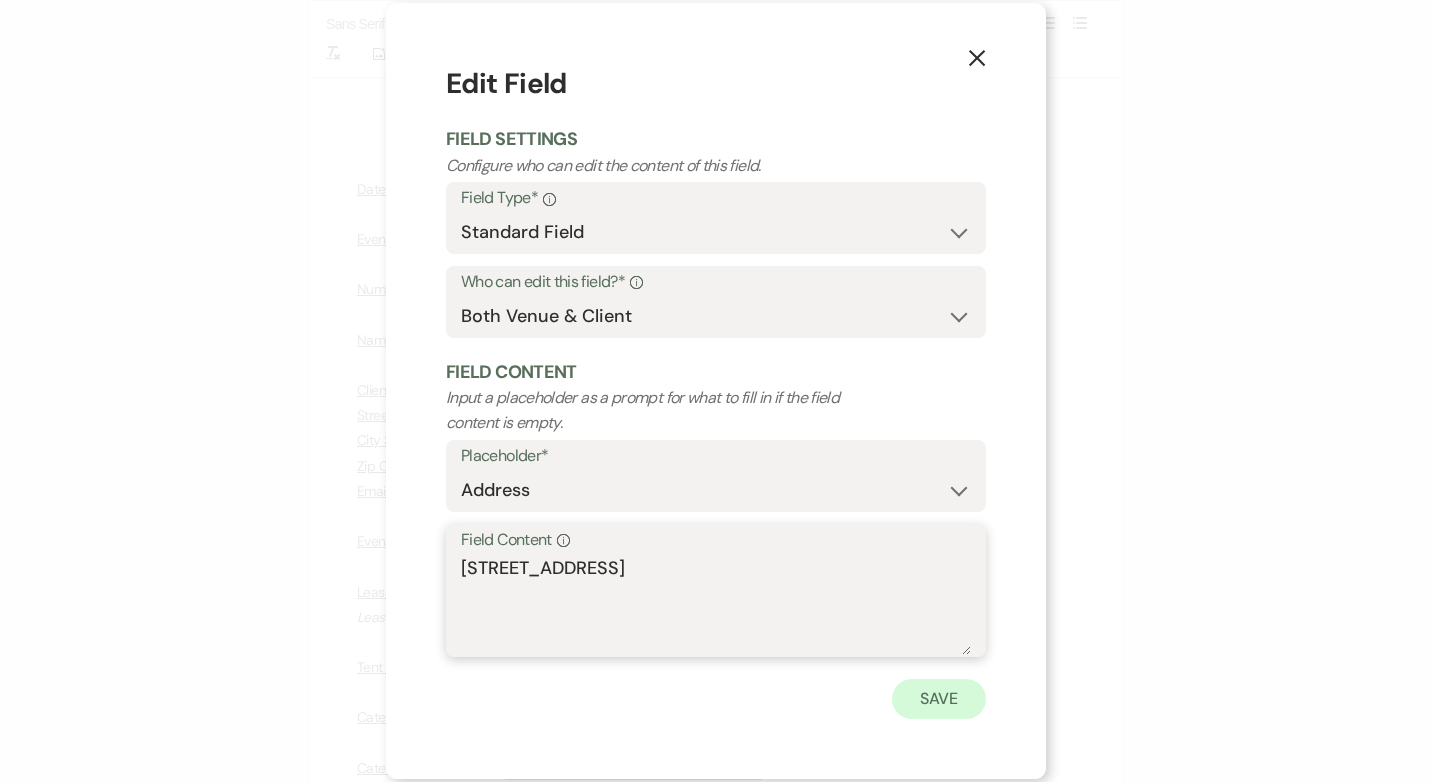 type on "114 Main St. Oxford, MA 01540" 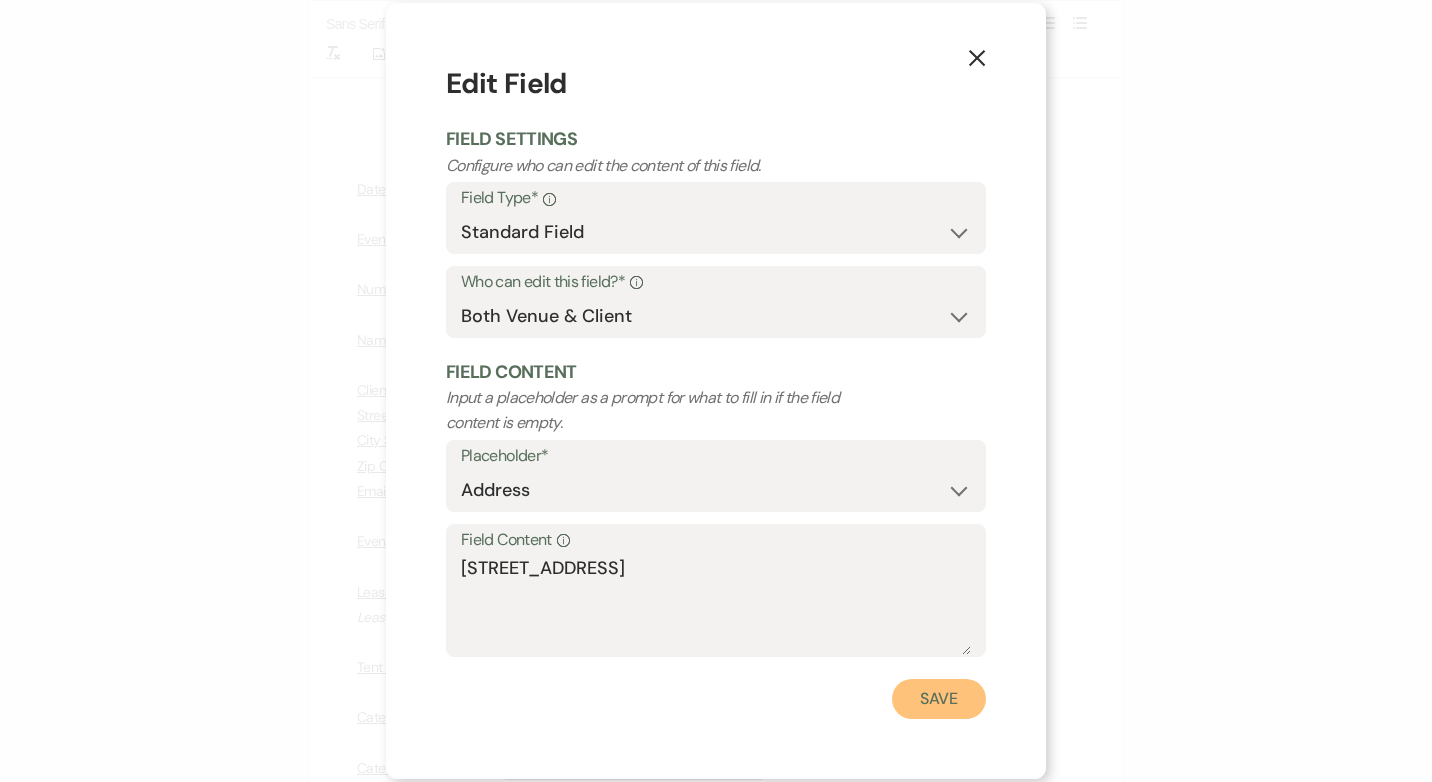 click on "Save" at bounding box center (939, 699) 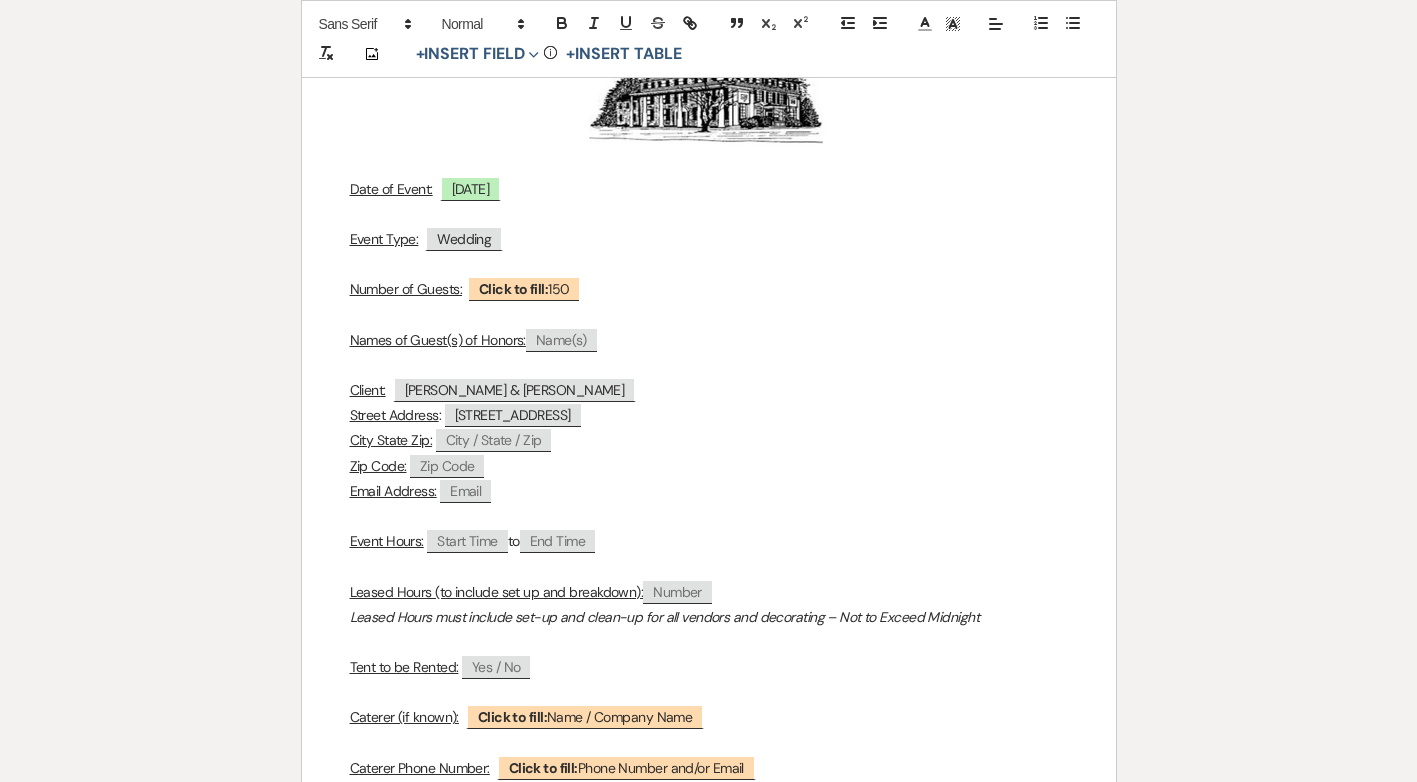 click on "114 Main St. Oxford, MA 01540" at bounding box center (513, 415) 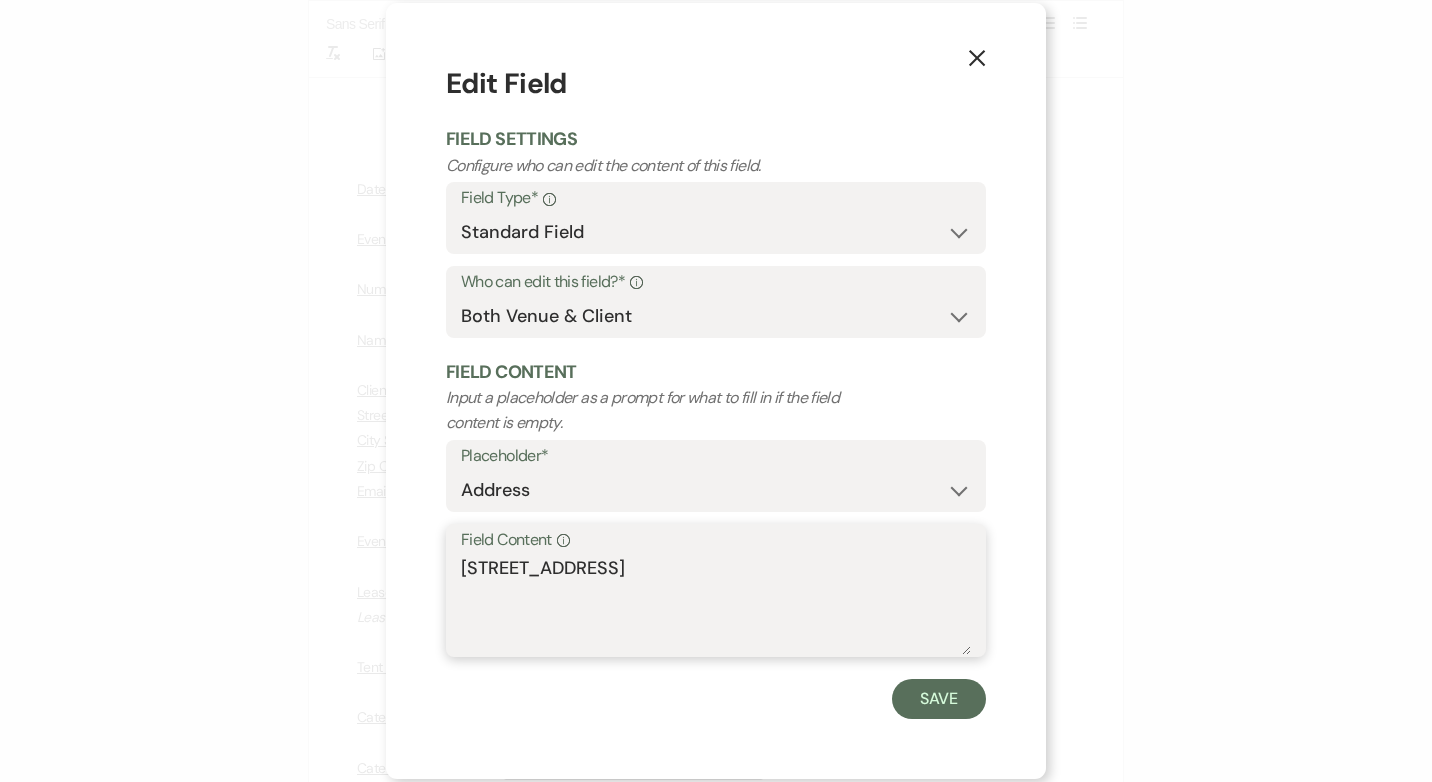click on "114 Main St. Oxford, MA 01540" at bounding box center (716, 605) 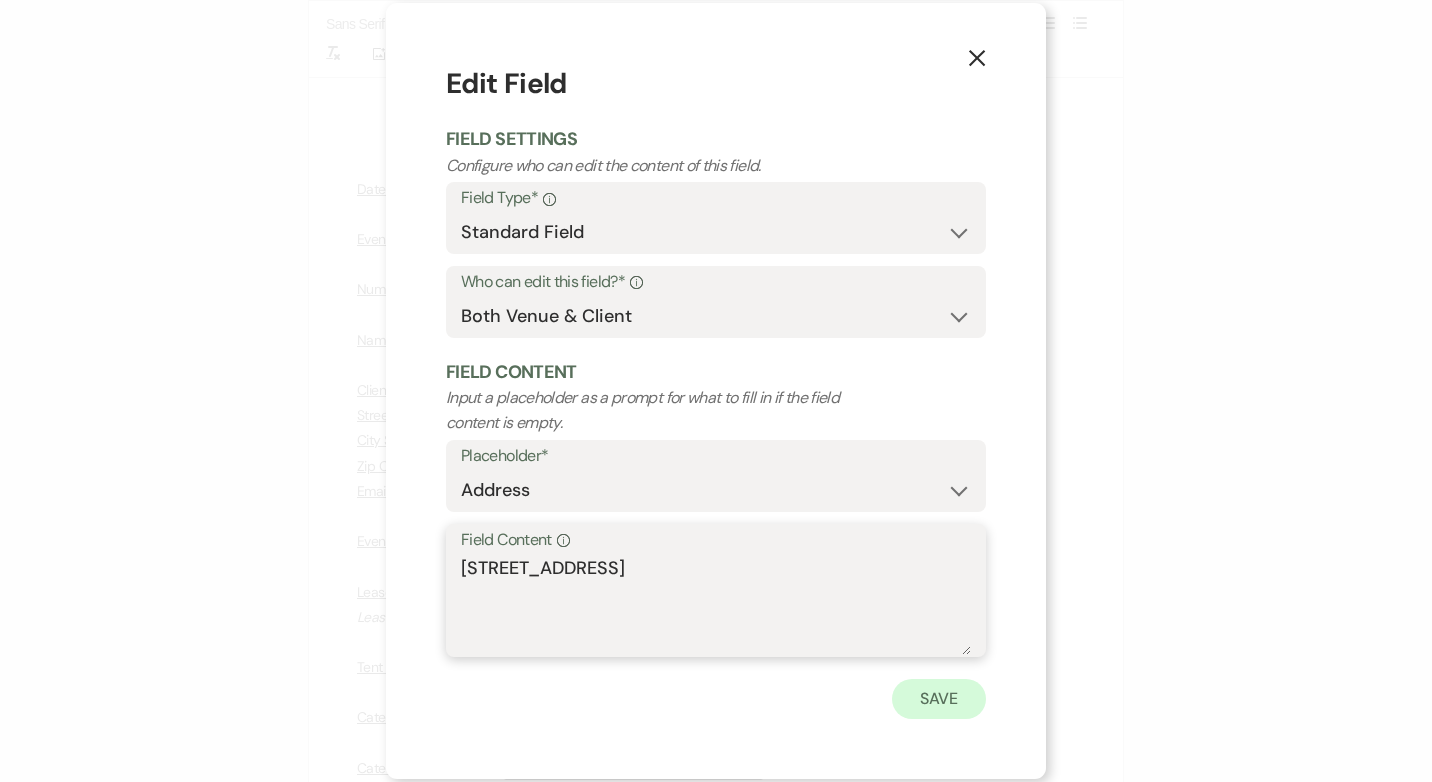 type on "[STREET_ADDRESS]" 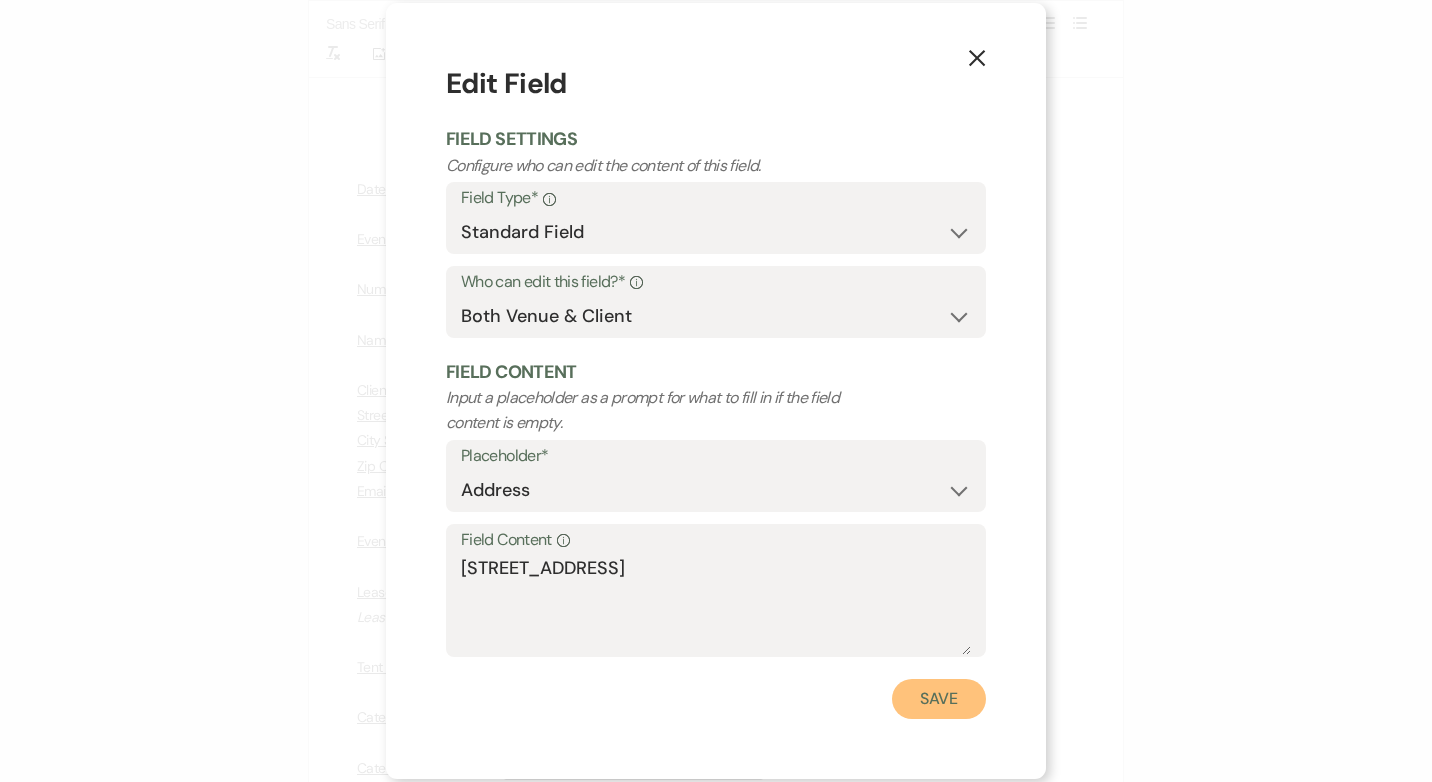 click on "Save" at bounding box center [939, 699] 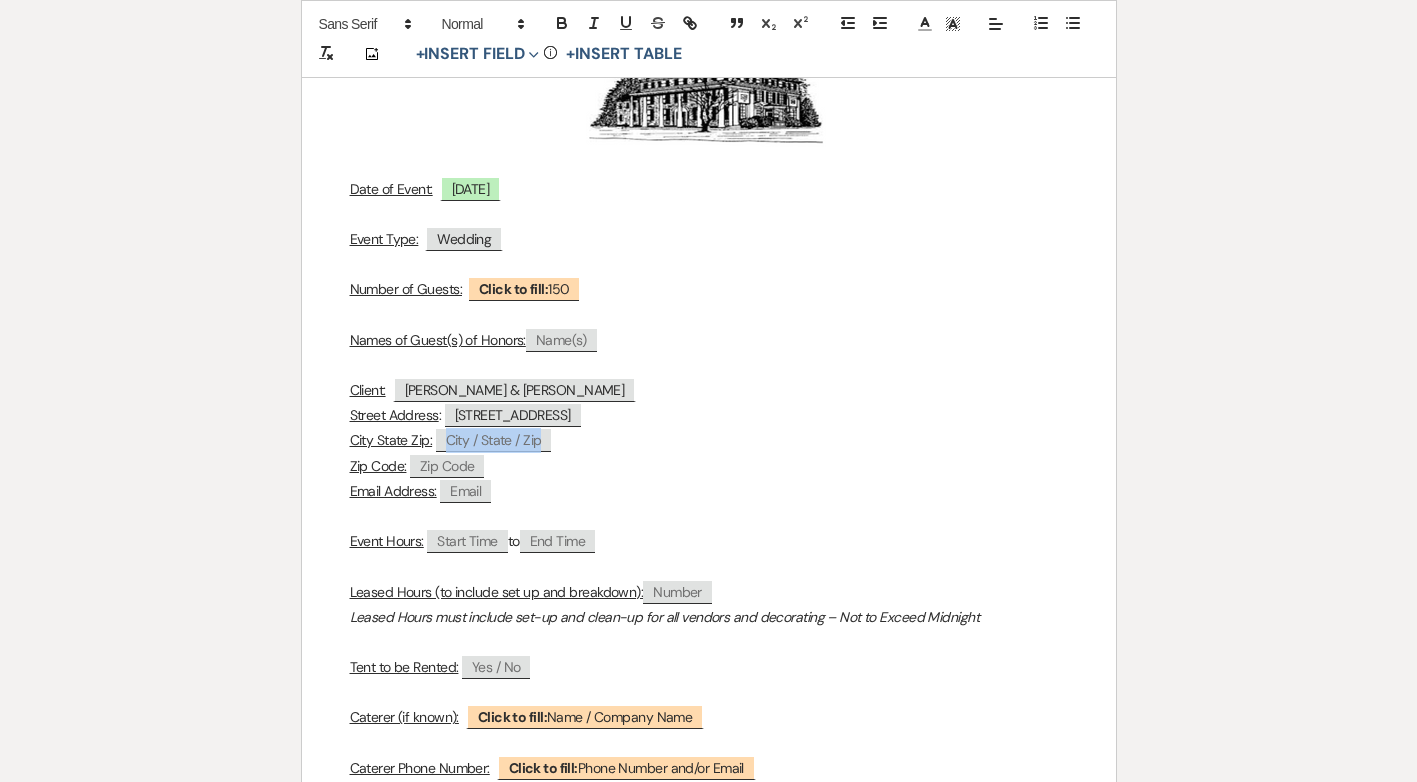 click on "City / State / Zip" at bounding box center [494, 440] 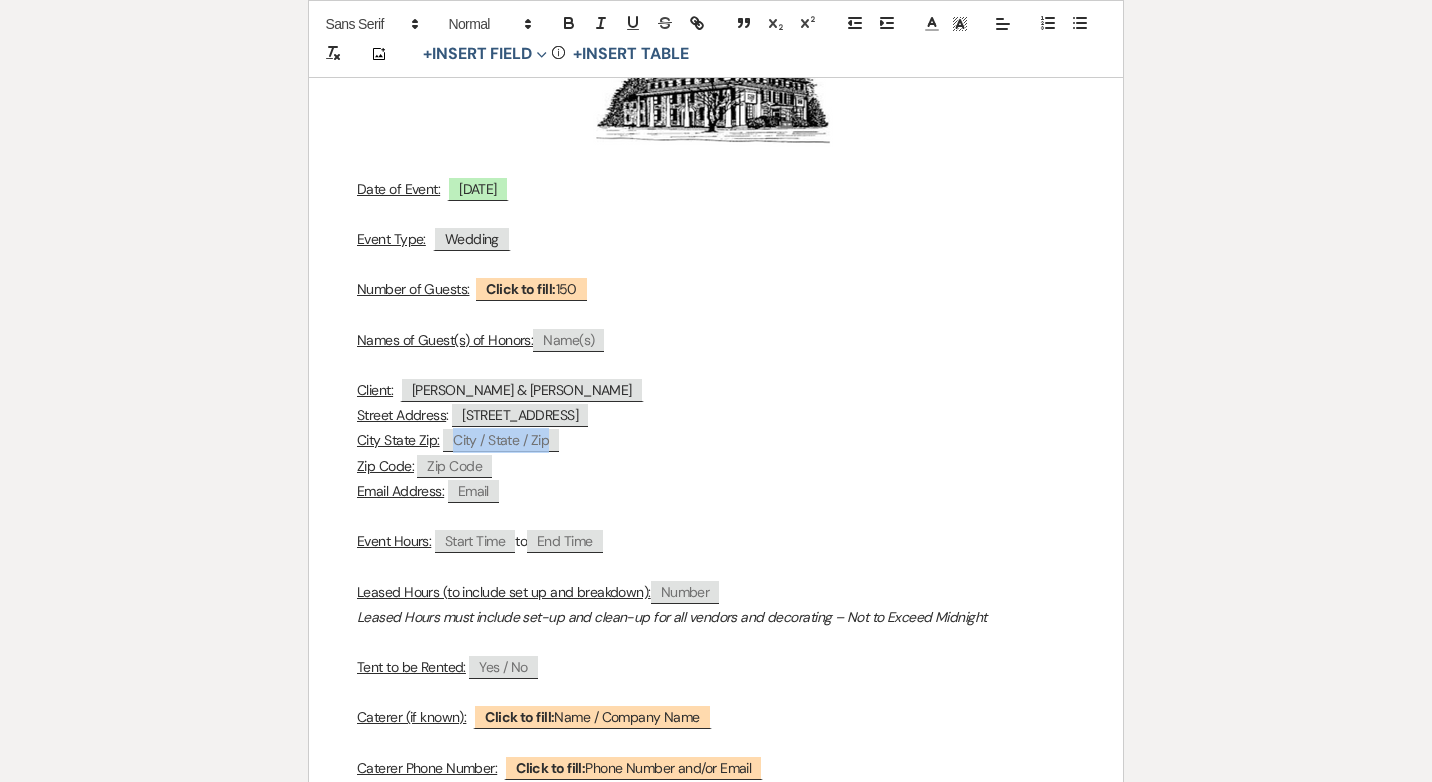 select on "client" 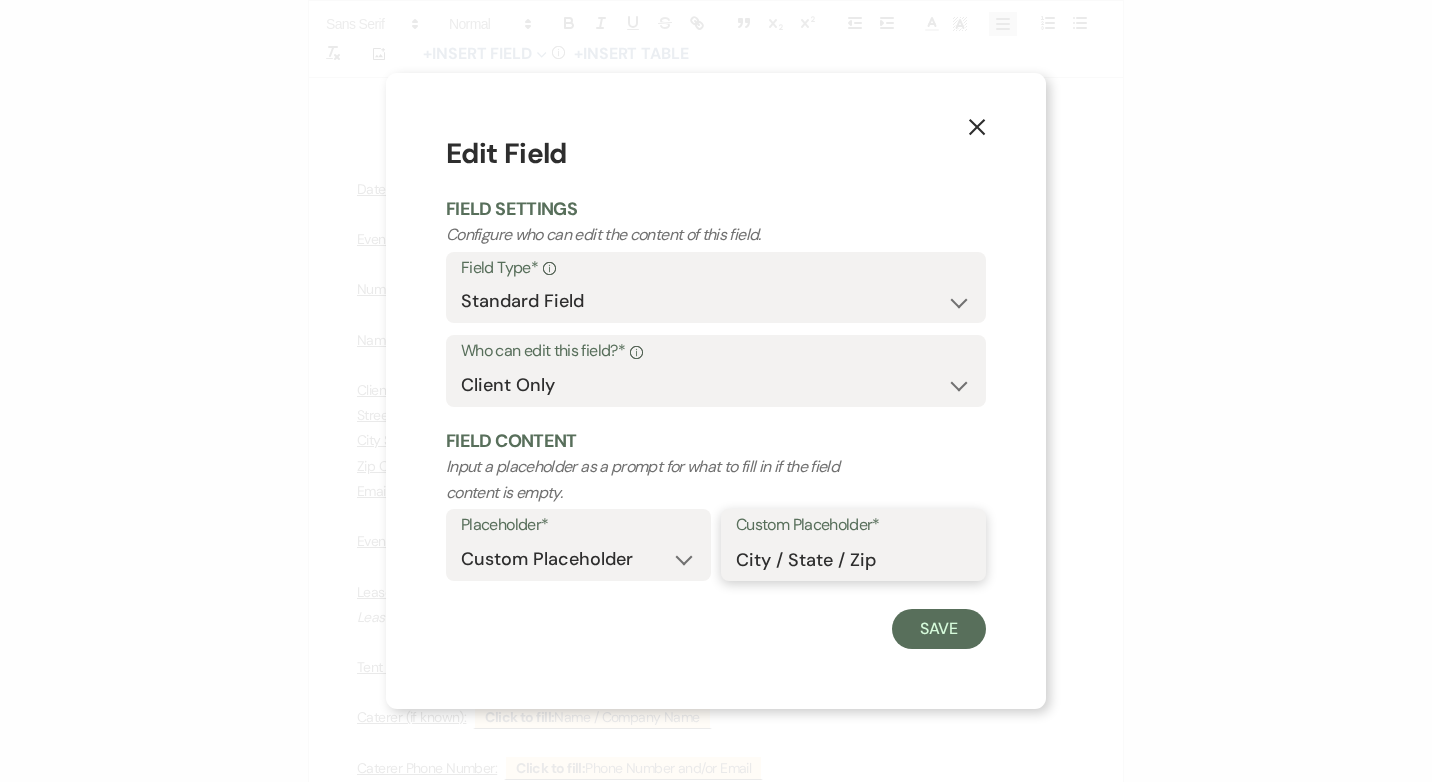 click on "City / State / Zip" at bounding box center (853, 559) 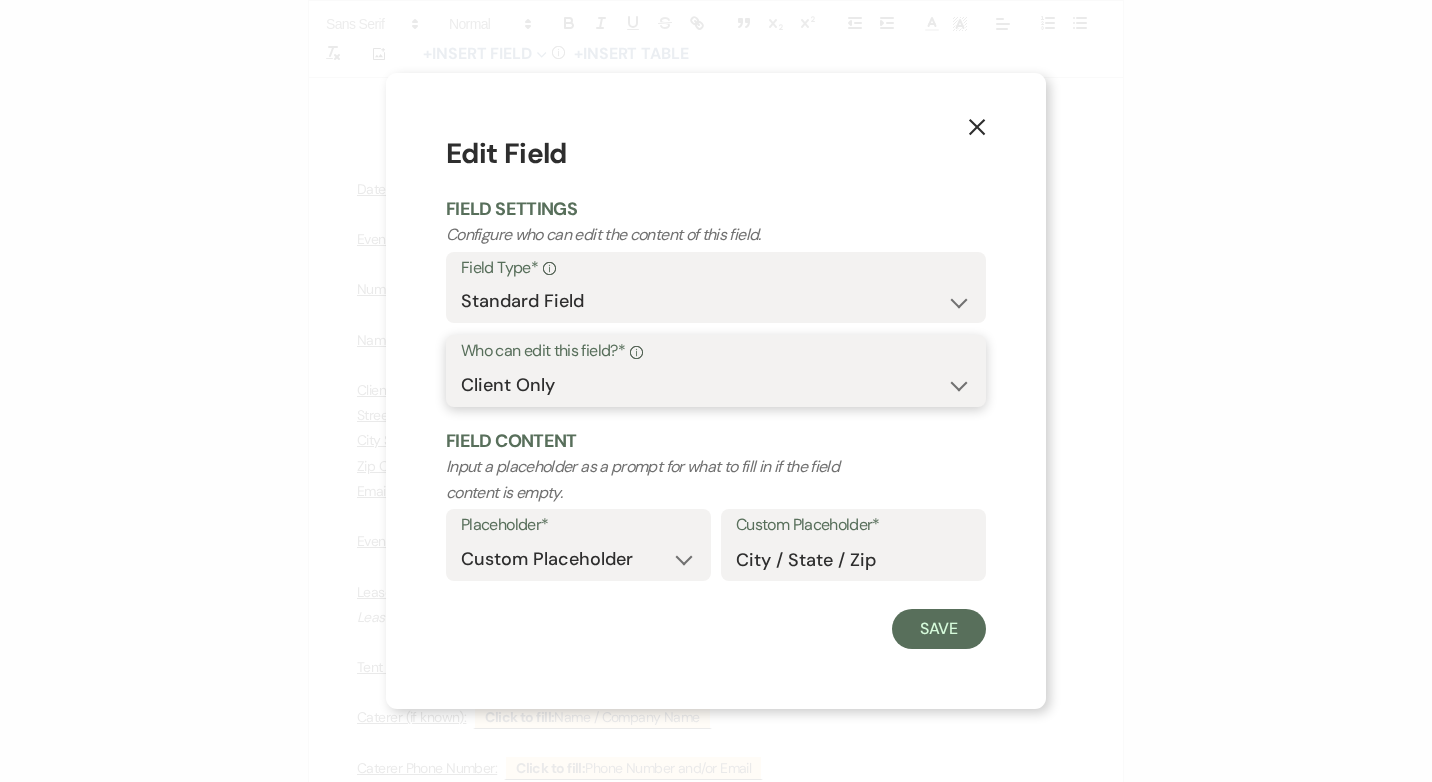 click on "Both Venue & Client Client Only Venue Only" at bounding box center [716, 385] 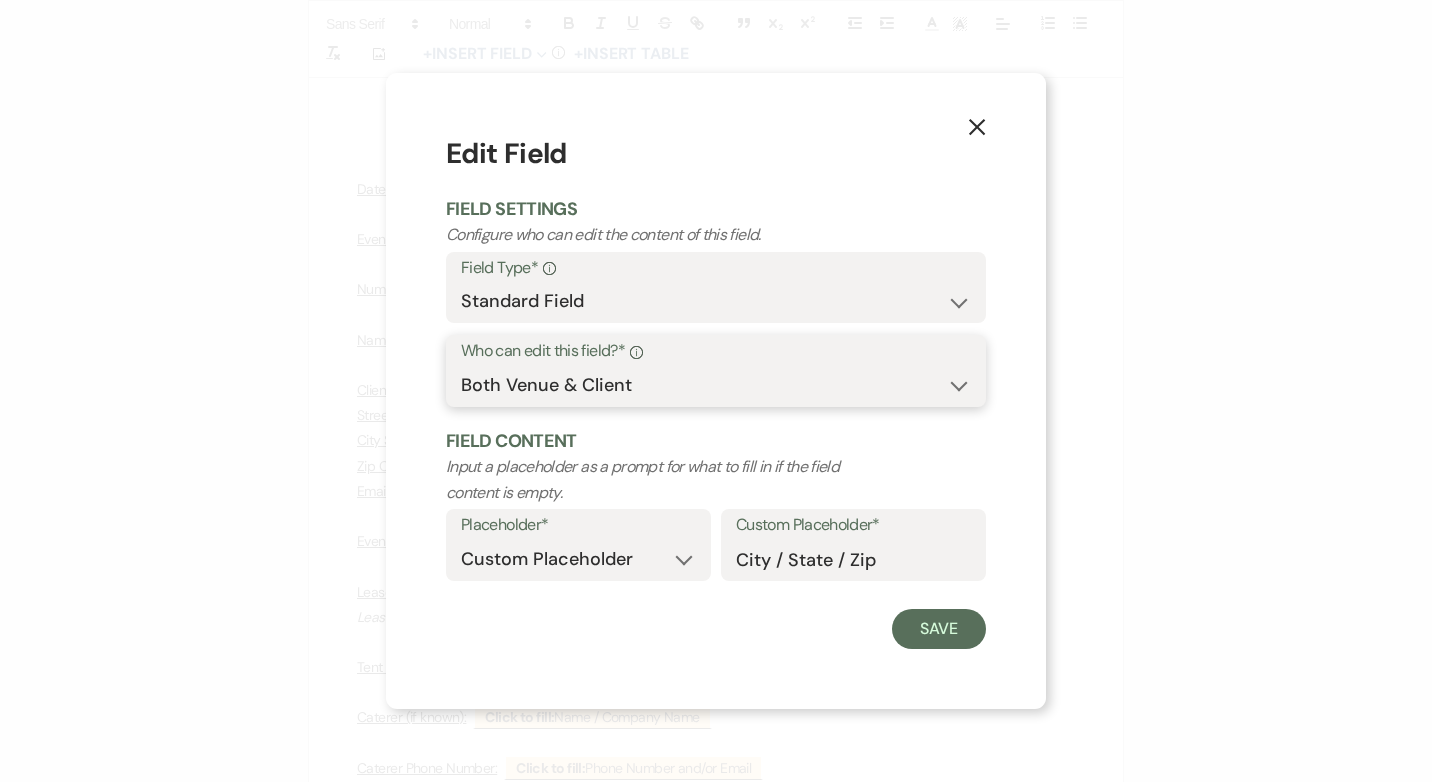 click on "Both Venue & Client Client Only Venue Only" at bounding box center [716, 385] 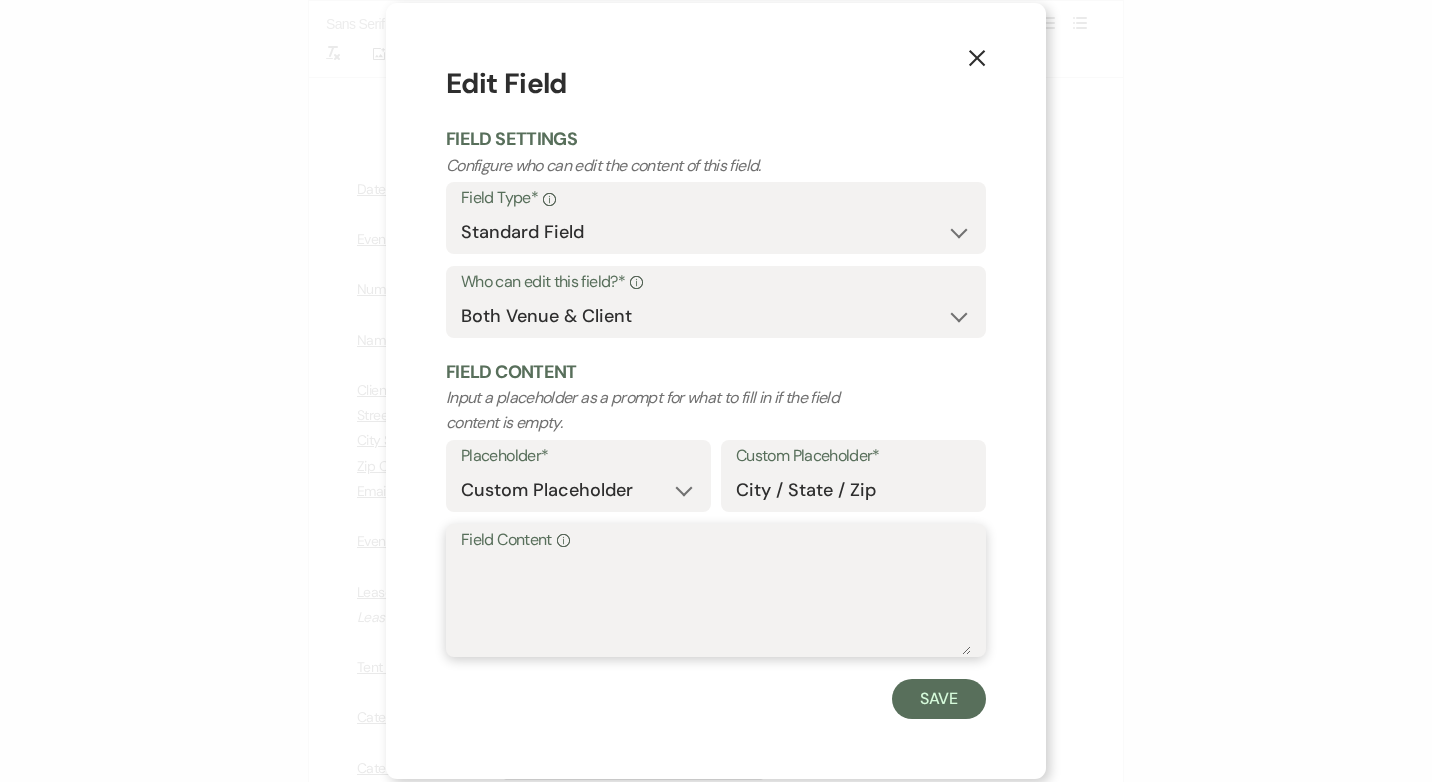 click on "Field Content Info" at bounding box center [716, 605] 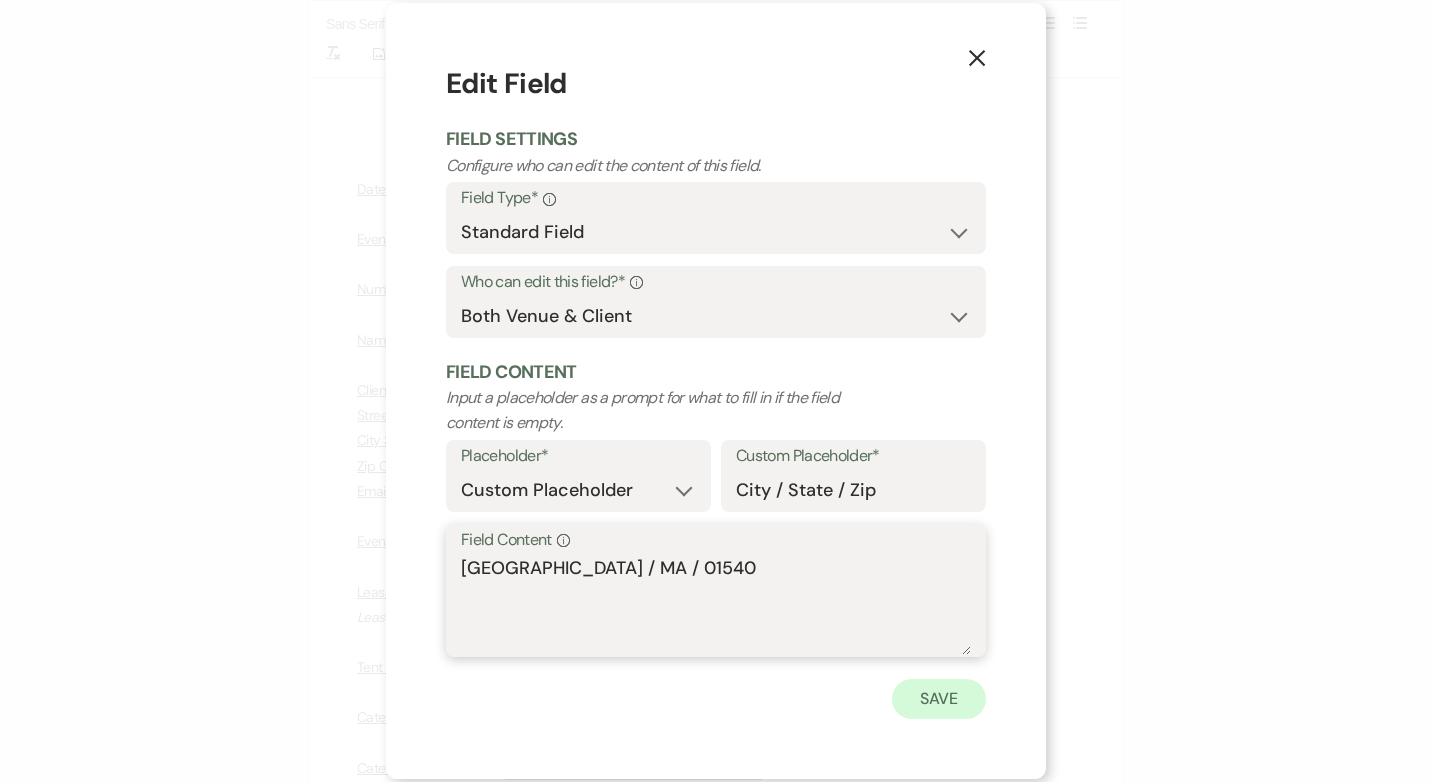 type on "Oxford / MA / 01540" 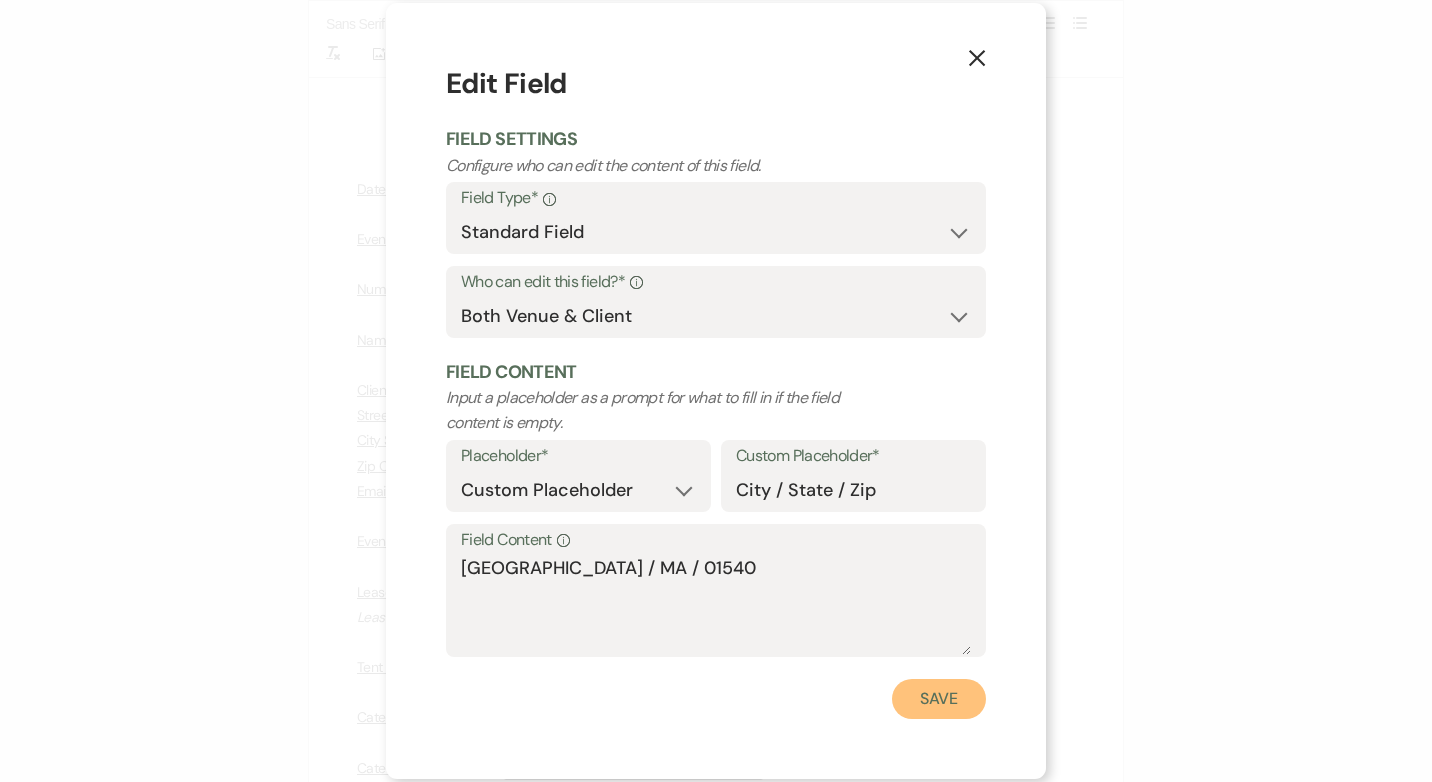 click on "Save" at bounding box center (939, 699) 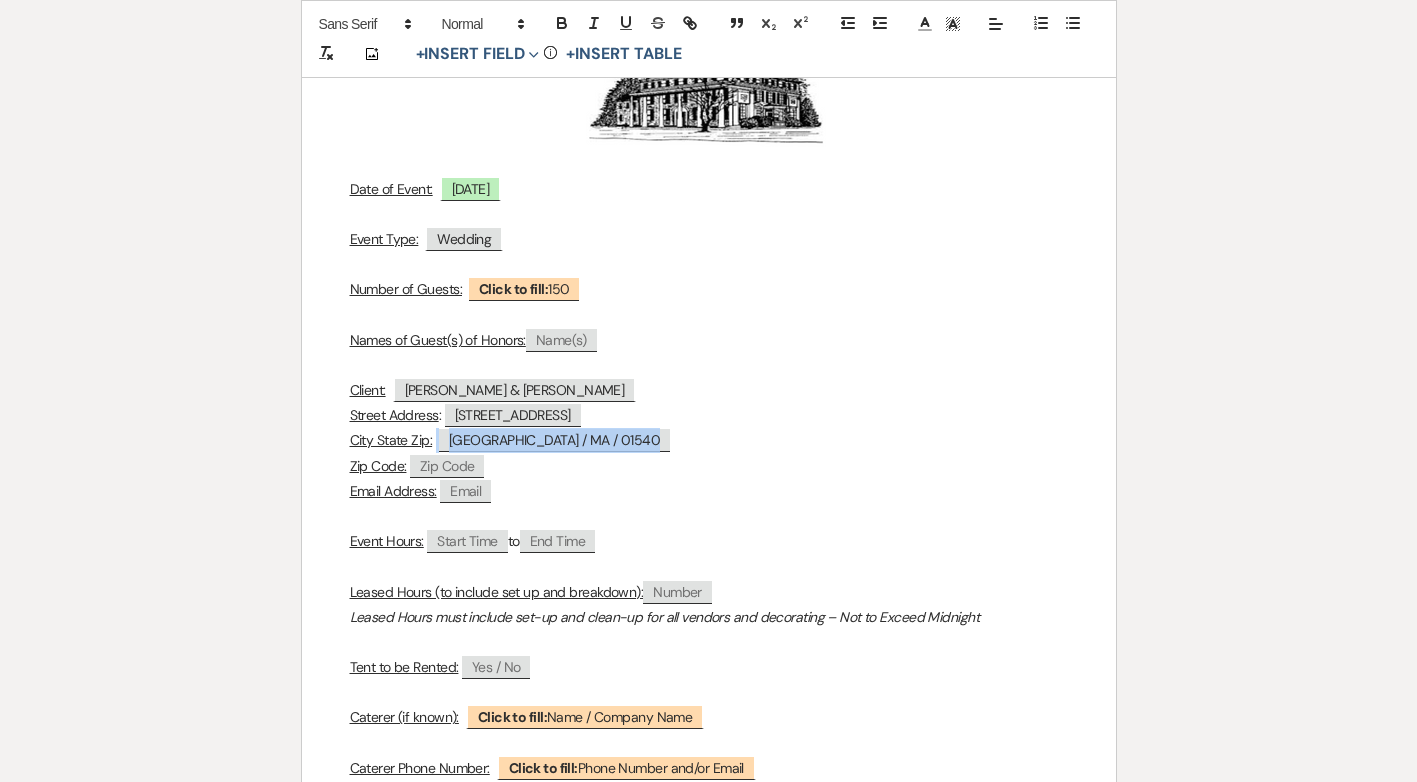 click on "Oxford / MA / 01540" at bounding box center (554, 440) 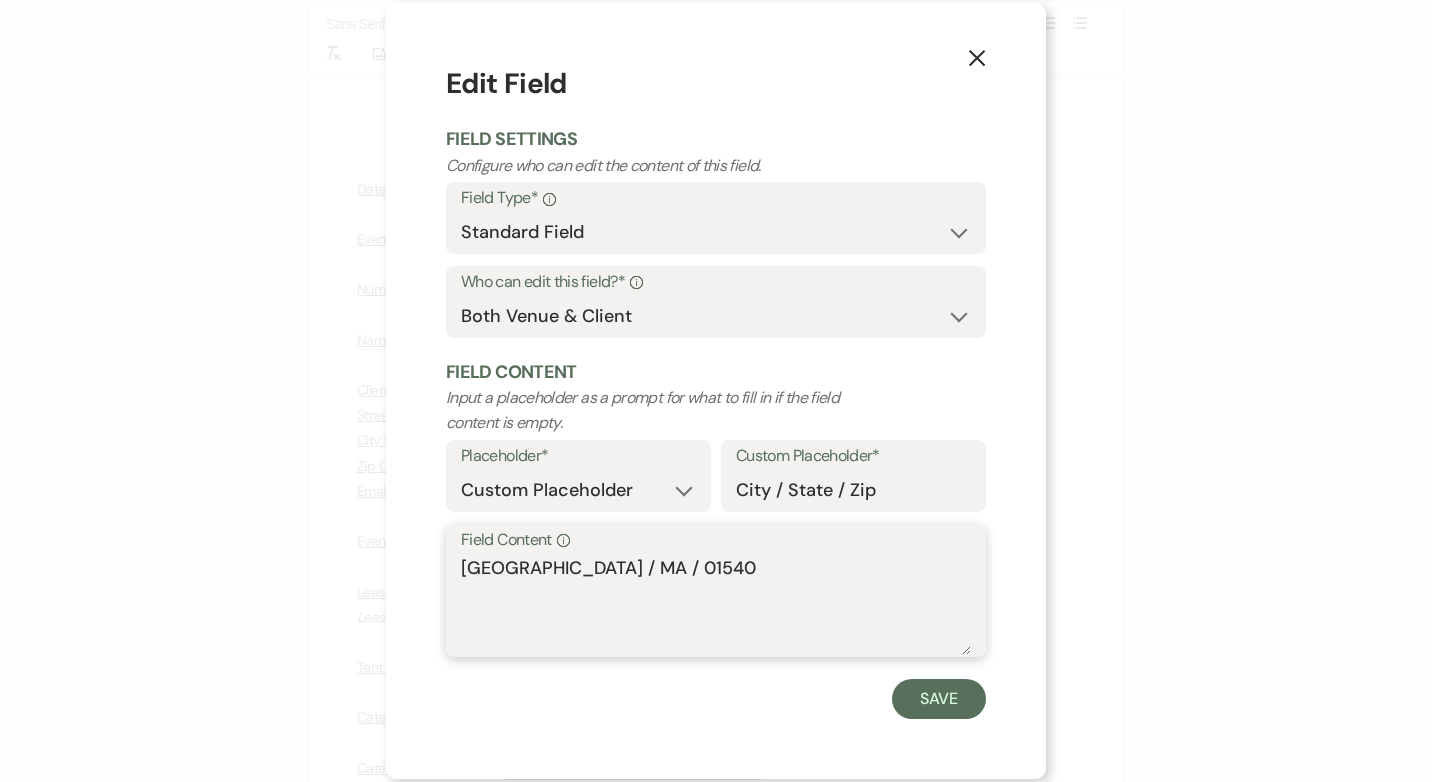 click on "Oxford / MA / 01540" at bounding box center (716, 605) 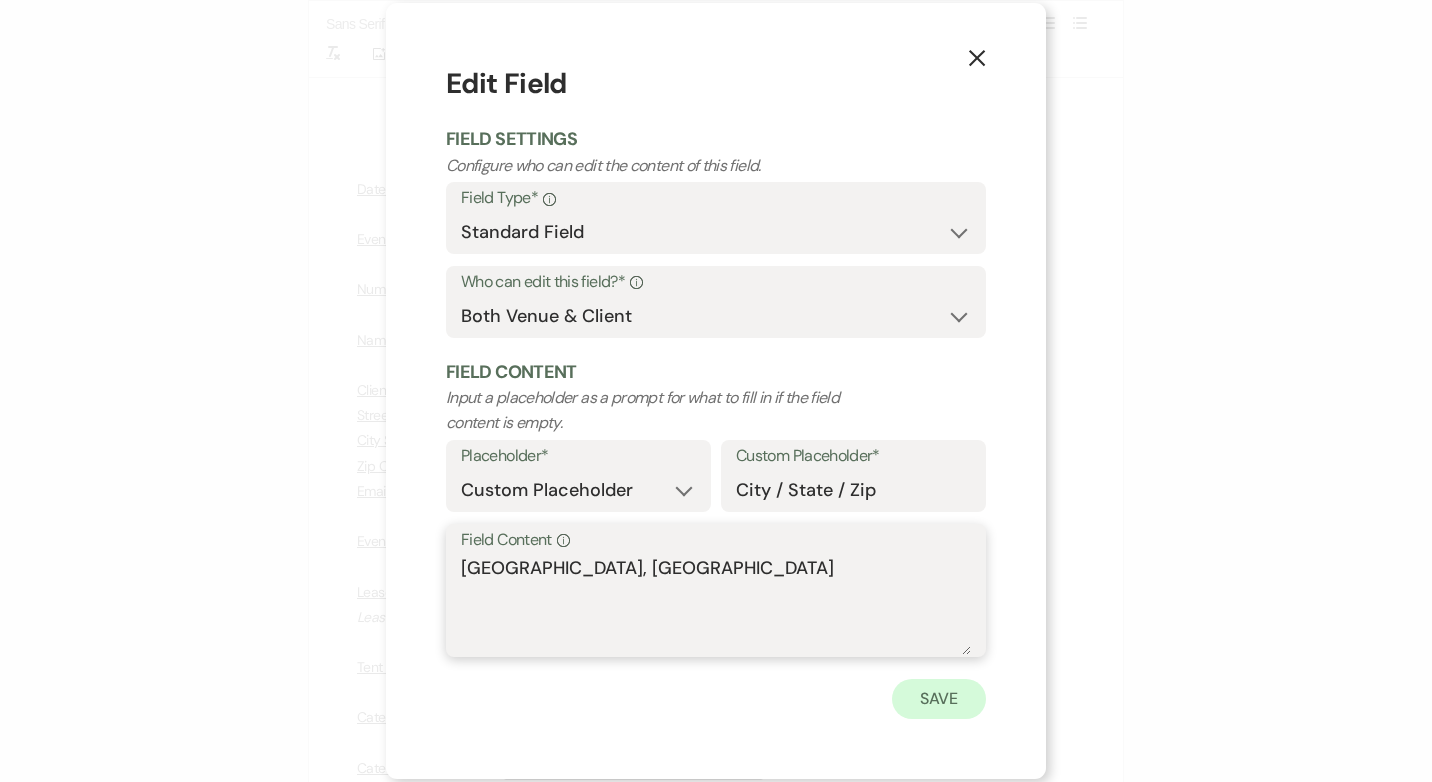 type on "Oxford, MA" 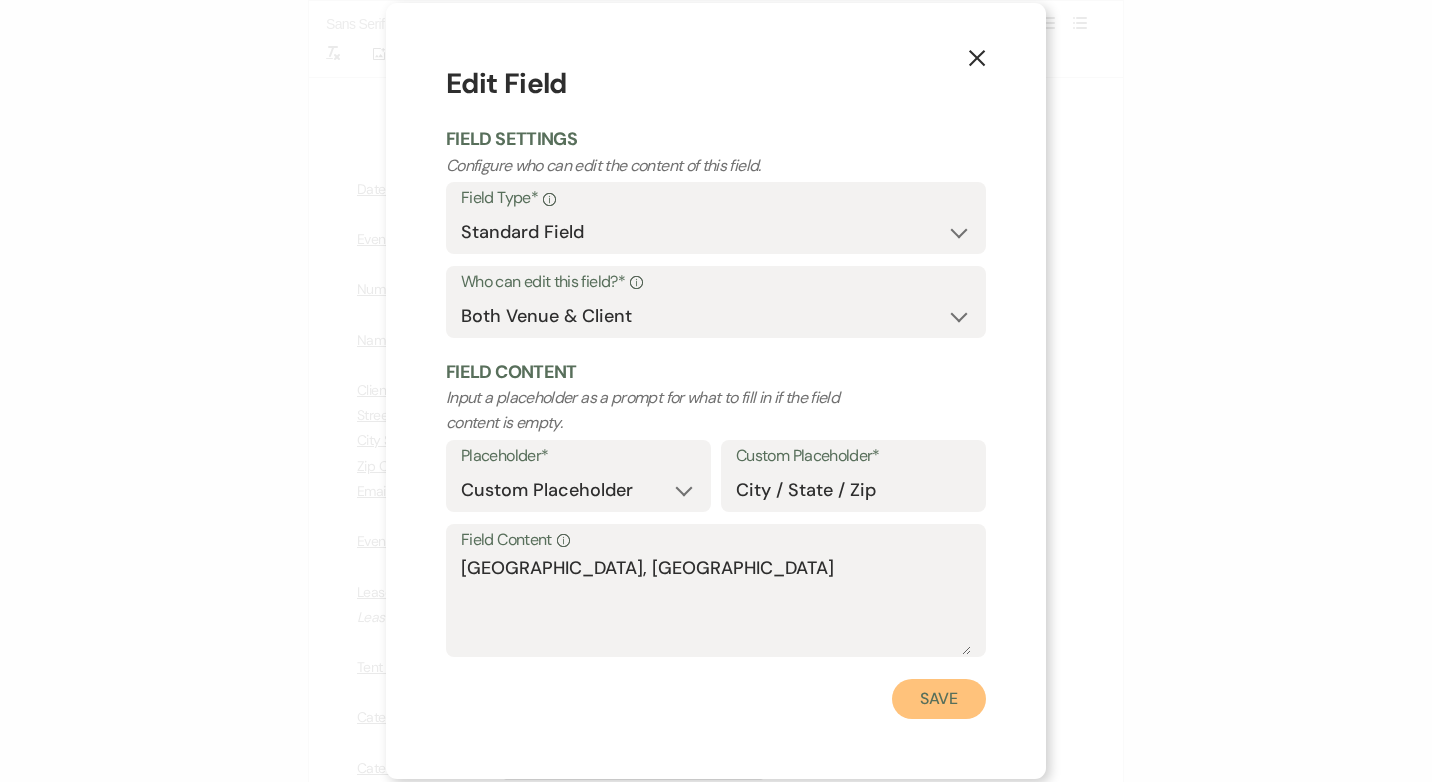click on "Save" at bounding box center [939, 699] 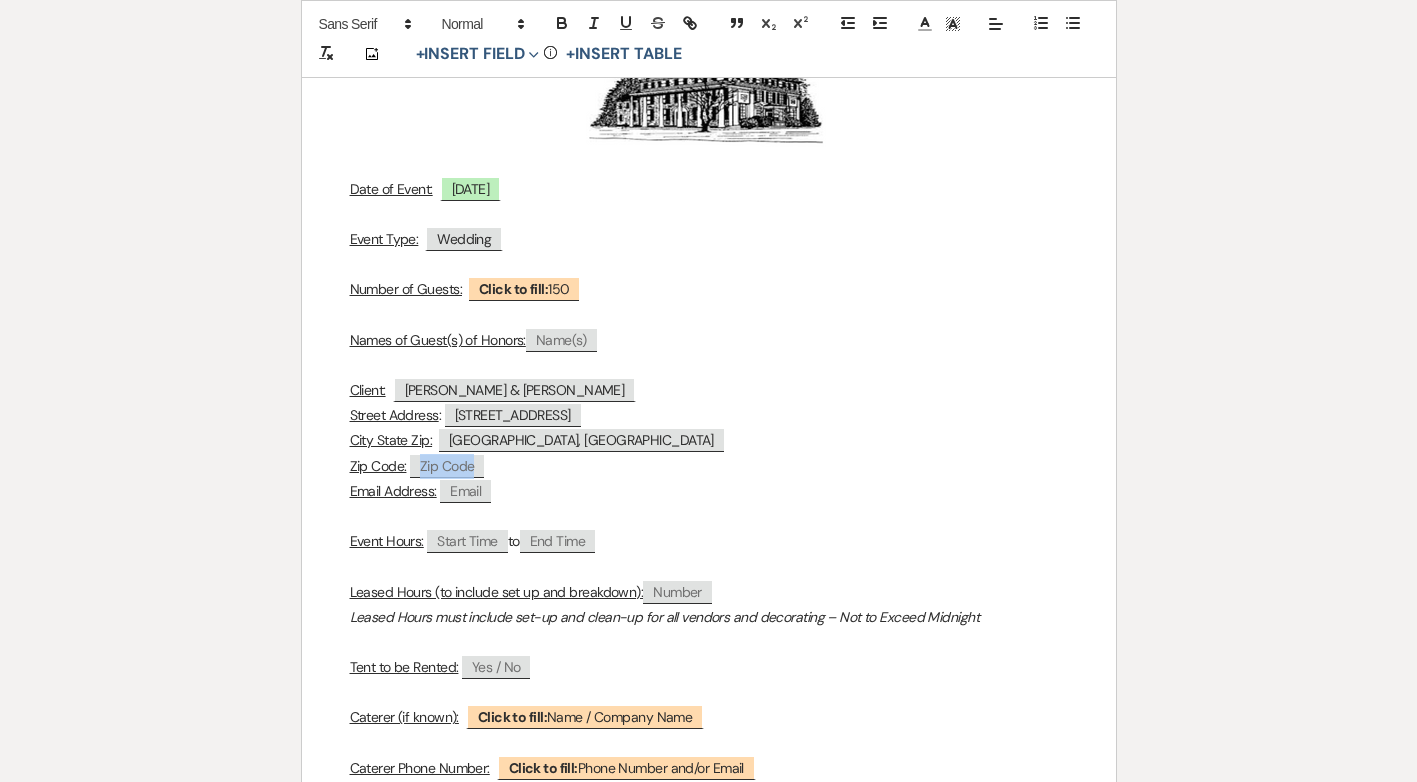click on "Zip Code" at bounding box center [447, 466] 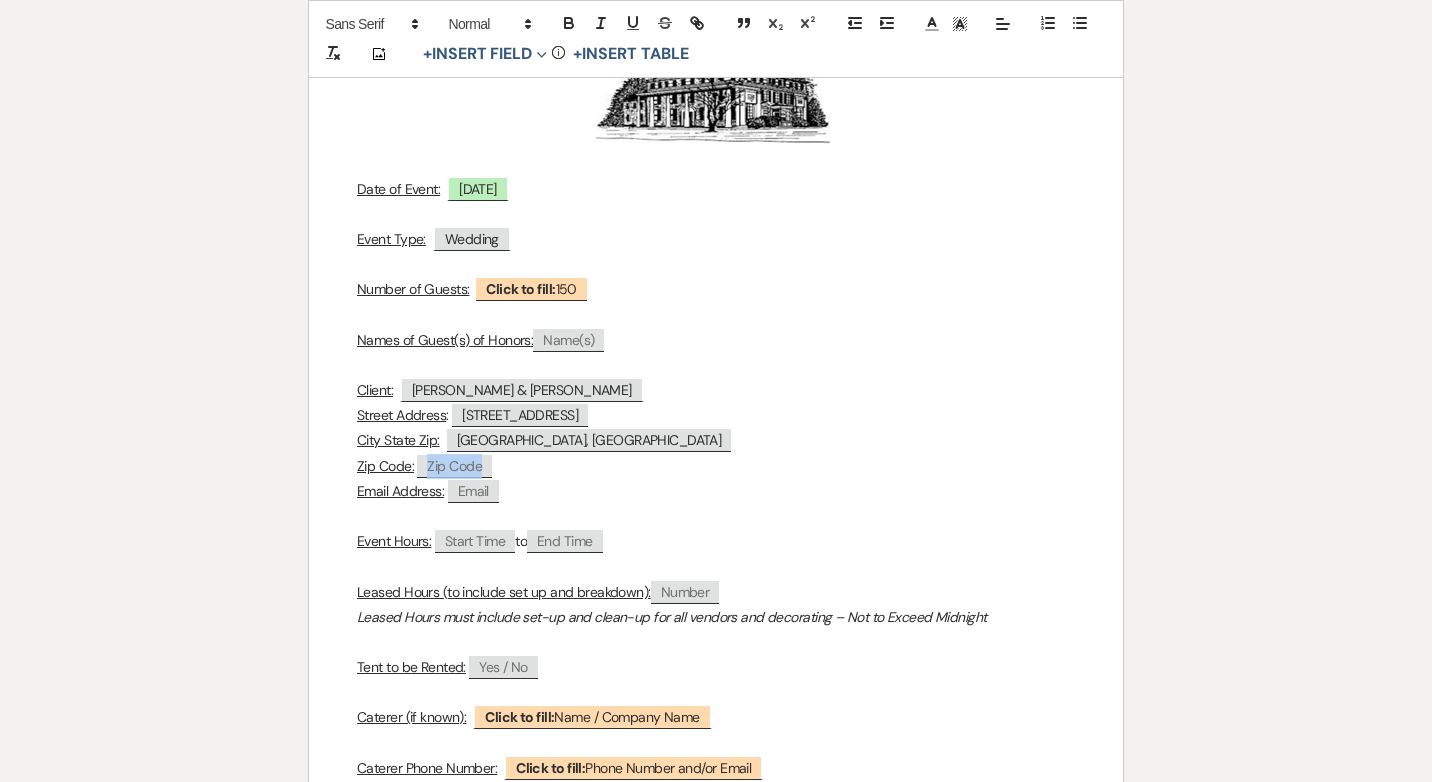 select on "client" 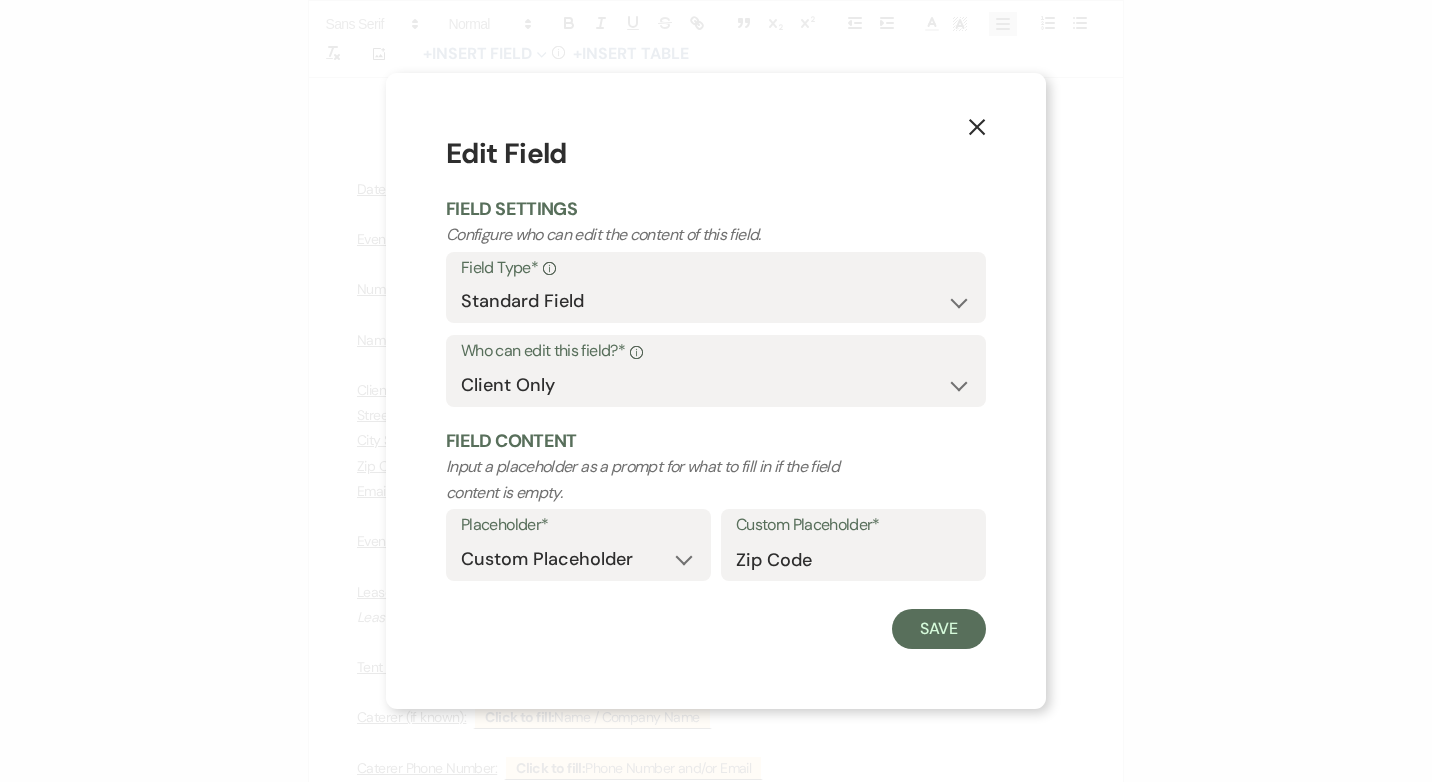 type 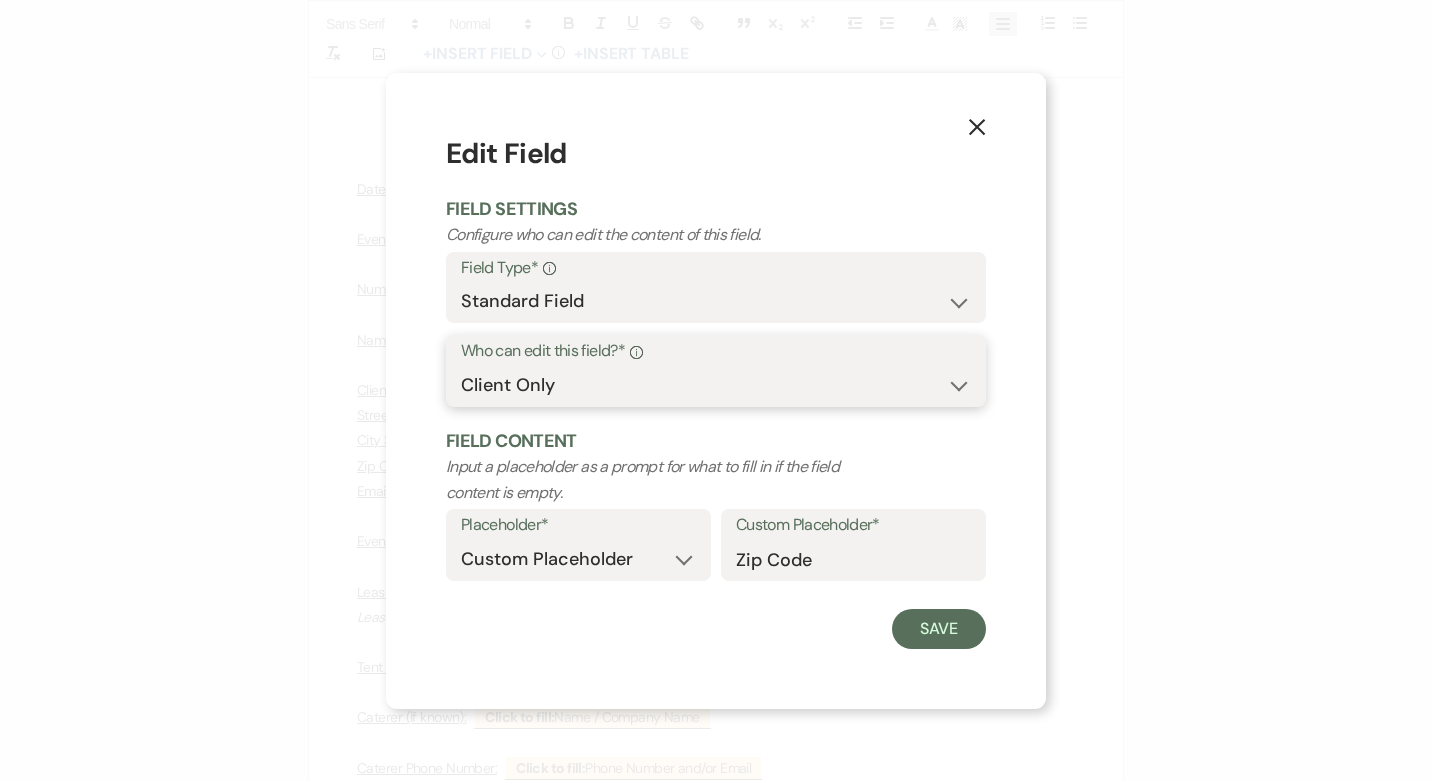 click on "Both Venue & Client Client Only Venue Only" at bounding box center (716, 385) 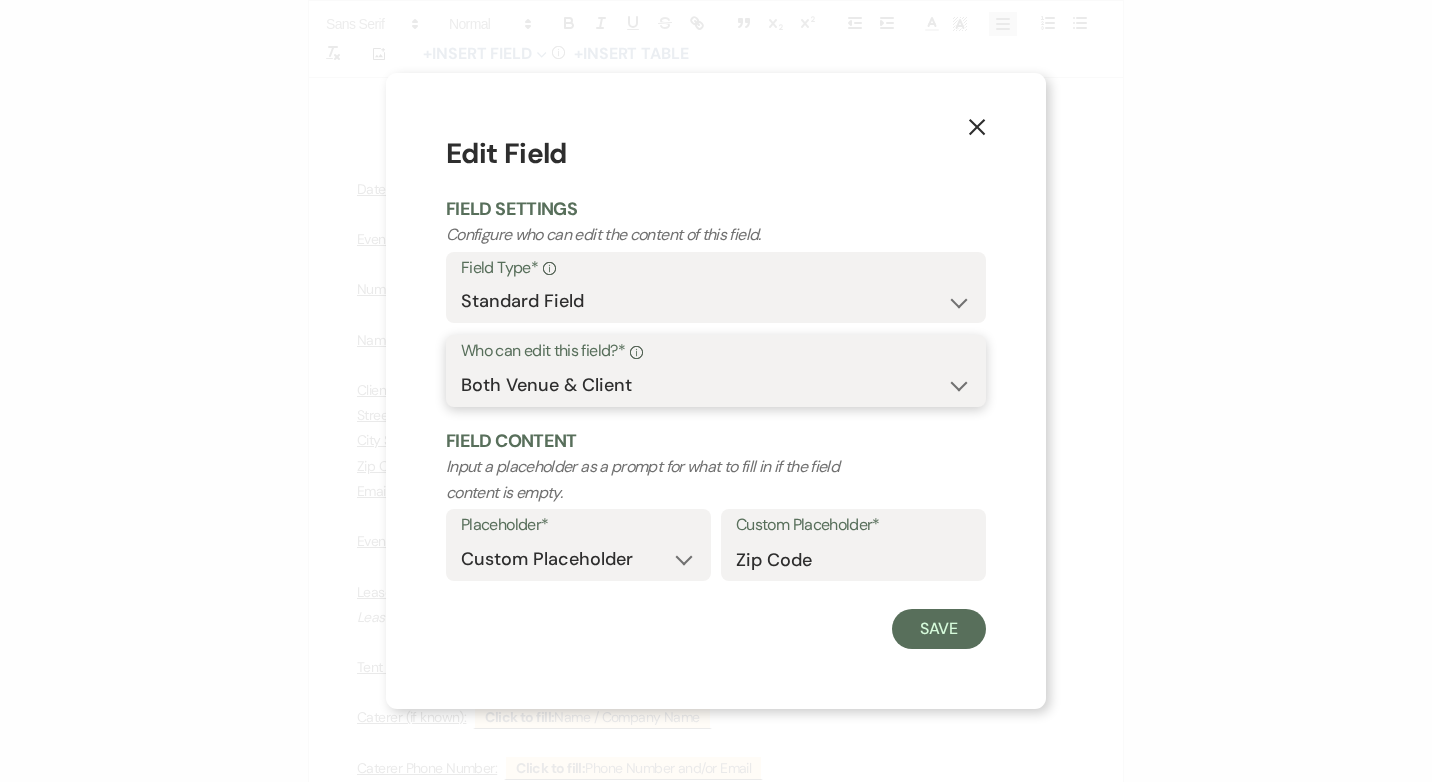click on "Both Venue & Client Client Only Venue Only" at bounding box center (716, 385) 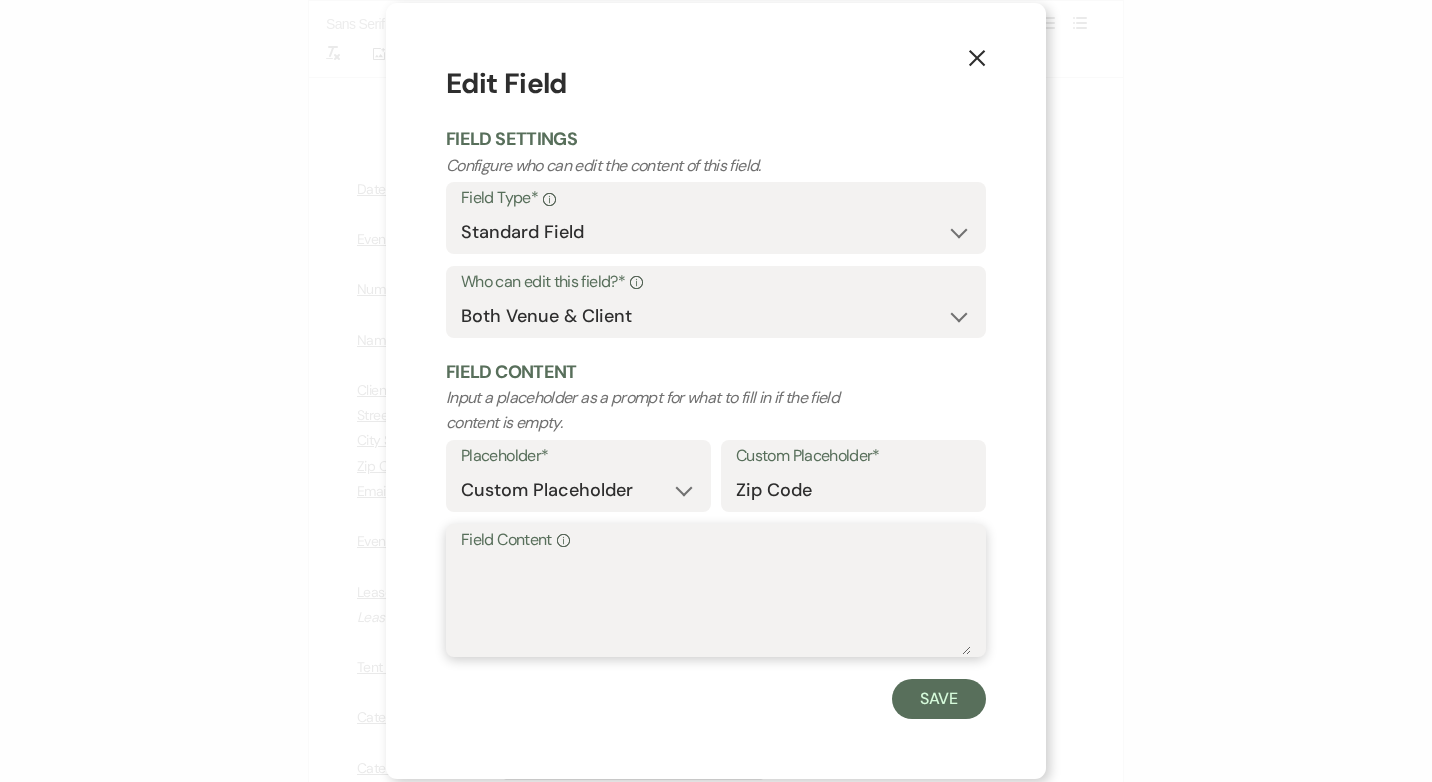 click on "Field Content Info" at bounding box center [716, 605] 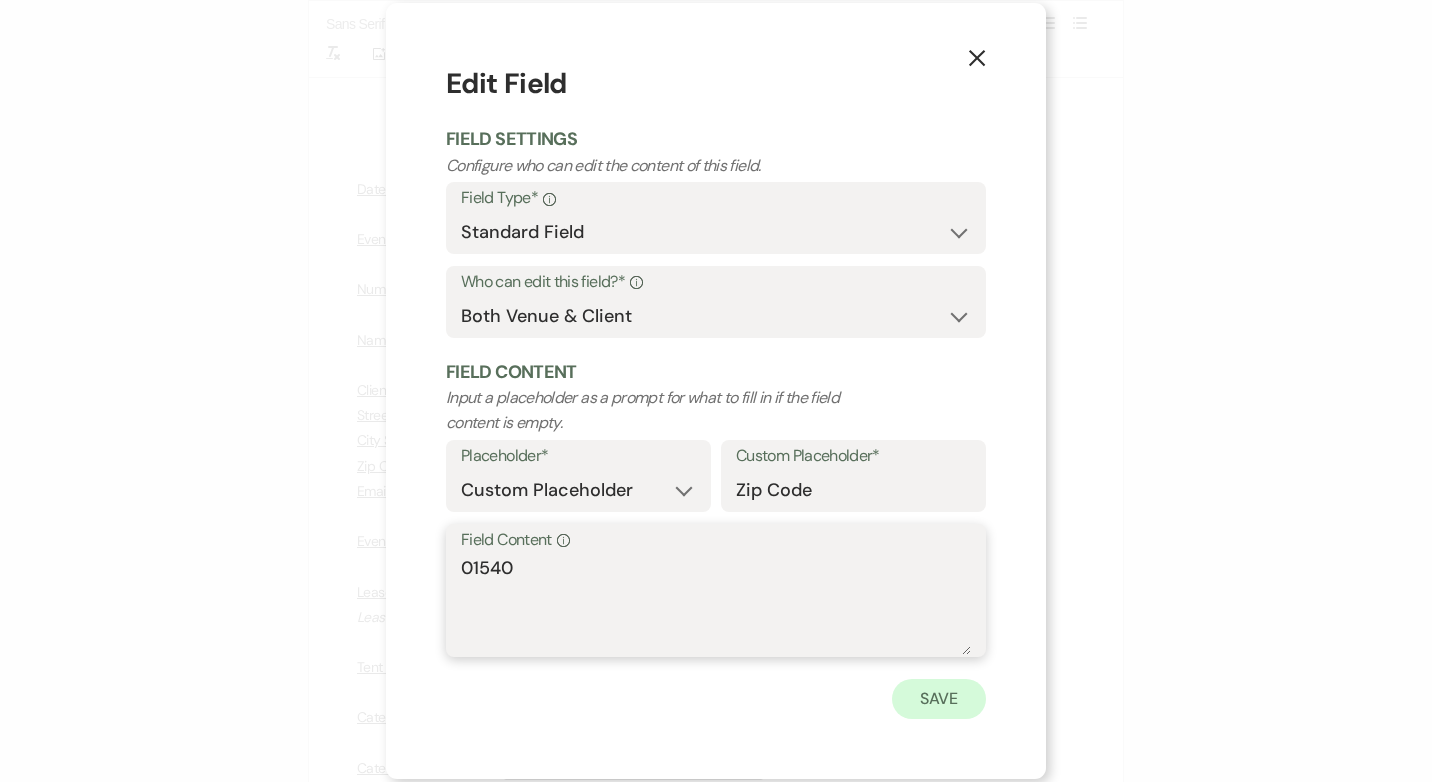 type on "01540" 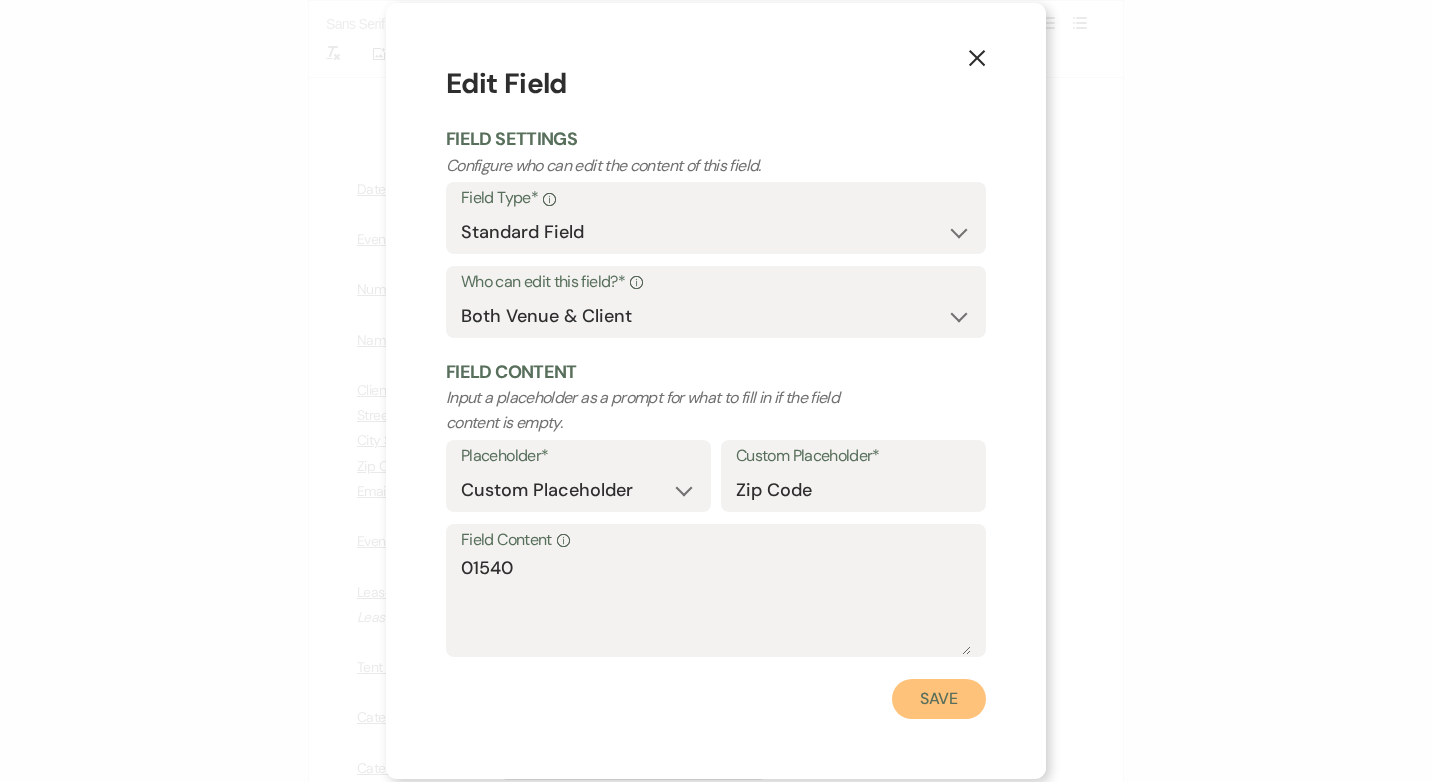 click on "Save" at bounding box center [939, 699] 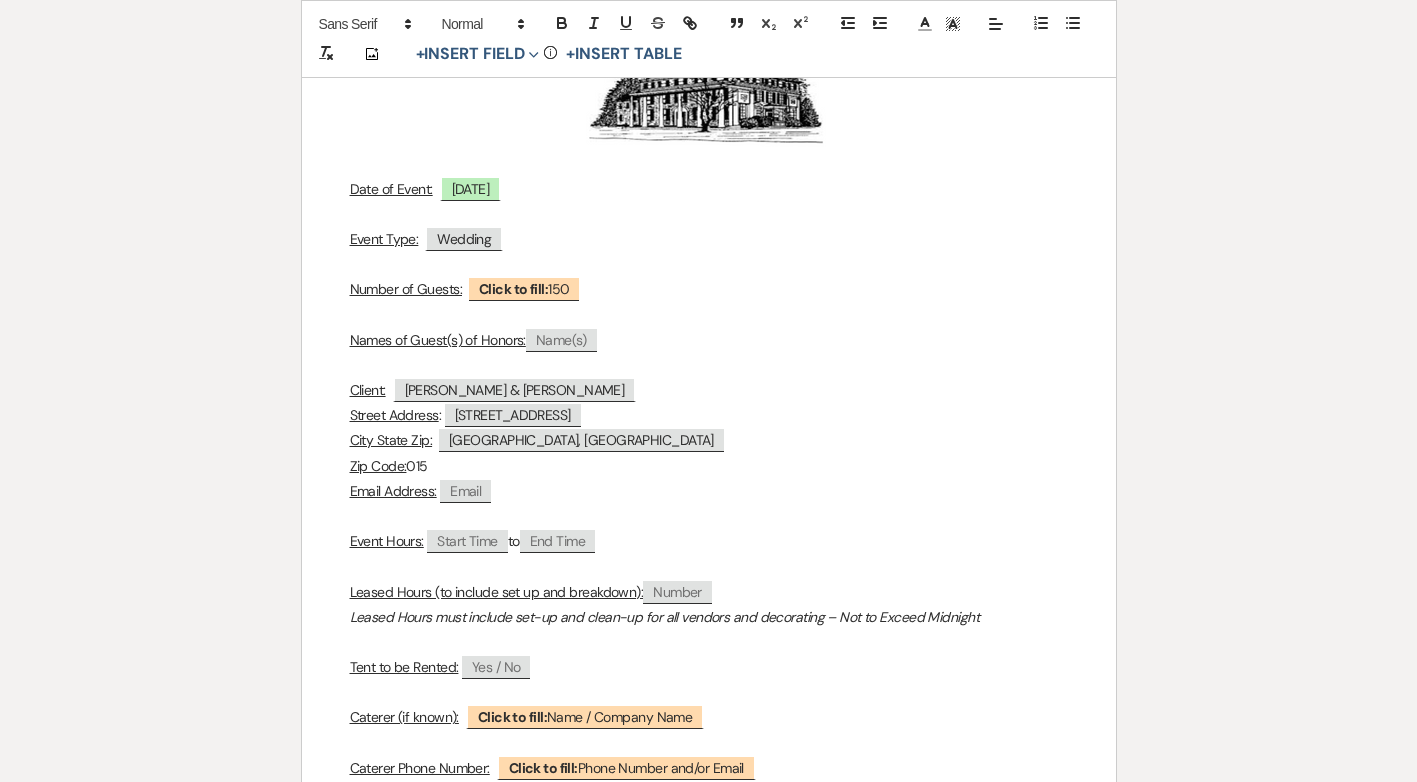 click on "Zip Code:  015" at bounding box center [709, 466] 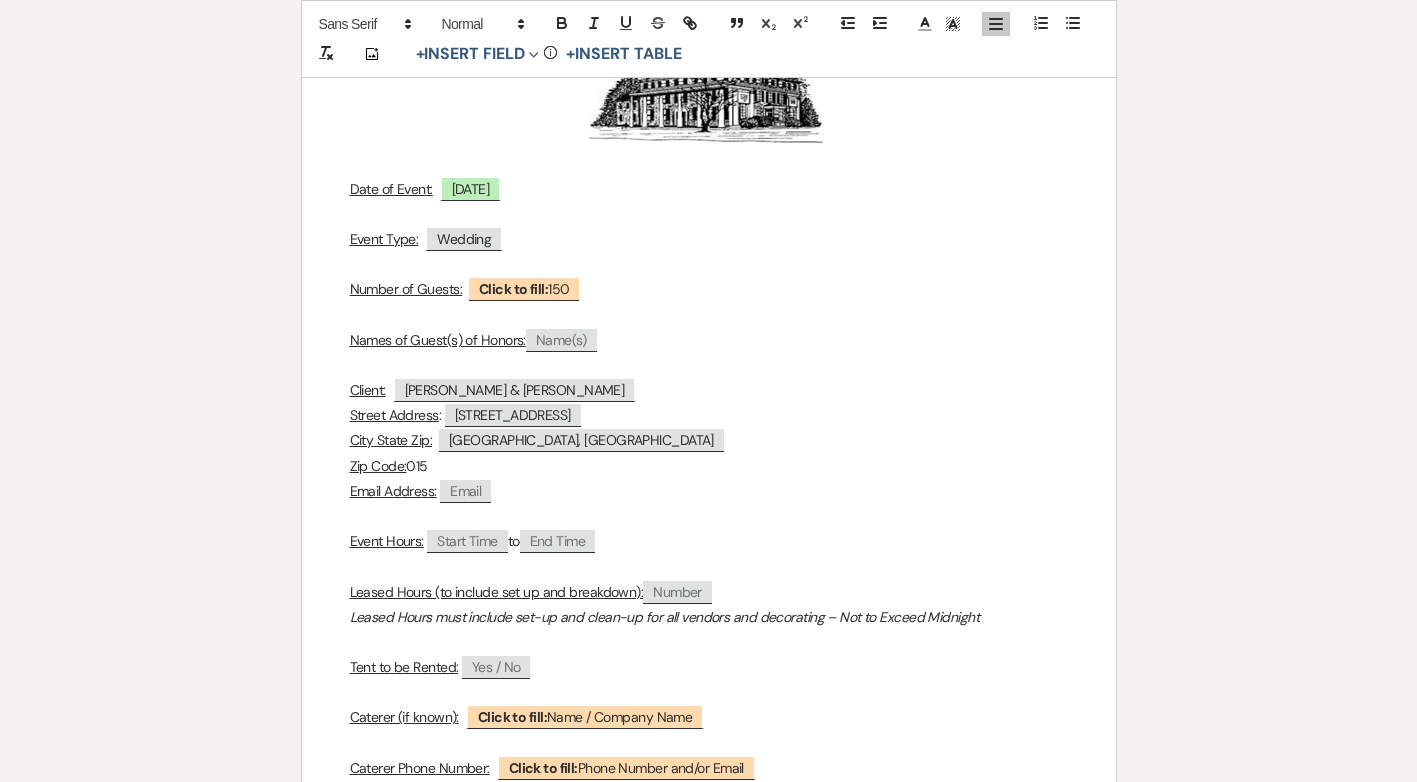 click on "Zip Code:  015" at bounding box center [709, 466] 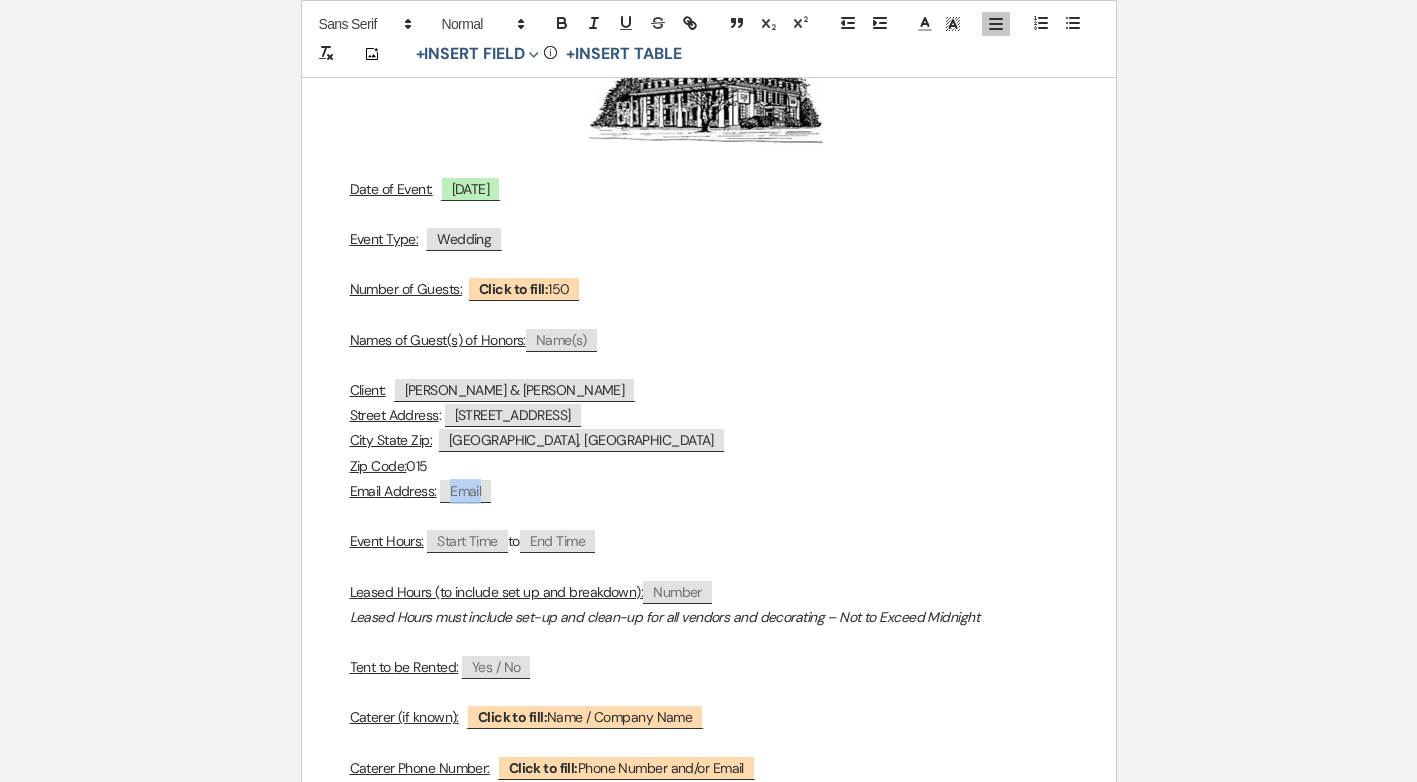 click on "Email" at bounding box center [465, 491] 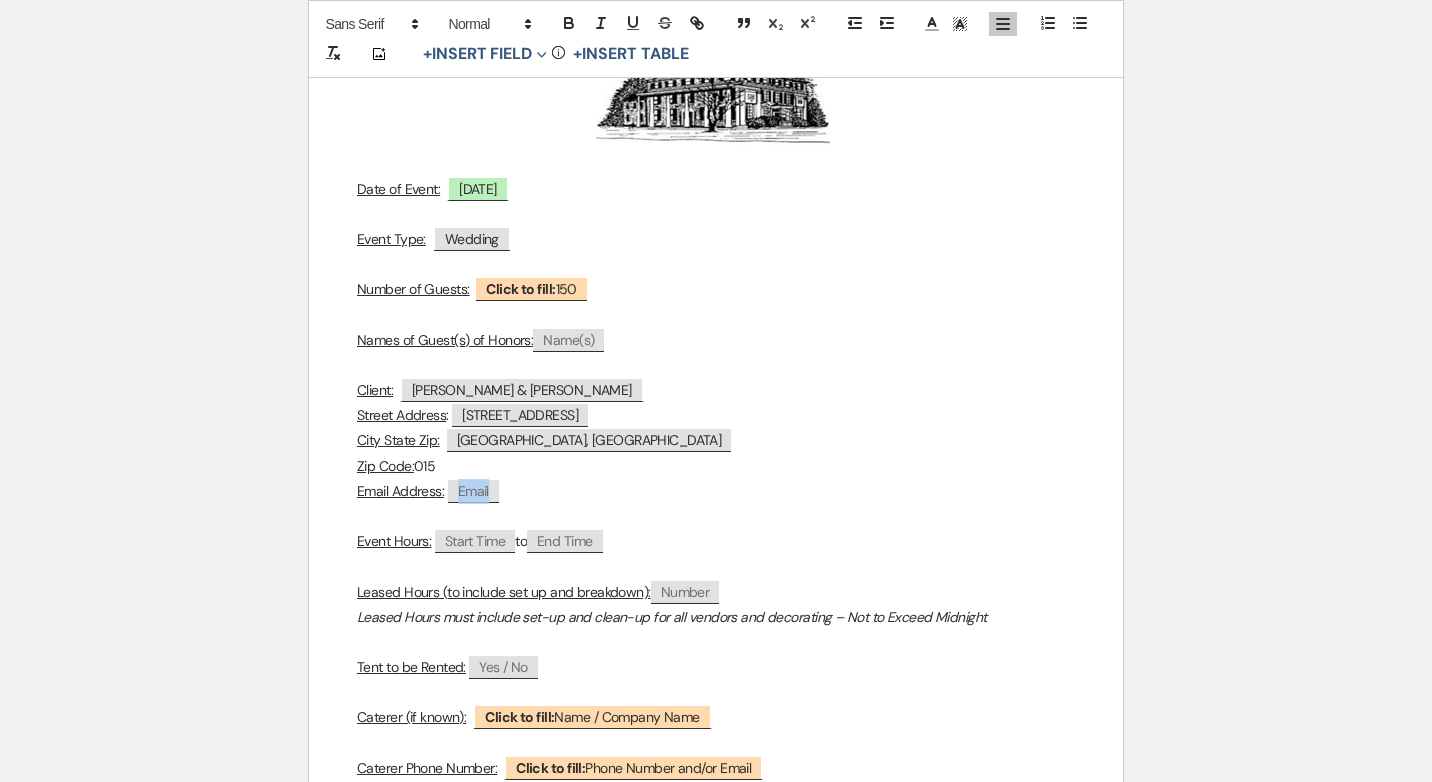 select on "client" 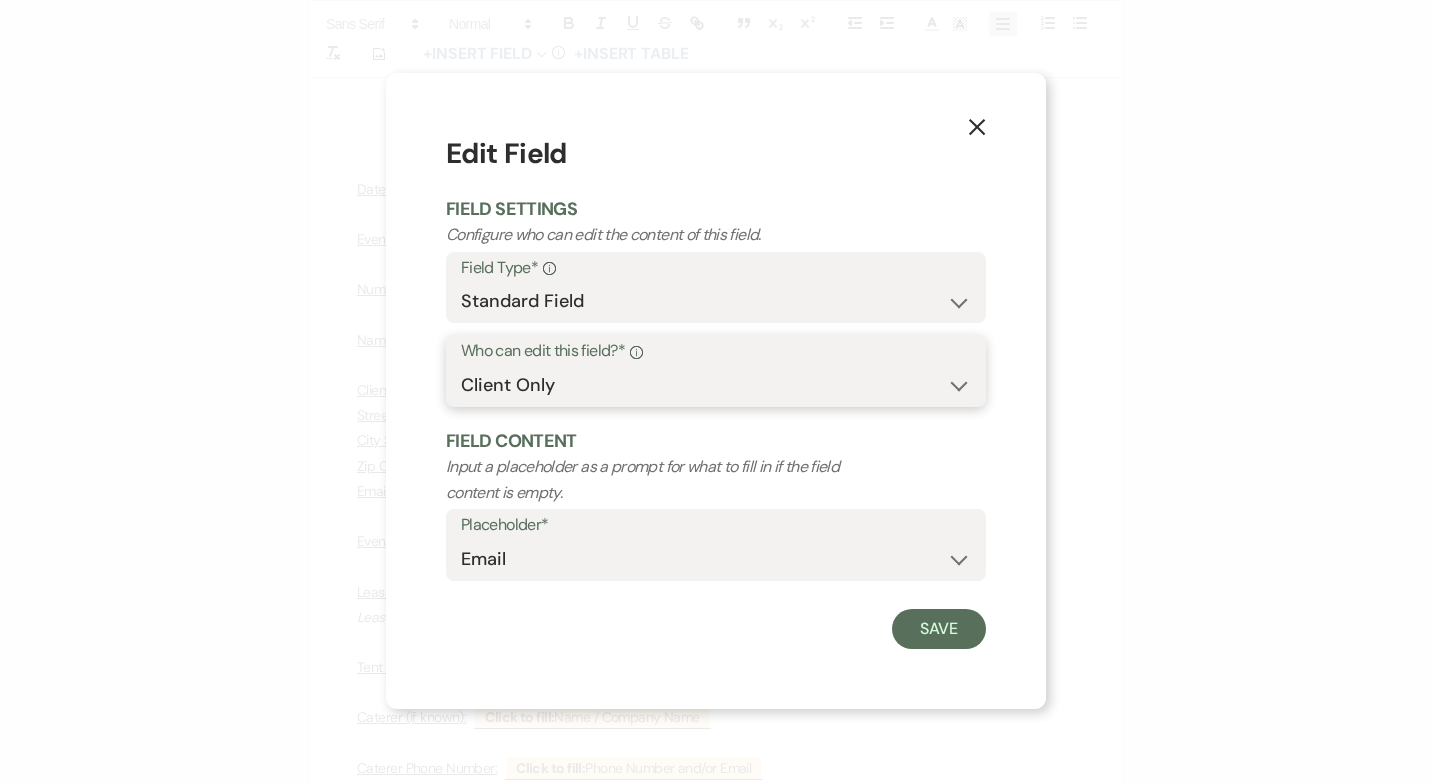 click on "Both Venue & Client Client Only Venue Only" at bounding box center [716, 385] 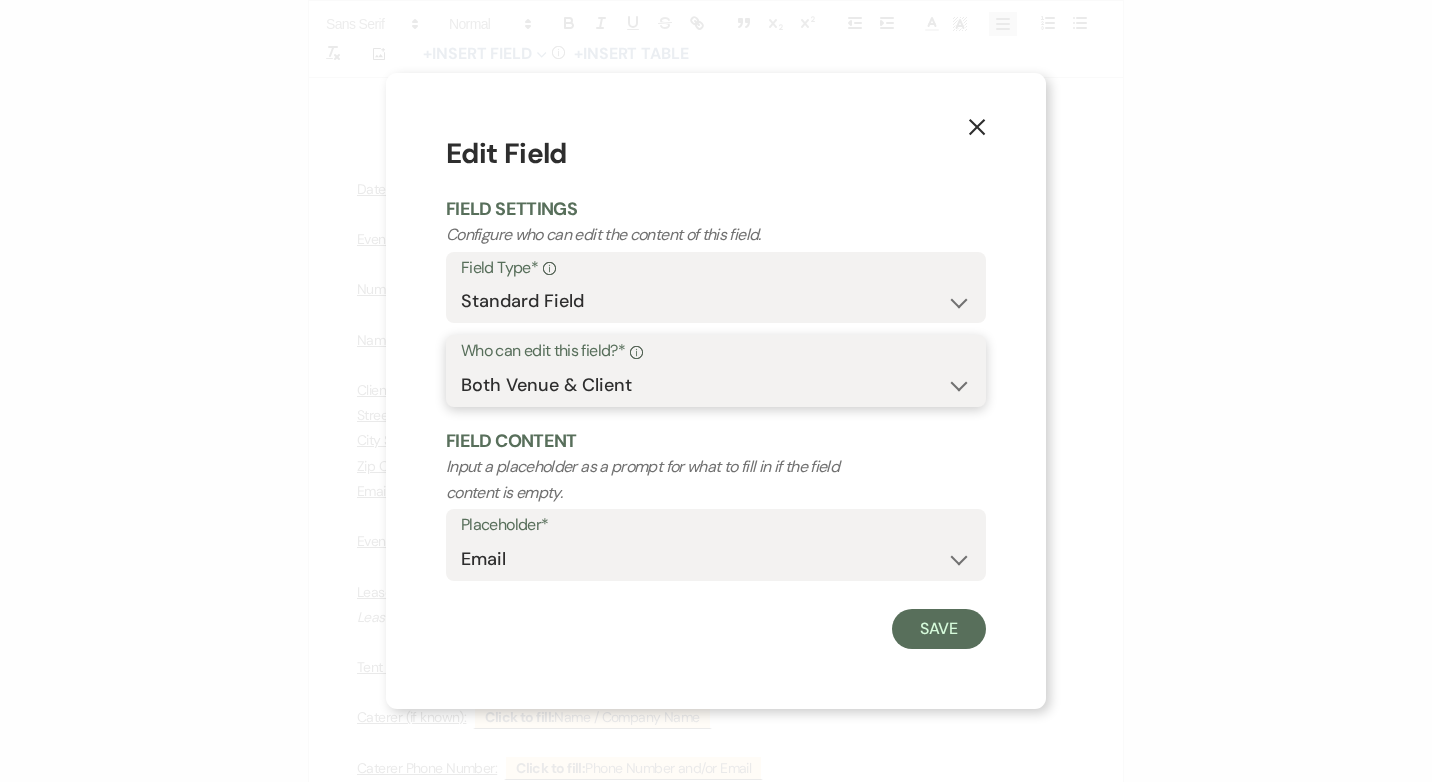 click on "Both Venue & Client Client Only Venue Only" at bounding box center (716, 385) 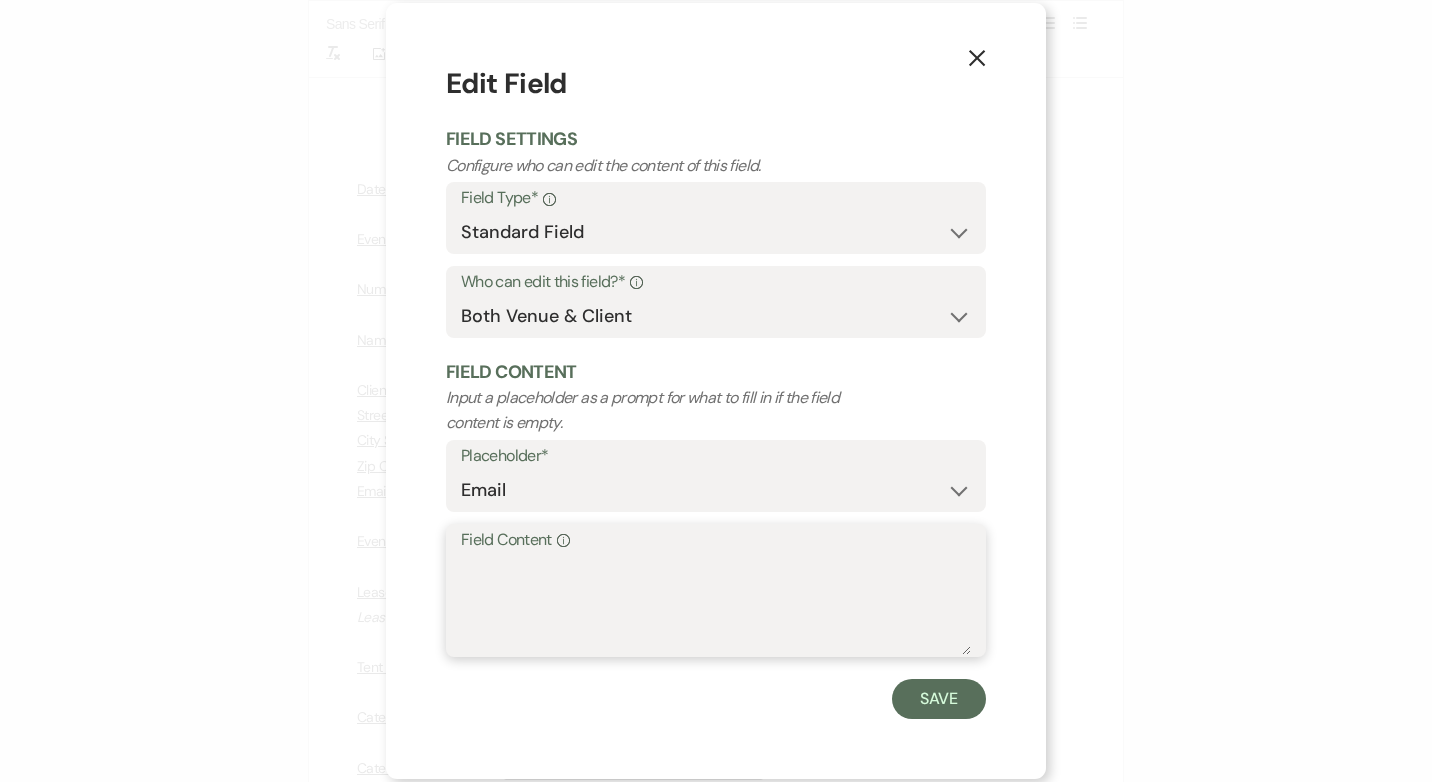 click on "Field Content Info" at bounding box center [716, 605] 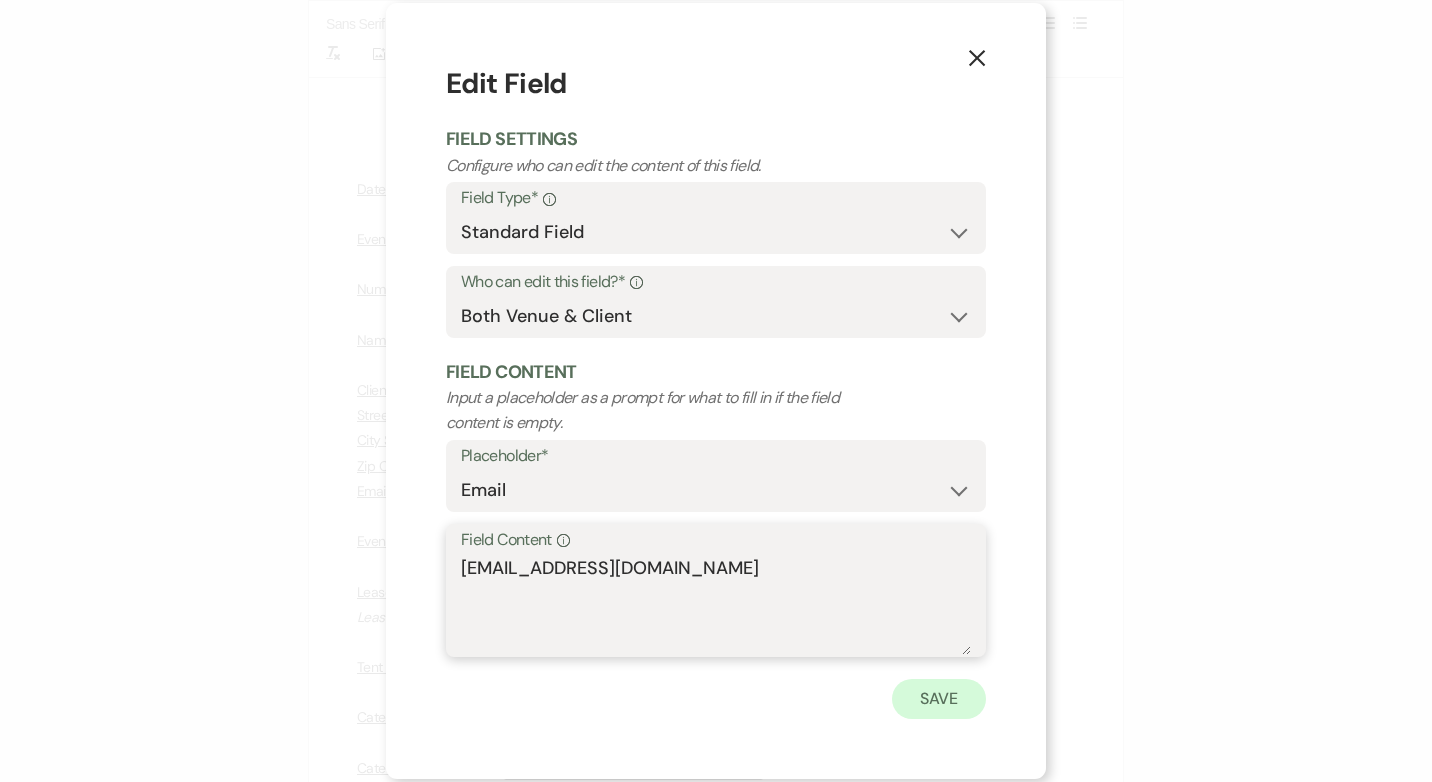 type on "rachealkemigisha21@gmail.com" 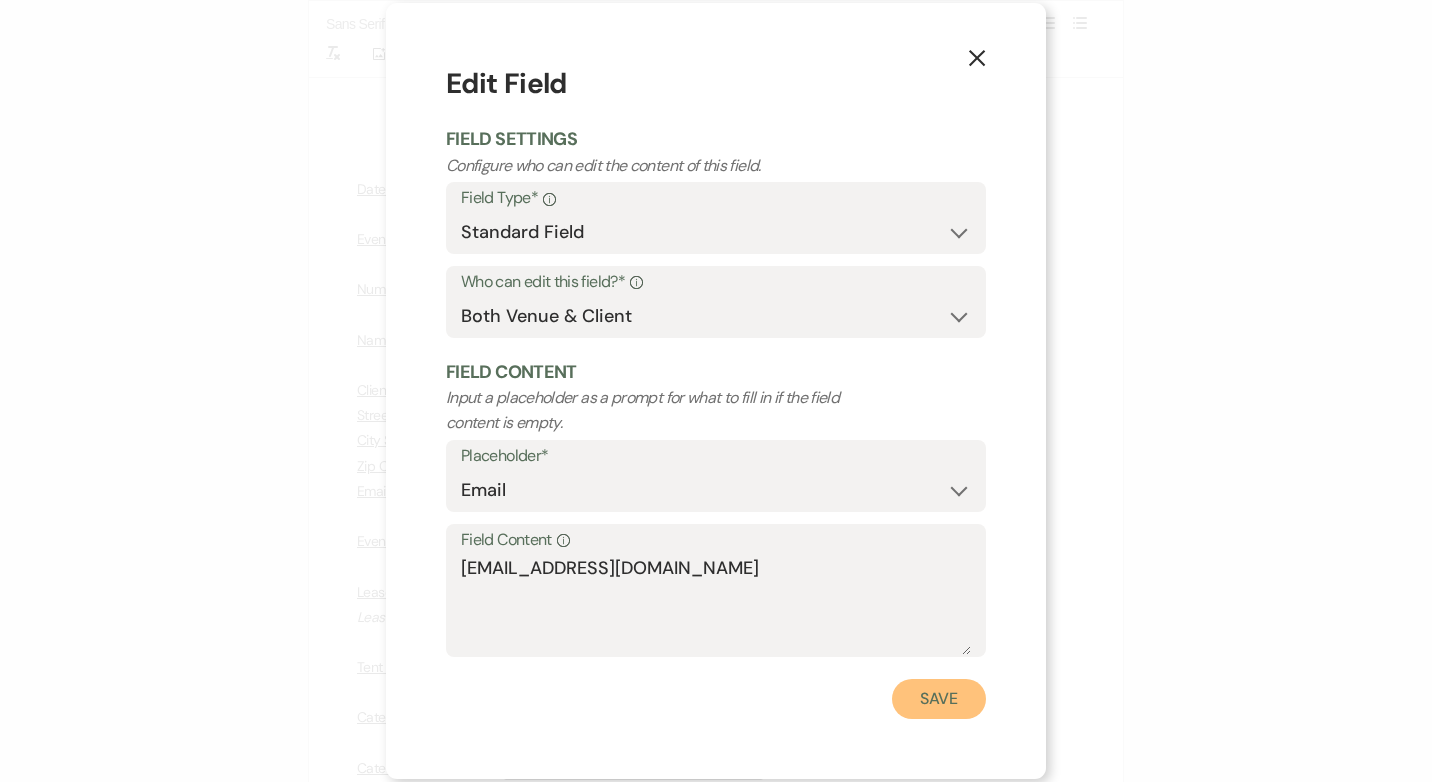 click on "Save" at bounding box center (939, 699) 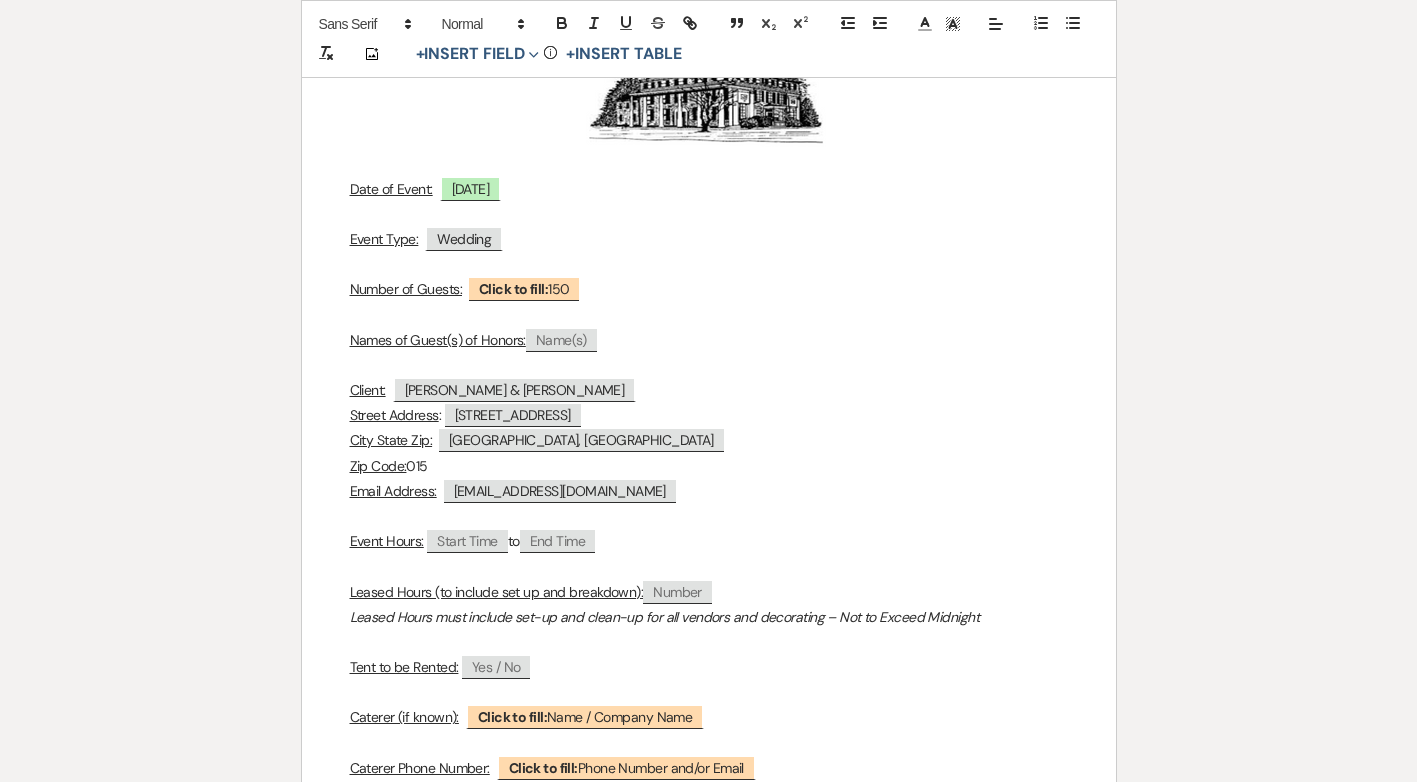 click on "Zip Code:  015" at bounding box center (709, 466) 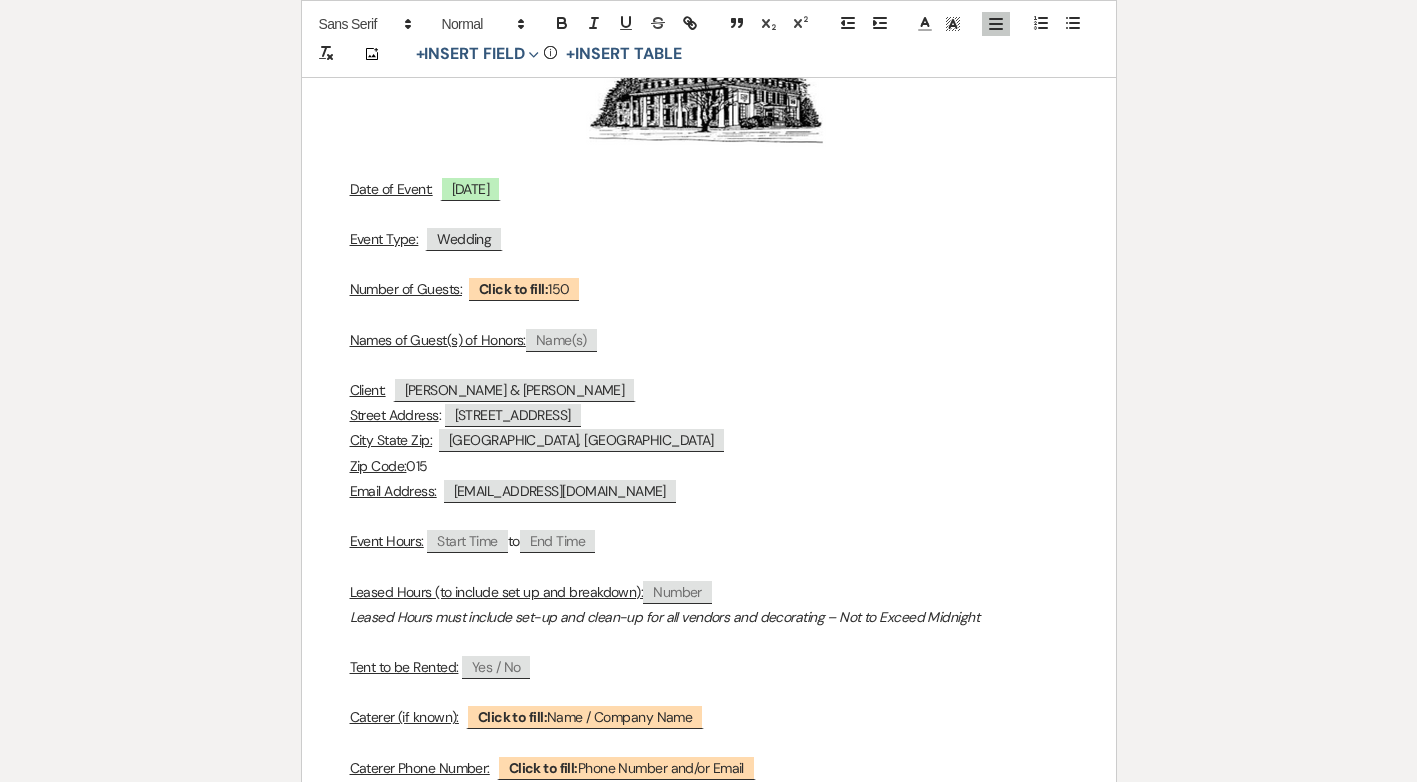 click on "Zip Code:" at bounding box center (378, 466) 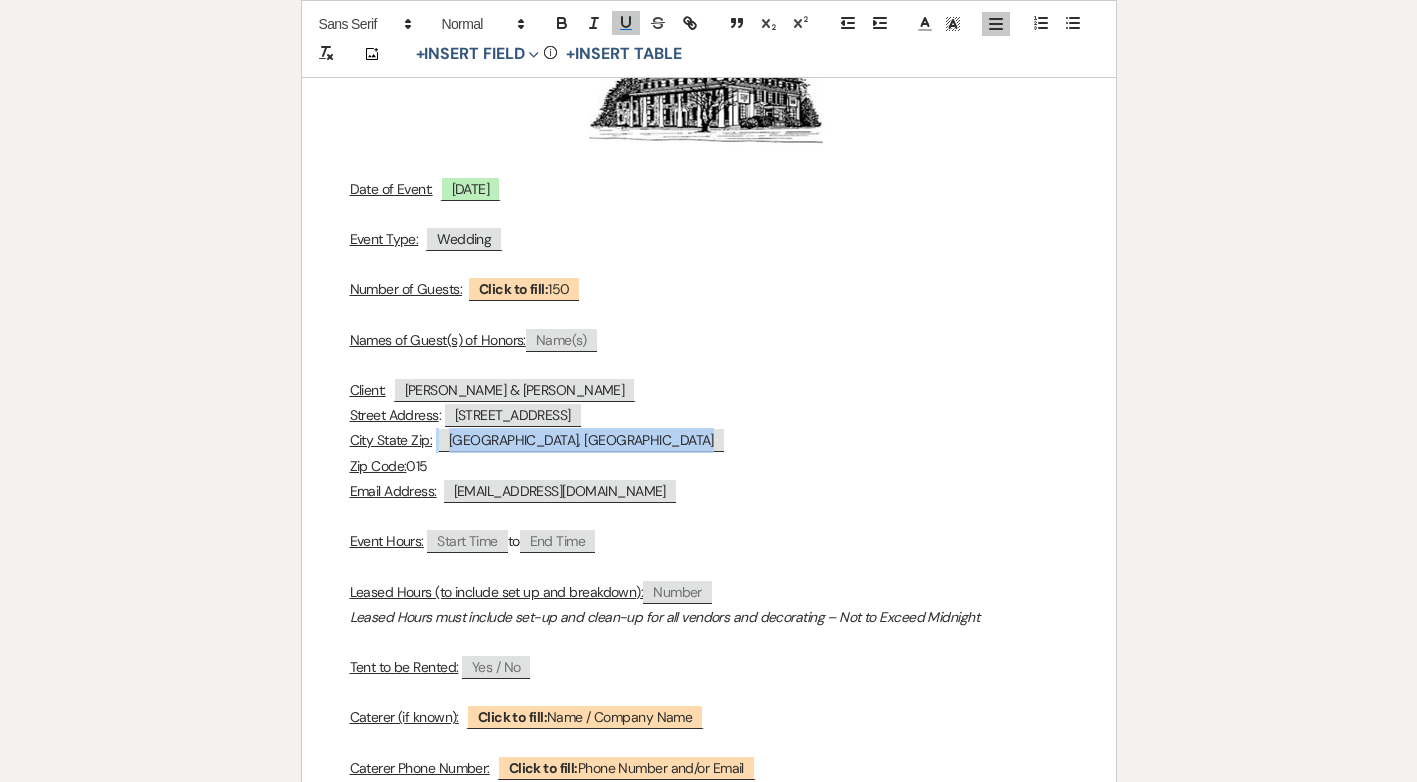 click on "Oxford, MA" at bounding box center [581, 440] 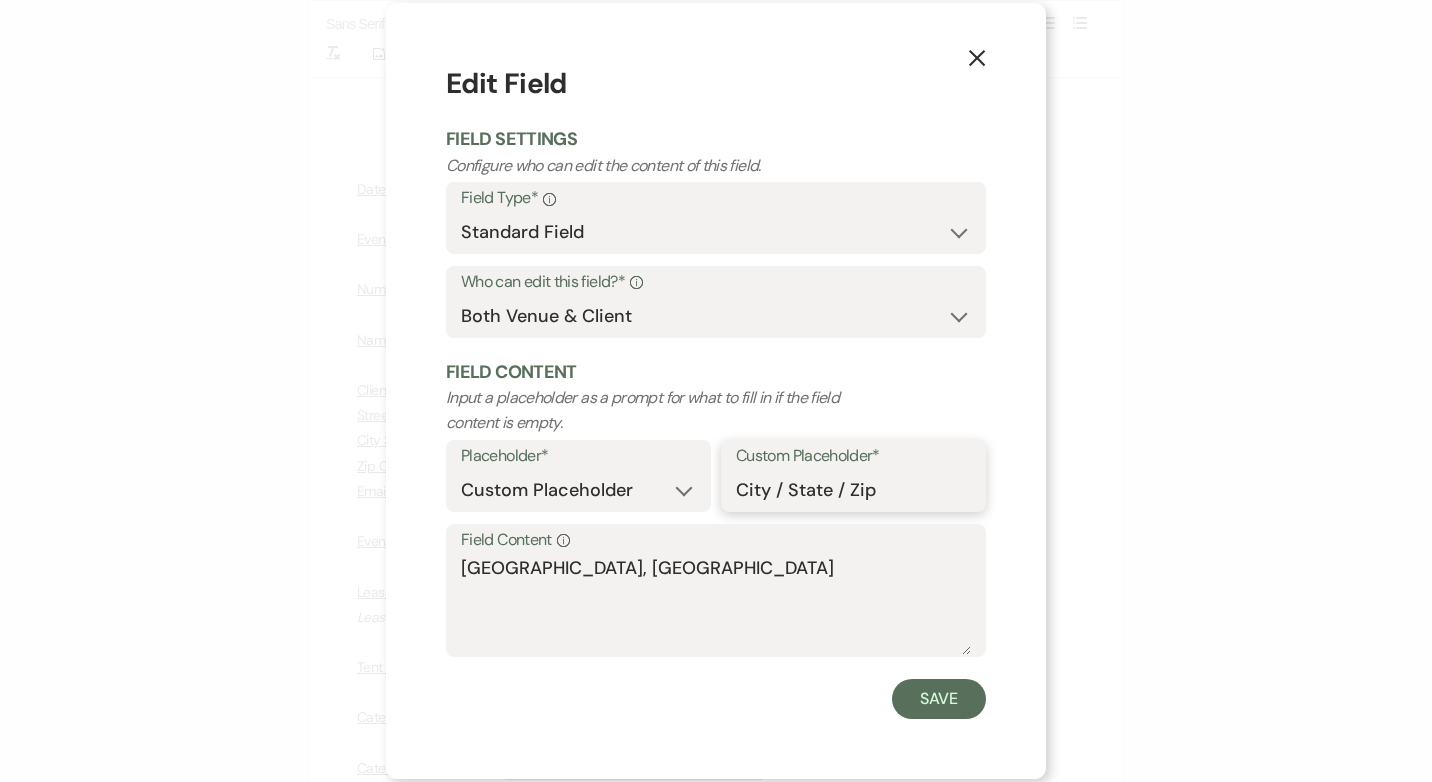 click on "City / State / Zip" at bounding box center (853, 490) 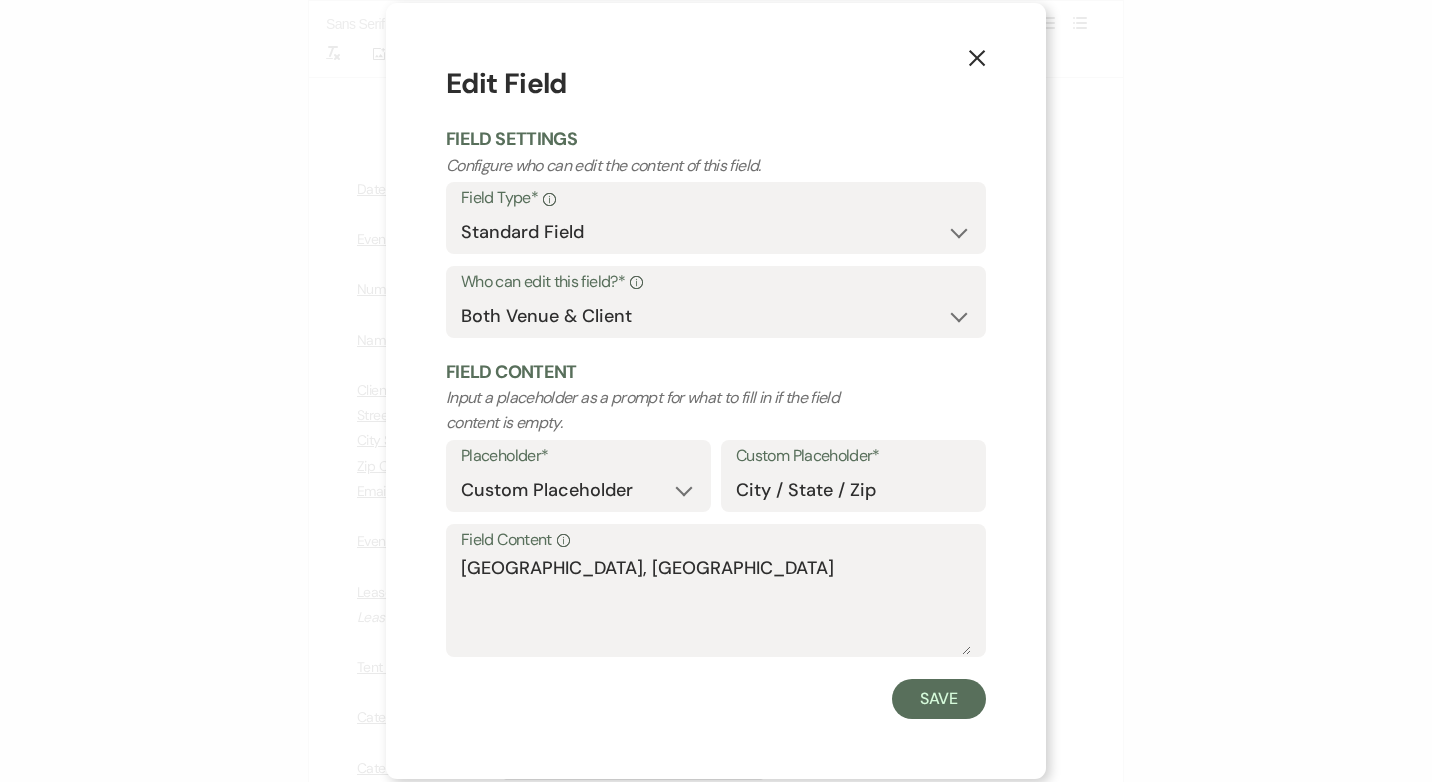 click on "Field Content Info" at bounding box center [716, 540] 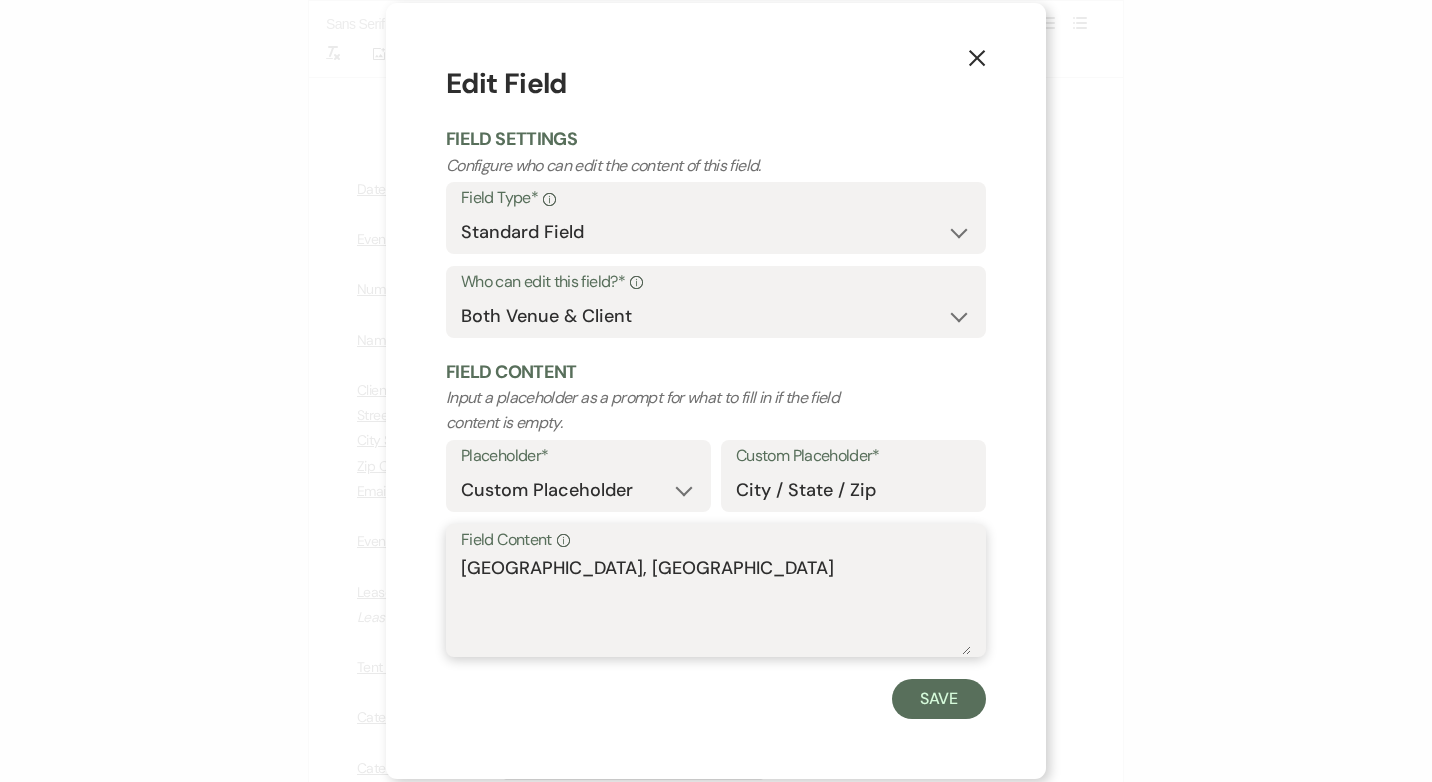 click on "Oxford, MA" at bounding box center (716, 605) 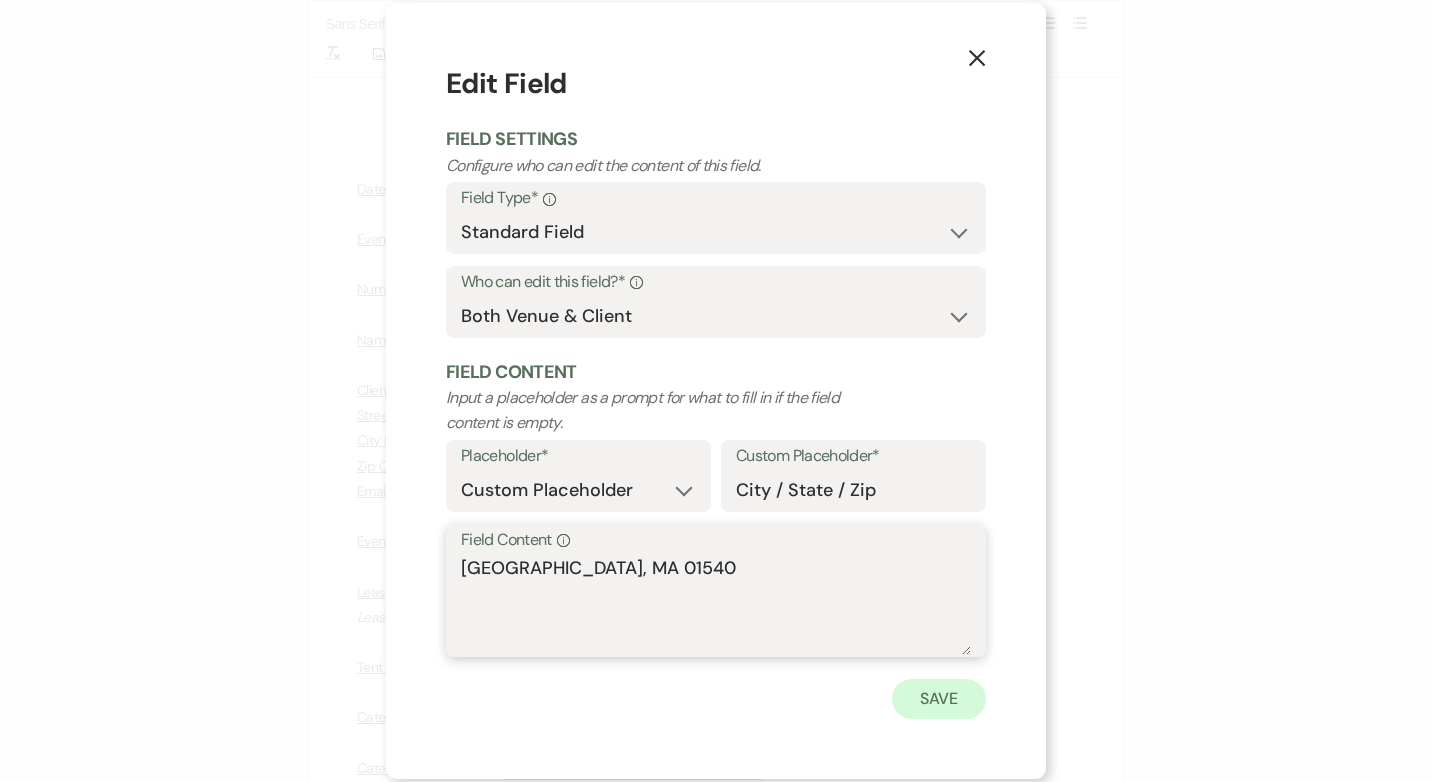 type on "Oxford, MA 01540" 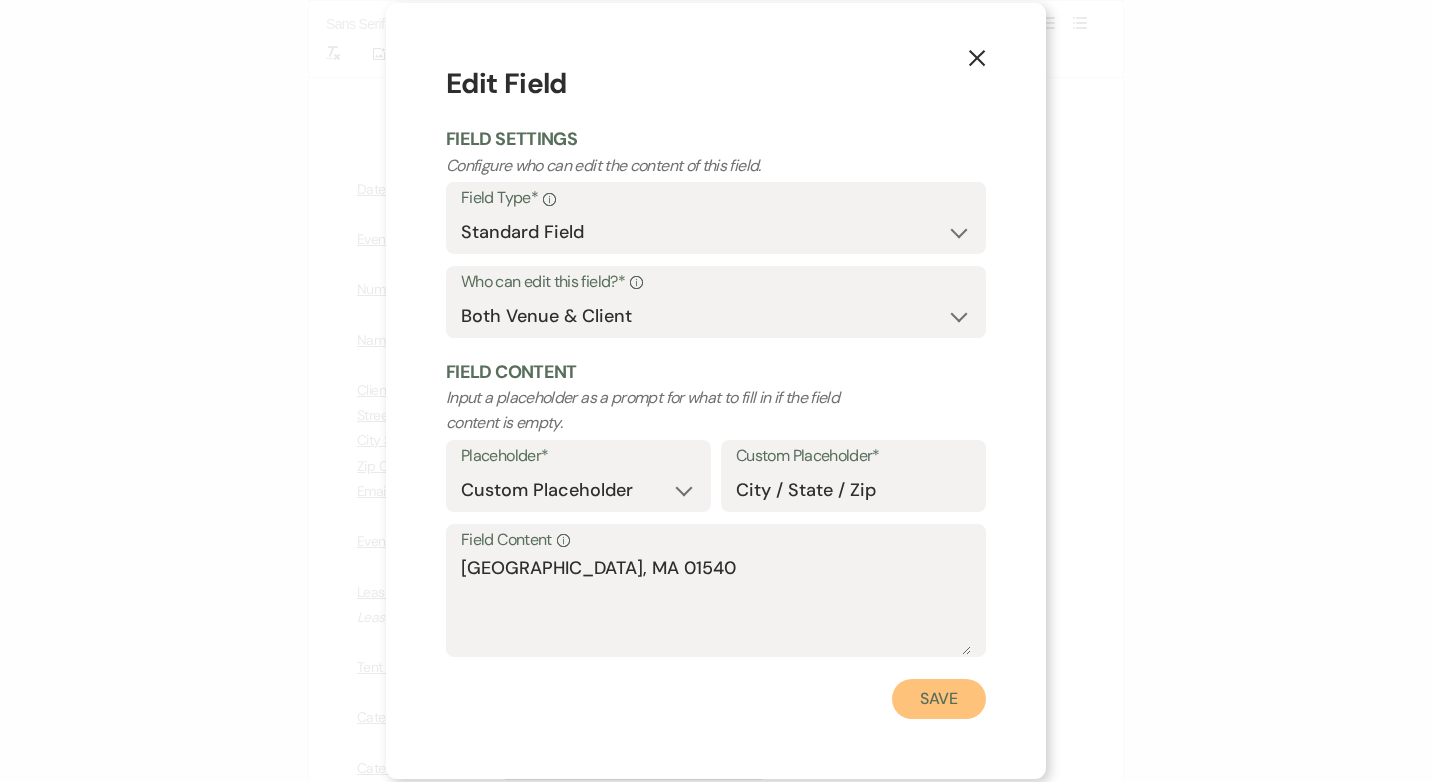click on "Save" at bounding box center (939, 699) 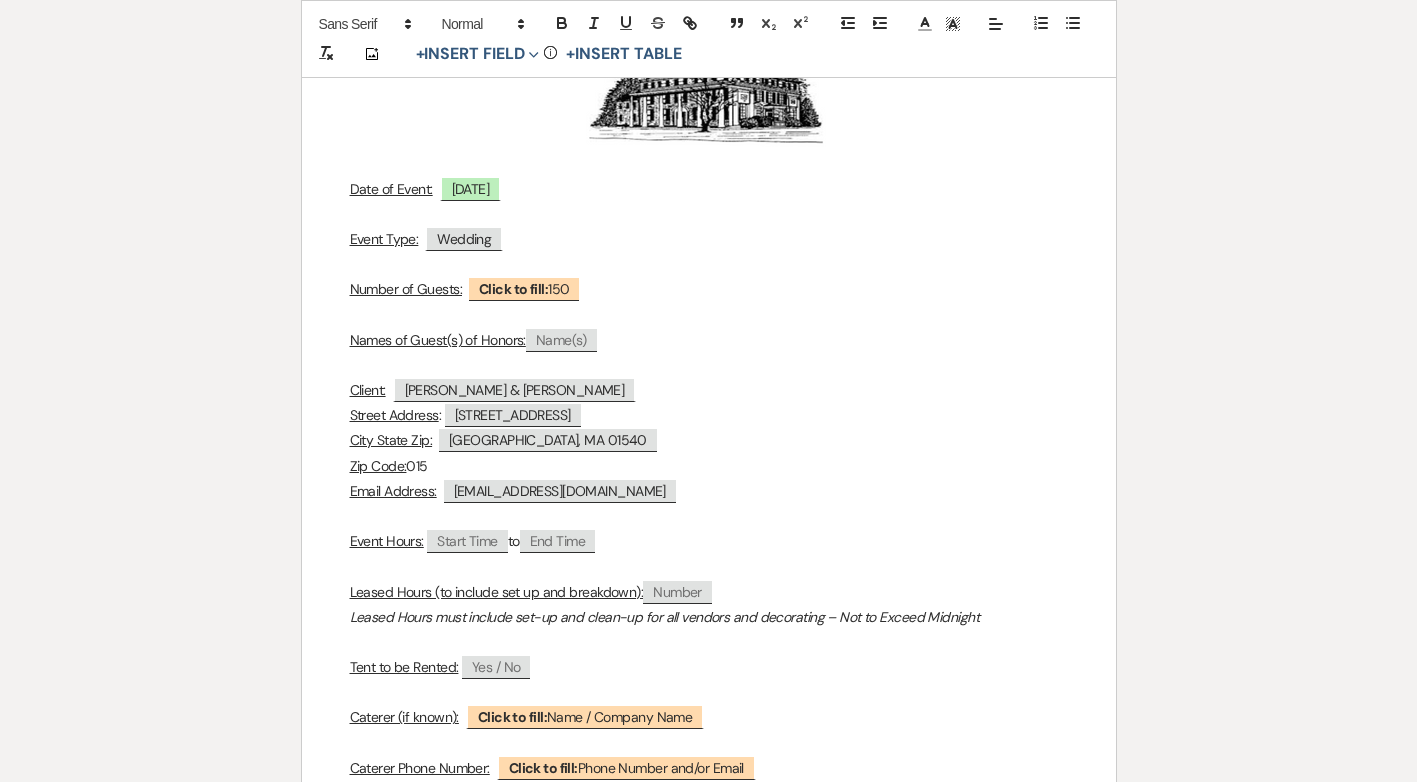 click on "Zip Code:  015" at bounding box center [709, 466] 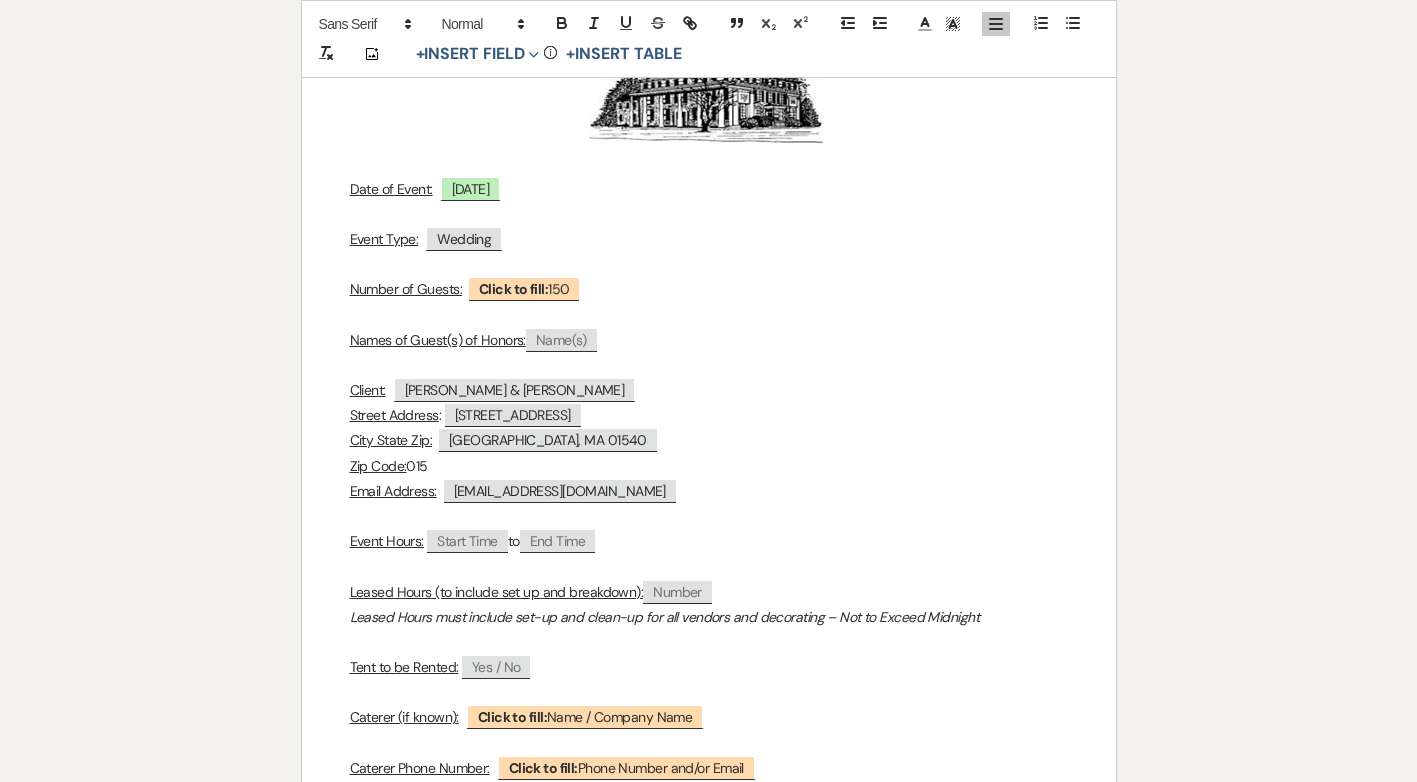 drag, startPoint x: 443, startPoint y: 465, endPoint x: 362, endPoint y: 465, distance: 81 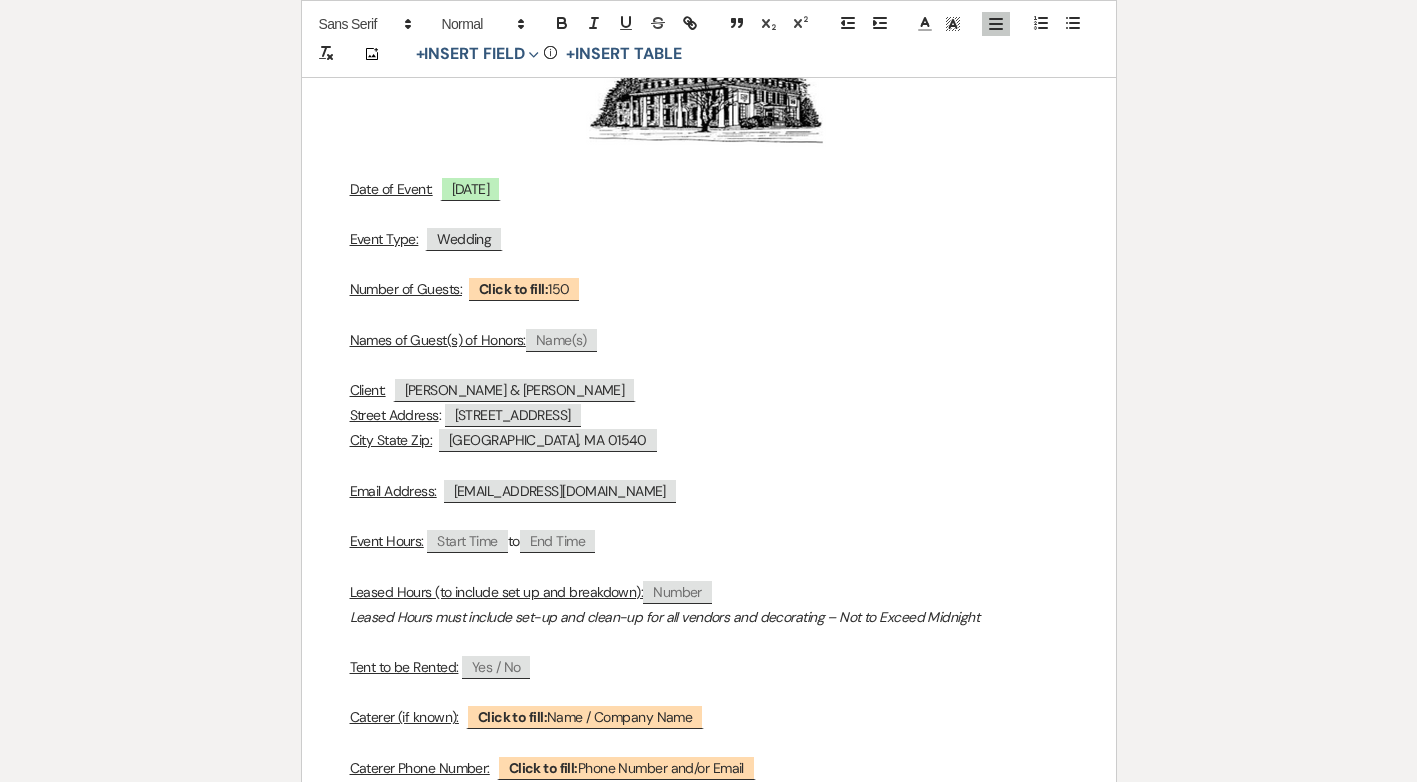 click on "Email Address:
rachealkemigisha21@gmail.com" at bounding box center (709, 491) 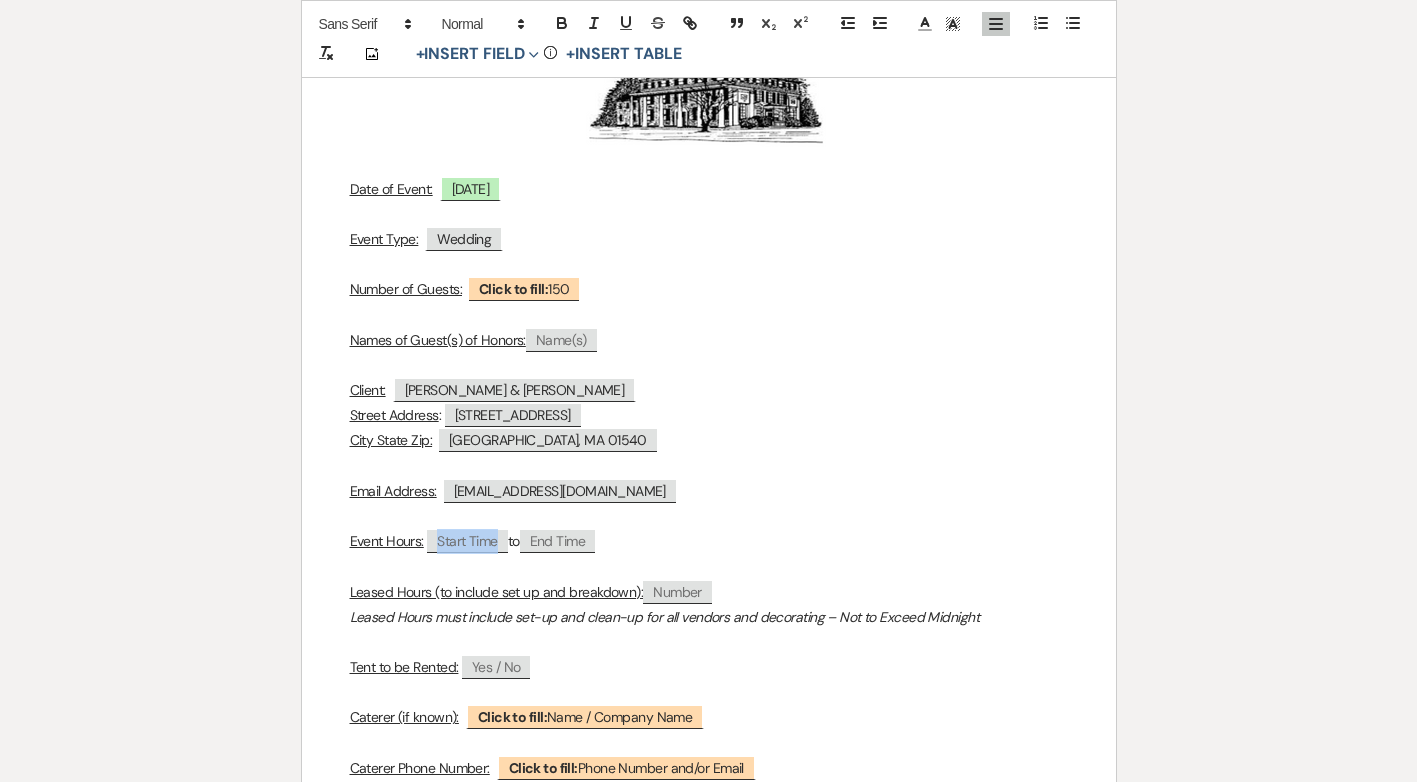 click on "Start Time" at bounding box center [467, 541] 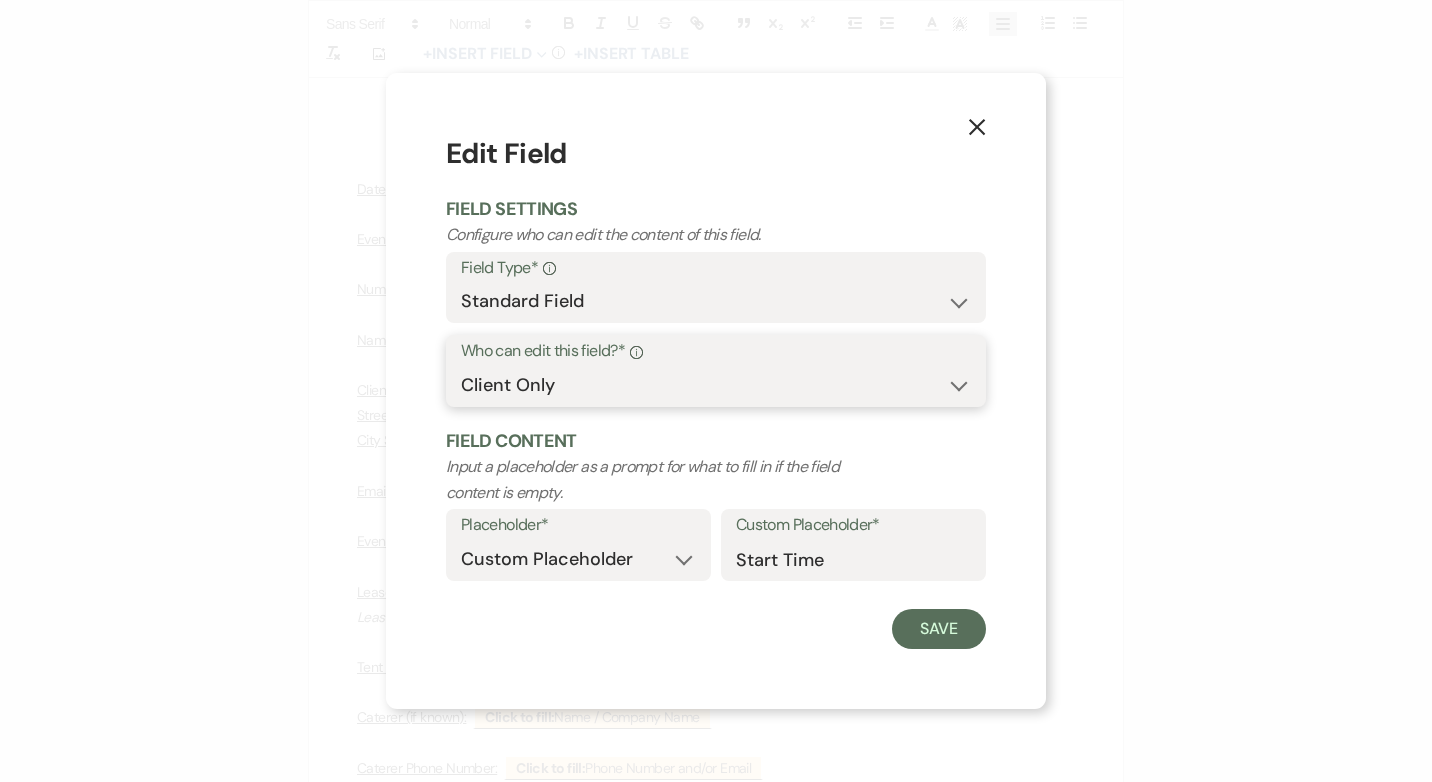 click on "Both Venue & Client Client Only Venue Only" at bounding box center (716, 385) 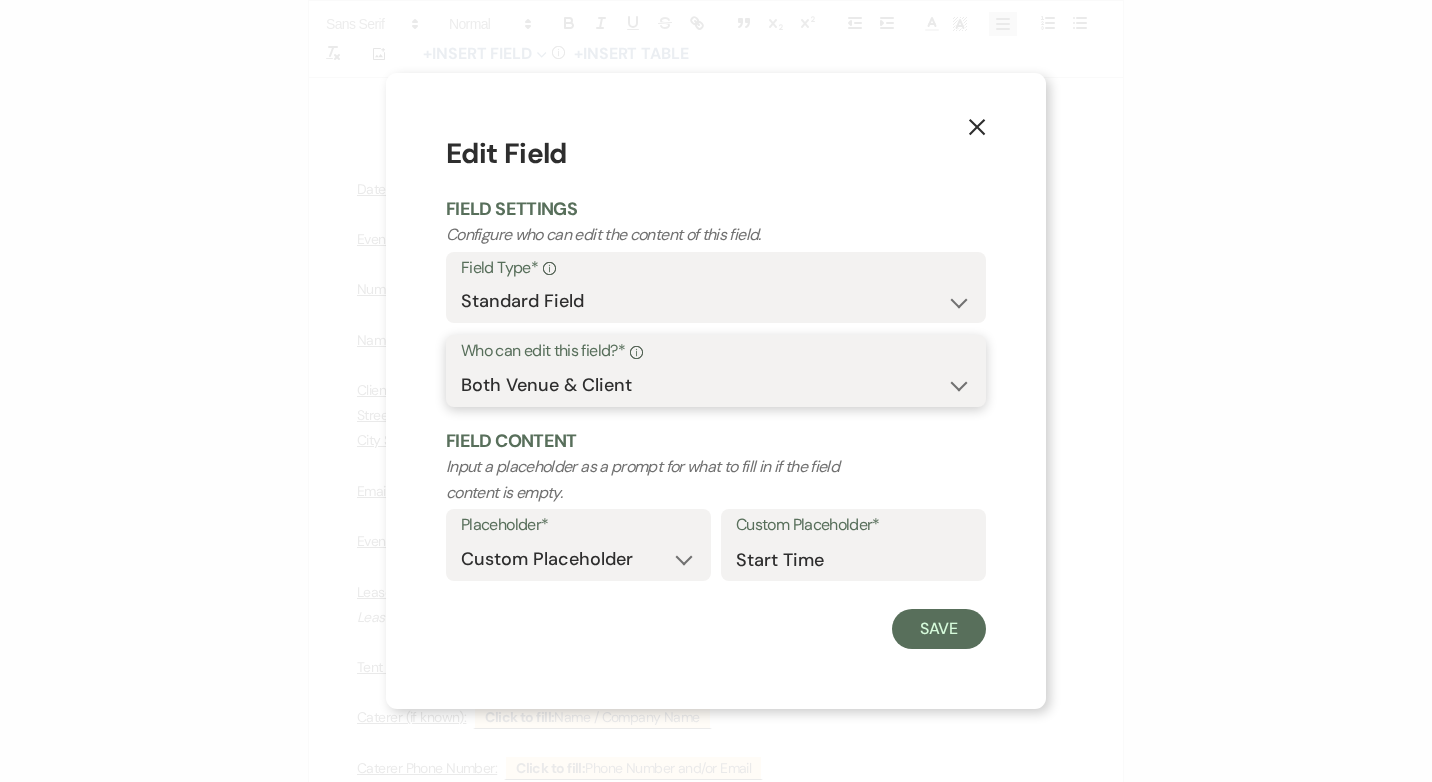 click on "Both Venue & Client Client Only Venue Only" at bounding box center (716, 385) 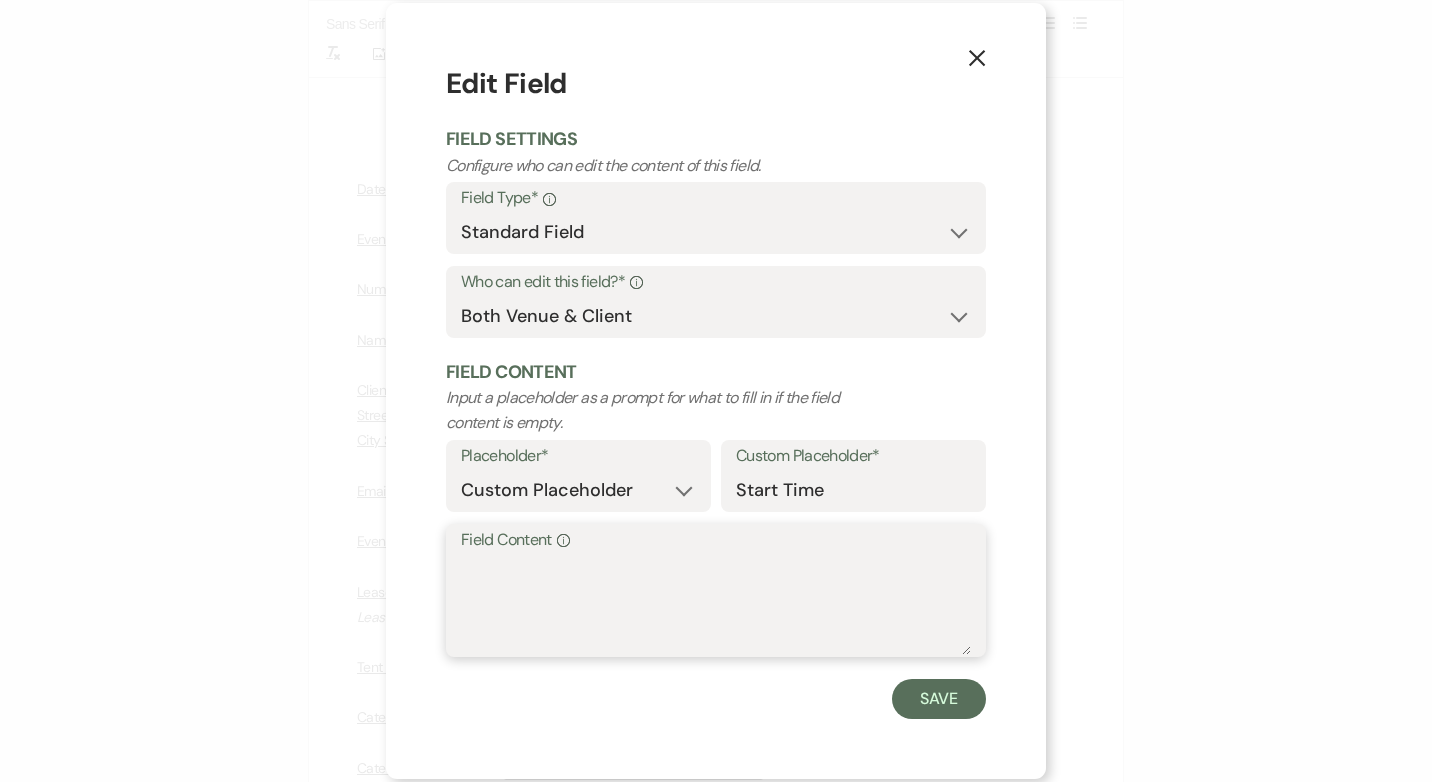 click on "Field Content Info" at bounding box center [716, 605] 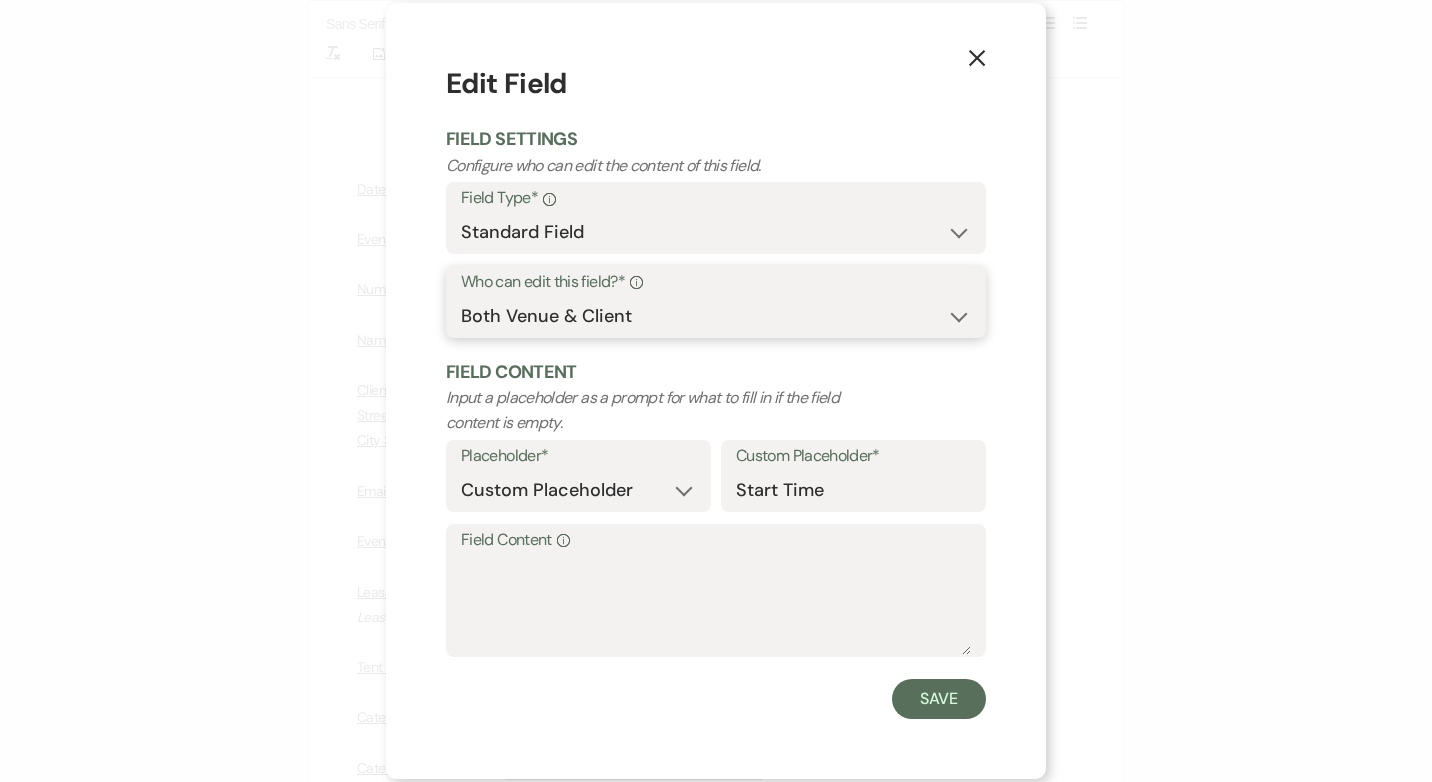 click on "Both Venue & Client Client Only Venue Only" at bounding box center [716, 316] 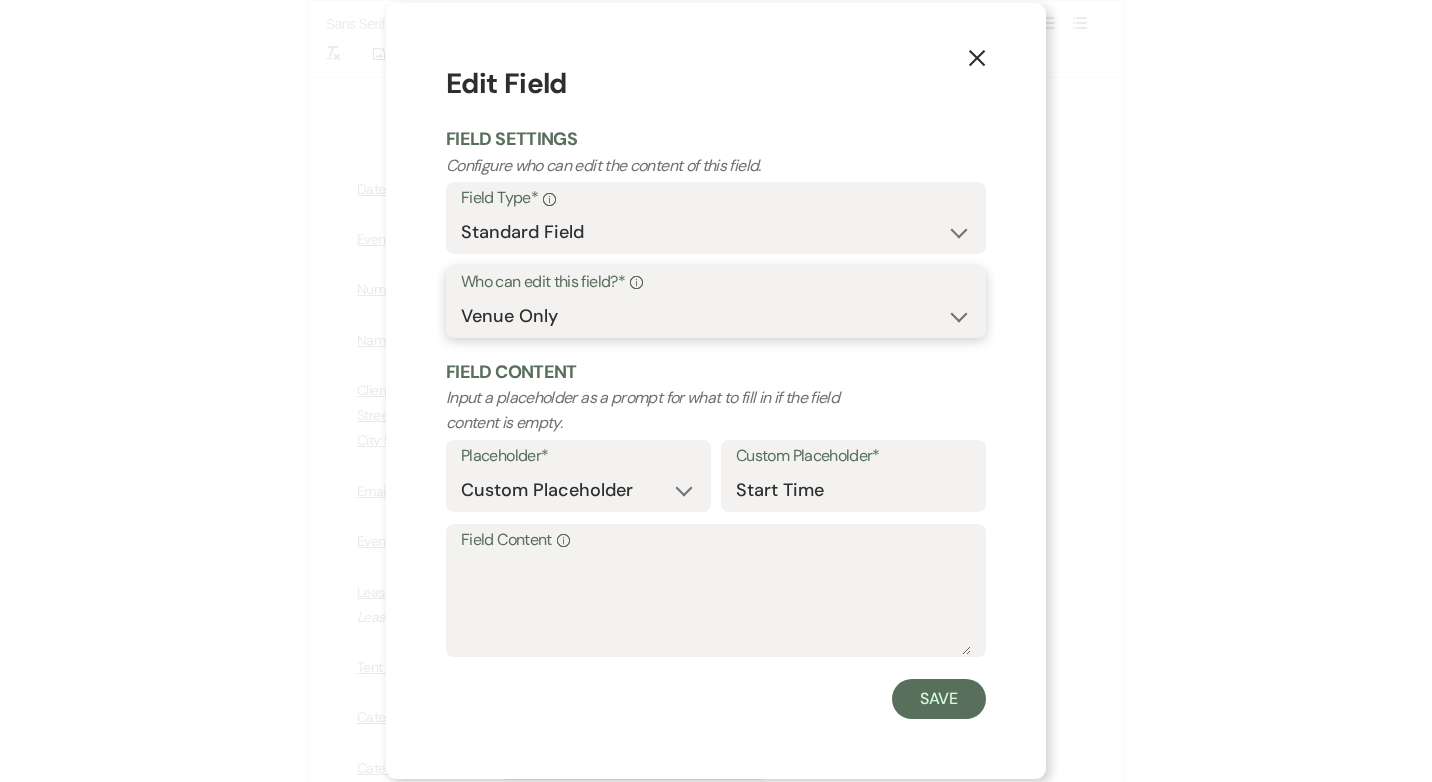 click on "Both Venue & Client Client Only Venue Only" at bounding box center [716, 316] 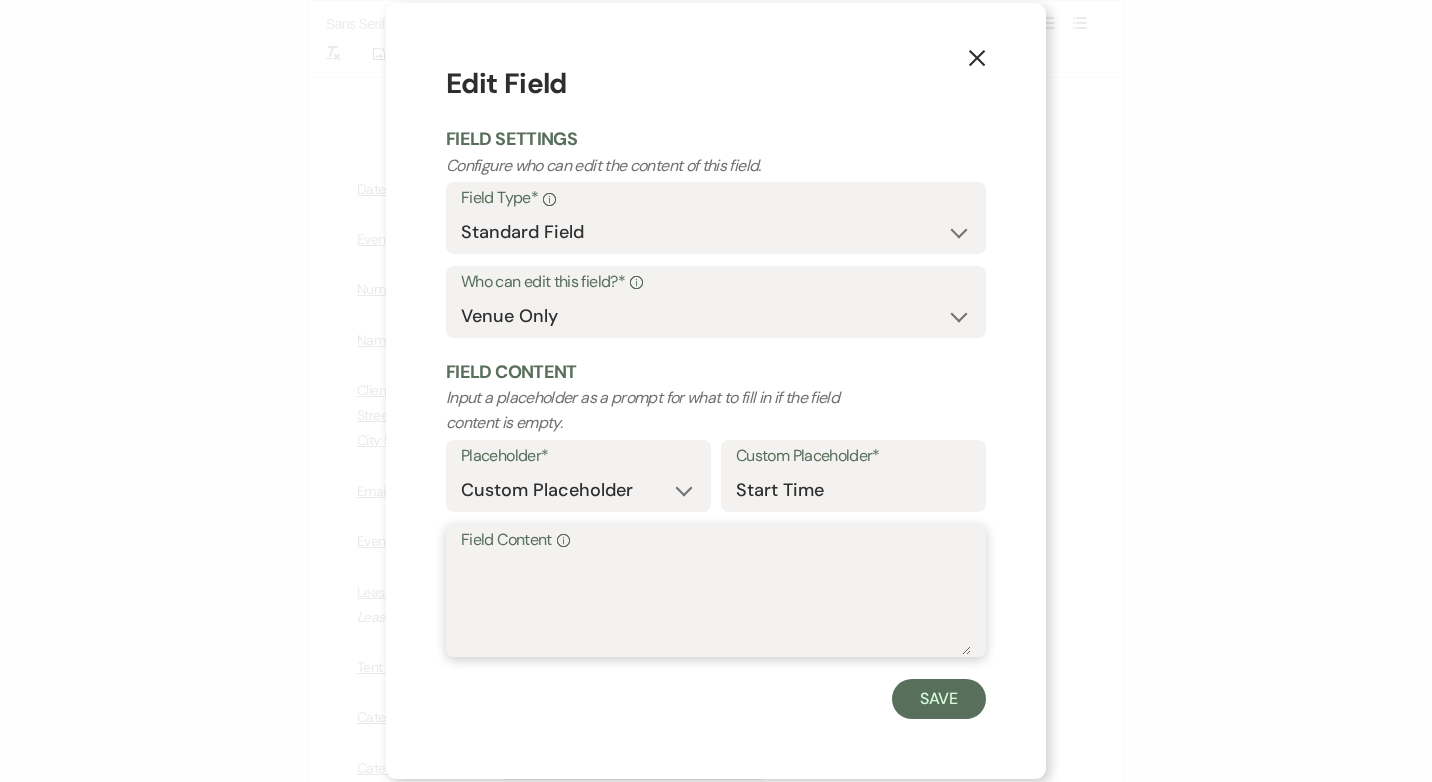 click on "Field Content Info" at bounding box center (716, 605) 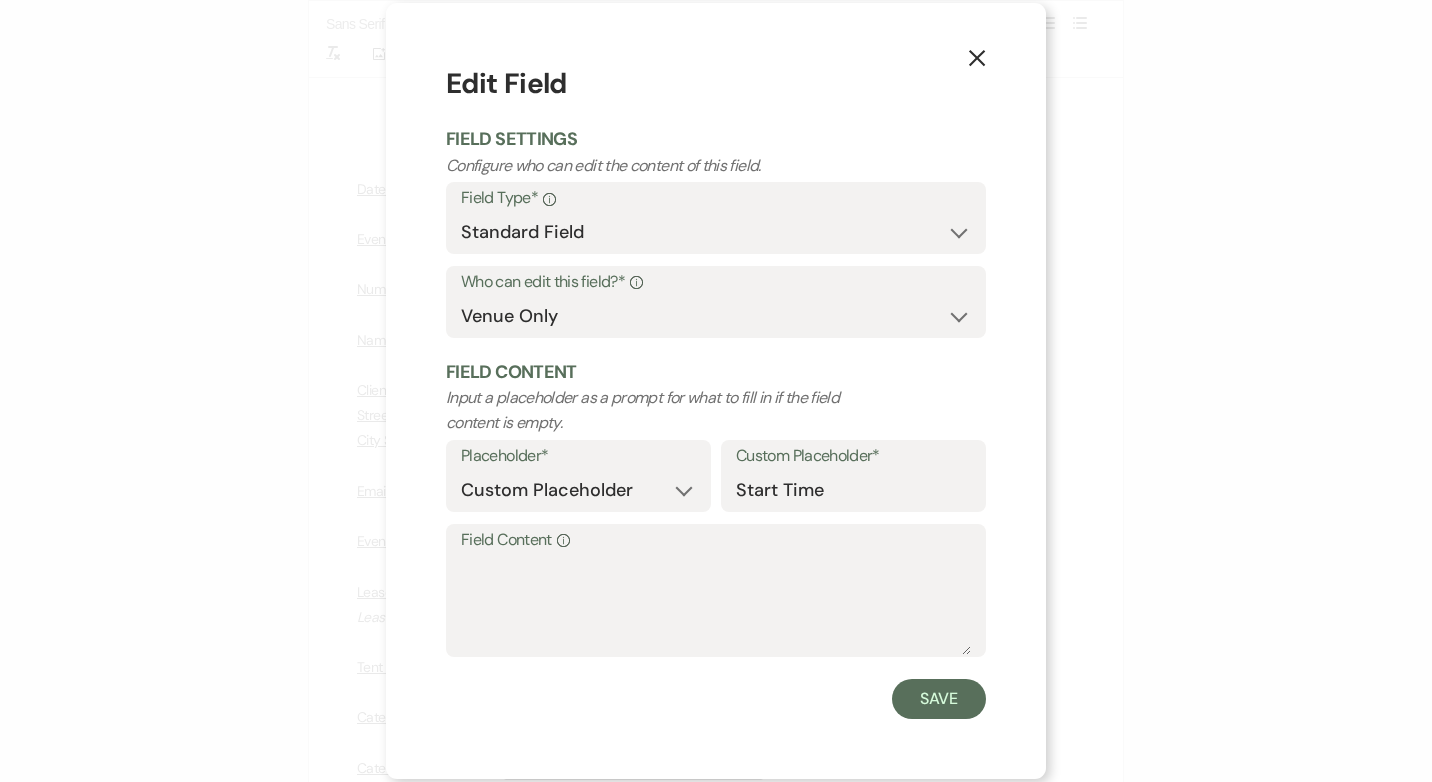 click 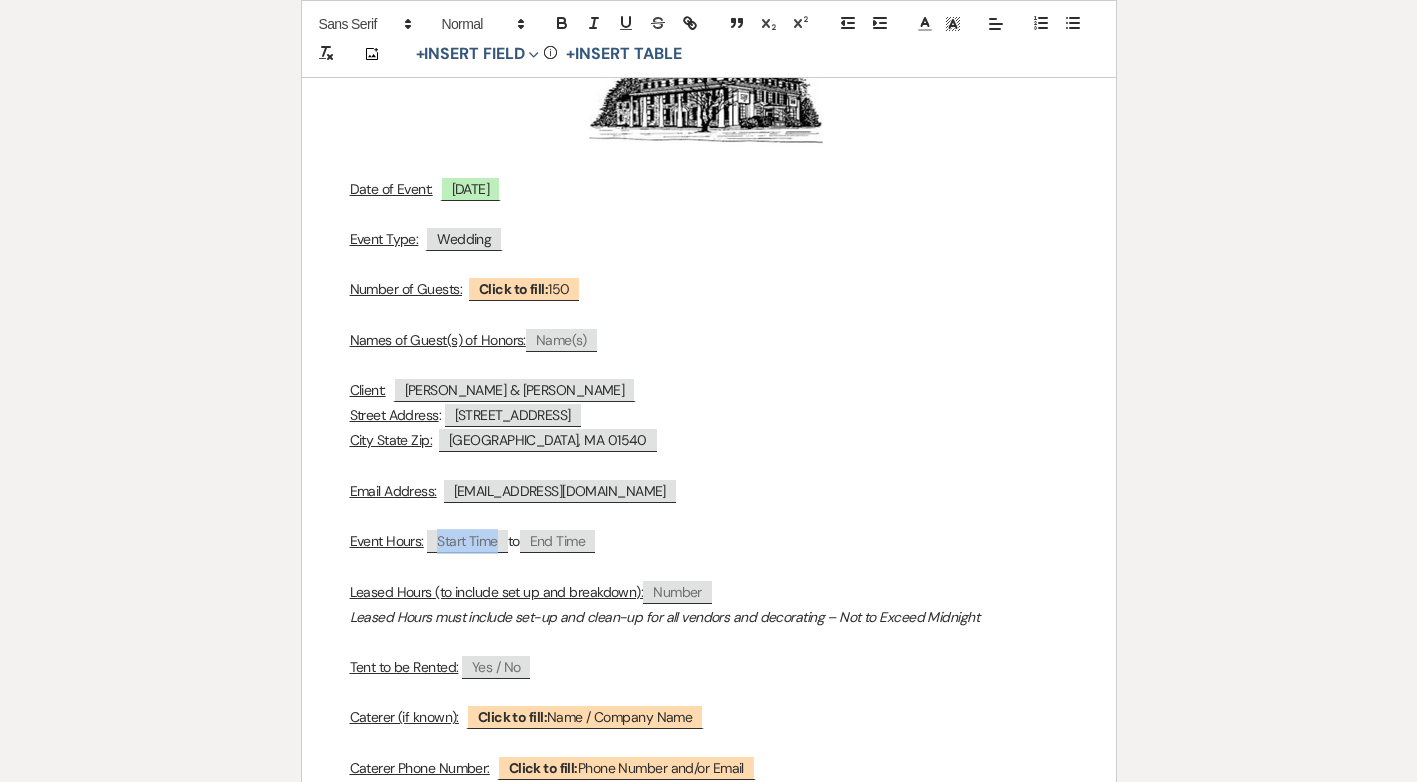 click on "Start Time" at bounding box center (467, 541) 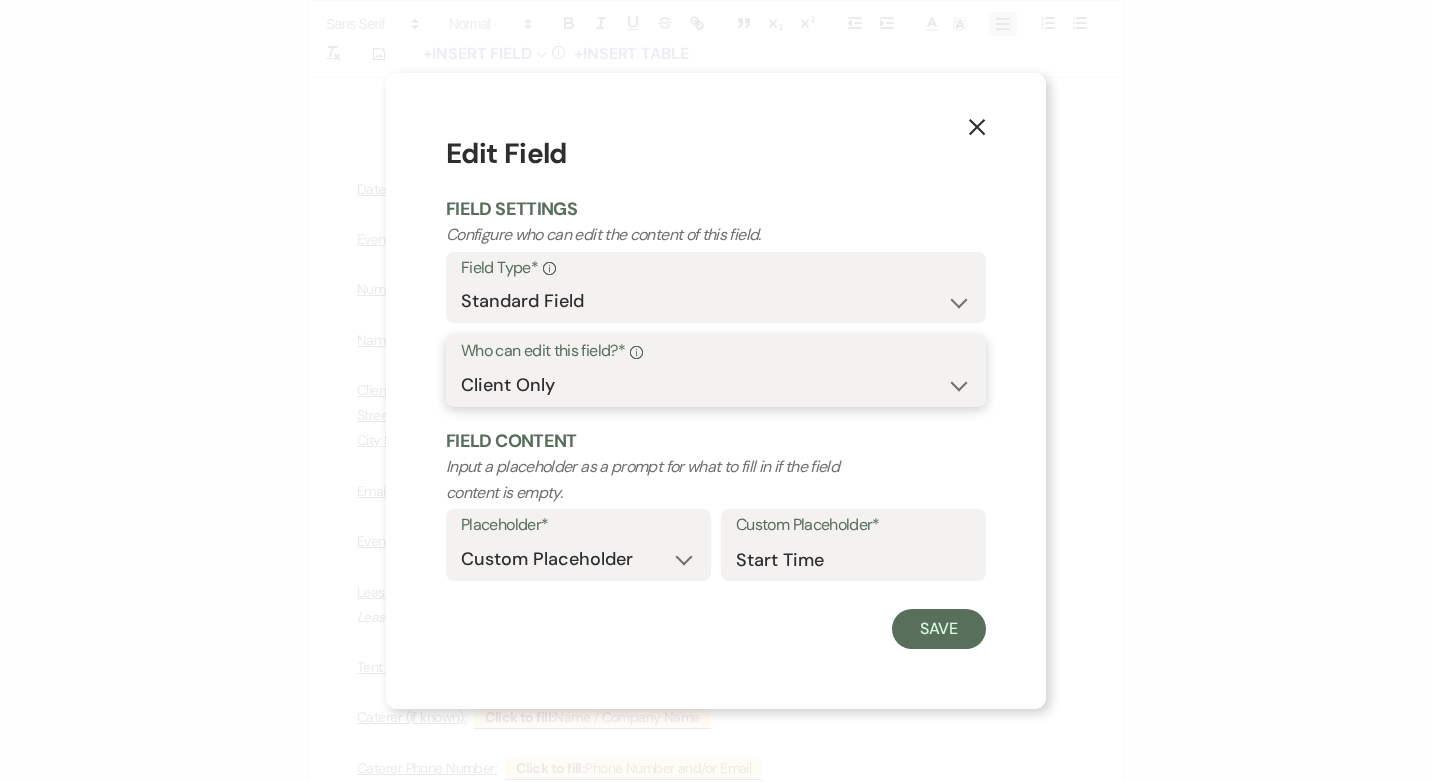 click on "Both Venue & Client Client Only Venue Only" at bounding box center [716, 385] 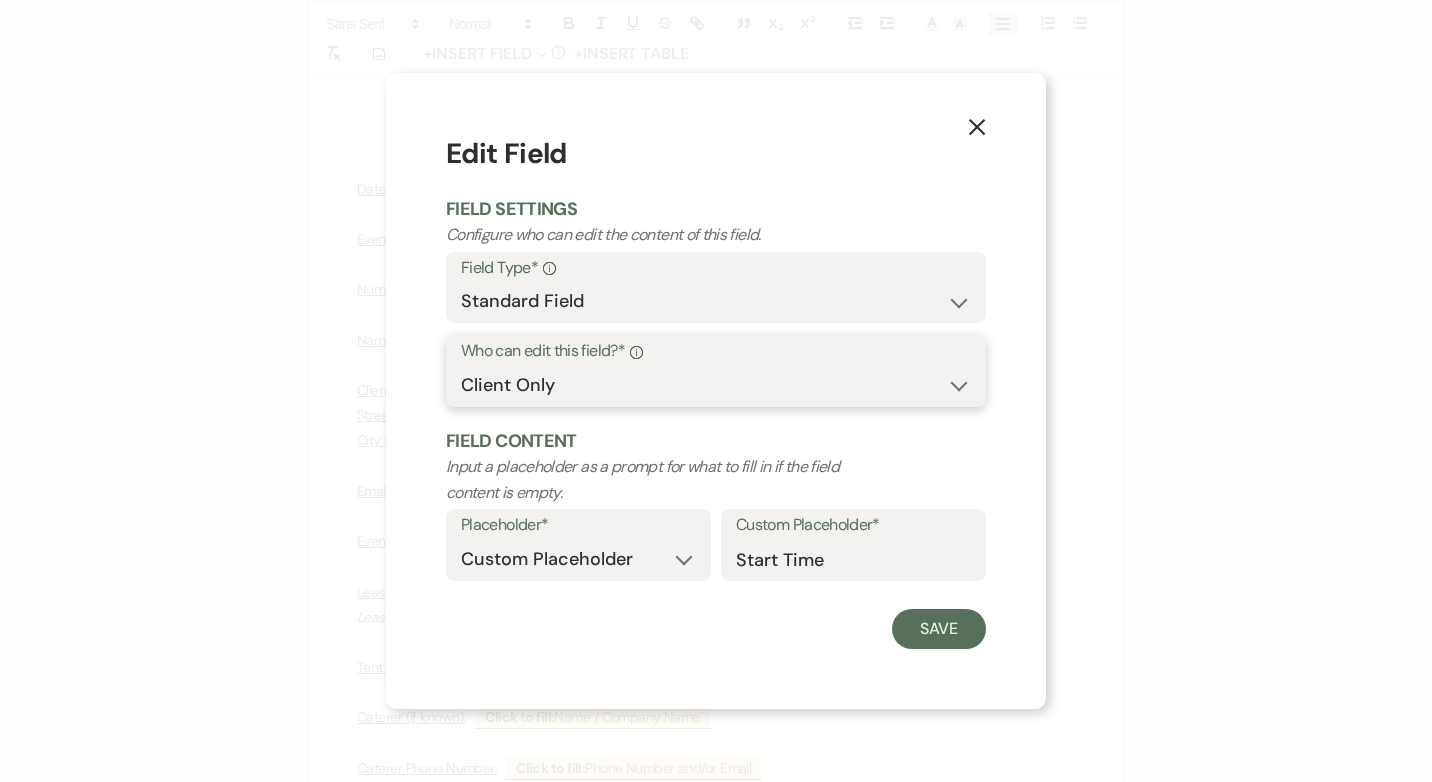 select on "owner" 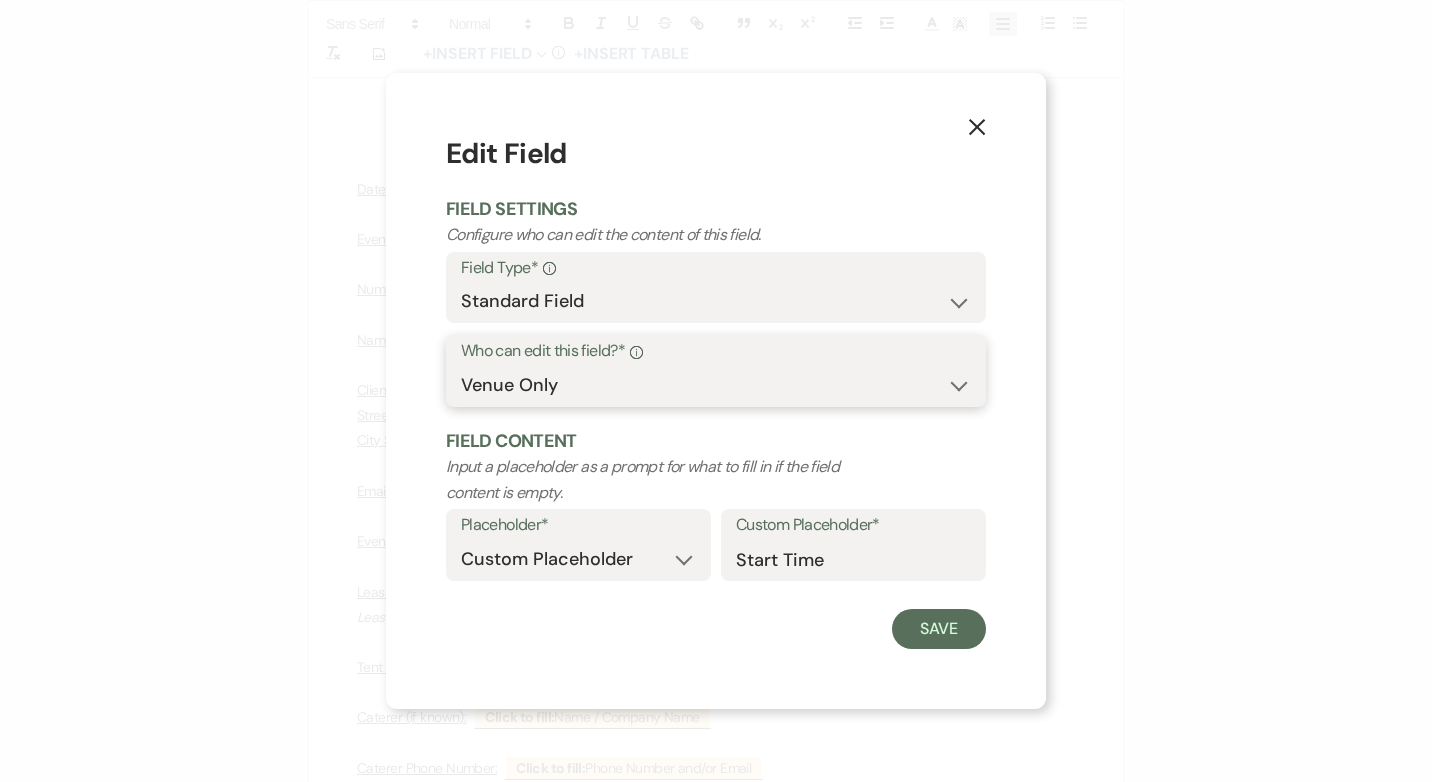 click on "Both Venue & Client Client Only Venue Only" at bounding box center [716, 385] 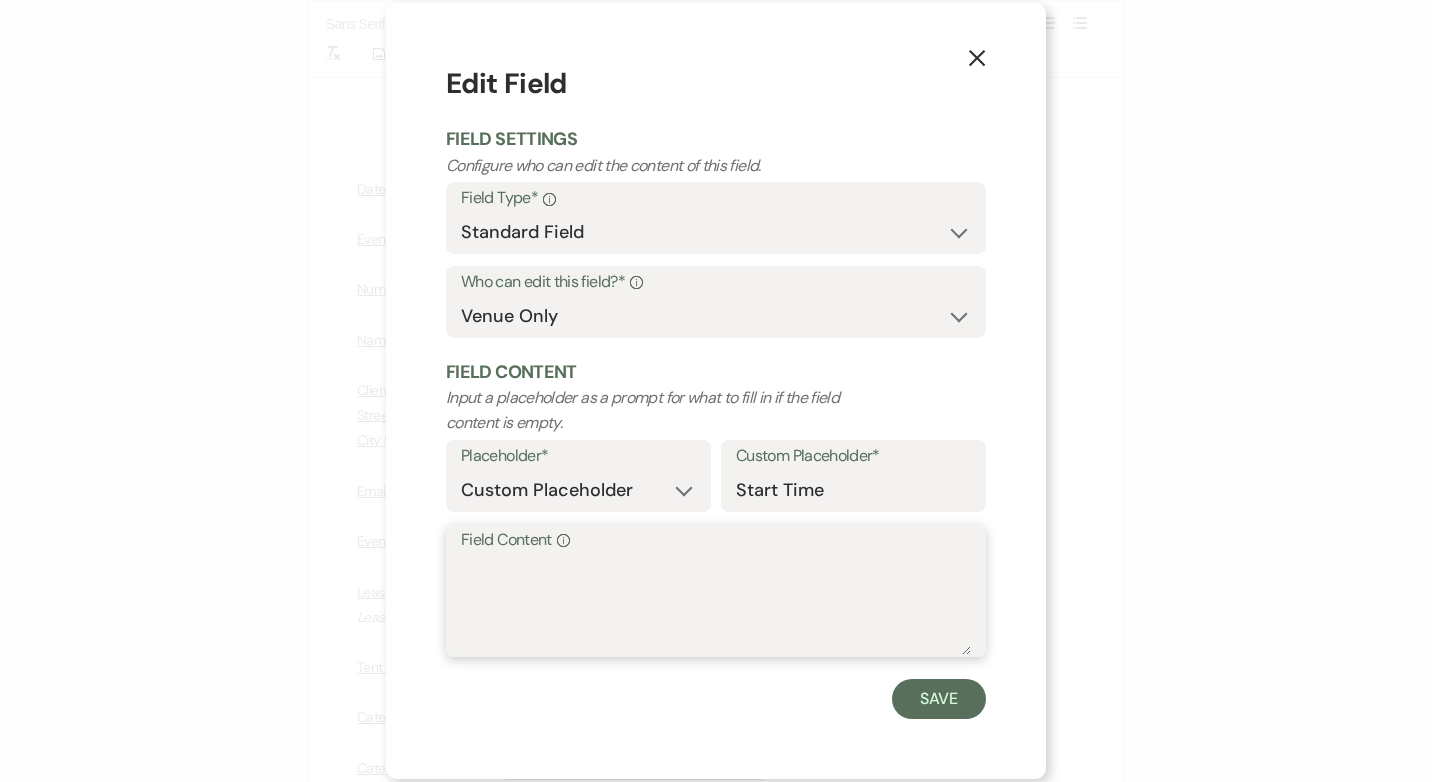 click on "Field Content Info" at bounding box center [716, 605] 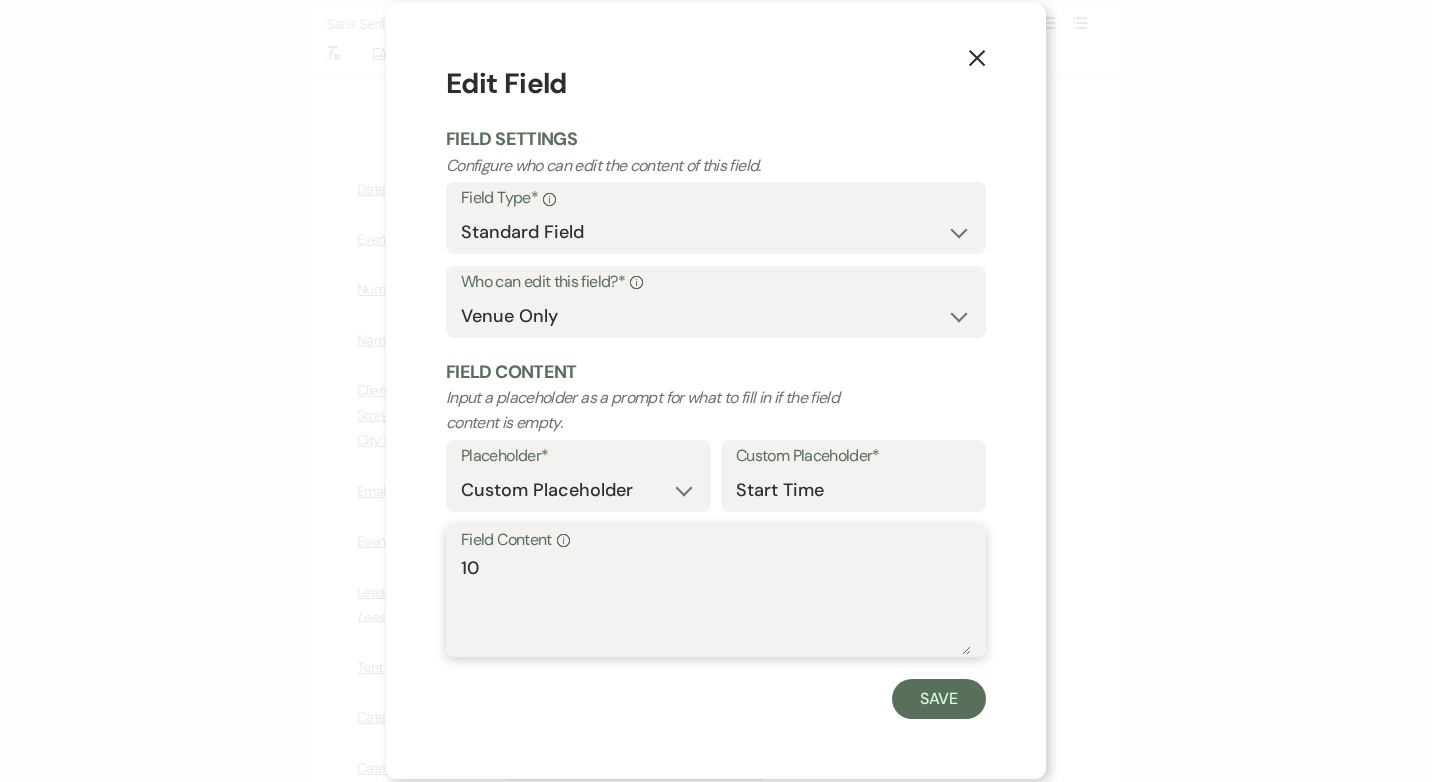 type on "1" 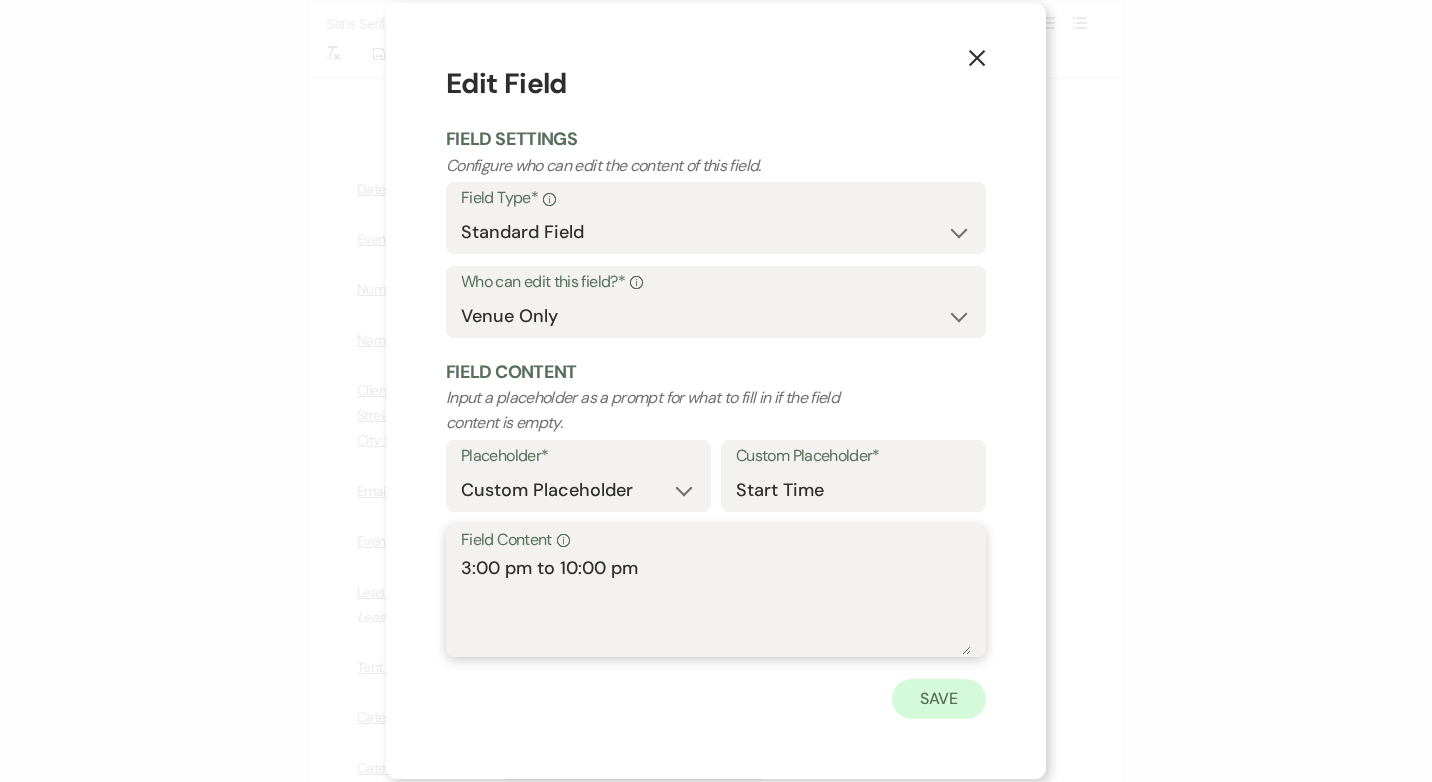 type on "3:00 pm to 10:00 pm" 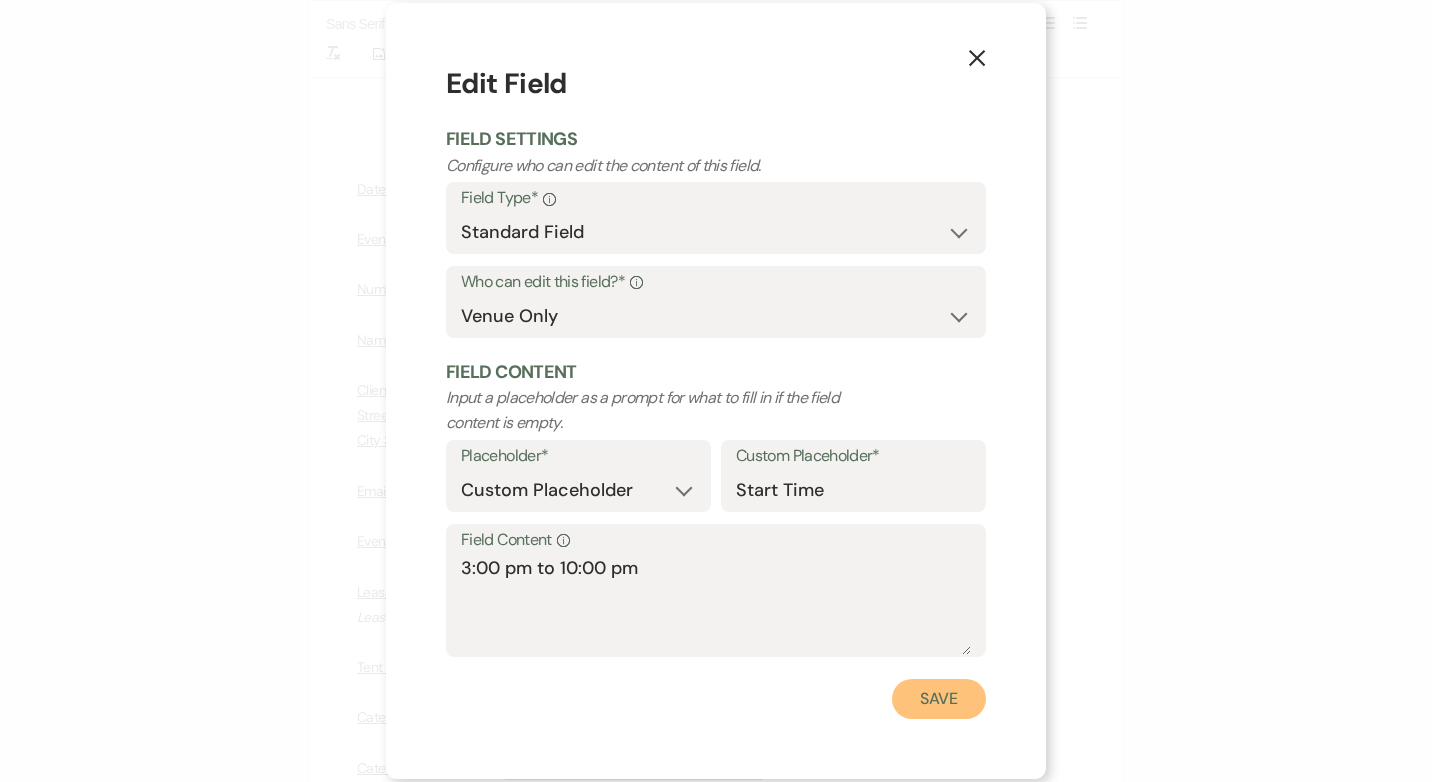 click on "Save" at bounding box center [939, 699] 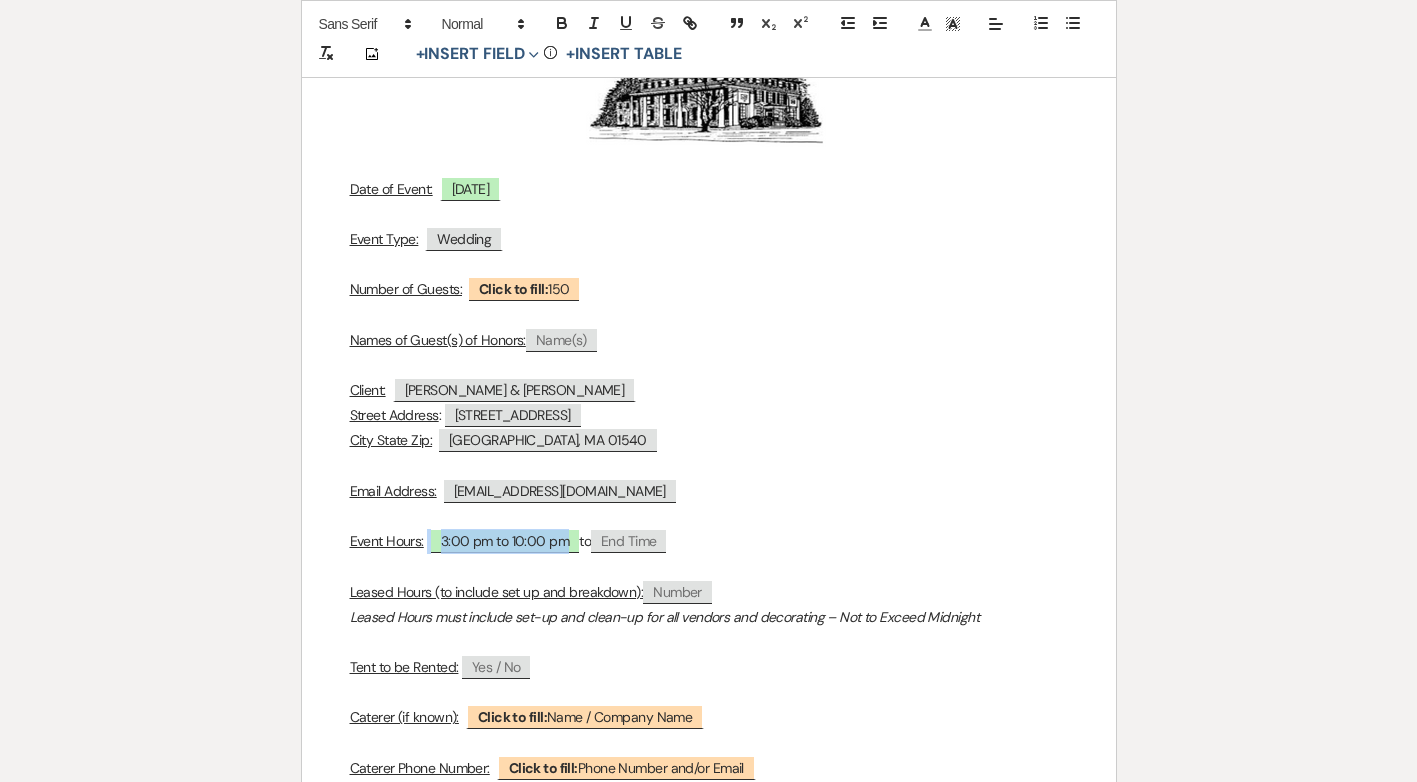 click on "3:00 pm to 10:00 pm" at bounding box center [505, 541] 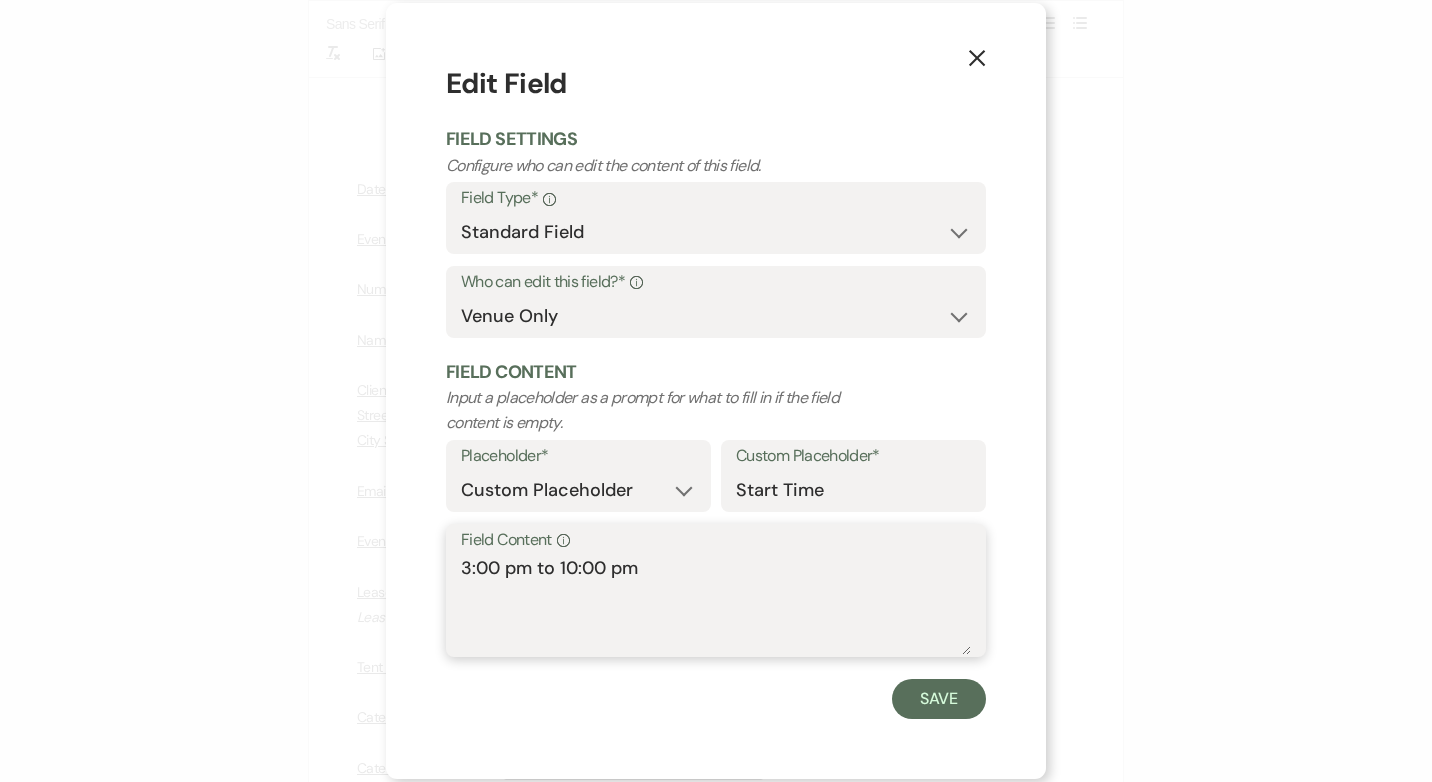 drag, startPoint x: 687, startPoint y: 557, endPoint x: 537, endPoint y: 575, distance: 151.07614 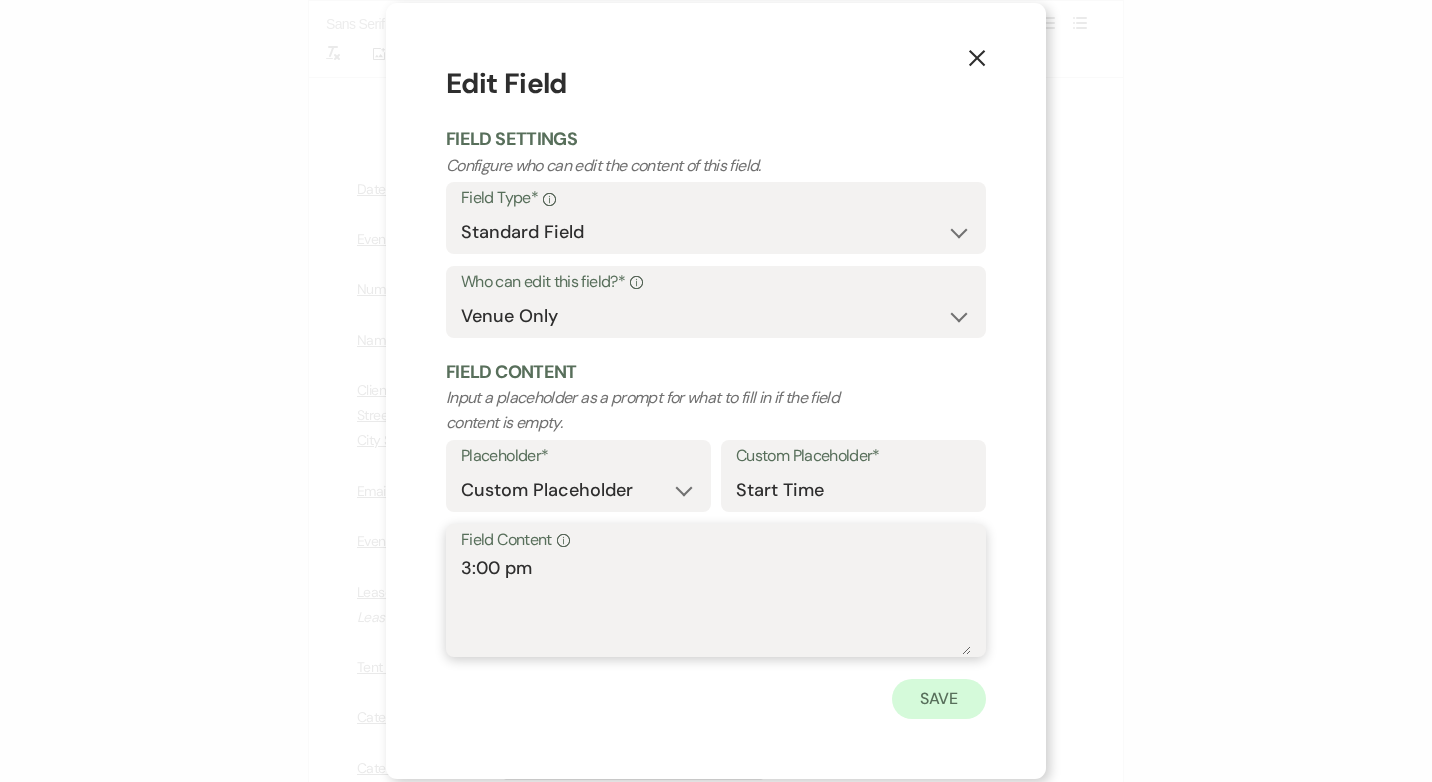type on "3:00 pm" 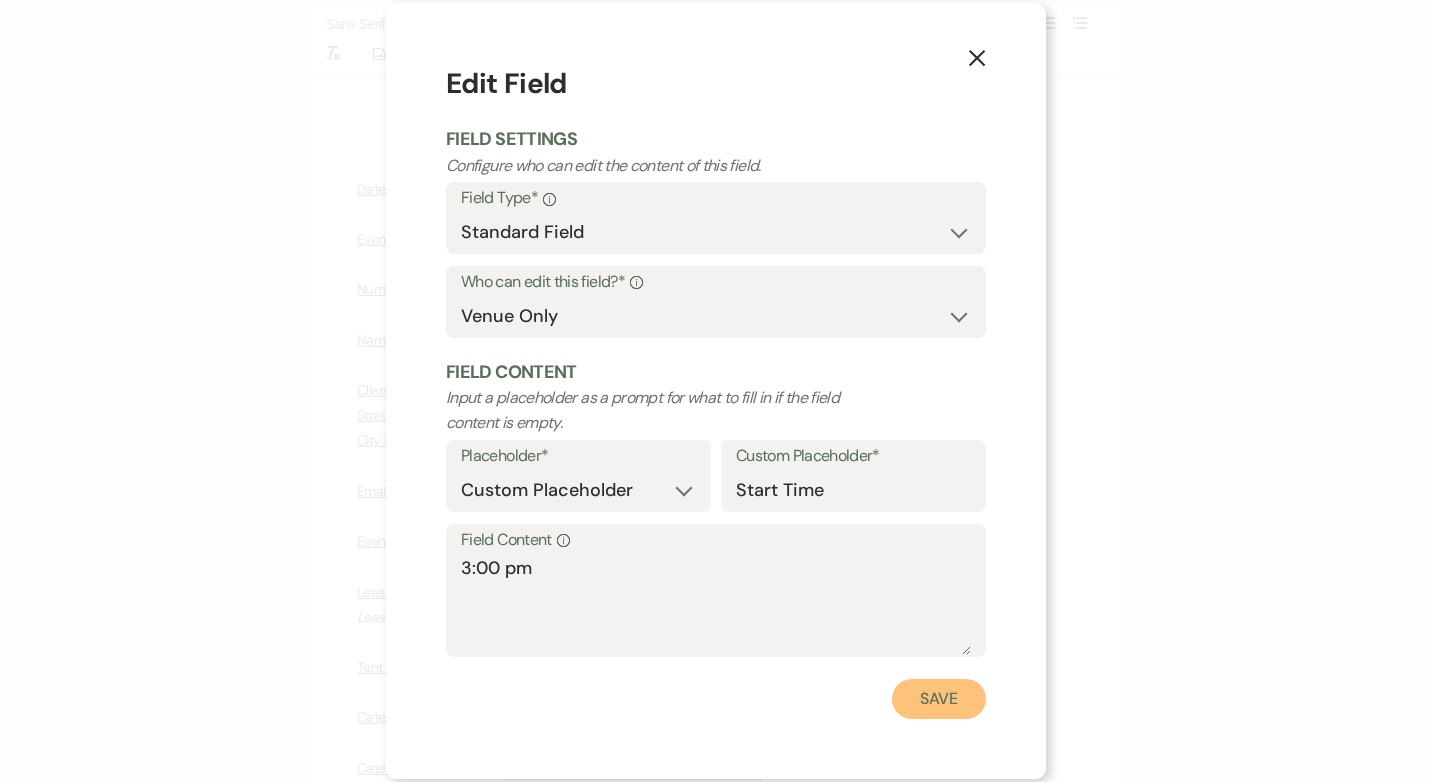 click on "Save" at bounding box center [939, 699] 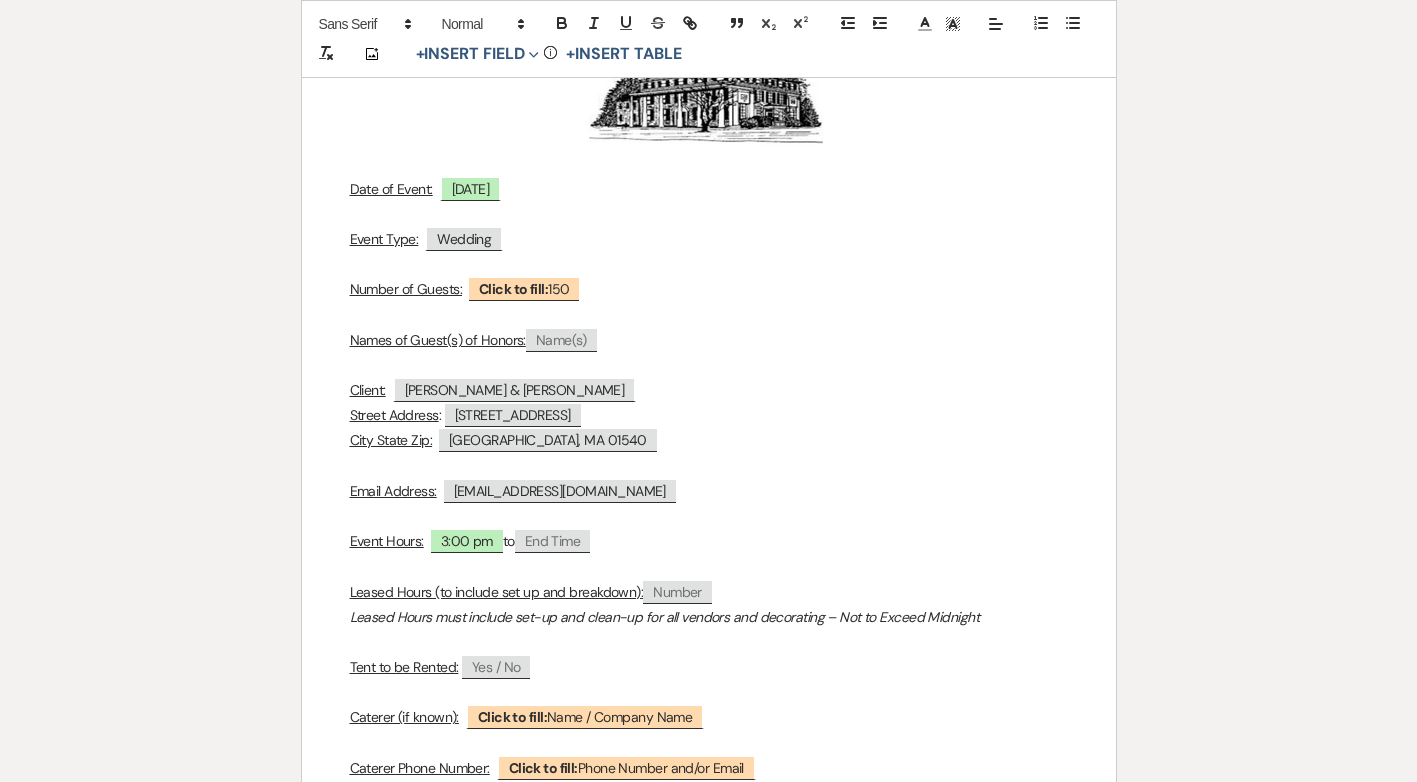 click on "End Time" at bounding box center [553, 541] 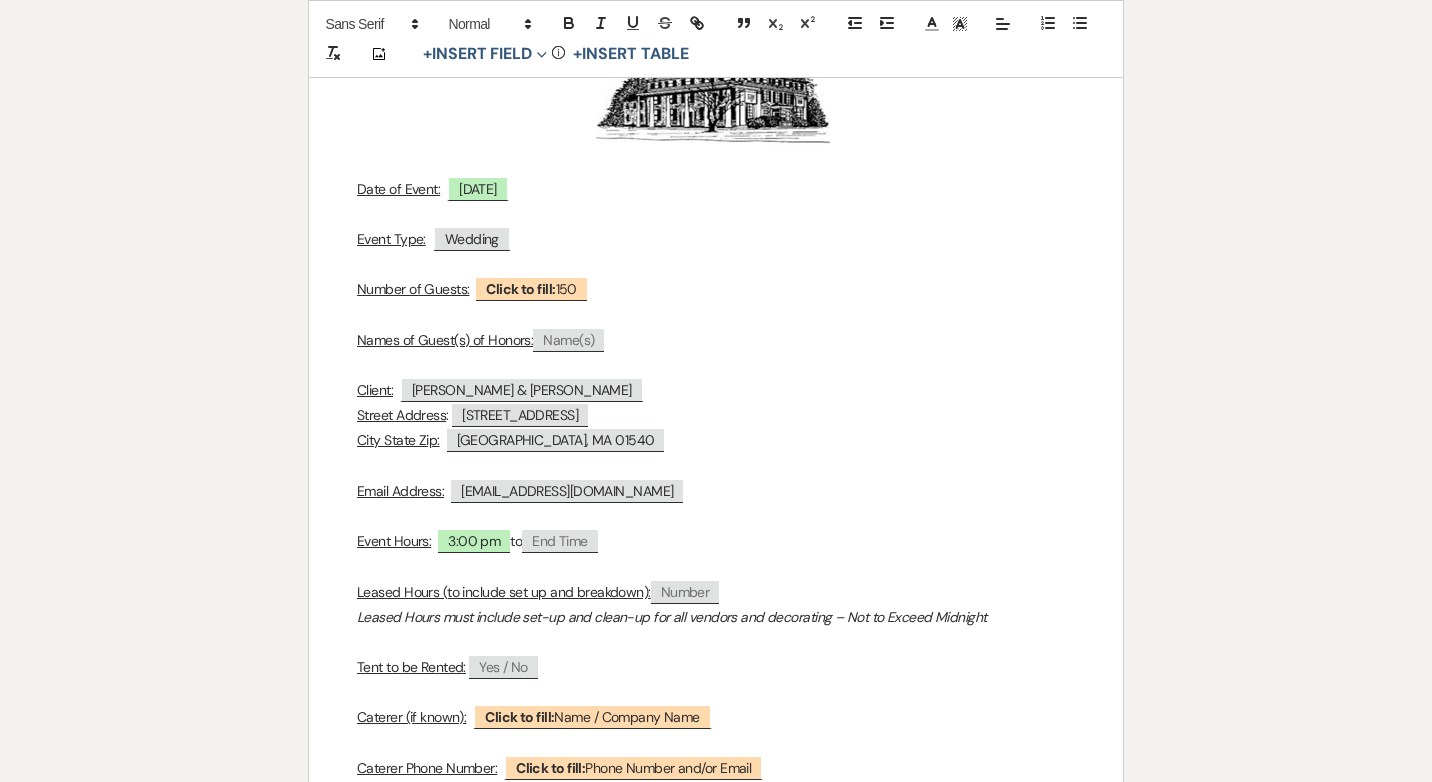 select on "client" 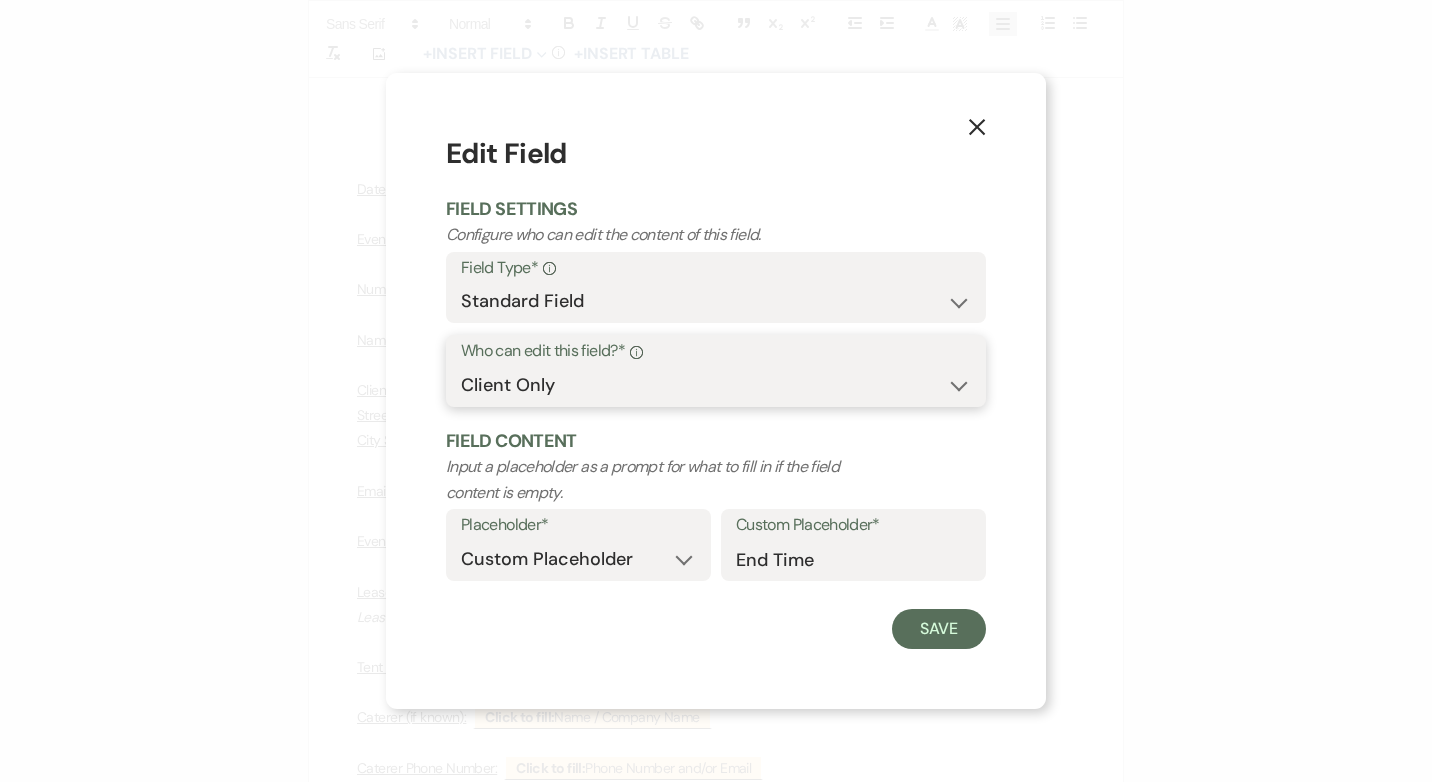 click on "Both Venue & Client Client Only Venue Only" at bounding box center [716, 385] 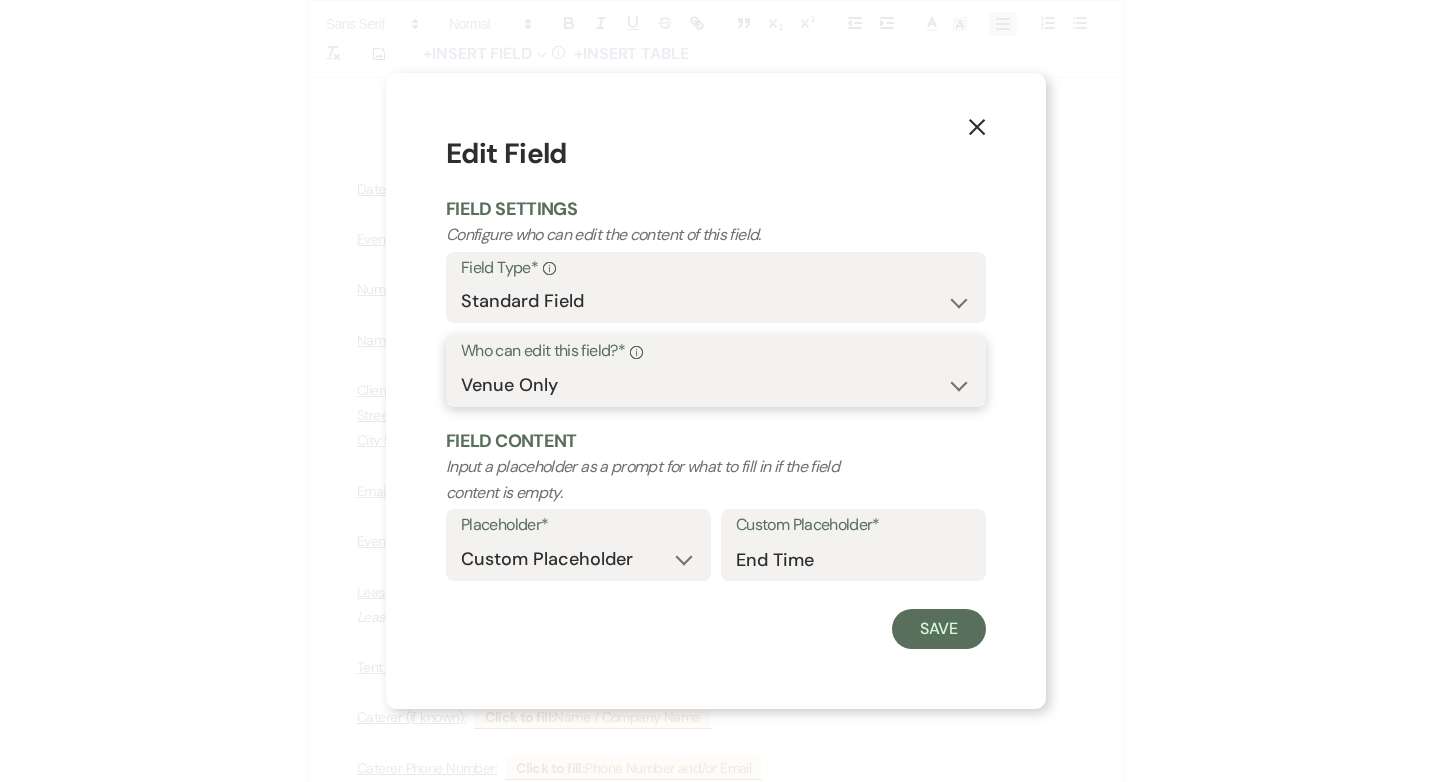 click on "Both Venue & Client Client Only Venue Only" at bounding box center (716, 385) 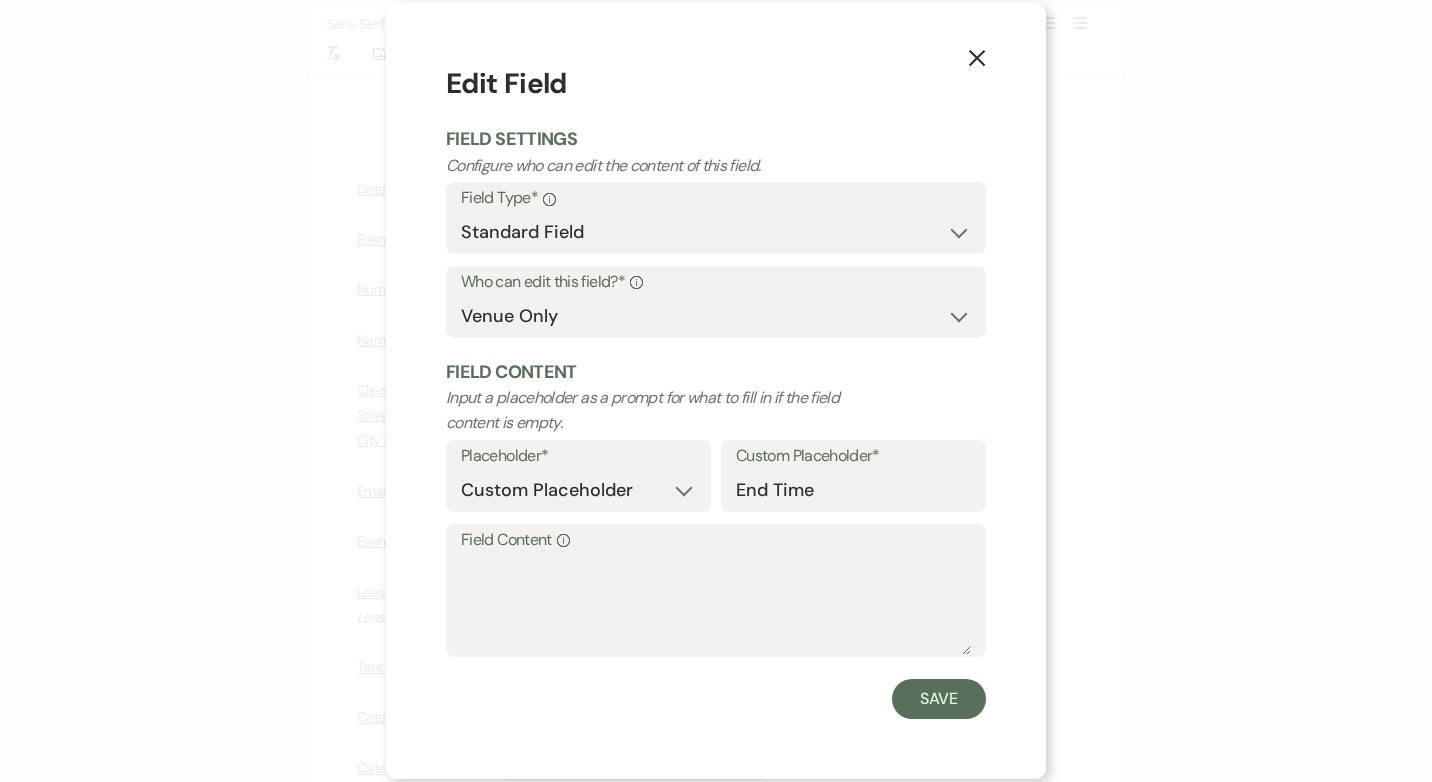 click on "Field Content Info" at bounding box center (716, 540) 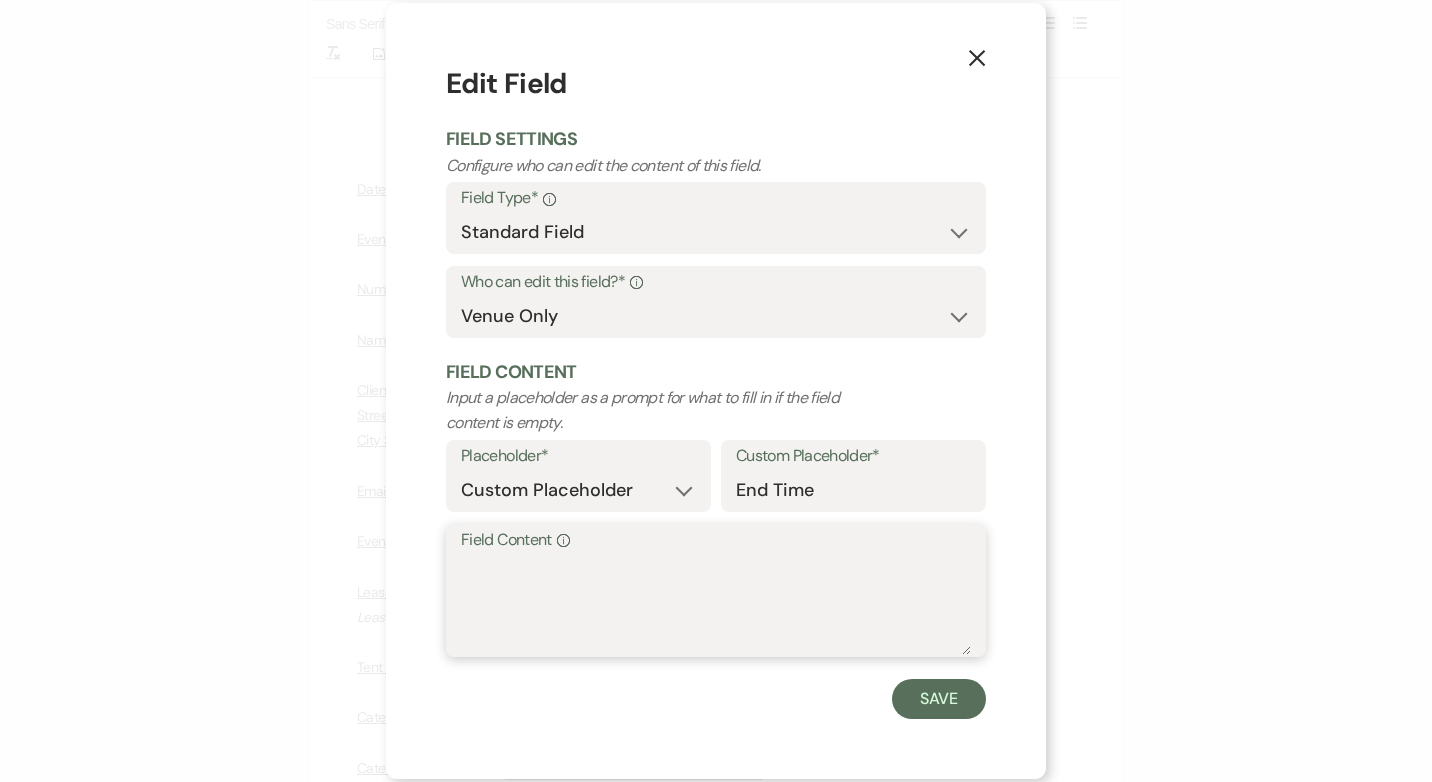click on "Field Content Info" at bounding box center (716, 605) 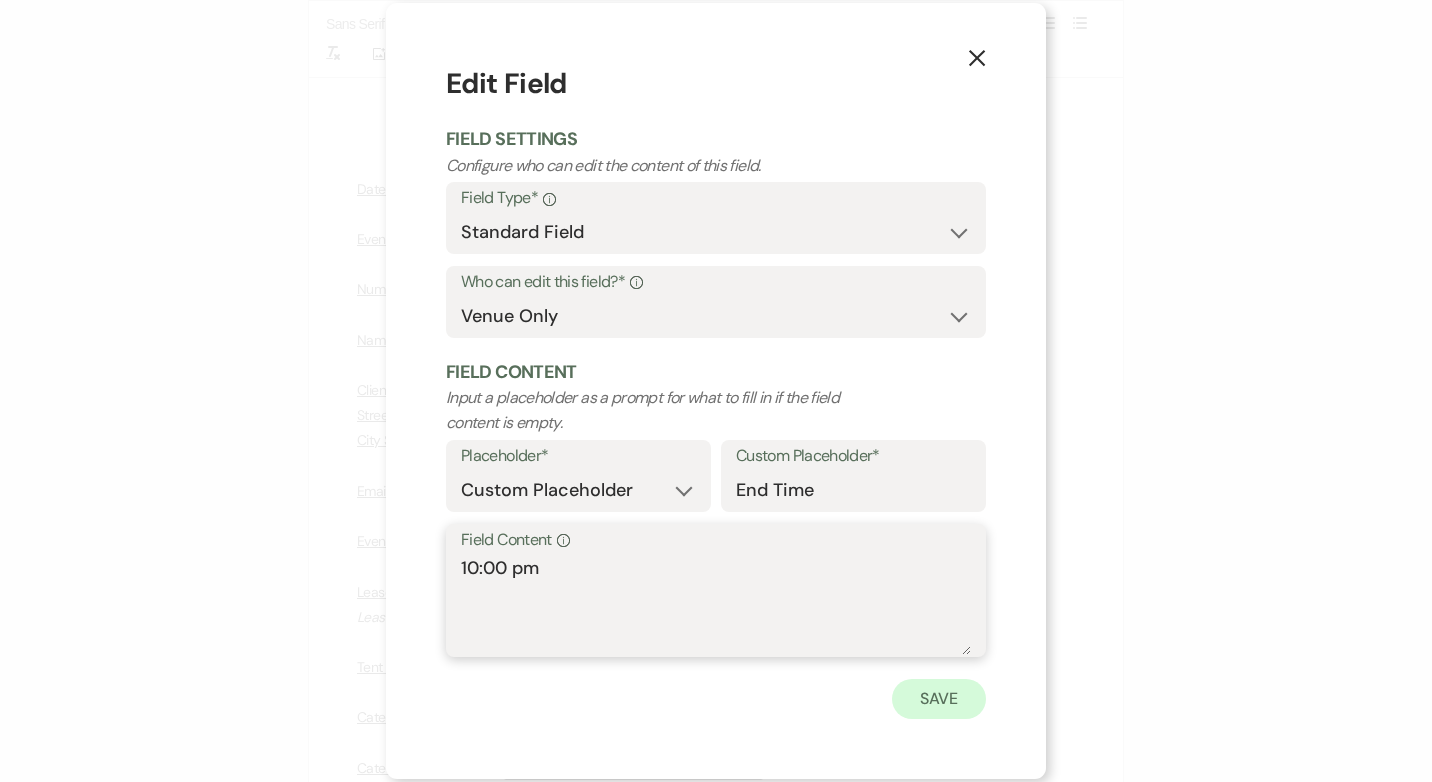 type on "10:00 pm" 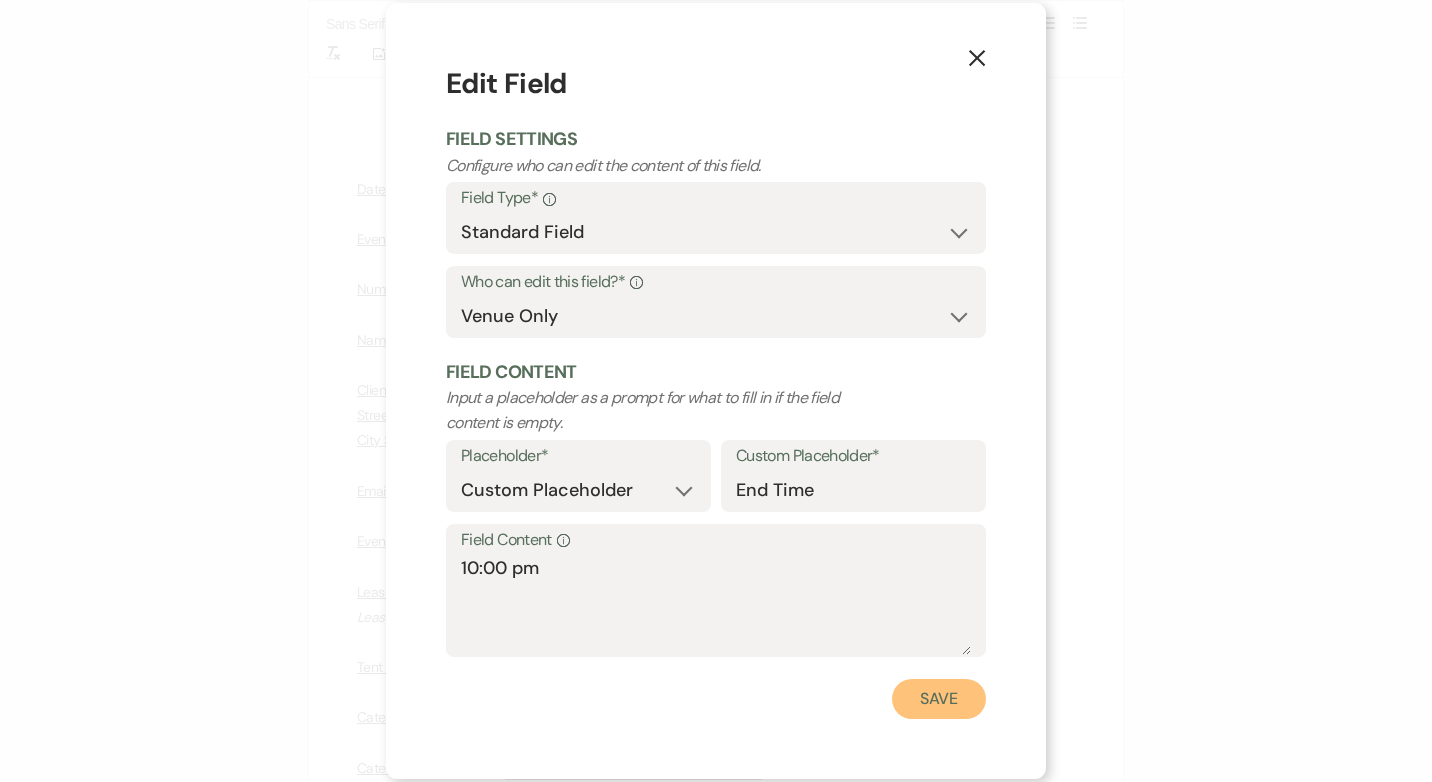 click on "Save" at bounding box center (939, 699) 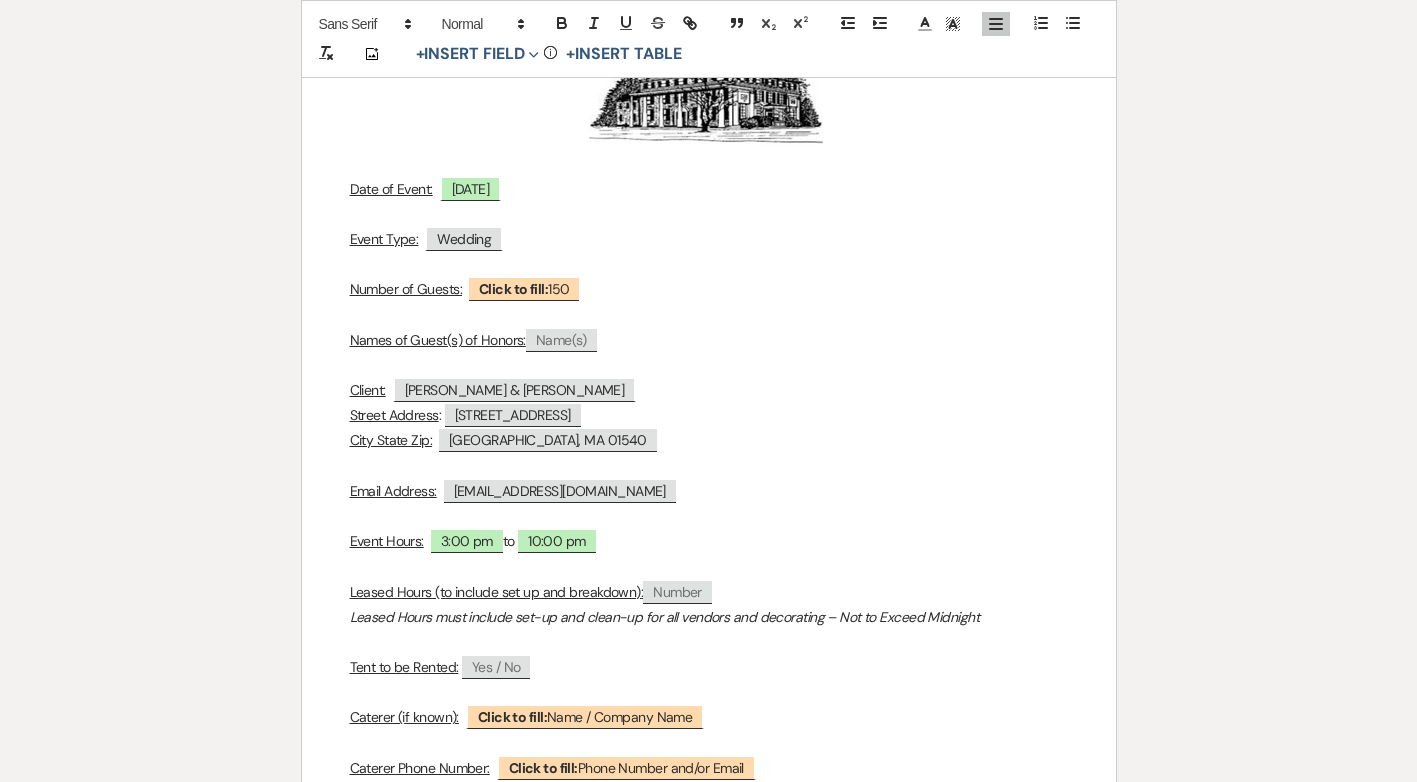 click on "Number" at bounding box center [677, 592] 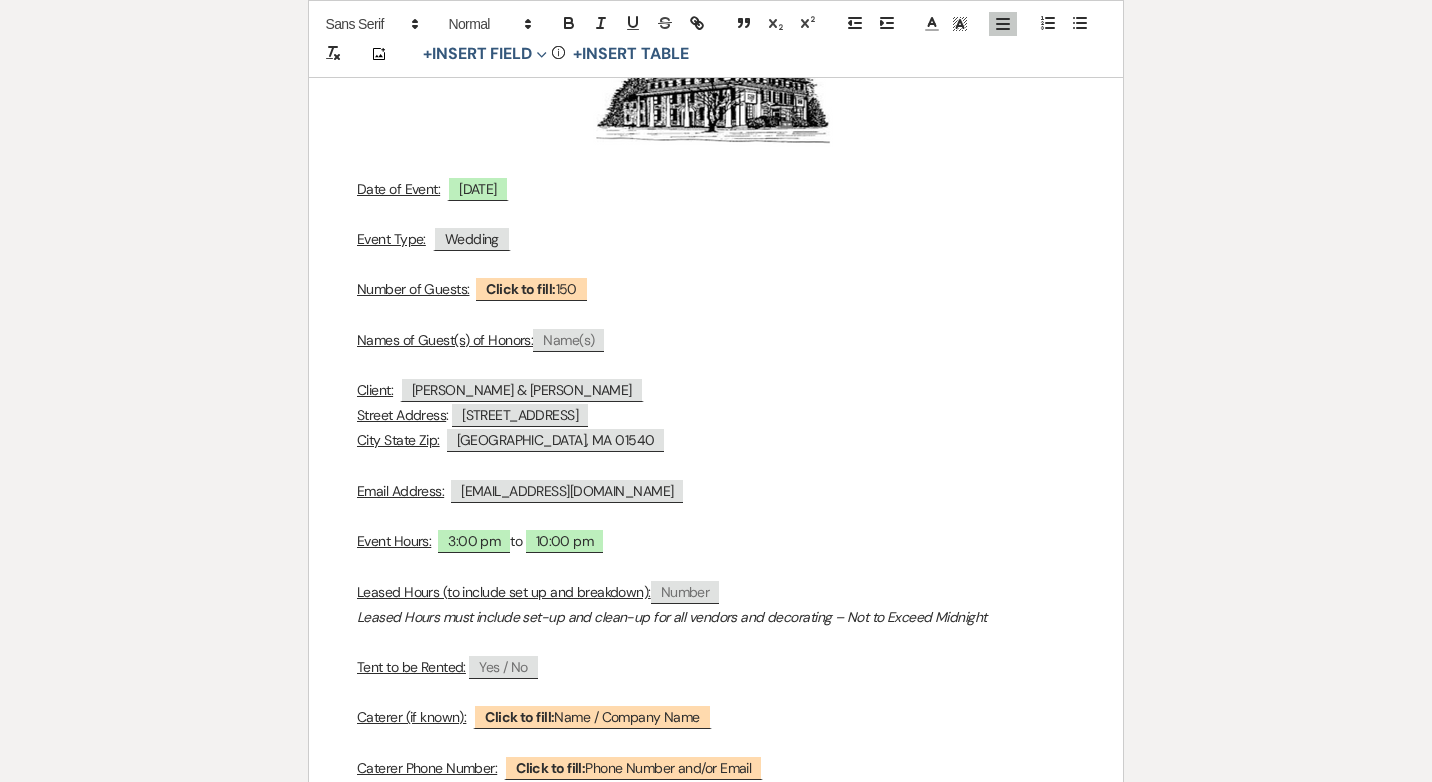 select on "client" 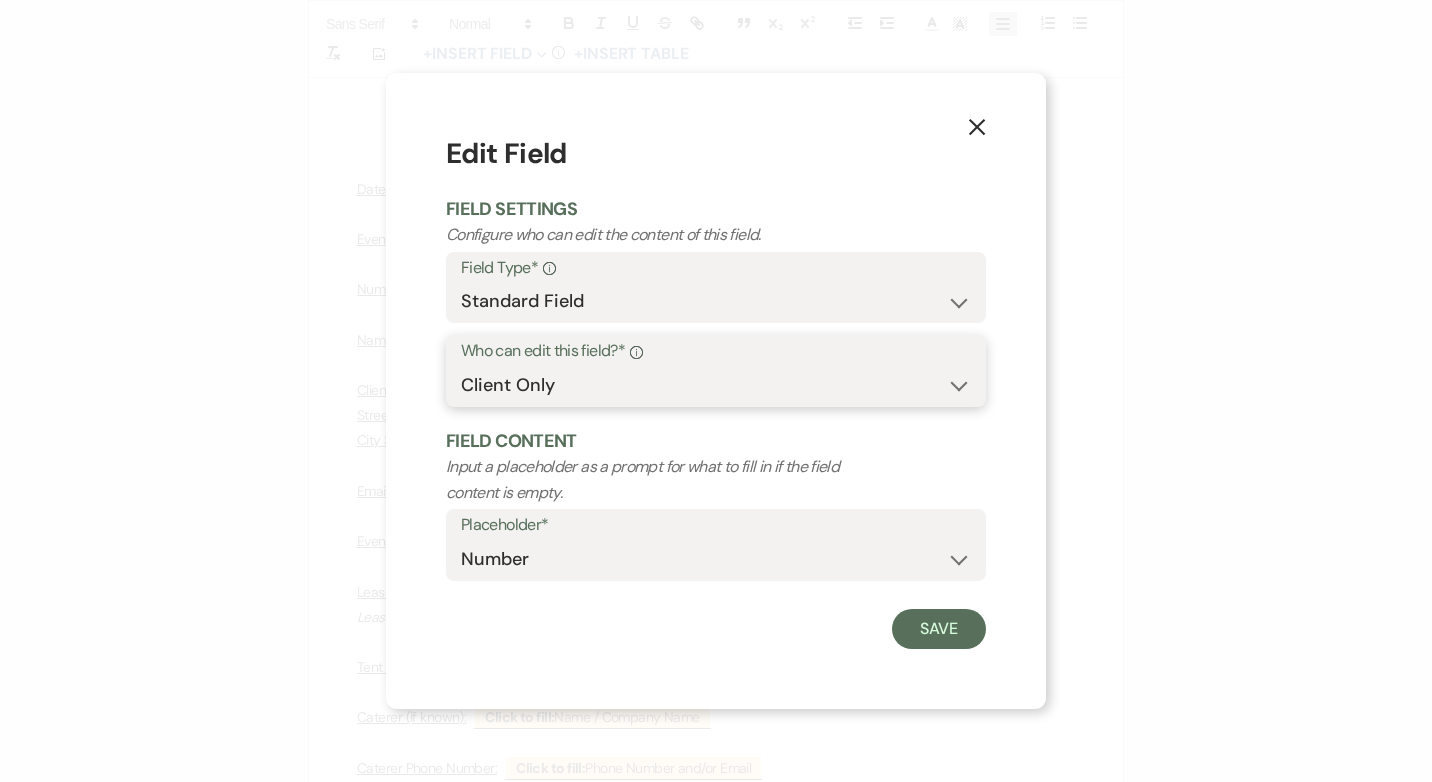 click on "Both Venue & Client Client Only Venue Only" at bounding box center (716, 385) 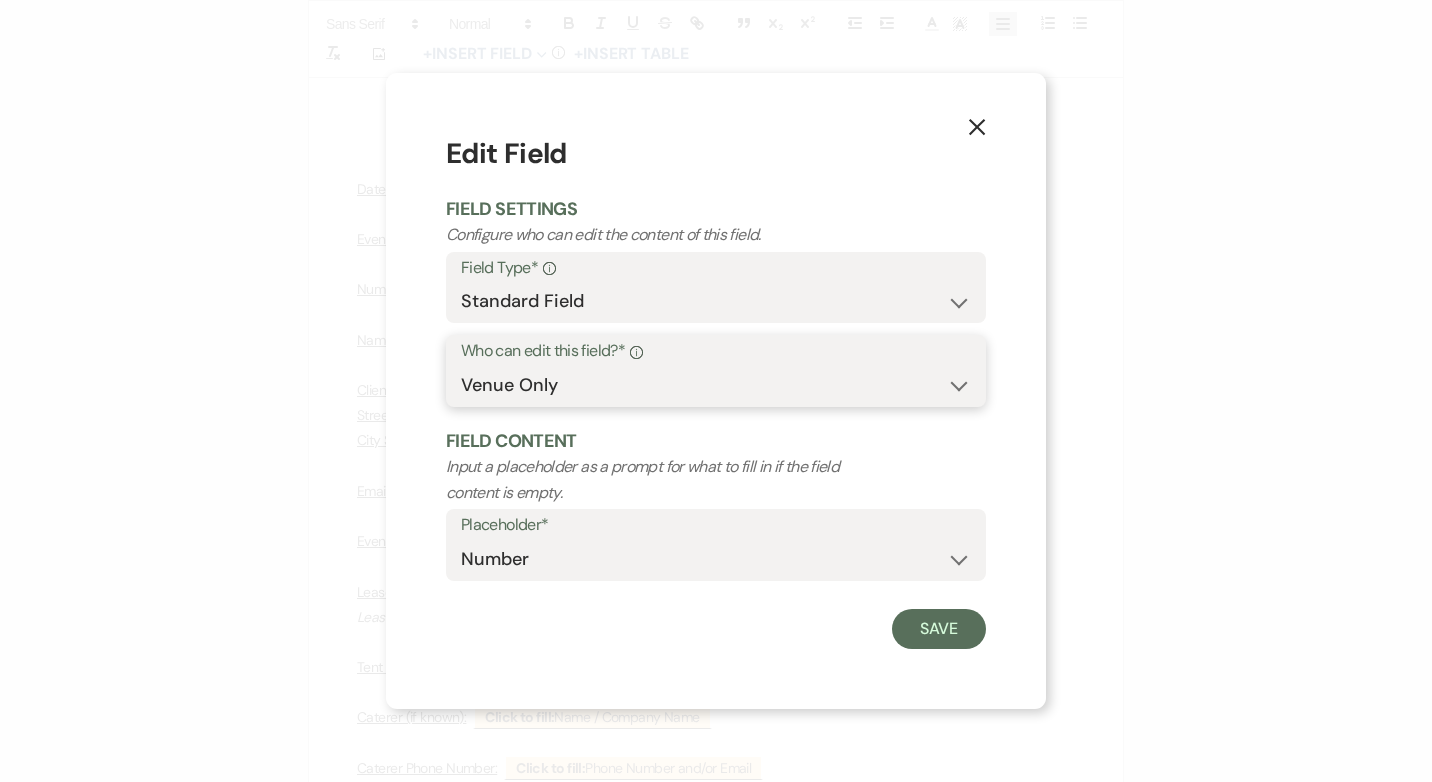 click on "Both Venue & Client Client Only Venue Only" at bounding box center [716, 385] 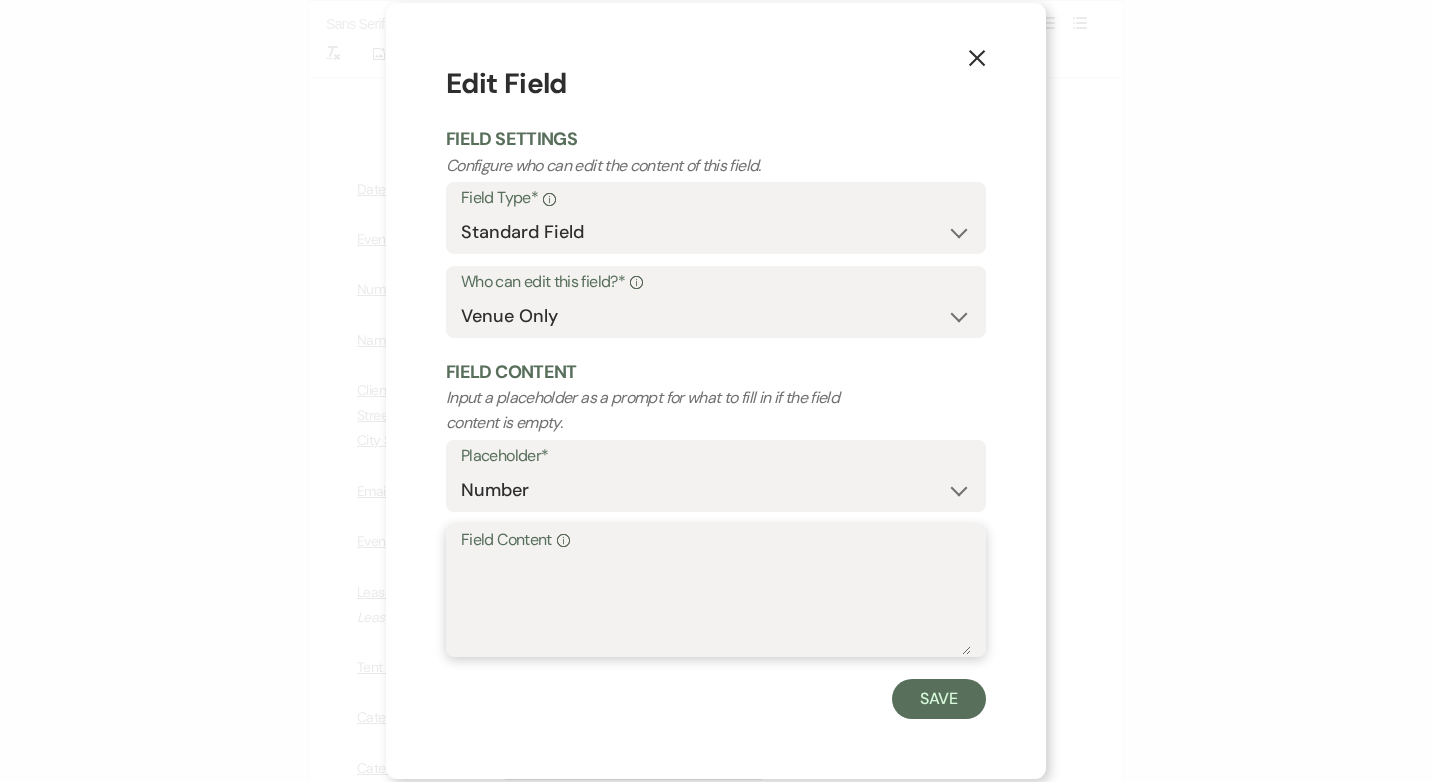 click on "Field Content Info" at bounding box center (716, 605) 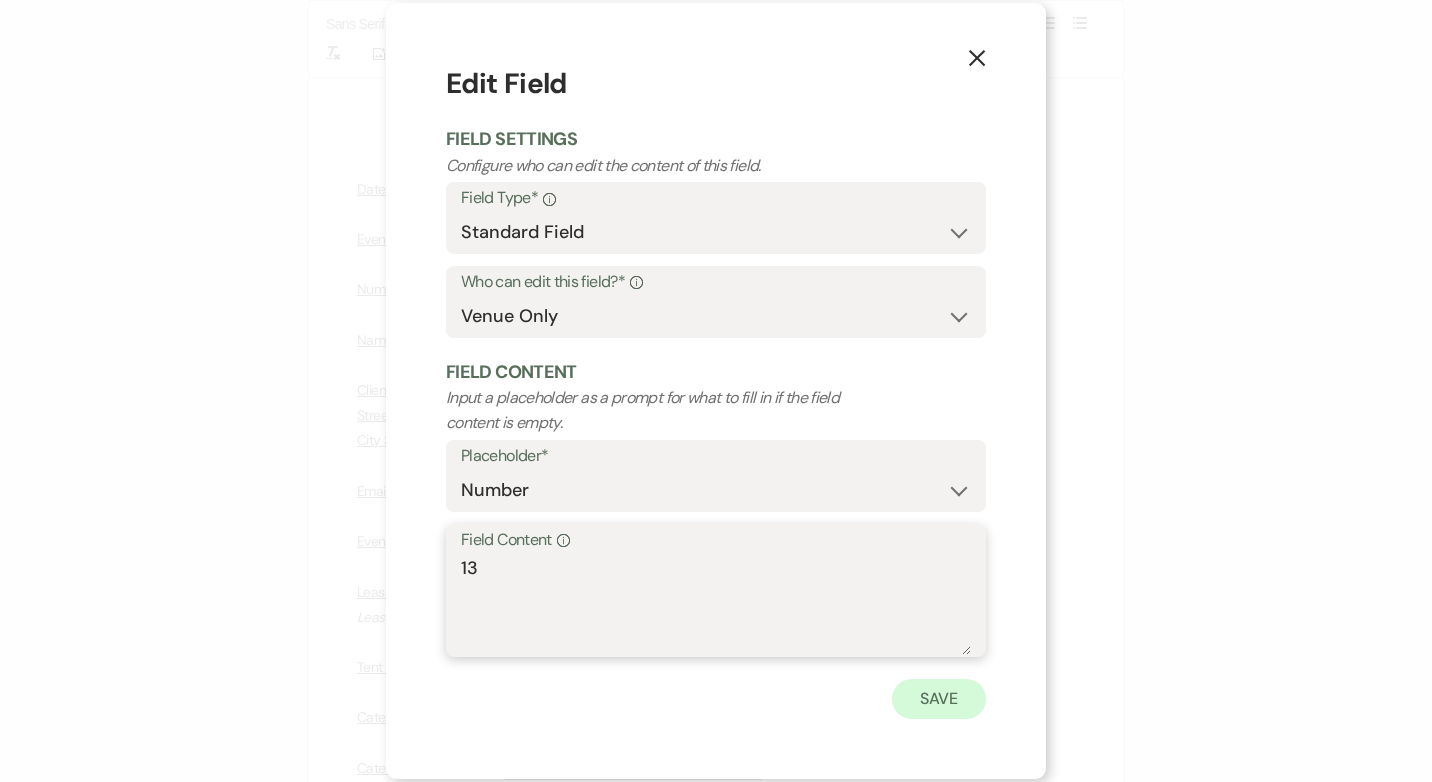 type on "13" 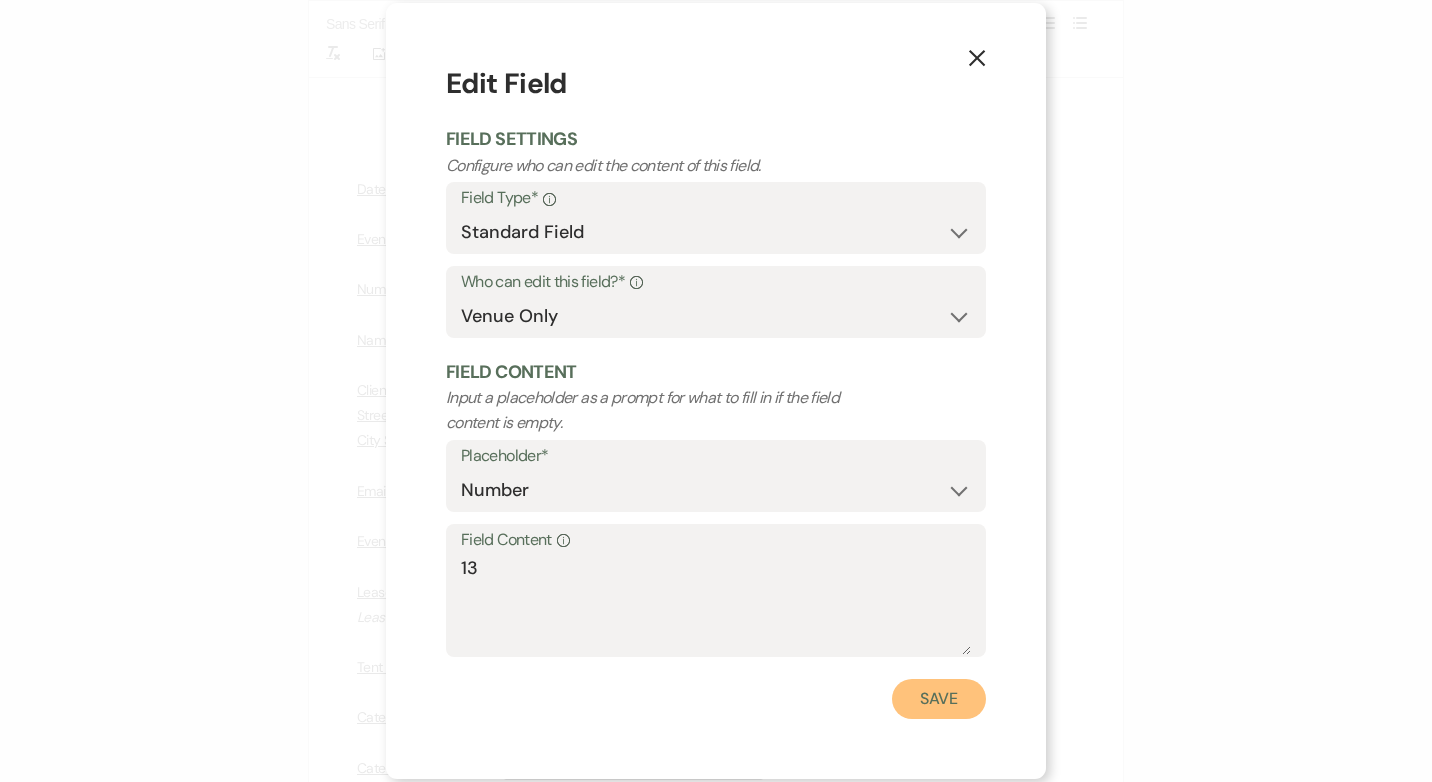 click on "Save" at bounding box center [939, 699] 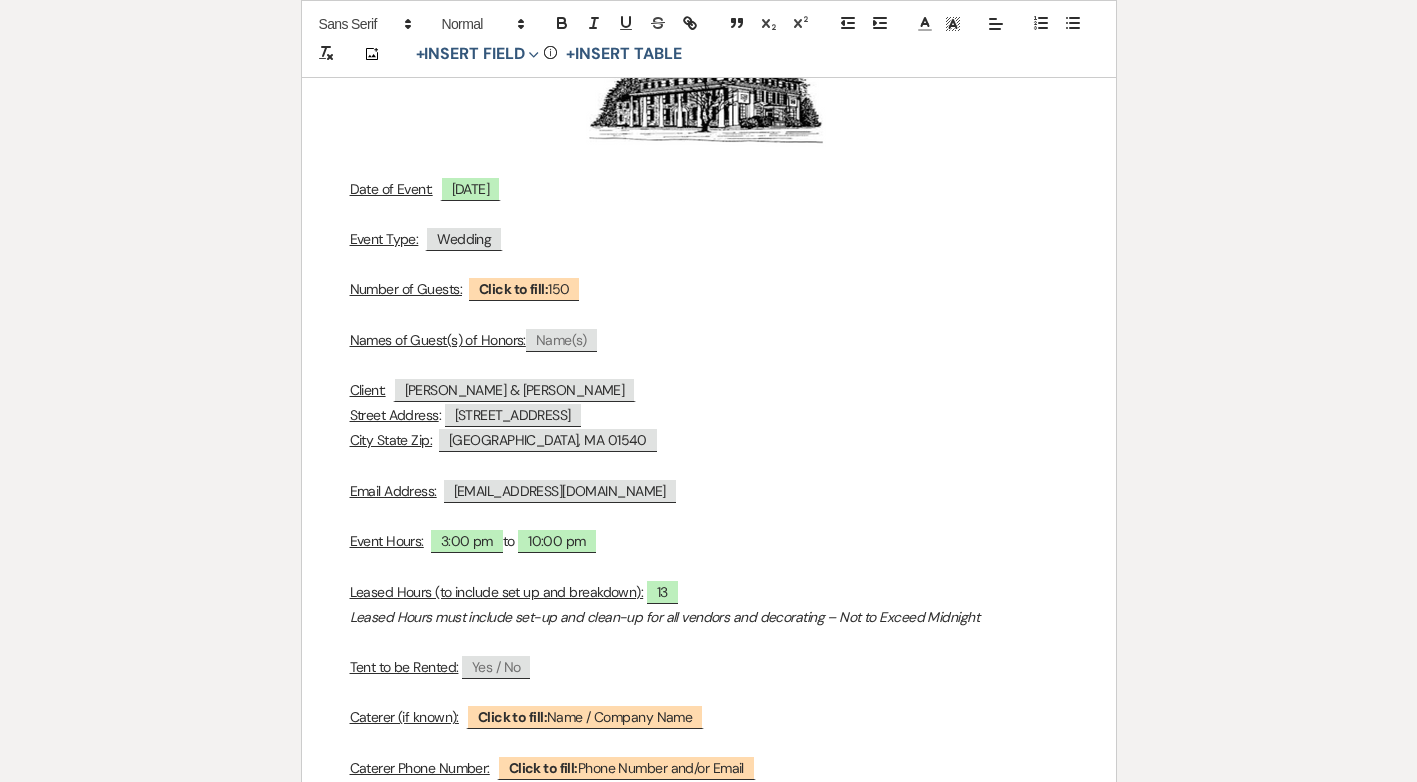 click on "13" at bounding box center (662, 592) 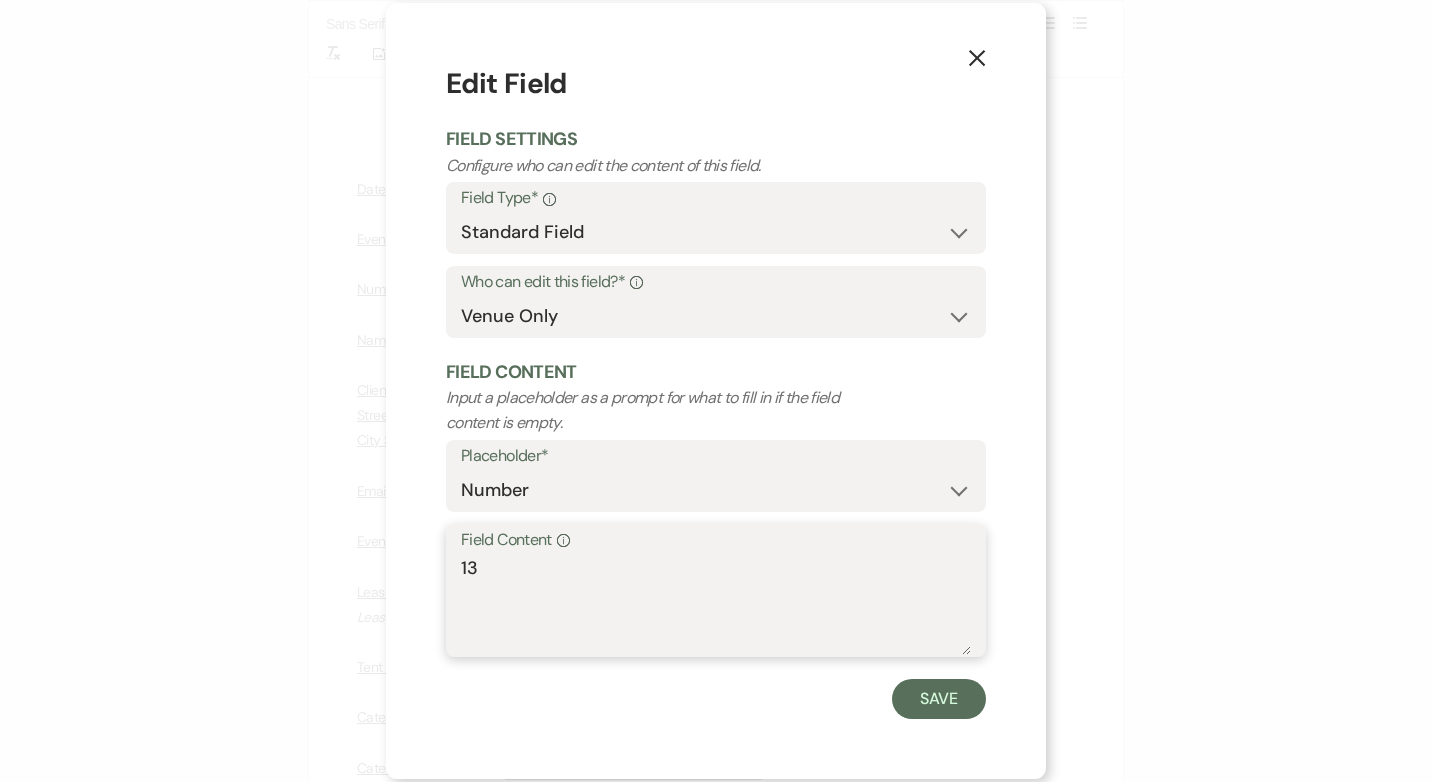 drag, startPoint x: 527, startPoint y: 563, endPoint x: 376, endPoint y: 561, distance: 151.01324 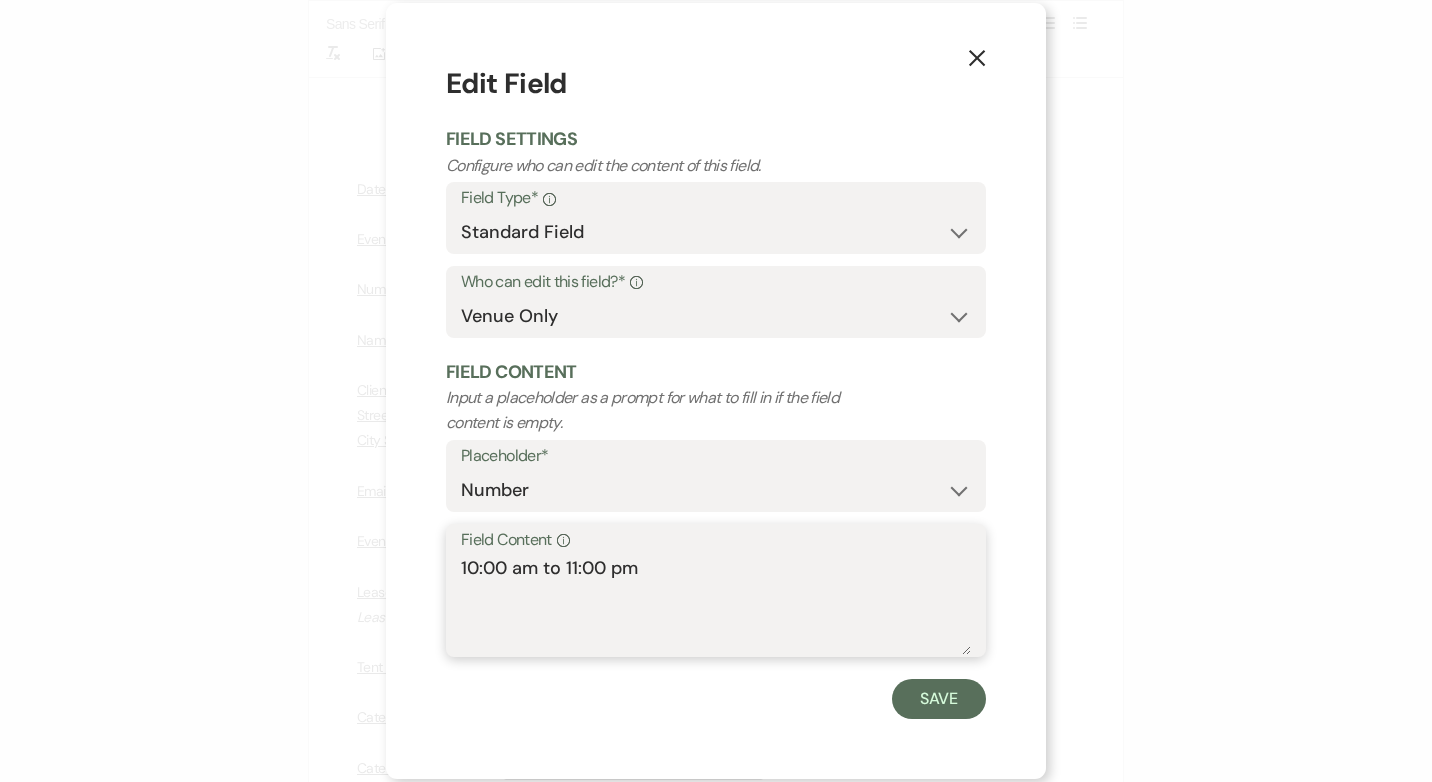 type on "10:00 am to 11:00 pm" 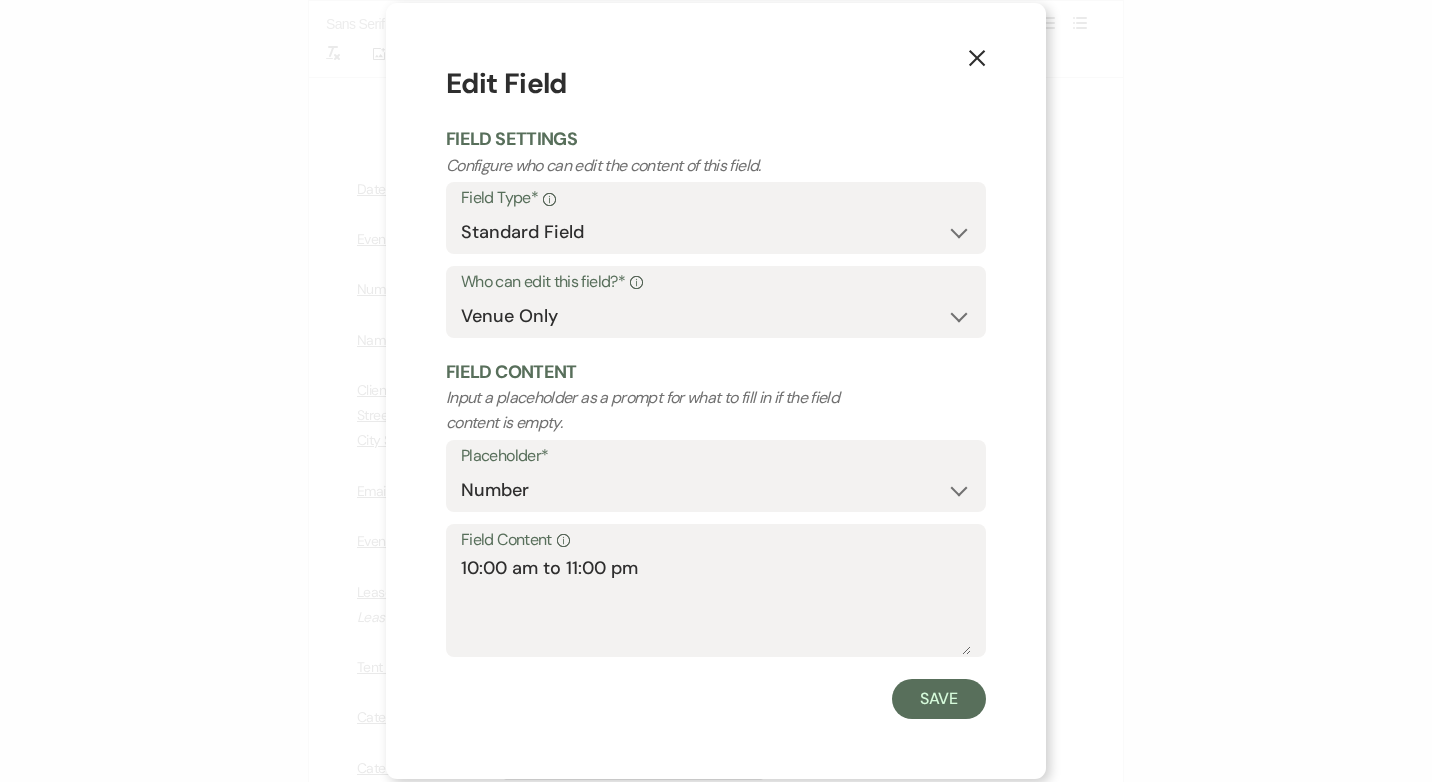 drag, startPoint x: 982, startPoint y: 472, endPoint x: 968, endPoint y: 485, distance: 19.104973 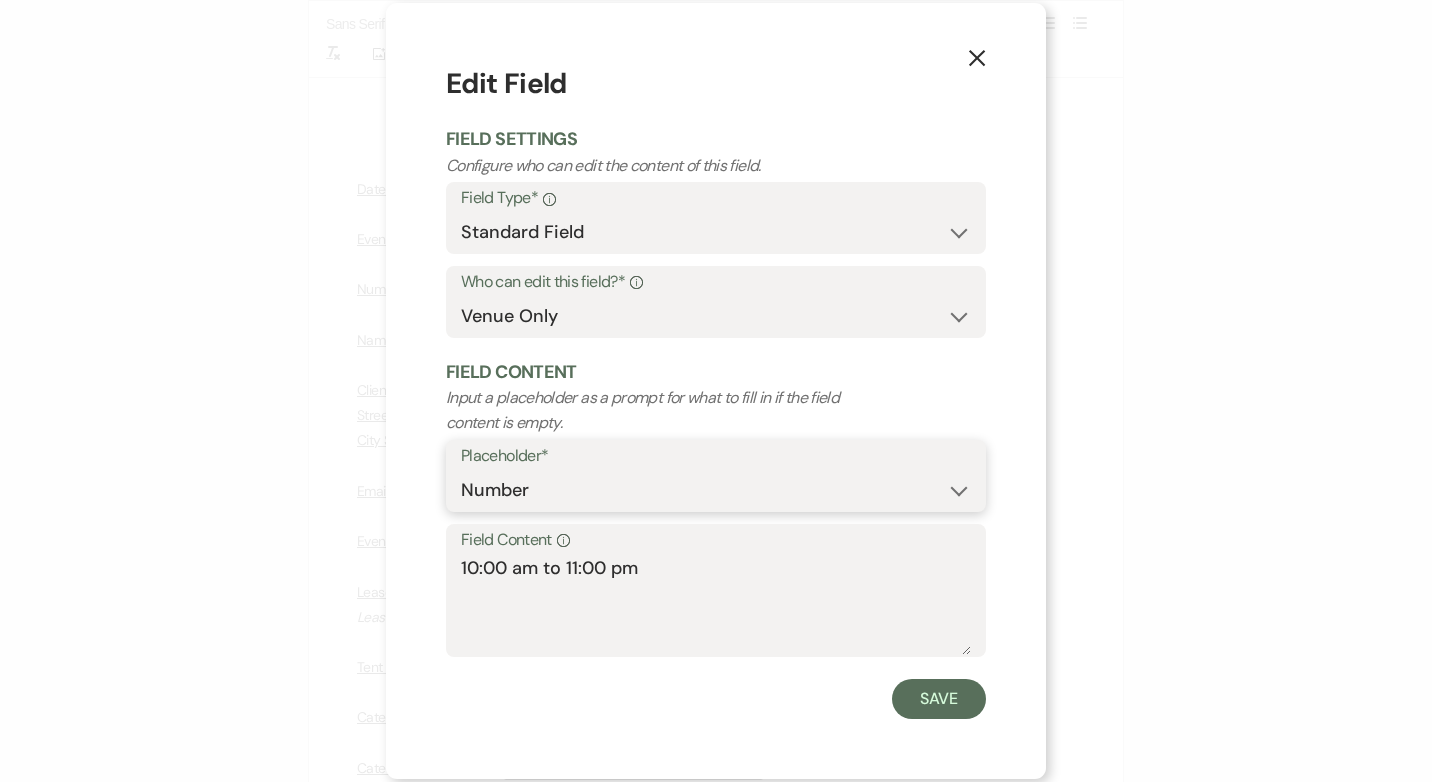 click on "Custom Placeholder Date Time Name Location Venue Name Type Number Budget Address Phone Number Email Amount Total" at bounding box center (716, 490) 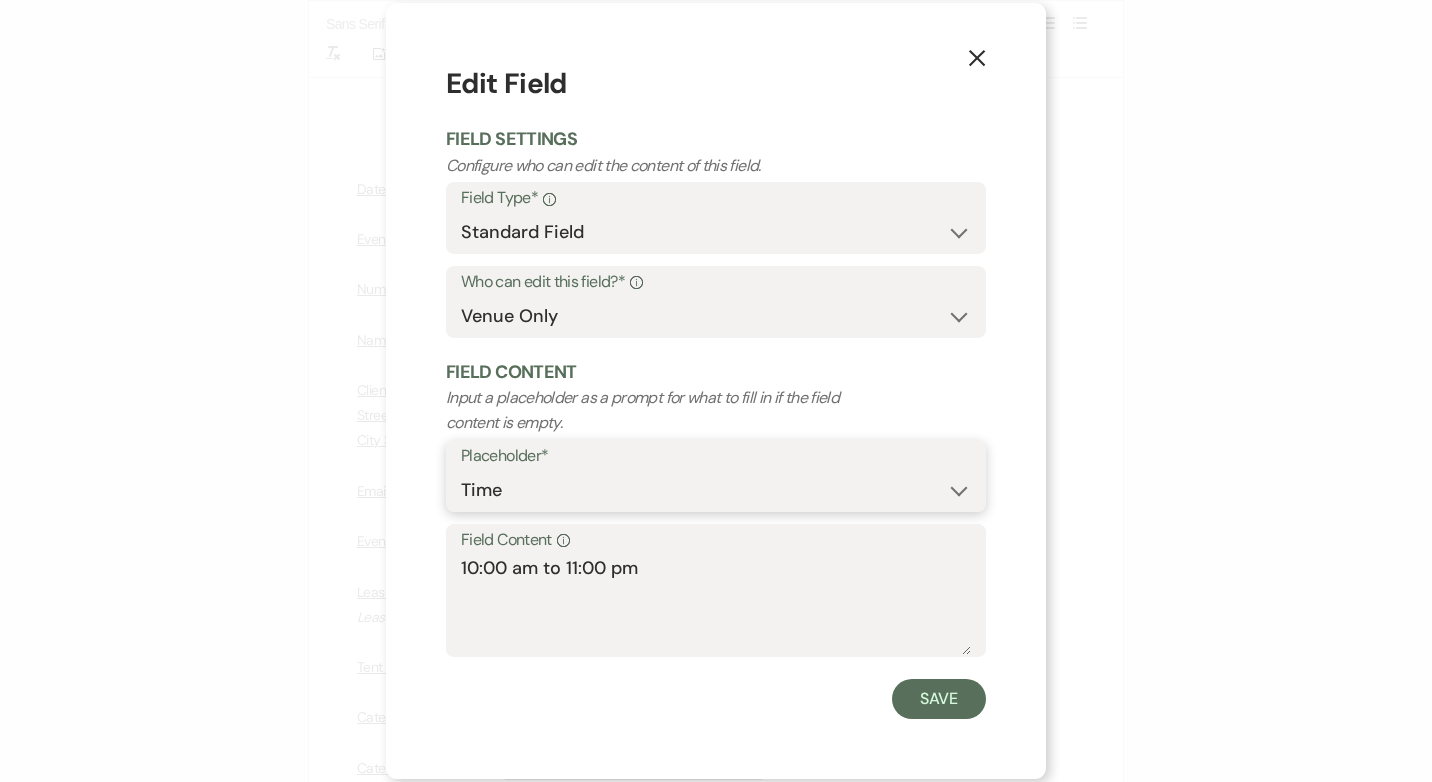 click on "Custom Placeholder Date Time Name Location Venue Name Type Number Budget Address Phone Number Email Amount Total" at bounding box center [716, 490] 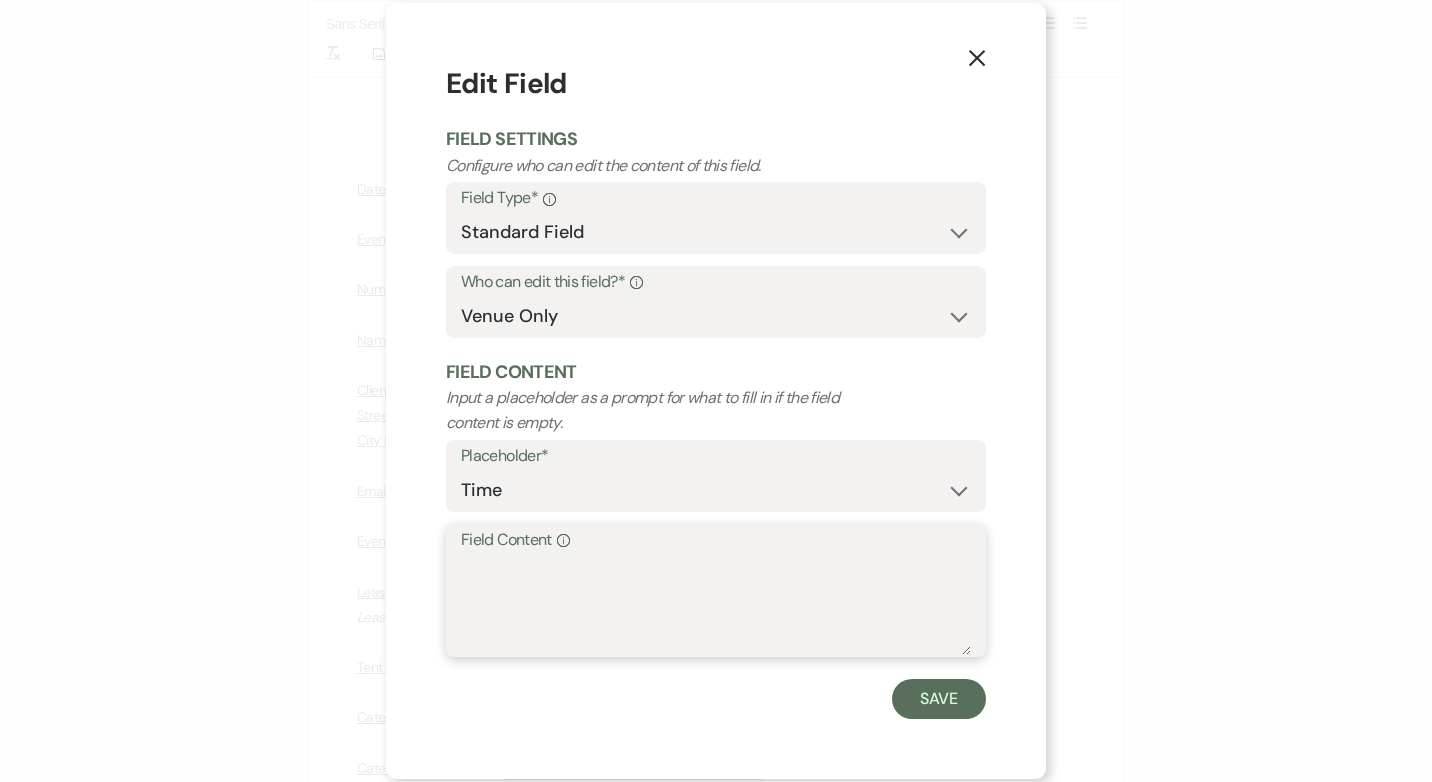 click on "Field Content Info" at bounding box center [716, 605] 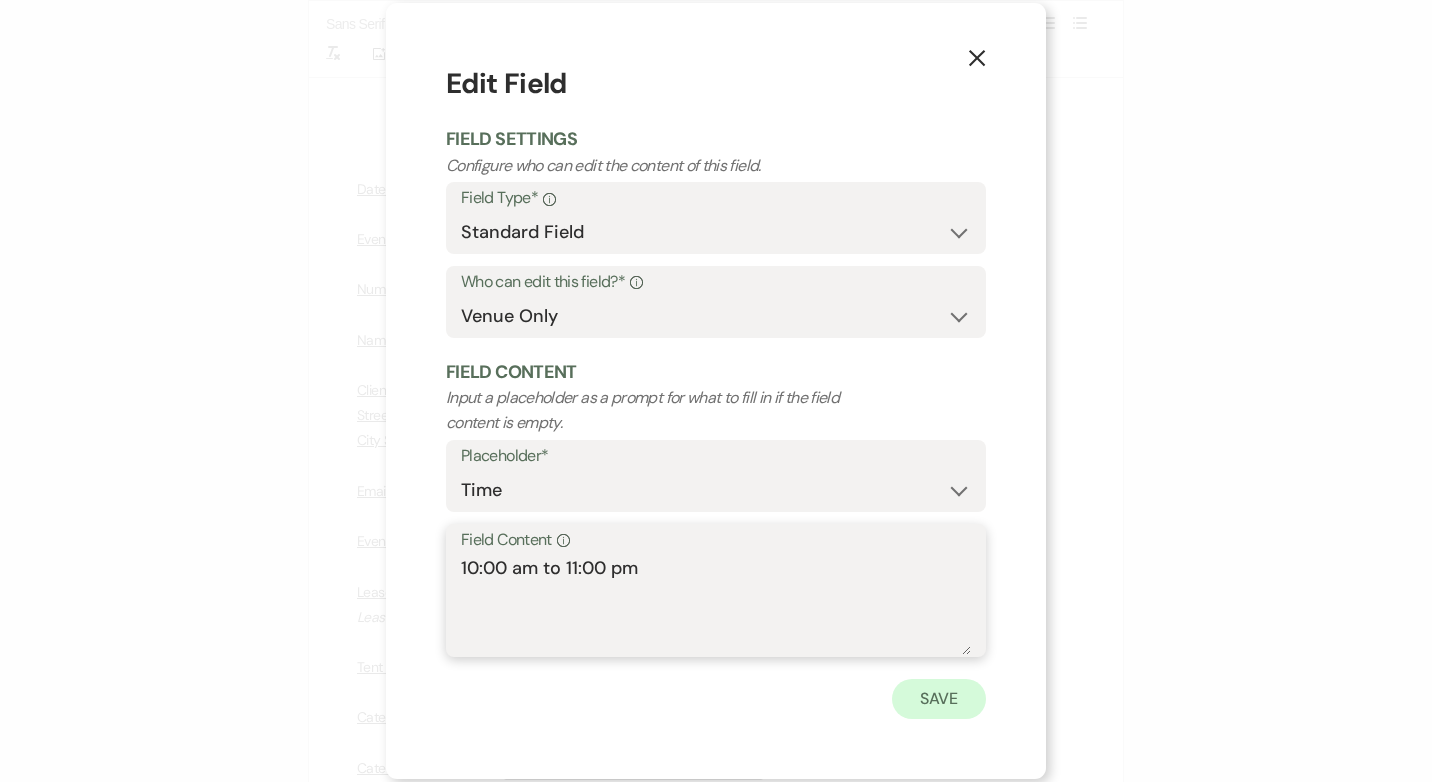 type on "10:00 am to 11:00 pm" 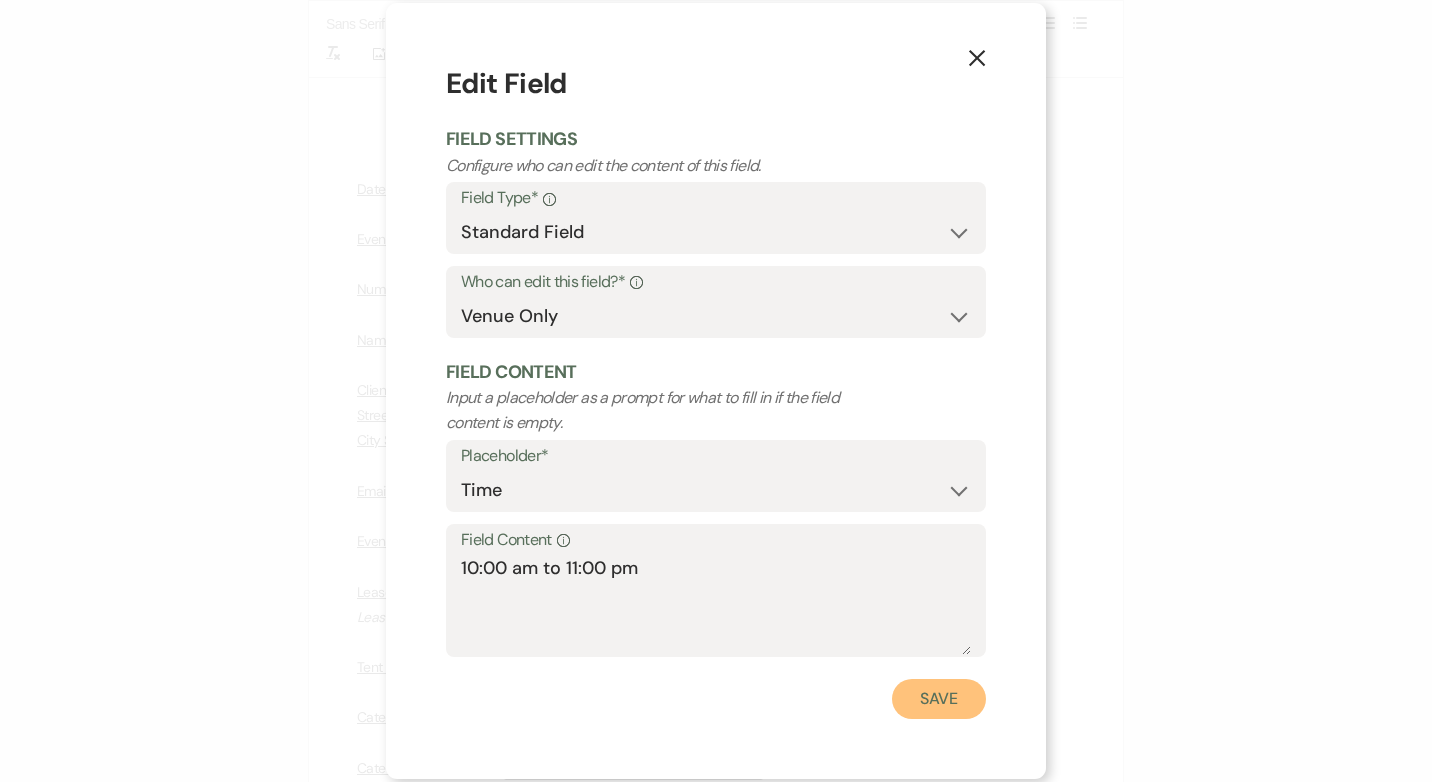 click on "Save" at bounding box center [939, 699] 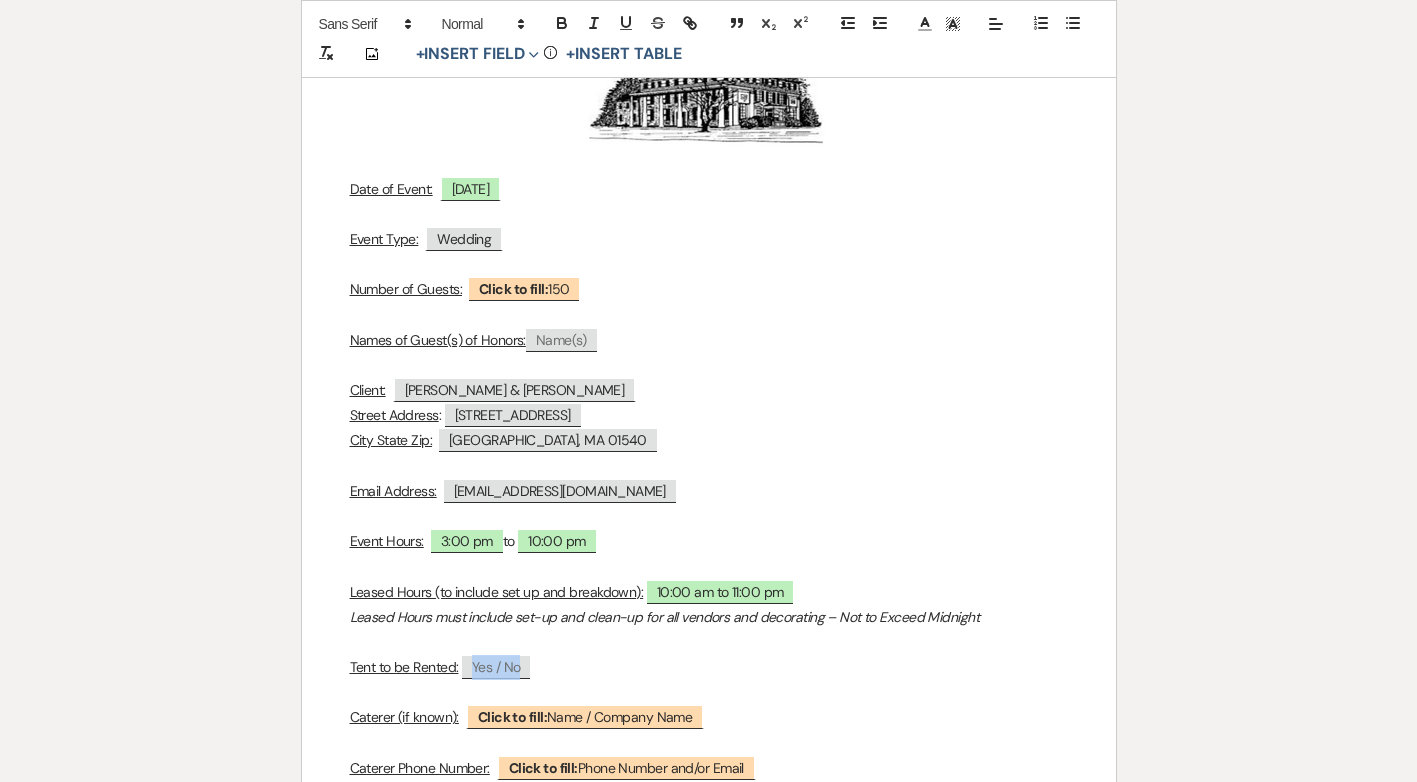 click on "Yes / No" at bounding box center (496, 667) 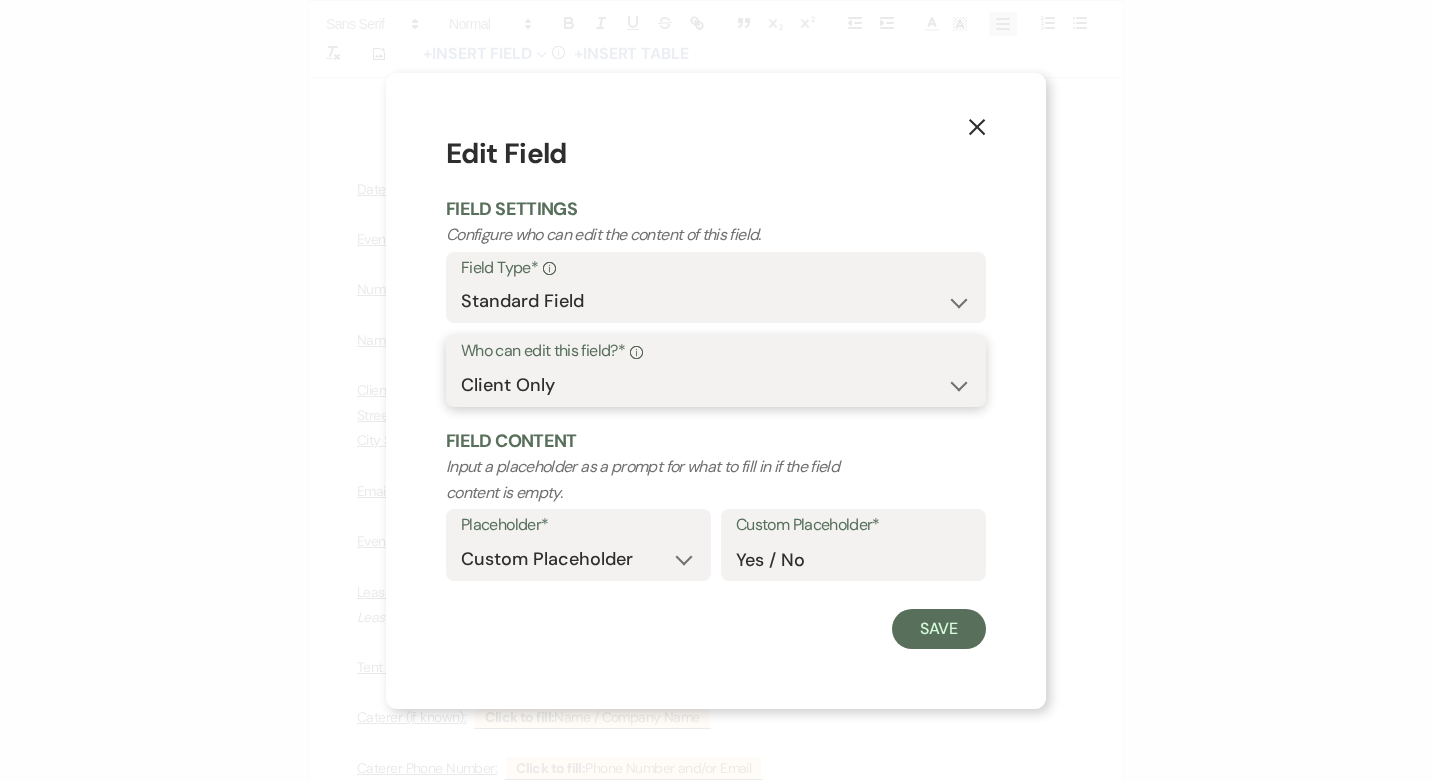 click on "Both Venue & Client Client Only Venue Only" at bounding box center [716, 385] 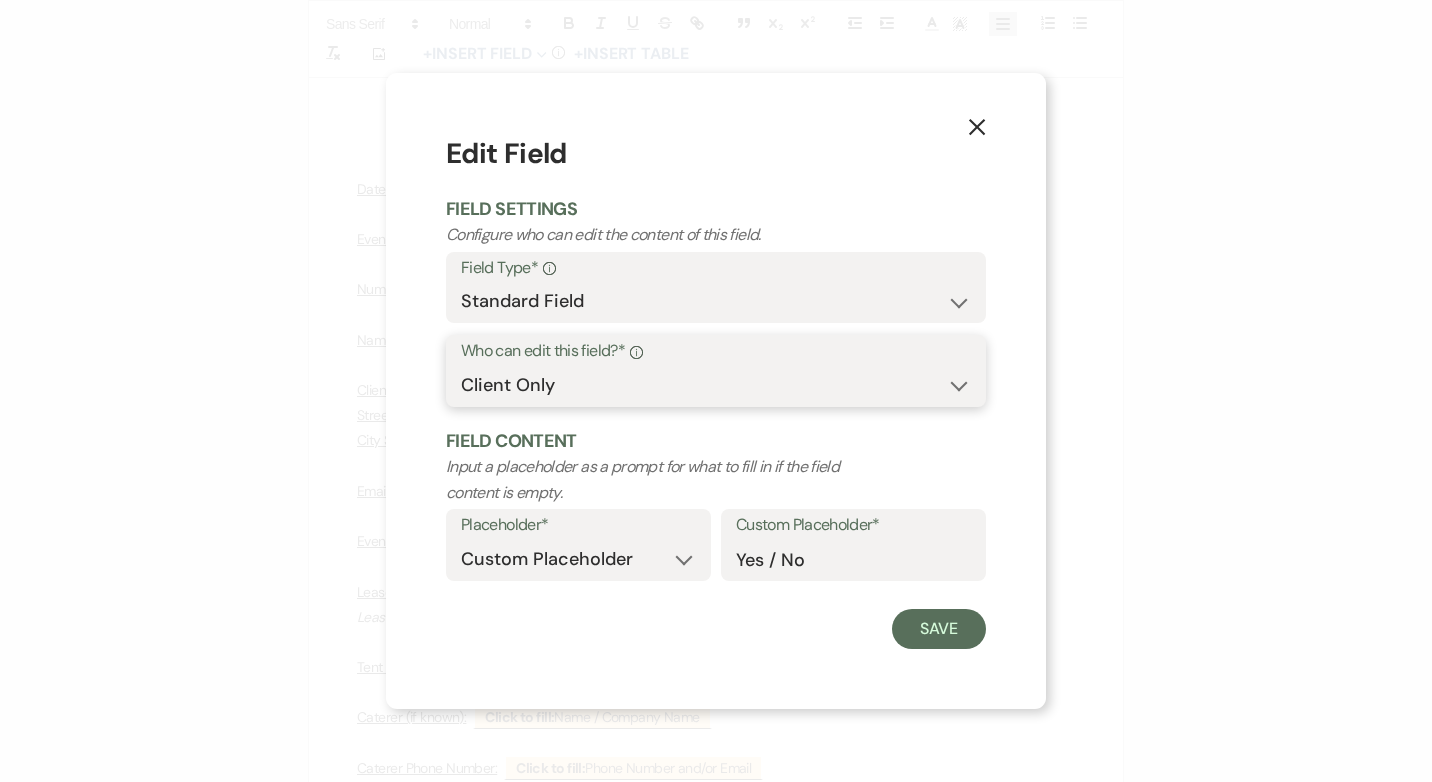 select on "owner" 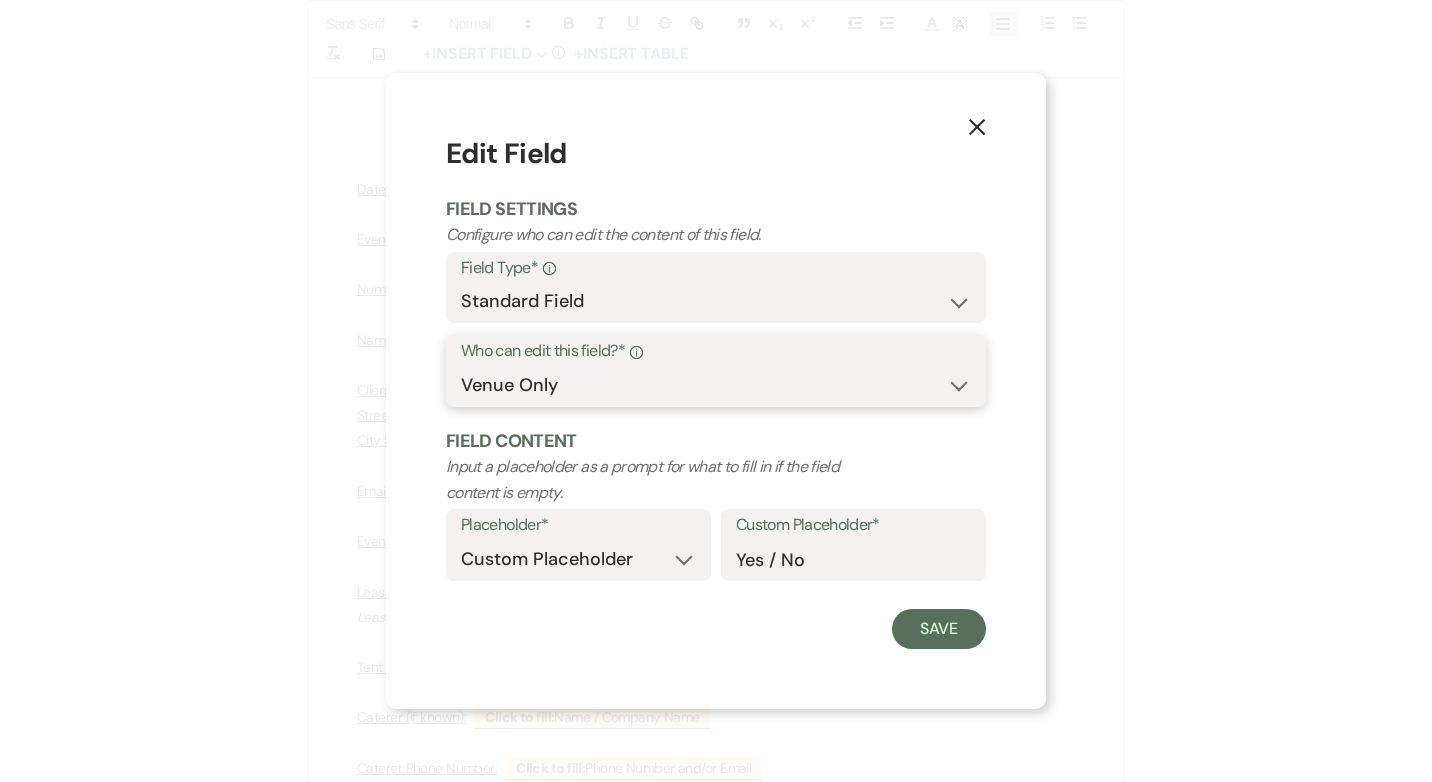click on "Both Venue & Client Client Only Venue Only" at bounding box center (716, 385) 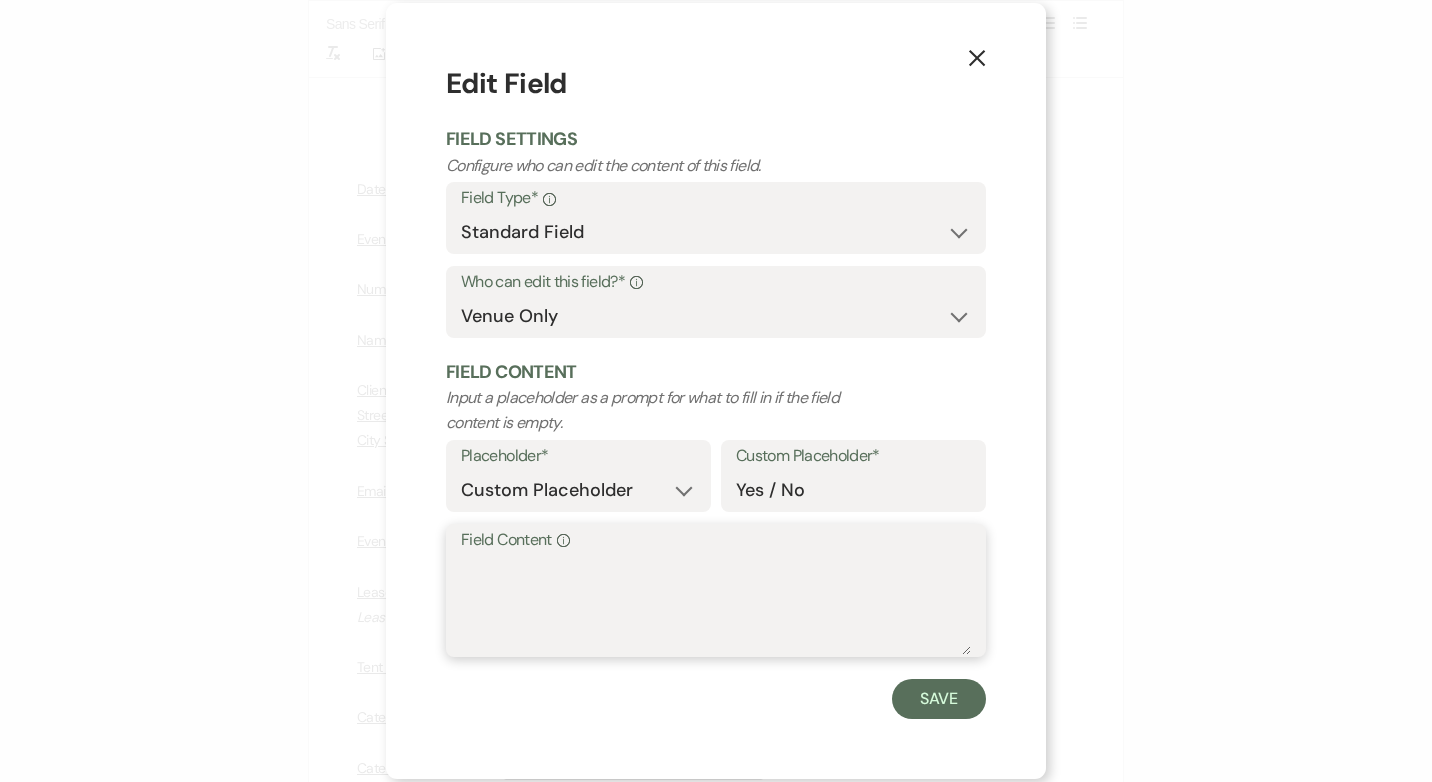 click on "Field Content Info" at bounding box center (716, 605) 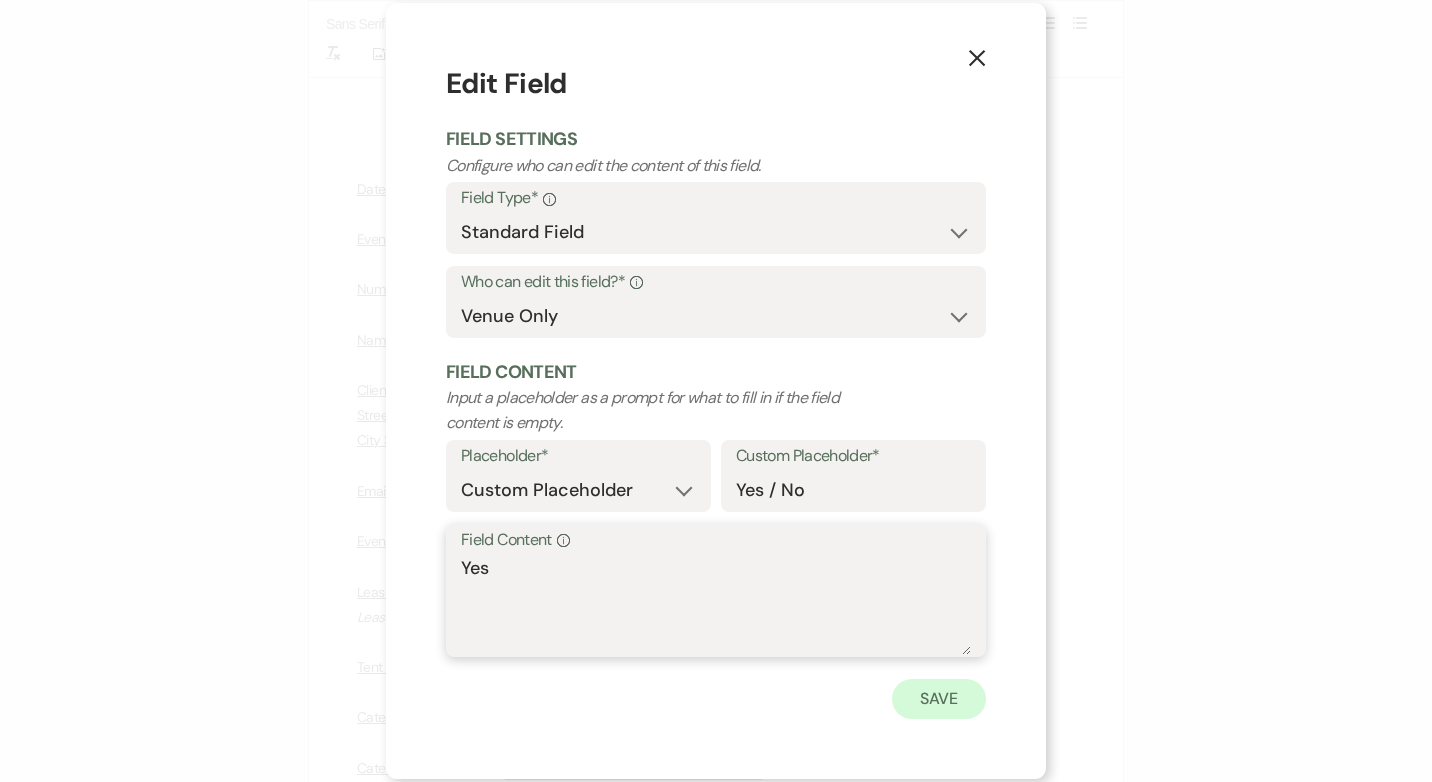 type on "Yes" 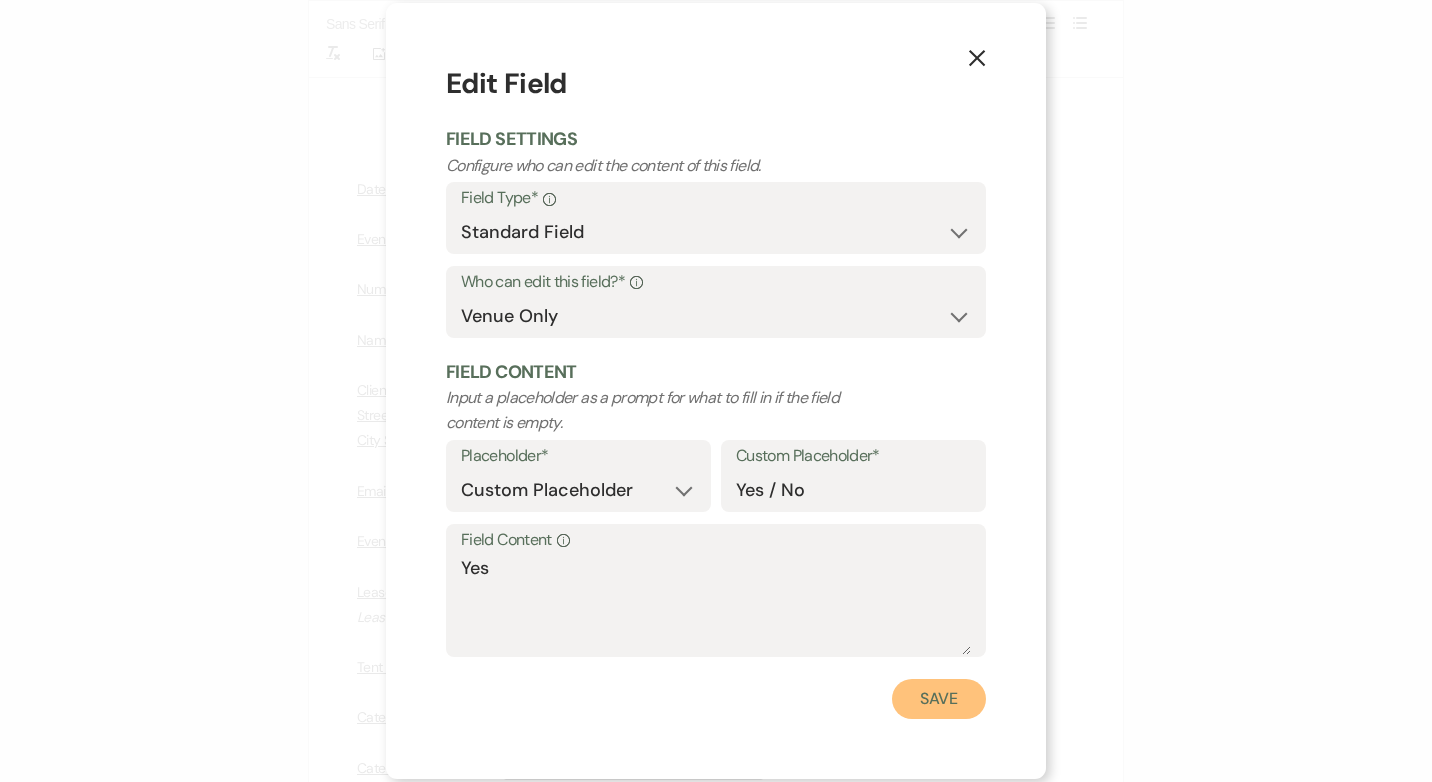 click on "Save" at bounding box center (939, 699) 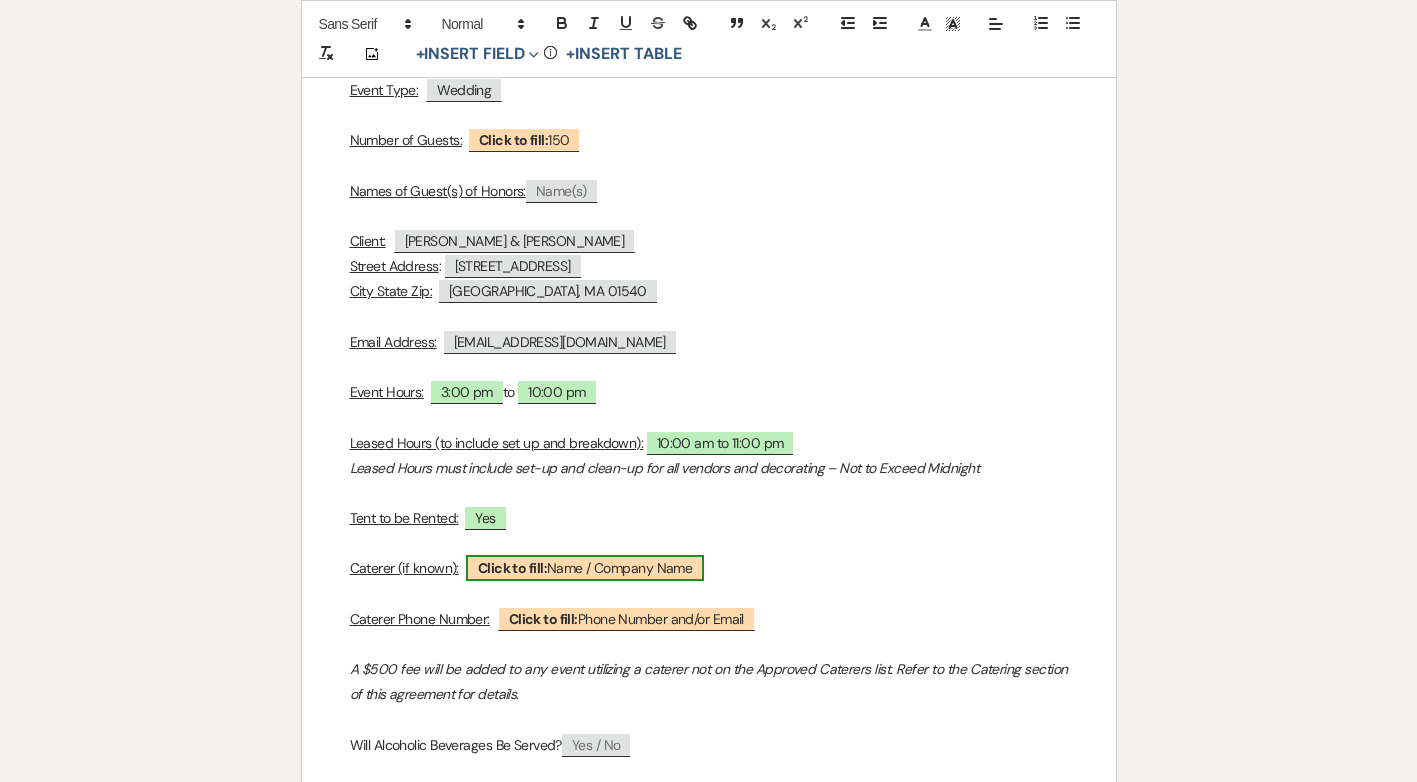 scroll, scrollTop: 700, scrollLeft: 0, axis: vertical 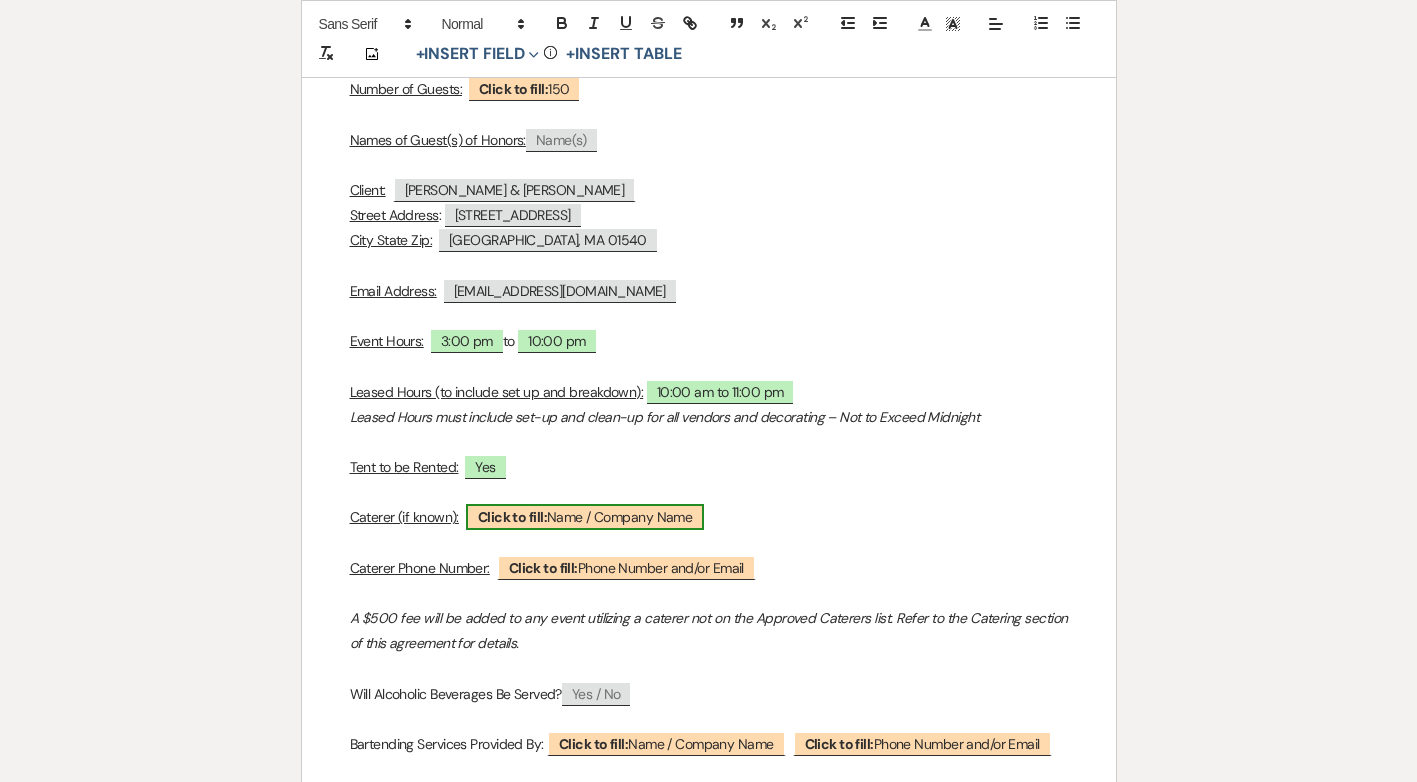 click on "Click to fill:
Name / Company Name" at bounding box center [585, 517] 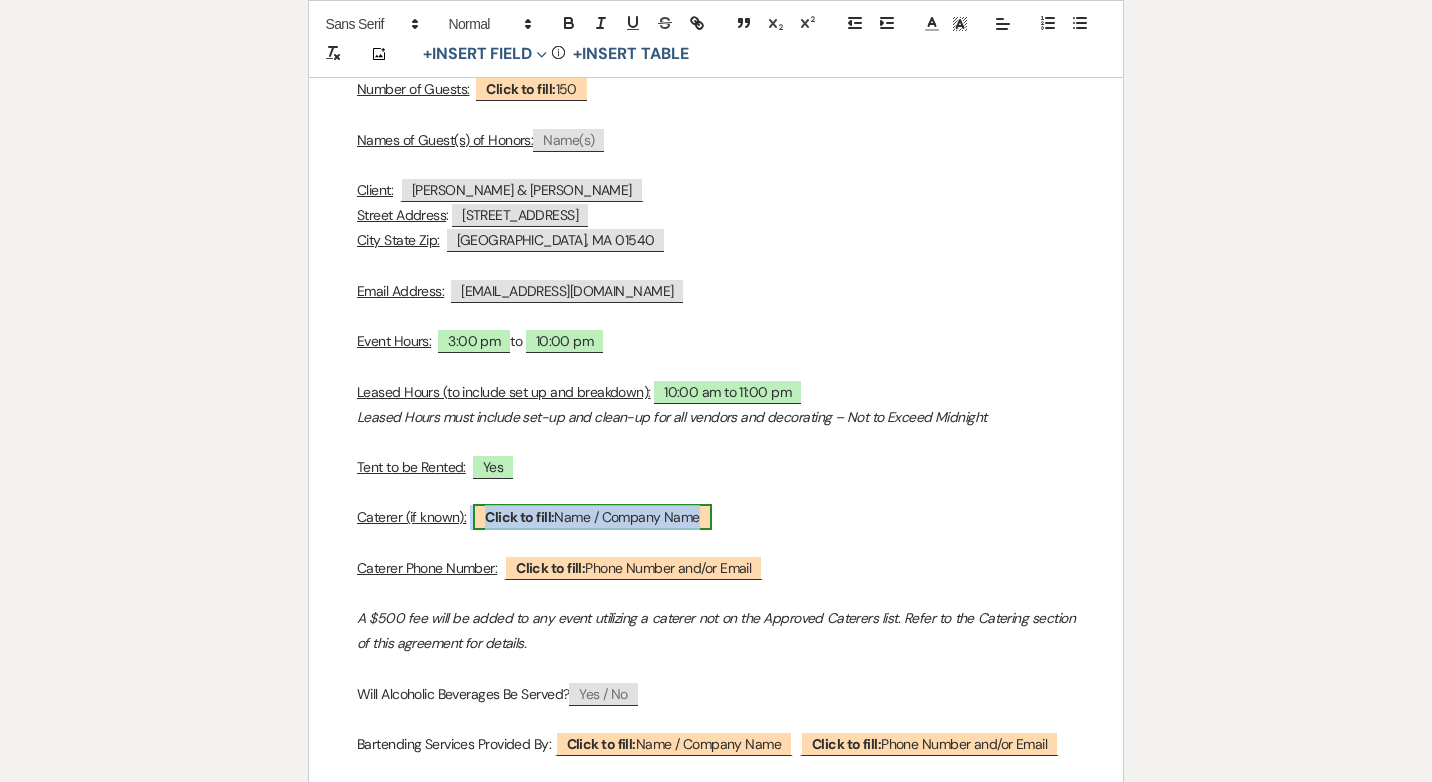 select on "custom_placeholder" 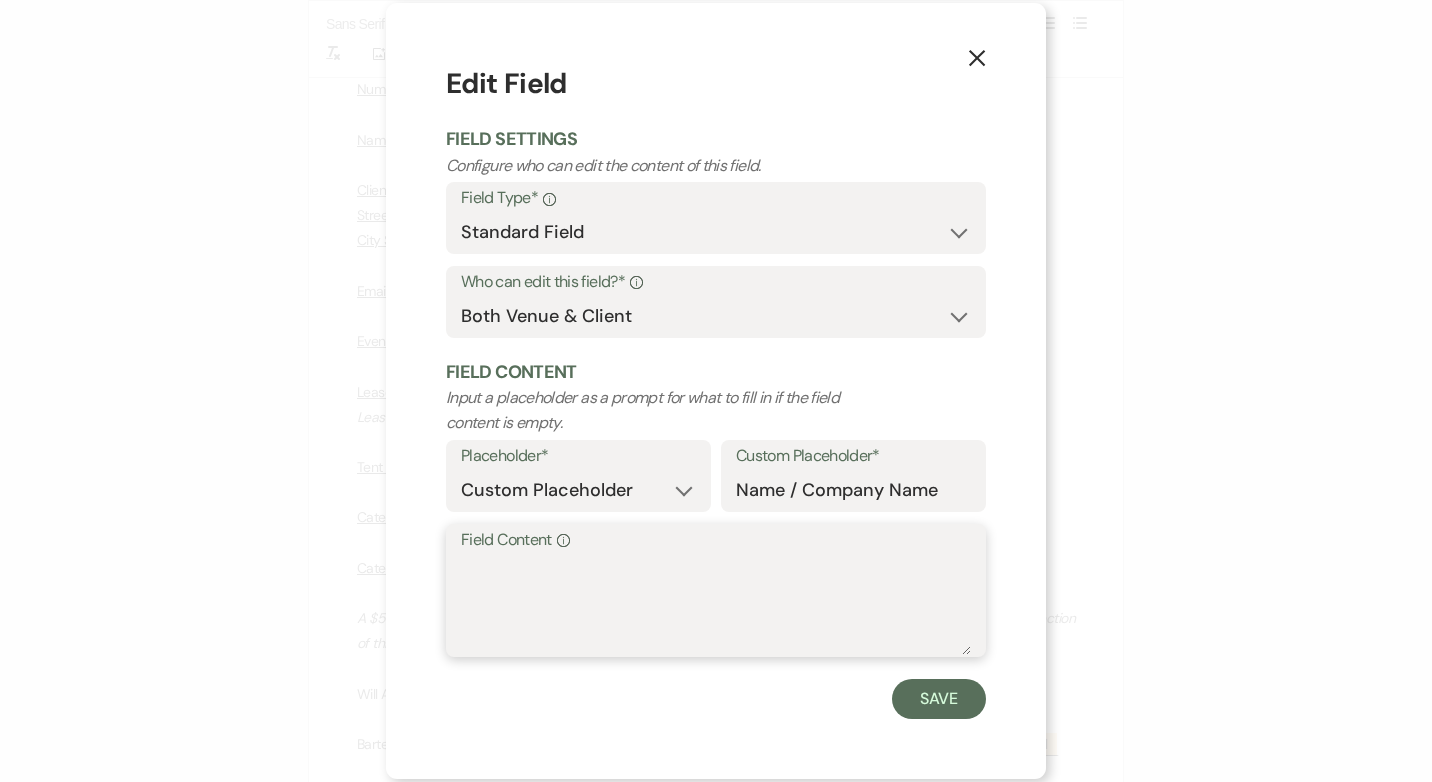 click on "Field Content Info" at bounding box center [716, 605] 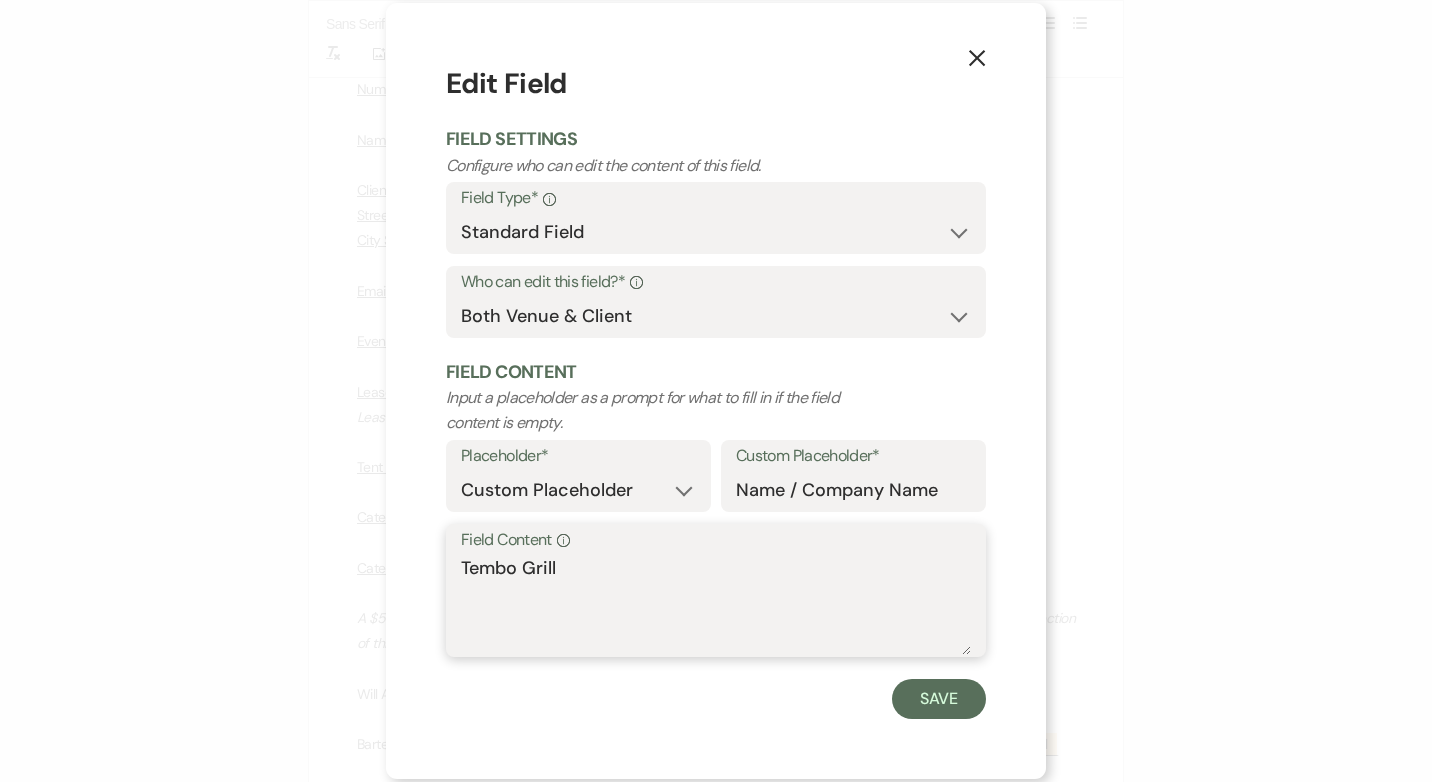 type on "Tembo Grill" 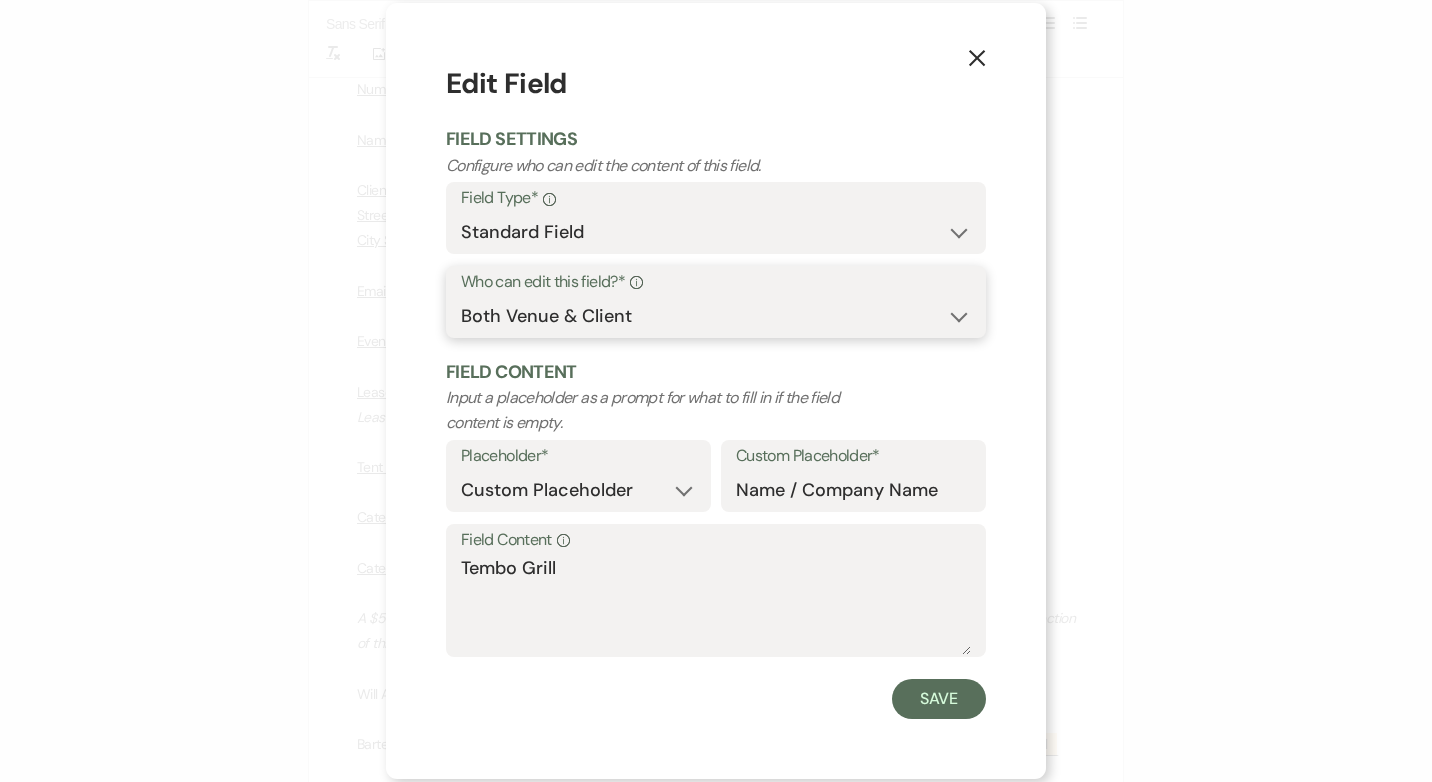 click on "Both Venue & Client Client Only Venue Only" at bounding box center (716, 316) 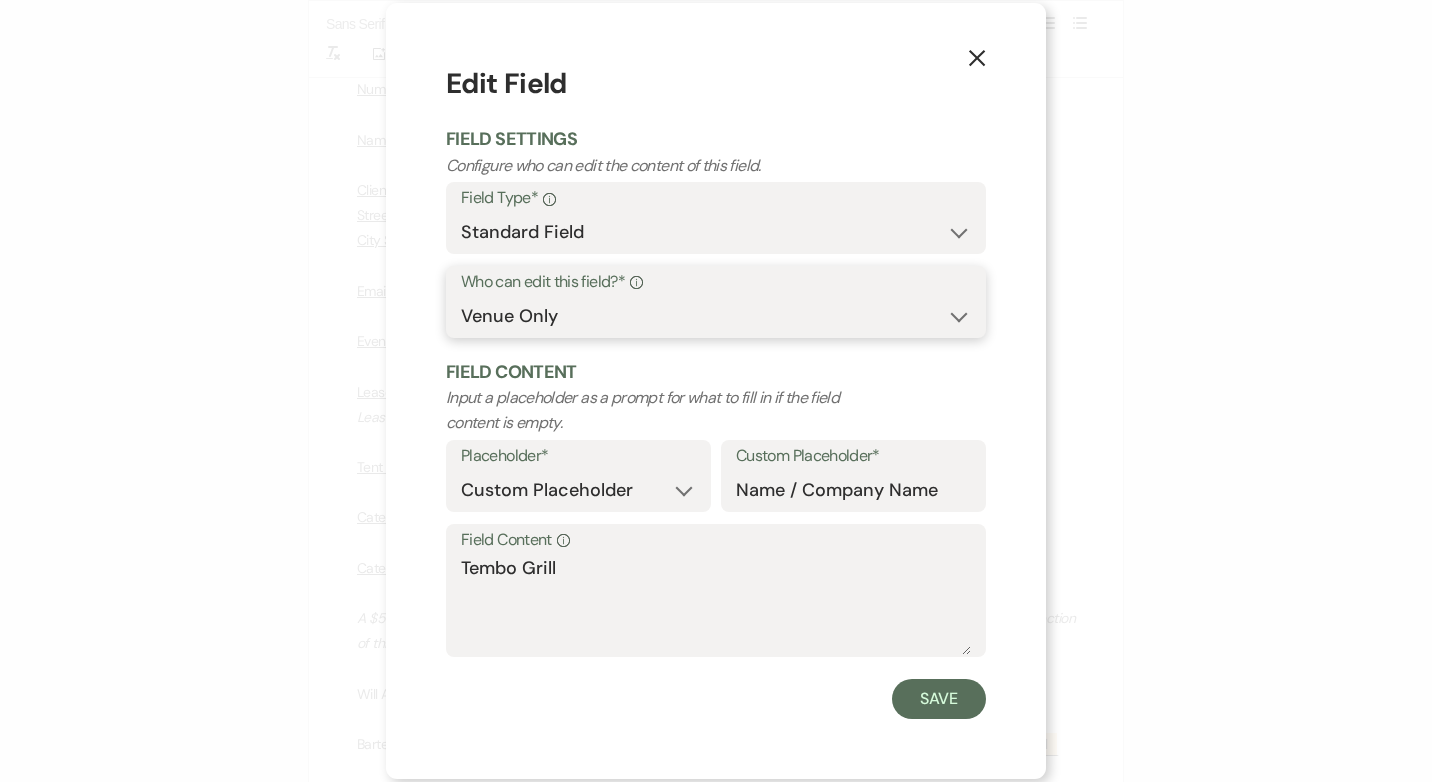 click on "Both Venue & Client Client Only Venue Only" at bounding box center (716, 316) 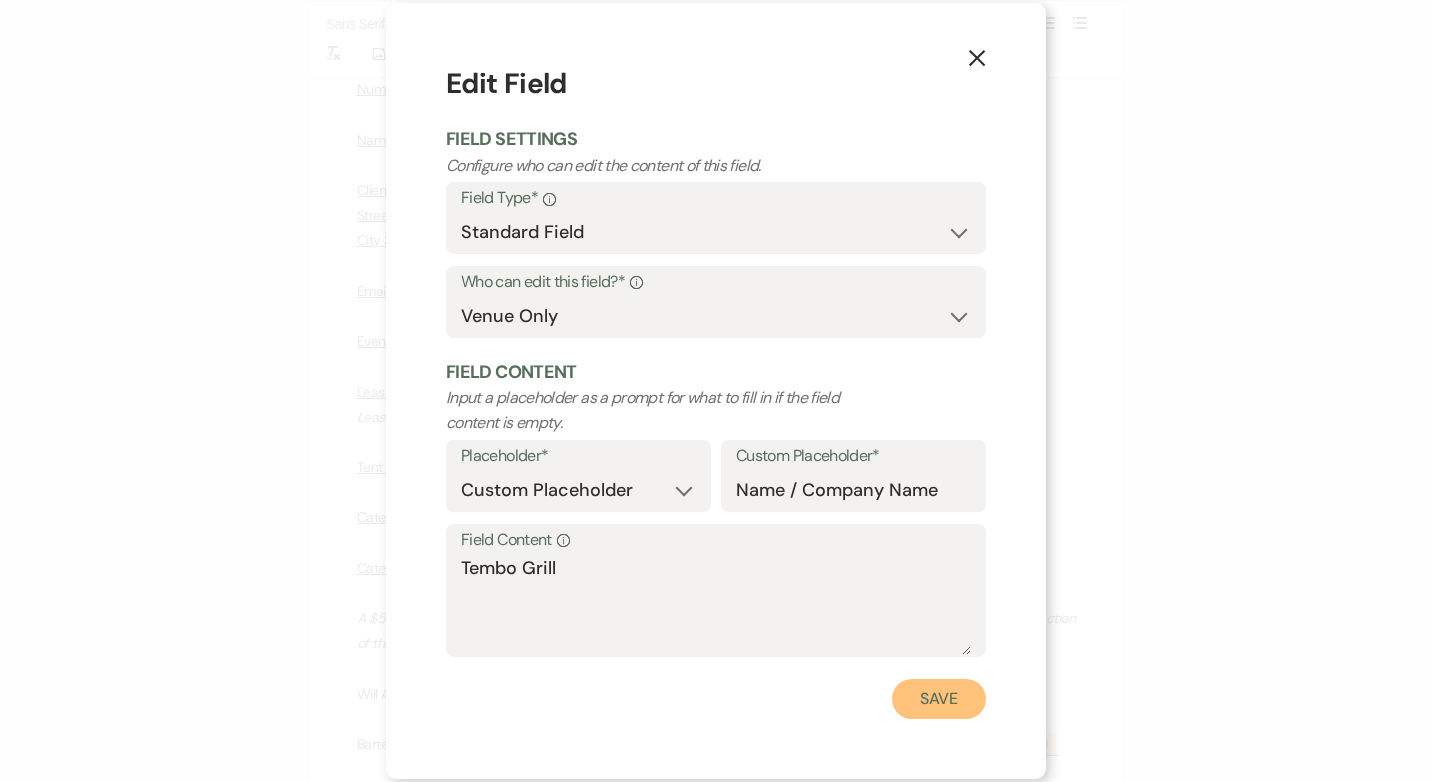 click on "Save" at bounding box center [939, 699] 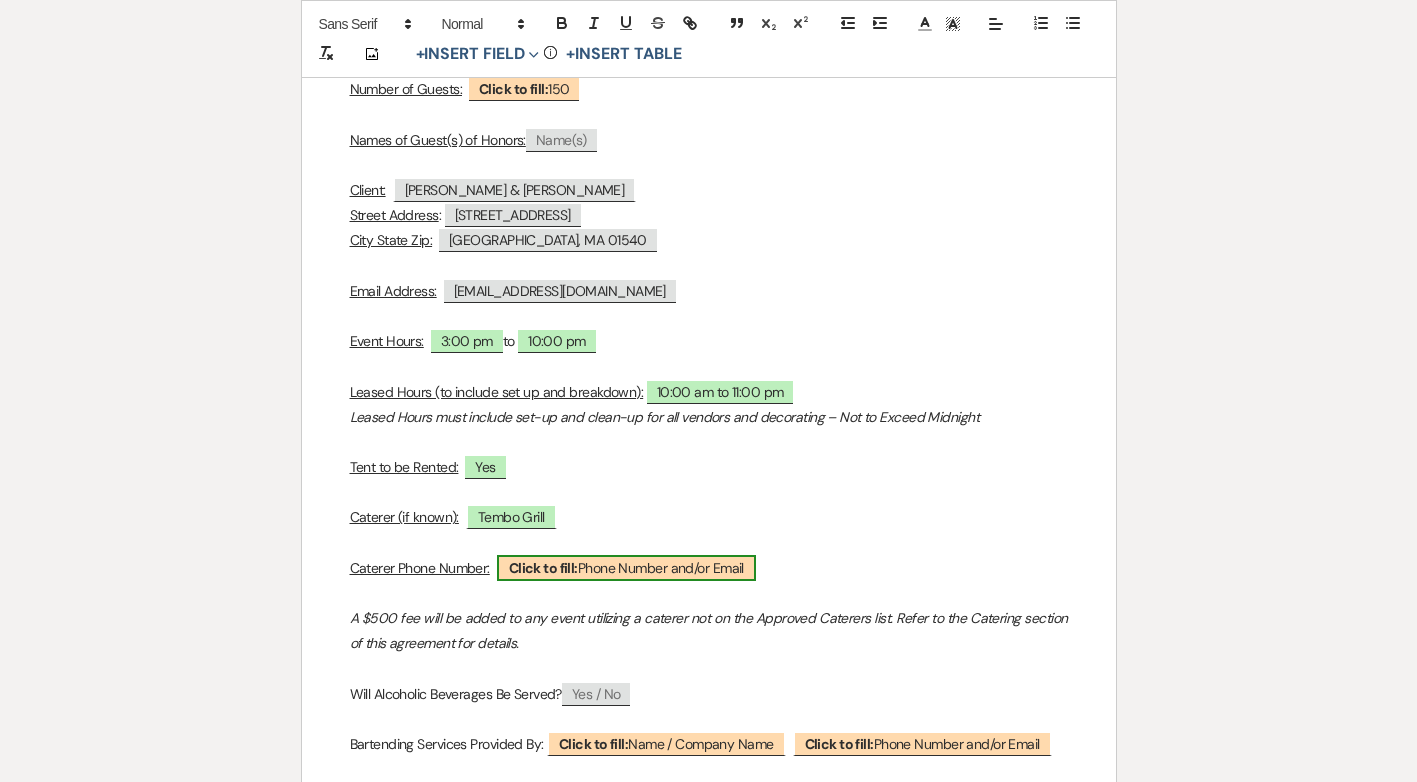click on "Click to fill:
Phone Number and/or Email" at bounding box center [626, 568] 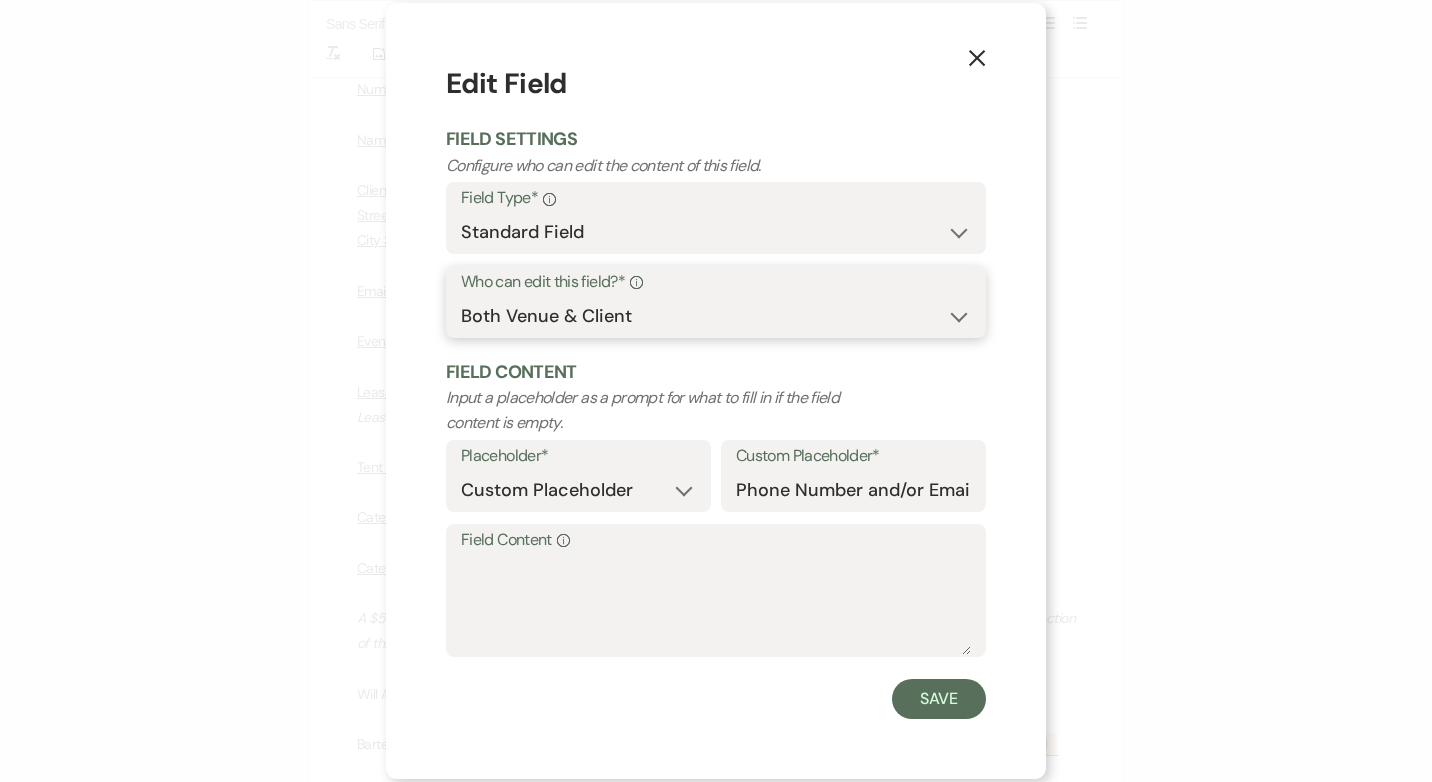 click on "Both Venue & Client Client Only Venue Only" at bounding box center [716, 316] 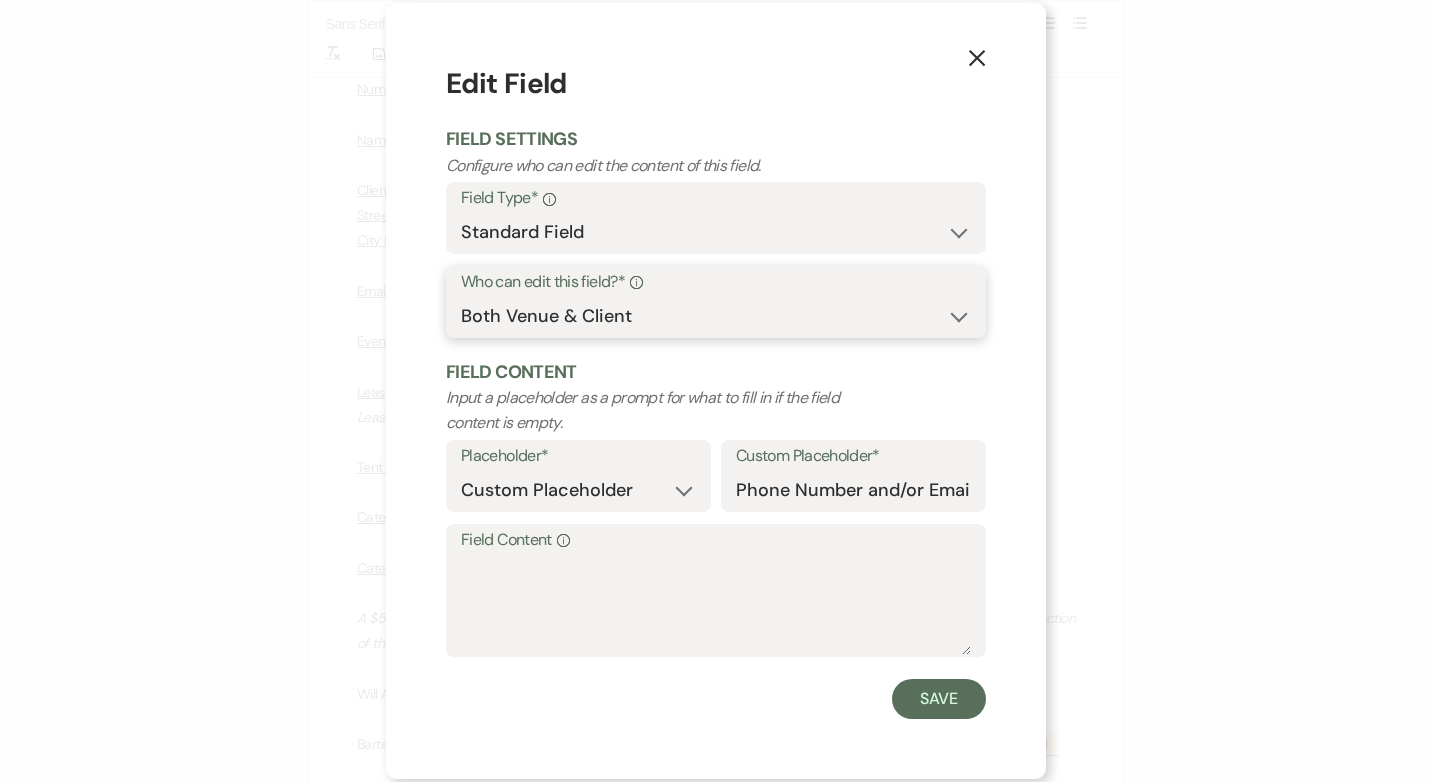 select on "owner" 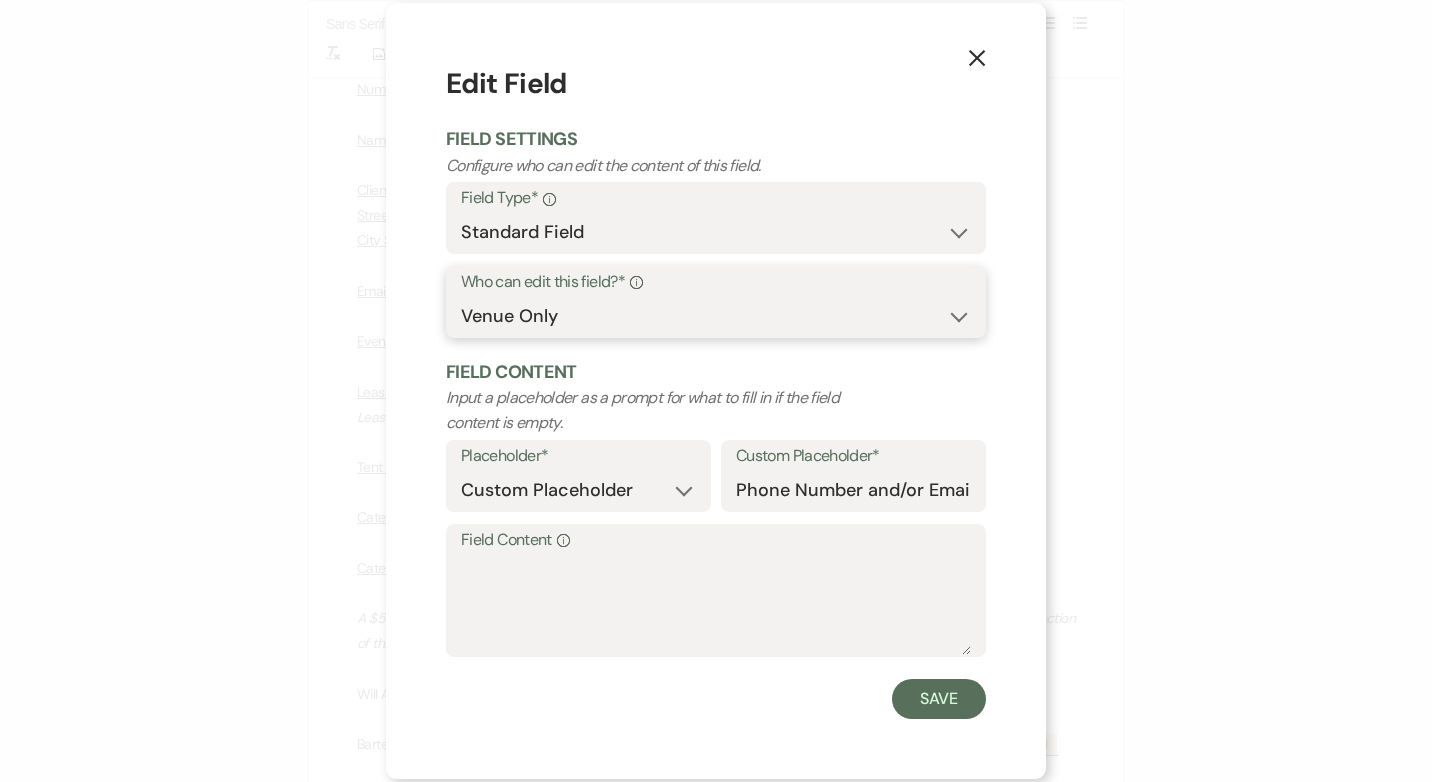 click on "Both Venue & Client Client Only Venue Only" at bounding box center (716, 316) 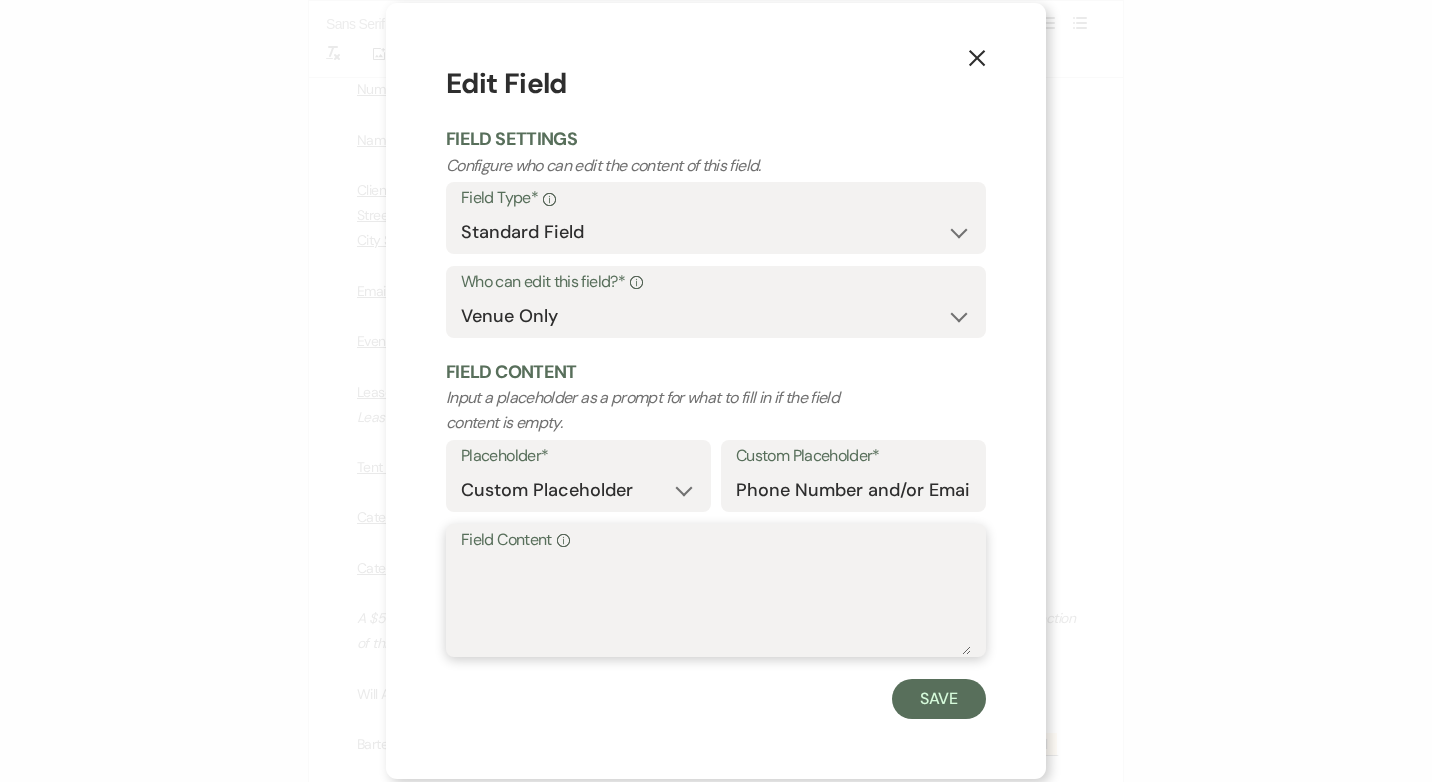 click on "Field Content Info" at bounding box center [716, 605] 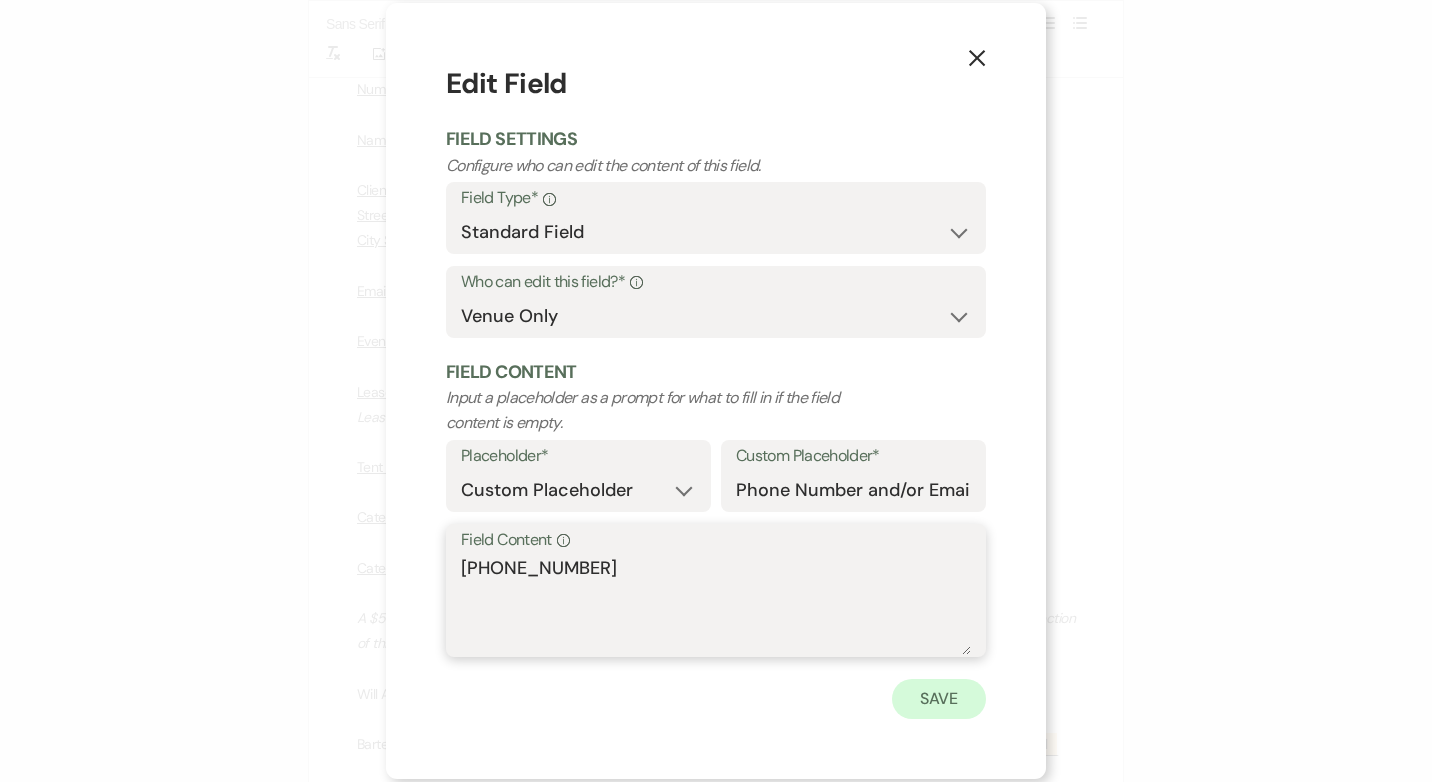 type on "774-386-5342" 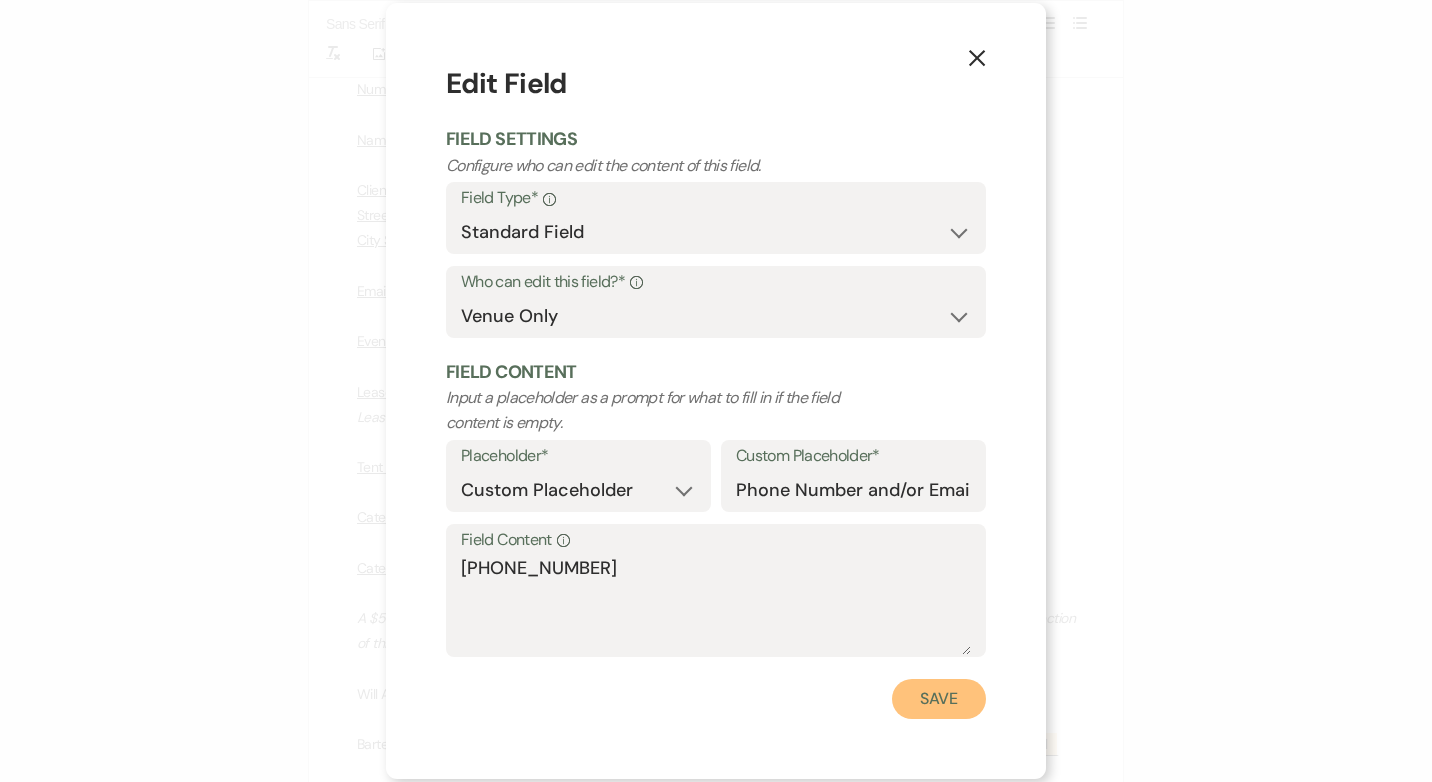 click on "Save" at bounding box center (939, 699) 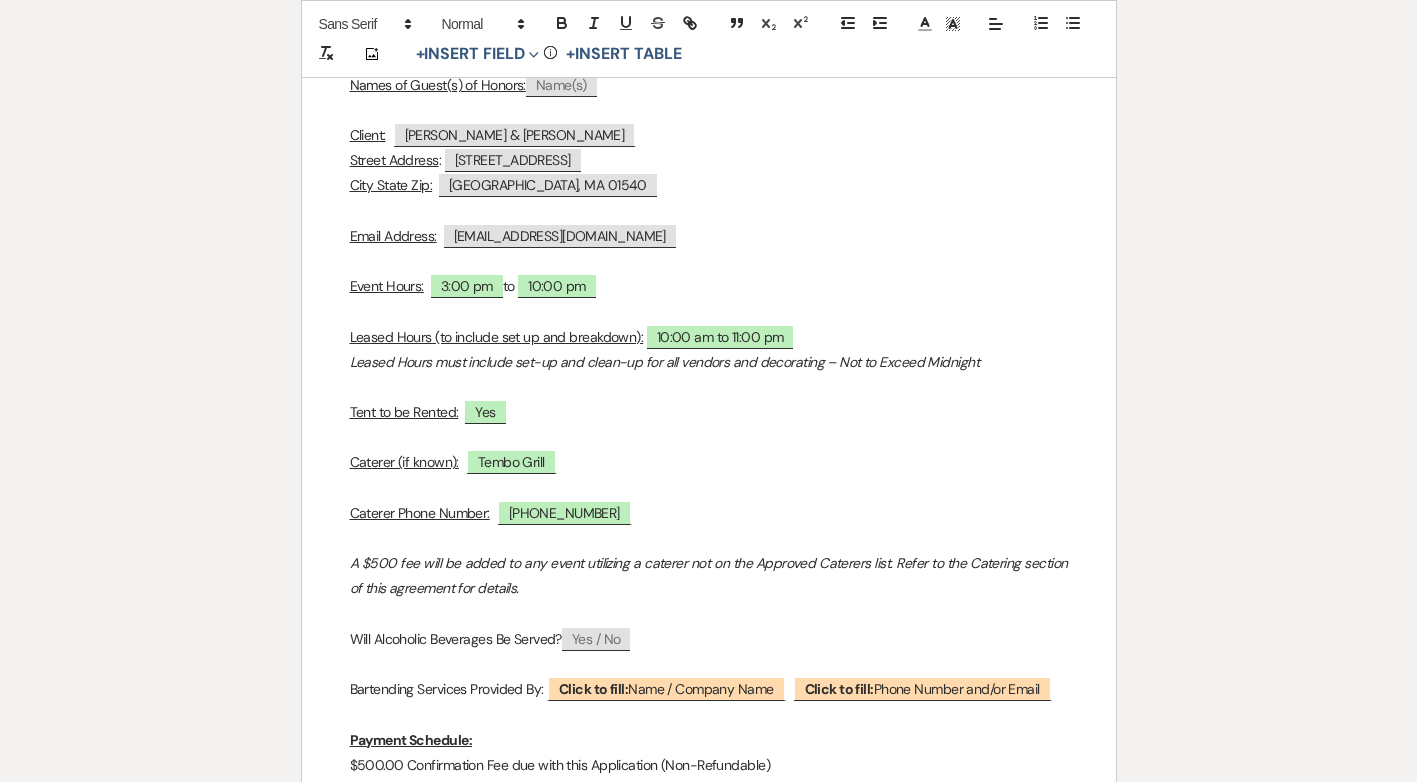 scroll, scrollTop: 900, scrollLeft: 0, axis: vertical 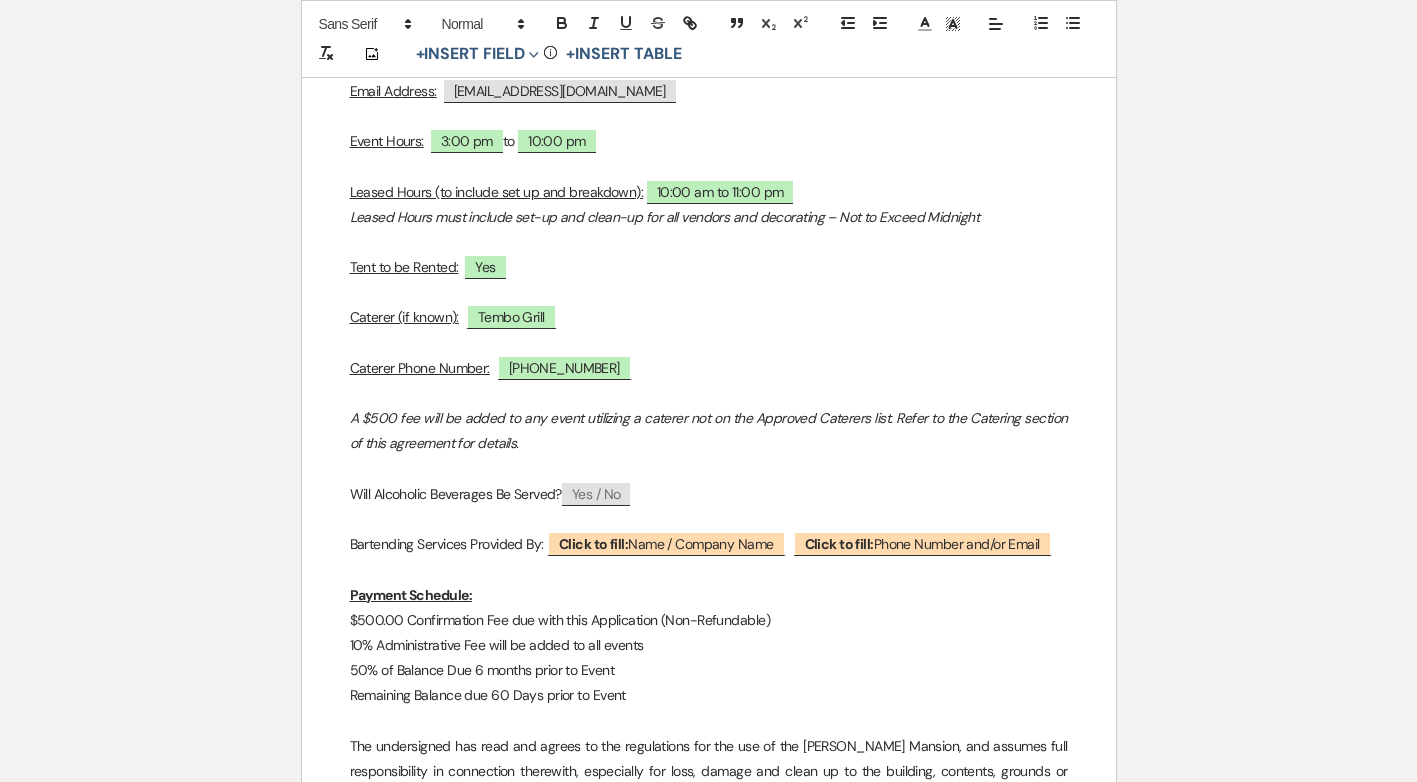 click on "Yes / No" at bounding box center (596, 494) 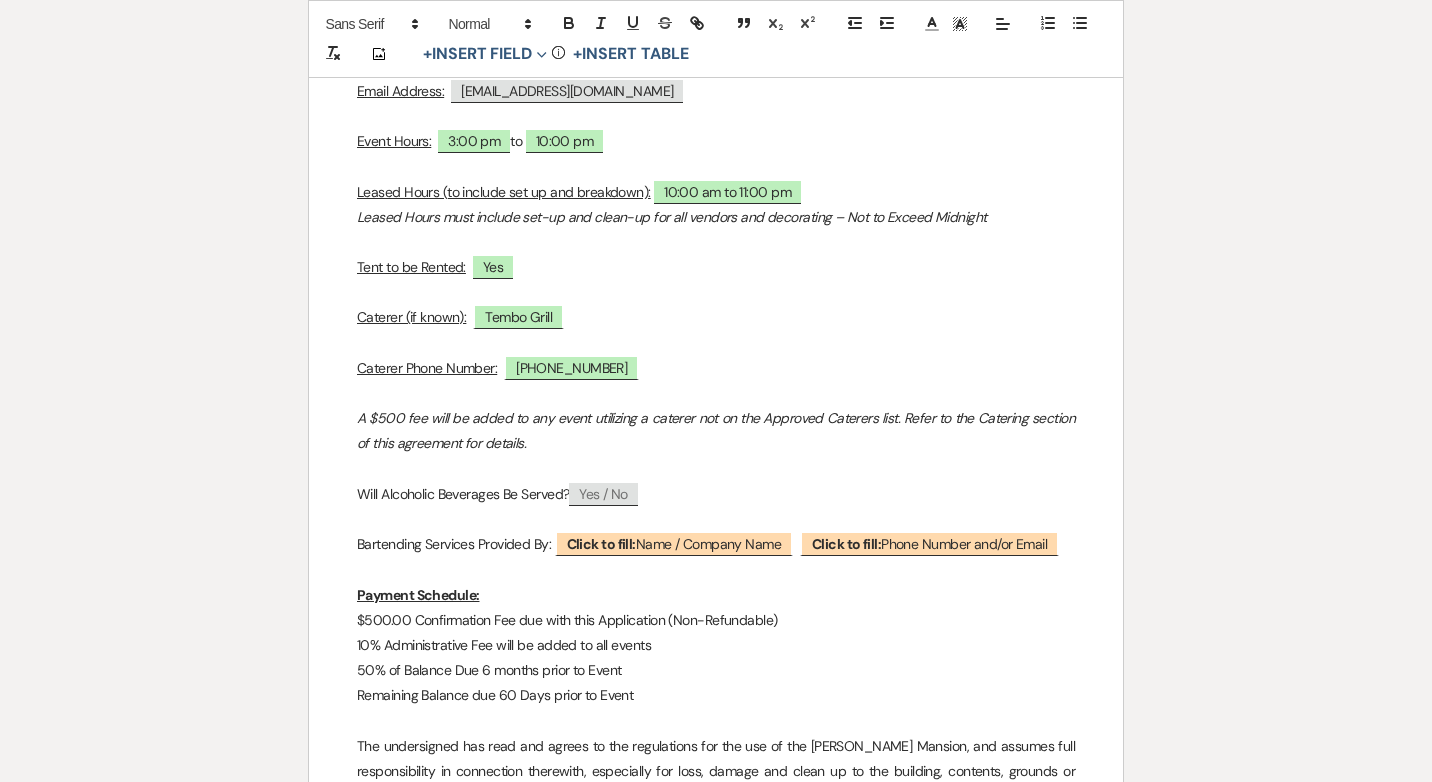 select on "client" 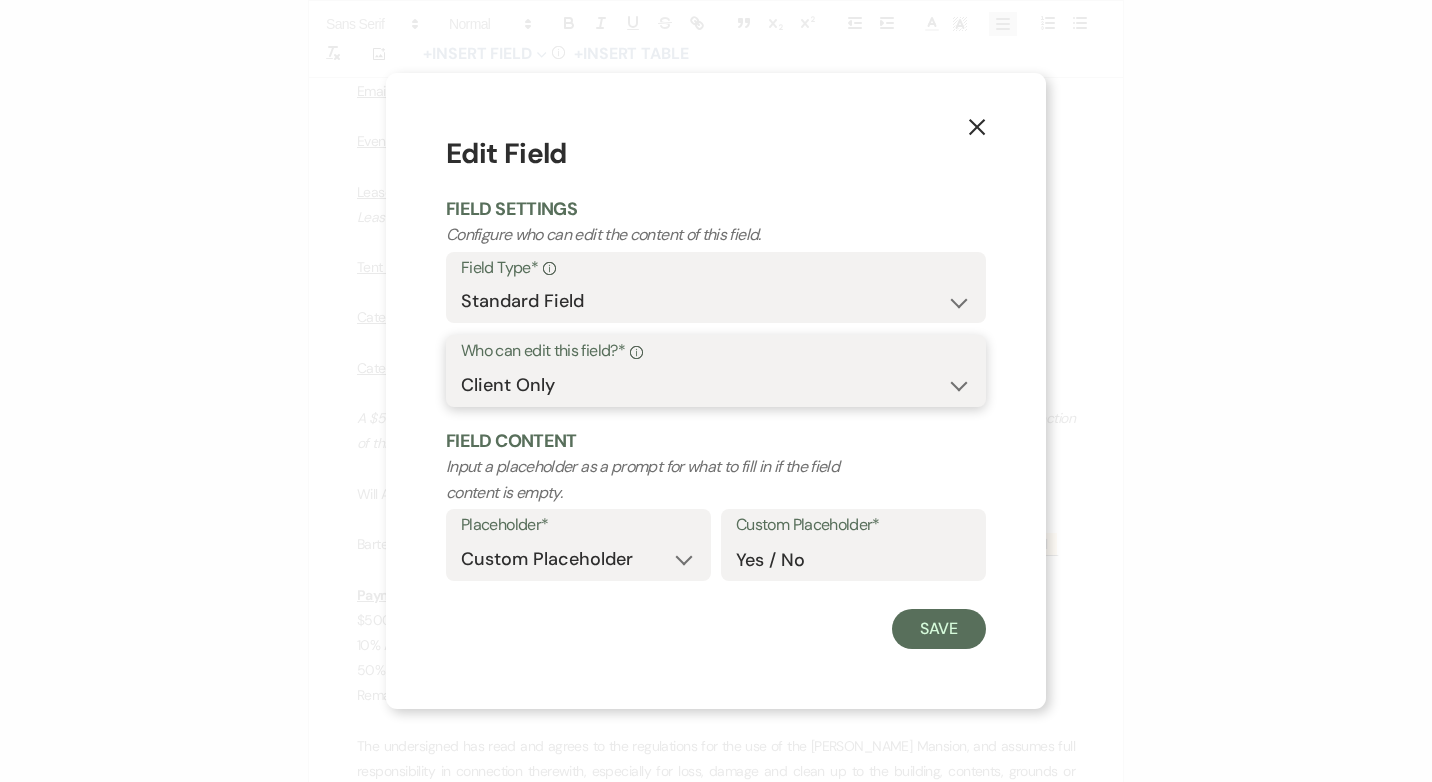 click on "Both Venue & Client Client Only Venue Only" at bounding box center [716, 385] 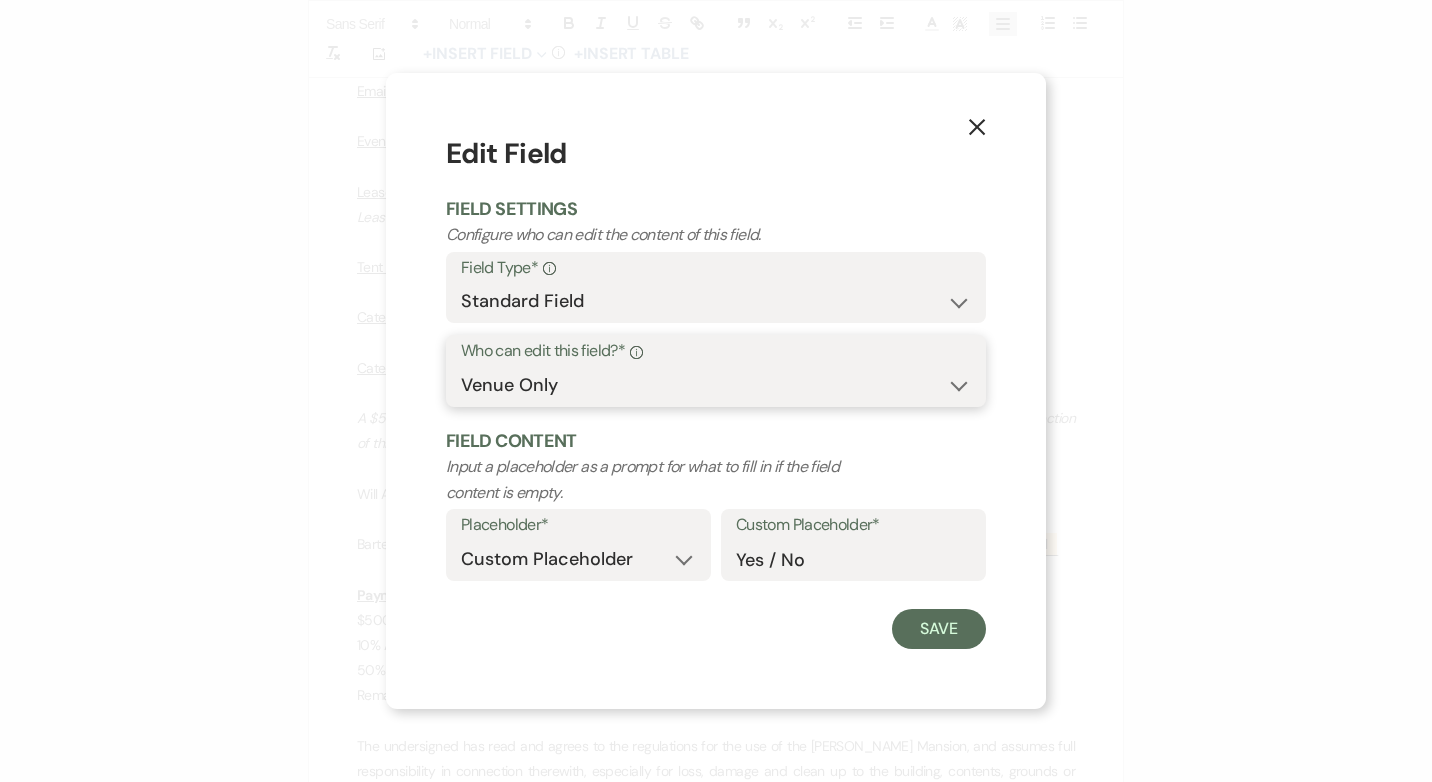 click on "Both Venue & Client Client Only Venue Only" at bounding box center [716, 385] 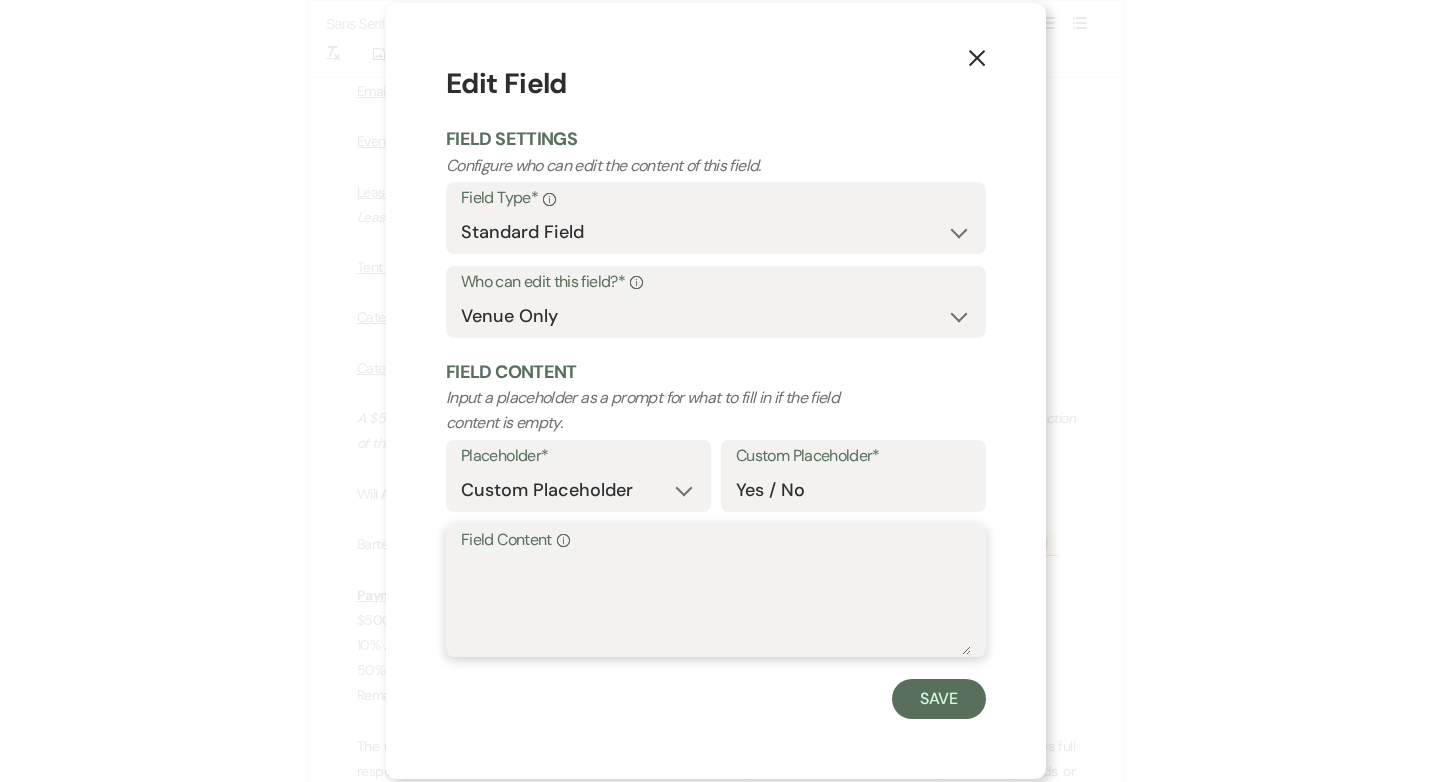 click on "Field Content Info" at bounding box center (716, 605) 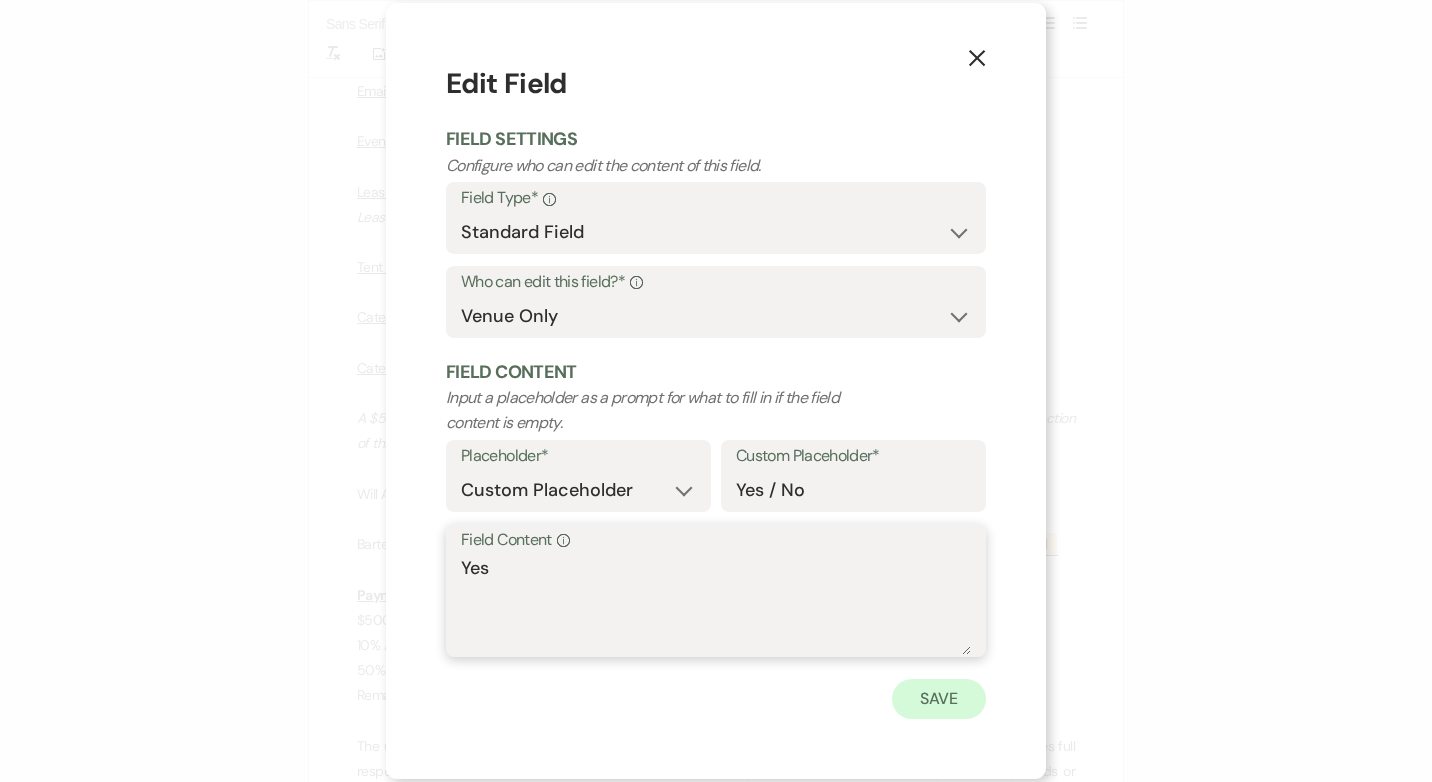 type on "Yes" 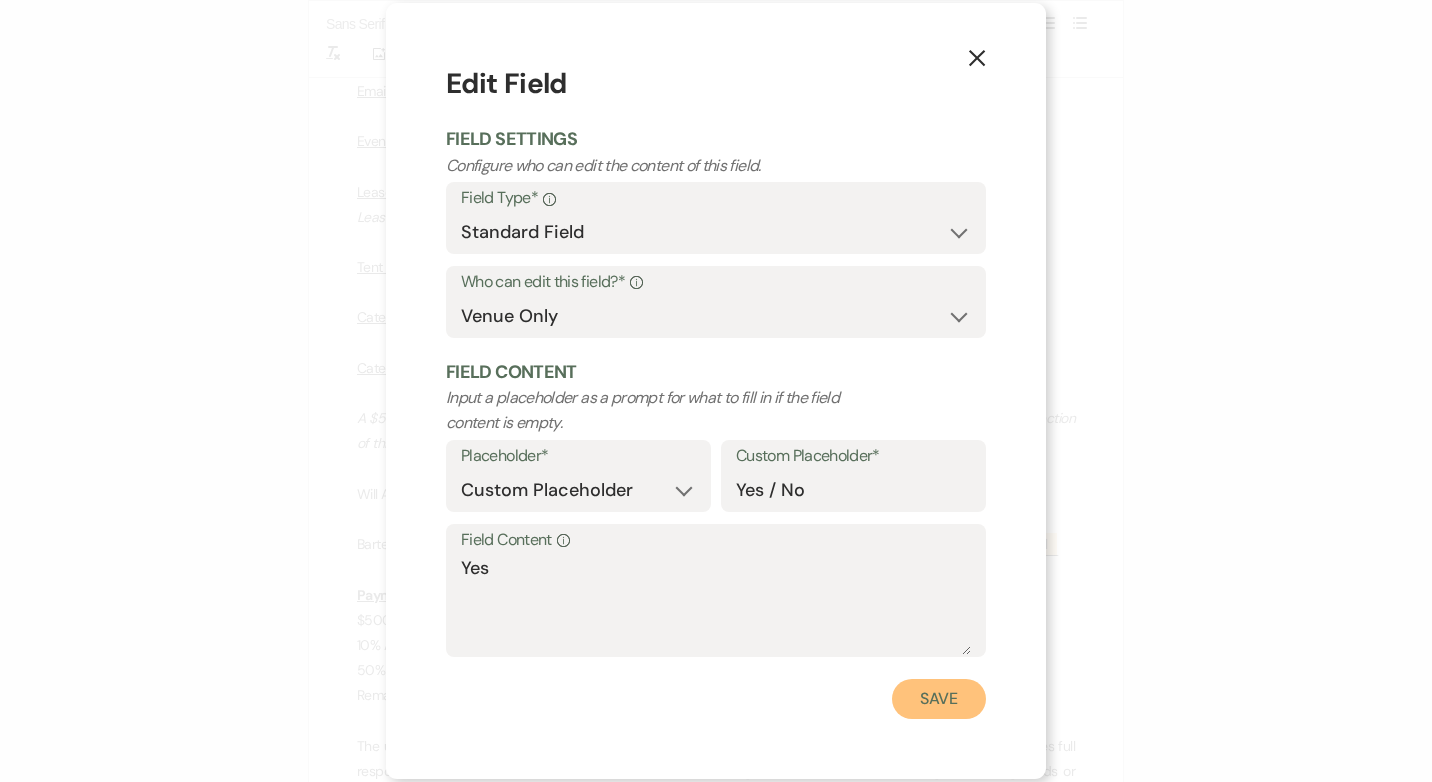 click on "Save" at bounding box center [939, 699] 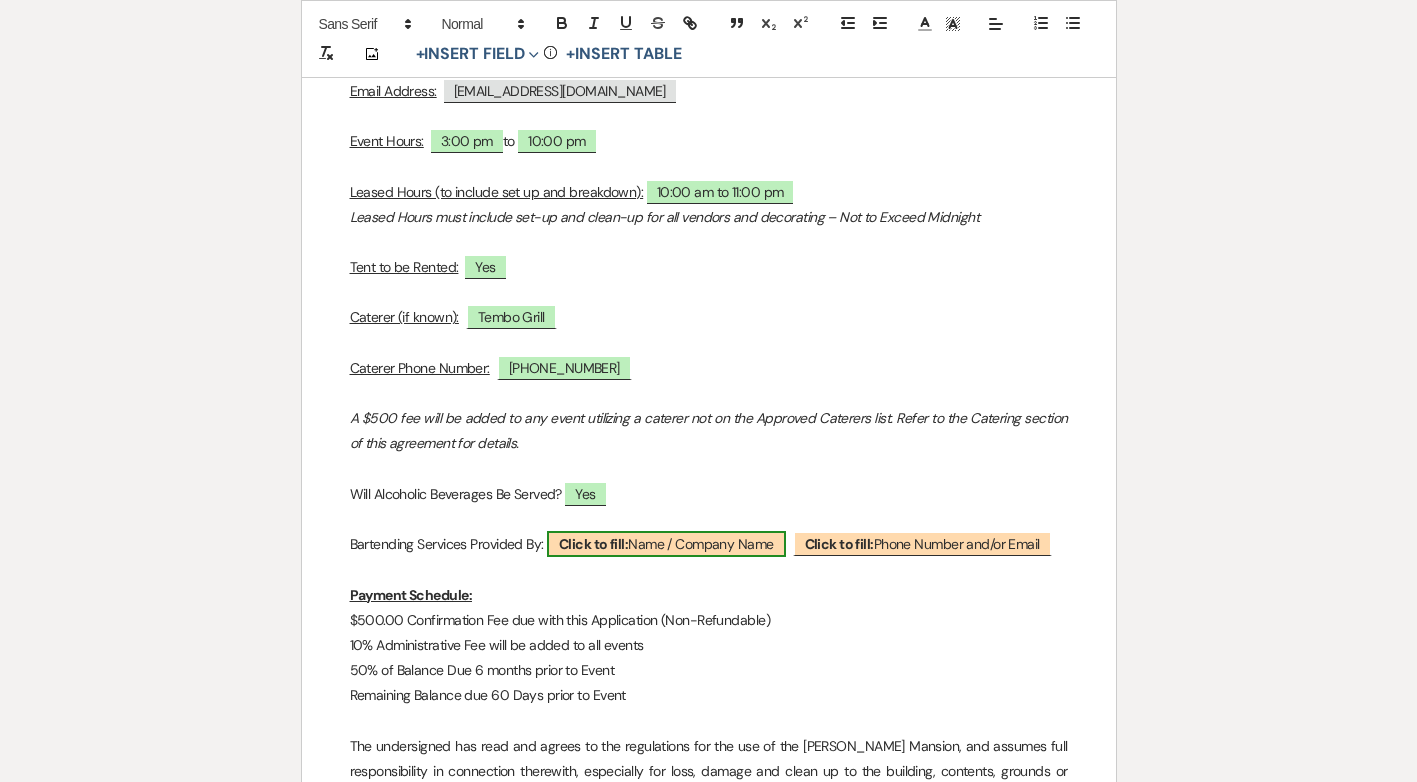 click on "Click to fill:
Name / Company Name" at bounding box center (666, 544) 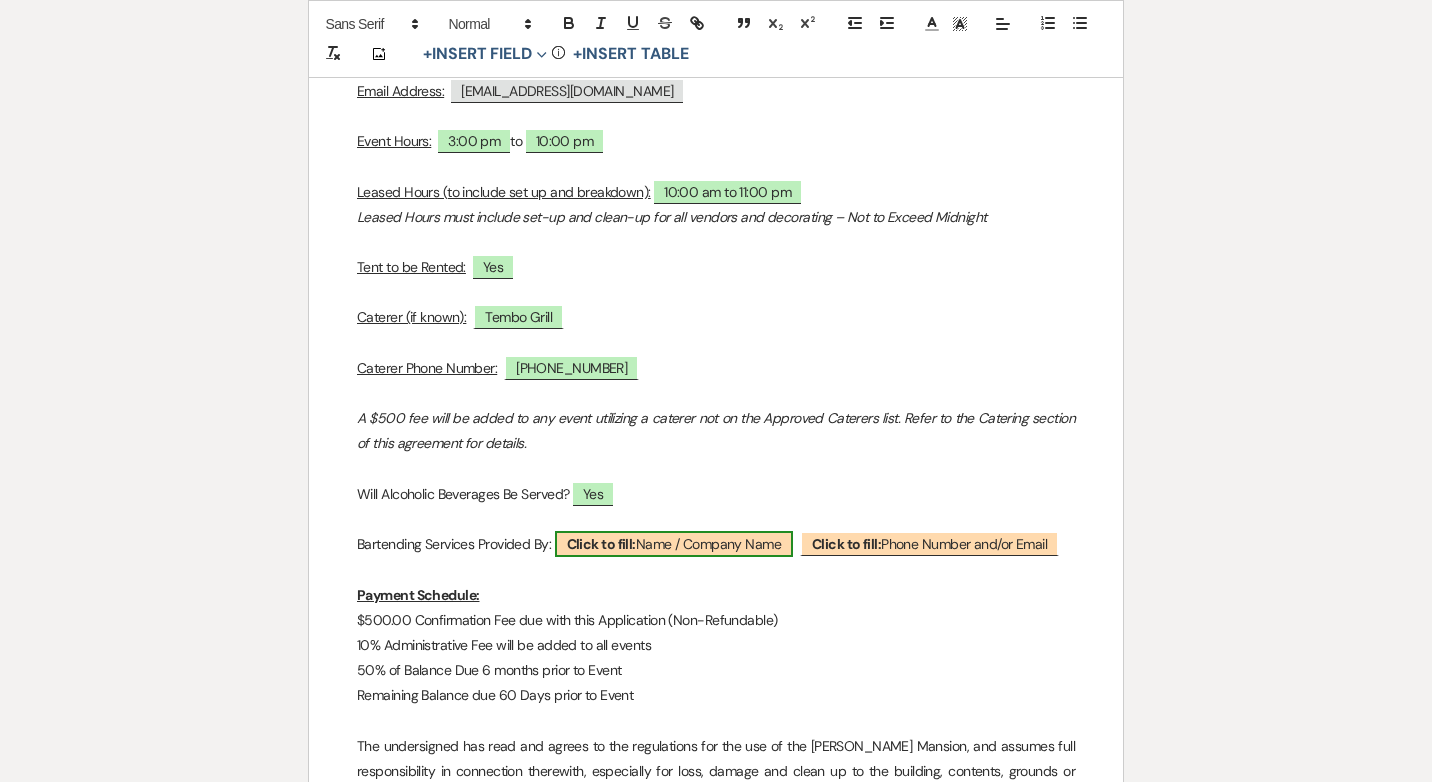 select on "custom_placeholder" 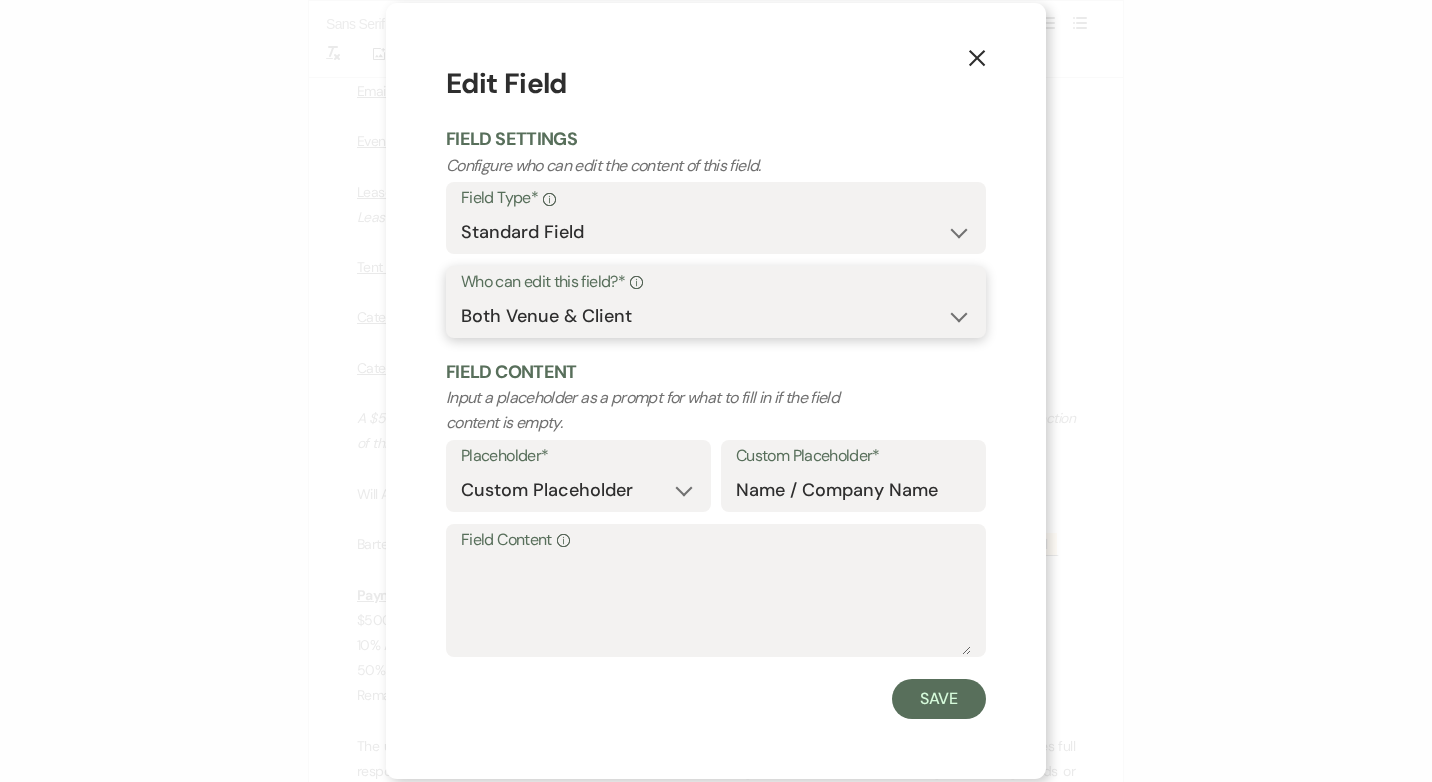 click on "Both Venue & Client Client Only Venue Only" at bounding box center (716, 316) 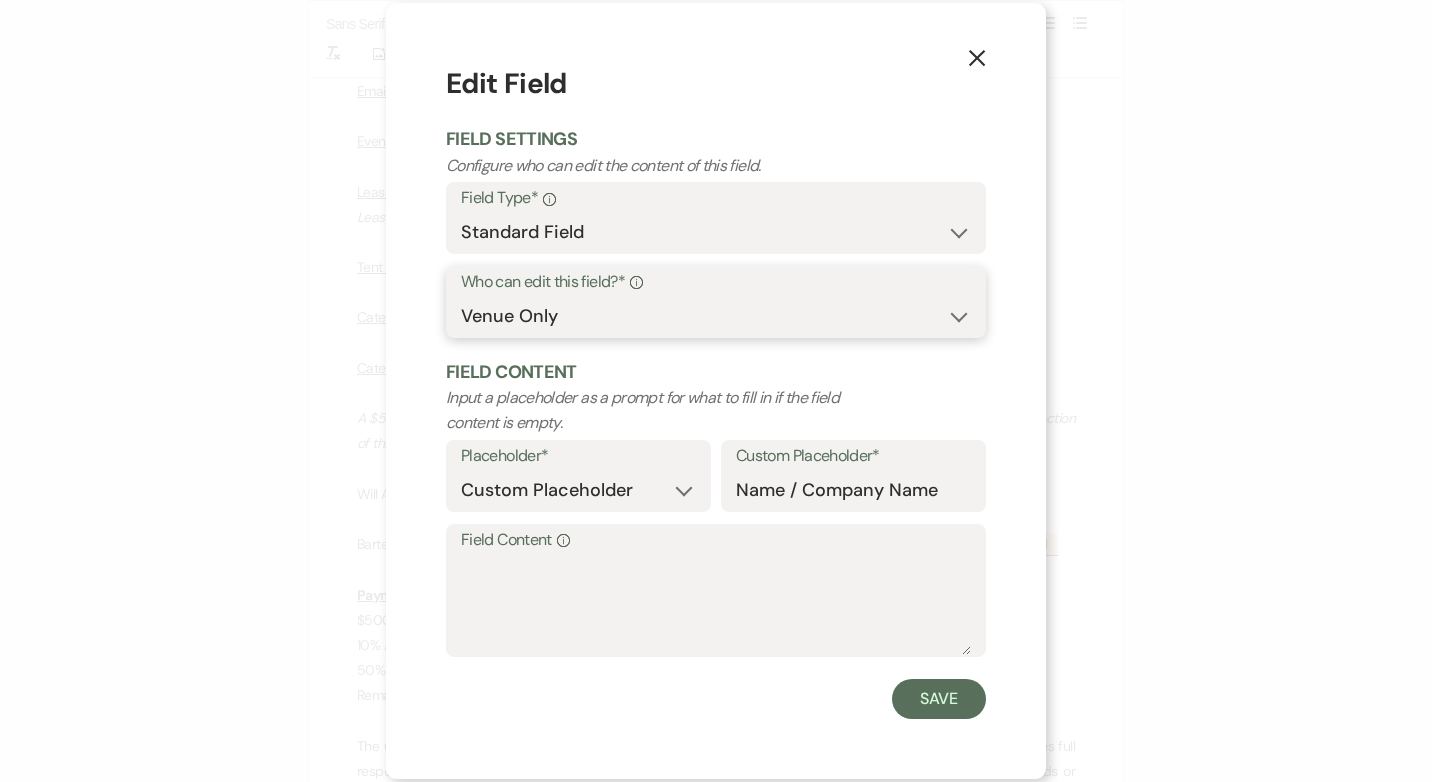 click on "Both Venue & Client Client Only Venue Only" at bounding box center [716, 316] 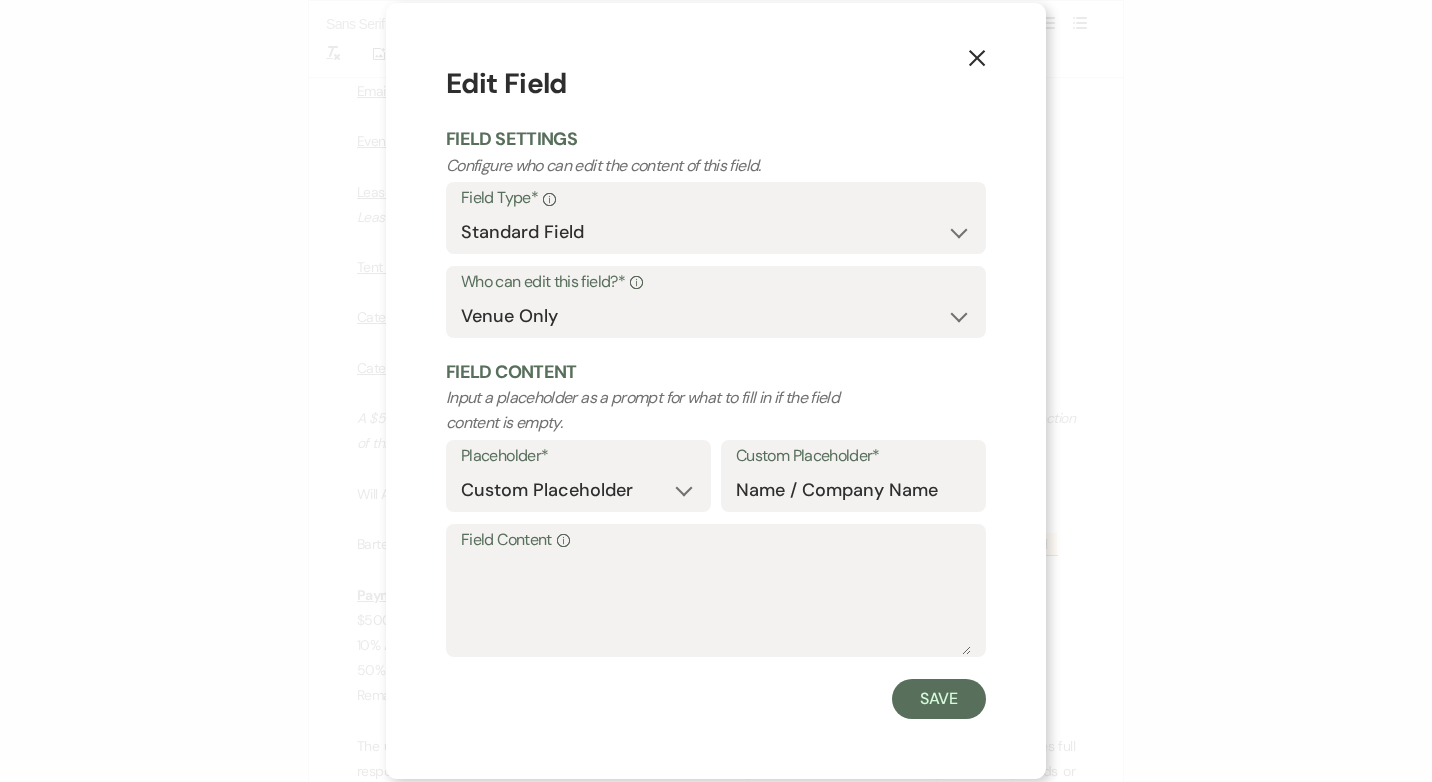 click on "Field Content Info" at bounding box center [716, 540] 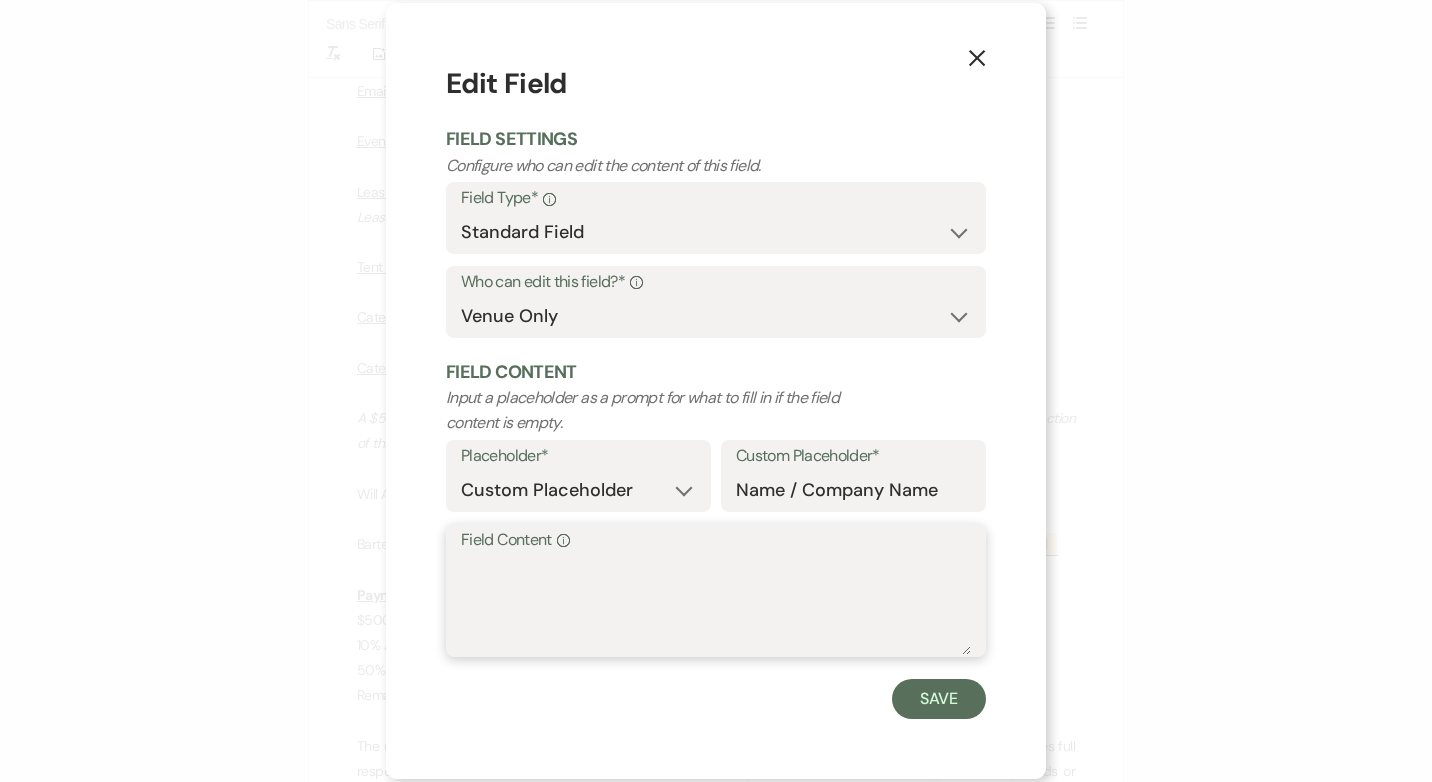 click on "Field Content Info" at bounding box center [716, 605] 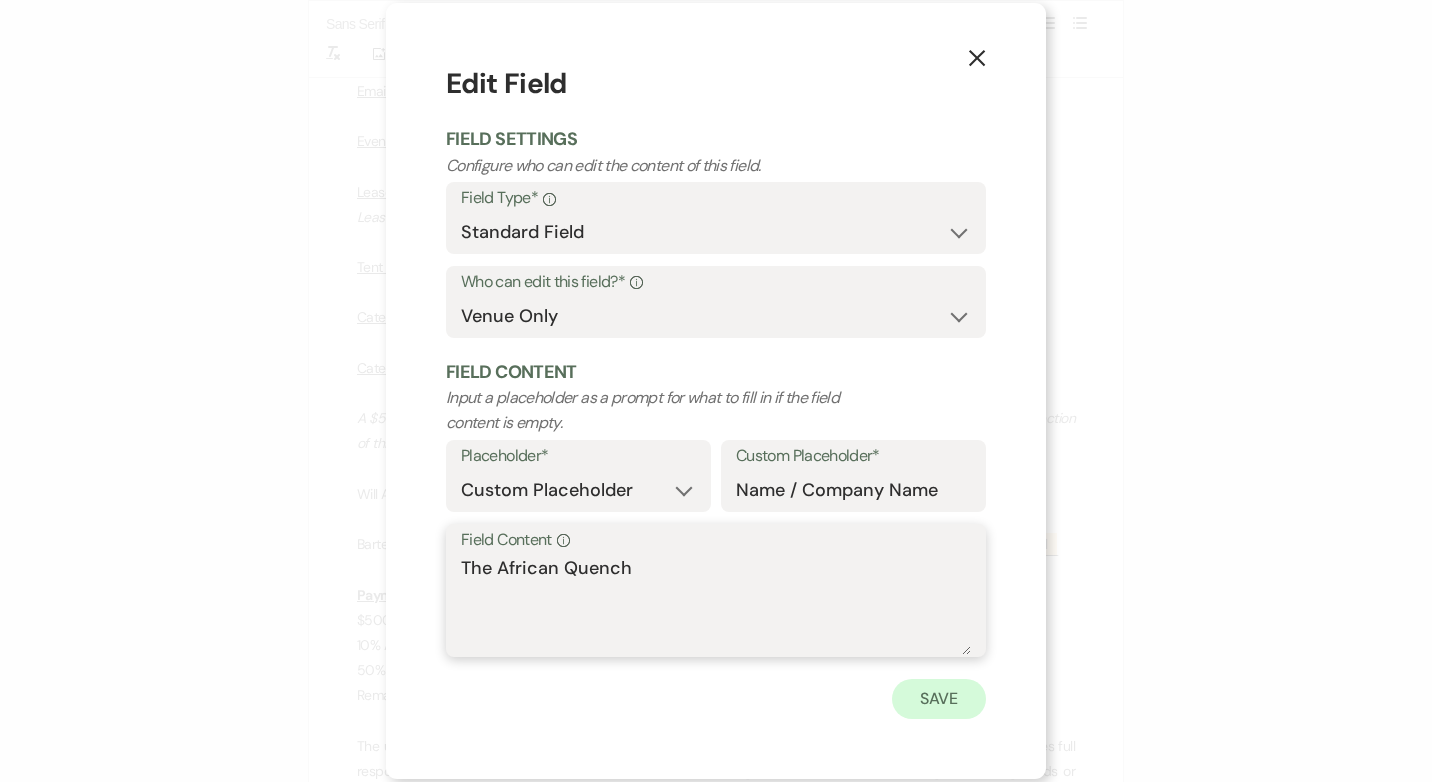 type on "The African Quench" 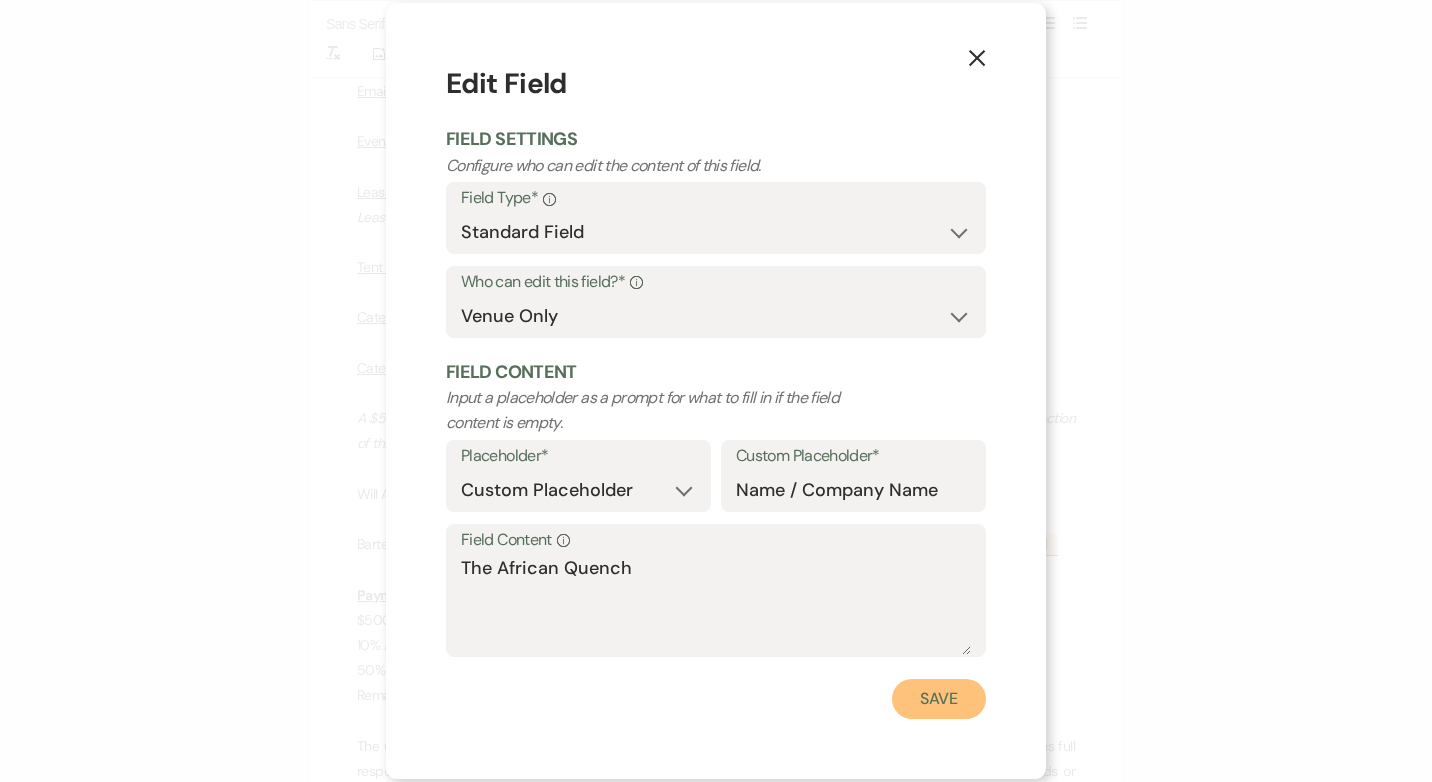 click on "Save" at bounding box center (939, 699) 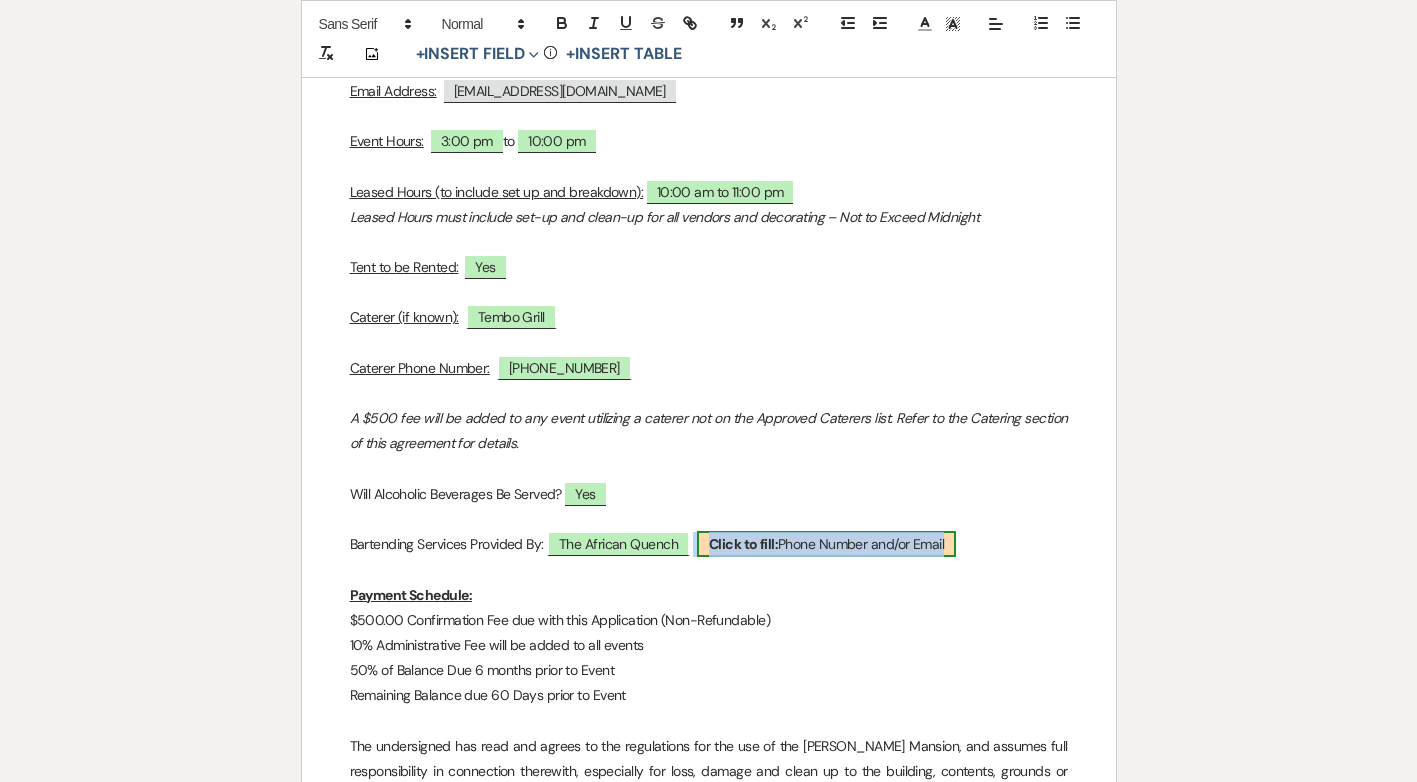 click on "Click to fill:
Phone Number and/or Email" at bounding box center (826, 544) 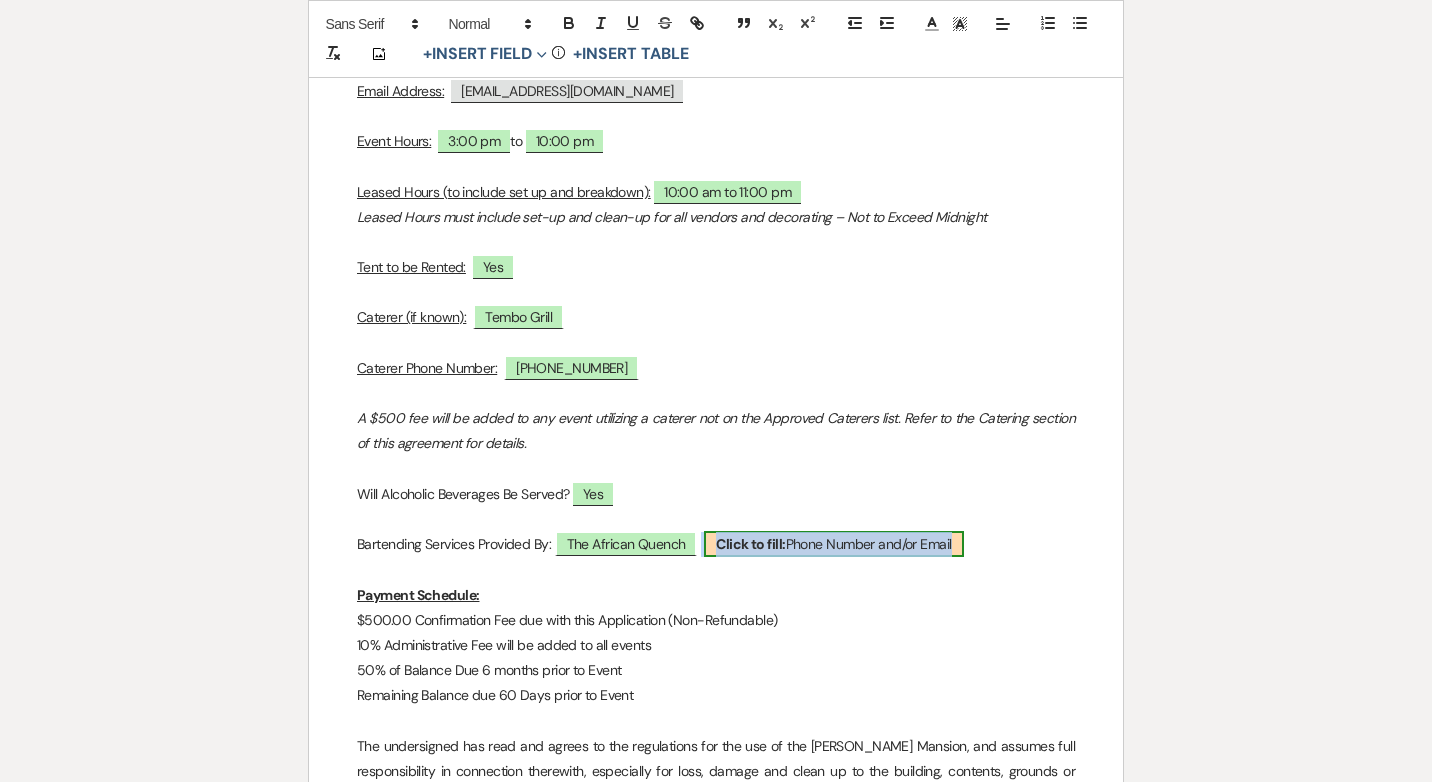 select on "custom_placeholder" 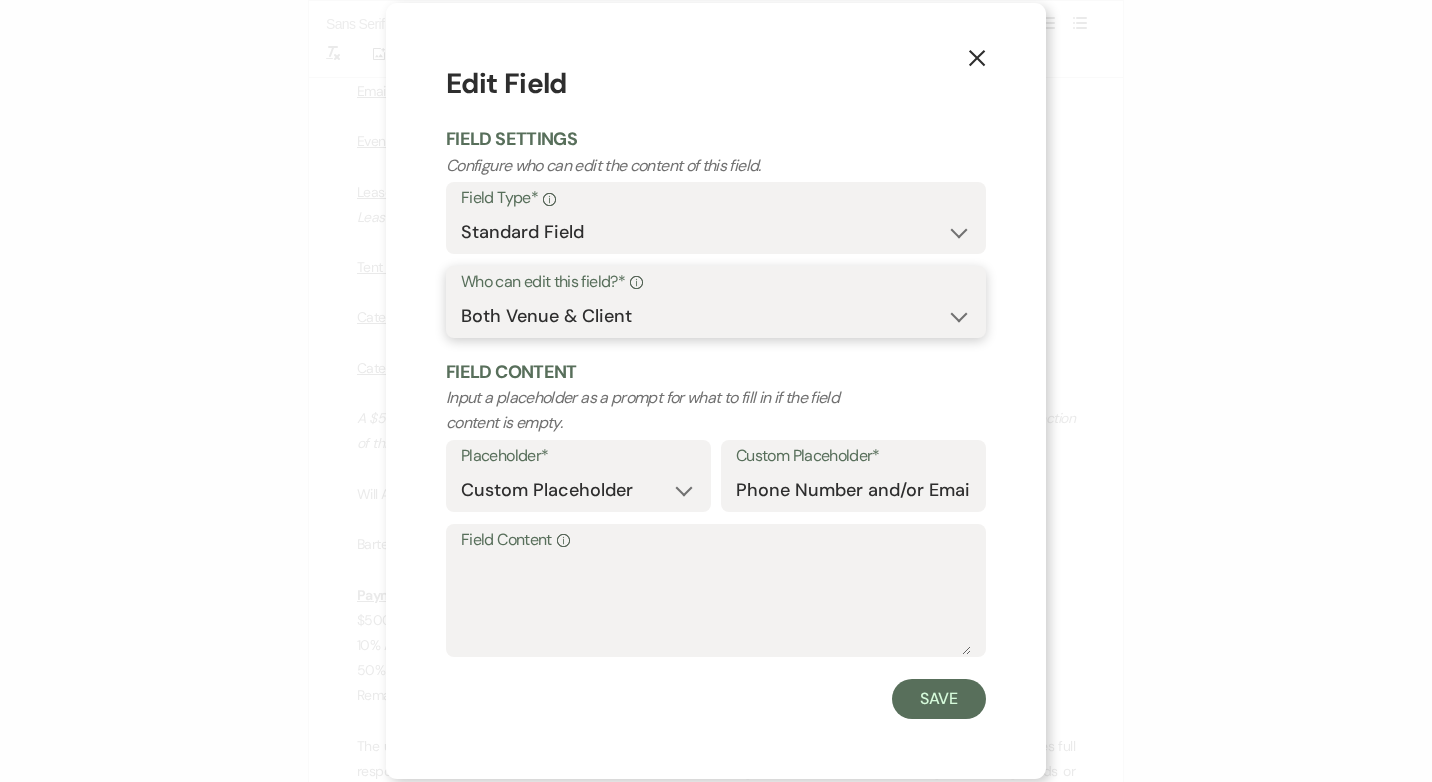 click on "Both Venue & Client Client Only Venue Only" at bounding box center [716, 316] 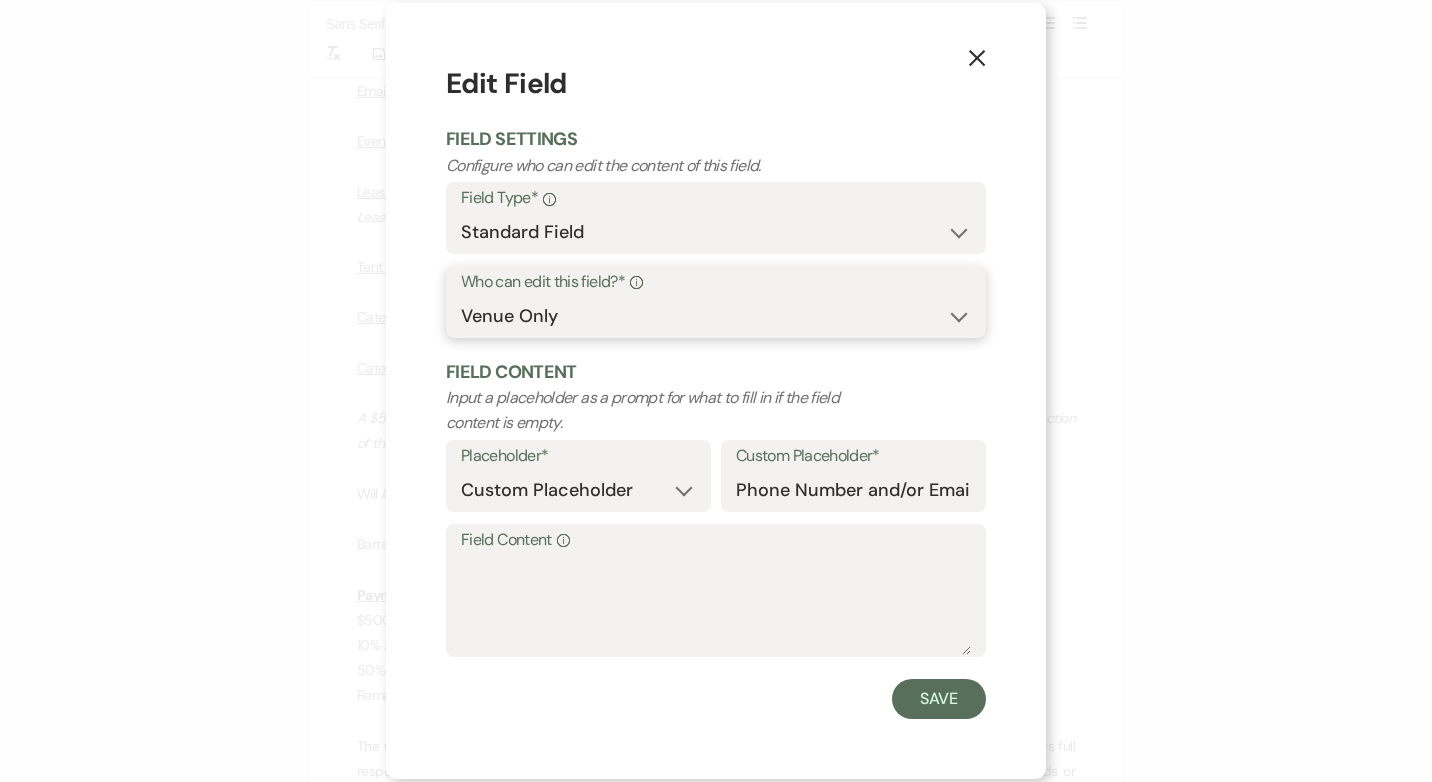 click on "Both Venue & Client Client Only Venue Only" at bounding box center (716, 316) 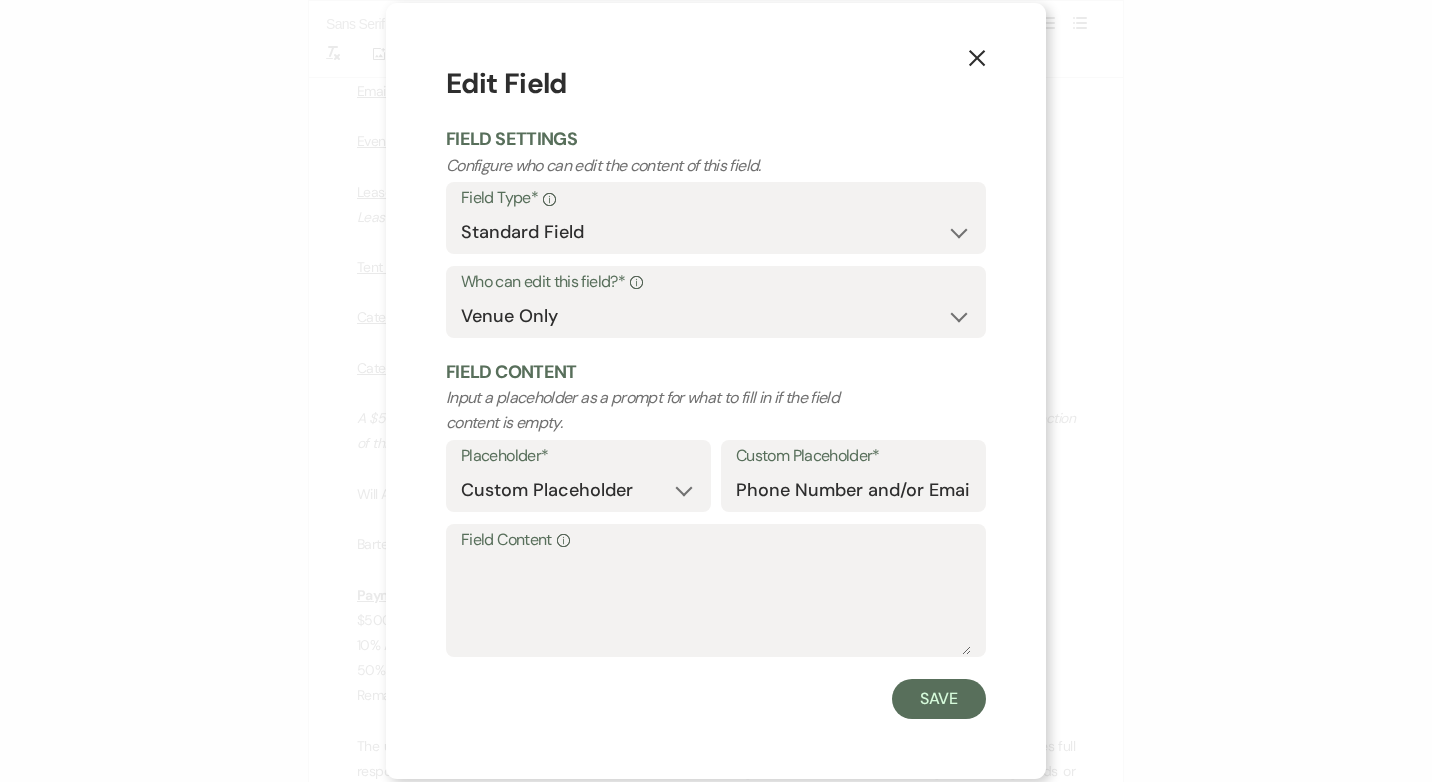click on "Field Content Info" at bounding box center (716, 540) 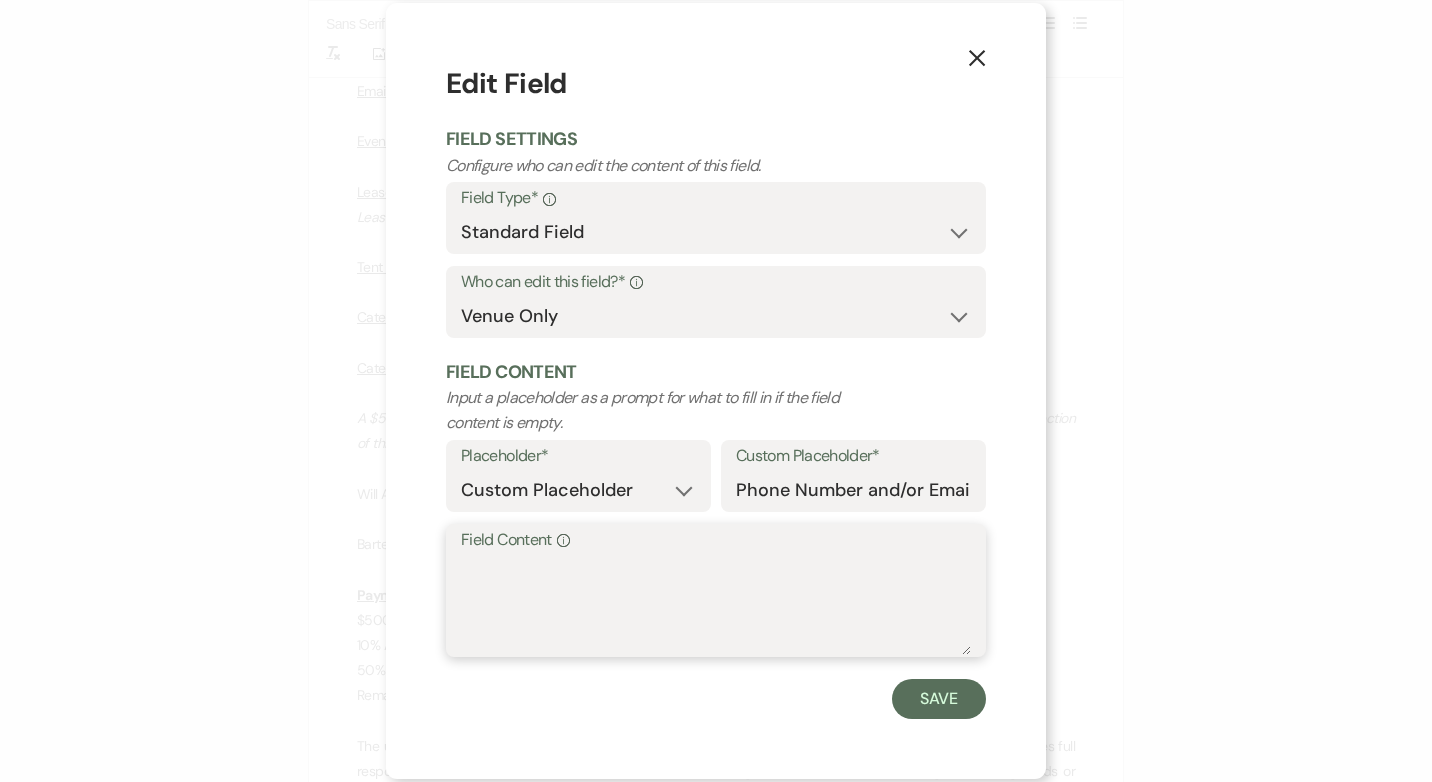 click on "Field Content Info" at bounding box center (716, 605) 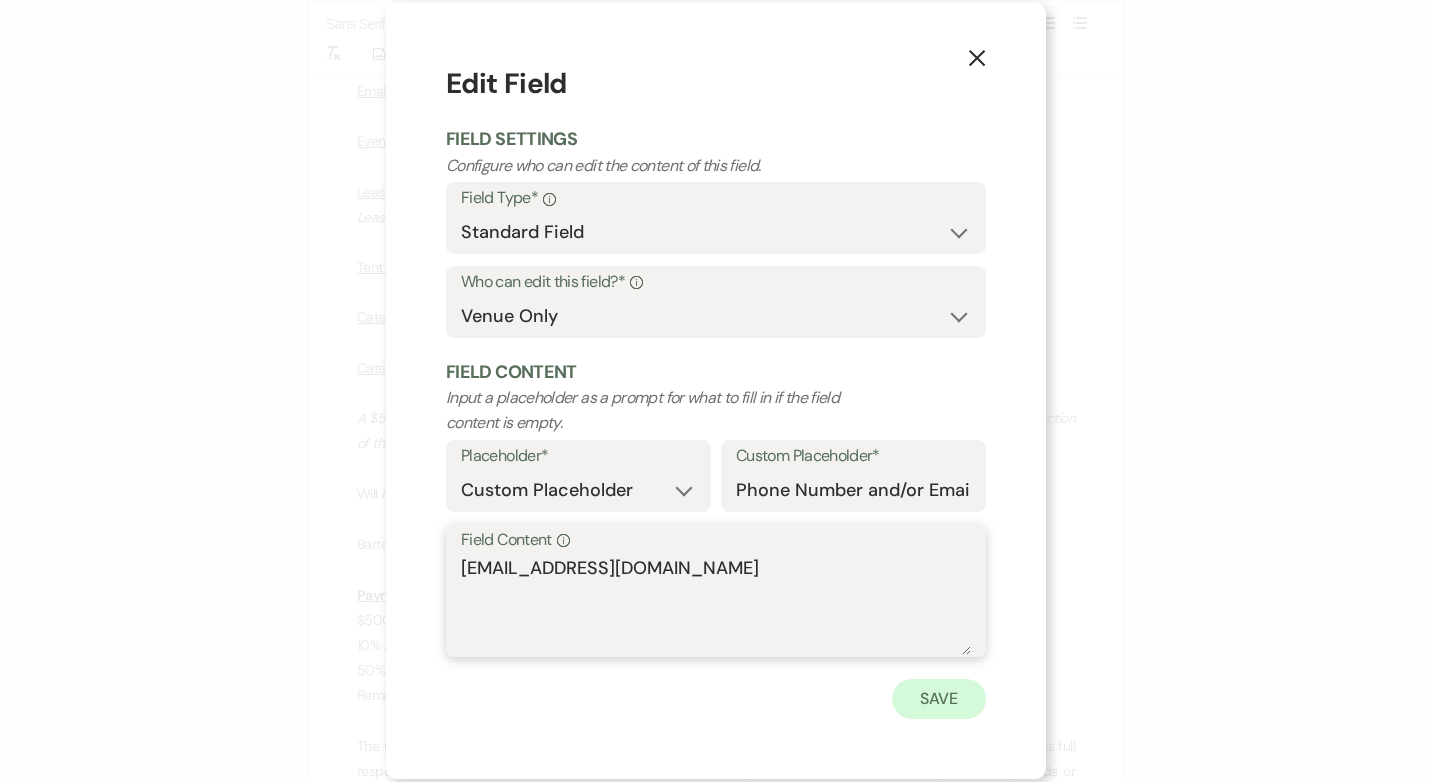 type on "theafricanquench@gmail.com" 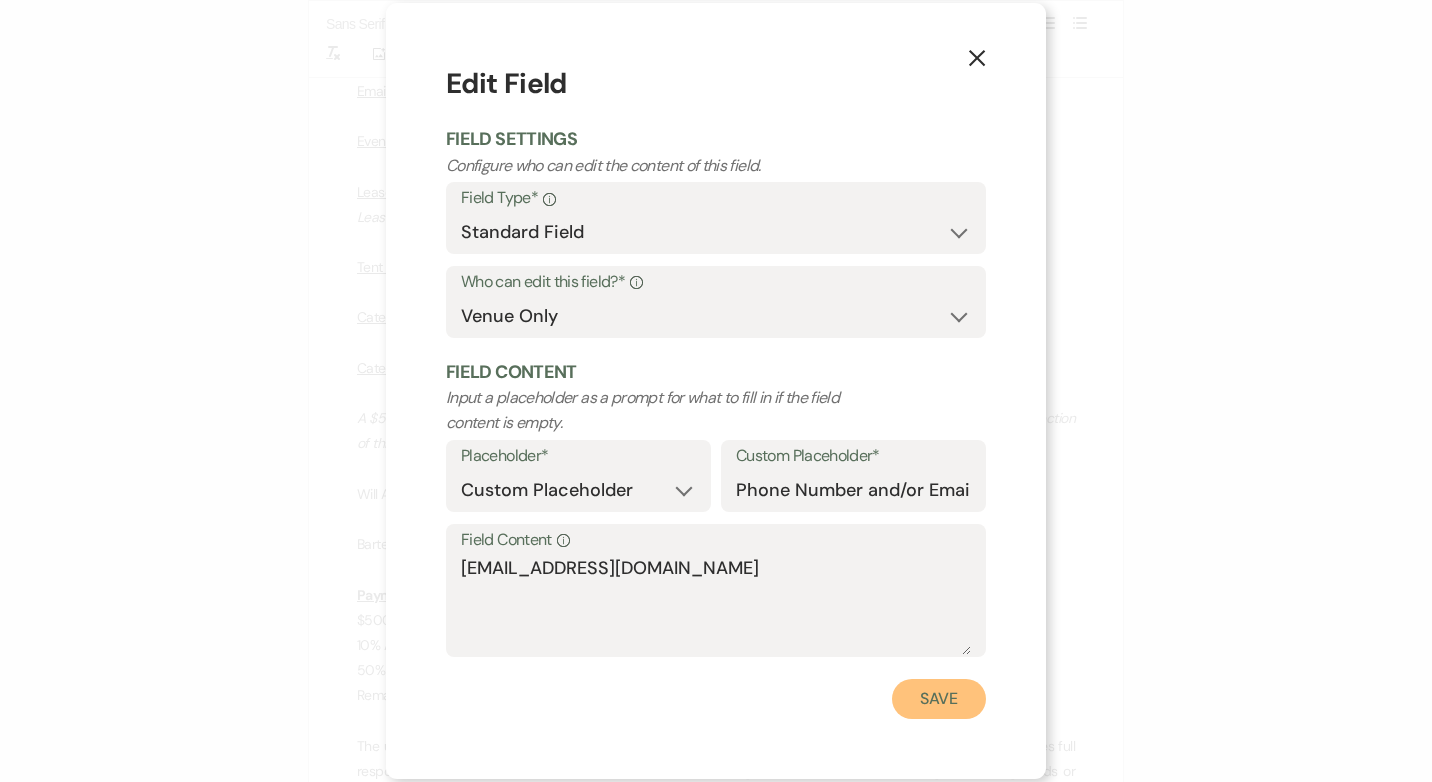 click on "Save" at bounding box center (939, 699) 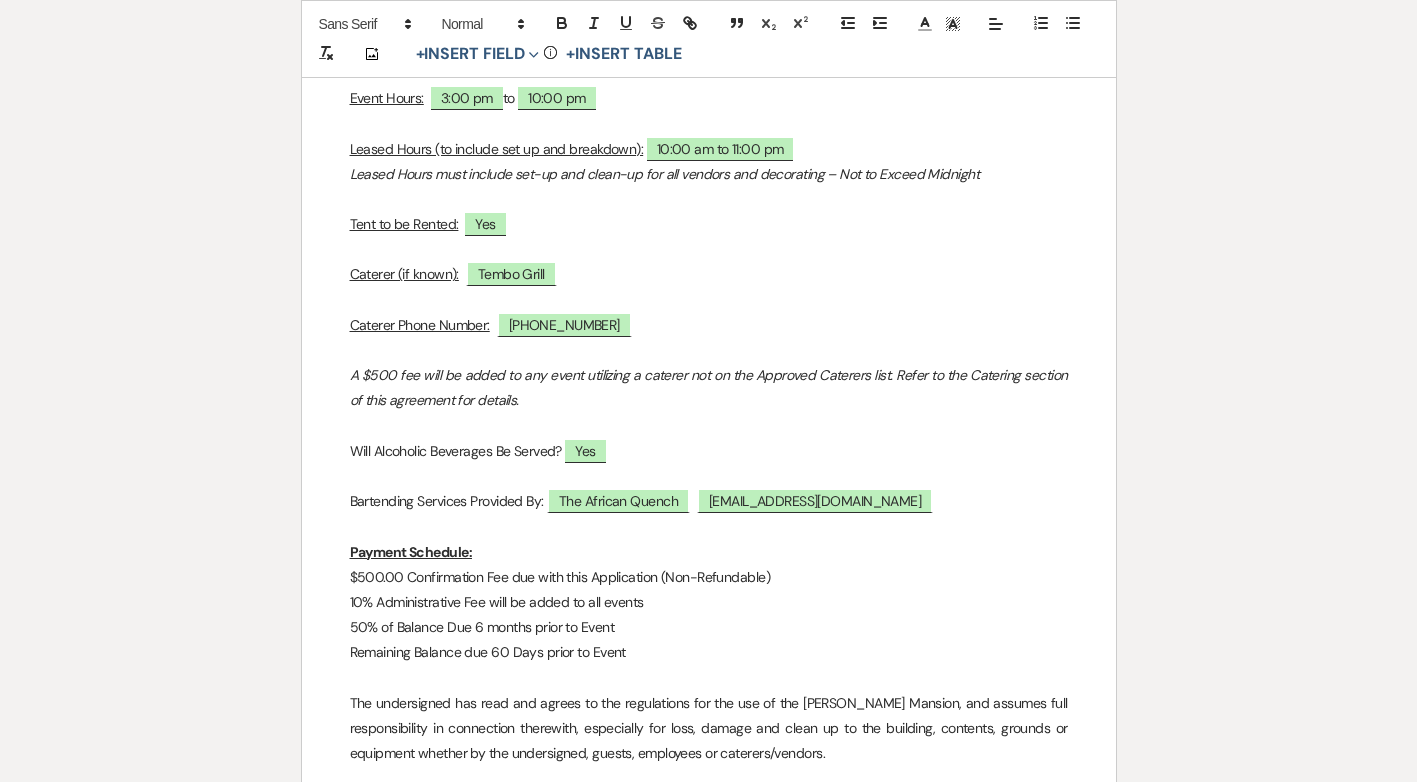 scroll, scrollTop: 0, scrollLeft: 0, axis: both 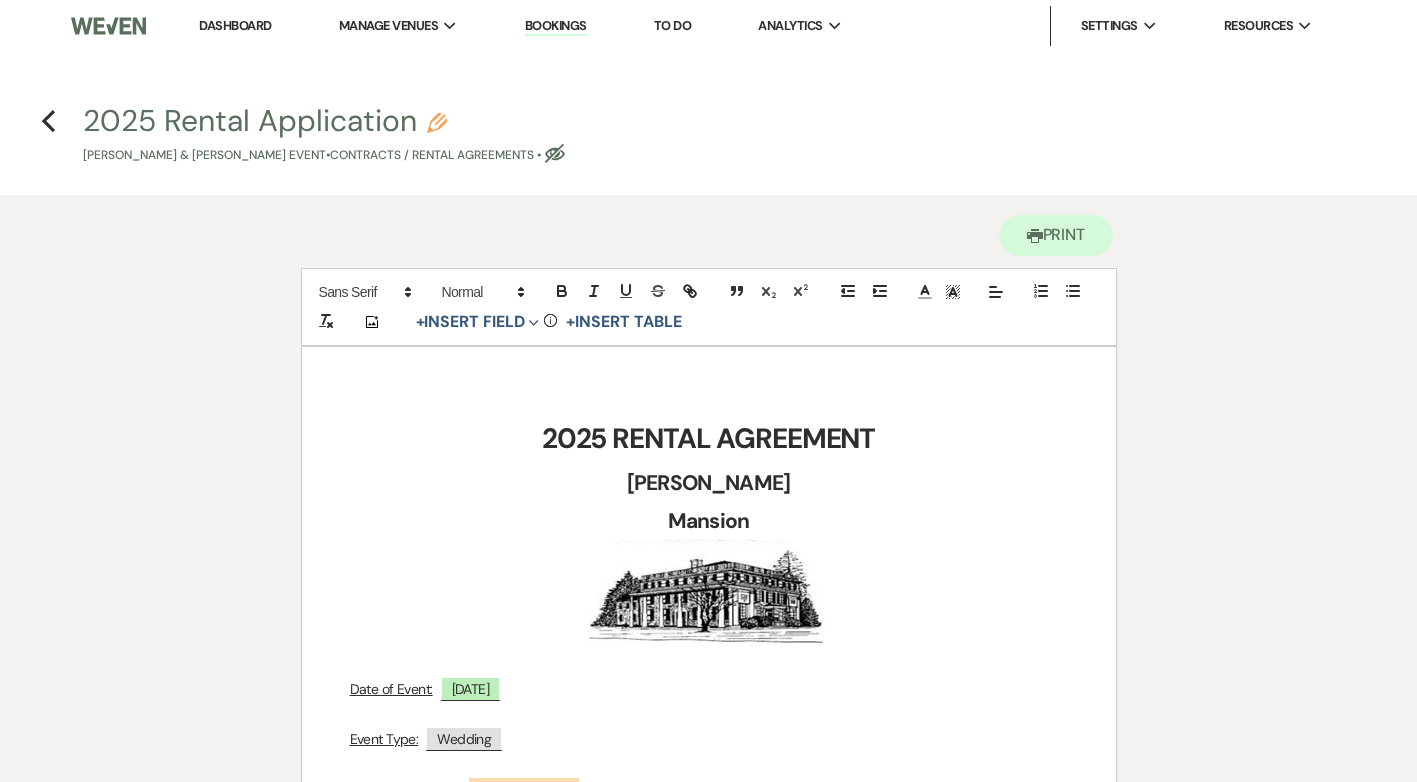click on "Eye Blocked" 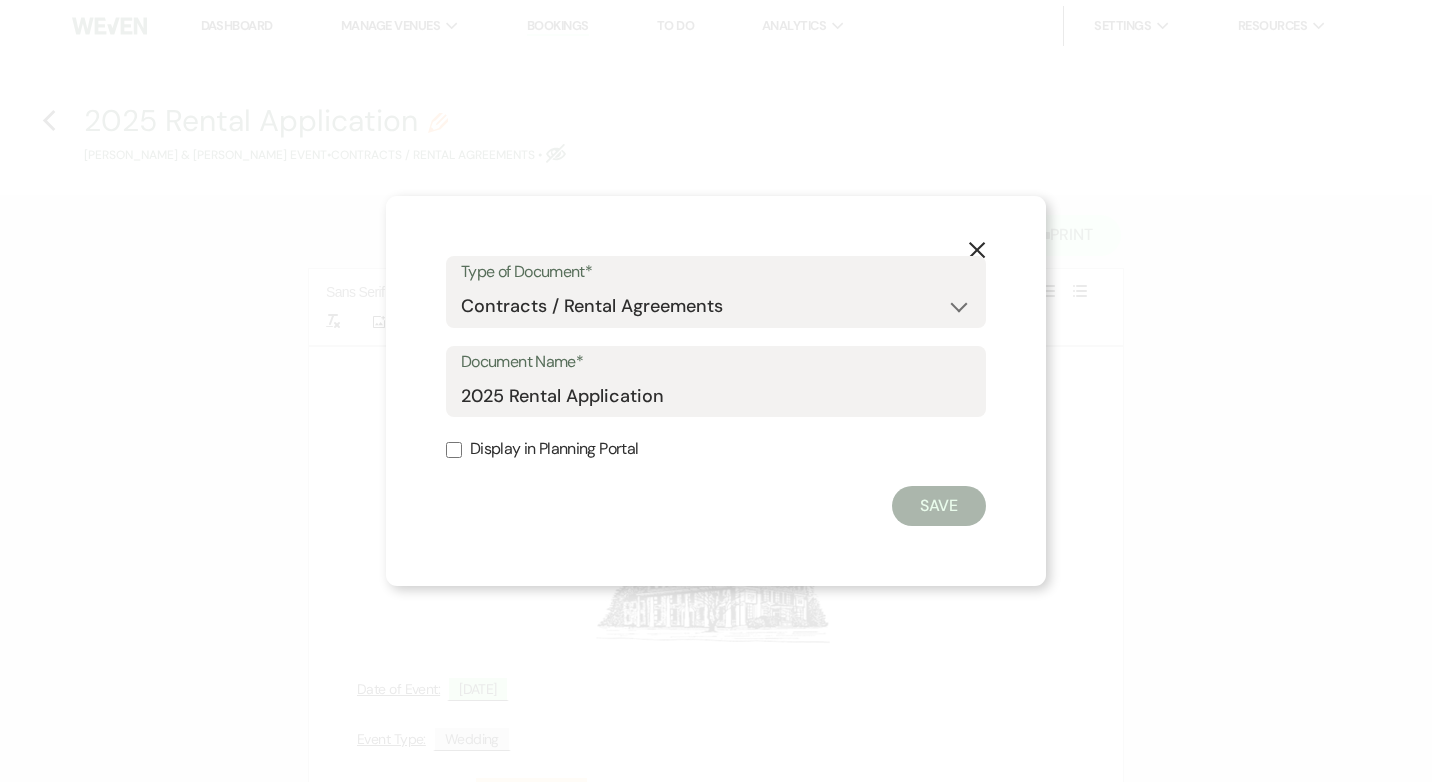 click on "Display in Planning Portal" at bounding box center (454, 450) 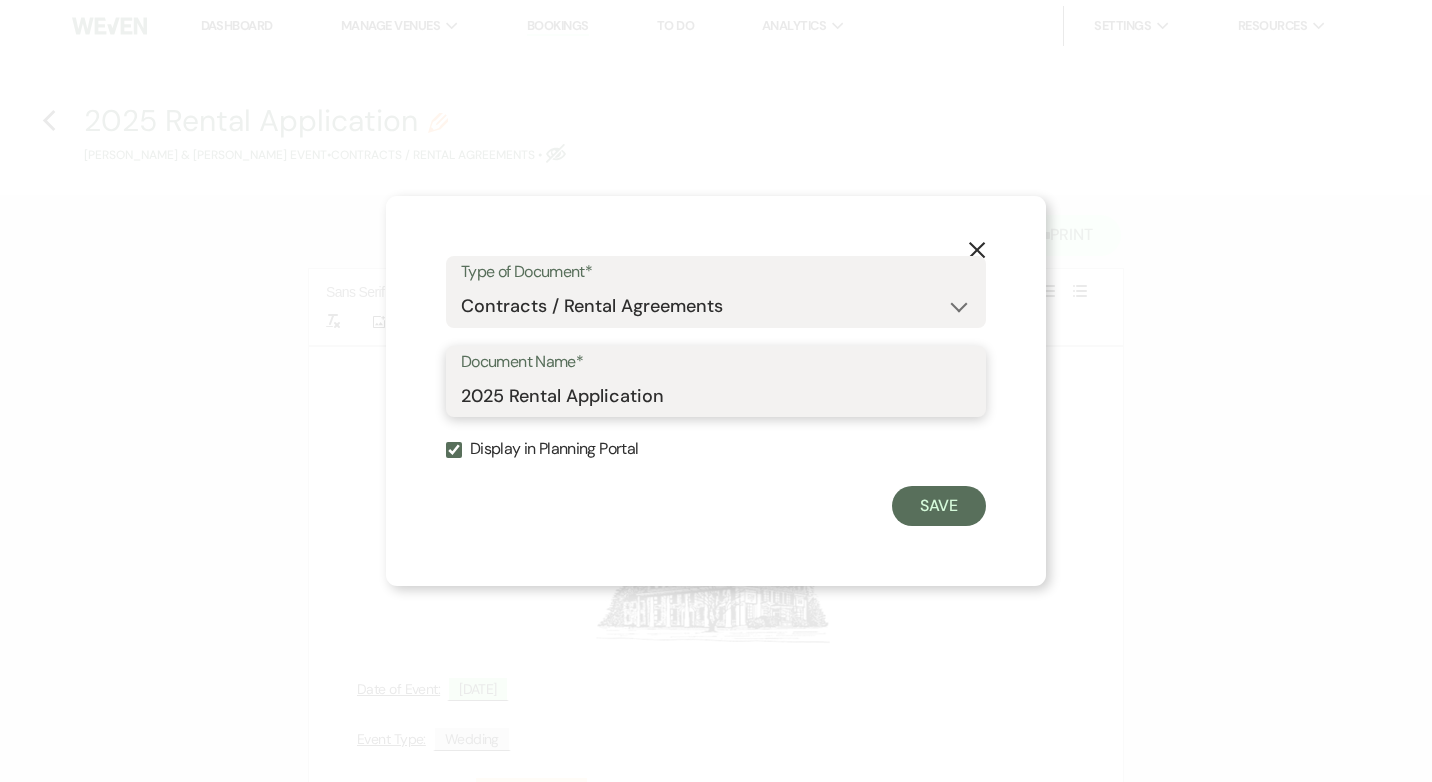 click on "2025 Rental Application" at bounding box center [716, 395] 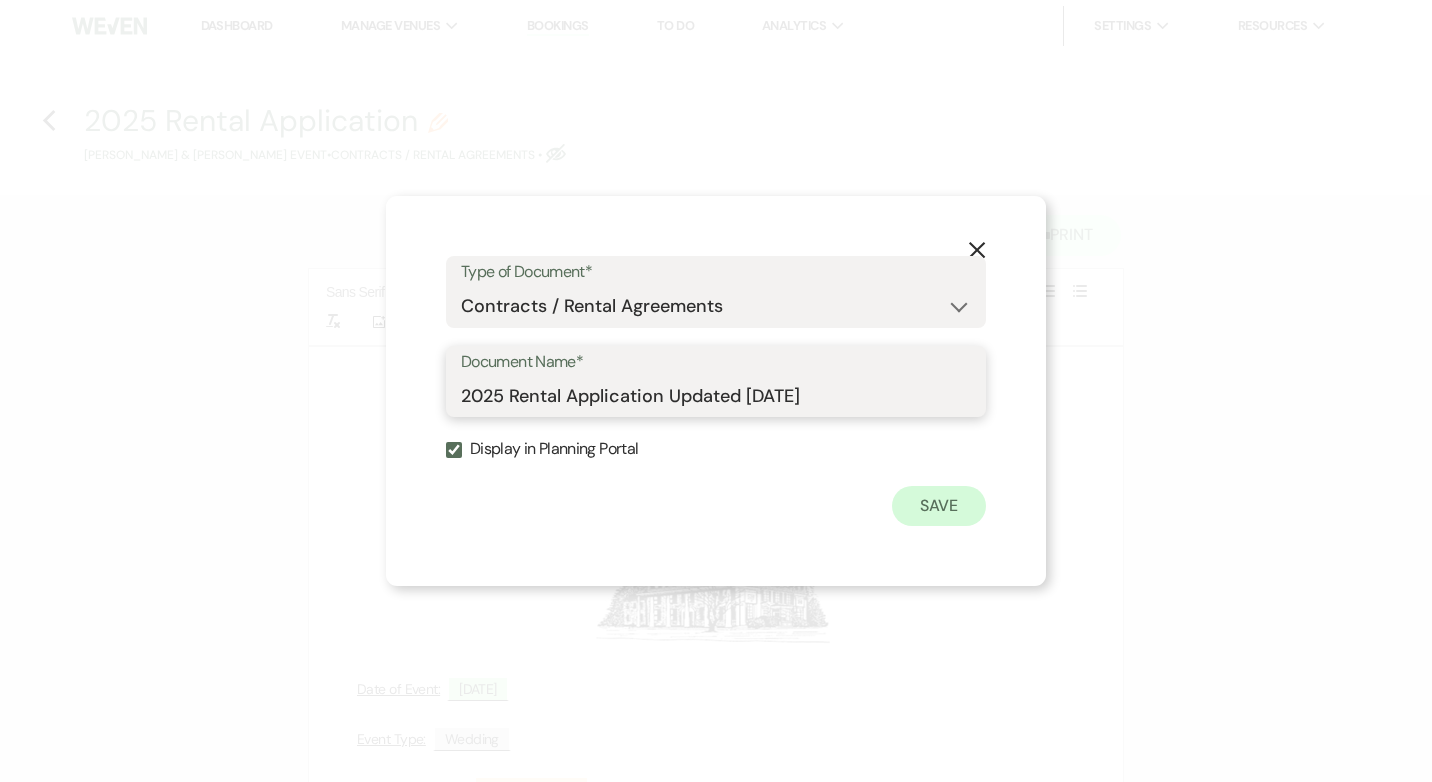 type on "2025 Rental Application Updated [DATE]" 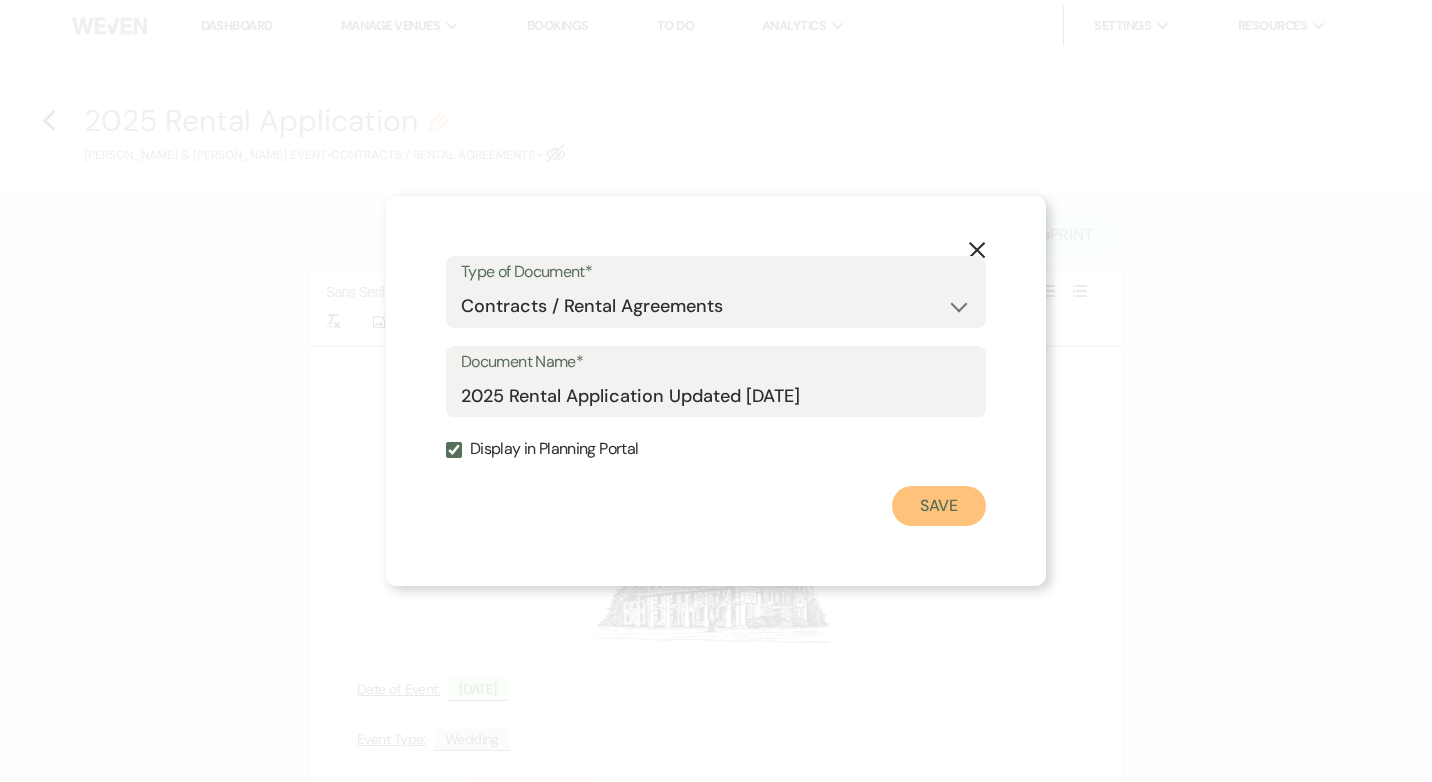 click on "Save" at bounding box center [939, 506] 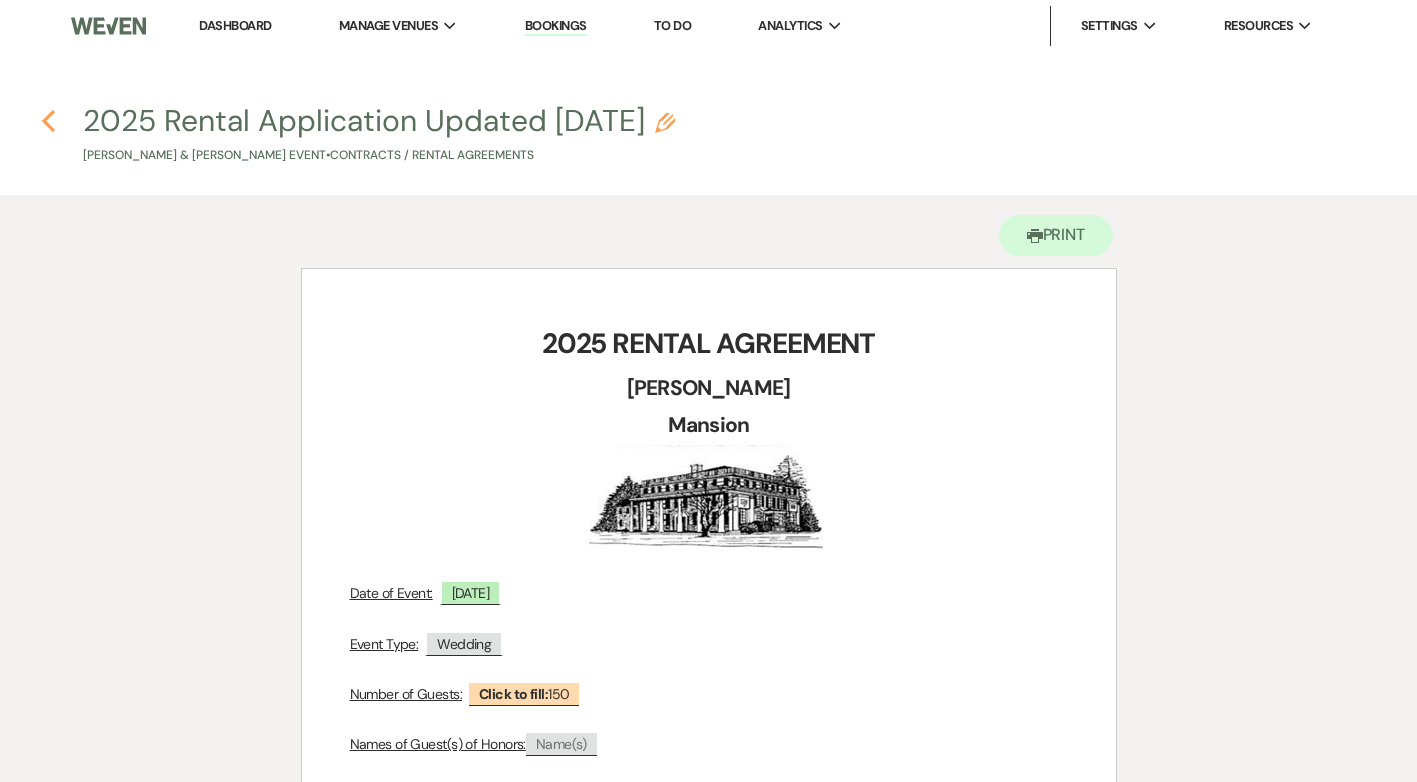 click 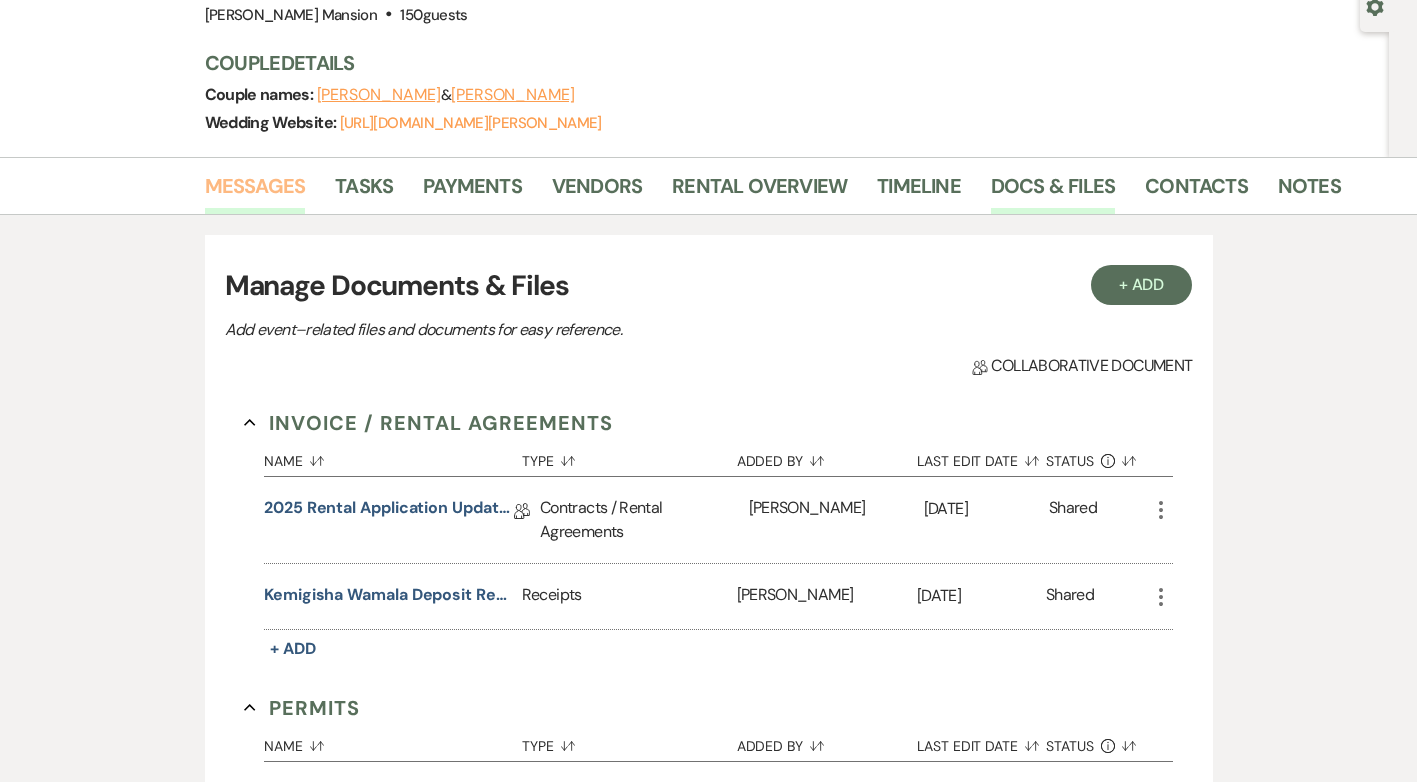 click on "Messages" at bounding box center [255, 192] 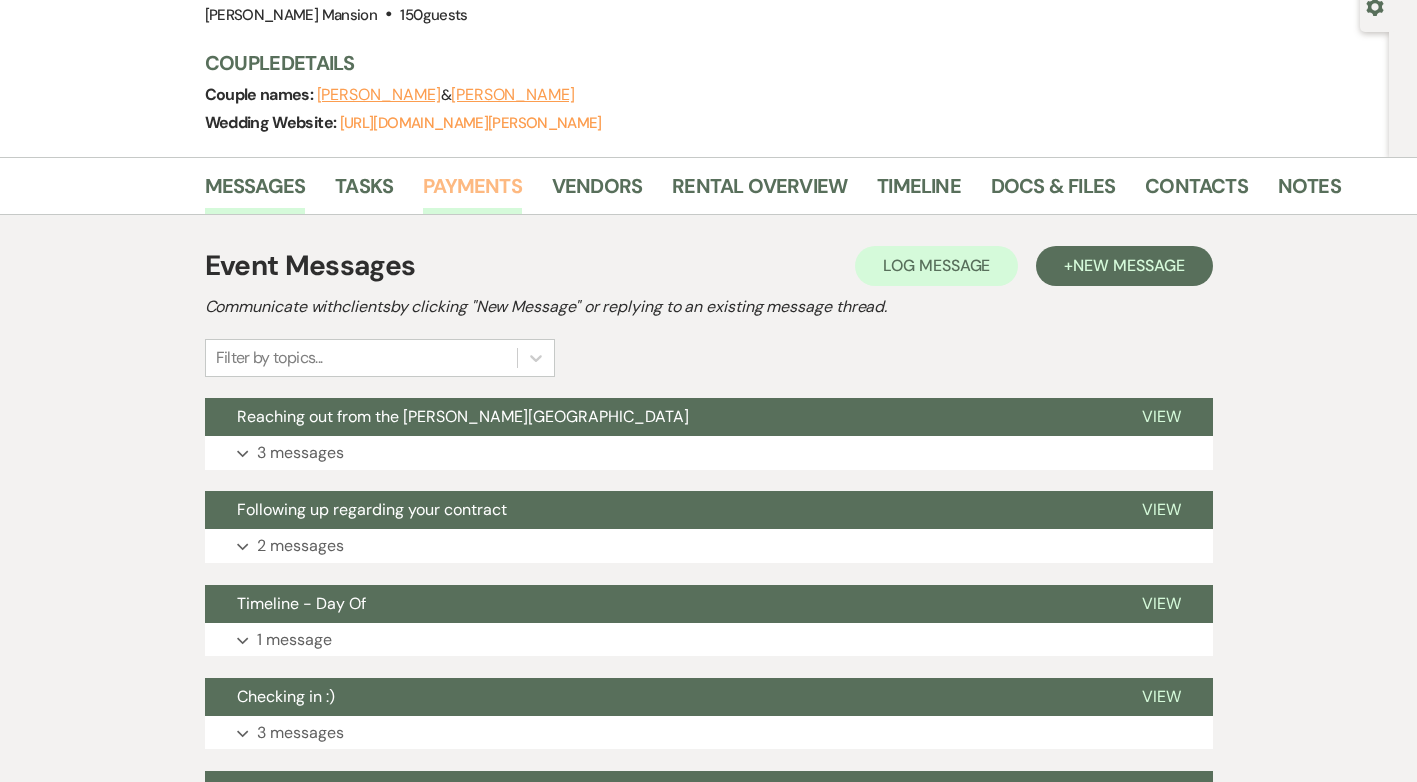 click on "Payments" at bounding box center [472, 192] 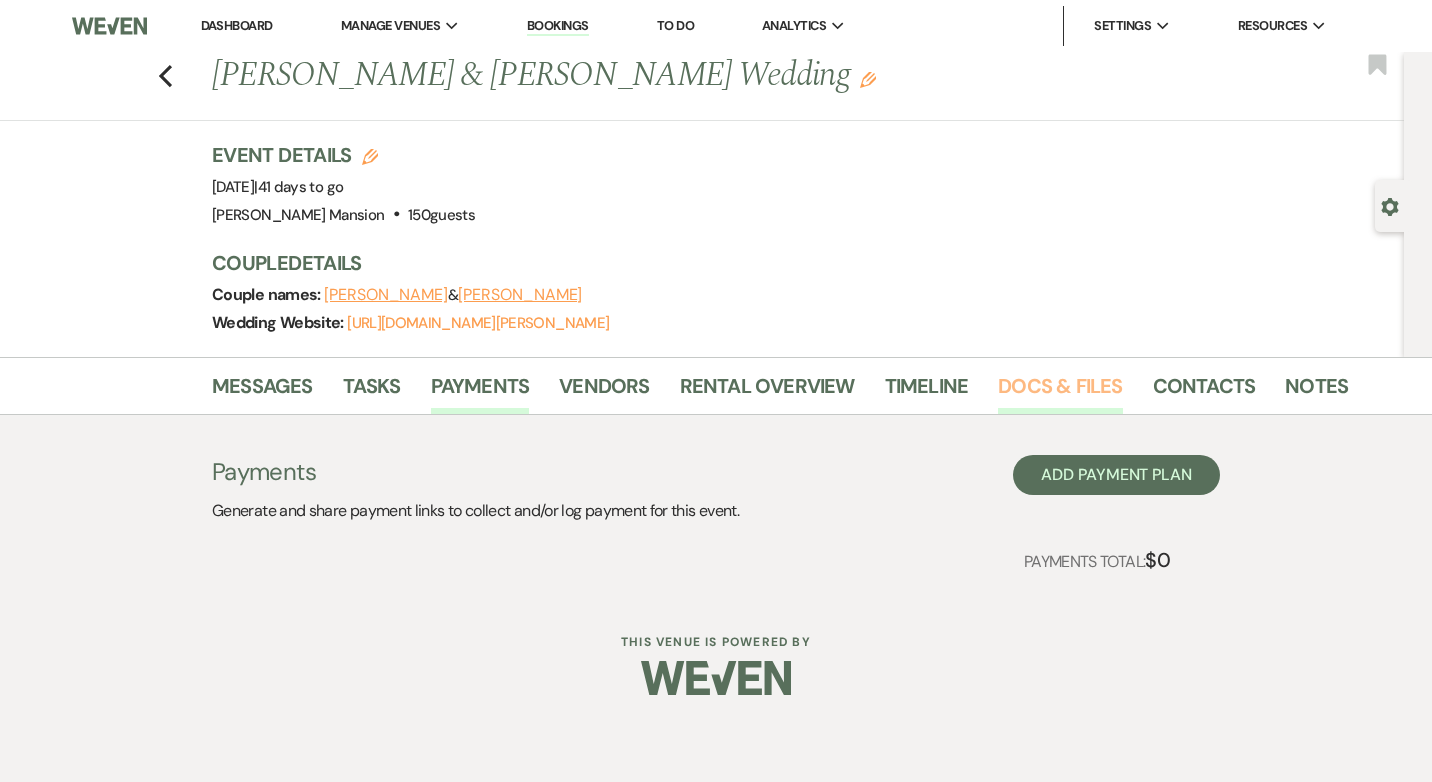 click on "Docs & Files" at bounding box center (1060, 392) 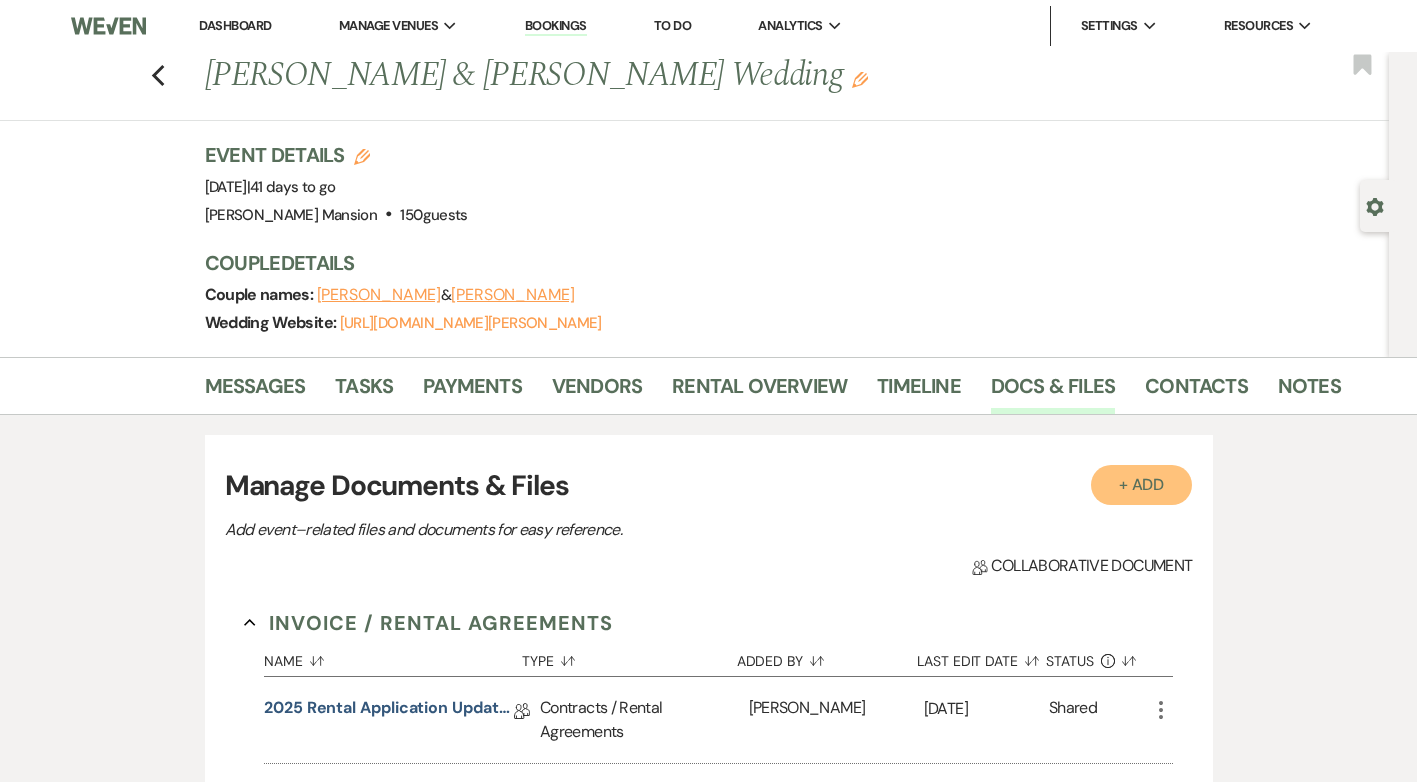 click on "+ Add" at bounding box center [1142, 485] 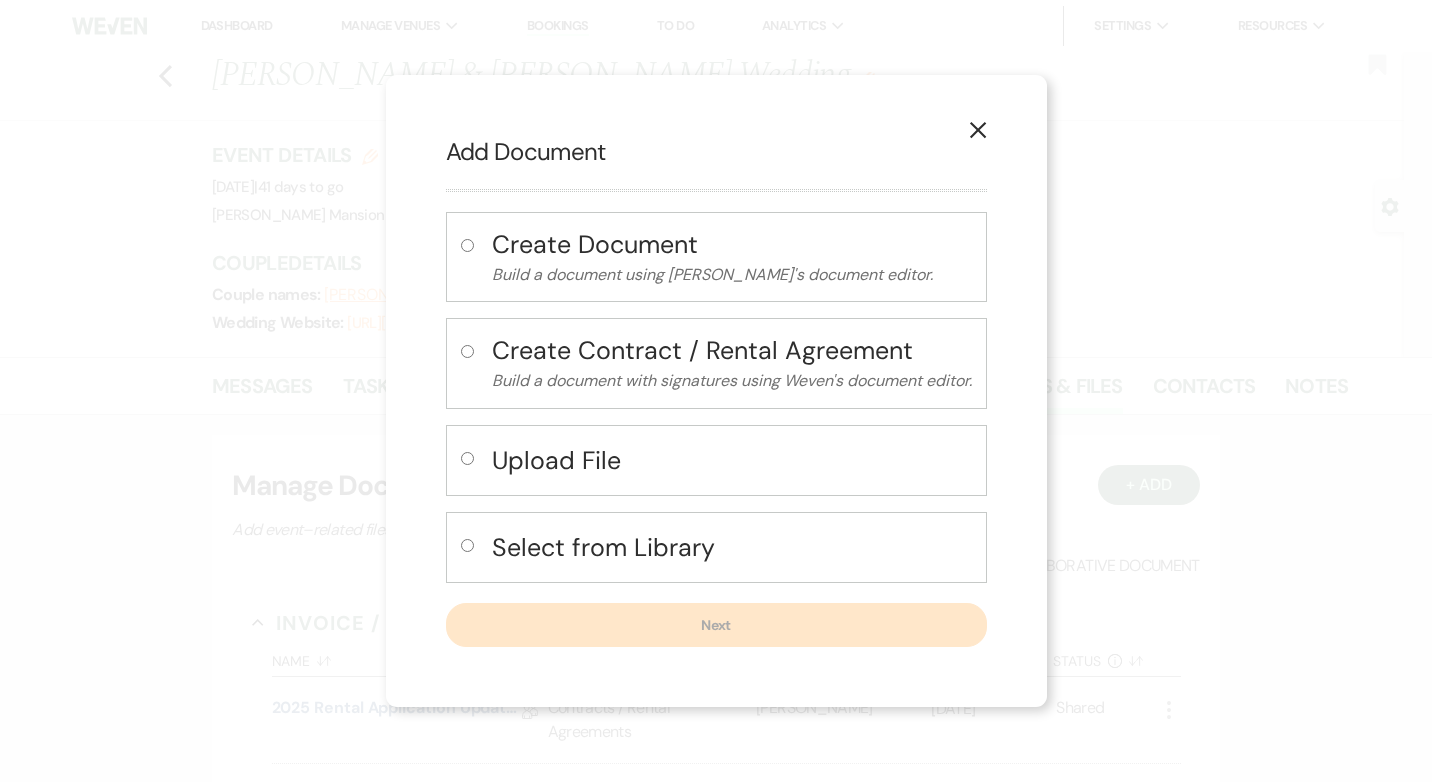 click 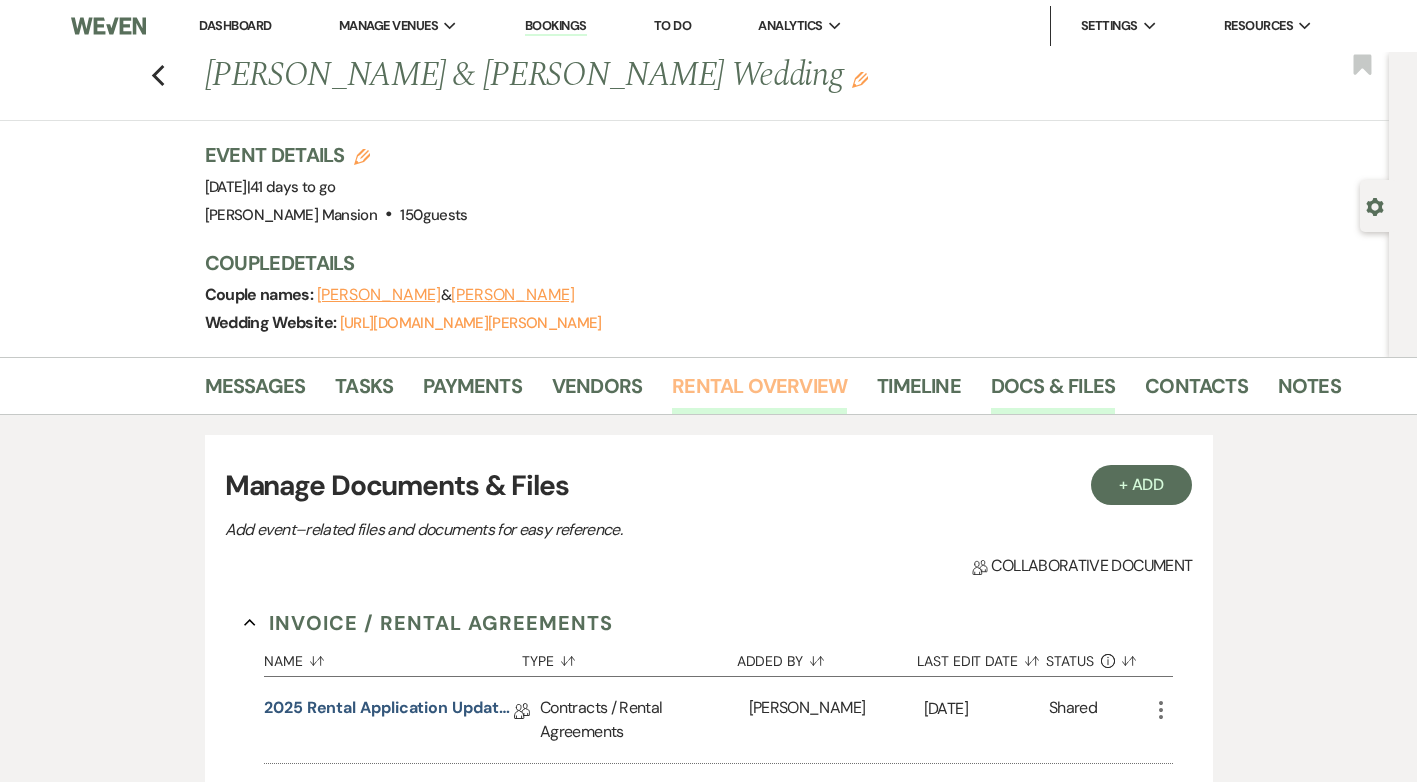 click on "Rental Overview" at bounding box center [759, 392] 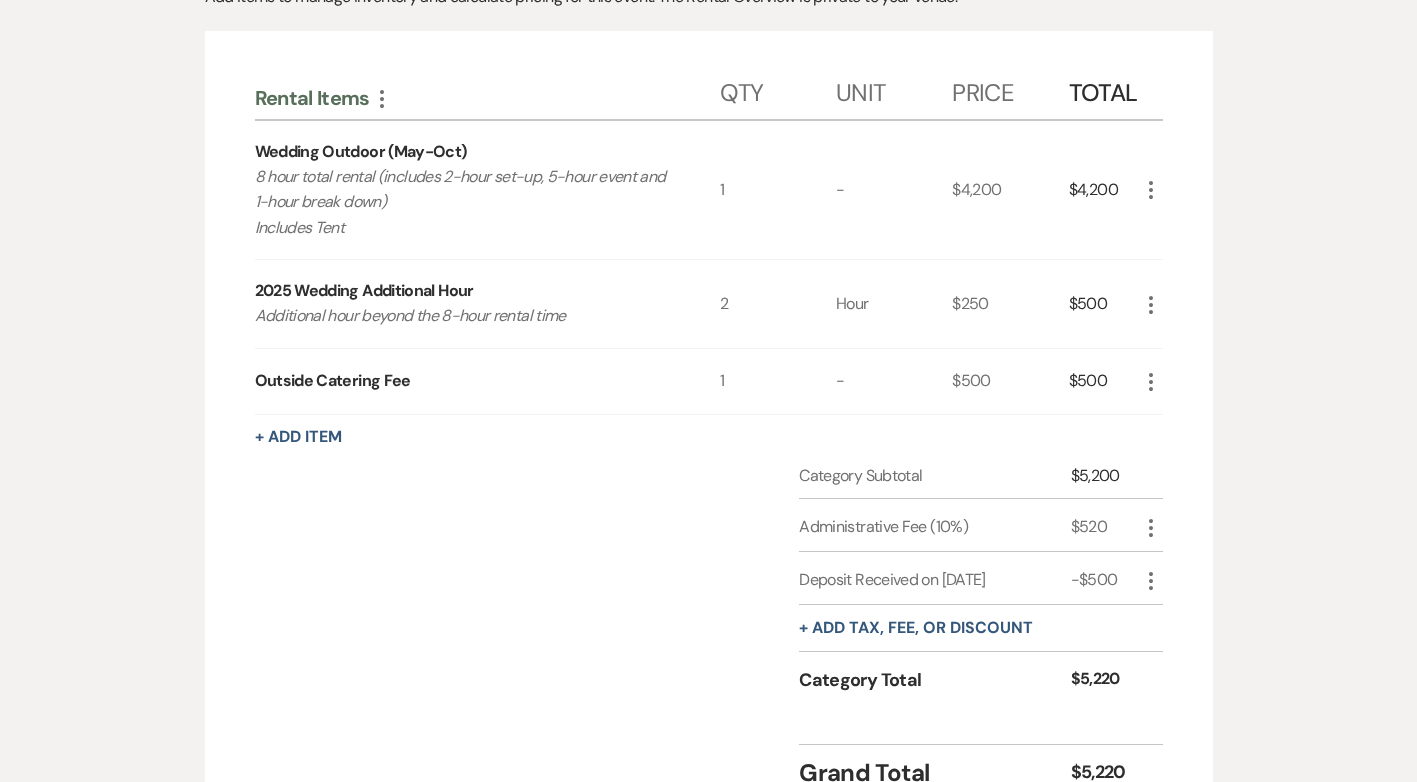 scroll, scrollTop: 400, scrollLeft: 0, axis: vertical 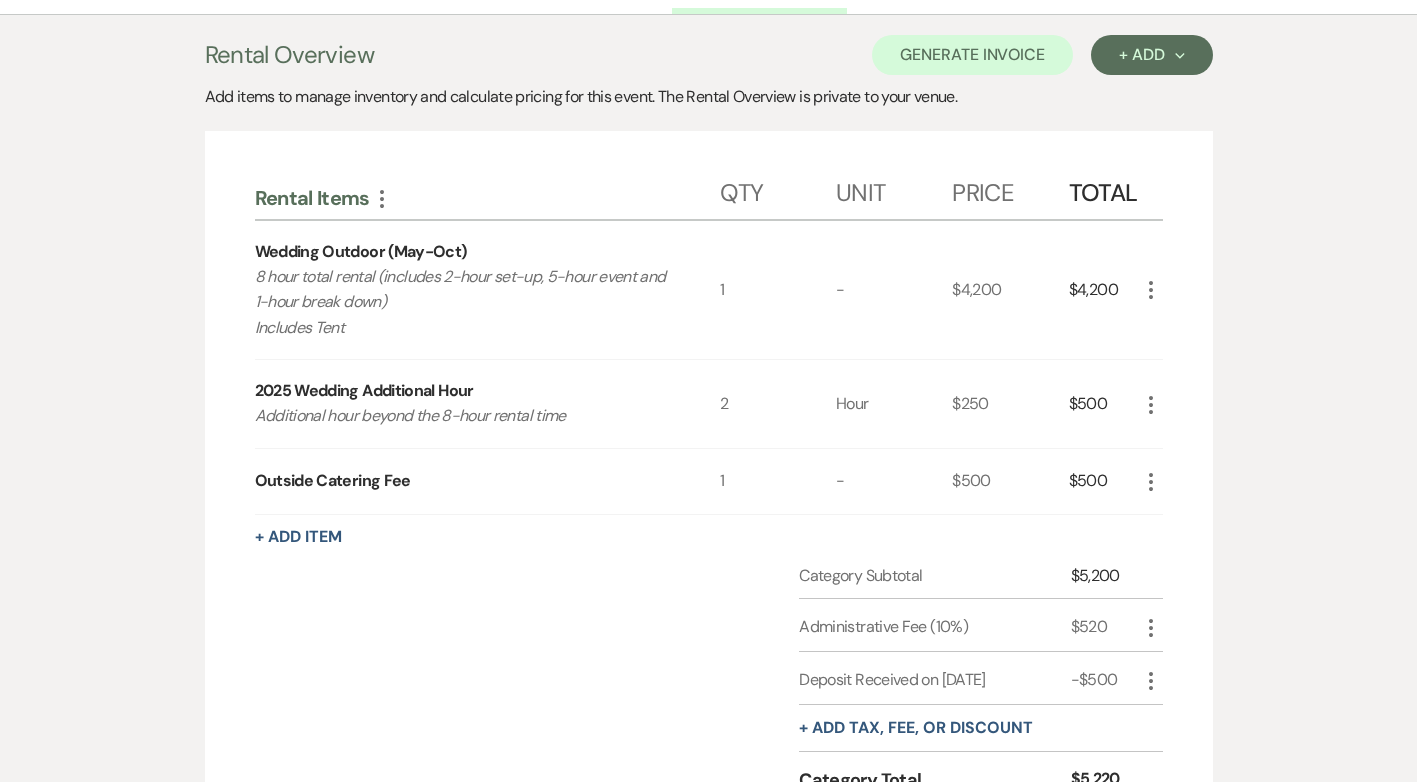click 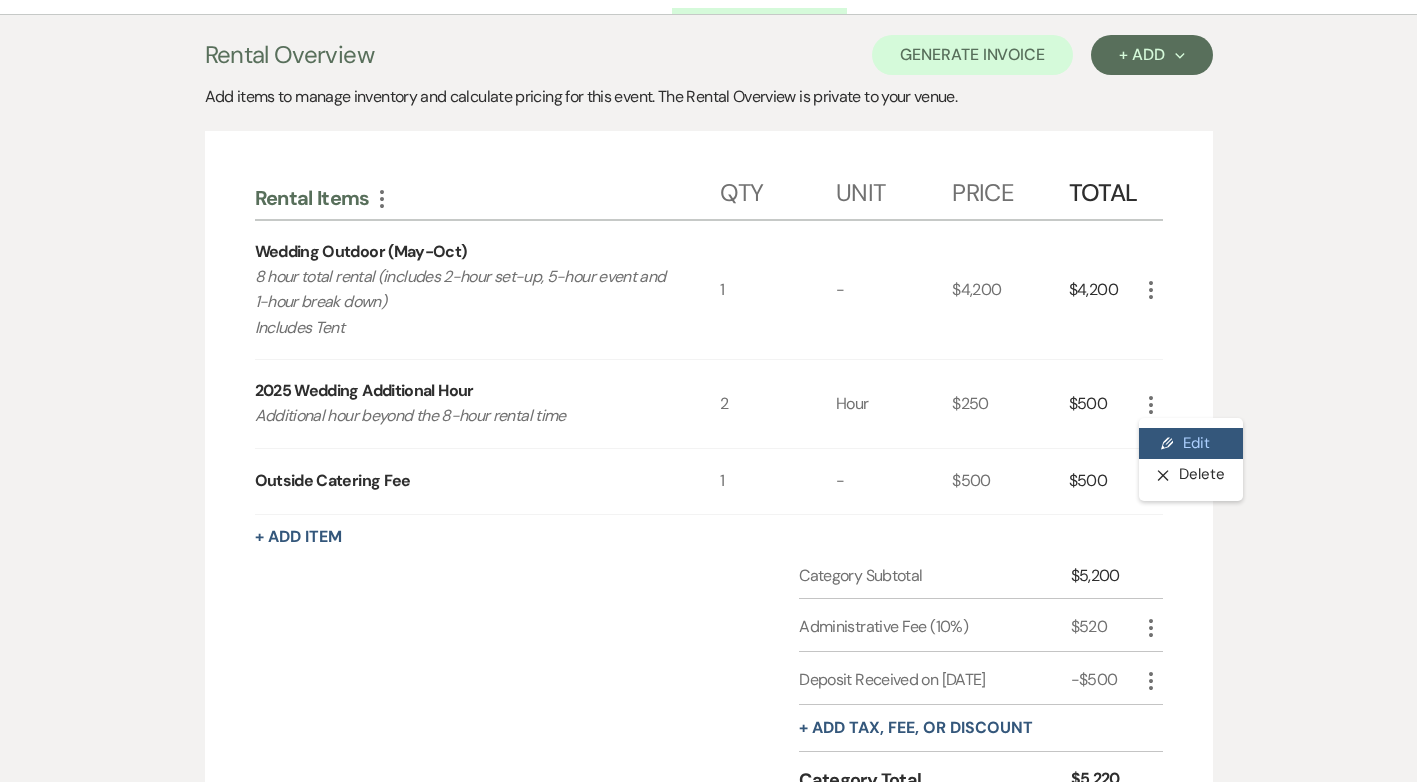 click on "Pencil Edit" at bounding box center (1191, 444) 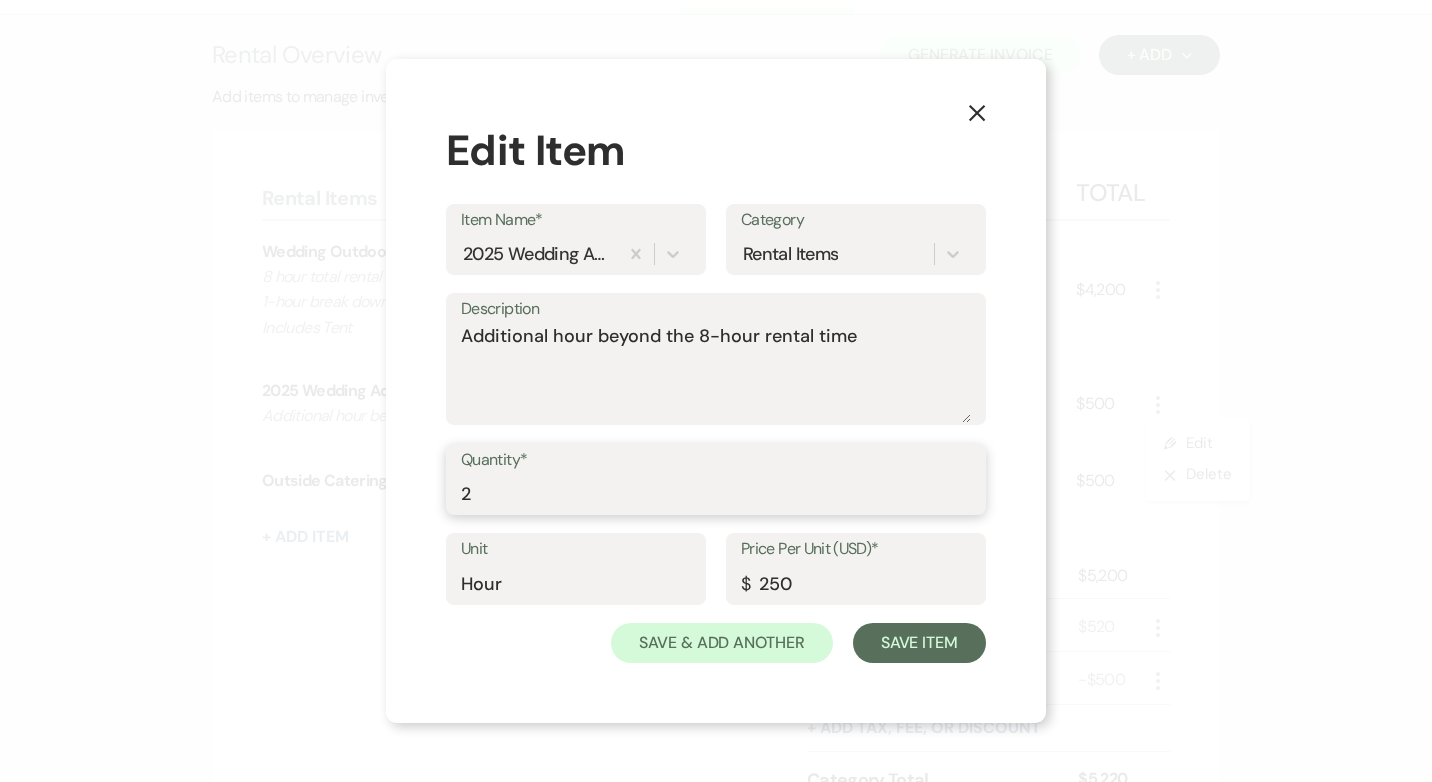 drag, startPoint x: 509, startPoint y: 499, endPoint x: 423, endPoint y: 499, distance: 86 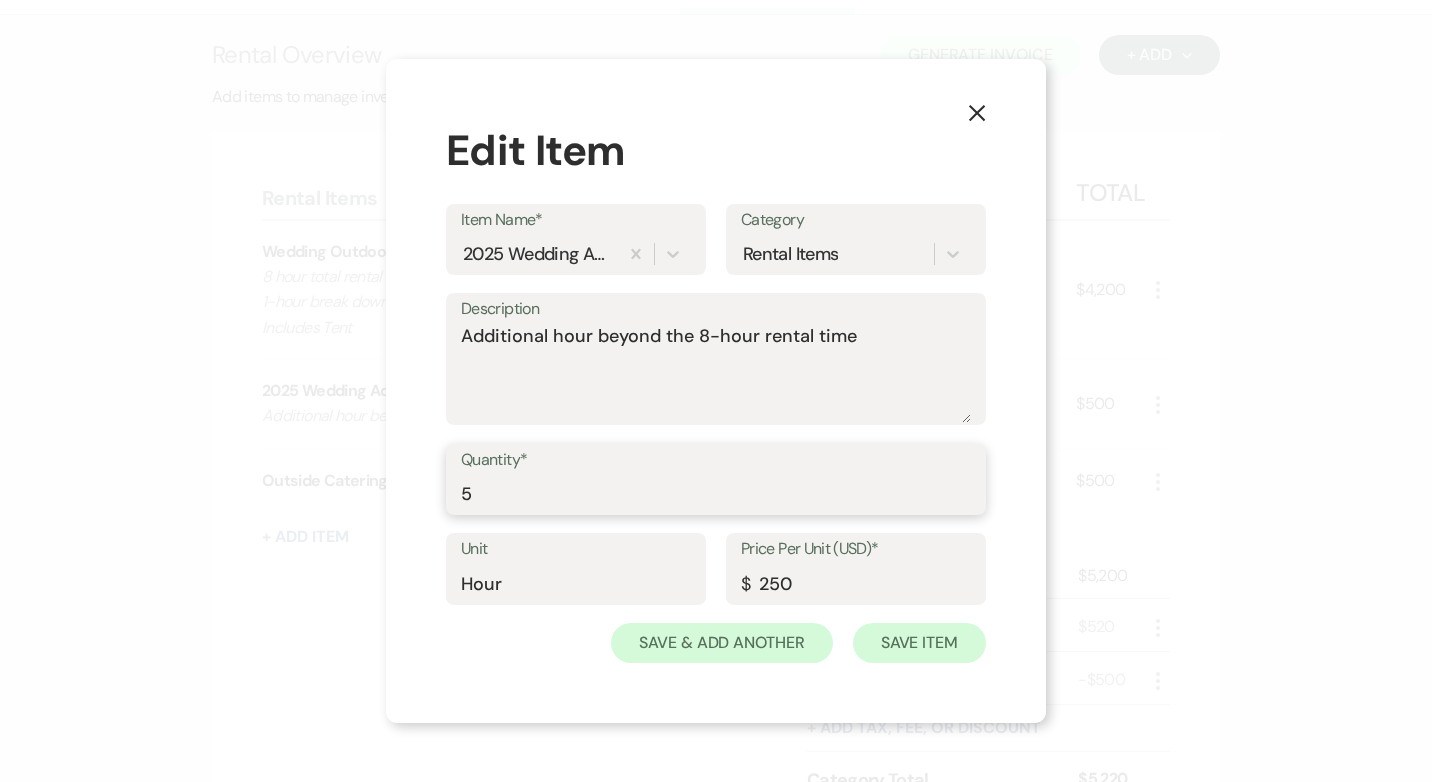 type on "5" 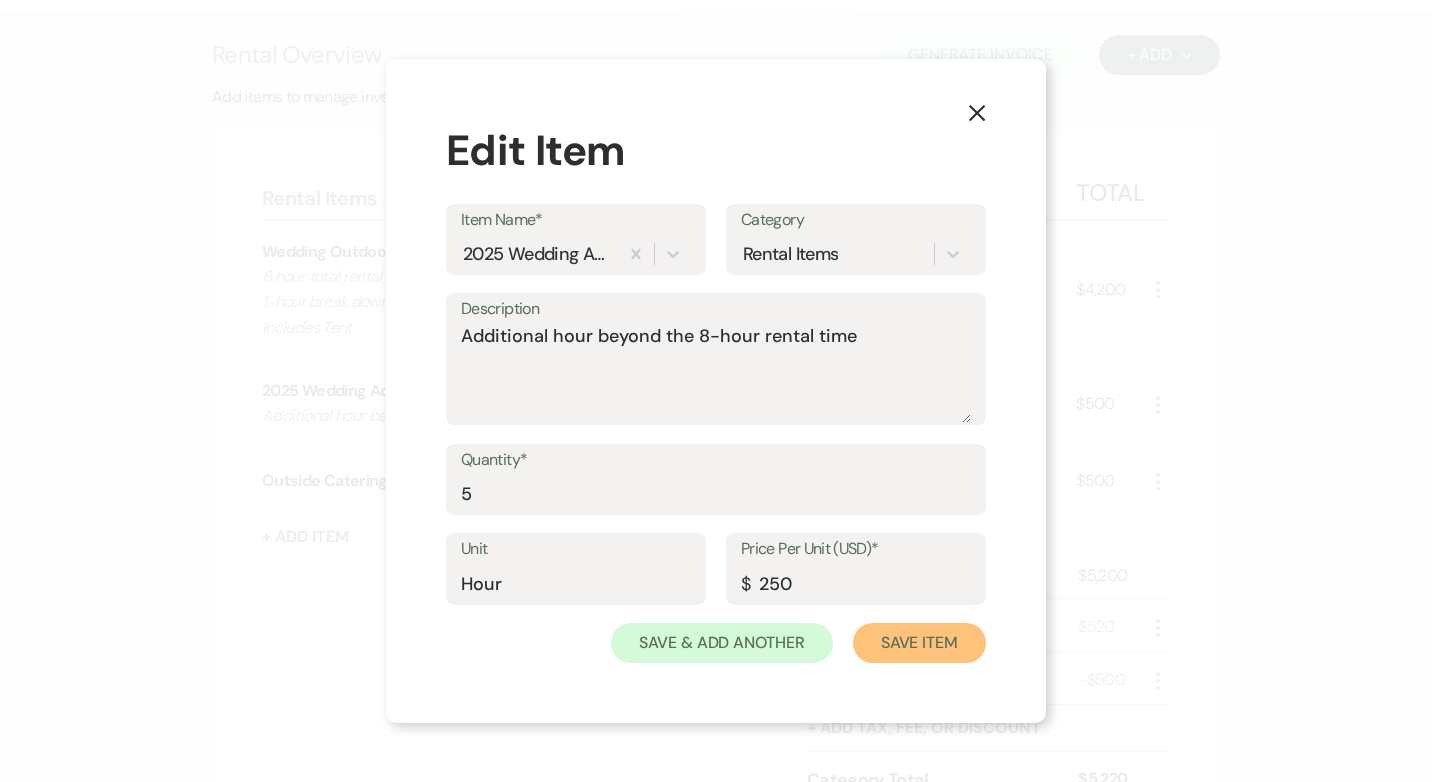 click on "Save Item" at bounding box center (919, 643) 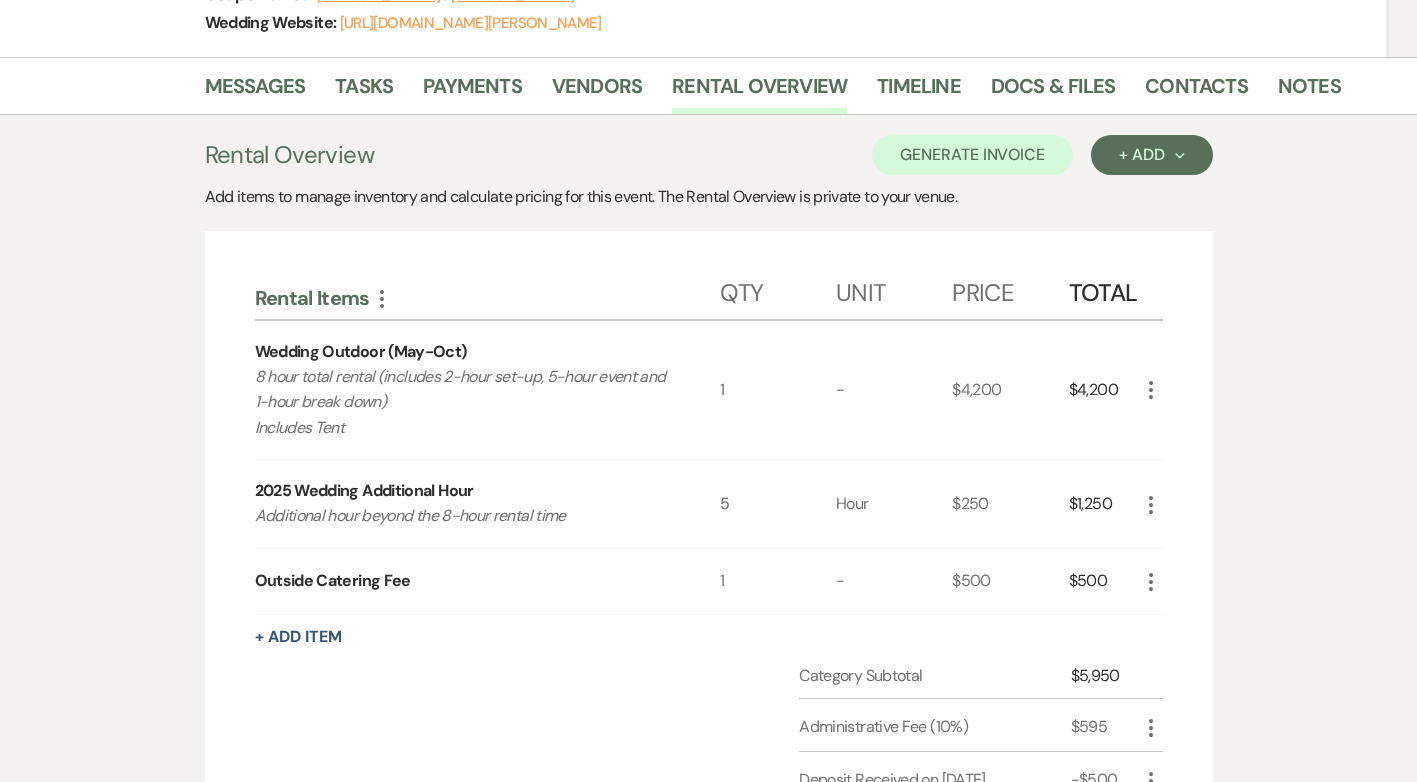 scroll, scrollTop: 286, scrollLeft: 0, axis: vertical 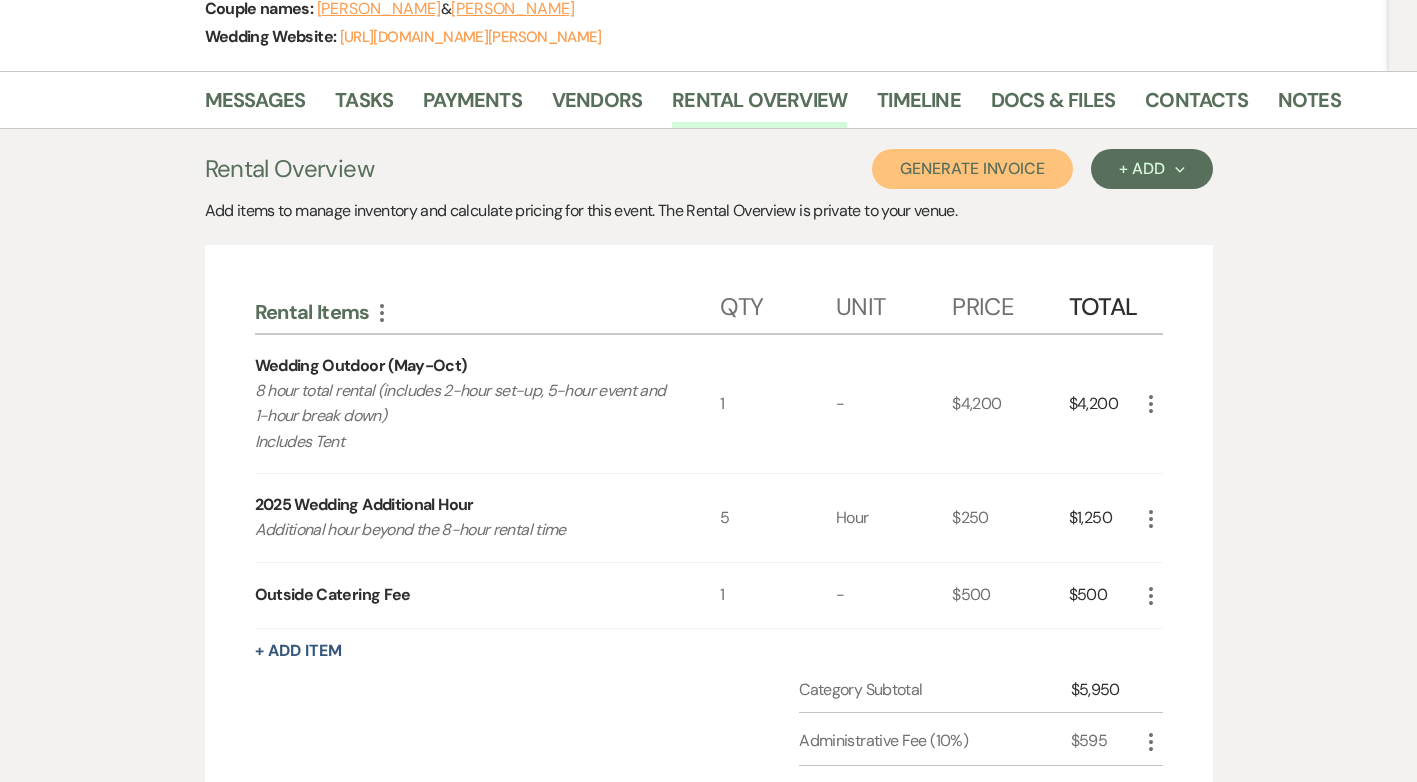 click on "Generate Invoice" at bounding box center [972, 169] 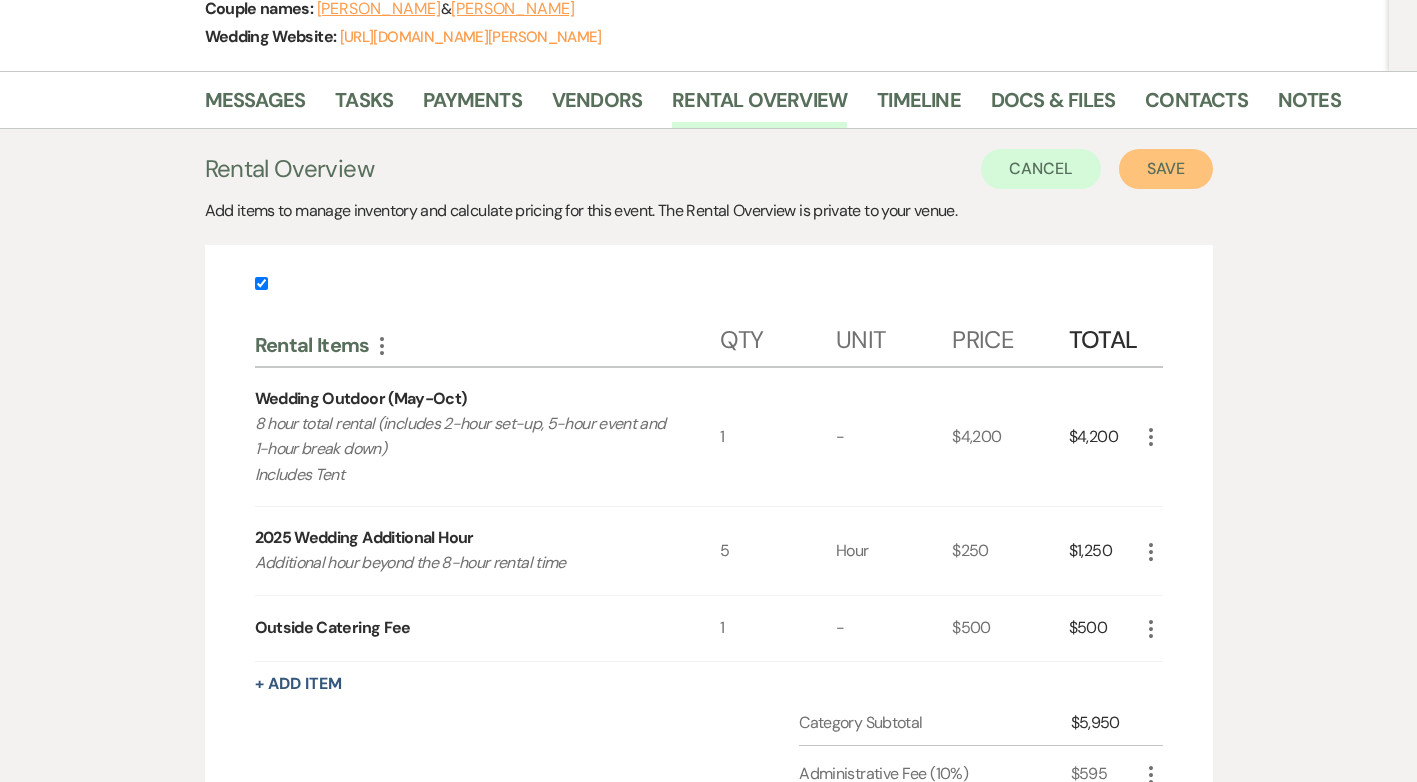 click on "Save" at bounding box center (1166, 169) 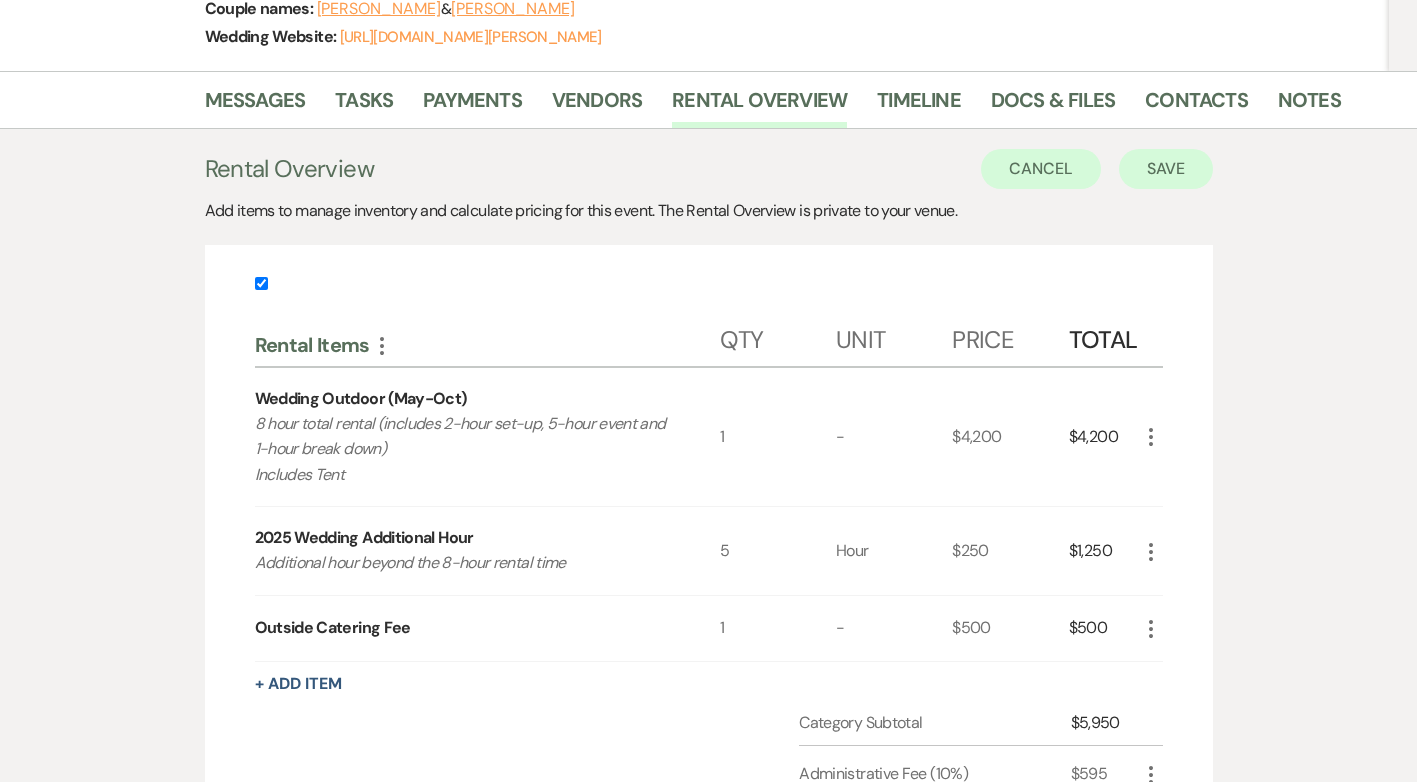 scroll, scrollTop: 0, scrollLeft: 0, axis: both 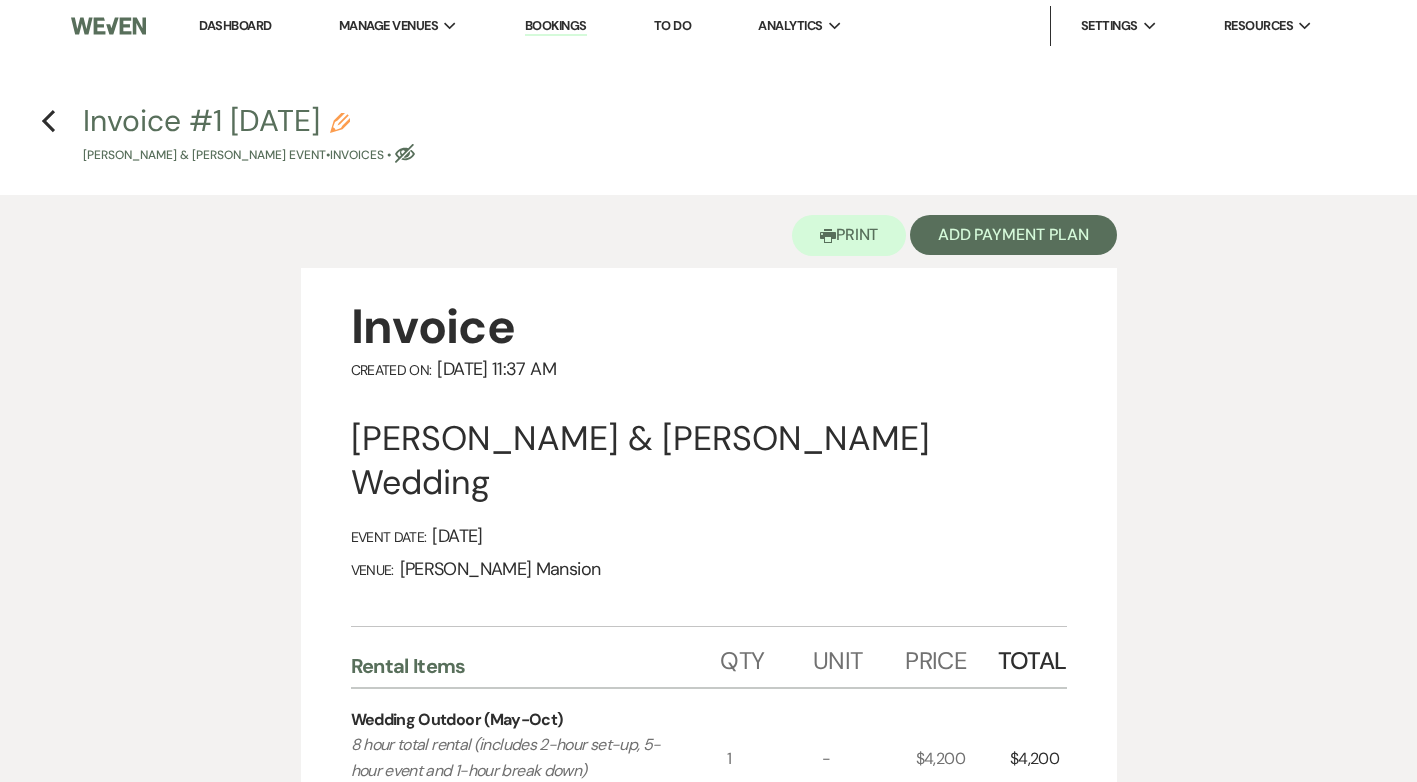 click 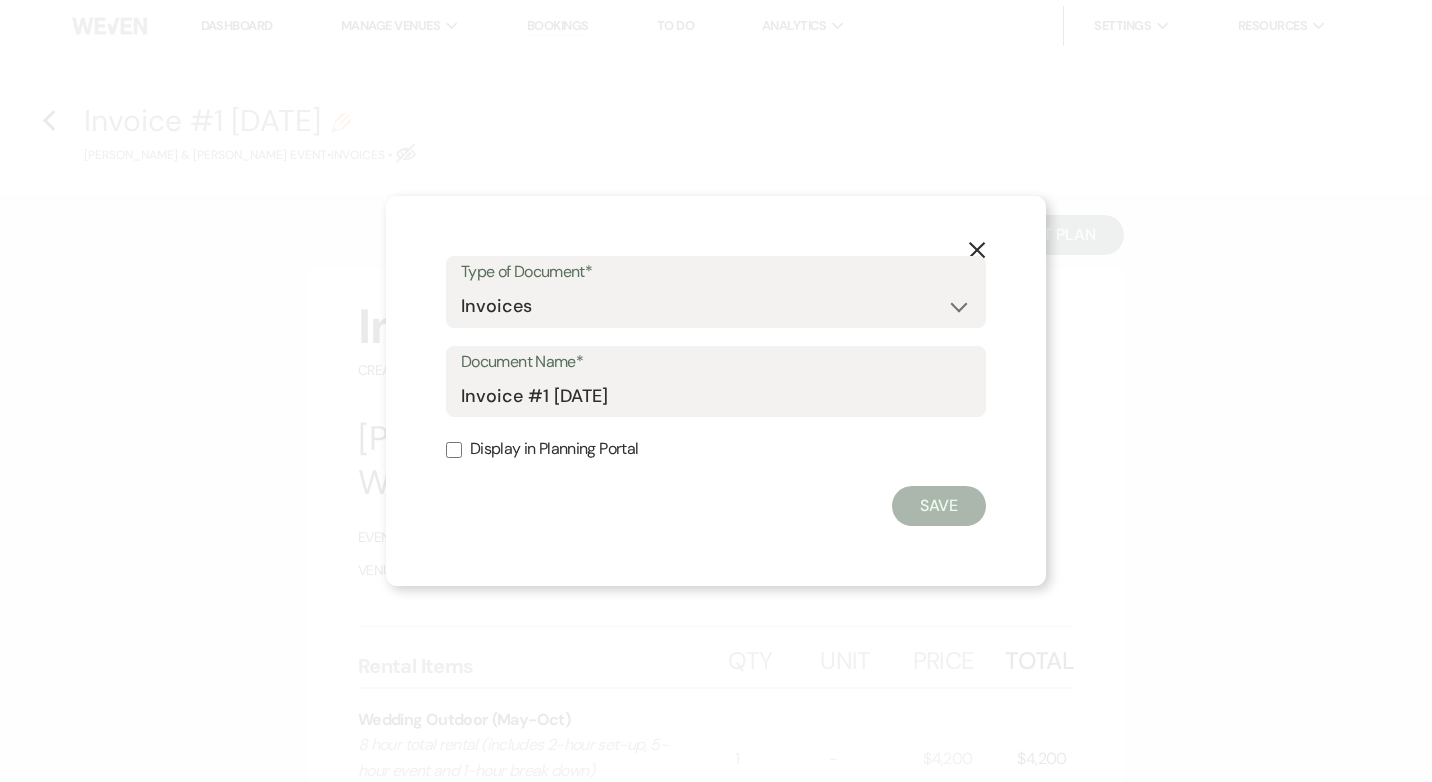 click on "Display in Planning Portal" at bounding box center (454, 450) 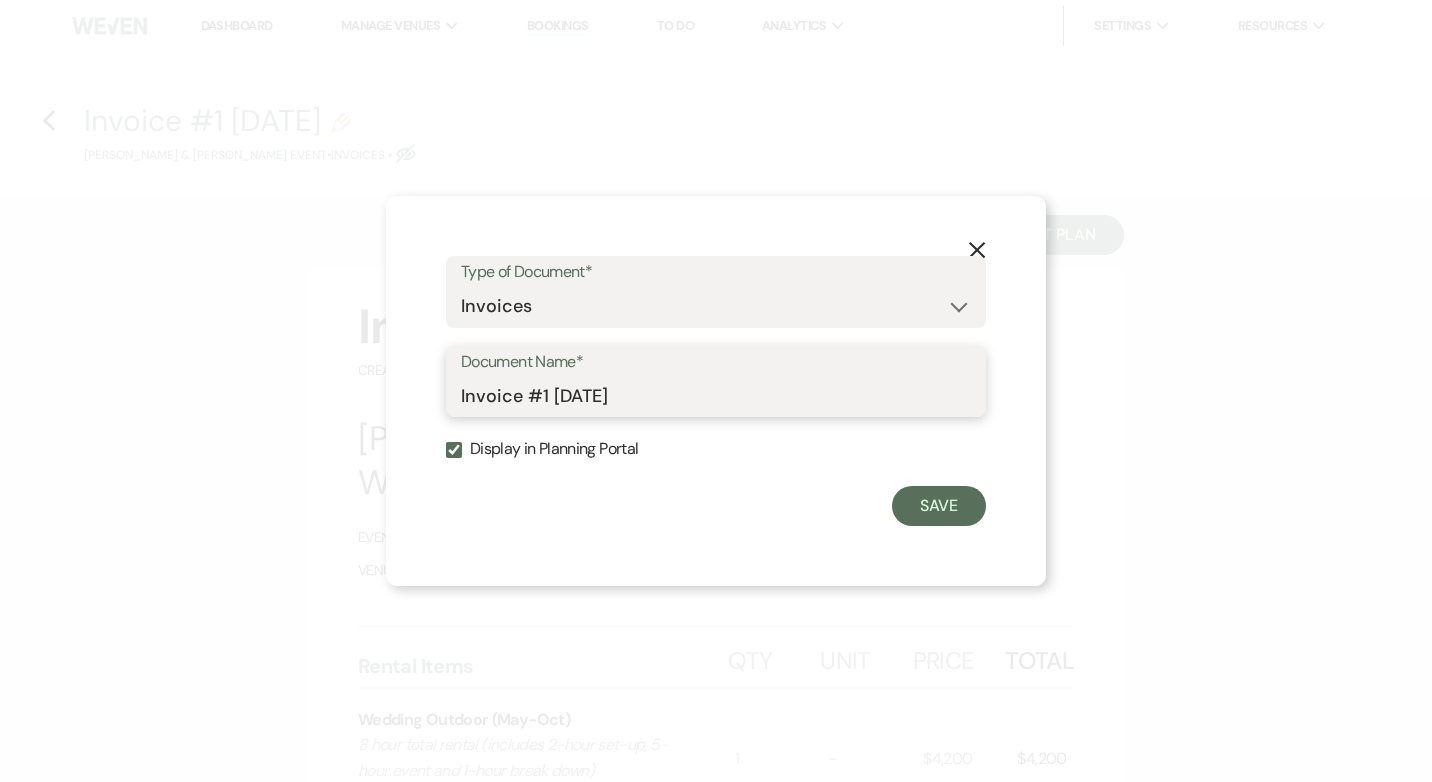 click on "Invoice #1 7-17-2025" at bounding box center (716, 395) 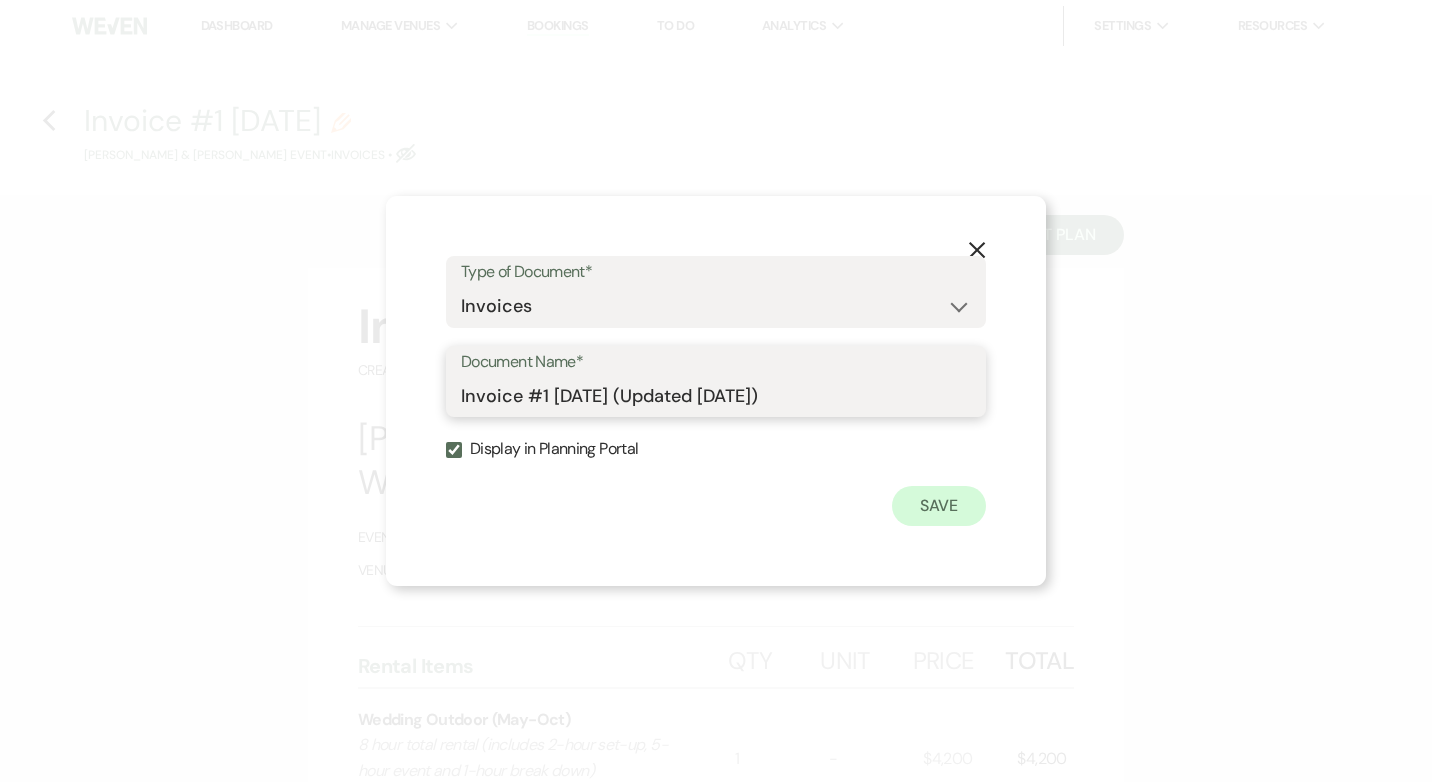 type on "Invoice #1 08/28/2025 (Updated 7/17/2025)" 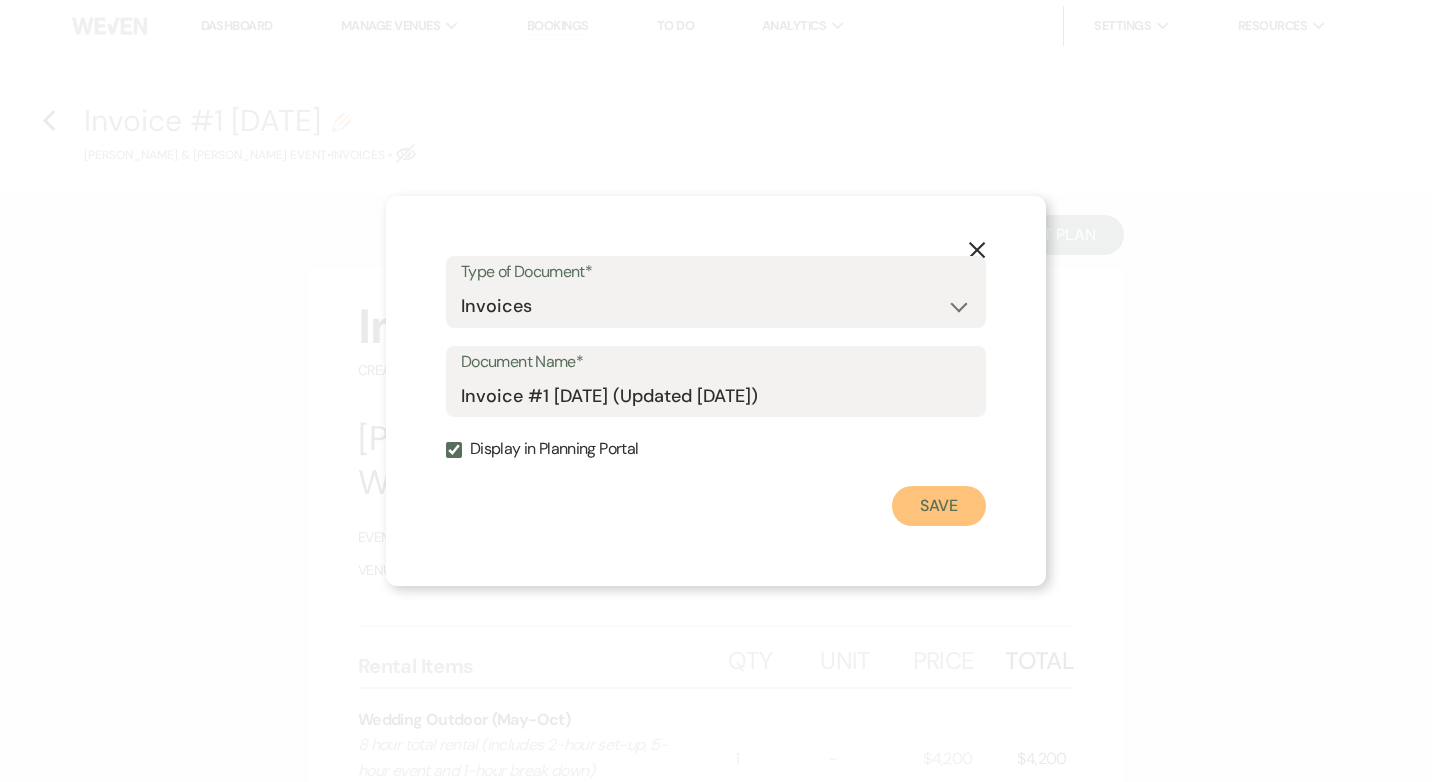click on "Save" at bounding box center [939, 506] 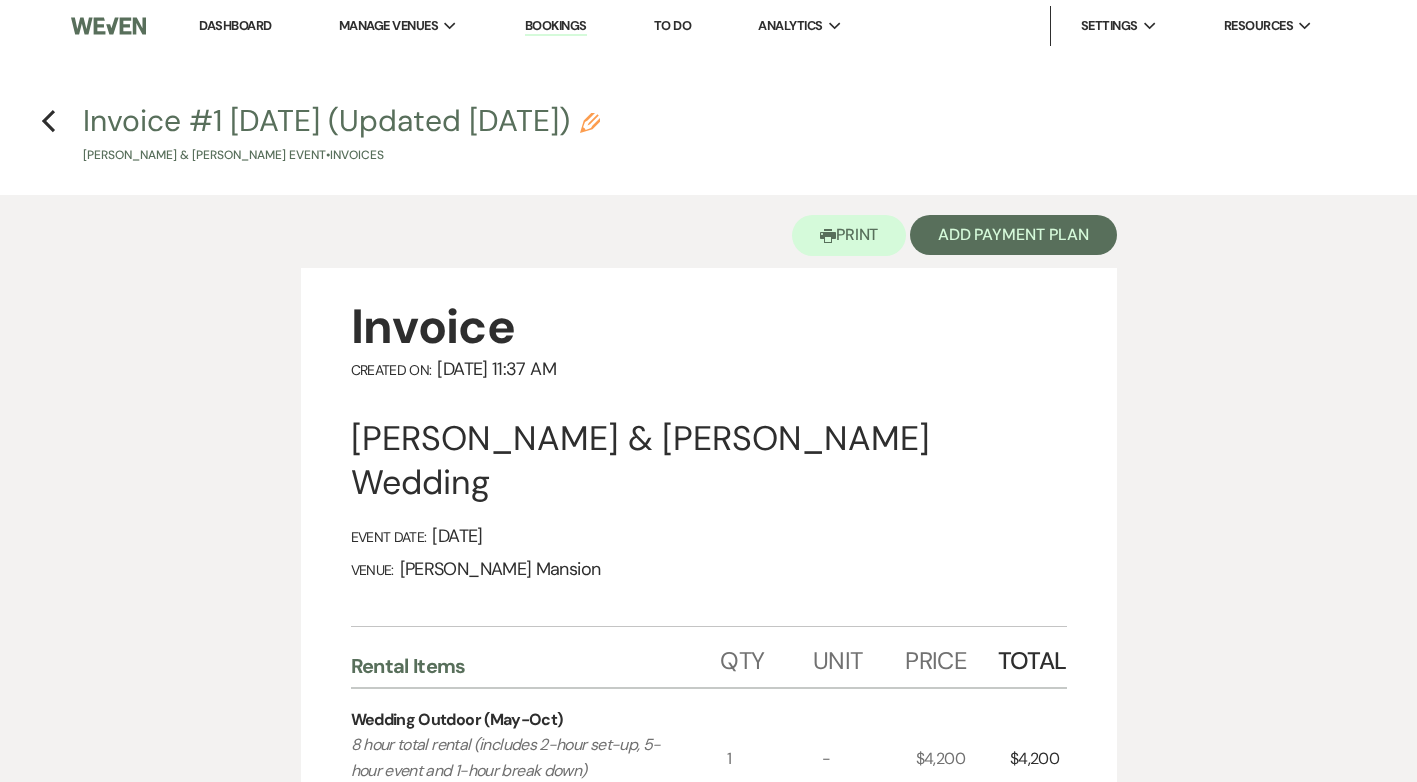 click on "Invoice #1 08/28/2025 (Updated 7/17/2025) Pencil Racheal Kemigisha & Patrick Wamala's Event  •  Invoices" at bounding box center [341, 135] 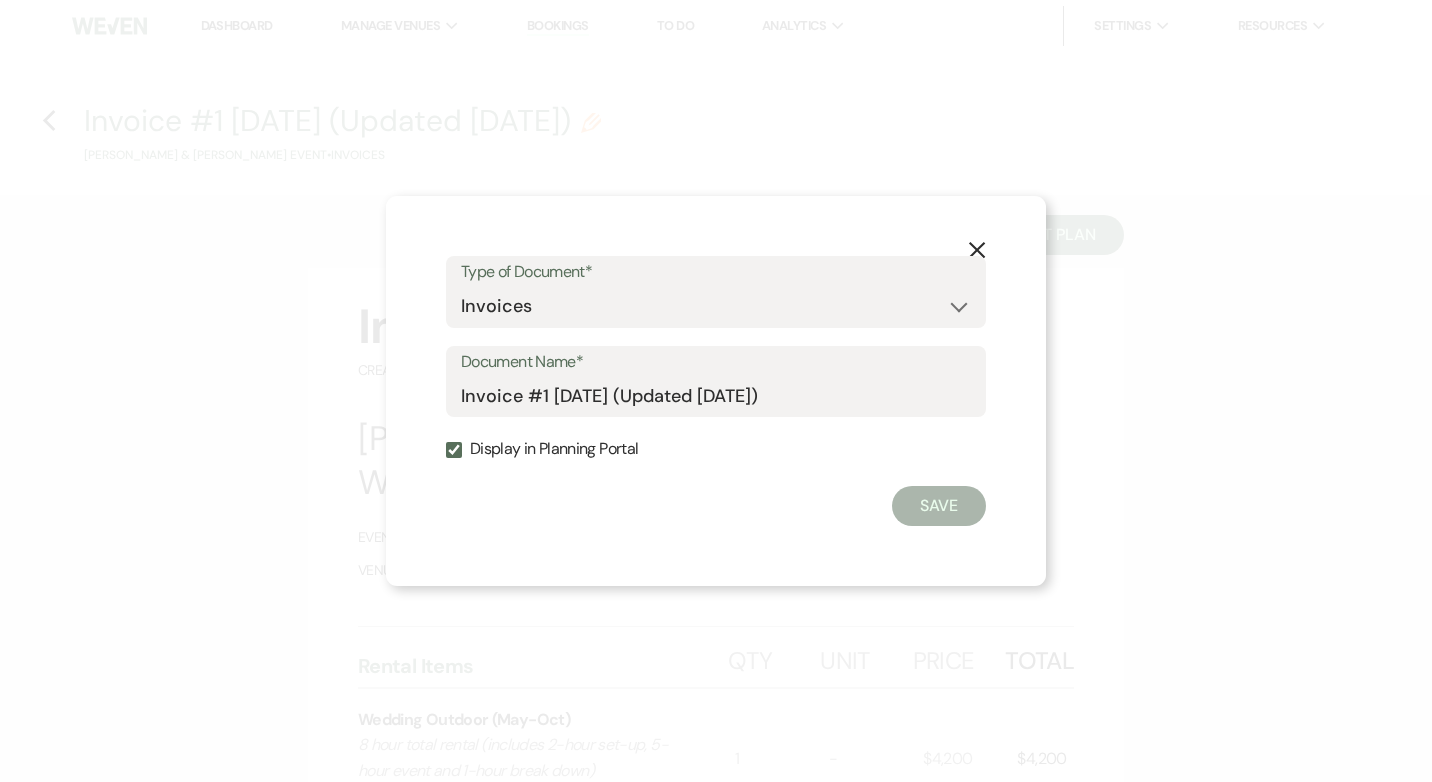 click on "X" 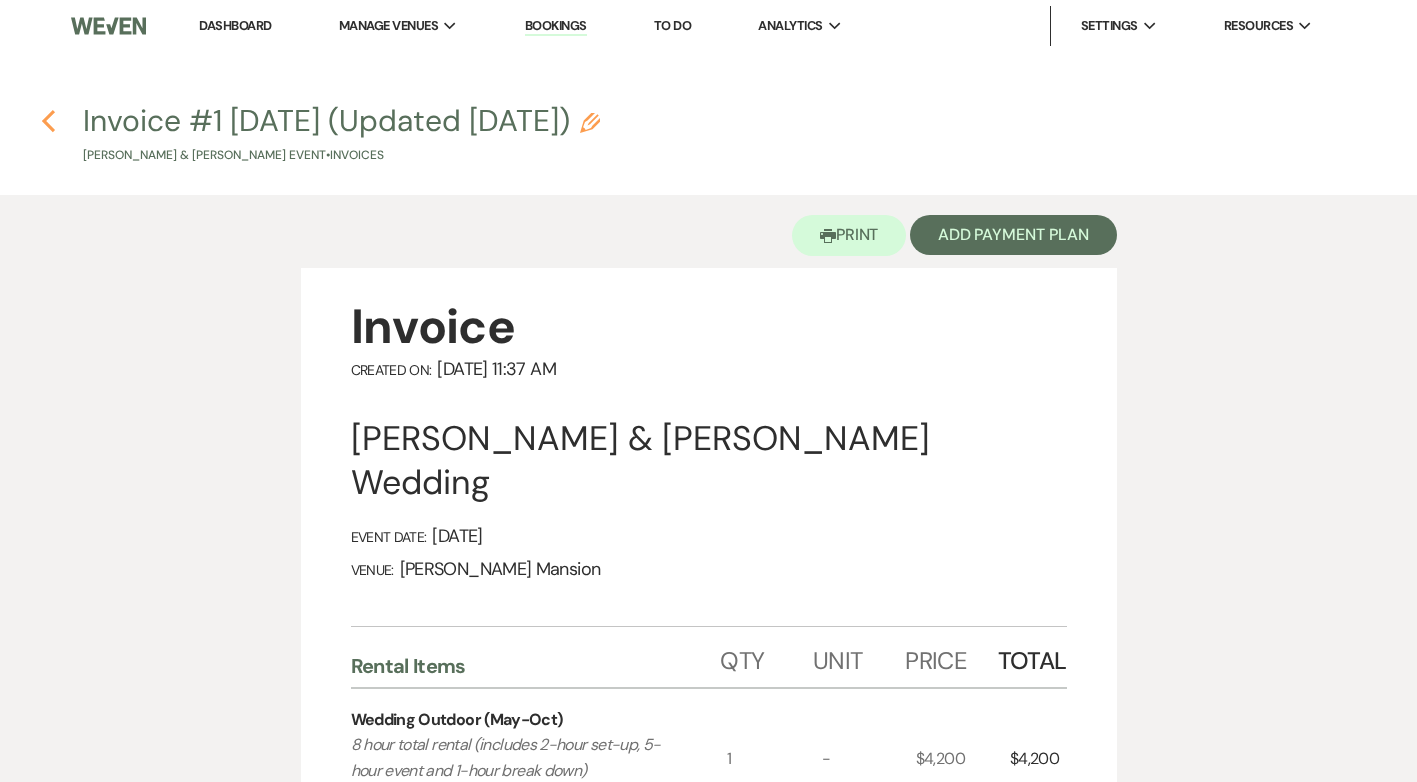 click 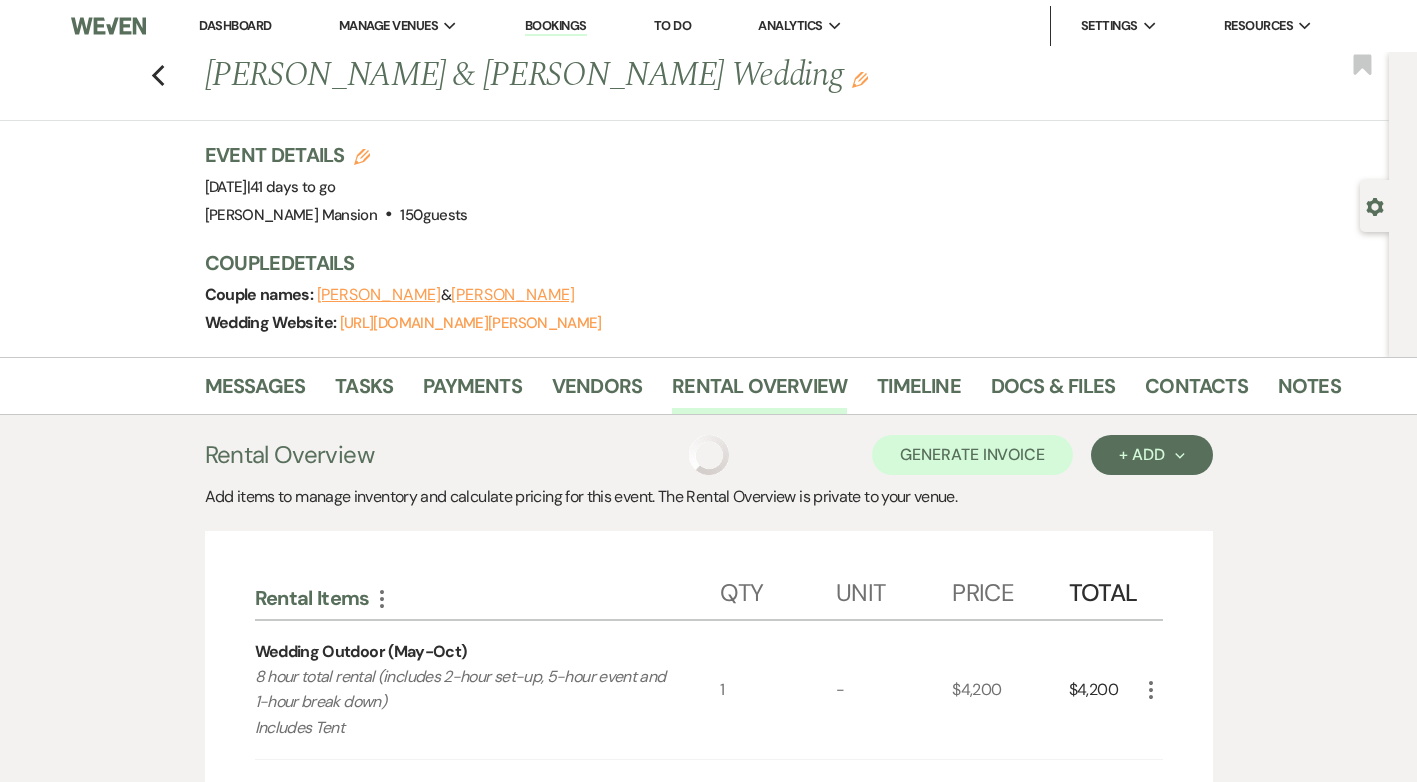 scroll, scrollTop: 286, scrollLeft: 0, axis: vertical 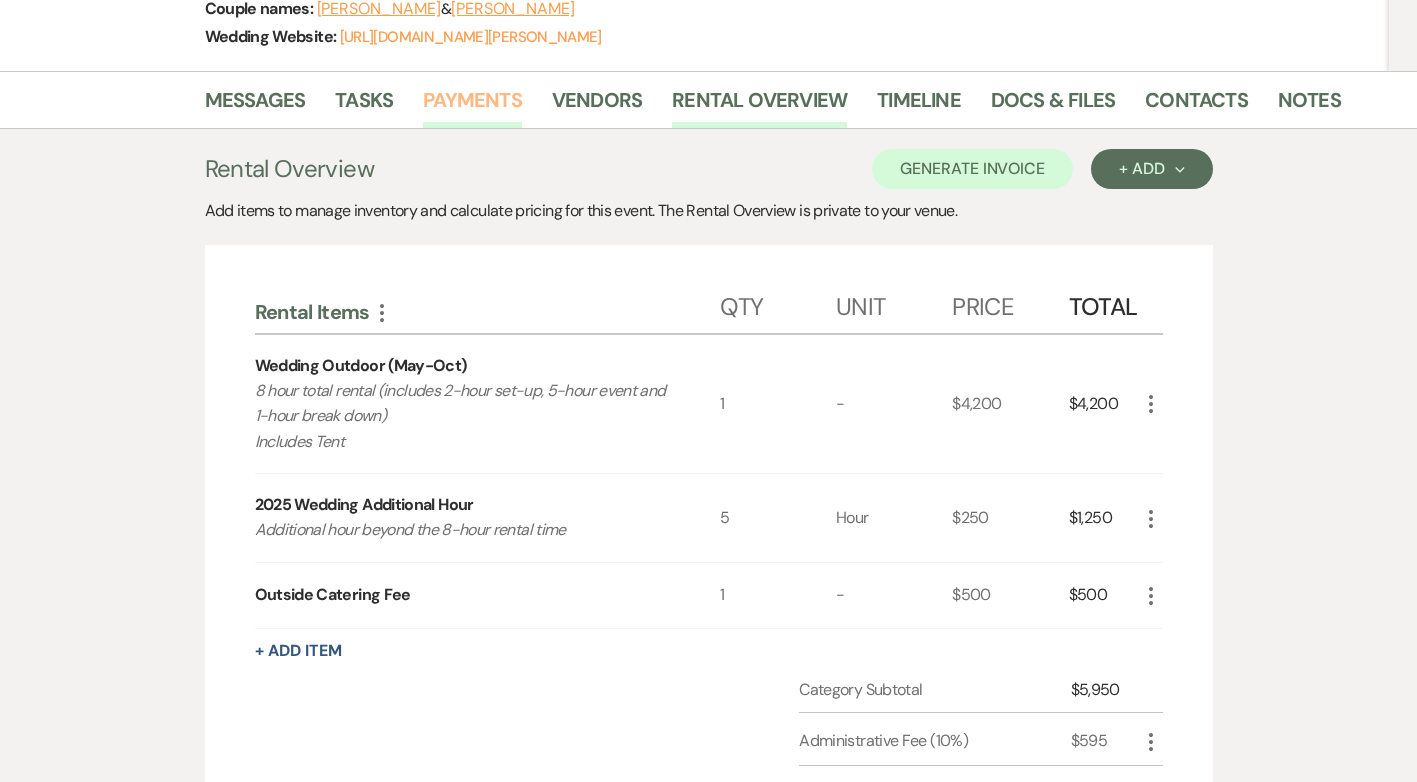click on "Payments" at bounding box center (472, 106) 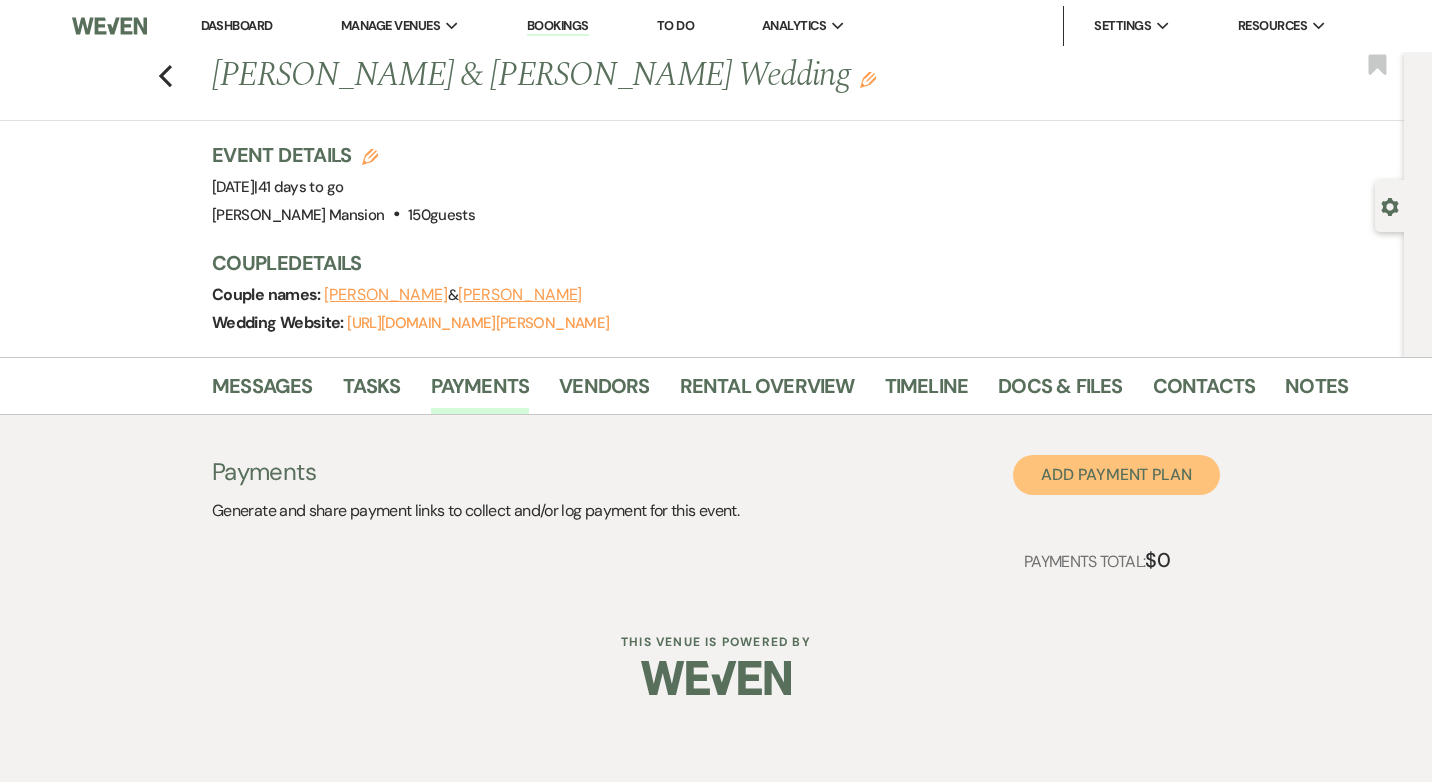 click on "Add Payment Plan" at bounding box center [1116, 475] 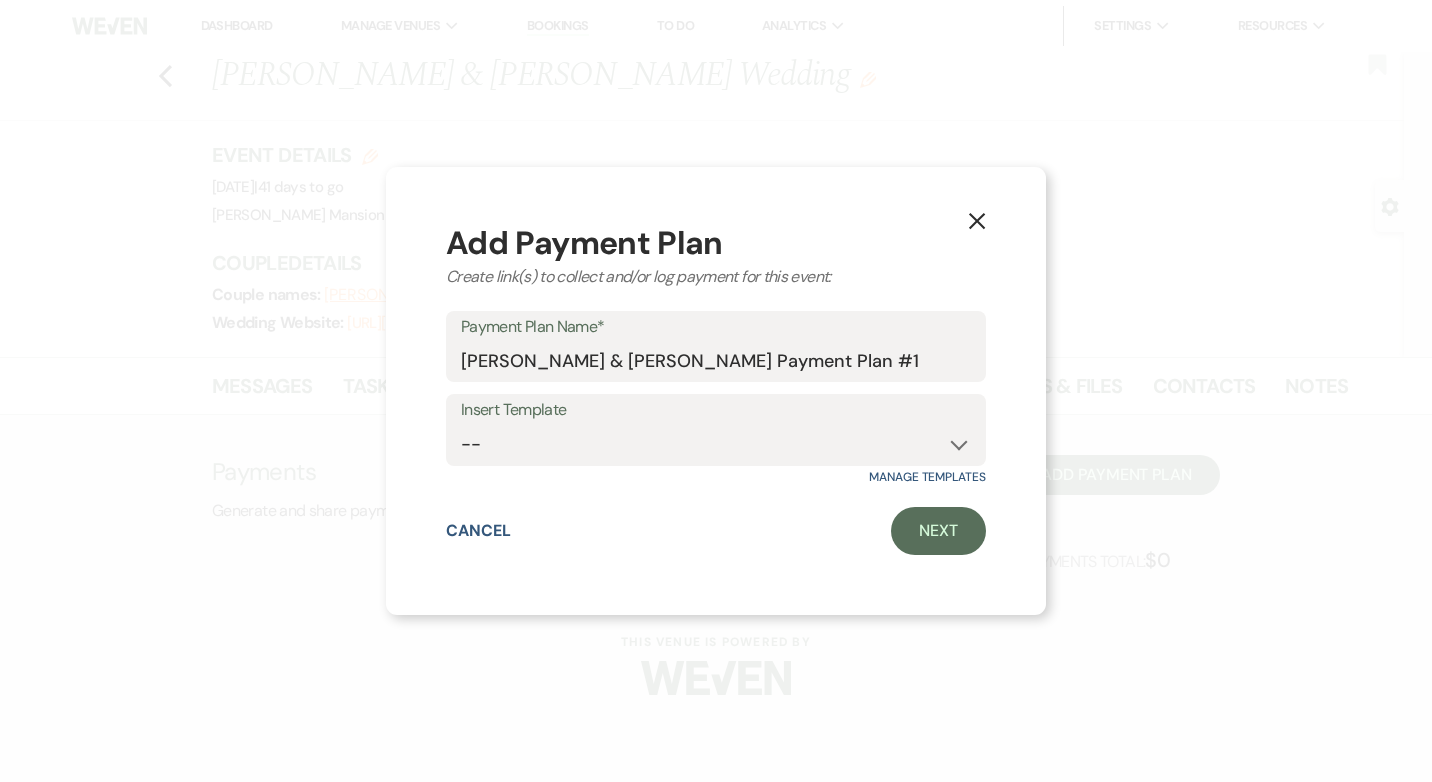 click on "X" at bounding box center (977, 220) 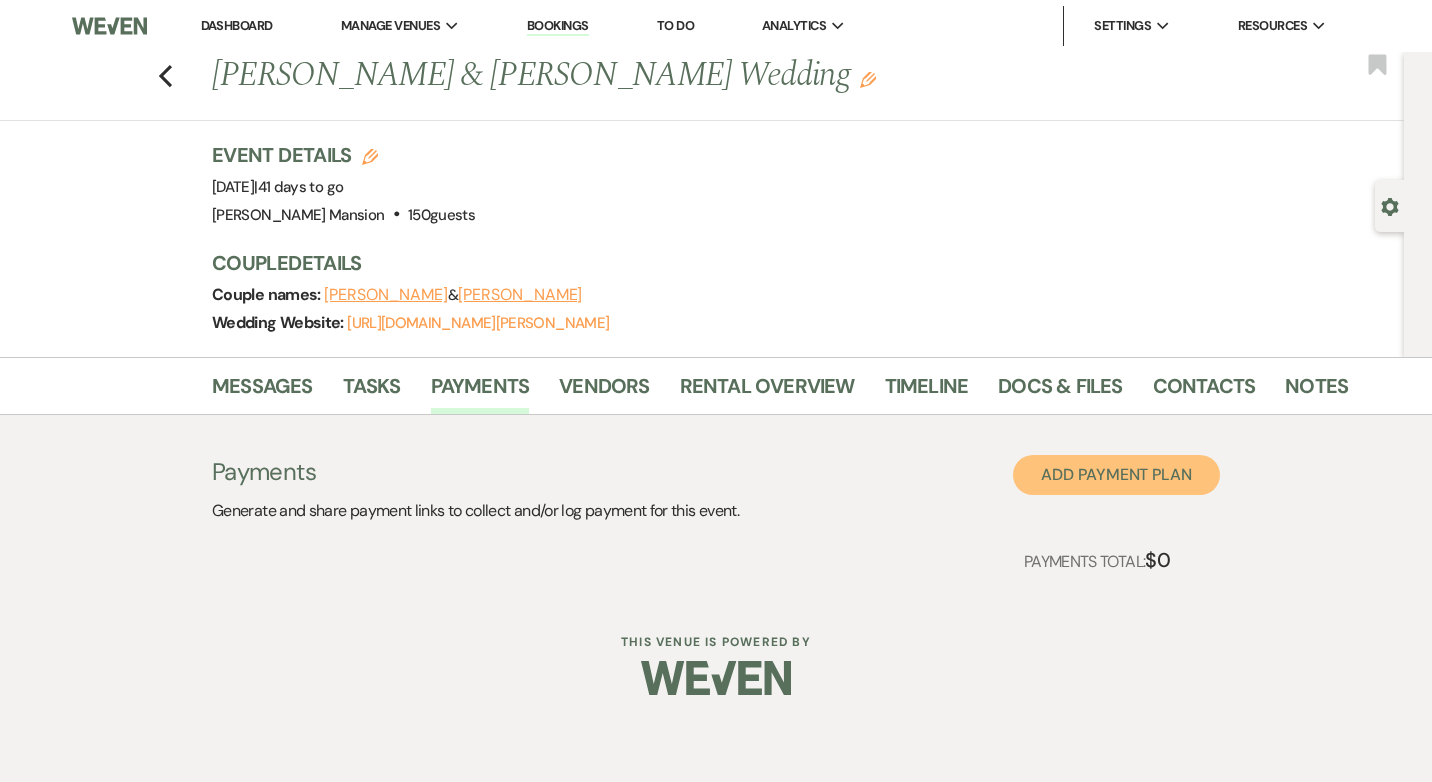 click on "Add Payment Plan" at bounding box center [1116, 475] 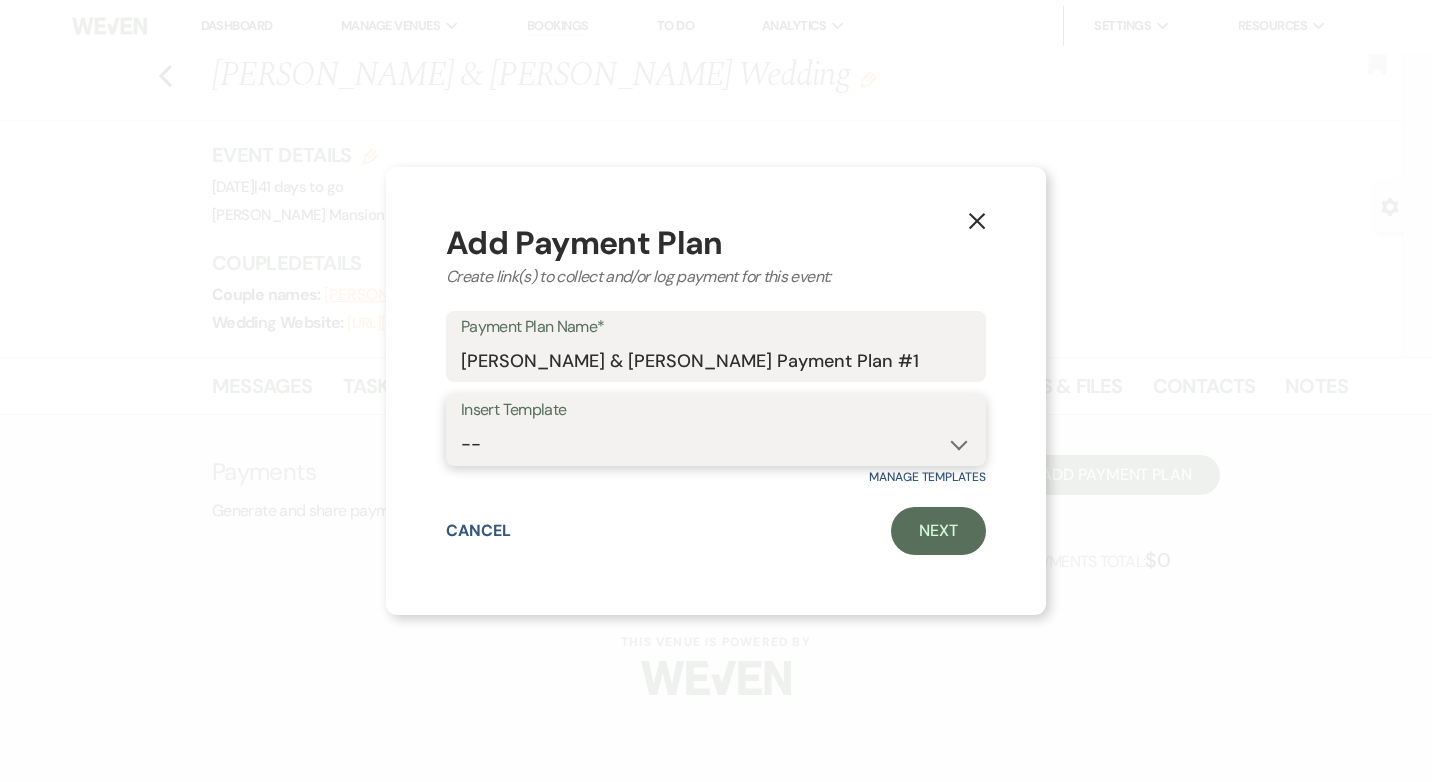 click on "-- Wedding Invoice Wedding Deposit Event Deposit Event Invoice" at bounding box center (716, 444) 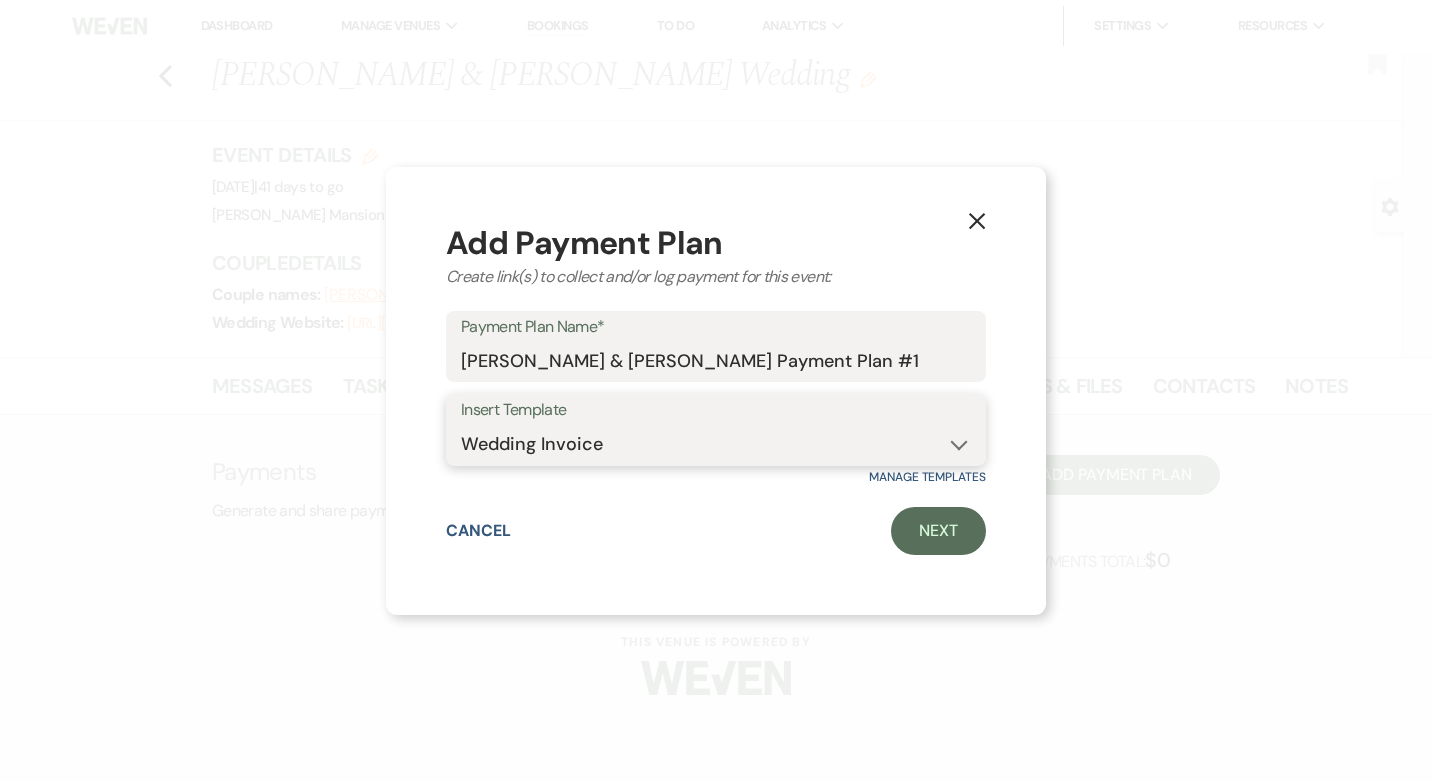 click on "-- Wedding Invoice Wedding Deposit Event Deposit Event Invoice" at bounding box center (716, 444) 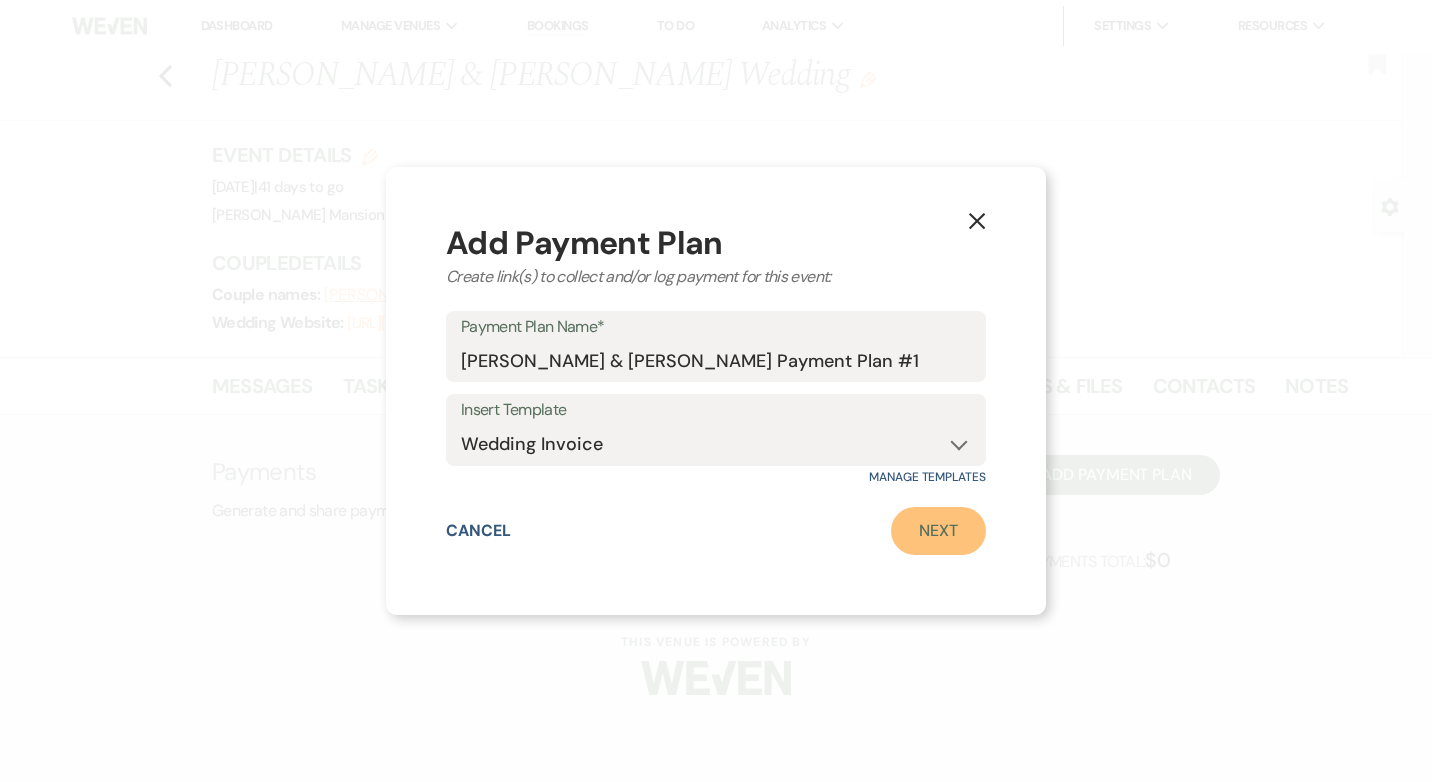 click on "Next" at bounding box center (938, 531) 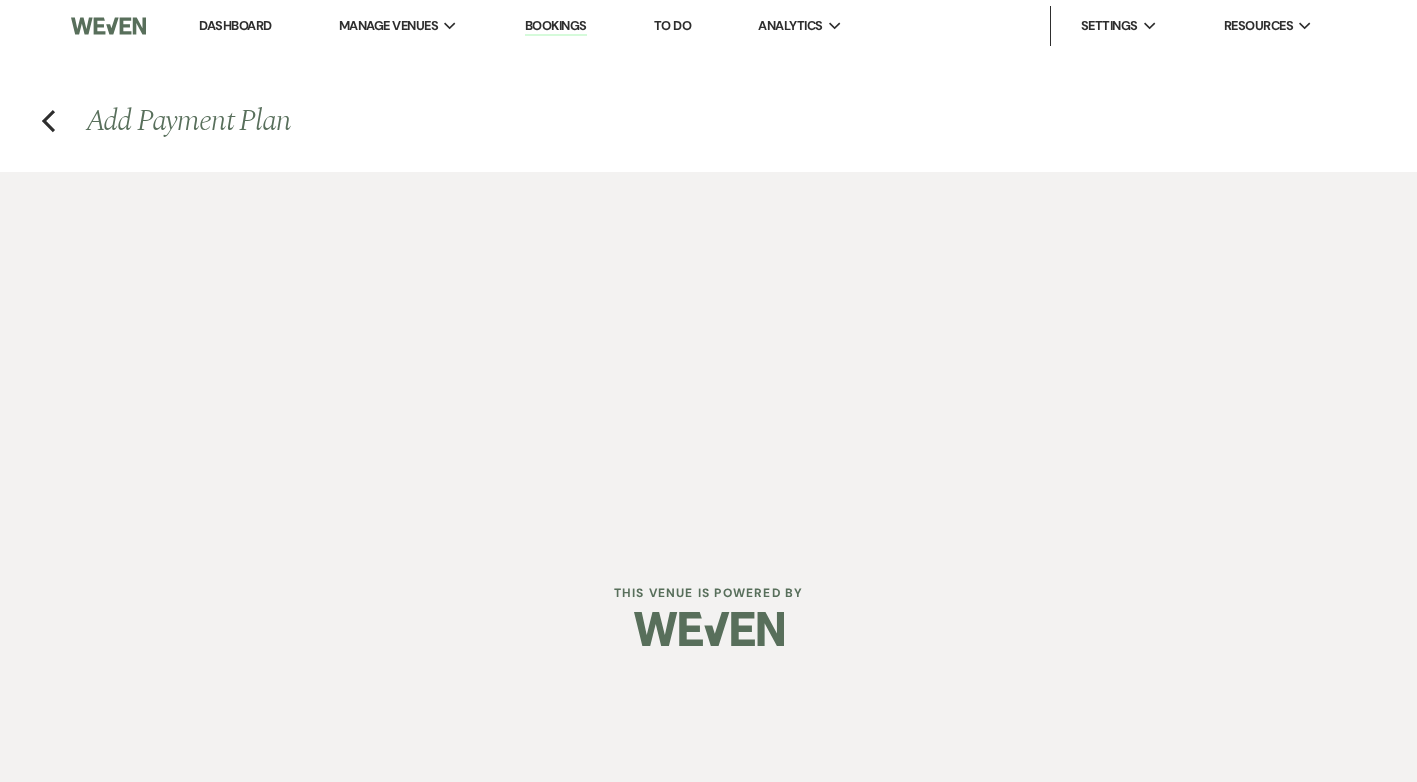 select on "2" 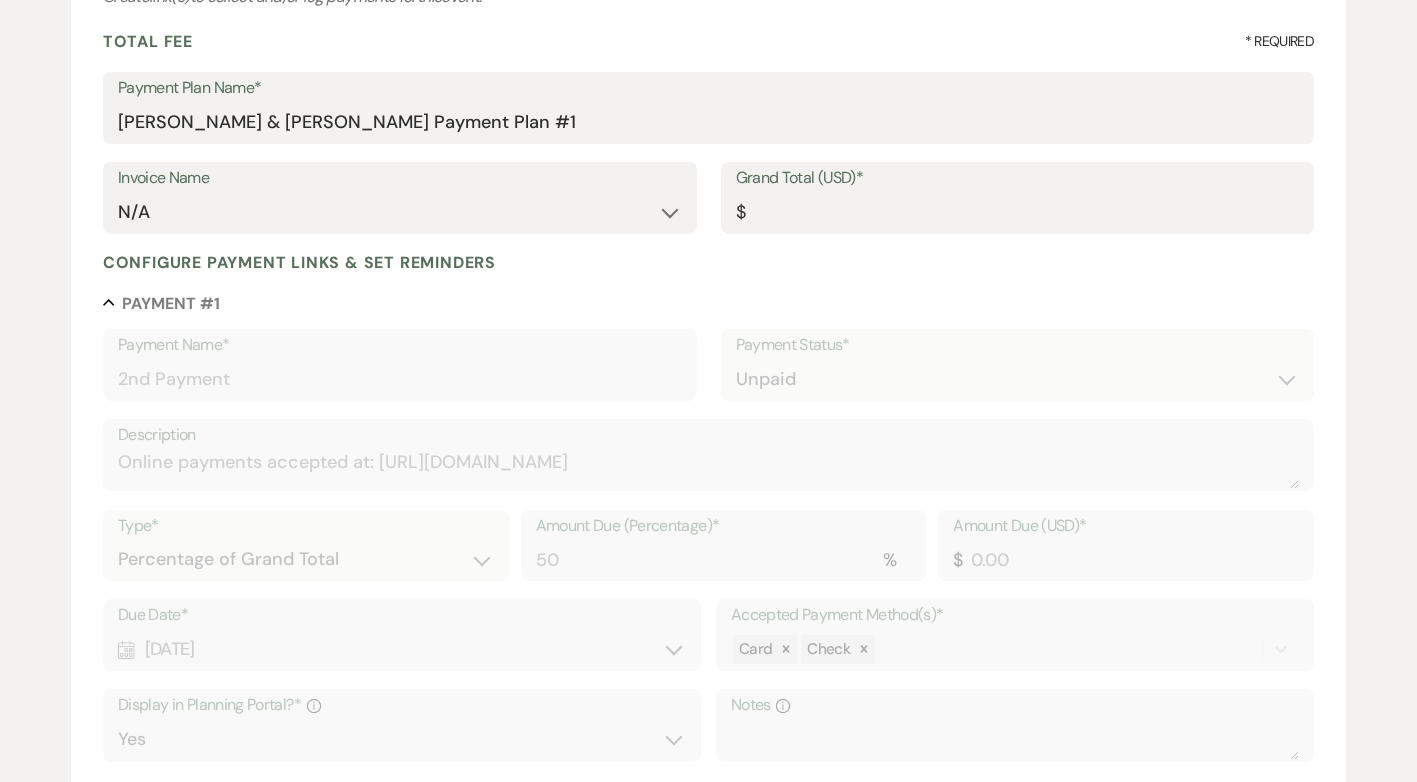 scroll, scrollTop: 0, scrollLeft: 0, axis: both 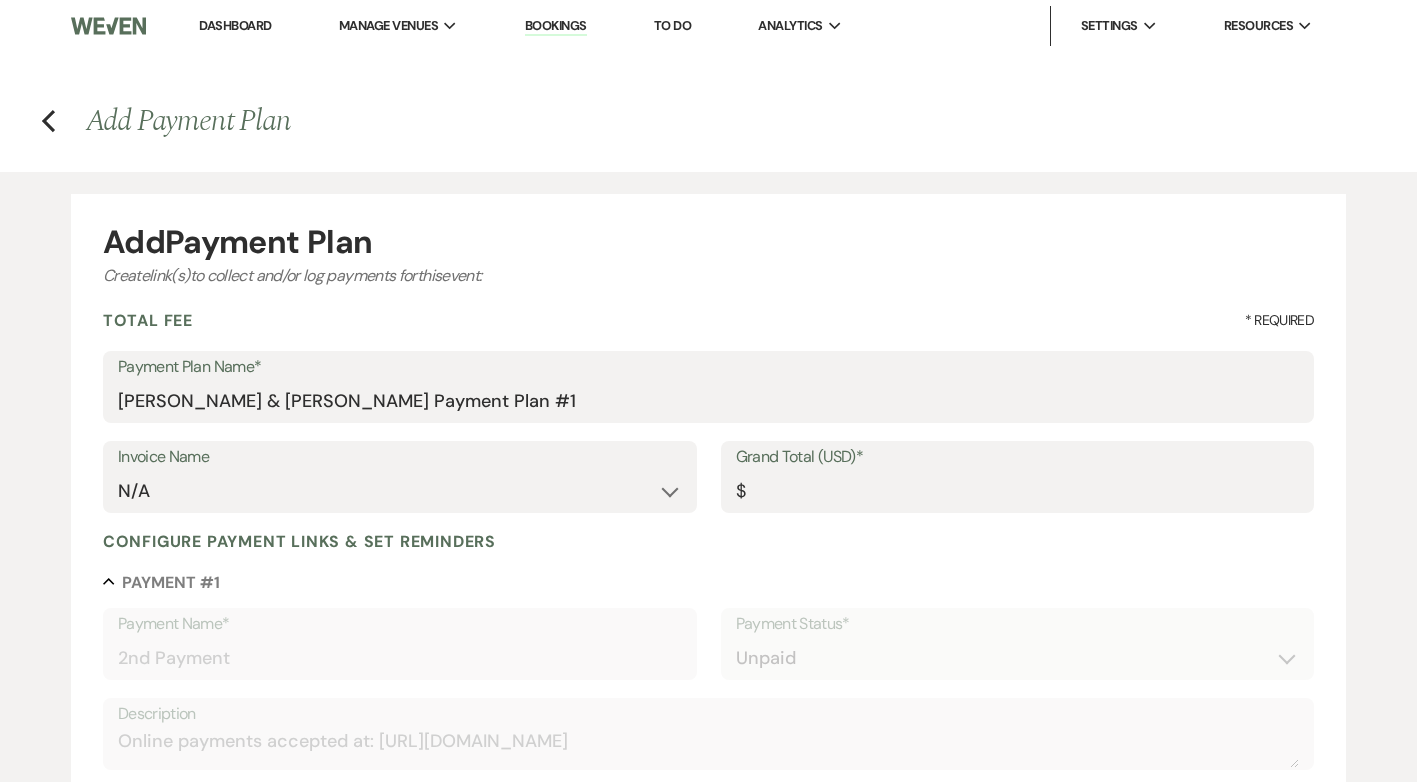 click on "Previous Add Payment Plan" at bounding box center [708, 121] 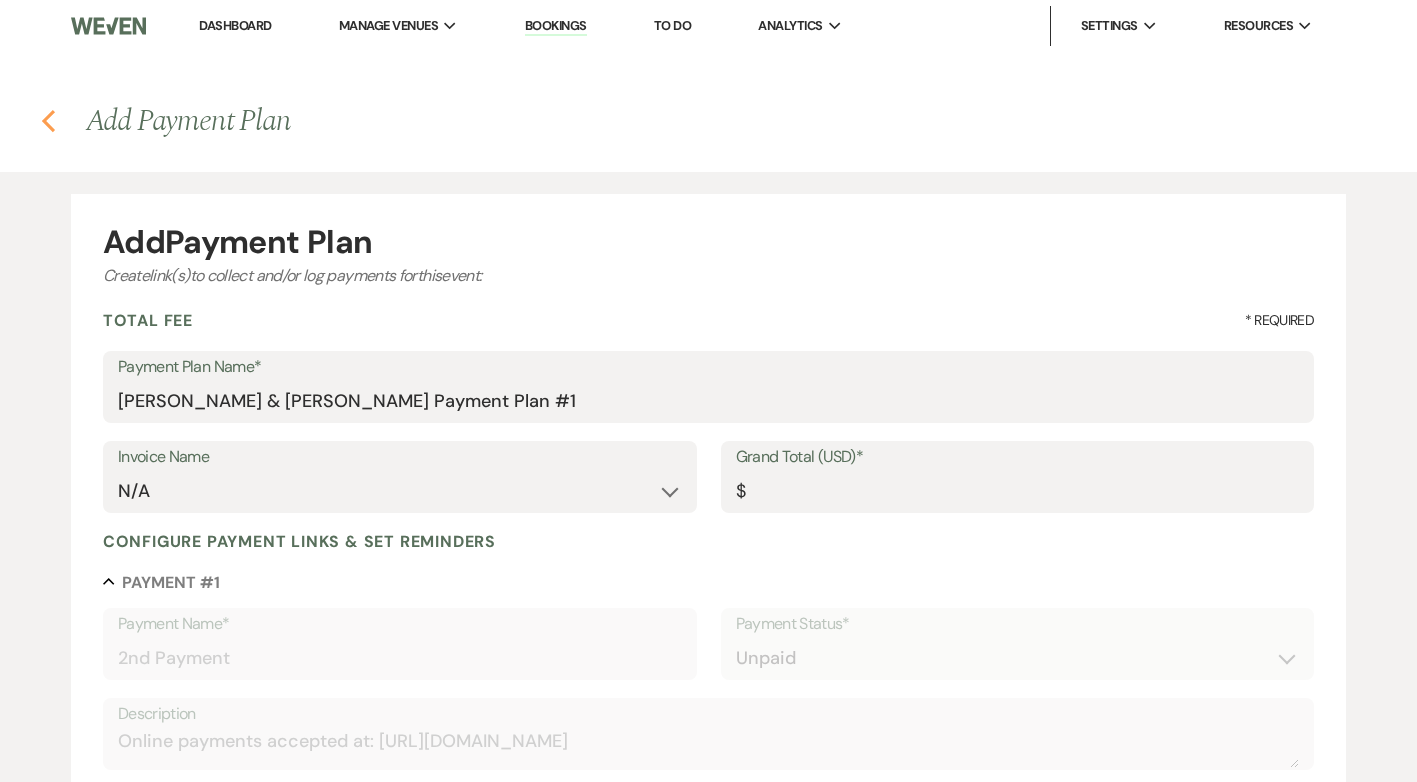 click on "Previous" 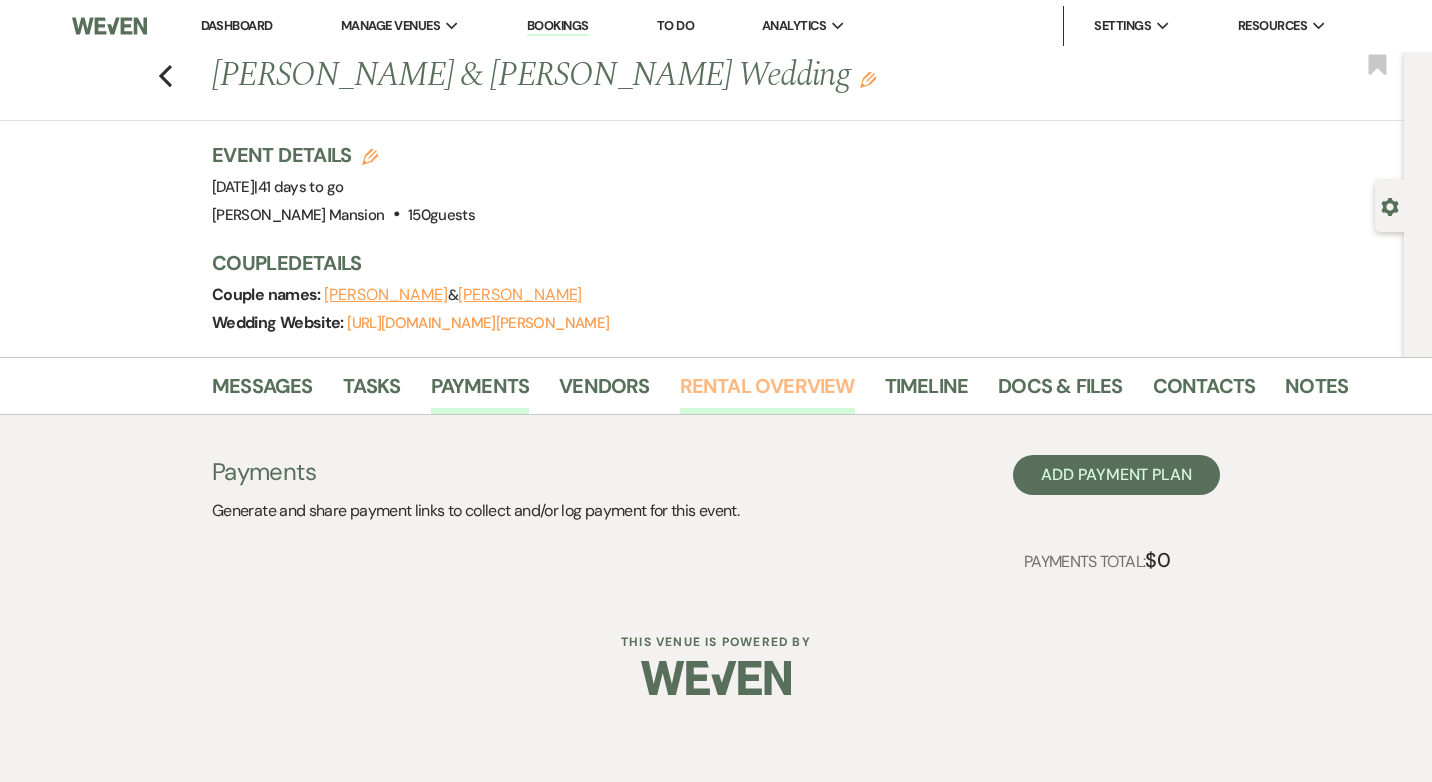 click on "Rental Overview" at bounding box center (767, 392) 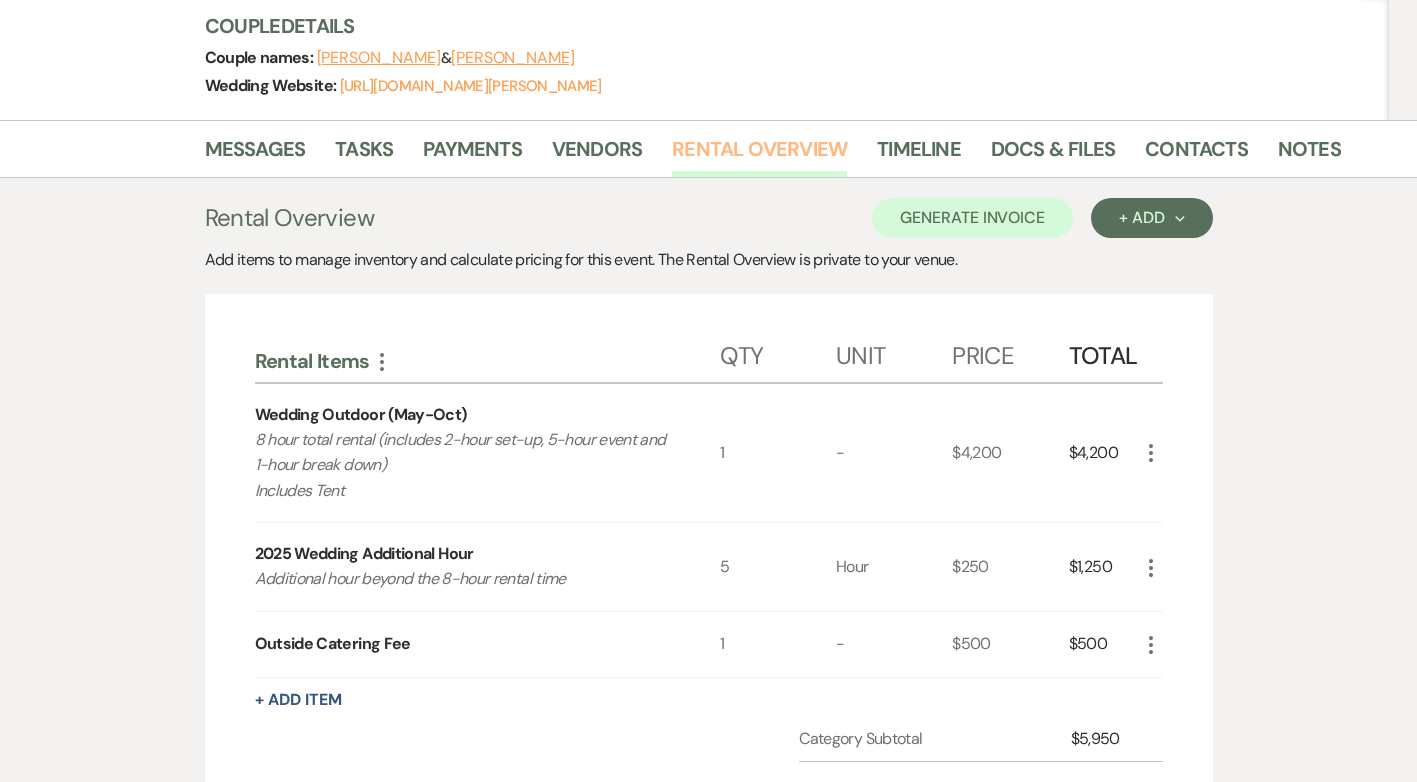 scroll, scrollTop: 300, scrollLeft: 0, axis: vertical 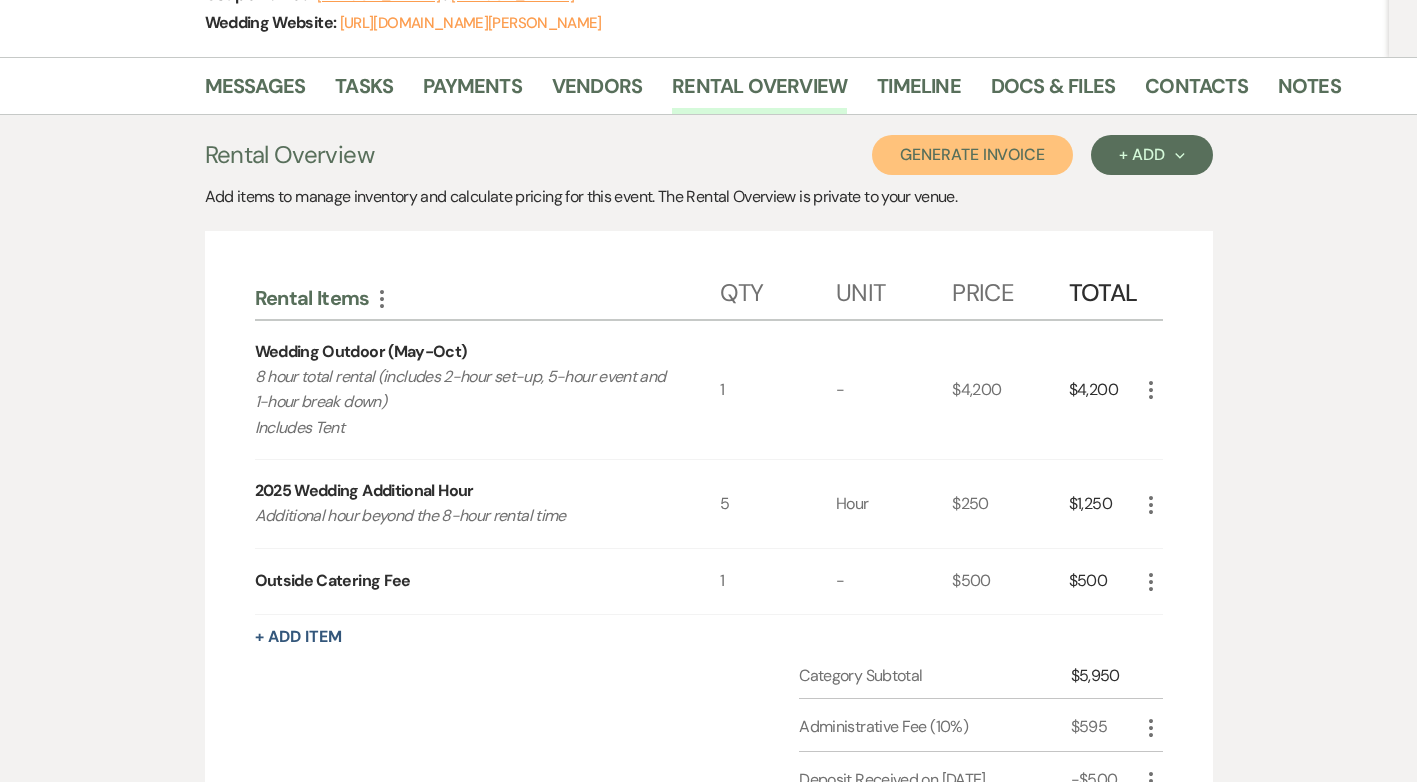 click on "Generate Invoice" at bounding box center (972, 155) 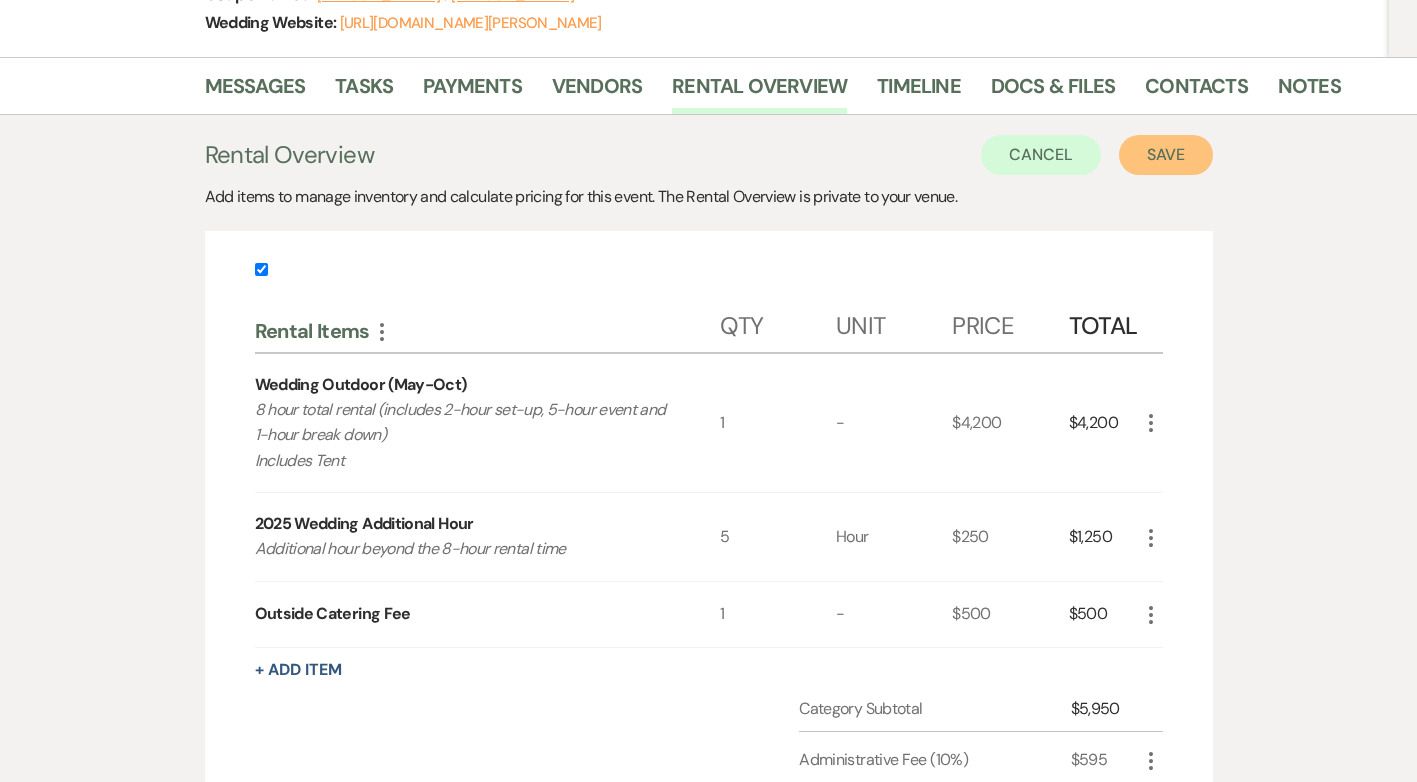 click on "Save" at bounding box center (1166, 155) 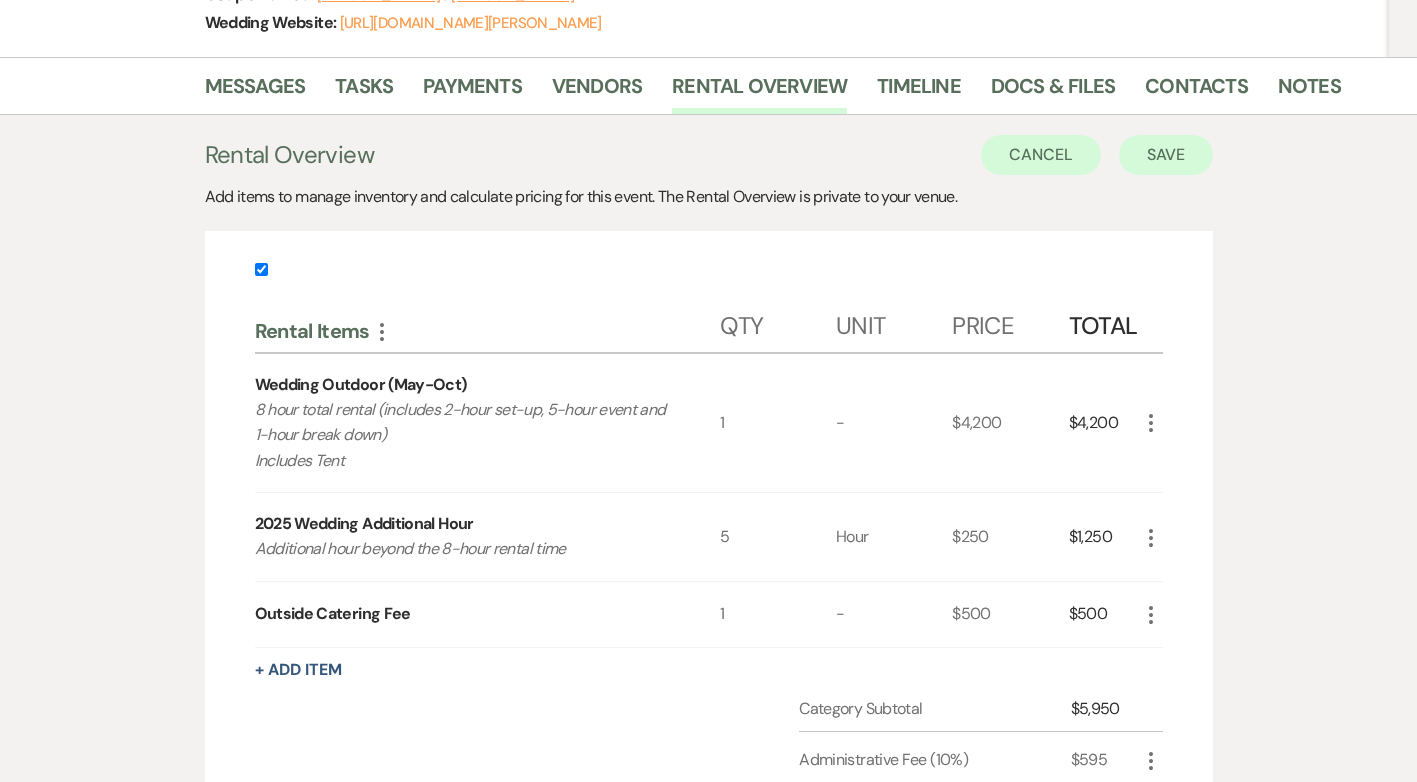 scroll, scrollTop: 0, scrollLeft: 0, axis: both 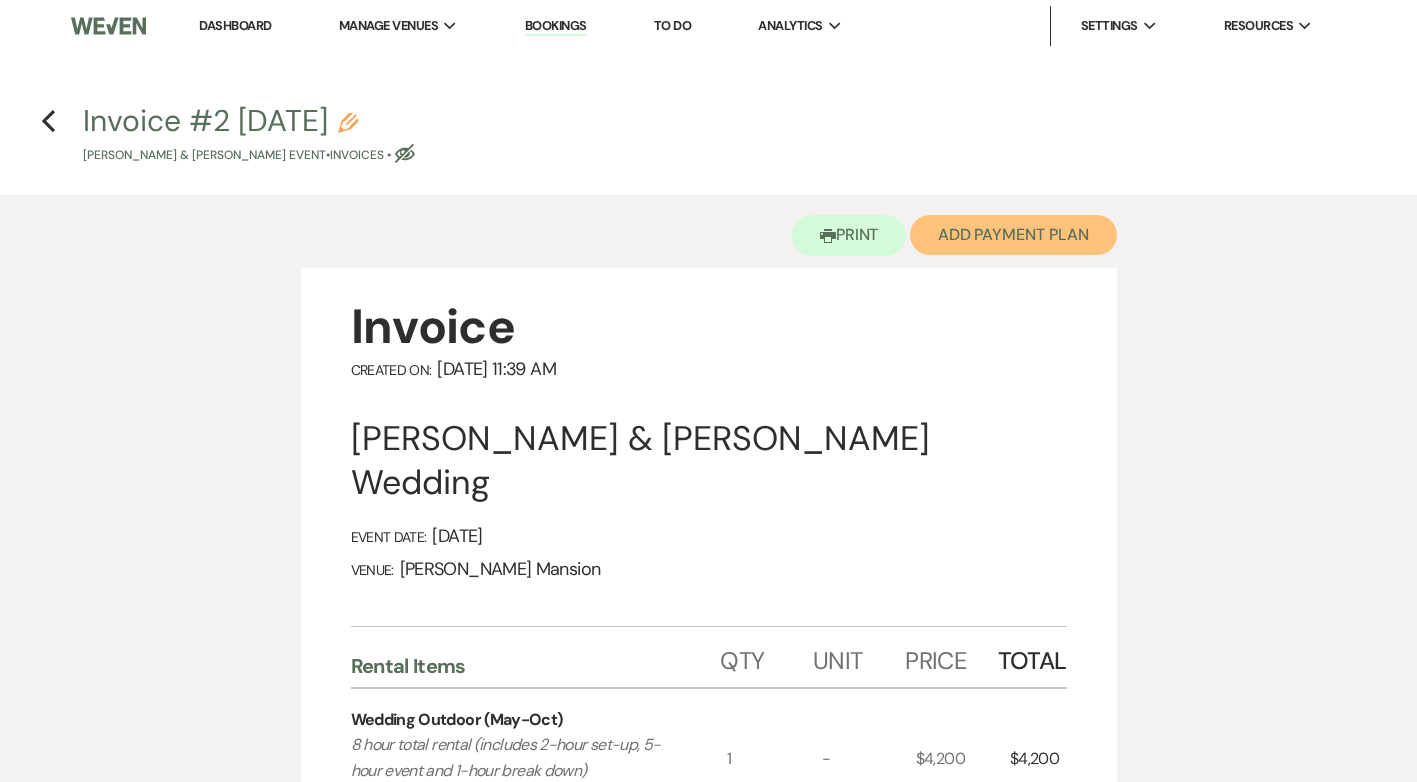 click on "Add Payment Plan" at bounding box center (1013, 235) 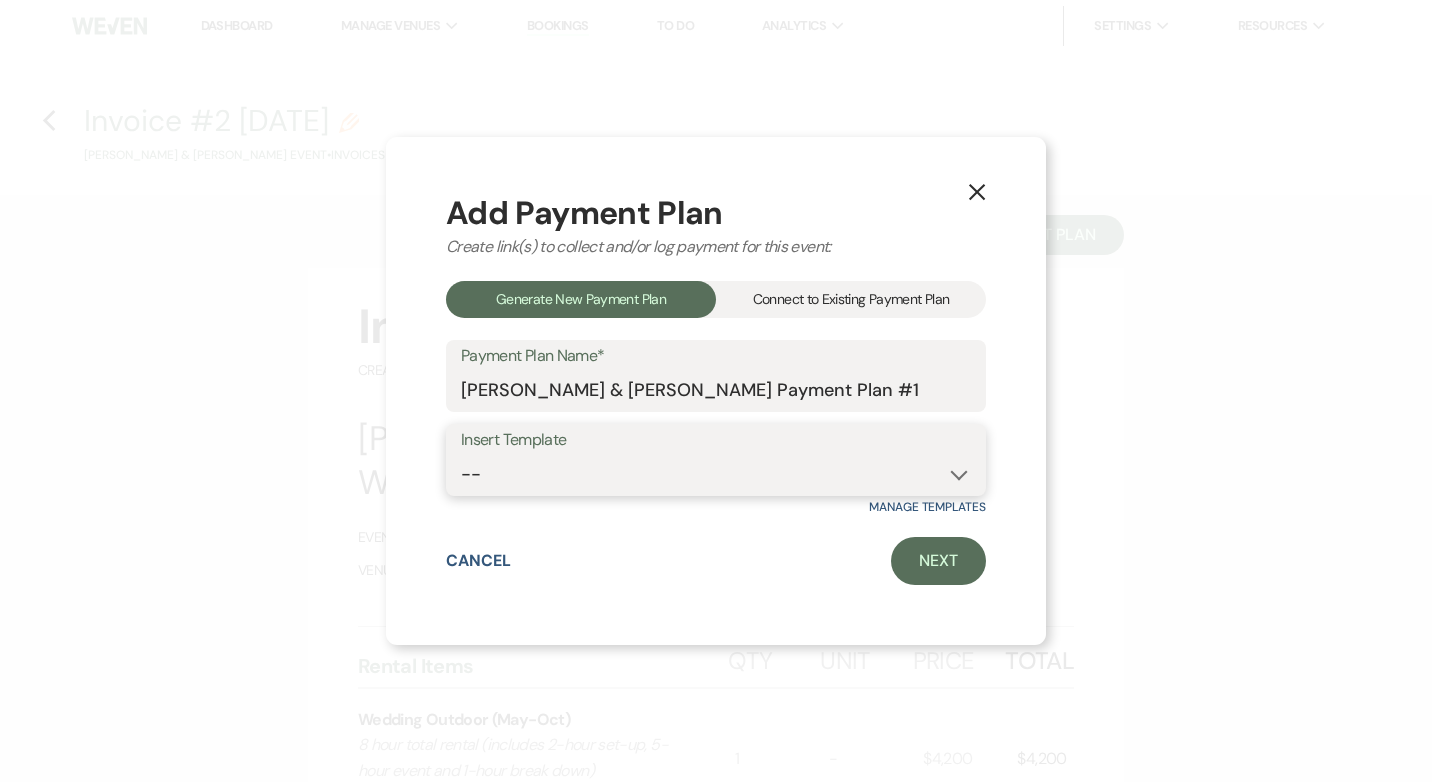 click on "-- Wedding Invoice Wedding Deposit Event Deposit Event Invoice" at bounding box center [716, 474] 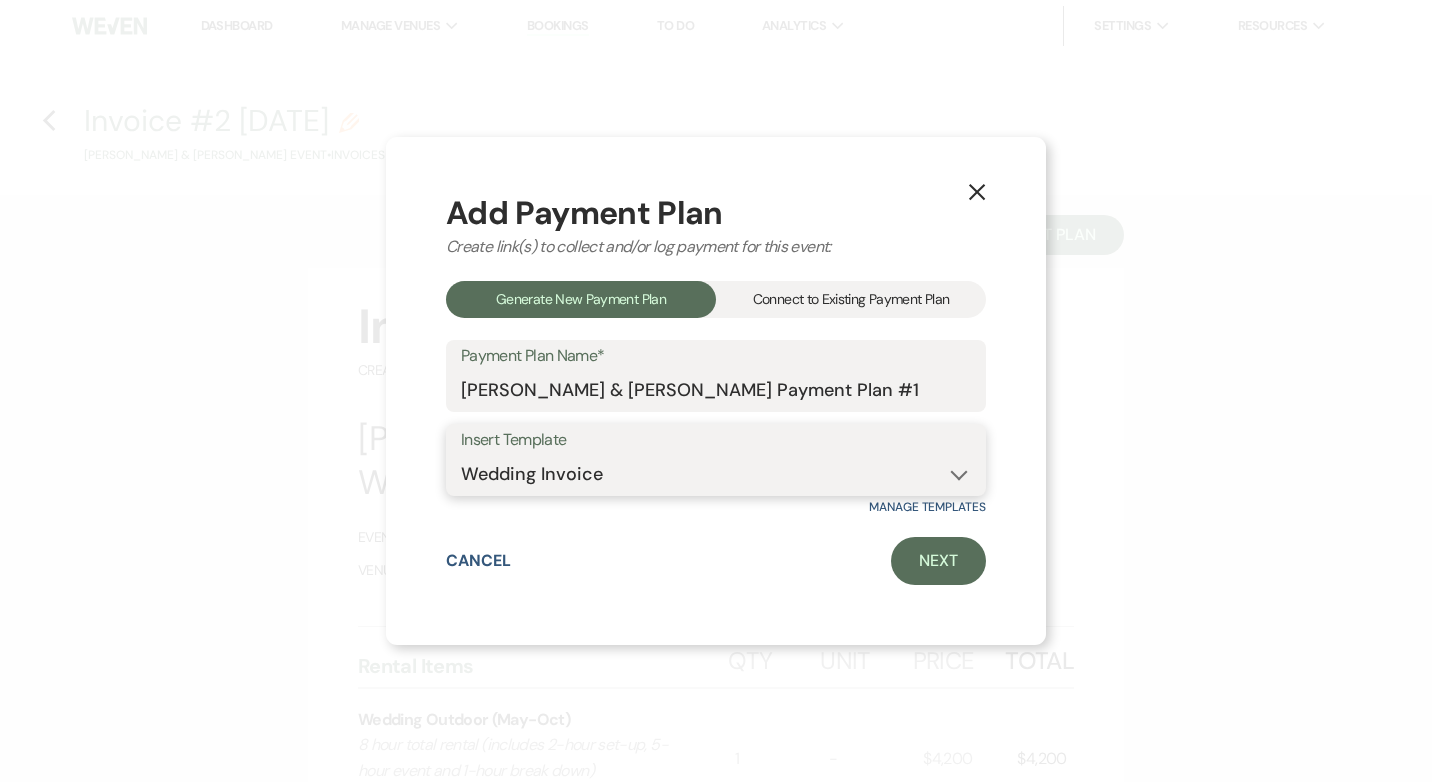 click on "-- Wedding Invoice Wedding Deposit Event Deposit Event Invoice" at bounding box center [716, 474] 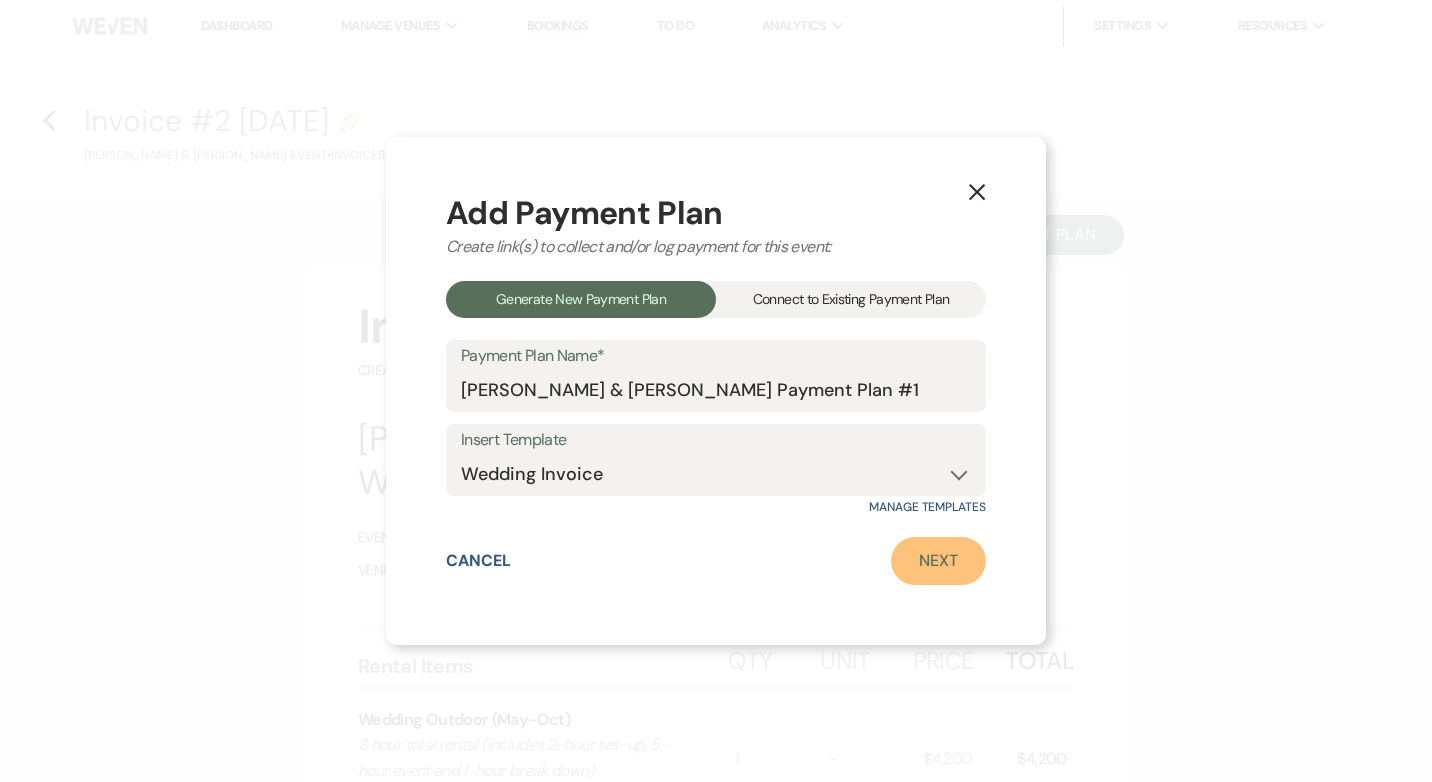 click on "Next" at bounding box center (938, 561) 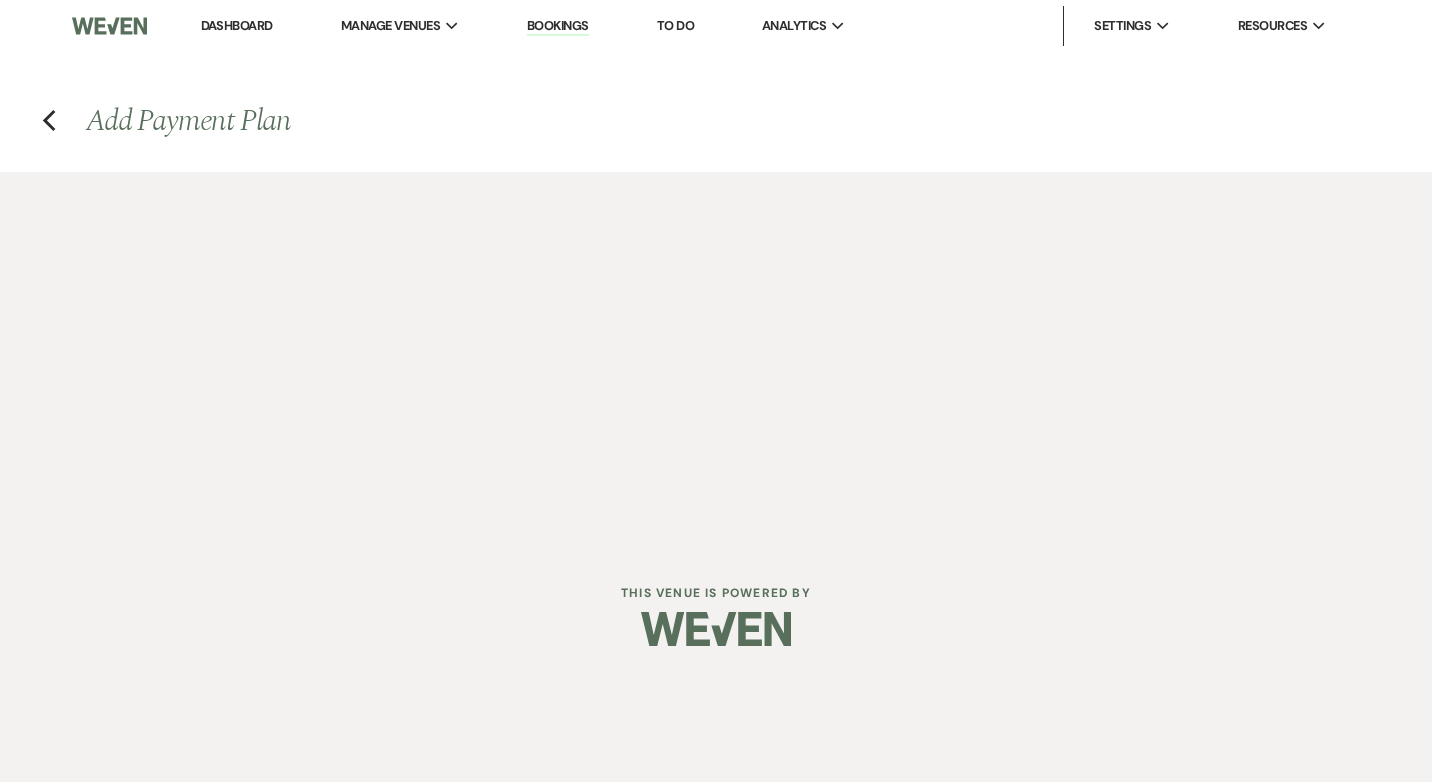 select on "26053" 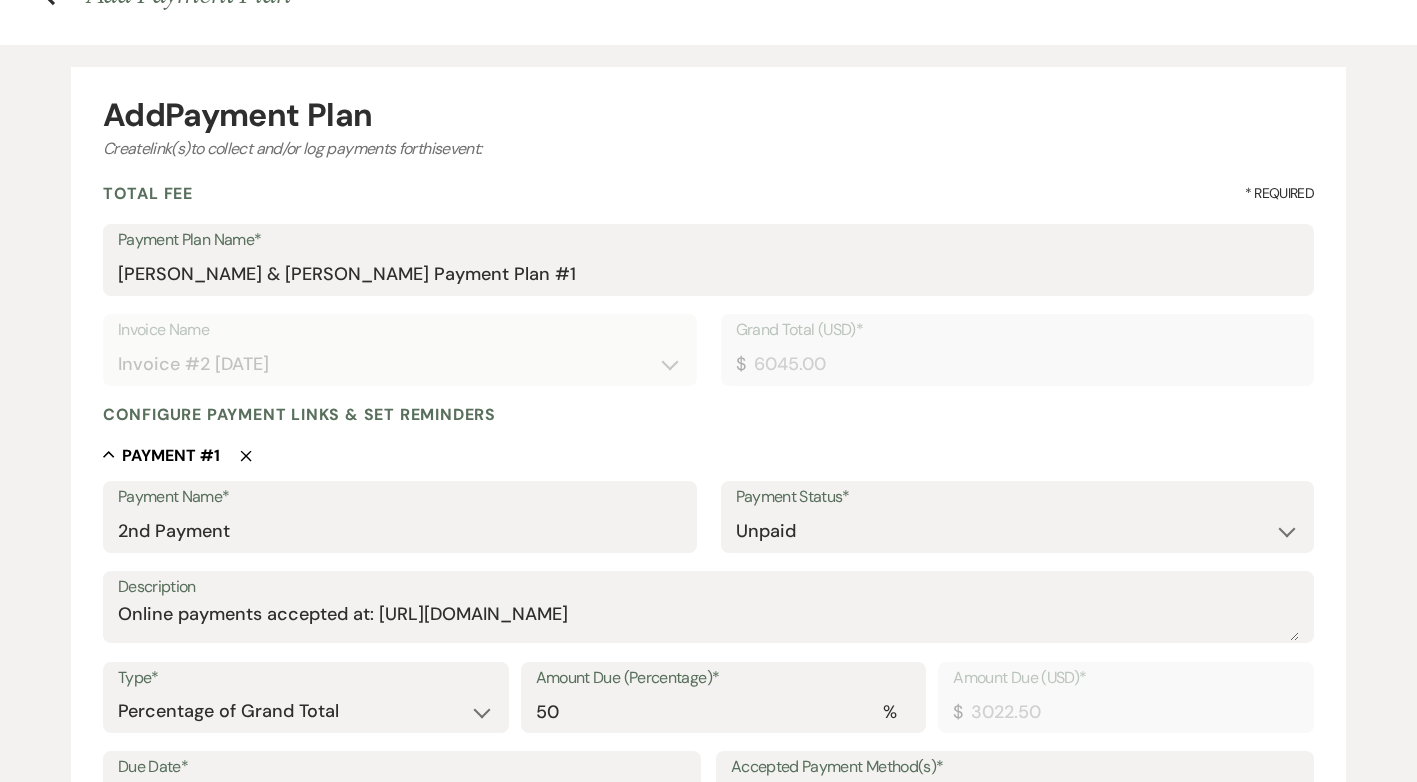 scroll, scrollTop: 100, scrollLeft: 0, axis: vertical 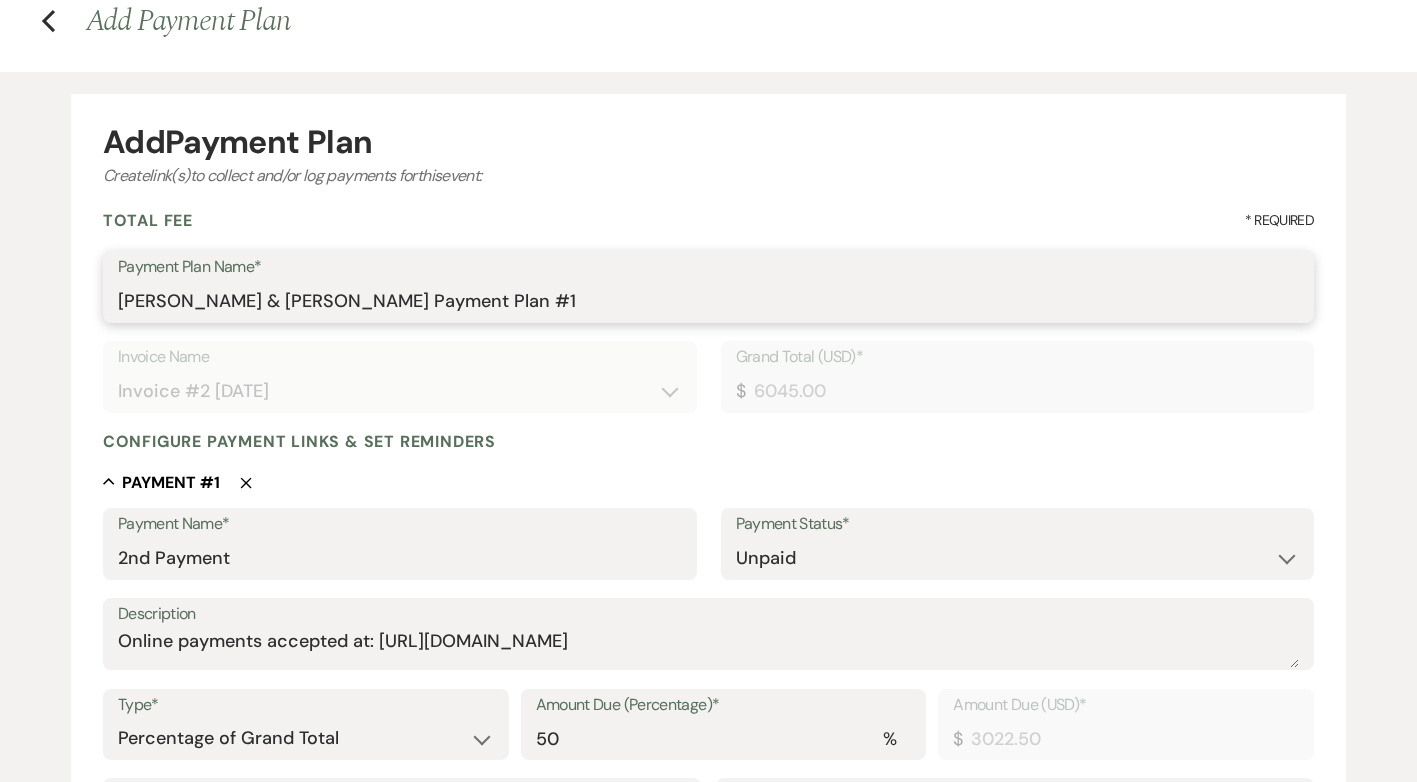 click on "Racheal Kemigisha & Patrick Wamala's Payment Plan #1" at bounding box center [708, 301] 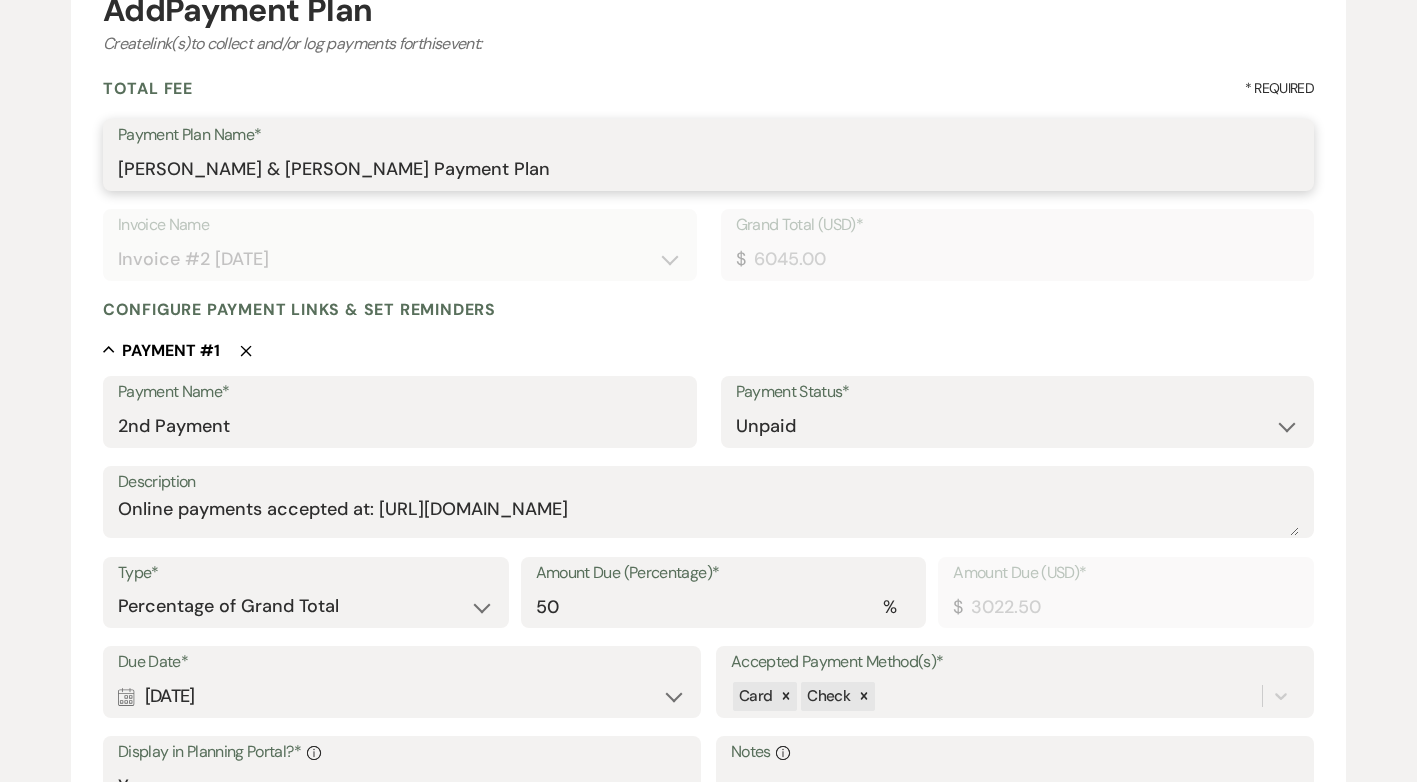 scroll, scrollTop: 100, scrollLeft: 0, axis: vertical 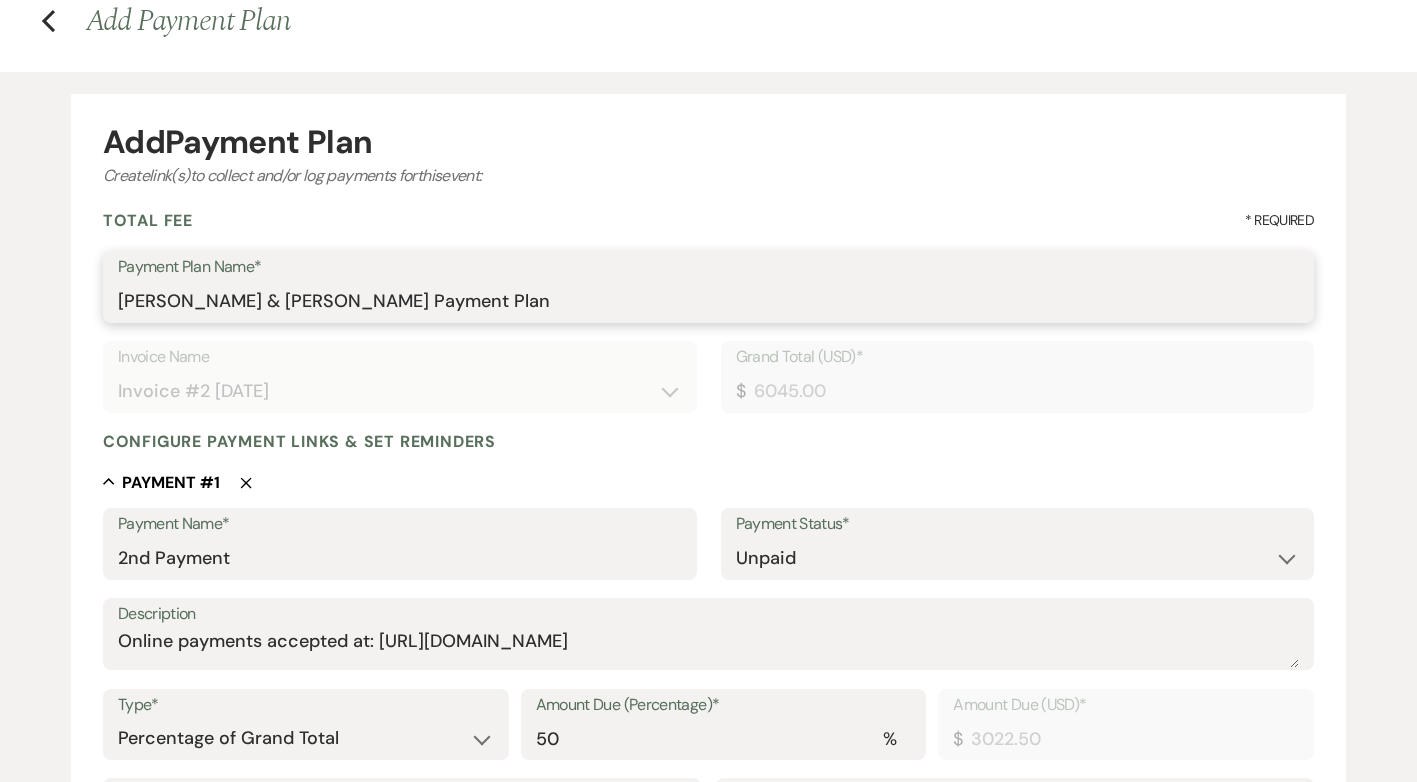 type on "Racheal Kemigisha & Patrick Wamala's Payment Plan" 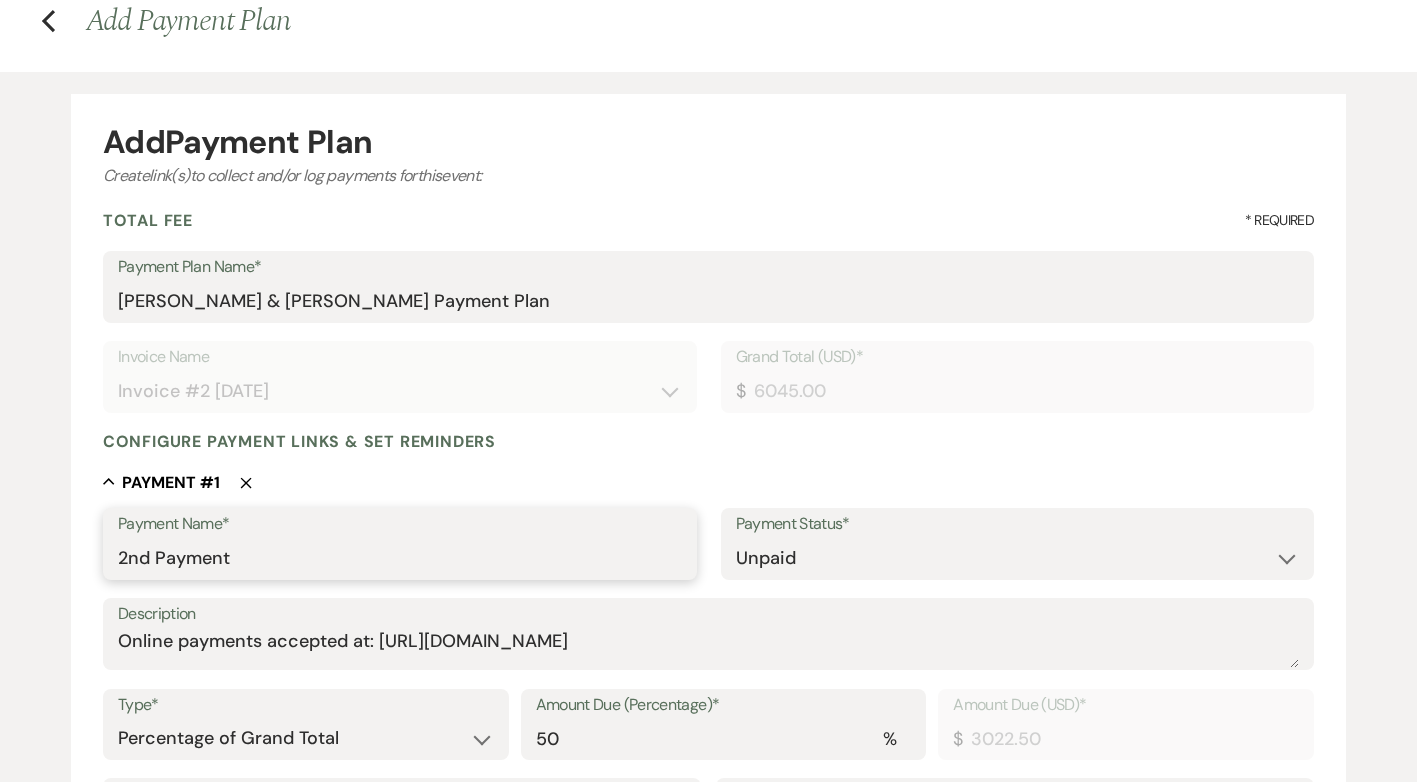 drag, startPoint x: 283, startPoint y: 557, endPoint x: 103, endPoint y: 551, distance: 180.09998 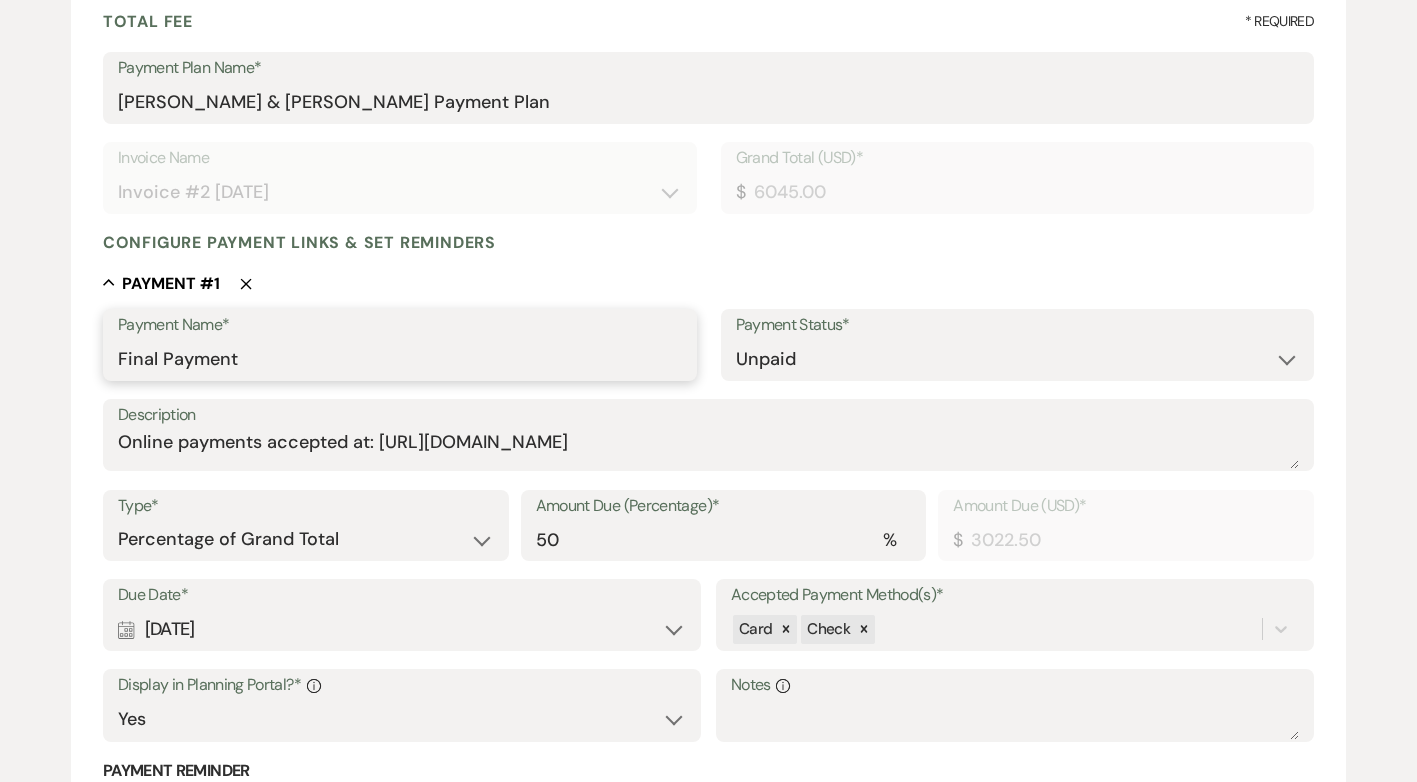 scroll, scrollTop: 300, scrollLeft: 0, axis: vertical 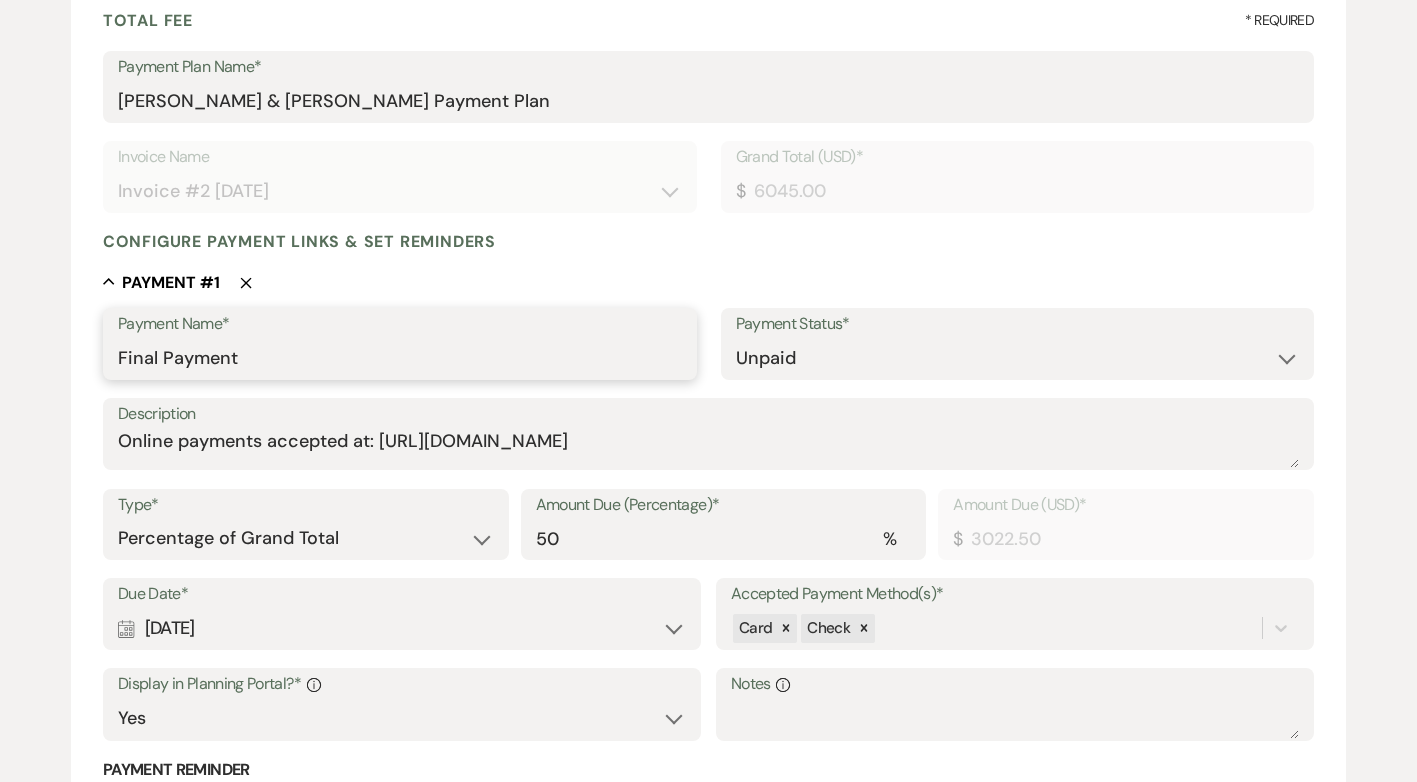 type on "Final Payment" 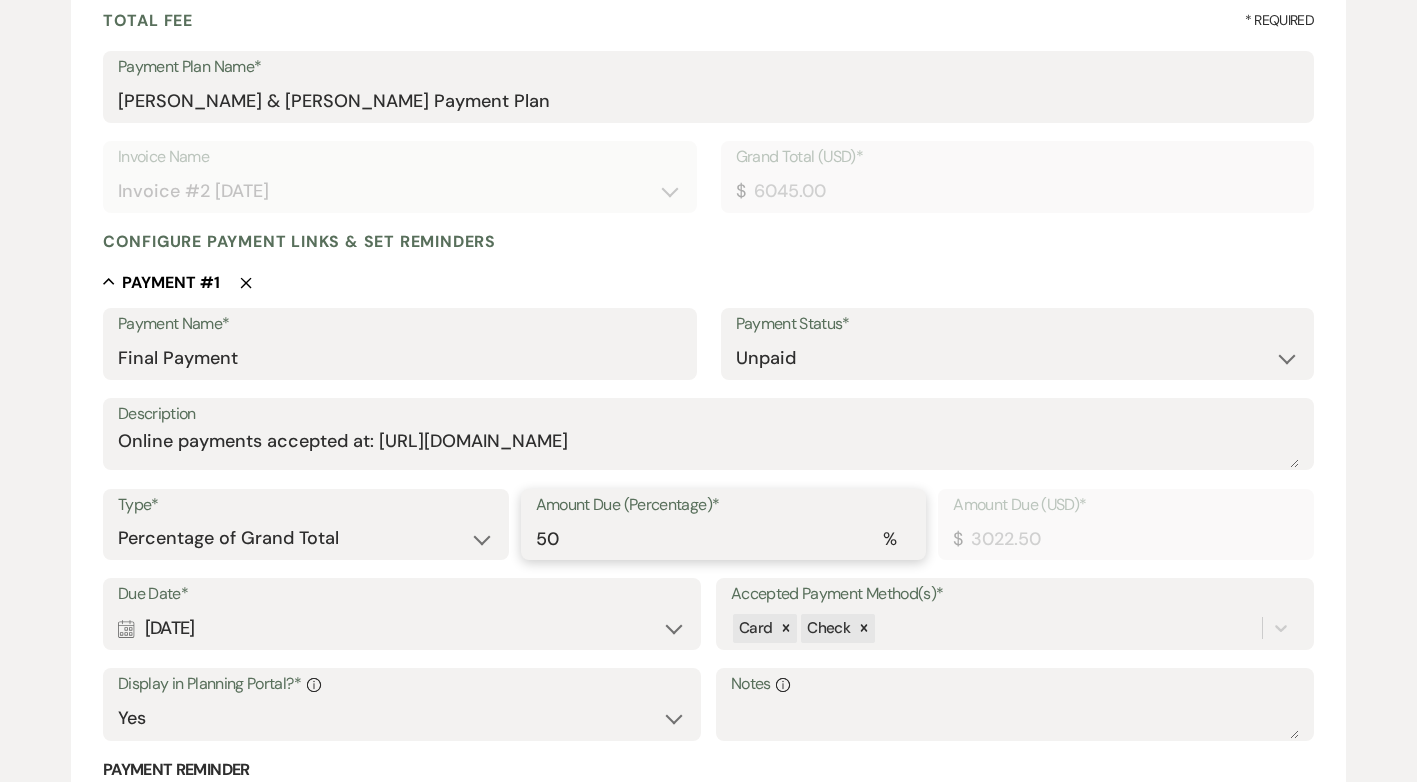 type on "50.01" 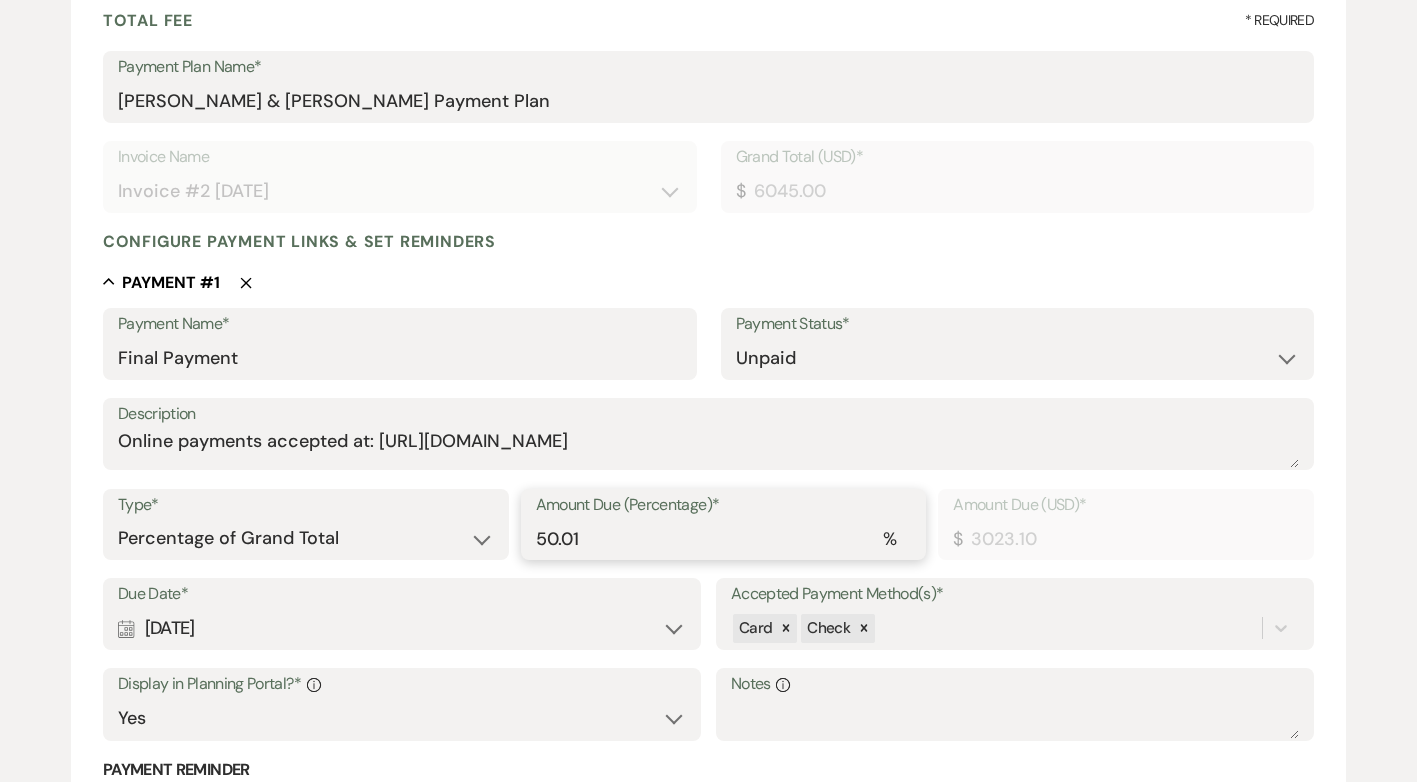 click on "50.01" at bounding box center [724, 538] 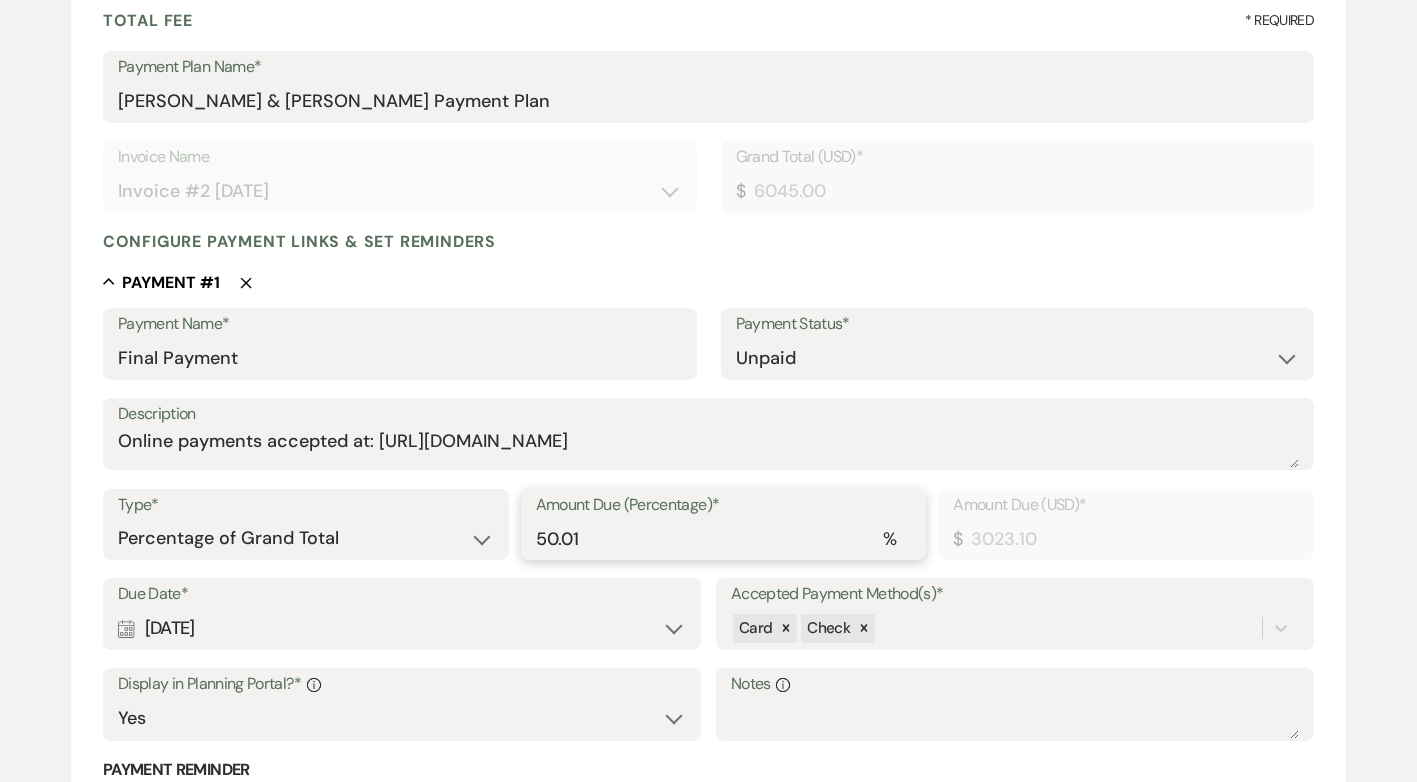 type on "50.0" 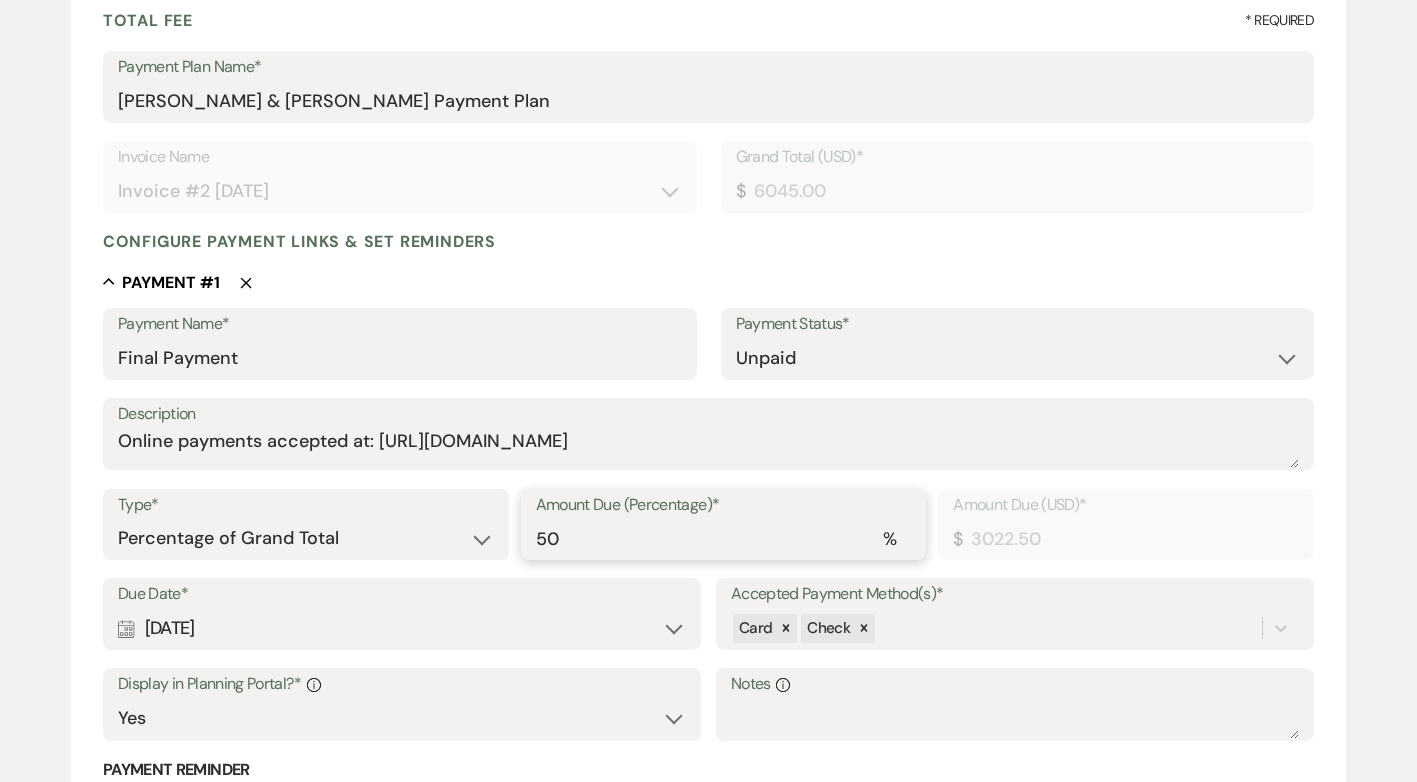 type on "5" 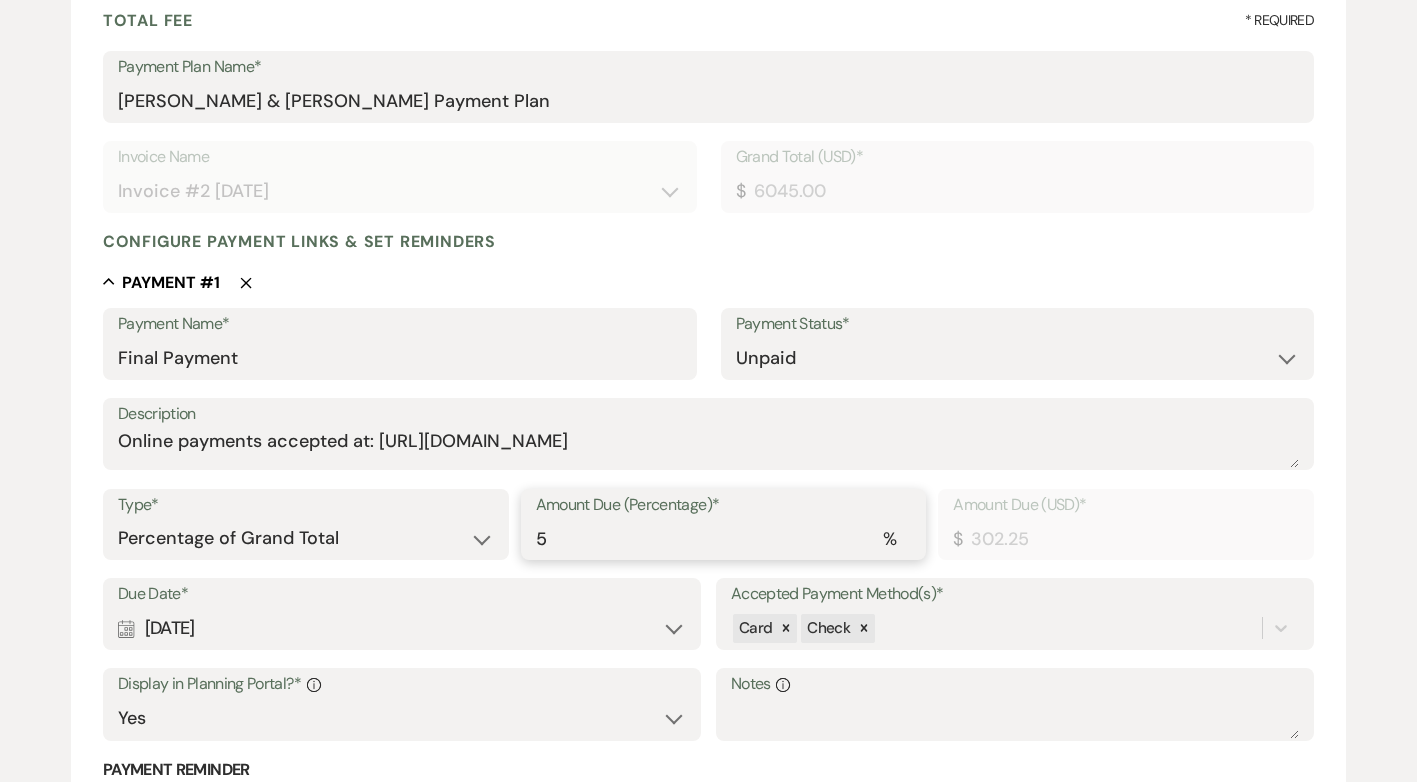 type 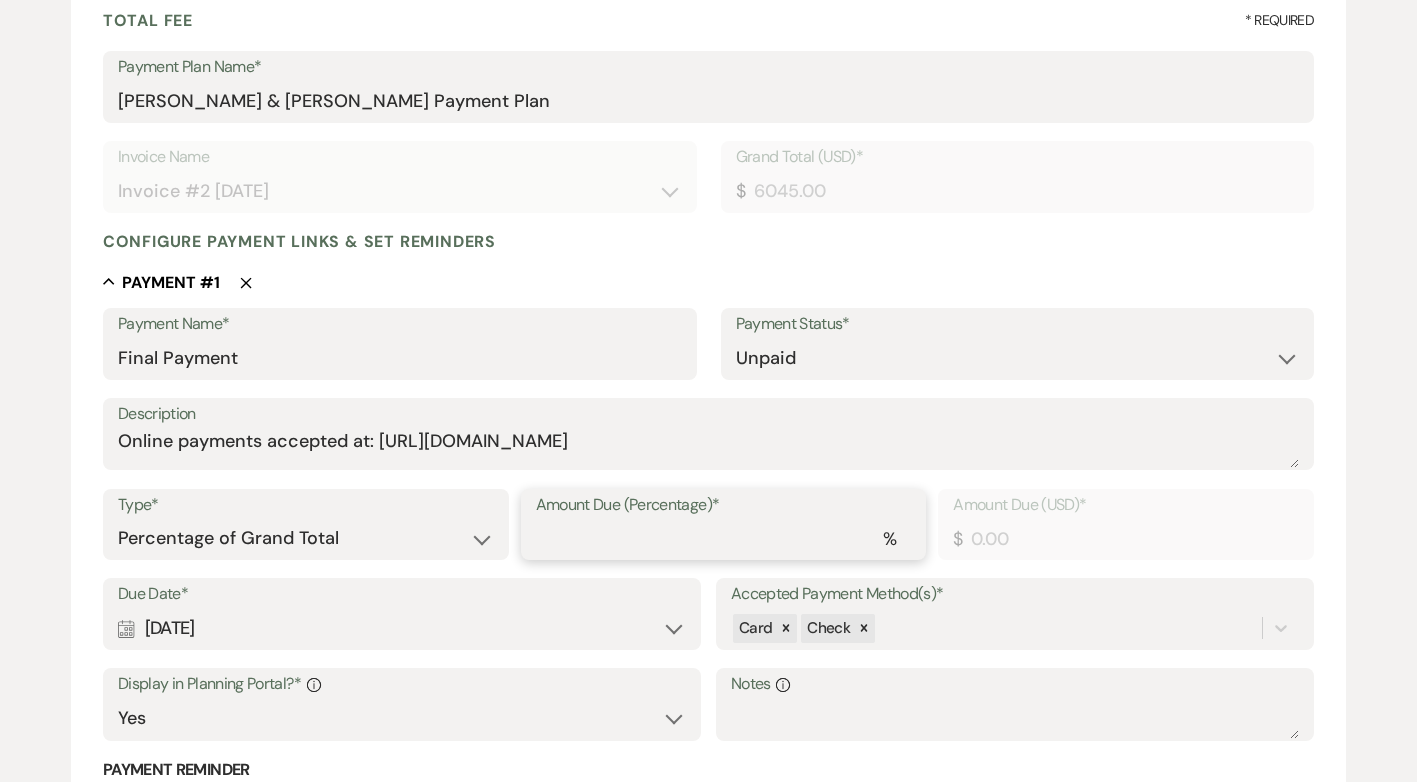 type on "1" 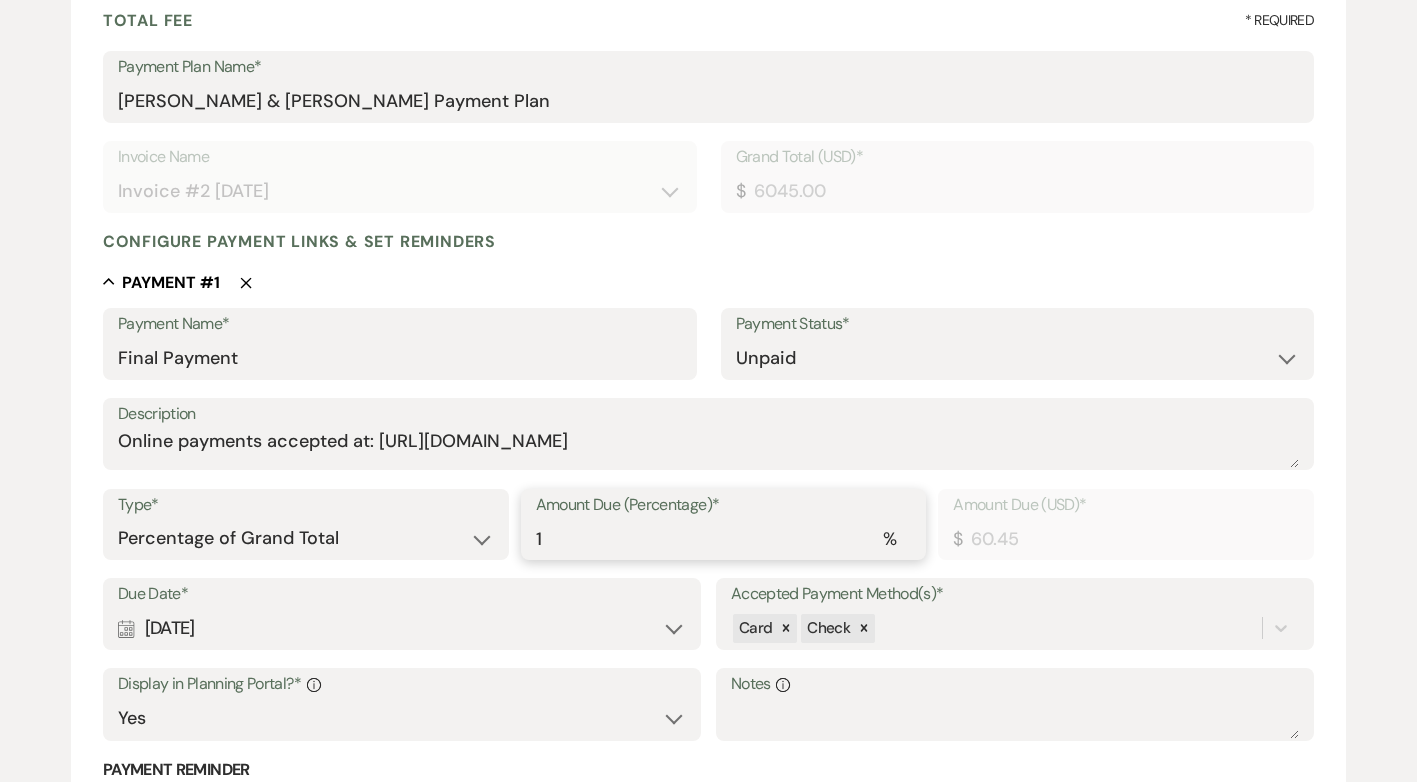 type on "10" 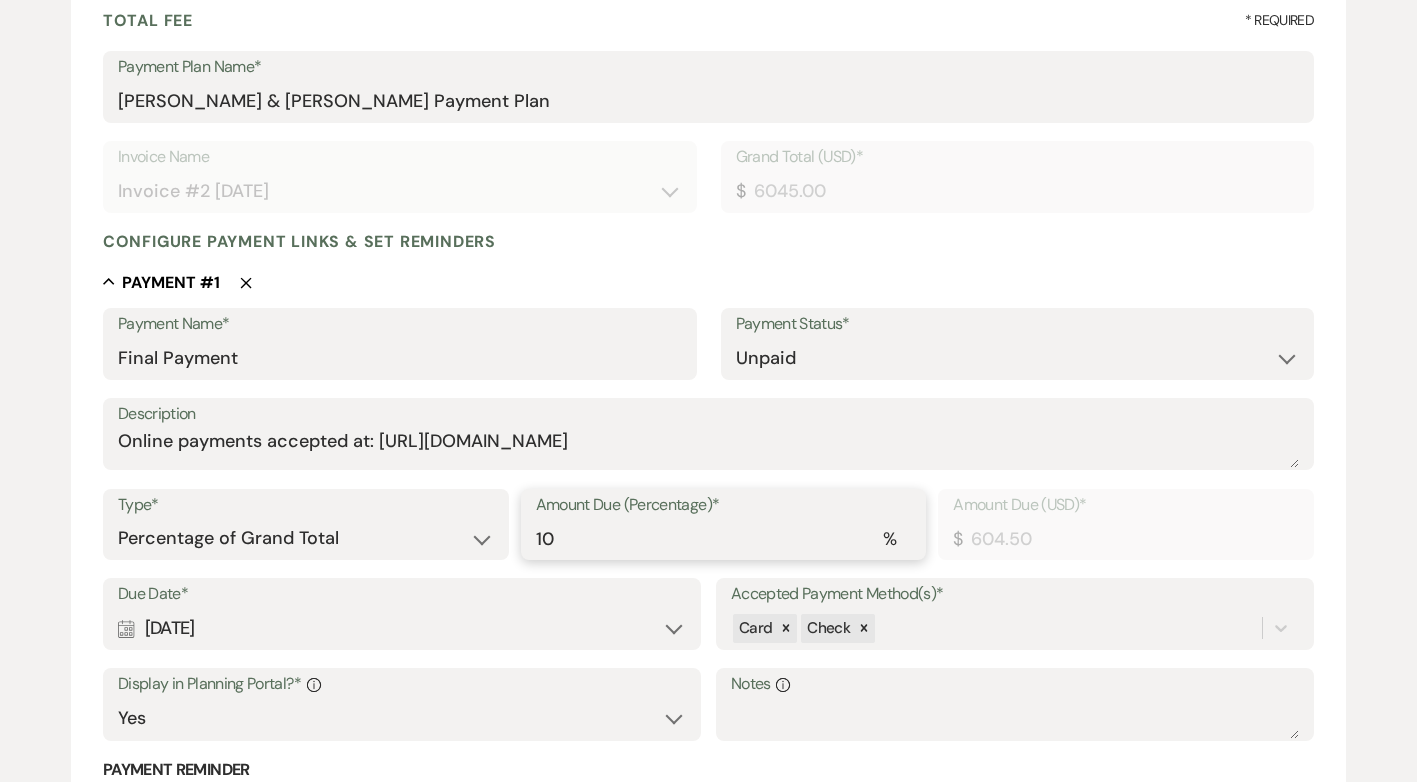 type on "100" 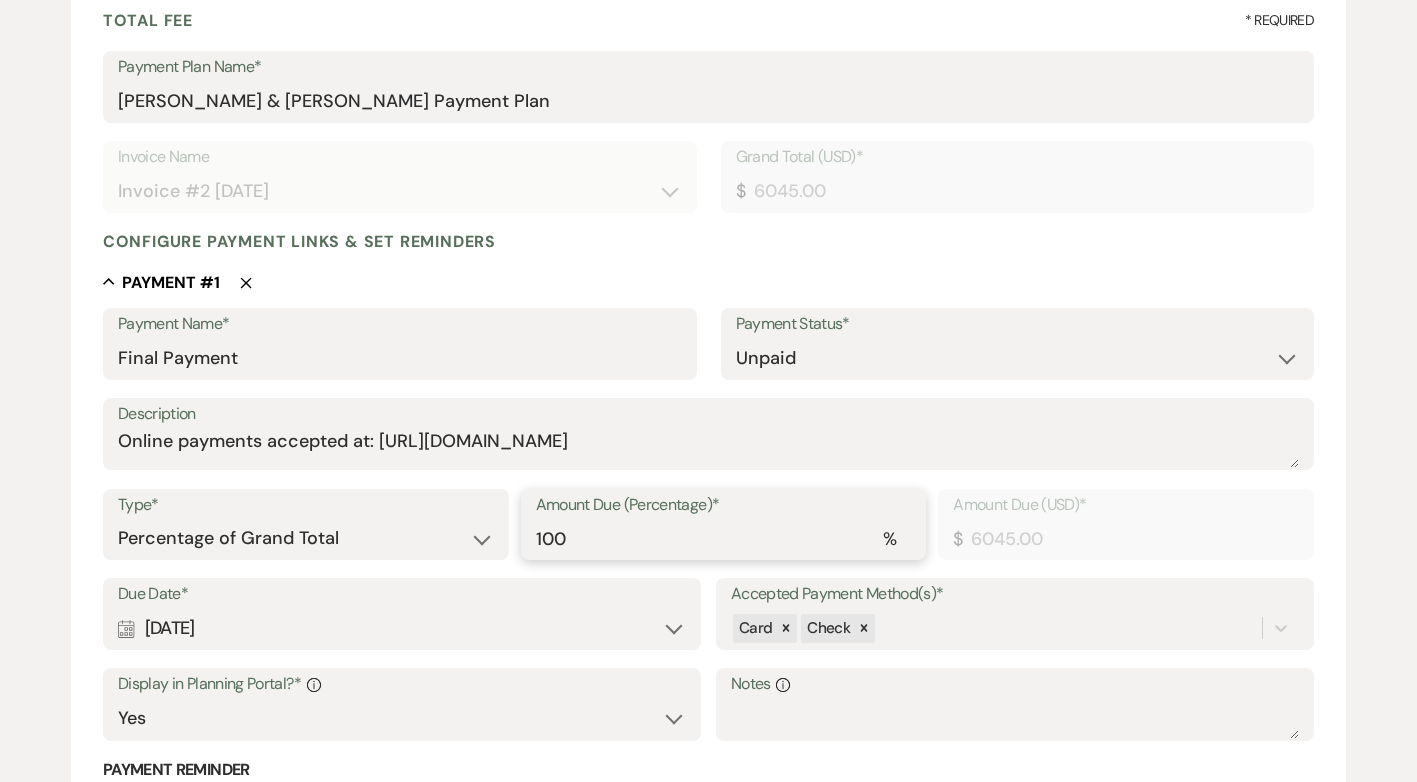 type on "100" 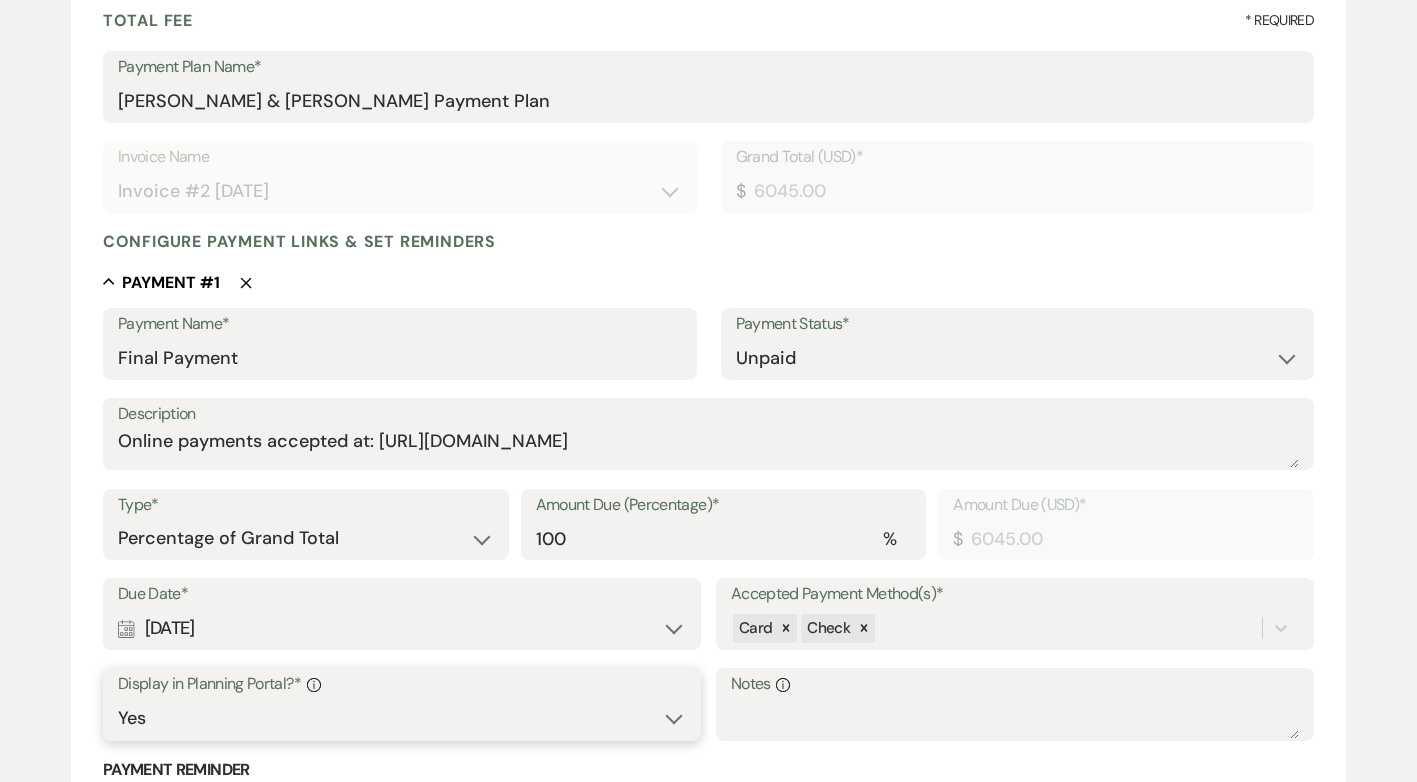 click on "Yes No" at bounding box center [402, 718] 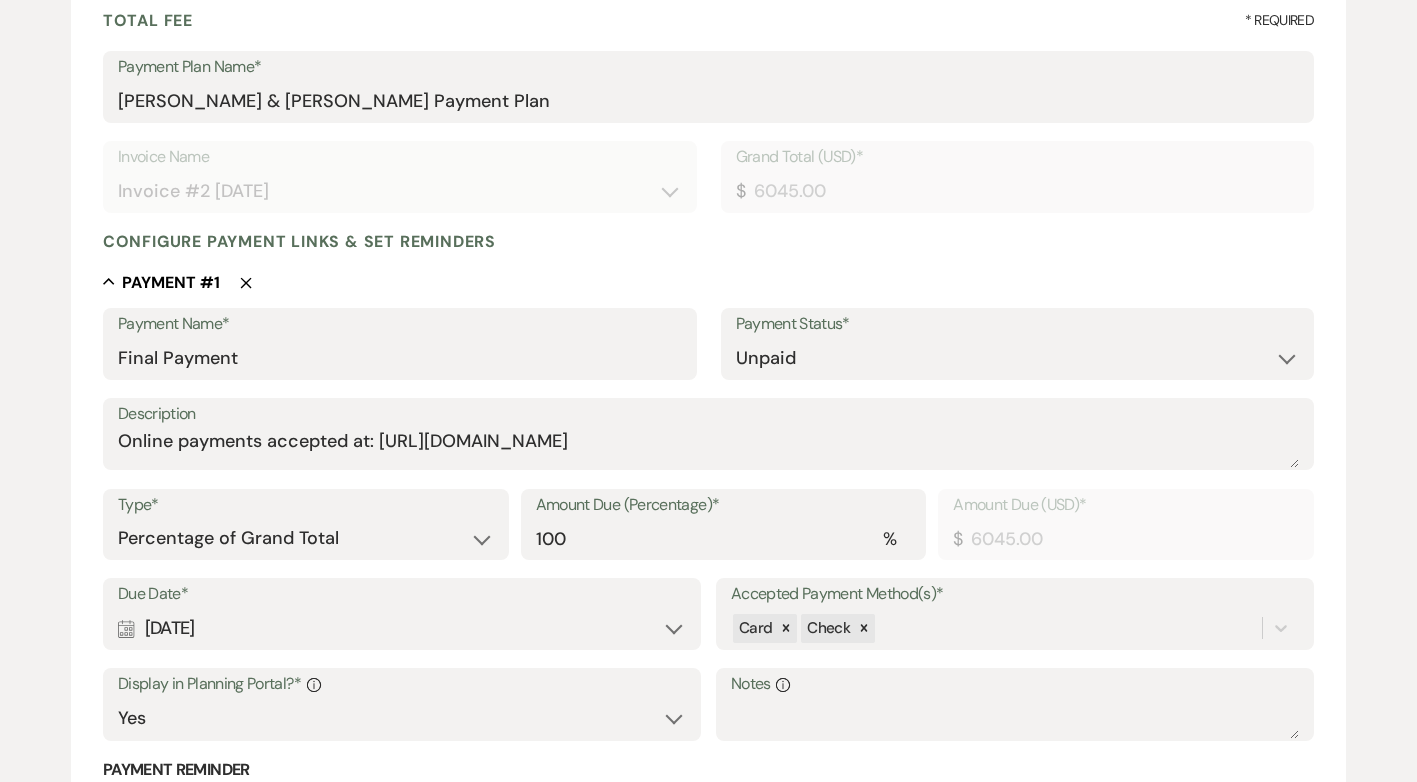 click on "Add  Payment Plan Create  link(s)  to collect and/or log payments for  this  event: Total Fee * Required Payment Plan  Name* Racheal Kemigisha & Patrick Wamala's Payment Plan Invoice Name N/A Invoice #2 7-17-2025 Grand Total (USD)* $ 6045.00 Configure payment links & set reminders Collapse Payment # 1 Delete Payment Name* Final Payment Payment Status* Paid Unpaid Description Online payments accepted at: https://unipaygold.unibank.com/customerinfo.aspx Type* Dollar Amount Percentage of Grand Total Amount Due (Percentage)* % 100 Amount Due (USD)* $ 6045.00 Due Date* Calendar Apr 30, 2025 Expand Accepted Payment Method(s)* Card  Check Display in Planning Portal?* Info Yes No Notes Info Payment Reminder Set reminders for this task. Example : weekly |  starting  | 2 | months | before event date |  until  | complete Who would you like to remind?* client venue both Frequency* once daily weekly monthly Number* 1 Unit* days weeks months Timeframe* before due date after due date on due date on custom date Delete + Add" at bounding box center (708, 937) 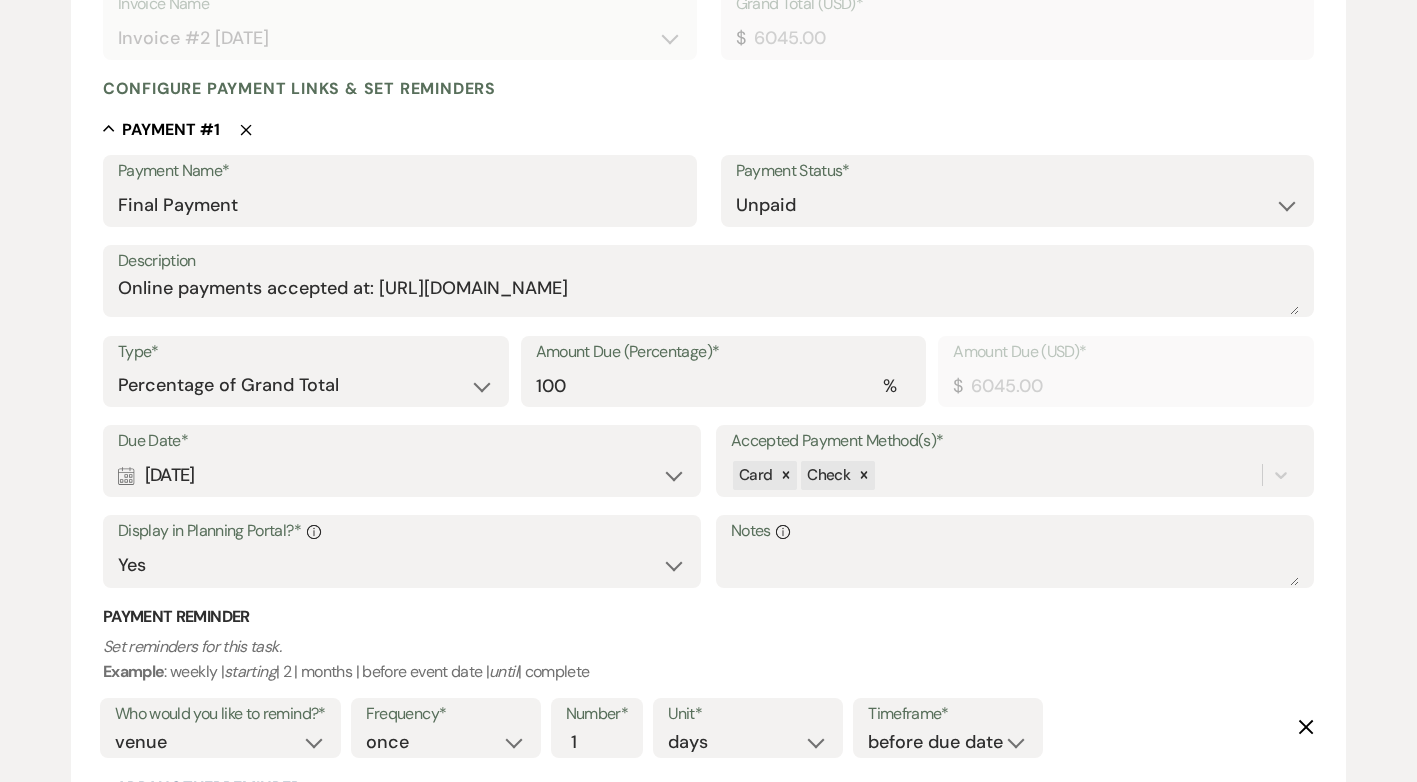 scroll, scrollTop: 500, scrollLeft: 0, axis: vertical 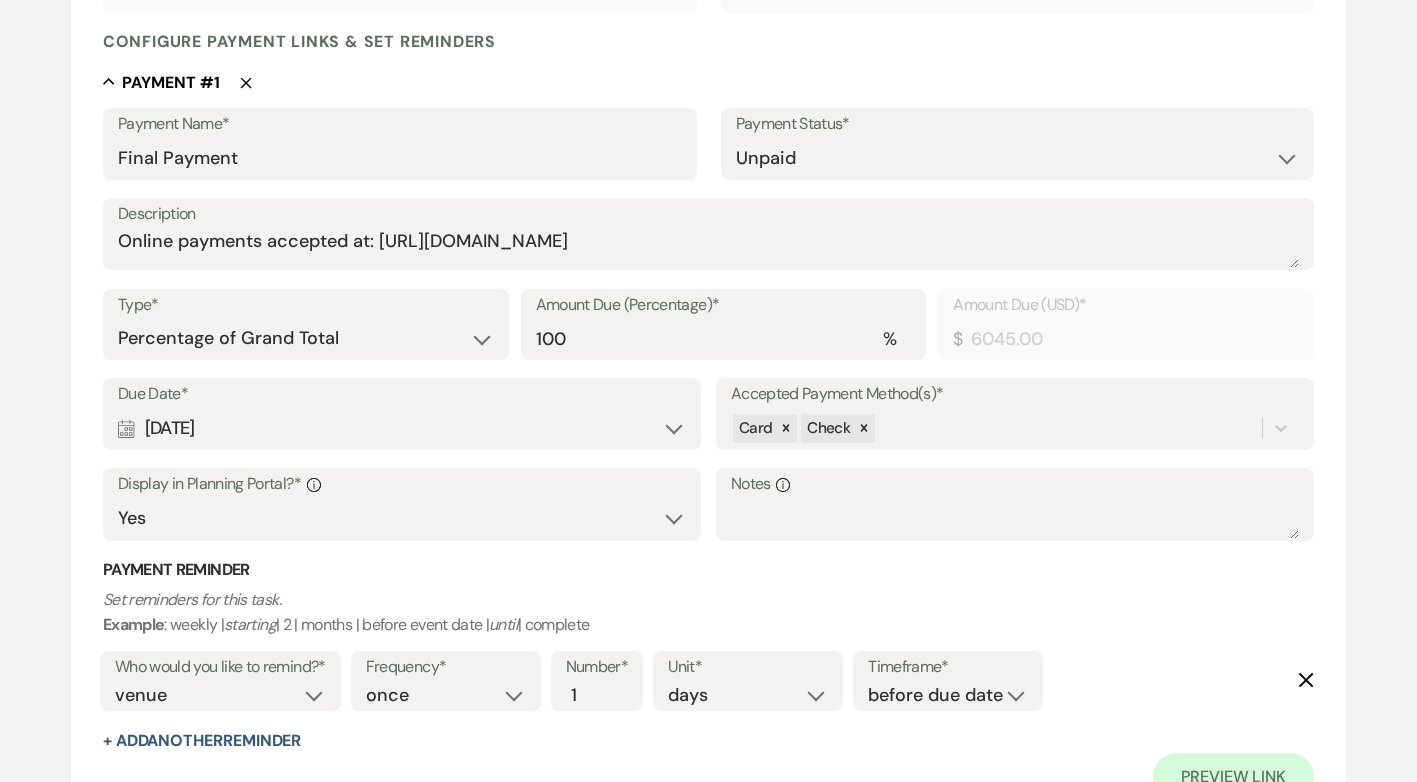 drag, startPoint x: 484, startPoint y: 412, endPoint x: 243, endPoint y: 422, distance: 241.20738 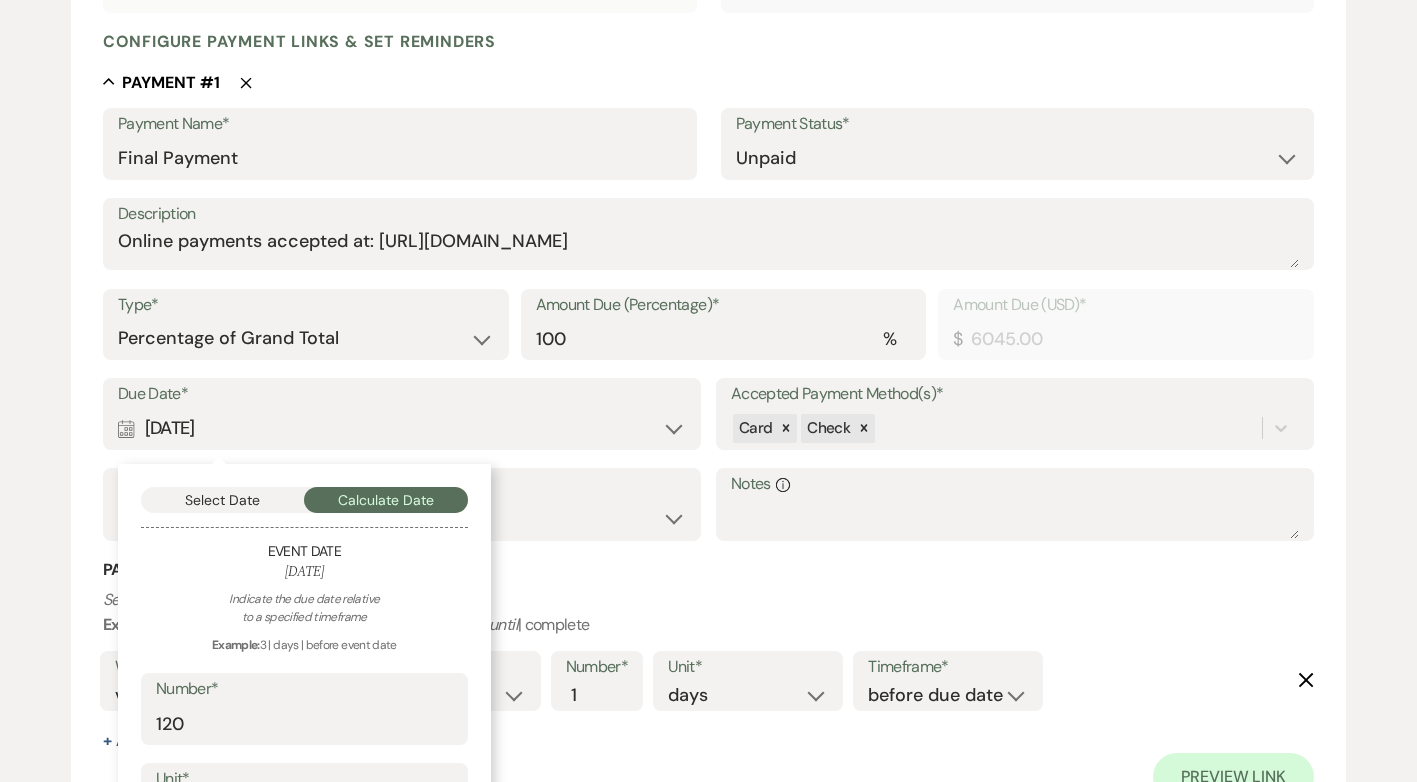 click on "Calendar Apr 30, 2025 Collapse" at bounding box center [402, 428] 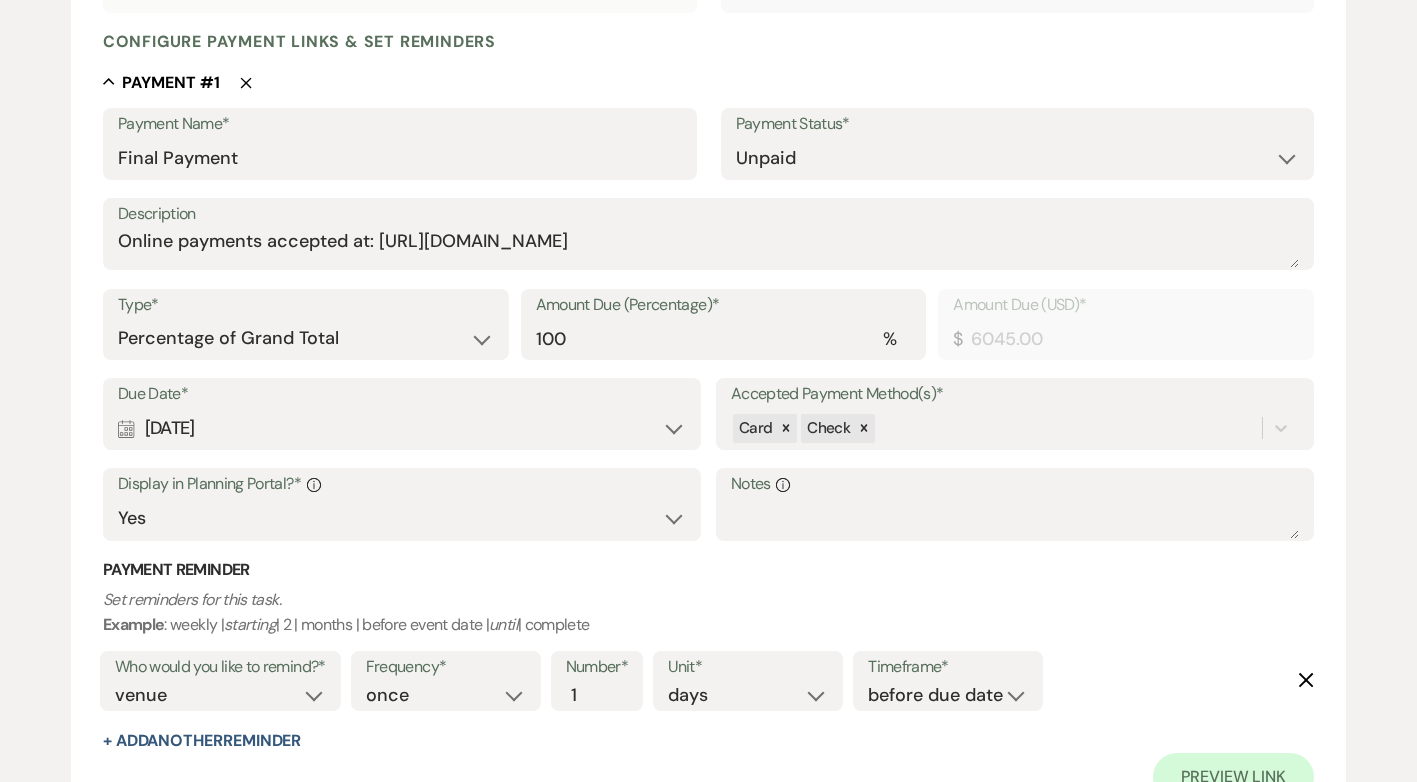 drag, startPoint x: 237, startPoint y: 430, endPoint x: 128, endPoint y: 423, distance: 109.22454 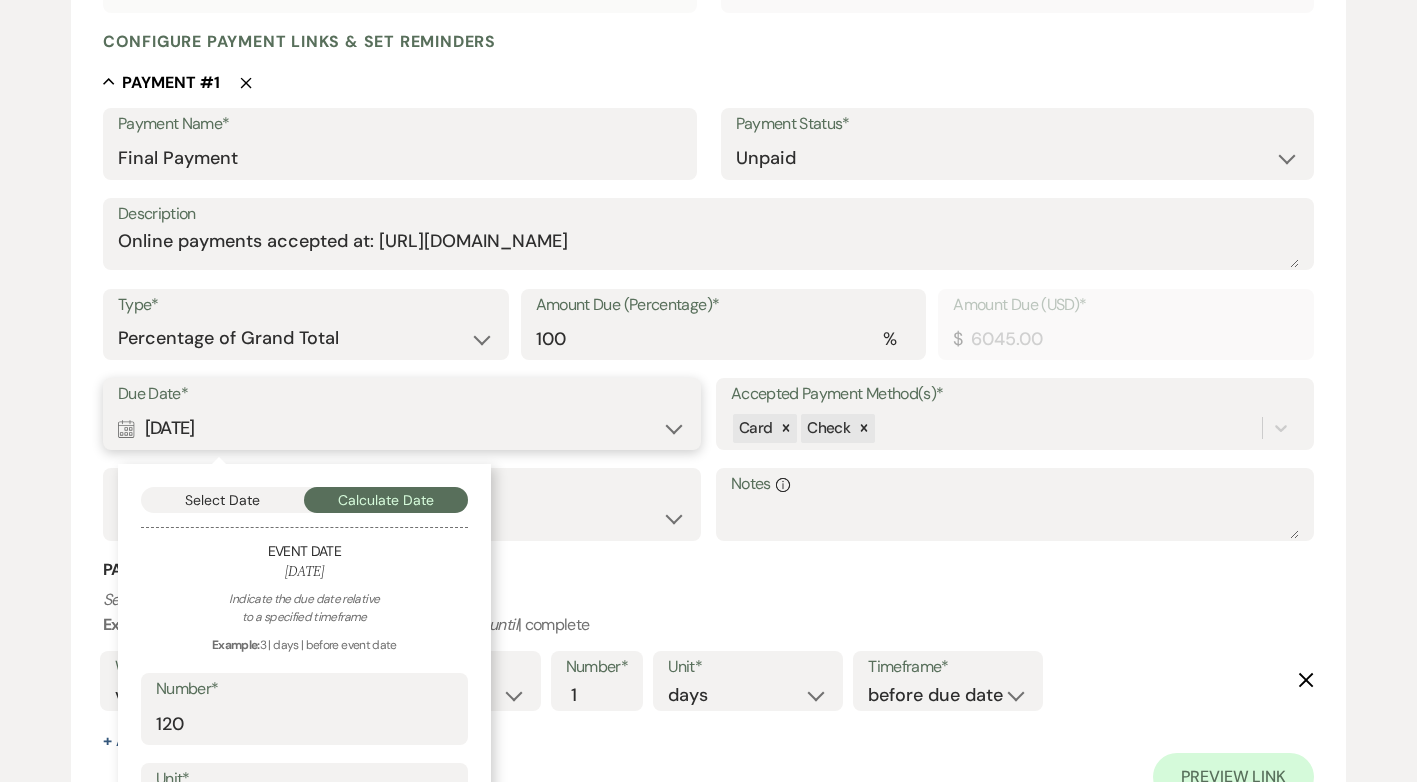 click on "Select Date" at bounding box center [223, 500] 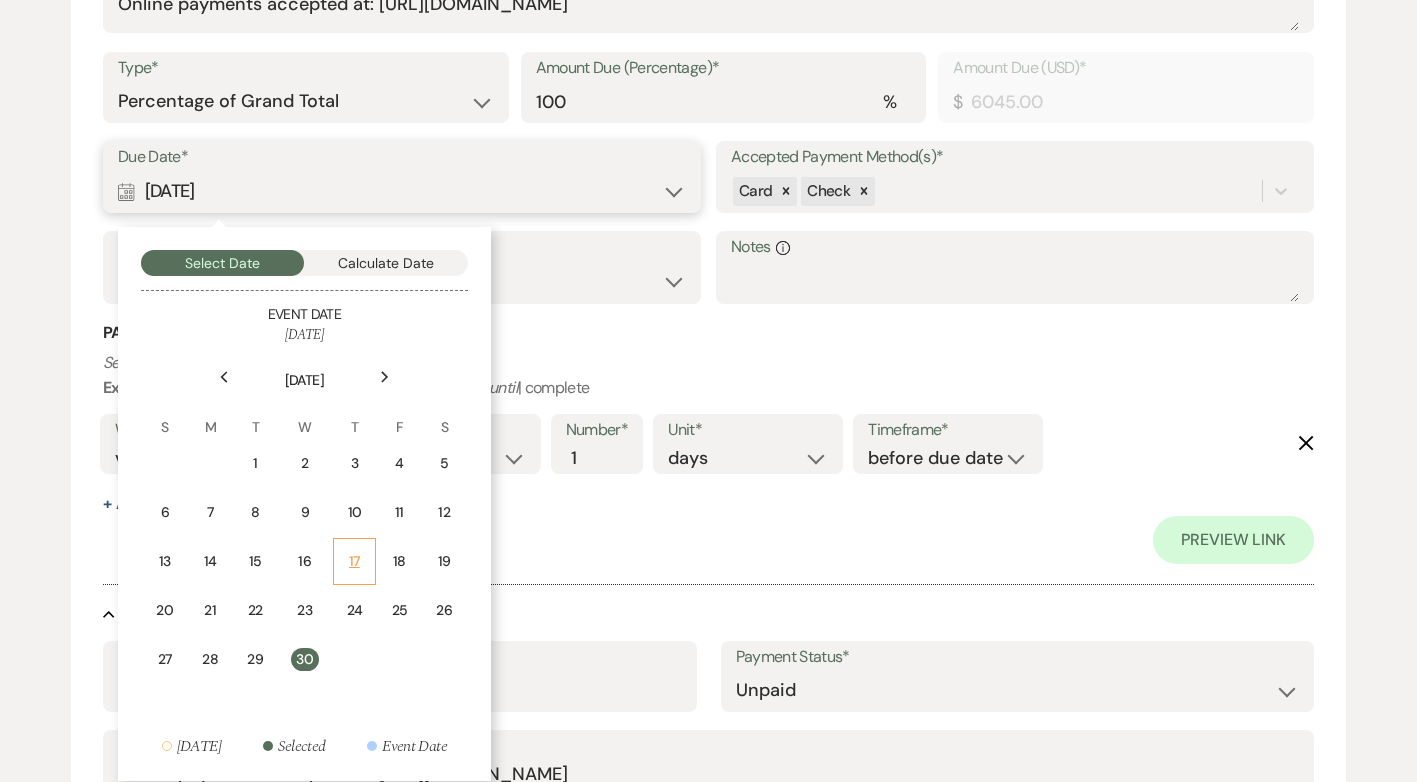 scroll, scrollTop: 800, scrollLeft: 0, axis: vertical 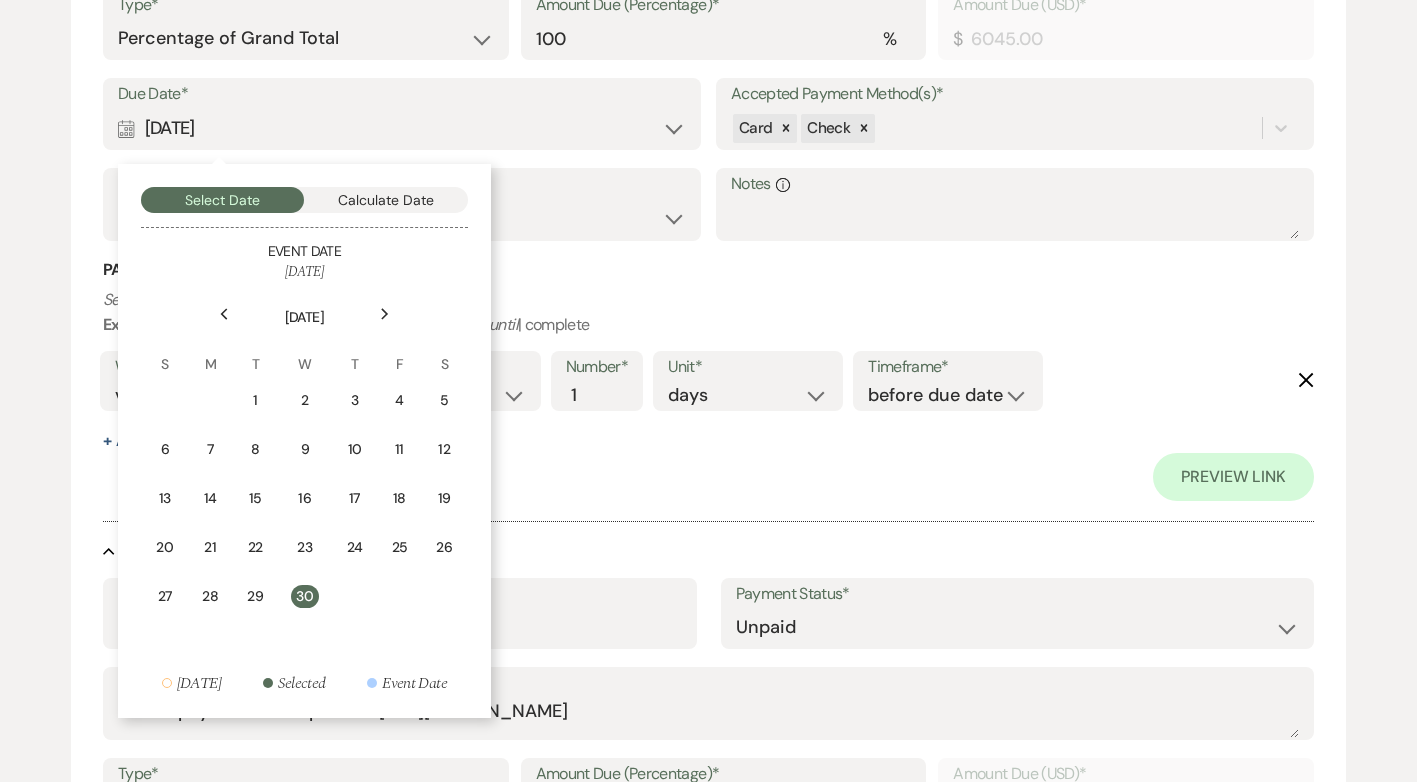 click on "Next" 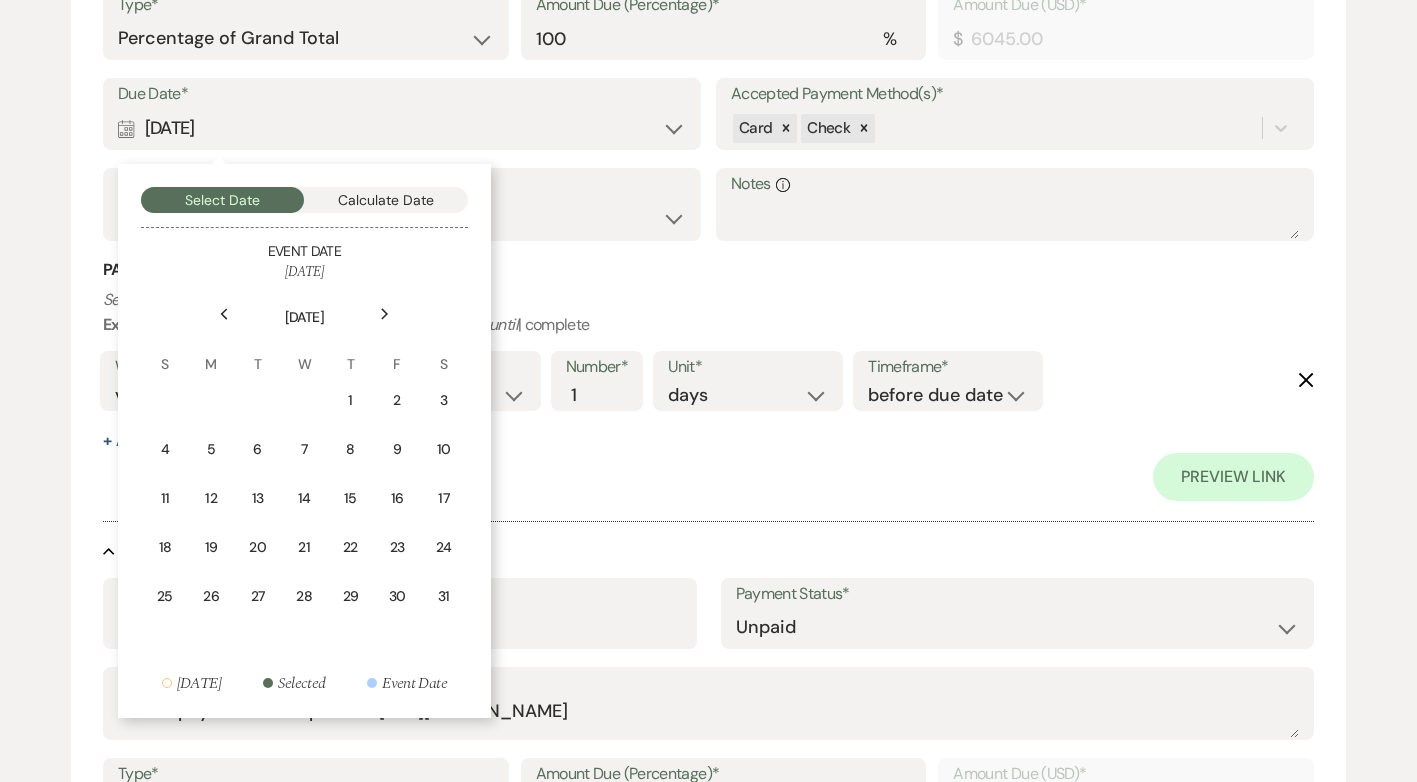 click on "Next" 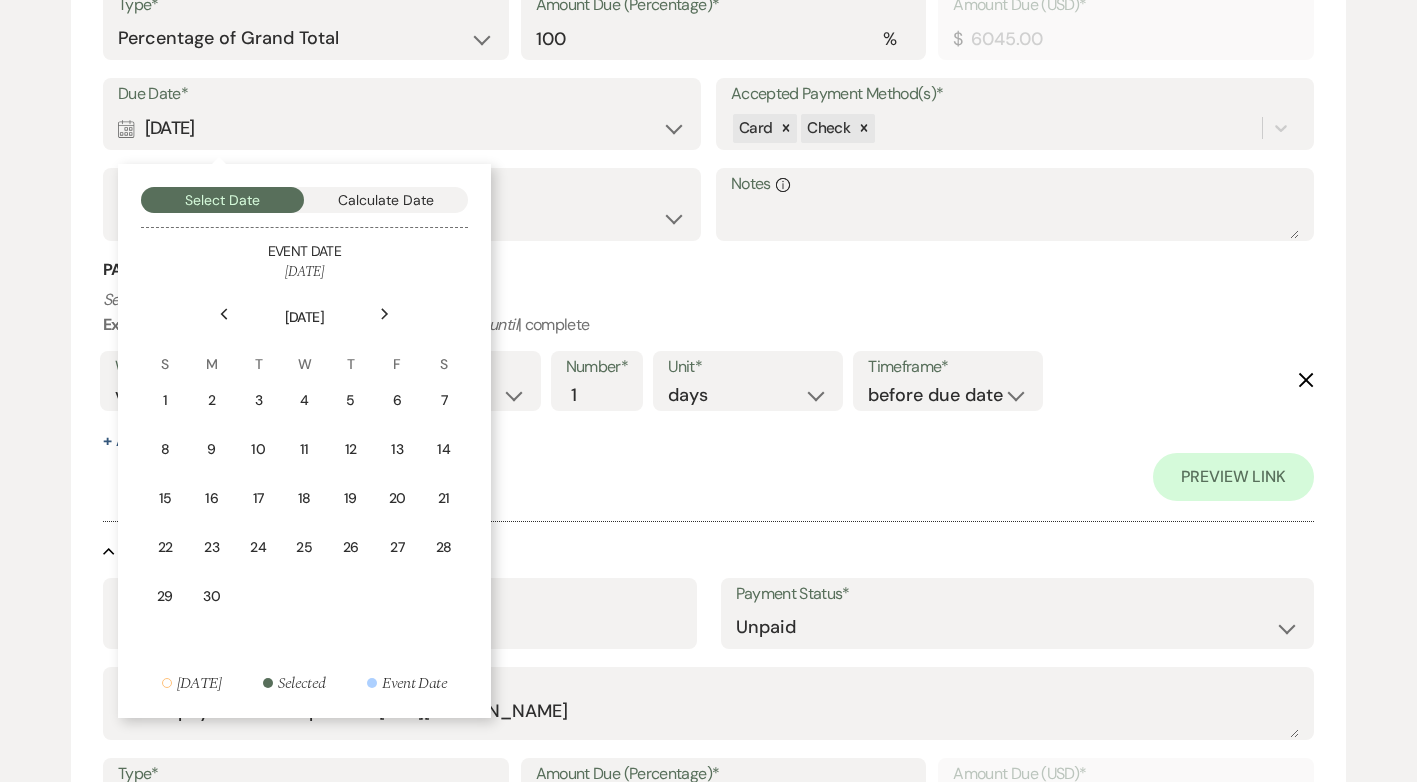 click on "Next" 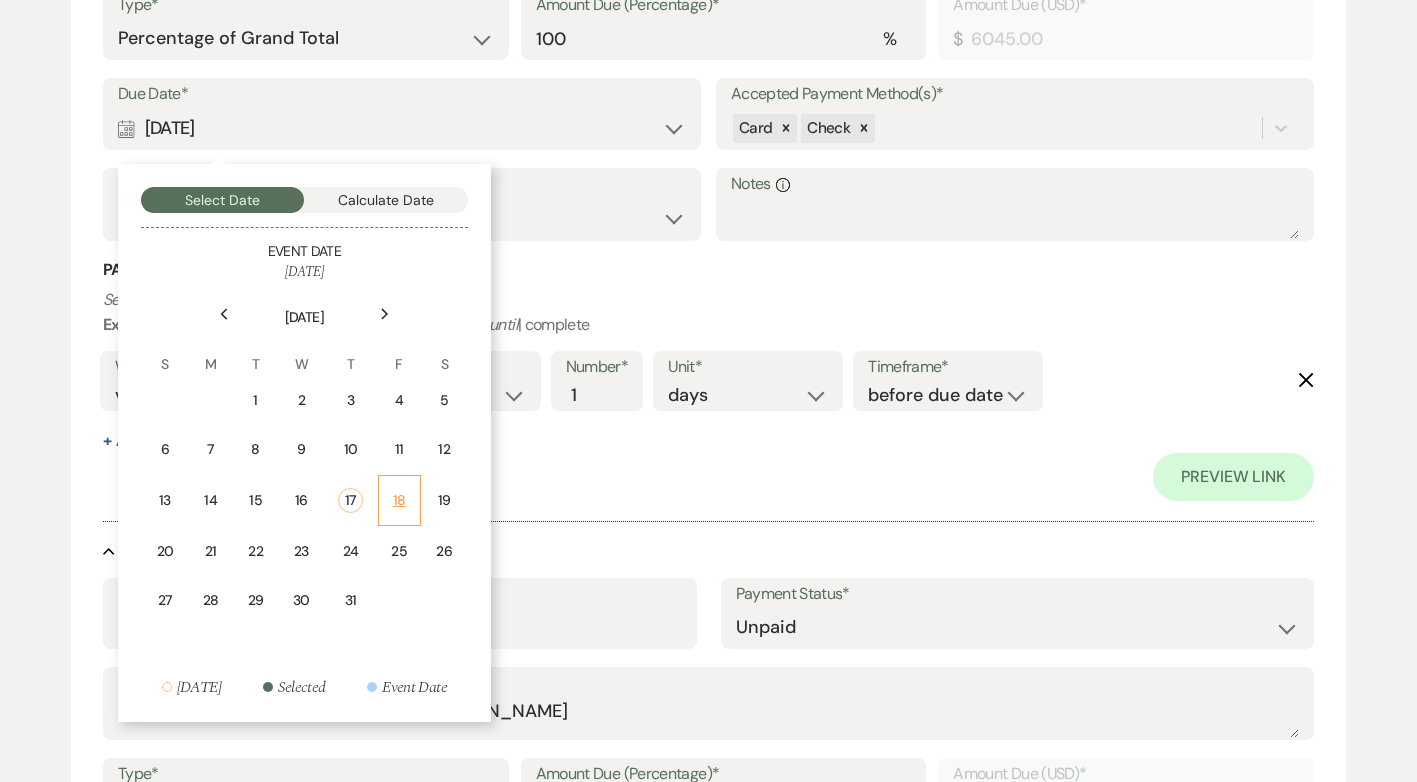 click on "18" at bounding box center [399, 500] 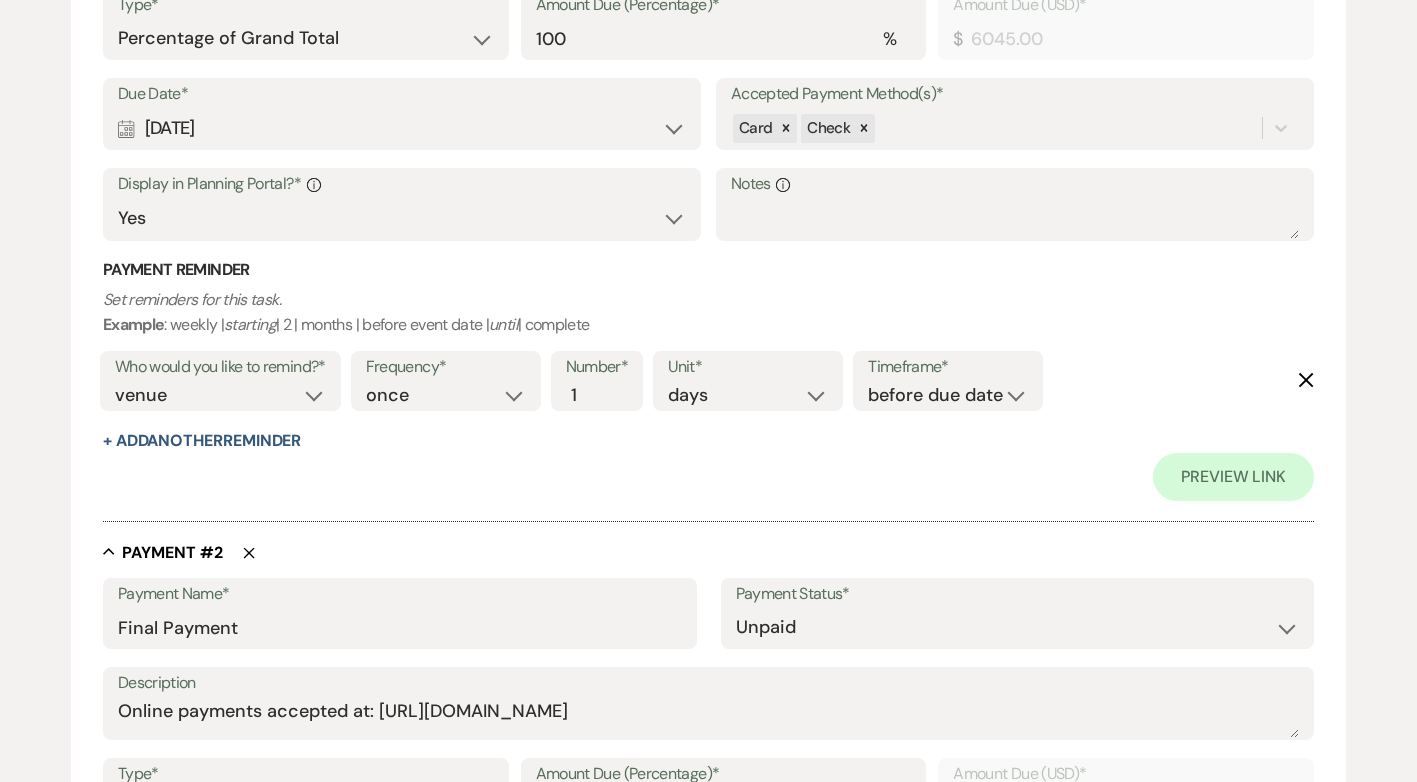 click 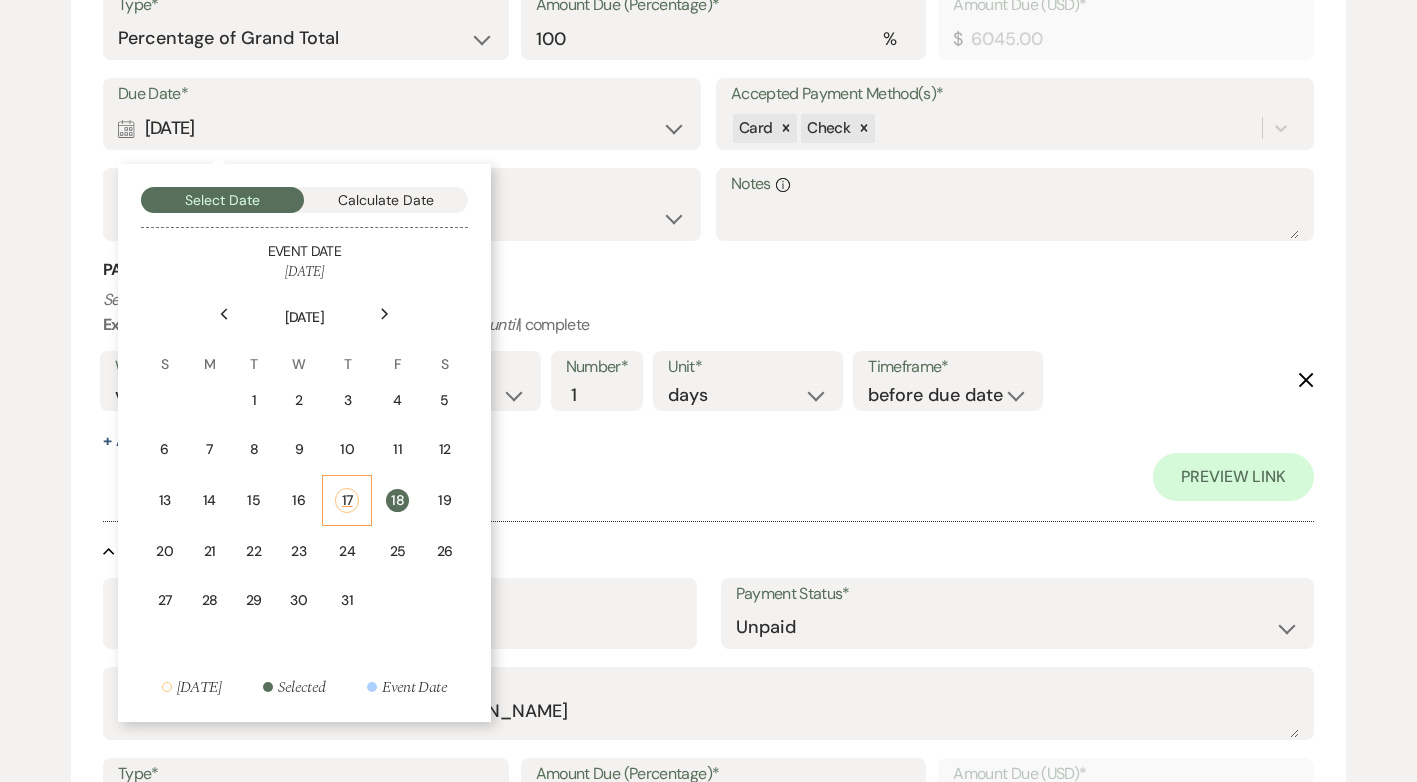 click on "17" at bounding box center (347, 500) 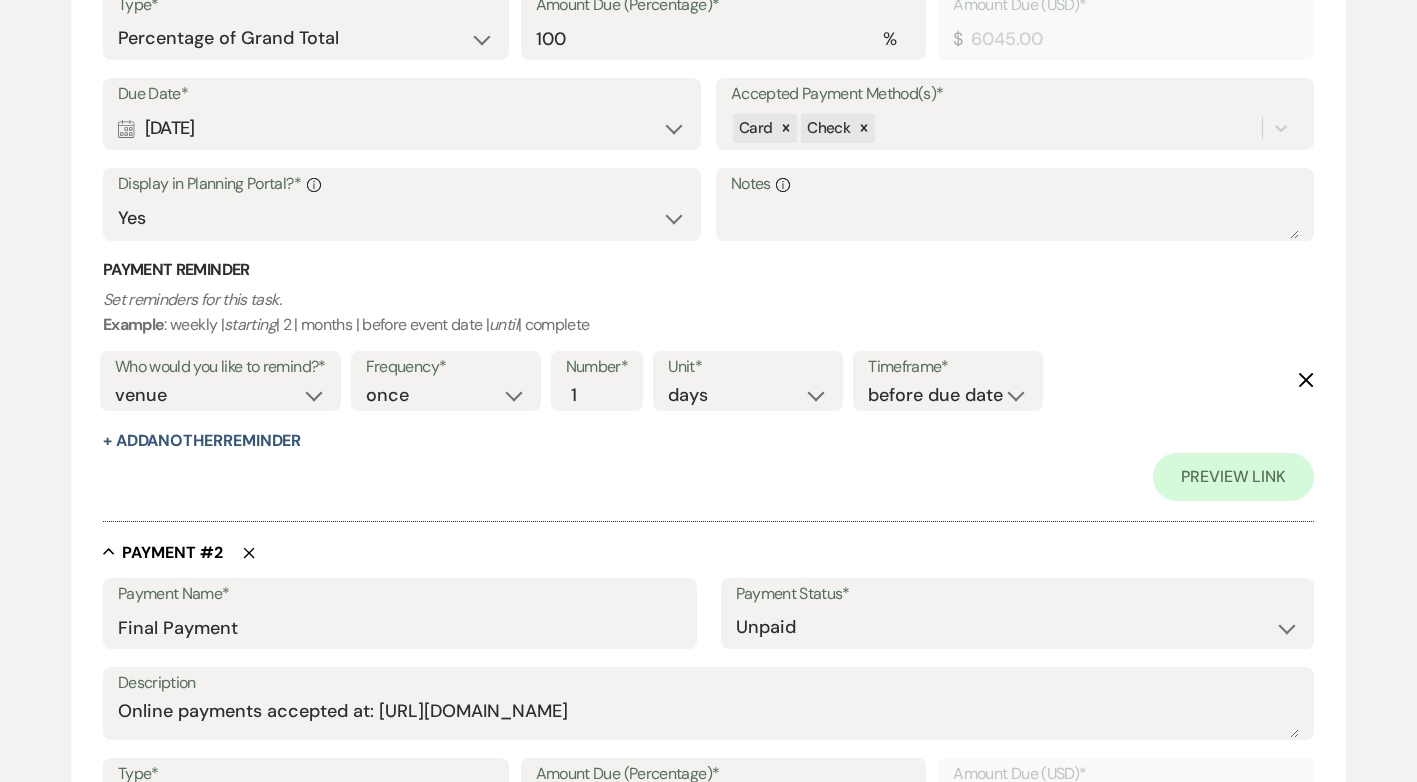 click on "Who would you like to remind?* client venue both" at bounding box center [220, 381] 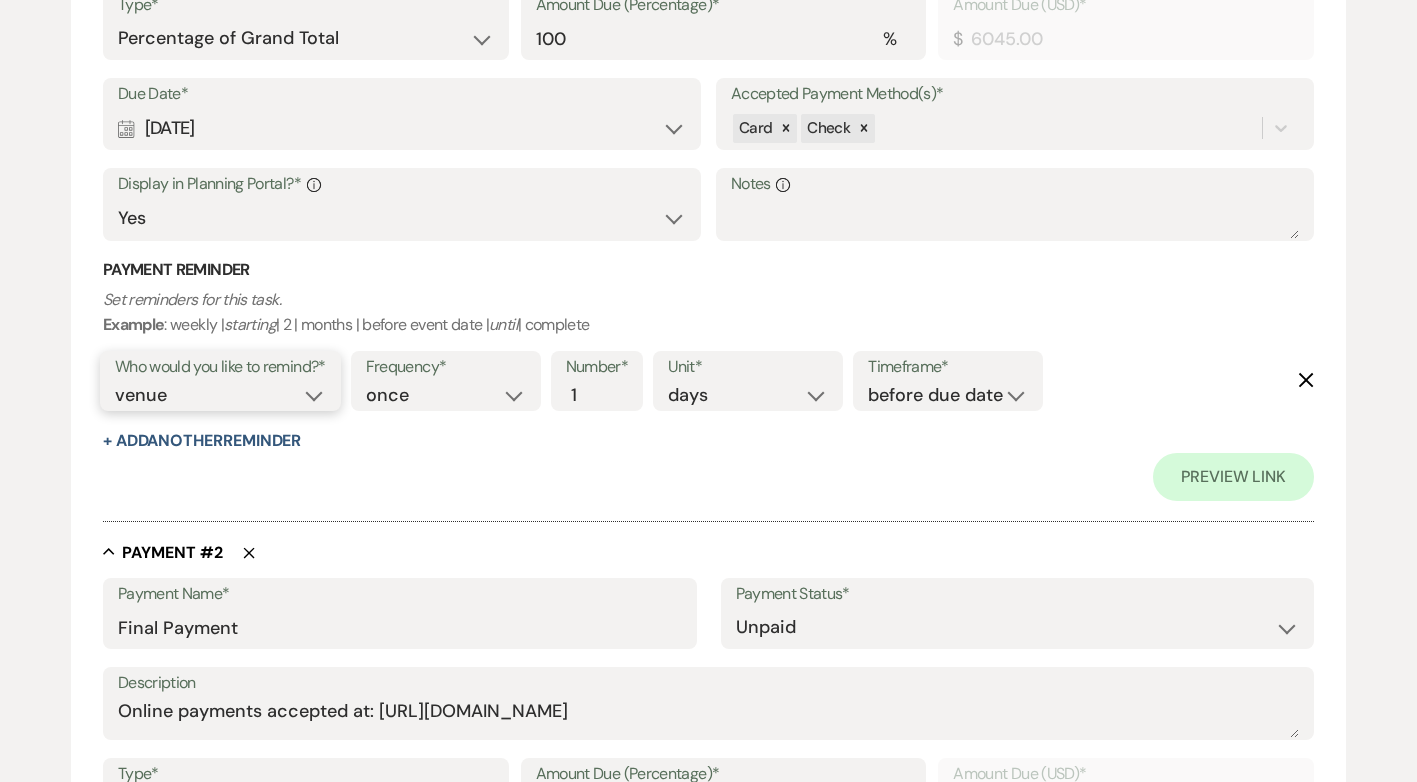 click on "client venue both" at bounding box center [220, 395] 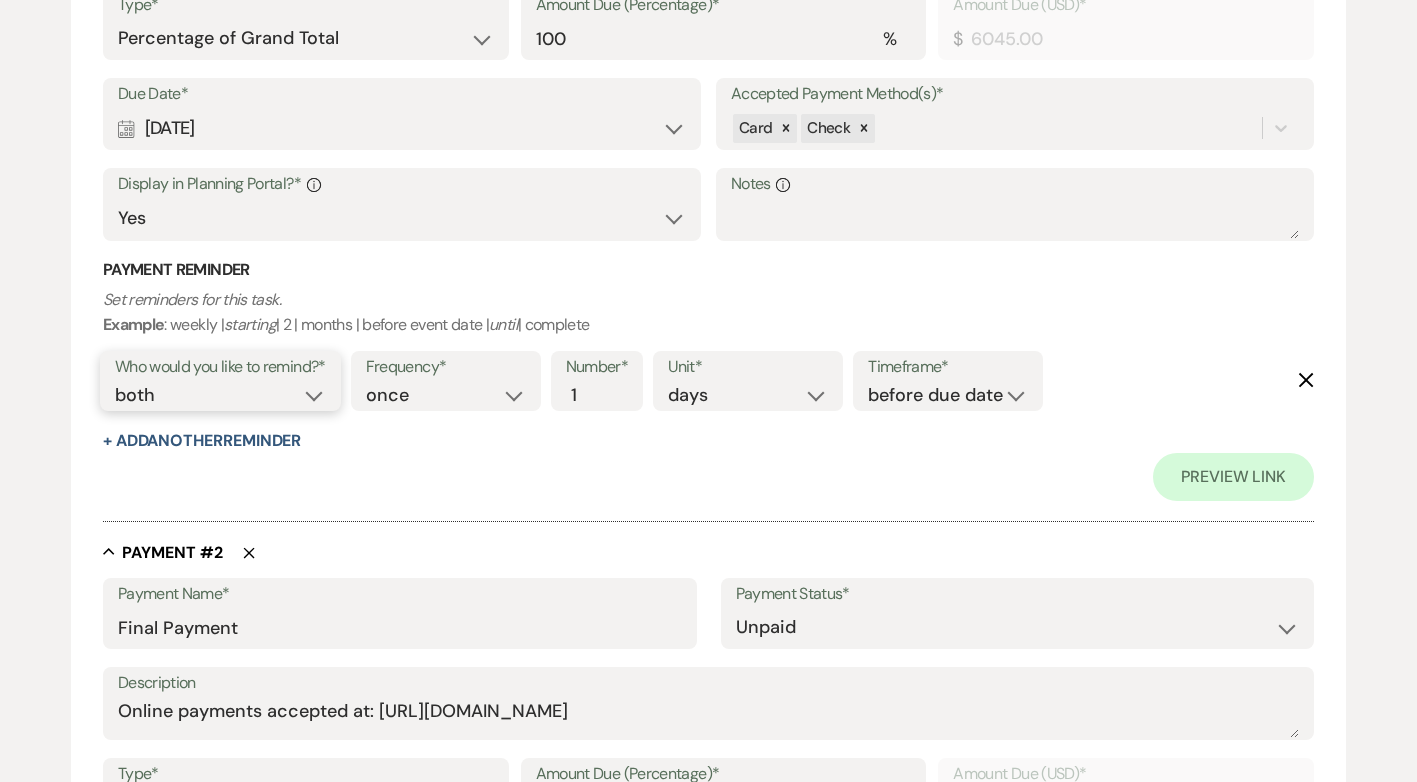 click on "client venue both" at bounding box center [220, 395] 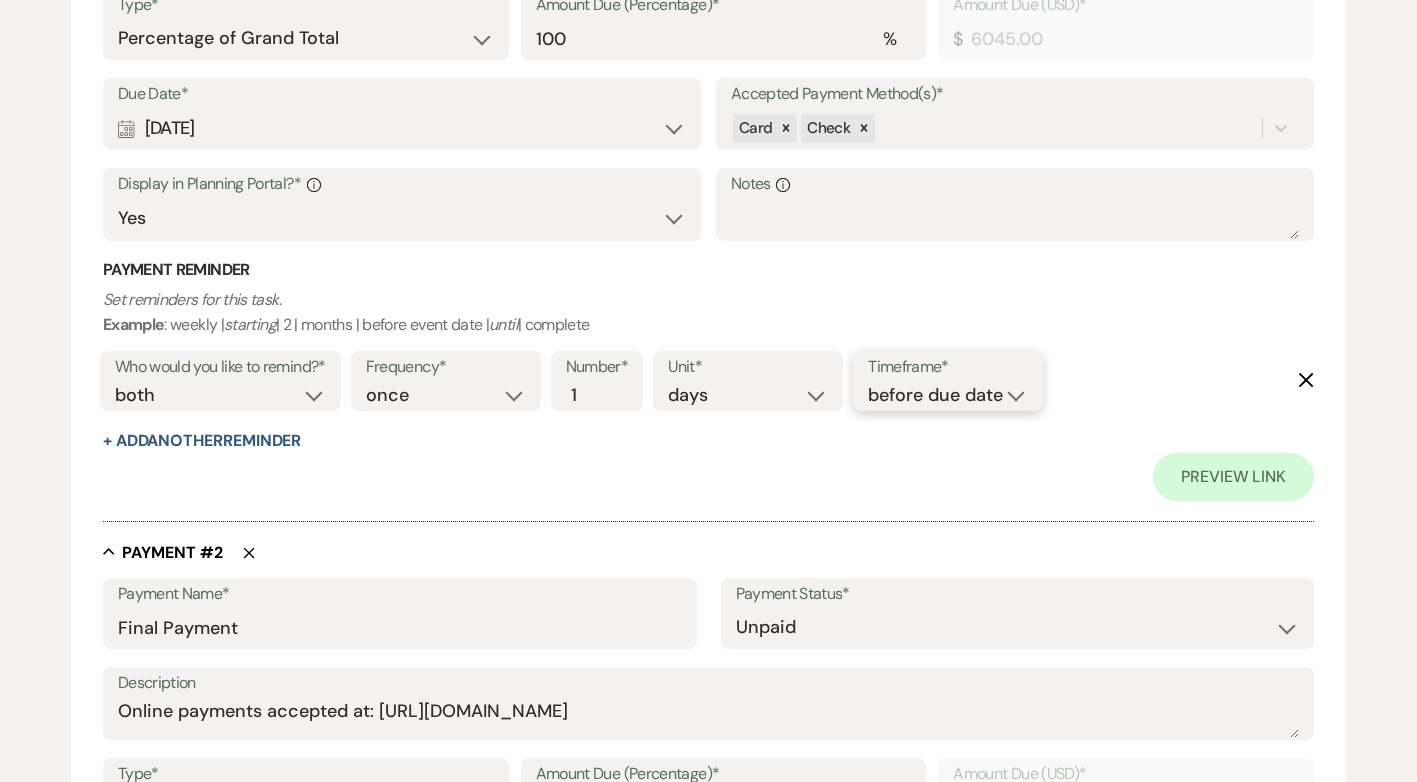 click on "before due date after due date on due date on custom date" at bounding box center (948, 395) 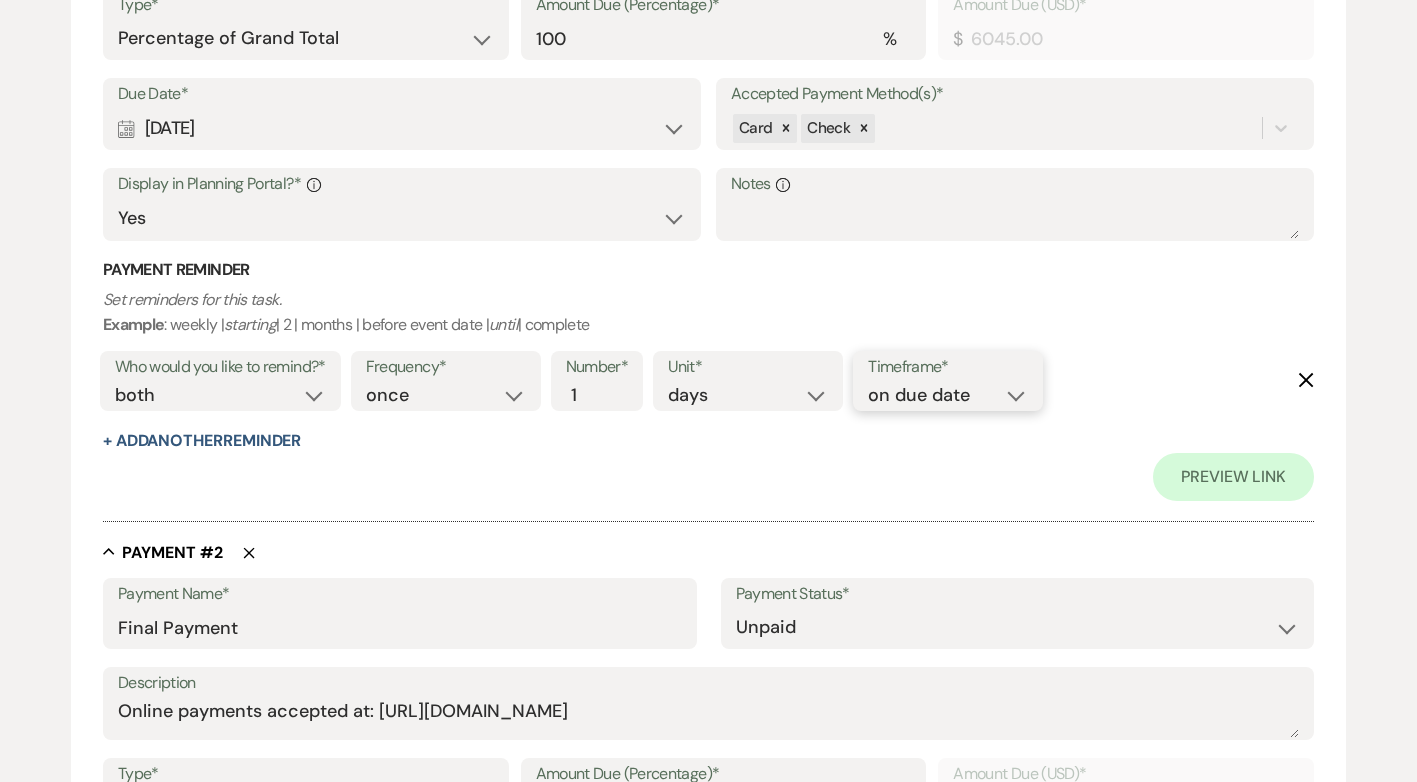click on "before due date after due date on due date on custom date" at bounding box center (948, 395) 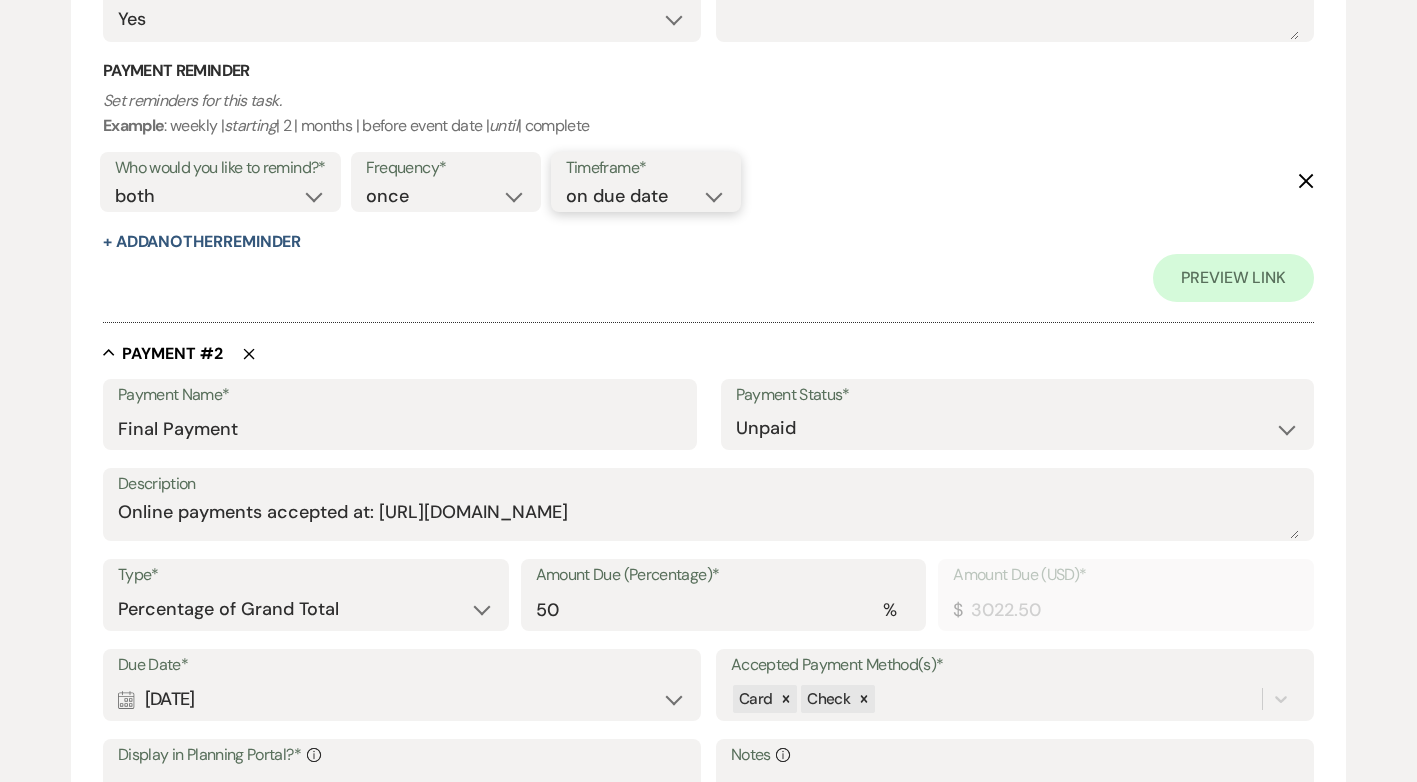 scroll, scrollTop: 1000, scrollLeft: 0, axis: vertical 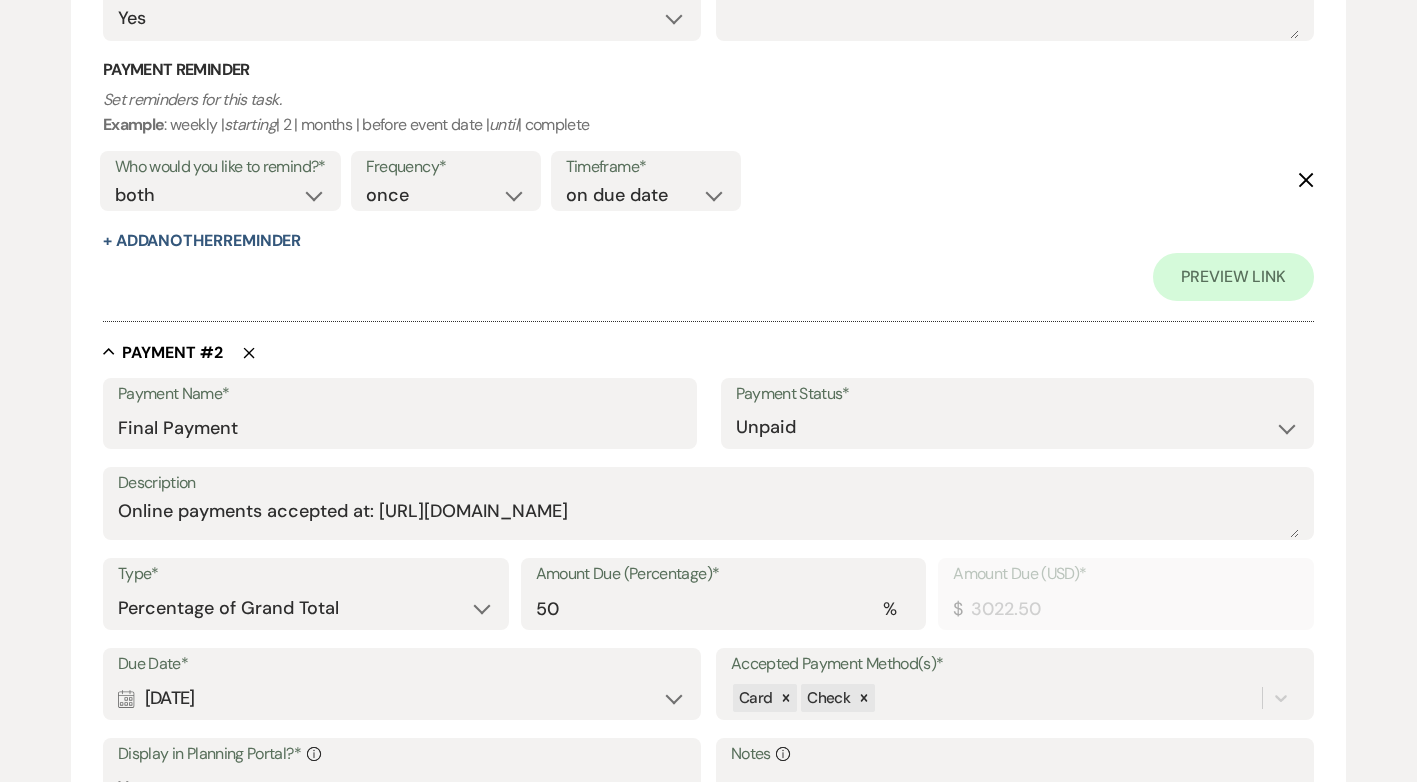 click on "Collapse Payment # 2 Delete" at bounding box center [708, 352] 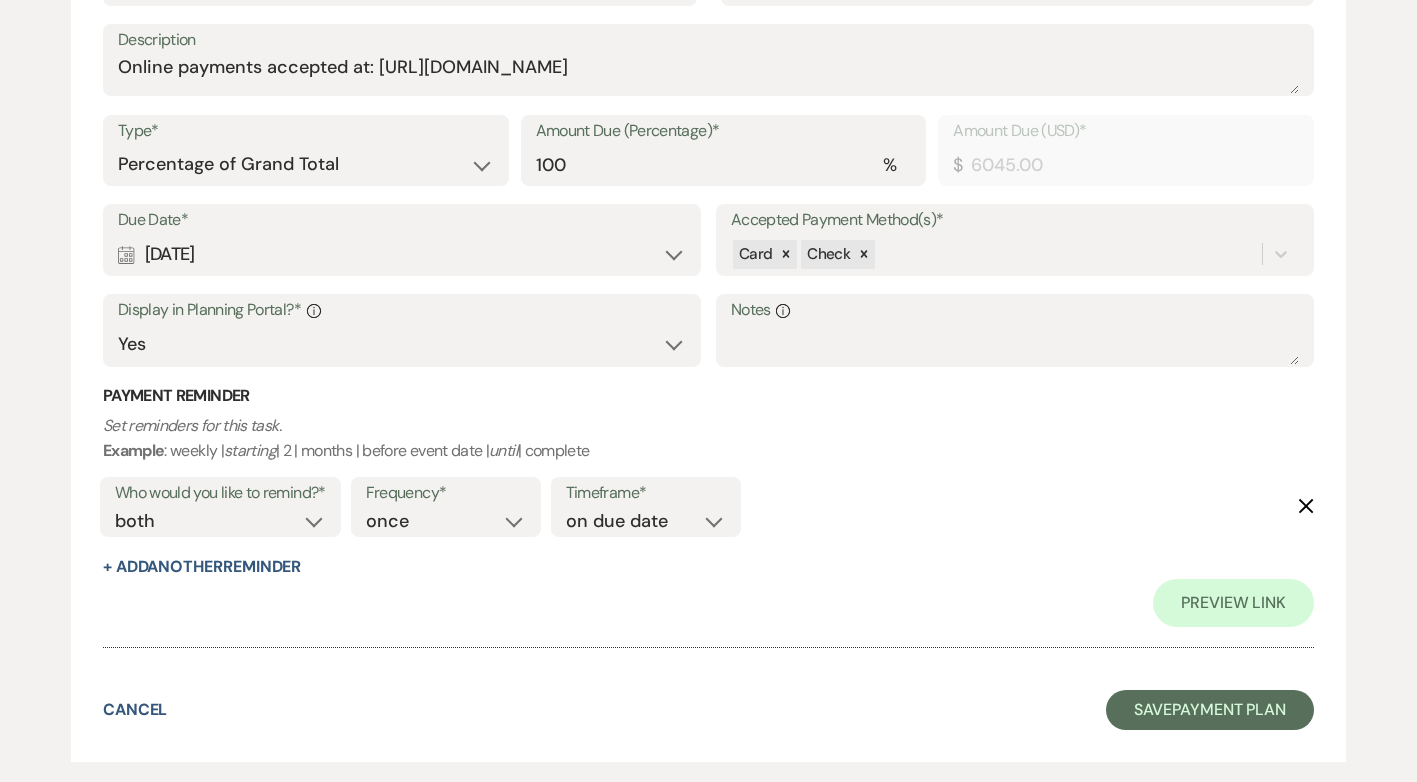 scroll, scrollTop: 686, scrollLeft: 0, axis: vertical 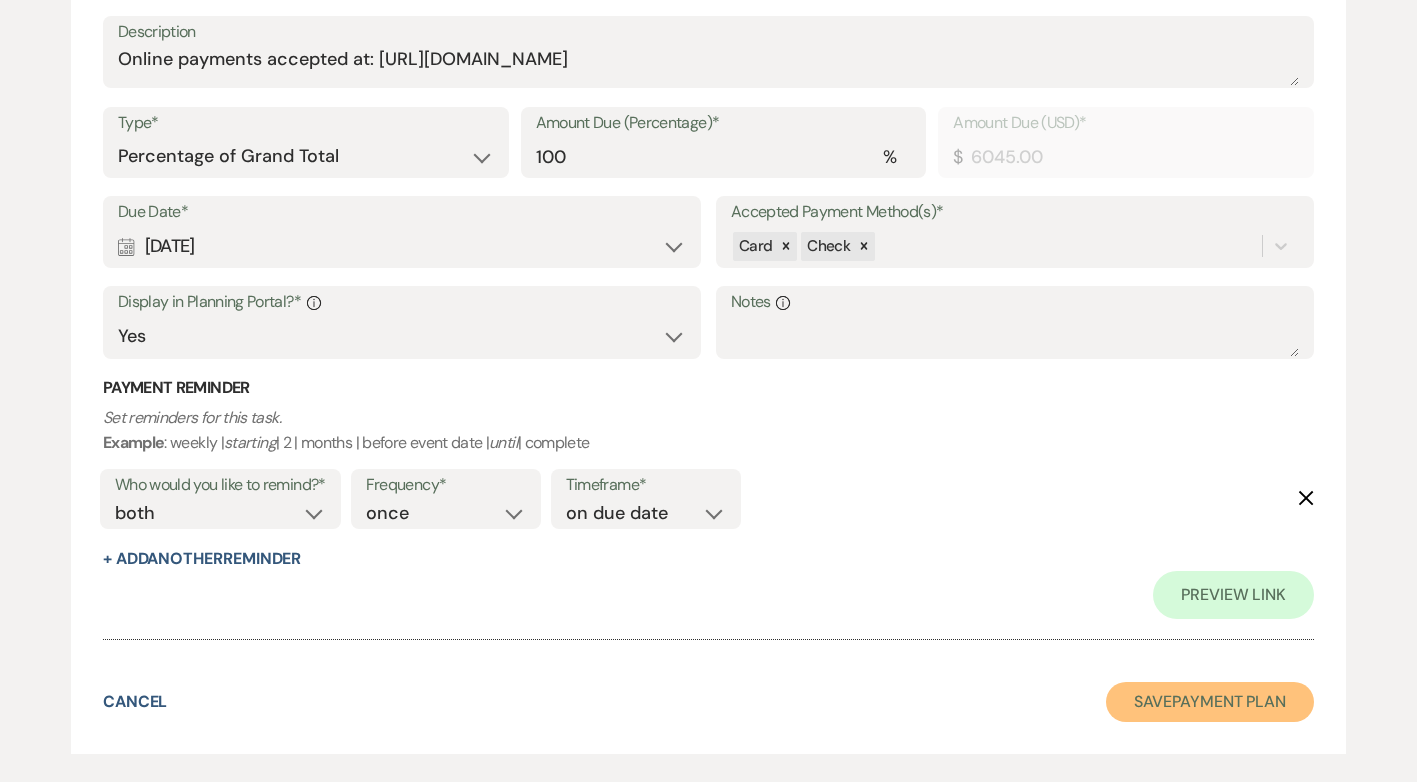click on "Save  Payment Plan" at bounding box center (1210, 702) 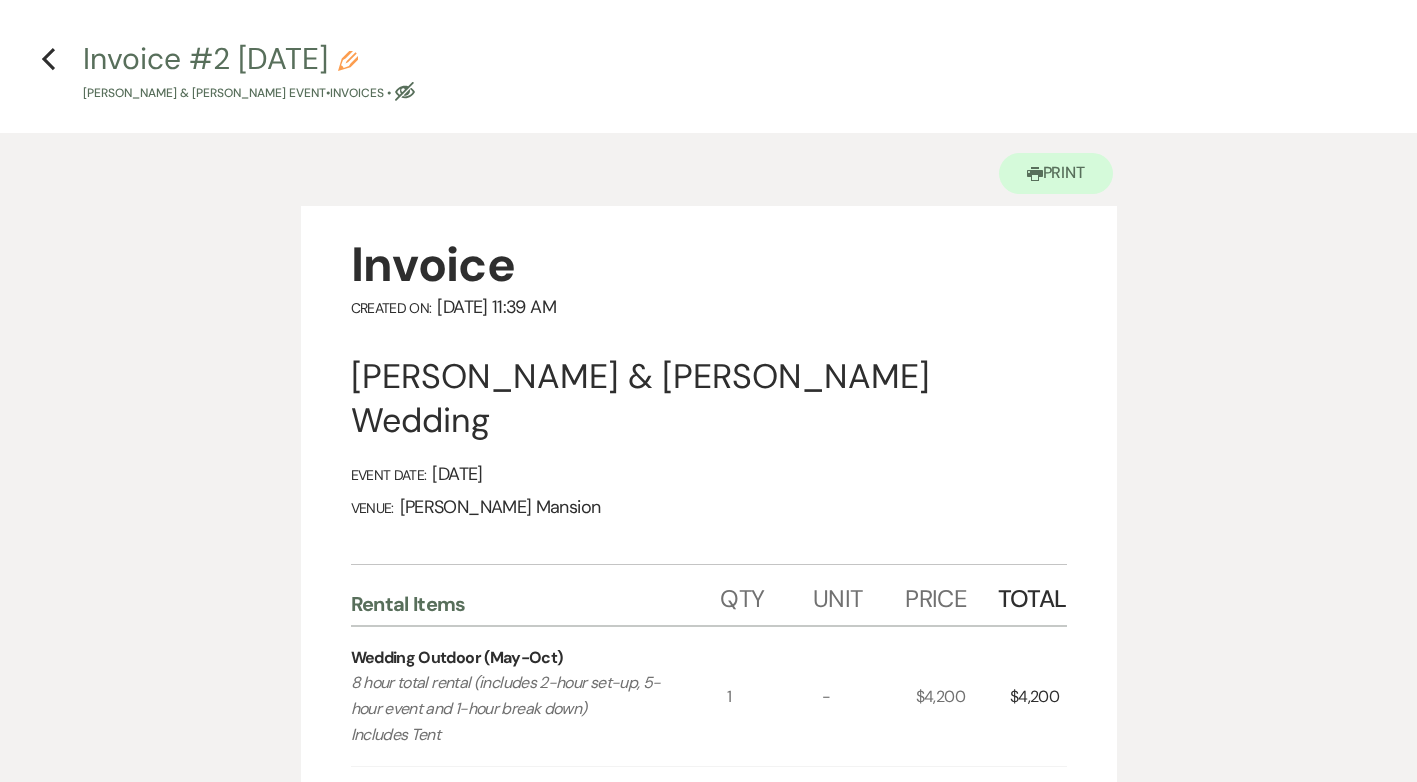 scroll, scrollTop: 0, scrollLeft: 0, axis: both 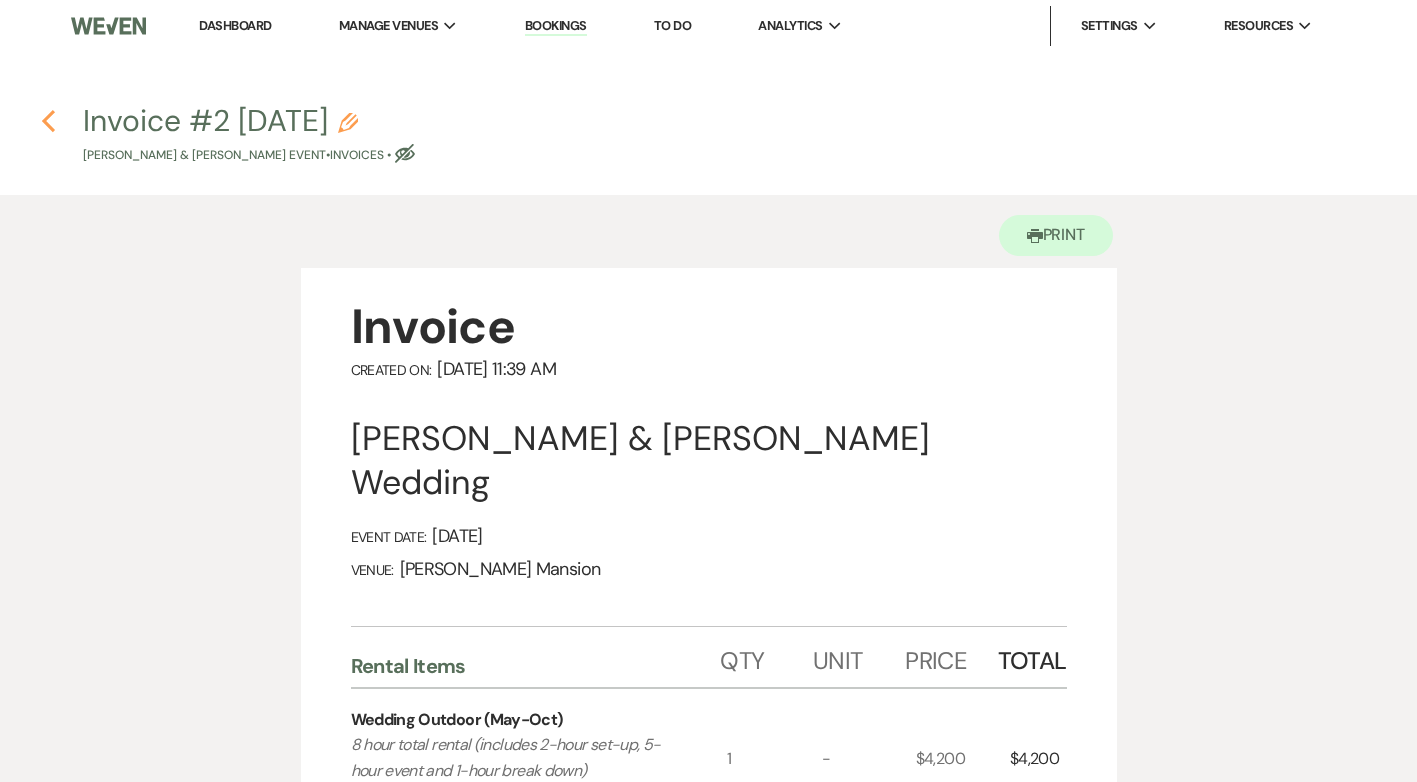 click 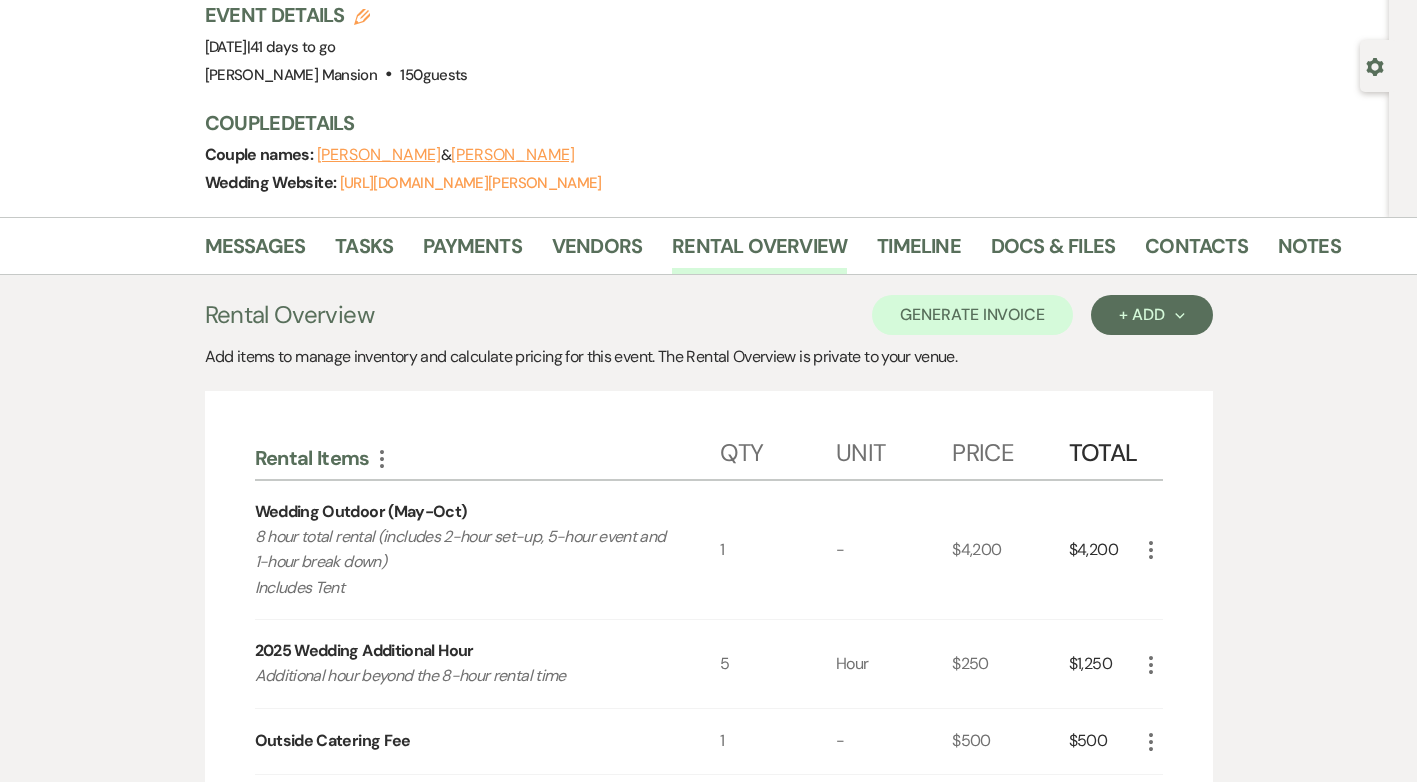 scroll, scrollTop: 0, scrollLeft: 0, axis: both 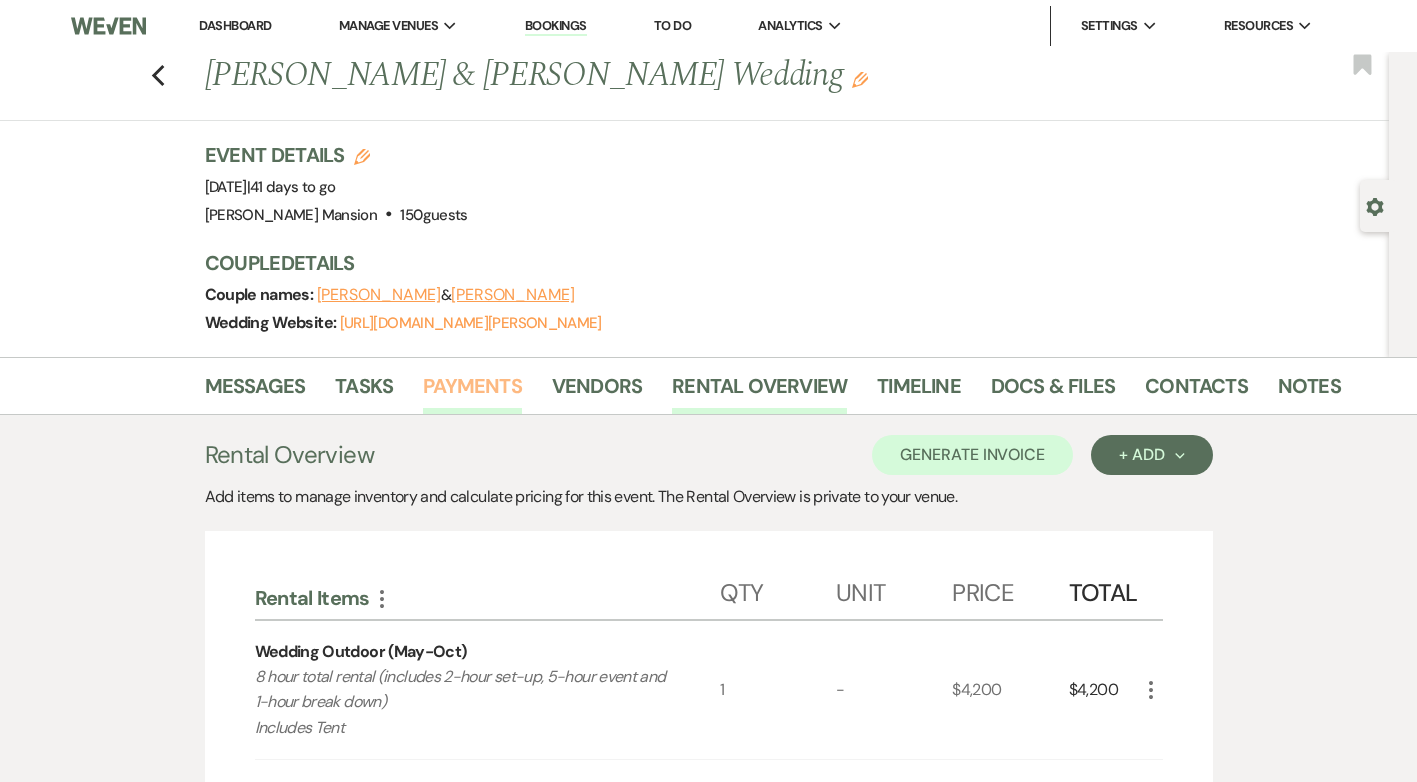 click on "Payments" at bounding box center (472, 392) 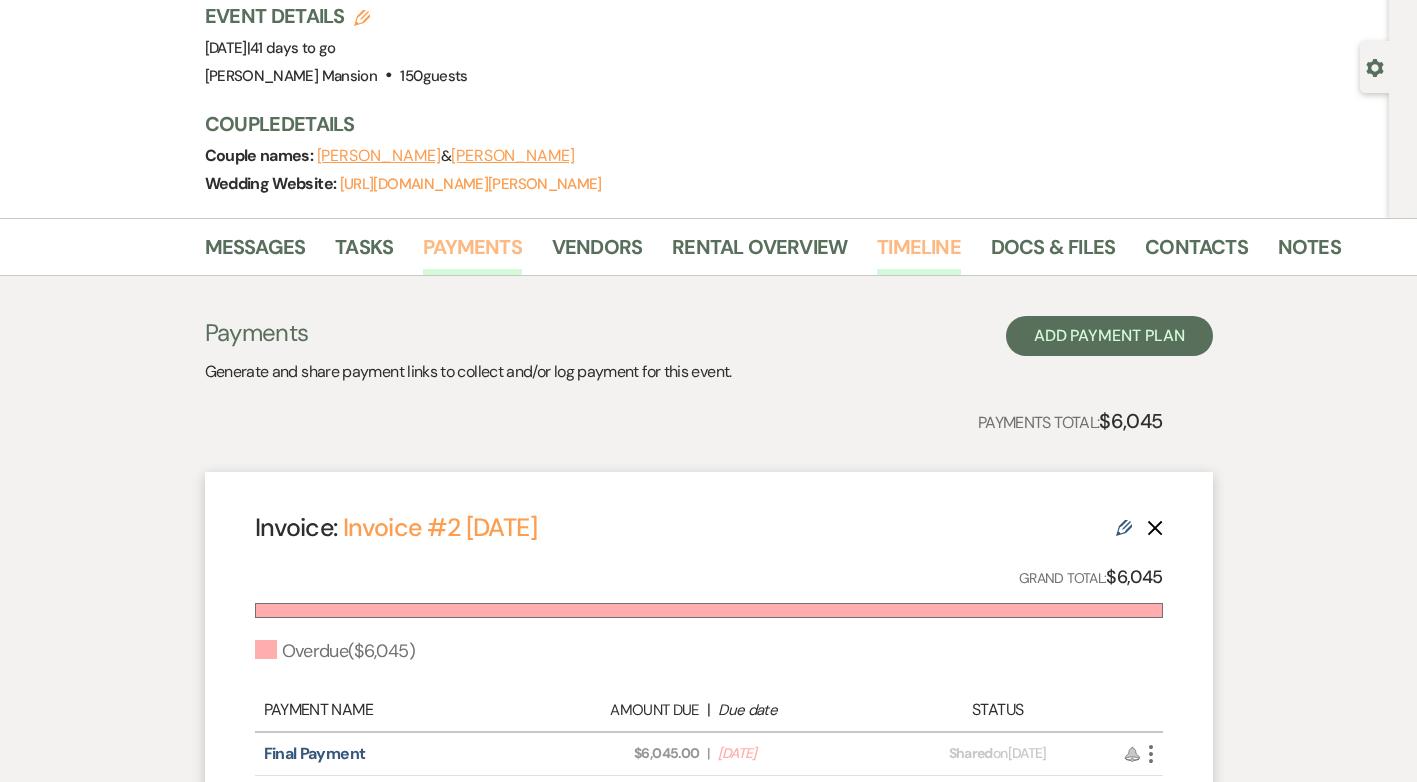 scroll, scrollTop: 74, scrollLeft: 0, axis: vertical 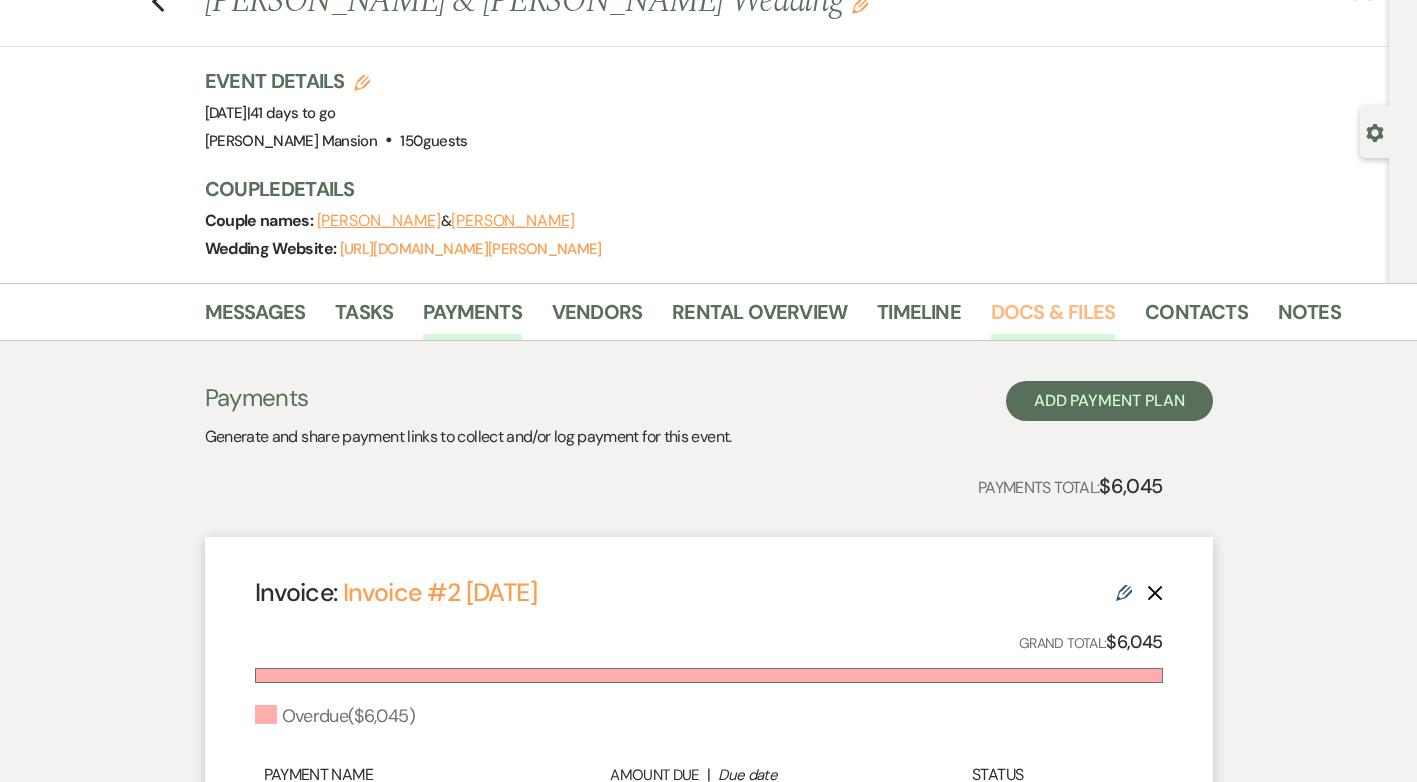click on "Docs & Files" at bounding box center (1053, 318) 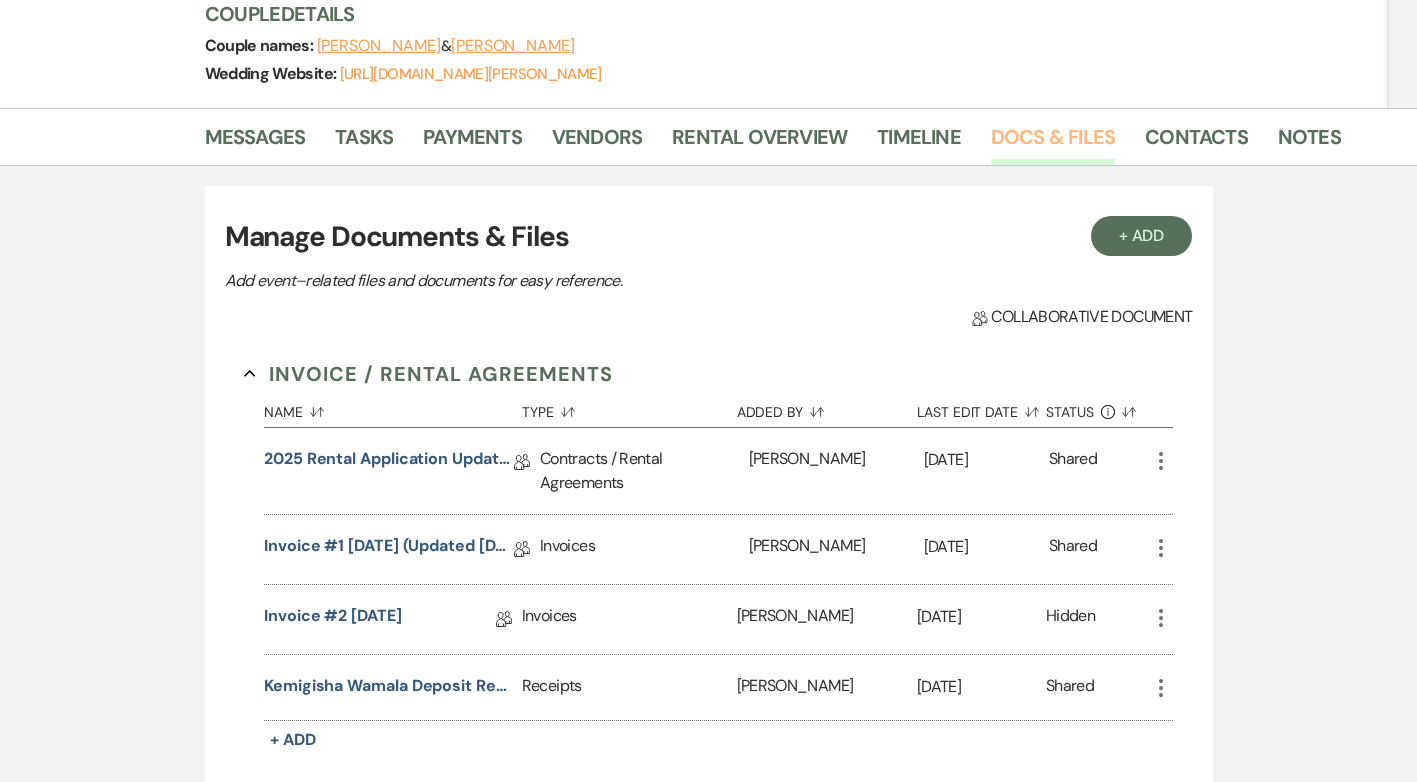scroll, scrollTop: 274, scrollLeft: 0, axis: vertical 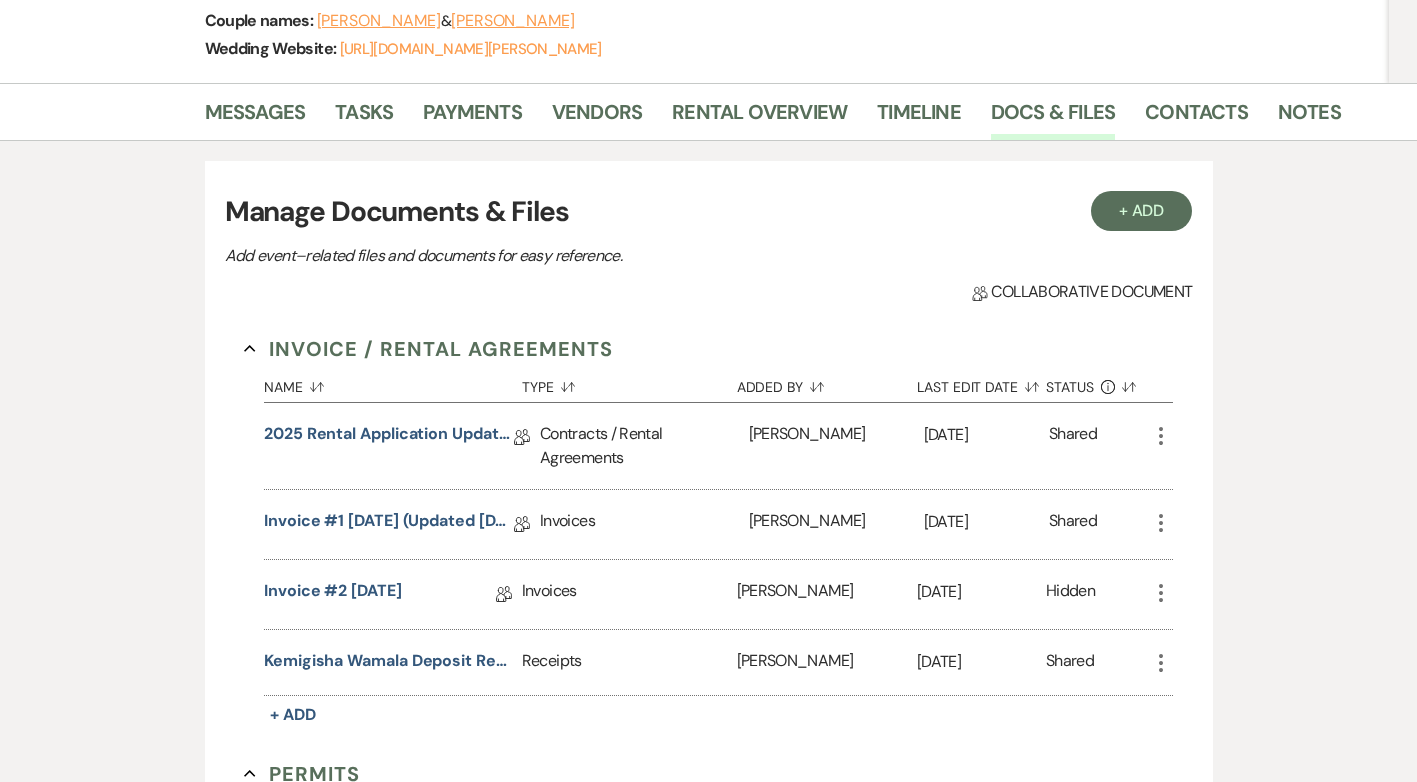 click on "More" 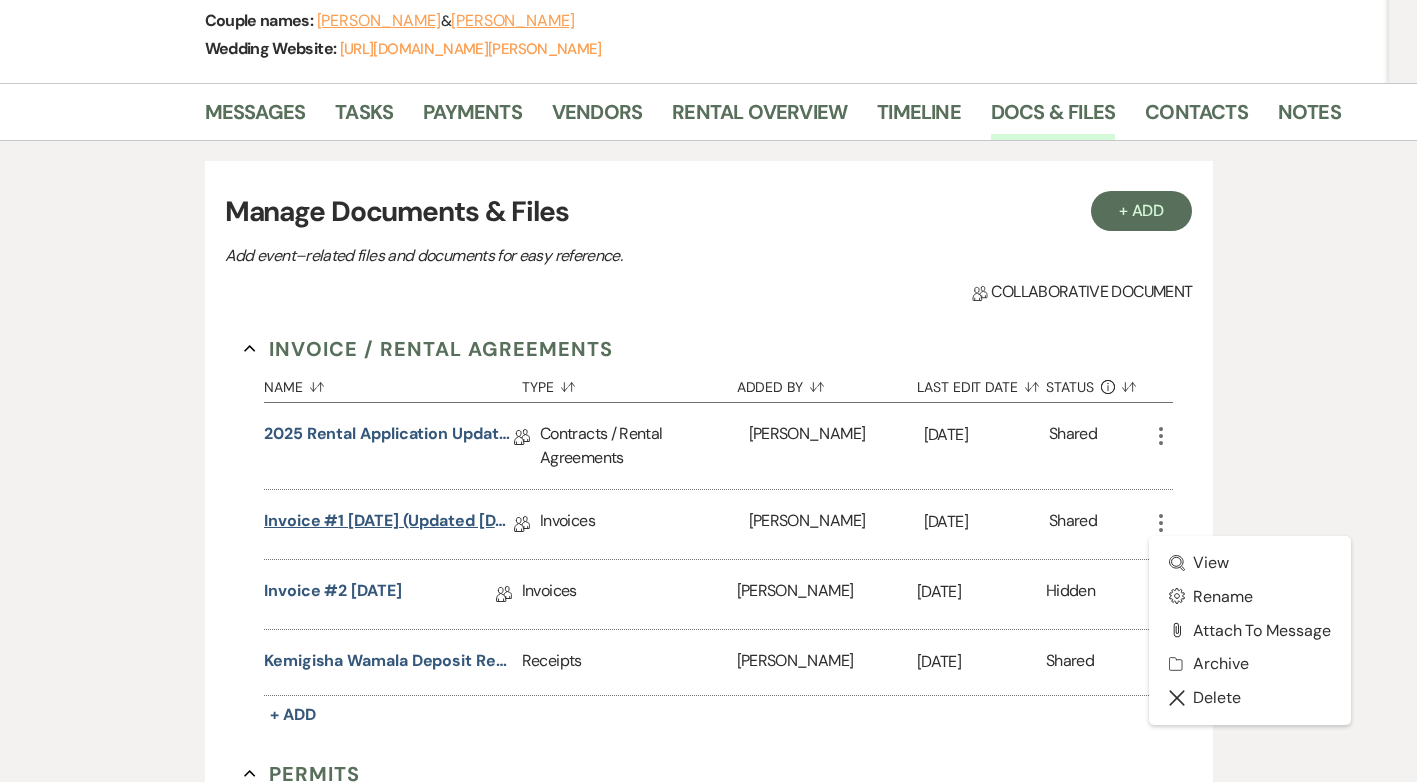 click on "Invoice #1 08/28/2025 (Updated 7/17/2025)" at bounding box center [389, 524] 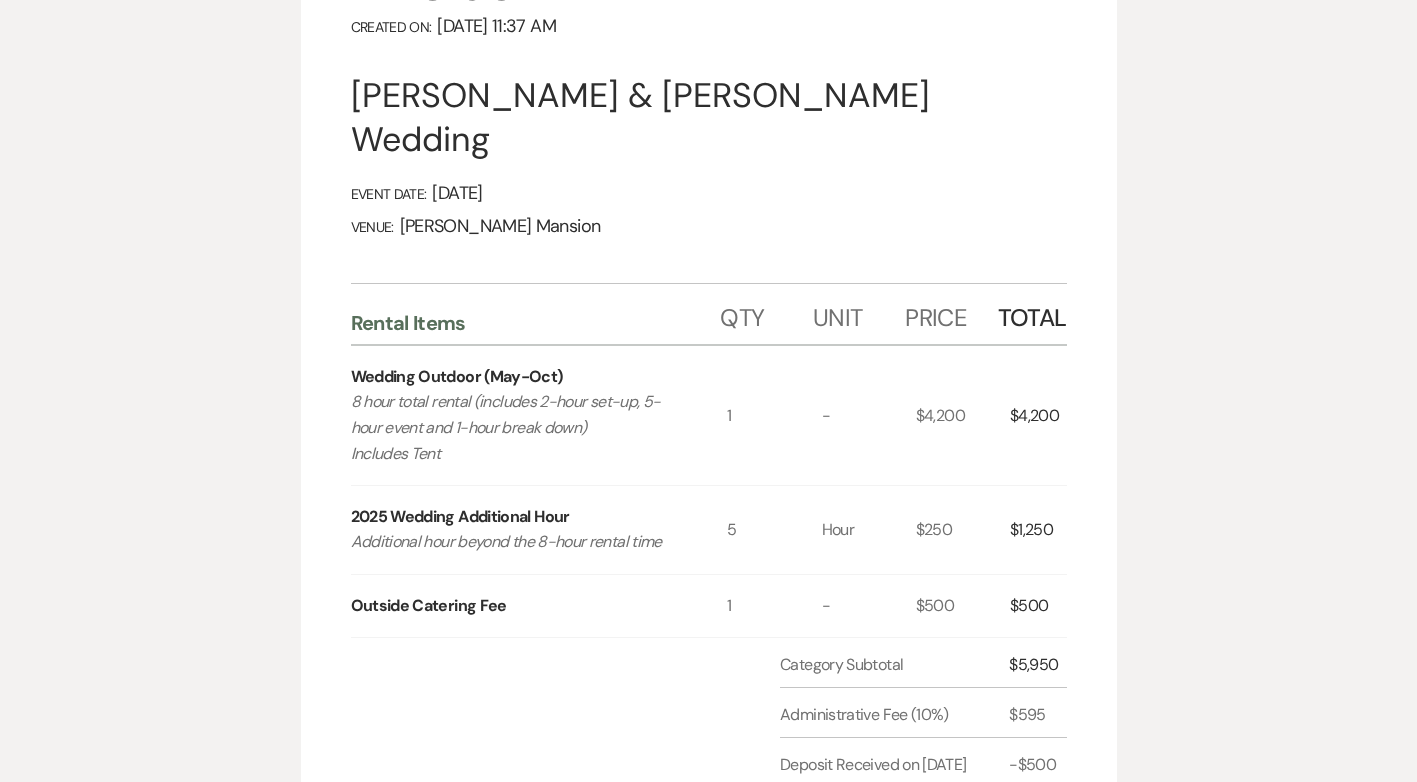 scroll, scrollTop: 0, scrollLeft: 0, axis: both 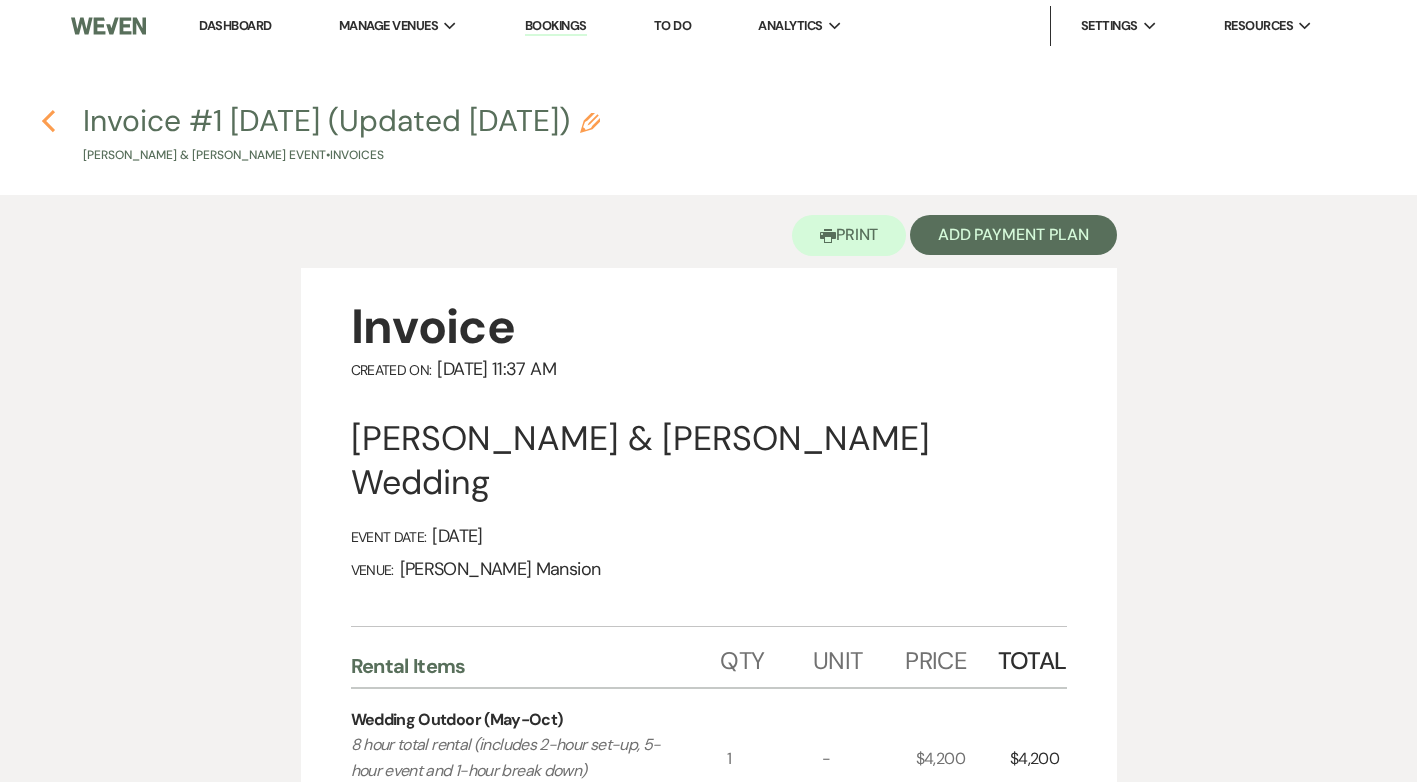 click on "Previous" 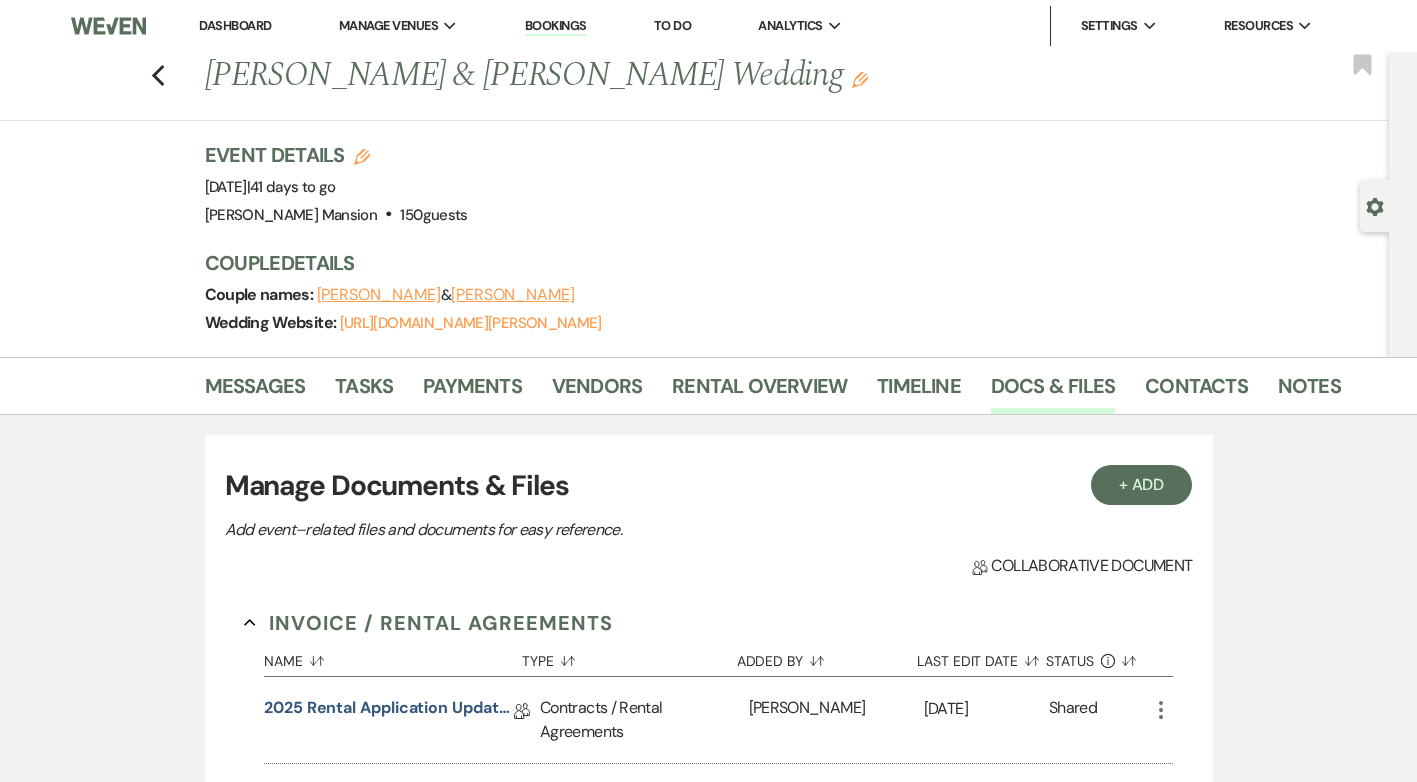 scroll, scrollTop: 274, scrollLeft: 0, axis: vertical 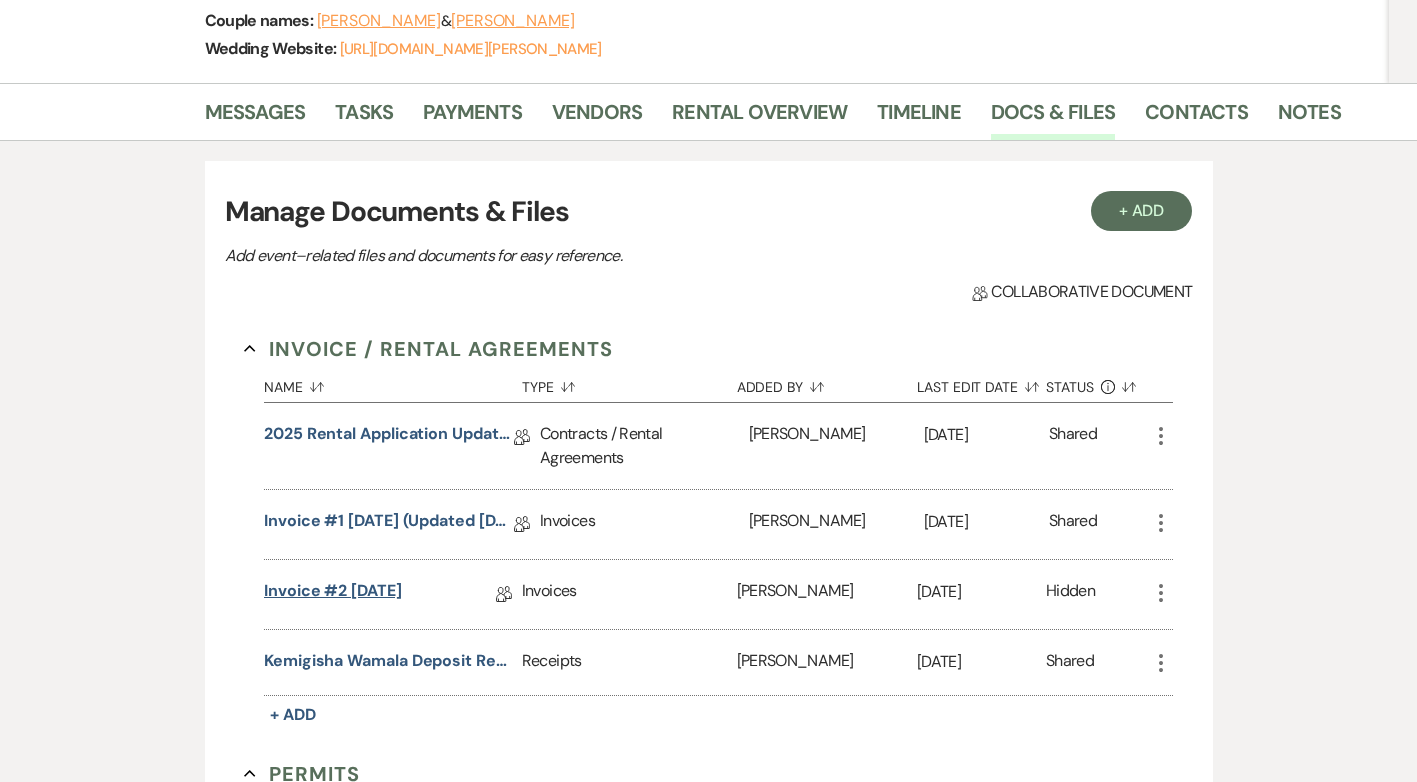 click on "Invoice #2 7-17-2025" at bounding box center (333, 594) 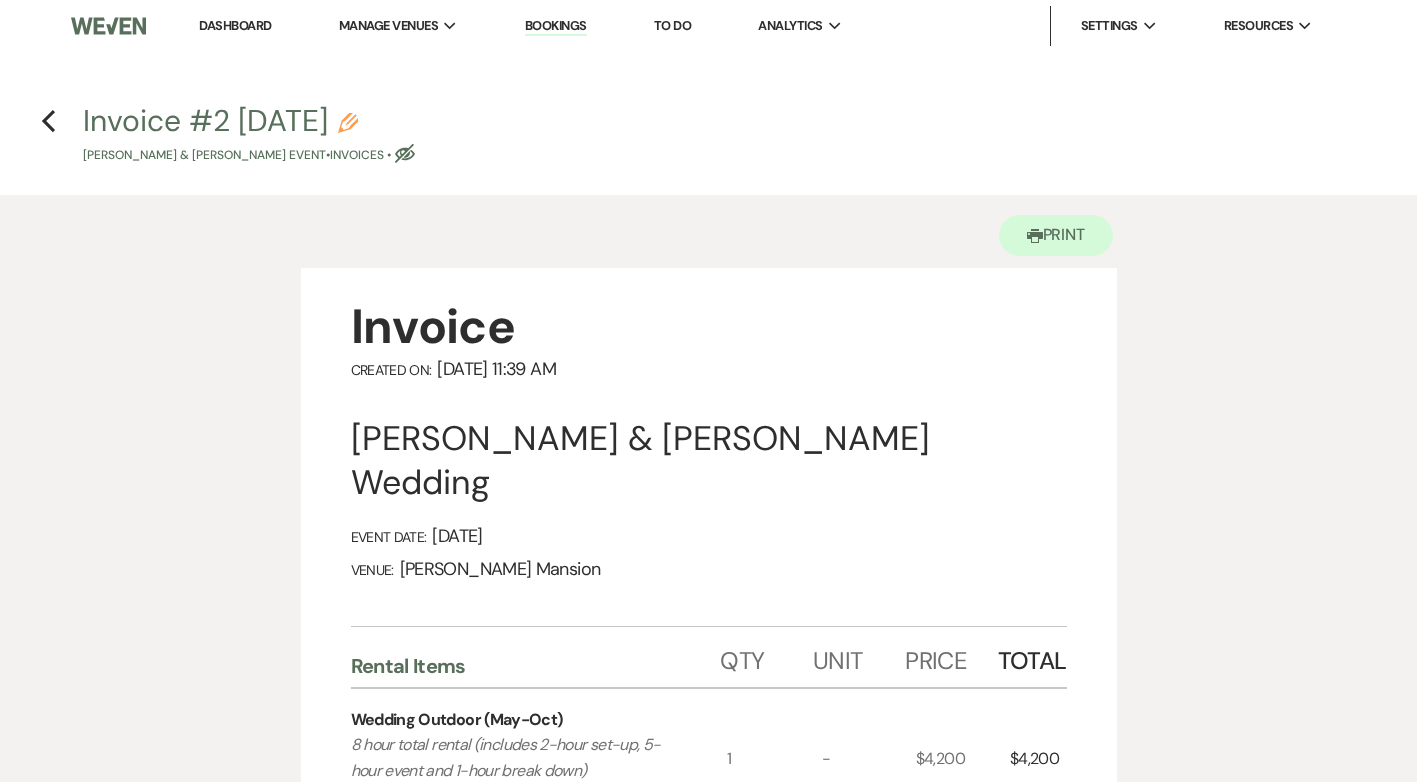 click on "Pencil" 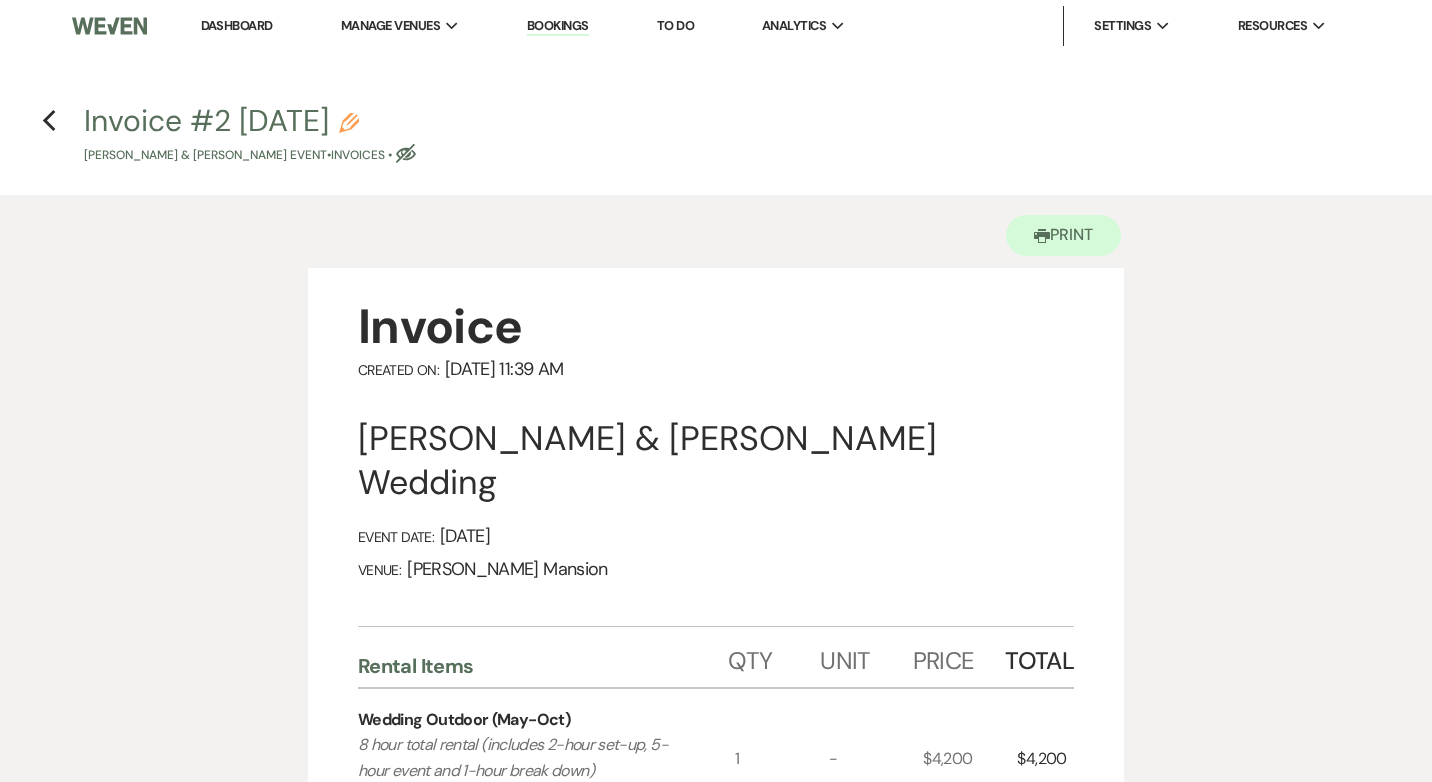 select on "22" 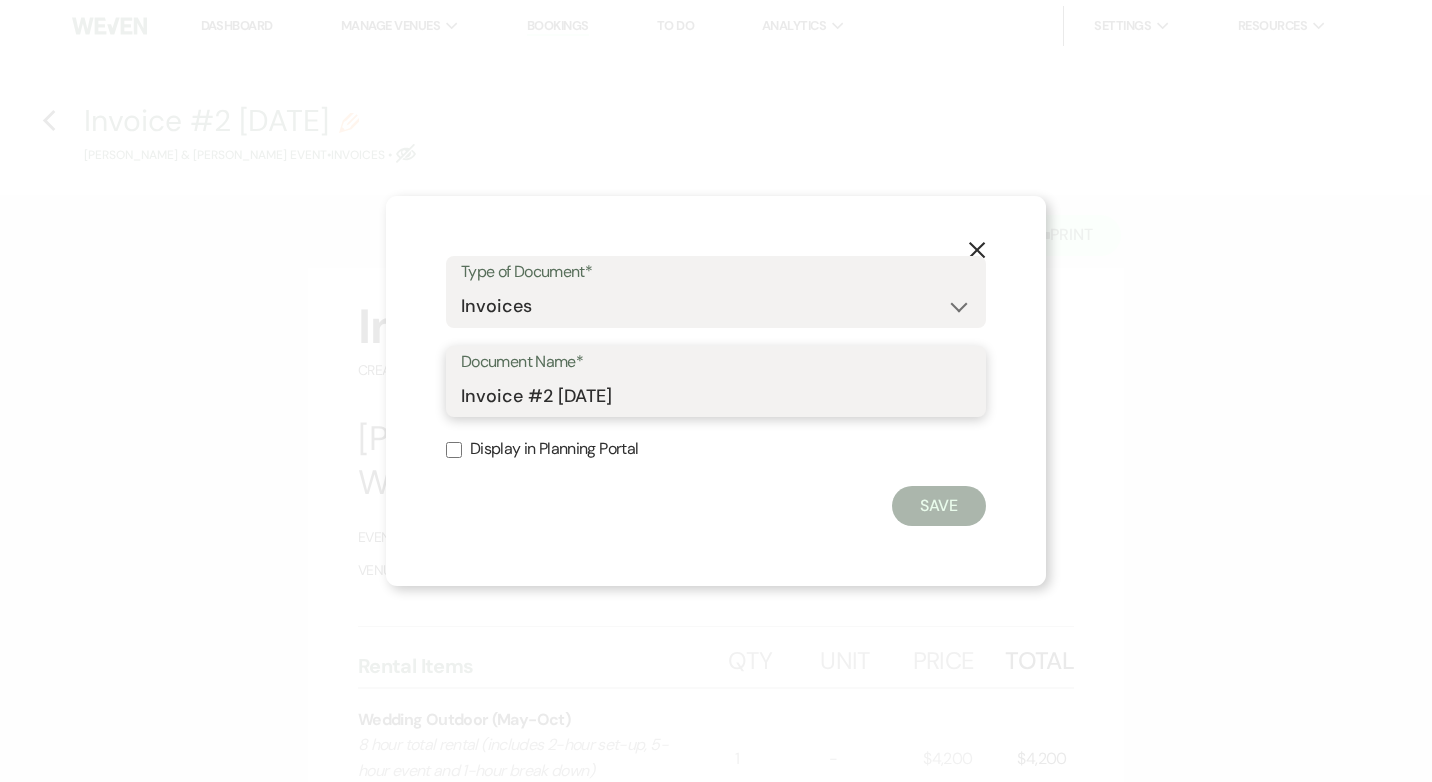 click on "Invoice #2 7-17-2025" at bounding box center (716, 395) 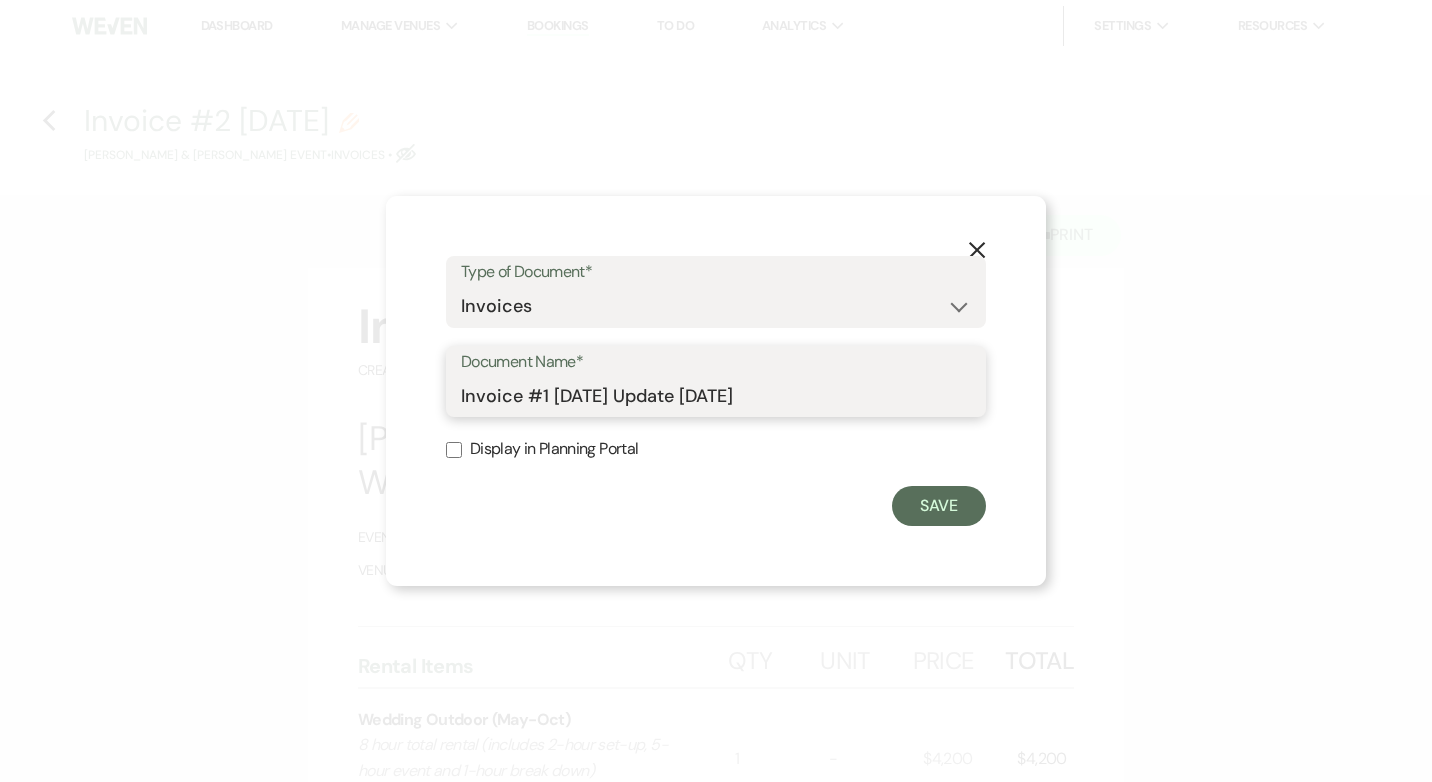 type on "Invoice #1 8/28/25 Update 7/17/25" 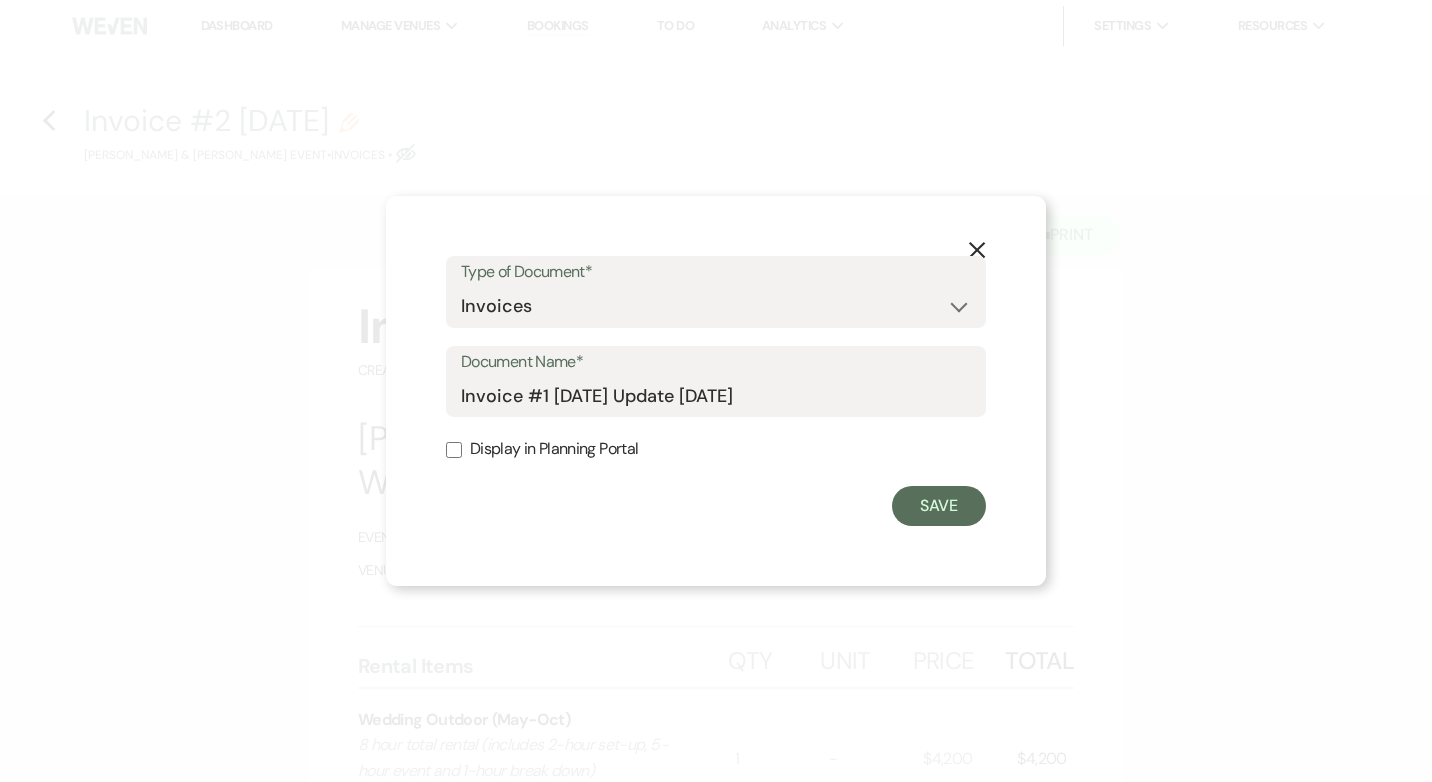 click on "Display in Planning Portal" at bounding box center (454, 450) 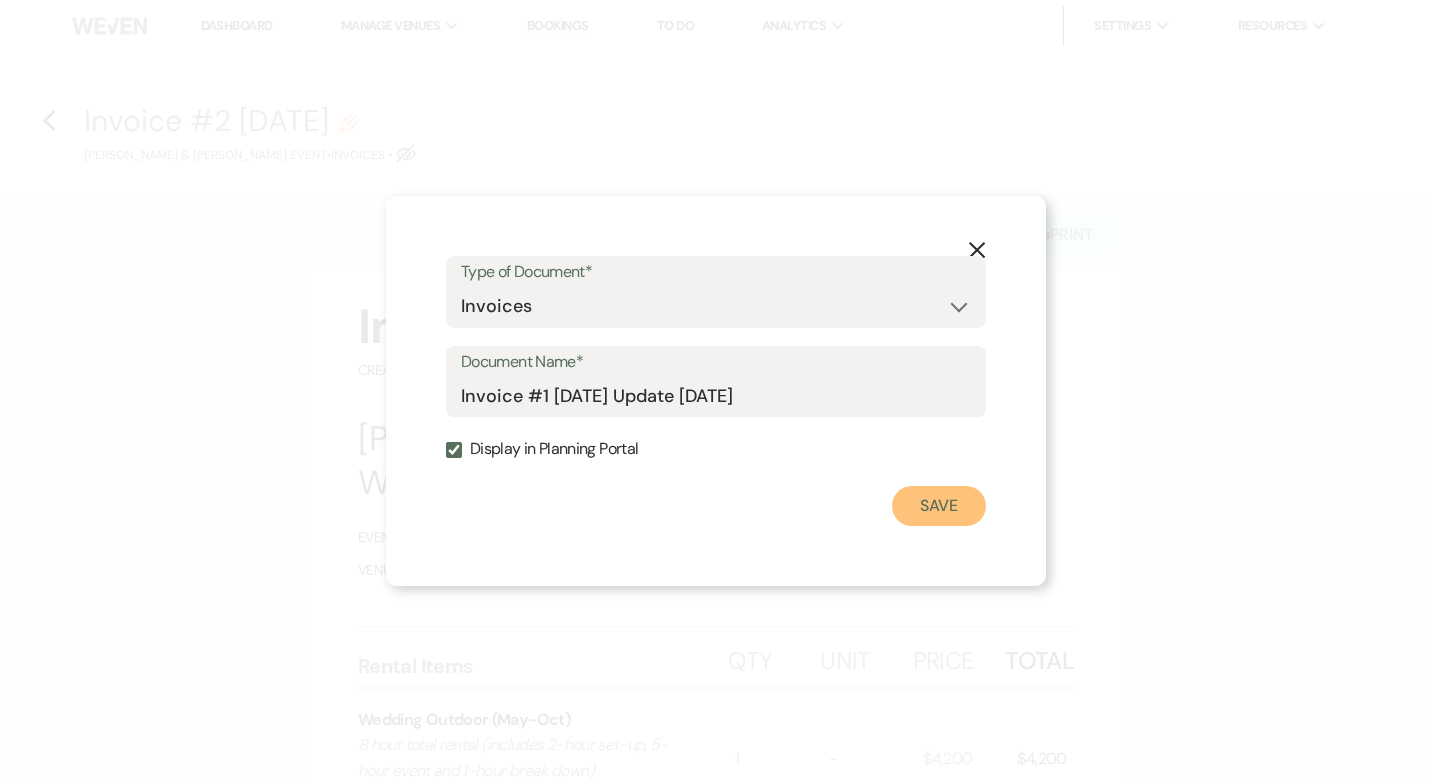 click on "Save" at bounding box center [939, 506] 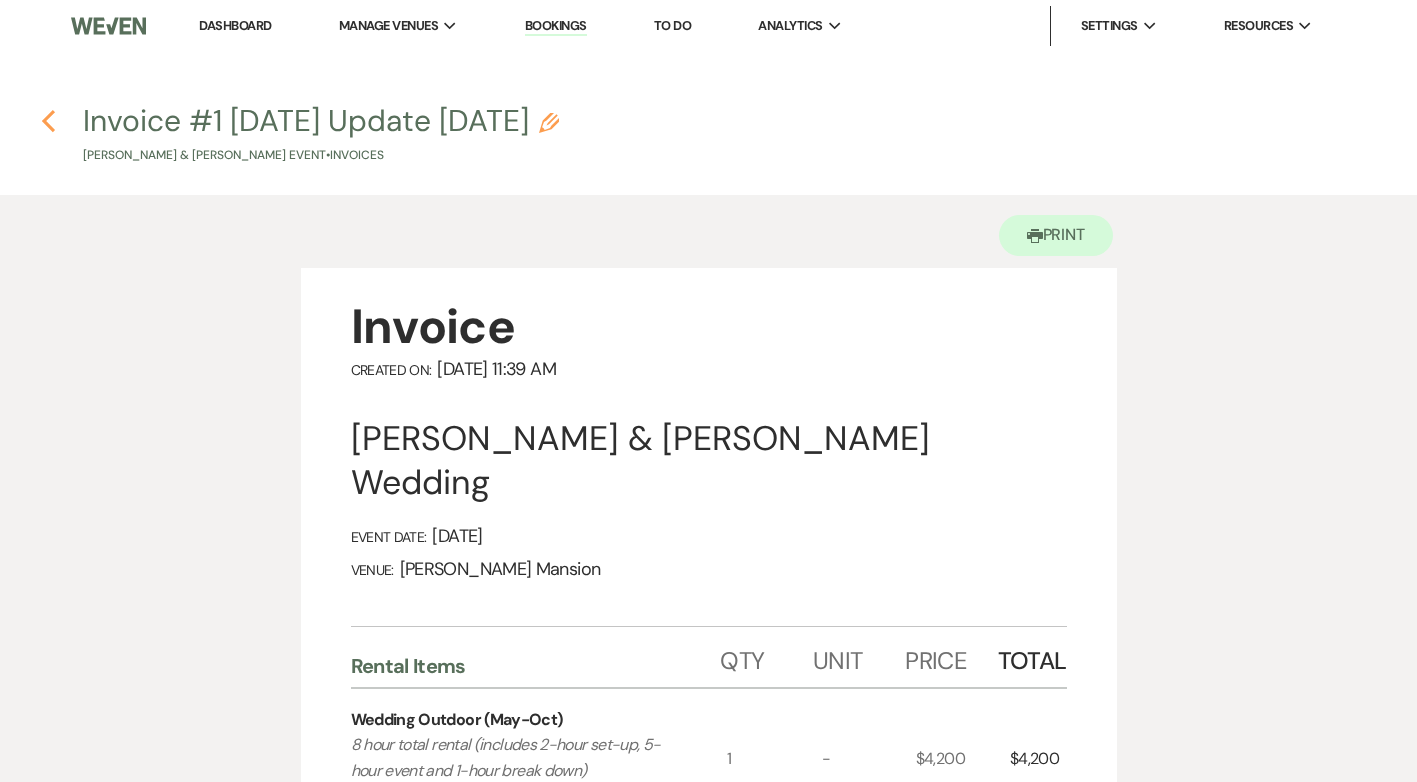 click 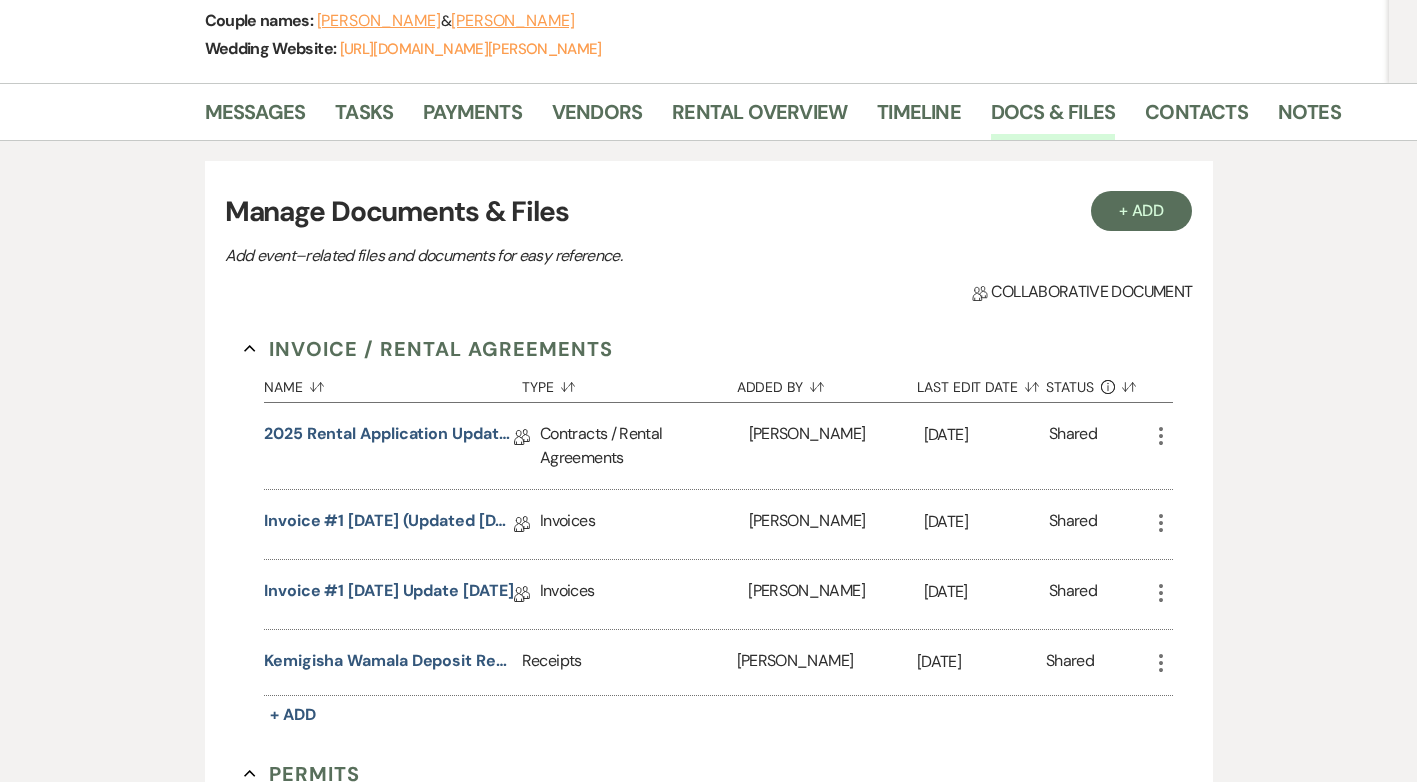click on "More" 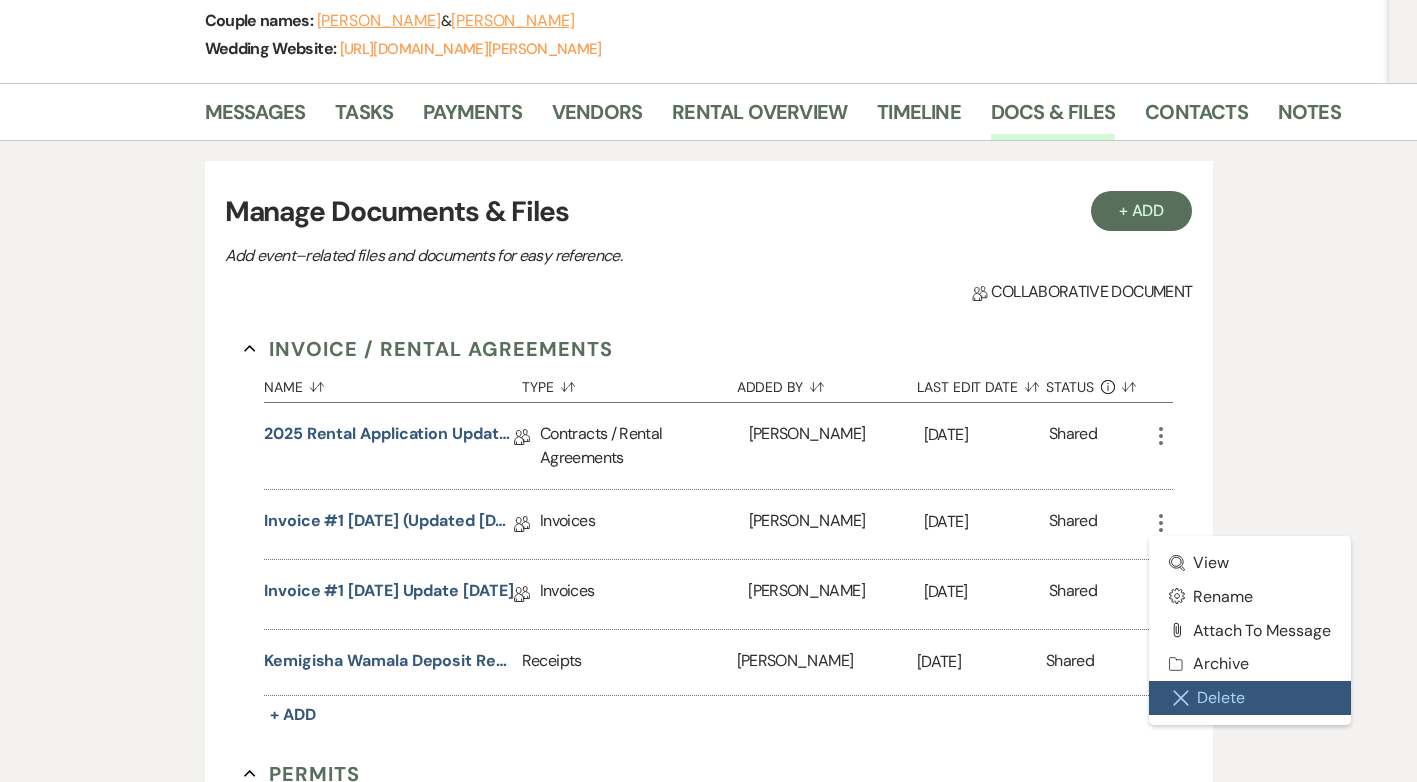 click on "Close Delete X Delete" at bounding box center (1250, 698) 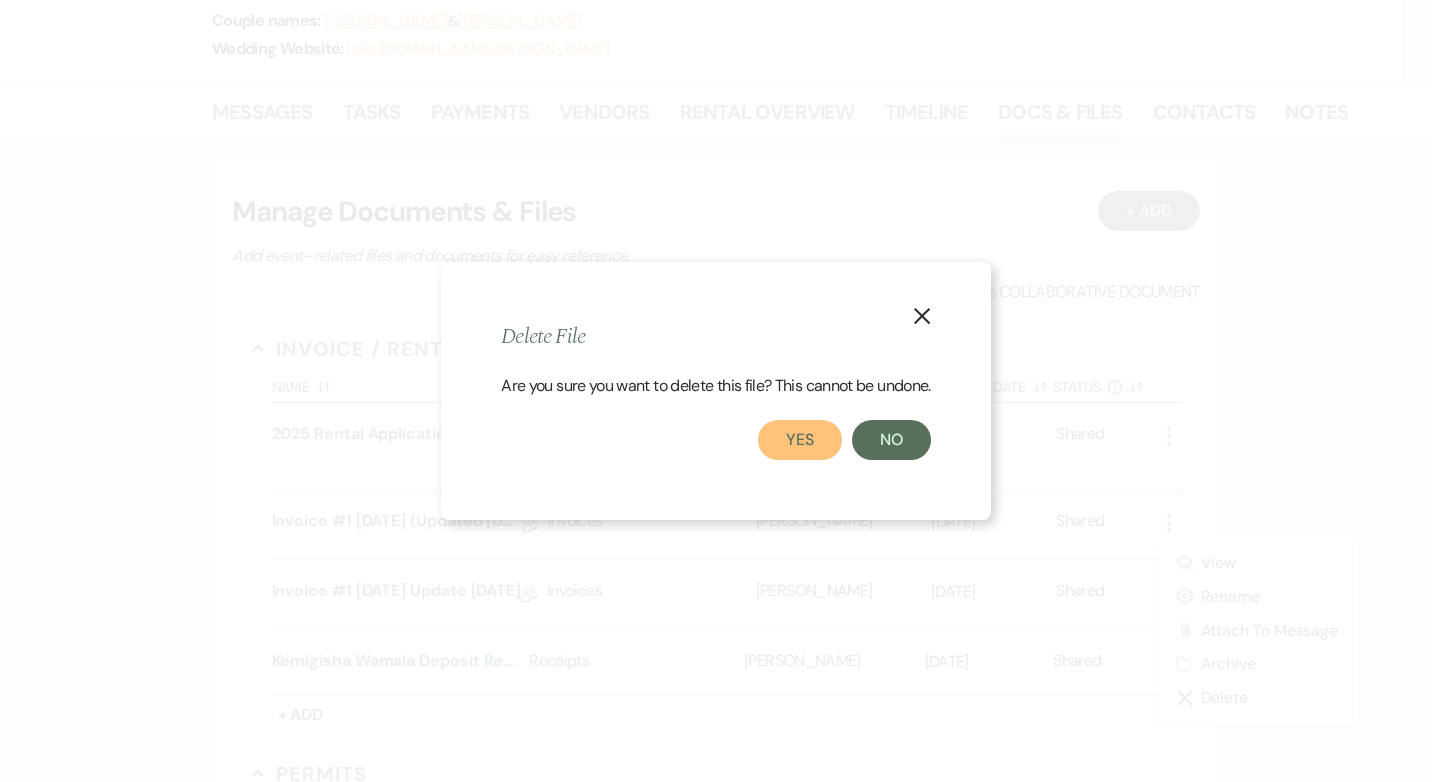 click on "Yes" at bounding box center [800, 440] 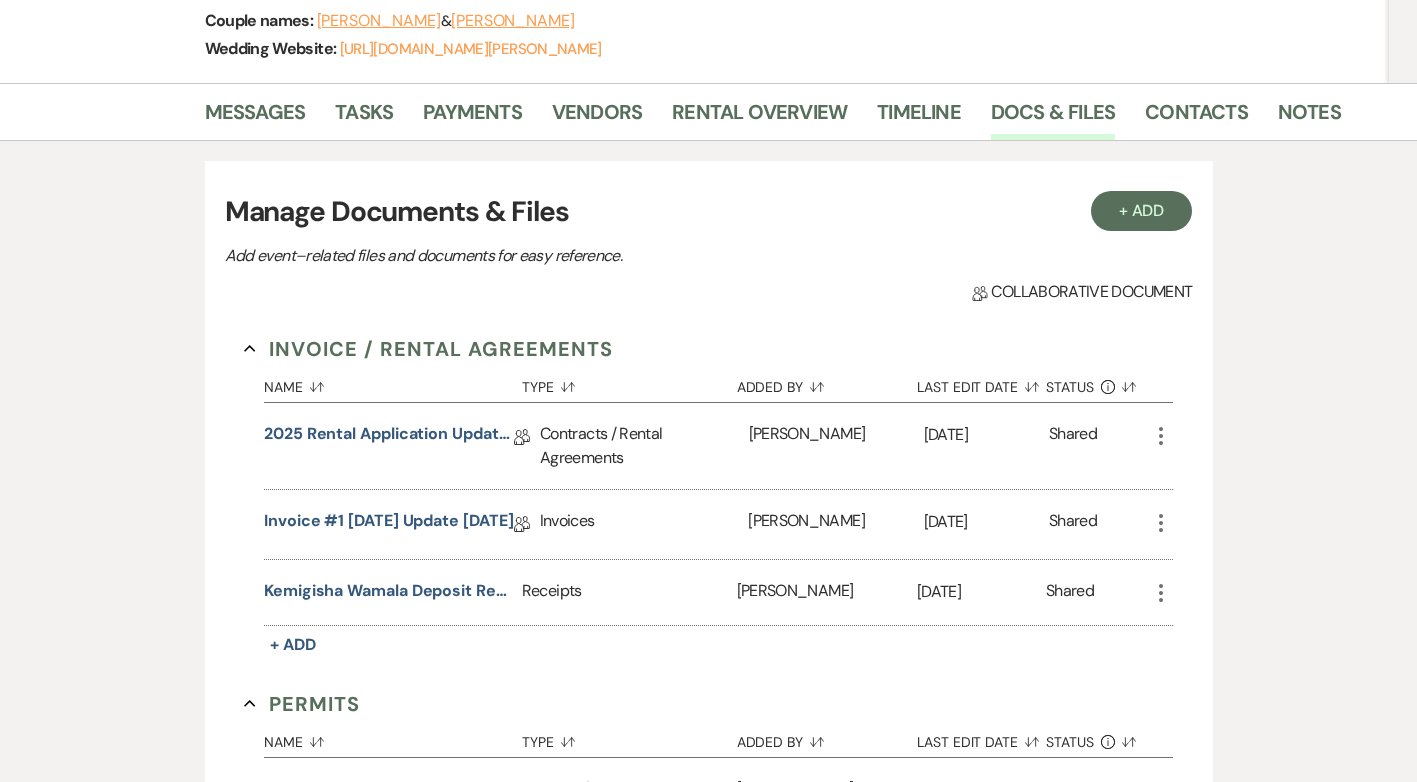 scroll, scrollTop: 374, scrollLeft: 0, axis: vertical 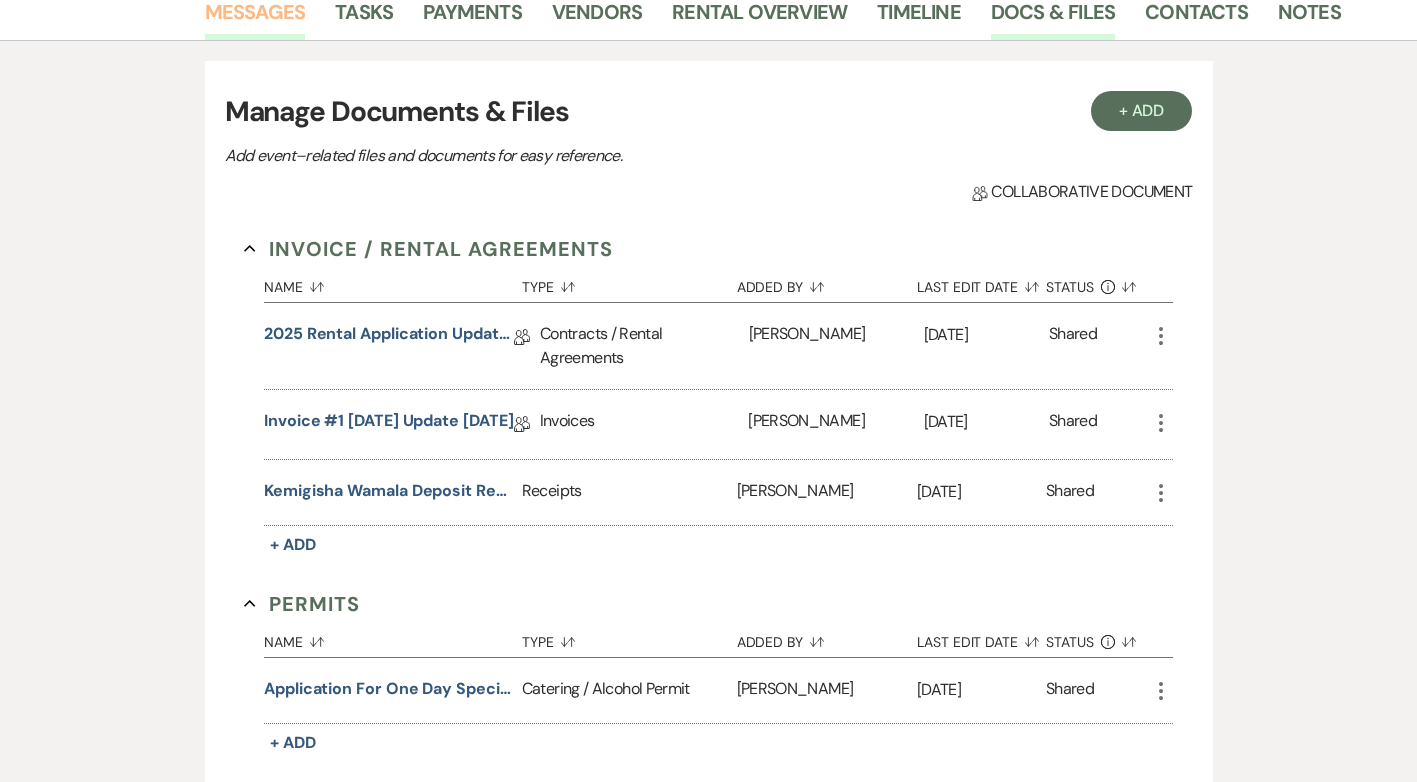 click on "Messages" at bounding box center [255, 18] 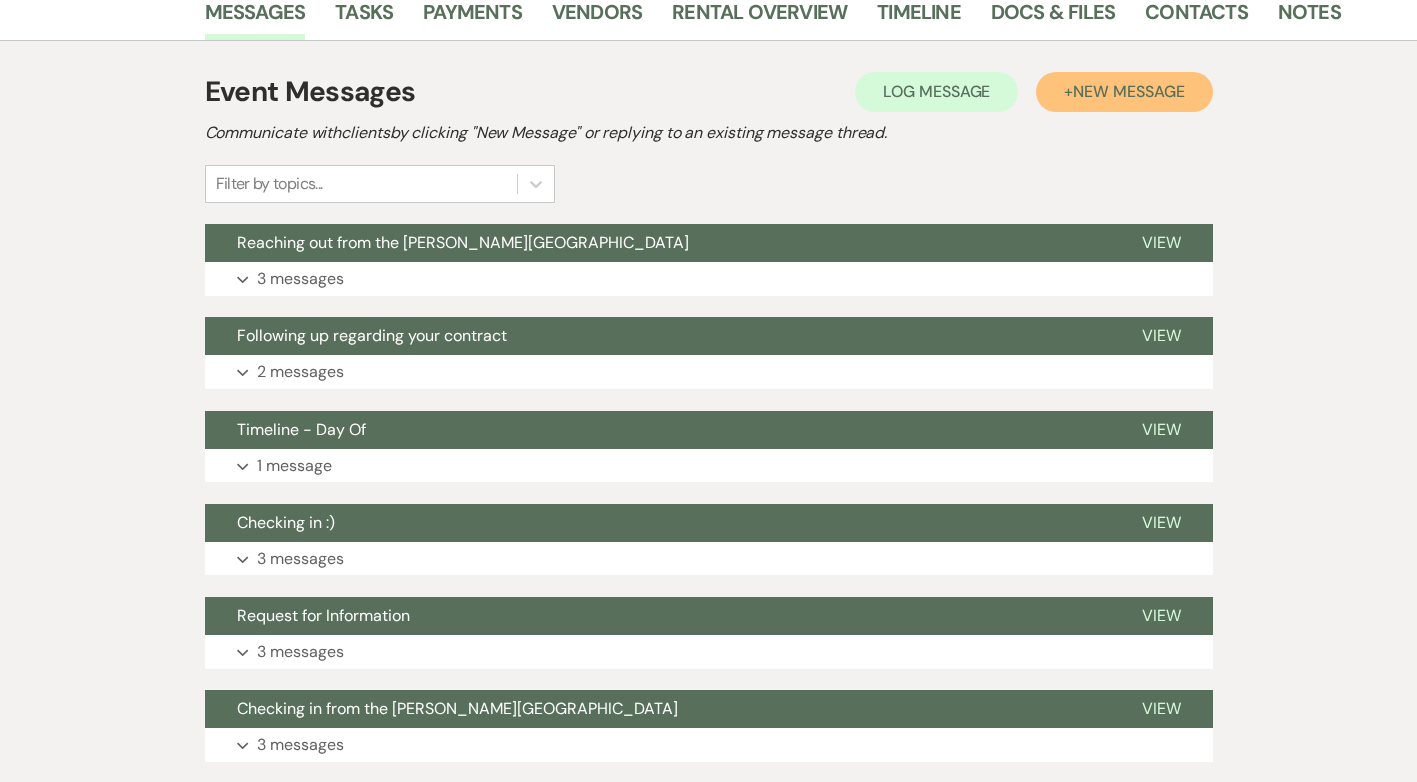 click on "New Message" at bounding box center [1128, 91] 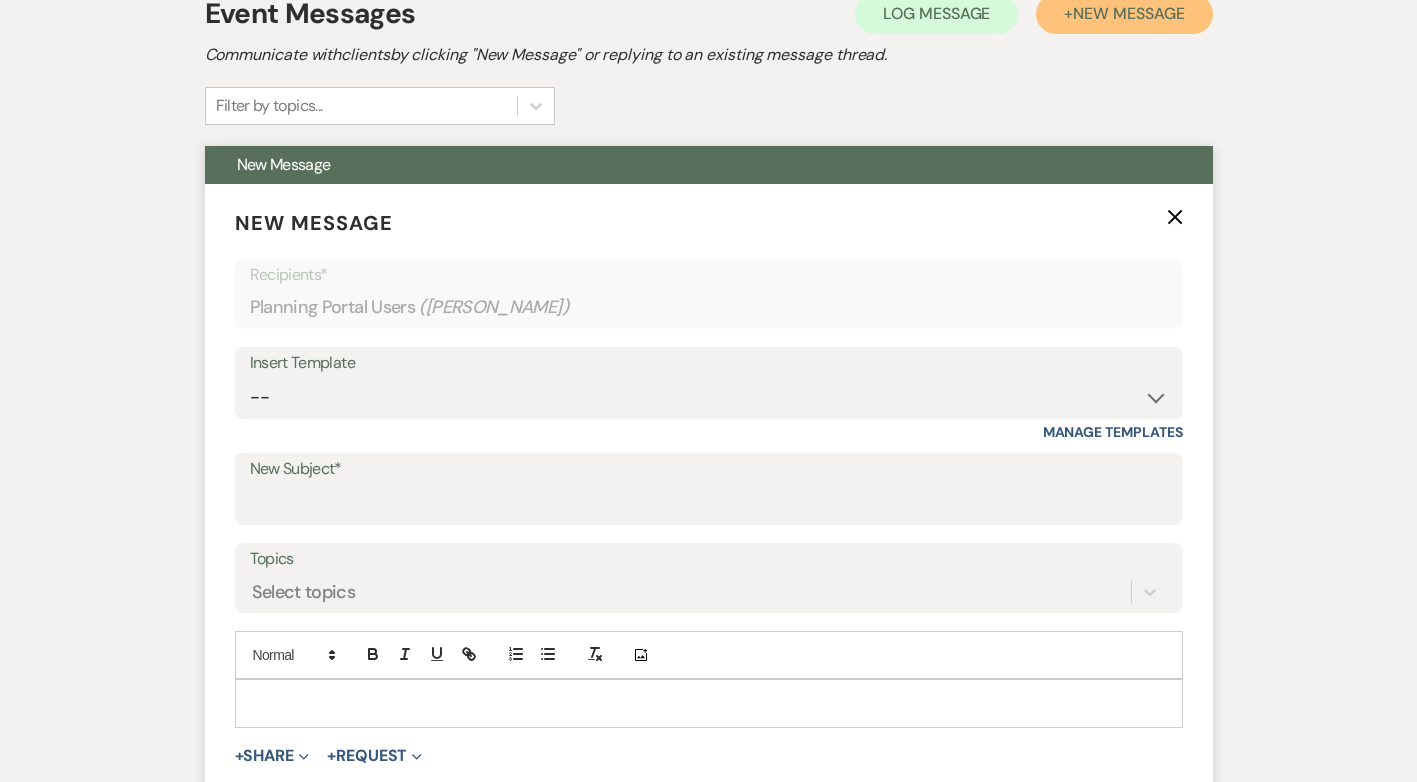 scroll, scrollTop: 574, scrollLeft: 0, axis: vertical 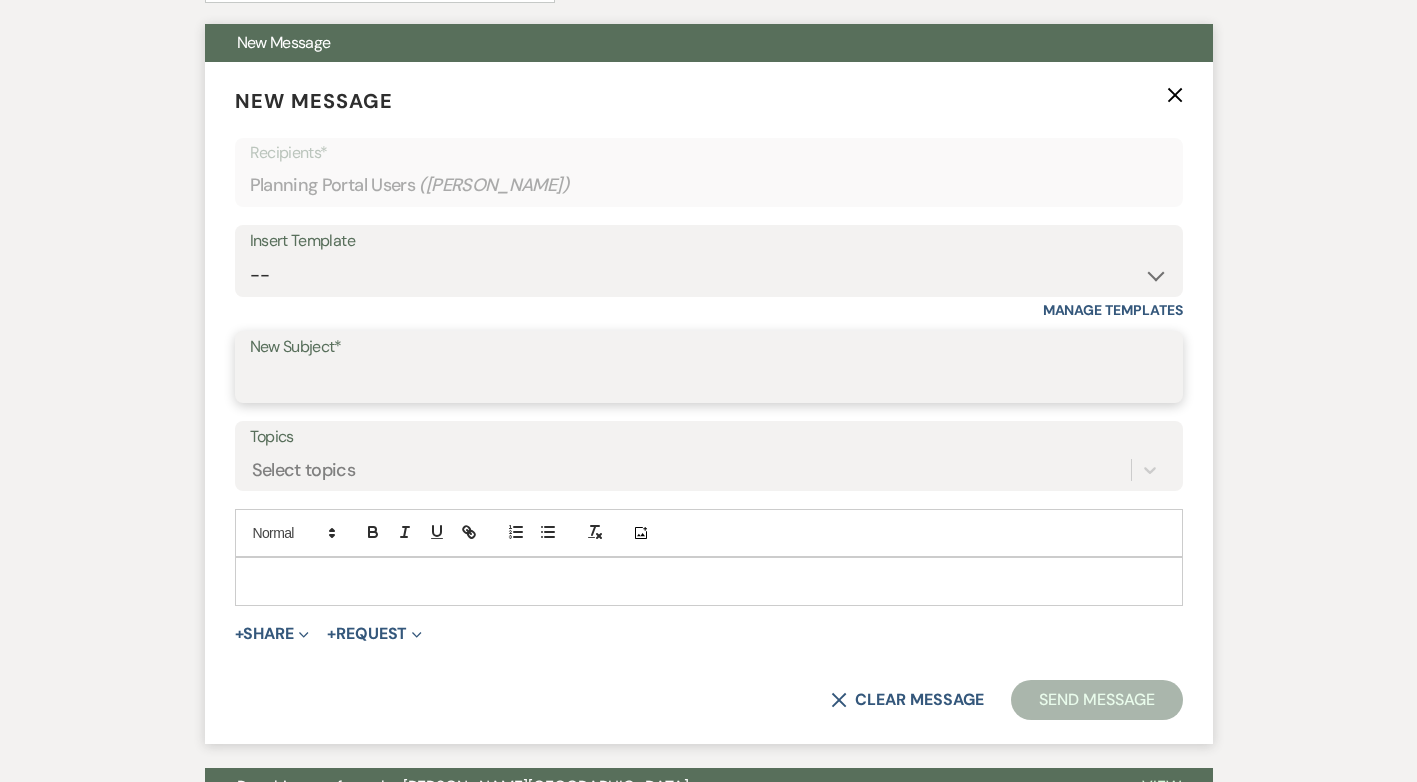 drag, startPoint x: 461, startPoint y: 375, endPoint x: 511, endPoint y: 373, distance: 50.039986 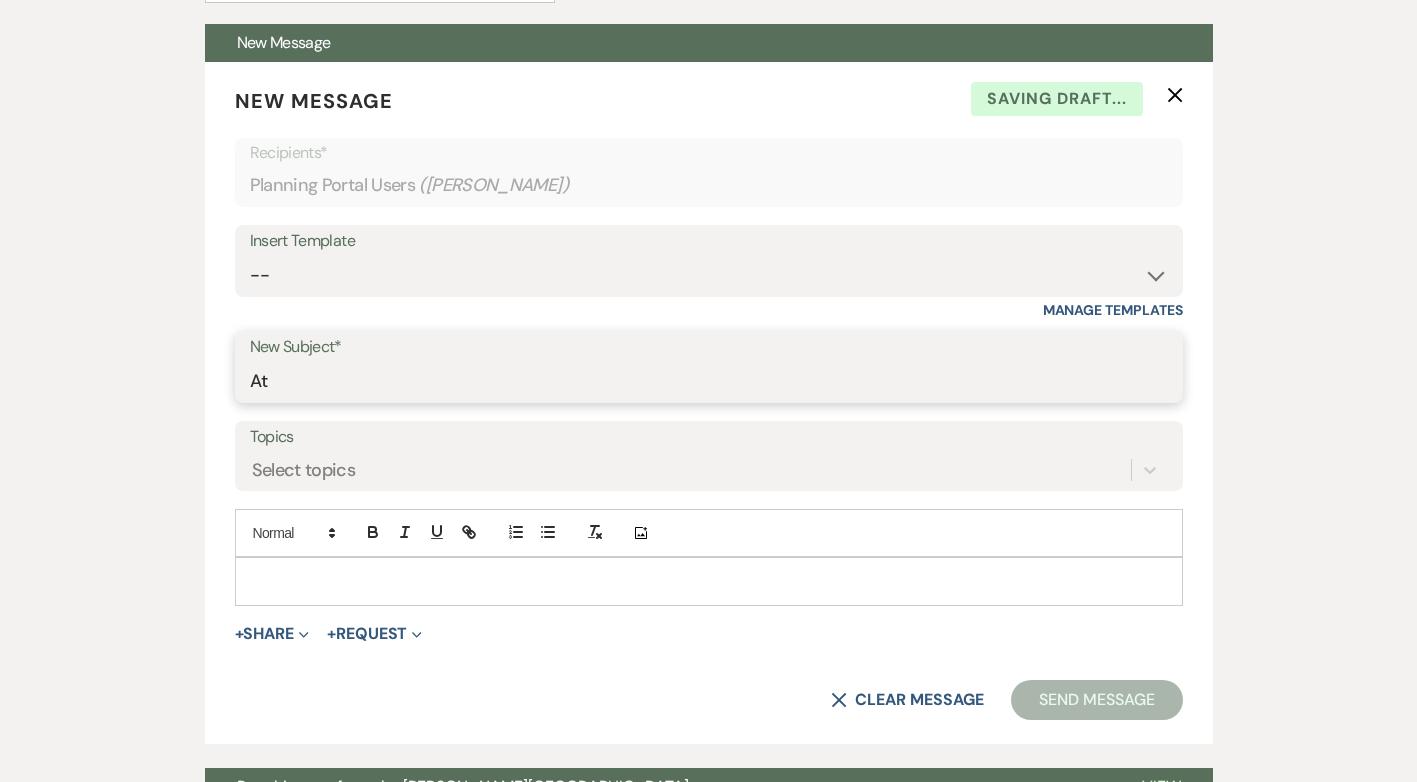 type on "A" 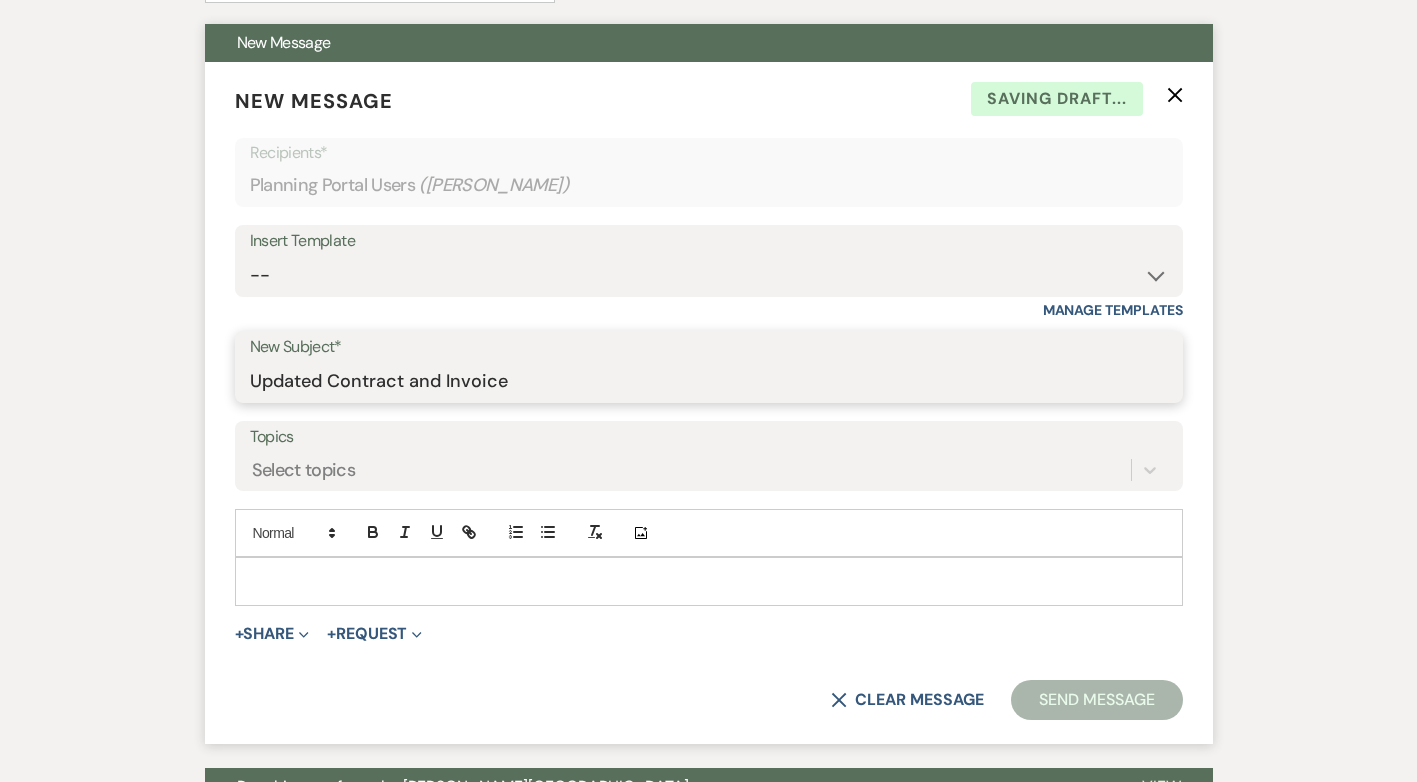 type on "Updated Contract and Invoice" 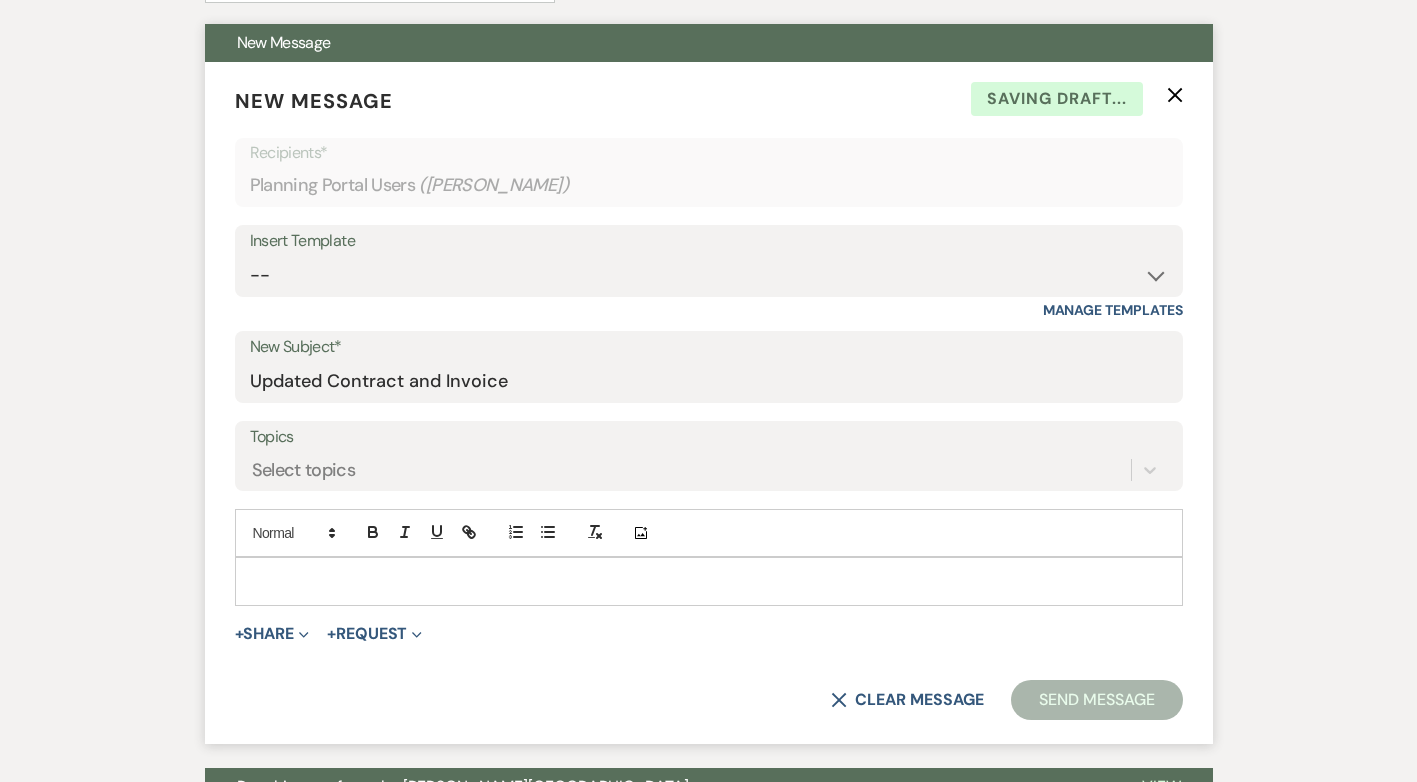 click at bounding box center [709, 581] 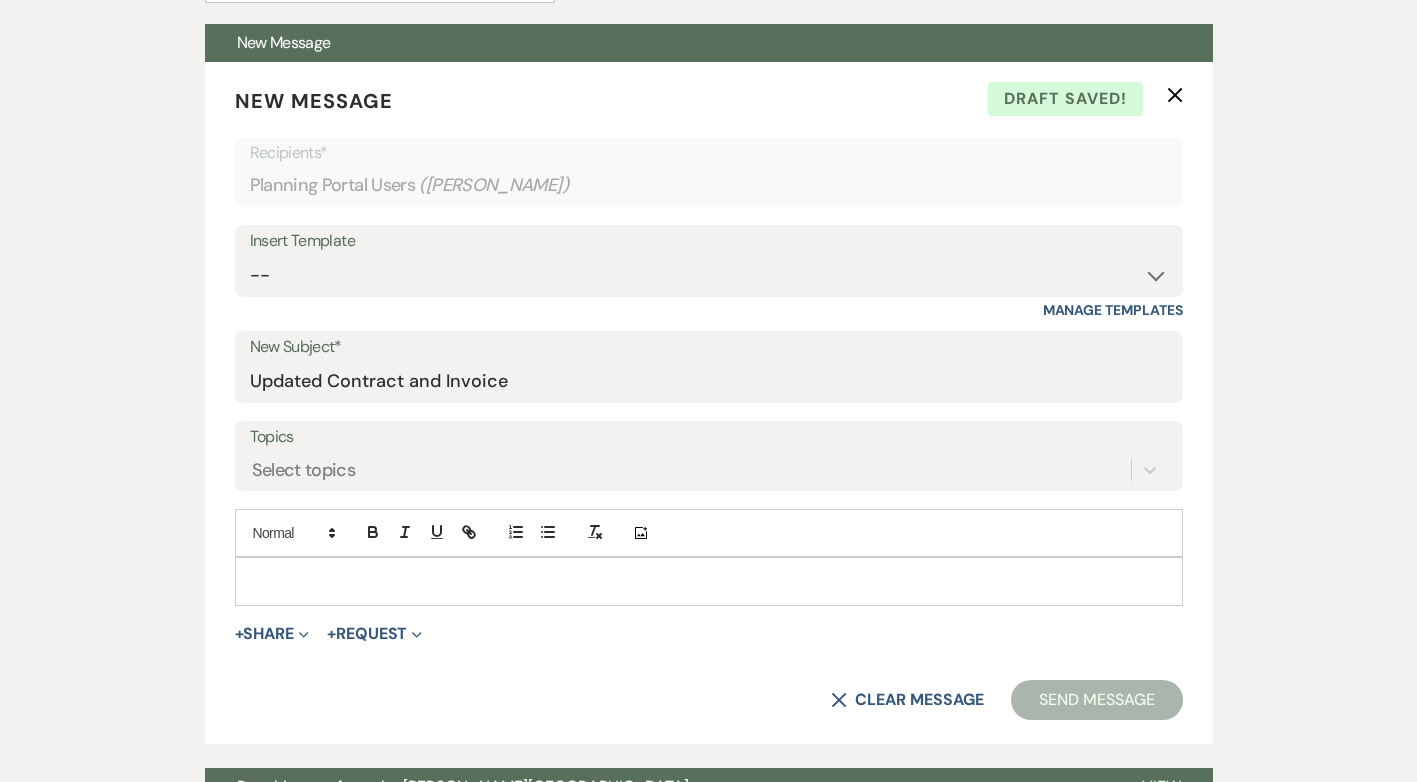 type 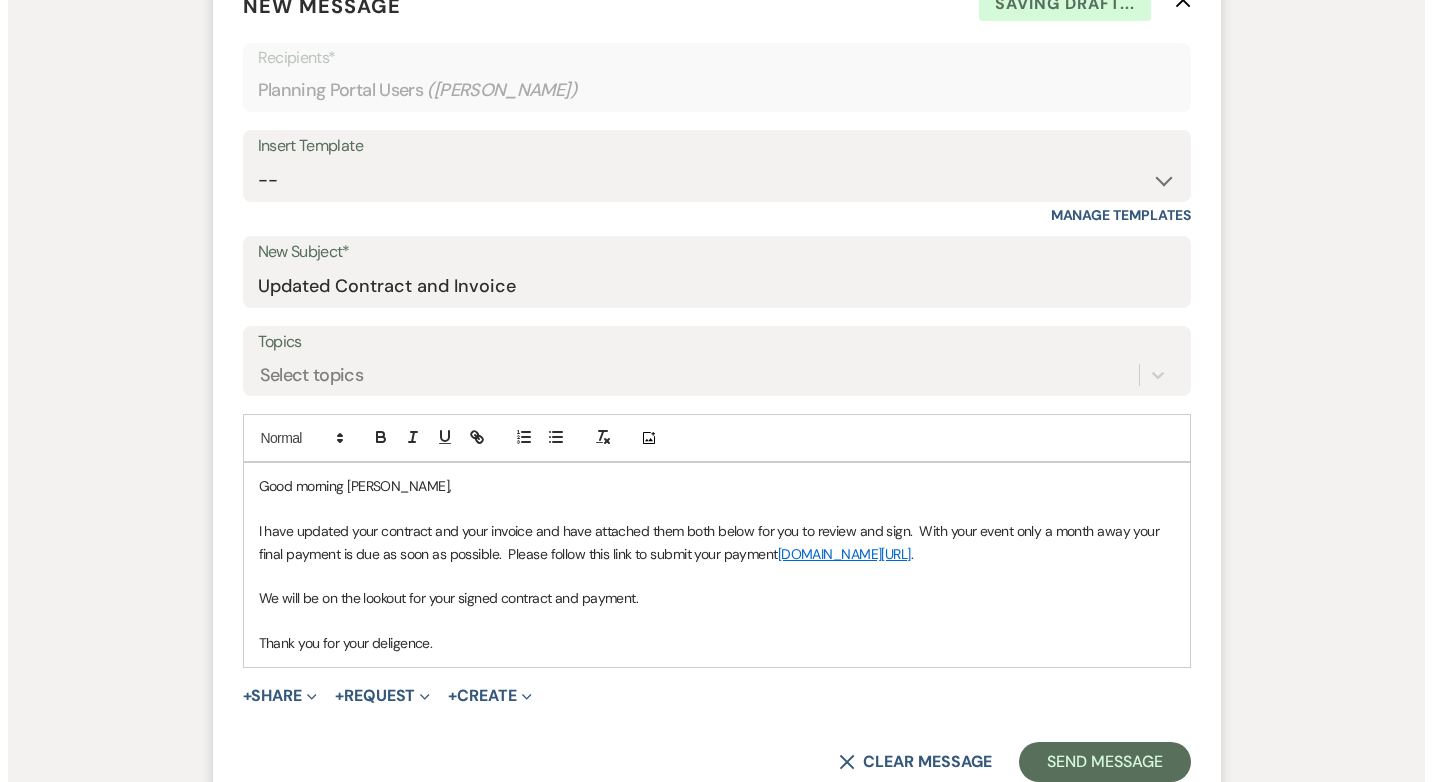 scroll, scrollTop: 874, scrollLeft: 0, axis: vertical 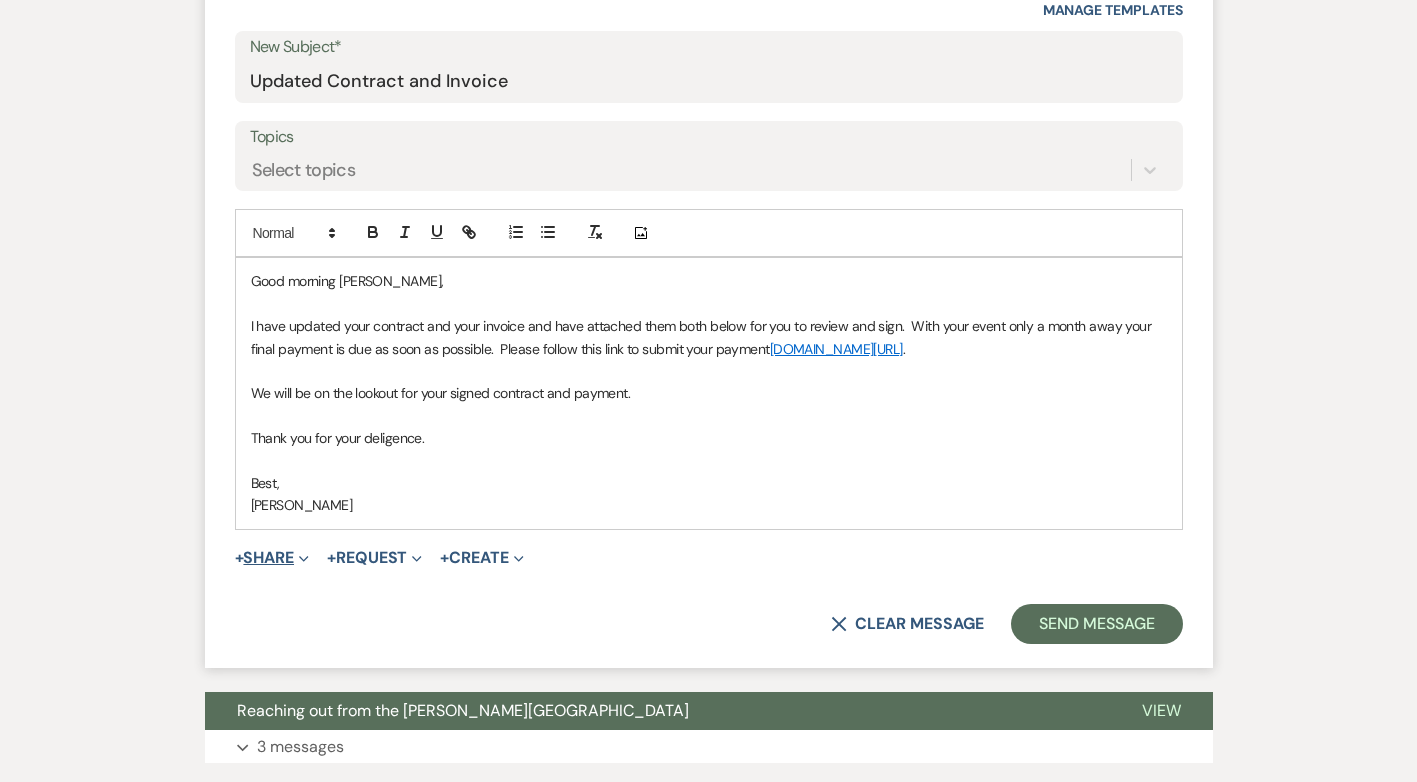 click on "+" at bounding box center [239, 558] 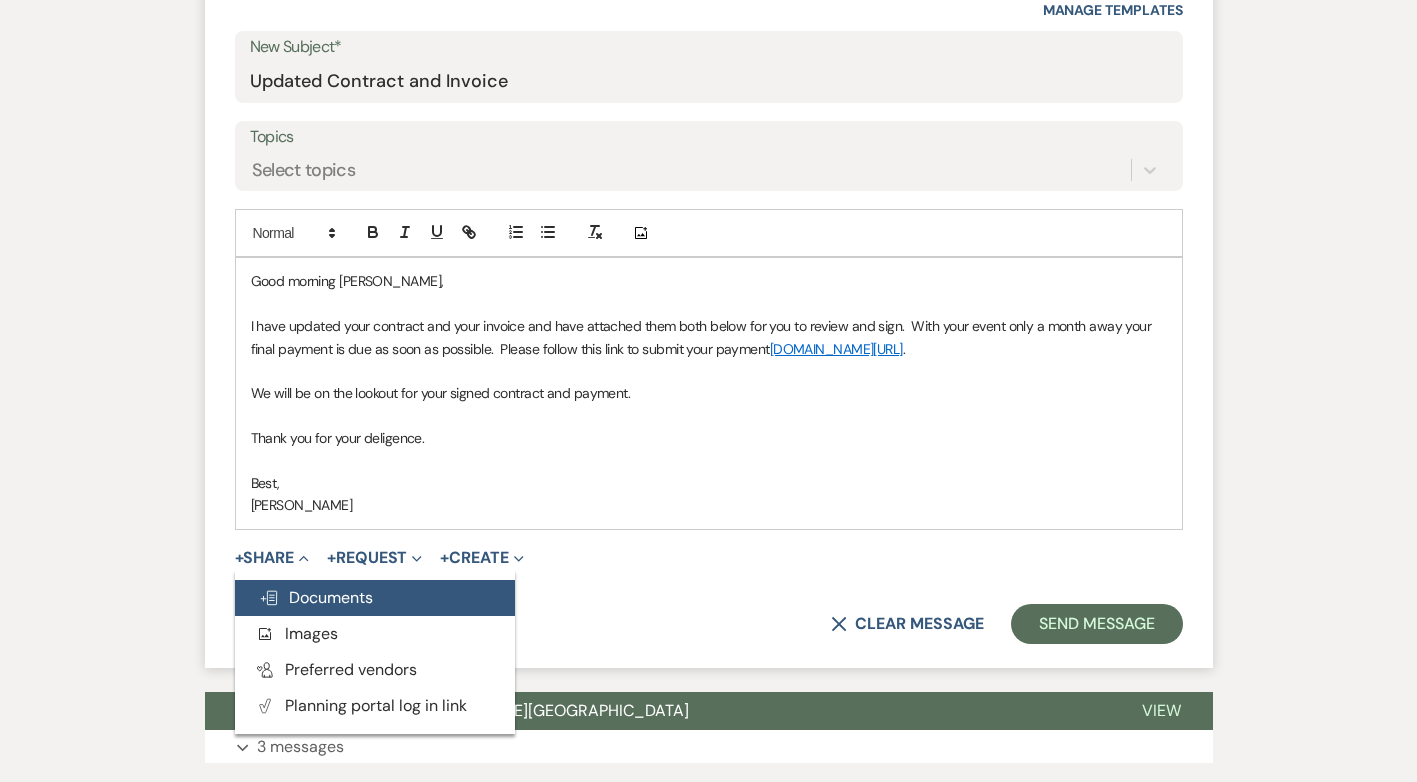 click on "Doc Upload Documents" at bounding box center (316, 597) 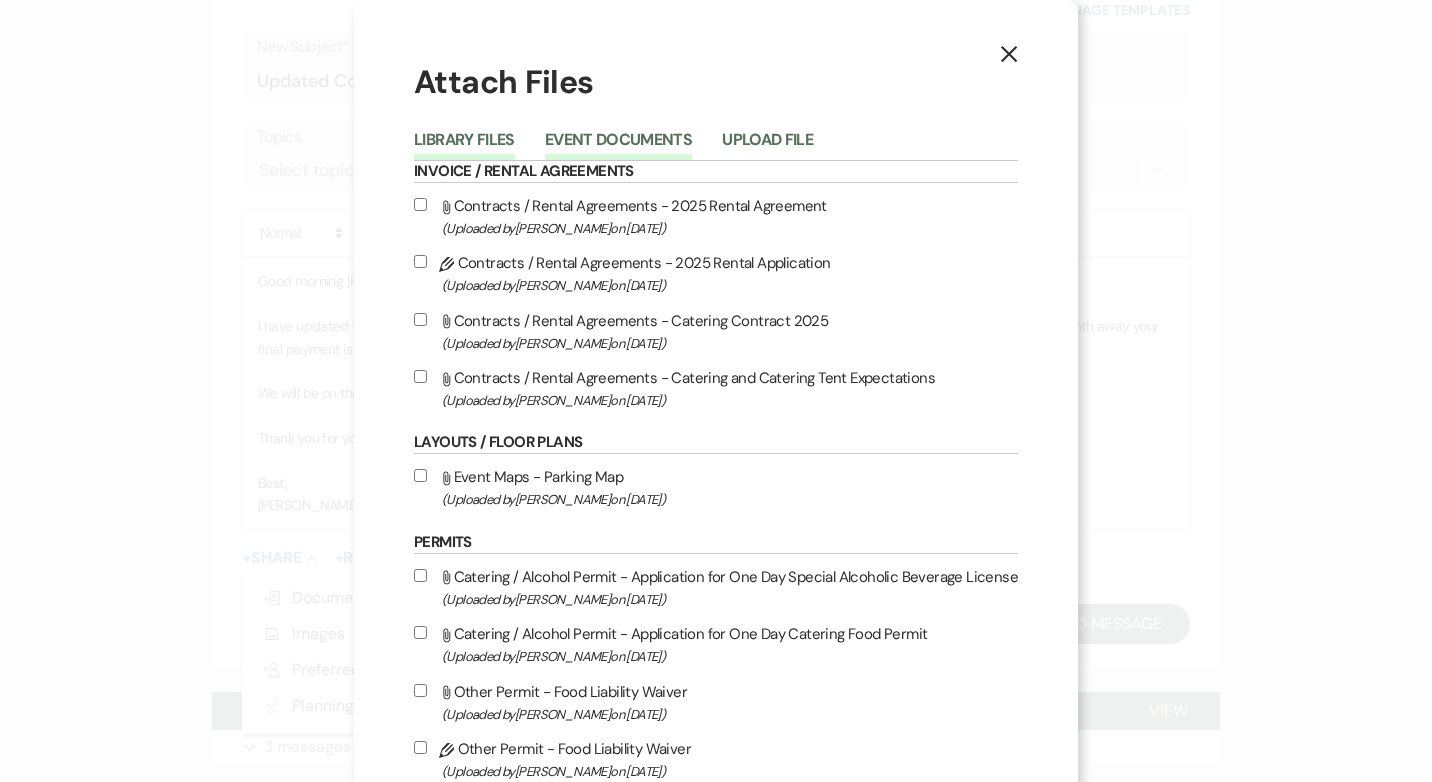 click on "Event Documents" at bounding box center (618, 146) 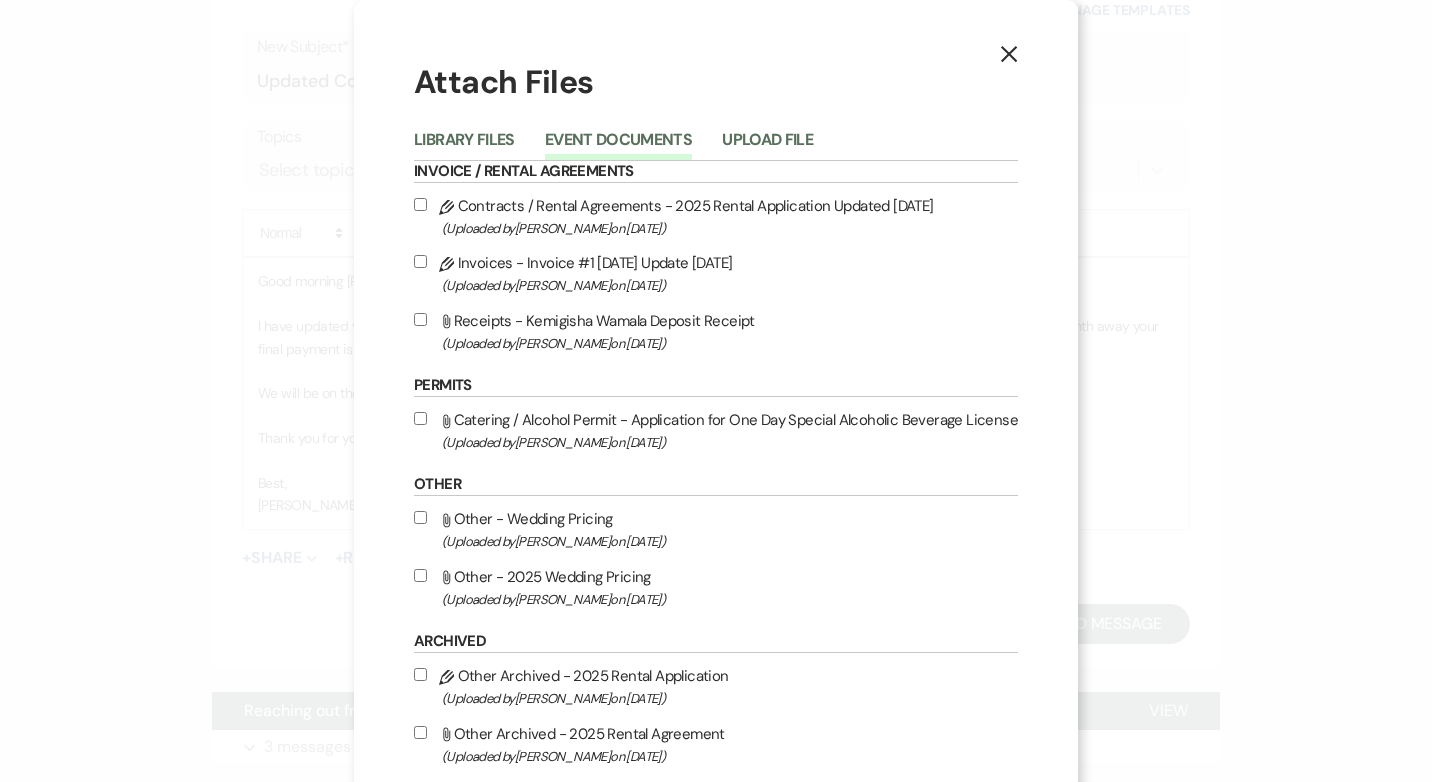 scroll, scrollTop: 100, scrollLeft: 0, axis: vertical 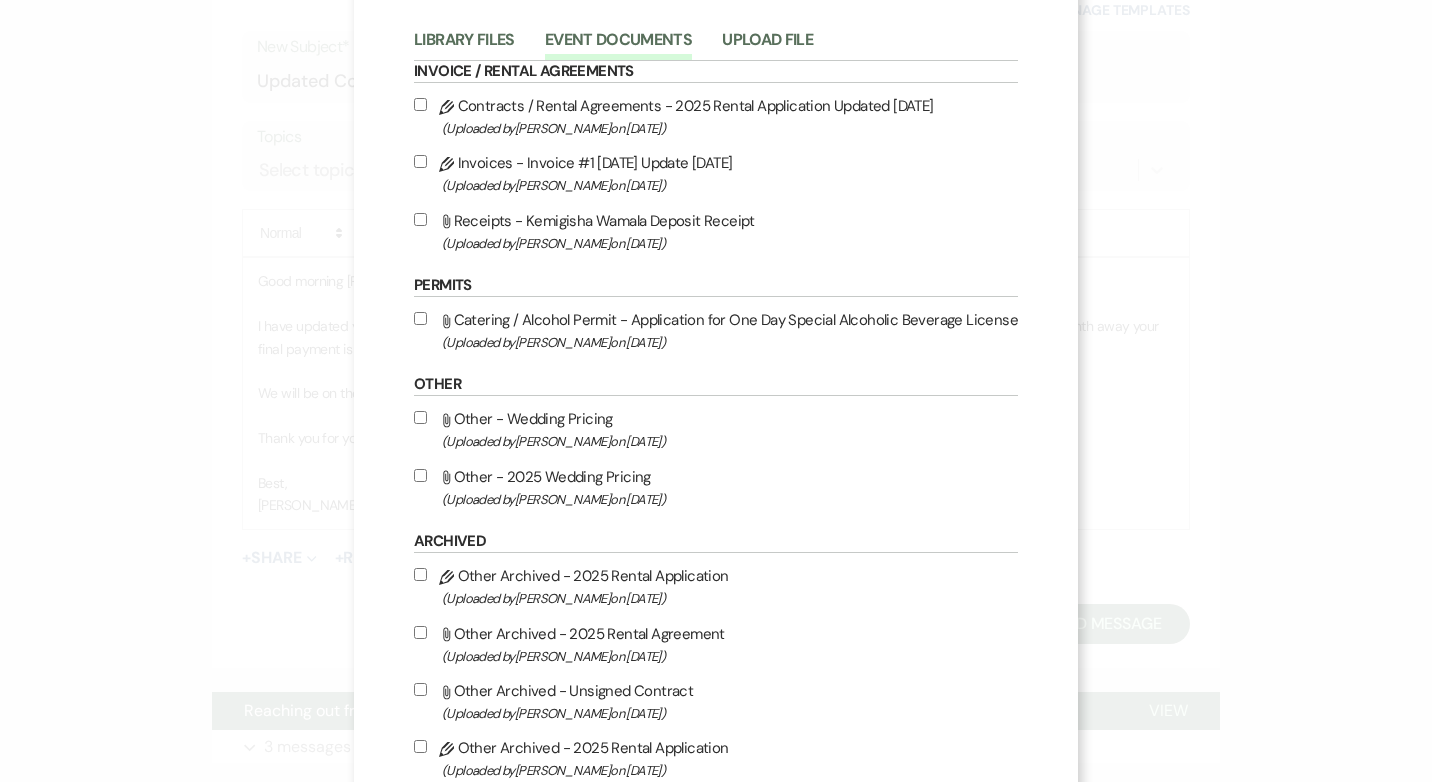 click on "Pencil Contracts / Rental Agreements - 2025 Rental Application Updated 7/17/25 (Uploaded by  Vanessa Hill  on   Jul 17th, 2025 )" at bounding box center [420, 104] 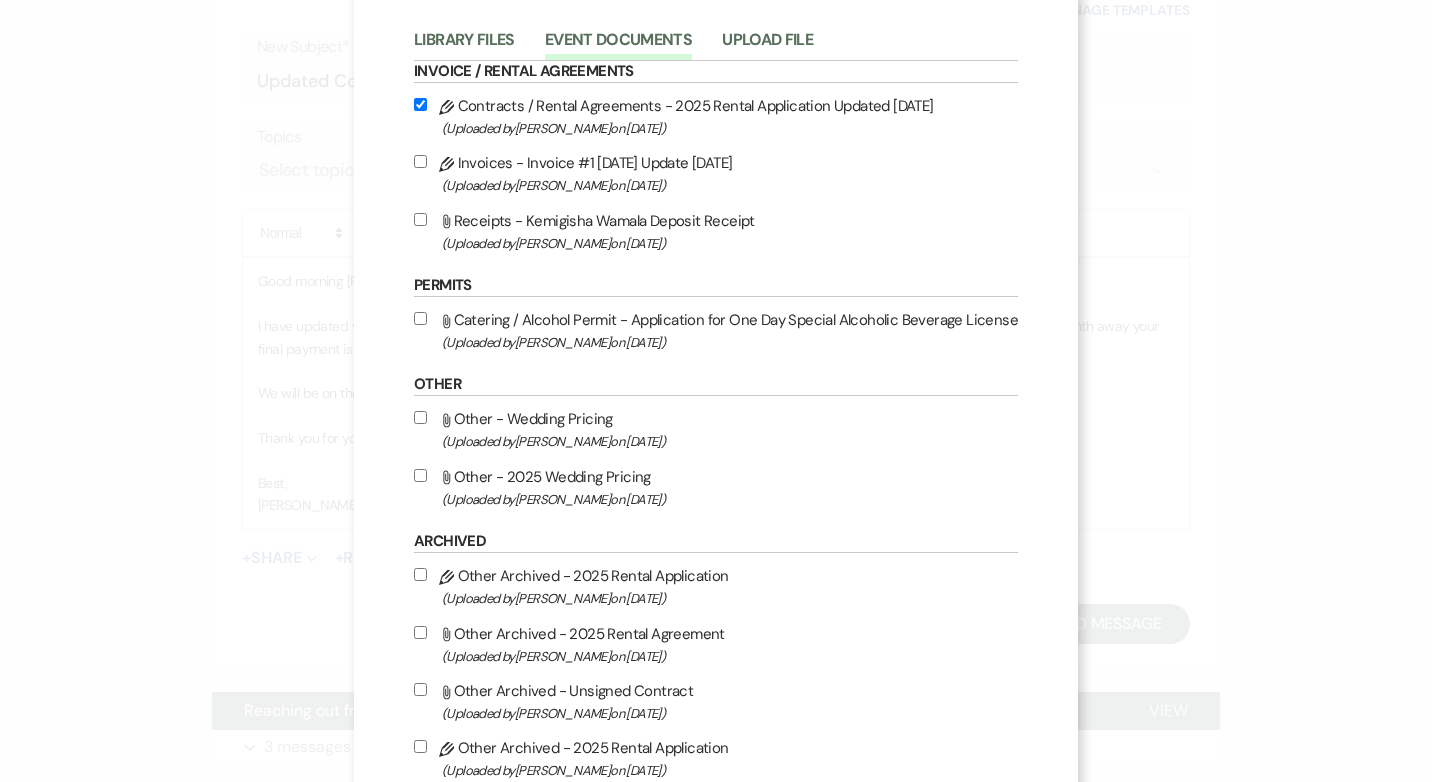 checkbox on "true" 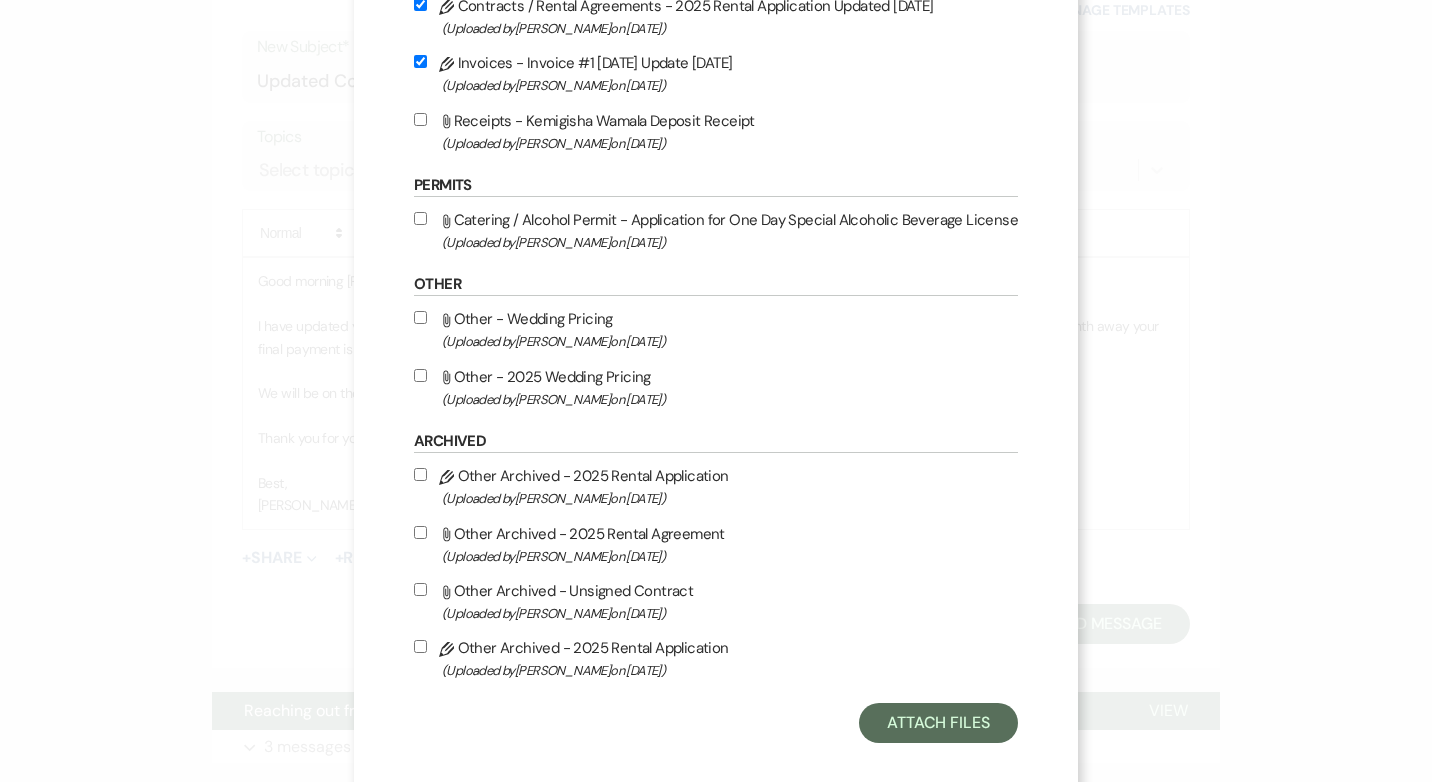 scroll, scrollTop: 221, scrollLeft: 0, axis: vertical 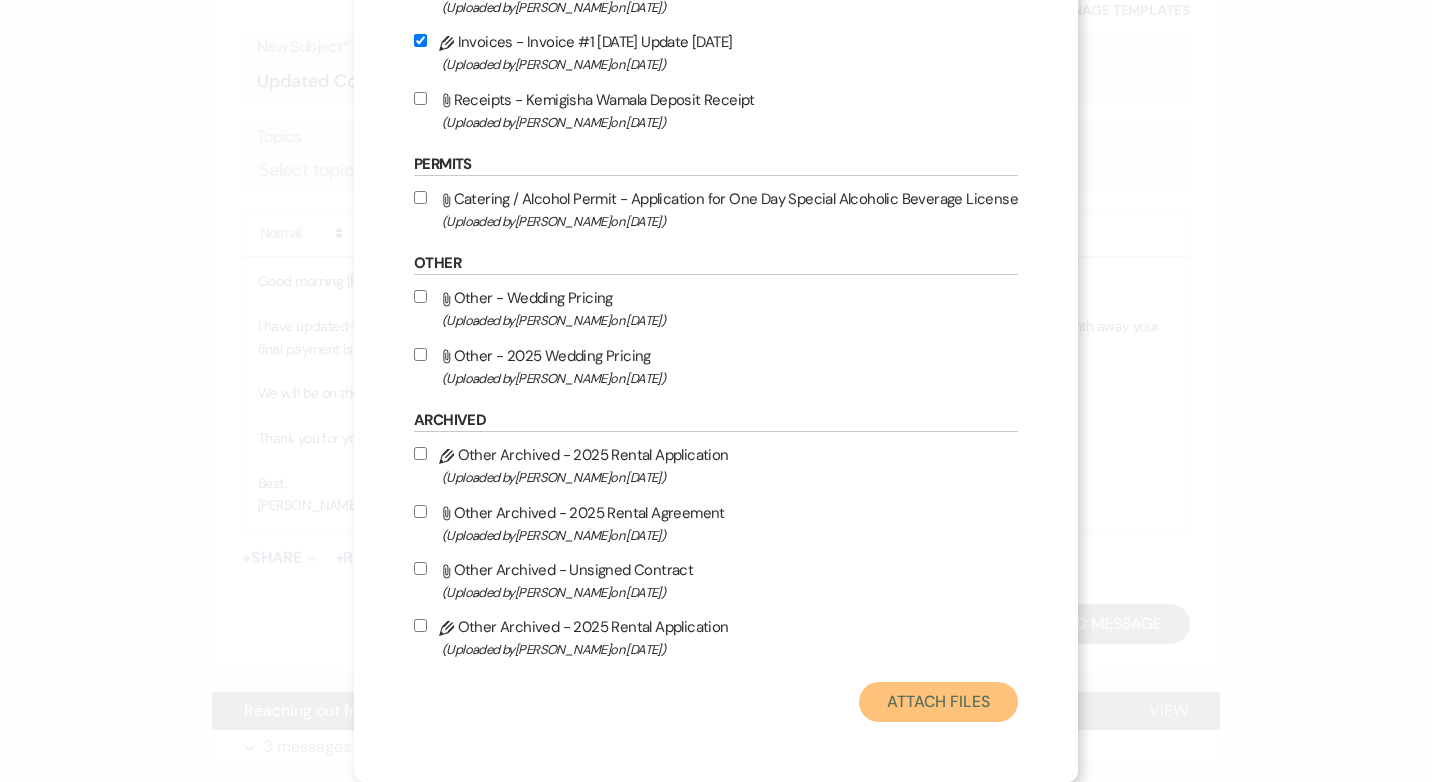 click on "Attach Files" at bounding box center [938, 702] 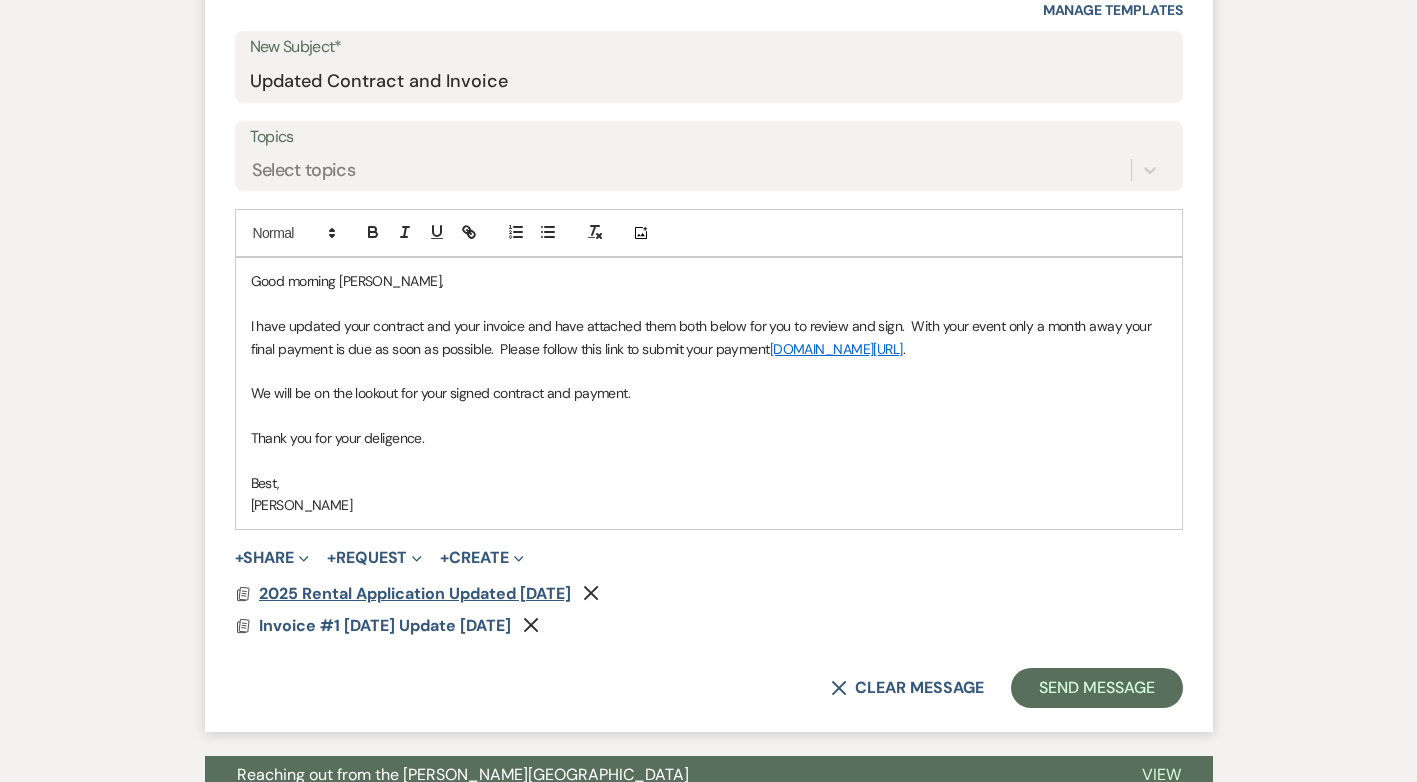 click on "2025 Rental Application Updated [DATE]" at bounding box center [415, 593] 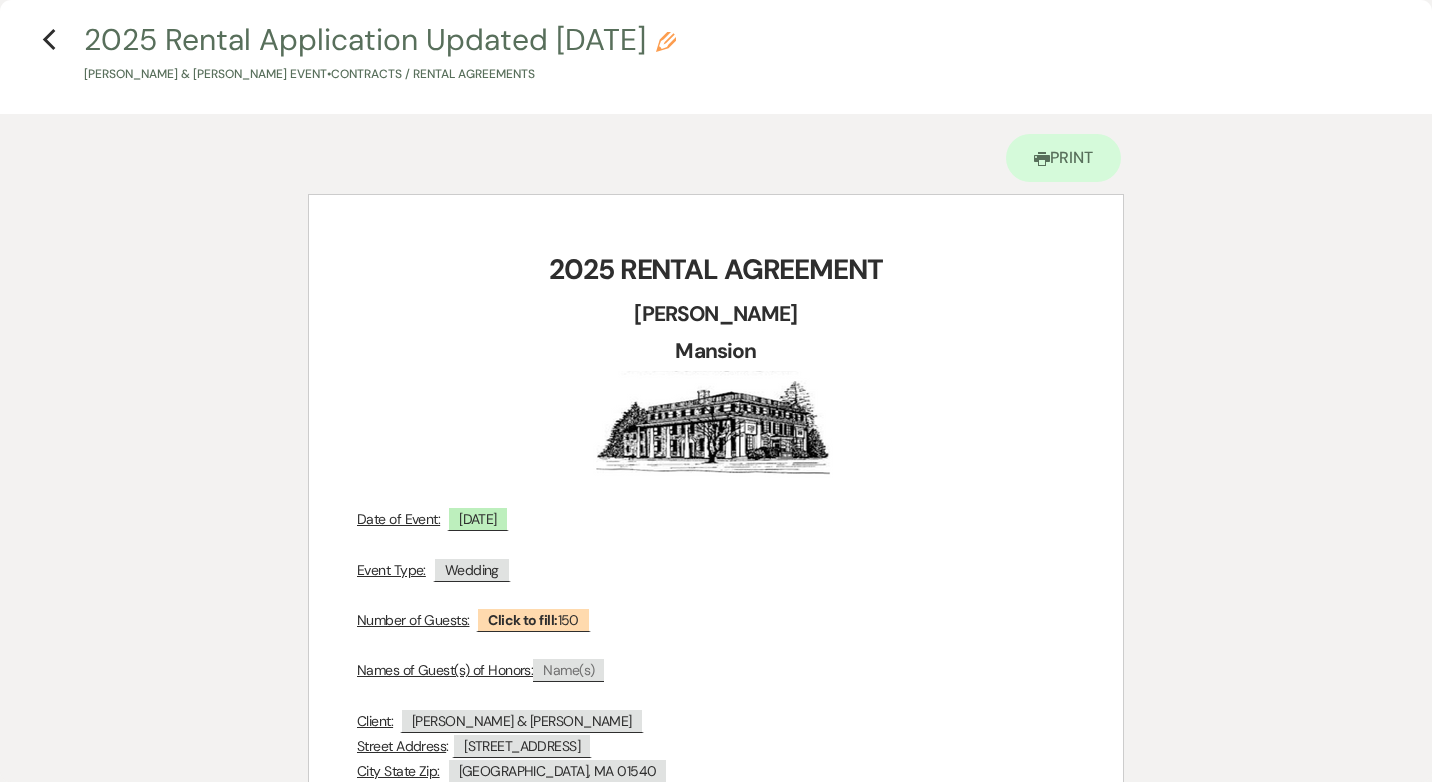 scroll, scrollTop: 0, scrollLeft: 0, axis: both 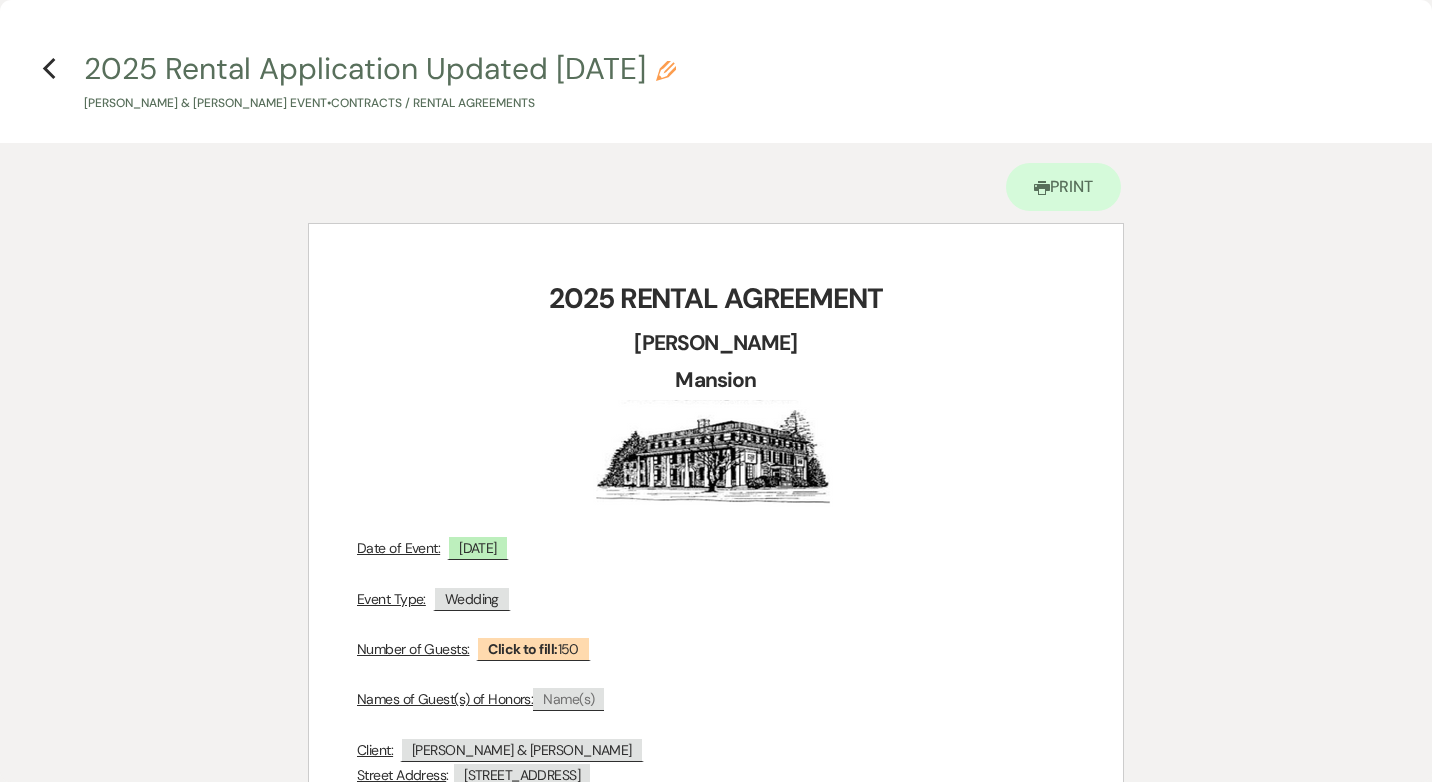 click on "Previous 2025 Rental Application Updated 7/17/25 Pencil Racheal Kemigisha & Patrick Wamala's Event  •  Contracts / Rental Agreements" at bounding box center [716, 80] 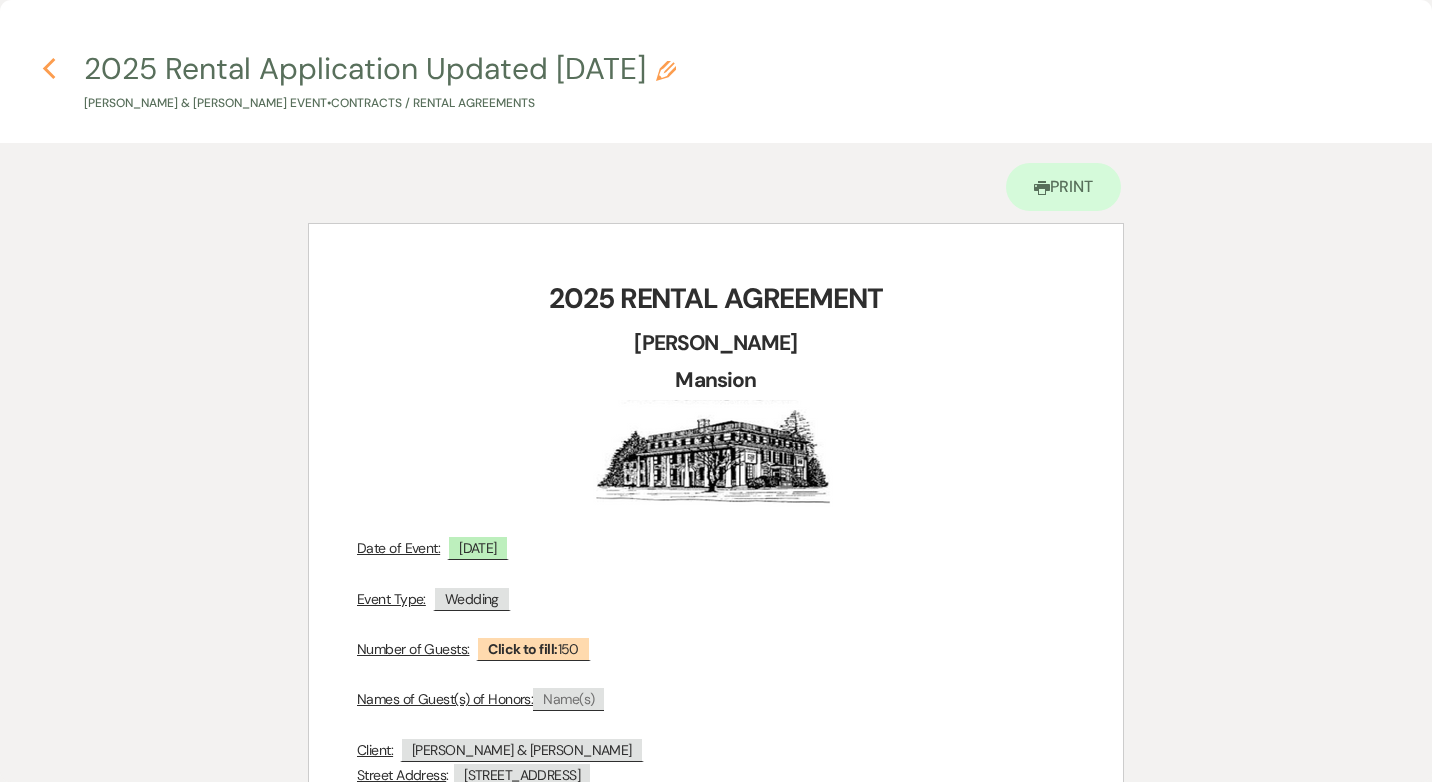 click on "Previous" 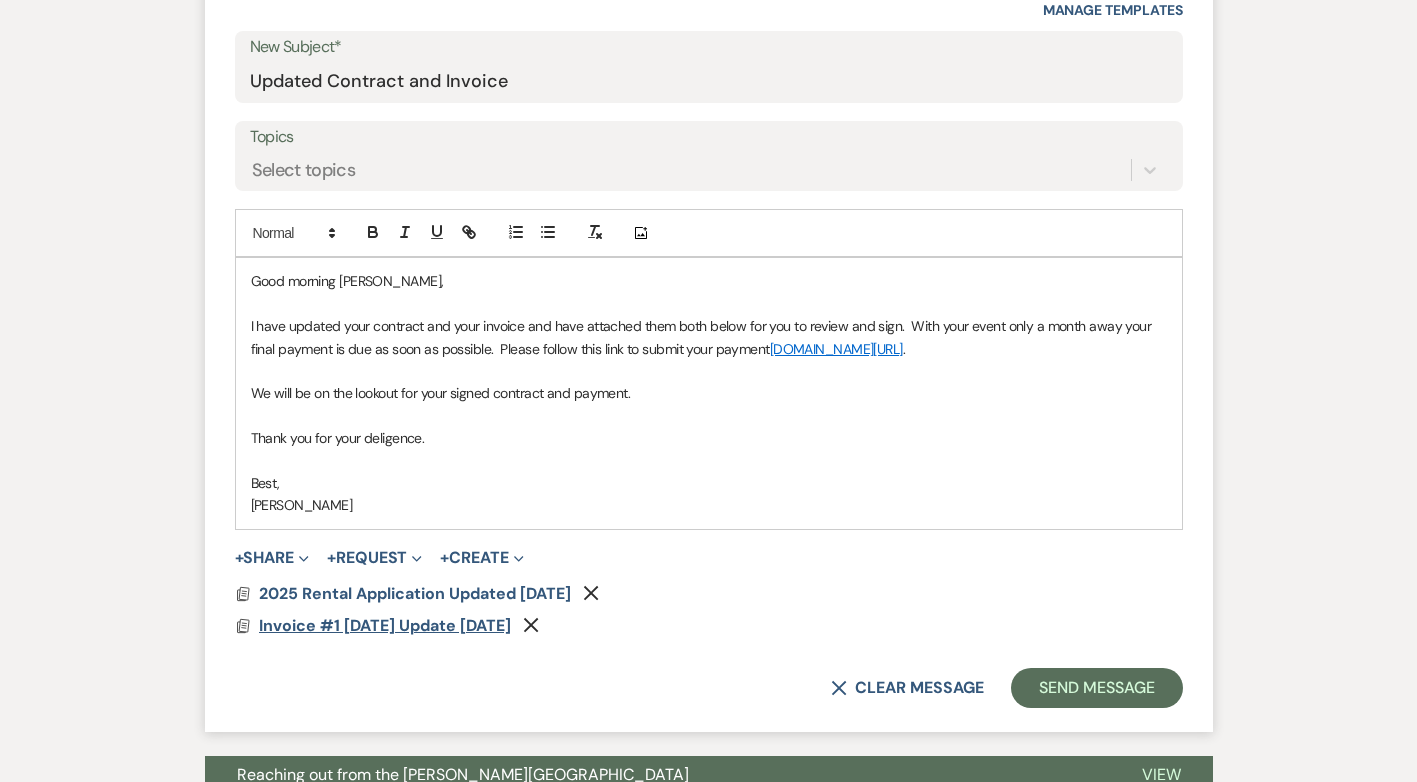 click on "Invoice #1 8/28/25 Update 7/17/25" at bounding box center (385, 625) 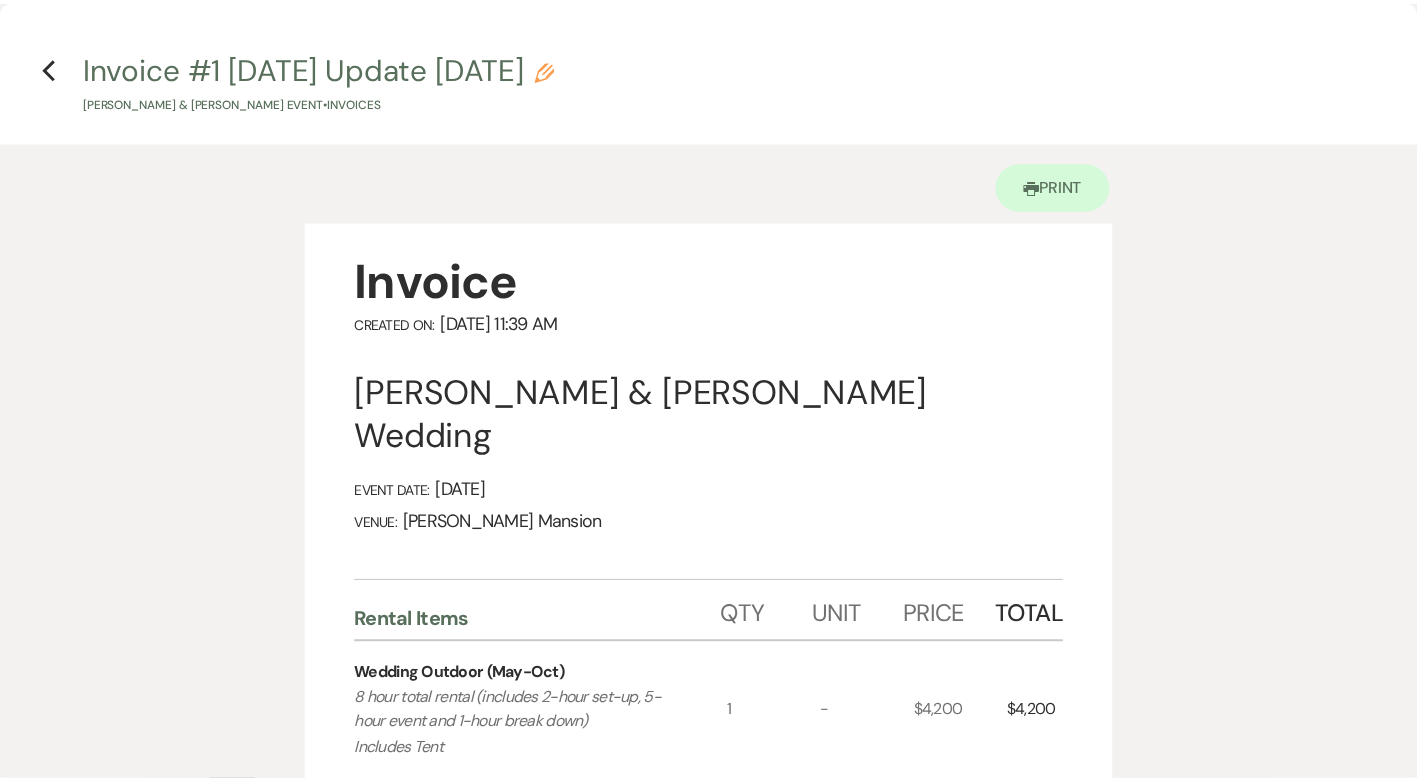 scroll, scrollTop: 0, scrollLeft: 0, axis: both 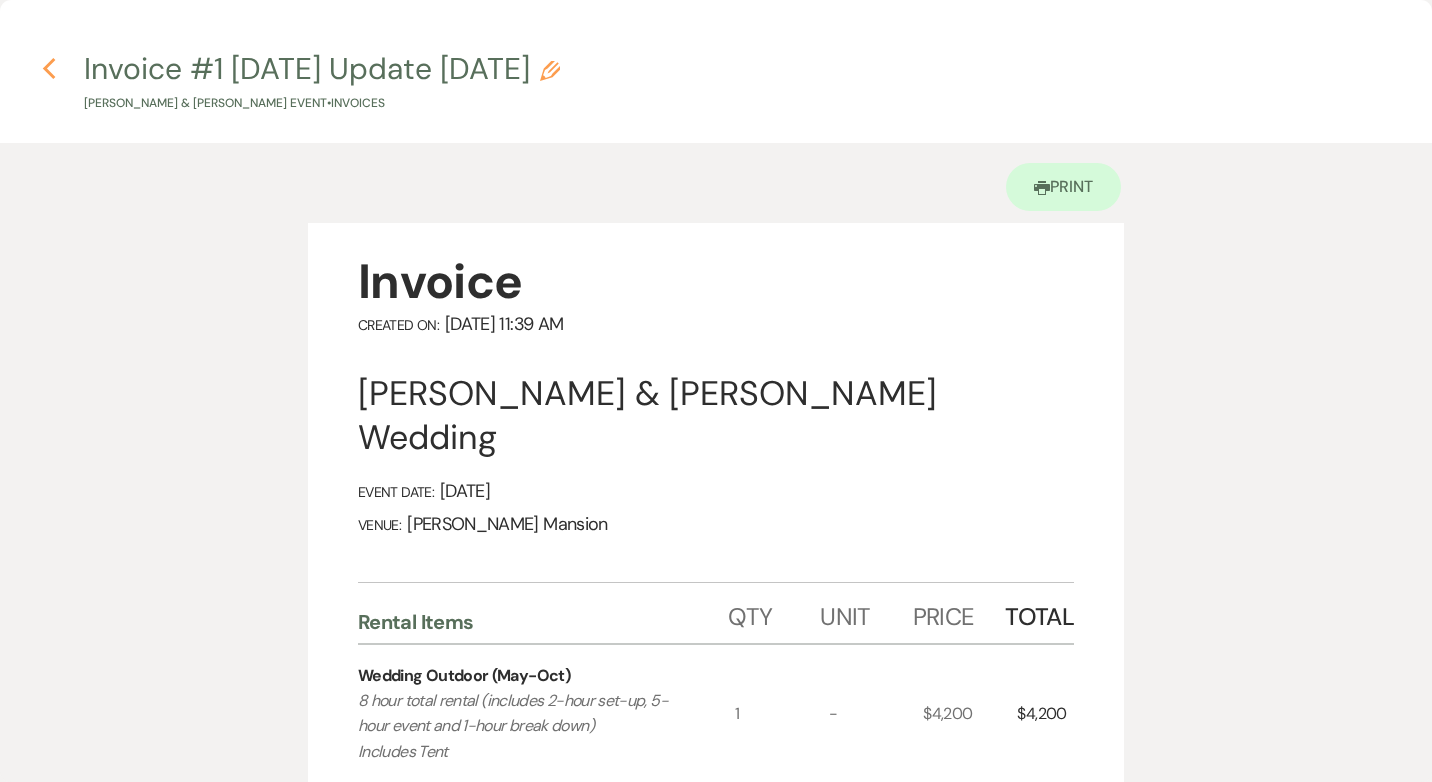 click on "Previous" 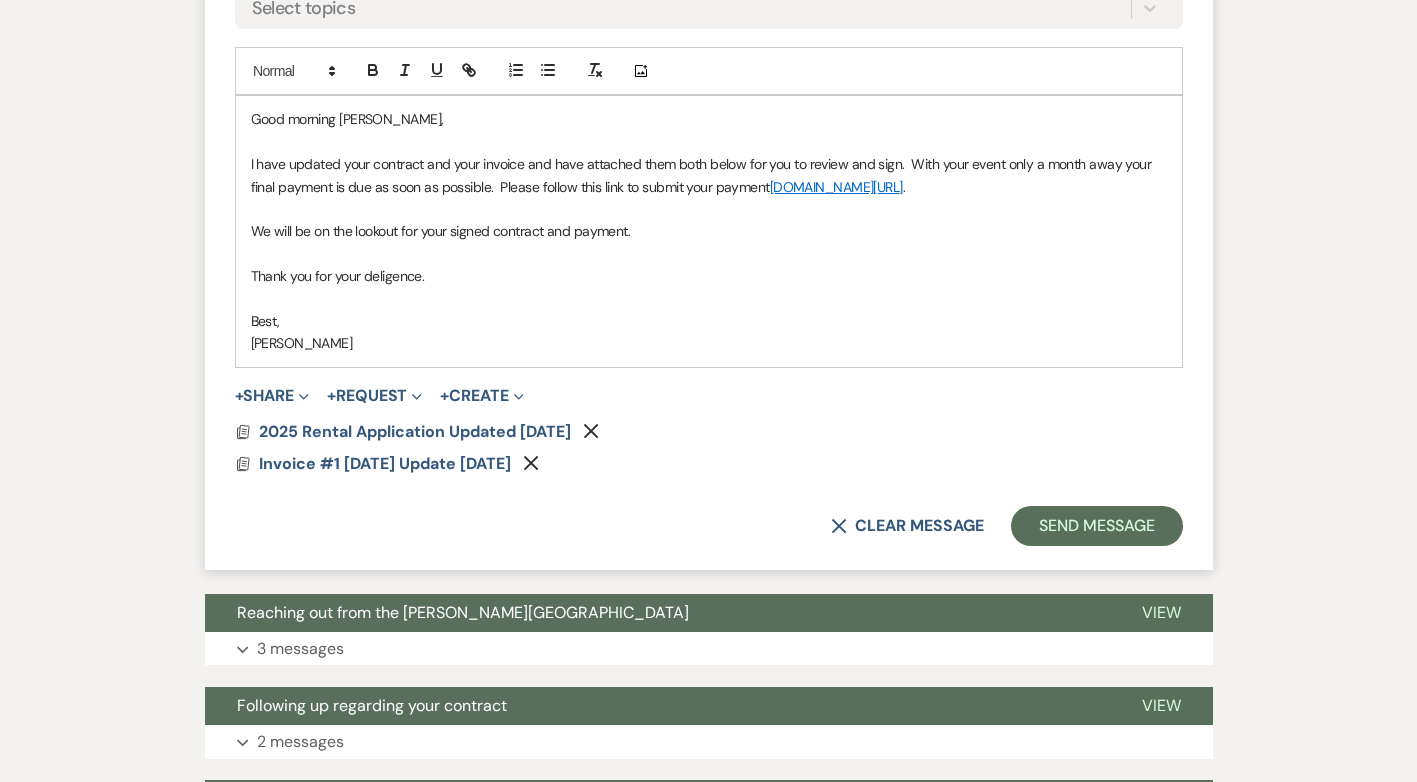 scroll, scrollTop: 1074, scrollLeft: 0, axis: vertical 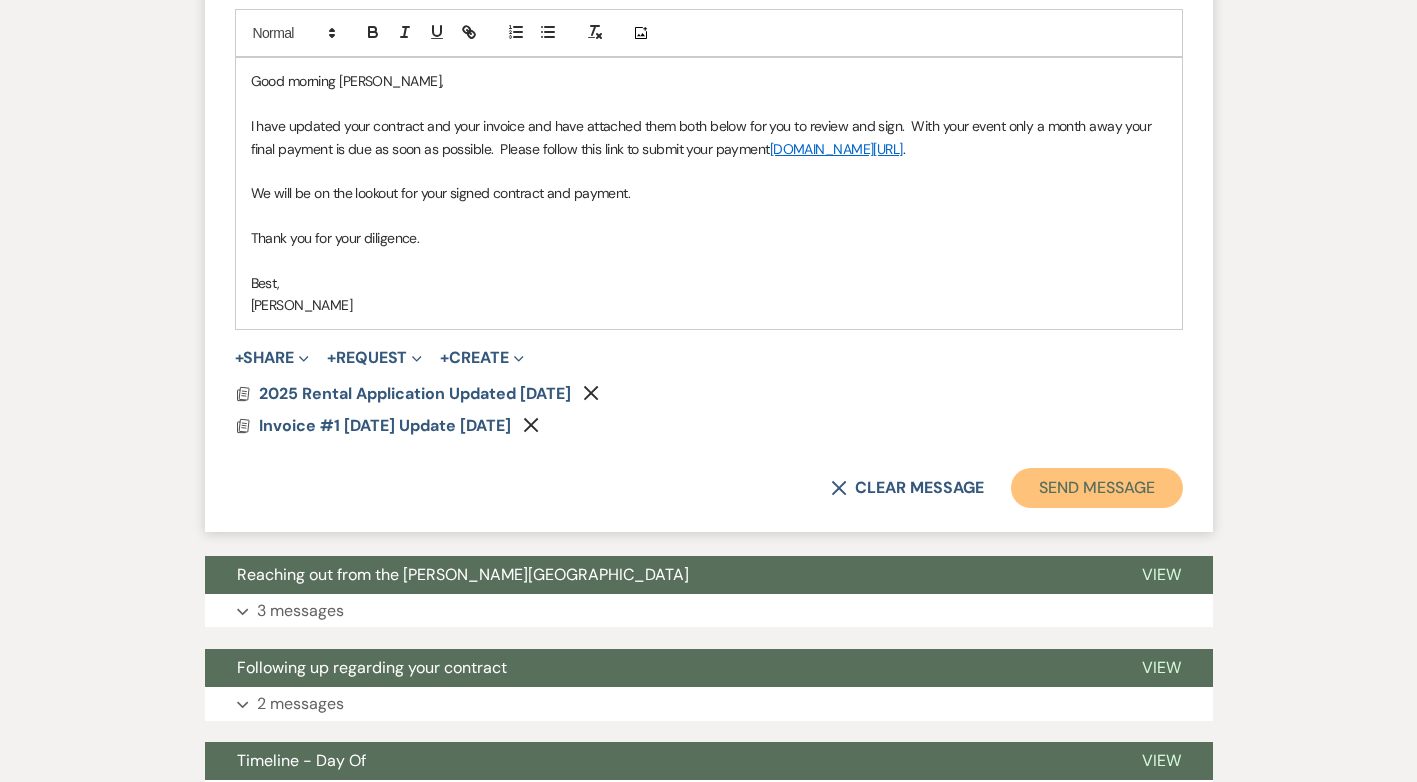 click on "Send Message" at bounding box center [1096, 488] 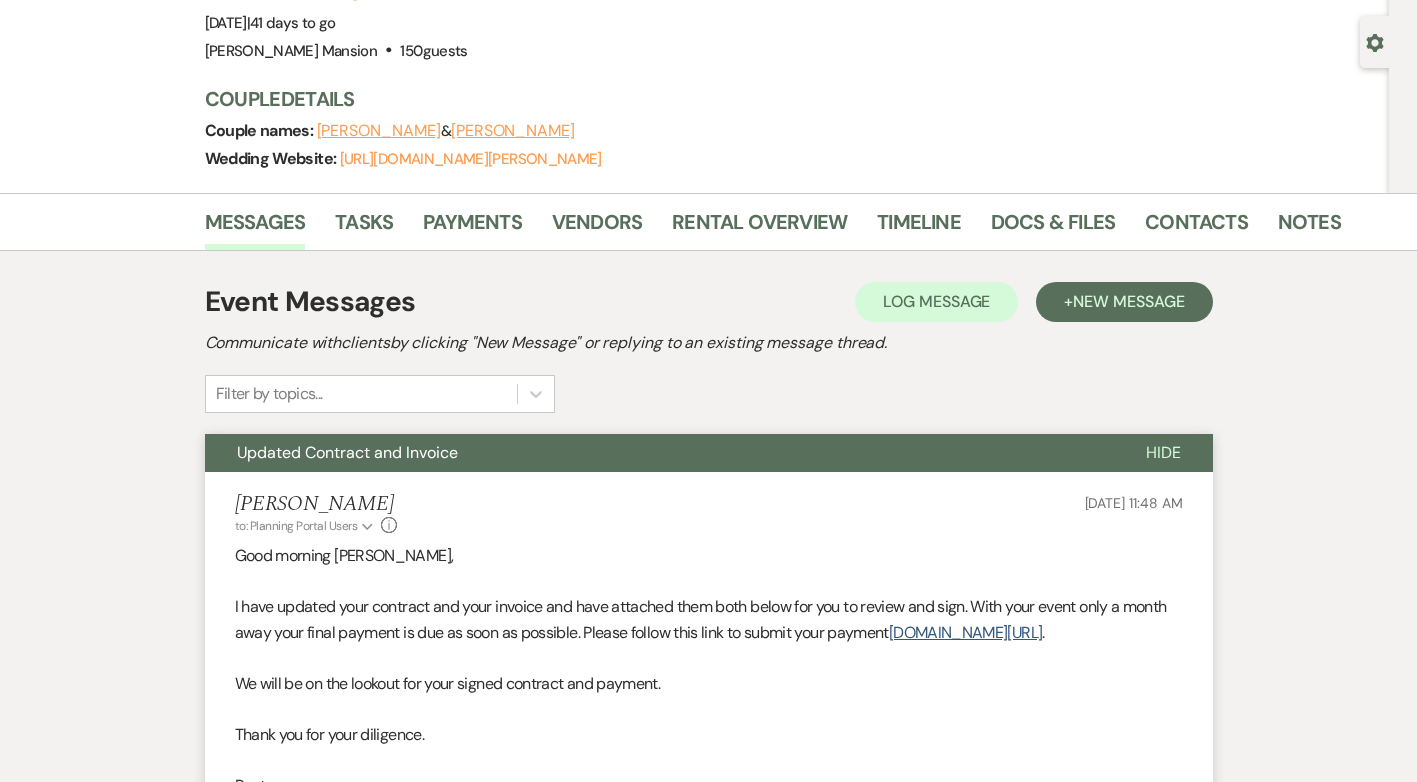 scroll, scrollTop: 100, scrollLeft: 0, axis: vertical 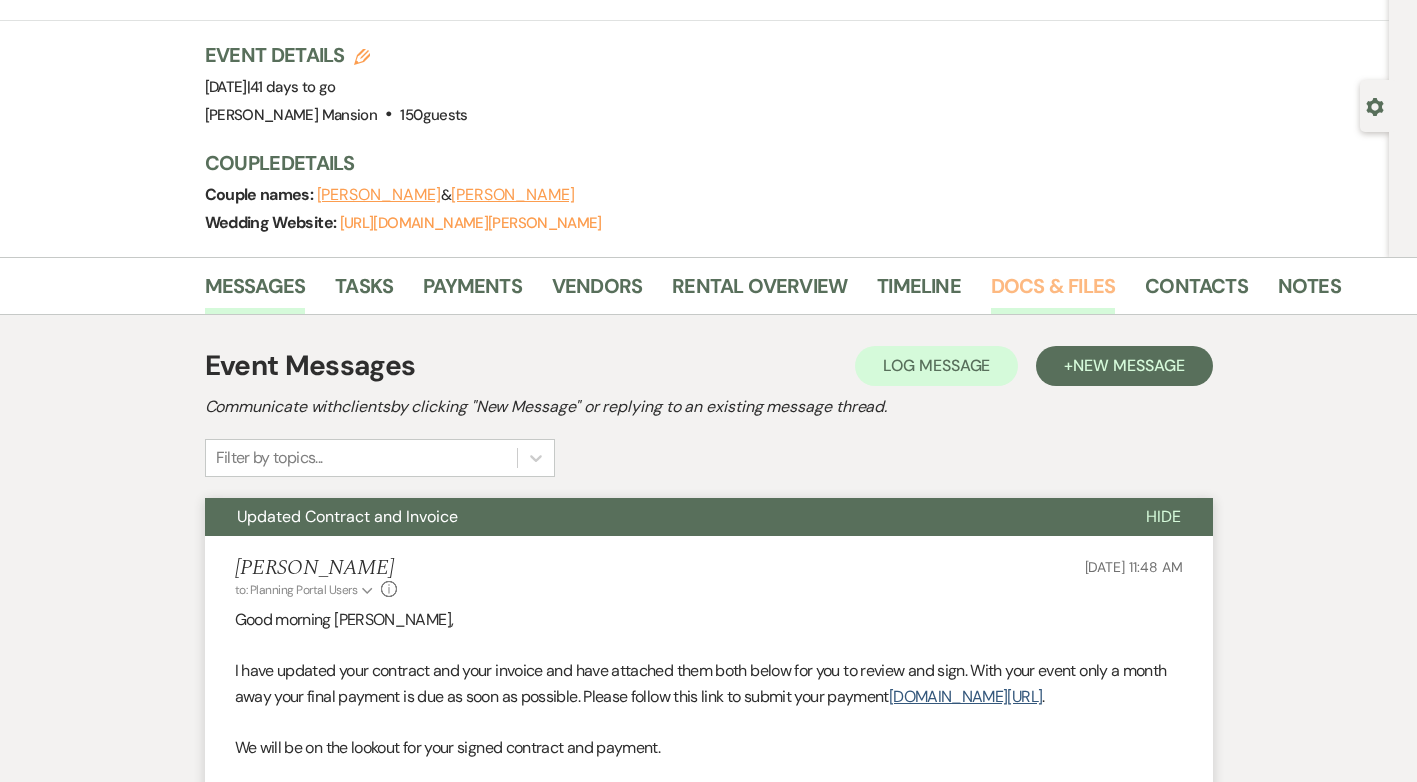 click on "Docs & Files" at bounding box center [1053, 292] 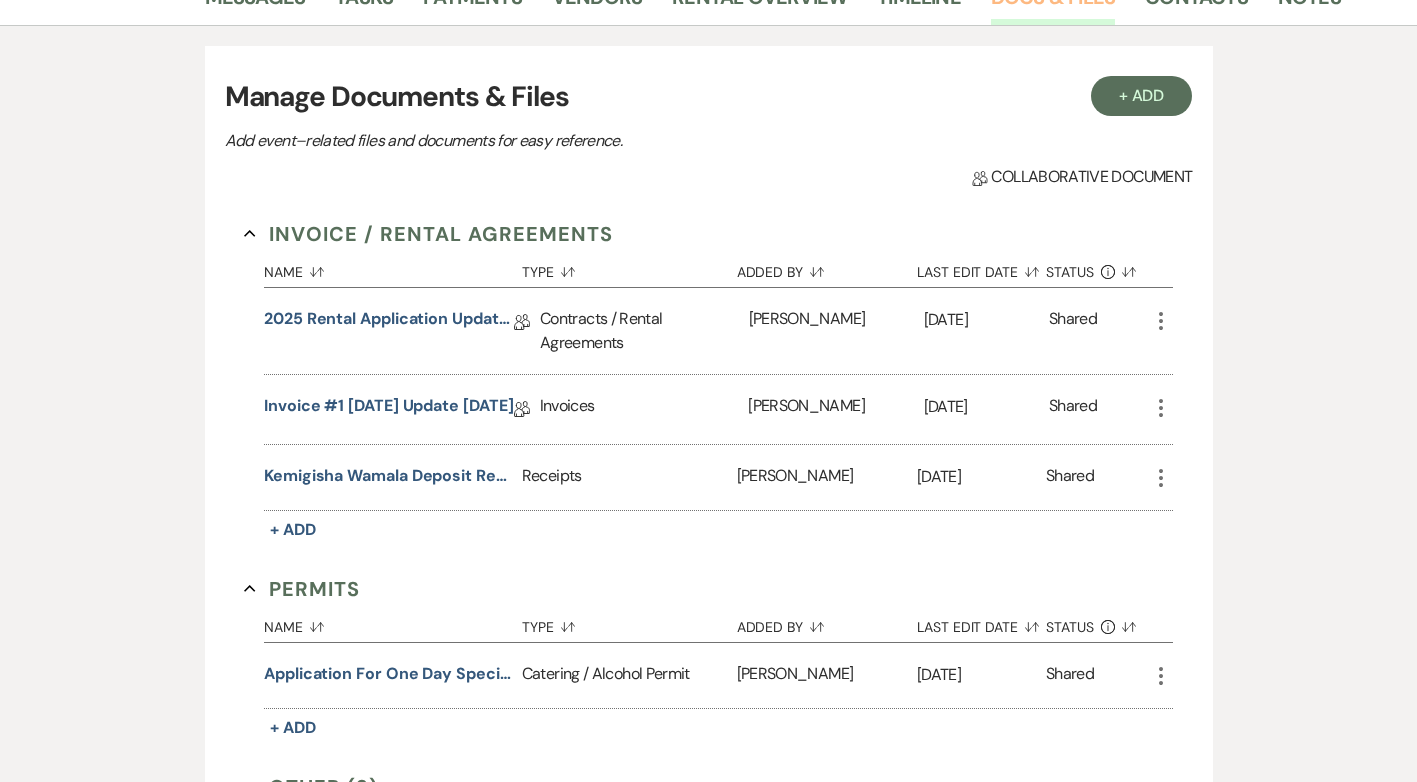 scroll, scrollTop: 400, scrollLeft: 0, axis: vertical 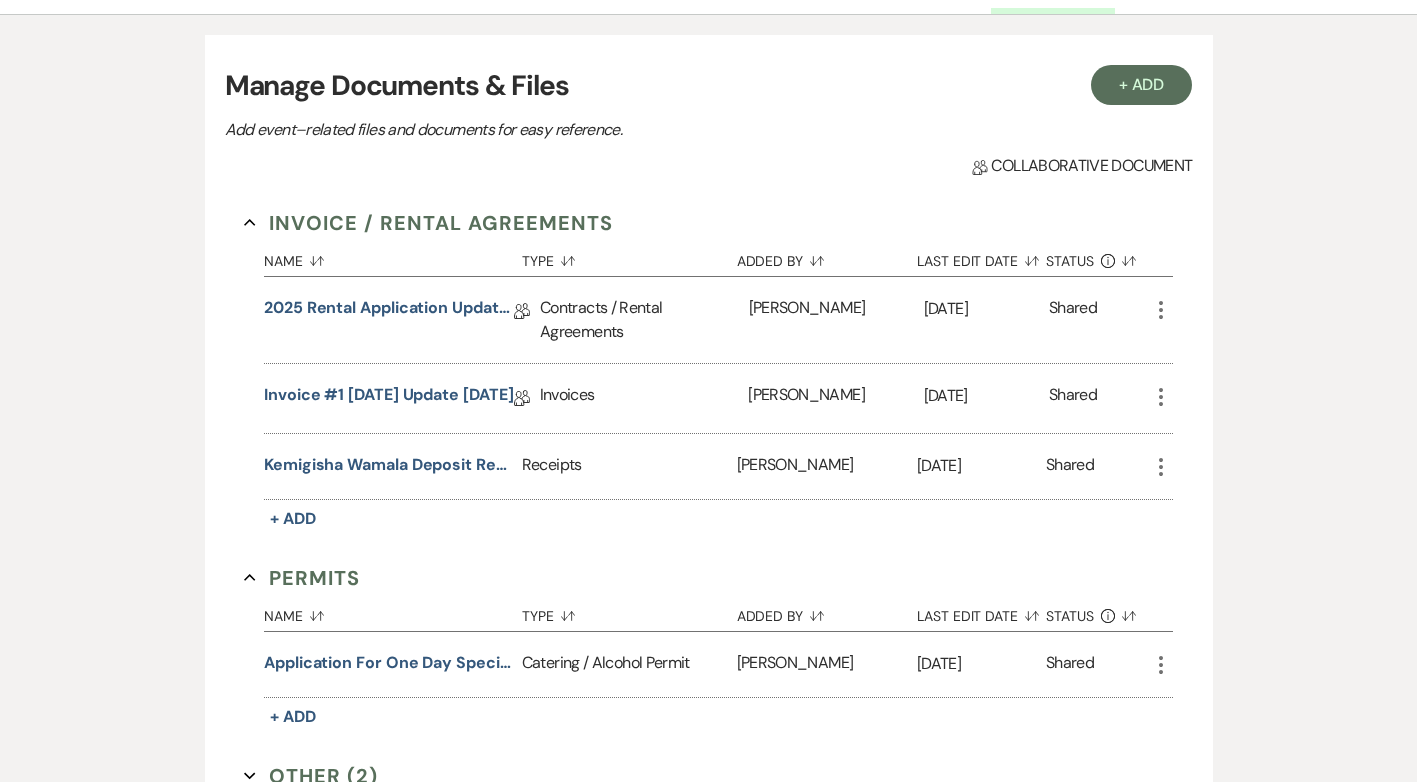 click 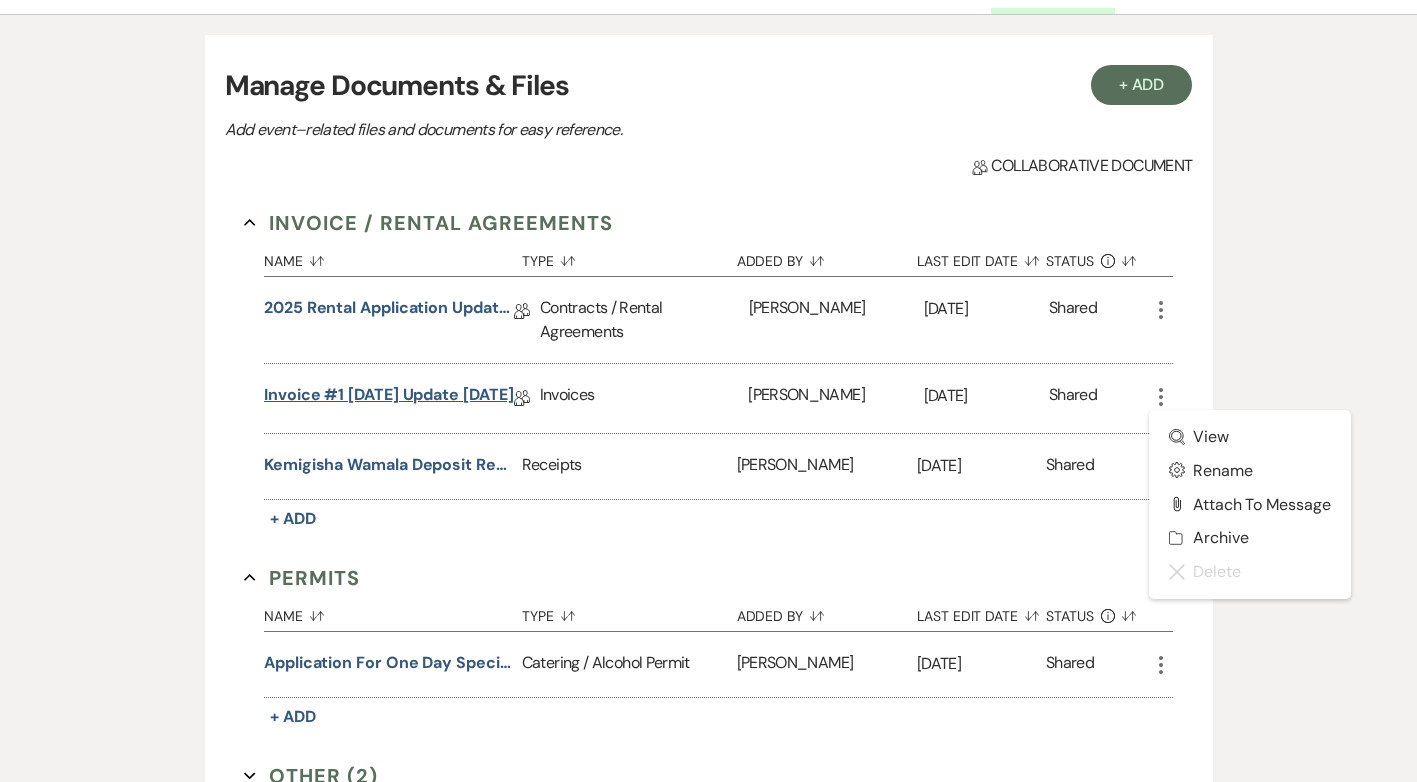 click on "Invoice #1 8/28/25 Update 7/17/25" at bounding box center [389, 398] 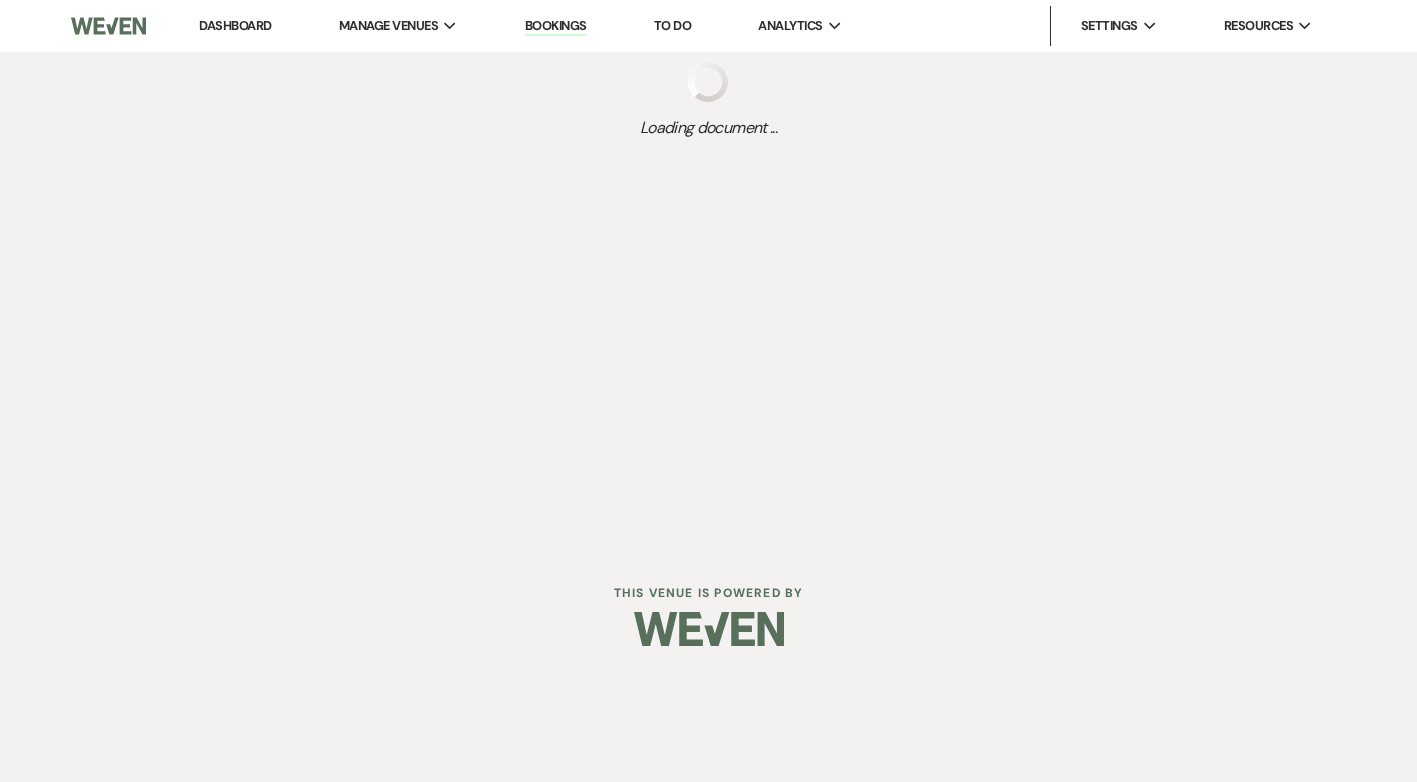 scroll, scrollTop: 0, scrollLeft: 0, axis: both 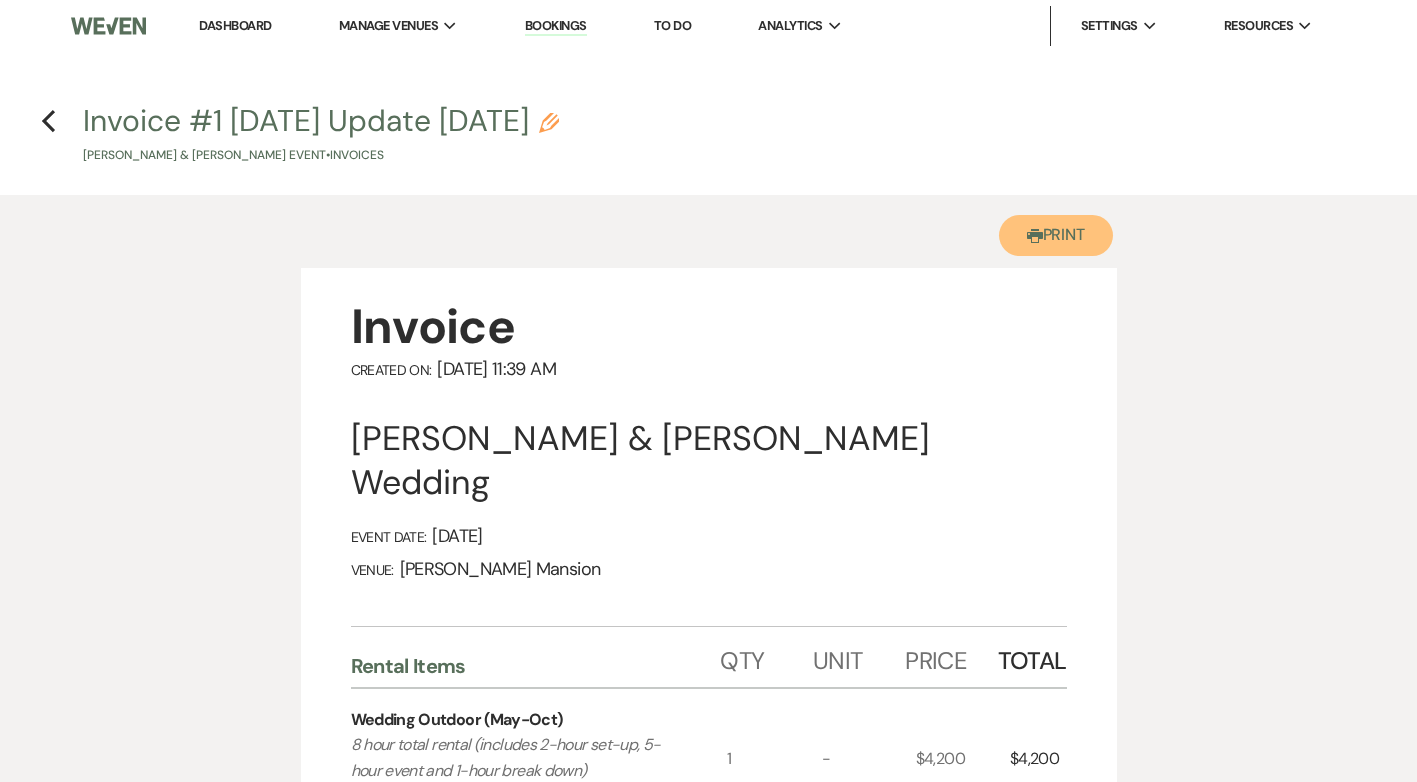 click on "Printer" 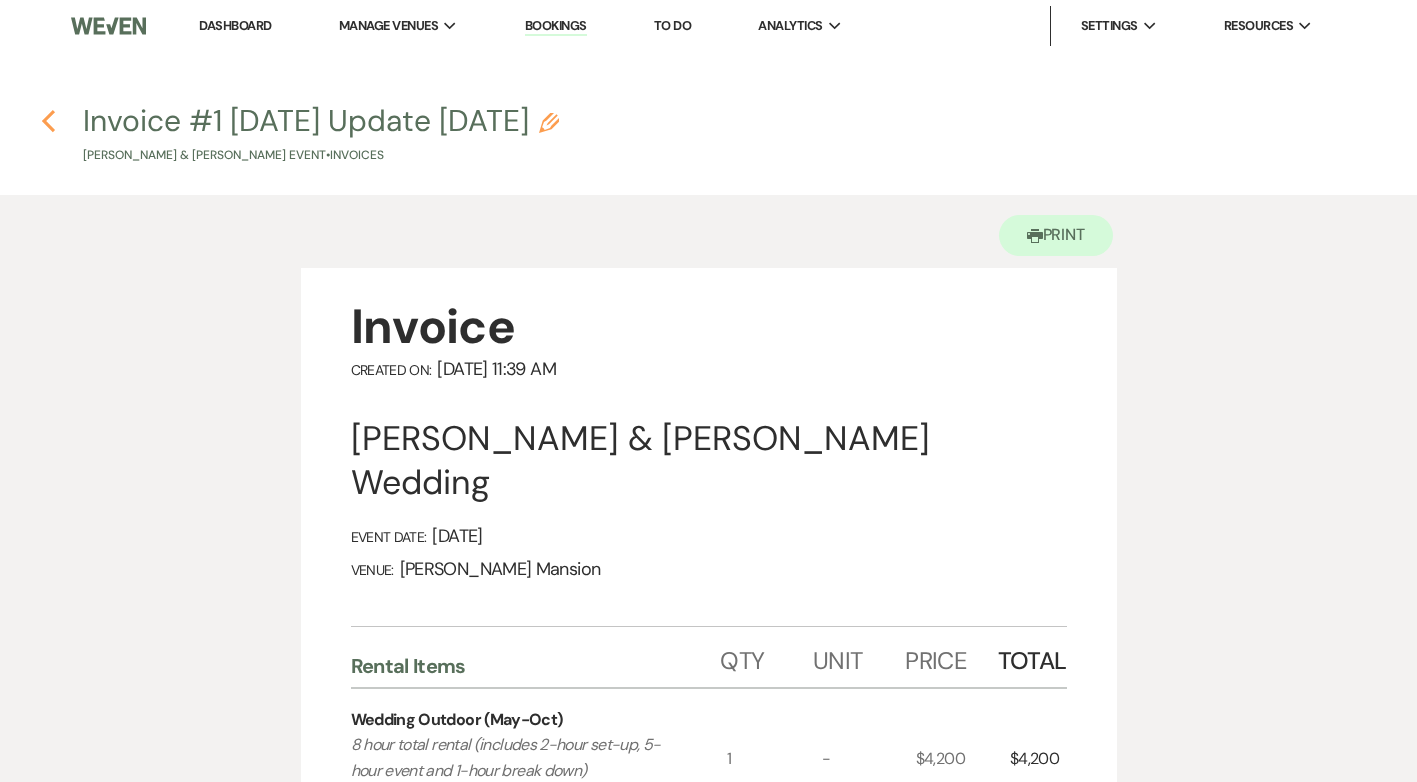 click on "Previous" 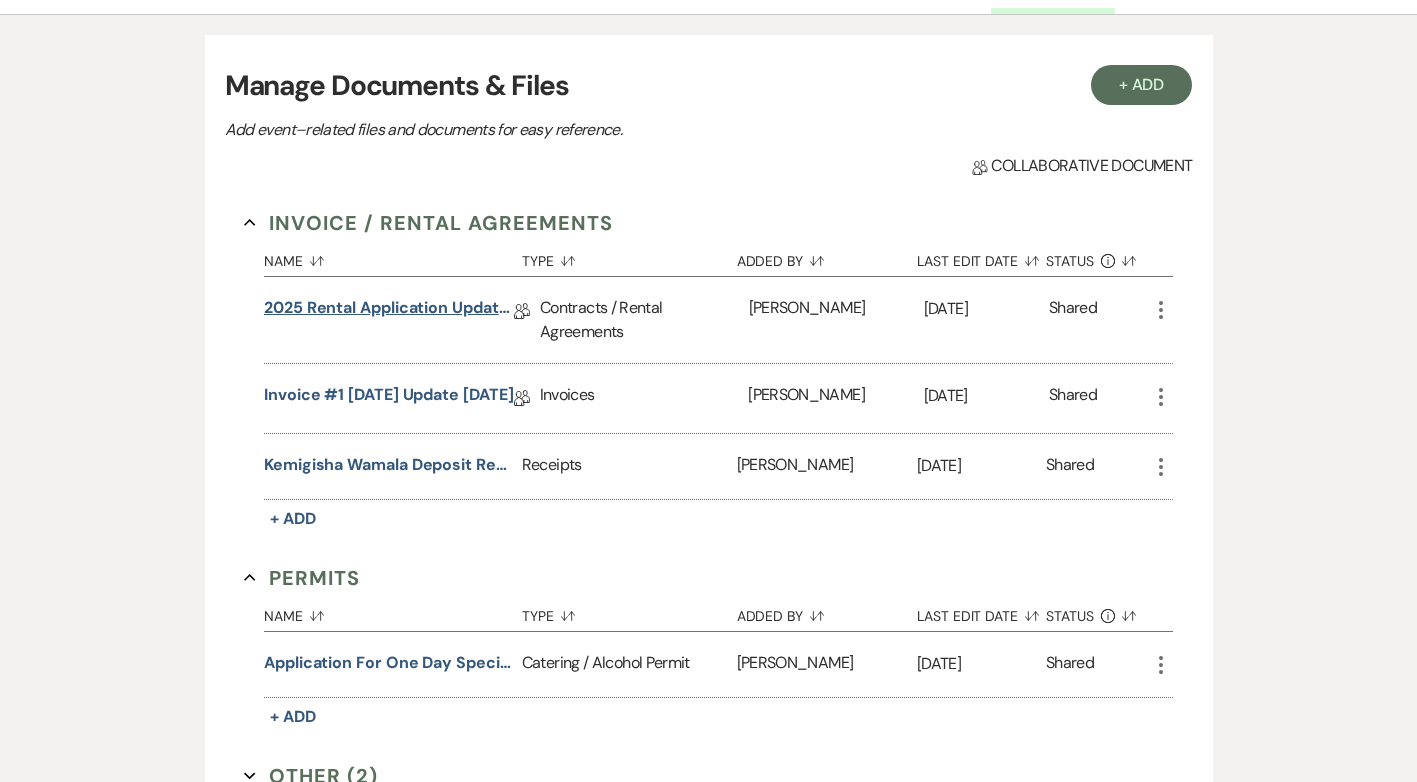 click on "2025 Rental Application Updated [DATE]" at bounding box center (389, 311) 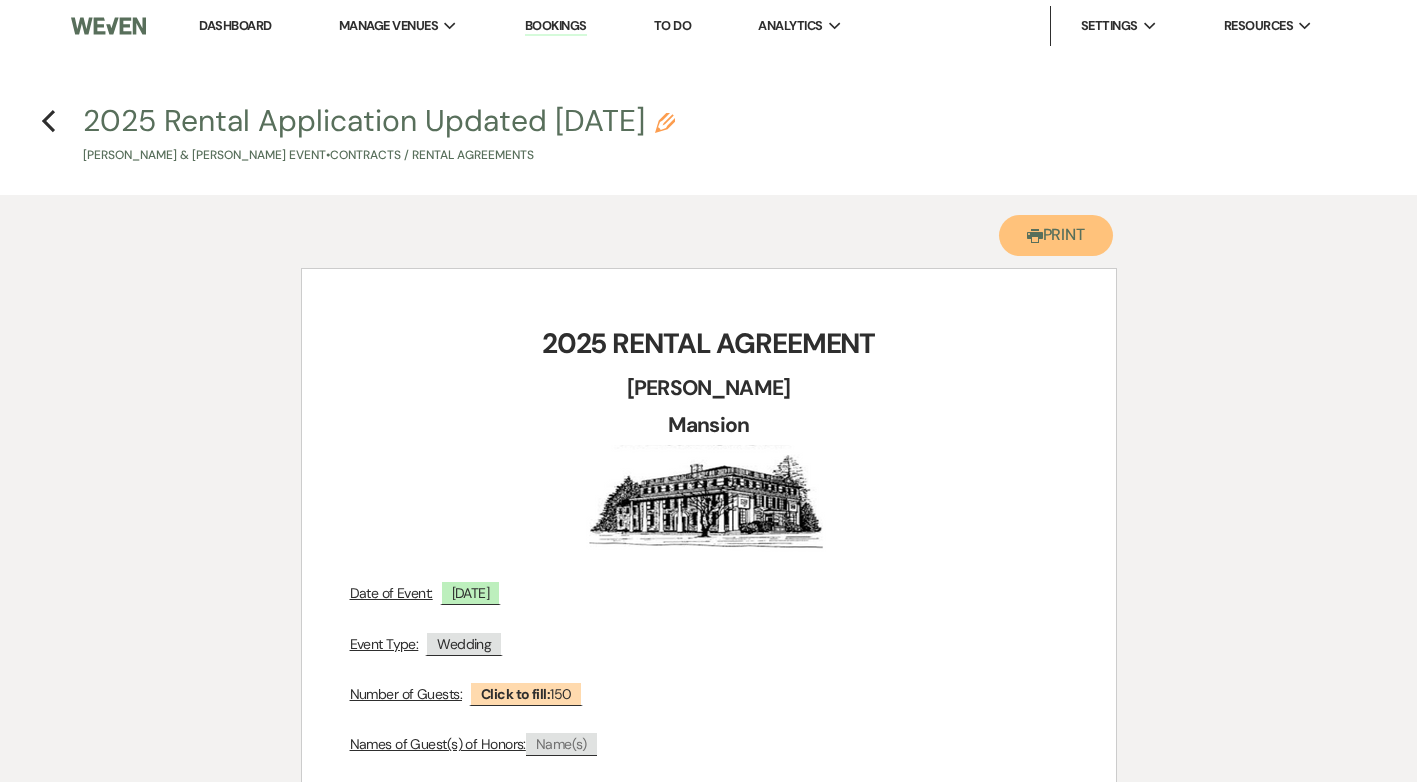 drag, startPoint x: 1057, startPoint y: 242, endPoint x: 142, endPoint y: 662, distance: 1006.7894 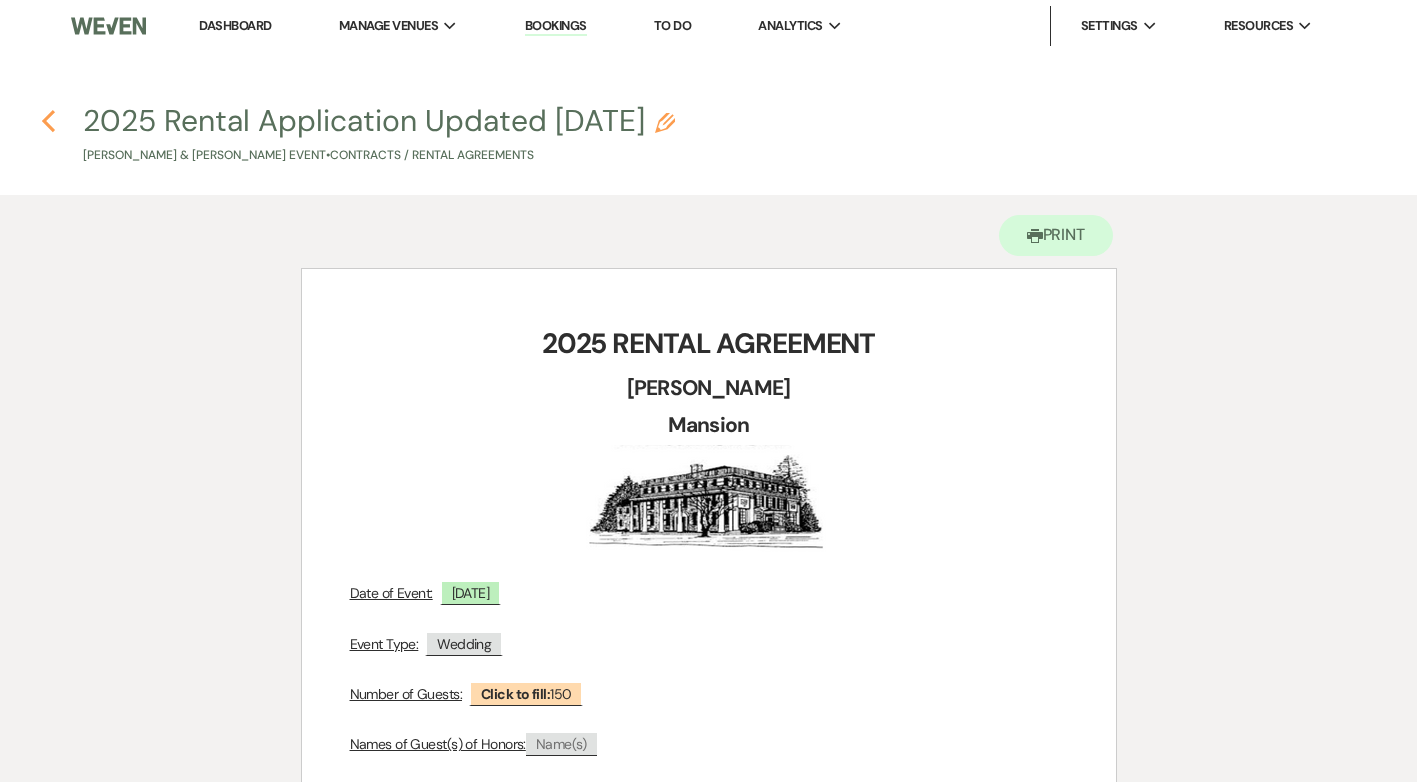 click on "Previous" 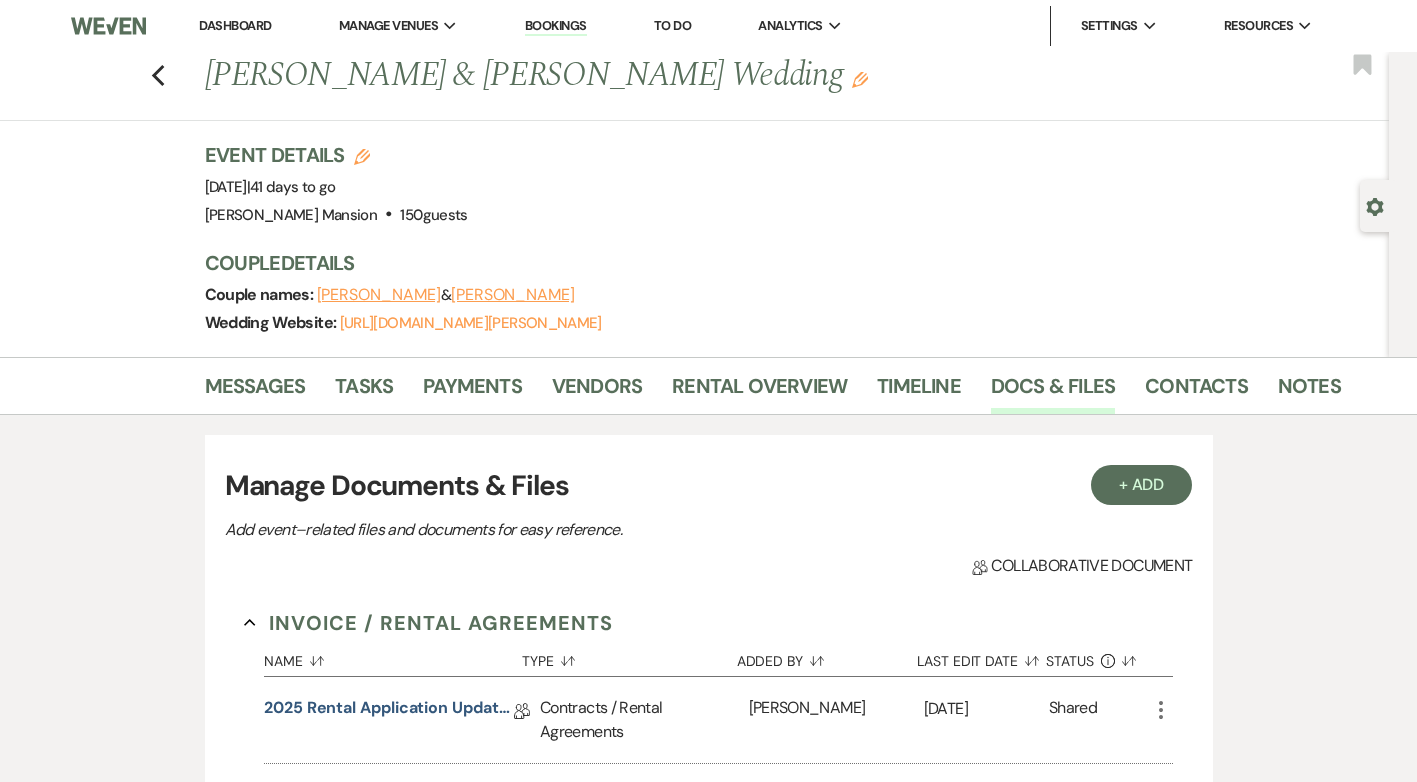 scroll, scrollTop: 400, scrollLeft: 0, axis: vertical 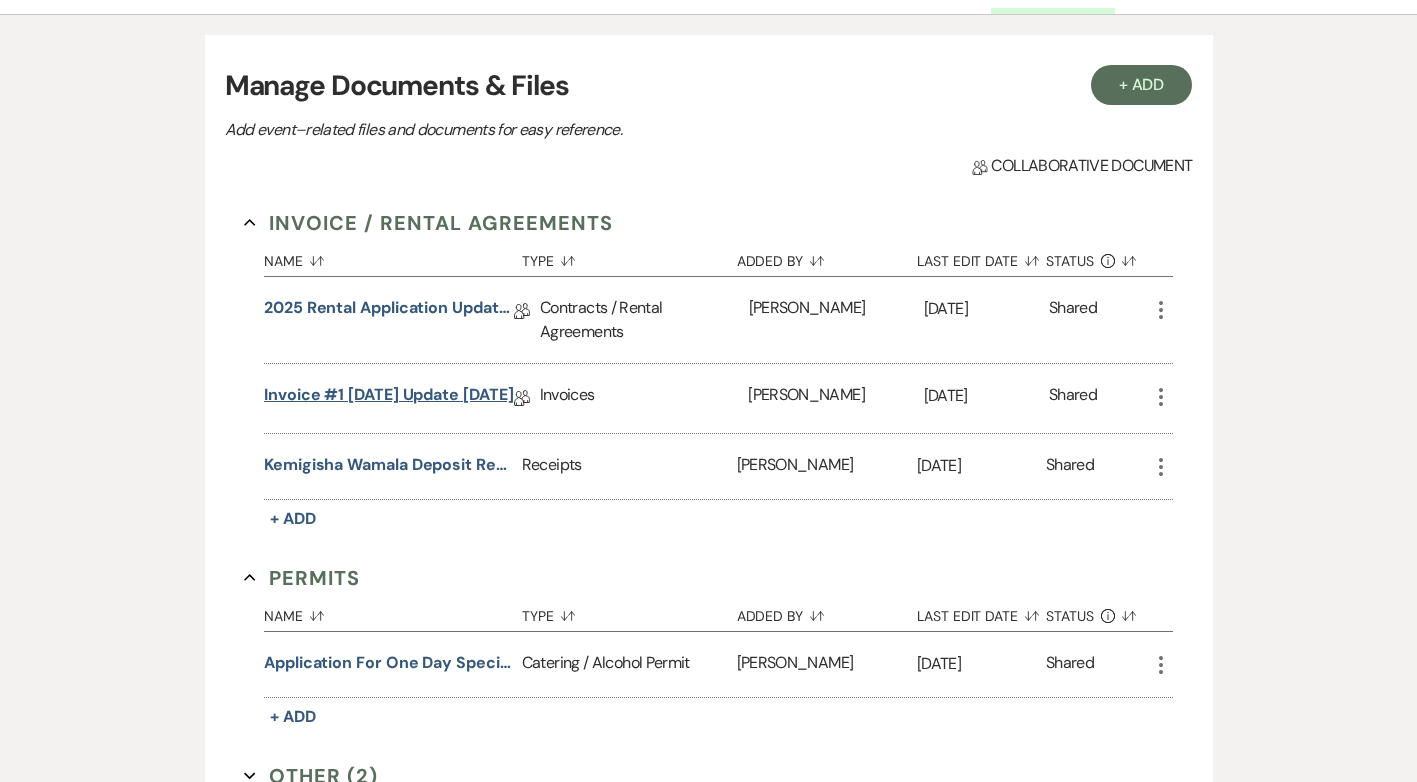 click on "Invoice #1 8/28/25 Update 7/17/25" at bounding box center (389, 398) 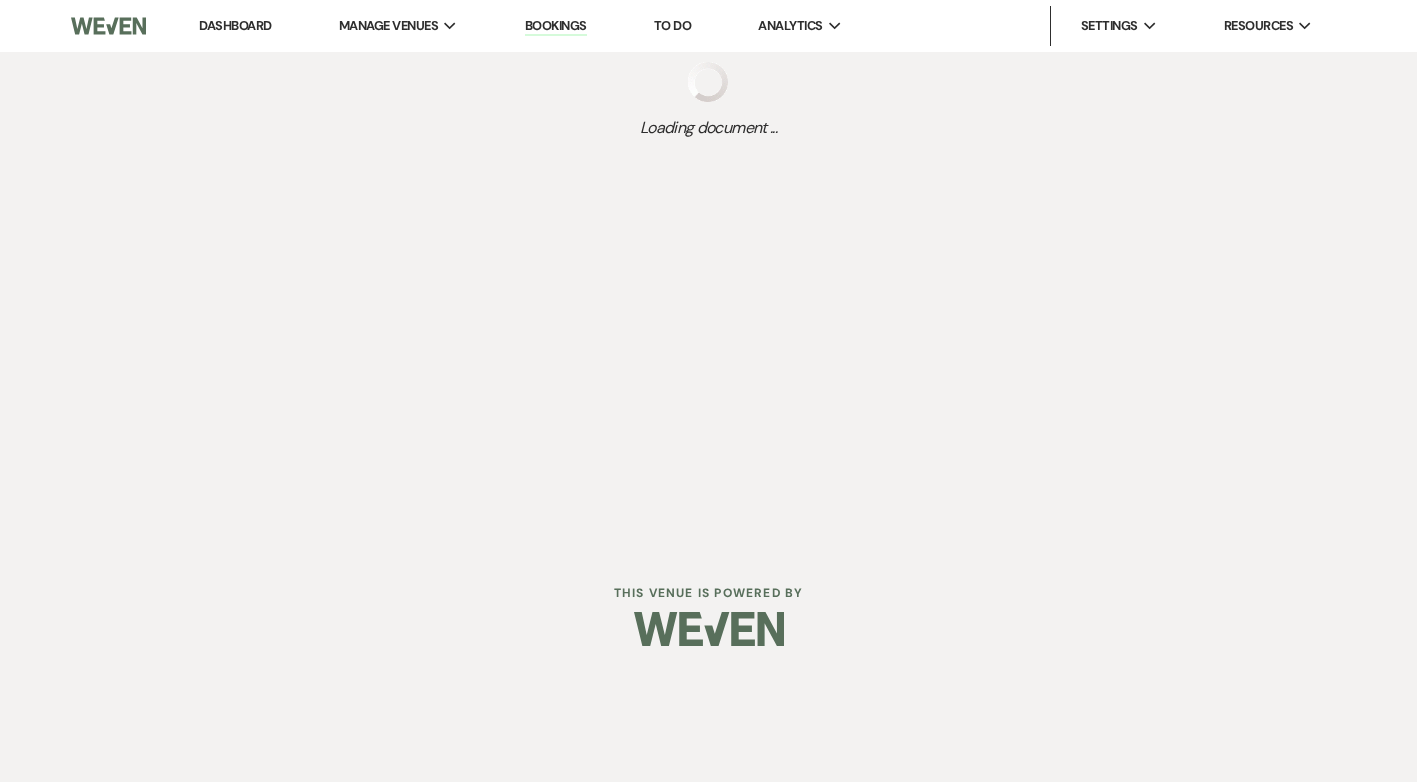 scroll, scrollTop: 0, scrollLeft: 0, axis: both 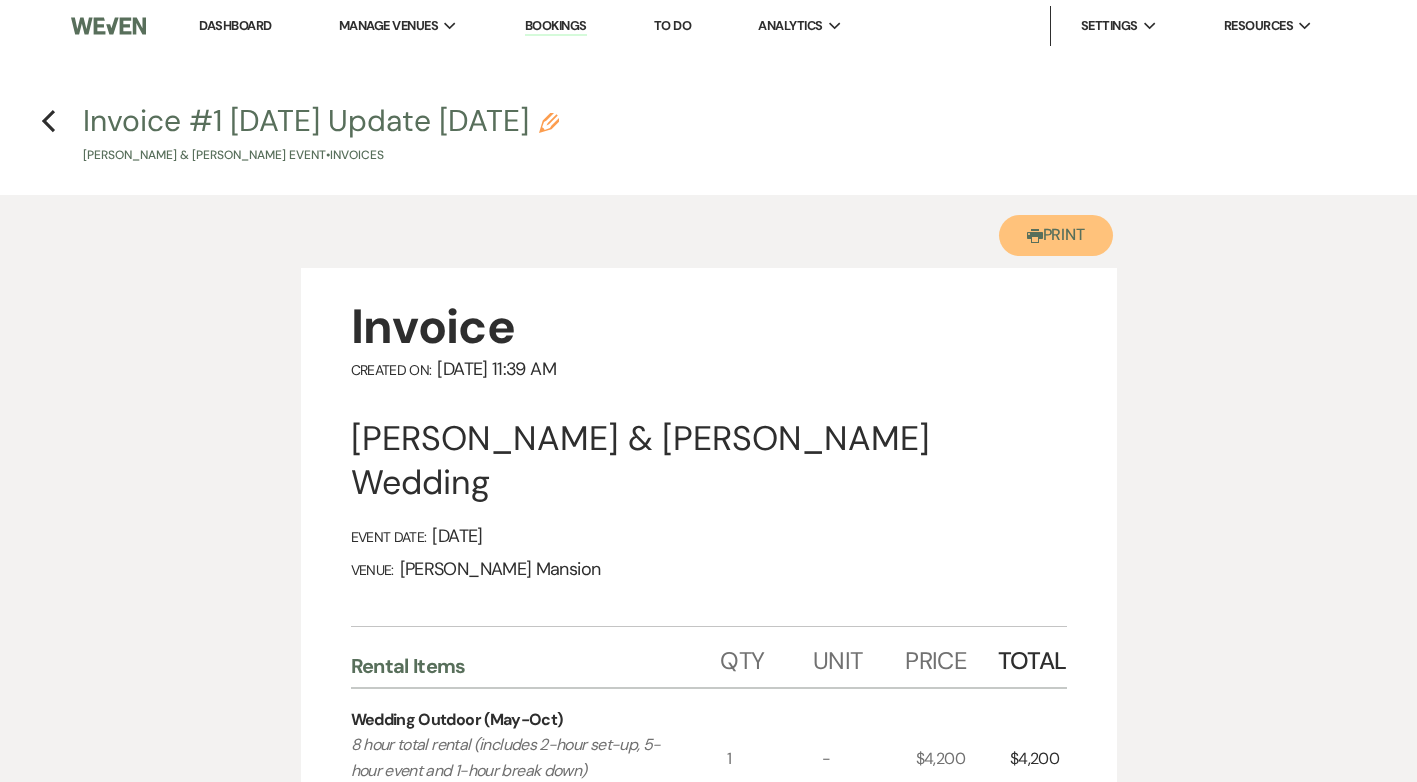 drag, startPoint x: 1030, startPoint y: 229, endPoint x: 166, endPoint y: 661, distance: 965.9814 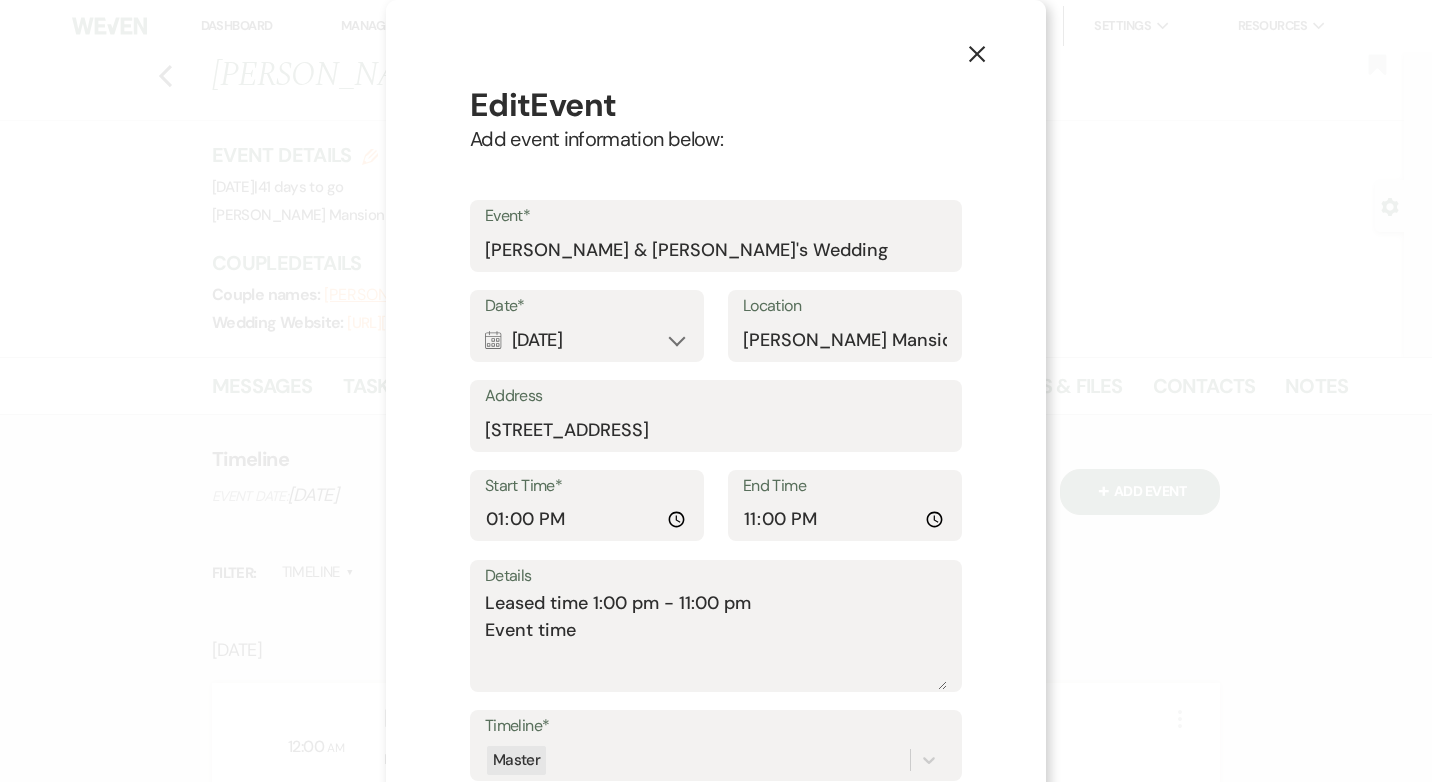 scroll, scrollTop: 74, scrollLeft: 0, axis: vertical 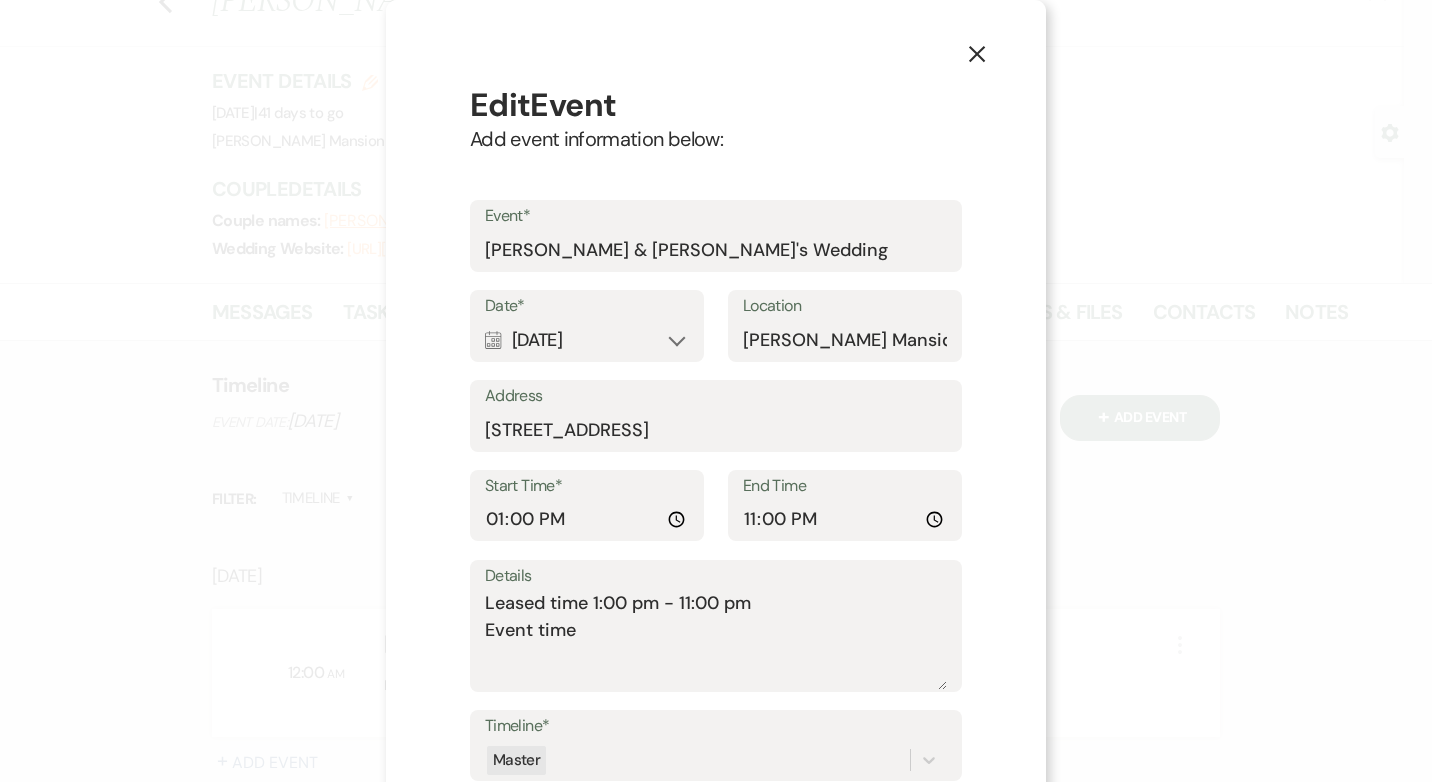 click on "Leased time 1:00 pm - 11:00 pm
Event time" at bounding box center [716, 640] 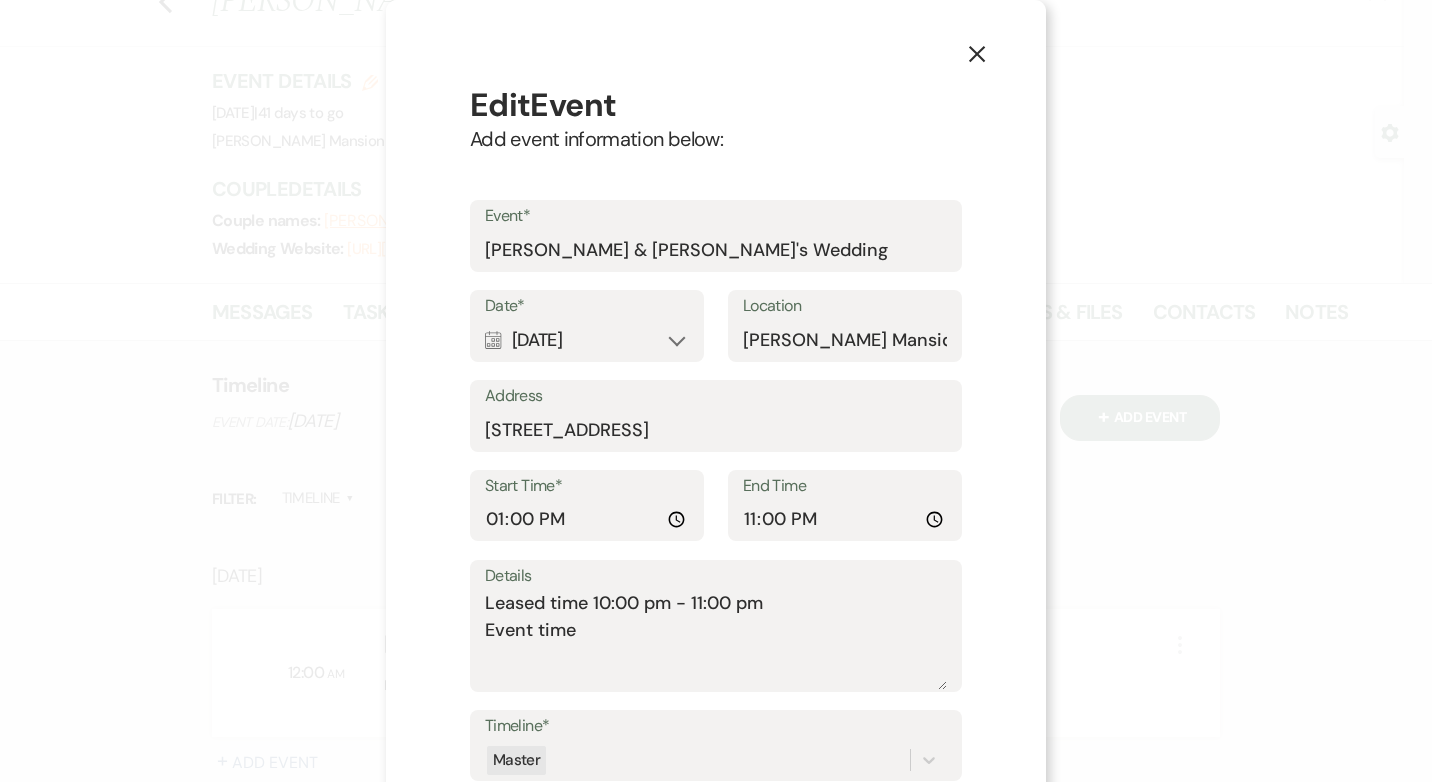 click on "Leased time 10:00 pm - 11:00 pm
Event time" at bounding box center (716, 640) 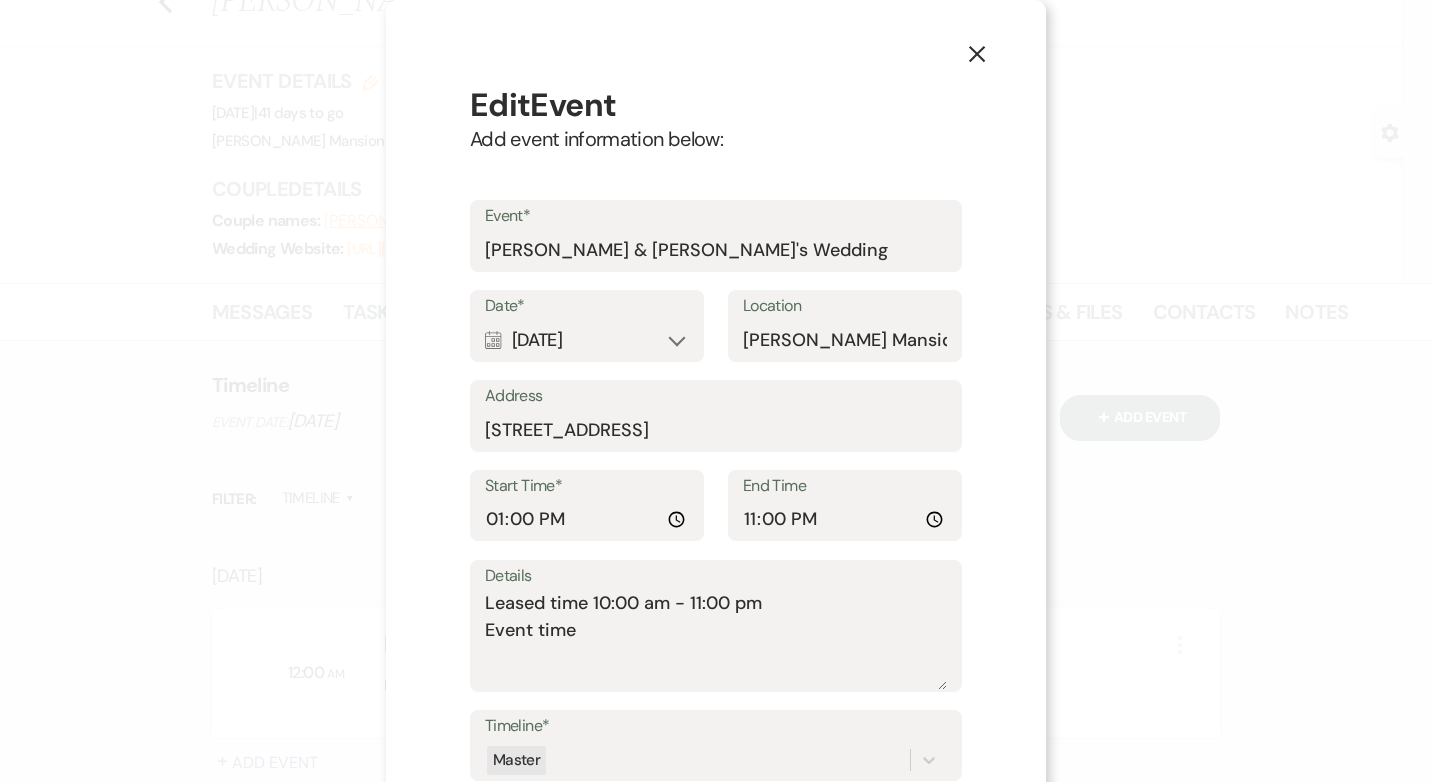 click on "Leased time 10:00 am - 11:00 pm
Event time" at bounding box center [716, 640] 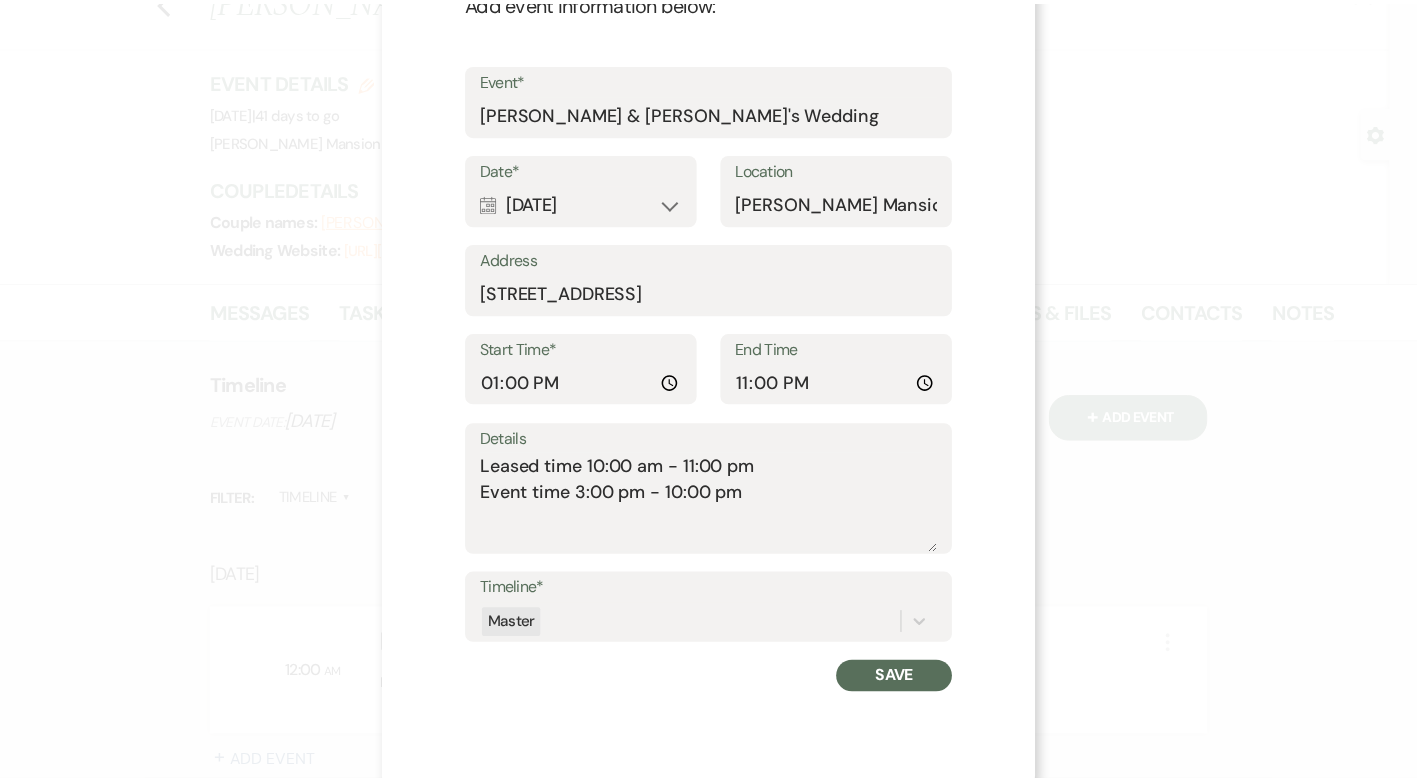 scroll, scrollTop: 145, scrollLeft: 0, axis: vertical 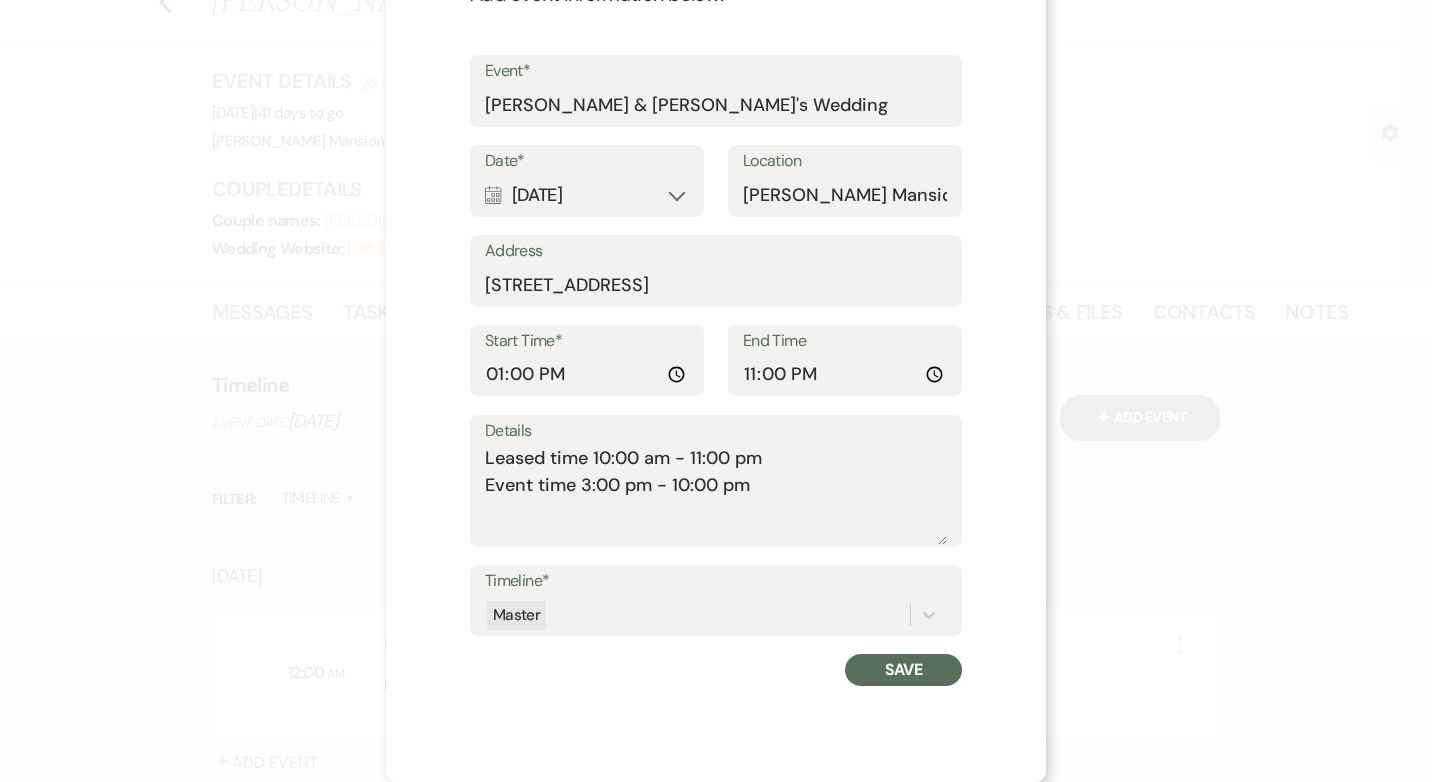 type on "Leased time 10:00 am - 11:00 pm
Event time 3:00 pm - 10:00 pm" 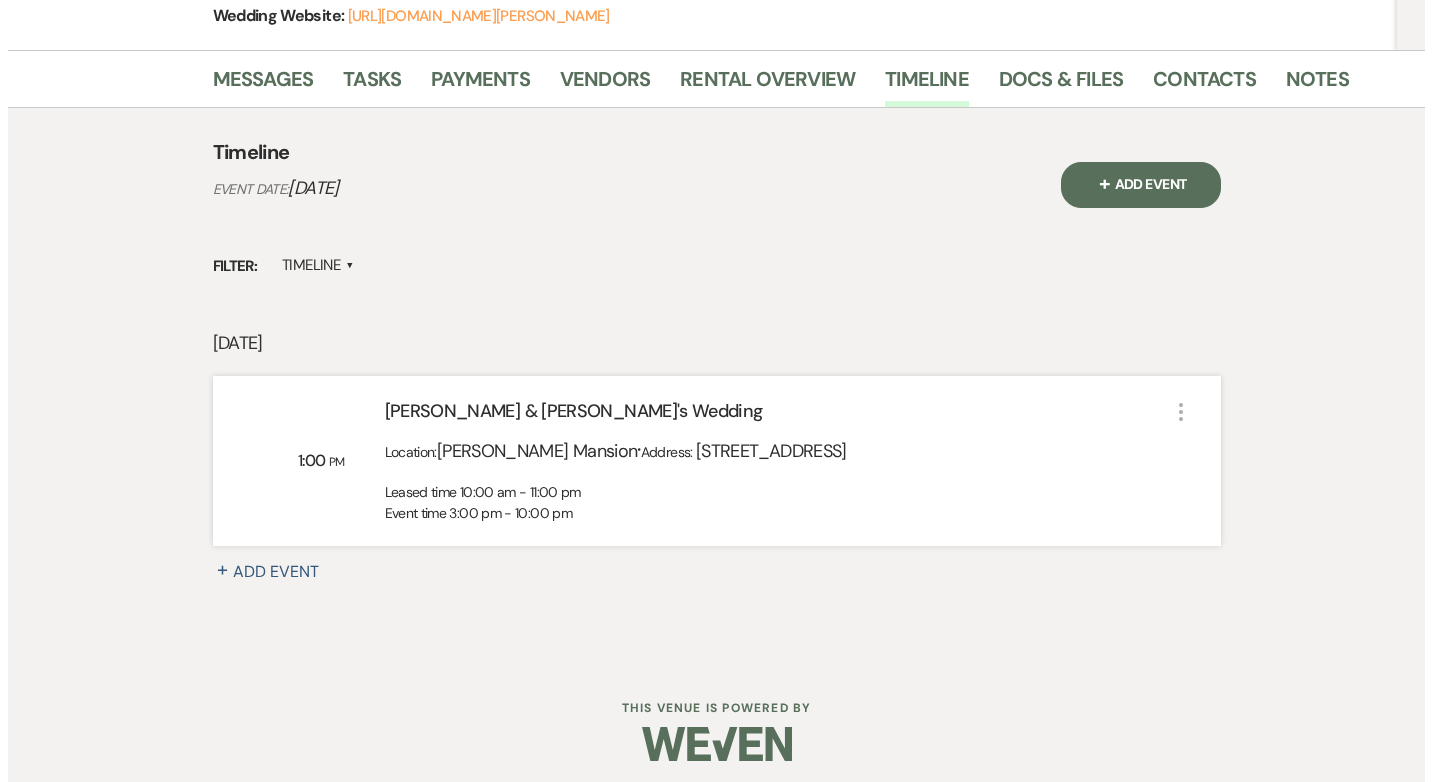 scroll, scrollTop: 316, scrollLeft: 0, axis: vertical 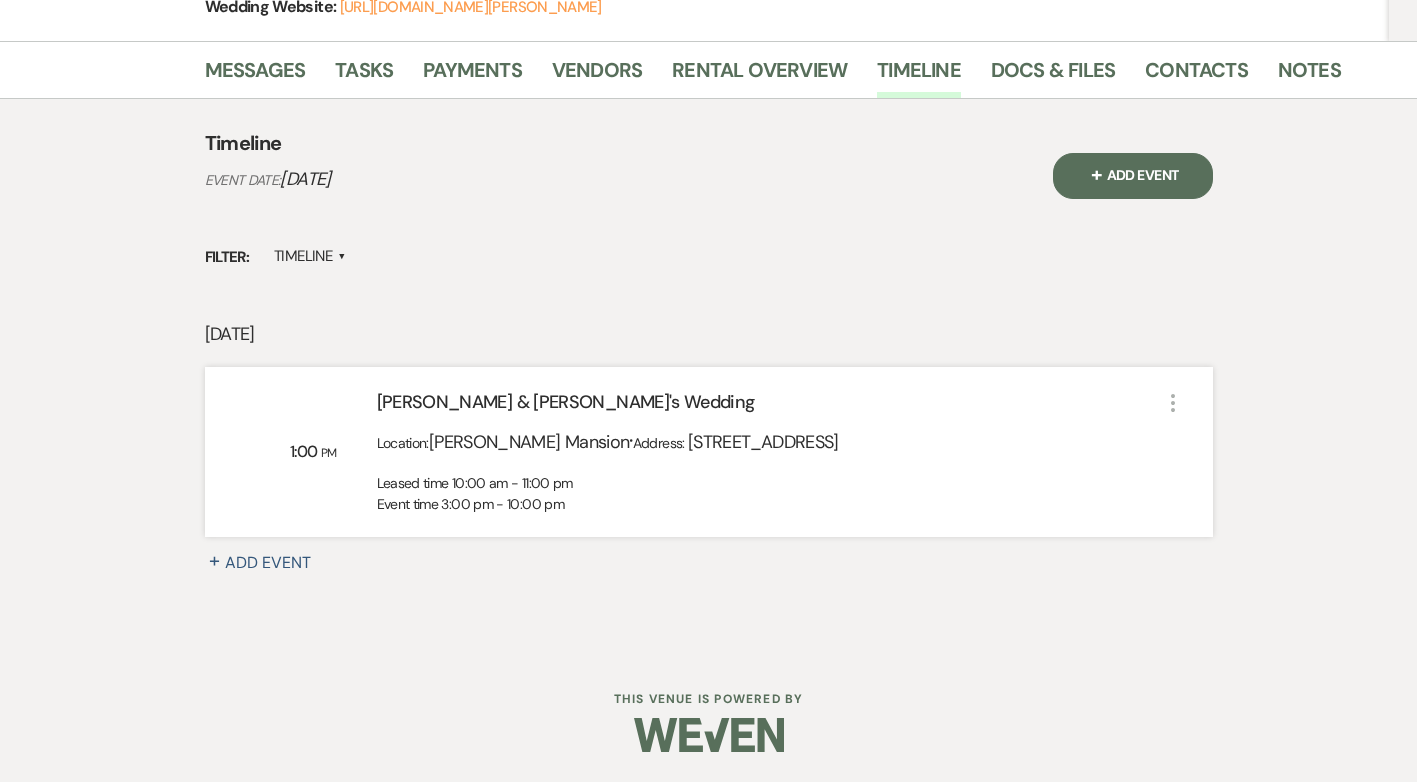 click 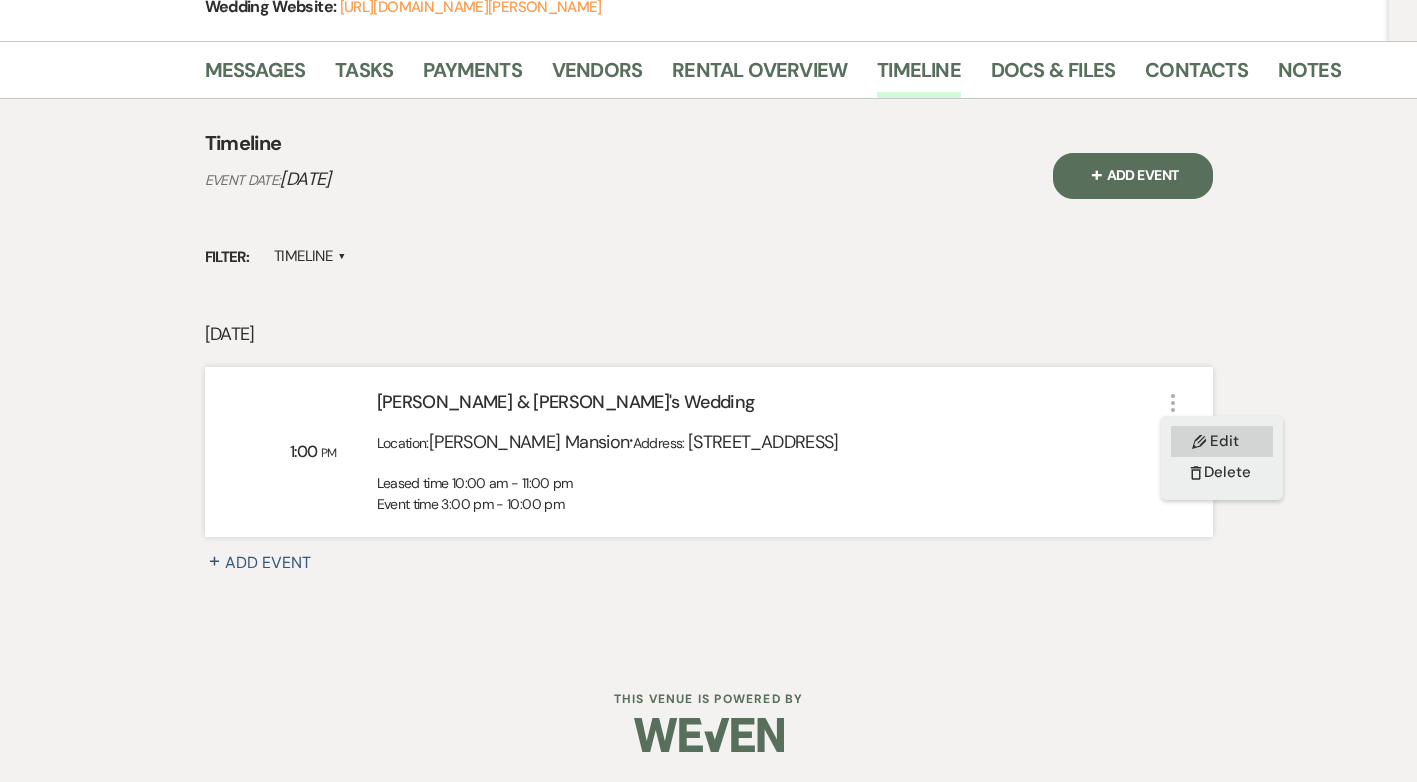click on "Pencil  Edit" at bounding box center (1222, 441) 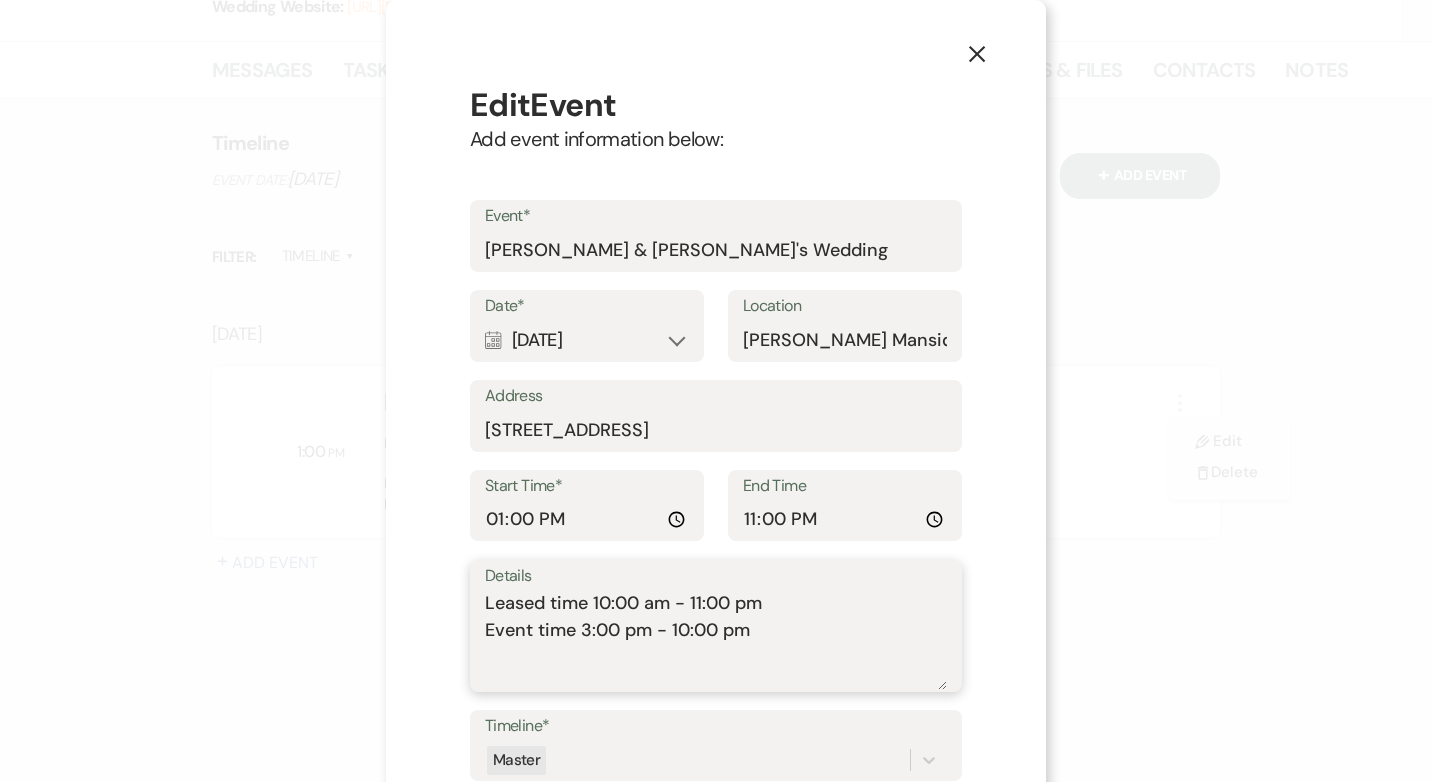 click on "Leased time 10:00 am - 11:00 pm
Event time 3:00 pm - 10:00 pm" at bounding box center [716, 640] 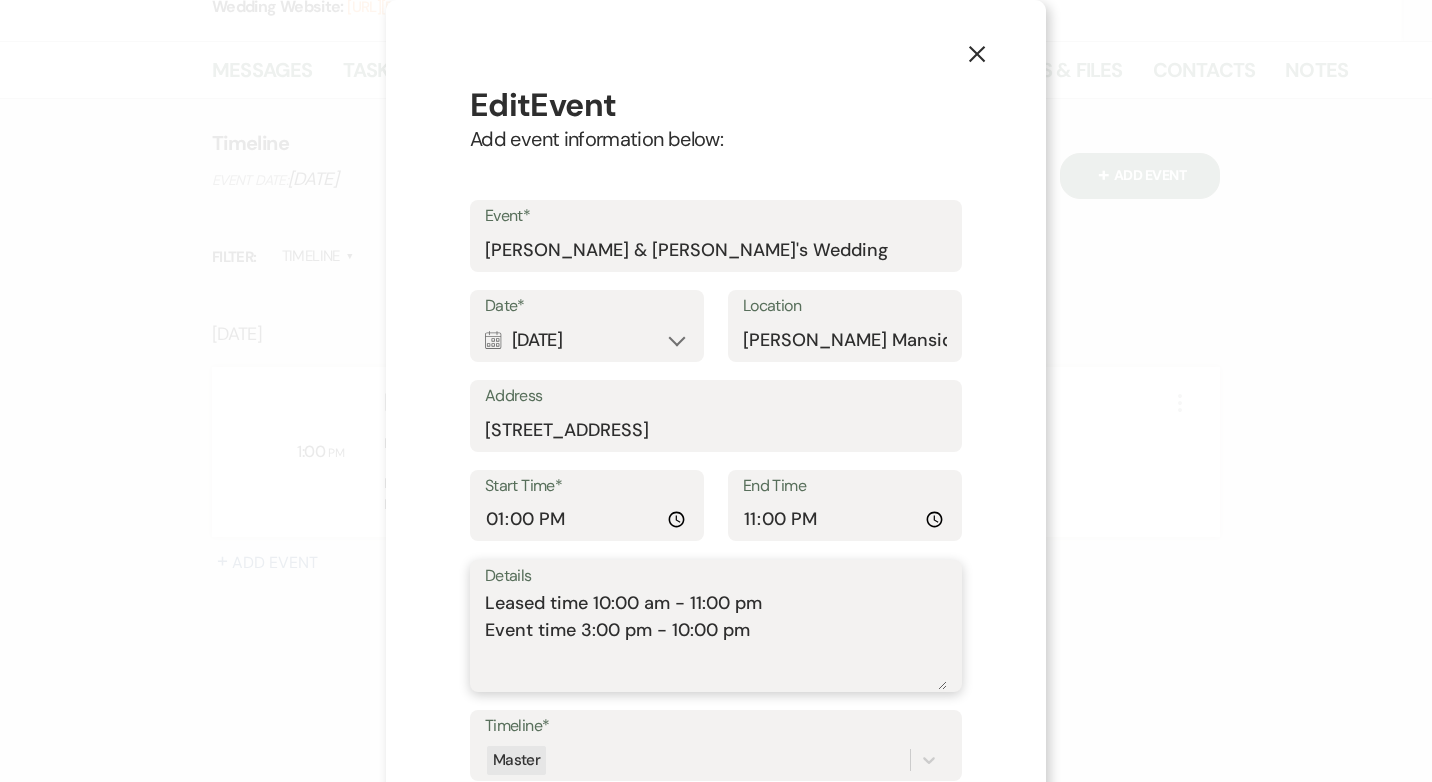 paste on "Decorations  and bar set up - 10am to 12pm
3:00pm - cocktail hour and arrival of guests
4:00pm - Bride and Groom Grand Entrance
4:20pm - Welcome Speech / opening prayer
5:00pm - Dinner
6:00pm speeches (Parents, Best Man $Maid of Honor Speeches, family )
7:00pm - cake cutting
7:30 pm- First Dance
Fathen/Daughter and Mother/Son Dances
8:30 pm Change of outfits
9:00 pm Final Dance Dance Floor Open
10:00pm - departure
10-11pm - cleanup" 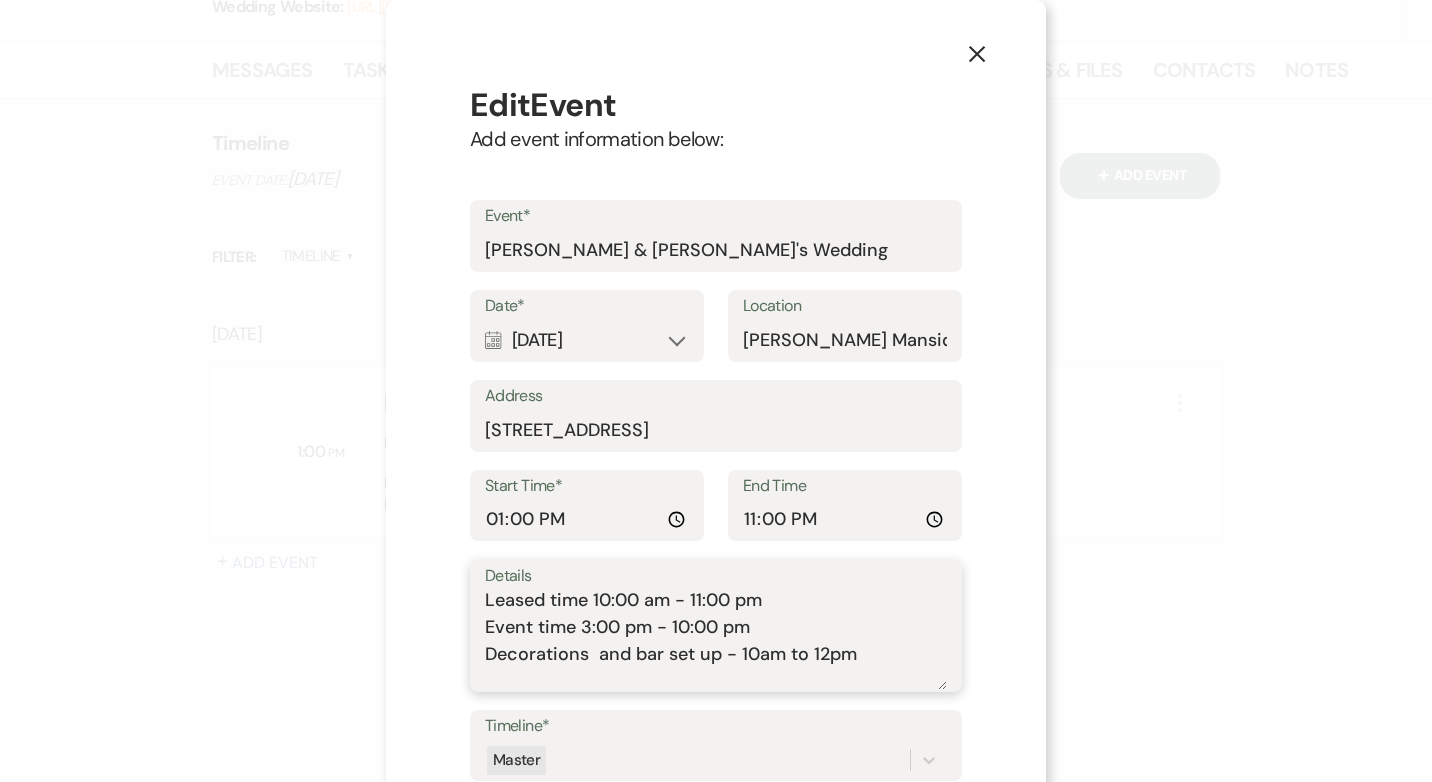 scroll, scrollTop: 0, scrollLeft: 0, axis: both 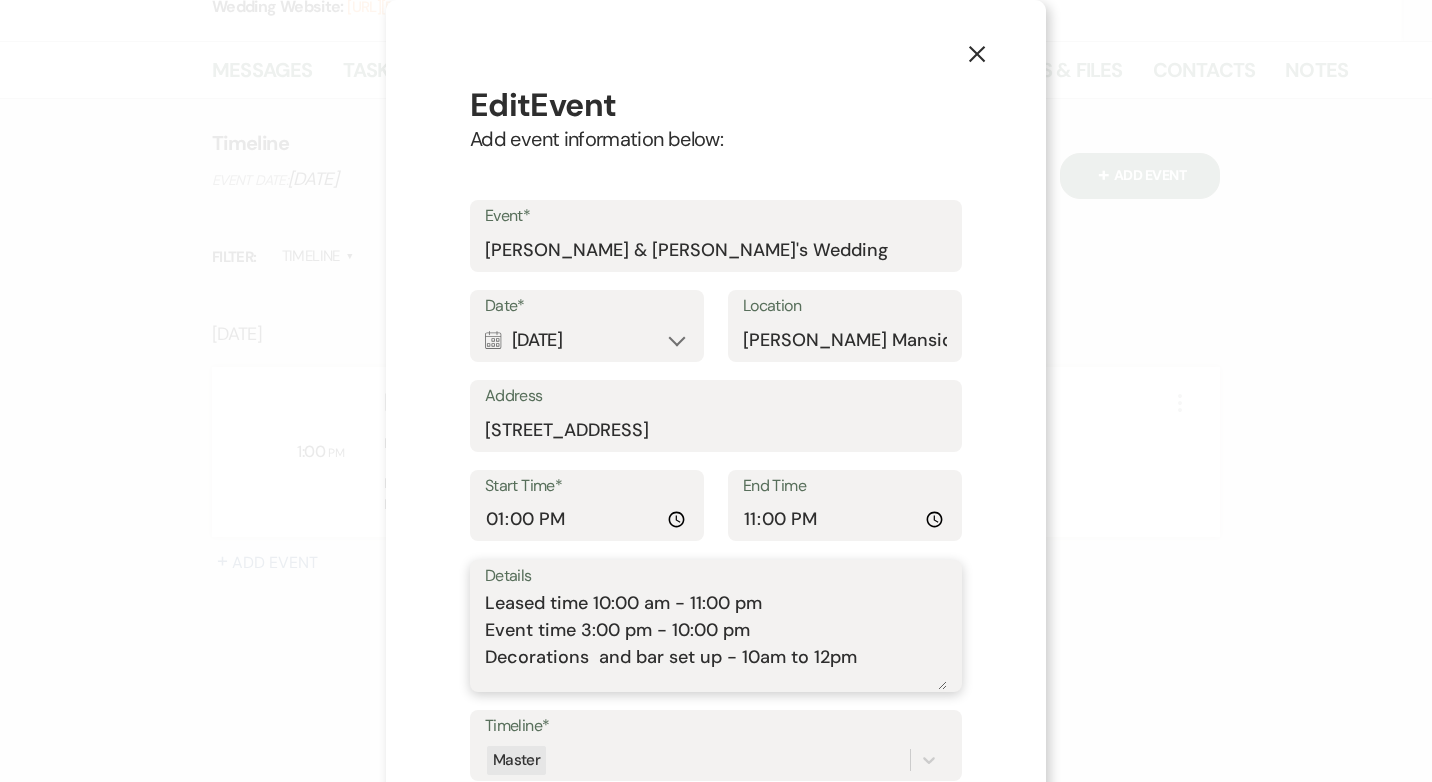 click on "Leased time 10:00 am - 11:00 pm
Event time 3:00 pm - 10:00 pm
Decorations  and bar set up - 10am to 12pm
3:00pm - cocktail hour and arrival of guests
4:00pm - Bride and Groom Grand Entrance
4:20pm - Welcome Speech / opening prayer
5:00pm - Dinner
6:00pm speeches (Parents, Best Man $Maid of Honor Speeches, family )
7:00pm - cake cutting
7:30 pm- First Dance
Fathen/Daughter and Mother/Son Dances
8:30 pm Change of outfits
9:00 pm Final Dance Dance Floor Open
10:00pm - departure
10-11pm - cleanup" at bounding box center (716, 640) 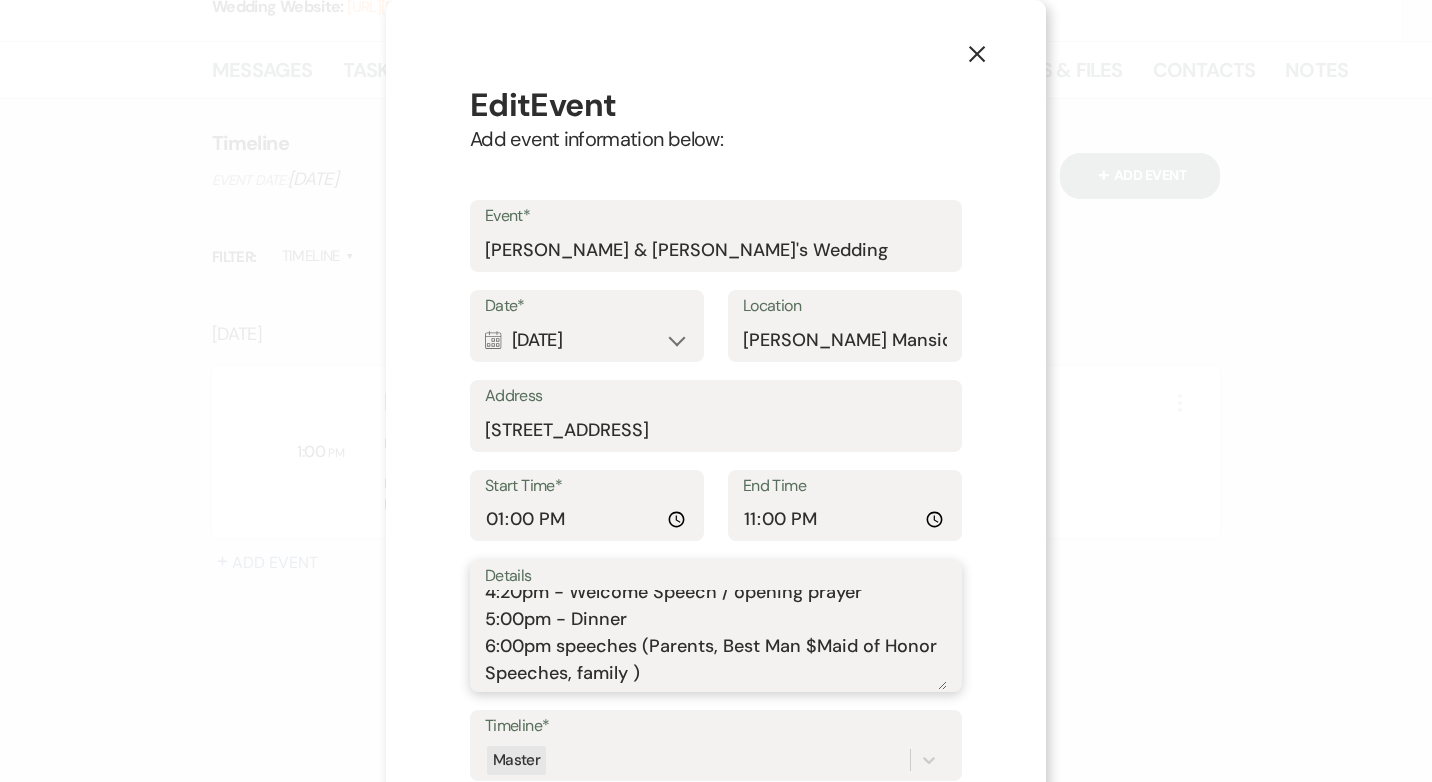 scroll, scrollTop: 100, scrollLeft: 0, axis: vertical 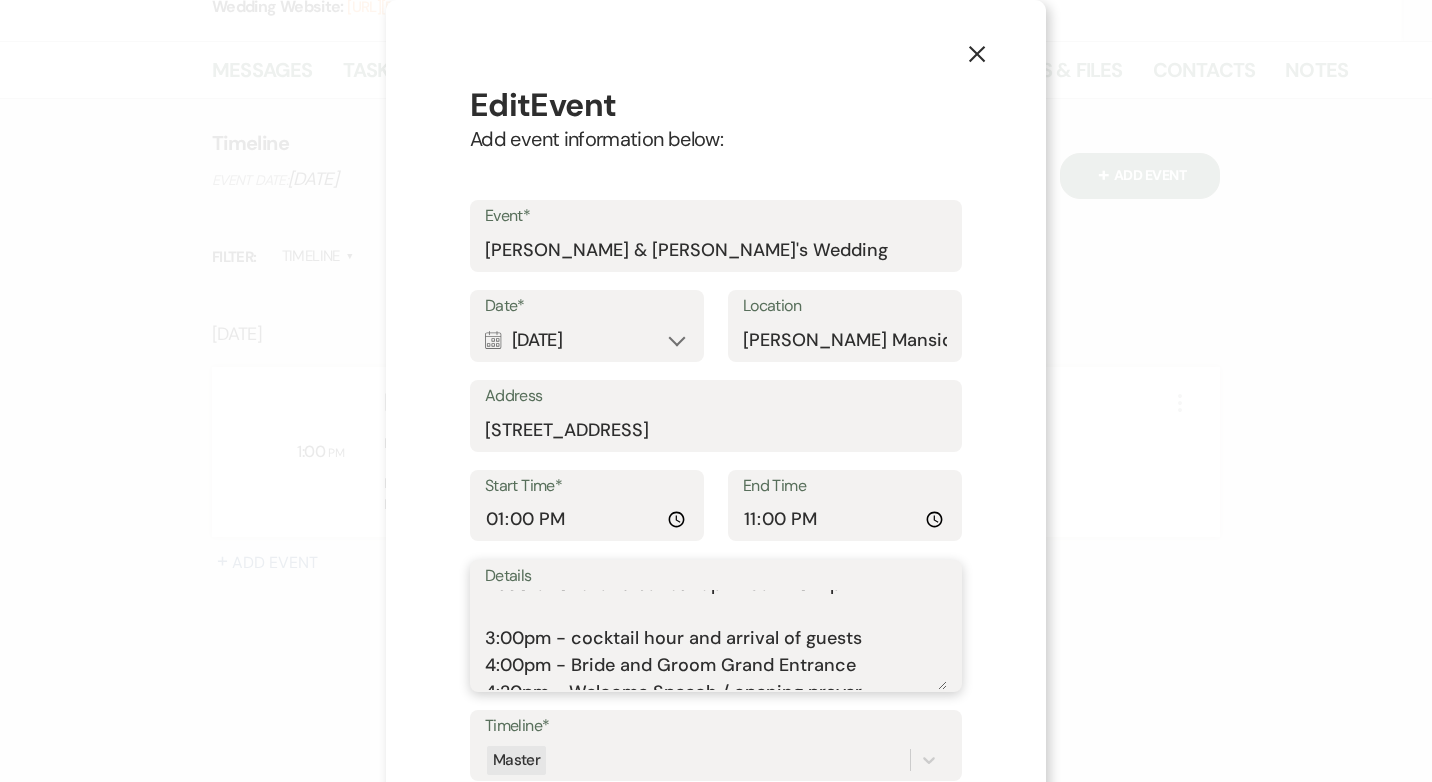 click on "Leased time 10:00 am - 11:00 pm
Event time 3:00 pm - 10:00 pm
Decorations  and bar set up - 10am to 12pm
3:00pm - cocktail hour and arrival of guests
4:00pm - Bride and Groom Grand Entrance
4:20pm - Welcome Speech / opening prayer
5:00pm - Dinner
6:00pm speeches (Parents, Best Man $Maid of Honor Speeches, family )
7:00pm - cake cutting
7:30 pm- First Dance
Fathen/Daughter and Mother/Son Dances
8:30 pm Change of outfits
9:00 pm Final Dance Dance Floor Open
10:00pm - departure
10-11pm - cleanup" at bounding box center [716, 640] 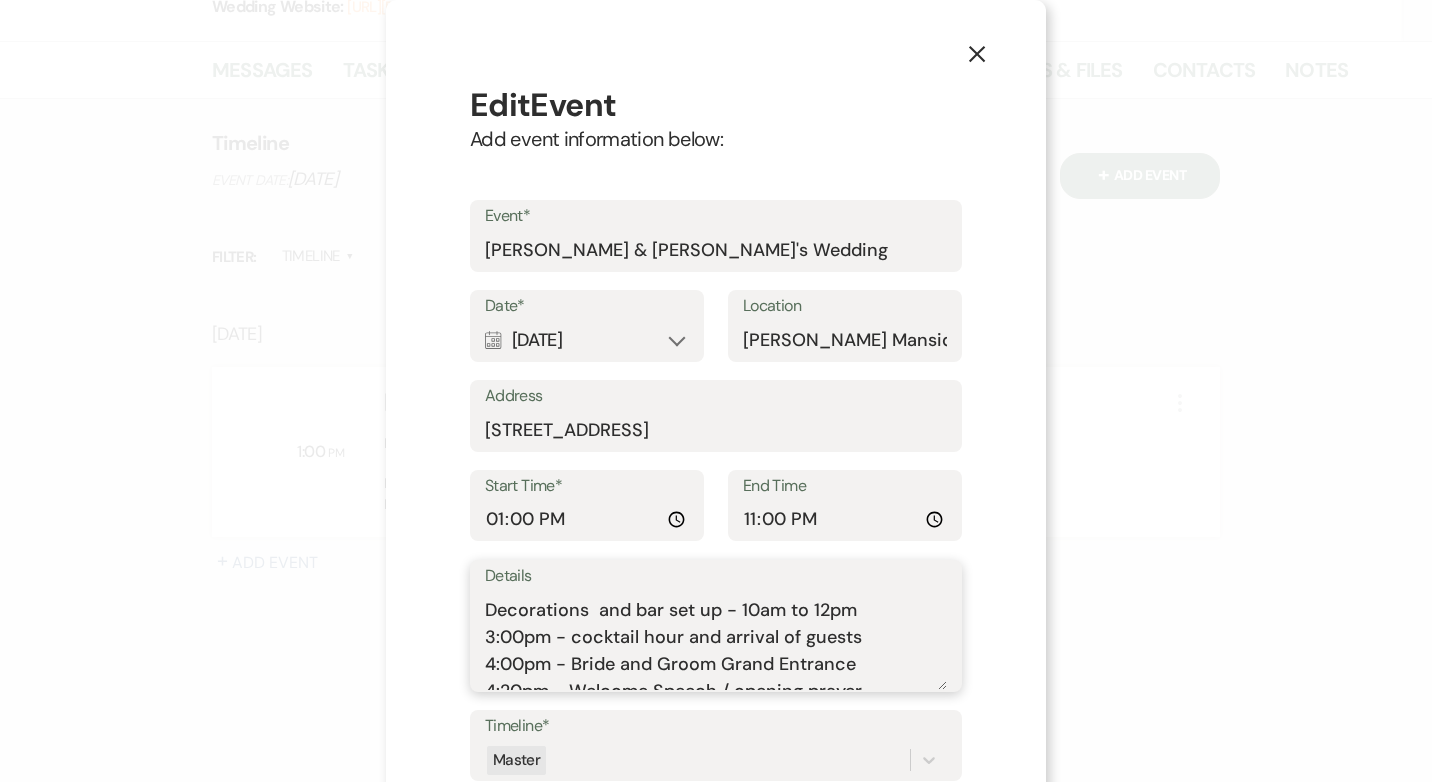 scroll, scrollTop: 60, scrollLeft: 0, axis: vertical 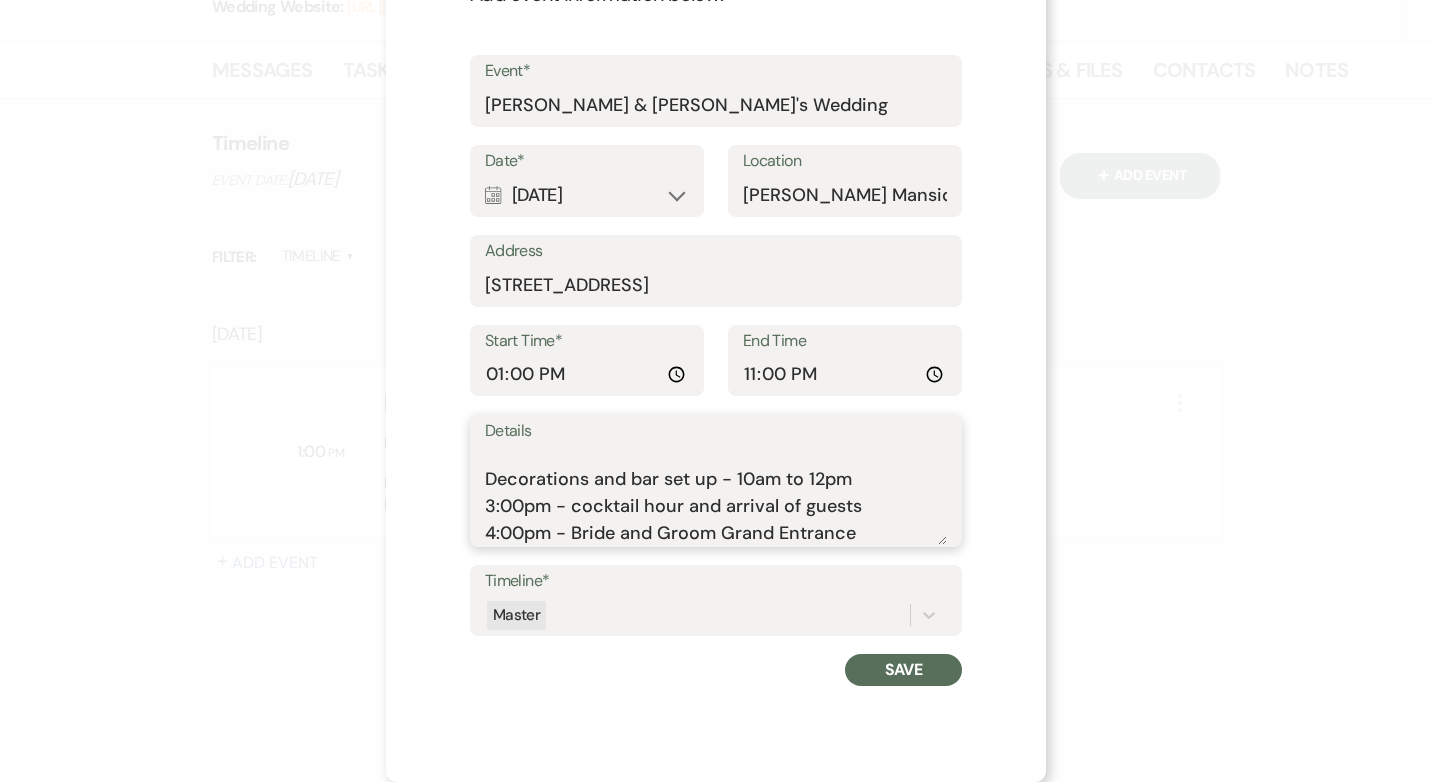 type on "Leased time 10:00 am - 11:00 pm
Event time 3:00 pm - 10:00 pm
Decorations and bar set up - 10am to 12pm
3:00pm - cocktail hour and arrival of guests
4:00pm - Bride and Groom Grand Entrance
4:20pm - Welcome Speech / opening prayer
5:00pm - Dinner
6:00pm speeches (Parents, Best Man $Maid of Honor Speeches, family )
7:00pm - cake cutting
7:30 pm- First Dance
Fathen/Daughter and Mother/Son Dances
8:30 pm Change of outfits
9:00 pm Final Dance Dance Floor Open
10:00pm - departure
10-11pm - cleanup" 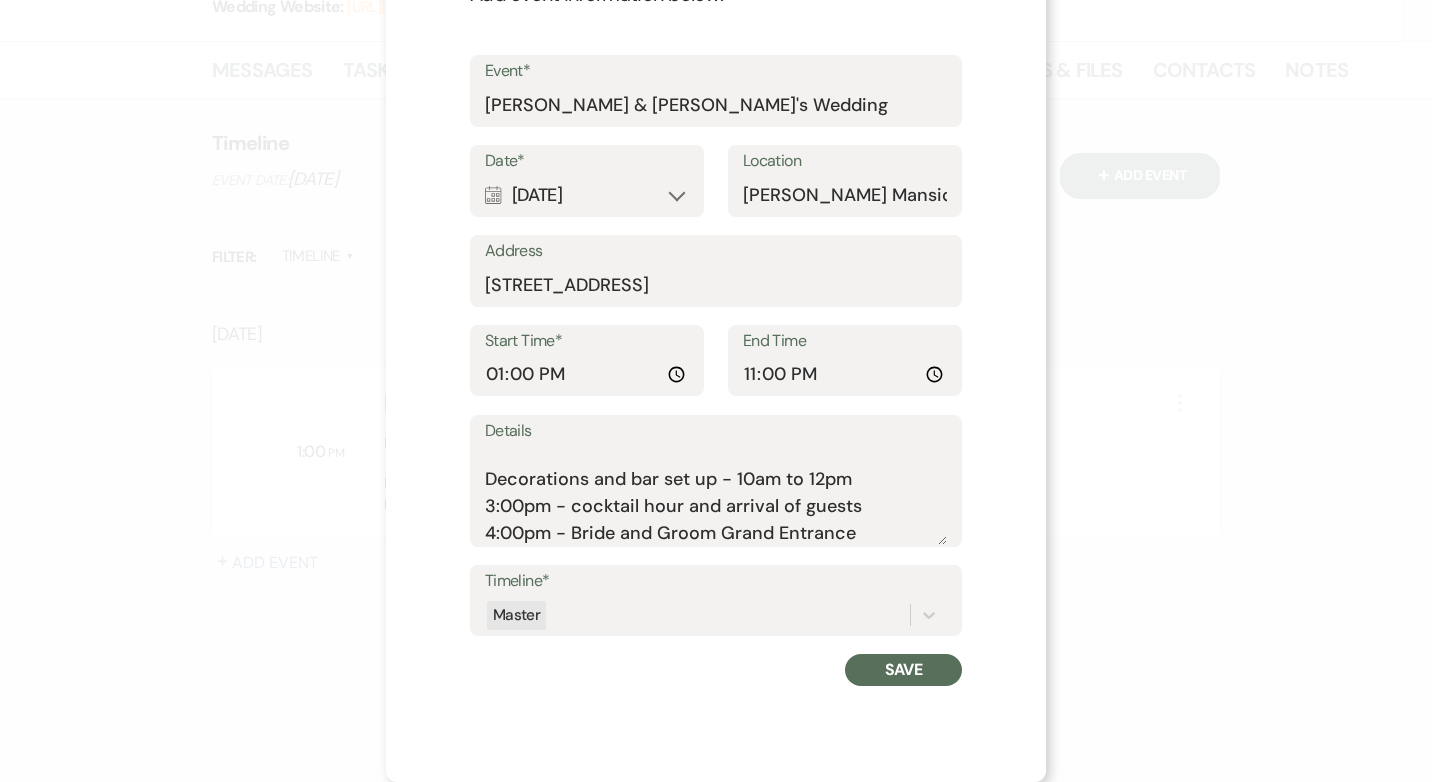 click on "Save" at bounding box center [903, 670] 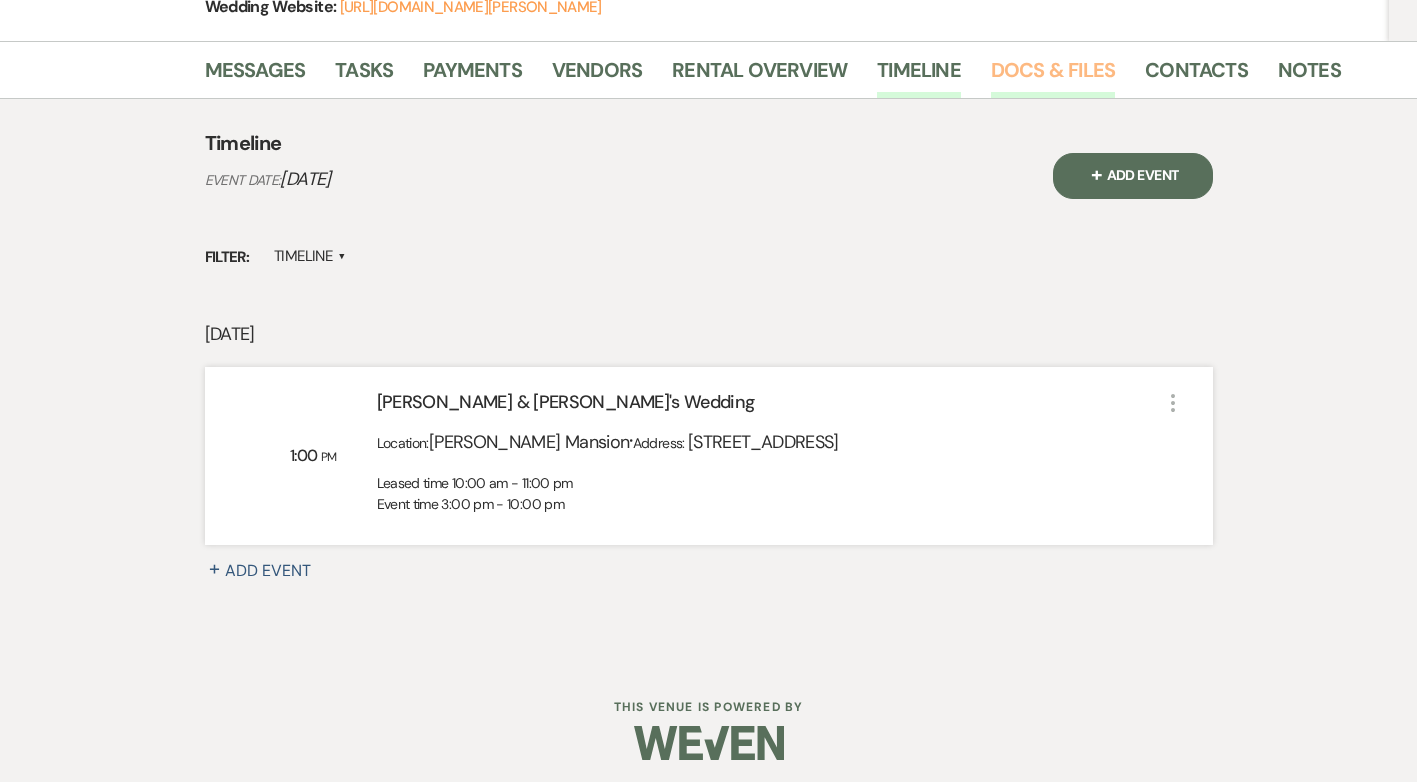 click on "Docs & Files" at bounding box center [1053, 76] 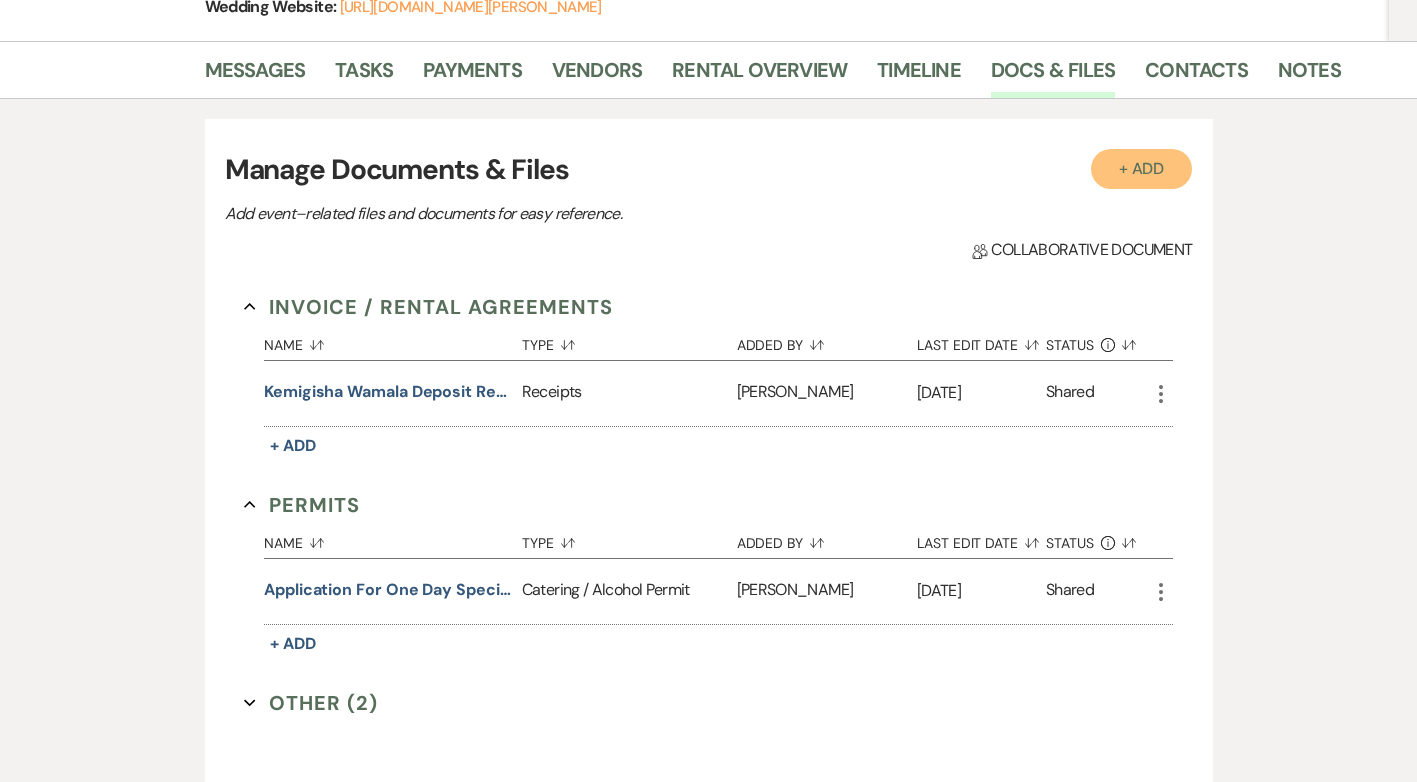 click on "+ Add" at bounding box center [1142, 169] 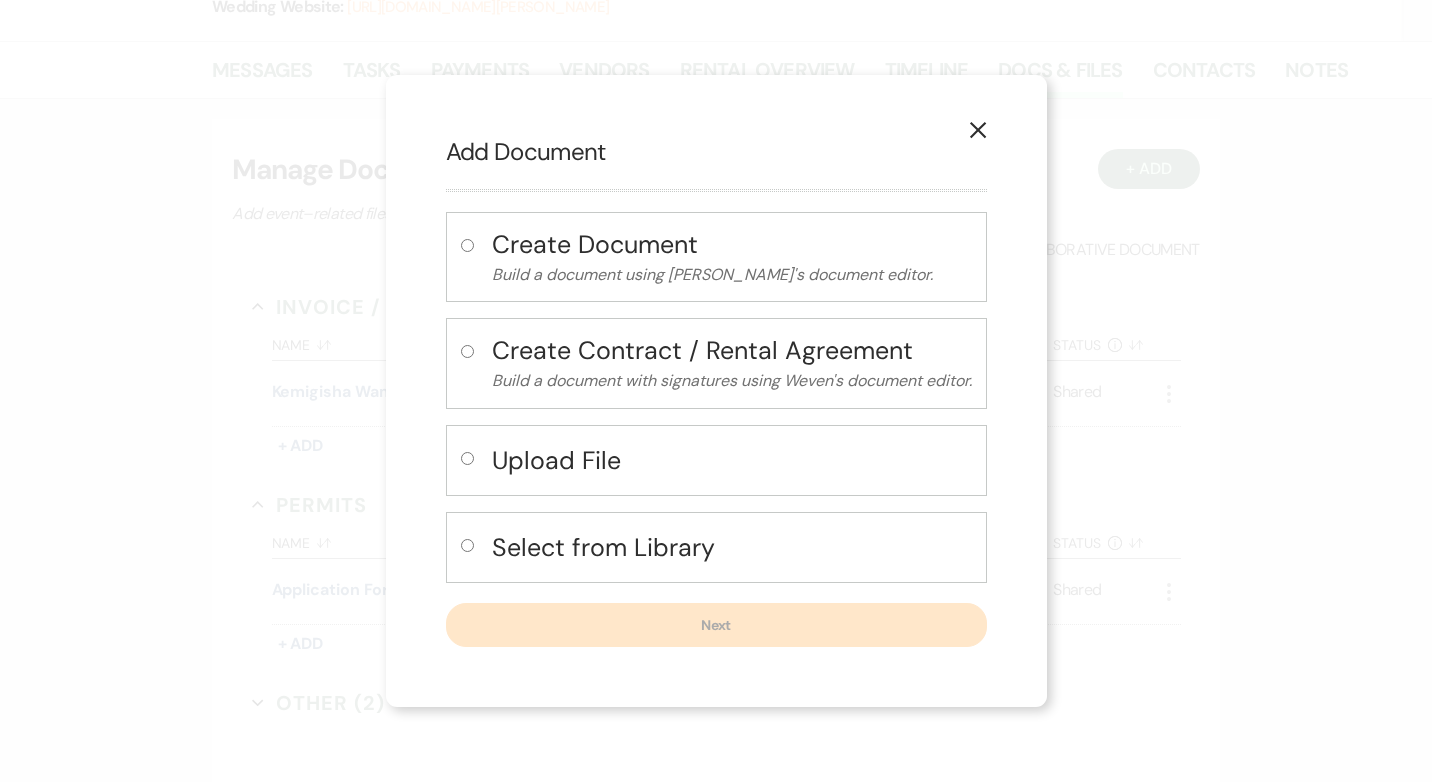 click at bounding box center [467, 545] 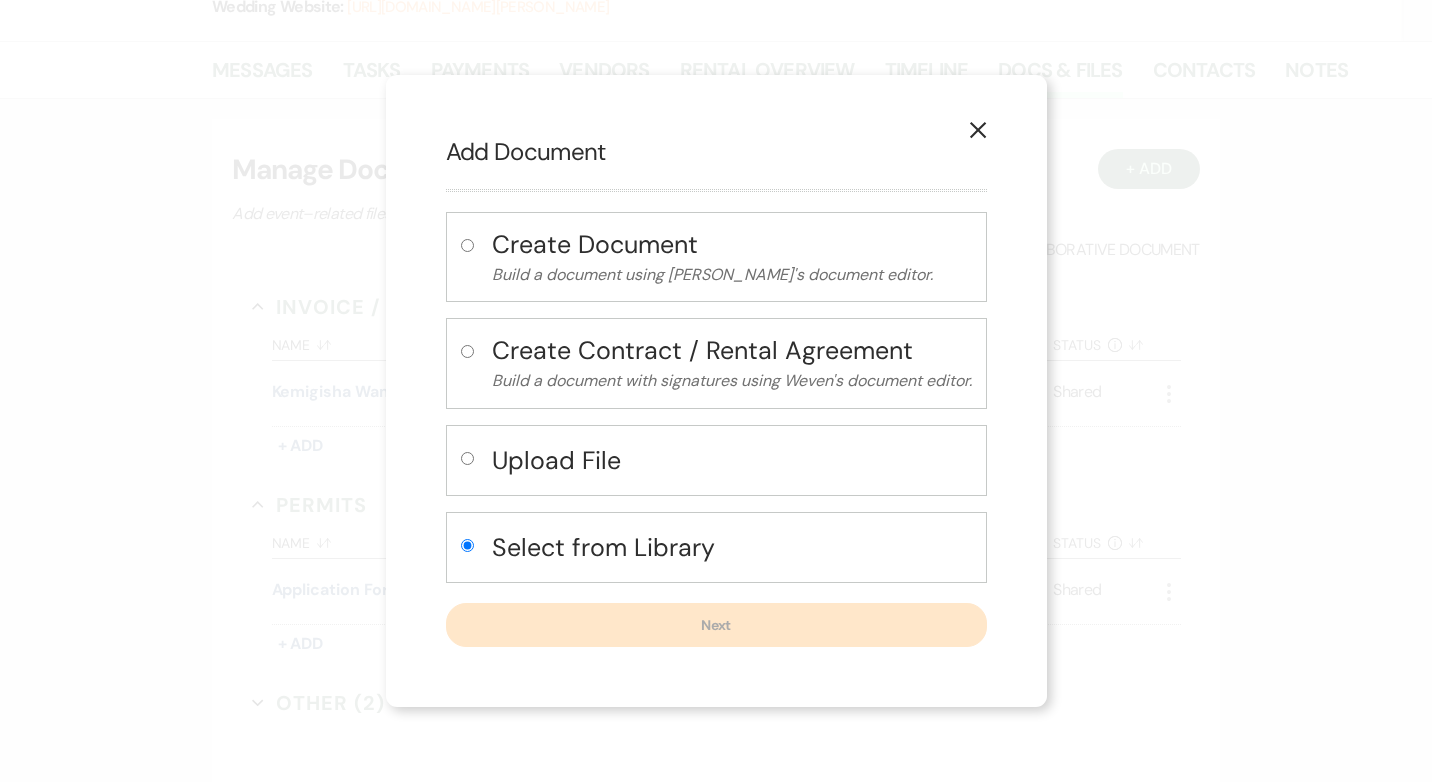 radio on "true" 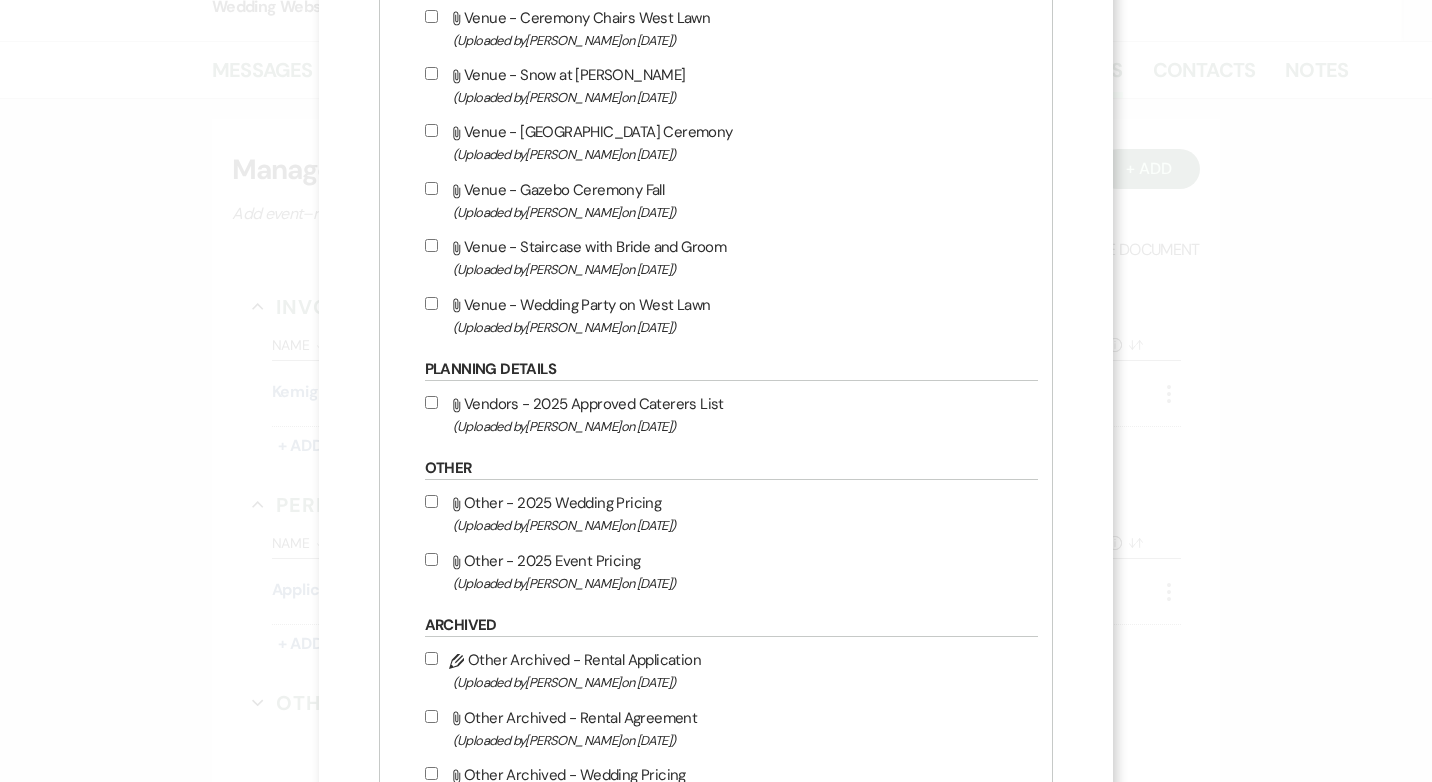 scroll, scrollTop: 1400, scrollLeft: 0, axis: vertical 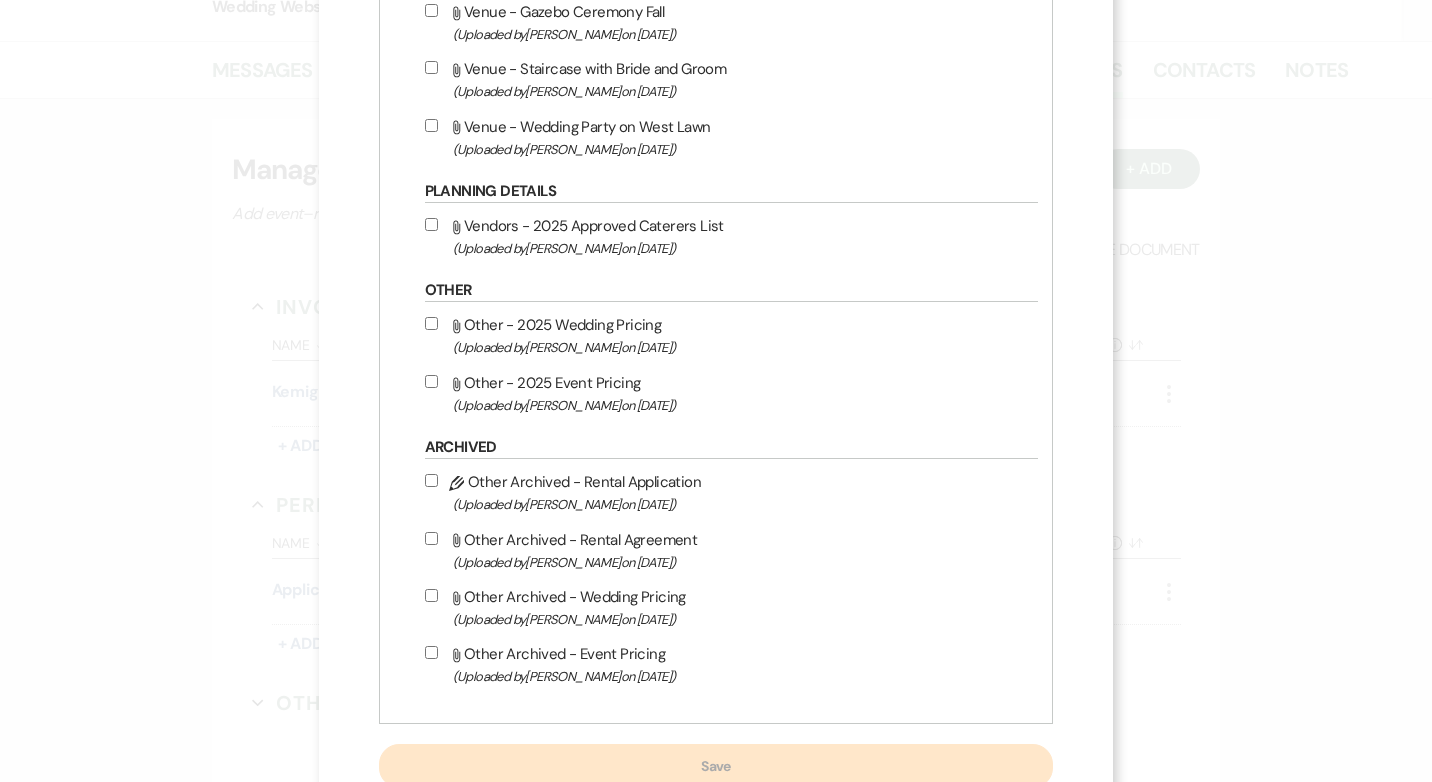 click on "Attach File Other Archived - Rental Agreement (Uploaded by  Vanessa Hill  on   Jan 6th, 2025 )" at bounding box center [431, 538] 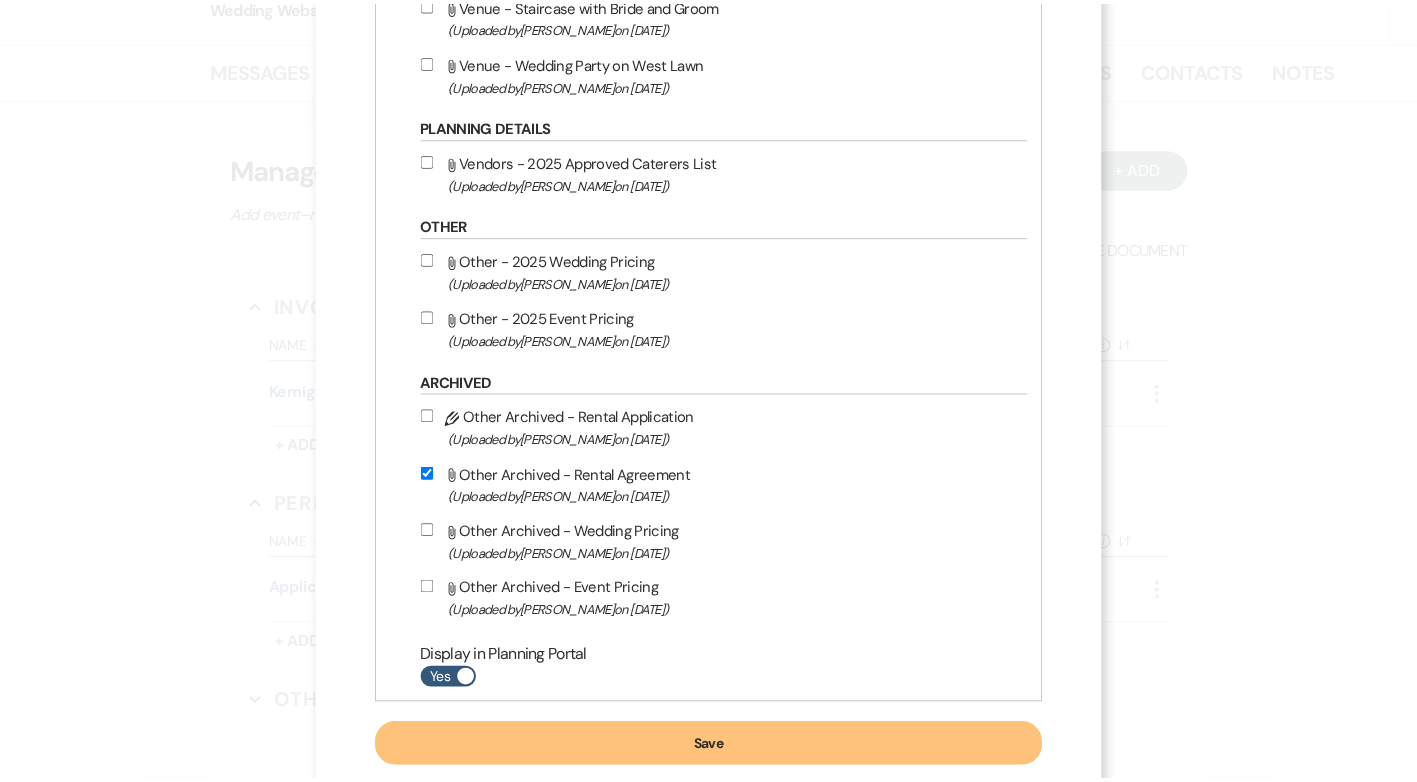 scroll, scrollTop: 1511, scrollLeft: 0, axis: vertical 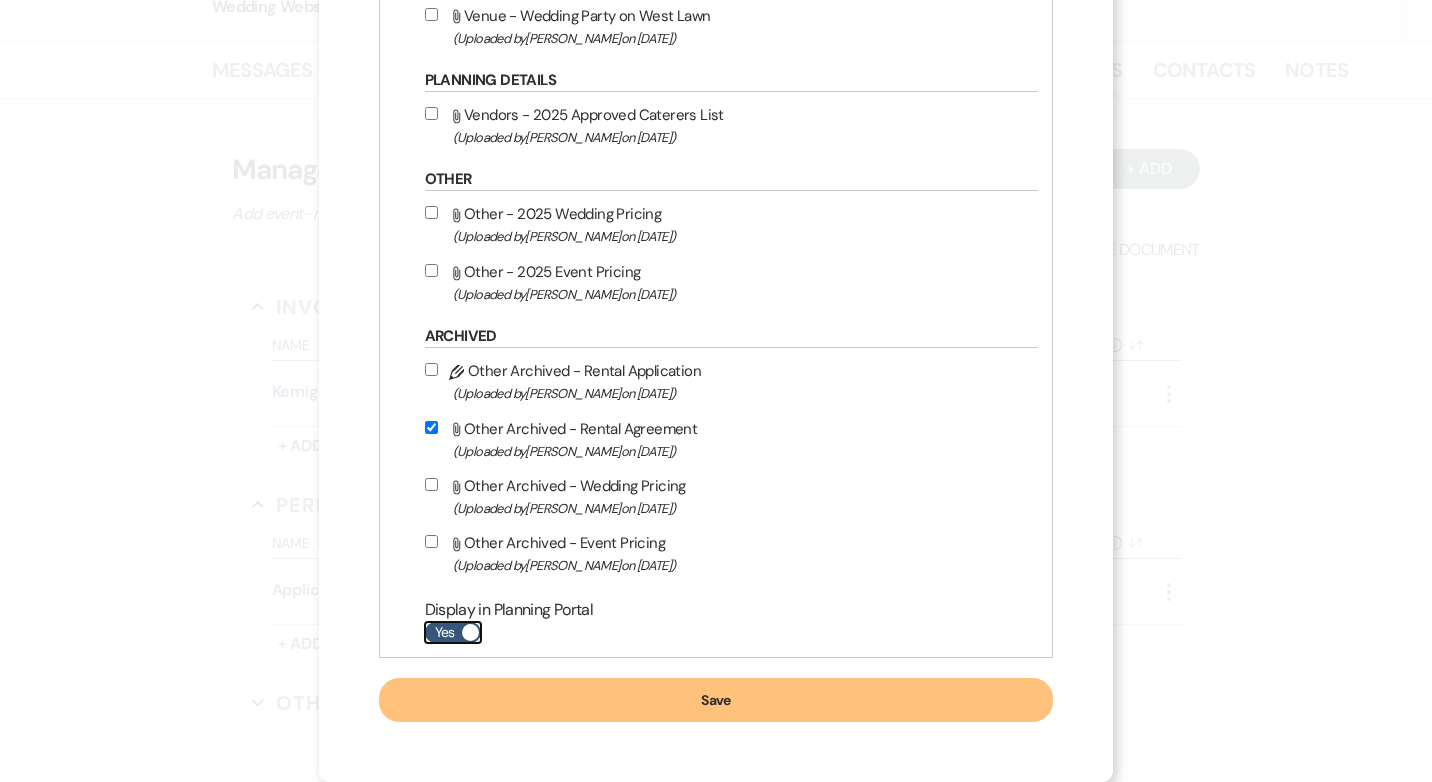 click on "Yes" at bounding box center (453, 632) 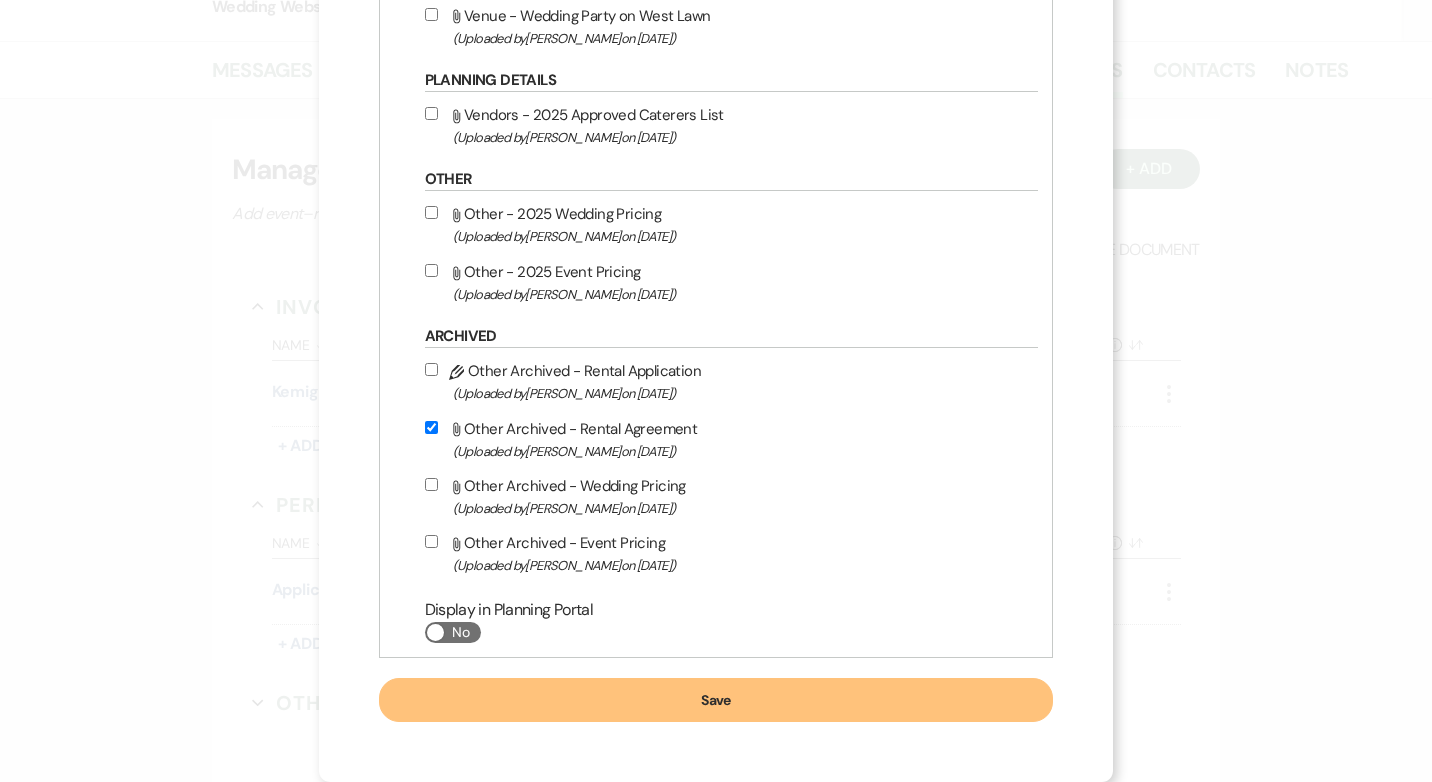 click on "Save" at bounding box center (716, 700) 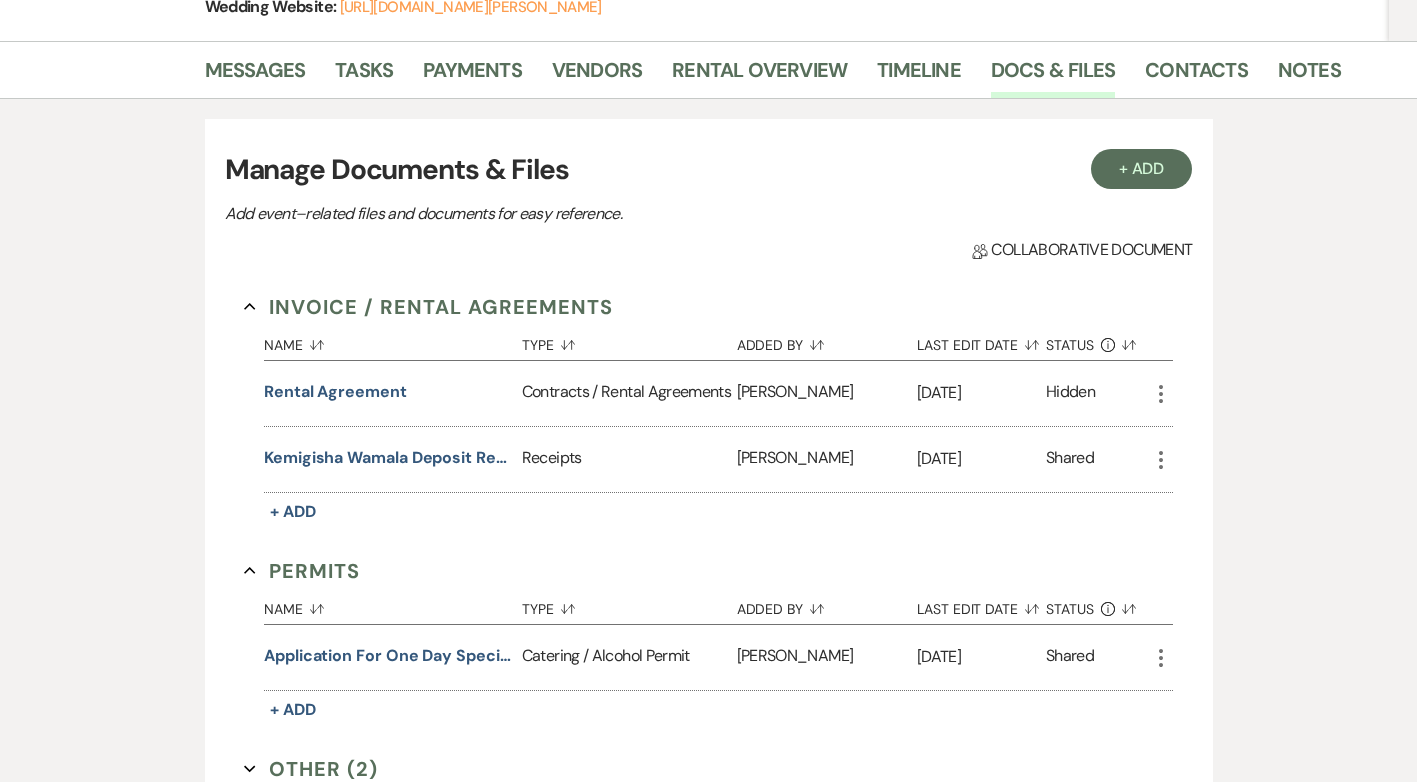 click on "More" 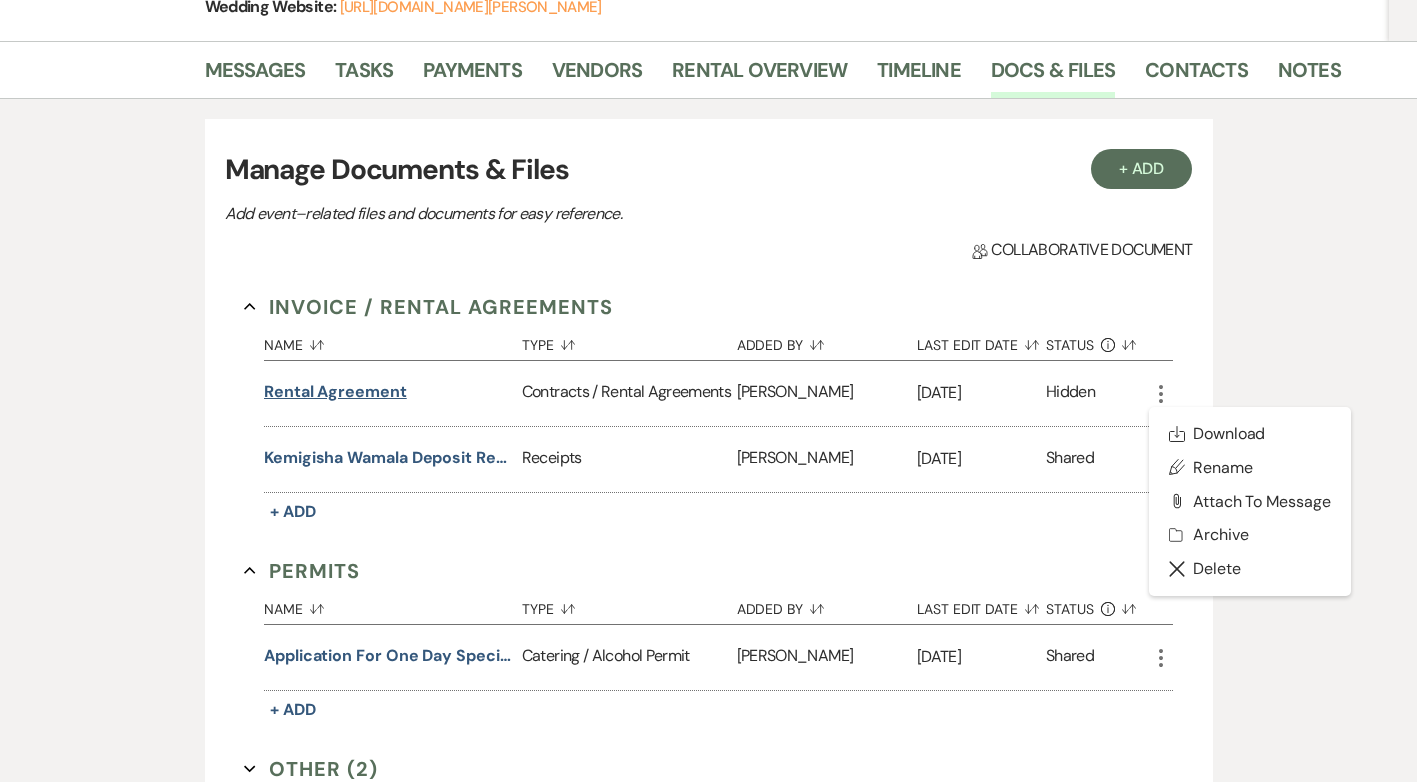 click on "Rental Agreement" at bounding box center (335, 392) 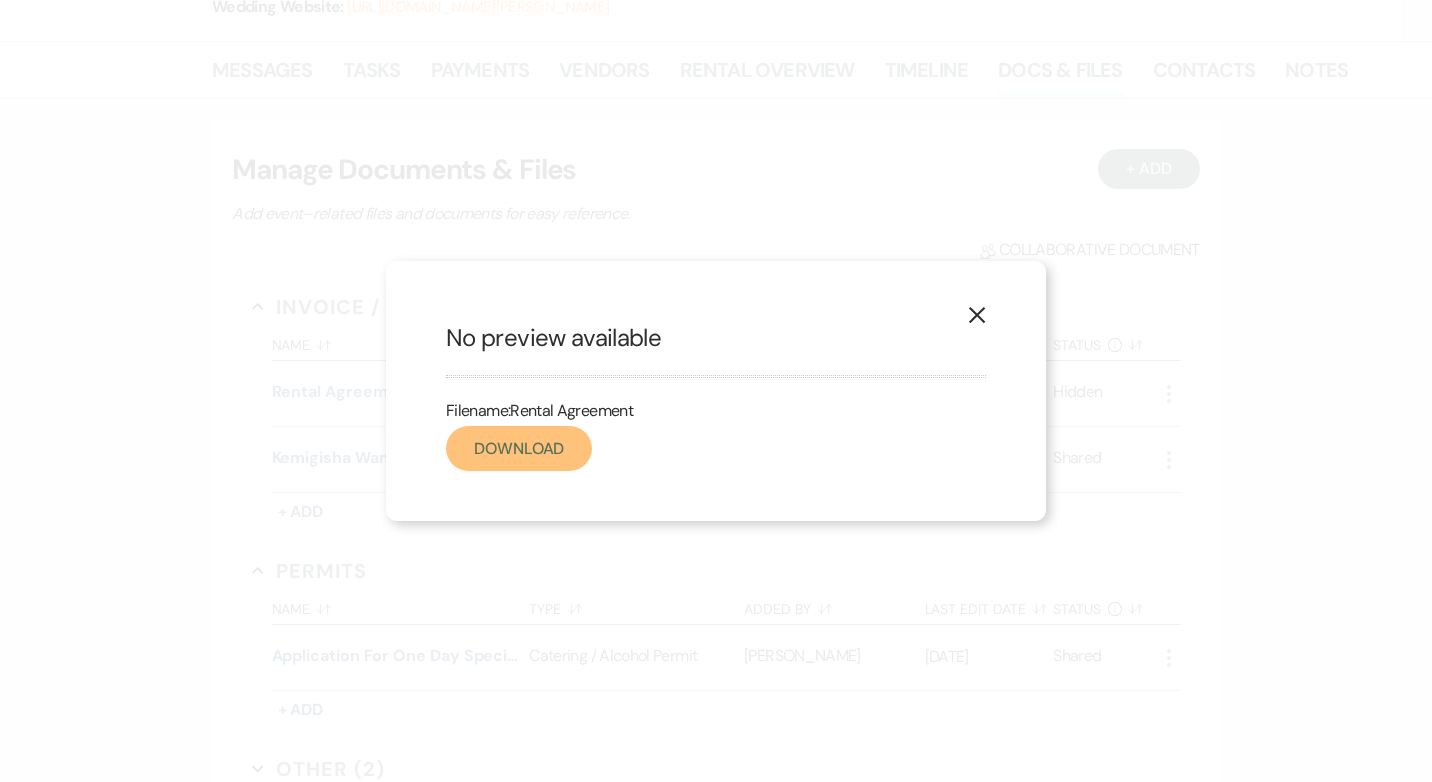 click on "Download" at bounding box center (519, 448) 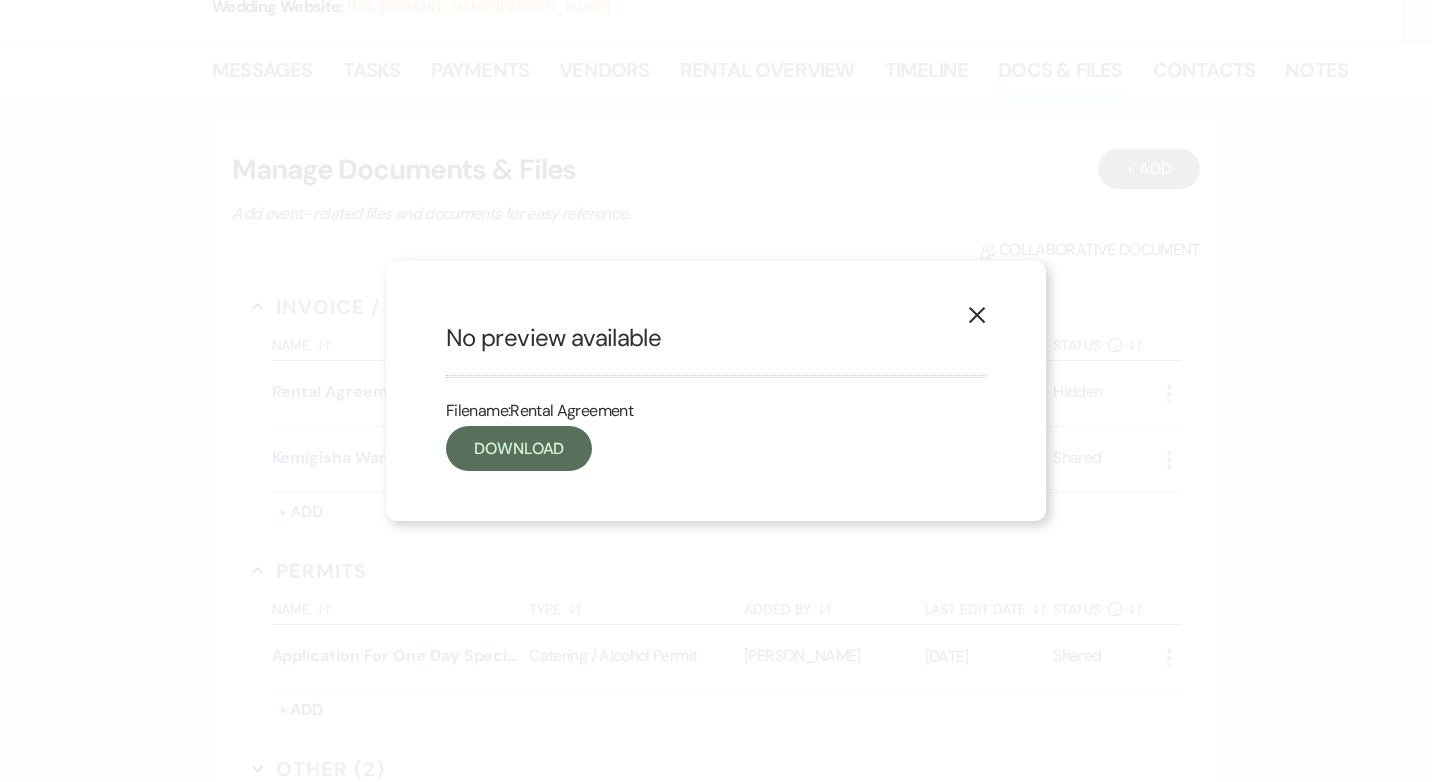 click 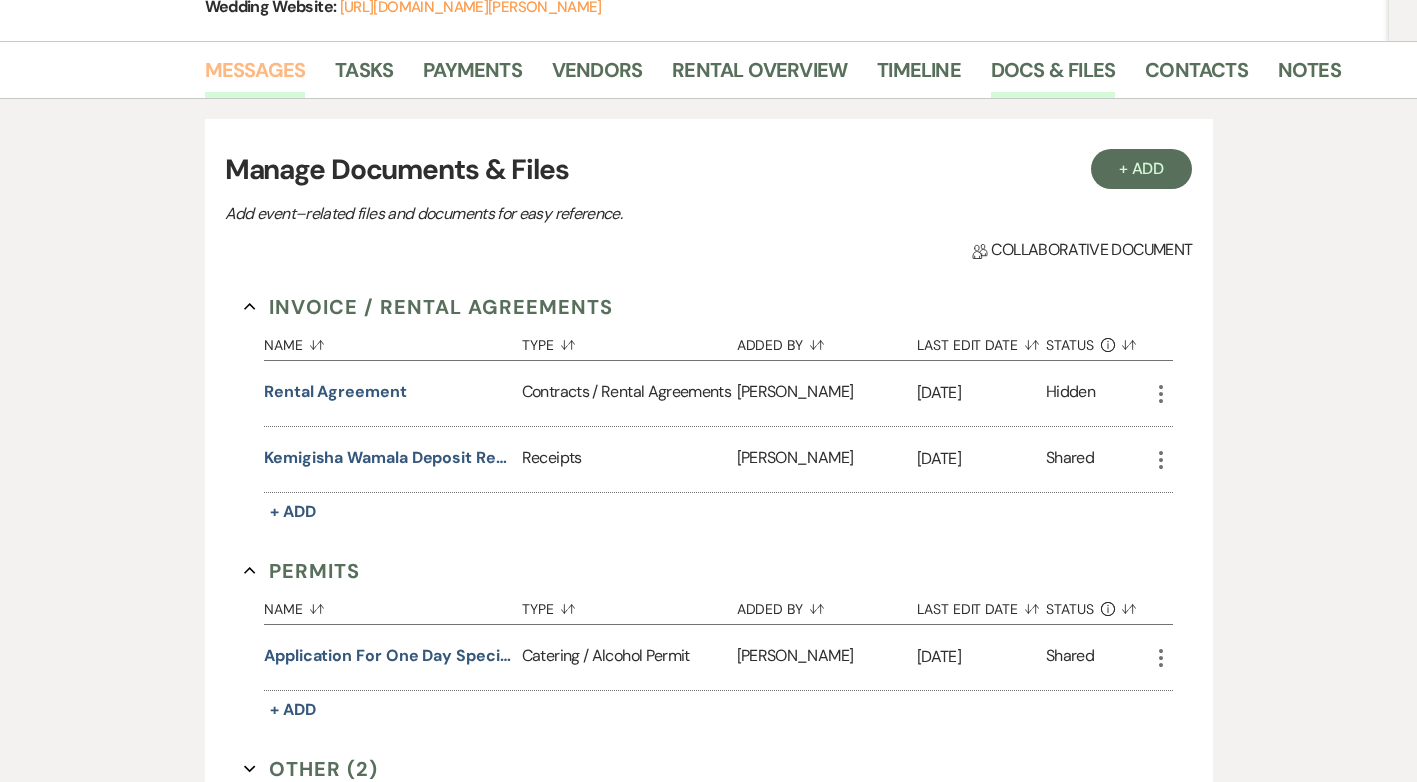 click on "Messages" at bounding box center [255, 76] 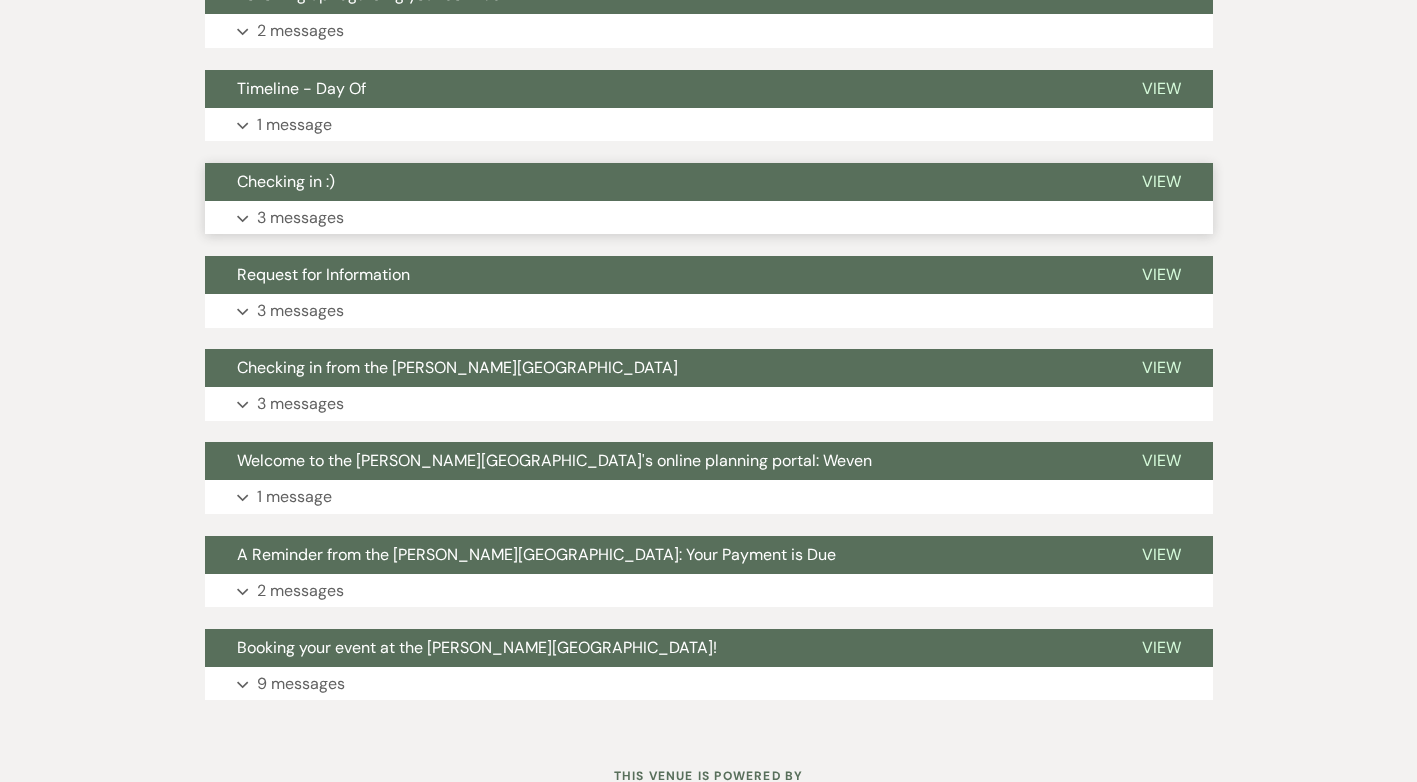 scroll, scrollTop: 716, scrollLeft: 0, axis: vertical 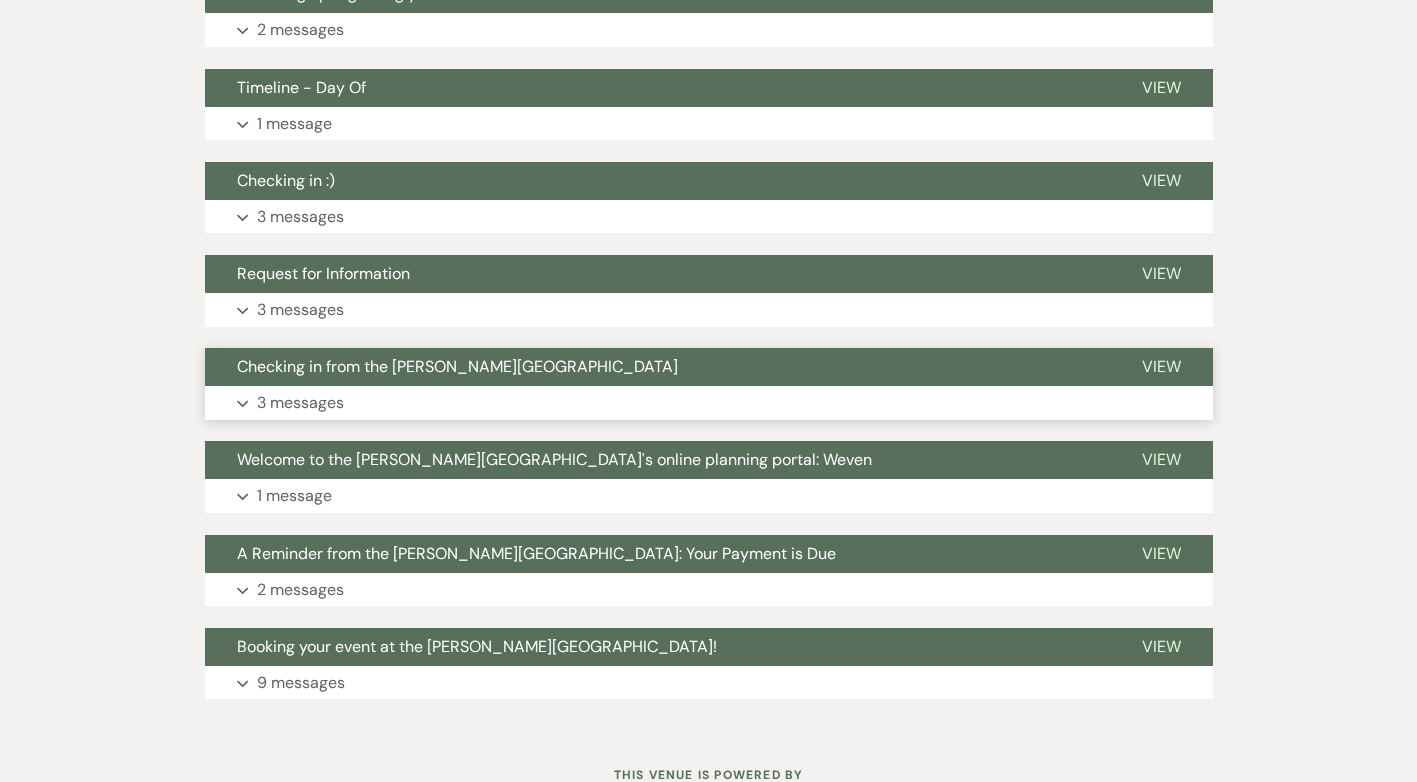 click on "3 messages" at bounding box center (300, 403) 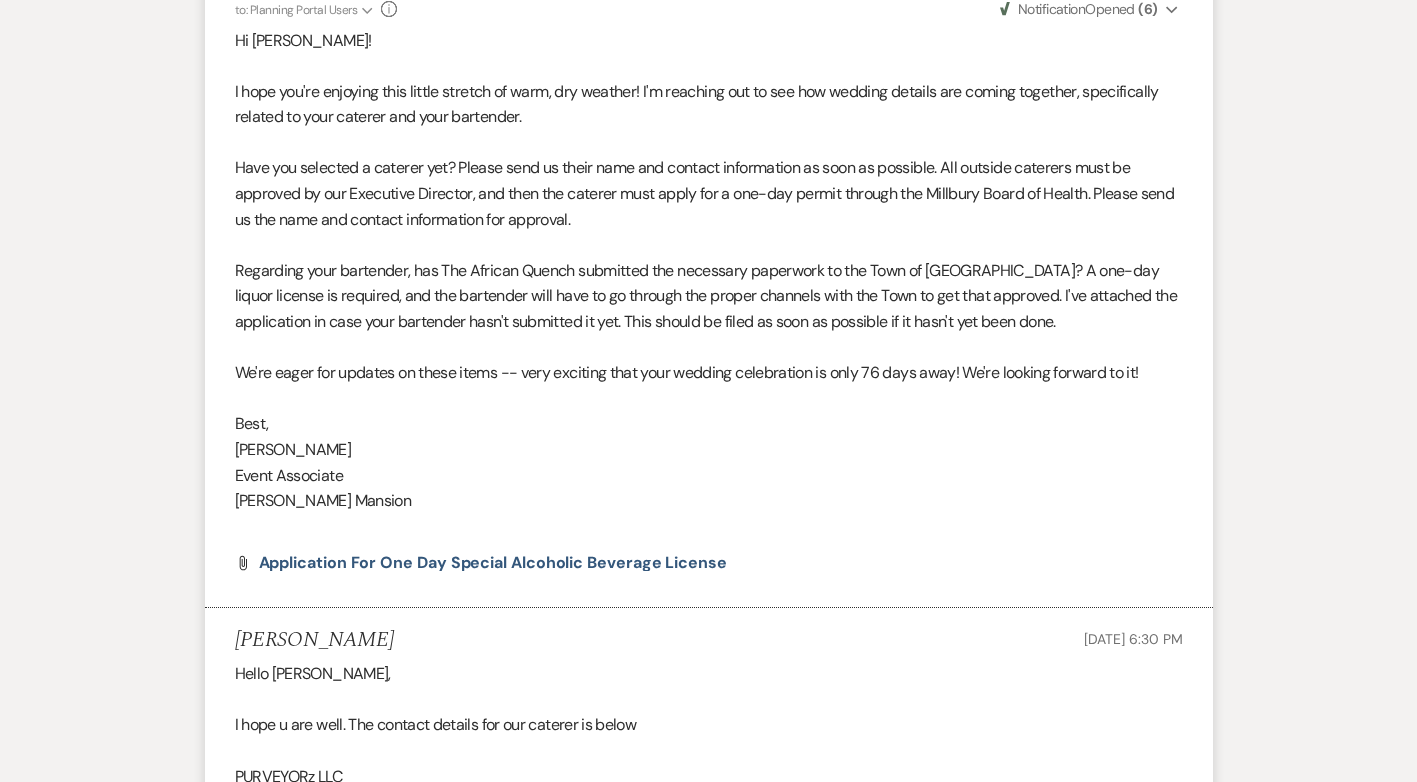 scroll, scrollTop: 716, scrollLeft: 0, axis: vertical 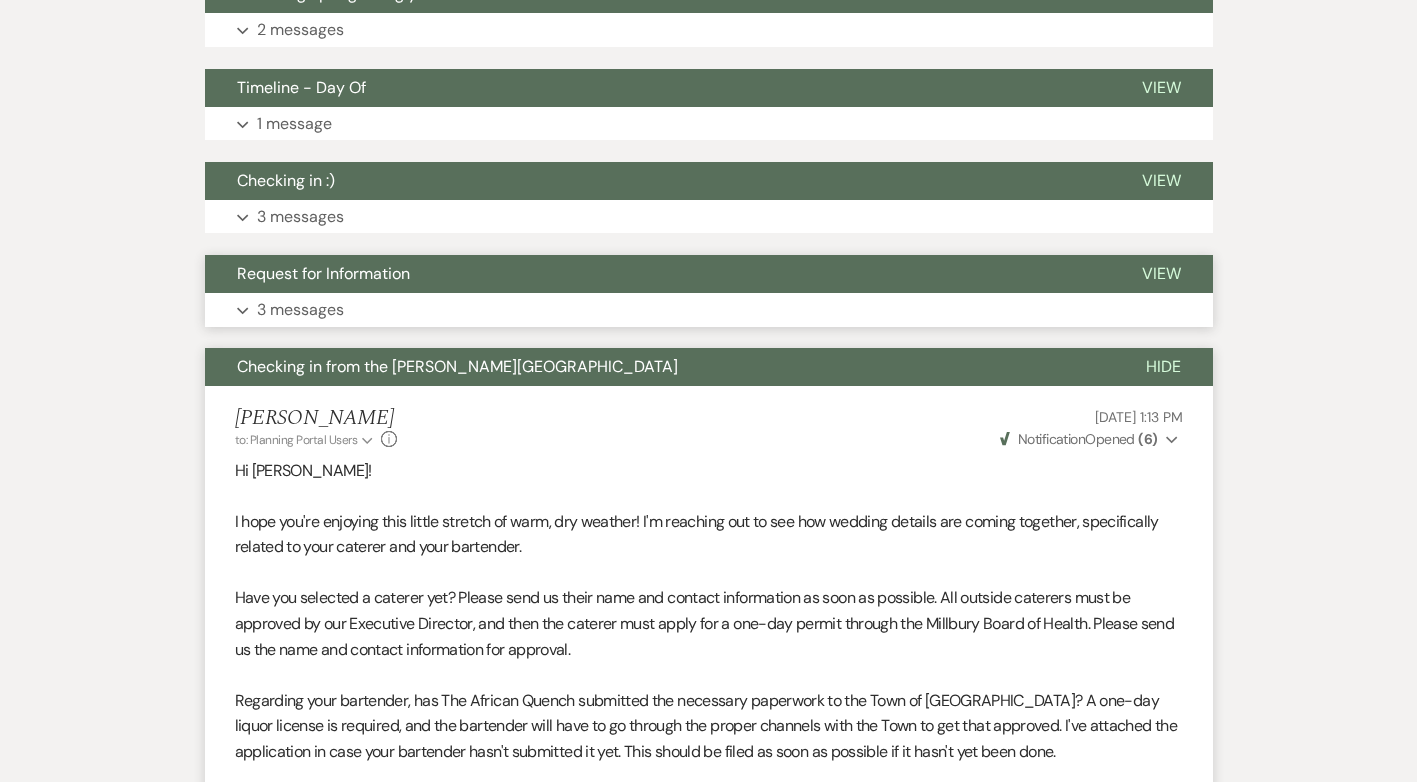 click on "3 messages" at bounding box center [300, 310] 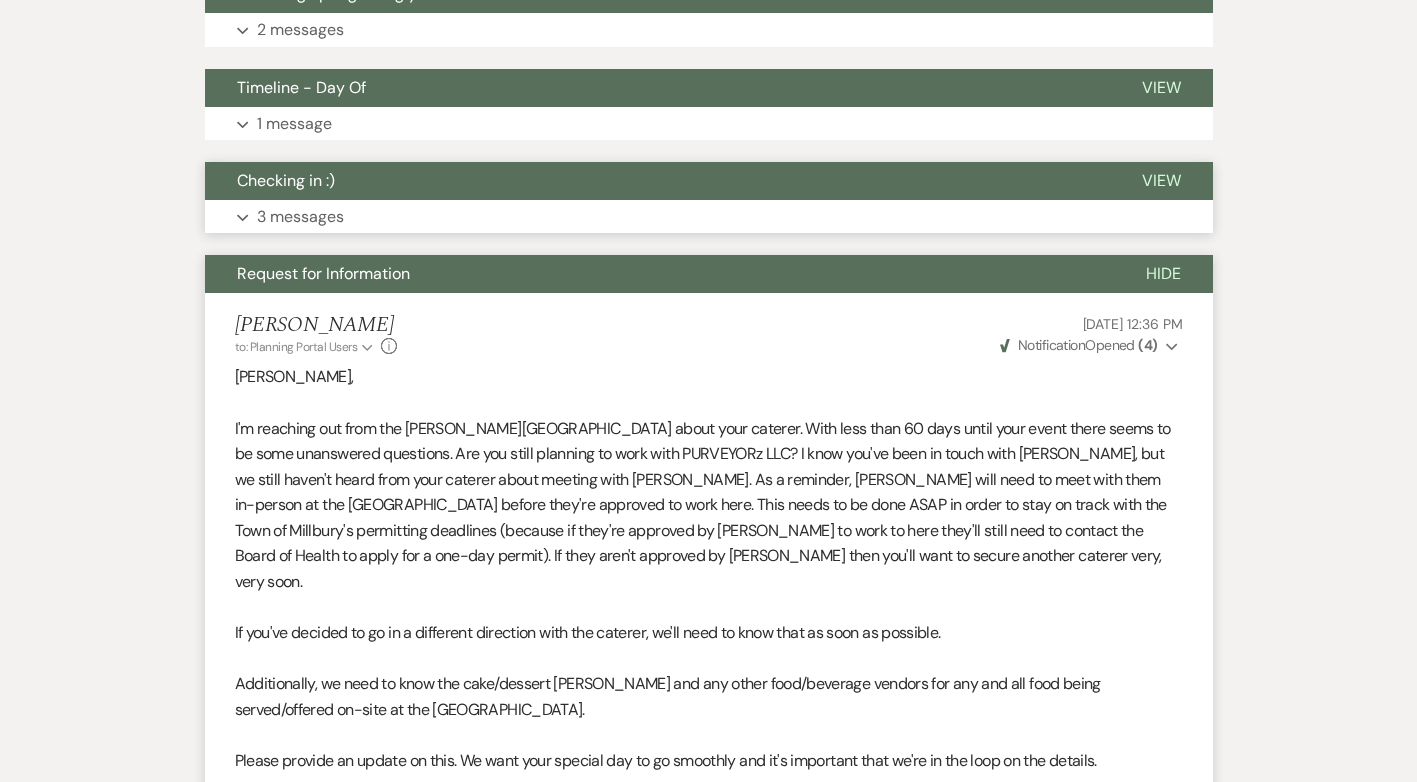 click on "3 messages" at bounding box center [300, 217] 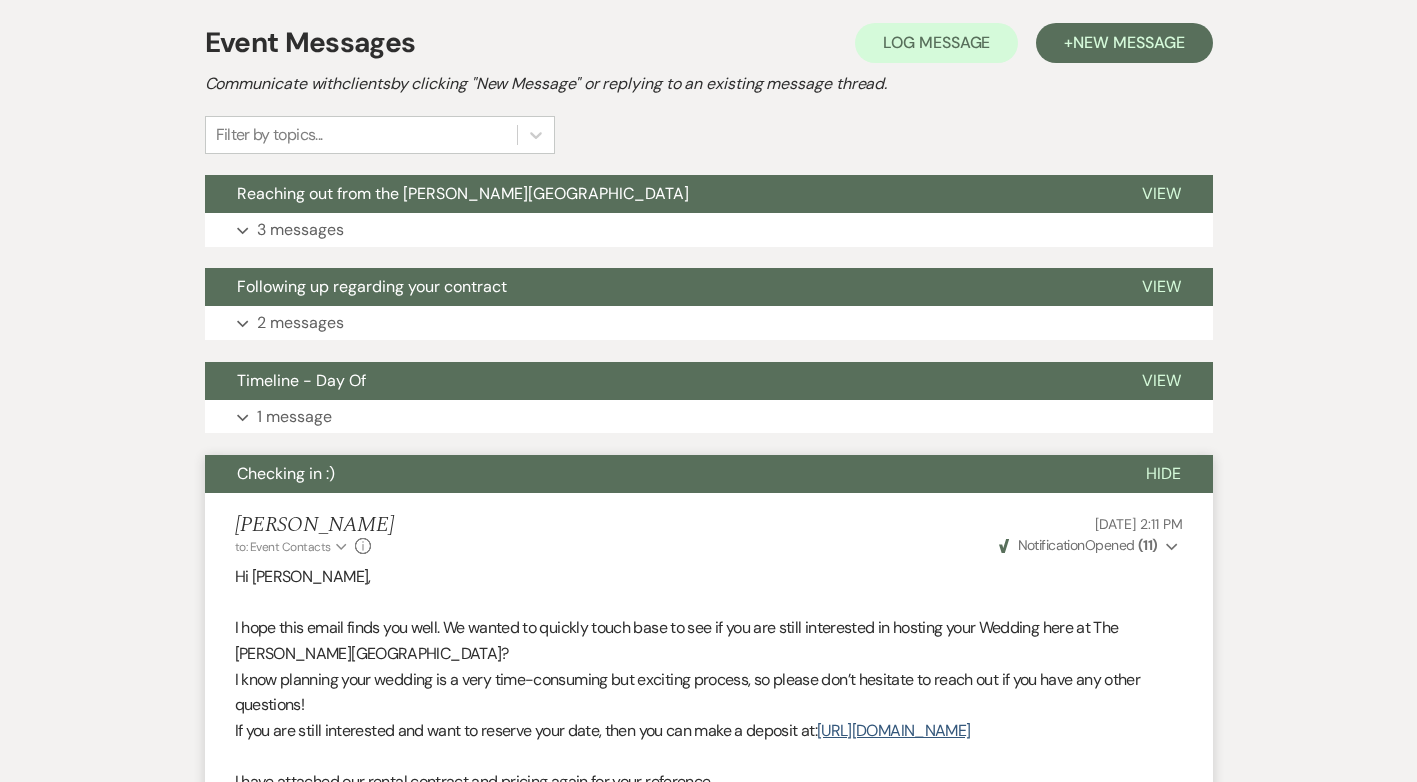 scroll, scrollTop: 316, scrollLeft: 0, axis: vertical 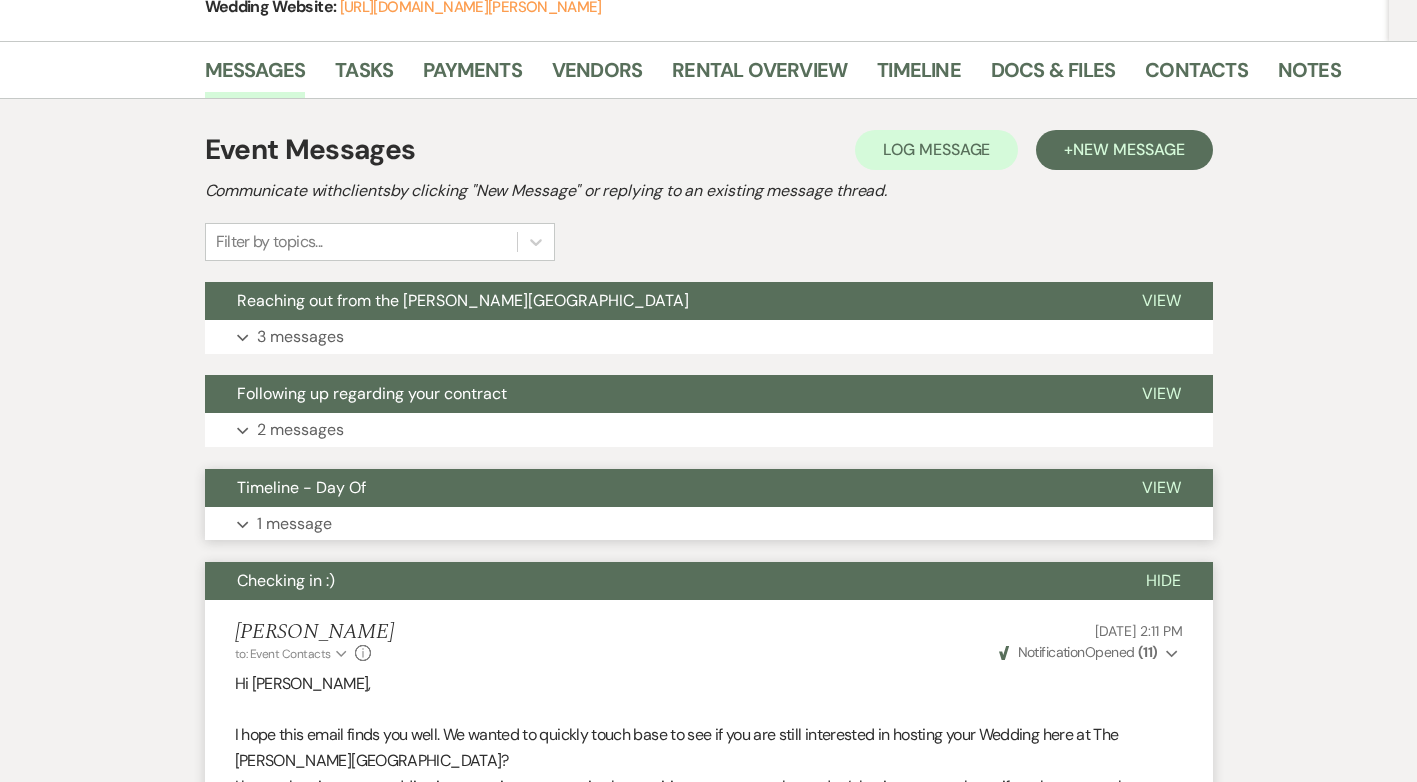 click on "1 message" at bounding box center (294, 524) 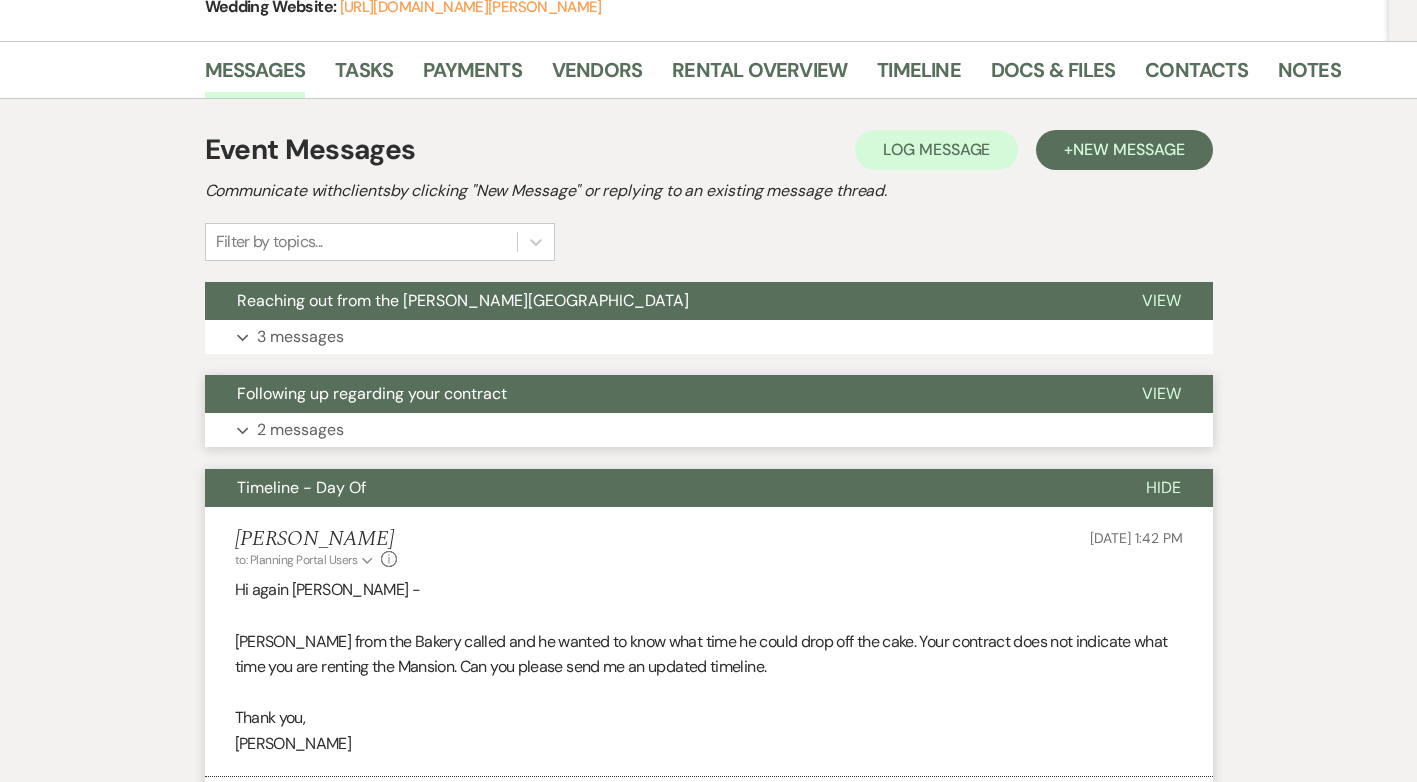 click on "2 messages" at bounding box center (300, 430) 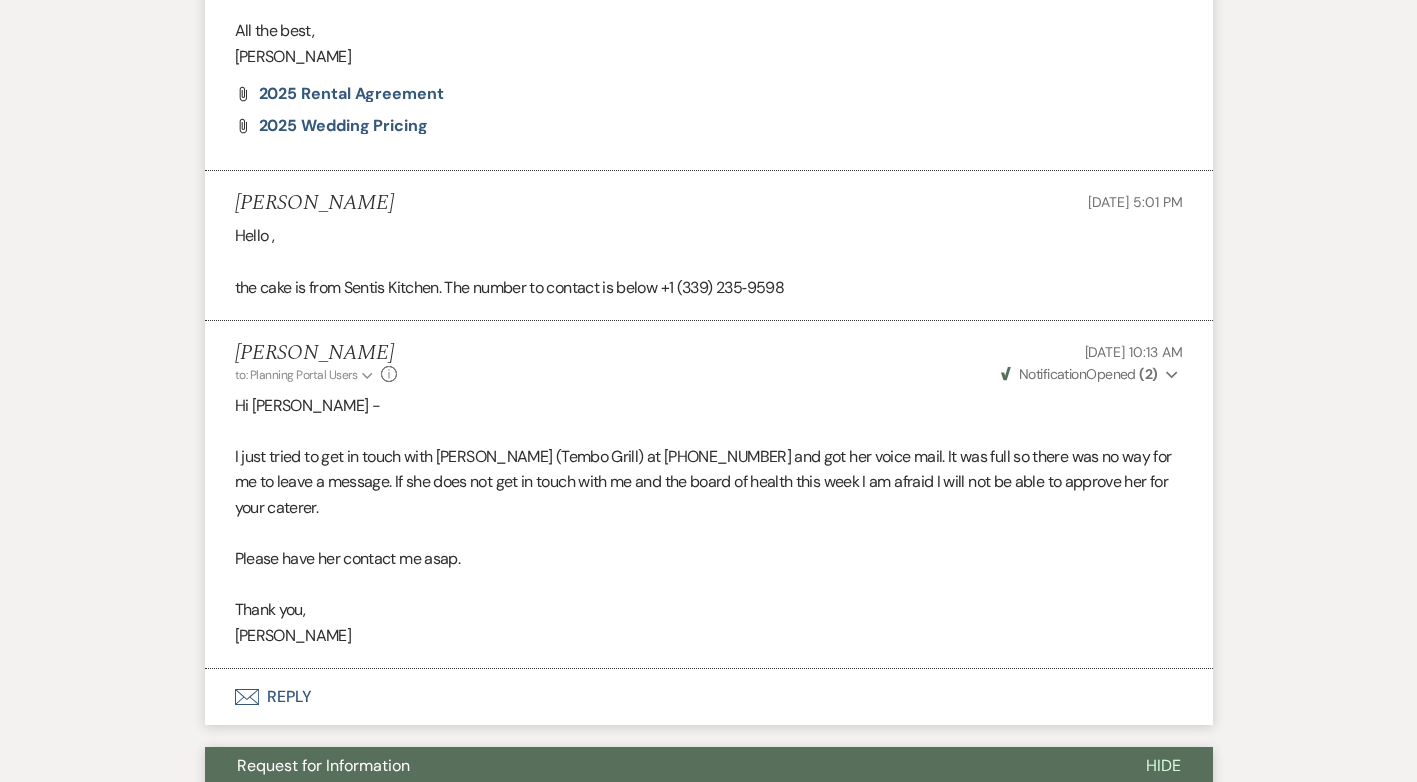 scroll, scrollTop: 2516, scrollLeft: 0, axis: vertical 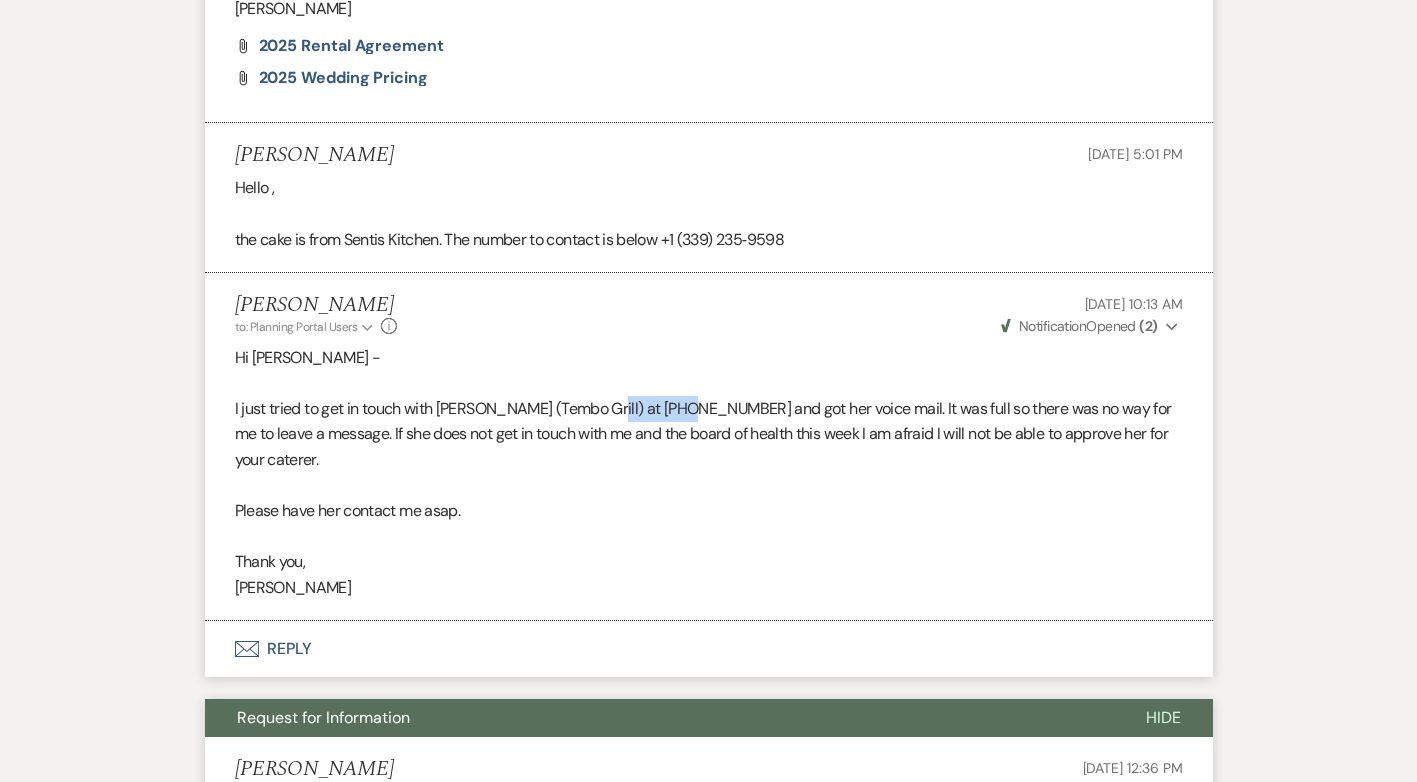 drag, startPoint x: 594, startPoint y: 428, endPoint x: 695, endPoint y: 429, distance: 101.00495 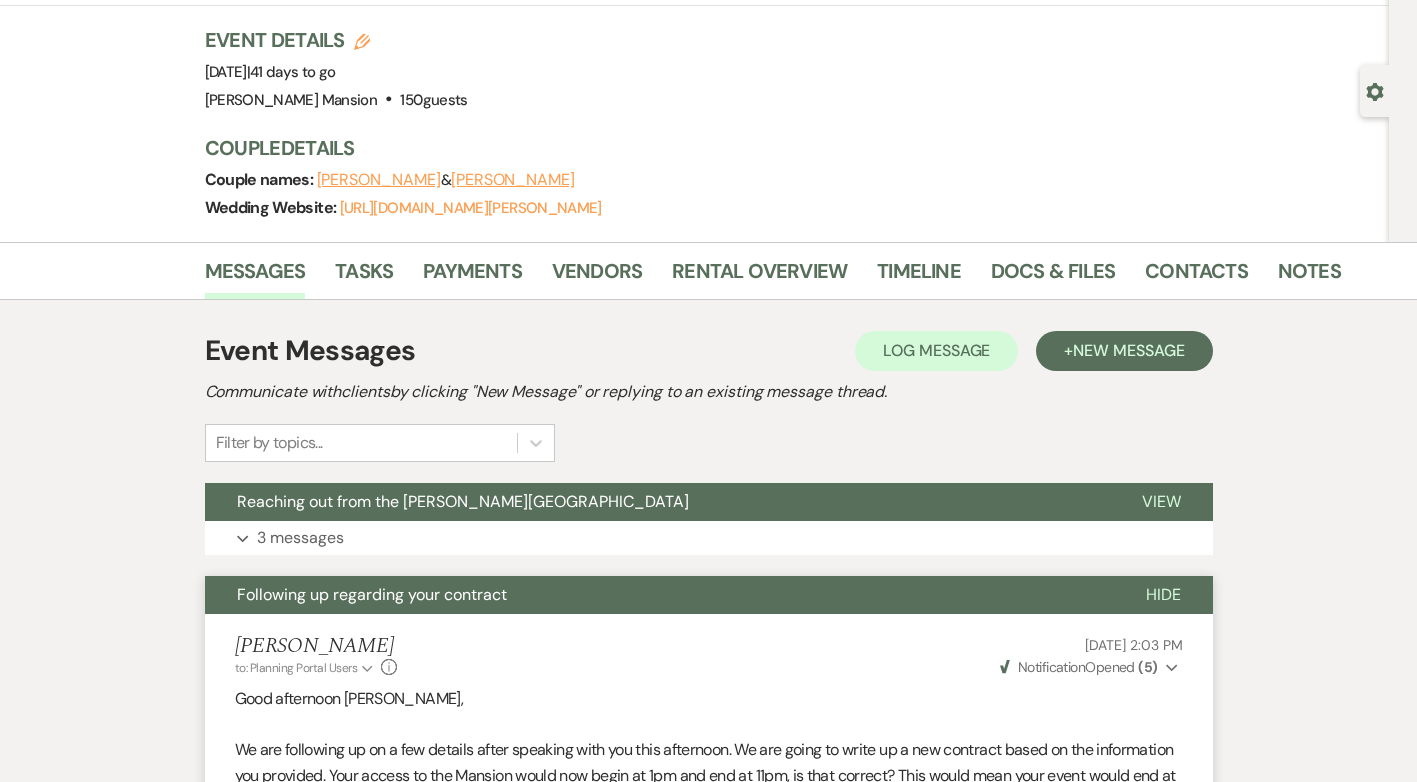 scroll, scrollTop: 0, scrollLeft: 0, axis: both 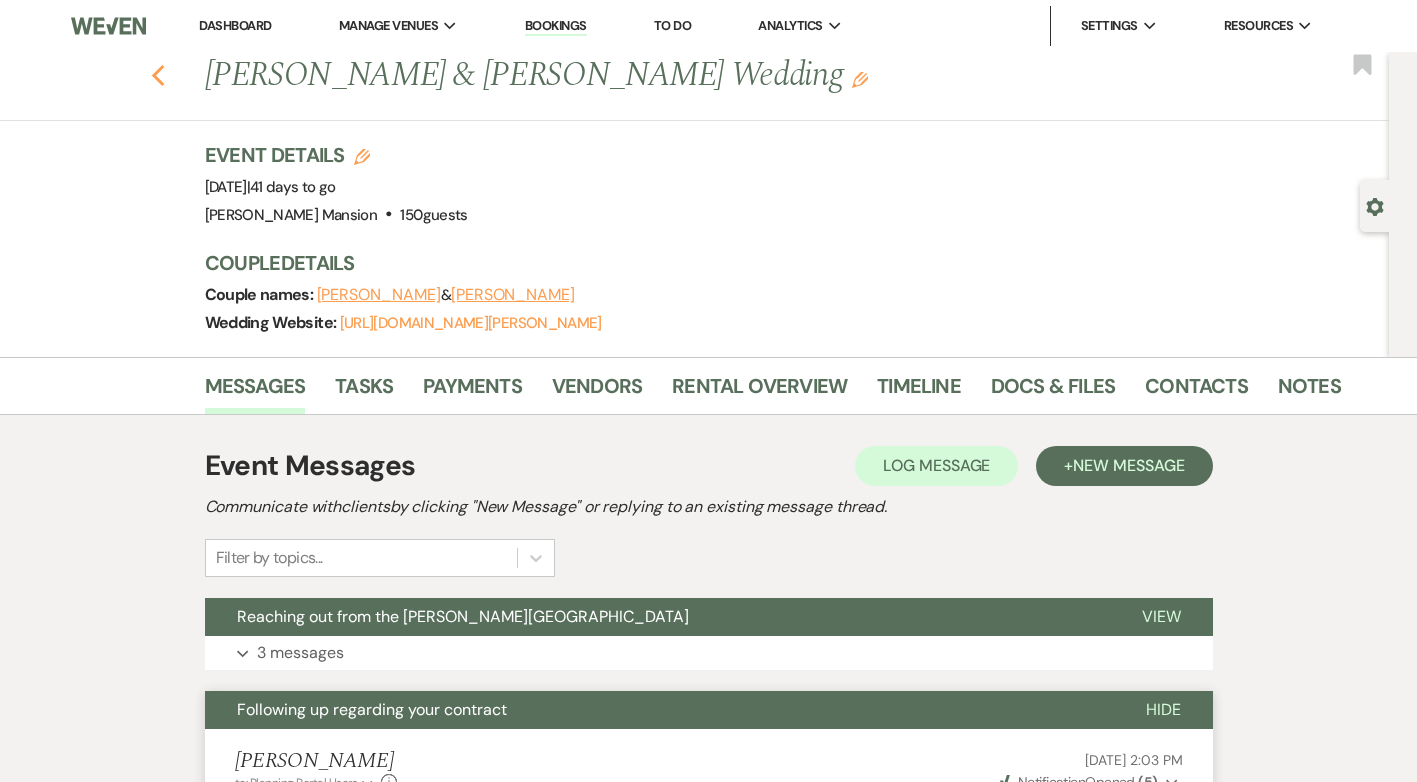click 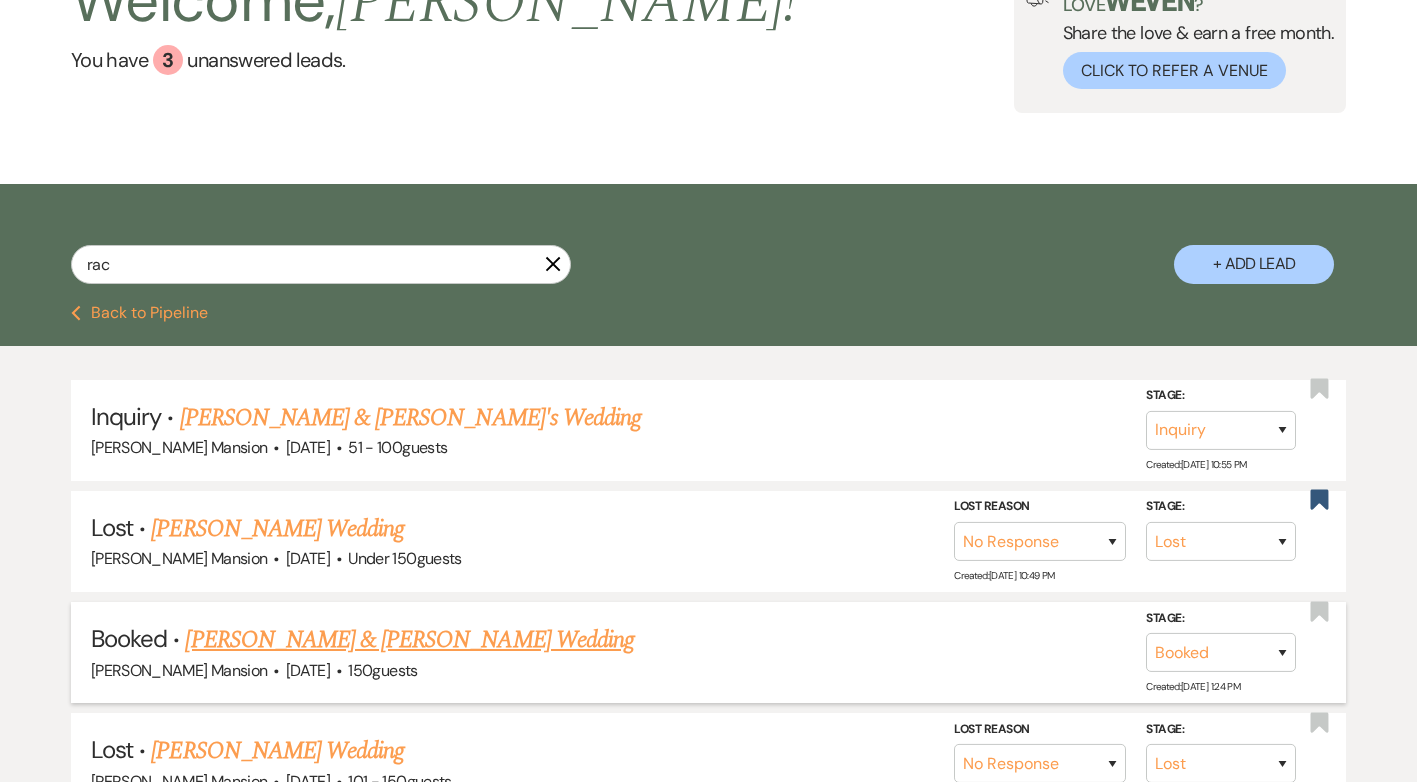 scroll, scrollTop: 0, scrollLeft: 0, axis: both 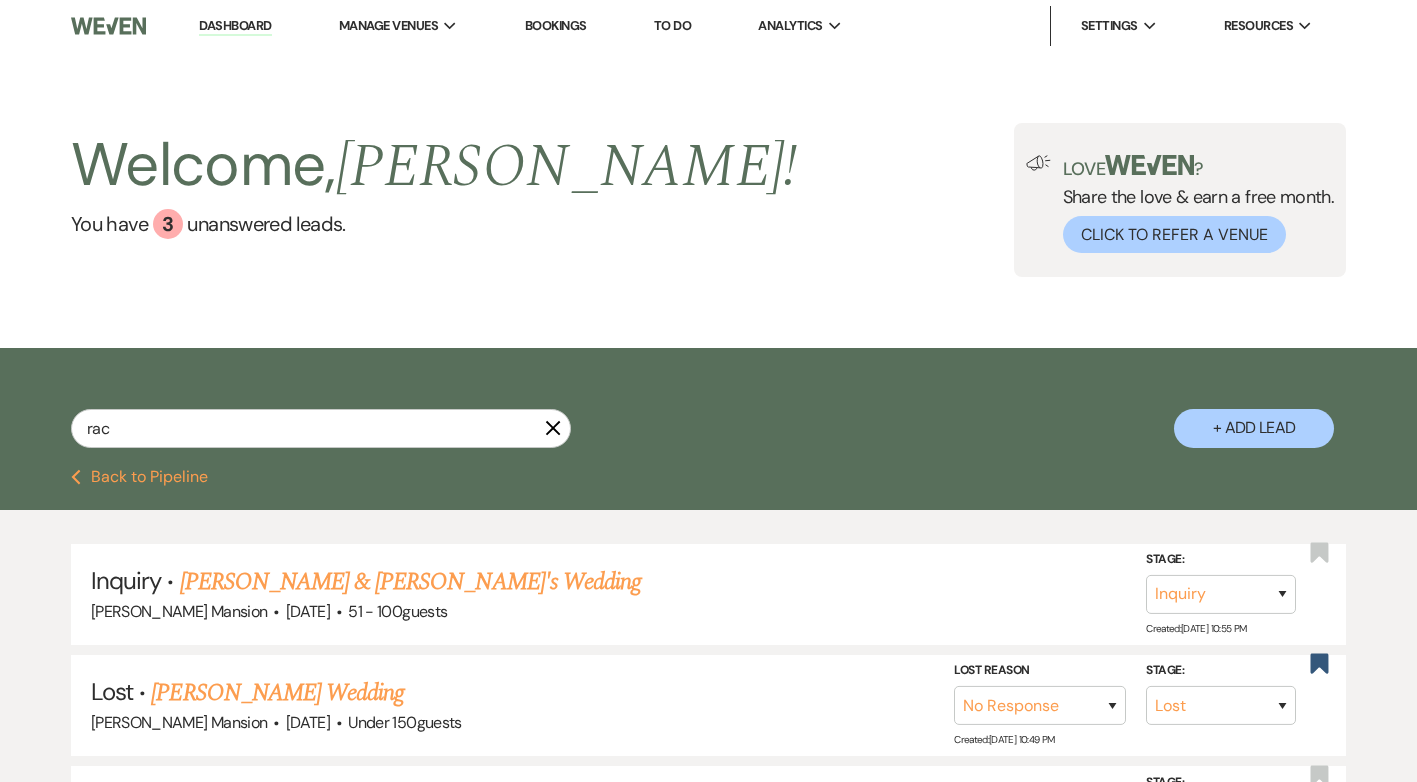 click on "X" 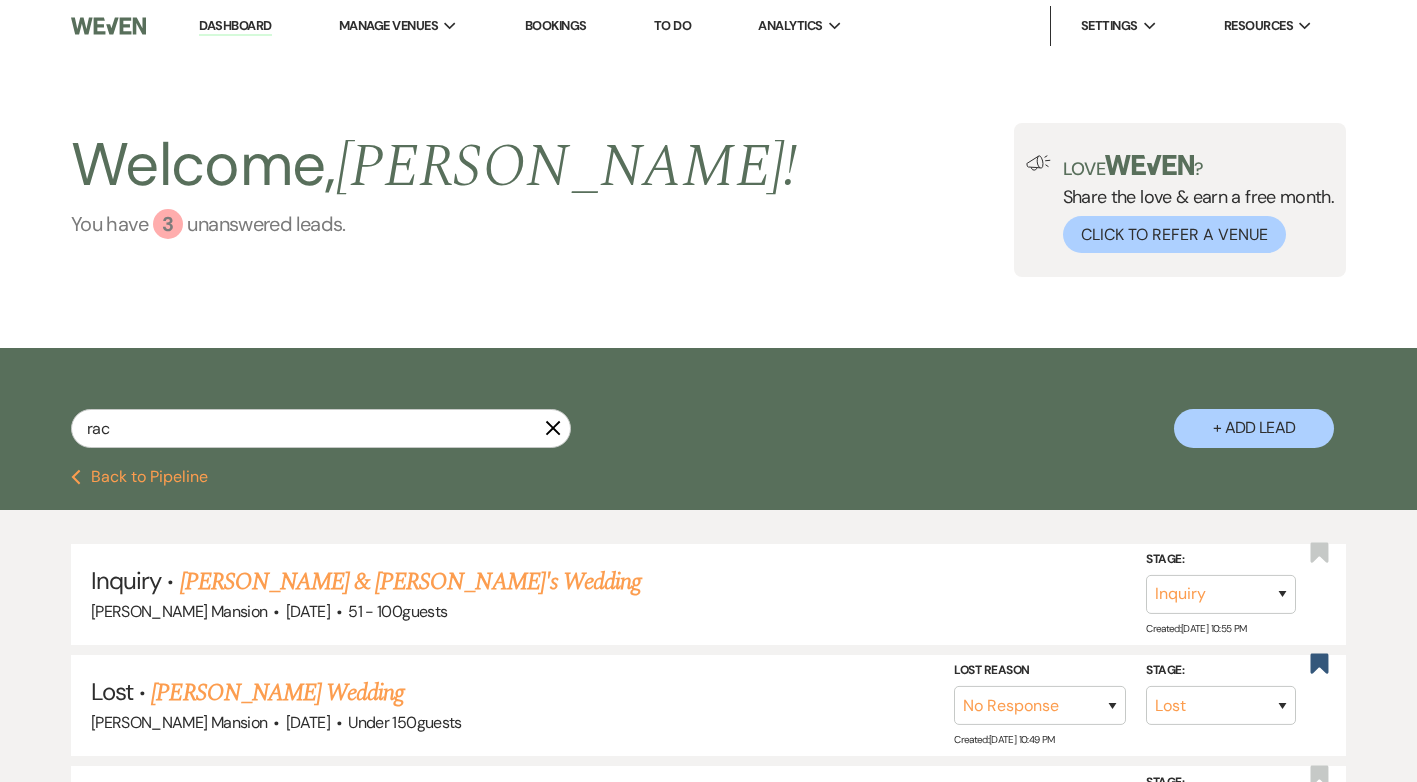 type 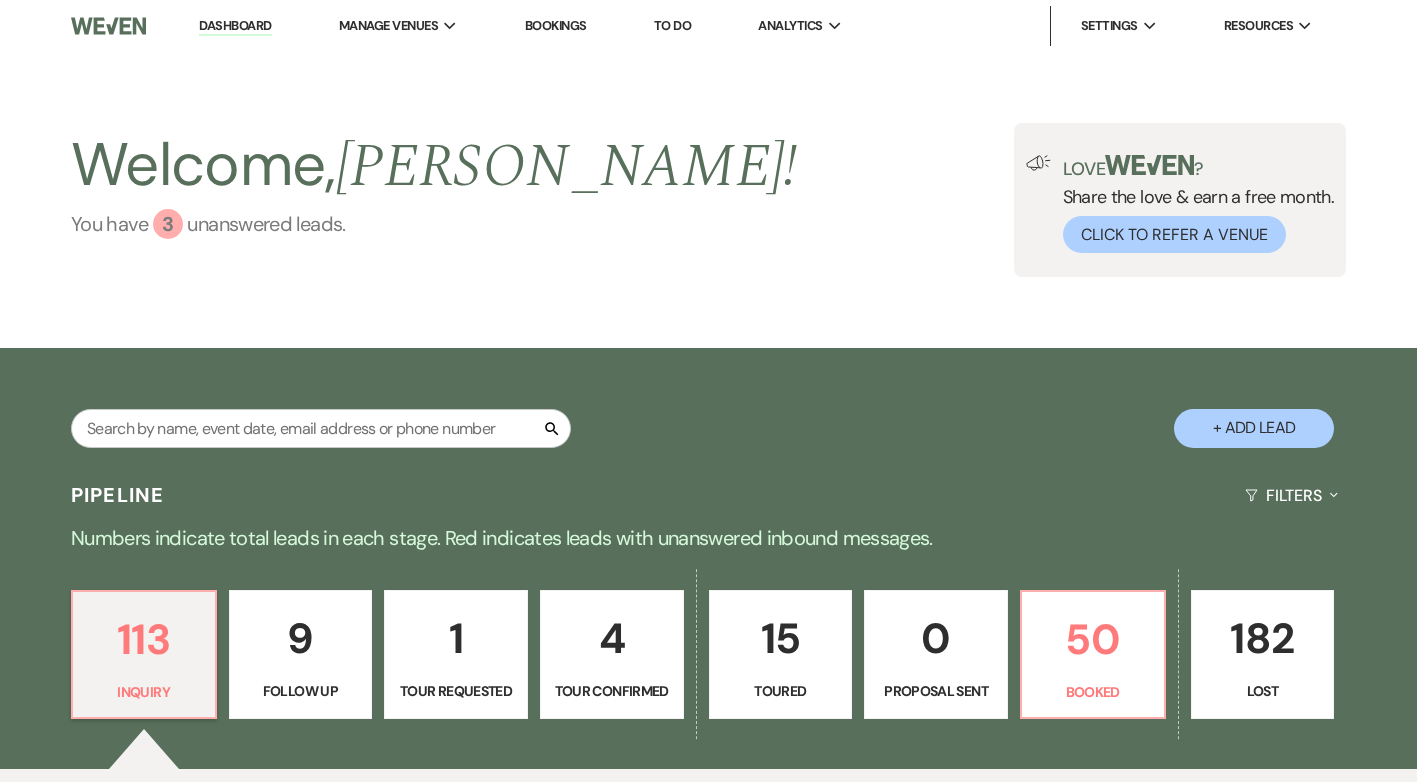 click on "You have   3   unanswered lead s ." at bounding box center (434, 224) 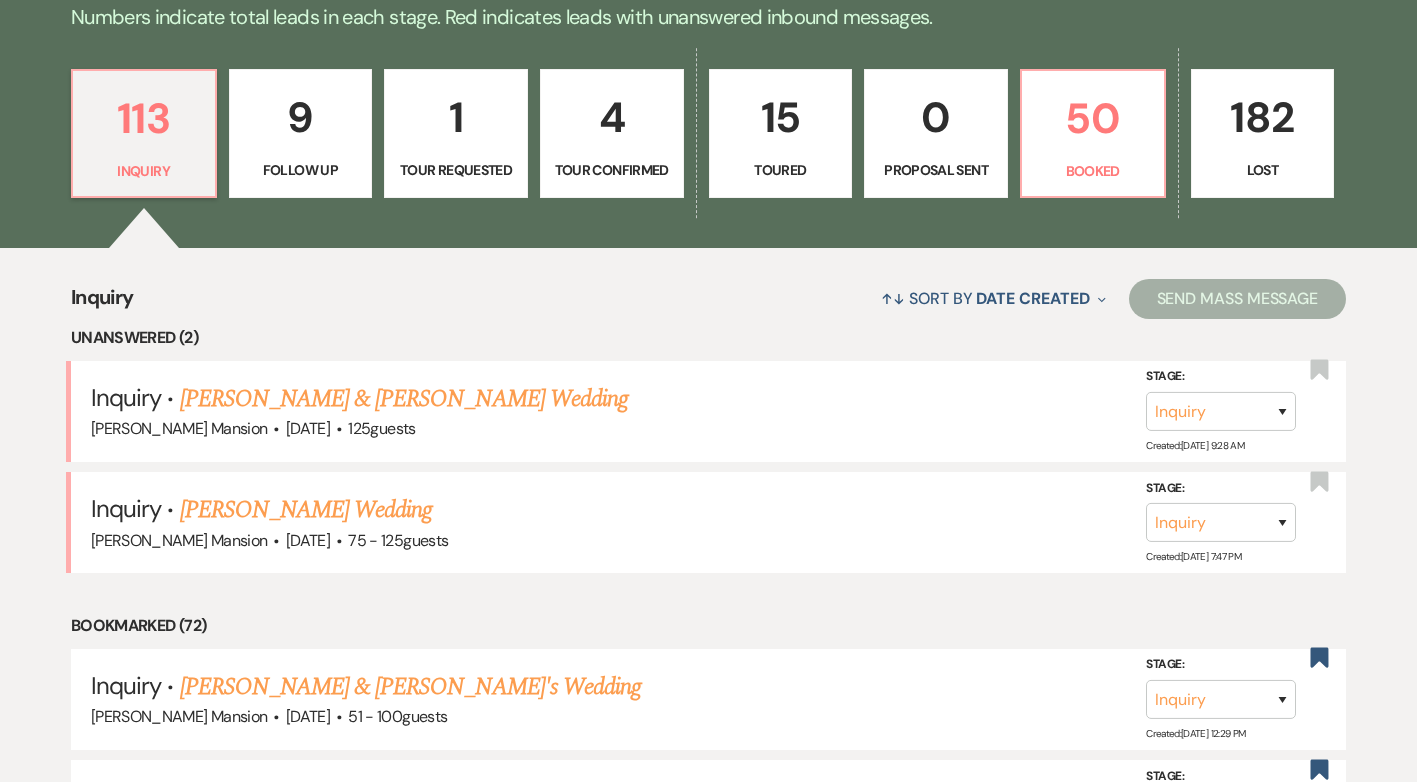 scroll, scrollTop: 548, scrollLeft: 0, axis: vertical 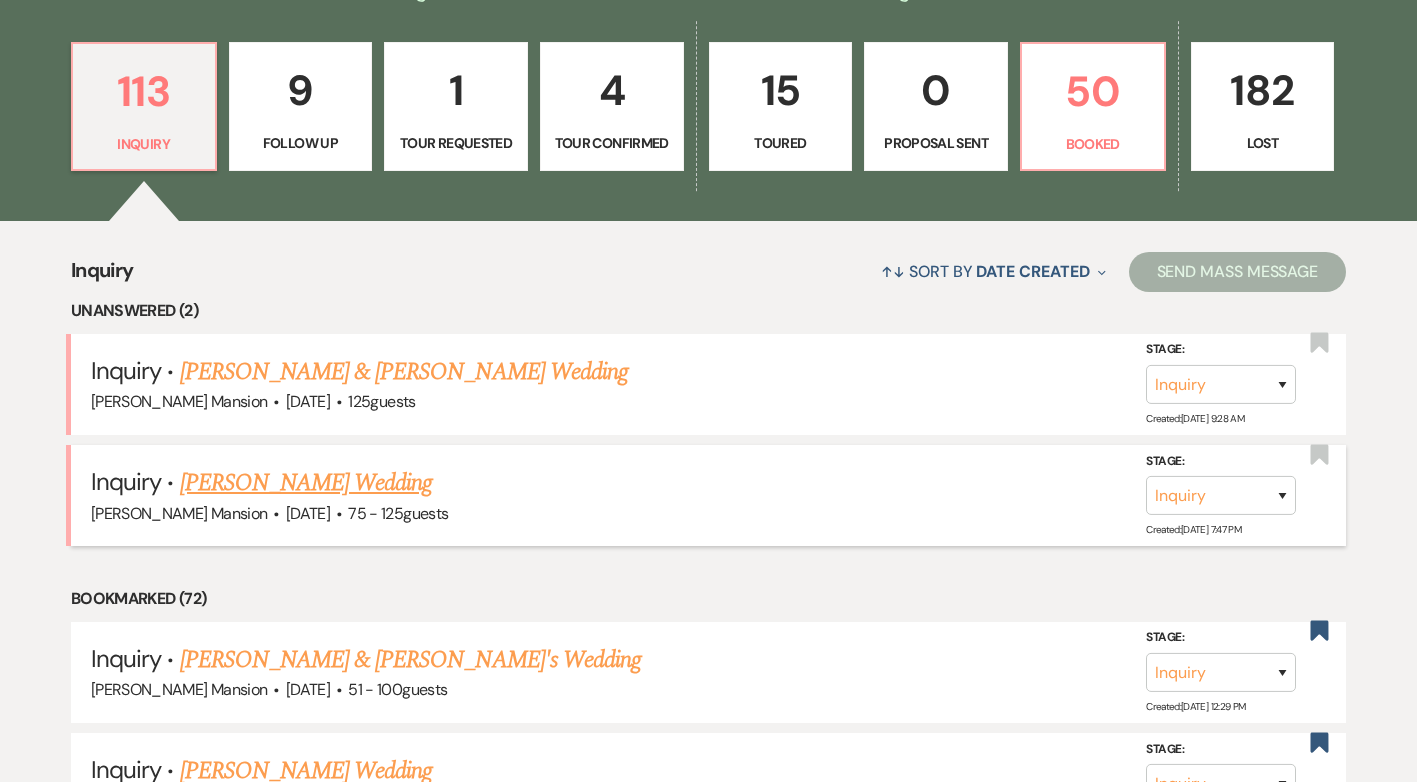 click on "Brooke Caron's Wedding" at bounding box center [306, 483] 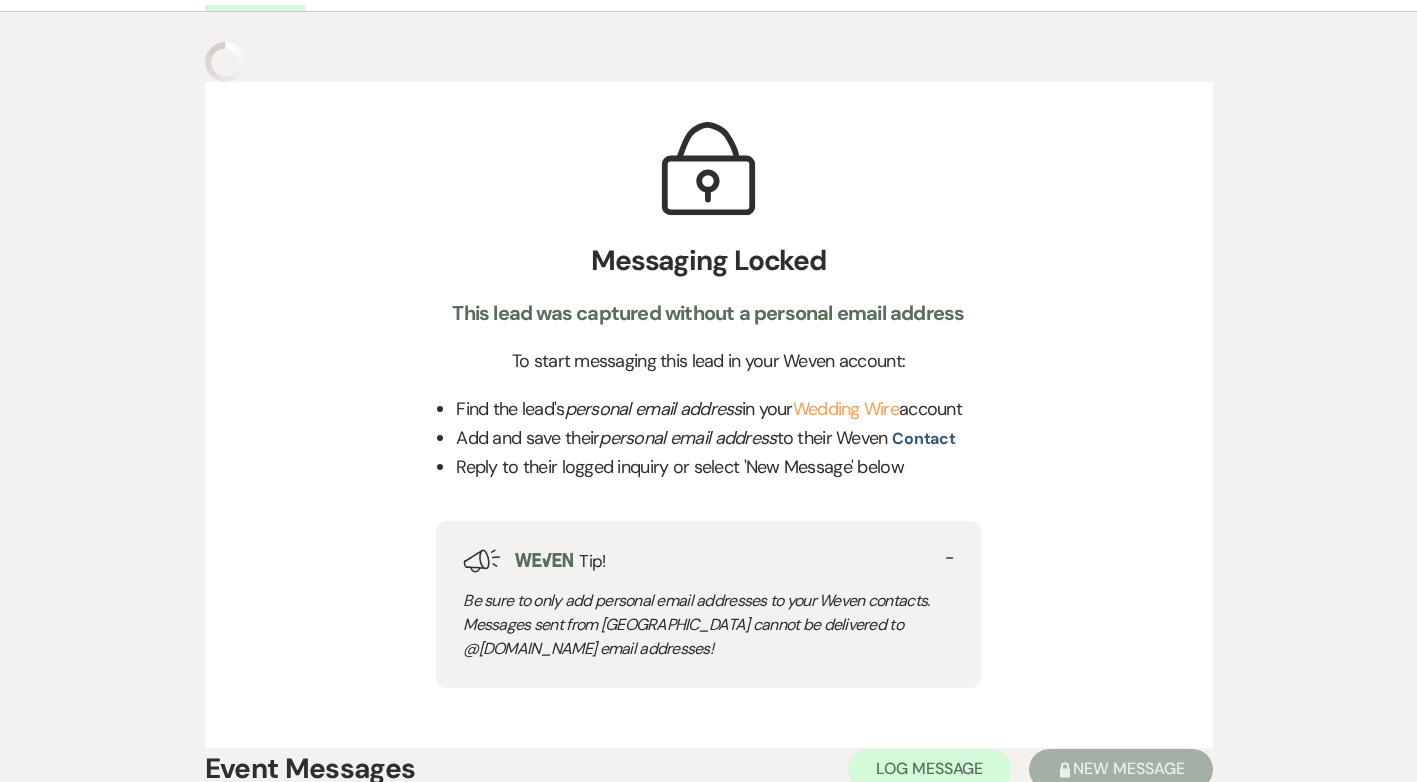 scroll, scrollTop: 0, scrollLeft: 0, axis: both 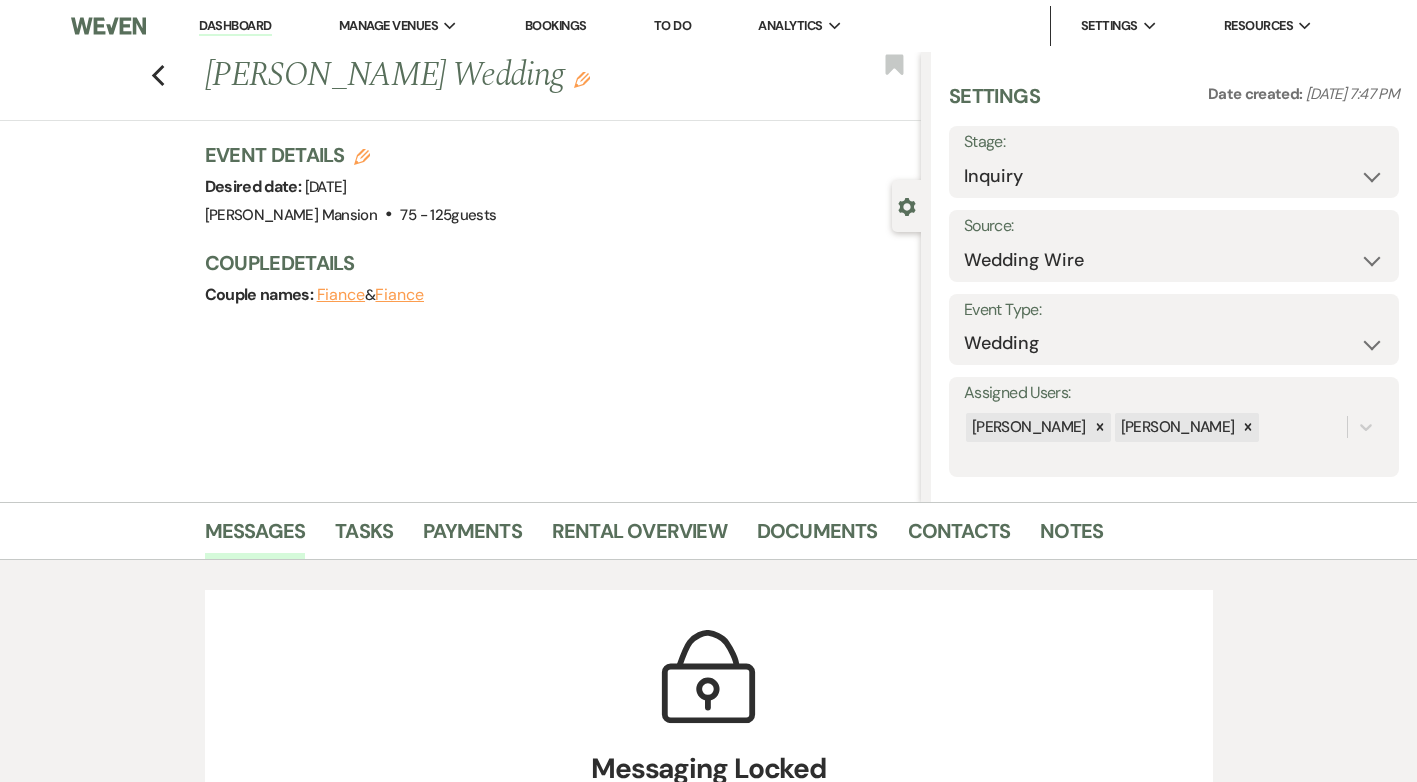 click 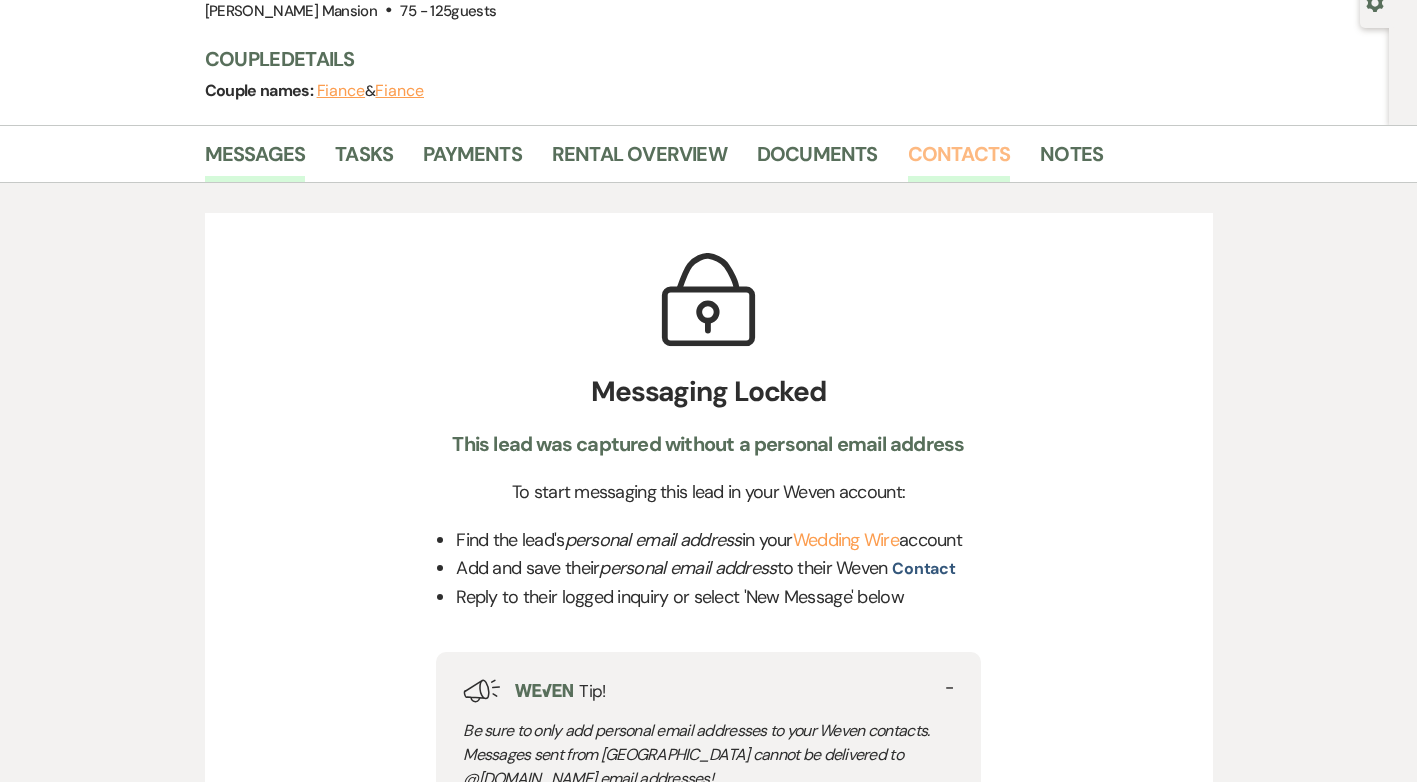 scroll, scrollTop: 200, scrollLeft: 0, axis: vertical 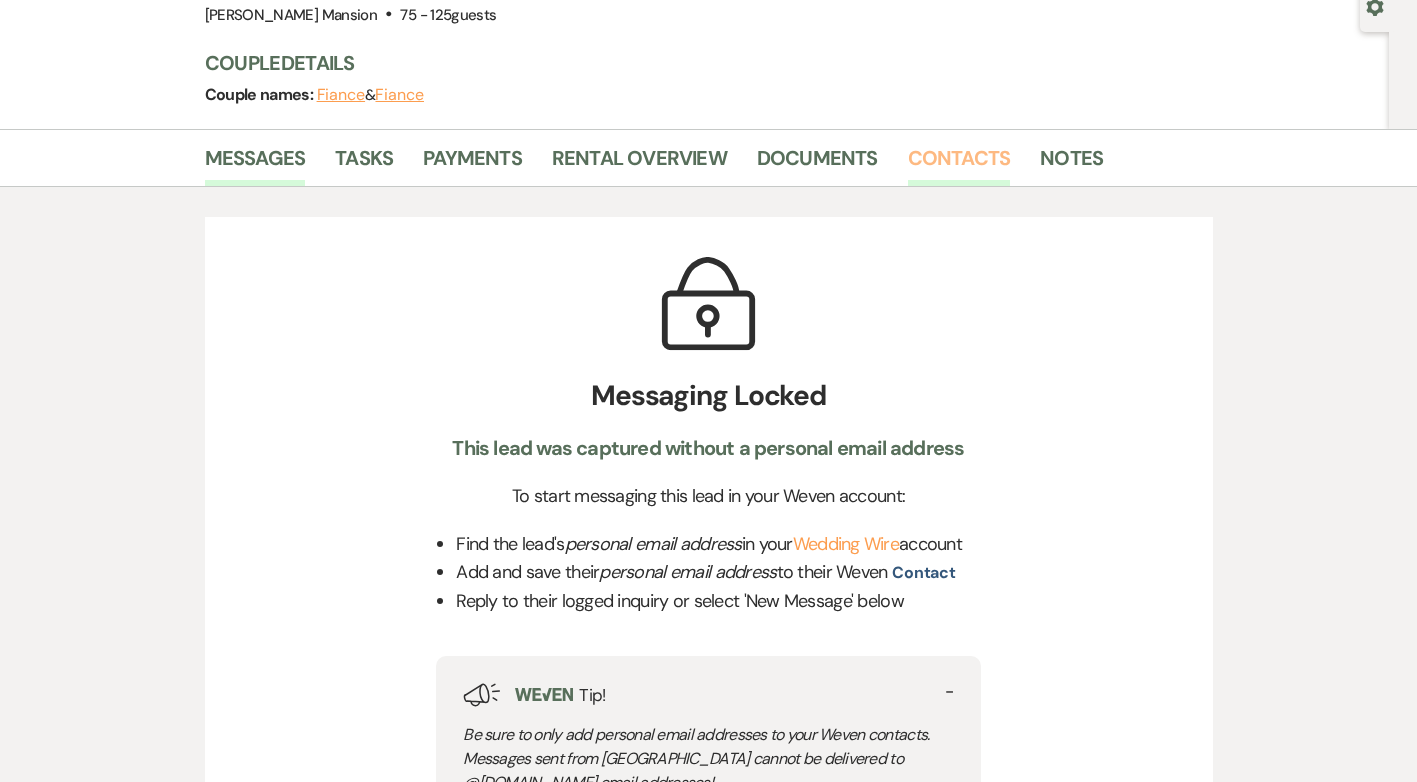 click on "Contacts" at bounding box center [959, 164] 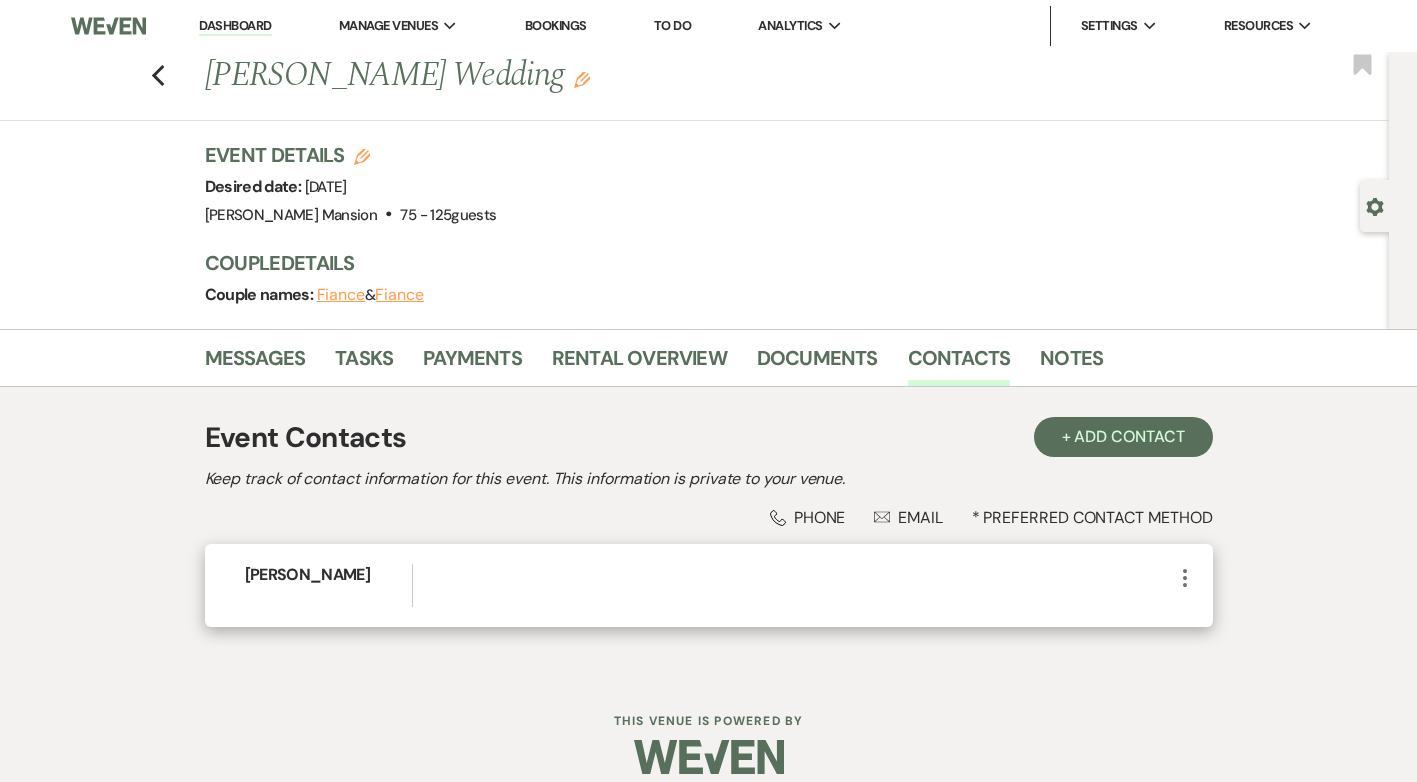 click on "More" 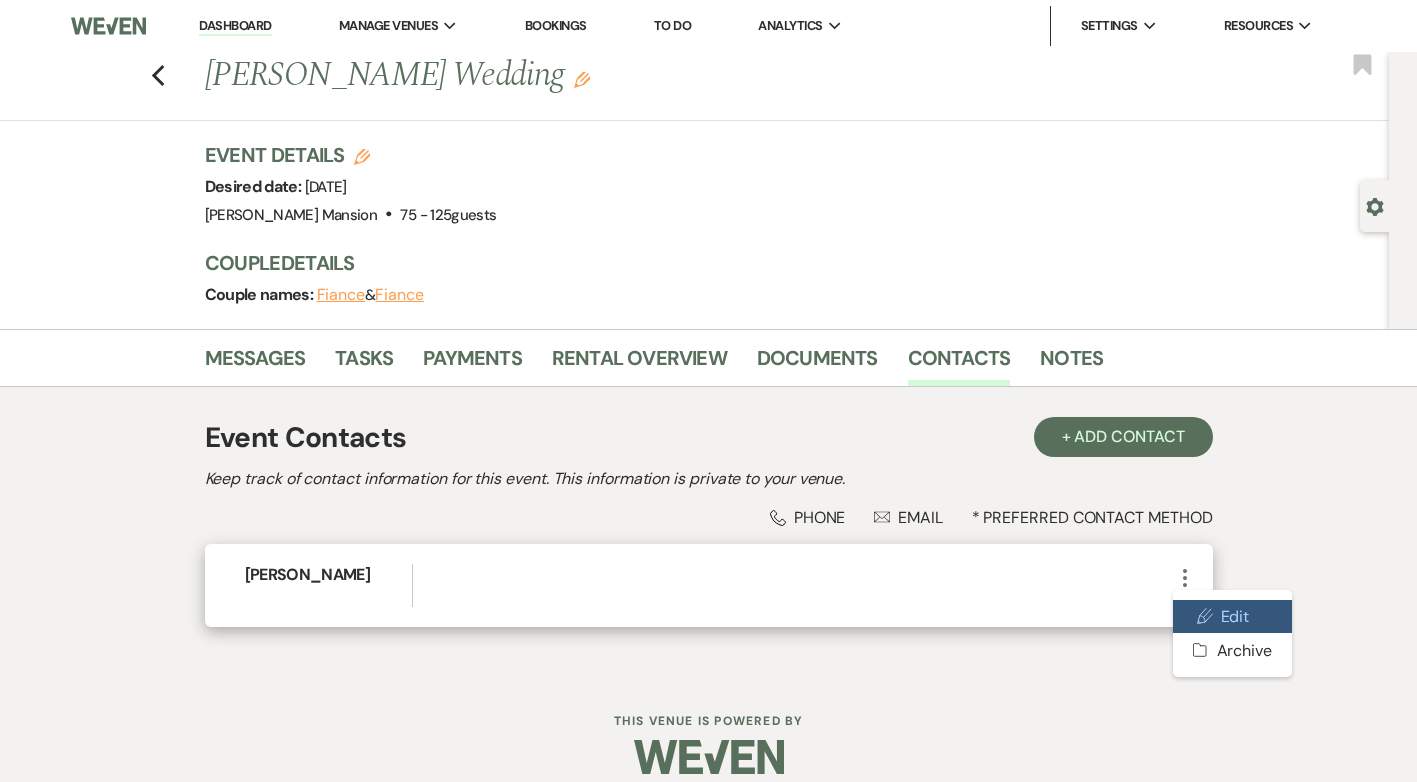 click on "Pencil Edit" at bounding box center (1232, 617) 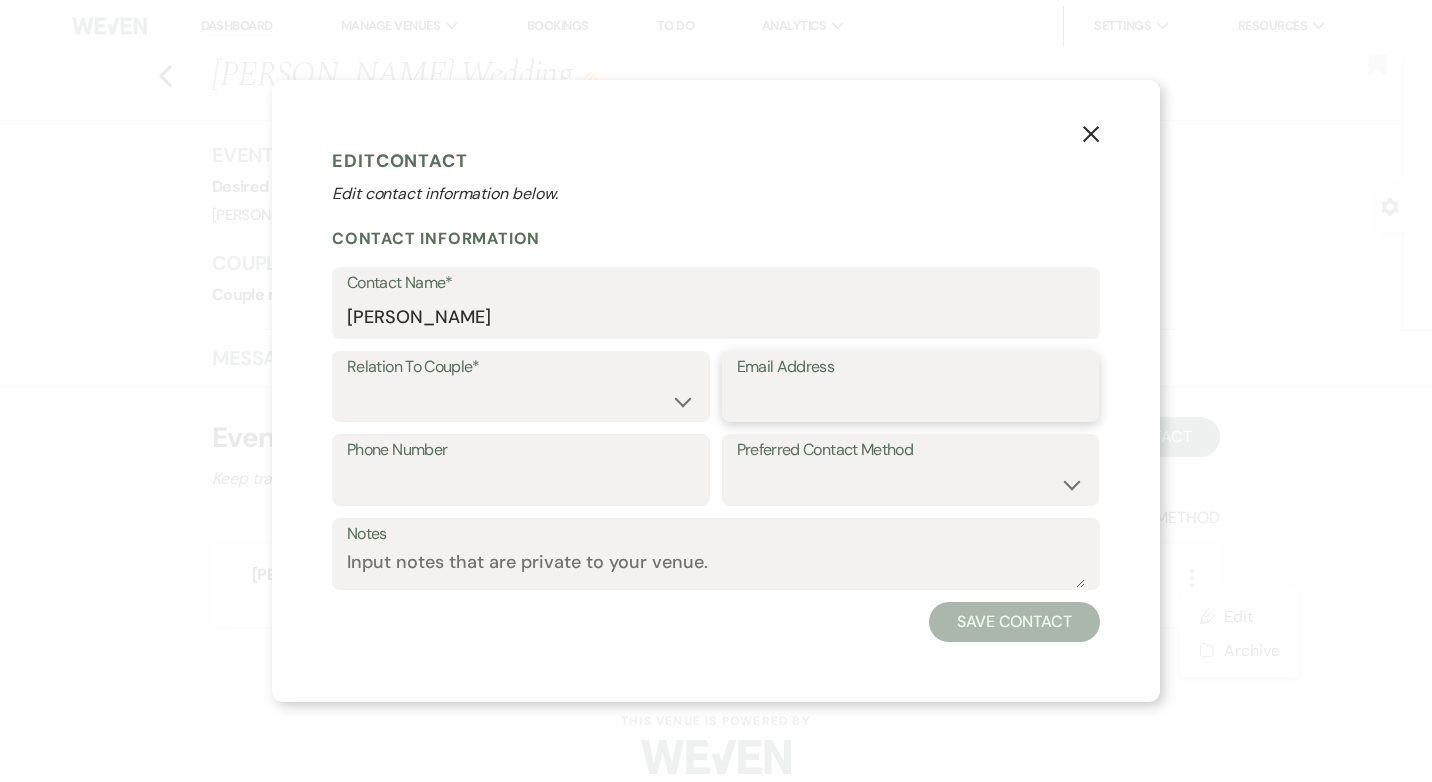 paste on "brookescaron@gmail.com" 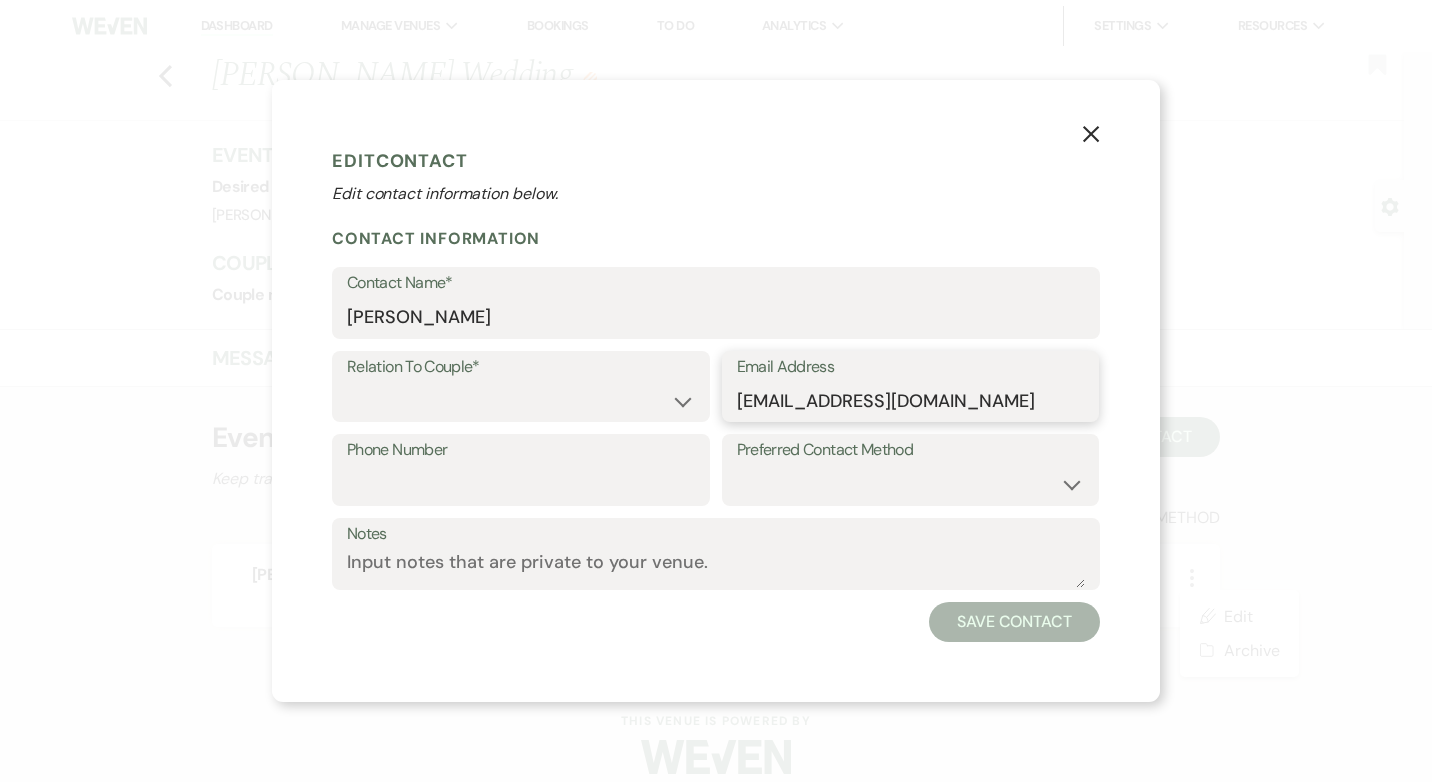 type on "brookescaron@gmail.com" 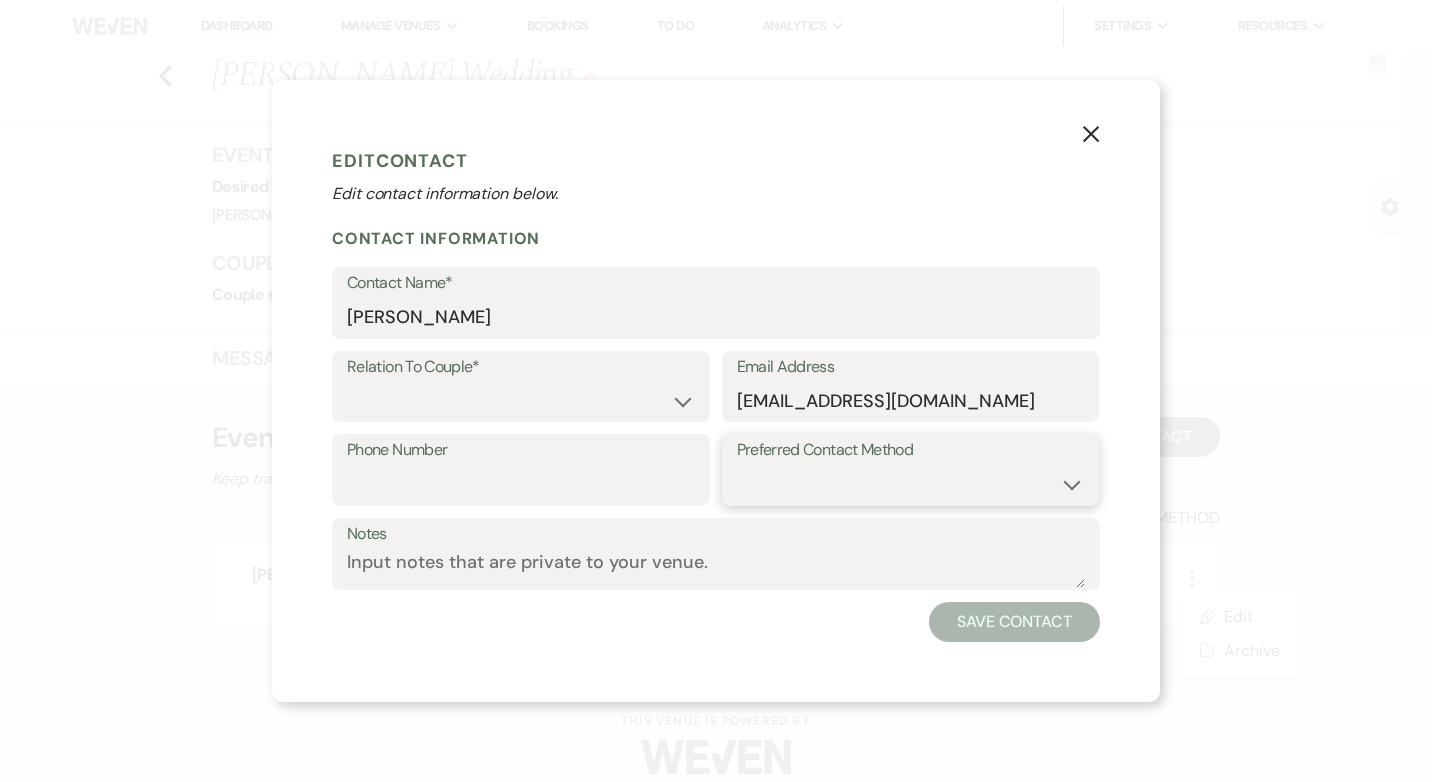 click on "Email Phone Text" at bounding box center (911, 484) 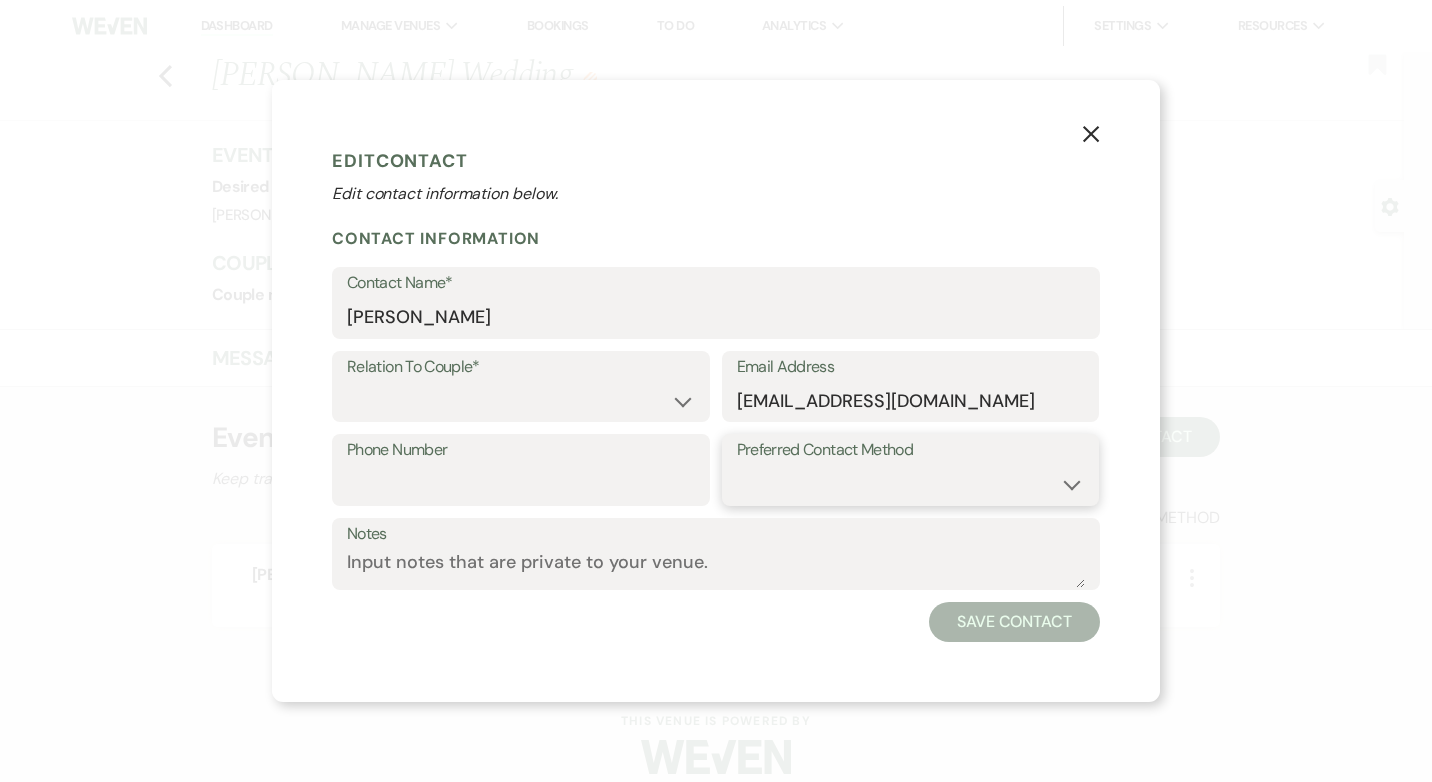 select on "email" 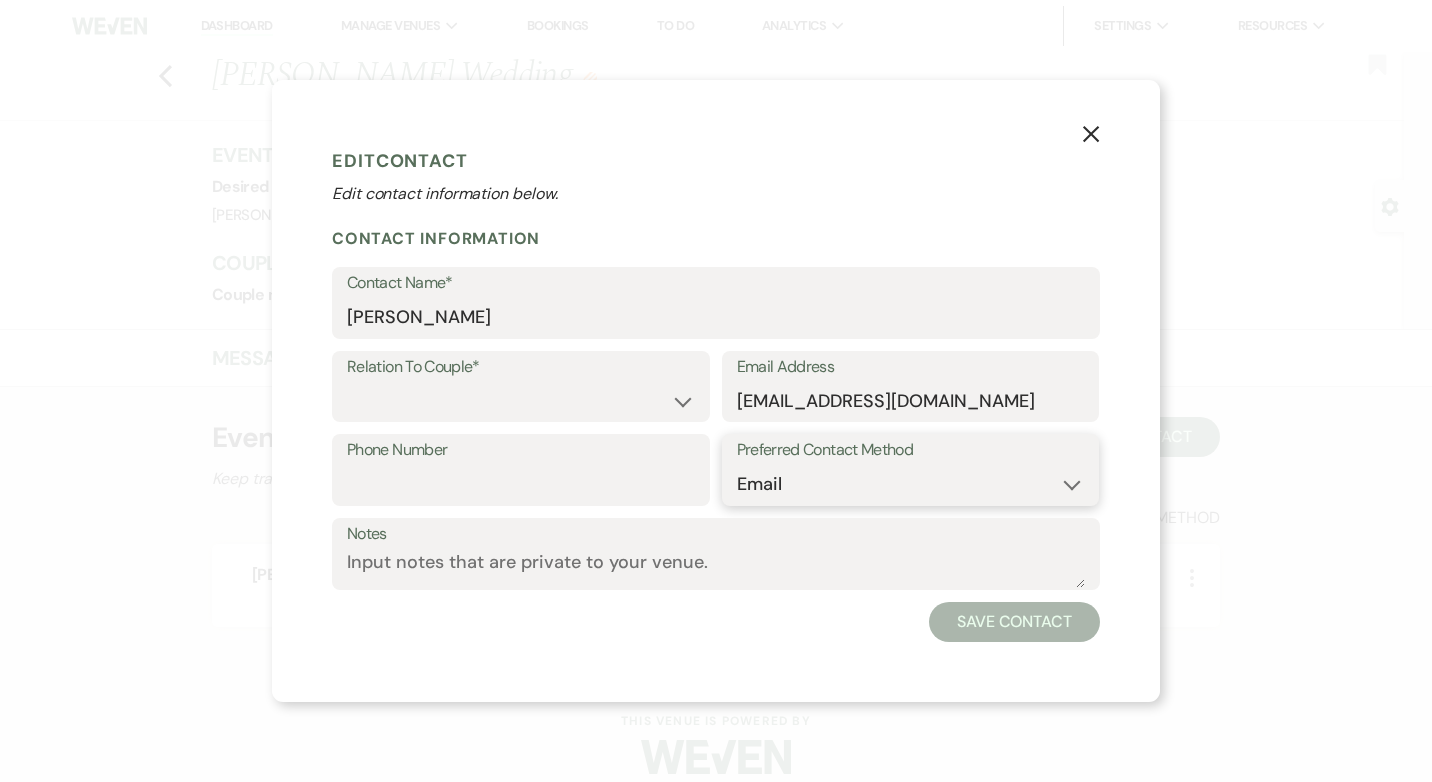 click on "Email Phone Text" at bounding box center [911, 484] 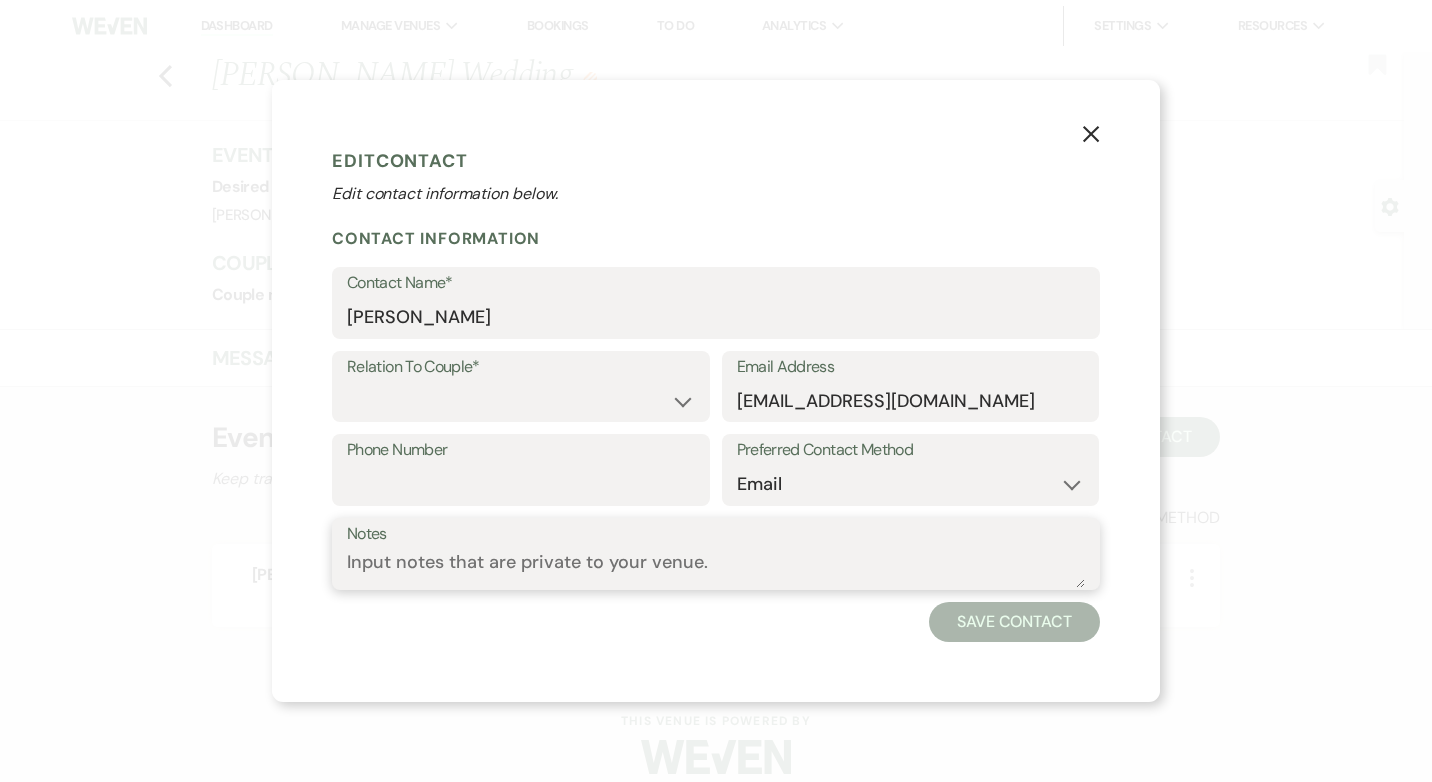 click on "Notes" at bounding box center [716, 568] 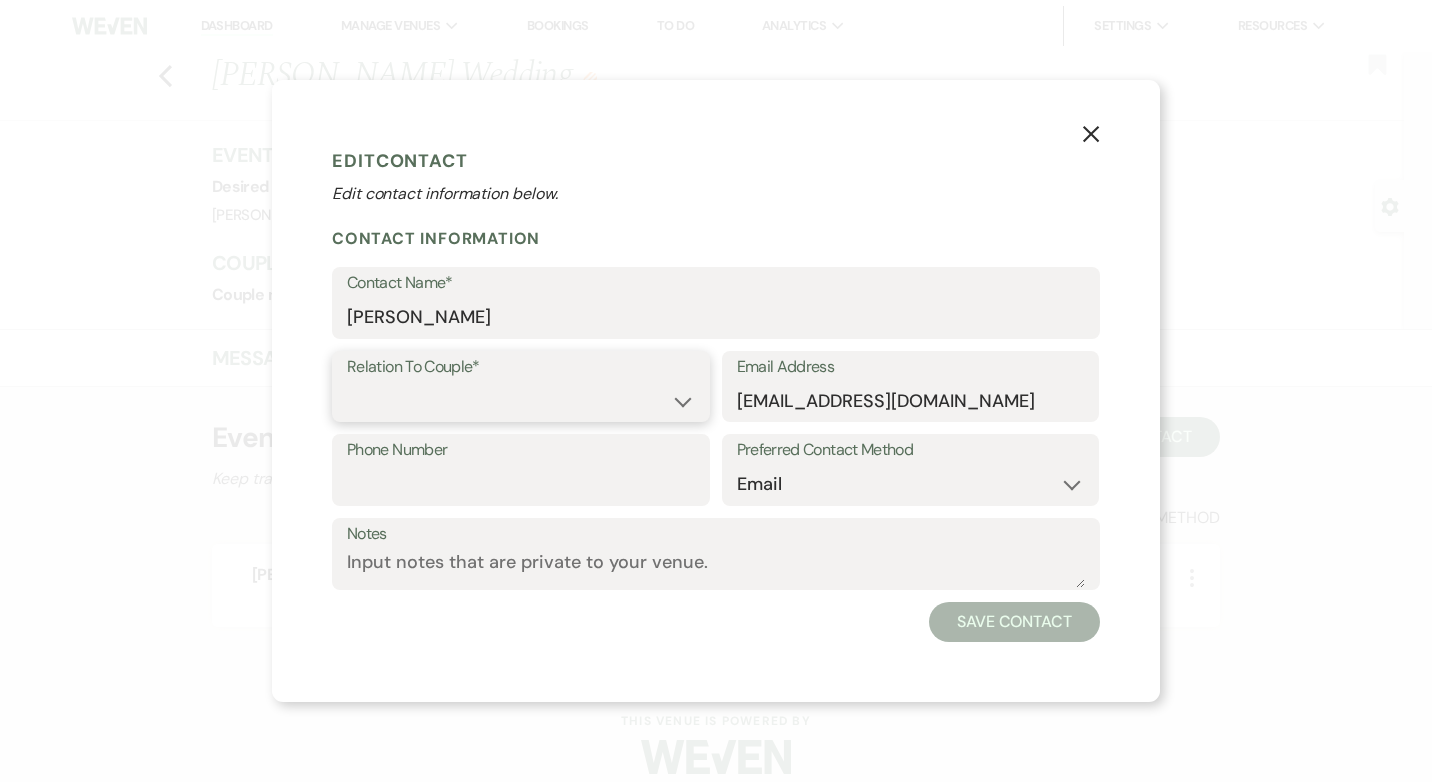 click on "Couple Planner Parent of Couple Family Member Friend Other" at bounding box center [521, 400] 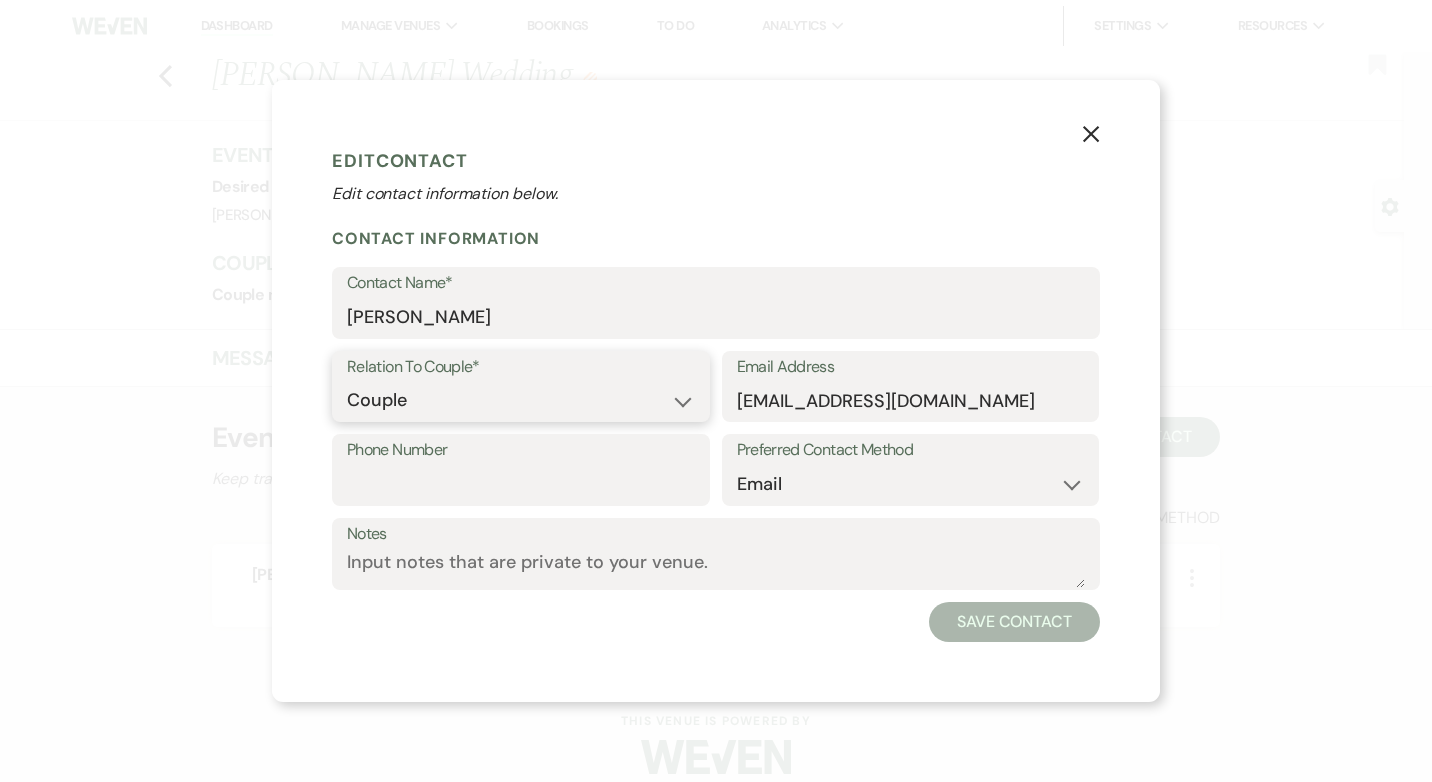 click on "Couple Planner Parent of Couple Family Member Friend Other" at bounding box center (521, 400) 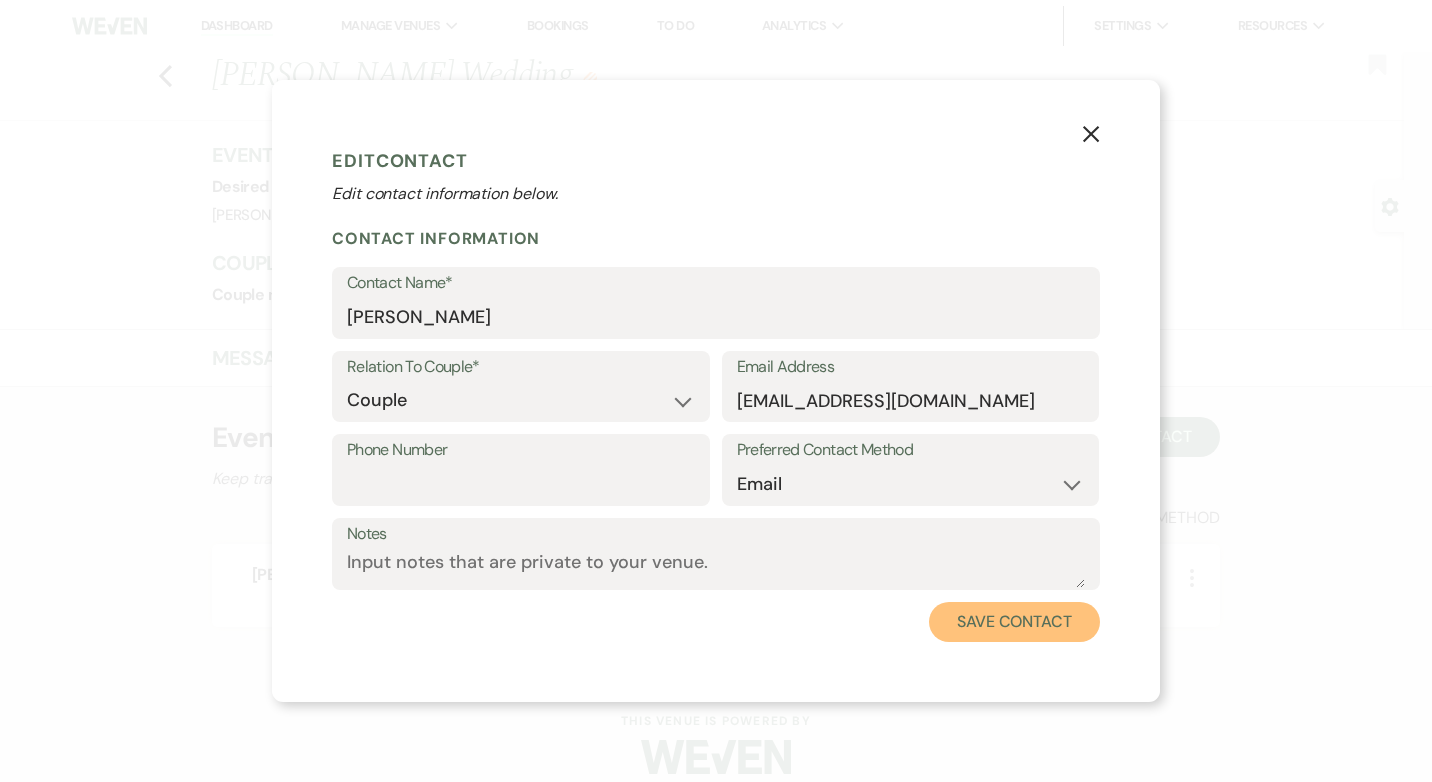 click on "Save Contact" at bounding box center [1014, 622] 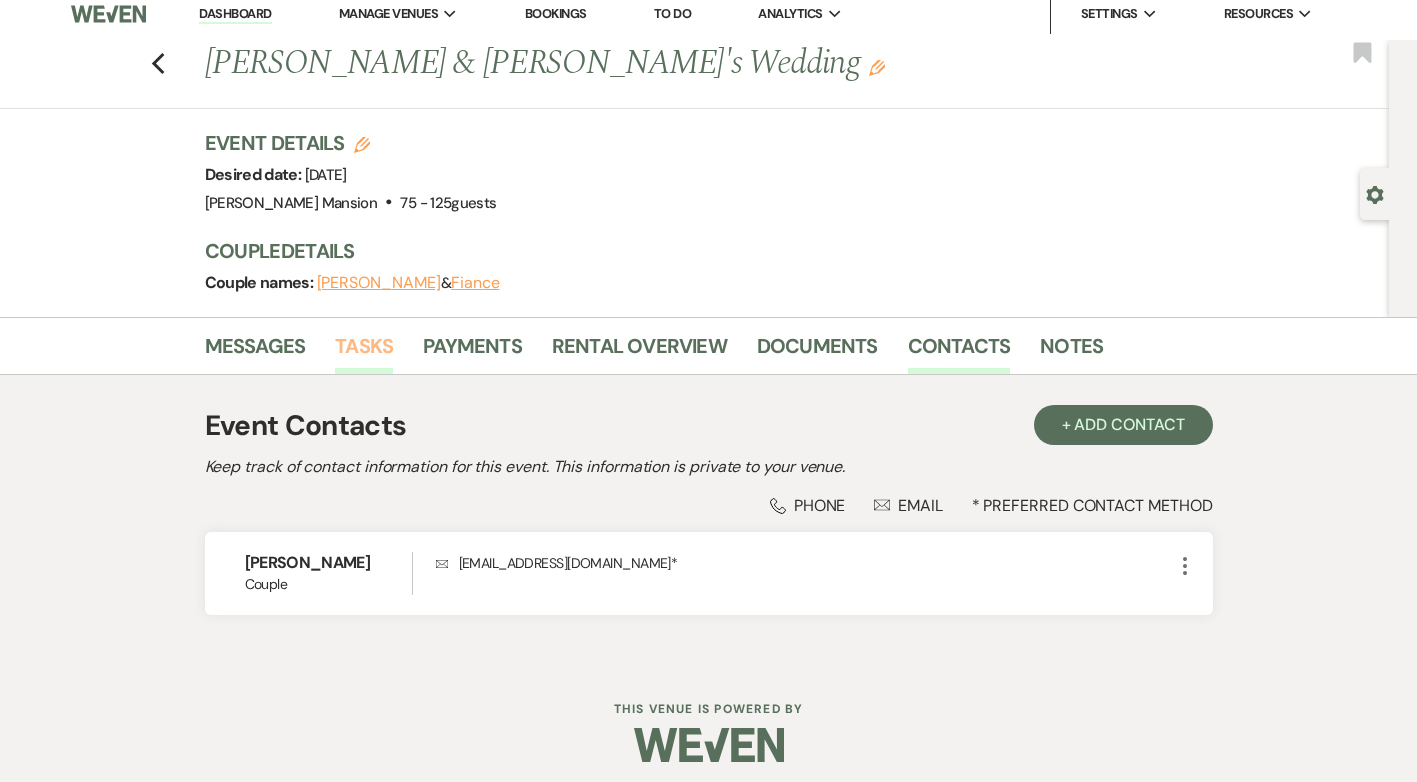 scroll, scrollTop: 22, scrollLeft: 0, axis: vertical 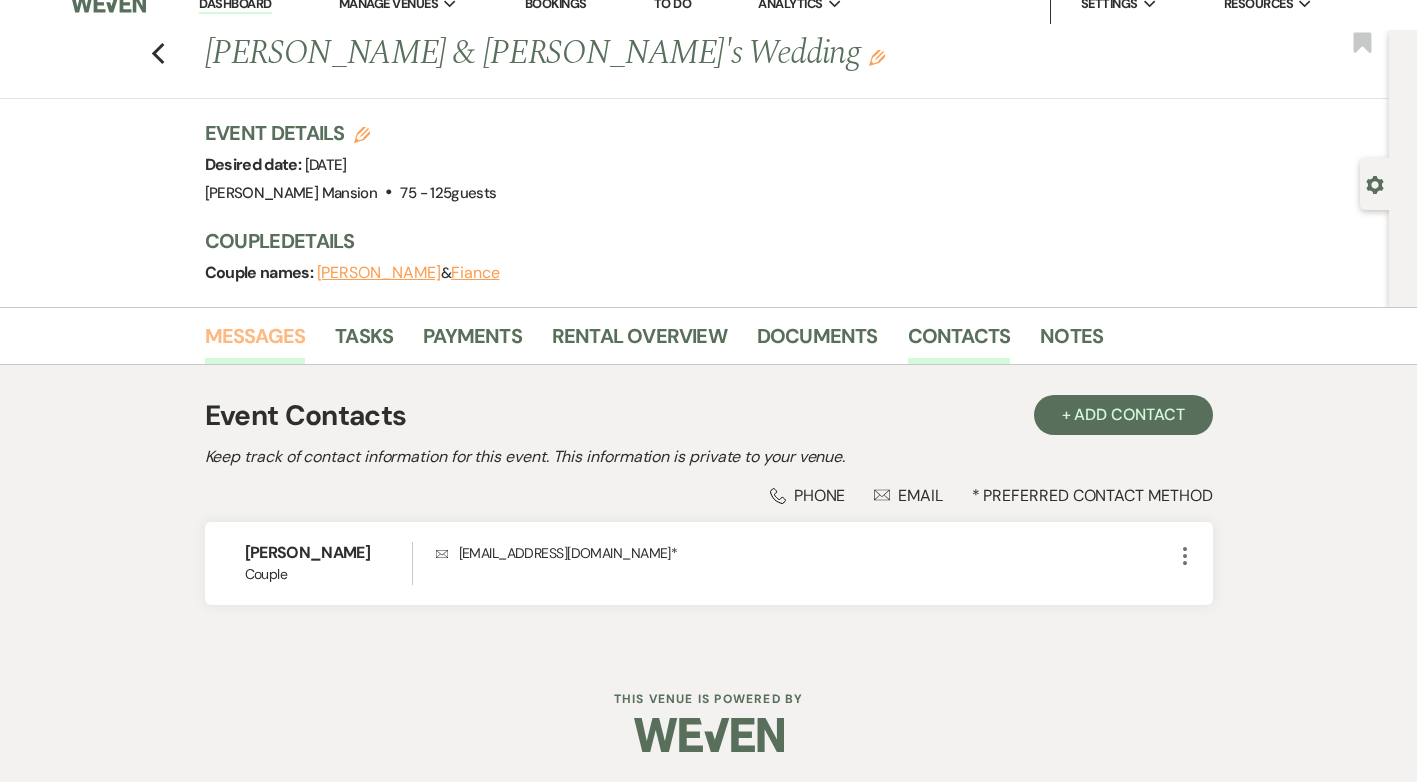 click on "Messages" at bounding box center [255, 342] 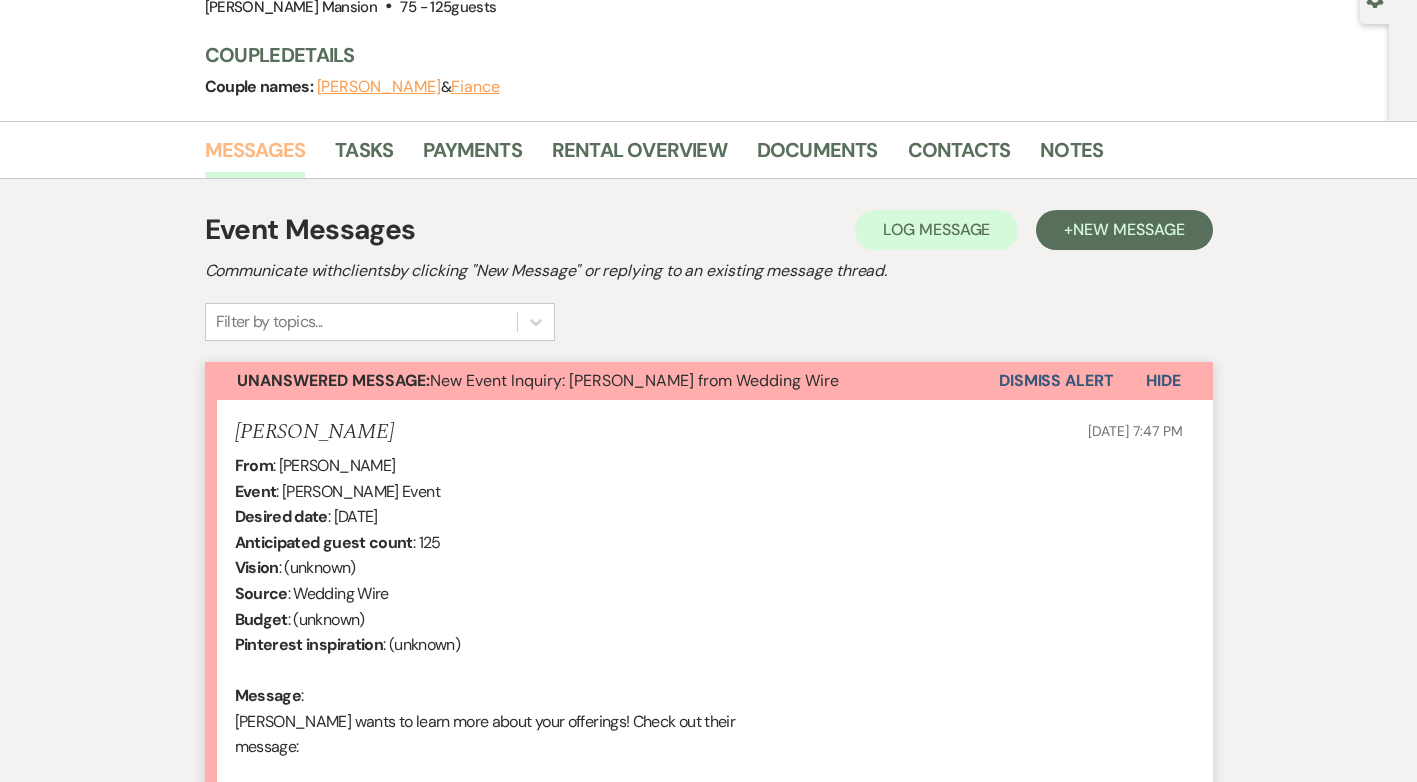 scroll, scrollTop: 0, scrollLeft: 0, axis: both 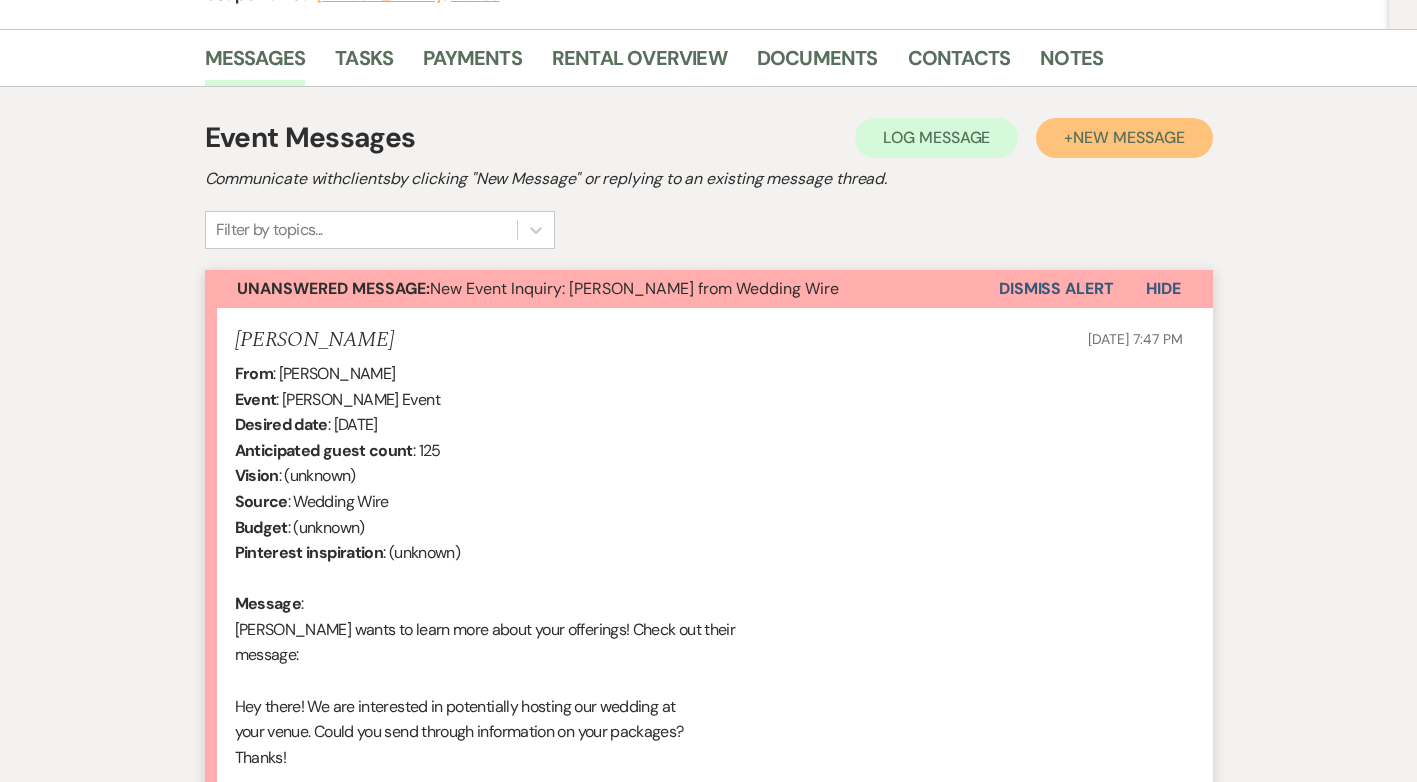 click on "New Message" at bounding box center [1128, 137] 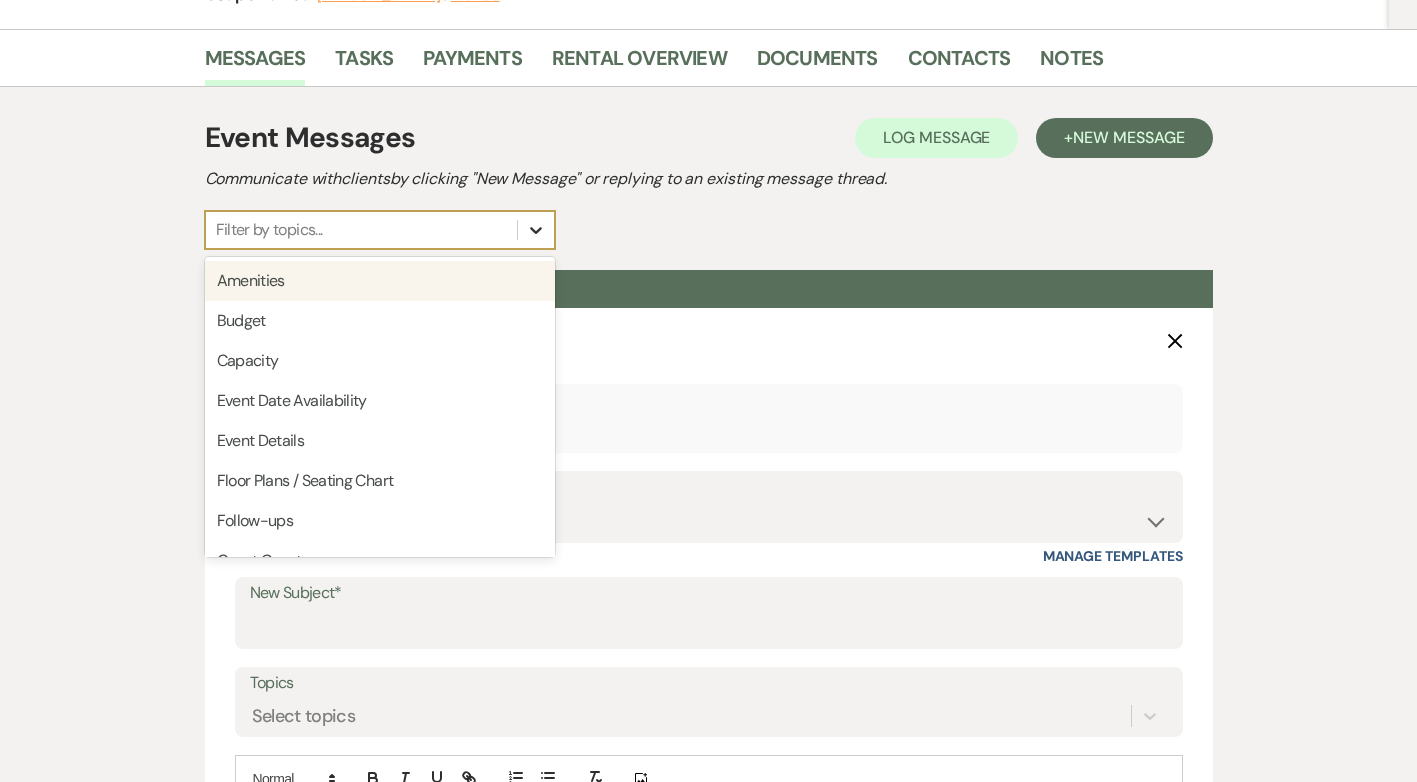 click 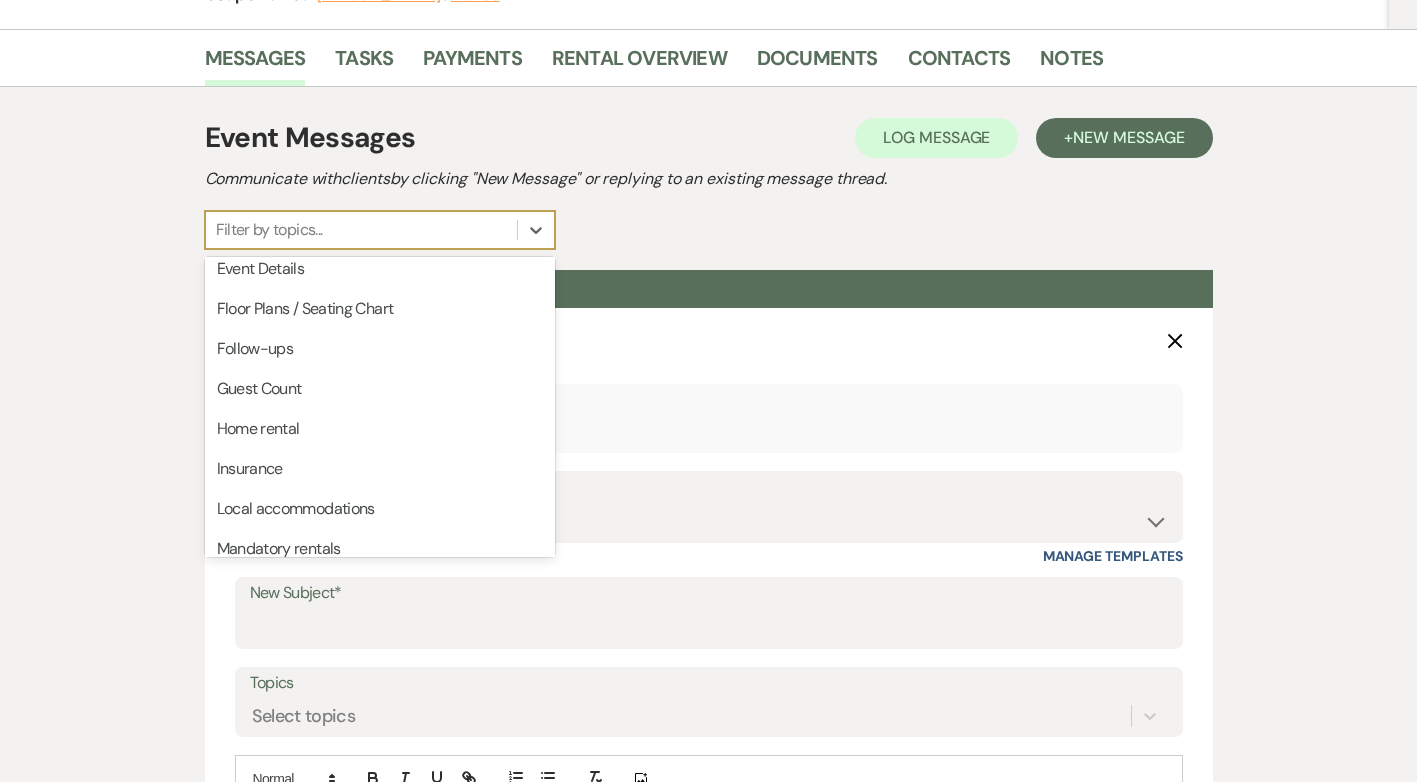 scroll, scrollTop: 0, scrollLeft: 0, axis: both 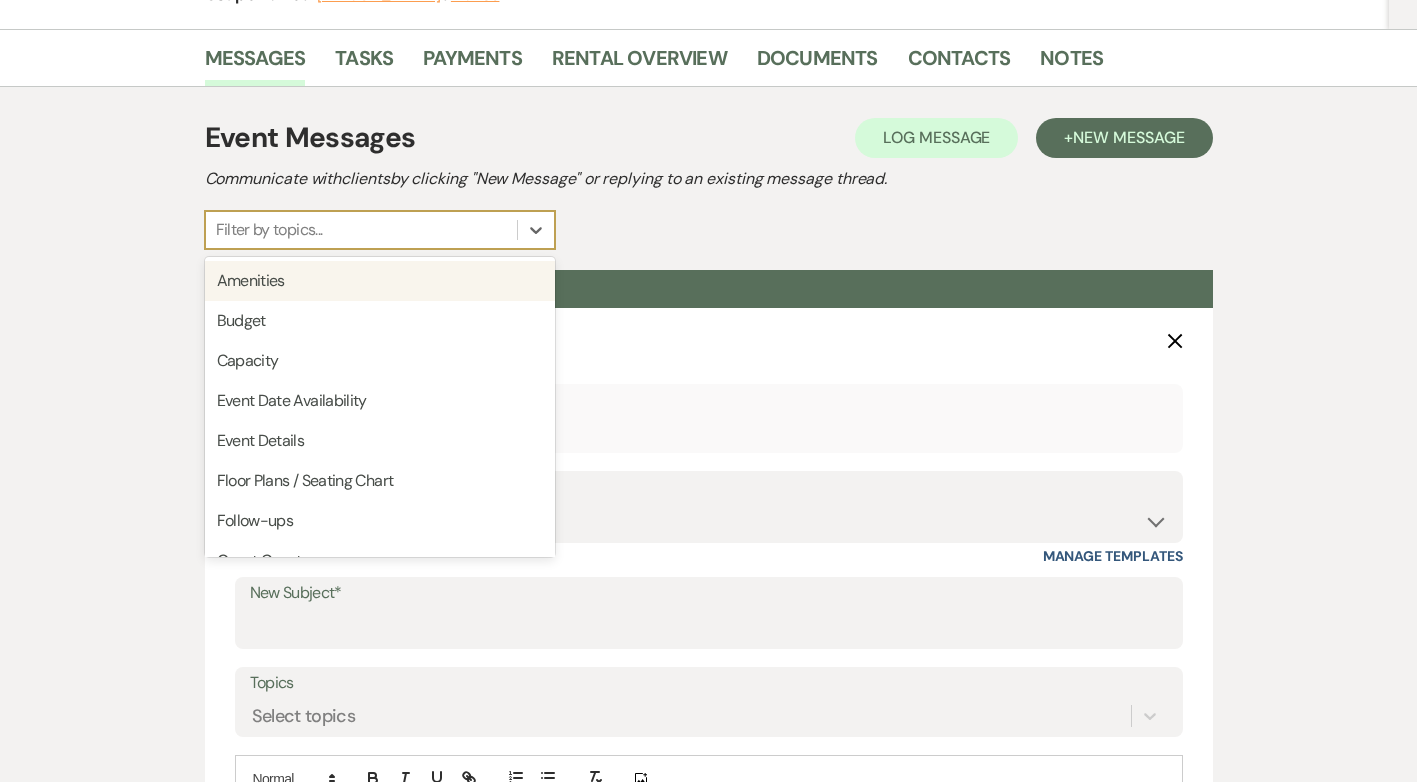click on "Event Messages   Log Log Message +  New Message Communicate with  clients  by clicking "New Message" or replying to an existing message thread.      option Amenities focused, 1 of 20. 20 results available. Use Up and Down to choose options, press Enter to select the currently focused option, press Escape to exit the menu, press Tab to select the option and exit the menu. Filter by topics... Amenities Budget Capacity Event Date Availability Event Details Floor Plans / Seating Chart Follow-ups Guest Count Home rental Insurance Local accommodations Mandatory rentals Menu Payment Policies Price Rental Agreement Touring Vendors Other" at bounding box center [709, 183] 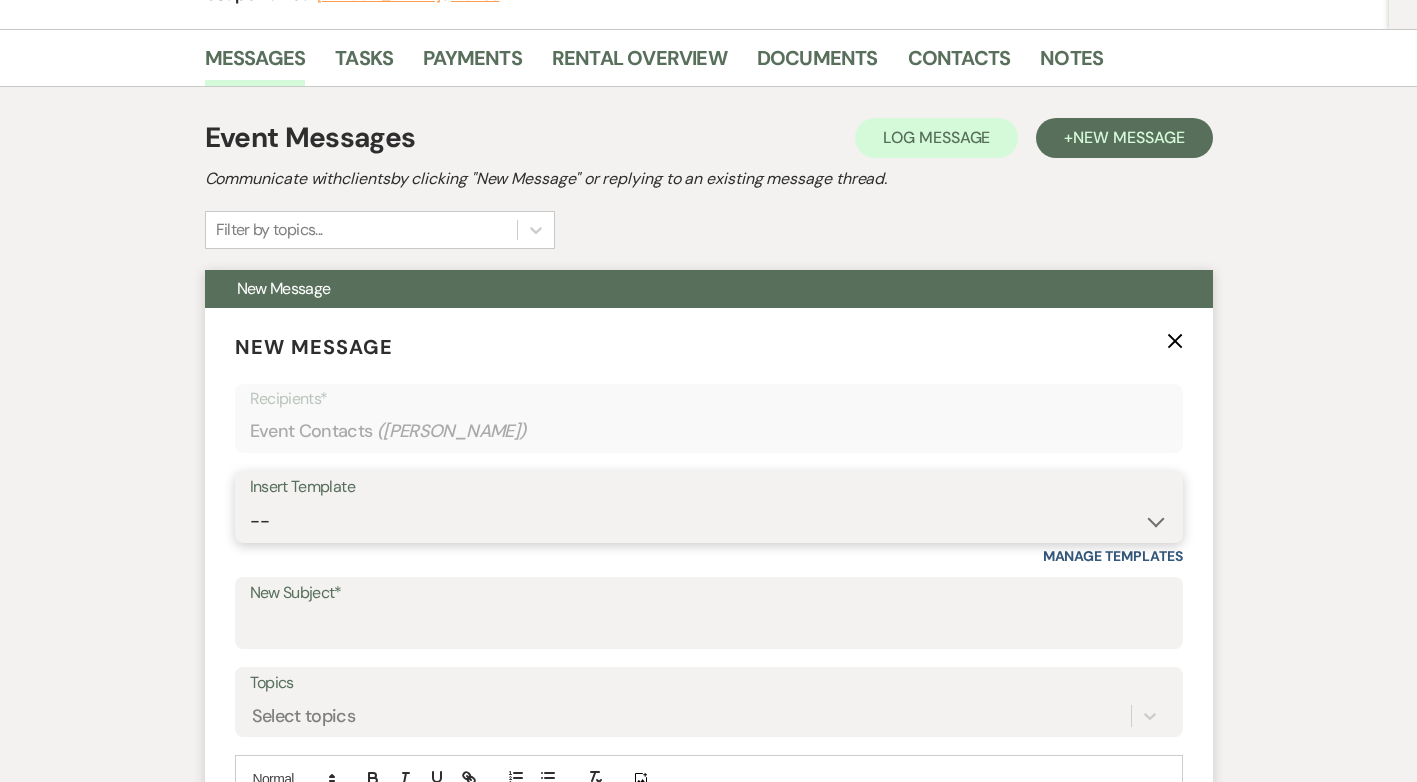 click on "-- Initial Inquiry Response Tour Request Response Follow Up Contract (Pre-Booked Leads) Documents for Conversion Initial Baby Shower Inquiry Response Initial Bridal Shower Inquiry Response Copy of Contract (Pre-Booked Leads) Weven Planning Portal Introduction (Booked Weddings) Weven Planning Portal Introduction (Booked Events) Lost Lead Follow-up First Follow-up from [PERSON_NAME] (Weddings) First Follow-up from [PERSON_NAME] (Events) Payment Reminder Initial Wedding Inquiry Response Initial Birthday Party Inquiry Response Casual Follow-up After WEDDING Inquiry Casual Follow-up After EVENT Inquiry Thank you after an event Celebration of Life Inquiry" at bounding box center (709, 521) 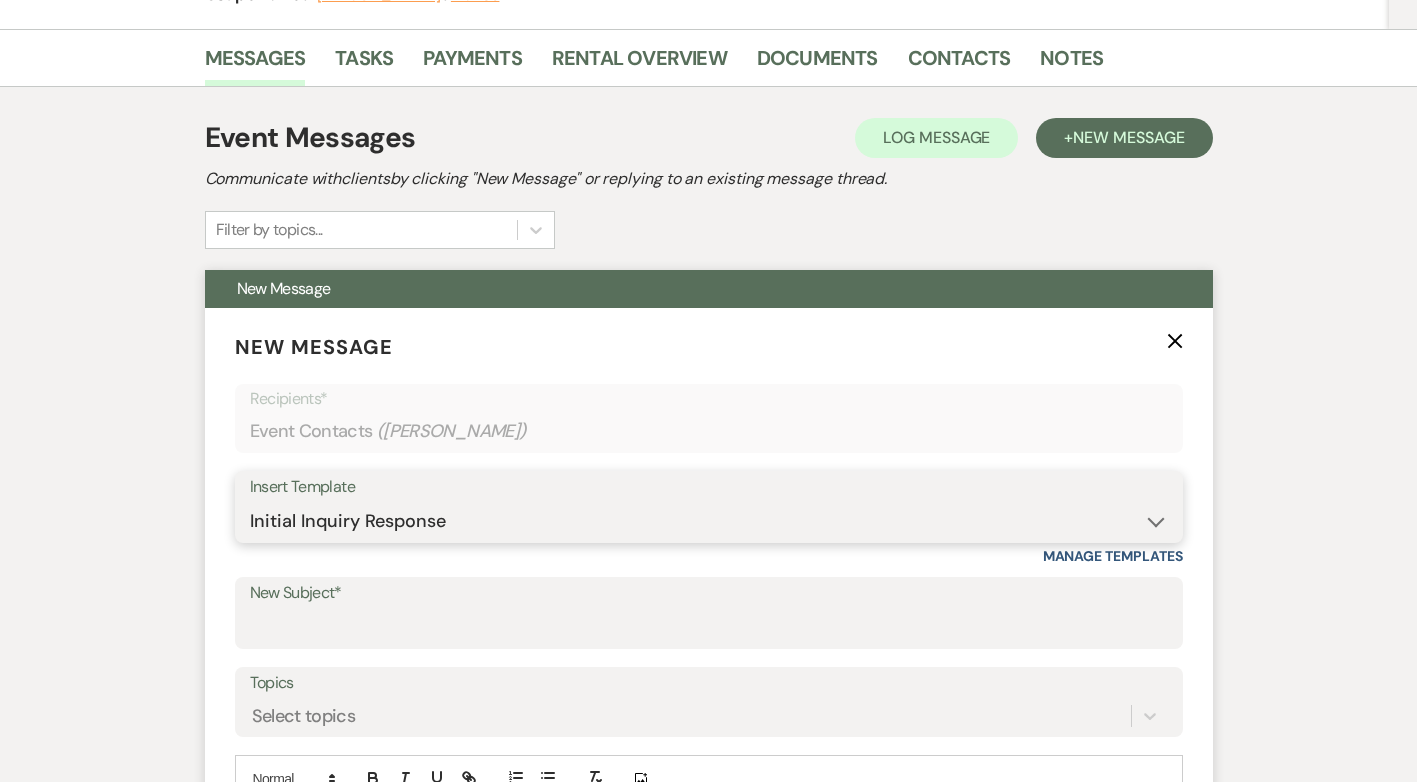 click on "-- Initial Inquiry Response Tour Request Response Follow Up Contract (Pre-Booked Leads) Documents for Conversion Initial Baby Shower Inquiry Response Initial Bridal Shower Inquiry Response Copy of Contract (Pre-Booked Leads) Weven Planning Portal Introduction (Booked Weddings) Weven Planning Portal Introduction (Booked Events) Lost Lead Follow-up First Follow-up from [PERSON_NAME] (Weddings) First Follow-up from [PERSON_NAME] (Events) Payment Reminder Initial Wedding Inquiry Response Initial Birthday Party Inquiry Response Casual Follow-up After WEDDING Inquiry Casual Follow-up After EVENT Inquiry Thank you after an event Celebration of Life Inquiry" at bounding box center [709, 521] 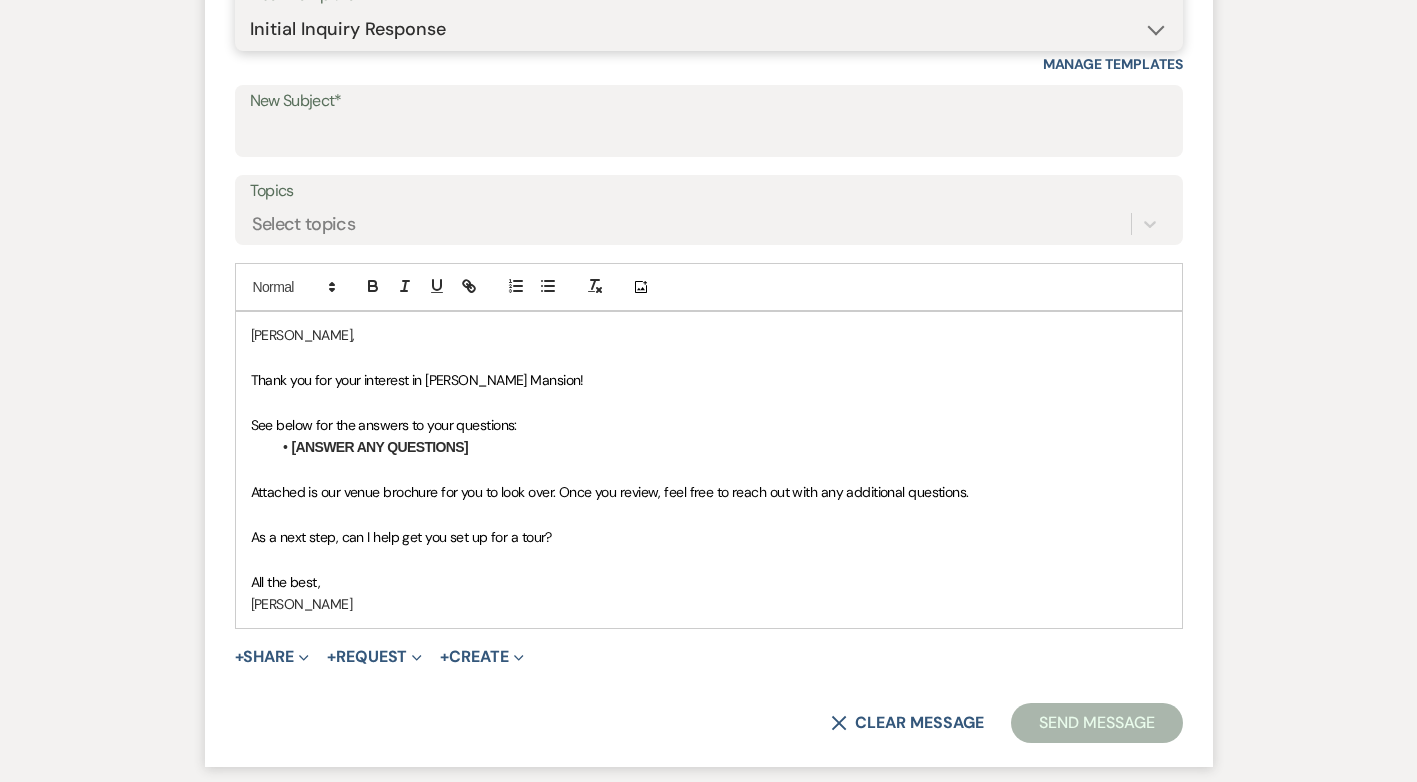 scroll, scrollTop: 400, scrollLeft: 0, axis: vertical 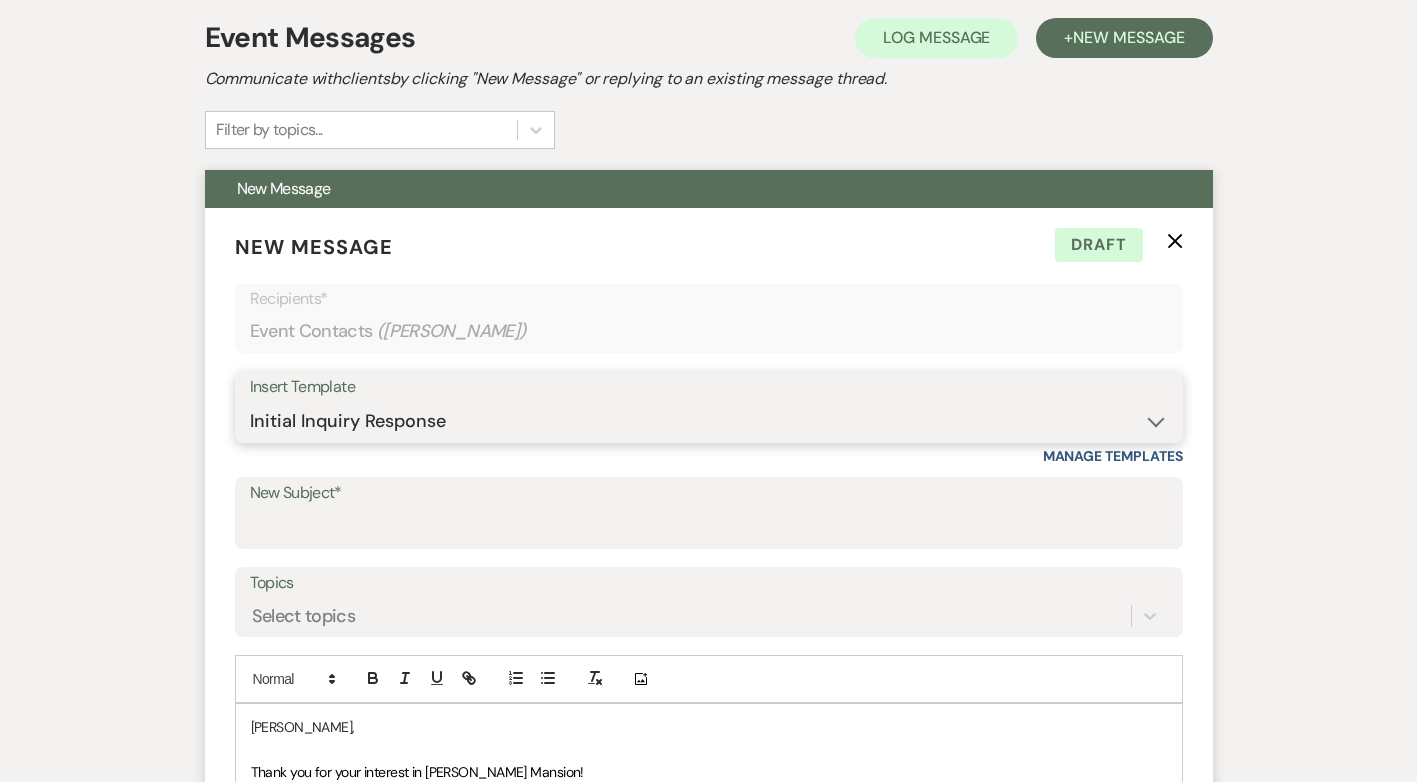 click on "-- Initial Inquiry Response Tour Request Response Follow Up Contract (Pre-Booked Leads) Documents for Conversion Initial Baby Shower Inquiry Response Initial Bridal Shower Inquiry Response Copy of Contract (Pre-Booked Leads) Weven Planning Portal Introduction (Booked Weddings) Weven Planning Portal Introduction (Booked Events) Lost Lead Follow-up First Follow-up from [PERSON_NAME] (Weddings) First Follow-up from [PERSON_NAME] (Events) Payment Reminder Initial Wedding Inquiry Response Initial Birthday Party Inquiry Response Casual Follow-up After WEDDING Inquiry Casual Follow-up After EVENT Inquiry Thank you after an event Celebration of Life Inquiry" at bounding box center [709, 421] 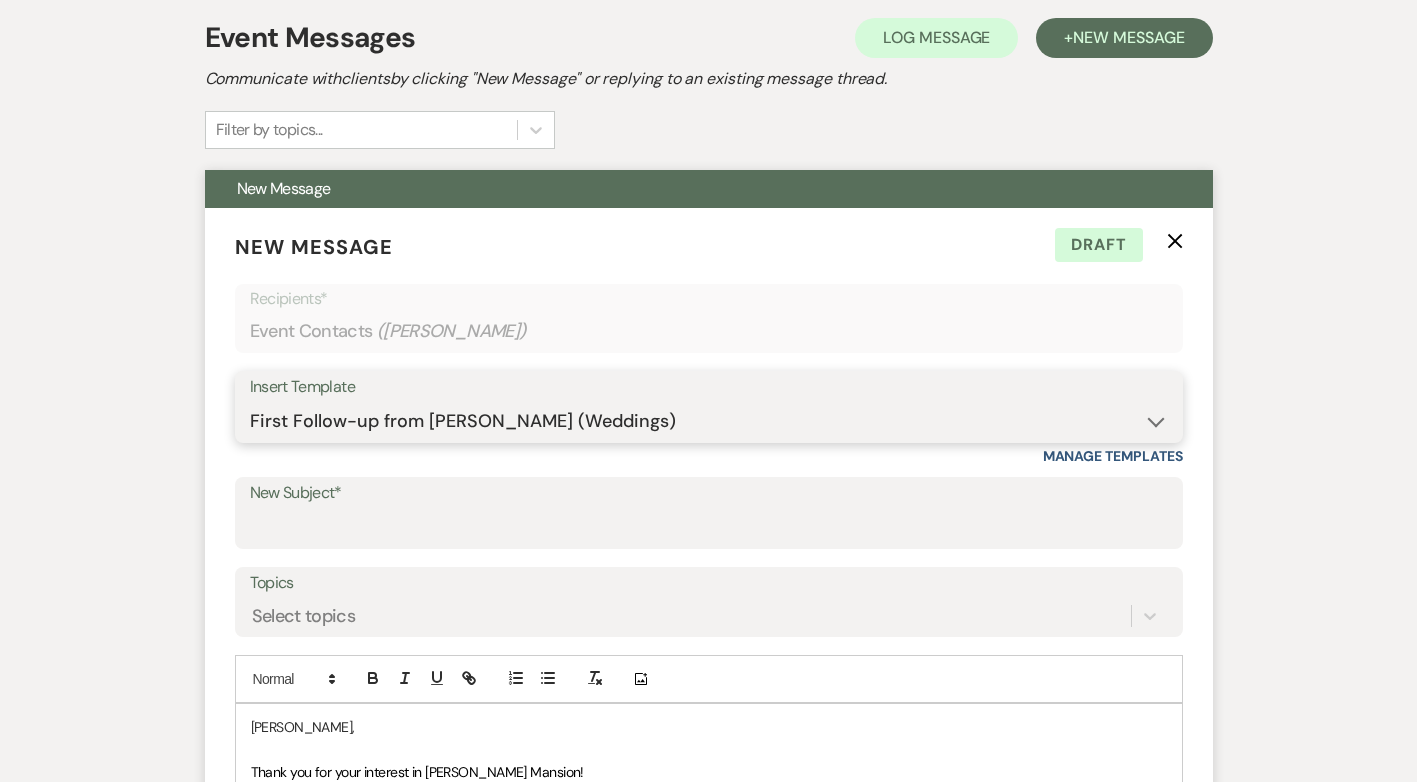 click on "-- Initial Inquiry Response Tour Request Response Follow Up Contract (Pre-Booked Leads) Documents for Conversion Initial Baby Shower Inquiry Response Initial Bridal Shower Inquiry Response Copy of Contract (Pre-Booked Leads) Weven Planning Portal Introduction (Booked Weddings) Weven Planning Portal Introduction (Booked Events) Lost Lead Follow-up First Follow-up from [PERSON_NAME] (Weddings) First Follow-up from [PERSON_NAME] (Events) Payment Reminder Initial Wedding Inquiry Response Initial Birthday Party Inquiry Response Casual Follow-up After WEDDING Inquiry Casual Follow-up After EVENT Inquiry Thank you after an event Celebration of Life Inquiry" at bounding box center (709, 421) 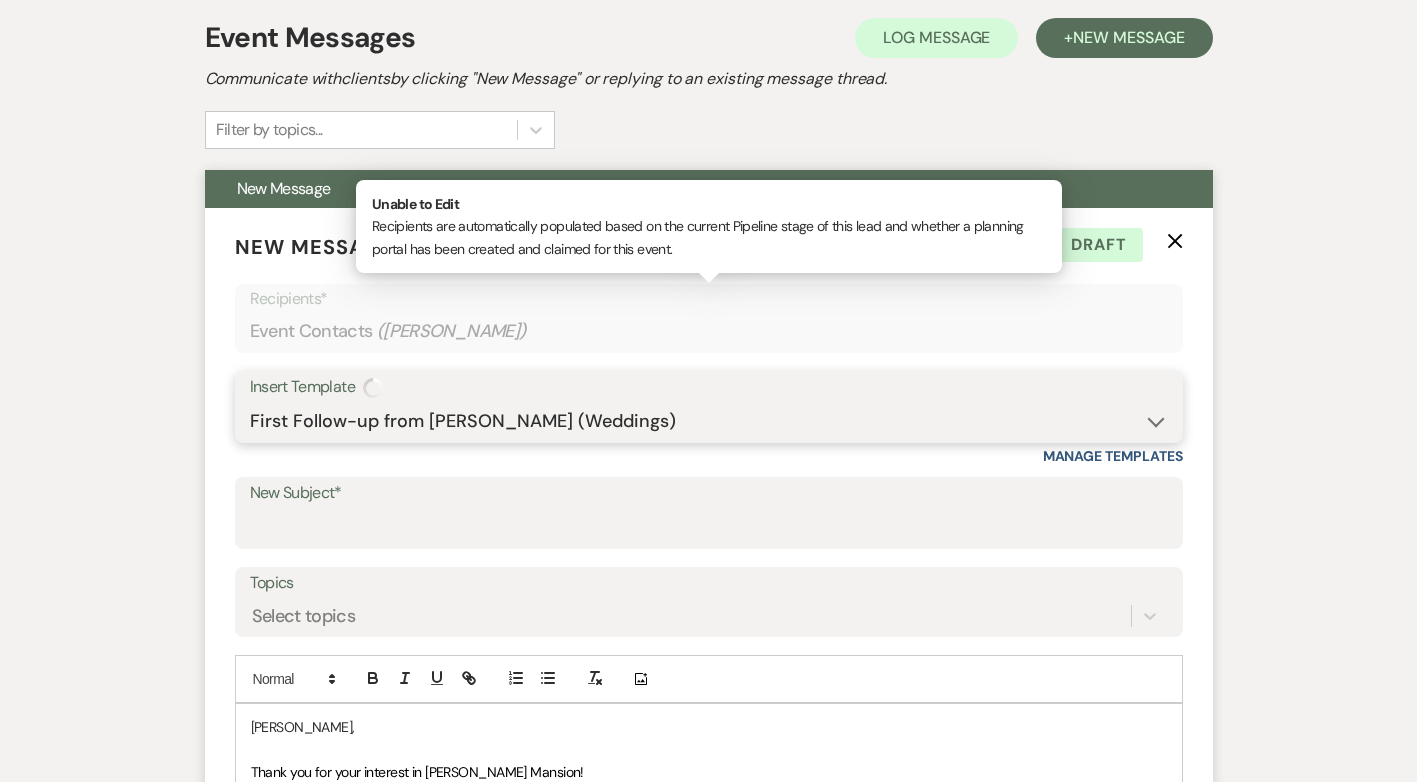 type on "Following up from the [PERSON_NAME][GEOGRAPHIC_DATA]" 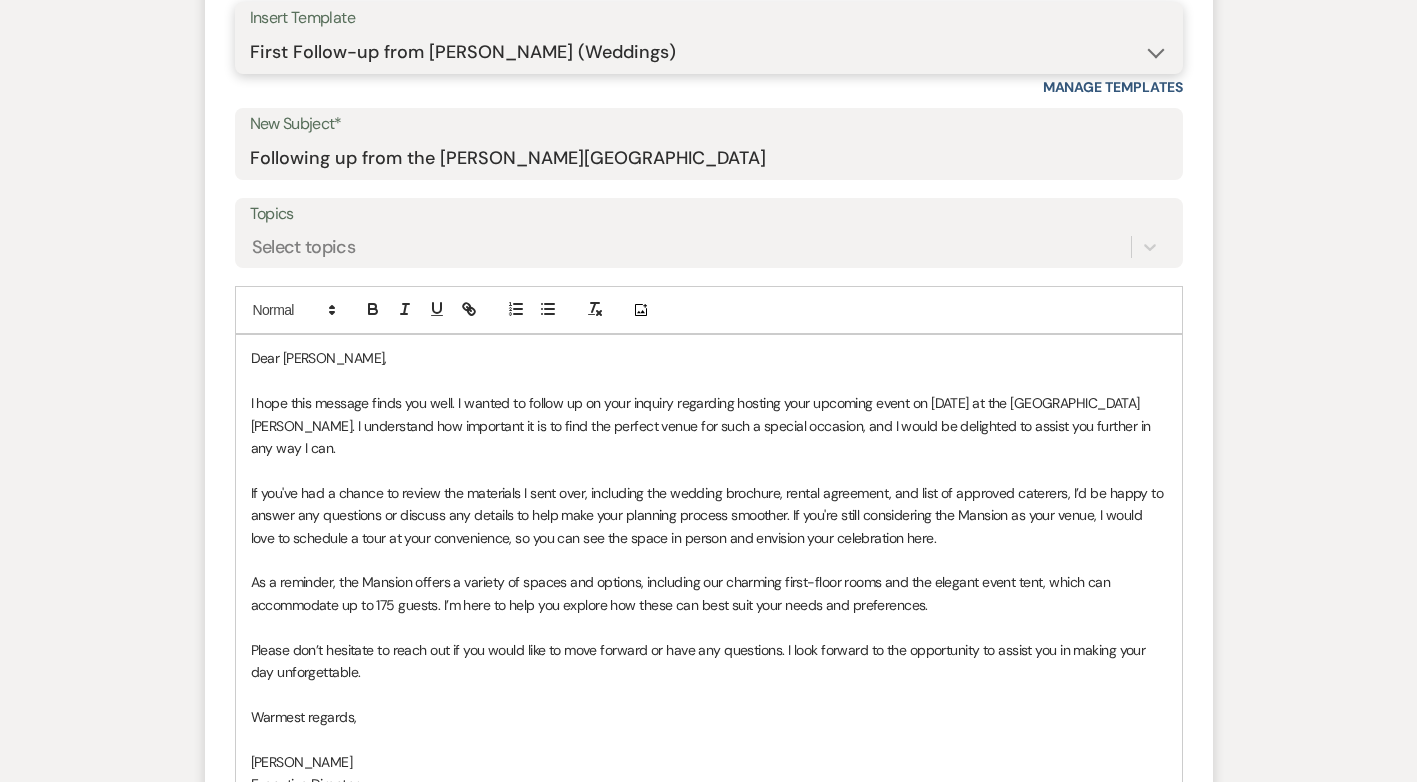 scroll, scrollTop: 900, scrollLeft: 0, axis: vertical 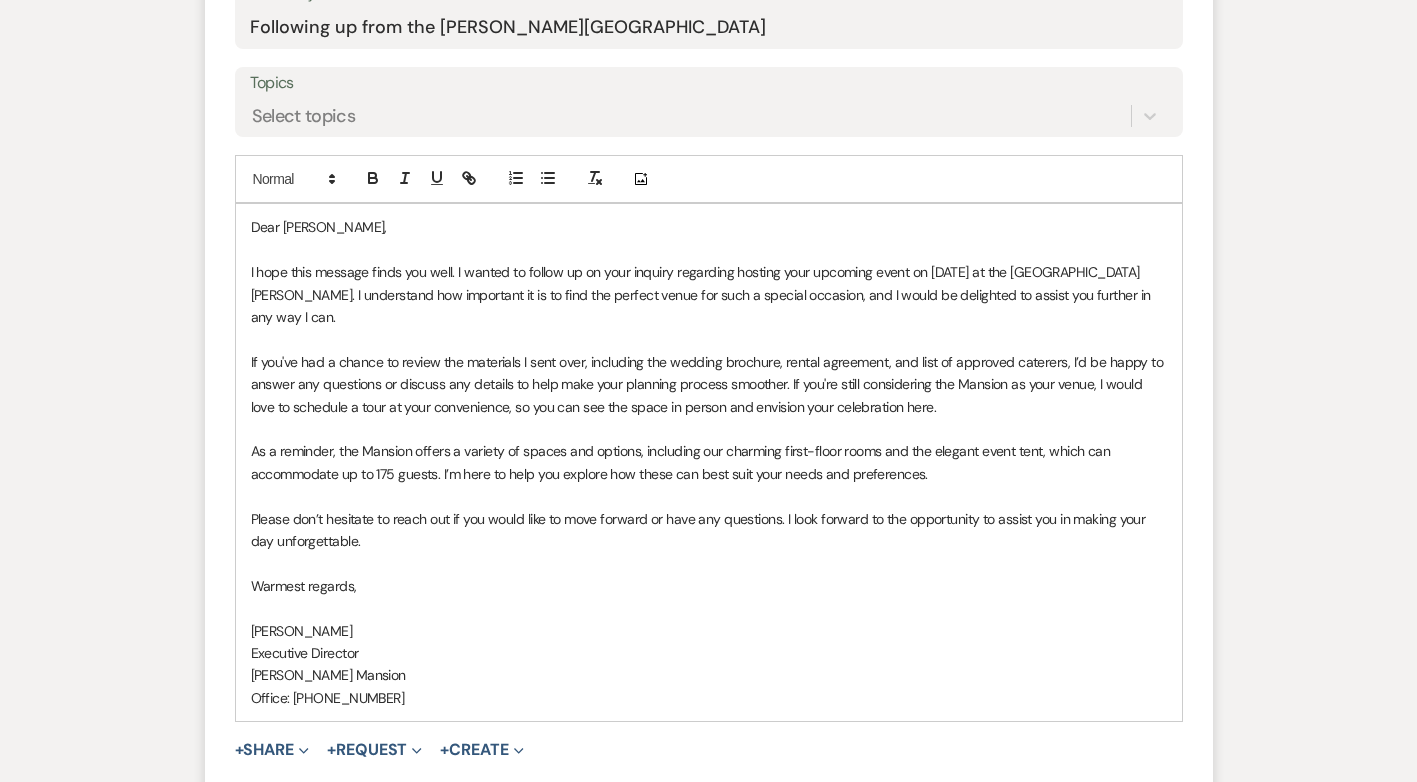 click on "Dear Vanessa," at bounding box center (709, 227) 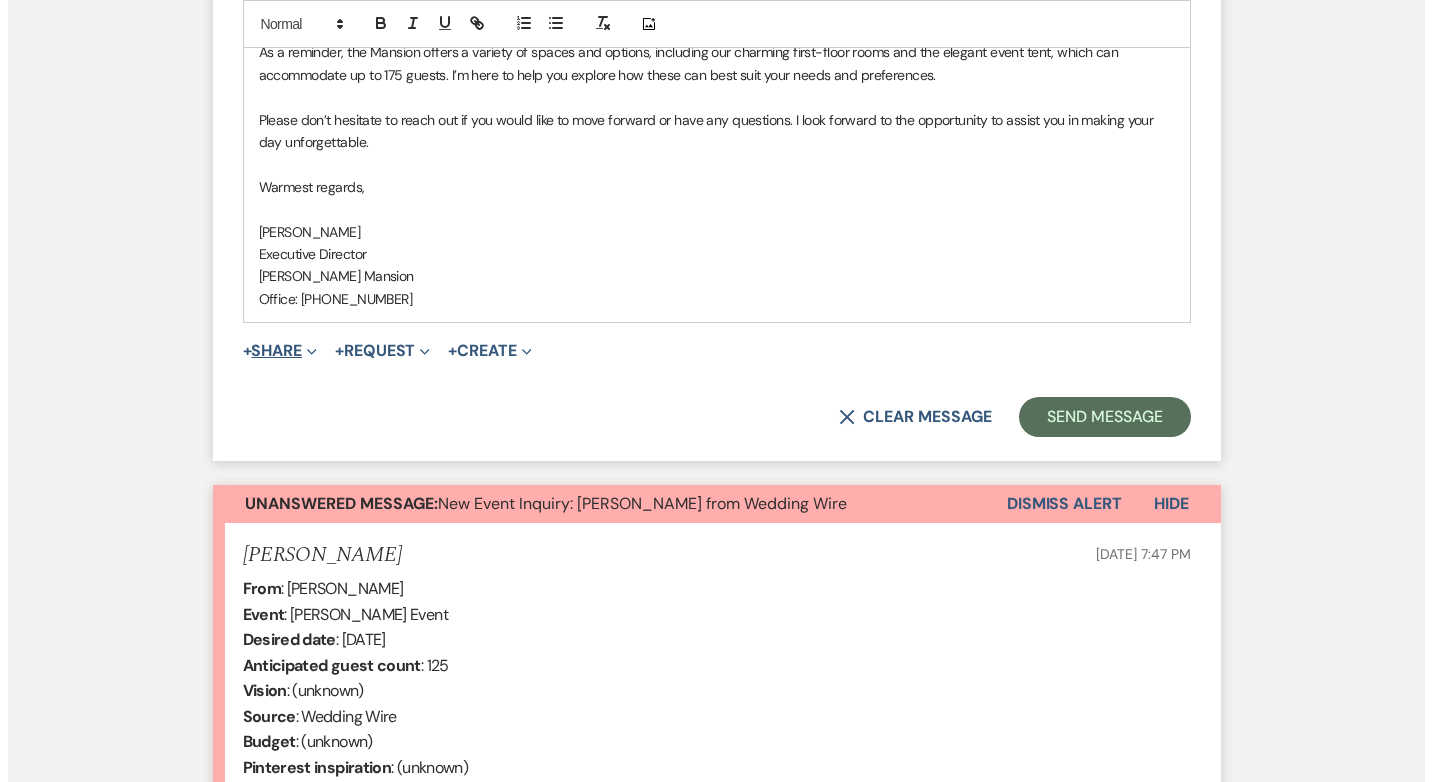 scroll, scrollTop: 1300, scrollLeft: 0, axis: vertical 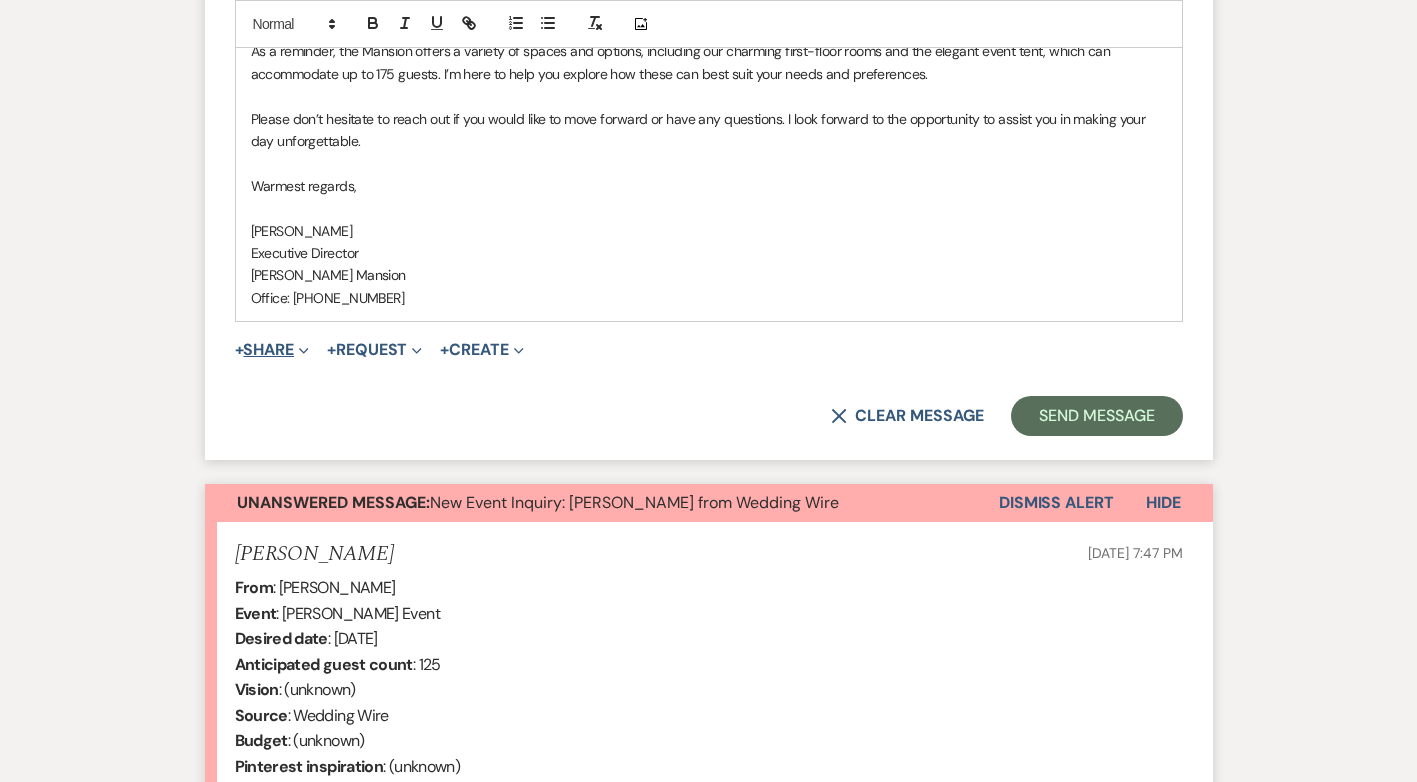 click on "+  Share Expand" at bounding box center (272, 350) 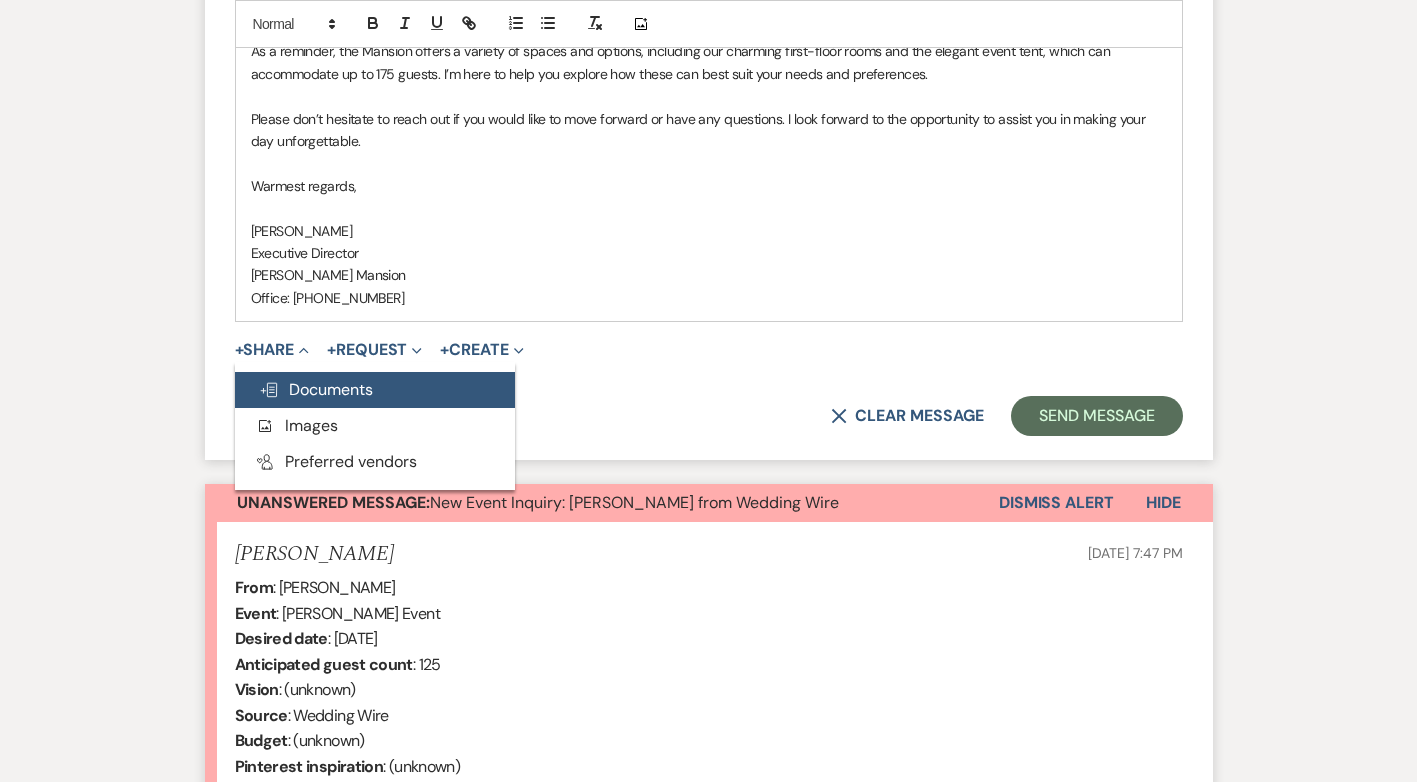 click on "Doc Upload Documents" at bounding box center [316, 389] 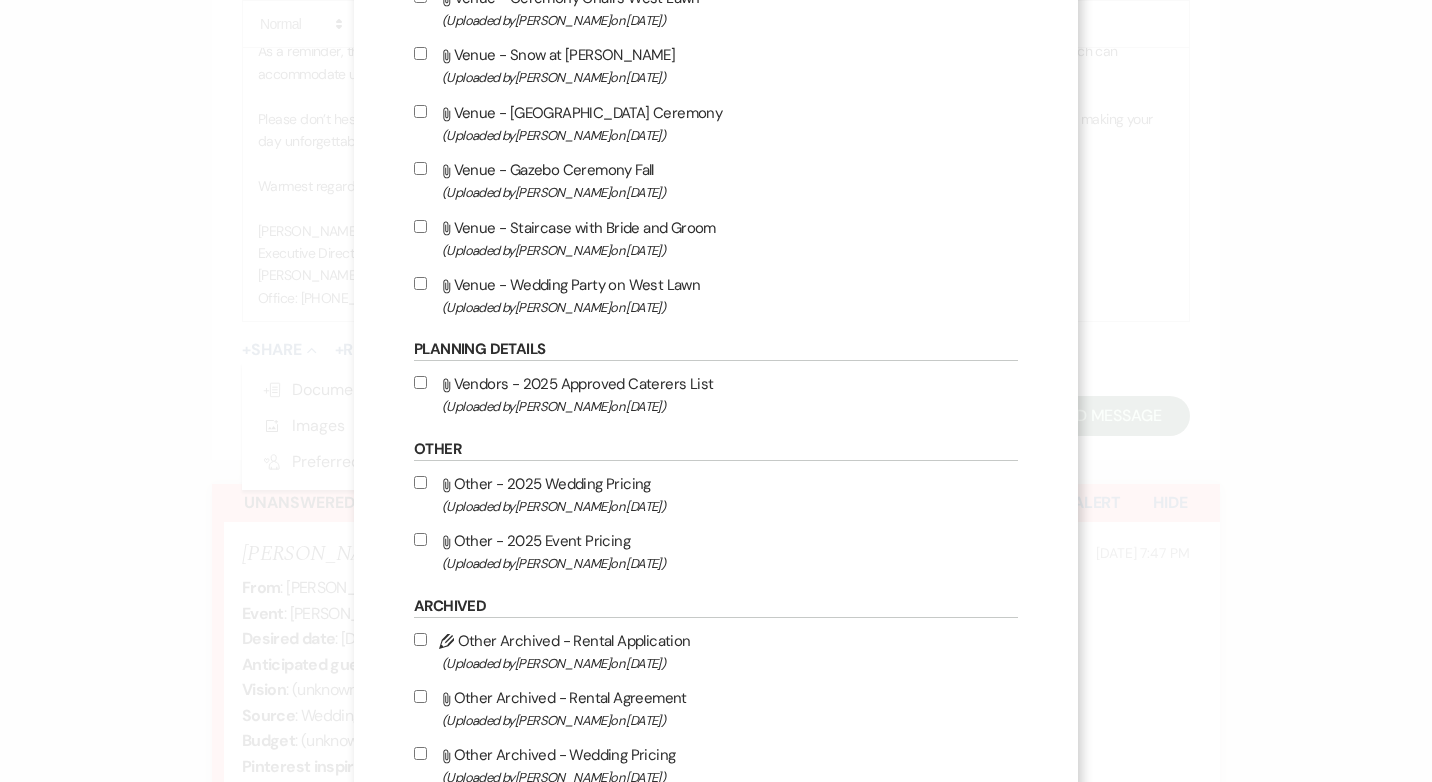 scroll, scrollTop: 1000, scrollLeft: 0, axis: vertical 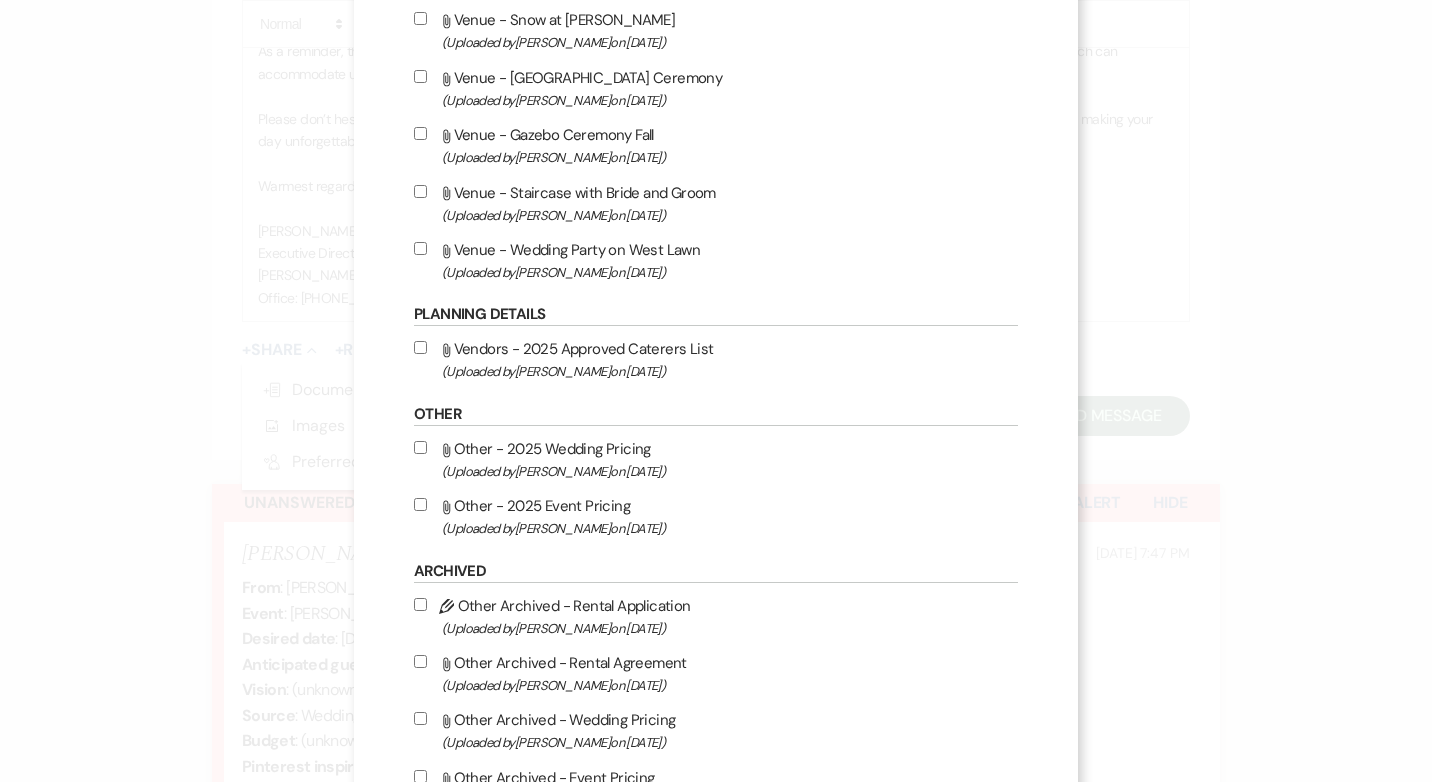 click on "Attach File Other - 2025 Wedding Pricing (Uploaded by  Vanessa Hill  on   Apr 2nd, 2025 )" at bounding box center (420, 447) 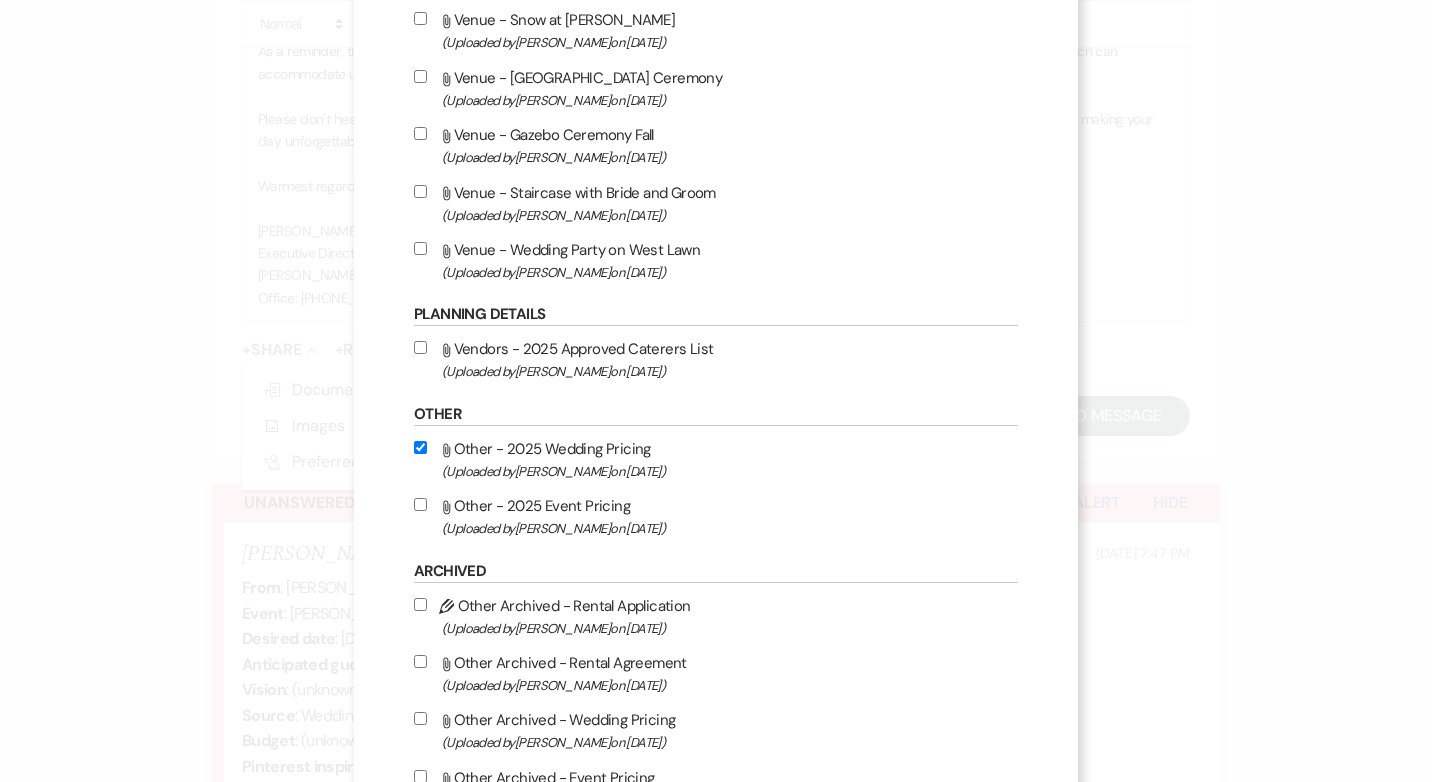 checkbox on "true" 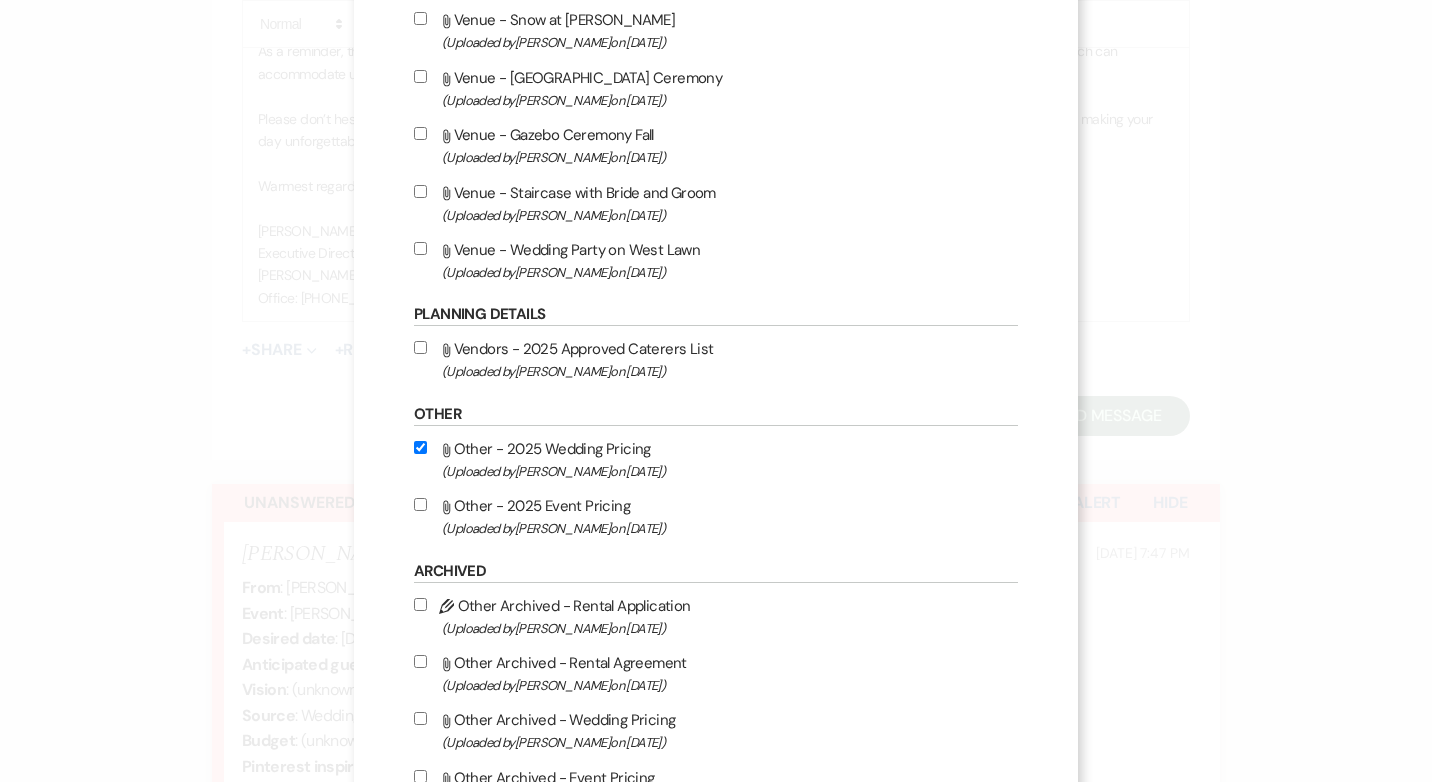 click on "Attach File Vendors - 2025 Approved Caterers List (Uploaded by  Vanessa Hill  on   Jul 8th, 2025 )" at bounding box center [420, 347] 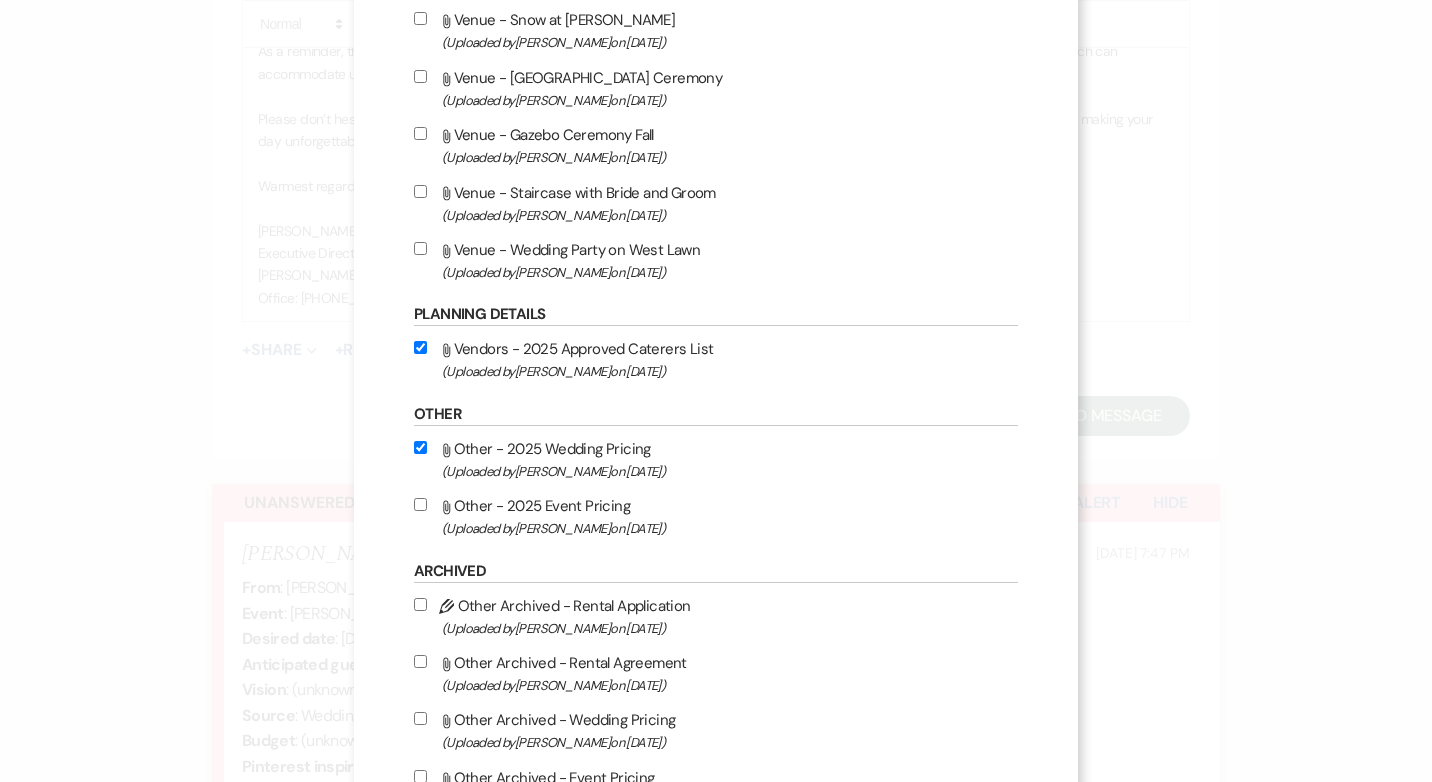 checkbox on "true" 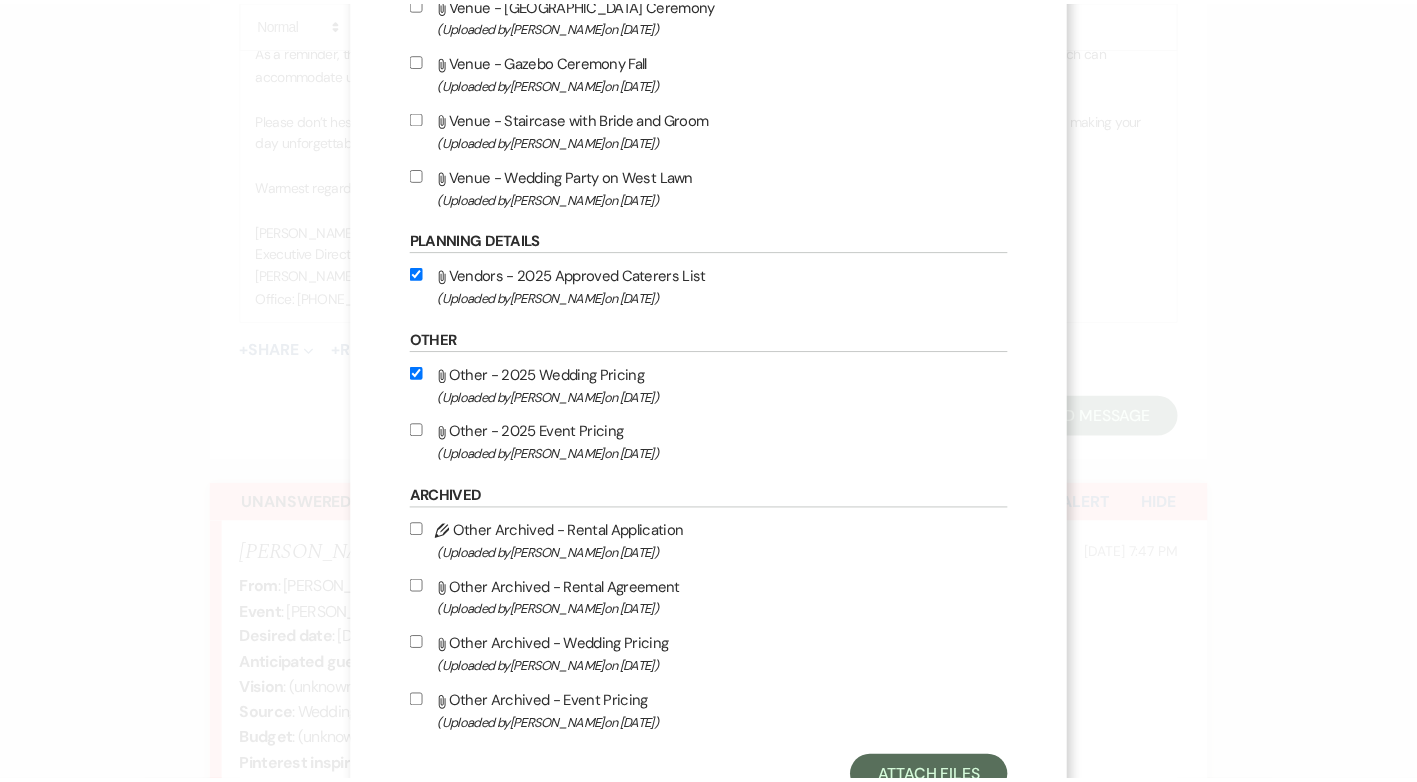 scroll, scrollTop: 1150, scrollLeft: 0, axis: vertical 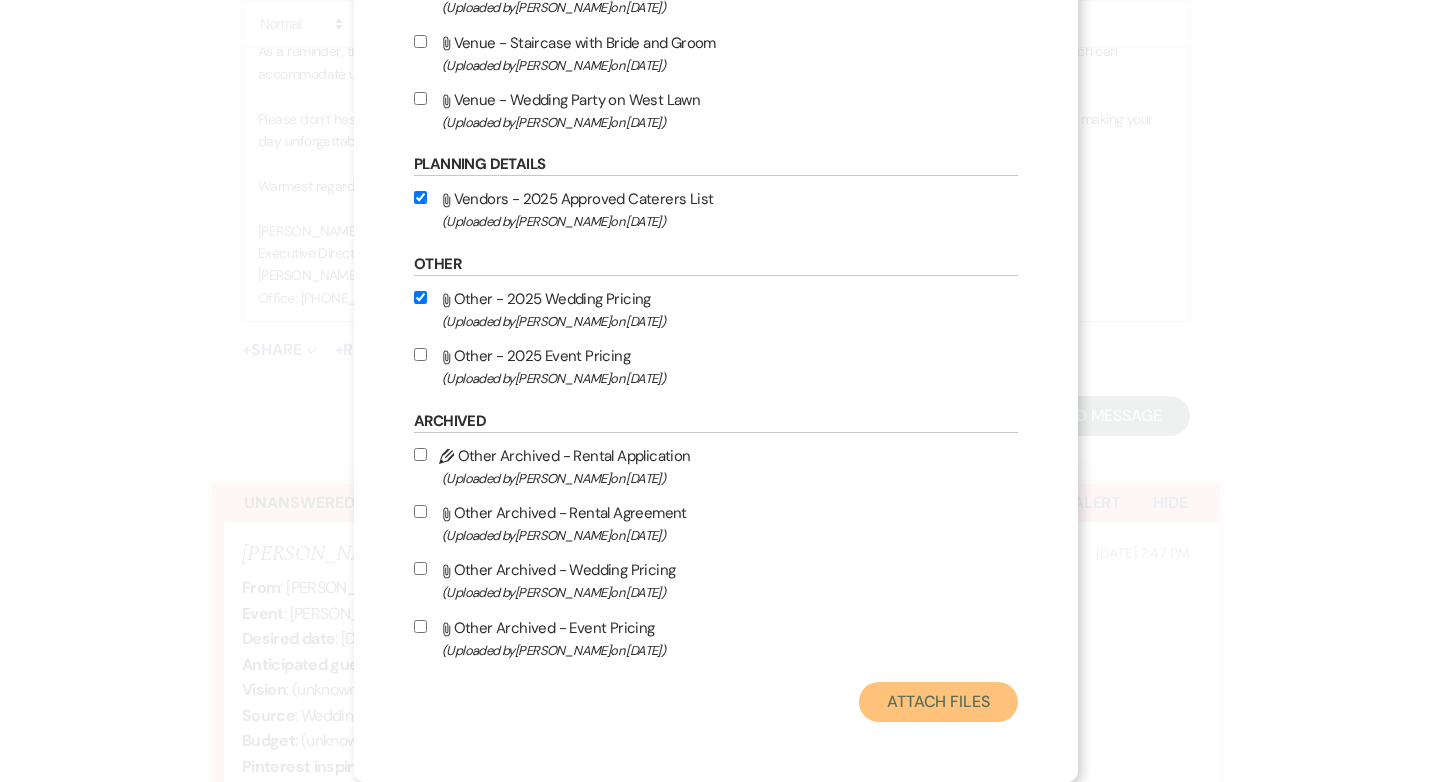 click on "Attach Files" at bounding box center (938, 702) 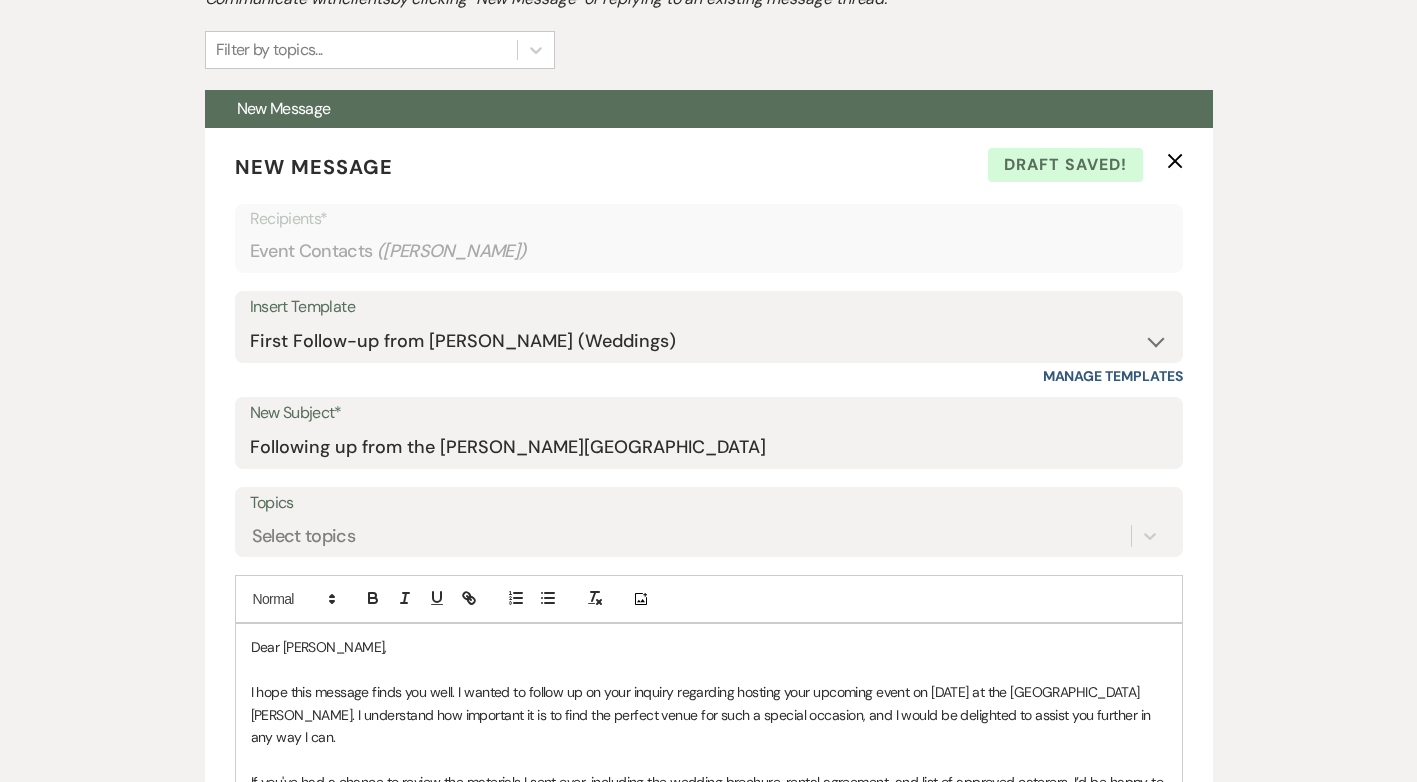 scroll, scrollTop: 0, scrollLeft: 0, axis: both 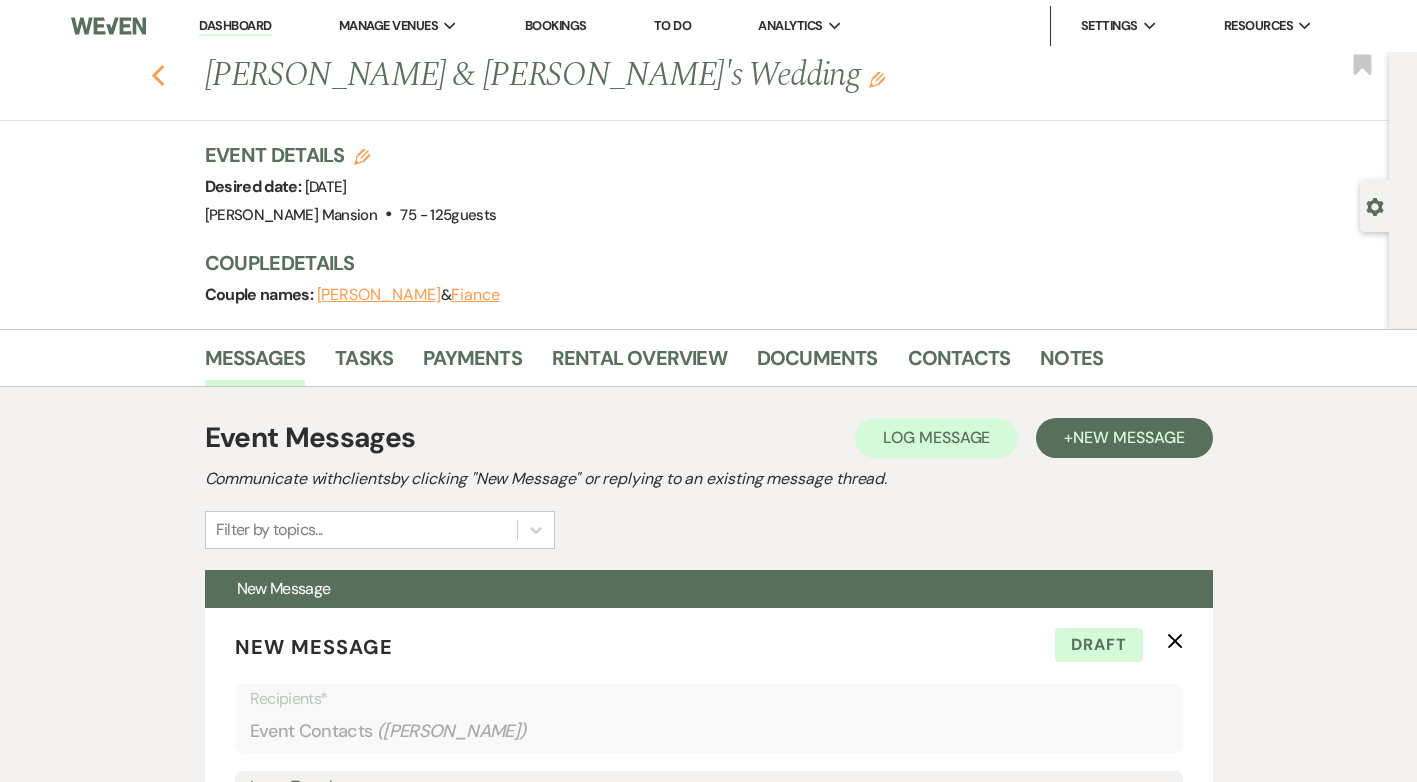 click on "Previous" 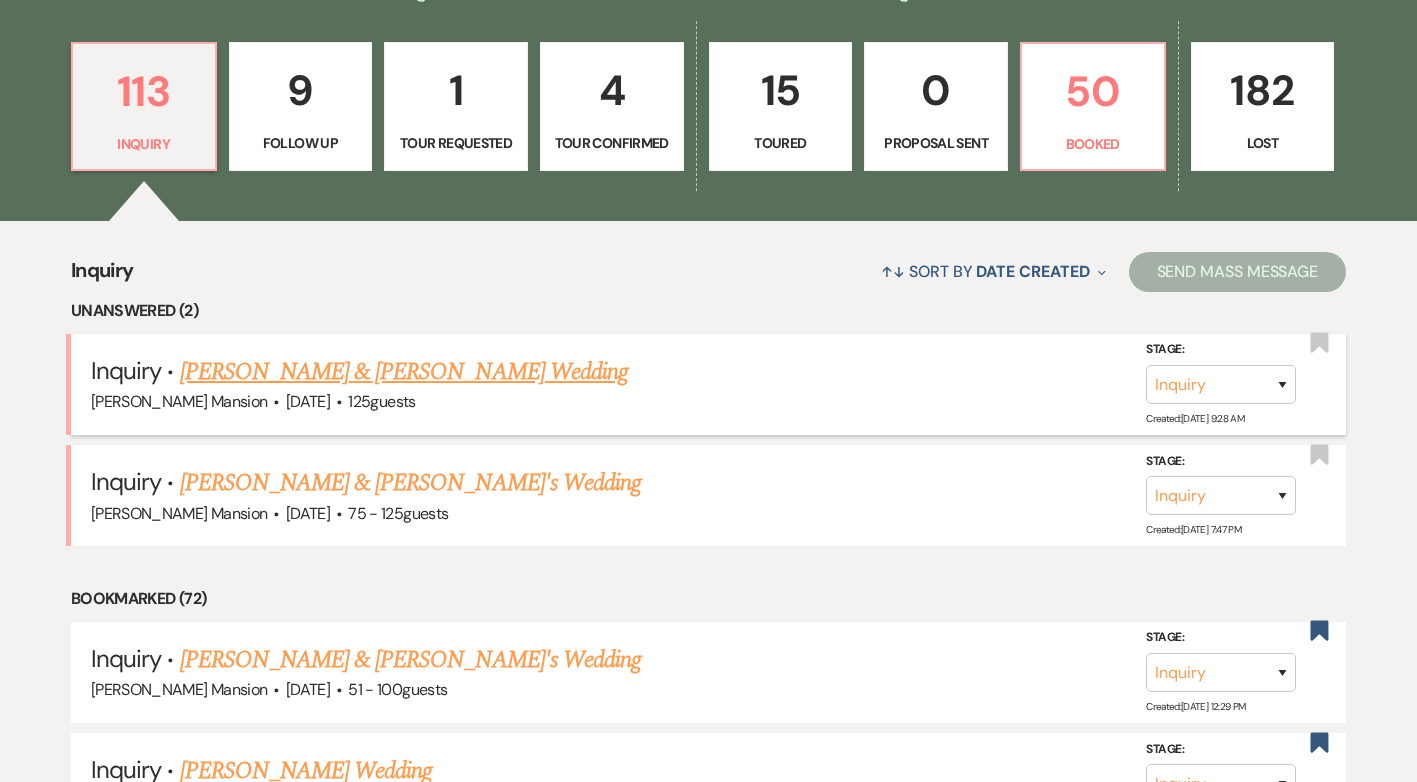 scroll, scrollTop: 0, scrollLeft: 0, axis: both 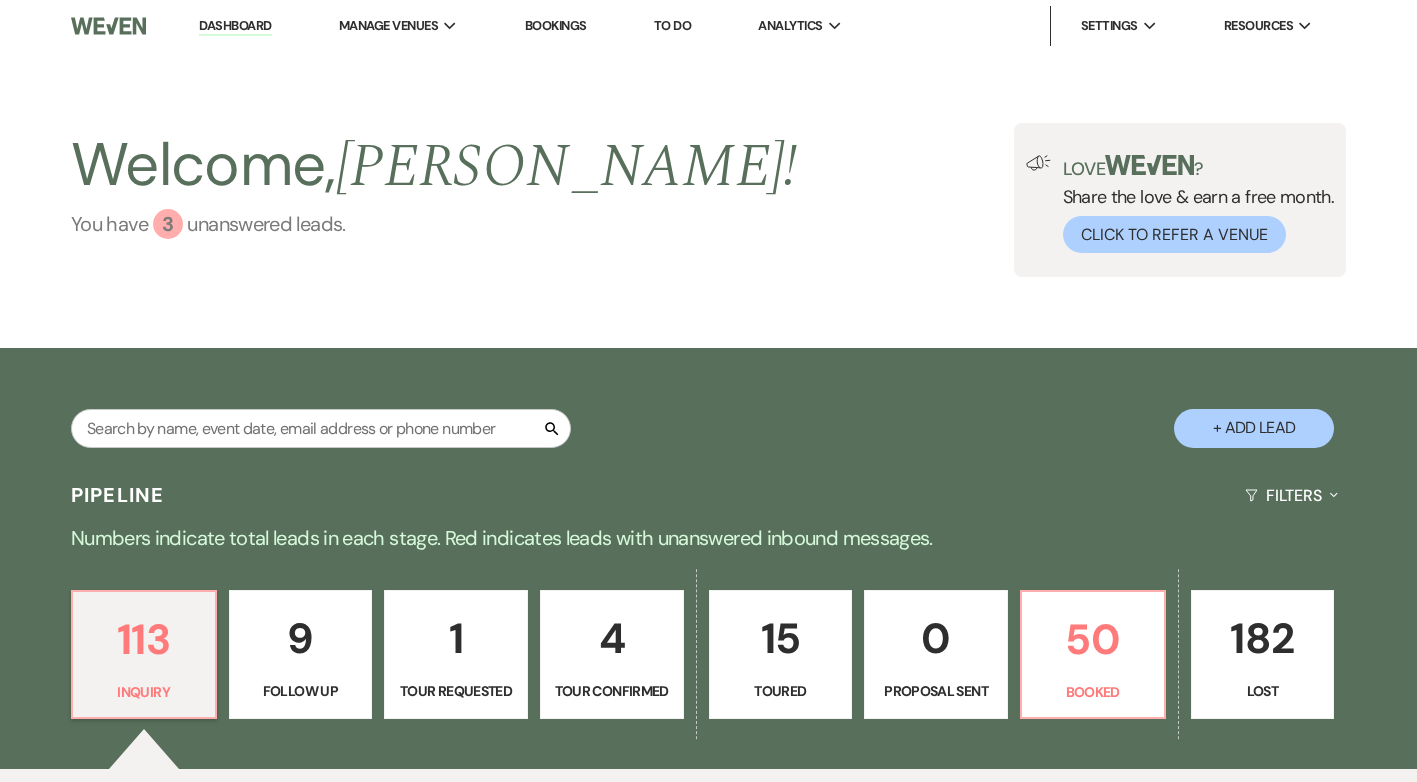 click on "3" at bounding box center [168, 224] 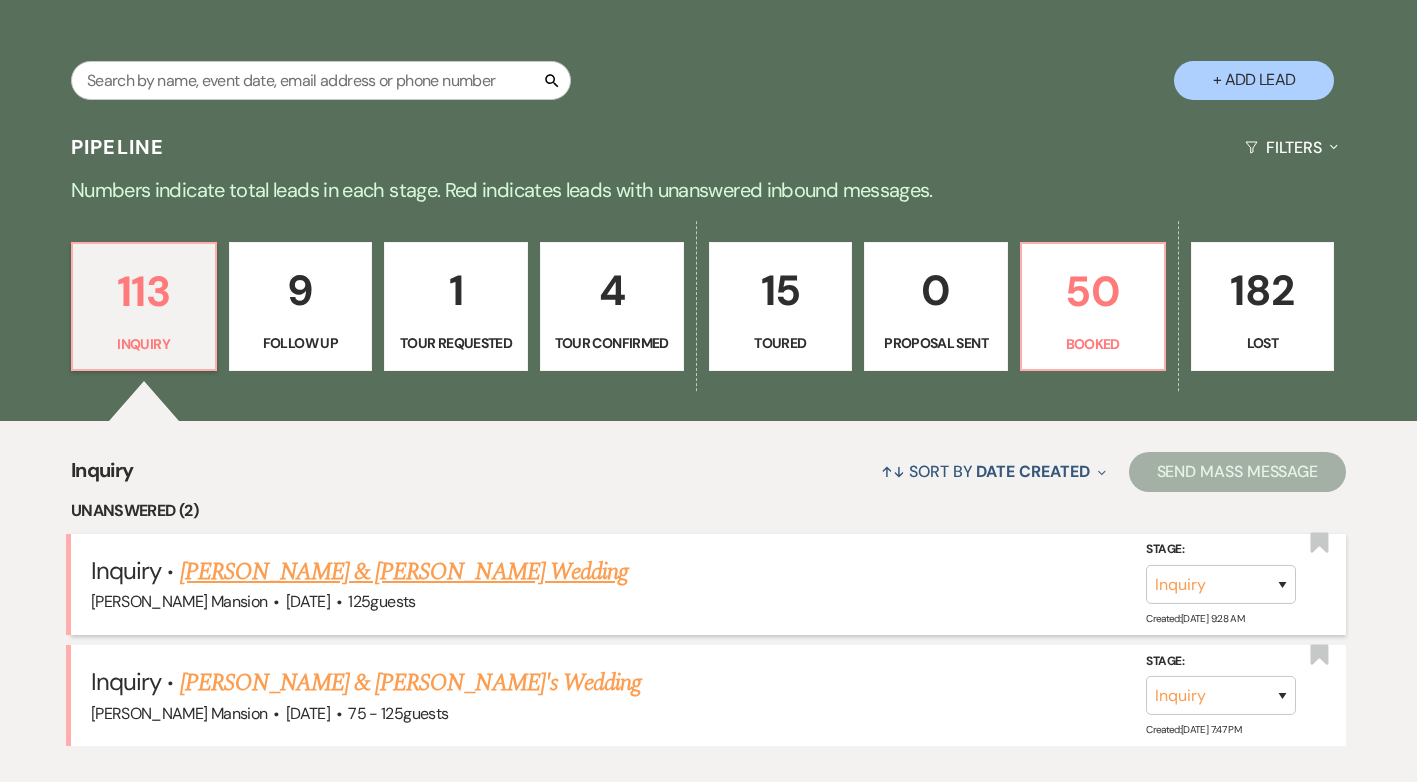 click on "[PERSON_NAME] & [PERSON_NAME] Wedding" at bounding box center (404, 572) 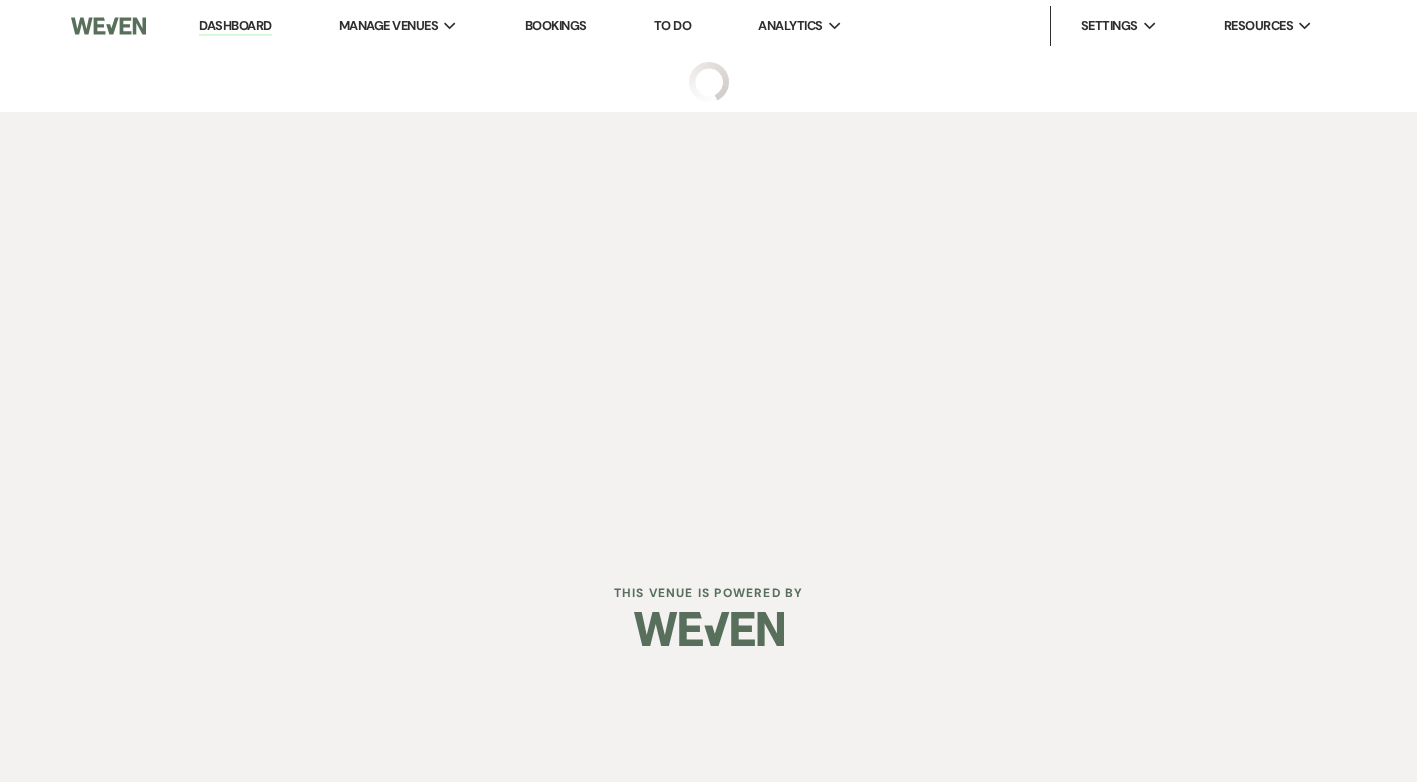 scroll, scrollTop: 0, scrollLeft: 0, axis: both 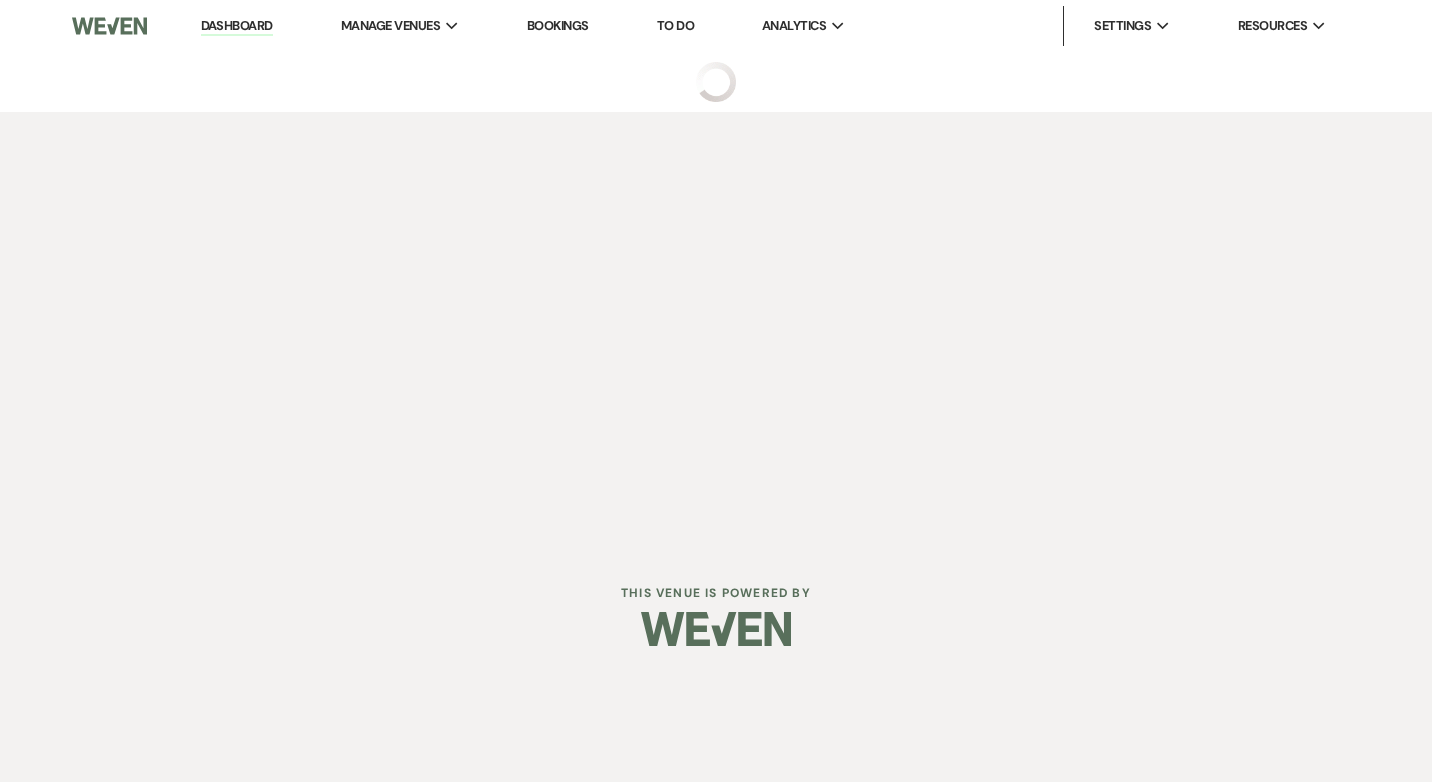 select on "5" 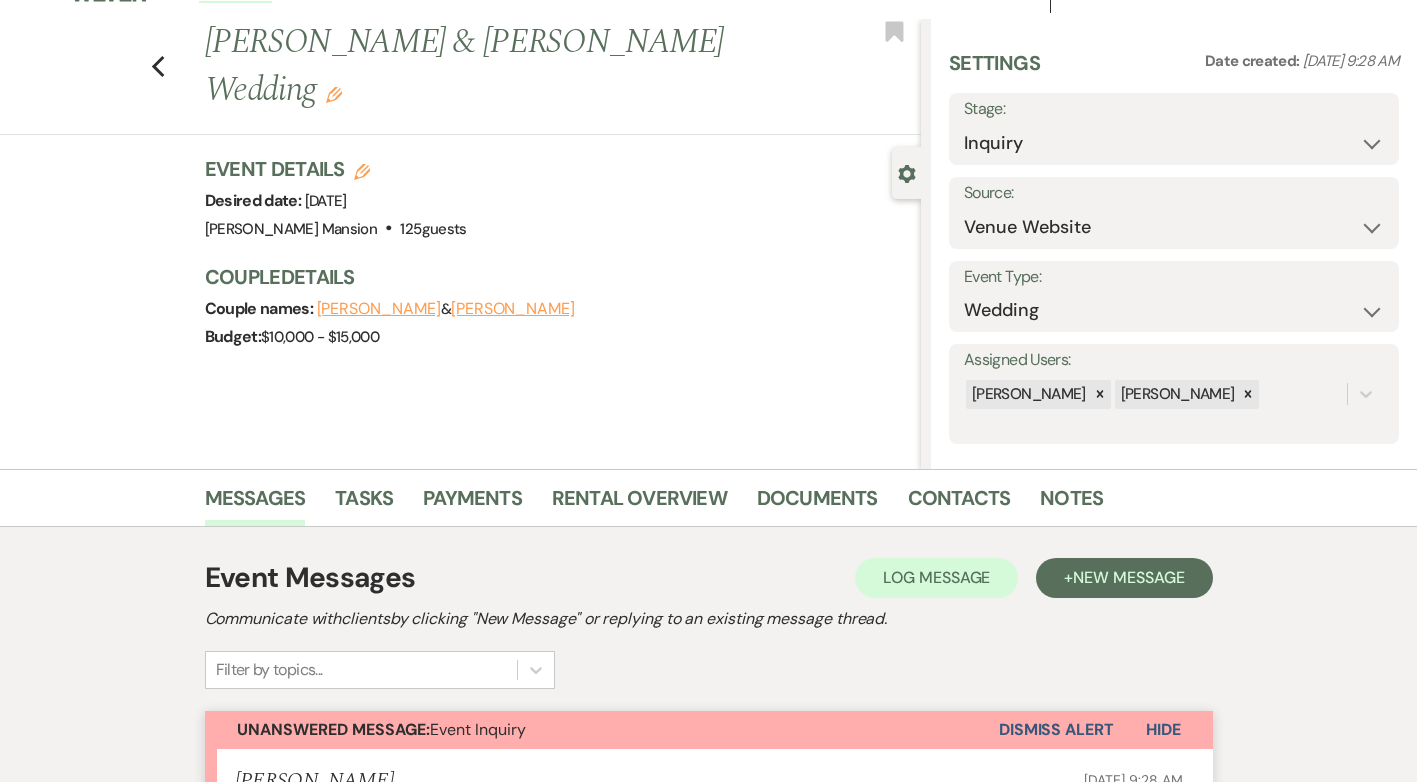 scroll, scrollTop: 0, scrollLeft: 0, axis: both 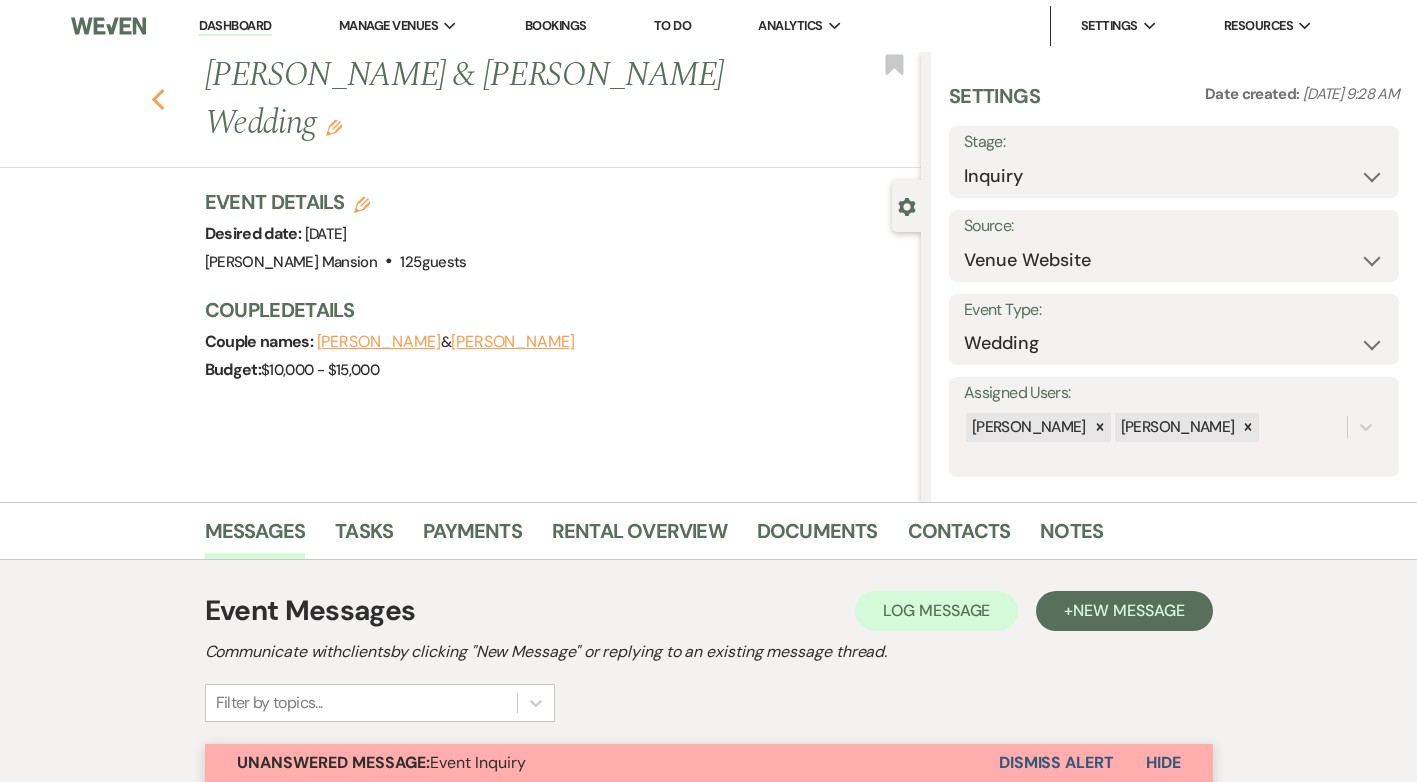 click 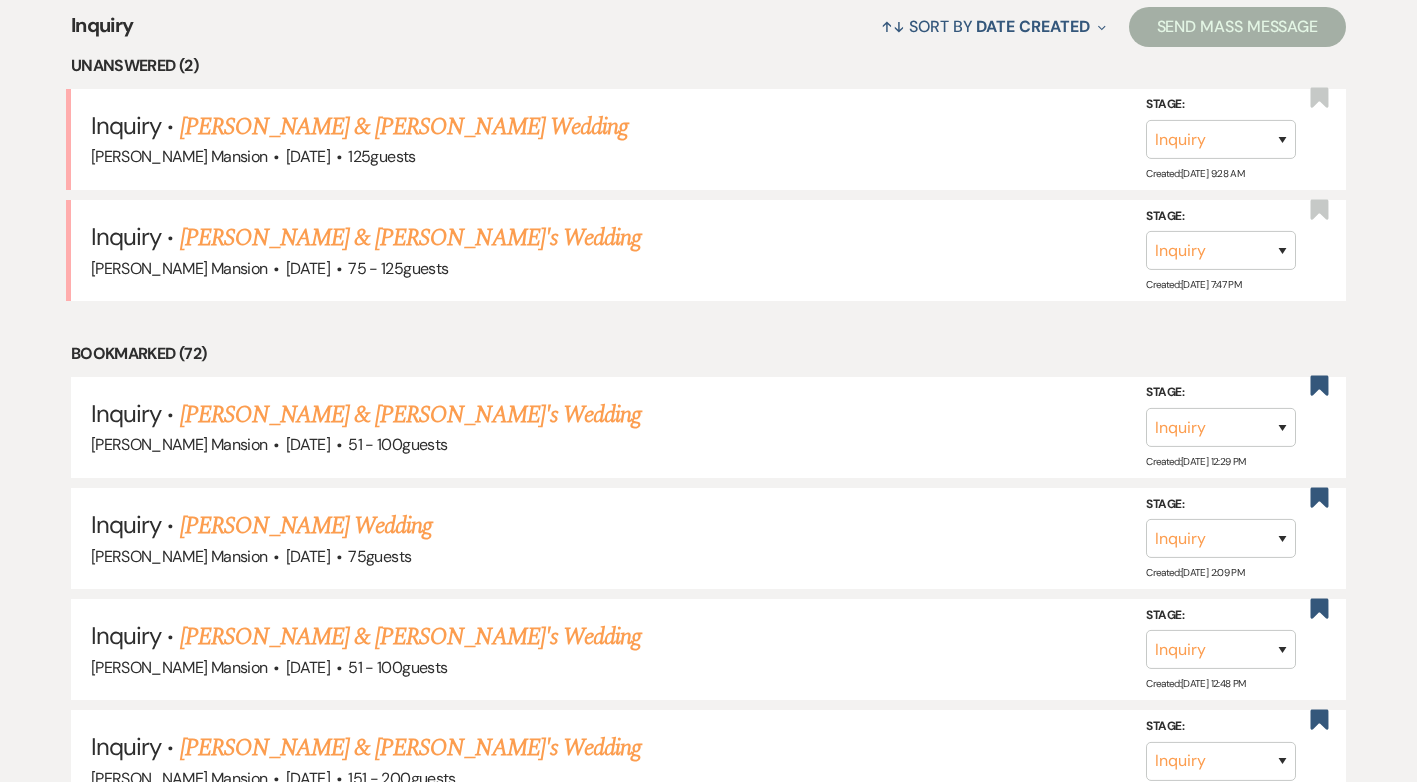 scroll, scrollTop: 900, scrollLeft: 0, axis: vertical 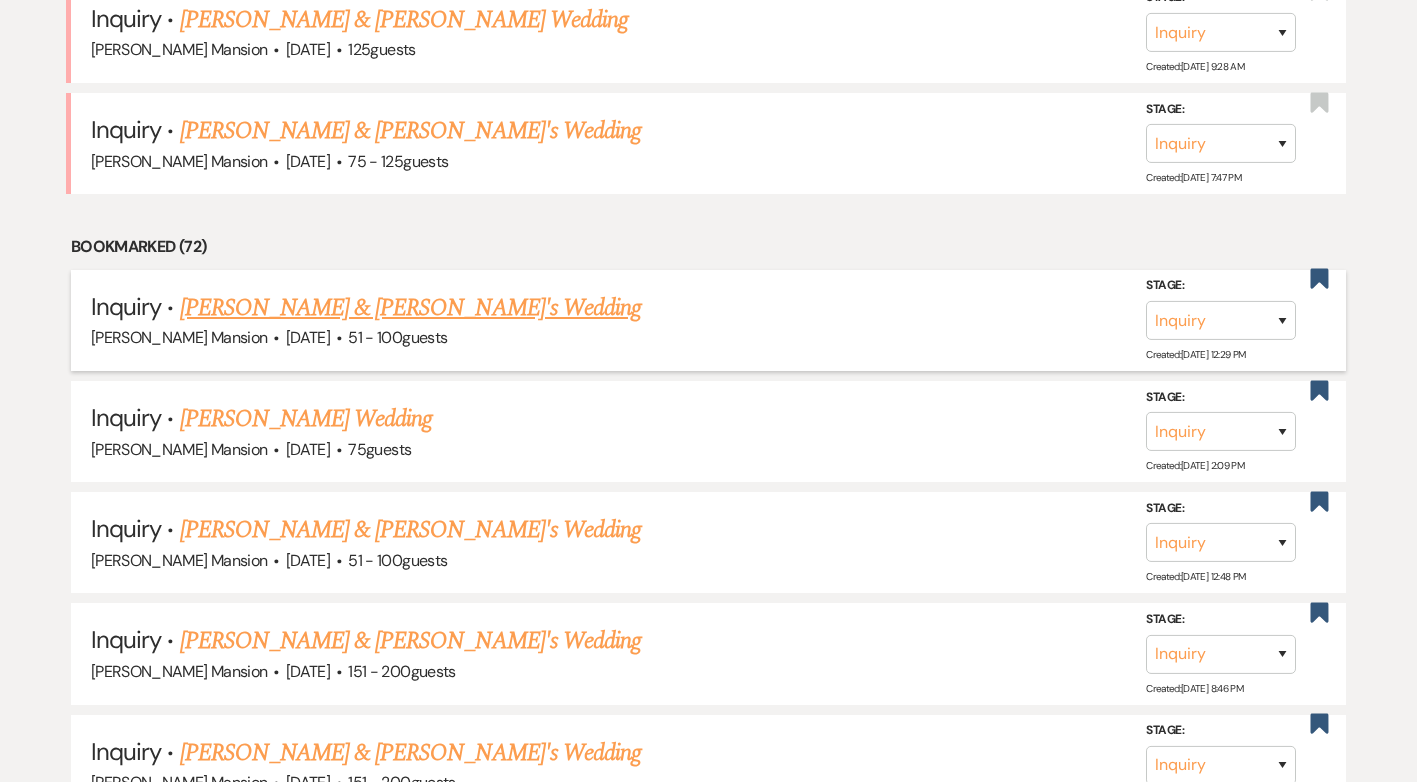 click on "[PERSON_NAME] & [PERSON_NAME]'s Wedding" at bounding box center (411, 308) 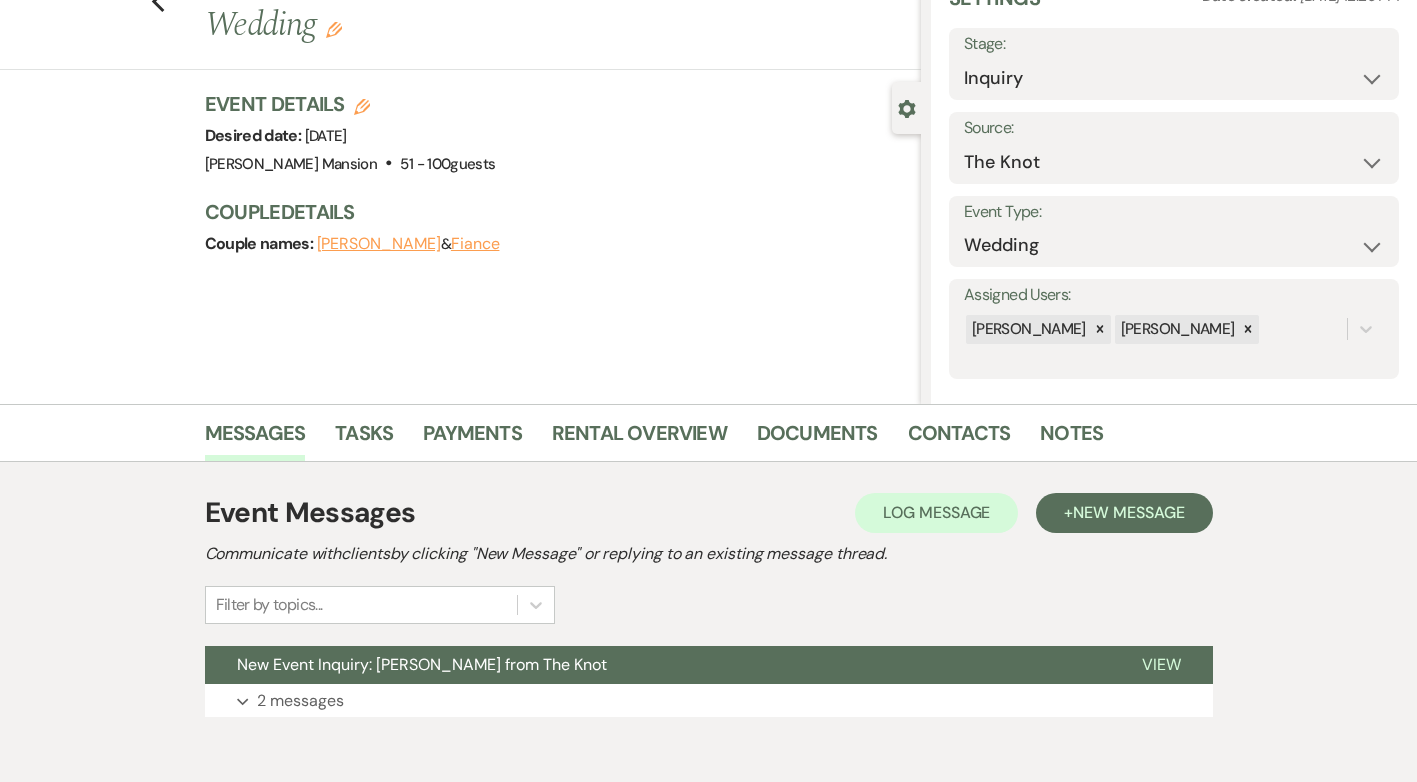 scroll, scrollTop: 192, scrollLeft: 0, axis: vertical 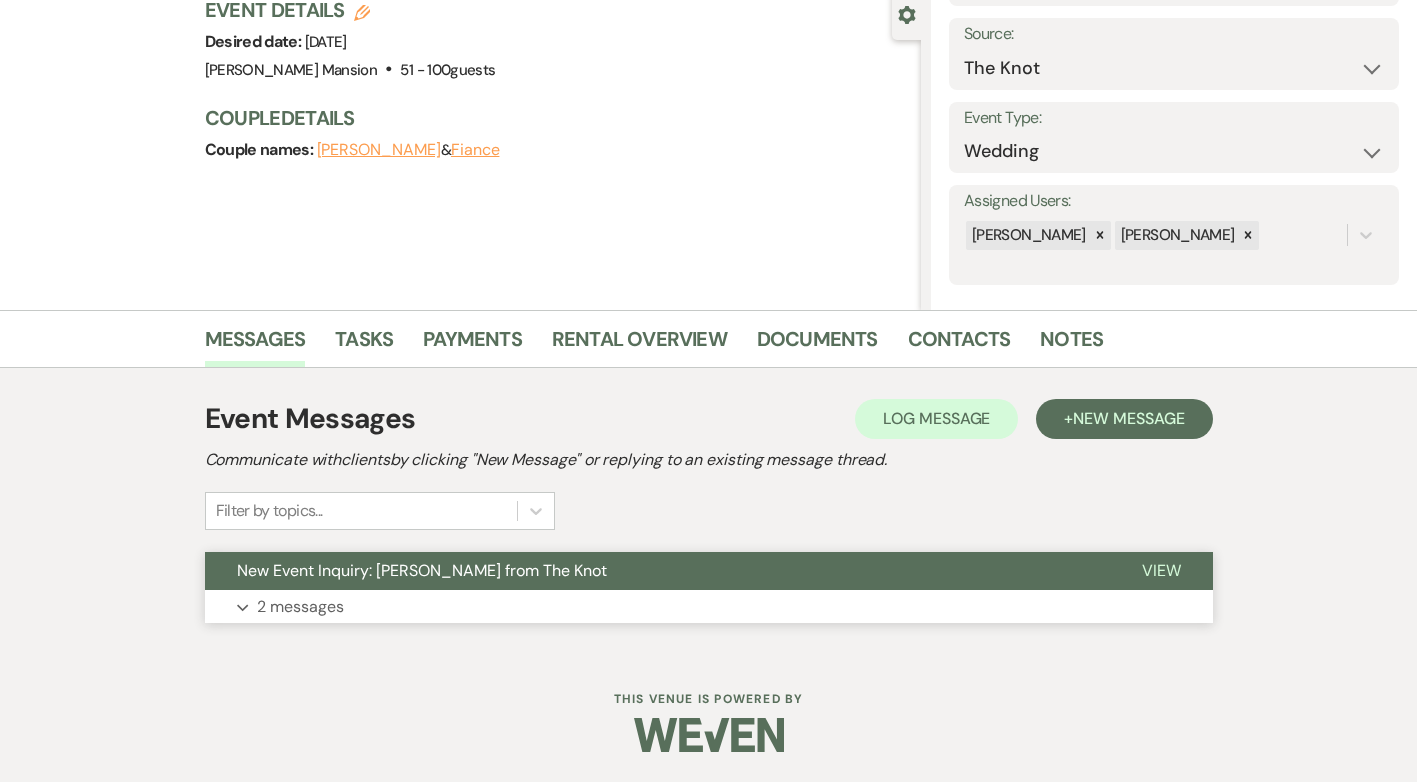 click on "2 messages" at bounding box center [300, 607] 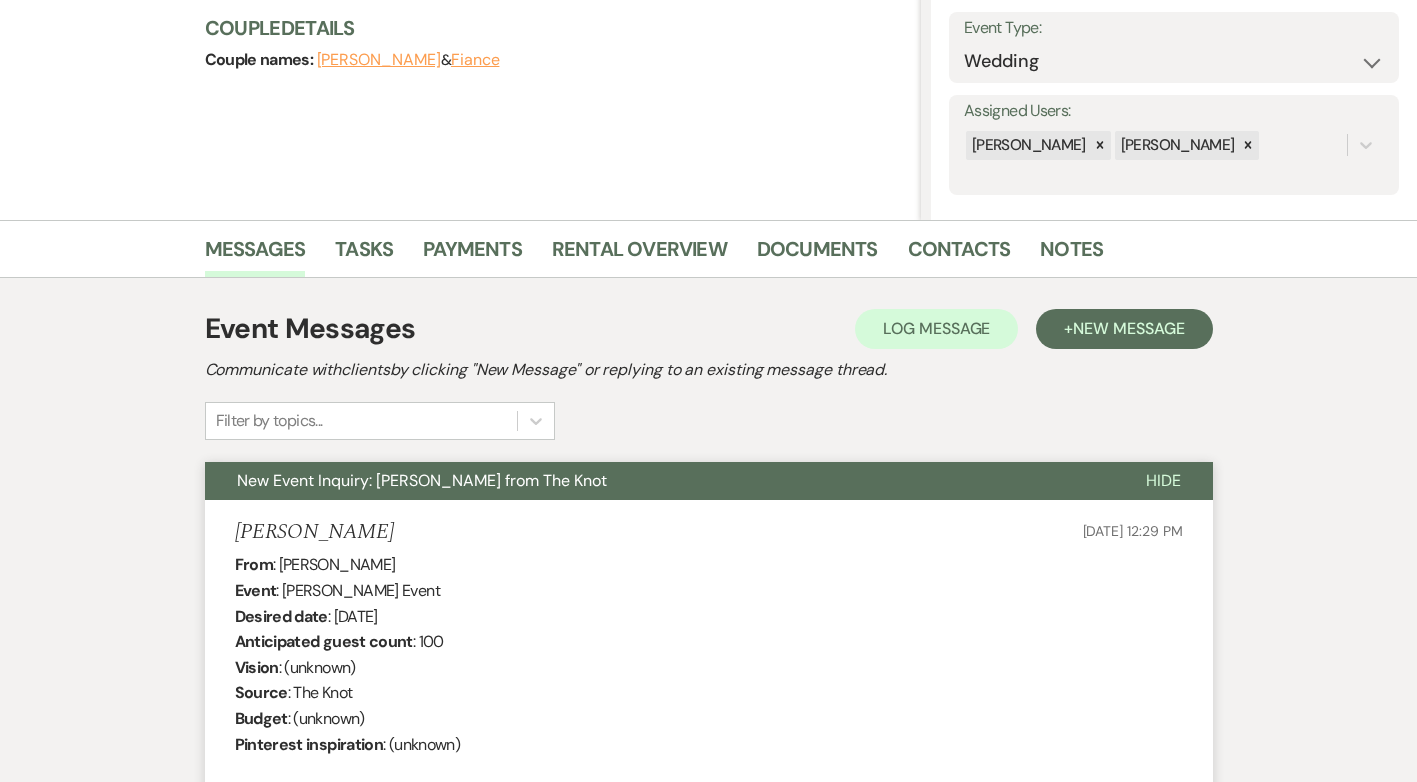 scroll, scrollTop: 0, scrollLeft: 0, axis: both 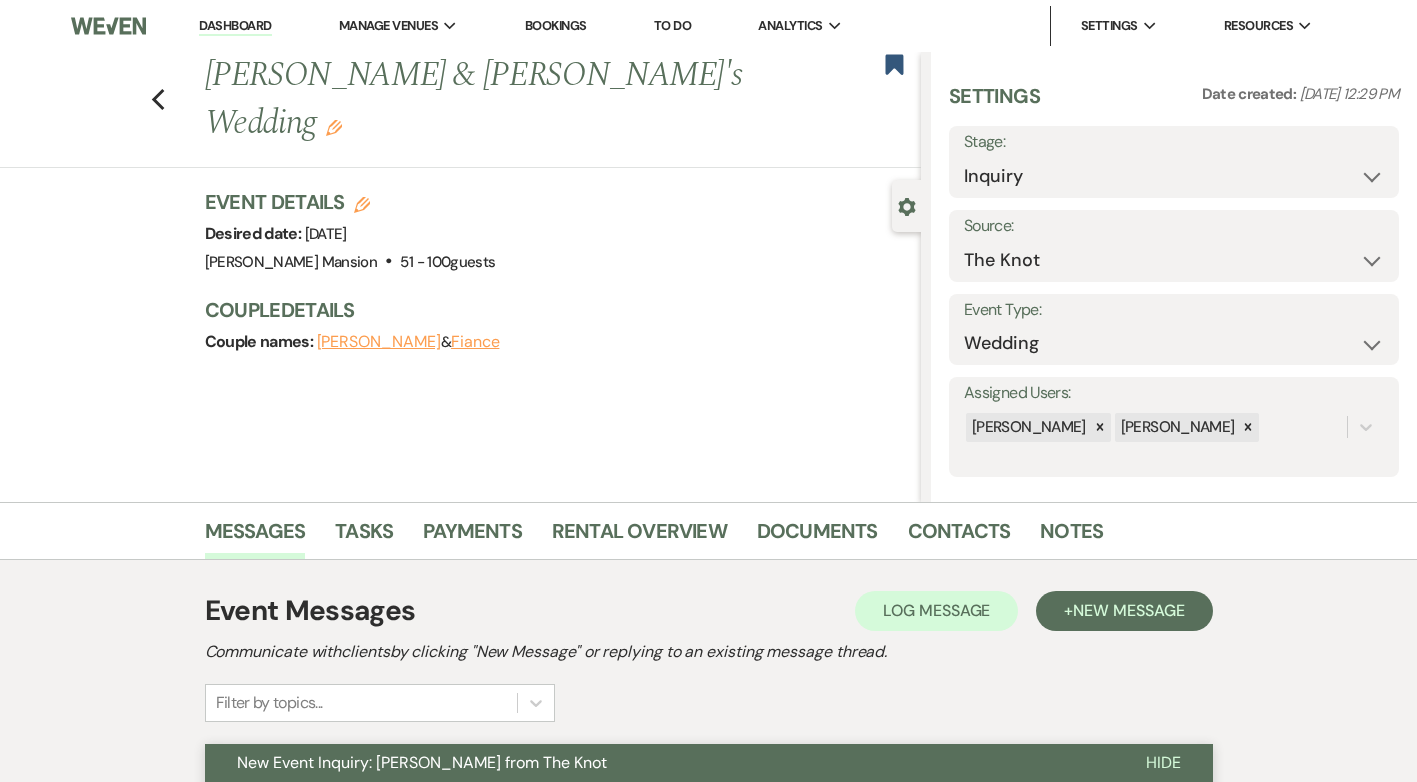 click on "Dashboard" at bounding box center [235, 26] 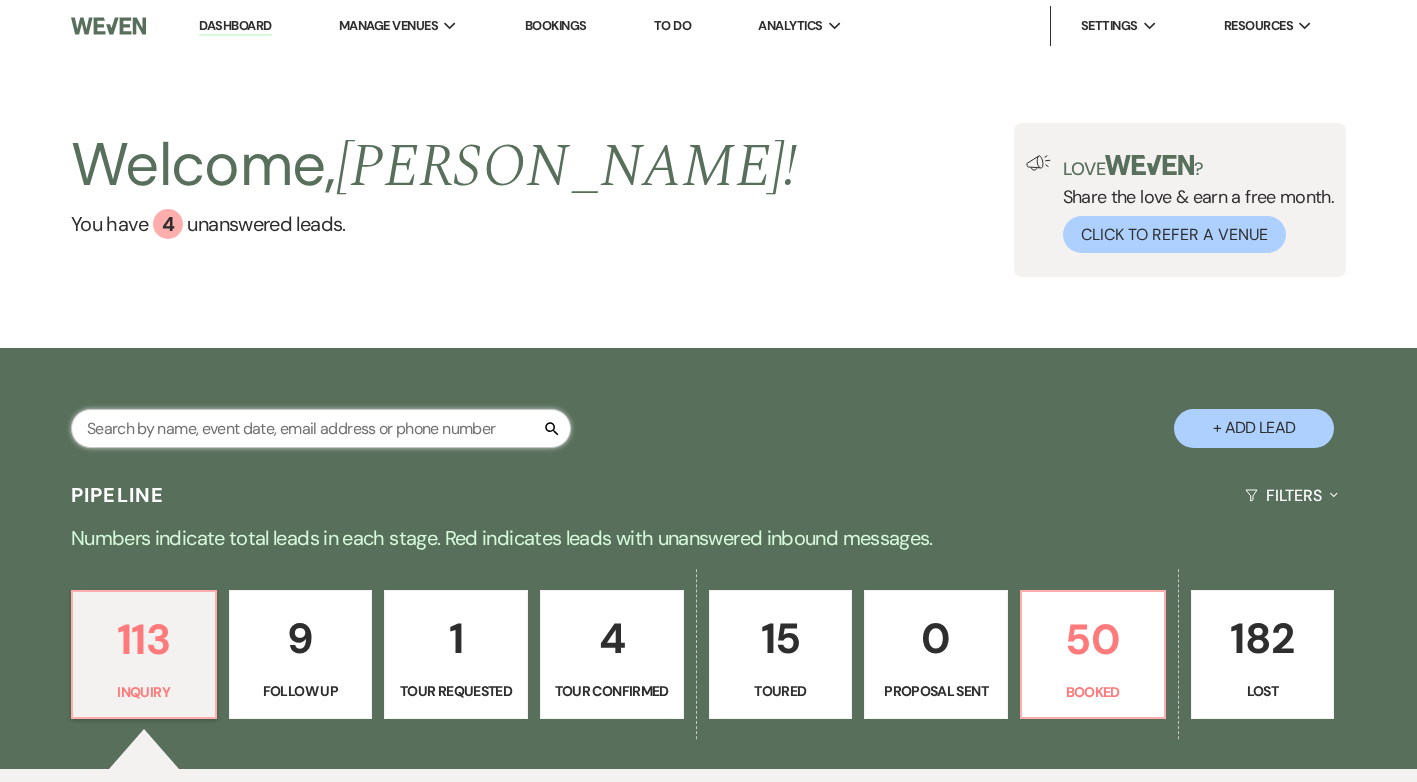 click at bounding box center [321, 428] 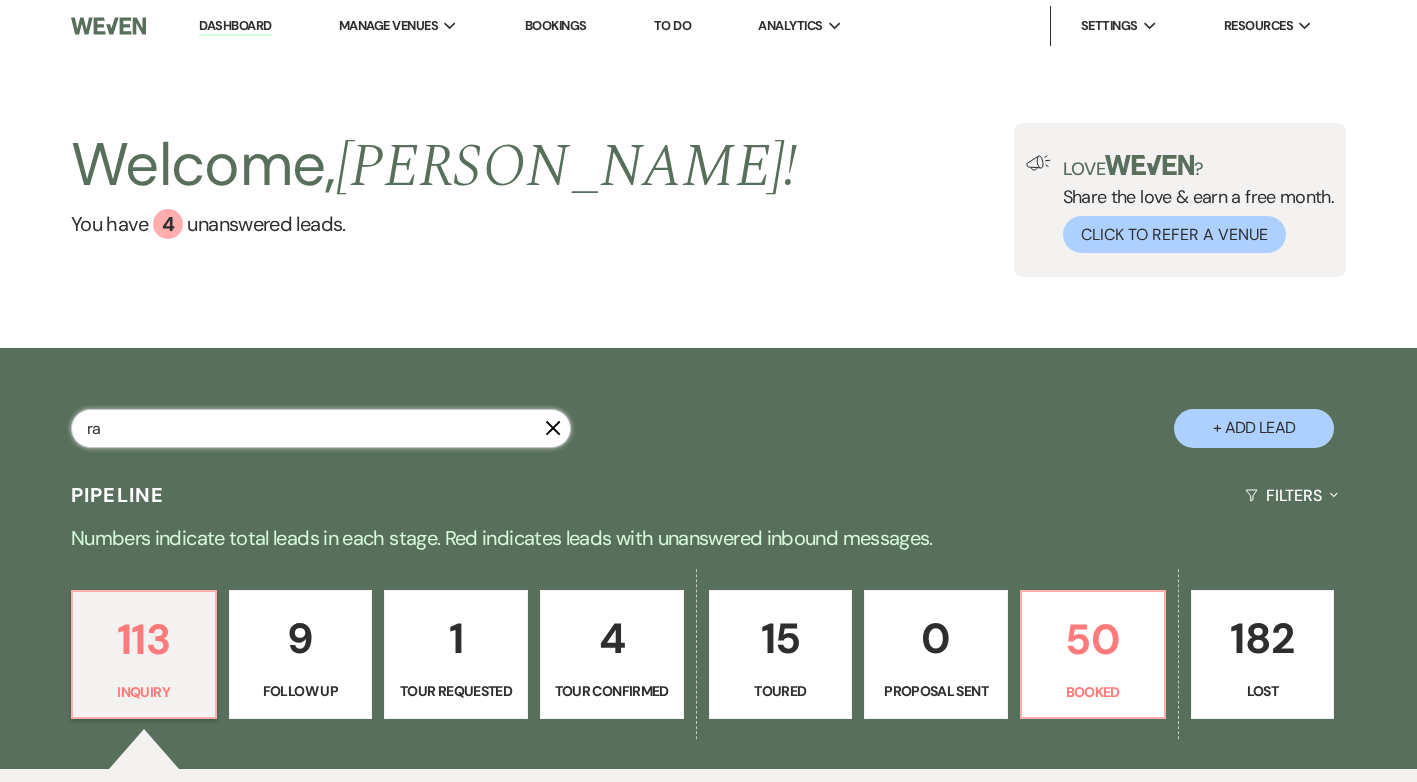type on "rae" 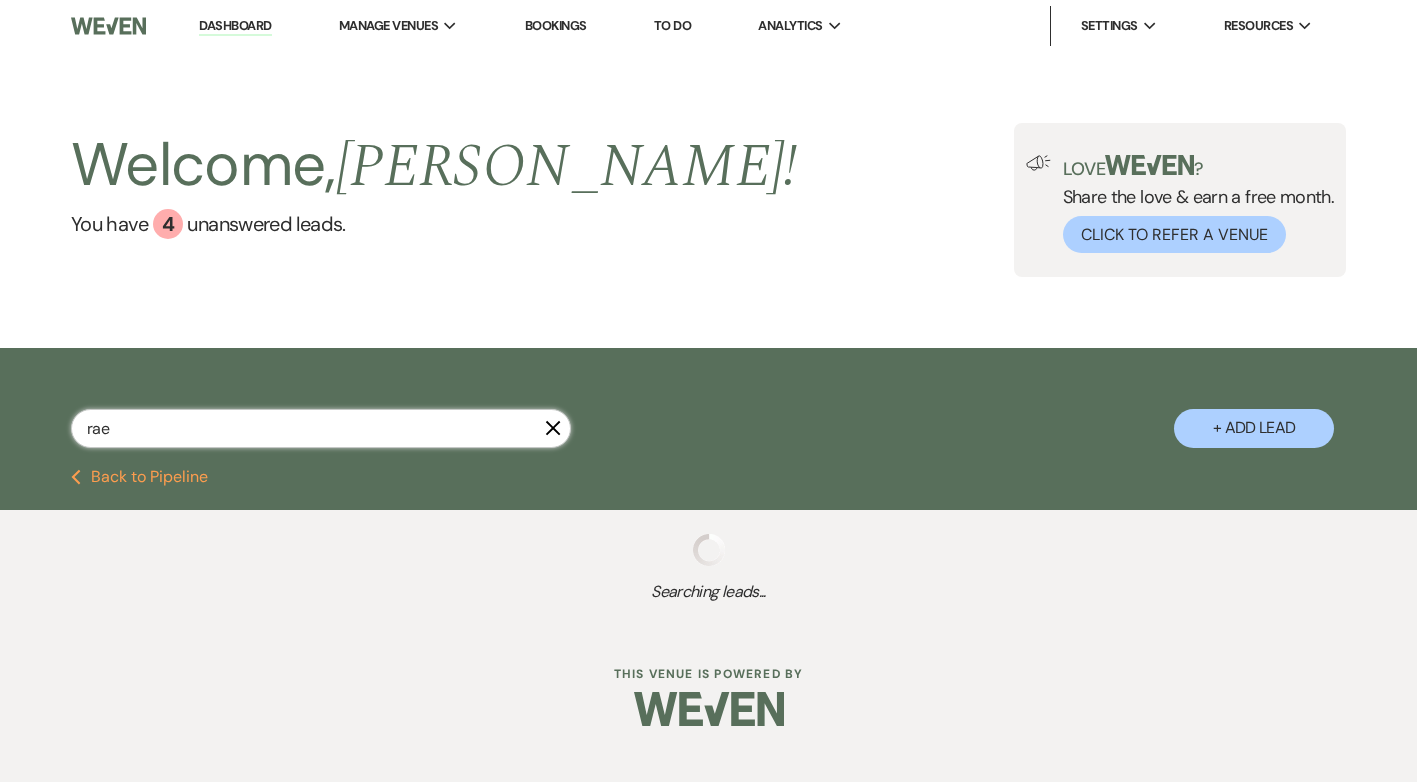select on "8" 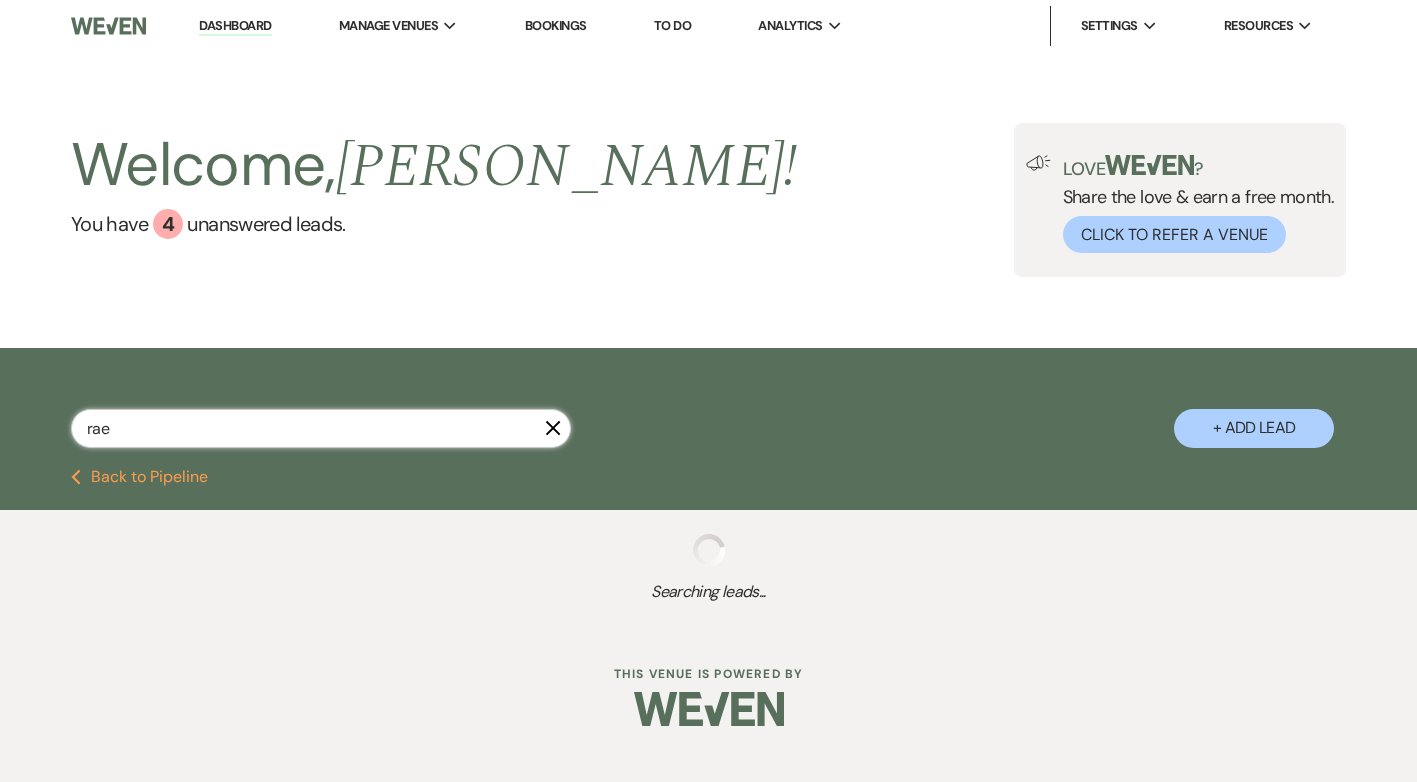 select on "4" 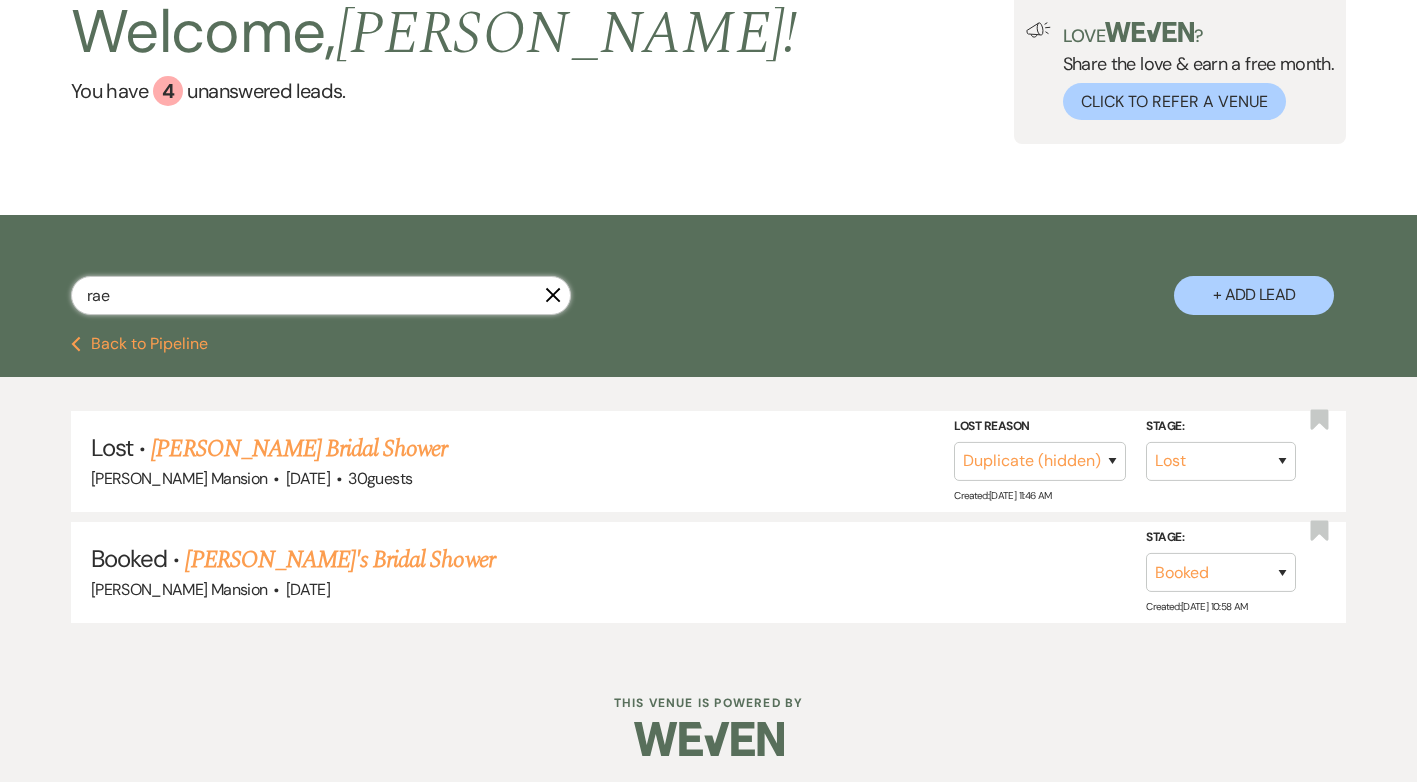 scroll, scrollTop: 137, scrollLeft: 0, axis: vertical 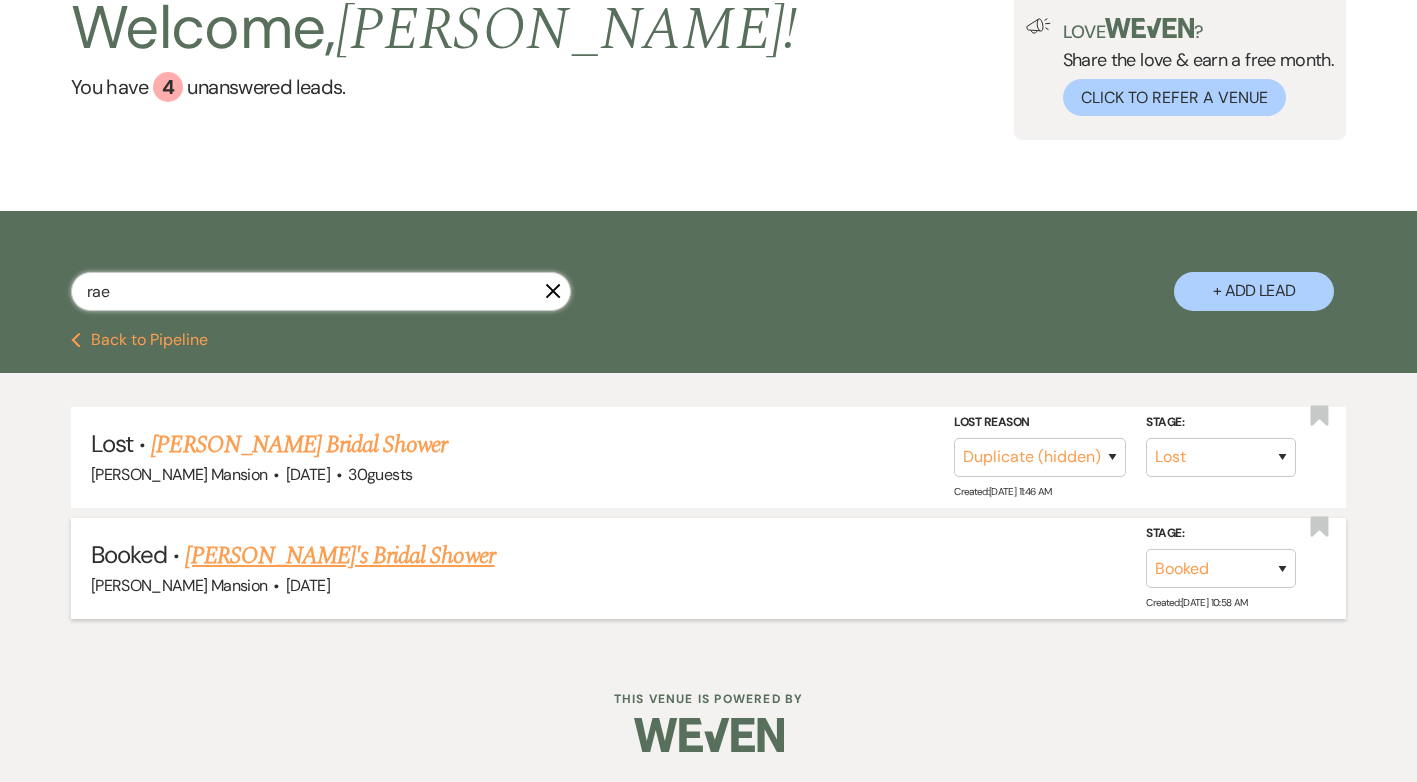 type on "rae" 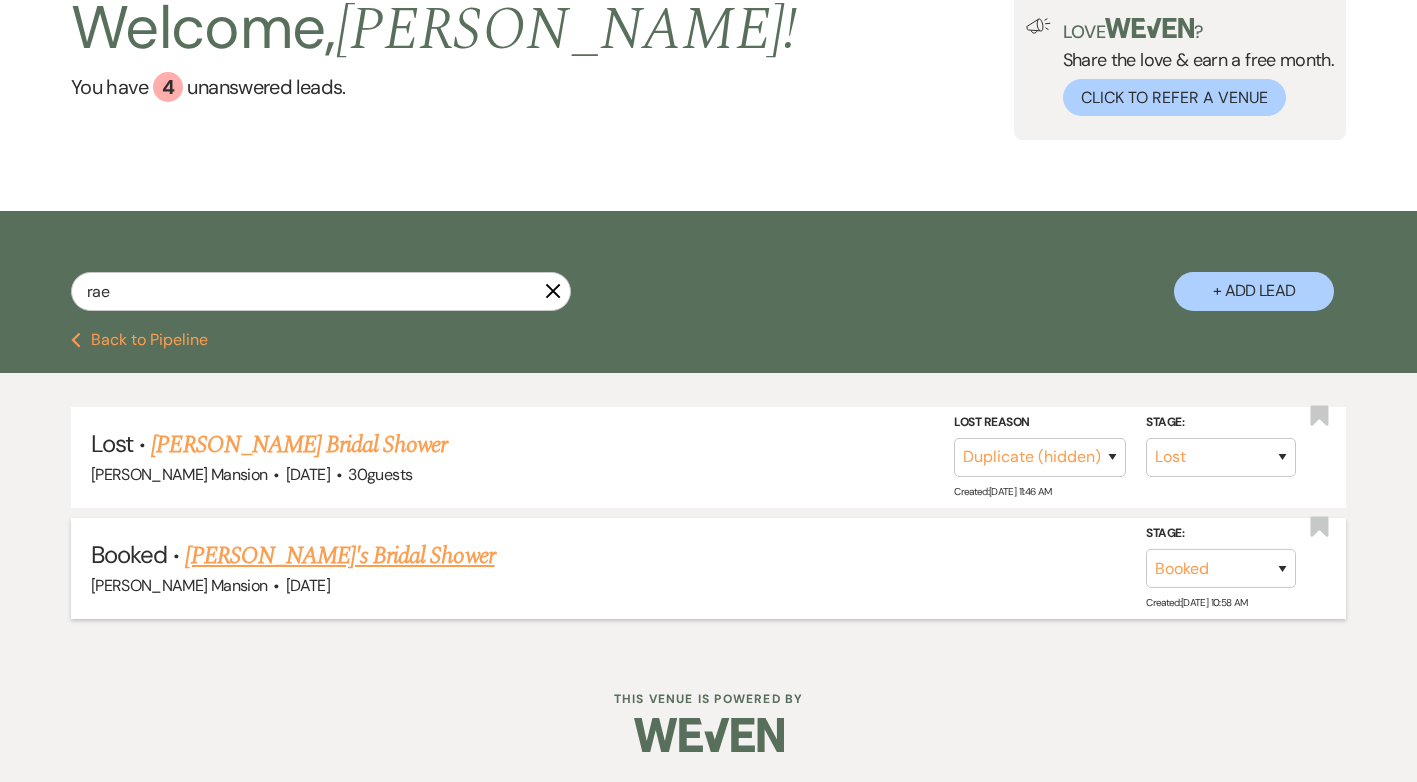 click on "RaeAnne's Bridal Shower" at bounding box center (339, 556) 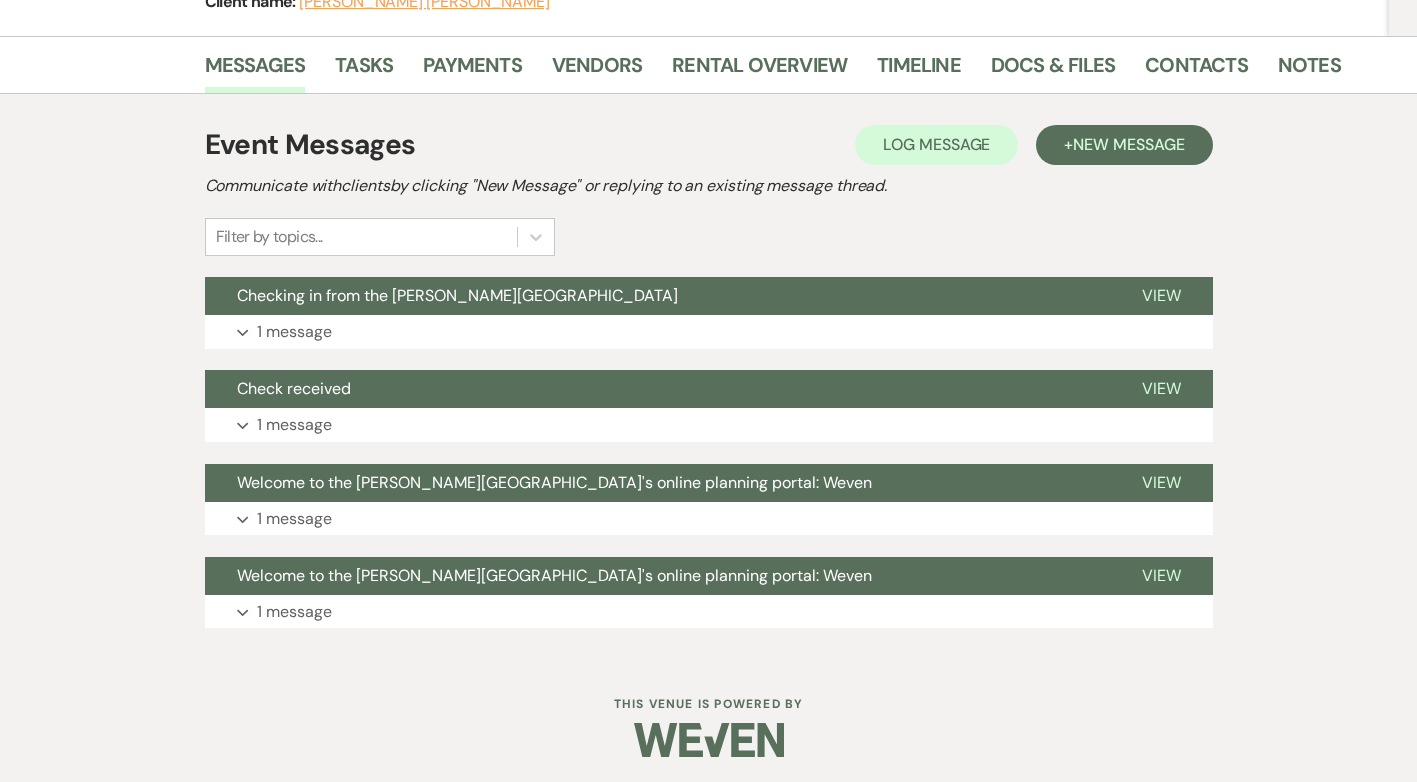 scroll, scrollTop: 298, scrollLeft: 0, axis: vertical 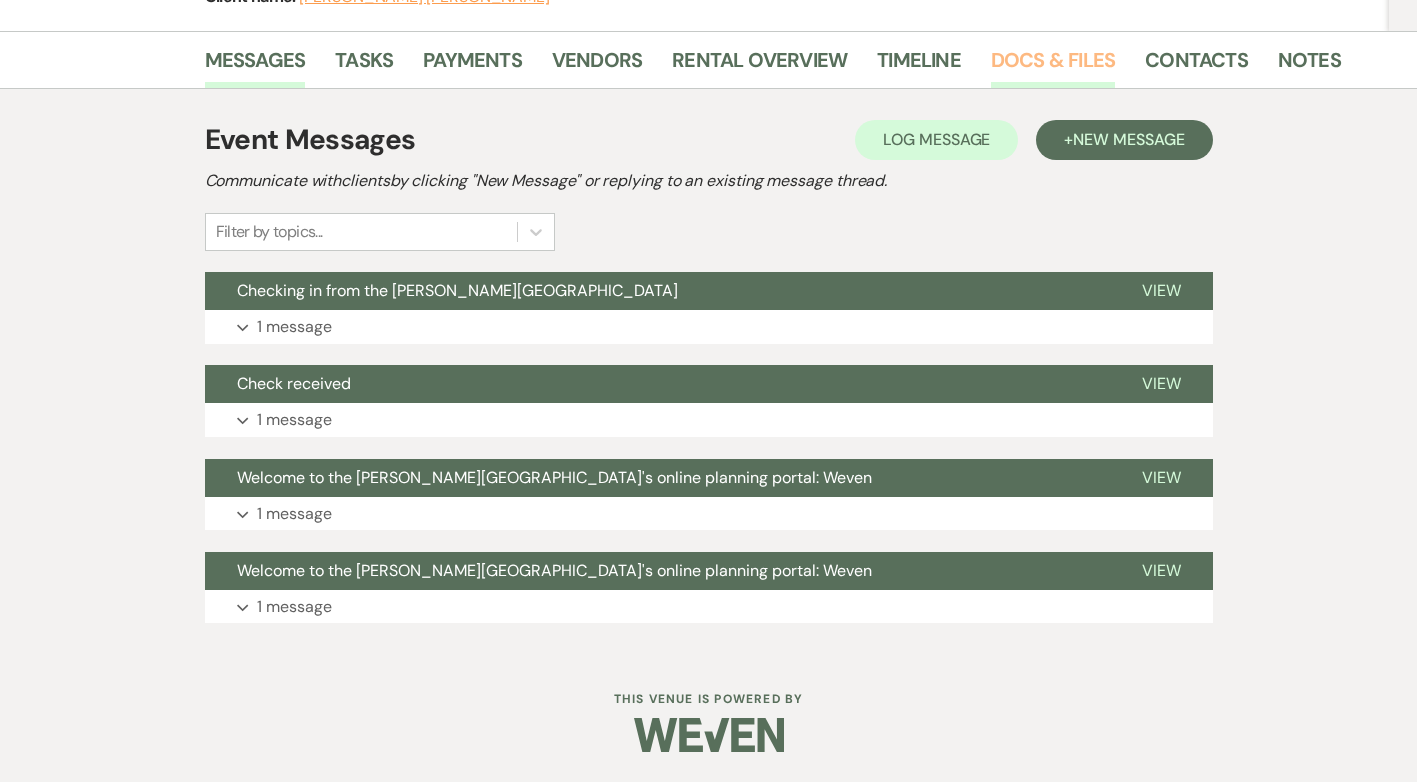 click on "Docs & Files" at bounding box center (1053, 66) 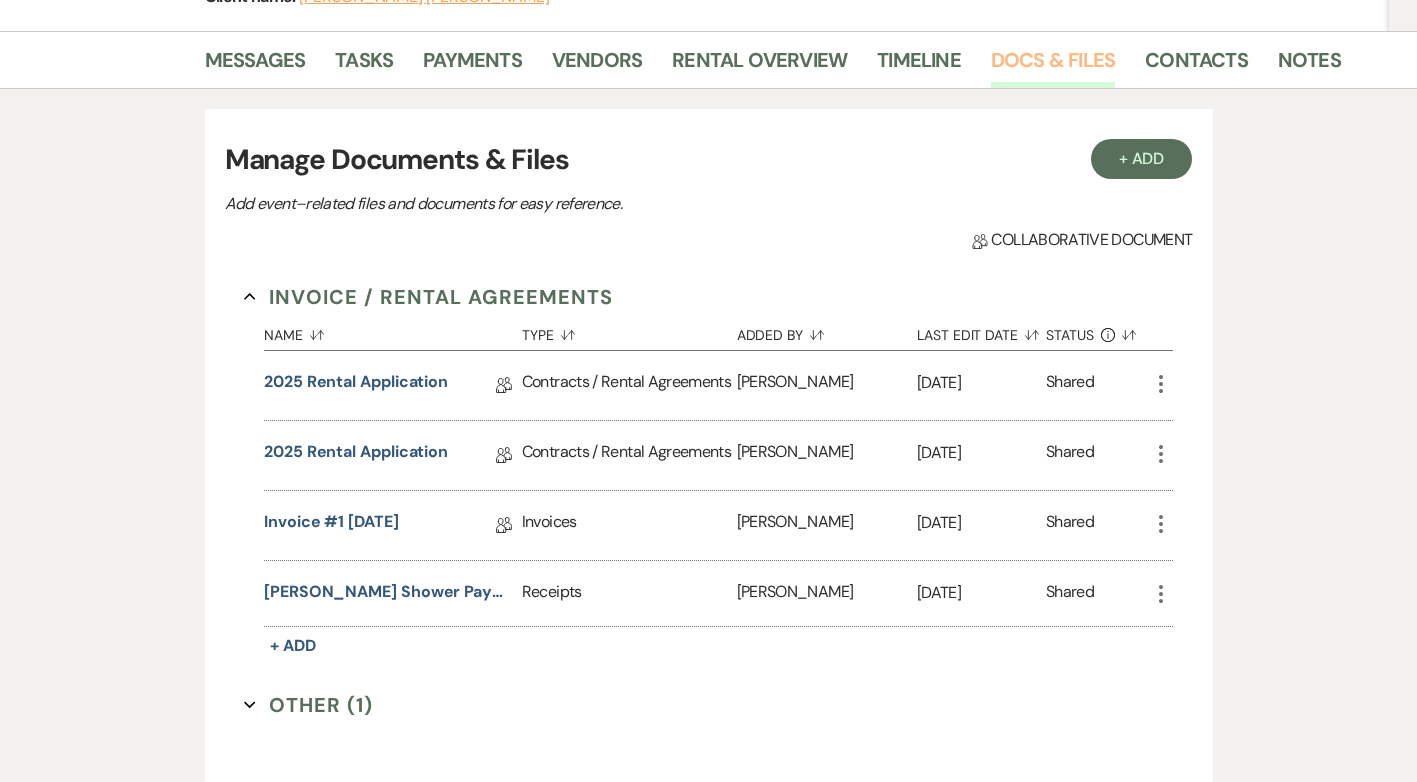 scroll, scrollTop: 0, scrollLeft: 0, axis: both 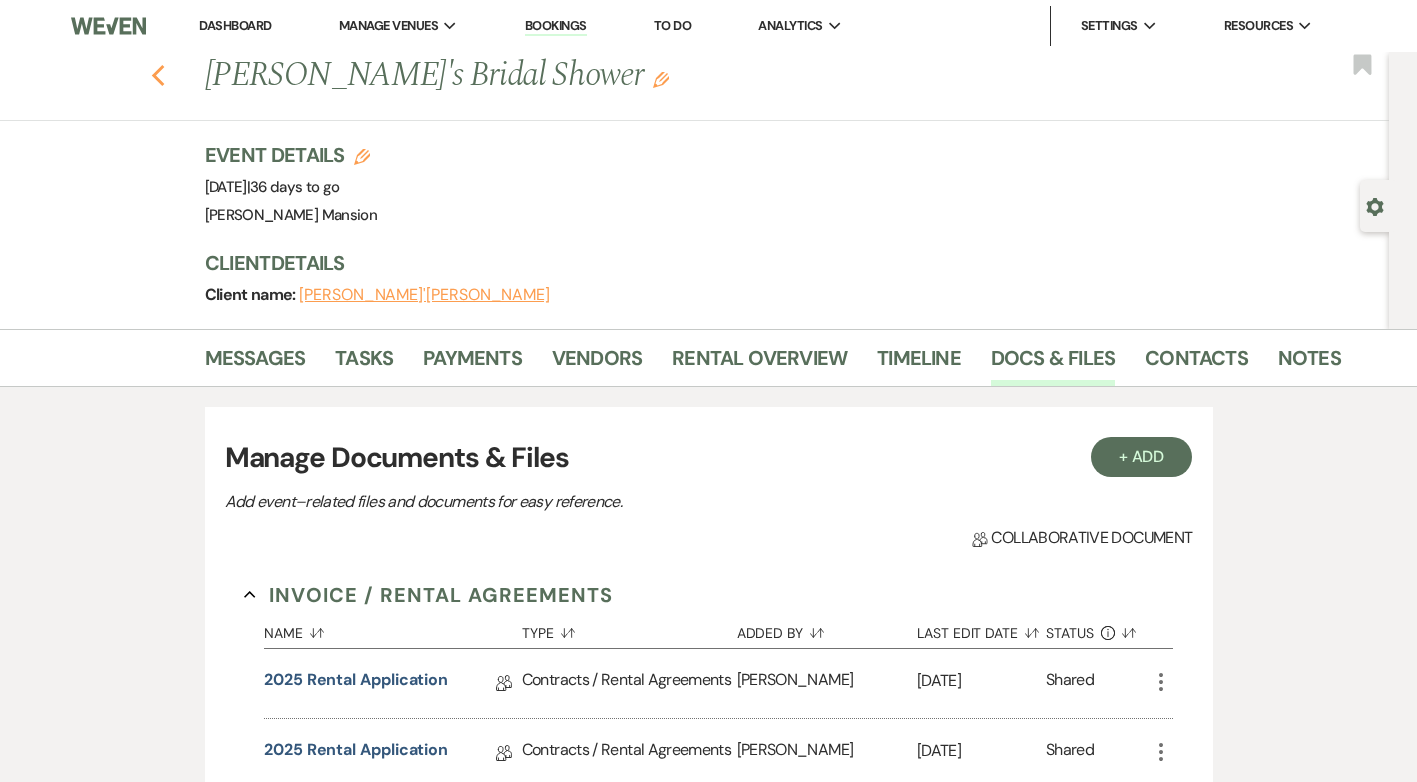 click on "Previous" 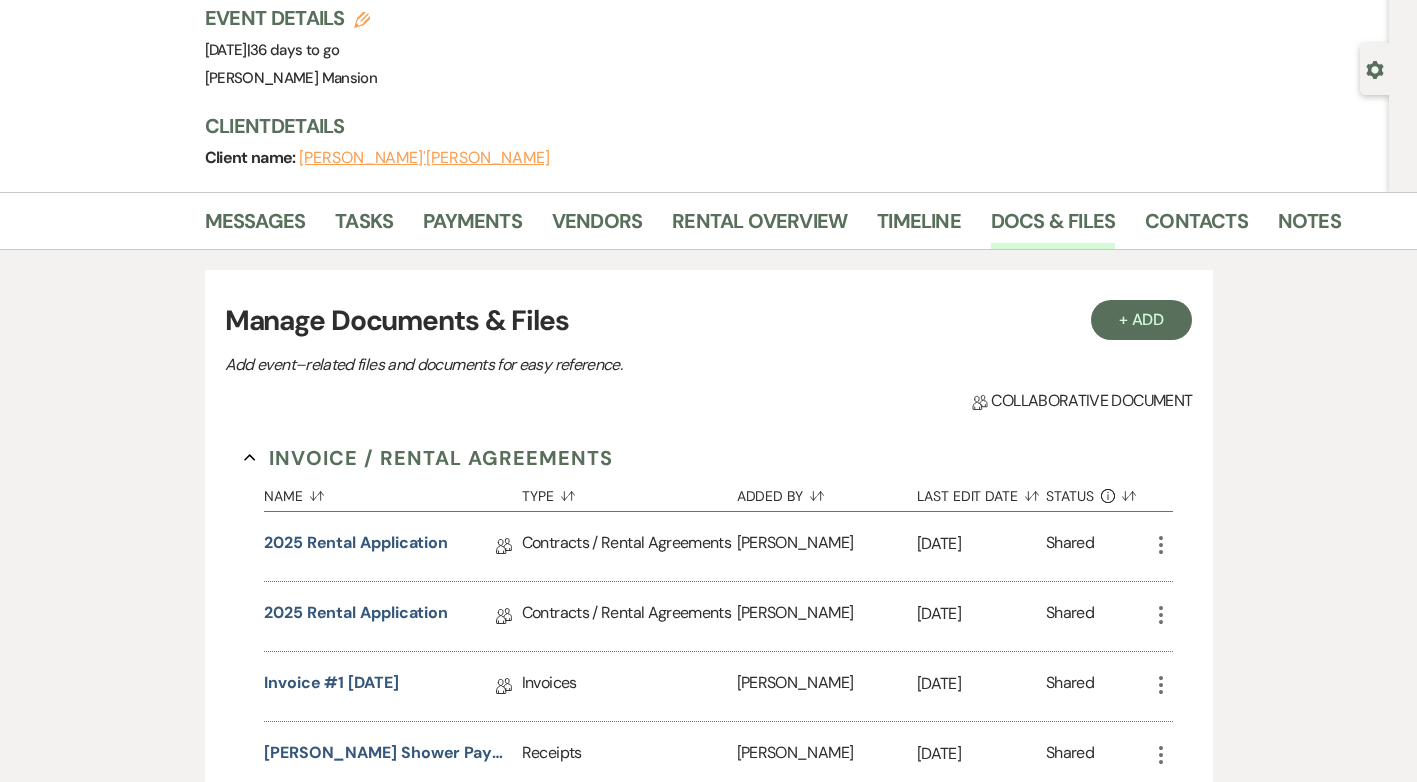 select on "8" 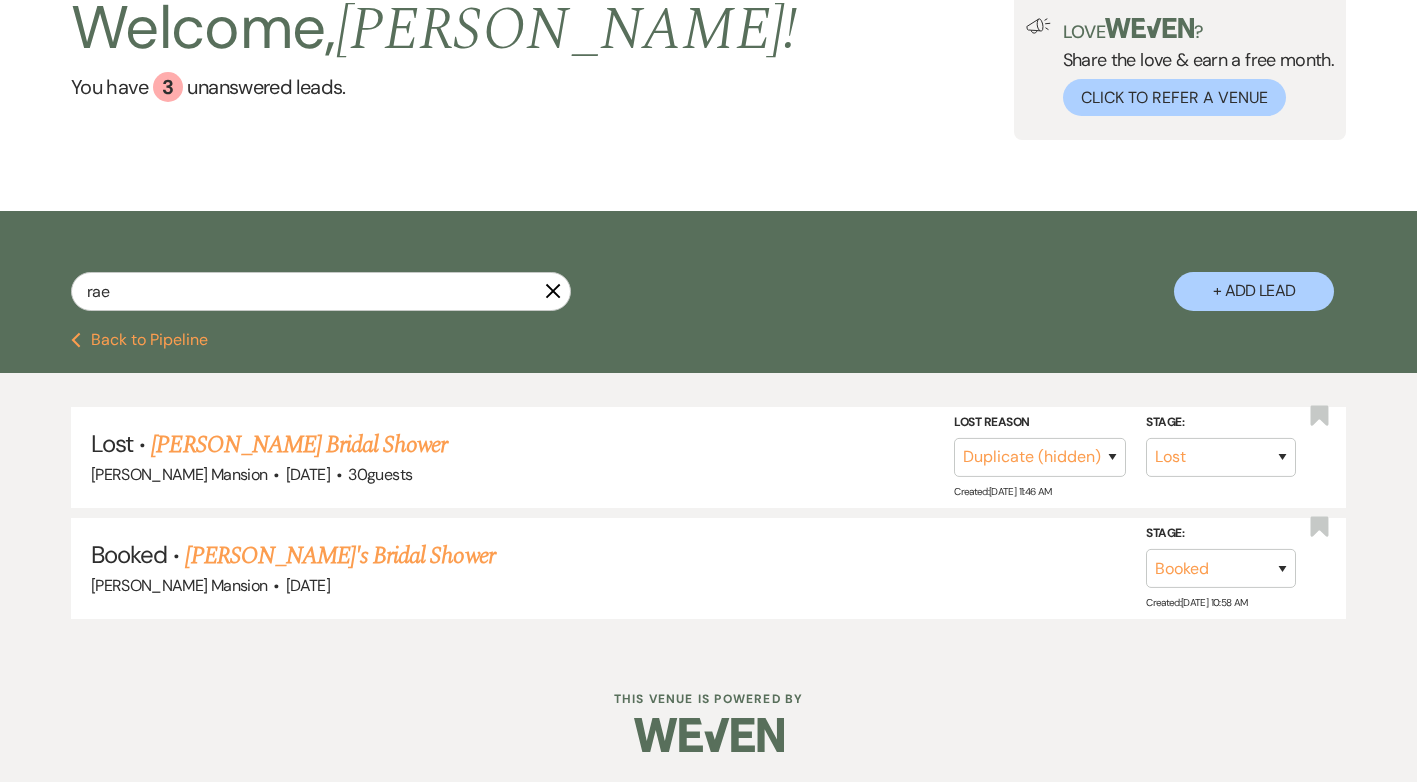 click 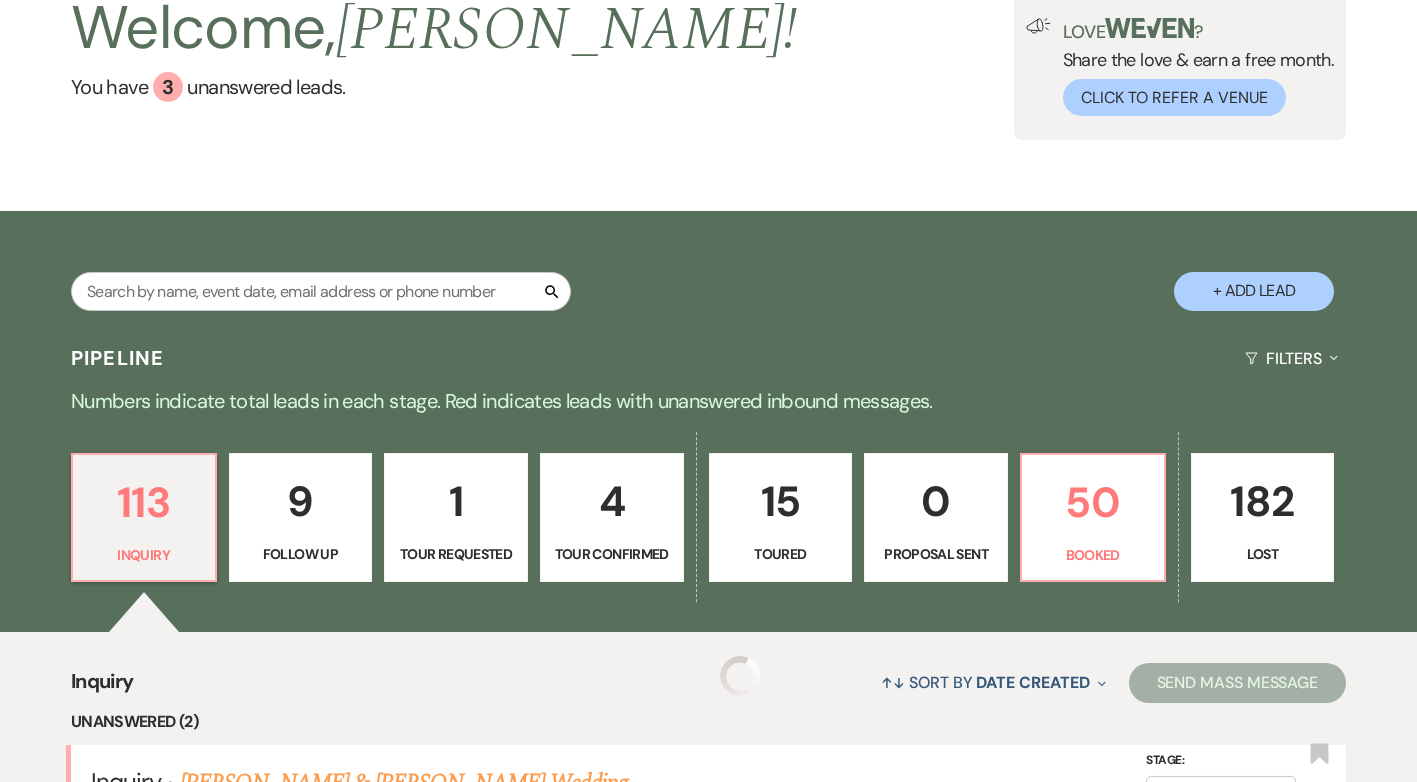 scroll, scrollTop: 0, scrollLeft: 0, axis: both 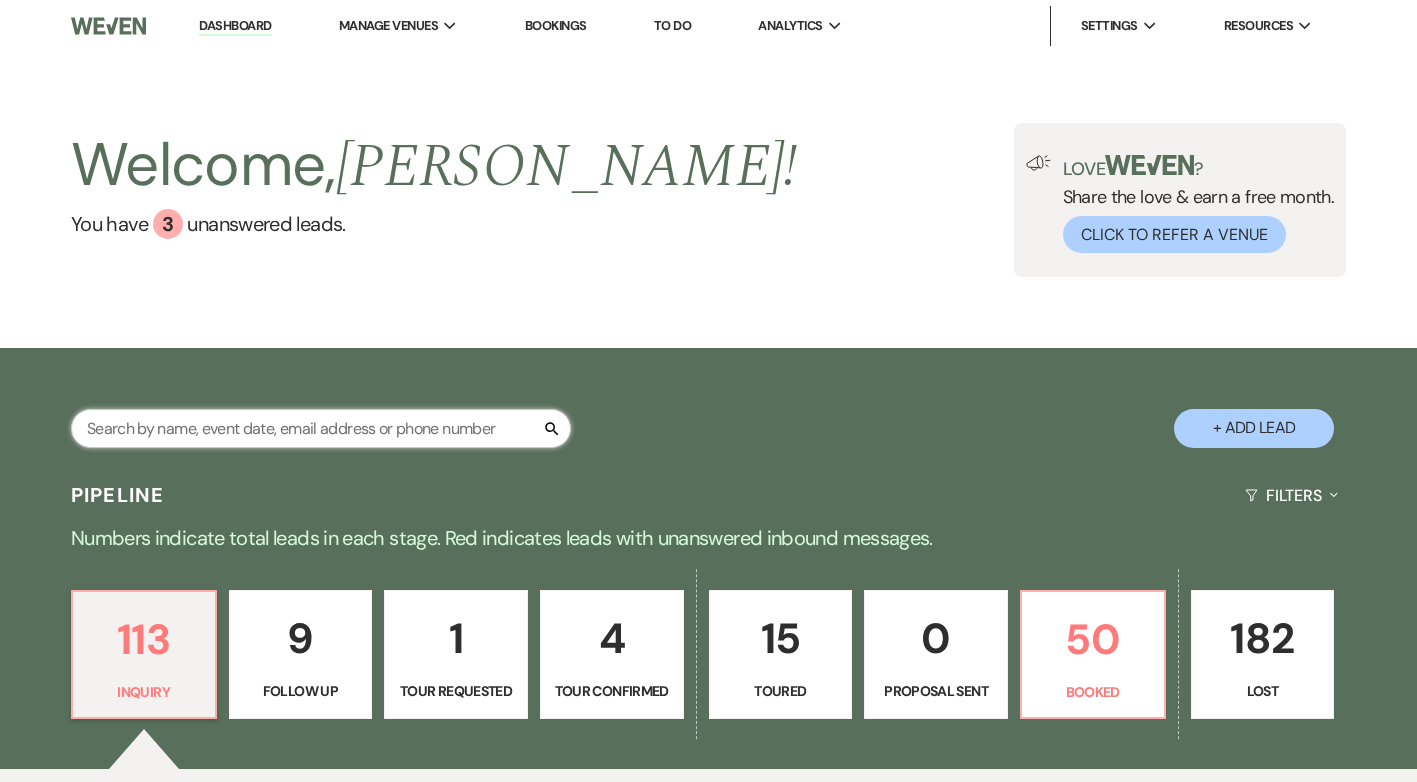 click at bounding box center (321, 428) 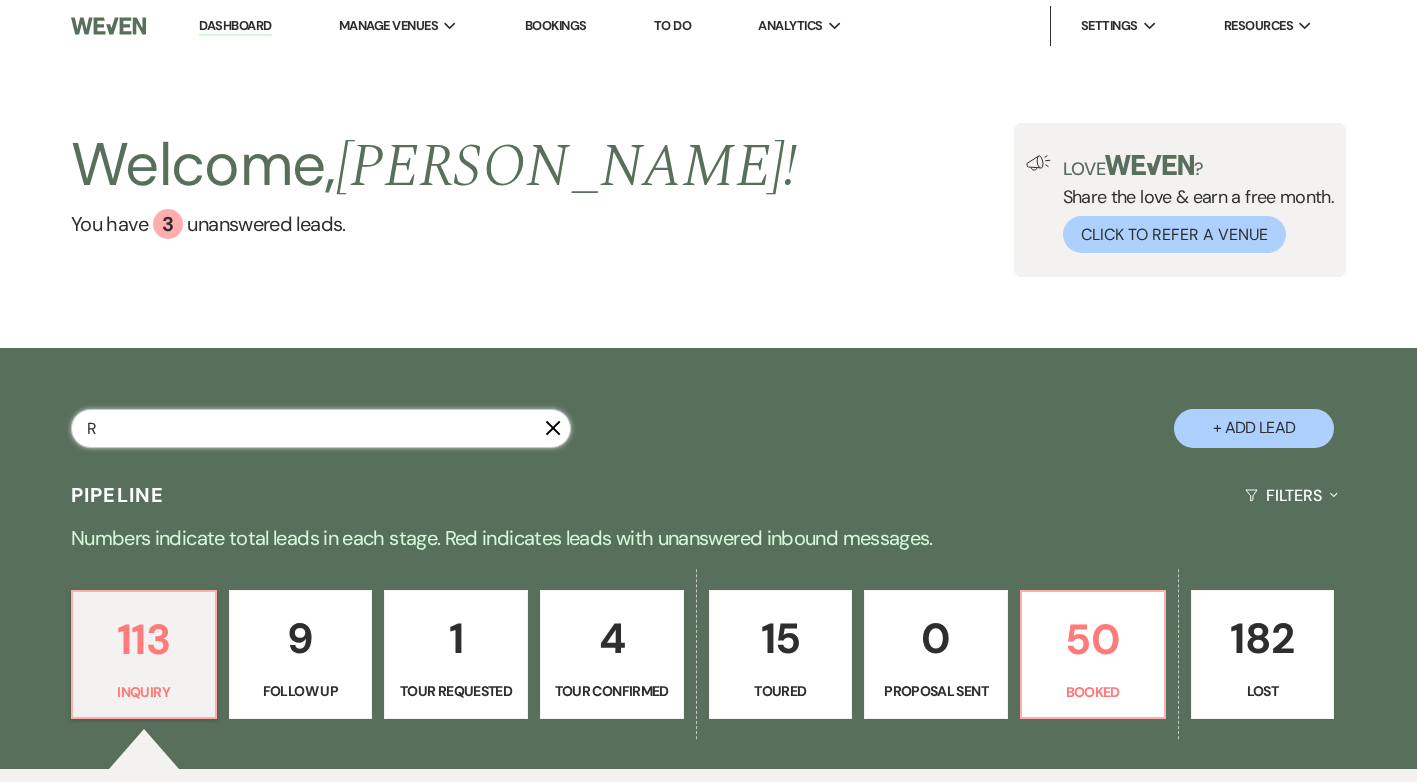 type on "Ra" 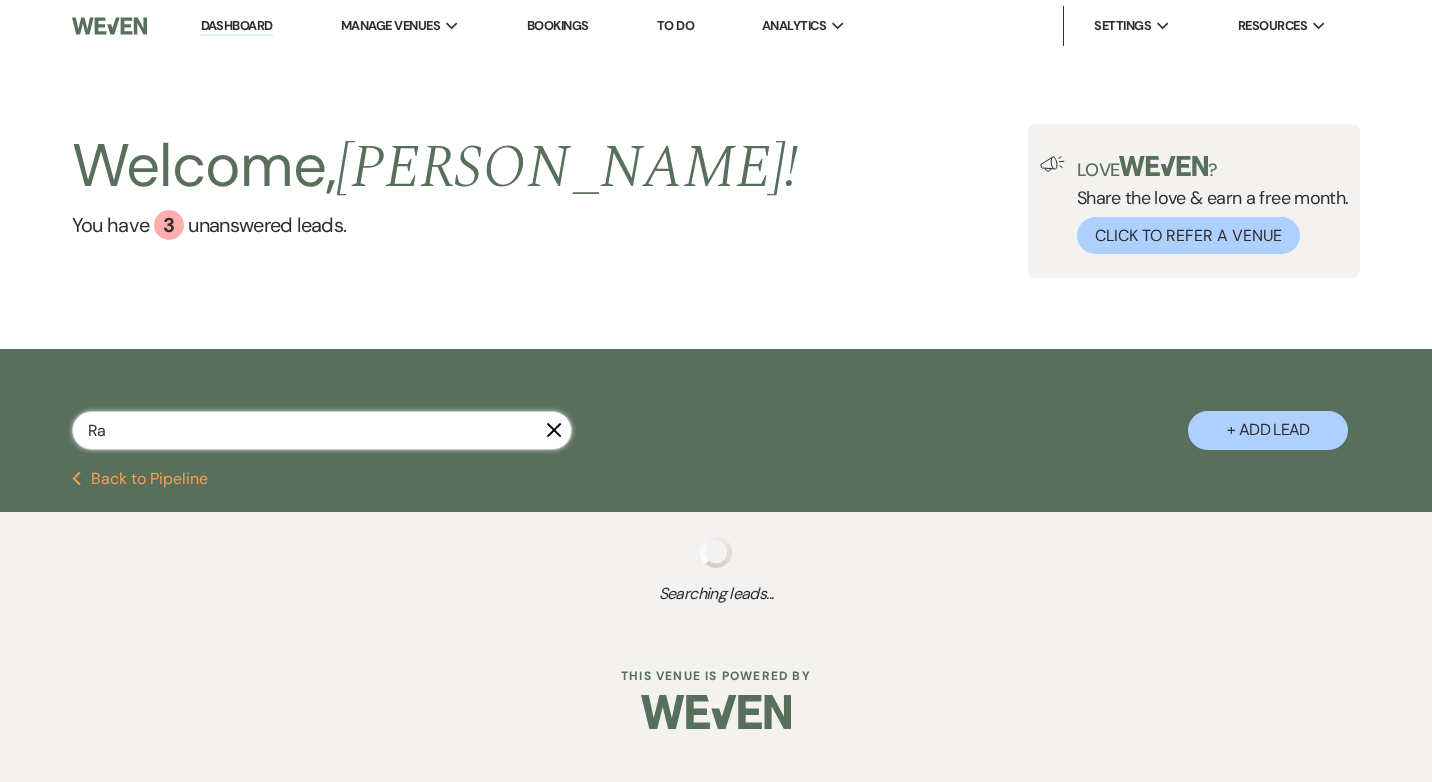 select on "2" 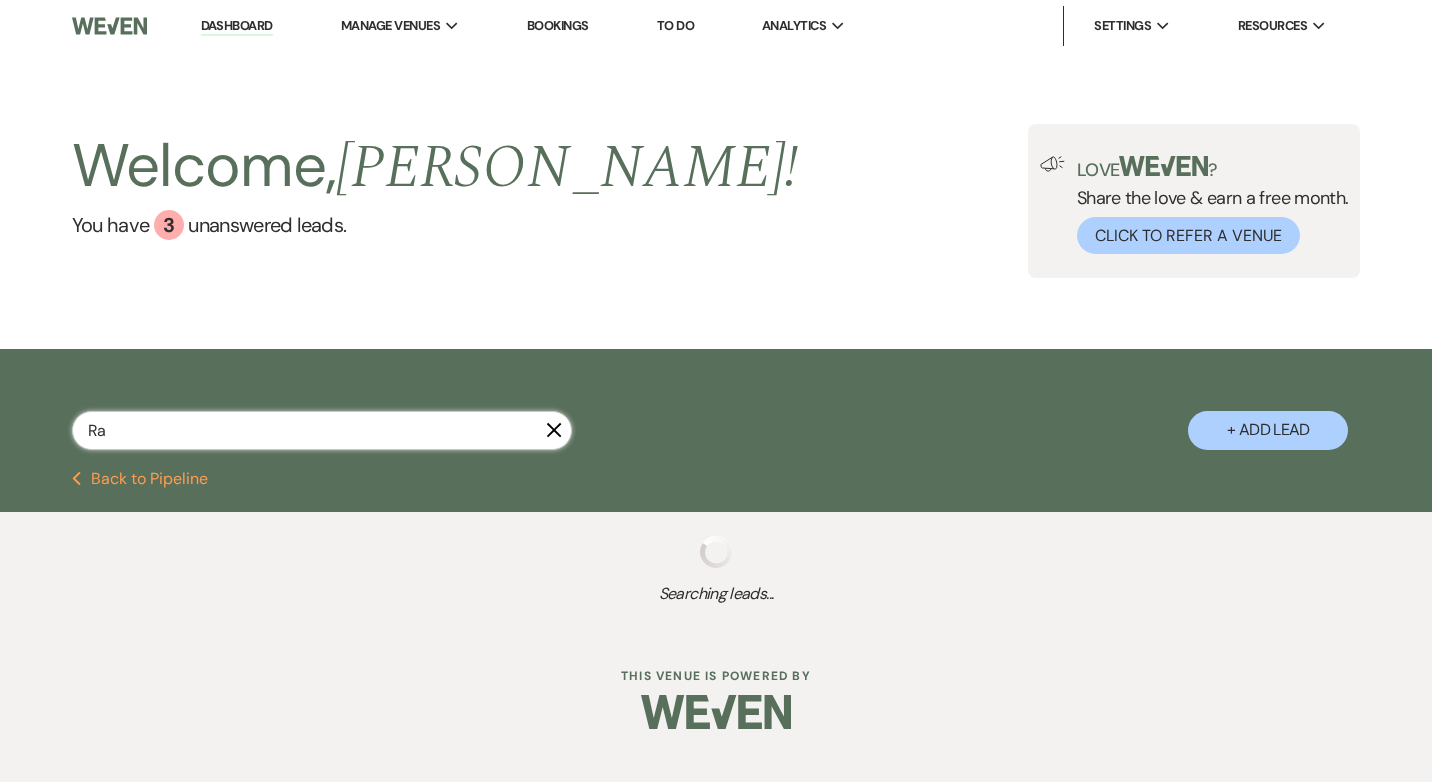 select on "8" 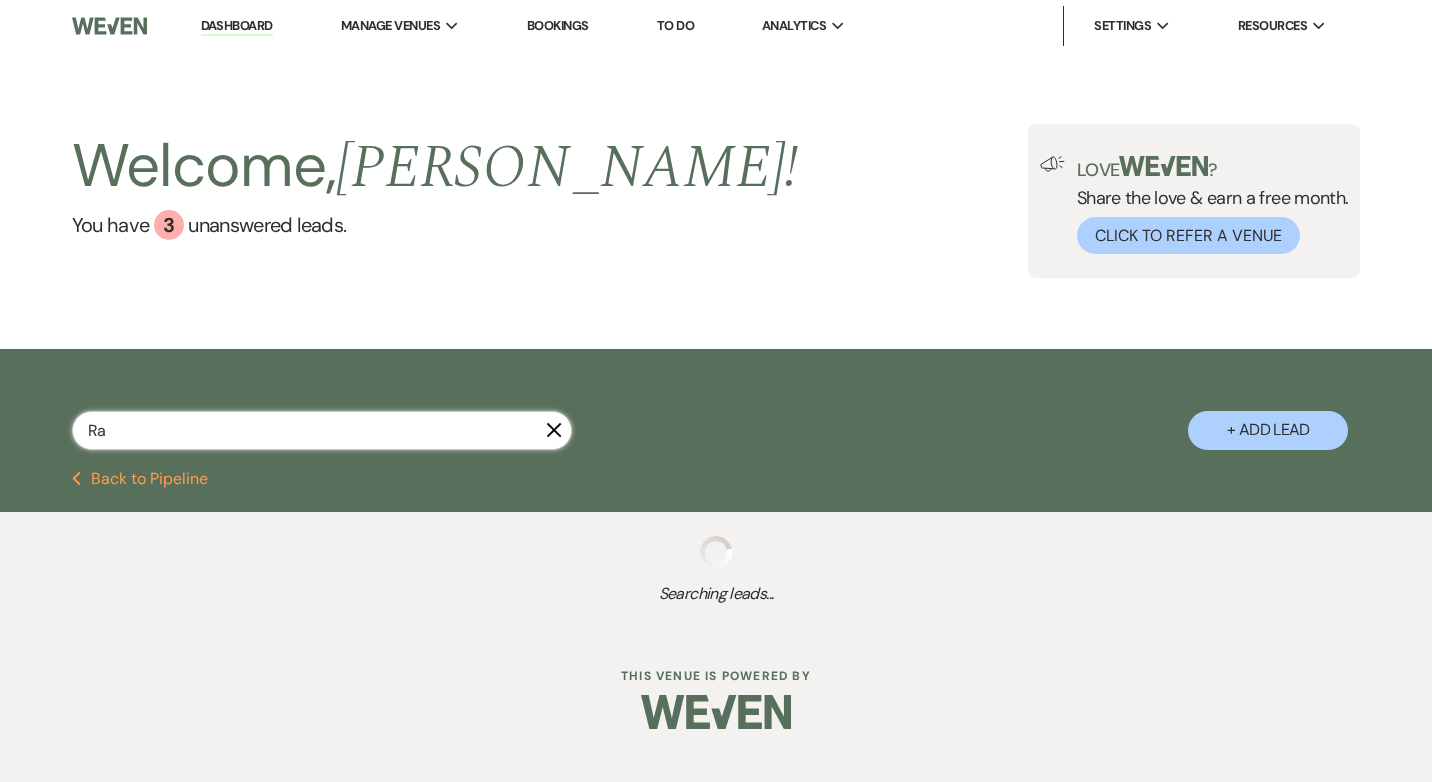 select on "4" 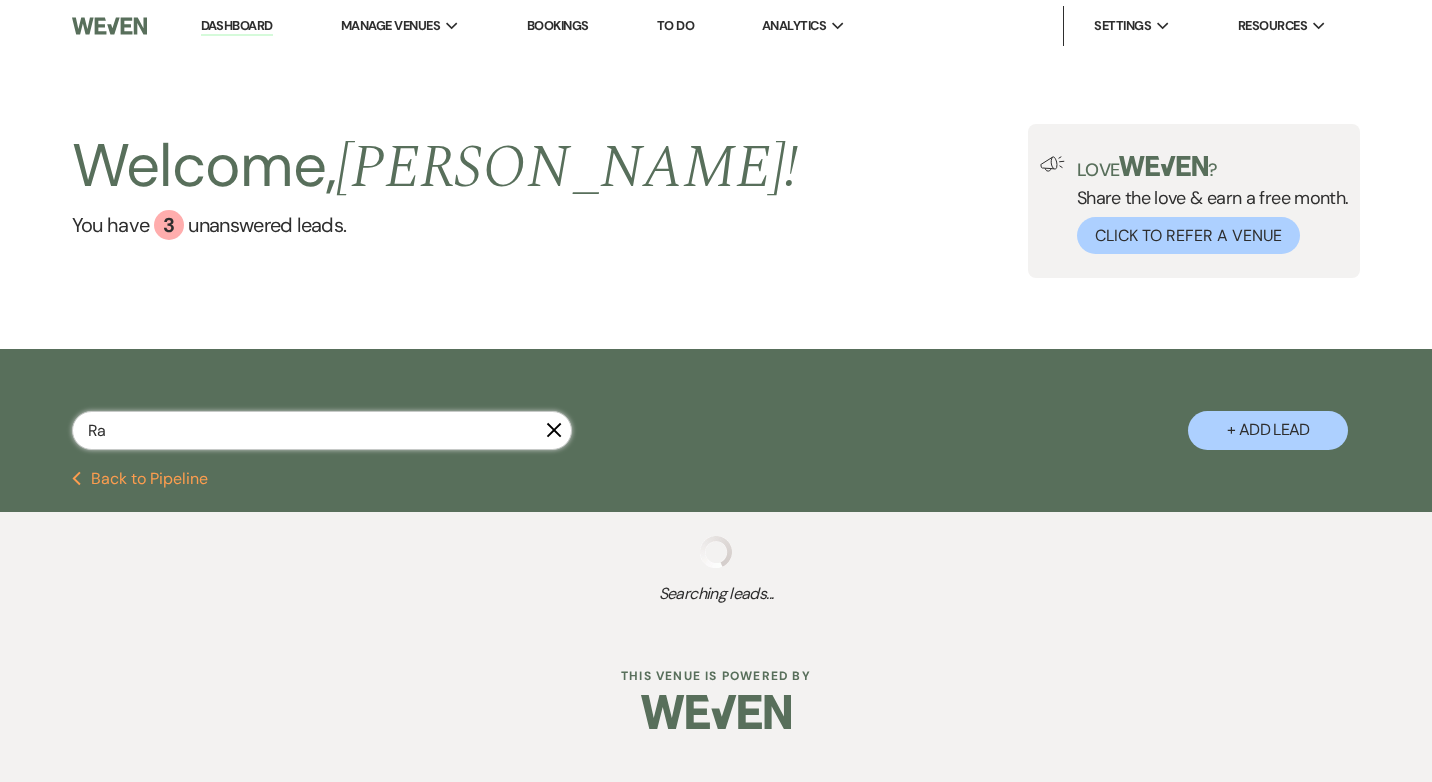 select on "4" 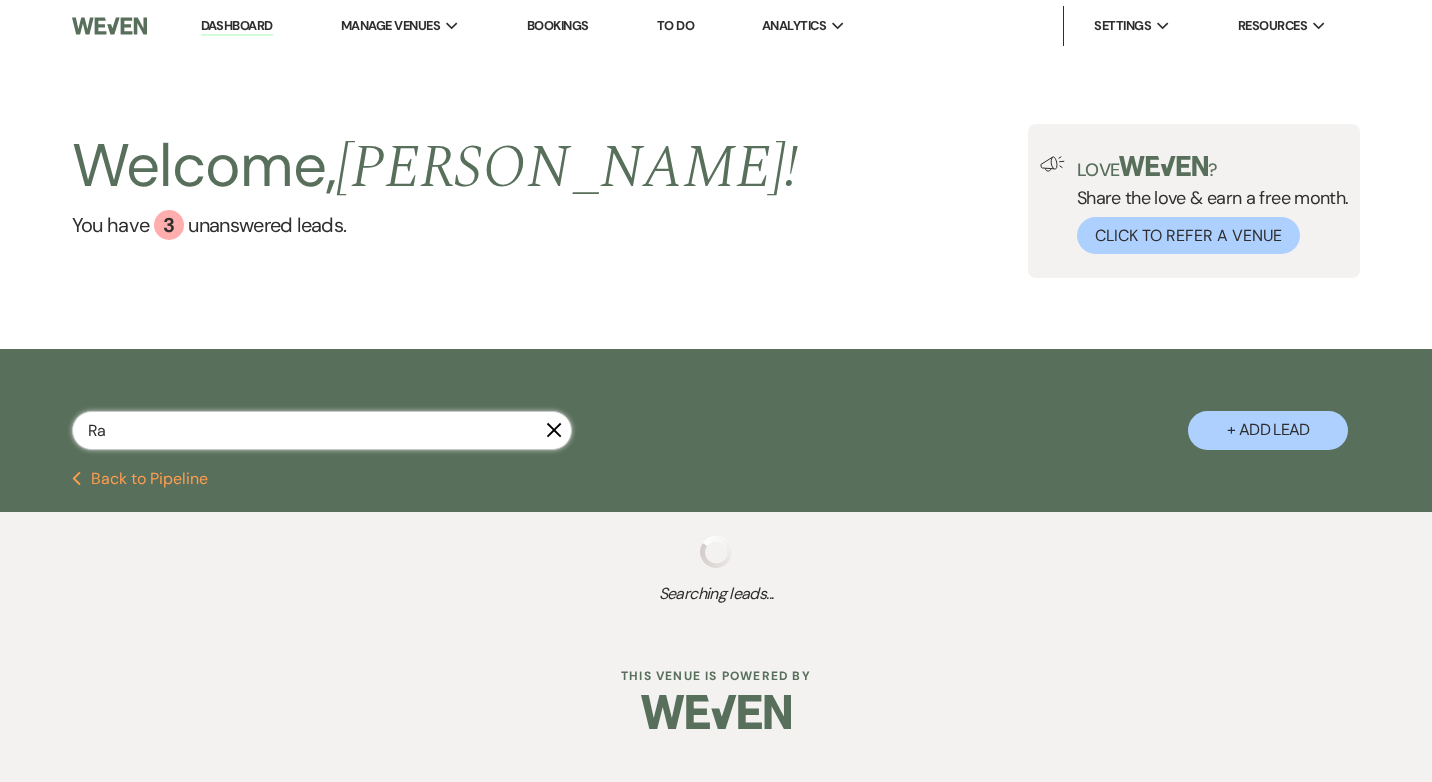 select on "8" 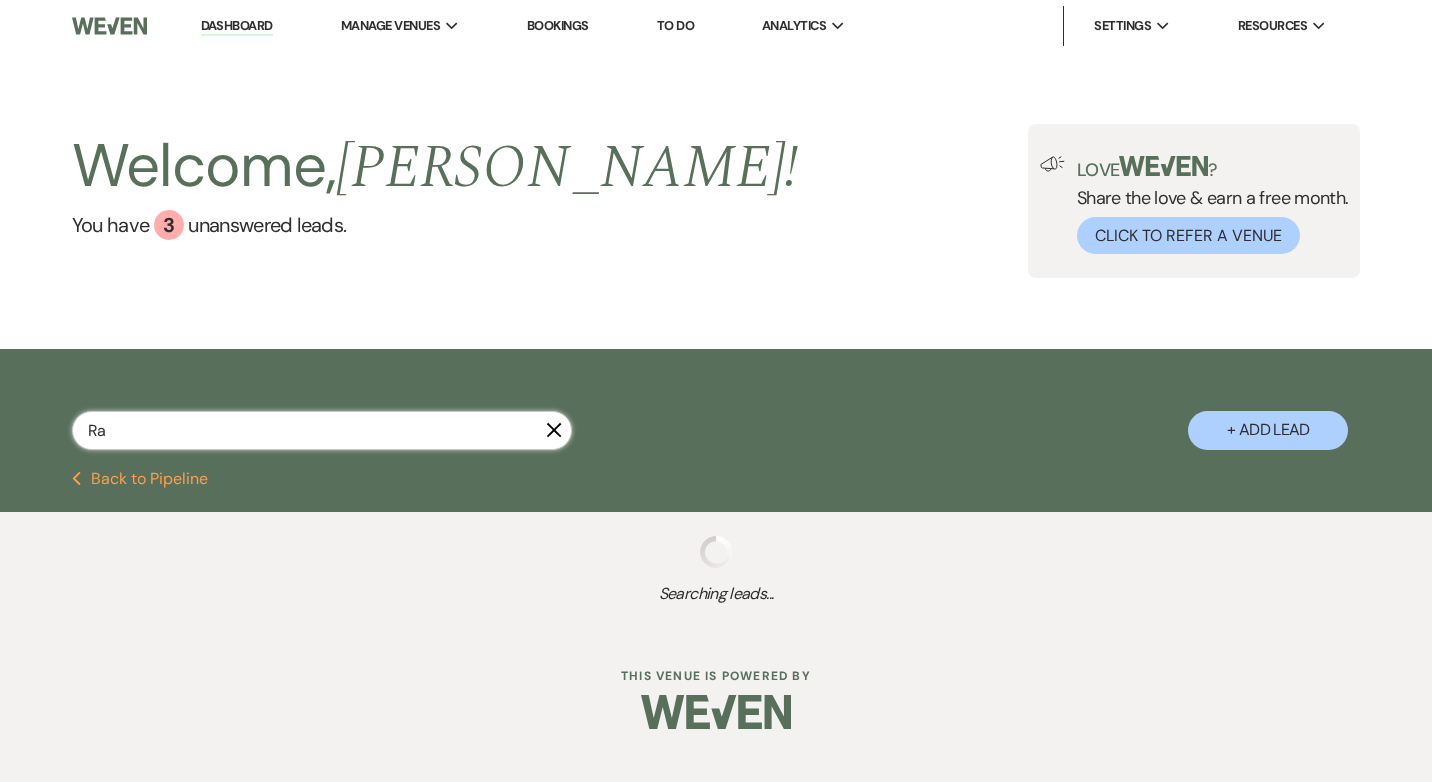 select on "2" 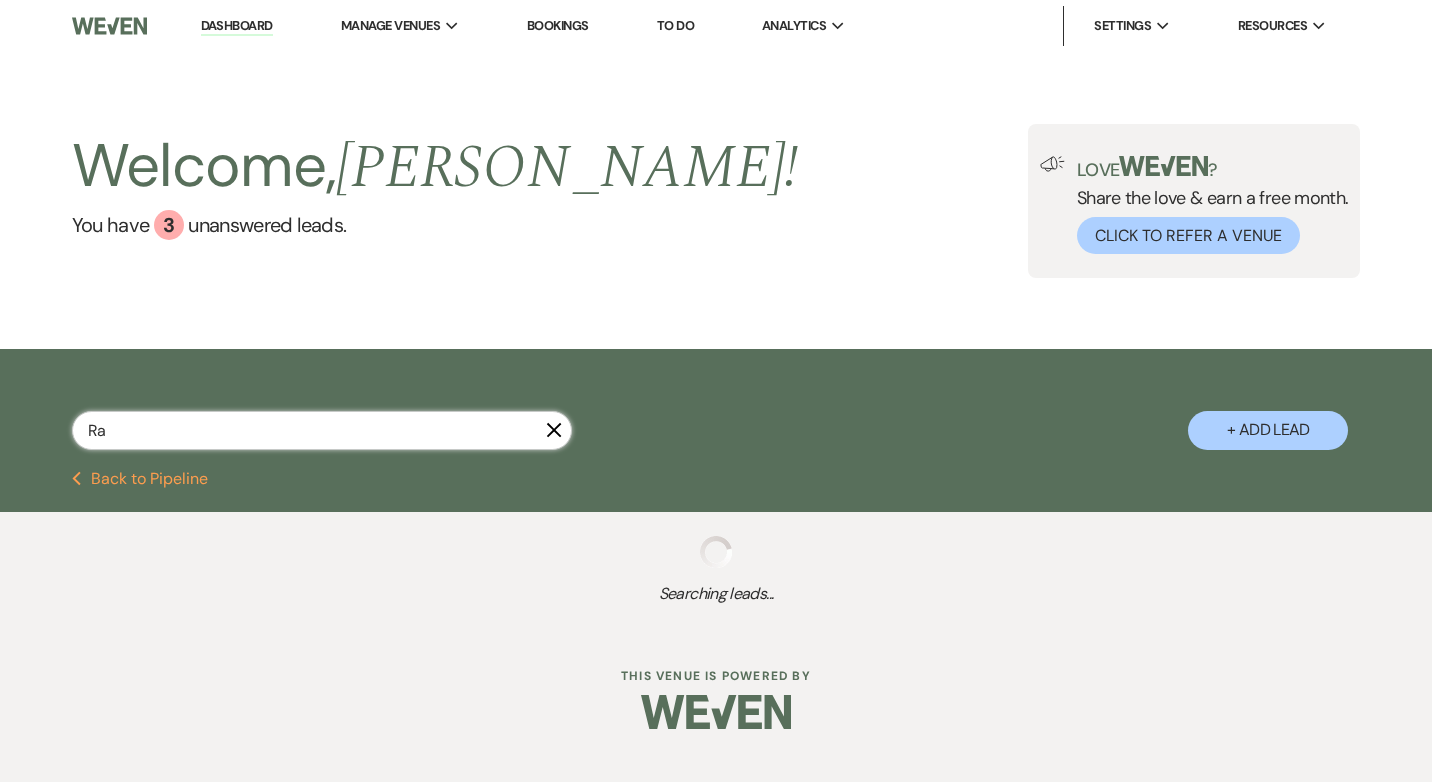 select on "8" 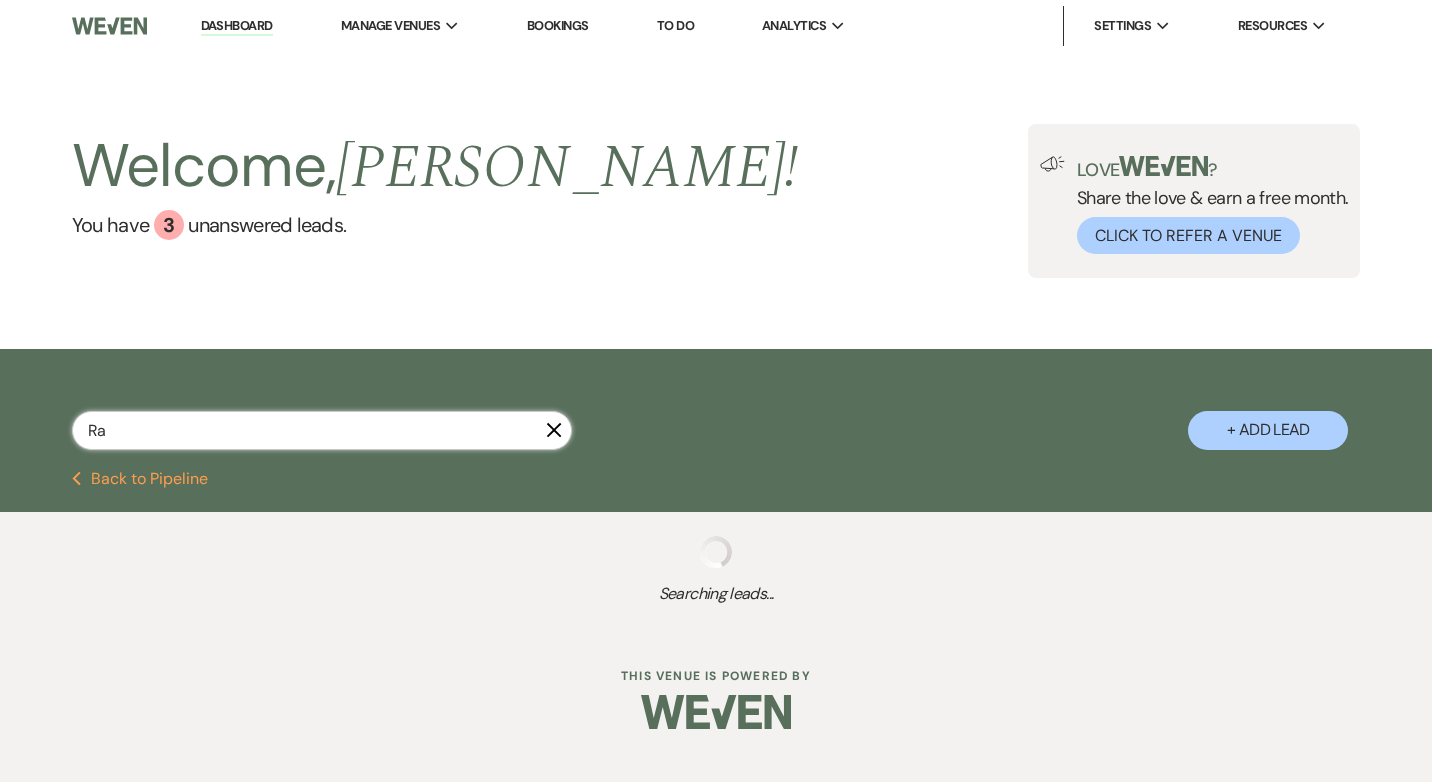 select on "6" 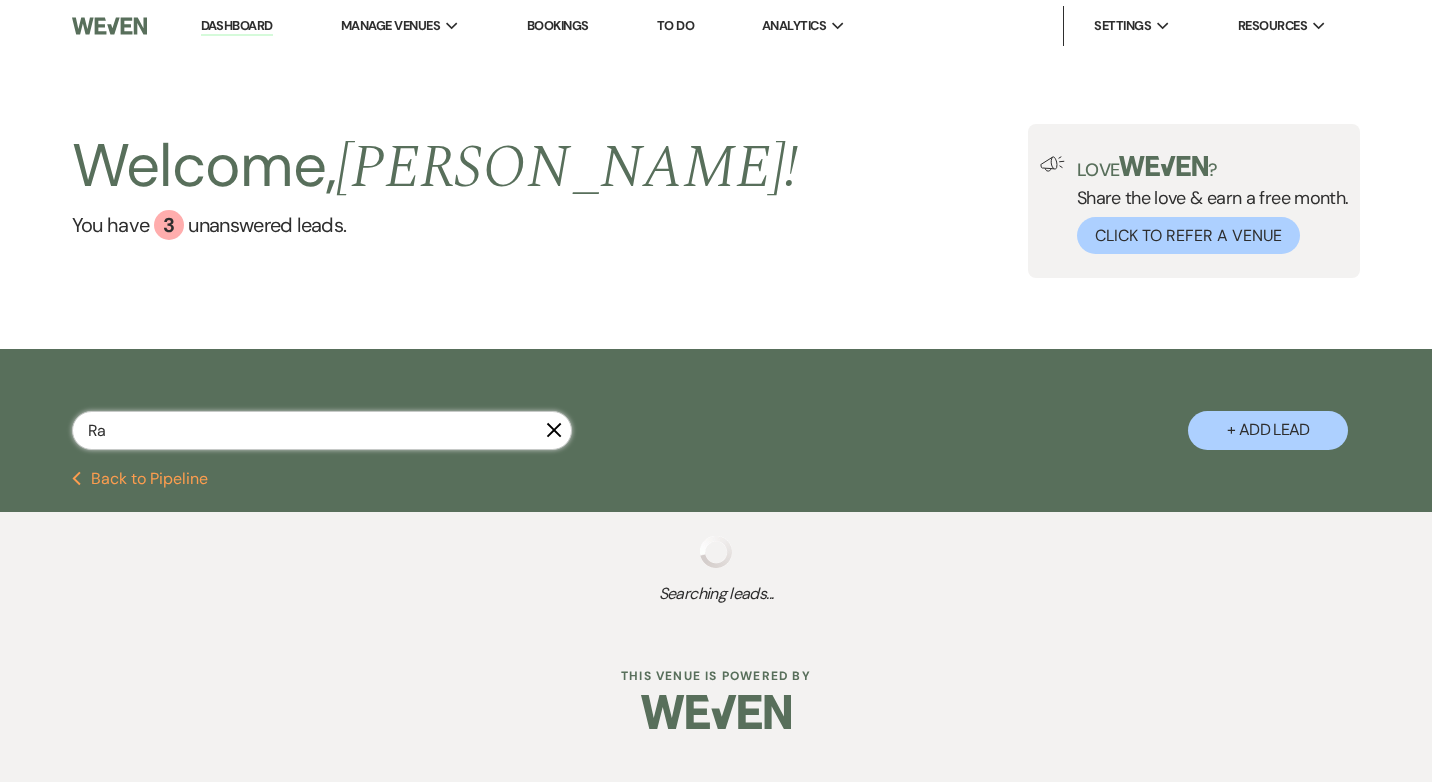 select on "8" 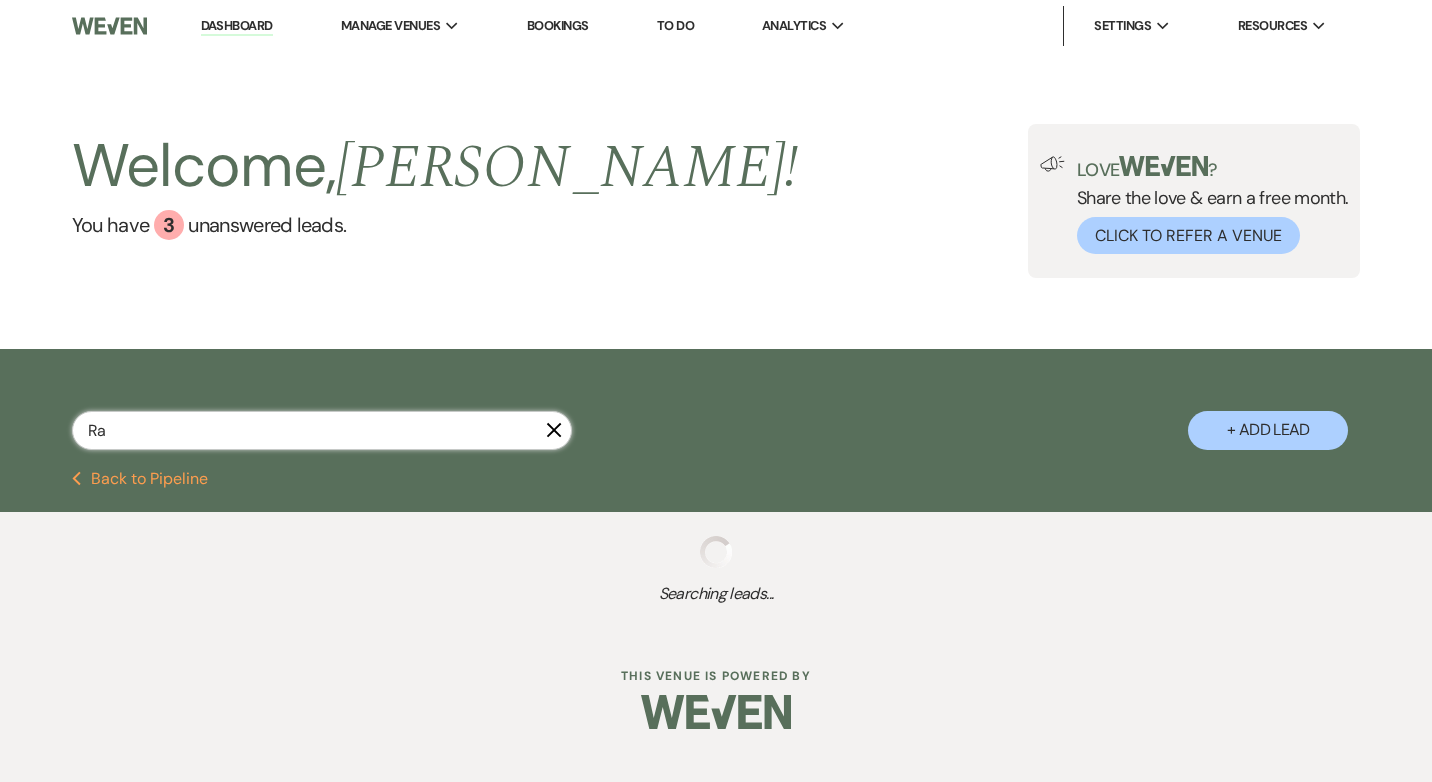 select on "5" 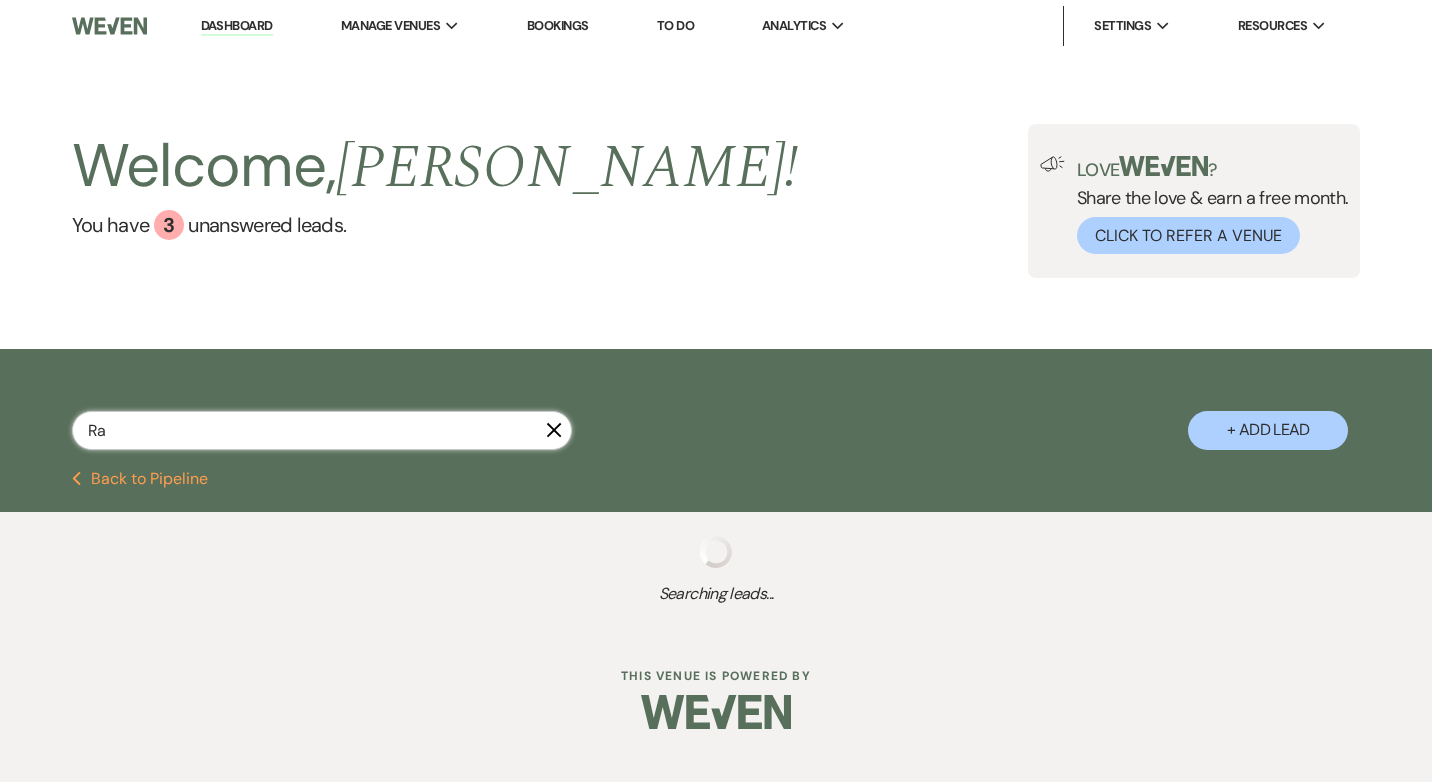 select on "8" 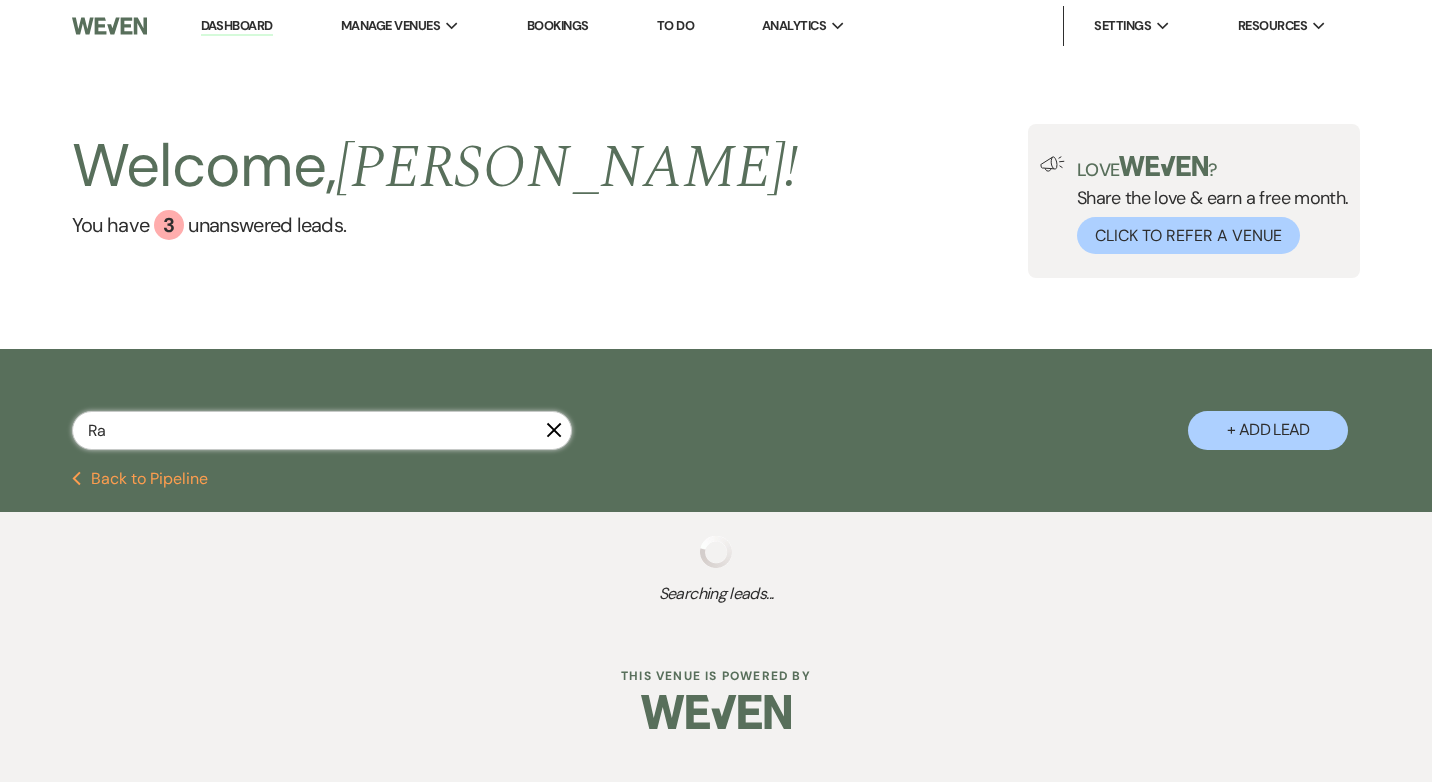 select on "5" 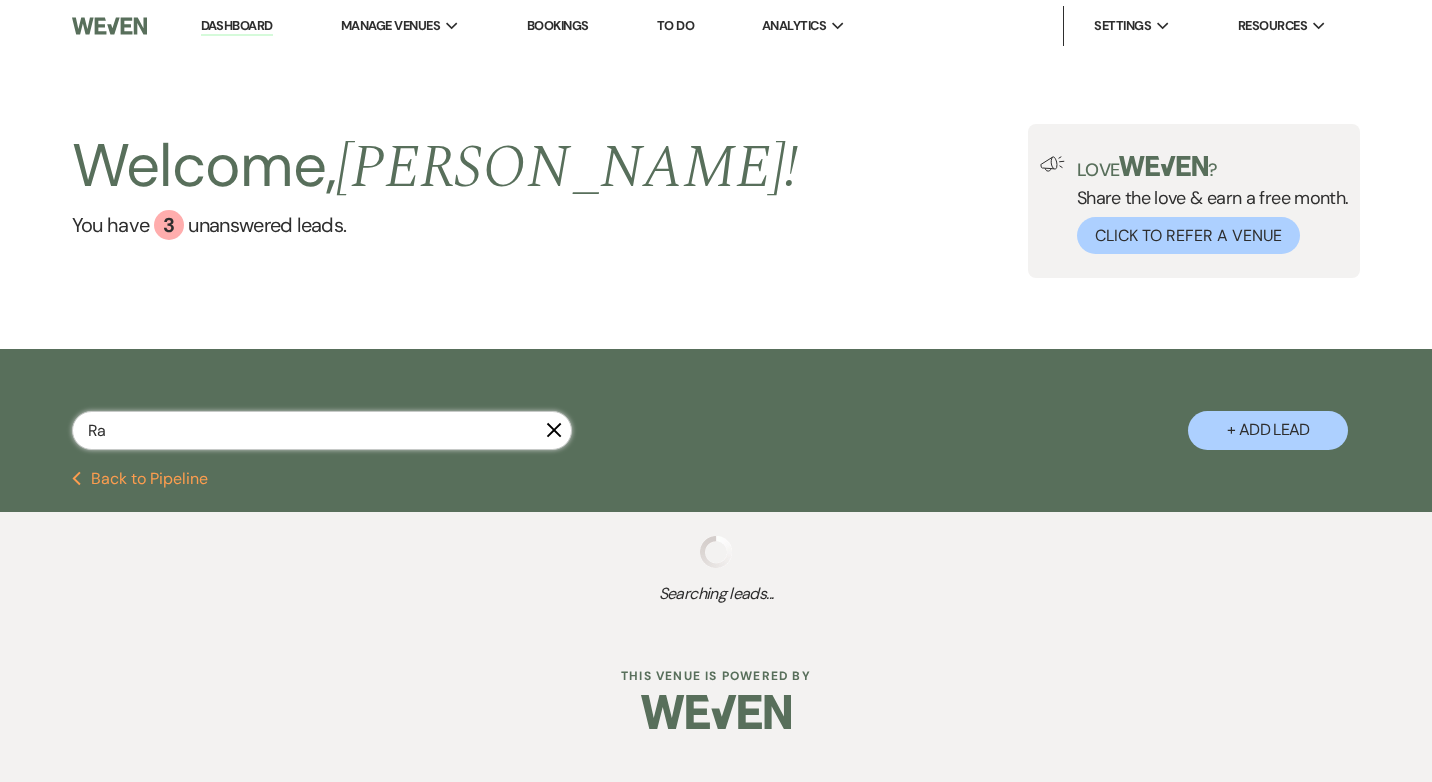 select on "5" 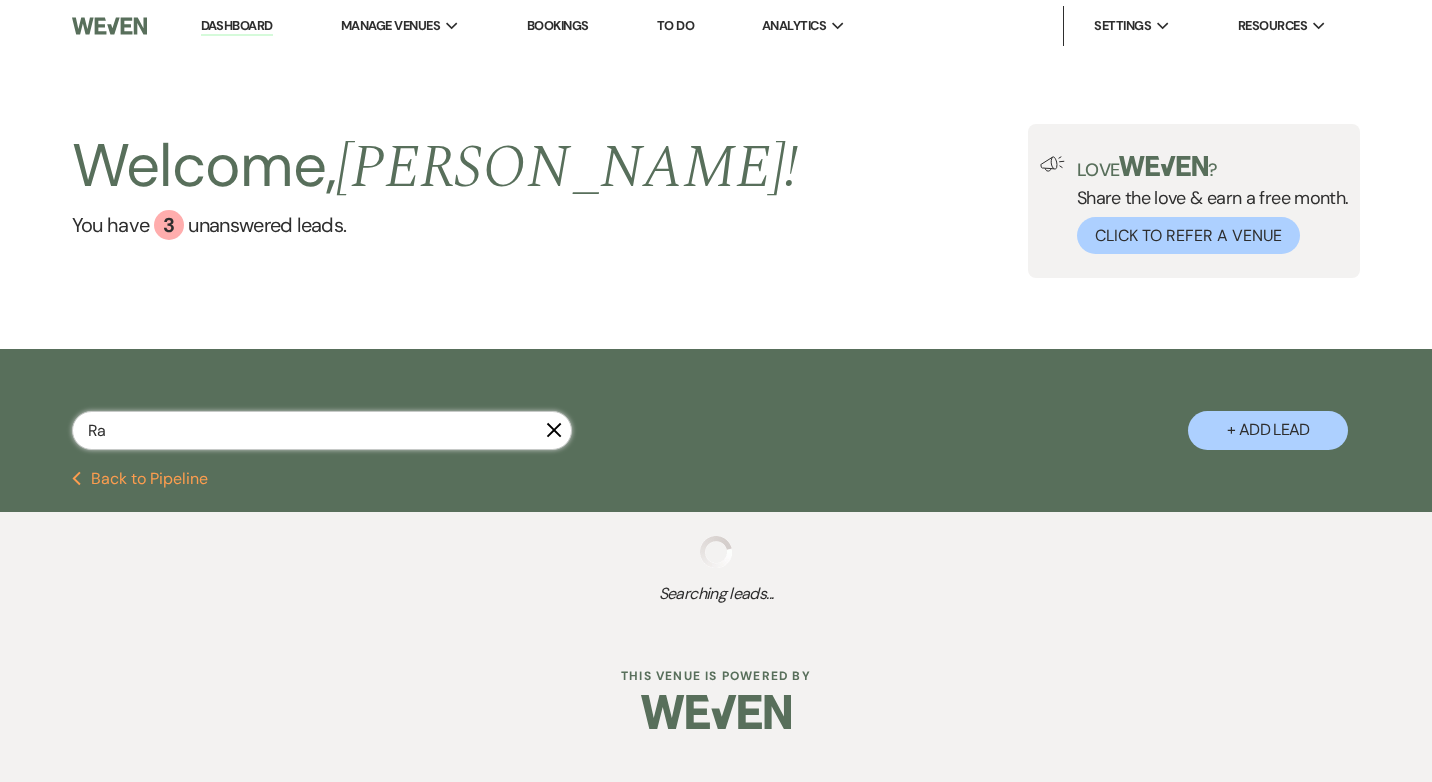 select on "5" 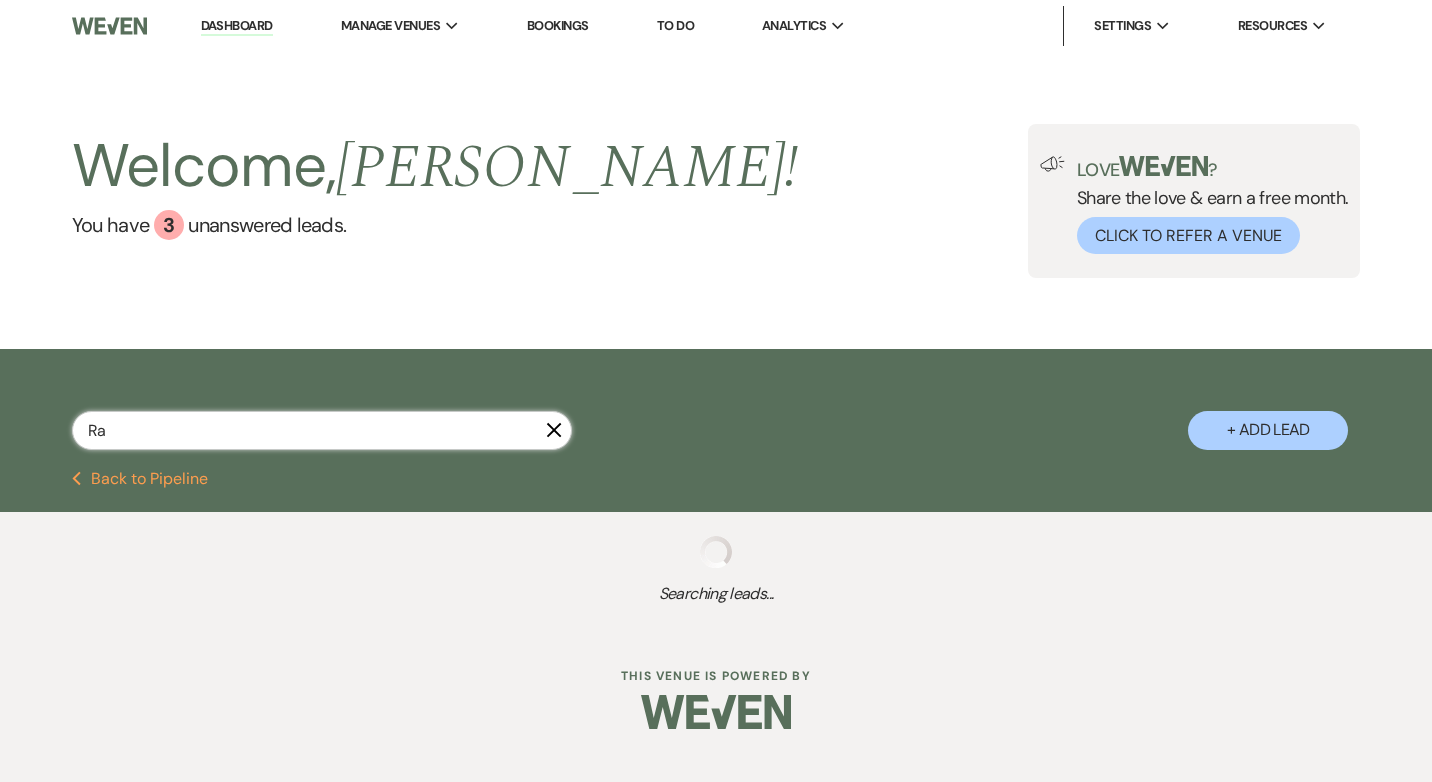 select on "8" 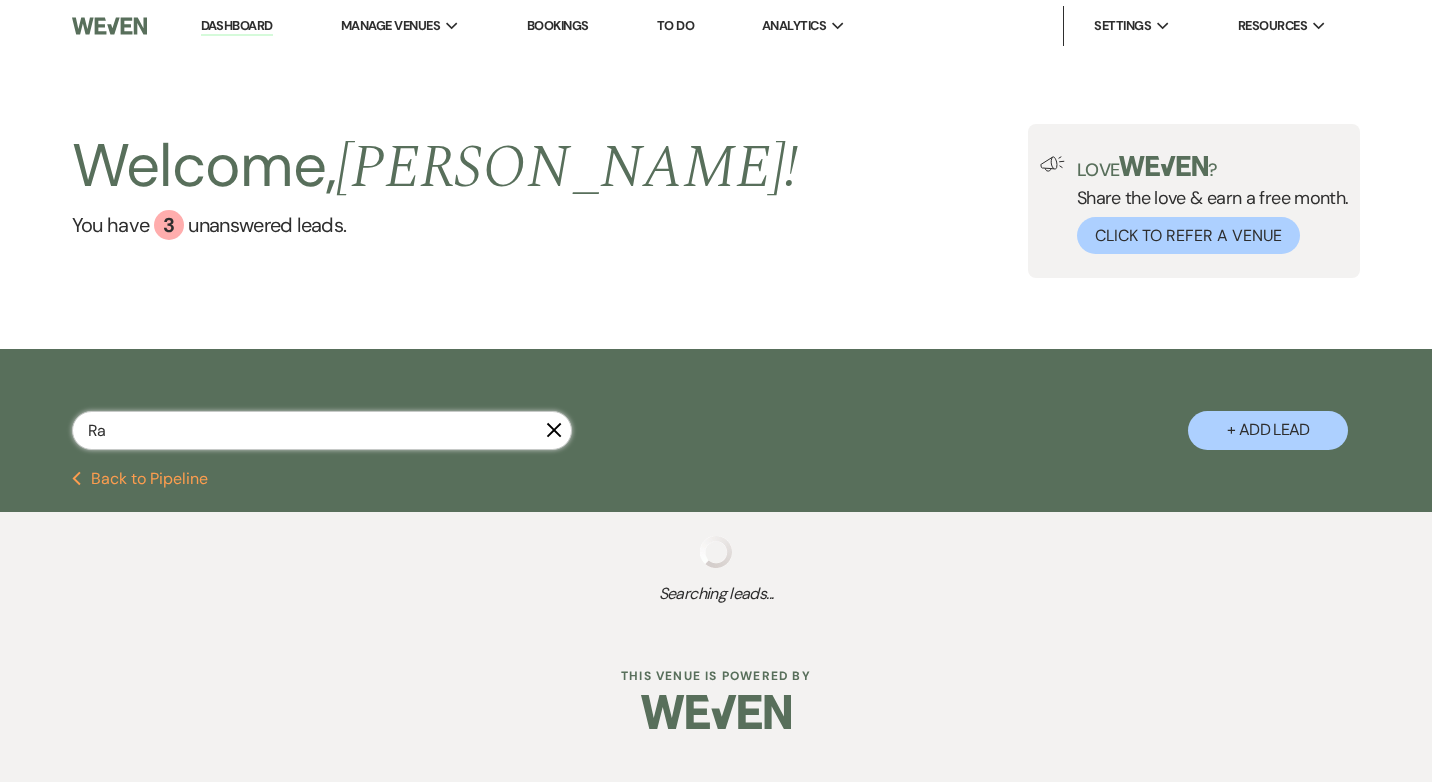 select on "5" 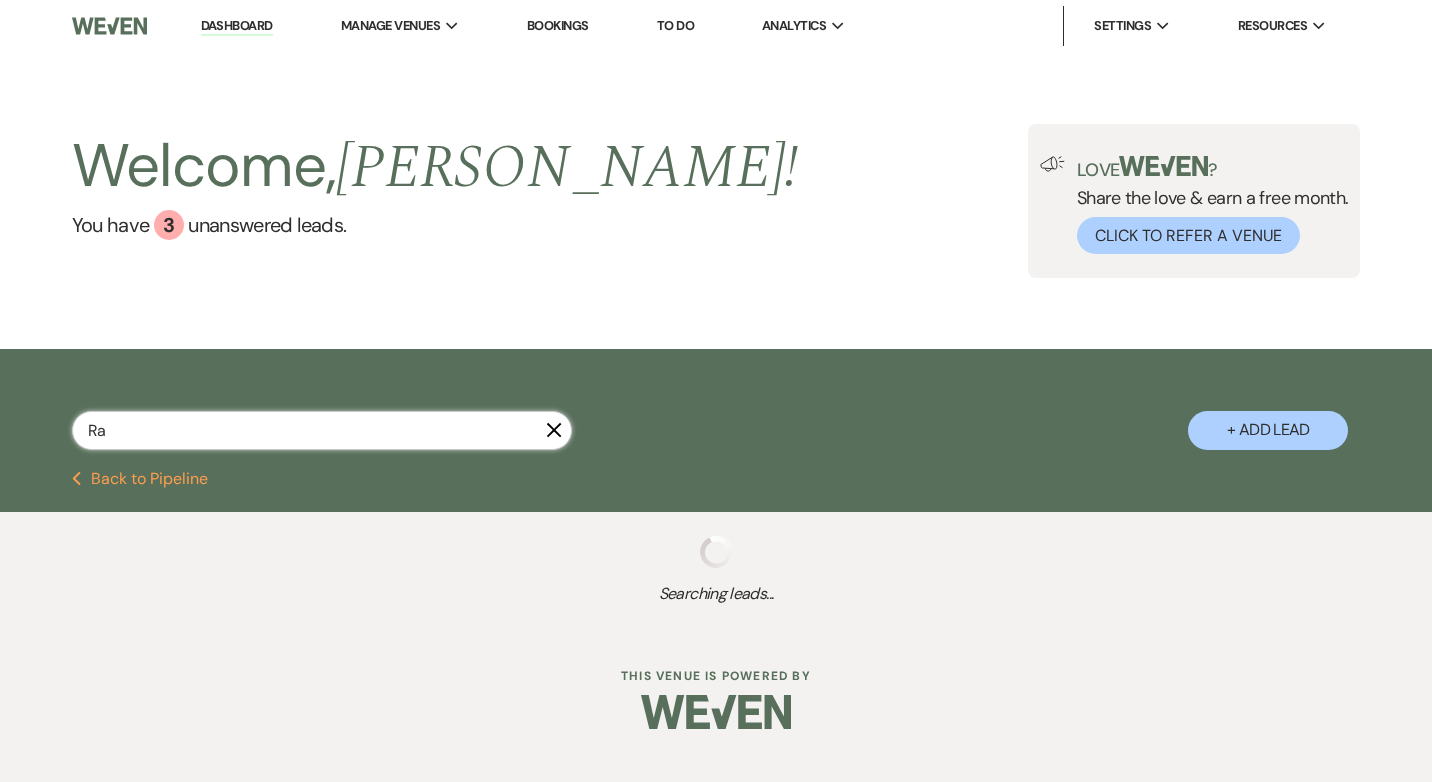 select on "8" 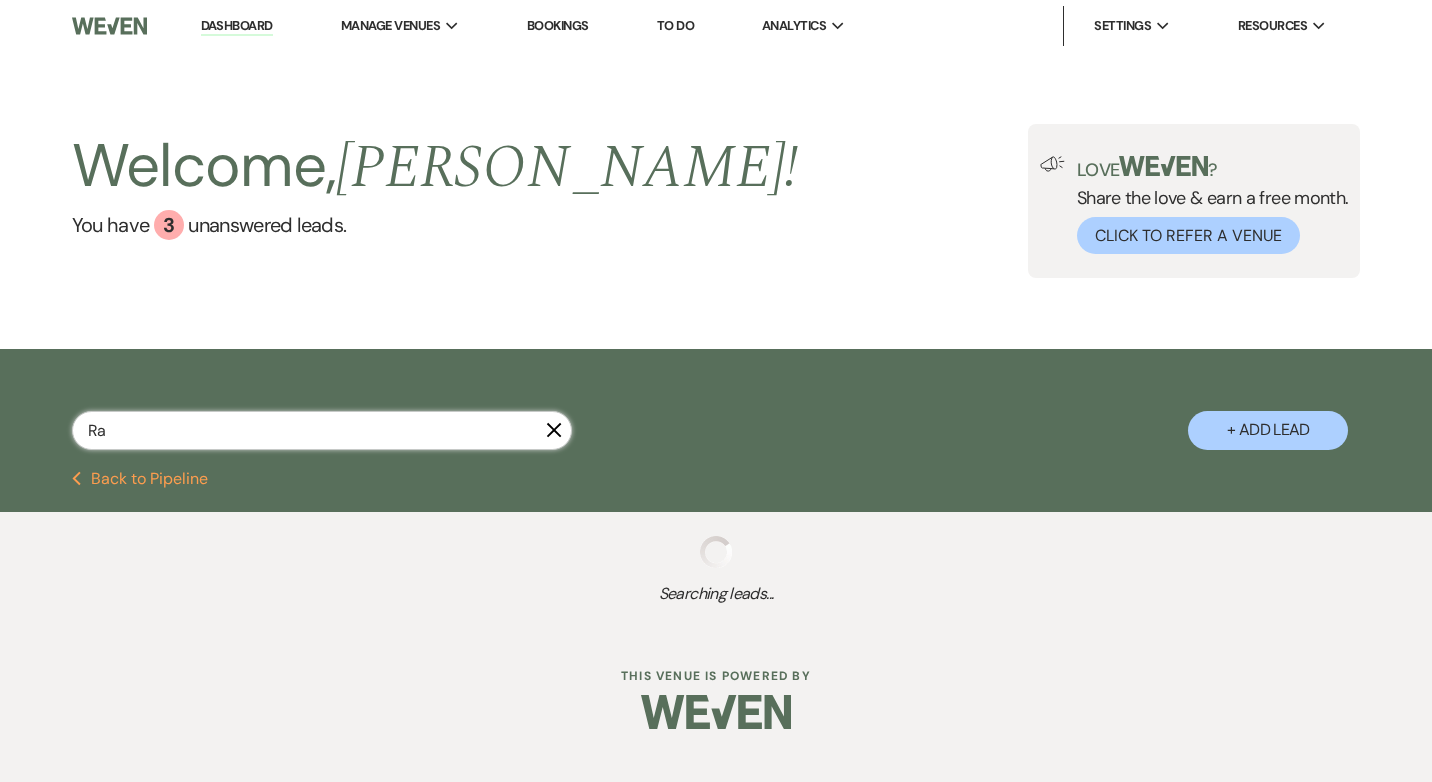select on "5" 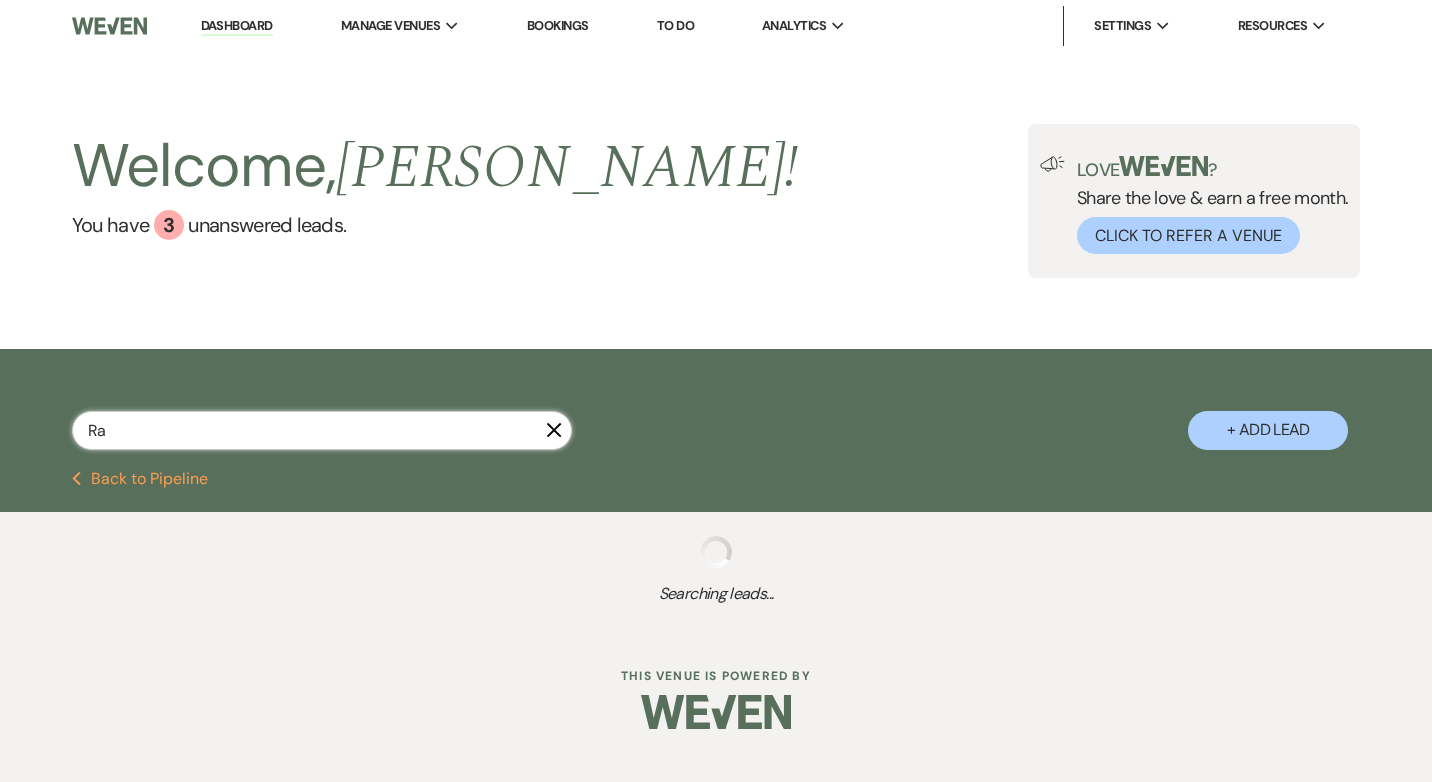 select on "8" 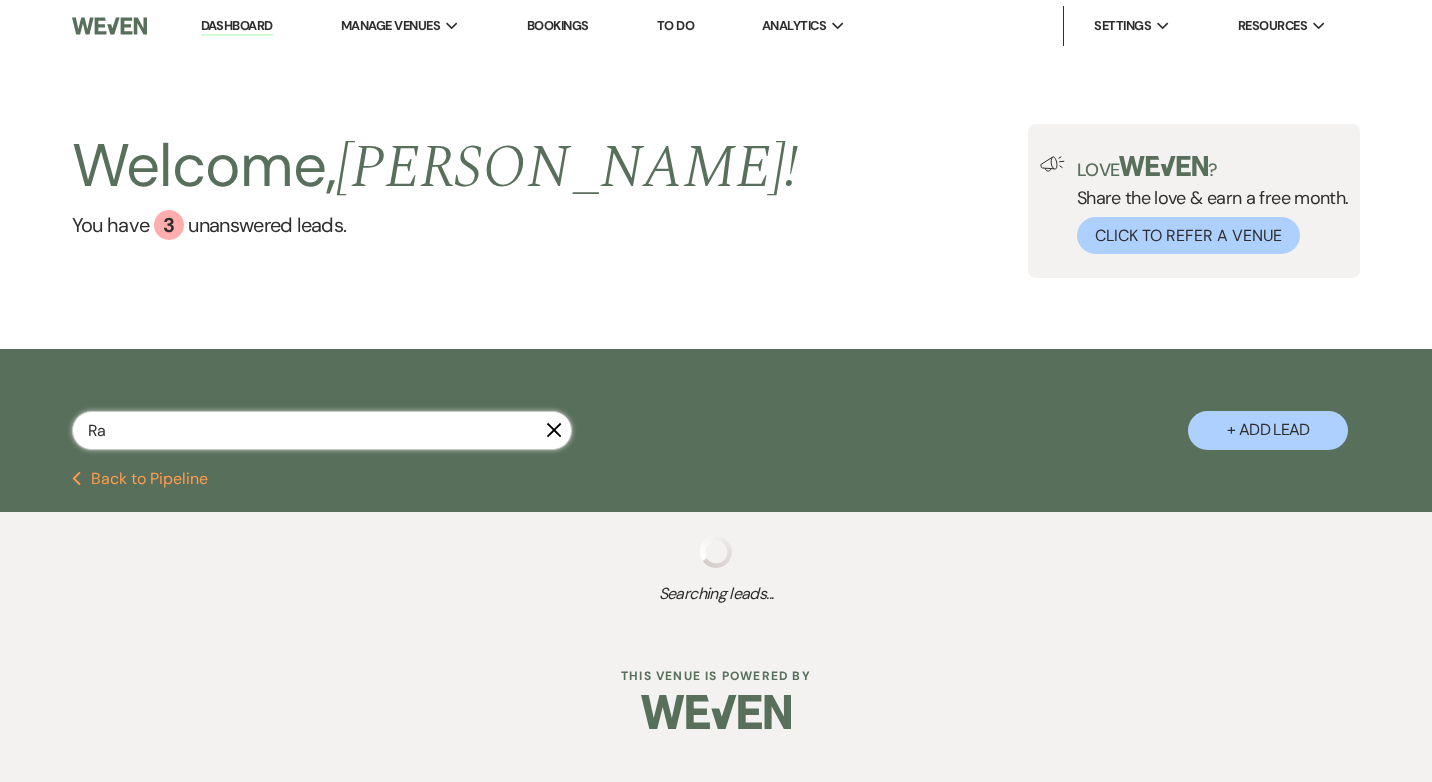 select on "5" 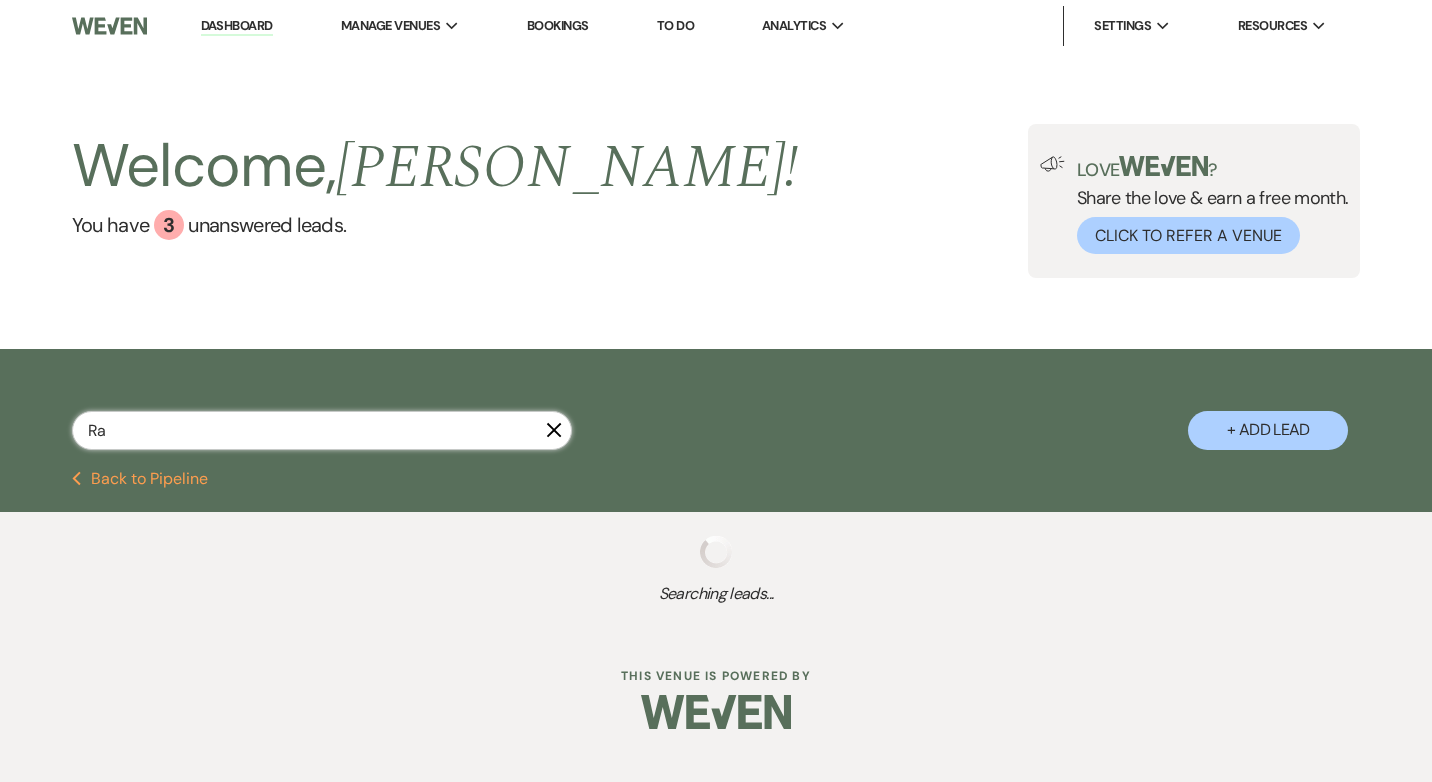 select on "8" 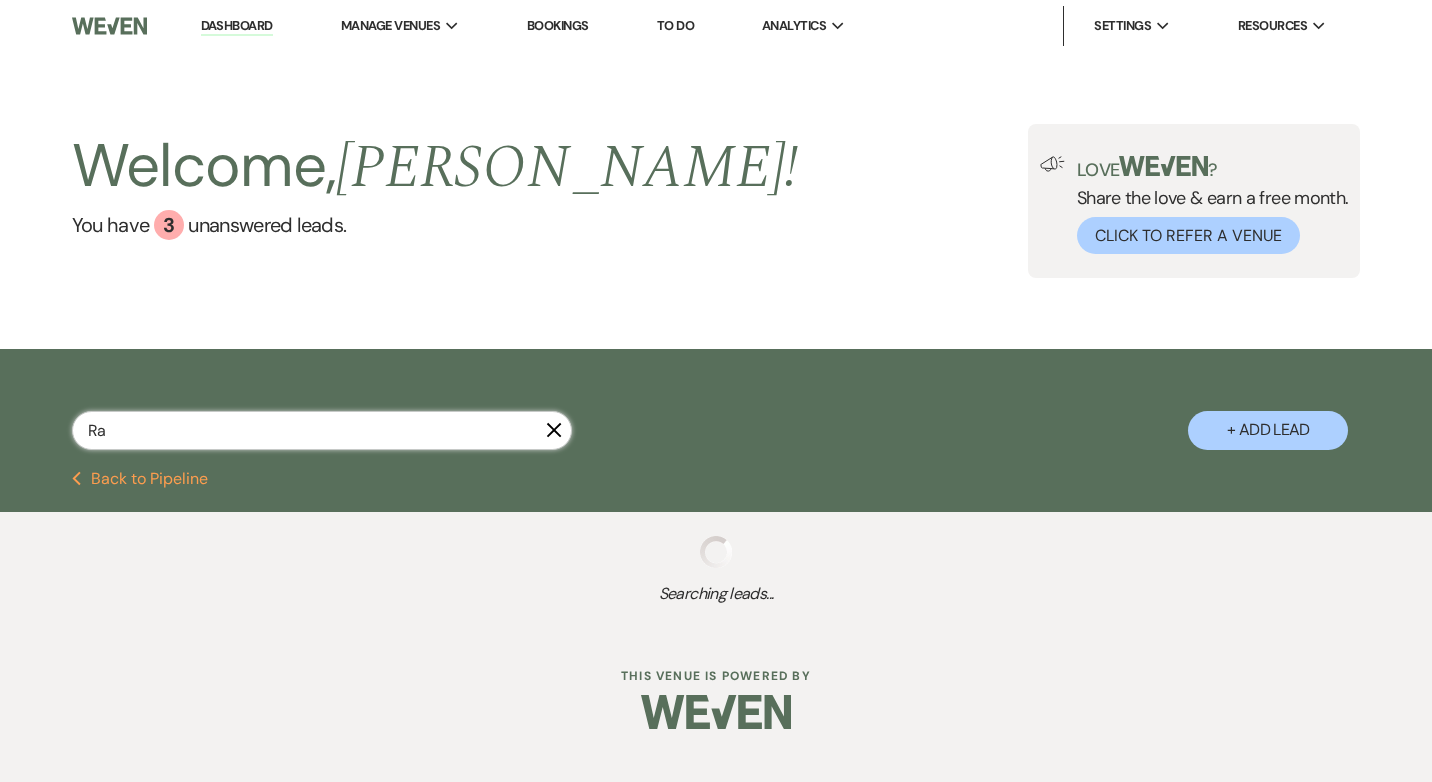 select on "5" 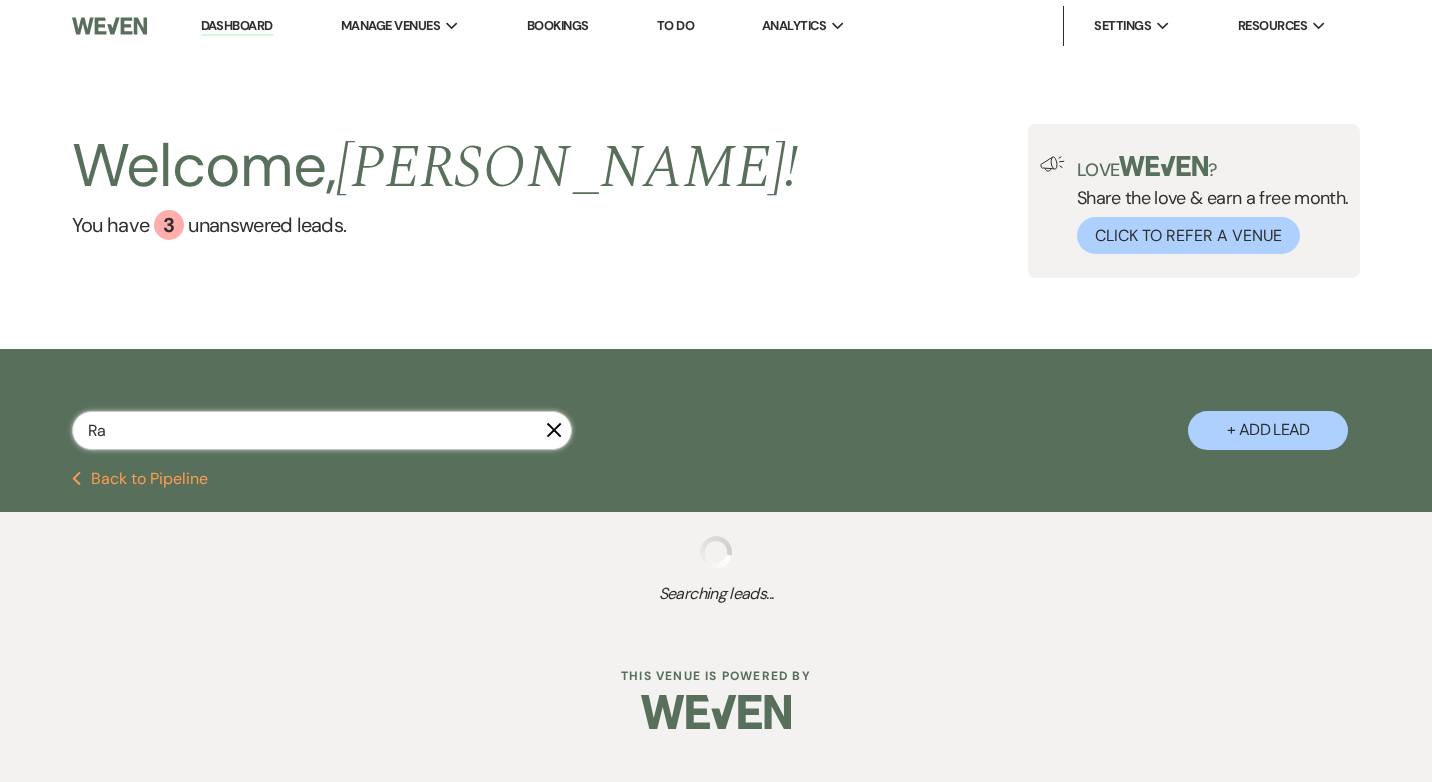 select on "8" 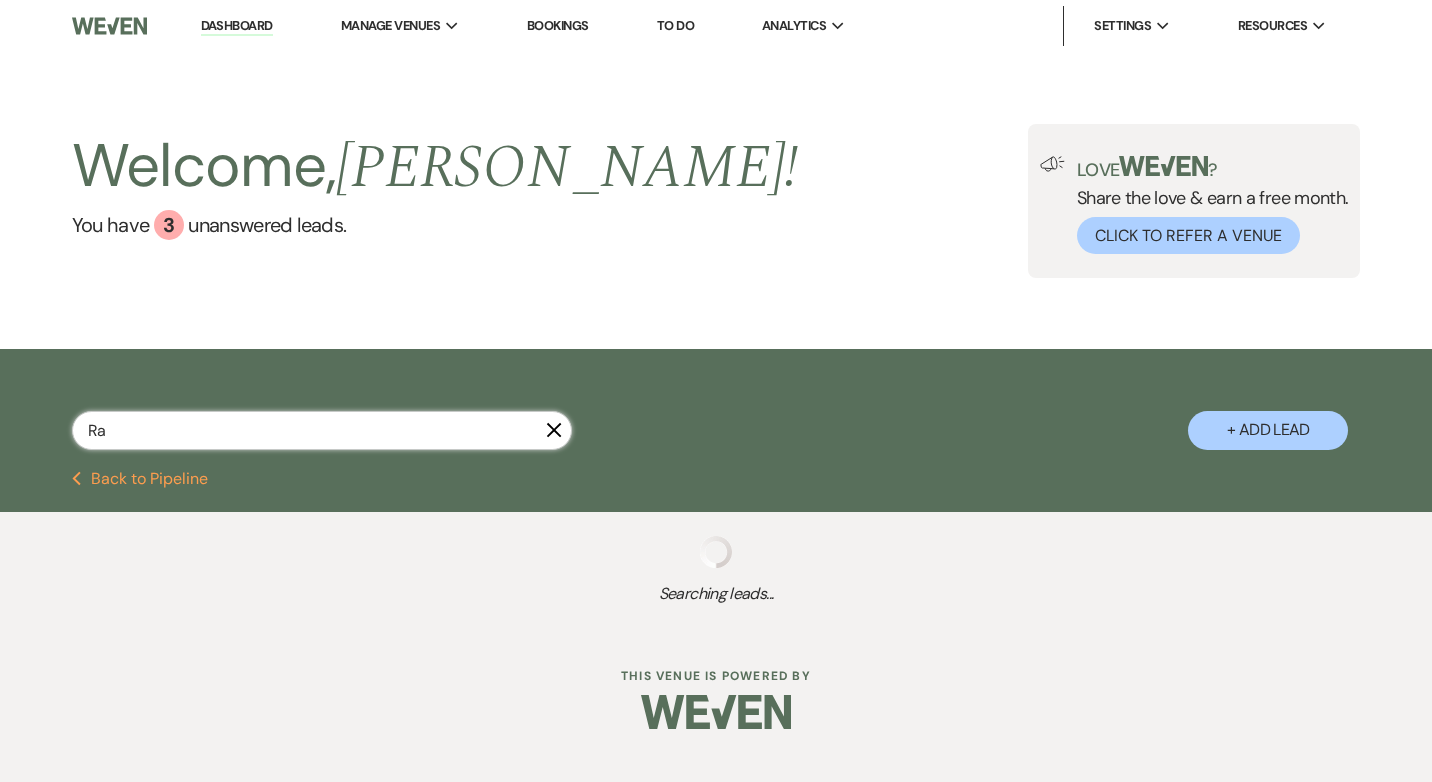 select on "2" 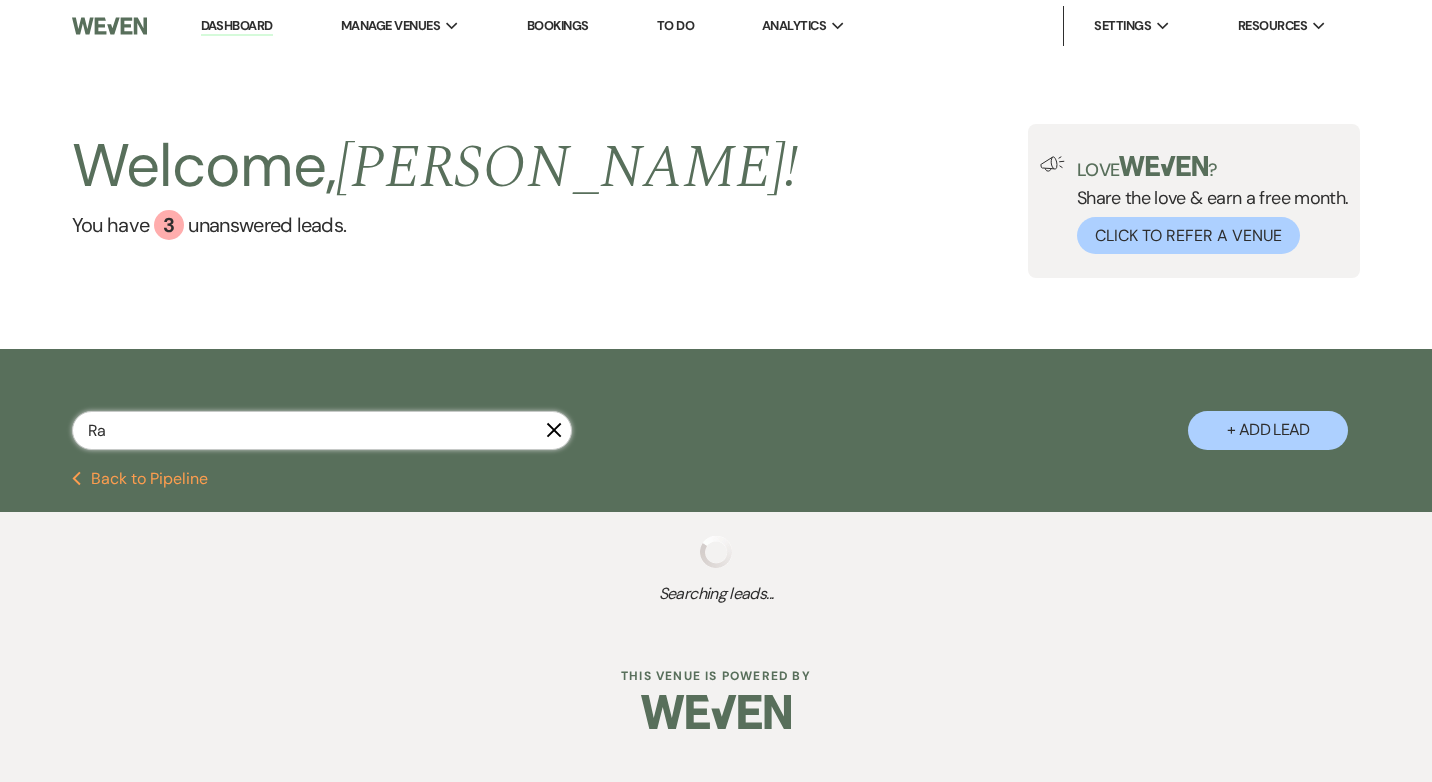 select on "8" 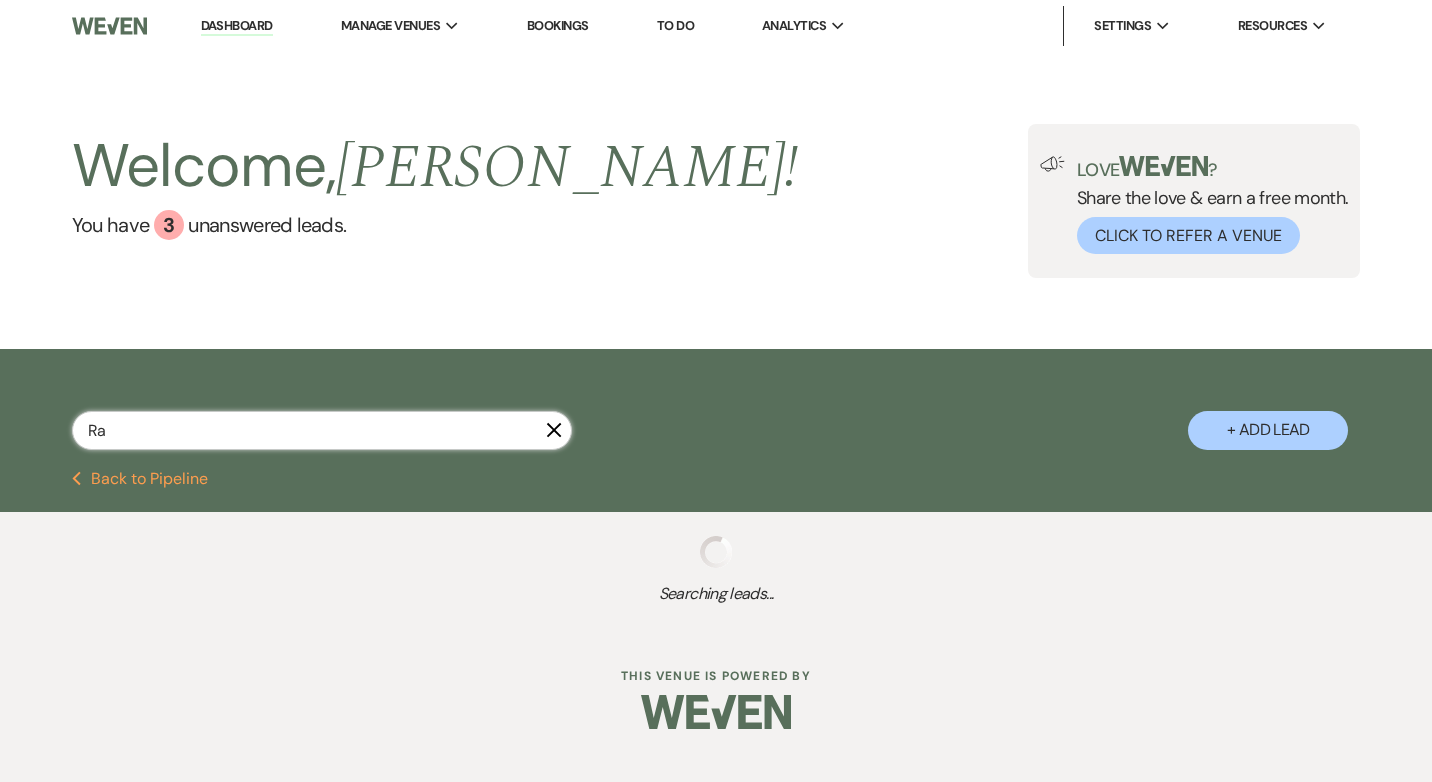 select on "2" 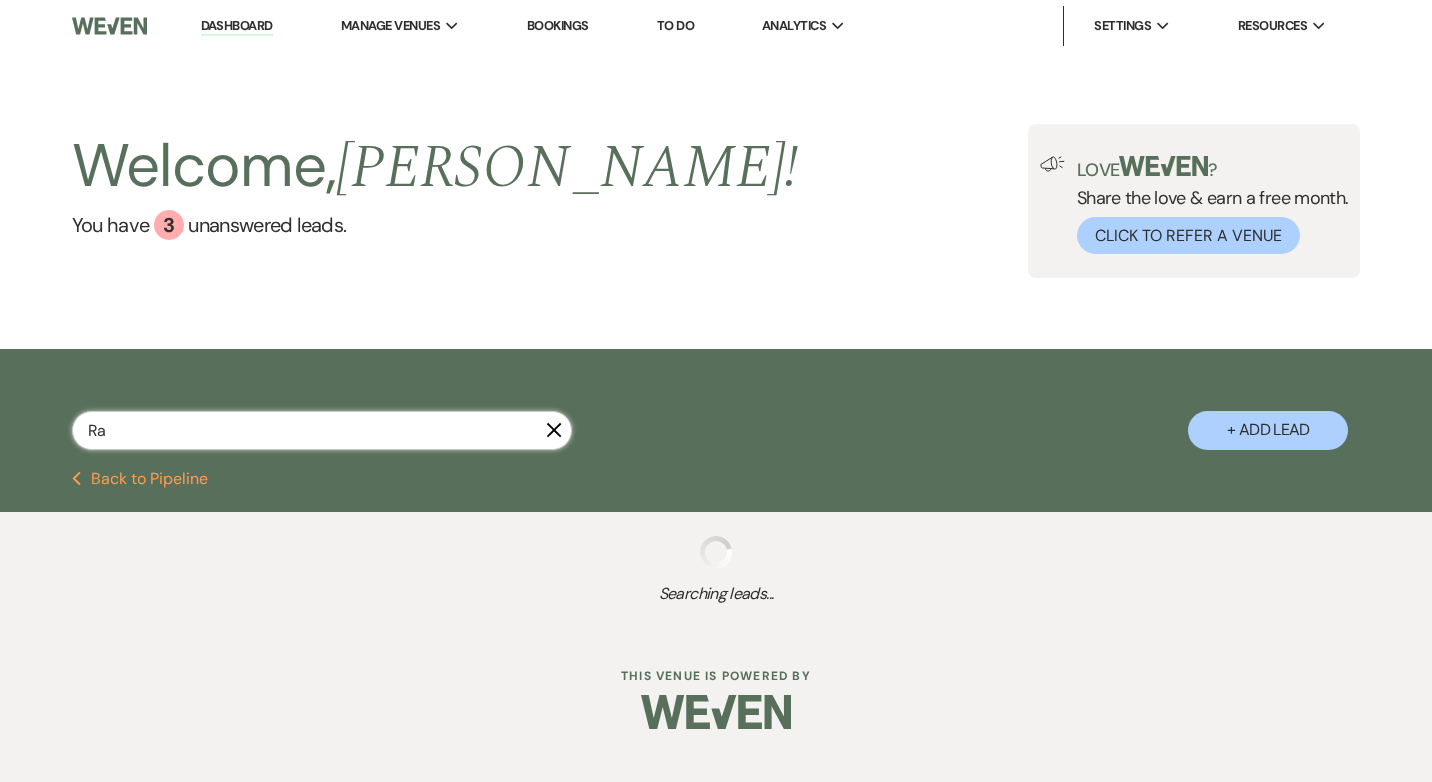 select on "8" 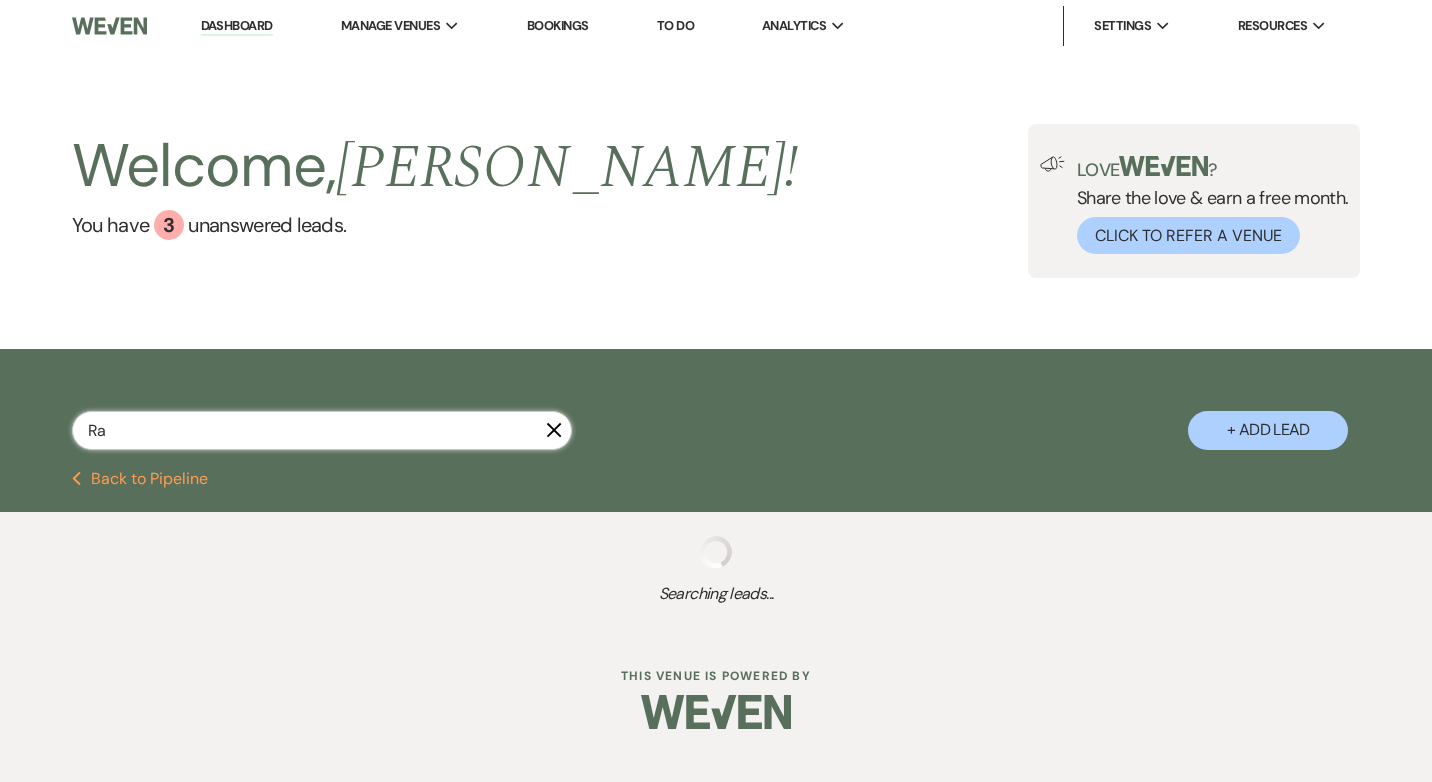 select on "5" 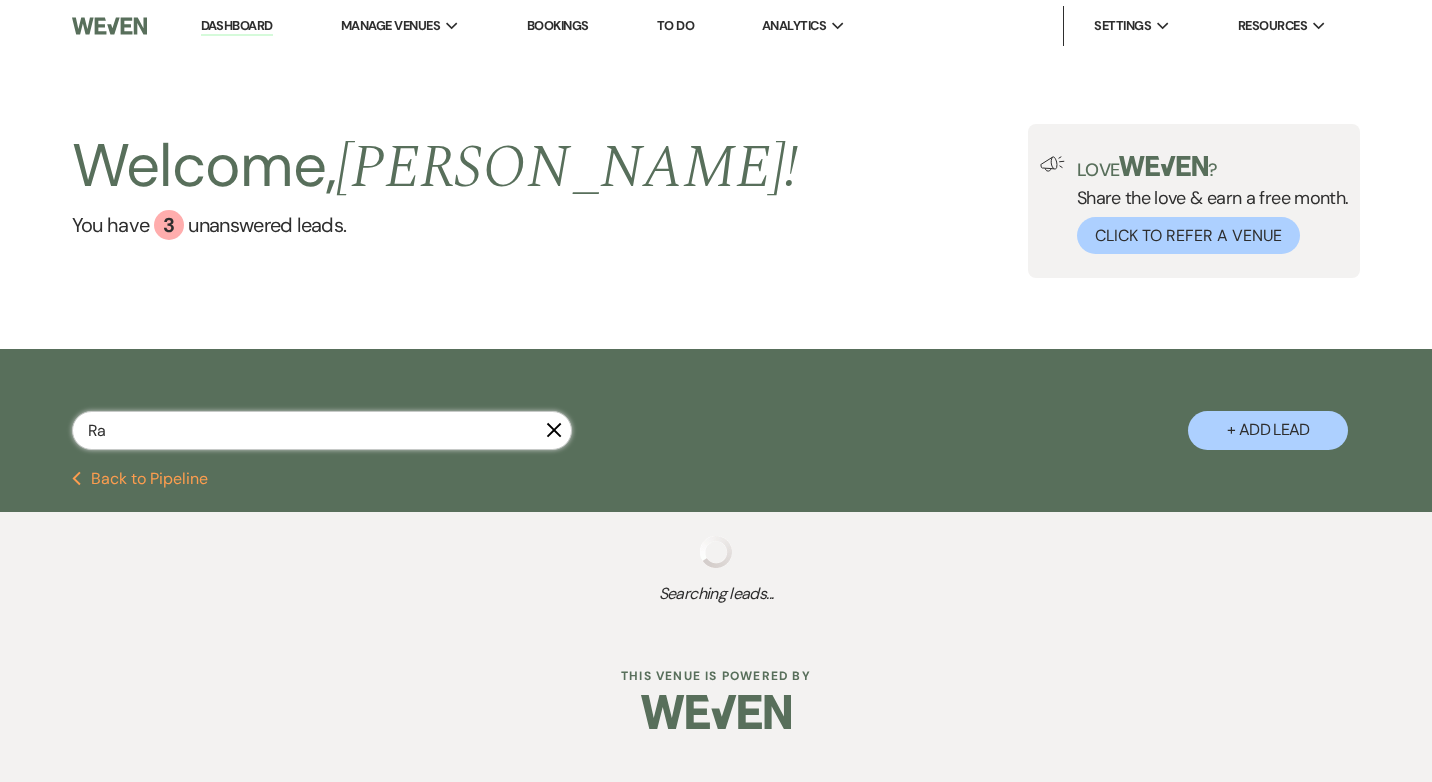 select on "8" 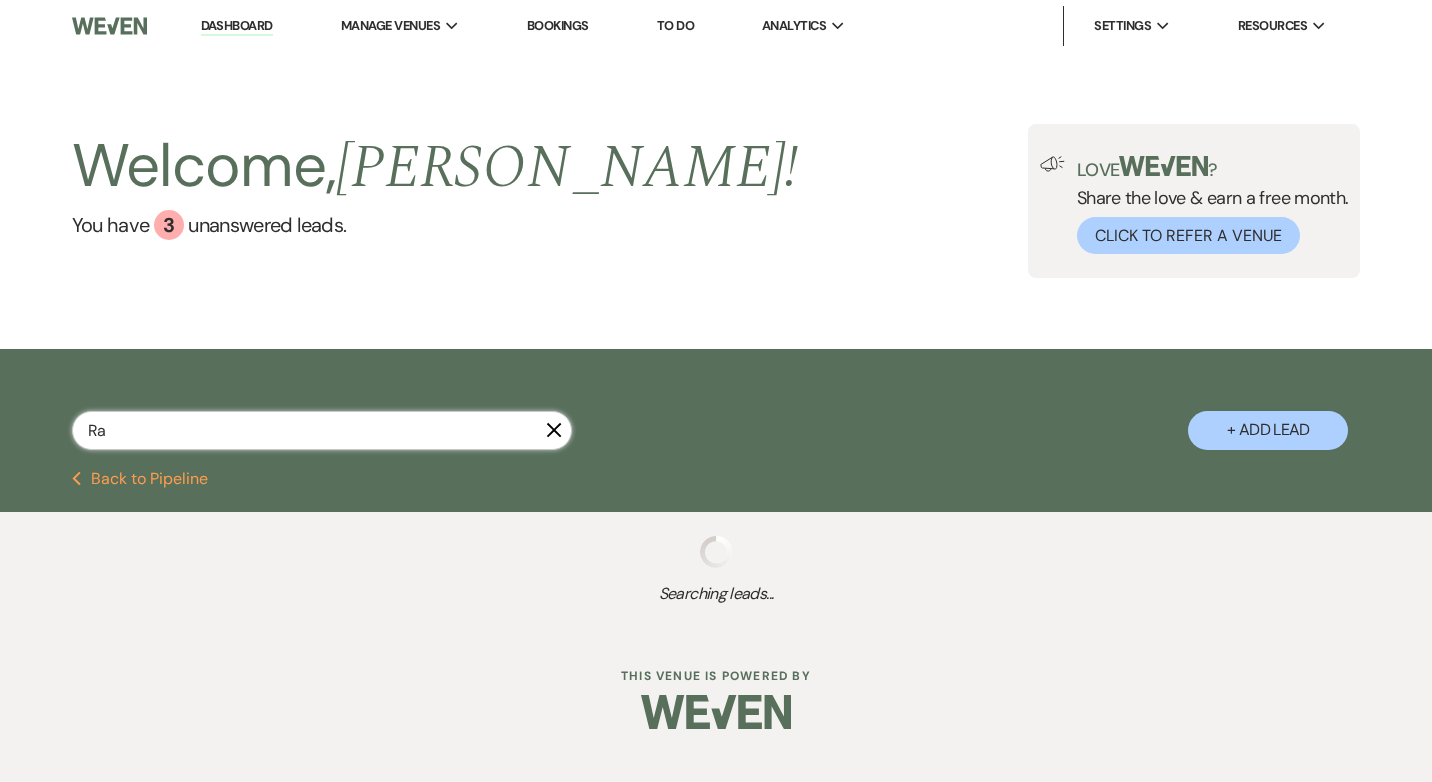 select on "5" 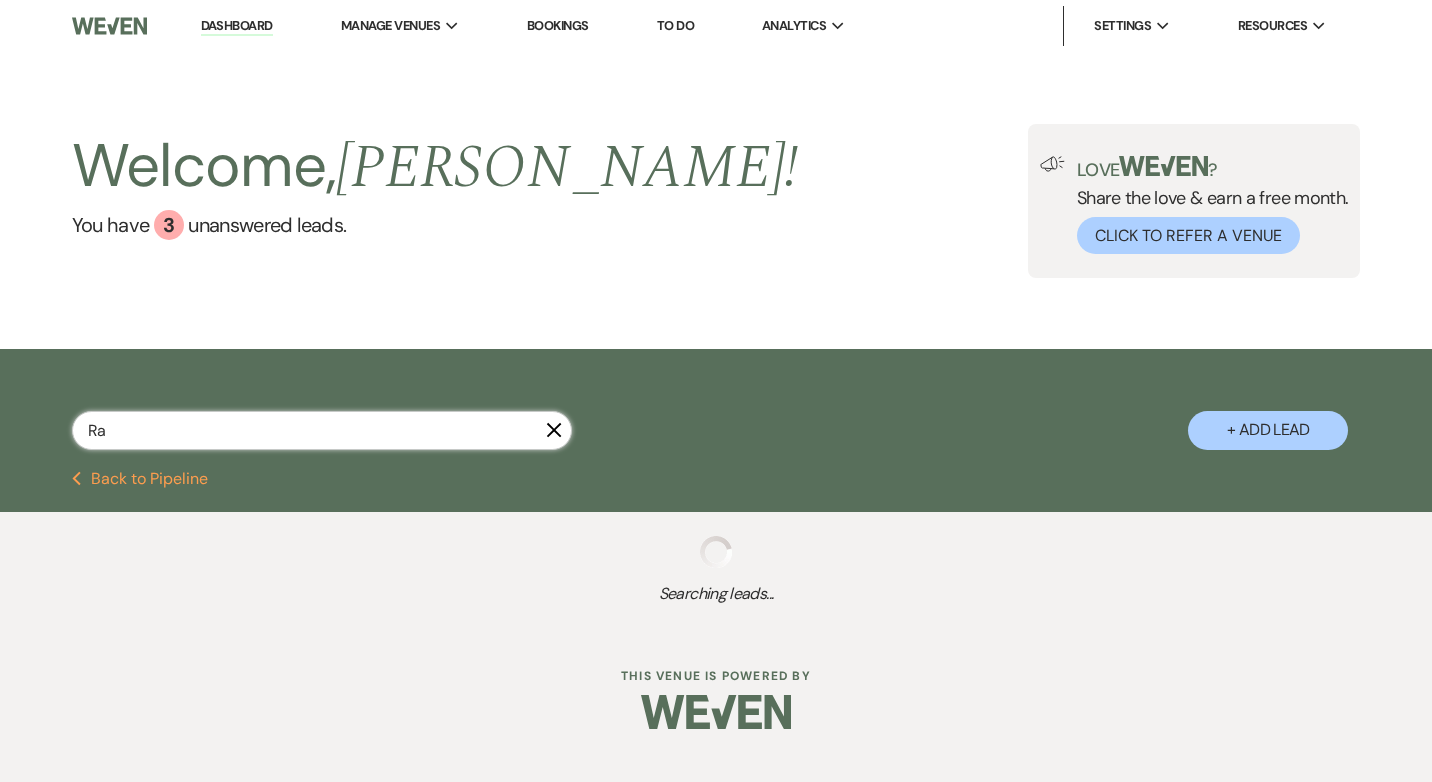 select on "8" 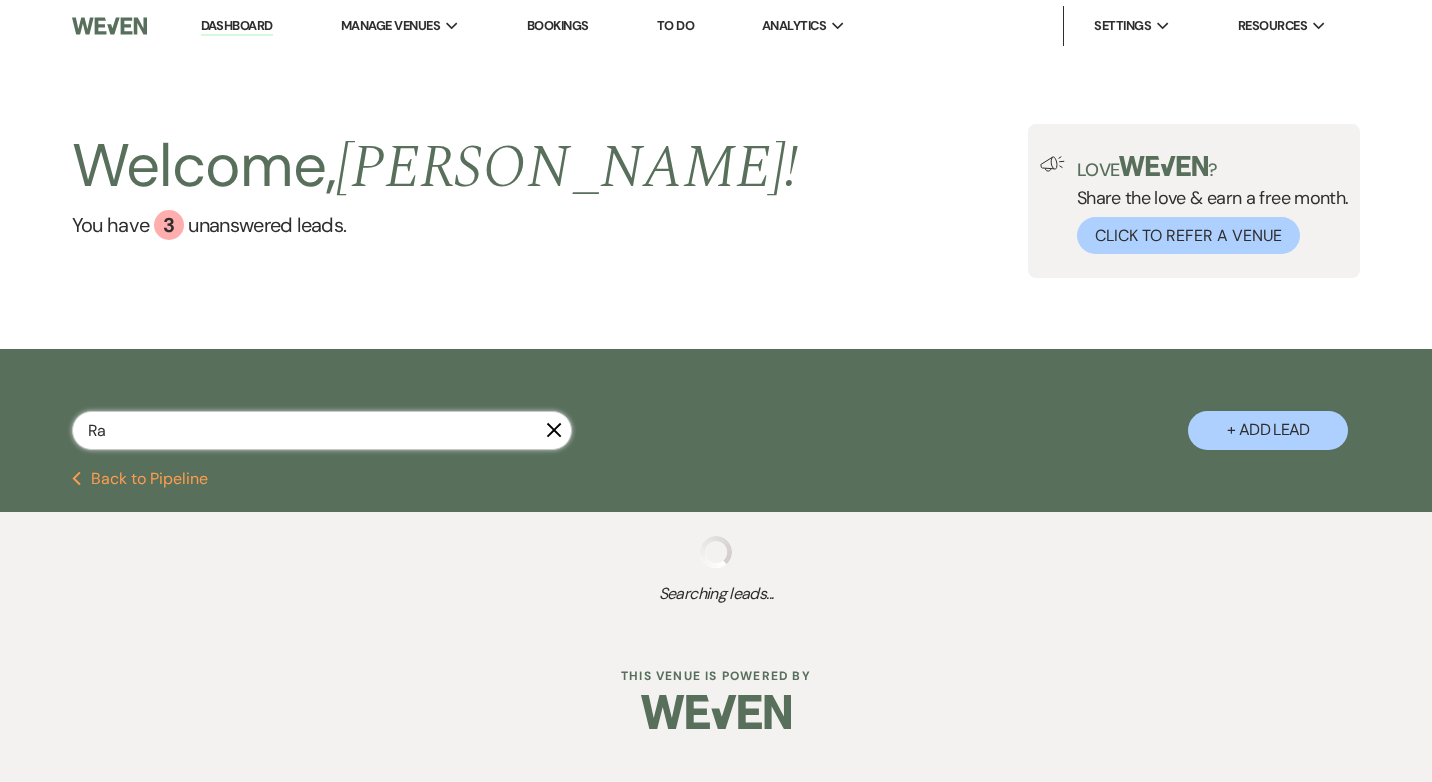 select on "5" 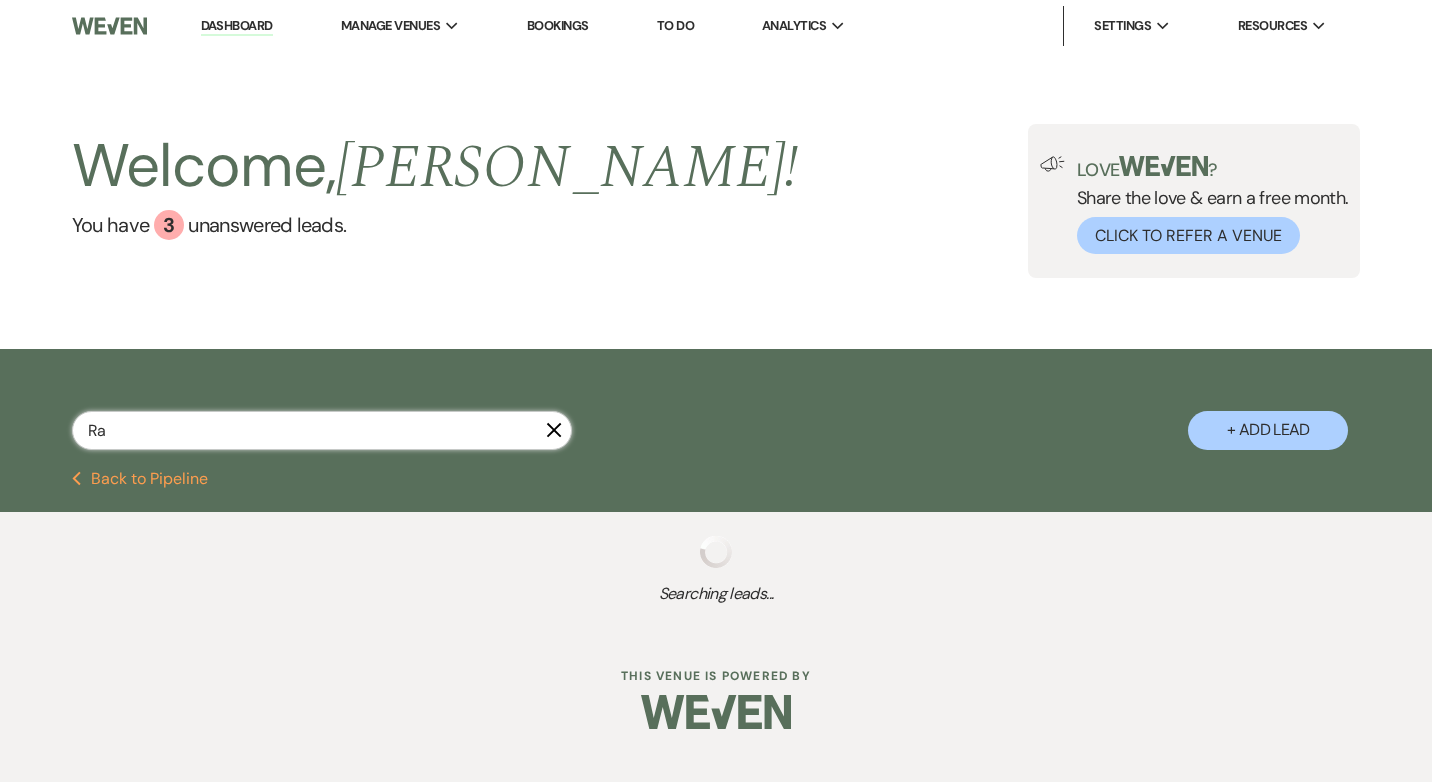 select on "8" 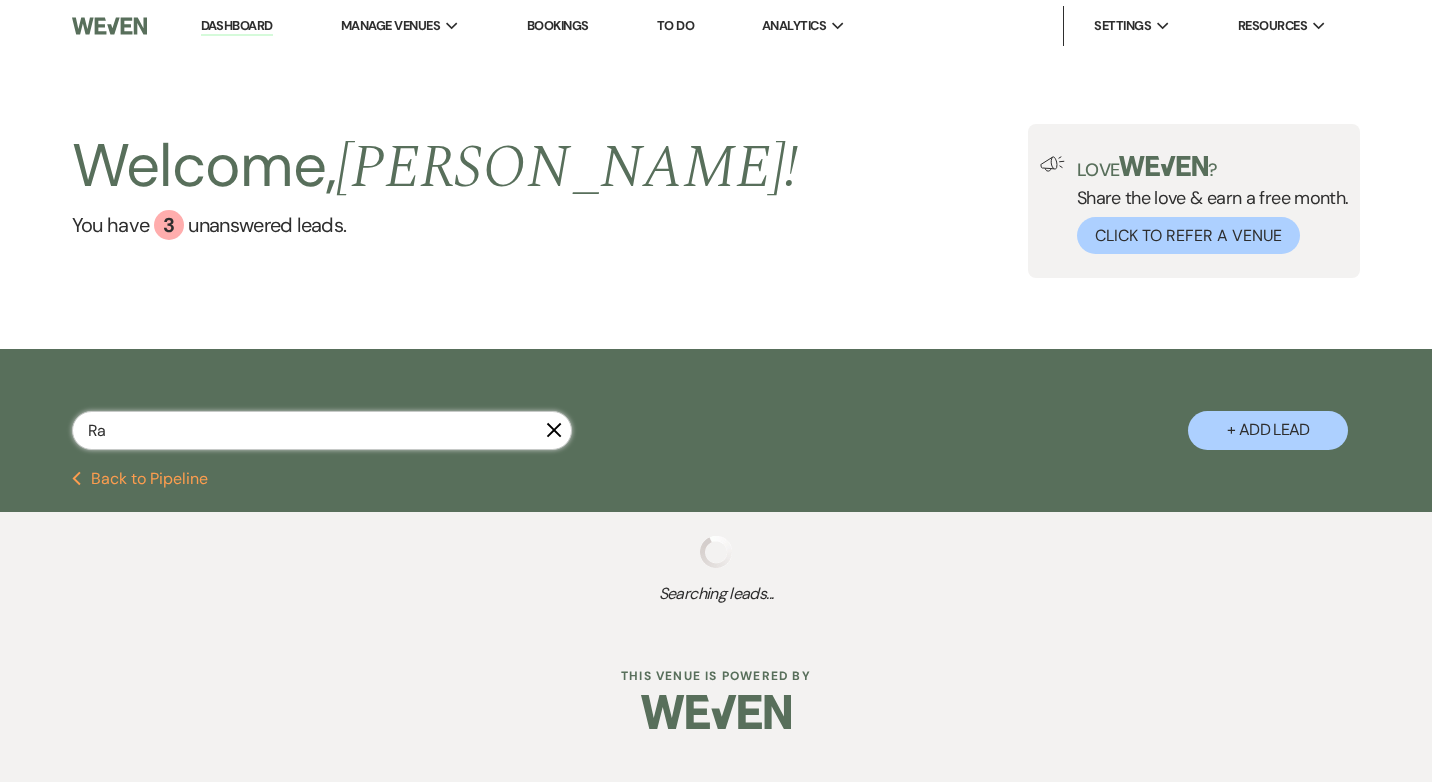 select on "6" 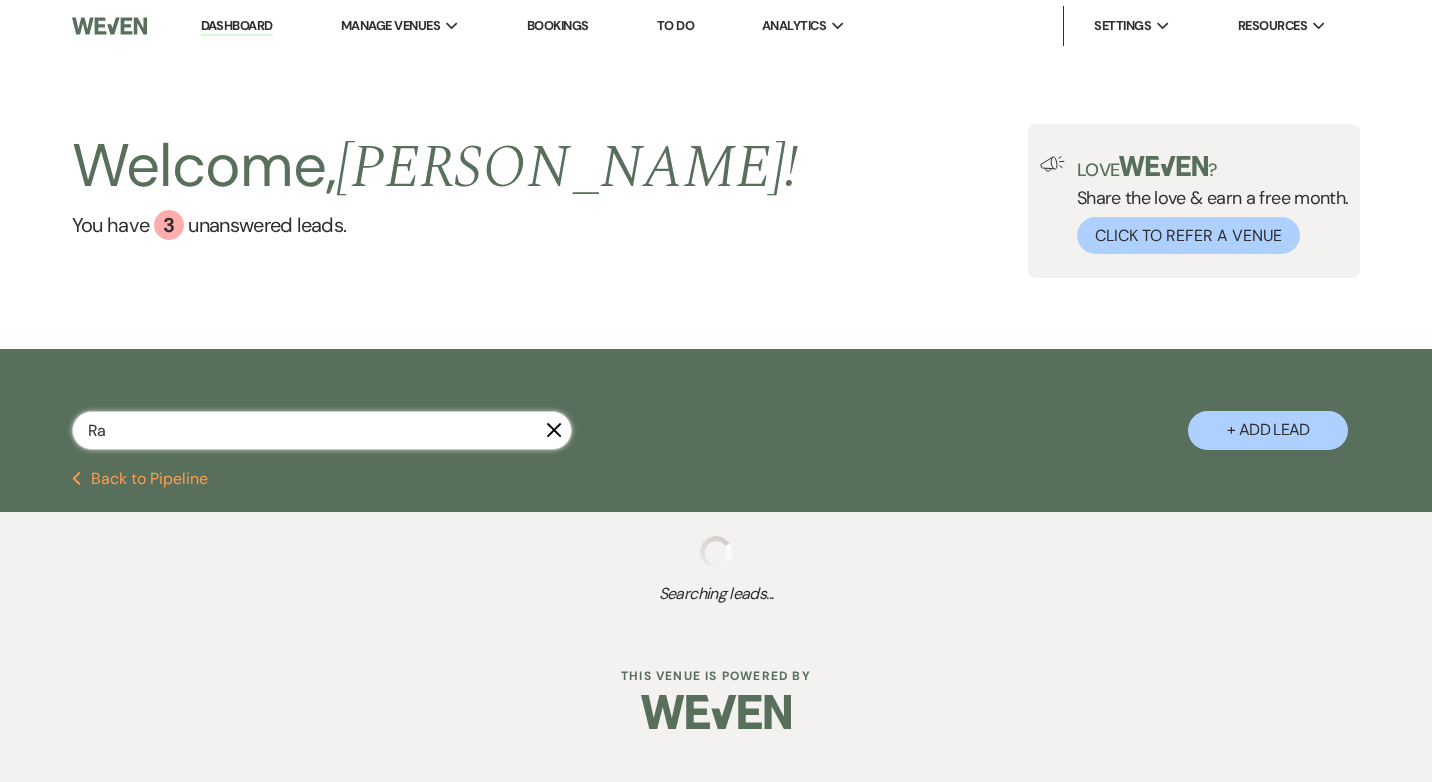 select on "8" 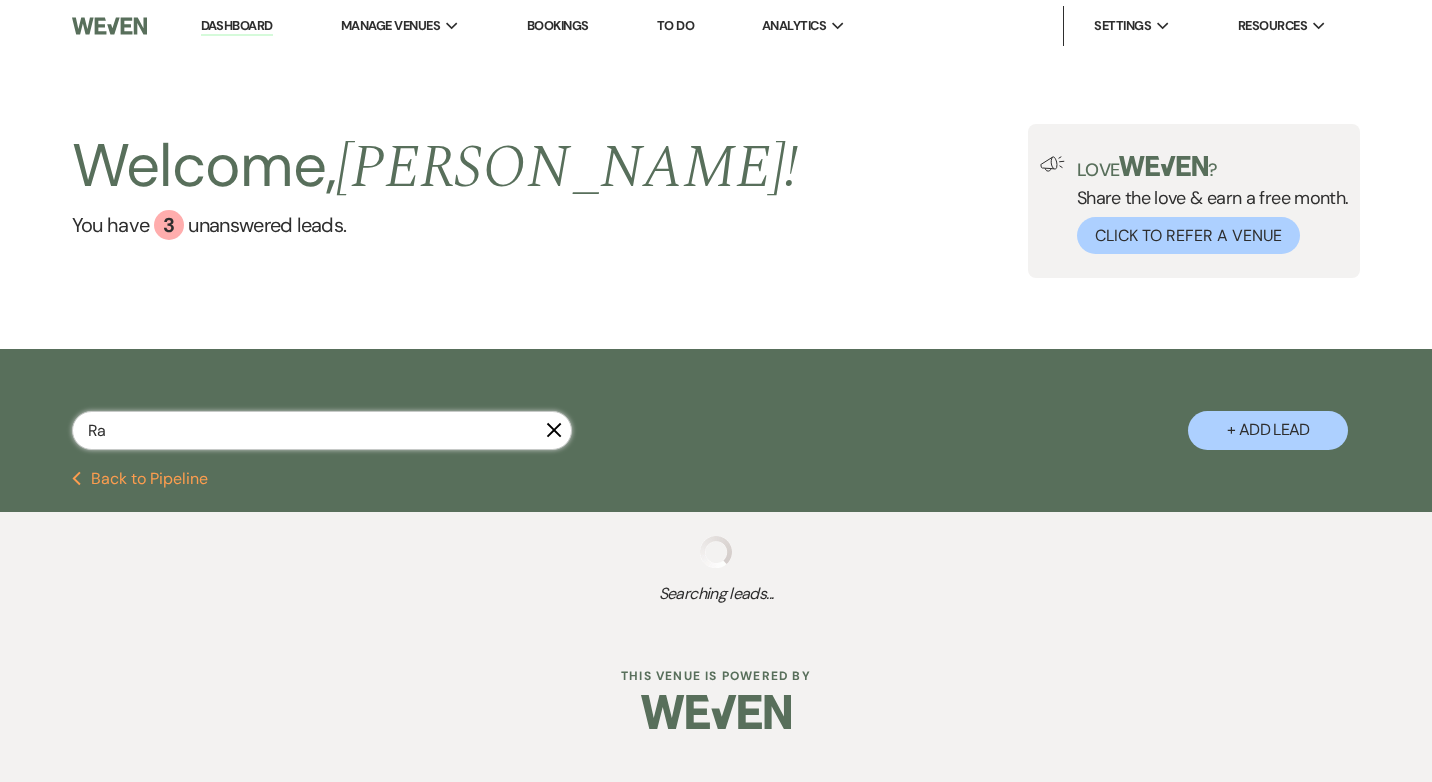 select on "5" 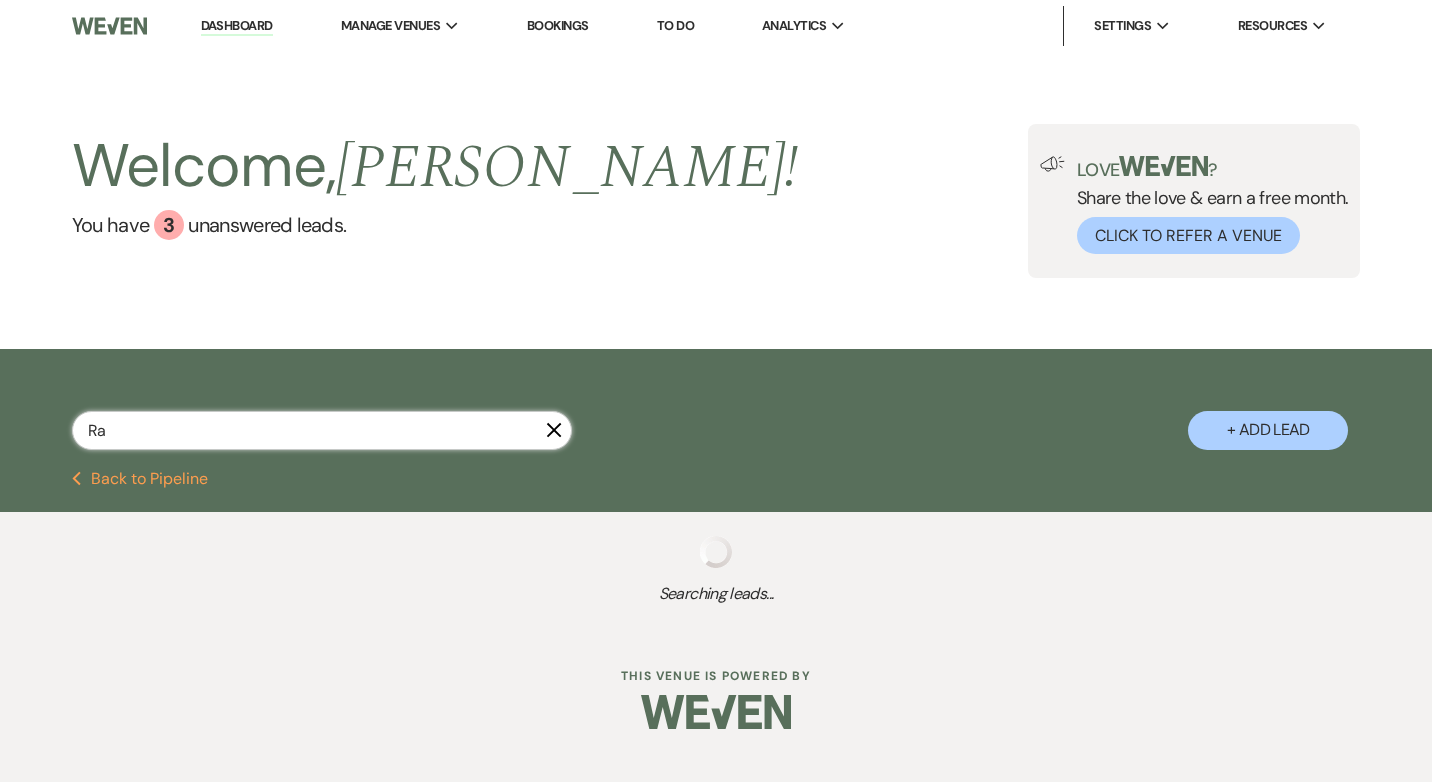 select on "8" 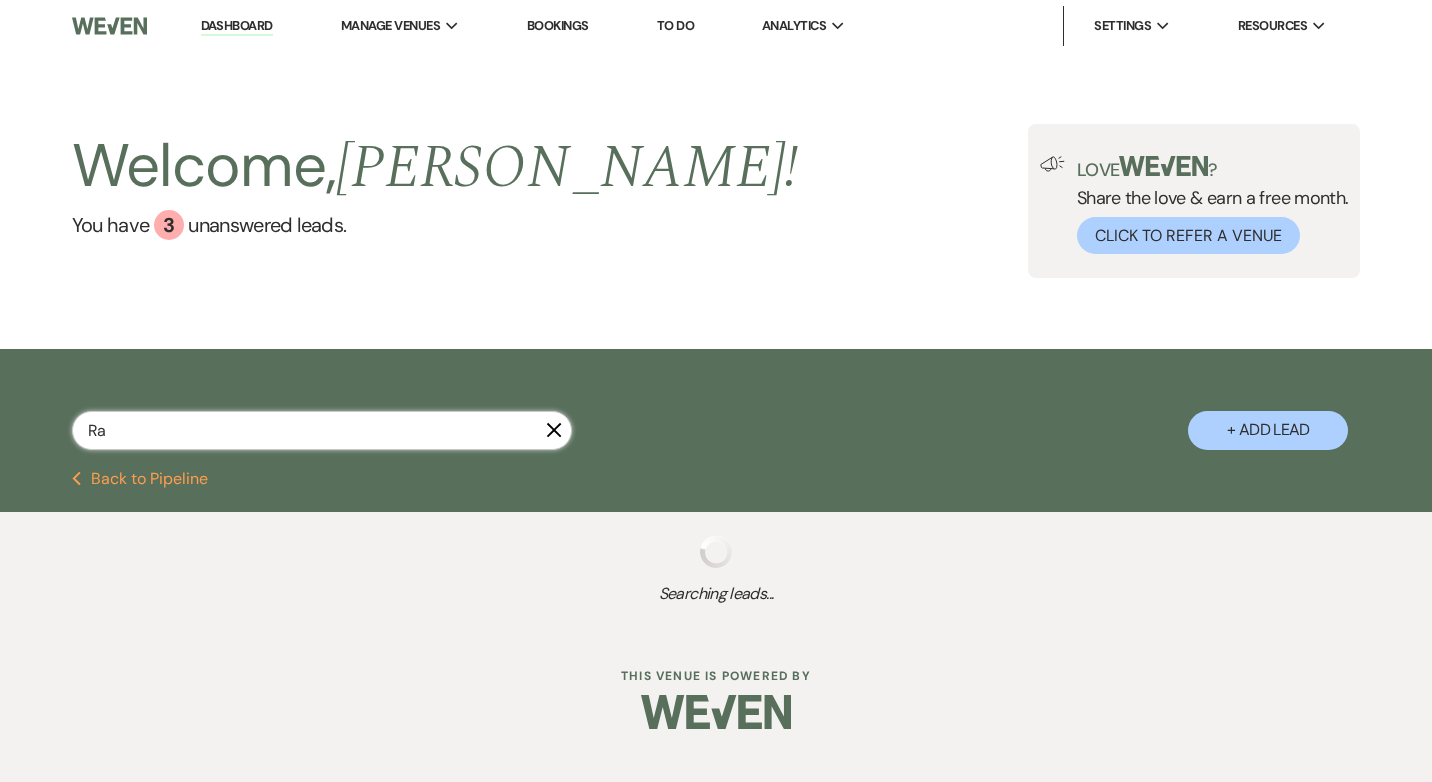 select on "5" 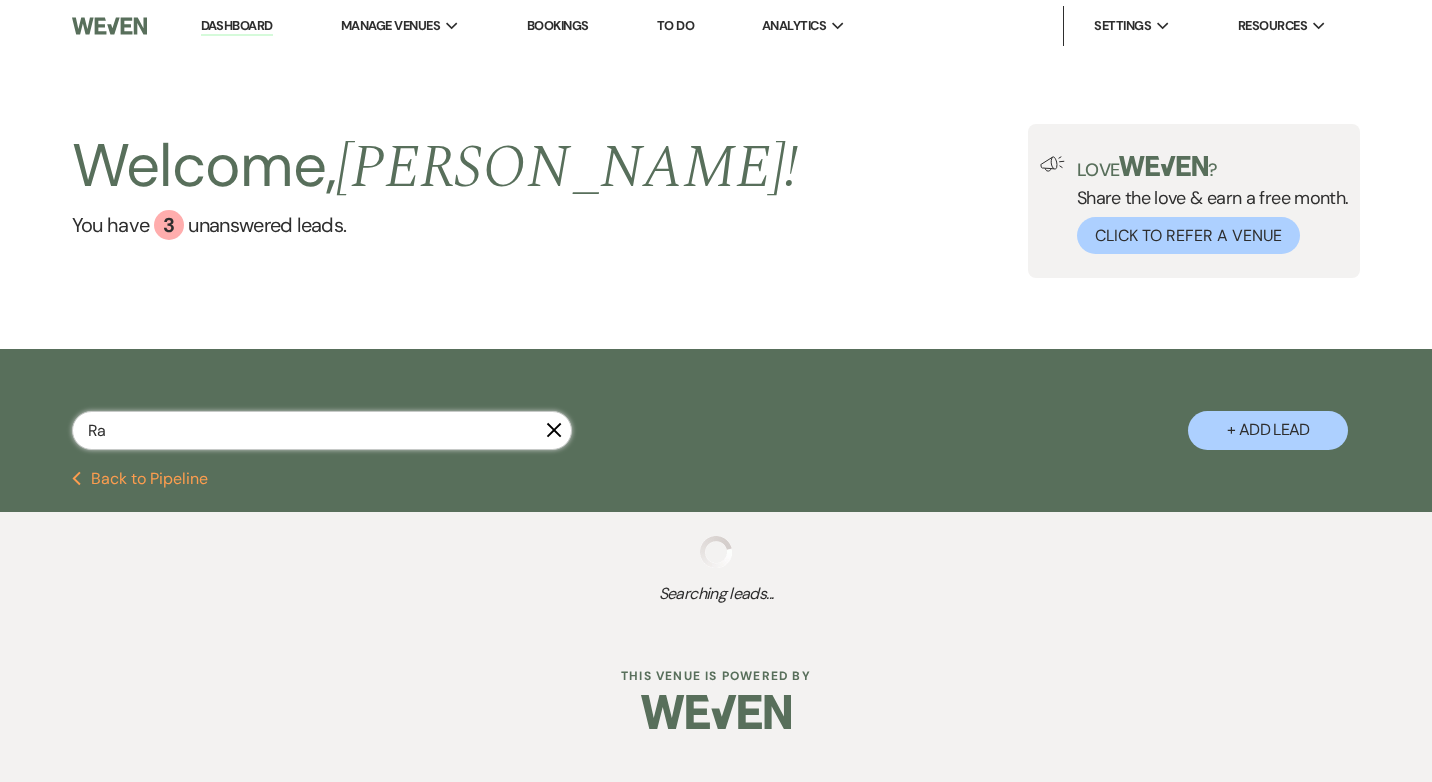 select on "8" 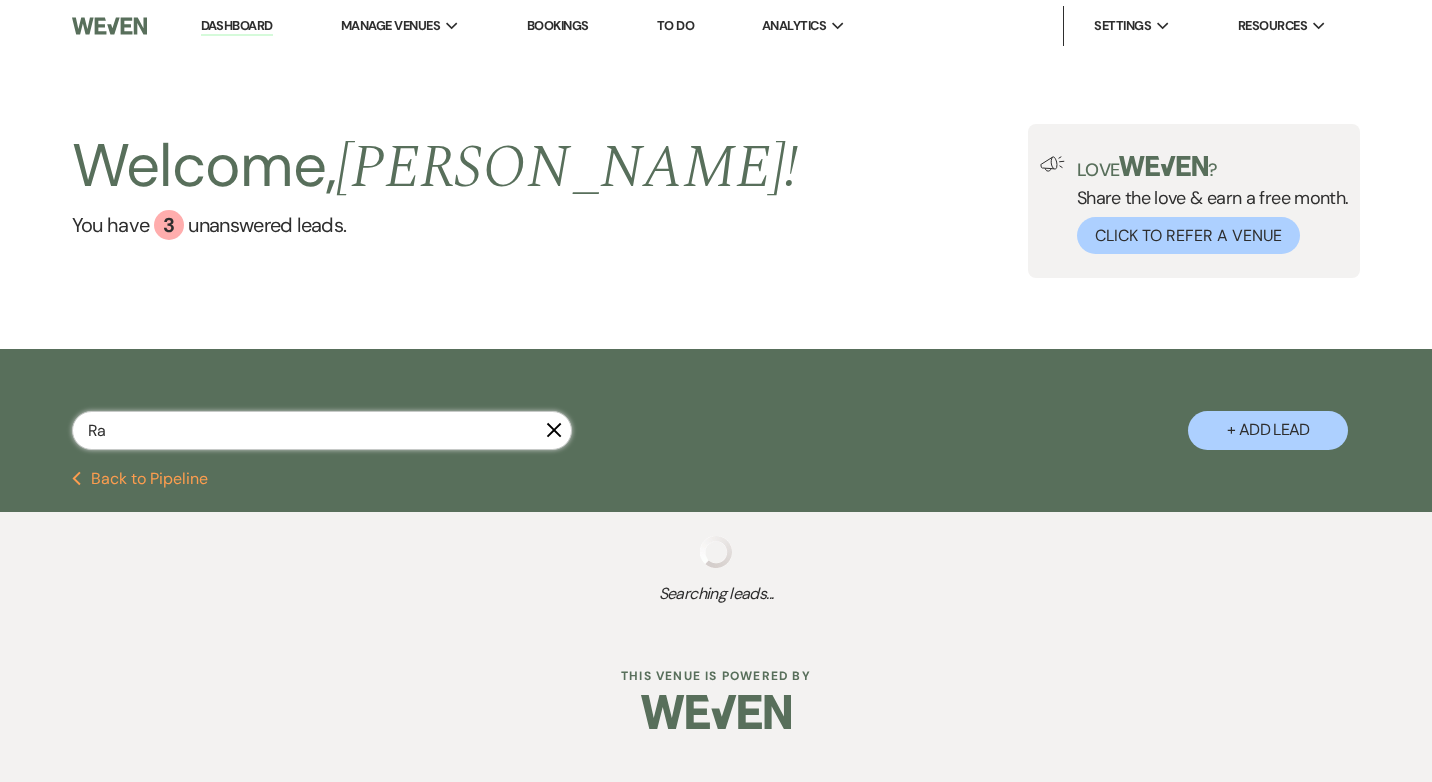 select on "5" 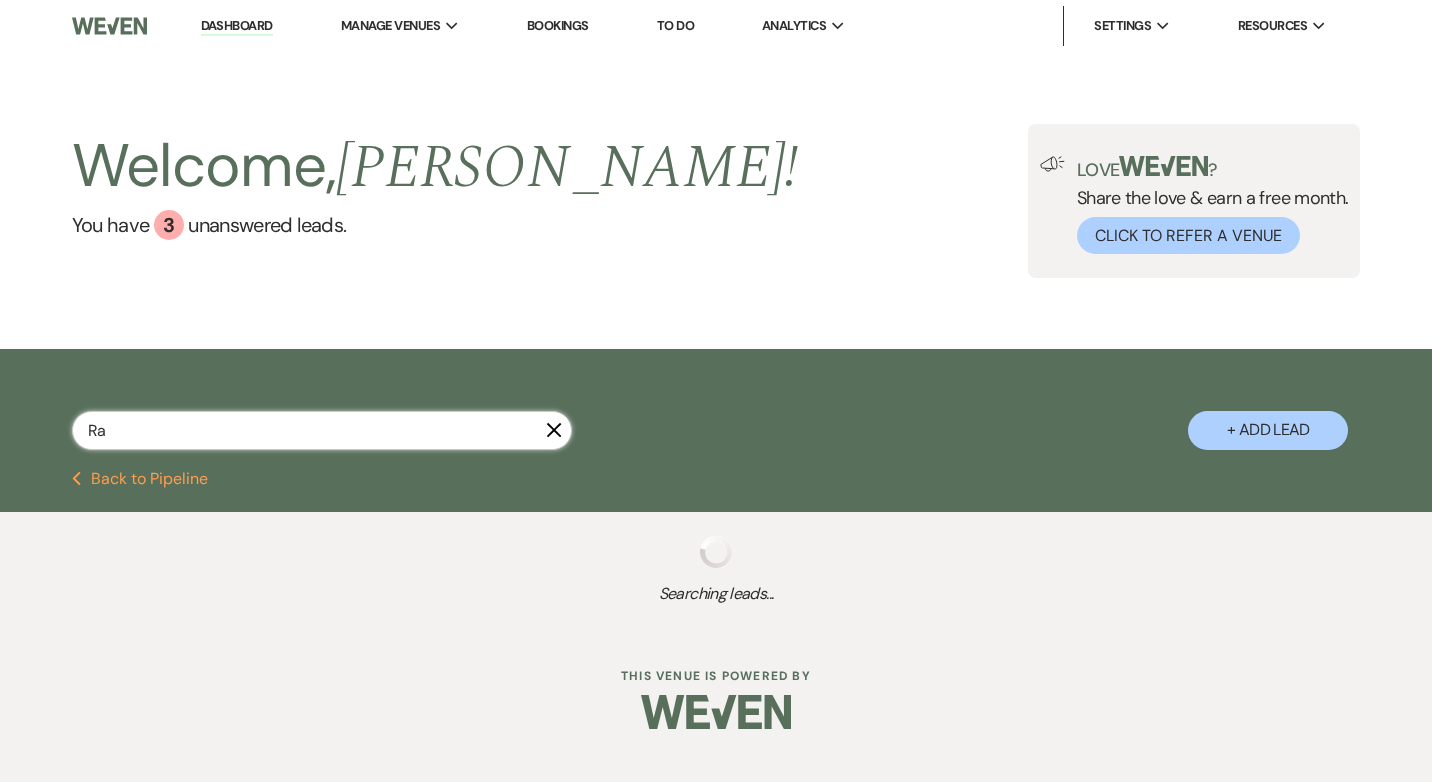select on "8" 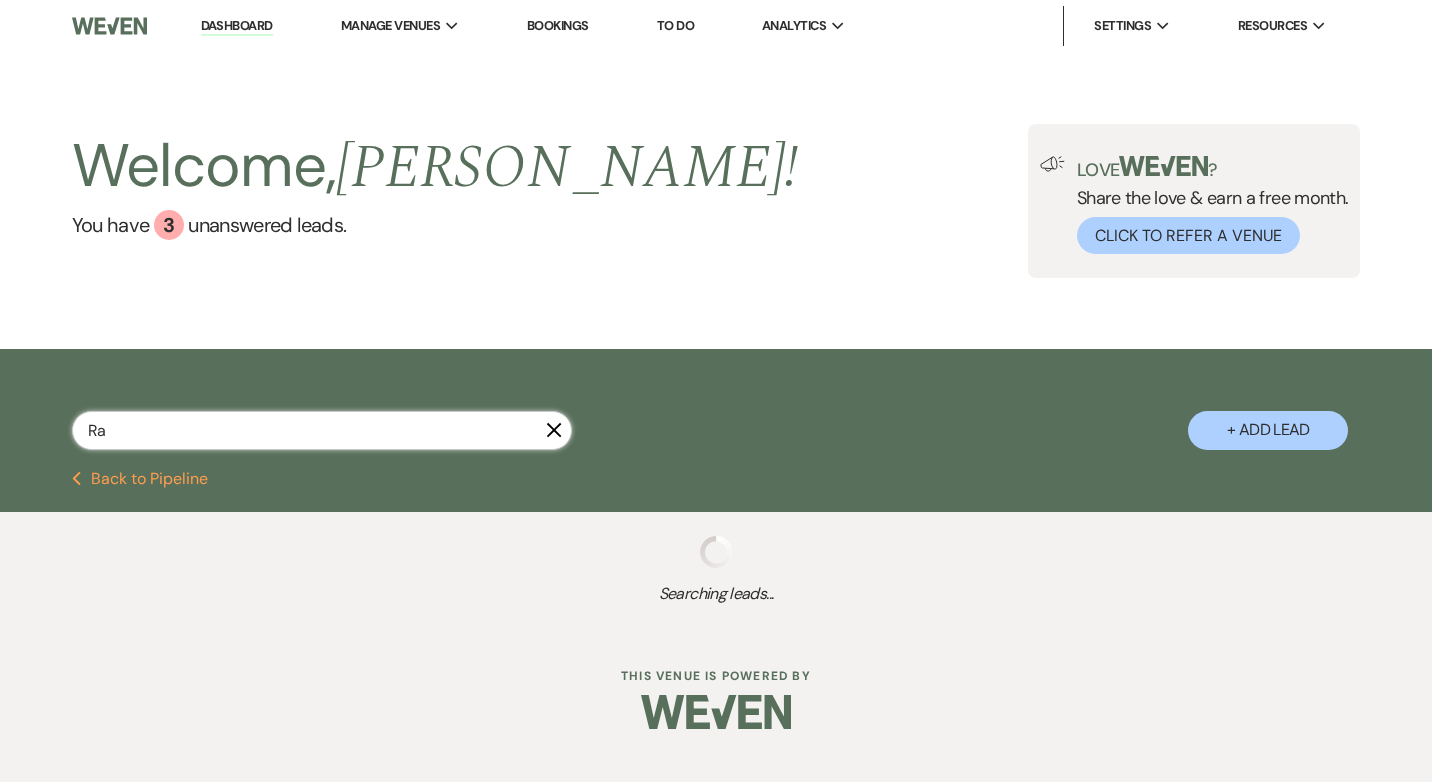 select on "5" 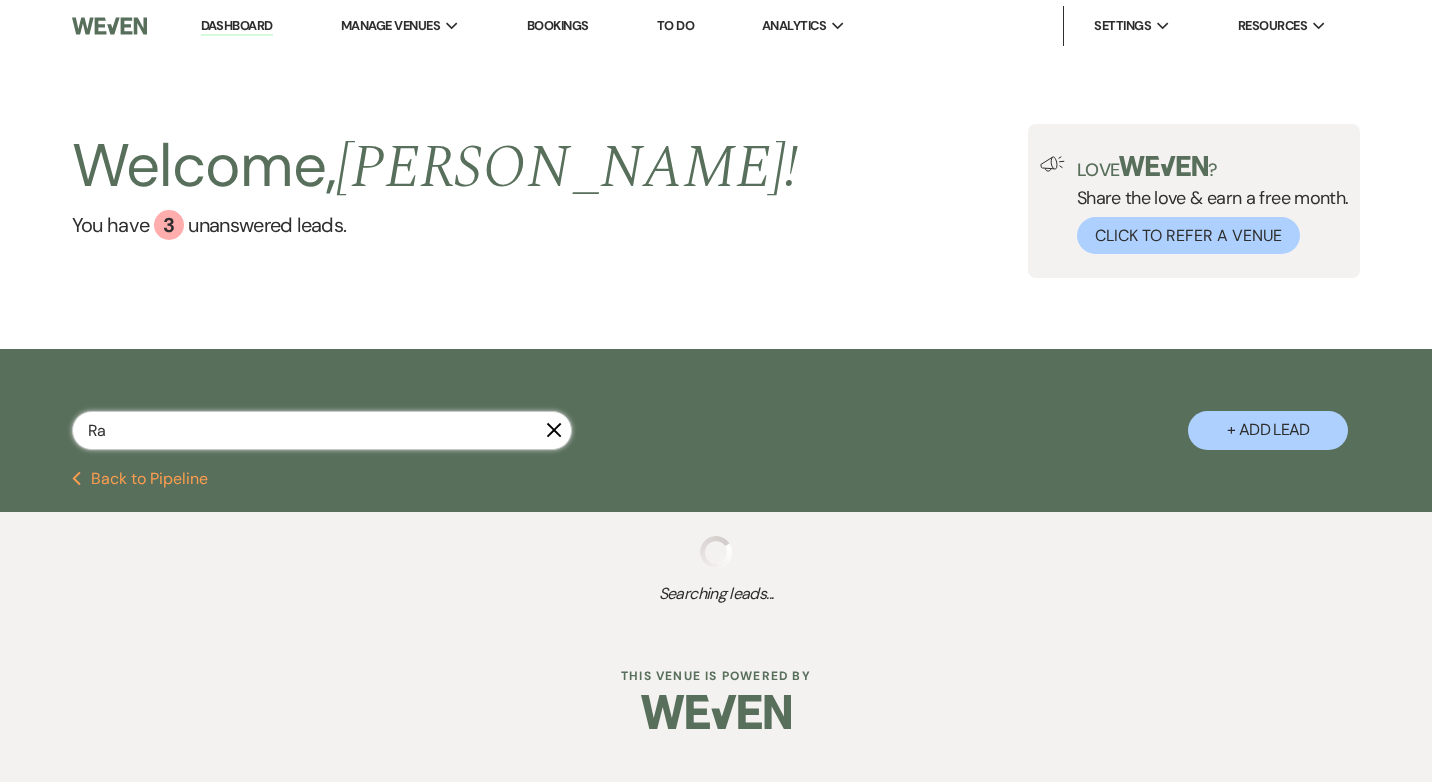 select on "5" 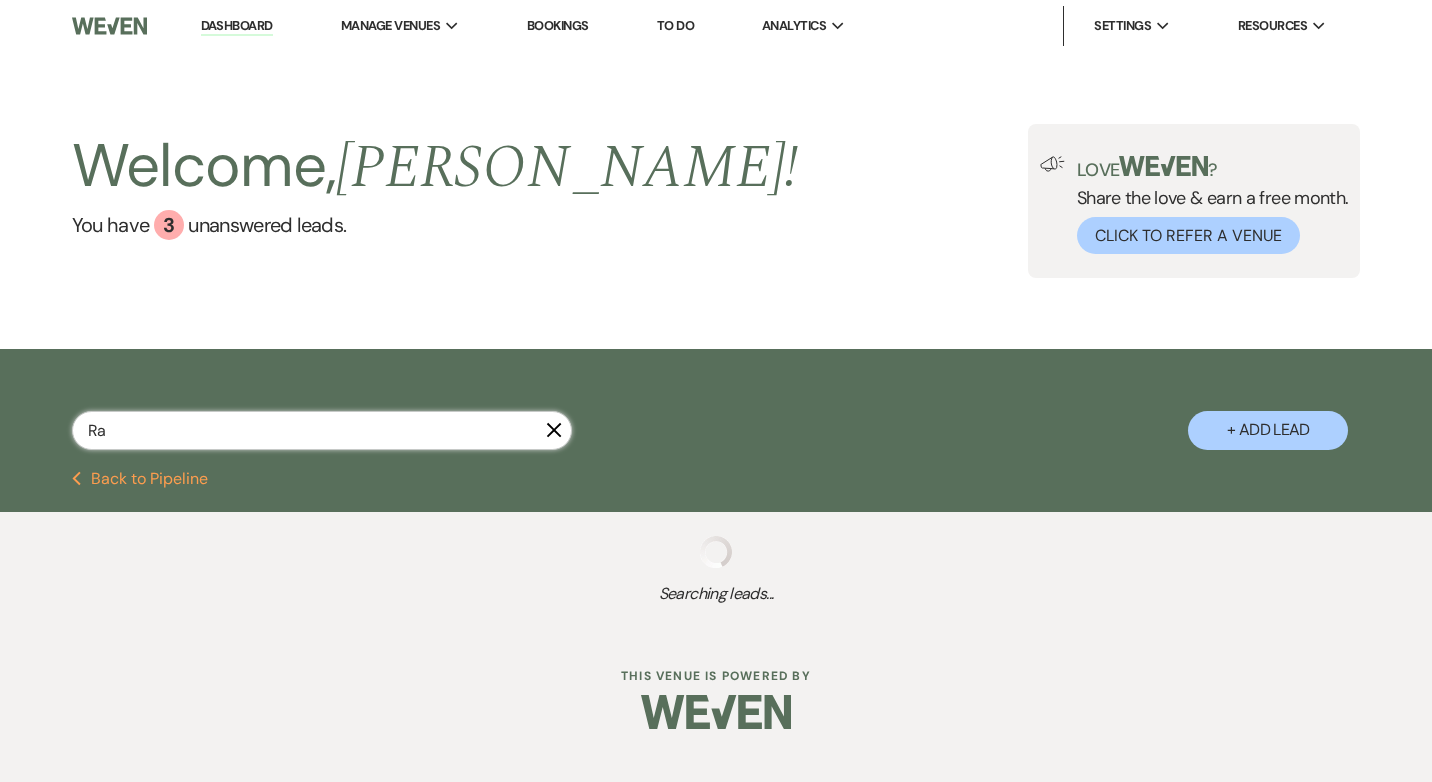 select on "5" 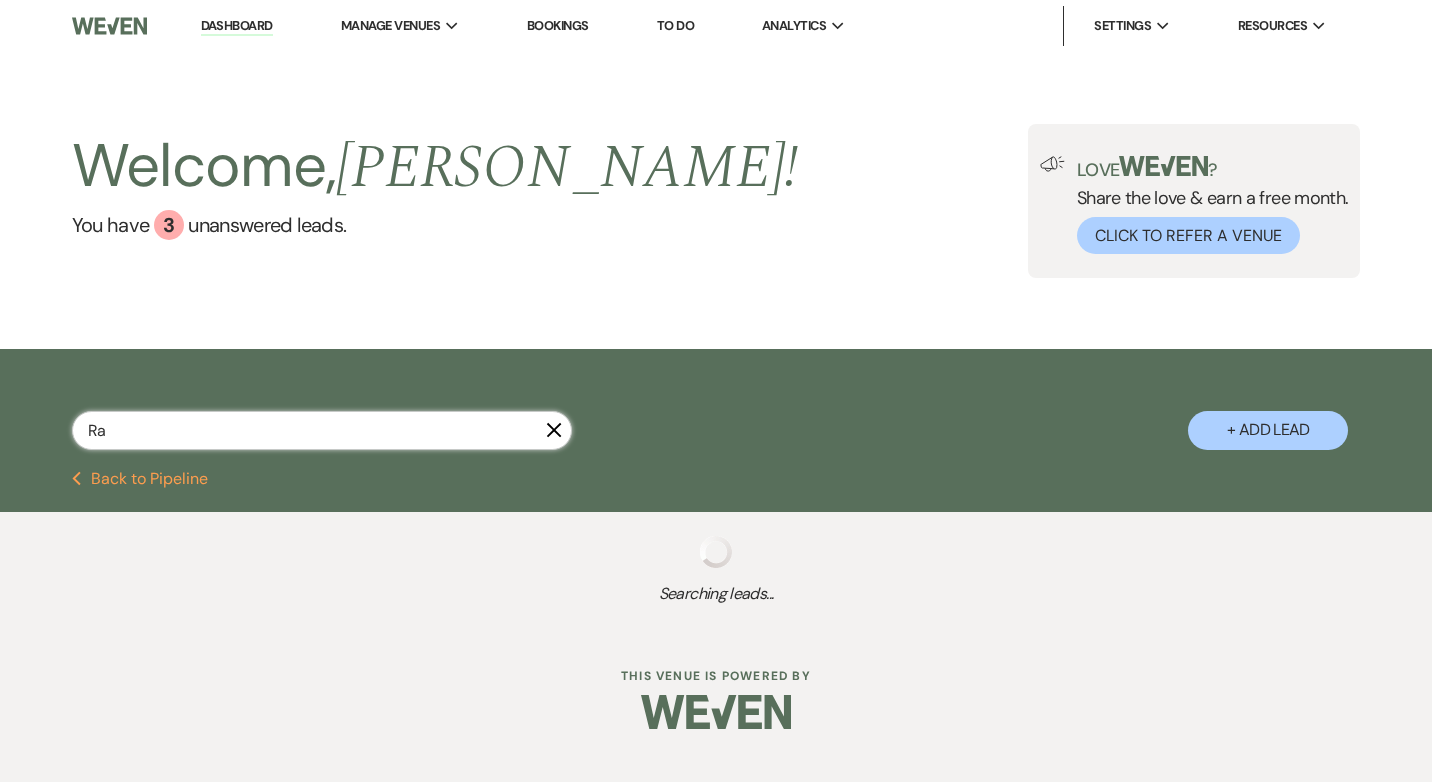 select on "5" 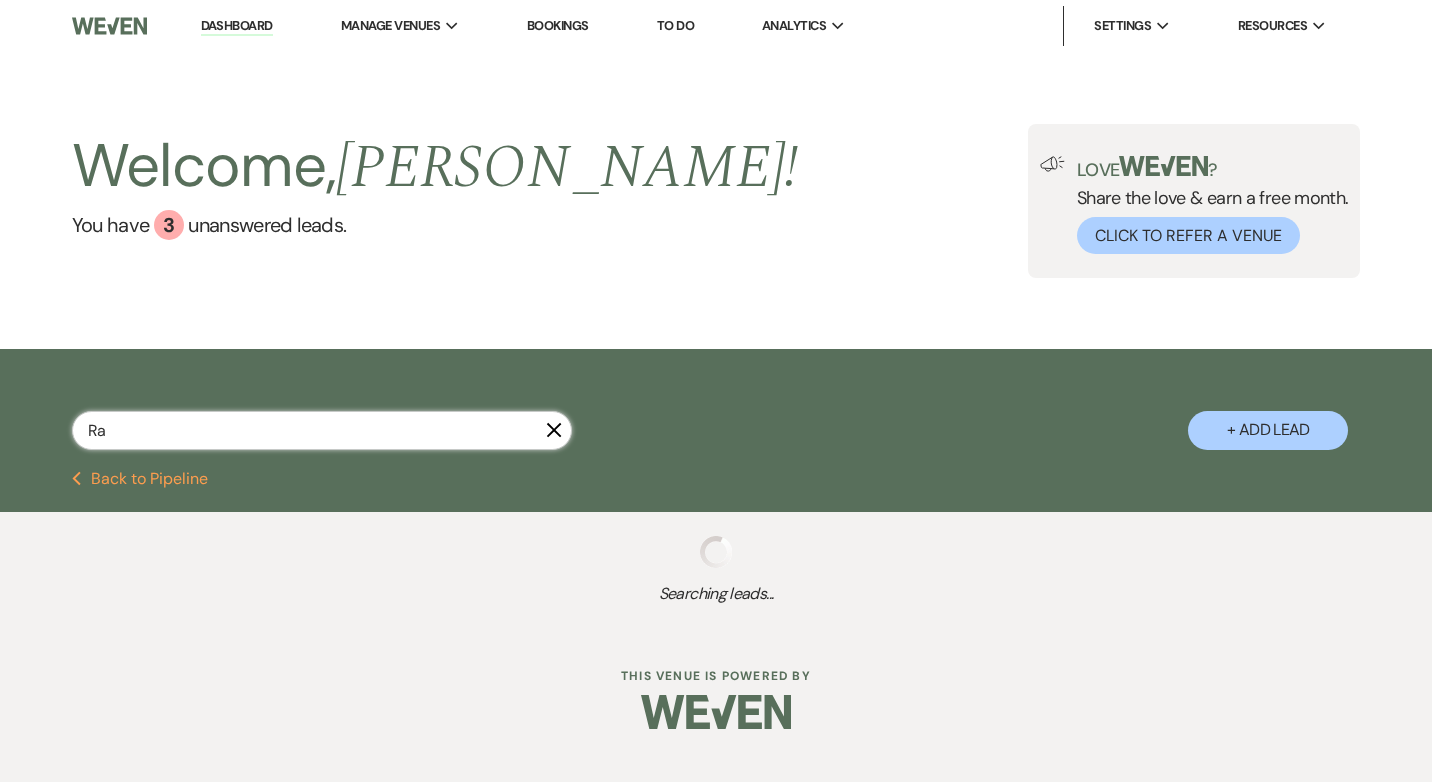 select on "8" 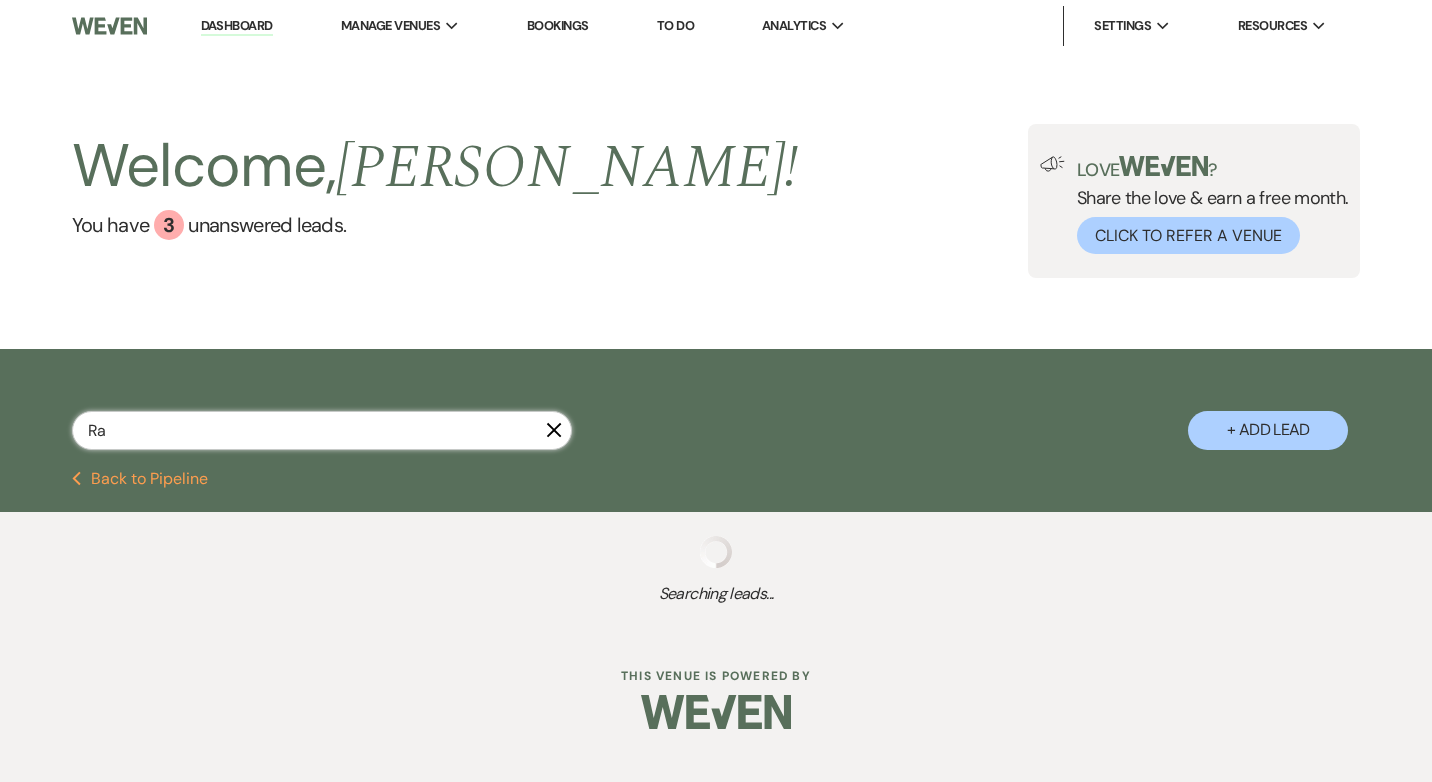 select on "11" 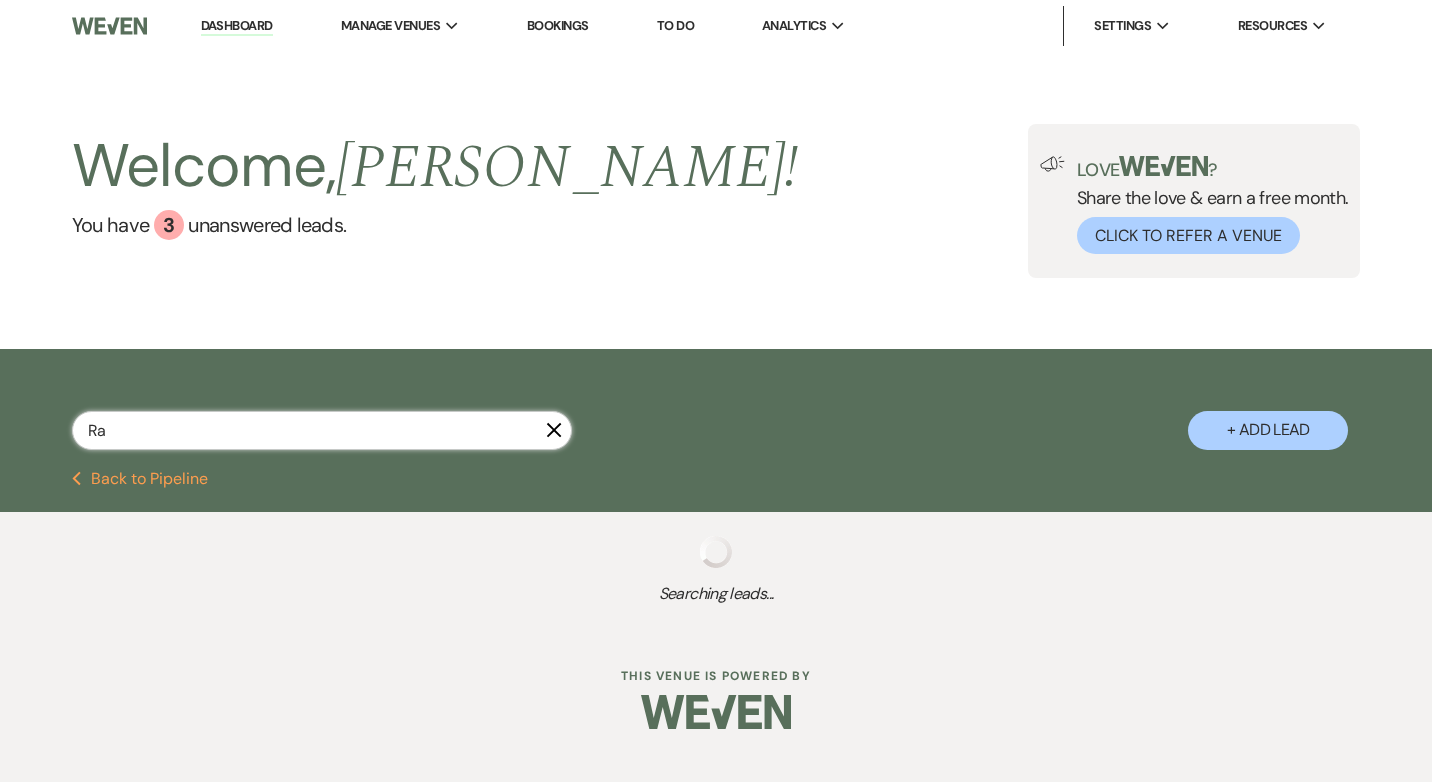select on "5" 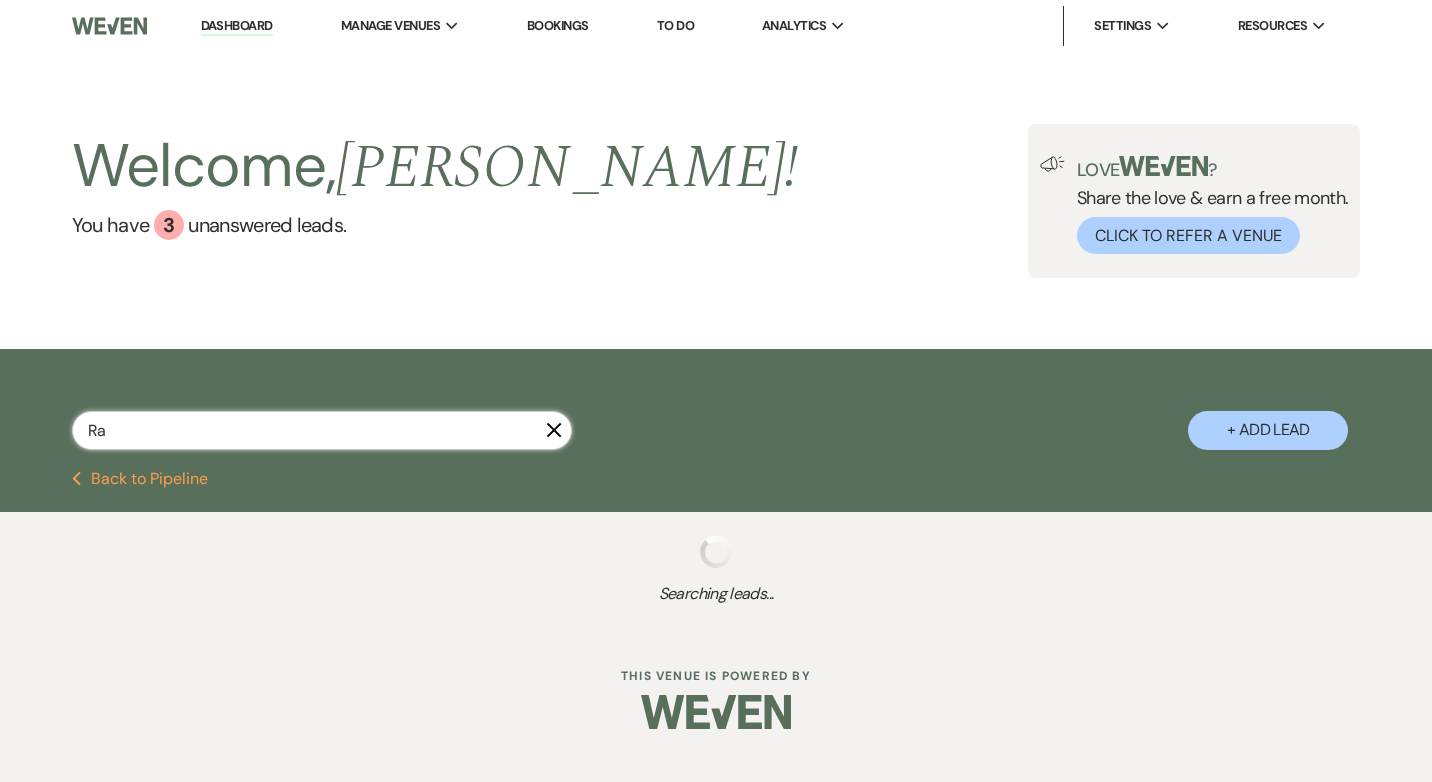 select on "8" 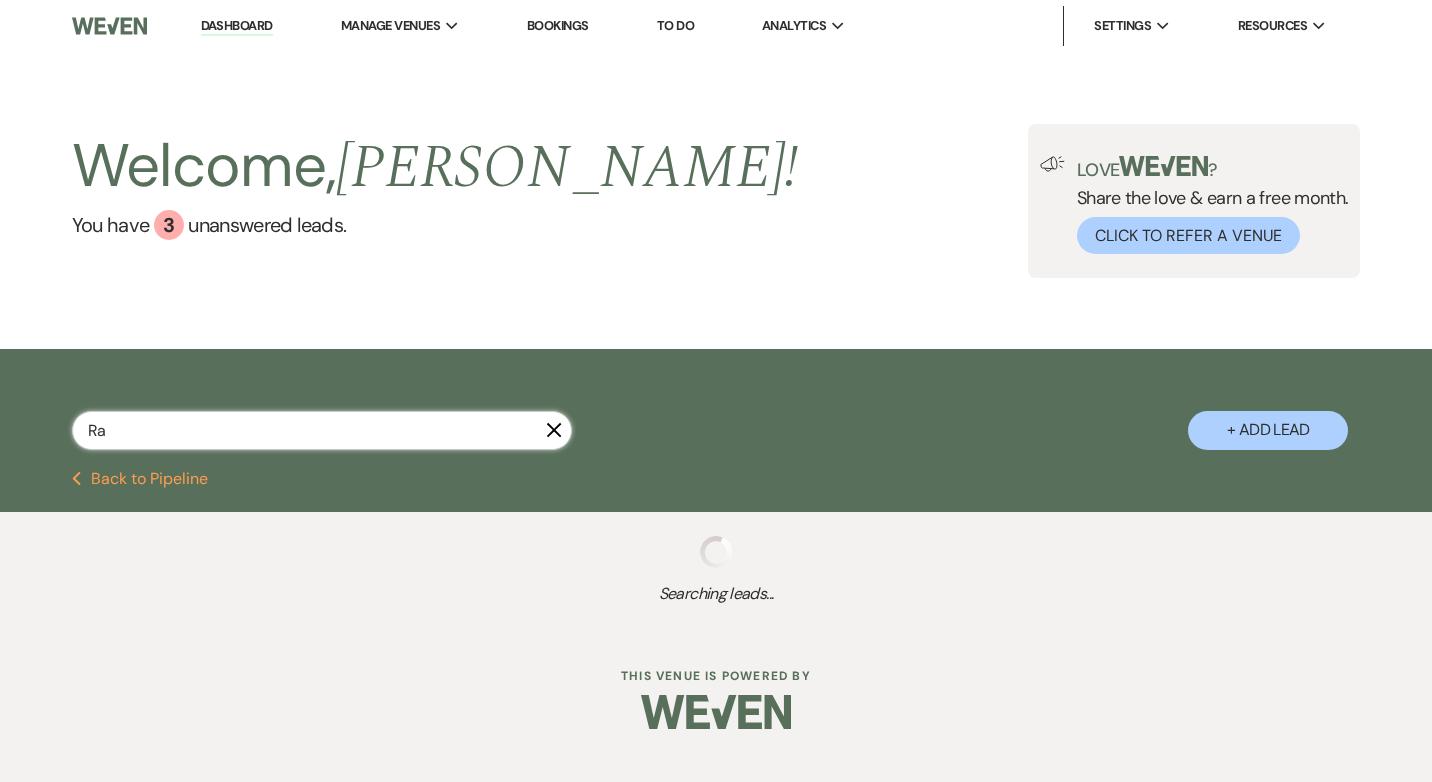 select on "5" 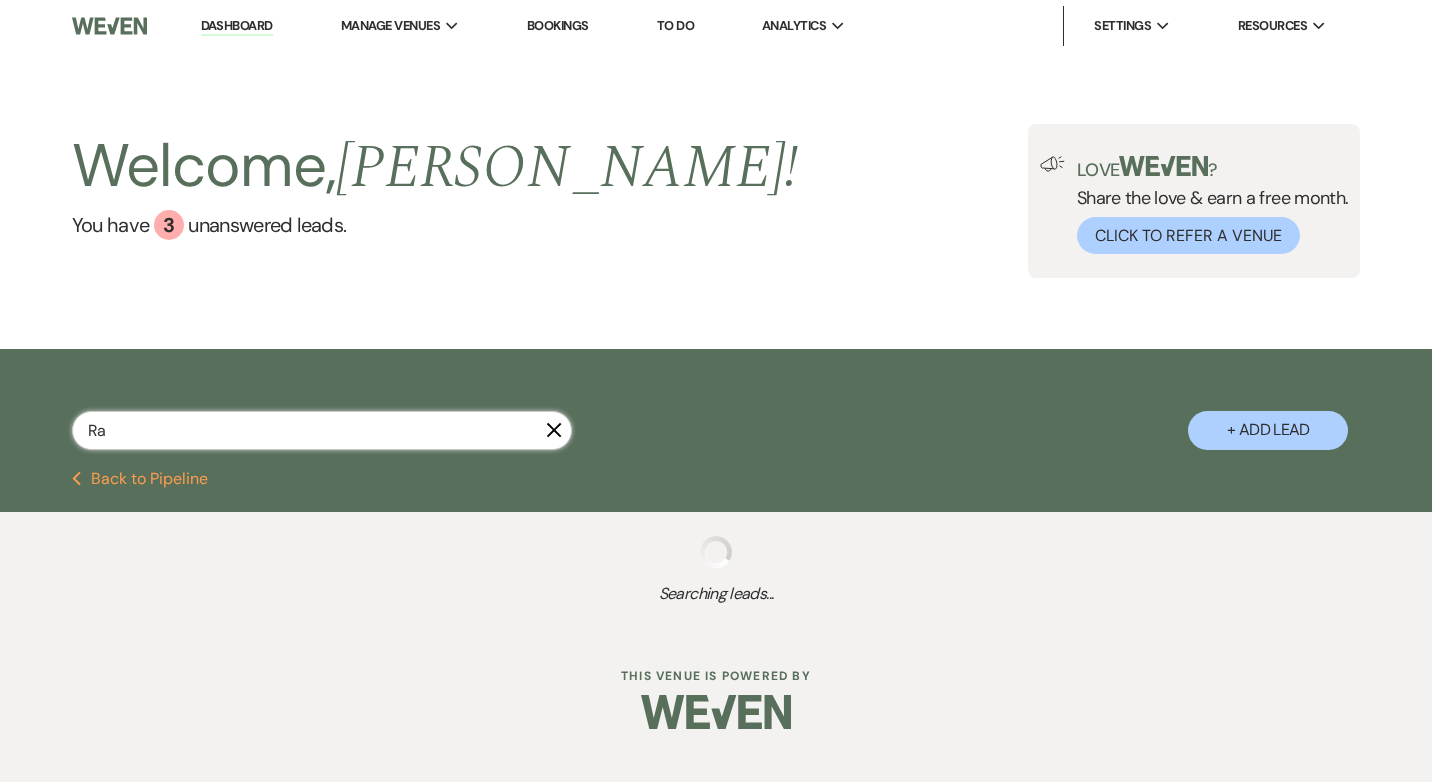 select on "8" 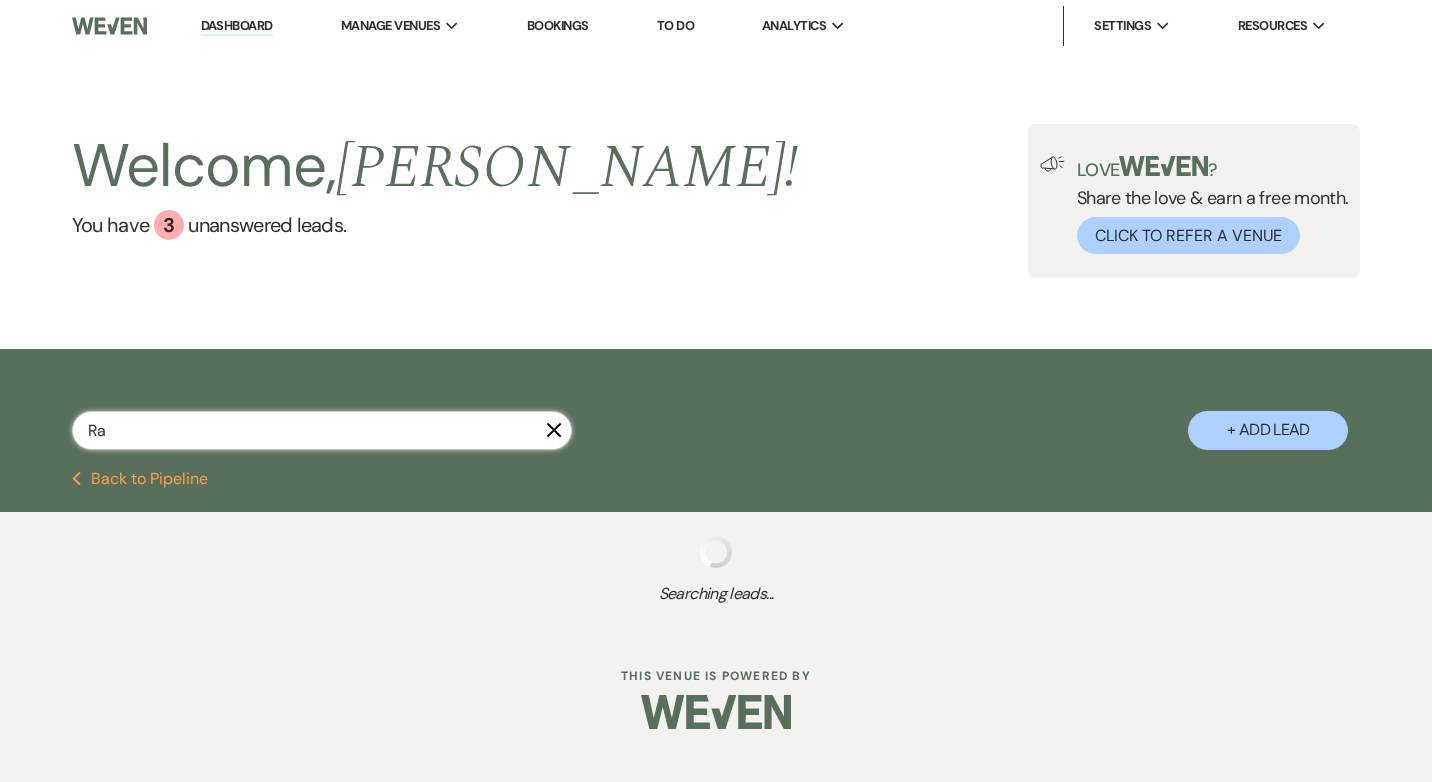 select on "2" 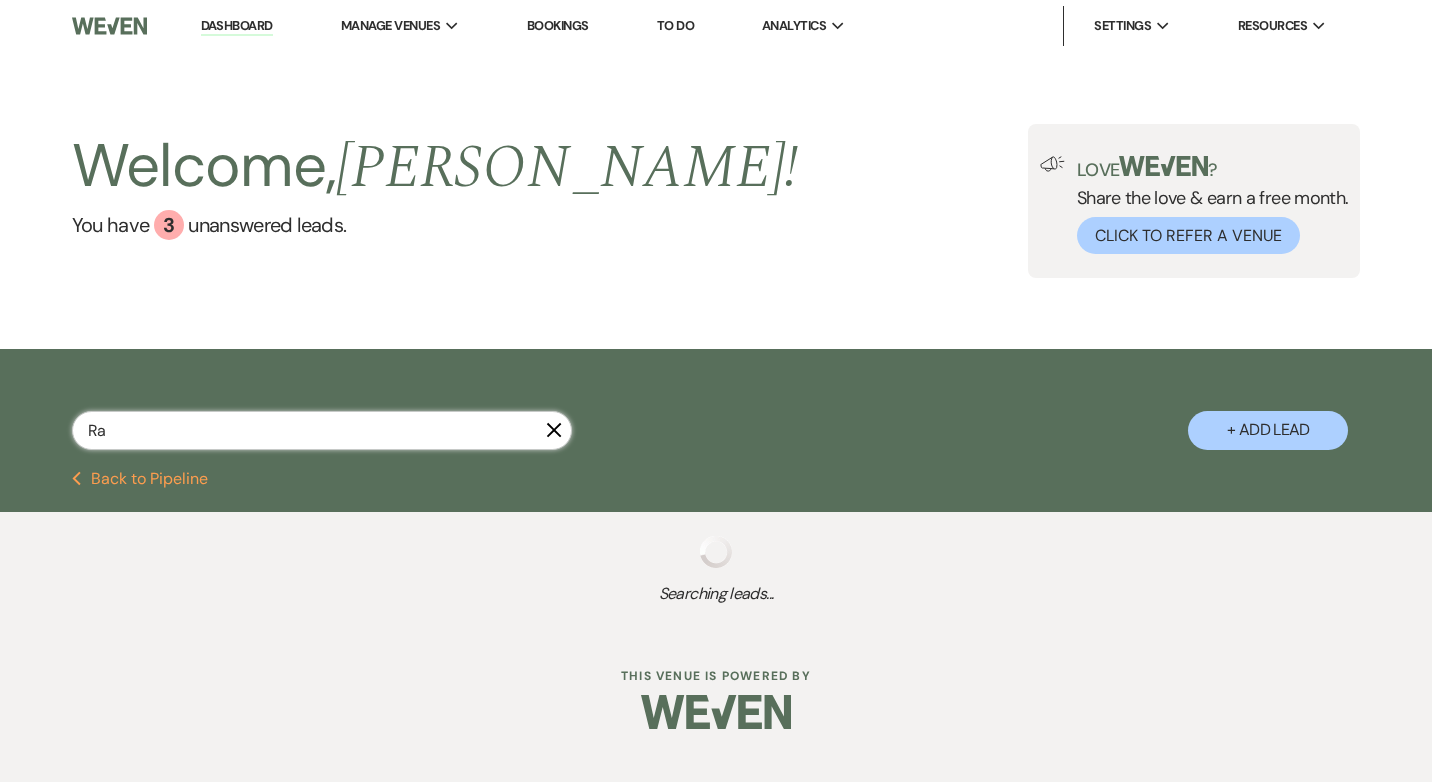 select on "8" 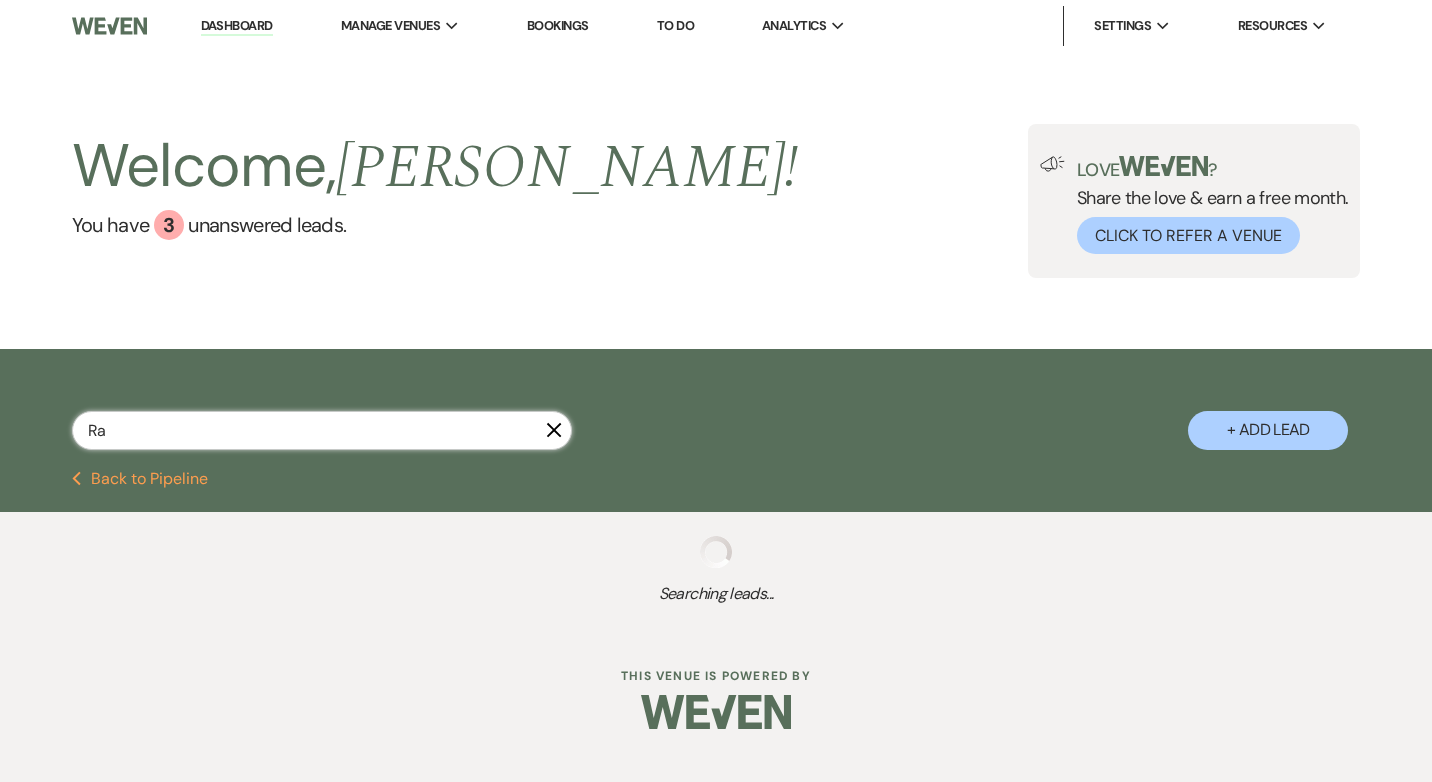 select on "5" 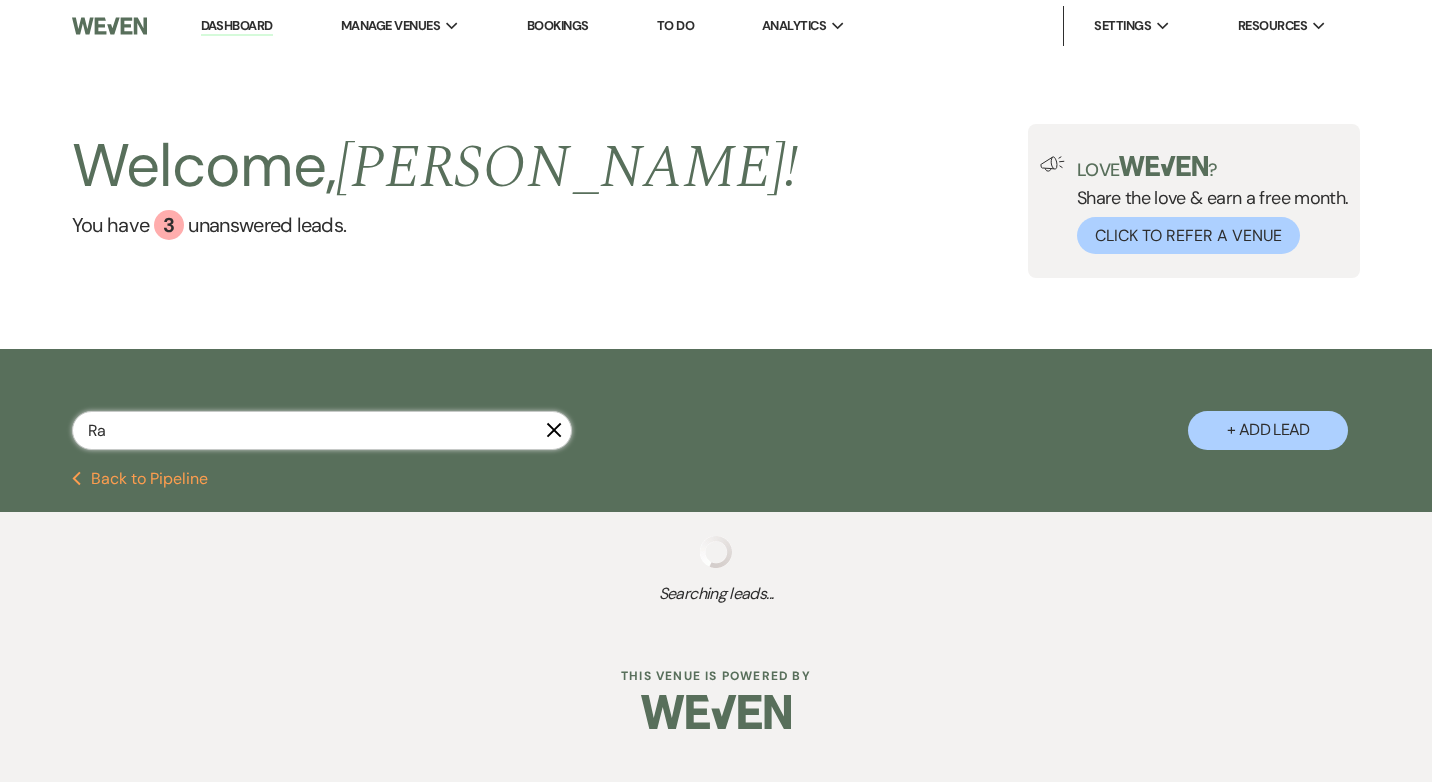 select on "8" 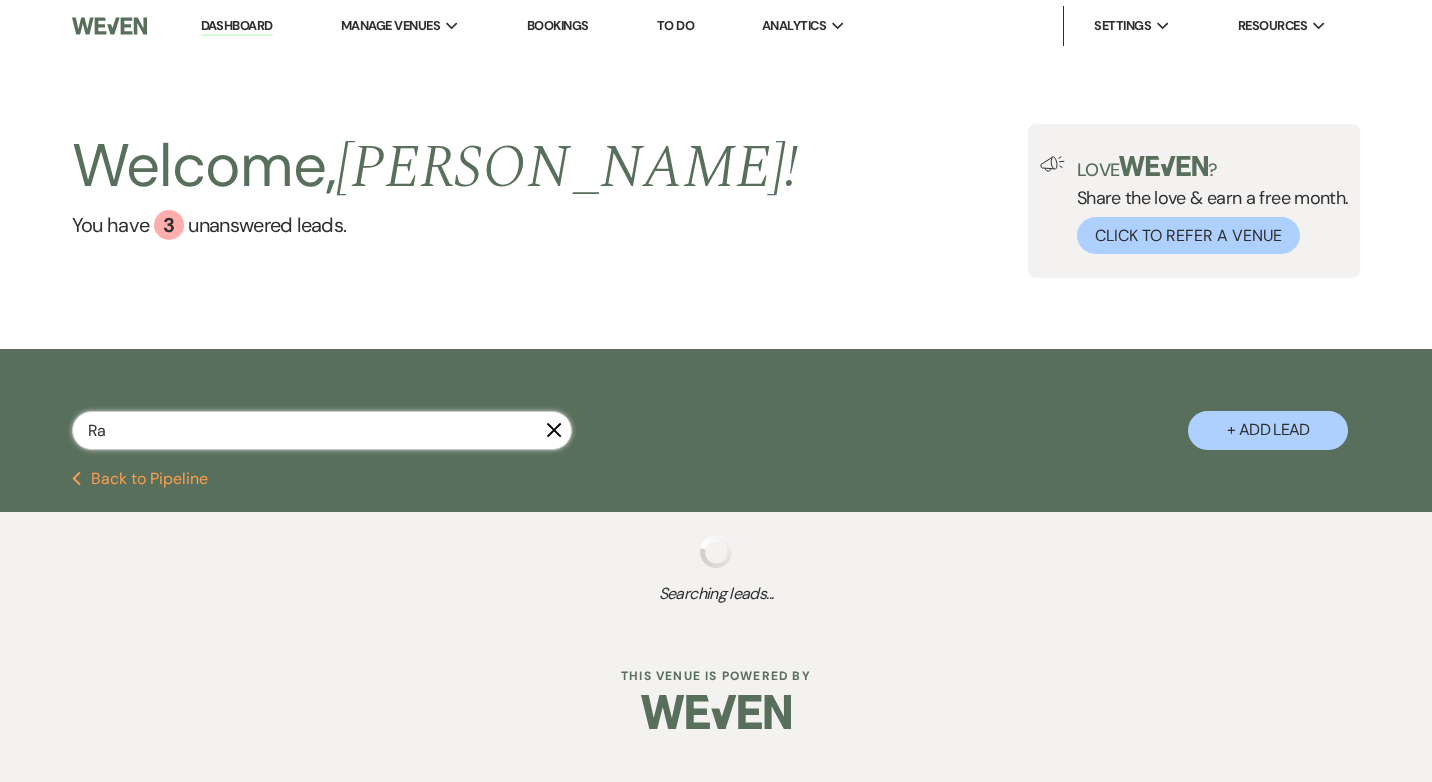 select on "5" 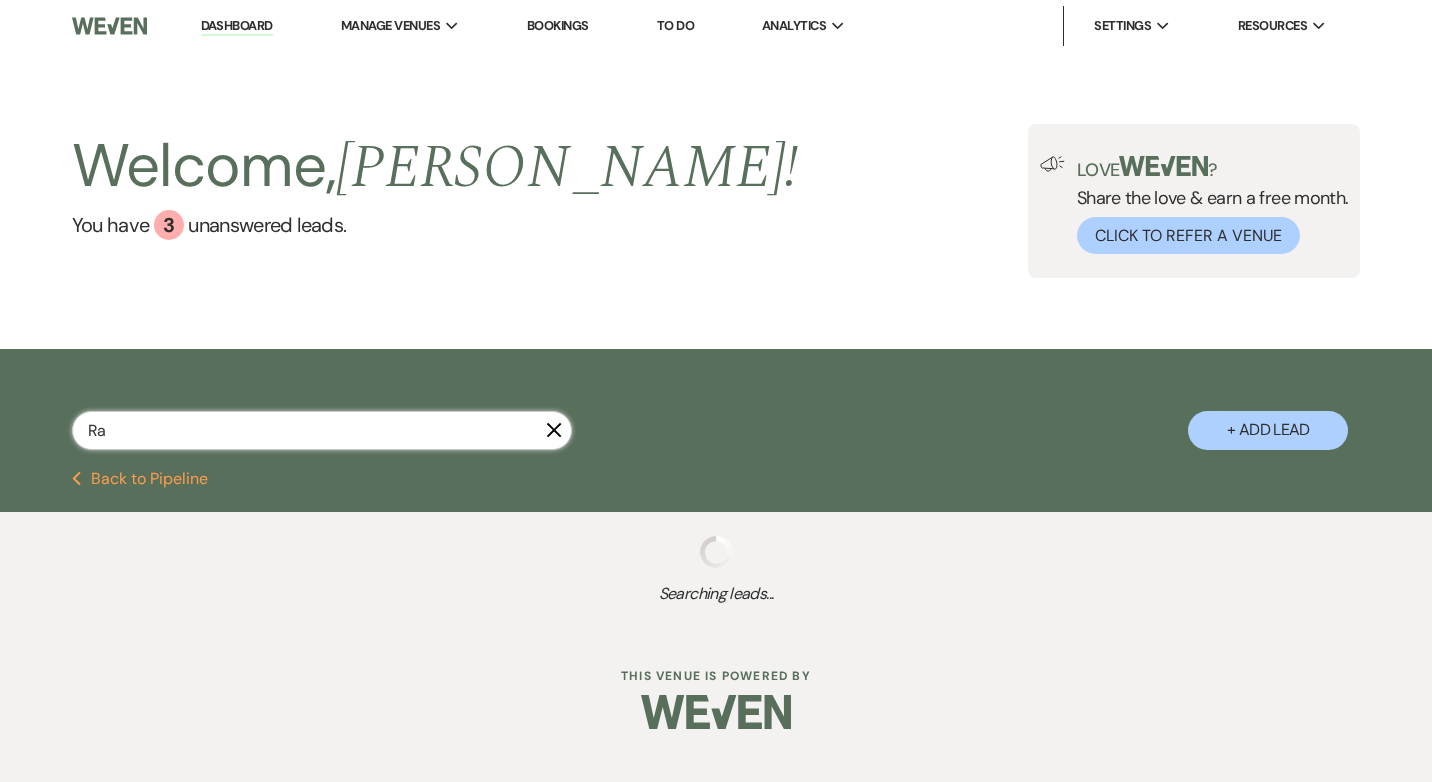 select on "8" 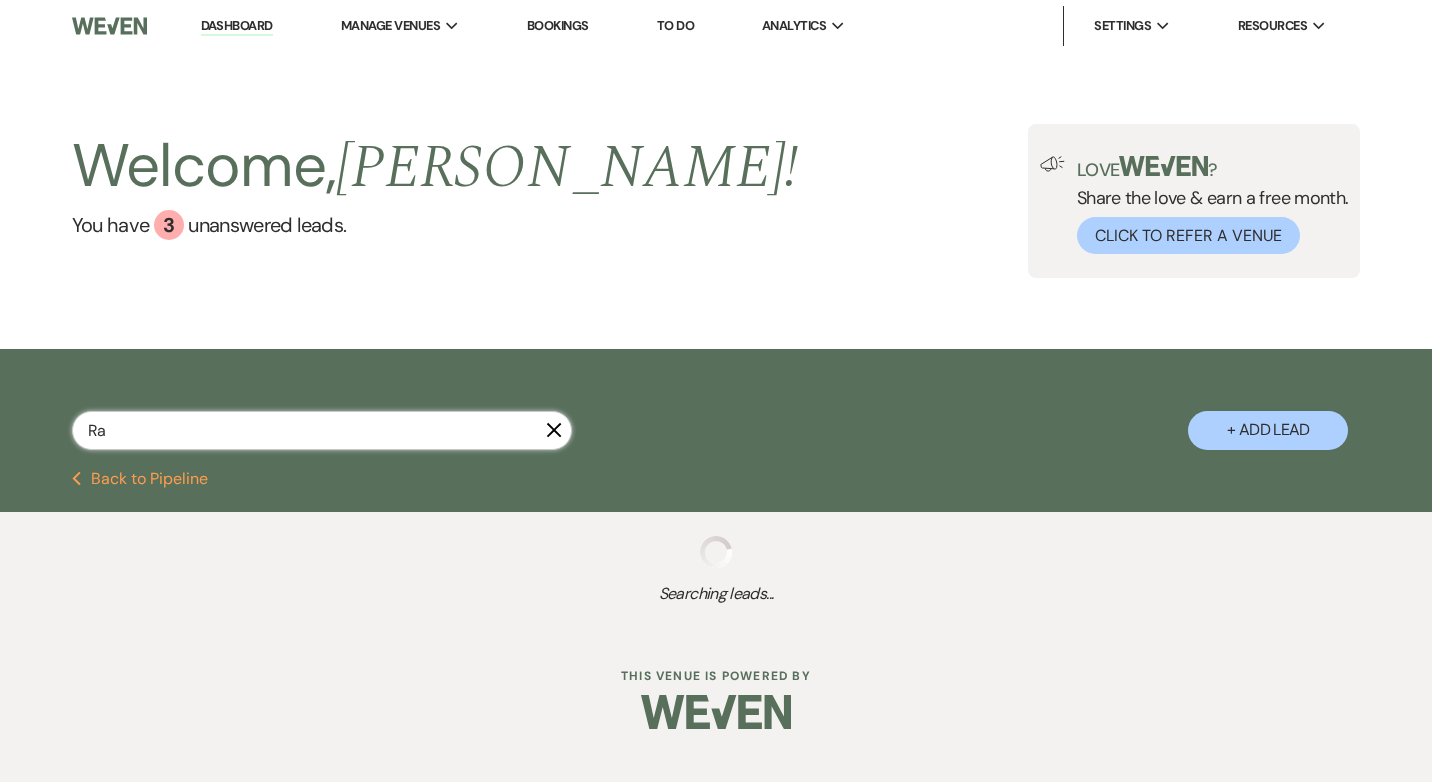 select on "5" 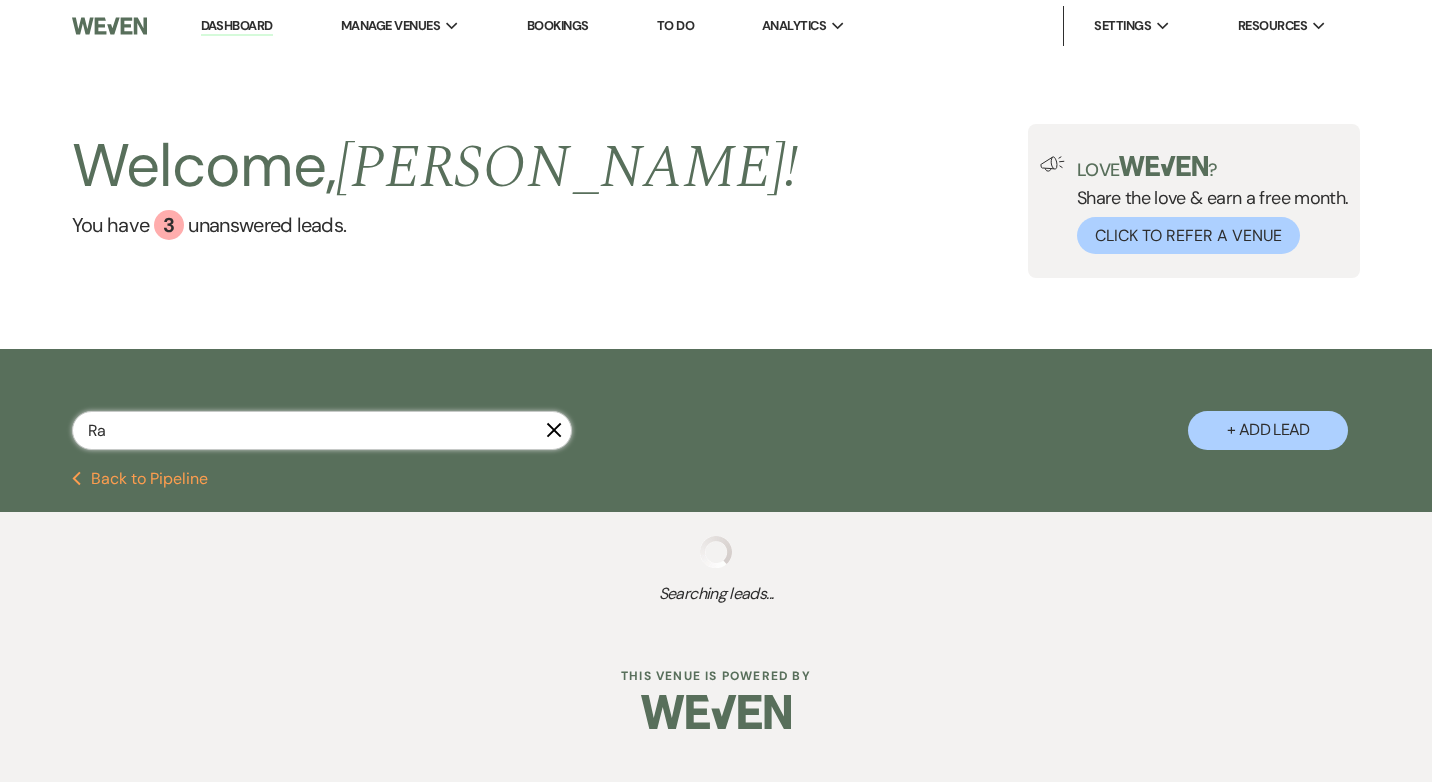 select on "8" 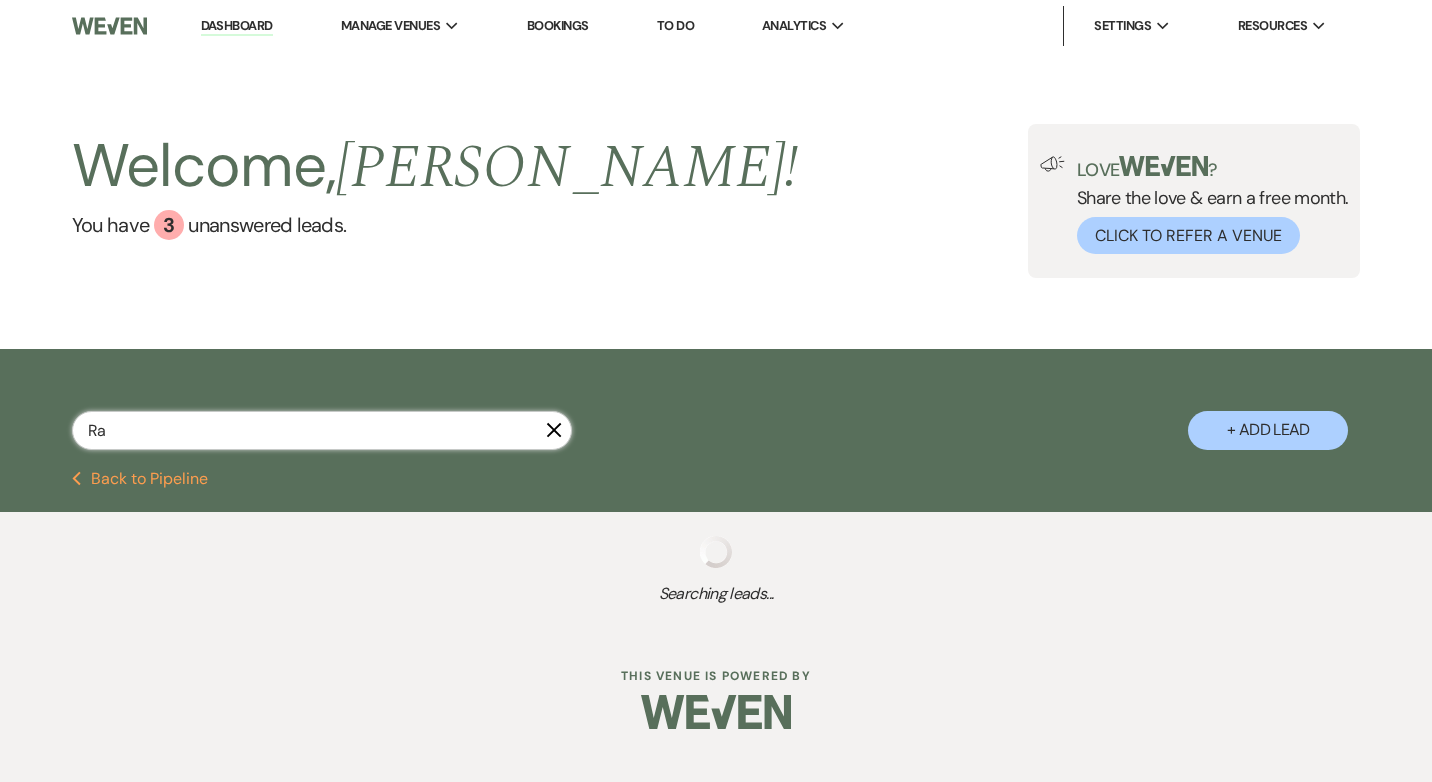 select on "5" 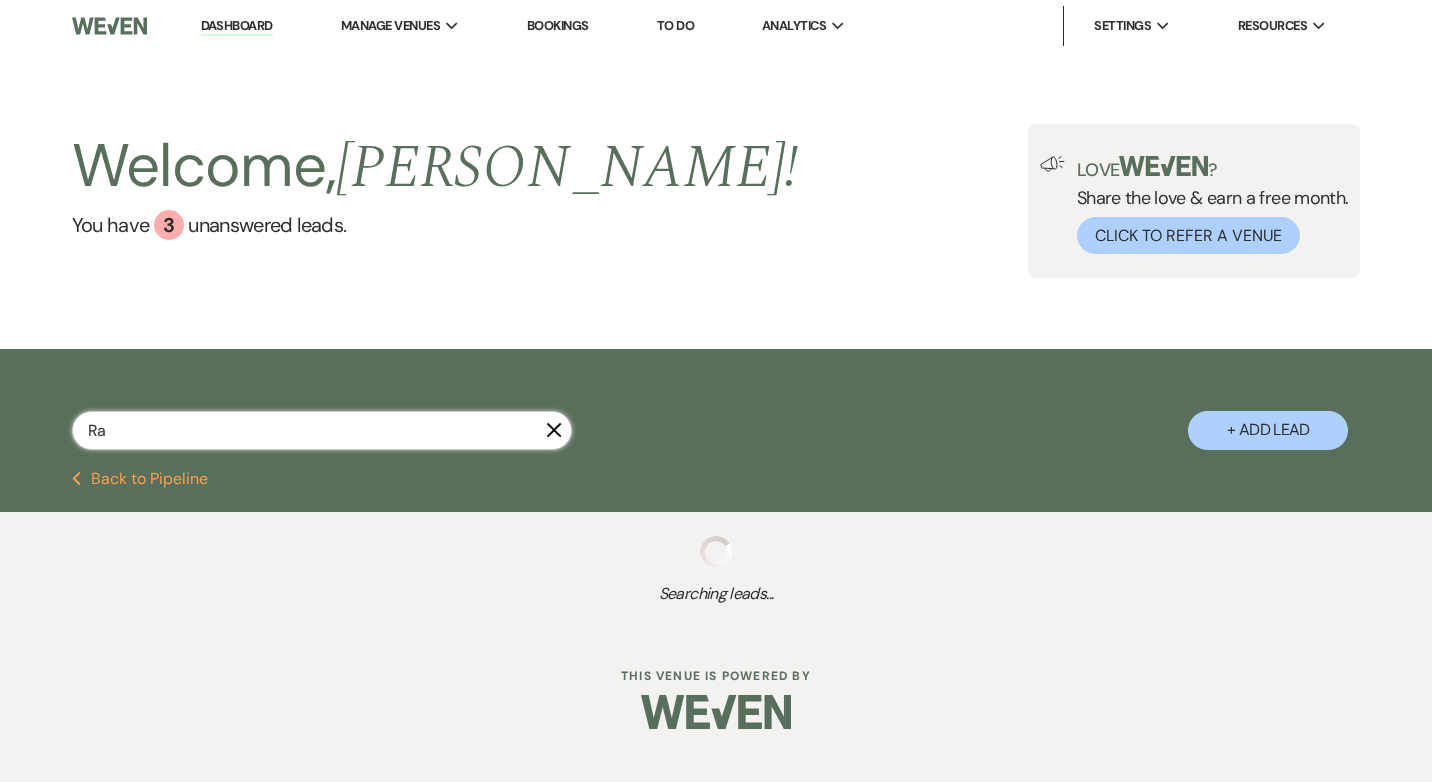 select on "8" 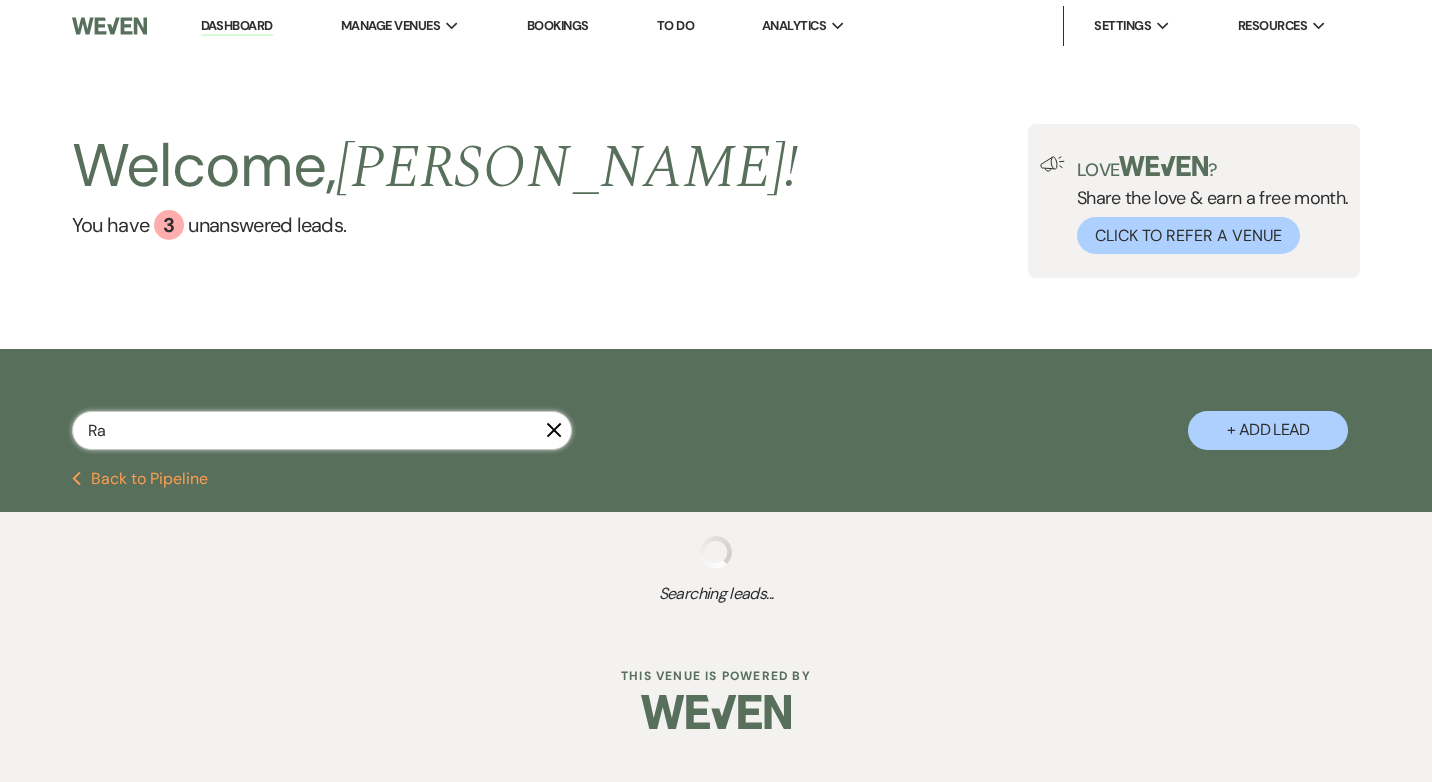 select on "5" 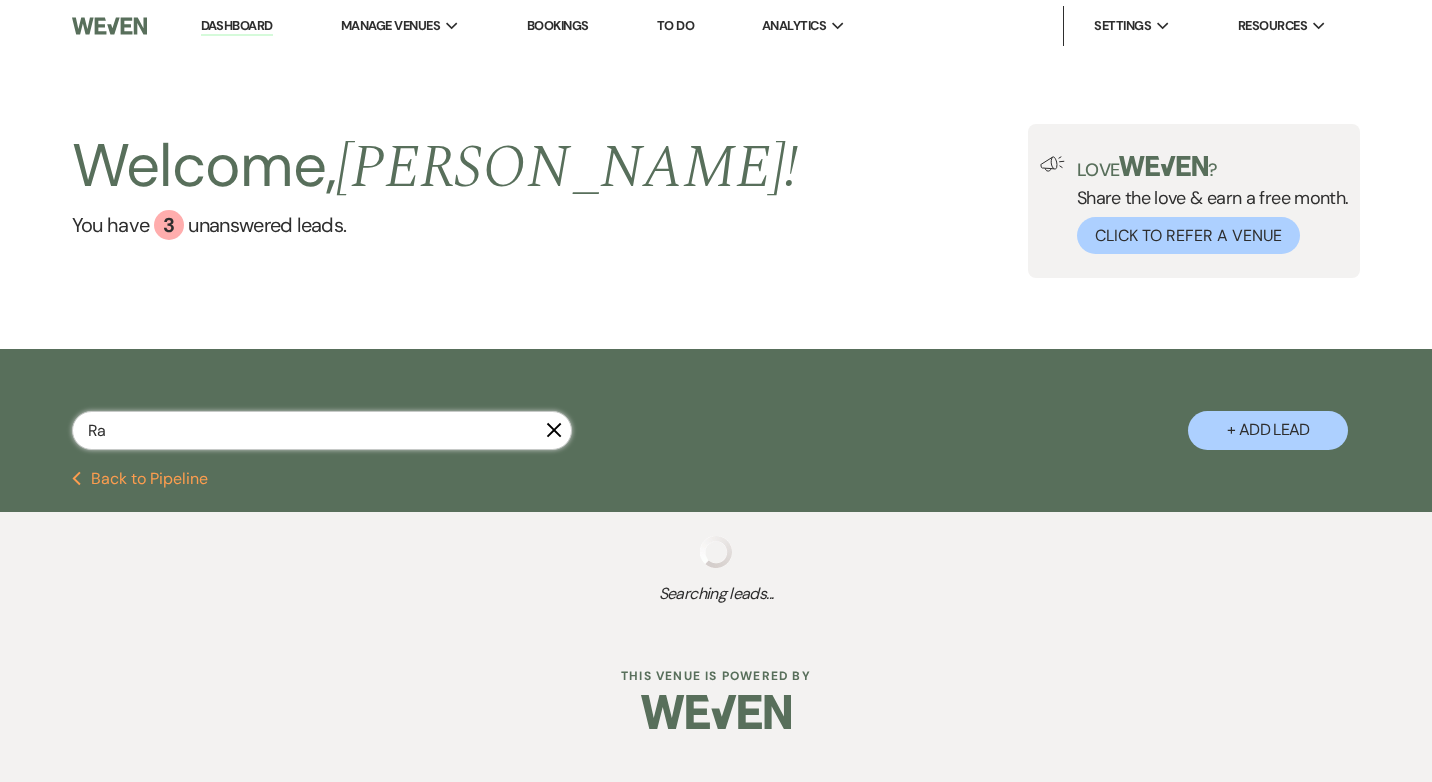 select on "8" 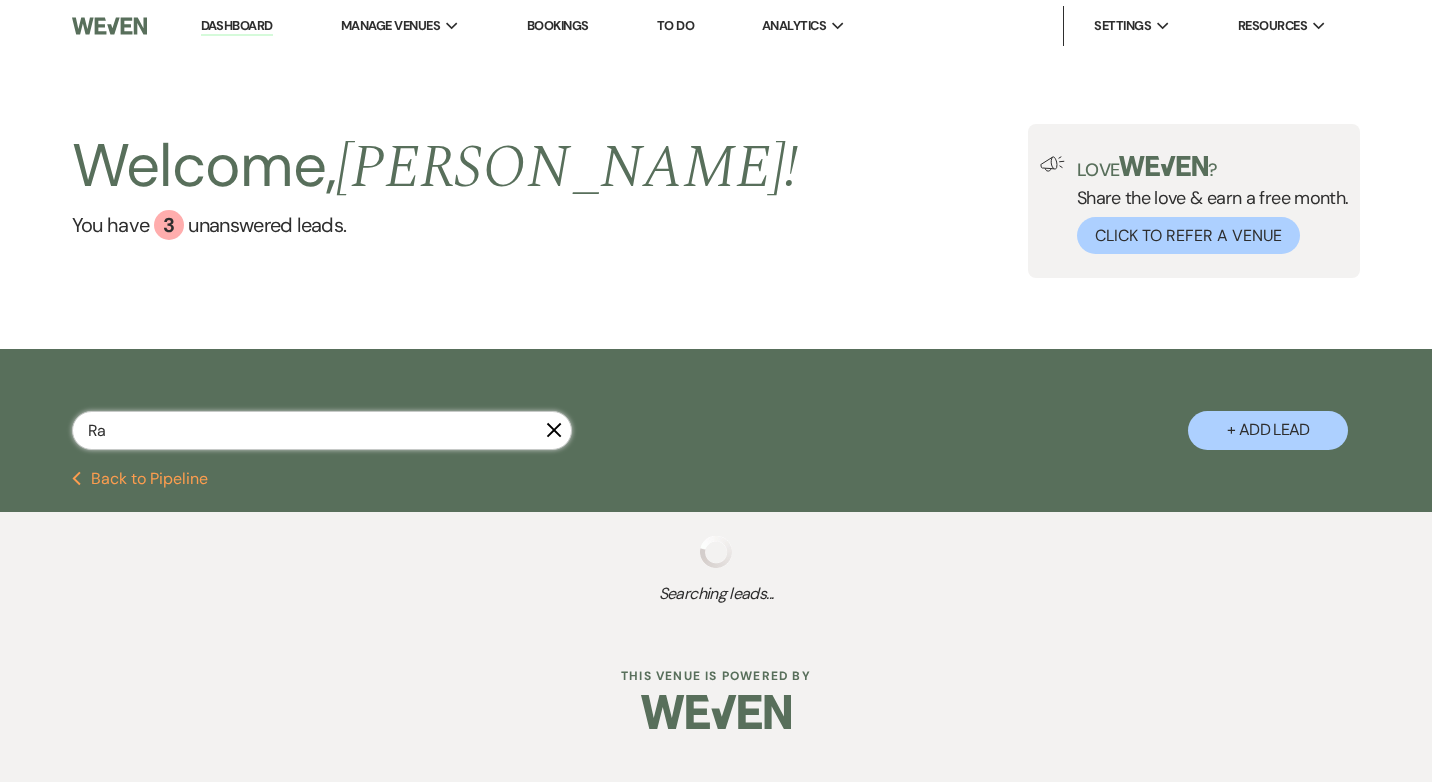 select on "5" 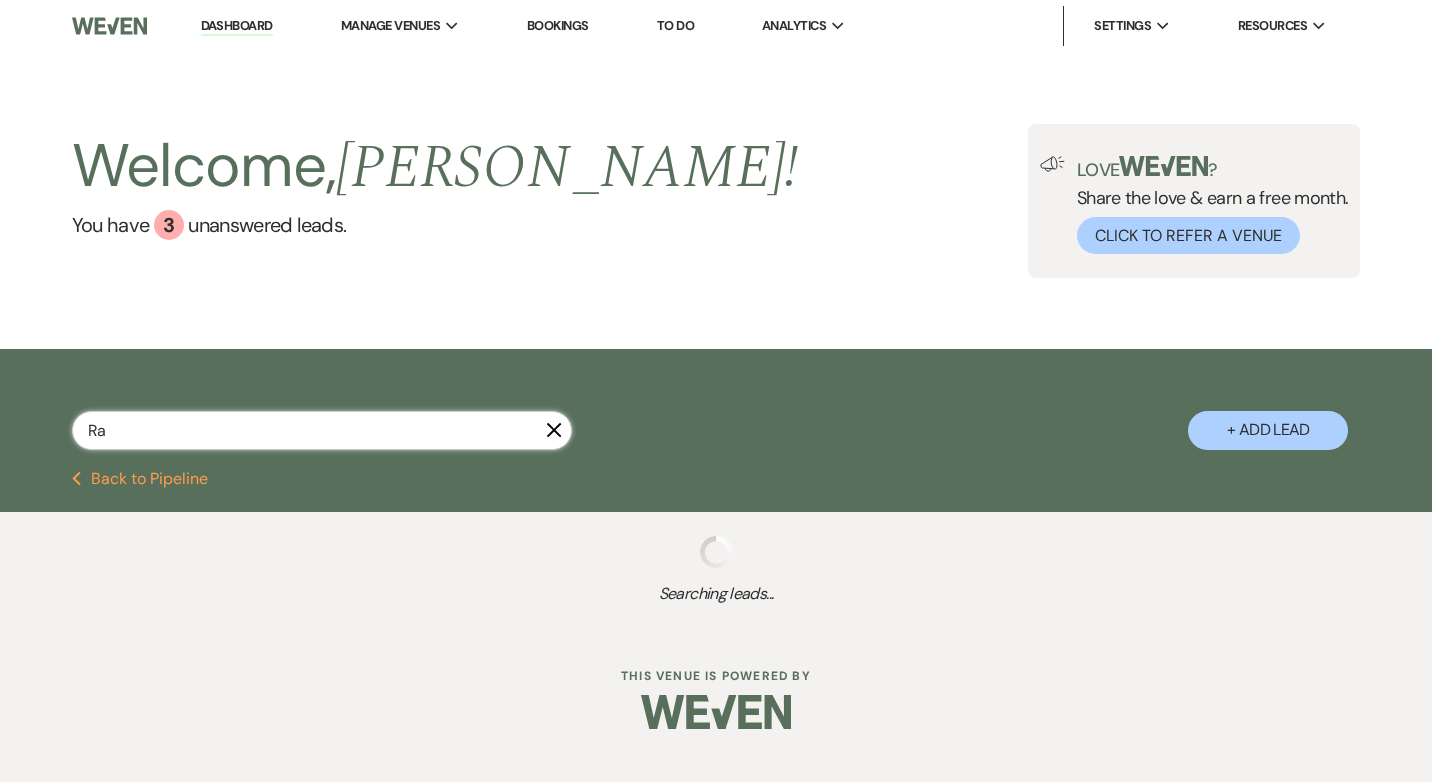 select on "8" 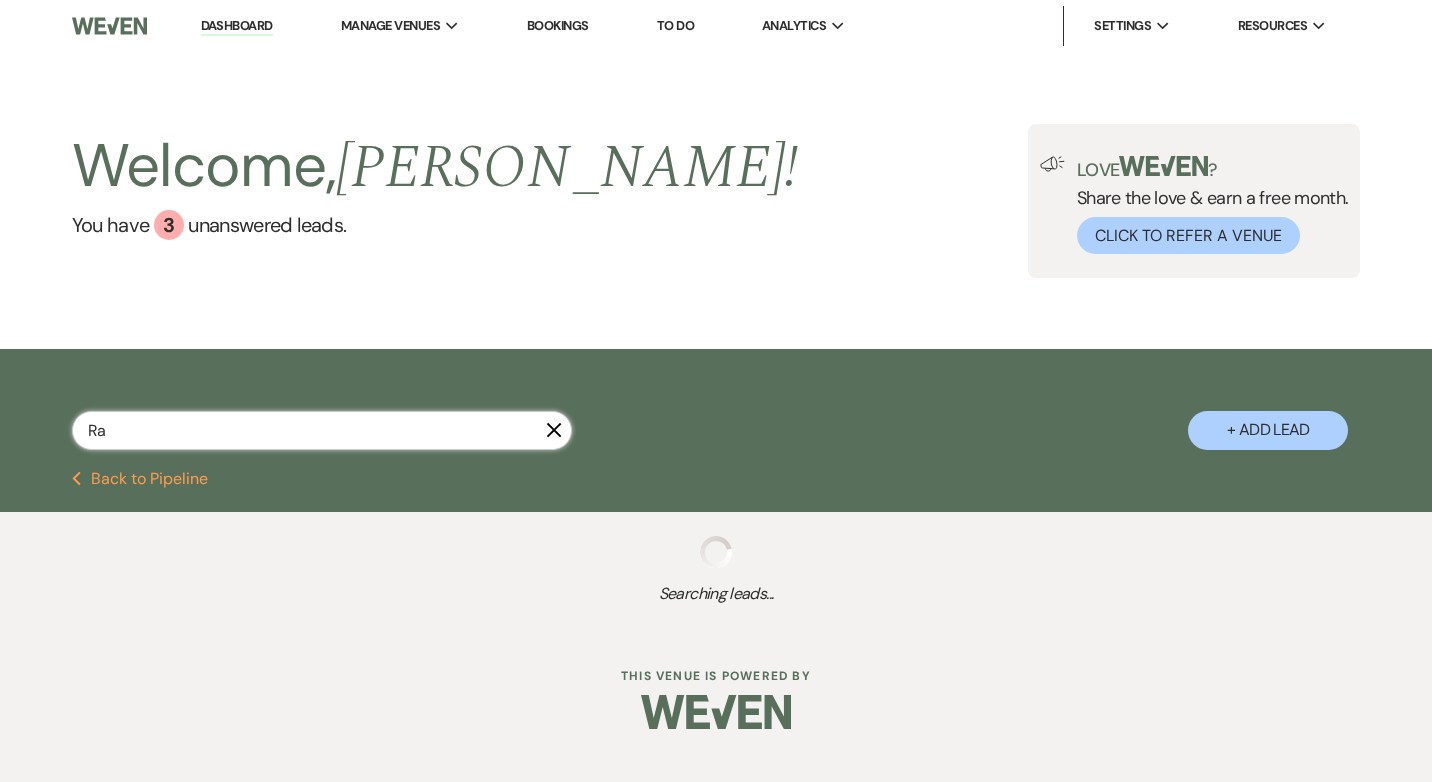 select on "5" 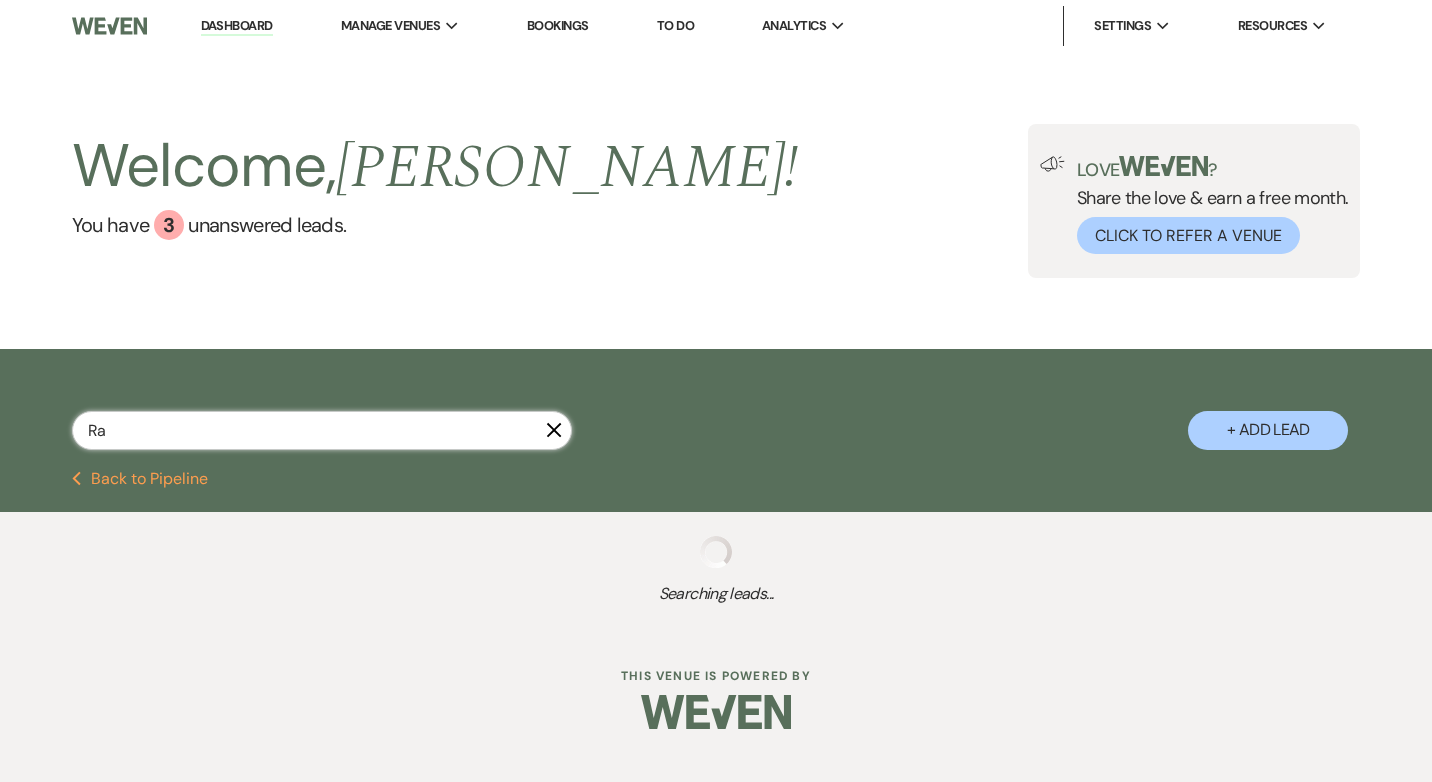 select on "8" 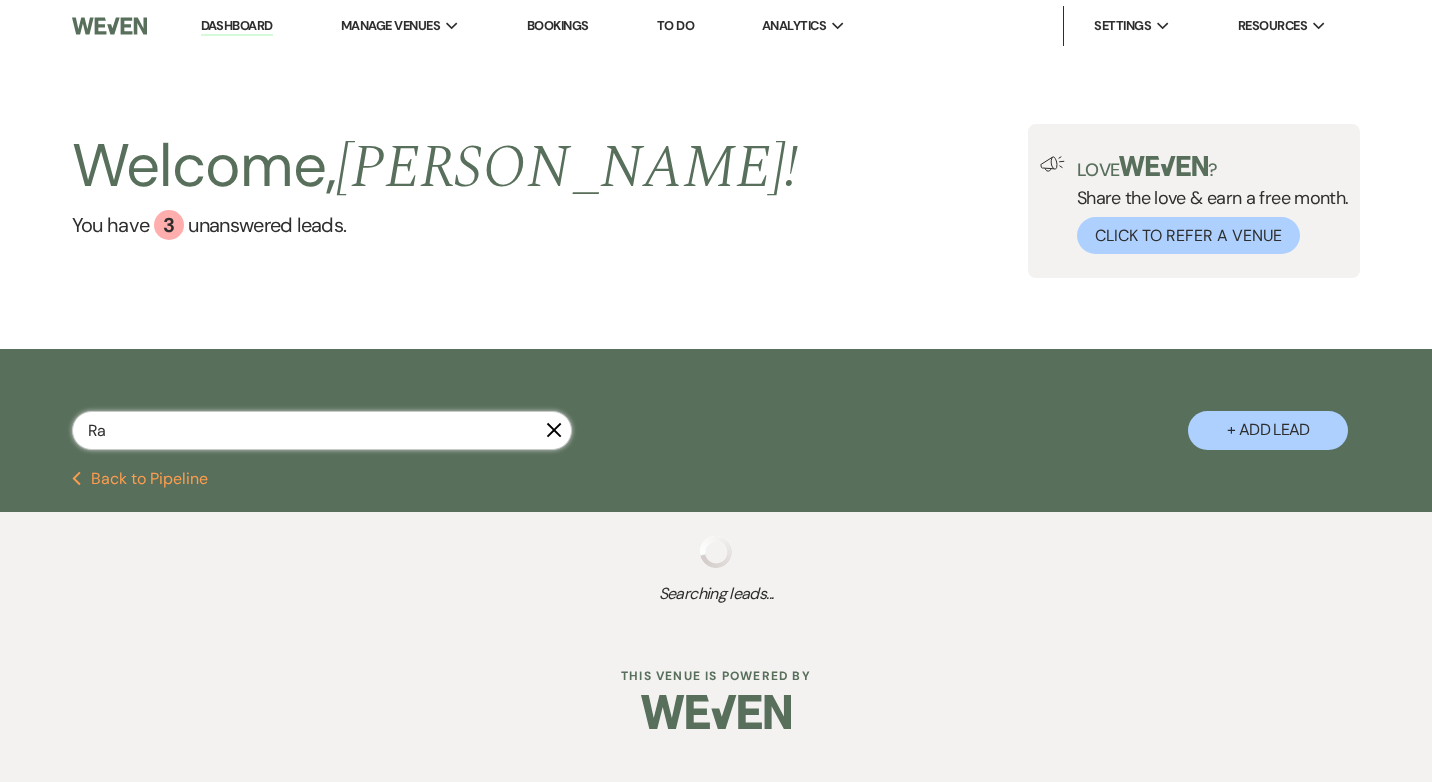 select on "5" 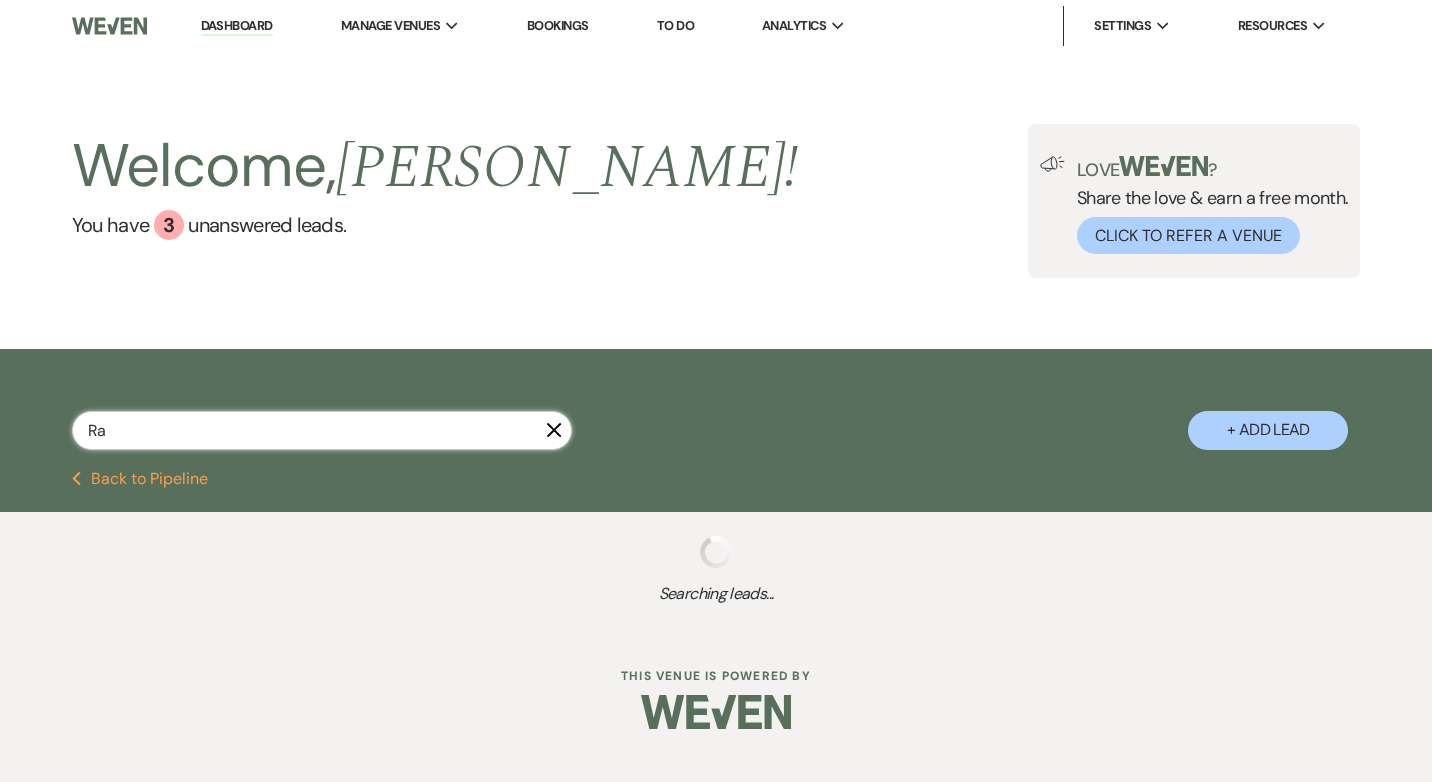 select on "8" 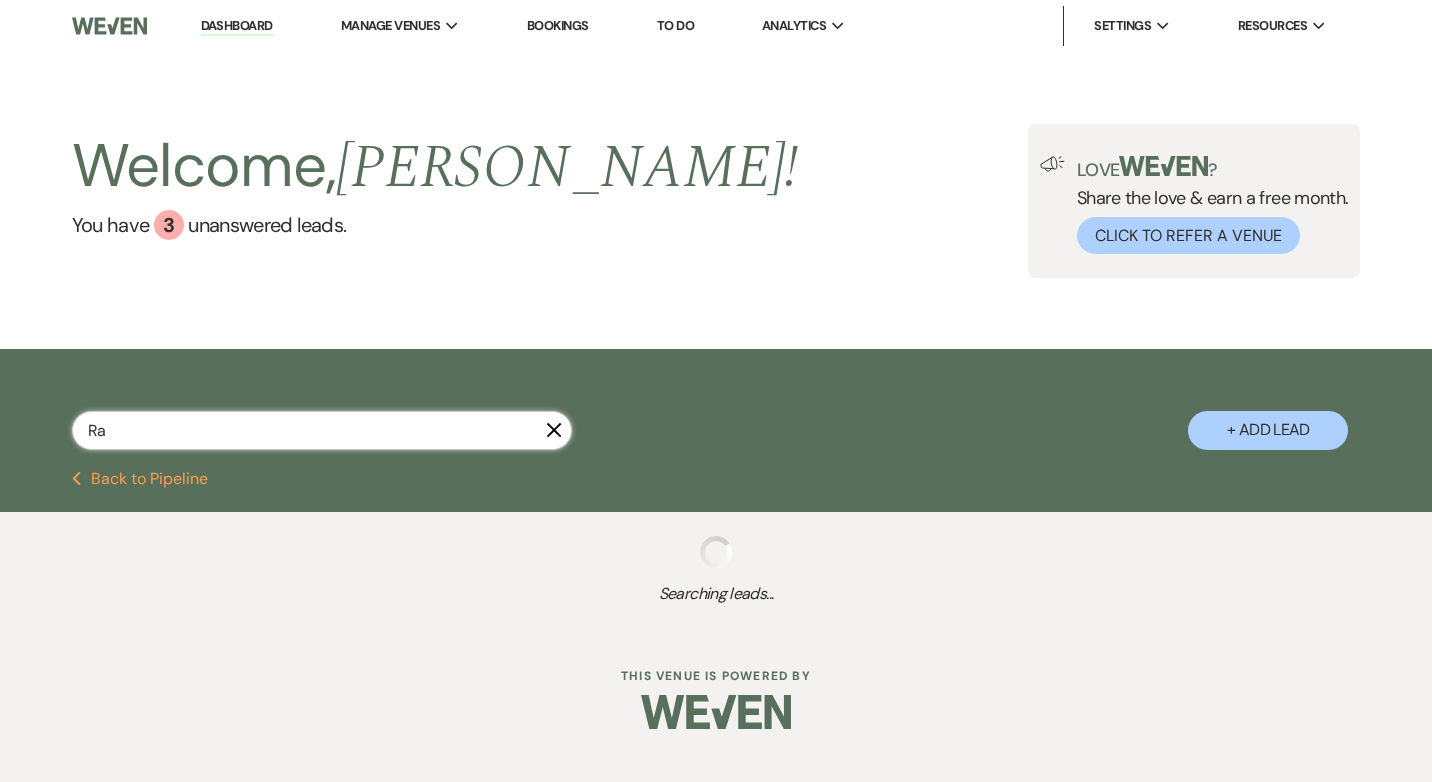 select on "5" 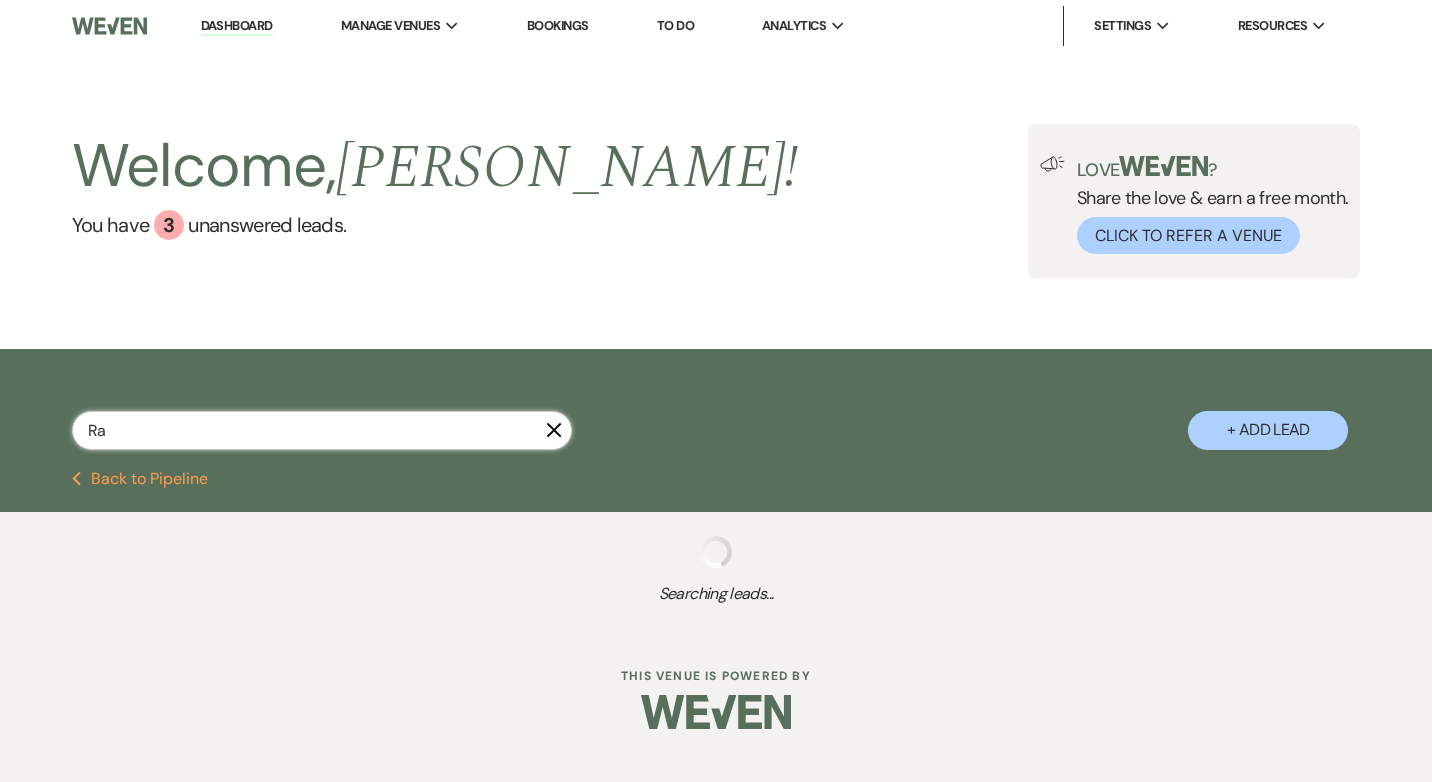 select on "8" 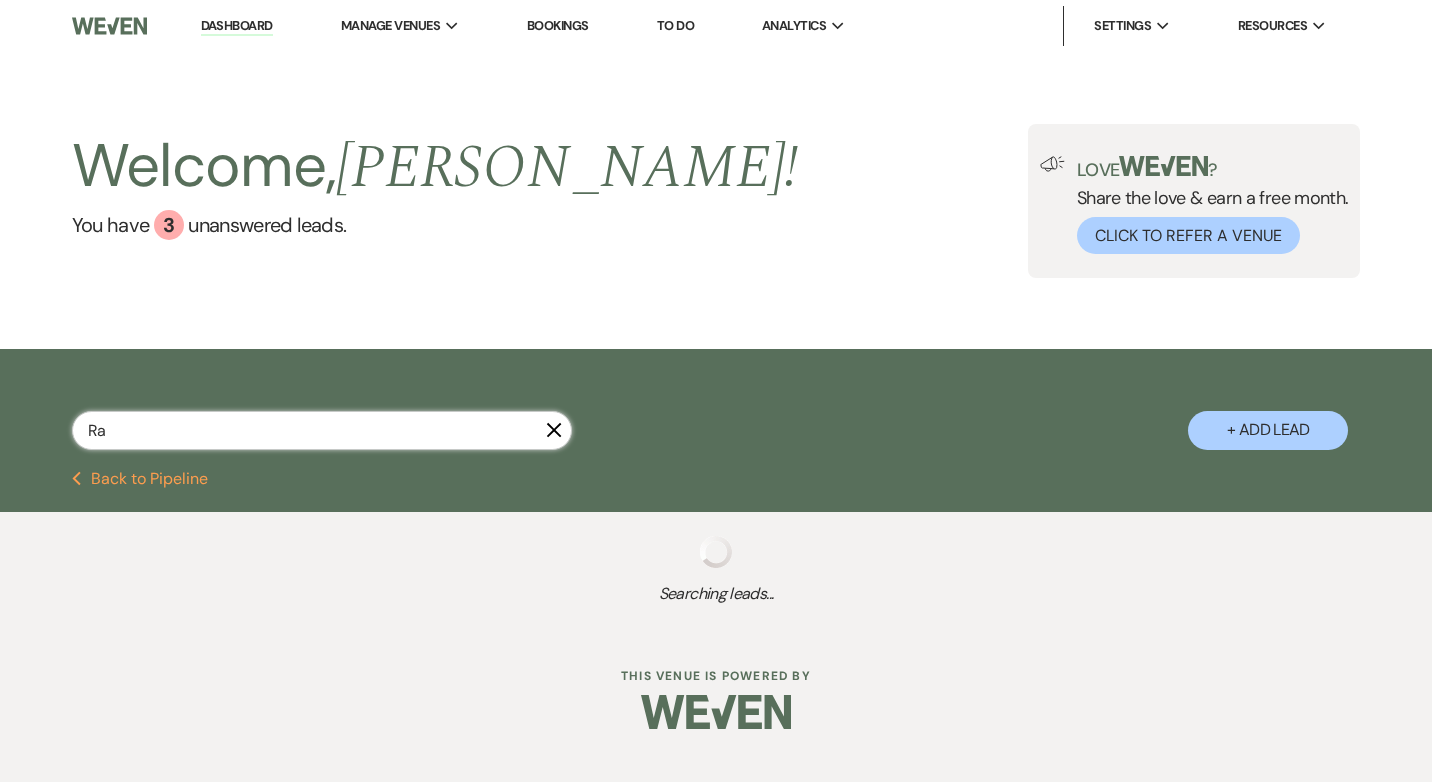 select on "4" 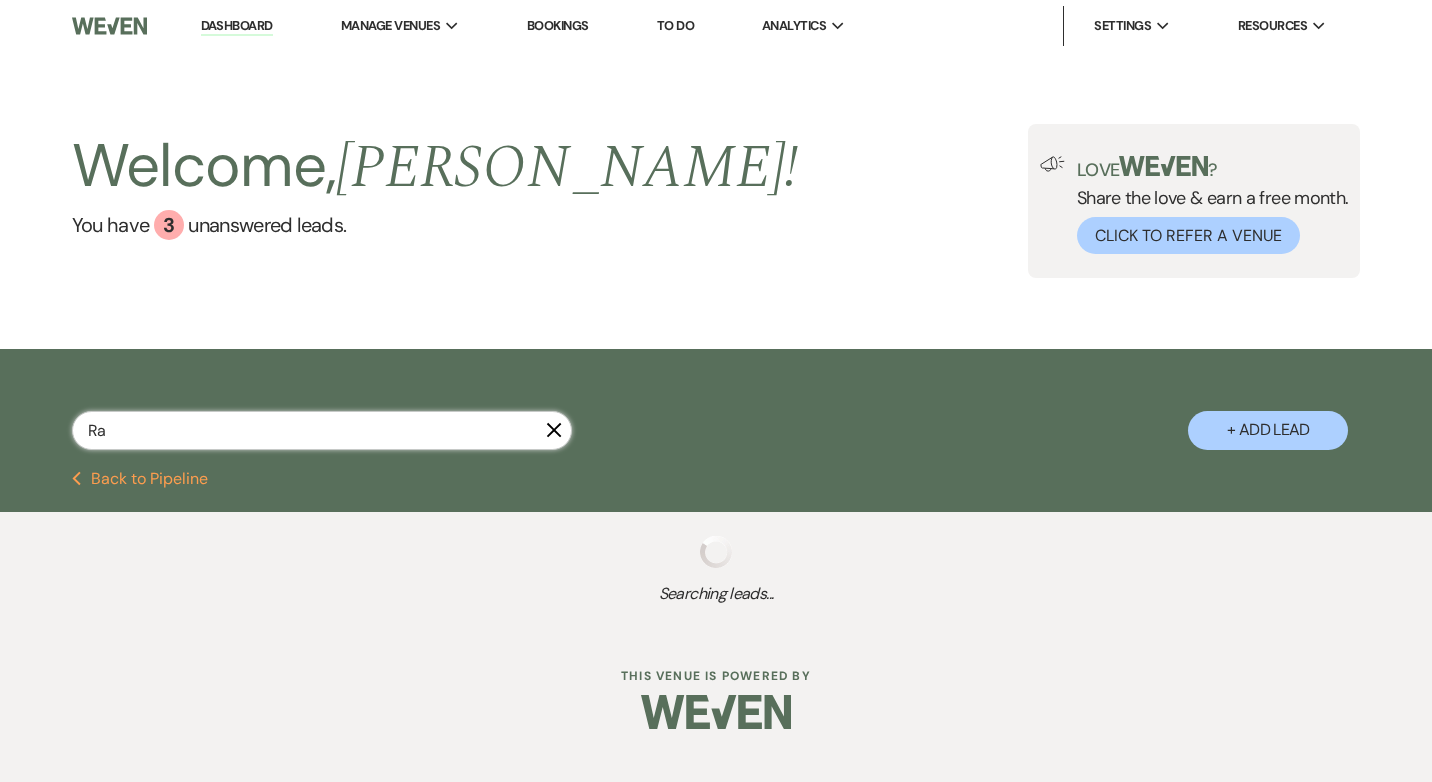 select on "9" 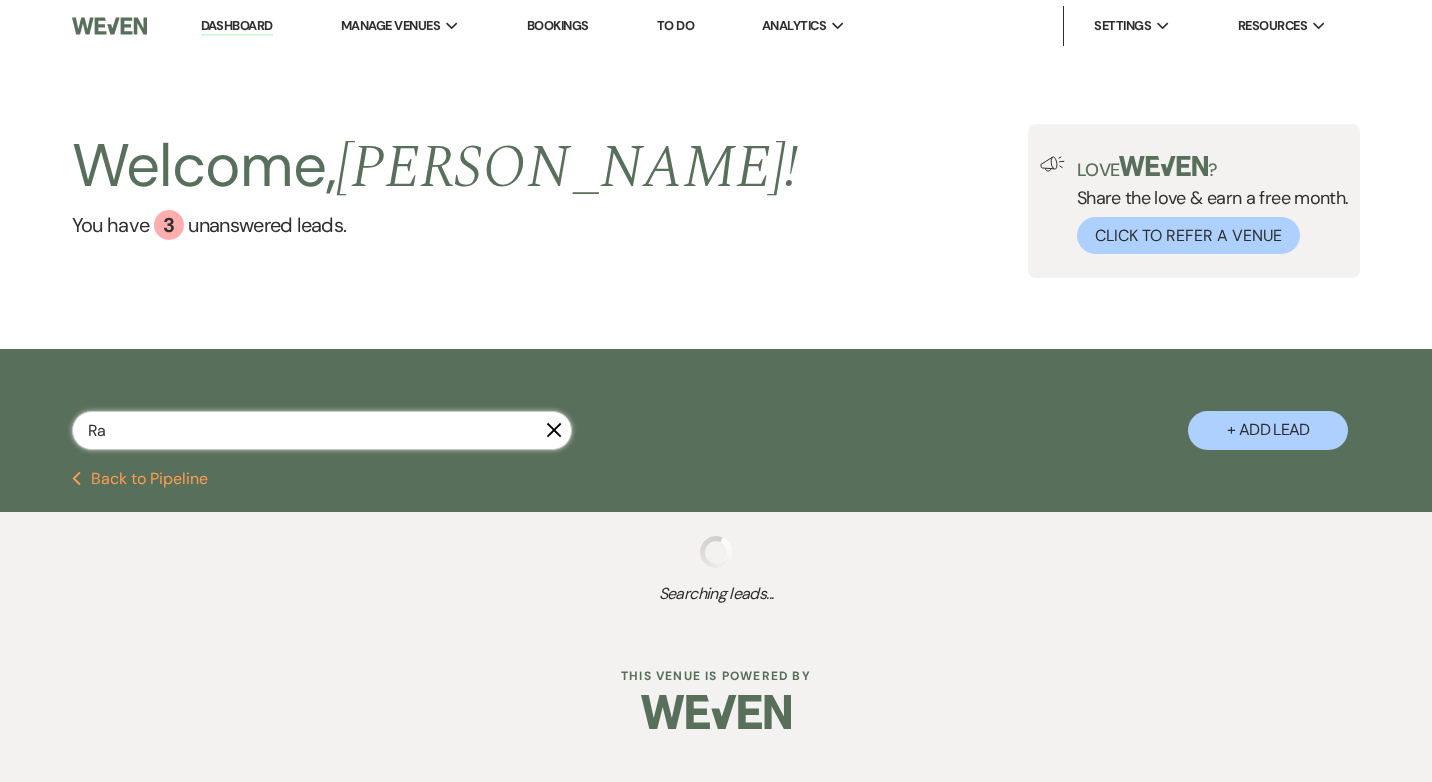 select on "9" 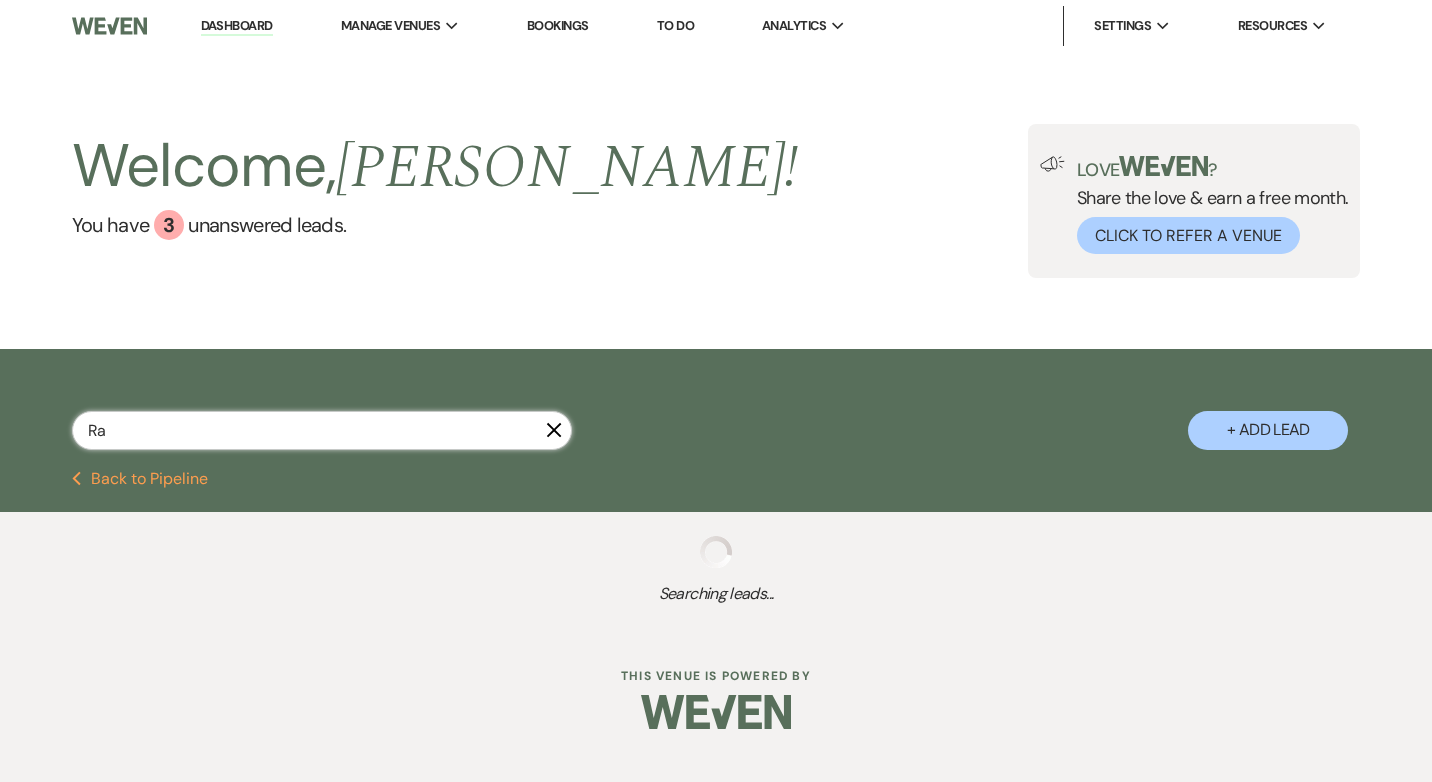 select on "8" 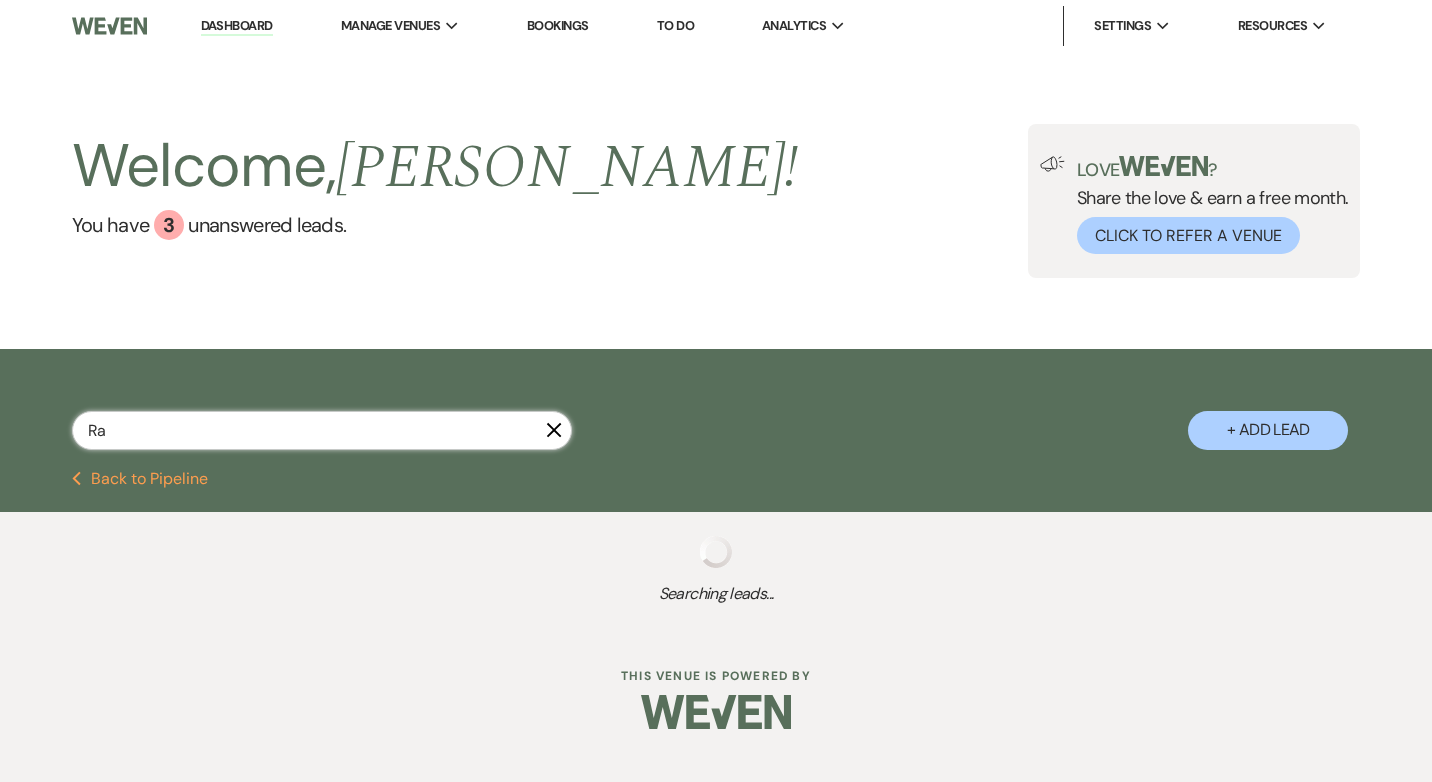 select on "5" 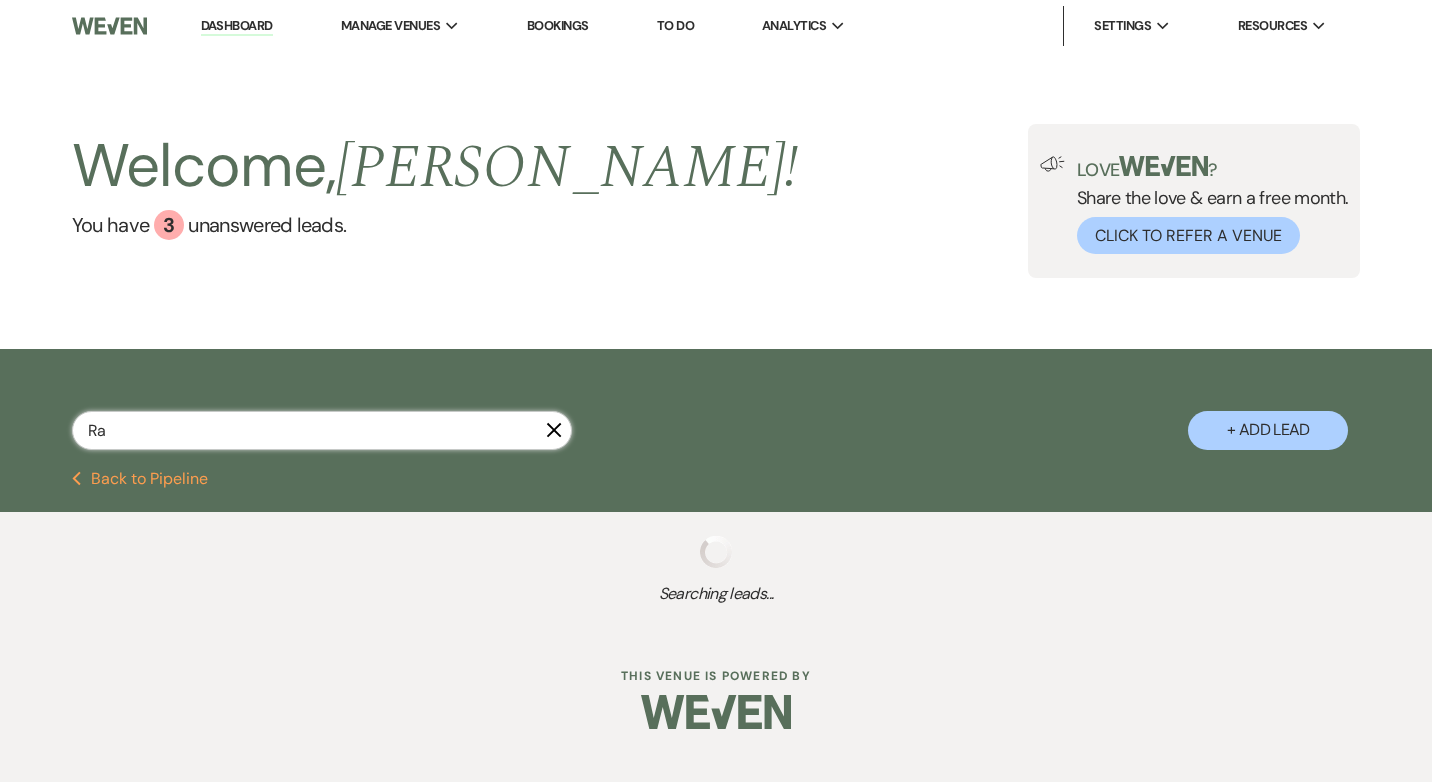 select on "5" 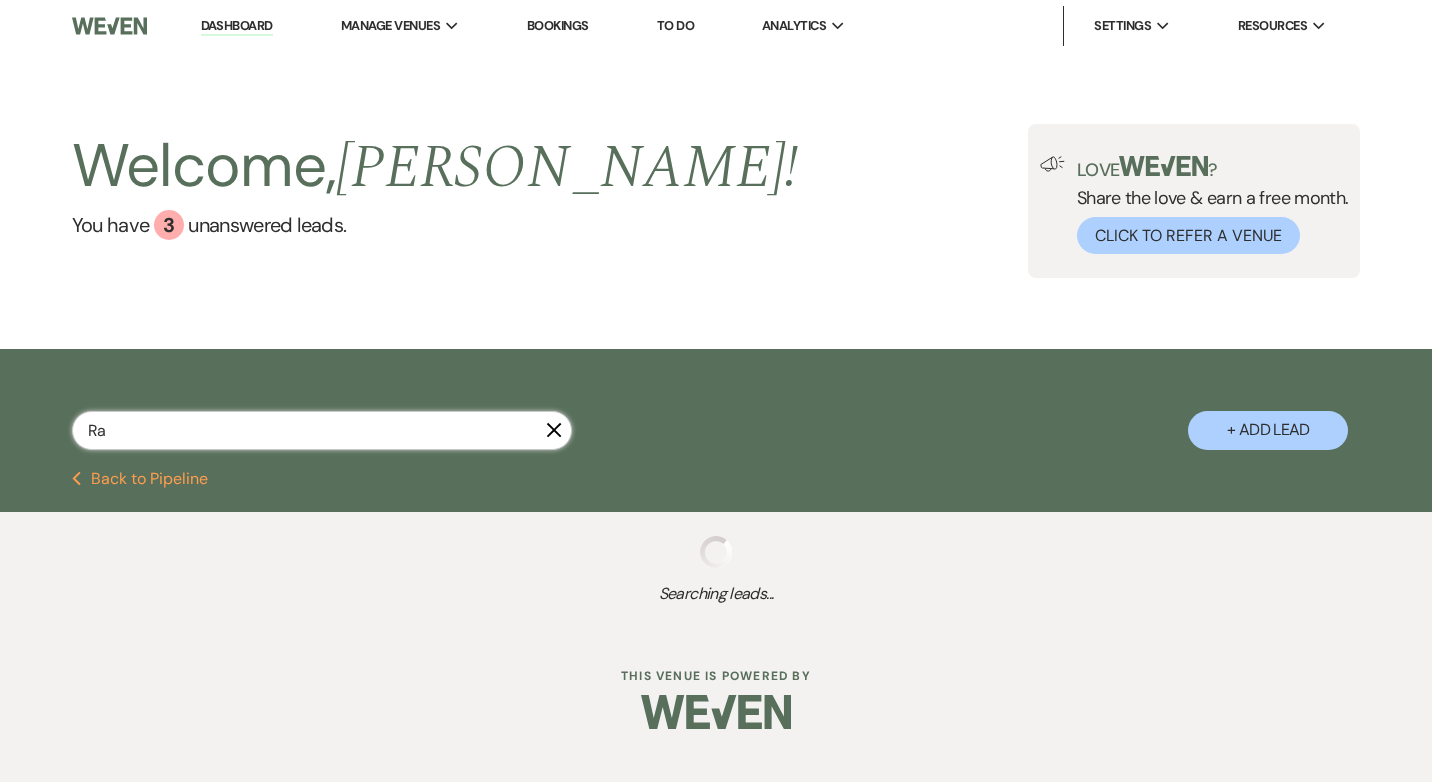select on "8" 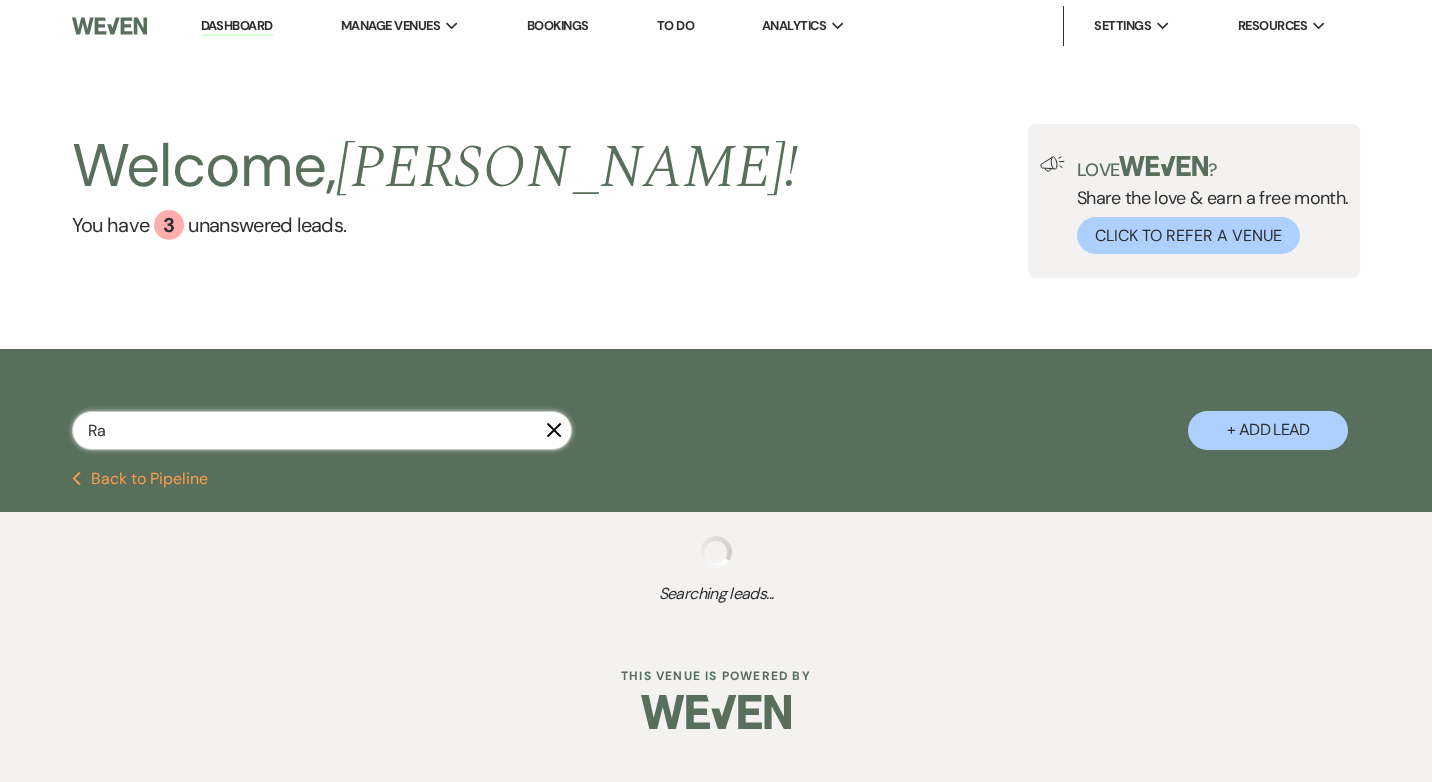 select on "5" 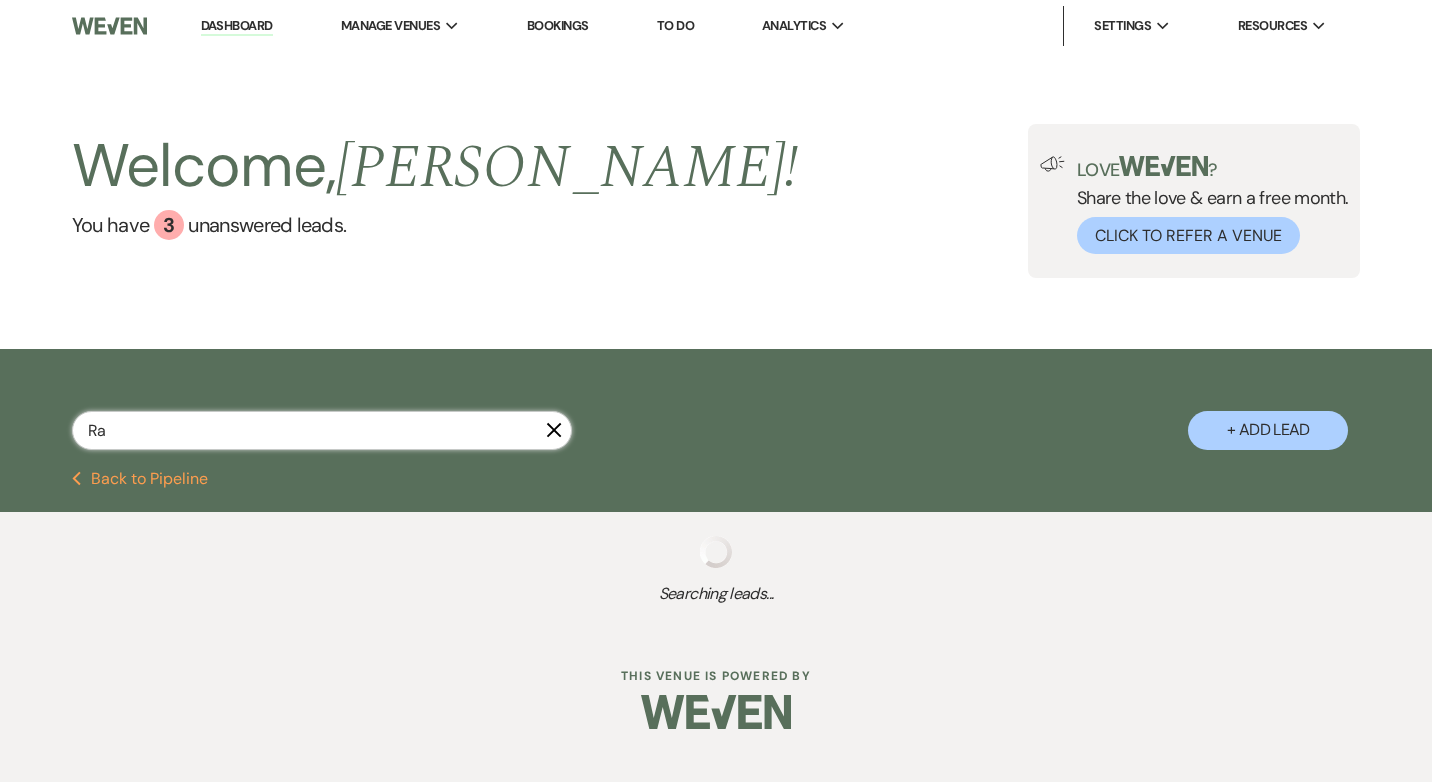 select on "5" 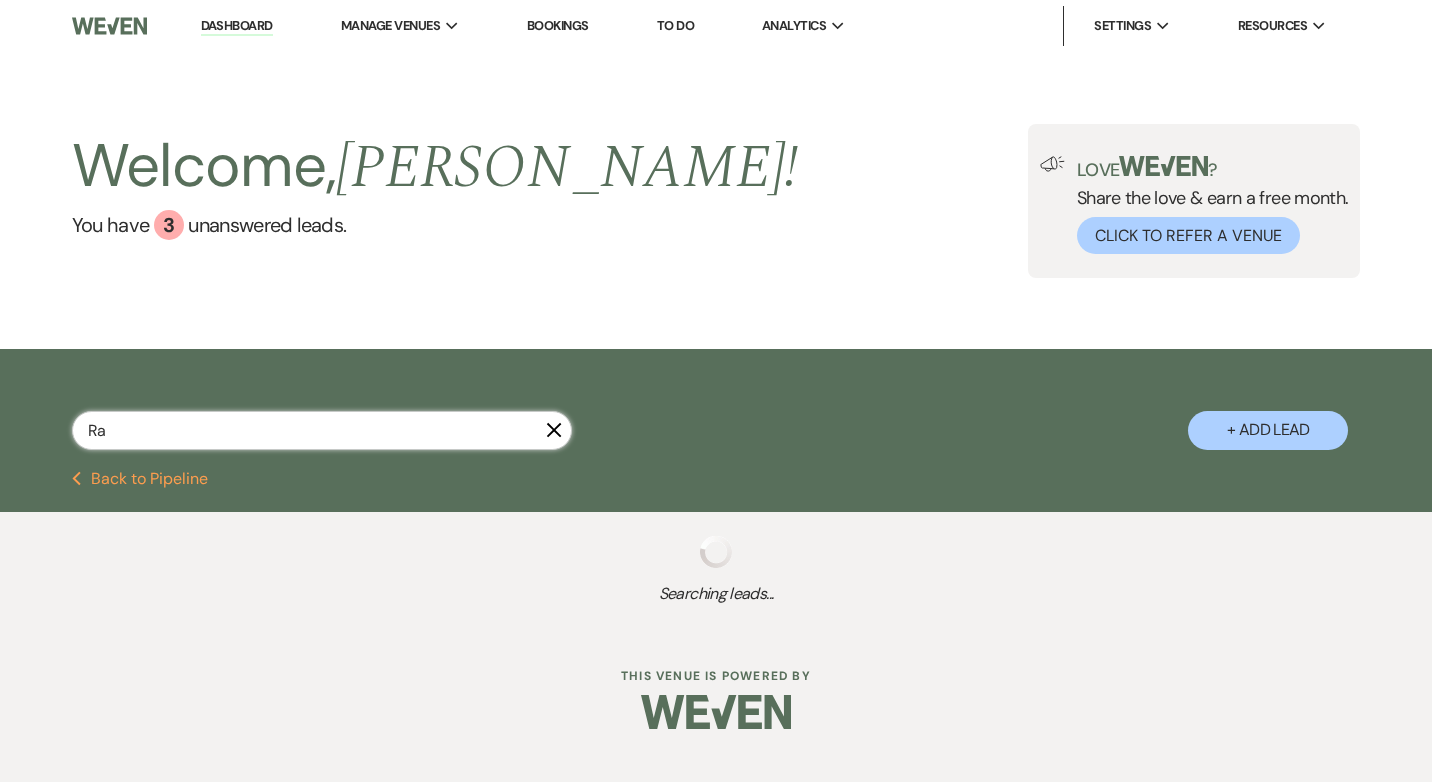 select on "5" 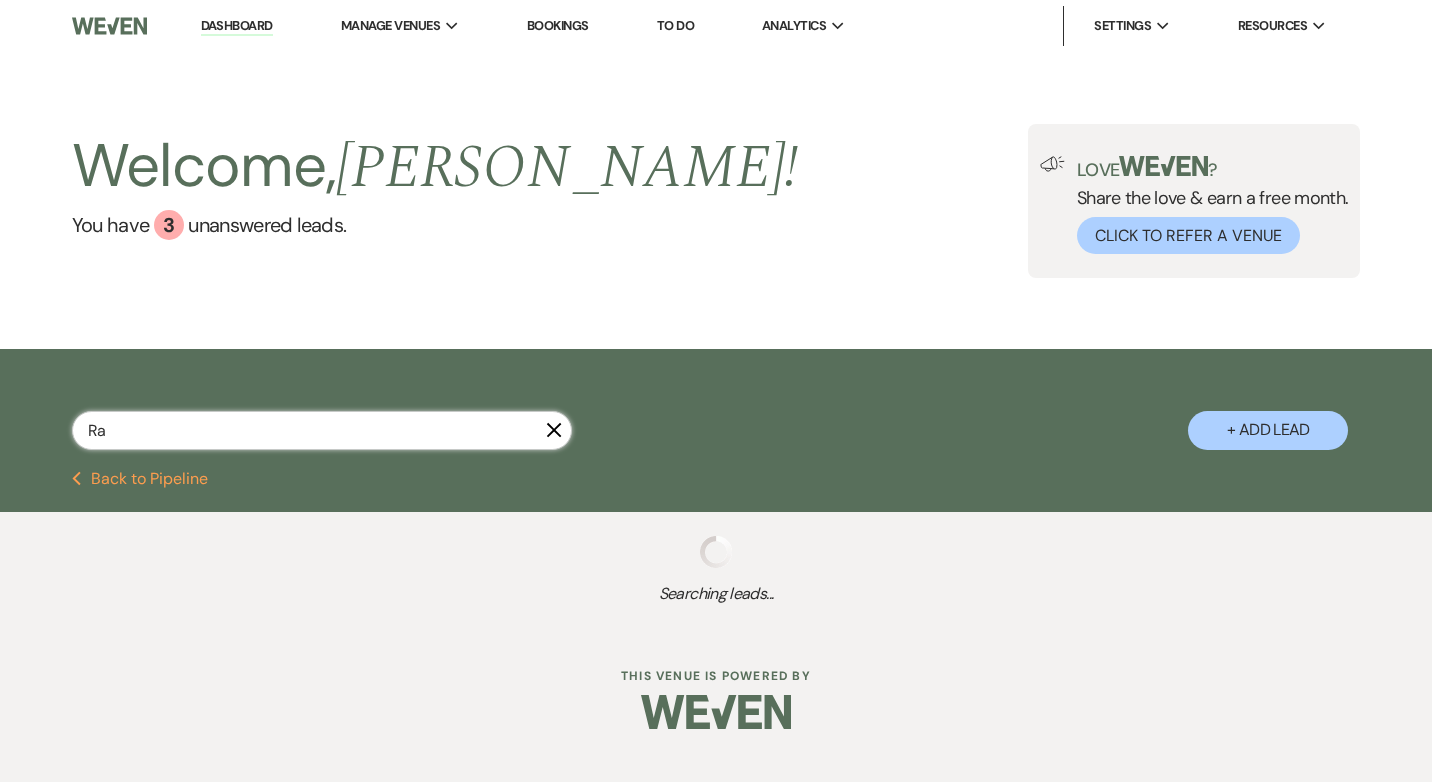 select on "8" 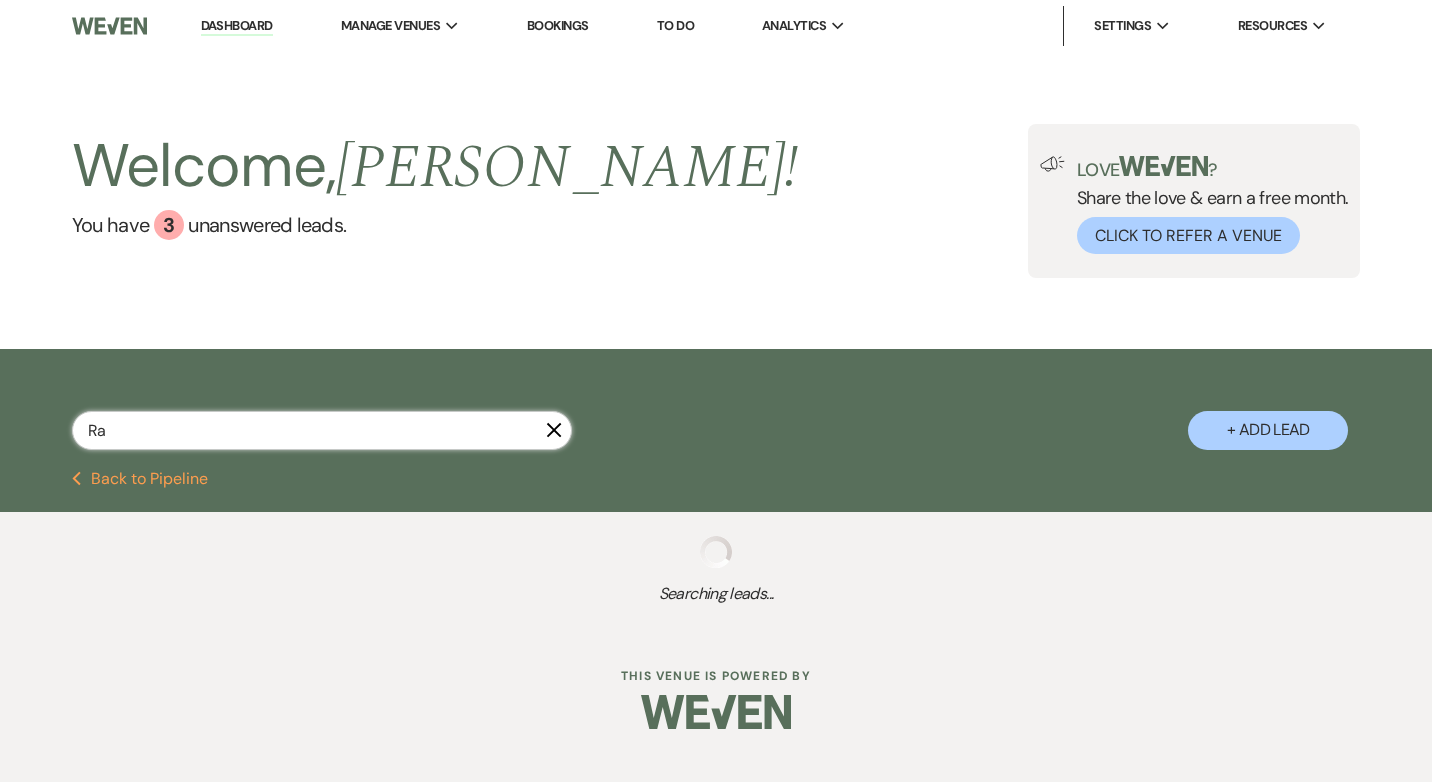 select on "5" 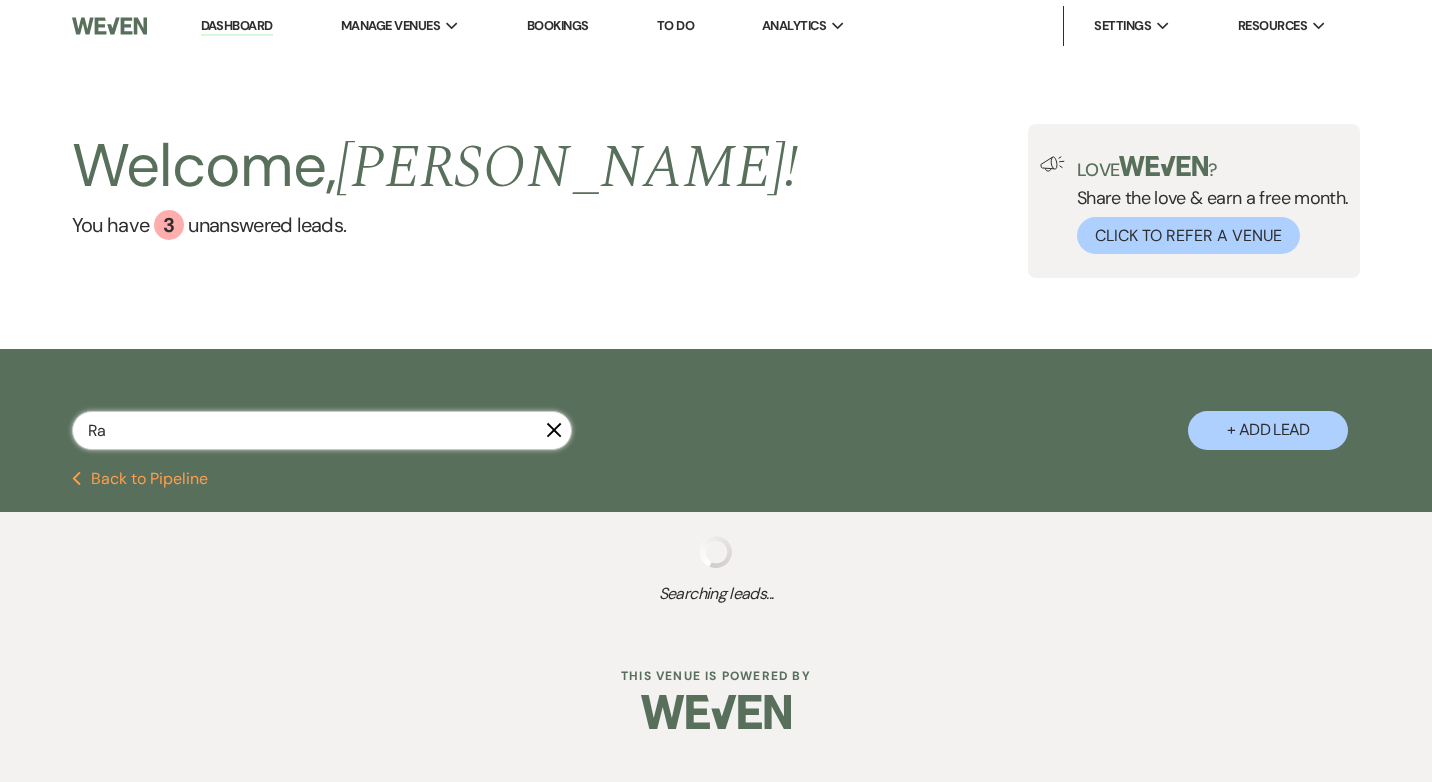 select on "8" 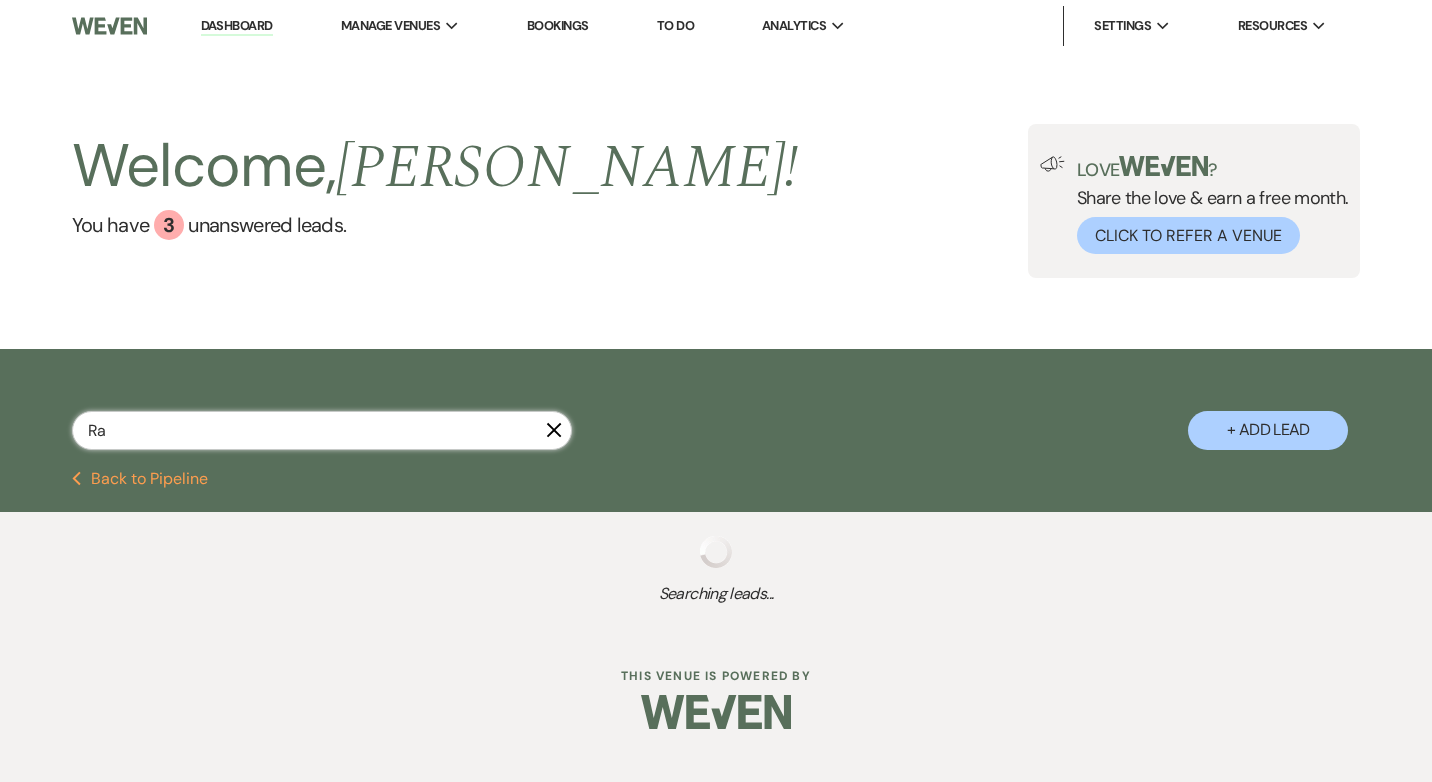 select on "6" 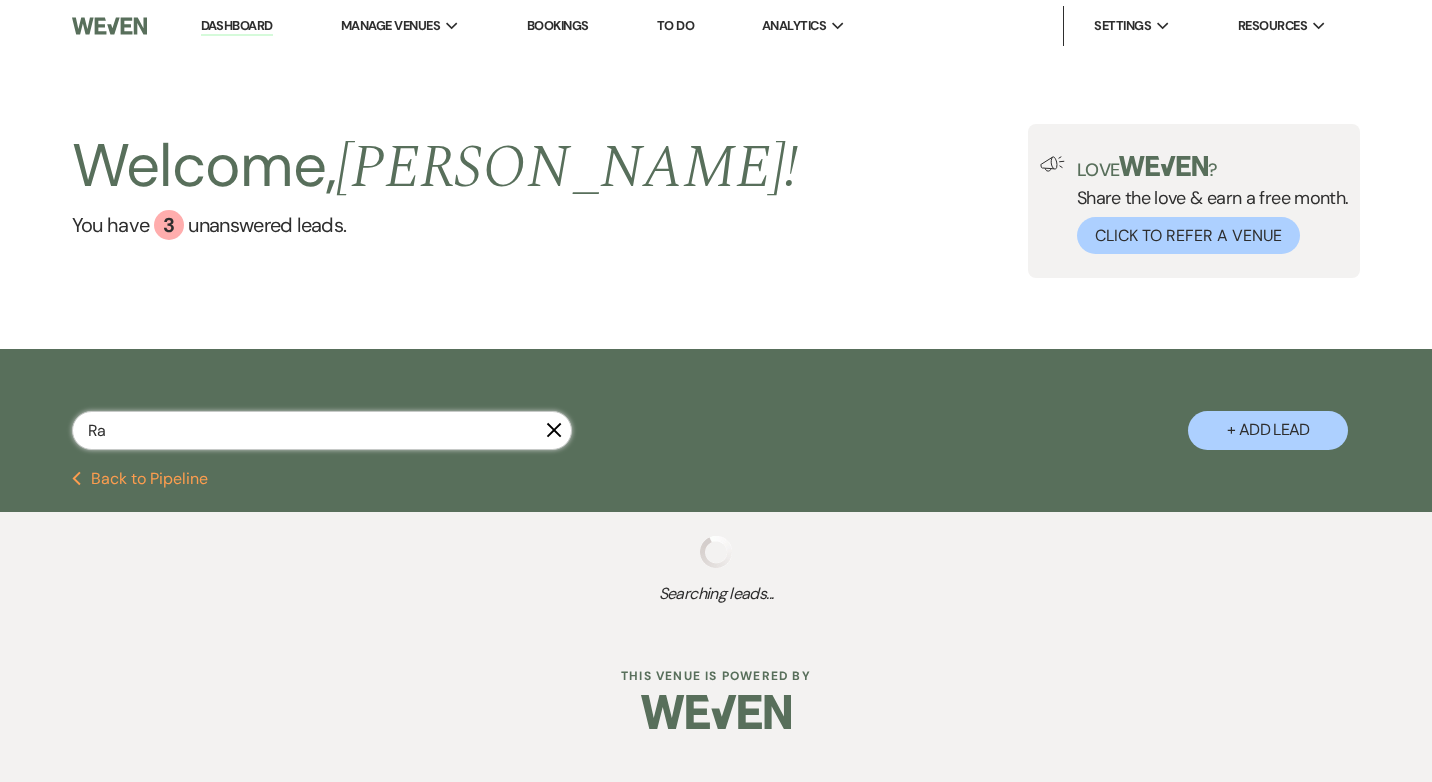 select on "8" 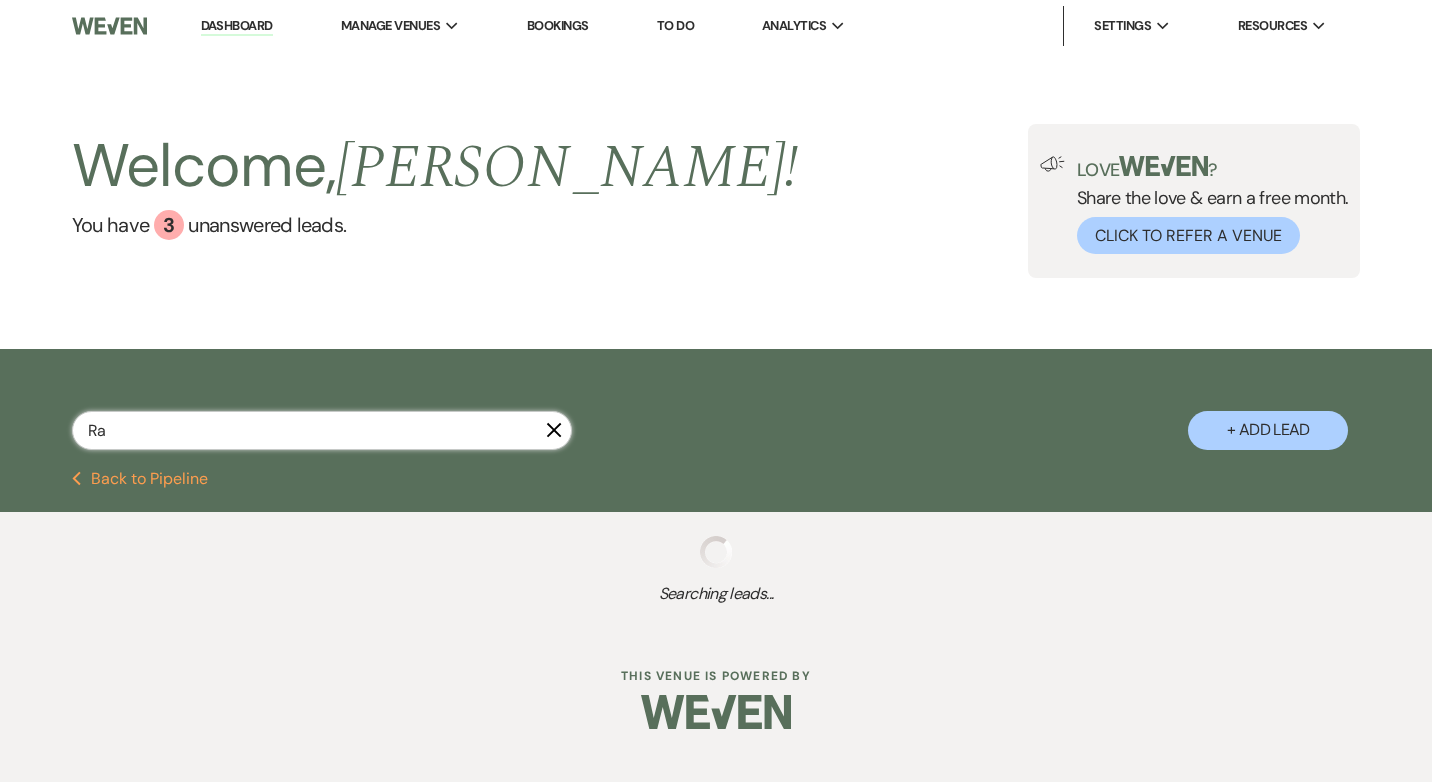 select on "5" 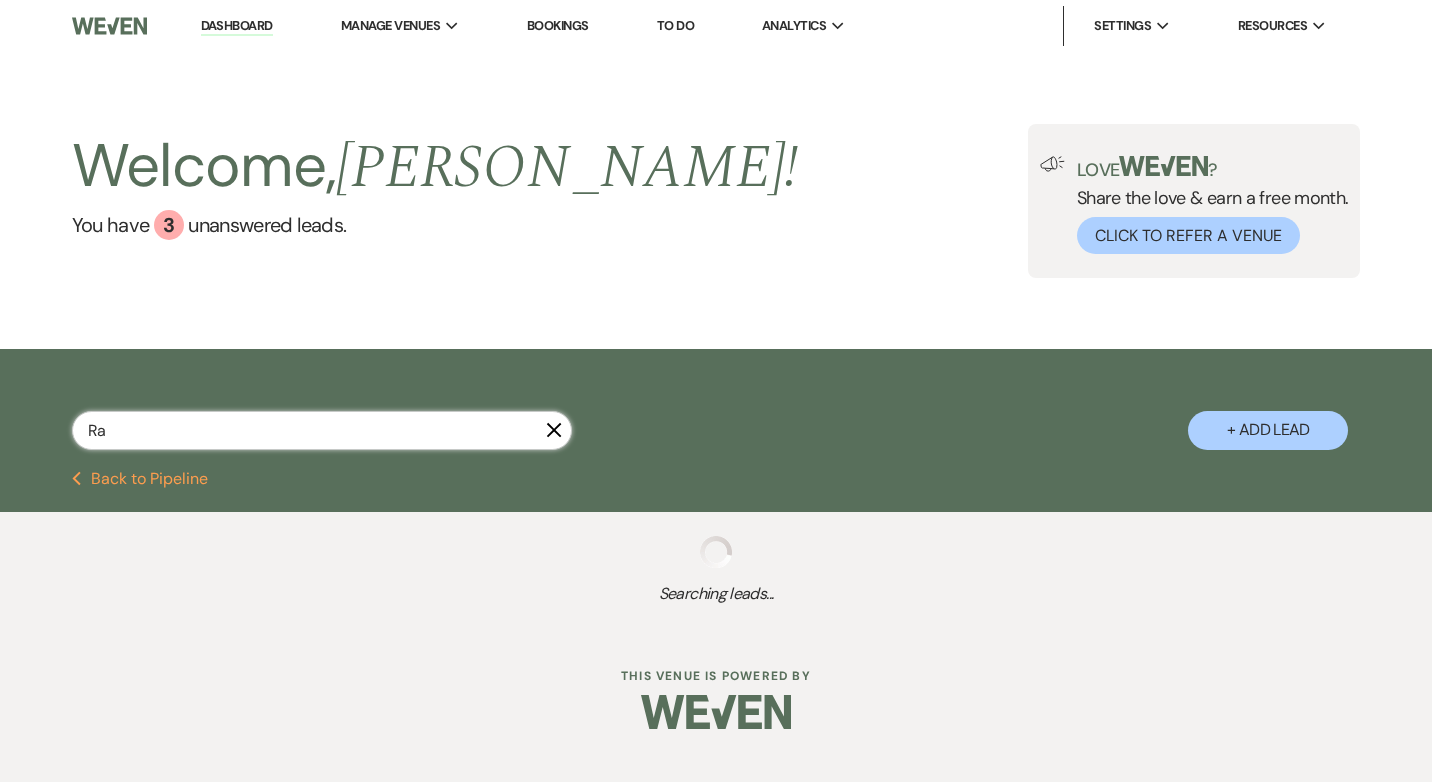 select on "8" 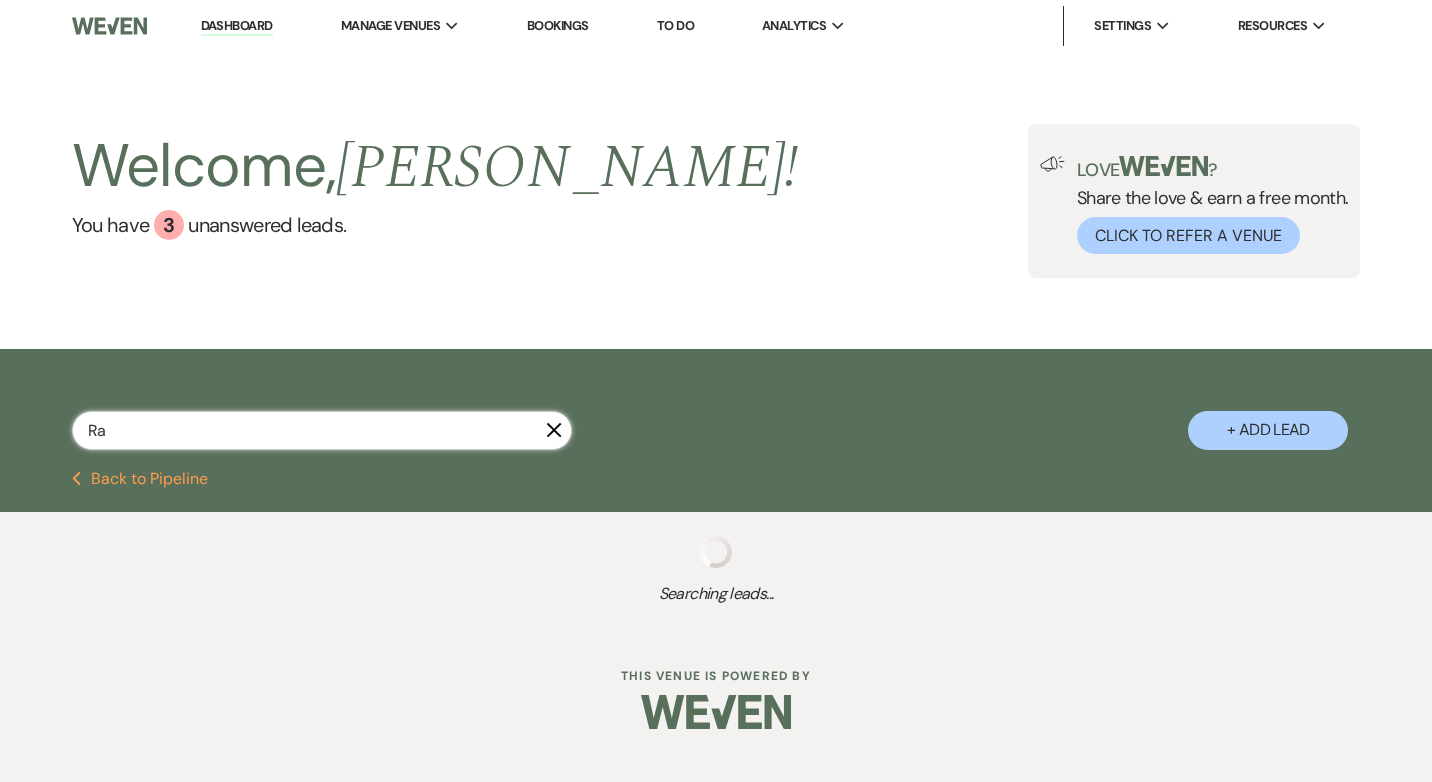 select on "5" 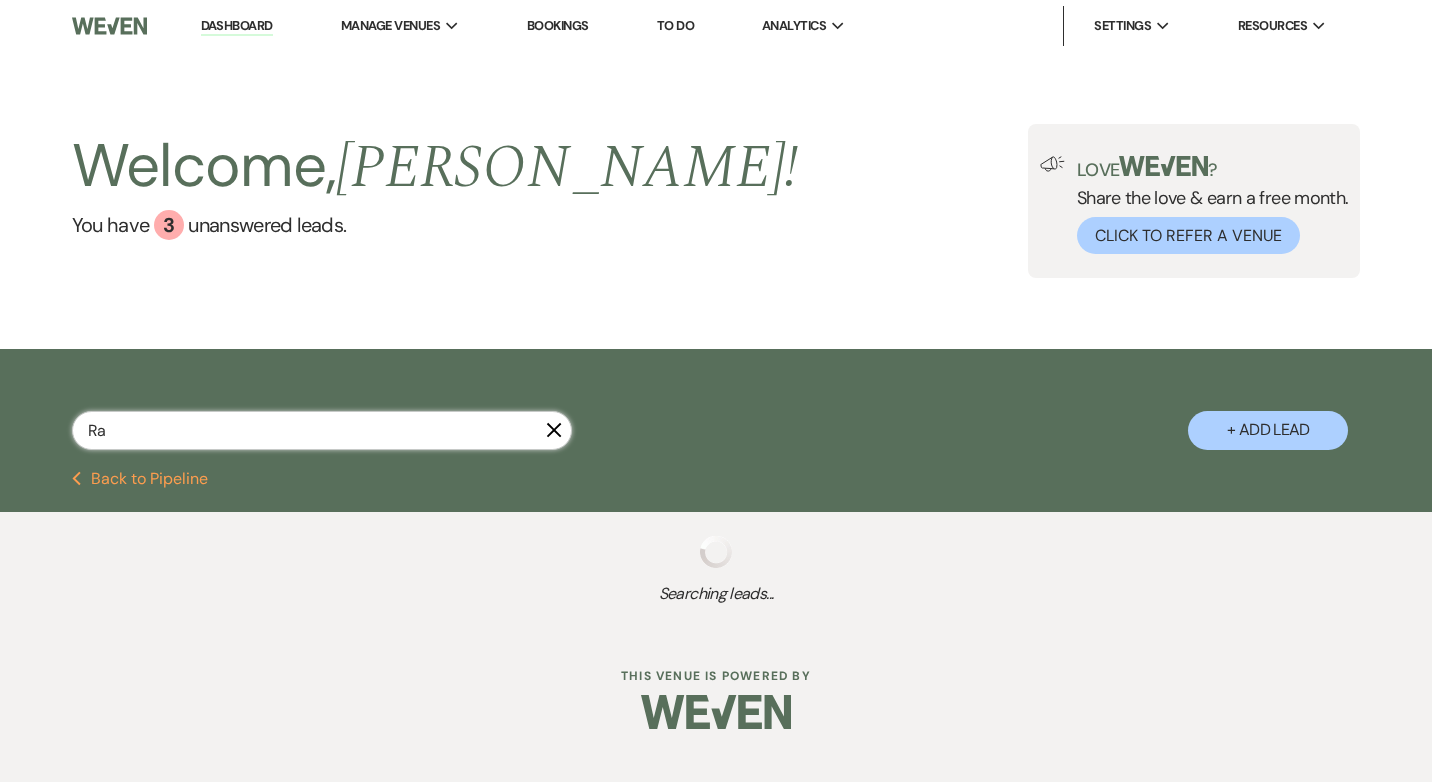 select on "8" 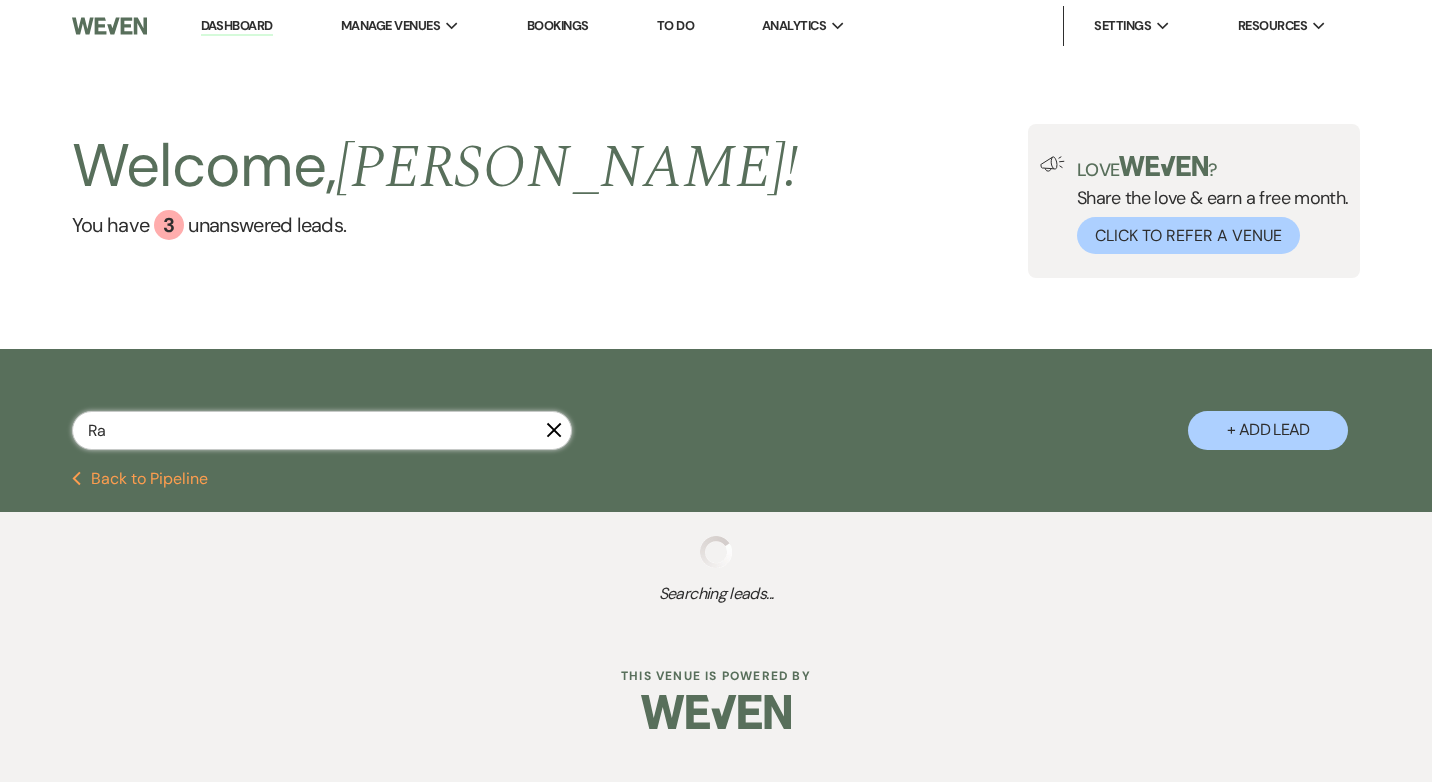 select on "5" 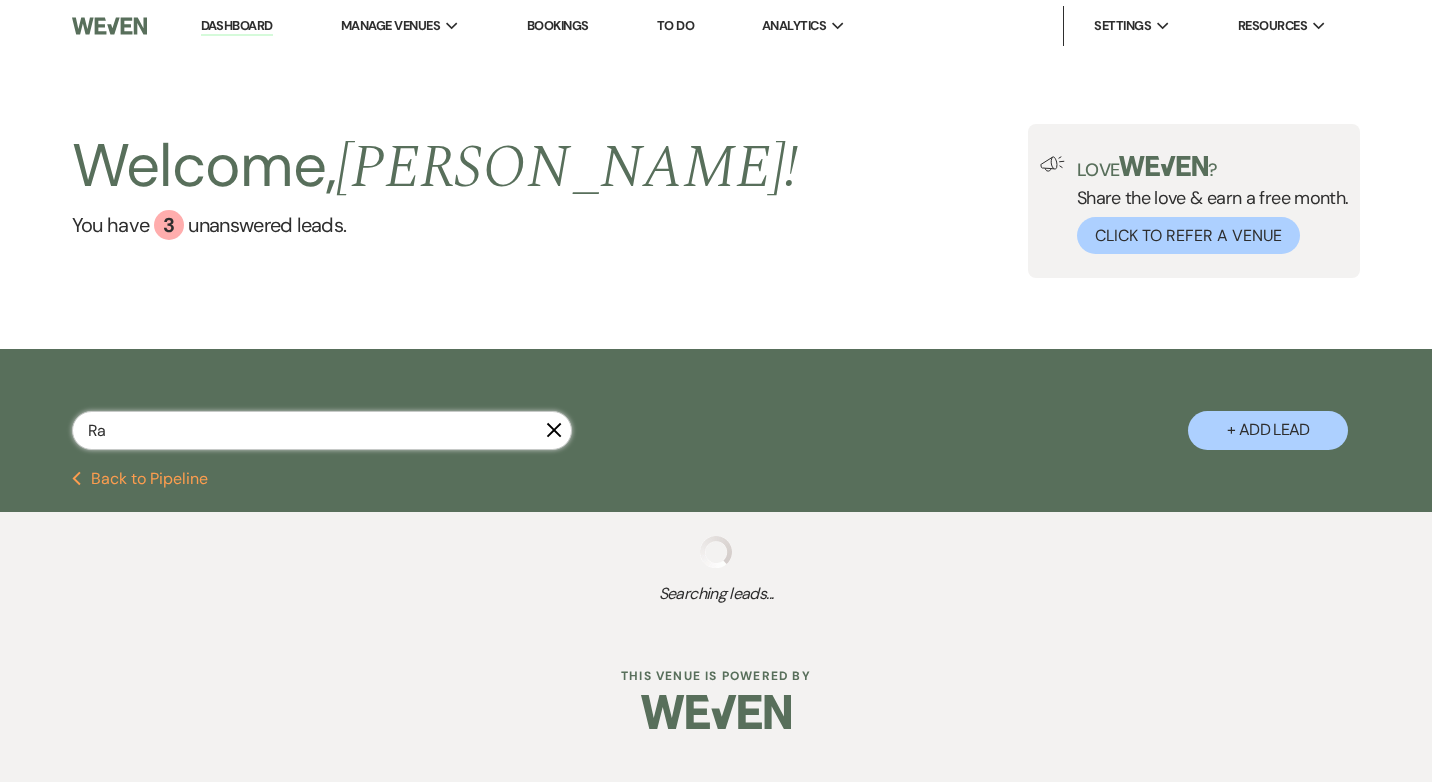 select on "8" 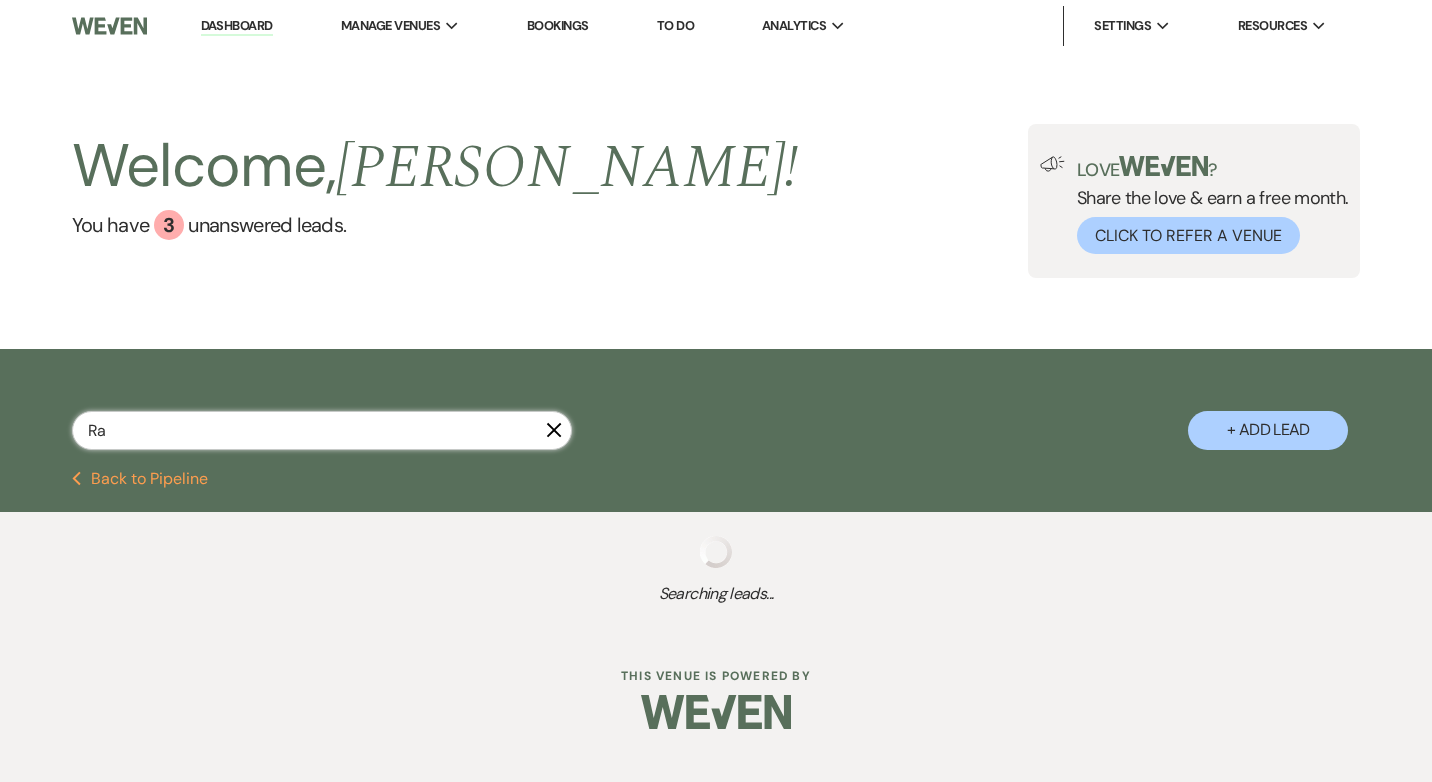 select on "5" 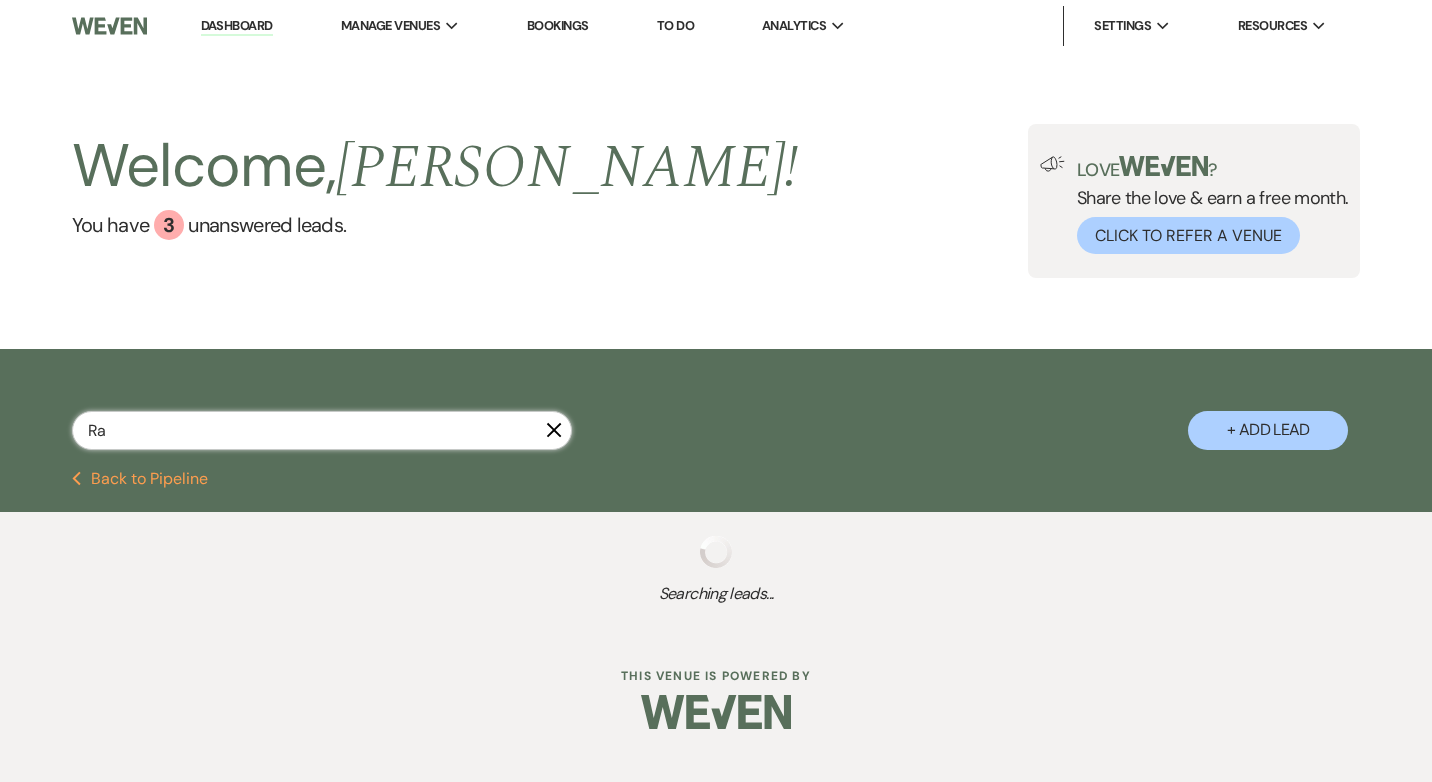 select on "8" 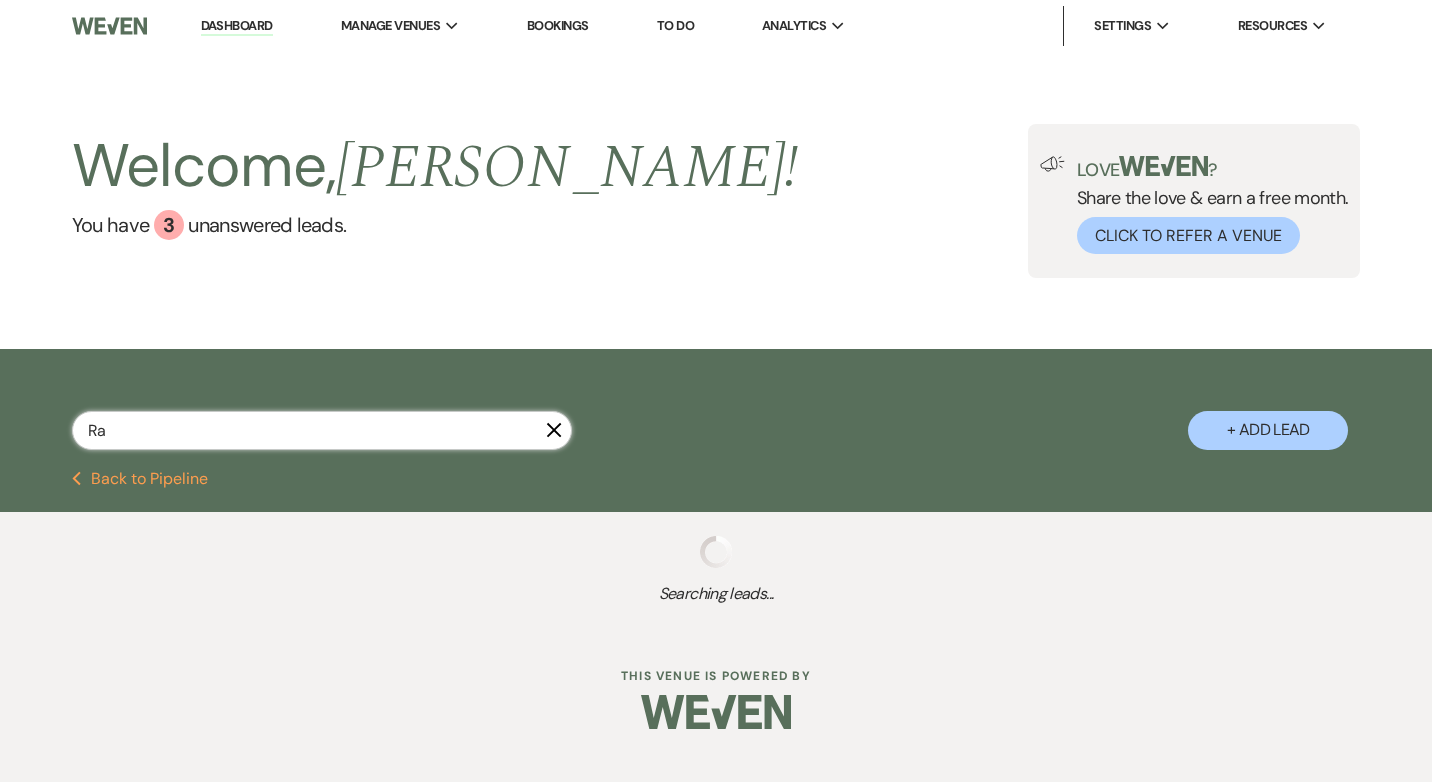 select on "5" 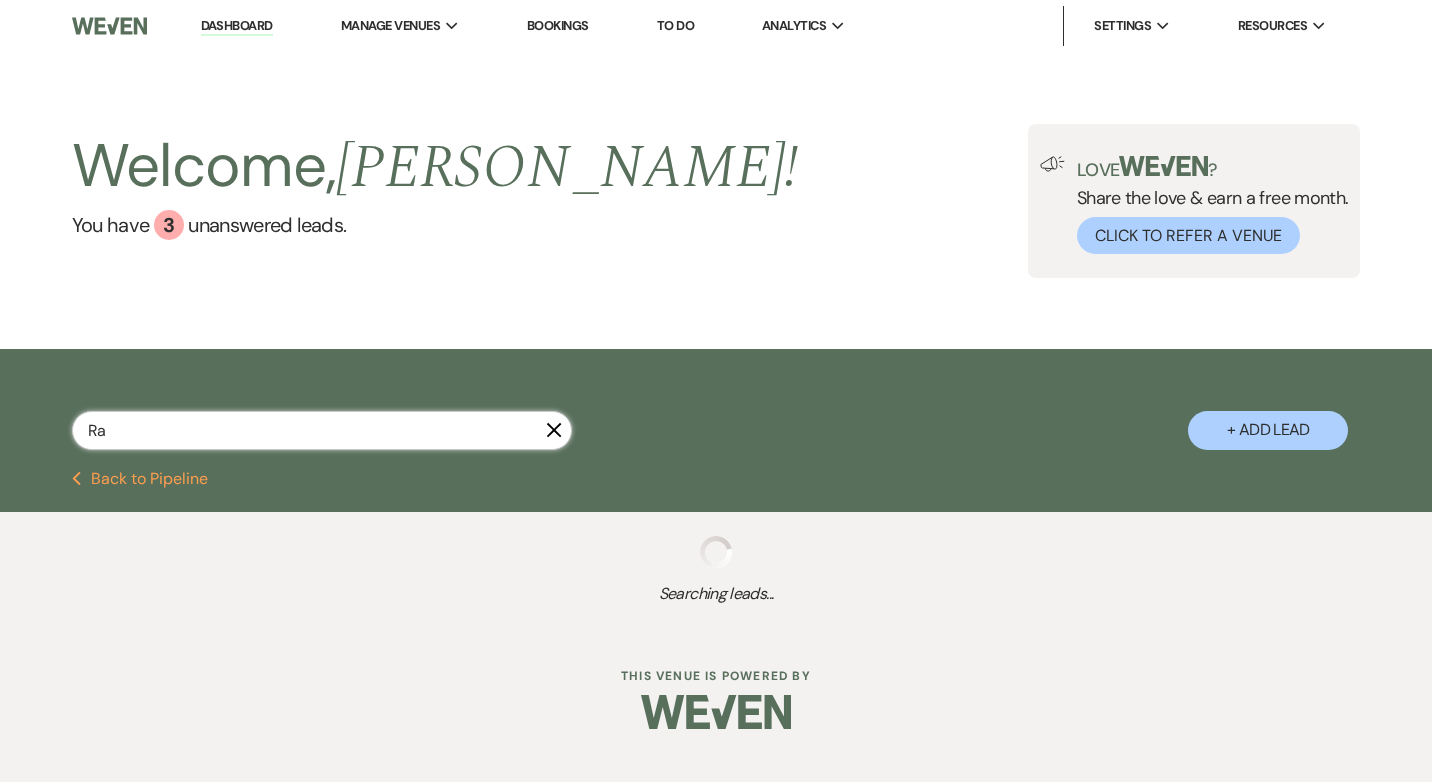 select on "8" 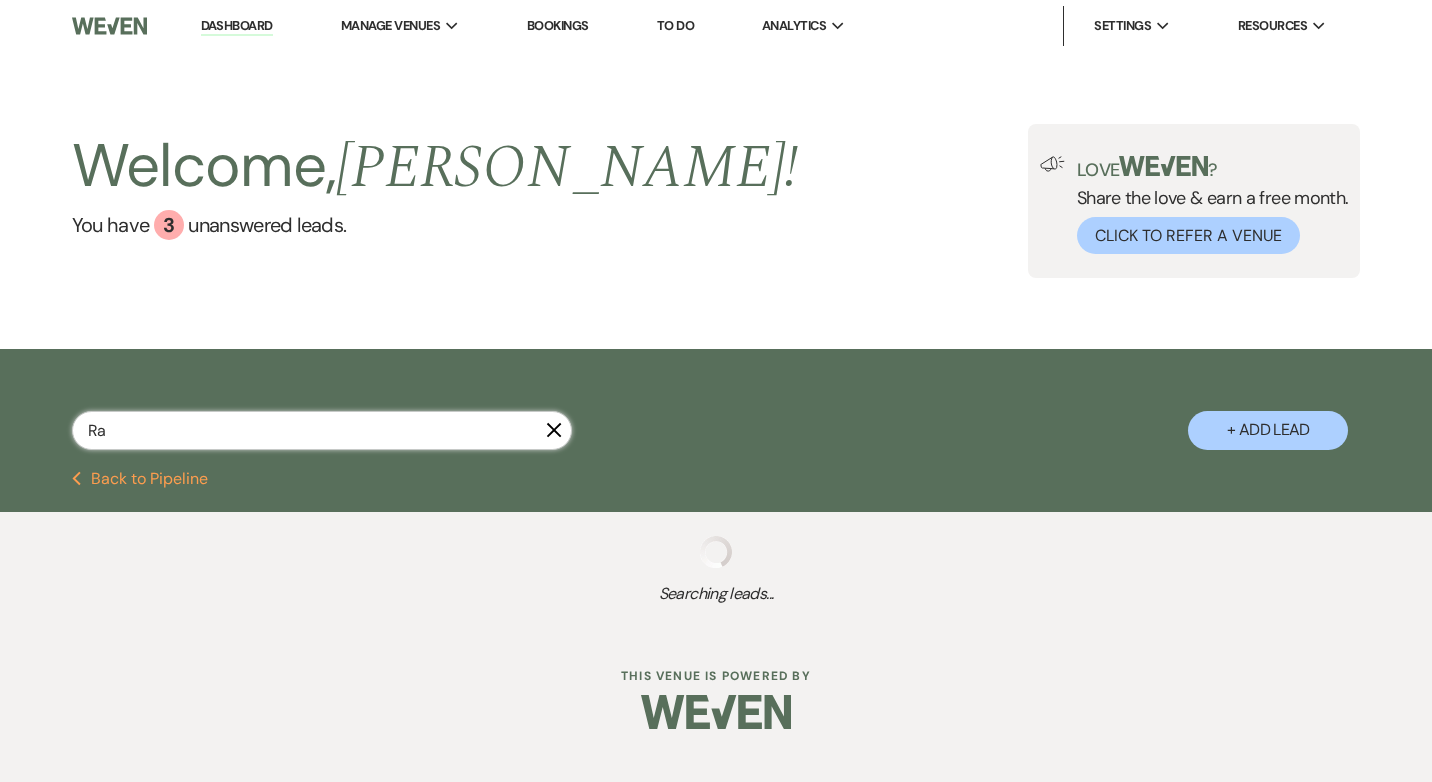 select on "2" 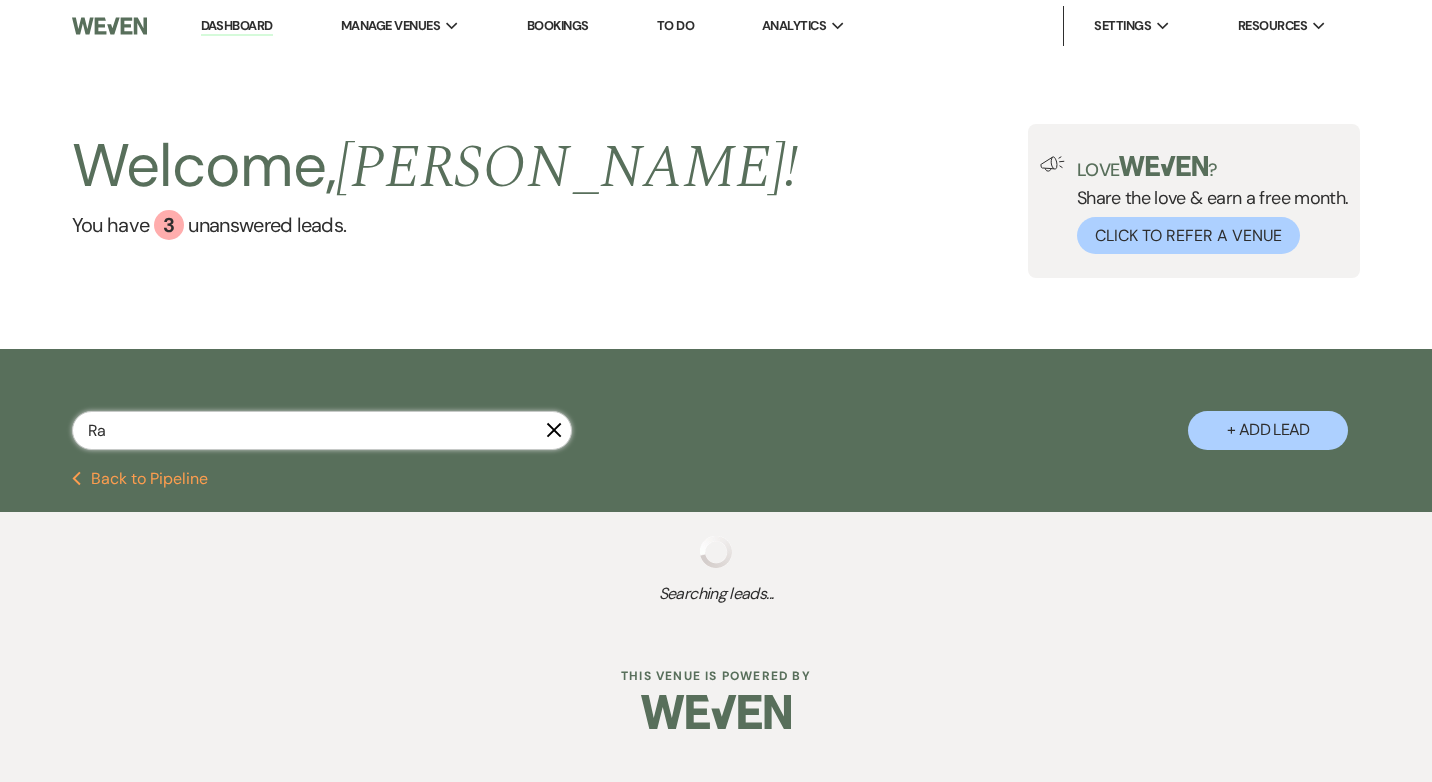 select on "8" 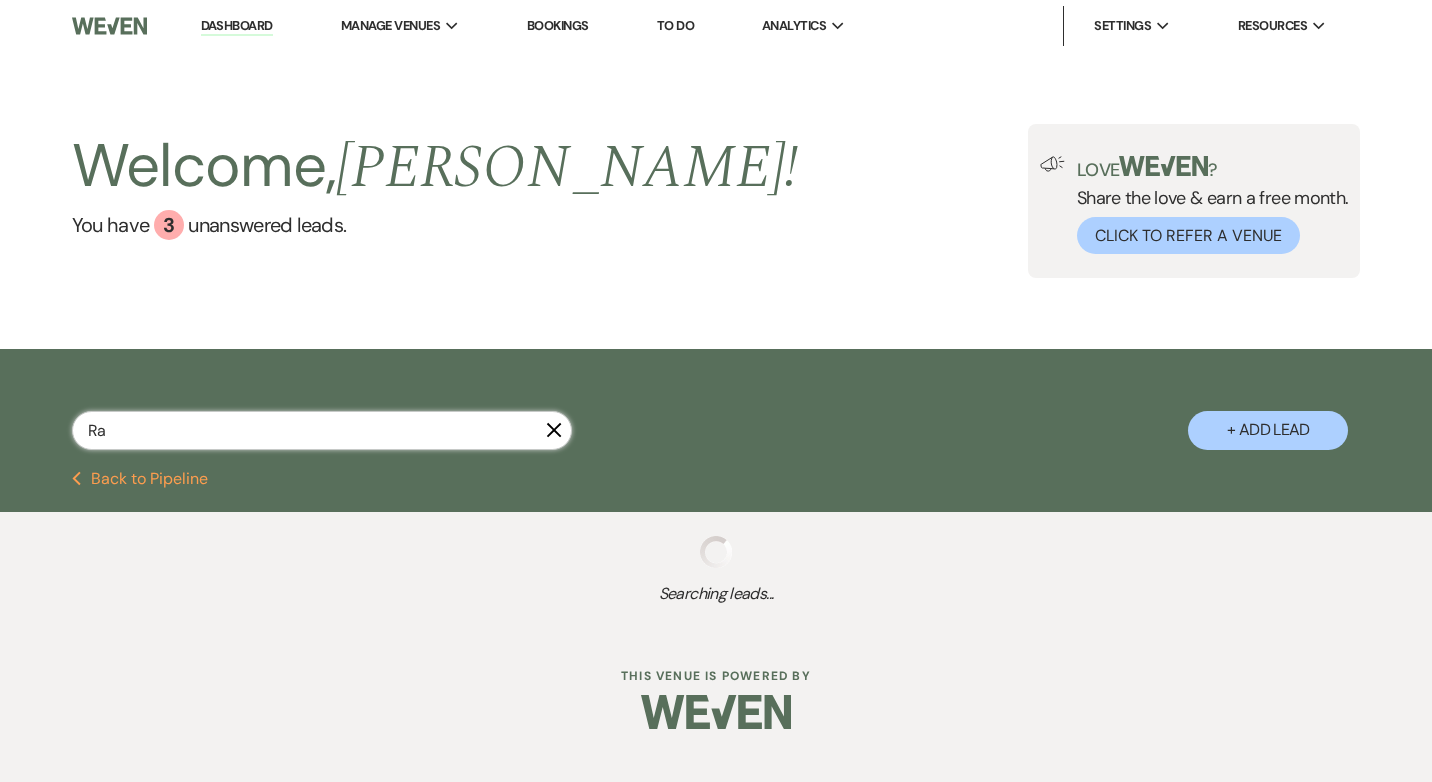 select on "5" 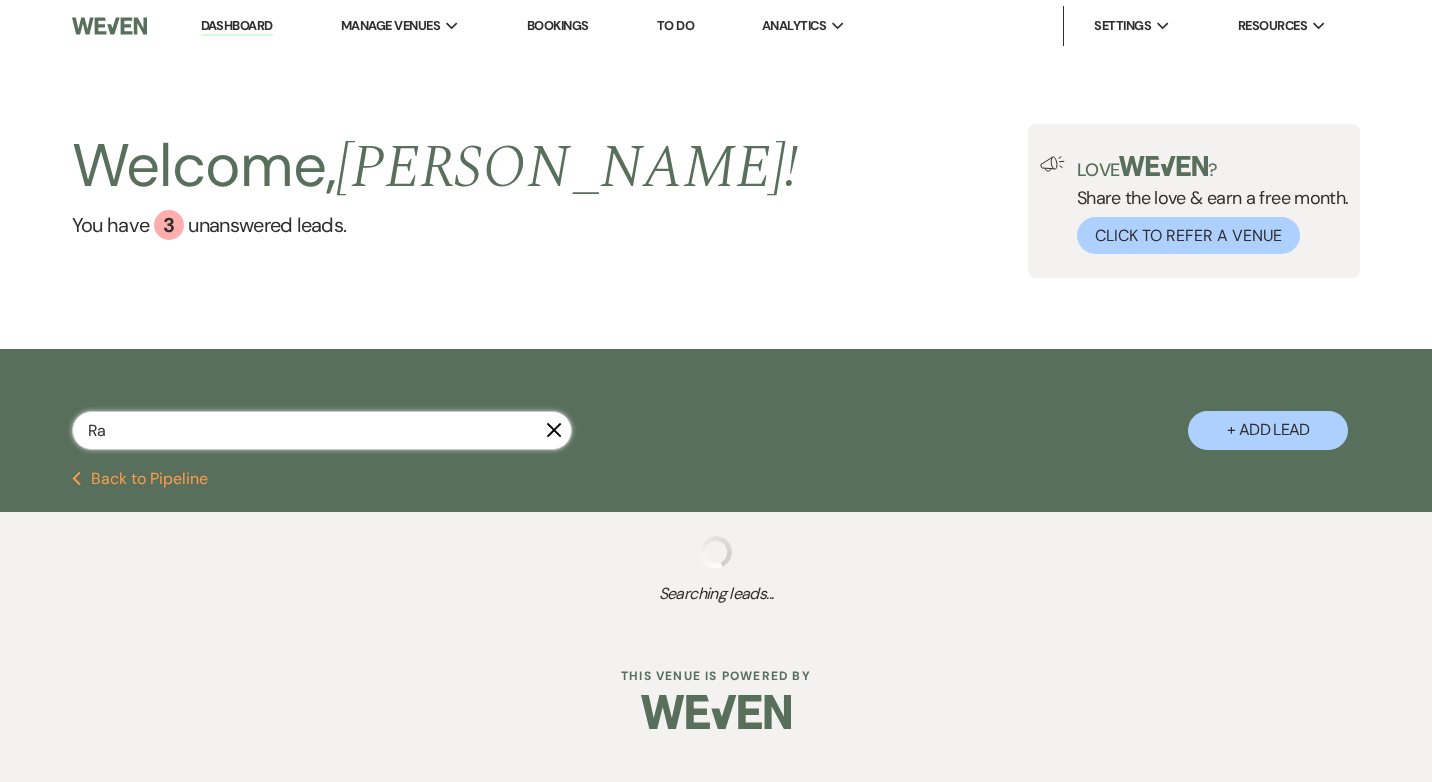 select on "8" 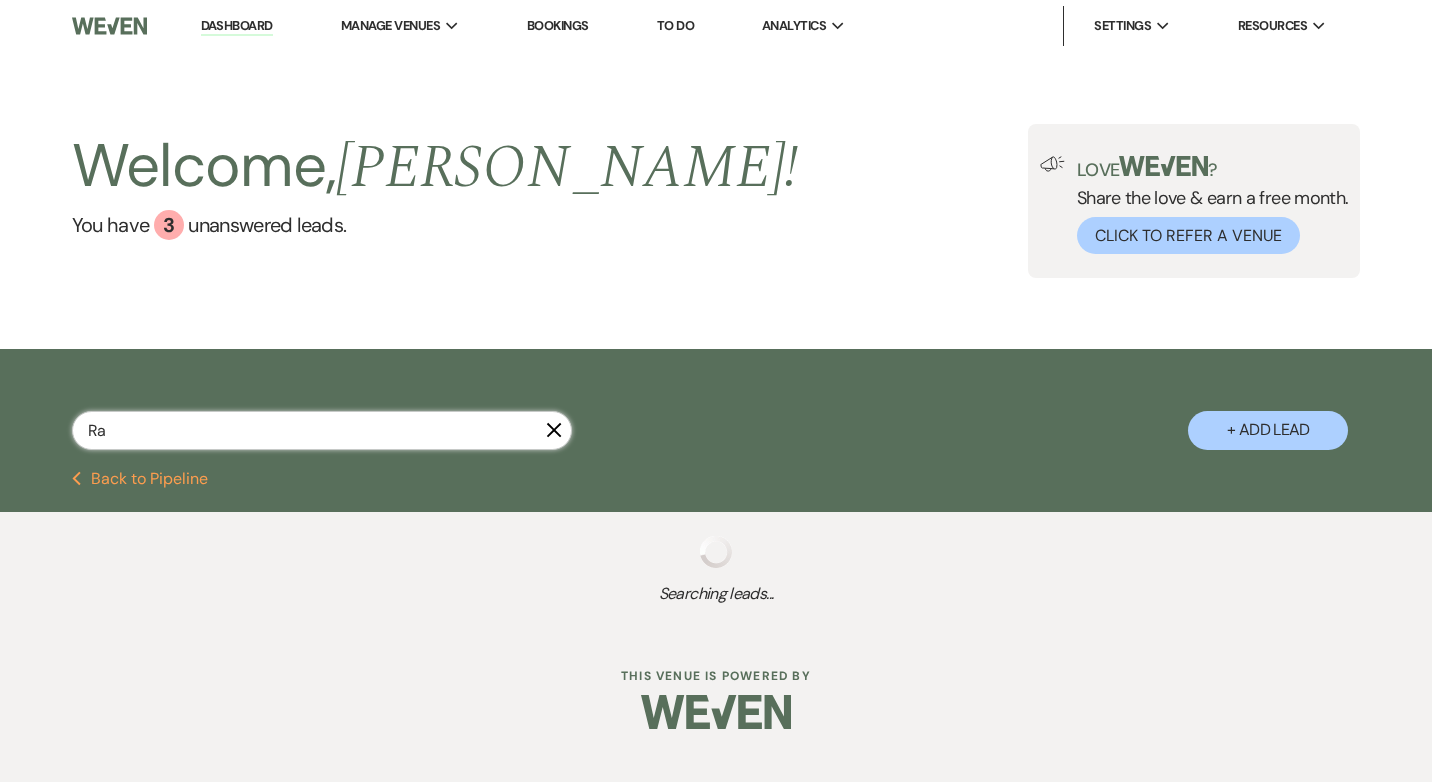select on "11" 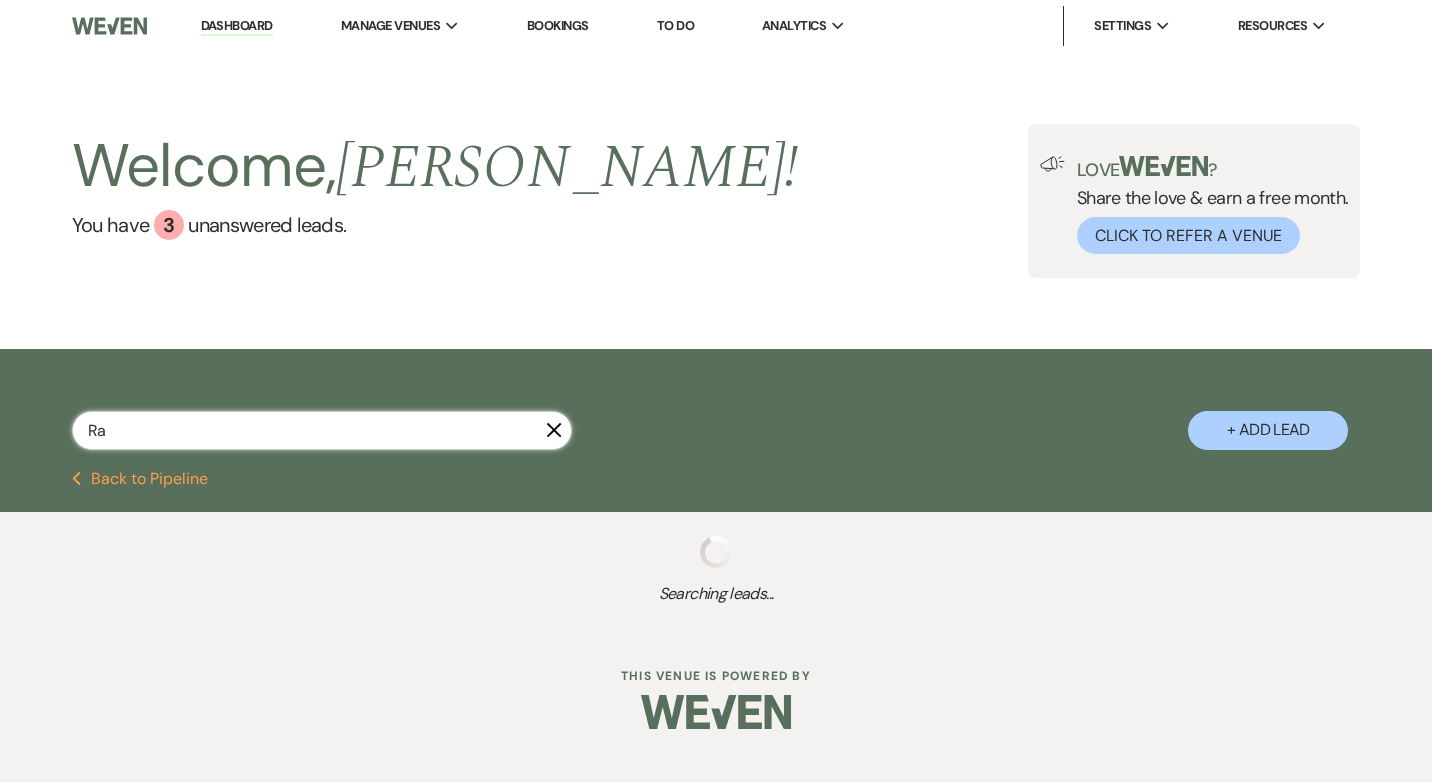 select on "8" 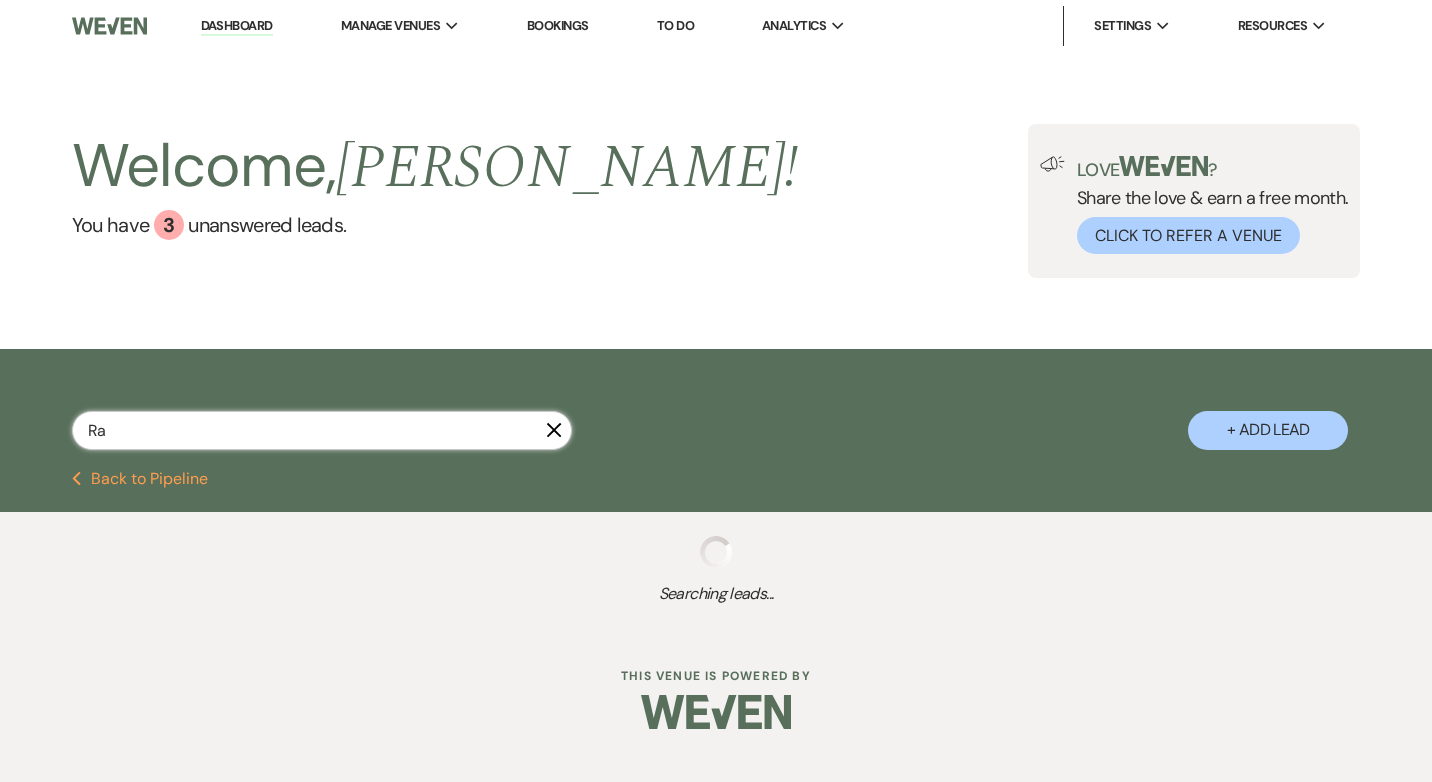 select on "11" 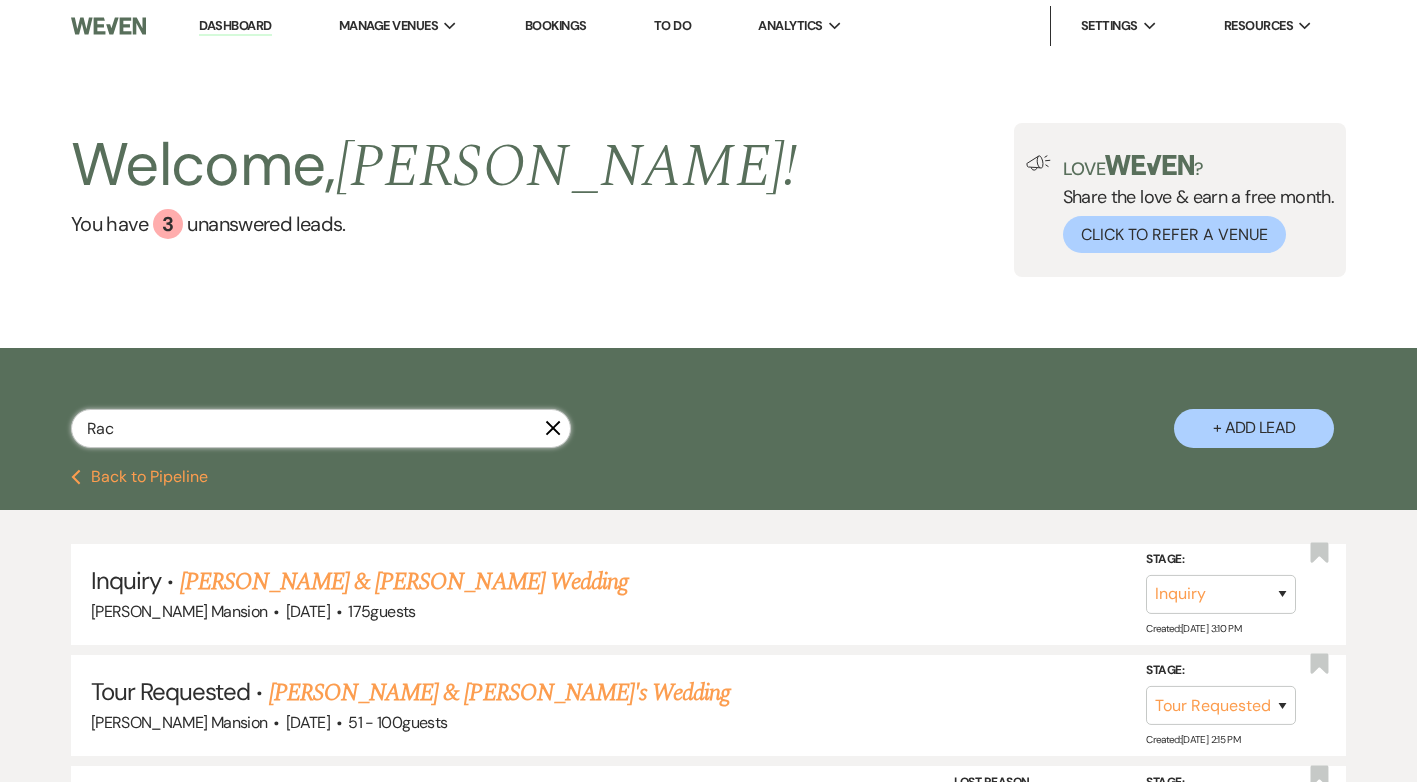 type on "Rach" 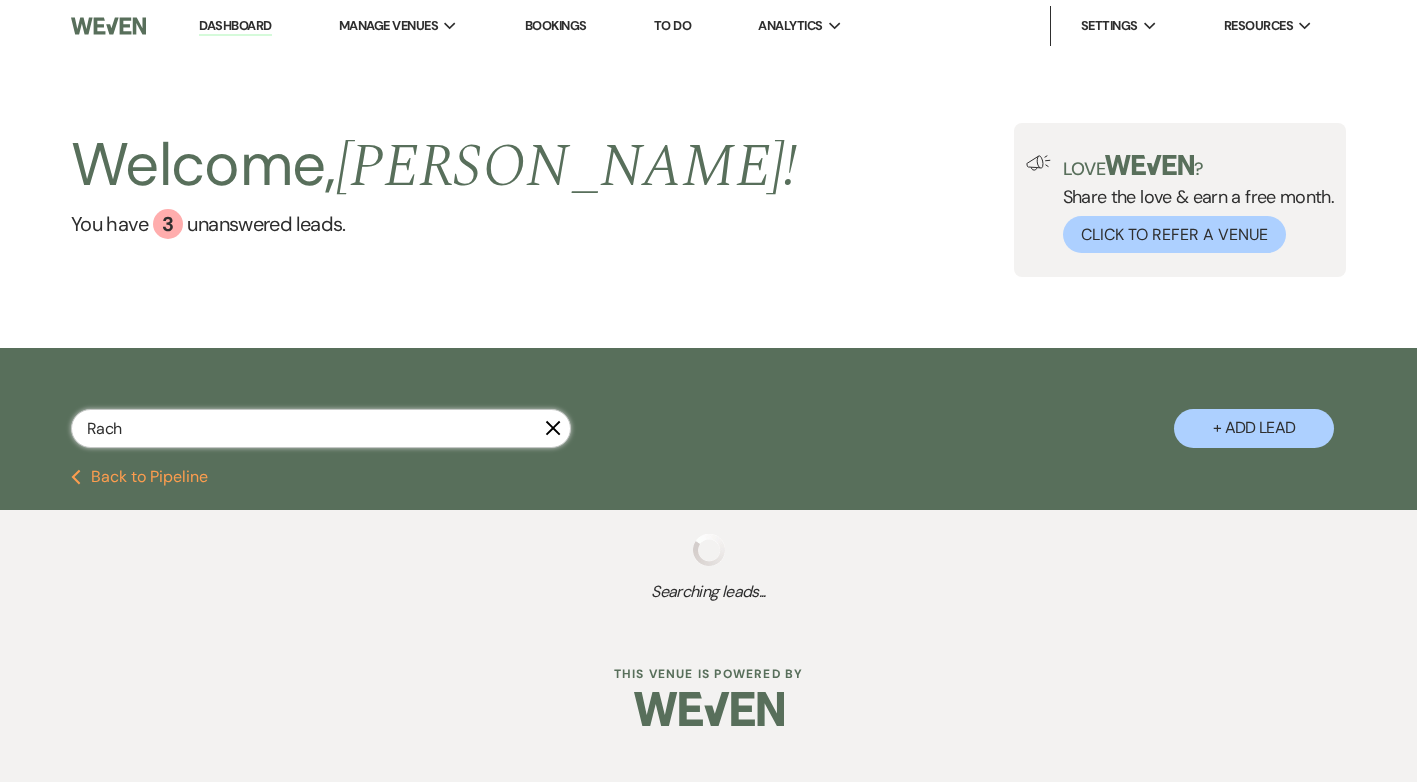 select on "8" 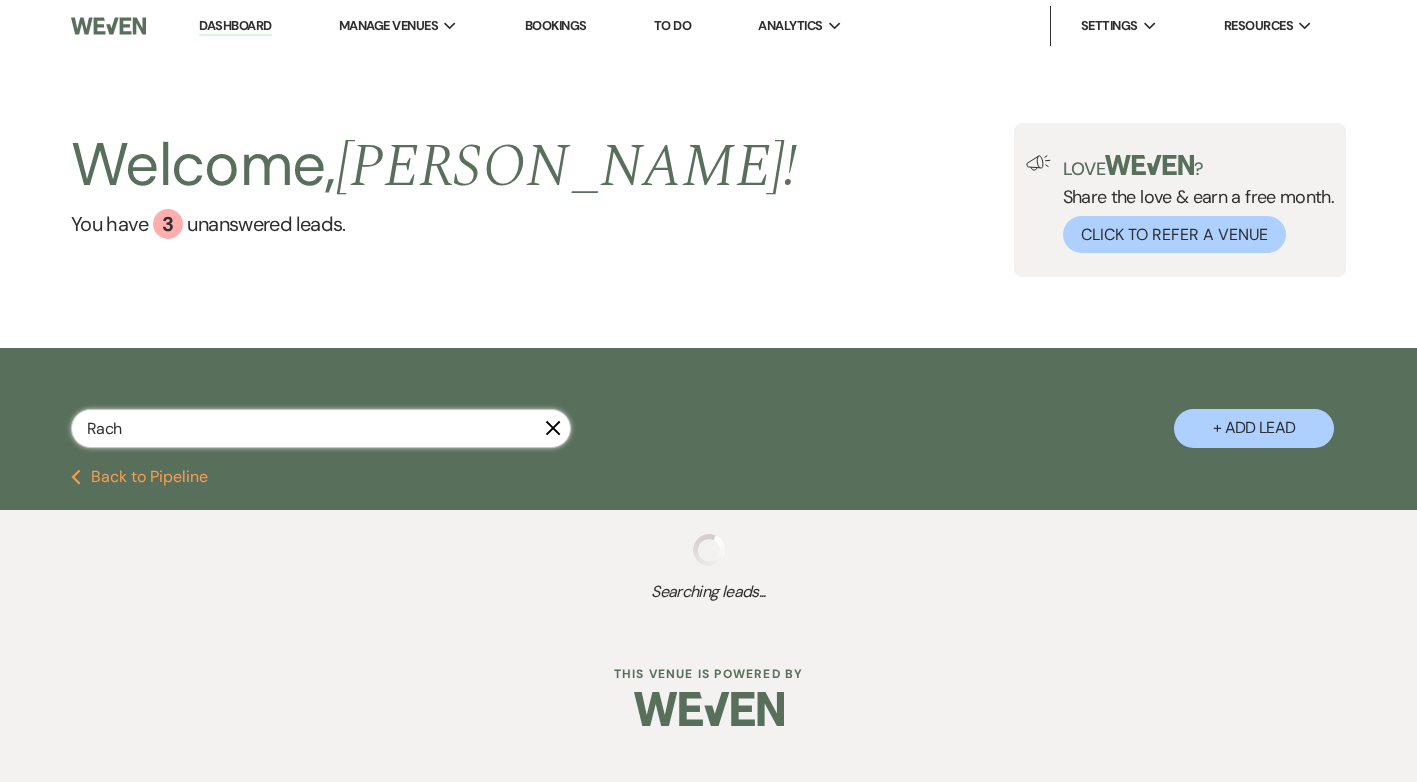 select on "5" 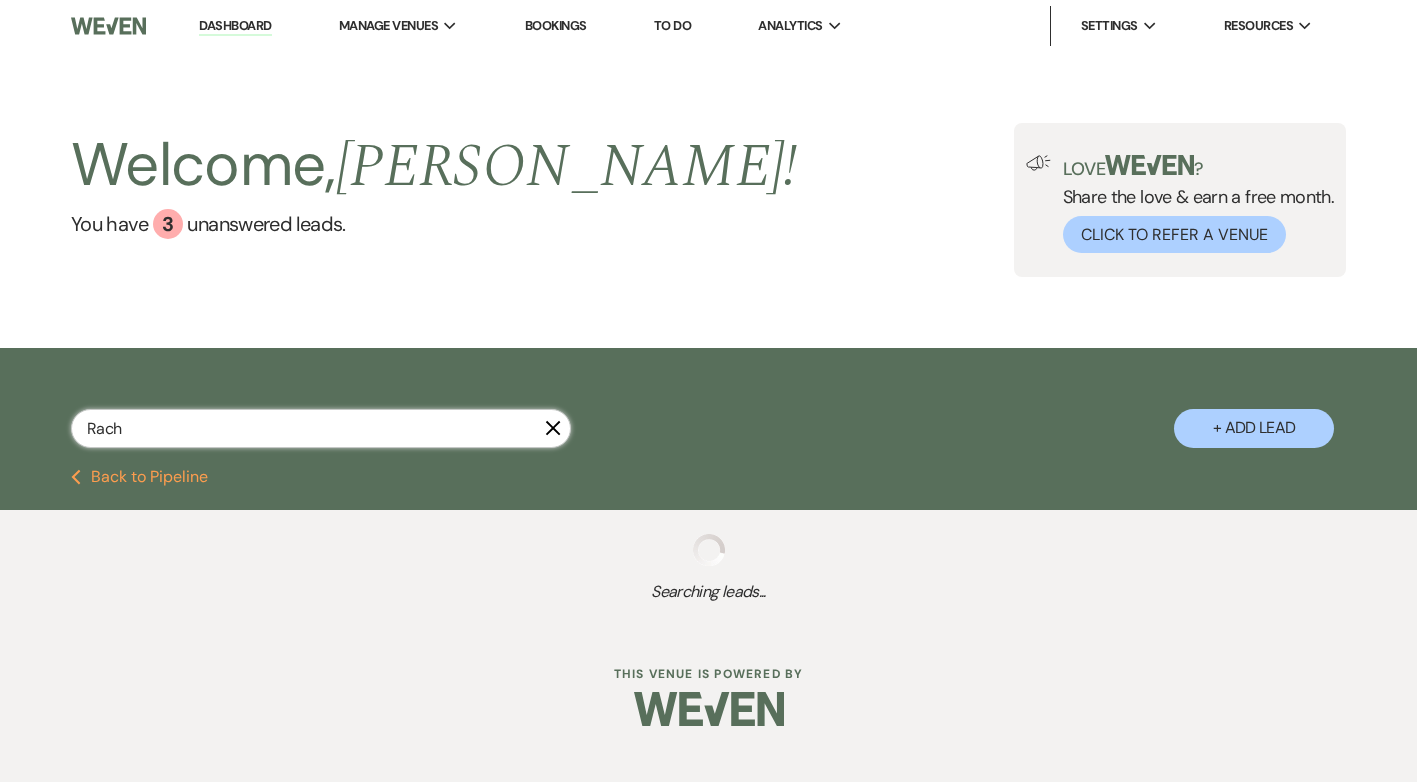 select on "8" 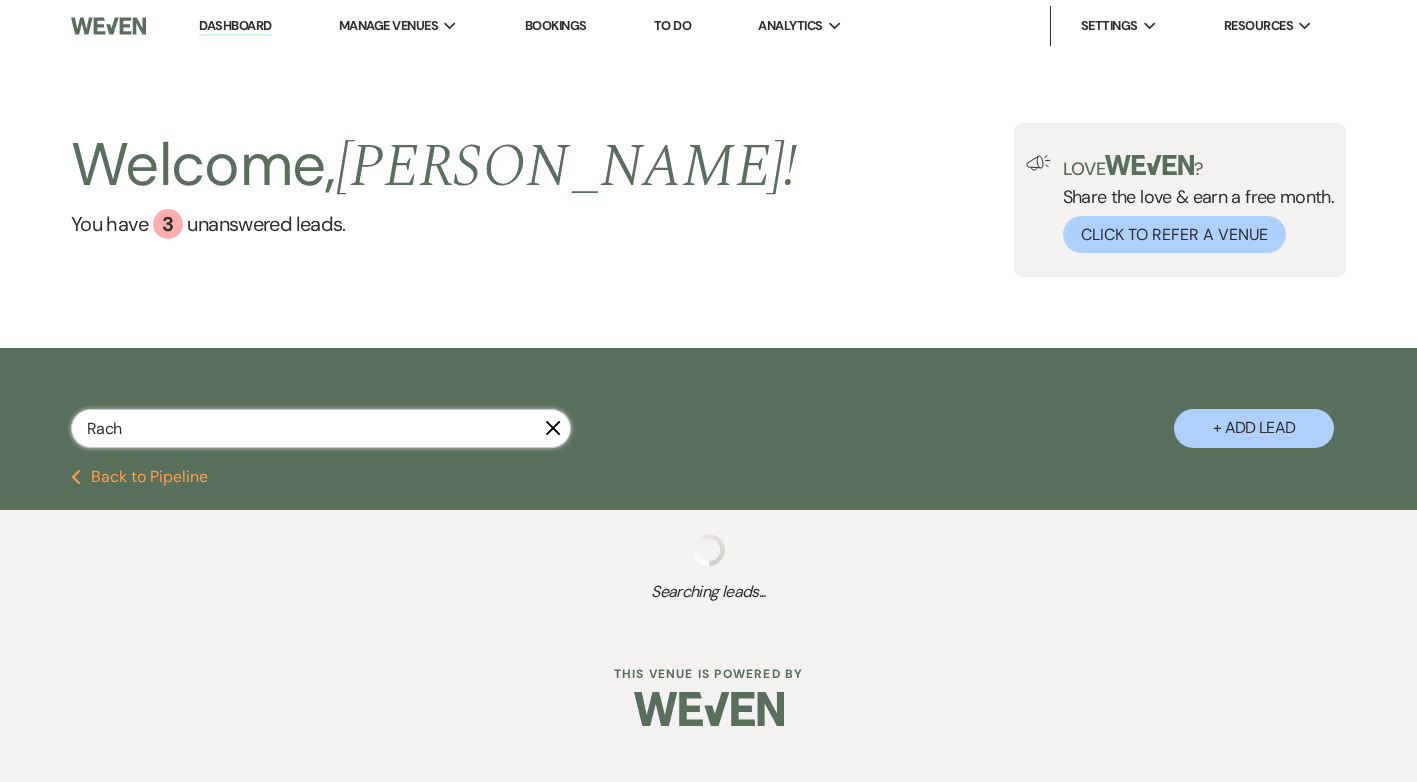 select on "4" 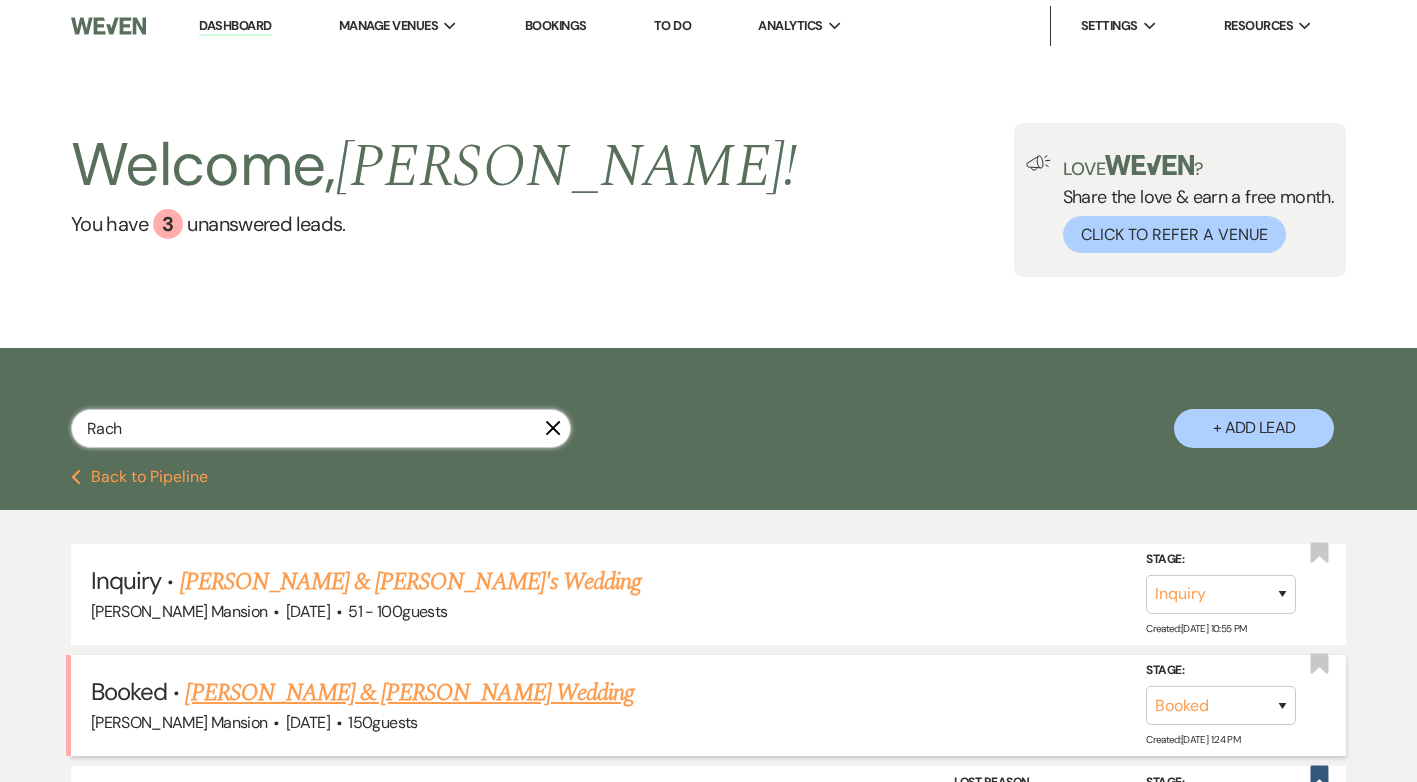 type on "Rach" 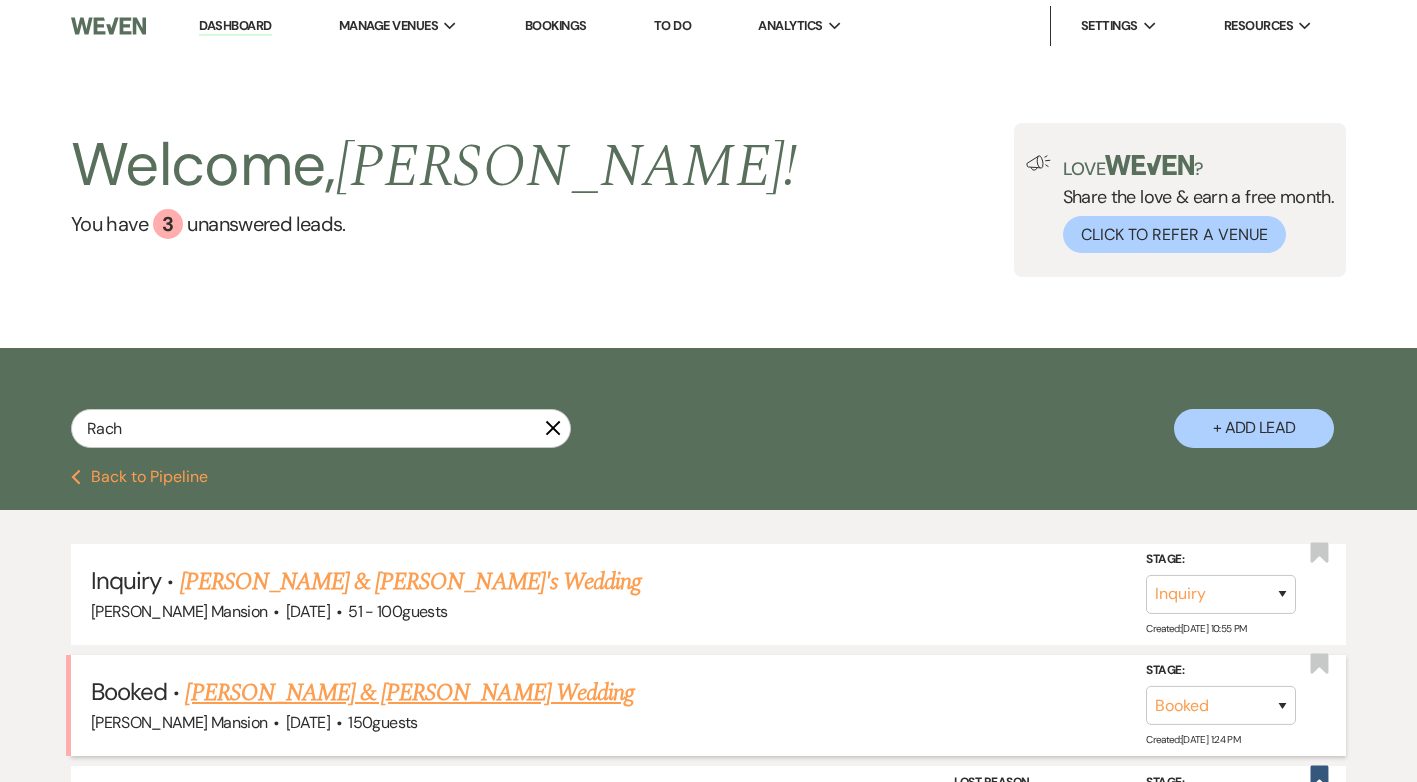 click on "Racheal Kemigisha & Patrick Wamala's Wedding" at bounding box center [409, 693] 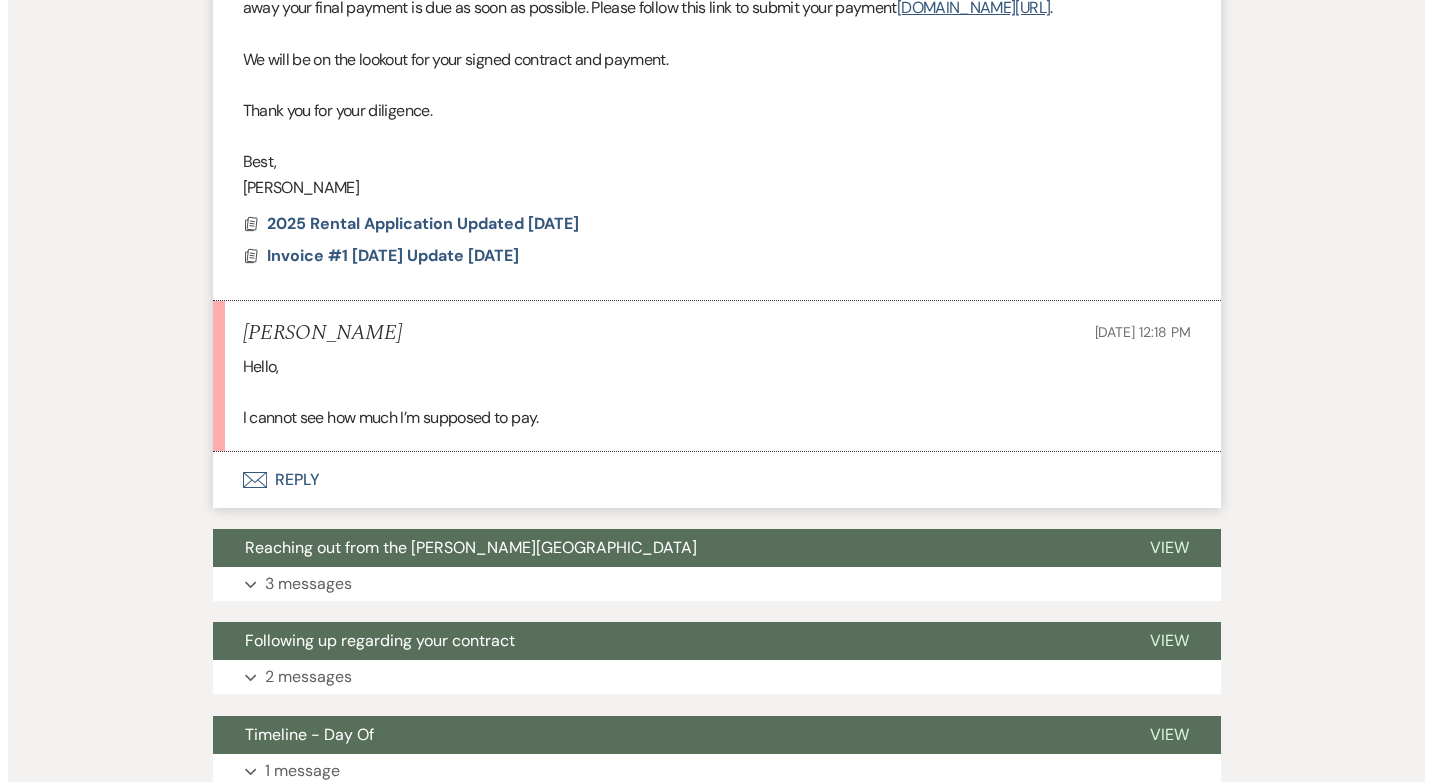 scroll, scrollTop: 800, scrollLeft: 0, axis: vertical 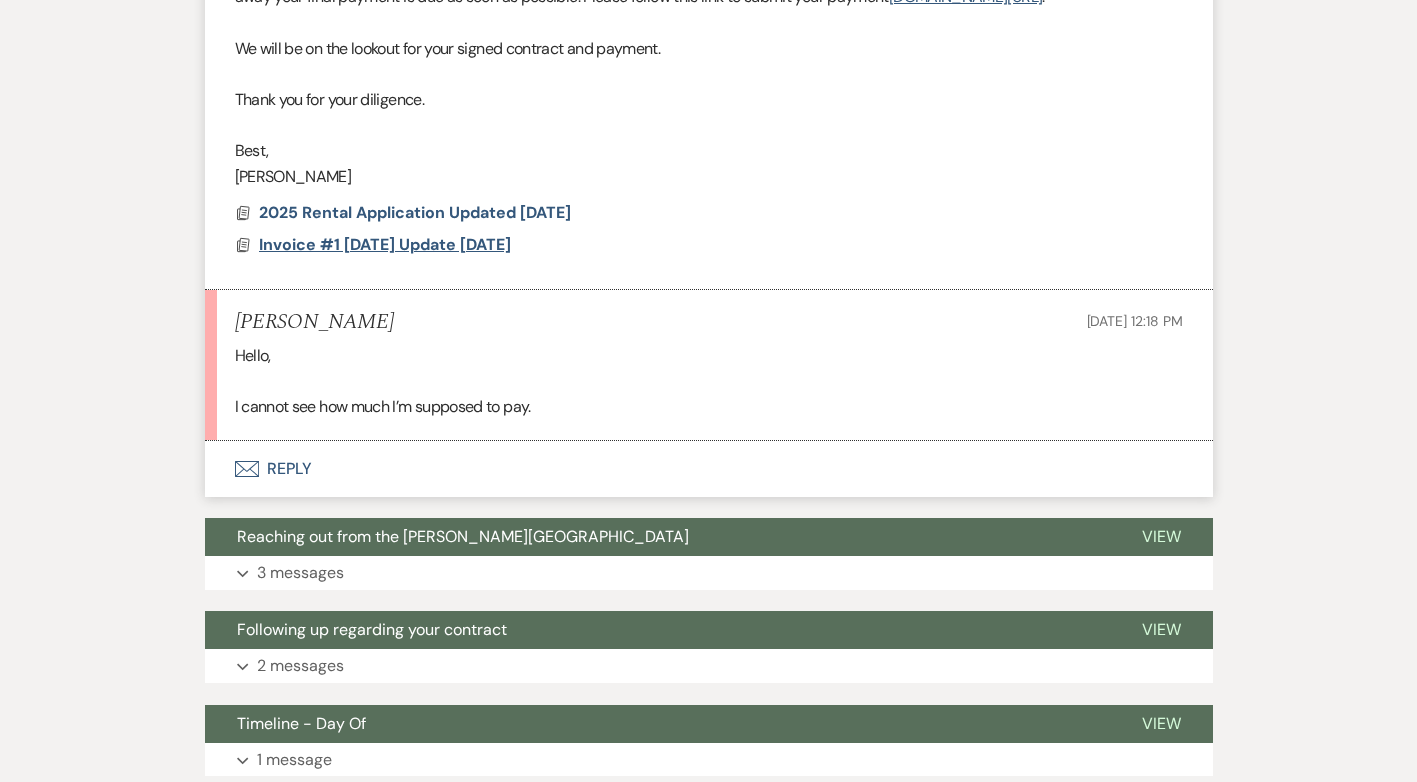 click on "Invoice #1 8/28/25 Update 7/17/25" at bounding box center (385, 244) 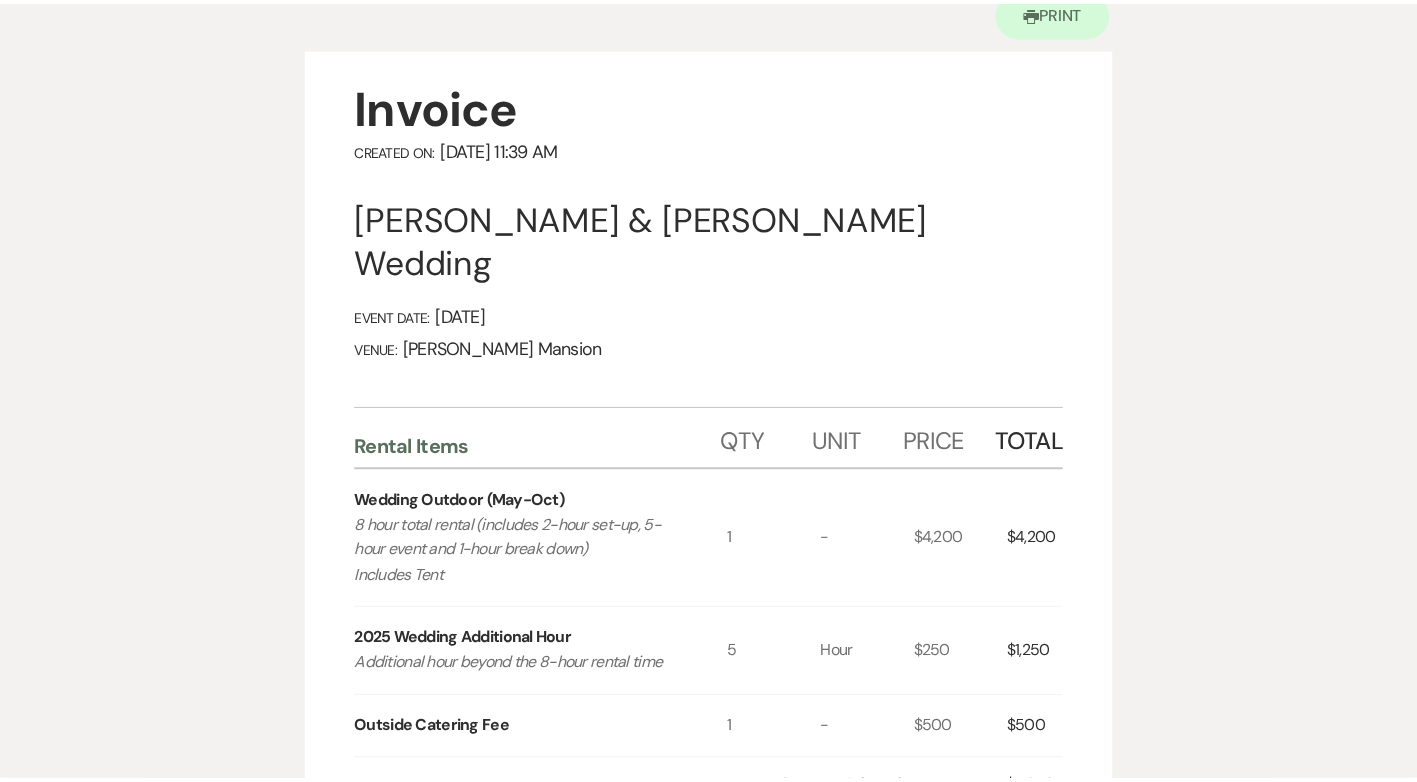 scroll, scrollTop: 0, scrollLeft: 0, axis: both 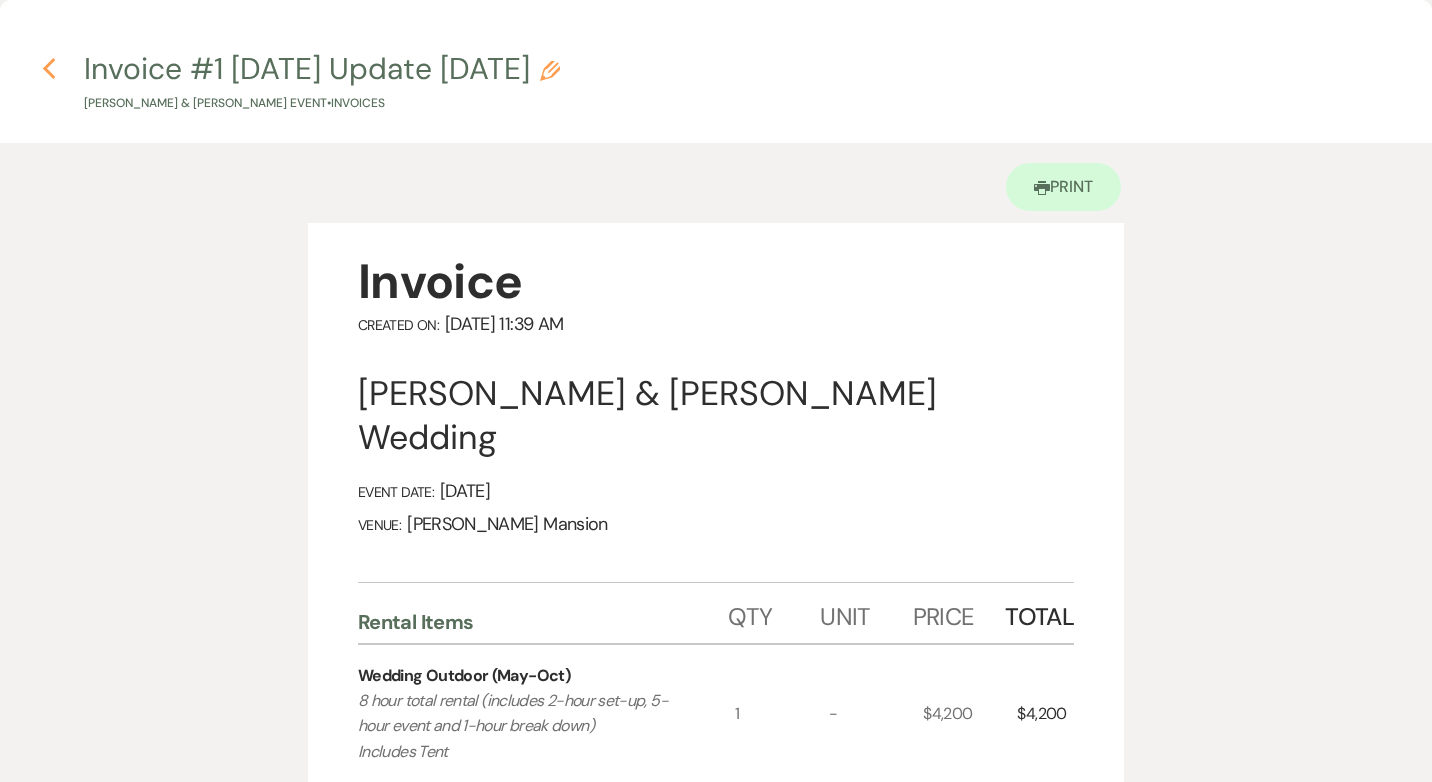 click on "Previous" 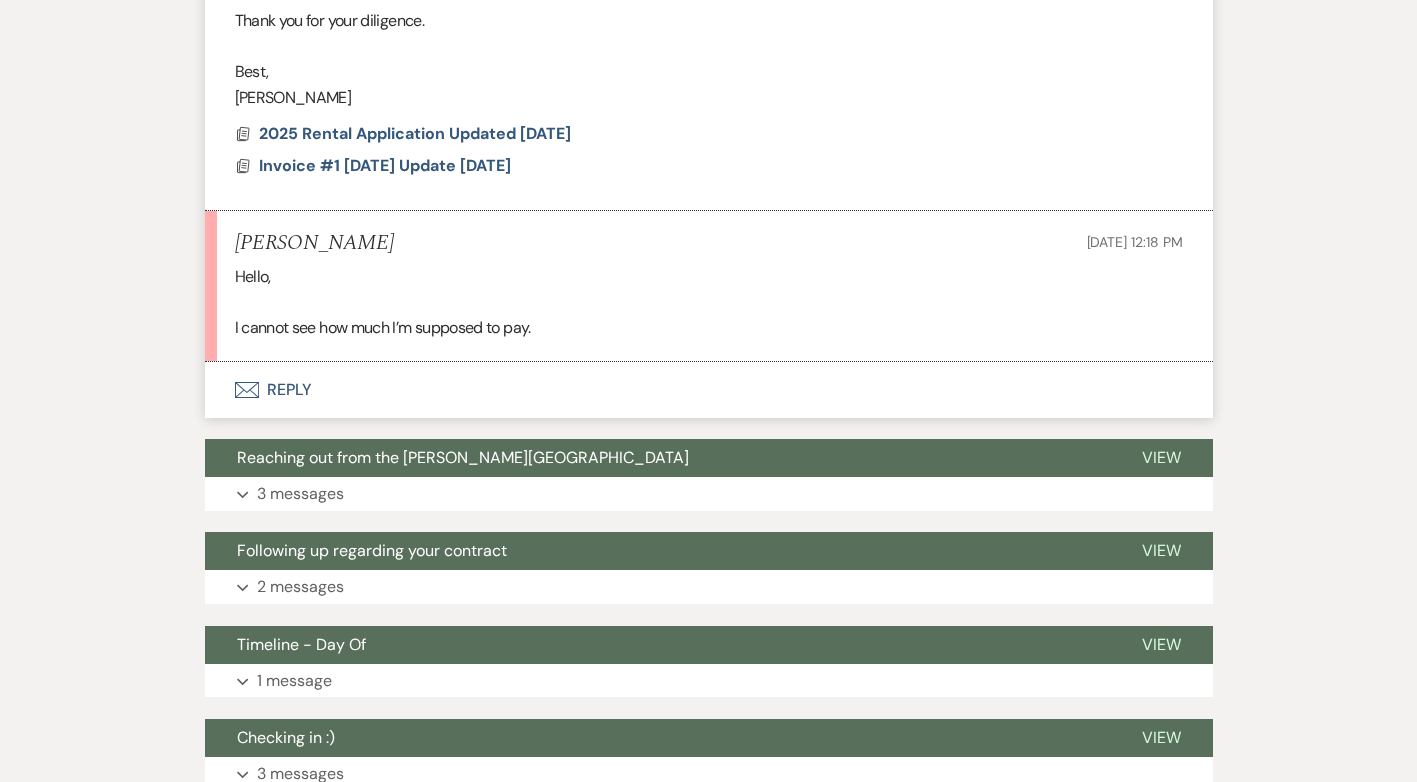 scroll, scrollTop: 1000, scrollLeft: 0, axis: vertical 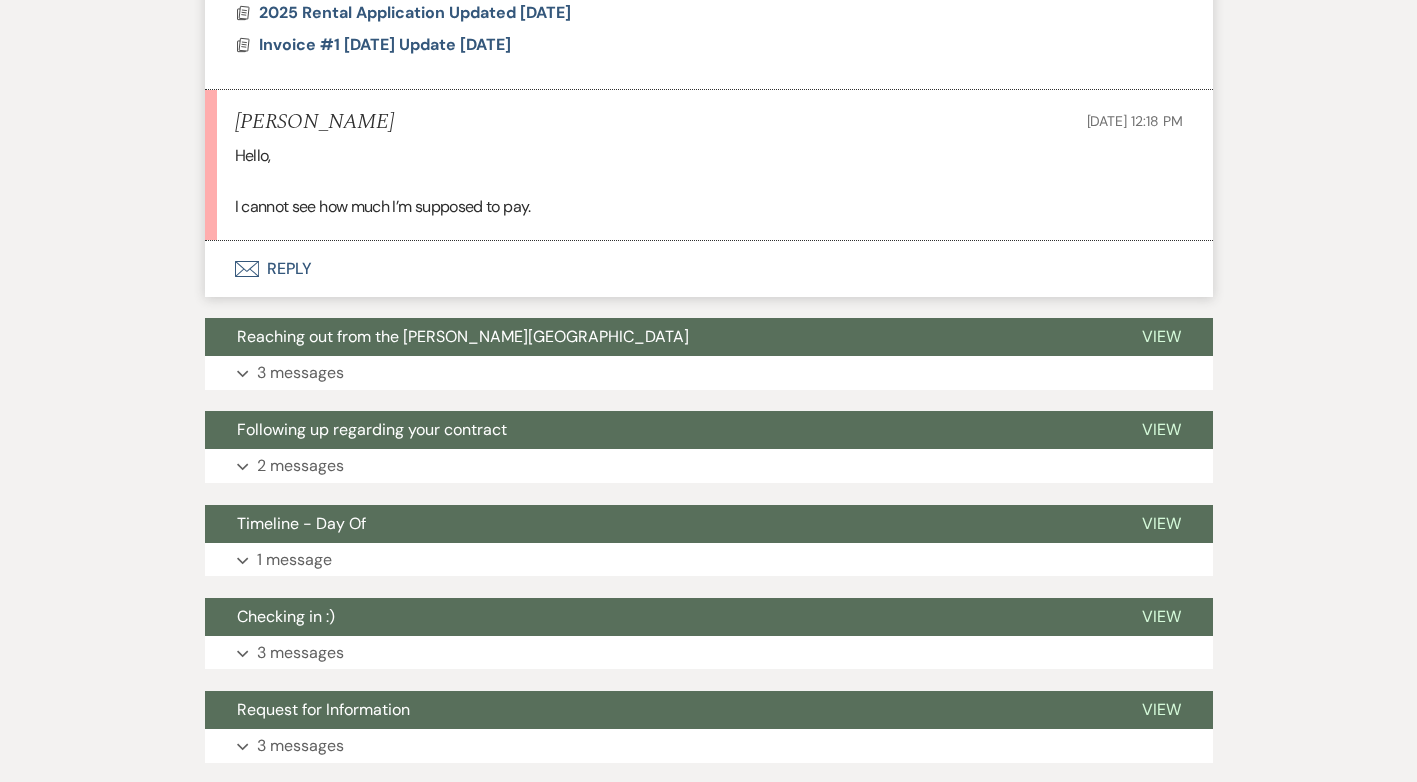 click on "Envelope Reply" at bounding box center [709, 269] 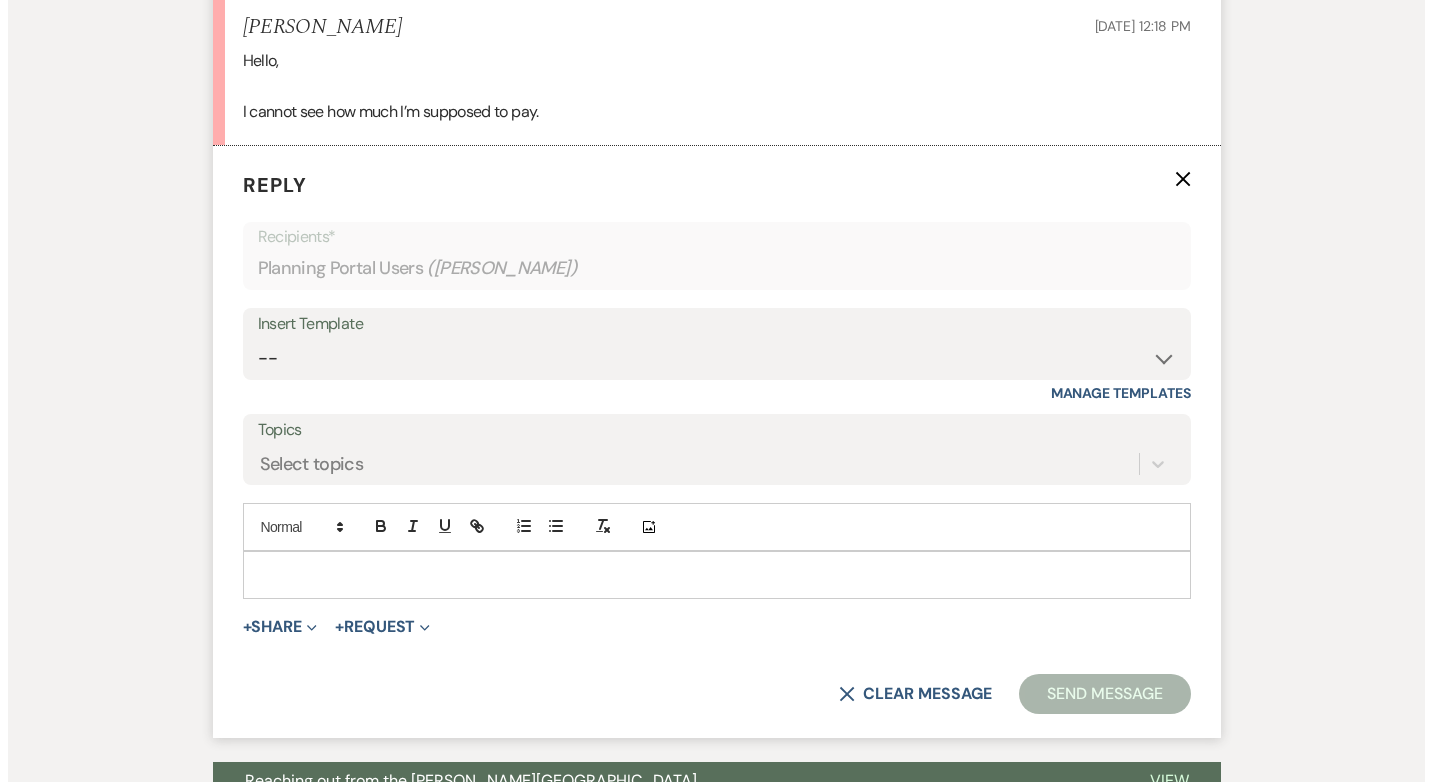 scroll, scrollTop: 1172, scrollLeft: 0, axis: vertical 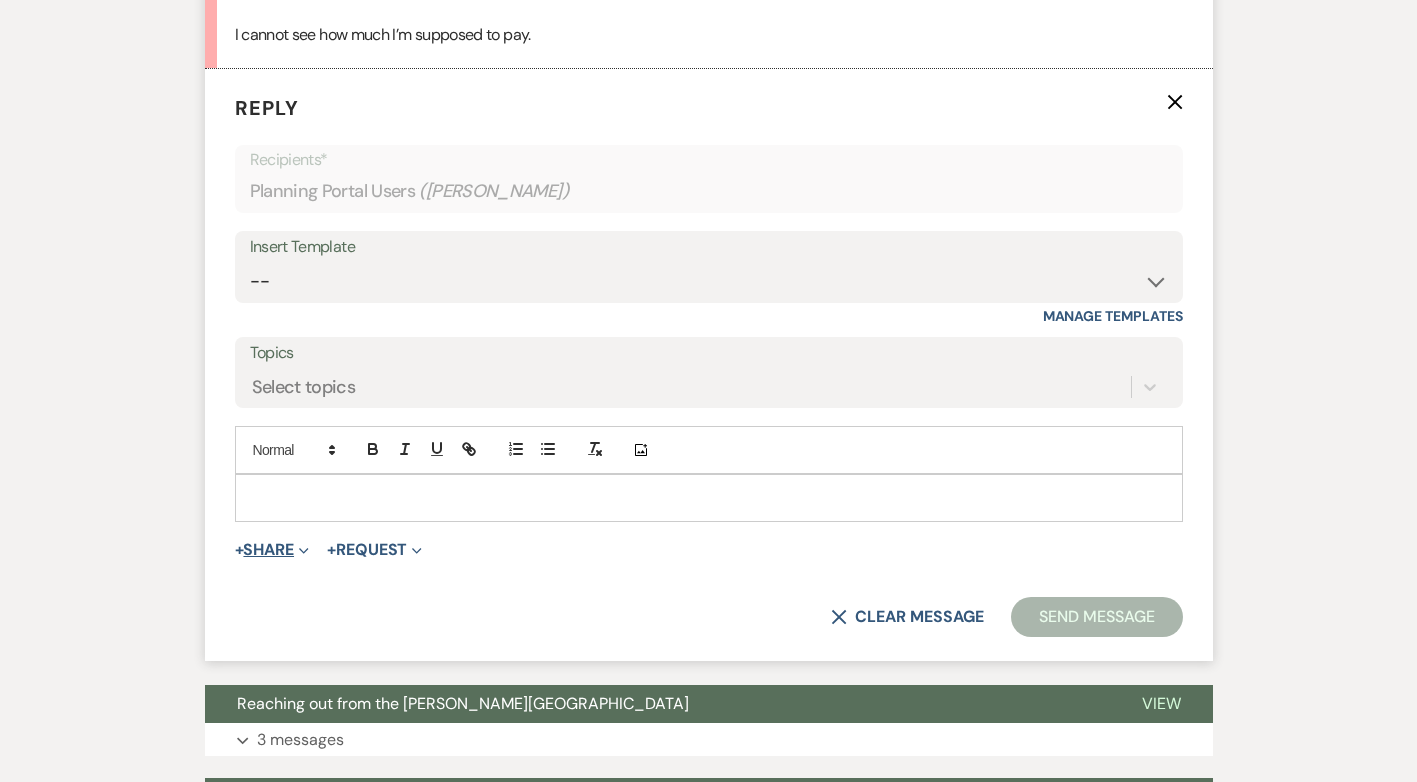 click on "+  Share Expand" at bounding box center [272, 550] 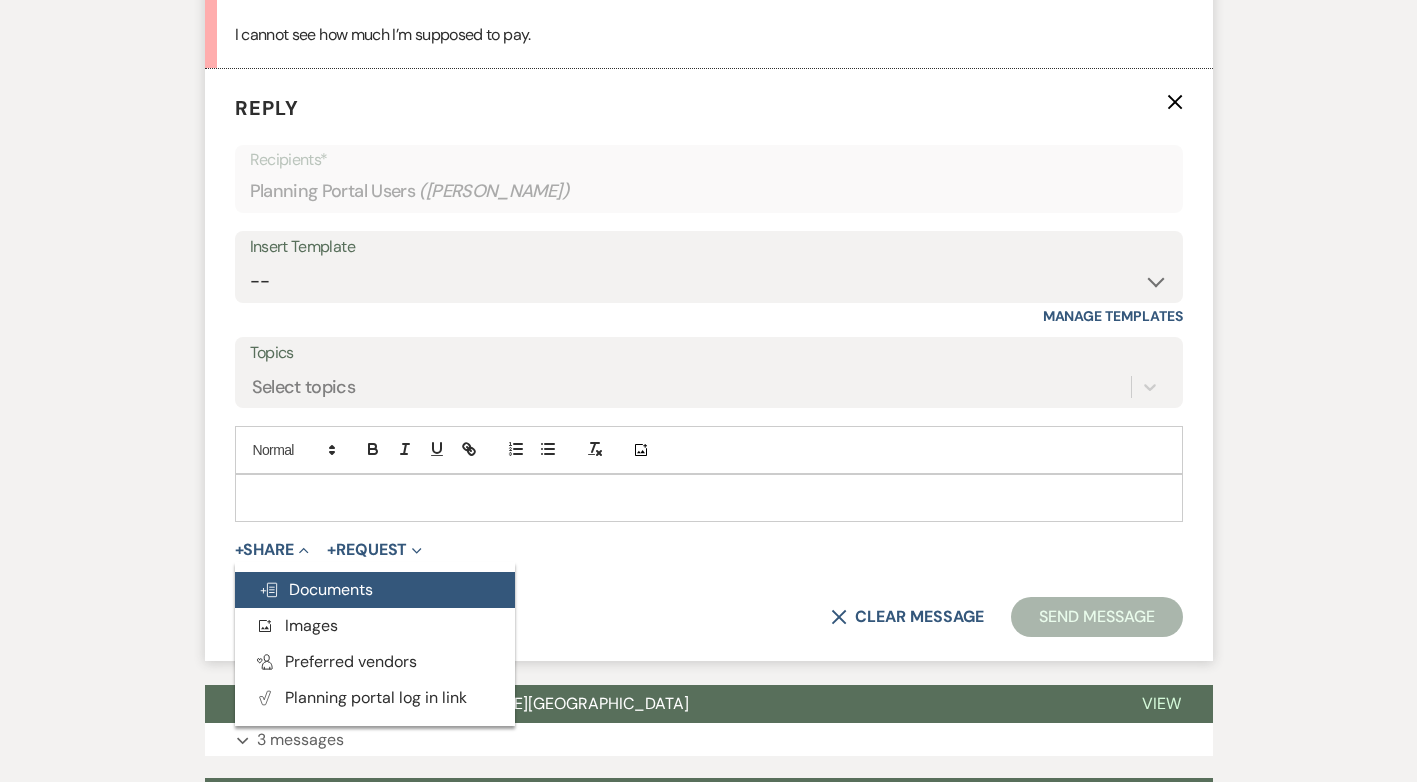 click on "Doc Upload Documents" at bounding box center (316, 589) 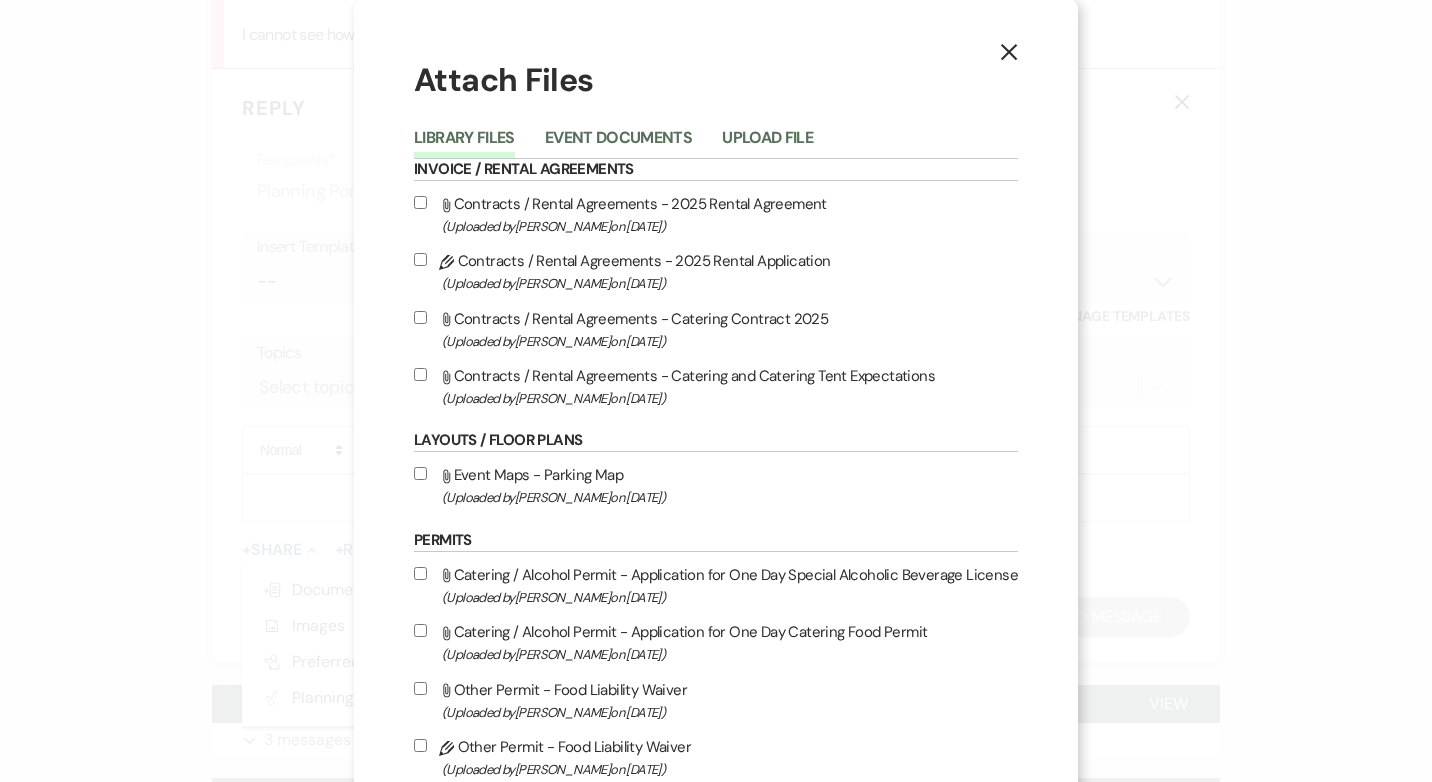 scroll, scrollTop: 0, scrollLeft: 0, axis: both 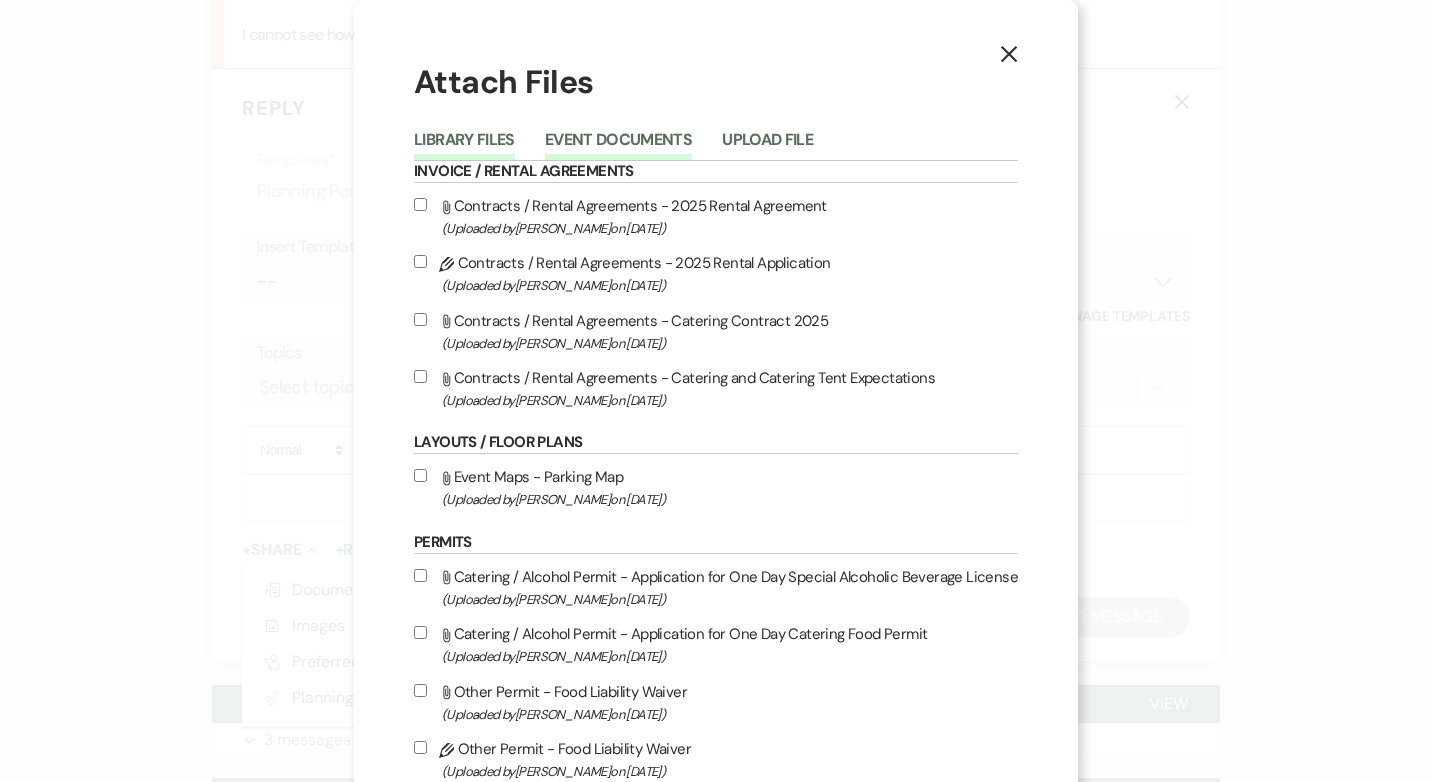 click on "Event Documents" at bounding box center [618, 146] 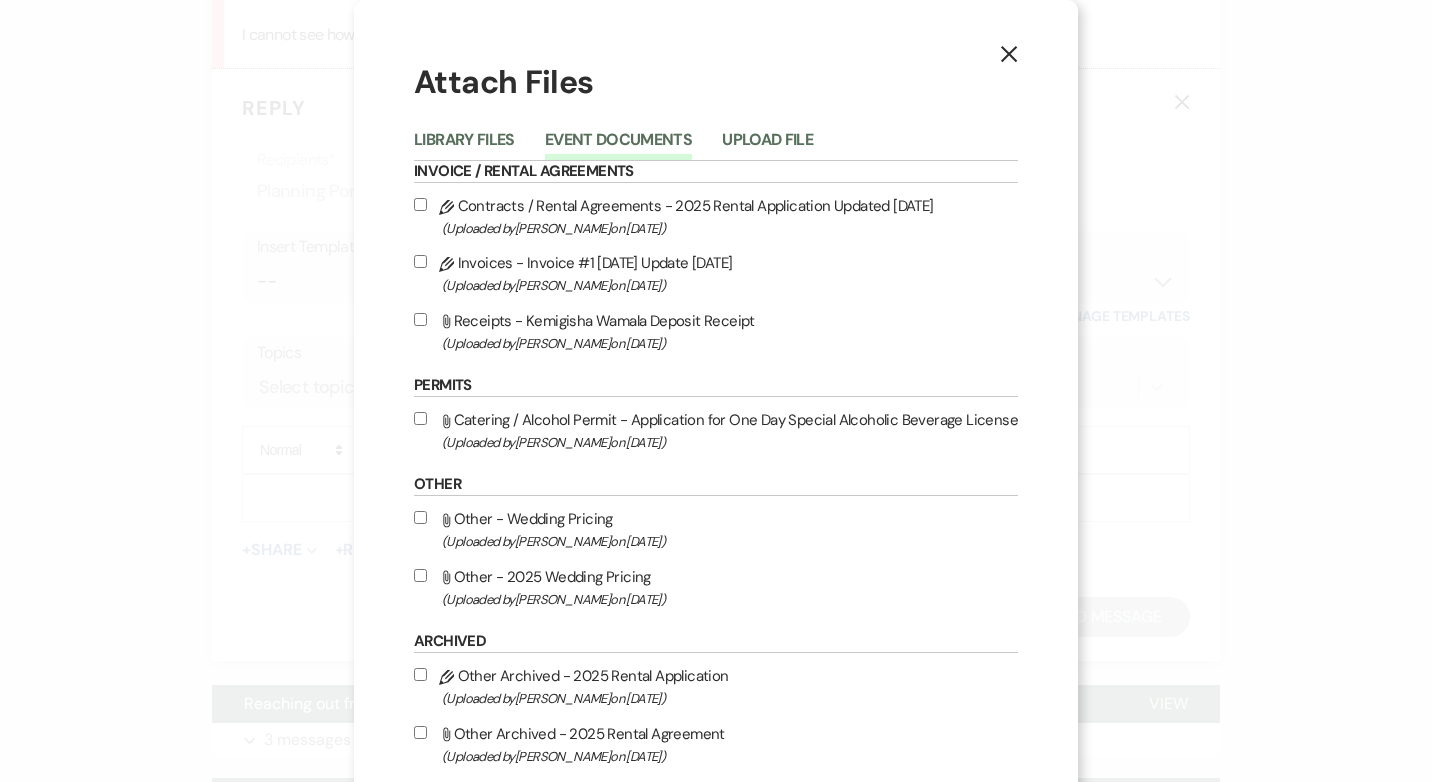 click on "Pencil Invoices - Invoice #1 8/28/25 Update 7/17/25 (Uploaded by  Vanessa Hill  on   Jul 17th, 2025 )" at bounding box center [420, 261] 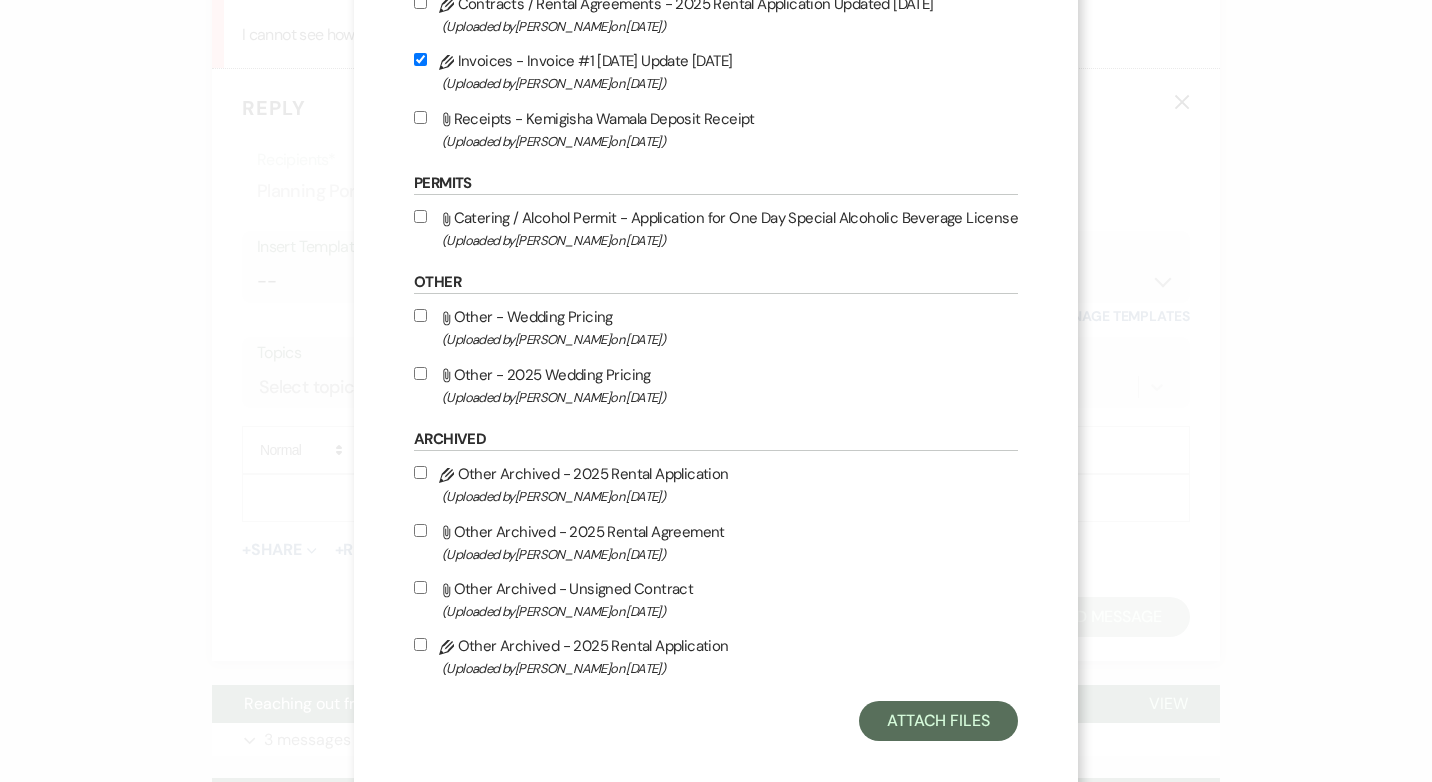 scroll, scrollTop: 221, scrollLeft: 0, axis: vertical 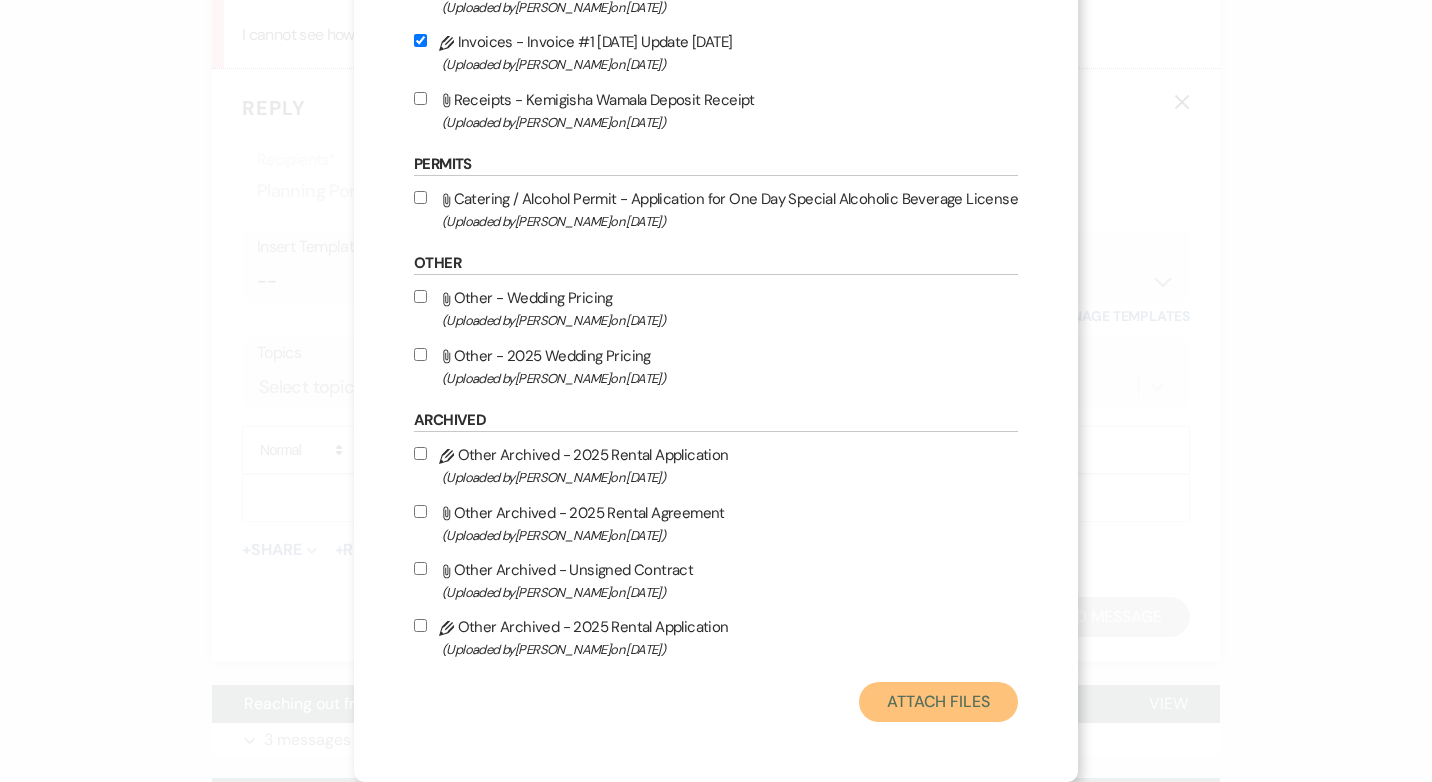 click on "Attach Files" at bounding box center (938, 702) 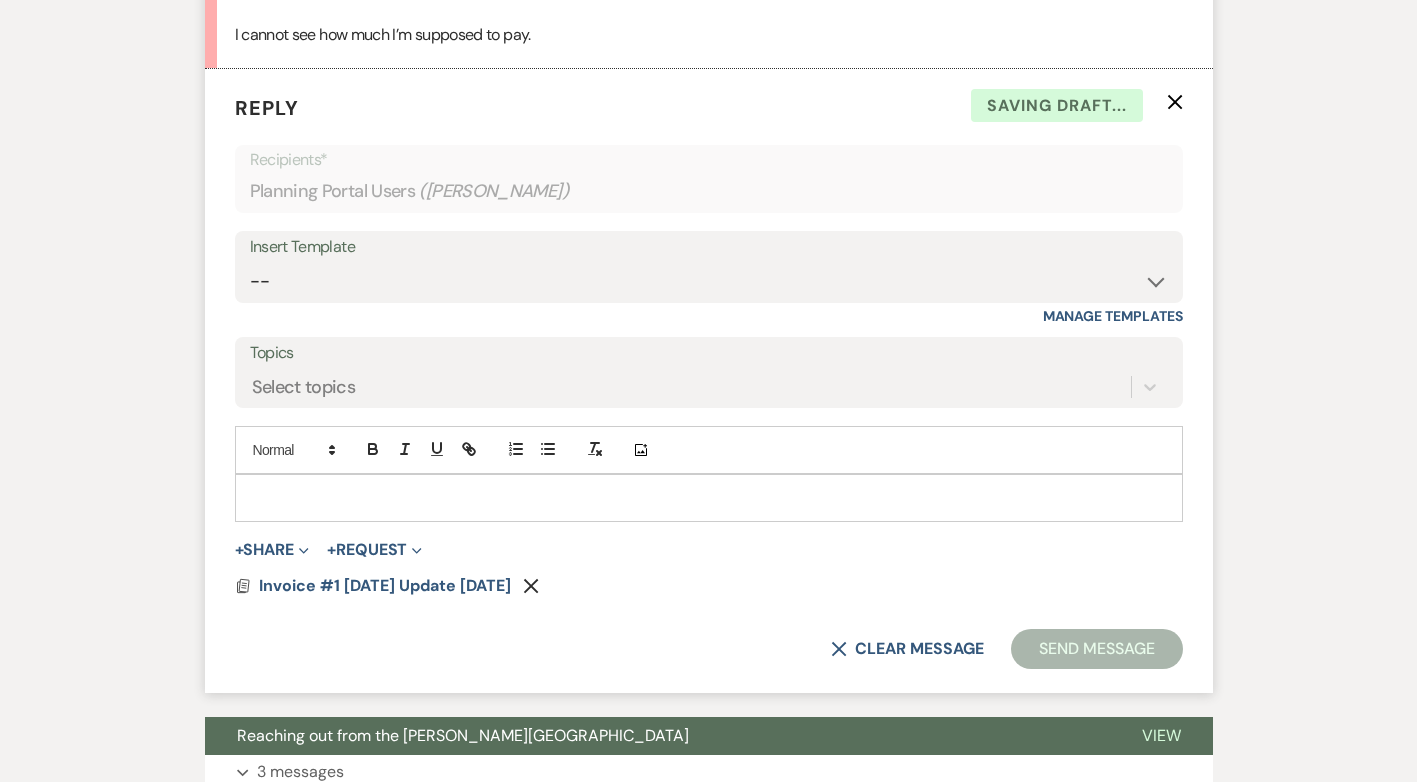 click at bounding box center [709, 498] 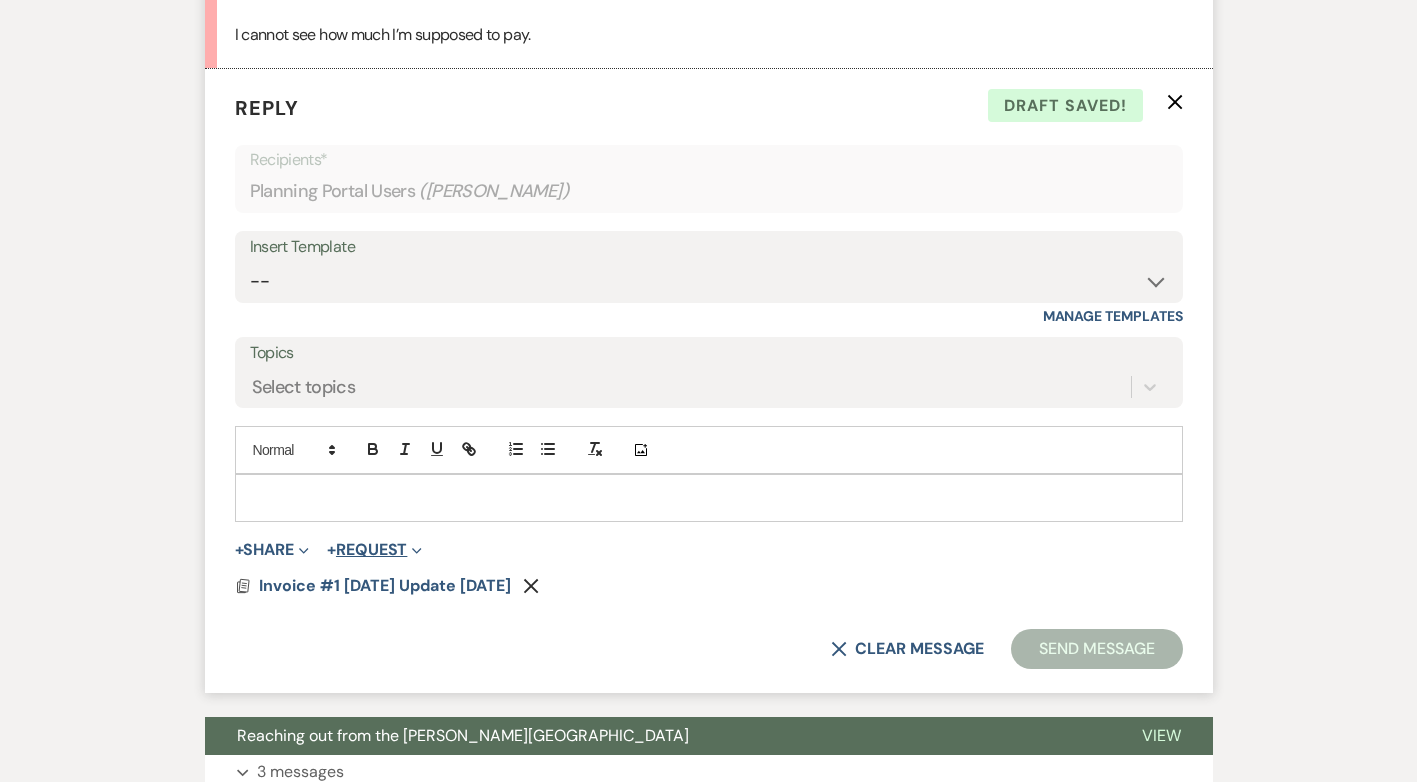 type 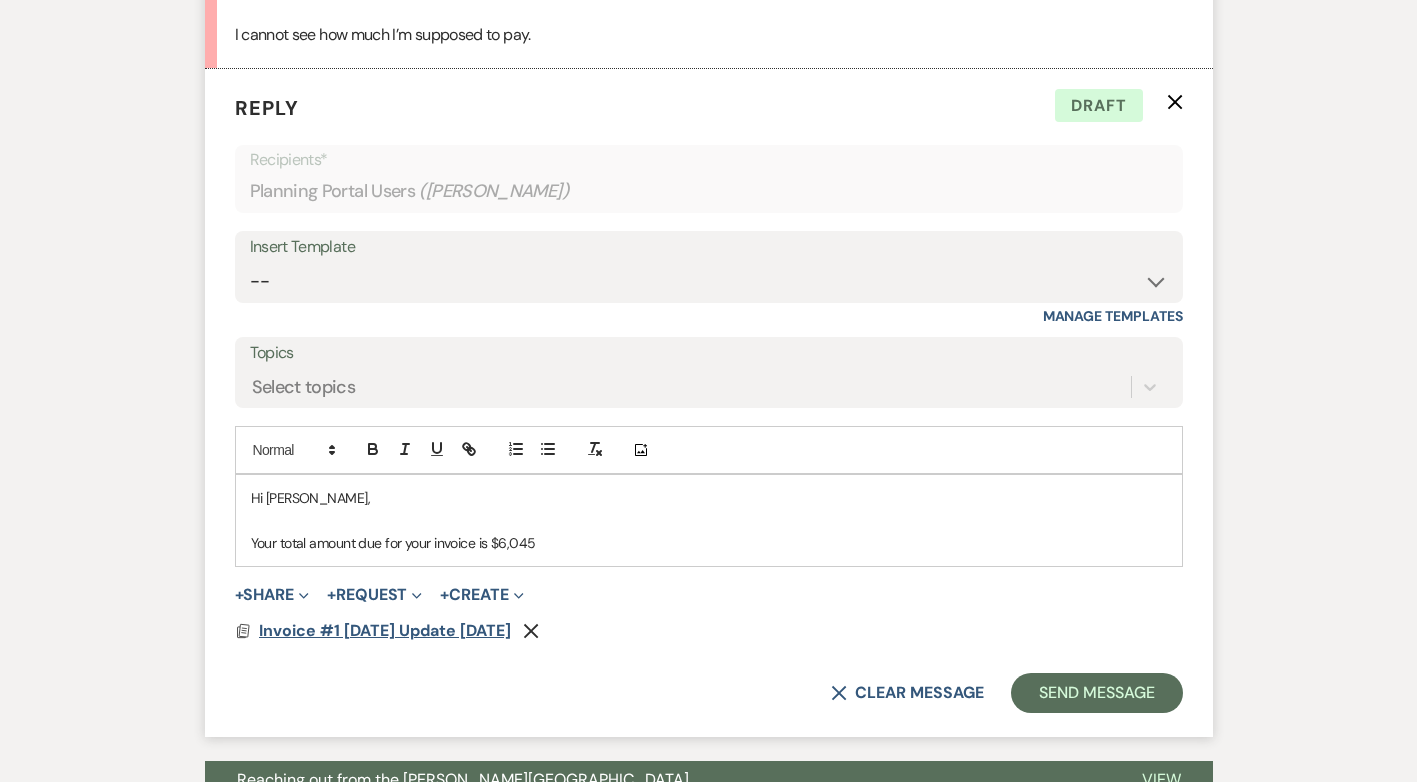 click on "Invoice #1 8/28/25 Update 7/17/25" at bounding box center [385, 630] 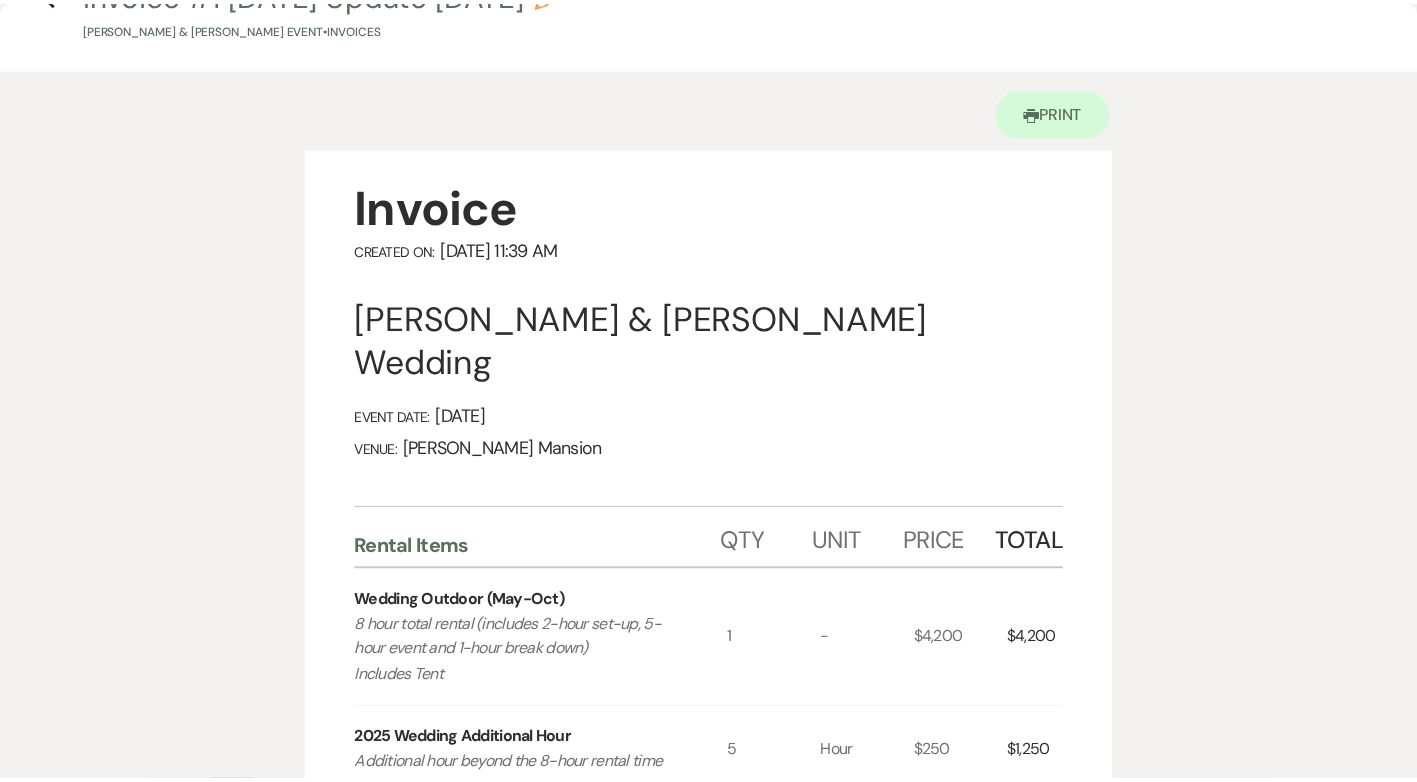 scroll, scrollTop: 0, scrollLeft: 0, axis: both 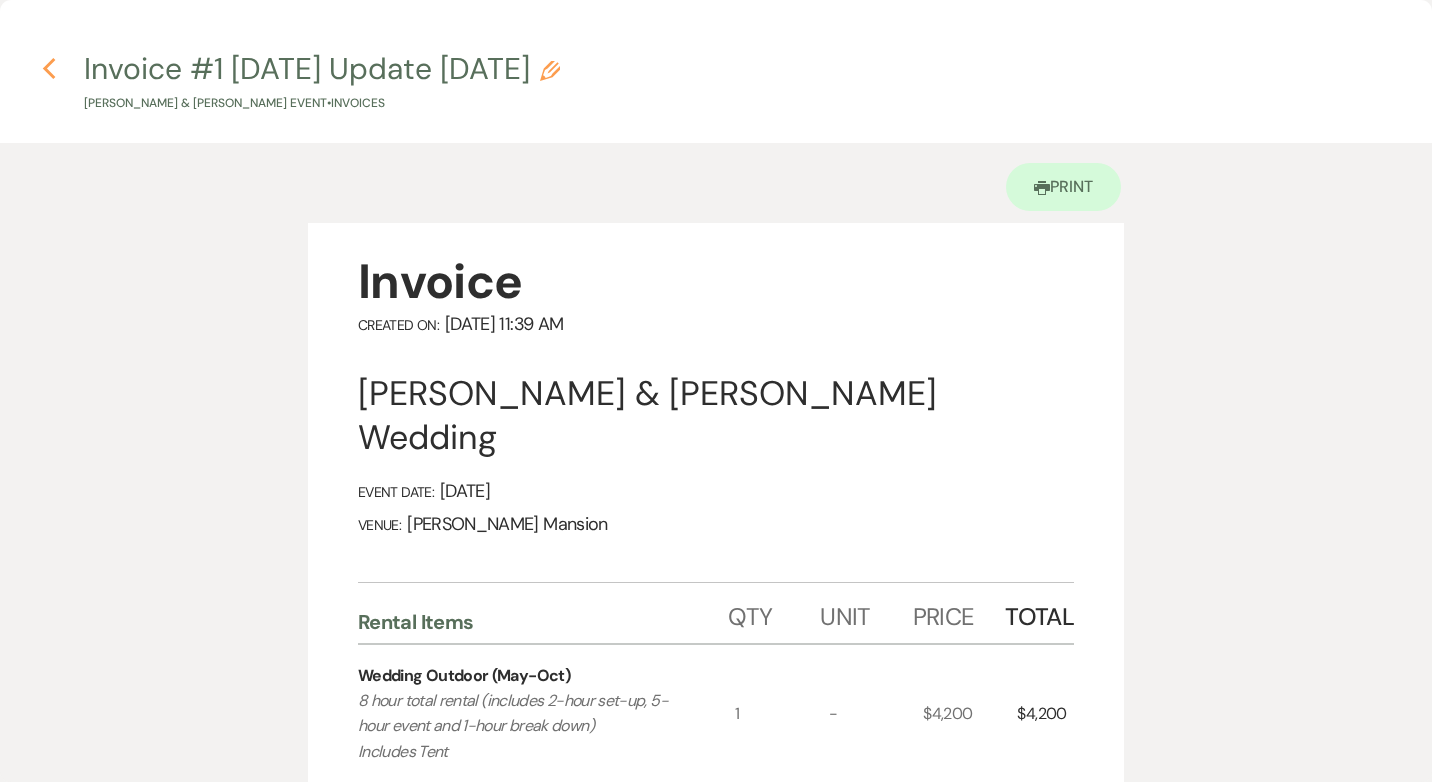 click on "Previous" 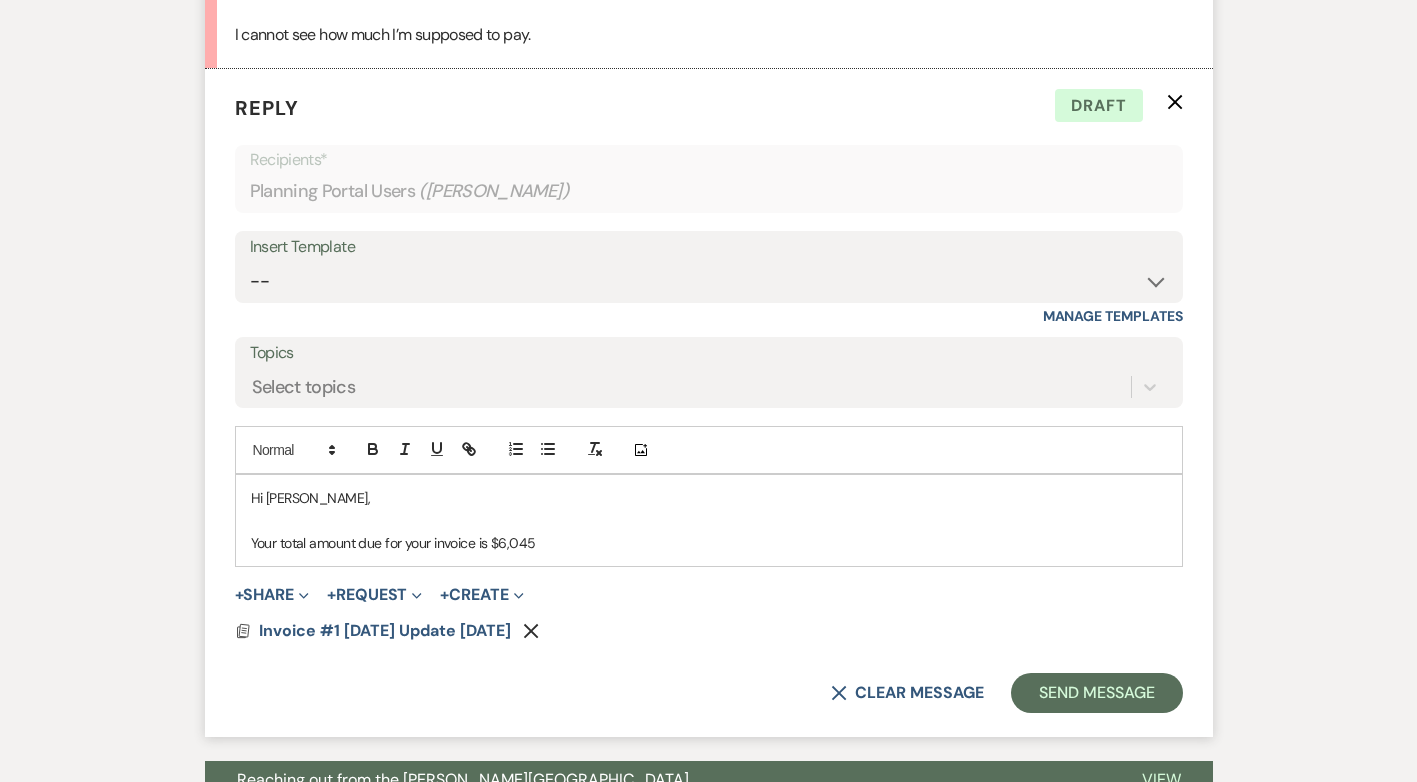 click on "Your total amount due for your invoice is $6,045" at bounding box center (709, 543) 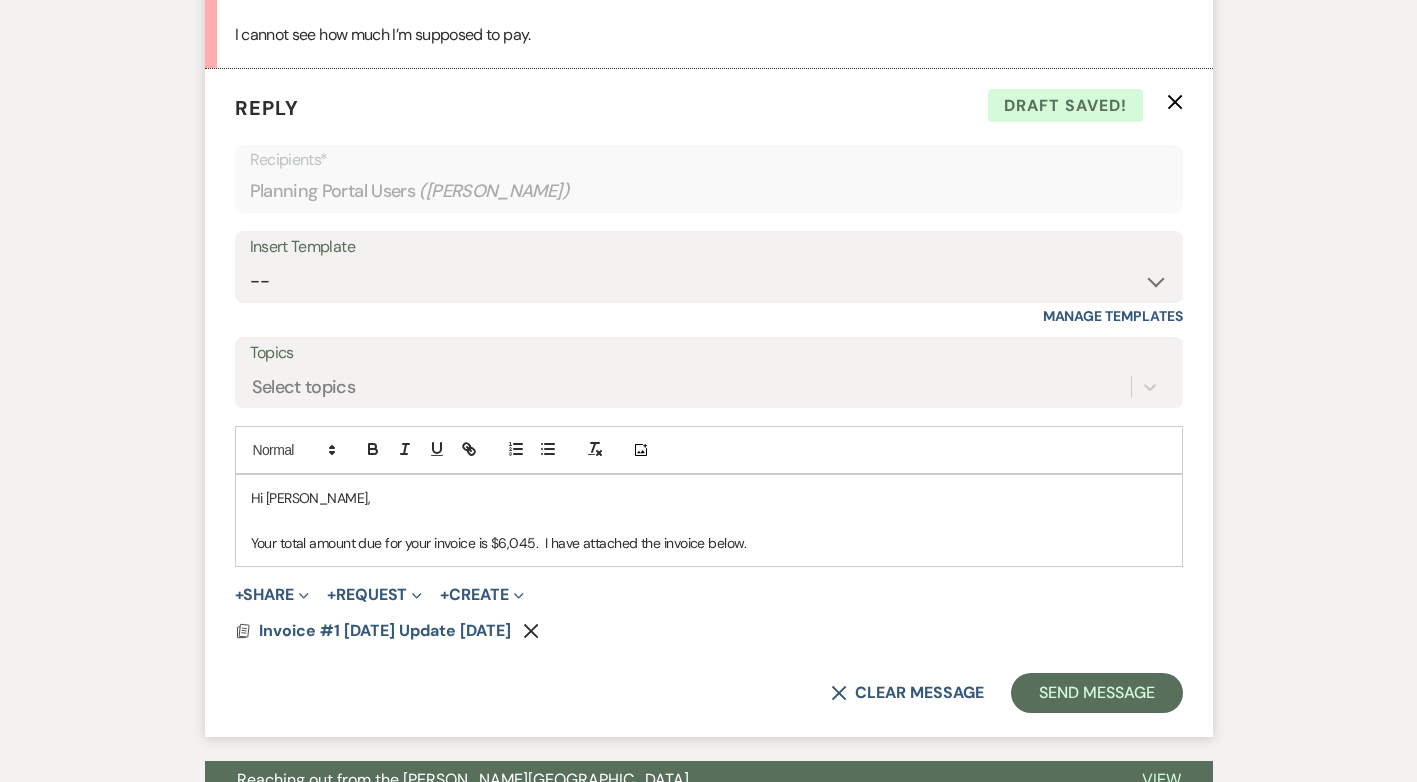 click on "Your total amount due for your invoice is $6,045.  I have attached the invoice below." at bounding box center [709, 543] 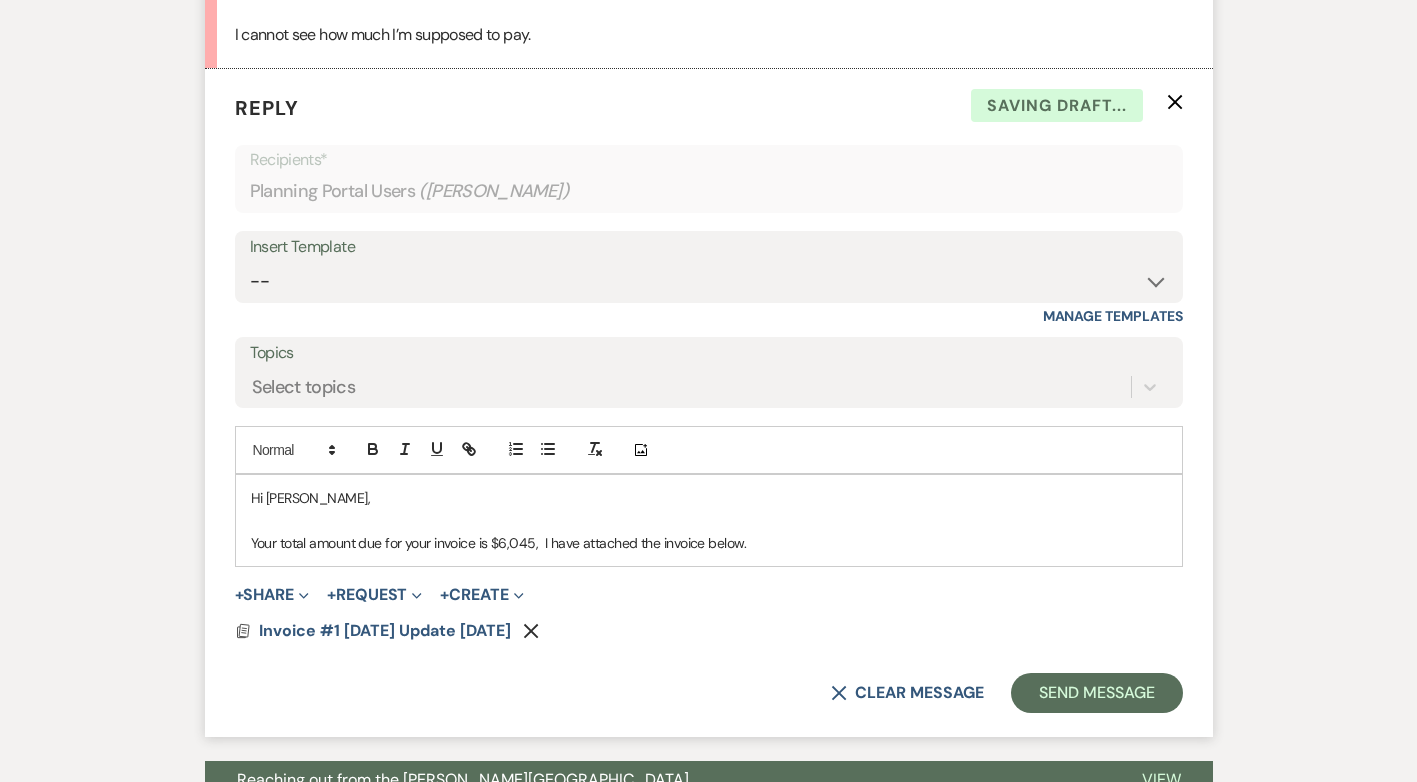 click on "Your total amount due for your invoice is $6,045,  I have attached the invoice below." at bounding box center [709, 543] 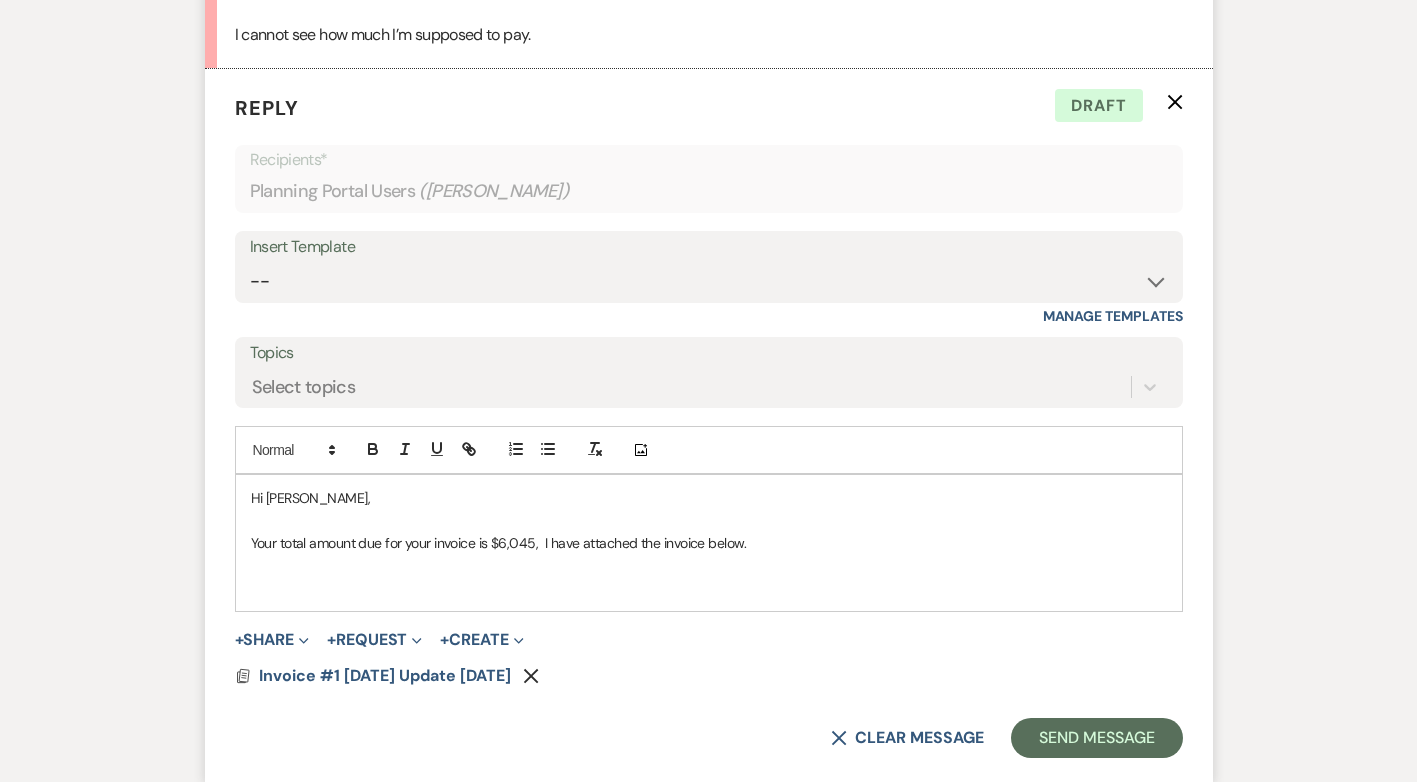 click on "Your total amount due for your invoice is $6,045,  I have attached the invoice below." at bounding box center (709, 543) 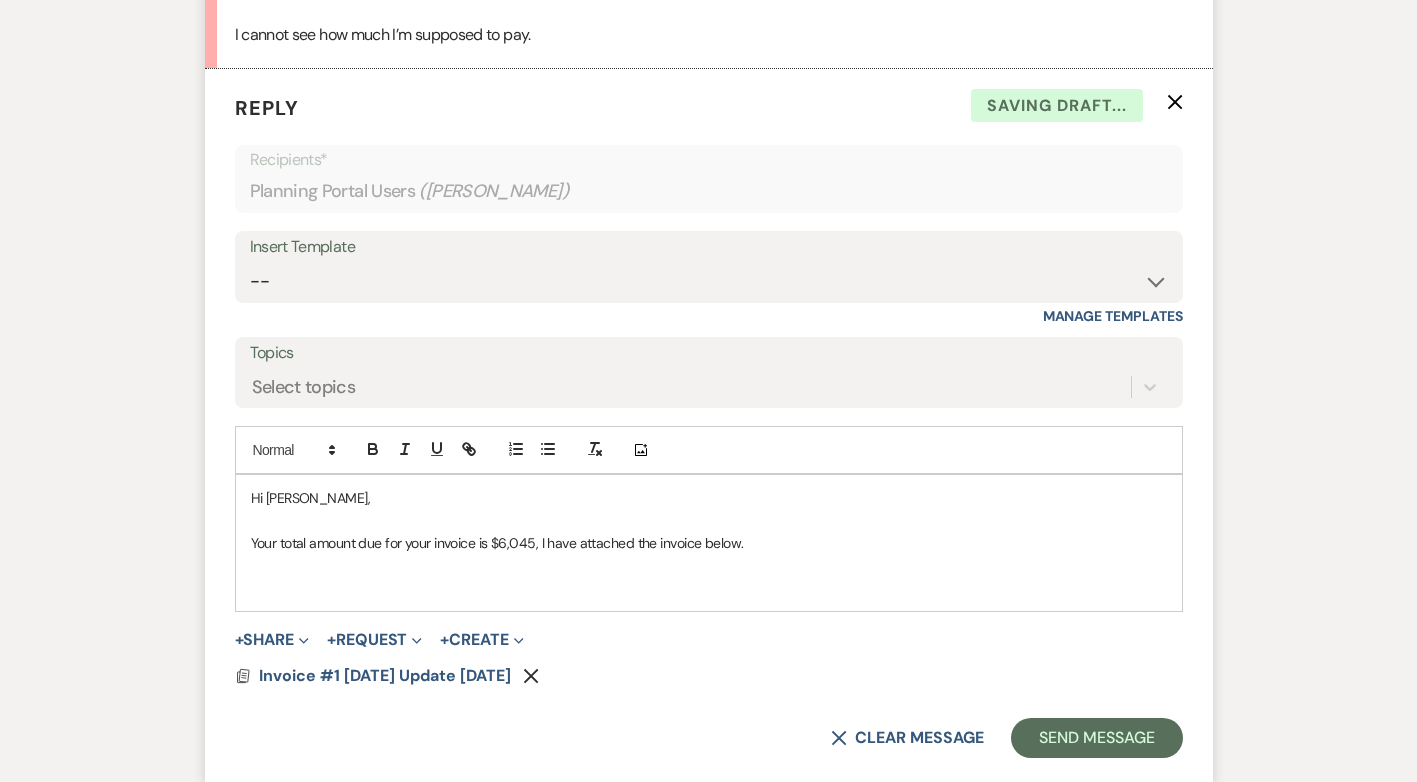 click on "Your total amount due for your invoice is $6,045, I have attached the invoice below." at bounding box center (709, 543) 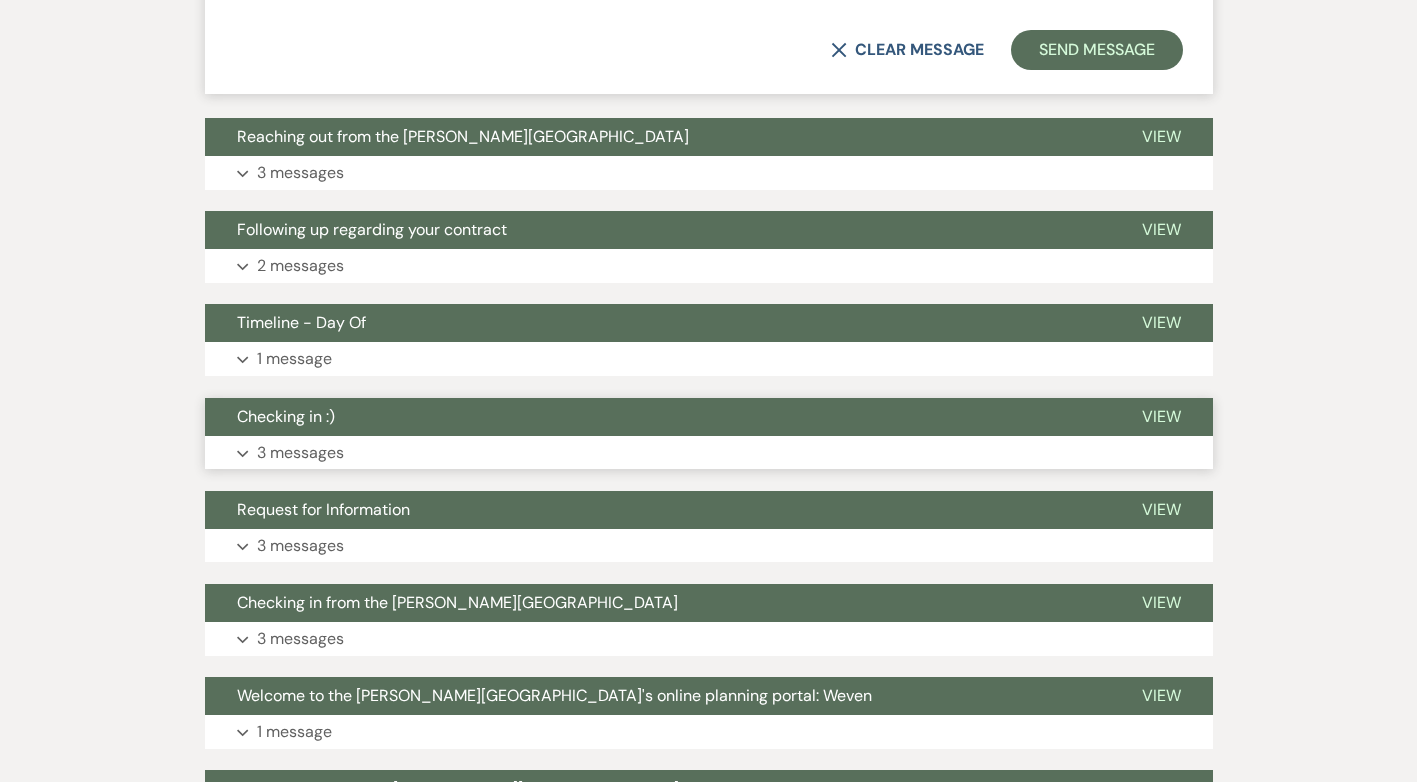 scroll, scrollTop: 1472, scrollLeft: 0, axis: vertical 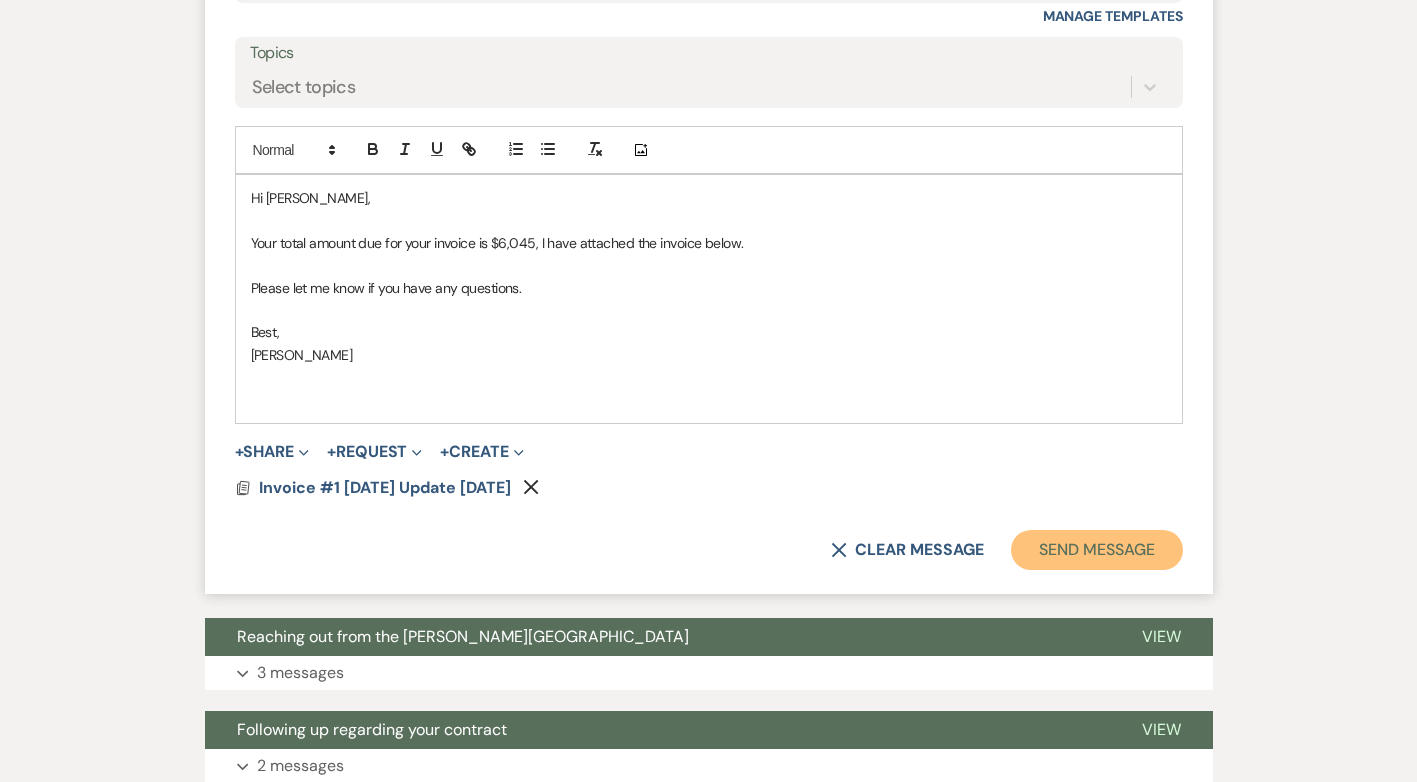 click on "Send Message" at bounding box center [1096, 550] 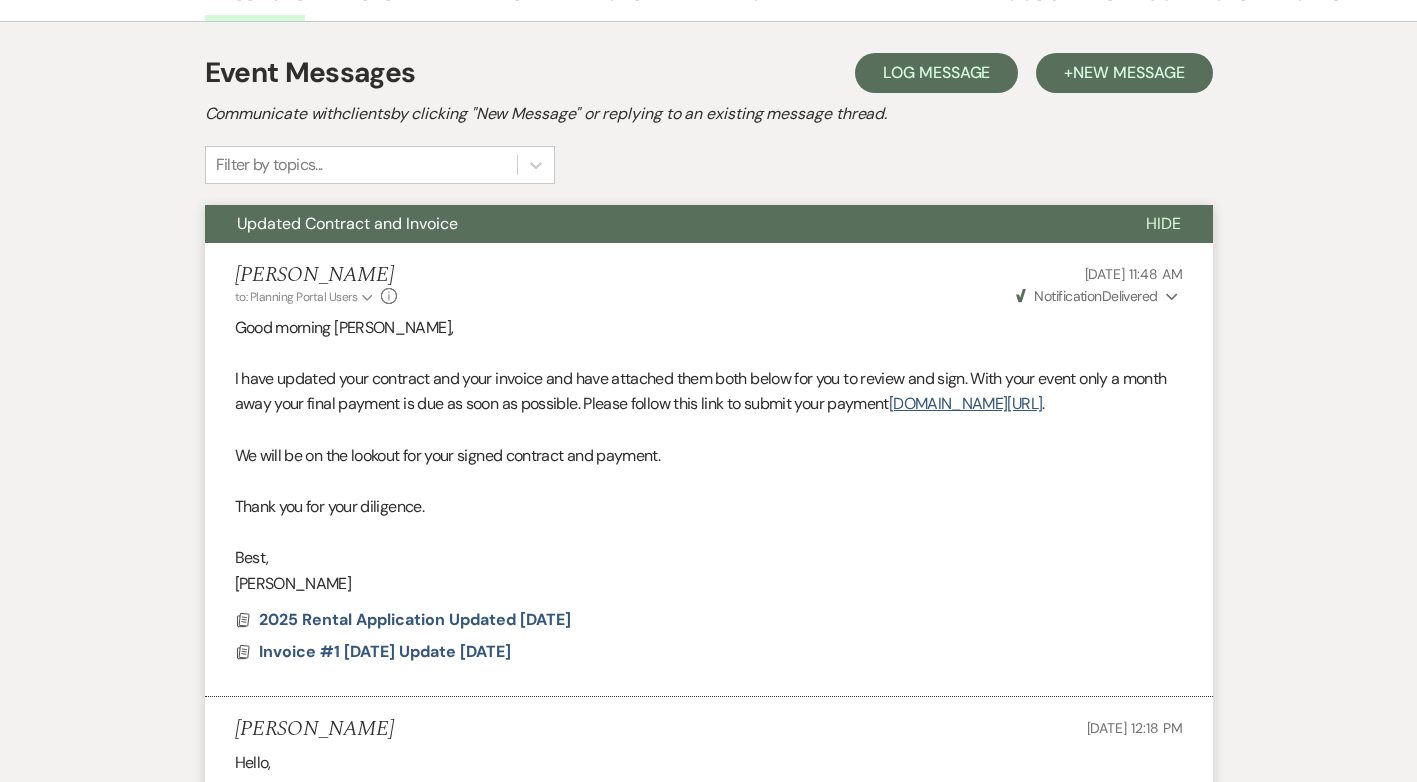 scroll, scrollTop: 0, scrollLeft: 0, axis: both 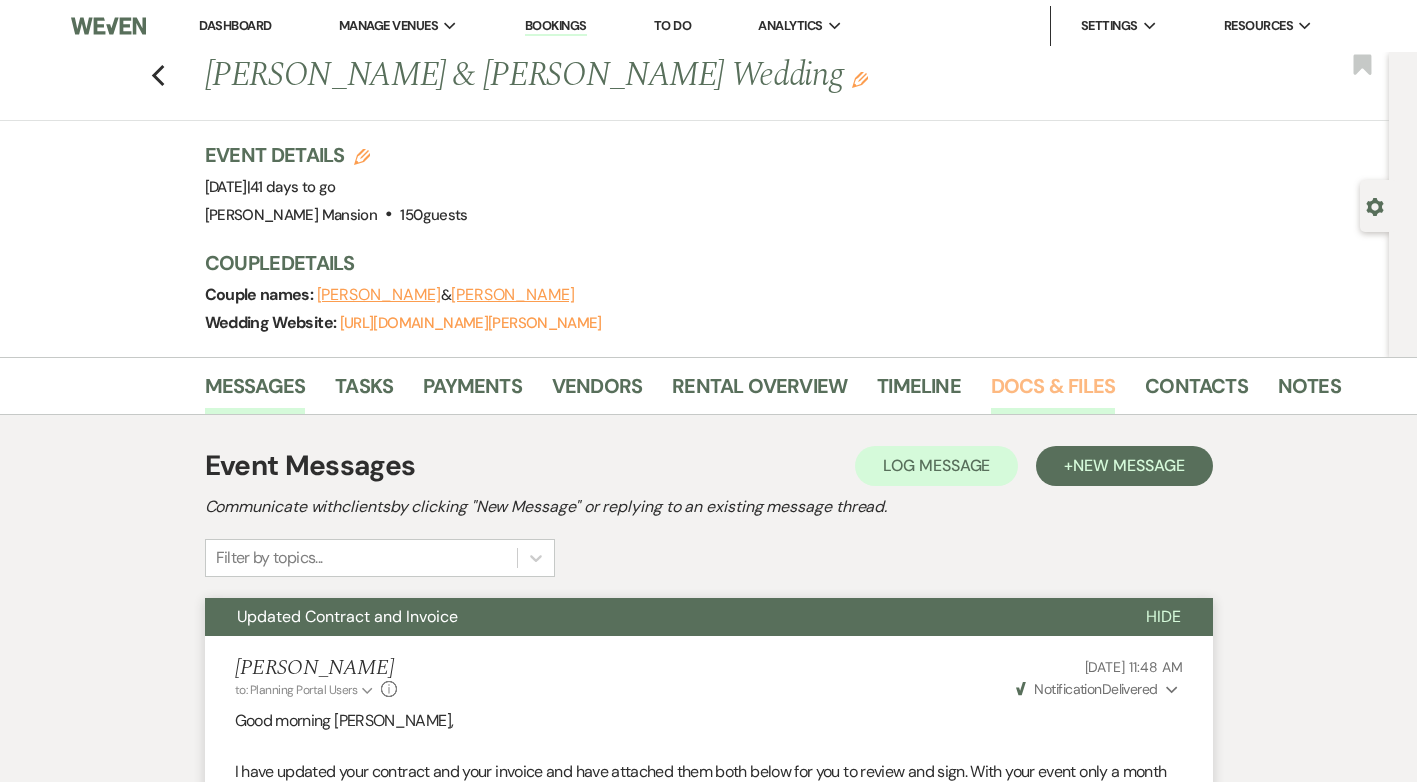 click on "Docs & Files" at bounding box center (1053, 392) 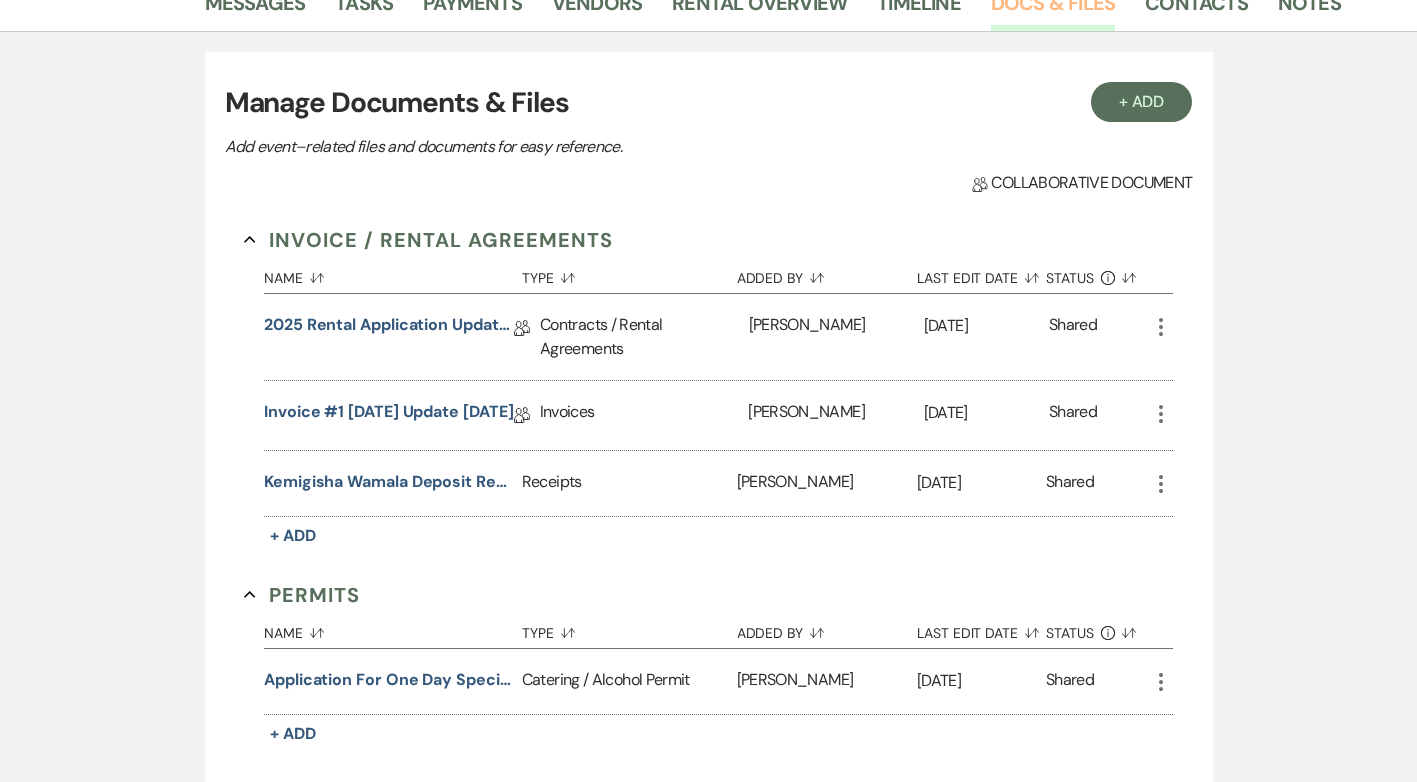 scroll, scrollTop: 400, scrollLeft: 0, axis: vertical 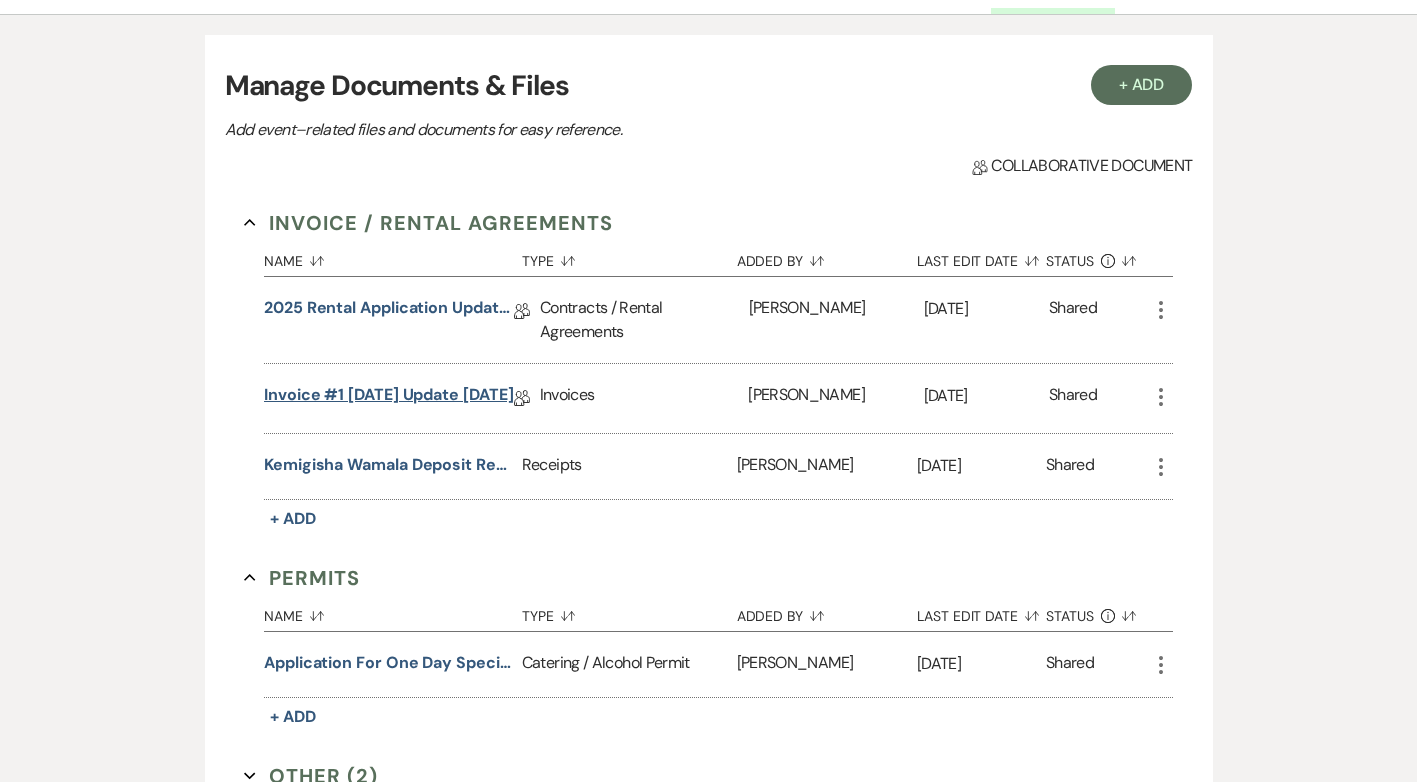 click on "Invoice #1 8/28/25 Update 7/17/25" at bounding box center [389, 398] 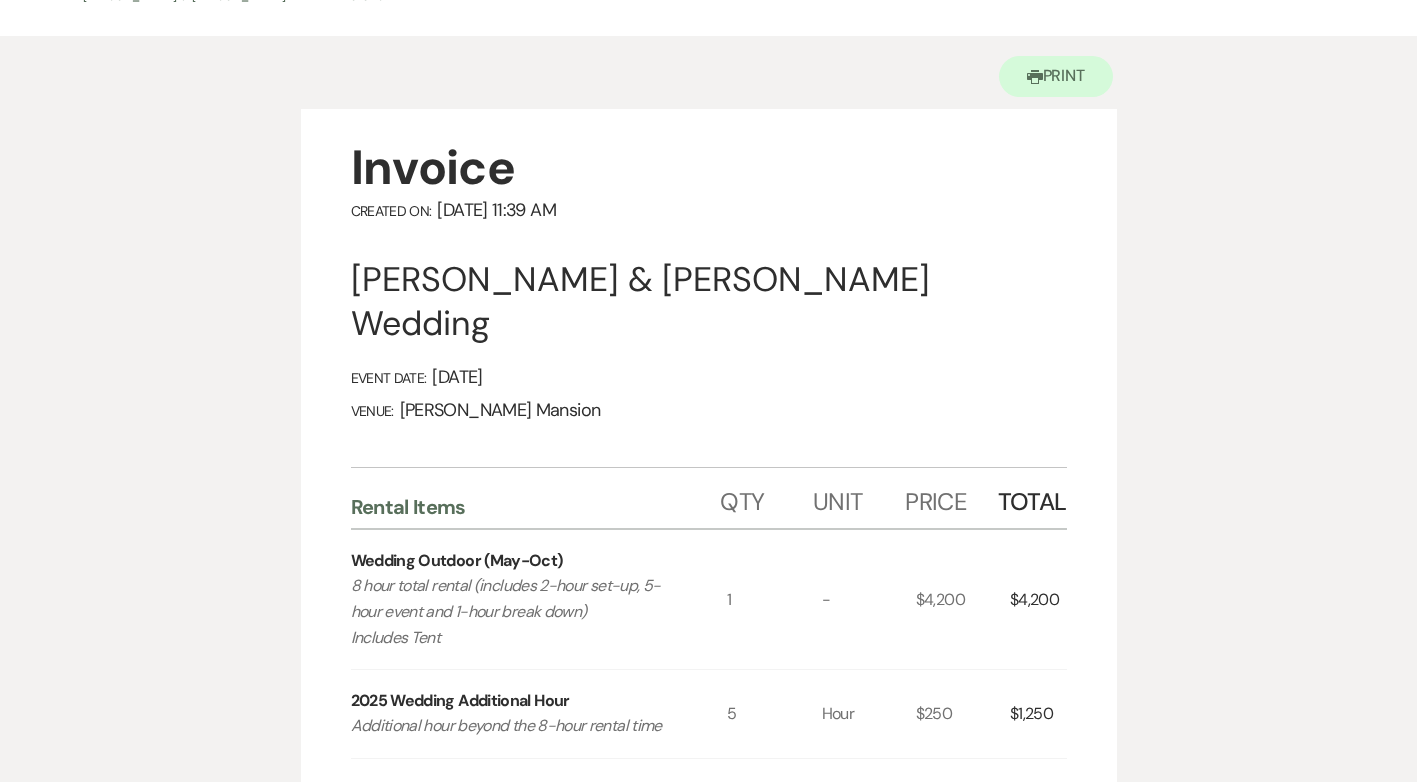 scroll, scrollTop: 0, scrollLeft: 0, axis: both 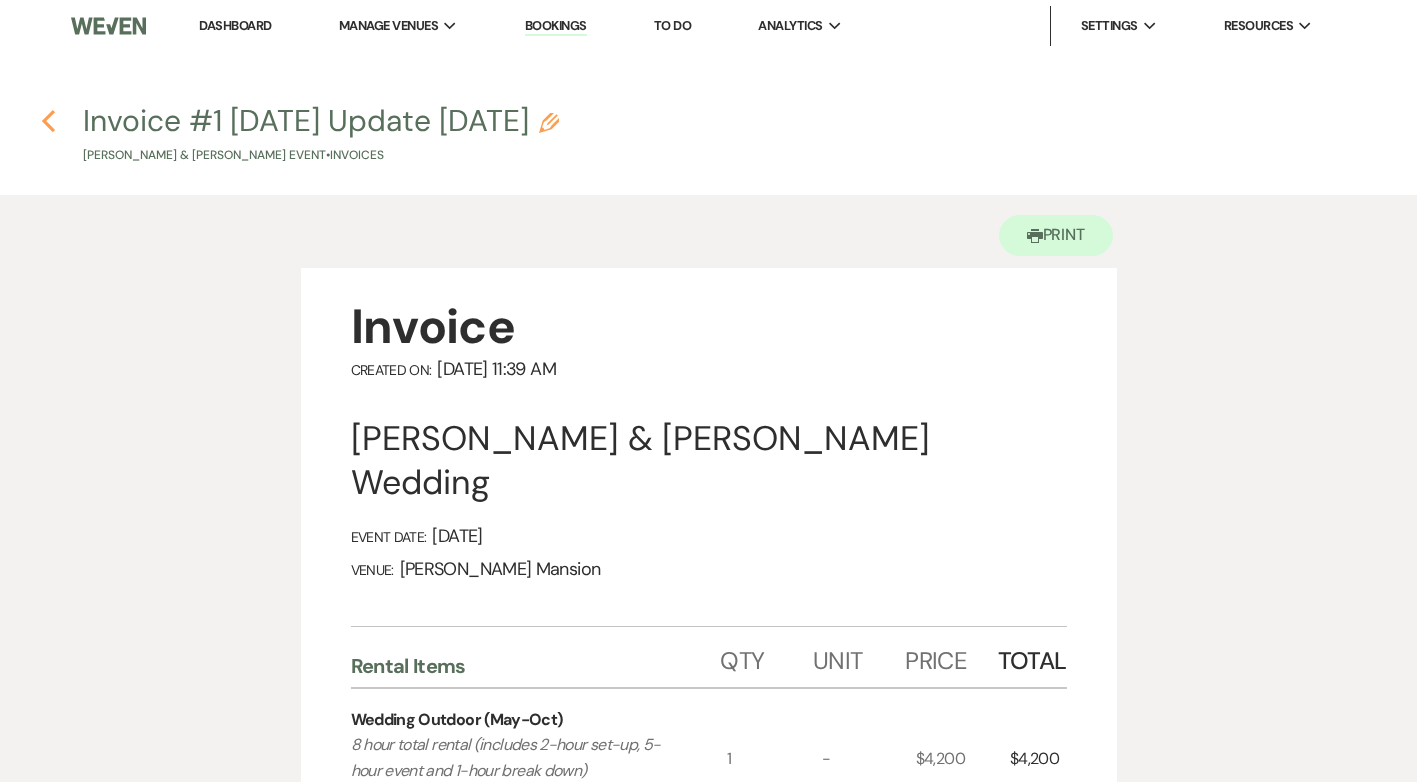 click on "Previous" 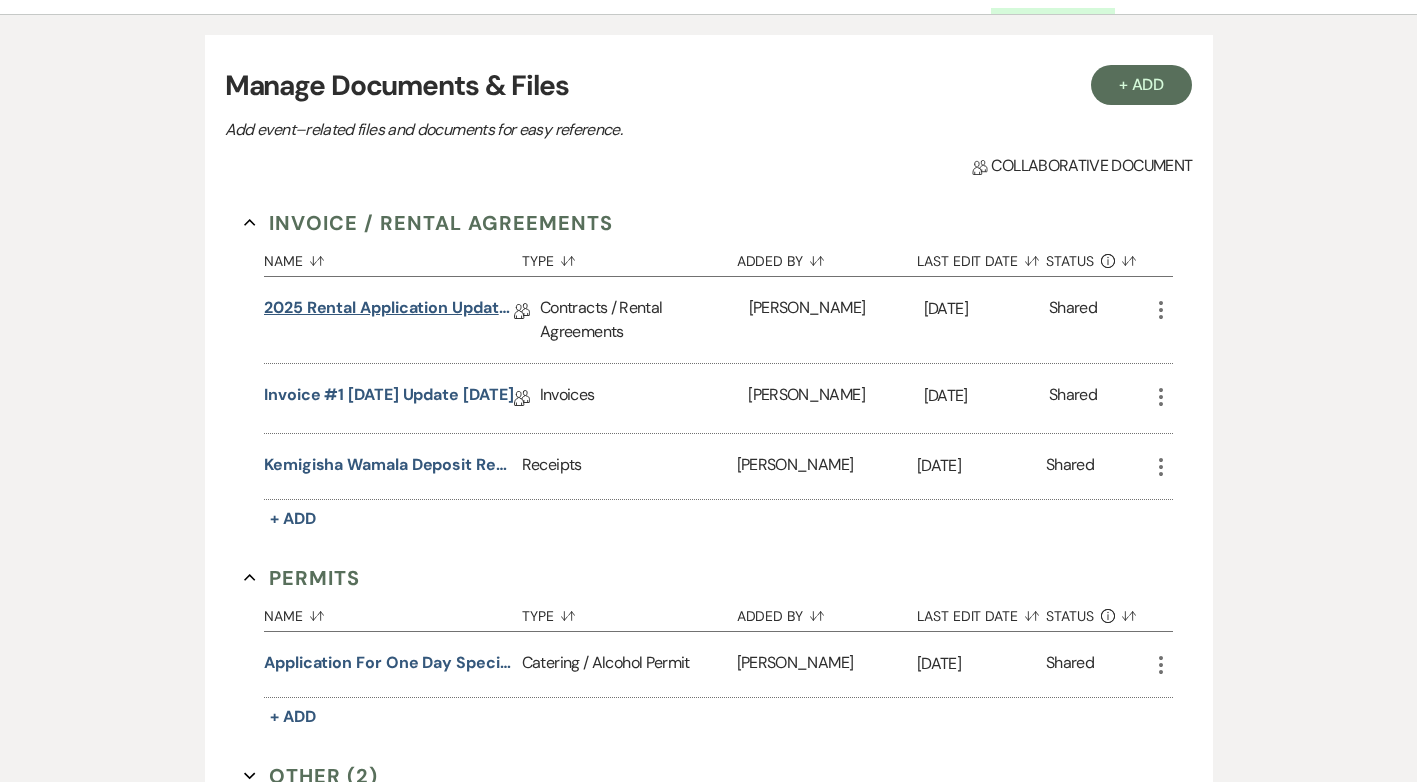 click on "2025 Rental Application Updated [DATE]" at bounding box center [389, 311] 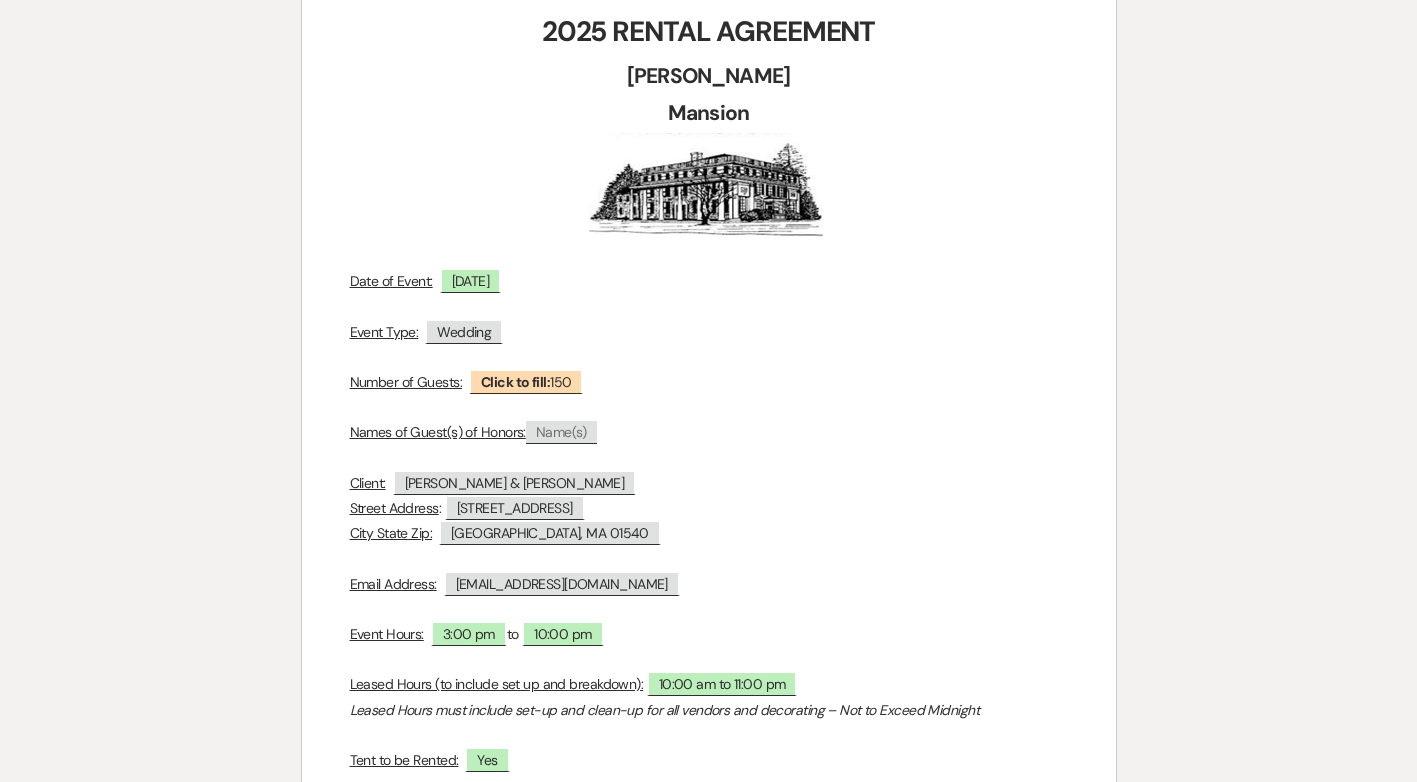 scroll, scrollTop: 0, scrollLeft: 0, axis: both 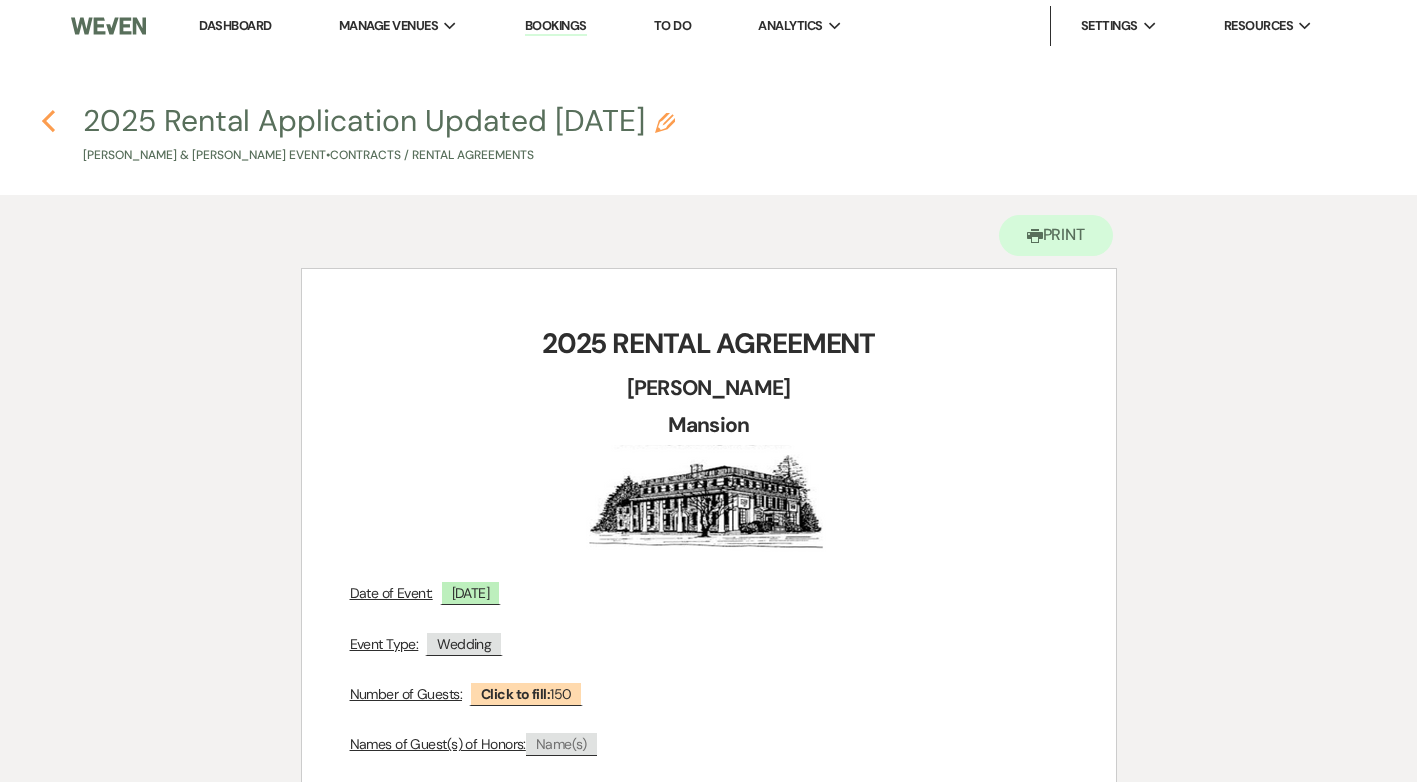 click on "Previous" 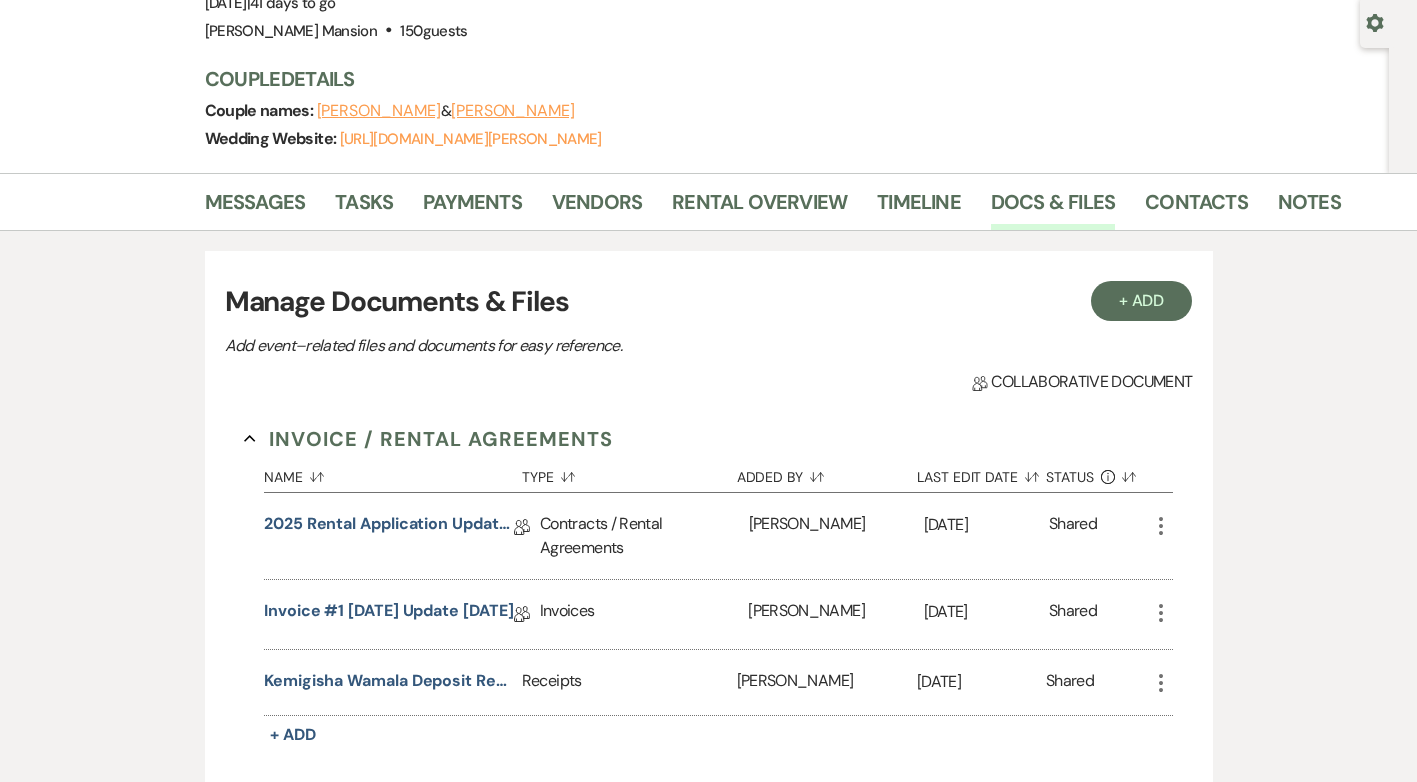 scroll, scrollTop: 0, scrollLeft: 0, axis: both 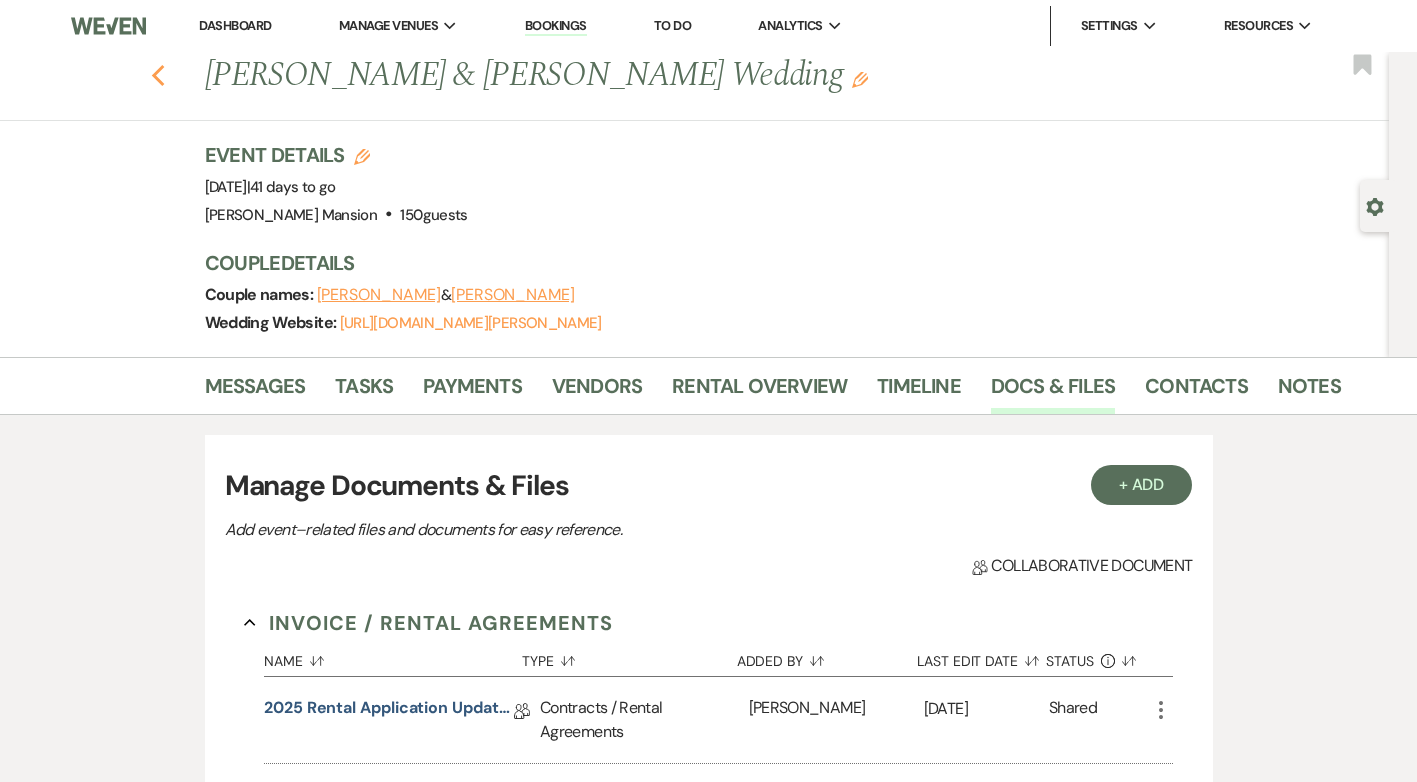 click 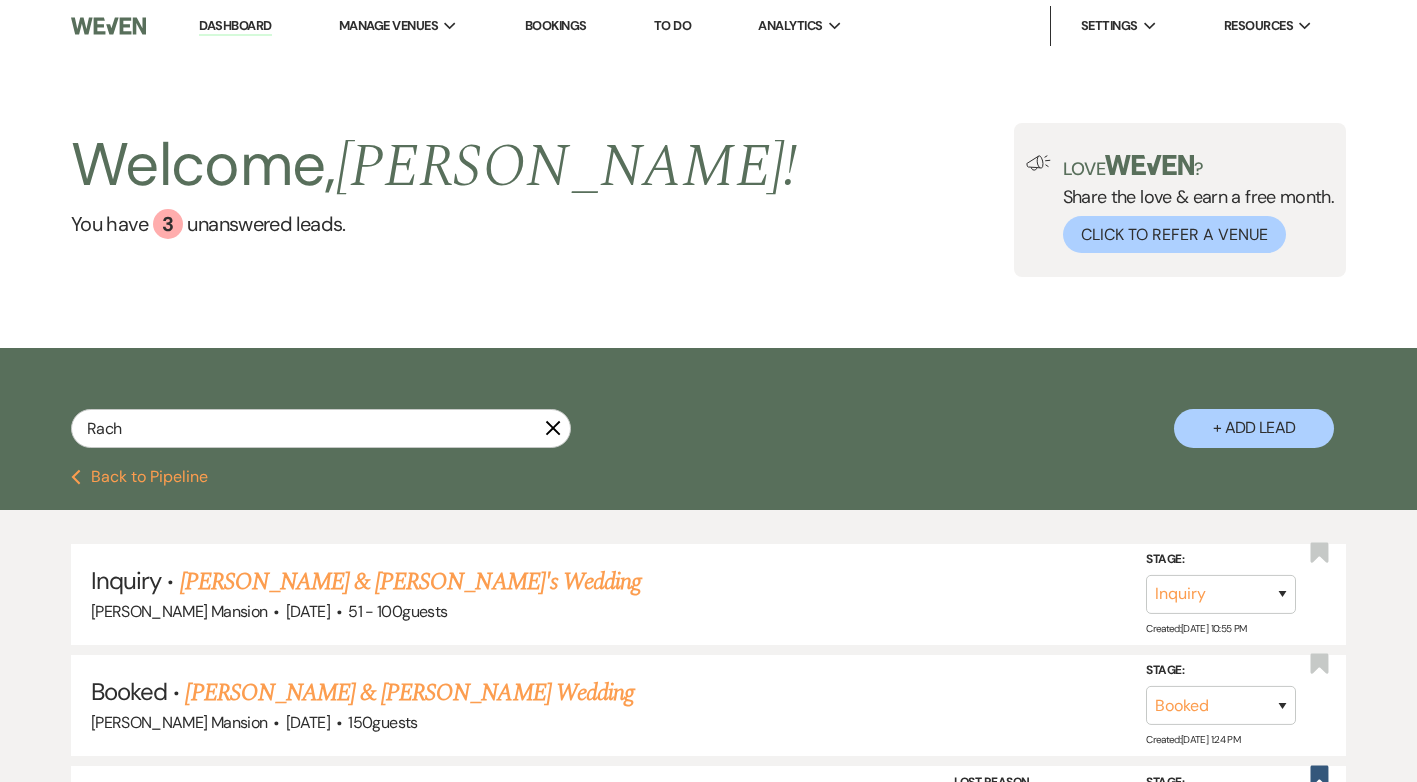 click on "X" 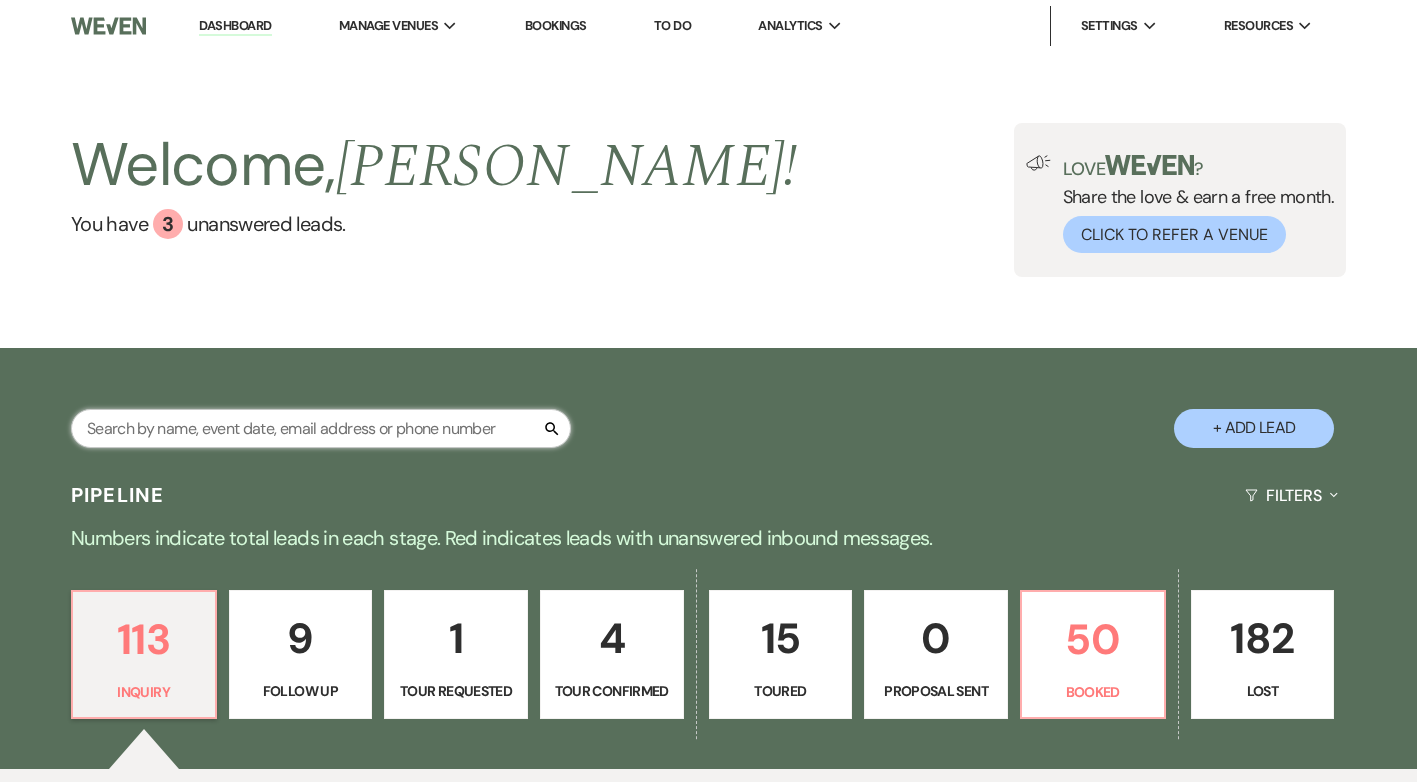 click at bounding box center (321, 428) 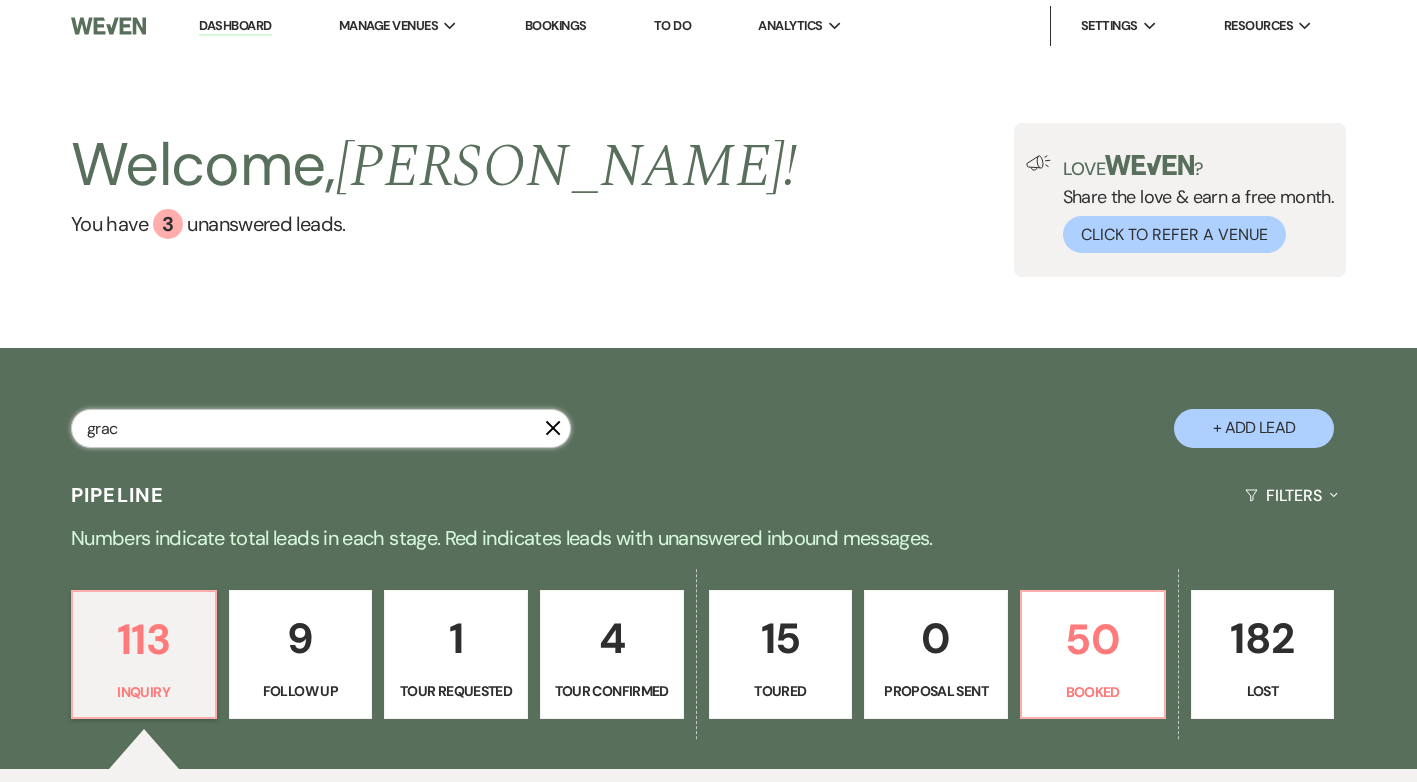 type on "grace" 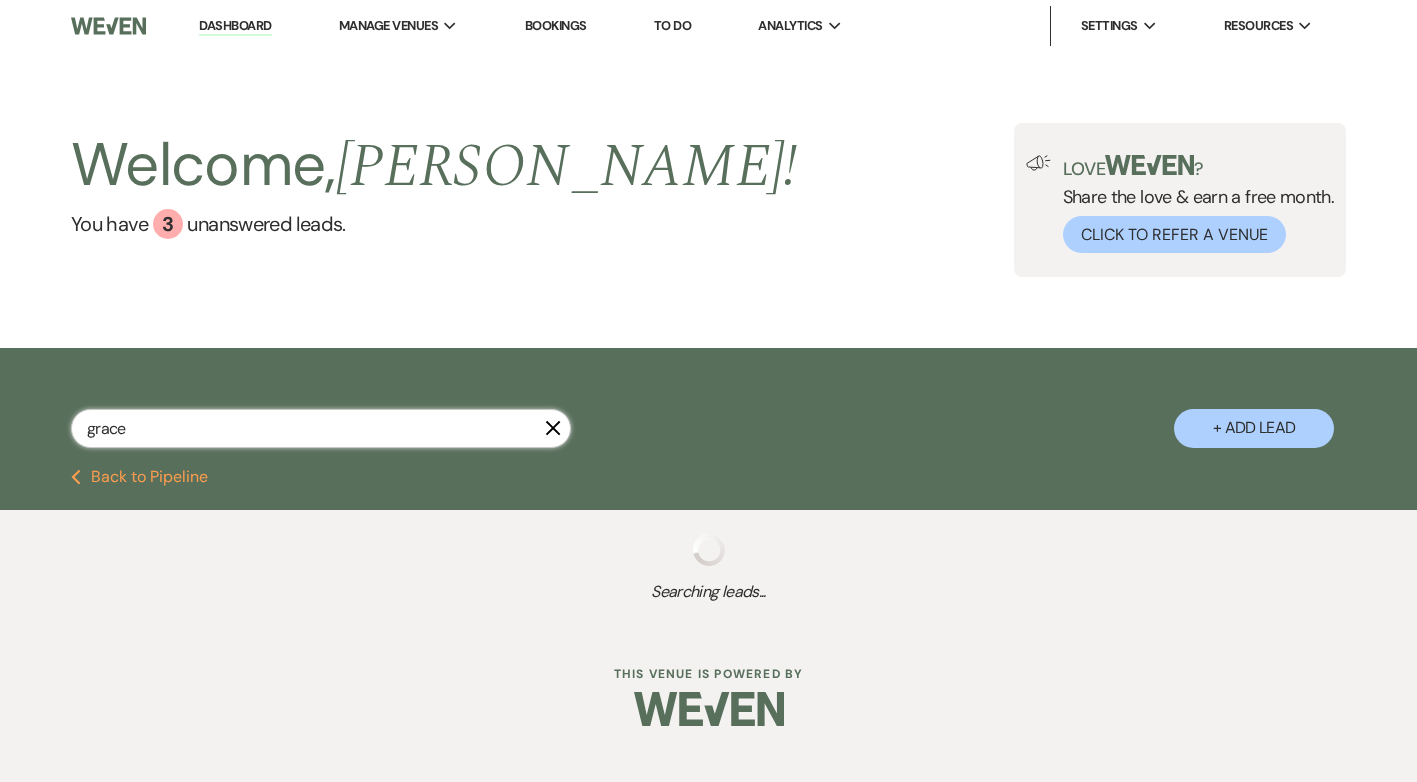 select on "8" 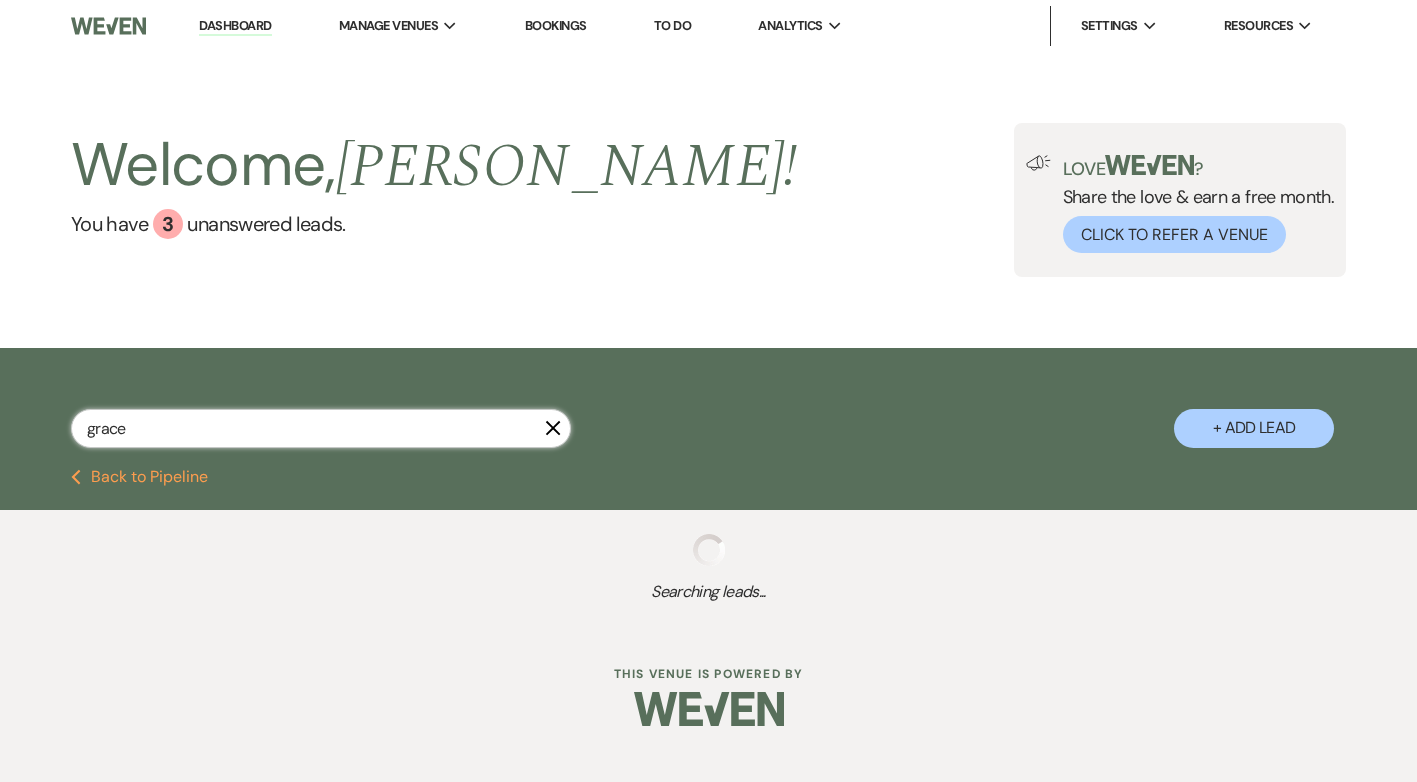 select on "5" 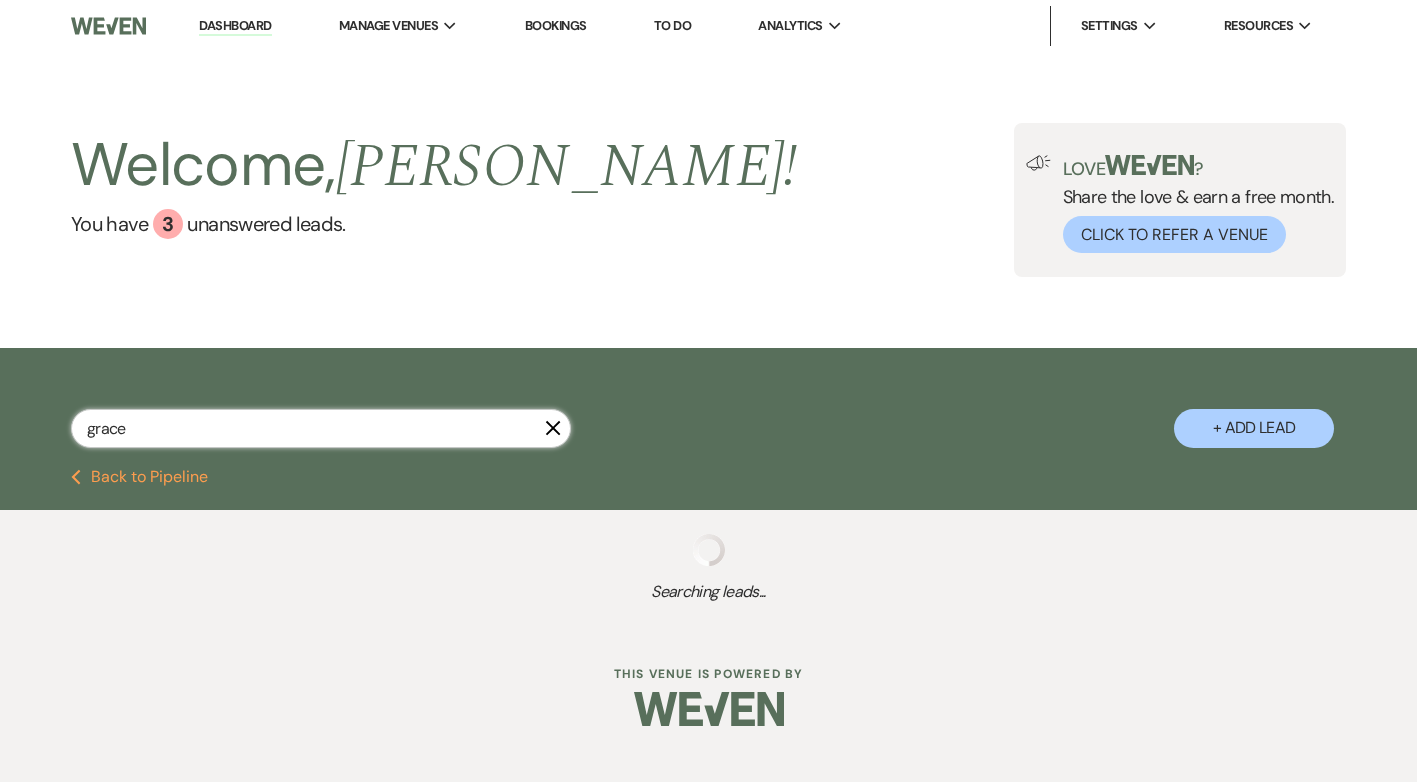 select on "8" 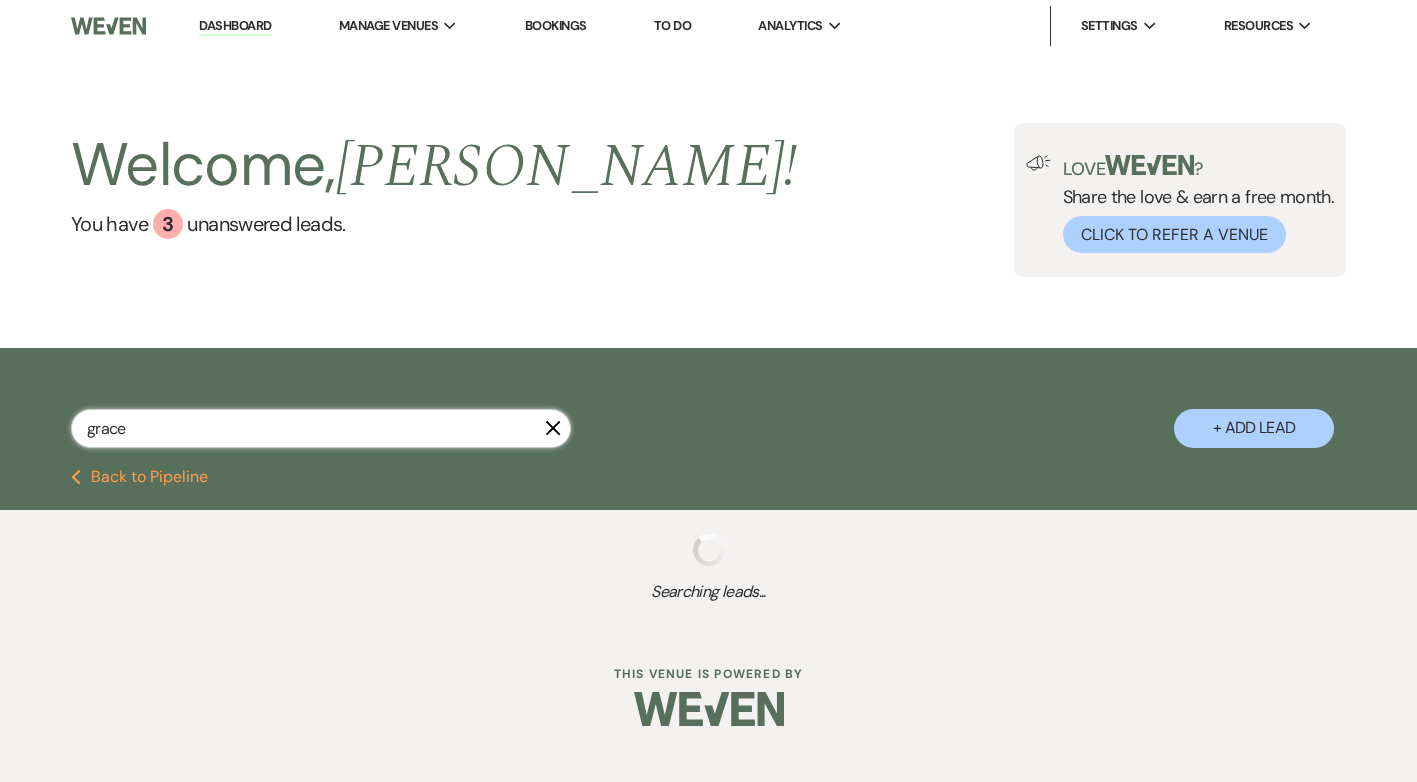 select on "5" 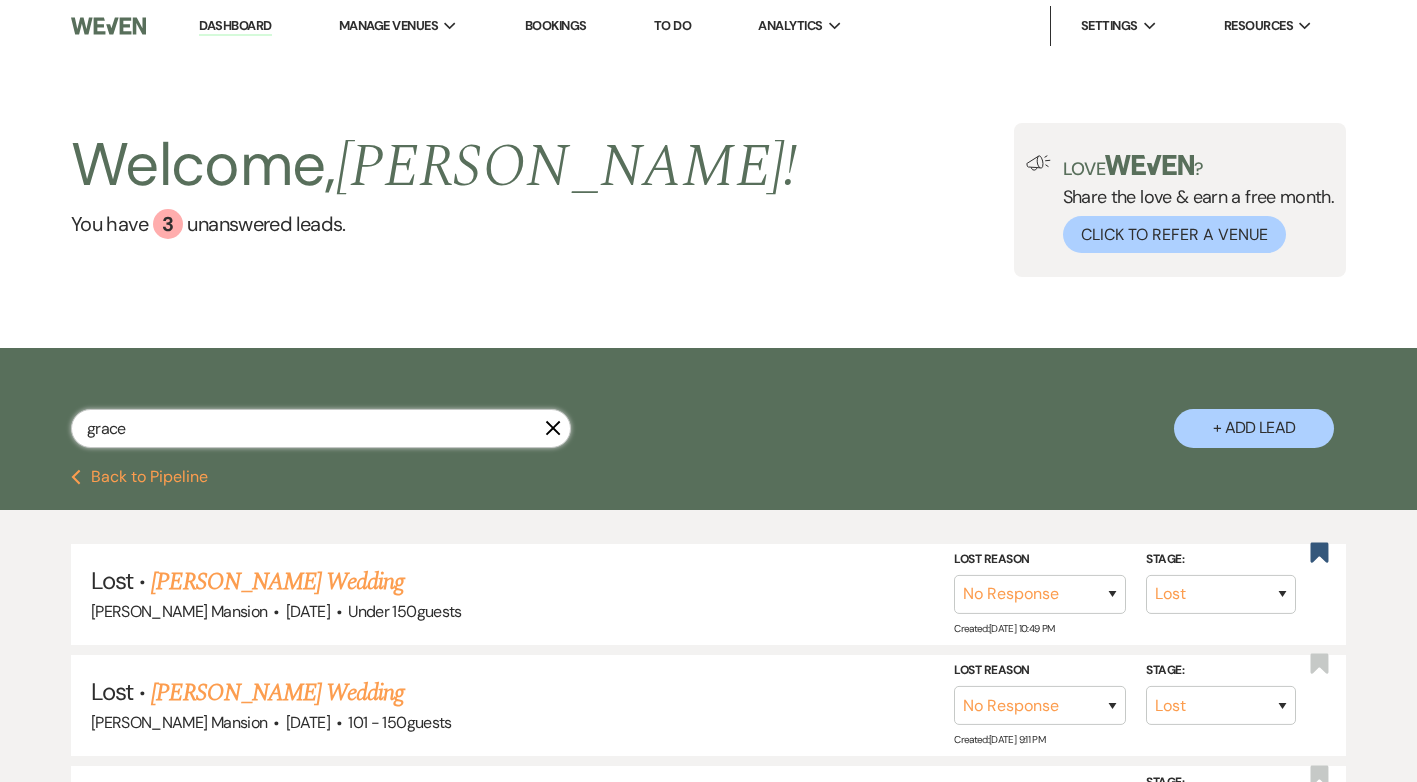type on "grace" 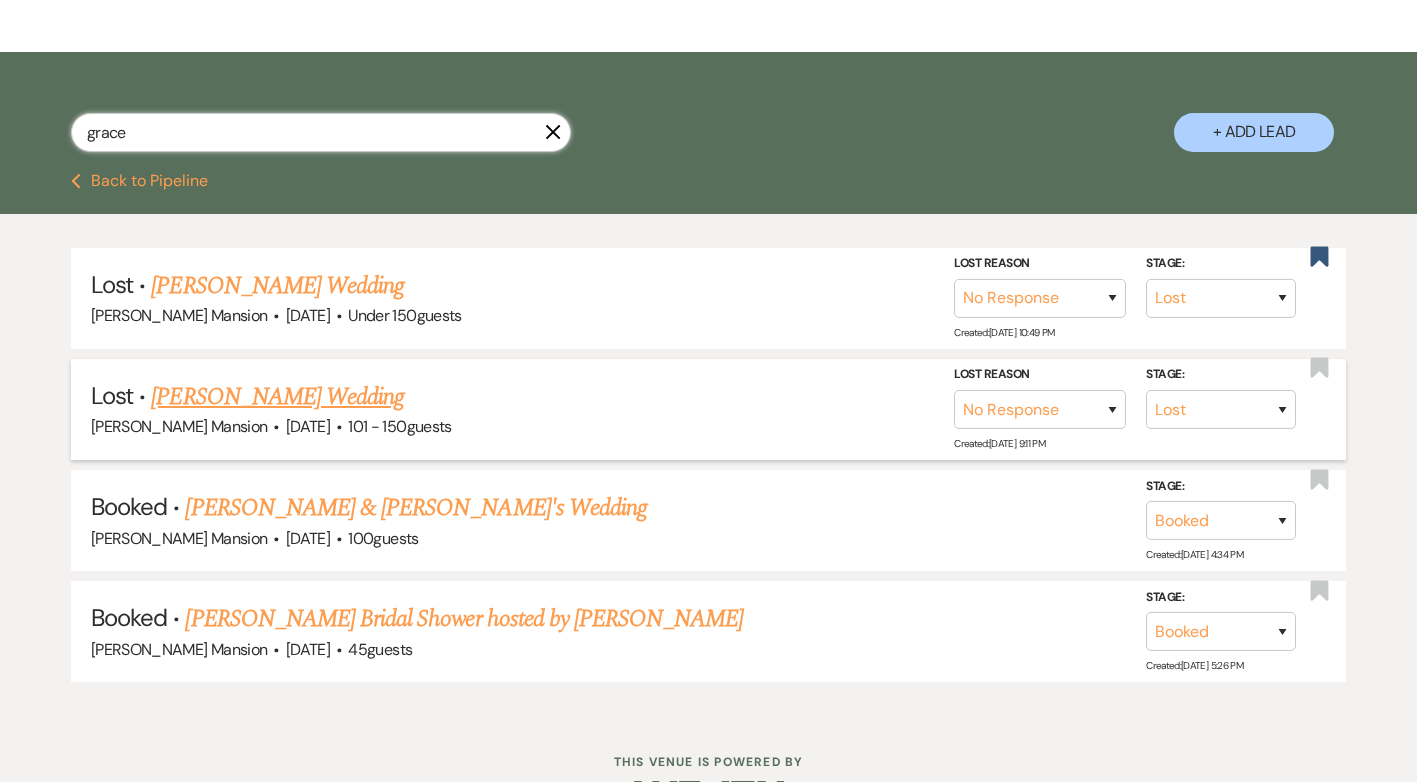 scroll, scrollTop: 300, scrollLeft: 0, axis: vertical 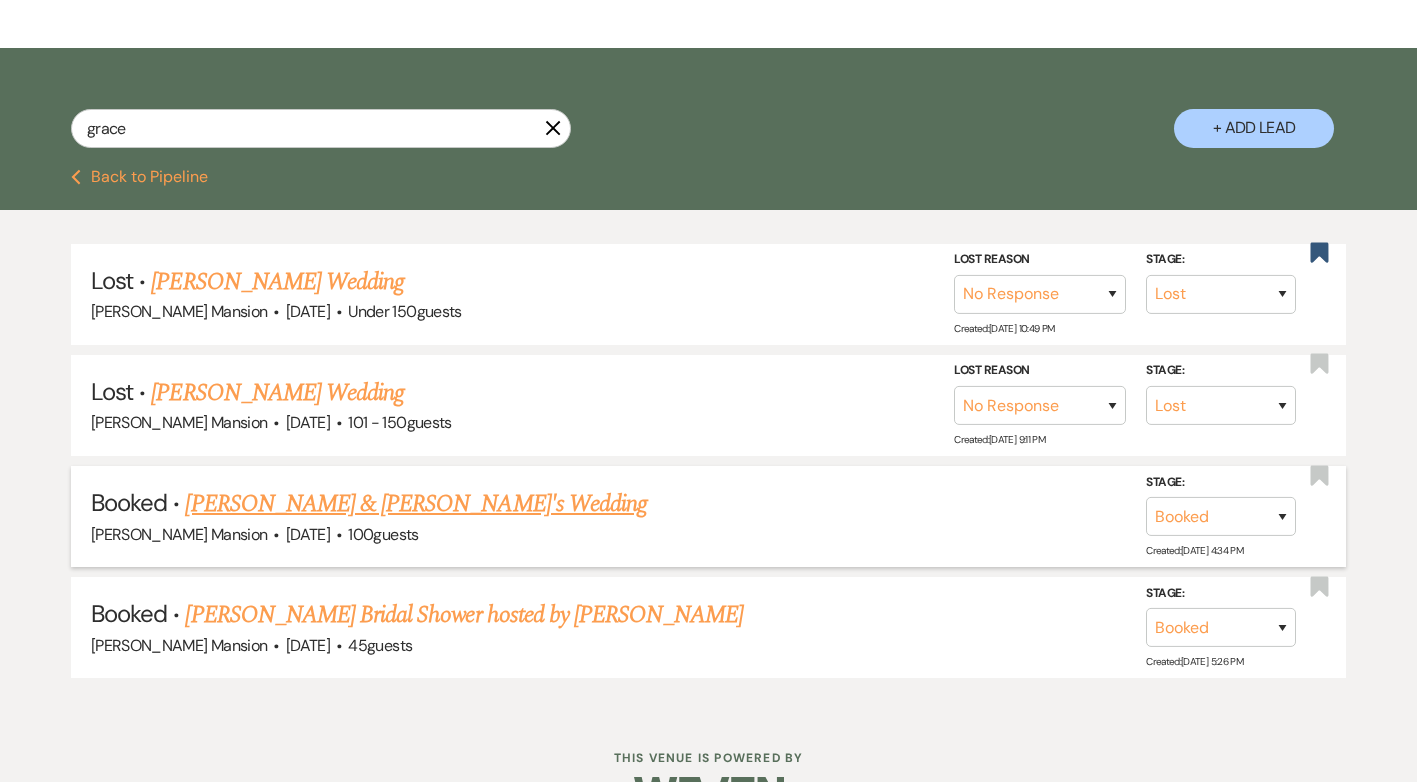 click on "[PERSON_NAME] & [PERSON_NAME]'s Wedding" at bounding box center (416, 504) 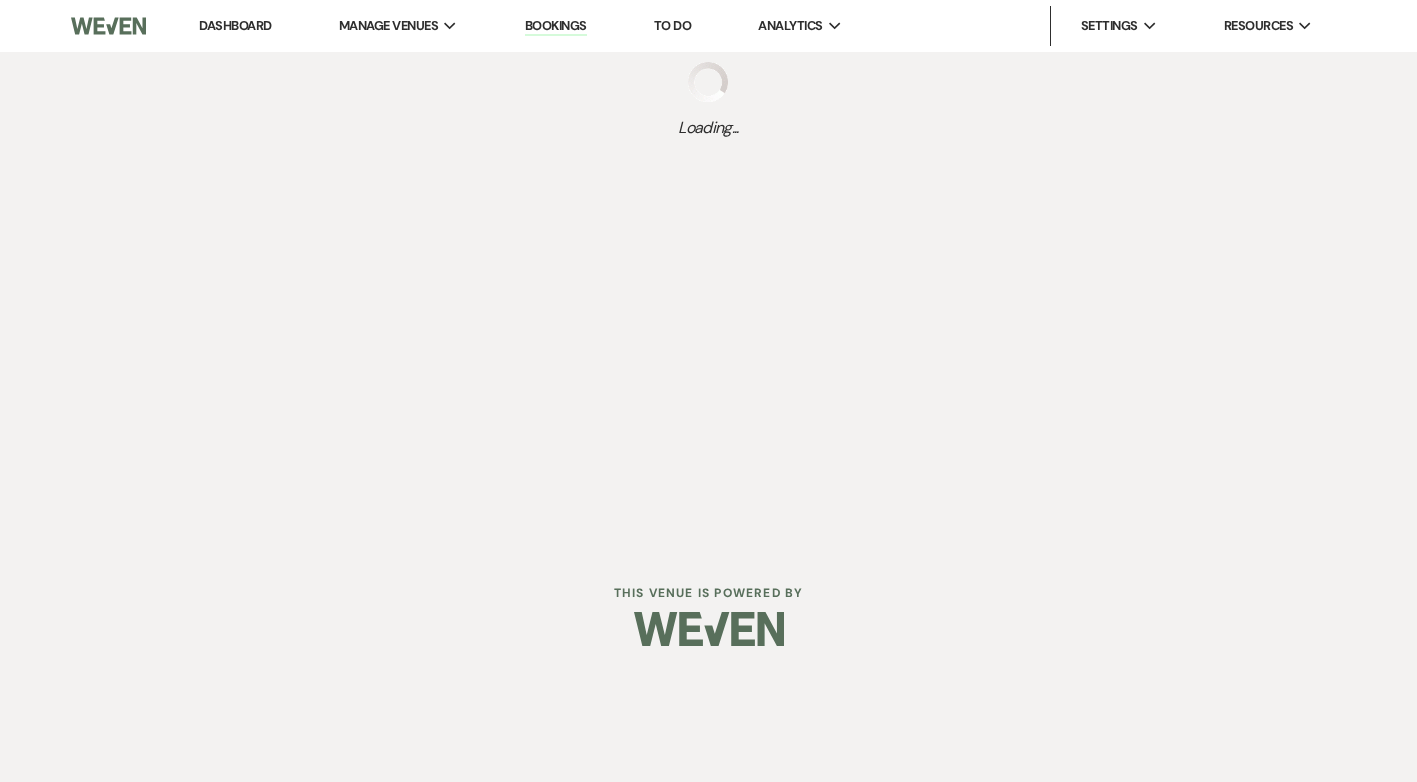 scroll, scrollTop: 0, scrollLeft: 0, axis: both 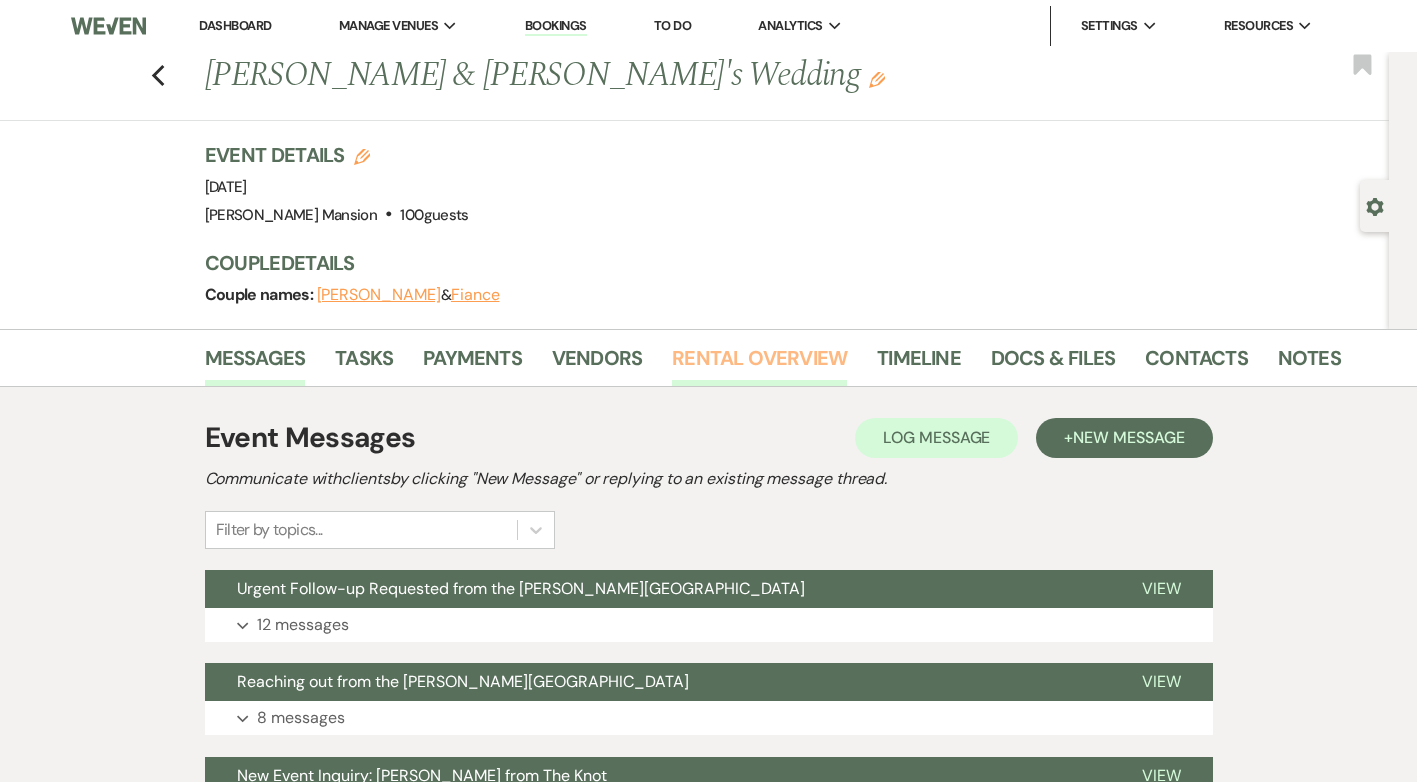 click on "Rental Overview" at bounding box center [759, 364] 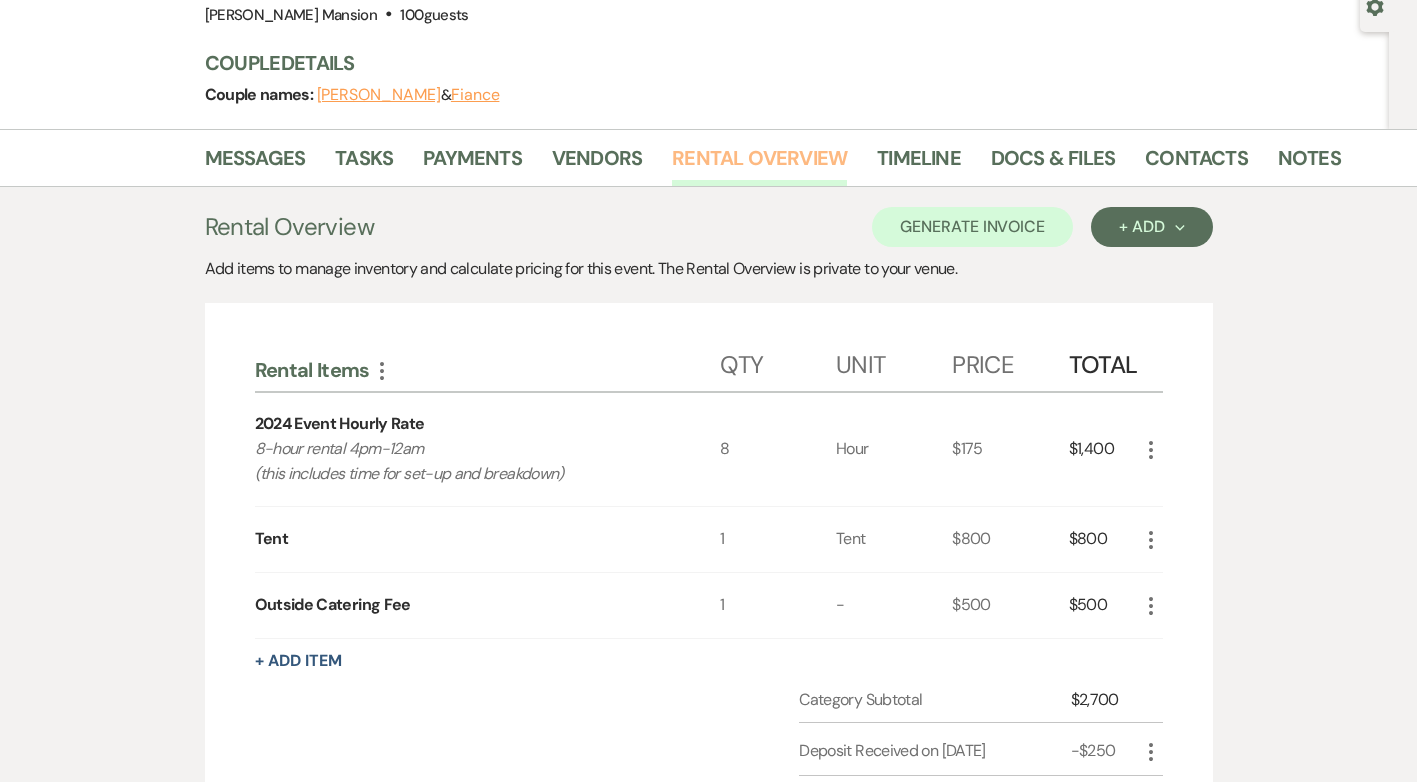 scroll, scrollTop: 0, scrollLeft: 0, axis: both 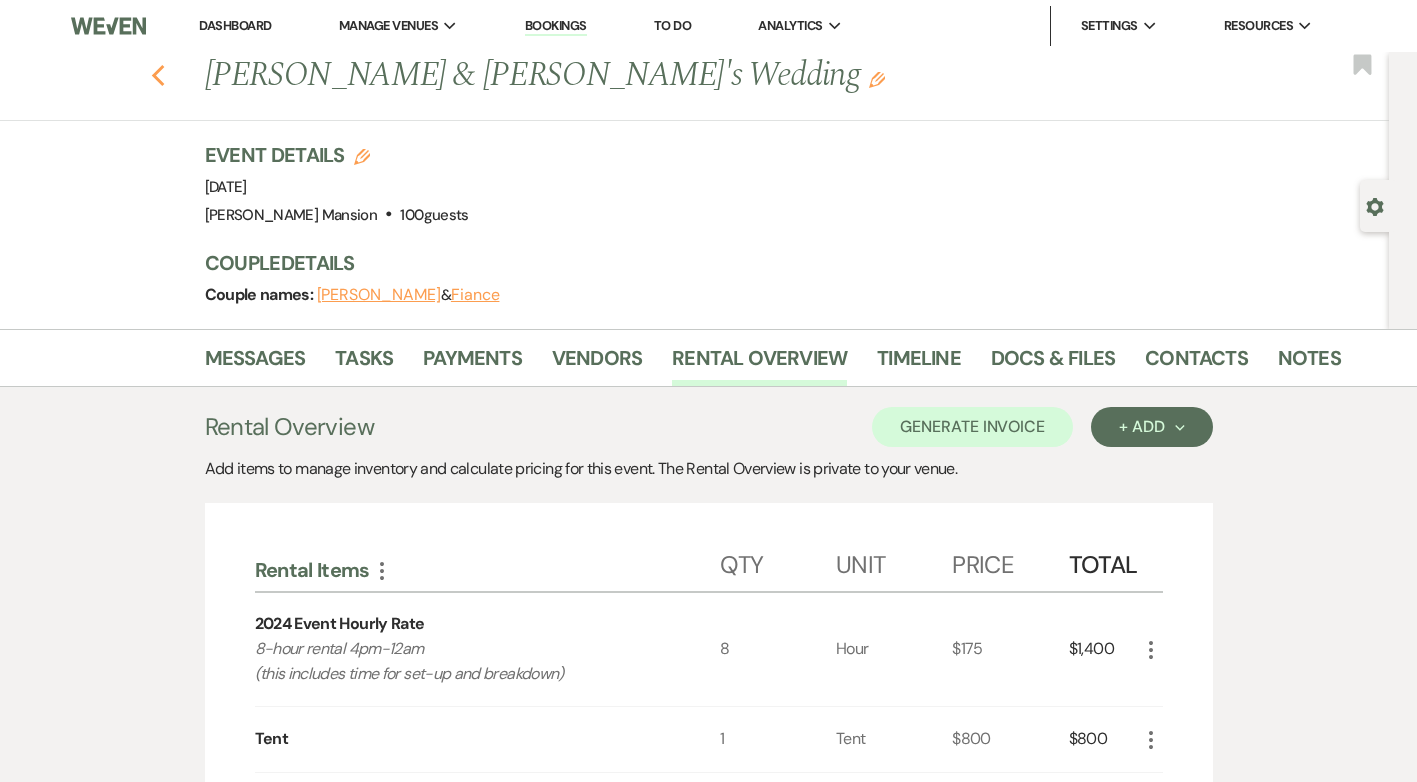 click 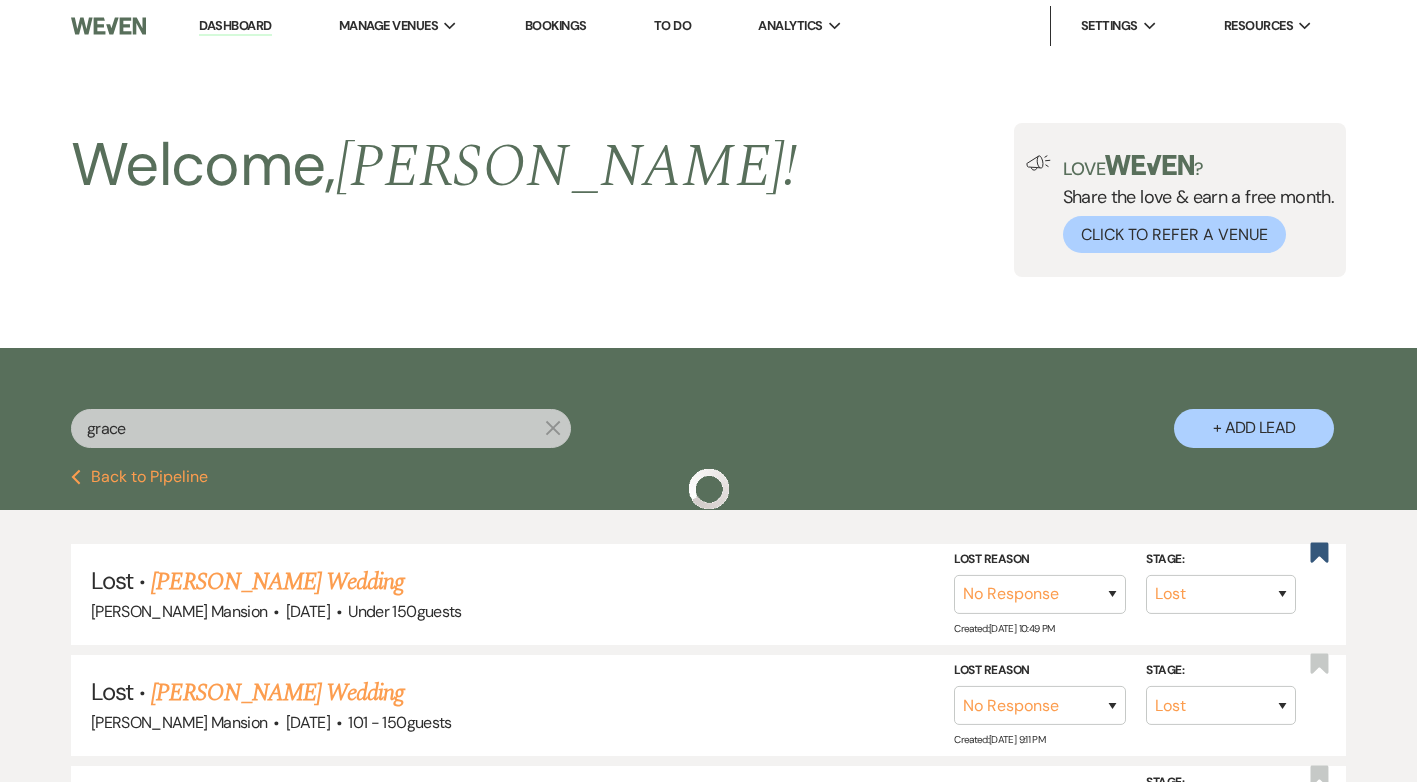 scroll, scrollTop: 300, scrollLeft: 0, axis: vertical 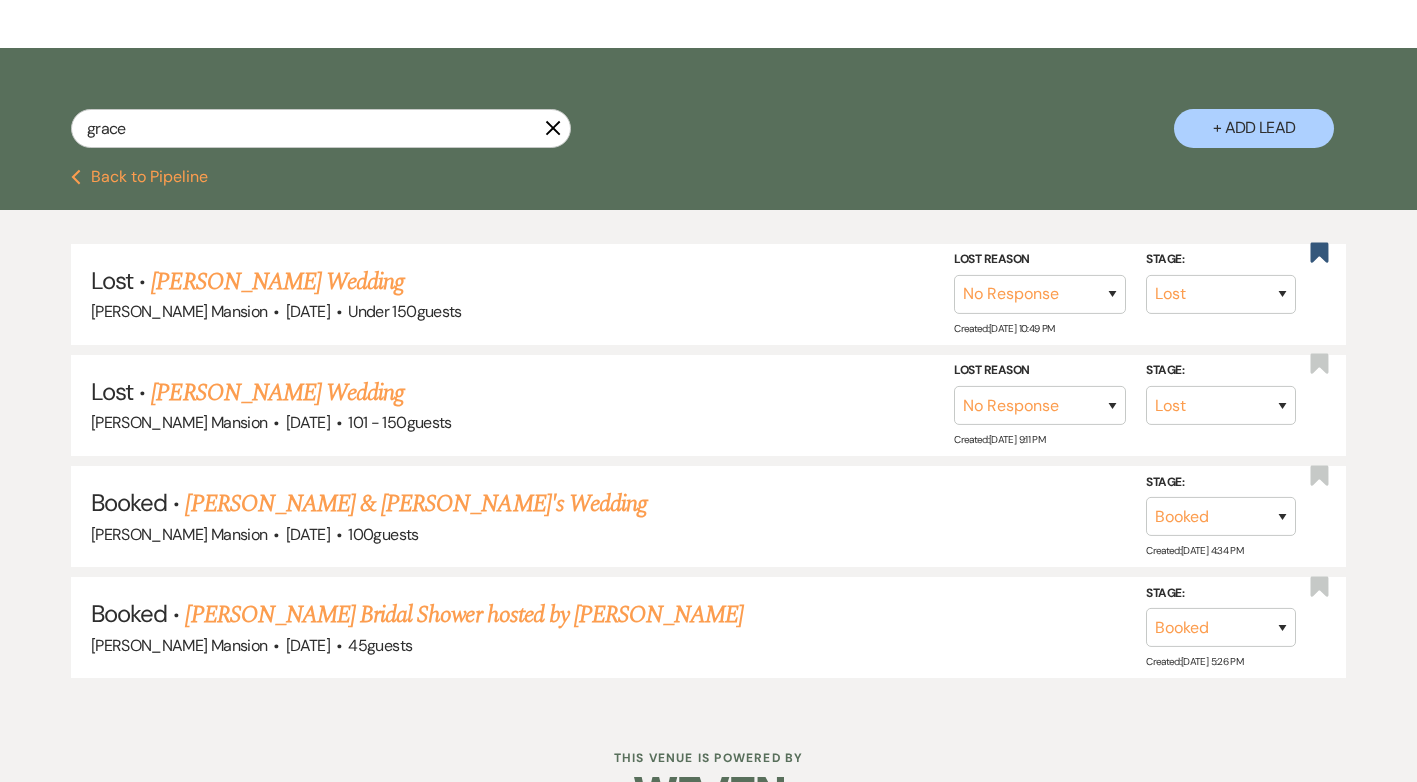click on "X" 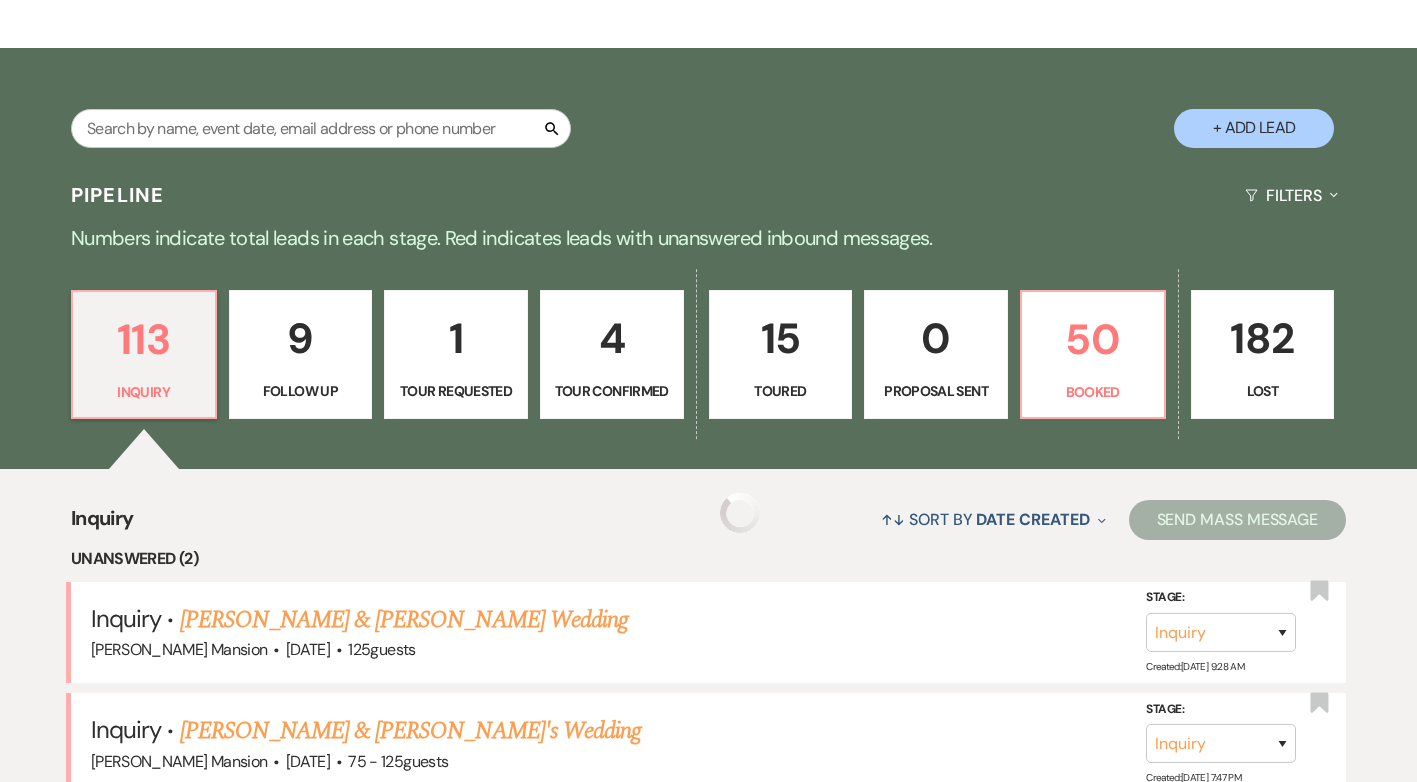 scroll, scrollTop: 0, scrollLeft: 0, axis: both 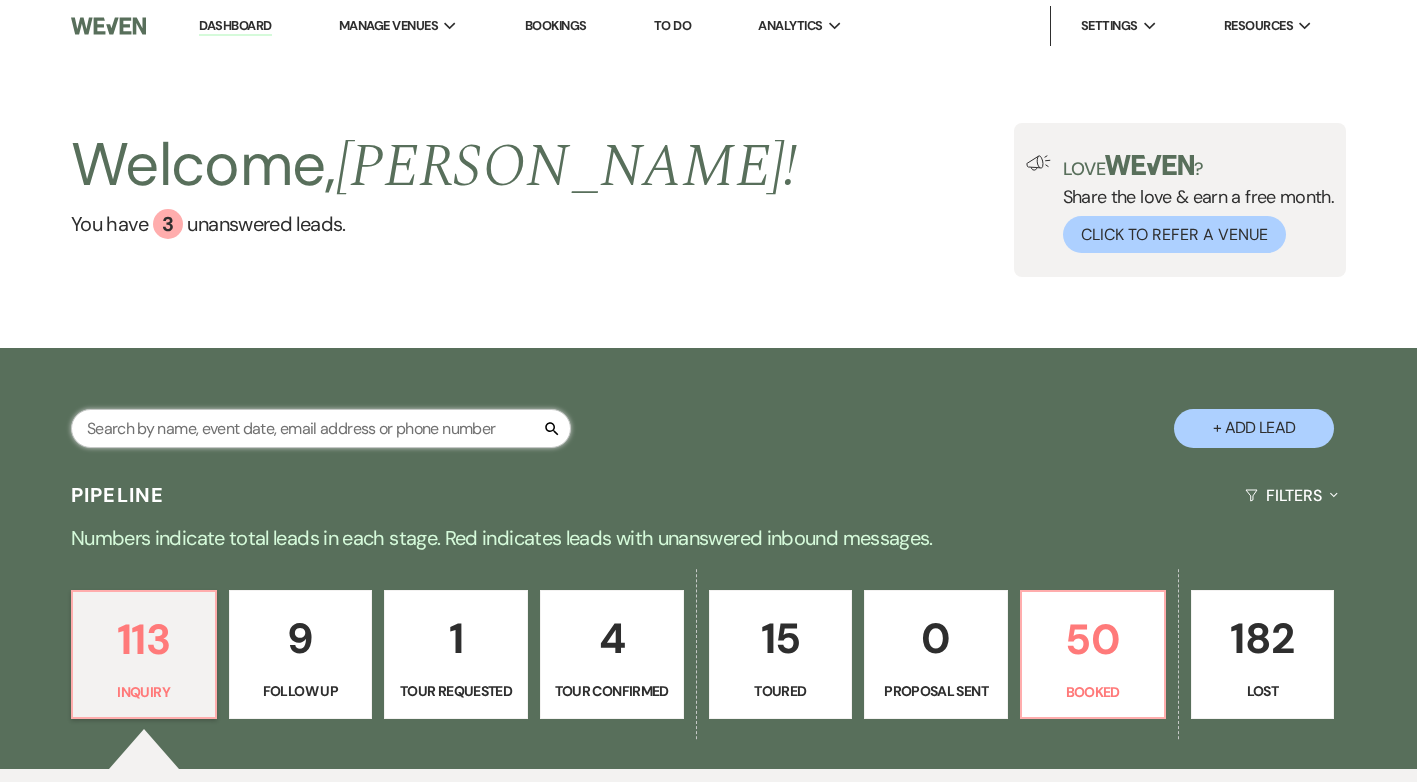 click at bounding box center (321, 428) 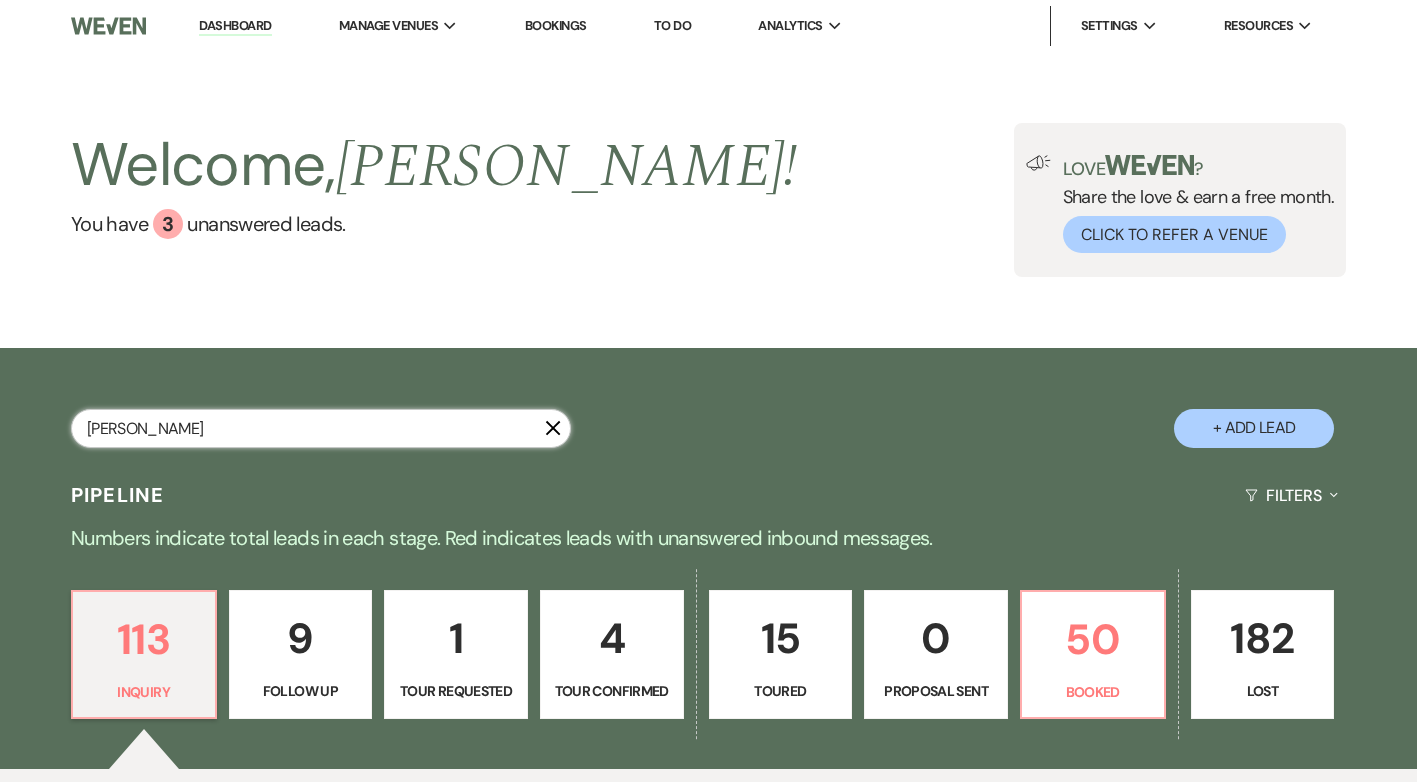 type on "Nicole" 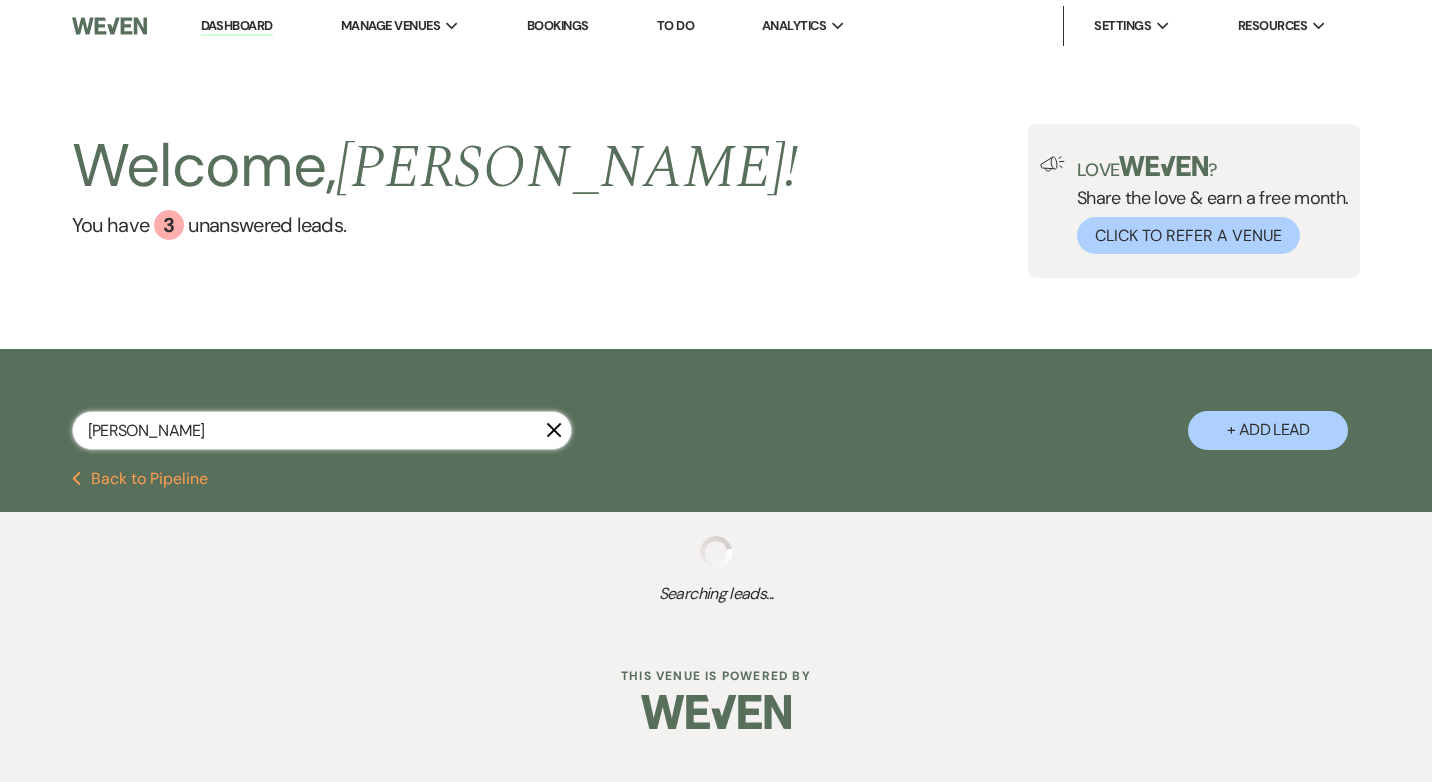 select on "8" 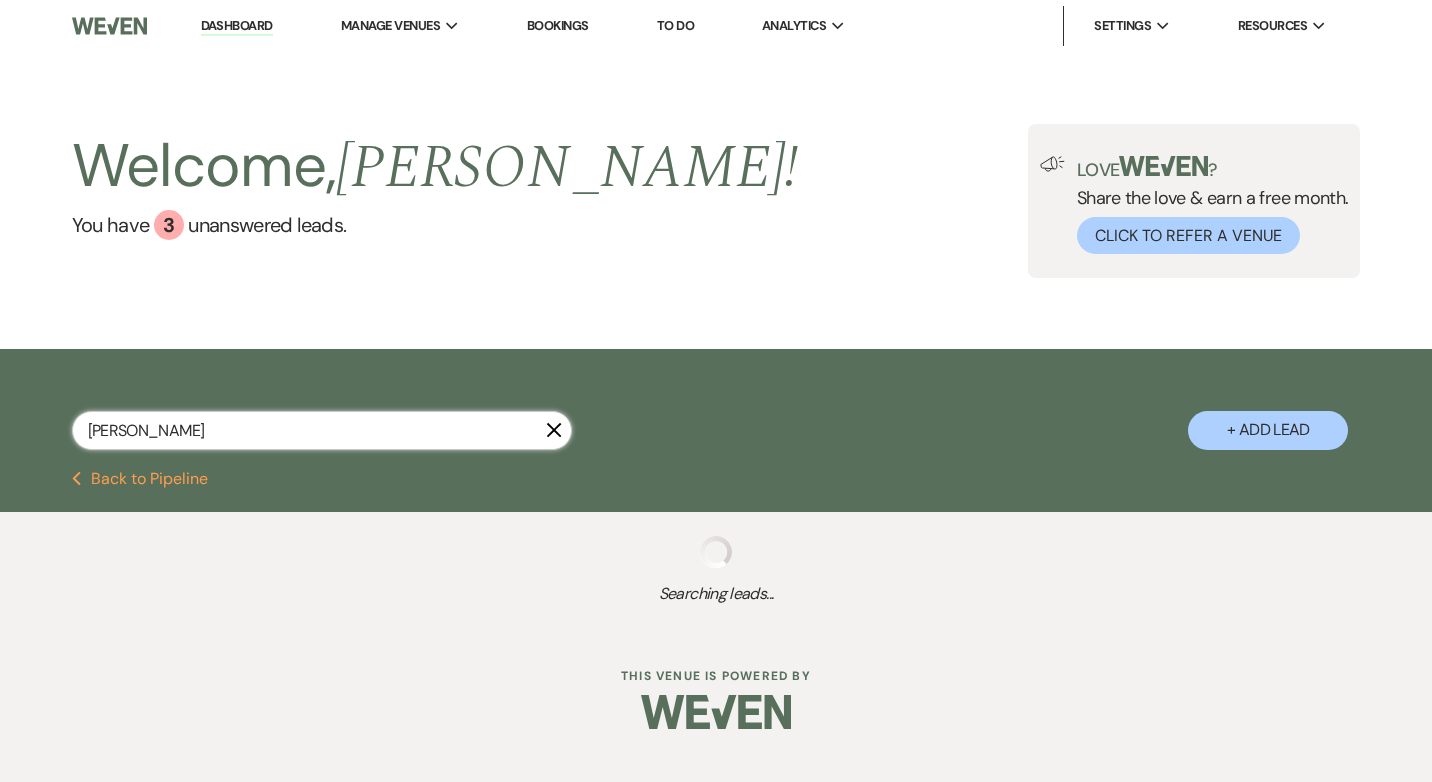 select on "2" 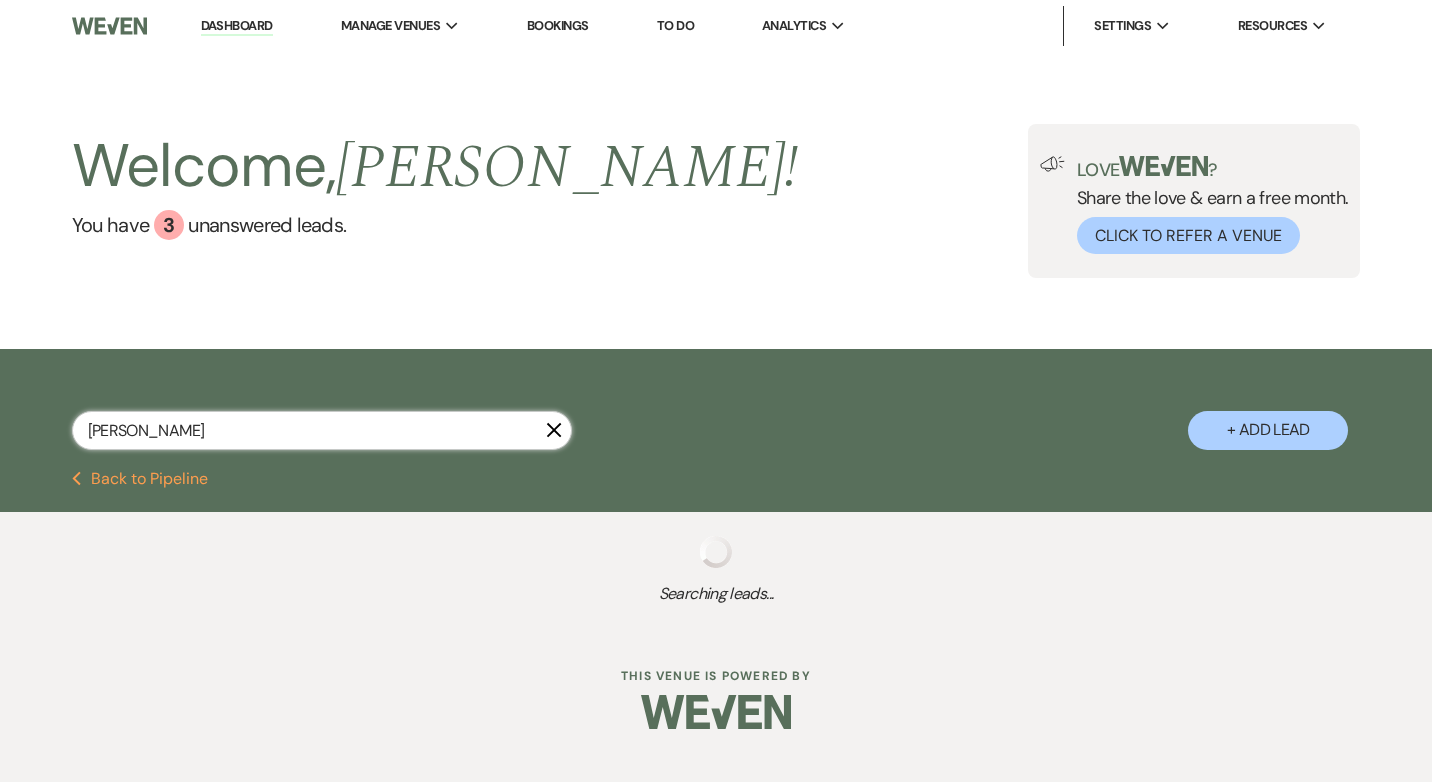 select on "8" 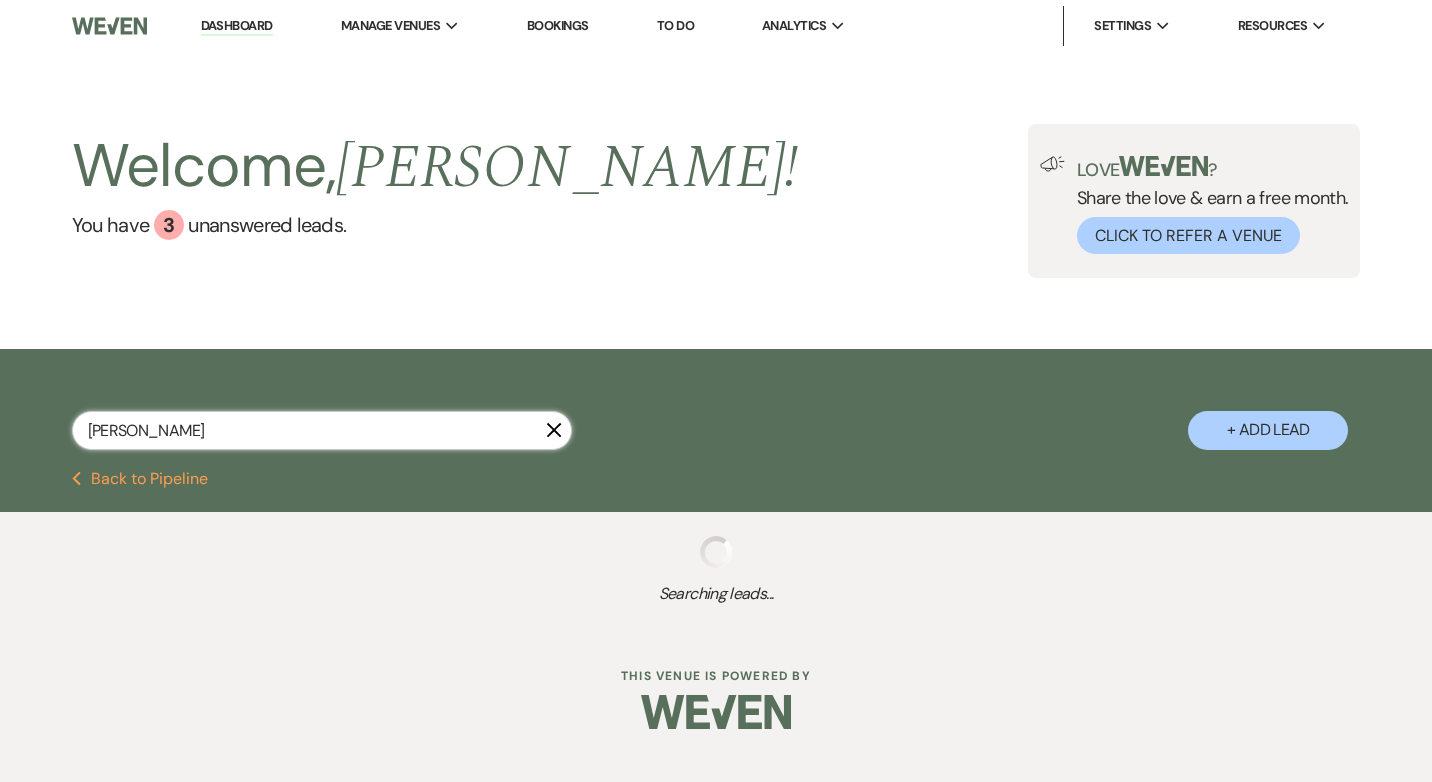 select on "6" 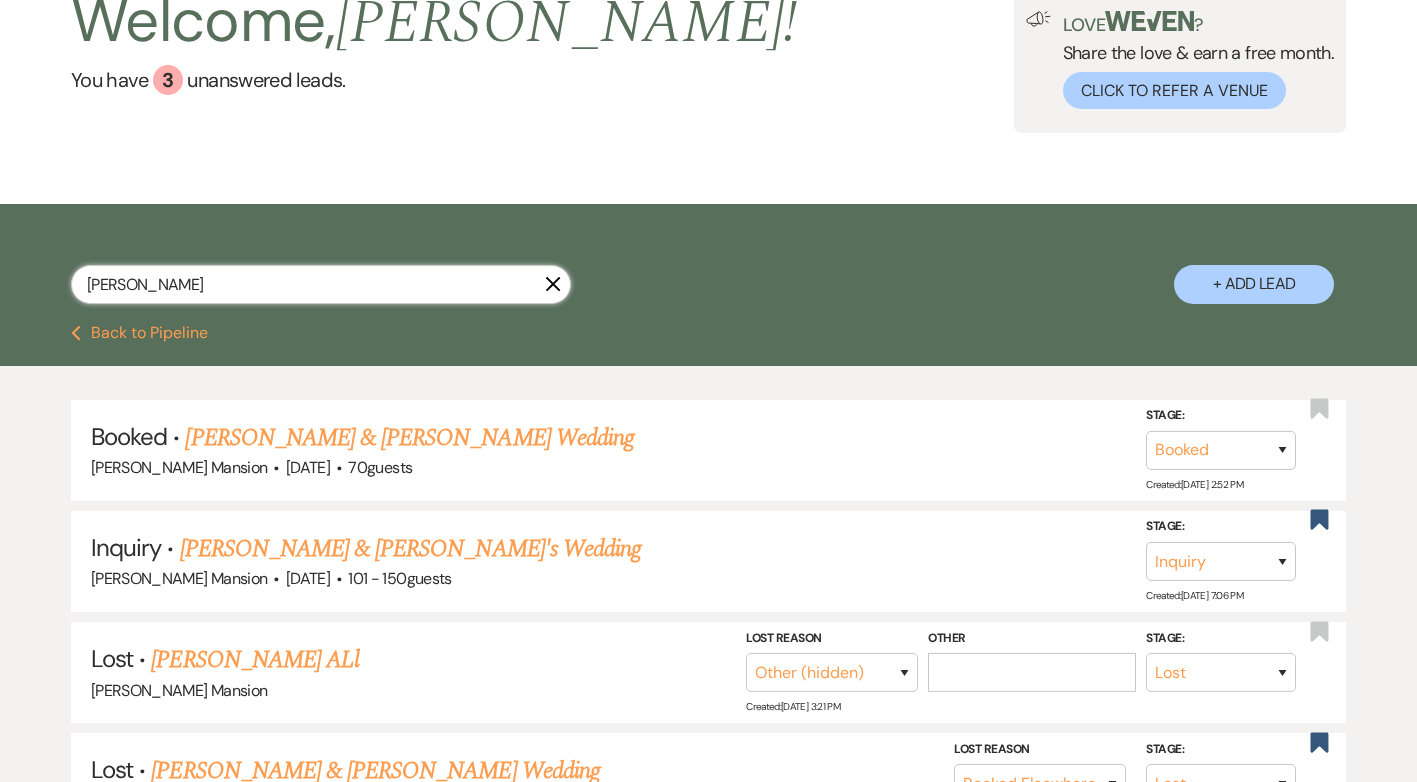 scroll, scrollTop: 0, scrollLeft: 0, axis: both 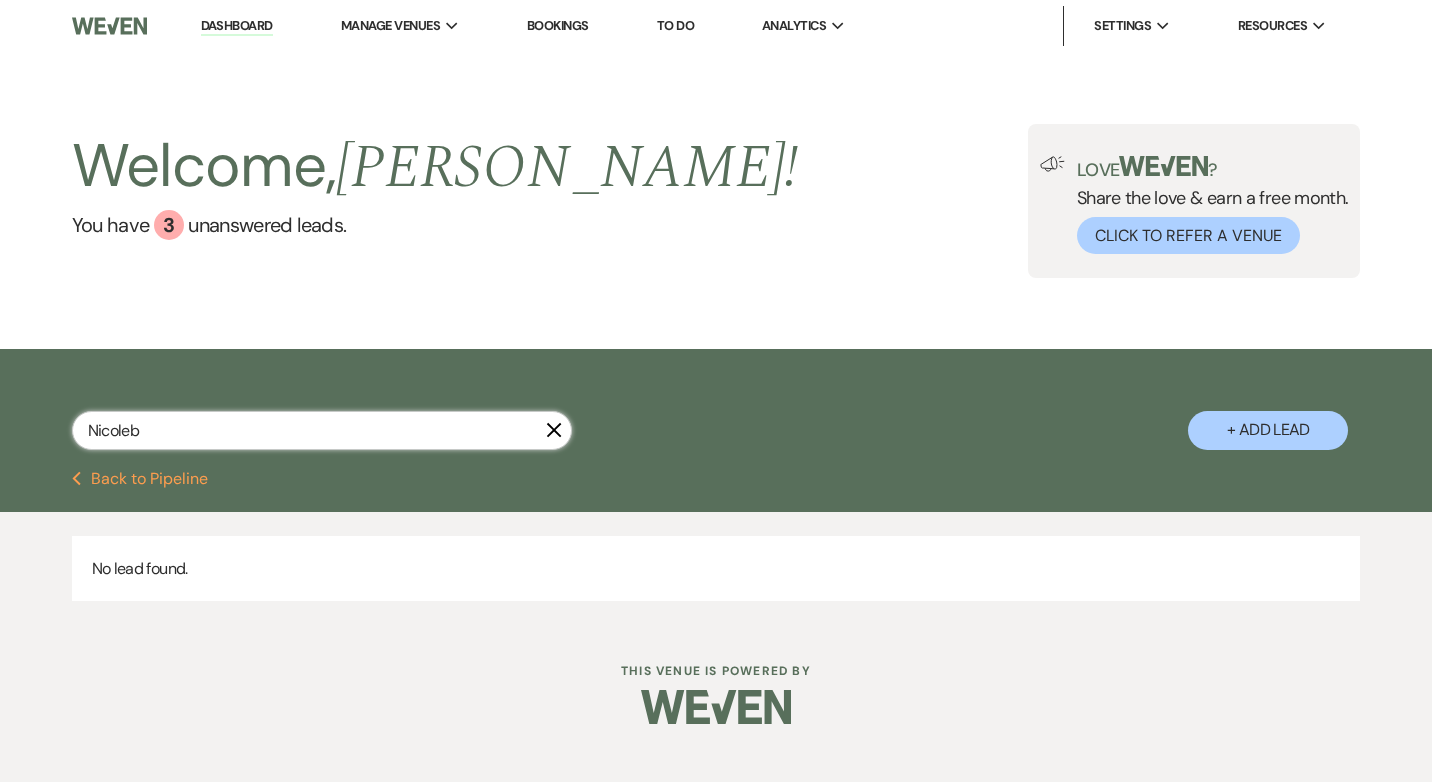 type on "Nicole" 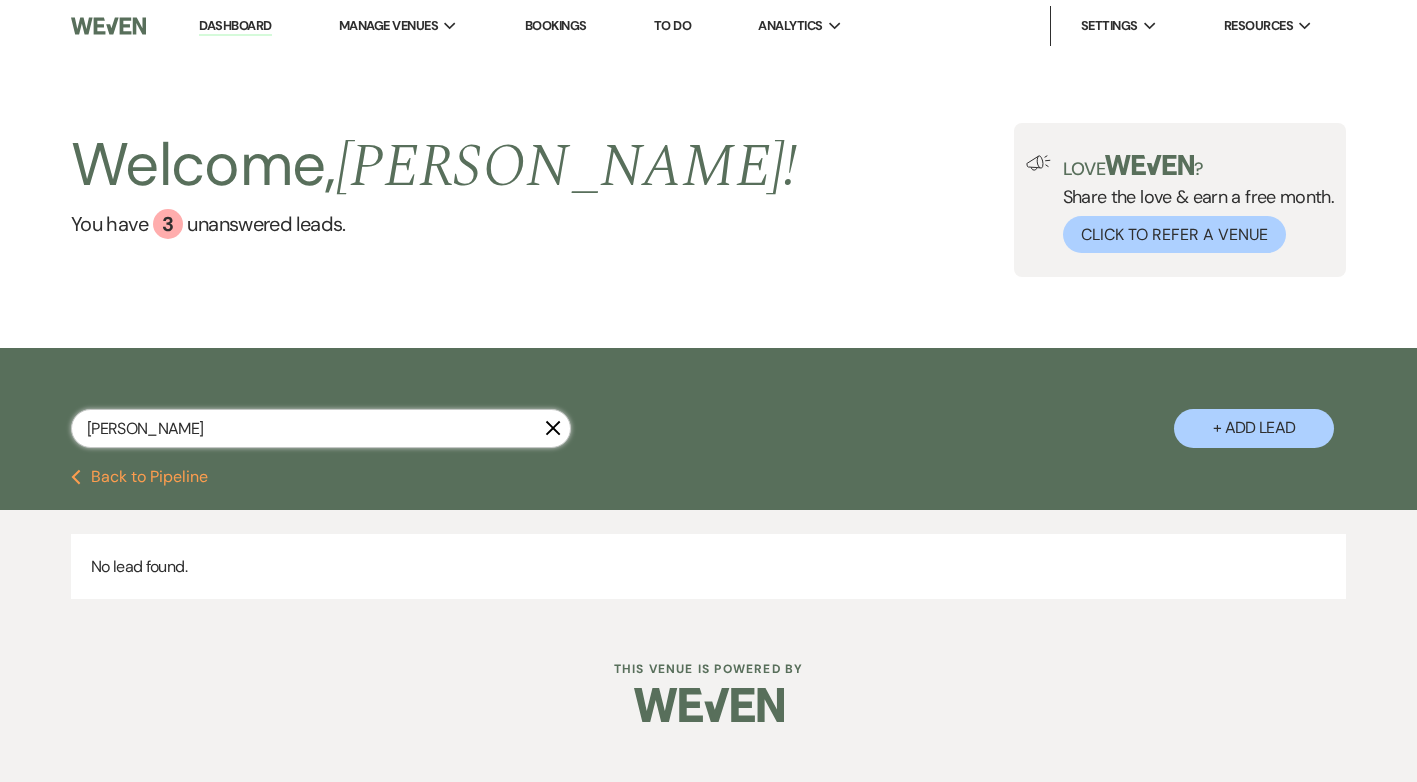 select on "8" 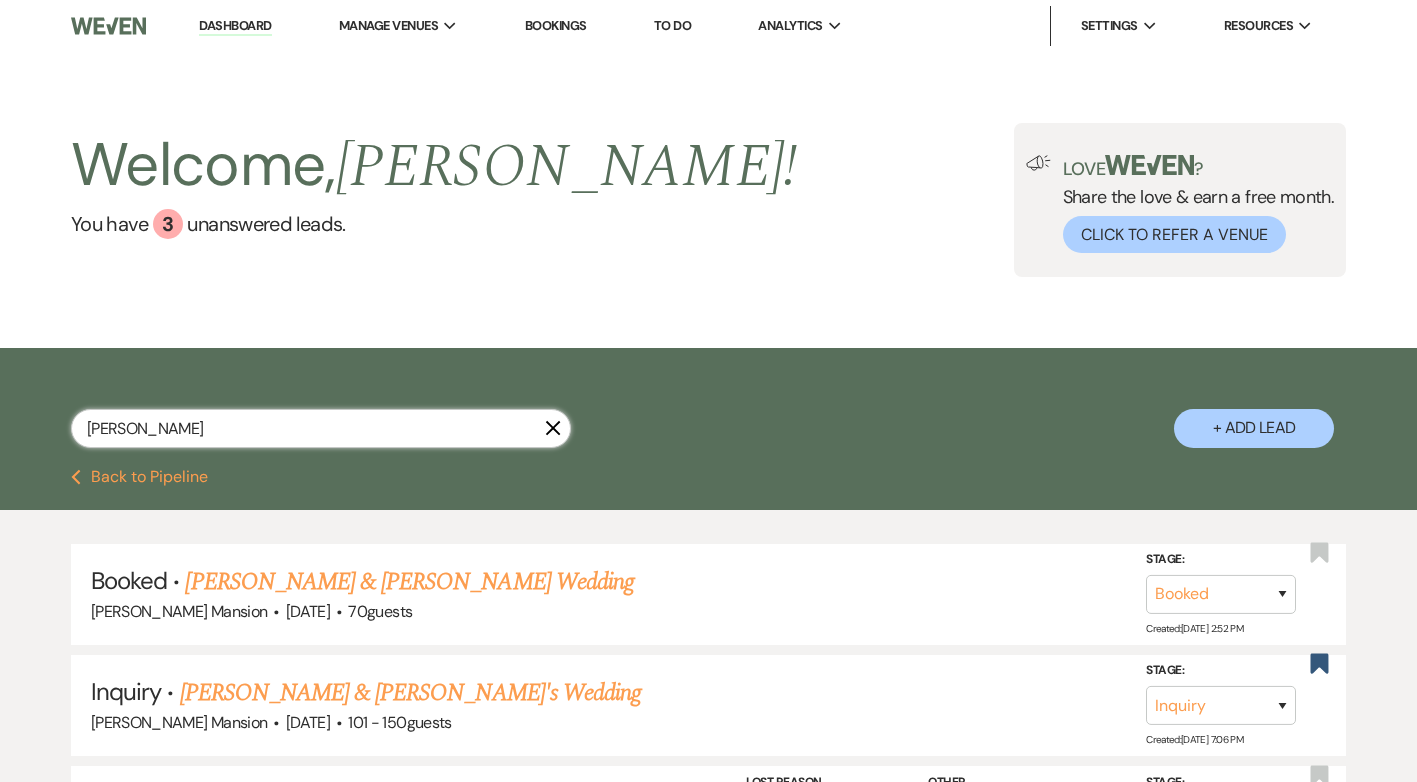 type on "Nicole bardier" 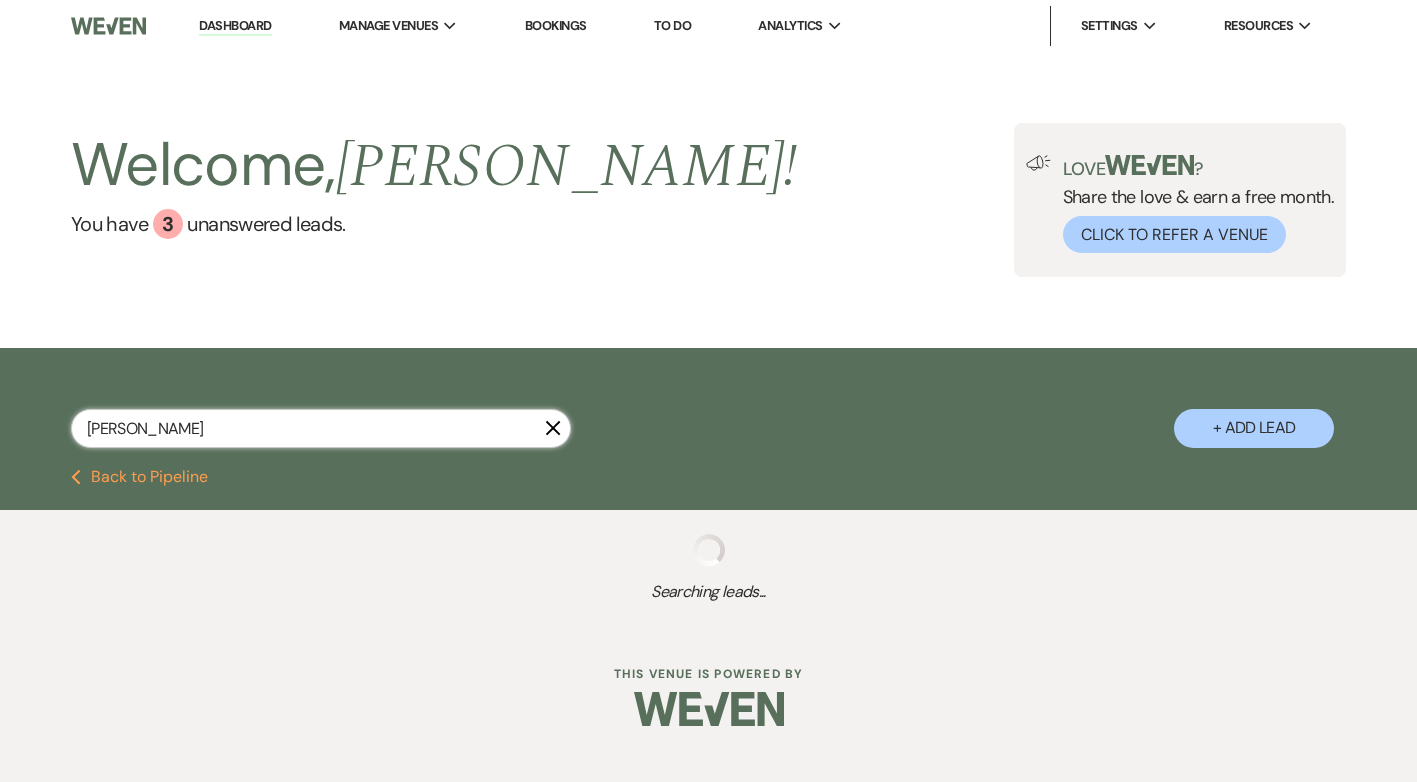 select on "8" 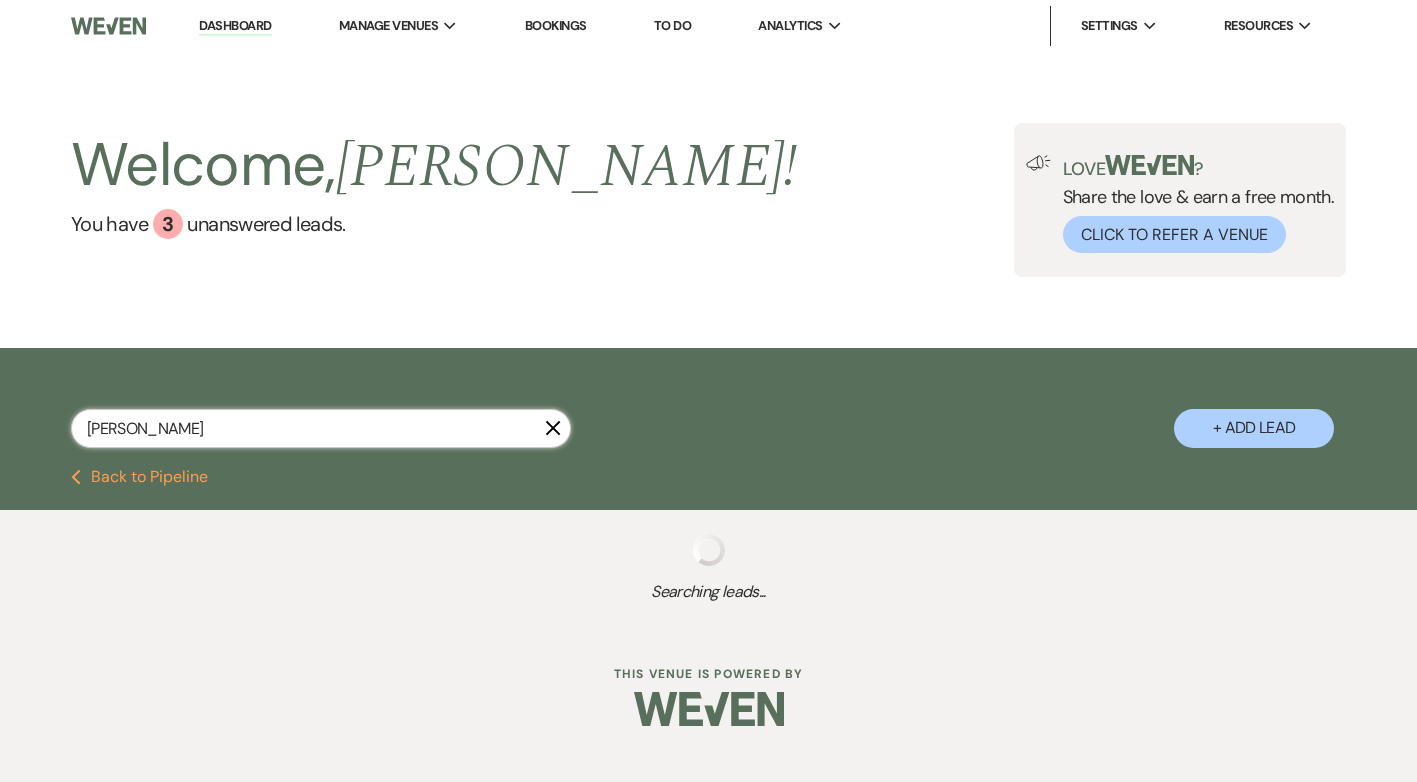 select on "2" 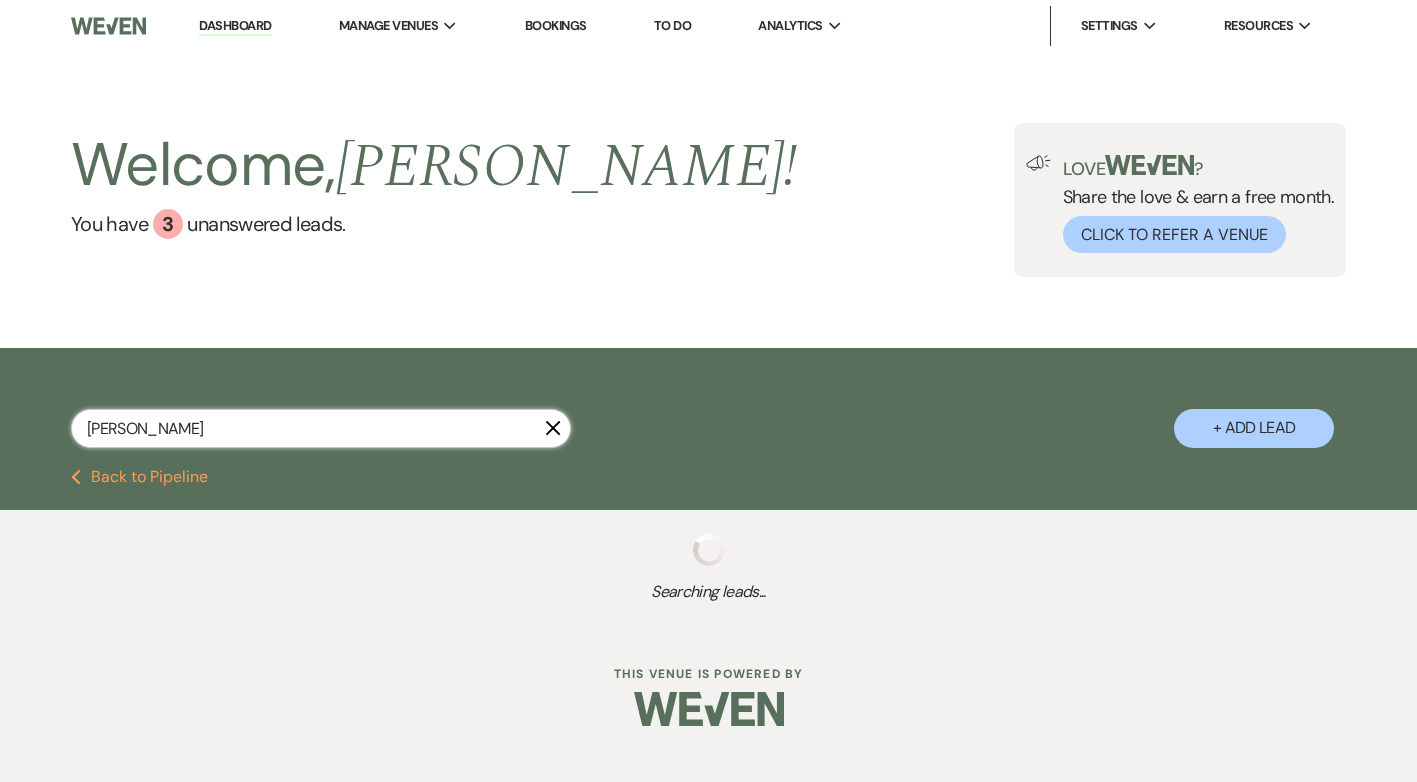 select on "8" 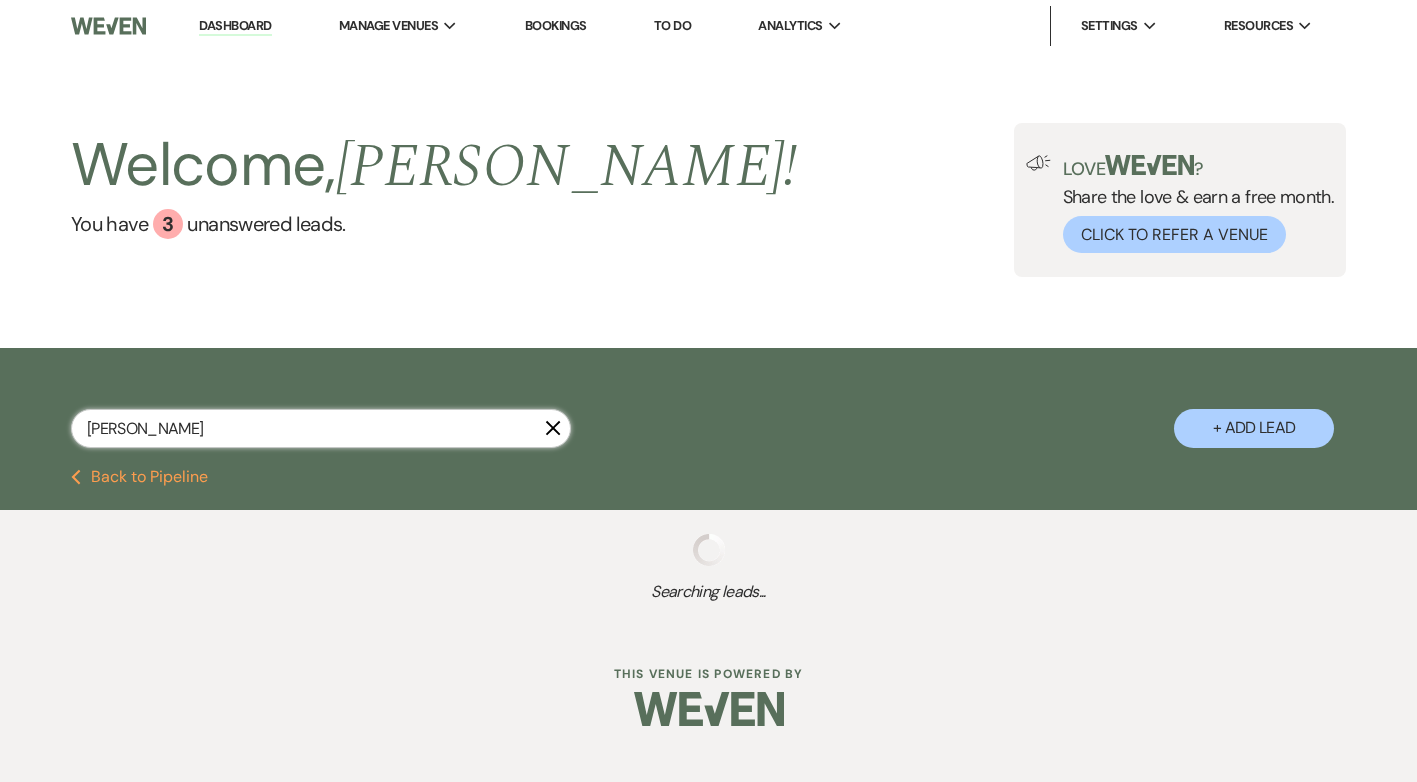 select on "6" 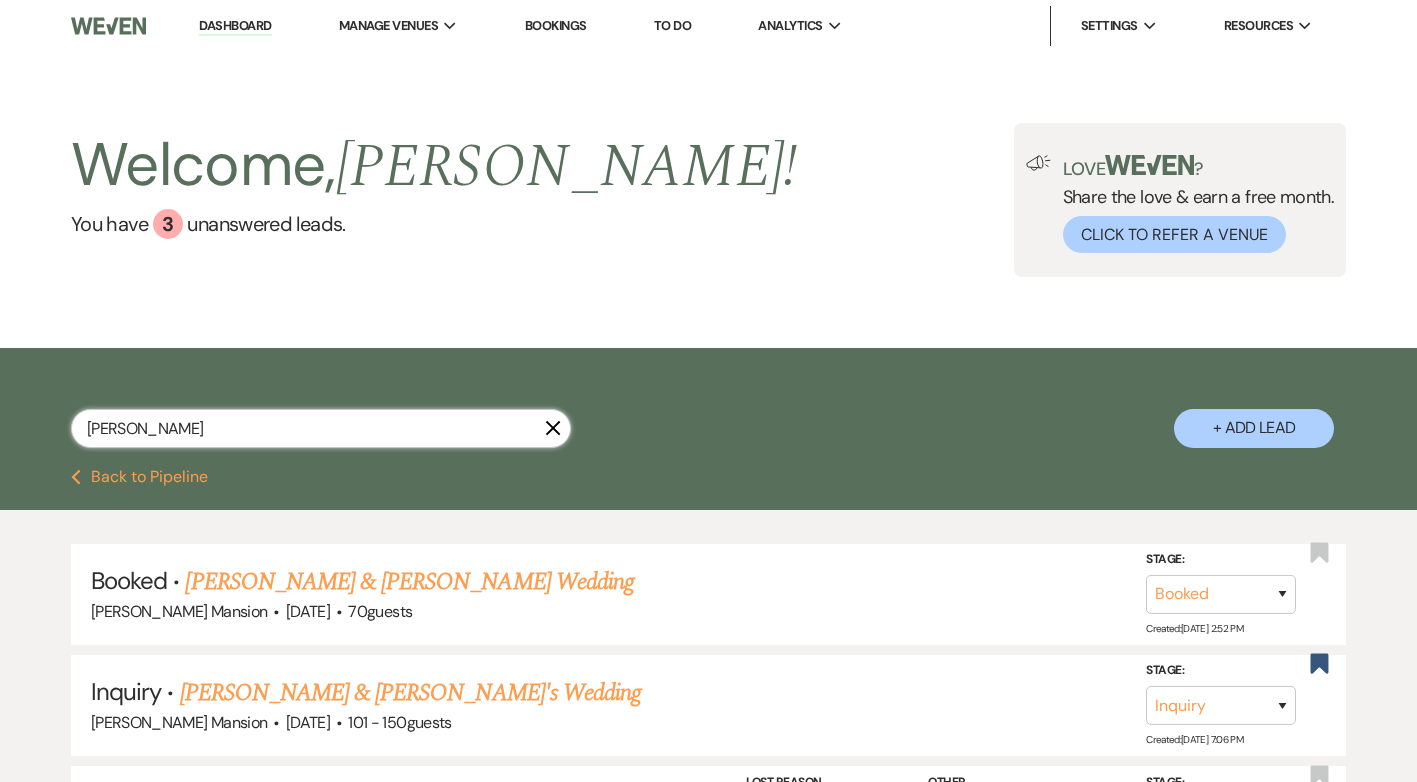 drag, startPoint x: 376, startPoint y: 429, endPoint x: 59, endPoint y: 434, distance: 317.03943 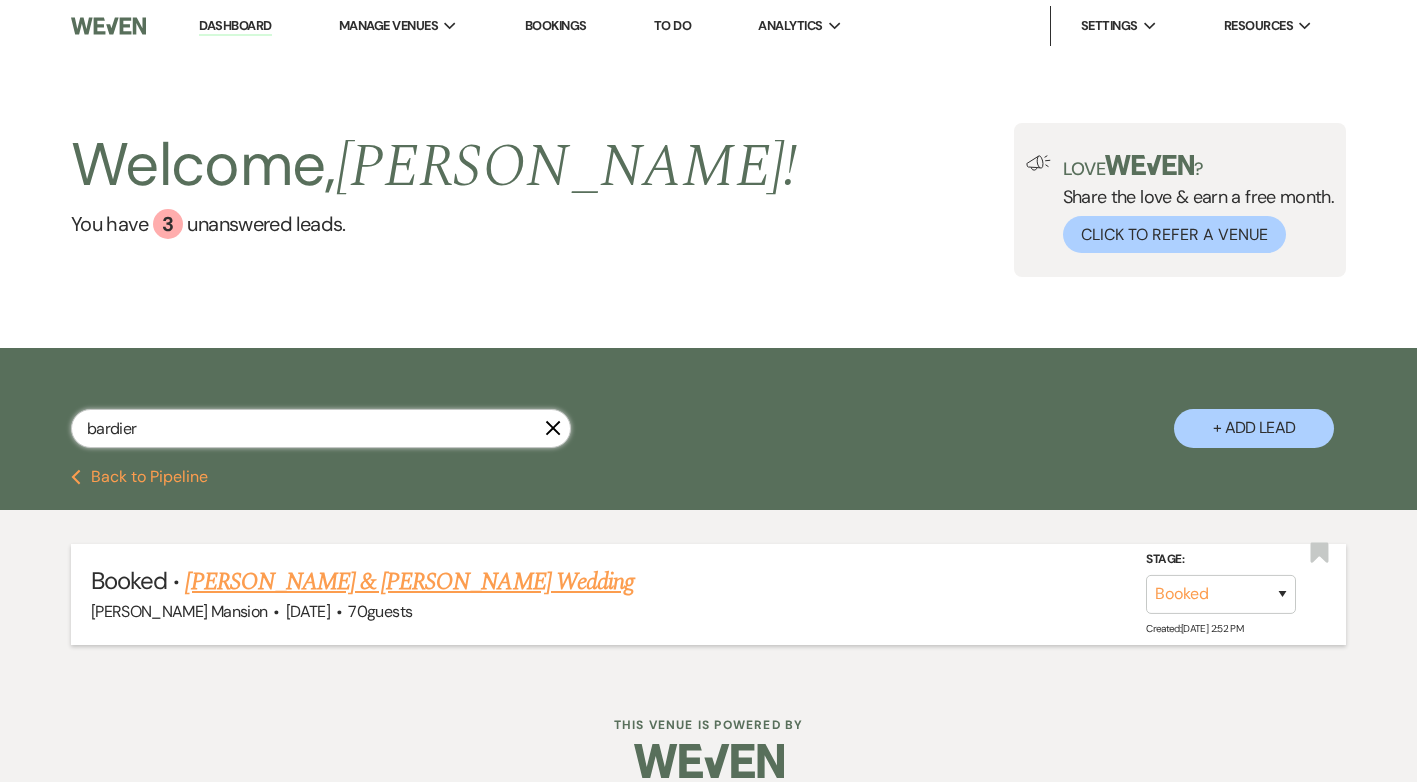 type on "bardier" 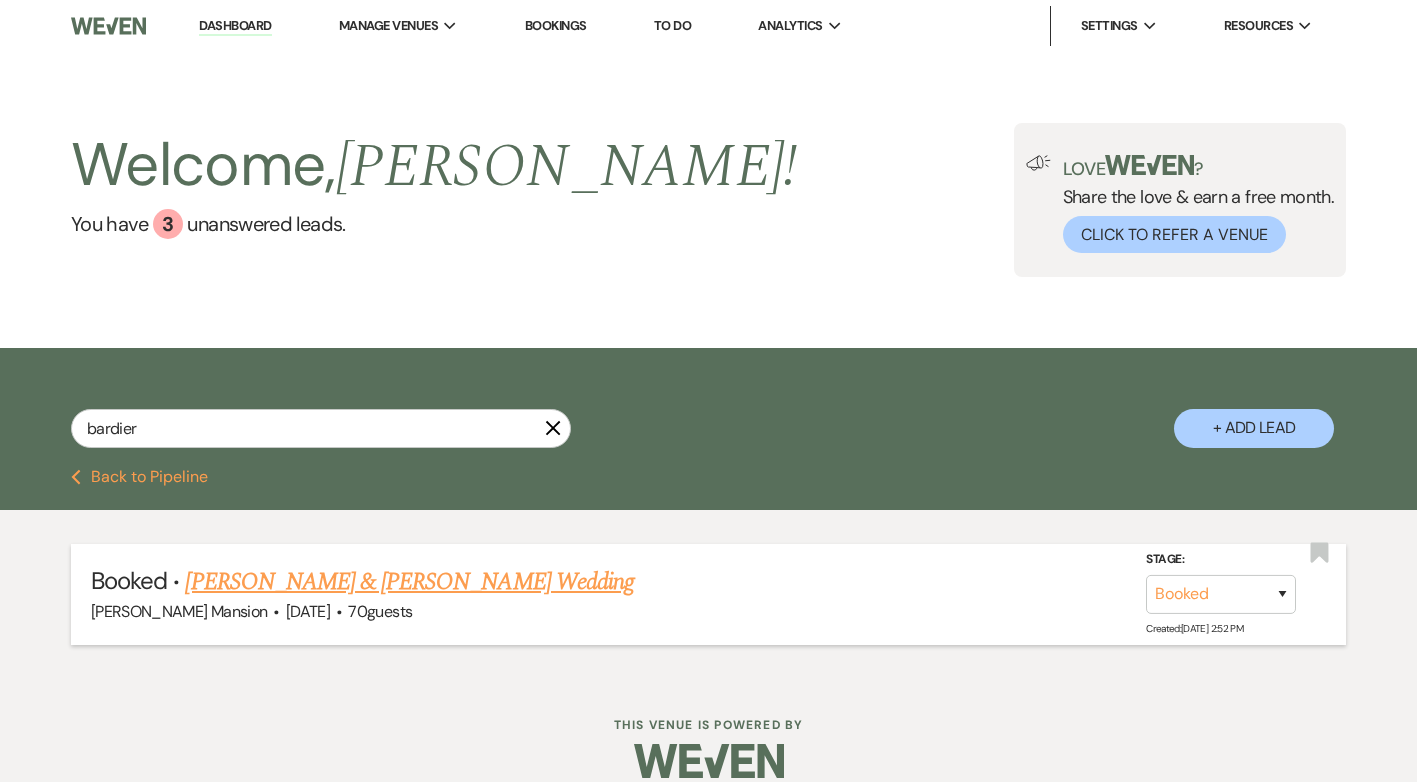 click on "Martin Alexander Rosemond & Nicole Rose Bardier's Wedding" at bounding box center [409, 582] 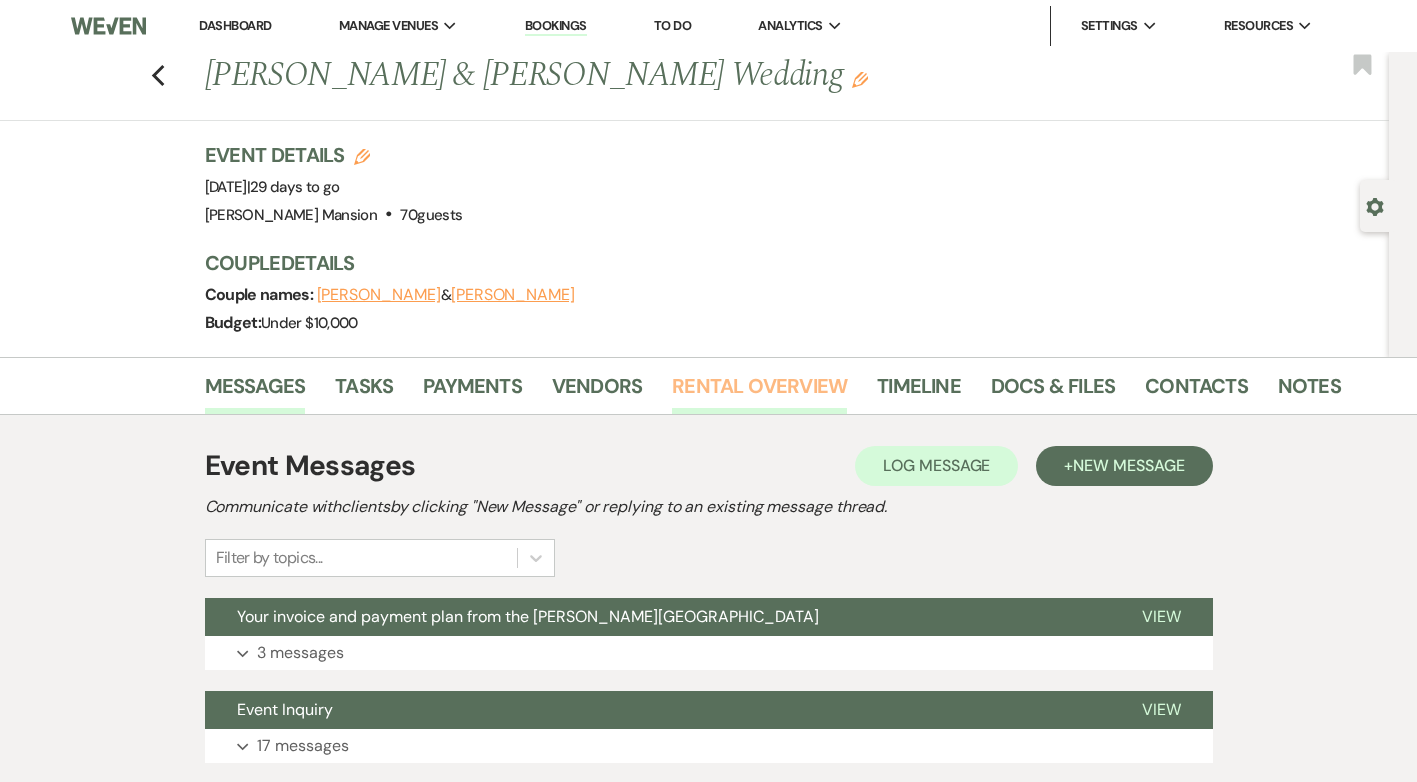 click on "Rental Overview" at bounding box center (759, 392) 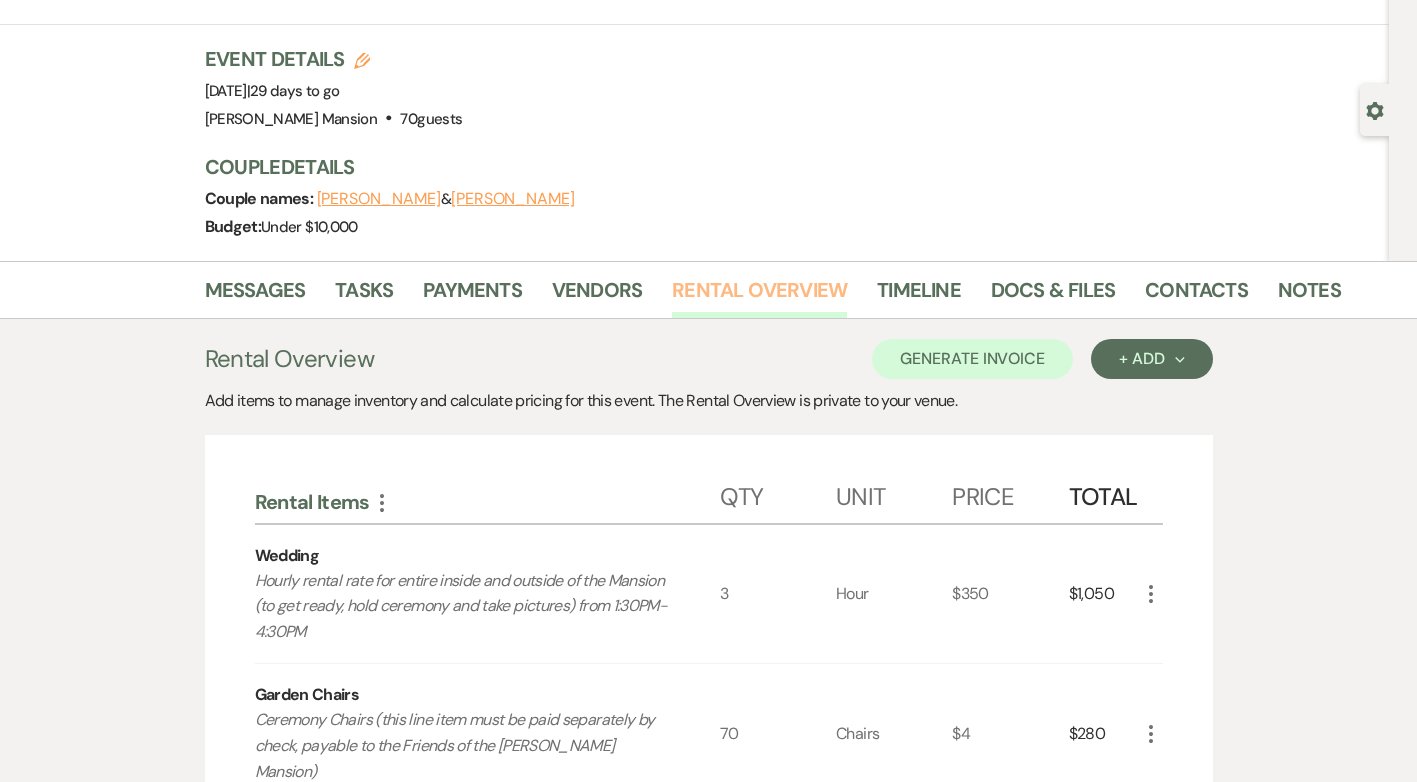 scroll, scrollTop: 0, scrollLeft: 0, axis: both 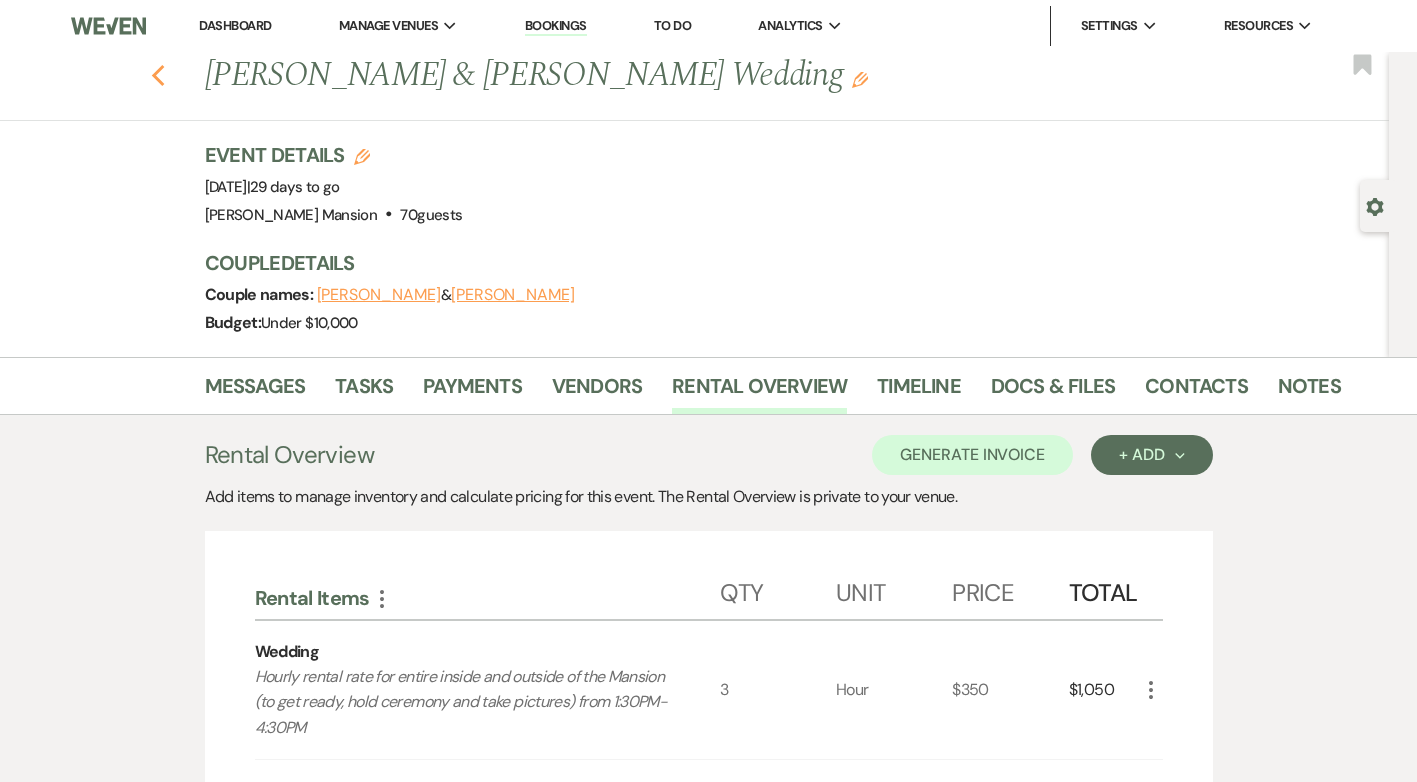 click 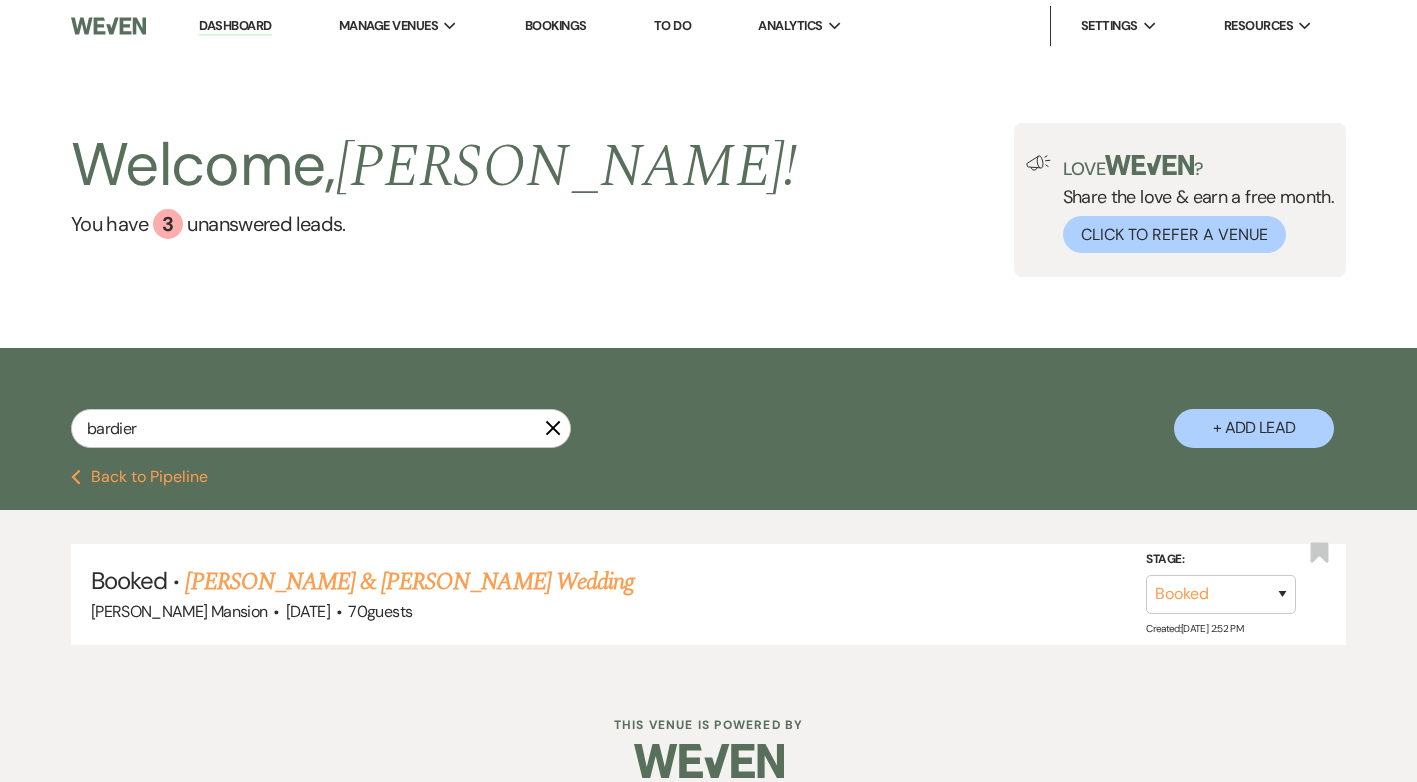 click 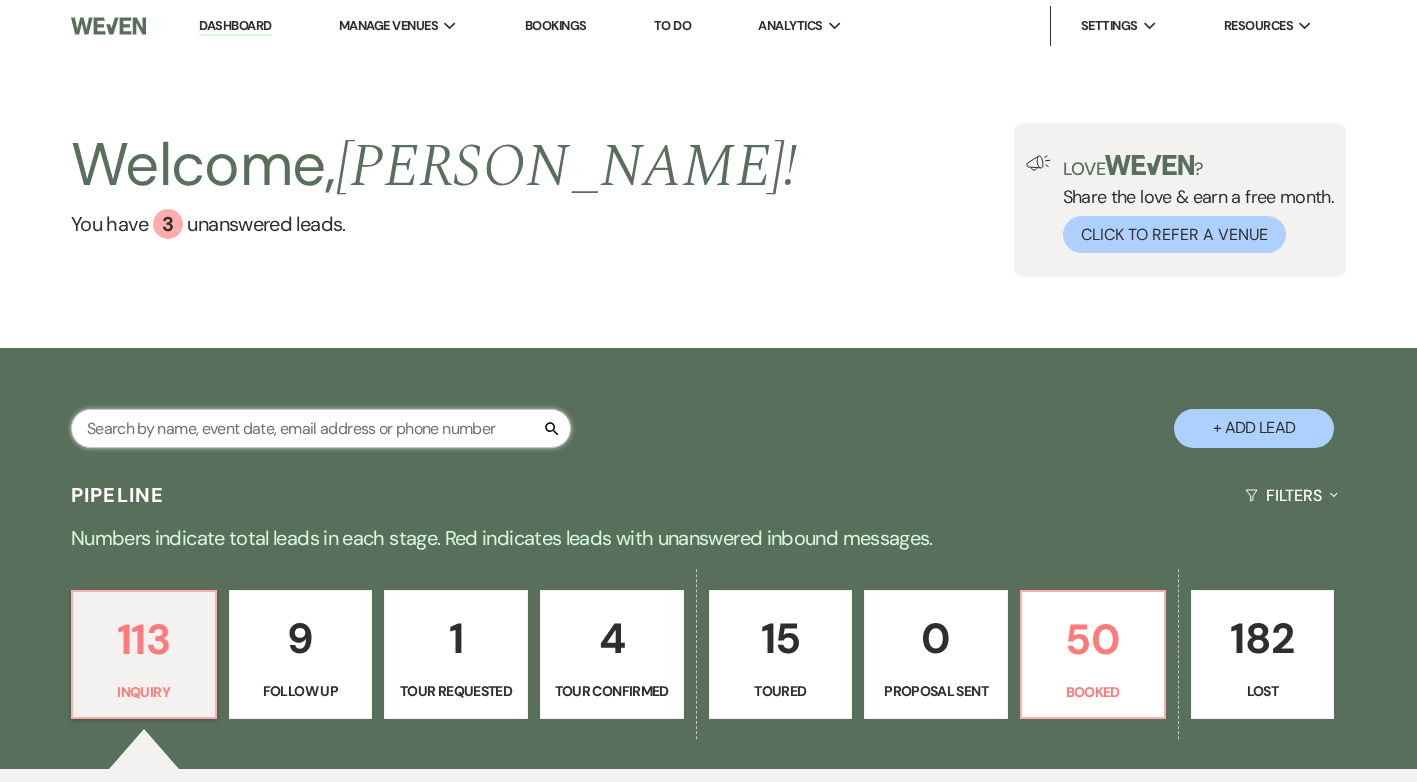 click at bounding box center (321, 428) 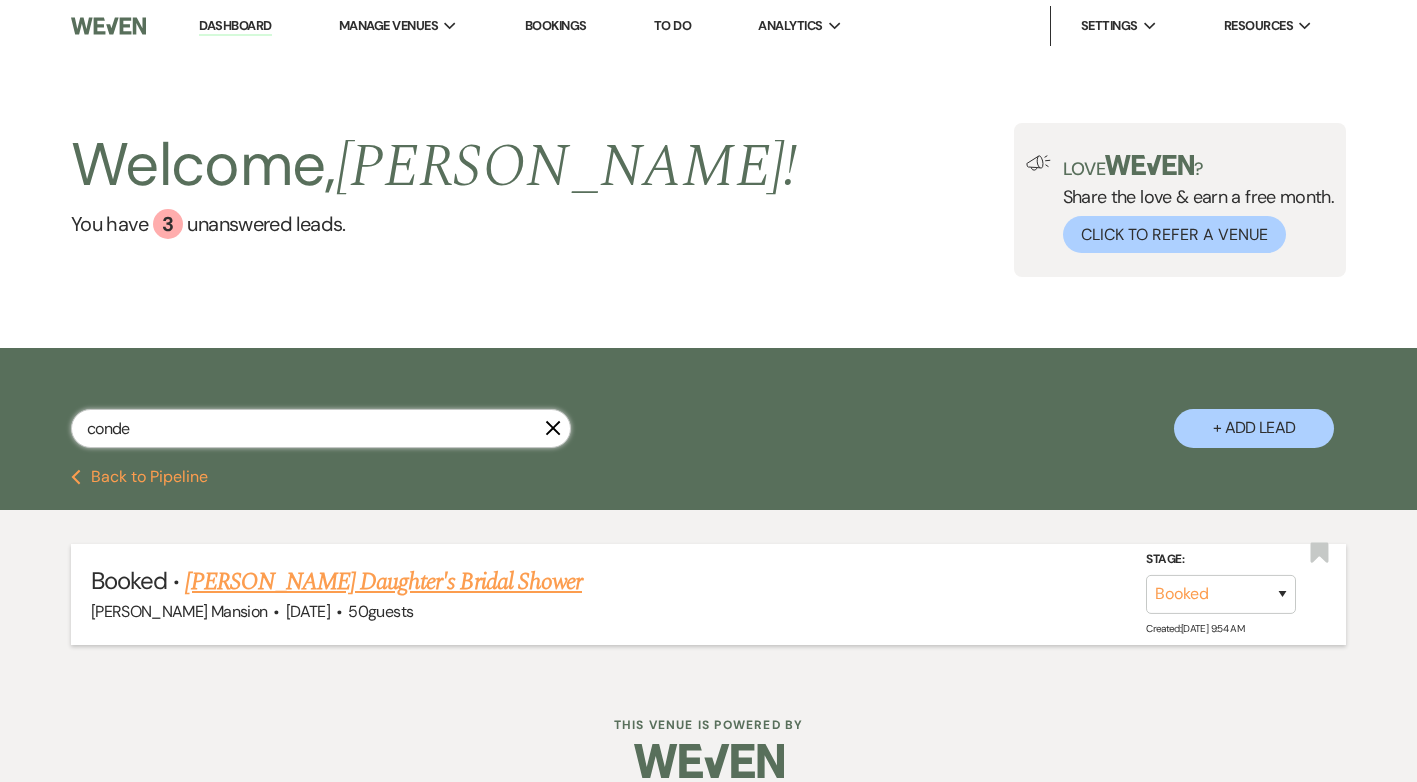 type on "conde" 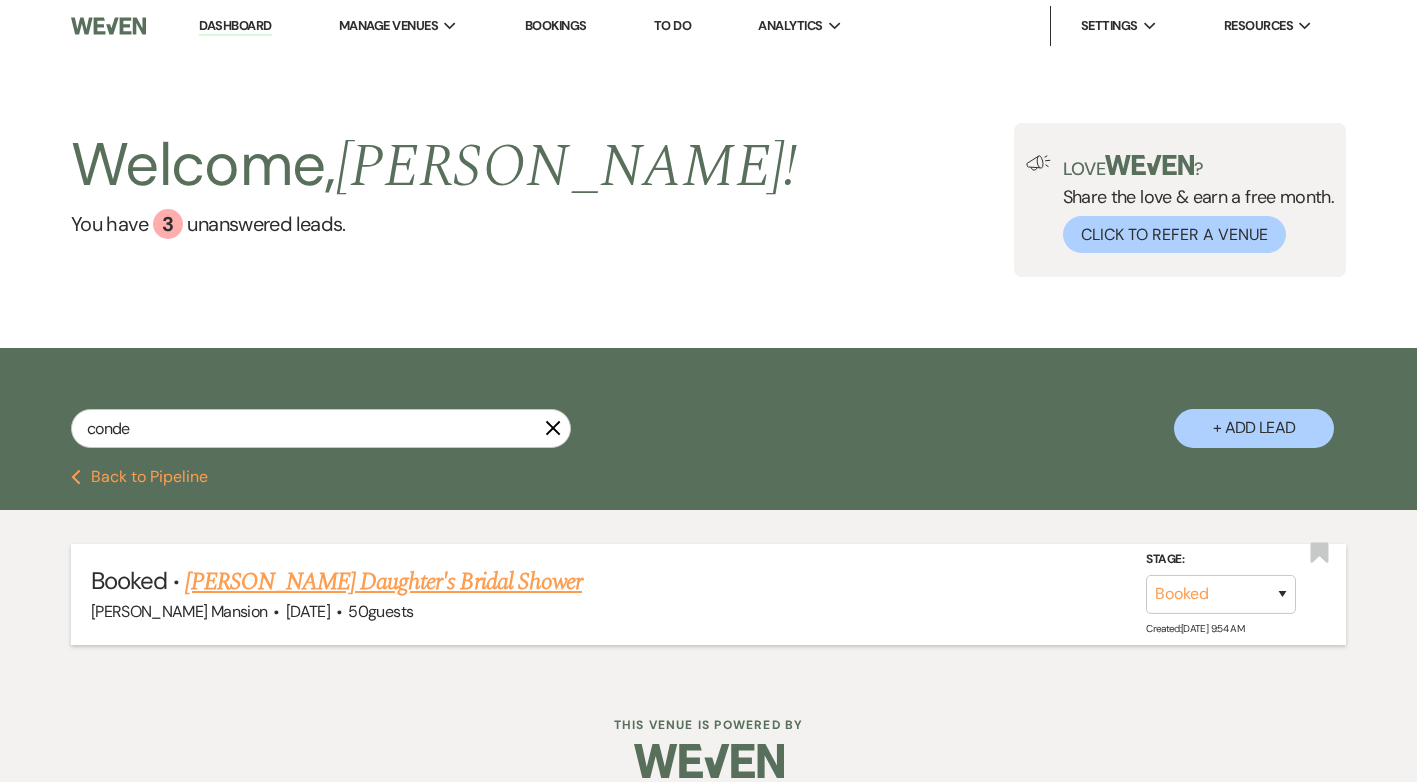 click on "Kathy Conde's Daughter's Bridal Shower" at bounding box center [383, 582] 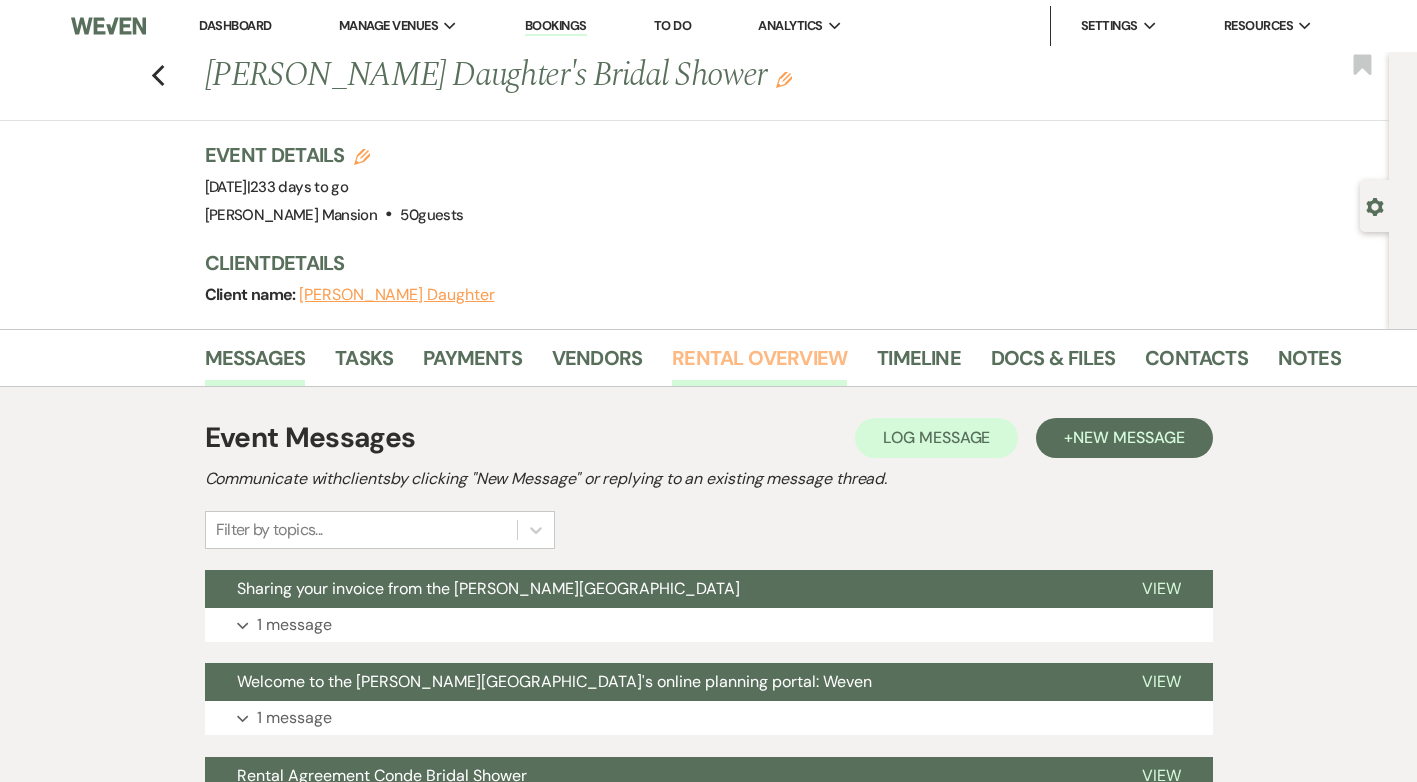 click on "Rental Overview" at bounding box center (759, 364) 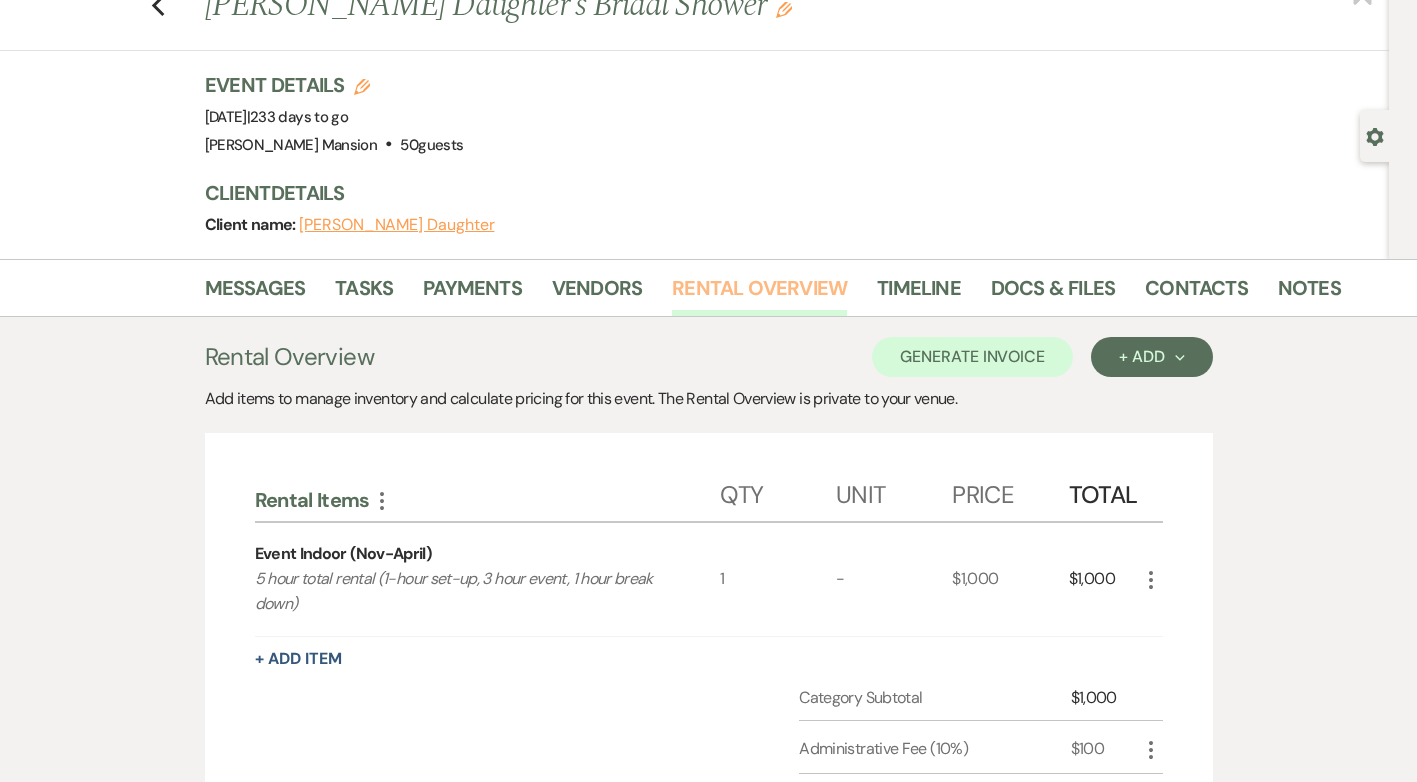 scroll, scrollTop: 0, scrollLeft: 0, axis: both 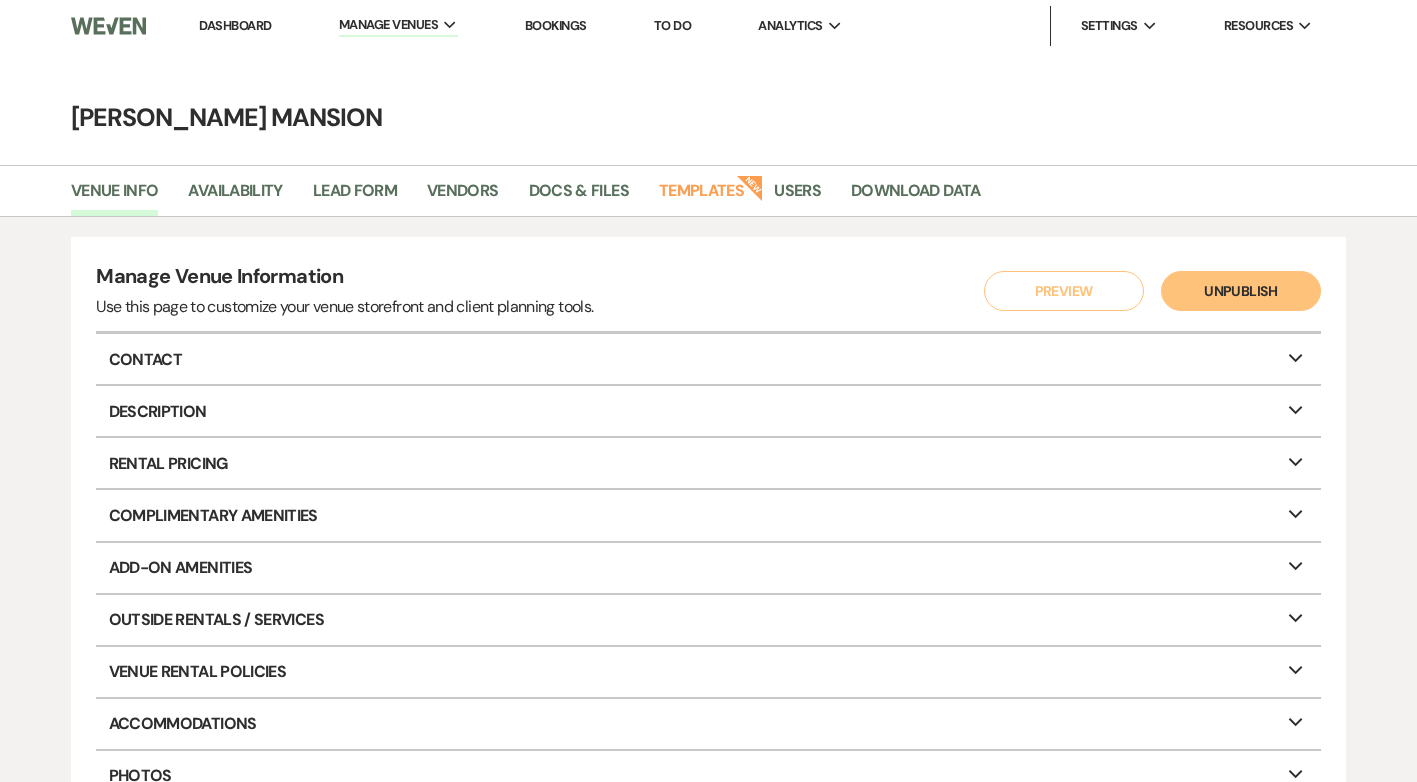 drag, startPoint x: 0, startPoint y: 0, endPoint x: 224, endPoint y: 29, distance: 225.86943 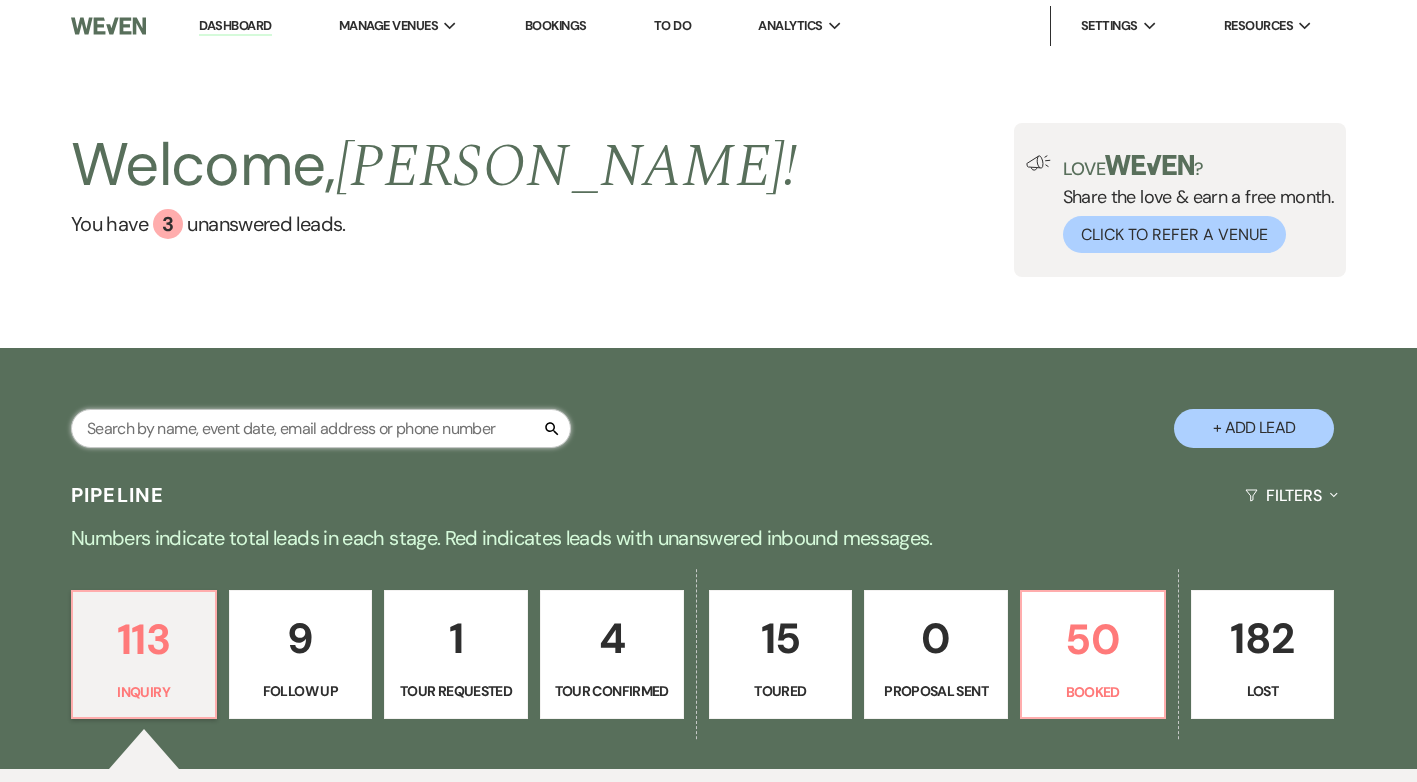 click at bounding box center [321, 428] 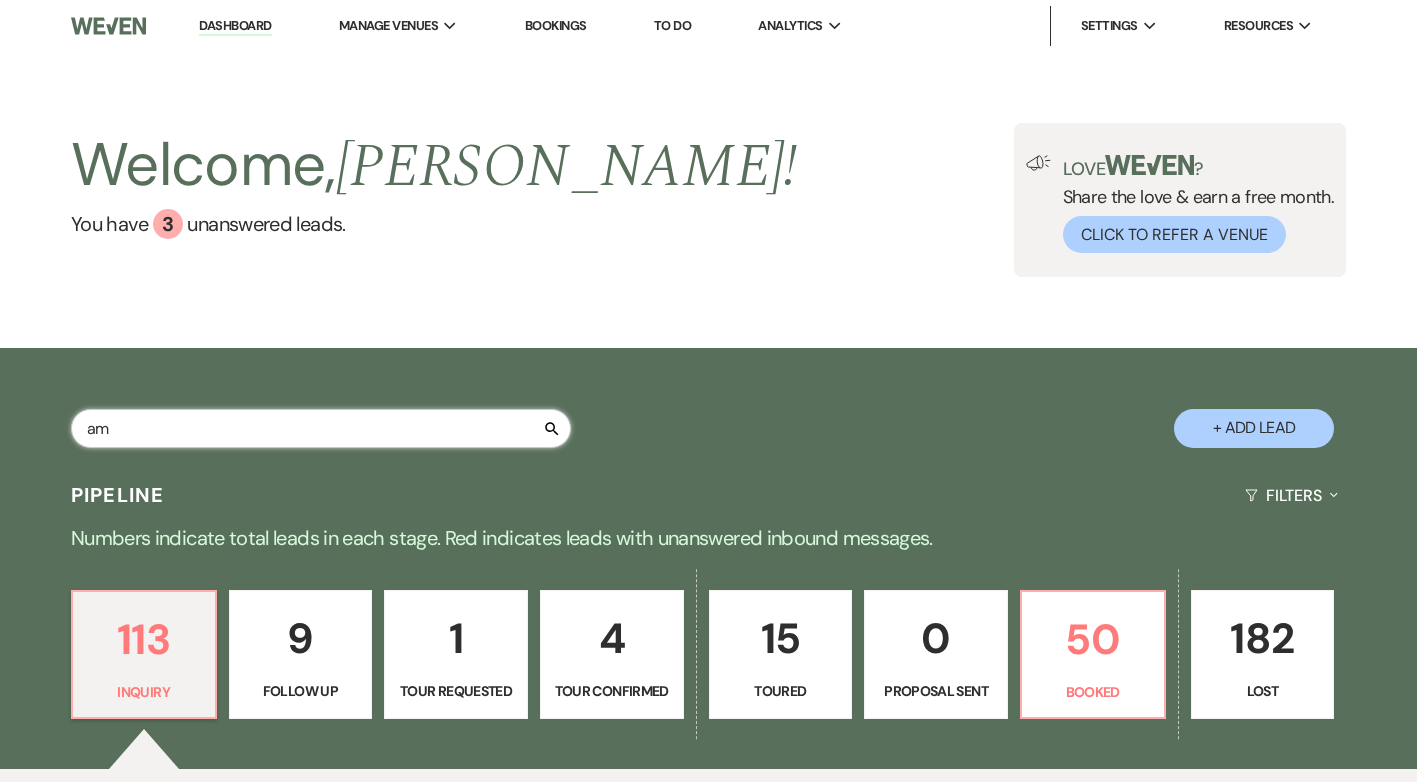 type on "ama" 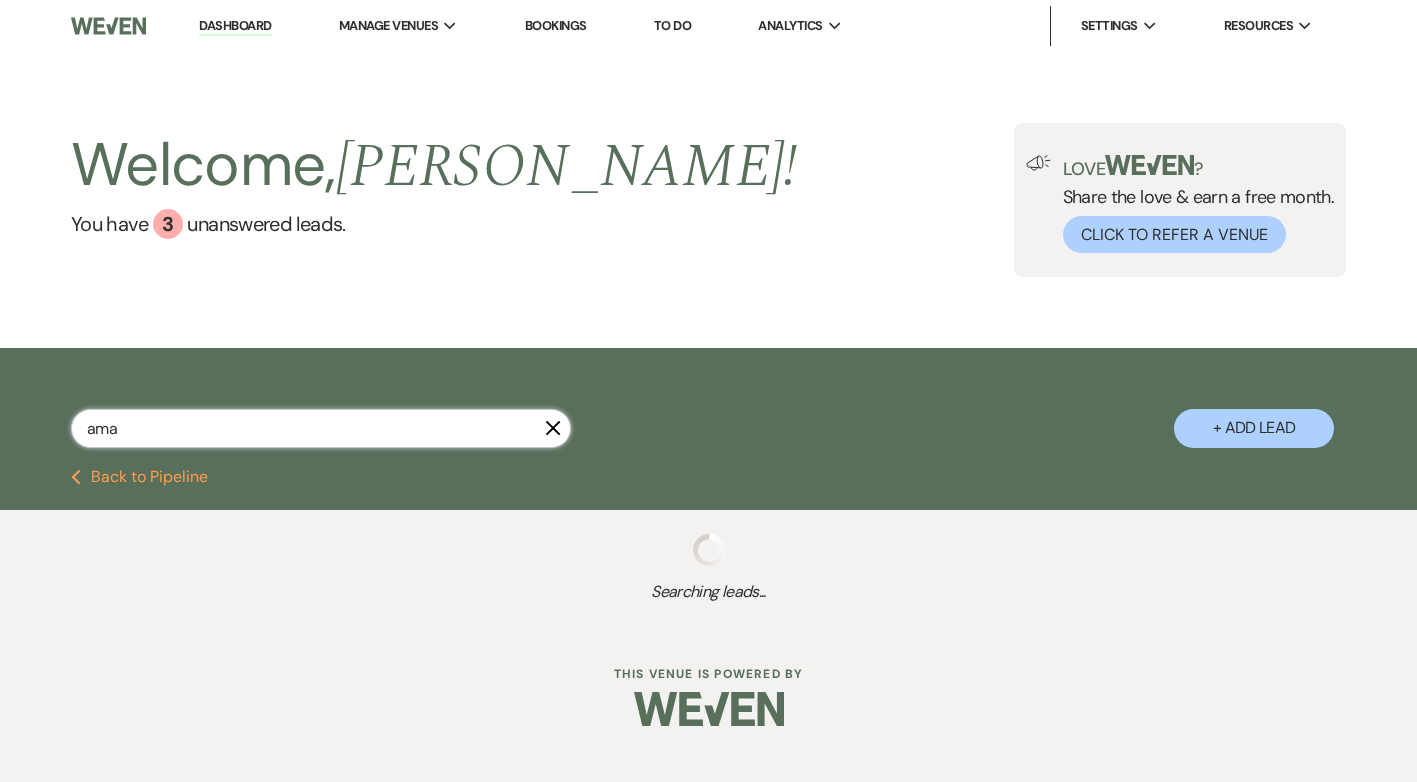 select on "8" 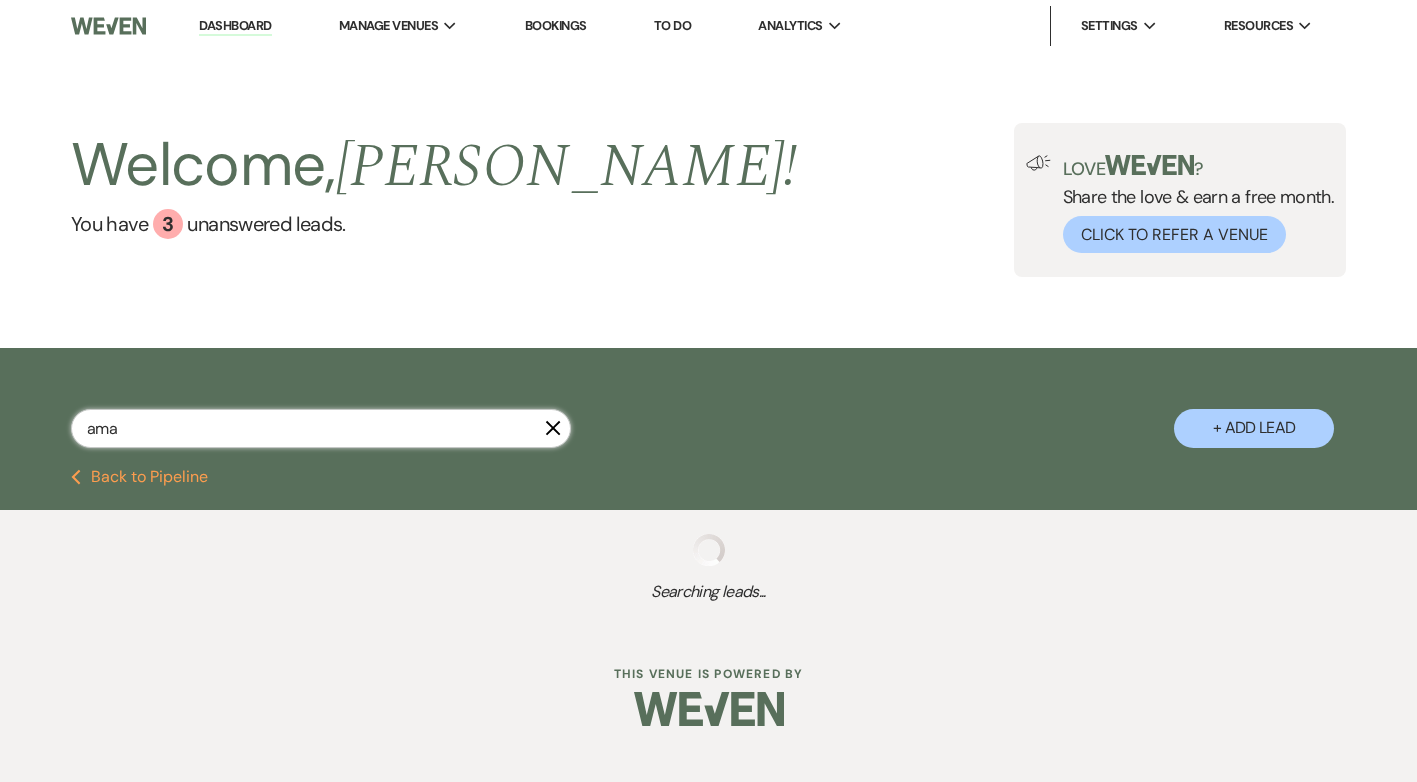 select on "5" 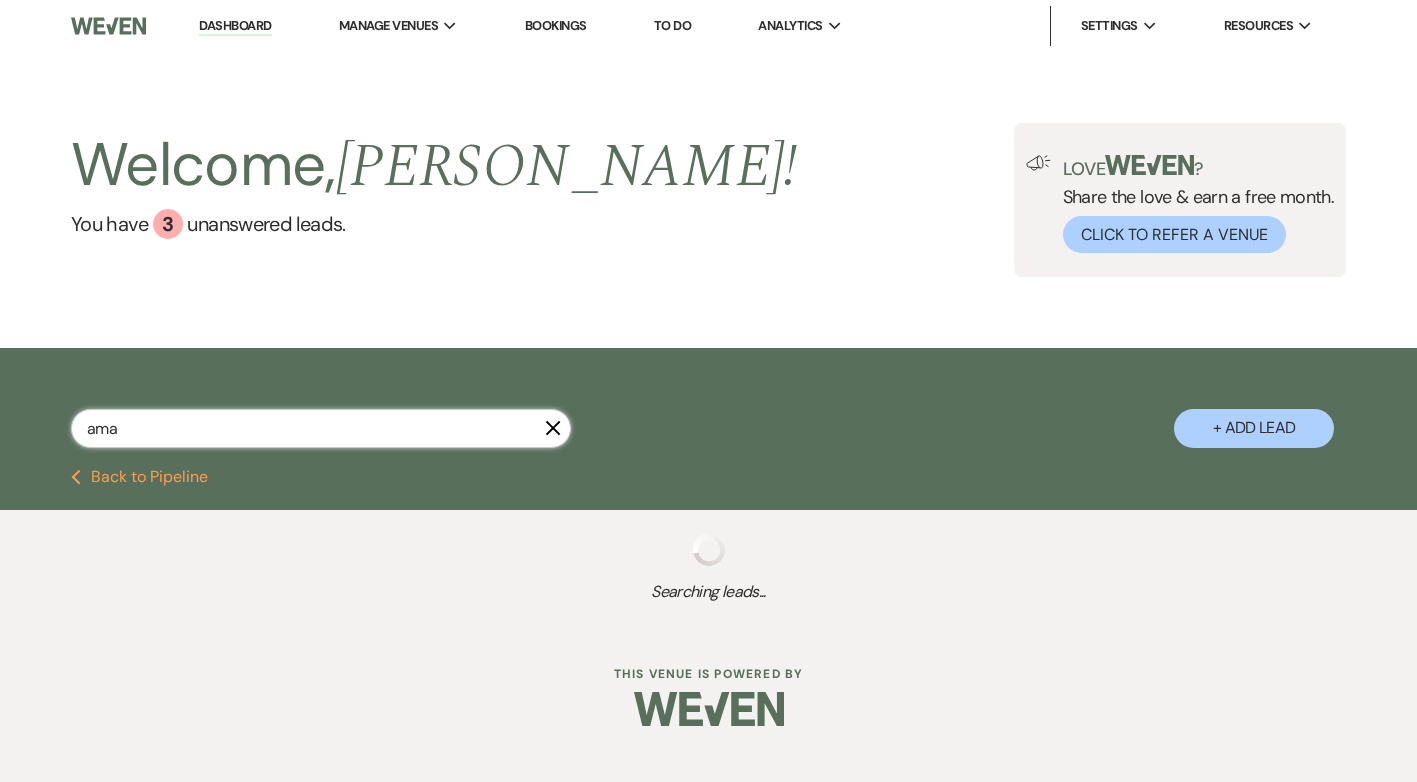 select on "8" 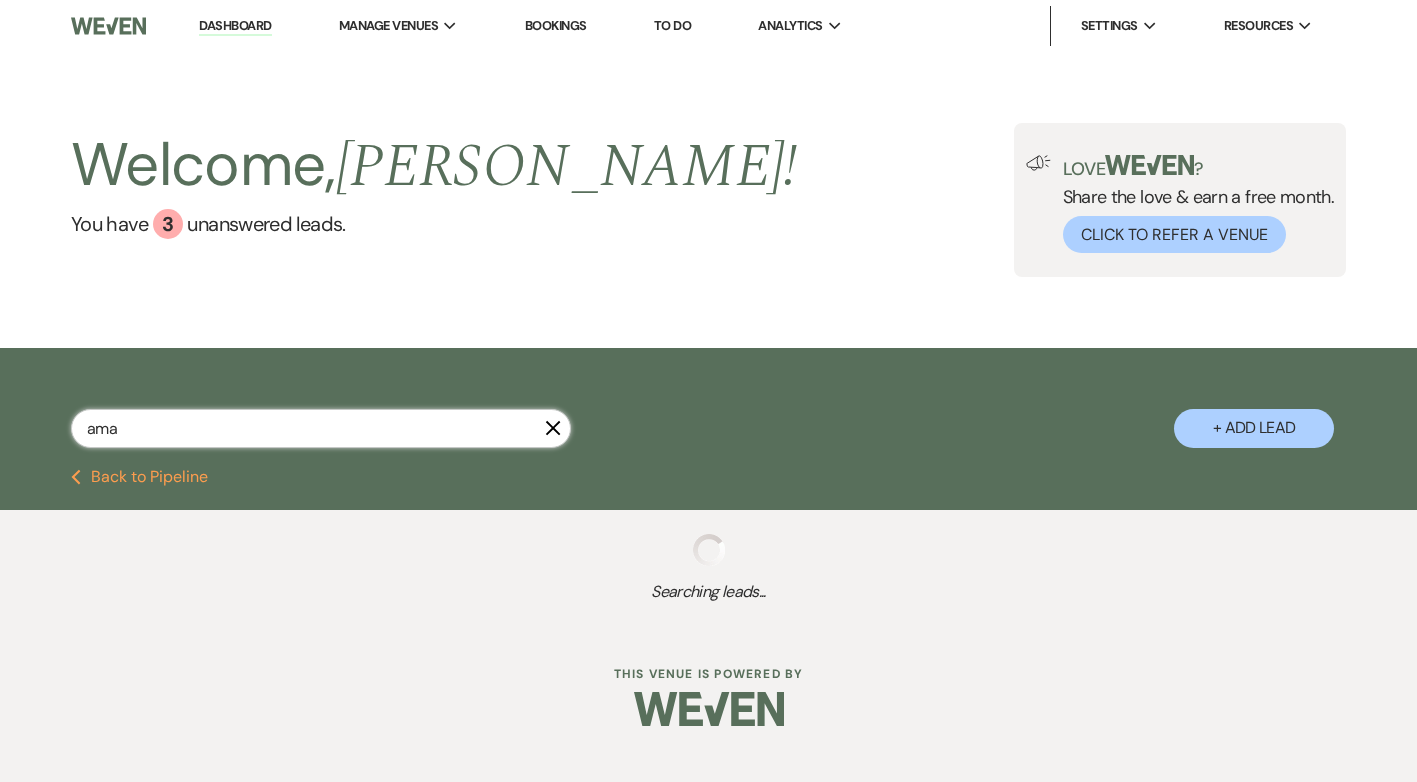 select on "5" 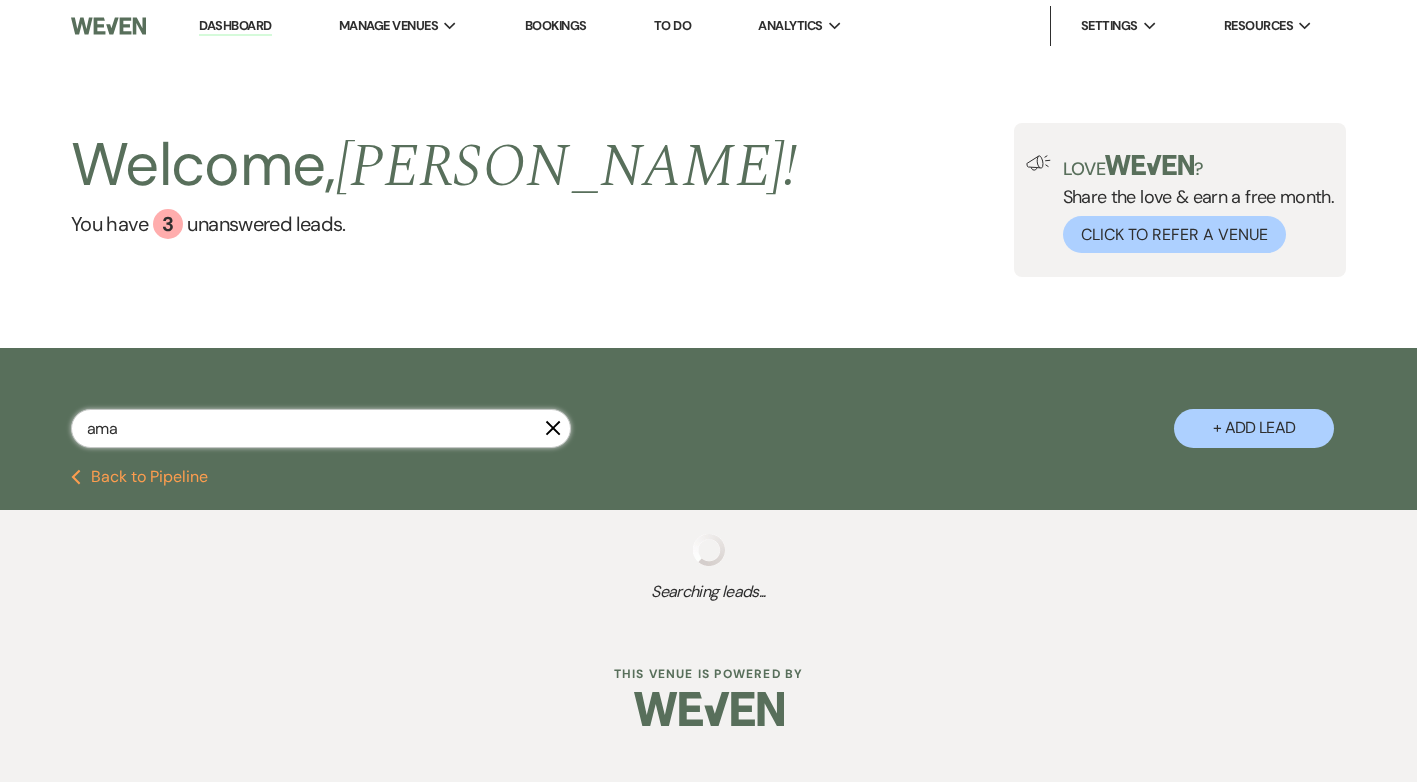 select on "8" 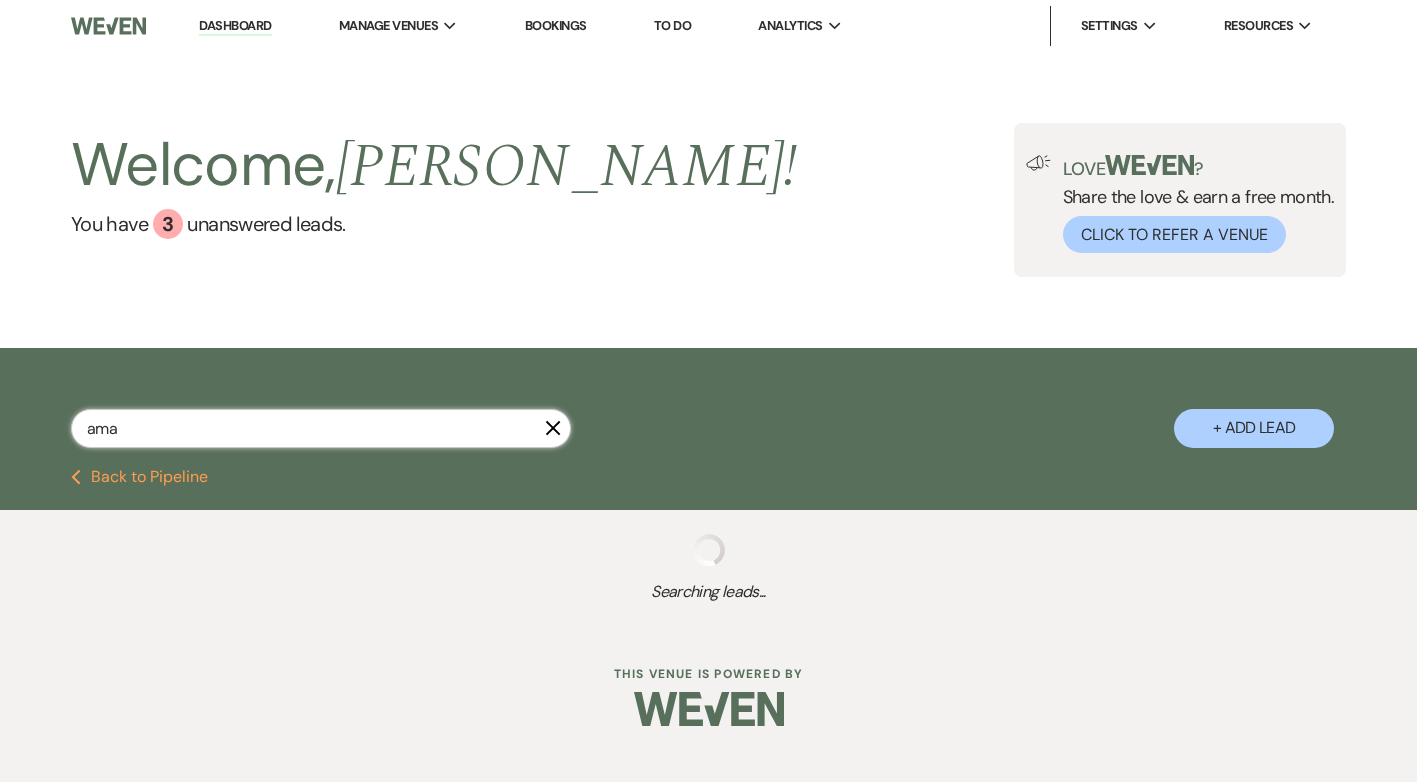 select on "5" 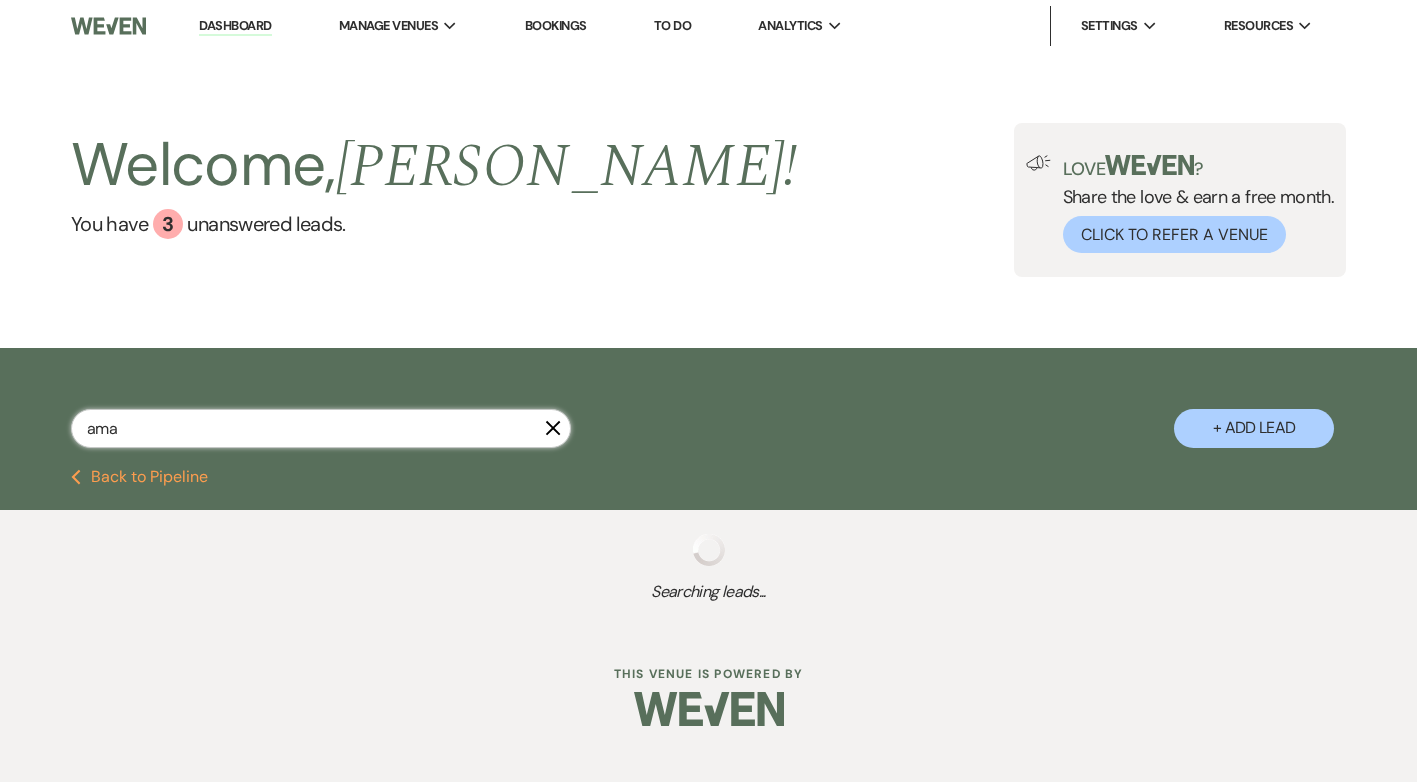 select on "8" 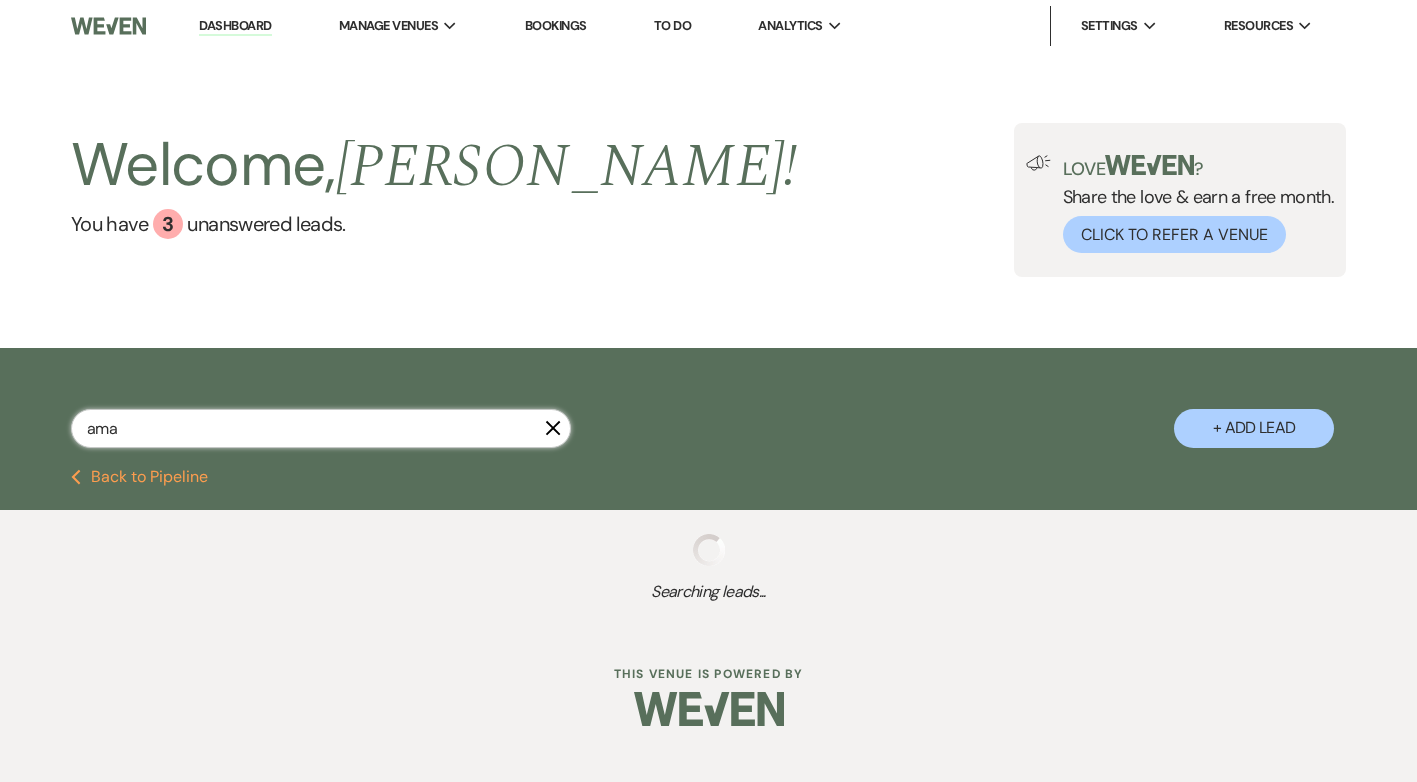 select on "5" 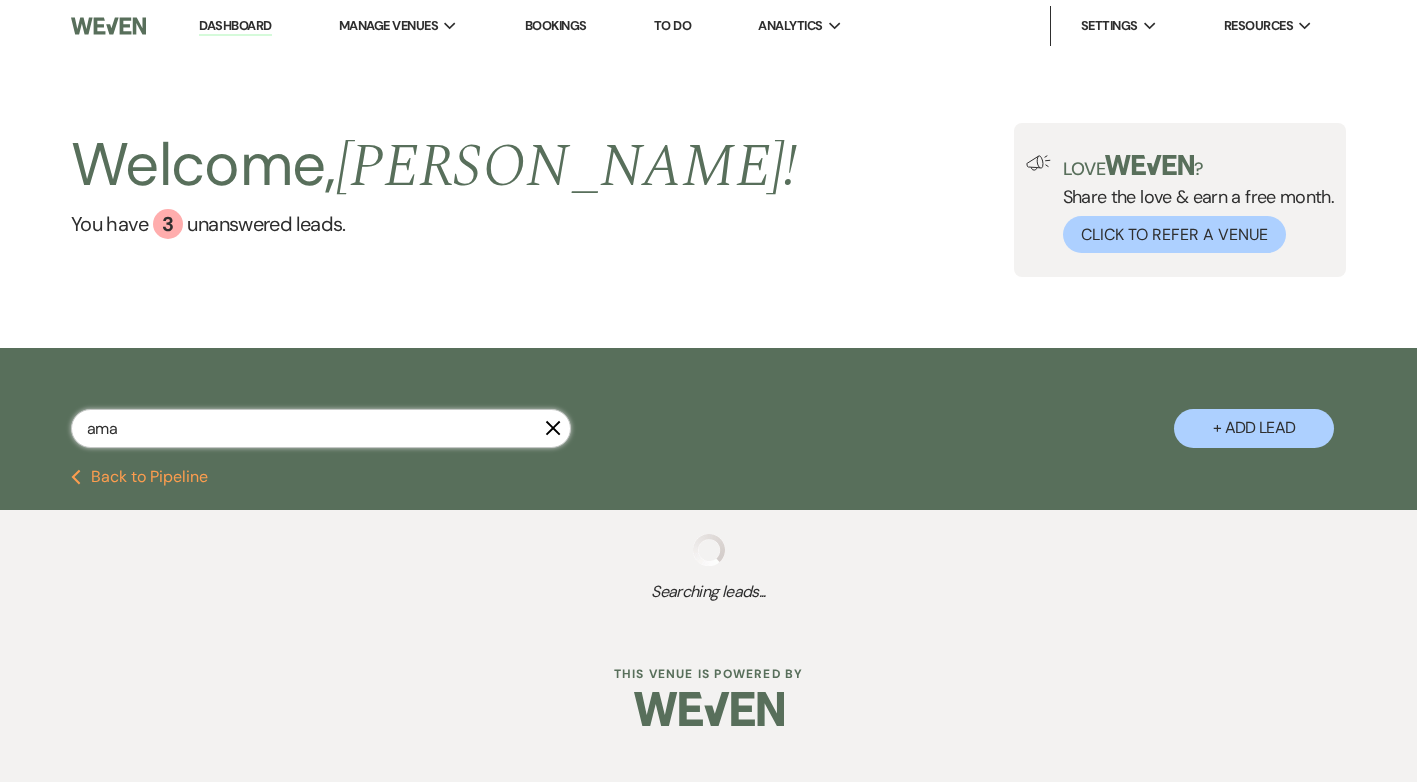 select on "8" 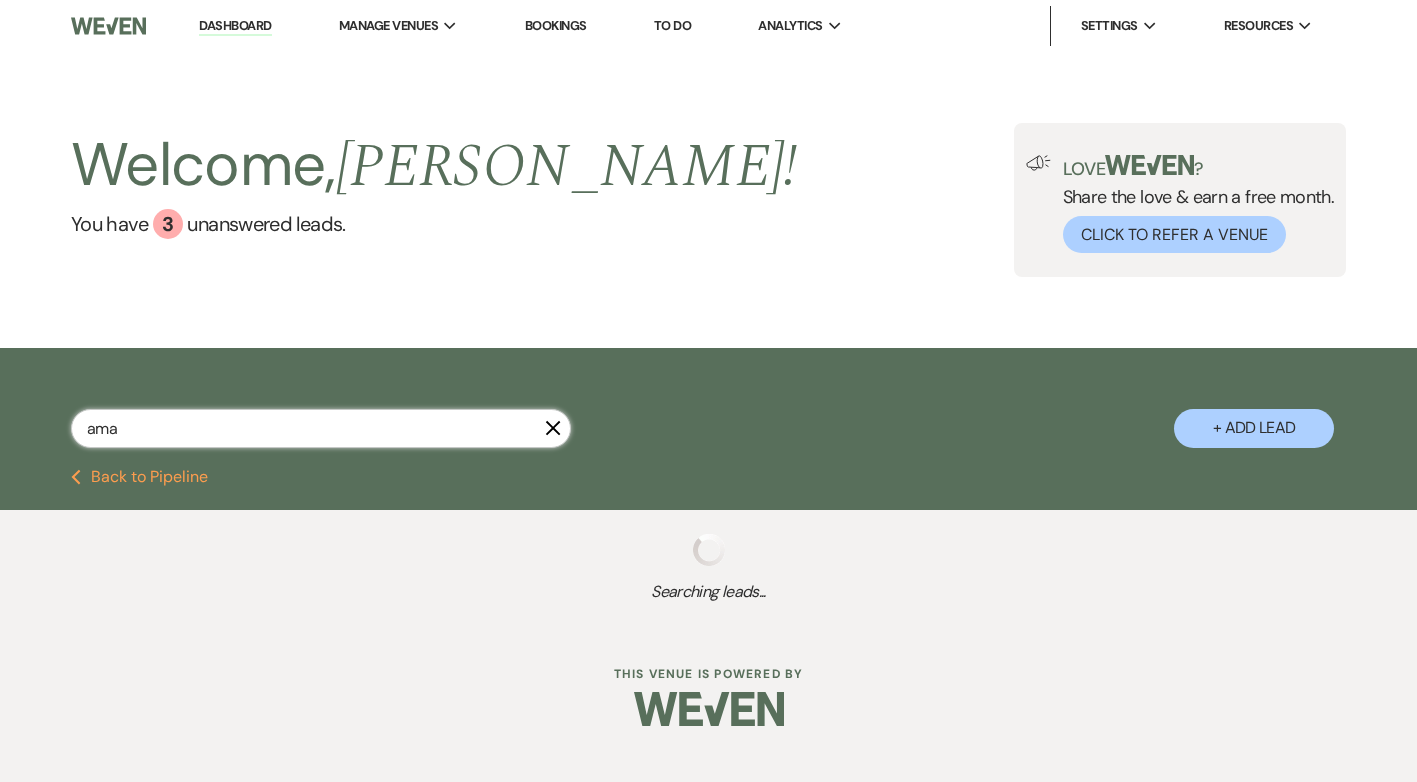 select on "5" 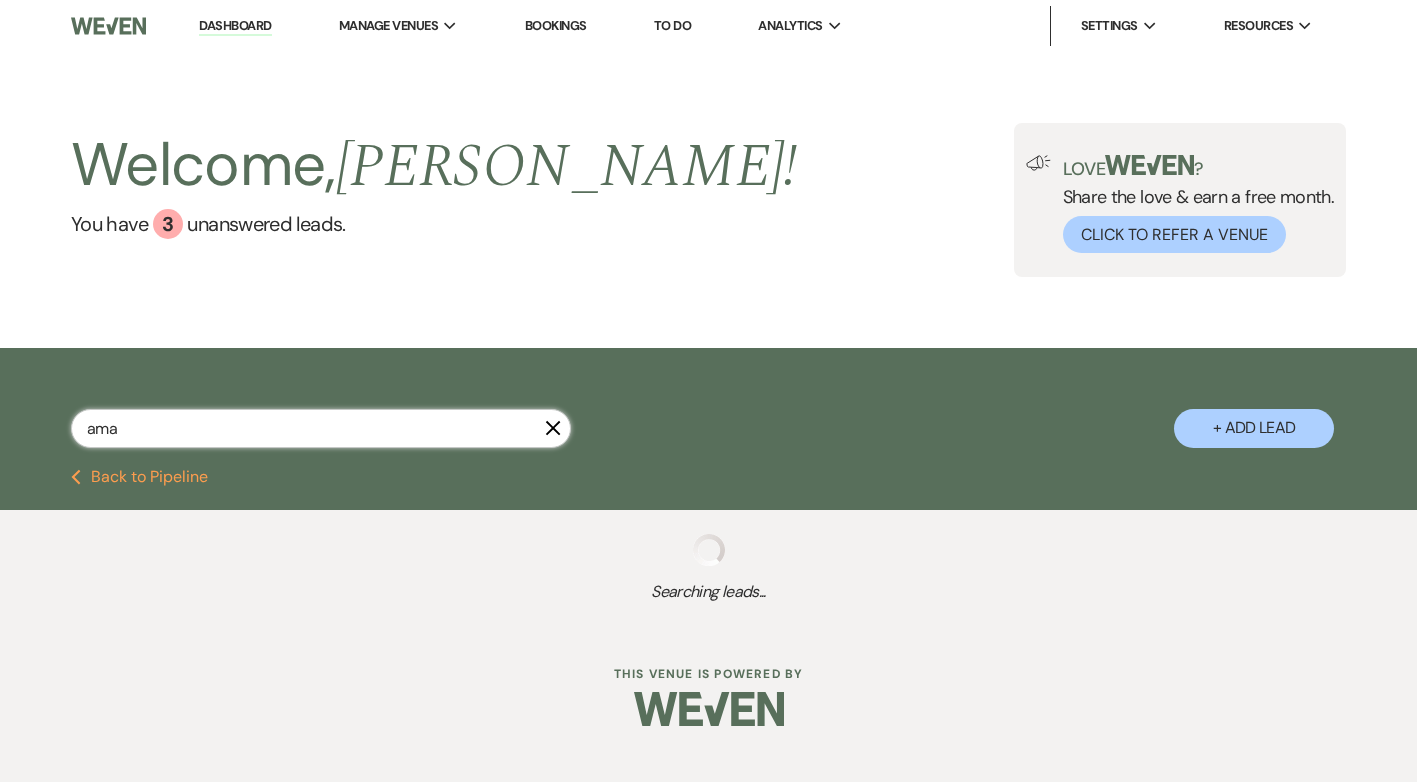select on "8" 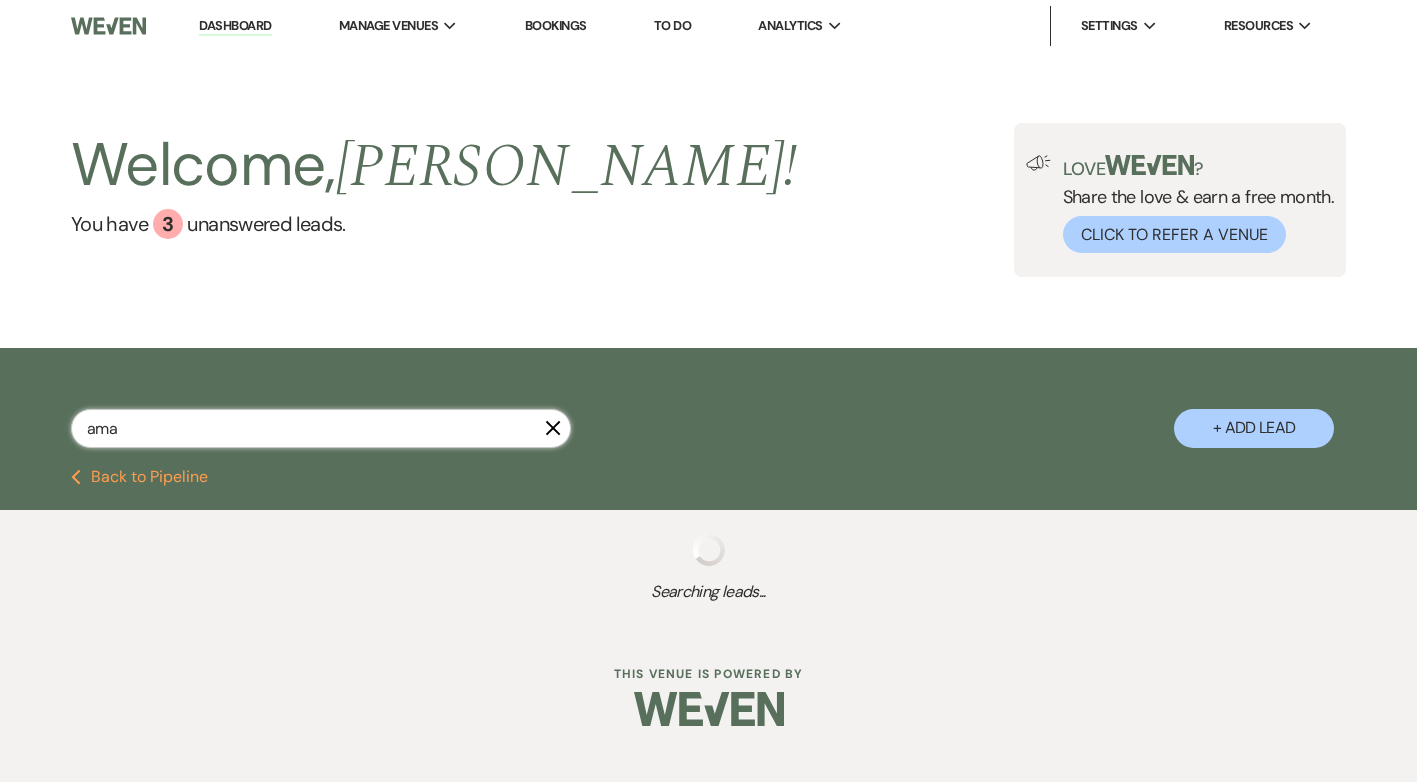 select on "8" 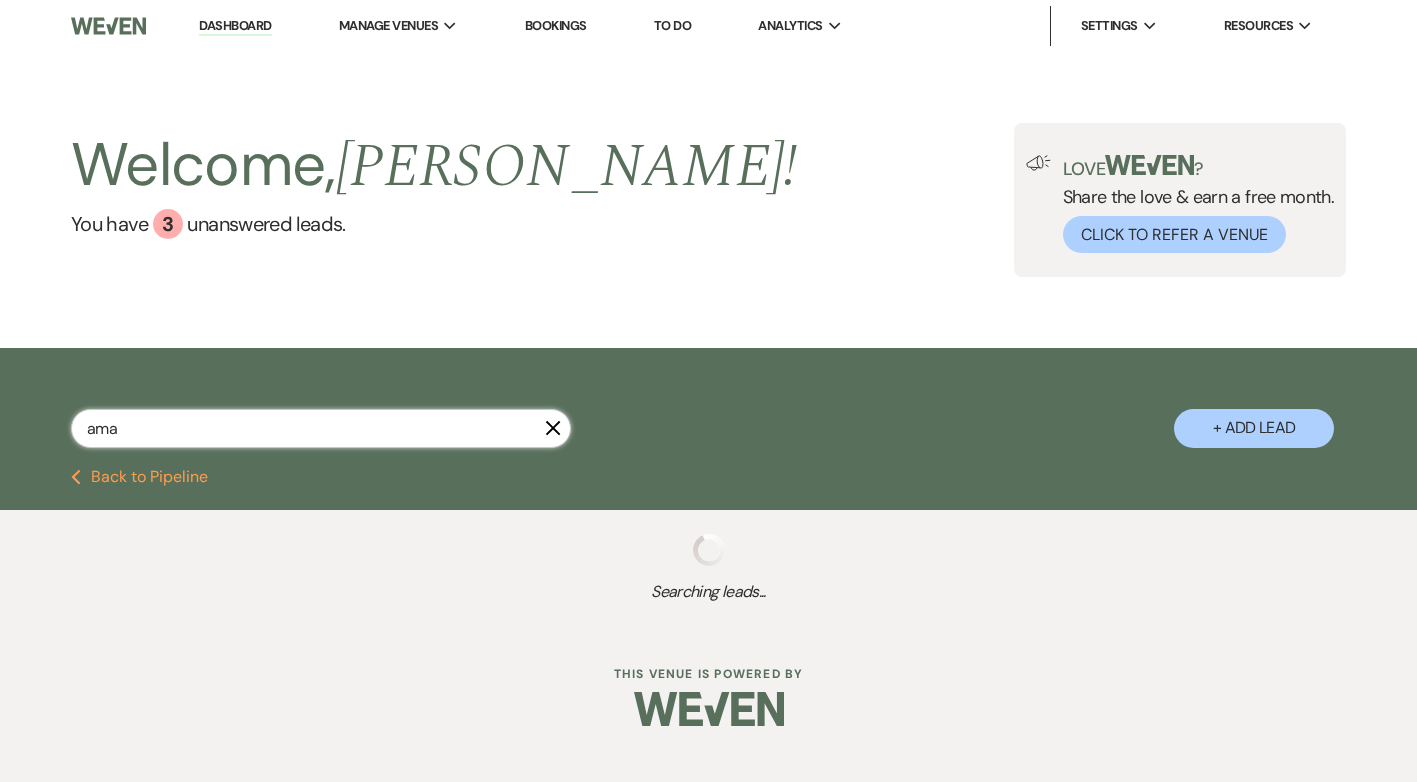 select on "5" 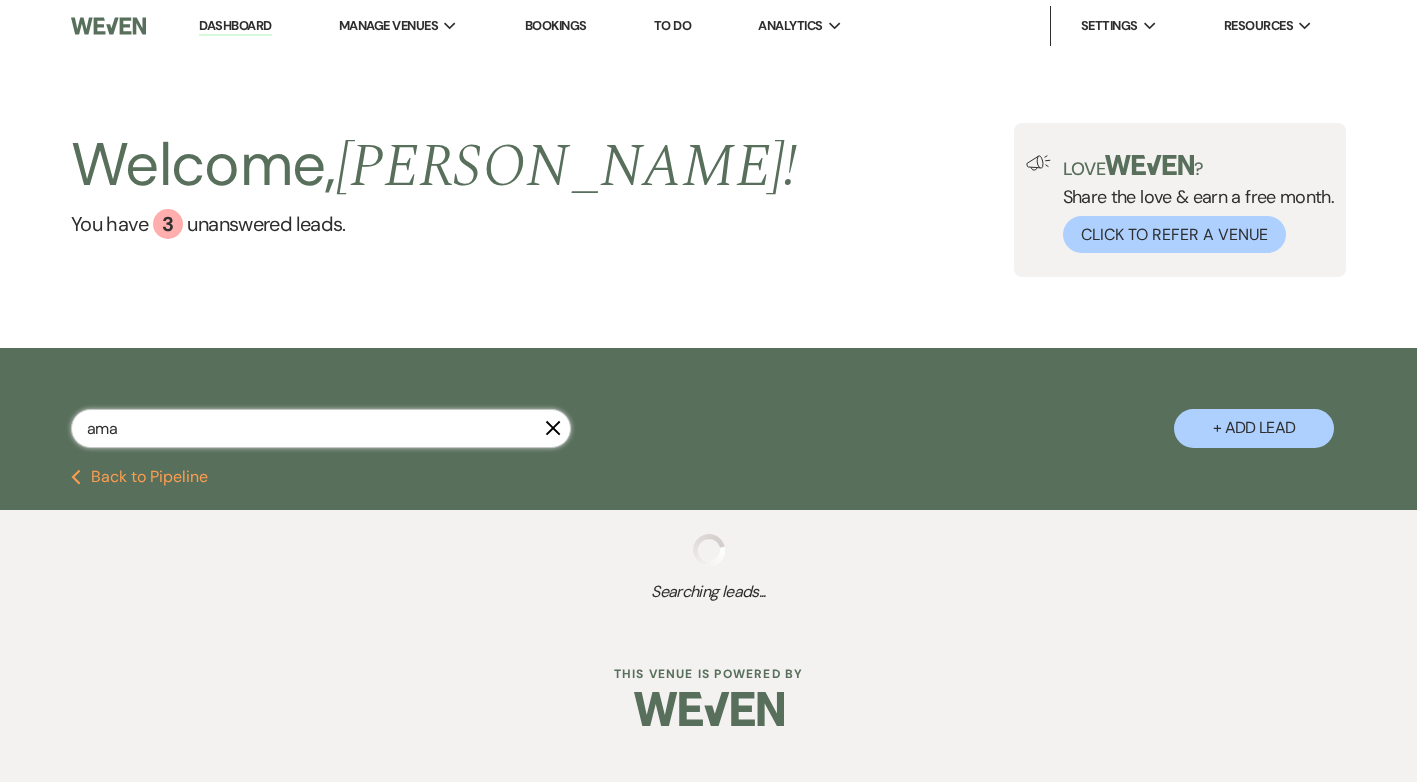 select on "8" 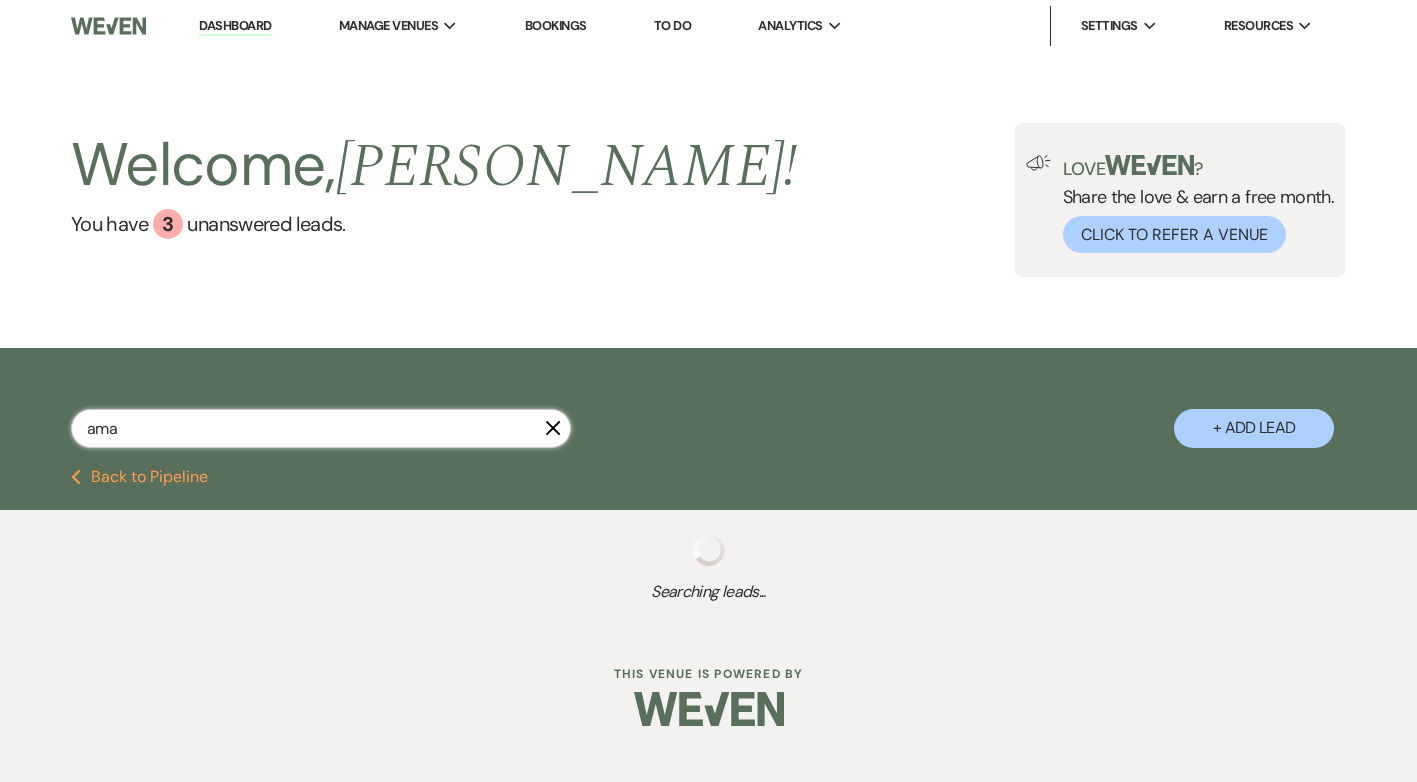 select on "4" 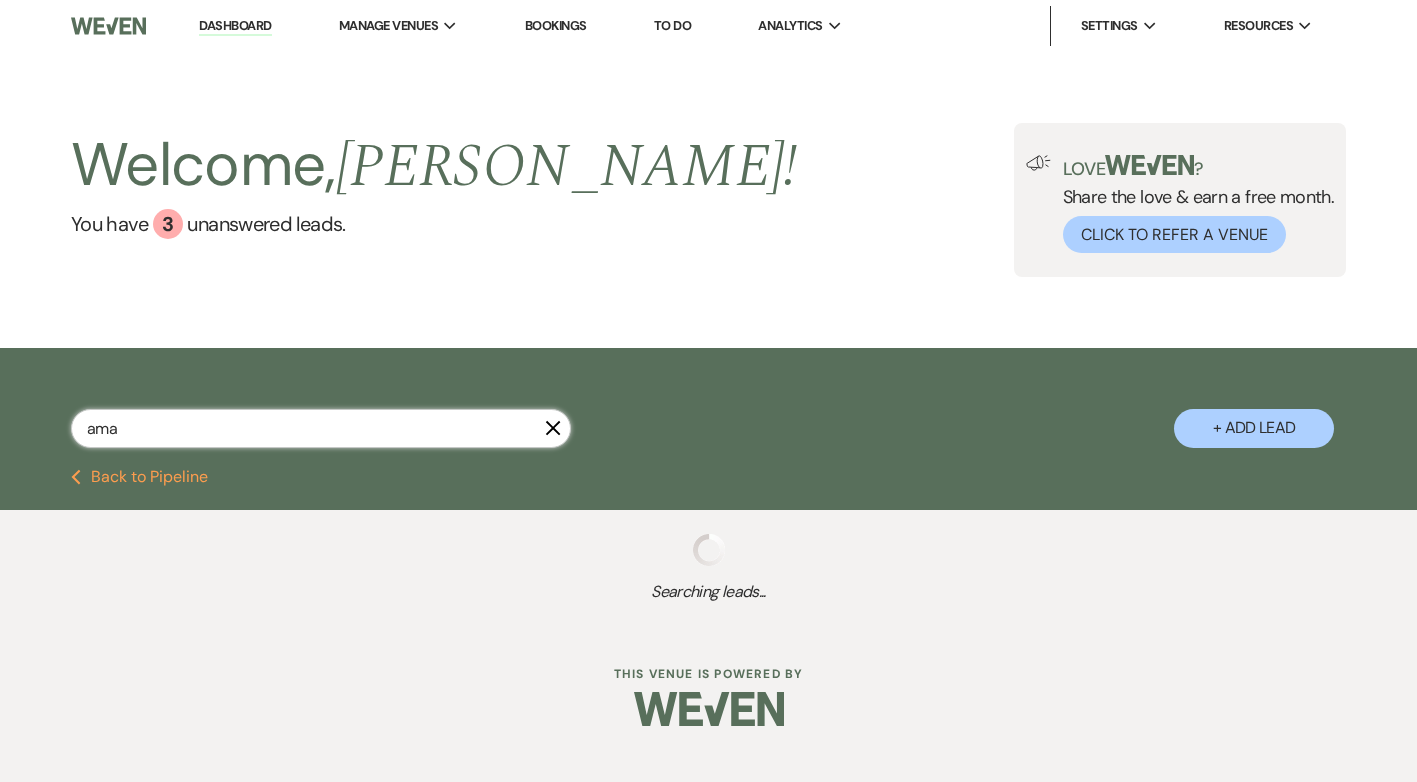 select on "8" 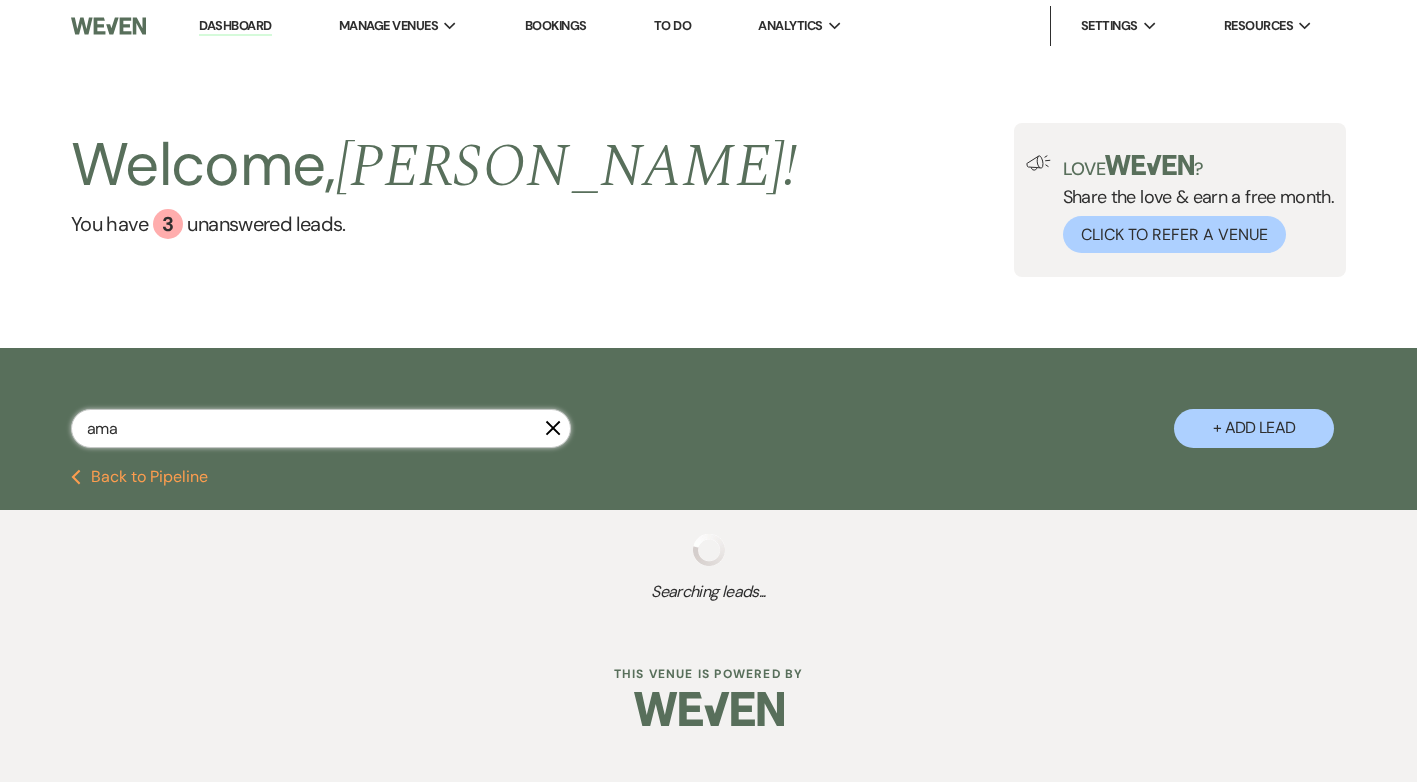 select on "5" 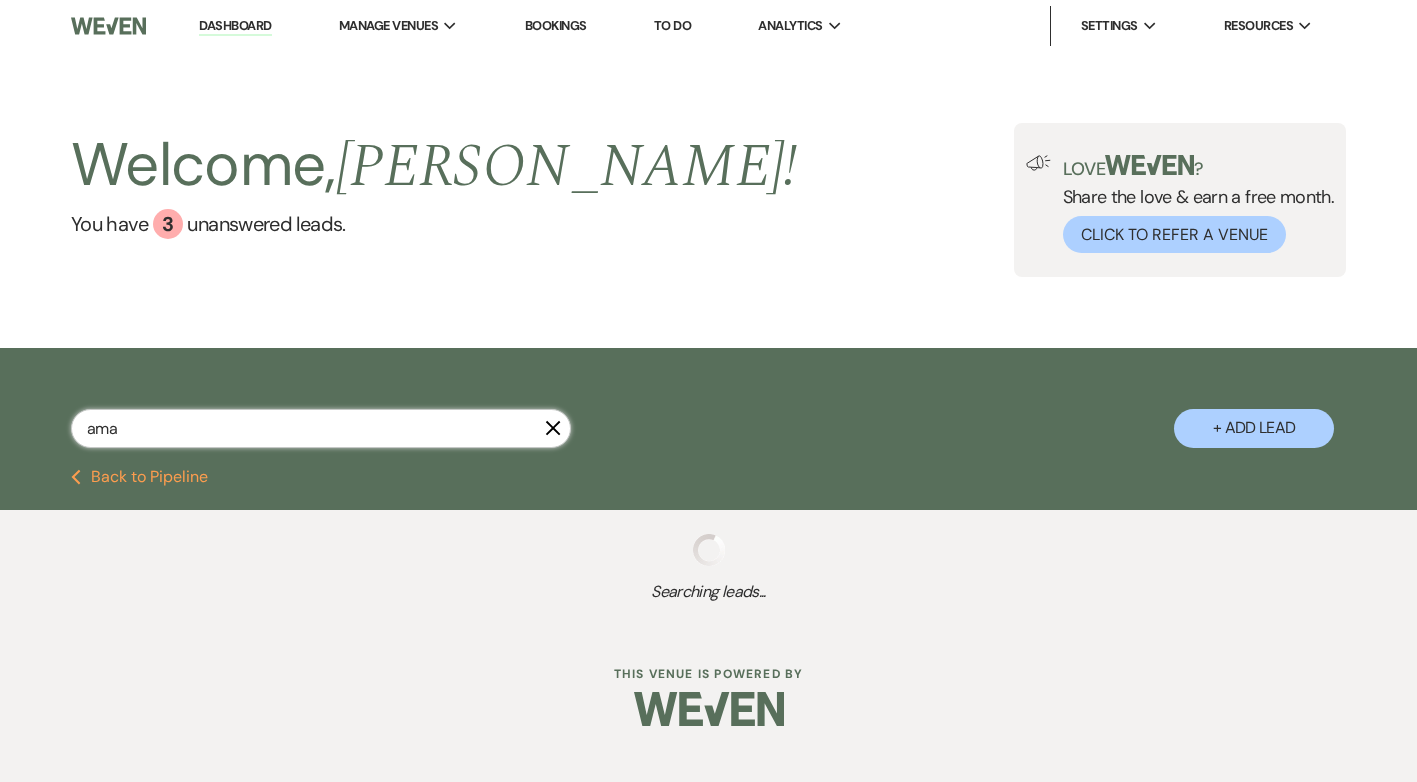 select on "8" 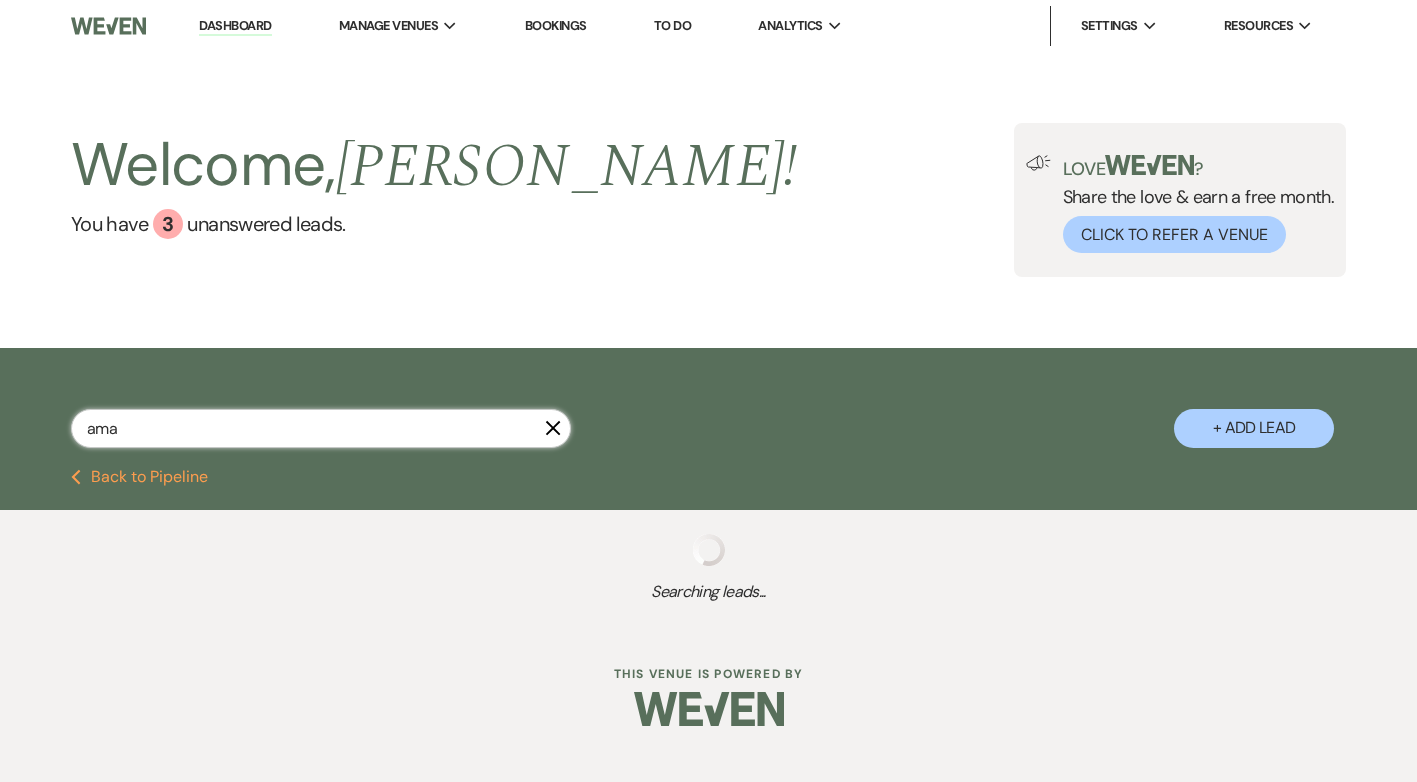 select on "5" 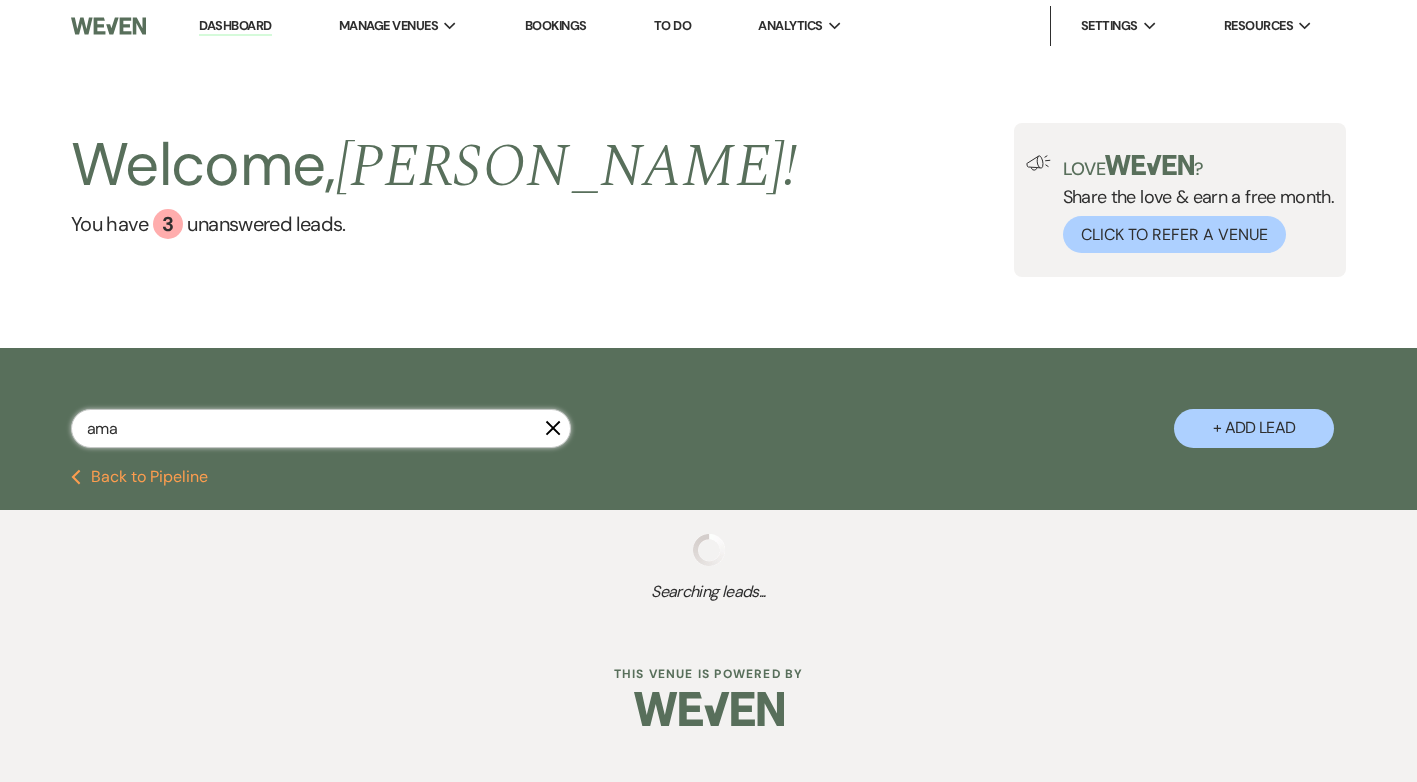 select on "8" 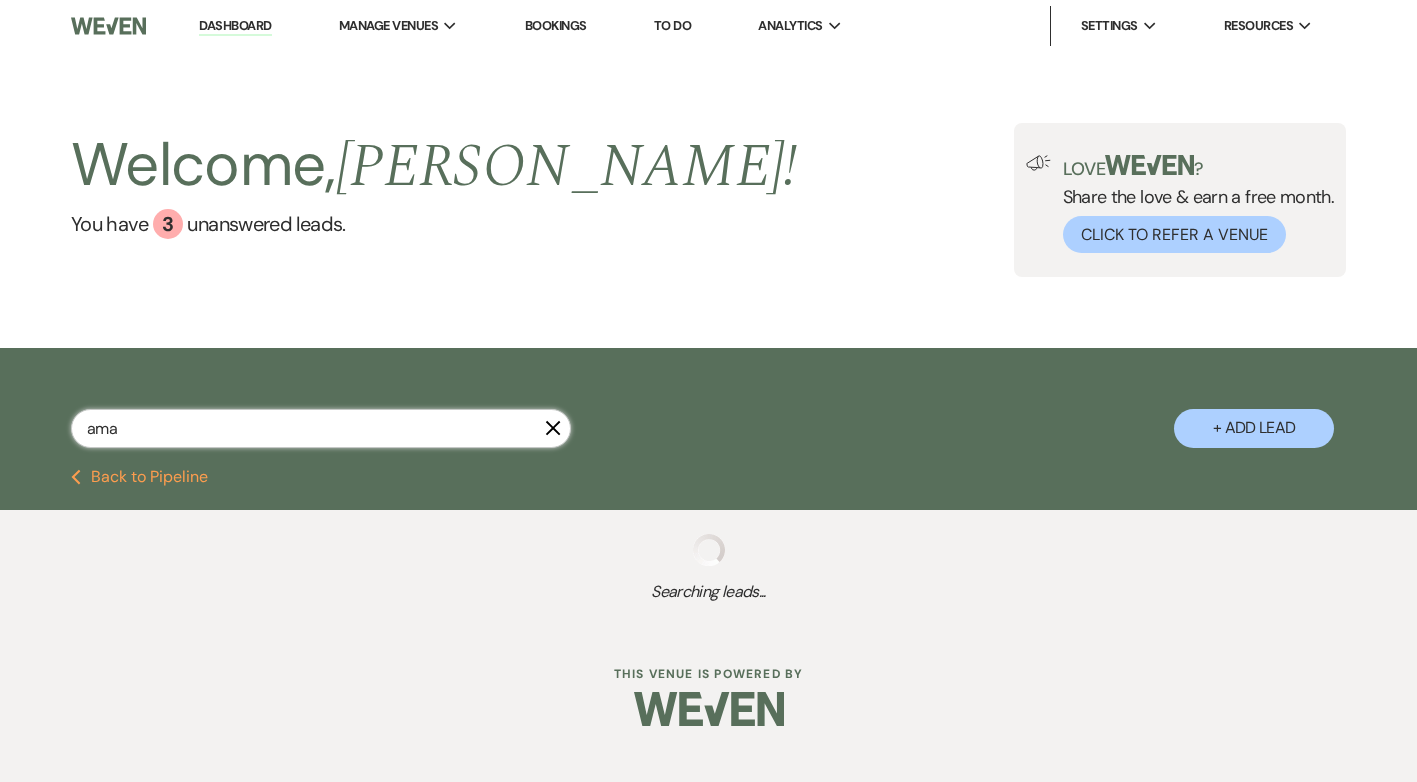 select on "5" 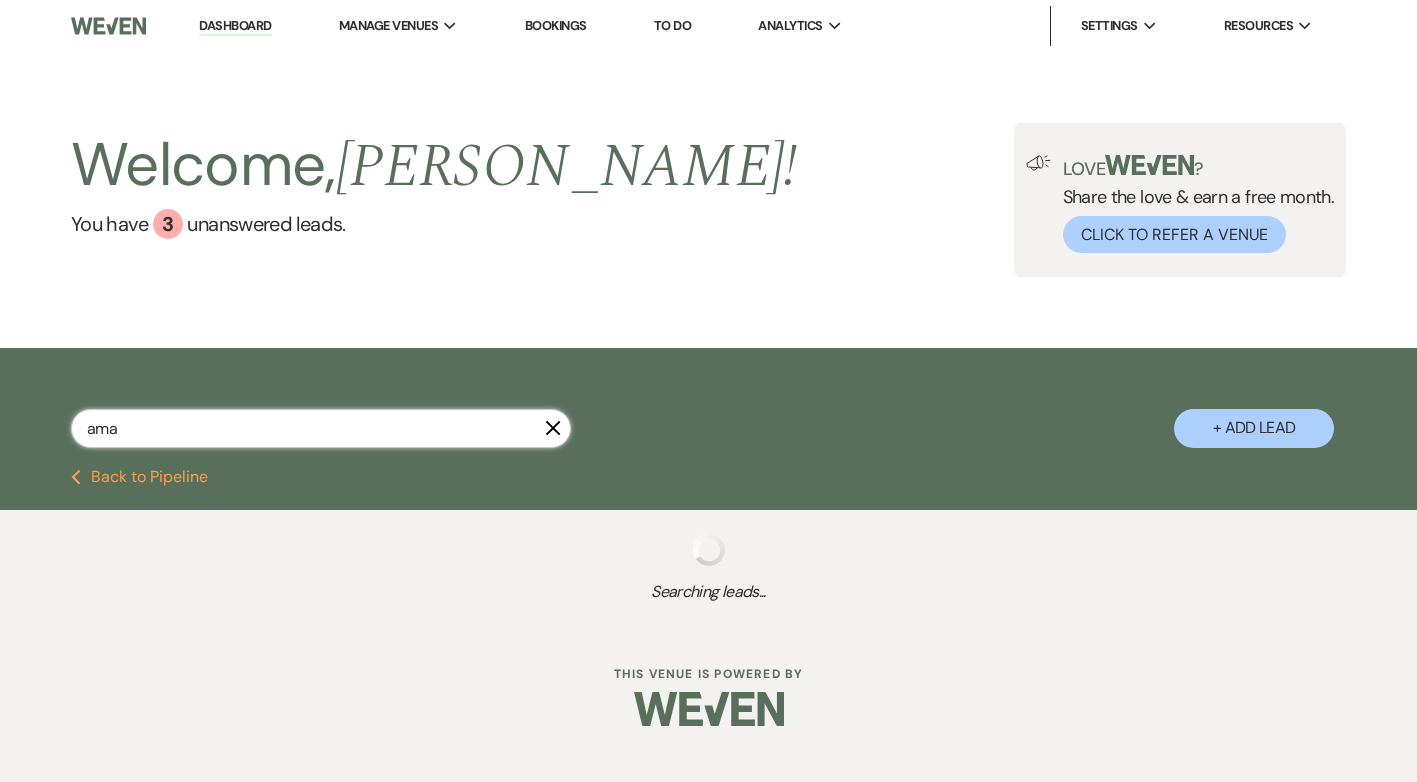select on "8" 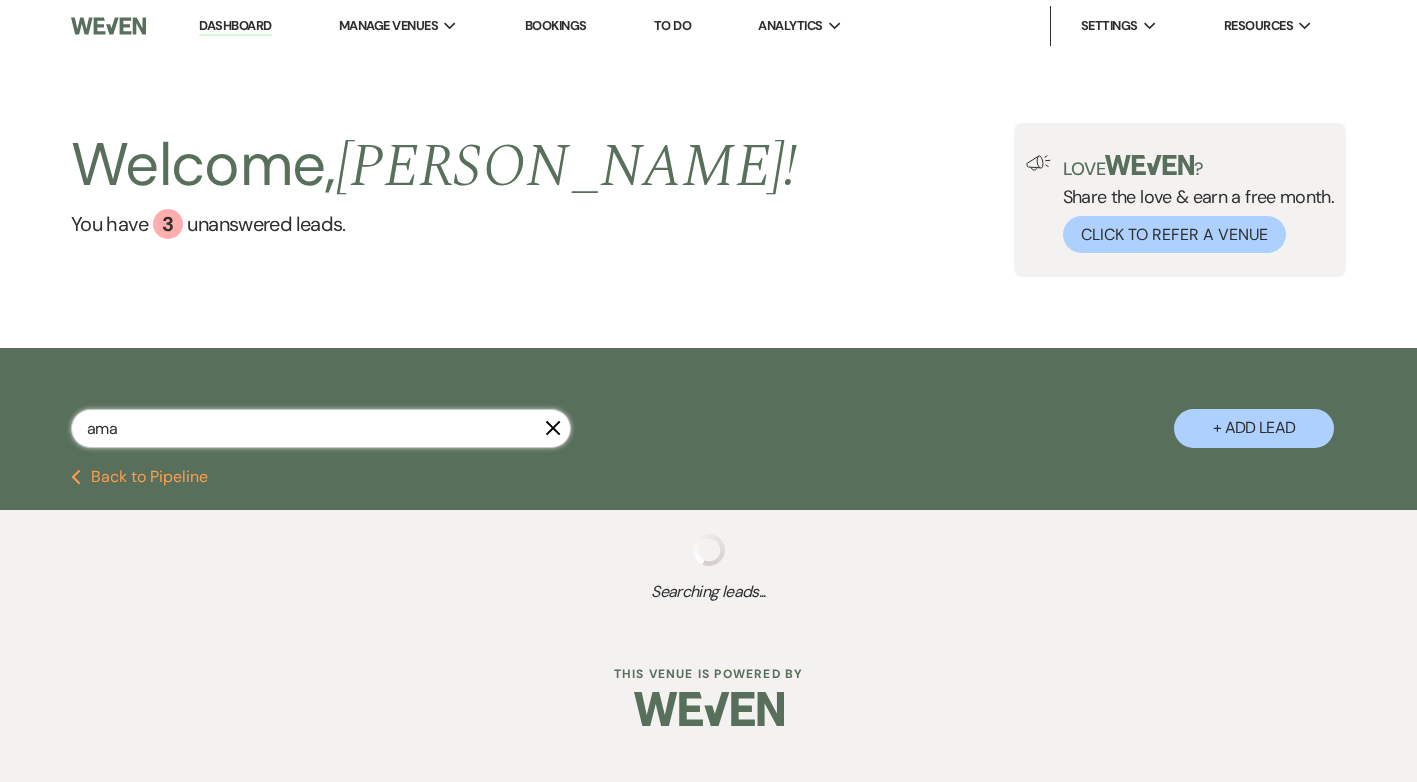select on "5" 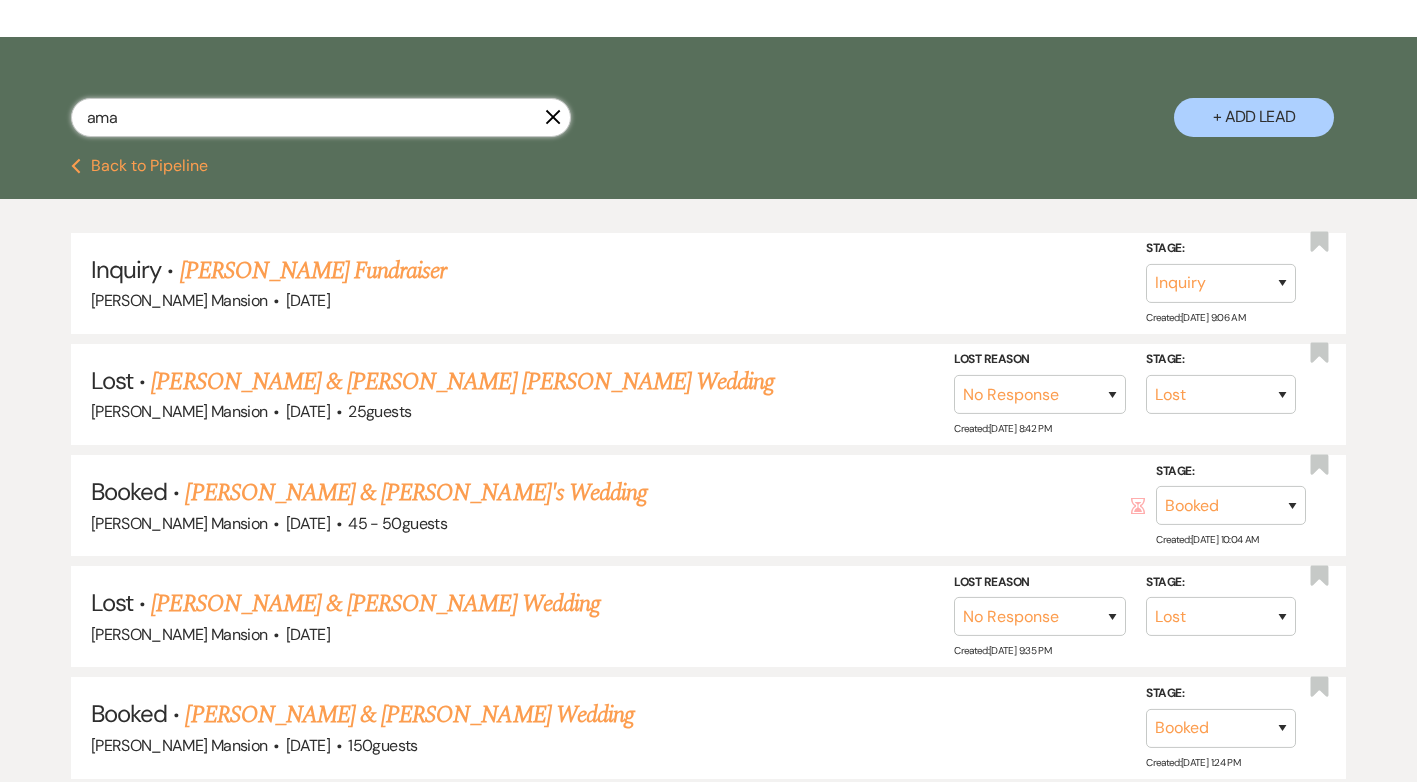 scroll, scrollTop: 100, scrollLeft: 0, axis: vertical 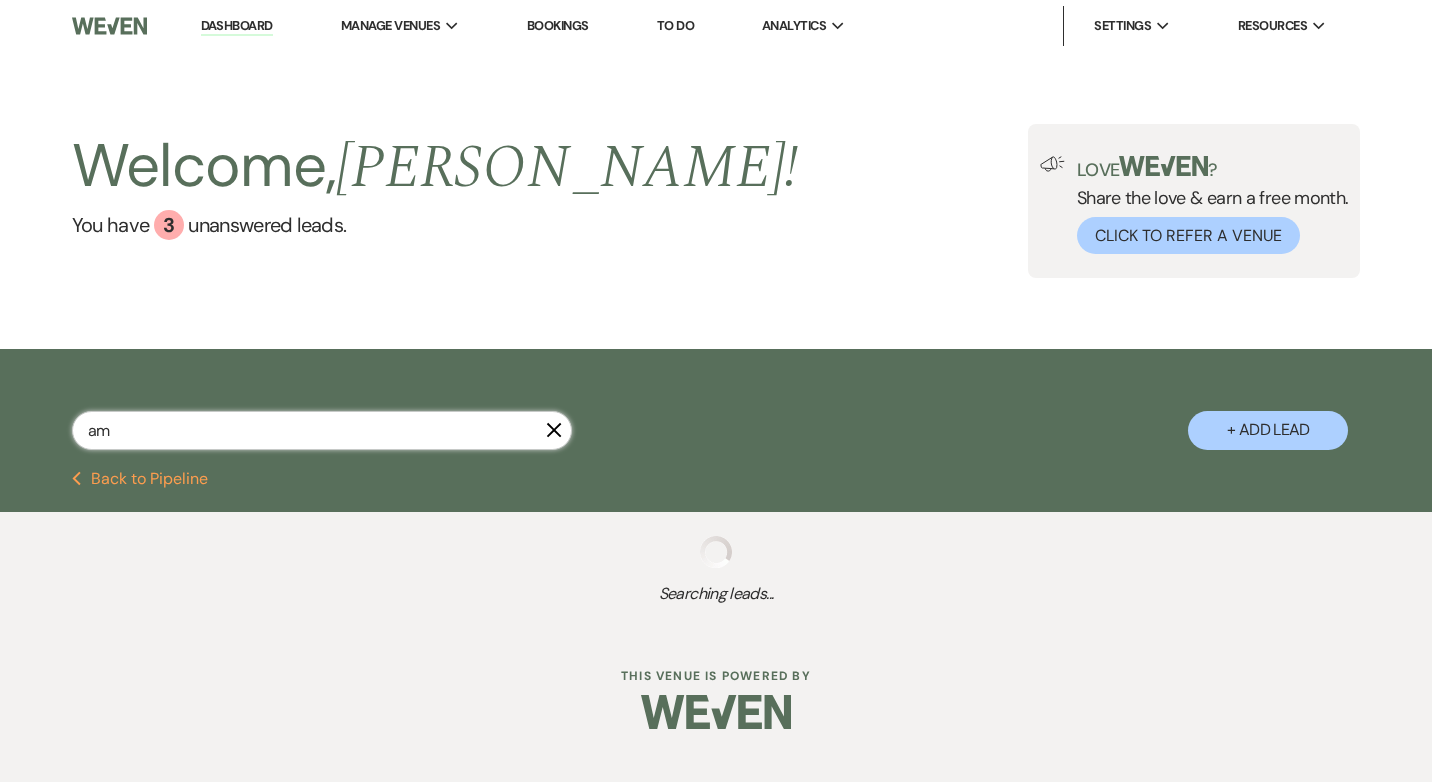 type on "[PERSON_NAME]" 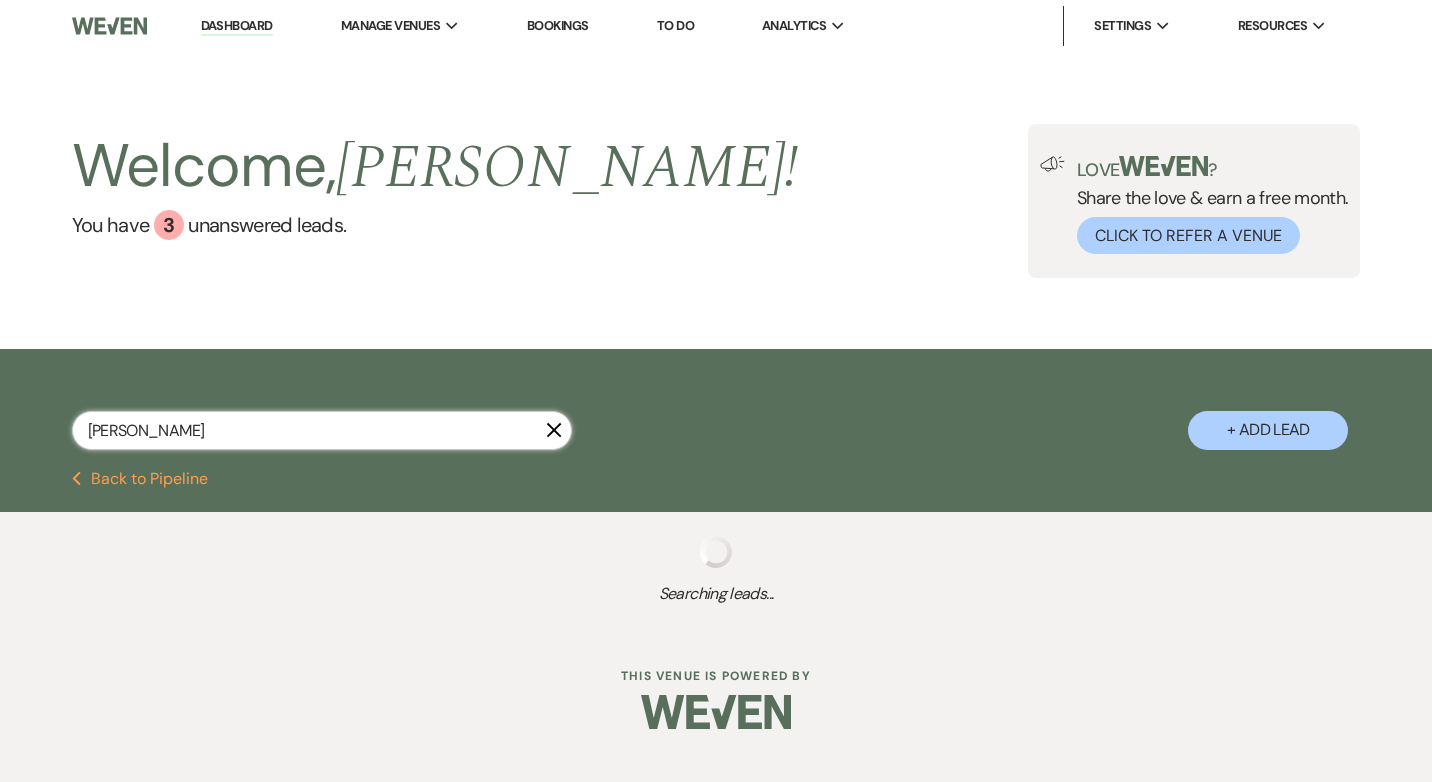 select on "8" 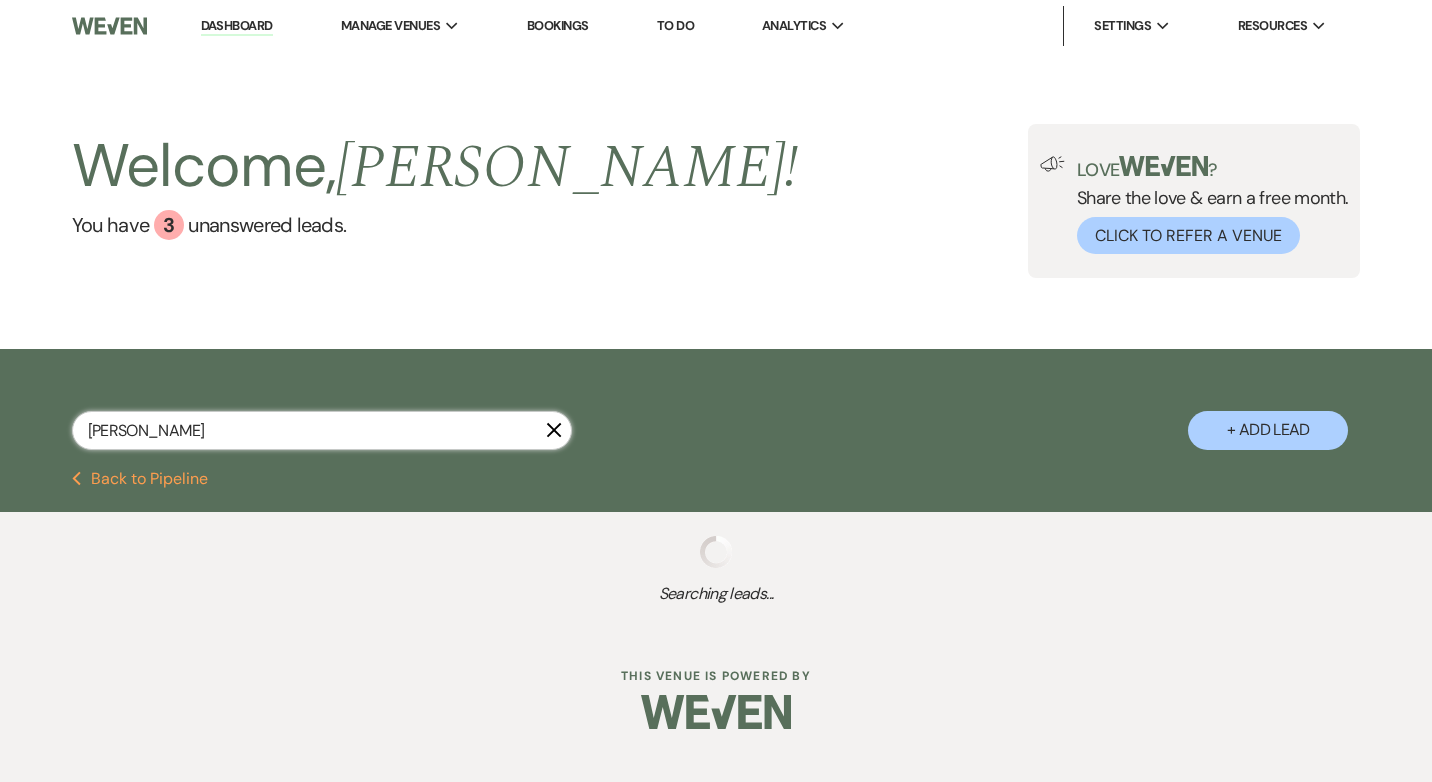 select on "5" 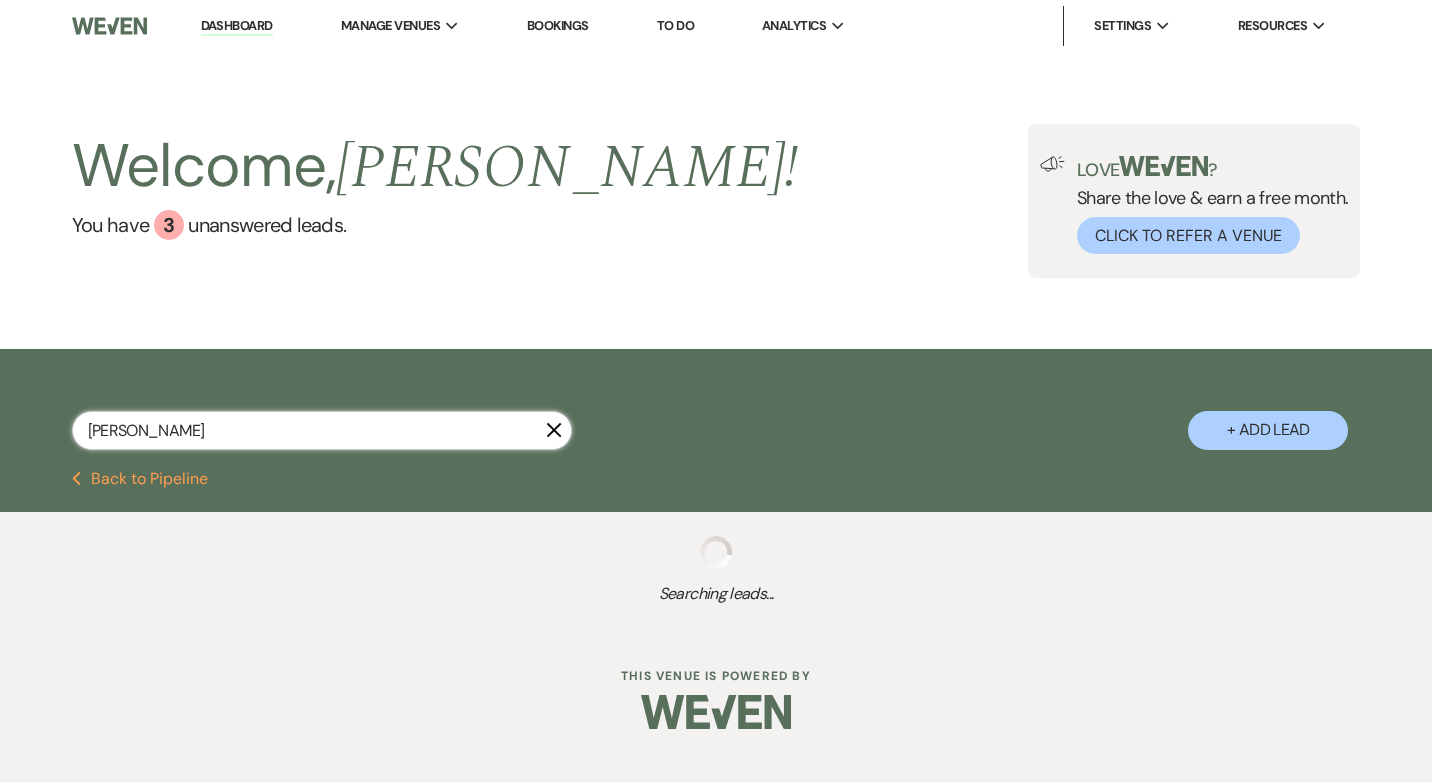 select on "8" 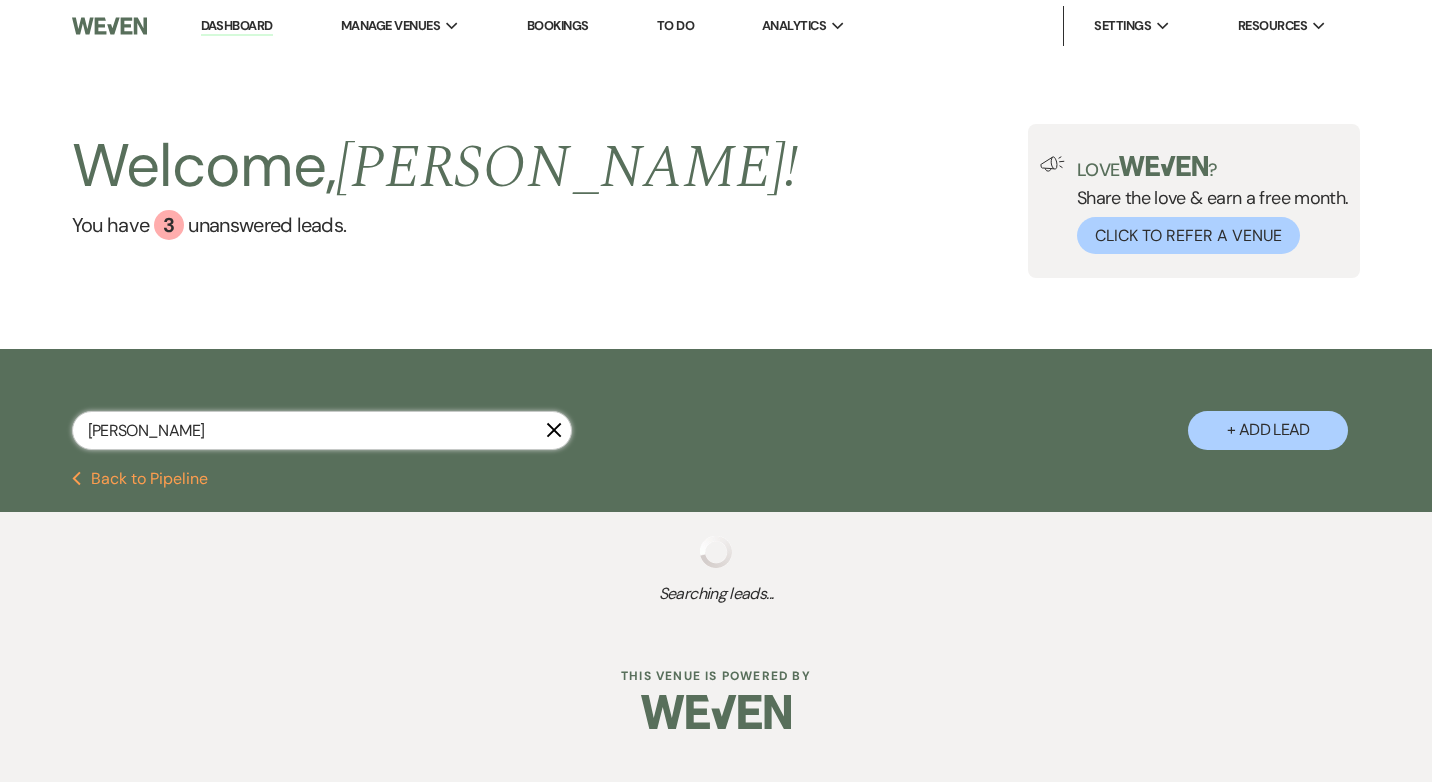 select on "5" 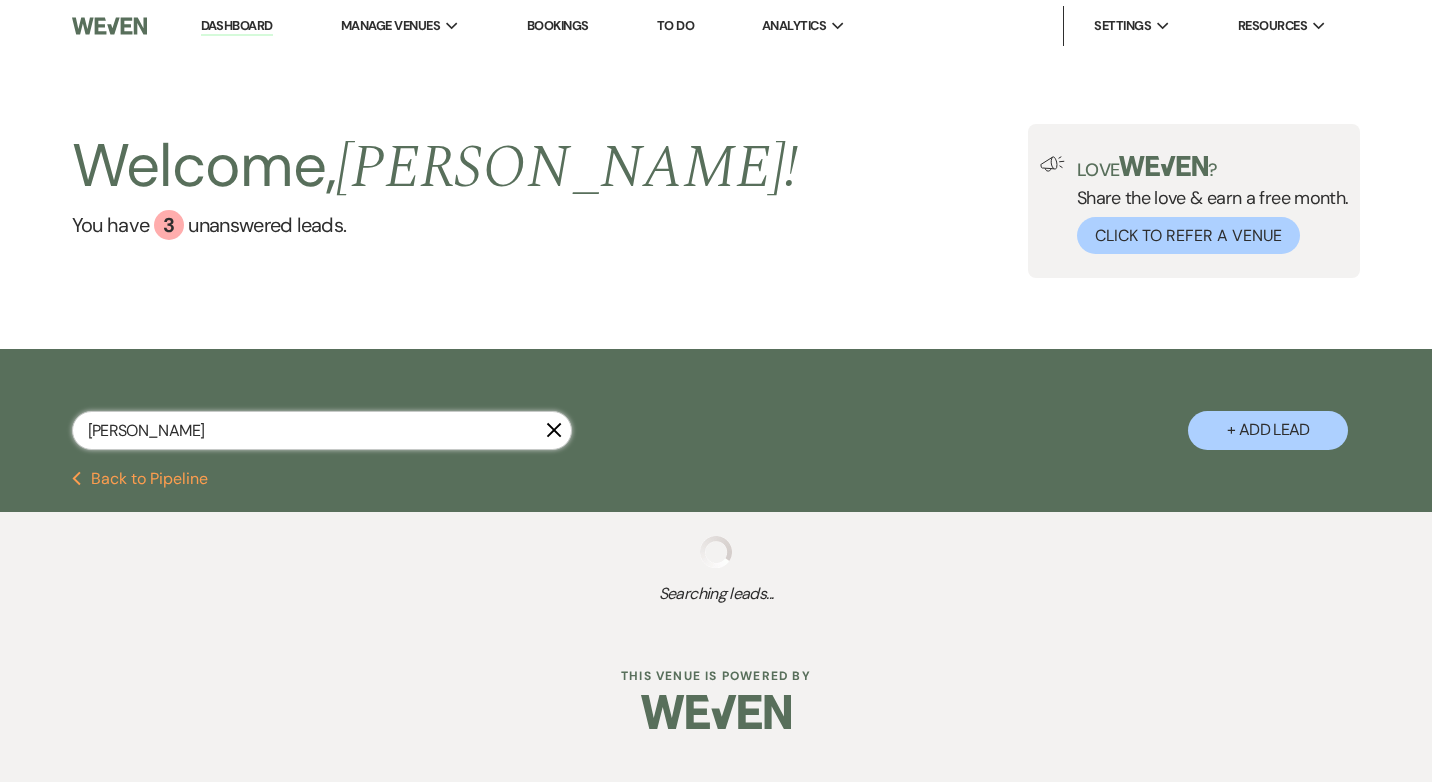 select on "8" 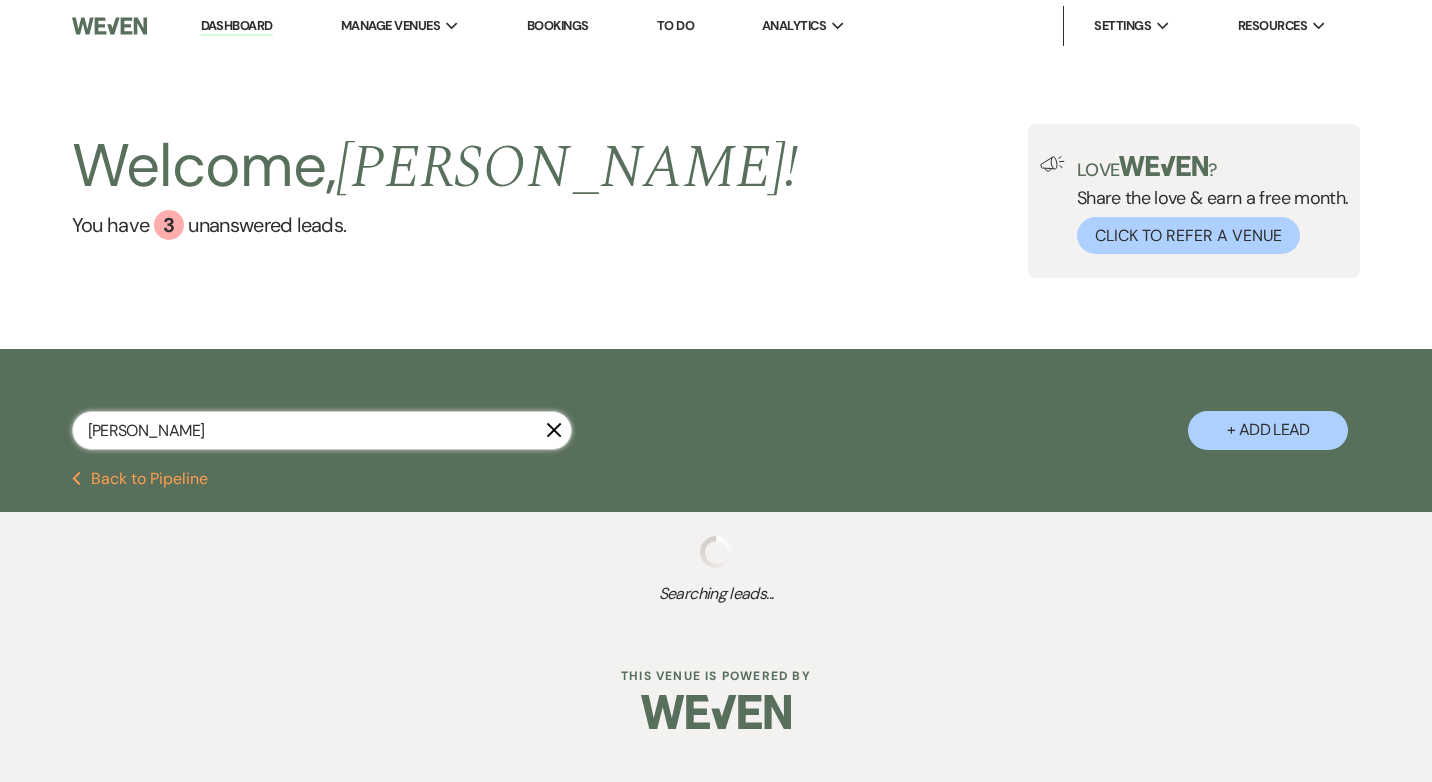 select on "5" 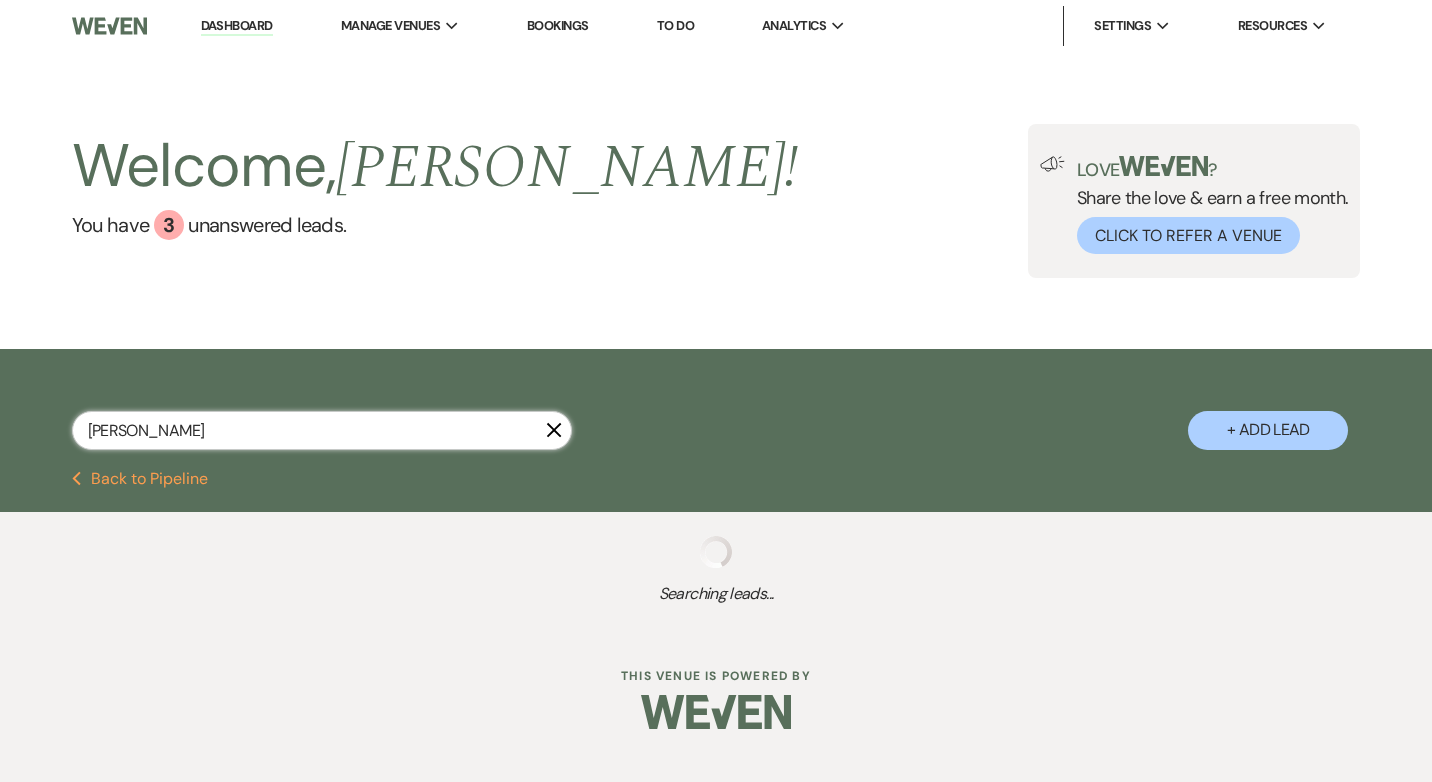 select on "8" 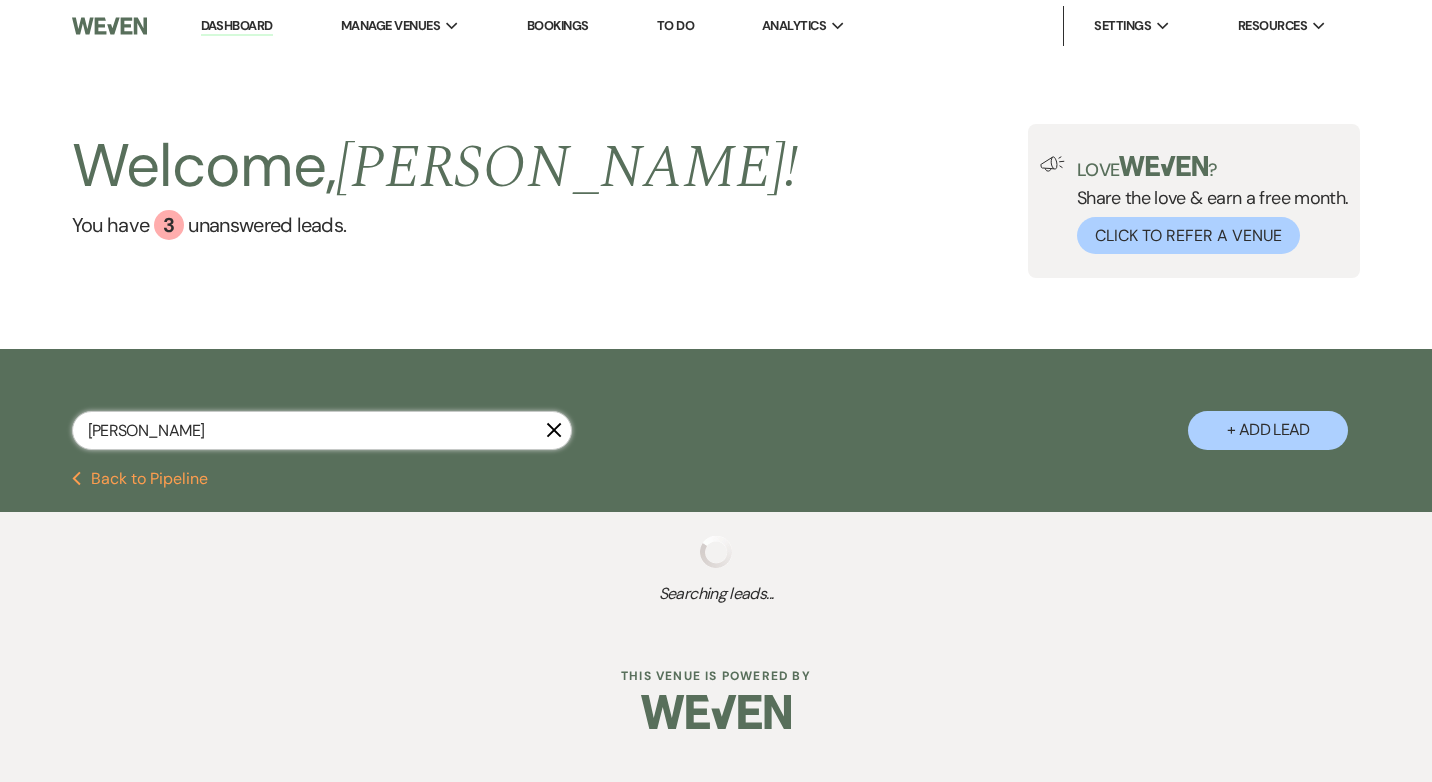 select on "5" 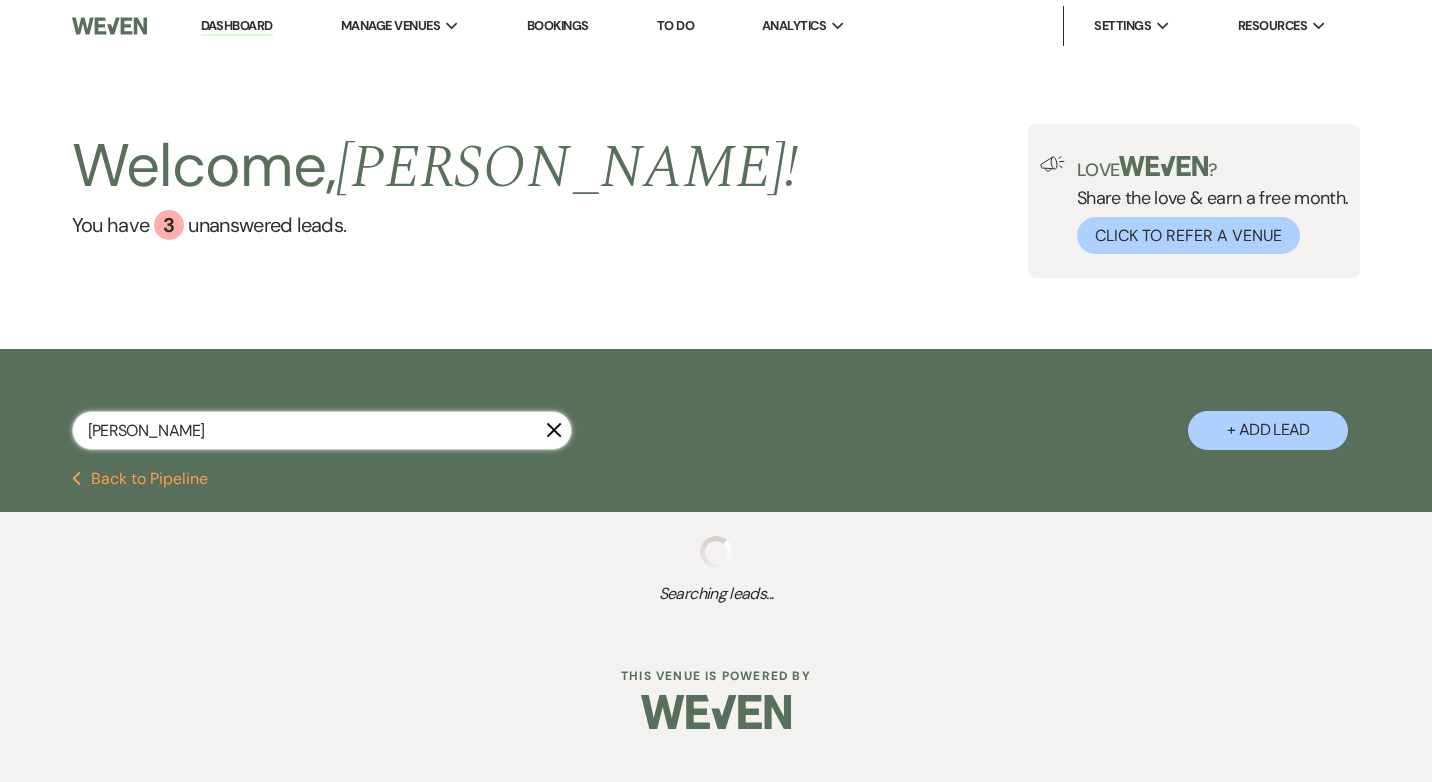 select on "5" 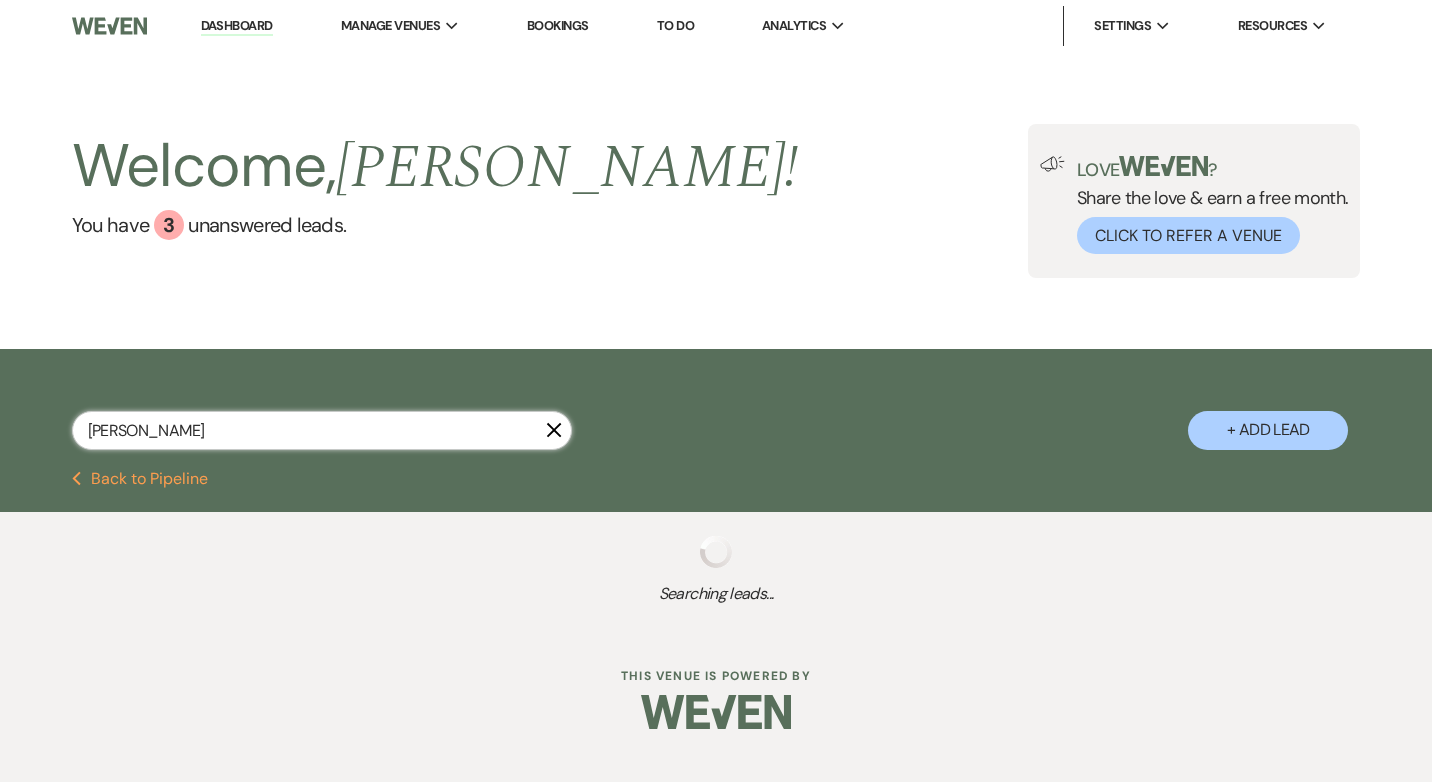 select on "8" 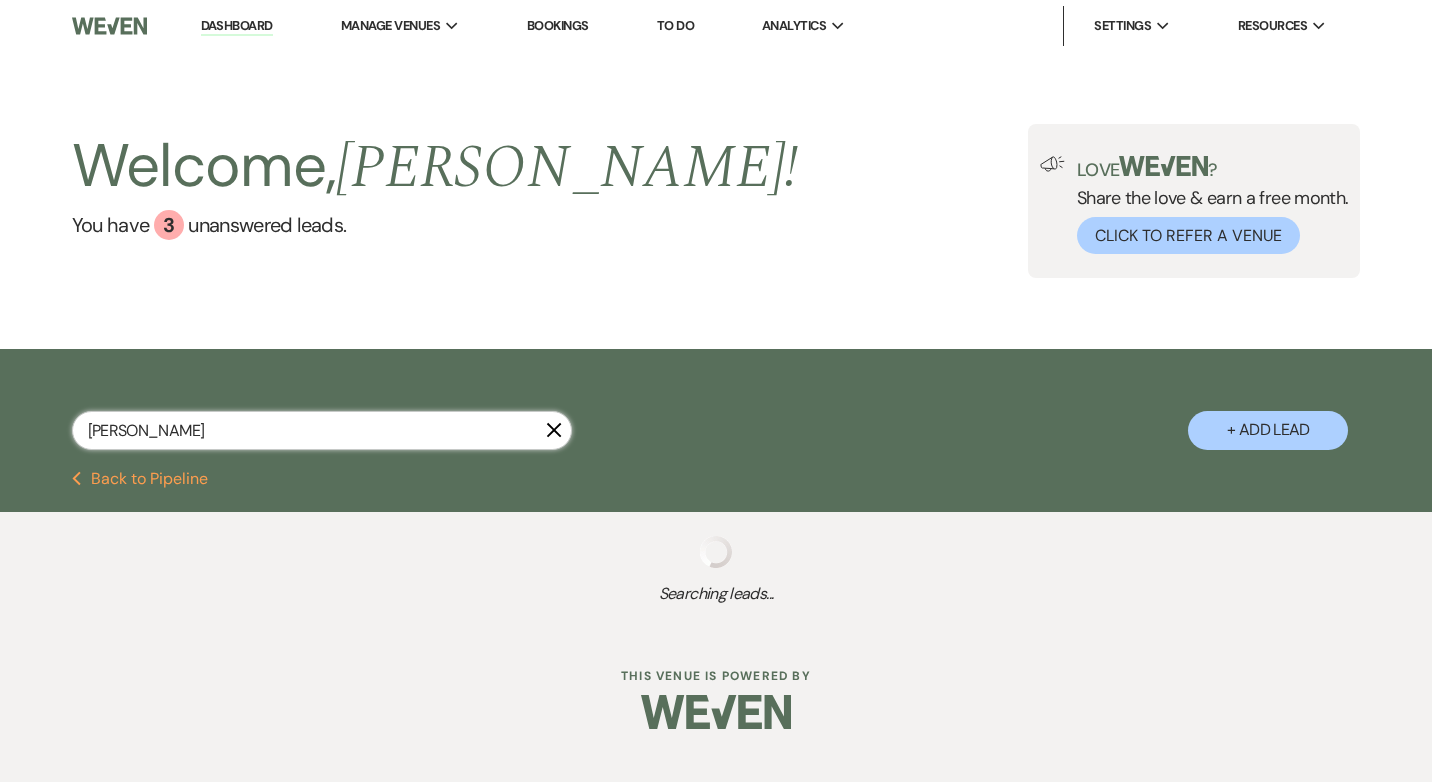 select on "5" 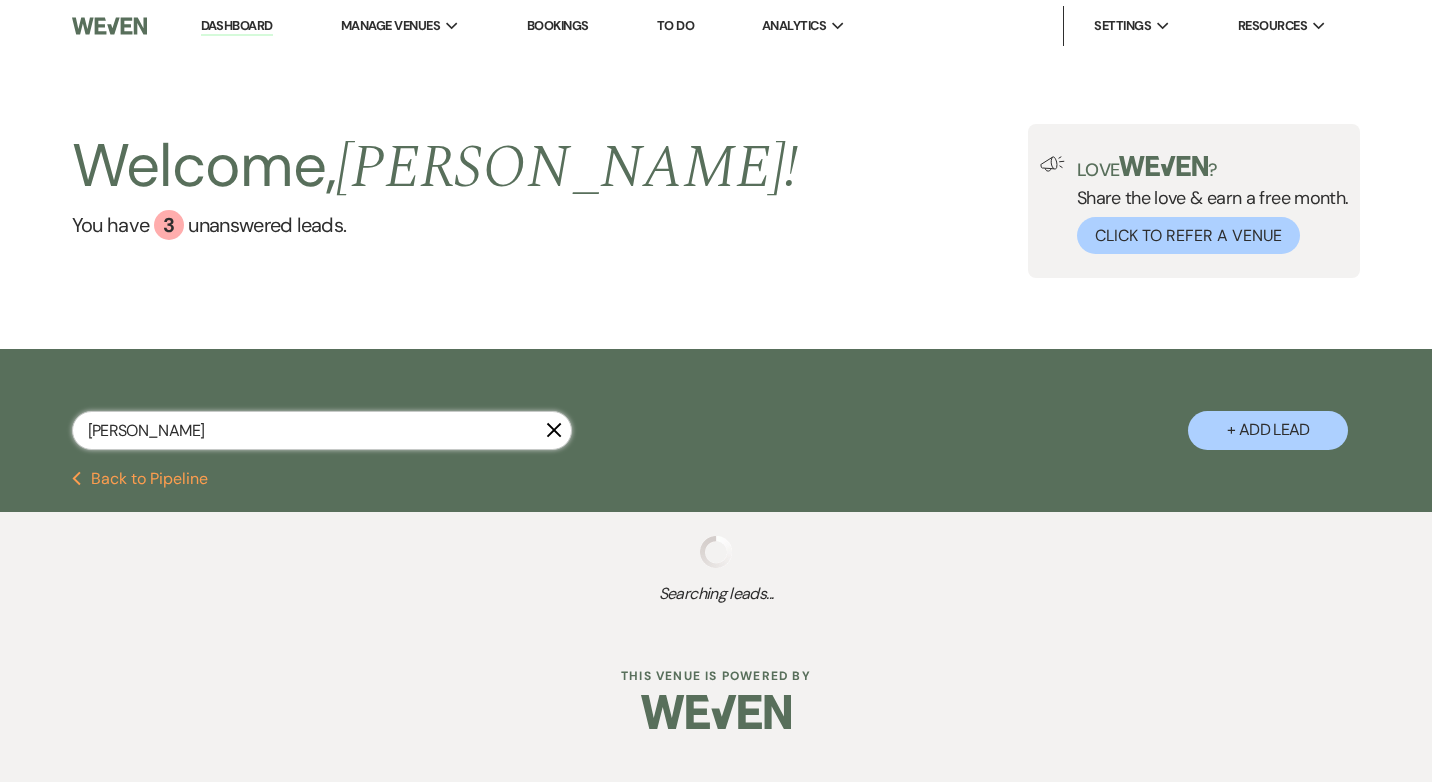 select on "8" 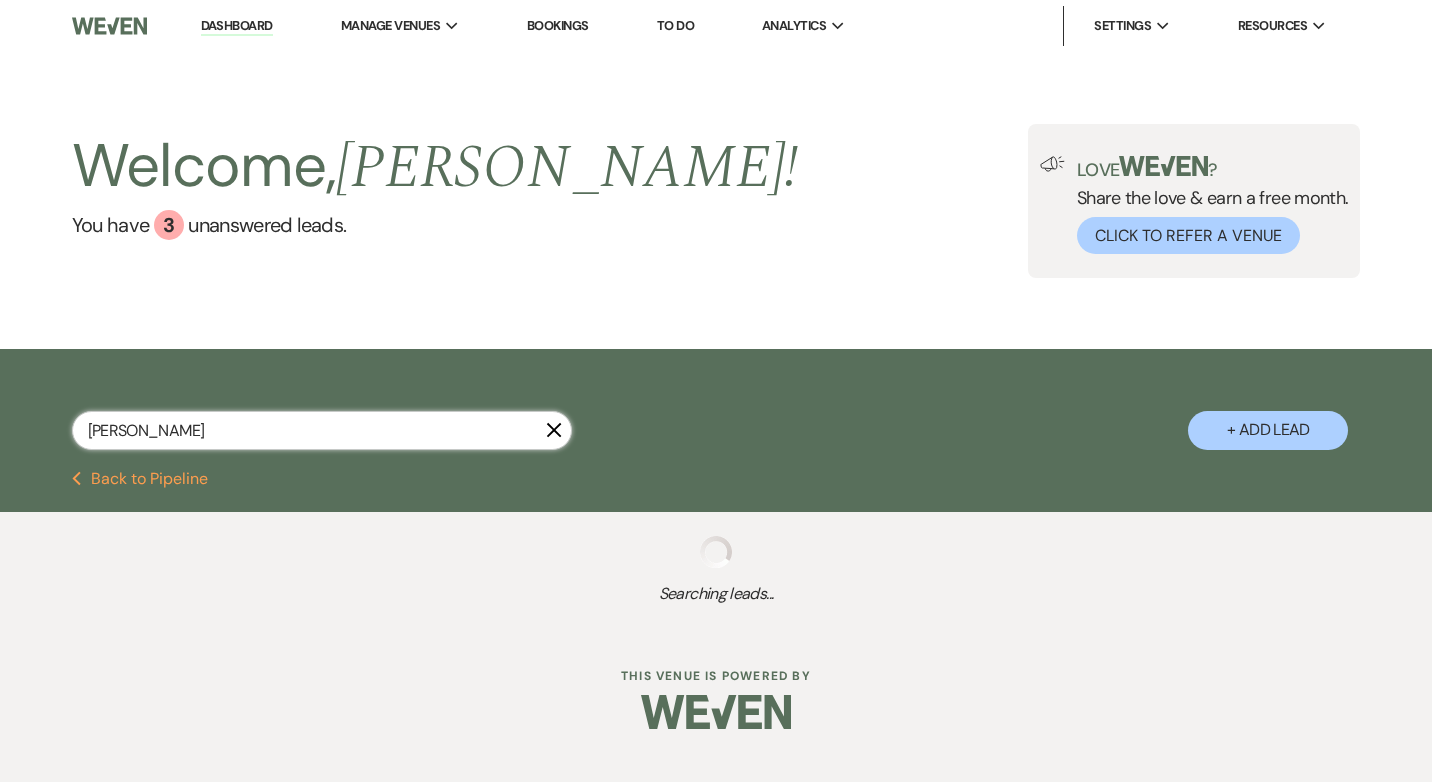 select on "5" 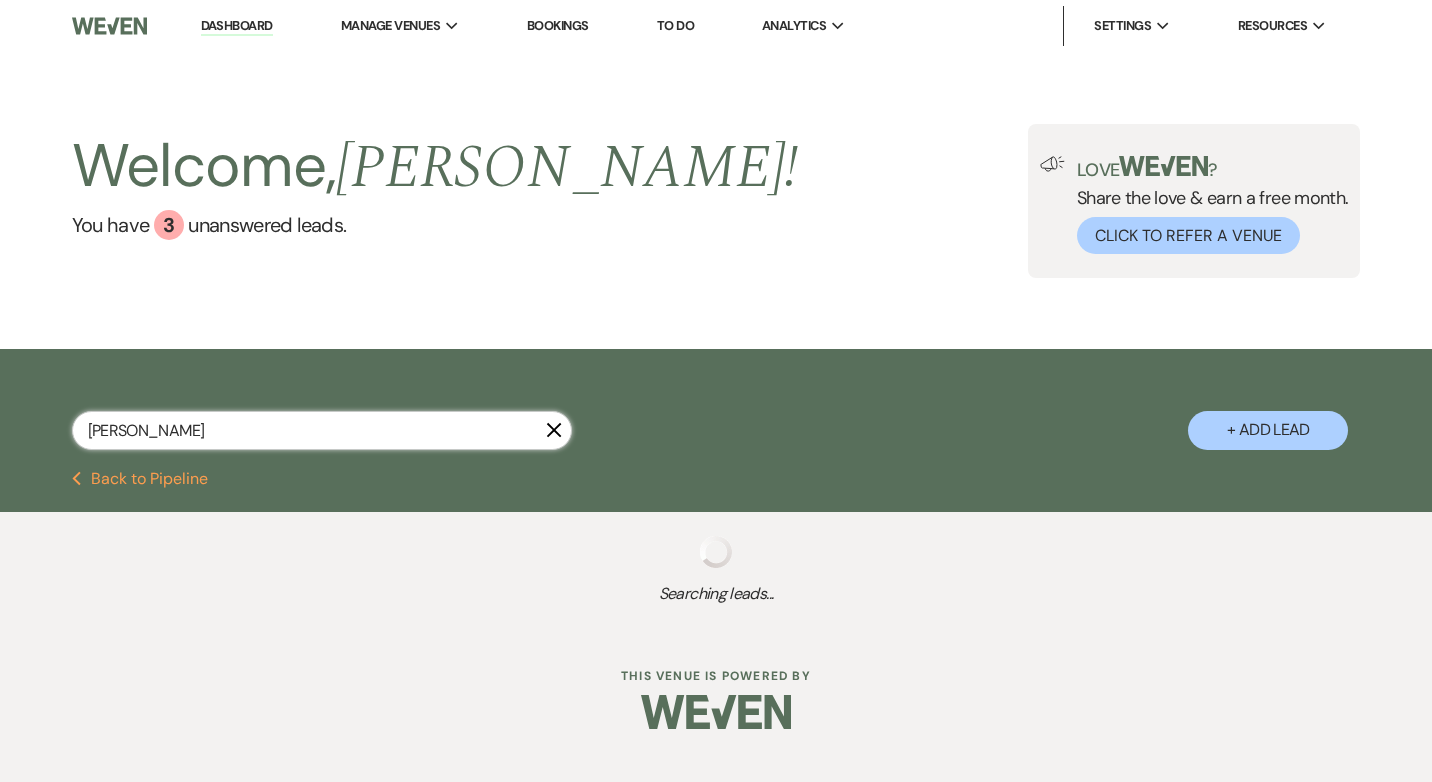 select on "8" 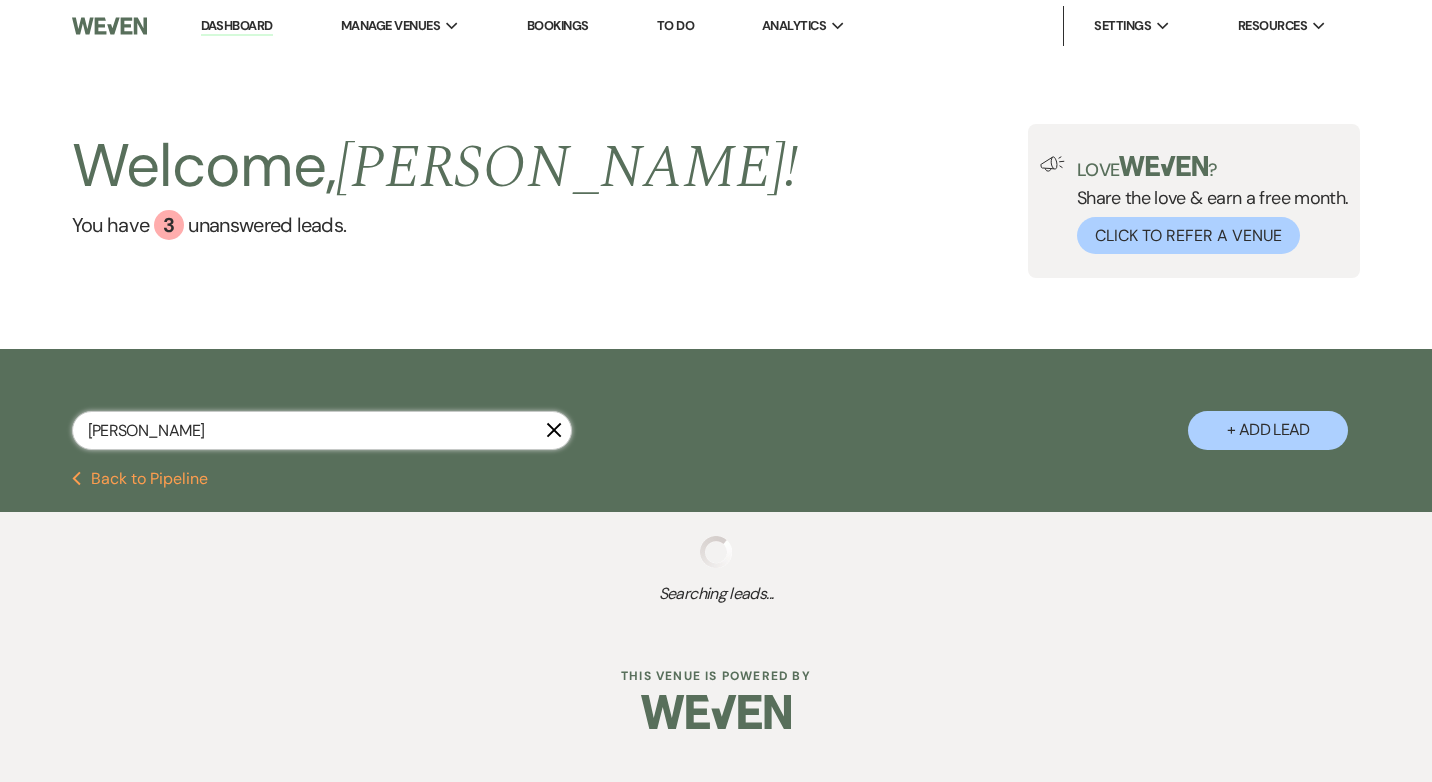 select on "5" 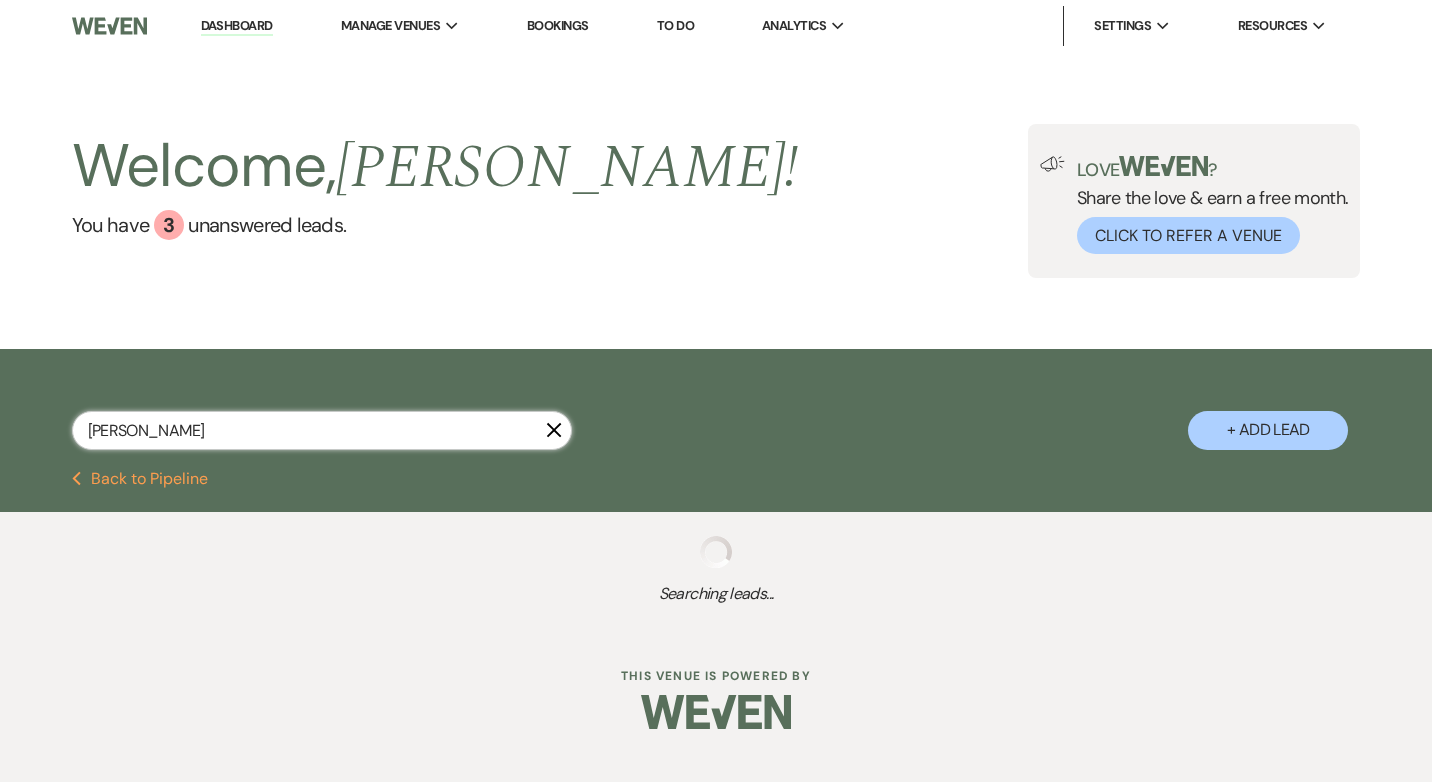 select on "8" 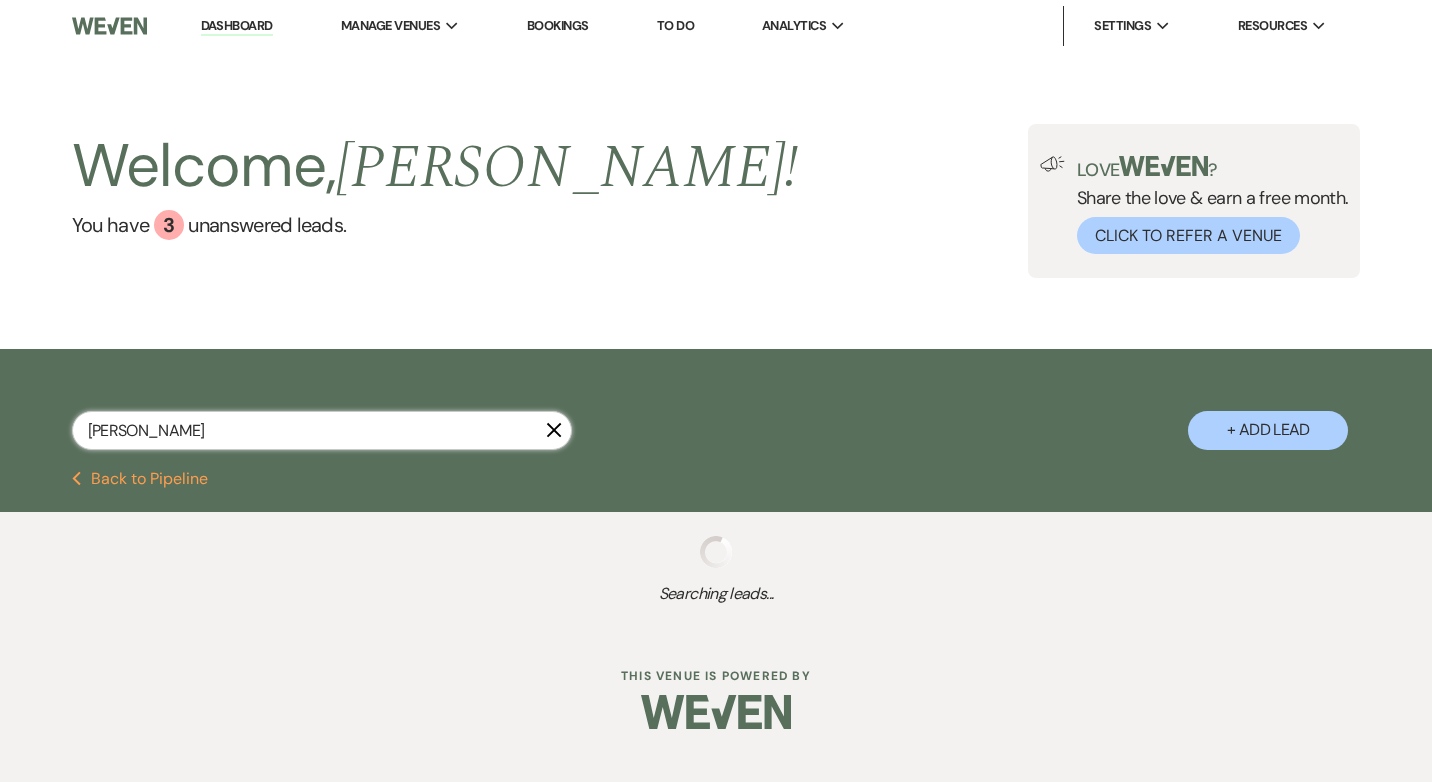 select on "5" 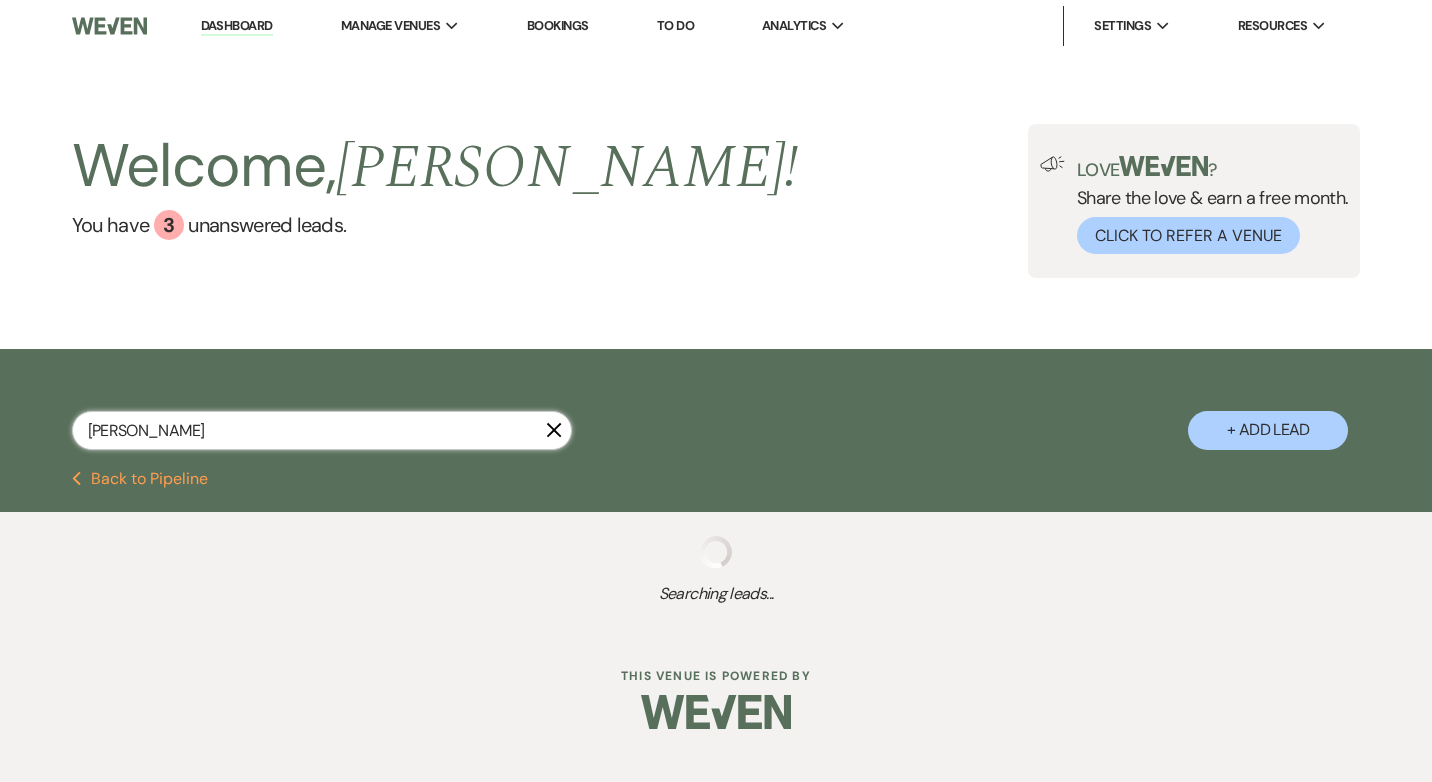 select on "8" 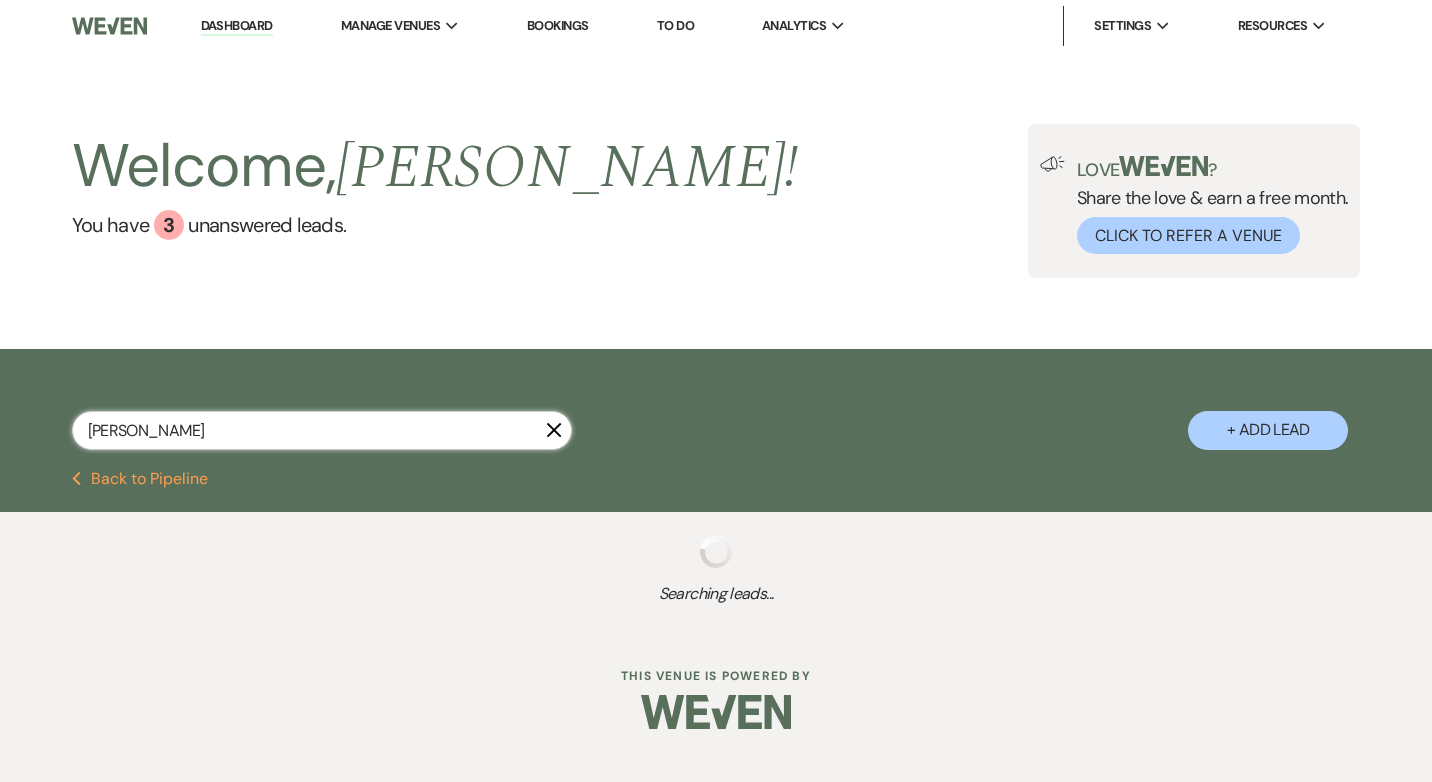 select on "5" 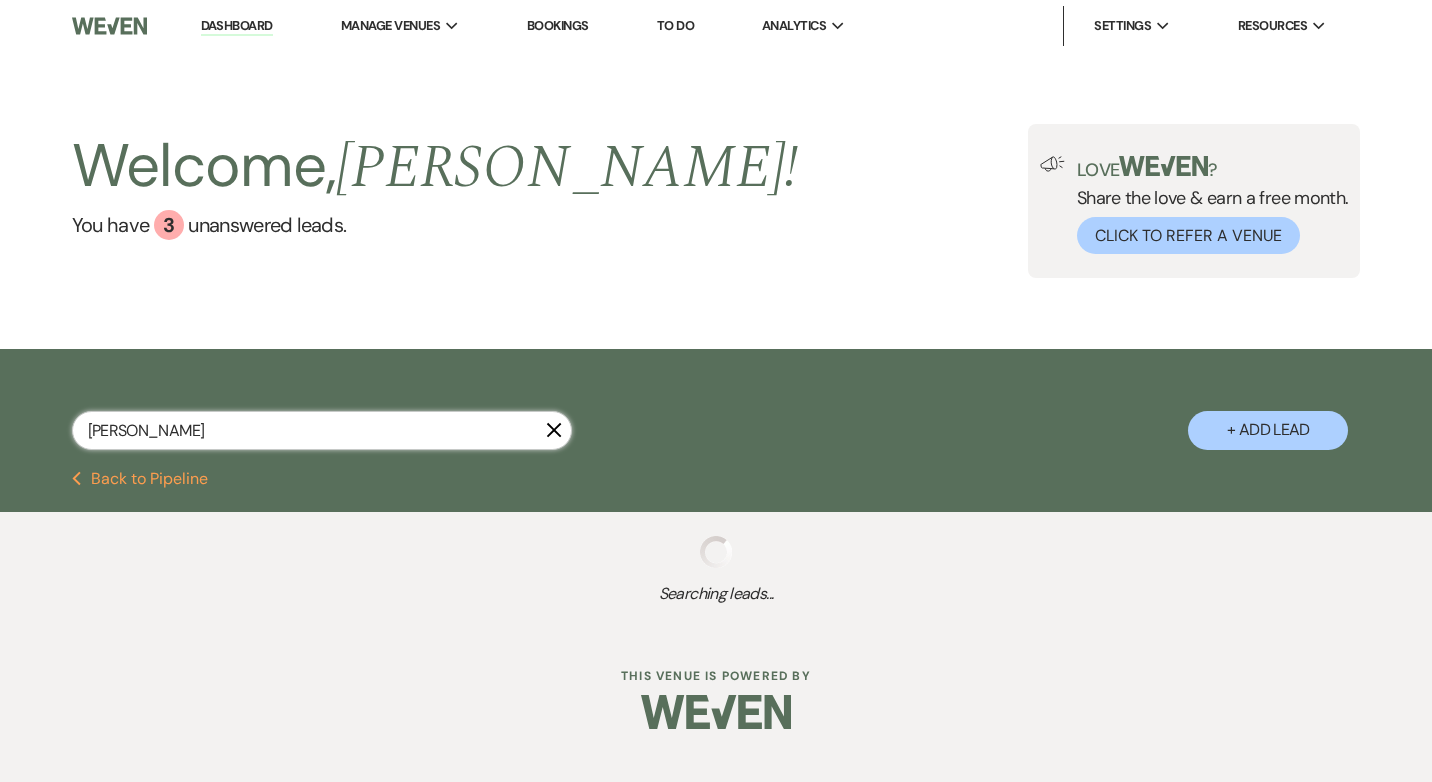 select on "8" 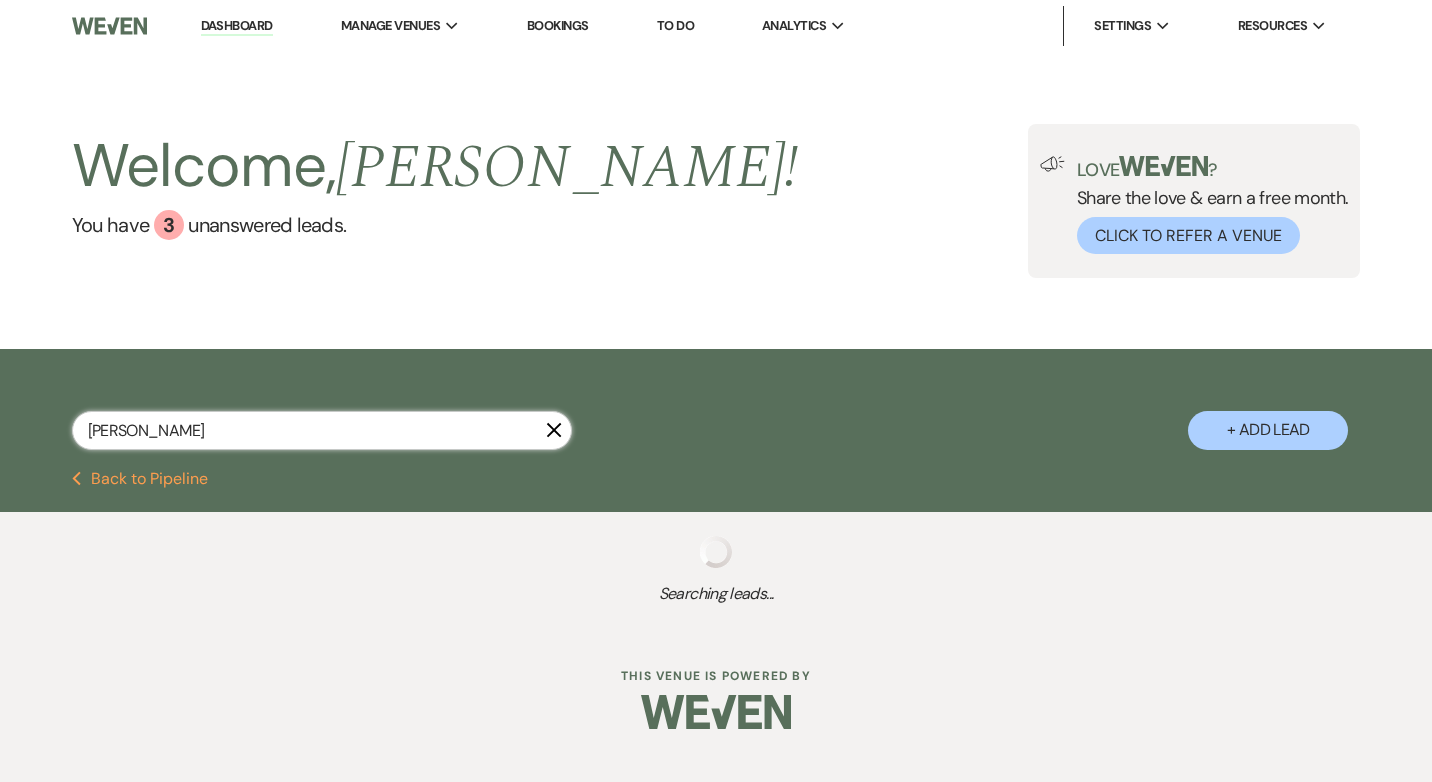 select on "5" 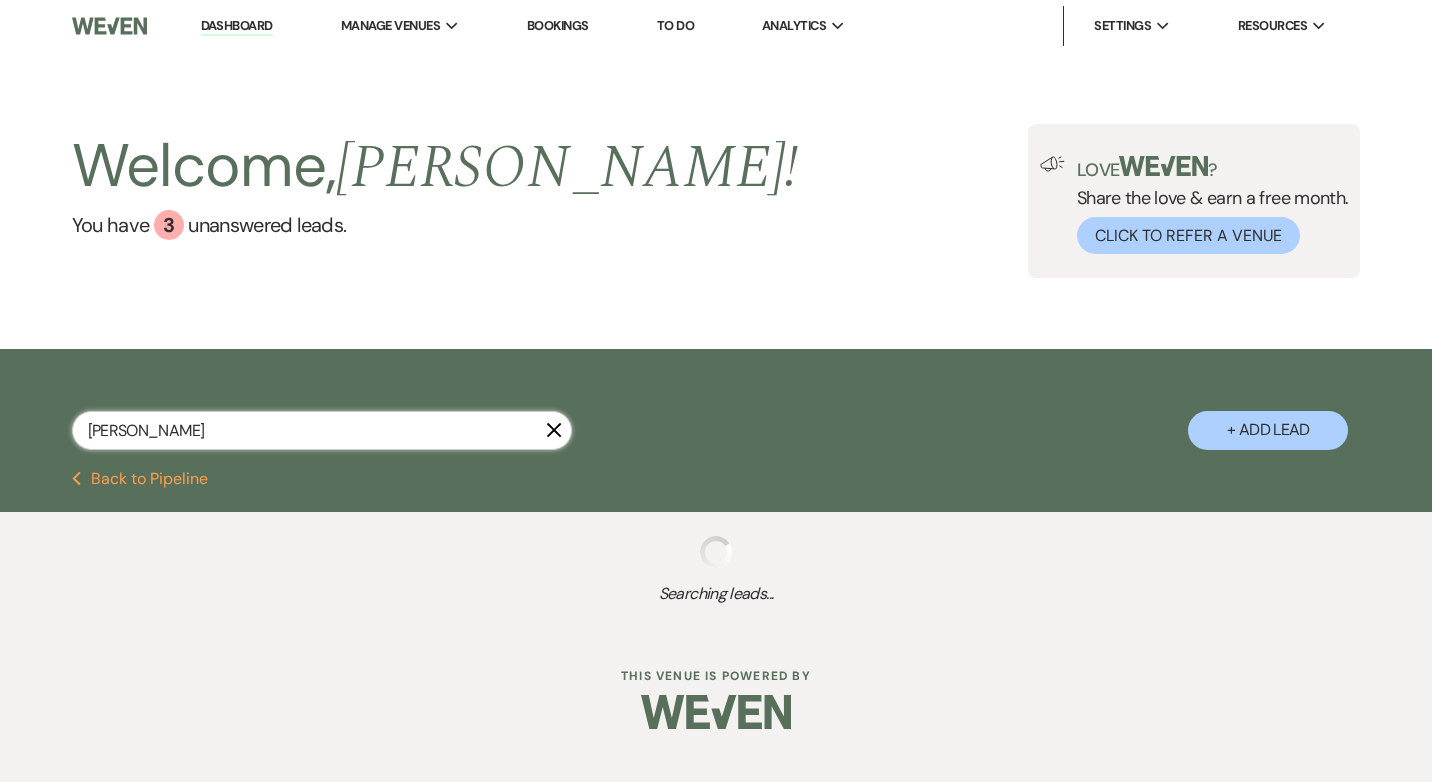 select on "8" 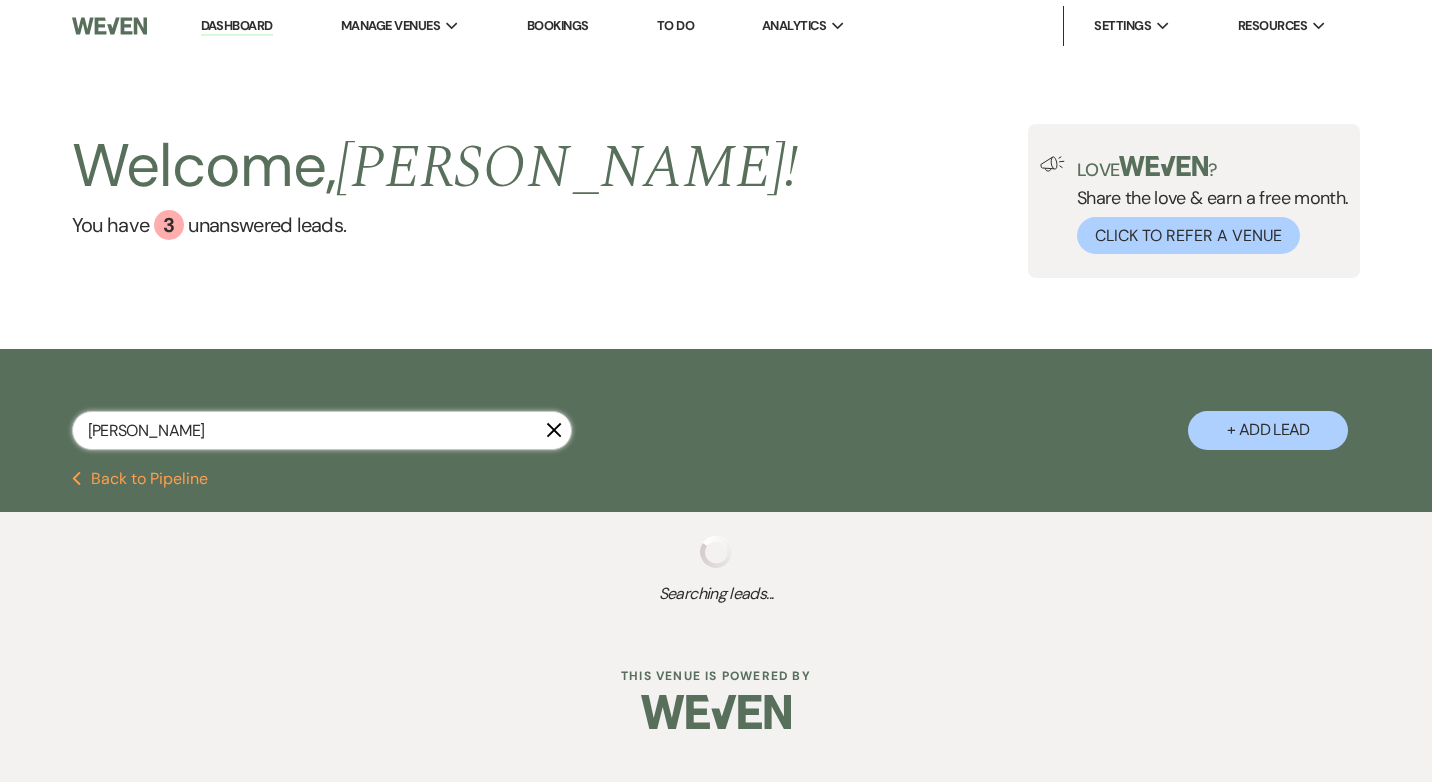 select on "11" 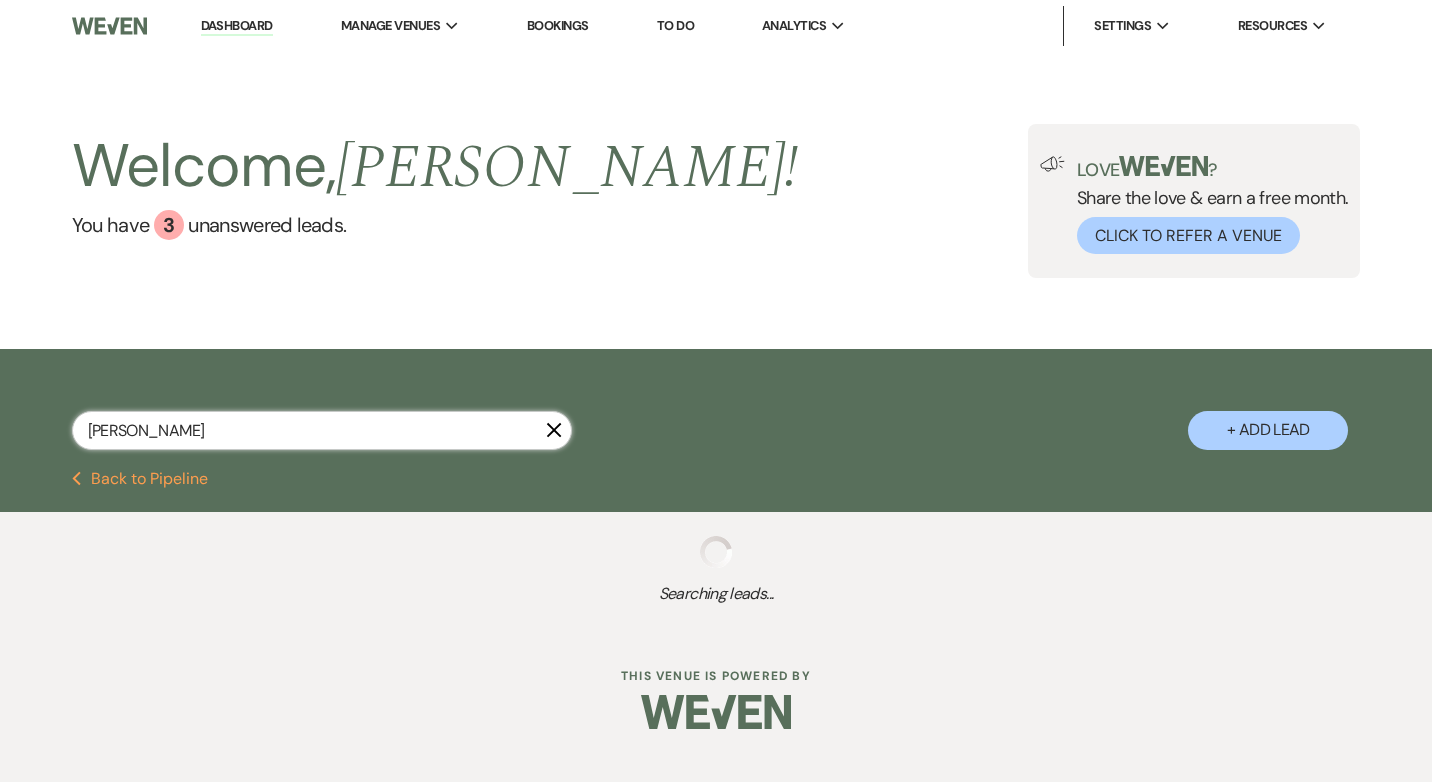 select on "8" 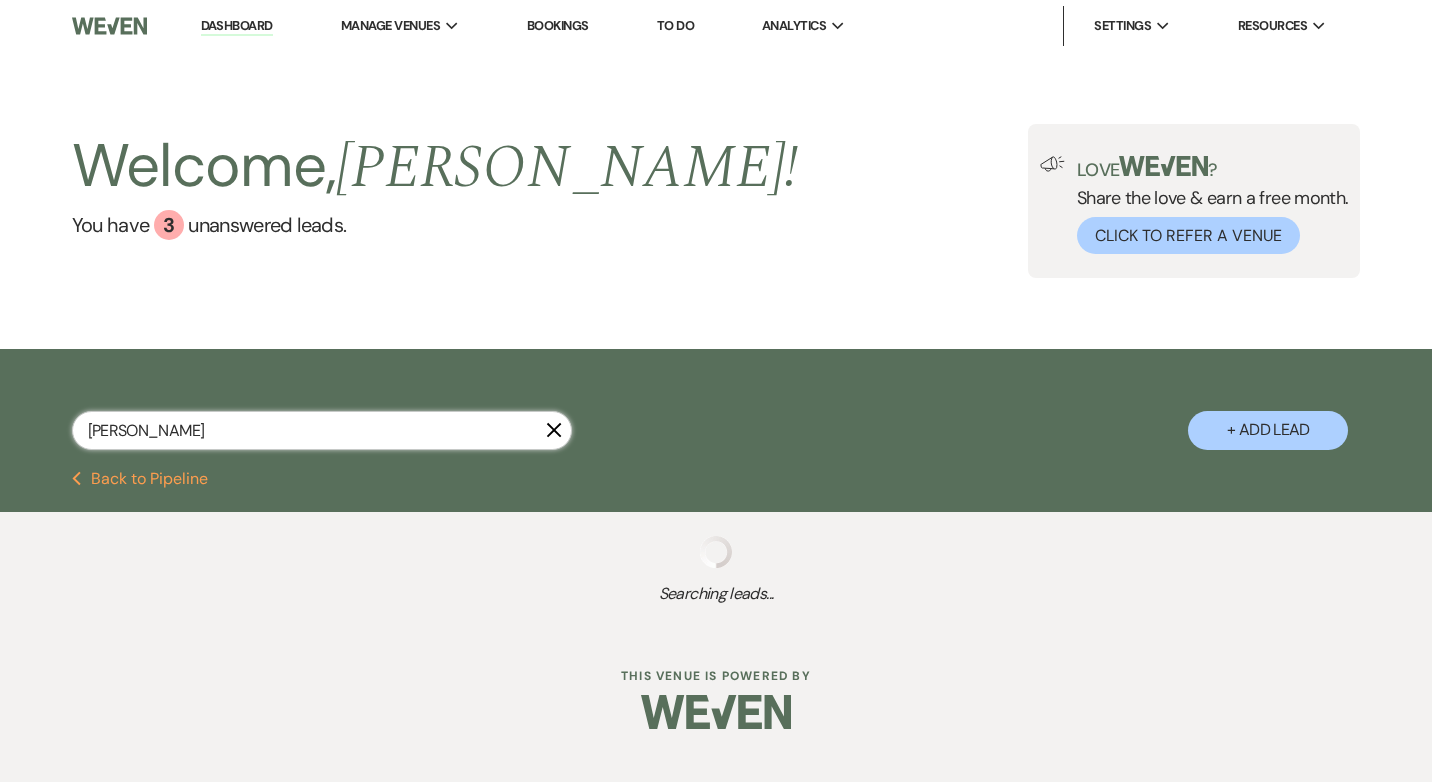 select on "5" 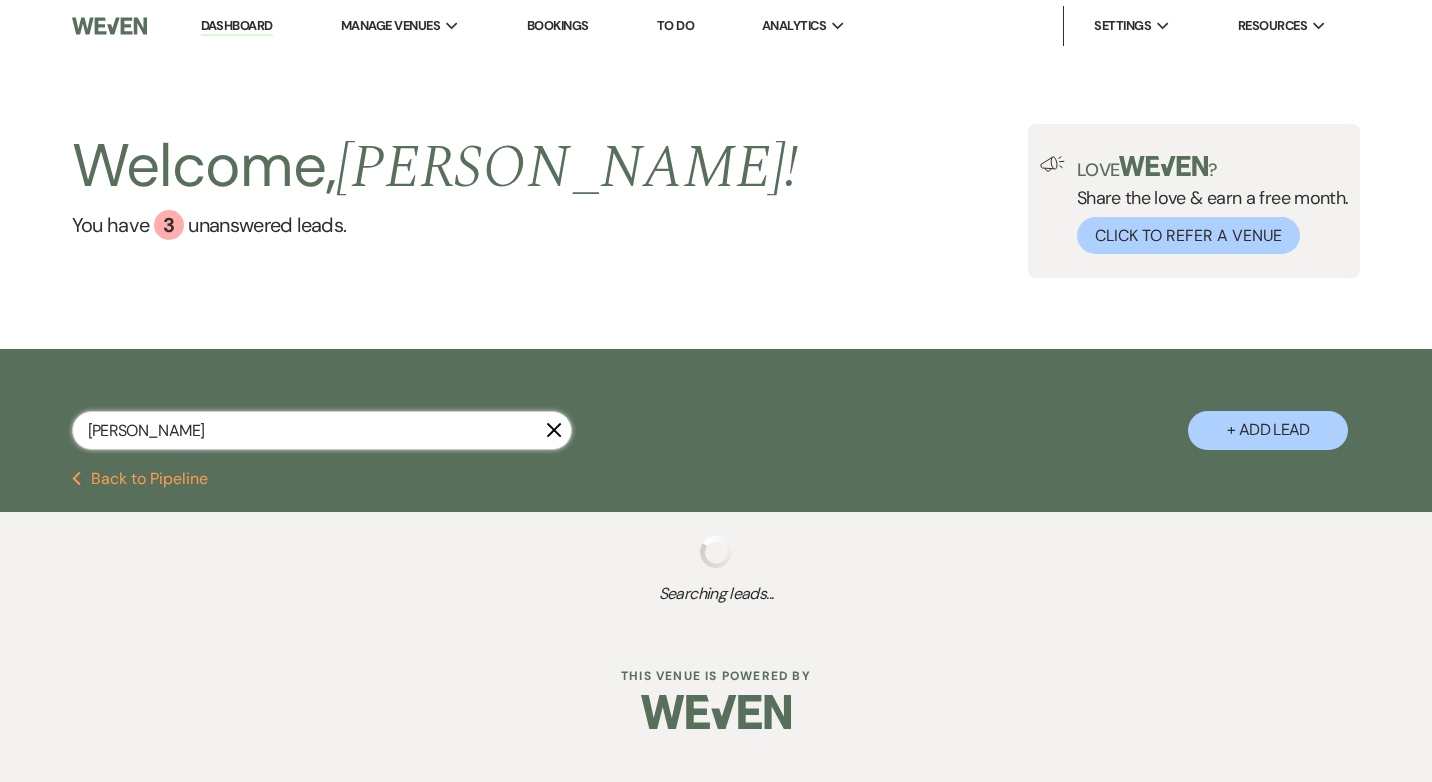 select on "8" 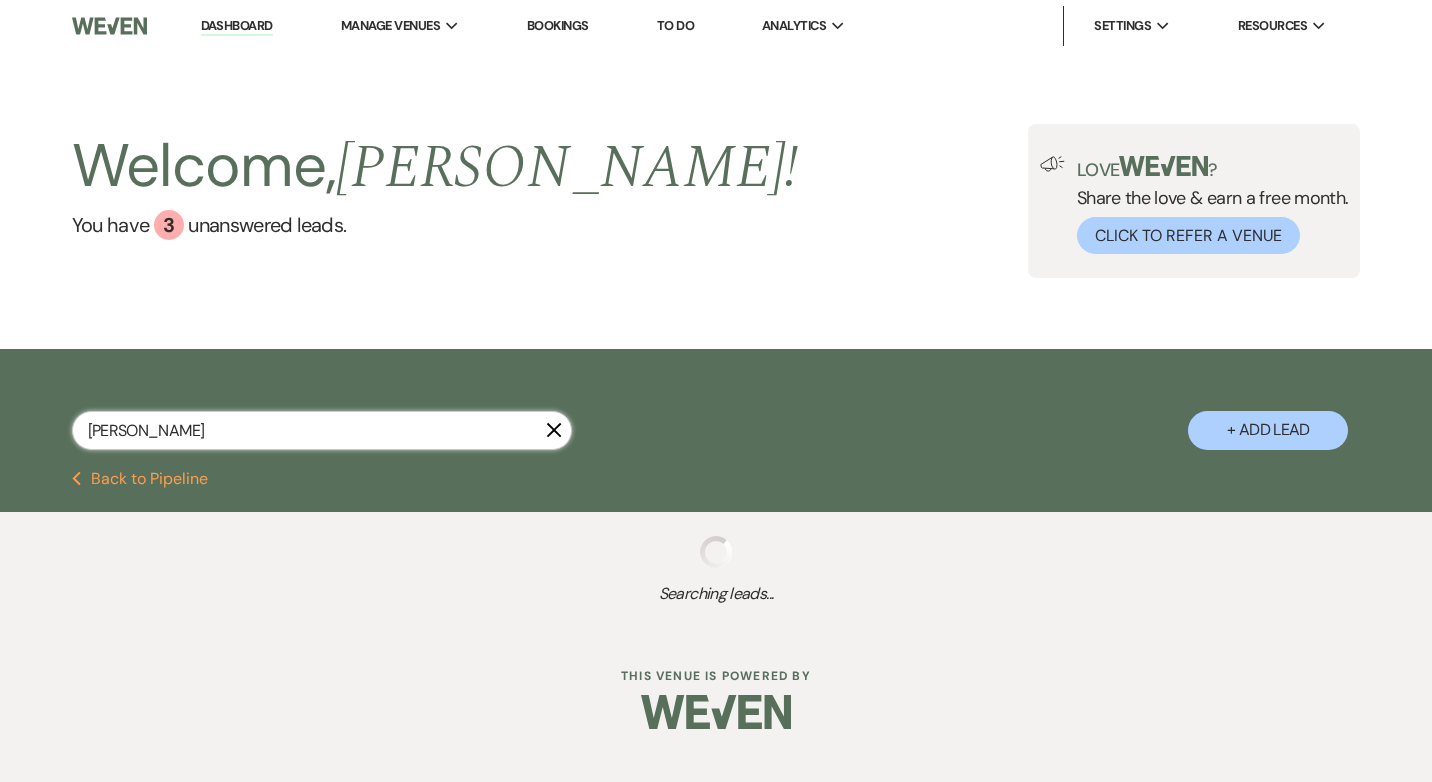 select on "5" 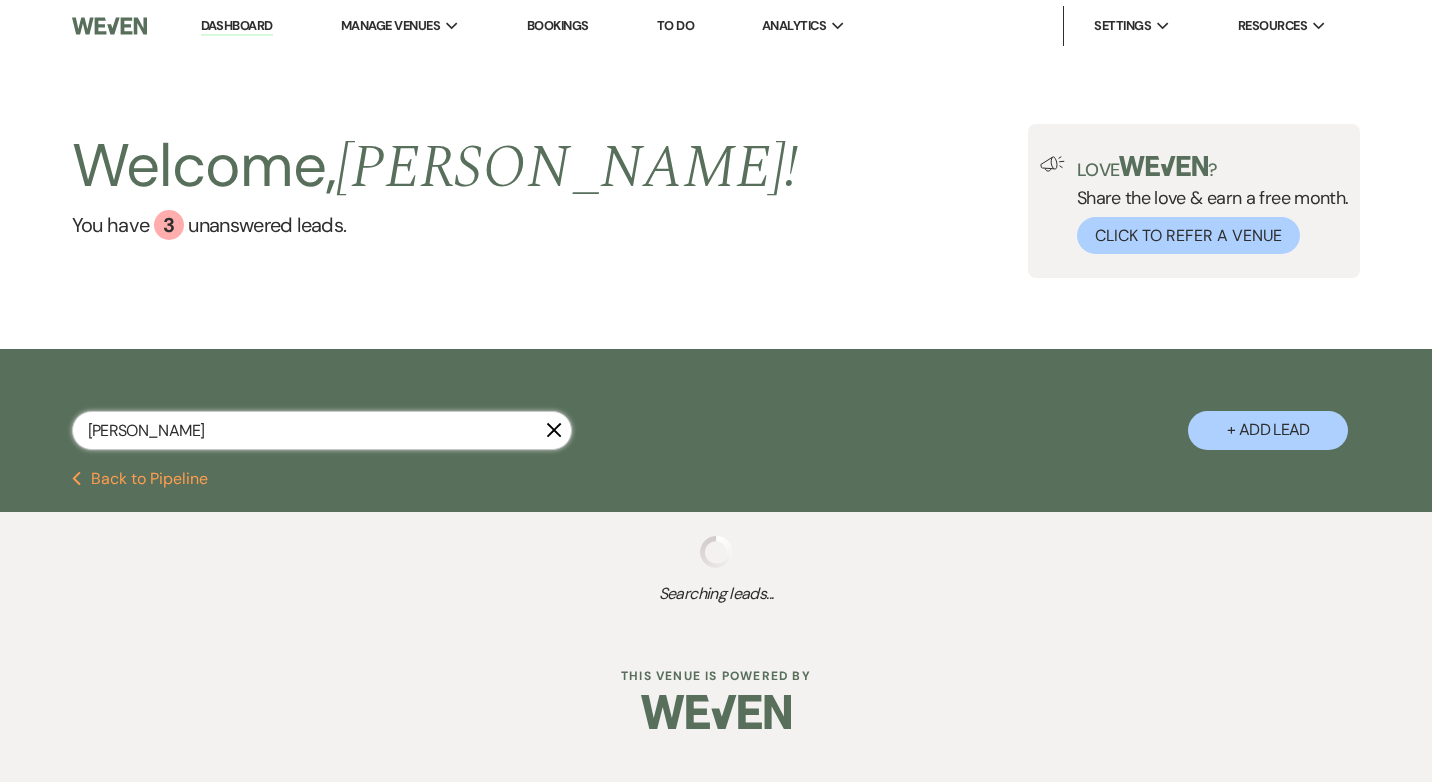 select on "8" 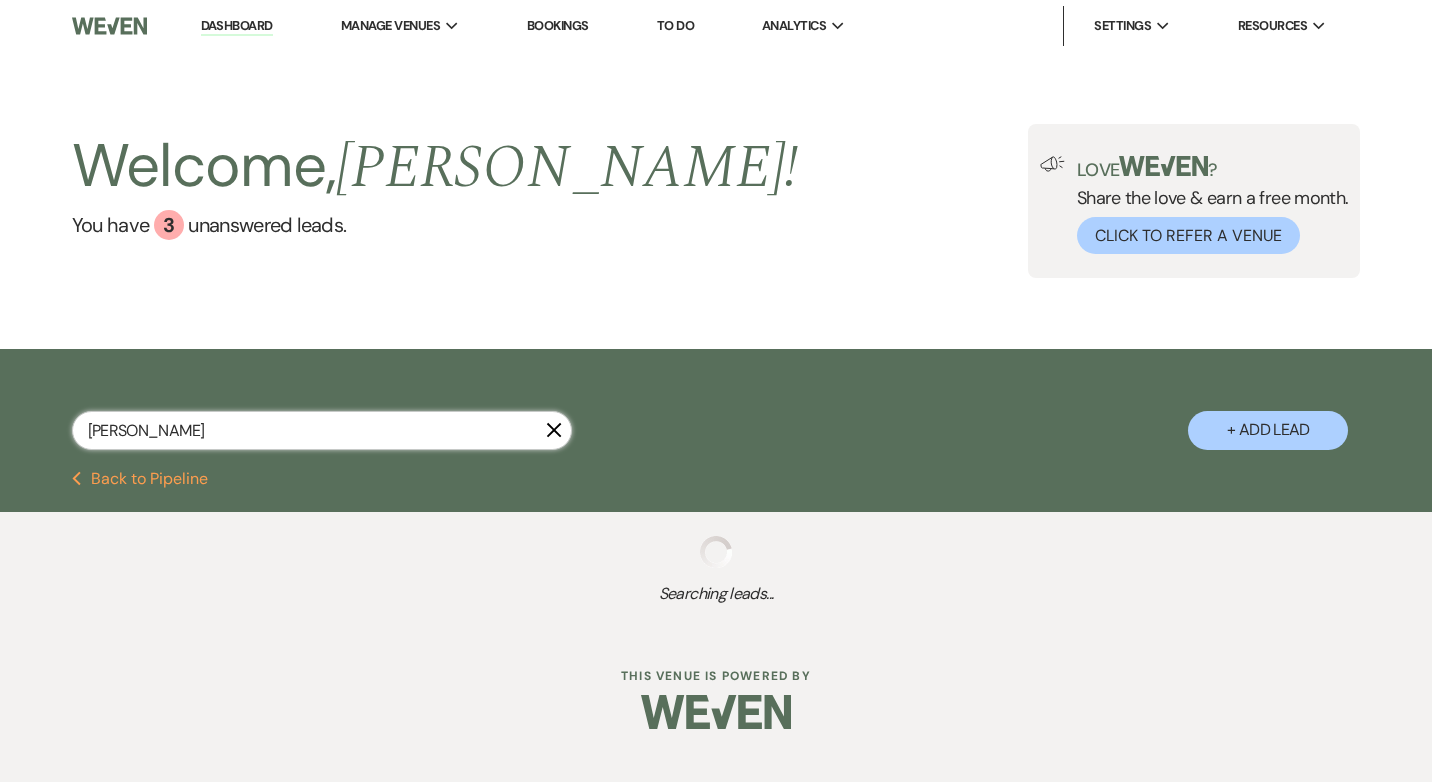 select on "5" 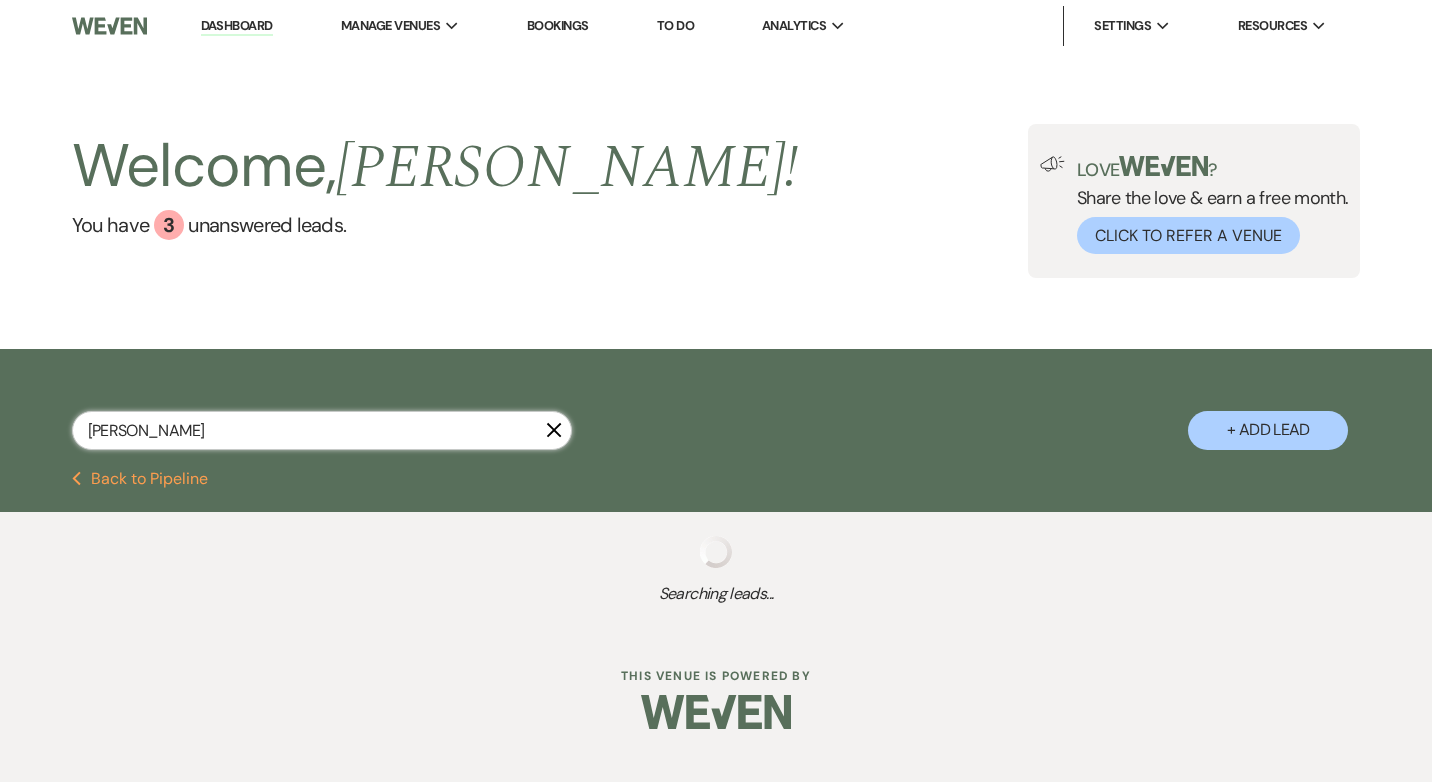 select on "8" 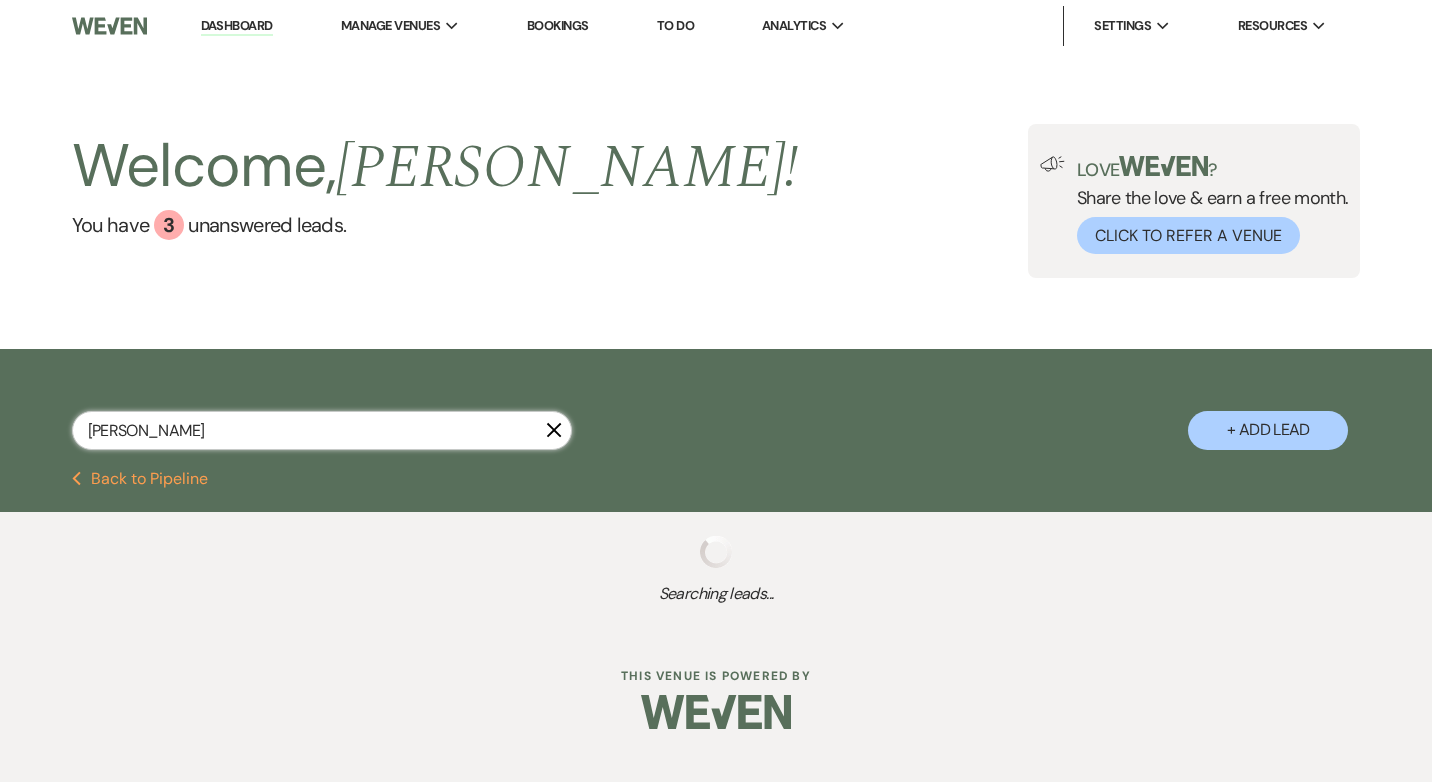 select on "6" 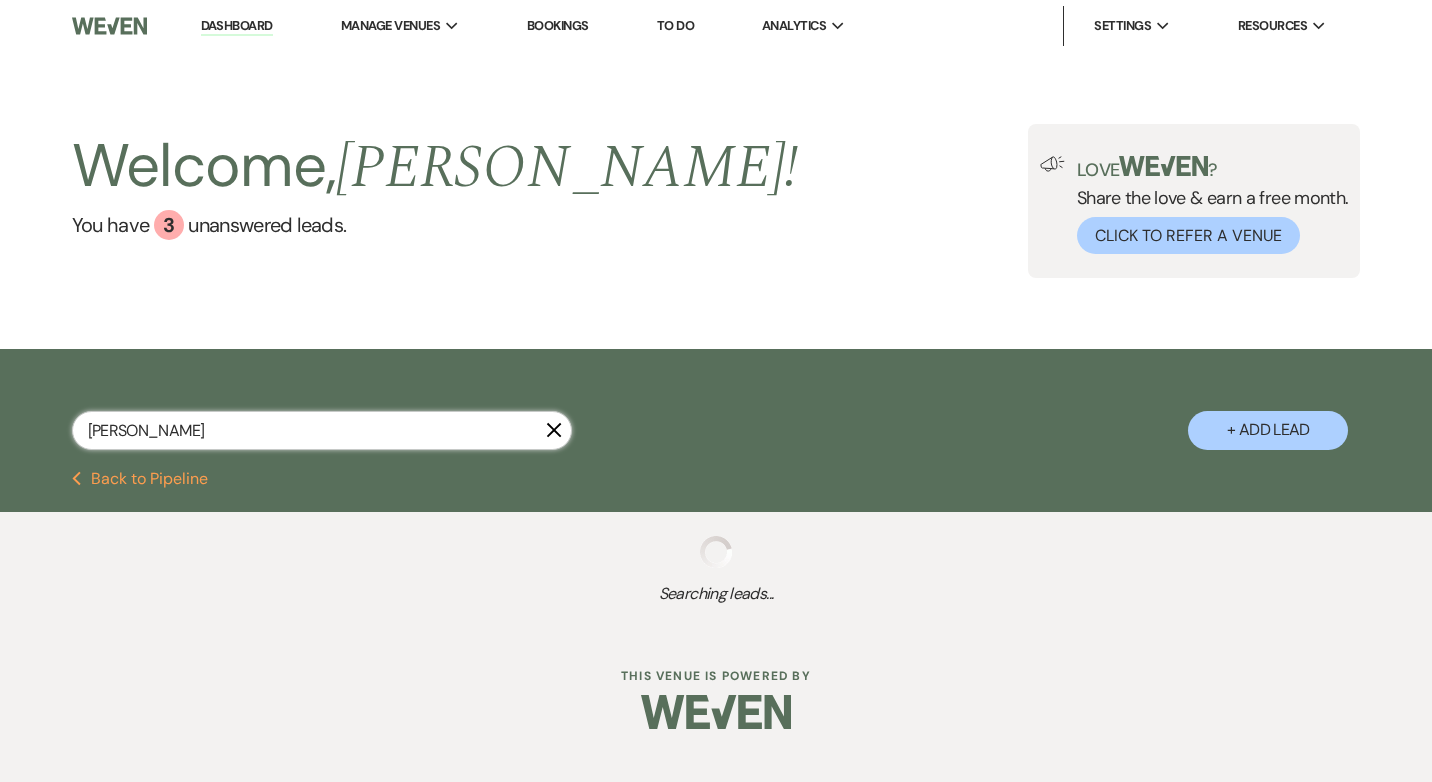 select on "8" 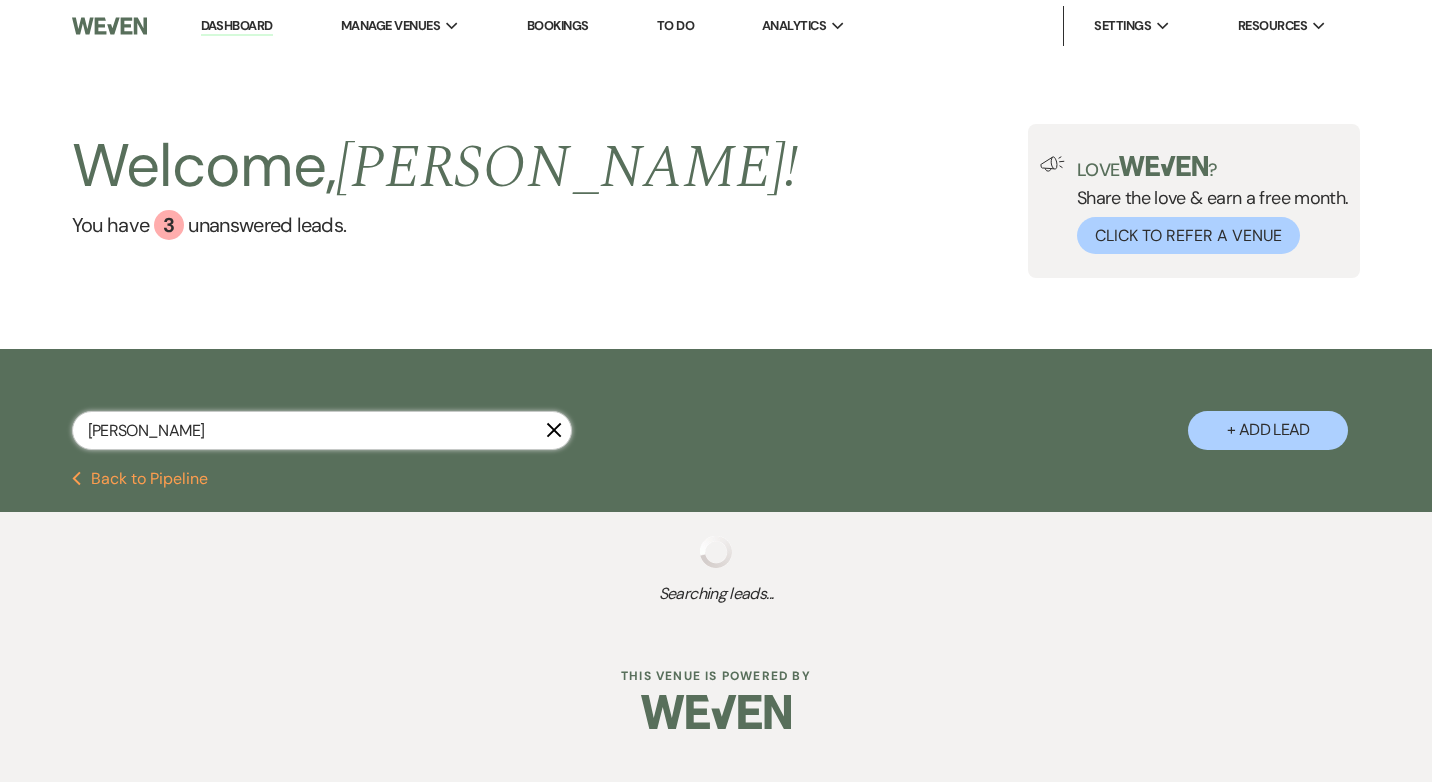 select on "5" 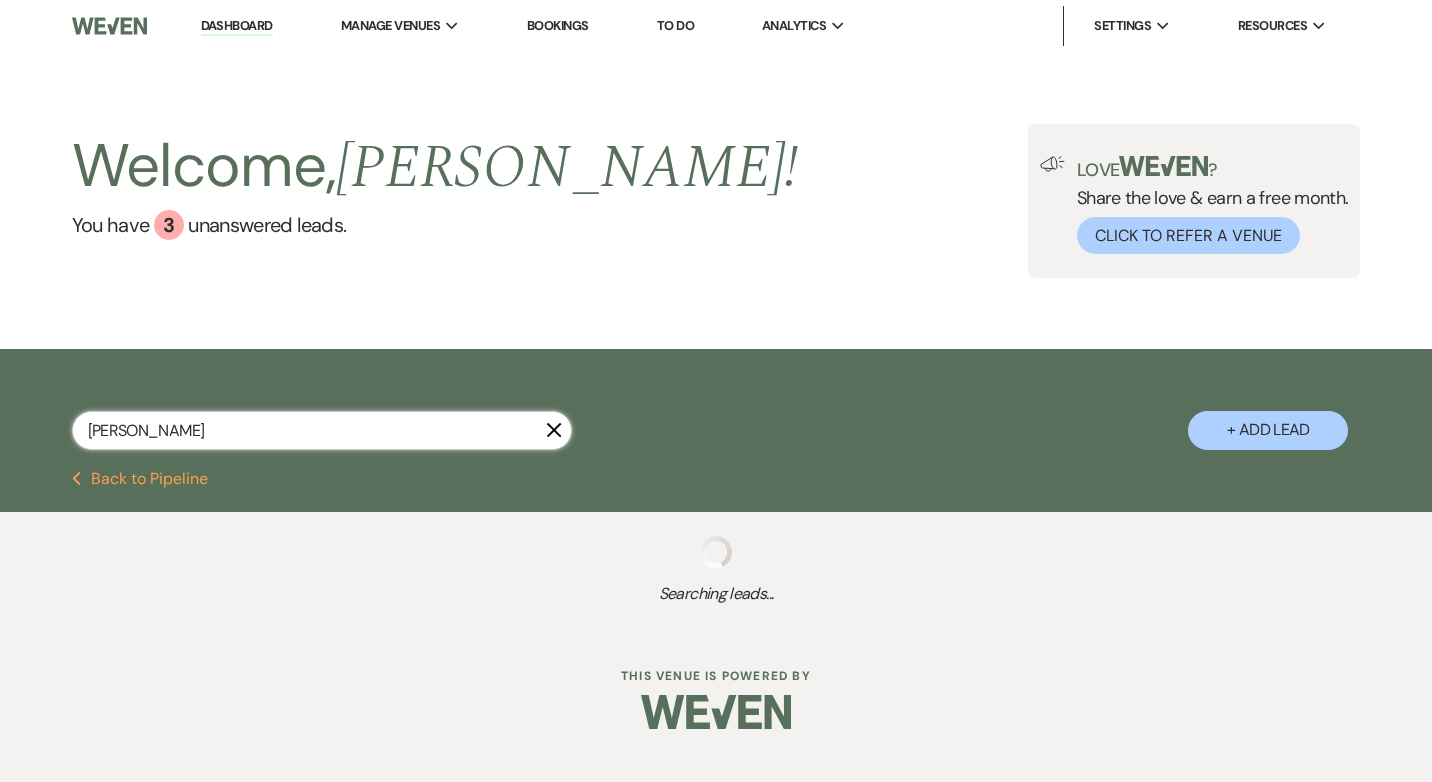 select on "8" 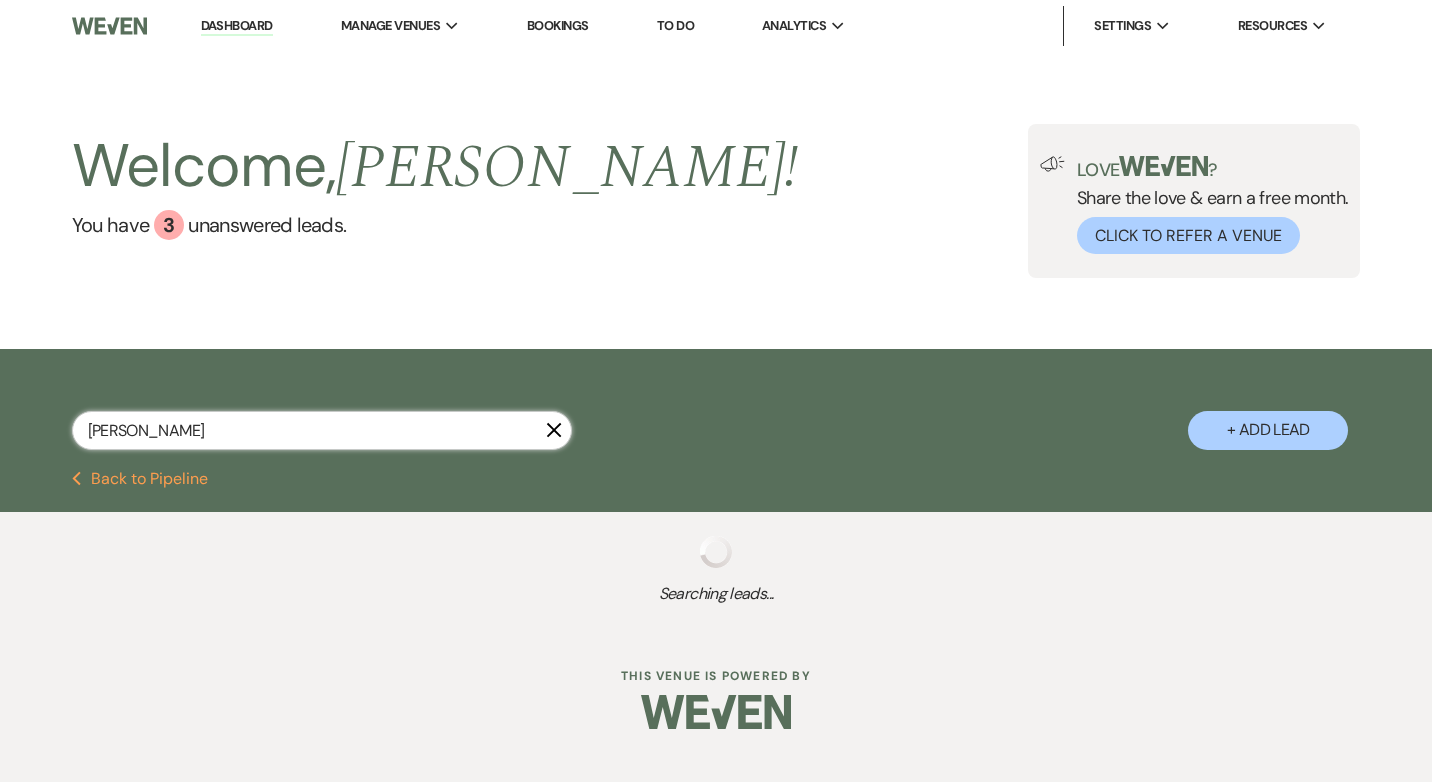 select on "5" 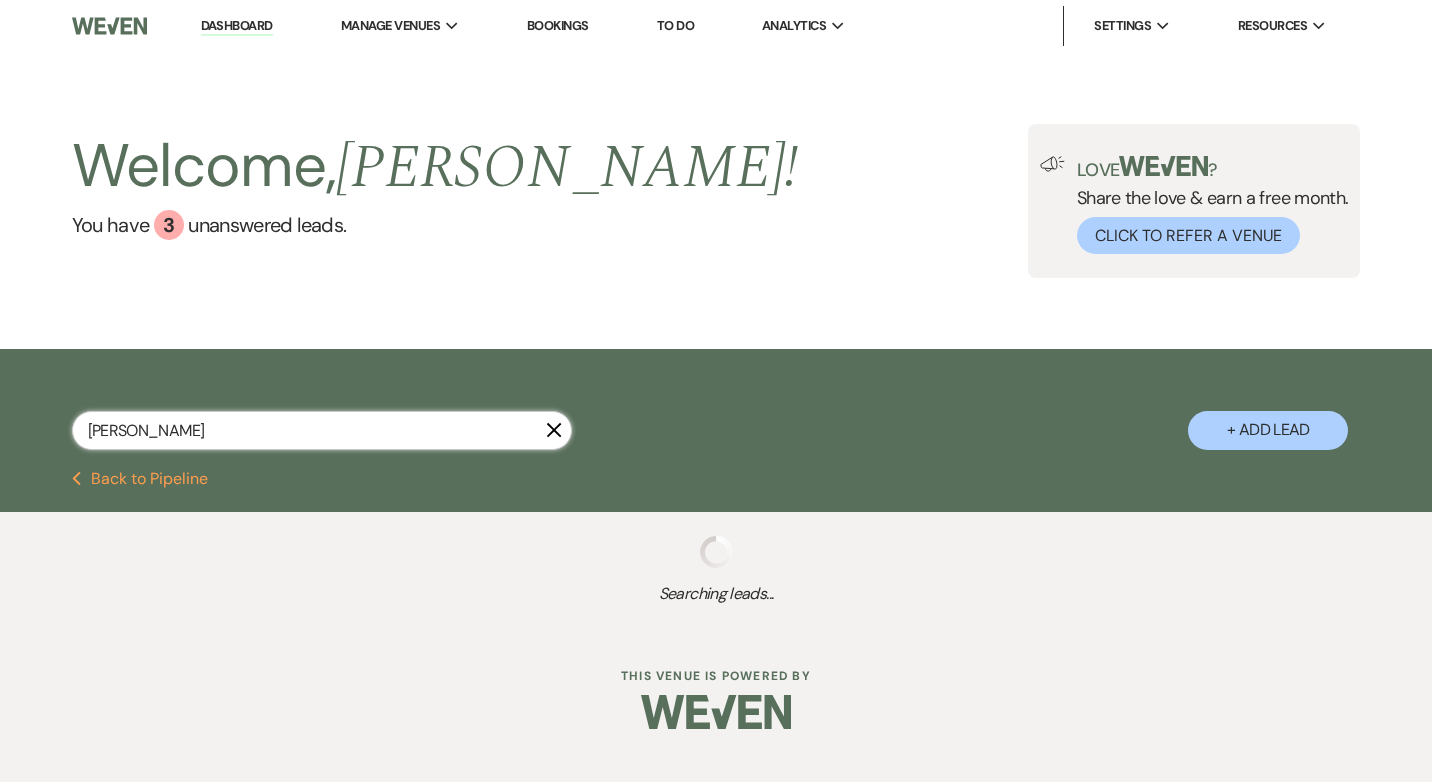 select on "8" 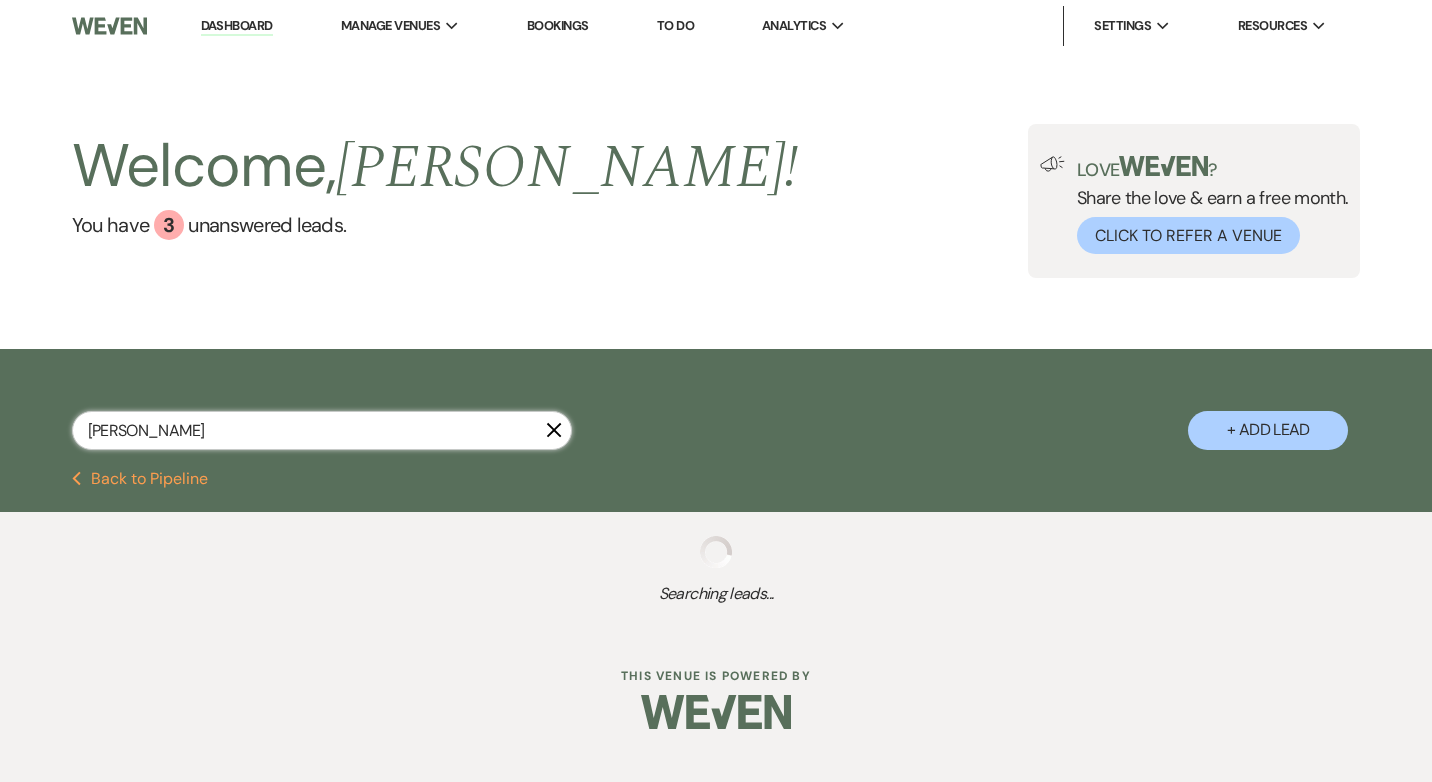 select on "5" 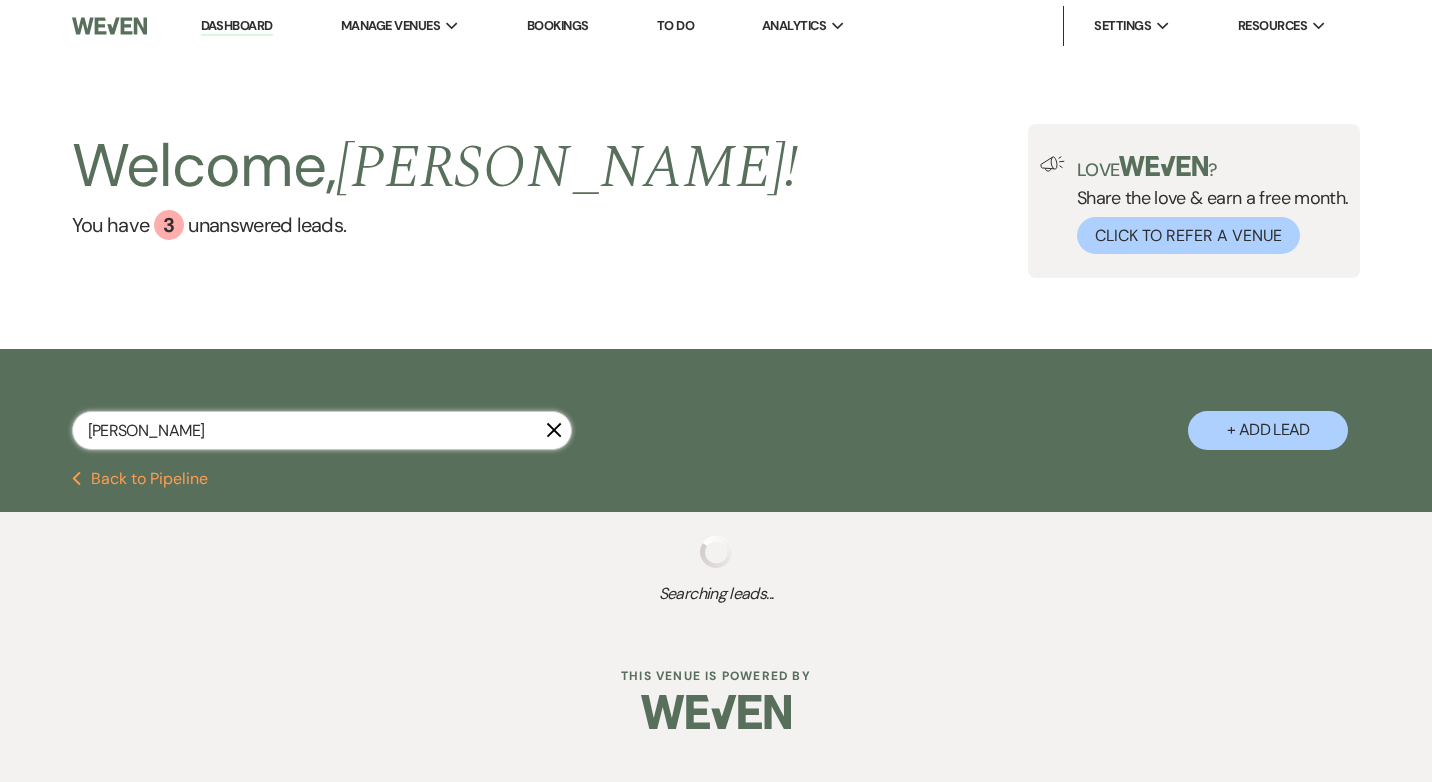 select on "8" 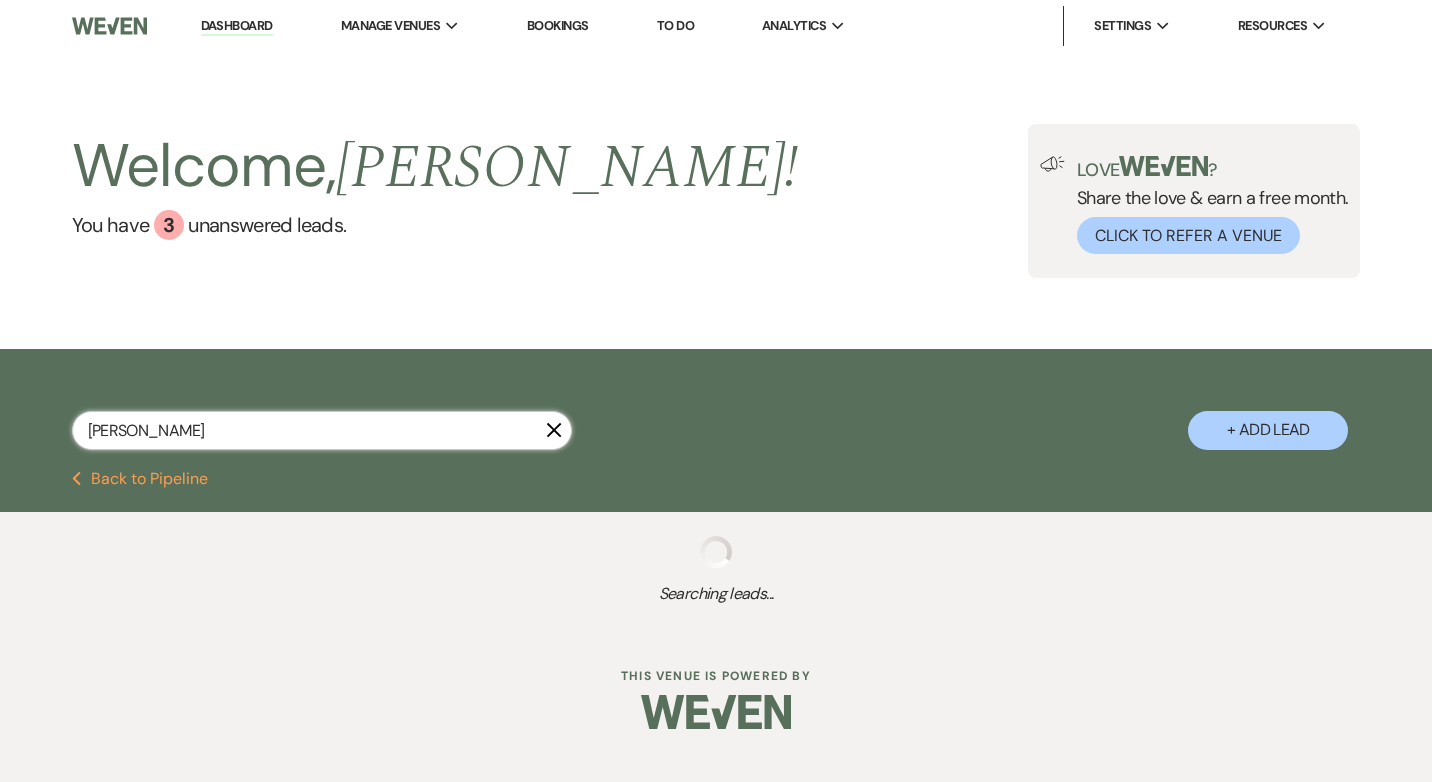 select on "5" 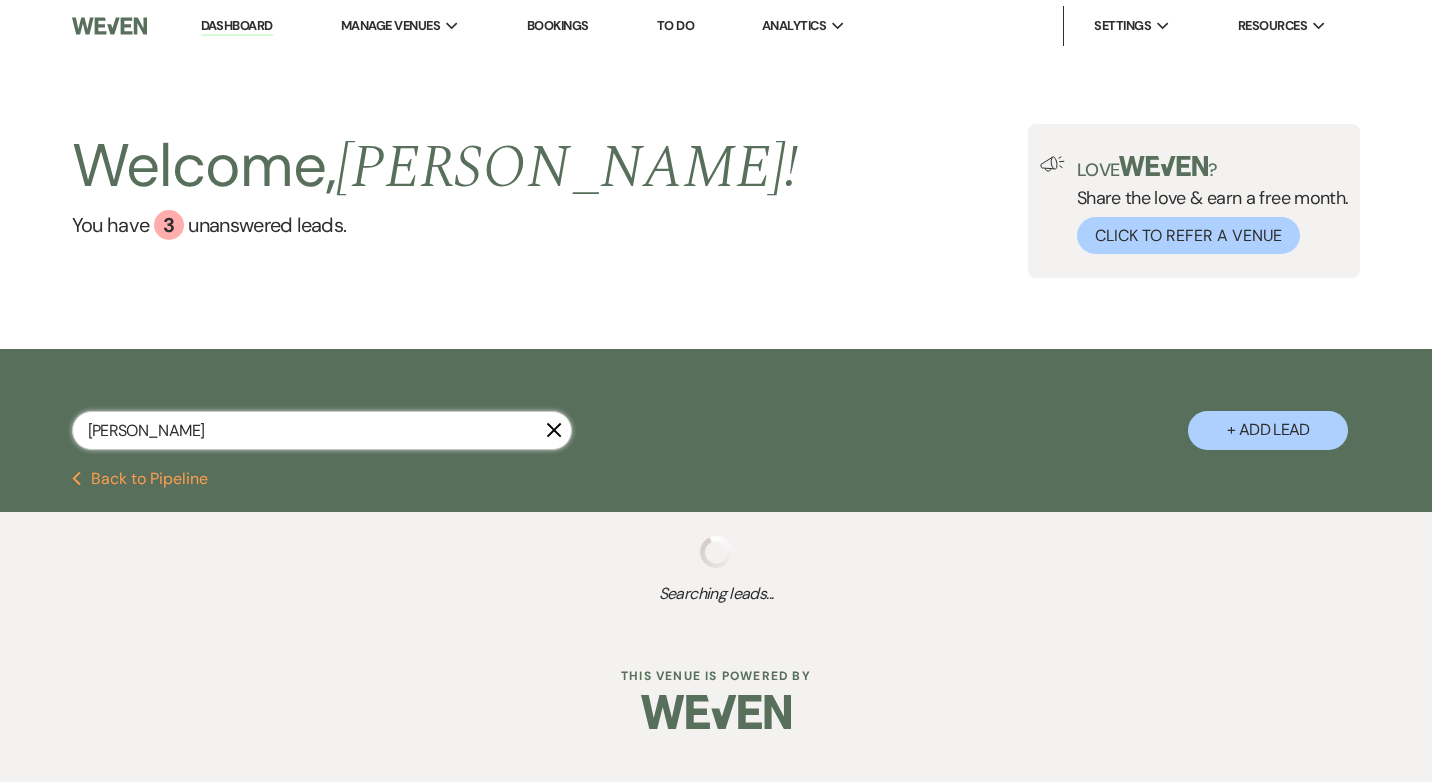 select on "8" 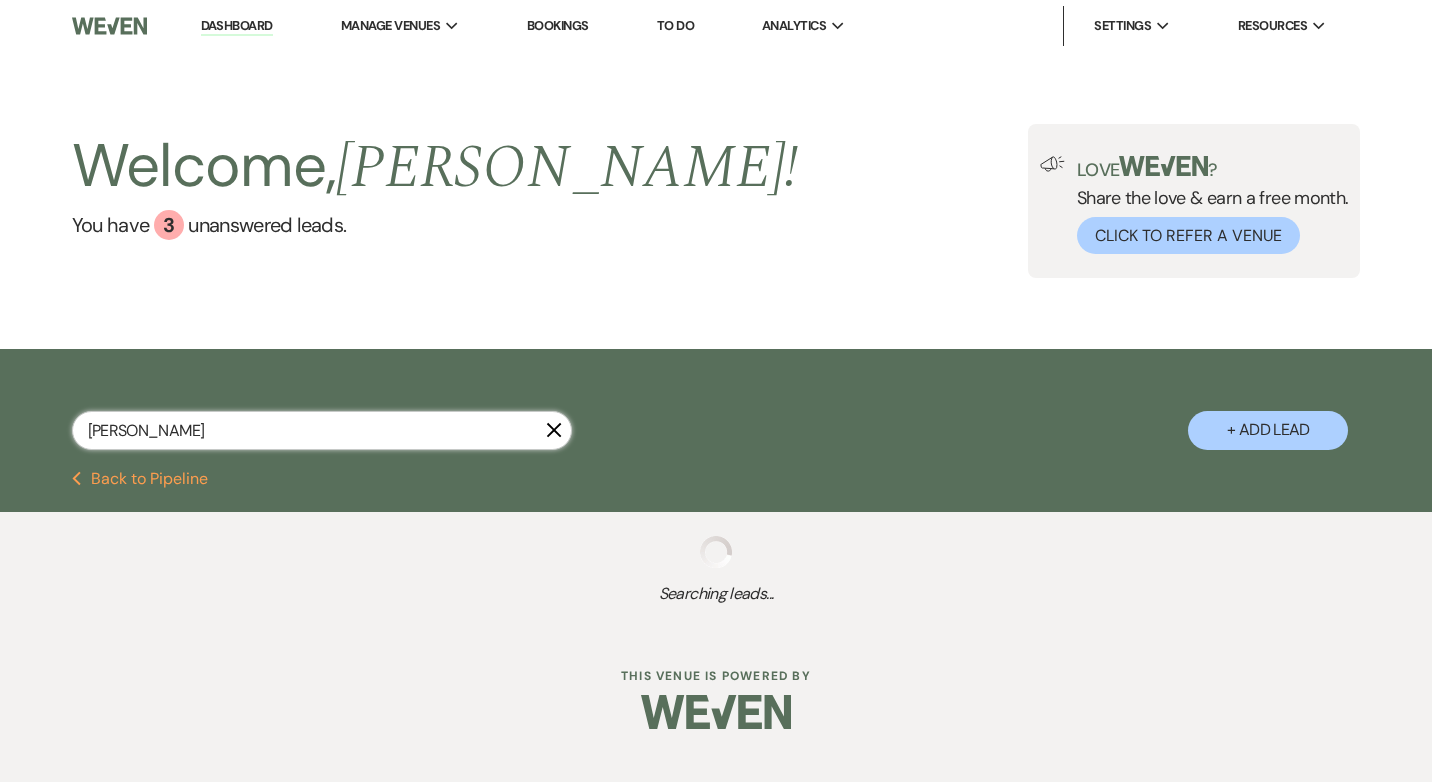 select on "4" 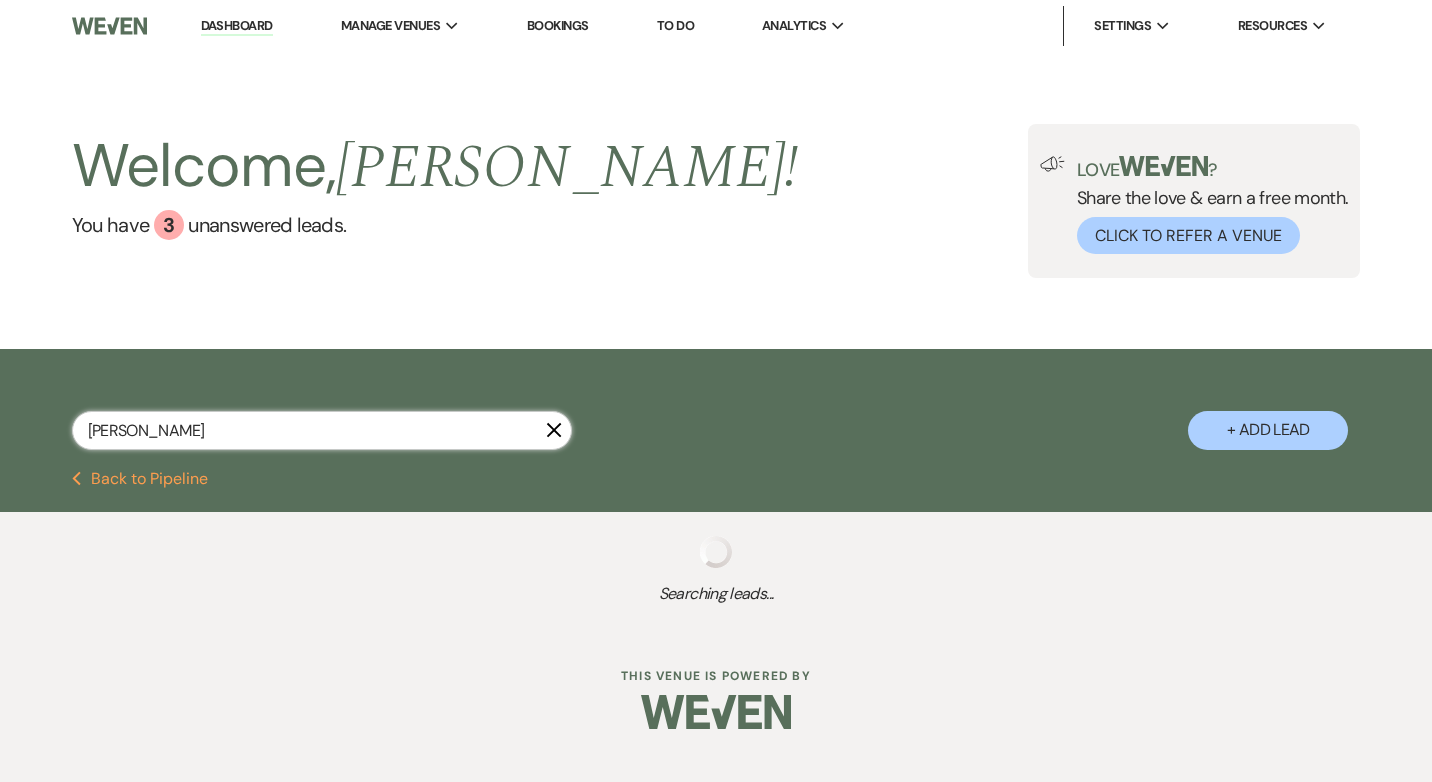 select on "8" 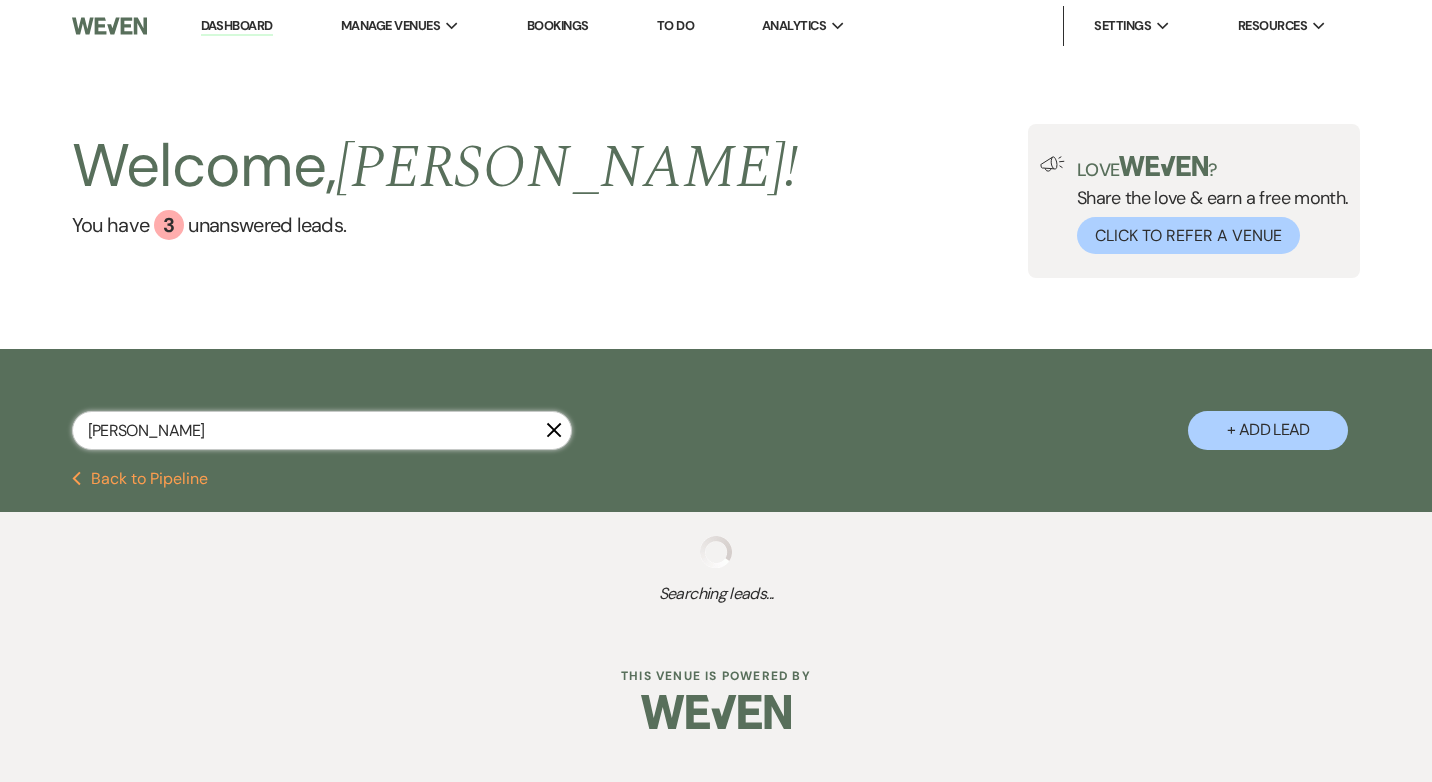 select on "5" 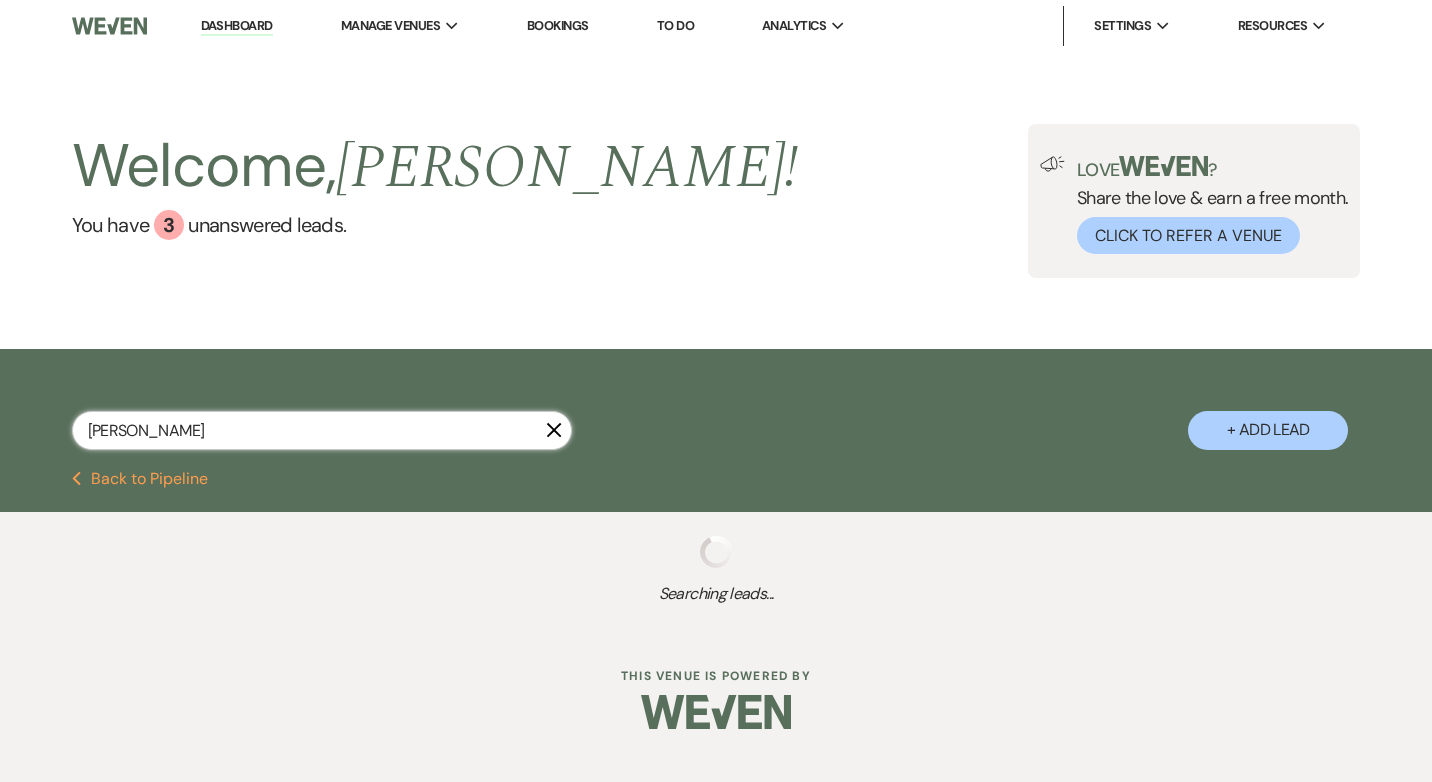 select on "5" 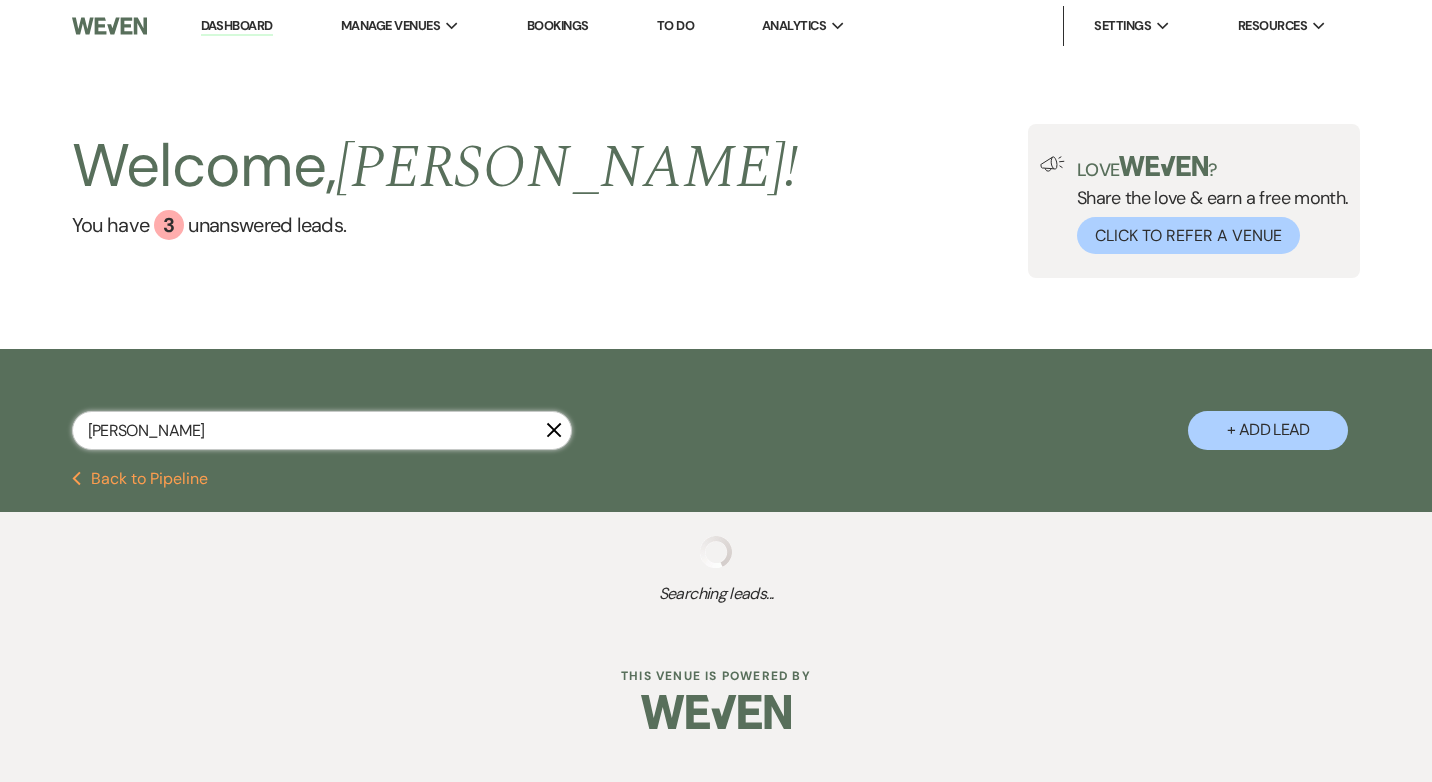 select on "8" 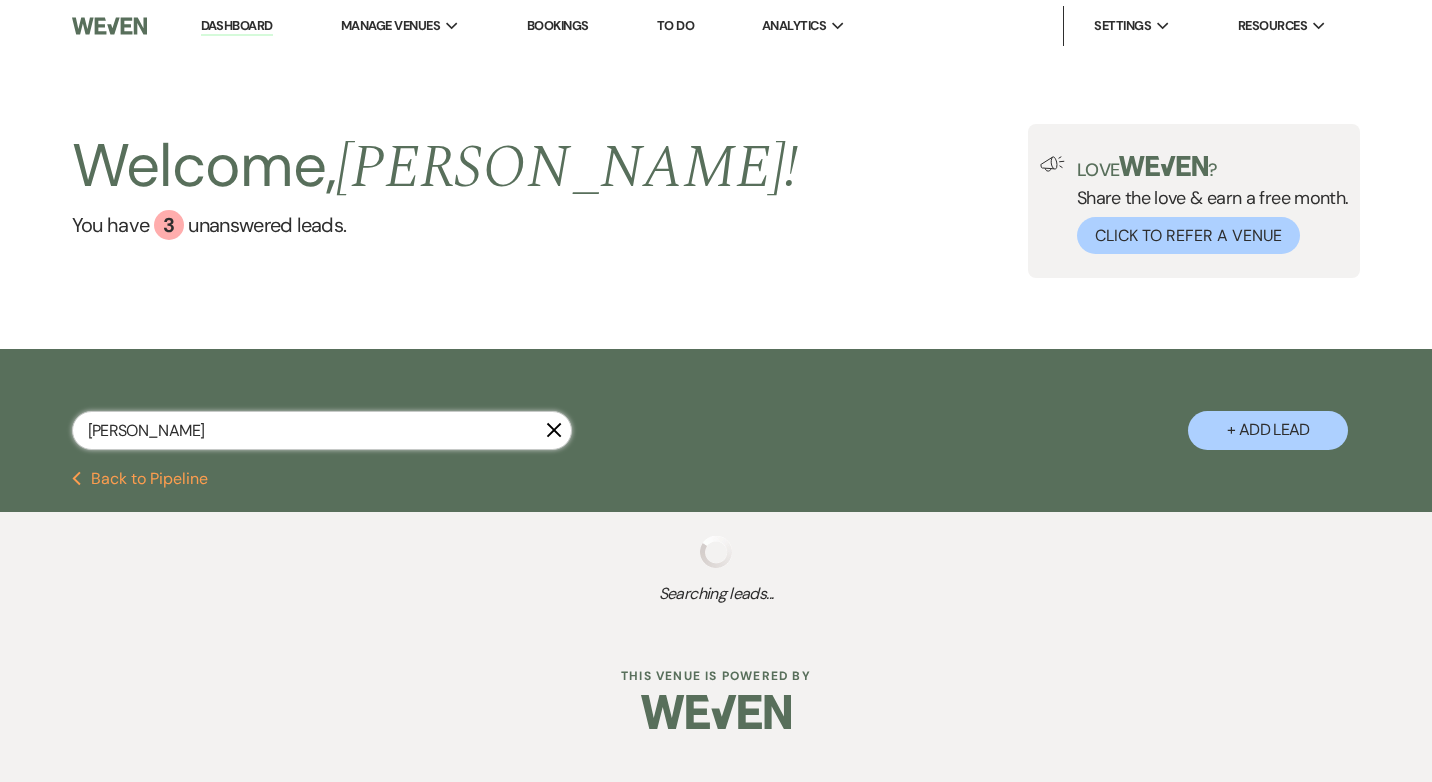 select on "5" 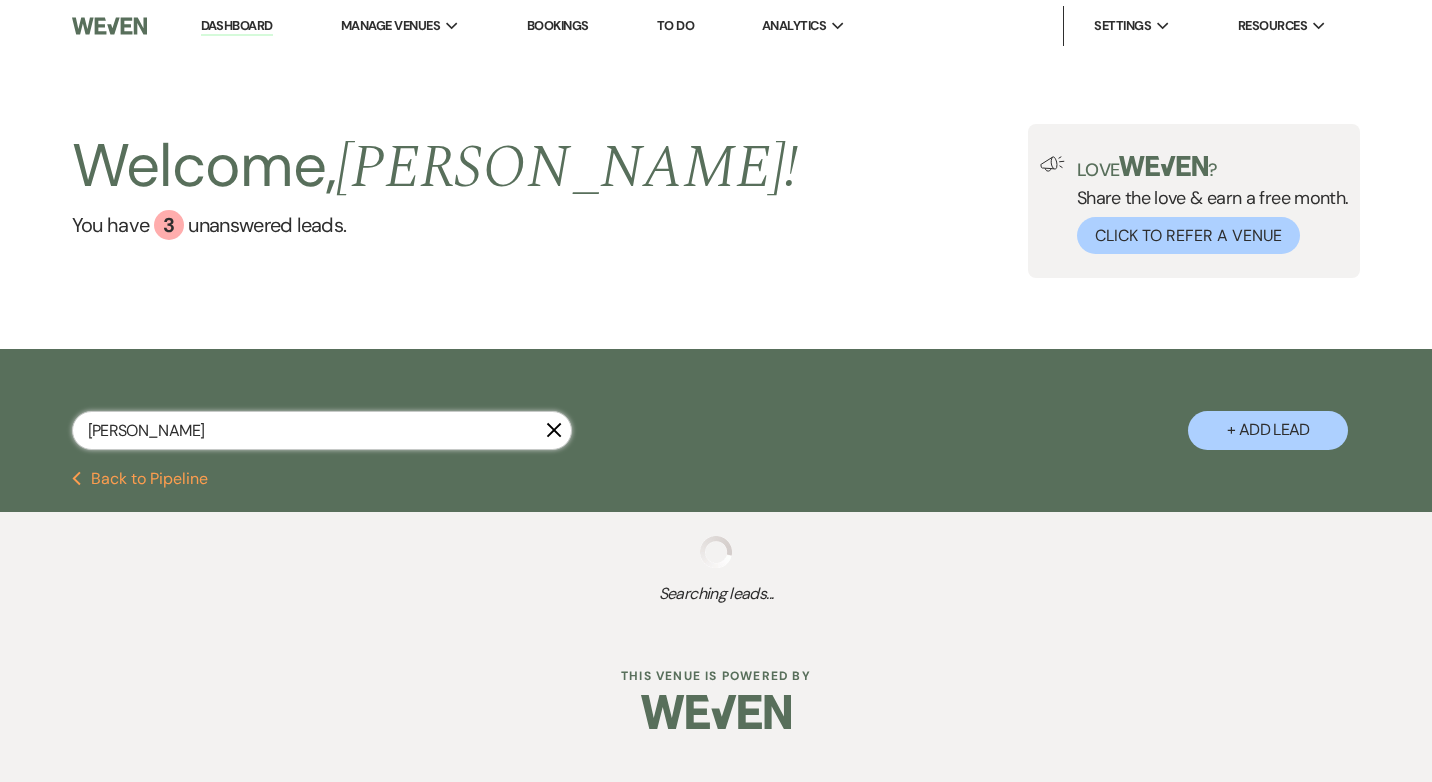 select on "8" 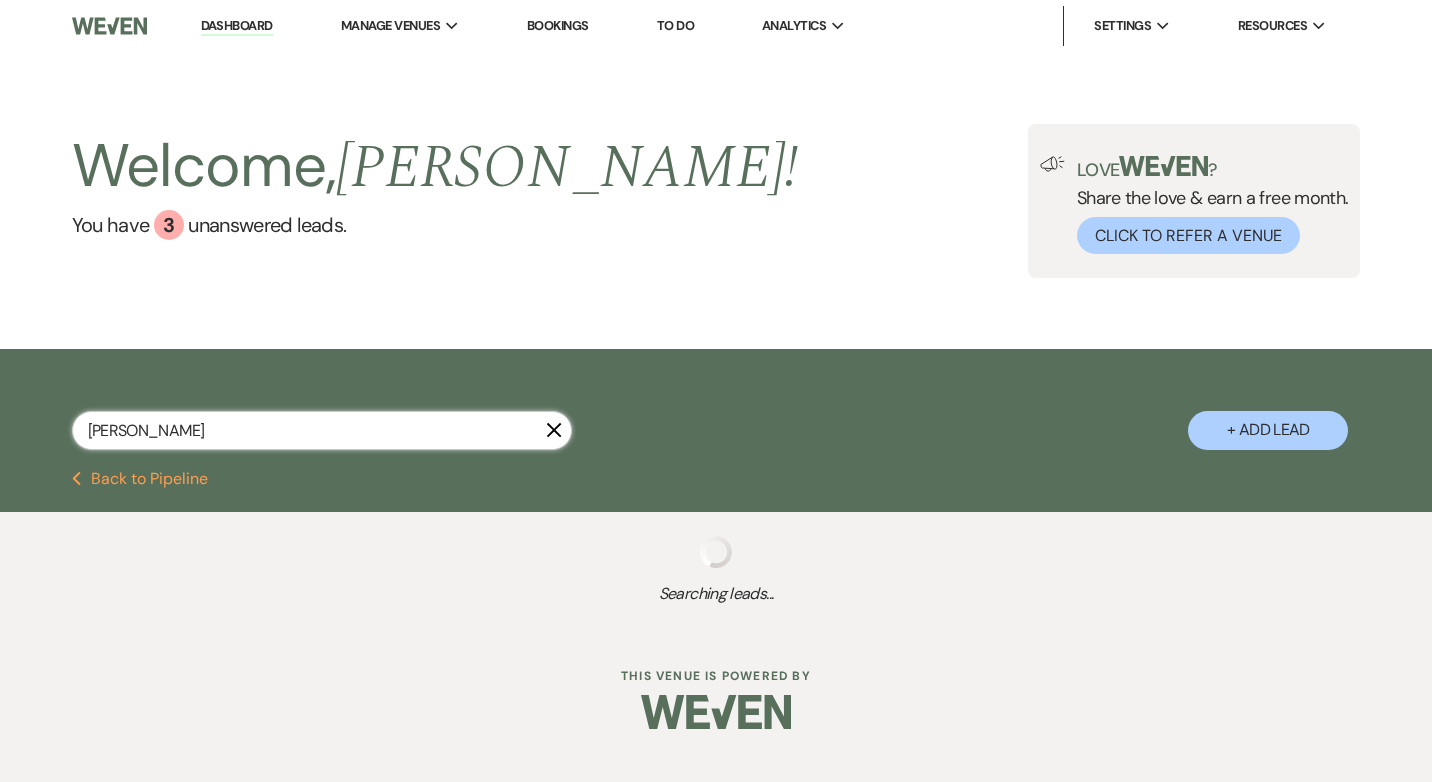 select on "5" 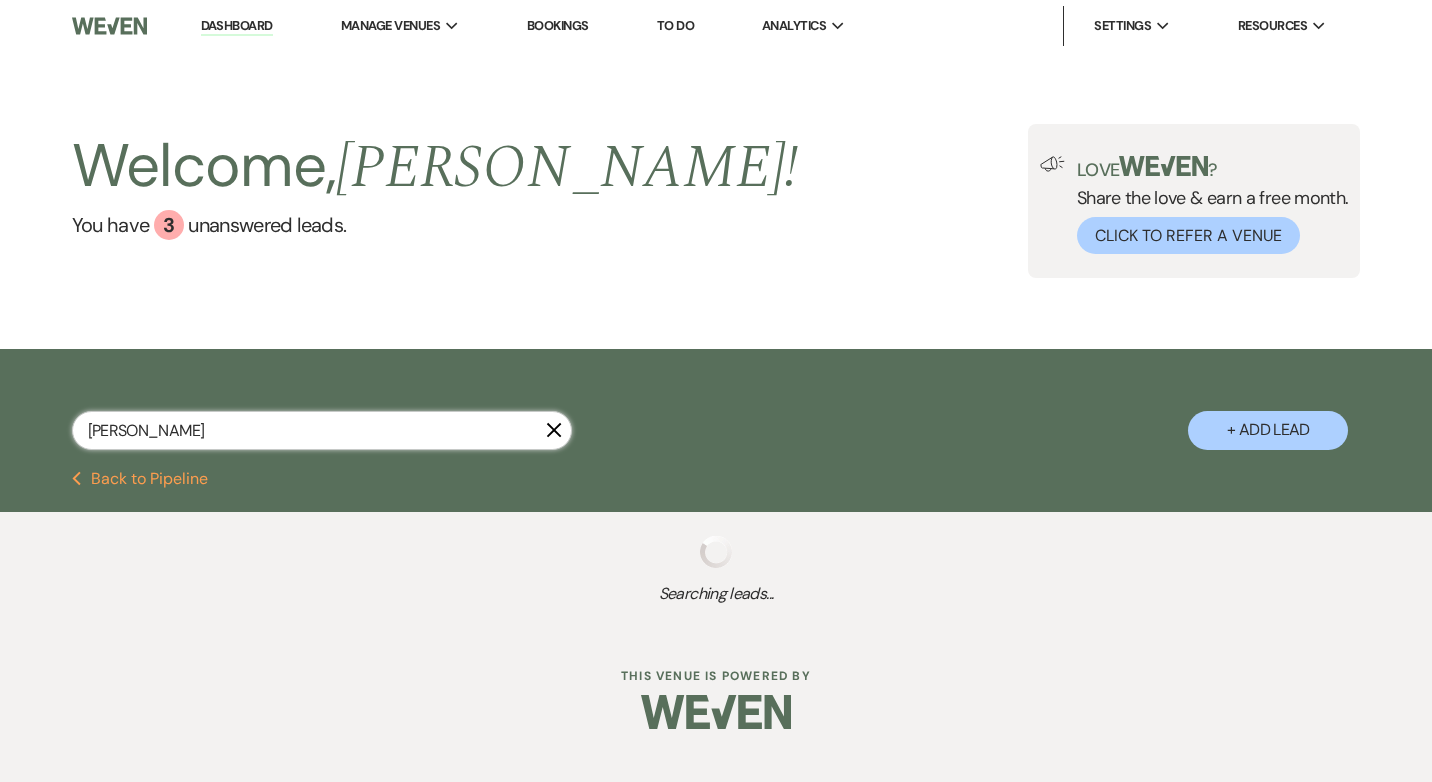 select on "8" 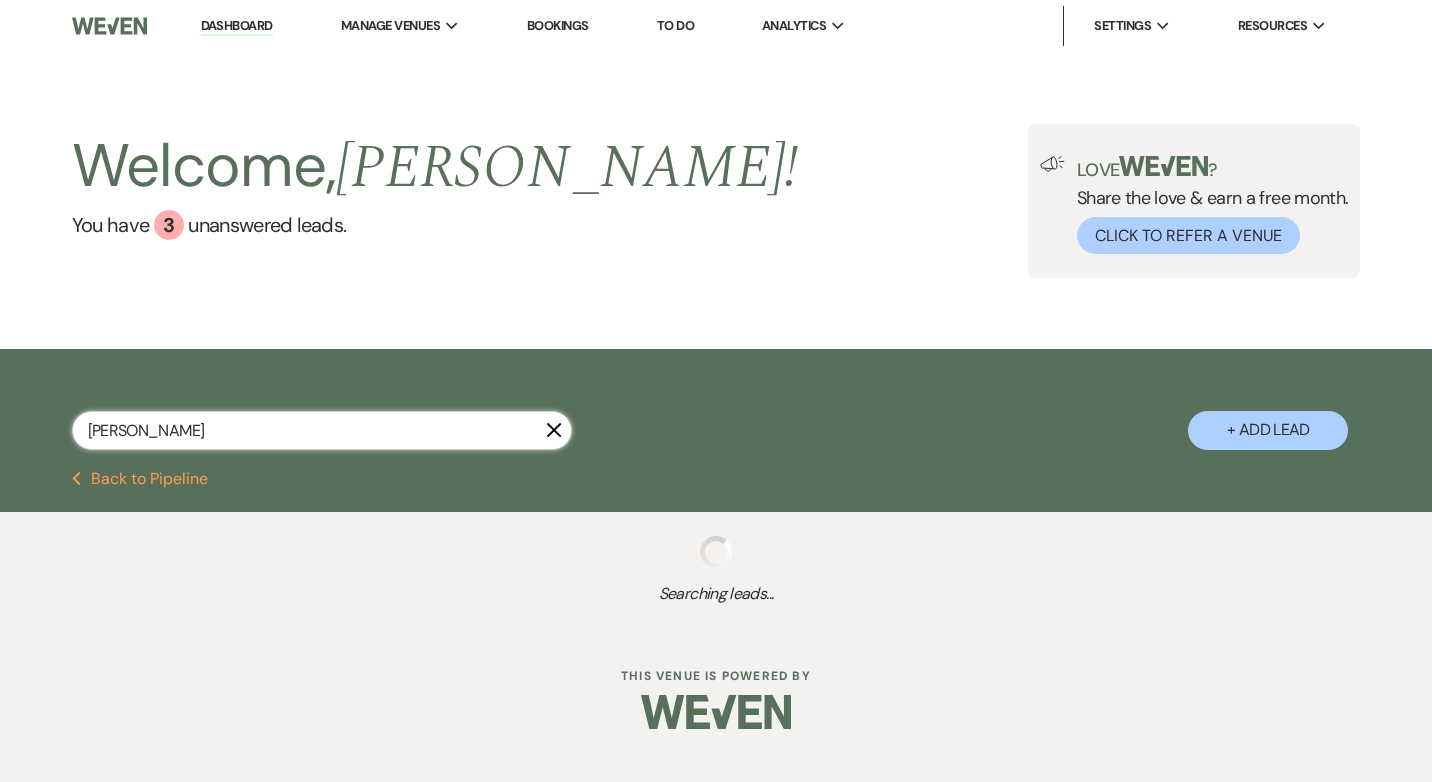 select on "5" 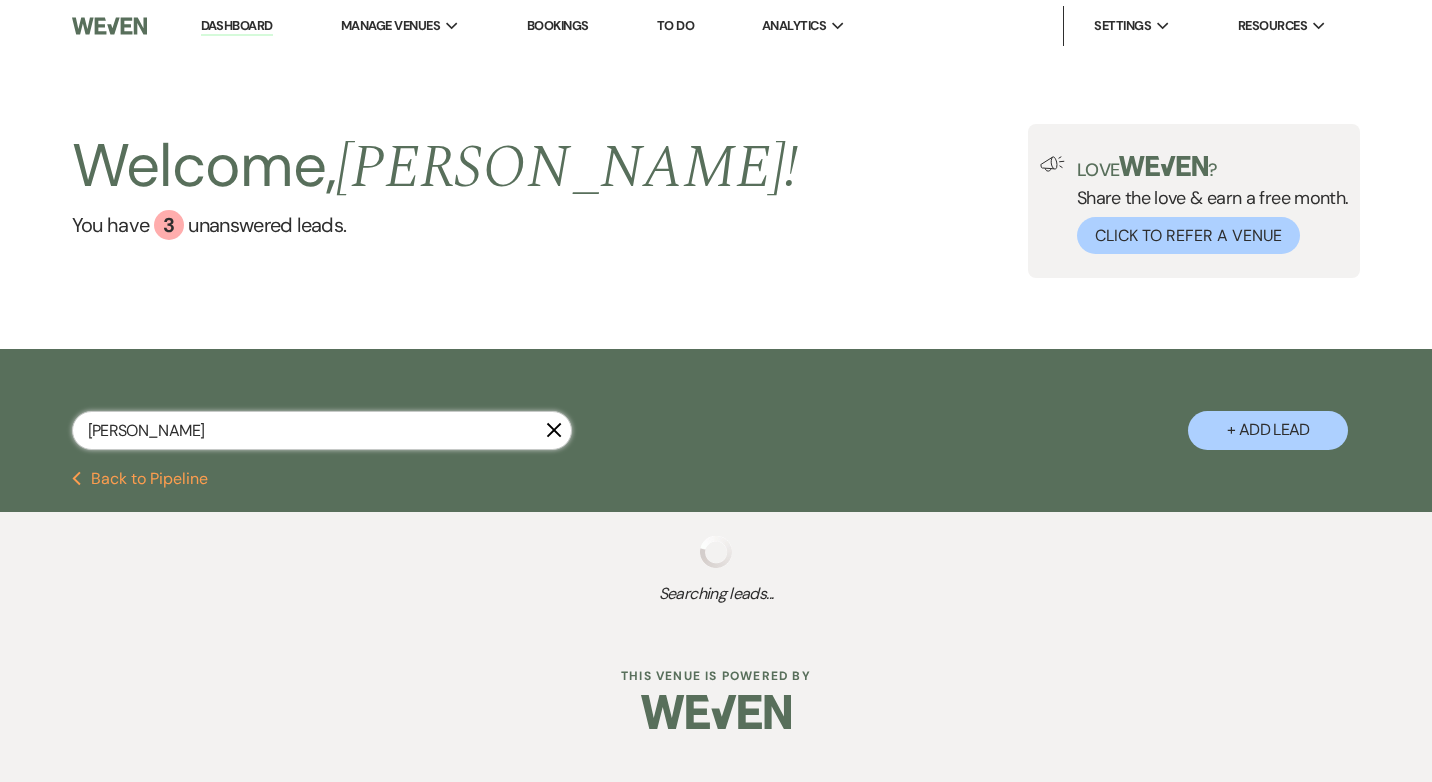 select on "8" 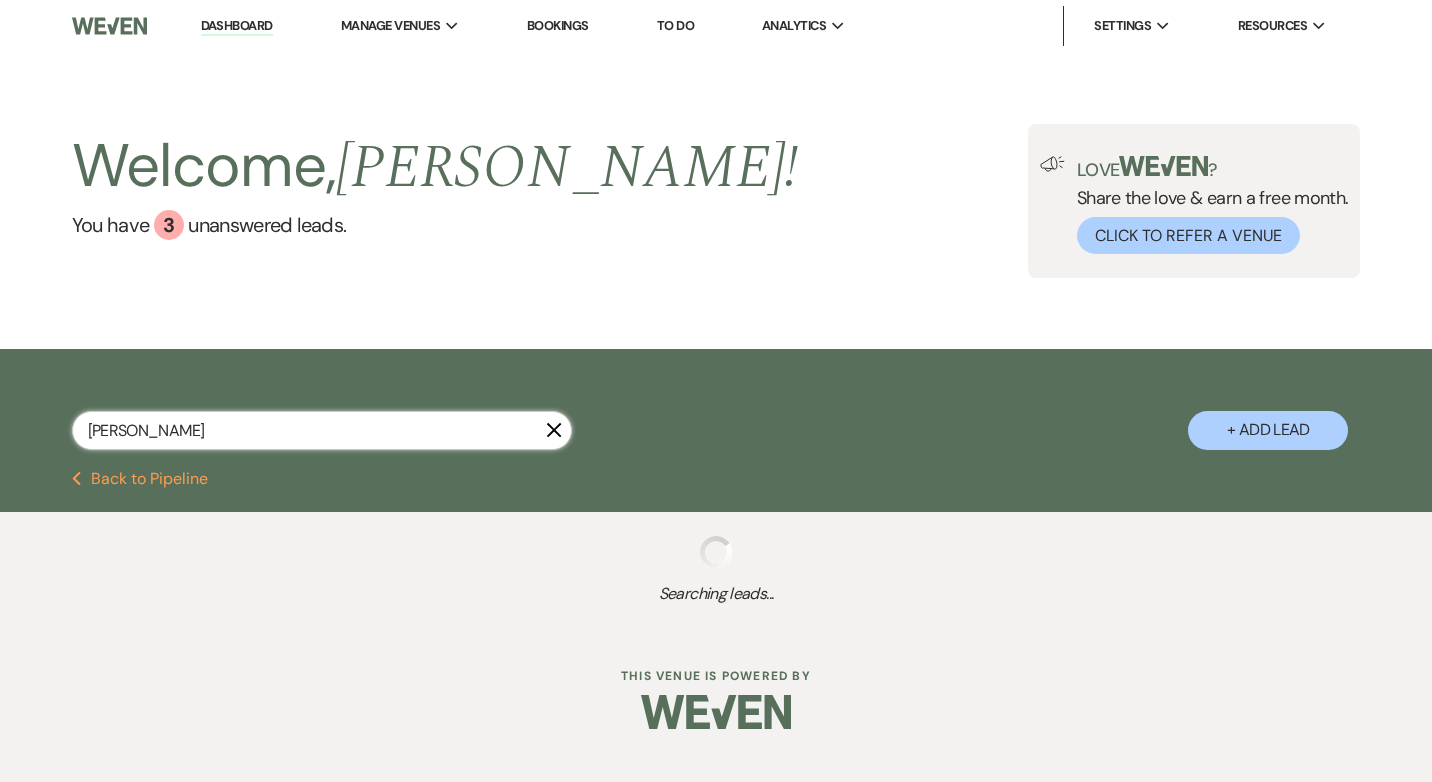 select on "5" 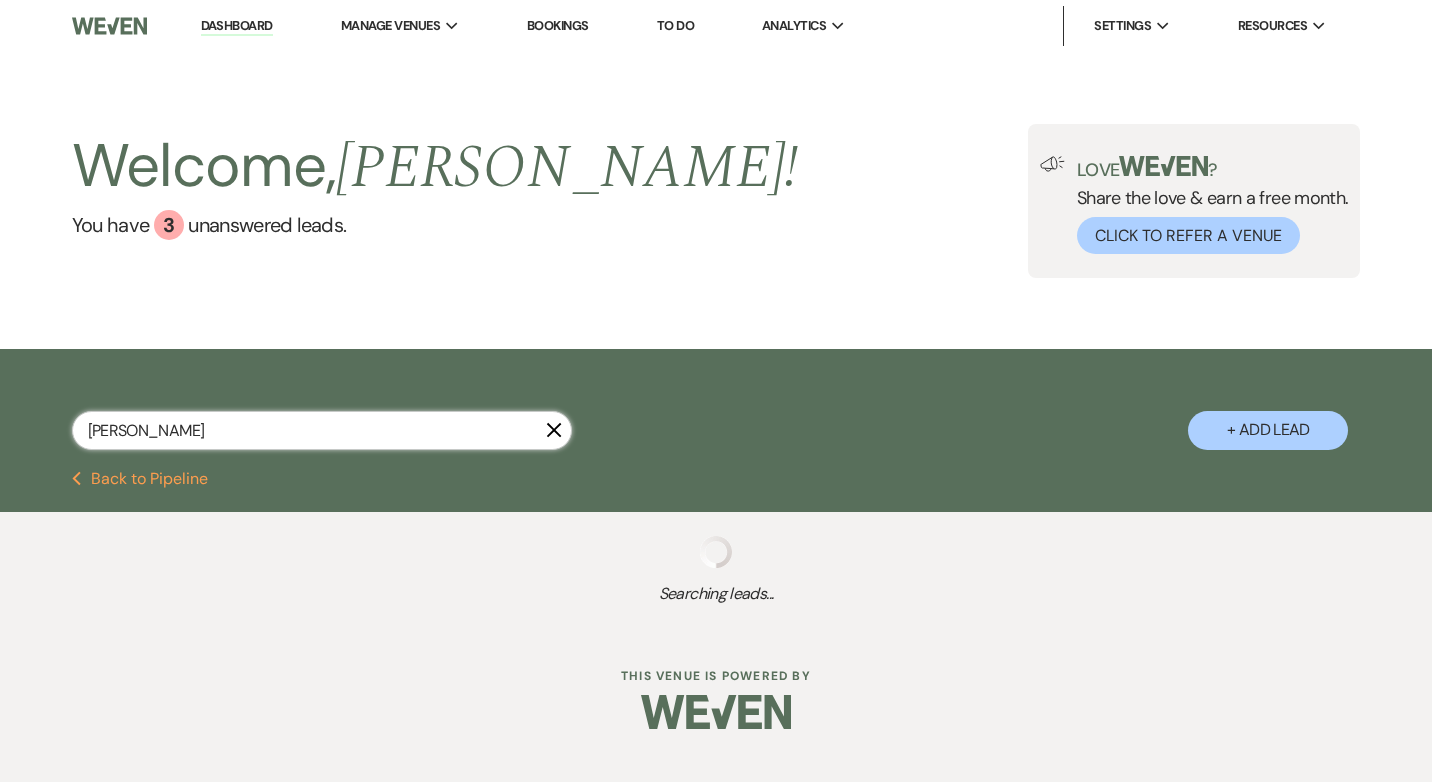 select on "8" 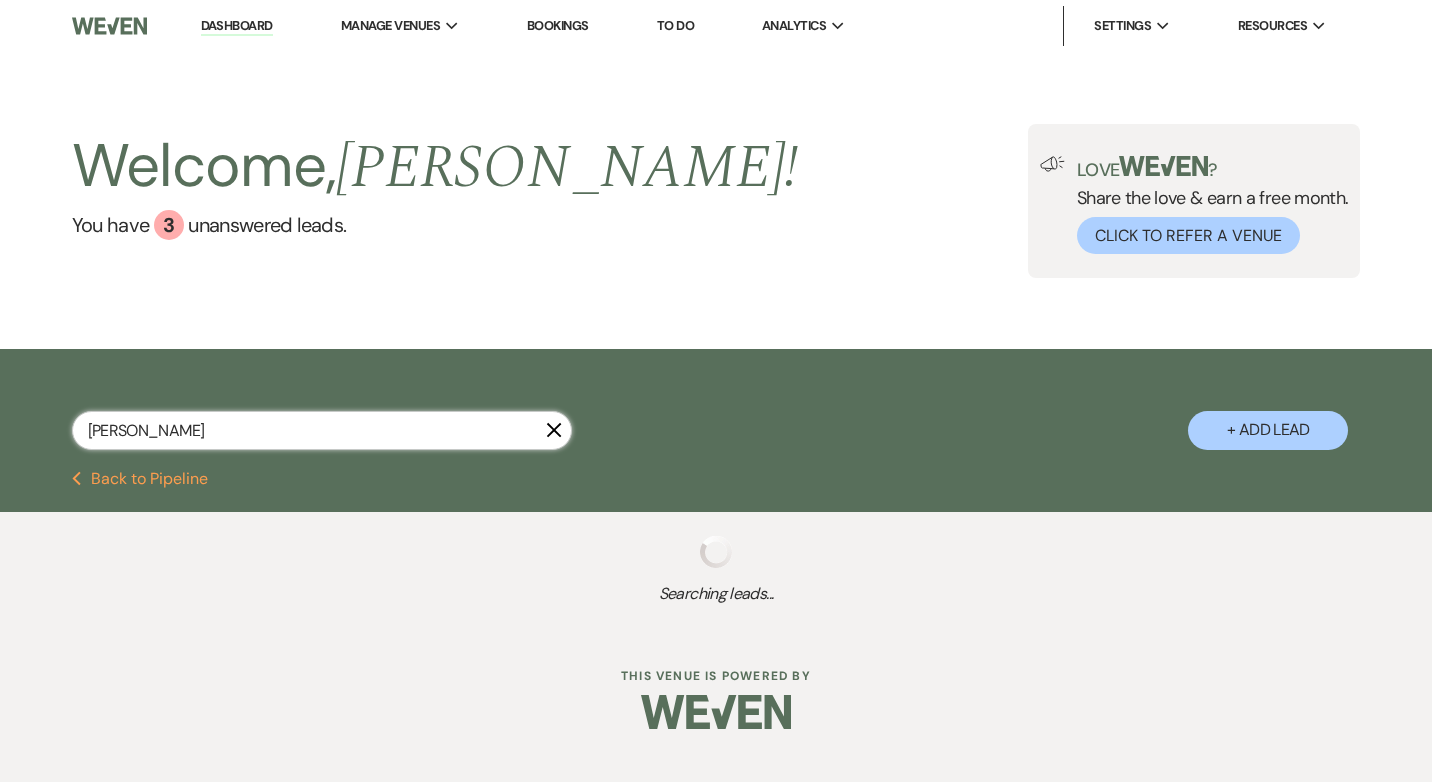 select on "5" 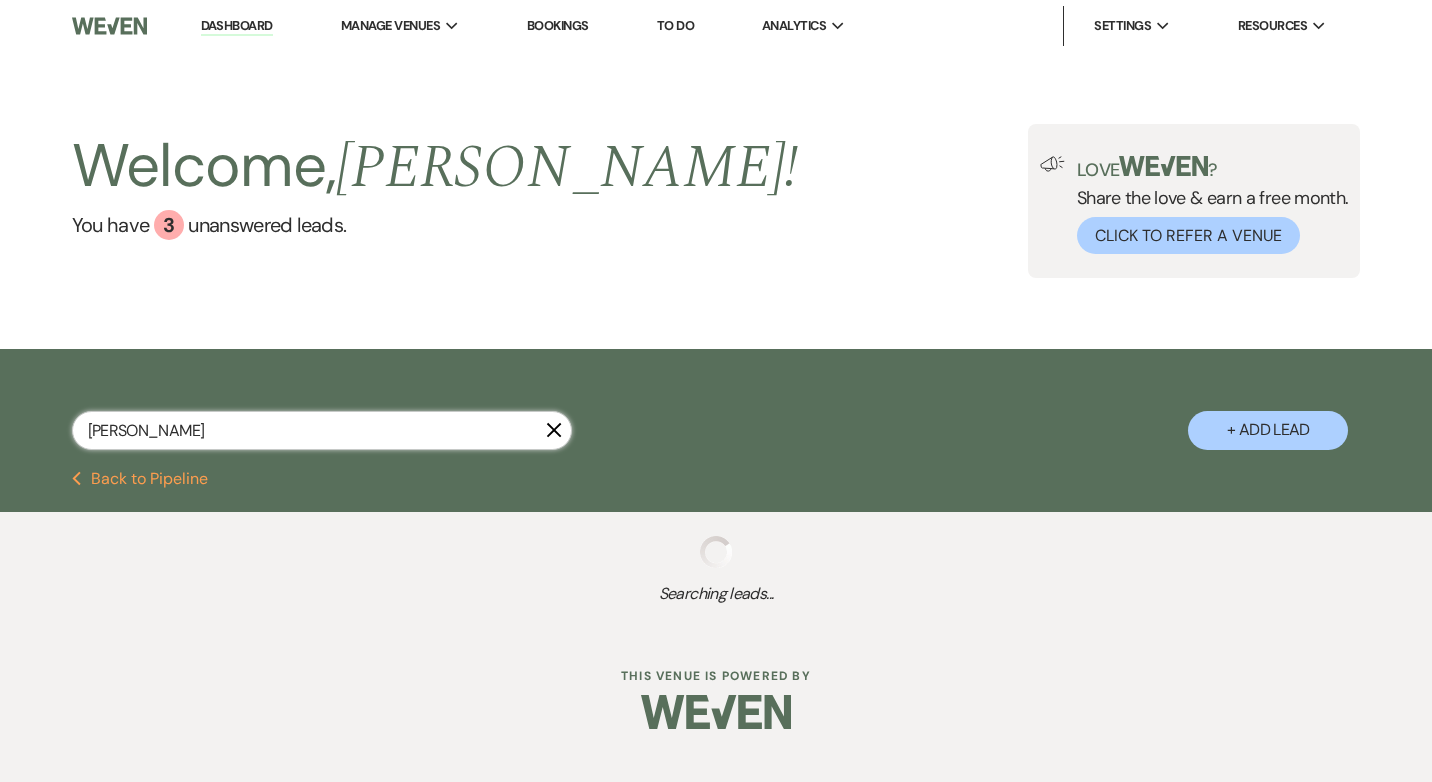 select on "8" 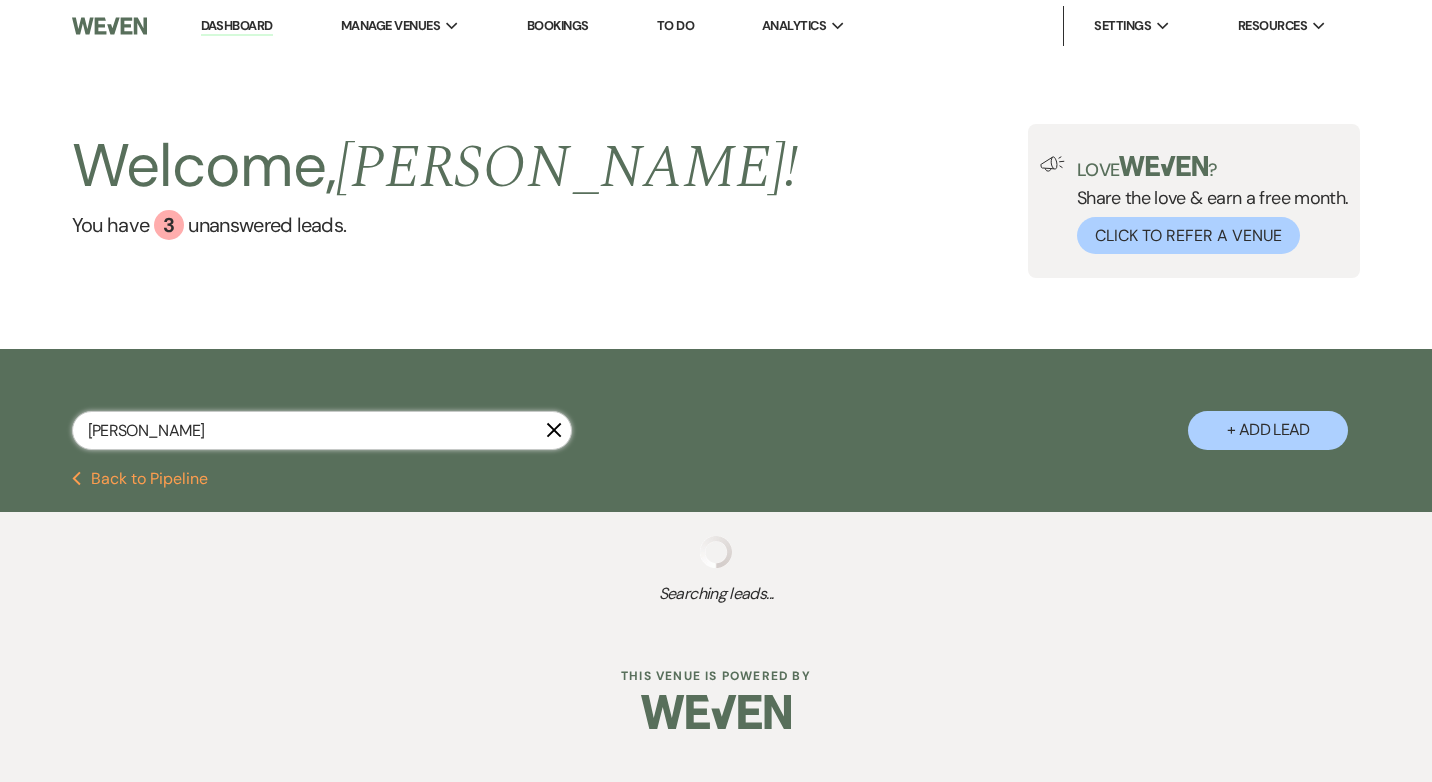 select on "5" 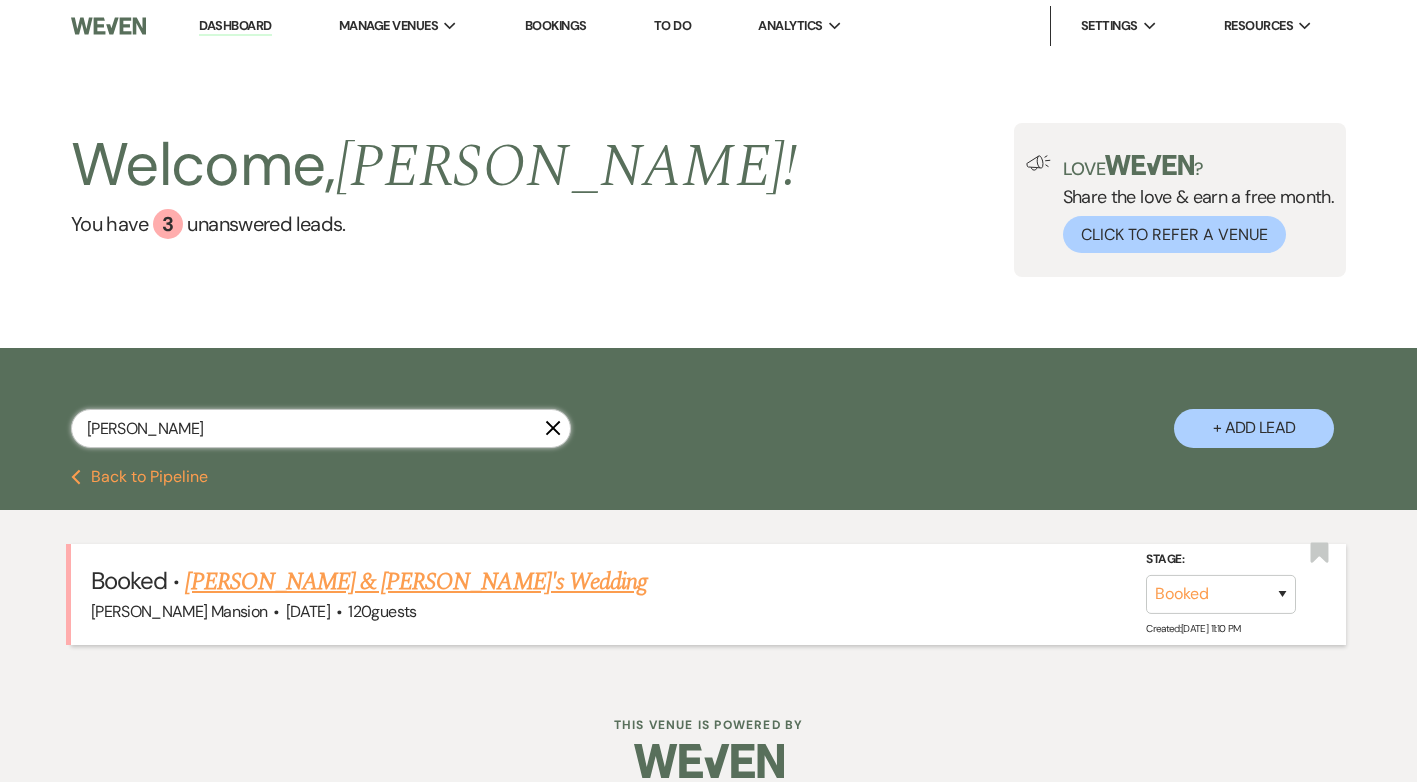 type on "[PERSON_NAME]" 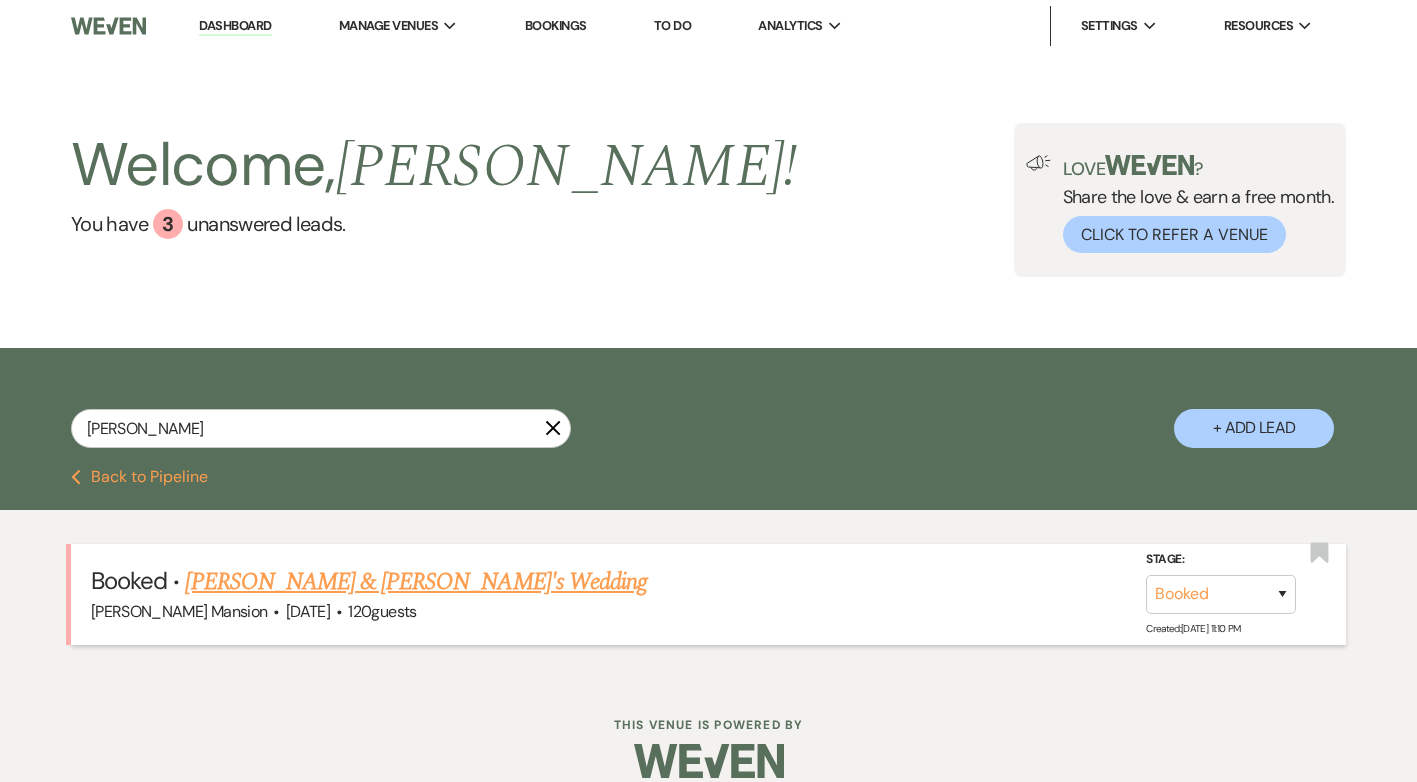 click on "[PERSON_NAME] & [PERSON_NAME]'s Wedding" at bounding box center (416, 582) 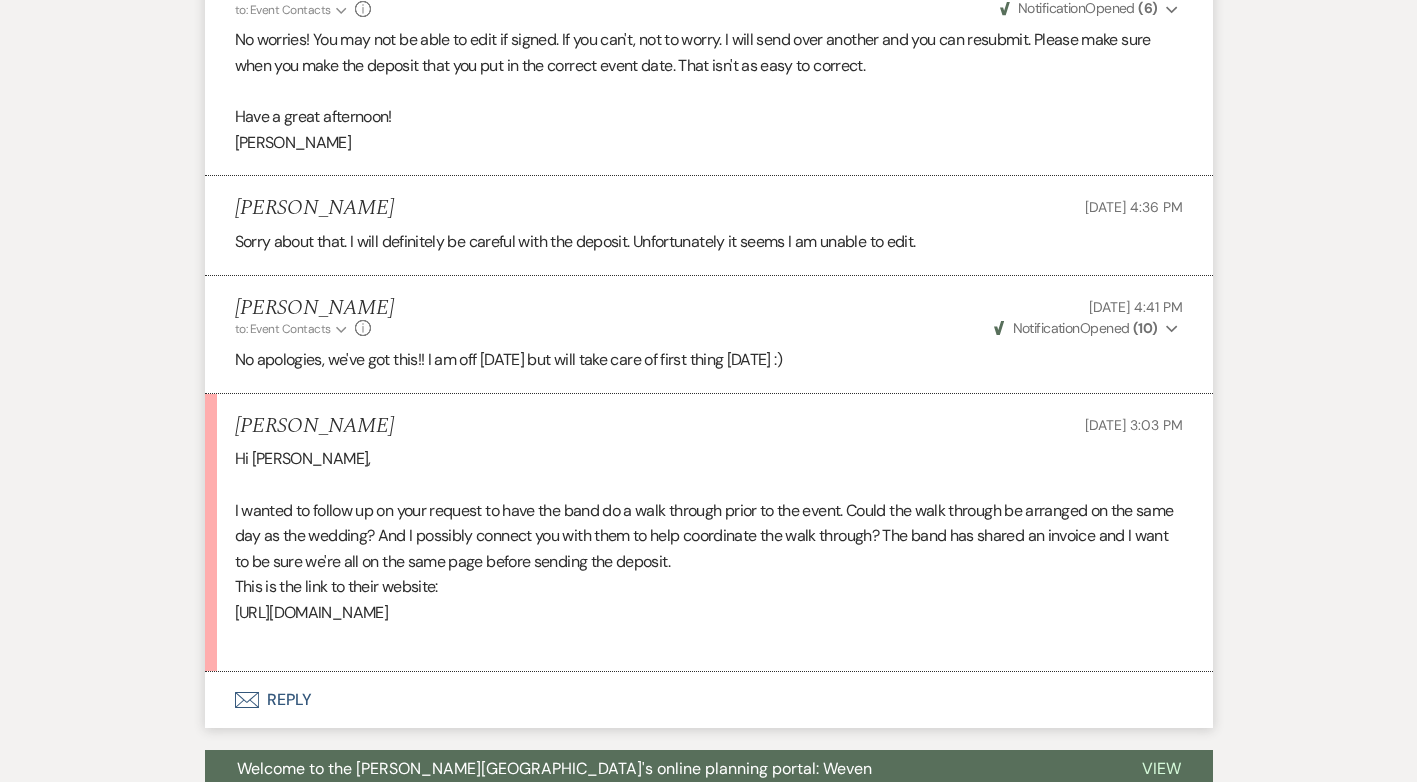 scroll, scrollTop: 6507, scrollLeft: 0, axis: vertical 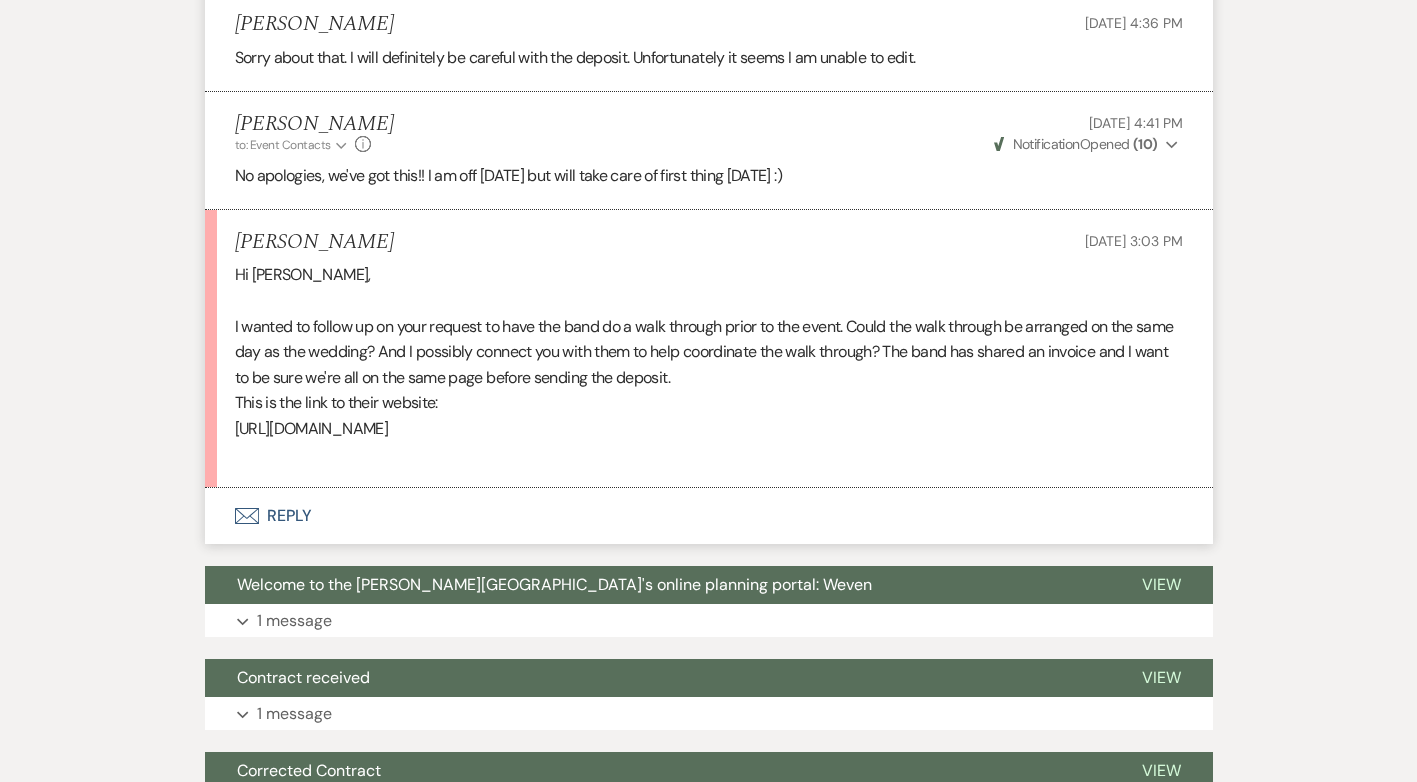 click on "Envelope Reply" at bounding box center [709, 516] 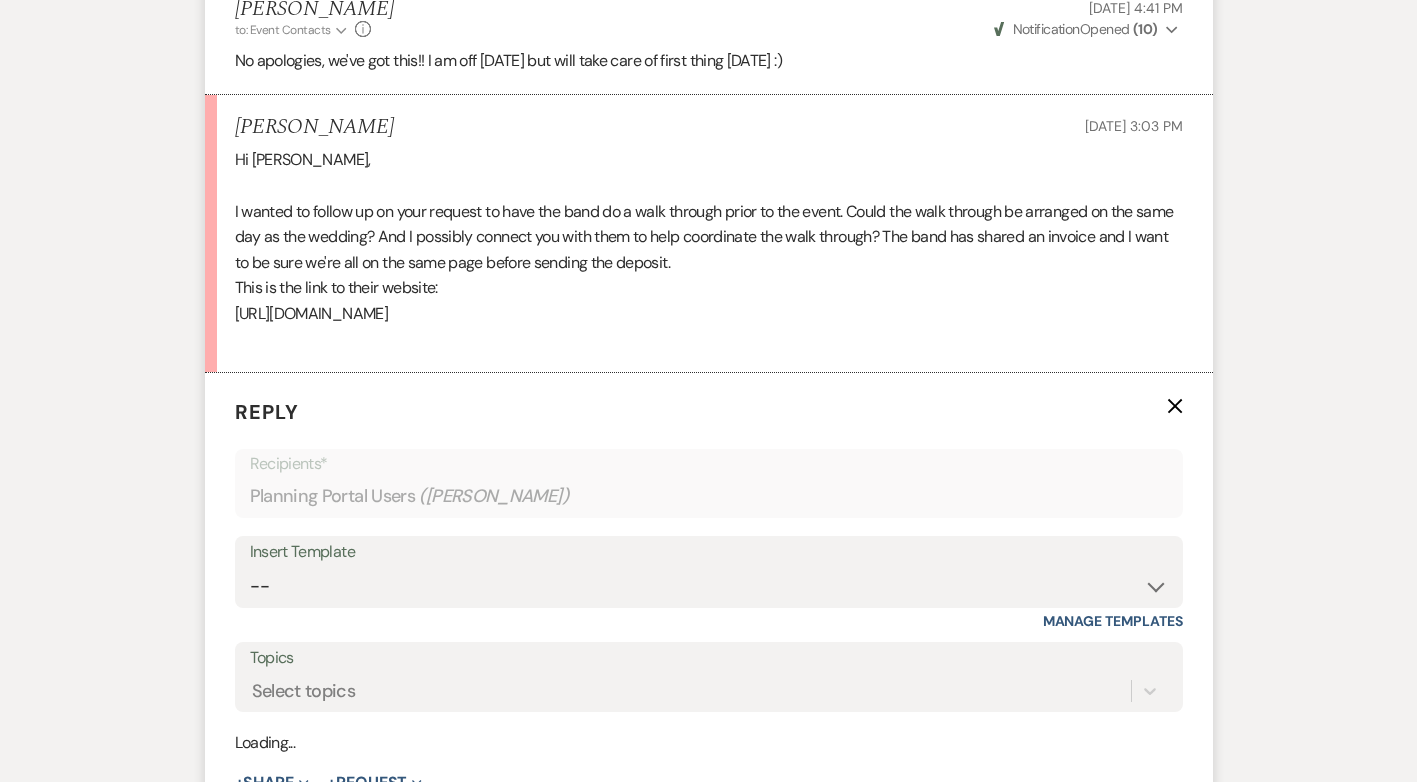 scroll, scrollTop: 6811, scrollLeft: 0, axis: vertical 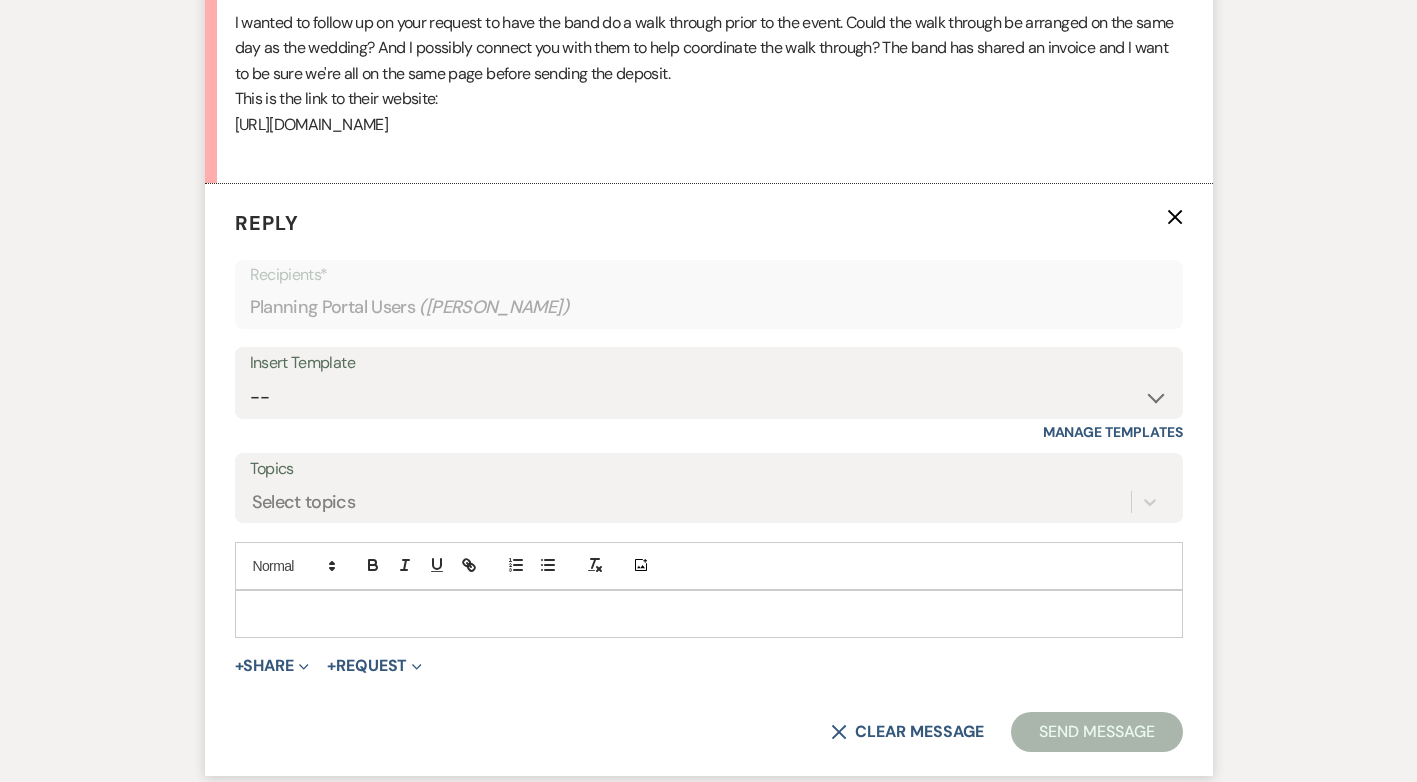 click at bounding box center [709, 614] 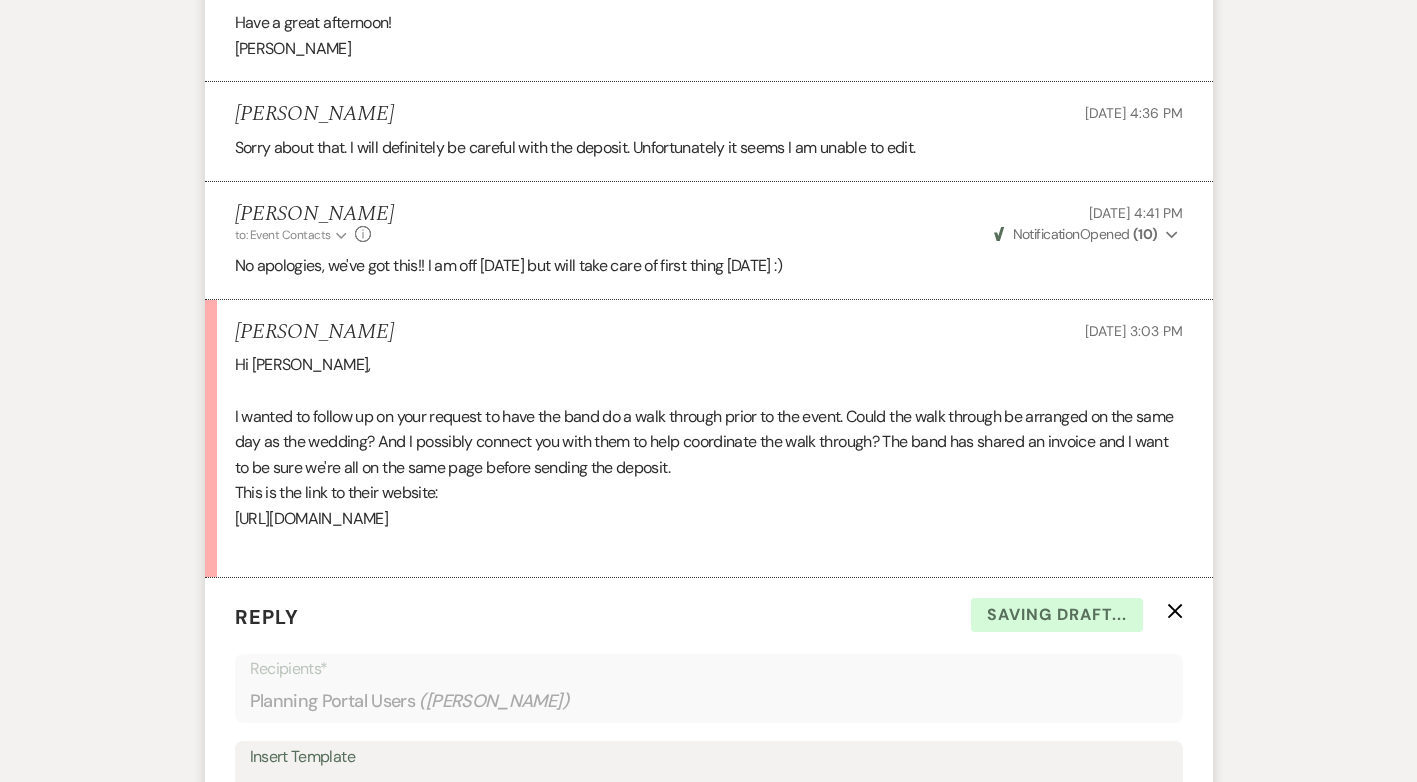 scroll, scrollTop: 6411, scrollLeft: 0, axis: vertical 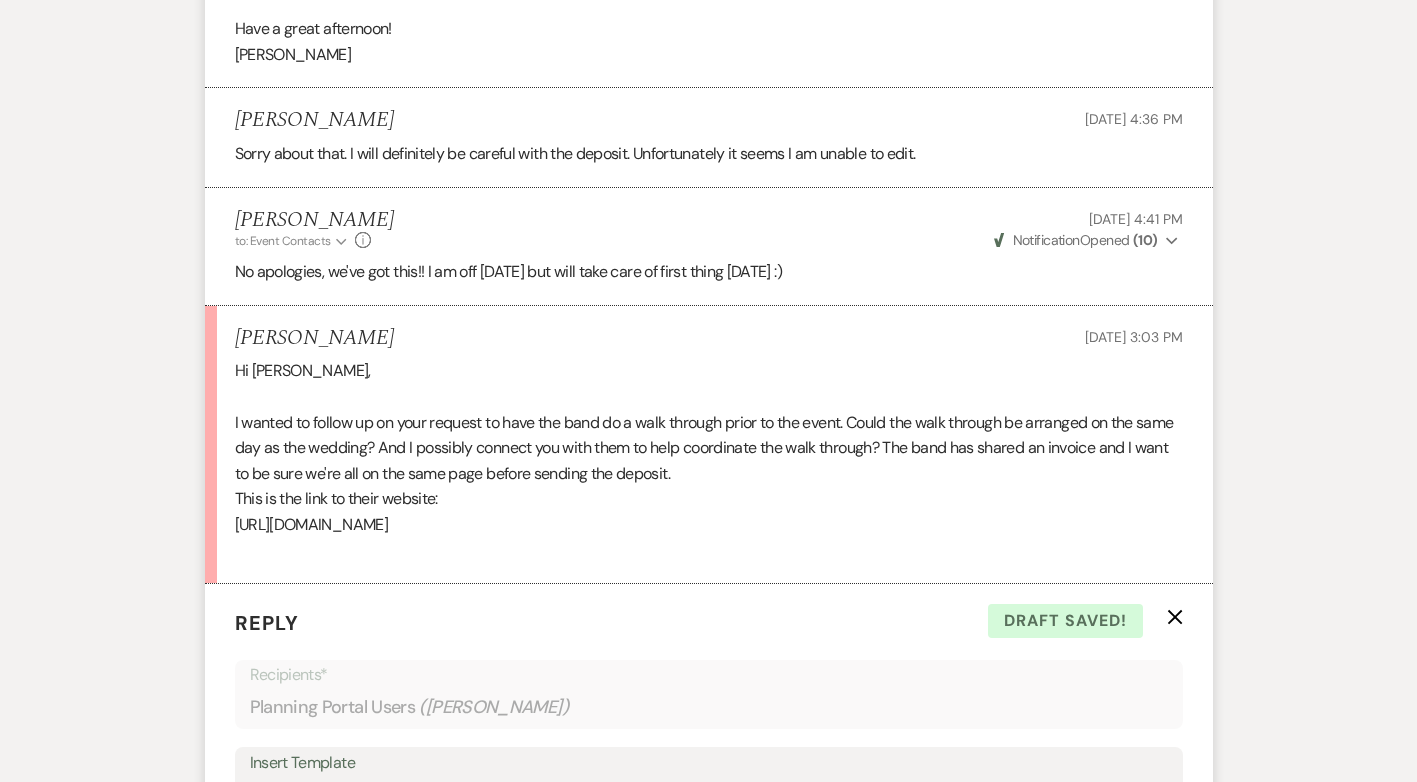 drag, startPoint x: 435, startPoint y: 522, endPoint x: 228, endPoint y: 528, distance: 207.08694 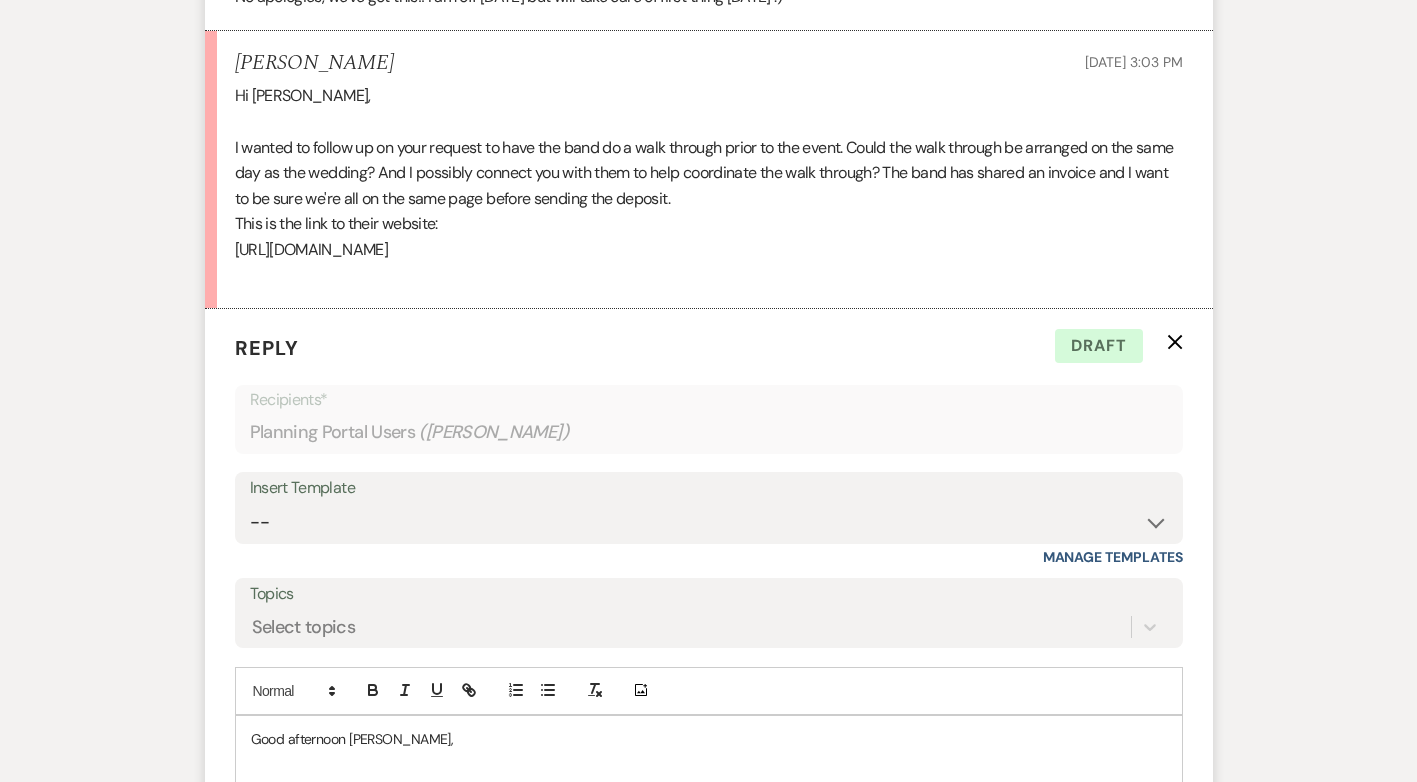 scroll, scrollTop: 6811, scrollLeft: 0, axis: vertical 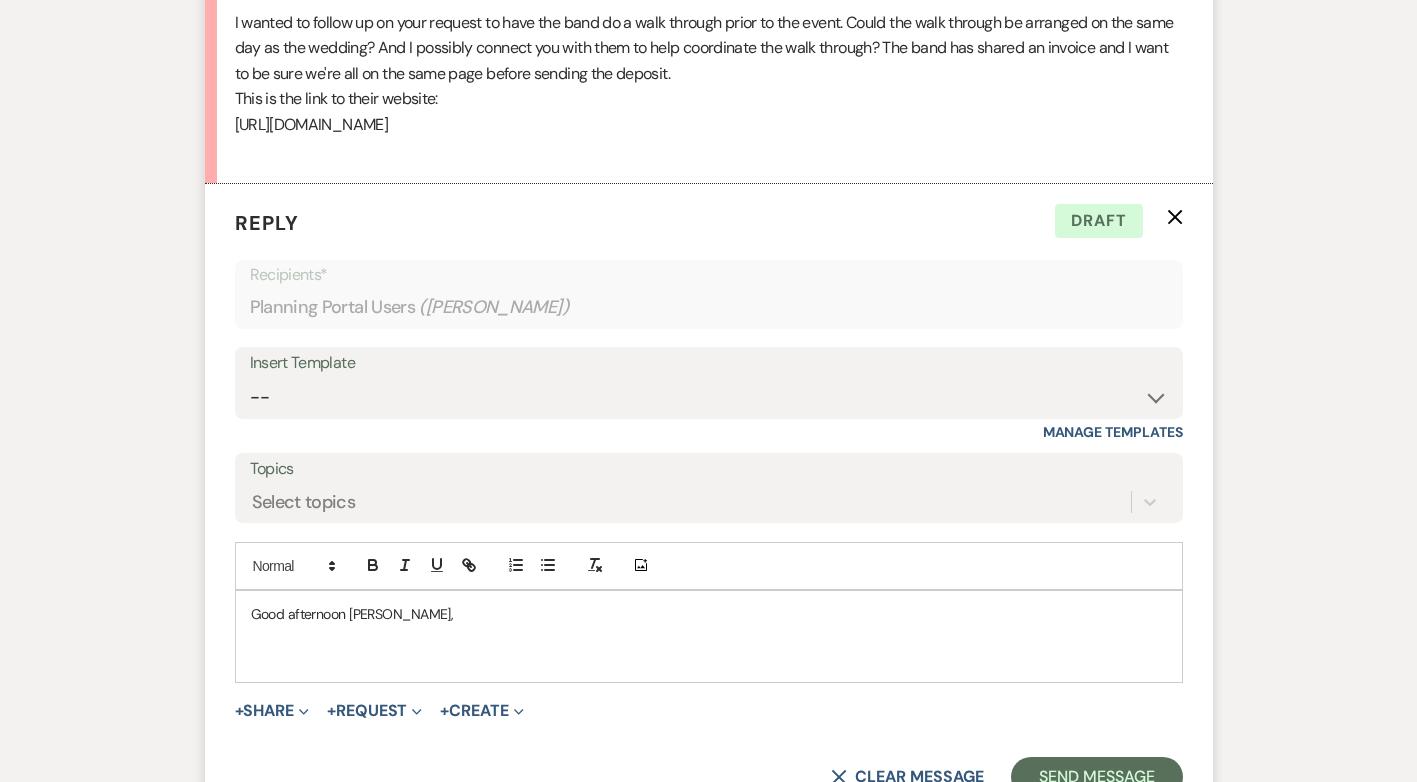 click at bounding box center (709, 636) 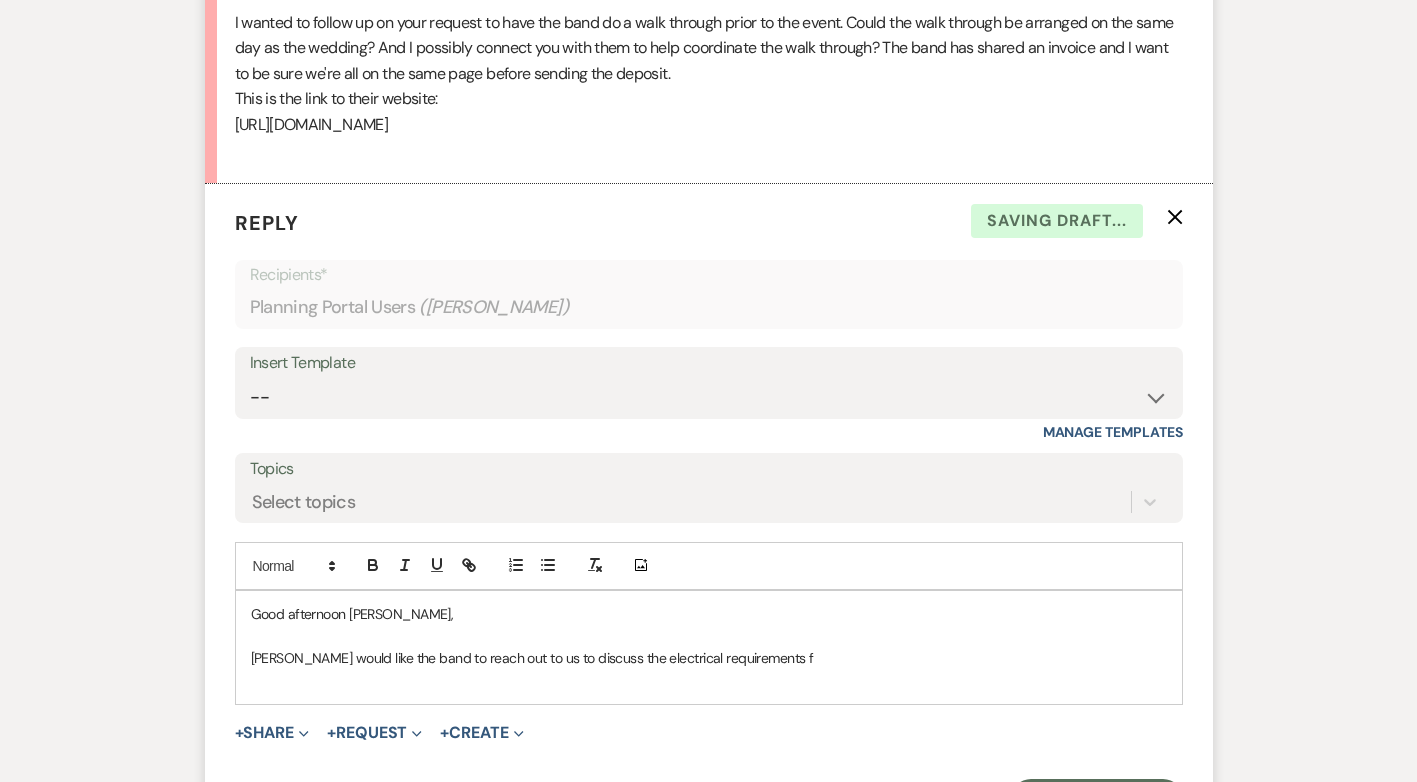 click on "Traci would like the band to reach out to us to discuss the electrical requirements f" at bounding box center [709, 658] 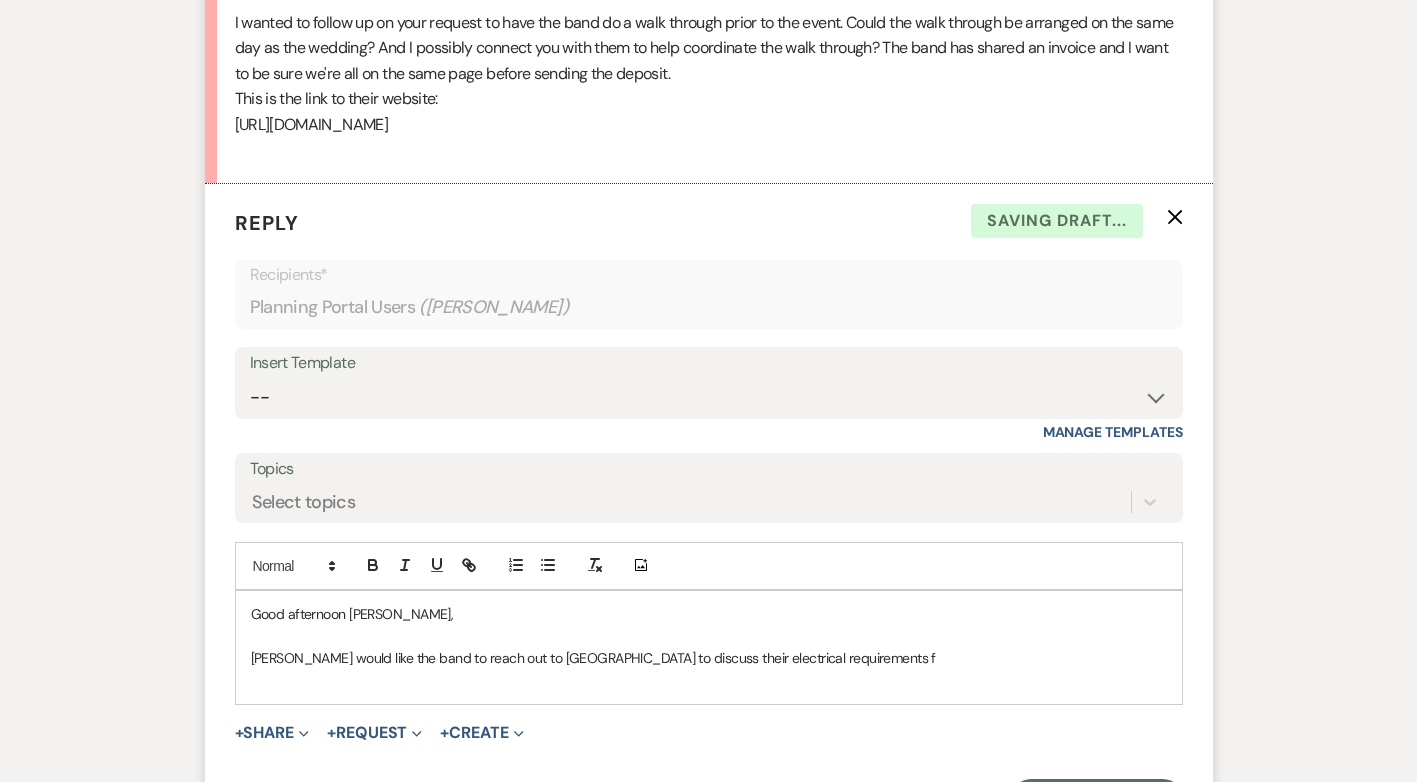 click on "Traci would like the band to reach out to us to discuss their electrical requirements f" at bounding box center [709, 658] 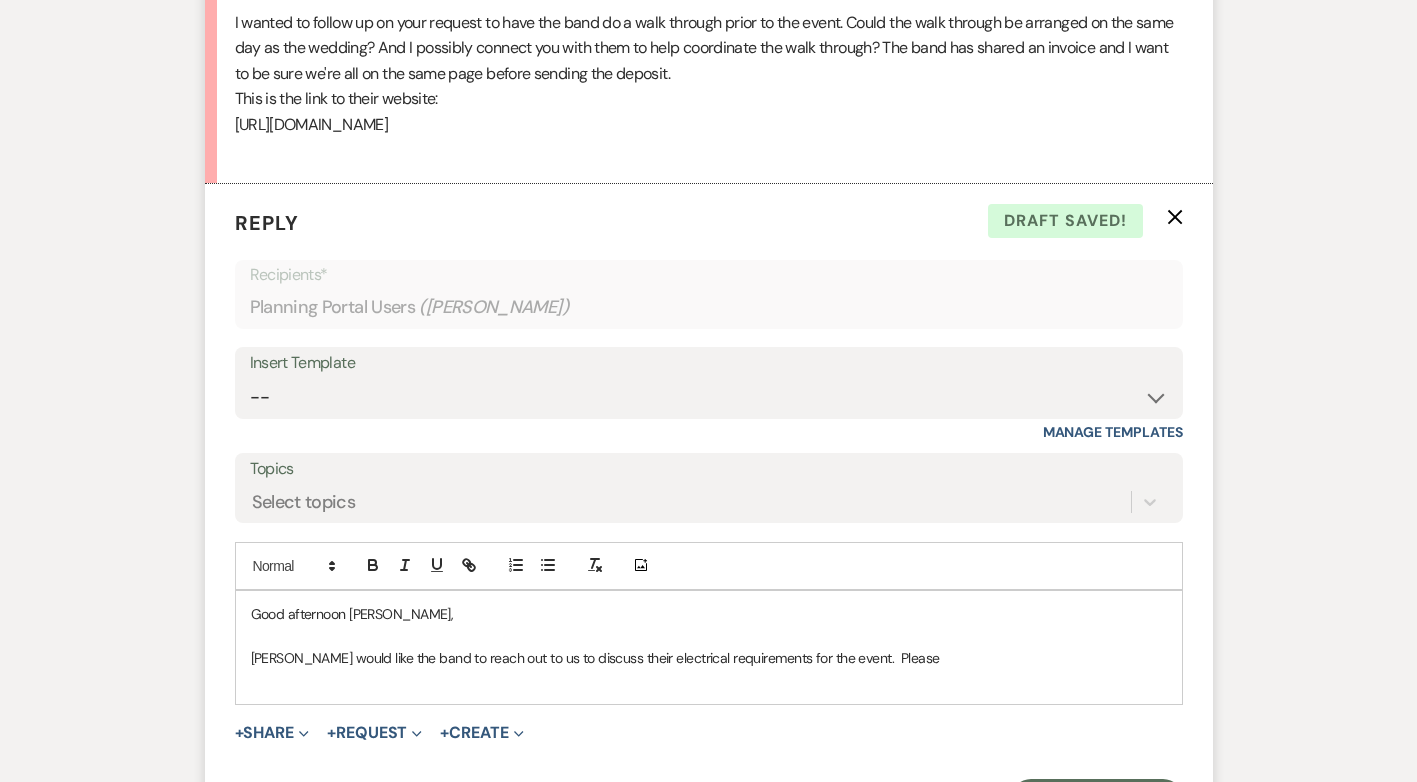 click on "Traci would like the band to reach out to us to discuss their electrical requirements for the event.  Please" at bounding box center (709, 658) 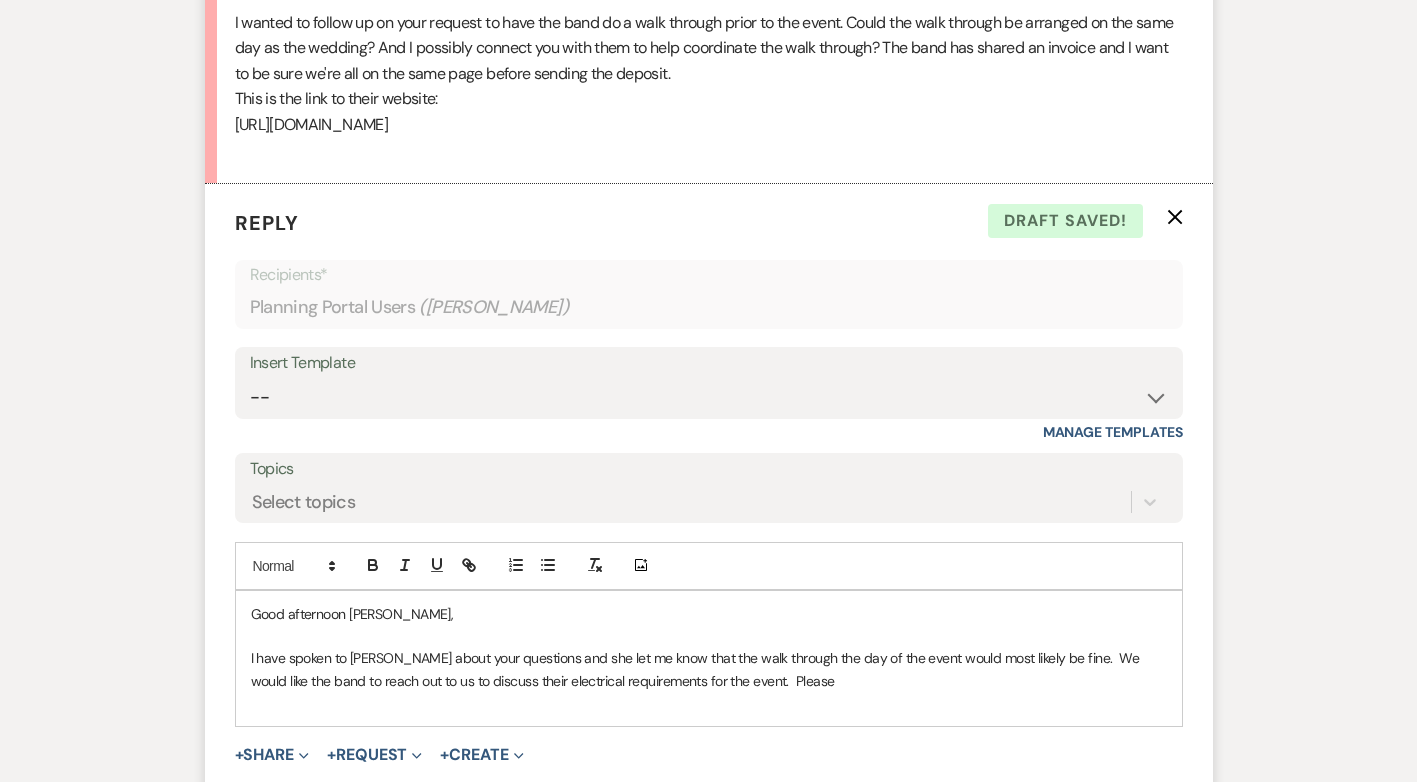 click on "I have spoken to Traci about your questions and she let me know that the walk through the day of the event would most likely be fine.  We would like the band to reach out to us to discuss their electrical requirements for the event.  Please" at bounding box center (709, 669) 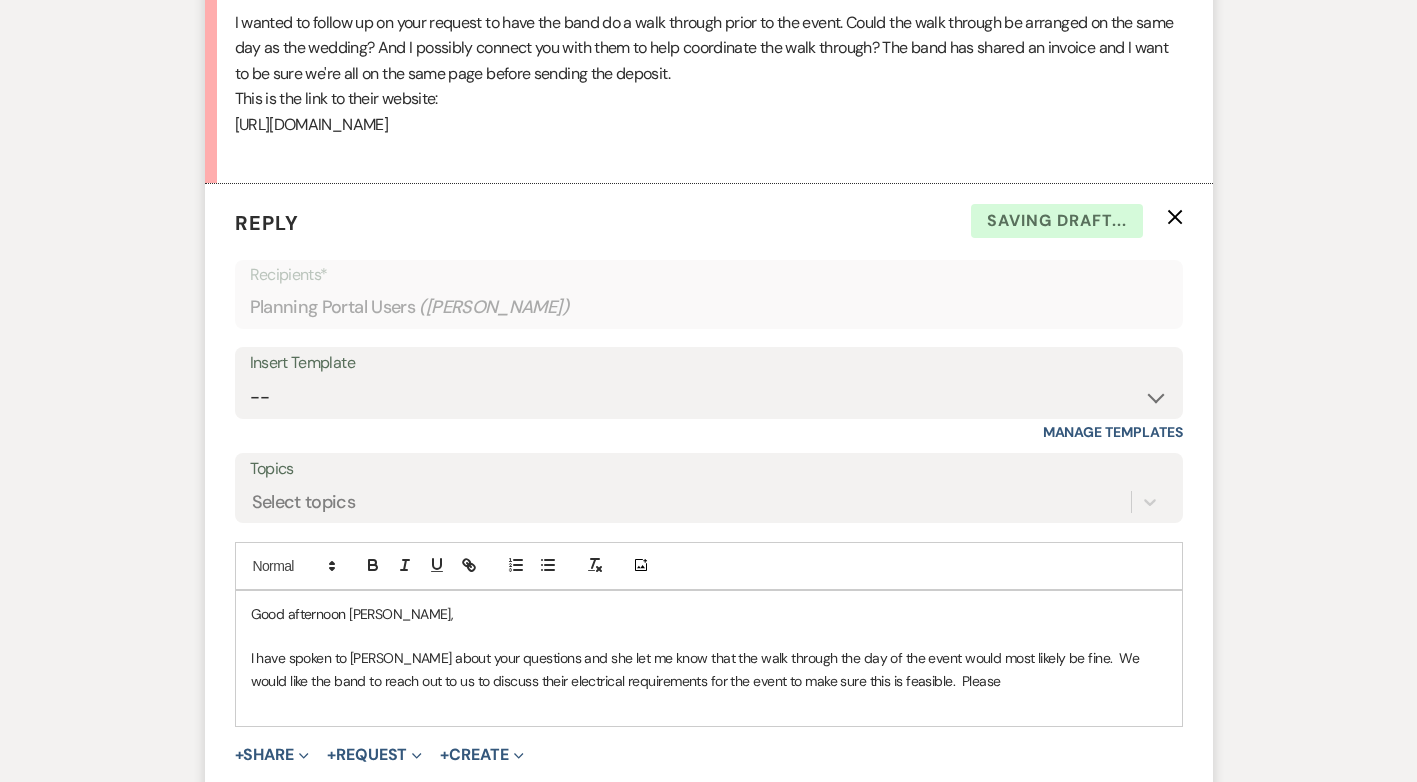 click on "I have spoken to Traci about your questions and she let me know that the walk through the day of the event would most likely be fine.  We would like the band to reach out to us to discuss their electrical requirements for the event to make sure this is feasible.  Please" at bounding box center [709, 669] 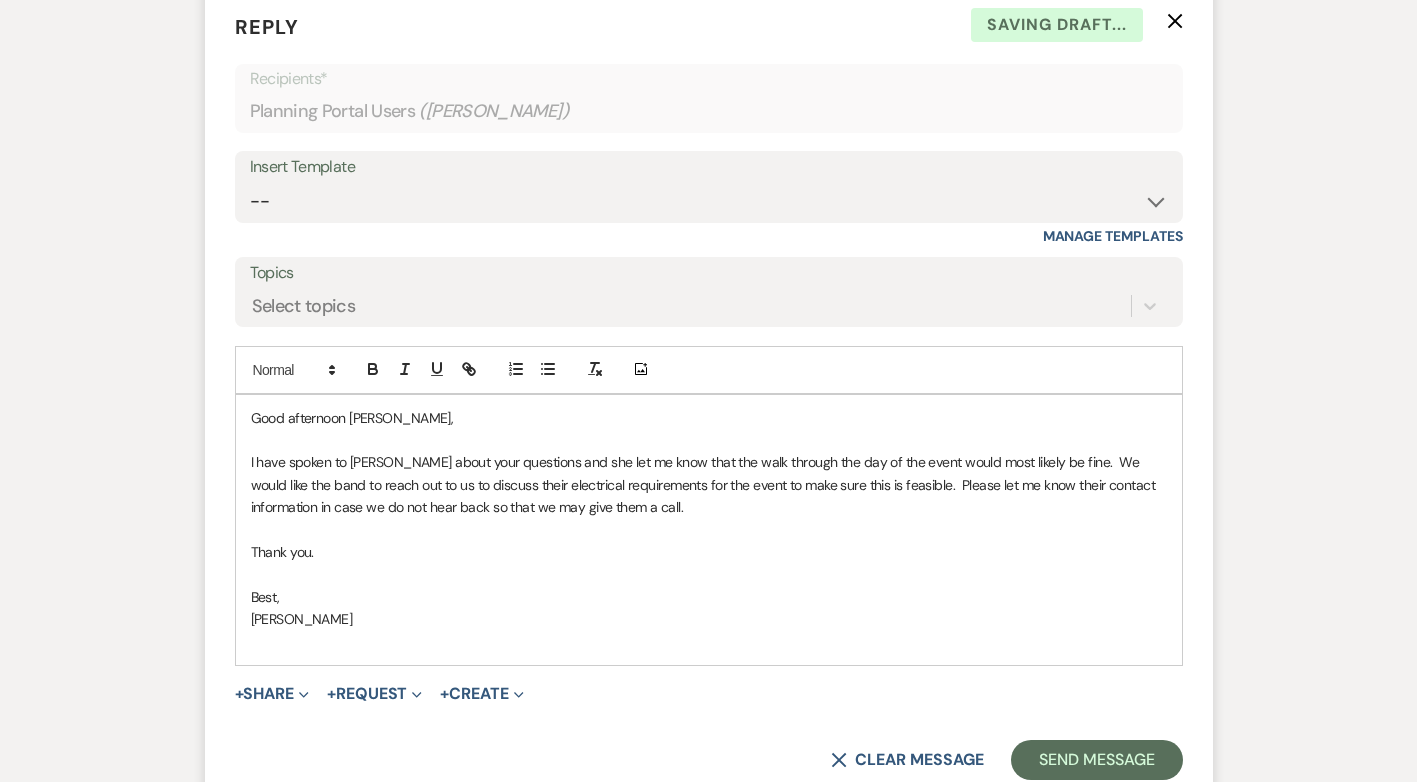 scroll, scrollTop: 7054, scrollLeft: 0, axis: vertical 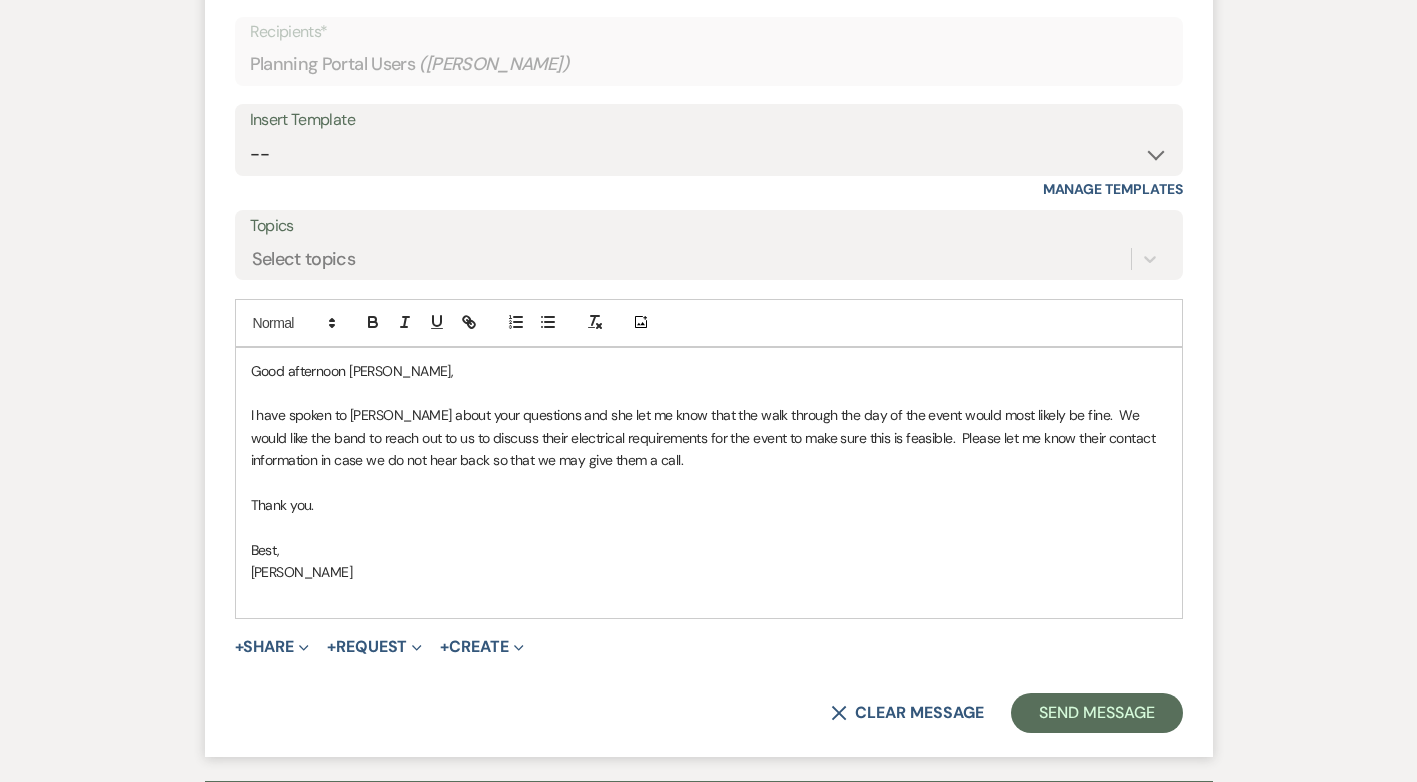 click on "Thank you." at bounding box center [709, 505] 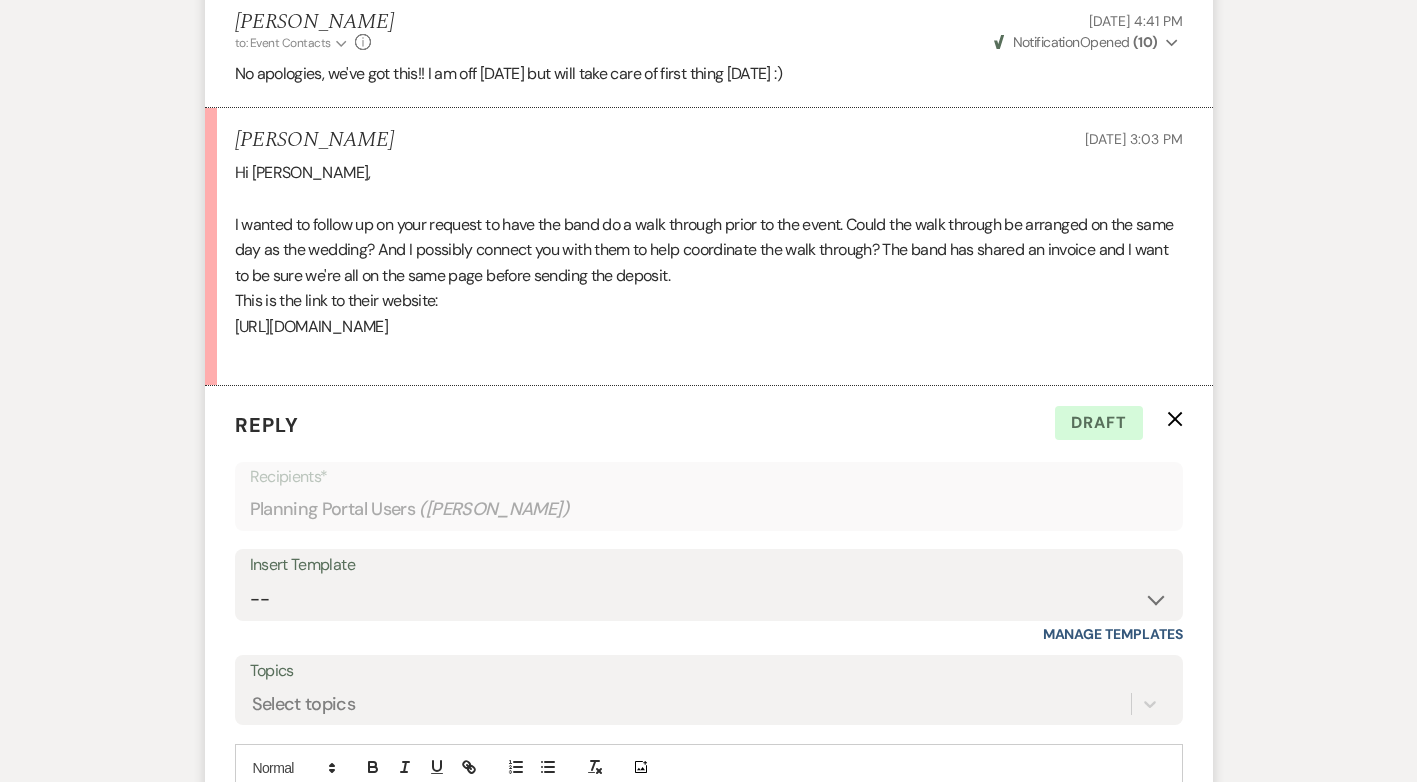 scroll, scrollTop: 7054, scrollLeft: 0, axis: vertical 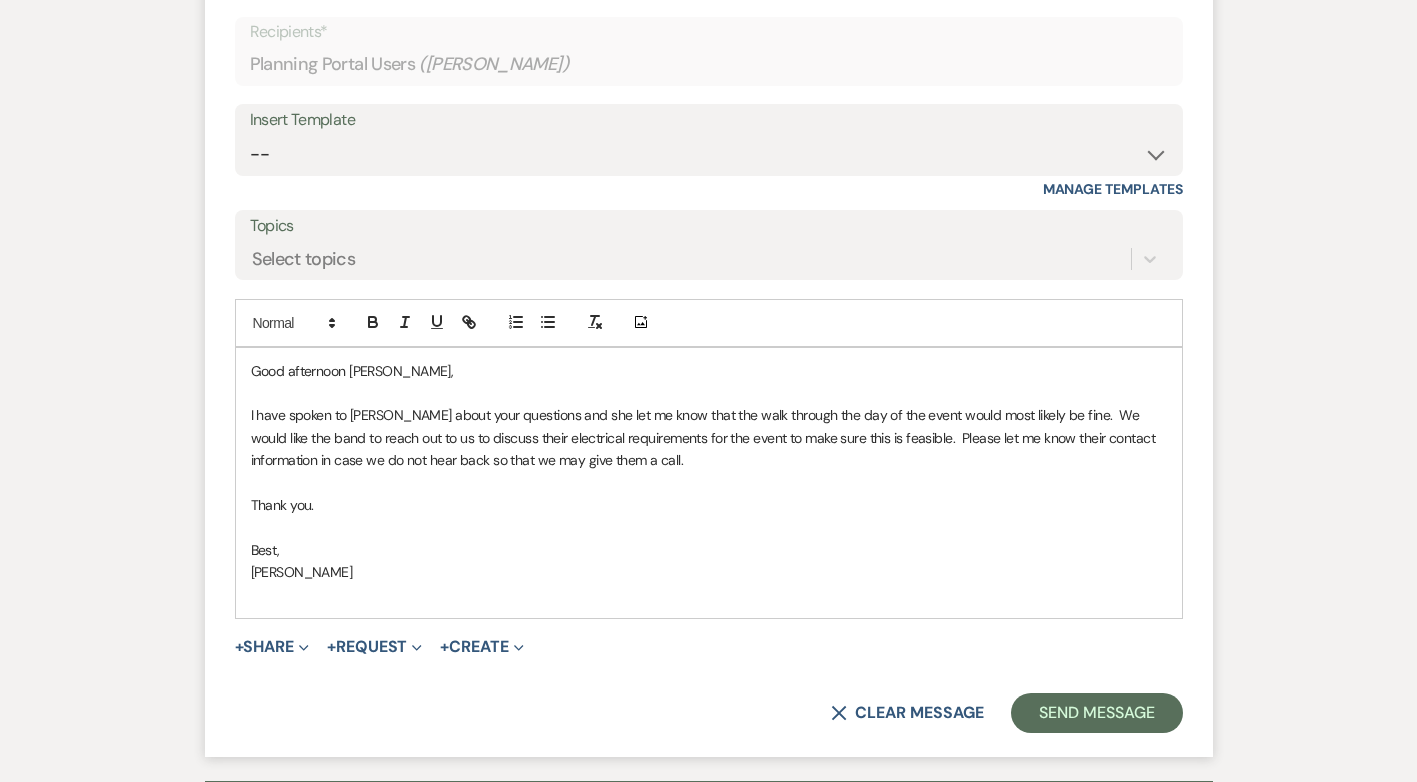 click on "I have spoken to Traci about your questions and she let me know that the walk through the day of the event would most likely be fine.  We would like the band to reach out to us to discuss their electrical requirements for the event to make sure this is feasible.  Please let me know their contact information in case we do not hear back so that we may give them a call." at bounding box center [709, 437] 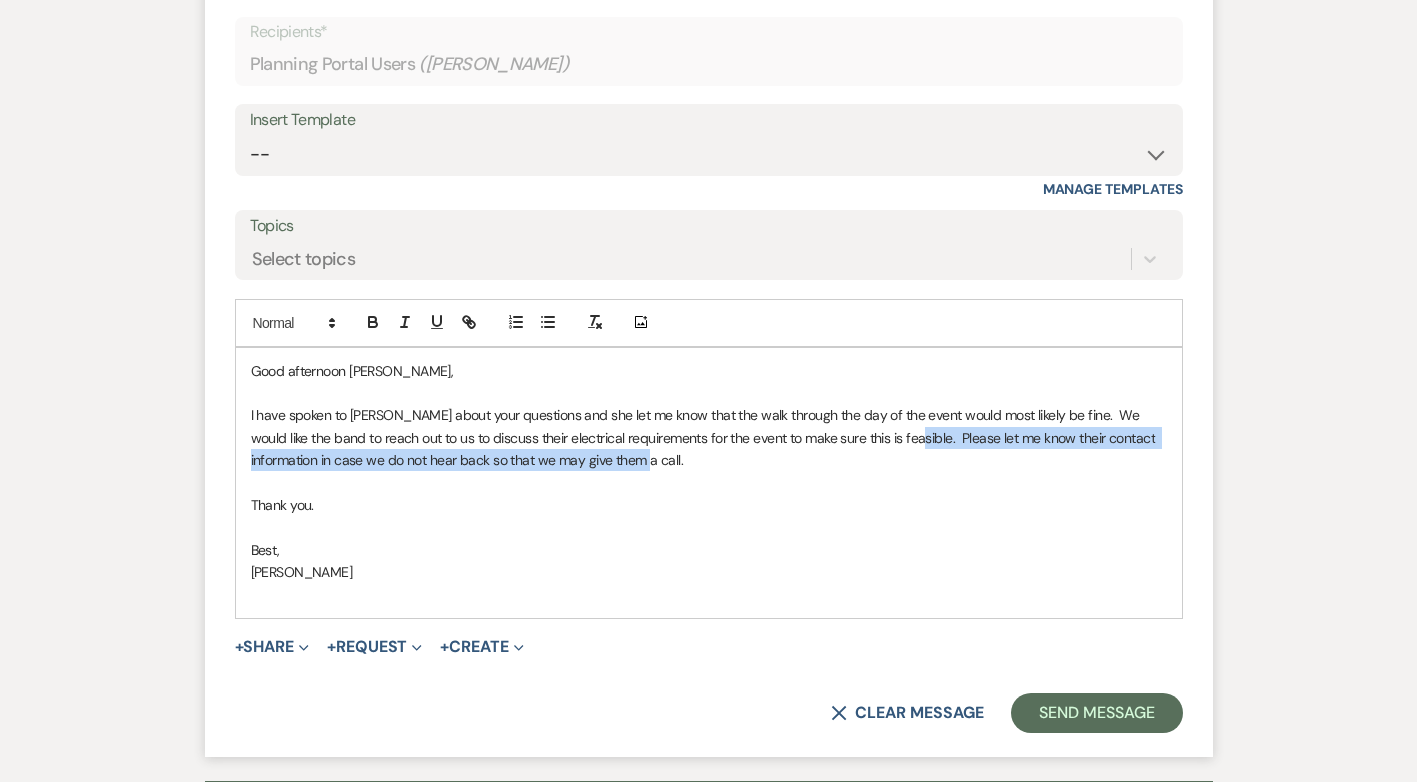 drag, startPoint x: 623, startPoint y: 462, endPoint x: 878, endPoint y: 431, distance: 256.8774 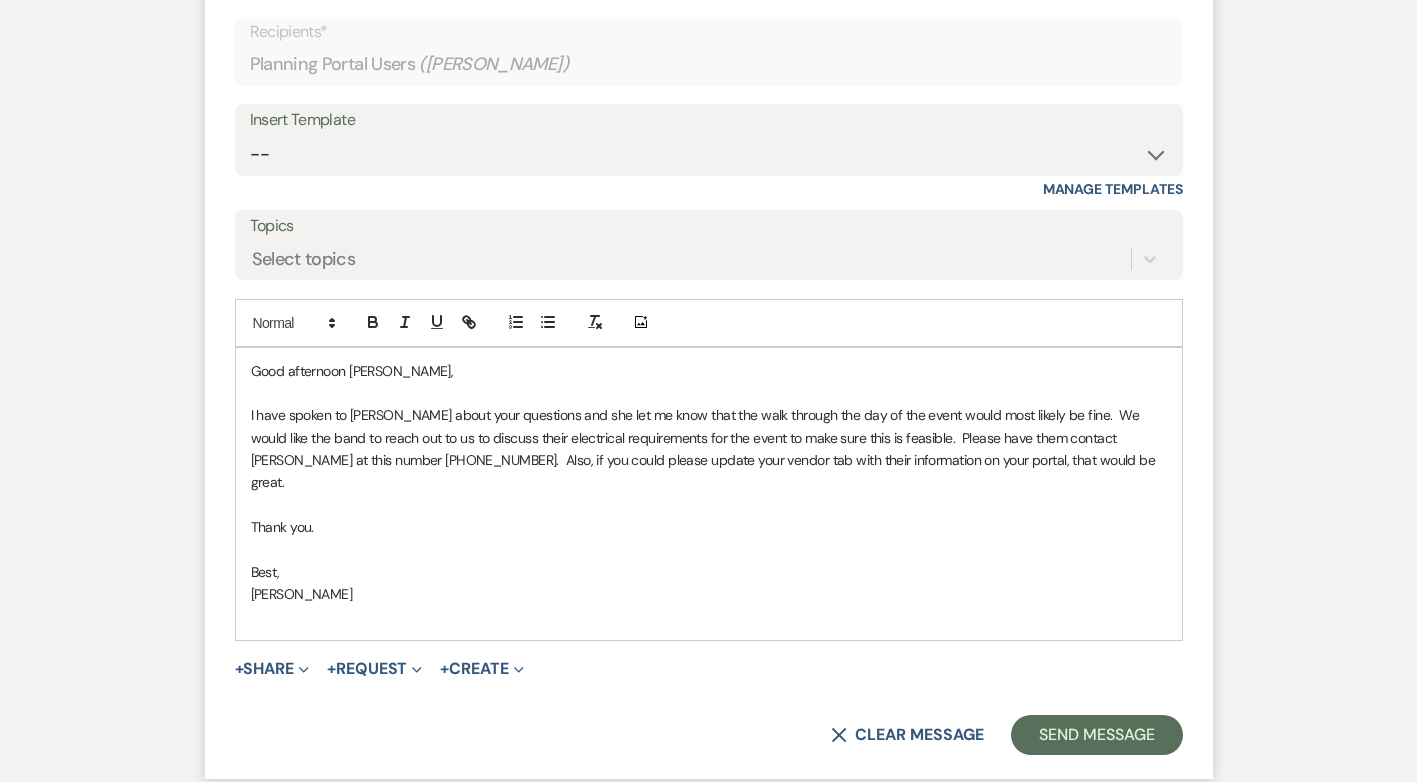 click on "I have spoken to Traci about your questions and she let me know that the walk through the day of the event would most likely be fine.  We would like the band to reach out to us to discuss their electrical requirements for the event to make sure this is feasible.  Please have them contact Traci at this number 508-865-0855.  Also, if you could please update your vendor tab with their information on your portal, that would be great." at bounding box center [709, 449] 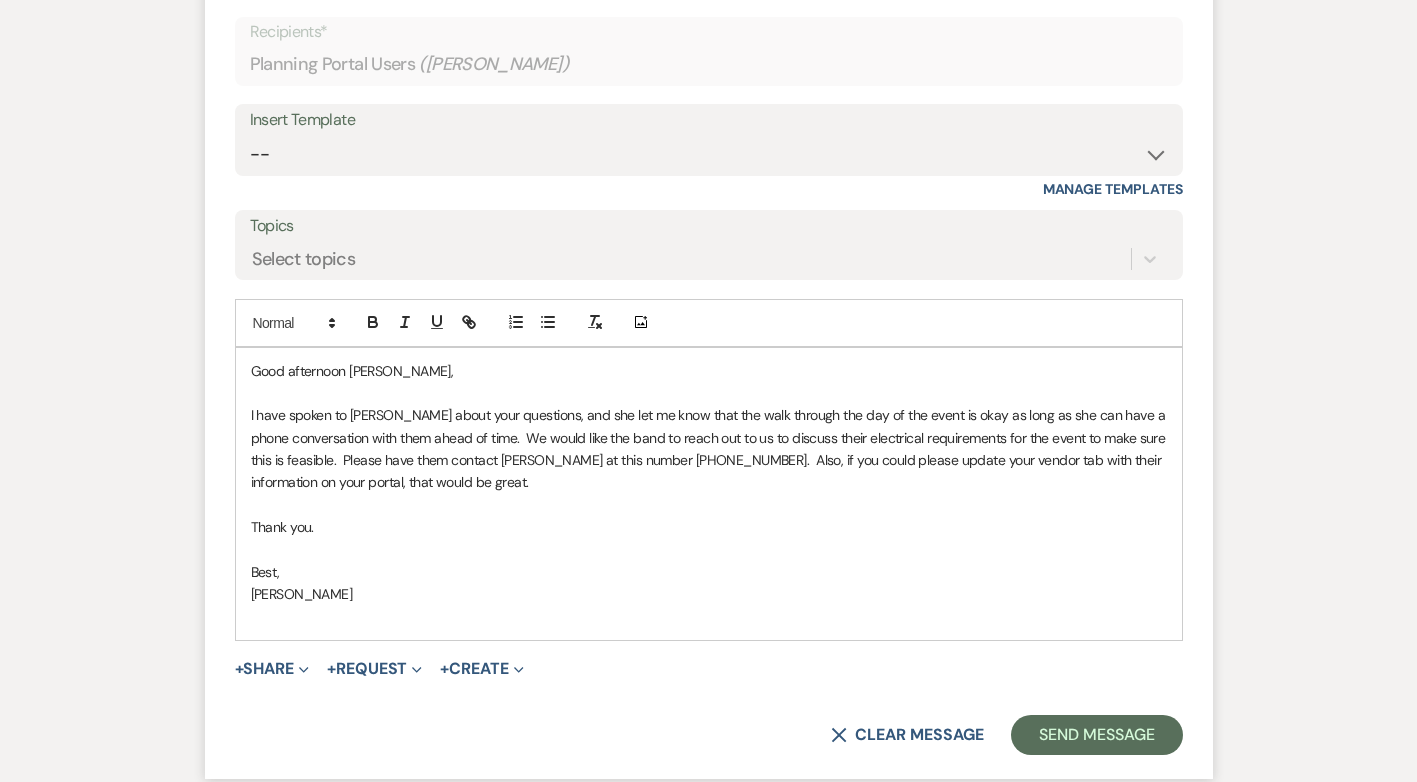 click on "I have spoken to Traci about your questions, and she let me know that the walk through the day of the event is okay as long as she can have a phone conversation with them ahead of time.  We would like the band to reach out to us to discuss their electrical requirements for the event to make sure this is feasible.  Please have them contact Traci at this number 508-865-0855.  Also, if you could please update your vendor tab with their information on your portal, that would be great." at bounding box center [709, 449] 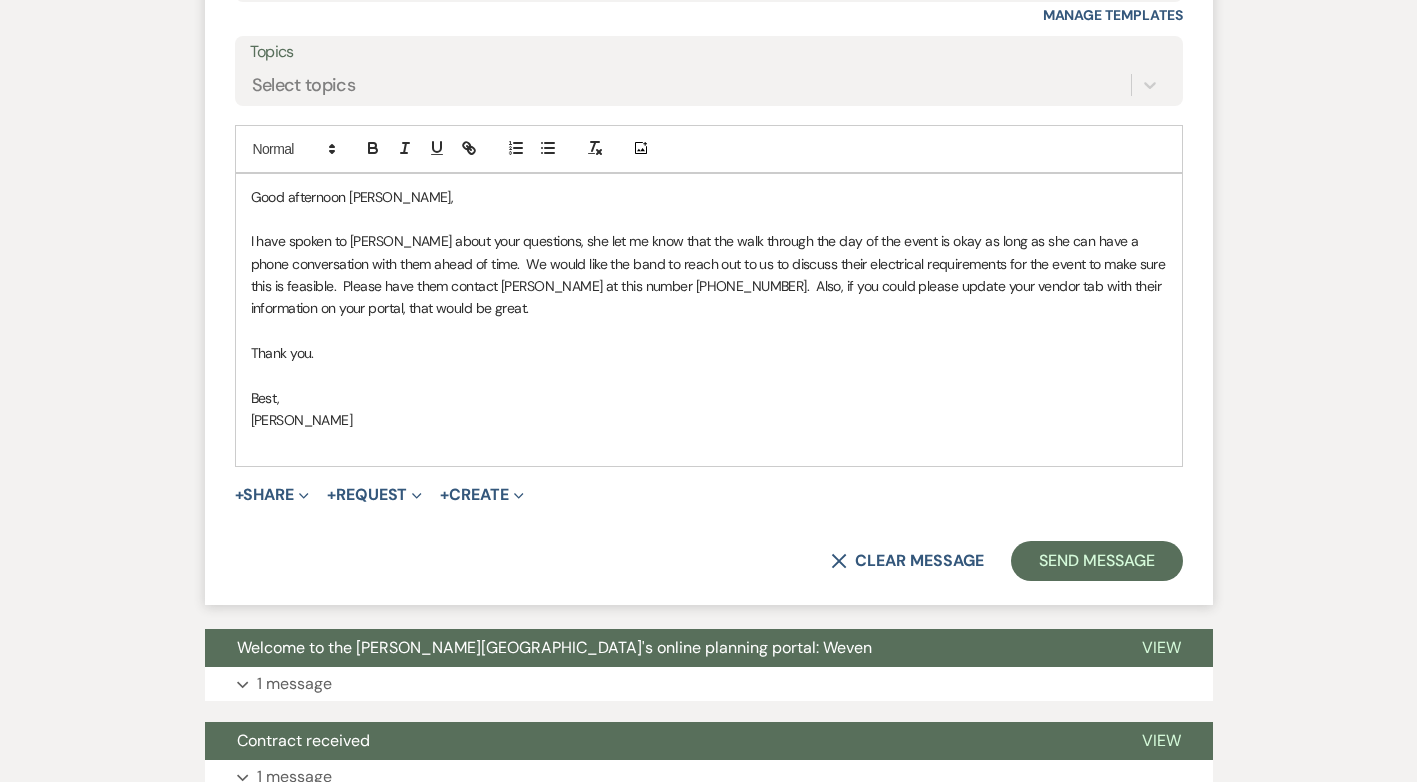 scroll, scrollTop: 7254, scrollLeft: 0, axis: vertical 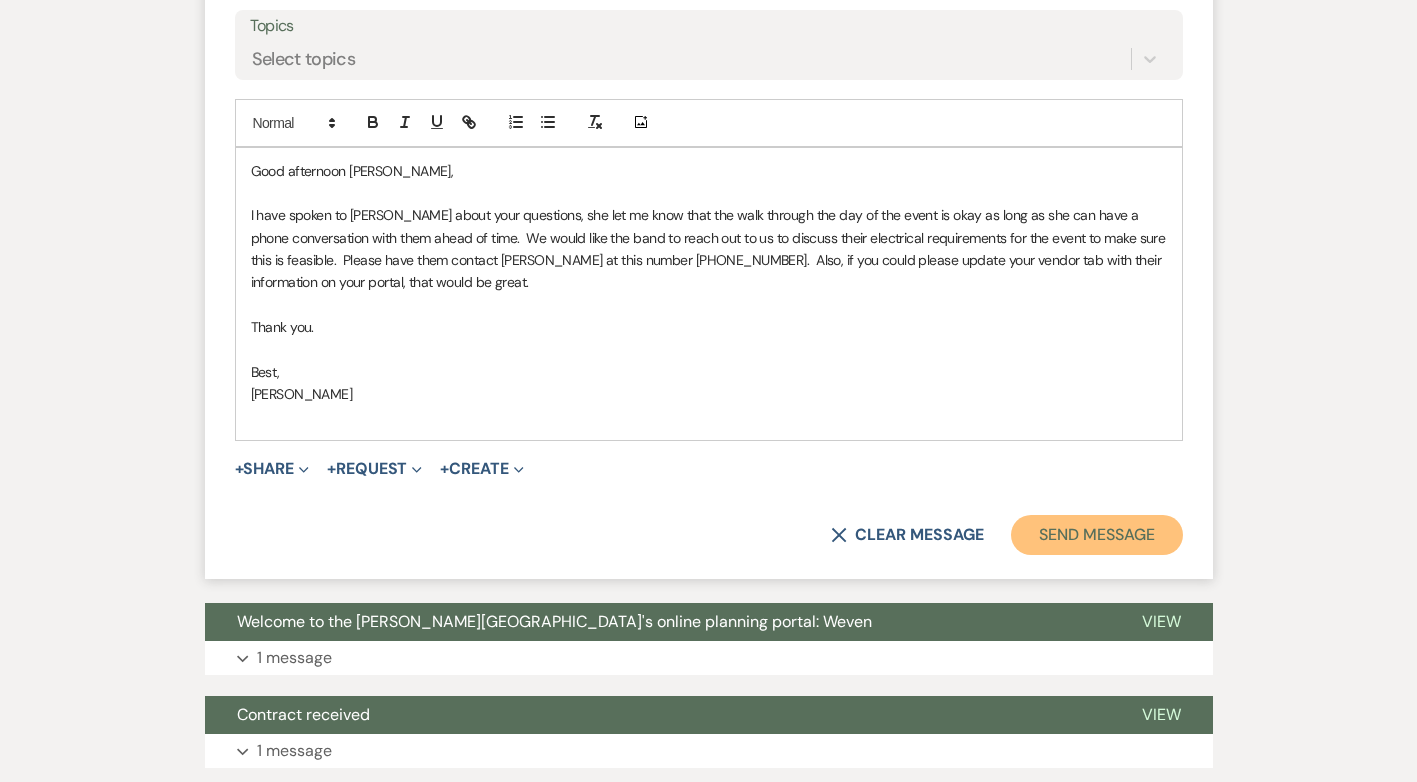 click on "Send Message" at bounding box center (1096, 535) 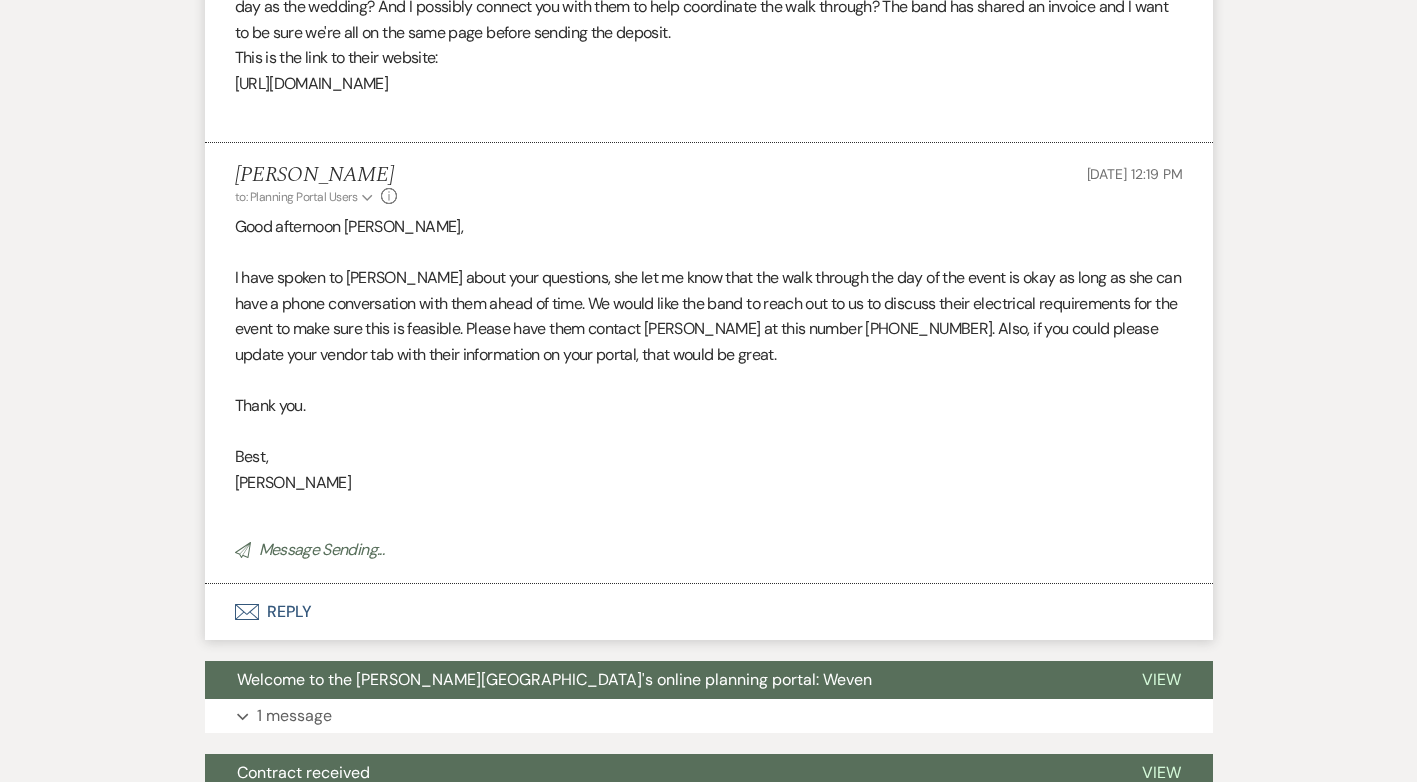 scroll, scrollTop: 6348, scrollLeft: 0, axis: vertical 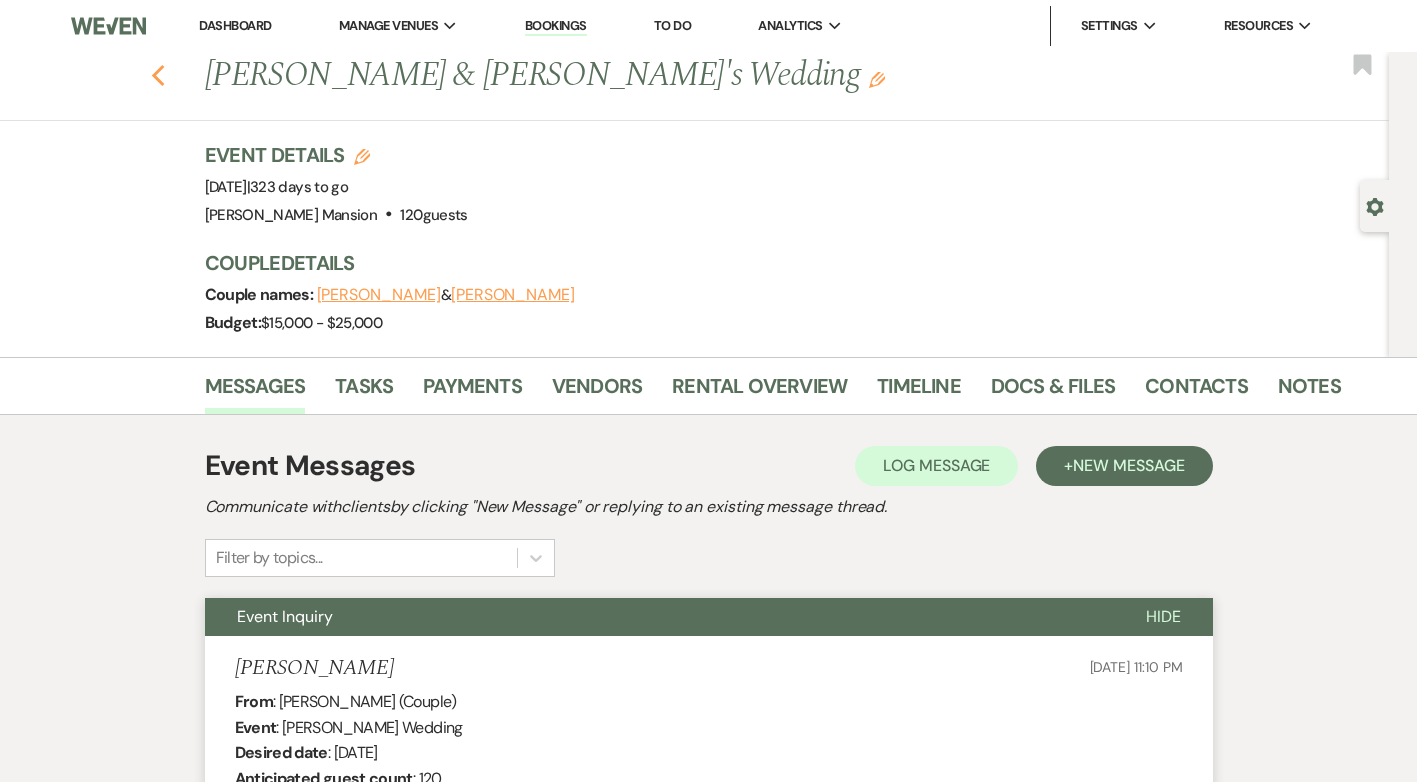click on "Previous" 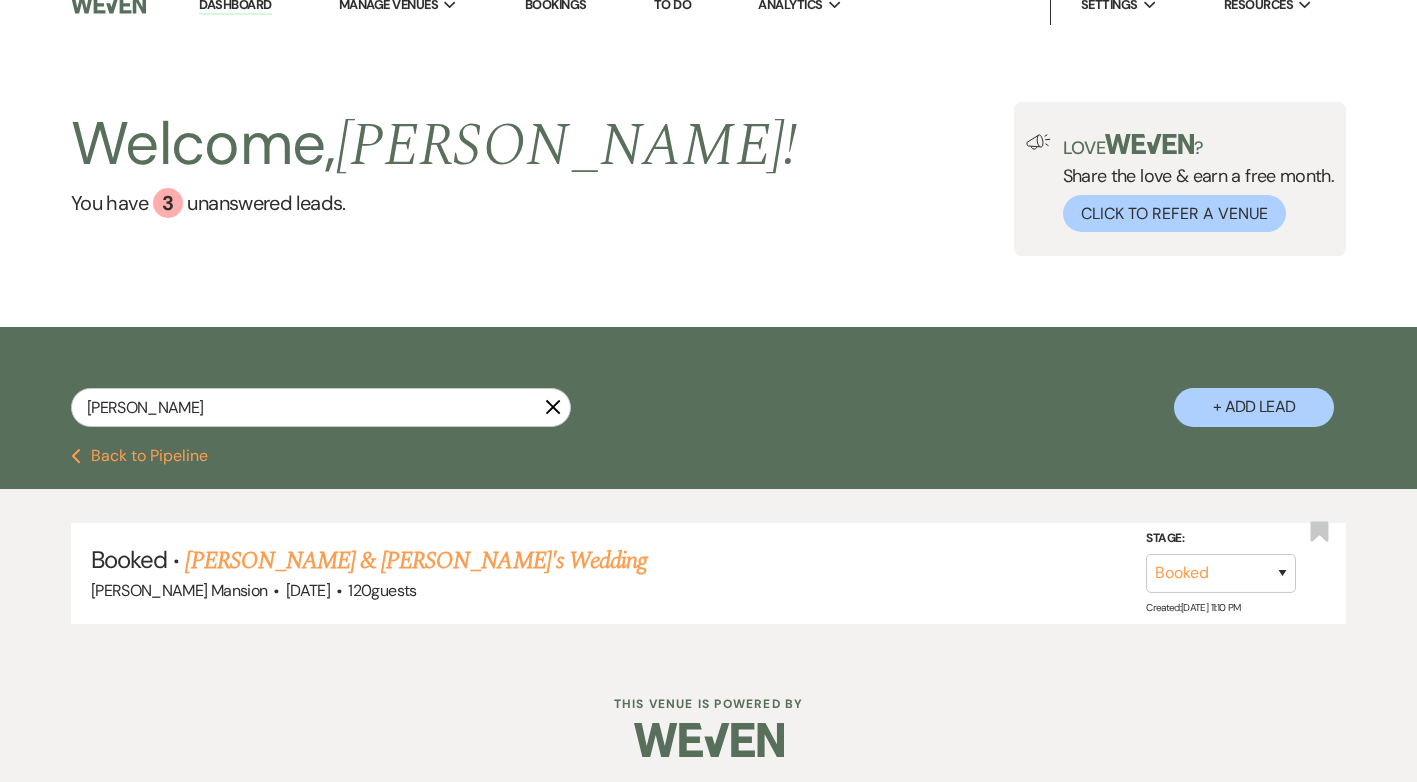 scroll, scrollTop: 26, scrollLeft: 0, axis: vertical 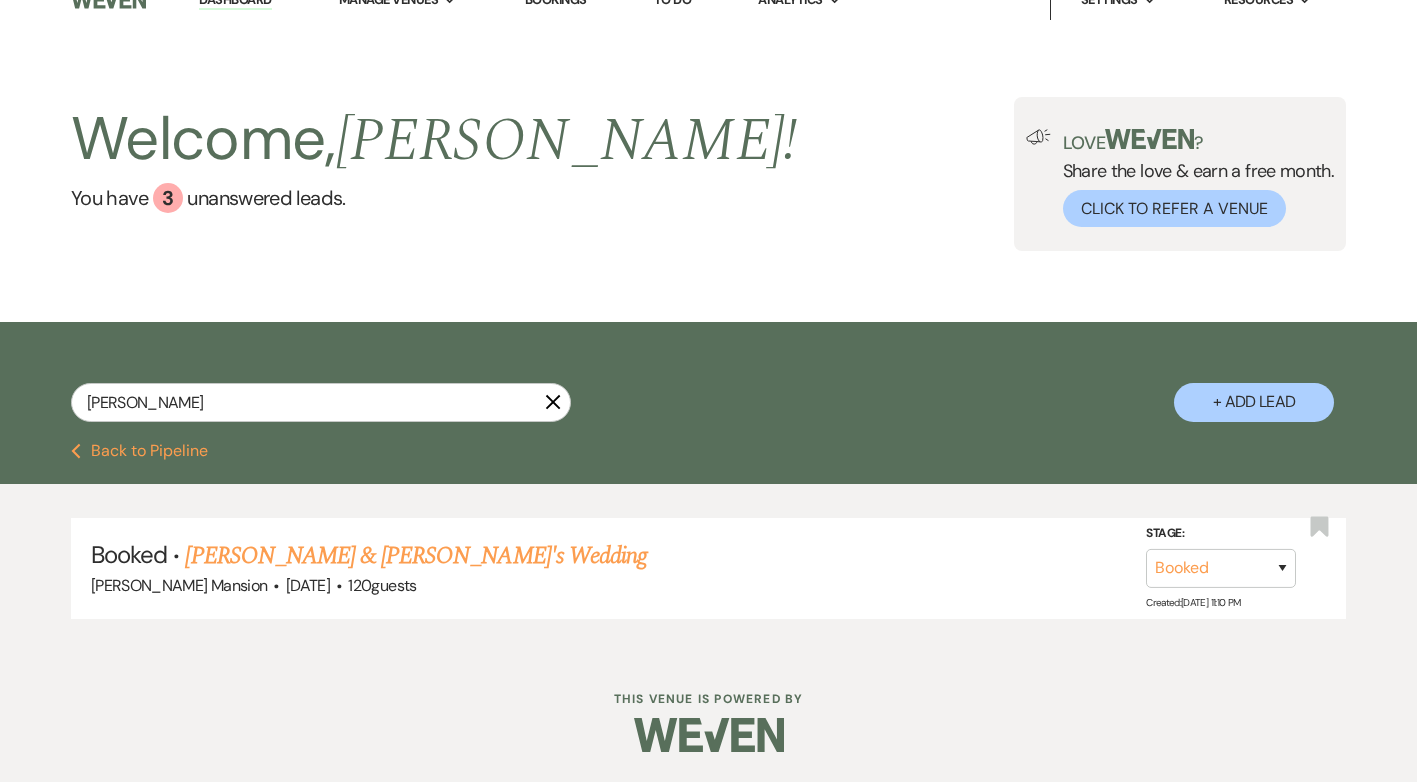 click 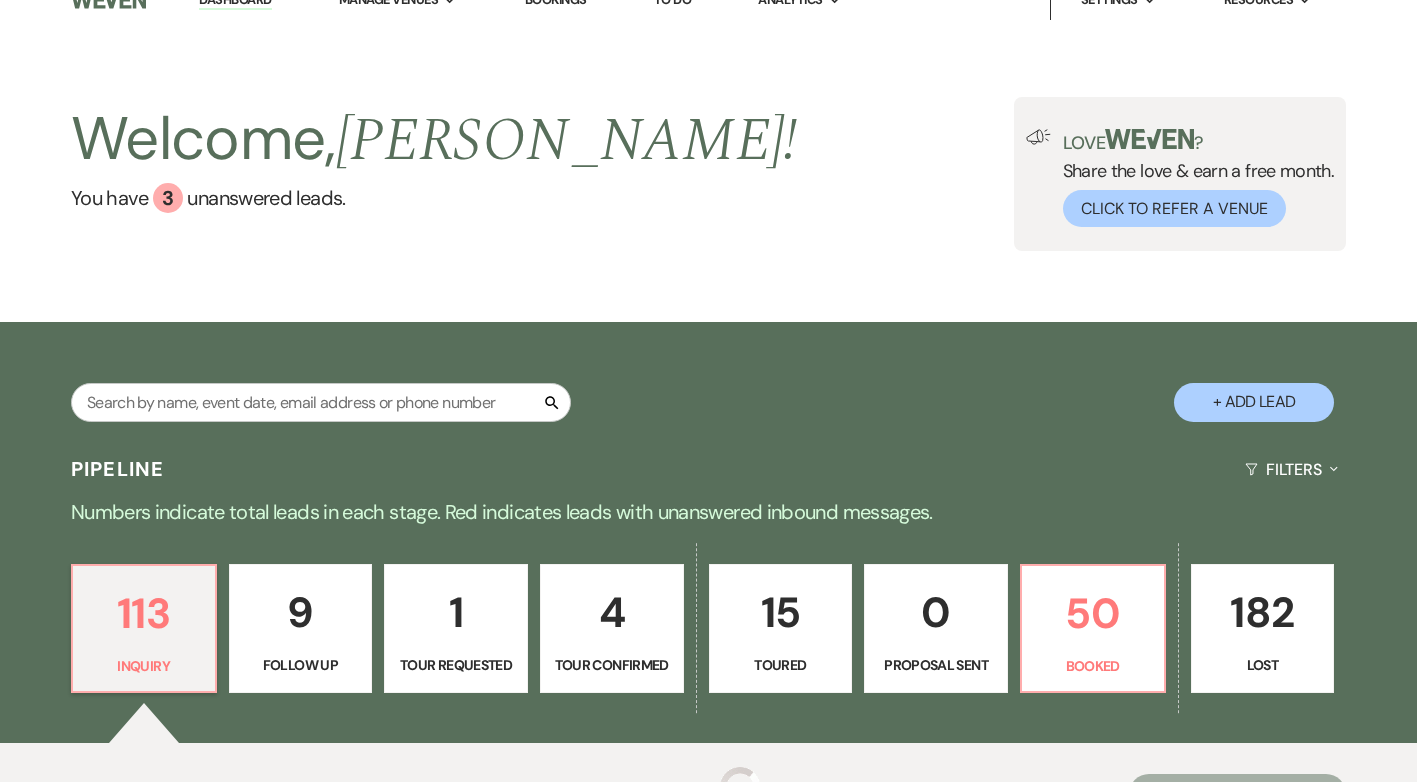 scroll, scrollTop: 0, scrollLeft: 0, axis: both 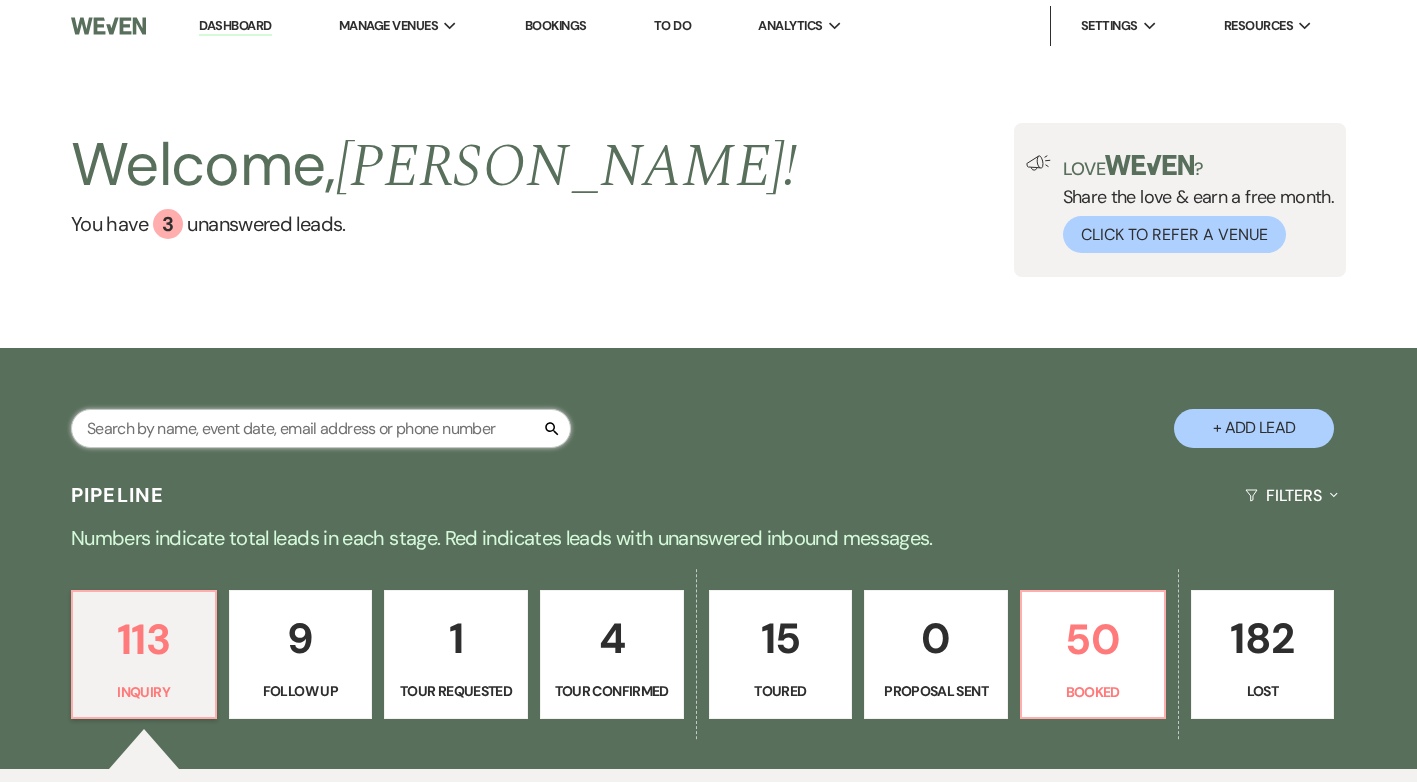 click at bounding box center [321, 428] 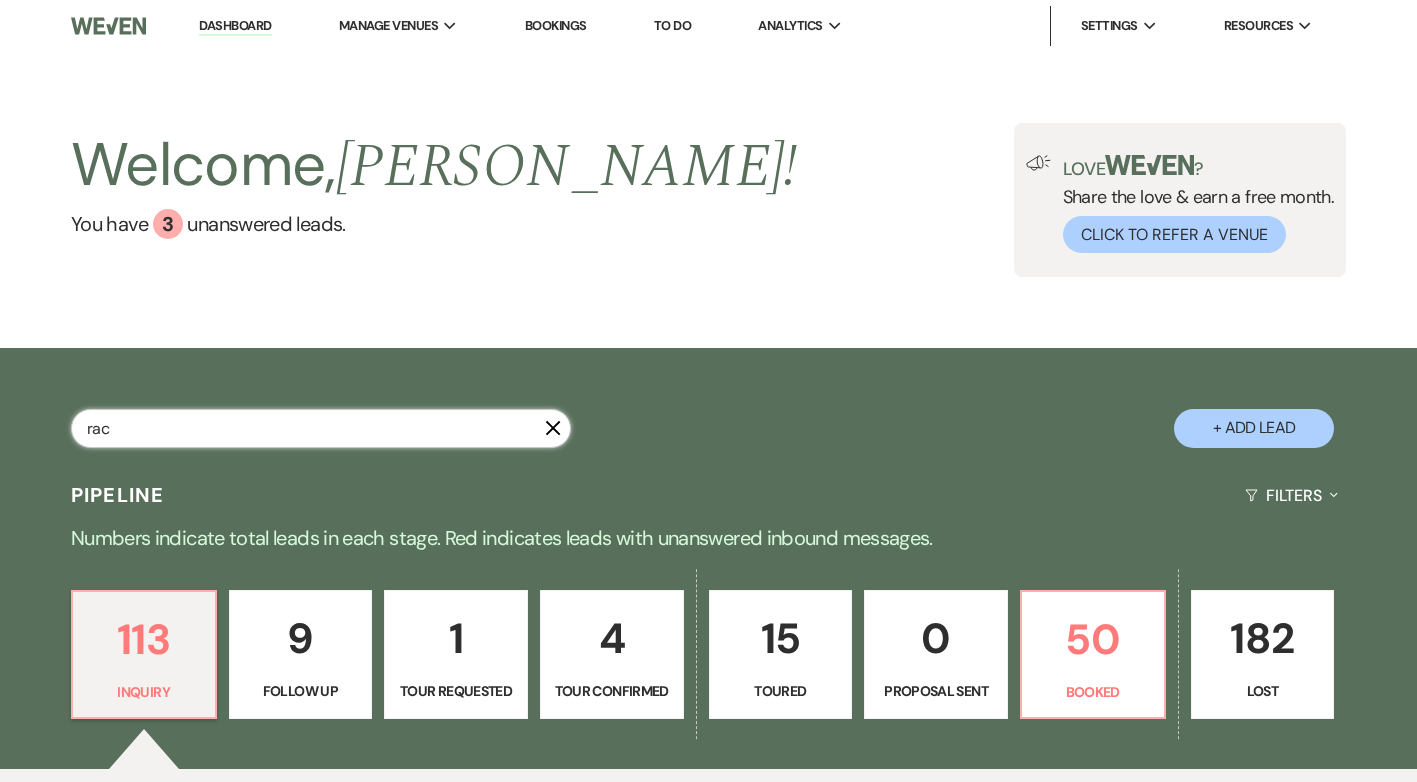 type on "rach" 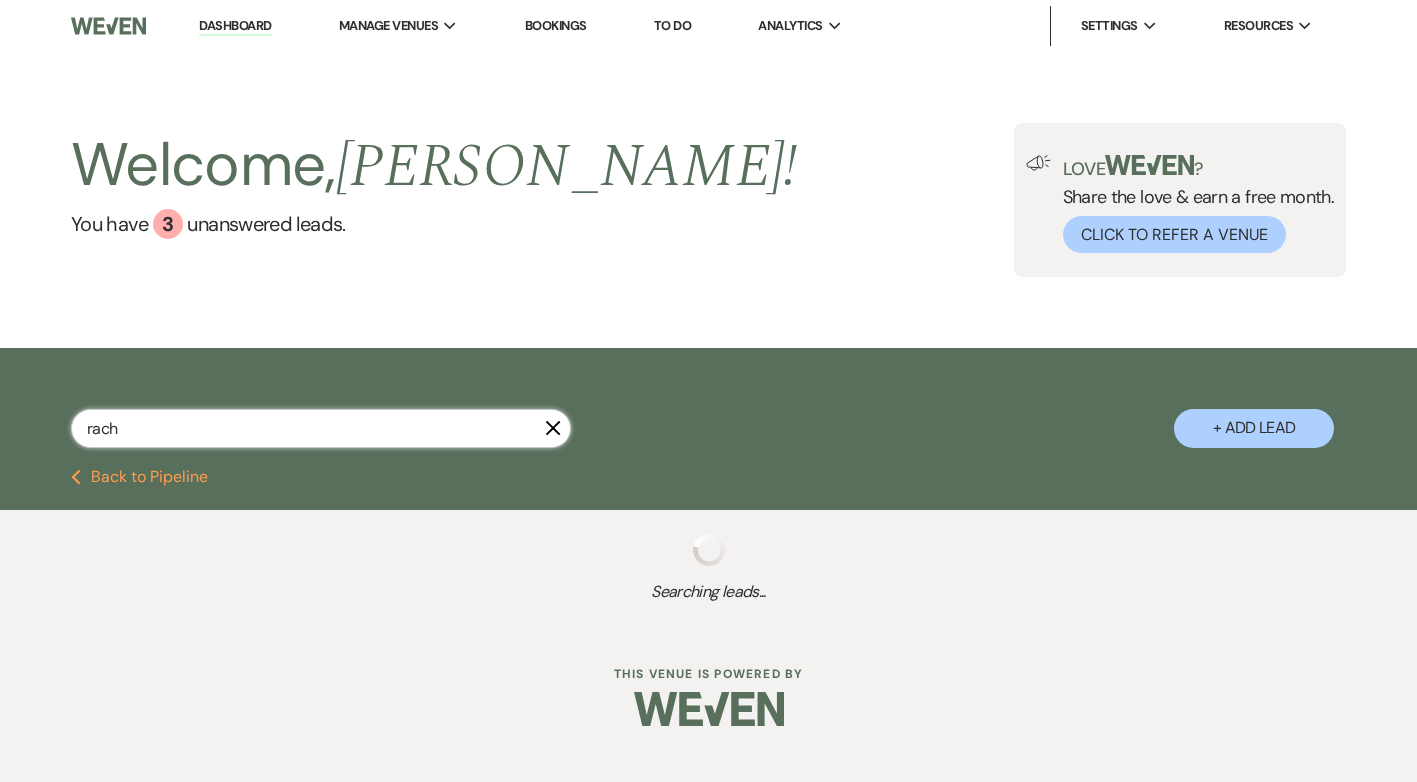select on "8" 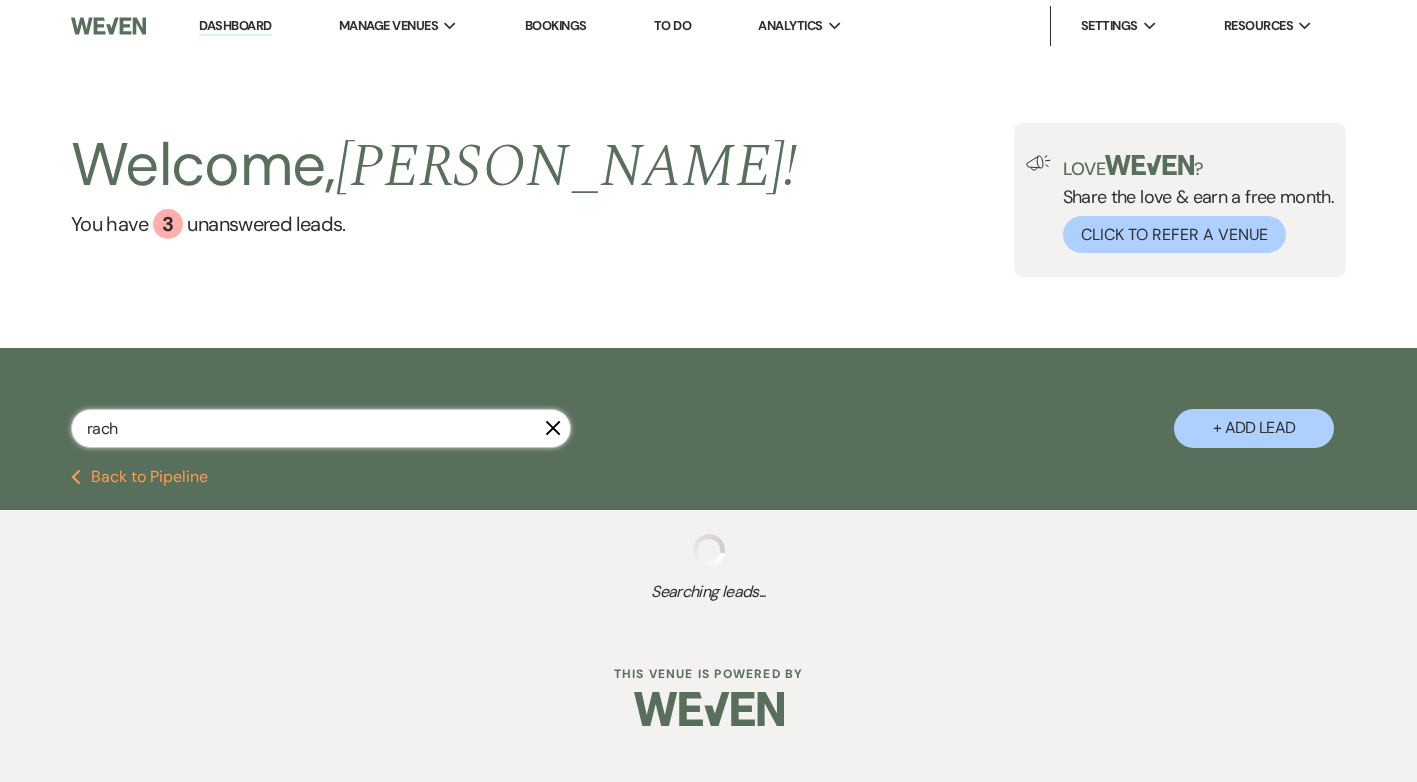select on "5" 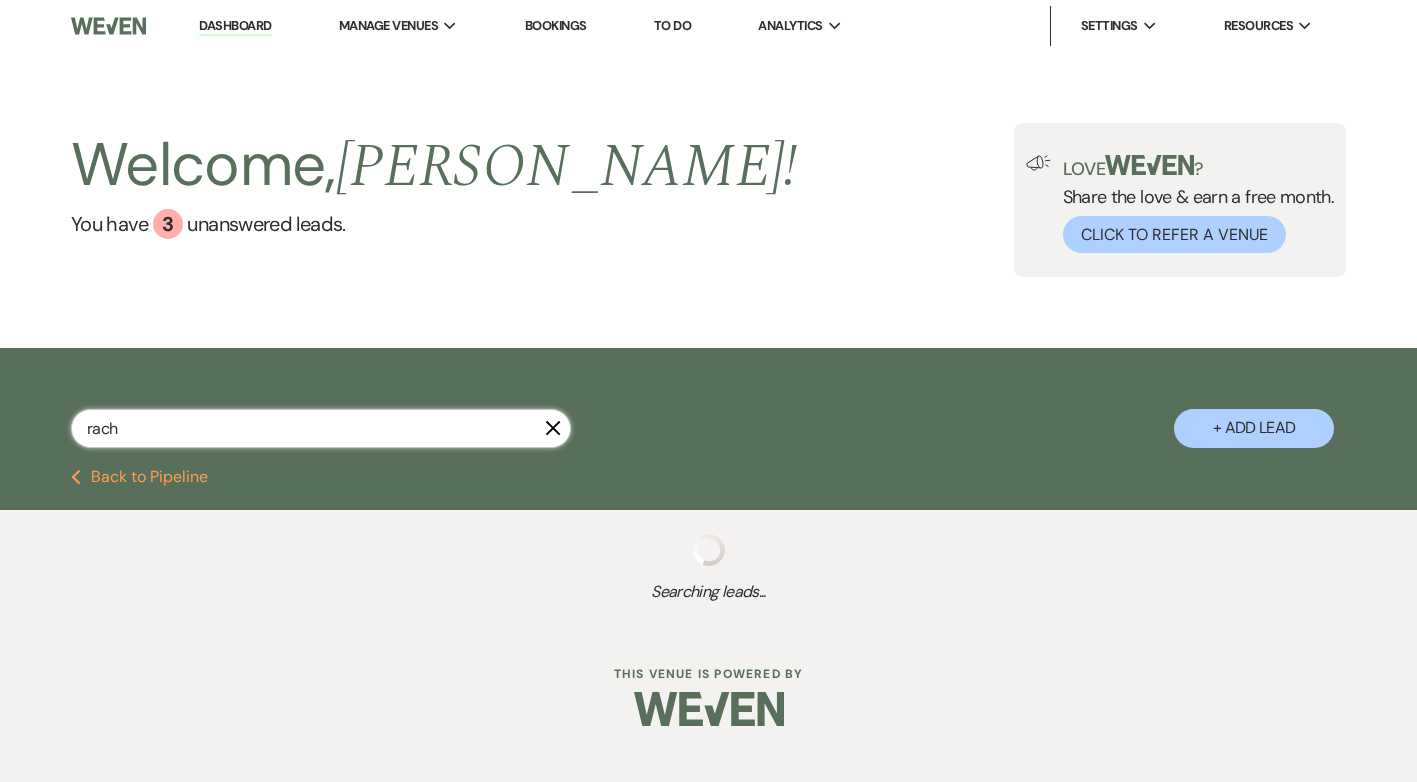 select on "8" 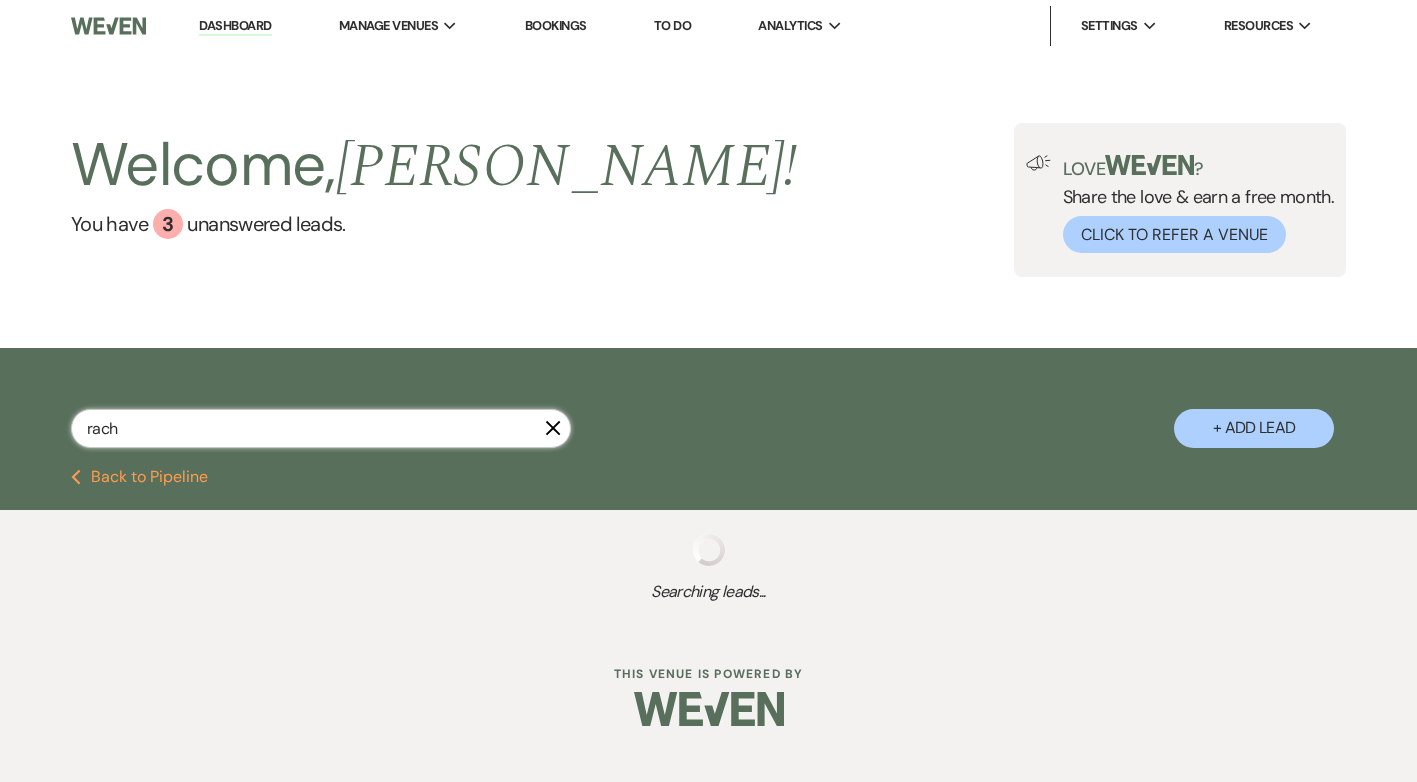 select on "4" 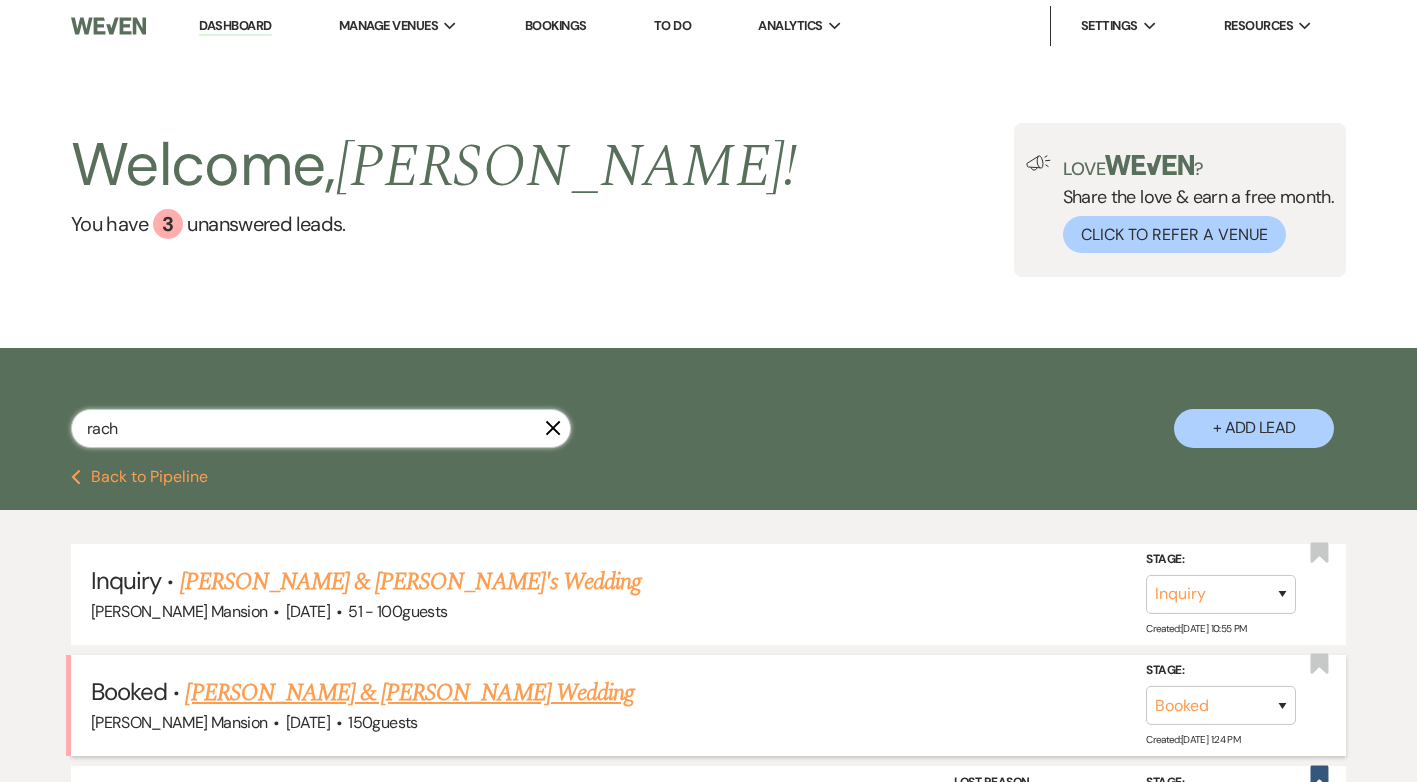 type on "rach" 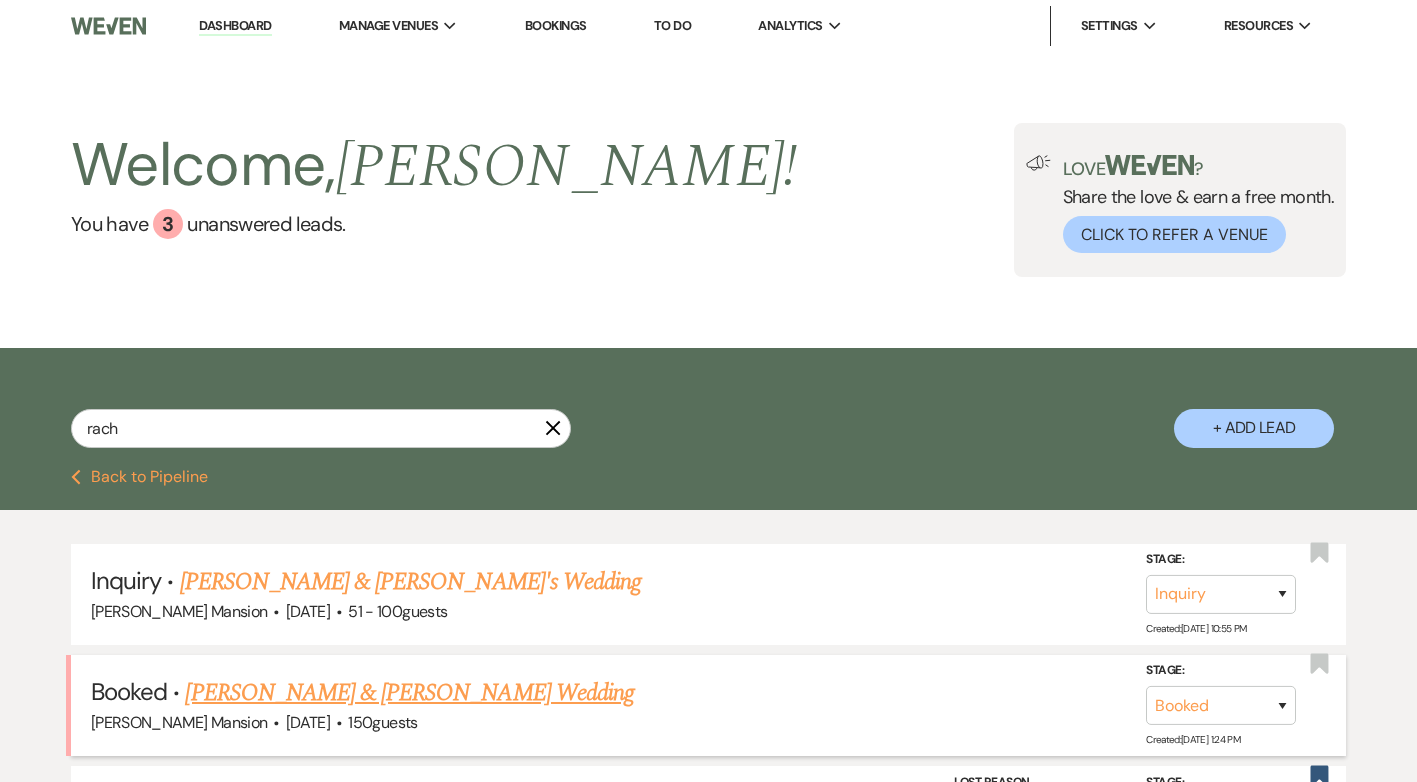 click on "[PERSON_NAME] & [PERSON_NAME] Wedding" at bounding box center (409, 693) 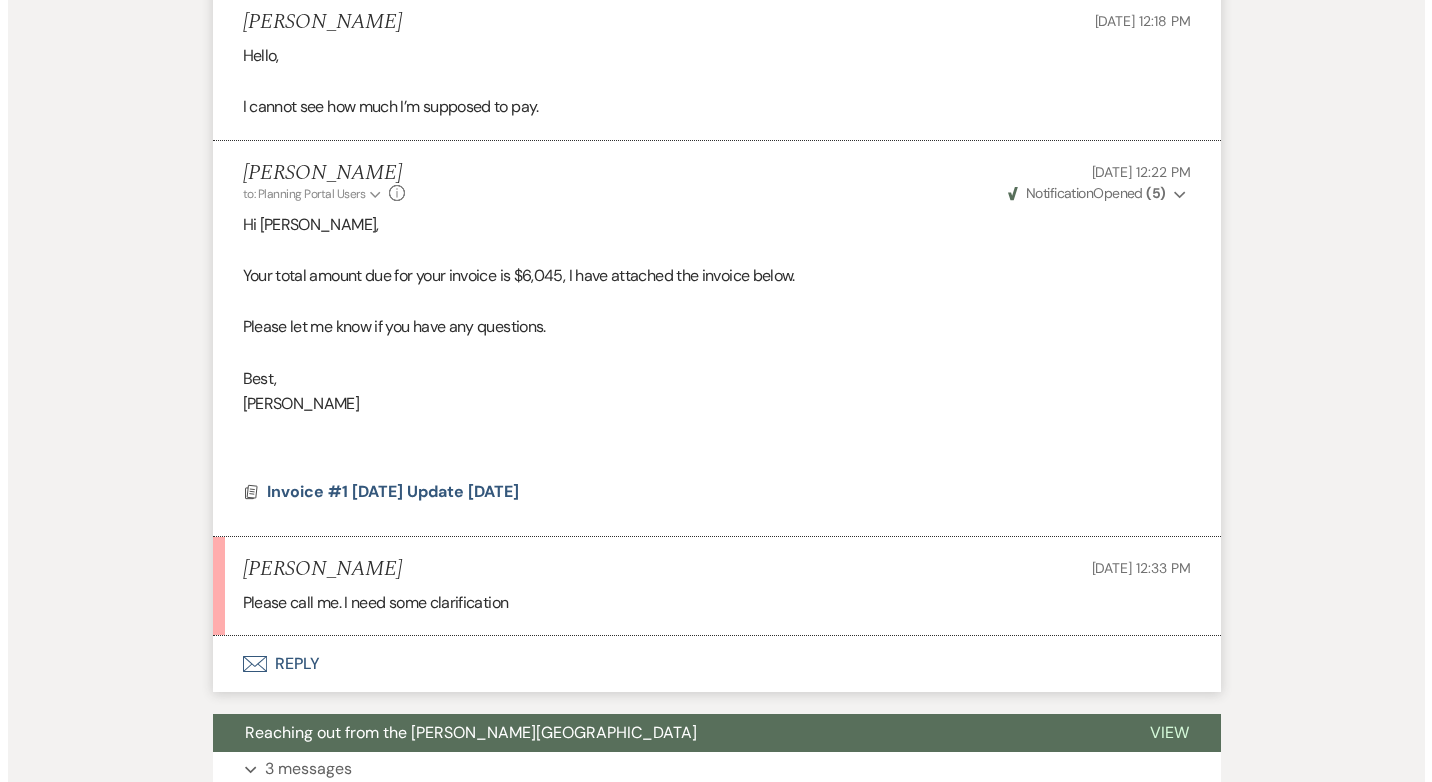 scroll, scrollTop: 1200, scrollLeft: 0, axis: vertical 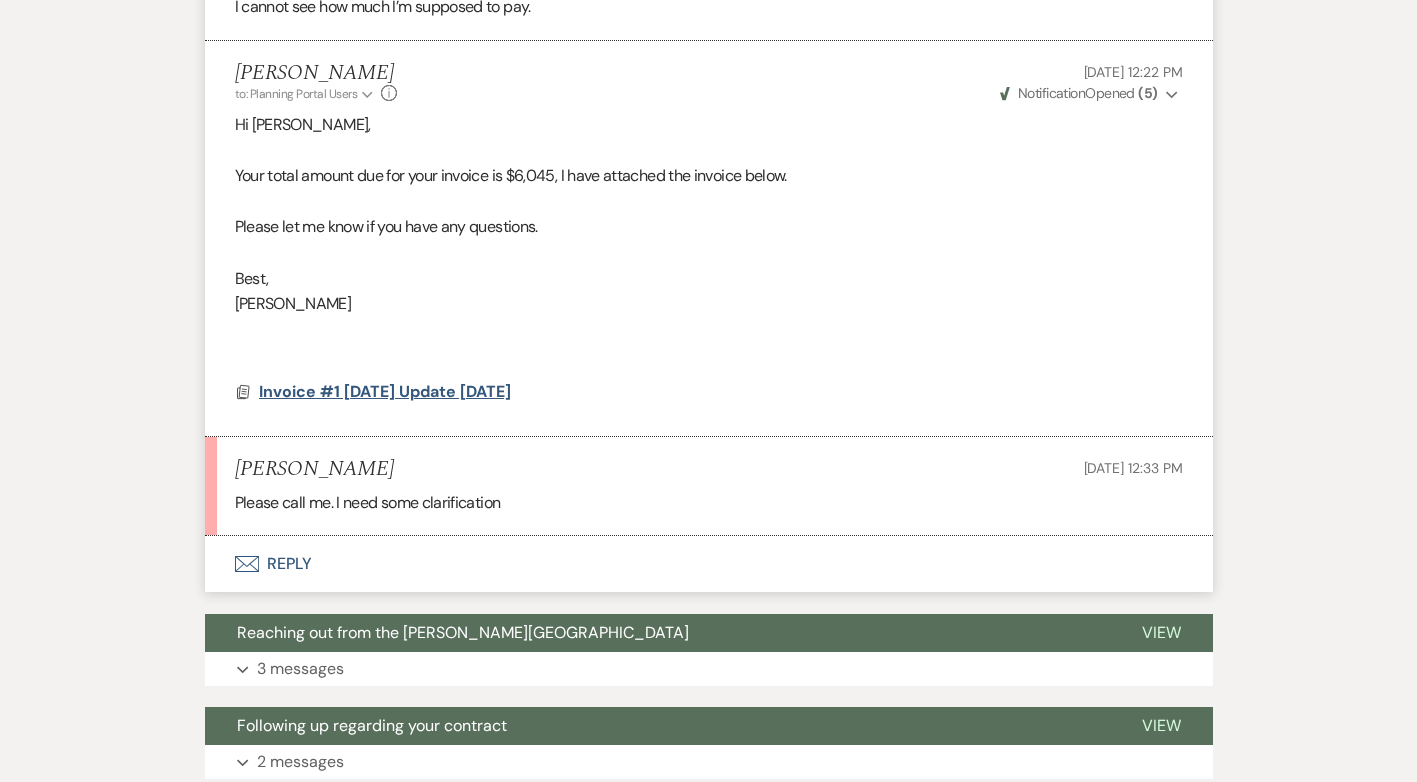 click on "Invoice #1 [DATE] Update [DATE]" at bounding box center [385, 391] 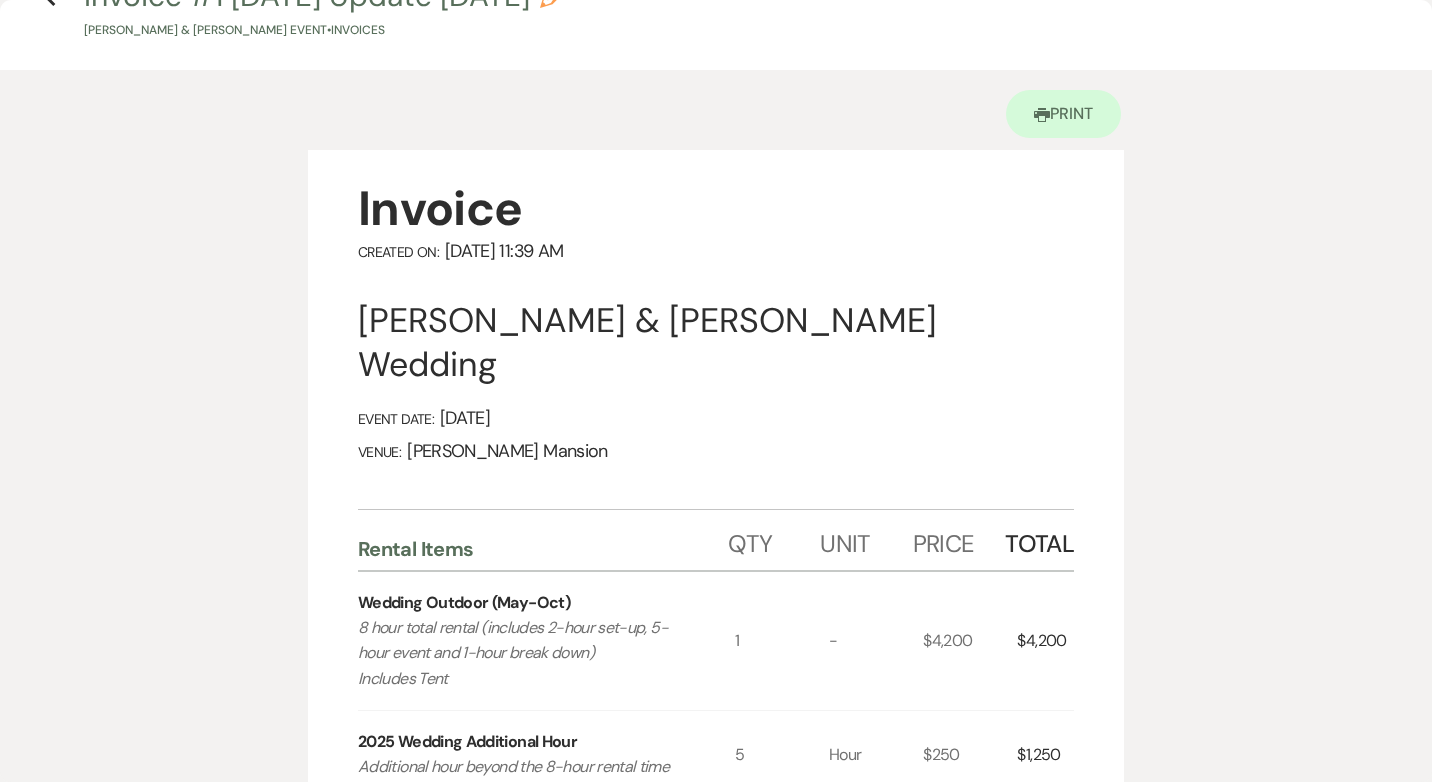 scroll, scrollTop: 0, scrollLeft: 0, axis: both 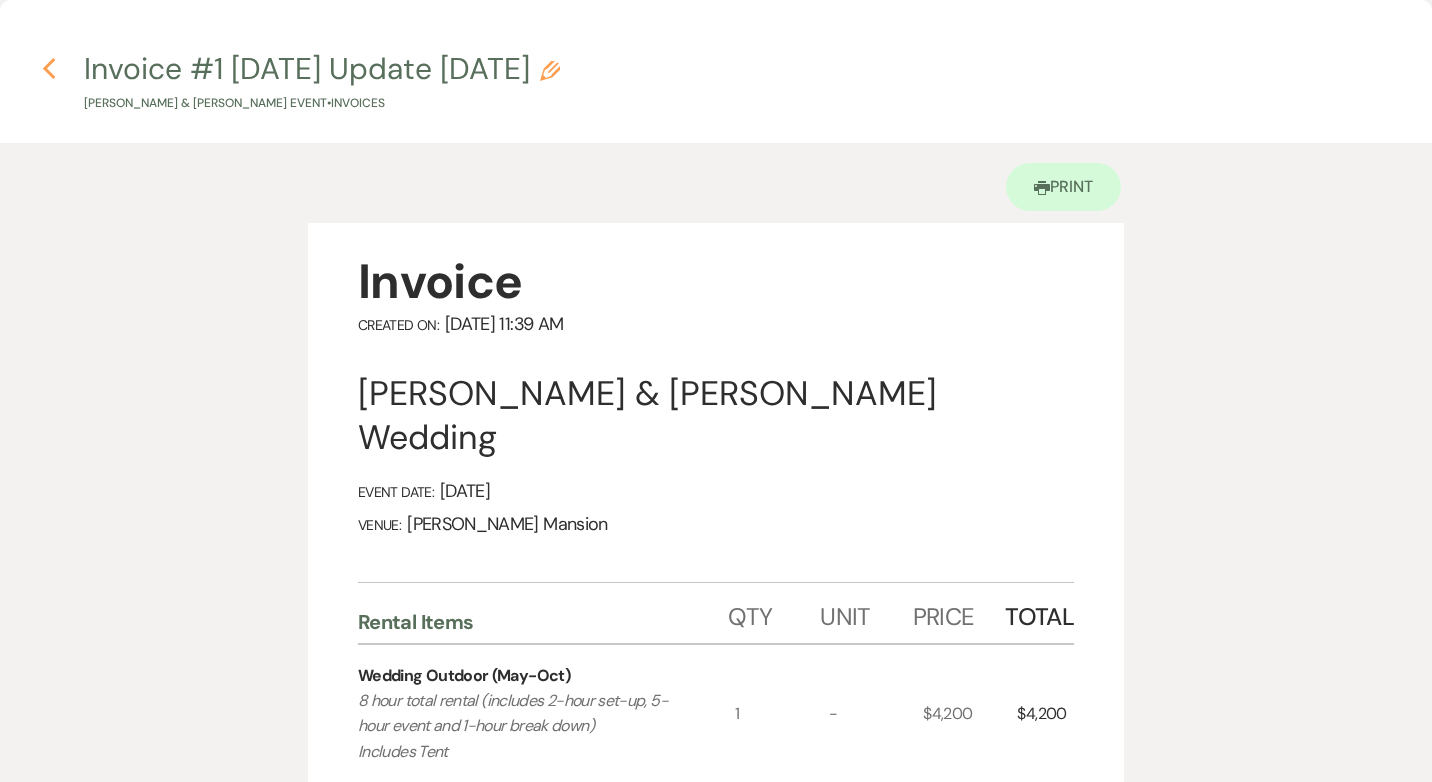 click on "Previous" 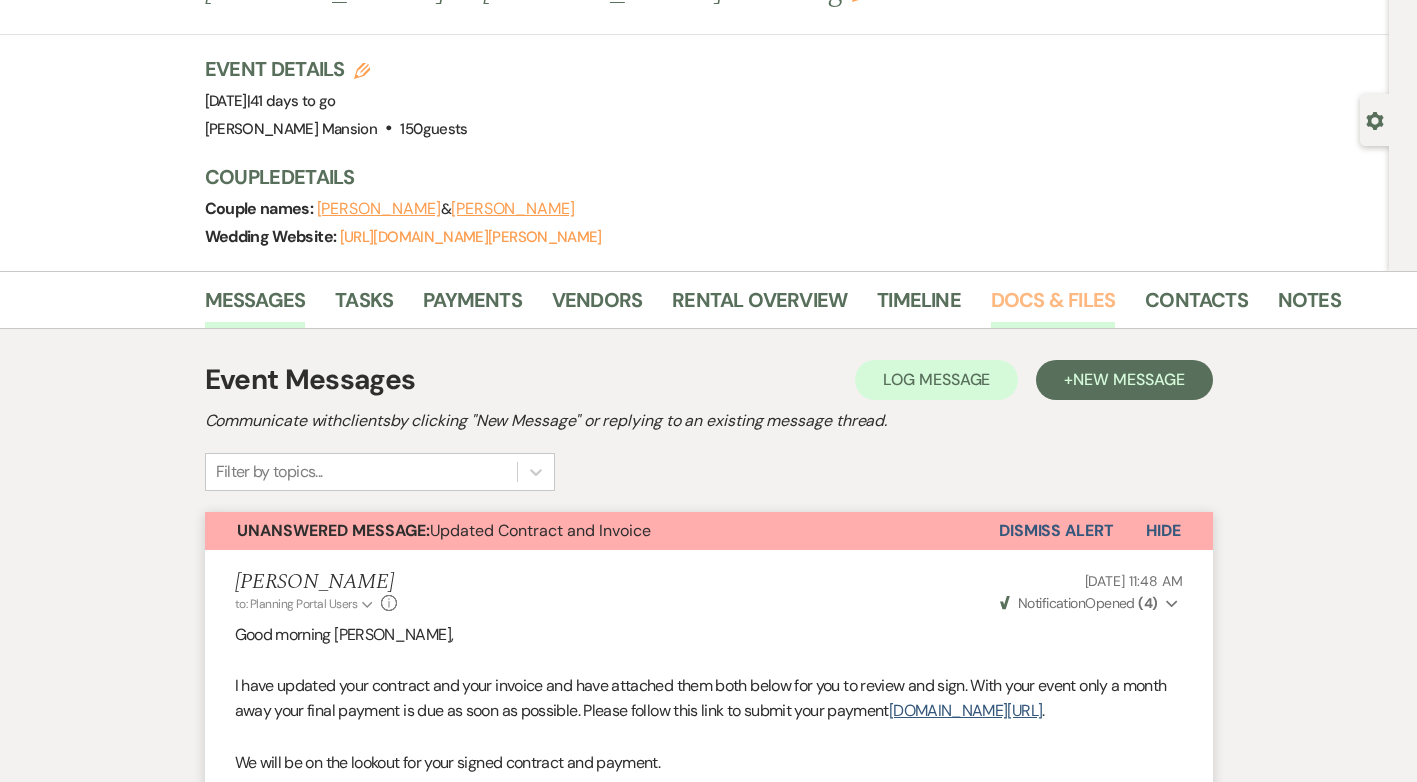 scroll, scrollTop: 0, scrollLeft: 0, axis: both 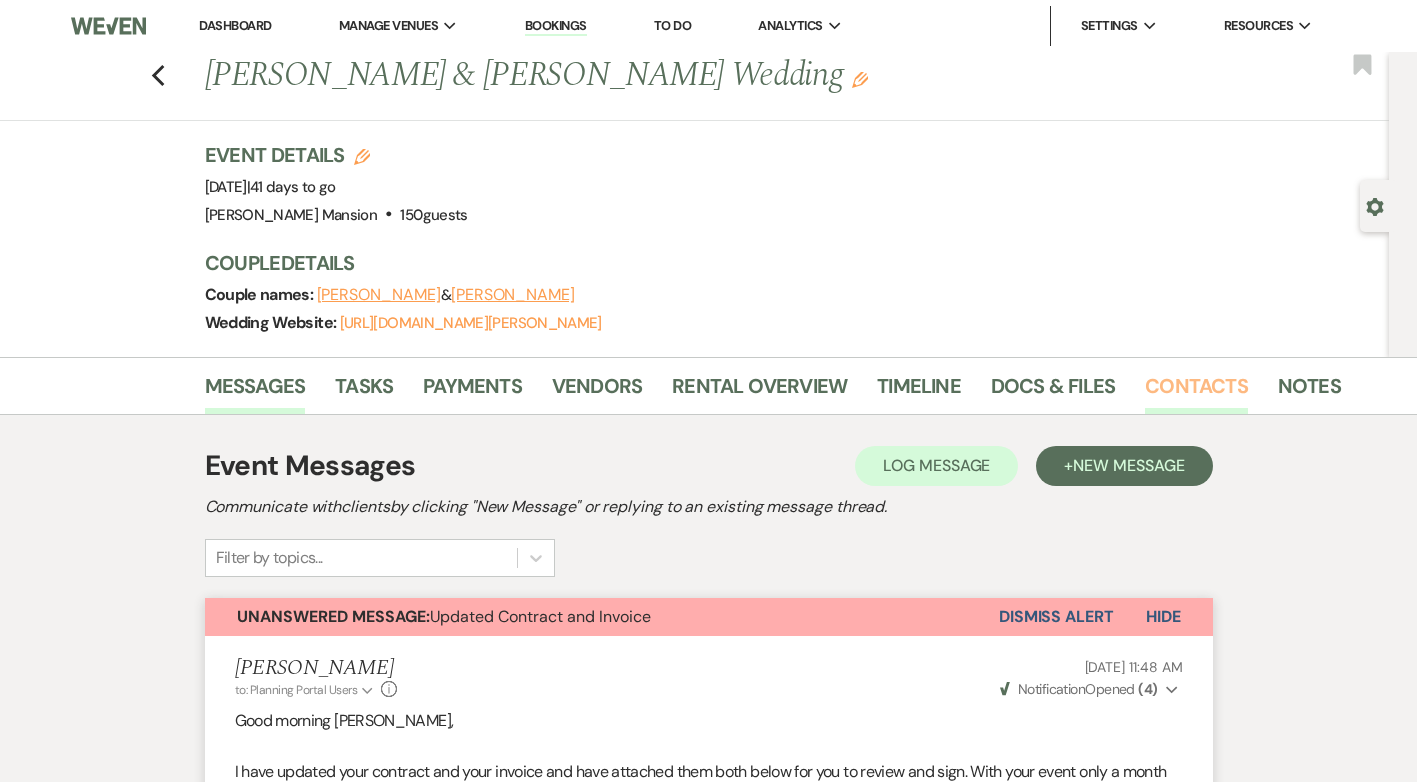 click on "Contacts" at bounding box center [1196, 392] 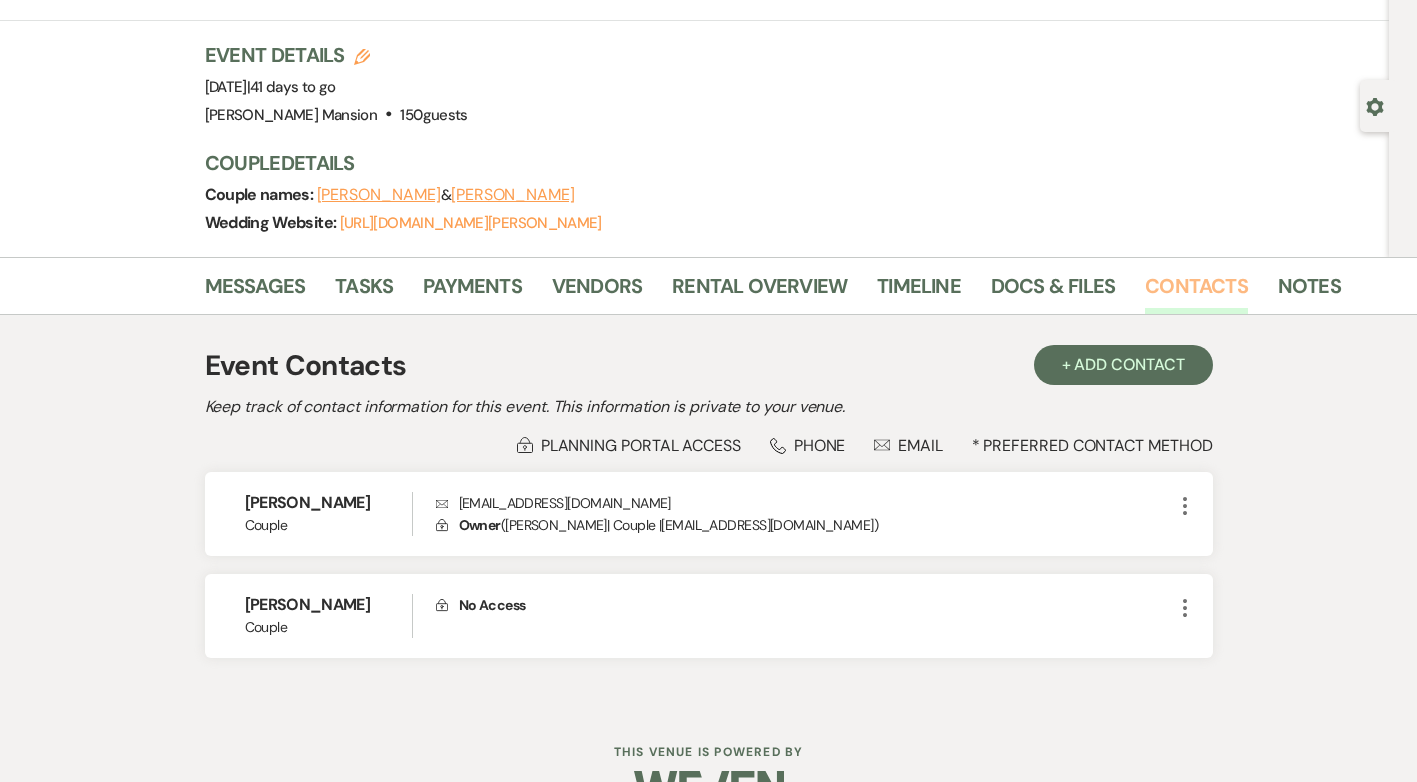 scroll, scrollTop: 0, scrollLeft: 0, axis: both 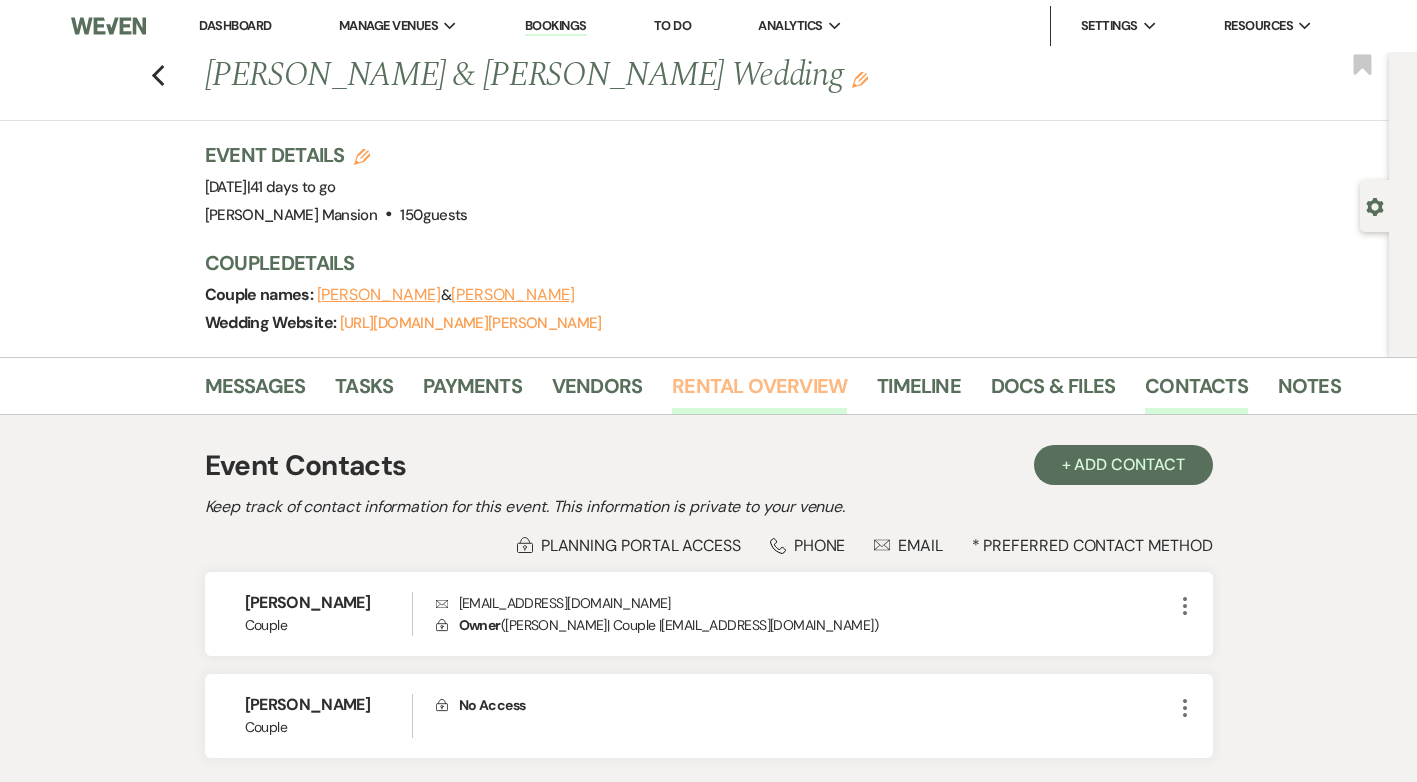 click on "Rental Overview" at bounding box center (759, 392) 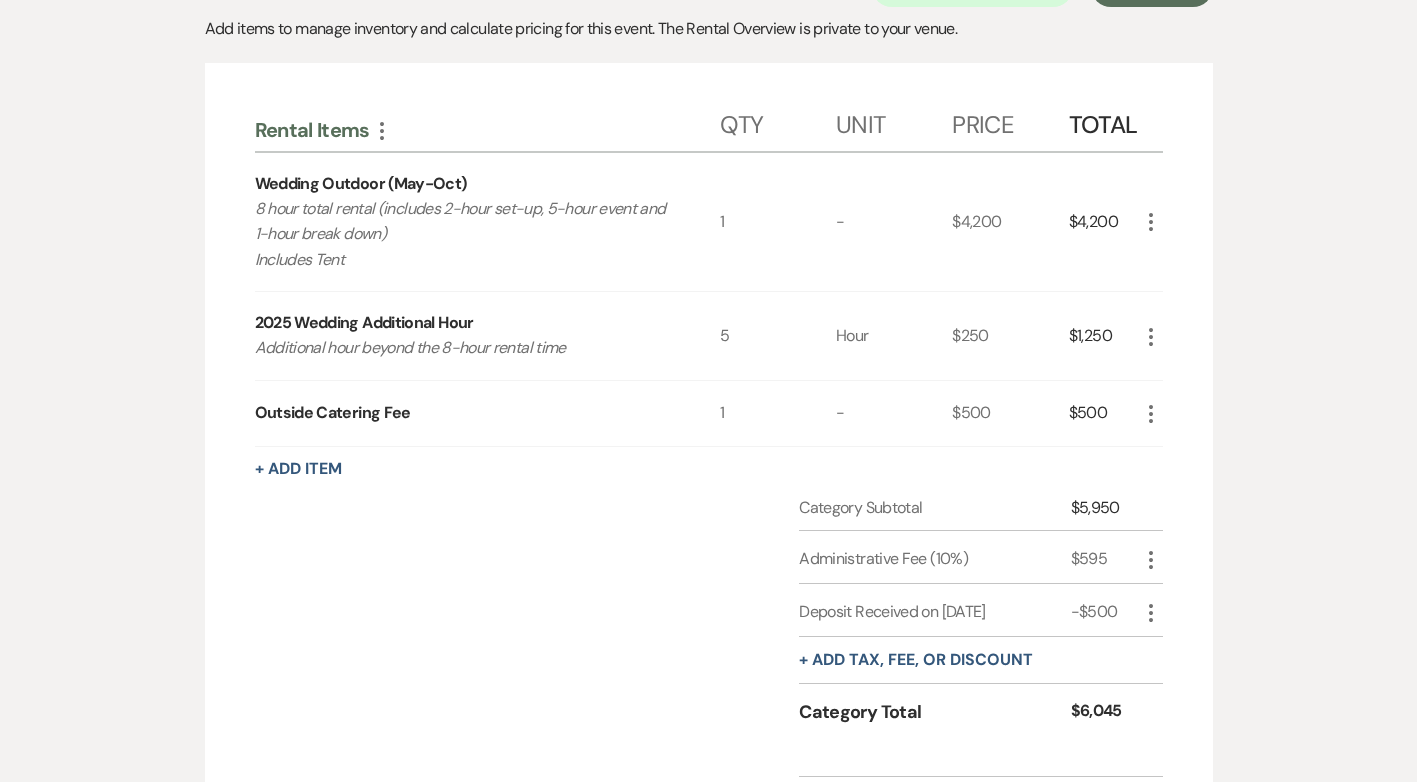 scroll, scrollTop: 500, scrollLeft: 0, axis: vertical 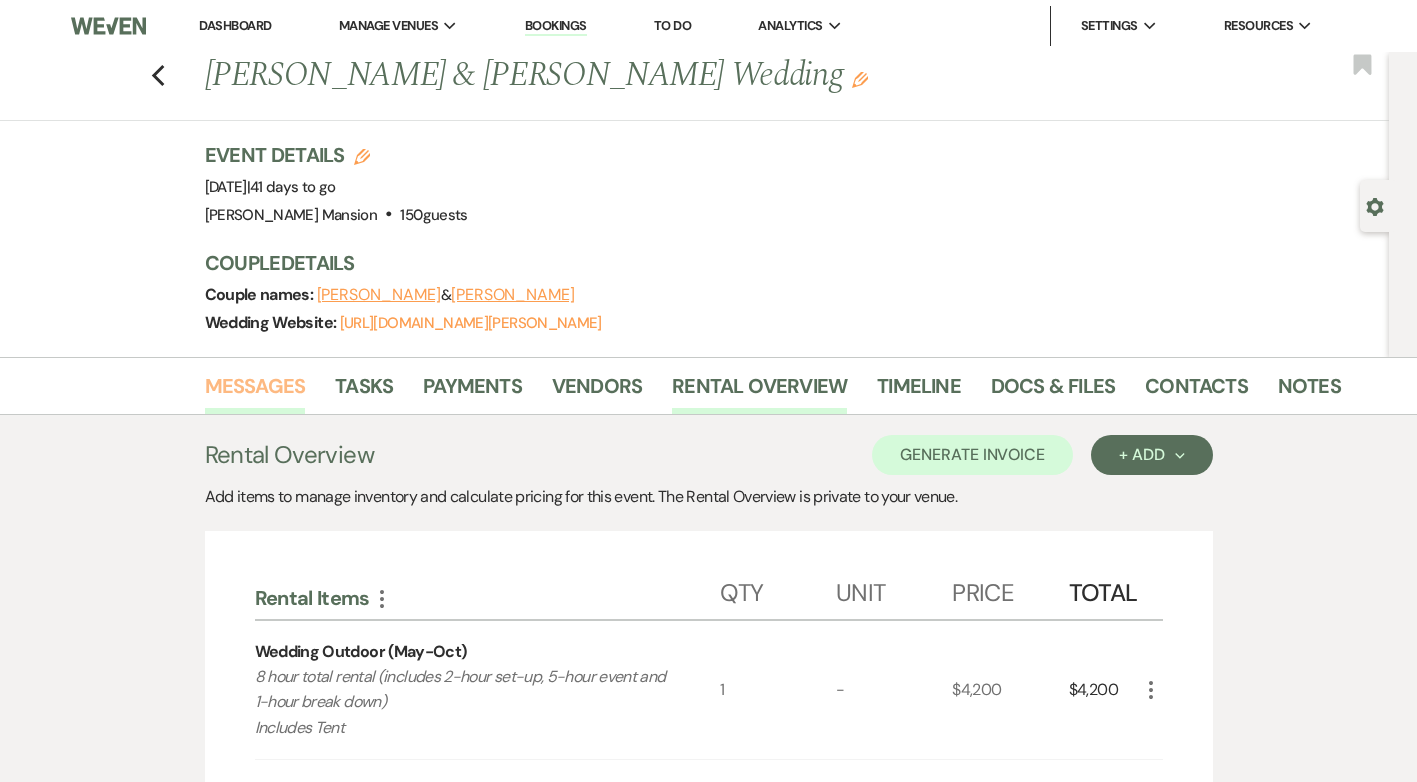 click on "Messages" at bounding box center [255, 392] 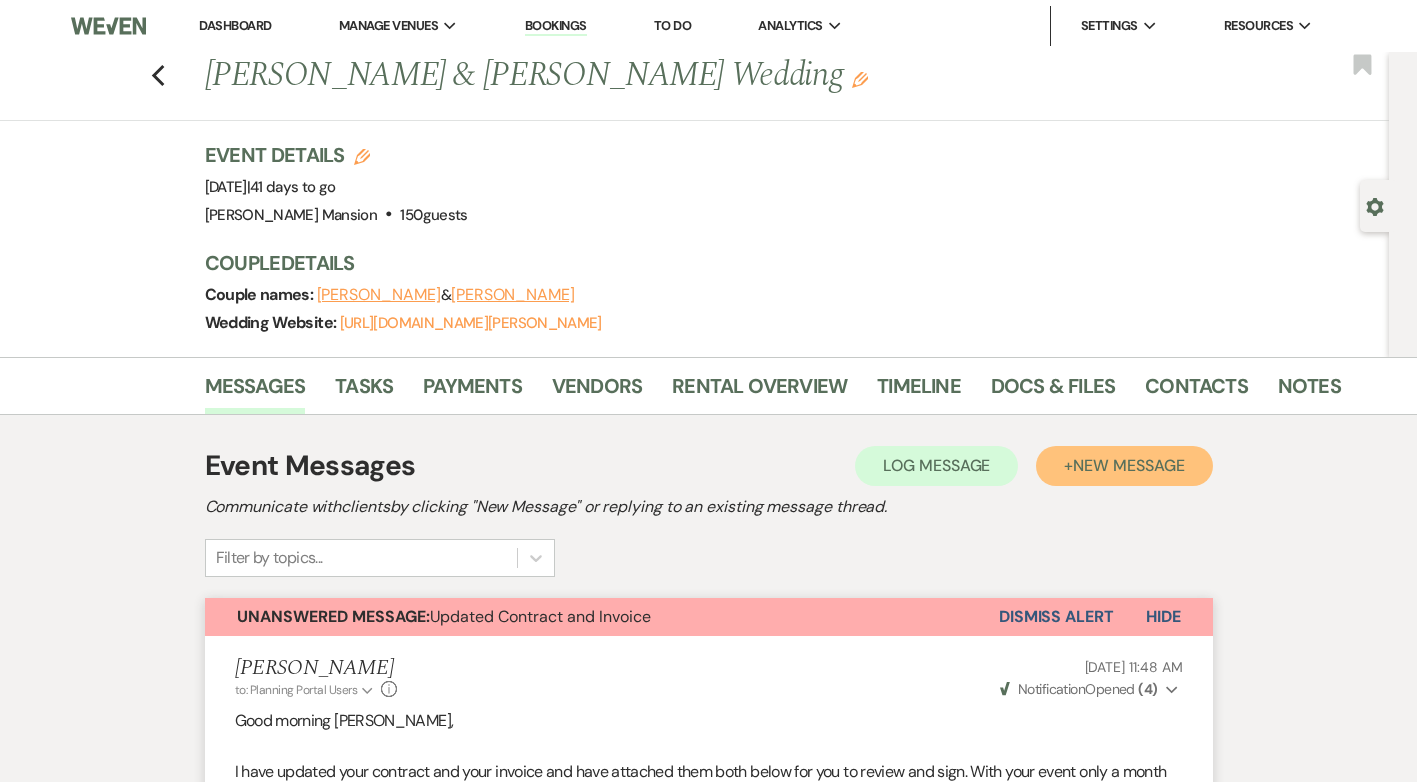 click on "New Message" at bounding box center (1128, 465) 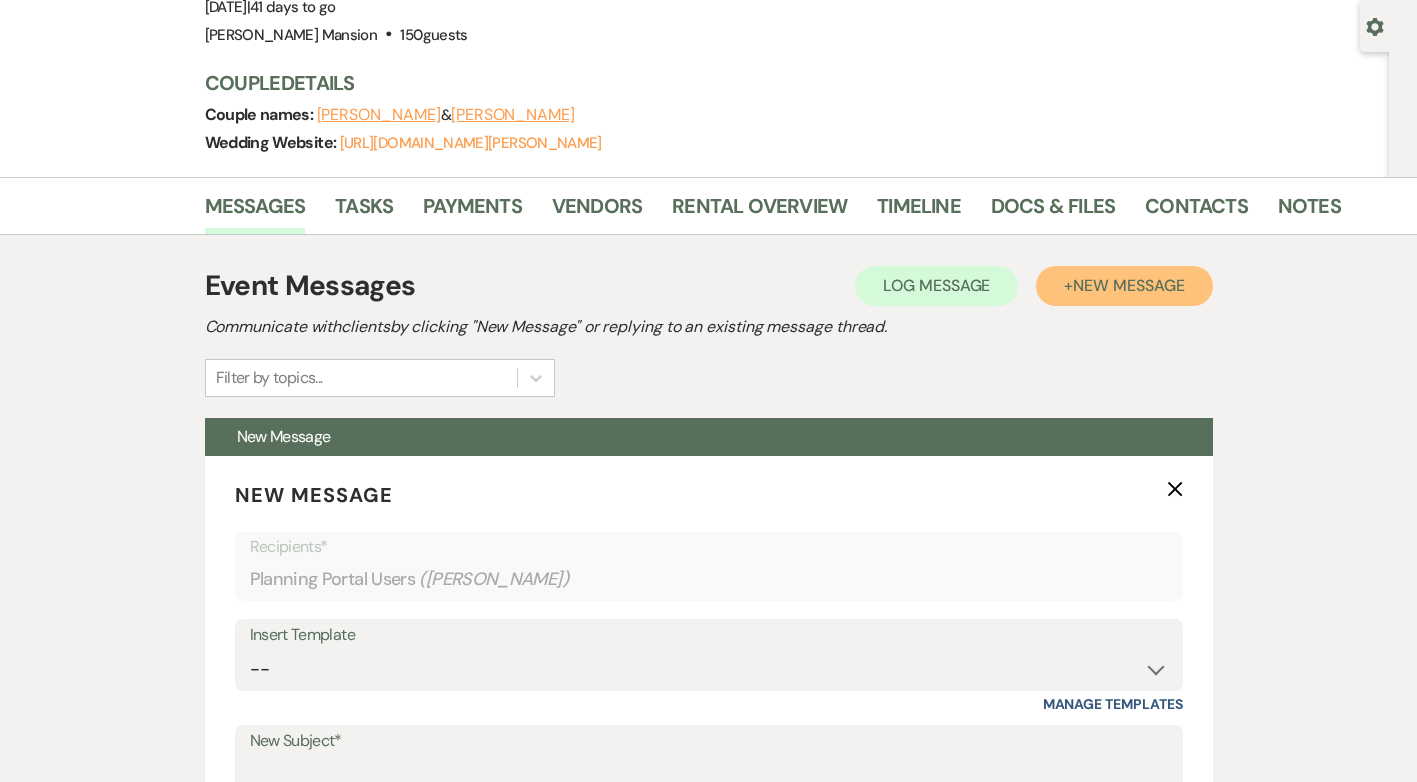 scroll, scrollTop: 0, scrollLeft: 0, axis: both 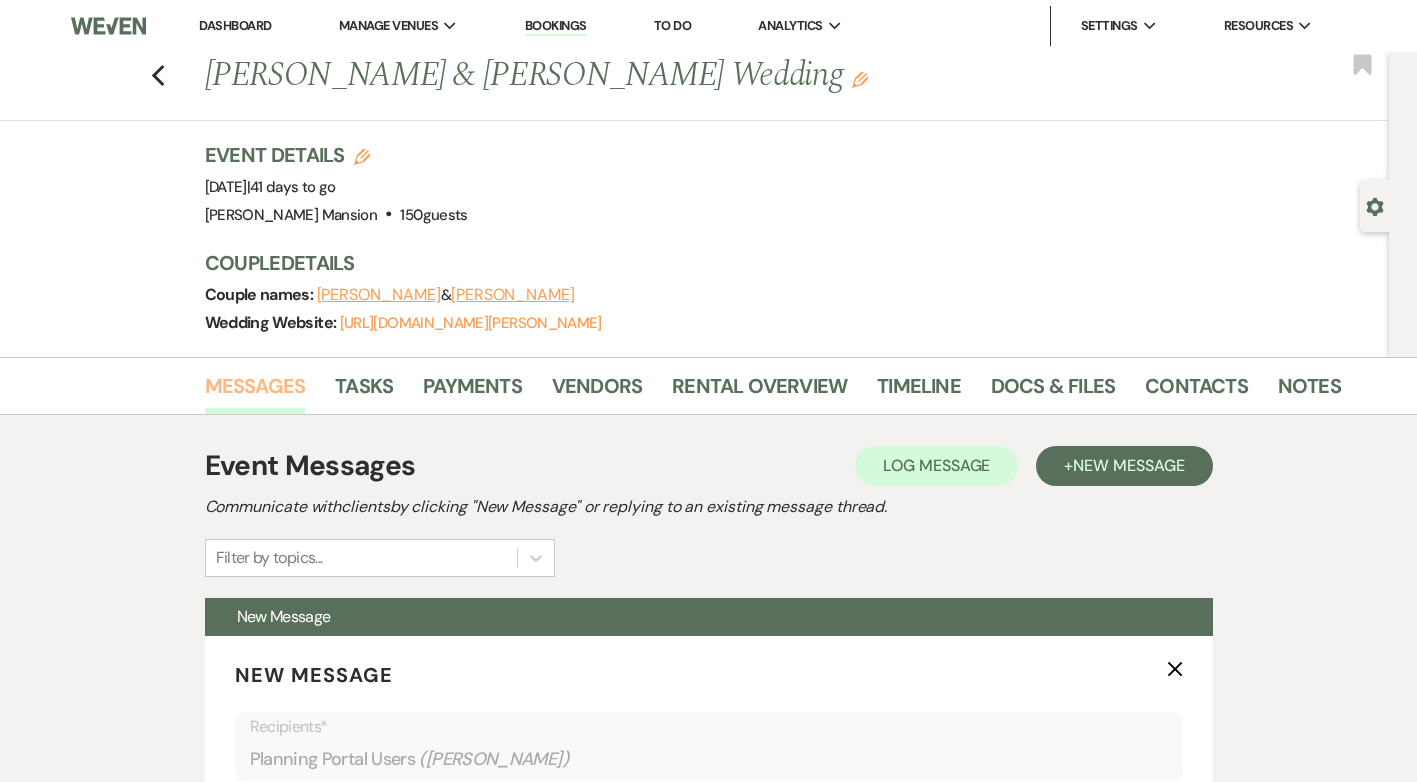 click on "Messages" at bounding box center [255, 392] 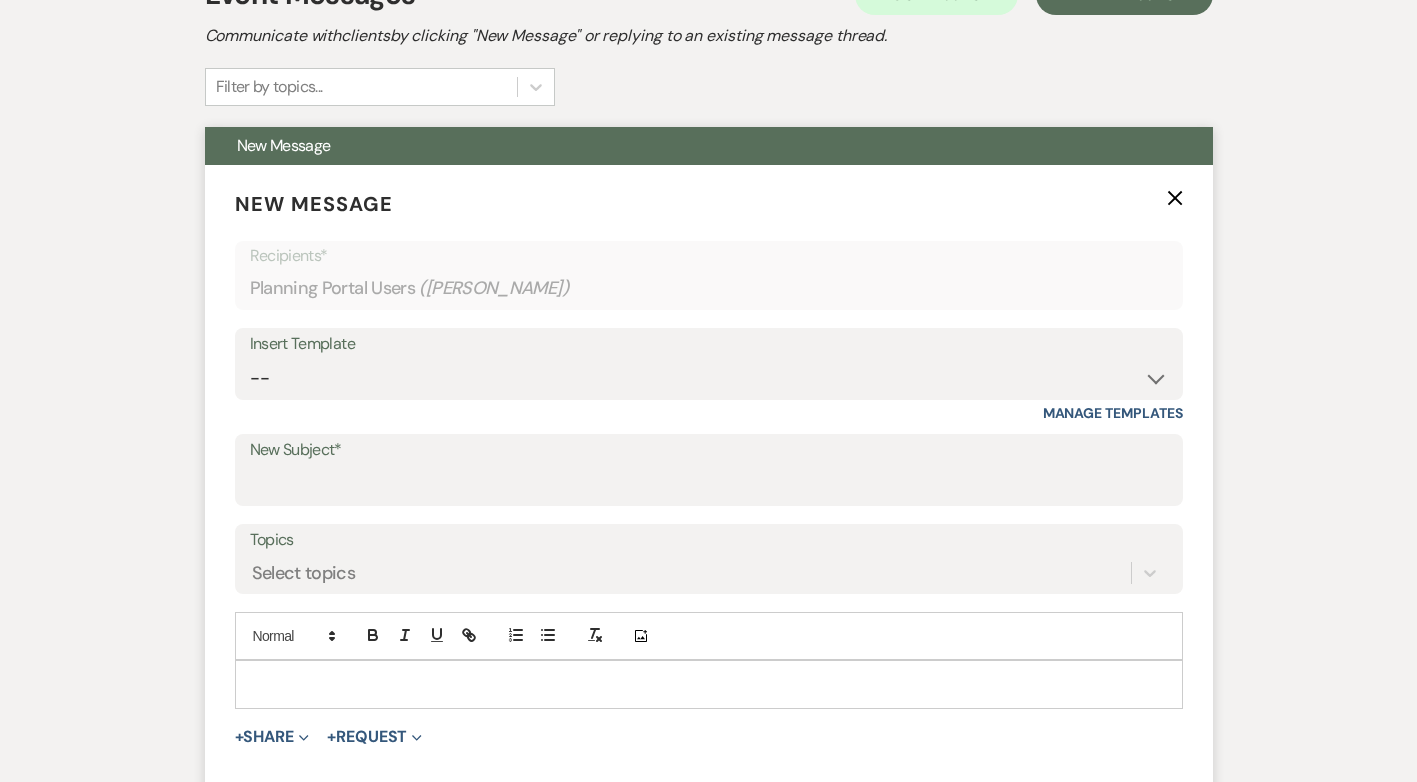 scroll, scrollTop: 500, scrollLeft: 0, axis: vertical 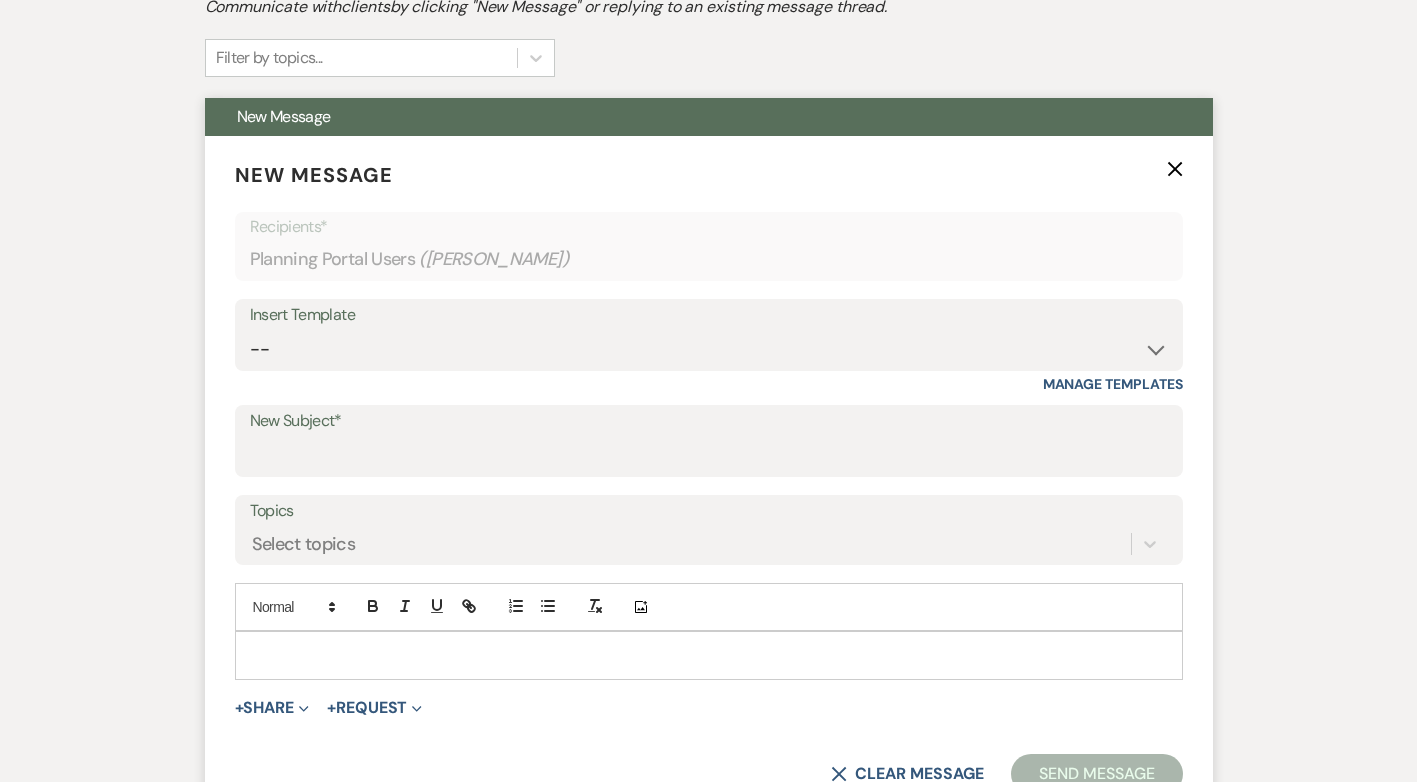 click 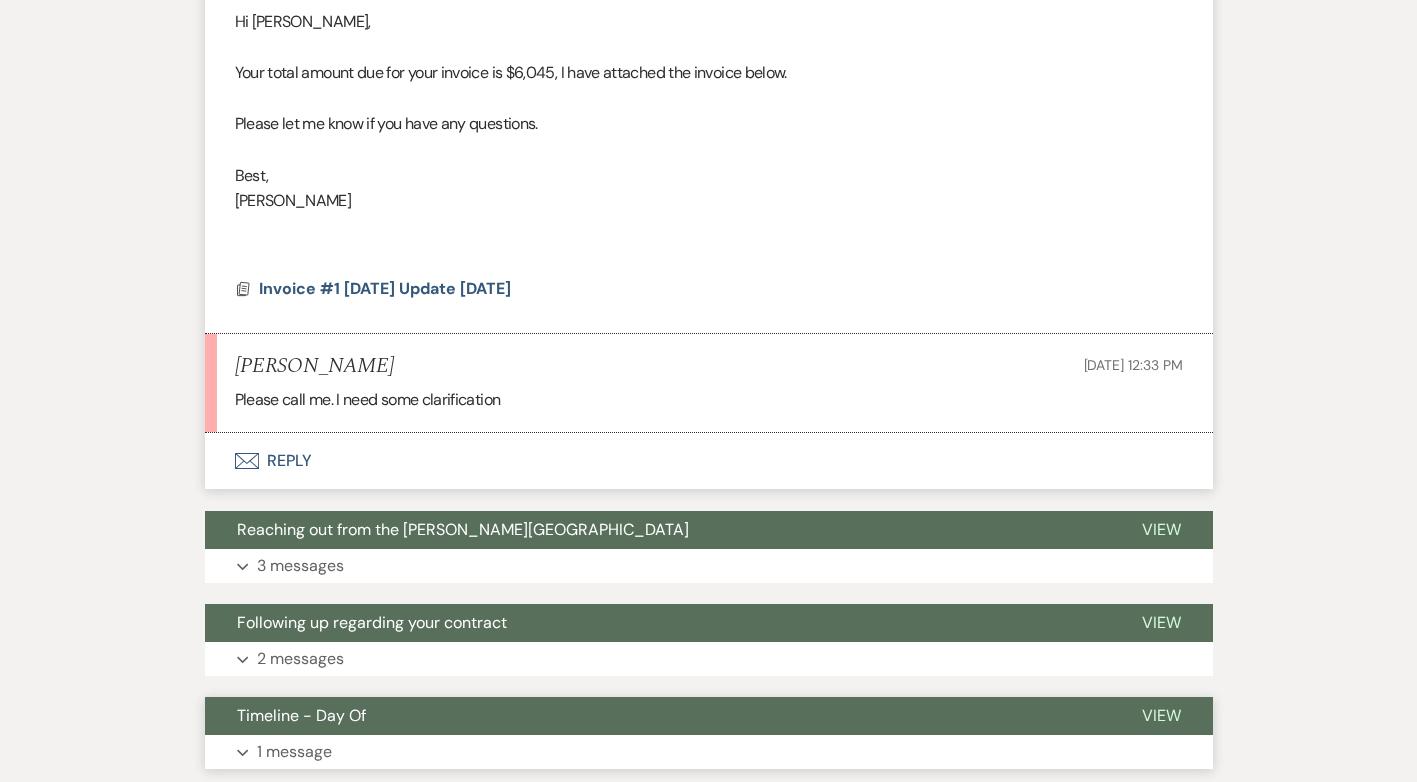 scroll, scrollTop: 1300, scrollLeft: 0, axis: vertical 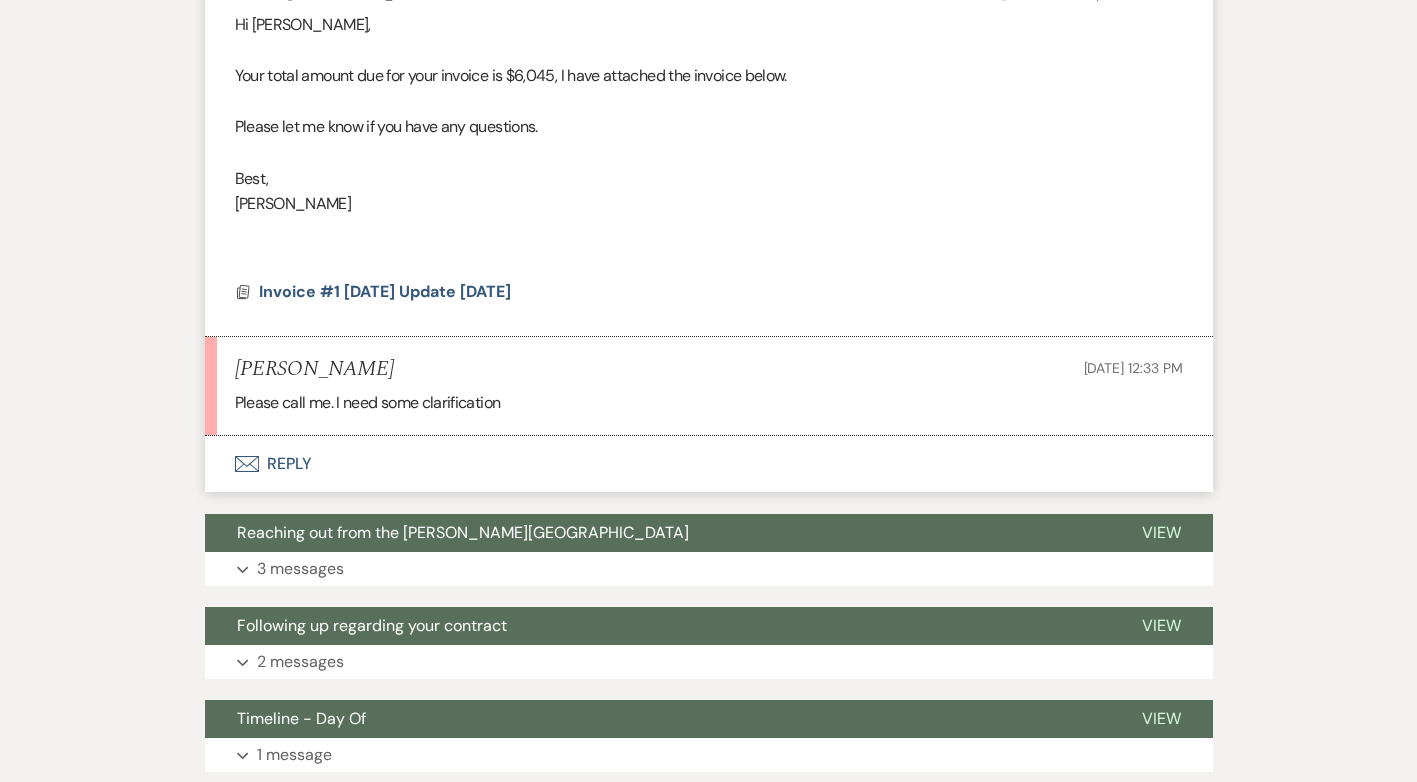 click on "Envelope Reply" at bounding box center (709, 464) 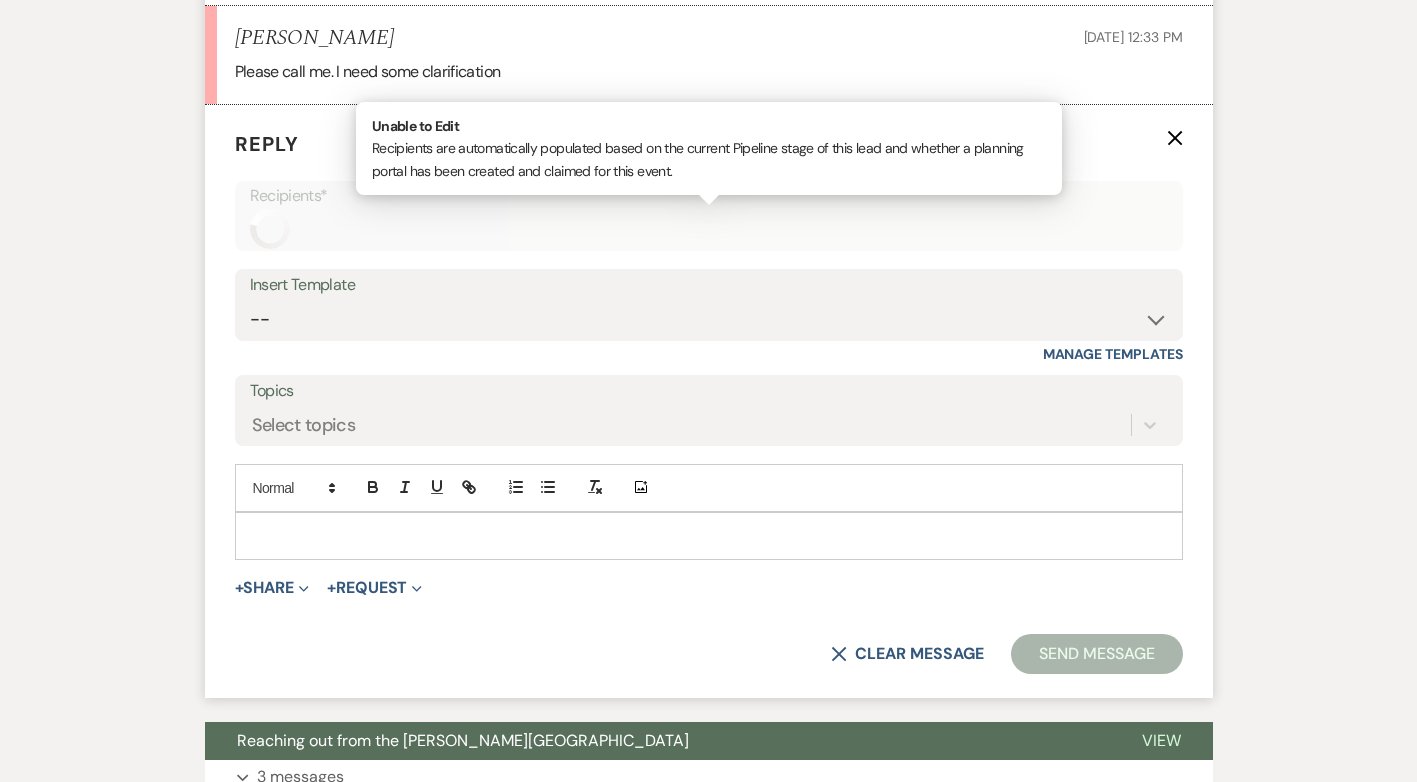 scroll, scrollTop: 1667, scrollLeft: 0, axis: vertical 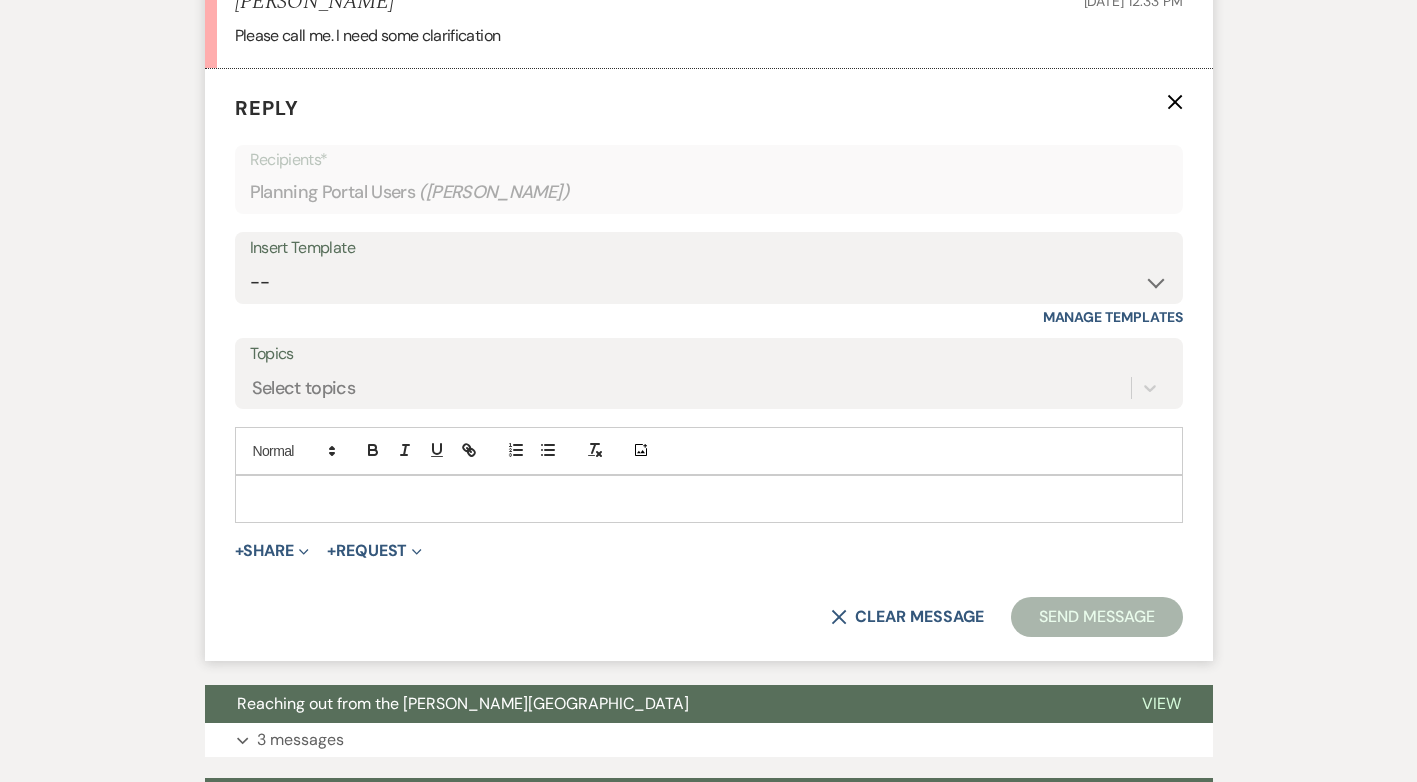 click at bounding box center (709, 499) 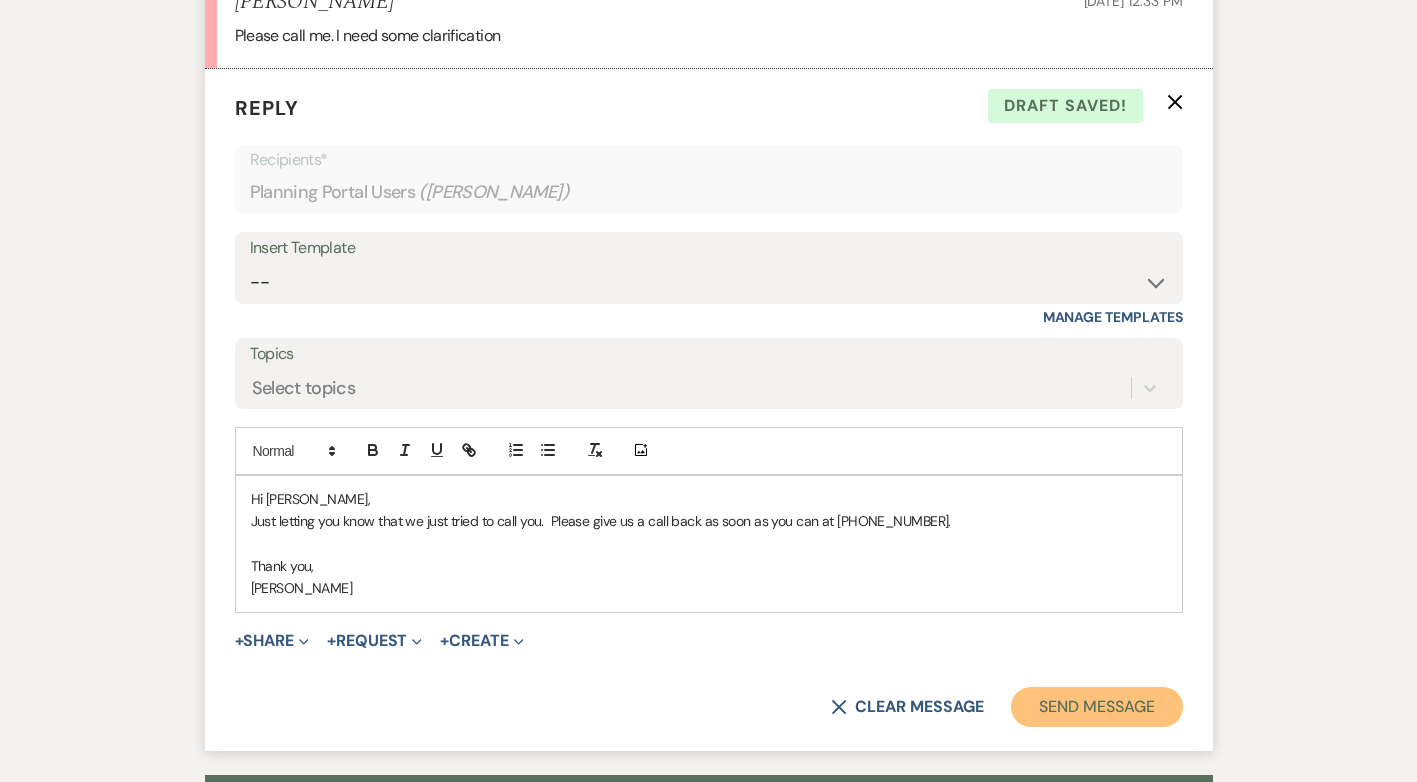 click on "Send Message" at bounding box center [1096, 707] 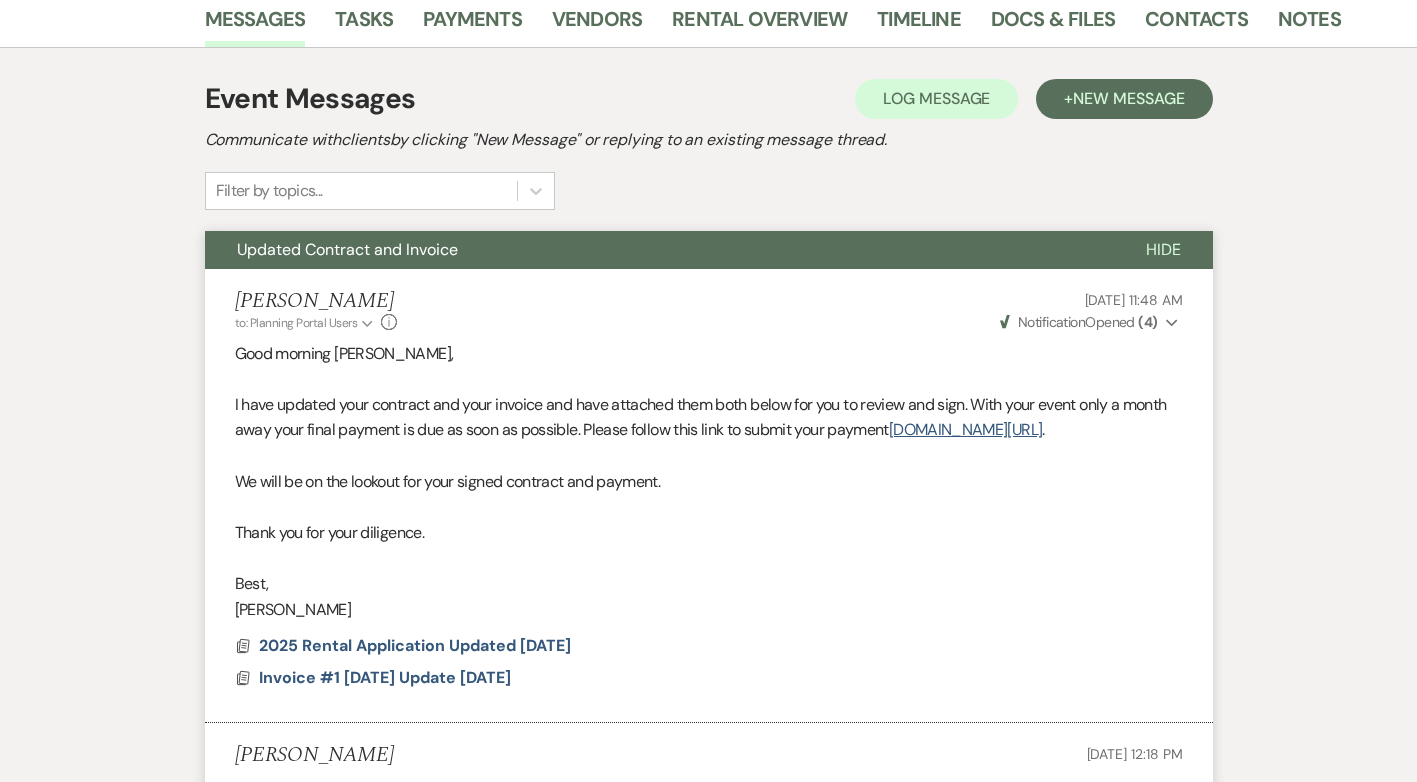 scroll, scrollTop: 0, scrollLeft: 0, axis: both 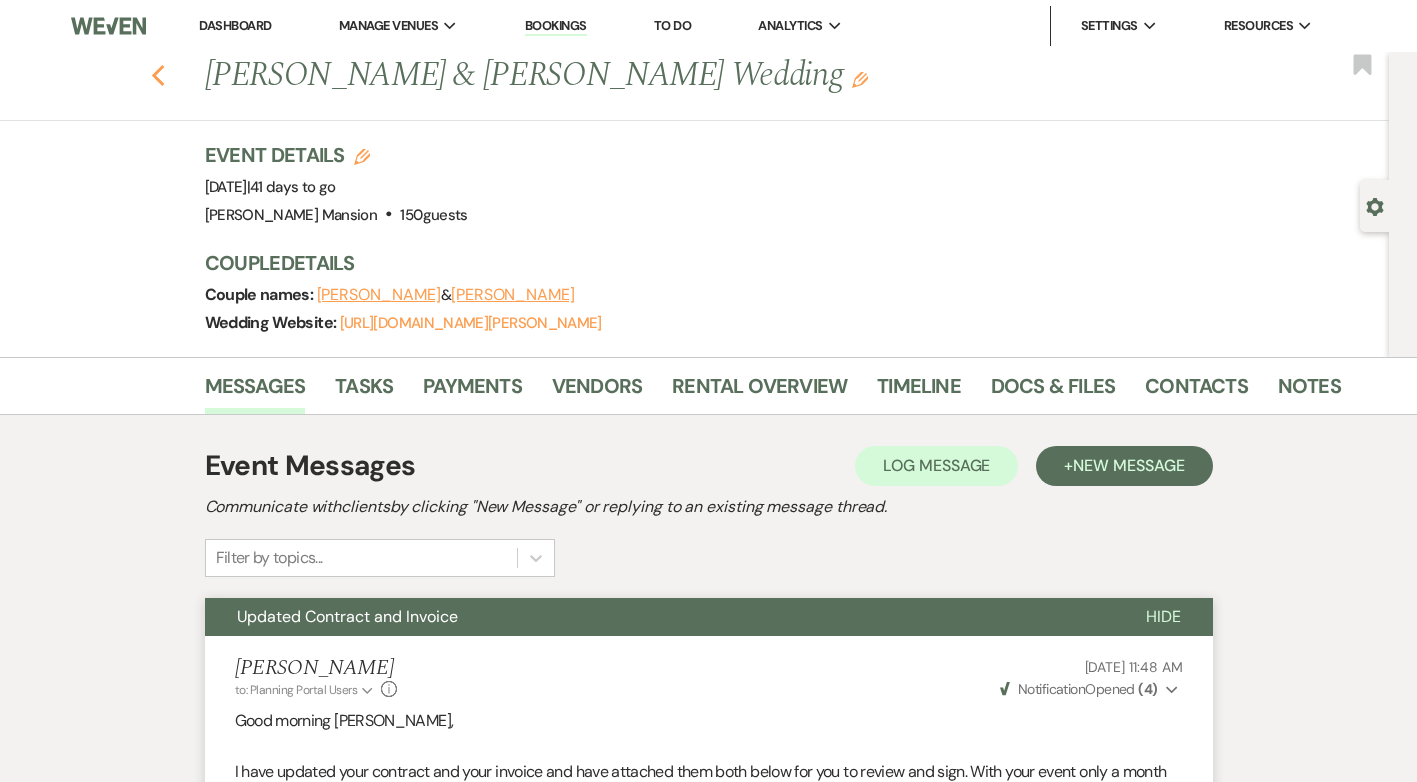 click 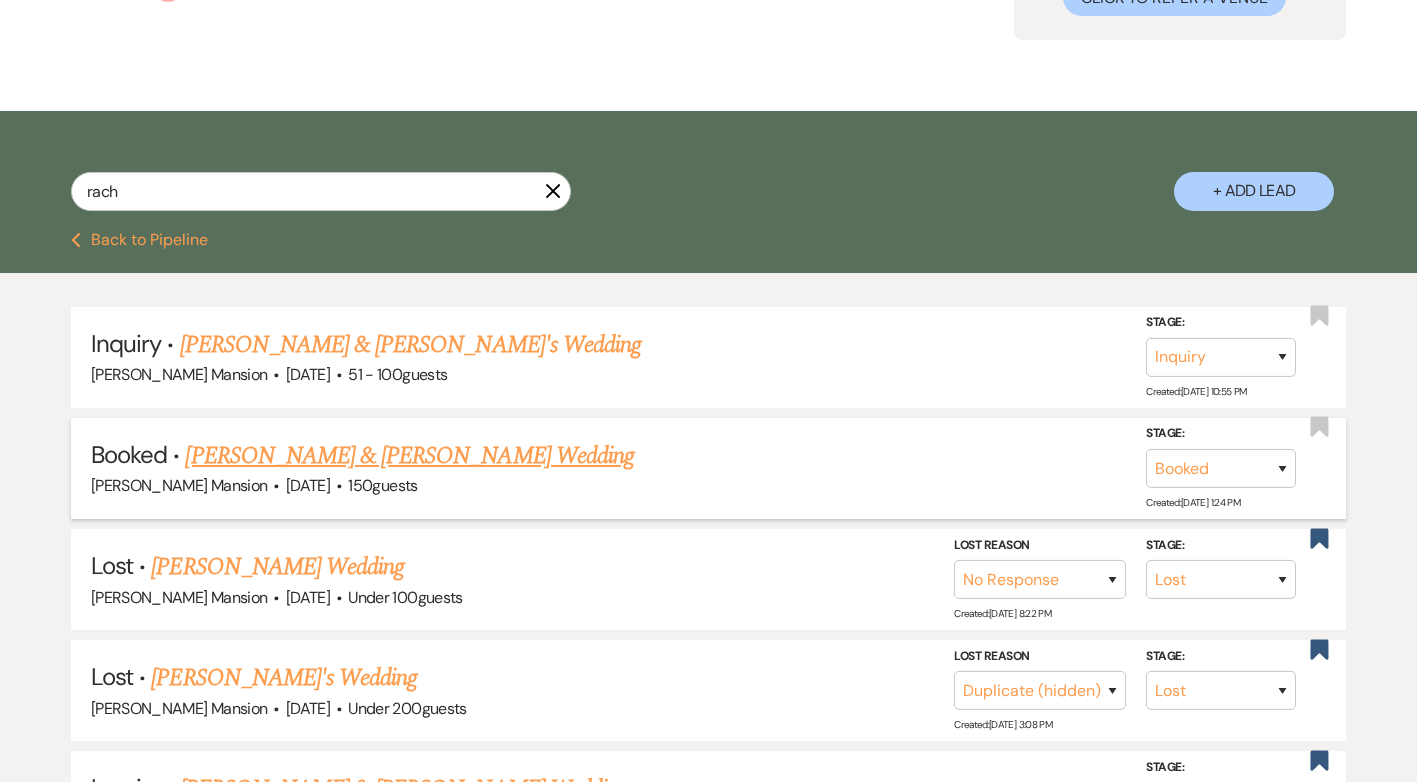 scroll, scrollTop: 300, scrollLeft: 0, axis: vertical 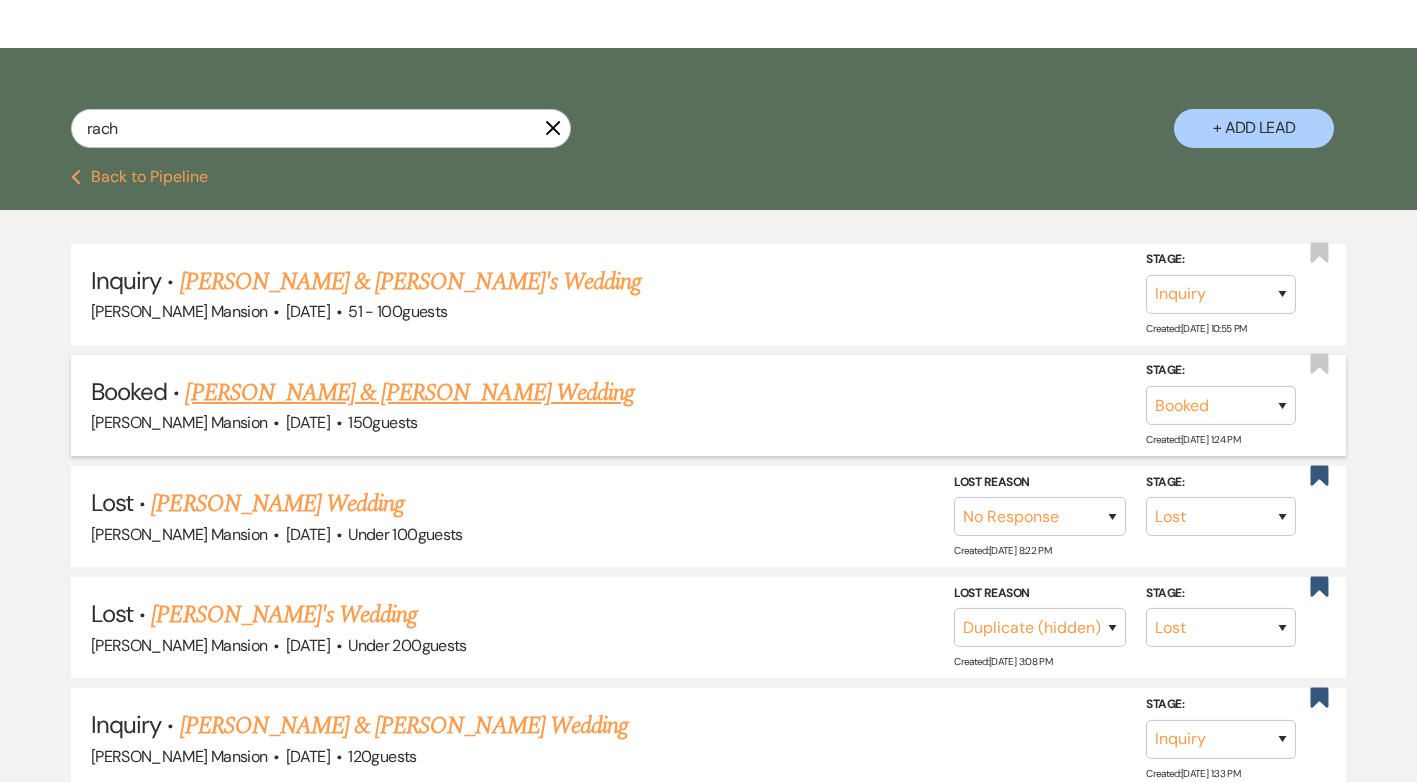 click on "[PERSON_NAME] & [PERSON_NAME] Wedding" at bounding box center (409, 393) 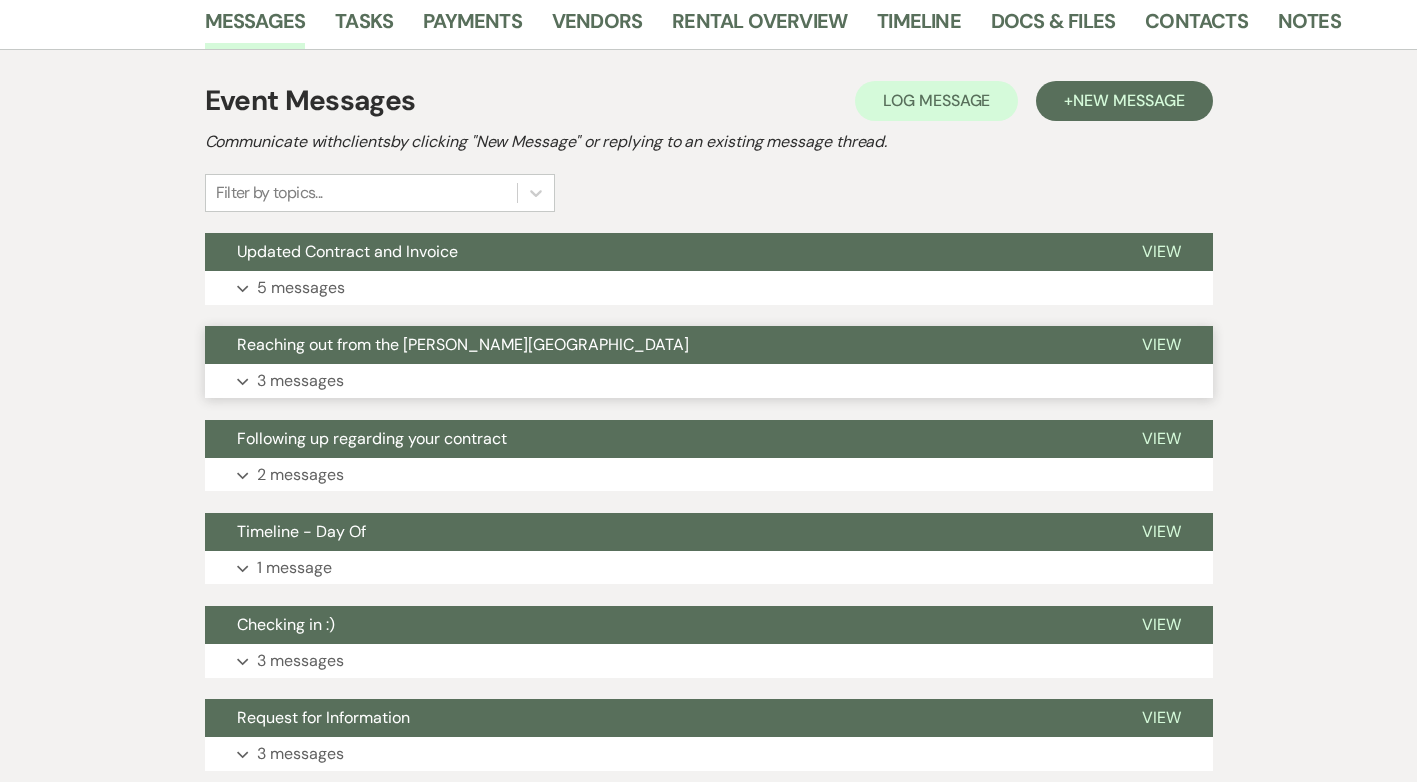 scroll, scrollTop: 400, scrollLeft: 0, axis: vertical 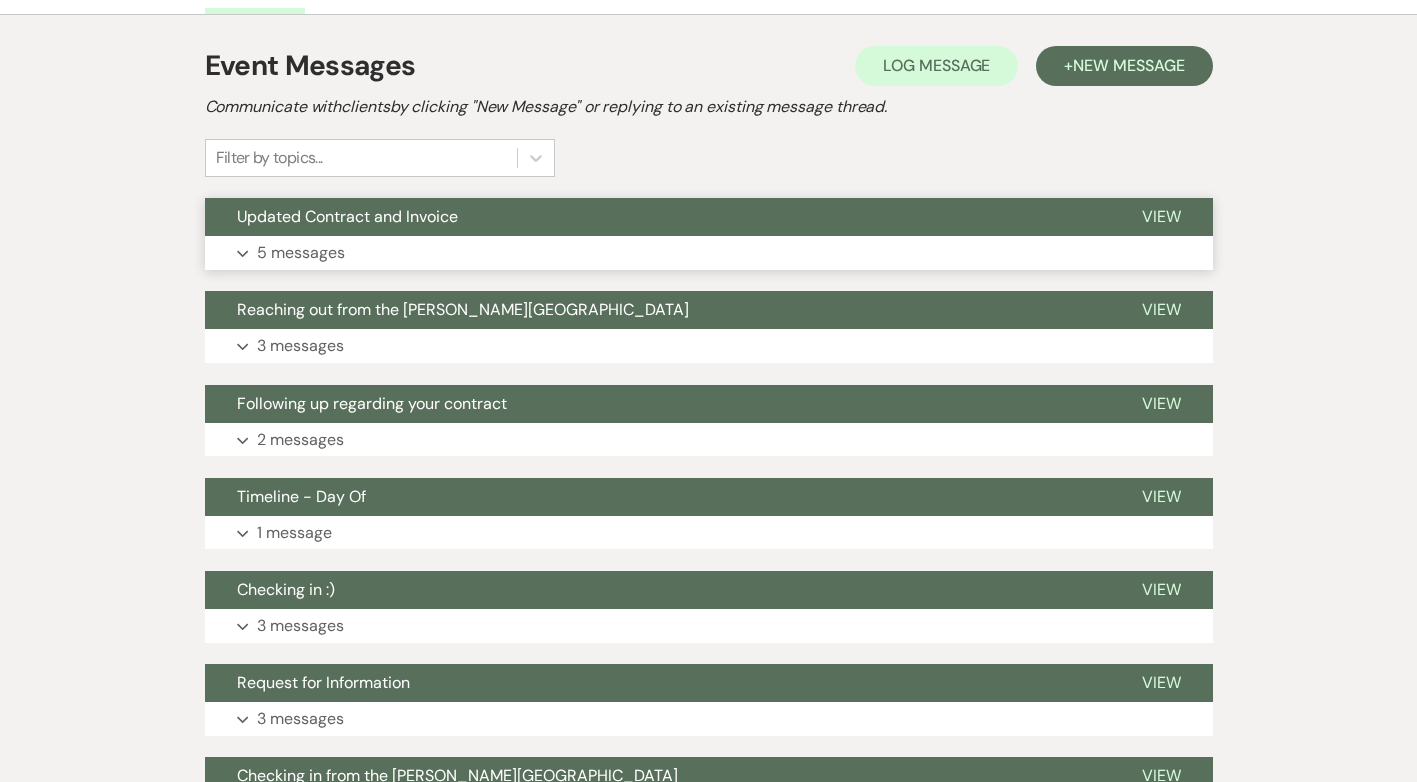 click on "5 messages" at bounding box center (301, 253) 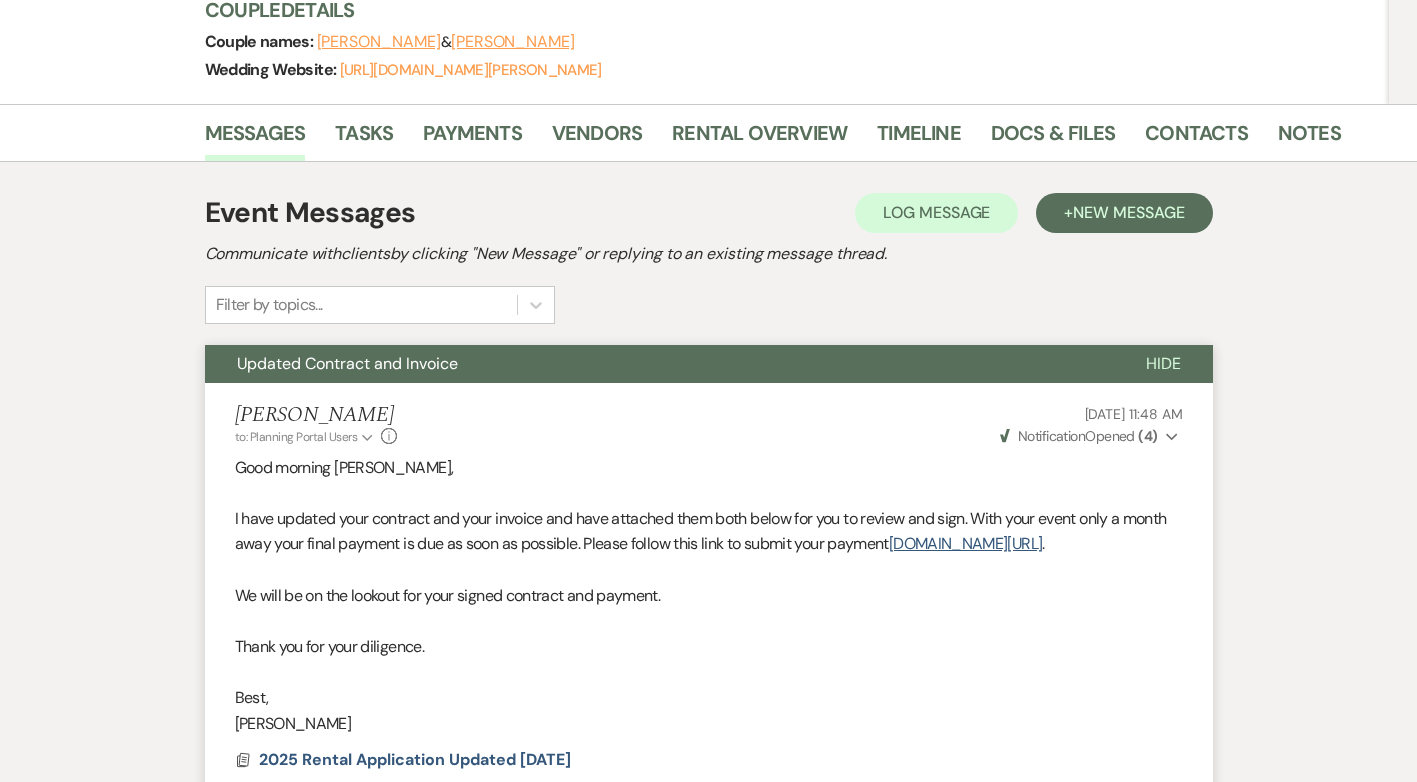 scroll, scrollTop: 0, scrollLeft: 0, axis: both 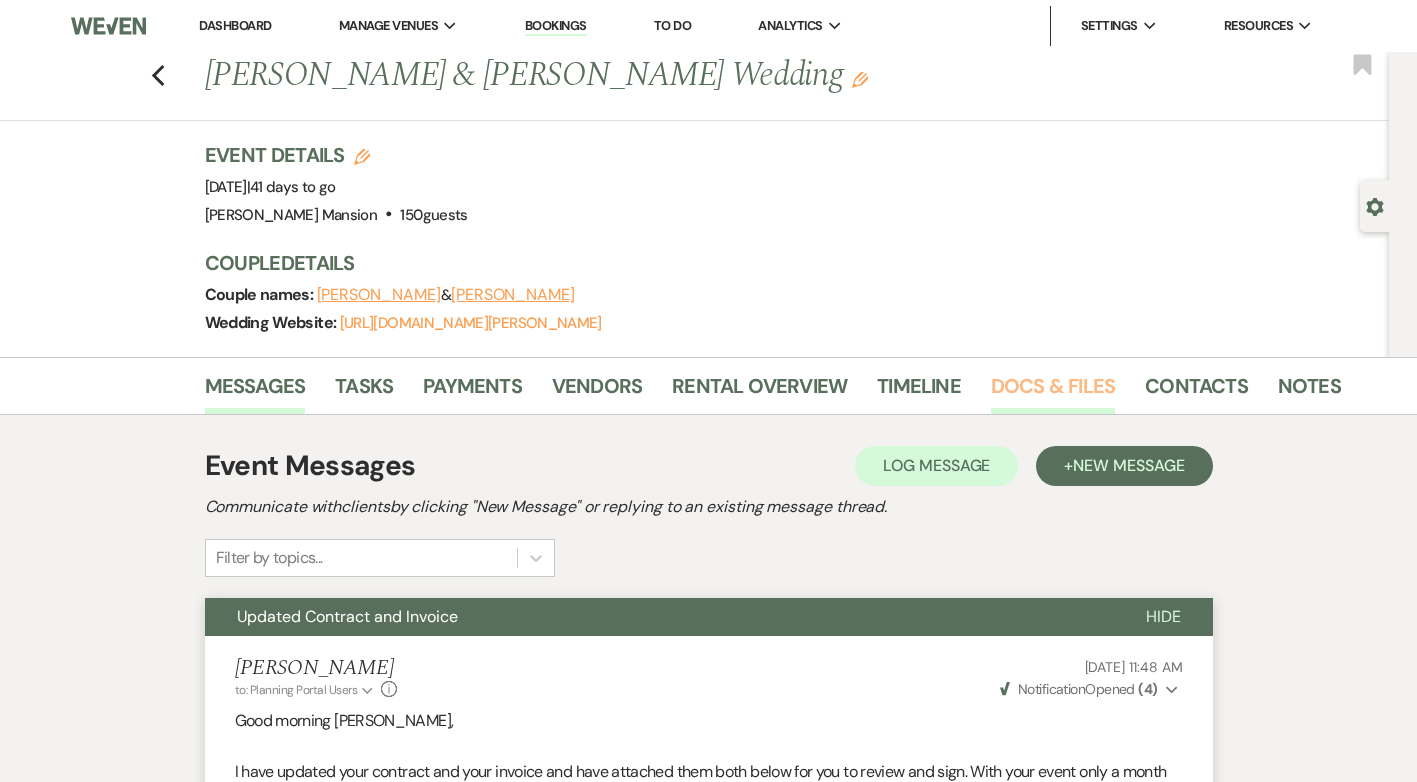 click on "Docs & Files" at bounding box center [1053, 392] 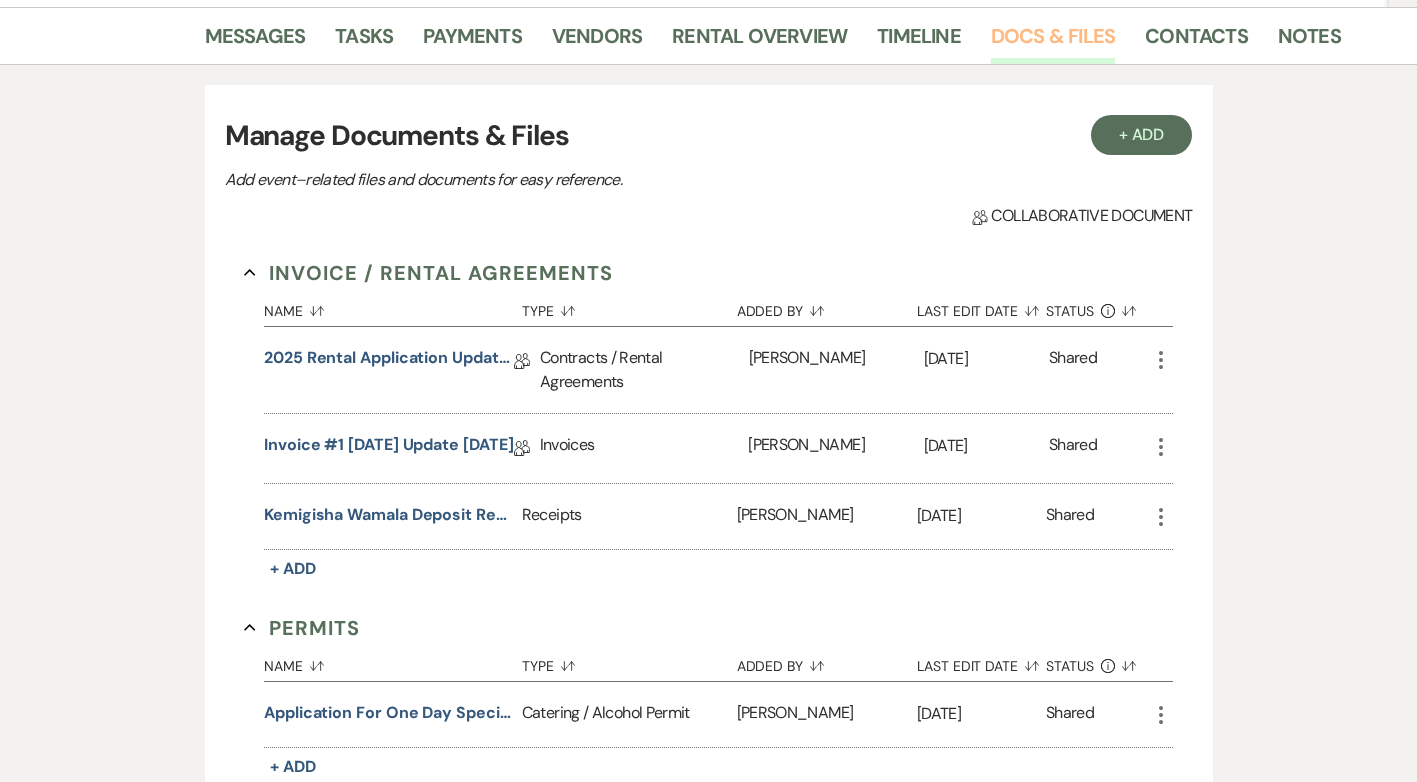 scroll, scrollTop: 400, scrollLeft: 0, axis: vertical 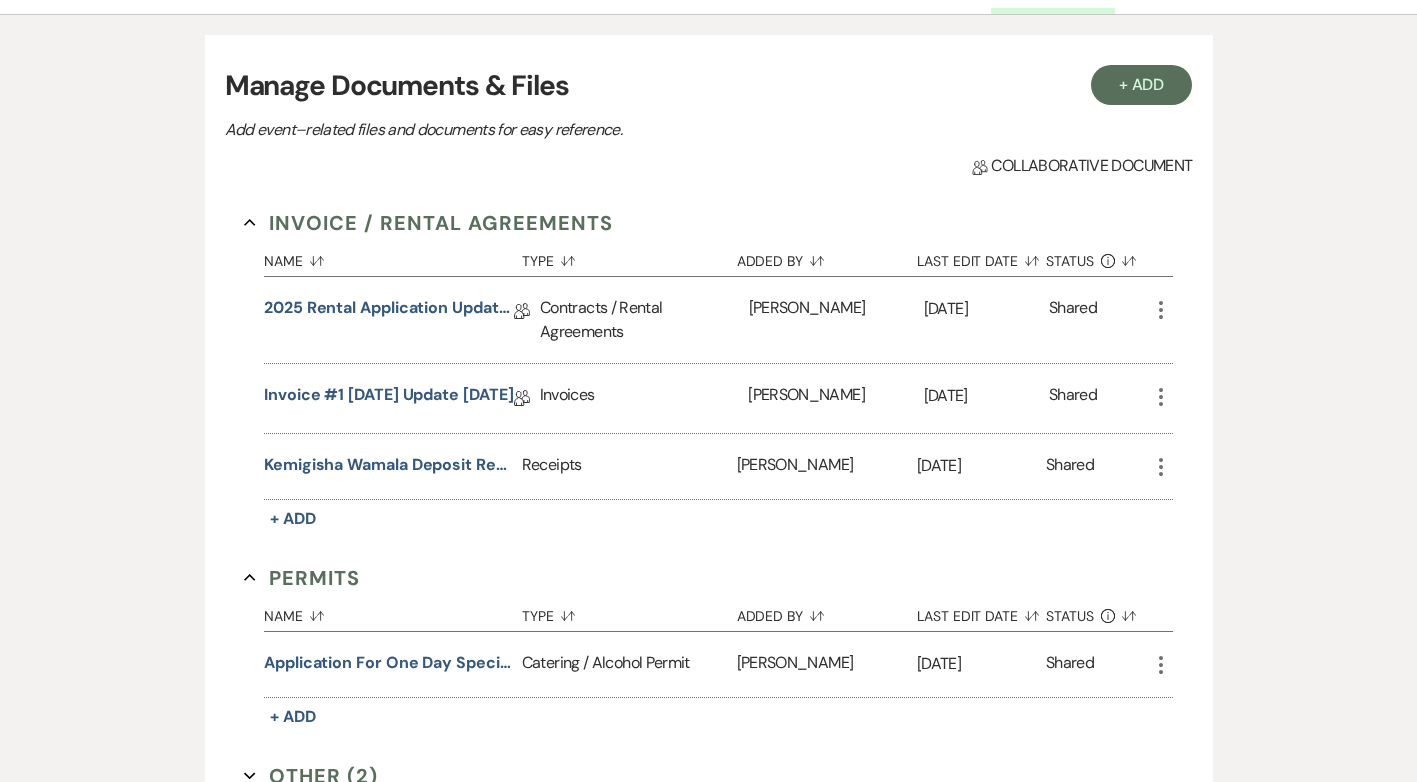 click 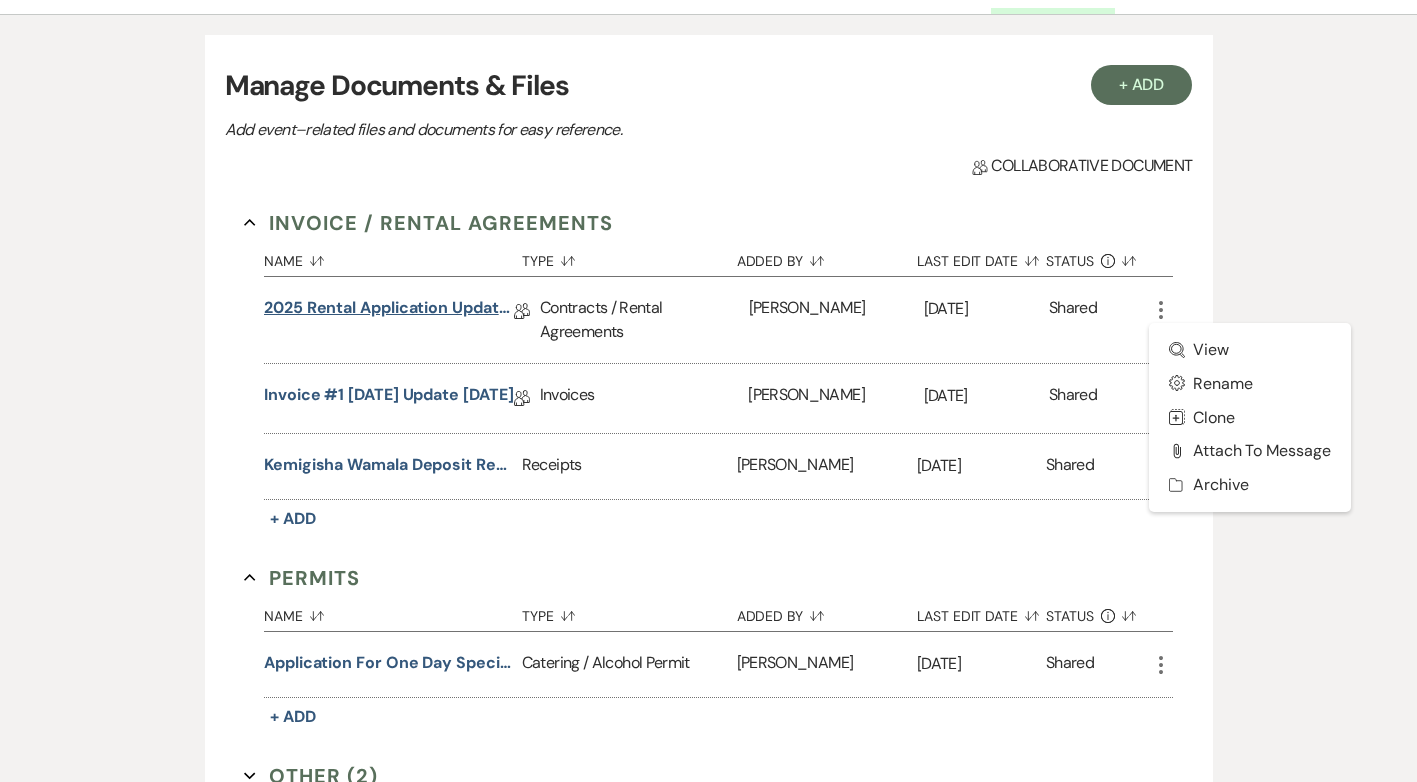 click on "2025 Rental Application Updated [DATE]" at bounding box center [389, 311] 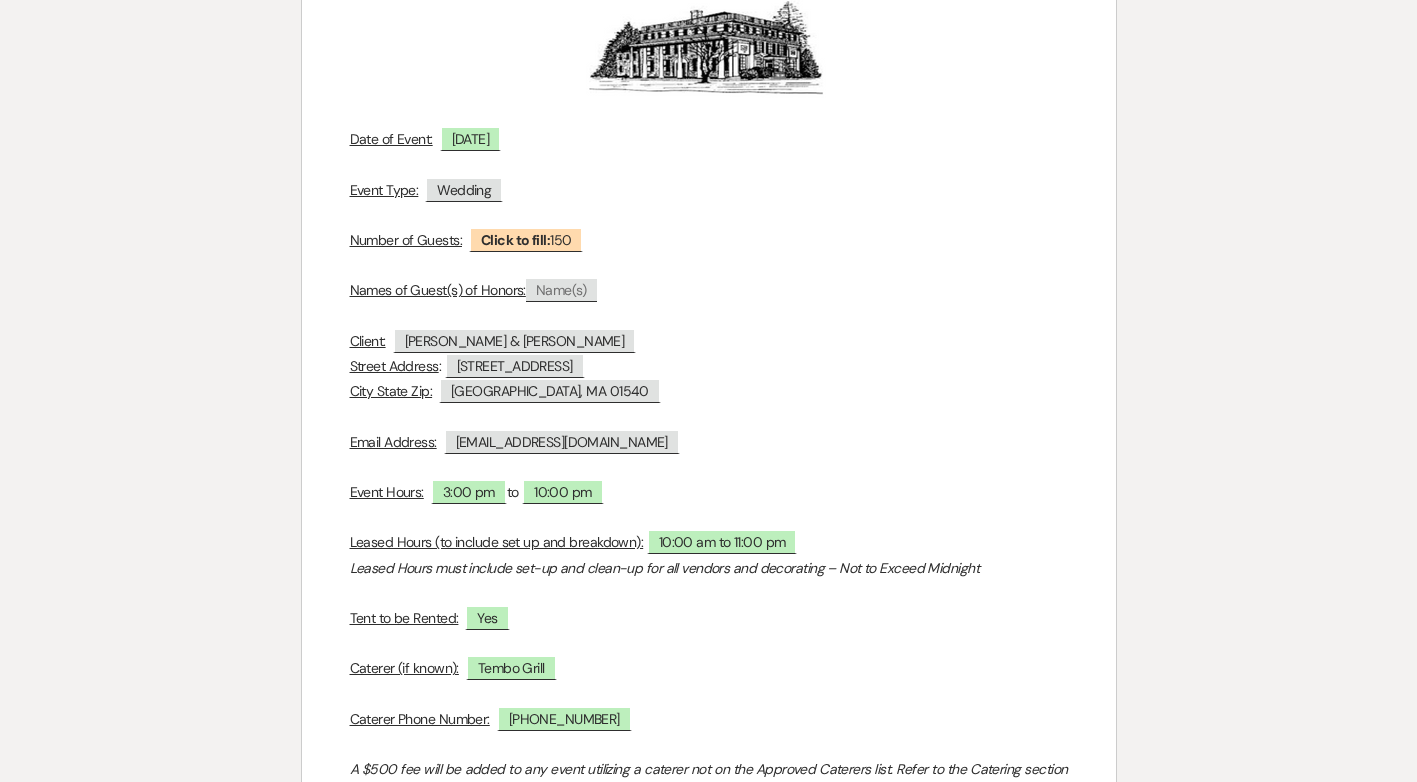 scroll, scrollTop: 500, scrollLeft: 0, axis: vertical 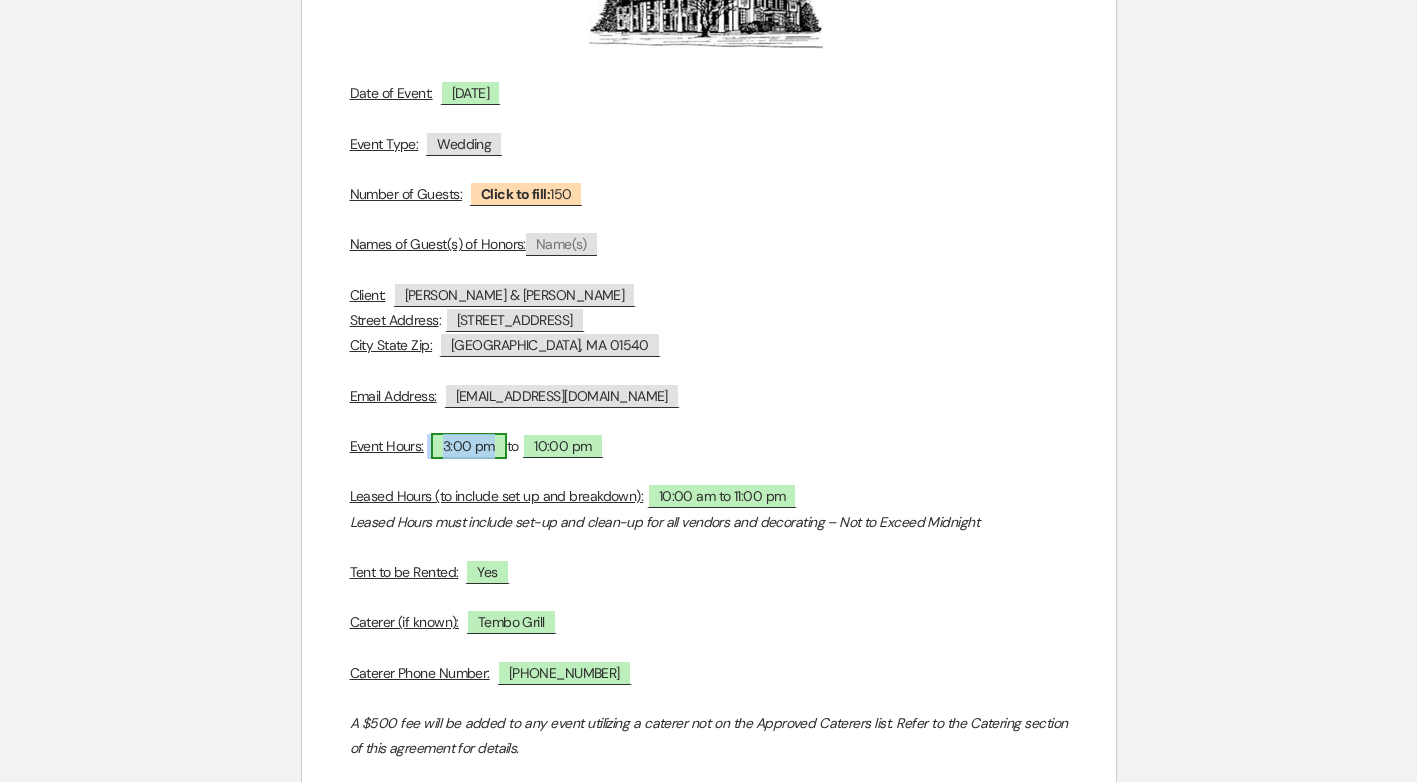 click on "3:00 pm" at bounding box center (469, 446) 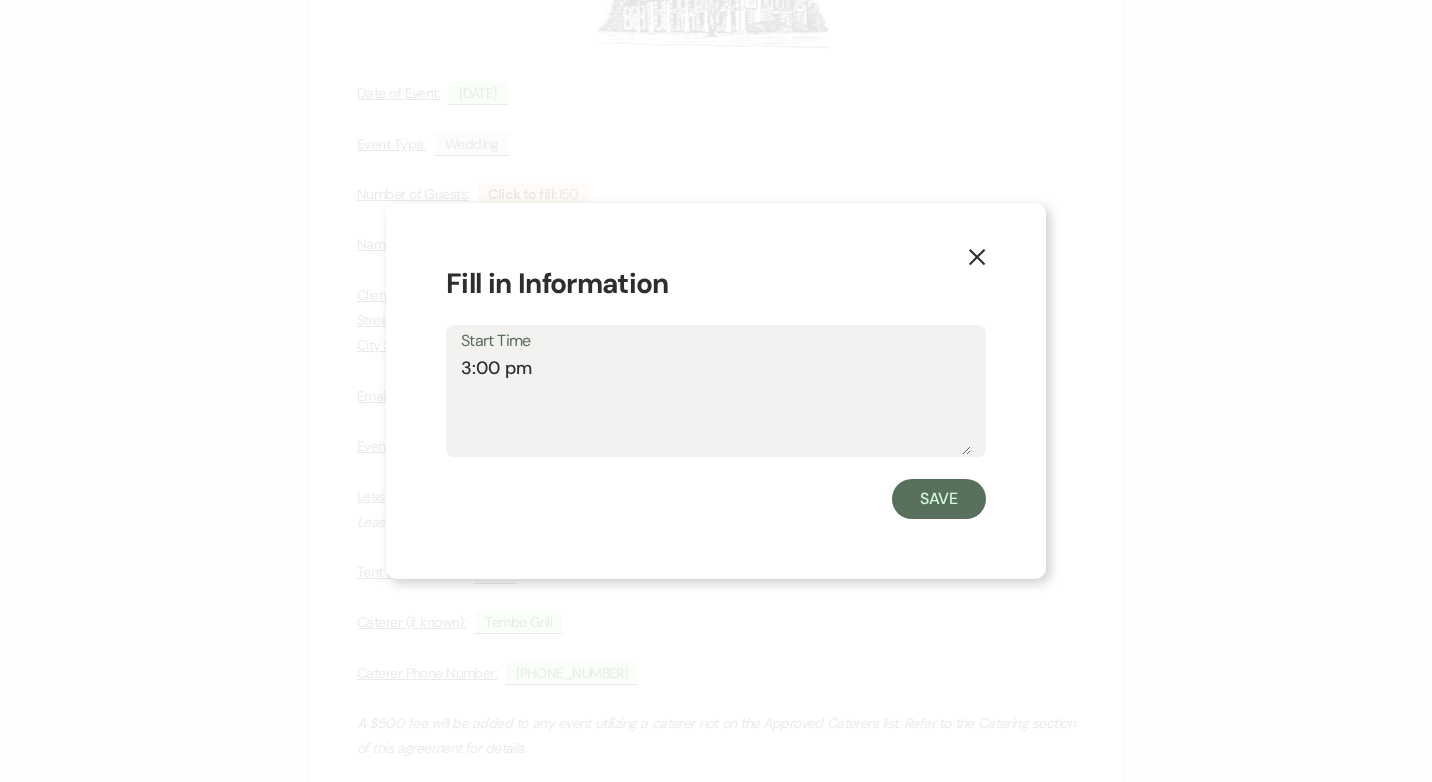 click 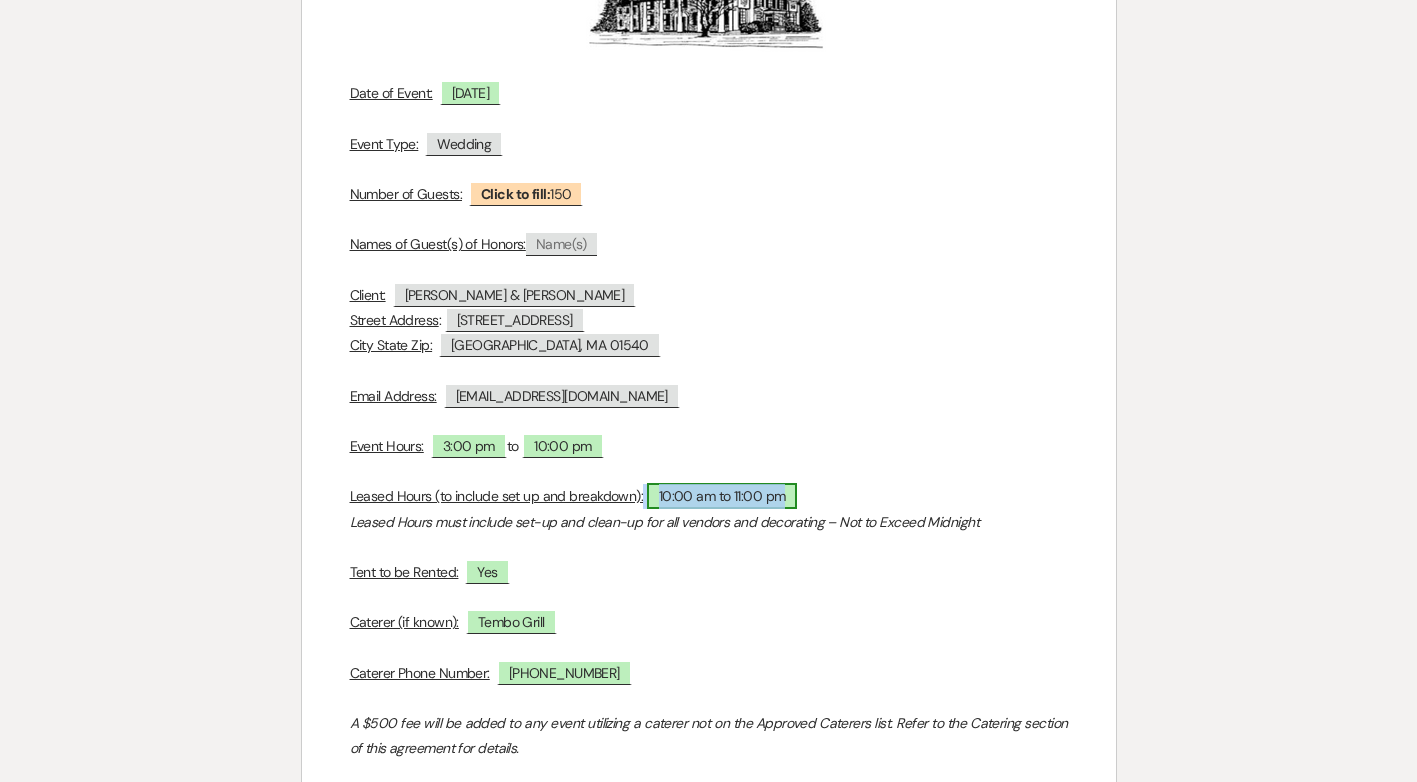 click on "10:00 am to 11:00 pm" at bounding box center (722, 496) 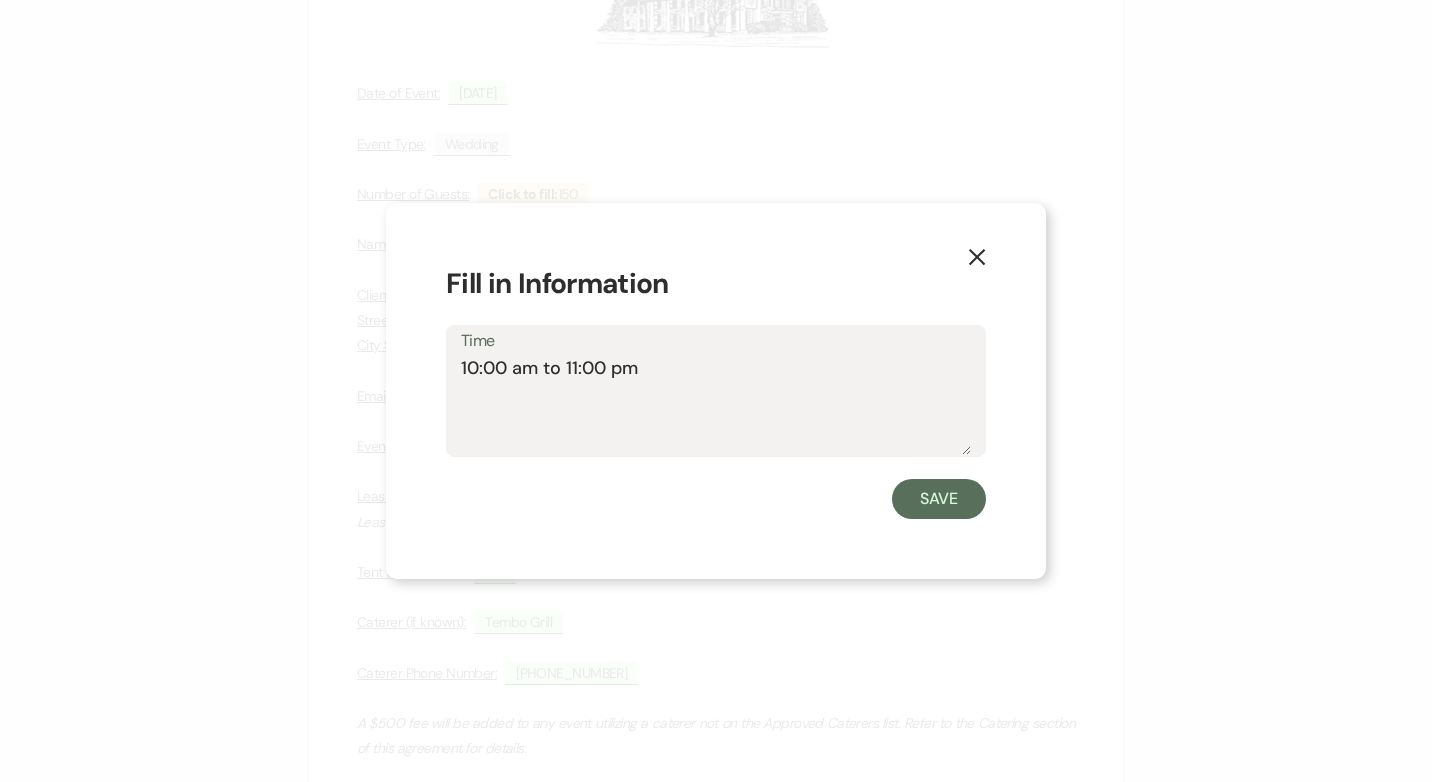 click on "10:00 am to 11:00 pm" at bounding box center [716, 405] 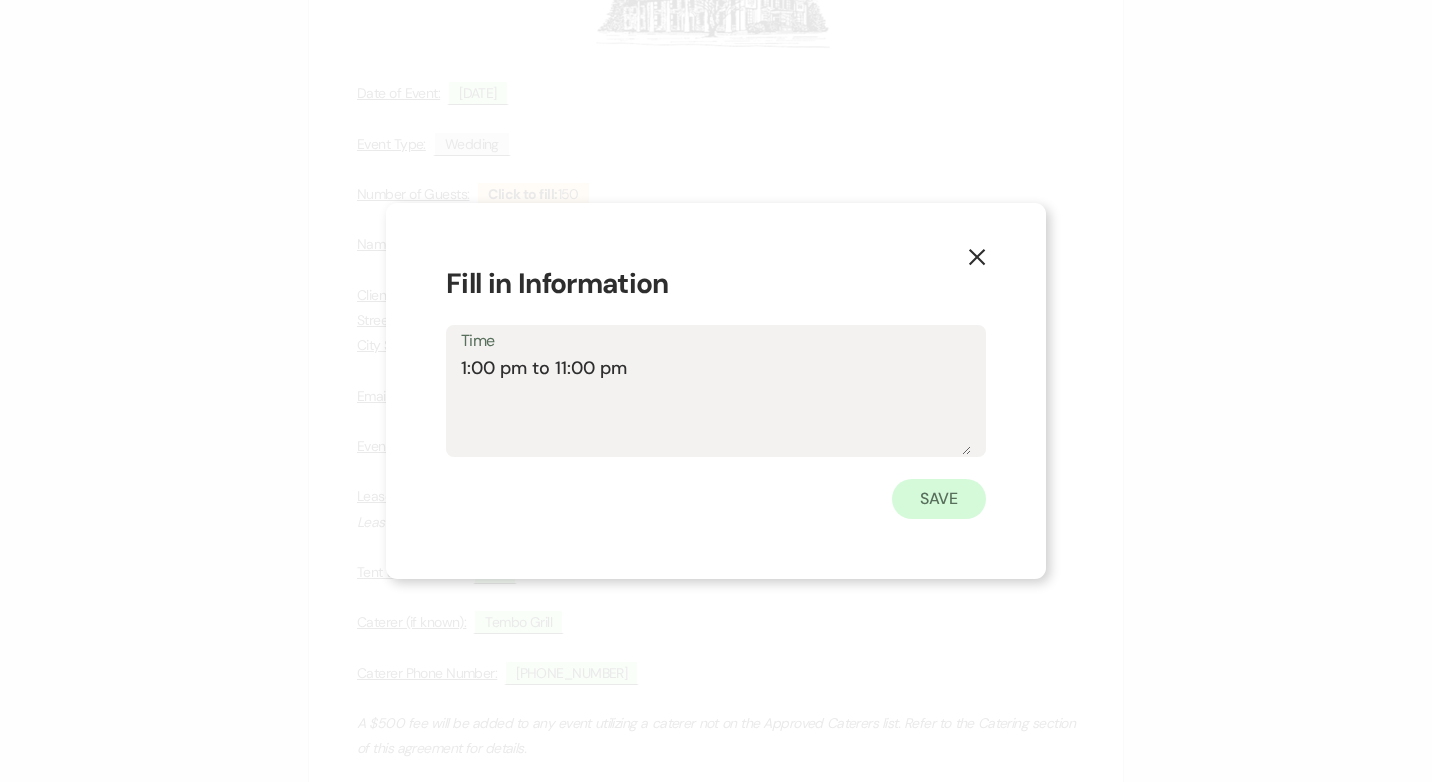 type on "1:00 pm to 11:00 pm" 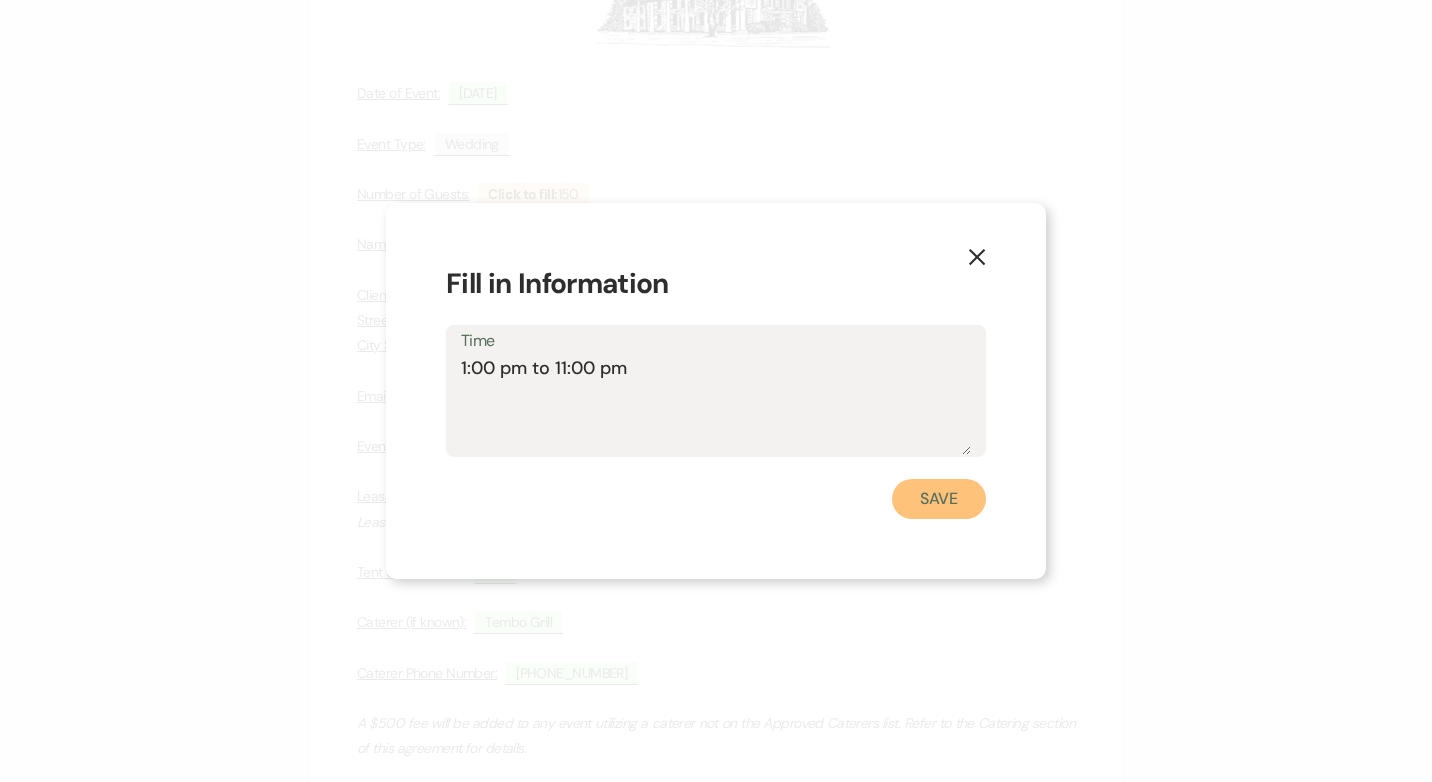 click on "Save" at bounding box center (939, 499) 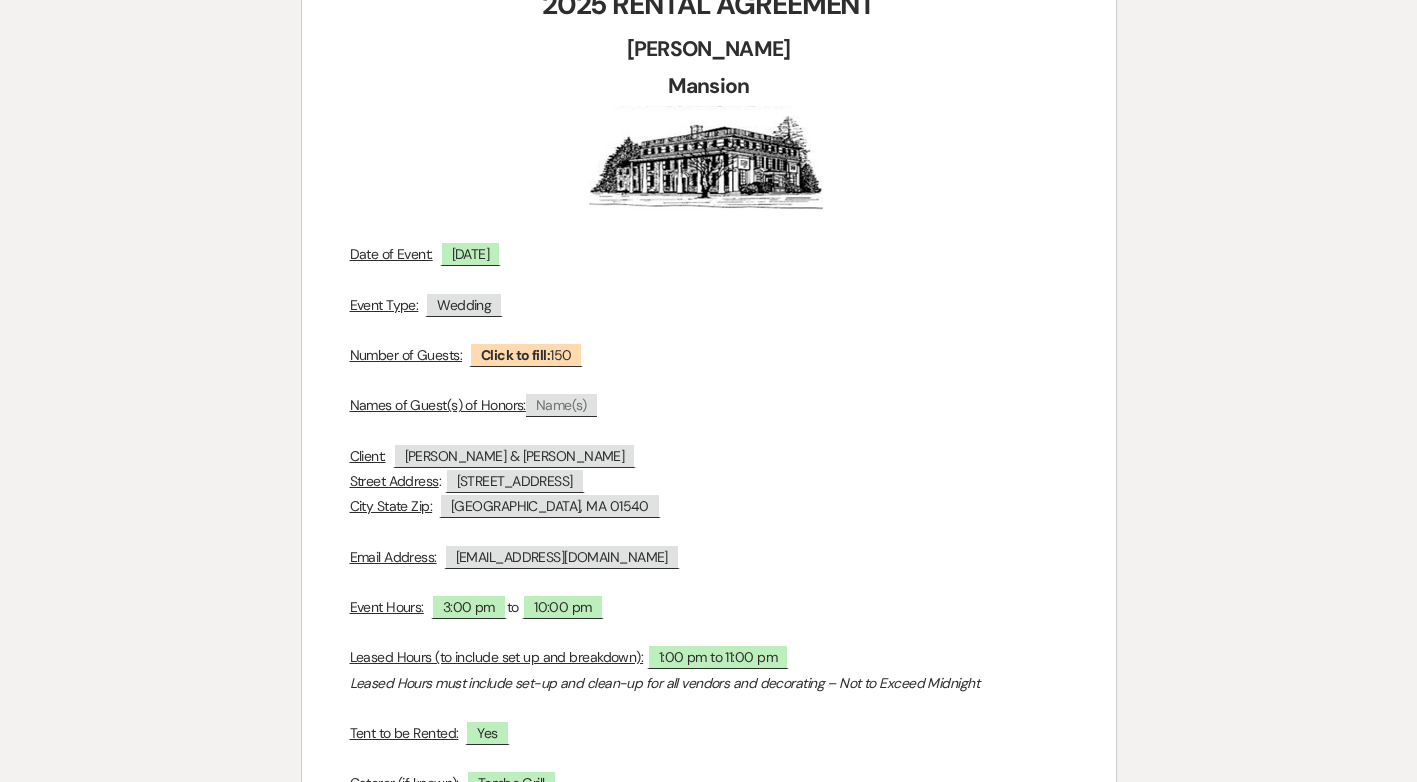scroll, scrollTop: 0, scrollLeft: 0, axis: both 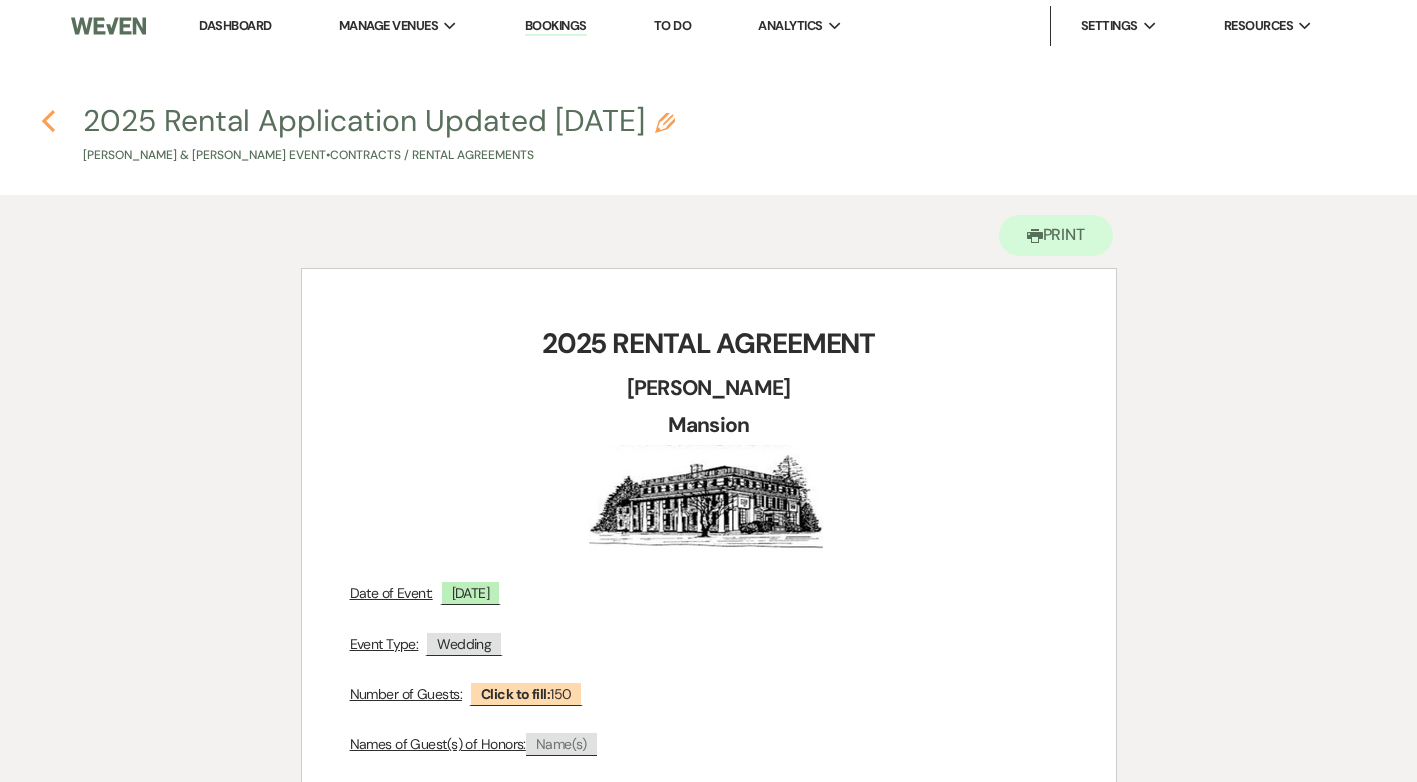 click 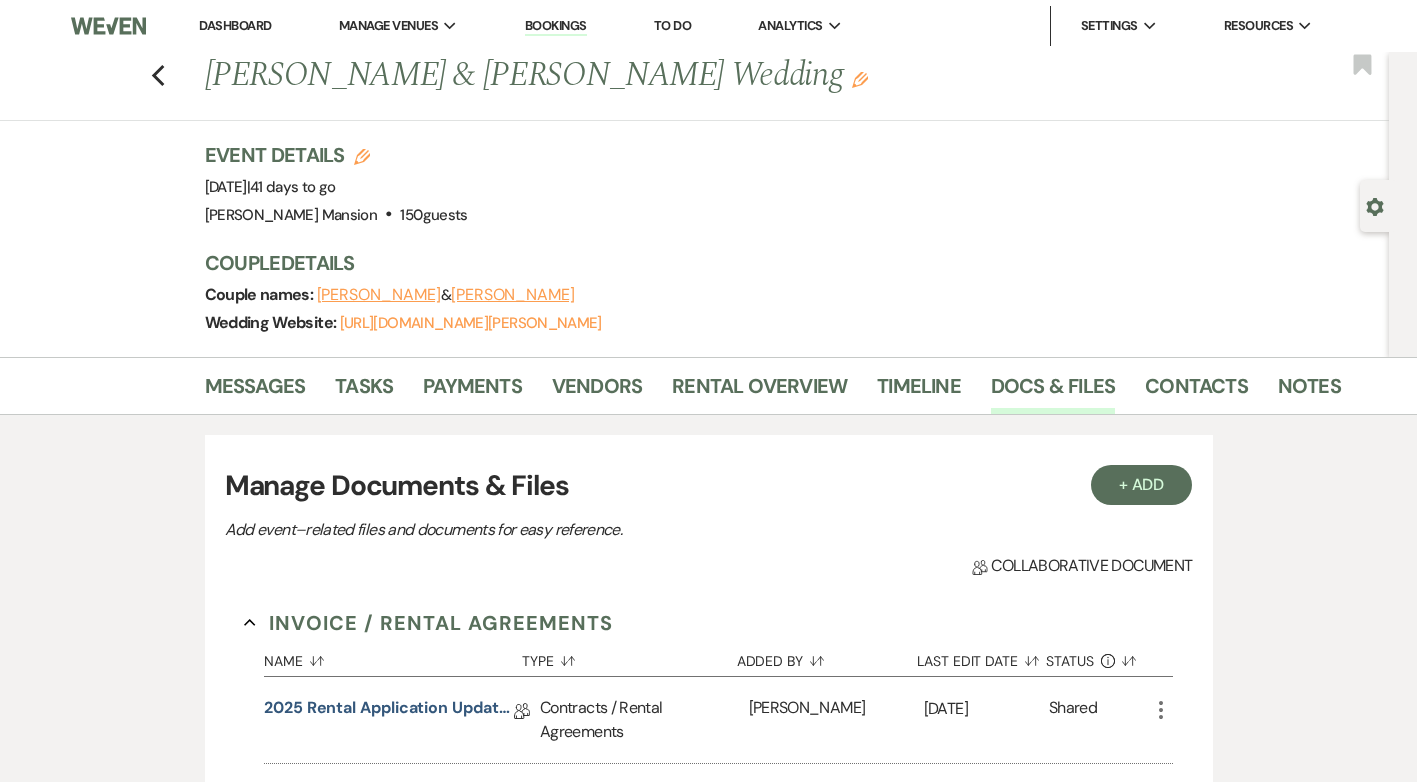 scroll, scrollTop: 400, scrollLeft: 0, axis: vertical 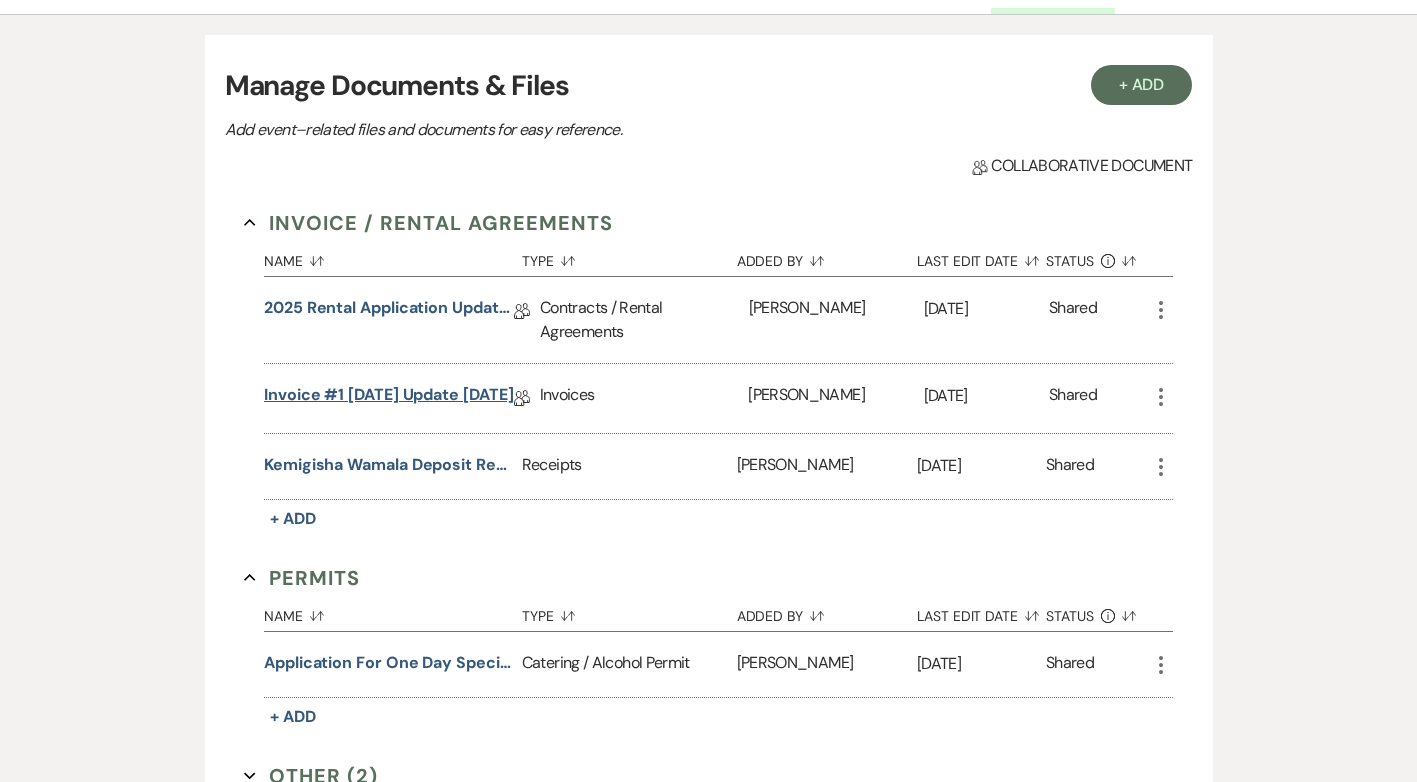 click on "Invoice #1 [DATE] Update [DATE]" at bounding box center [389, 398] 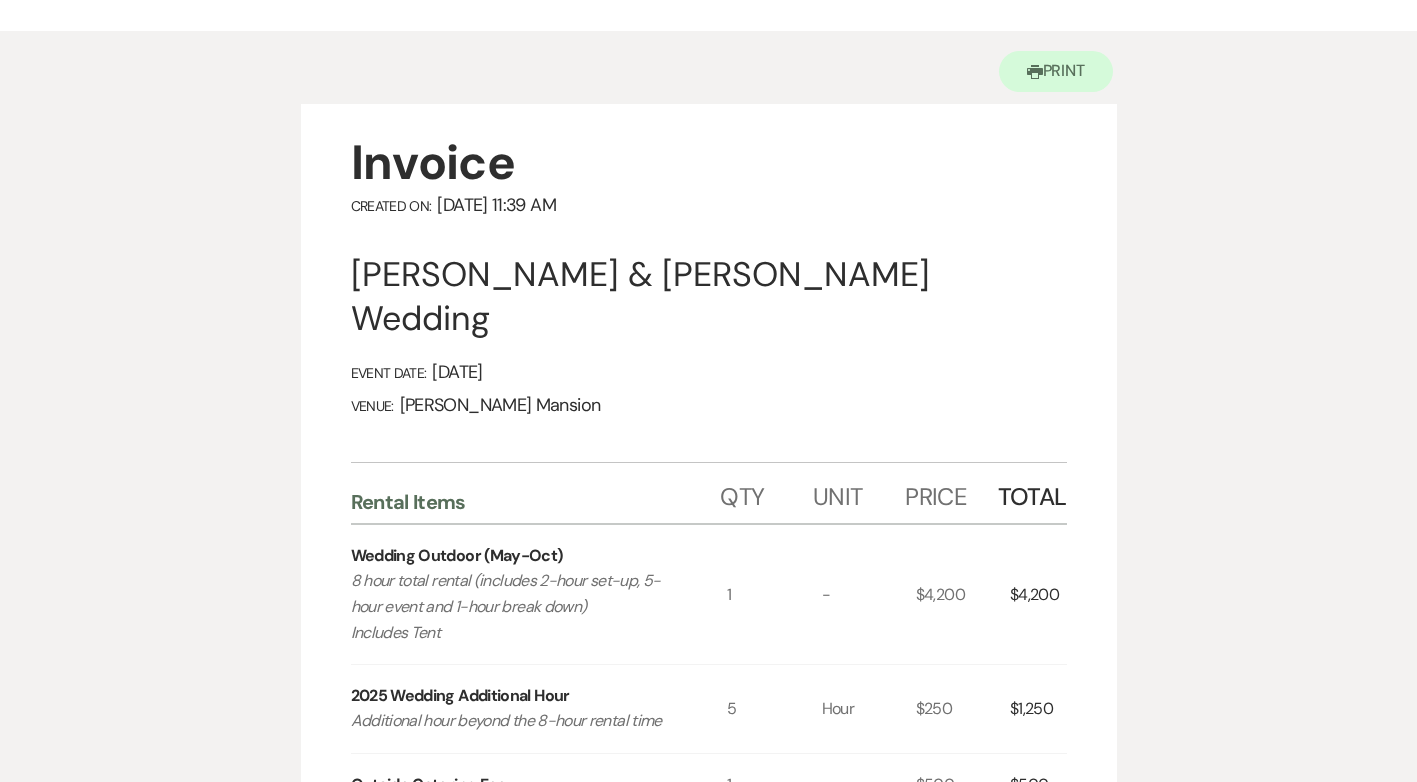 scroll, scrollTop: 0, scrollLeft: 0, axis: both 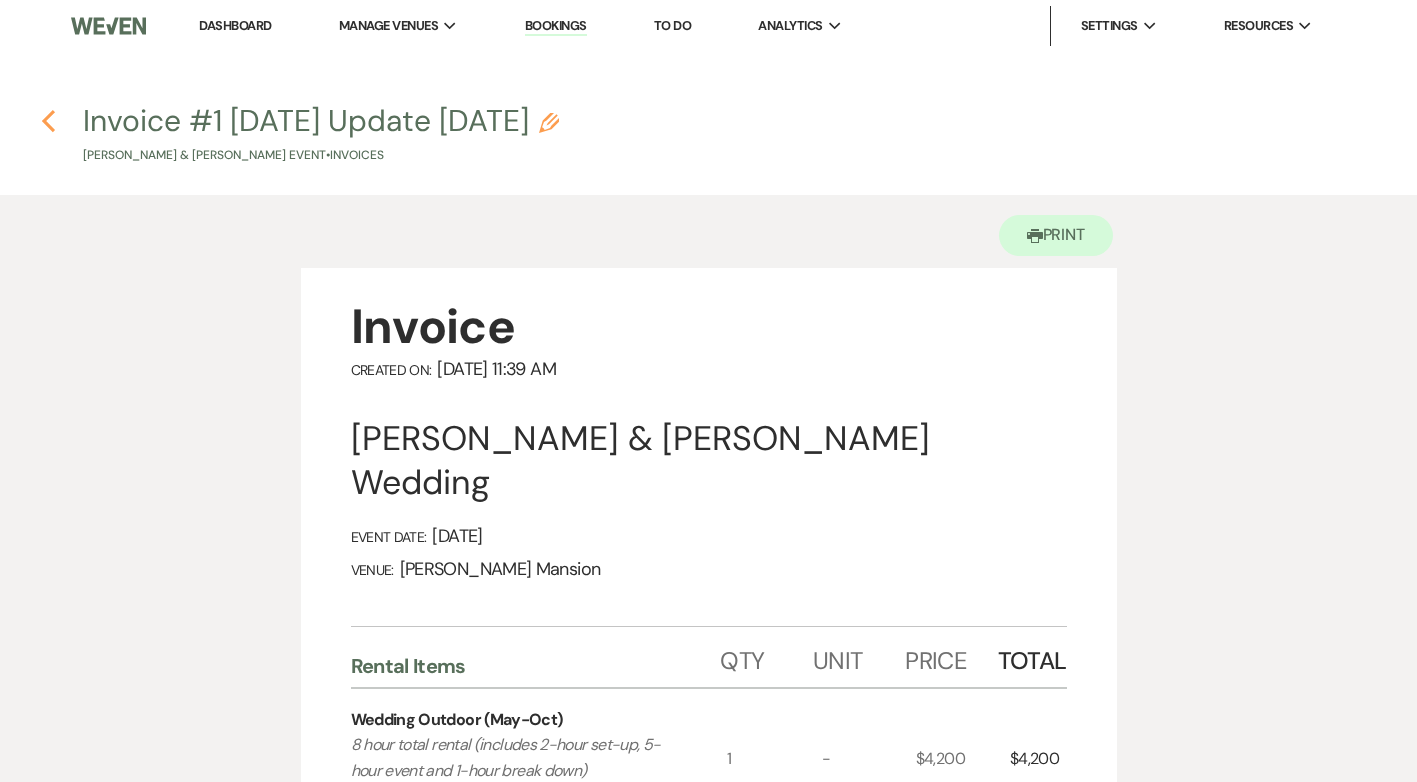 click on "Previous" 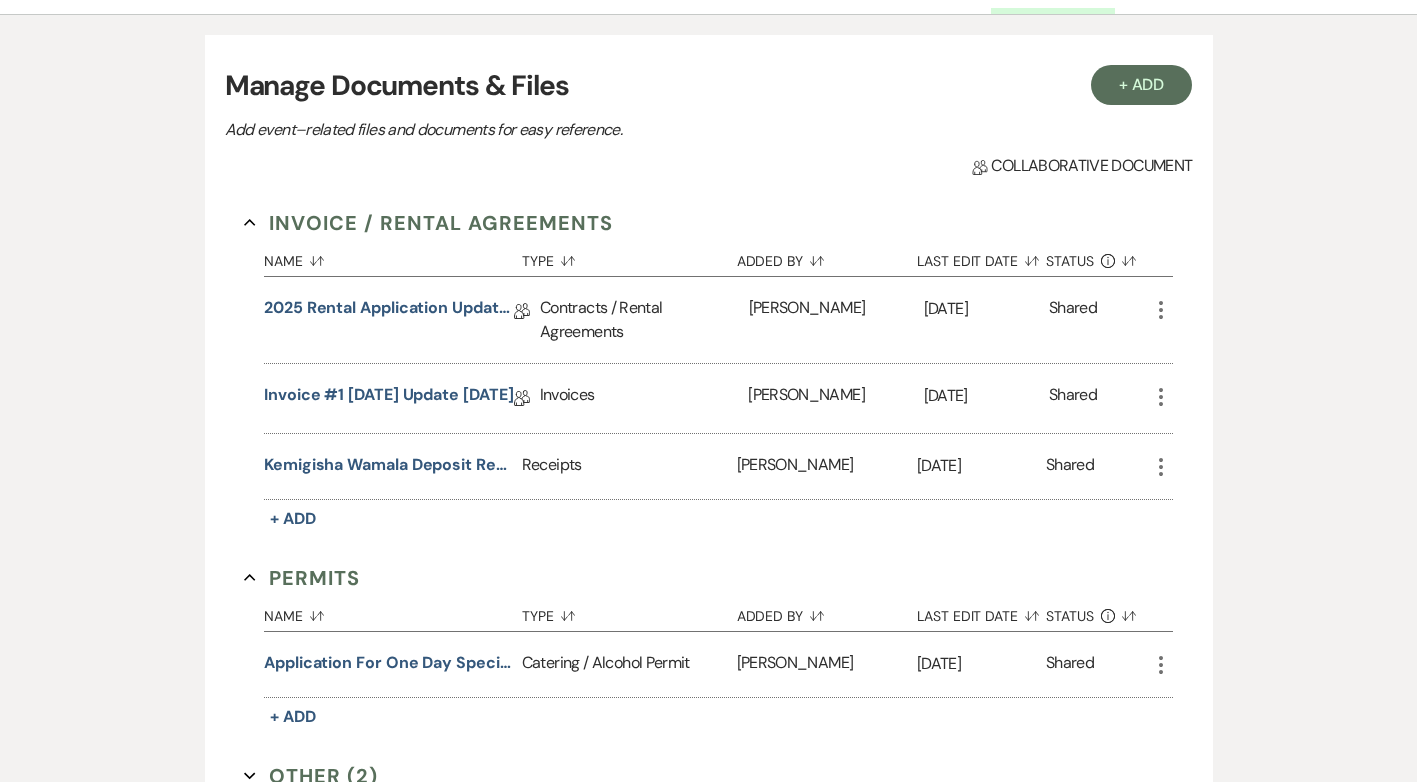 scroll, scrollTop: 0, scrollLeft: 0, axis: both 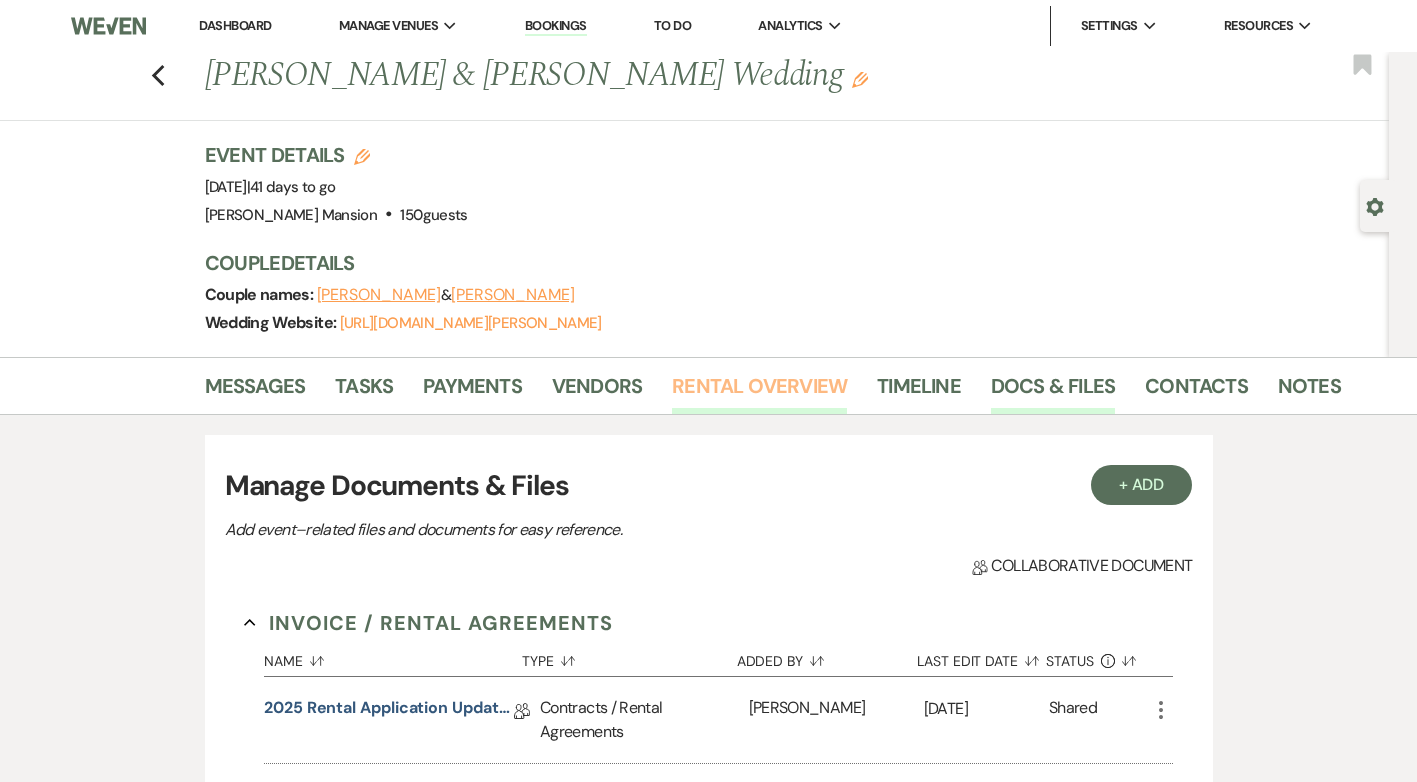 click on "Rental Overview" at bounding box center [759, 392] 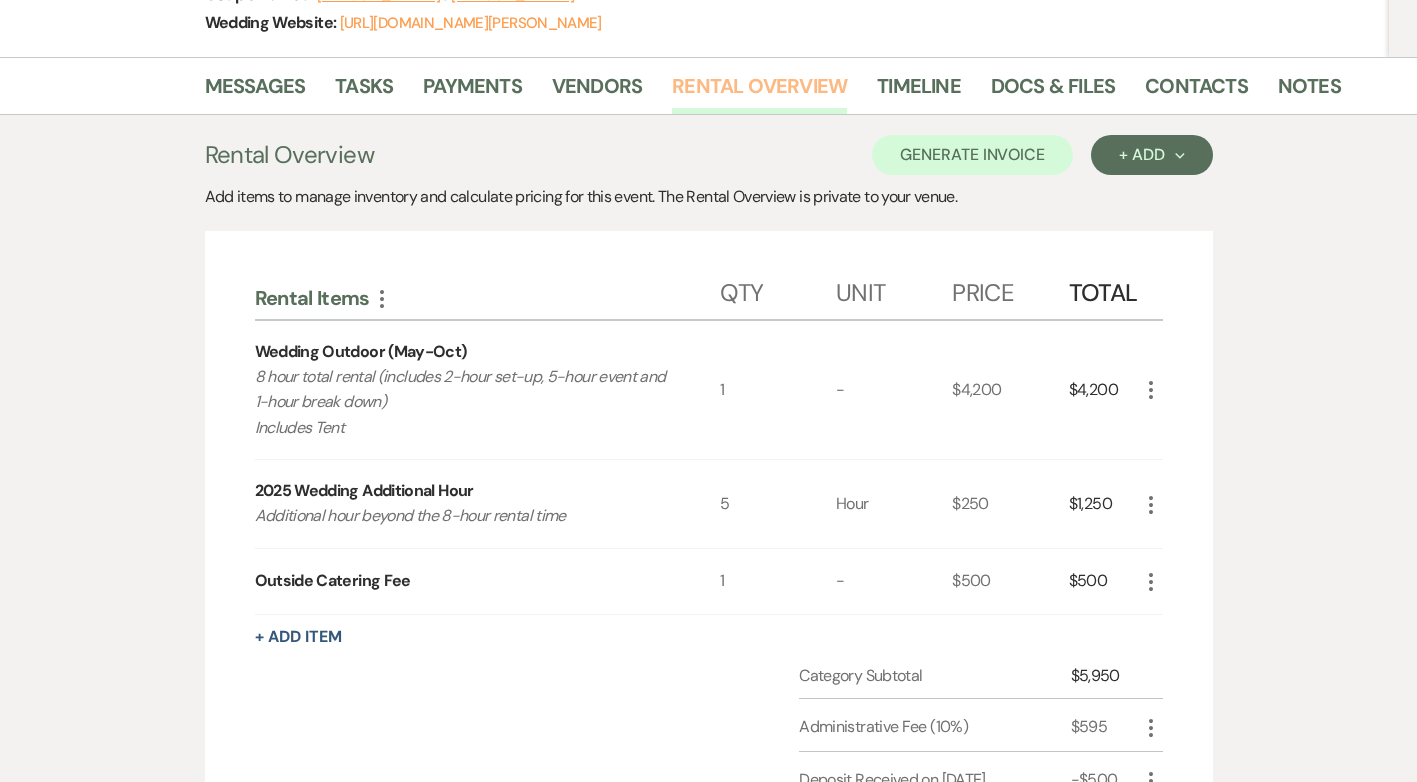 scroll, scrollTop: 500, scrollLeft: 0, axis: vertical 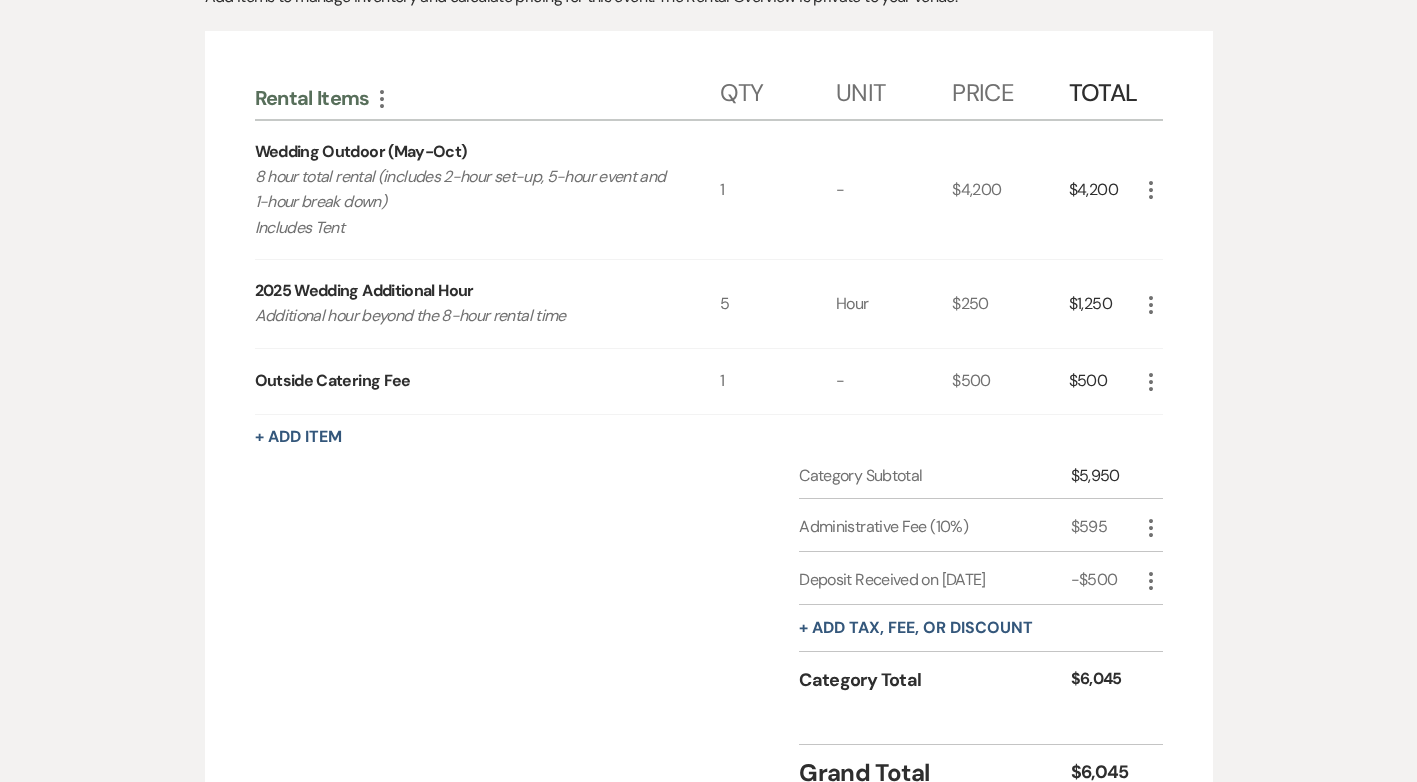 click on "More" 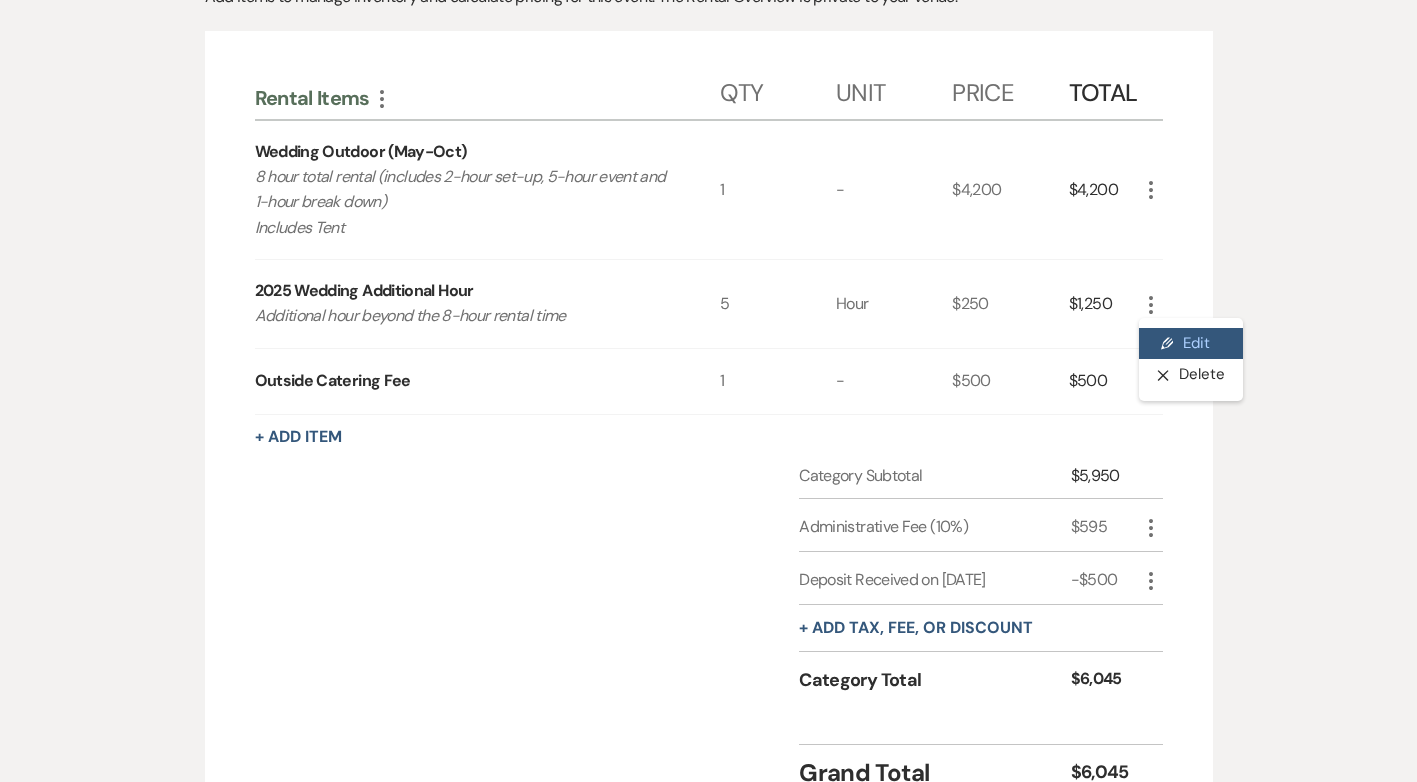 click on "Pencil Edit" at bounding box center (1191, 344) 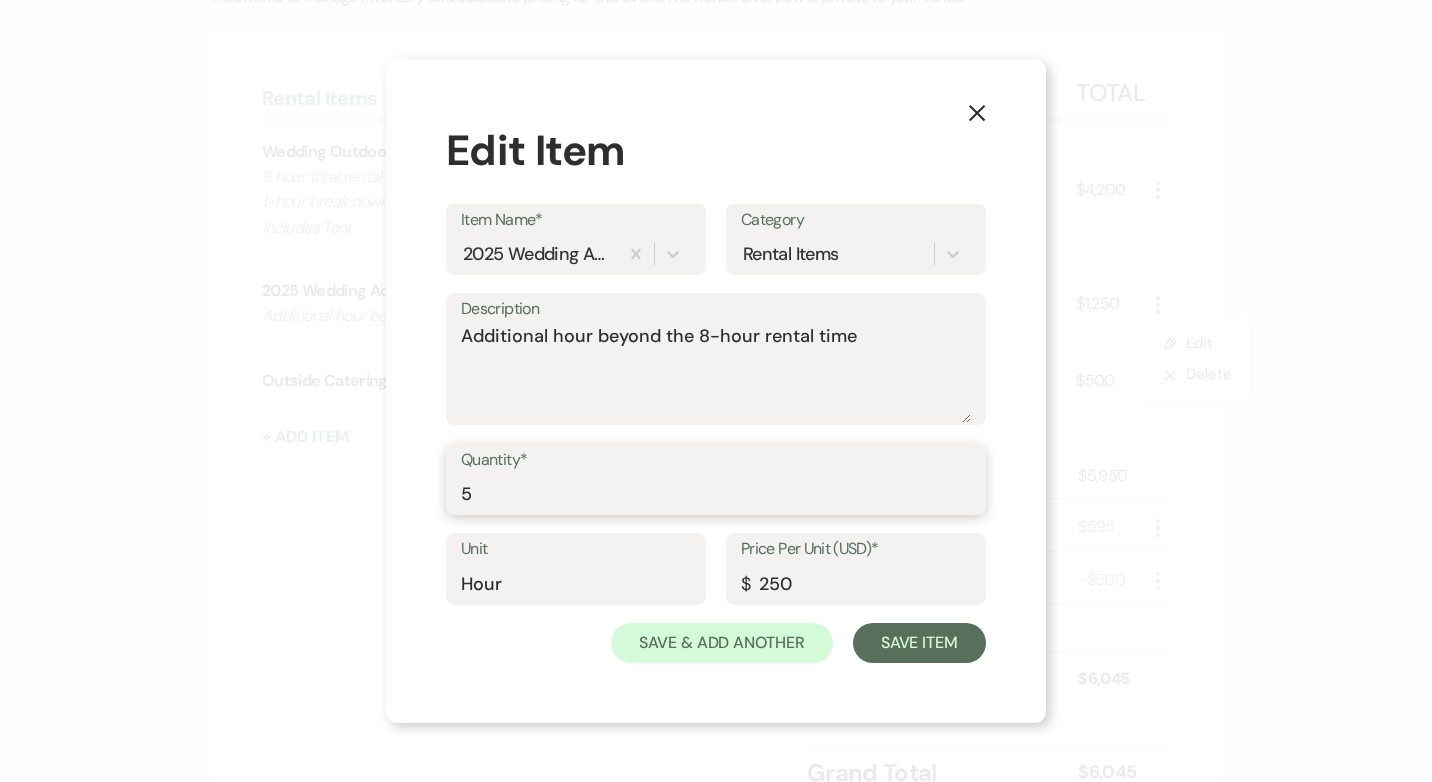 drag, startPoint x: 505, startPoint y: 486, endPoint x: 437, endPoint y: 489, distance: 68.06615 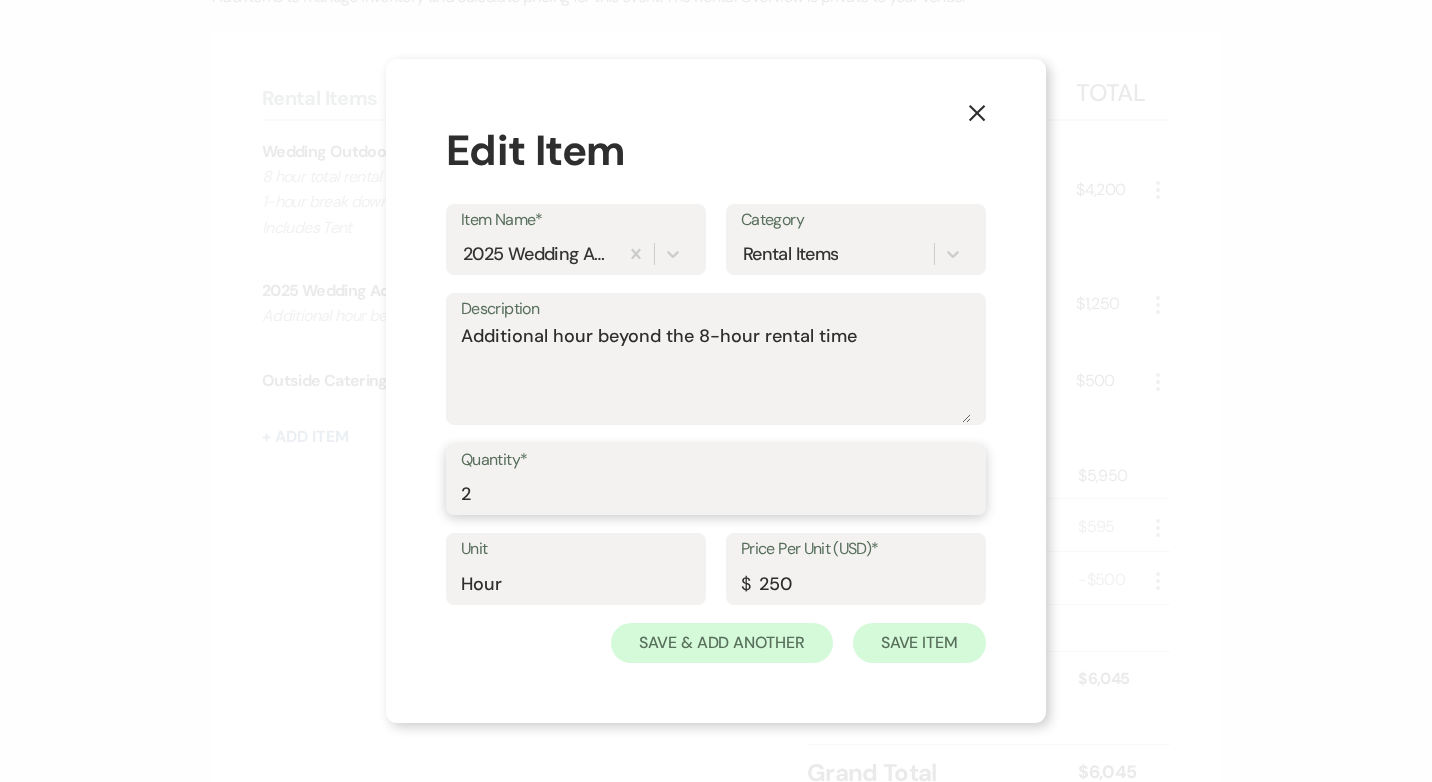 type on "2" 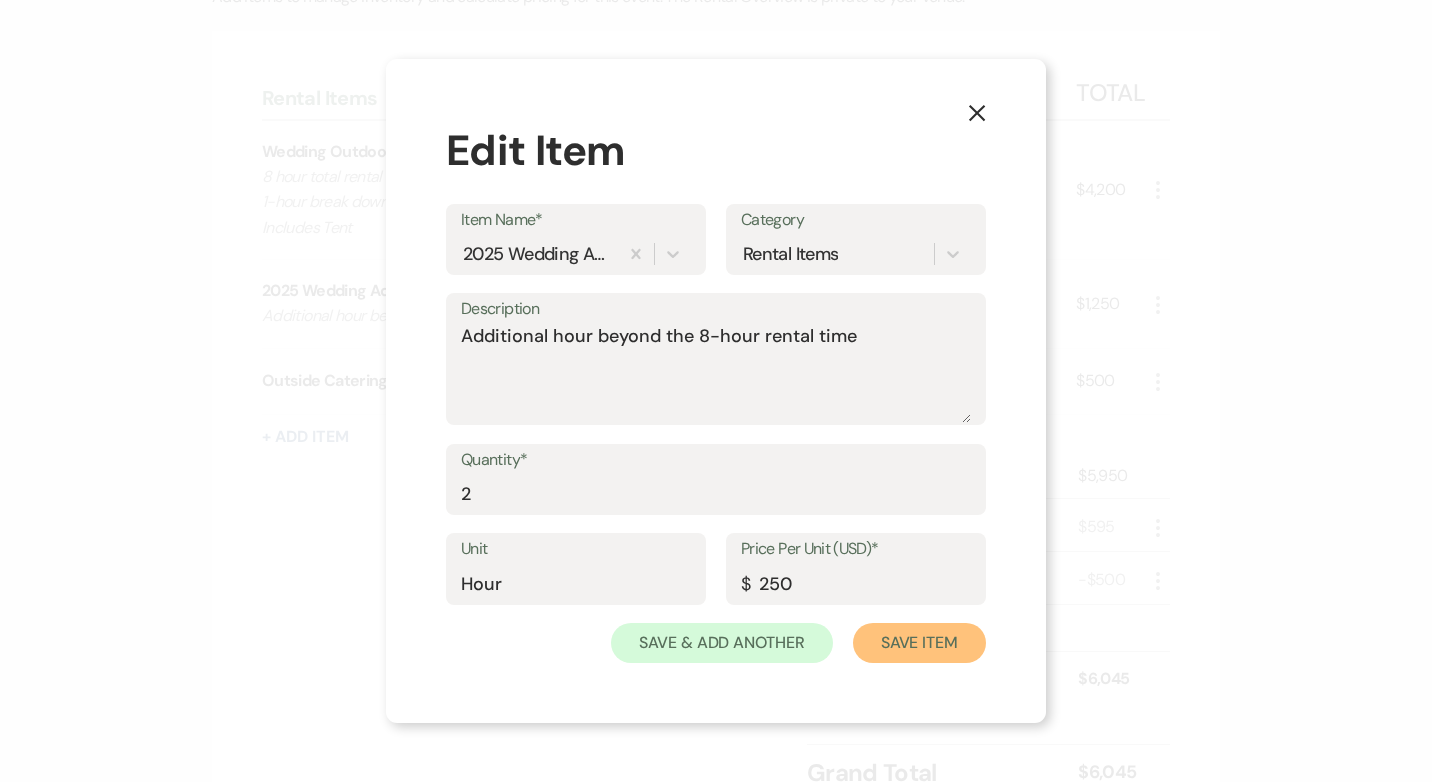 click on "Save Item" at bounding box center (919, 643) 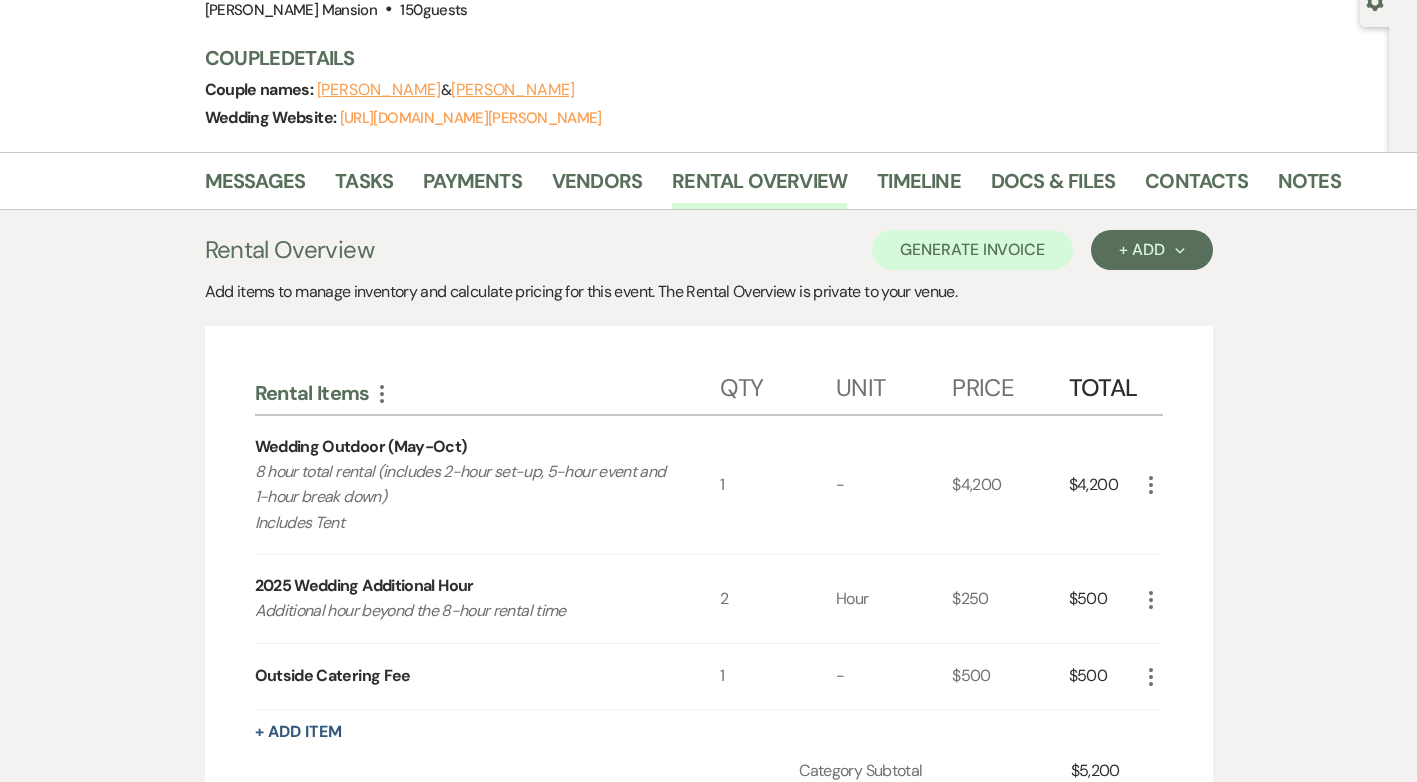 scroll, scrollTop: 186, scrollLeft: 0, axis: vertical 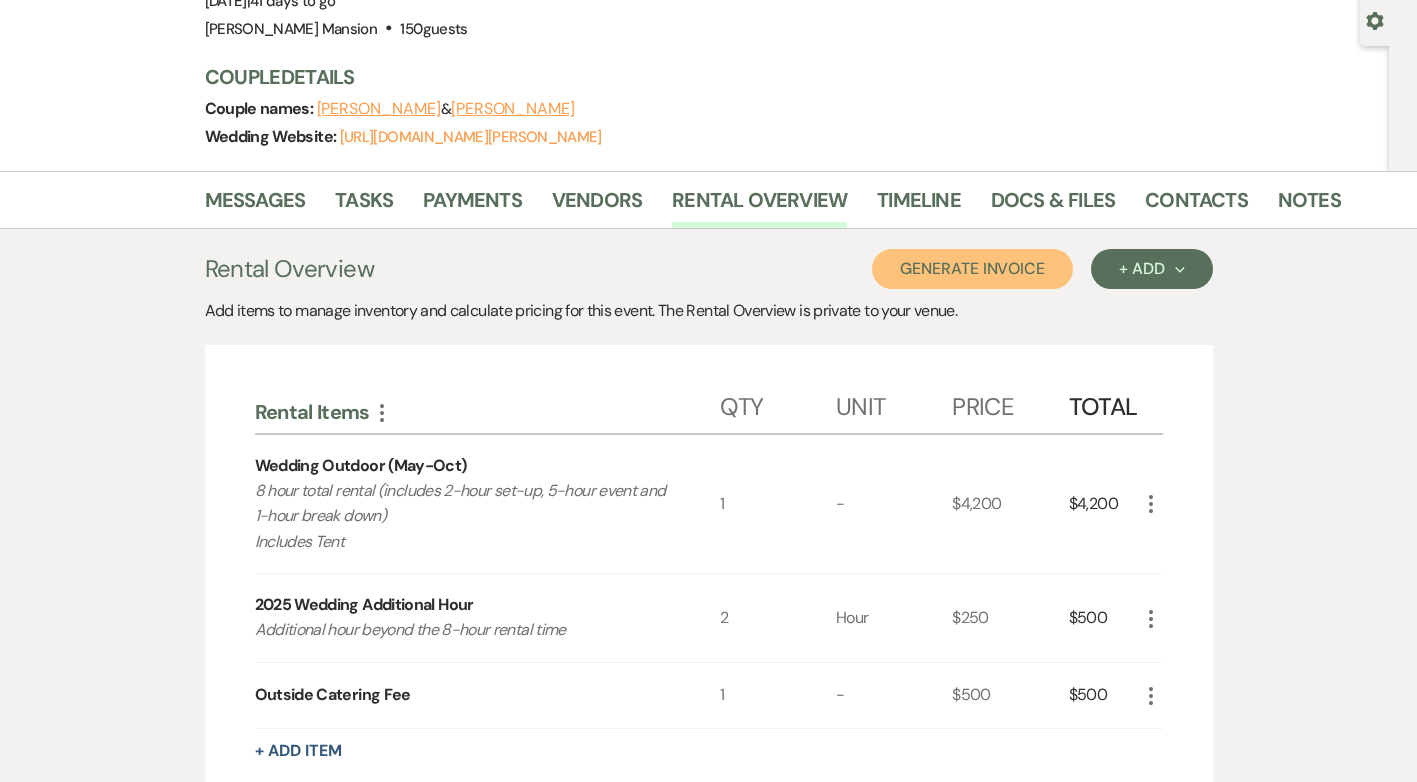 click on "Generate Invoice" at bounding box center (972, 269) 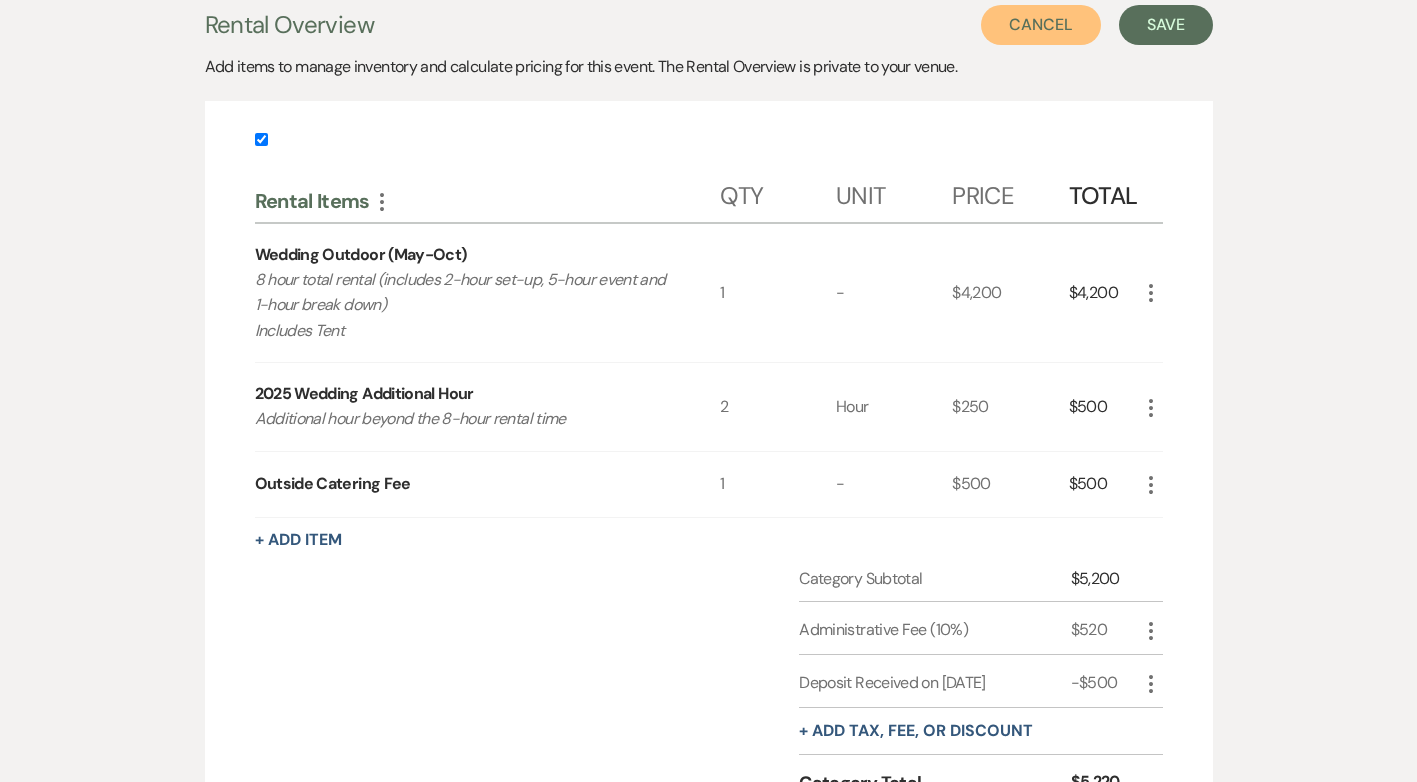 scroll, scrollTop: 386, scrollLeft: 0, axis: vertical 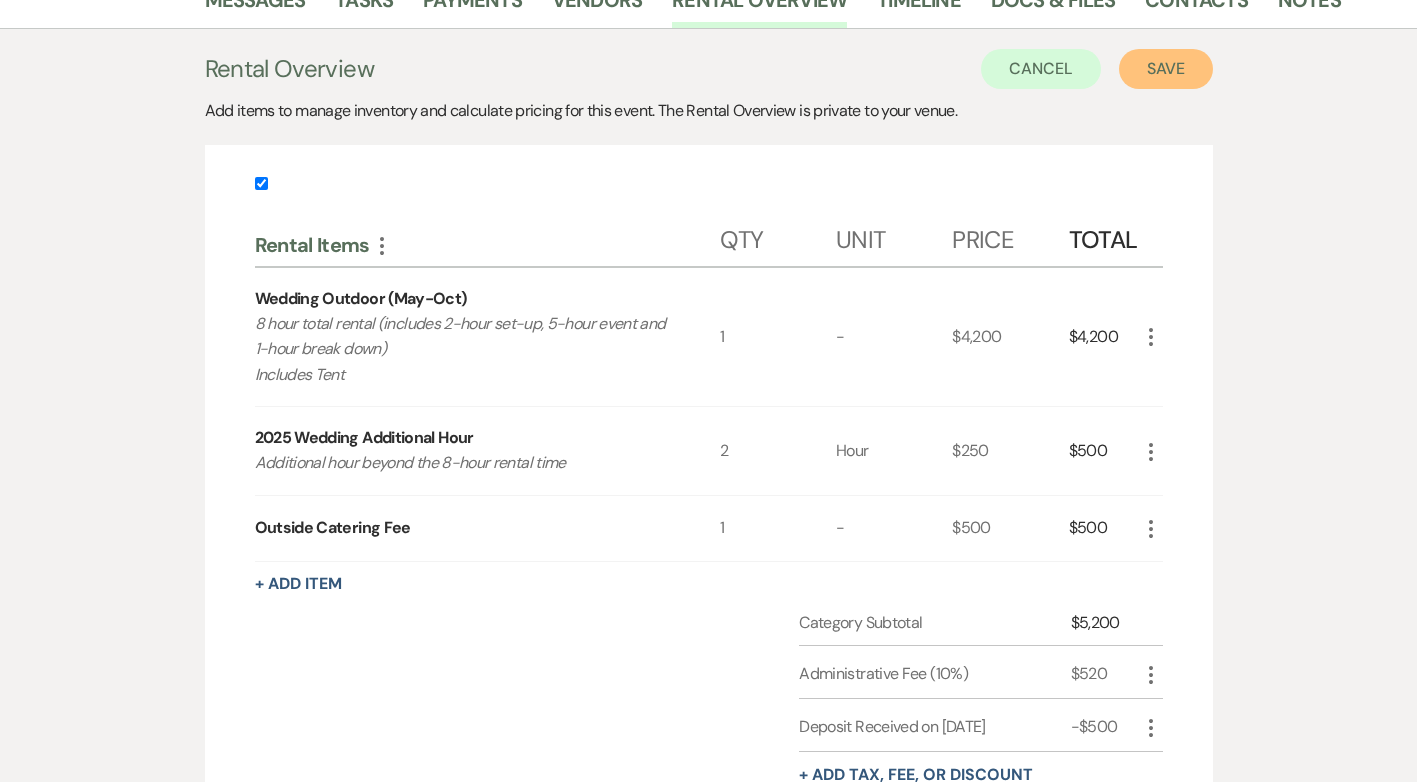 click on "Save" at bounding box center (1166, 69) 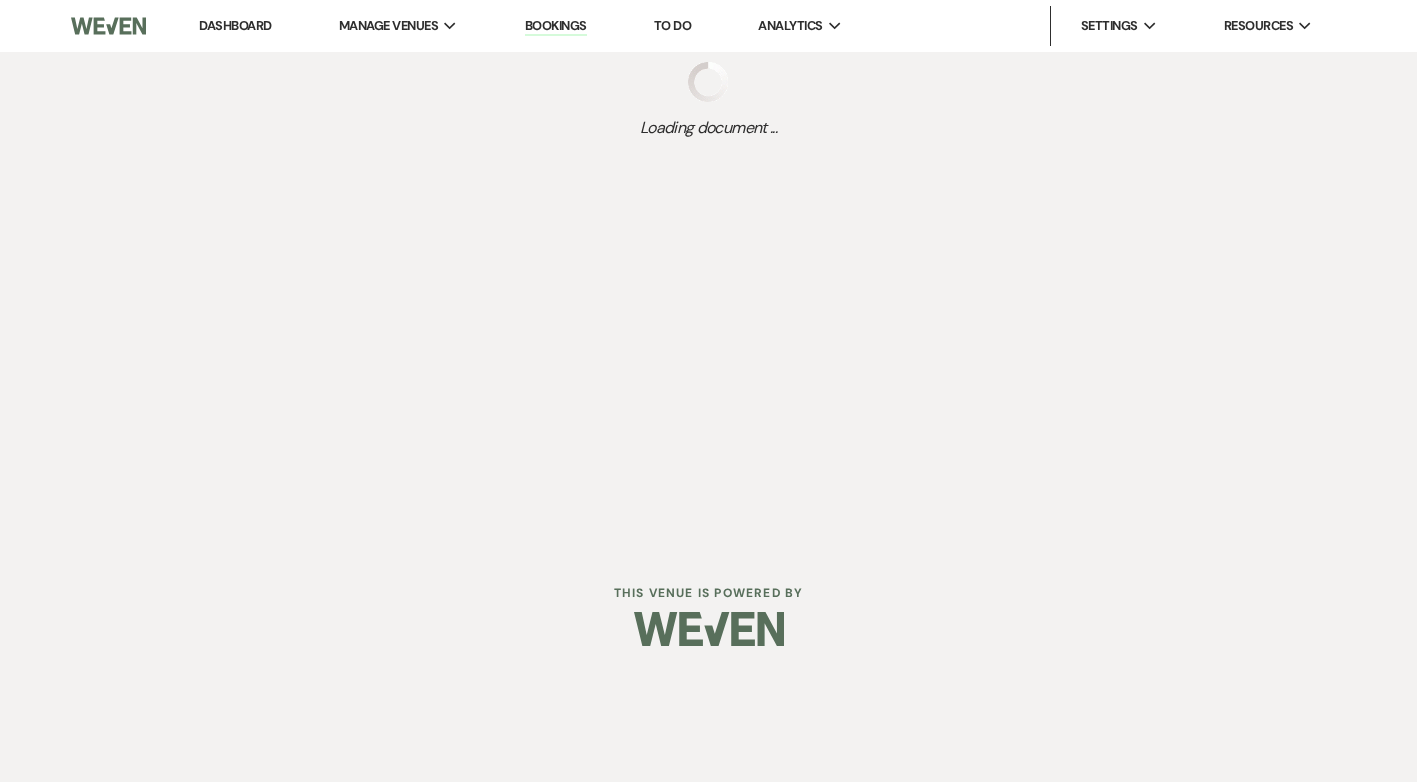 scroll, scrollTop: 0, scrollLeft: 0, axis: both 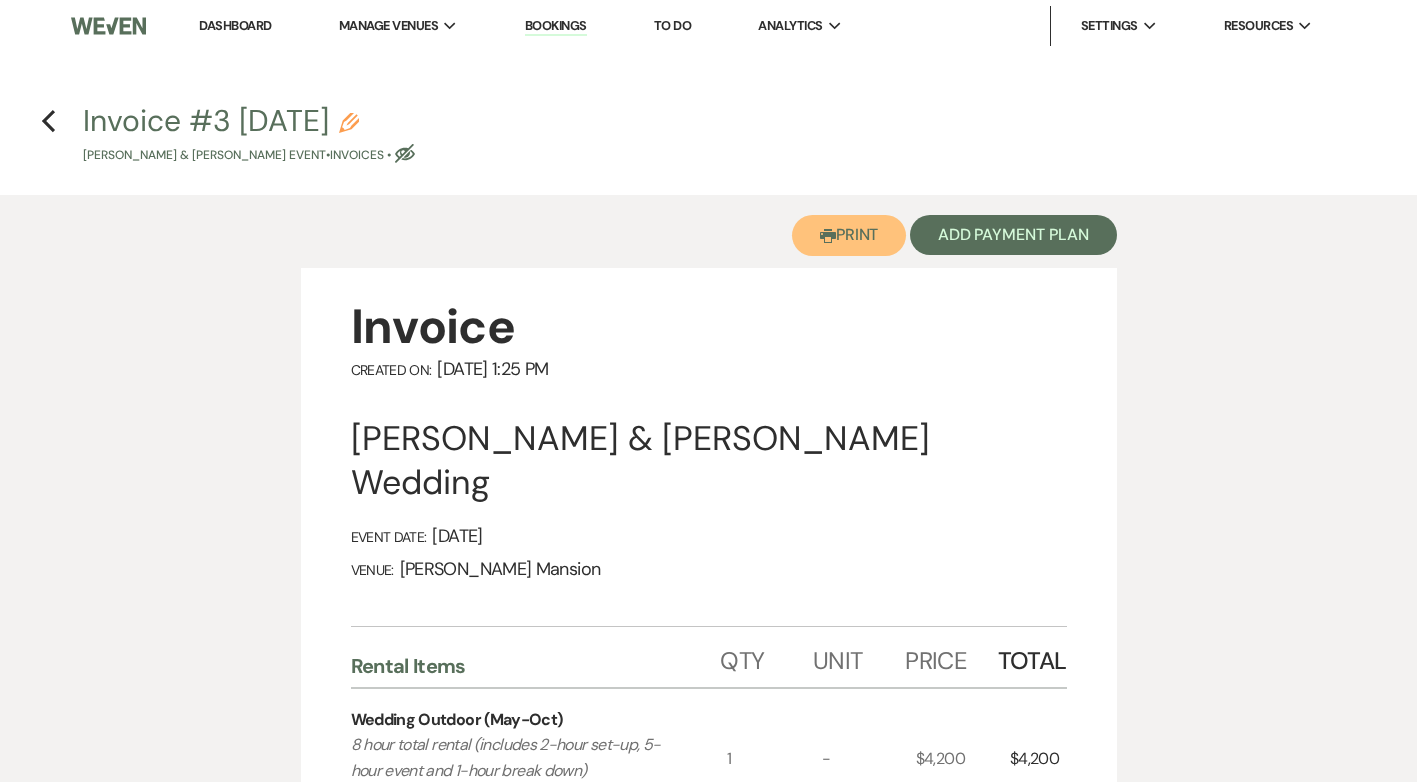 click on "Printer  Print" at bounding box center [849, 235] 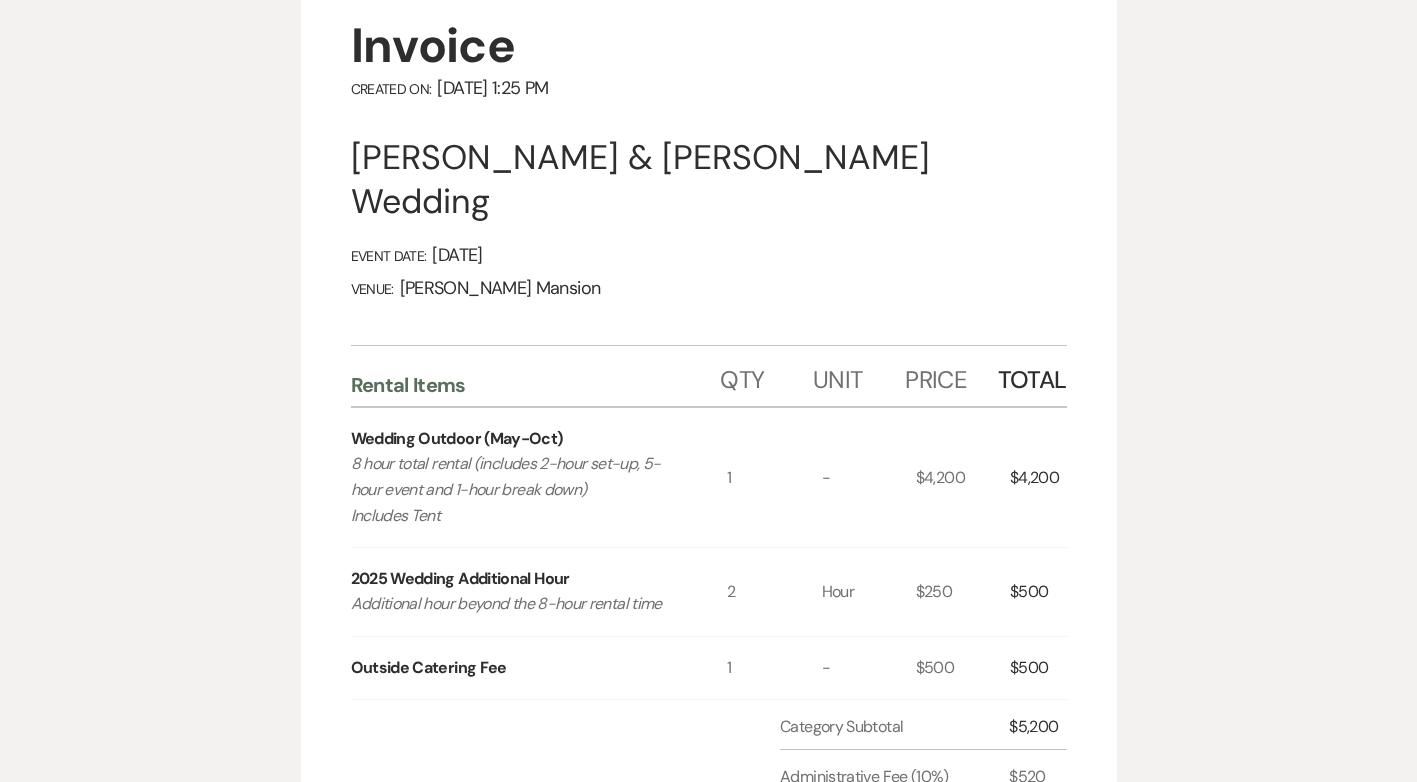scroll, scrollTop: 0, scrollLeft: 0, axis: both 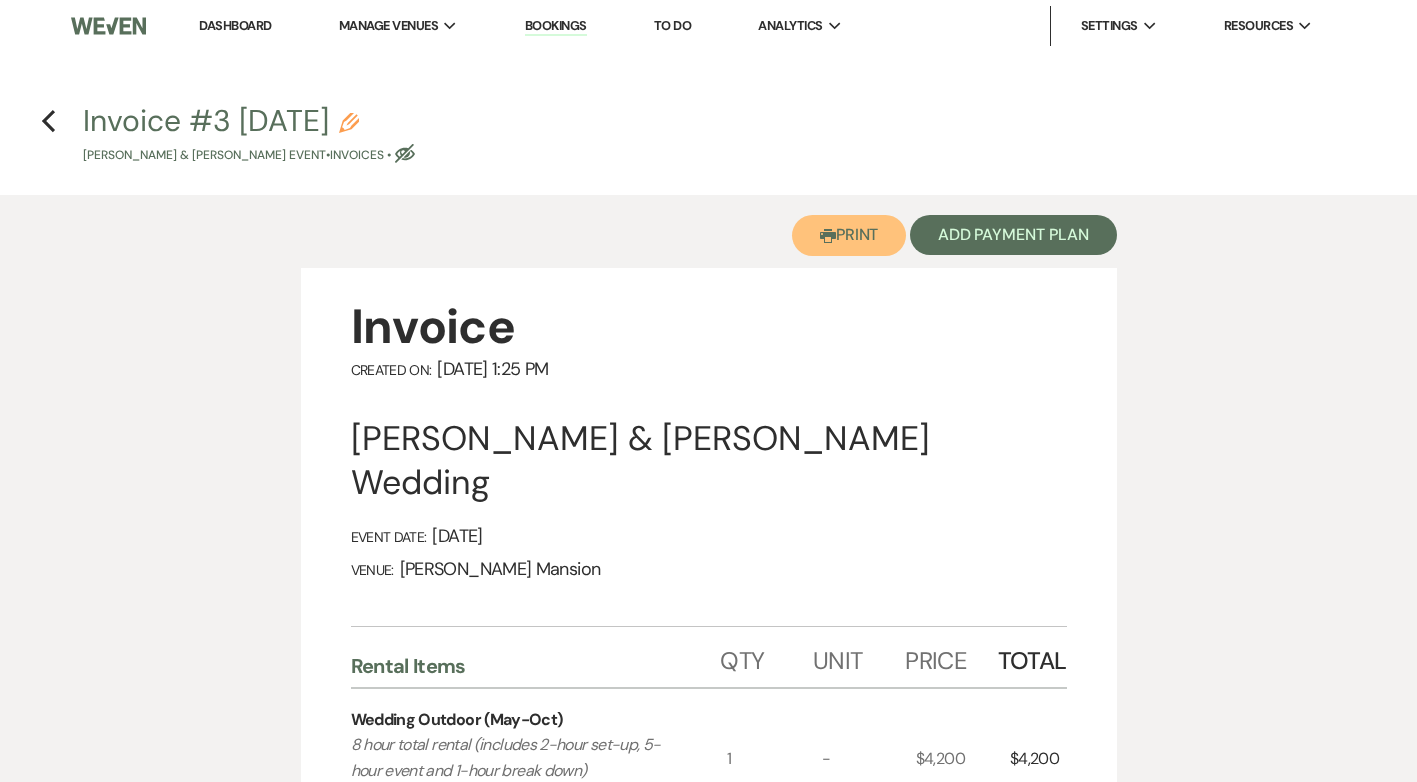 drag, startPoint x: 856, startPoint y: 235, endPoint x: 155, endPoint y: 668, distance: 823.9478 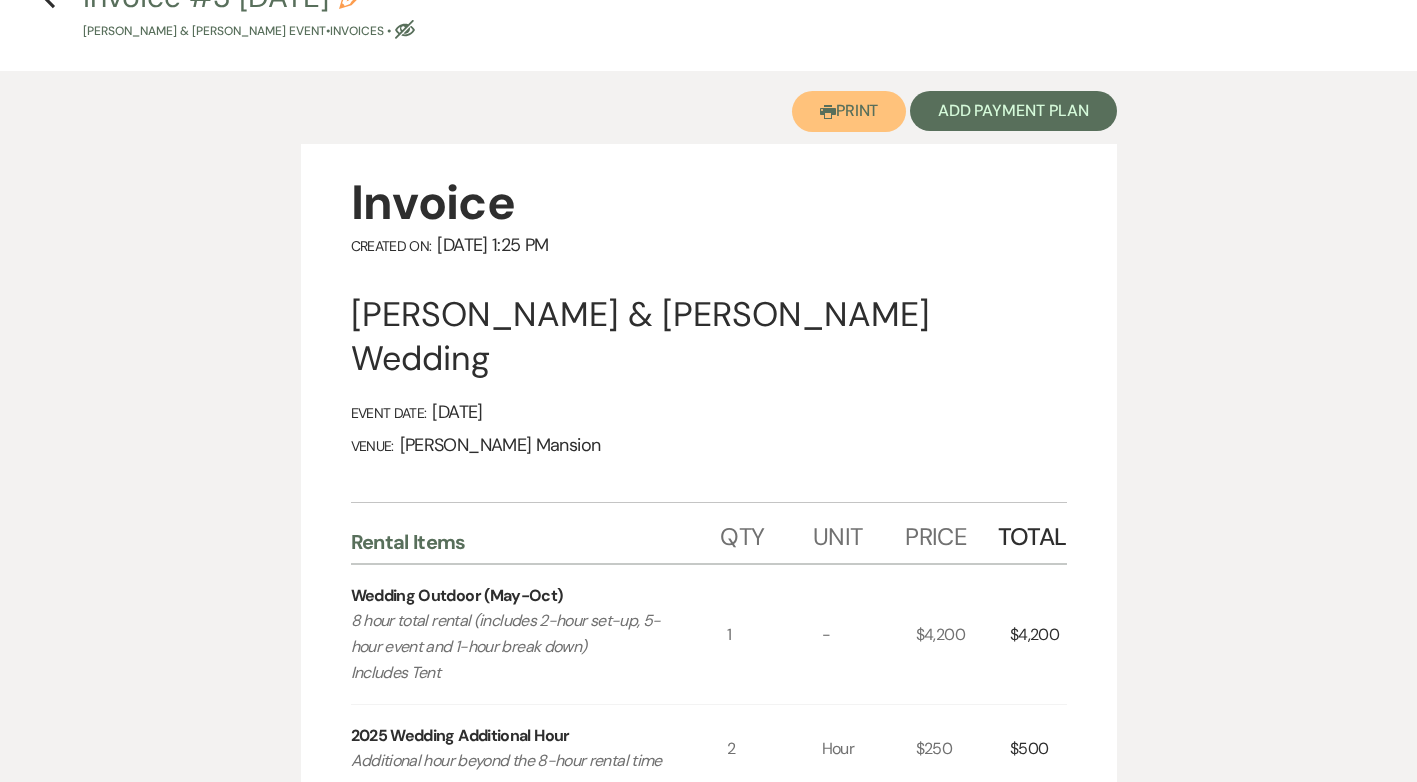 scroll, scrollTop: 0, scrollLeft: 0, axis: both 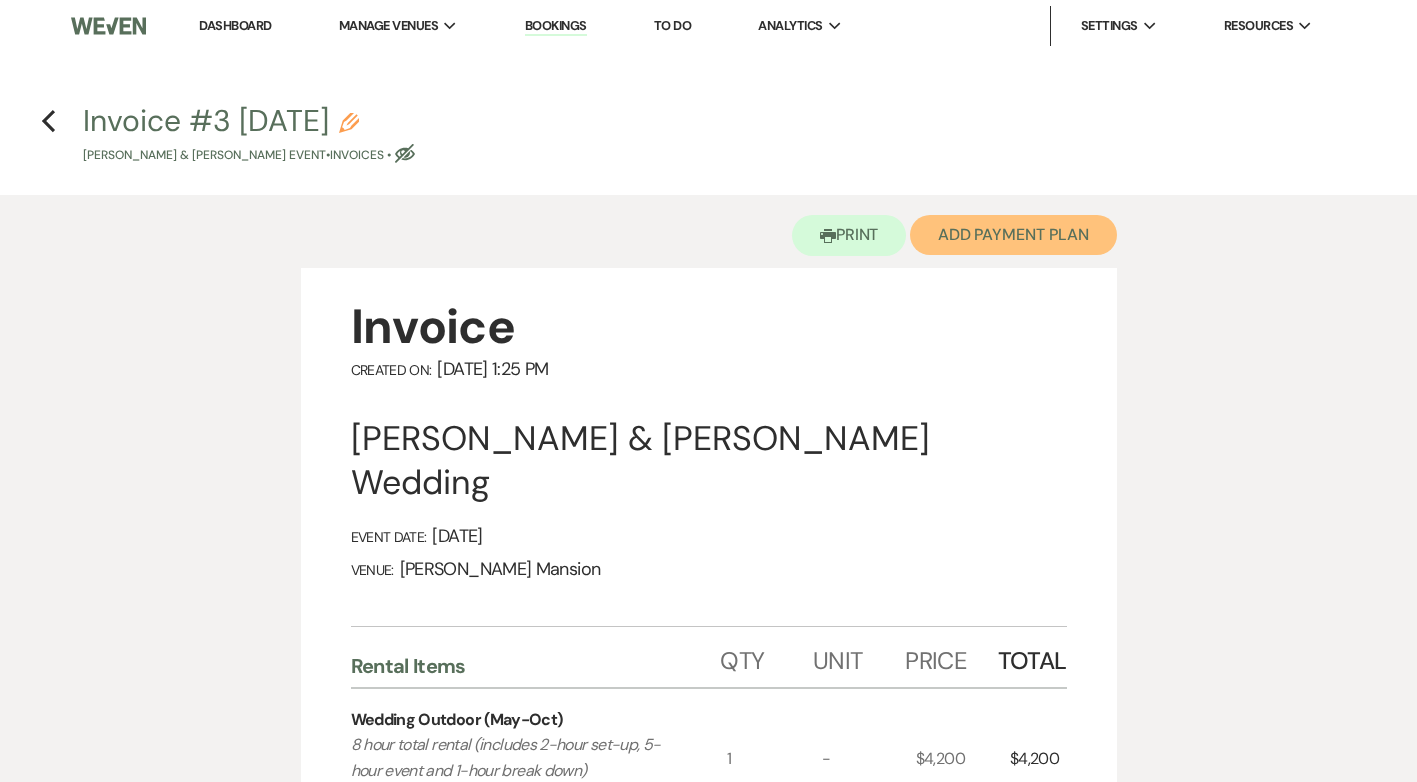 click on "Add Payment Plan" at bounding box center (1013, 235) 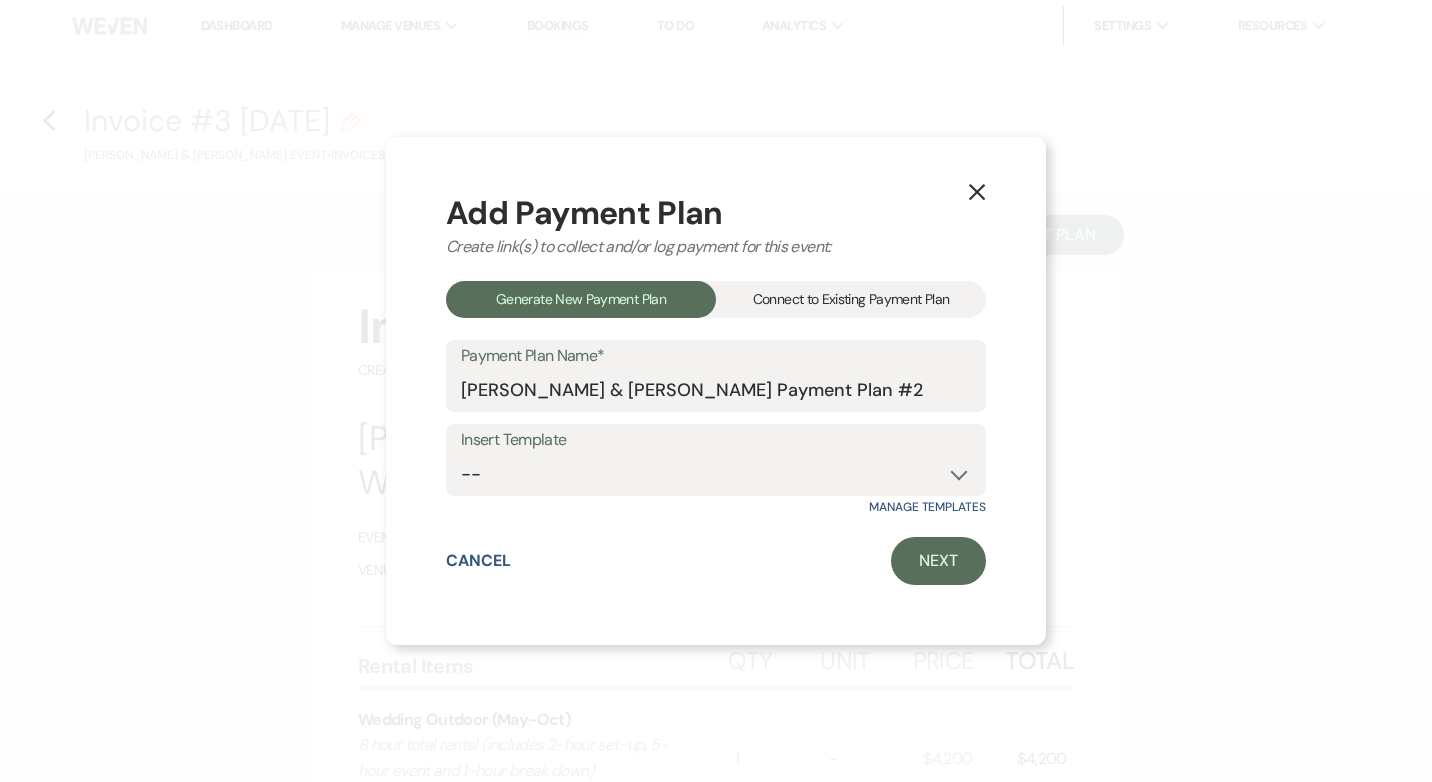 click on "X" at bounding box center (977, 190) 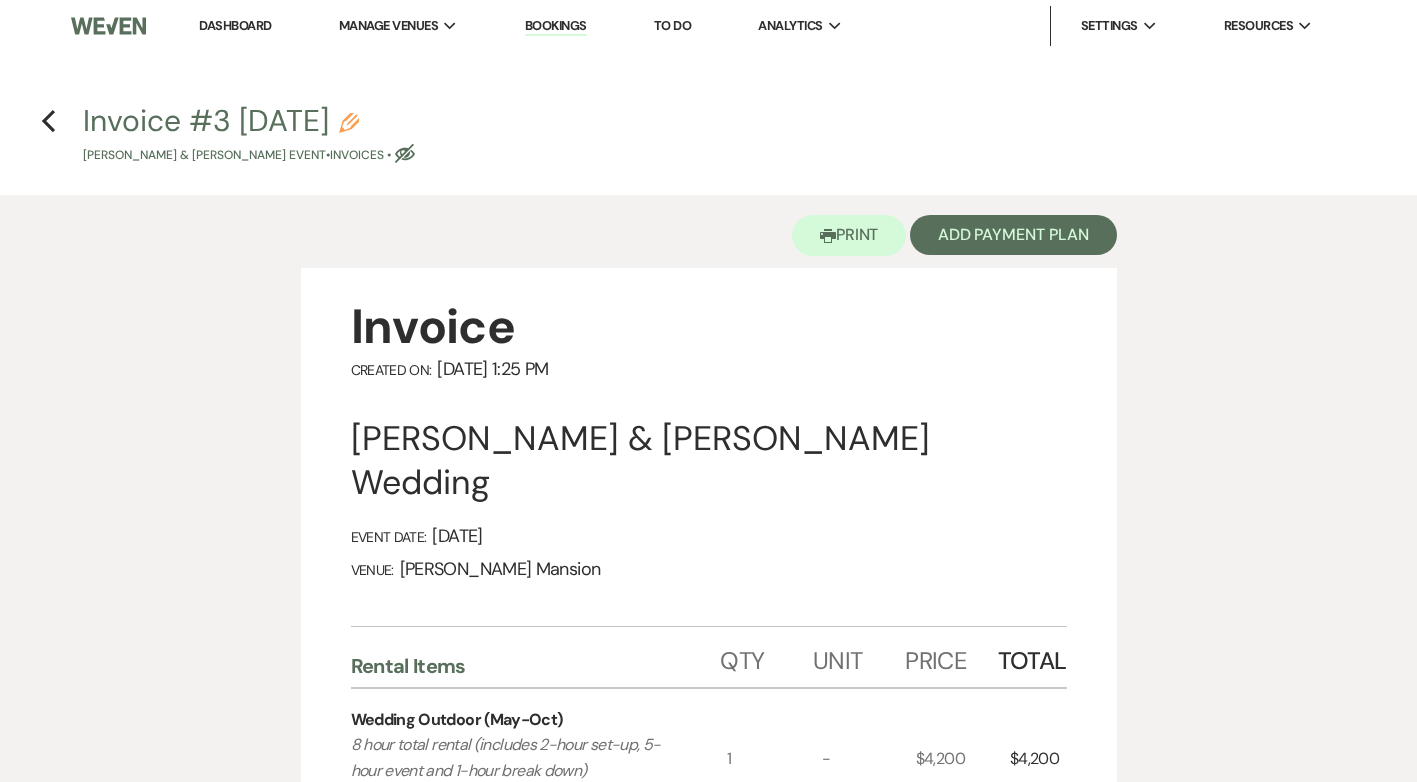 click on "Pencil" 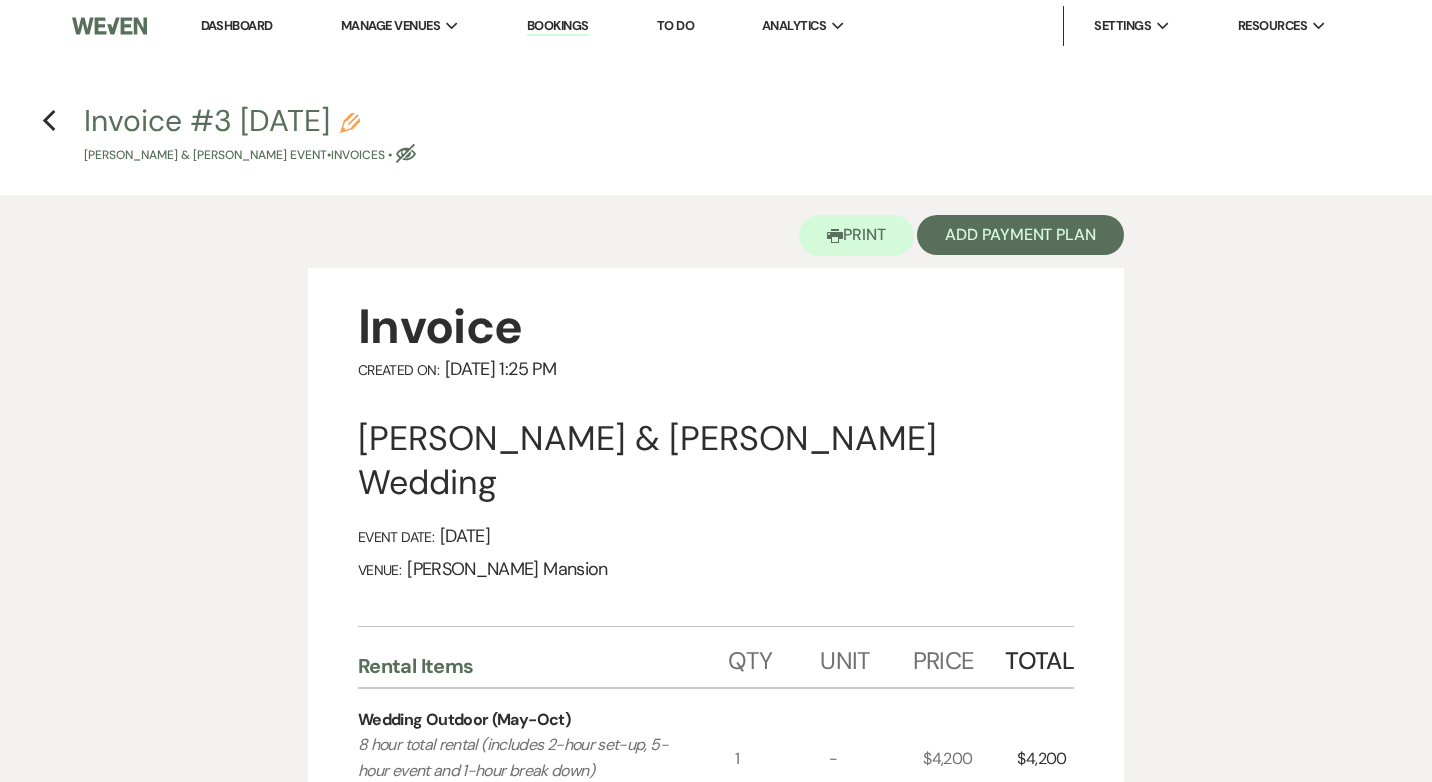 select on "22" 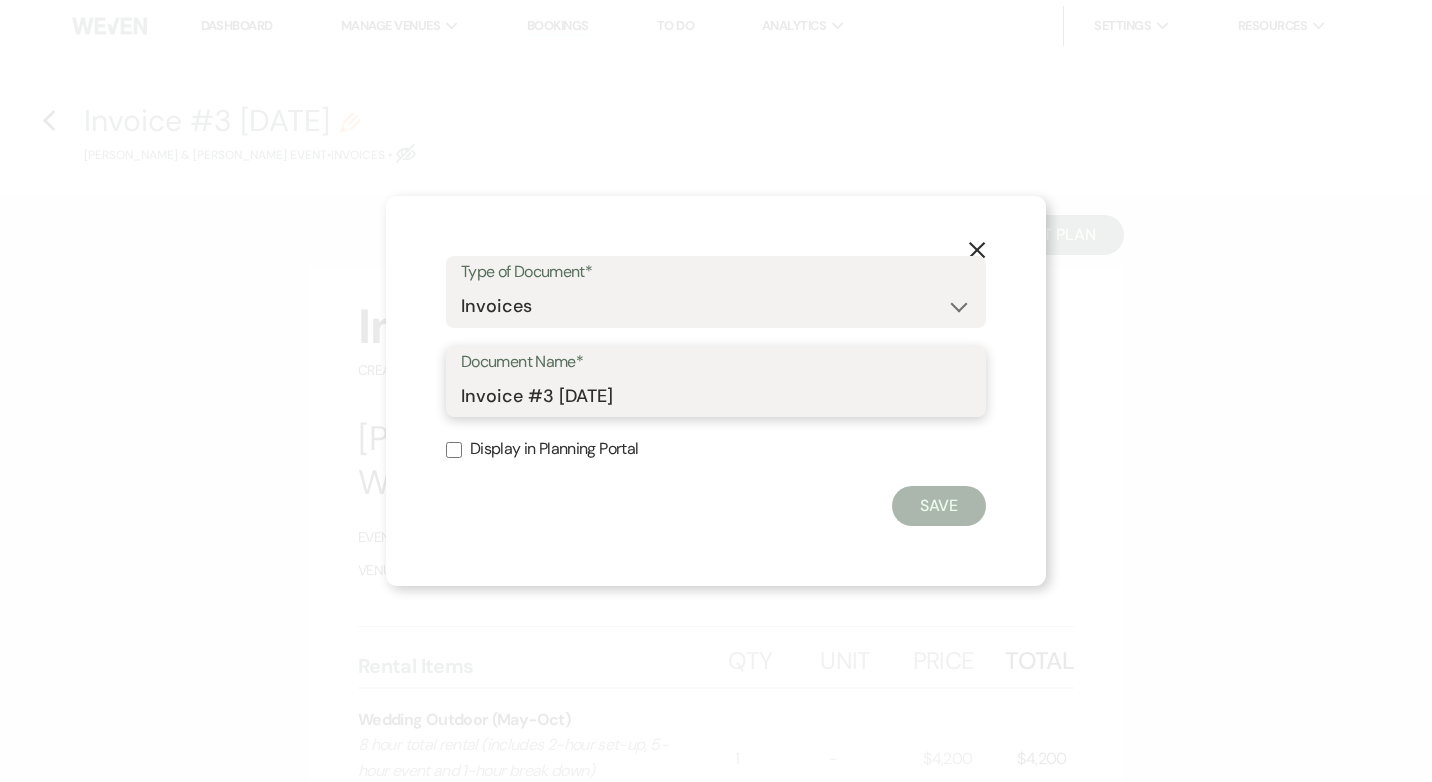 click on "Invoice #3 7-17-2025" at bounding box center [716, 395] 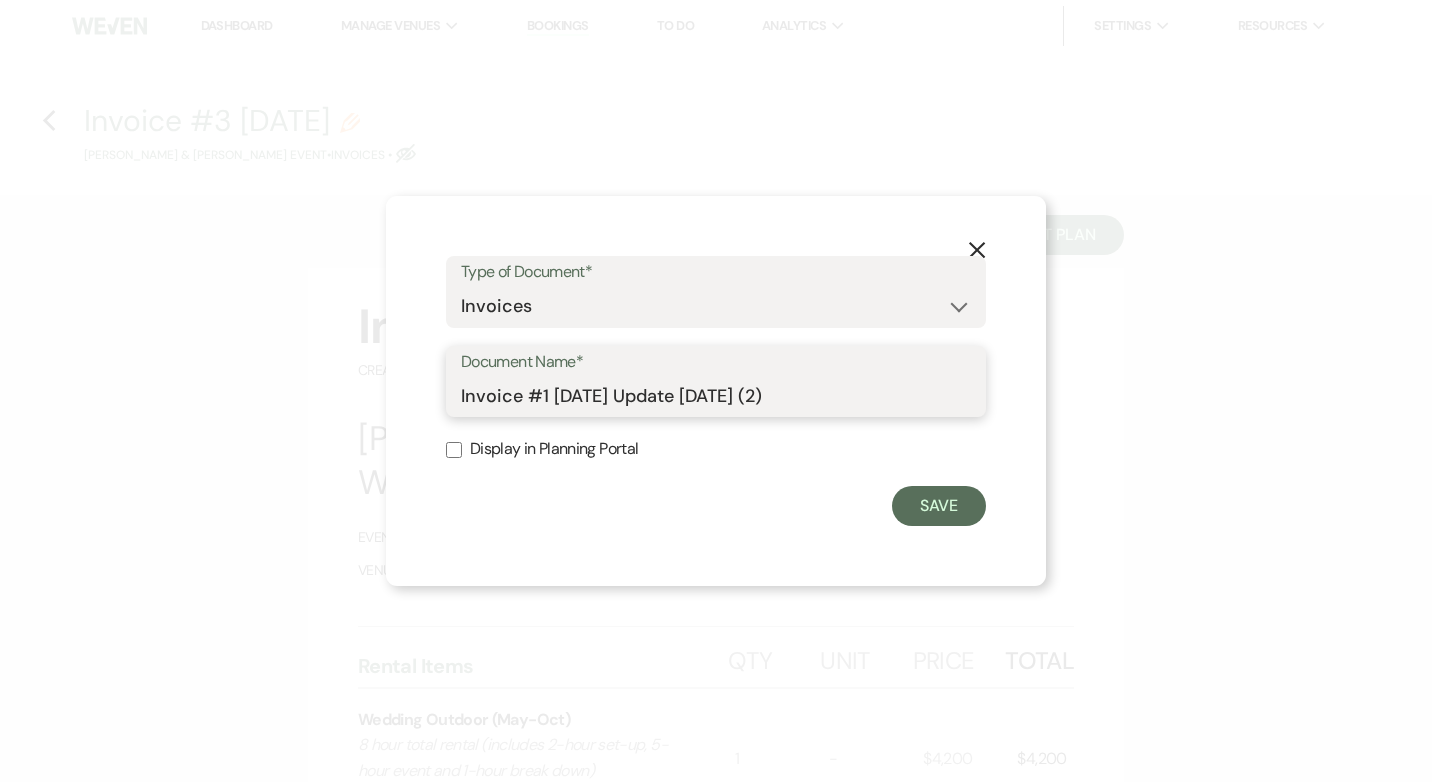 type on "Invoice #1 8/28/25 Update 7/17/25 (2)" 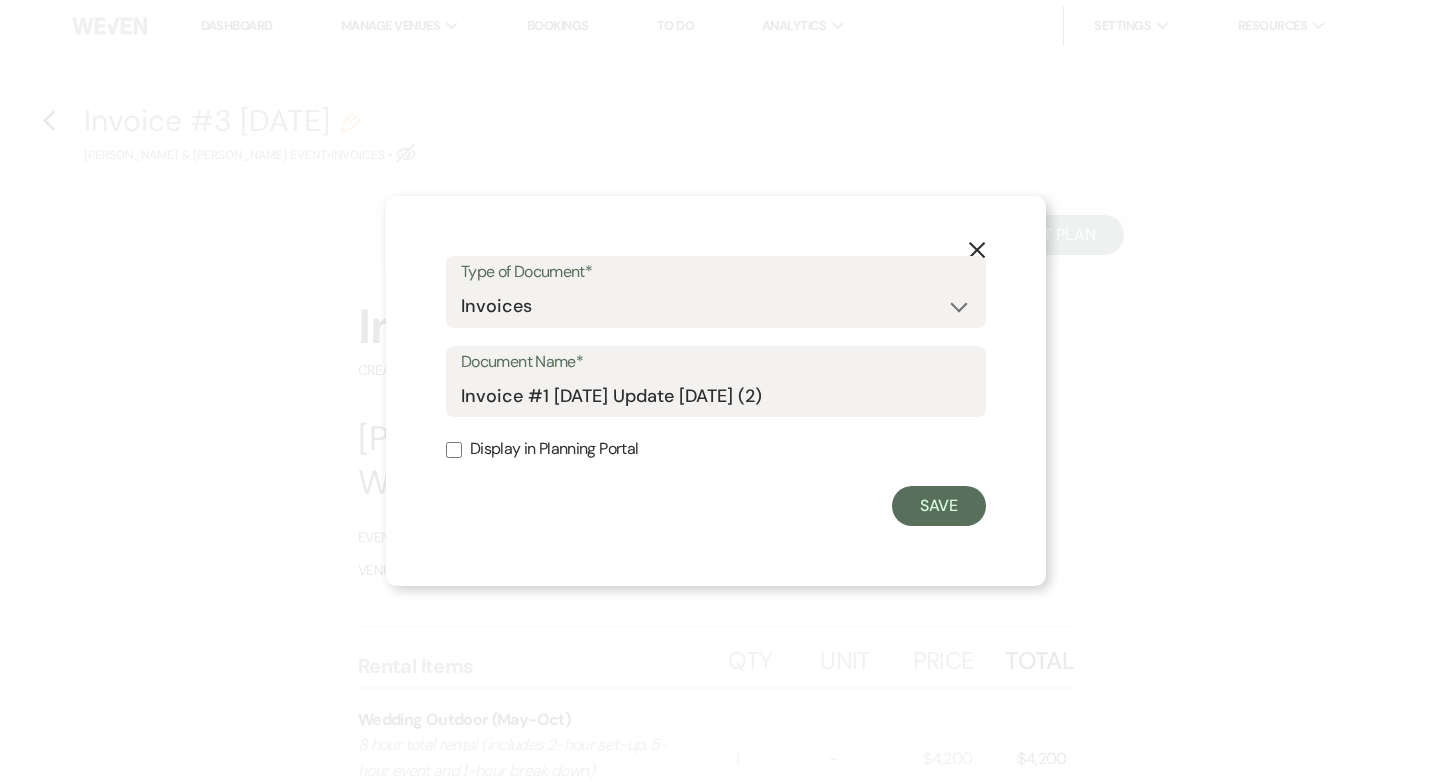 click on "Display in Planning Portal" at bounding box center [454, 450] 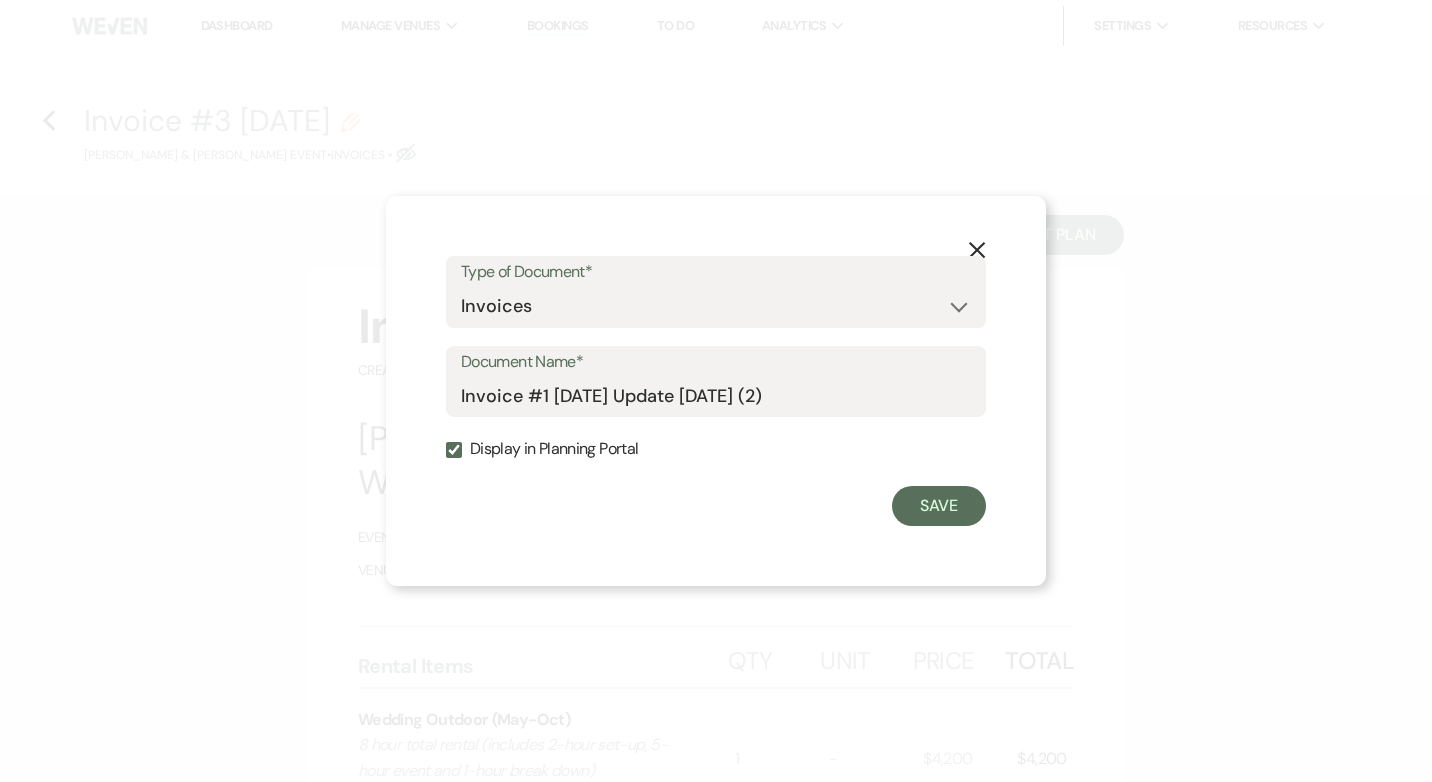 checkbox on "true" 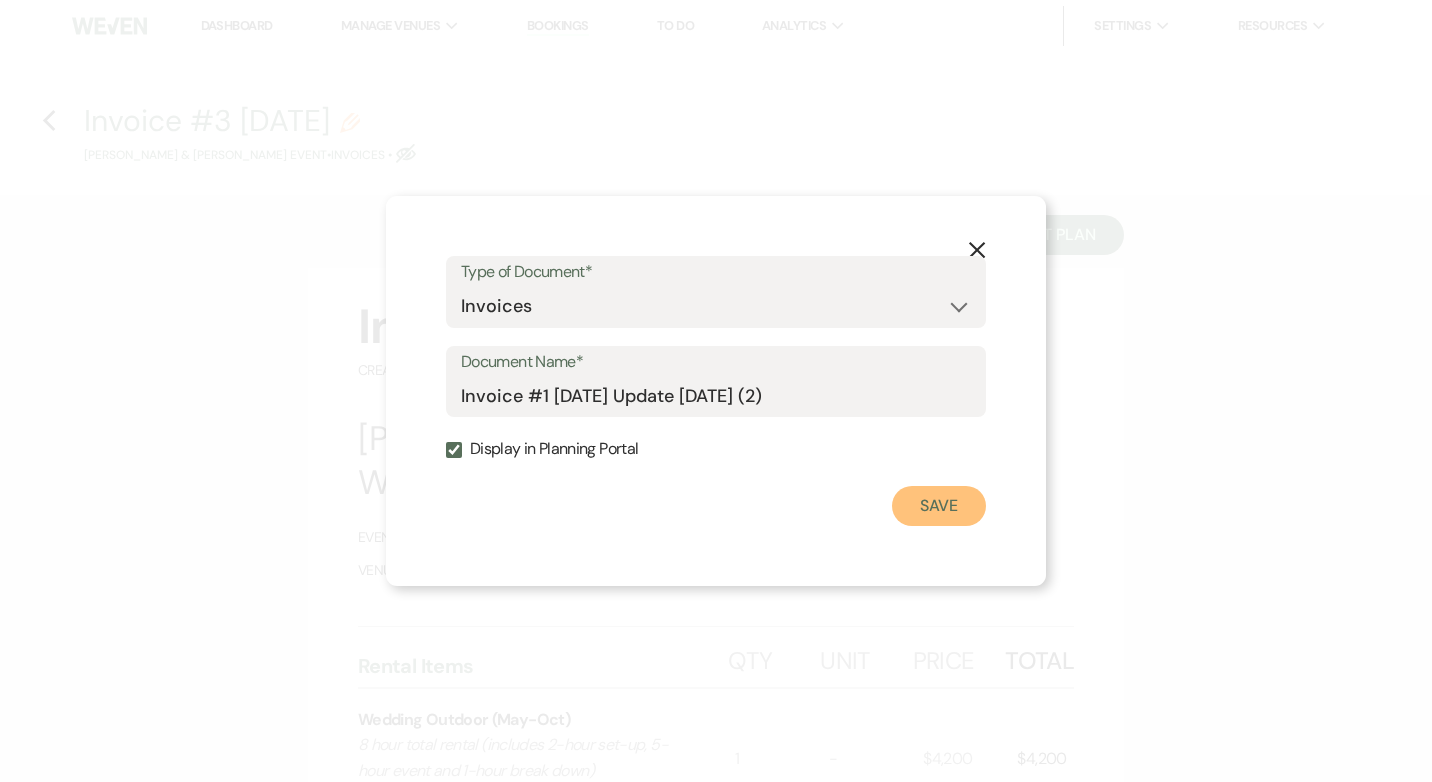 click on "Save" at bounding box center (939, 506) 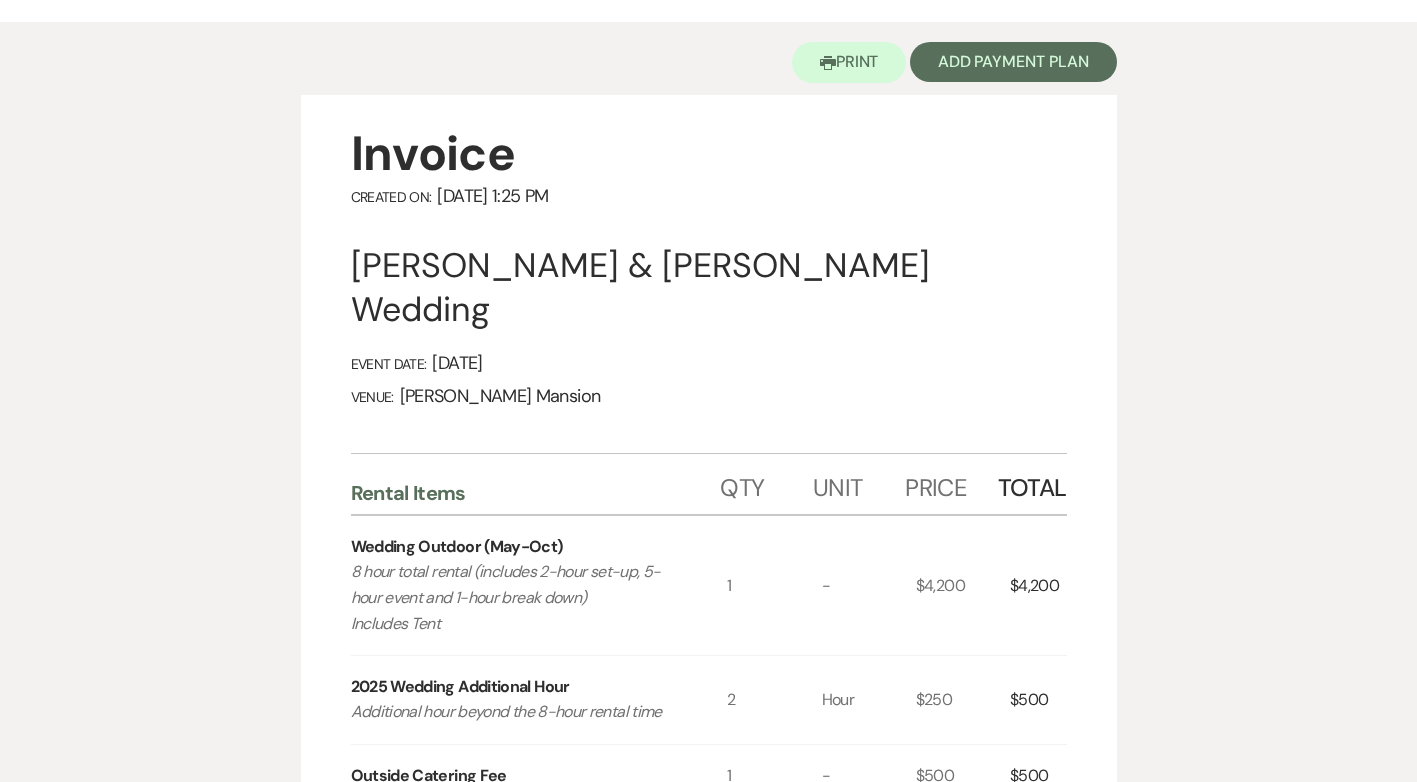 scroll, scrollTop: 200, scrollLeft: 0, axis: vertical 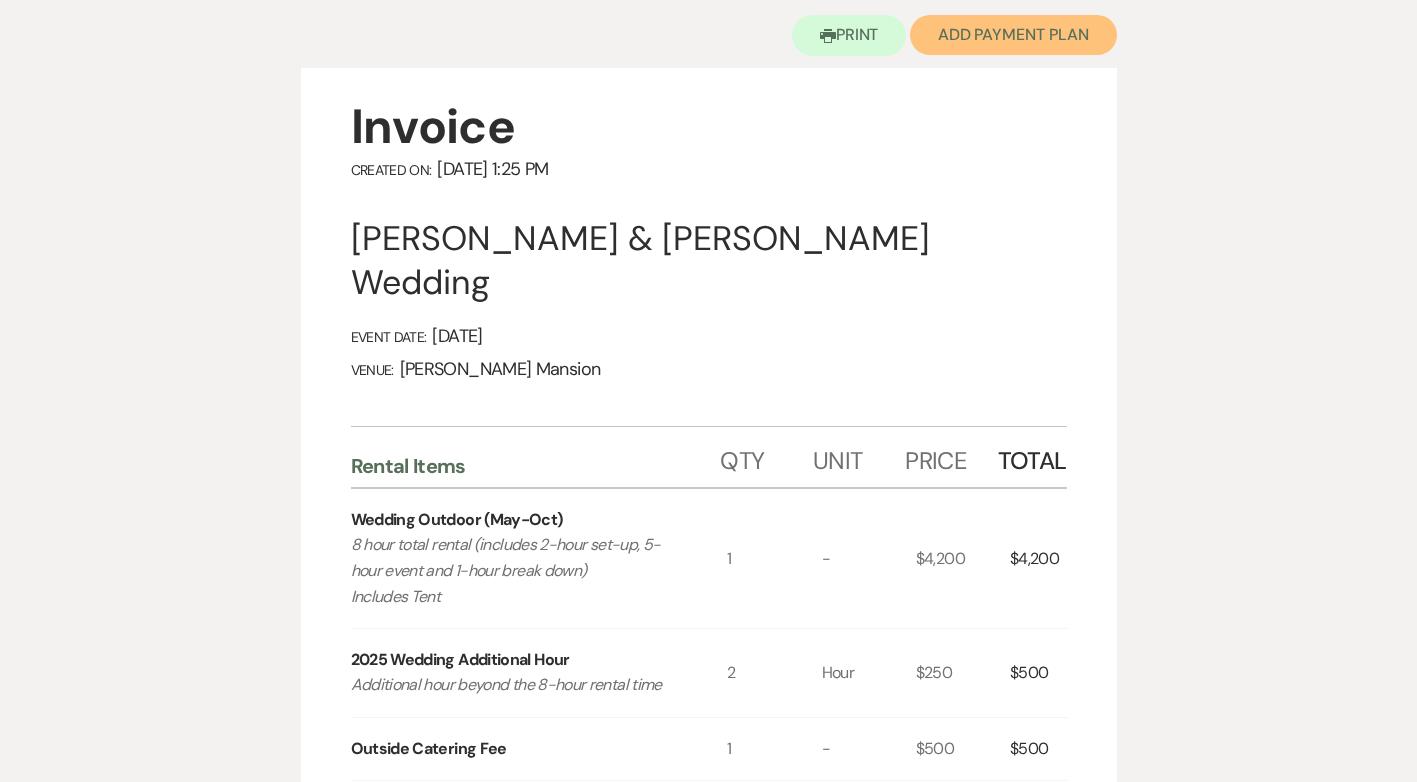 click on "Add Payment Plan" at bounding box center (1013, 35) 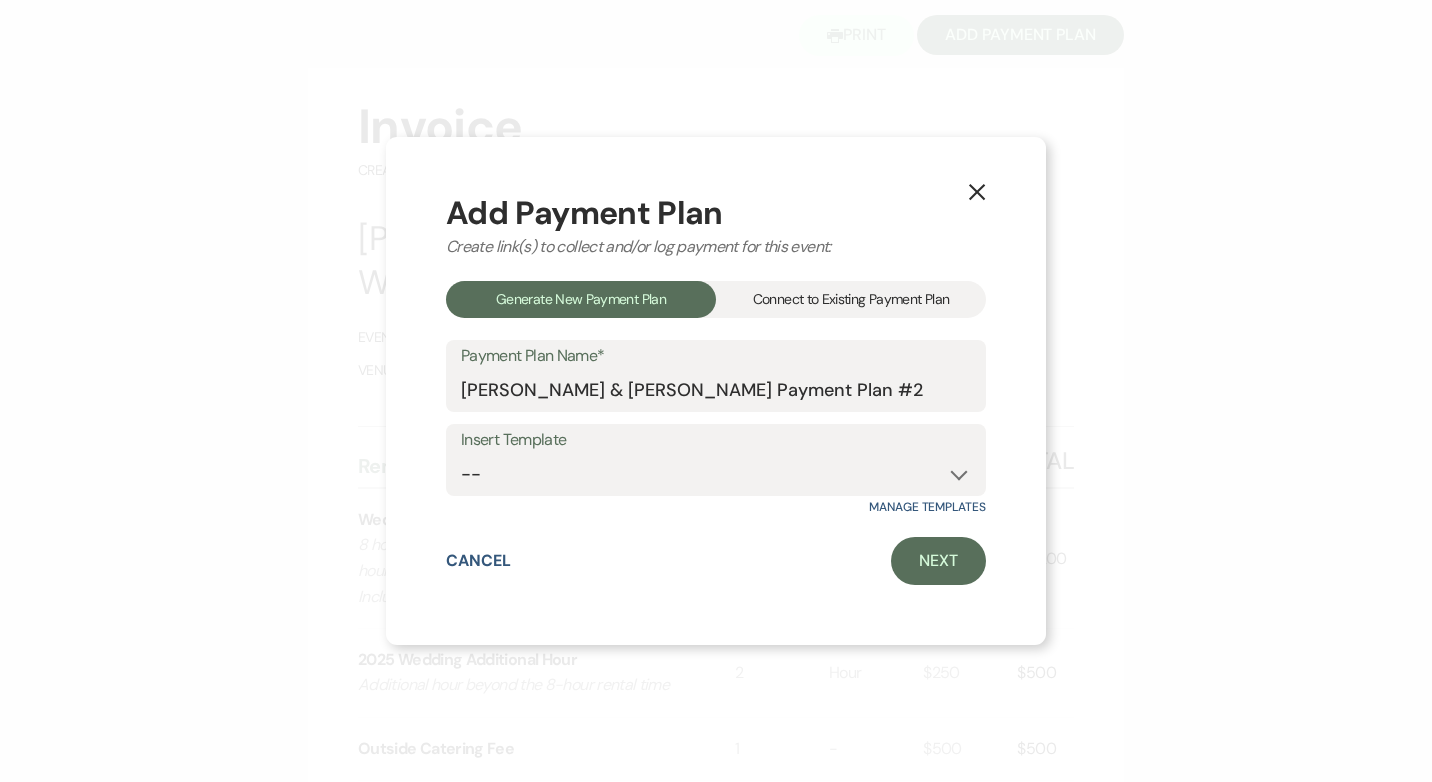 click 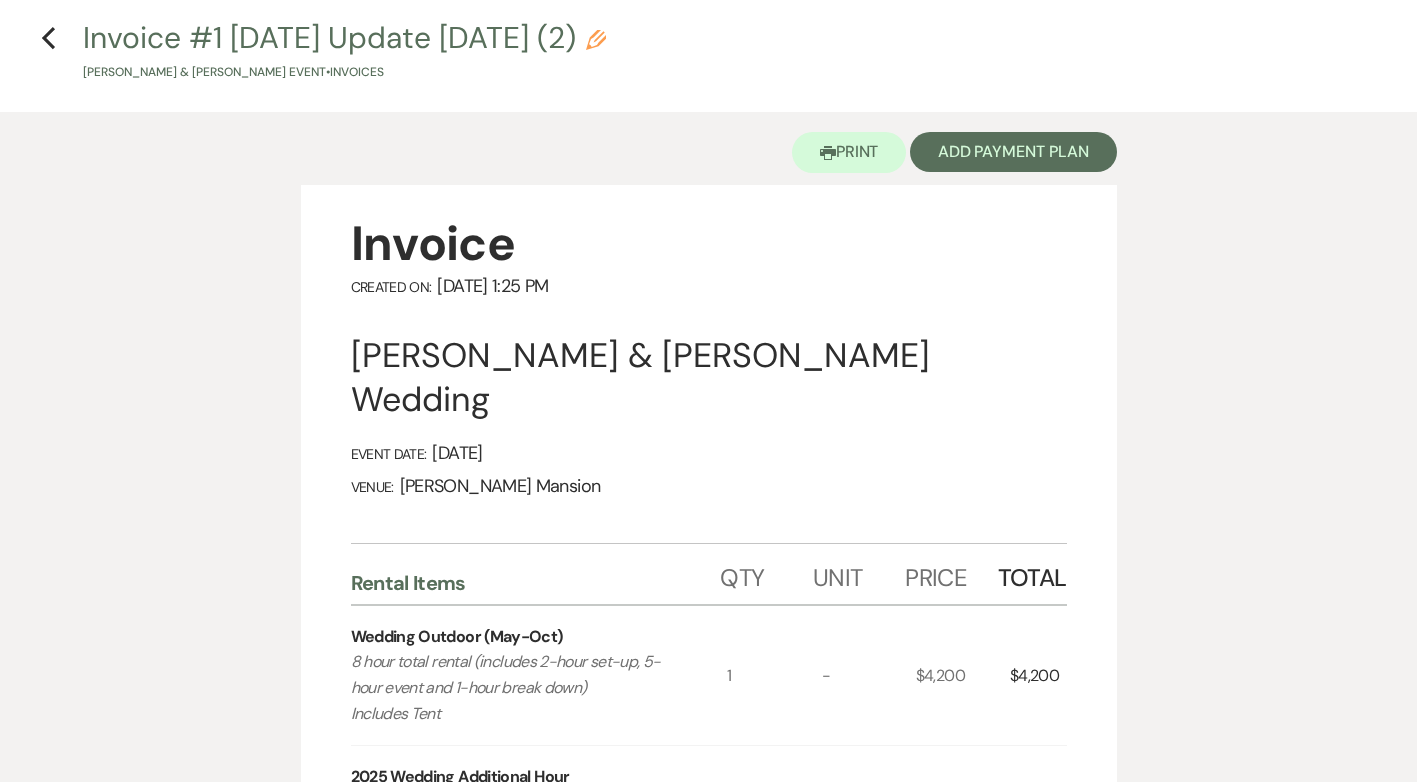 scroll, scrollTop: 0, scrollLeft: 0, axis: both 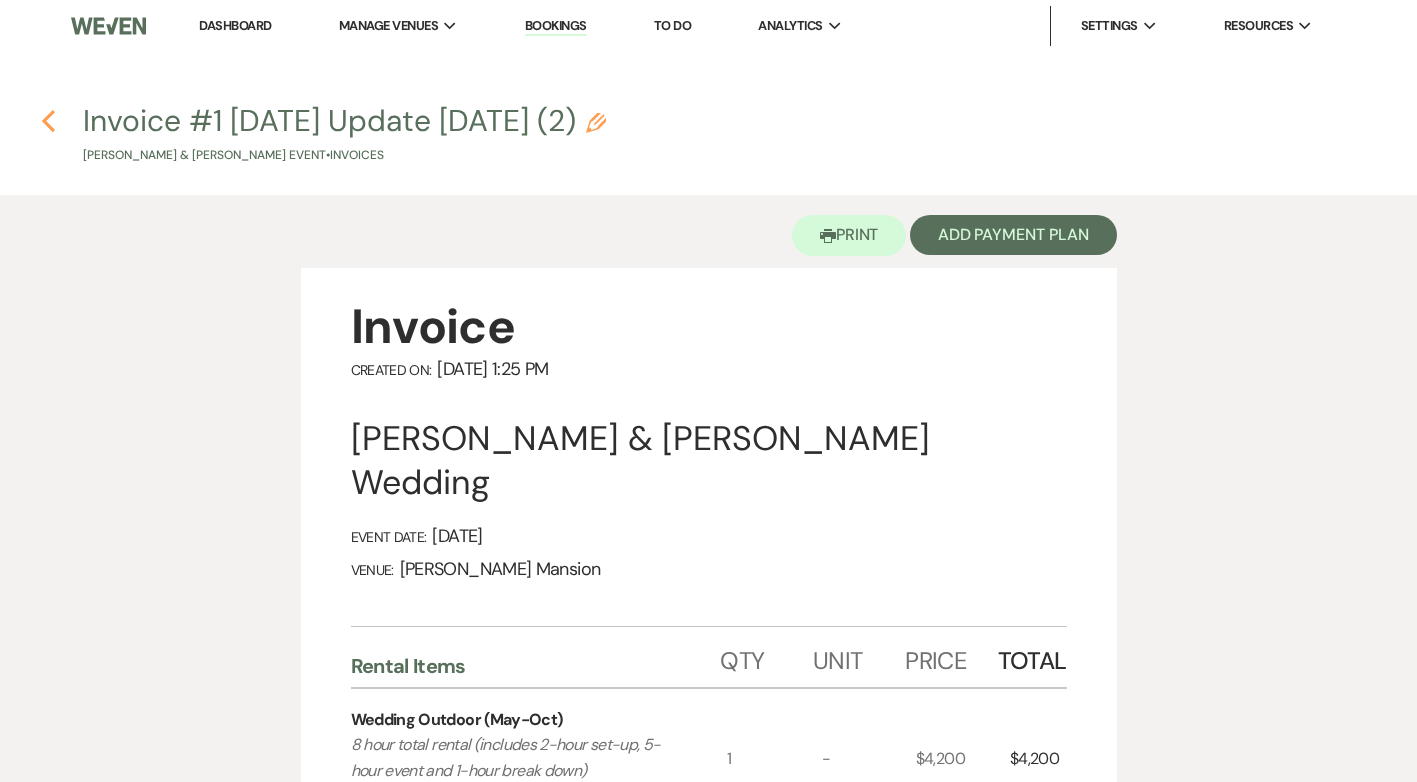 click on "Previous" 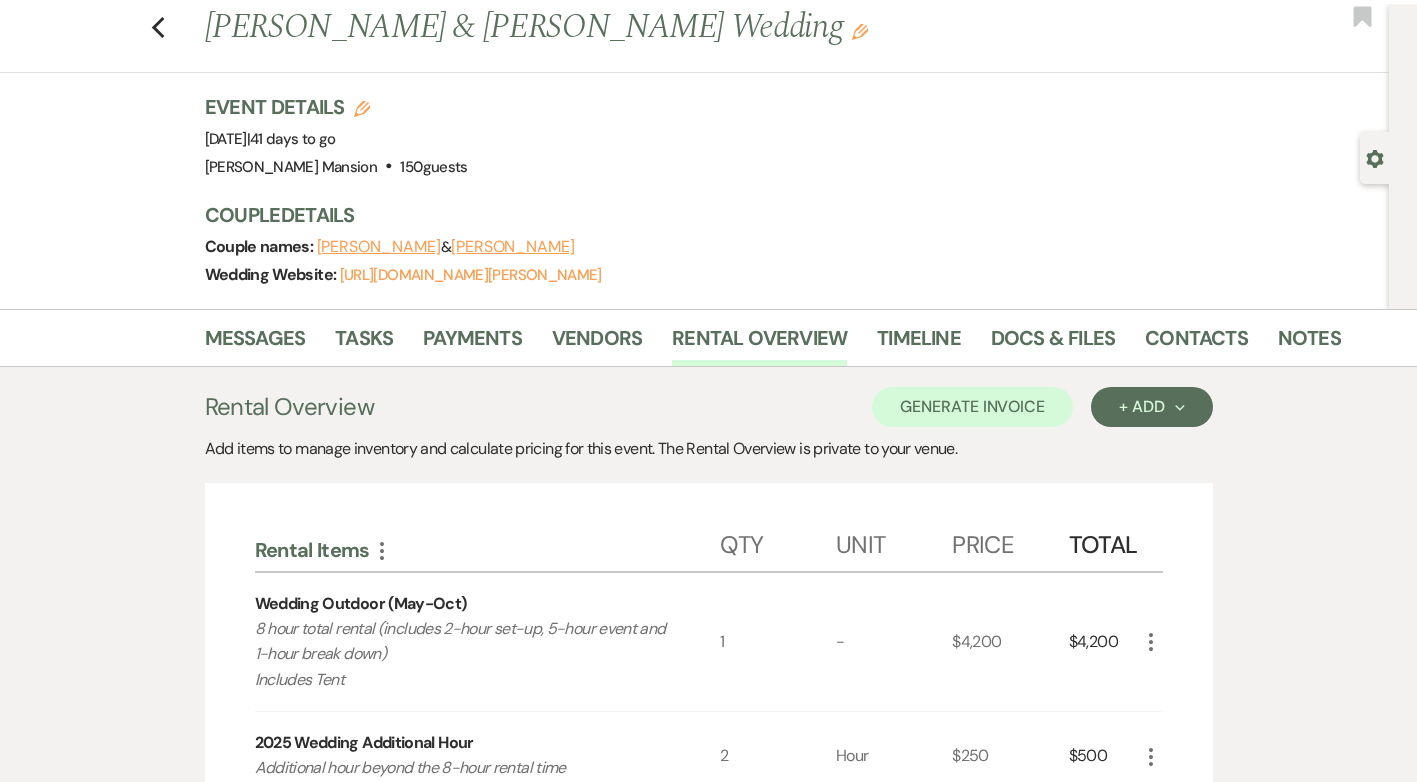 scroll, scrollTop: 0, scrollLeft: 0, axis: both 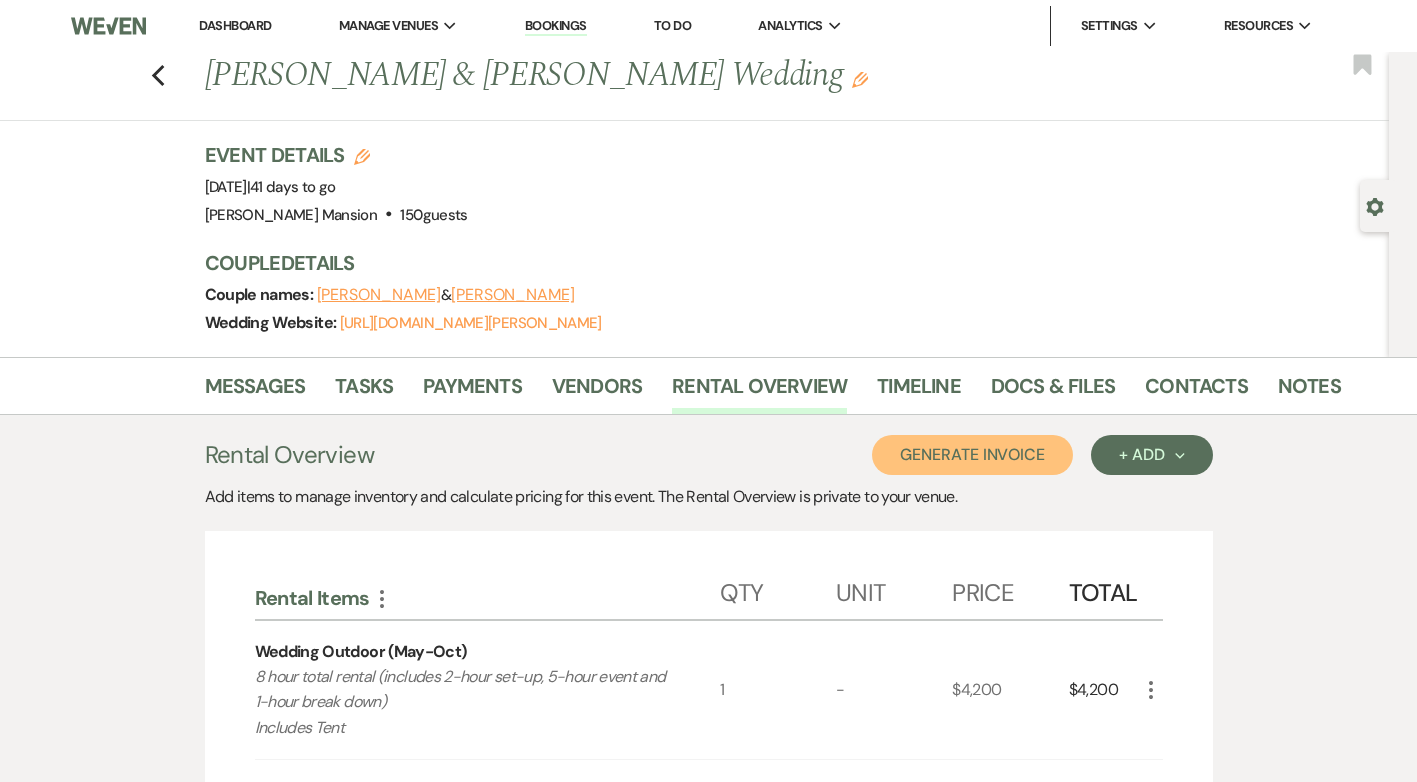 click on "Generate Invoice" at bounding box center (972, 455) 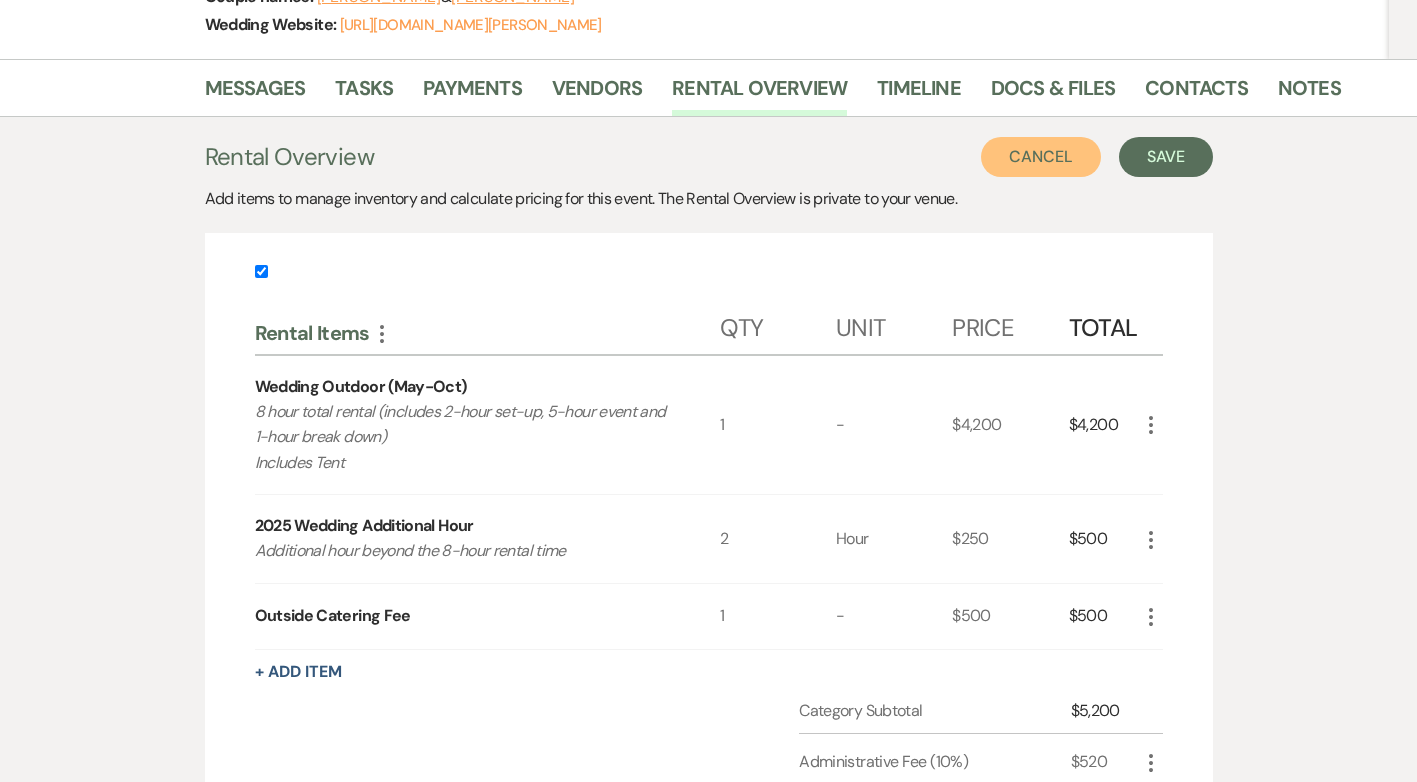 scroll, scrollTop: 219, scrollLeft: 0, axis: vertical 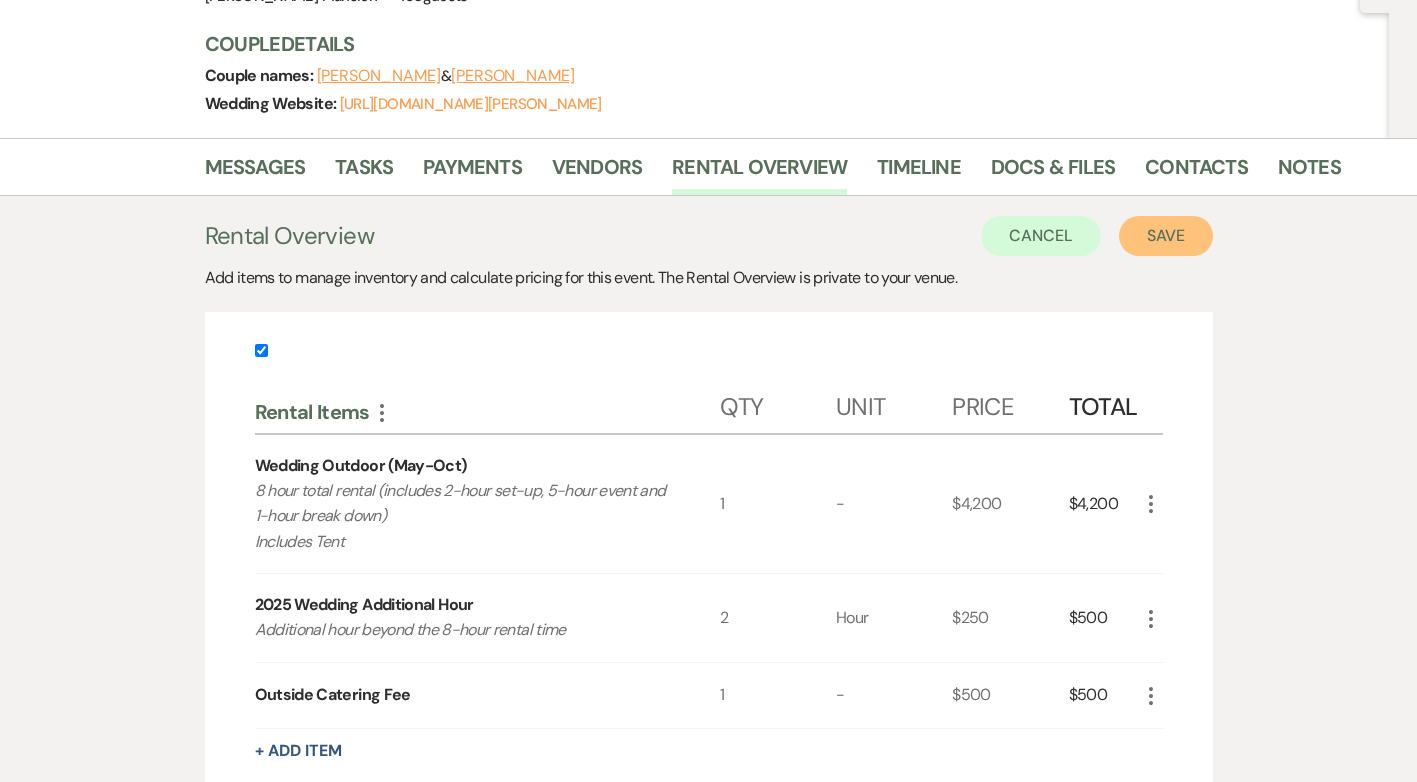 click on "Save" at bounding box center [1166, 236] 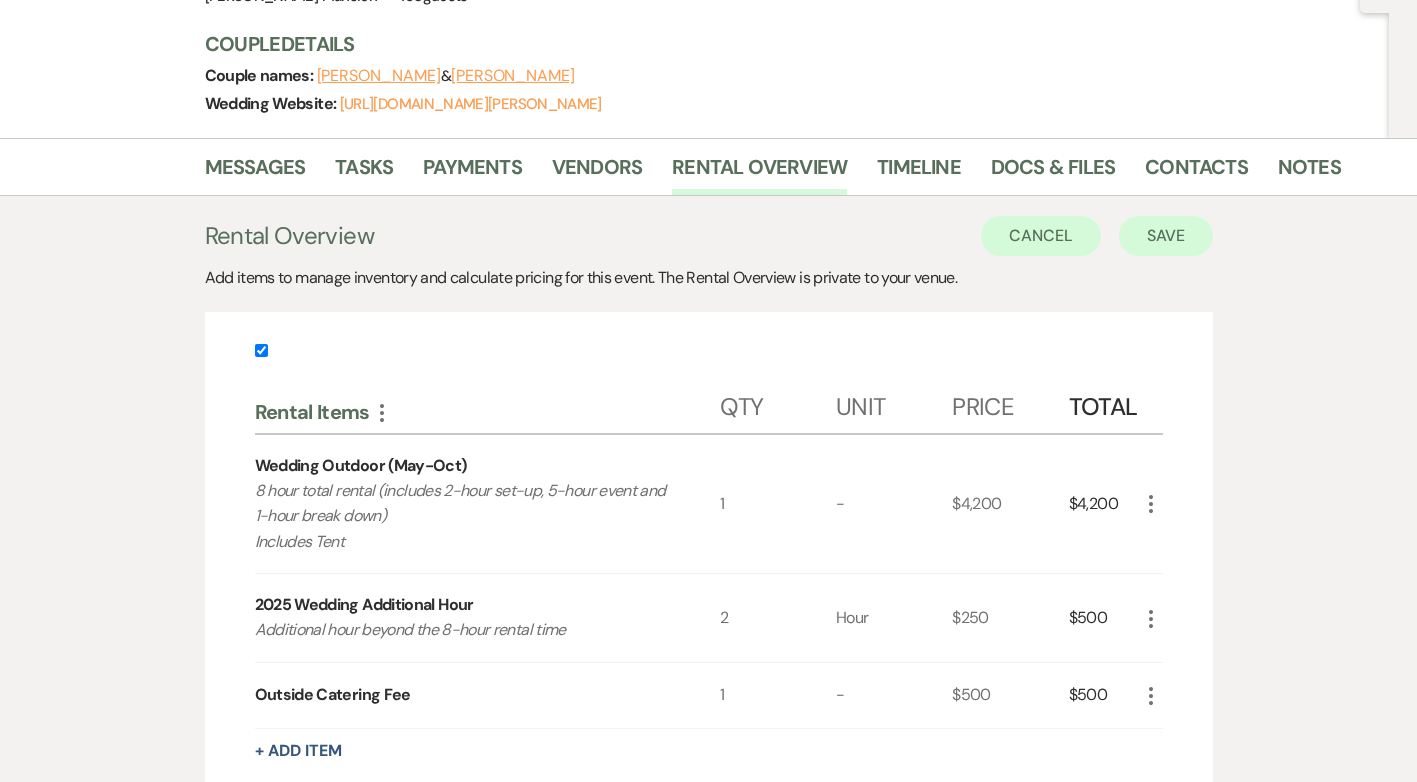scroll, scrollTop: 0, scrollLeft: 0, axis: both 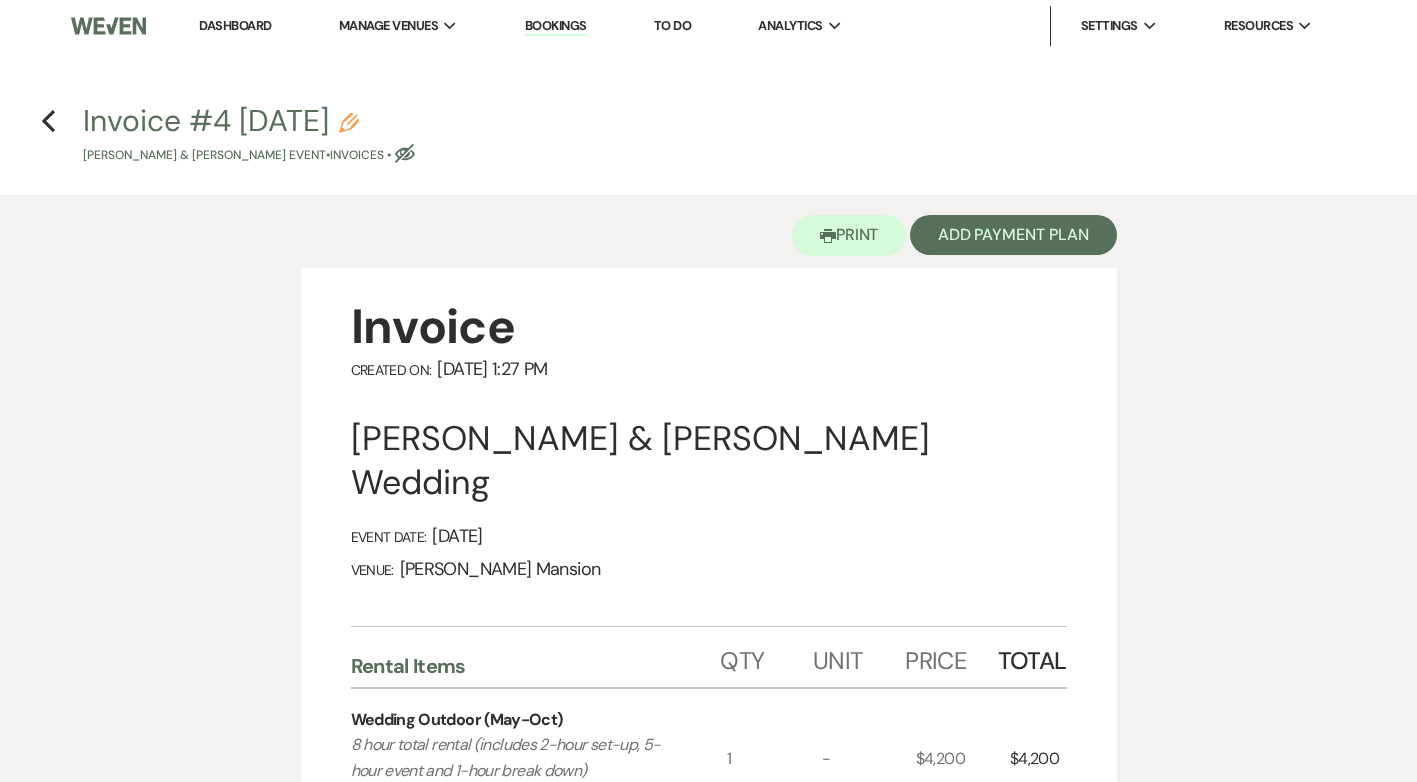 click on "Pencil" 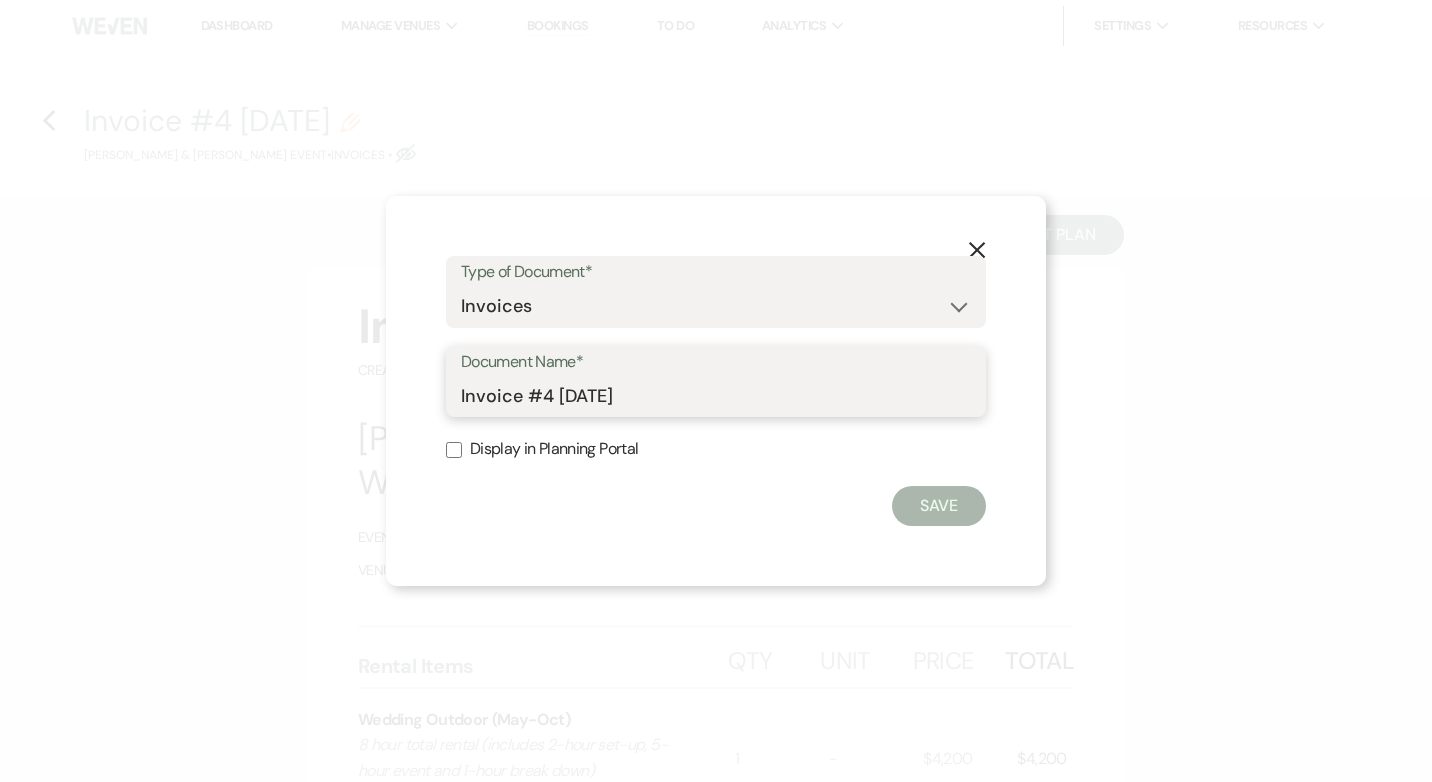 drag, startPoint x: 647, startPoint y: 400, endPoint x: 545, endPoint y: 400, distance: 102 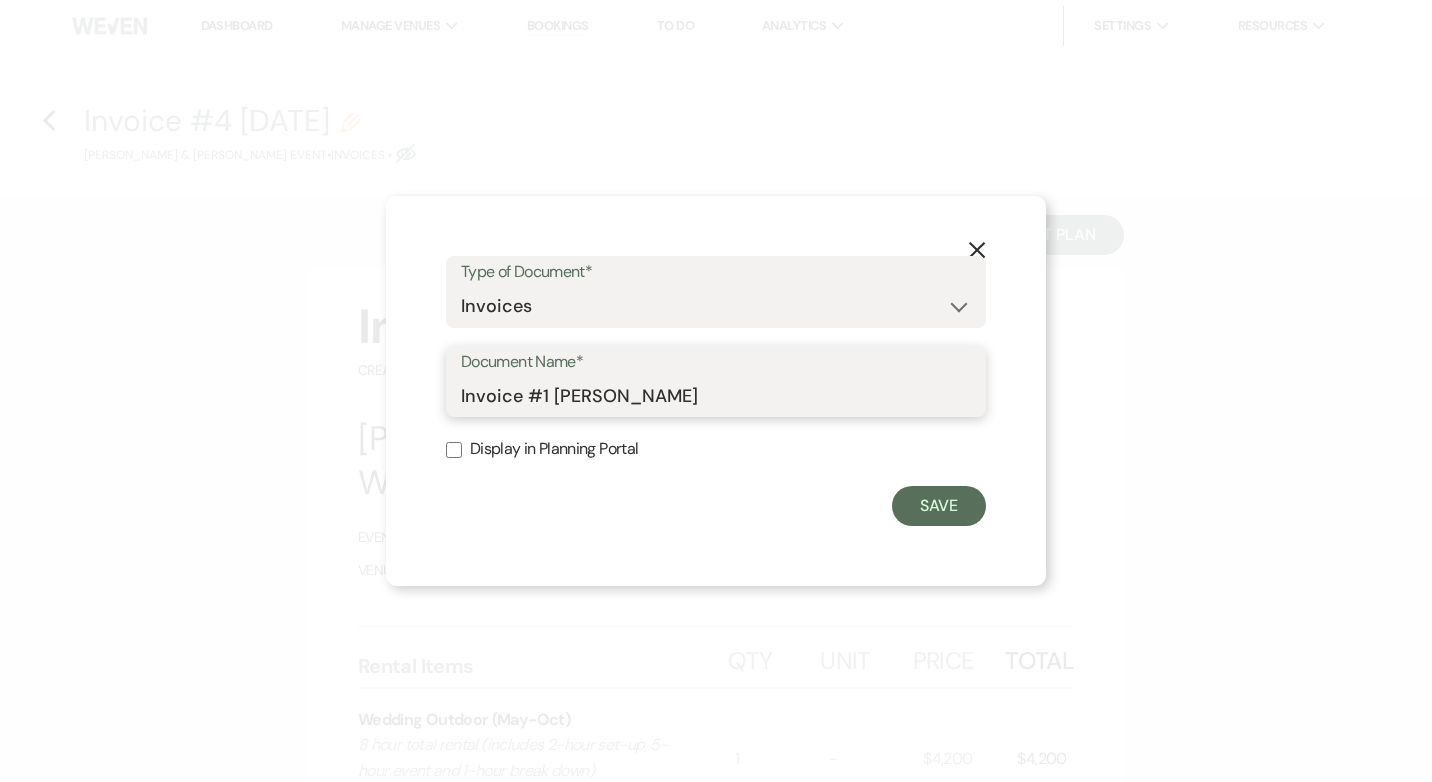 click on "Invoice #1 Racheal Kemigisha" at bounding box center (716, 395) 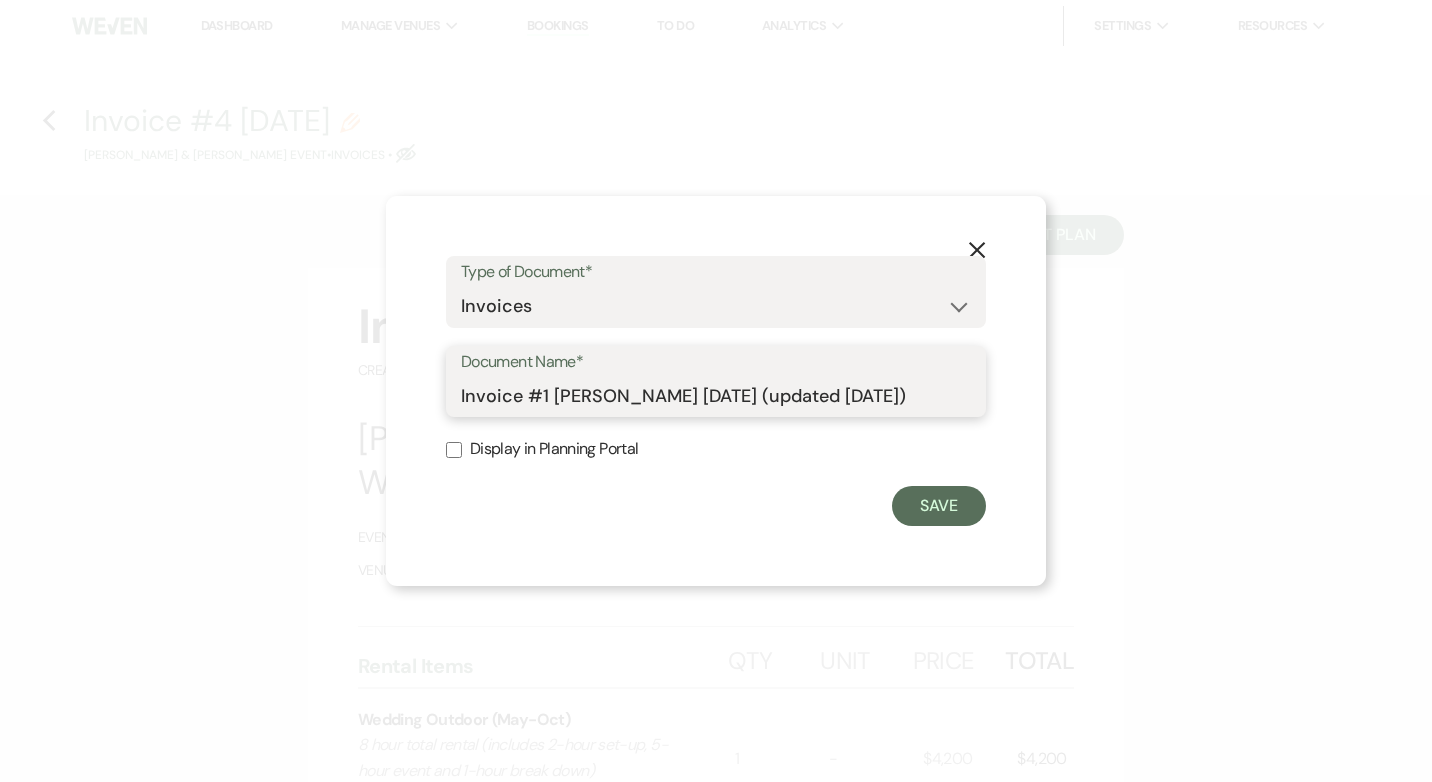 type on "Invoice #1 Racheal Kemigisha 8/28/2025 (updated 7/17/25)" 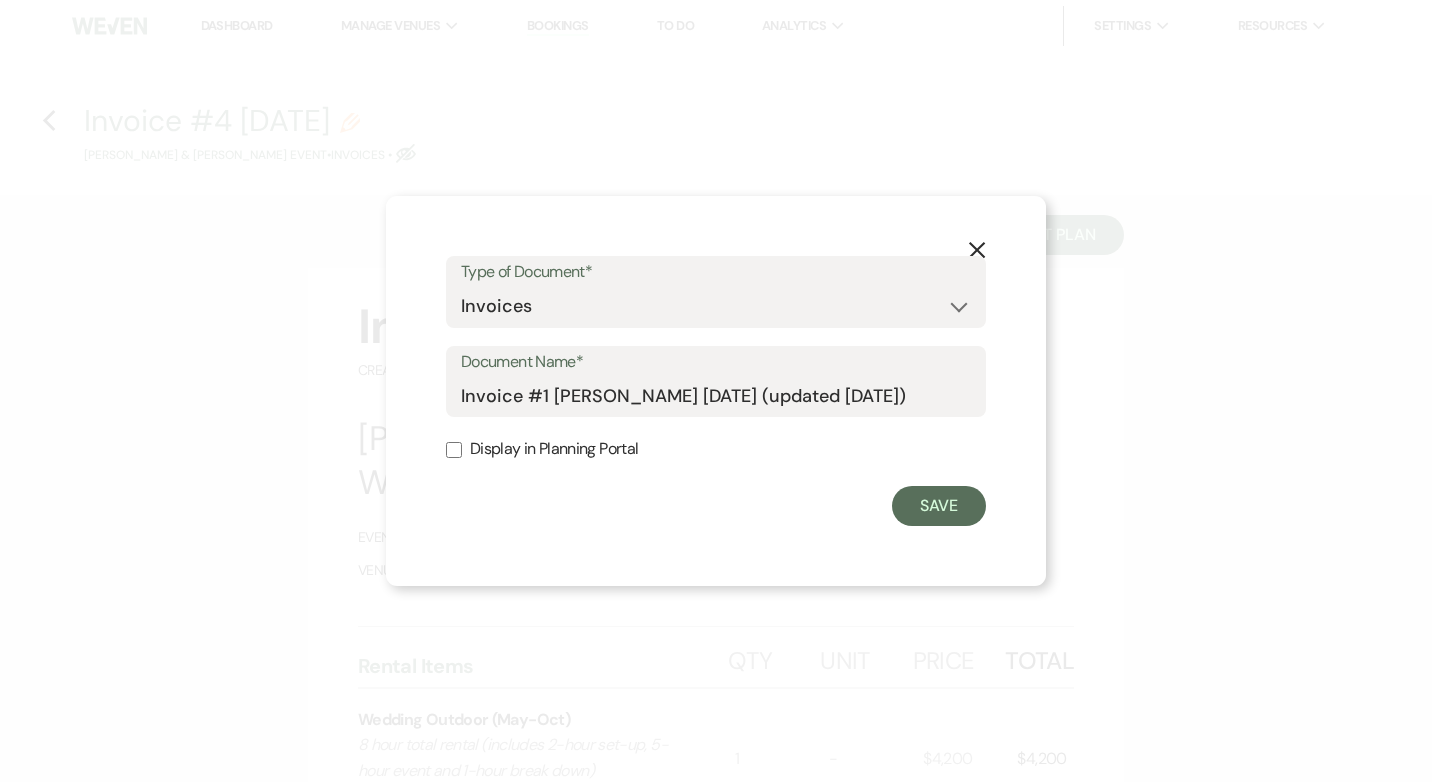 click on "Display in Planning Portal" at bounding box center [454, 450] 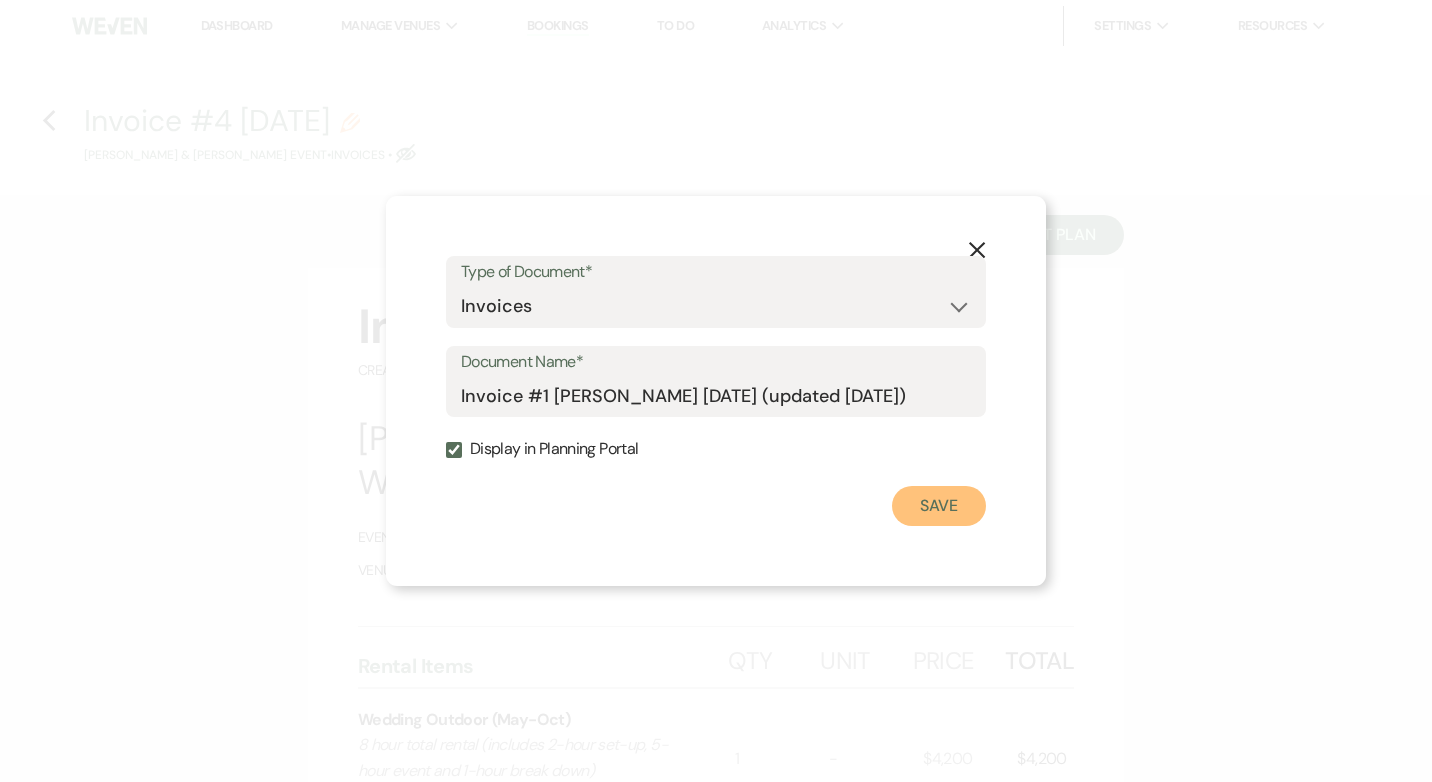 click on "Save" at bounding box center (939, 506) 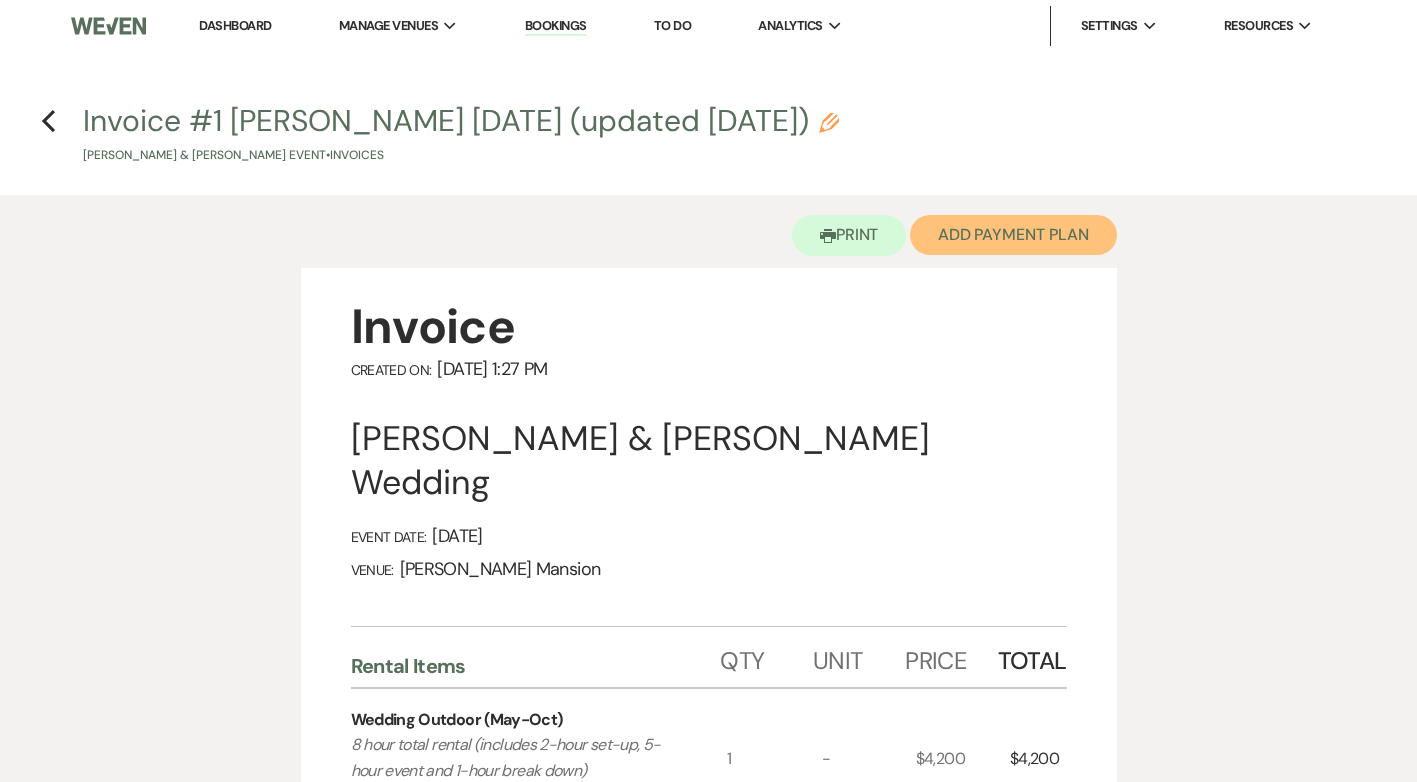 click on "Add Payment Plan" at bounding box center (1013, 235) 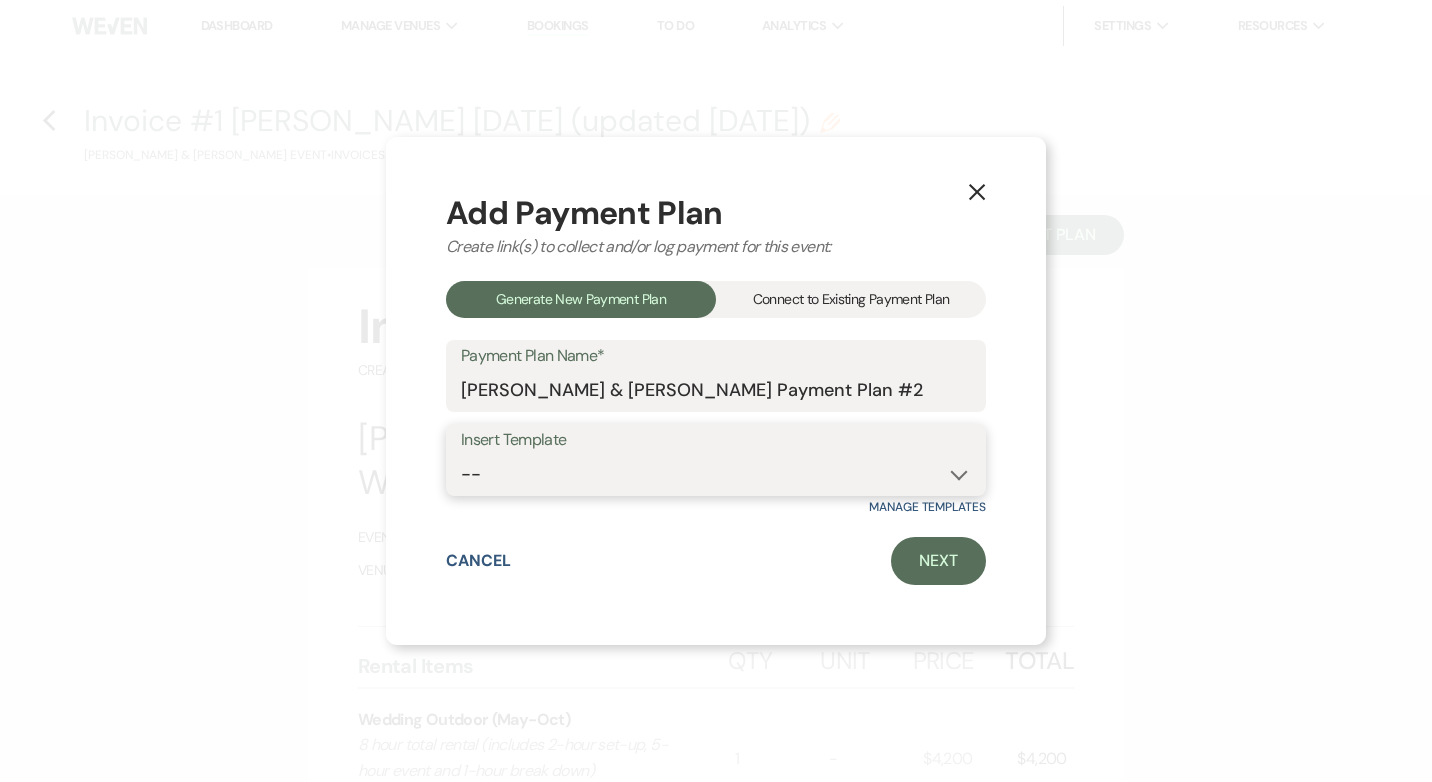click on "-- Wedding Invoice Wedding Deposit Event Deposit Event Invoice" at bounding box center [716, 474] 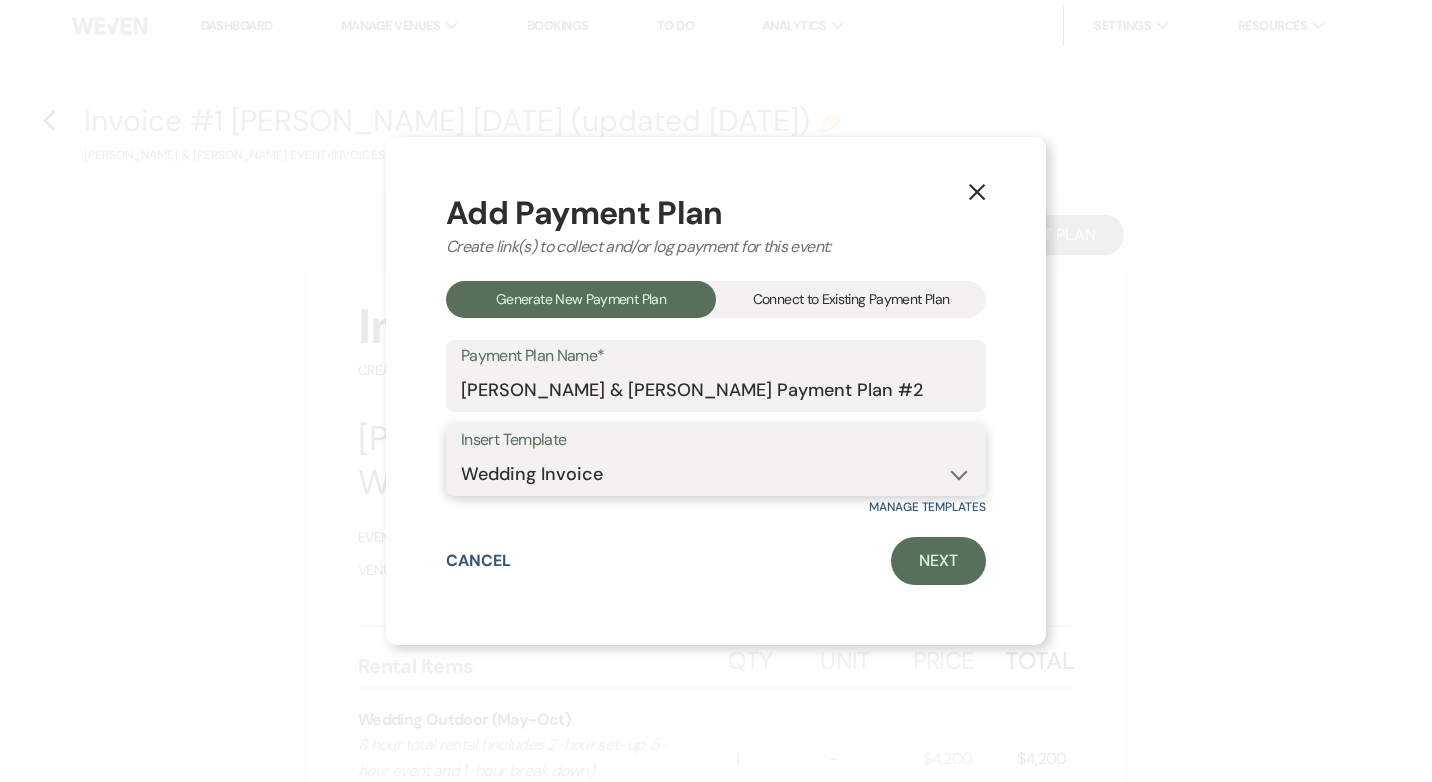 click on "-- Wedding Invoice Wedding Deposit Event Deposit Event Invoice" at bounding box center [716, 474] 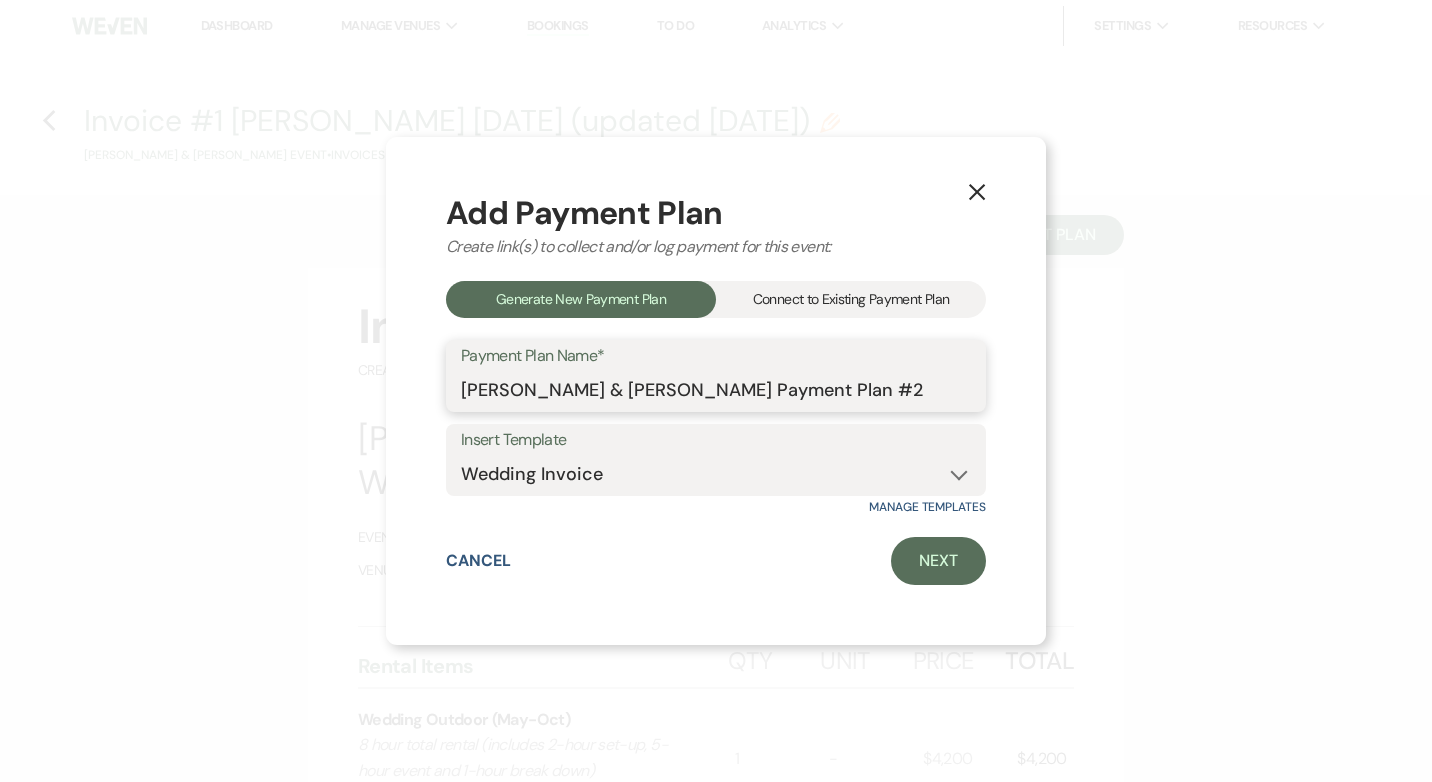 click on "Racheal Kemigisha & Patrick Wamala's Payment Plan #2" at bounding box center [716, 390] 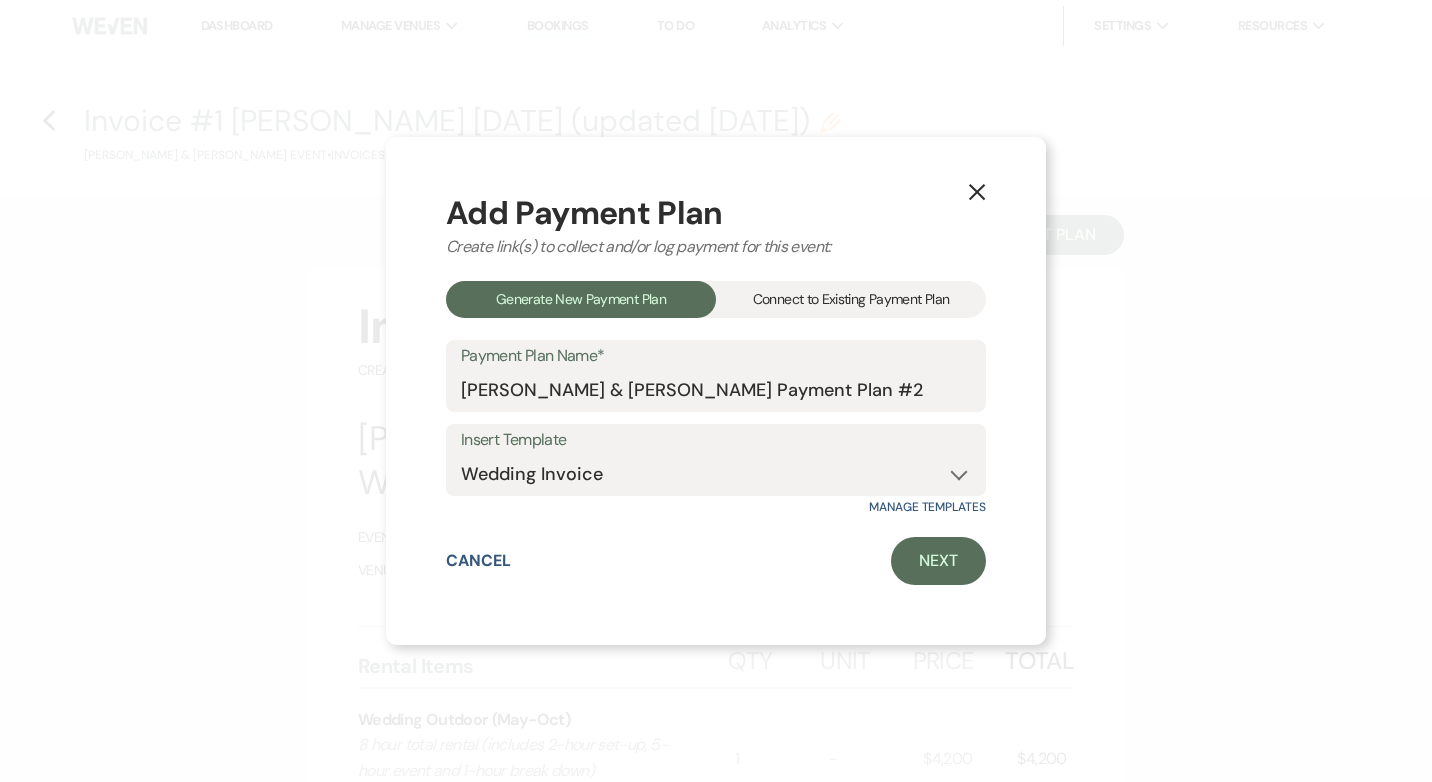 click on "Connect to Existing Payment Plan" at bounding box center [851, 299] 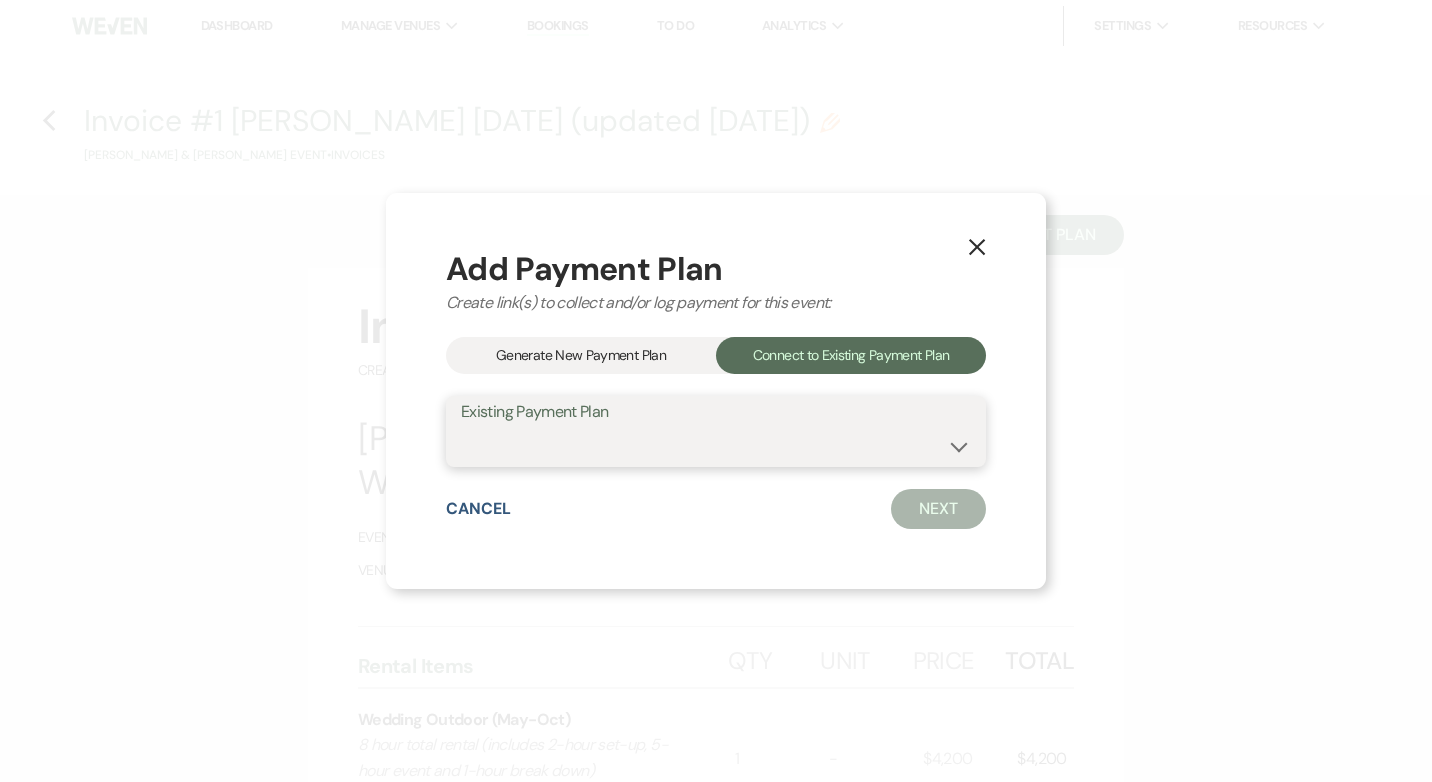 click on "Racheal Kemigisha & Patrick Wamala's Payment Plan" at bounding box center [716, 445] 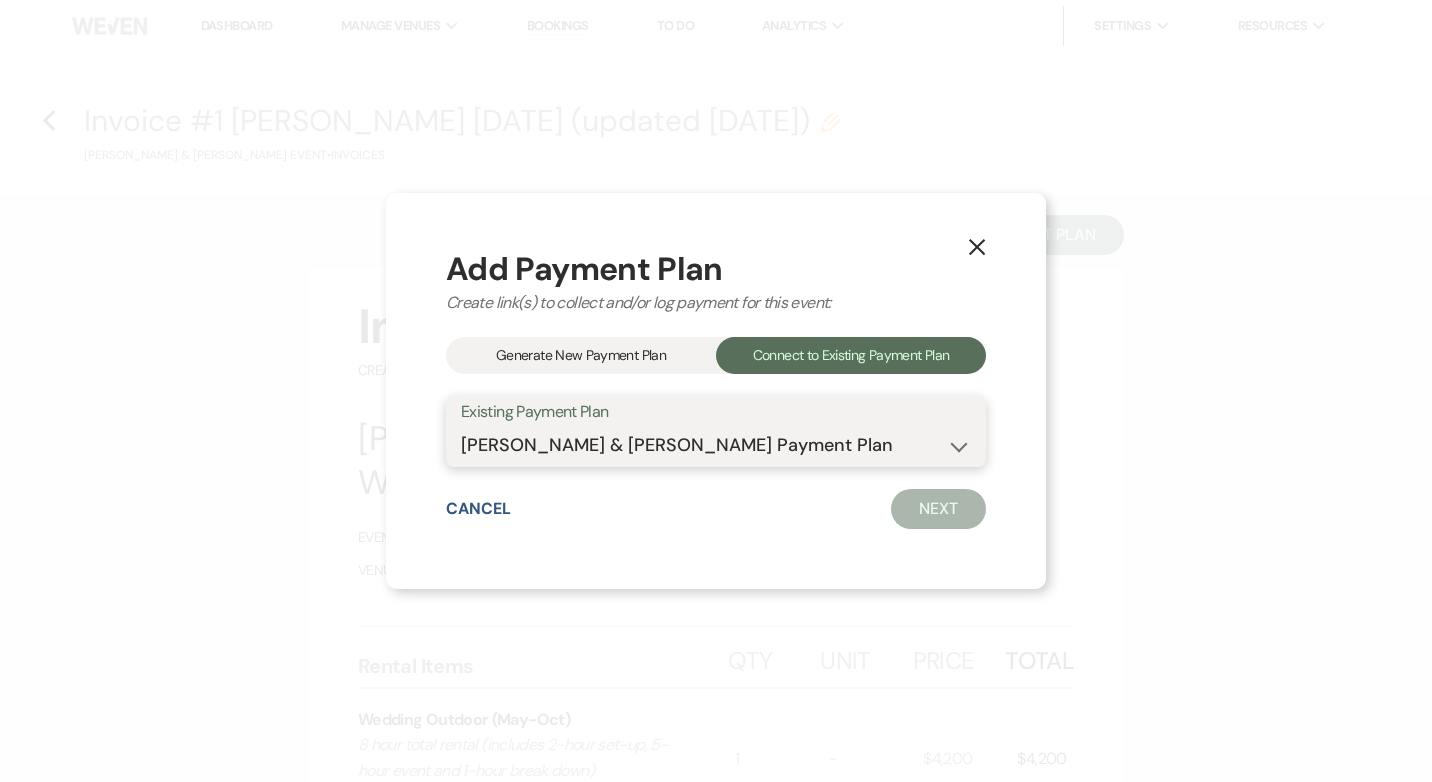 click on "Racheal Kemigisha & Patrick Wamala's Payment Plan" at bounding box center (716, 445) 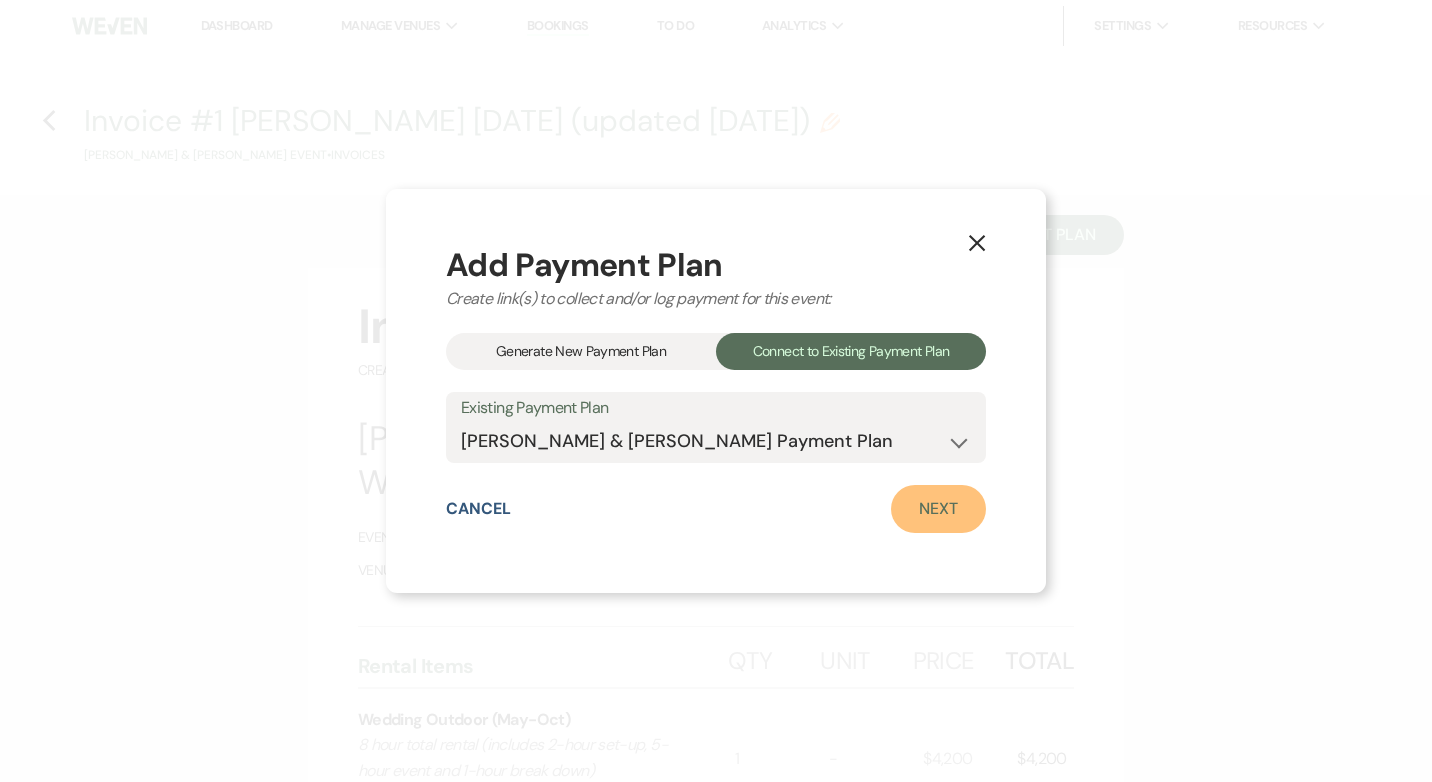 click on "Next" at bounding box center [938, 509] 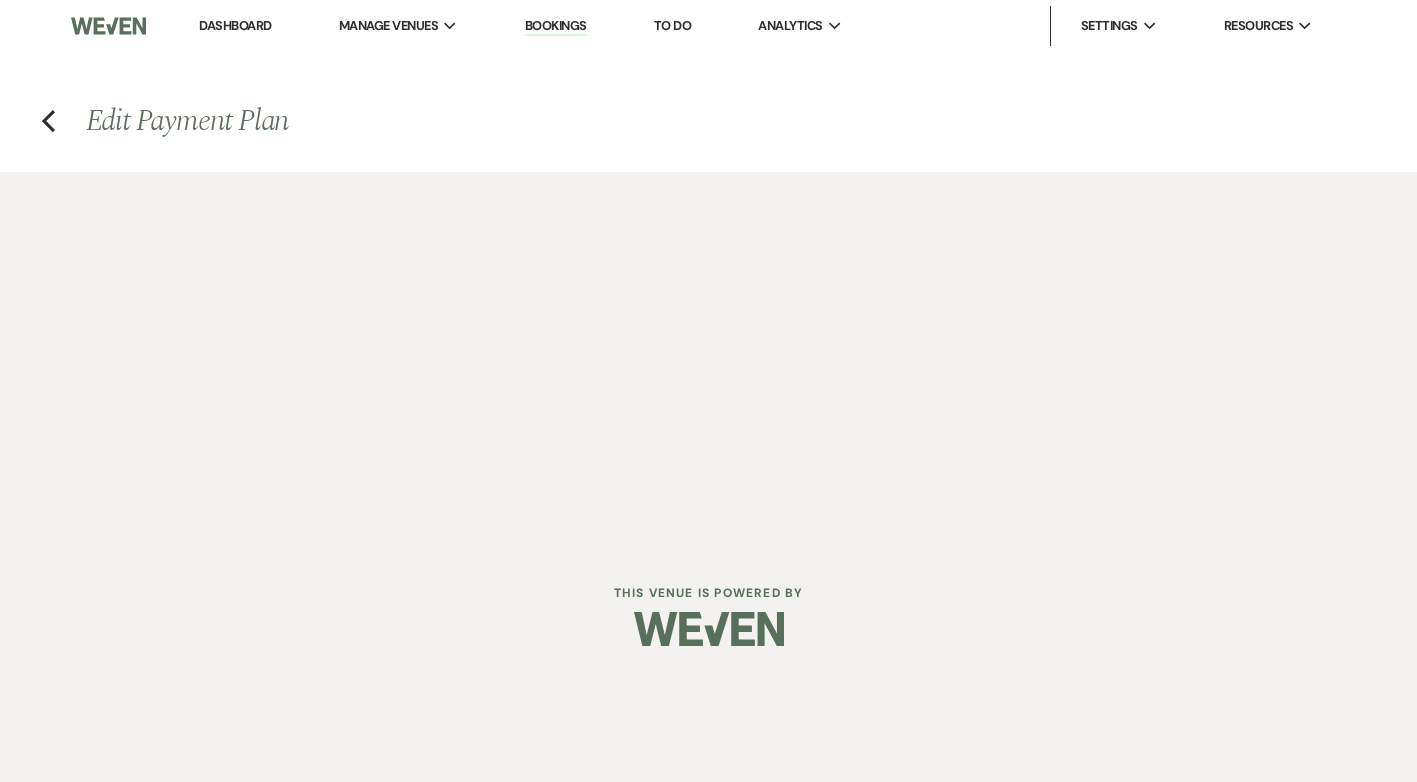select on "26068" 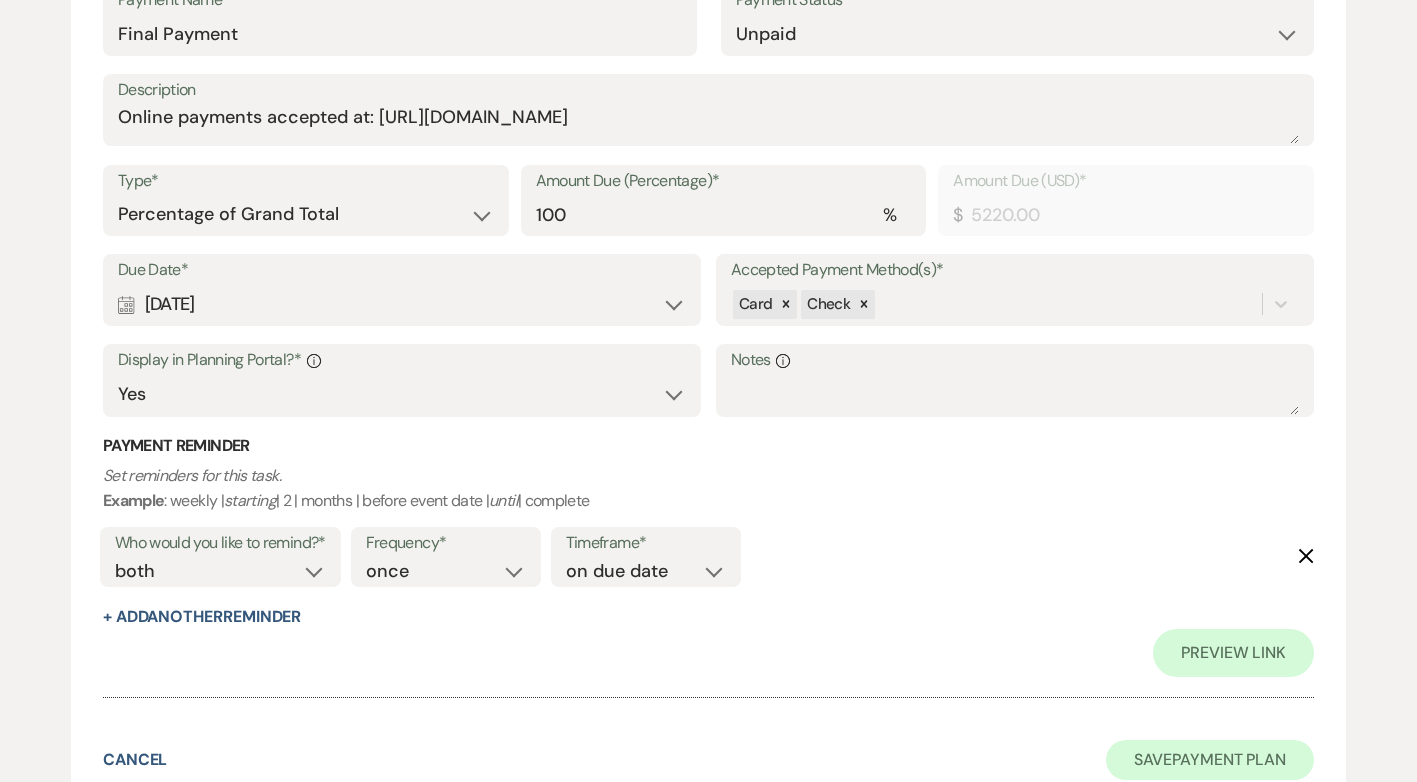 scroll, scrollTop: 686, scrollLeft: 0, axis: vertical 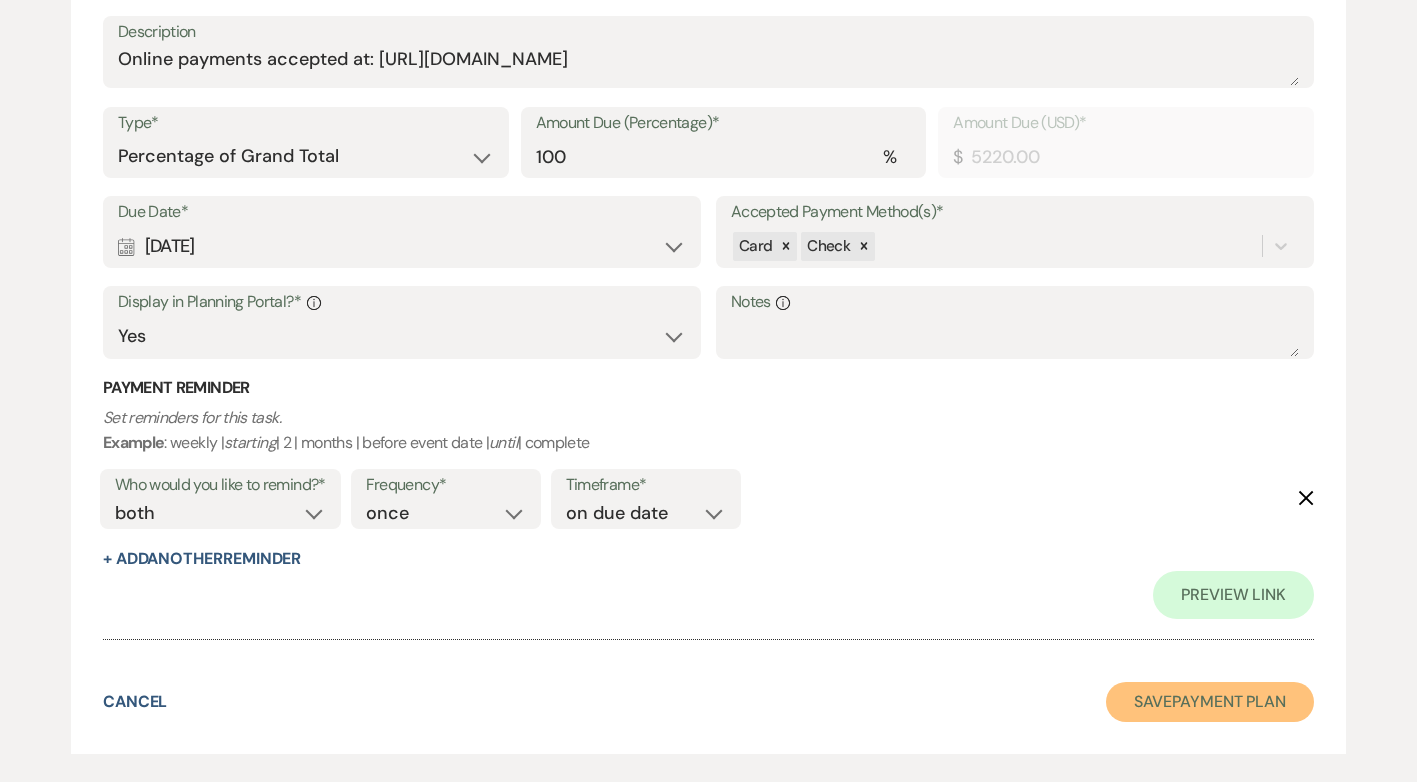 click on "Save  Payment Plan" at bounding box center (1210, 702) 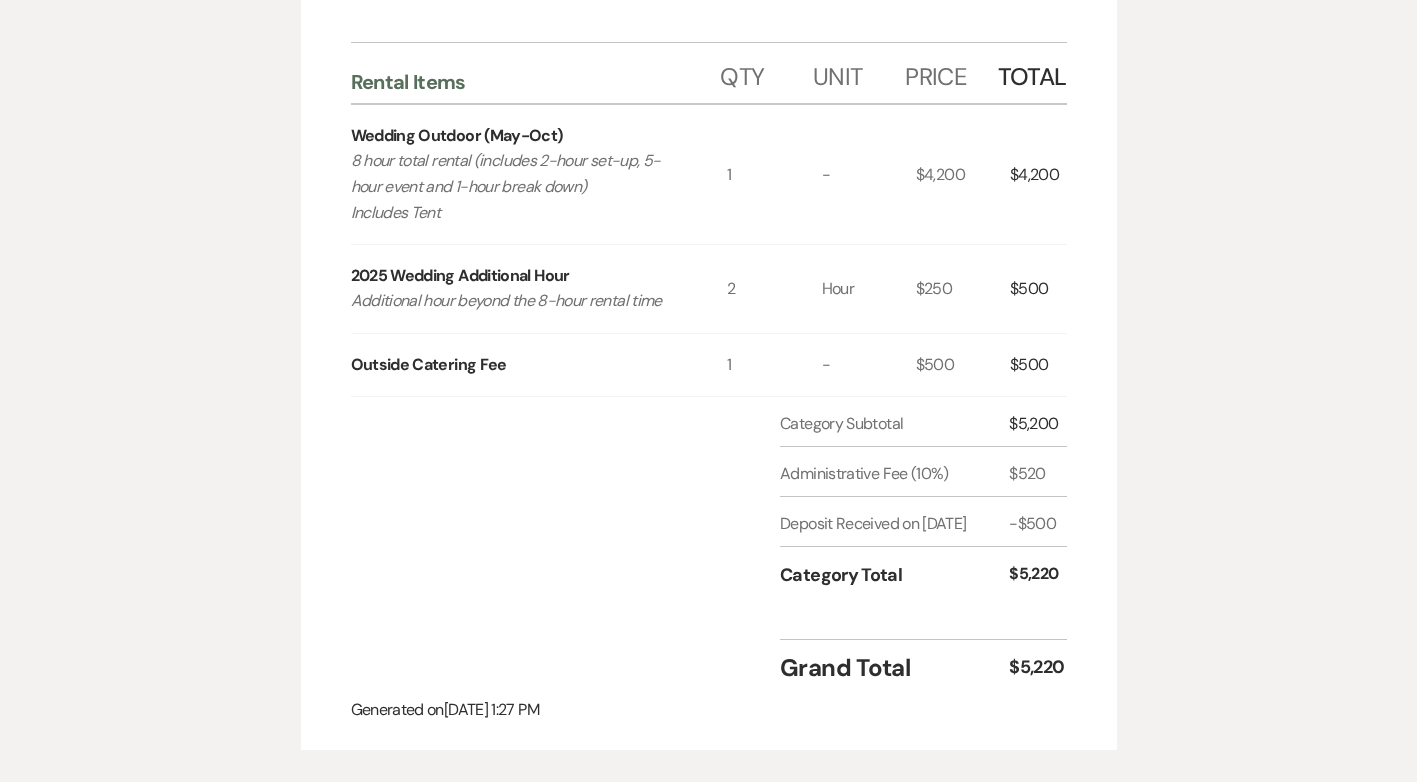 scroll, scrollTop: 0, scrollLeft: 0, axis: both 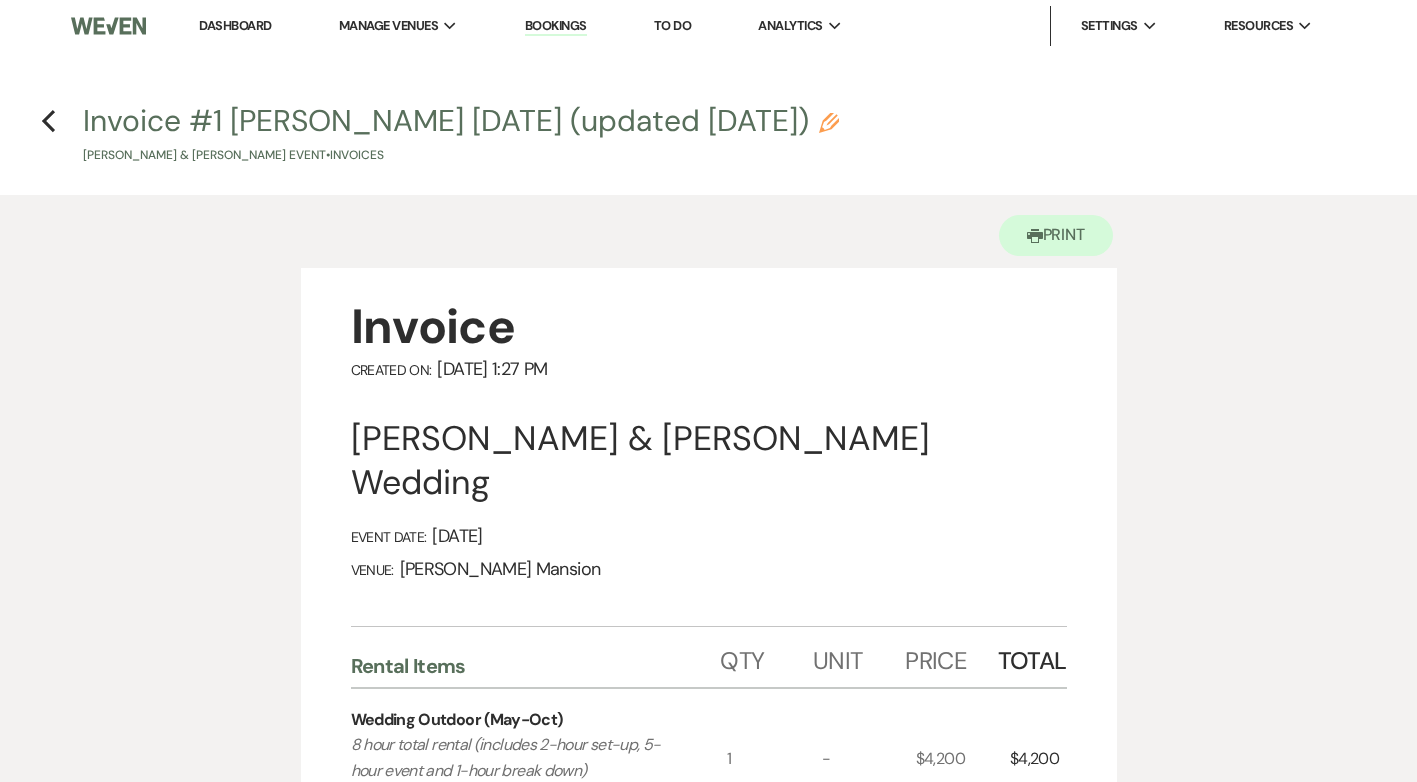 click on "Previous Invoice #1 Racheal Kemigisha 8/28/2025 (updated 7/17/25) Pencil Racheal Kemigisha & Patrick Wamala's Event  •  Invoices" at bounding box center [708, 132] 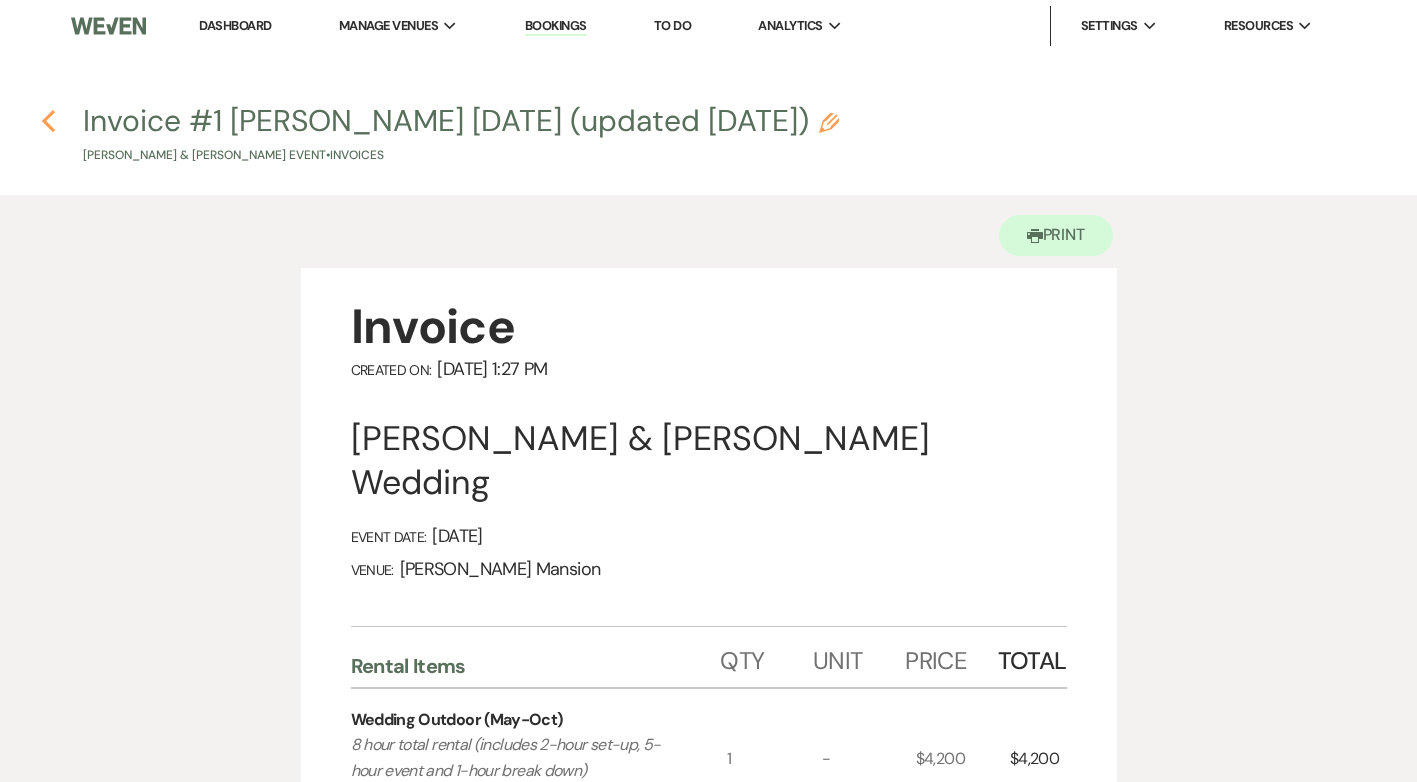 click on "Previous" 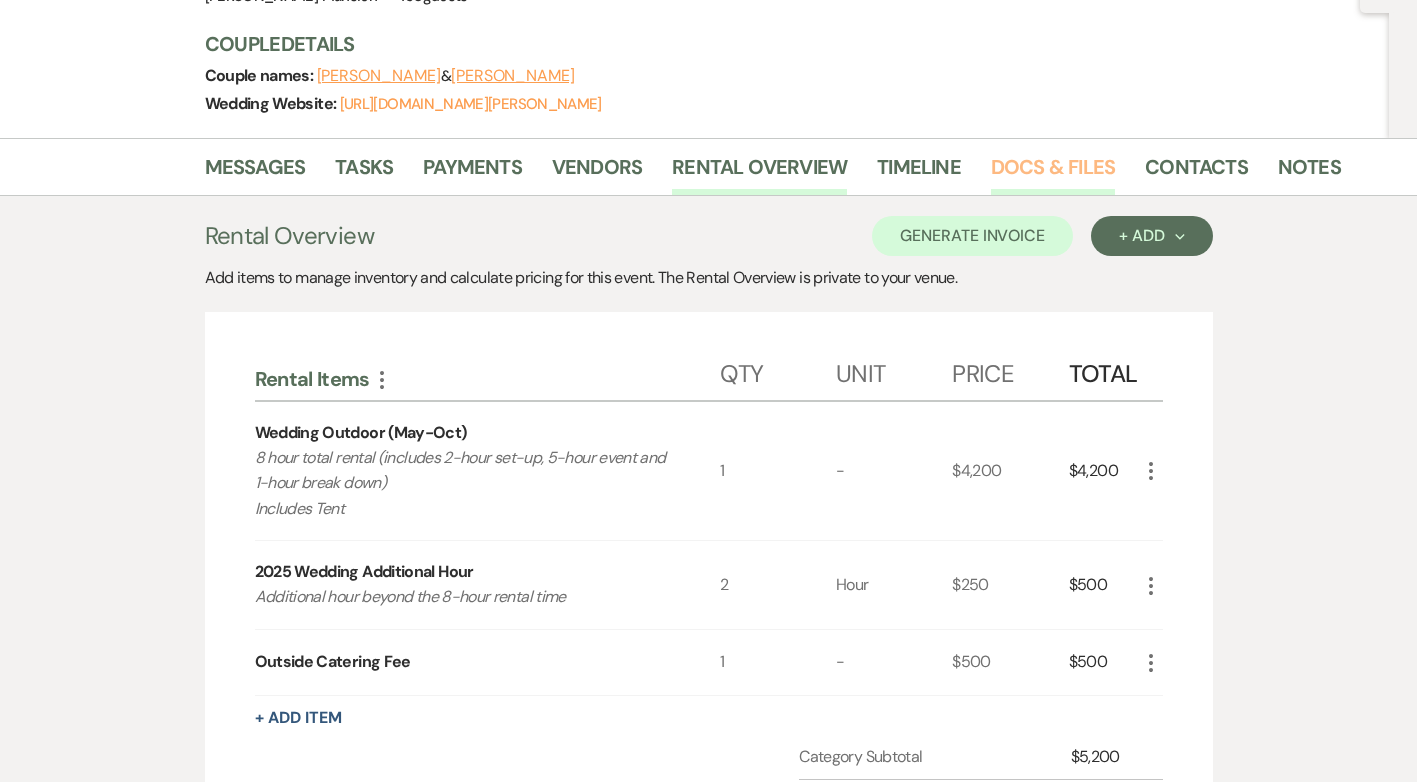 click on "Docs & Files" at bounding box center [1053, 173] 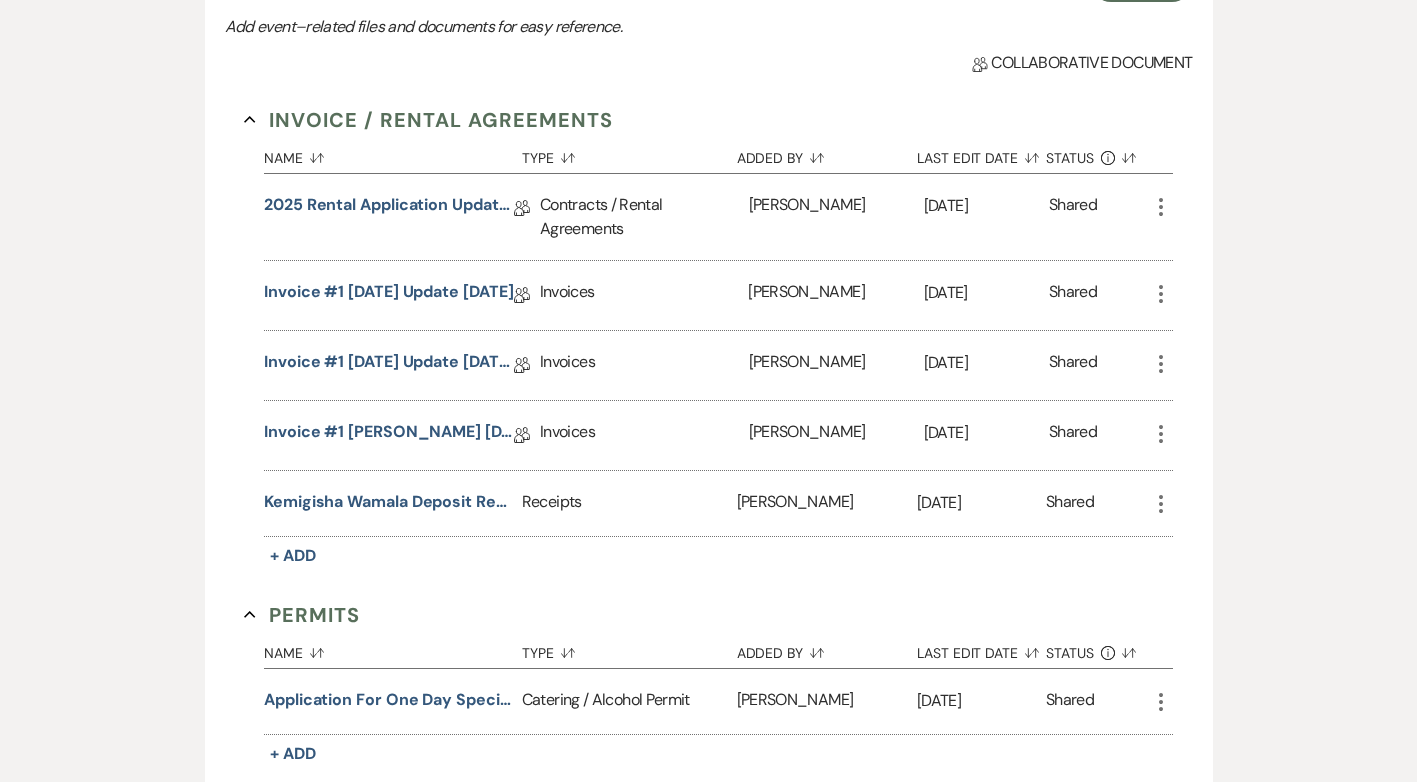 scroll, scrollTop: 519, scrollLeft: 0, axis: vertical 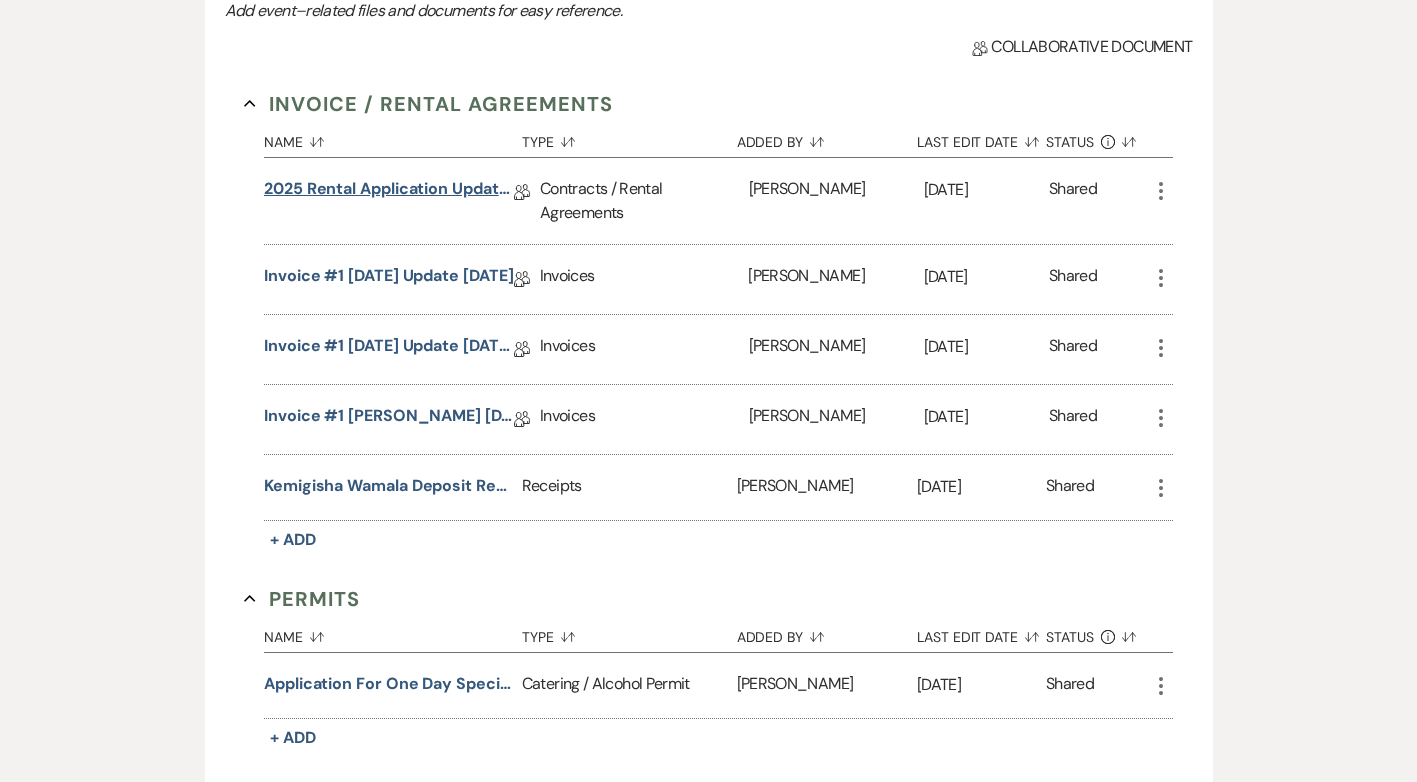 click on "2025 Rental Application Updated 7/17/25" at bounding box center [389, 192] 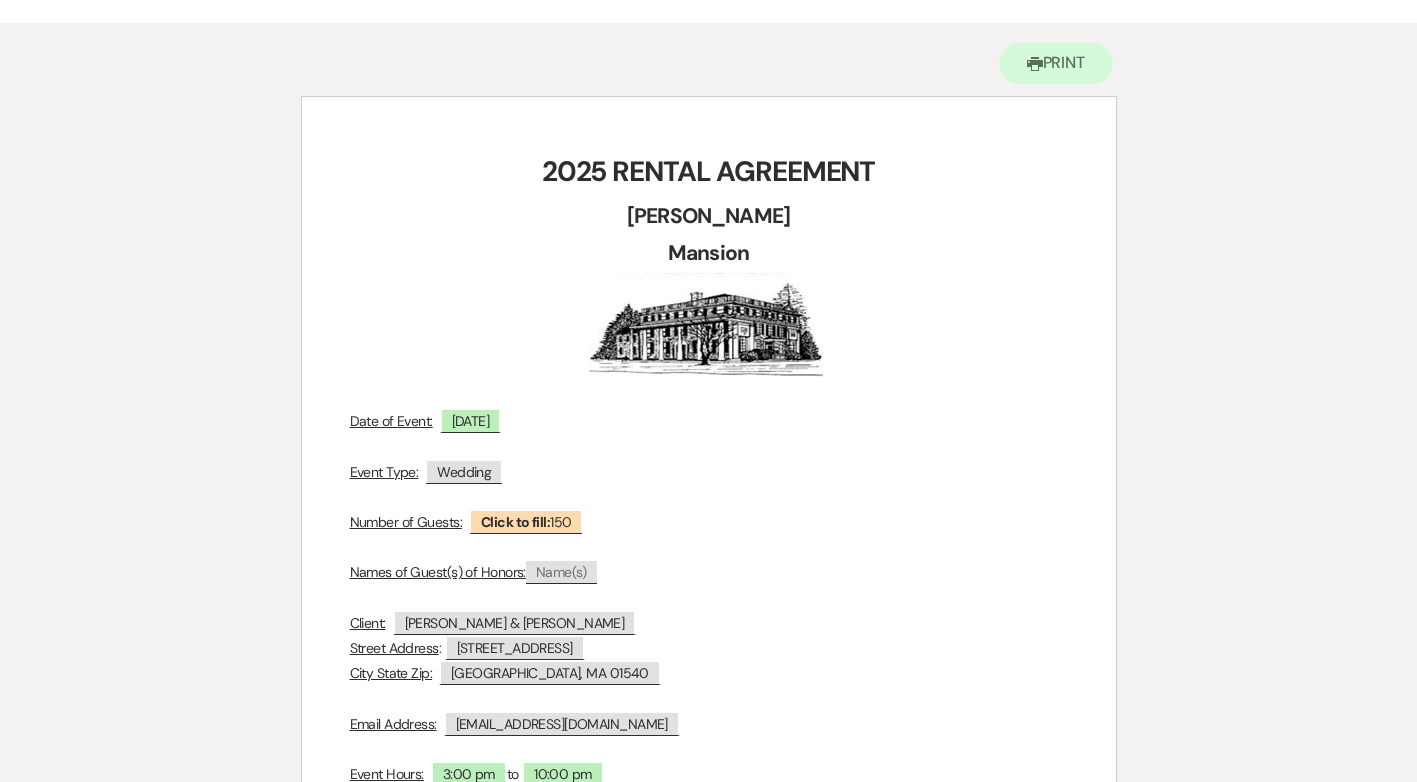 scroll, scrollTop: 0, scrollLeft: 0, axis: both 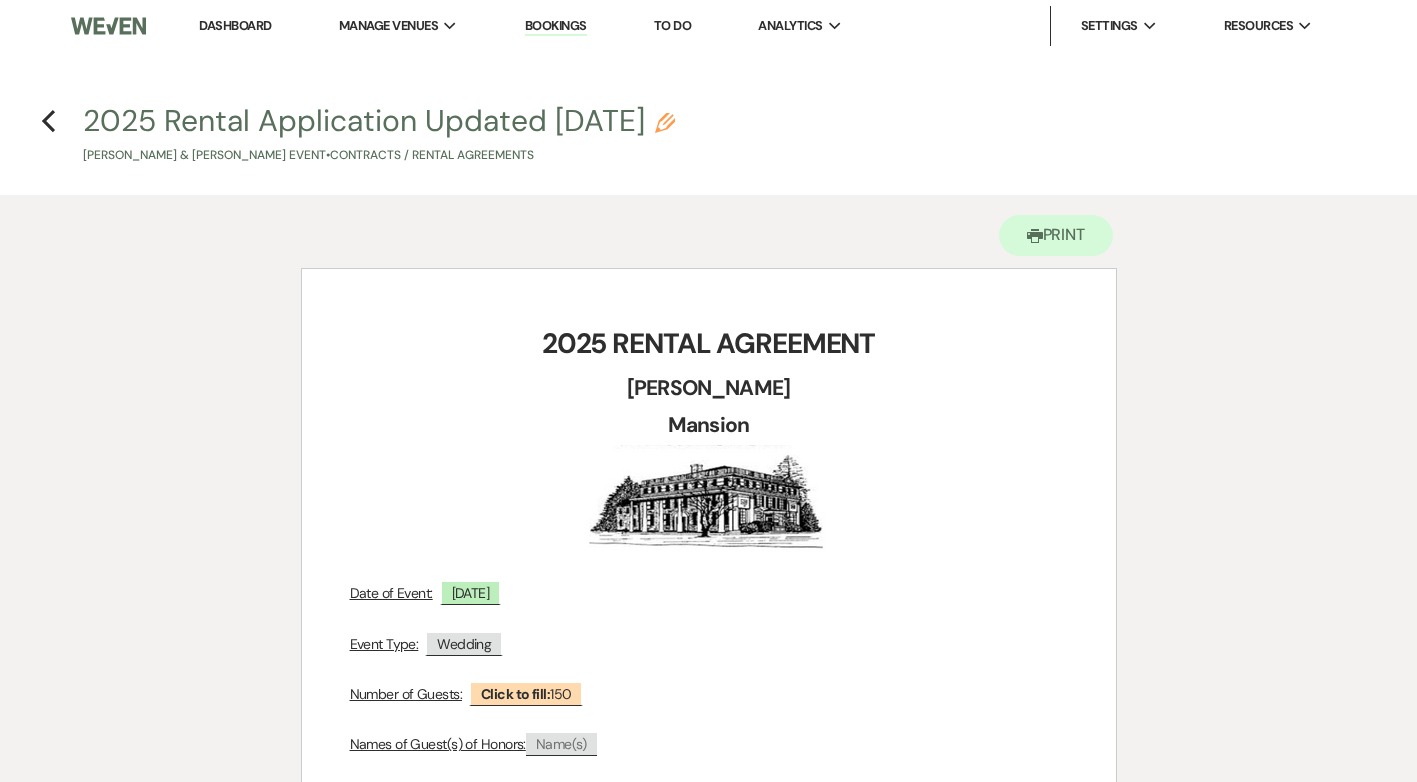 click on "Previous 2025 Rental Application Updated 7/17/25 Pencil Racheal Kemigisha & Patrick Wamala's Event  •  Contracts / Rental Agreements" at bounding box center (708, 132) 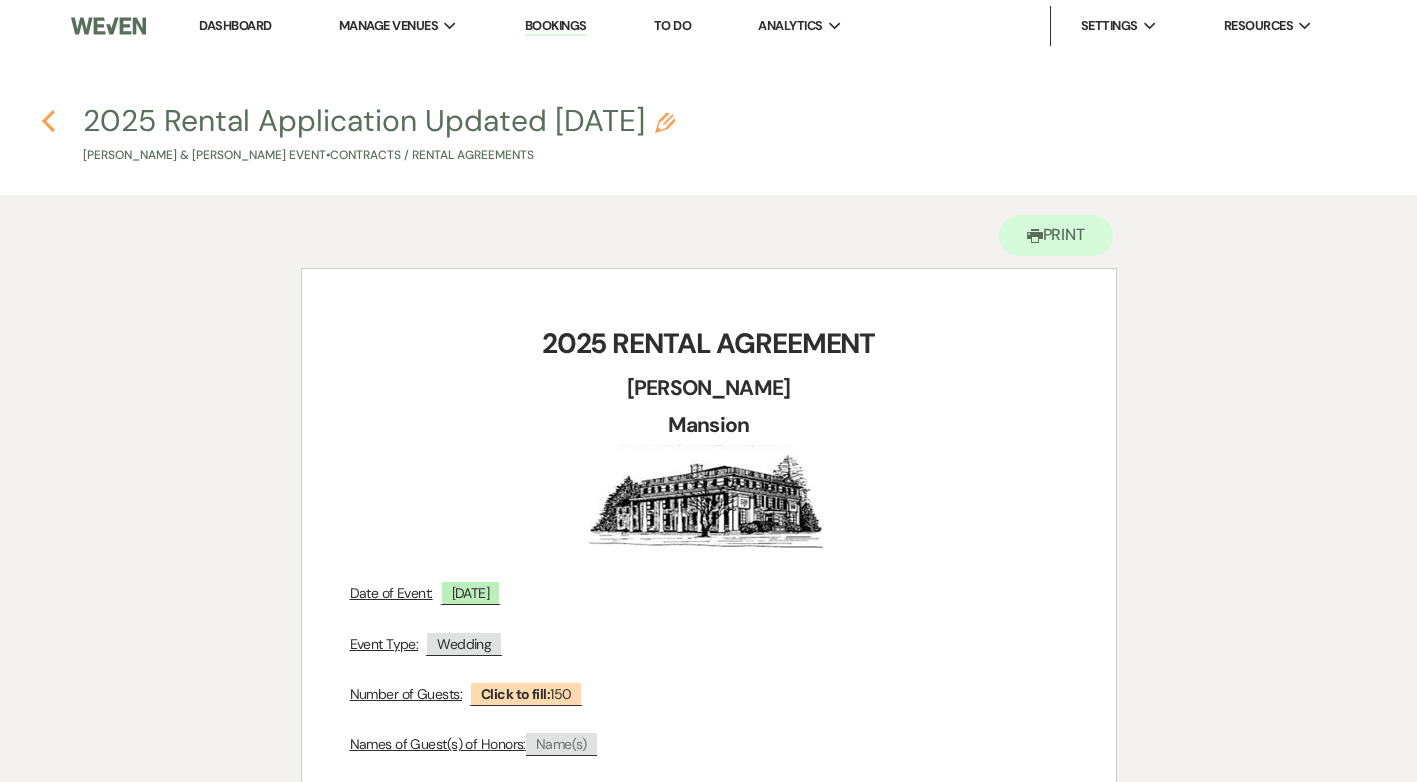 click 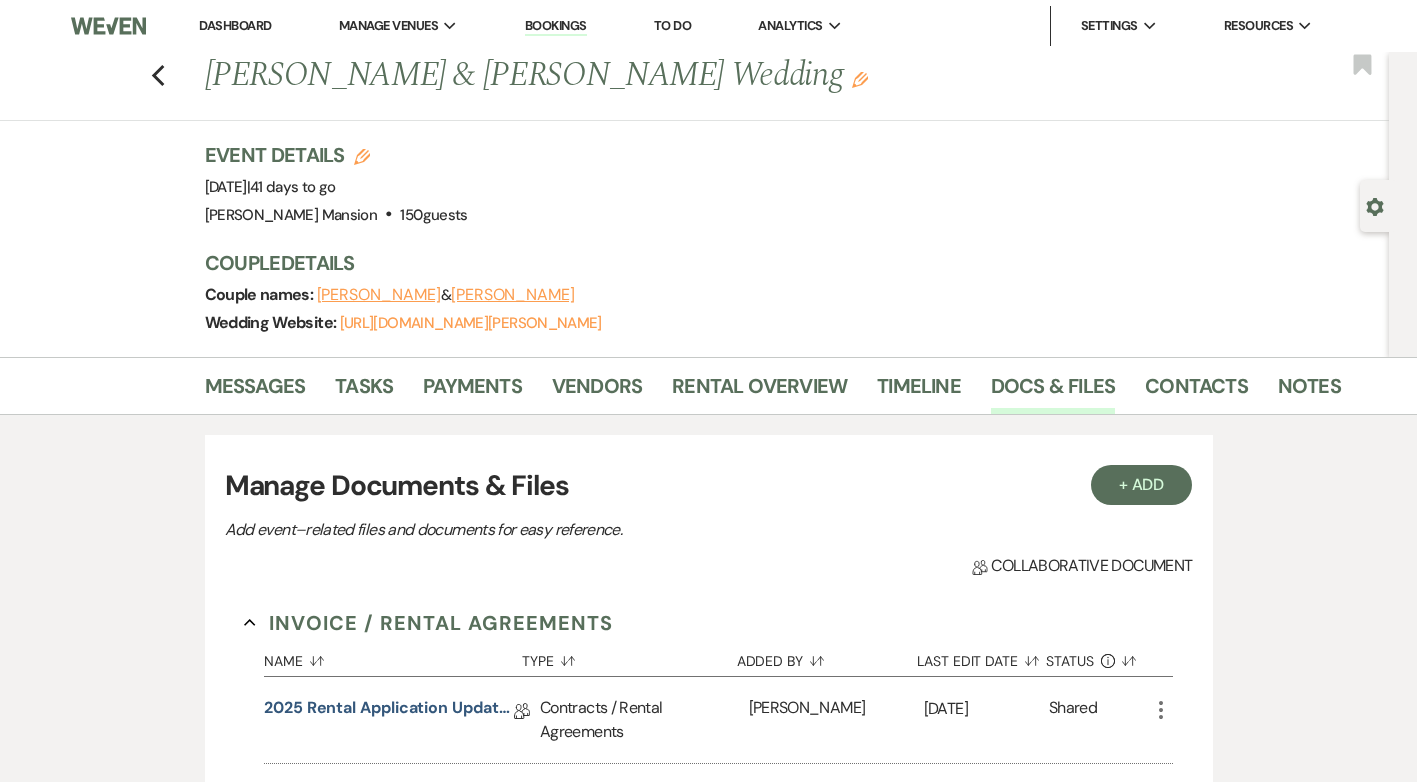 scroll, scrollTop: 519, scrollLeft: 0, axis: vertical 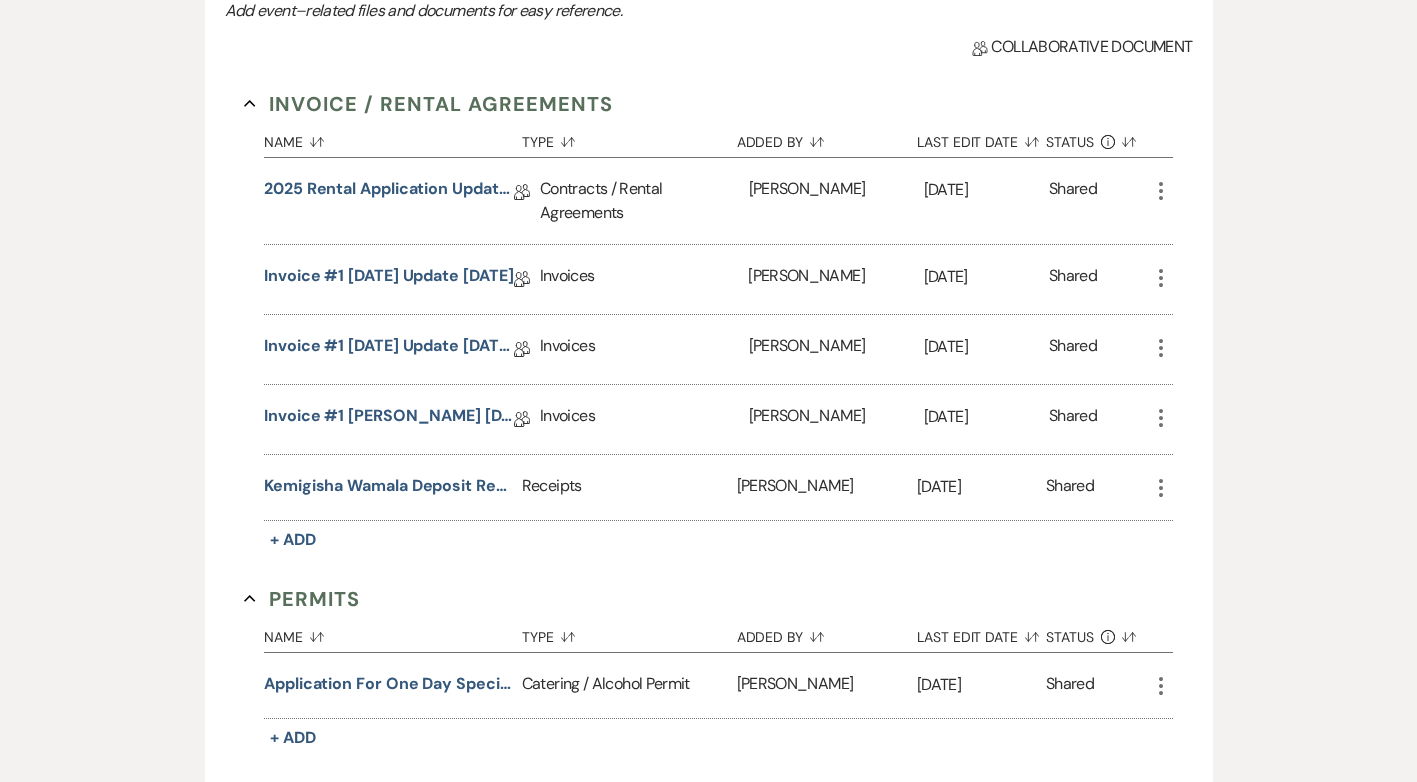click on "More" 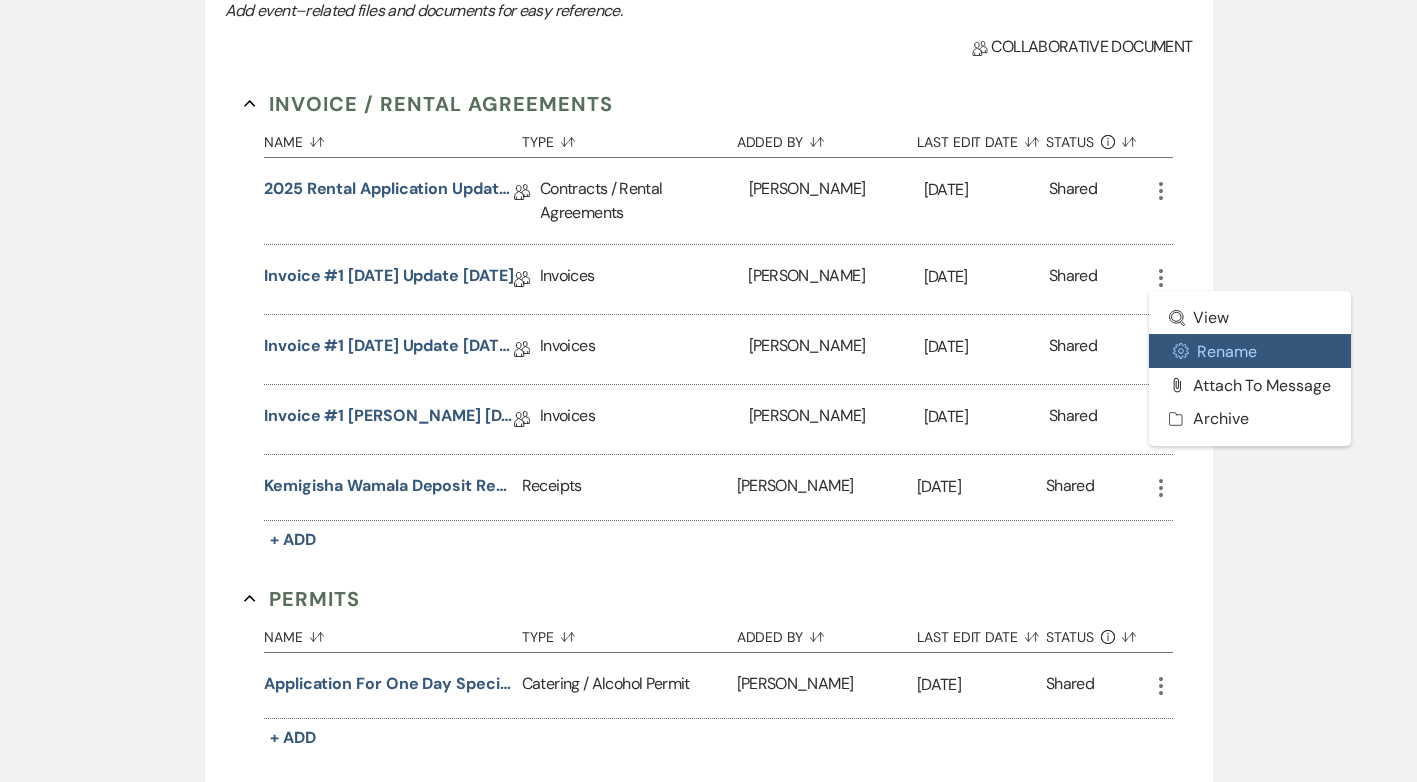 click on "Settings Gear Rename" at bounding box center (1250, 351) 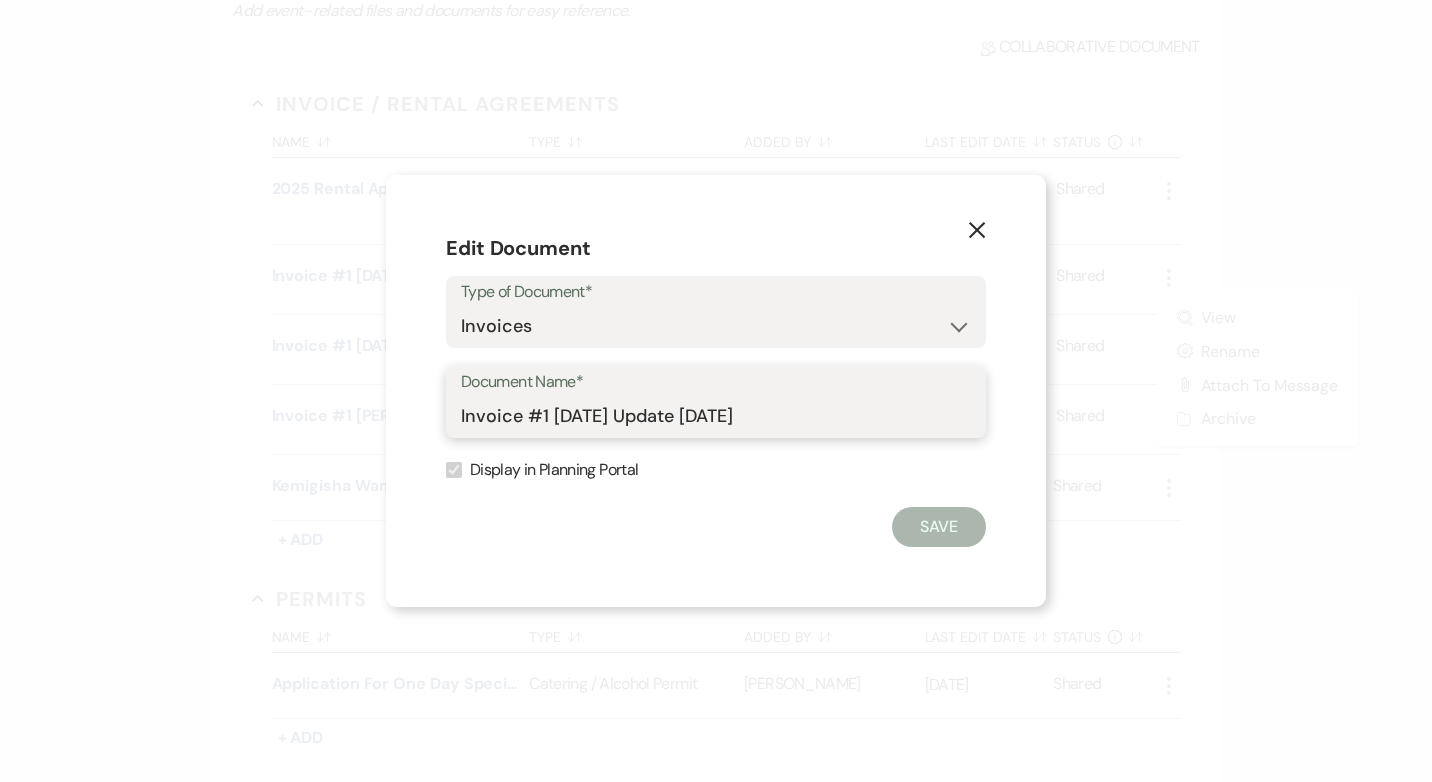 click on "Invoice #1 8/28/25 Update 7/17/25" at bounding box center [716, 416] 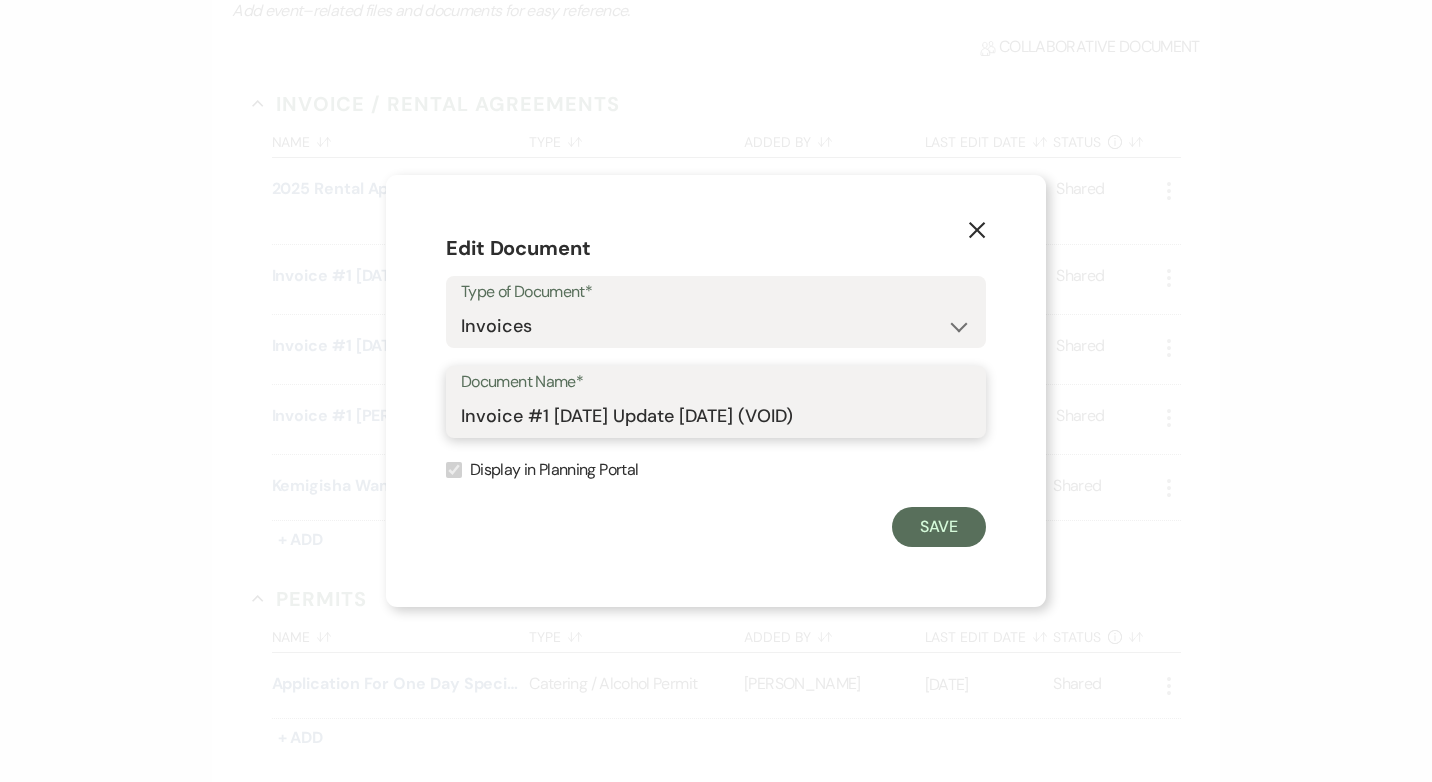 drag, startPoint x: 538, startPoint y: 415, endPoint x: 622, endPoint y: 418, distance: 84.05355 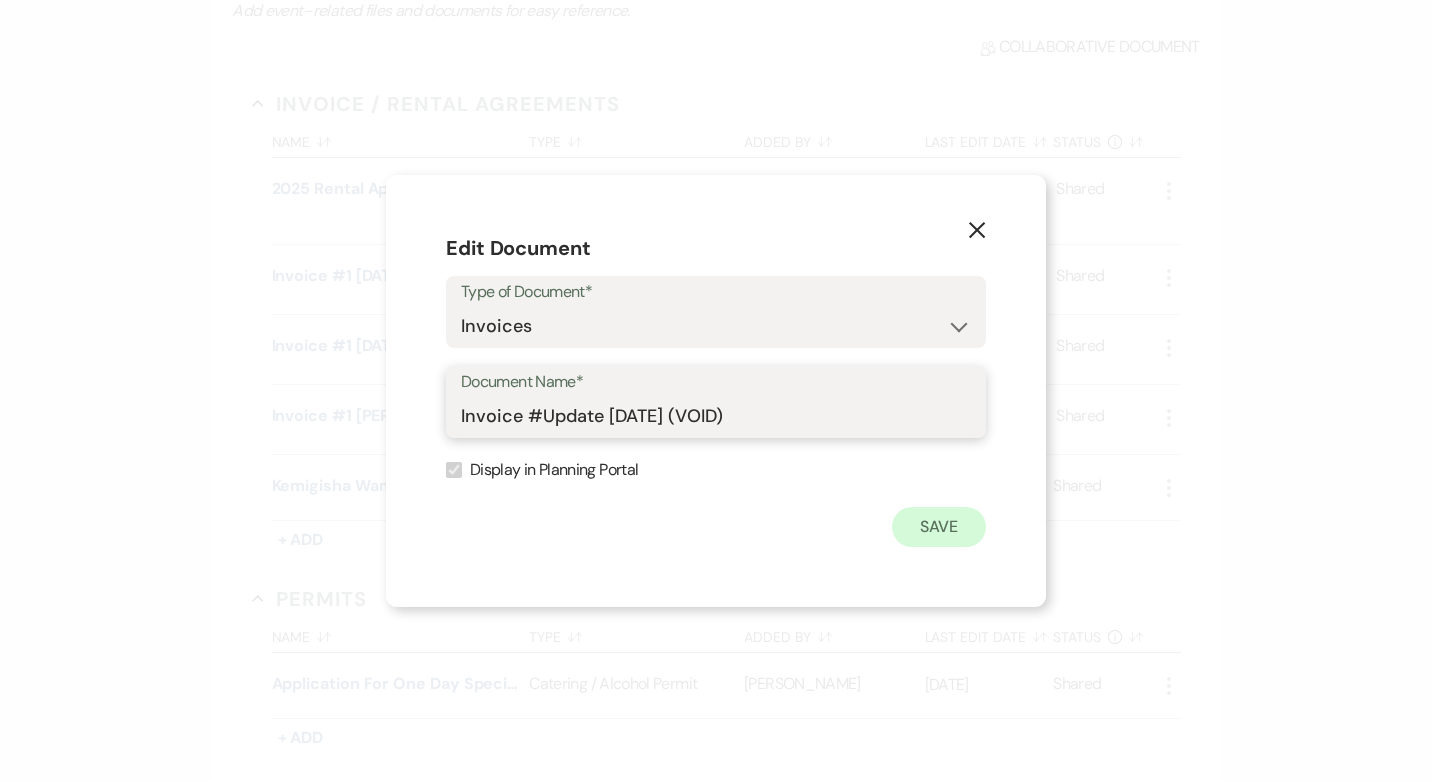 type on "Invoice #Update 7/17/25 (VOID)" 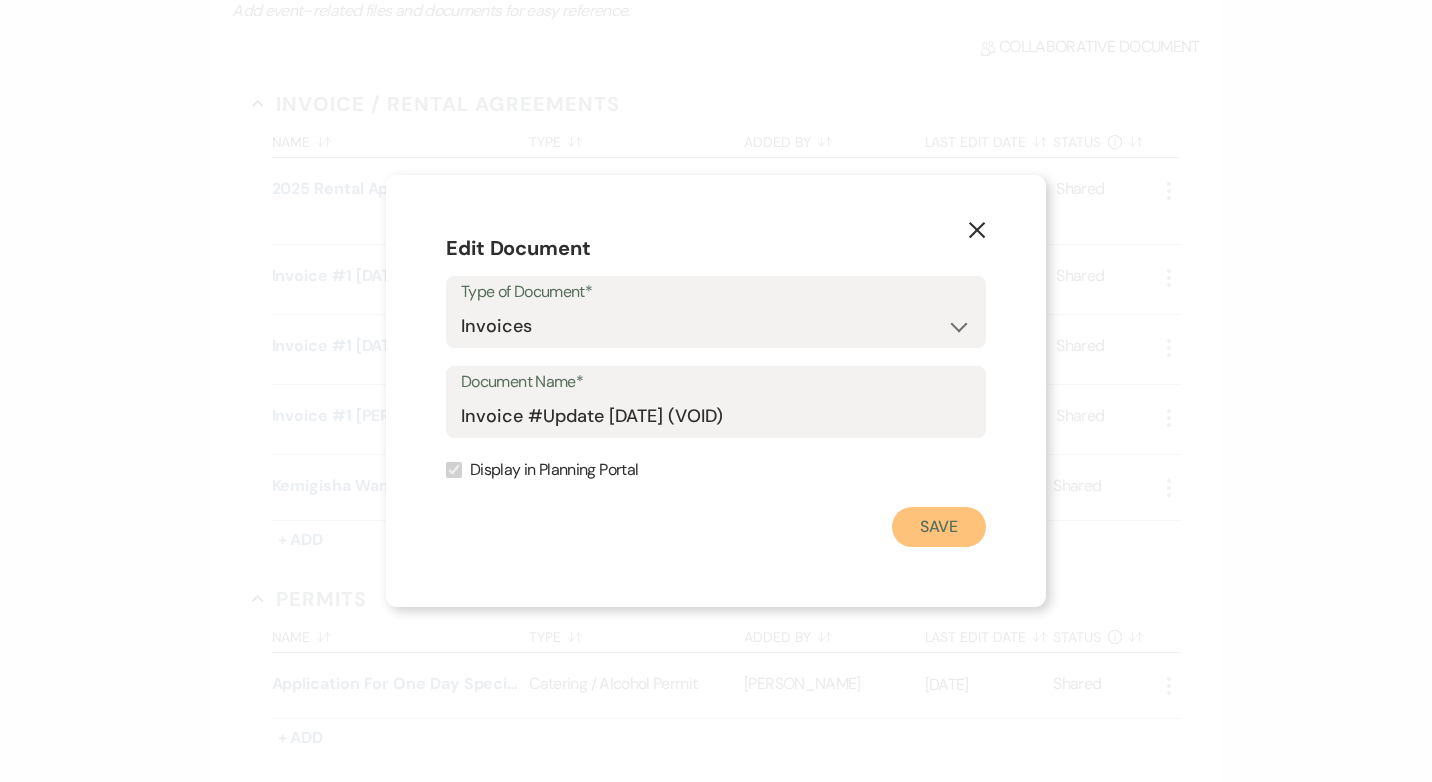 click on "Save" at bounding box center [939, 527] 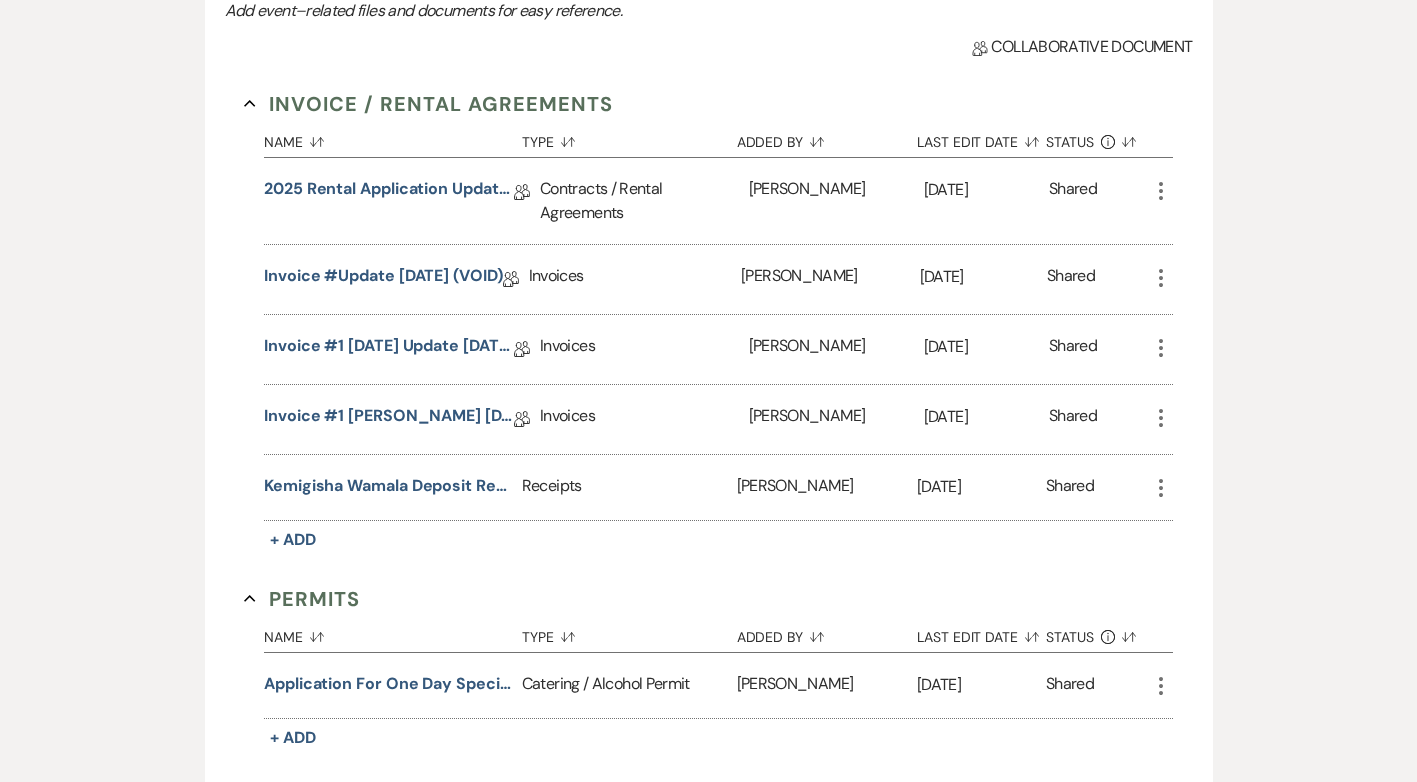 click on "More" 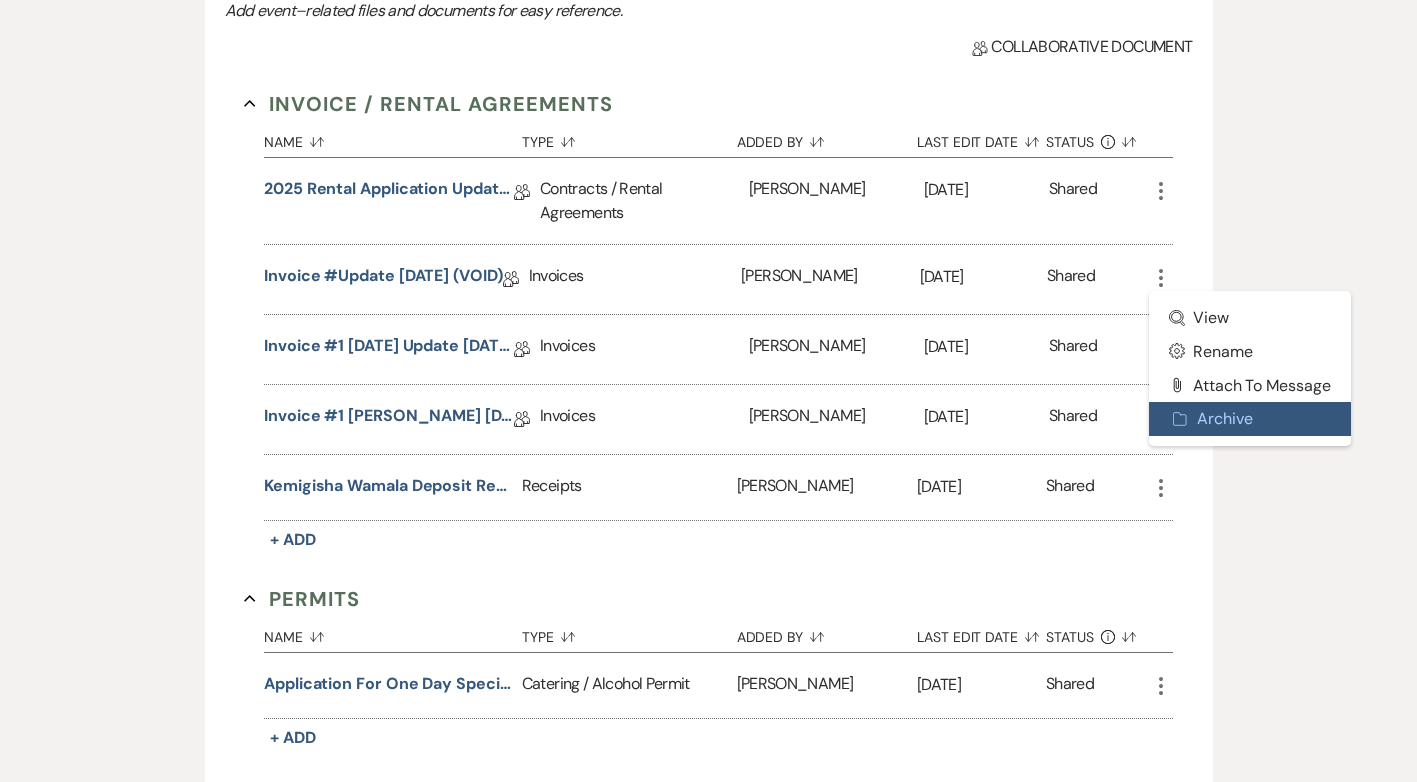 click on "Archive Archive" at bounding box center [1250, 419] 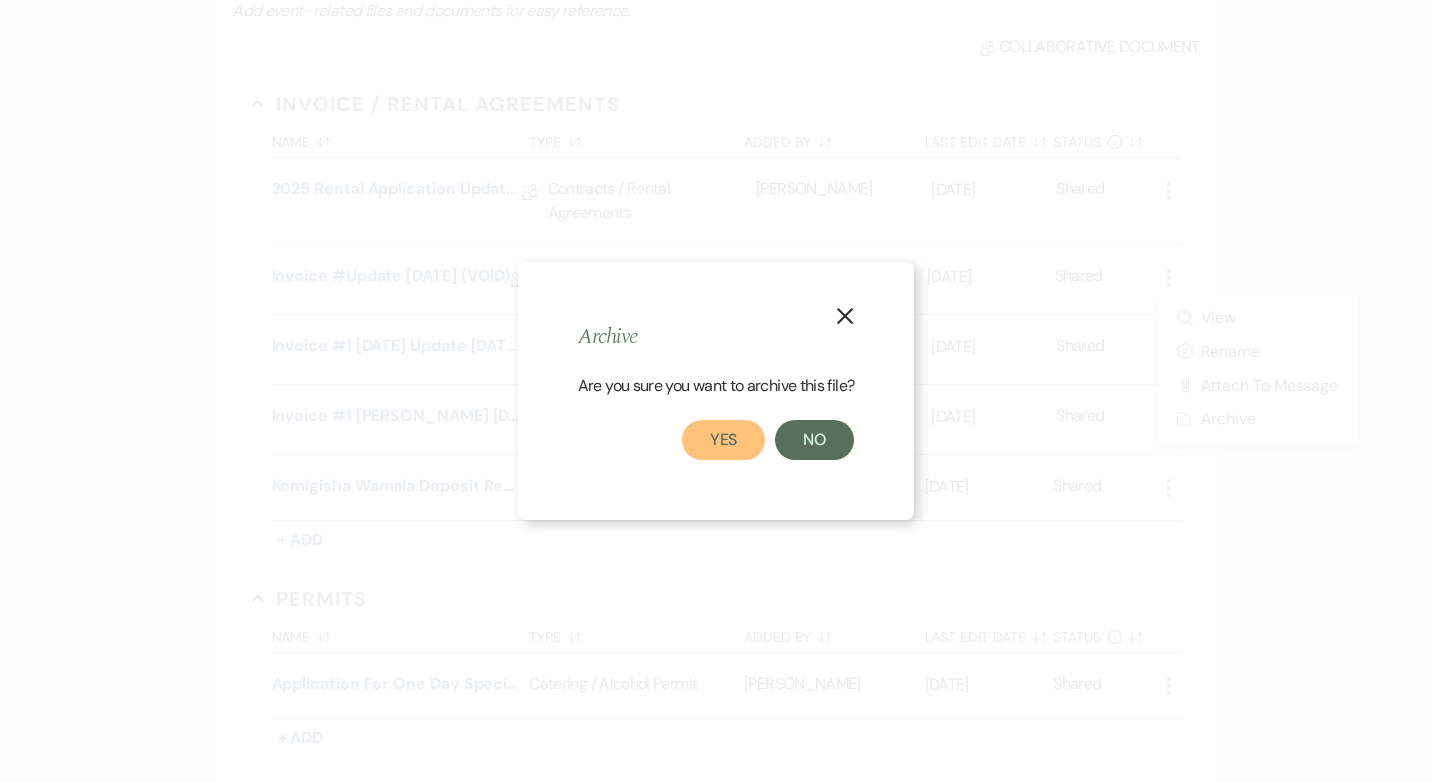 click on "Yes" at bounding box center (724, 440) 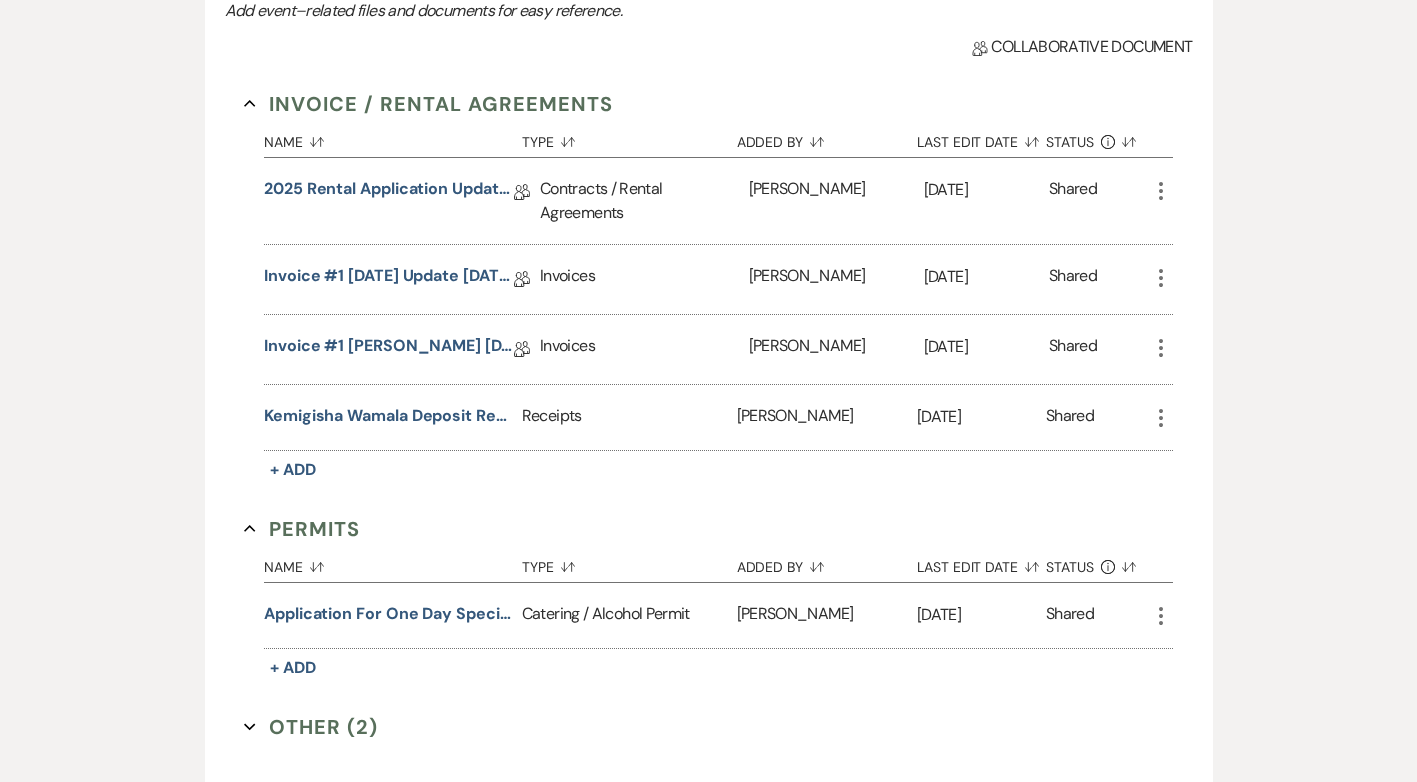 click 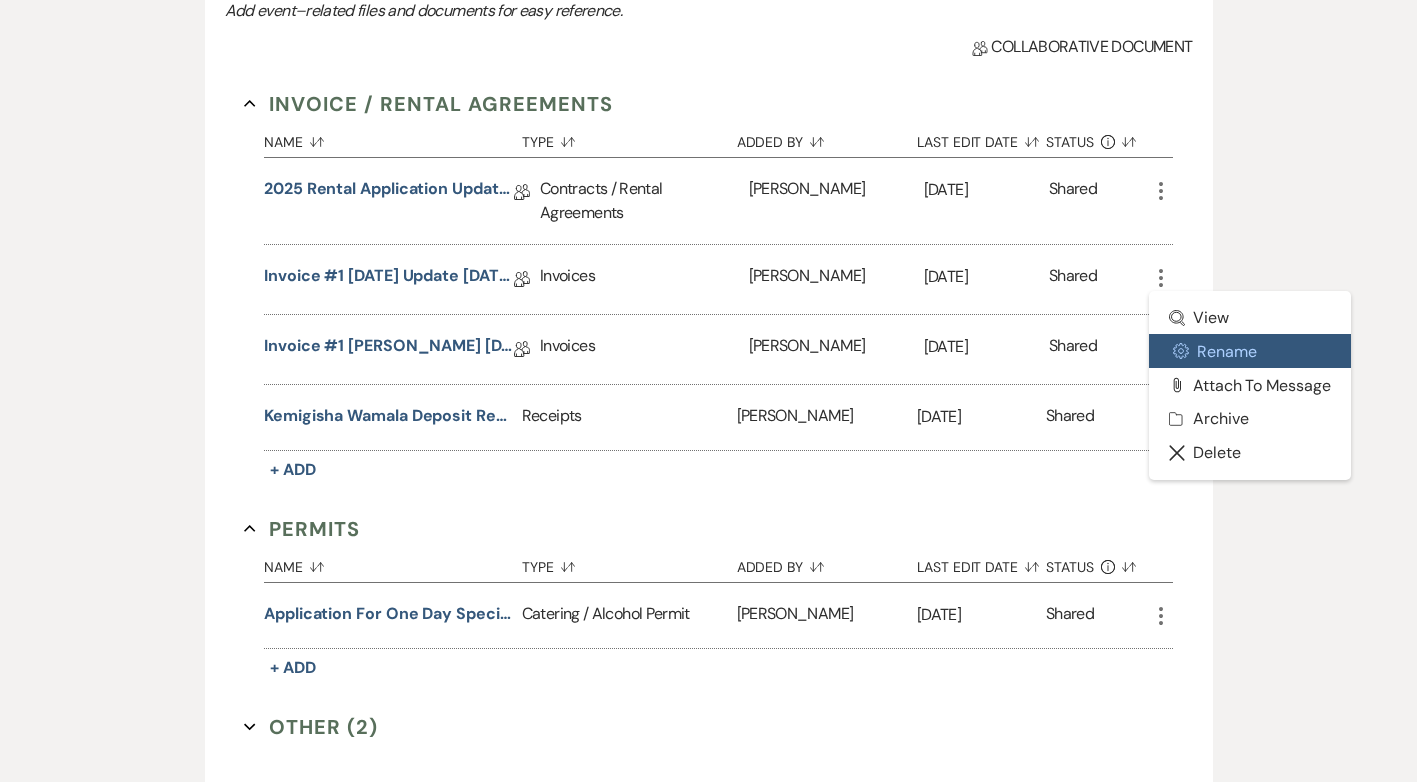 click on "Settings Gear Rename" at bounding box center [1250, 351] 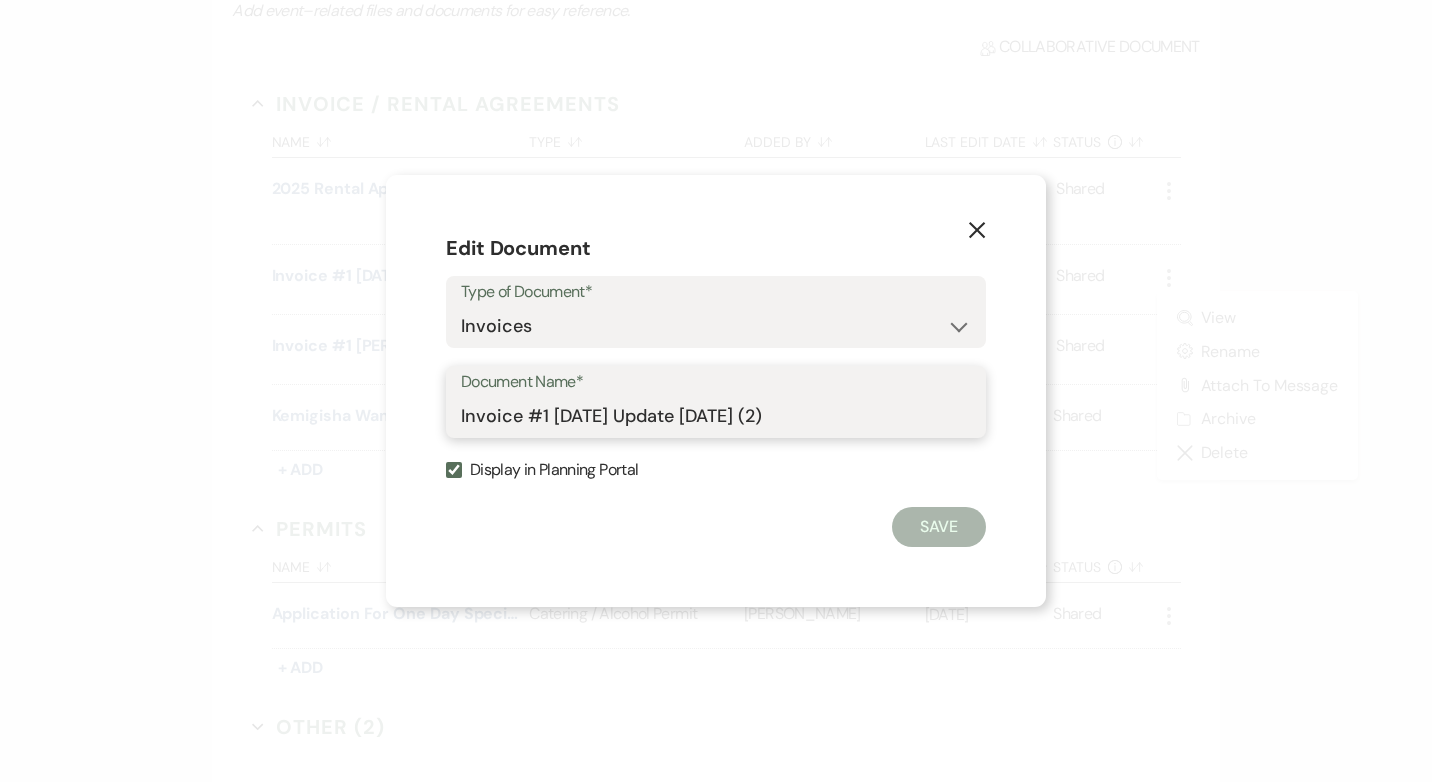 click on "Invoice #1 8/28/25 Update 7/17/25 (2)" at bounding box center (716, 416) 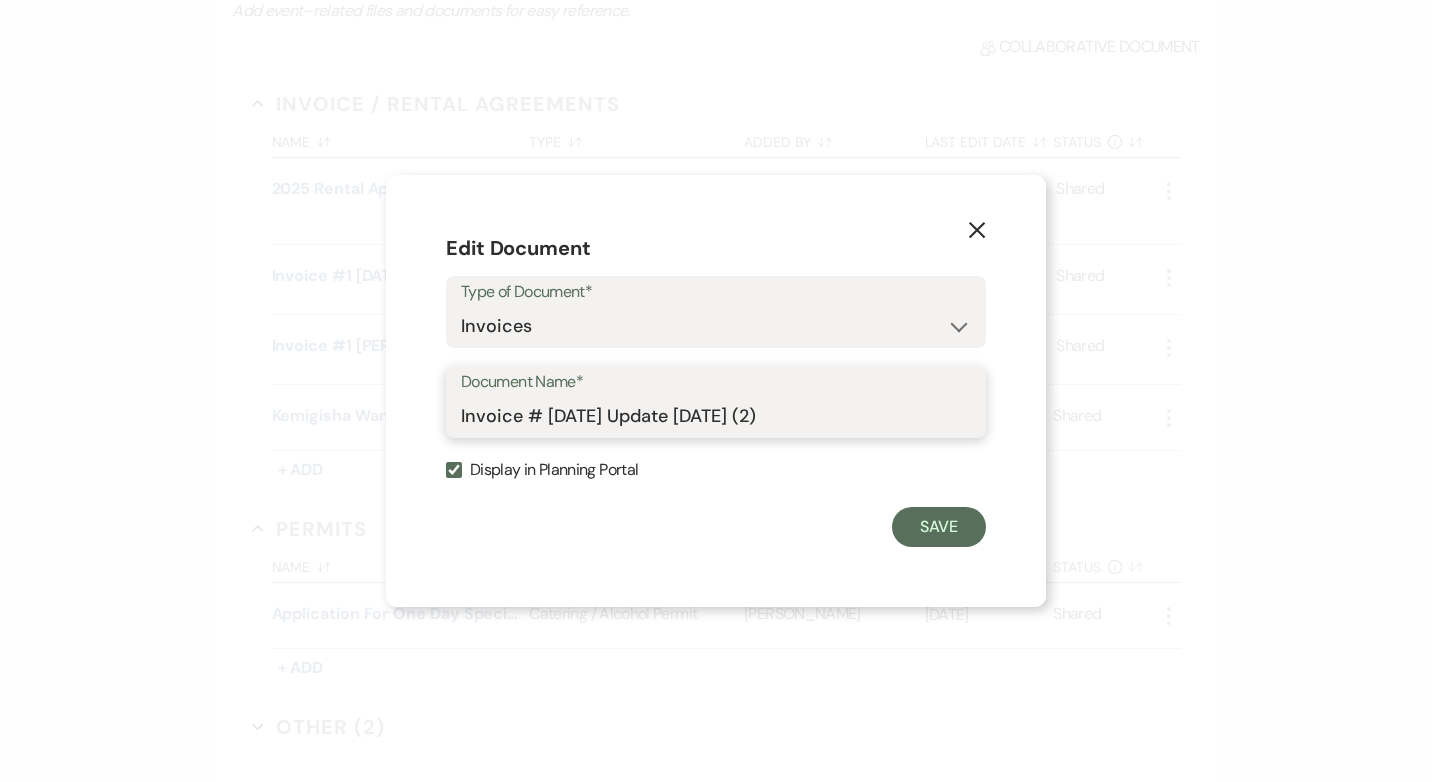 drag, startPoint x: 548, startPoint y: 413, endPoint x: 615, endPoint y: 414, distance: 67.00746 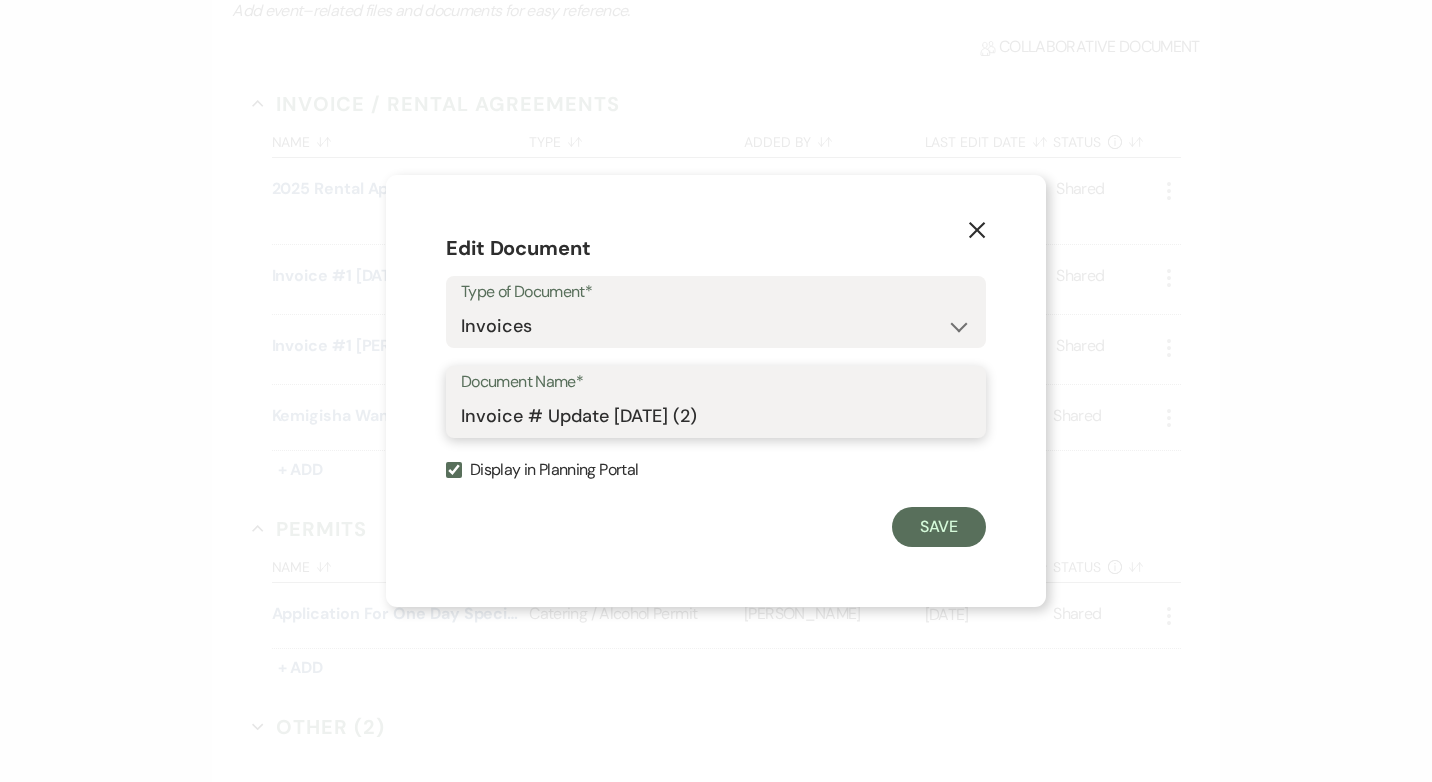 click on "Invoice # Update 7/17/25 (2)" at bounding box center (716, 416) 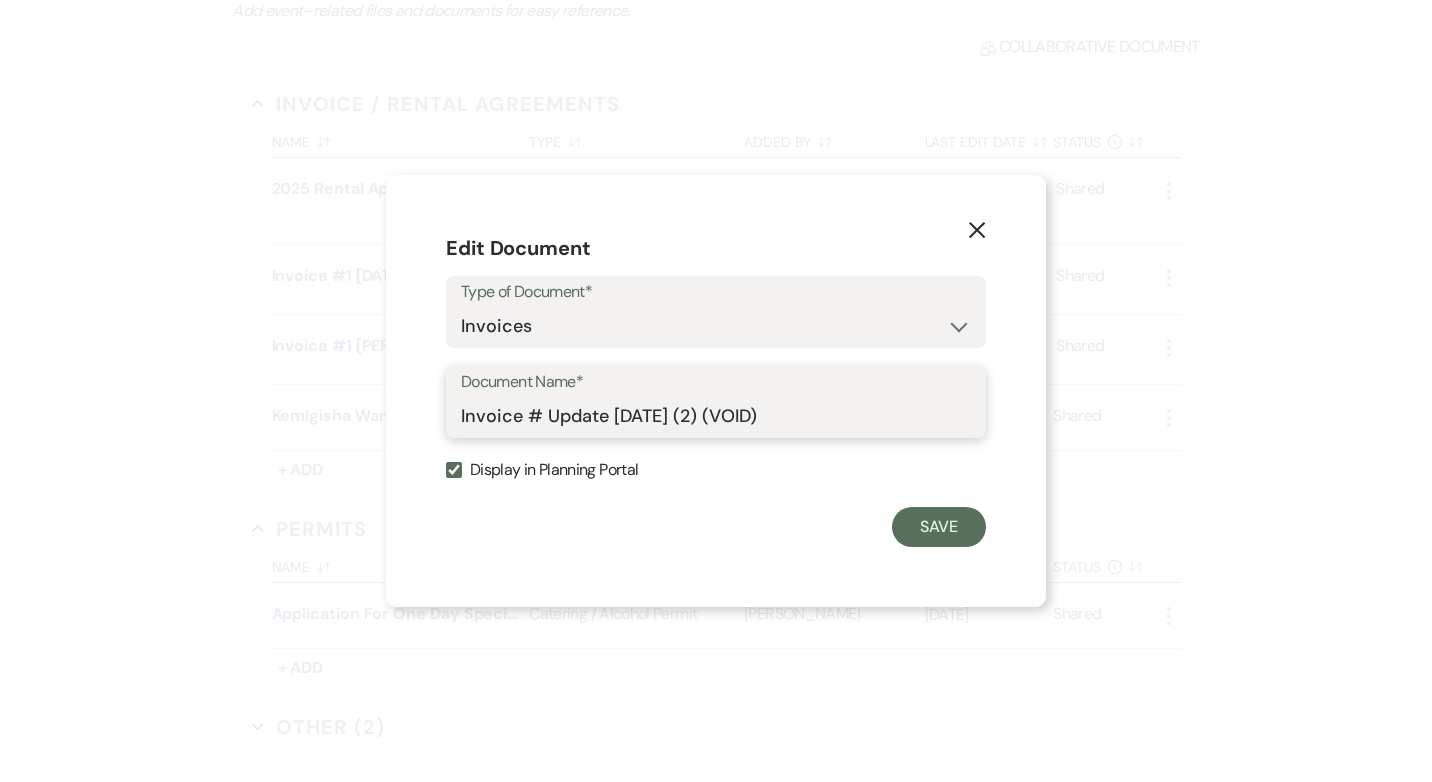 type on "Invoice # Update 7/17/25 (2) (VOID)" 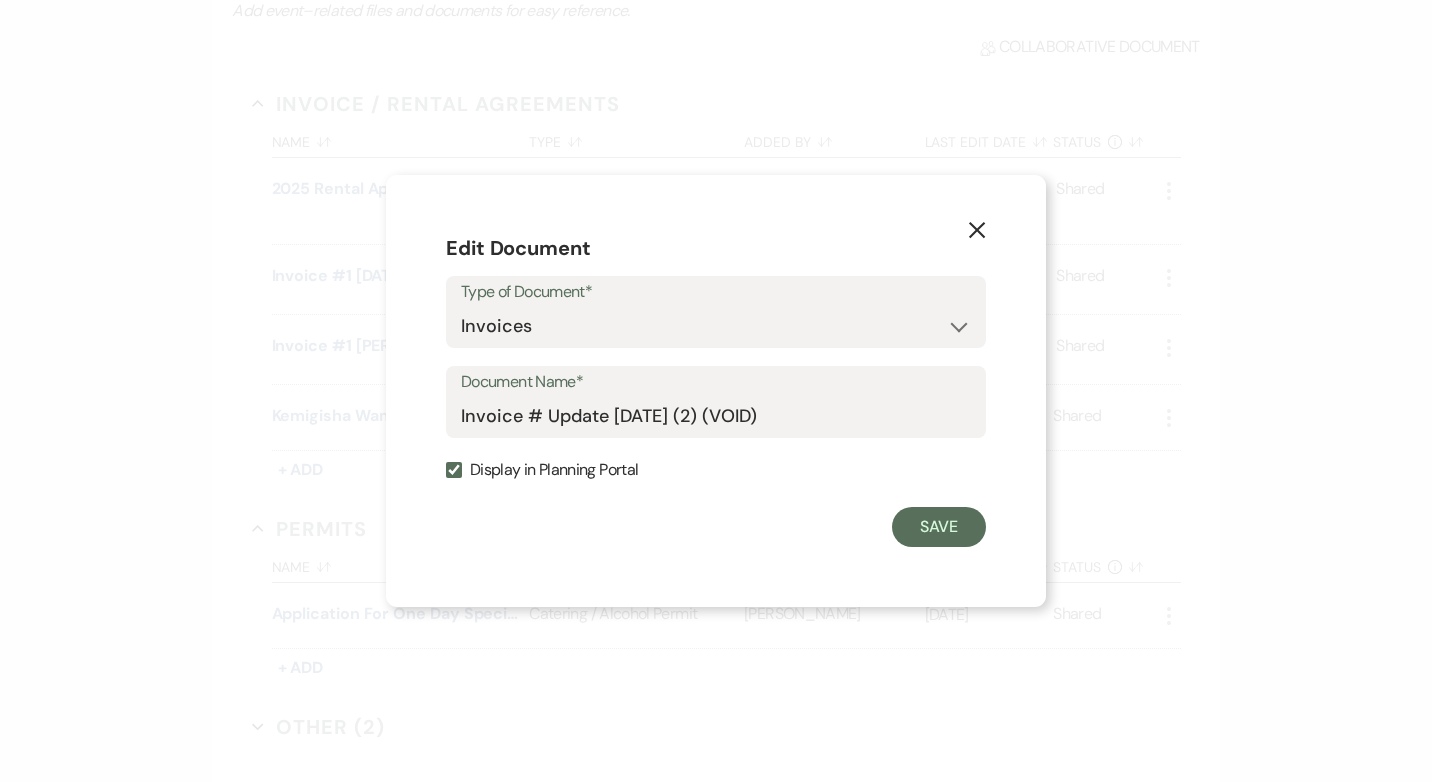 click on "Display in Planning Portal" at bounding box center [454, 470] 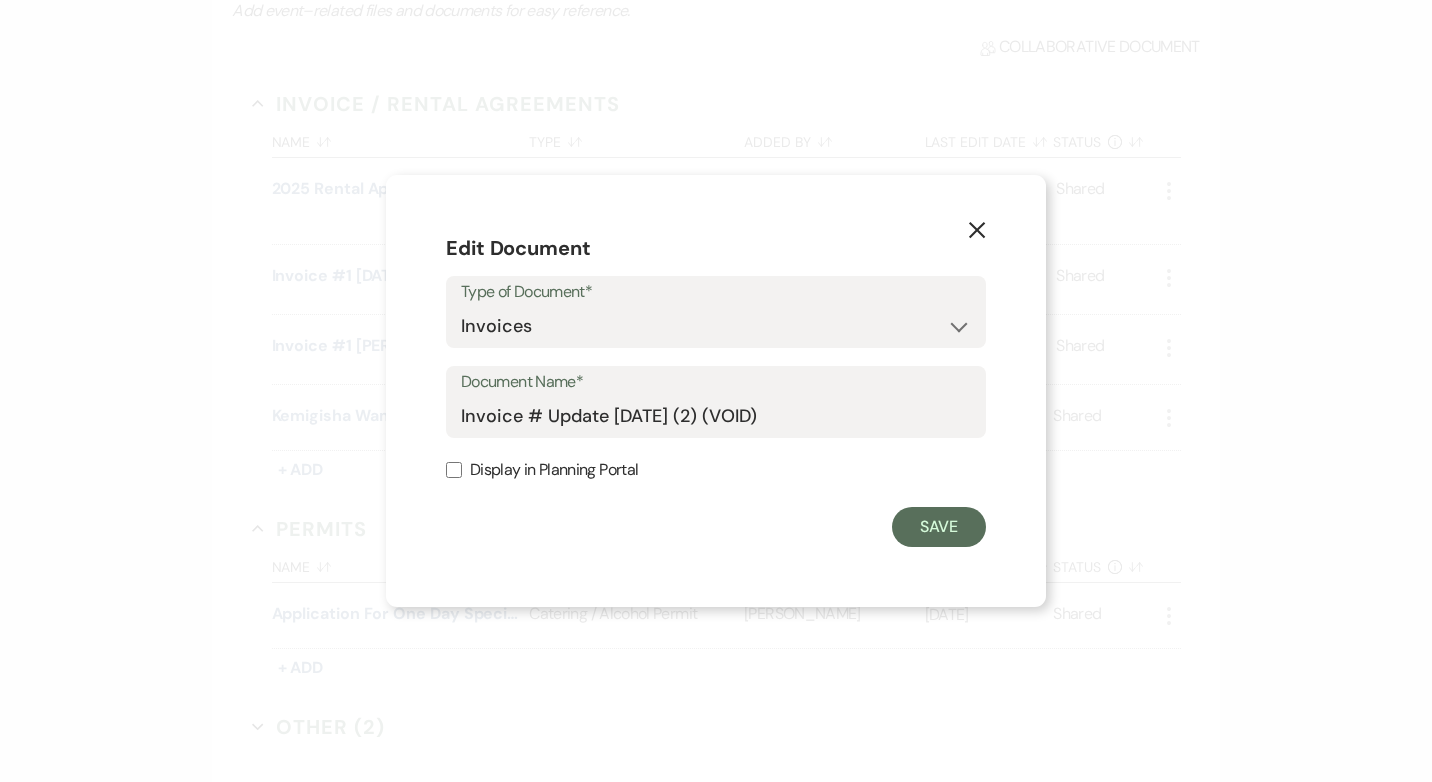 checkbox on "false" 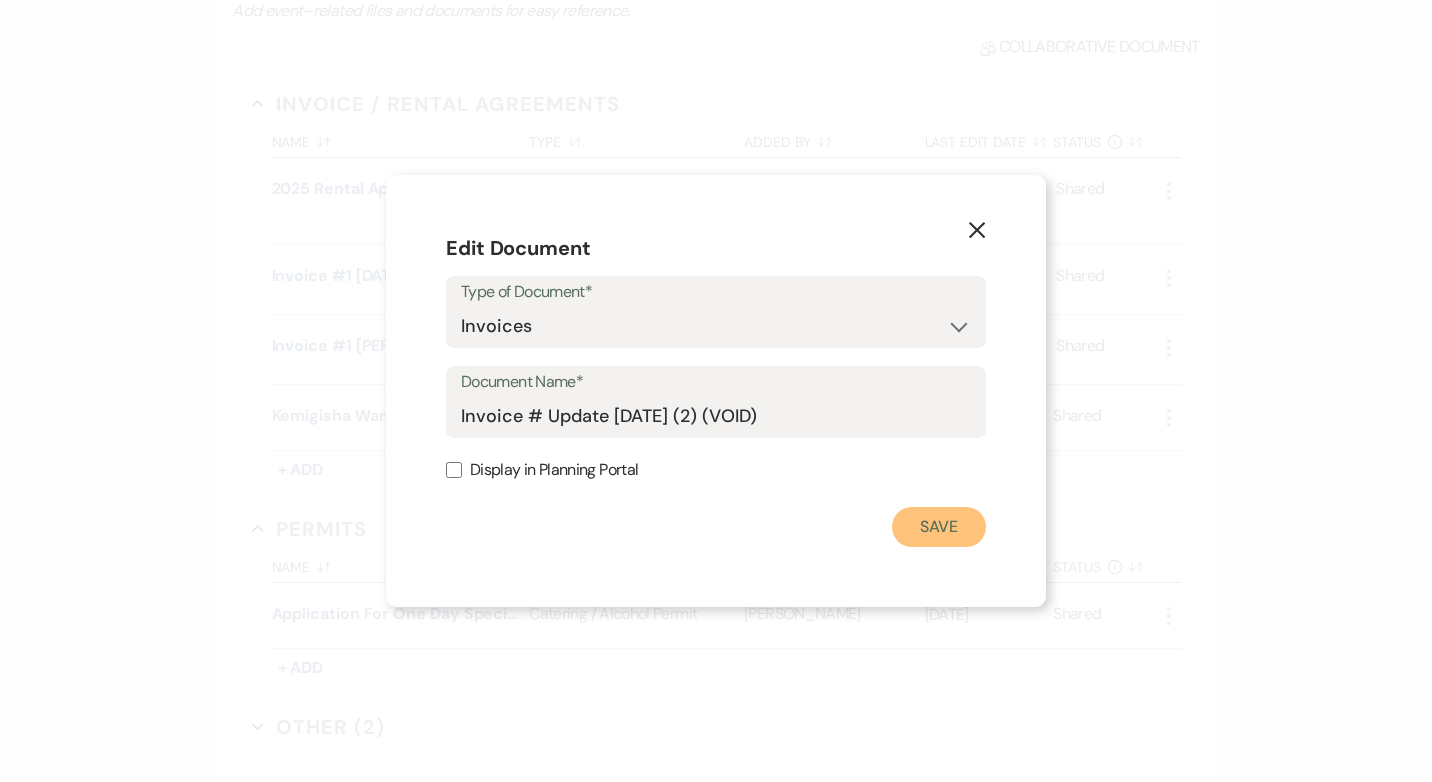 click on "Save" at bounding box center (939, 527) 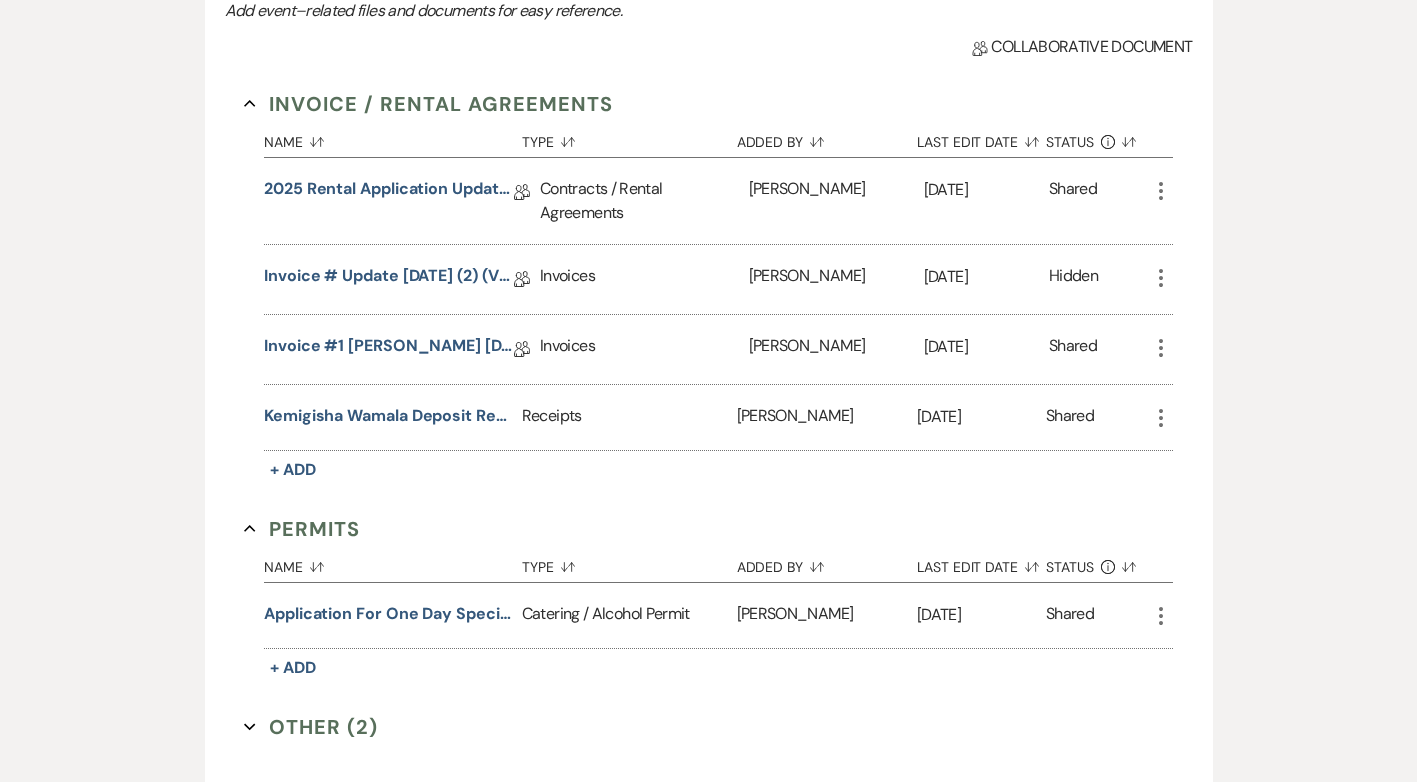 click on "More" 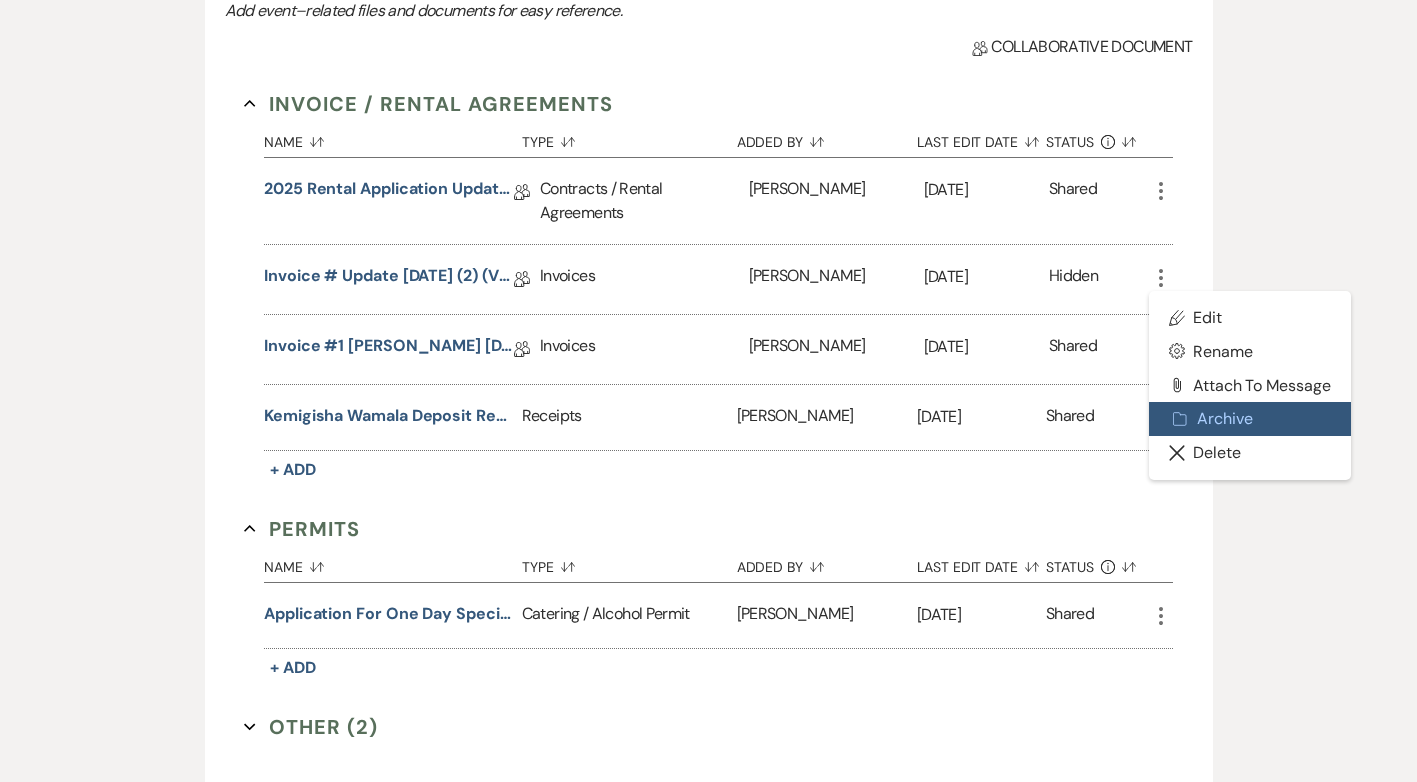 click on "Archive Archive" at bounding box center (1250, 419) 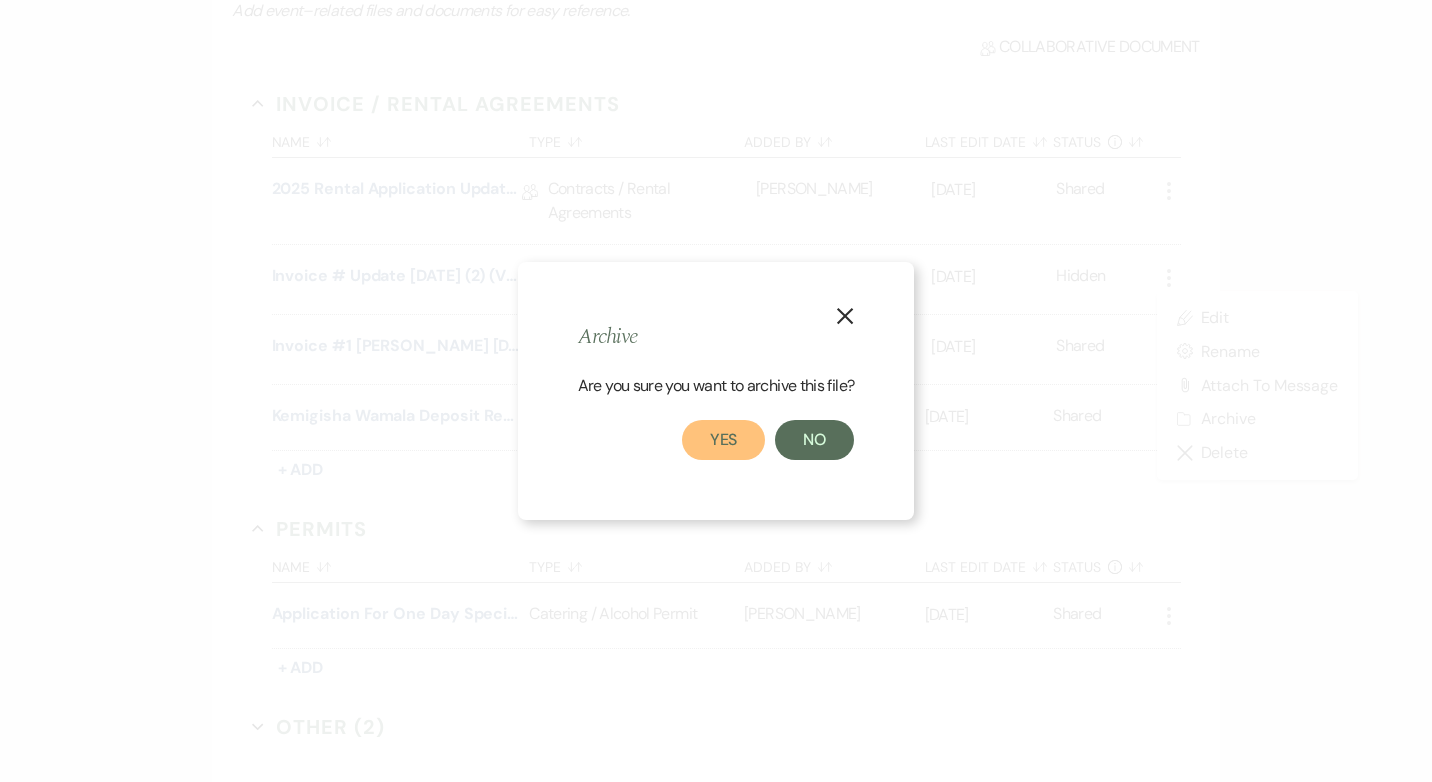 click on "Yes" at bounding box center (724, 440) 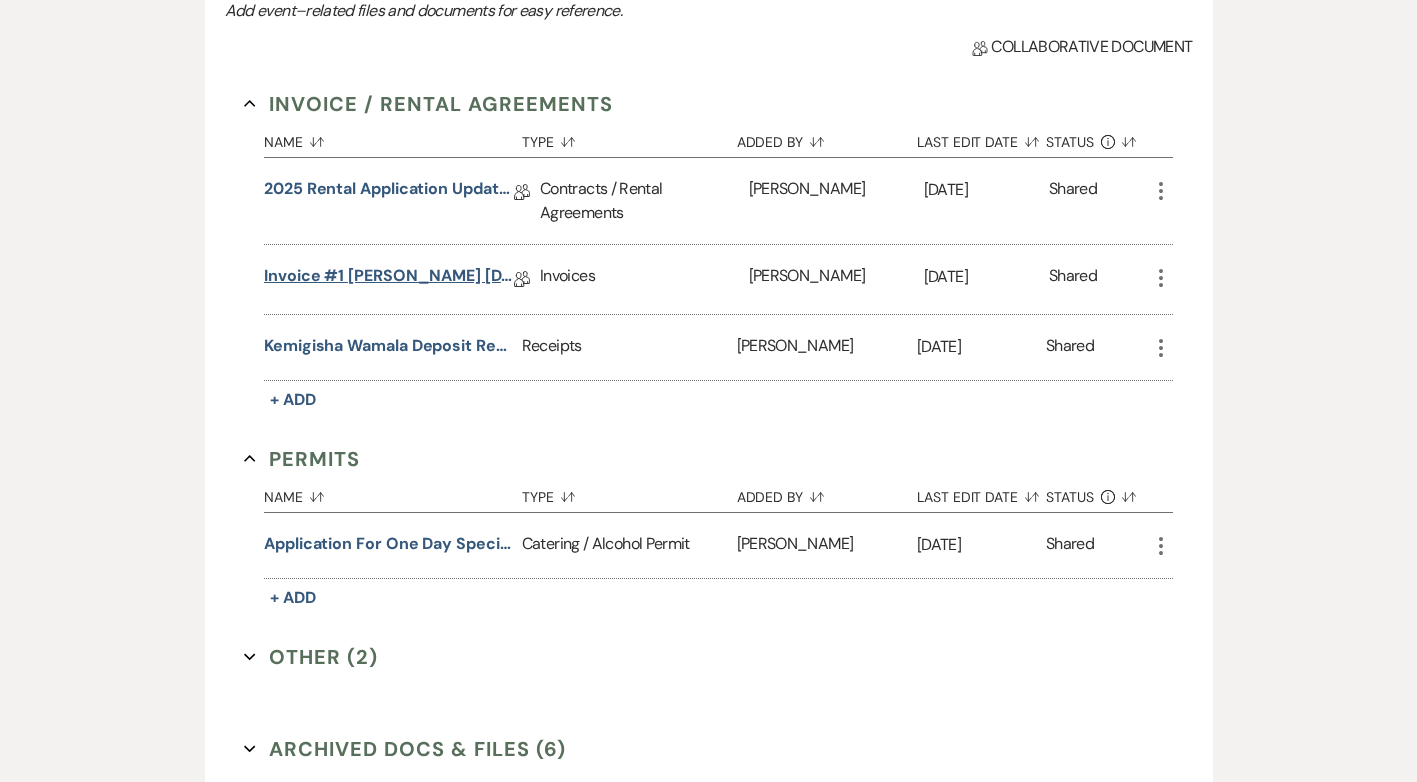 click on "Invoice #1 [PERSON_NAME] [DATE] (updated [DATE])" at bounding box center (389, 279) 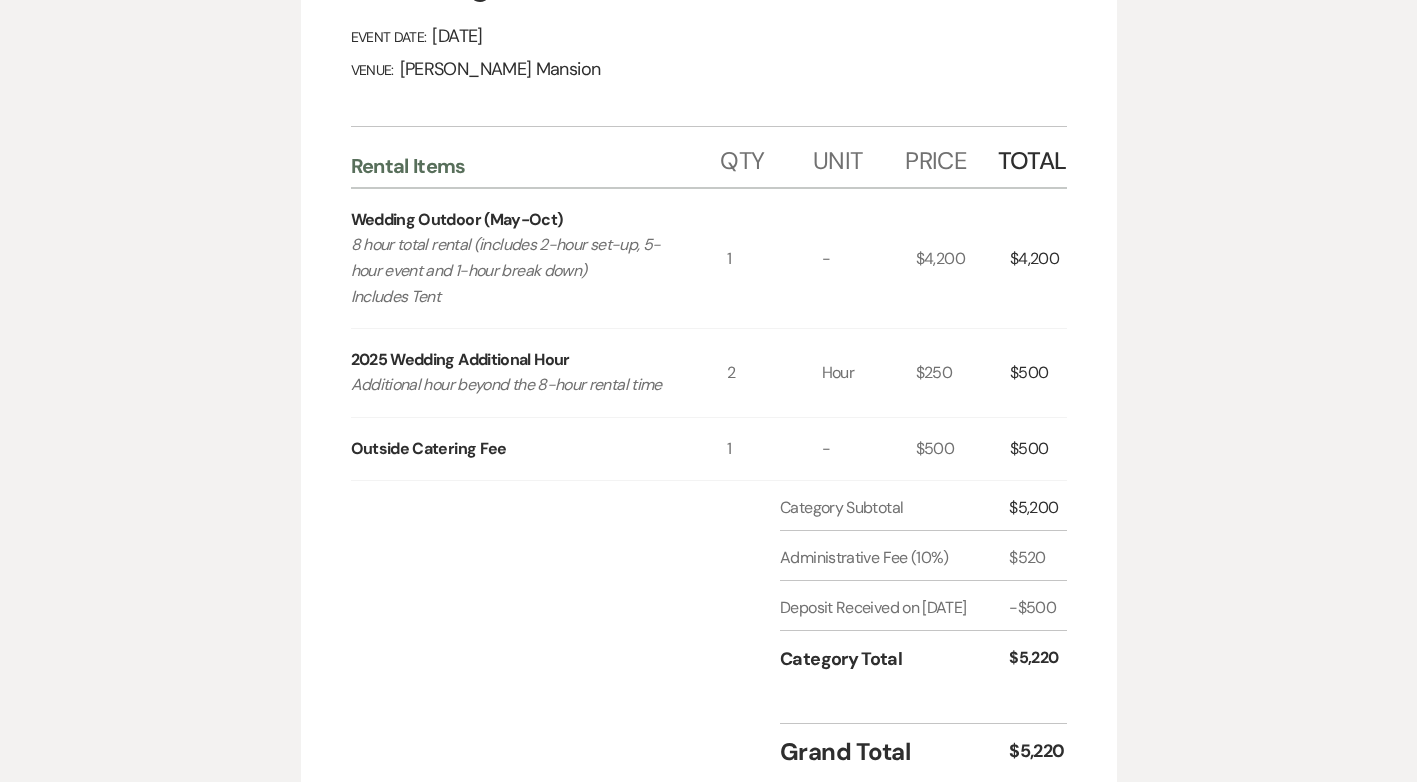 scroll, scrollTop: 0, scrollLeft: 0, axis: both 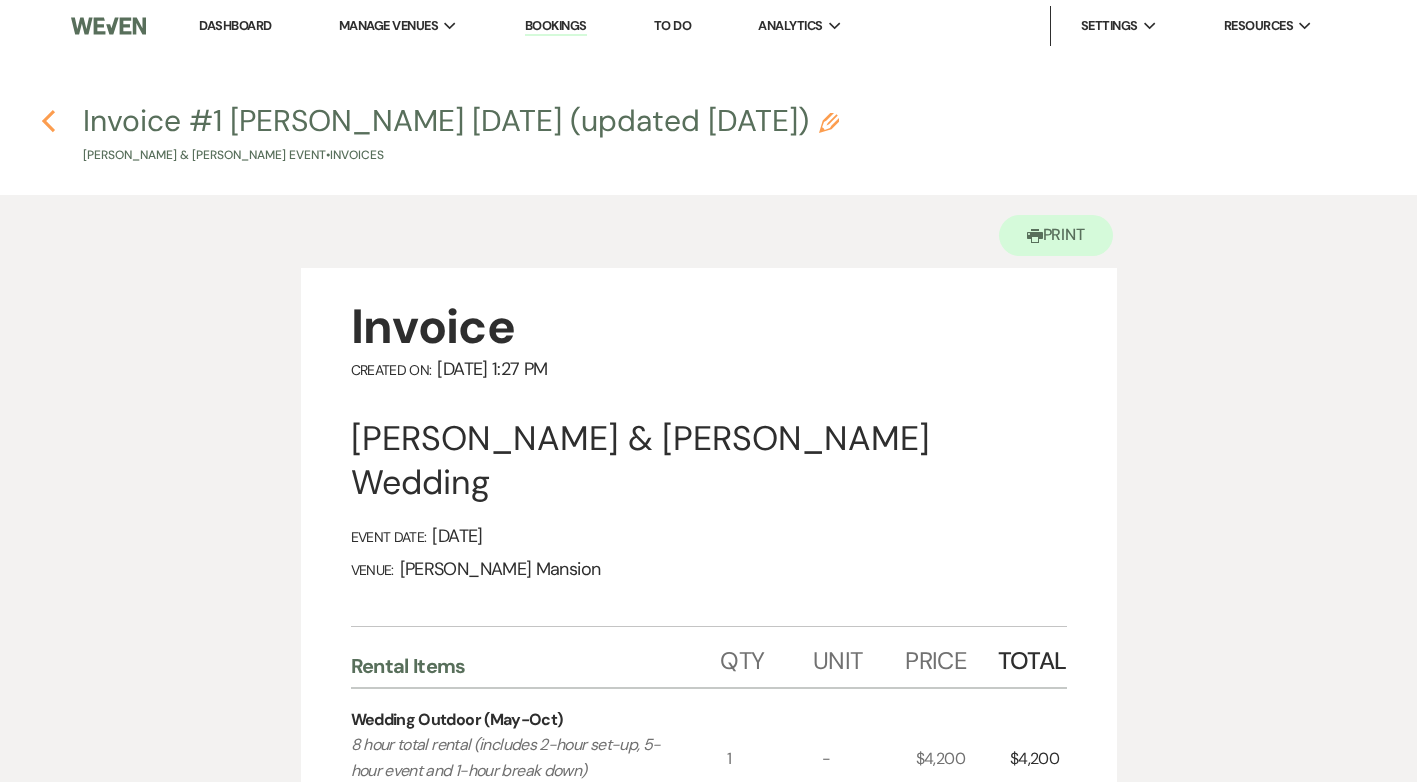 click 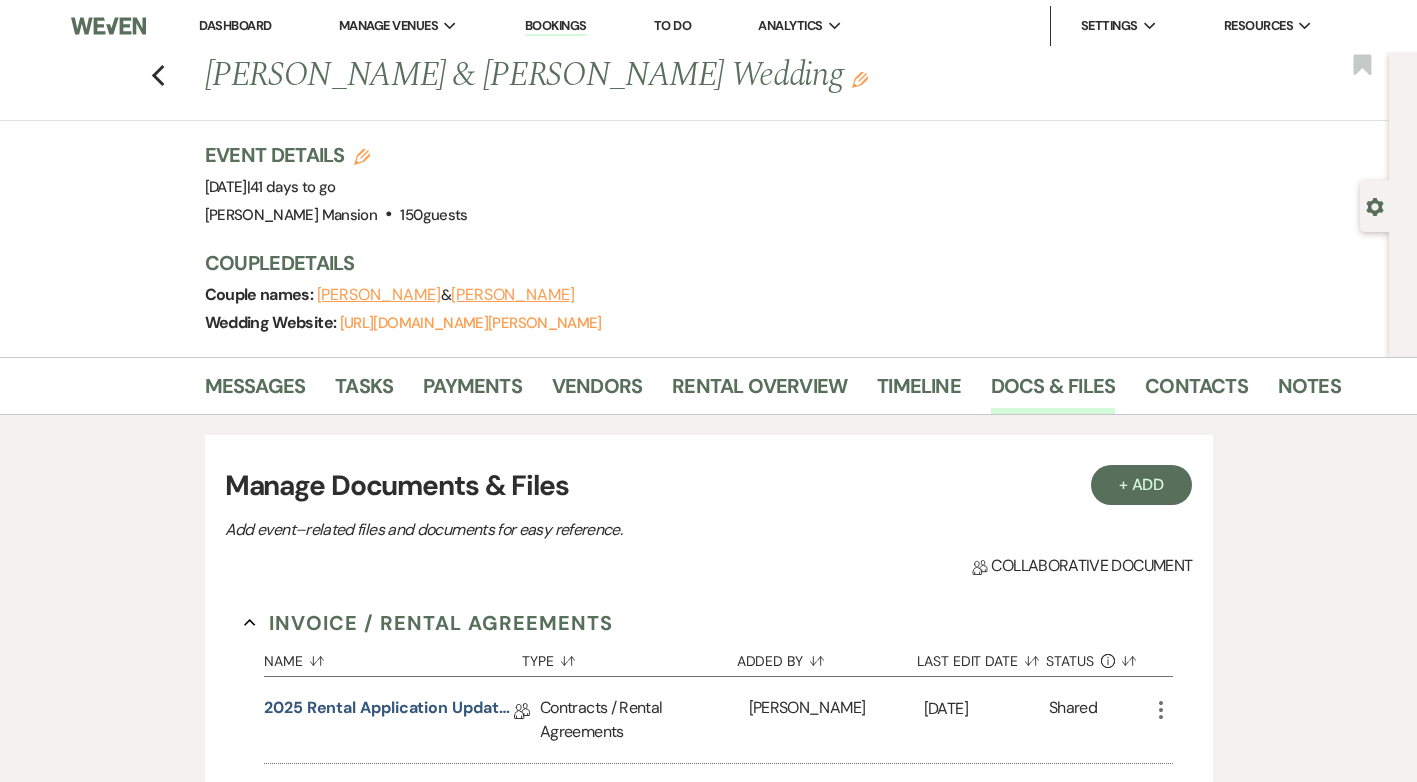 scroll, scrollTop: 519, scrollLeft: 0, axis: vertical 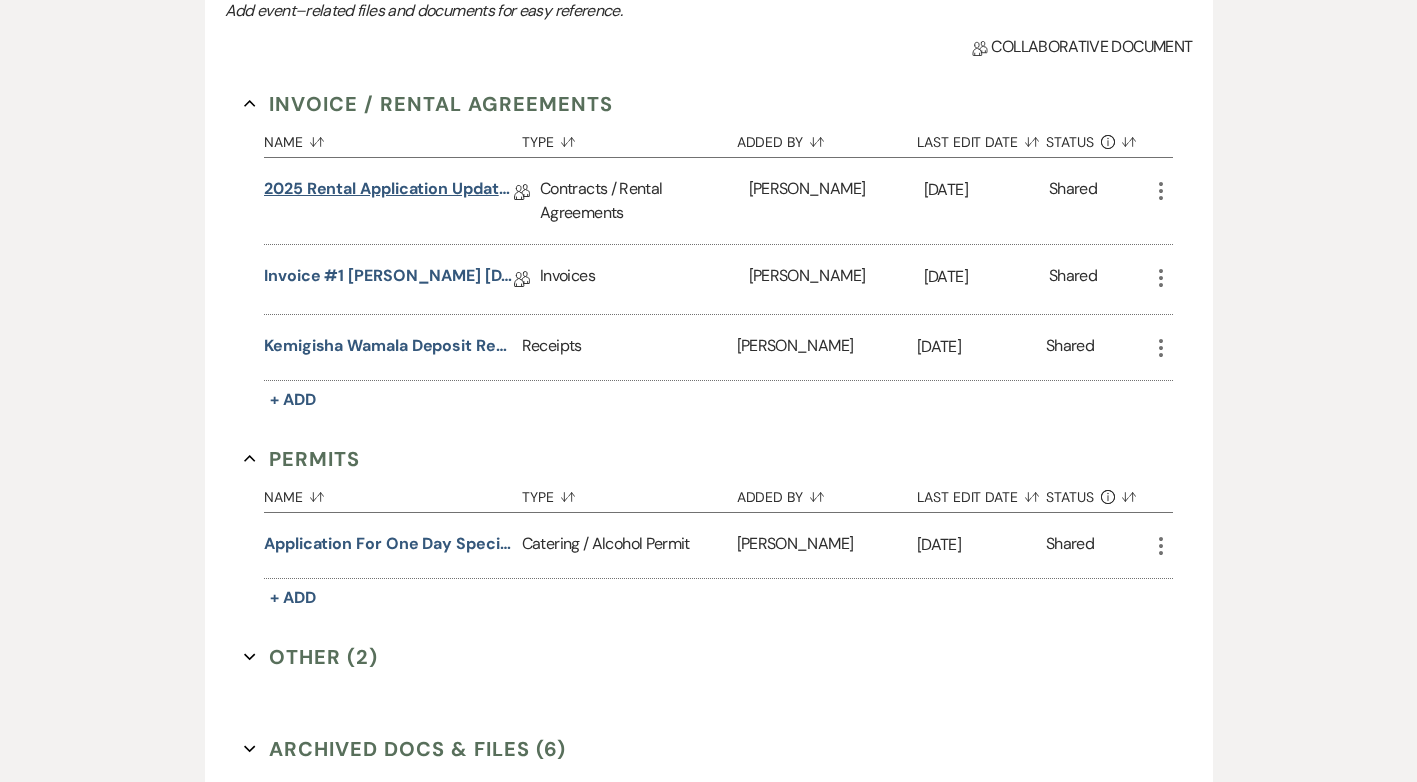 click on "2025 Rental Application Updated [DATE]" at bounding box center [389, 192] 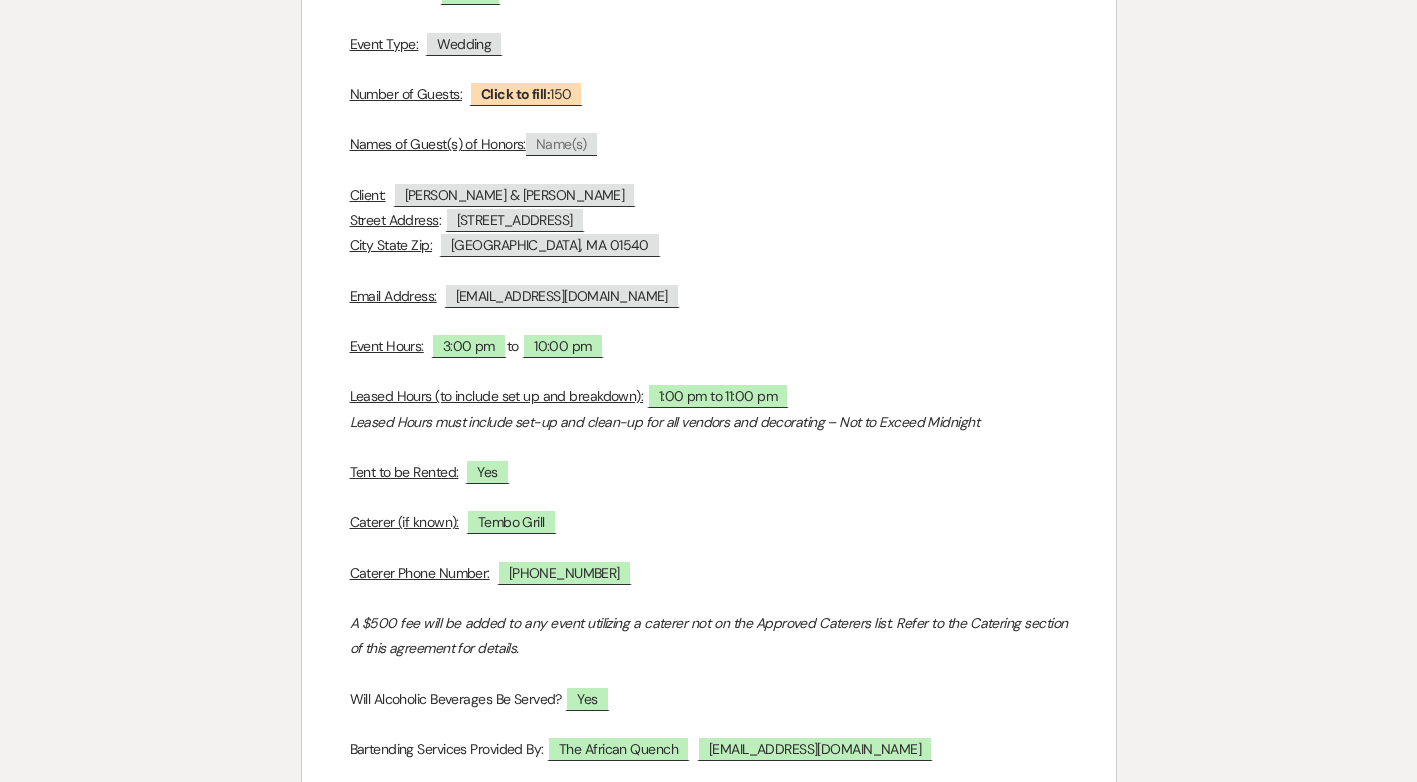 scroll, scrollTop: 0, scrollLeft: 0, axis: both 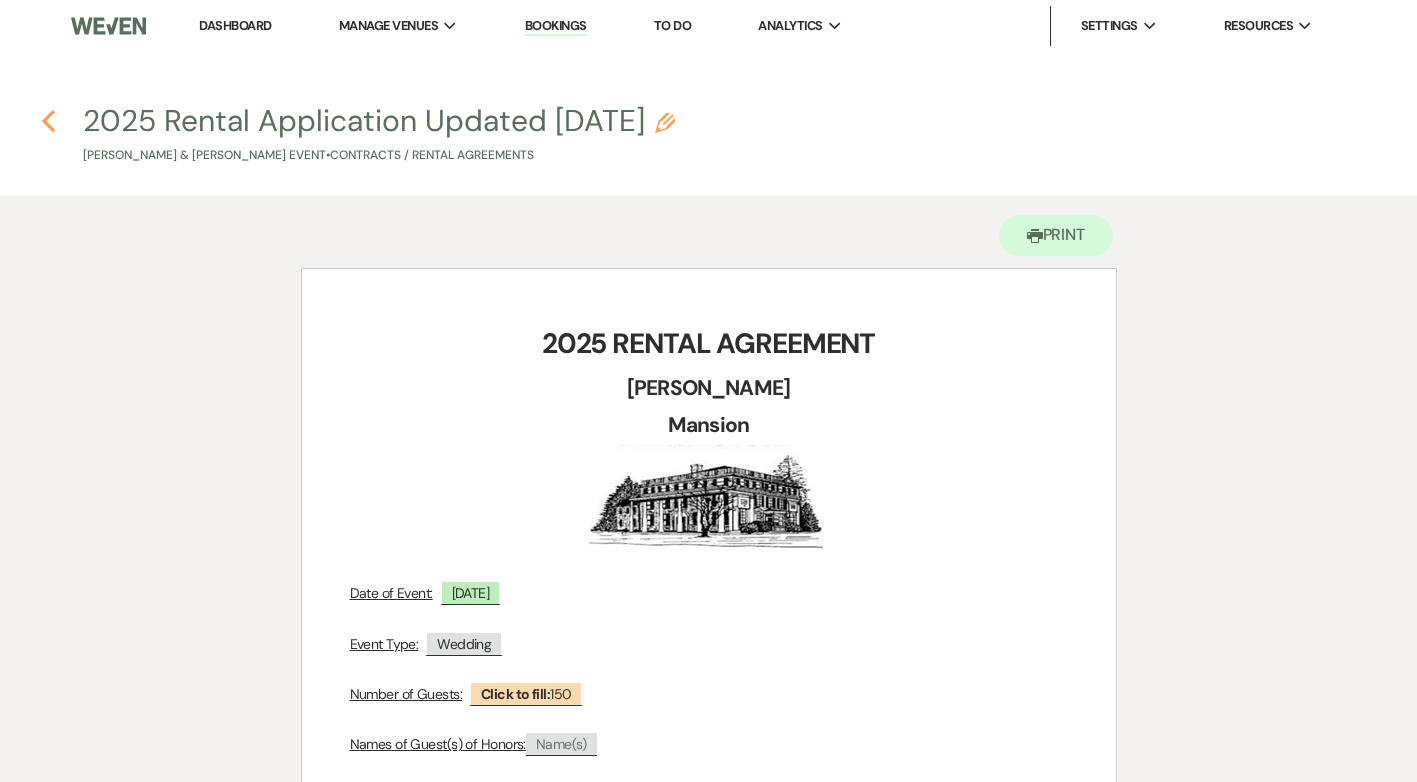 click on "Previous" 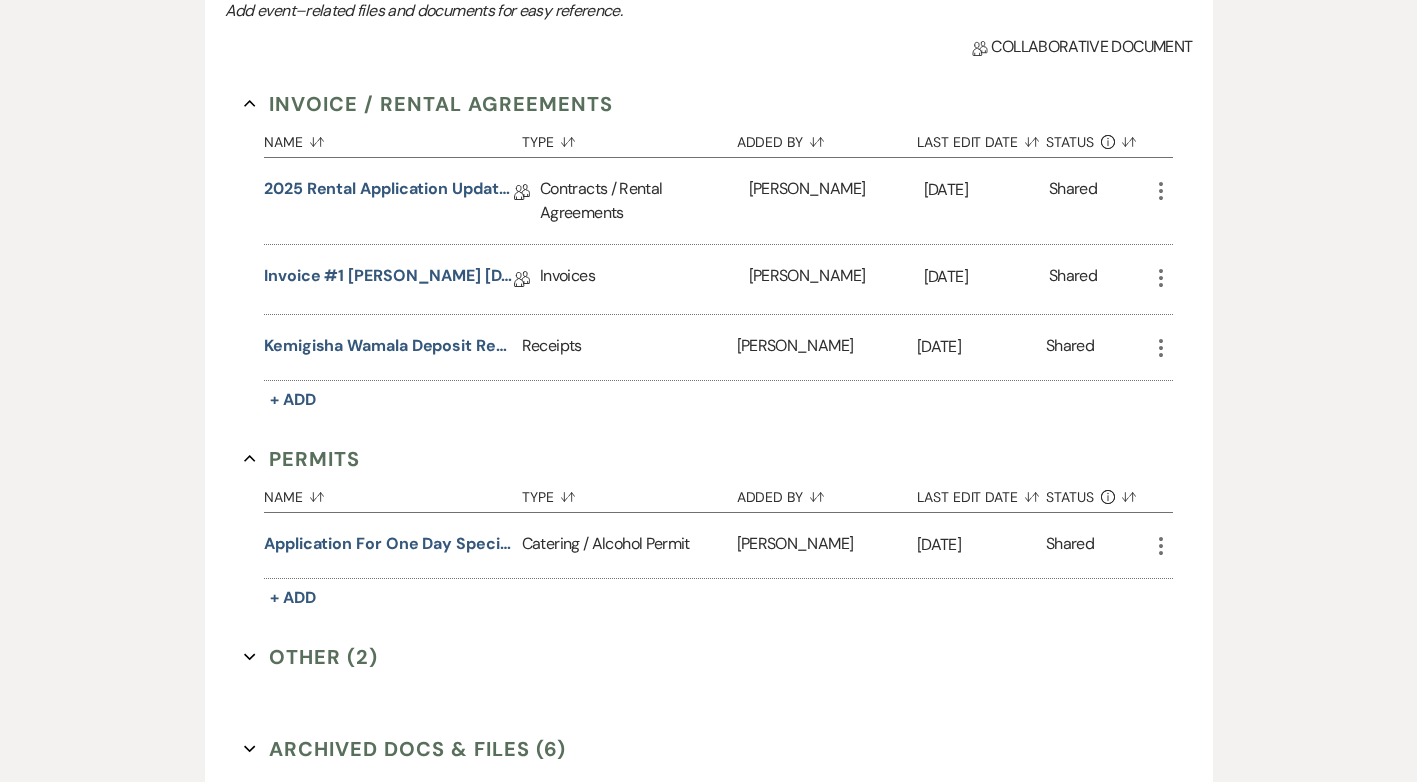 scroll, scrollTop: 0, scrollLeft: 0, axis: both 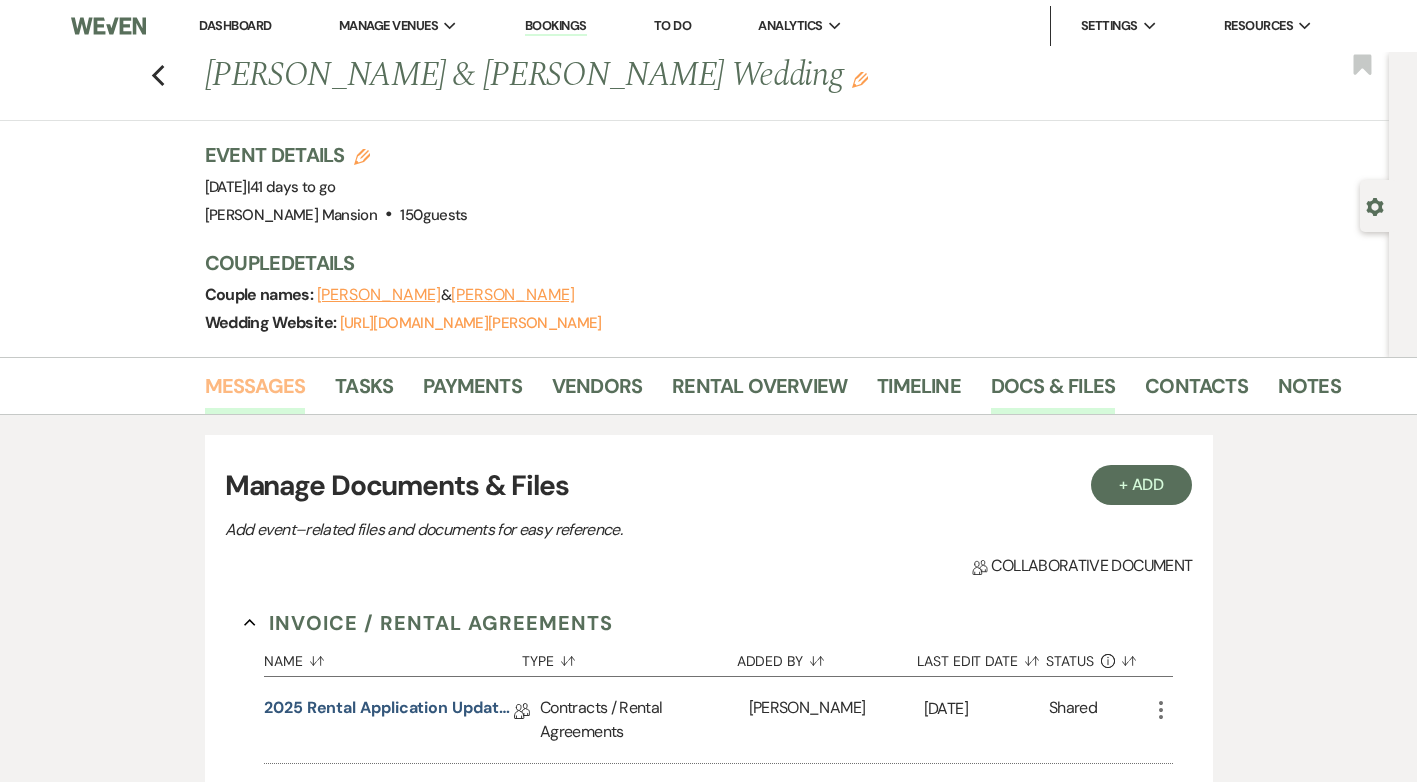 click on "Messages" at bounding box center (255, 392) 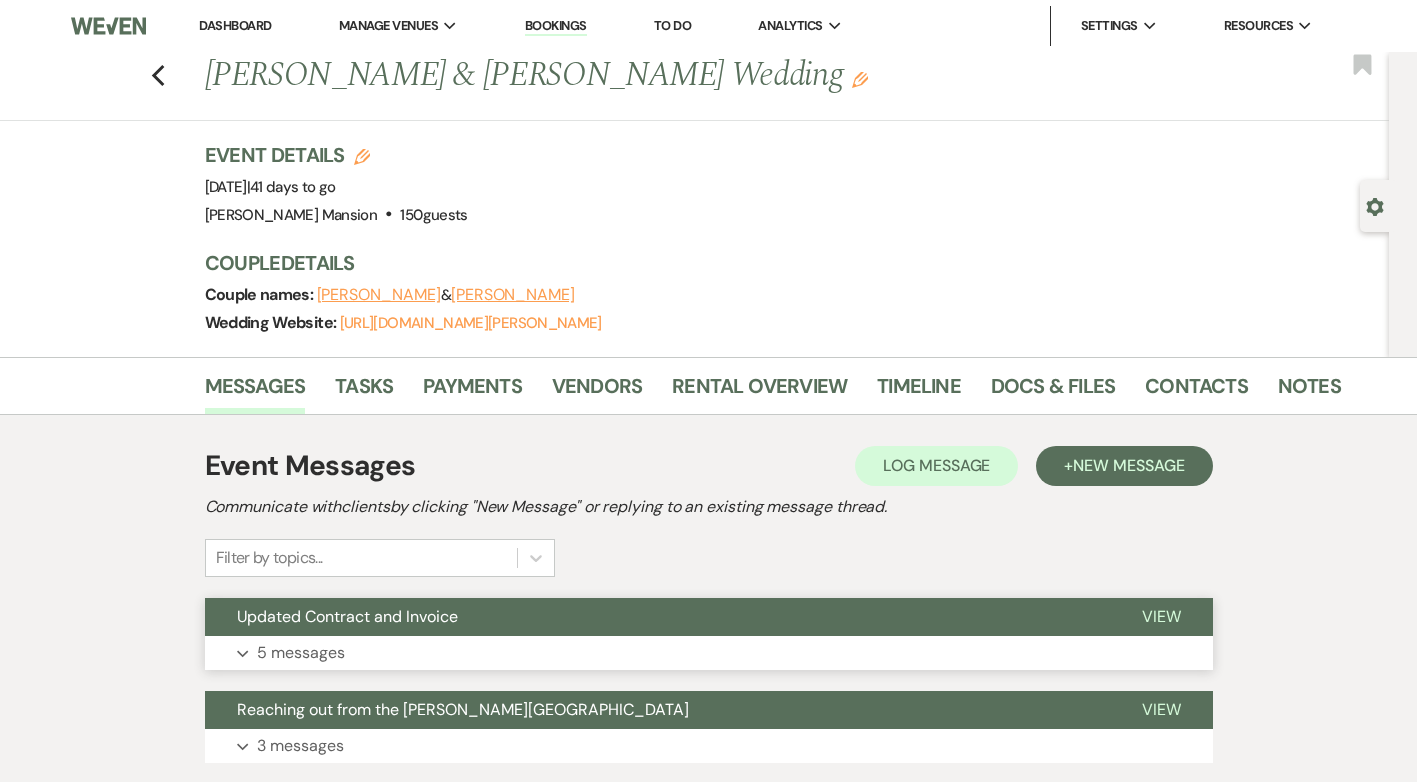 click on "5 messages" at bounding box center (301, 653) 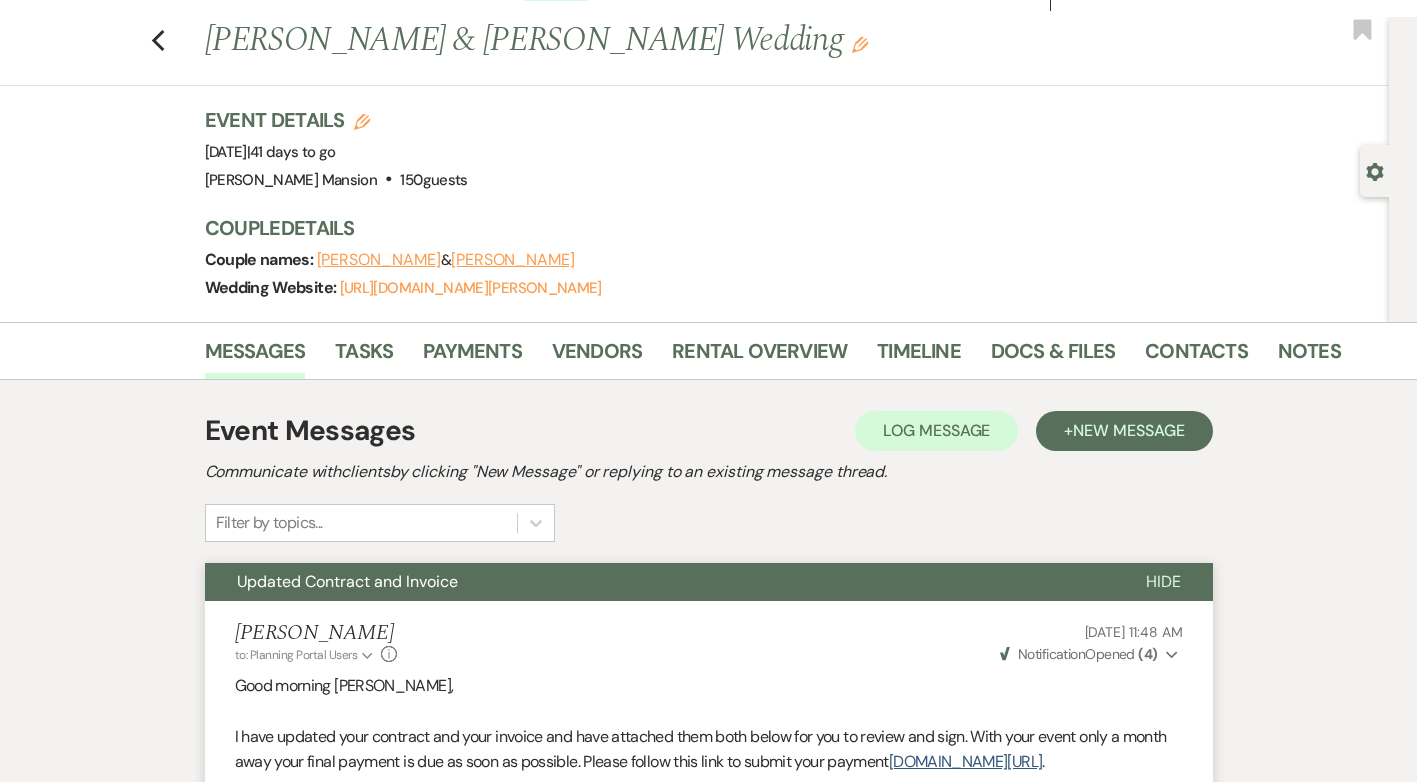 scroll, scrollTop: 0, scrollLeft: 0, axis: both 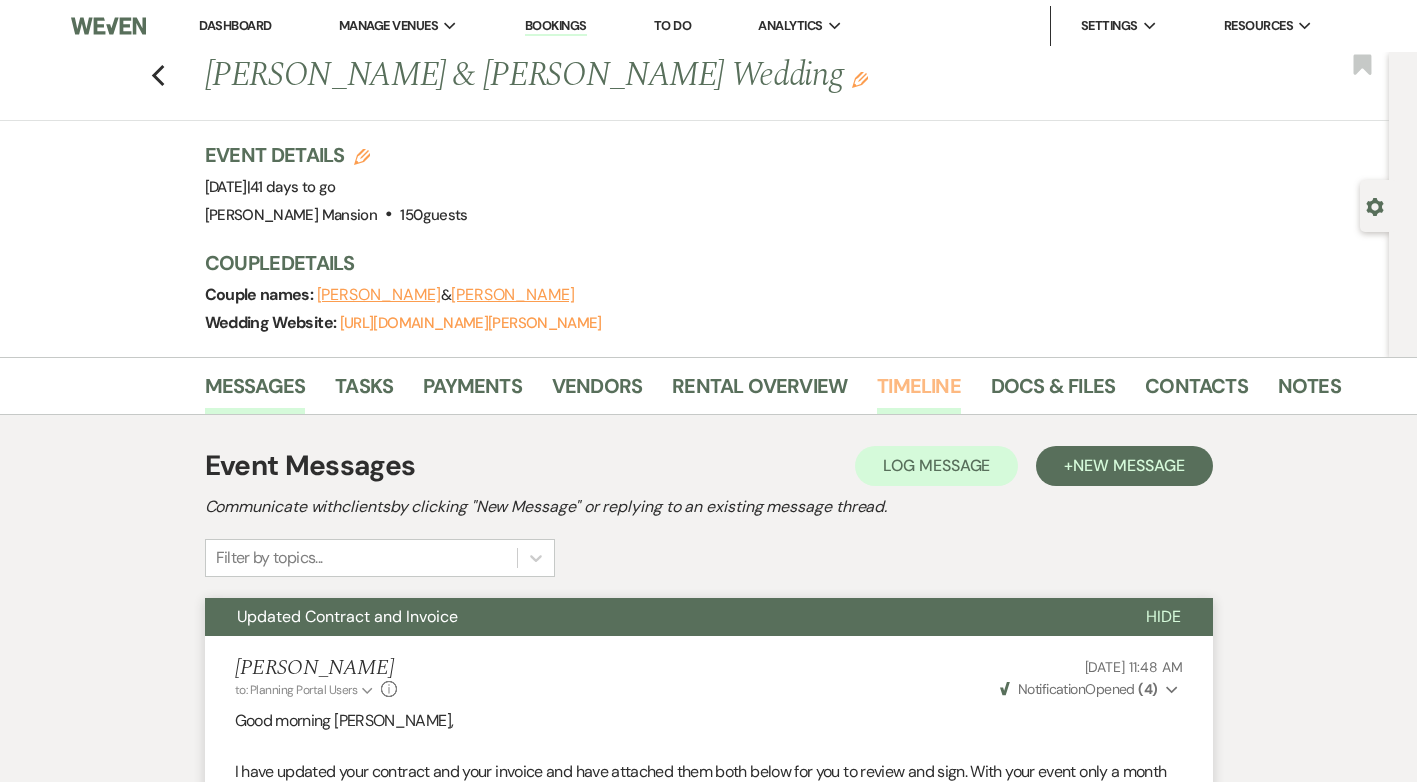 click on "Timeline" at bounding box center [919, 392] 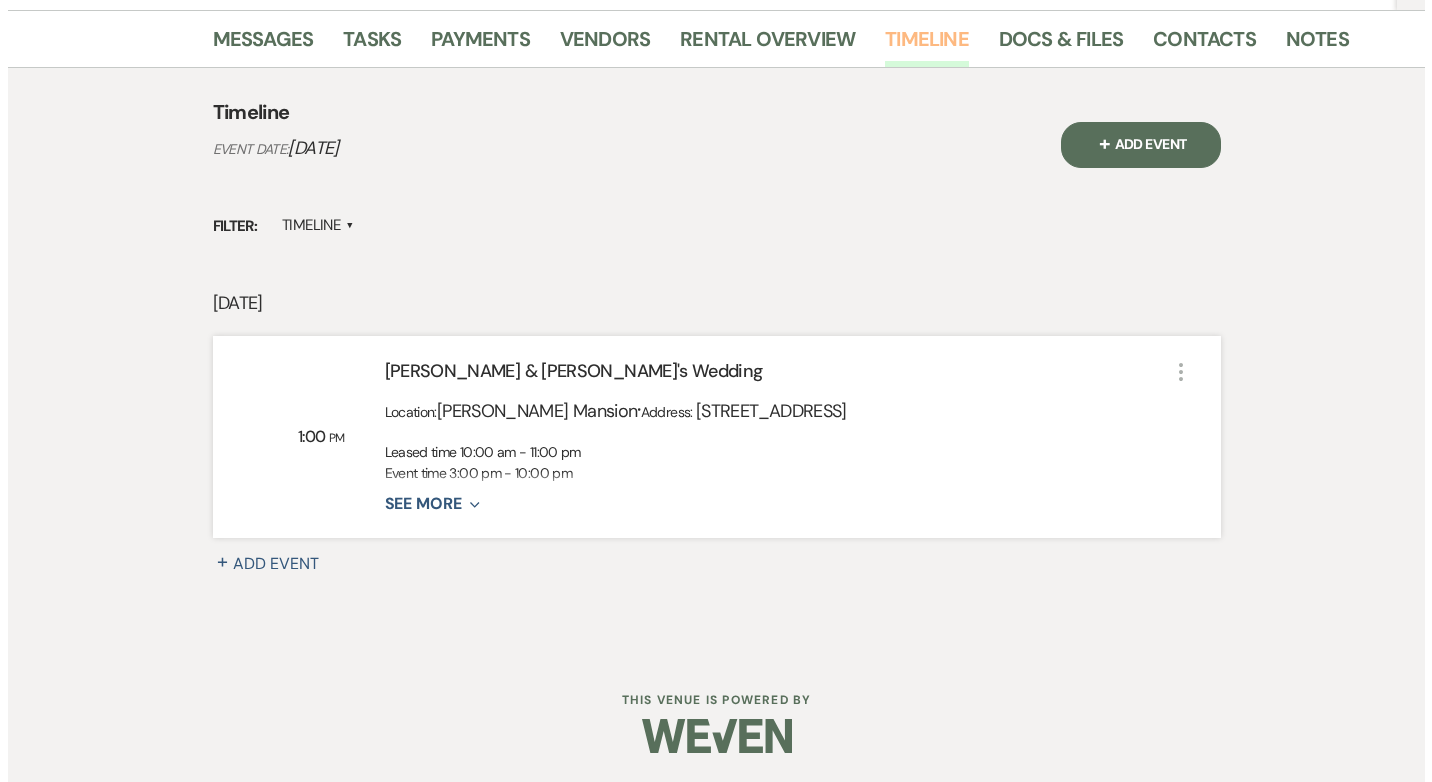 scroll, scrollTop: 348, scrollLeft: 0, axis: vertical 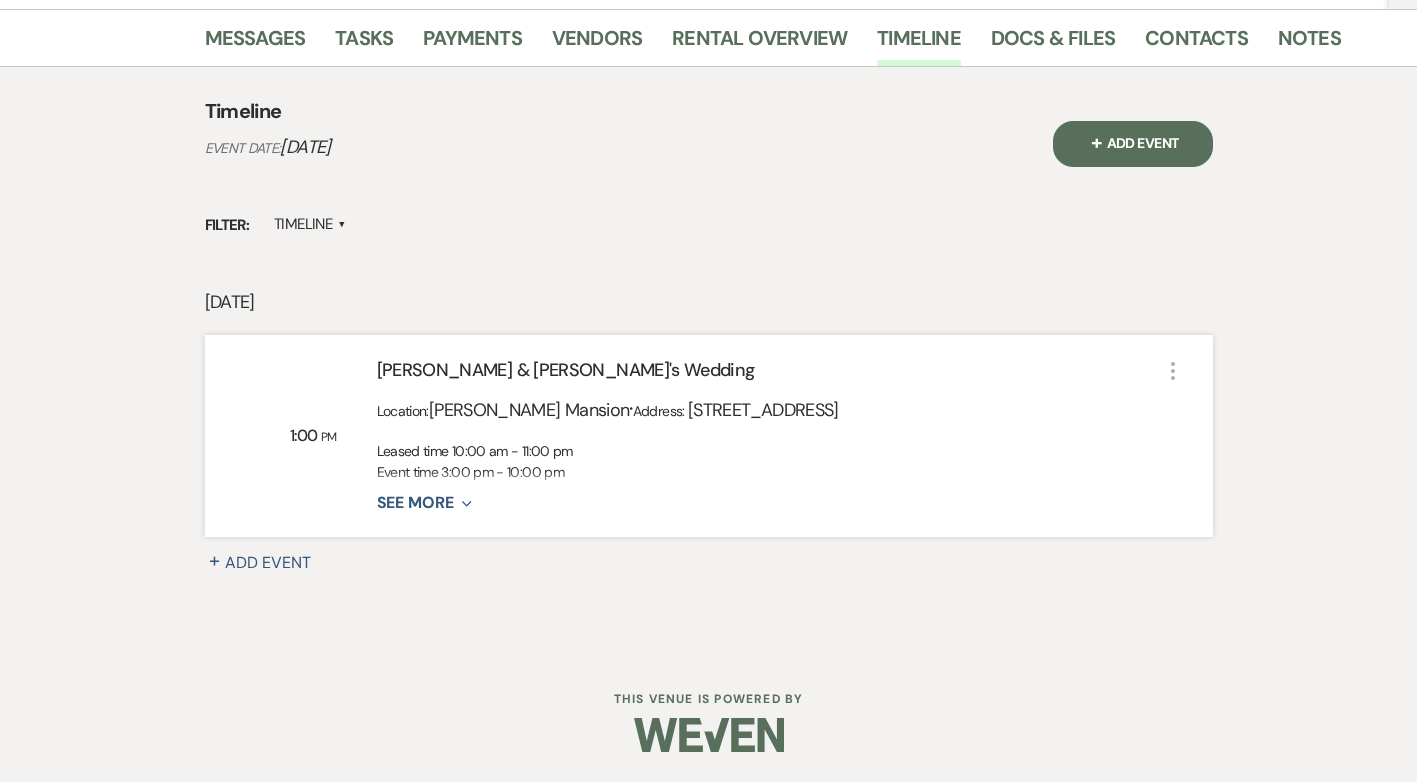 click on "More" 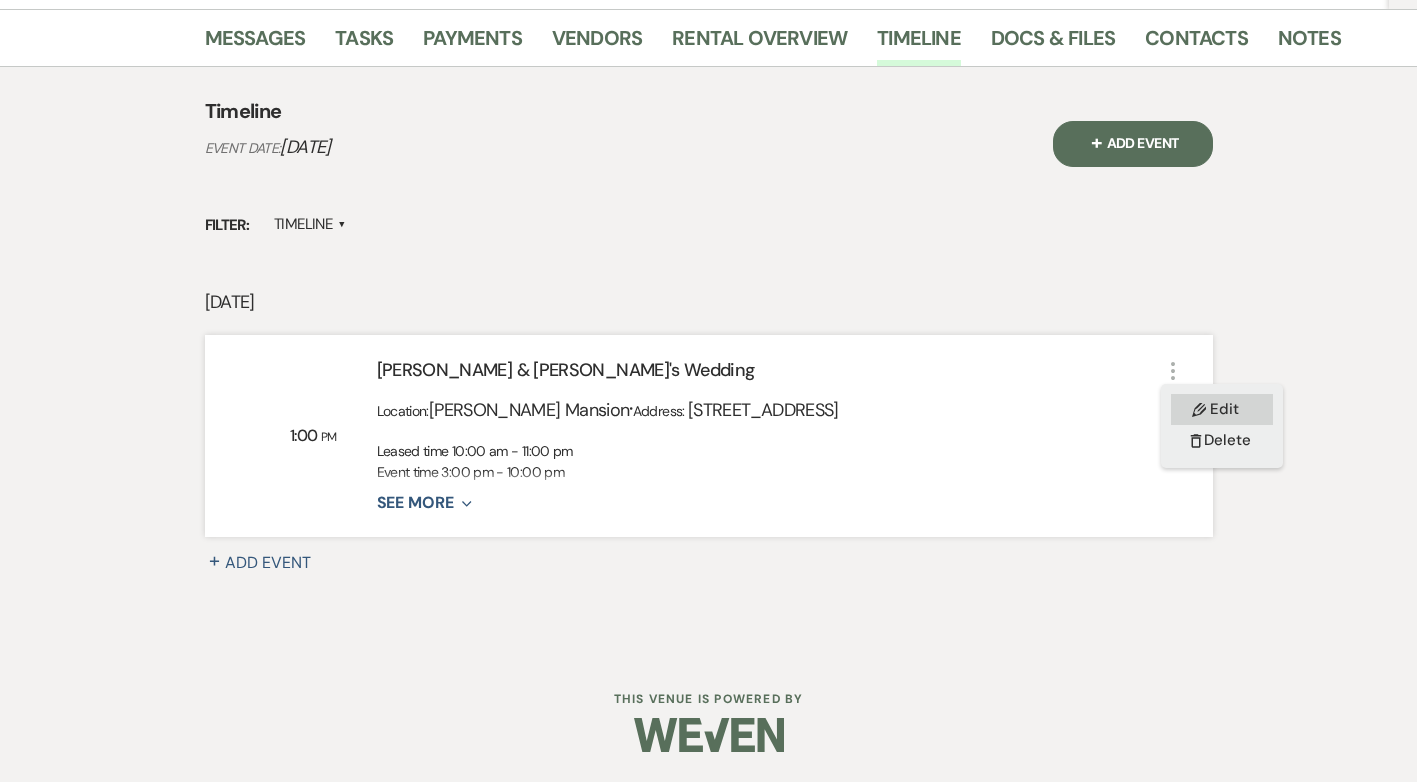 click on "Pencil  Edit" at bounding box center [1222, 409] 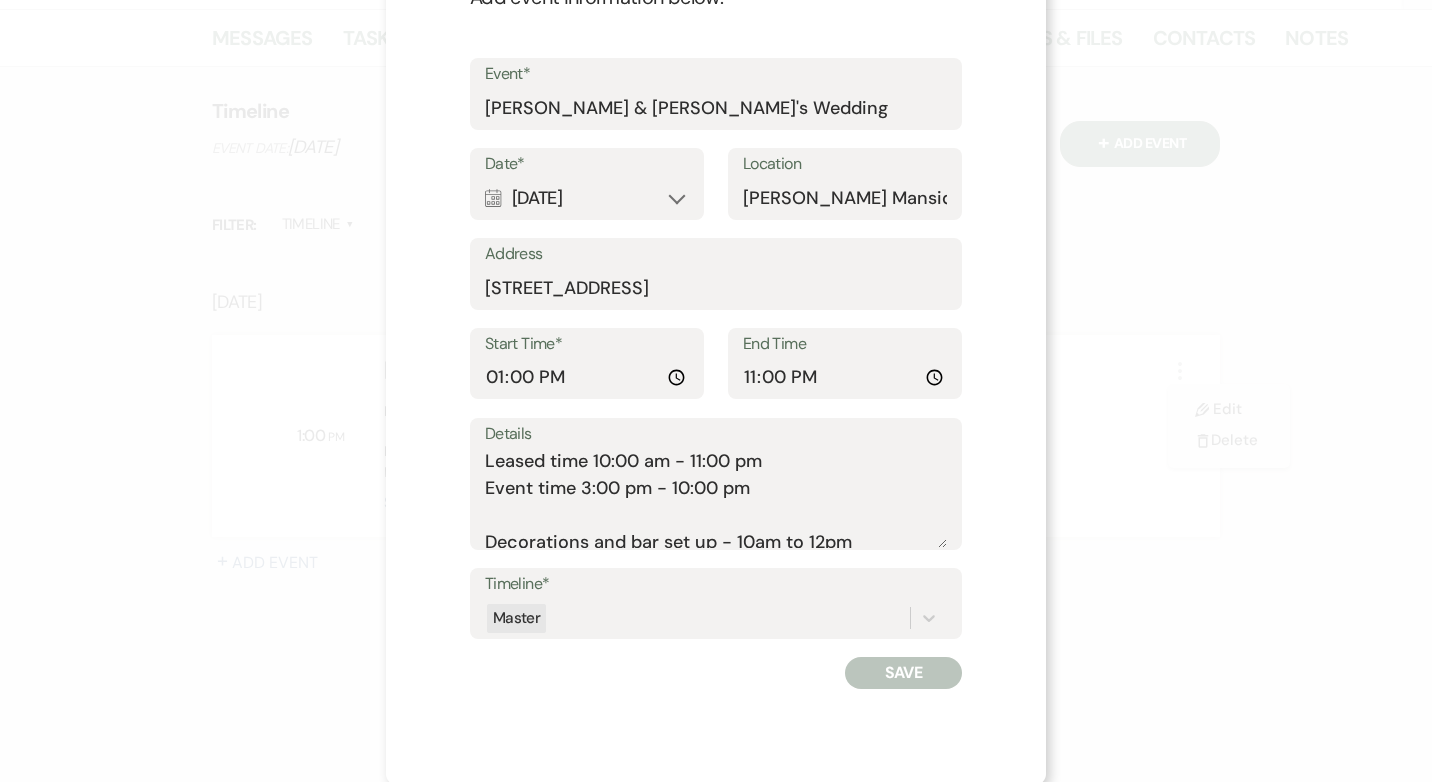 scroll, scrollTop: 145, scrollLeft: 0, axis: vertical 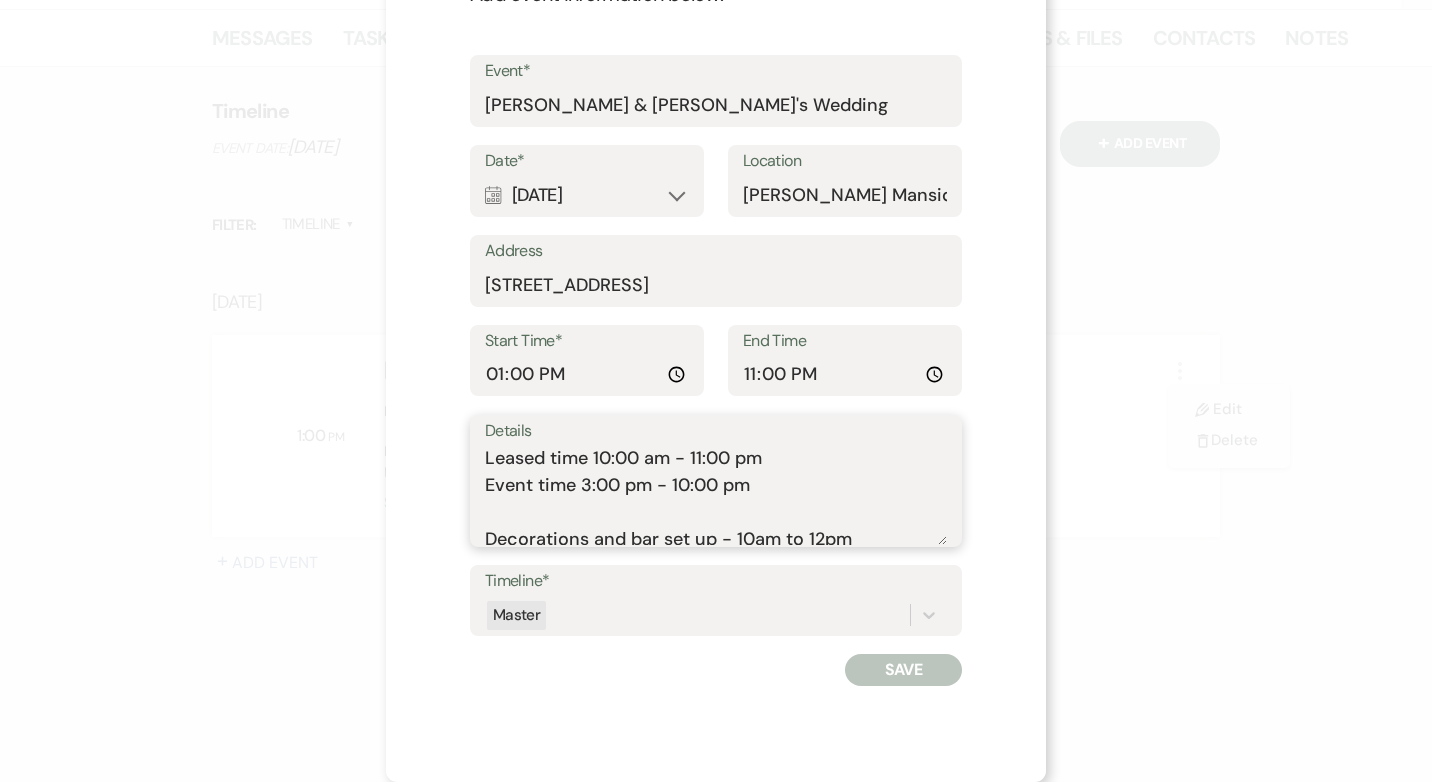 click on "Leased time 10:00 am - 11:00 pm
Event time 3:00 pm - 10:00 pm
Decorations and bar set up - 10am to 12pm
3:00pm - cocktail hour and arrival of guests
4:00pm - Bride and Groom Grand Entrance
4:20pm - Welcome Speech / opening prayer
5:00pm - Dinner
6:00pm speeches (Parents, Best Man $Maid of Honor Speeches, family )
7:00pm - cake cutting
7:30 pm- First Dance
Fathen/Daughter and Mother/Son Dances
8:30 pm Change of outfits
9:00 pm Final Dance Dance Floor Open
10:00pm - departure
10-11pm - cleanup" at bounding box center (716, 495) 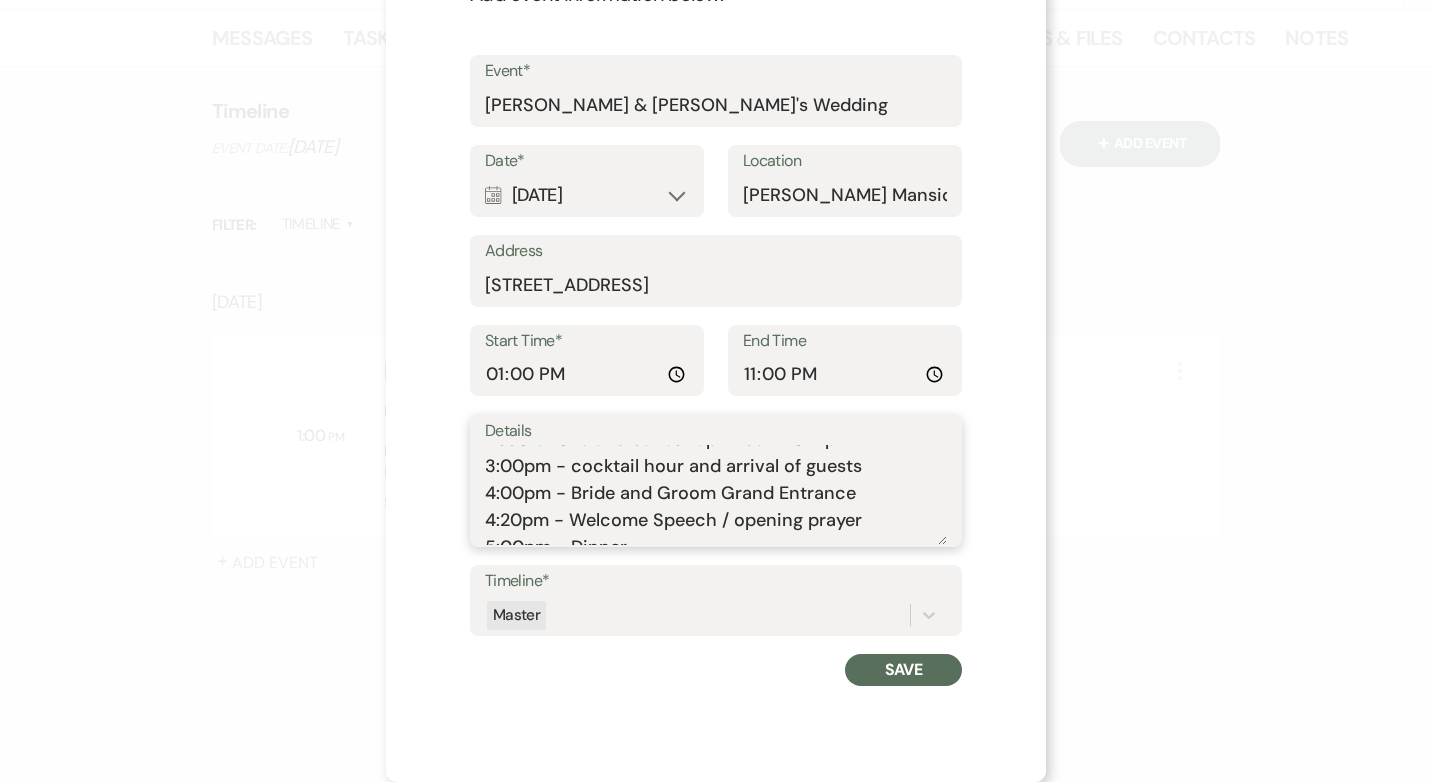 scroll, scrollTop: 0, scrollLeft: 0, axis: both 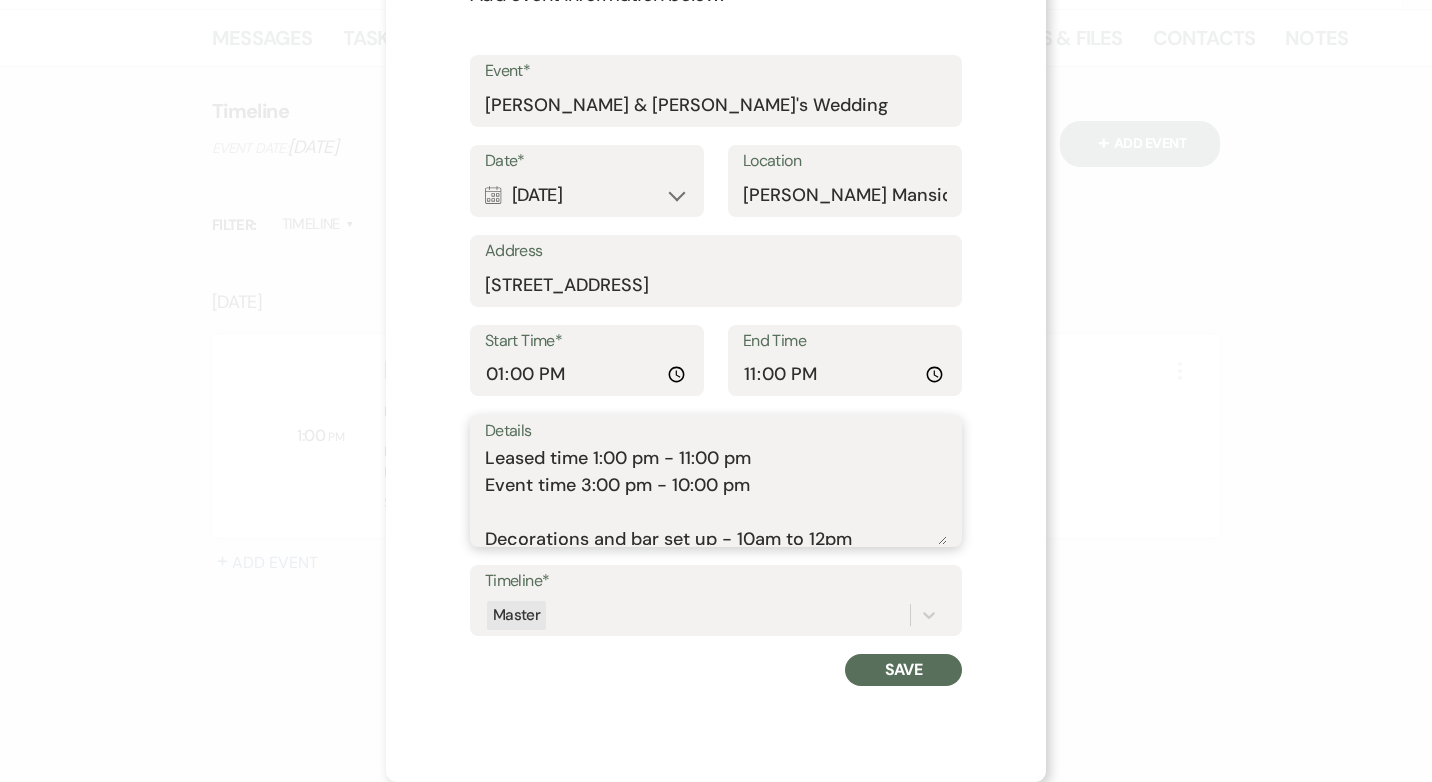click on "Leased time 1:00 pm - 11:00 pm
Event time 3:00 pm - 10:00 pm
Decorations and bar set up - 10am to 12pm
3:00pm - cocktail hour and arrival of guests
4:00pm - Bride and Groom Grand Entrance
4:20pm - Welcome Speech / opening prayer
5:00pm - Dinner
6:00pm speeches (Parents, Best Man $Maid of Honor Speeches, family )
7:00pm - cake cutting
7:30 pm- First Dance
Fathen/Daughter and Mother/Son Dances
8:30 pm Change of outfits
9:00 pm Final Dance Dance Floor Open
10:00pm - departure
10-11pm - cleanup" at bounding box center (716, 495) 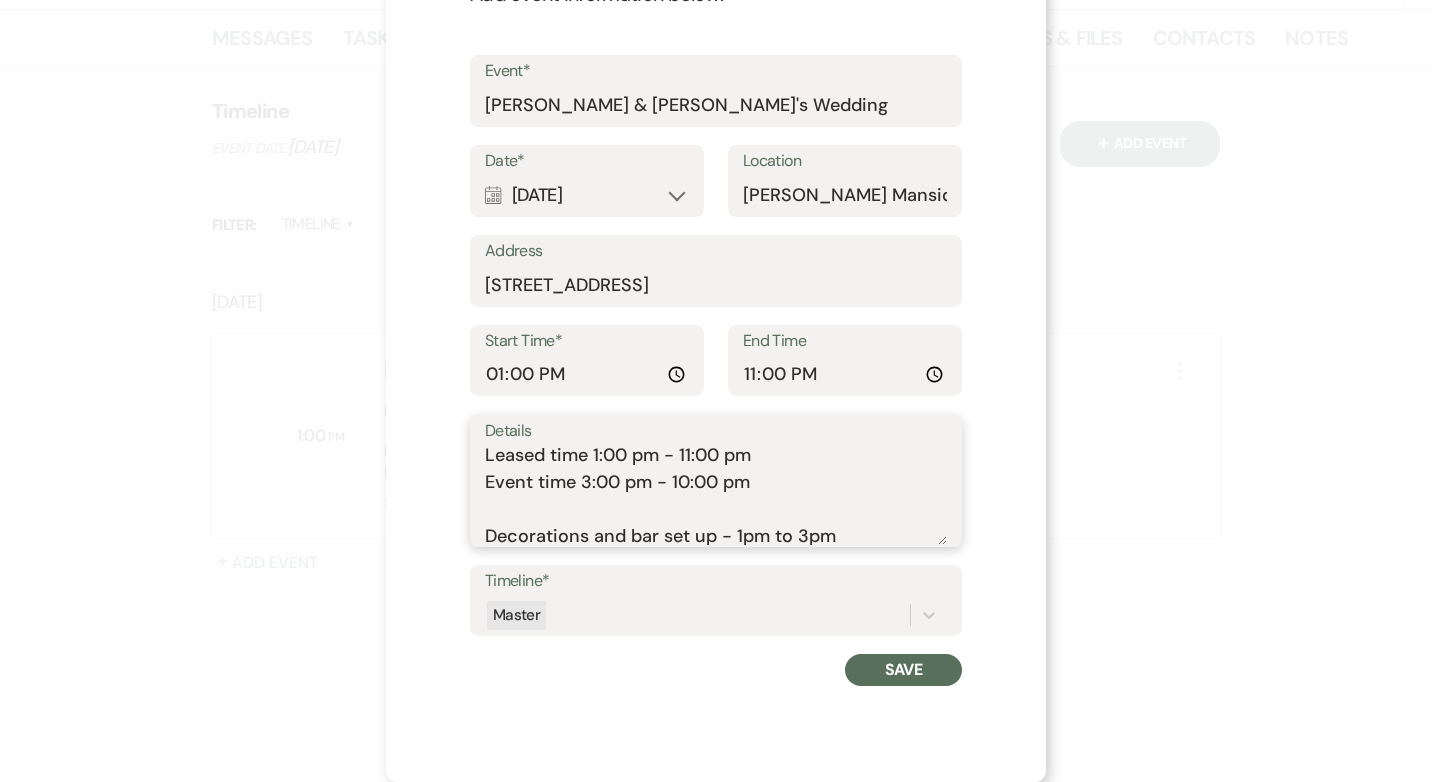 scroll, scrollTop: 0, scrollLeft: 0, axis: both 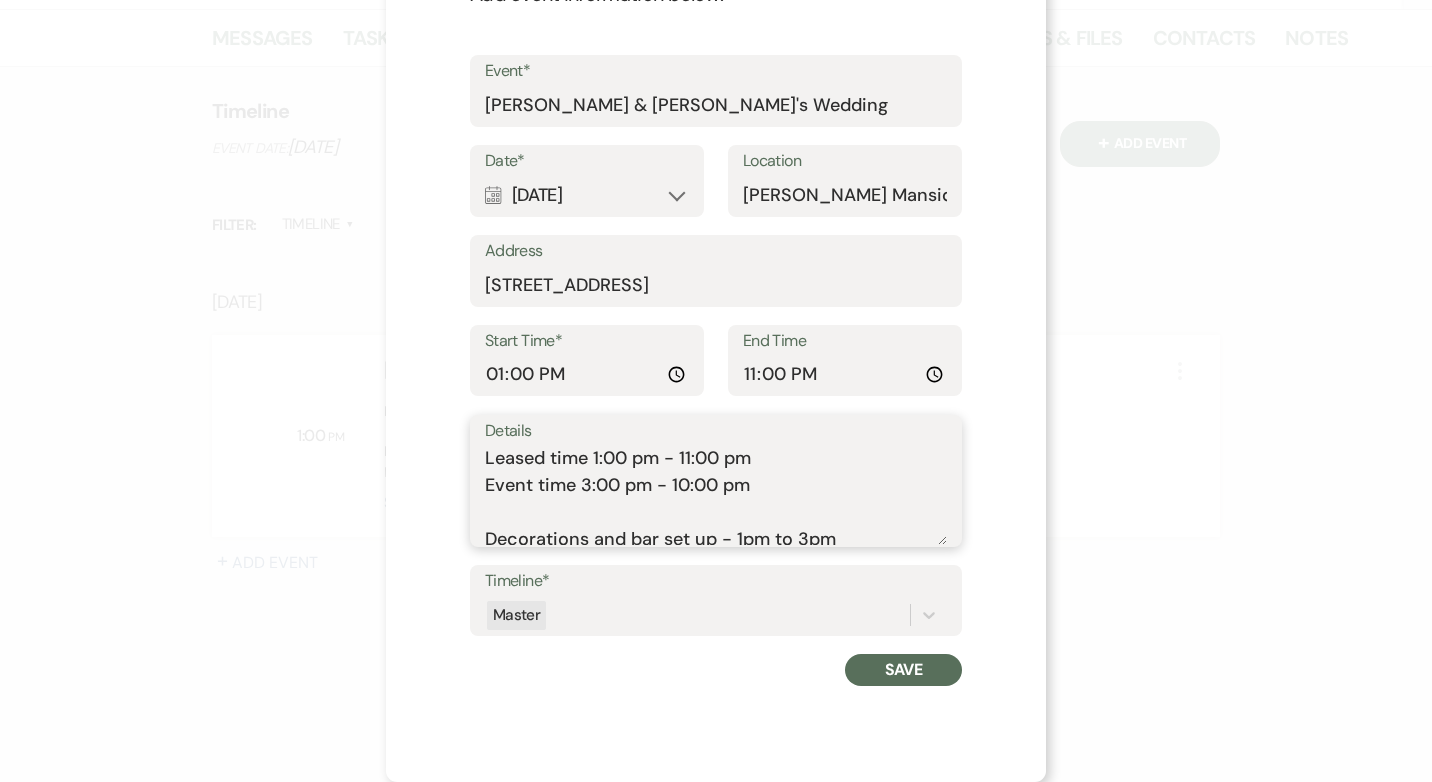 type on "Leased time 1:00 pm - 11:00 pm
Event time 3:00 pm - 10:00 pm
Decorations and bar set up - 1pm to 3pm
3:00pm - cocktail hour and arrival of guests
4:00pm - Bride and Groom Grand Entrance
4:20pm - Welcome Speech / opening prayer
5:00pm - Dinner
6:00pm speeches (Parents, Best Man $Maid of Honor Speeches, family )
7:00pm - cake cutting
7:30 pm- First Dance
Fathen/Daughter and Mother/Son Dances
8:30 pm Change of outfits
9:00 pm Final Dance Dance Floor Open
10:00pm - departure
10-11pm - cleanup" 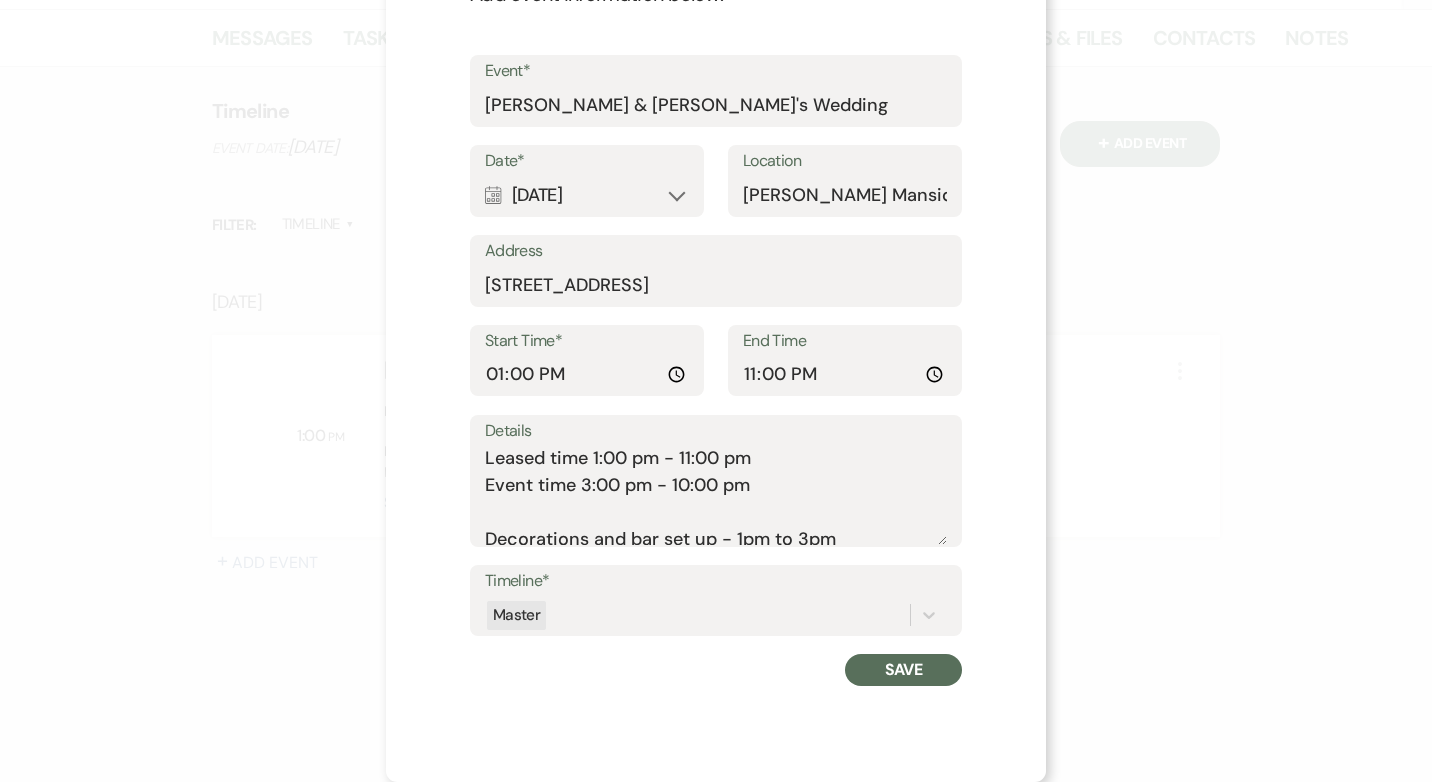 click on "Save" at bounding box center (903, 670) 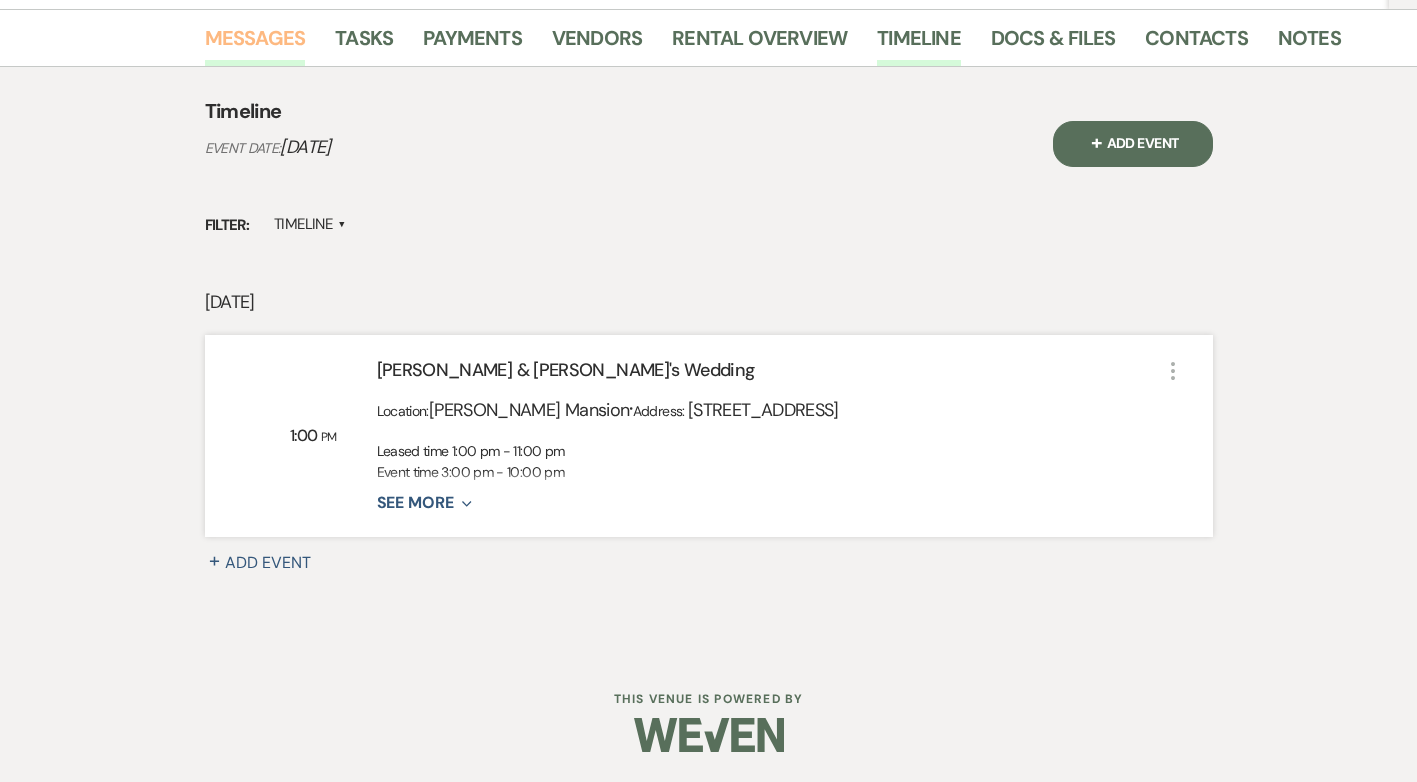 click on "Messages" at bounding box center [255, 44] 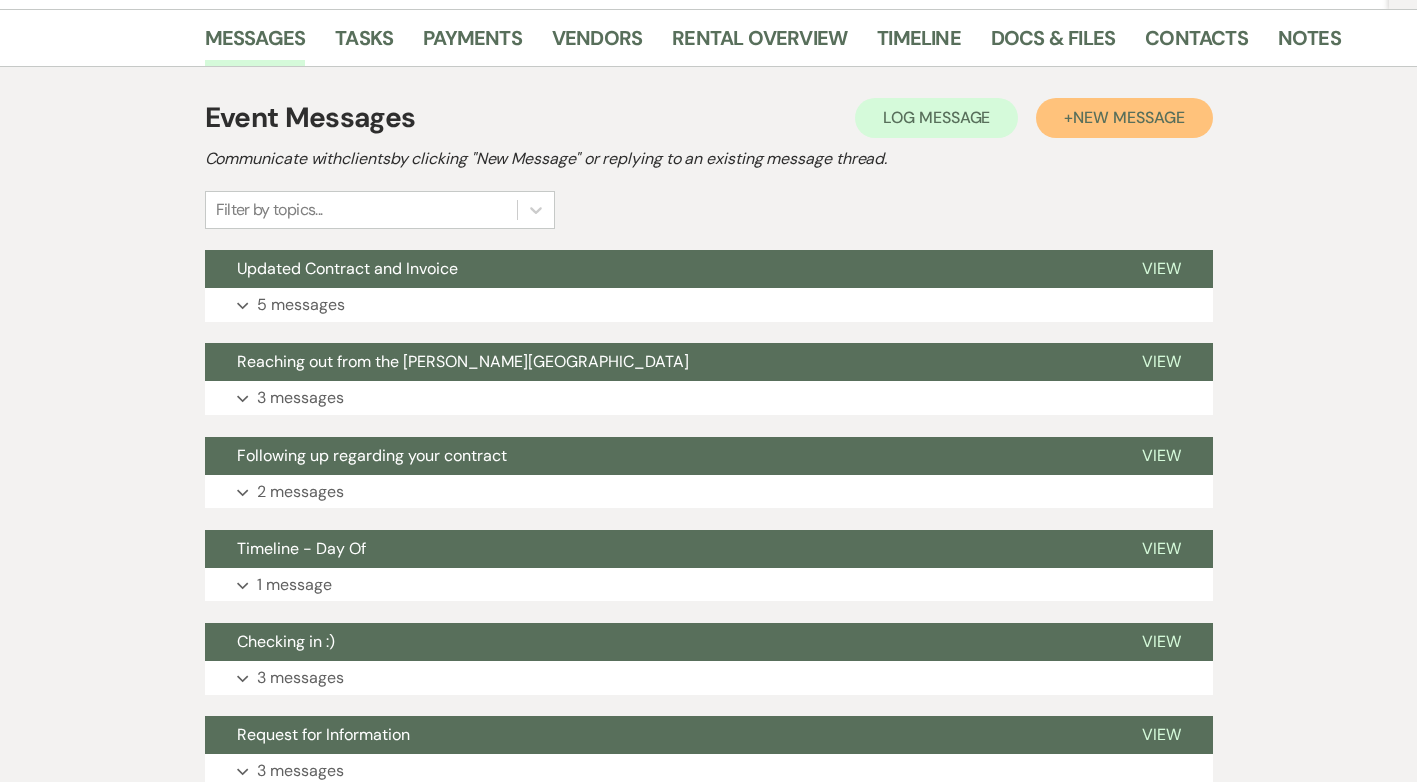 click on "New Message" at bounding box center [1128, 117] 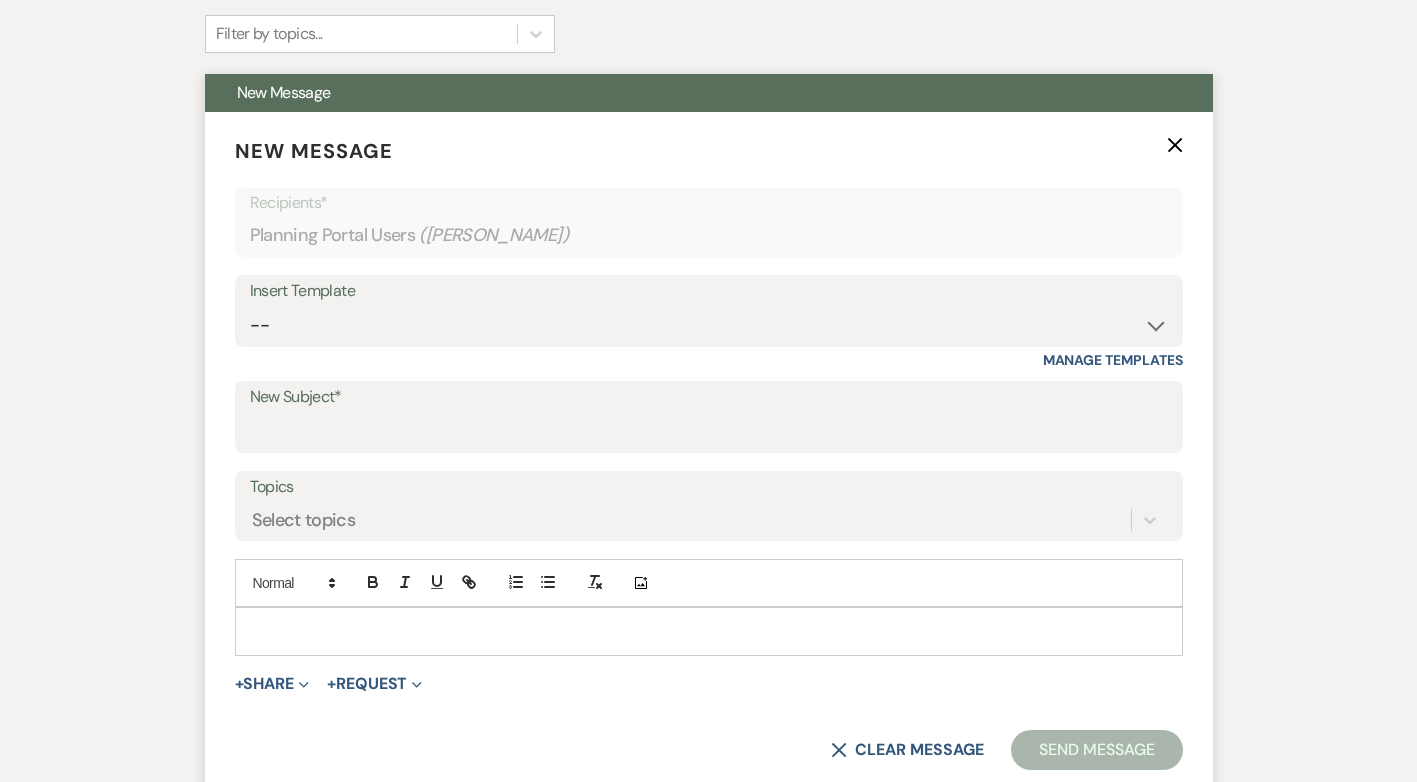 scroll, scrollTop: 548, scrollLeft: 0, axis: vertical 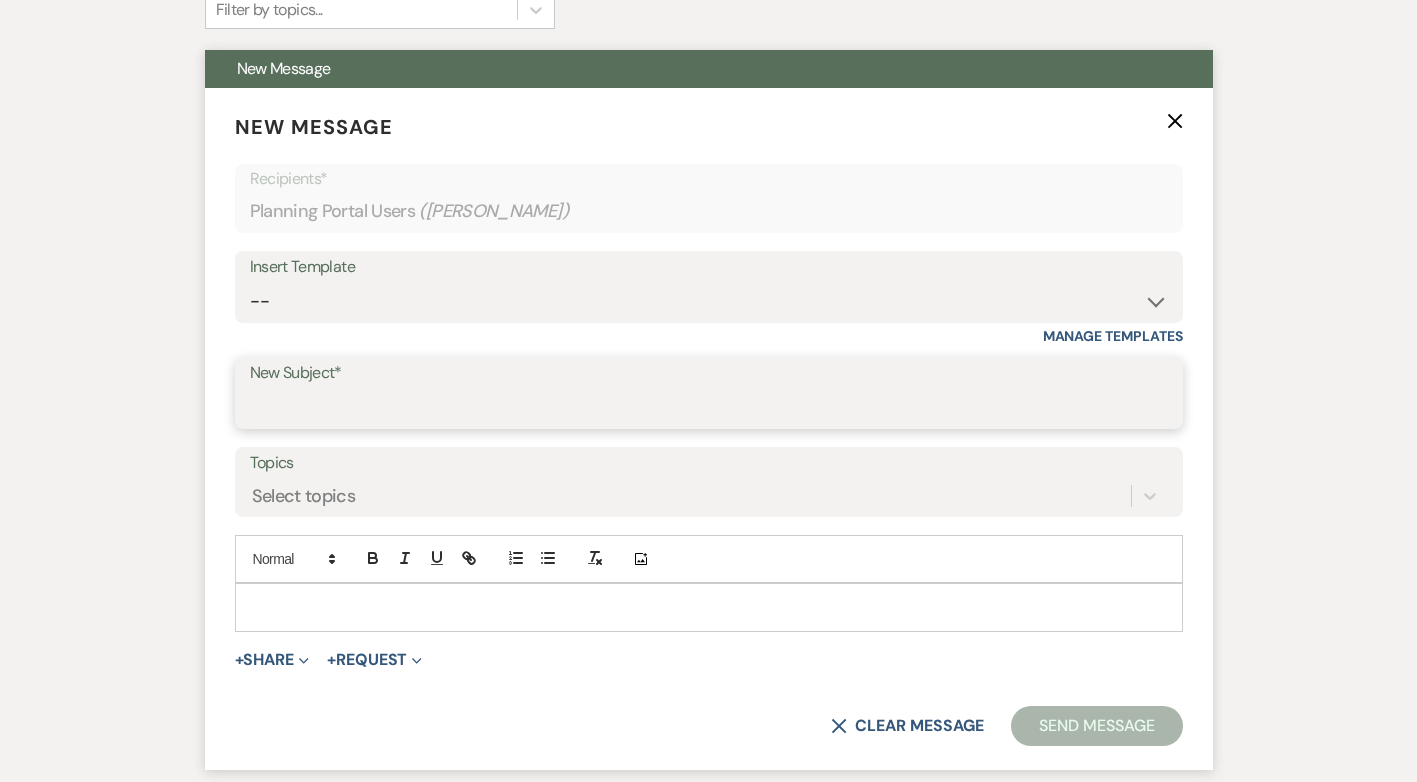 click on "New Subject*" at bounding box center [709, 407] 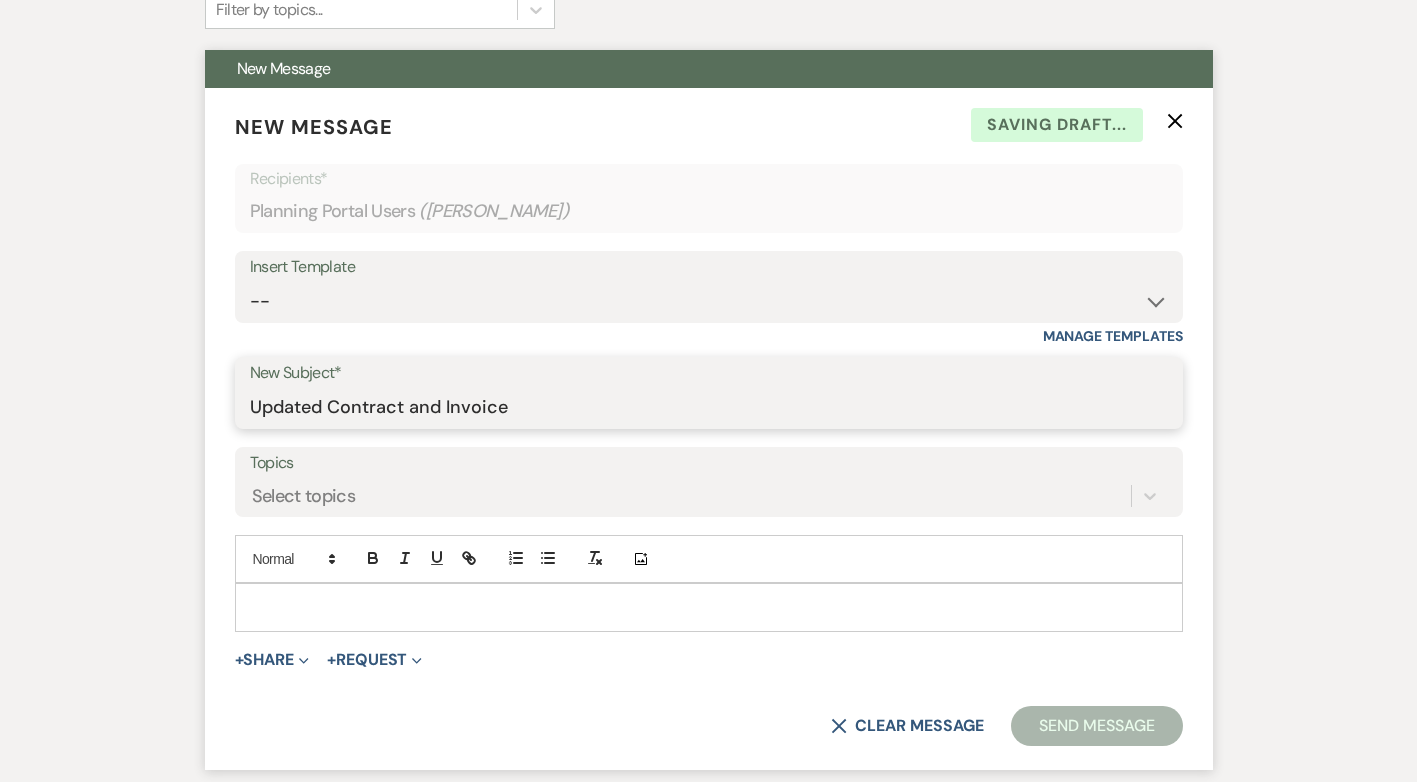click on "Updated Contract and Invoice" at bounding box center (709, 407) 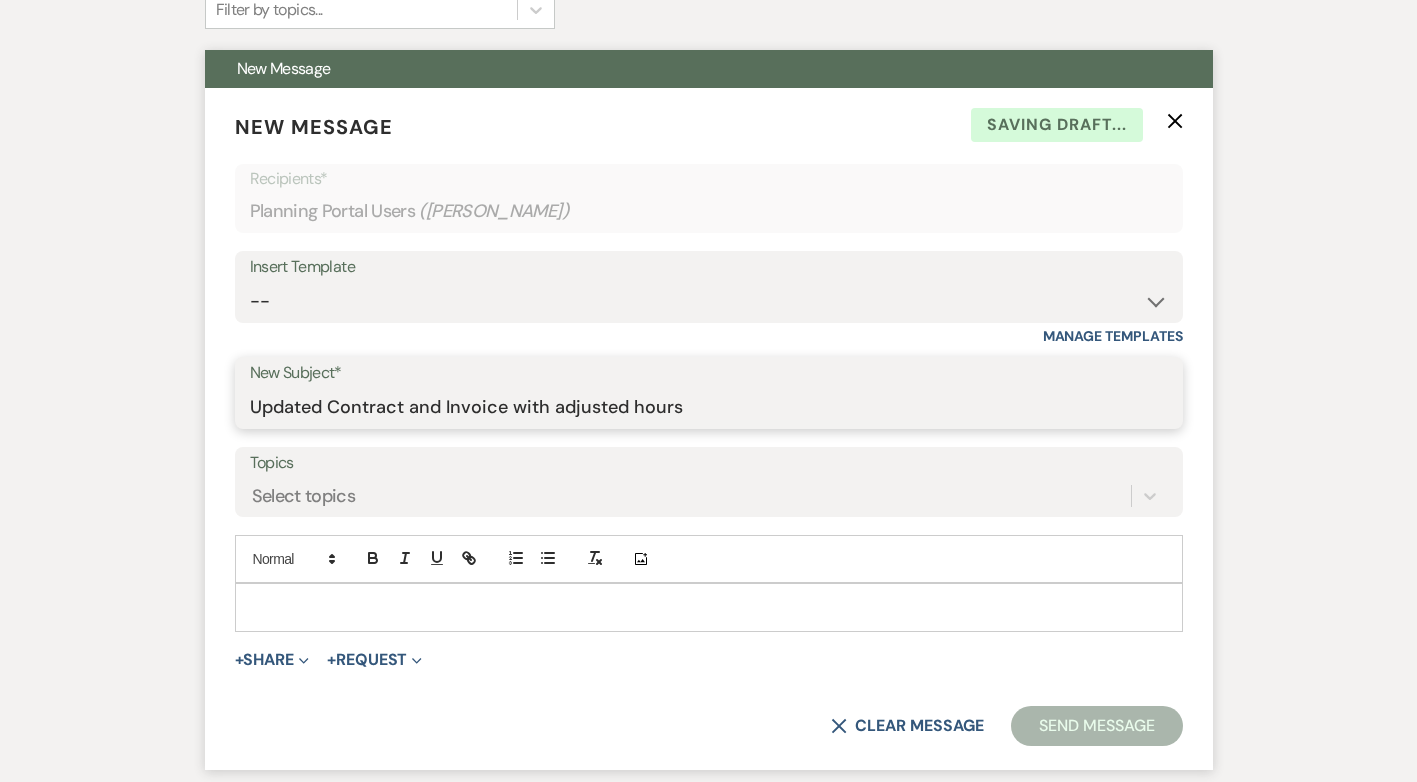 type on "Updated Contract and Invoice with adjusted hours" 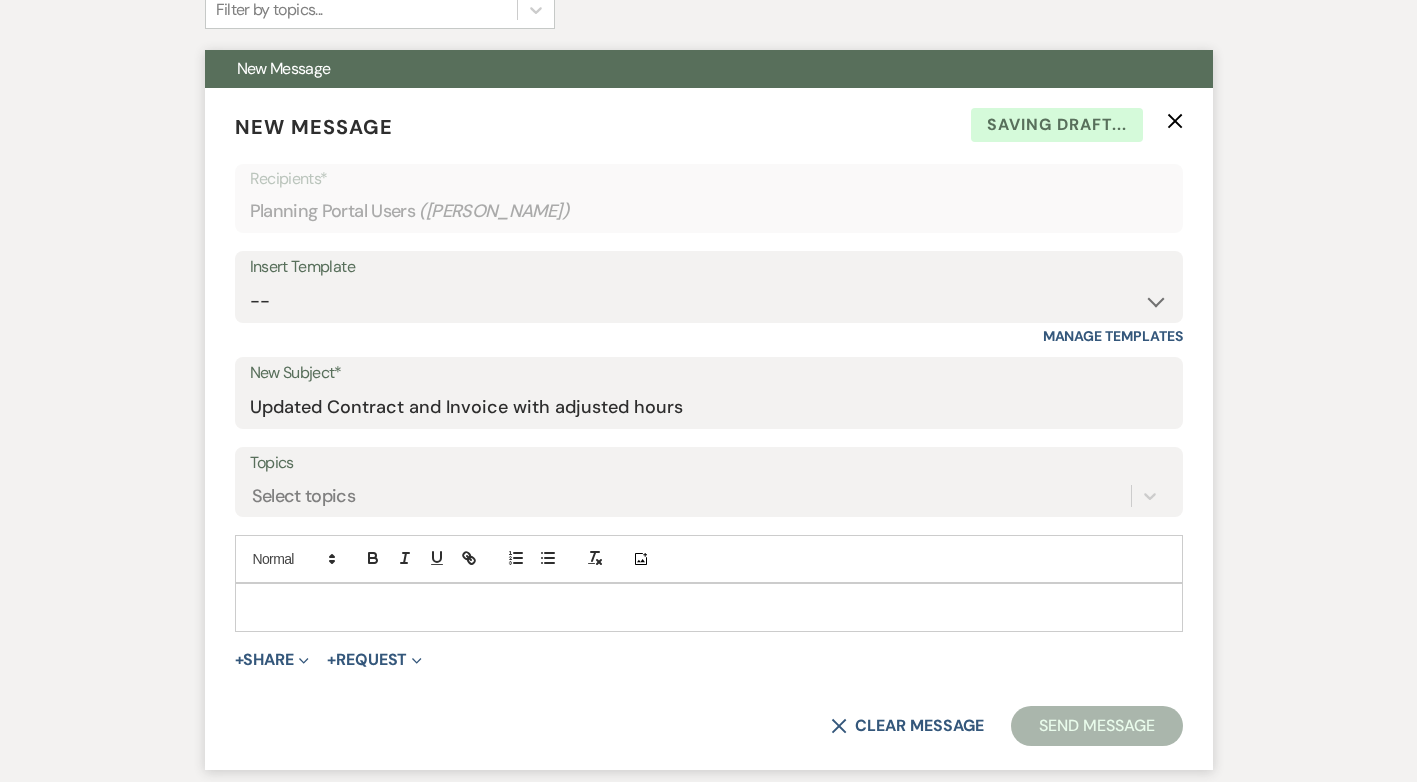 click at bounding box center (709, 607) 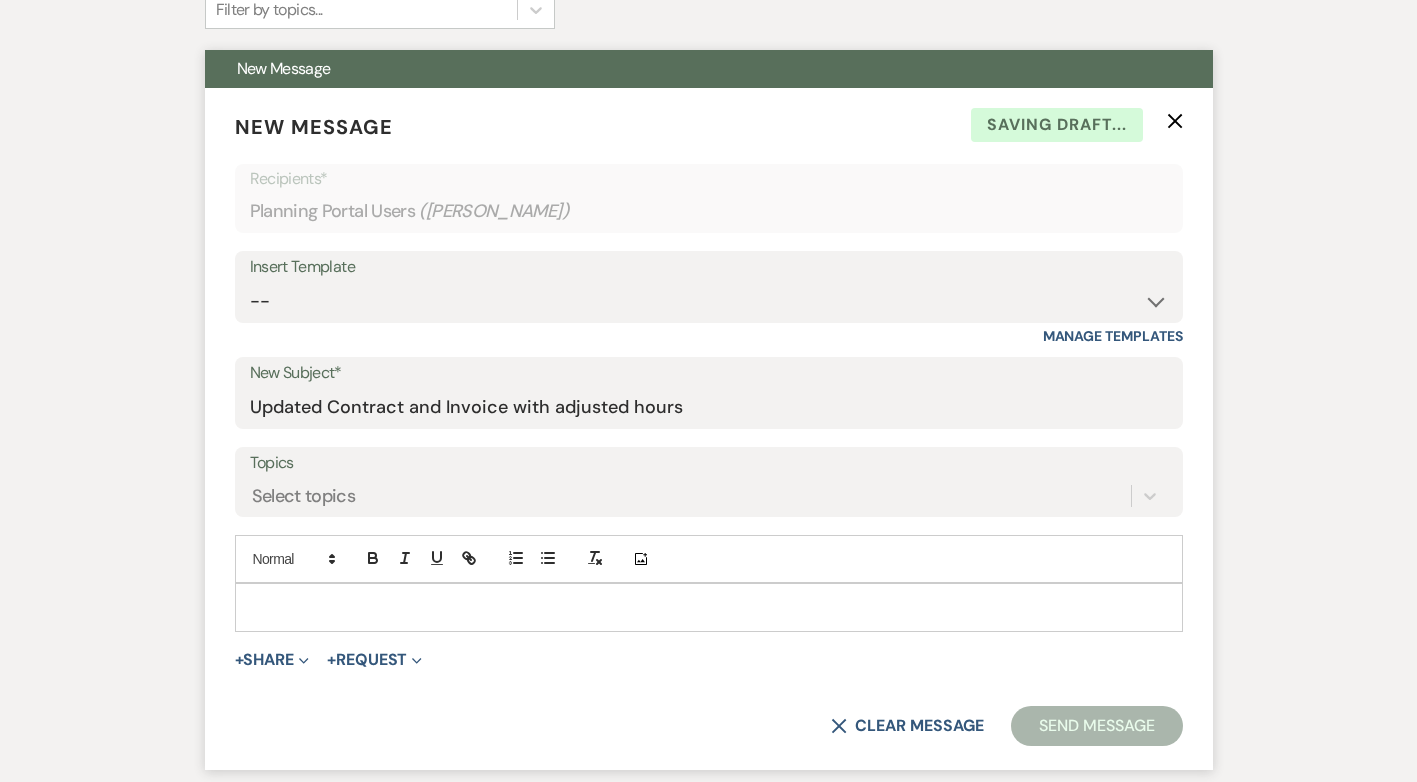 type 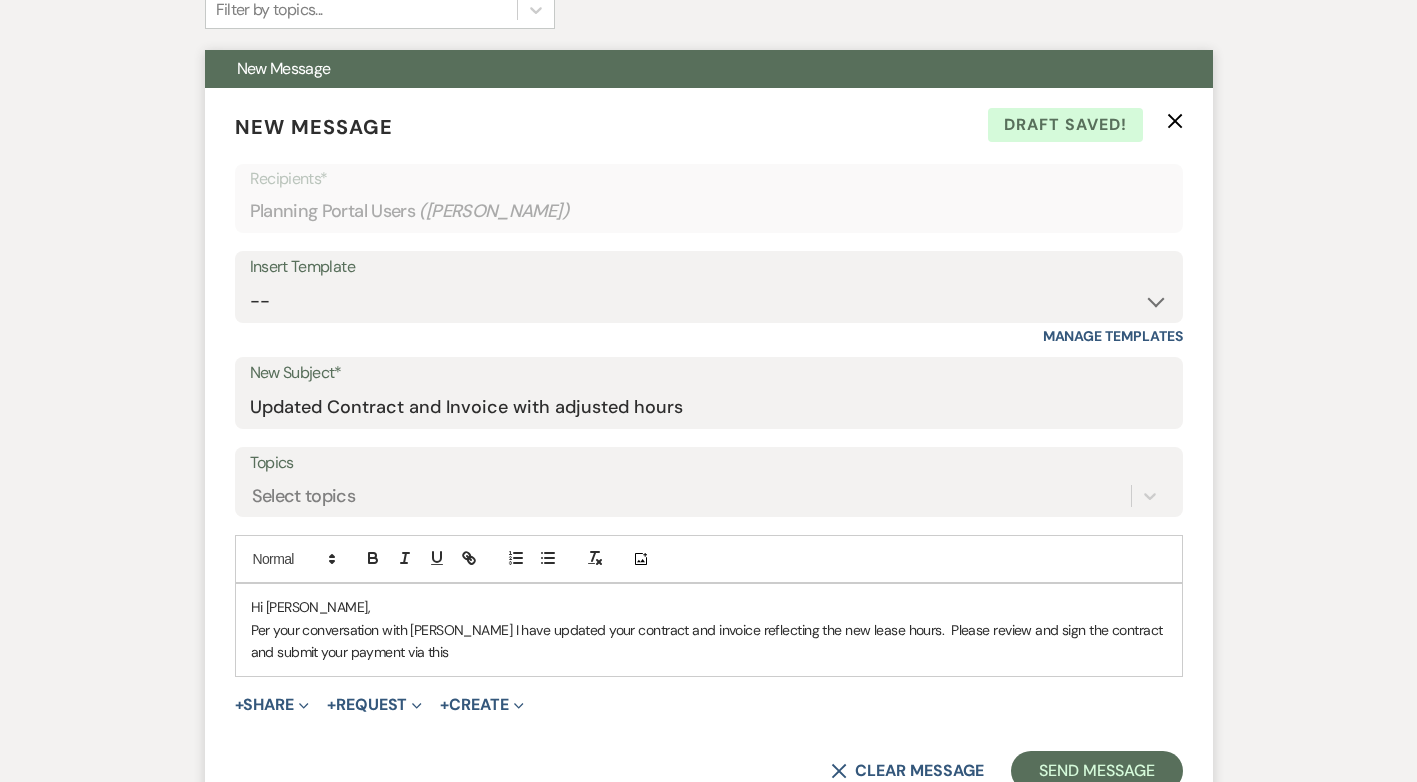 click on "Per your conversation with Traci I have updated your contract and invoice reflecting the new lease hours.  Please review and sign the contract and submit your payment via this" at bounding box center [709, 641] 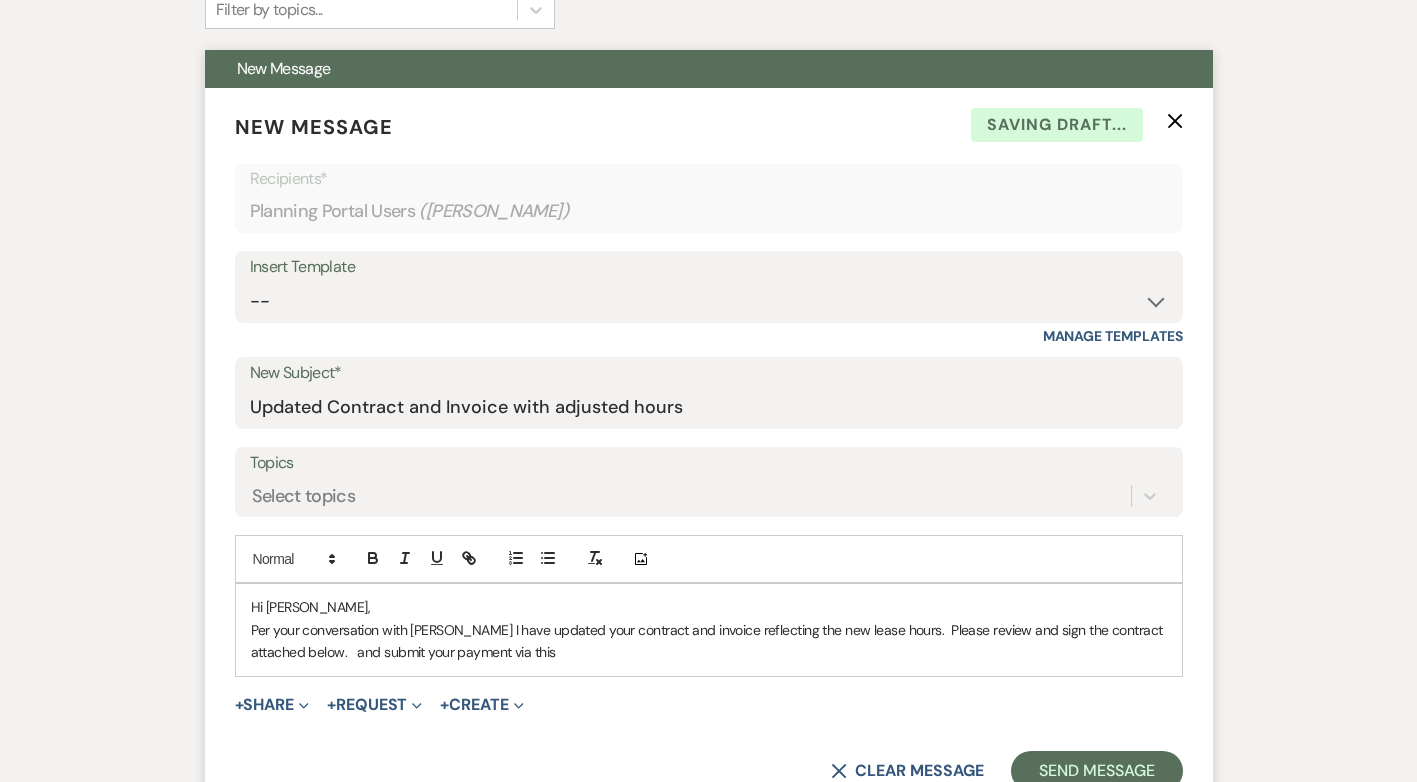 click on "Per your conversation with Traci I have updated your contract and invoice reflecting the new lease hours.  Please review and sign the contract attached below.   and submit your payment via this" at bounding box center (709, 641) 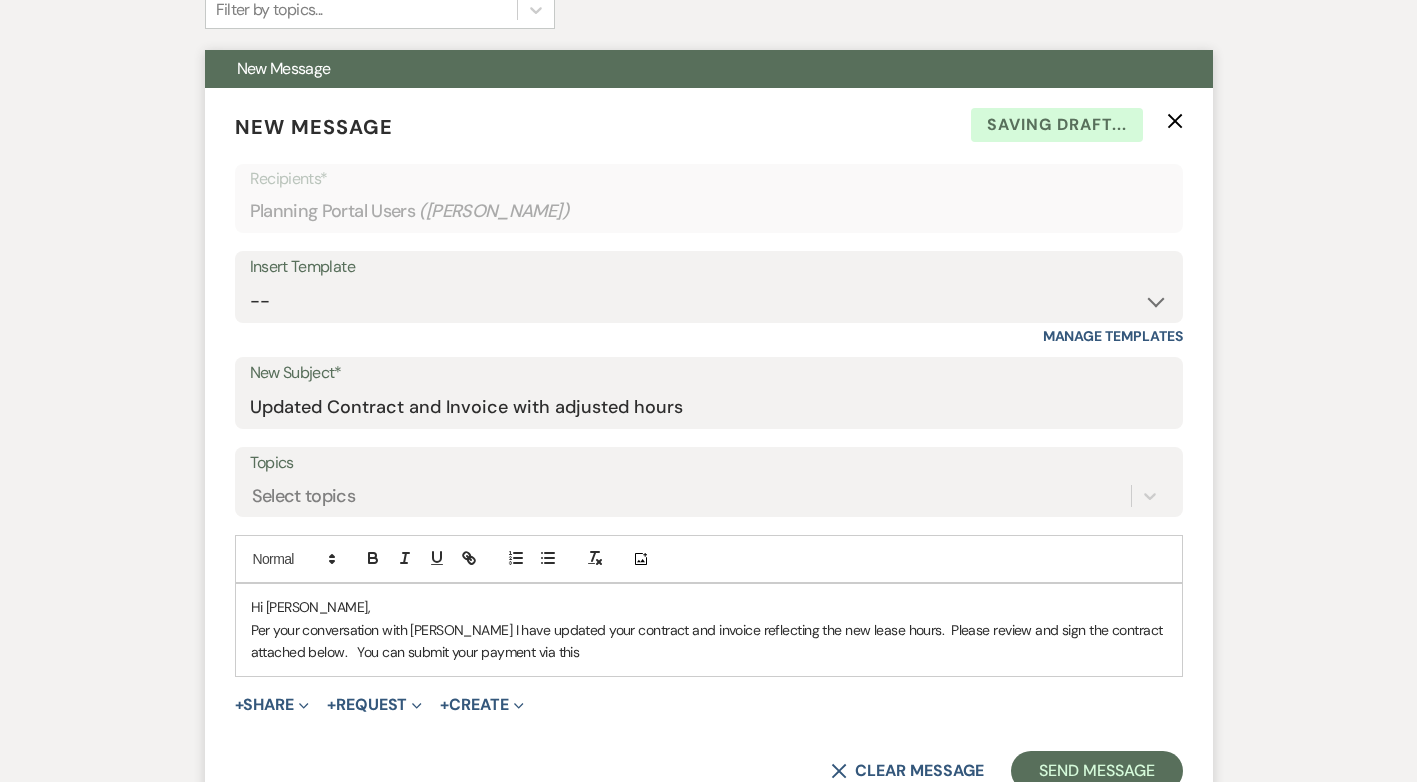 click on "Per your conversation with Traci I have updated your contract and invoice reflecting the new lease hours.  Please review and sign the contract attached below.   You can submit your payment via this" at bounding box center [709, 641] 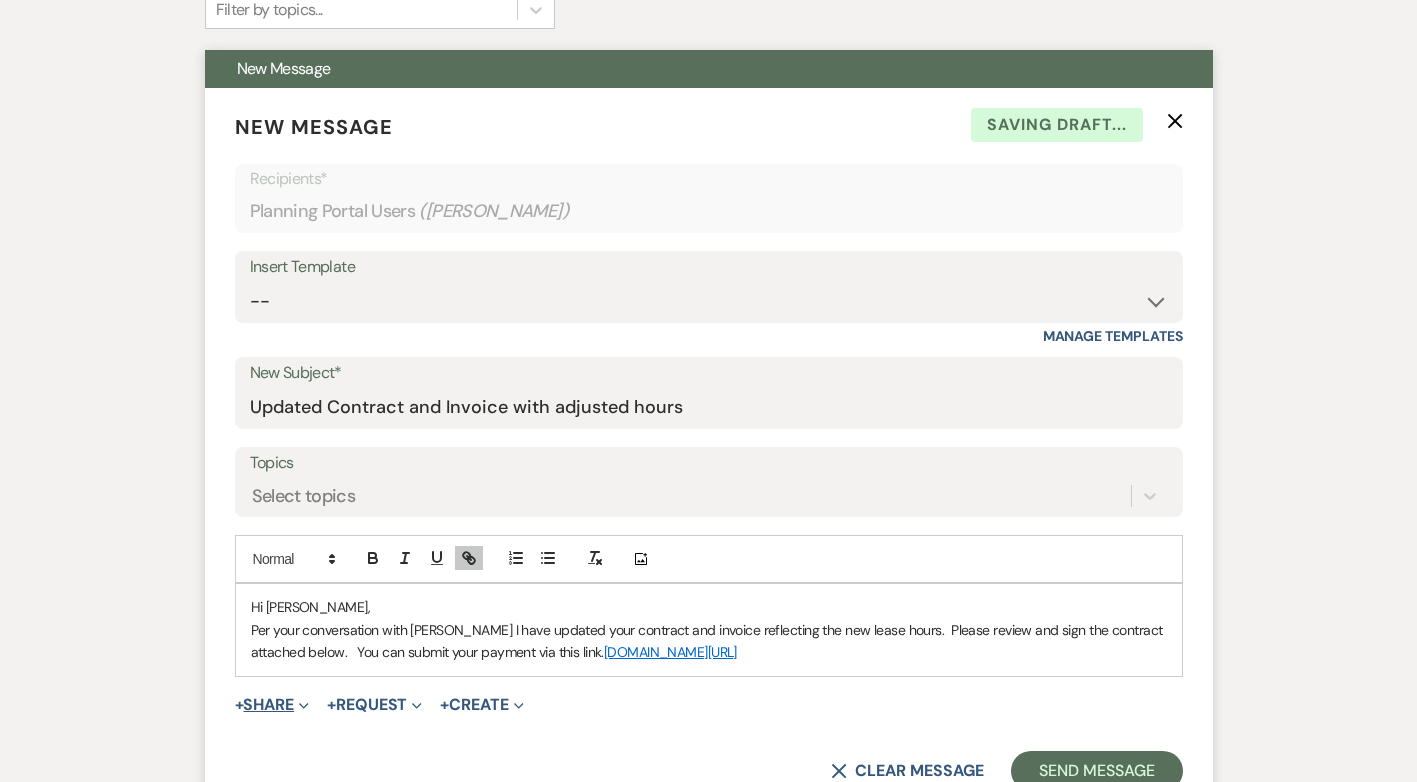 click on "+  Share Expand" at bounding box center (272, 705) 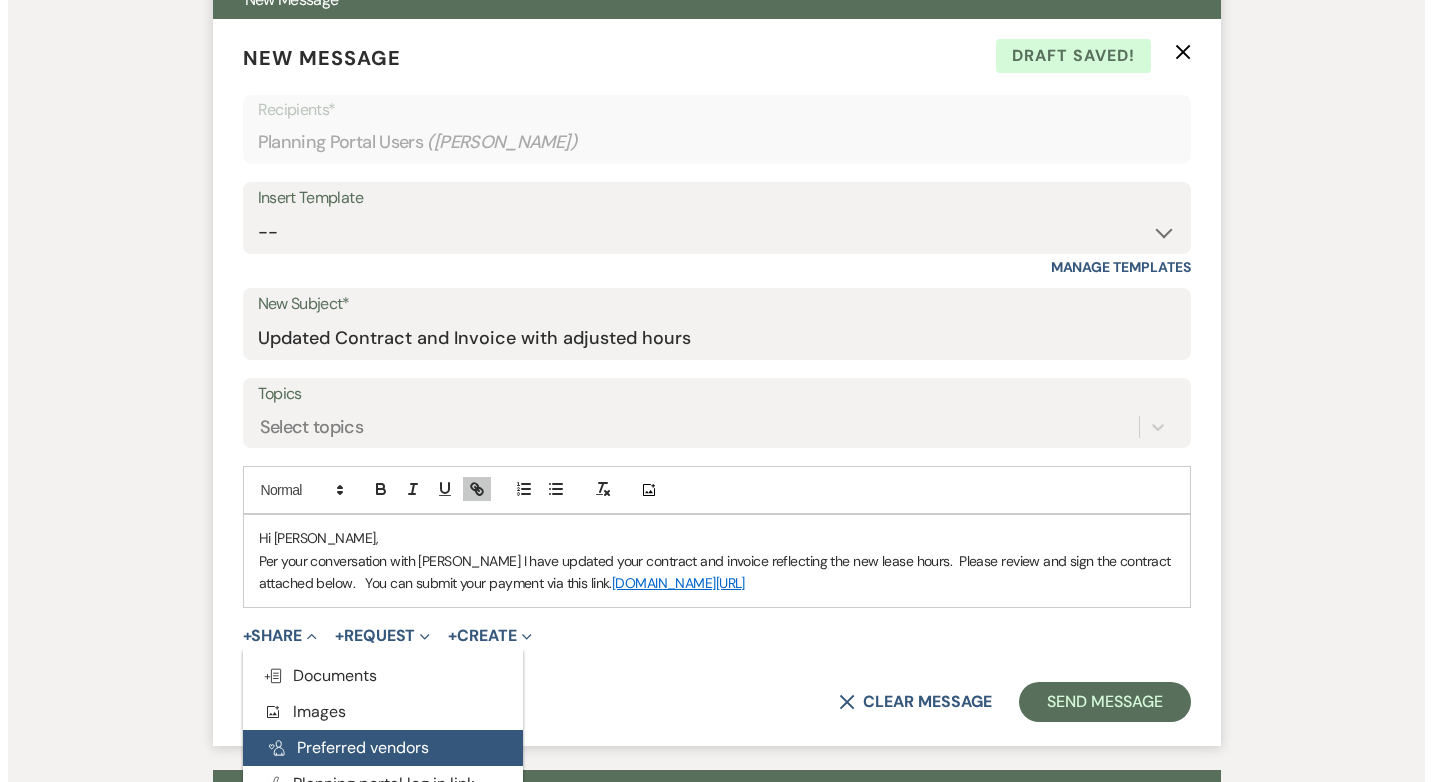 scroll, scrollTop: 648, scrollLeft: 0, axis: vertical 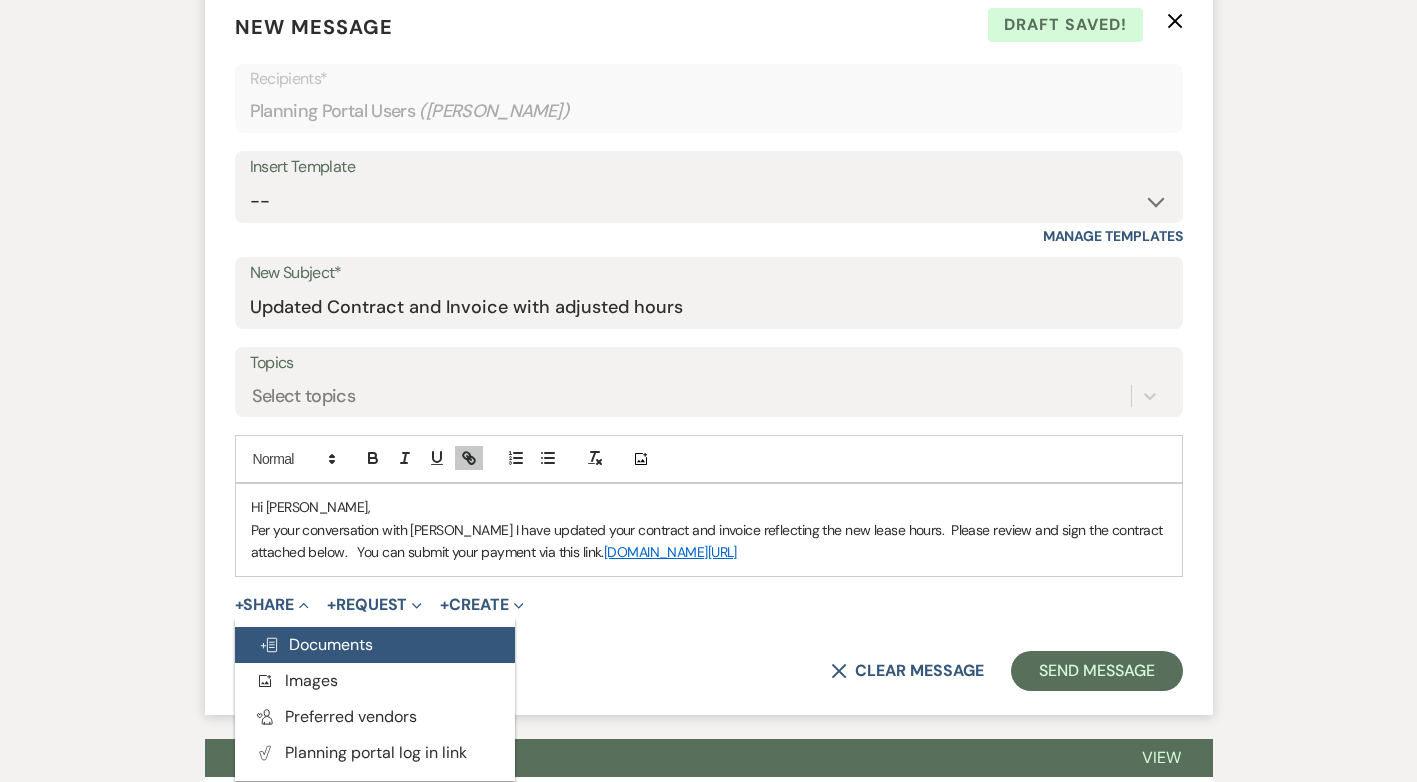 click on "Doc Upload Documents" at bounding box center (316, 644) 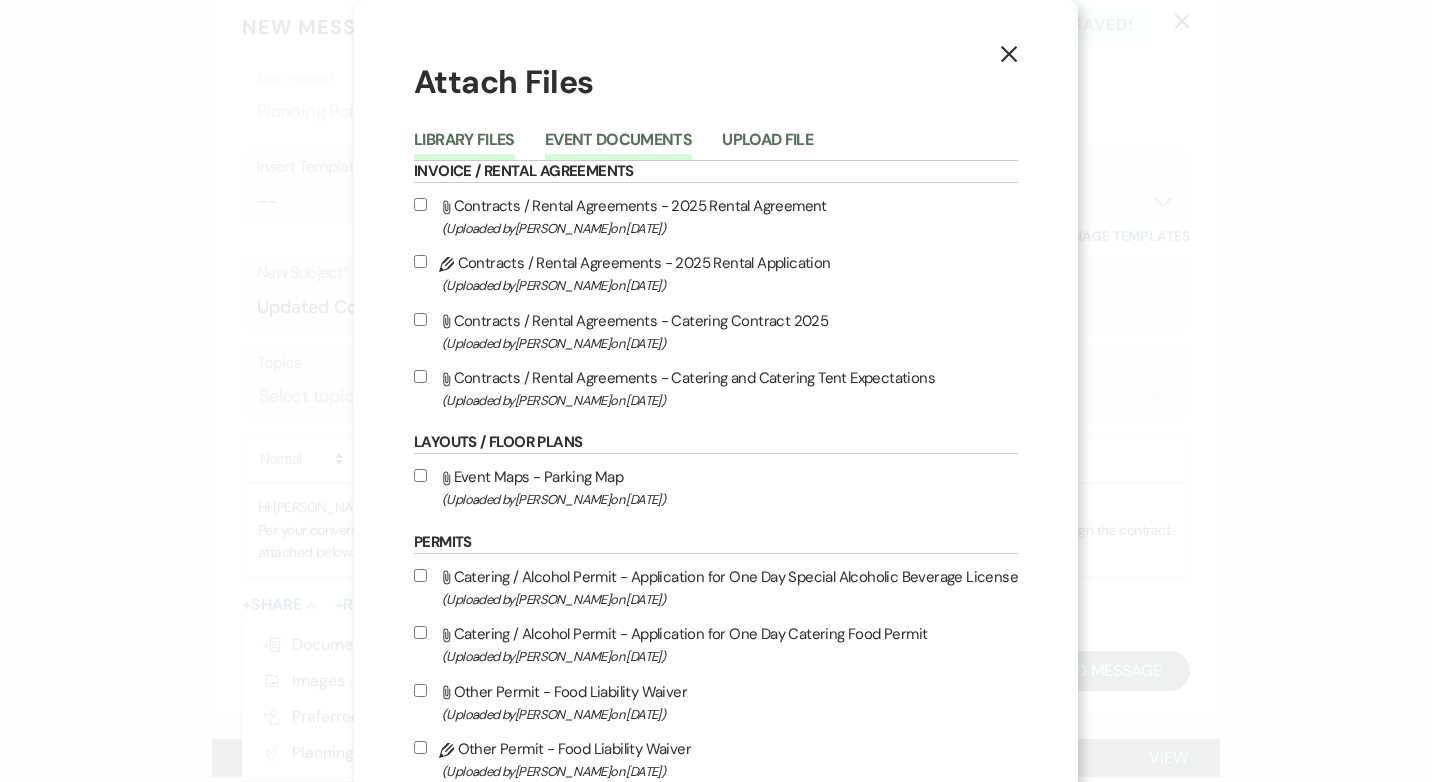 click on "Event Documents" at bounding box center (618, 146) 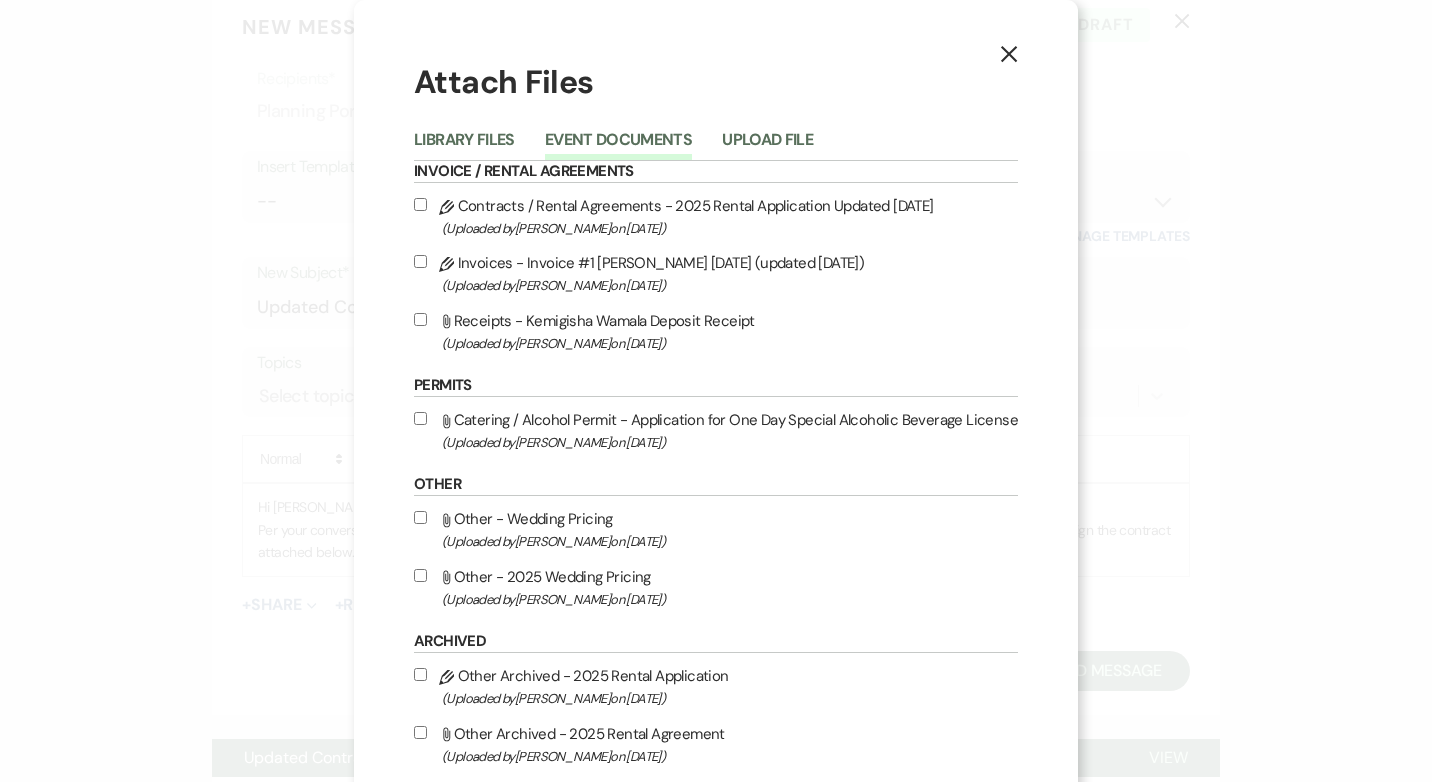 click on "Pencil Contracts / Rental Agreements - 2025 Rental Application Updated 7/17/25 (Uploaded by  Vanessa Hill  on   Jul 17th, 2025 )" at bounding box center [420, 204] 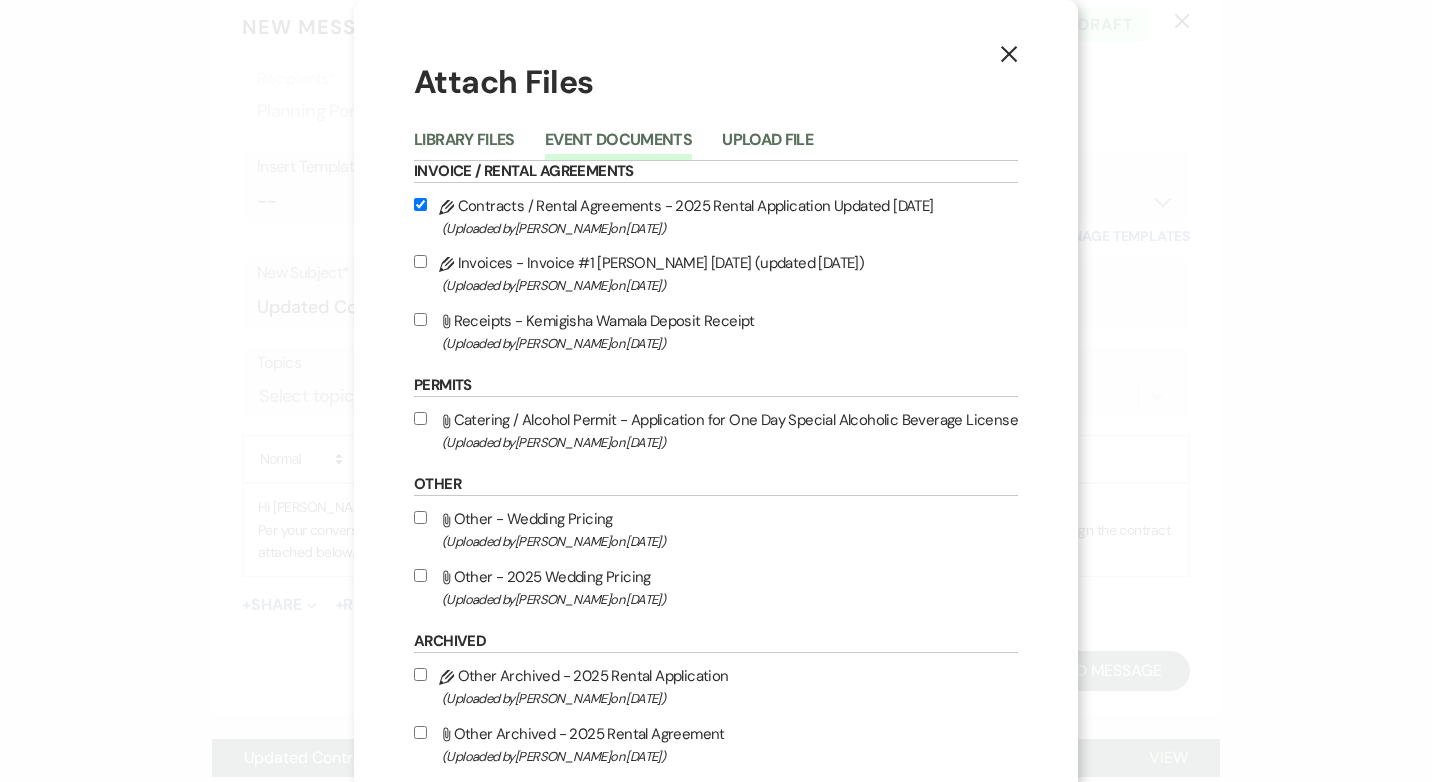 checkbox on "true" 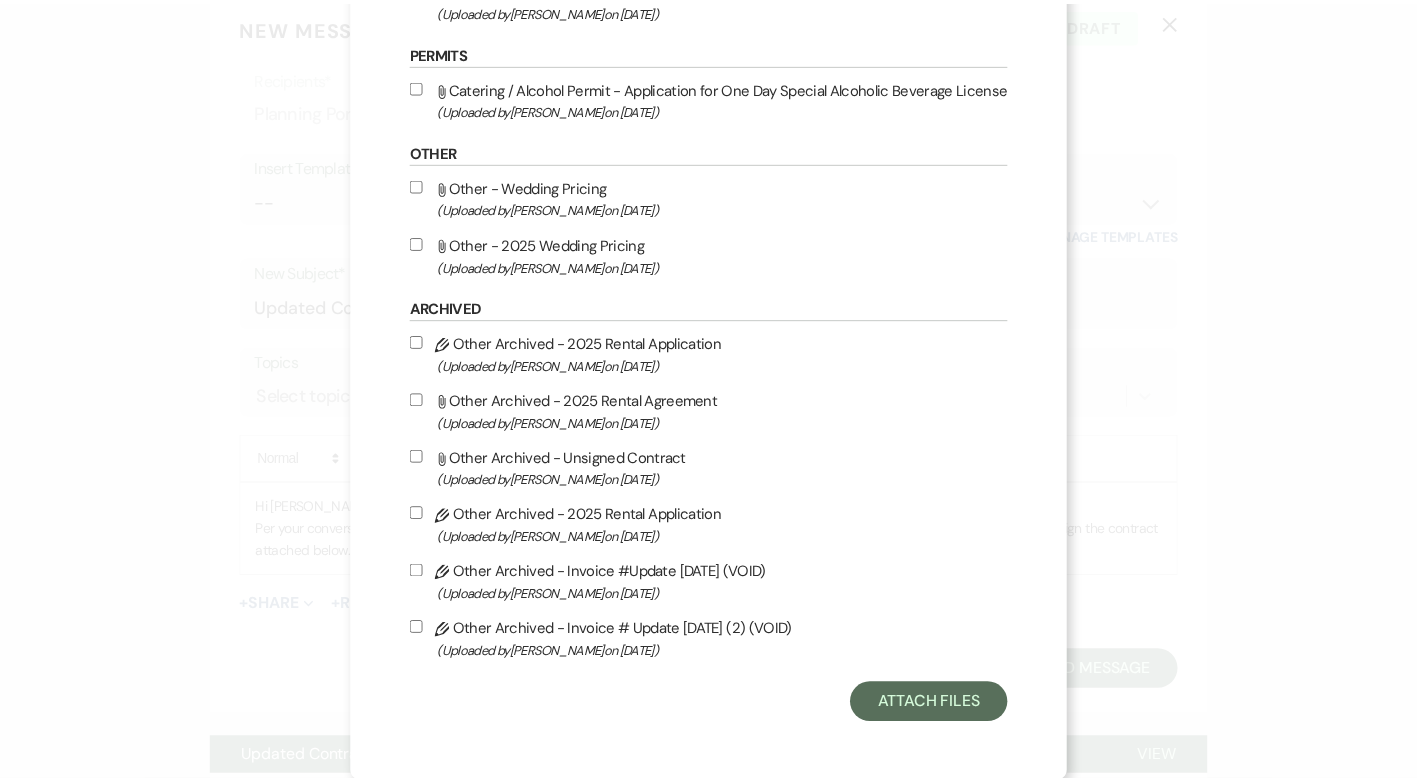 scroll, scrollTop: 335, scrollLeft: 0, axis: vertical 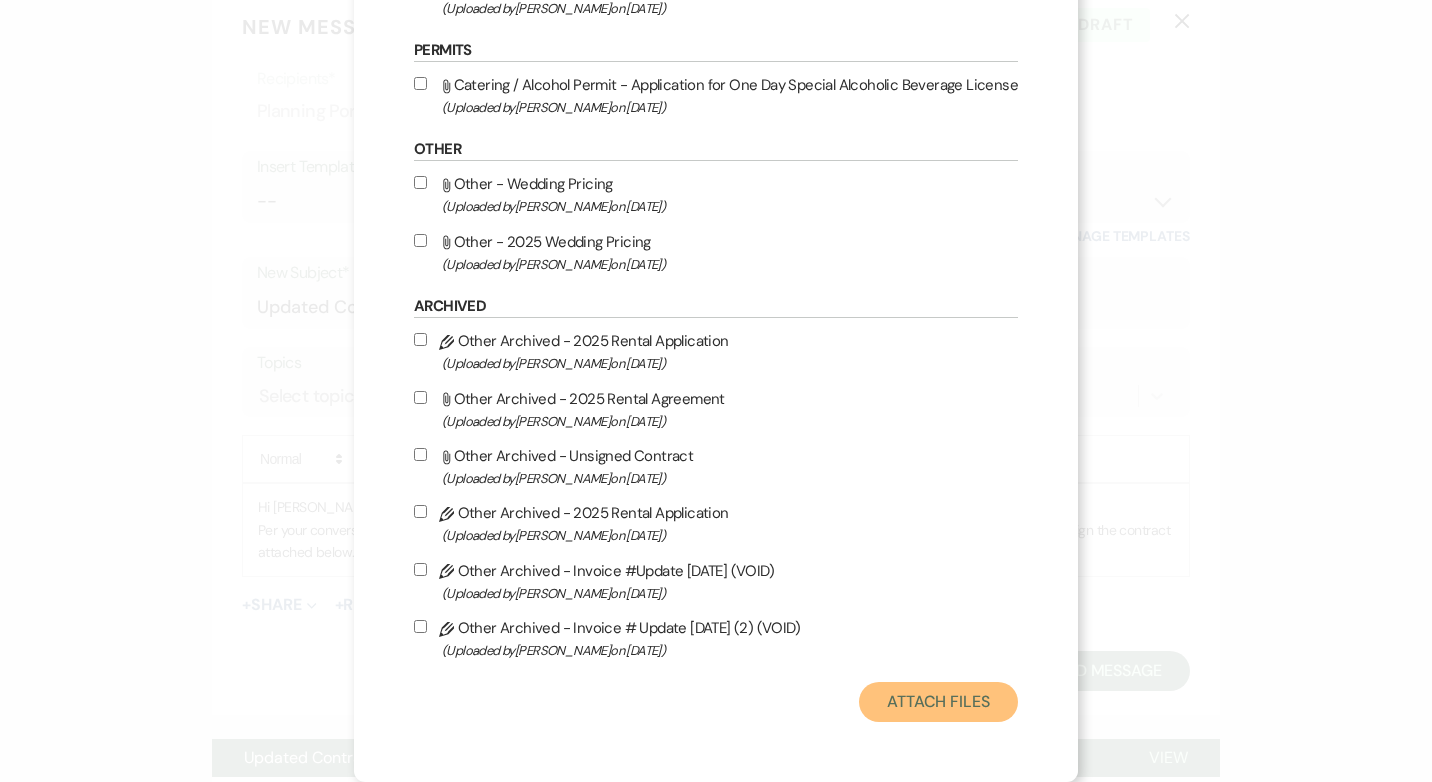 click on "Attach Files" at bounding box center (938, 702) 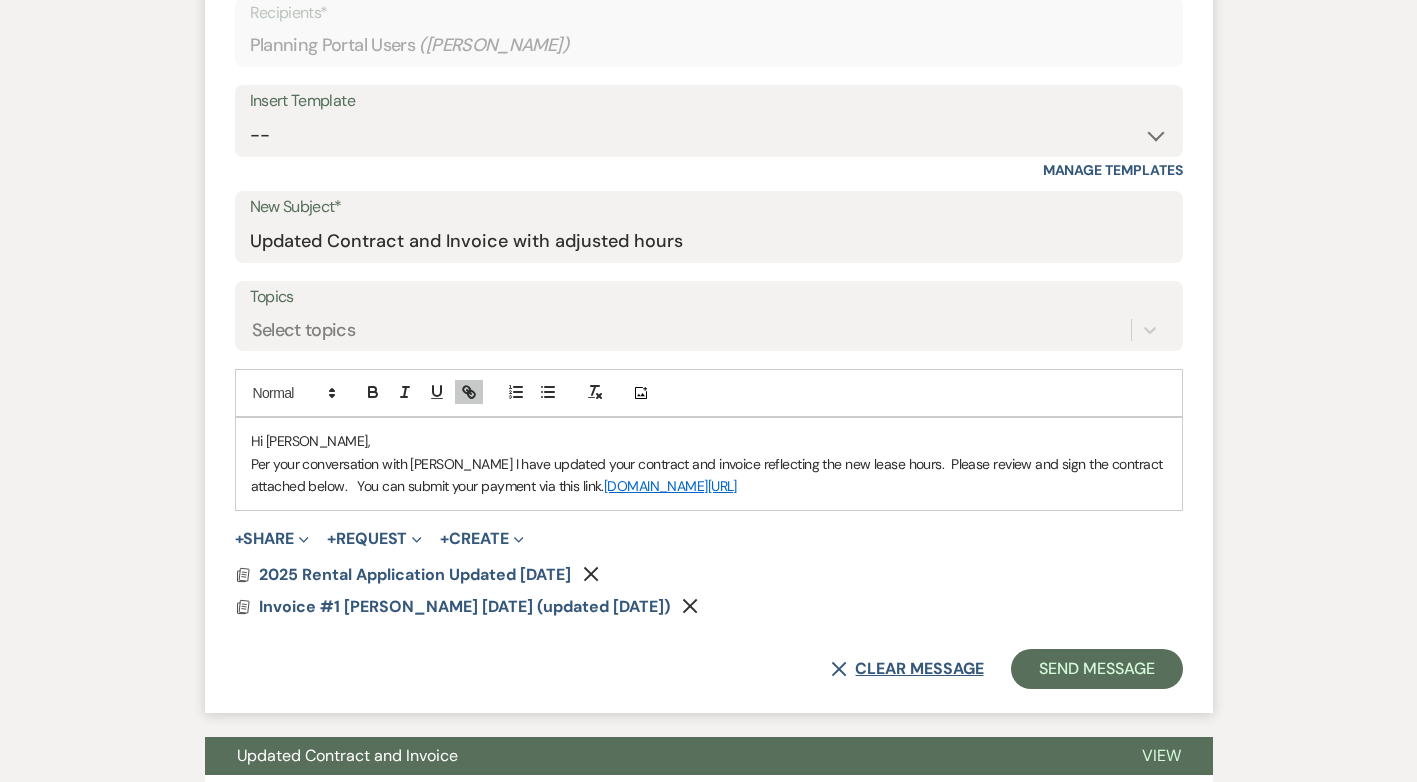scroll, scrollTop: 748, scrollLeft: 0, axis: vertical 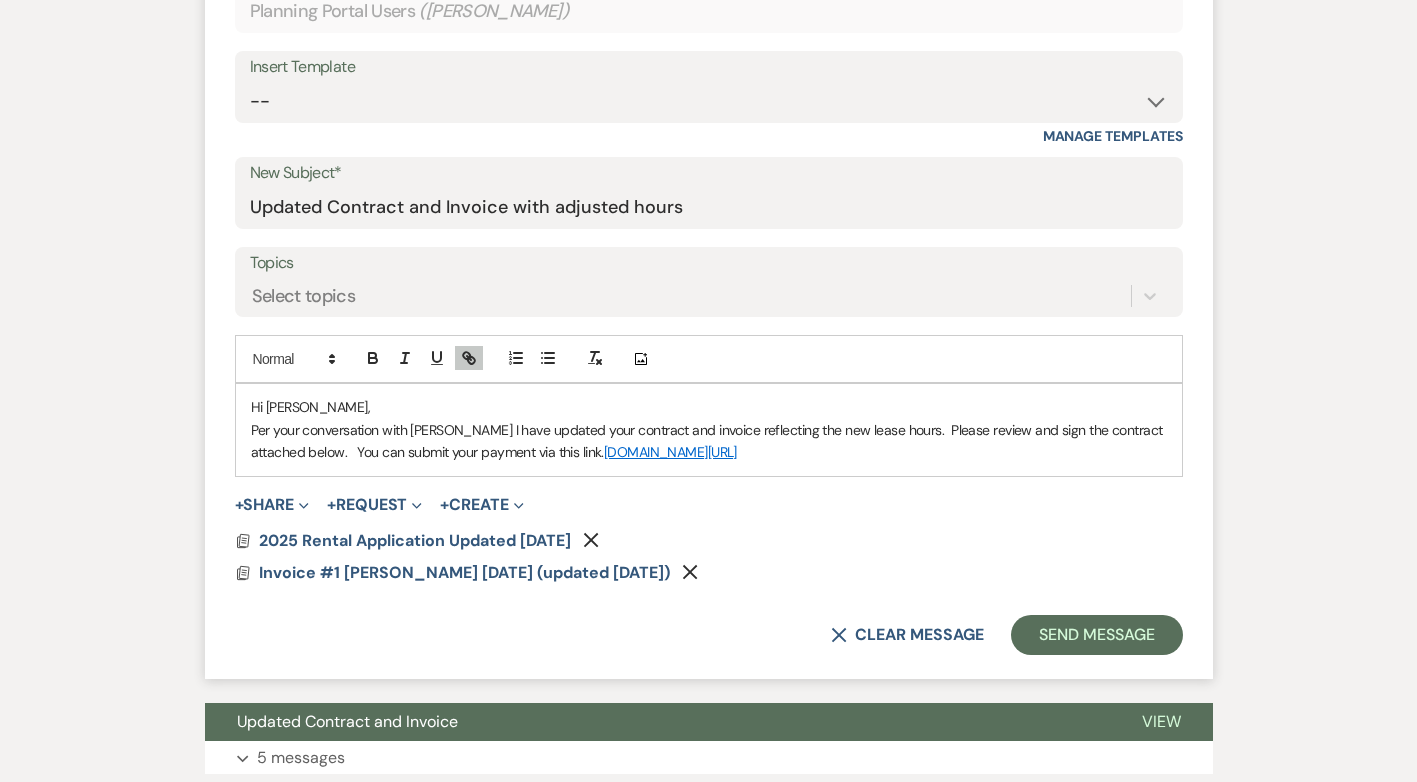 click on "Per your conversation with Traci I have updated your contract and invoice reflecting the new lease hours.  Please review and sign the contract attached below.   You can submit your payment via this link.  unipaygold.unibank.com/transactioninfo.aspx?TID=23503" at bounding box center [709, 441] 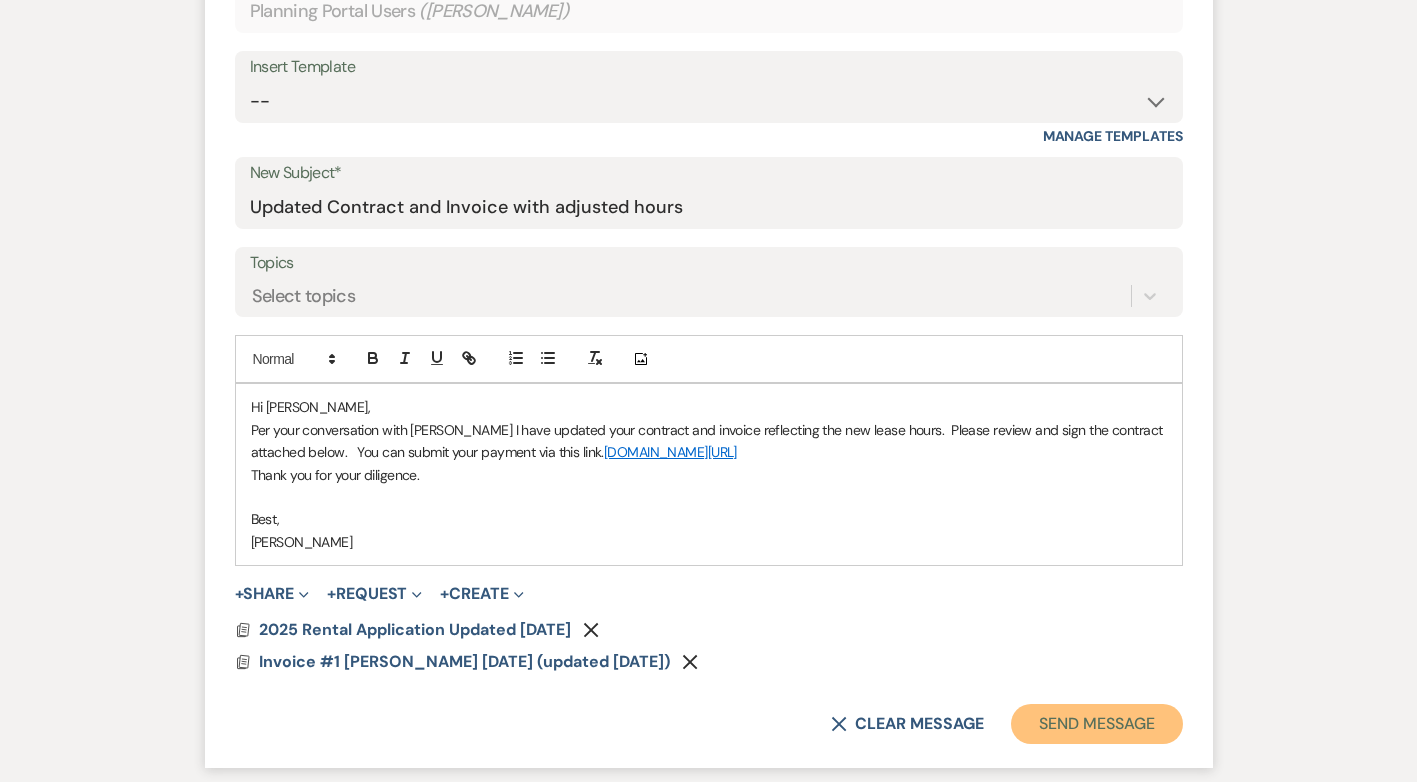 click on "Send Message" at bounding box center (1096, 724) 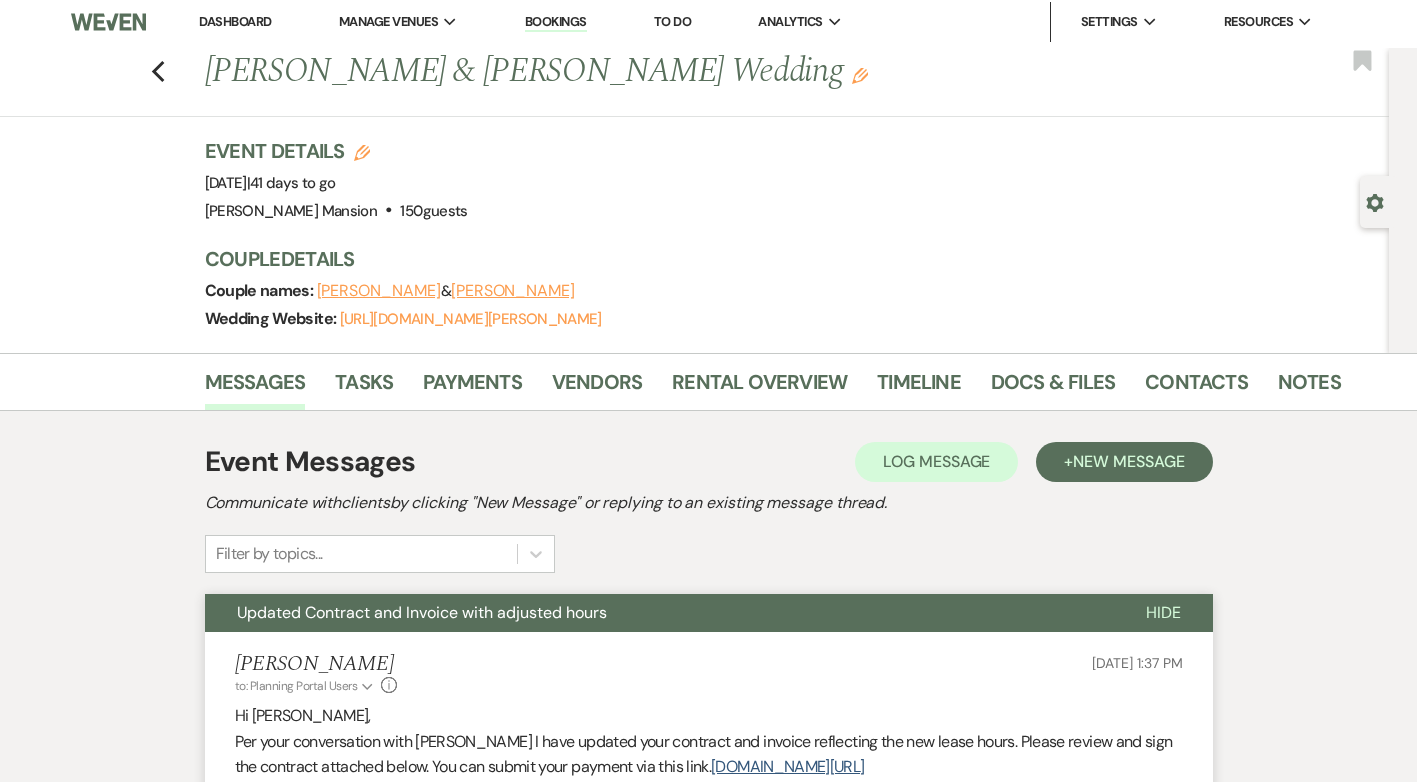 scroll, scrollTop: 0, scrollLeft: 0, axis: both 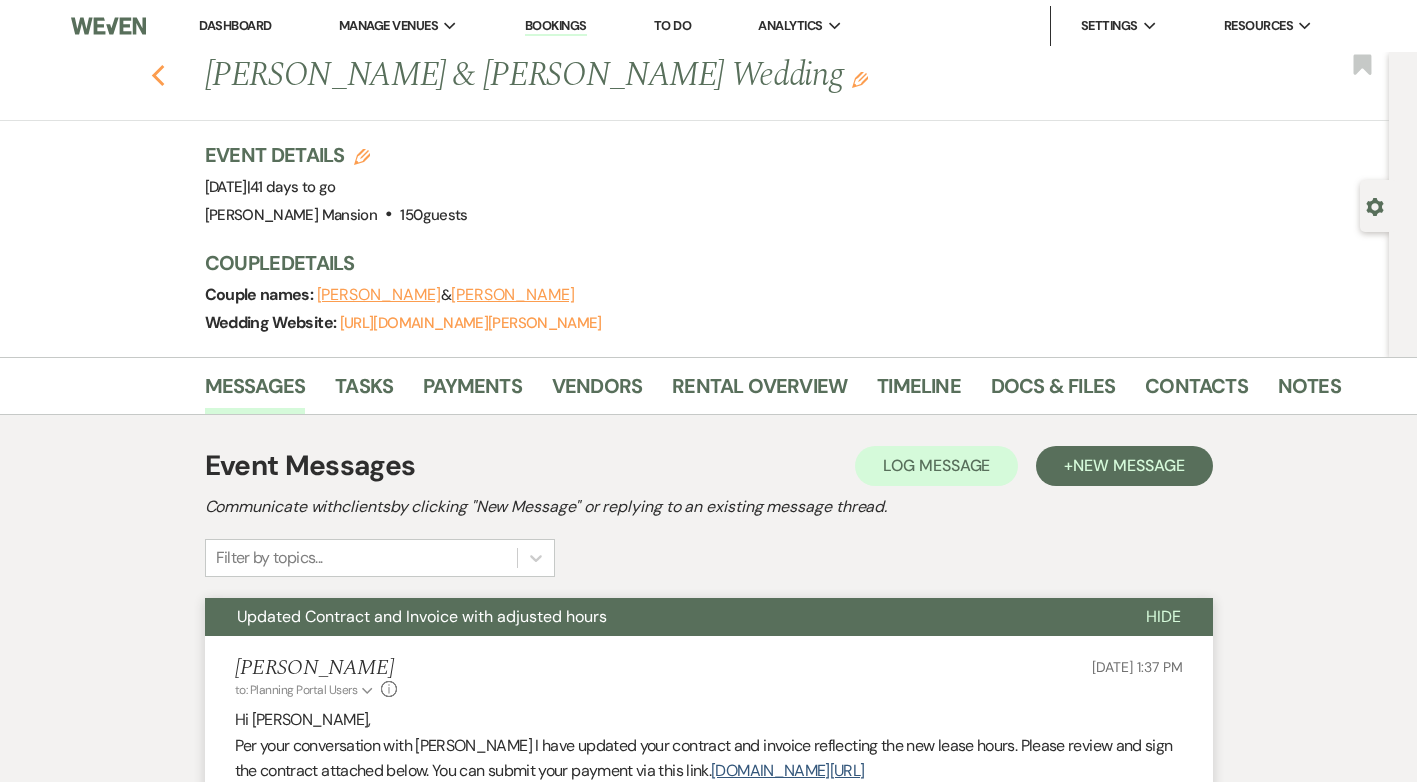 click on "Previous" 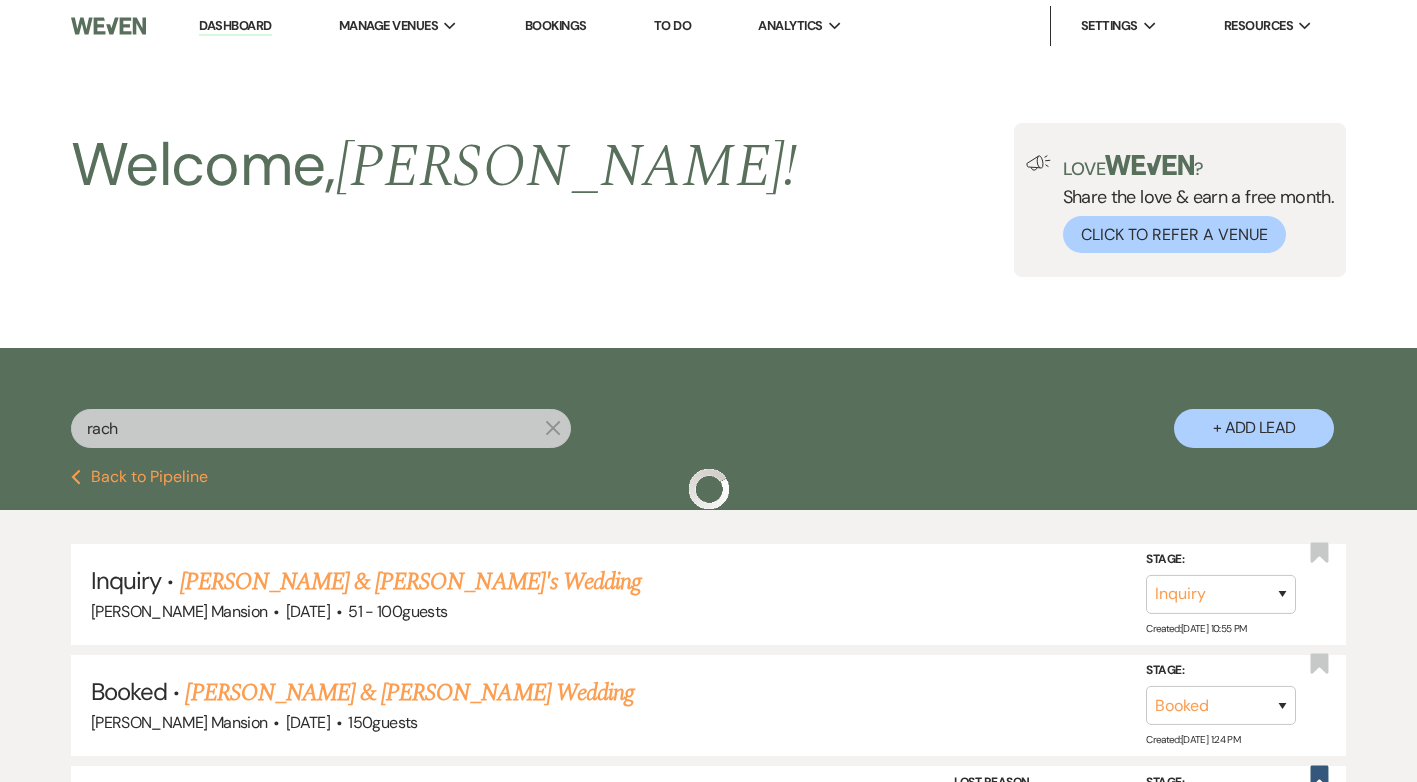 scroll, scrollTop: 300, scrollLeft: 0, axis: vertical 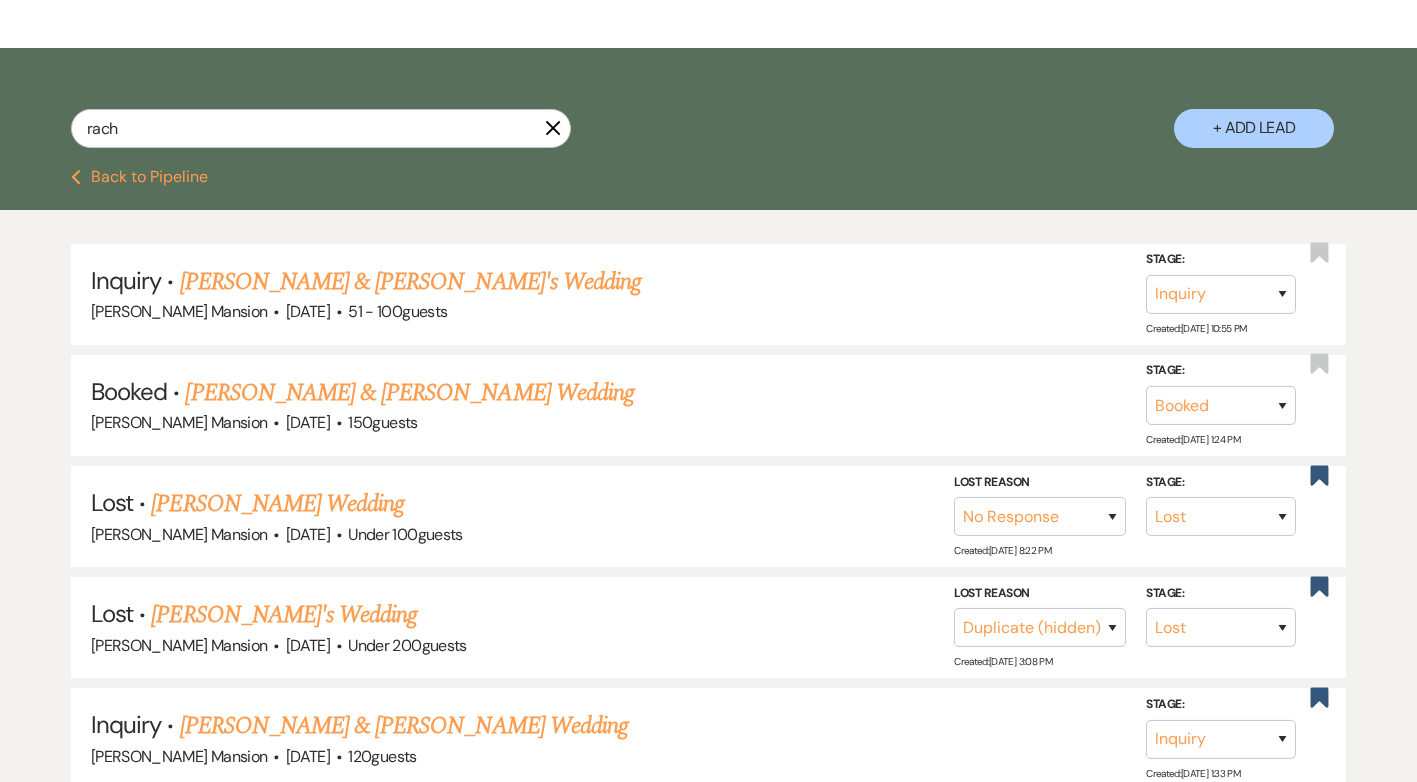 click 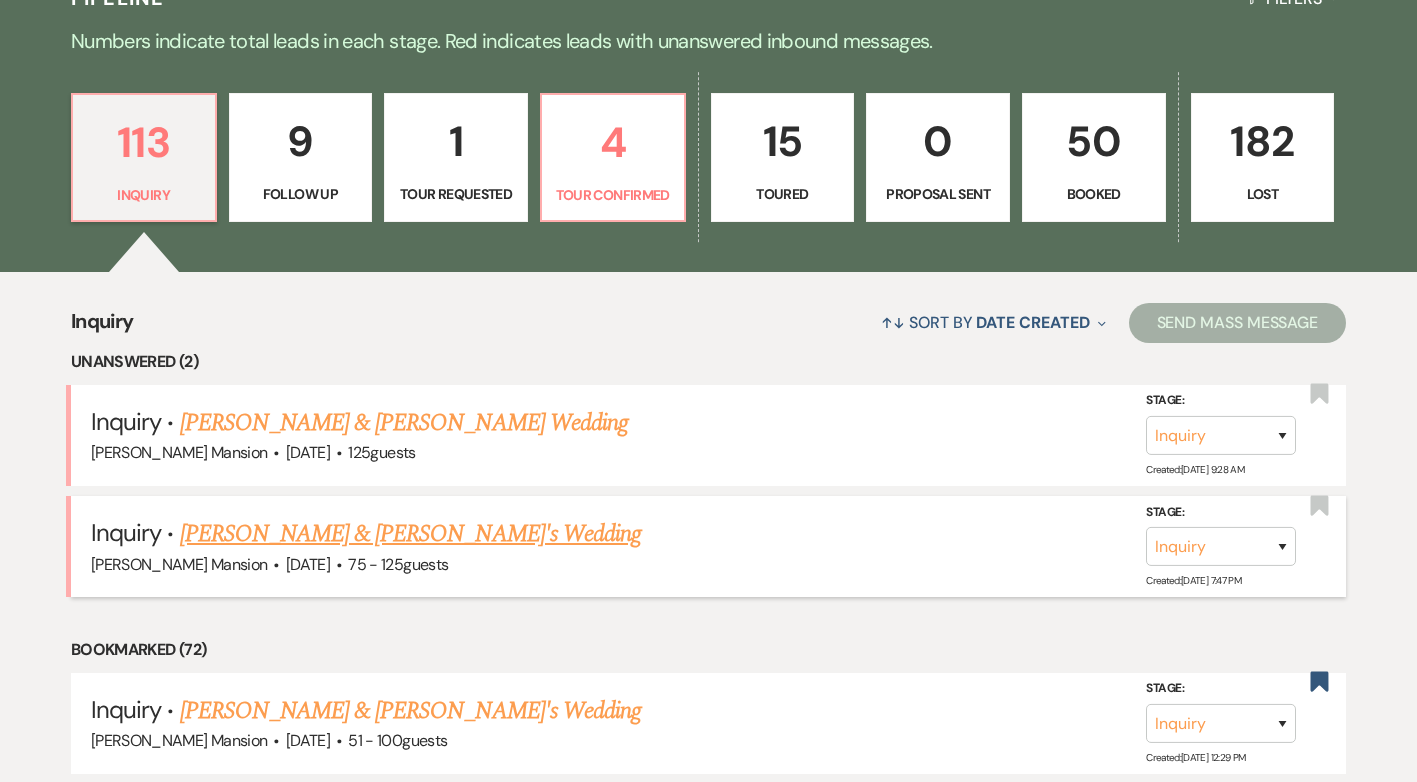 scroll, scrollTop: 500, scrollLeft: 0, axis: vertical 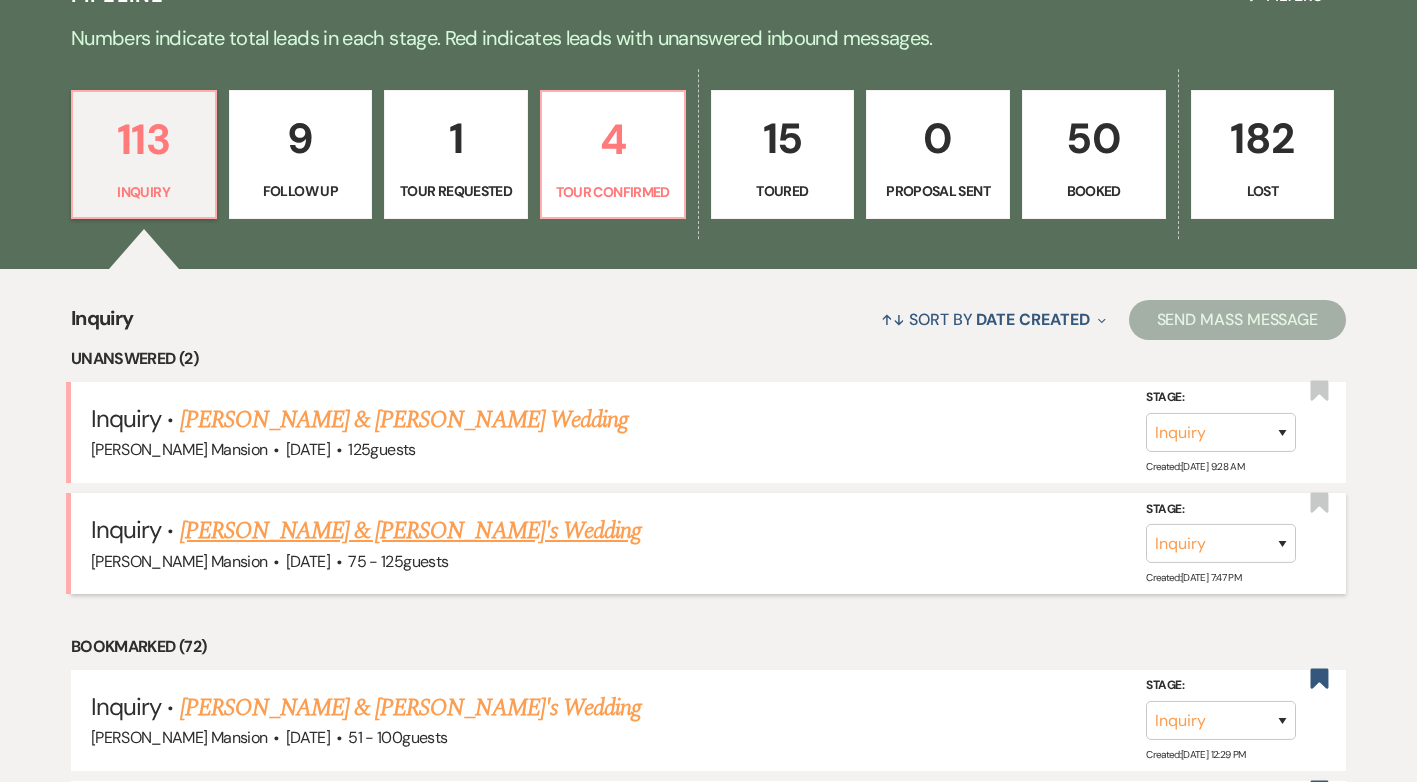 click on "[PERSON_NAME] & [PERSON_NAME]'s Wedding" at bounding box center (411, 531) 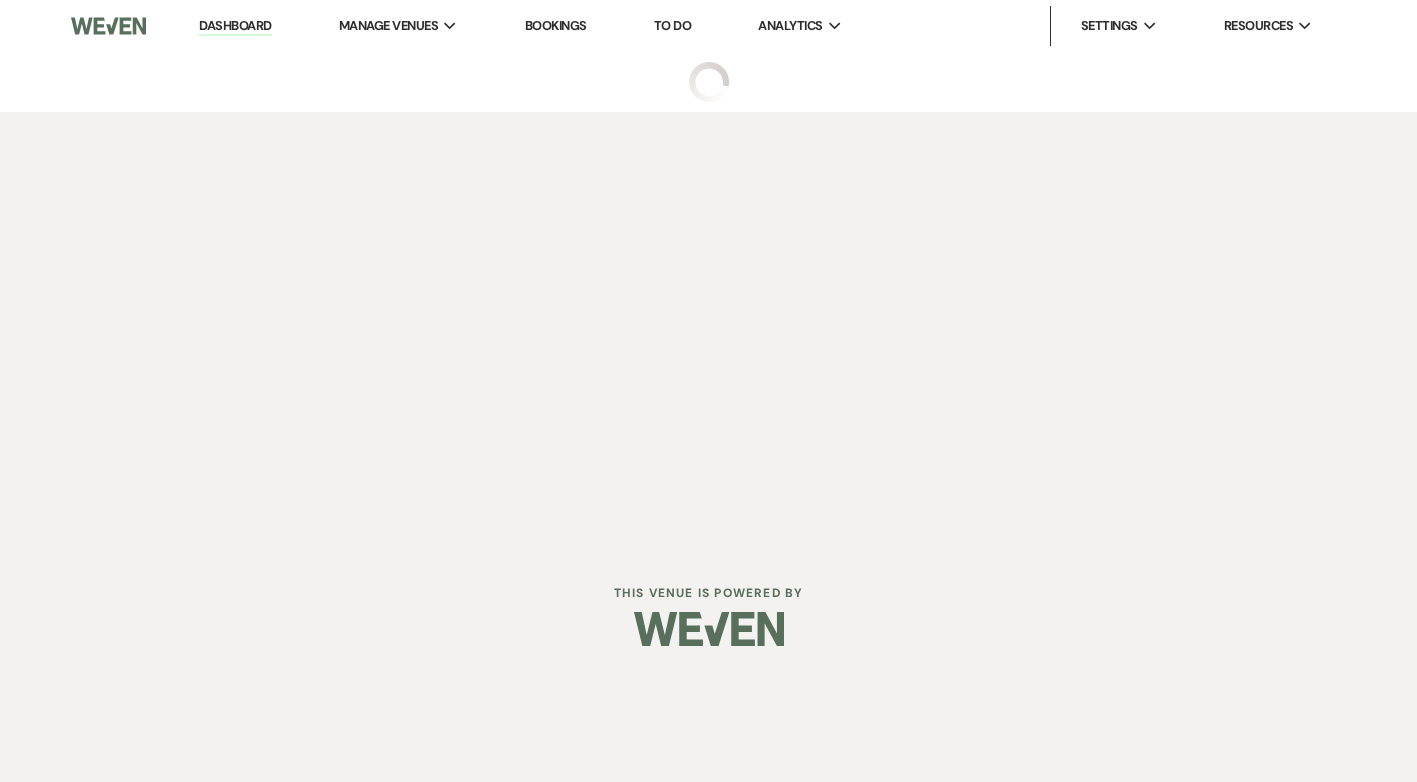 scroll, scrollTop: 0, scrollLeft: 0, axis: both 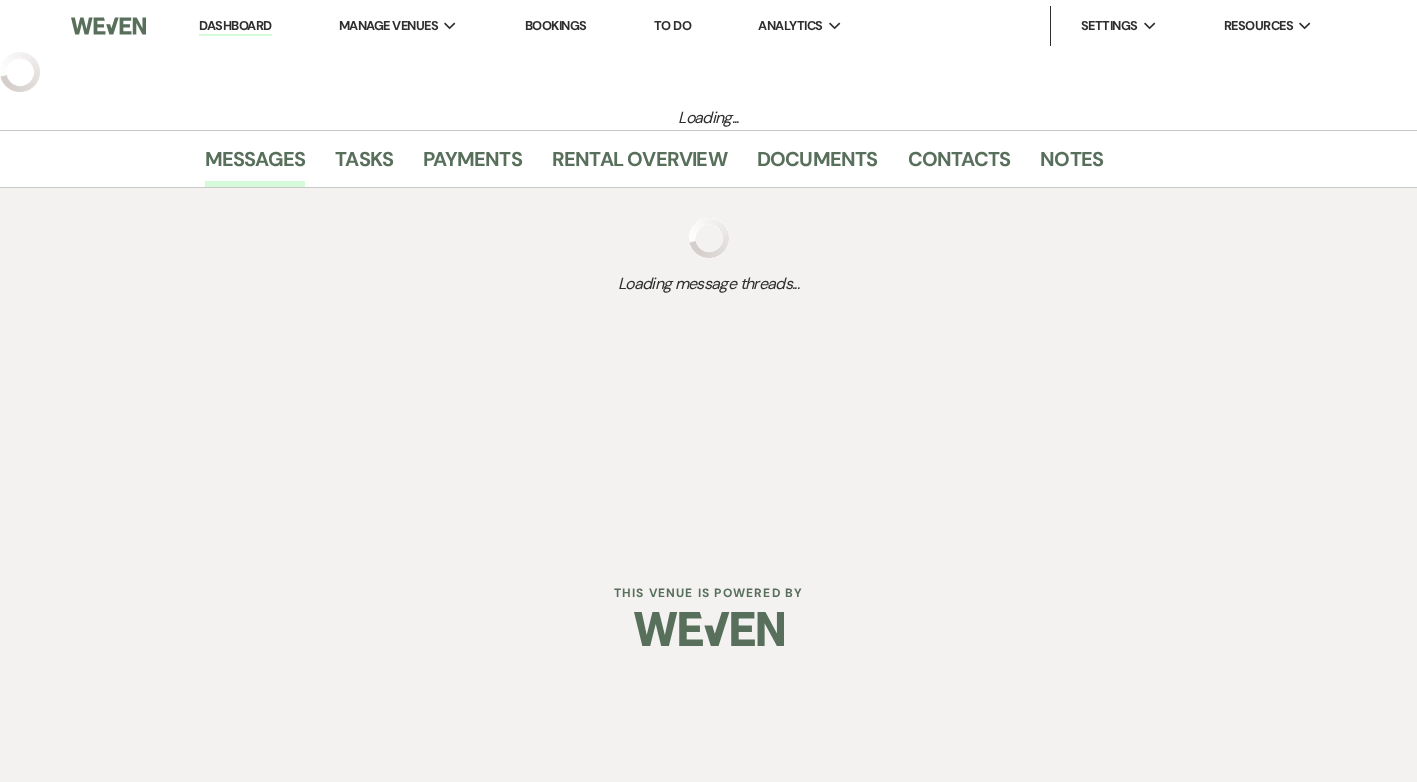 select on "3" 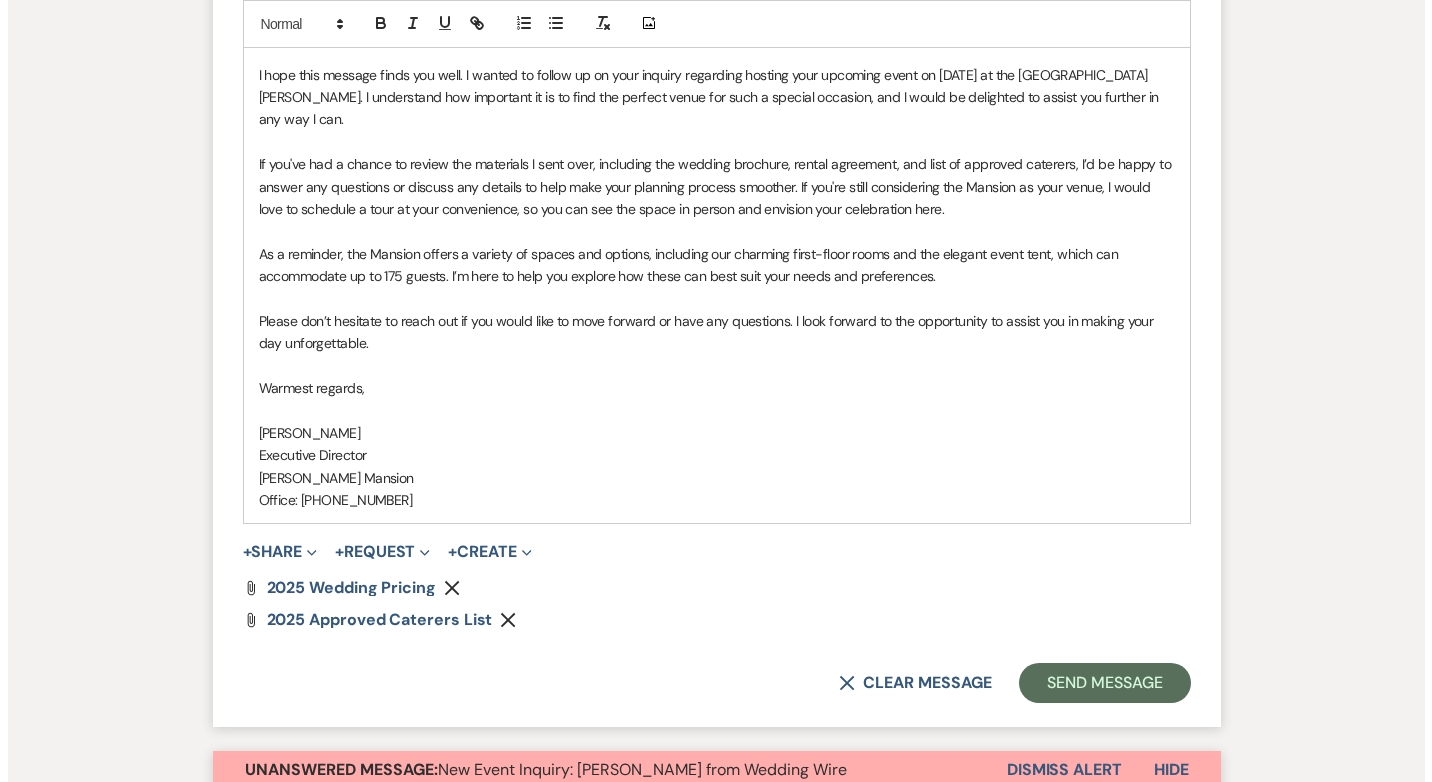 scroll, scrollTop: 1300, scrollLeft: 0, axis: vertical 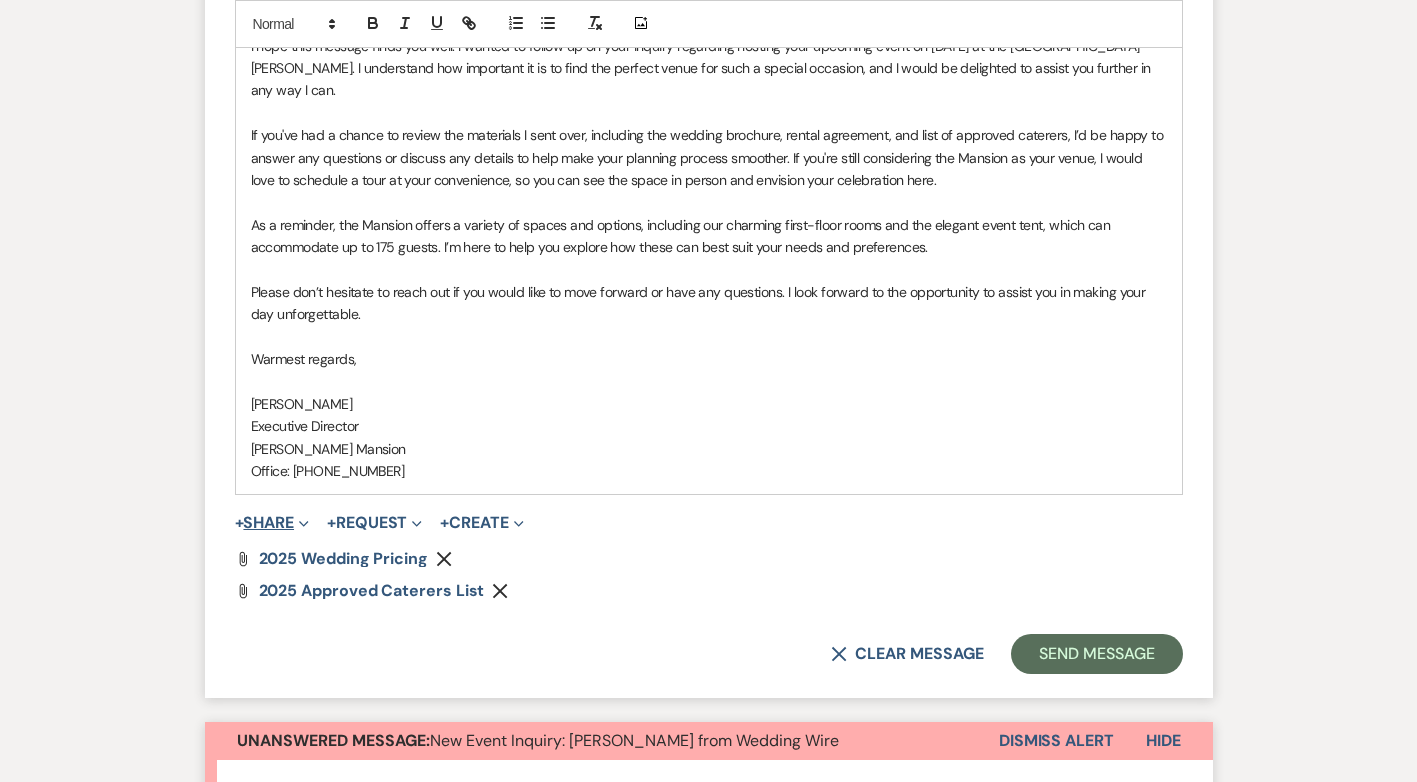 click on "+  Share Expand" at bounding box center [272, 523] 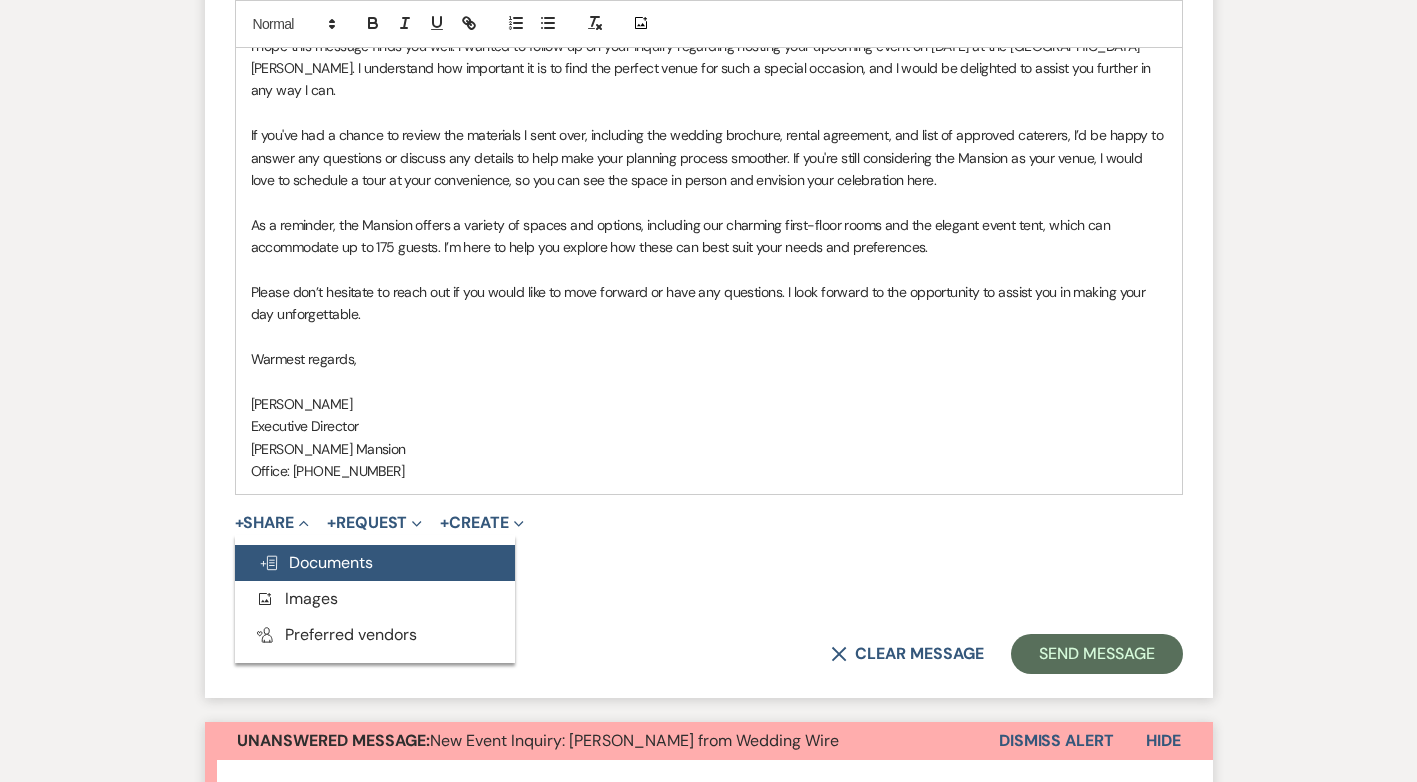 click on "Doc Upload Documents" at bounding box center (316, 562) 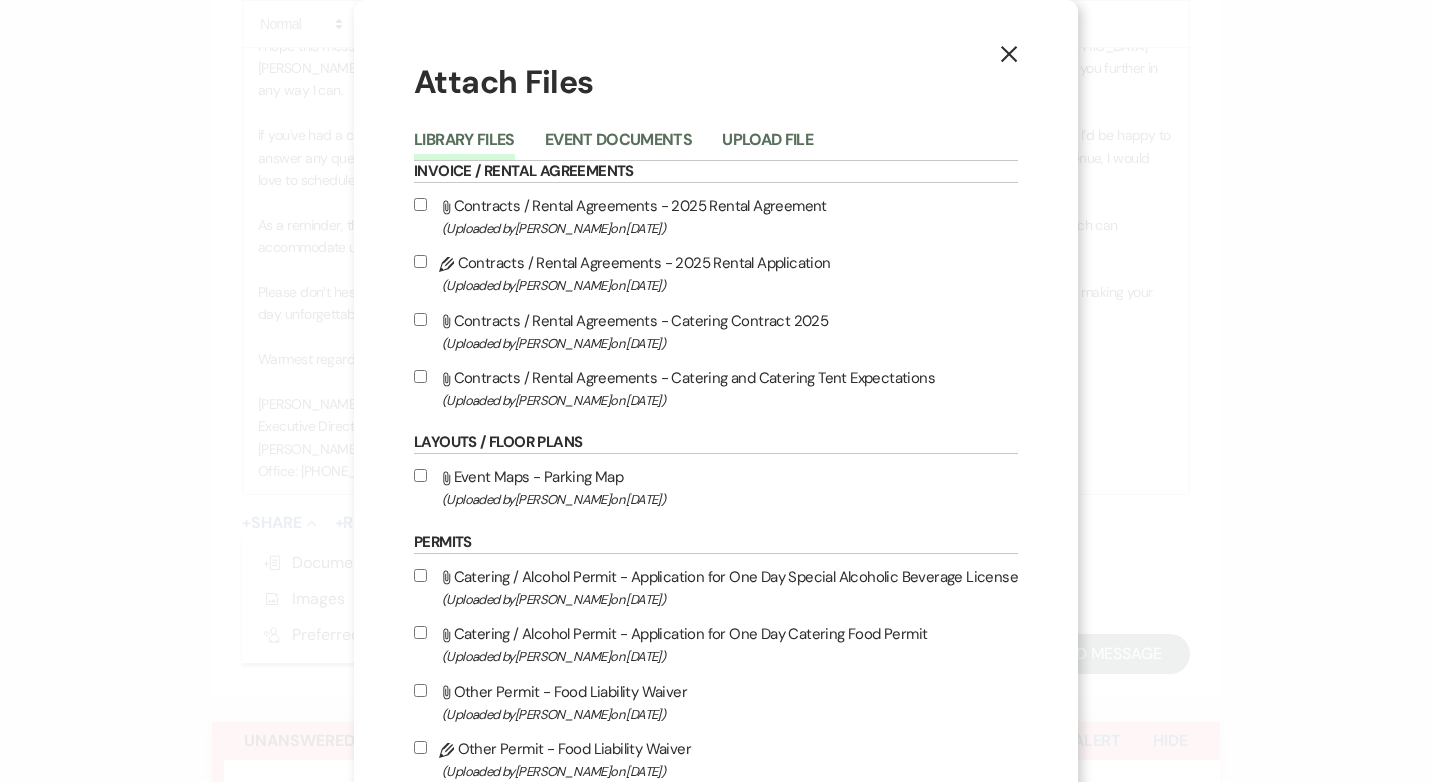 click on "Pencil Contracts / Rental Agreements - 2025 Rental Application (Uploaded by  Traci Parath  on   Feb 10th, 2025 )" at bounding box center (420, 261) 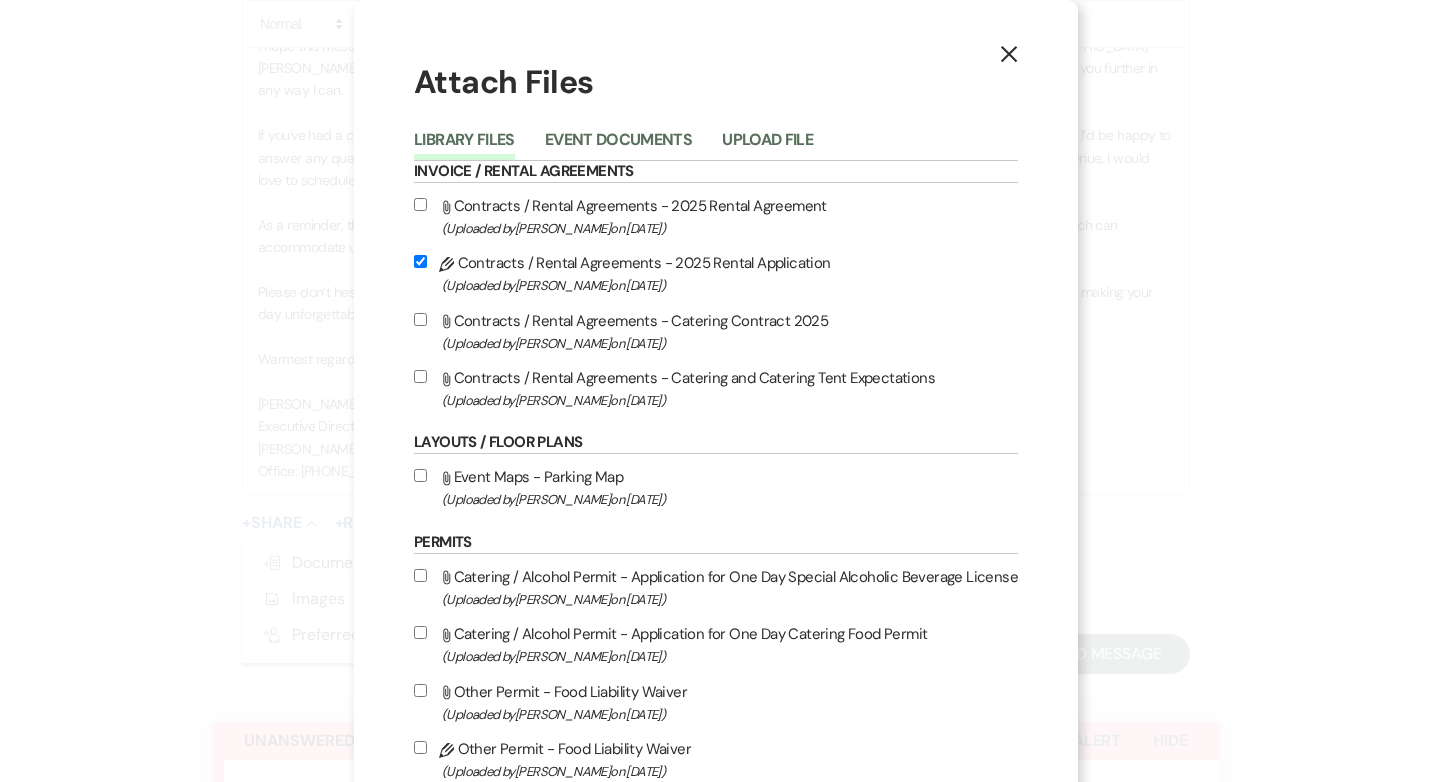 checkbox on "true" 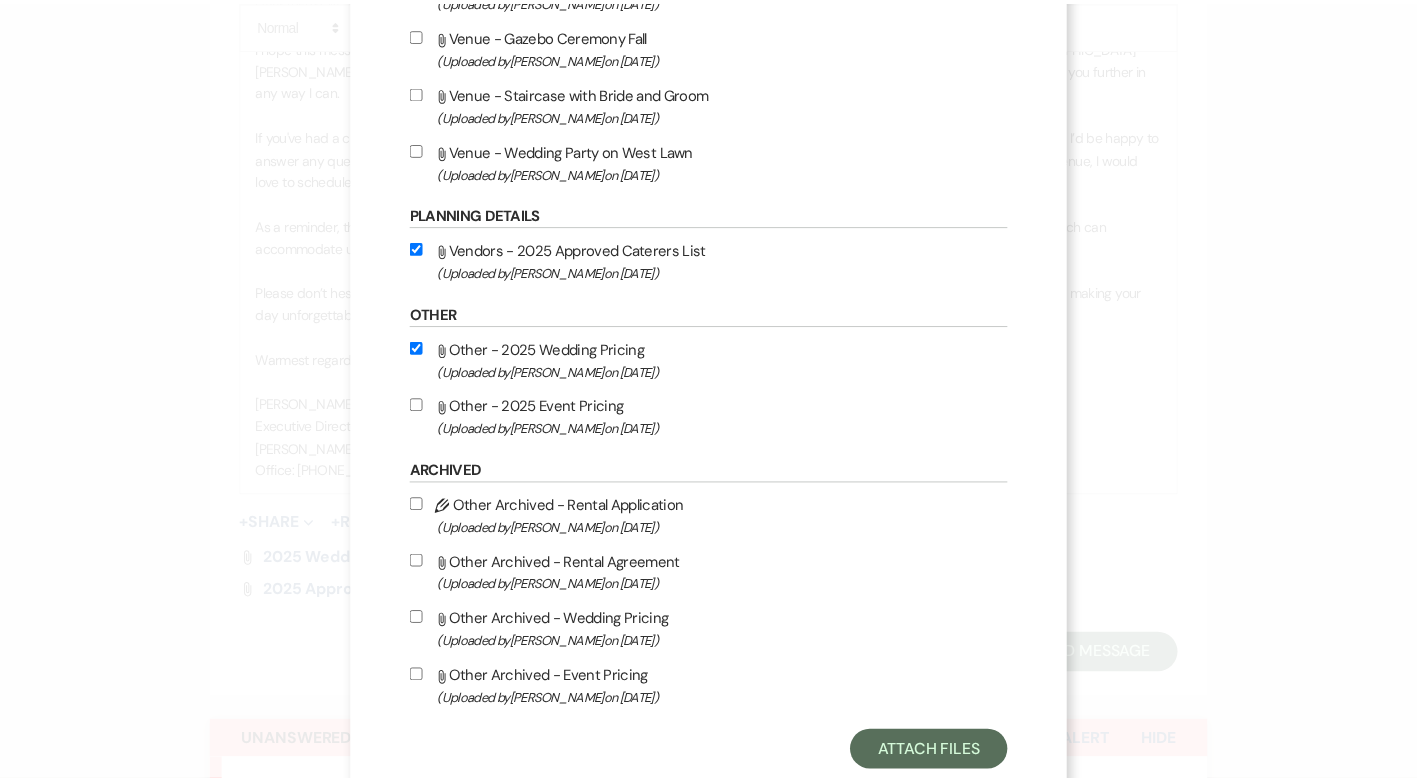 scroll, scrollTop: 1150, scrollLeft: 0, axis: vertical 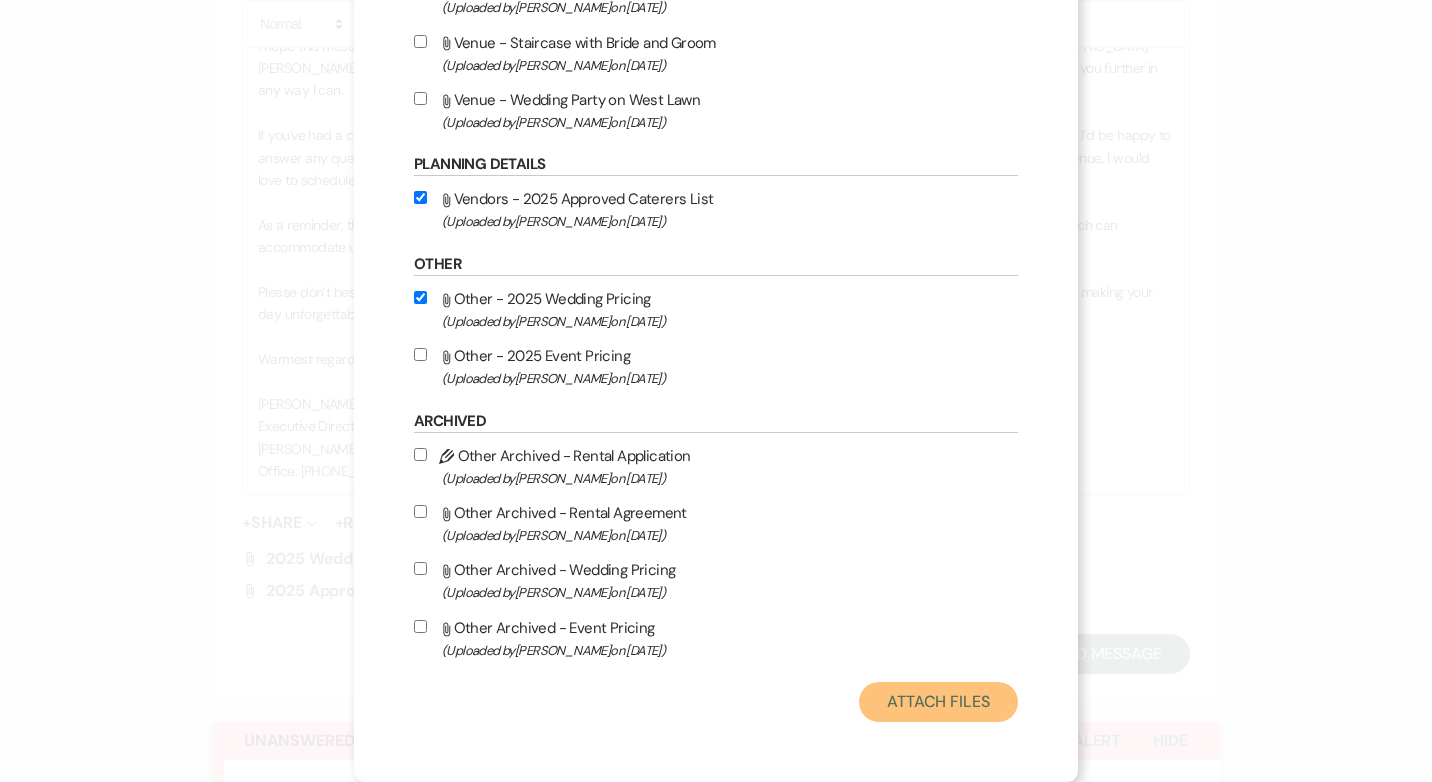 click on "Attach Files" at bounding box center (938, 702) 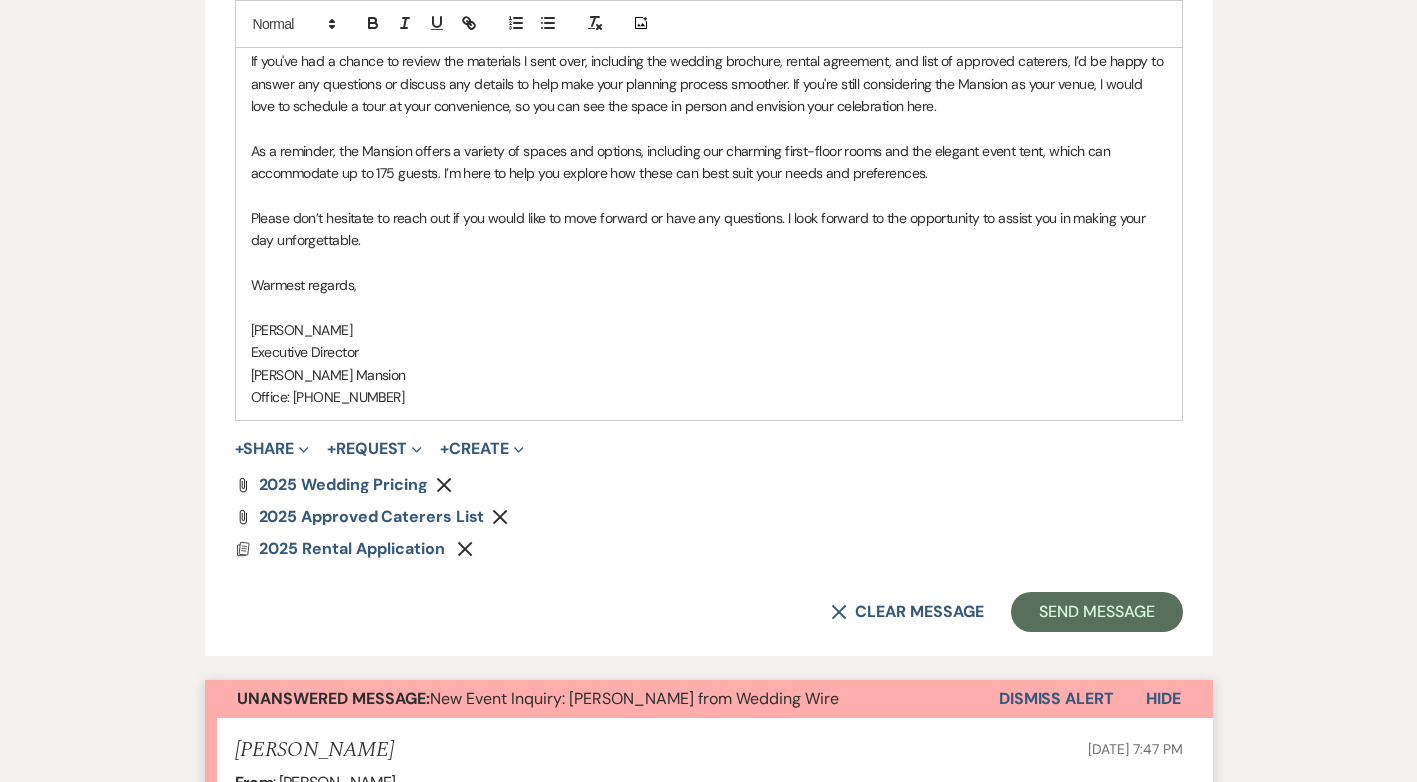 scroll, scrollTop: 1500, scrollLeft: 0, axis: vertical 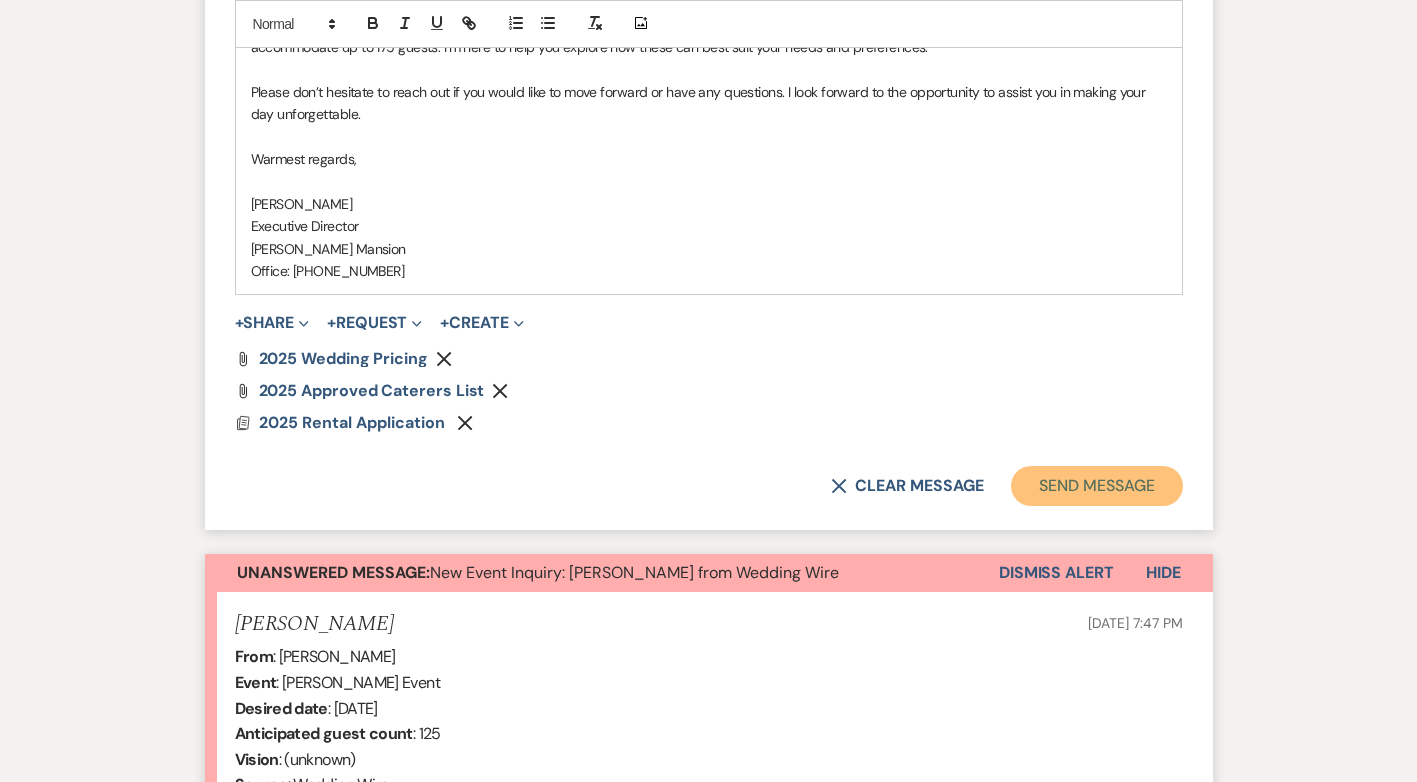 click on "Send Message" at bounding box center (1096, 486) 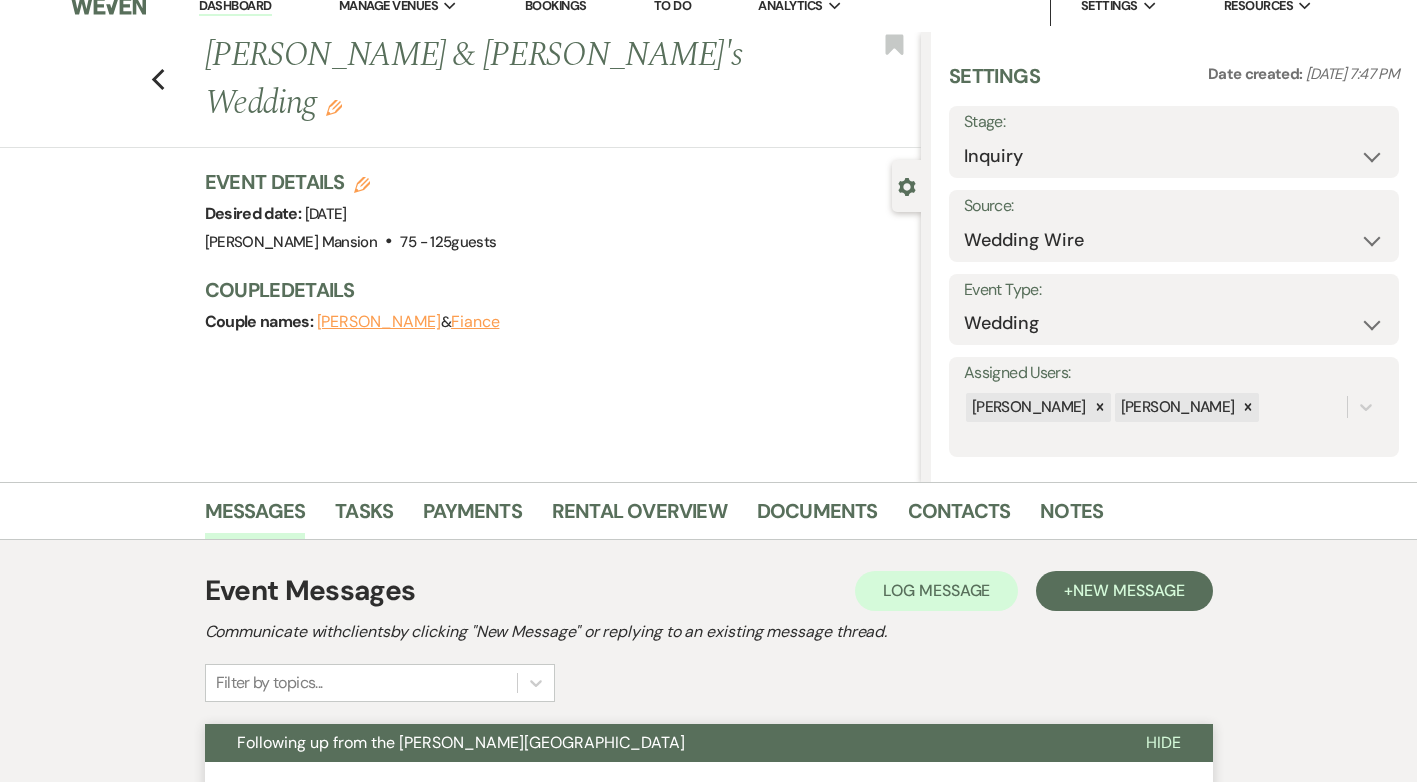 scroll, scrollTop: 0, scrollLeft: 0, axis: both 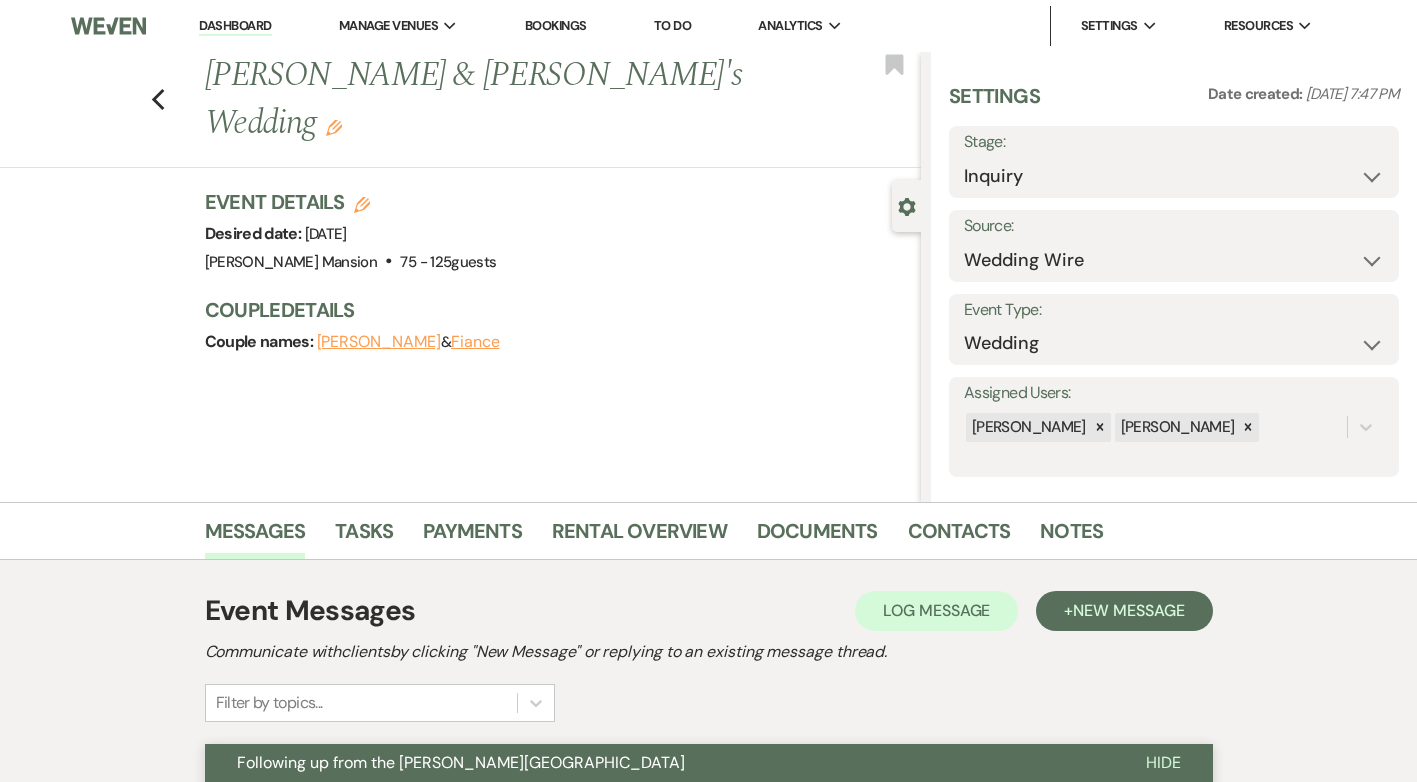 click on "Dashboard" at bounding box center [235, 26] 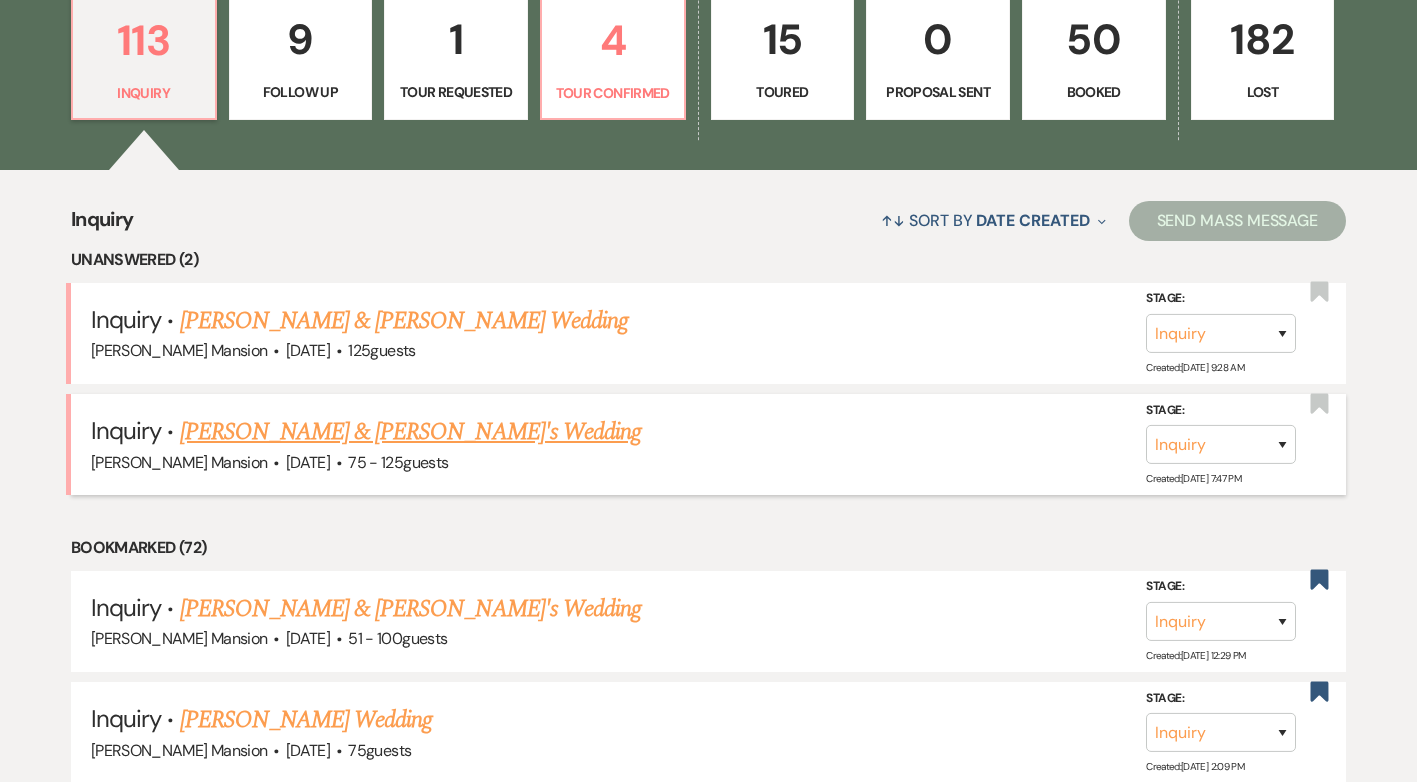 scroll, scrollTop: 600, scrollLeft: 0, axis: vertical 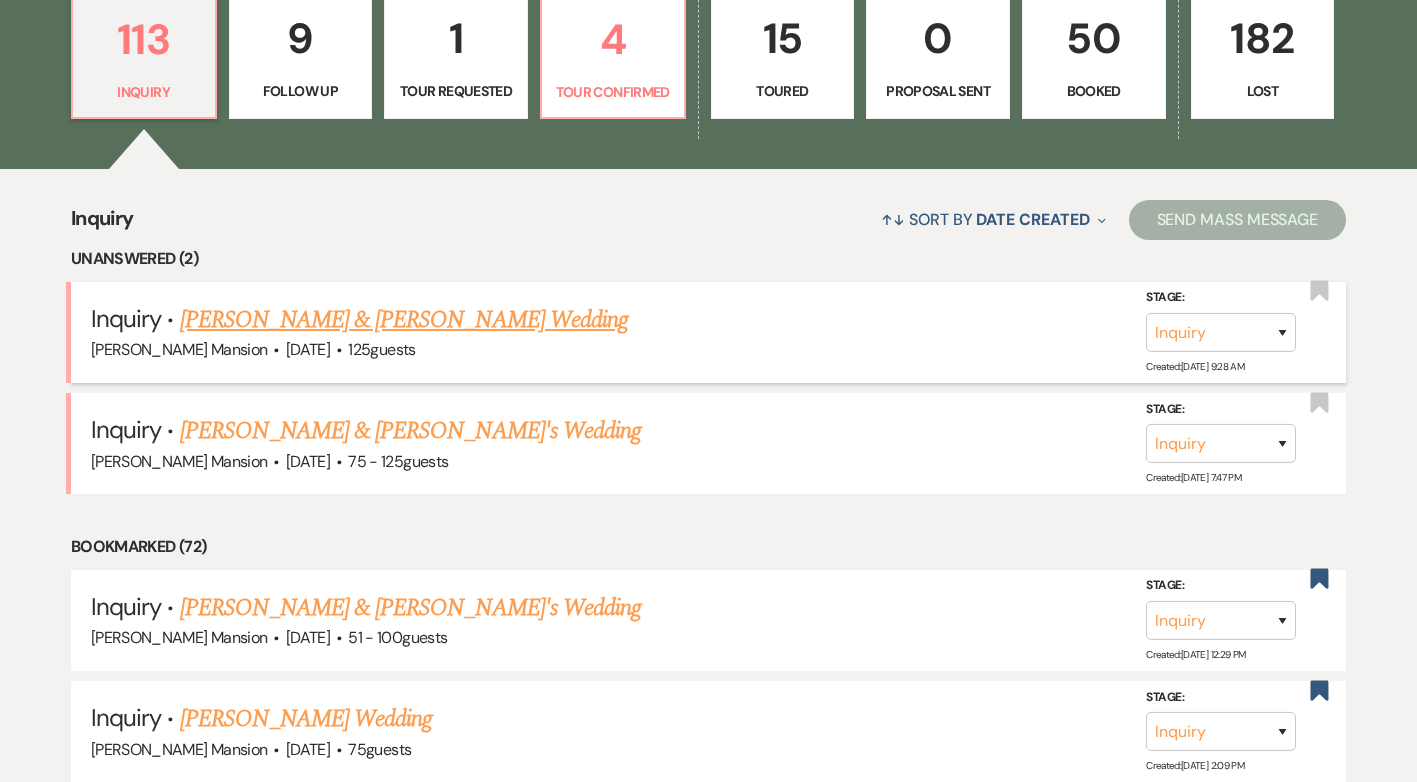 click on "[PERSON_NAME] & [PERSON_NAME] Wedding" at bounding box center (404, 320) 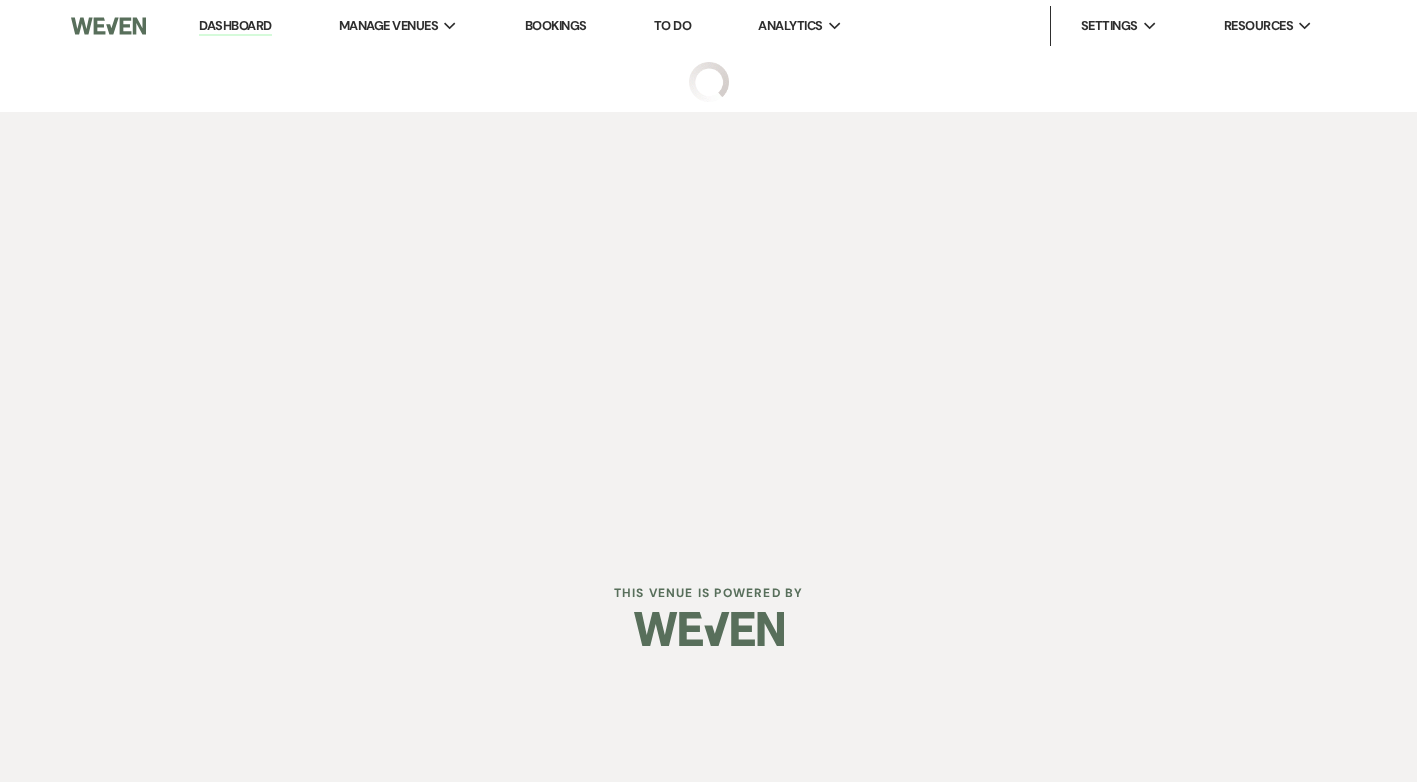 scroll, scrollTop: 0, scrollLeft: 0, axis: both 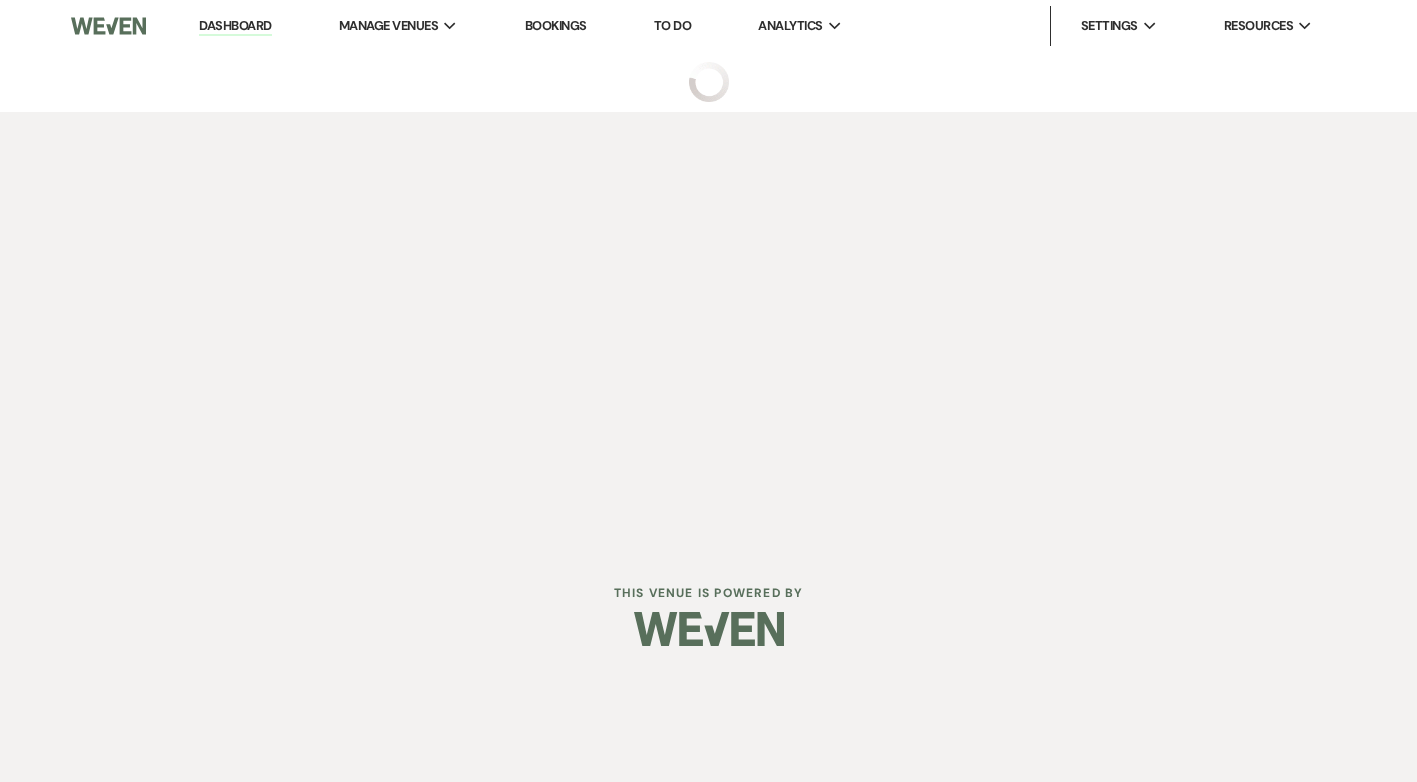 select on "5" 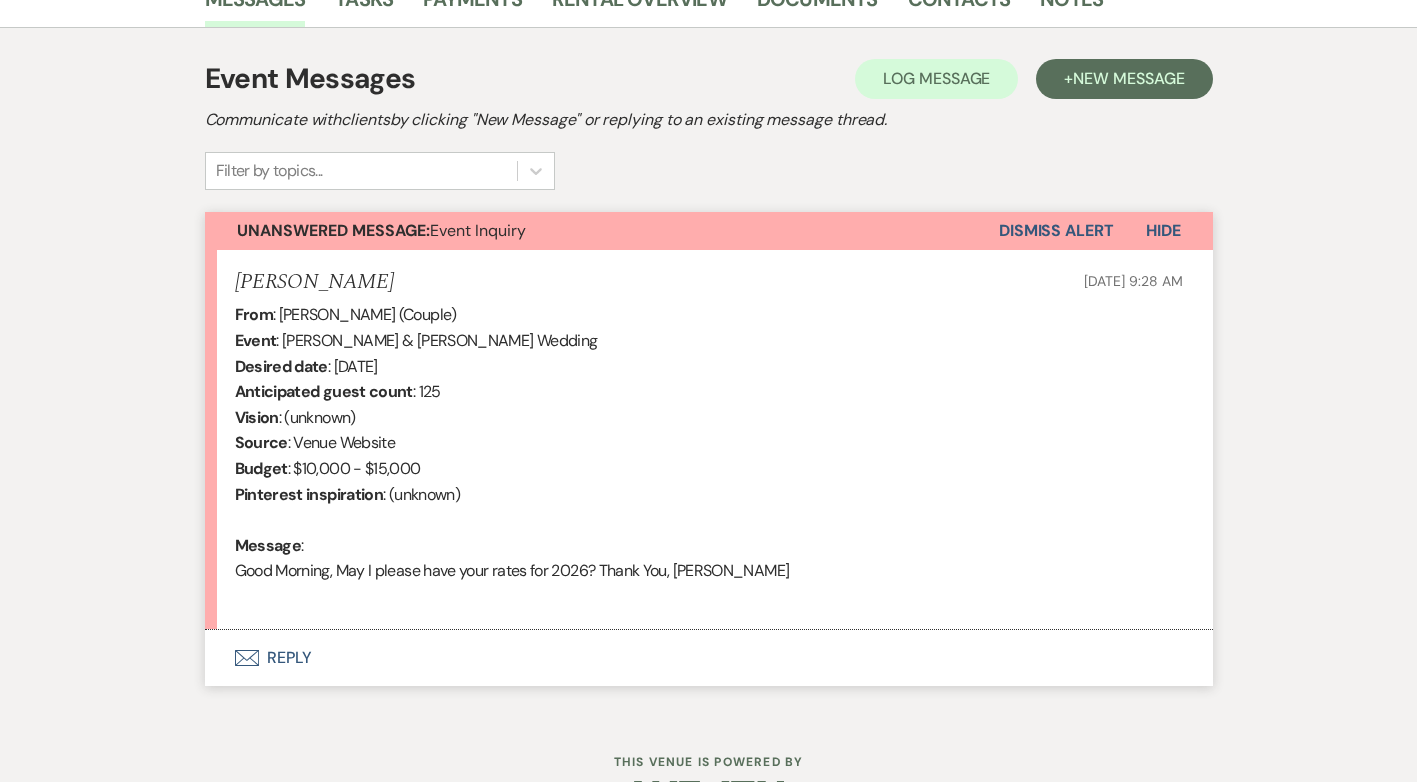 scroll, scrollTop: 595, scrollLeft: 0, axis: vertical 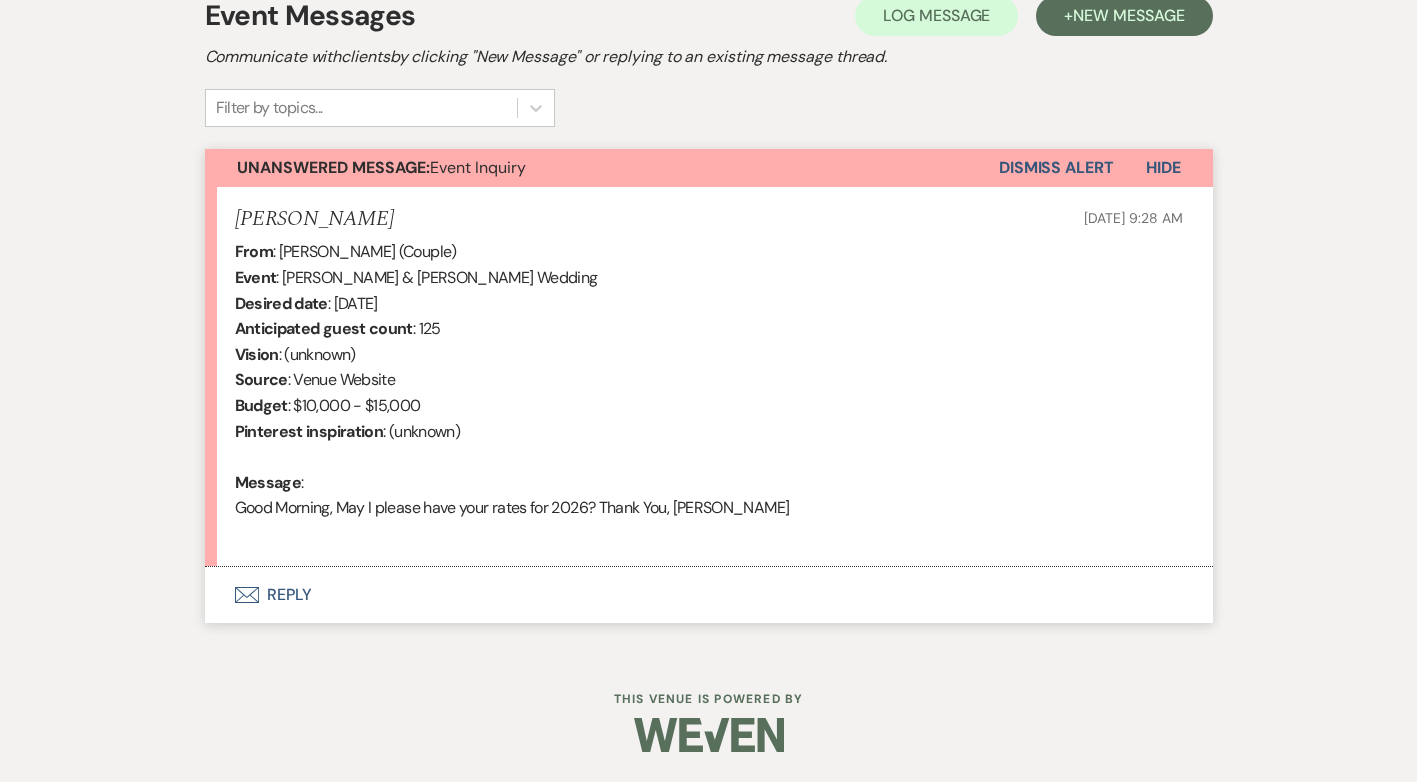 click on "Envelope Reply" at bounding box center [709, 595] 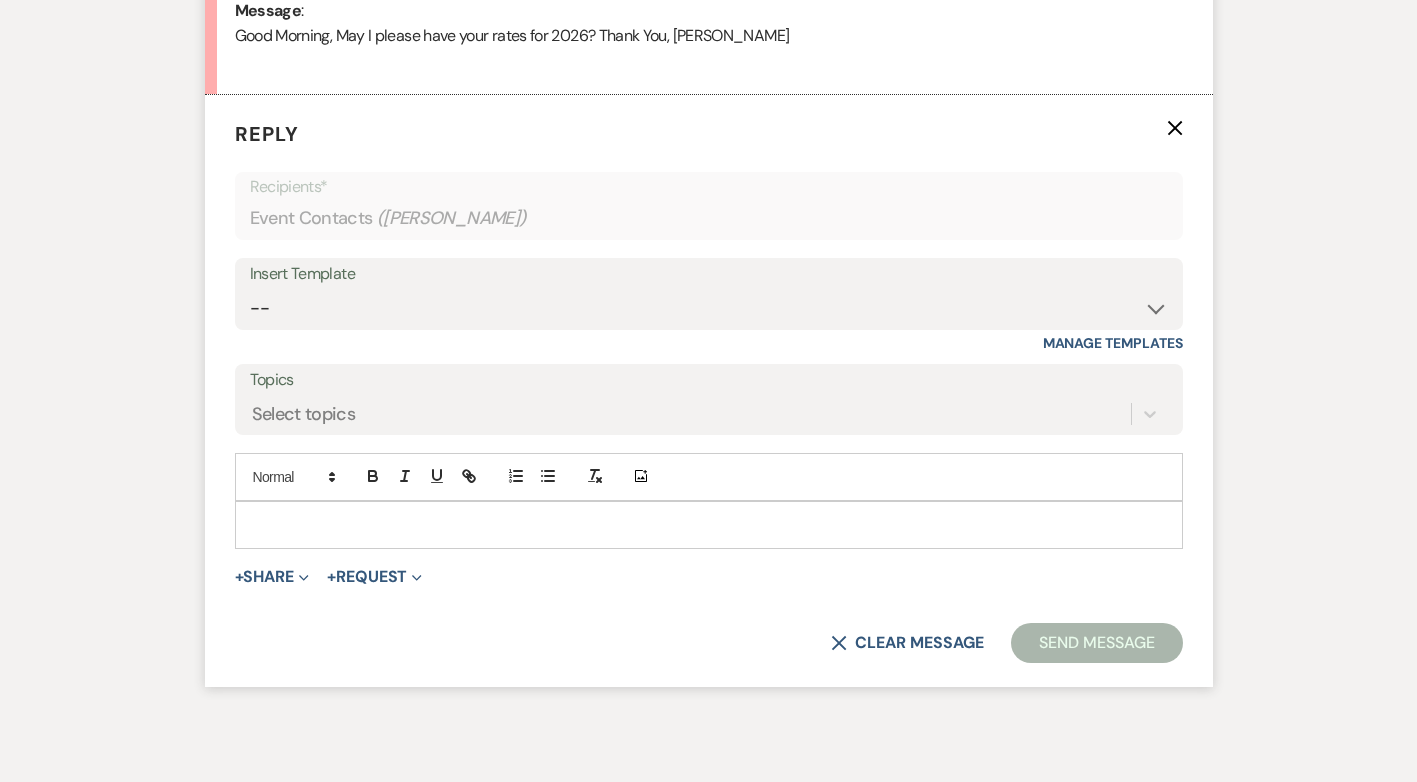 scroll, scrollTop: 1068, scrollLeft: 0, axis: vertical 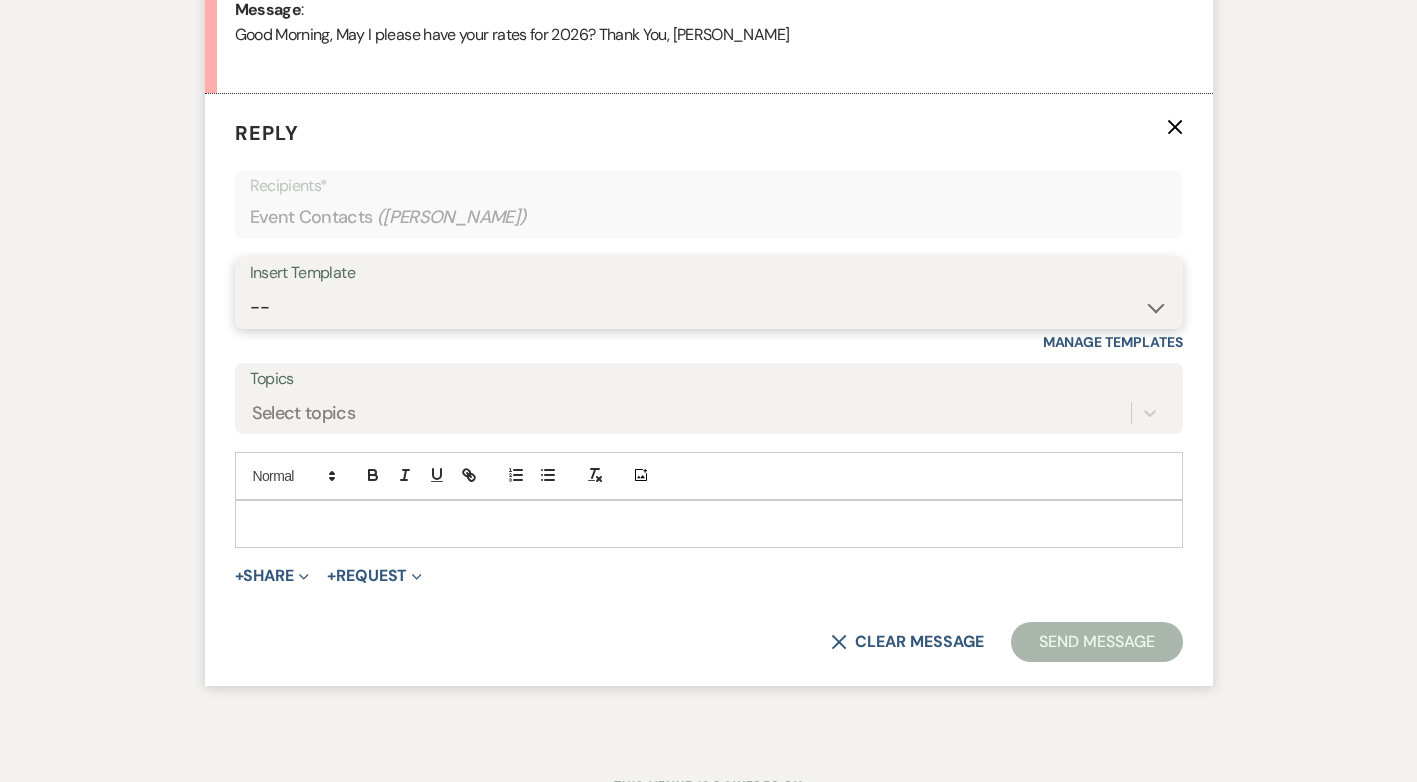 click on "-- Initial Inquiry Response Tour Request Response Follow Up Contract (Pre-Booked Leads) Documents for Conversion Initial Baby Shower Inquiry Response Initial Bridal Shower Inquiry Response Copy of Contract (Pre-Booked Leads) Weven Planning Portal Introduction (Booked Weddings) Weven Planning Portal Introduction (Booked Events) Lost Lead Follow-up First Follow-up from Traci (Weddings) First Follow-up from Traci (Events) Payment Reminder Initial Wedding Inquiry Response Initial Birthday Party Inquiry Response Casual Follow-up After WEDDING Inquiry Casual Follow-up After EVENT Inquiry Thank you after an event Celebration of Life Inquiry" at bounding box center (709, 307) 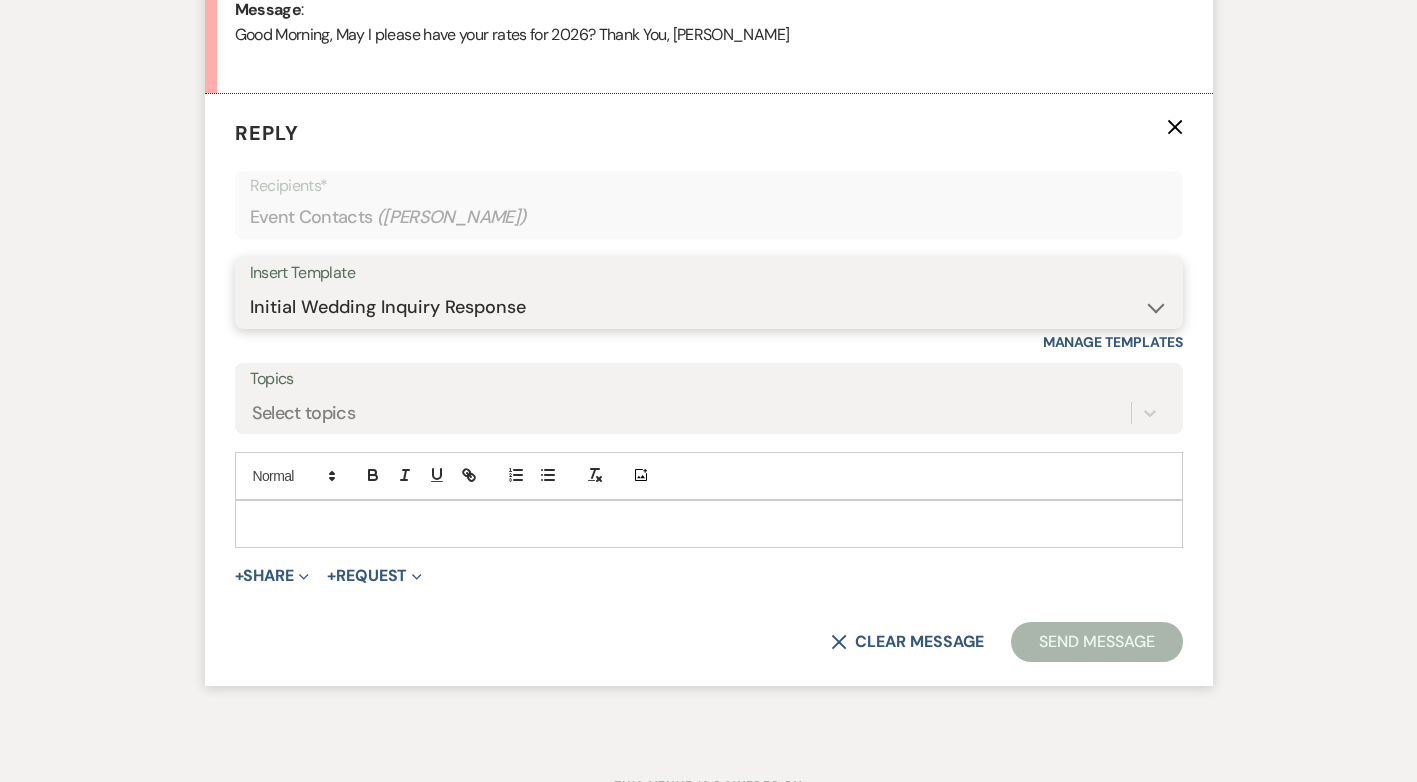 click on "-- Initial Inquiry Response Tour Request Response Follow Up Contract (Pre-Booked Leads) Documents for Conversion Initial Baby Shower Inquiry Response Initial Bridal Shower Inquiry Response Copy of Contract (Pre-Booked Leads) Weven Planning Portal Introduction (Booked Weddings) Weven Planning Portal Introduction (Booked Events) Lost Lead Follow-up First Follow-up from Traci (Weddings) First Follow-up from Traci (Events) Payment Reminder Initial Wedding Inquiry Response Initial Birthday Party Inquiry Response Casual Follow-up After WEDDING Inquiry Casual Follow-up After EVENT Inquiry Thank you after an event Celebration of Life Inquiry" at bounding box center (709, 307) 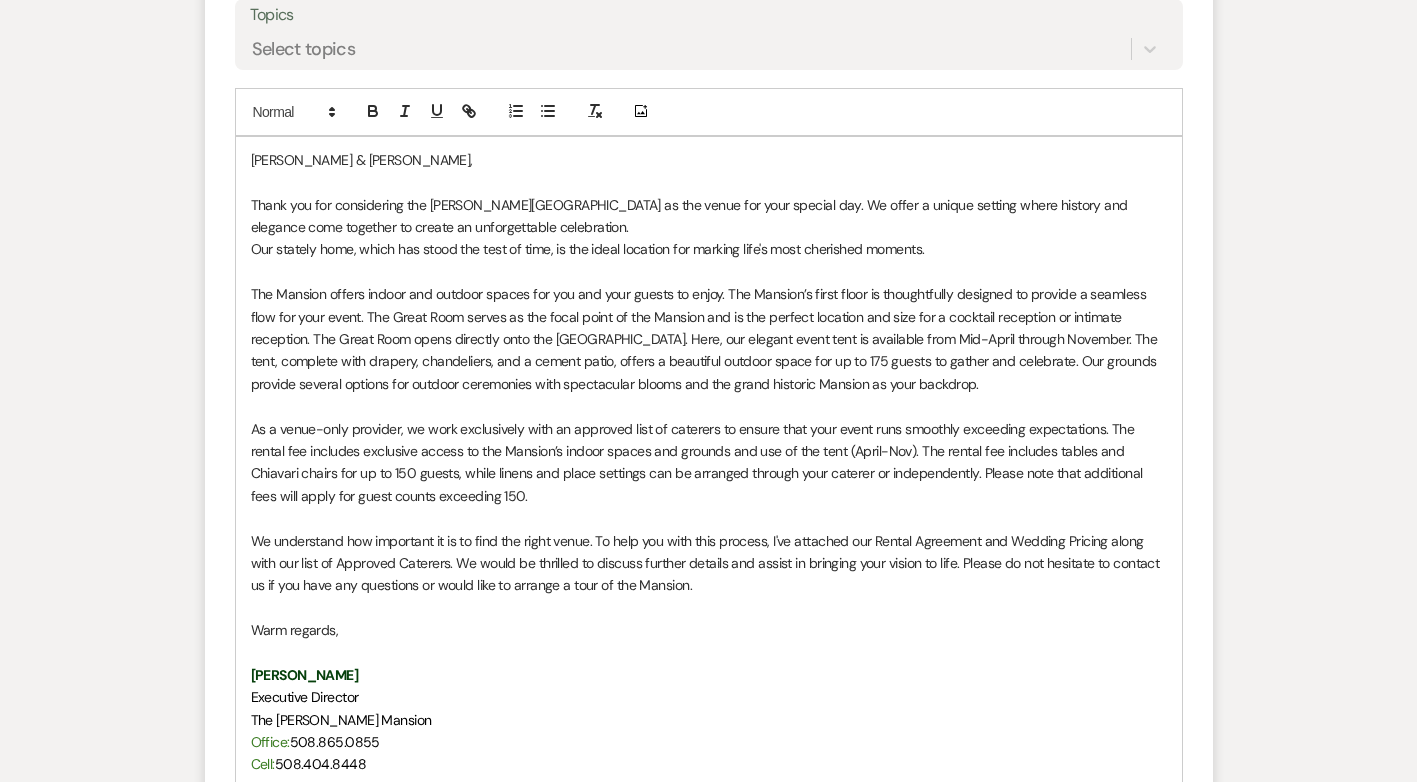 scroll, scrollTop: 1468, scrollLeft: 0, axis: vertical 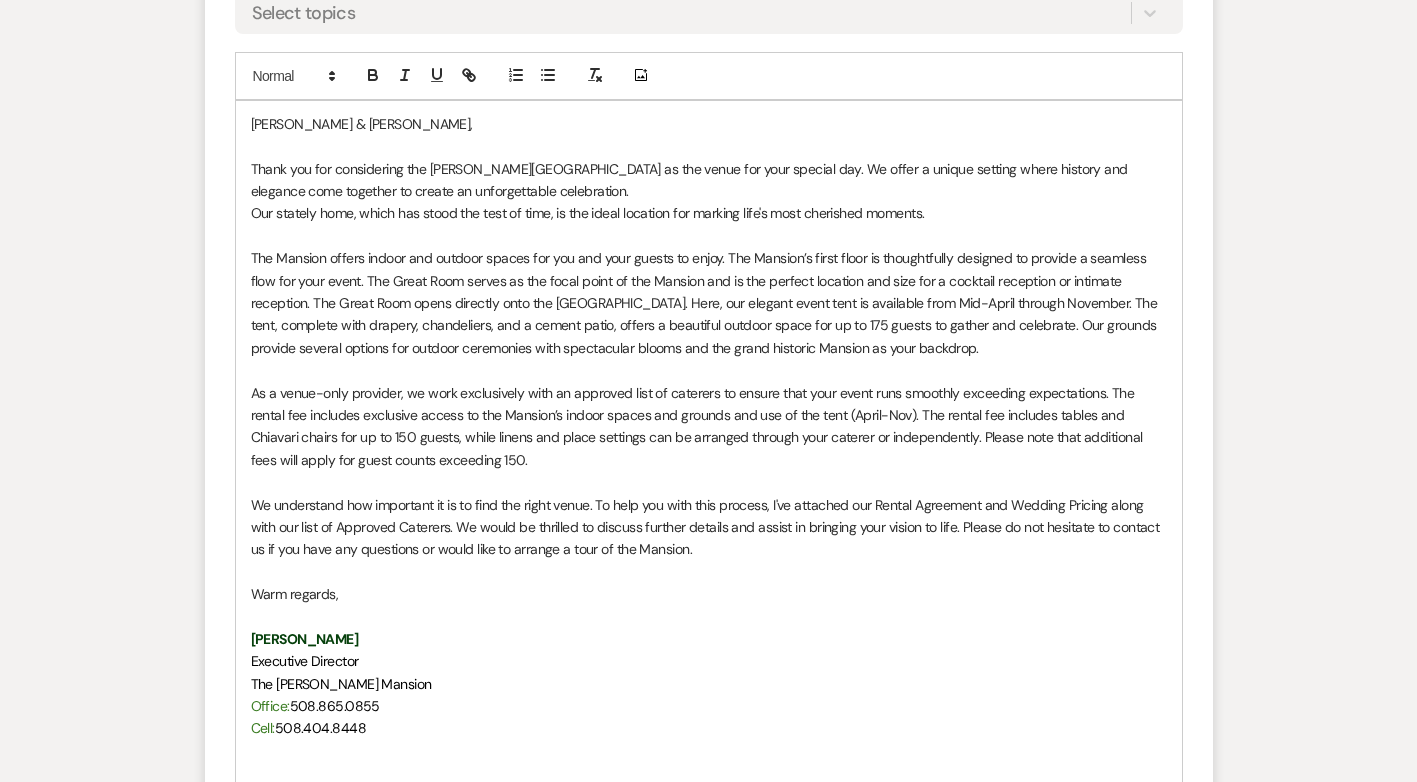 click on "Andrew & Kathleen, Thank you for considering the Asa Waters Mansion as the venue for your special day. We offer a unique setting where history and elegance come together to create an unforgettable celebration. Our stately home, which has stood the test of time, is the ideal location for marking life's most cherished moments. As a venue-only provider, we work exclusively with an approved list of caterers to ensure that your event runs smoothly exceeding expectations. The rental fee includes exclusive access to the Mansion’s indoor spaces and grounds and use of the tent (April-Nov). The rental fee includes tables and Chiavari chairs for up to 150 guests, while linens and place settings can be arranged through your caterer or independently. Please note that additional fees will apply for guest counts exceeding 150. Warm regards, Traci Parath  Executive Director   The Asa Waters Mansion Office:  508.865.0855 Cell:  508.404.8448  123 Elm Street, PO Box 421, Millbury, MA 01527 www.asawaters.org" at bounding box center [709, 471] 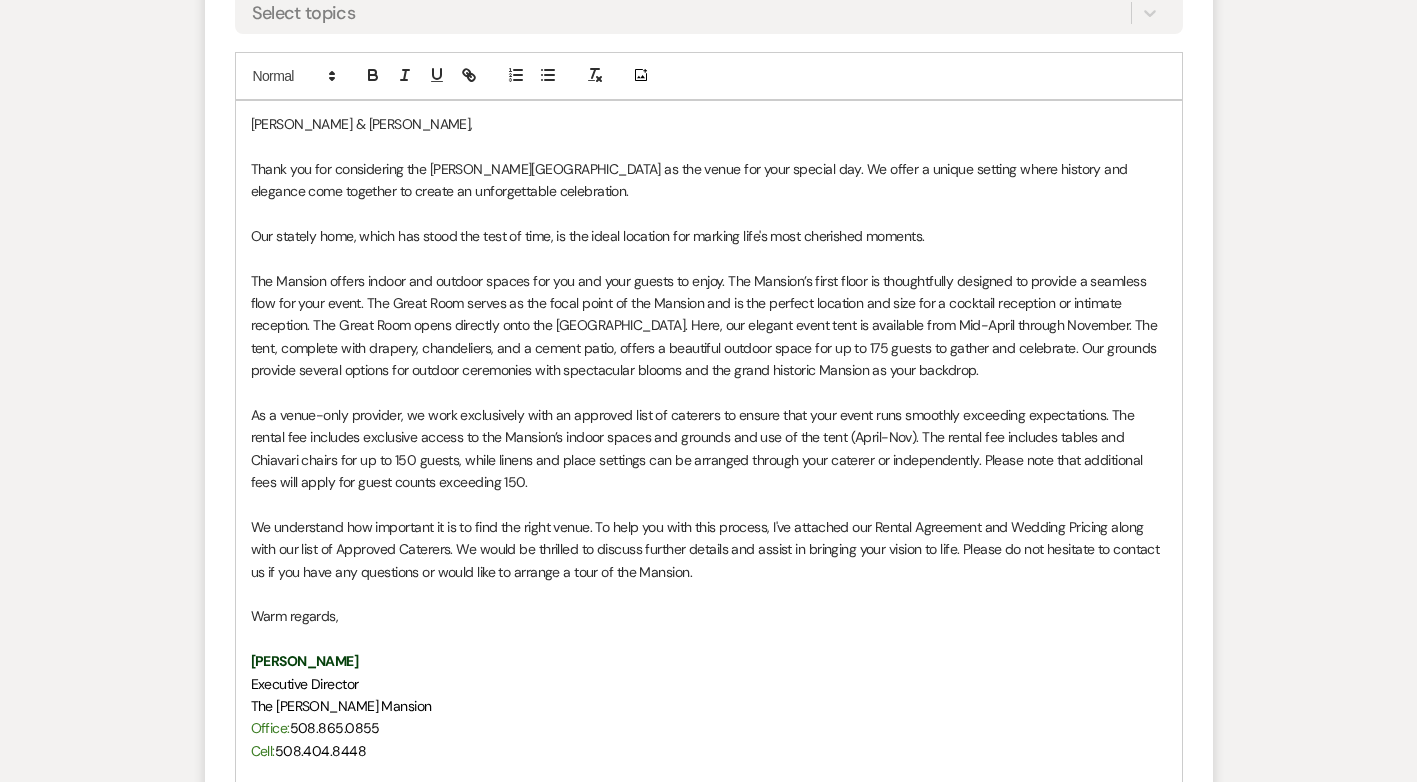click on "The Mansion offers indoor and outdoor spaces for you and your guests to enjoy. The Mansion’s first floor is thoughtfully designed to provide a seamless flow for your event. The Great Room serves as the focal point of the Mansion and is the perfect location and size for a cocktail reception or intimate reception. The Great Room opens directly onto the West Lawn. Here, our elegant event tent is available from Mid-April through November. The tent, complete with drapery, chandeliers, and a cement patio, offers a beautiful outdoor space for up to 175 guests to gather and celebrate. Our grounds provide several options for outdoor ceremonies with spectacular blooms and the grand historic Mansion as your backdrop." at bounding box center (709, 326) 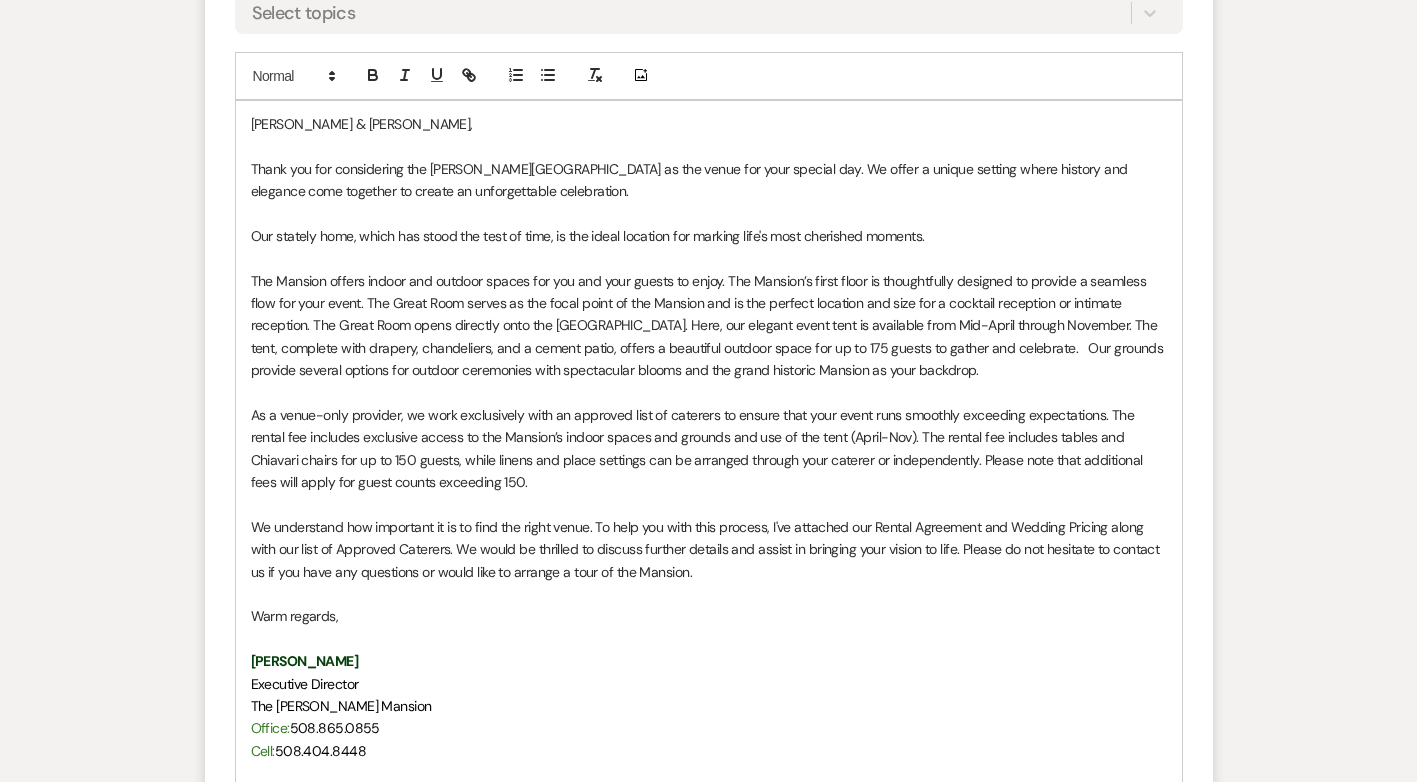 click on "Thank you for considering the Asa Waters Mansion as the venue for your special day. We offer a unique setting where history and elegance come together to create an unforgettable celebration." at bounding box center (709, 180) 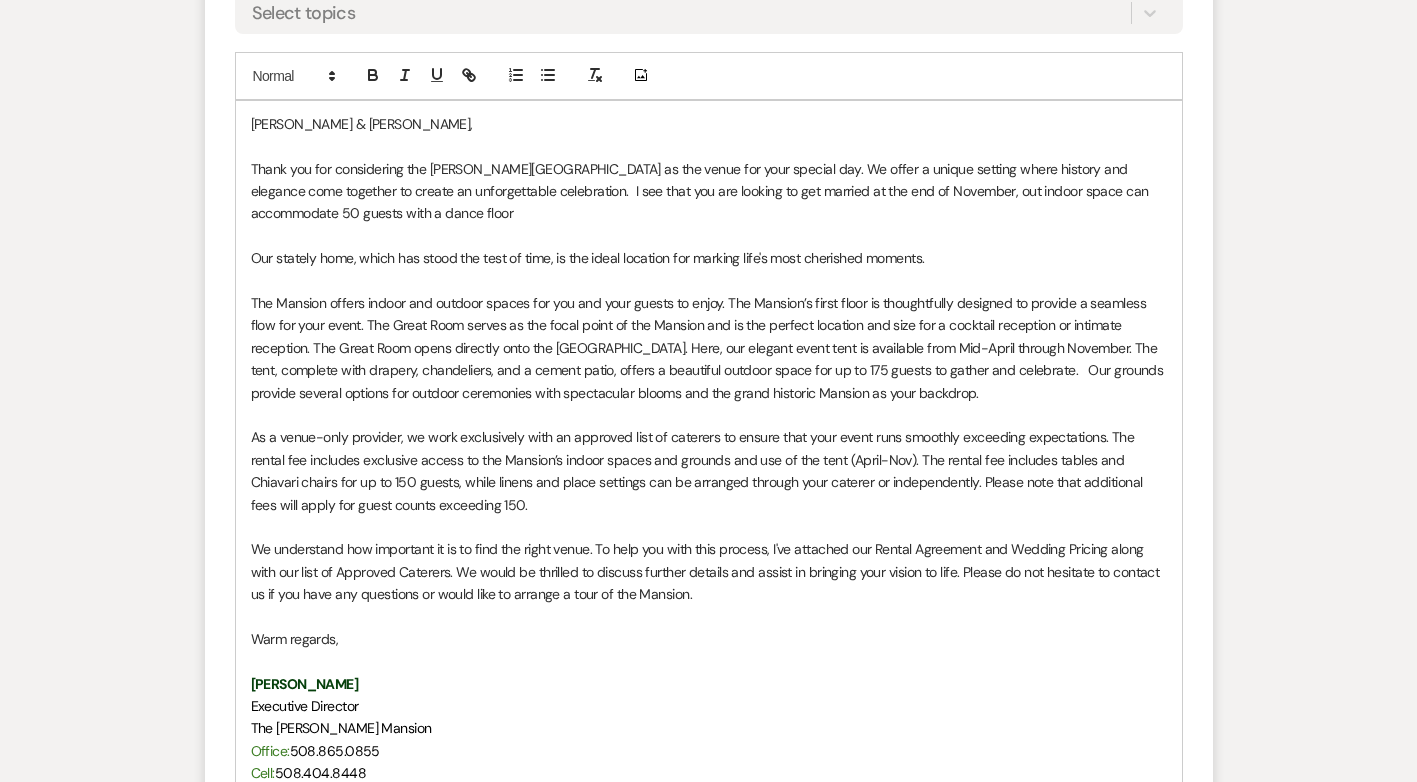 click on "Thank you for considering the Asa Waters Mansion as the venue for your special day. We offer a unique setting where history and elegance come together to create an unforgettable celebration.  I see that you are looking to get married at the end of November, out indoor space can accommodate 50 guests with a dance floor" at bounding box center [709, 191] 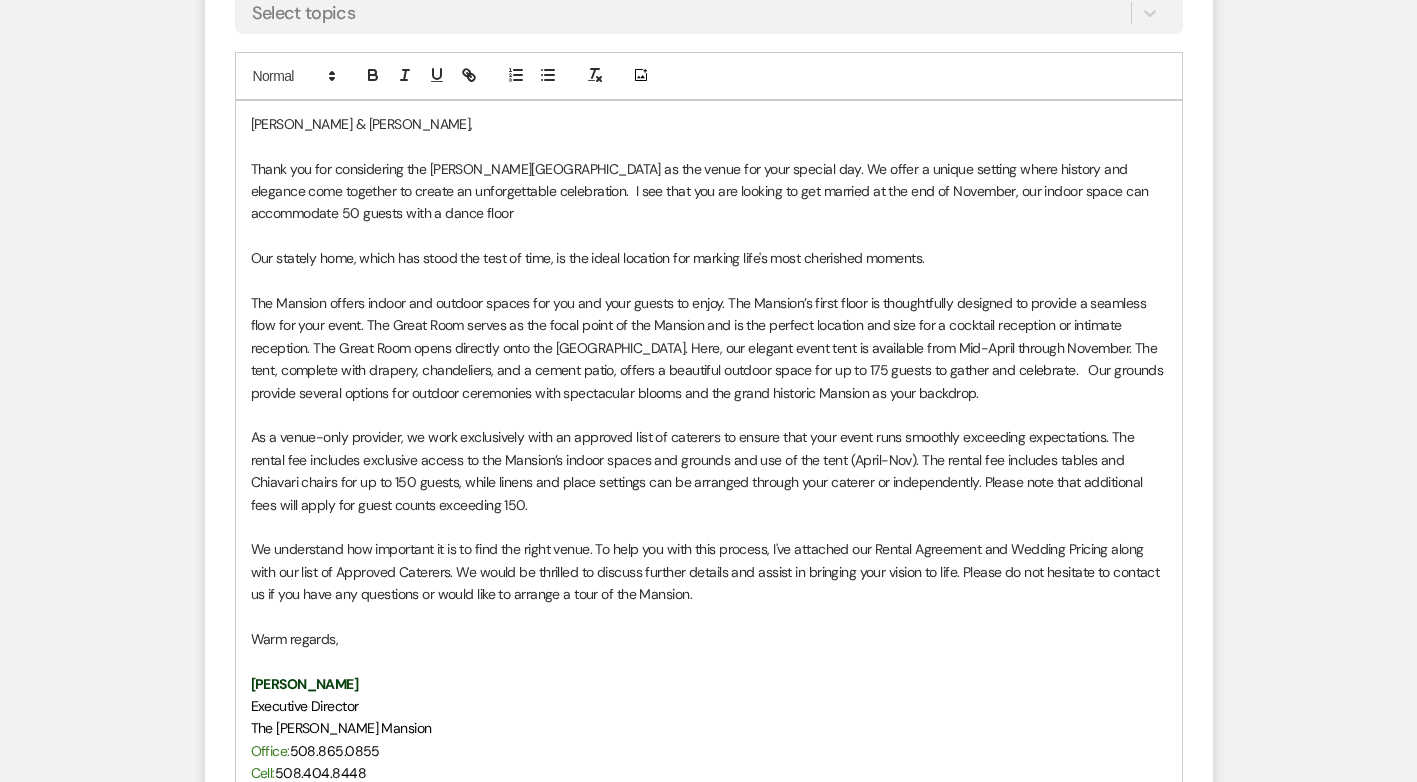 click on "Thank you for considering the Asa Waters Mansion as the venue for your special day. We offer a unique setting where history and elegance come together to create an unforgettable celebration.  I see that you are looking to get married at the end of November, our indoor space can accommodate 50 guests with a dance floor" at bounding box center (709, 191) 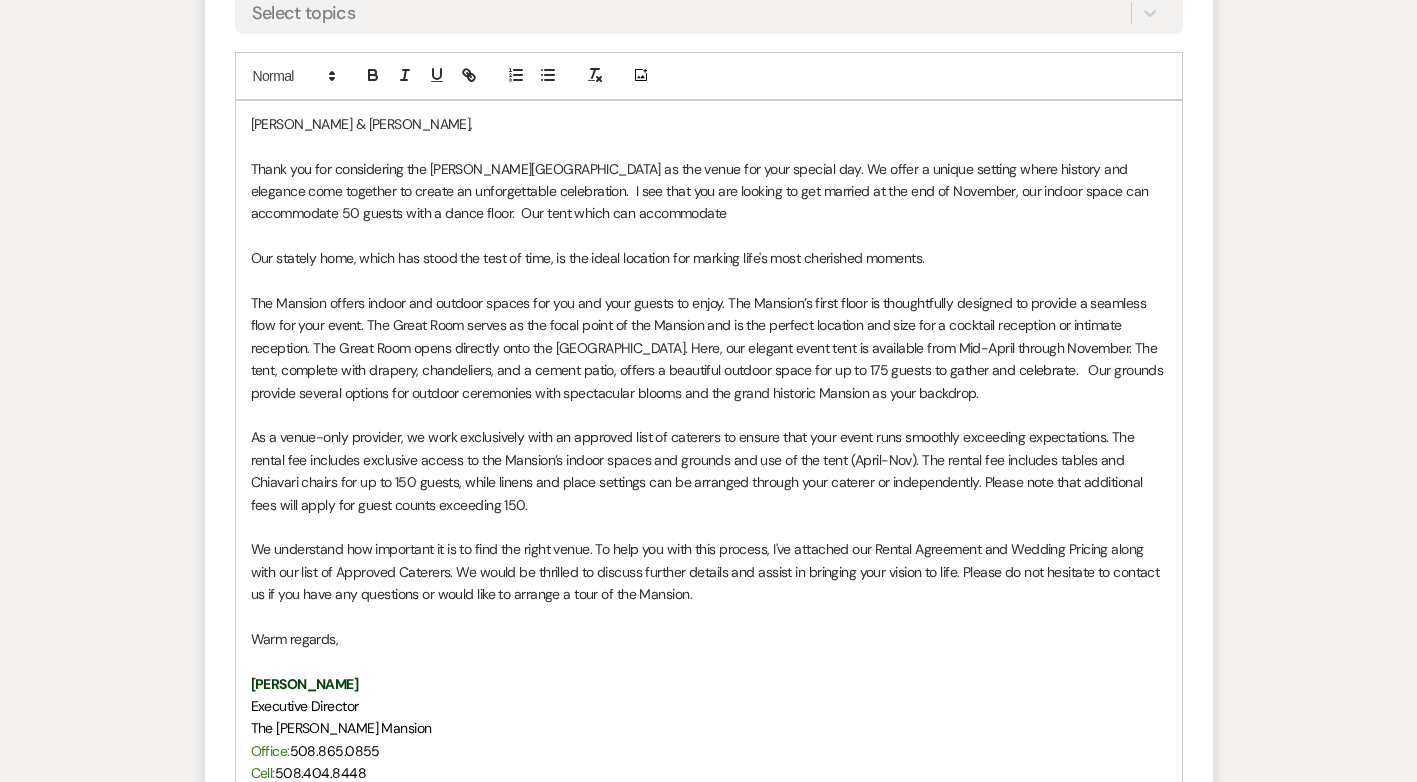 click on "The Mansion offers indoor and outdoor spaces for you and your guests to enjoy. The Mansion’s first floor is thoughtfully designed to provide a seamless flow for your event. The Great Room serves as the focal point of the Mansion and is the perfect location and size for a cocktail reception or intimate reception. The Great Room opens directly onto the West Lawn. Here, our elegant event tent is available from Mid-April through November. The tent, complete with drapery, chandeliers, and a cement patio, offers a beautiful outdoor space for up to 175 guests to gather and celebrate.   Our grounds provide several options for outdoor ceremonies with spectacular blooms and the grand historic Mansion as your backdrop." at bounding box center (709, 348) 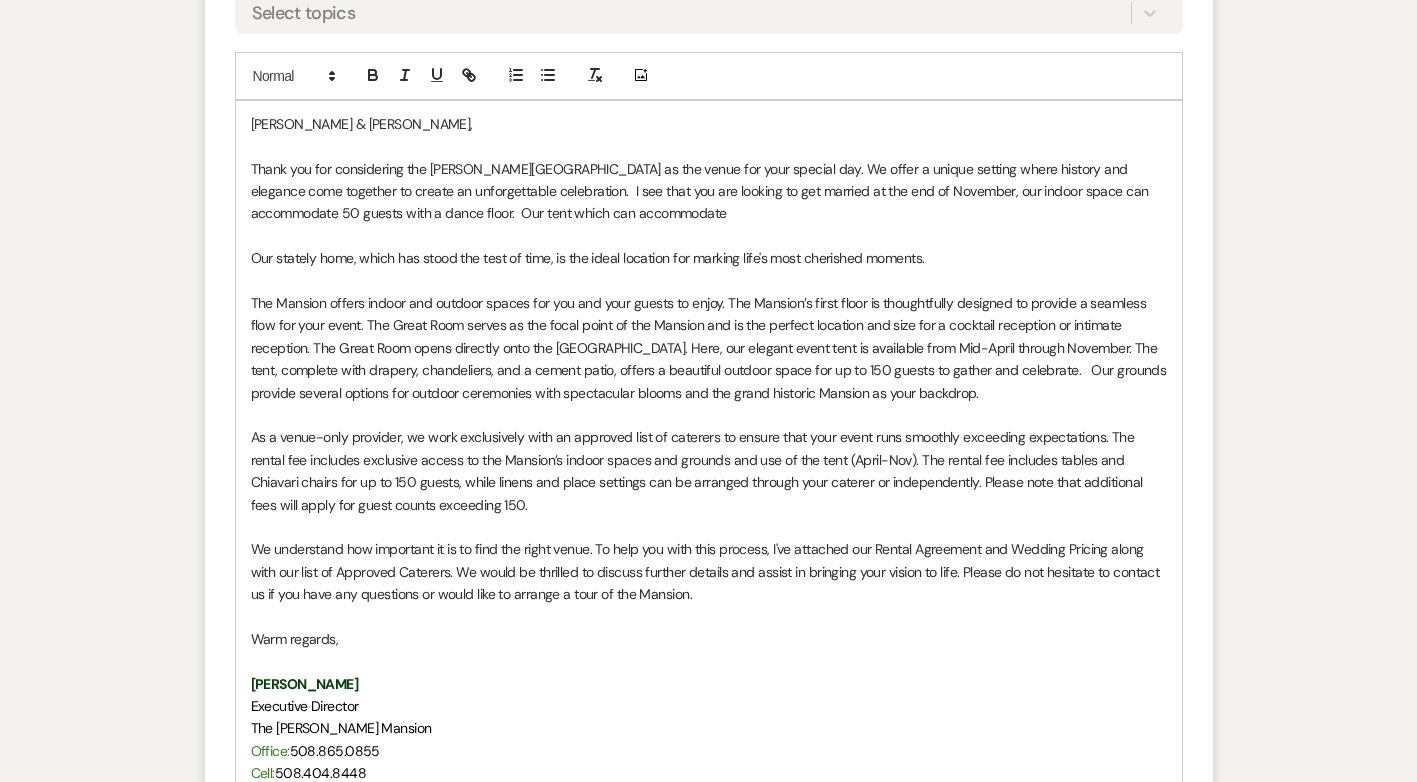 click on "The Mansion offers indoor and outdoor spaces for you and your guests to enjoy. The Mansion’s first floor is thoughtfully designed to provide a seamless flow for your event. The Great Room serves as the focal point of the Mansion and is the perfect location and size for a cocktail reception or intimate reception. The Great Room opens directly onto the West Lawn. Here, our elegant event tent is available from Mid-April through November. The tent, complete with drapery, chandeliers, and a cement patio, offers a beautiful outdoor space for up to 150 guests to gather and celebrate.   Our grounds provide several options for outdoor ceremonies with spectacular blooms and the grand historic Mansion as your backdrop." at bounding box center (709, 348) 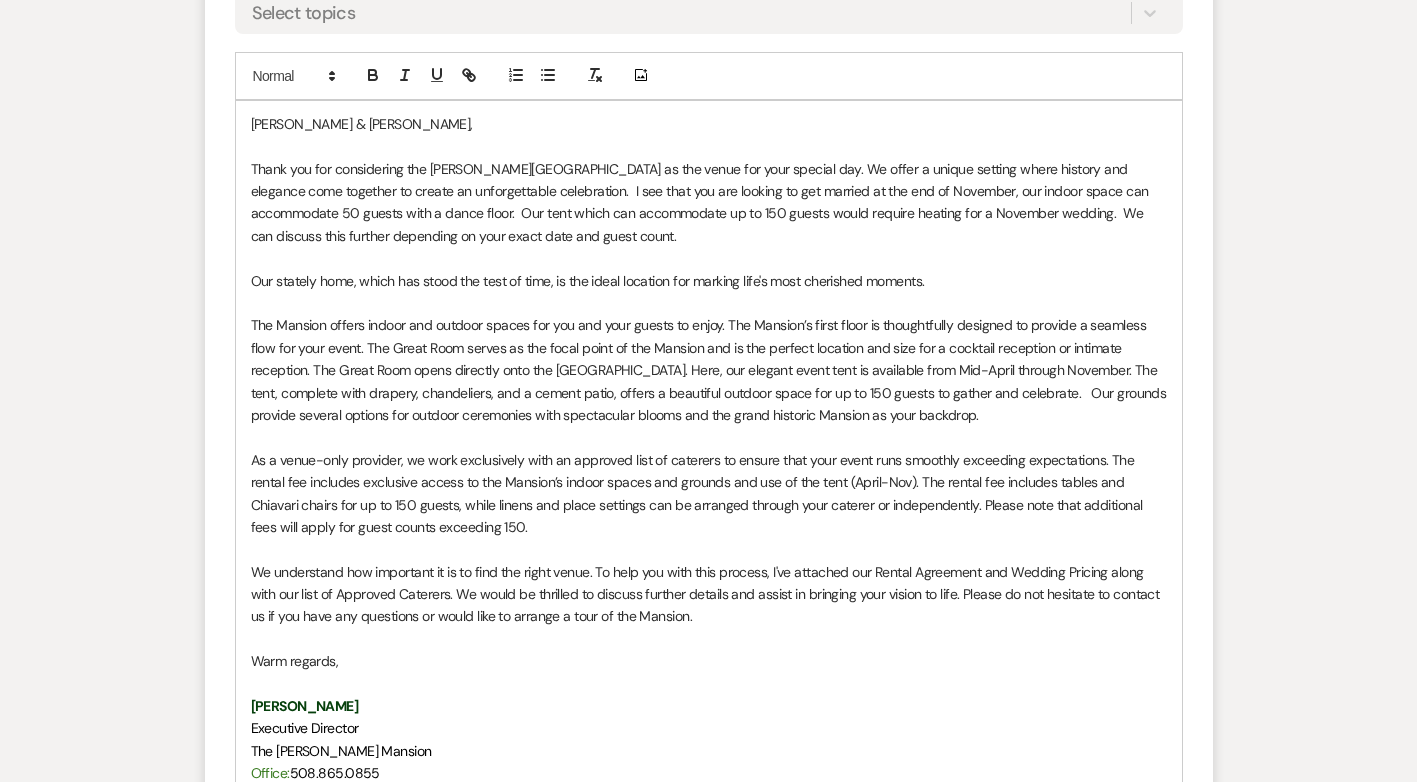 click on "Thank you for considering the Asa Waters Mansion as the venue for your special day. We offer a unique setting where history and elegance come together to create an unforgettable celebration.  I see that you are looking to get married at the end of November, our indoor space can accommodate 50 guests with a dance floor.  Our tent which can accommodate up to 150 guests would require heating for a November wedding.  We can discuss this further depending on your exact date and guest count." at bounding box center [709, 203] 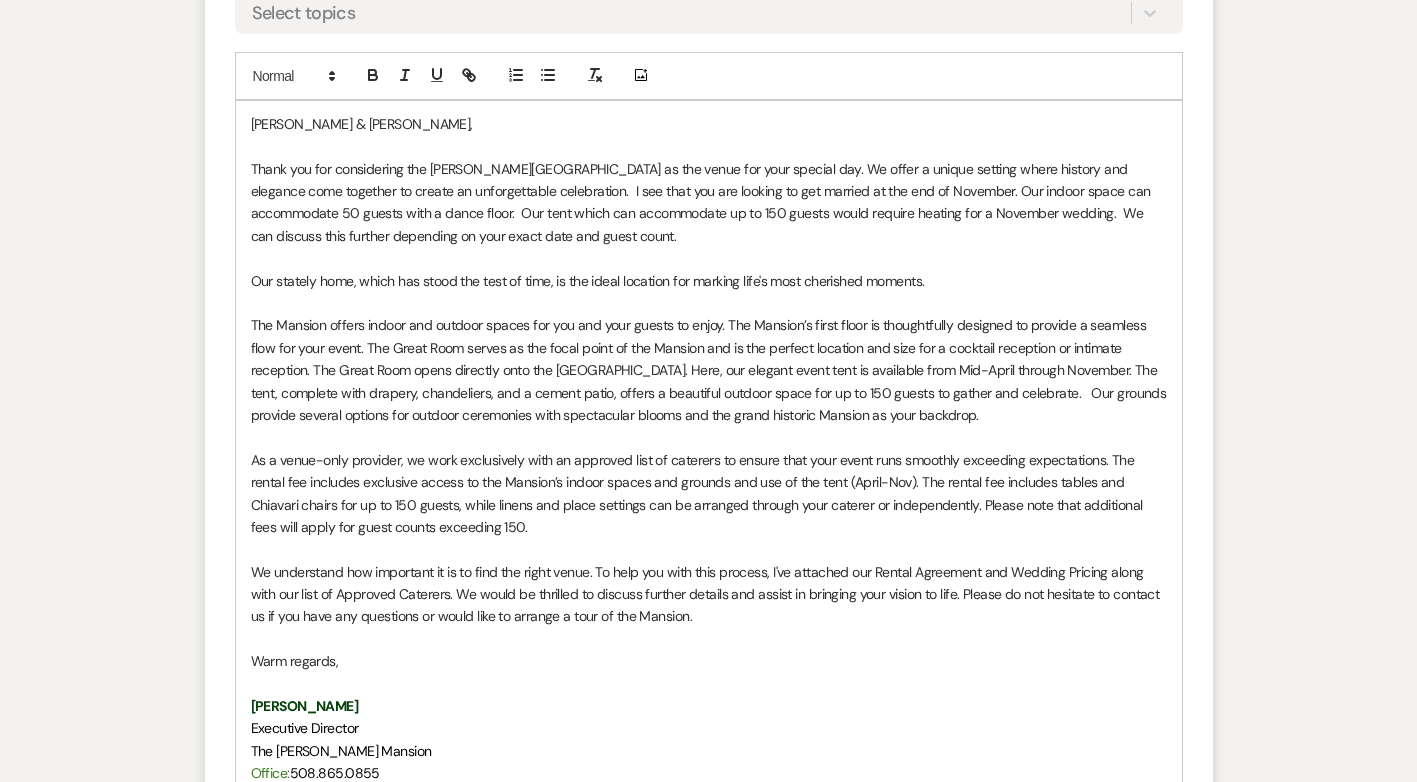 click on "Thank you for considering the Asa Waters Mansion as the venue for your special day. We offer a unique setting where history and elegance come together to create an unforgettable celebration.  I see that you are looking to get married at the end of November. Our indoor space can accommodate 50 guests with a dance floor.  Our tent which can accommodate up to 150 guests would require heating for a November wedding.  We can discuss this further depending on your exact date and guest count." at bounding box center (709, 203) 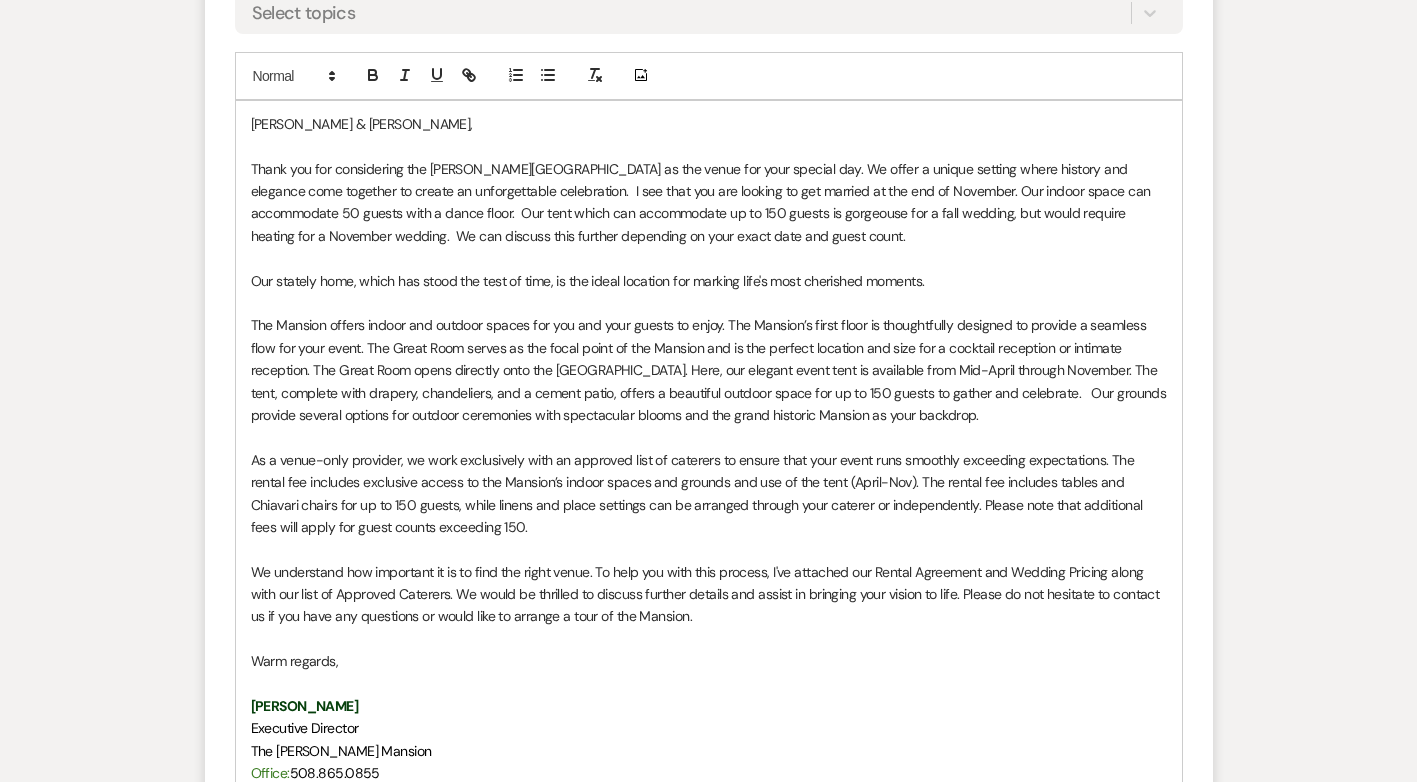 click on "Thank you for considering the Asa Waters Mansion as the venue for your special day. We offer a unique setting where history and elegance come together to create an unforgettable celebration.  I see that you are looking to get married at the end of November. Our indoor space can accommodate 50 guests with a dance floor.  Our tent which can accommodate up to 150 guests is gorgeouse for a fall wedding, but would require heating for a November wedding.  We can discuss this further depending on your exact date and guest count." at bounding box center [709, 203] 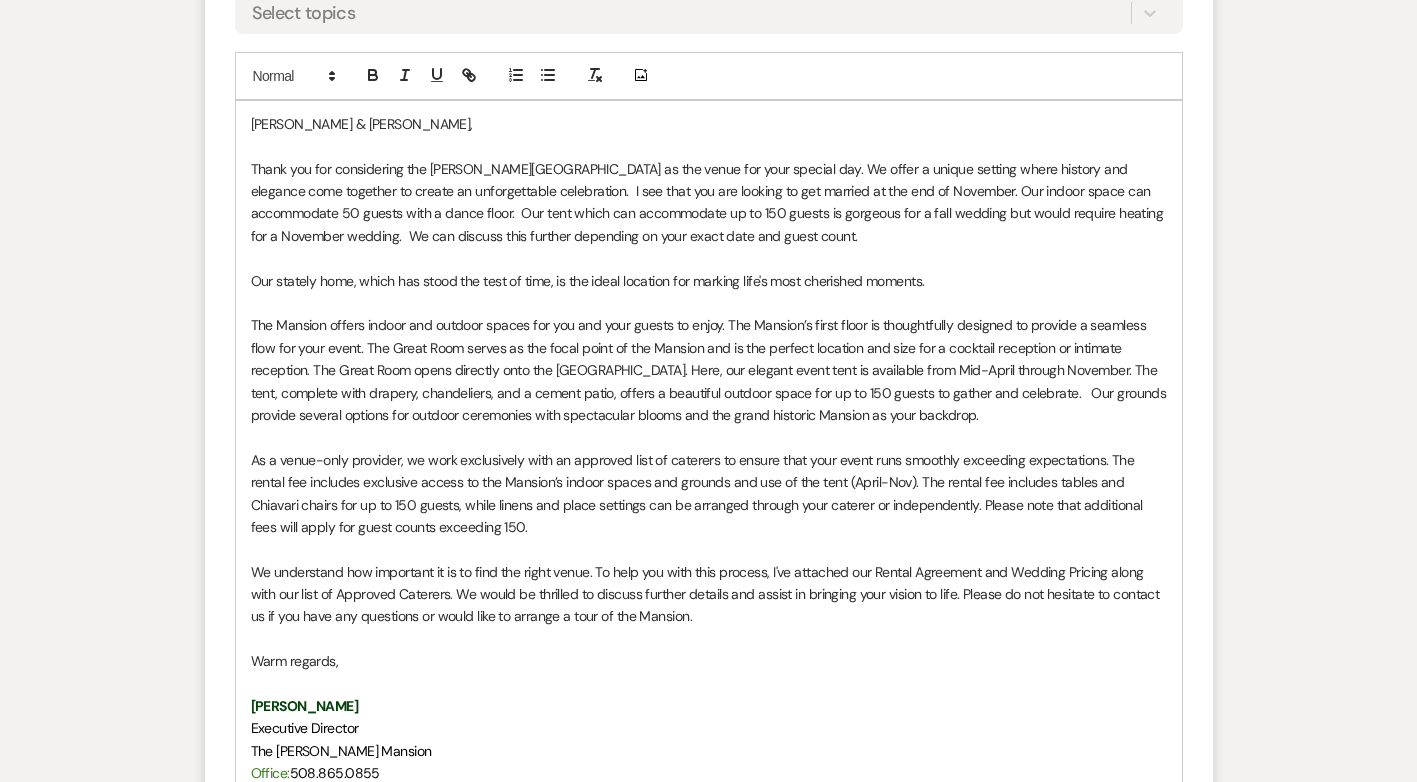 click on "Thank you for considering the Asa Waters Mansion as the venue for your special day. We offer a unique setting where history and elegance come together to create an unforgettable celebration.  I see that you are looking to get married at the end of November. Our indoor space can accommodate 50 guests with a dance floor.  Our tent which can accommodate up to 150 guests is gorgeous for a fall wedding but would require heating for a November wedding.  We can discuss this further depending on your exact date and guest count." at bounding box center [709, 203] 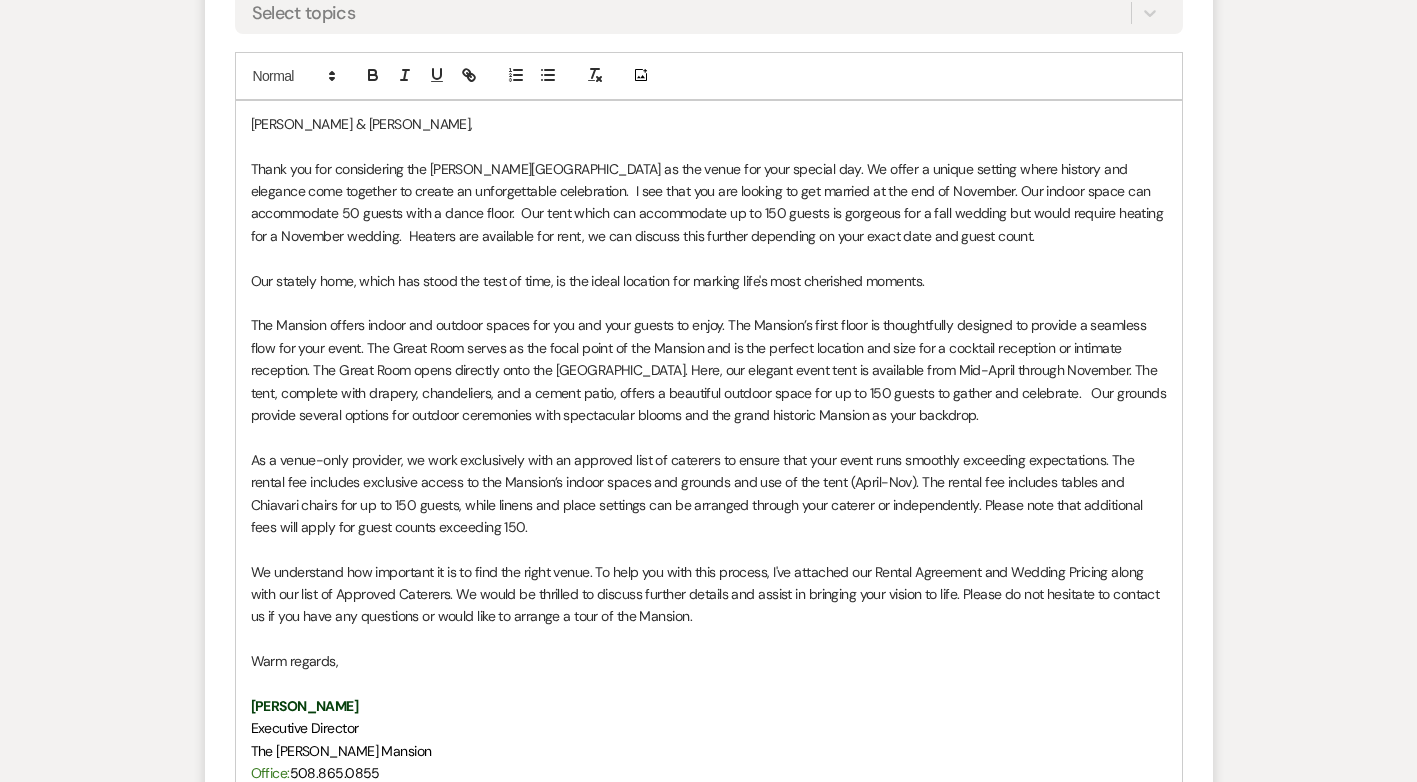 click at bounding box center (709, 437) 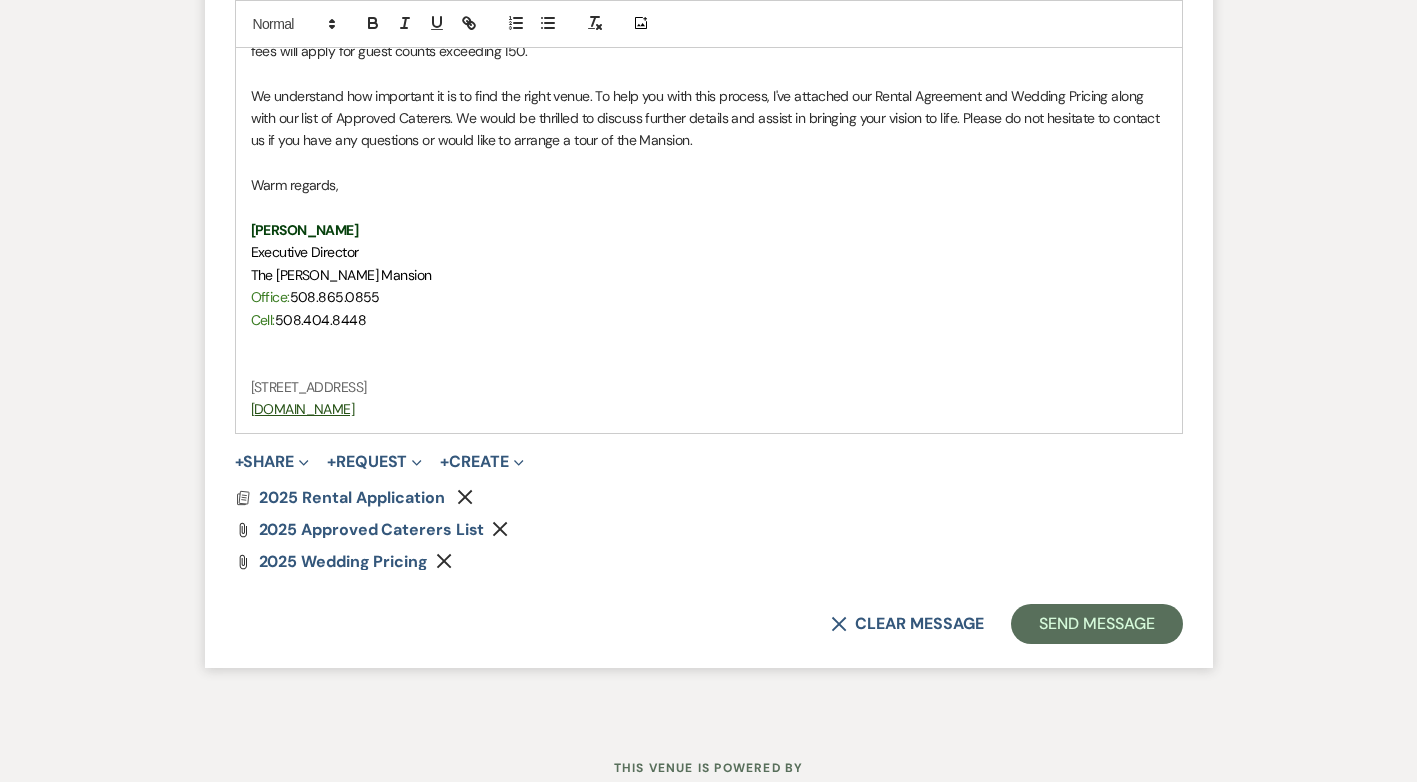 scroll, scrollTop: 2012, scrollLeft: 0, axis: vertical 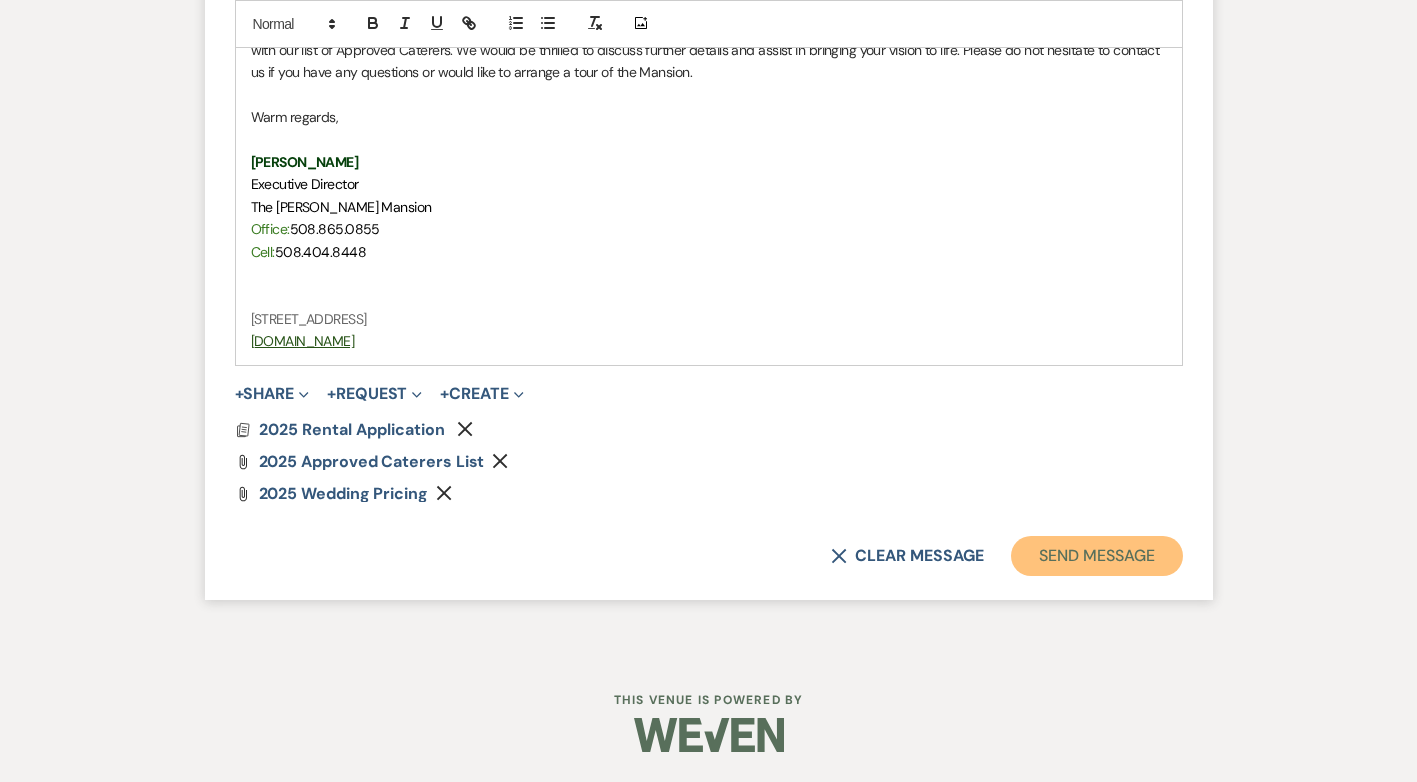 click on "Send Message" at bounding box center (1096, 556) 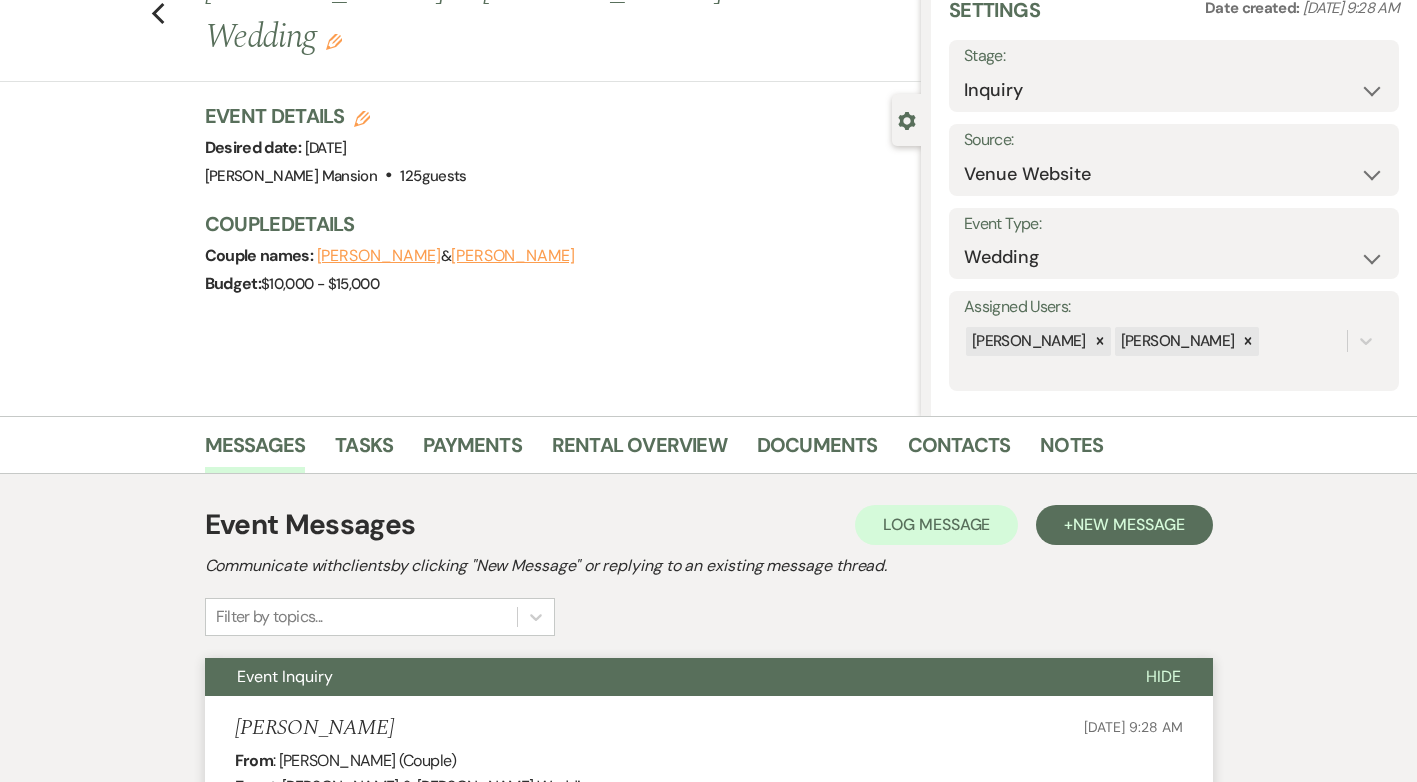 scroll, scrollTop: 0, scrollLeft: 0, axis: both 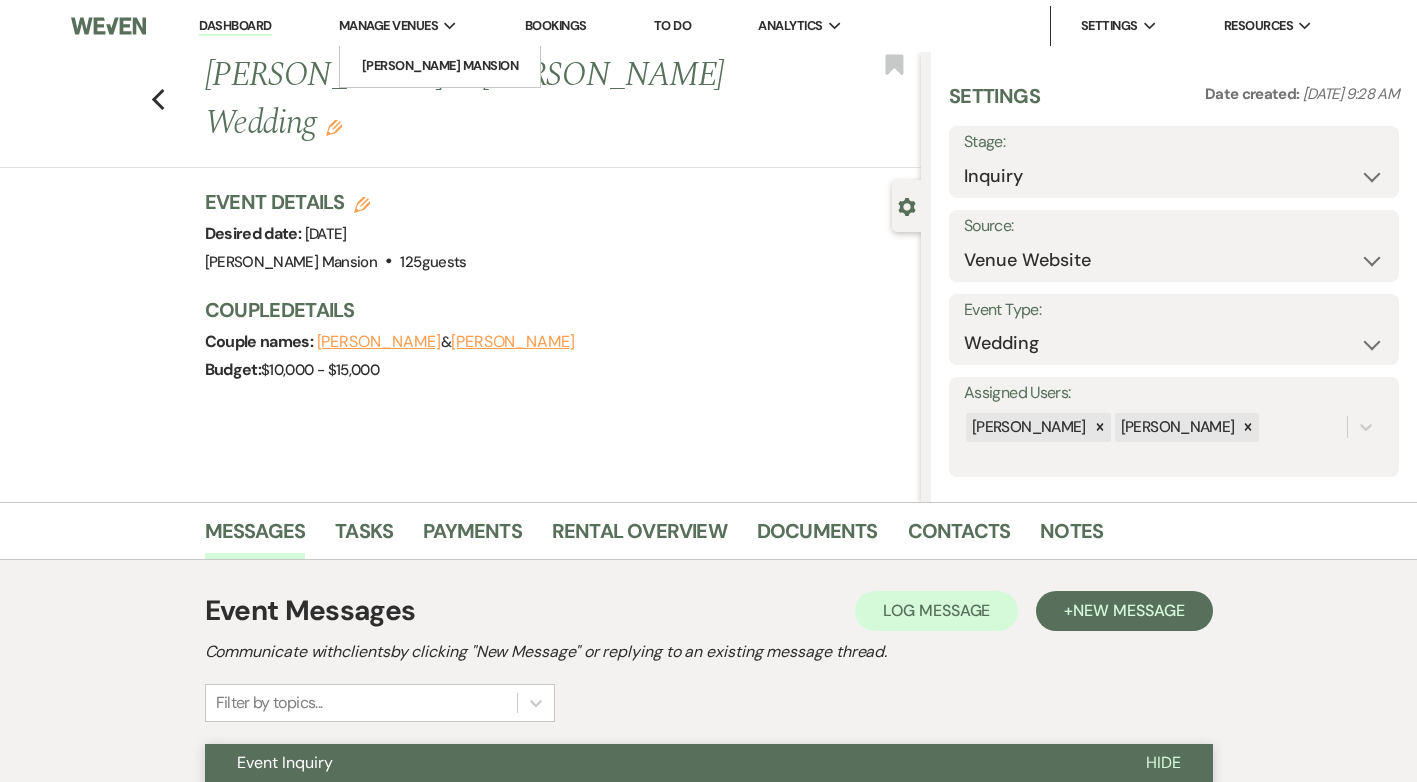 click on "Manage Venues" at bounding box center (388, 26) 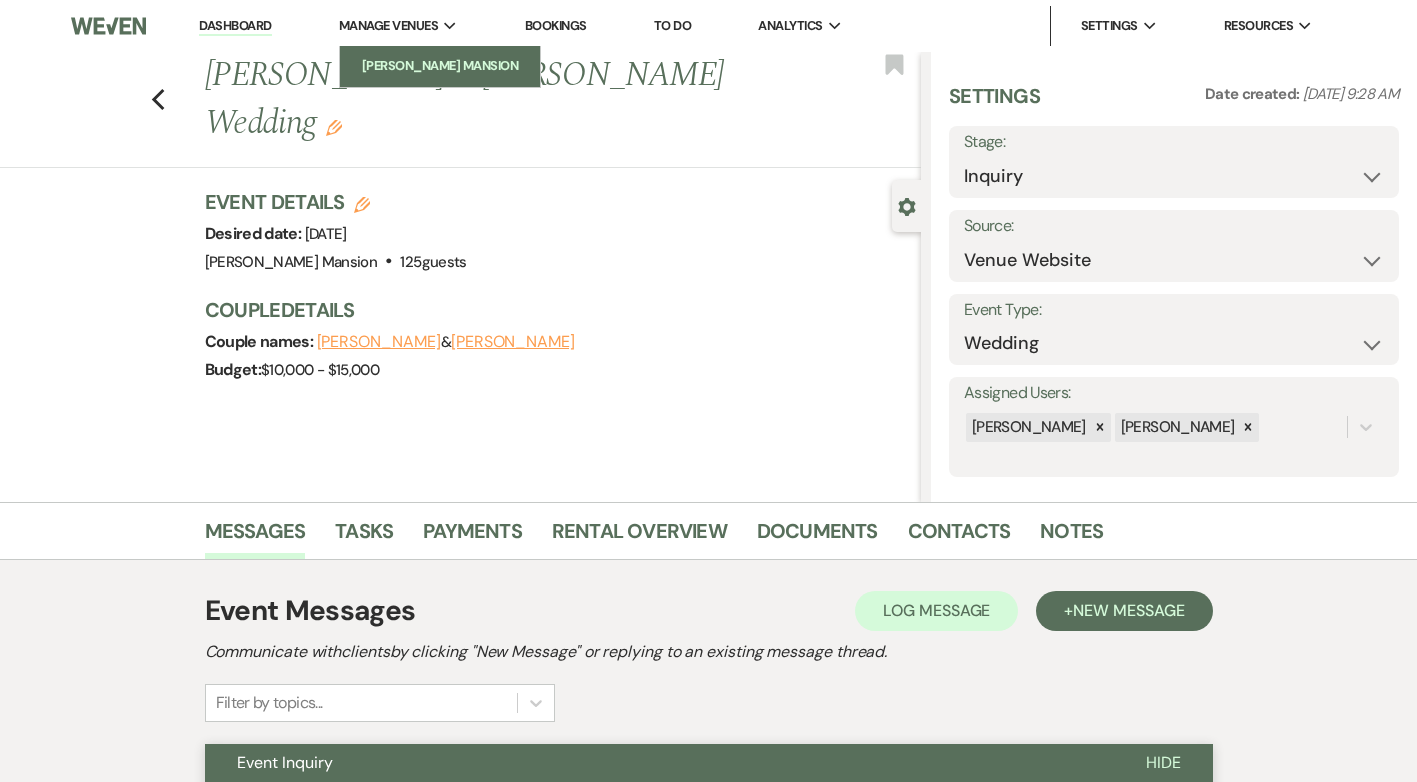 click on "[PERSON_NAME] Mansion" at bounding box center [440, 66] 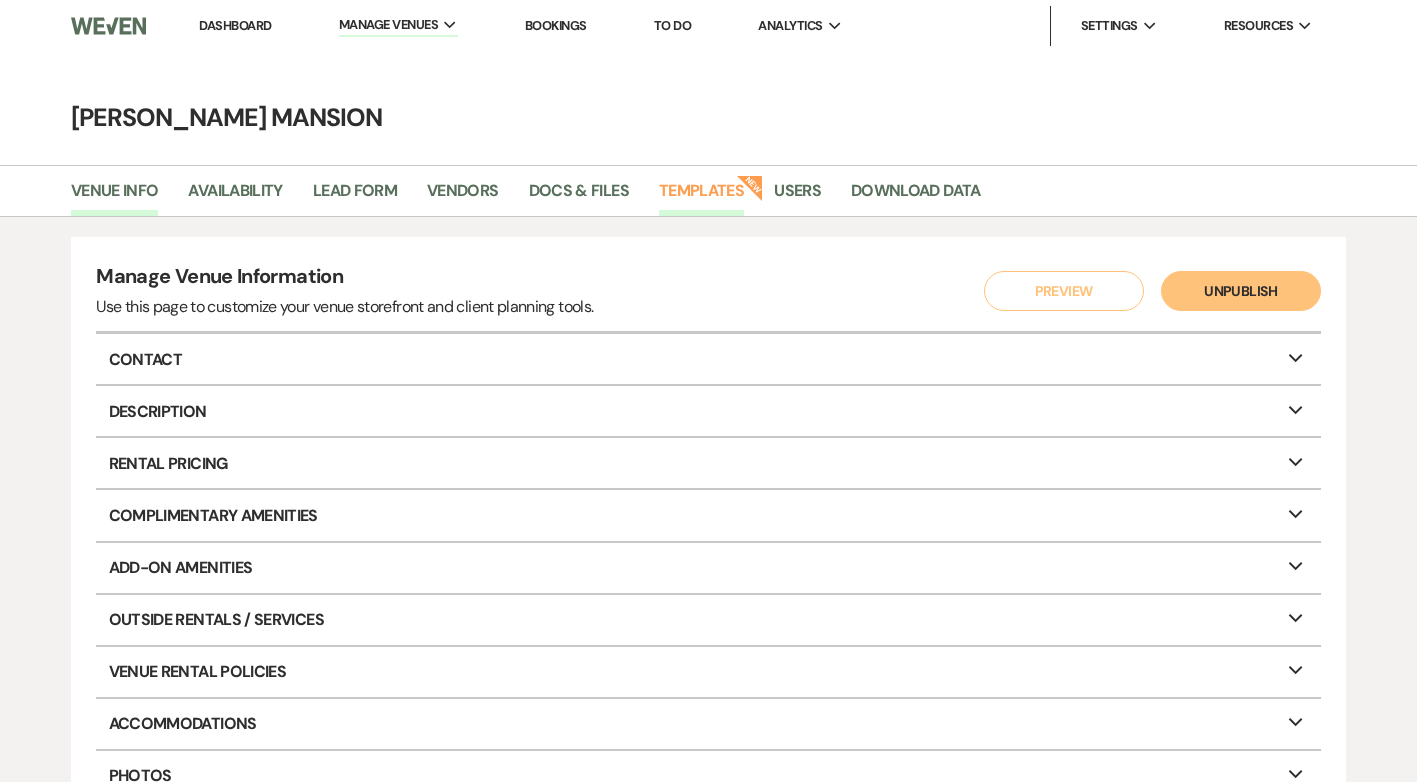 click on "Templates" at bounding box center [701, 197] 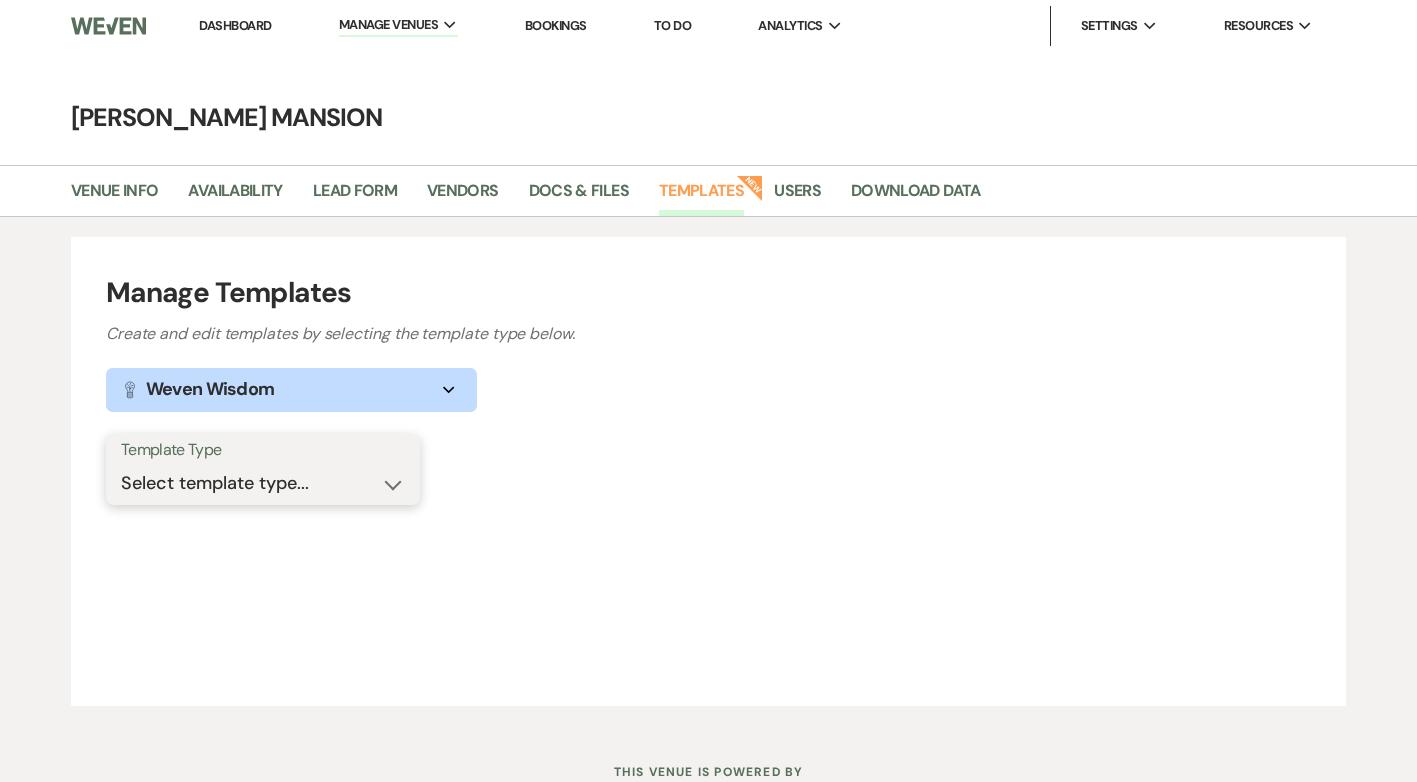click on "Select template type... Task List Message Templates Payment Plan Inventory Items Categories" at bounding box center (263, 483) 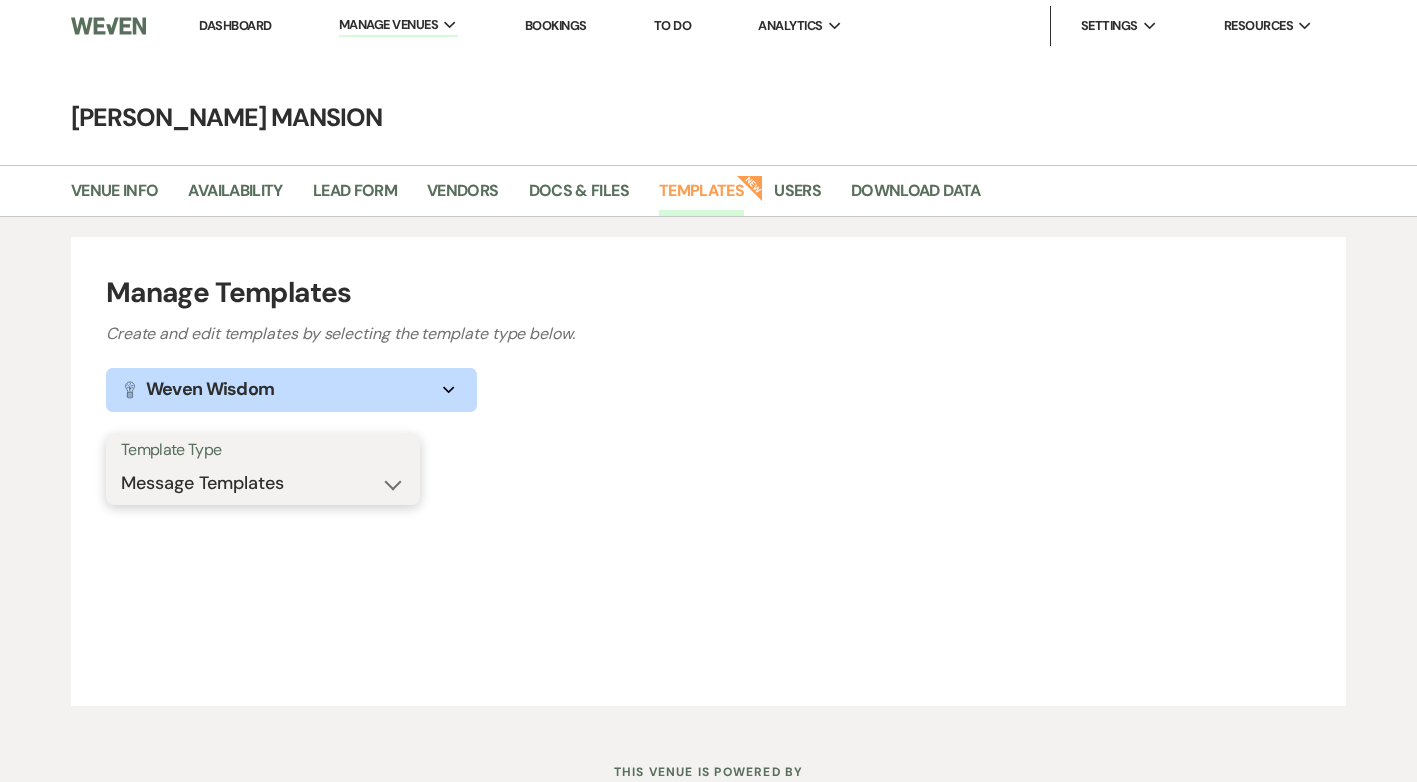 click on "Select template type... Task List Message Templates Payment Plan Inventory Items Categories" at bounding box center [263, 483] 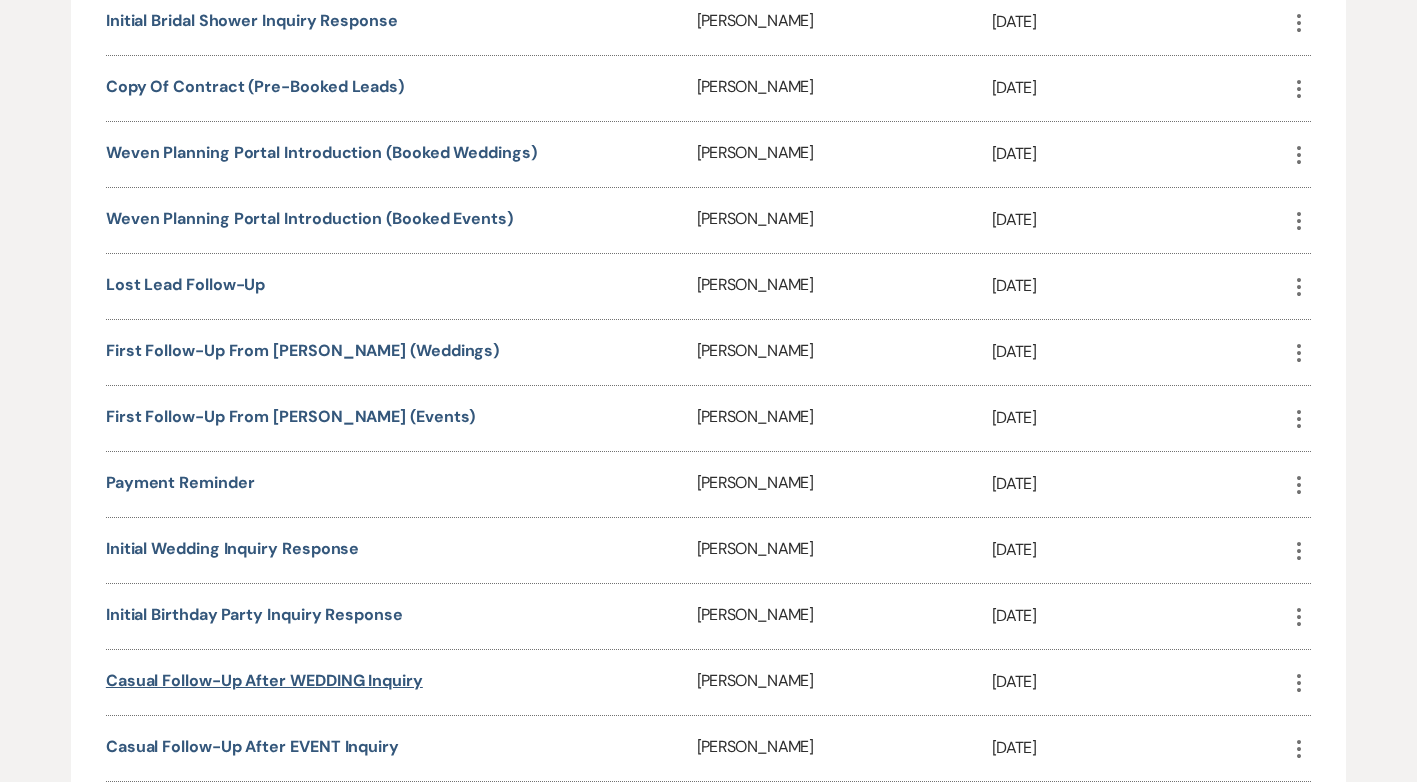 scroll, scrollTop: 1100, scrollLeft: 0, axis: vertical 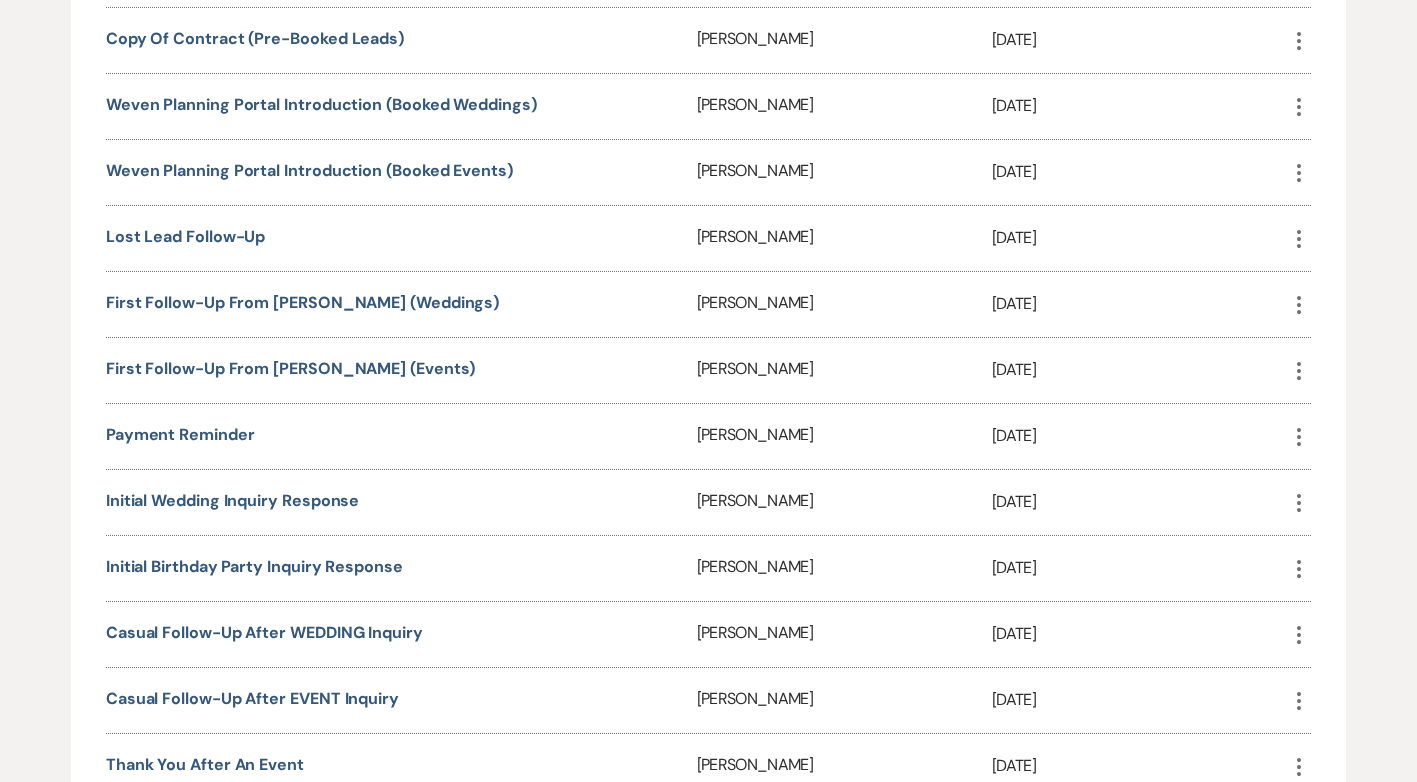 click on "More" 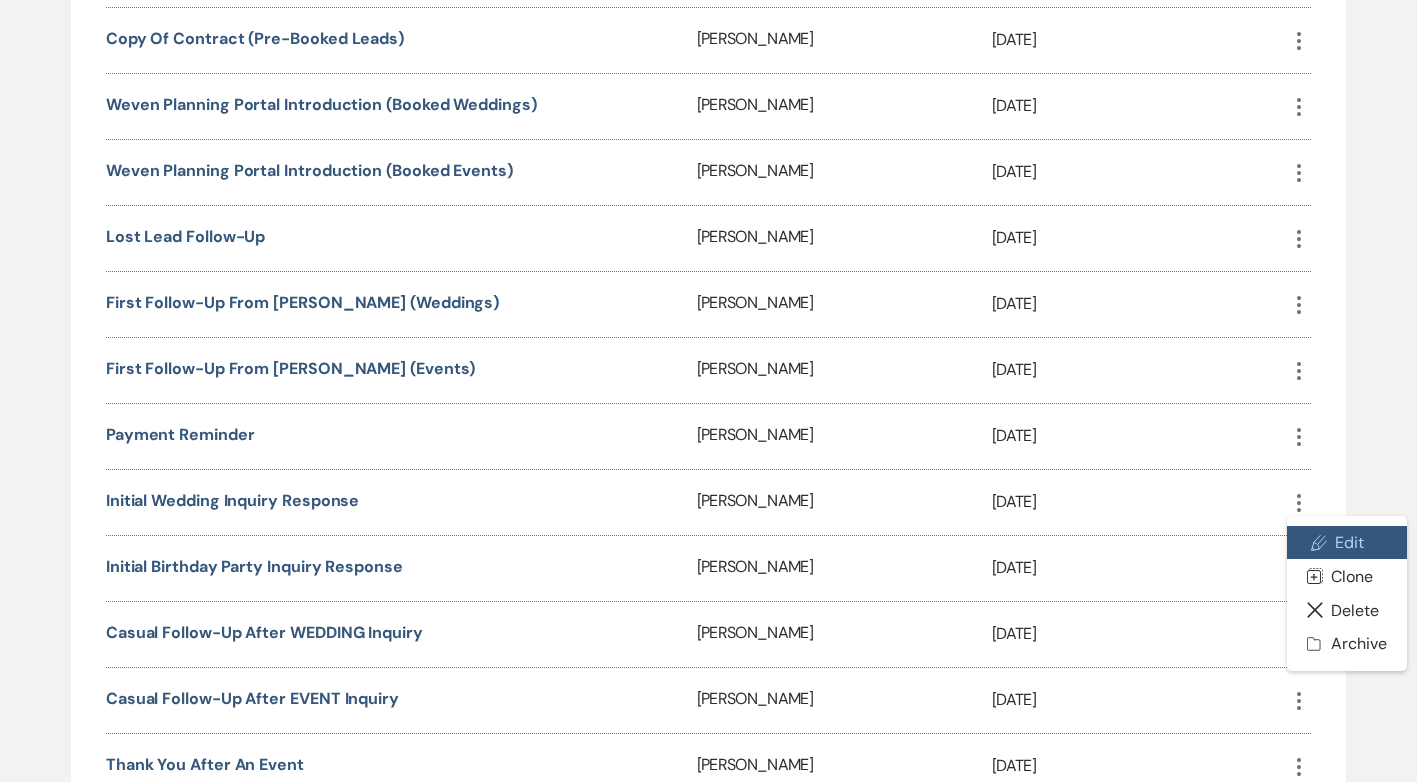 click on "Pencil Edit" at bounding box center (1346, 543) 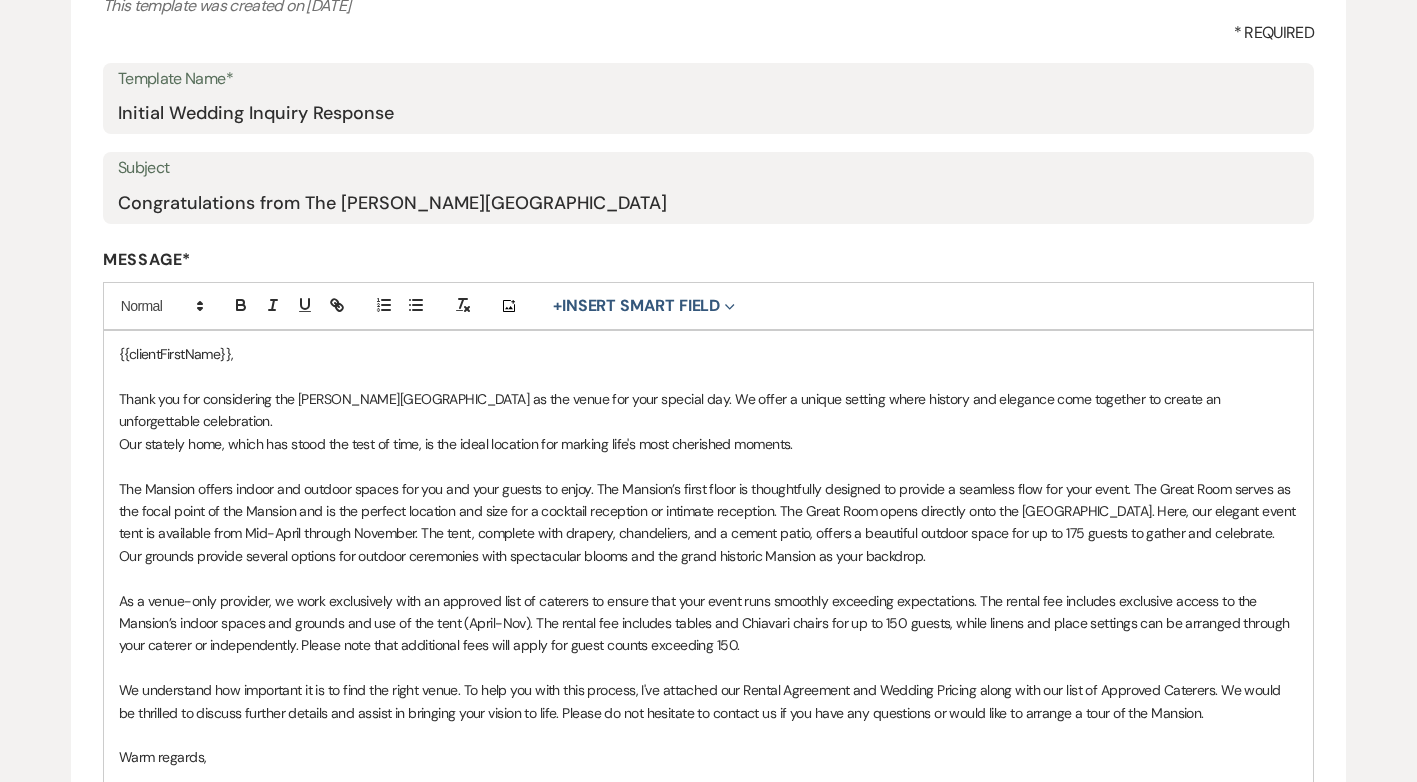scroll, scrollTop: 300, scrollLeft: 0, axis: vertical 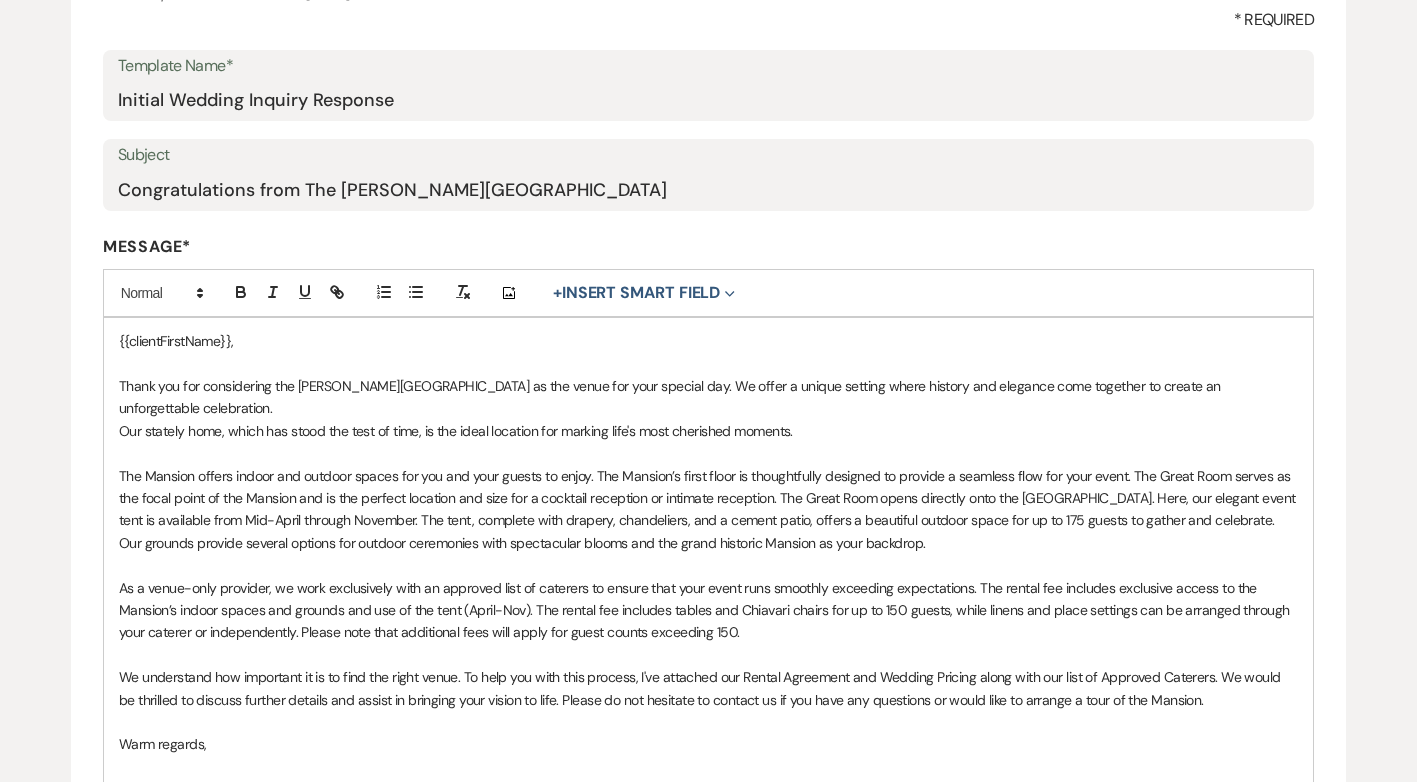 click on "The Mansion offers indoor and outdoor spaces for you and your guests to enjoy. The Mansion’s first floor is thoughtfully designed to provide a seamless flow for your event. The Great Room serves as the focal point of the Mansion and is the perfect location and size for a cocktail reception or intimate reception. The Great Room opens directly onto the West Lawn. Here, our elegant event tent is available from Mid-April through November. The tent, complete with drapery, chandeliers, and a cement patio, offers a beautiful outdoor space for up to 175 guests to gather and celebrate. Our grounds provide several options for outdoor ceremonies with spectacular blooms and the grand historic Mansion as your backdrop." at bounding box center (708, 510) 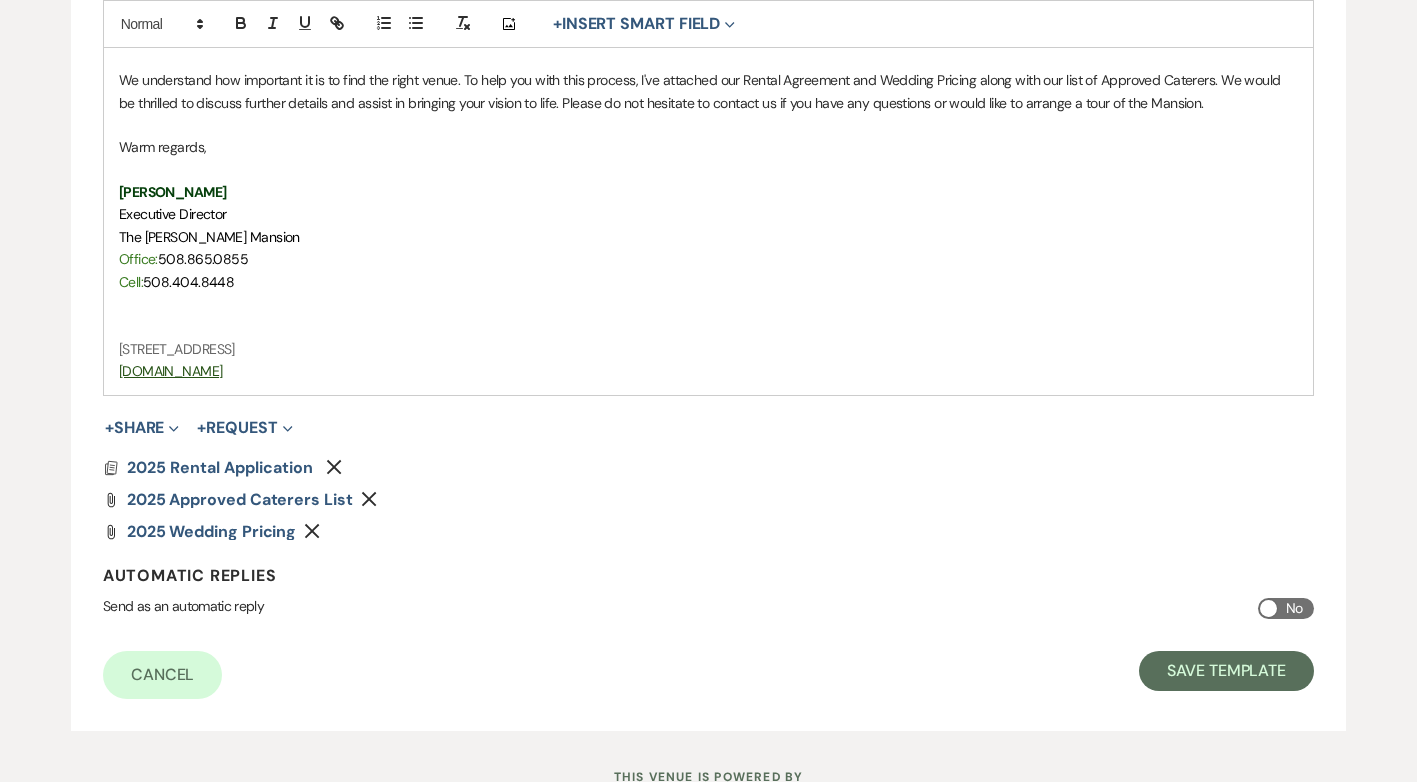 scroll, scrollTop: 952, scrollLeft: 0, axis: vertical 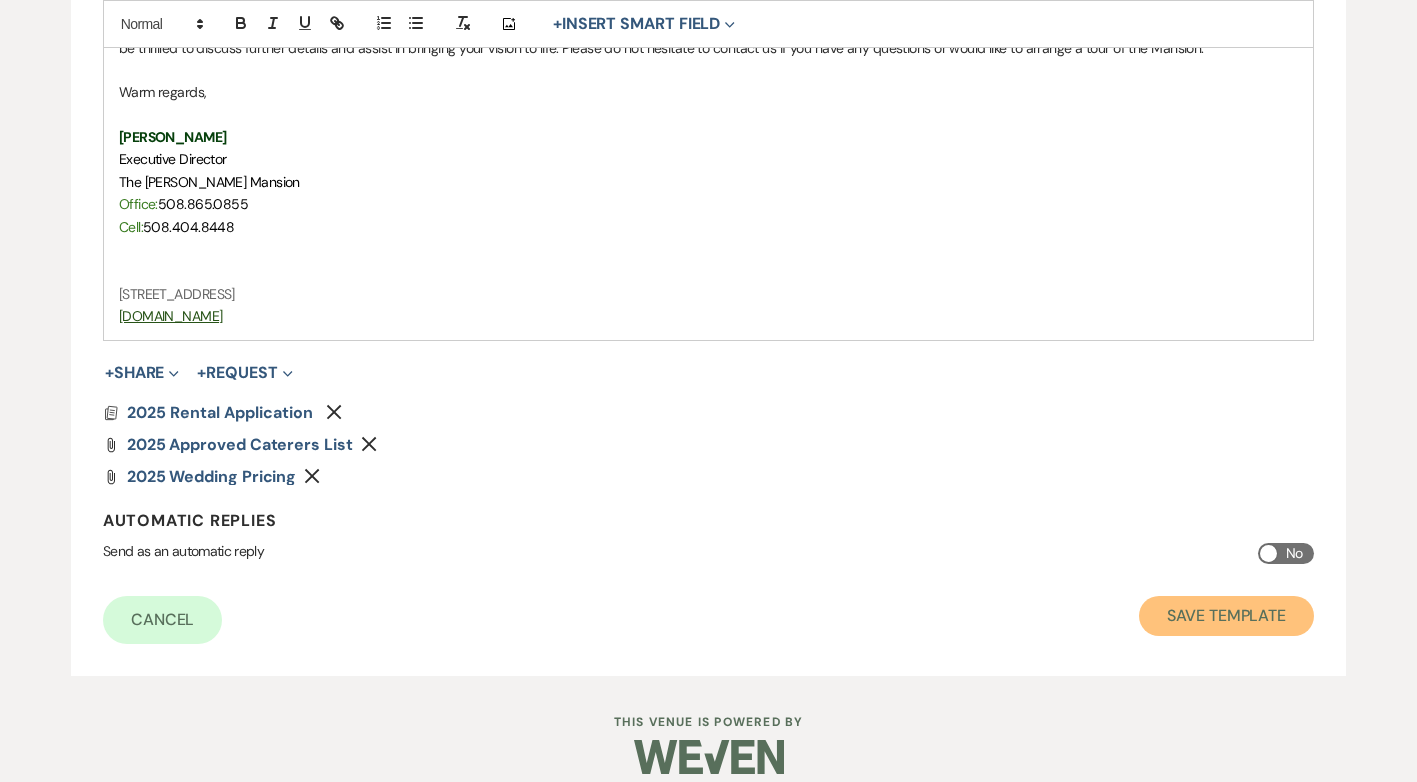 click on "Save Template" at bounding box center [1226, 616] 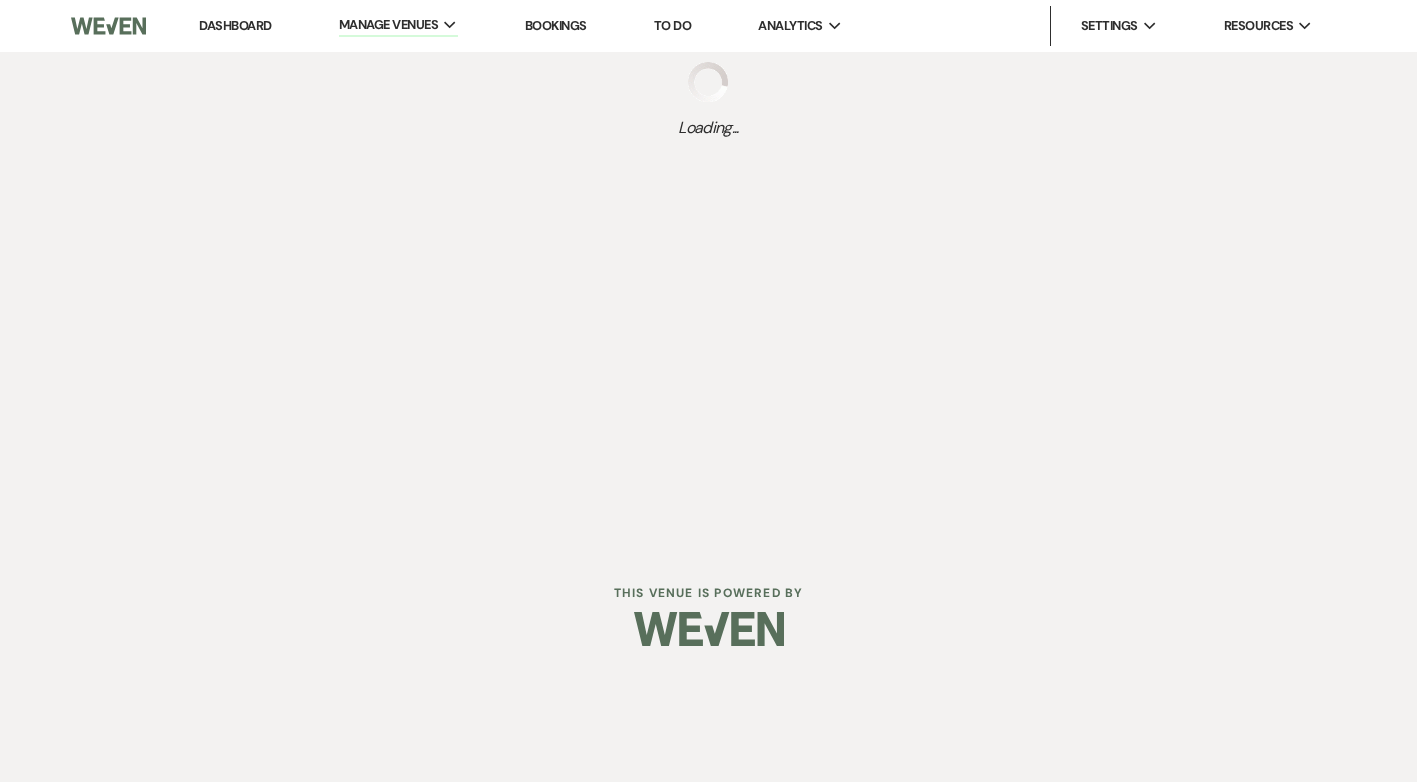 scroll, scrollTop: 0, scrollLeft: 0, axis: both 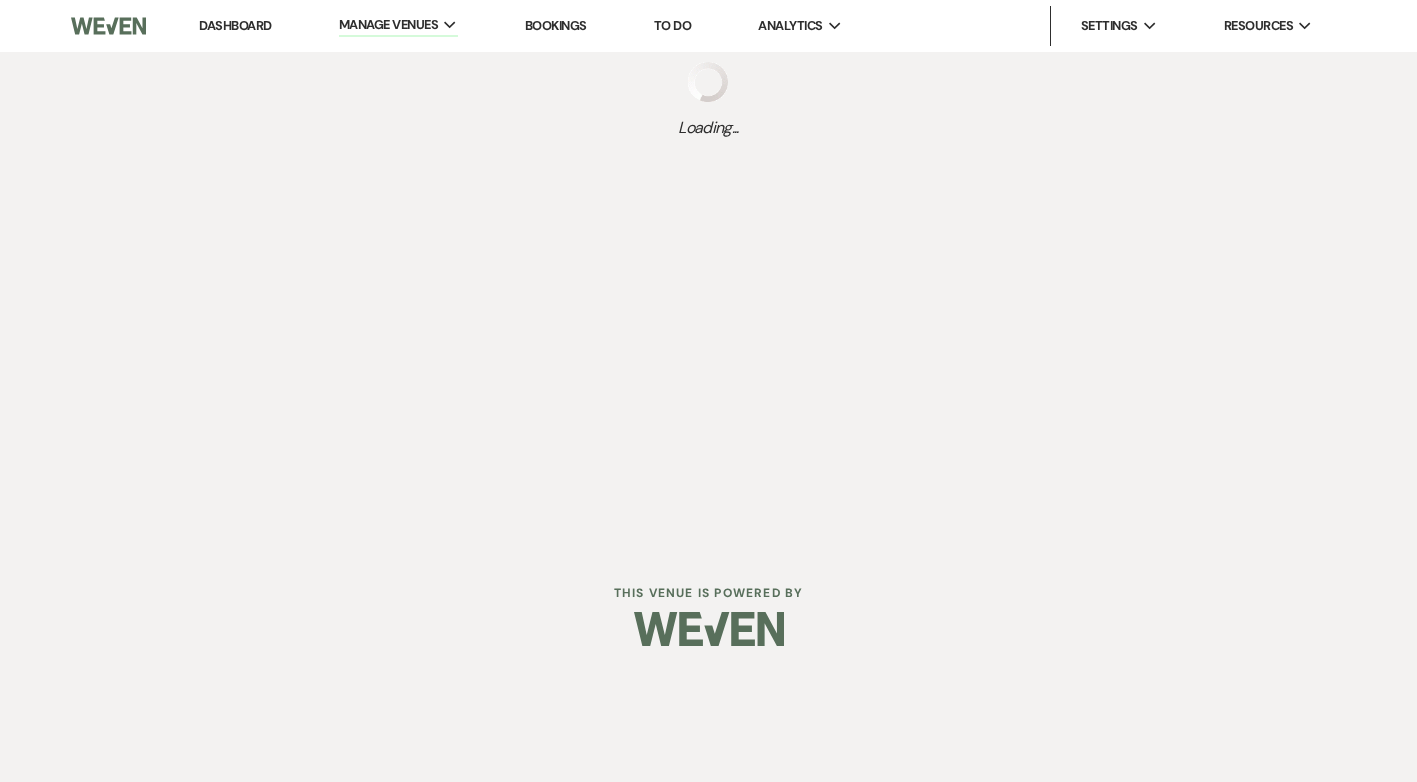 select on "Message Templates" 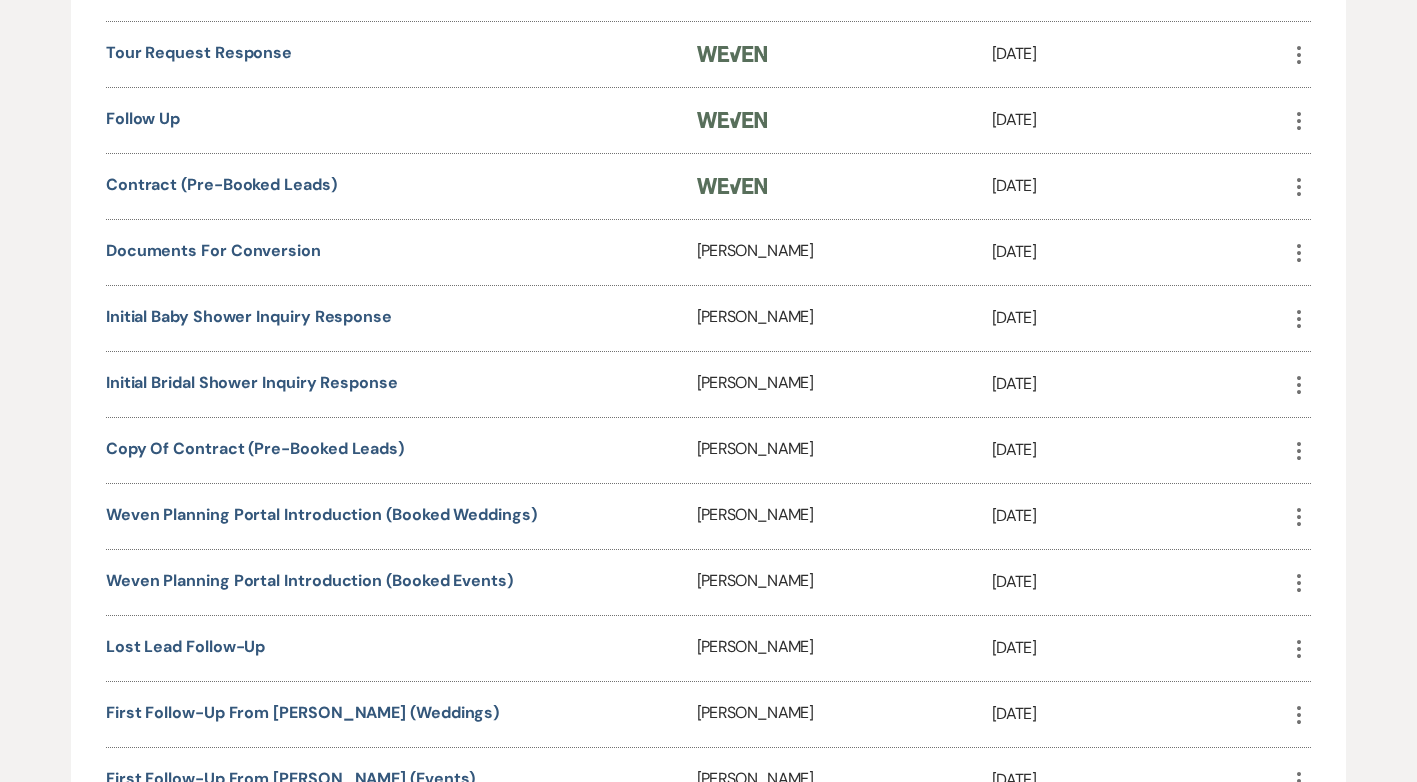 scroll, scrollTop: 1000, scrollLeft: 0, axis: vertical 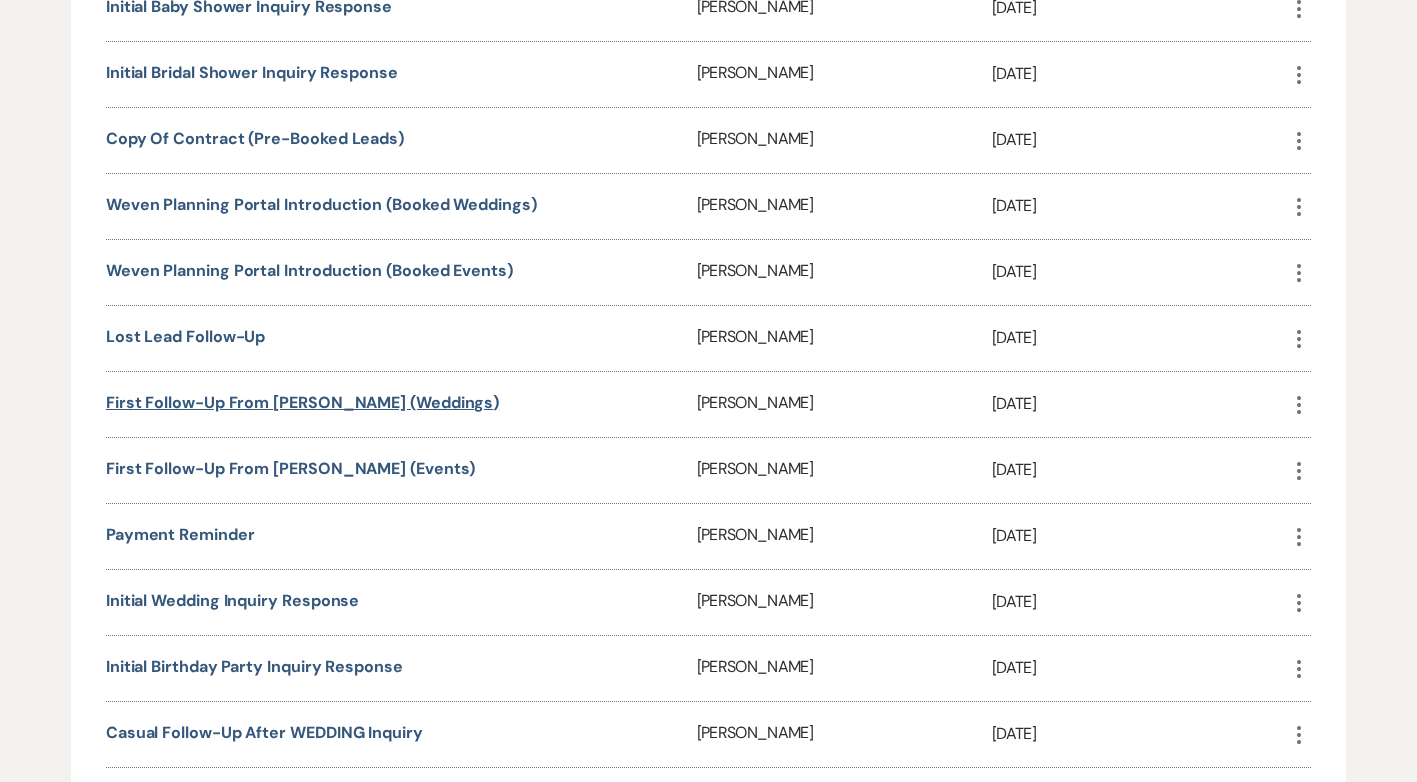 click on "First Follow-up from Traci (Weddings)" at bounding box center (302, 402) 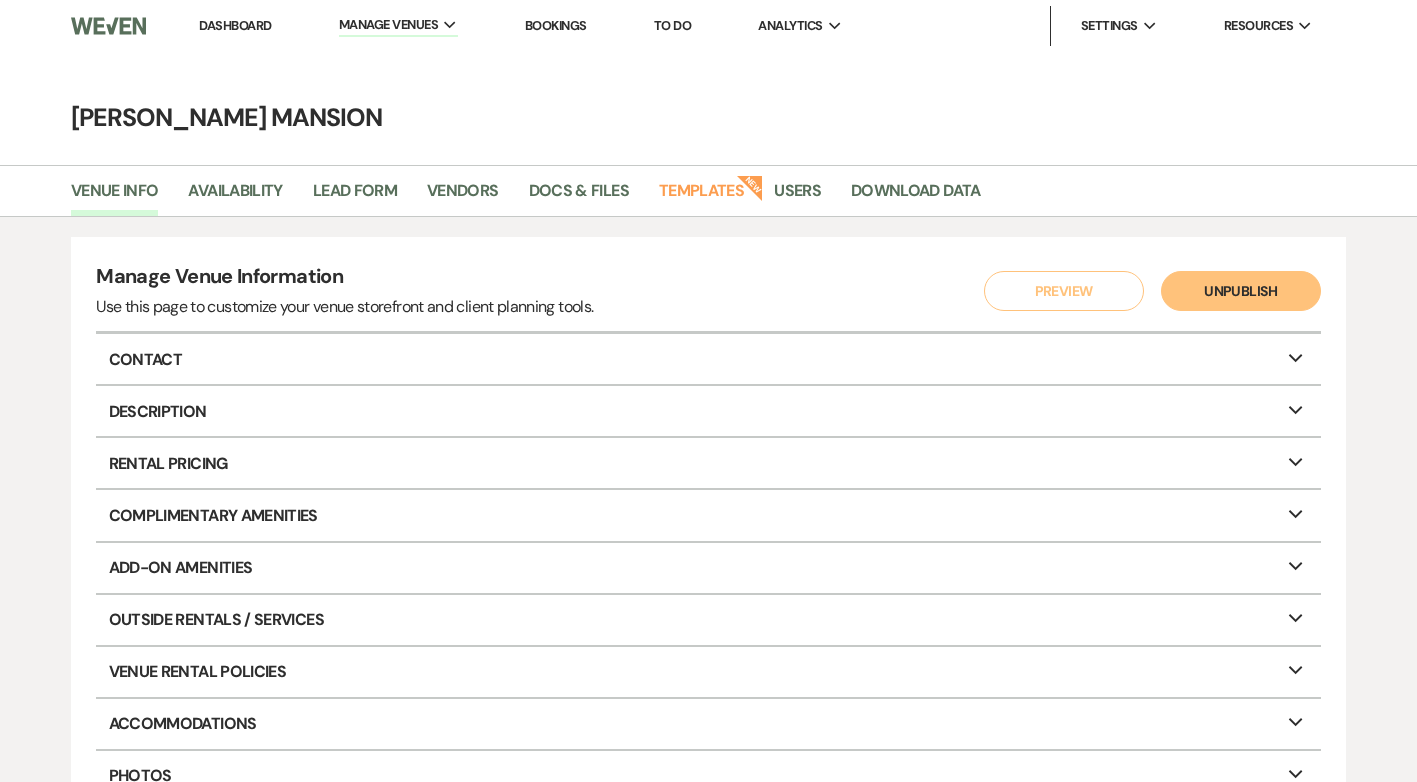 scroll, scrollTop: 0, scrollLeft: 0, axis: both 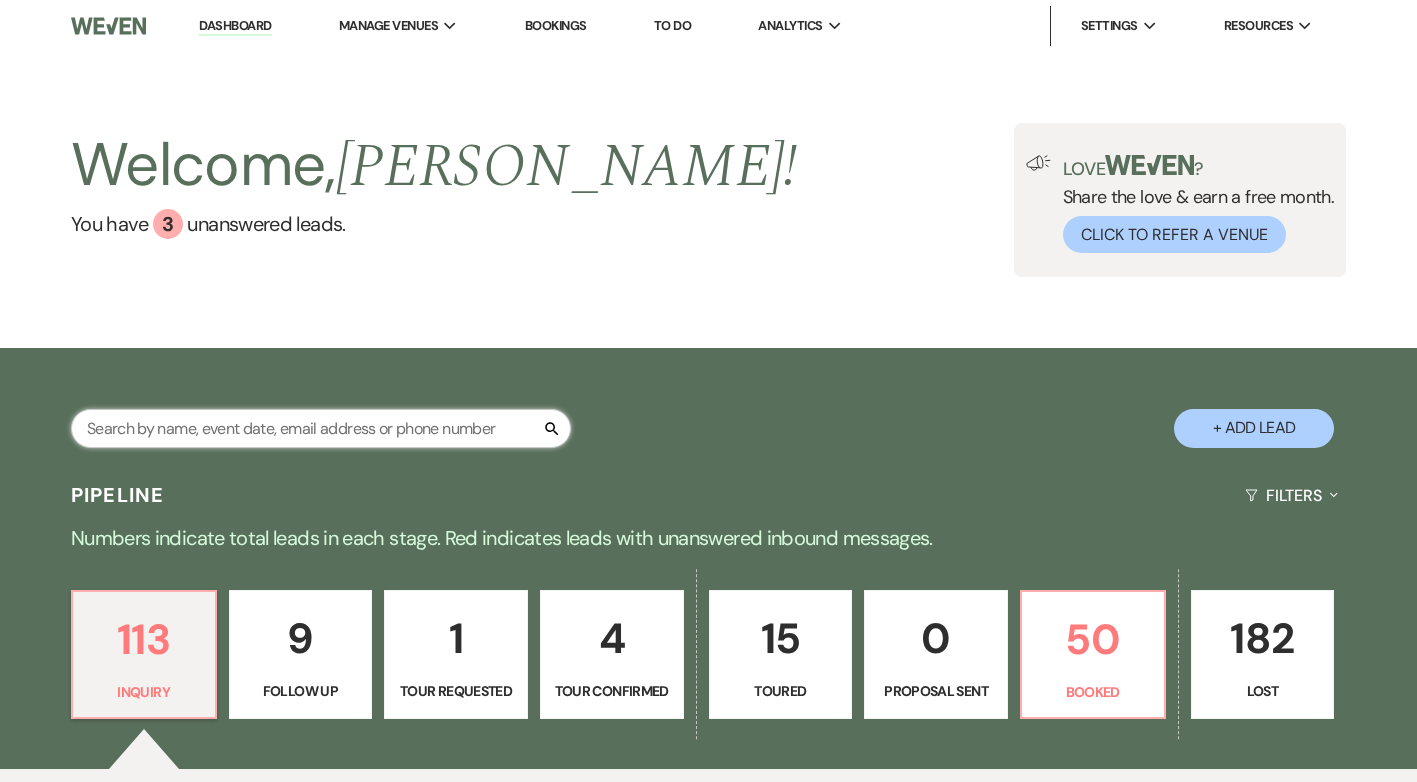 click at bounding box center (321, 428) 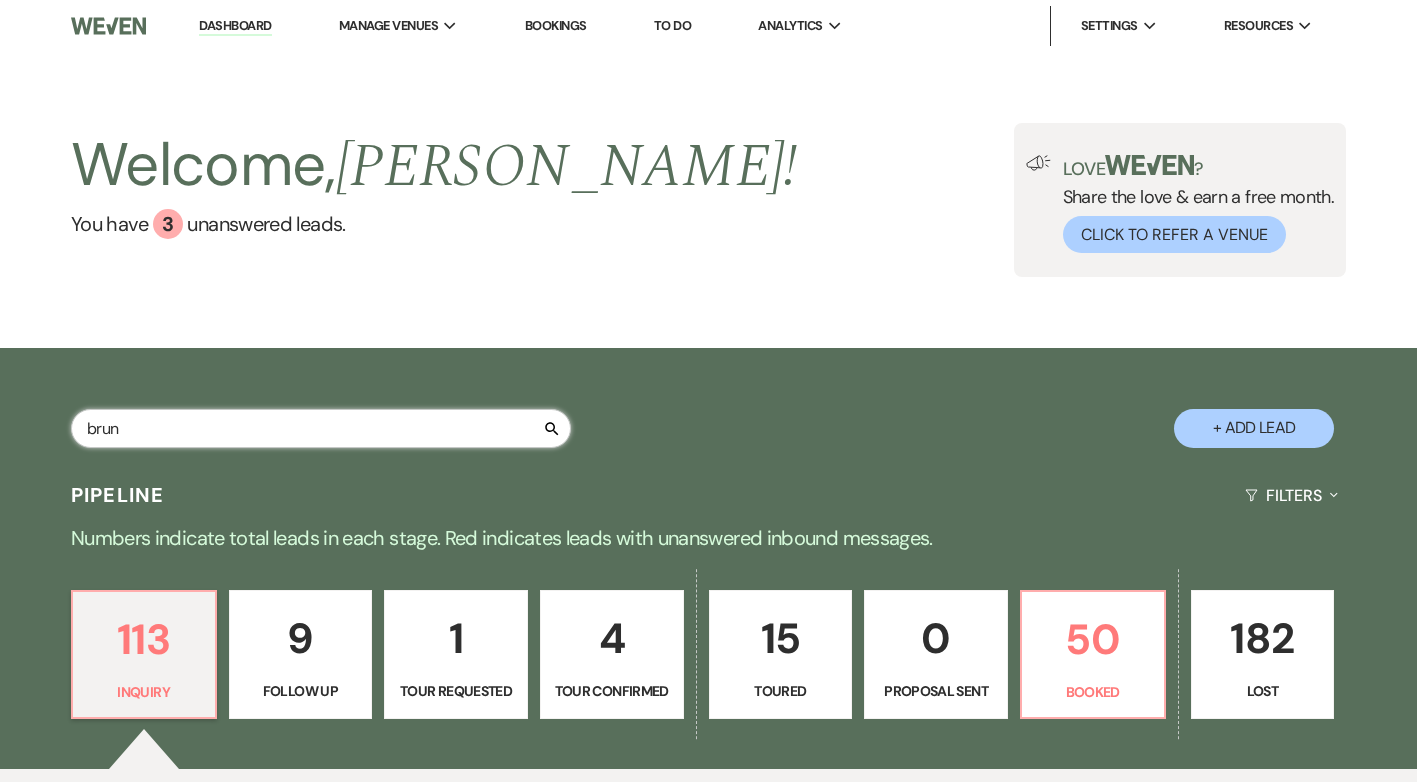 type on "bruna" 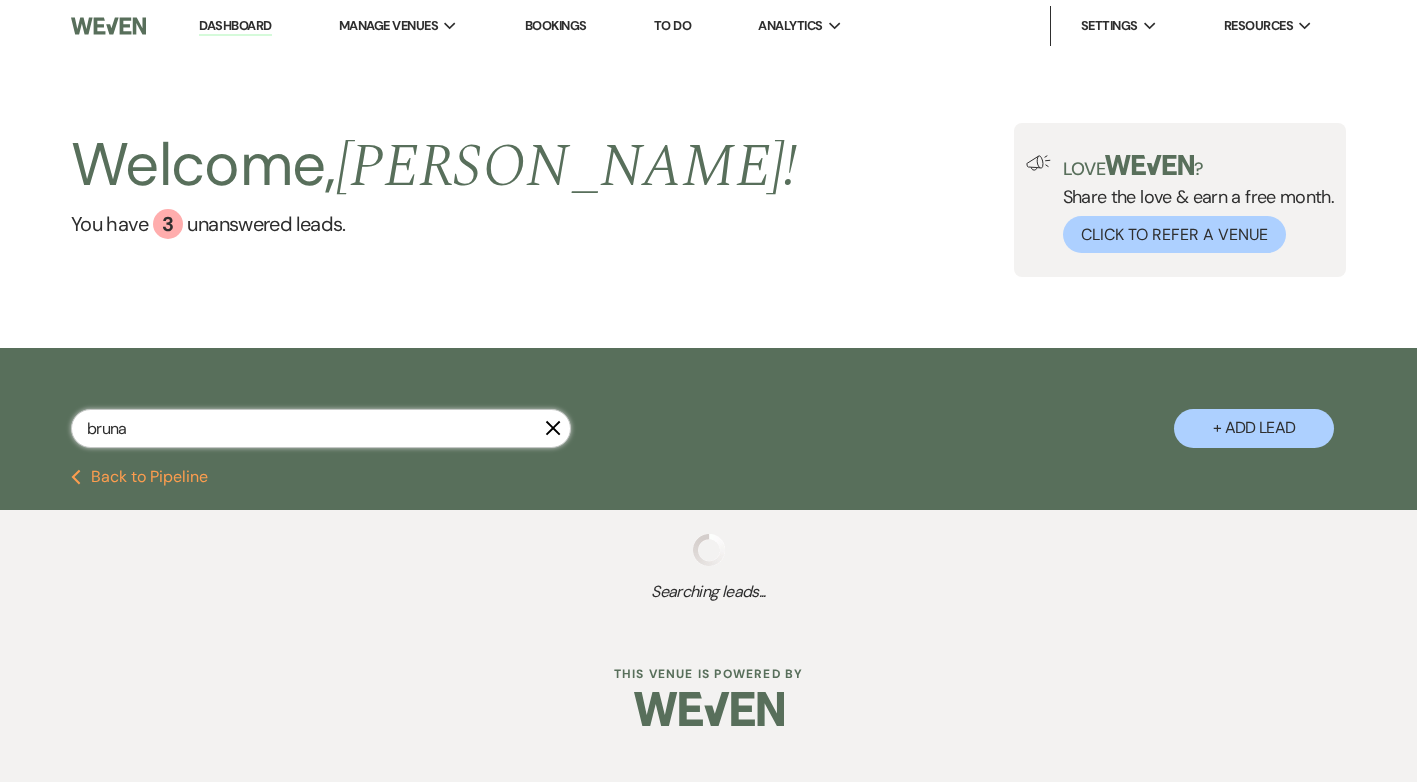 select on "4" 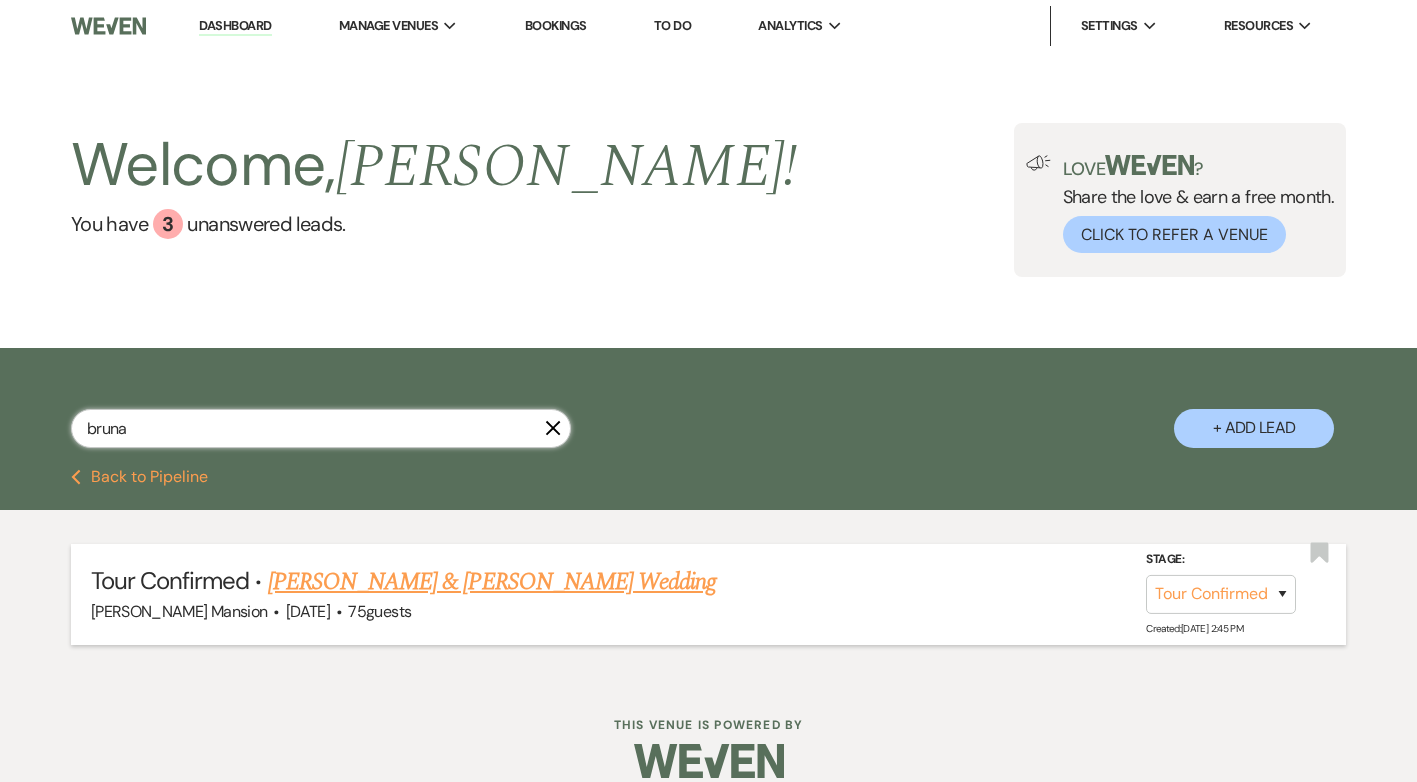 type on "bruna" 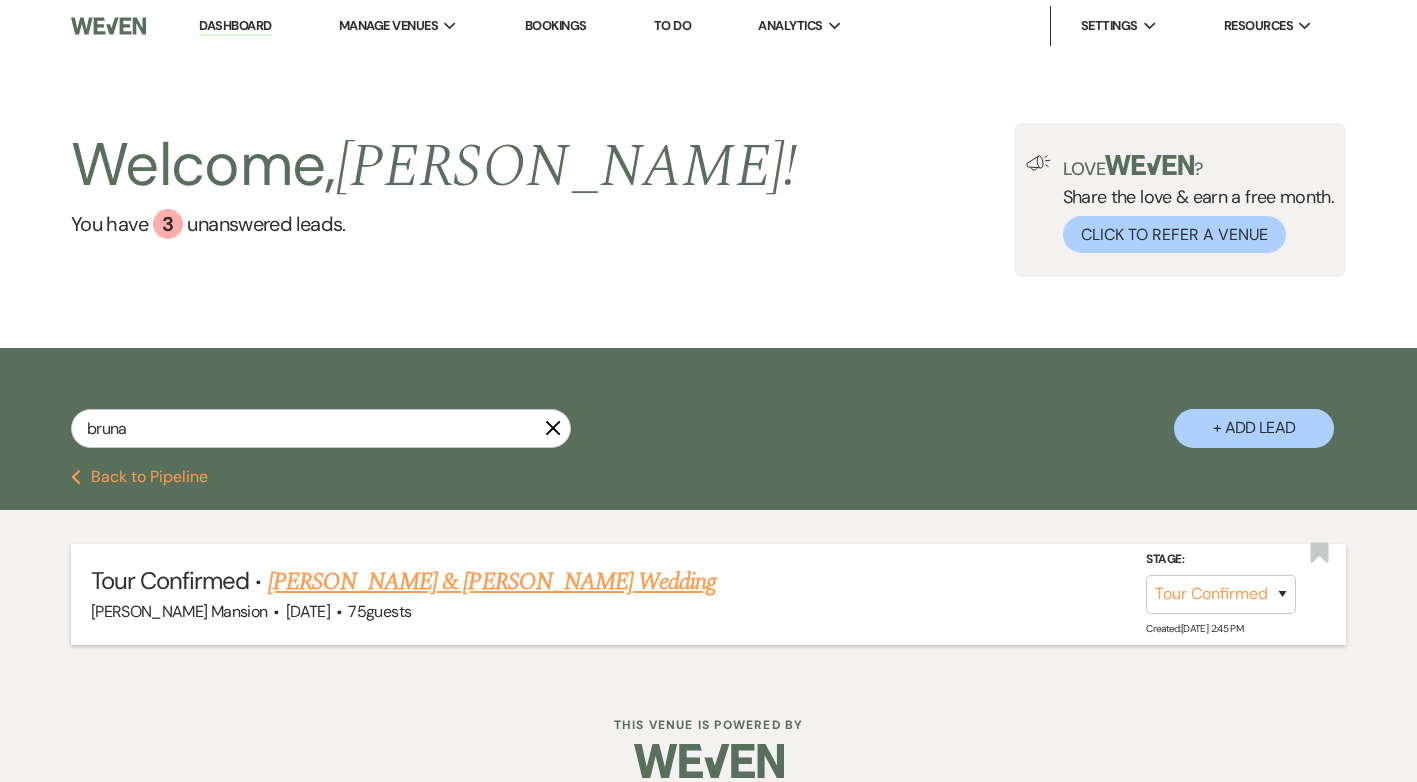 click on "[PERSON_NAME] & [PERSON_NAME] Wedding" at bounding box center [492, 582] 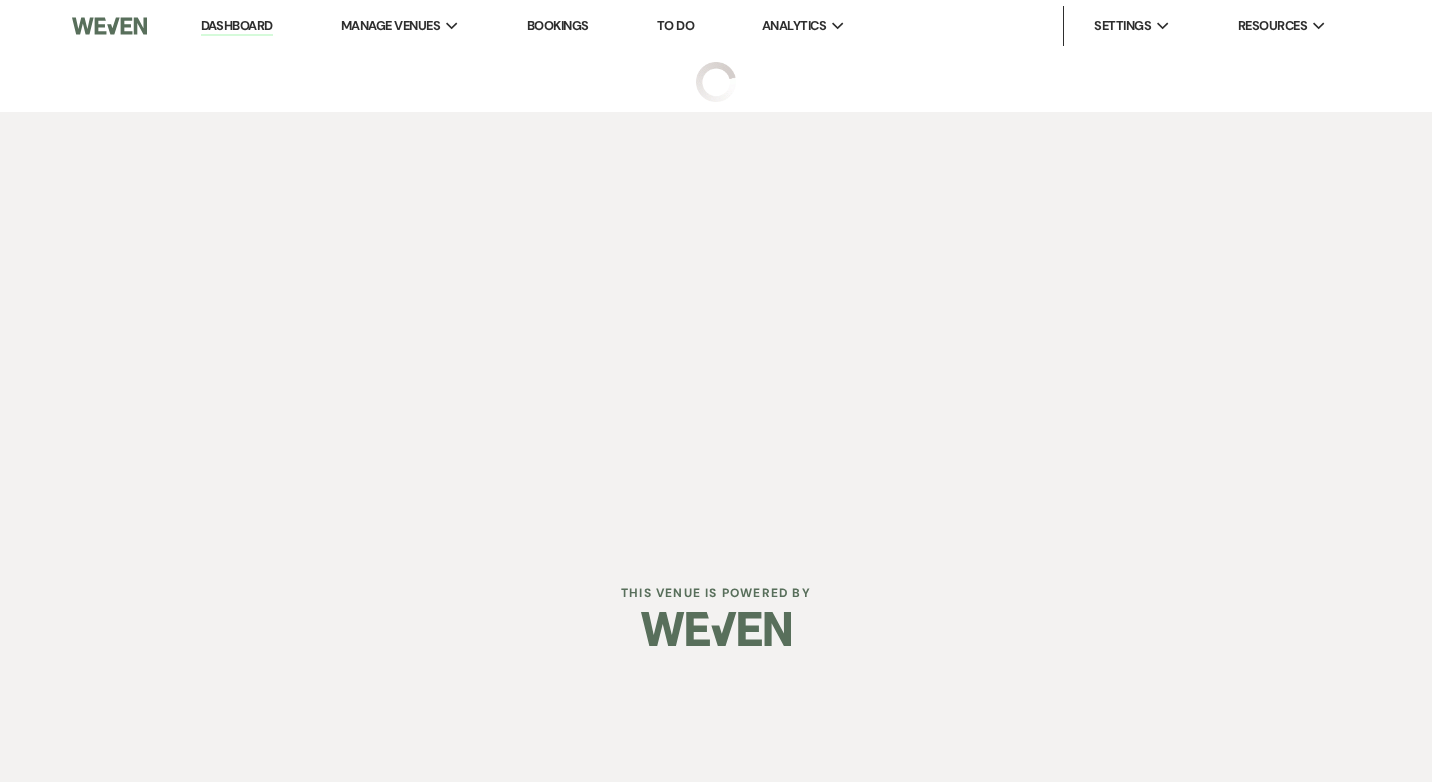 select on "4" 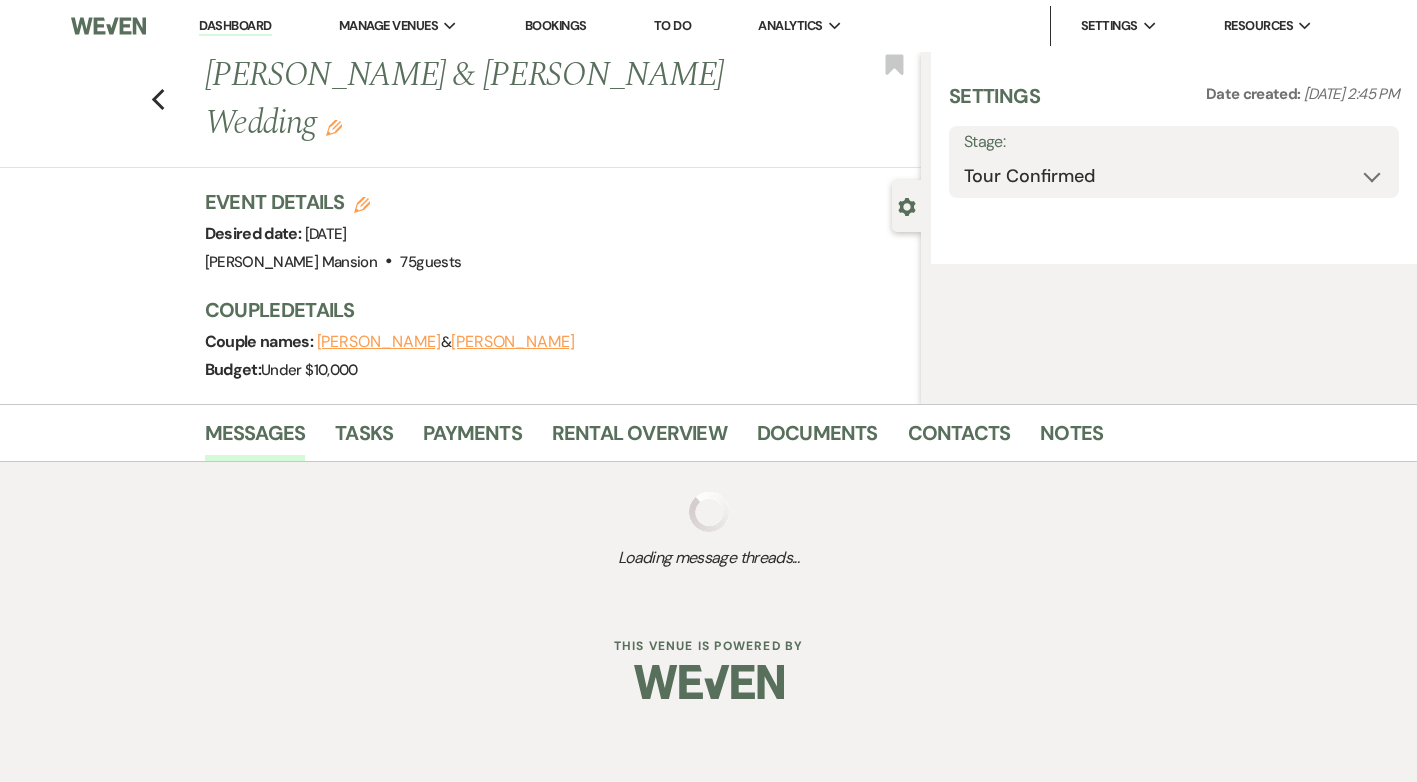 select on "5" 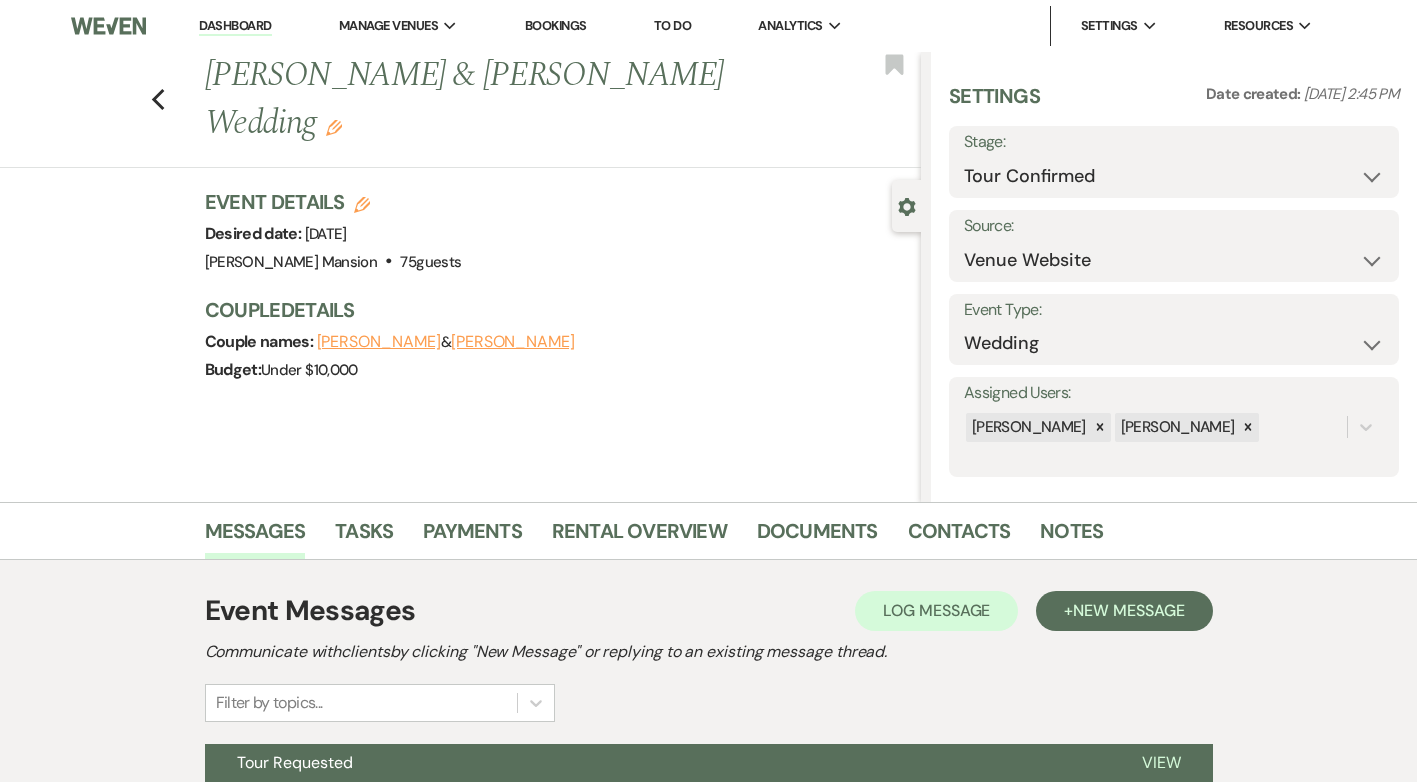 scroll, scrollTop: 17, scrollLeft: 0, axis: vertical 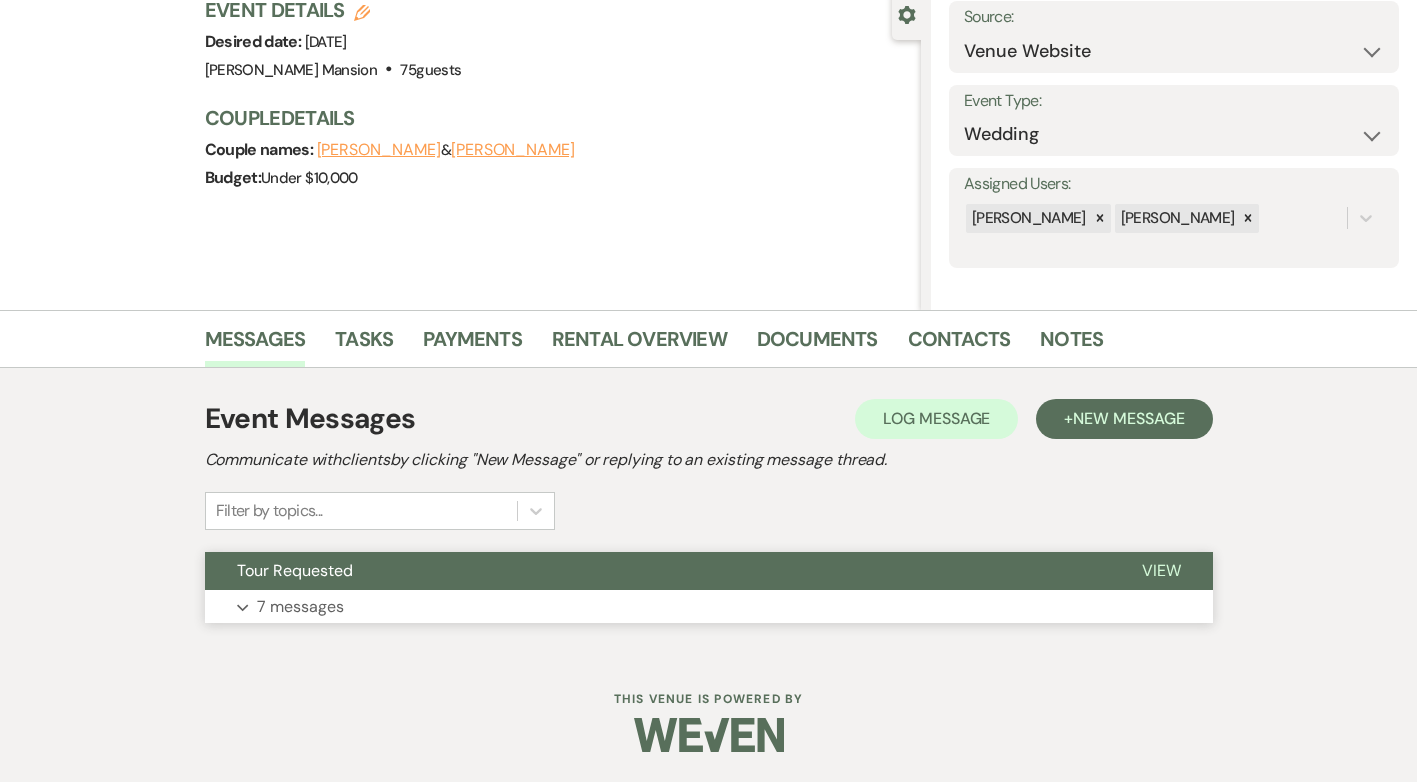 click on "7 messages" at bounding box center [300, 607] 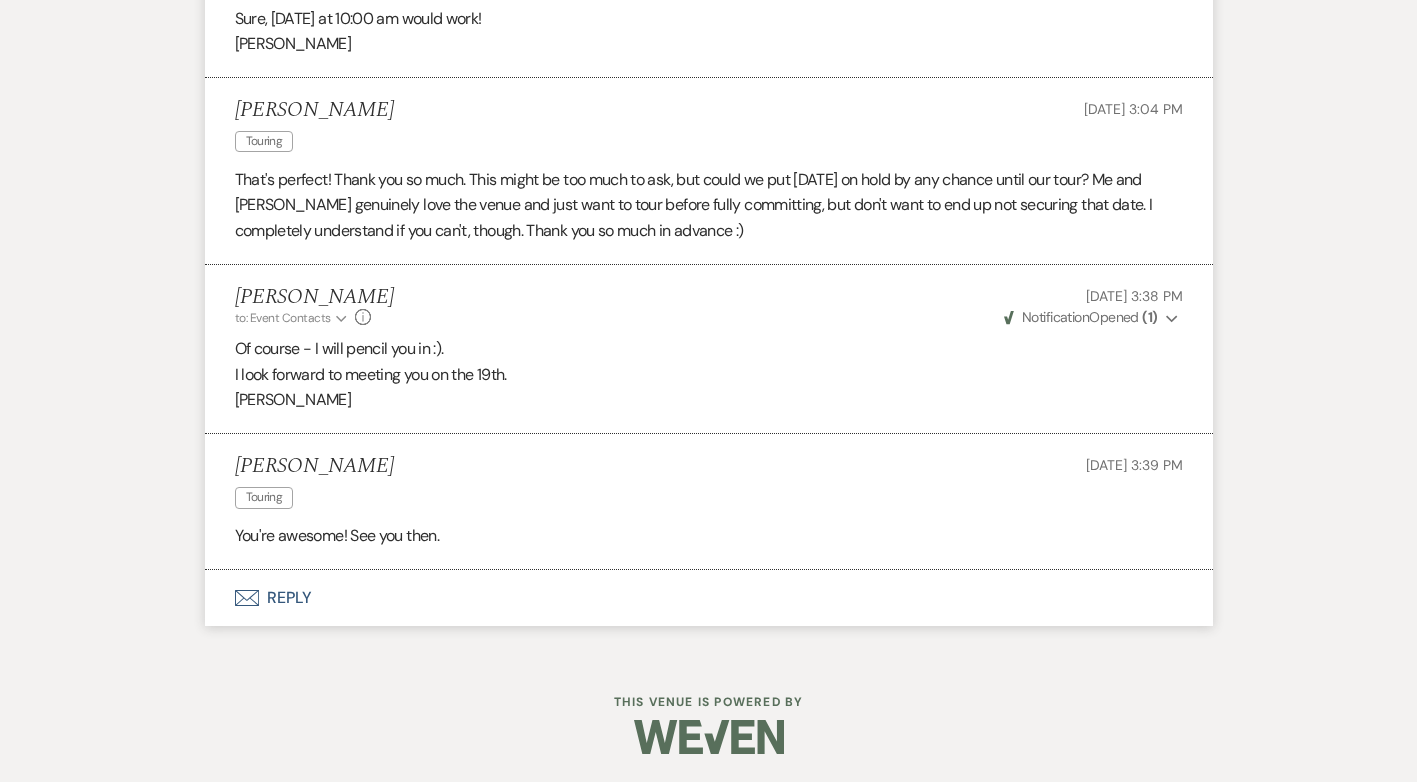 scroll, scrollTop: 1612, scrollLeft: 0, axis: vertical 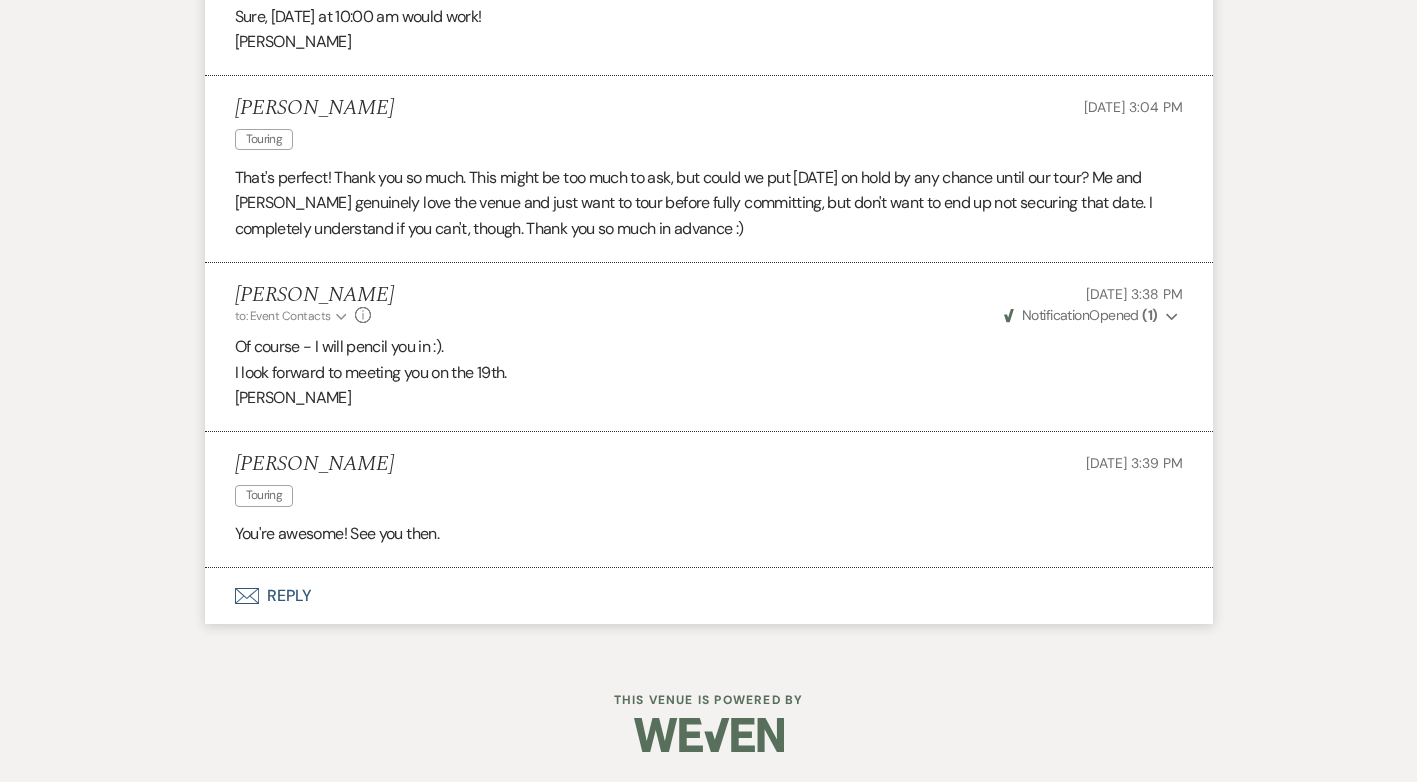 click on "Envelope Reply" at bounding box center [709, 596] 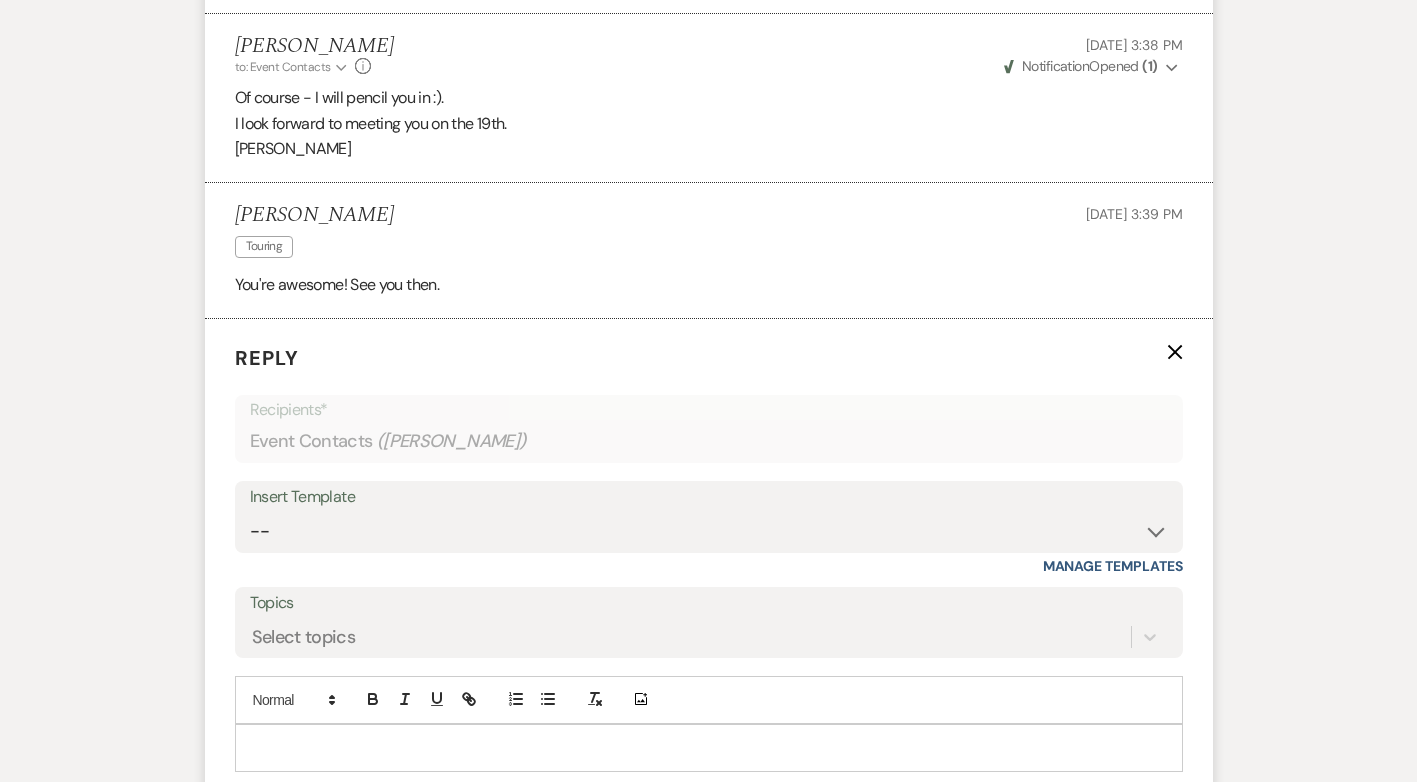 scroll, scrollTop: 1894, scrollLeft: 0, axis: vertical 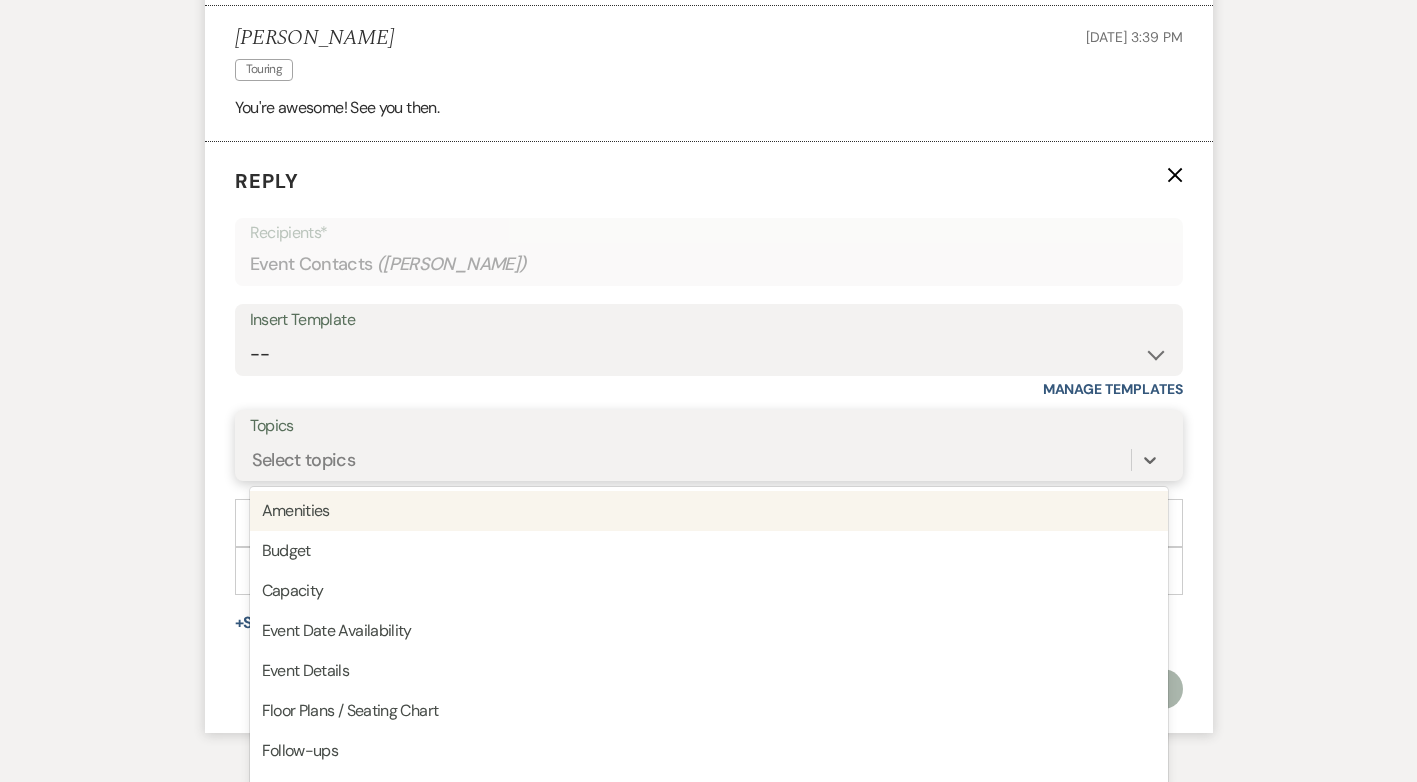click on "option Amenities focused, 1 of 20. 20 results available. Use Up and Down to choose options, press Enter to select the currently focused option, press Escape to exit the menu, press Tab to select the option and exit the menu. Select topics Amenities Budget Capacity Event Date Availability Event Details Floor Plans / Seating Chart Follow-ups Guest Count Home rental Insurance Local accommodations Mandatory rentals Menu Payment Policies Price Rental Agreement Touring Vendors Other" at bounding box center (709, 460) 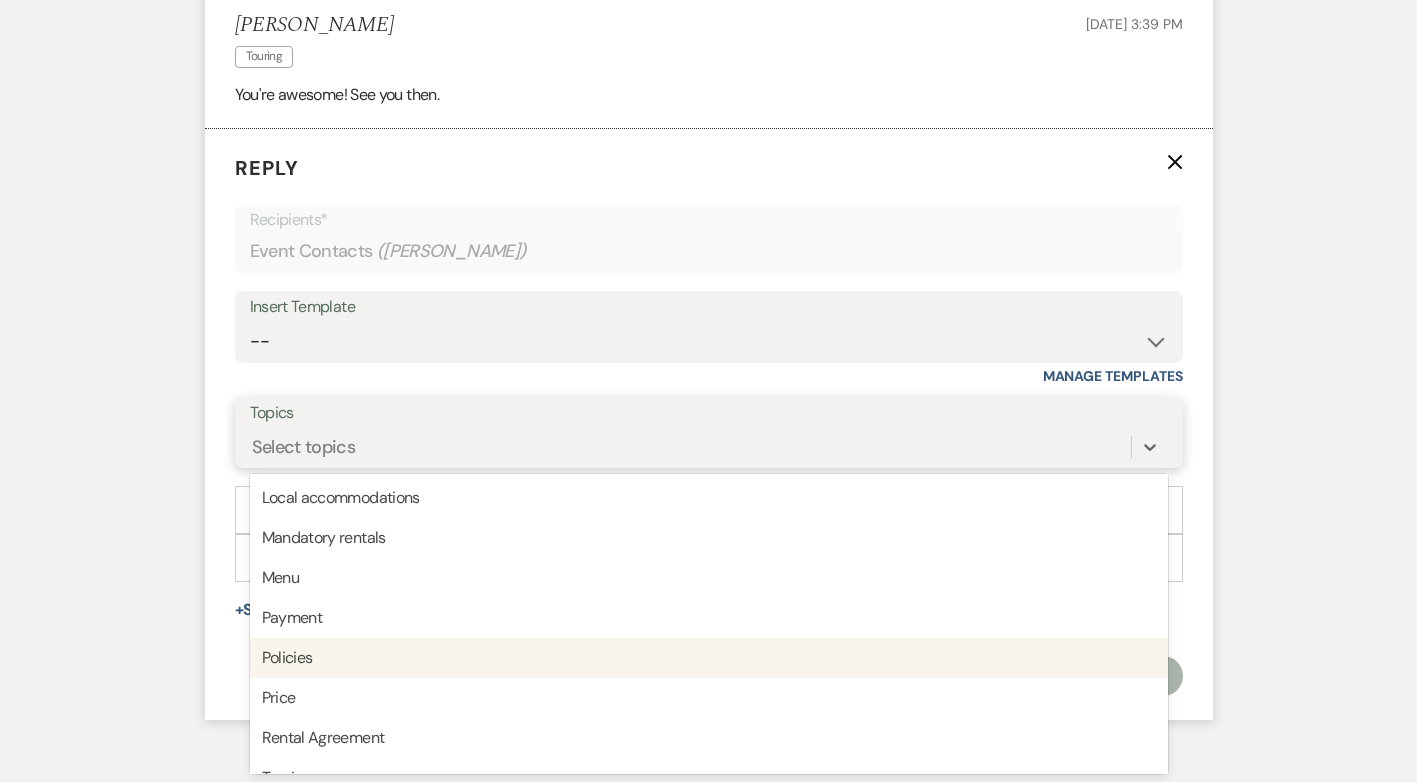 scroll, scrollTop: 508, scrollLeft: 0, axis: vertical 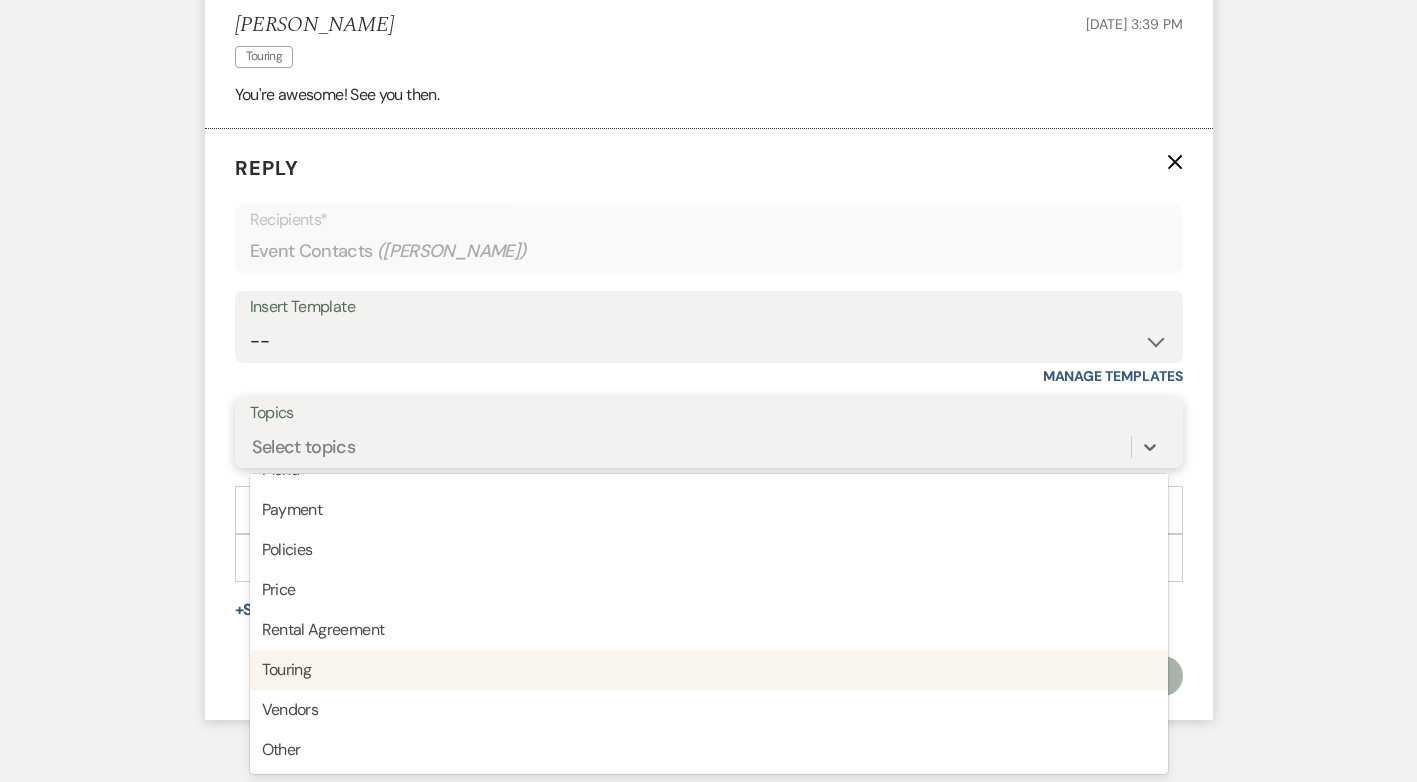 click on "Touring" at bounding box center (709, 670) 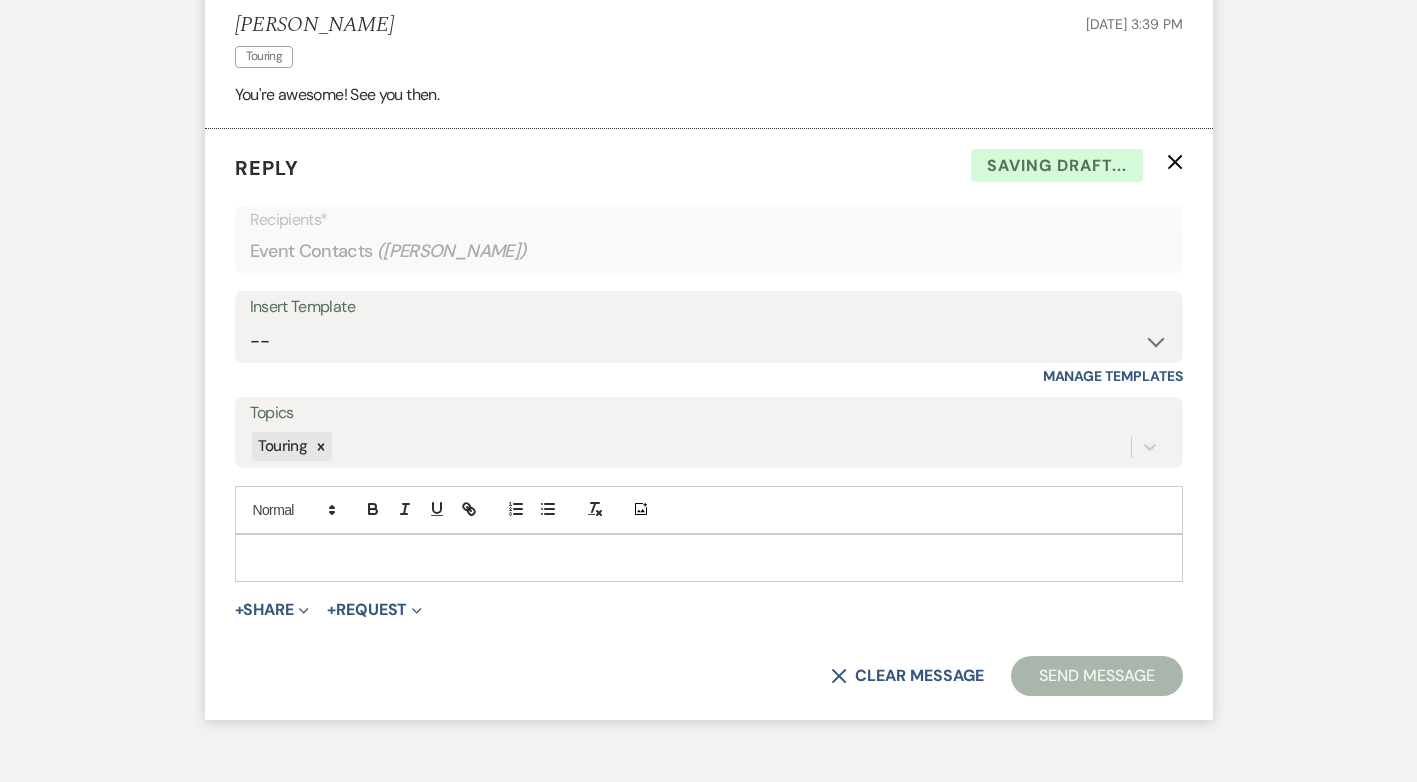 click at bounding box center (709, 558) 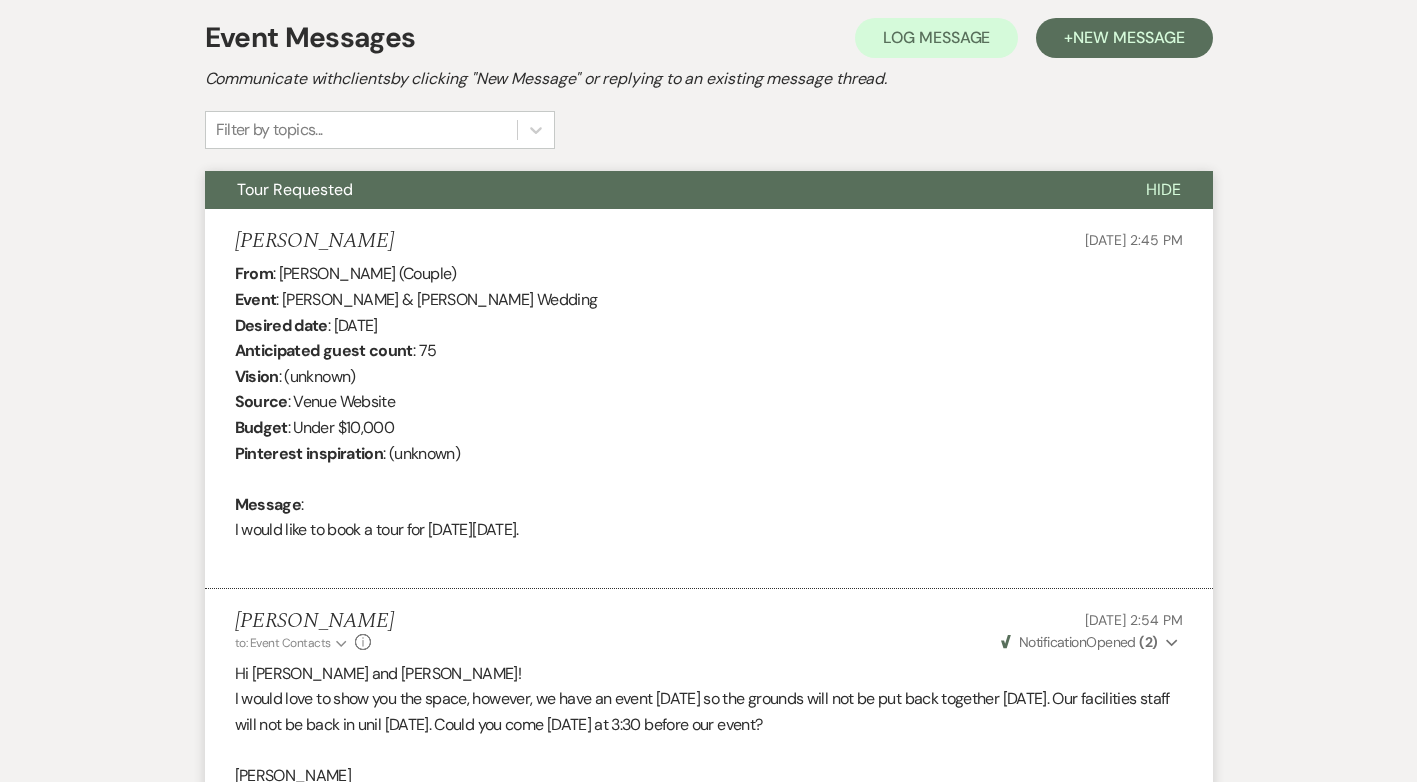 scroll, scrollTop: 0, scrollLeft: 0, axis: both 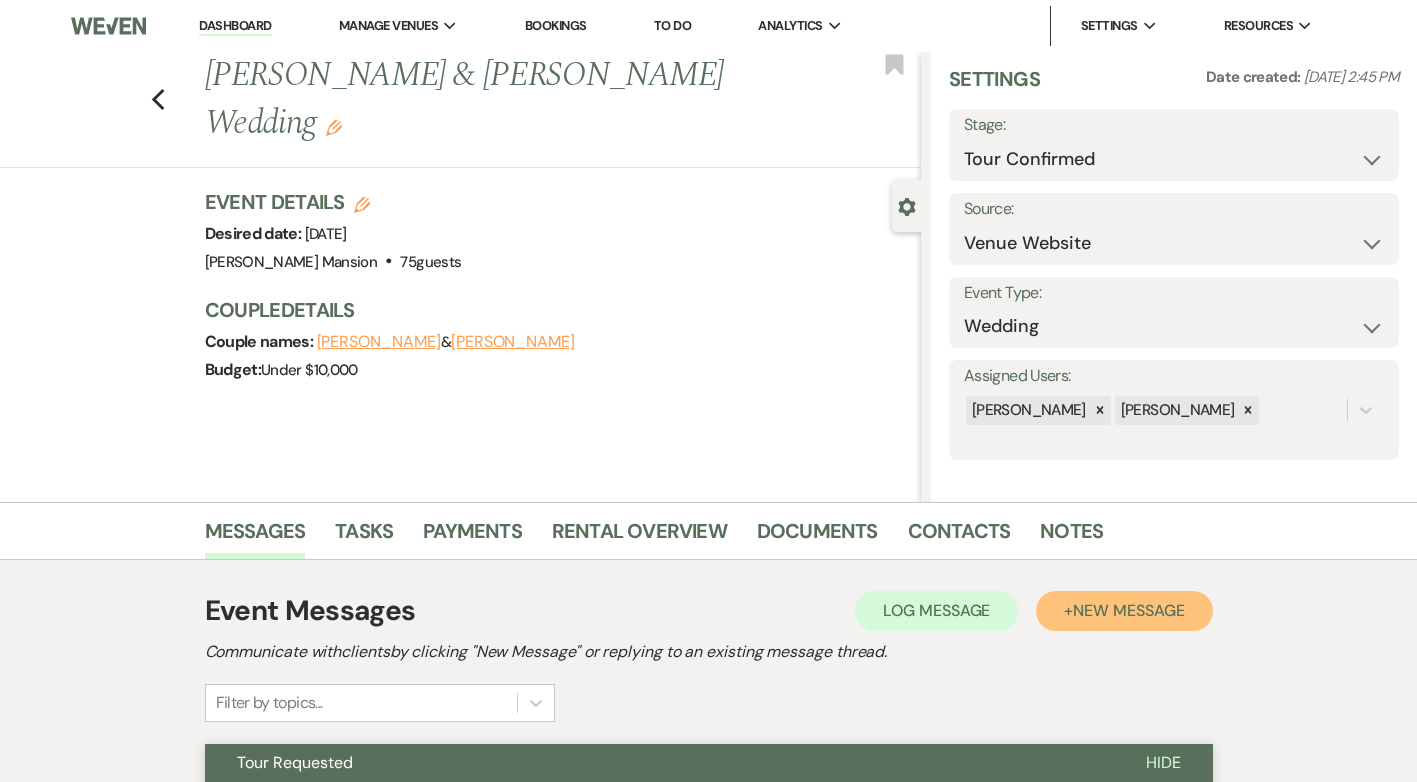 click on "New Message" at bounding box center [1128, 610] 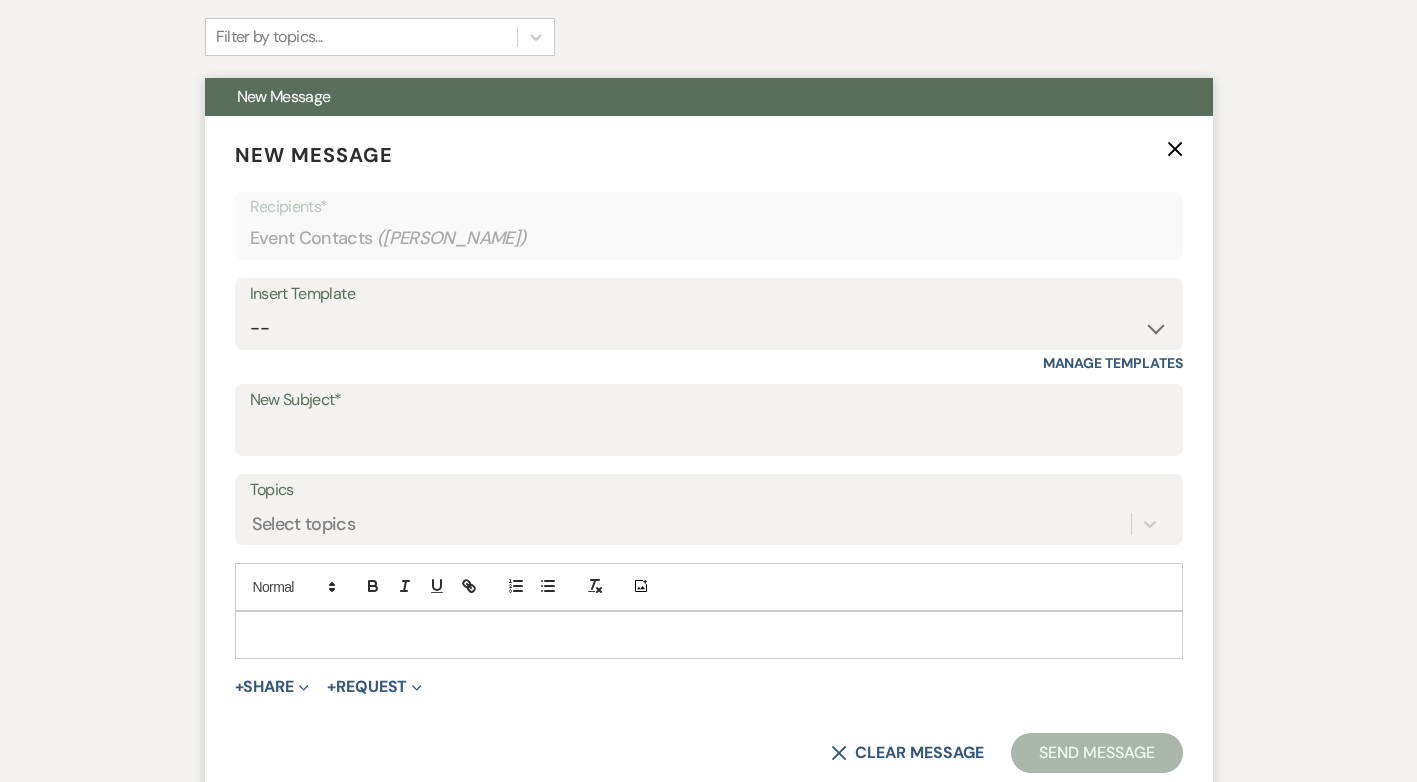 scroll, scrollTop: 700, scrollLeft: 0, axis: vertical 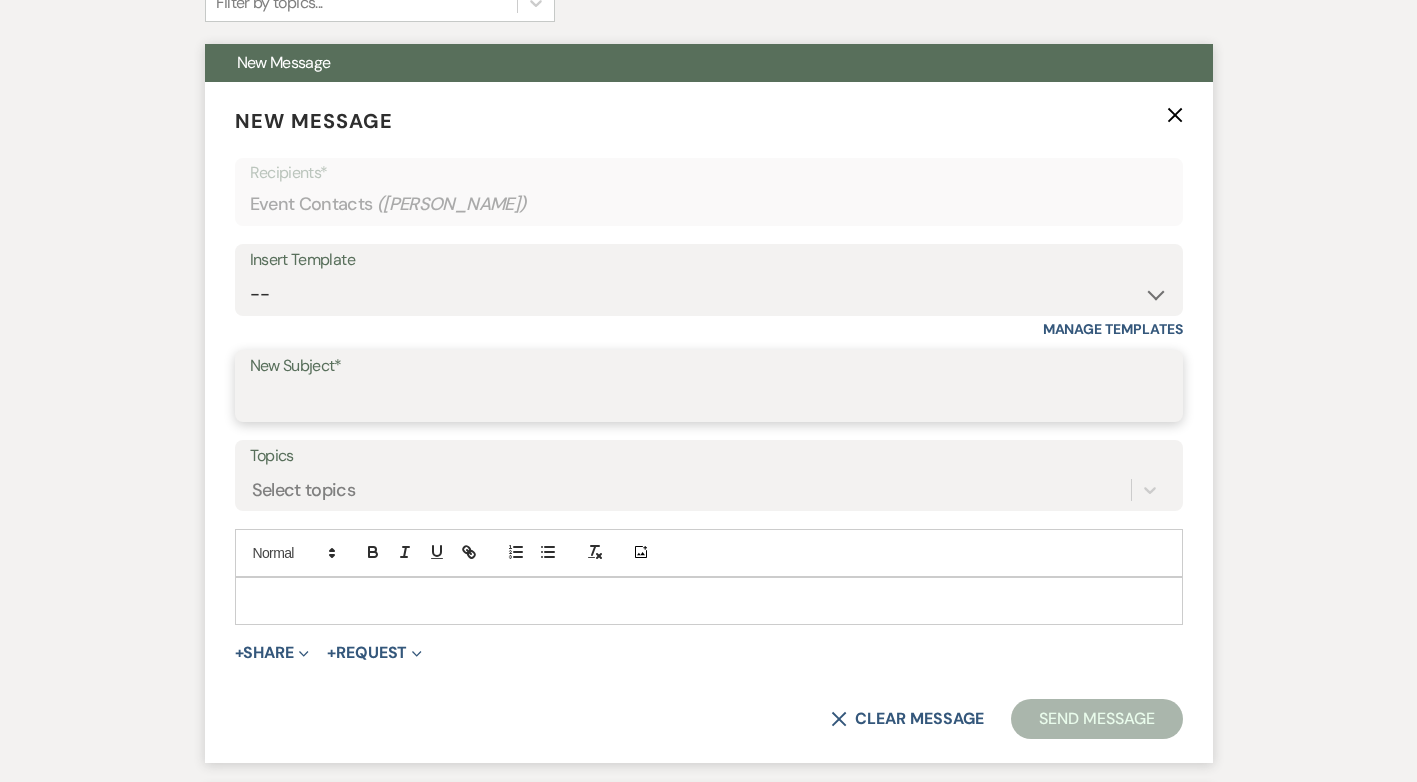 click on "New Subject*" at bounding box center [709, 400] 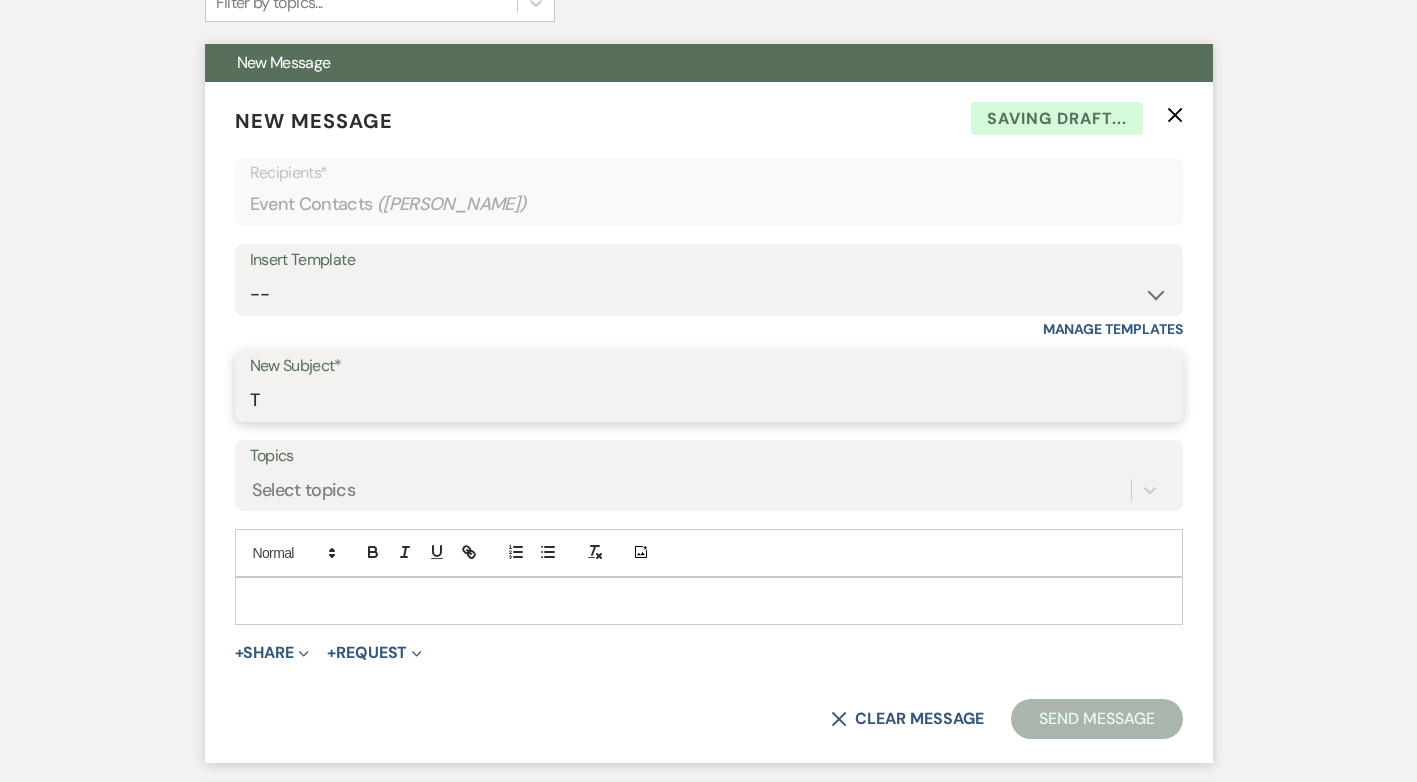 type on "T" 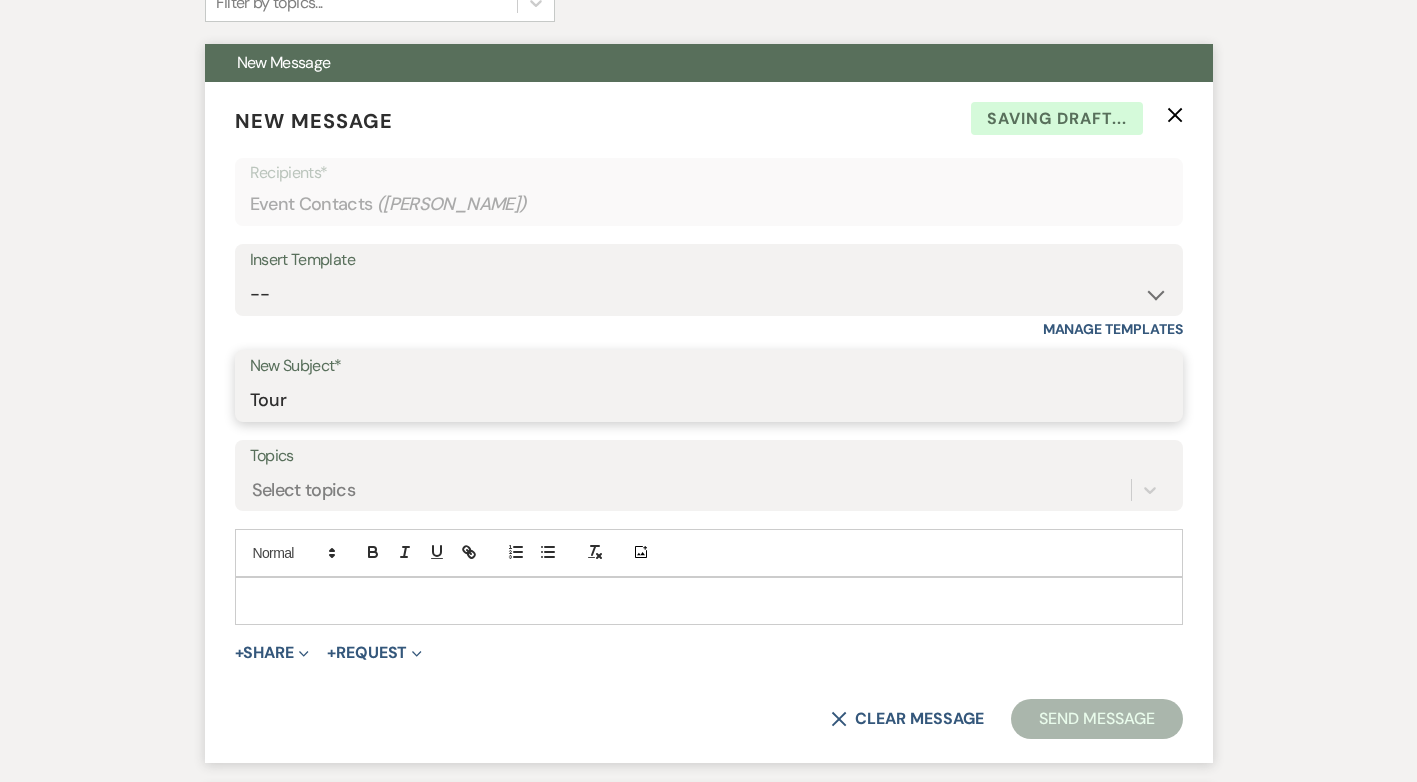 type on "Touring the [PERSON_NAME] Mansion" 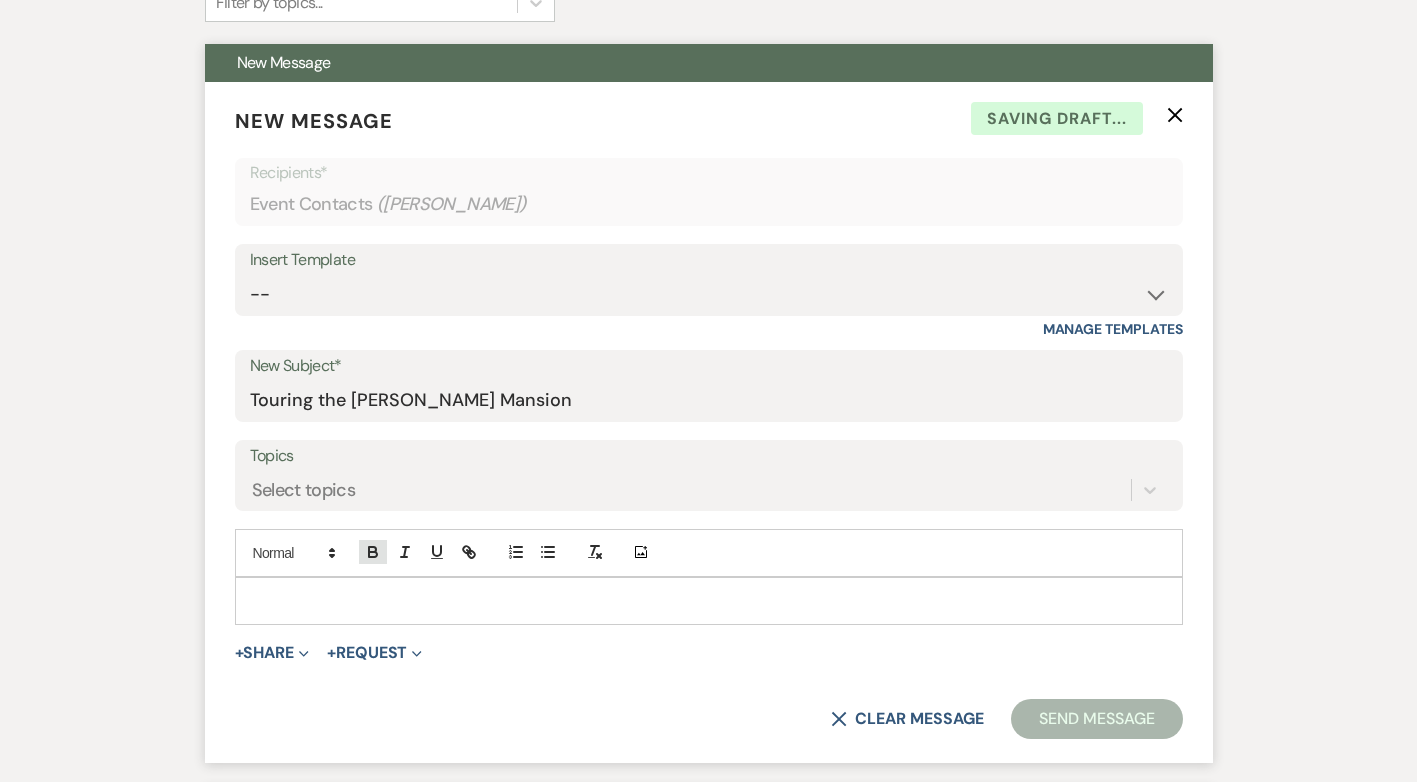 type 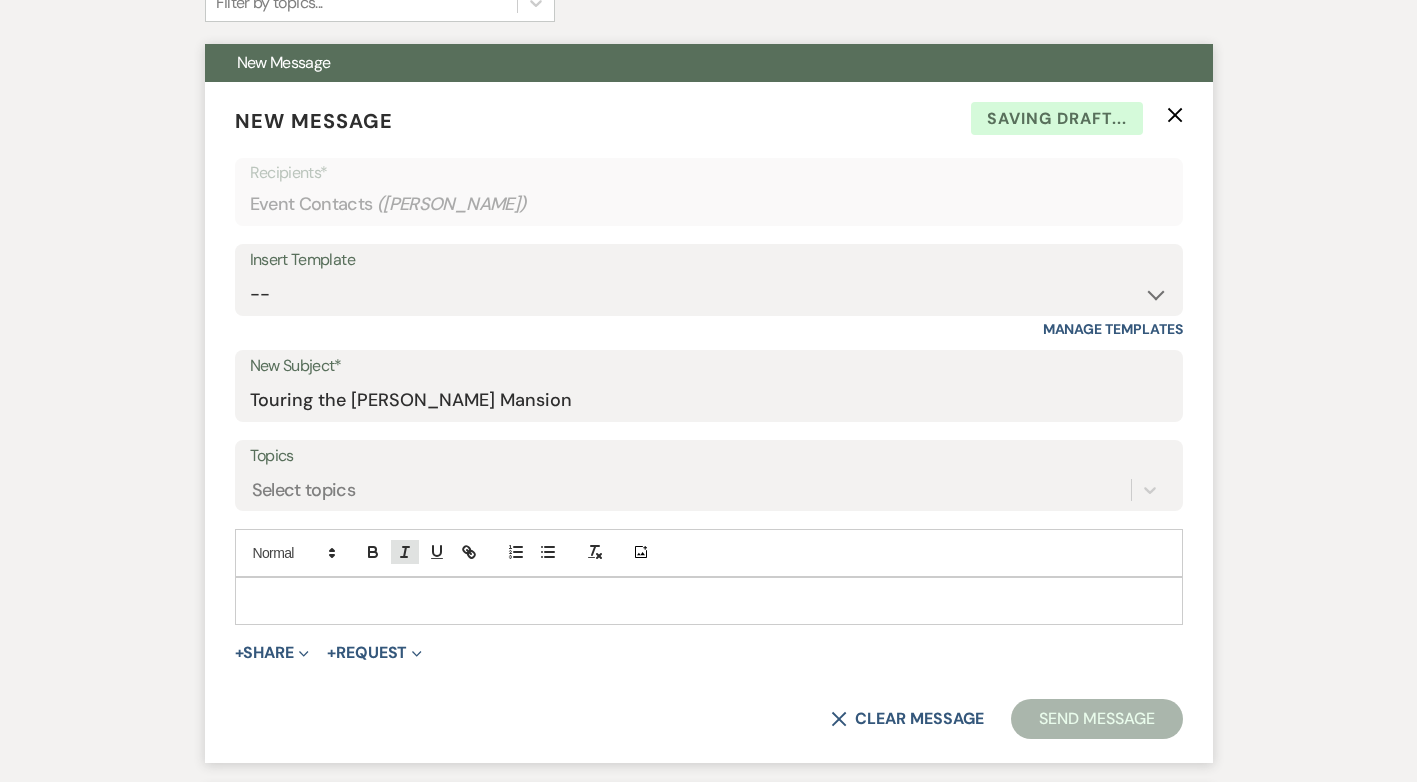 type 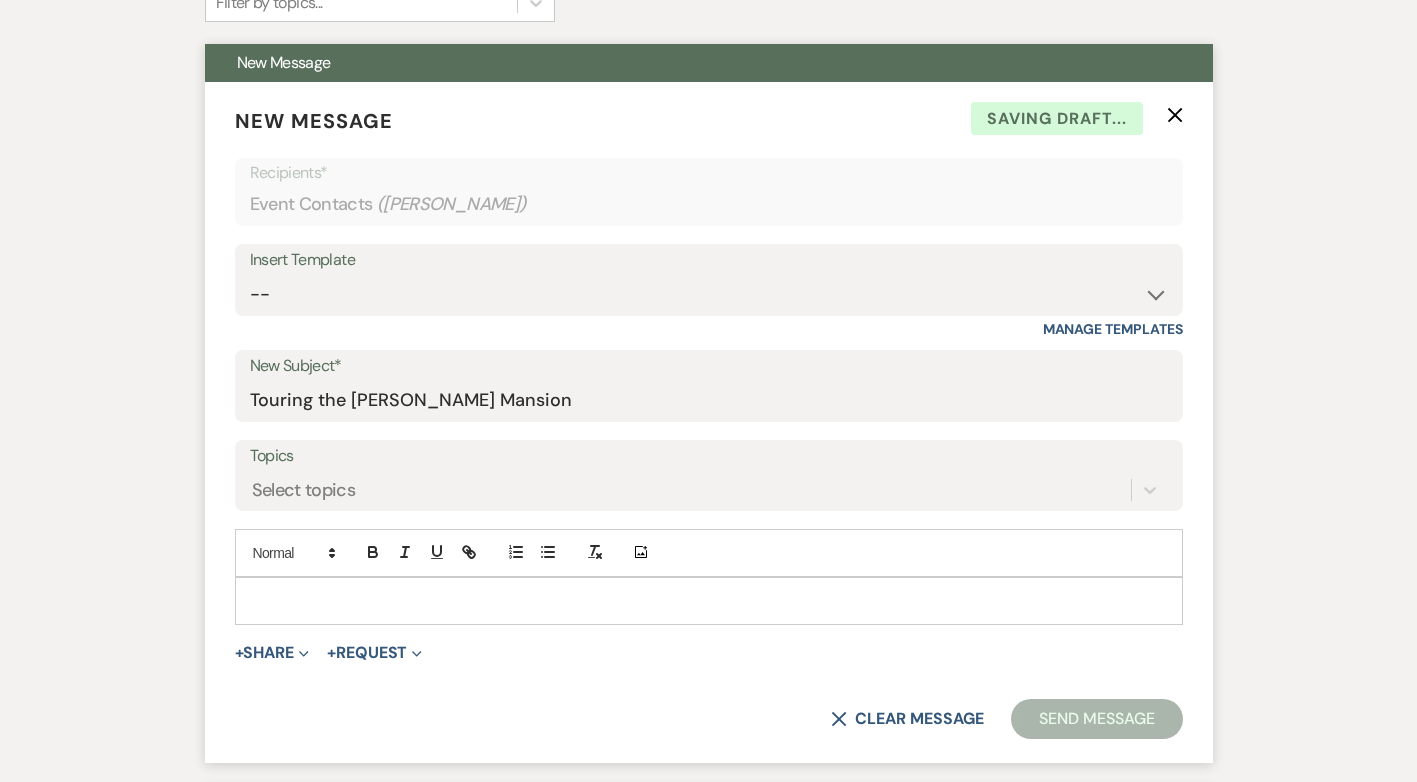 click at bounding box center (709, 601) 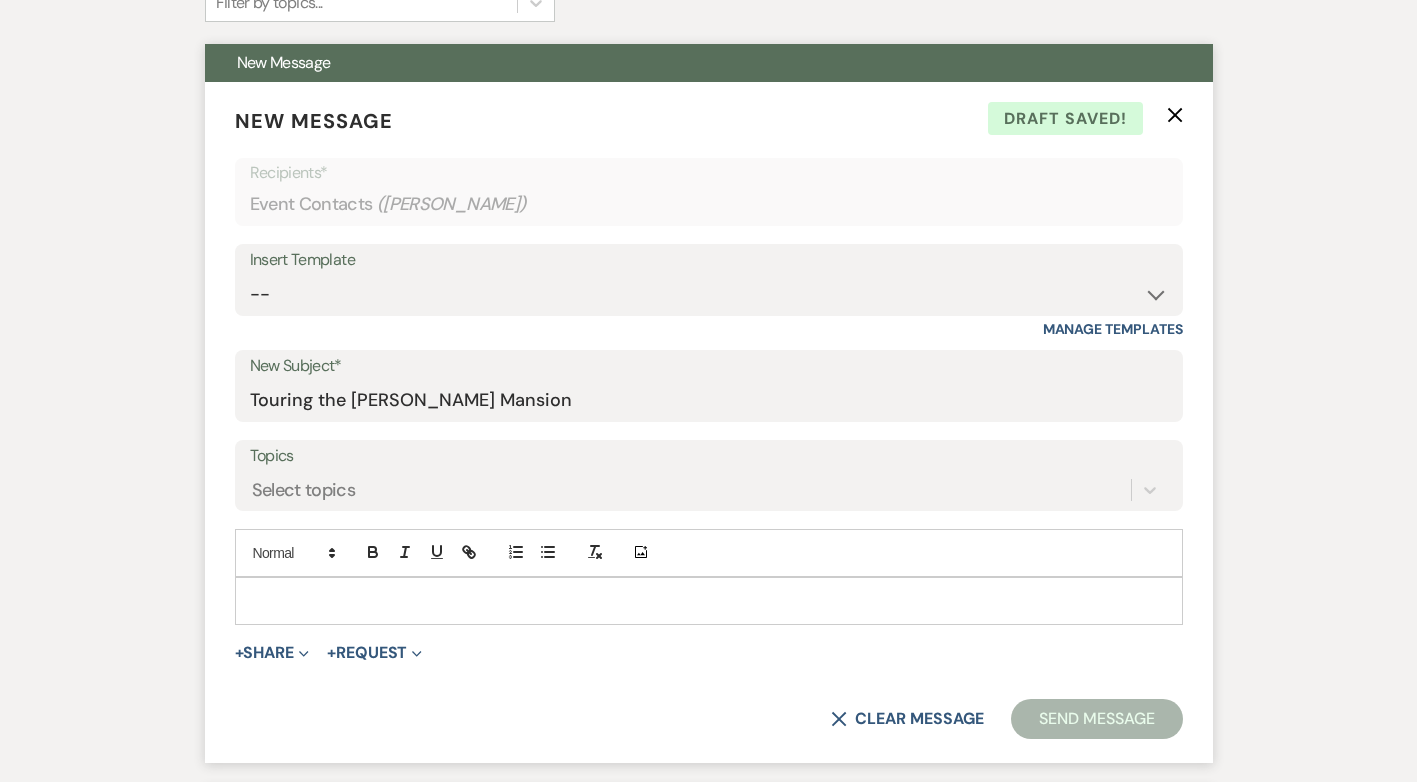 type 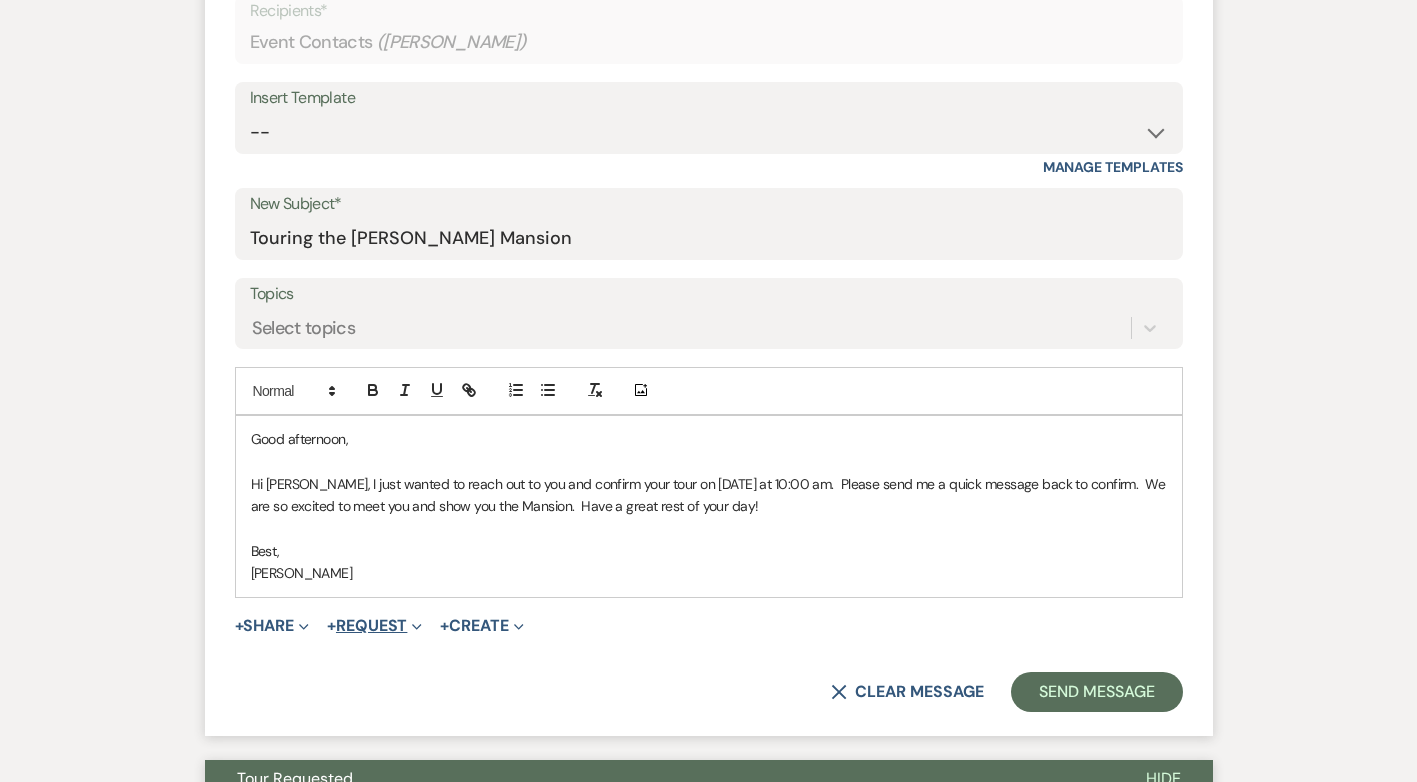scroll, scrollTop: 900, scrollLeft: 0, axis: vertical 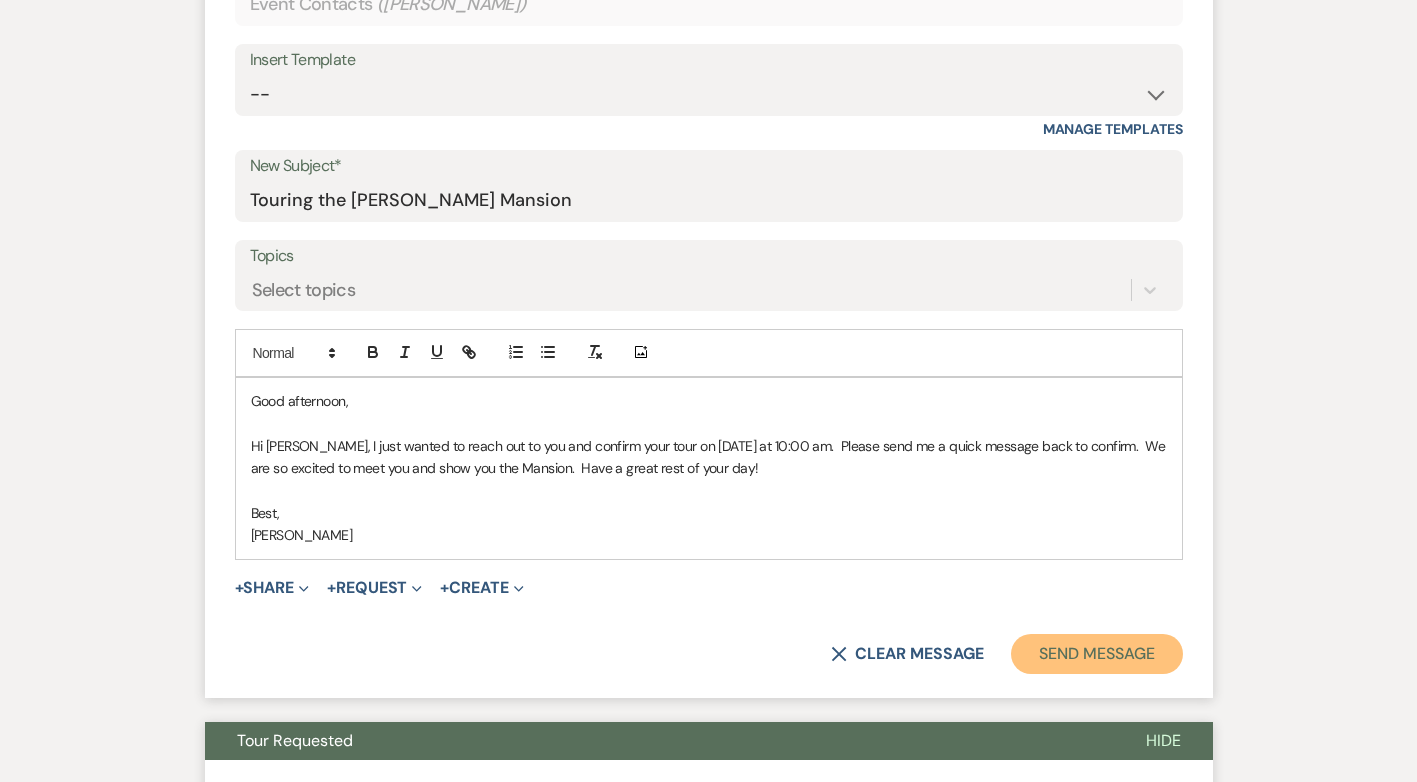 click on "Send Message" at bounding box center [1096, 654] 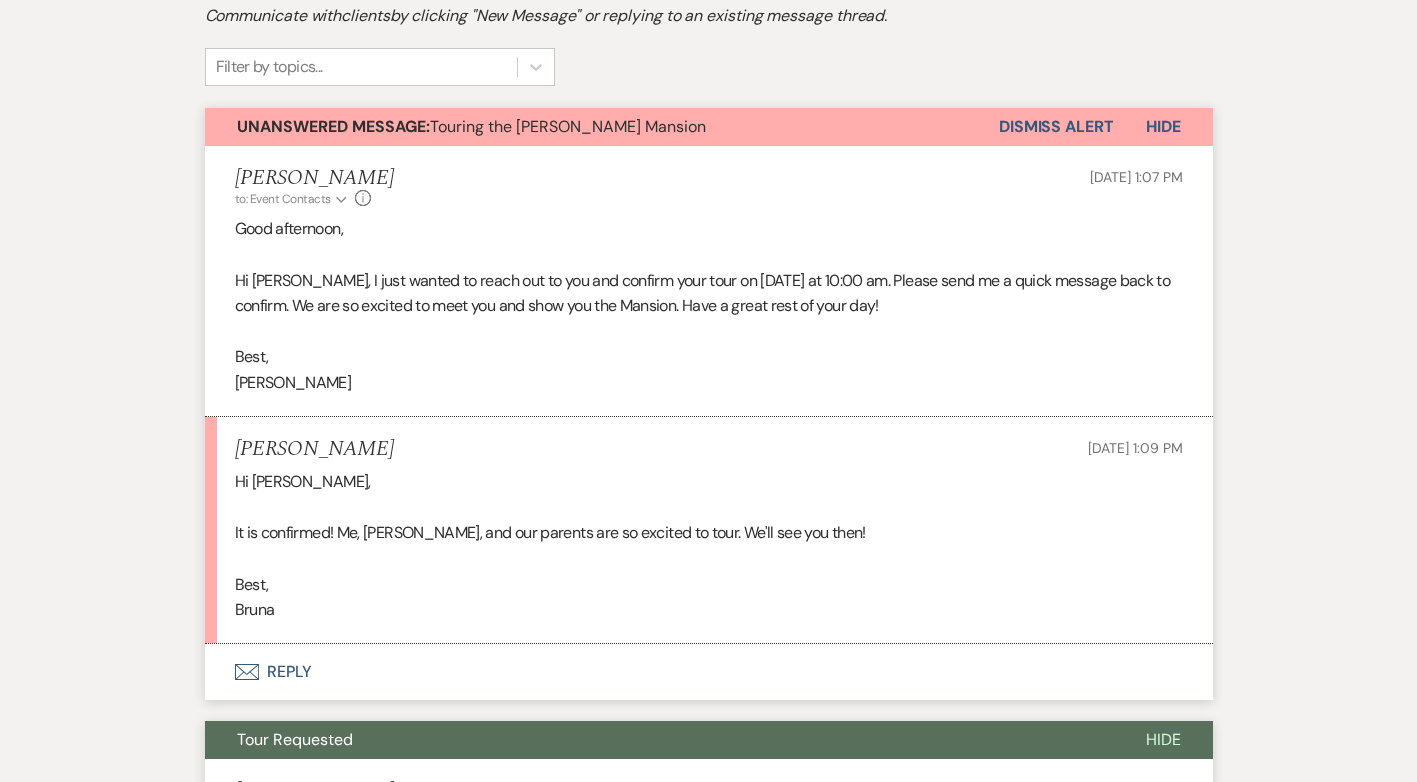 scroll, scrollTop: 657, scrollLeft: 0, axis: vertical 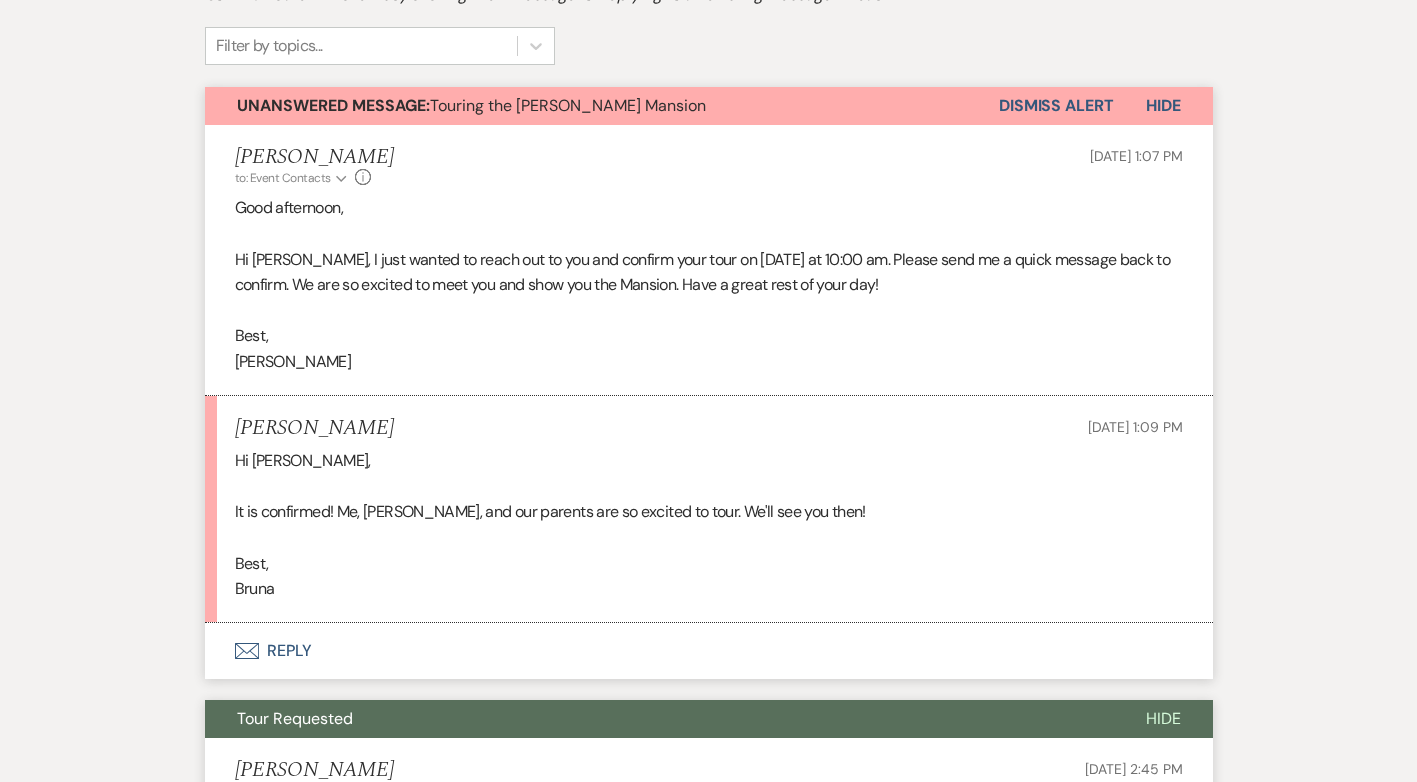 click on "Envelope Reply" at bounding box center (709, 651) 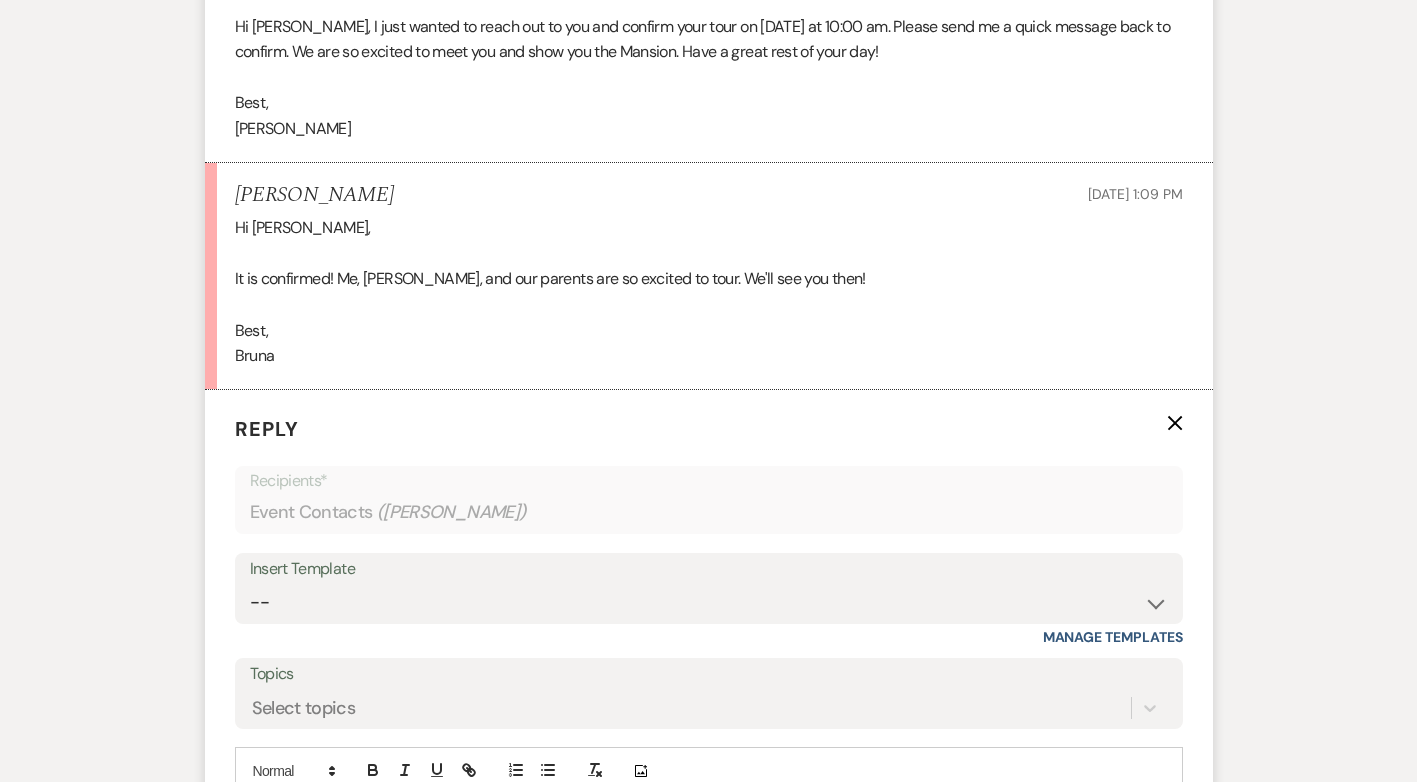 scroll, scrollTop: 785, scrollLeft: 0, axis: vertical 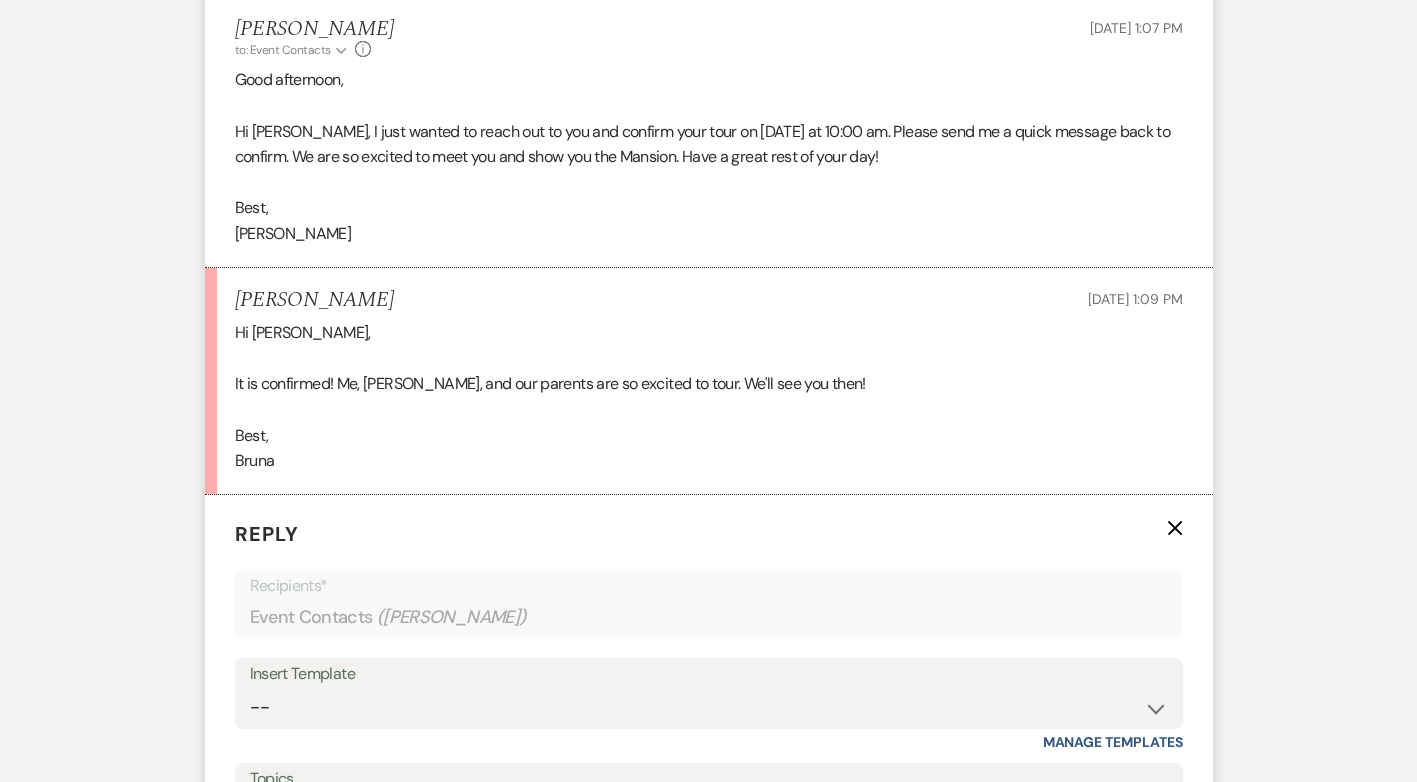 click on "Messages Tasks Payments Rental Overview Documents Contacts Notes Event Messages   Log Log Message +  New Message Communicate with  clients  by clicking "New Message" or replying to an existing message thread. Filter by topics... Unanswered Message:  Touring the [PERSON_NAME] Mansion Dismiss Alert Hide [PERSON_NAME] to: Event Contacts Expand Info [DATE] 1:07 PM Good afternoon, Hi Bruna, I just wanted to reach out to you and confirm your tour on [DATE] at 10:00 am.  Please send me a quick message back to confirm.  We are so excited to meet you and show you the Mansion.  Have a great rest of your day! Best, [PERSON_NAME] [PERSON_NAME] [DATE] 1:09 PM Hi [PERSON_NAME], It is confirmed! Me, [PERSON_NAME], and our parents are so excited to tour. We'll see you then!  Best, Bruna Reply   X Recipients* Event Contacts   ( [PERSON_NAME] )   Insert Template   -- Initial Inquiry Response Tour Request Response Follow Up Contract (Pre-Booked Leads) Documents for Conversion Initial Baby Shower Inquiry Response Topics" at bounding box center (708, 1455) 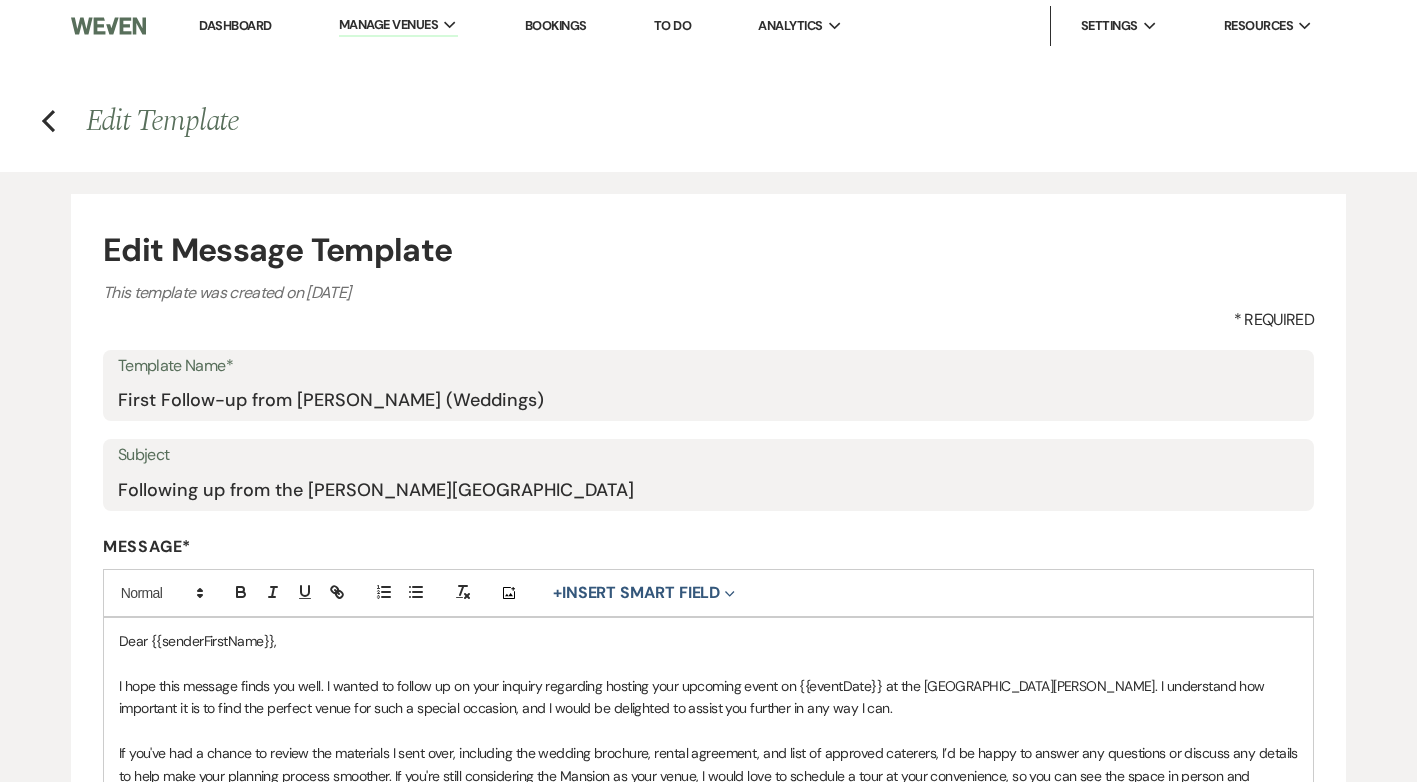 scroll, scrollTop: 200, scrollLeft: 0, axis: vertical 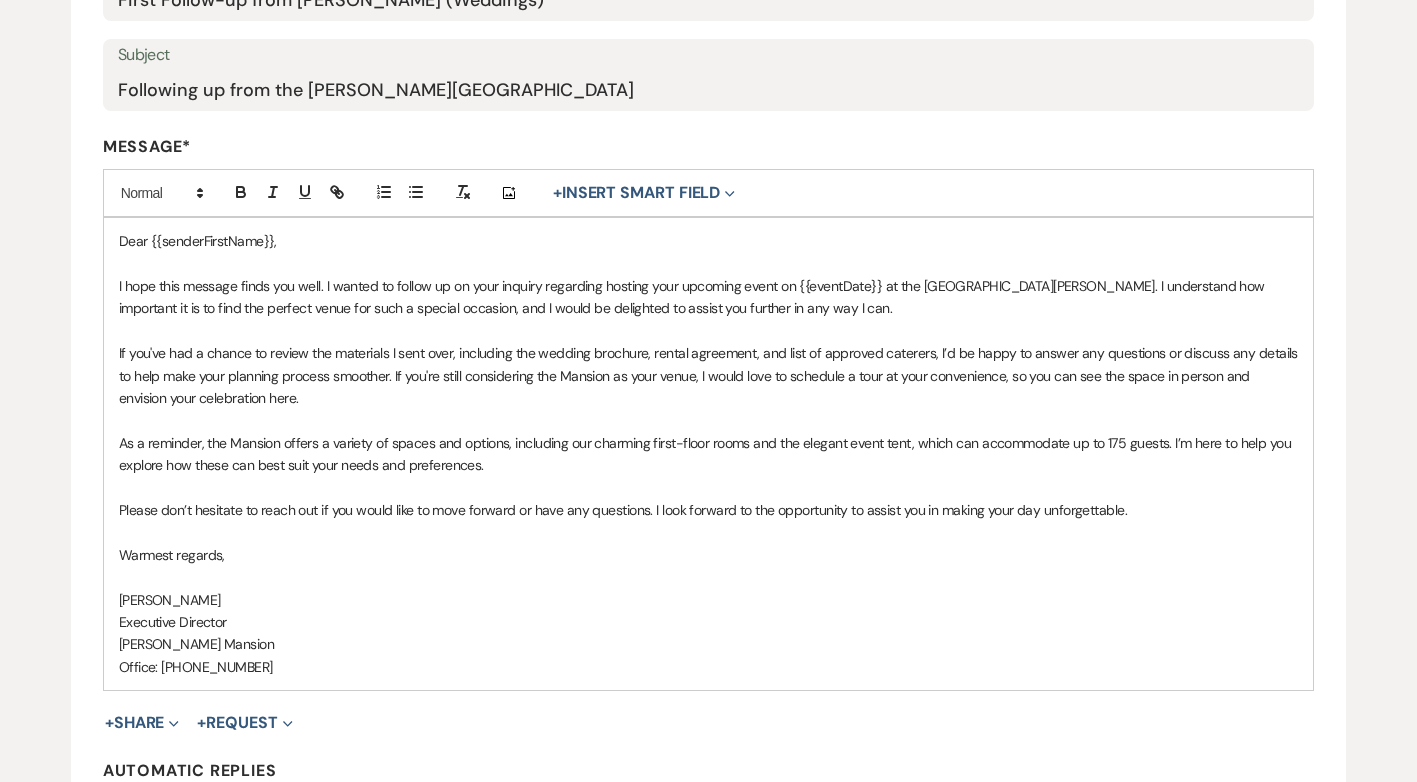 click on "As a reminder, the Mansion offers a variety of spaces and options, including our charming first-floor rooms and the elegant event tent, which can accommodate up to 175 guests. I’m here to help you explore how these can best suit your needs and preferences." at bounding box center (708, 454) 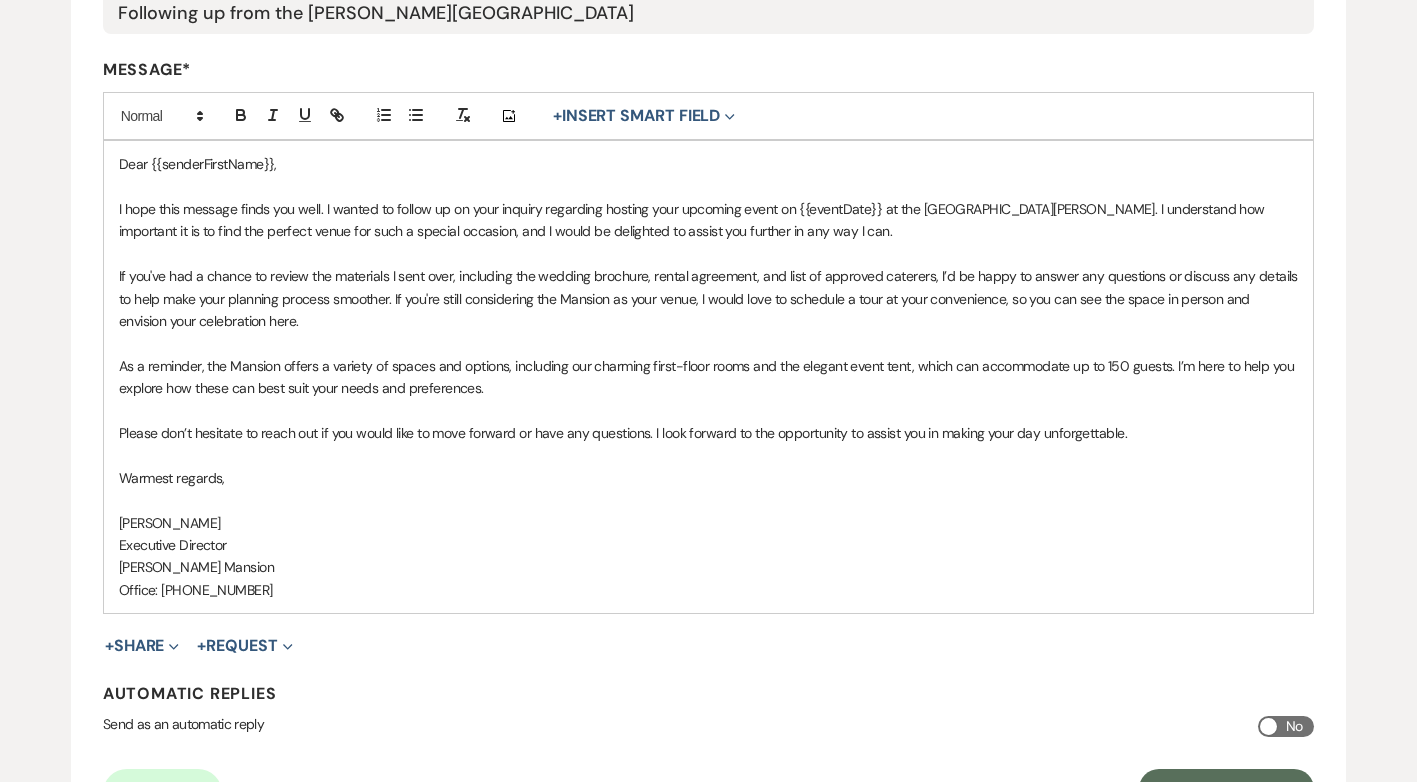 scroll, scrollTop: 500, scrollLeft: 0, axis: vertical 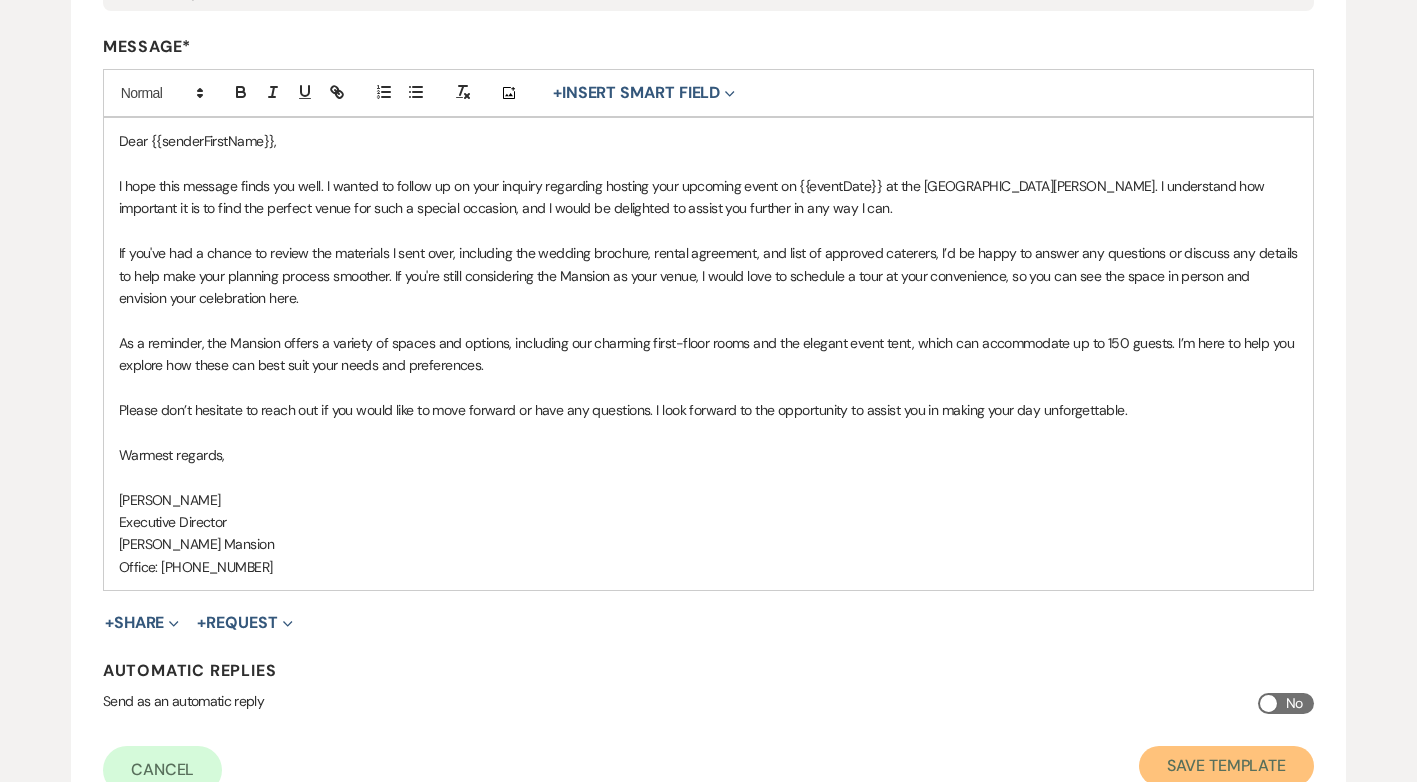 click on "Save Template" at bounding box center (1226, 766) 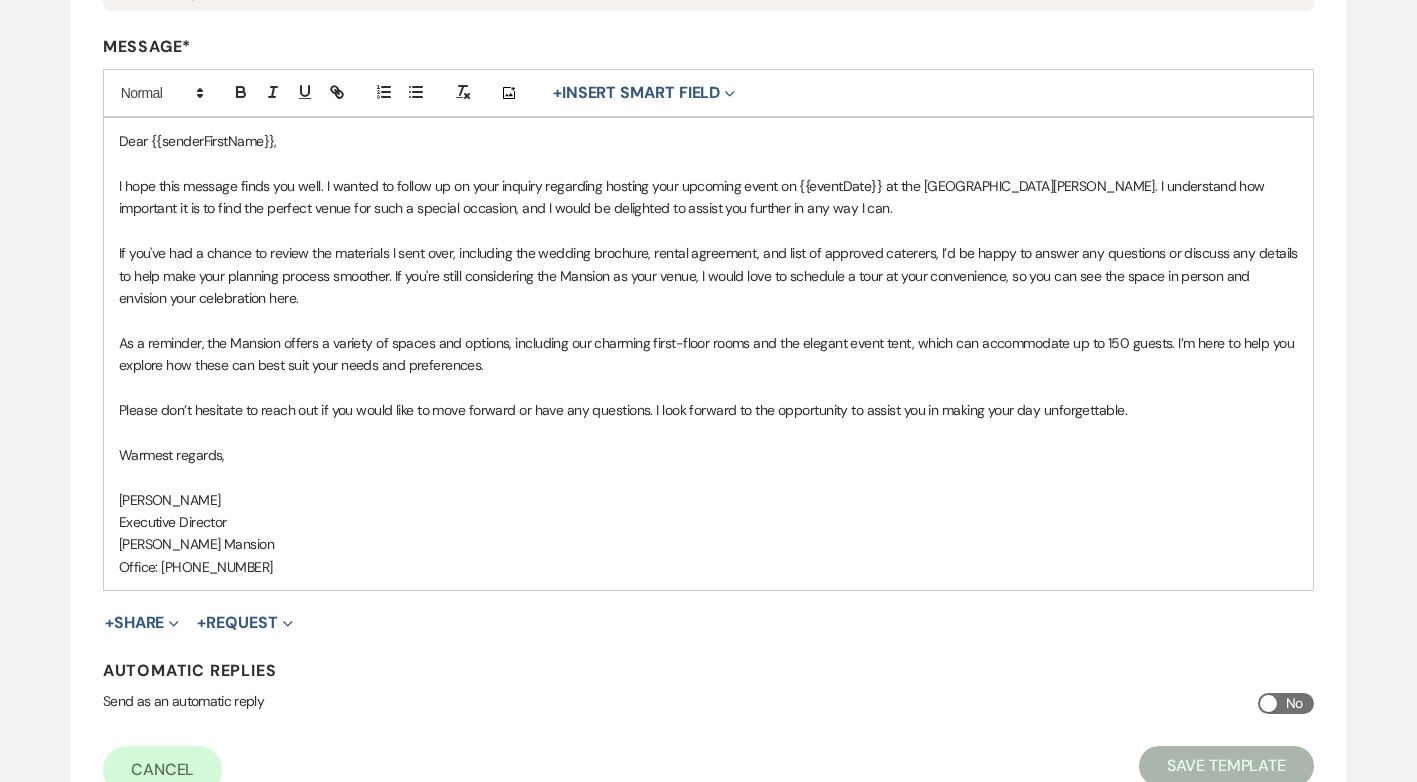 scroll, scrollTop: 0, scrollLeft: 0, axis: both 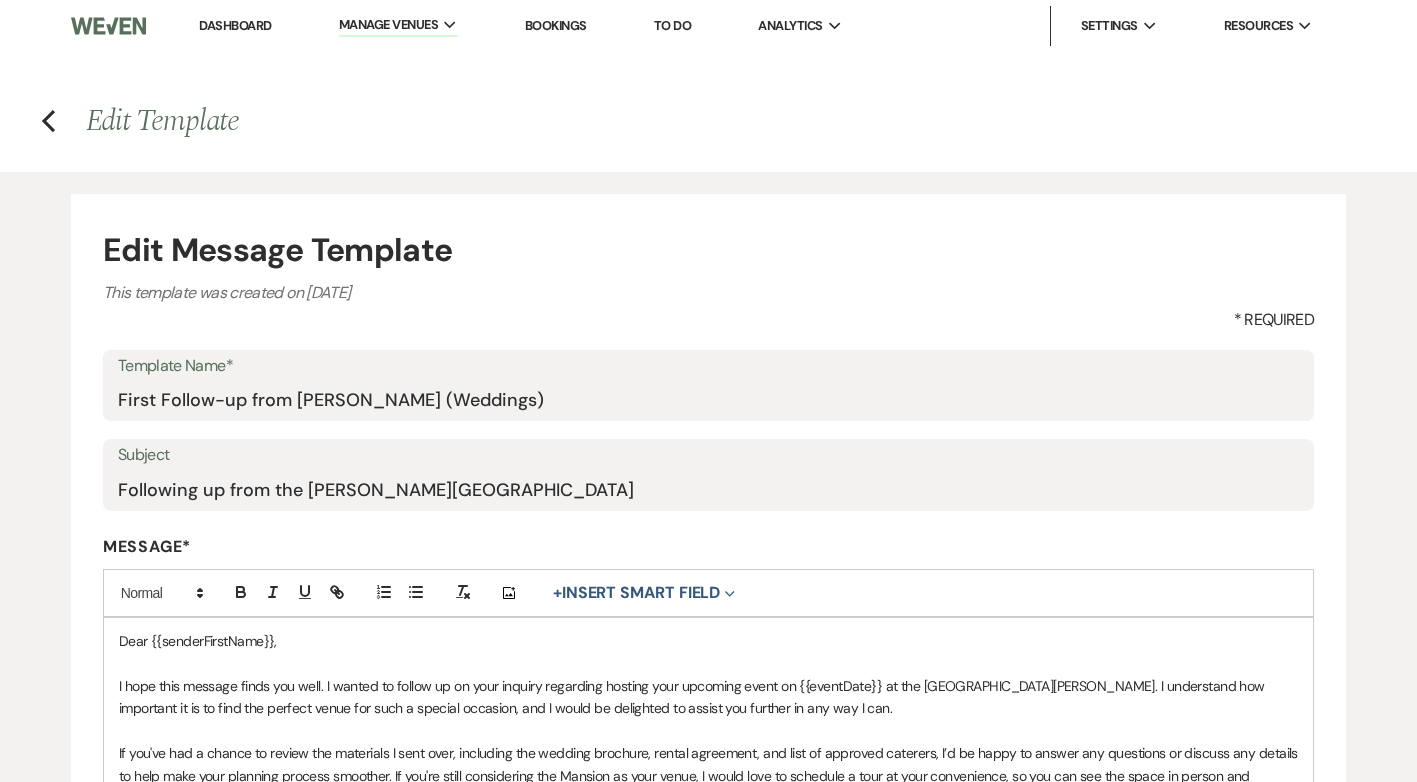 select on "Message Templates" 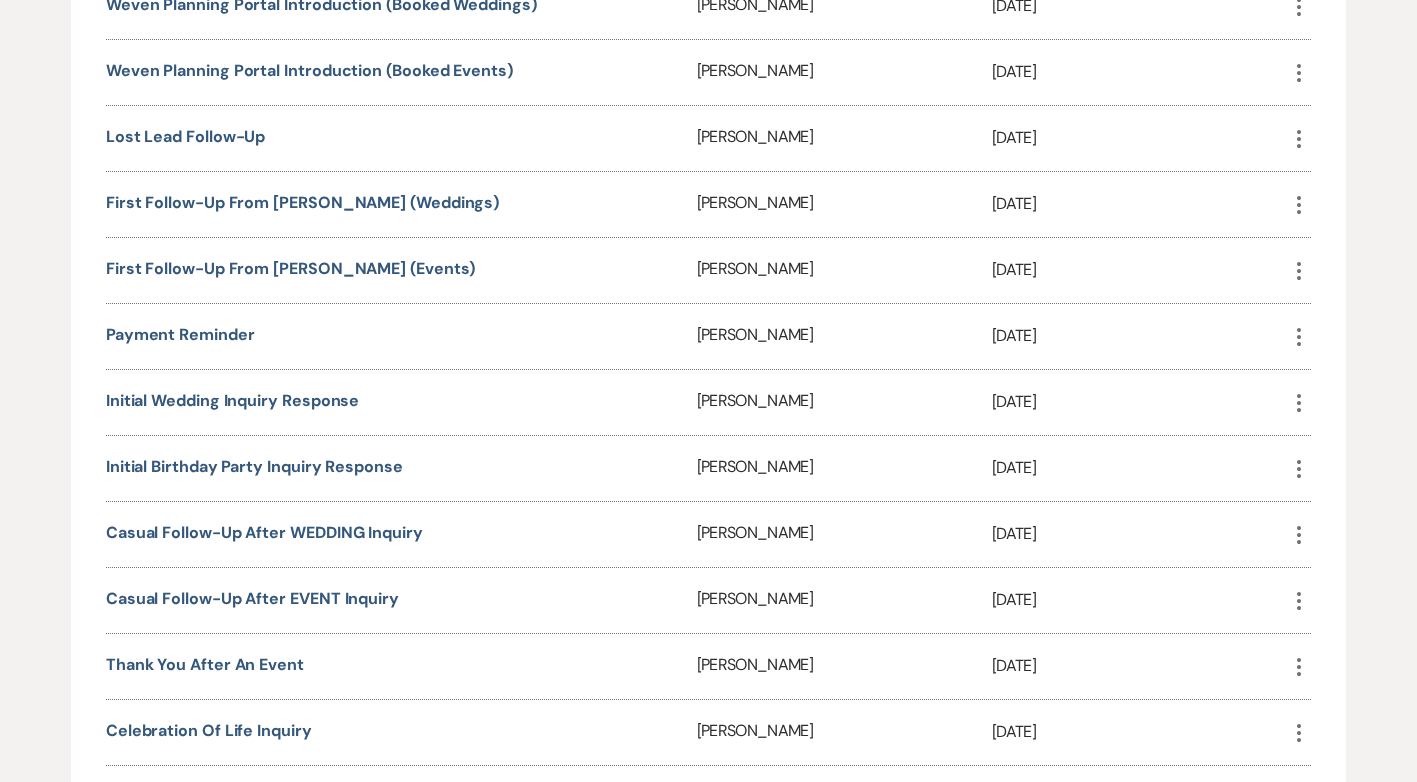scroll, scrollTop: 1300, scrollLeft: 0, axis: vertical 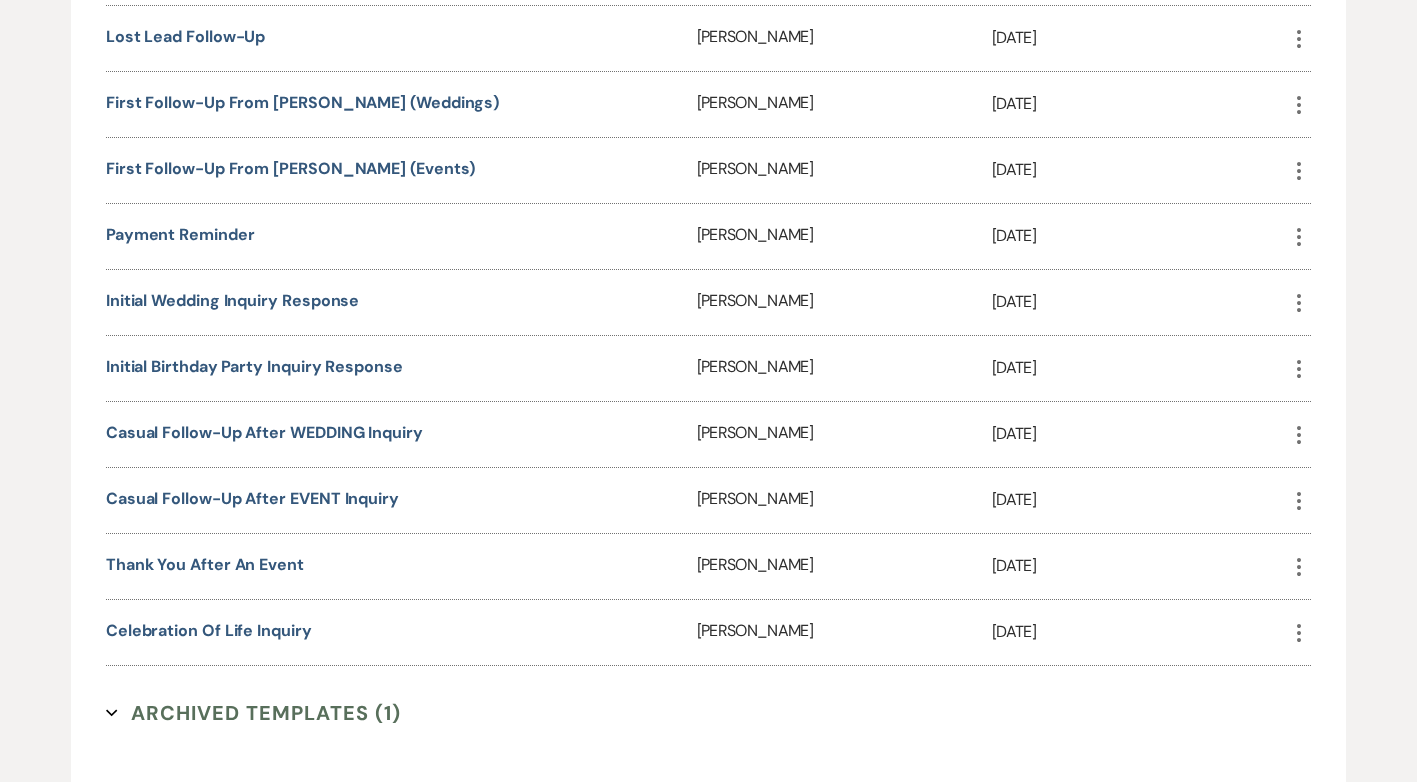 click on "More" 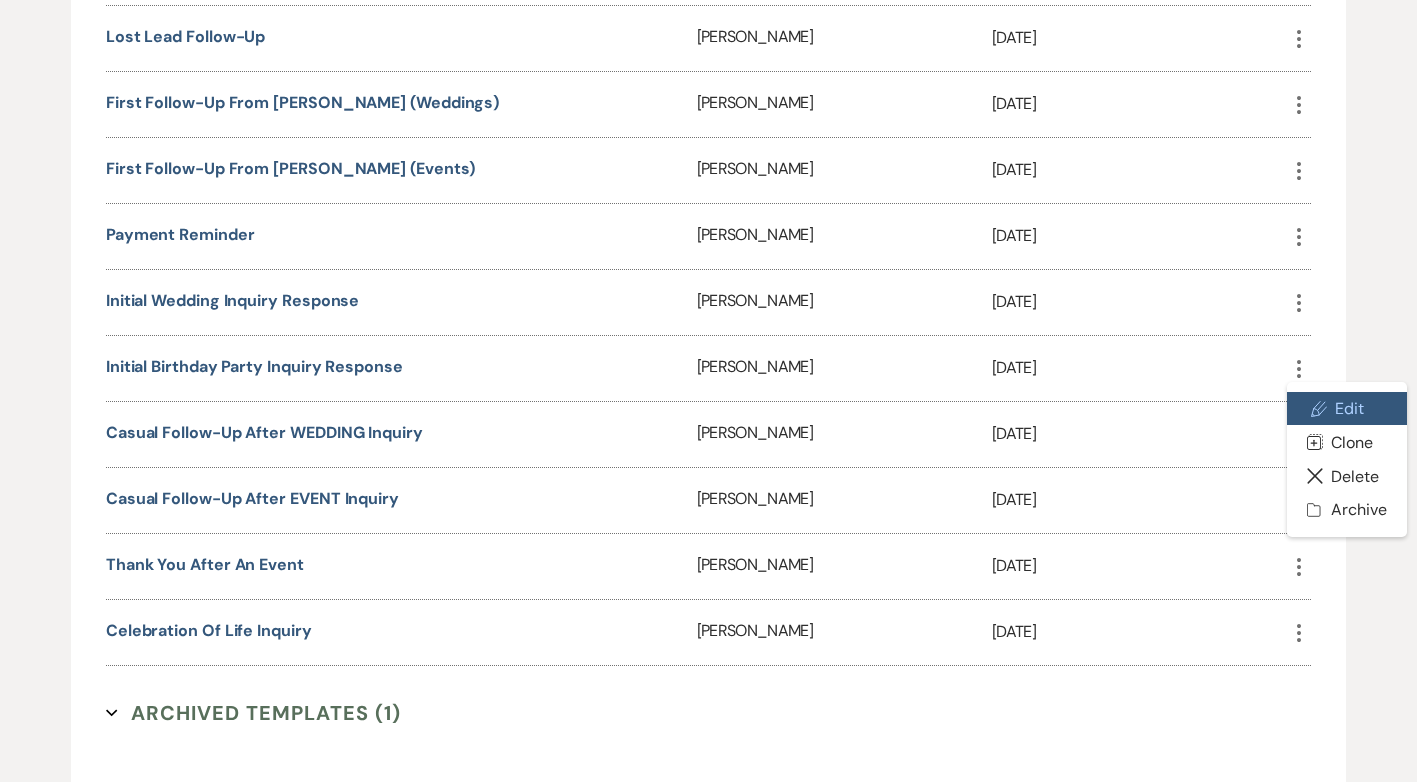 click 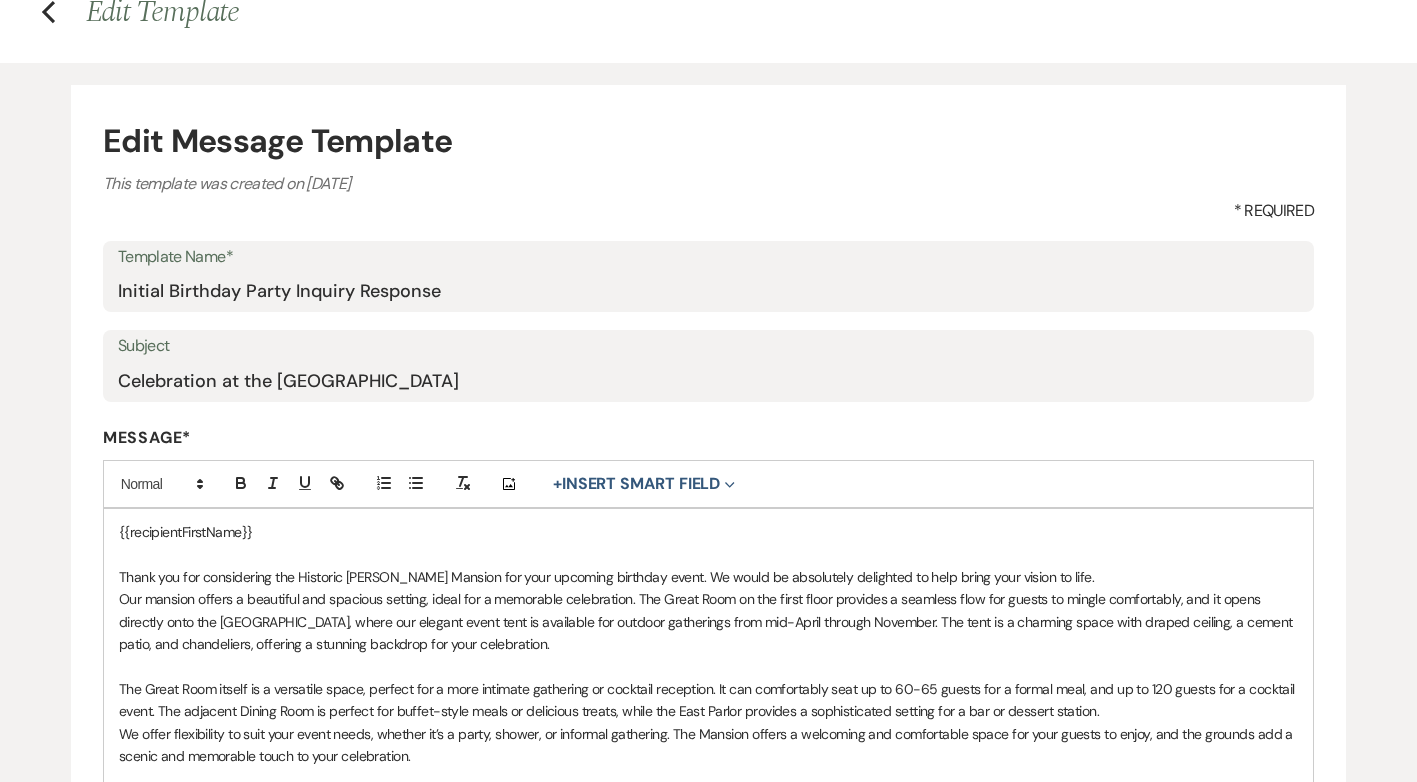 scroll, scrollTop: 0, scrollLeft: 0, axis: both 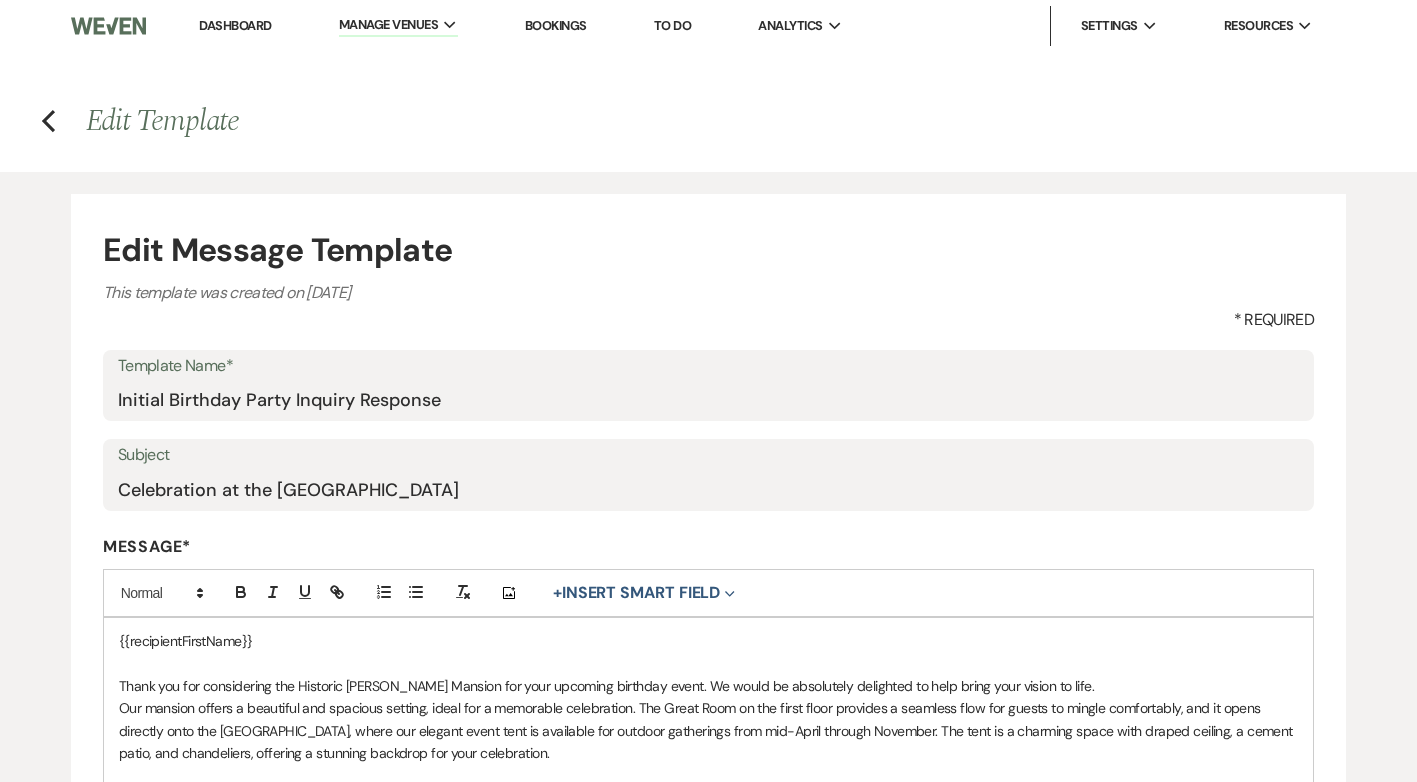 click on "Previous Edit Template" at bounding box center [708, 121] 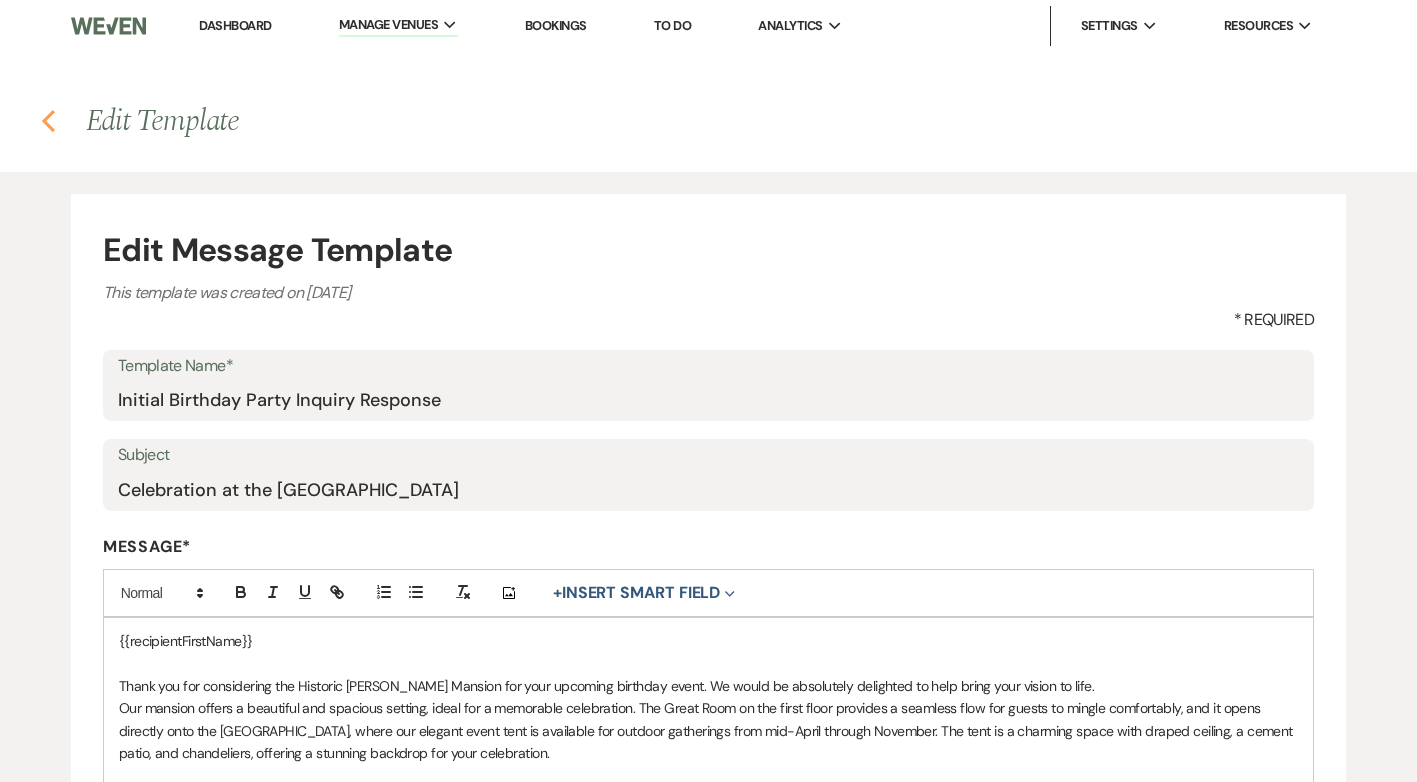 click on "Previous" 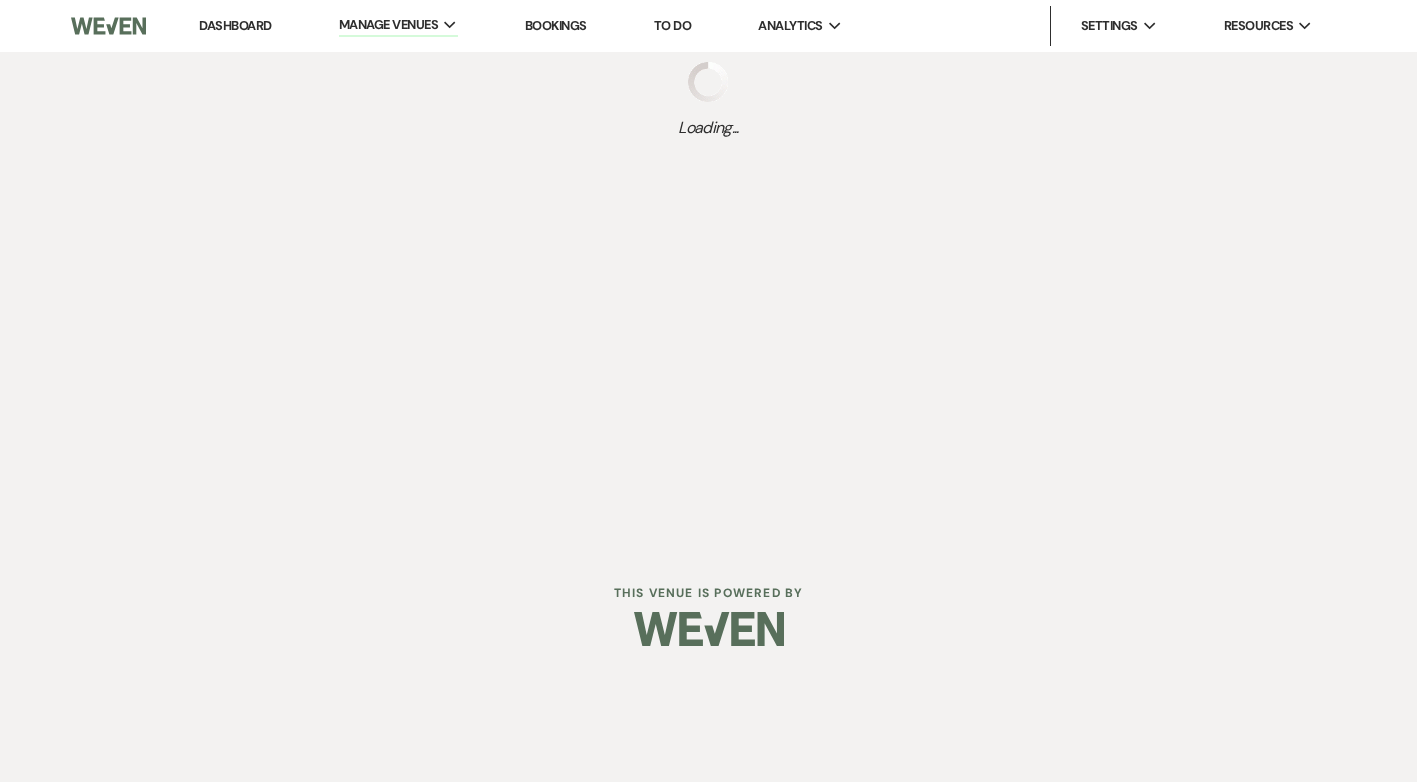 select on "Message Templates" 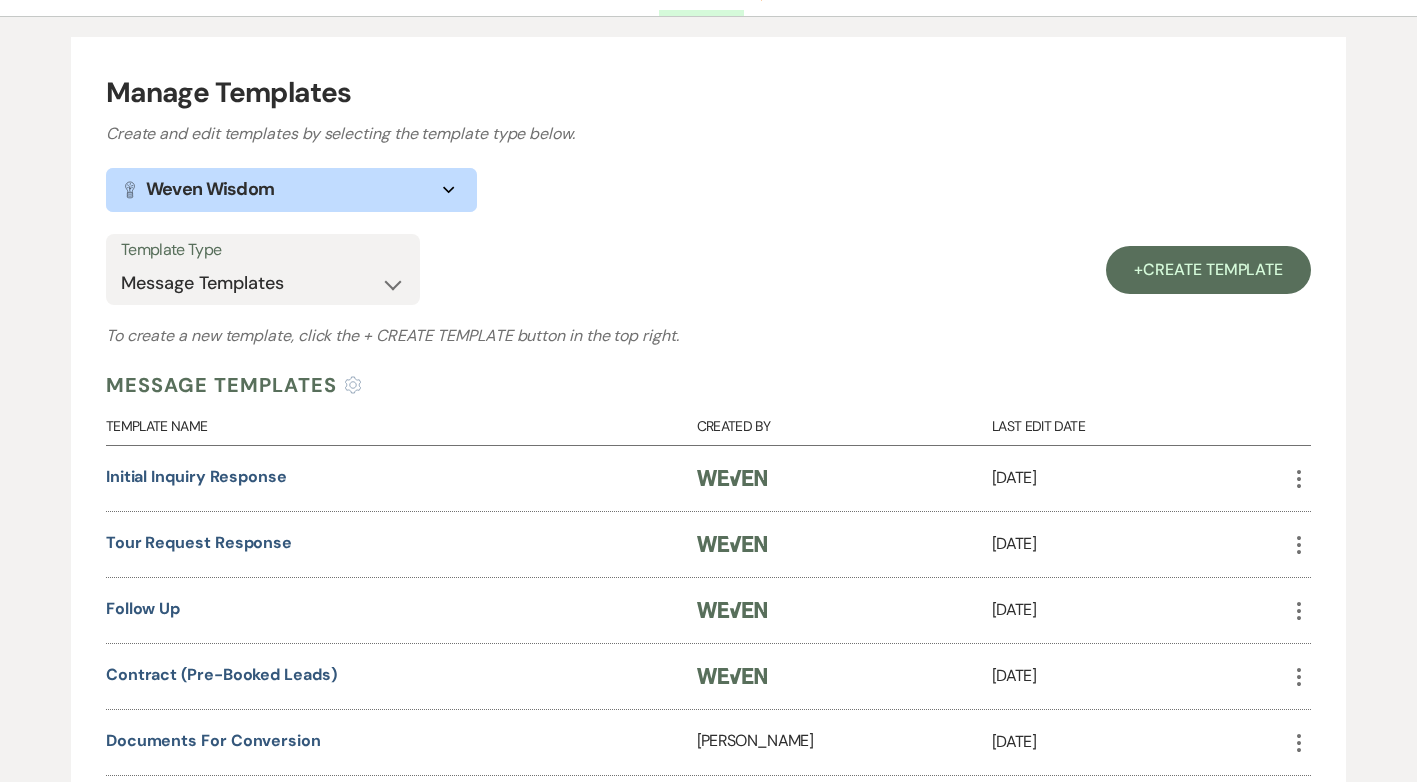 scroll, scrollTop: 300, scrollLeft: 0, axis: vertical 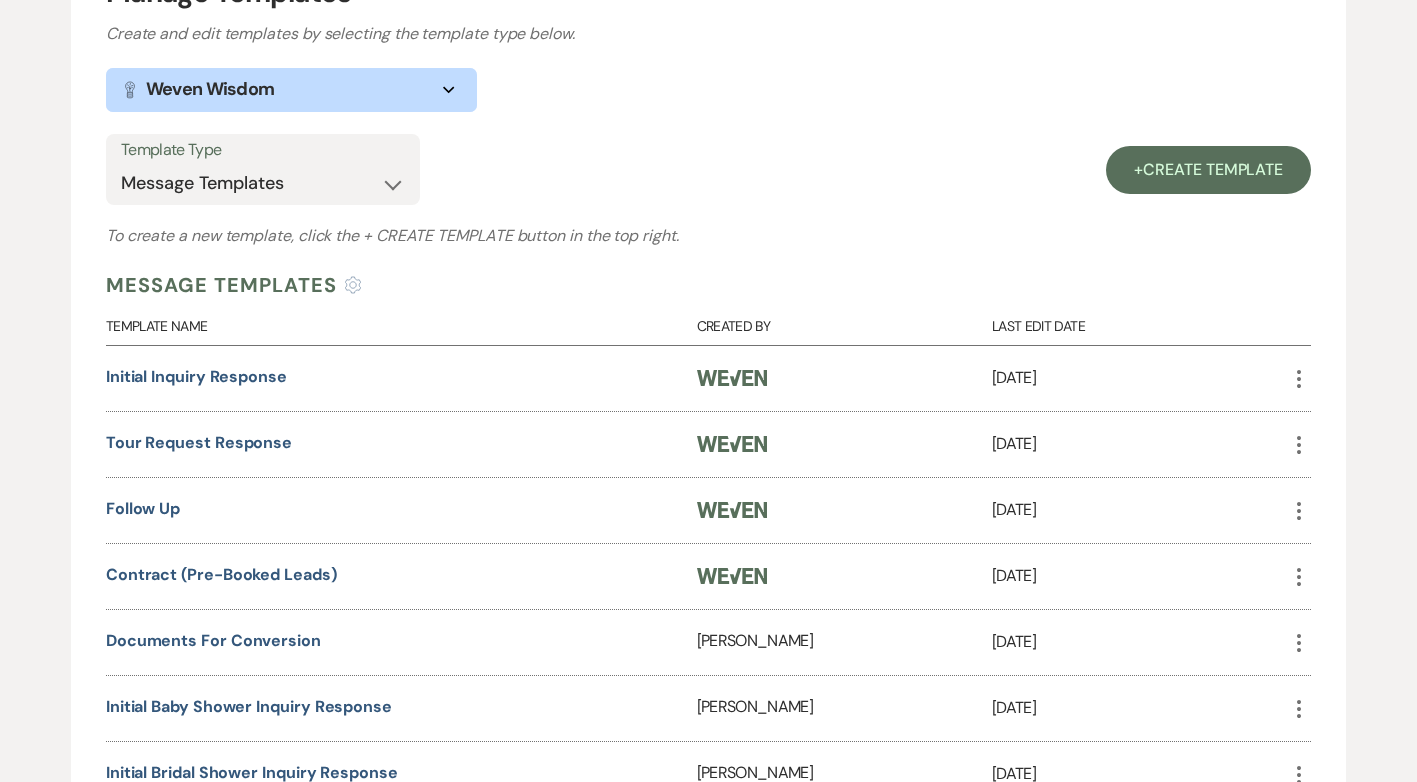 click on "More" 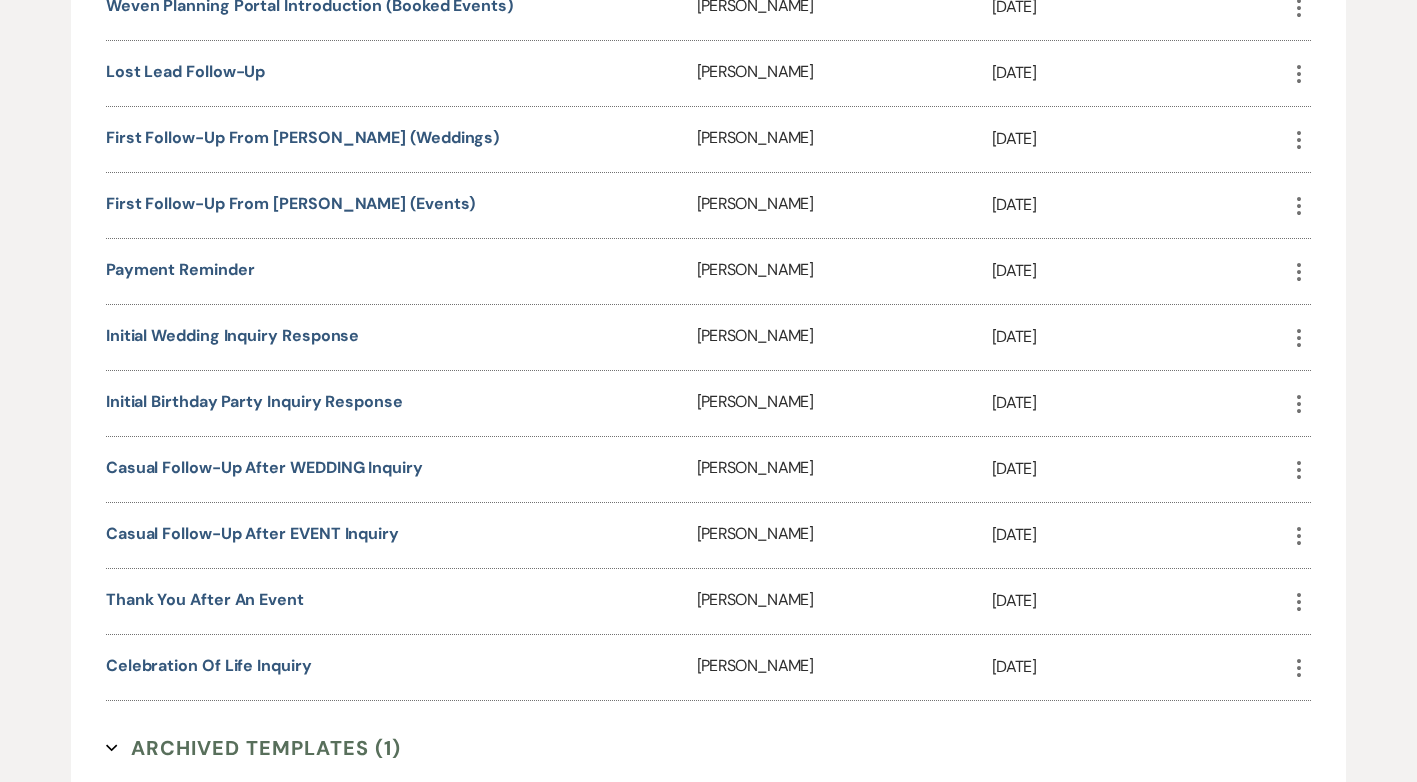 scroll, scrollTop: 1300, scrollLeft: 0, axis: vertical 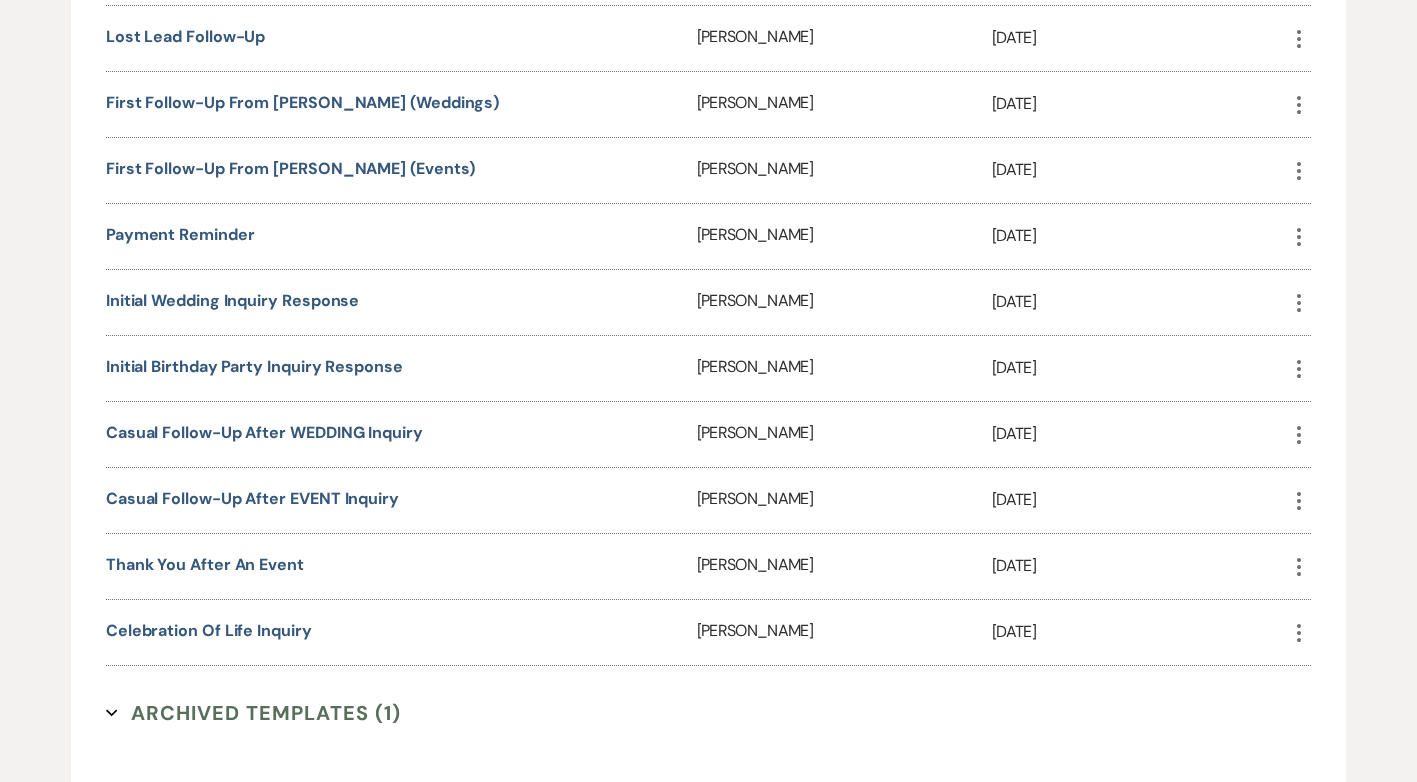 click on "More" 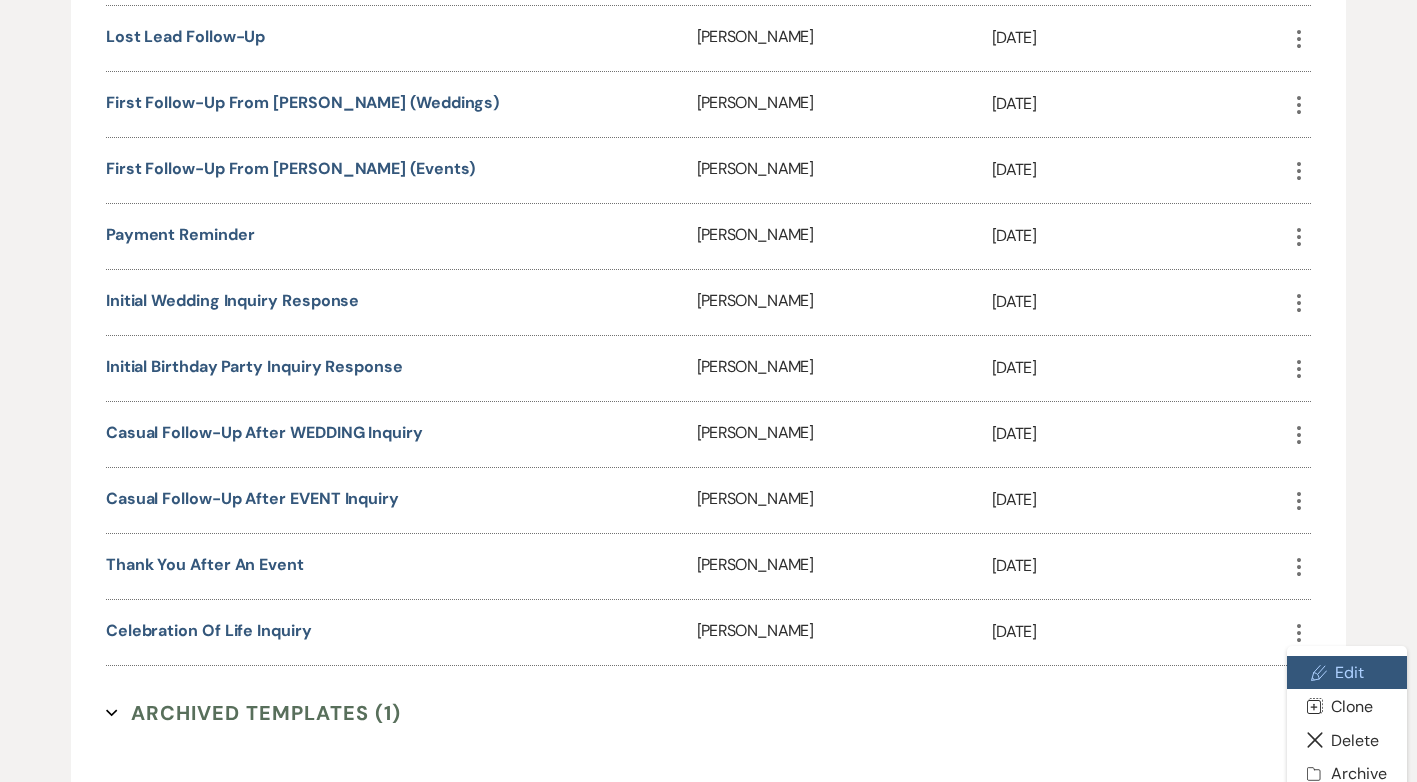 click on "Pencil Edit" at bounding box center (1346, 673) 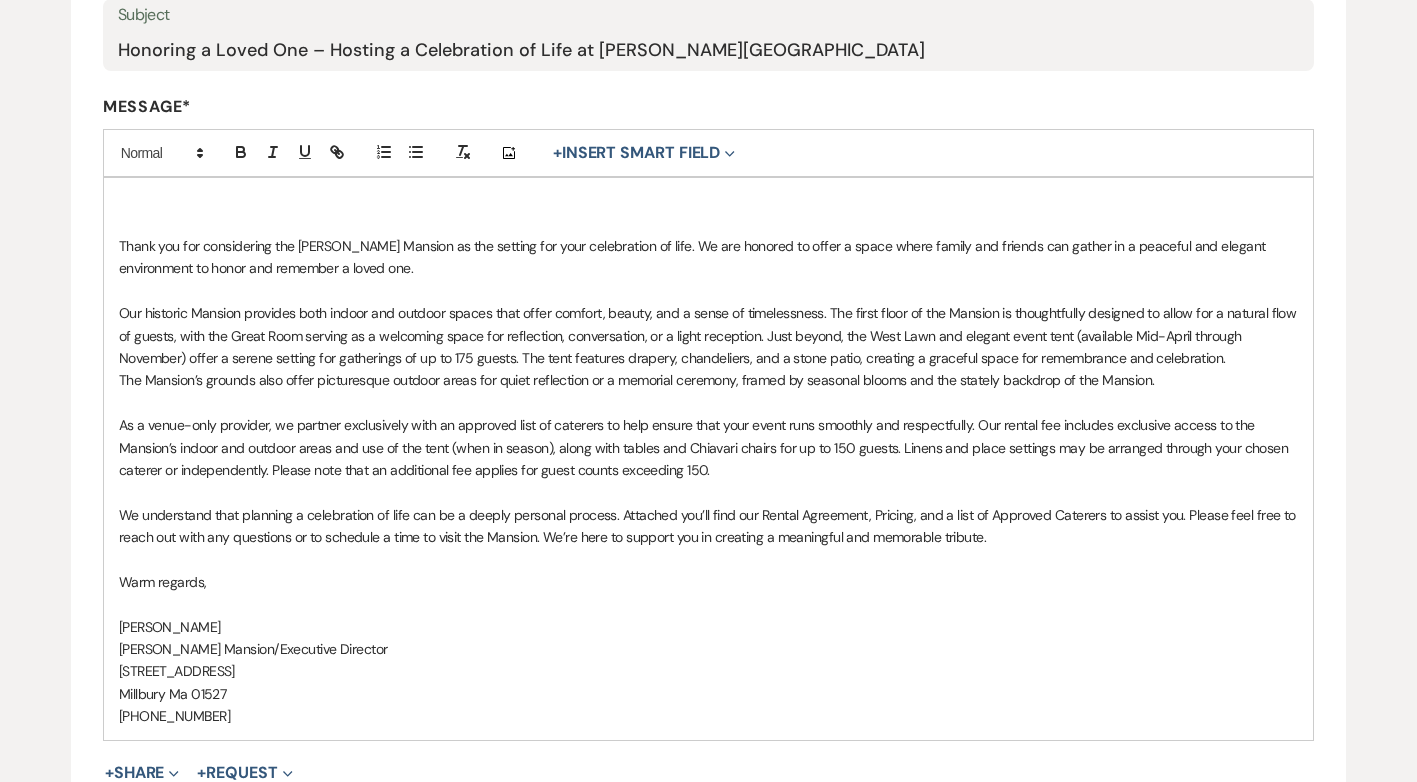 scroll, scrollTop: 500, scrollLeft: 0, axis: vertical 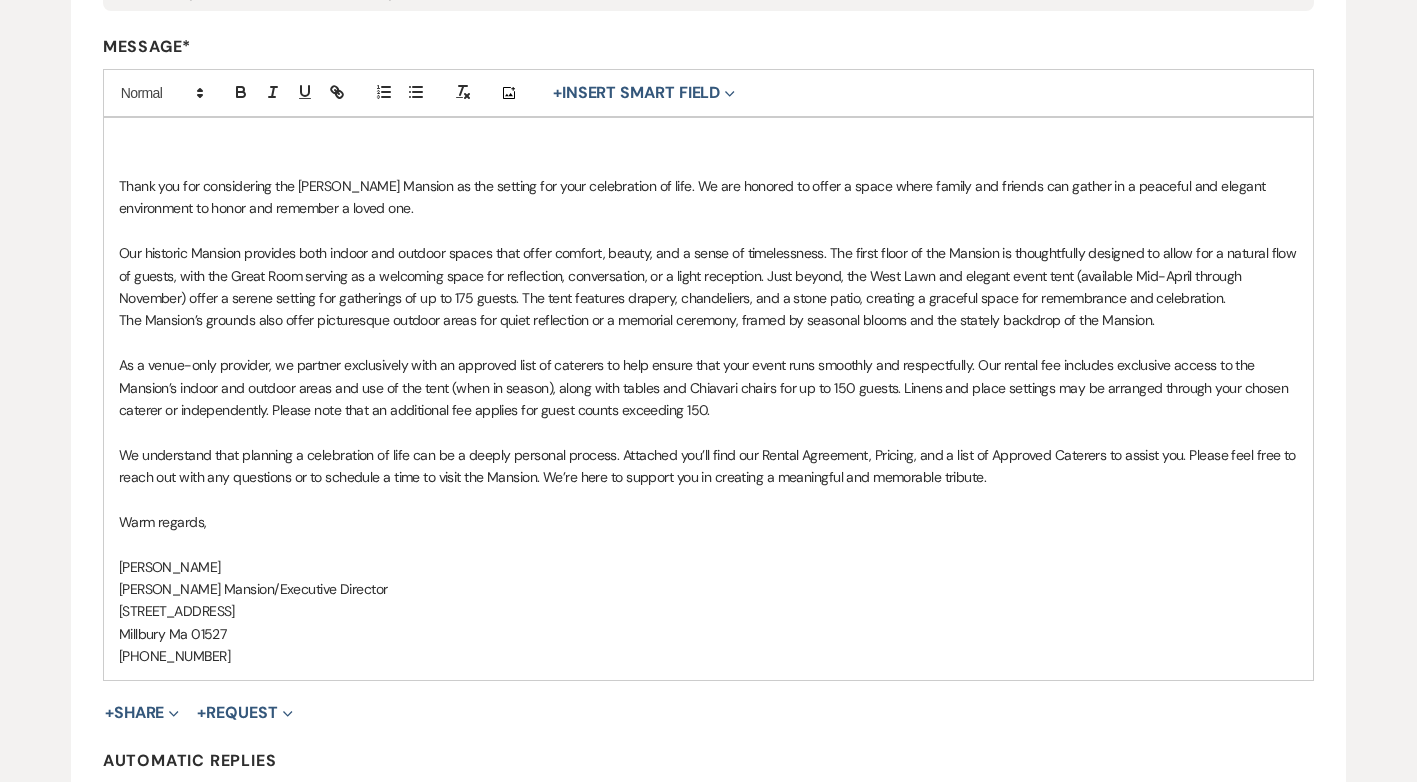 click on "Our historic Mansion provides both indoor and outdoor spaces that offer comfort, beauty, and a sense of timelessness. The first floor of the Mansion is thoughtfully designed to allow for a natural flow of guests, with the Great Room serving as a welcoming space for reflection, conversation, or a light reception. Just beyond, the West Lawn and elegant event tent (available Mid-April through November) offer a serene setting for gatherings of up to 175 guests. The tent features drapery, chandeliers, and a stone patio, creating a graceful space for remembrance and celebration." at bounding box center (708, 275) 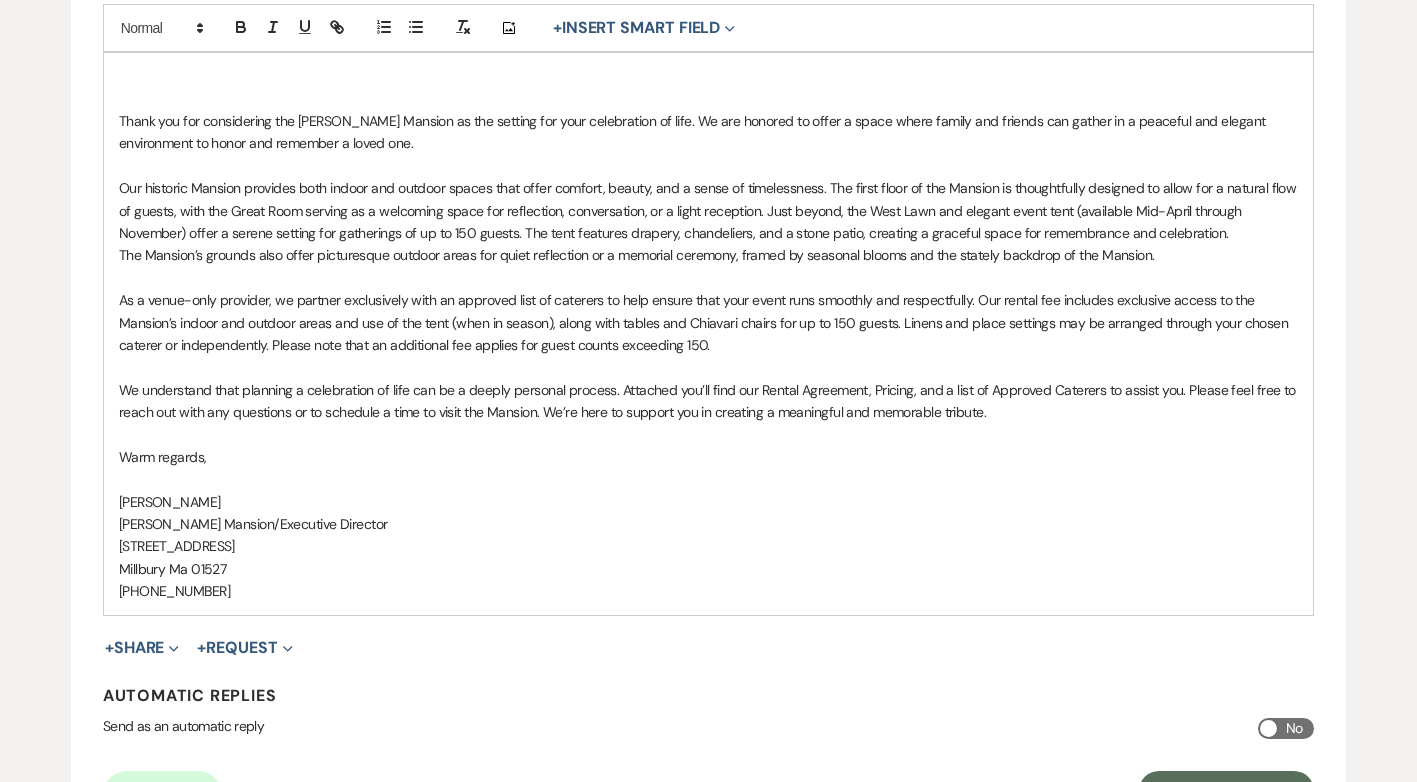 scroll, scrollTop: 600, scrollLeft: 0, axis: vertical 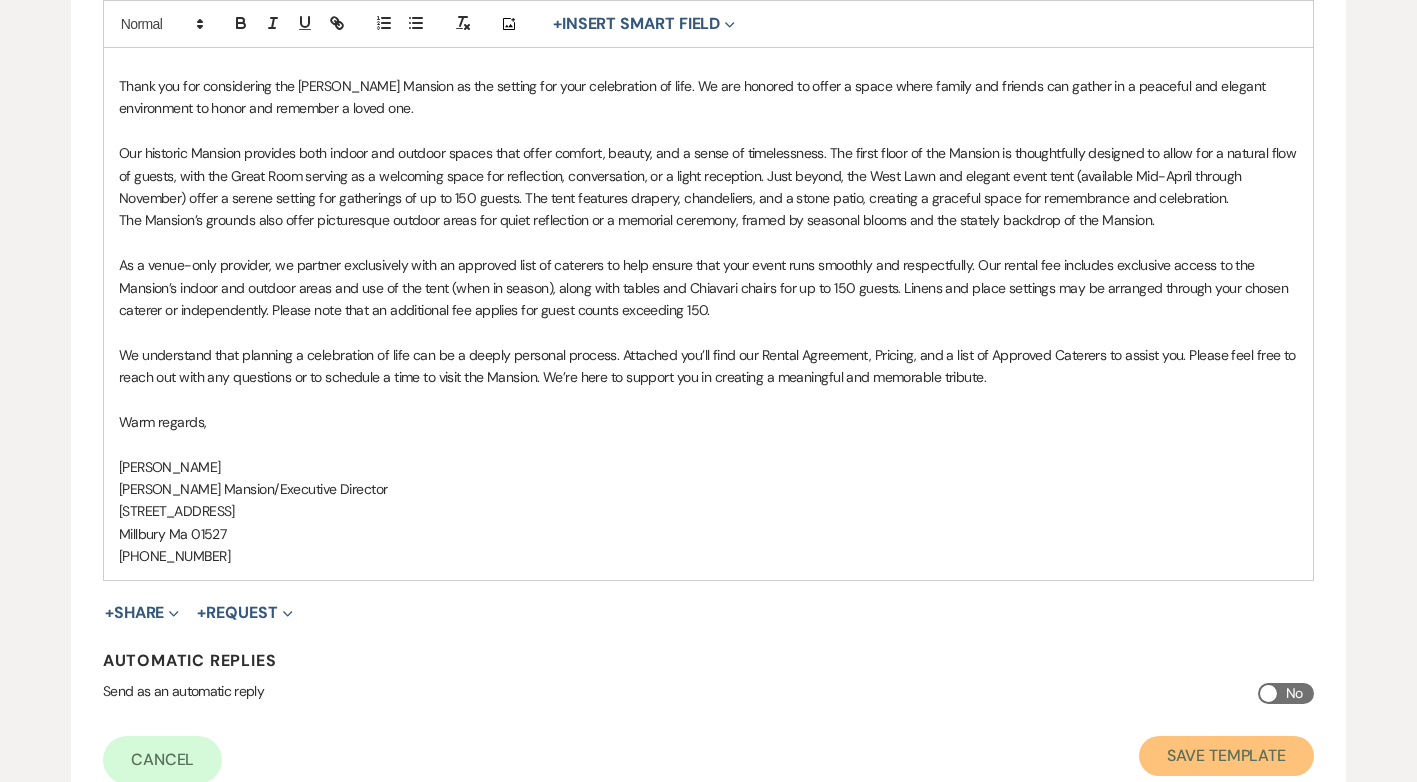 click on "Save Template" at bounding box center [1226, 756] 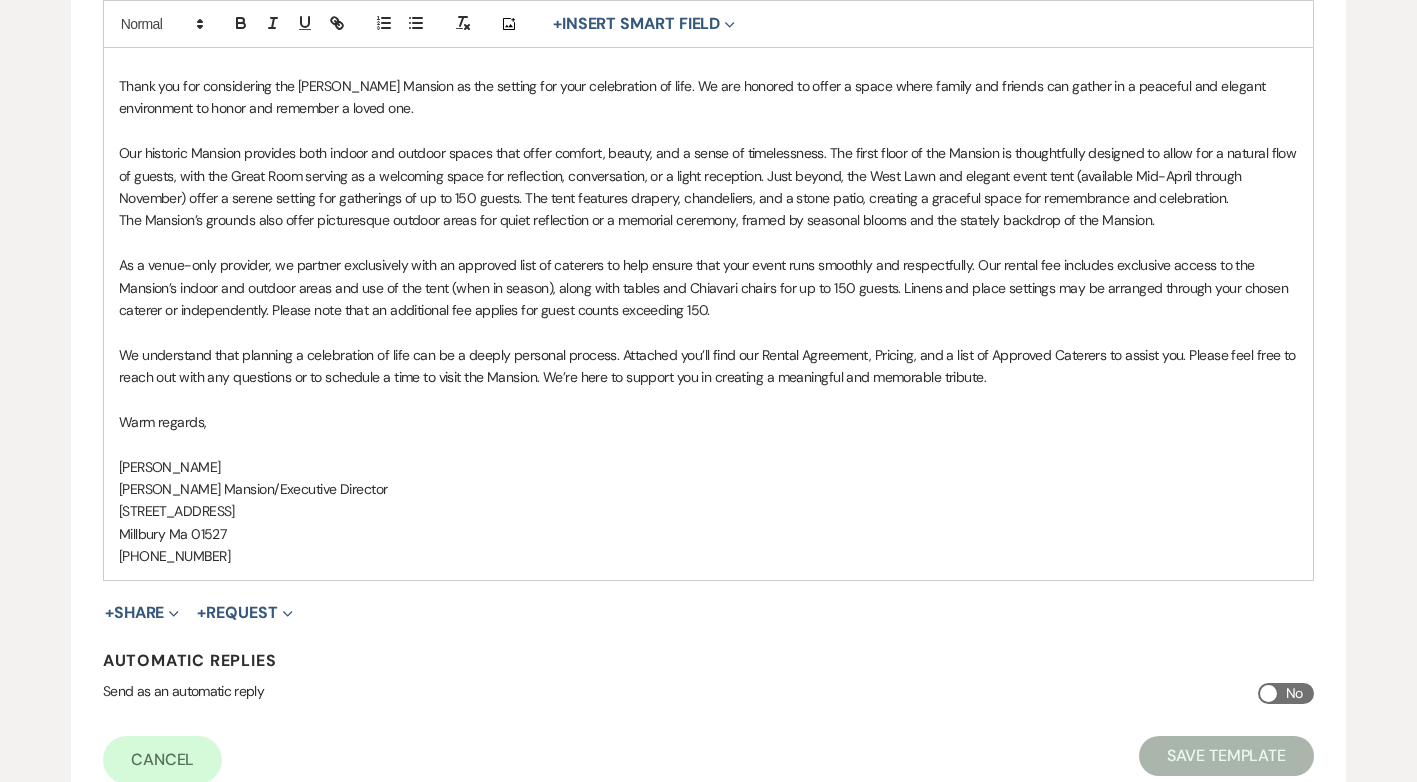 scroll, scrollTop: 0, scrollLeft: 0, axis: both 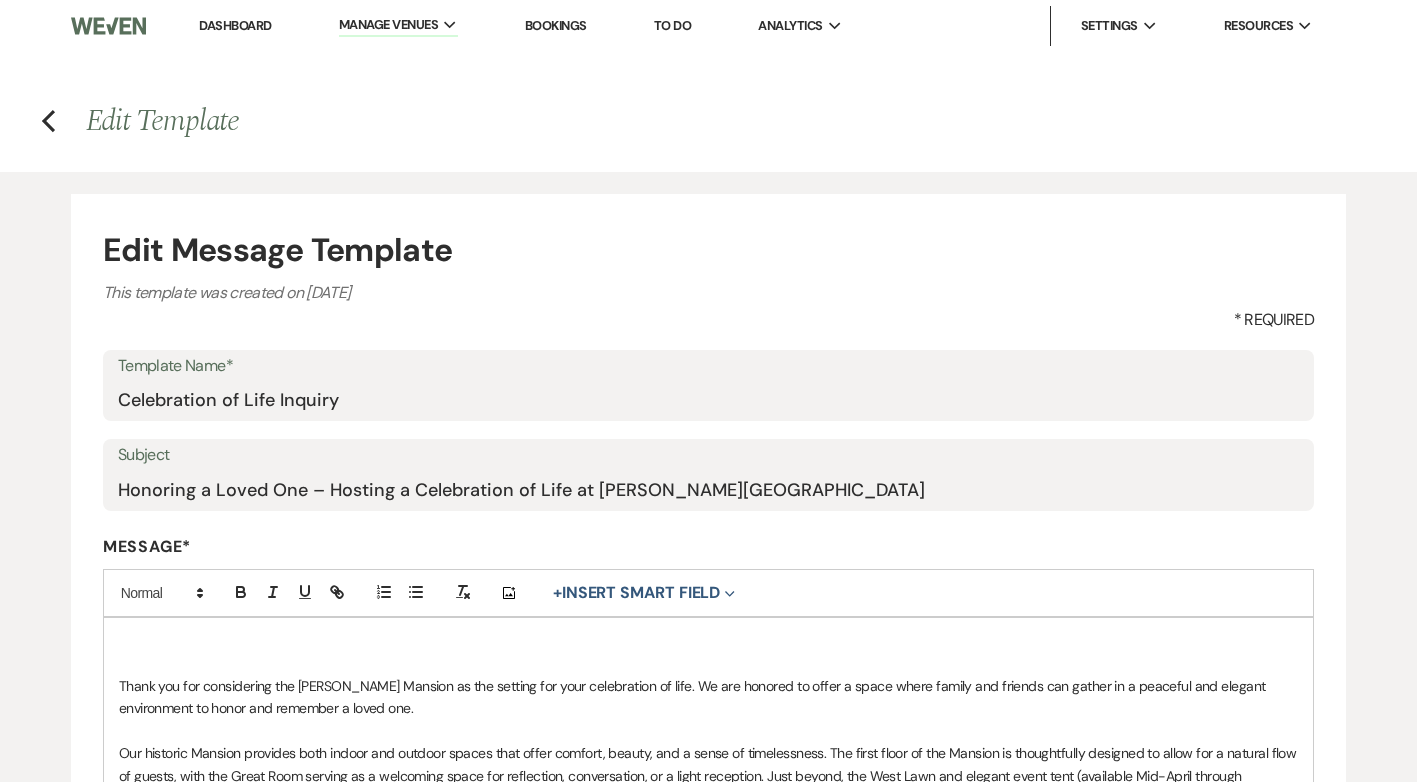 select on "Message Templates" 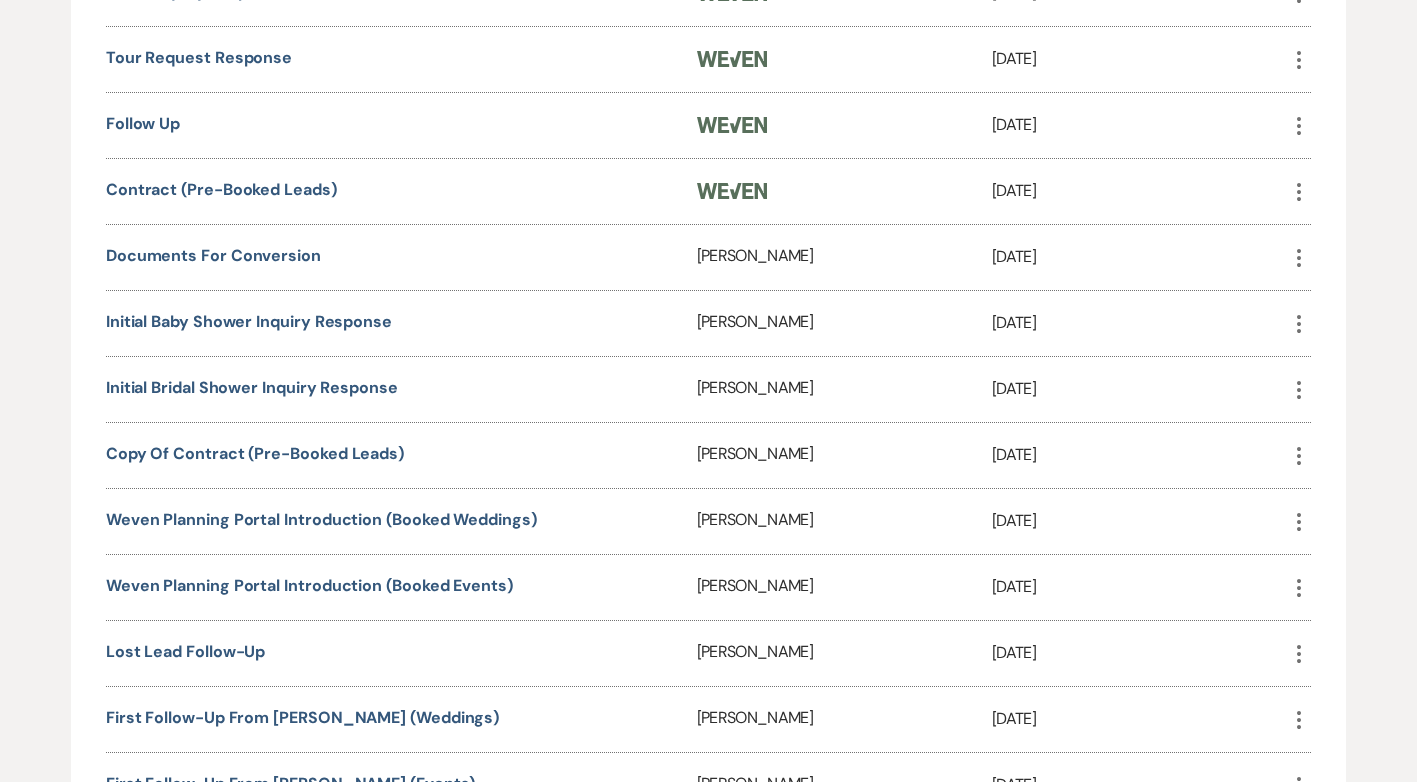 scroll, scrollTop: 700, scrollLeft: 0, axis: vertical 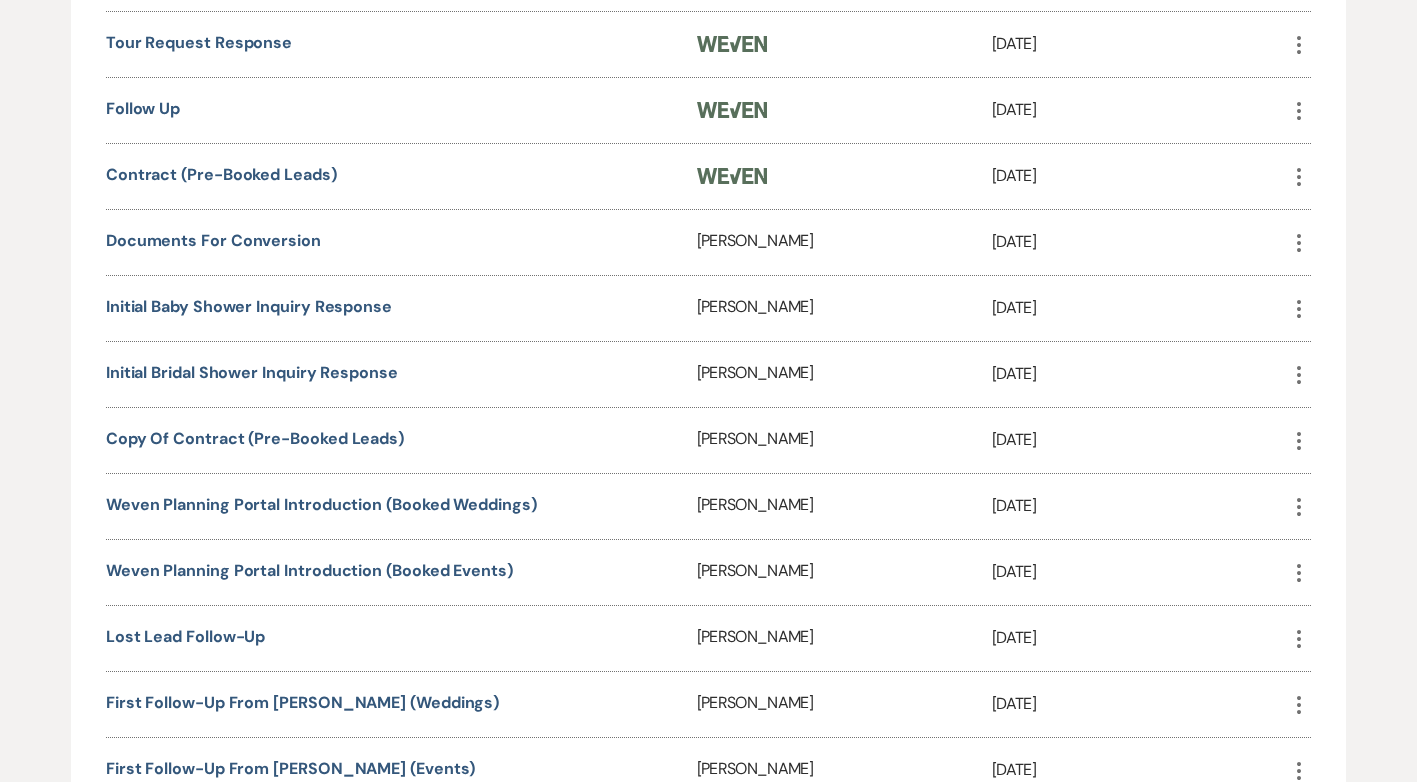 click on "More" 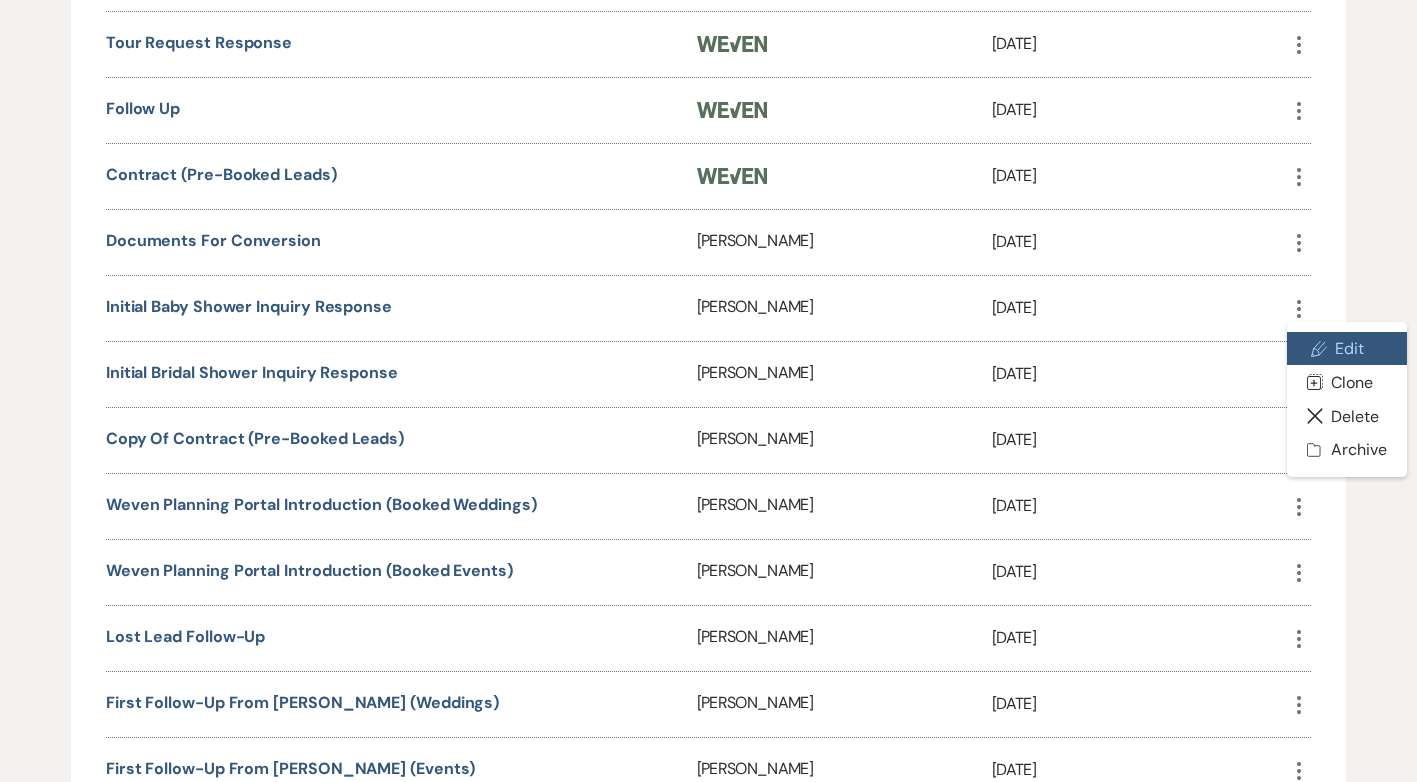 click on "Pencil Edit" at bounding box center [1346, 349] 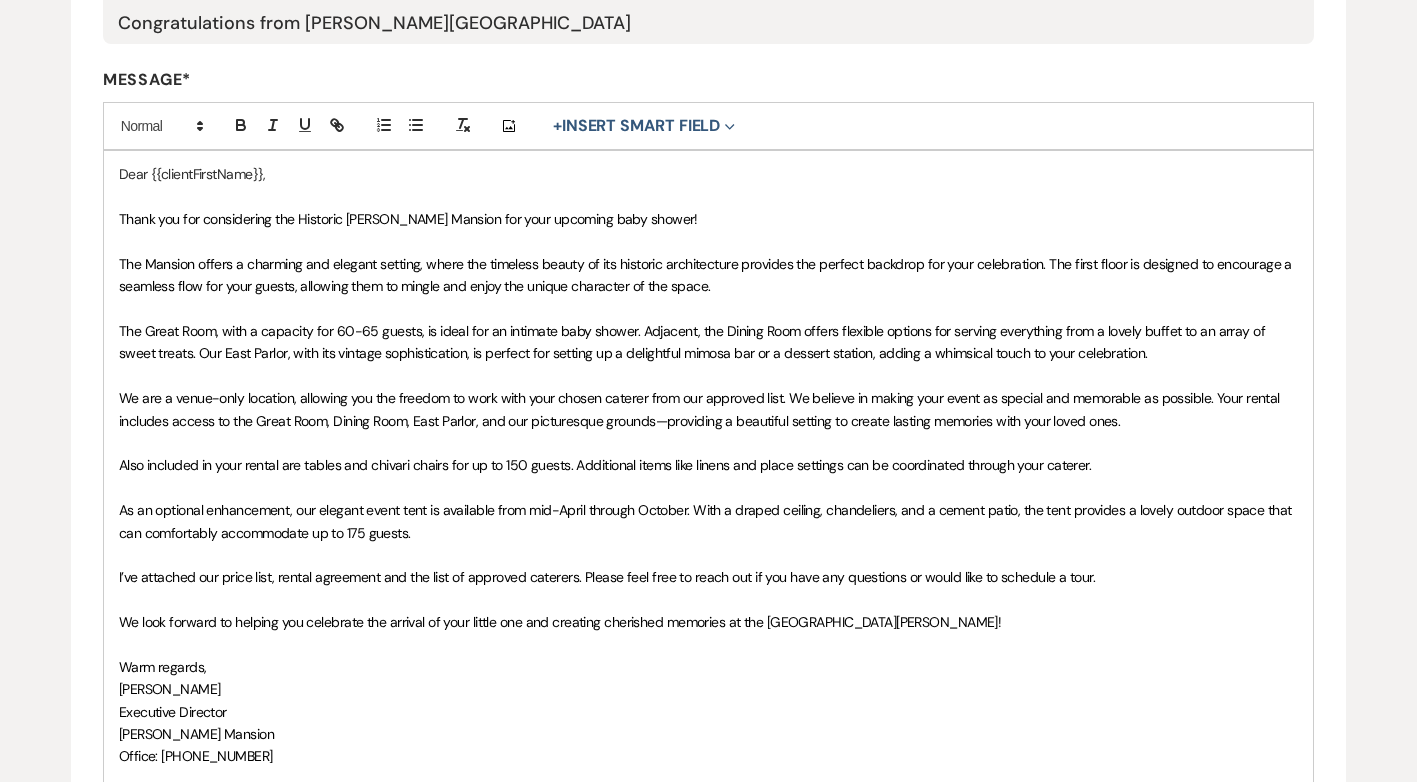 scroll, scrollTop: 600, scrollLeft: 0, axis: vertical 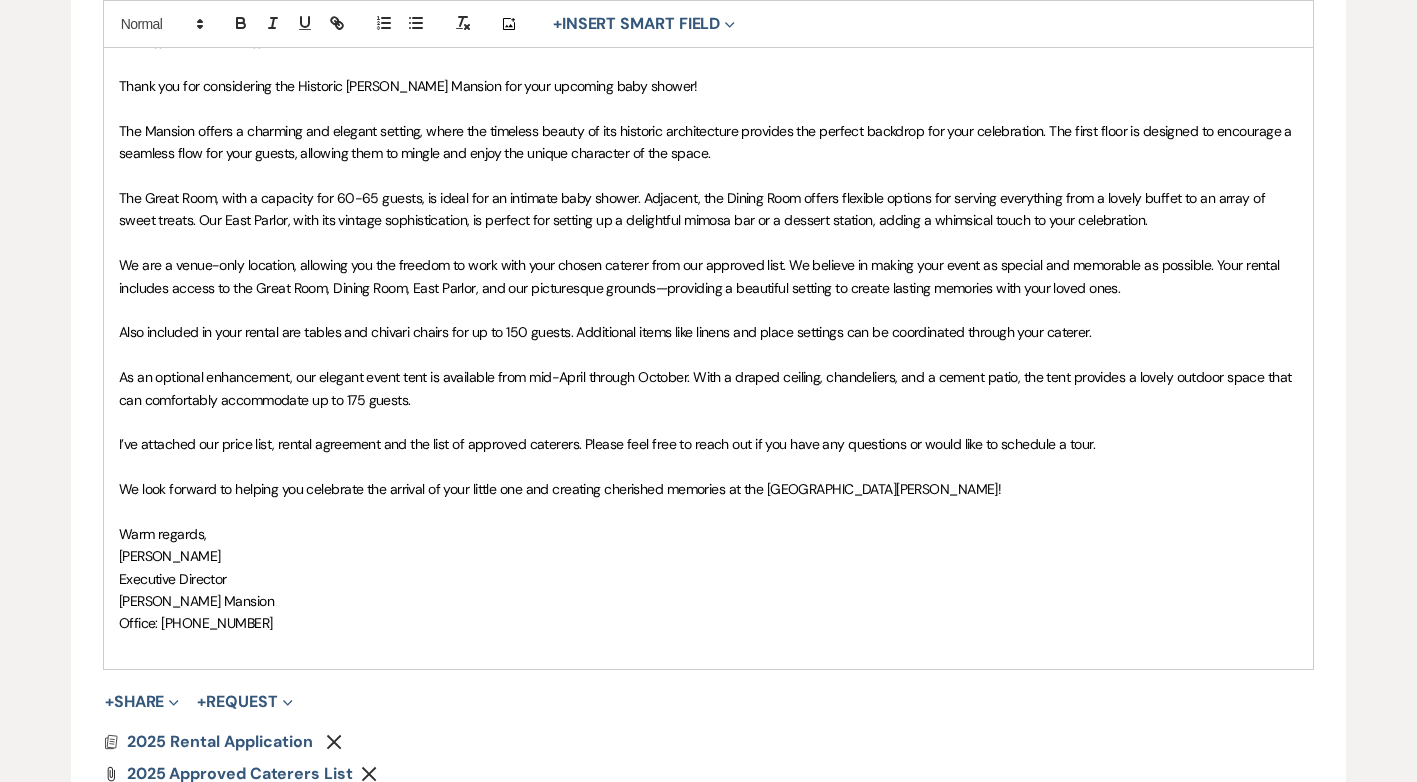 click on "As an optional enhancement, our elegant event tent is available from mid-April through October. With a draped ceiling, chandeliers, and a cement patio, the tent provides a lovely outdoor space that can comfortably accommodate up to 175 guests." at bounding box center [707, 388] 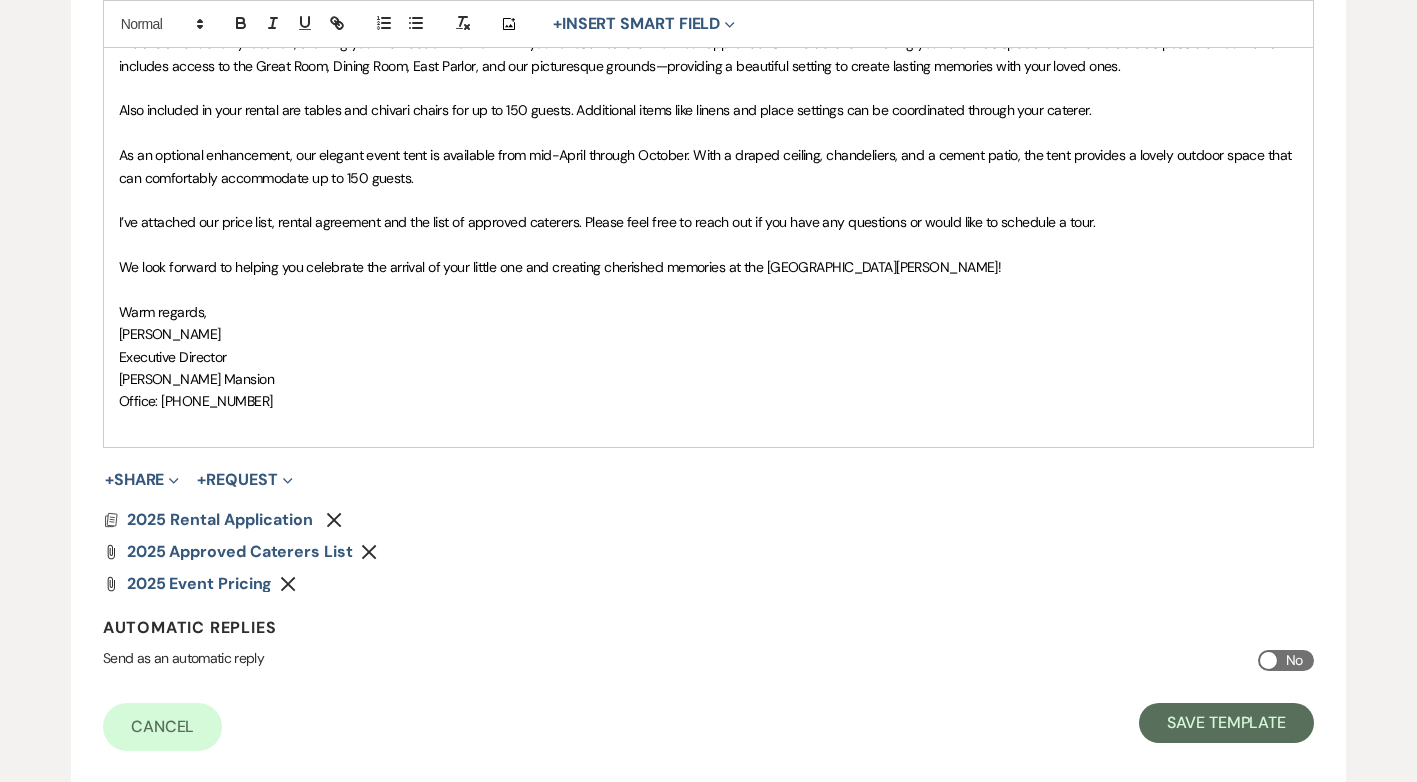 scroll, scrollTop: 900, scrollLeft: 0, axis: vertical 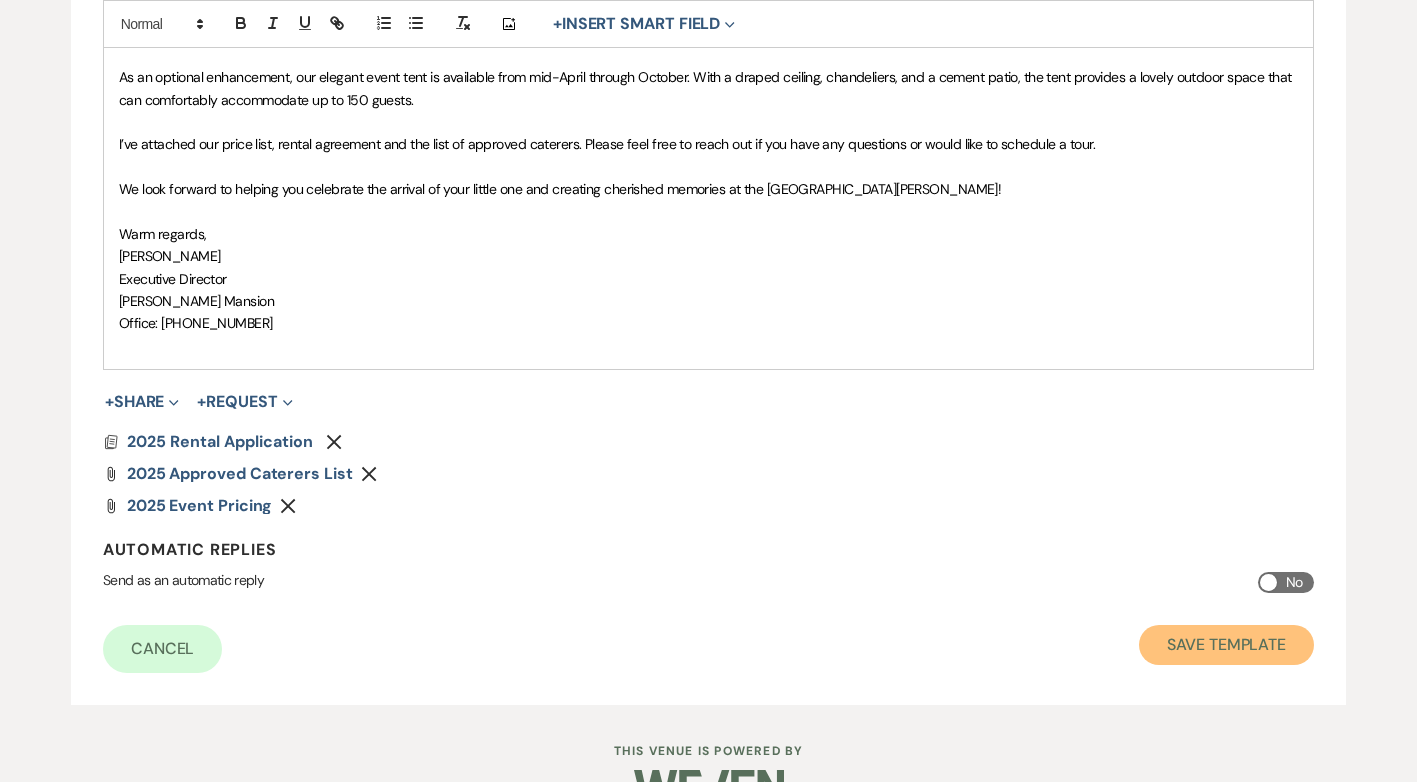 click on "Save Template" at bounding box center [1226, 645] 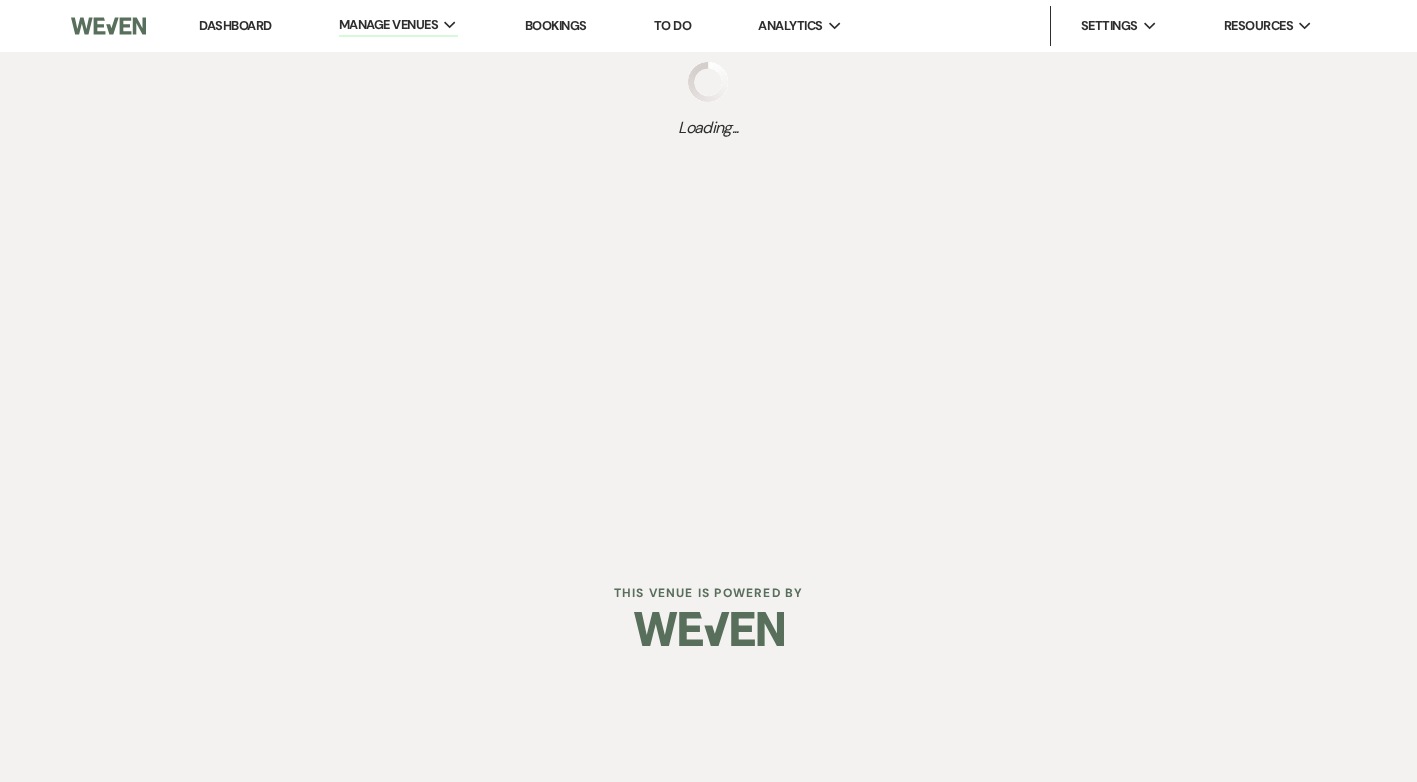 scroll, scrollTop: 0, scrollLeft: 0, axis: both 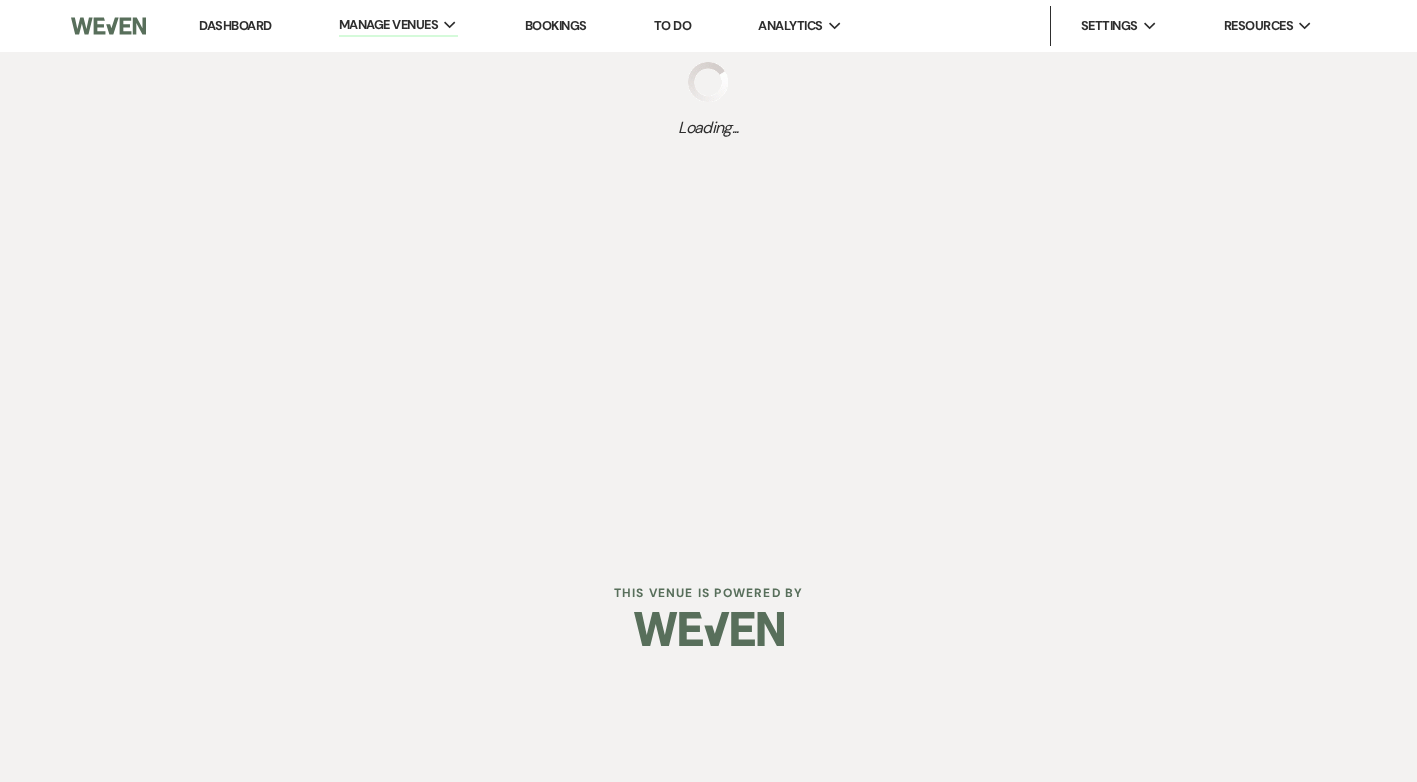 select on "Message Templates" 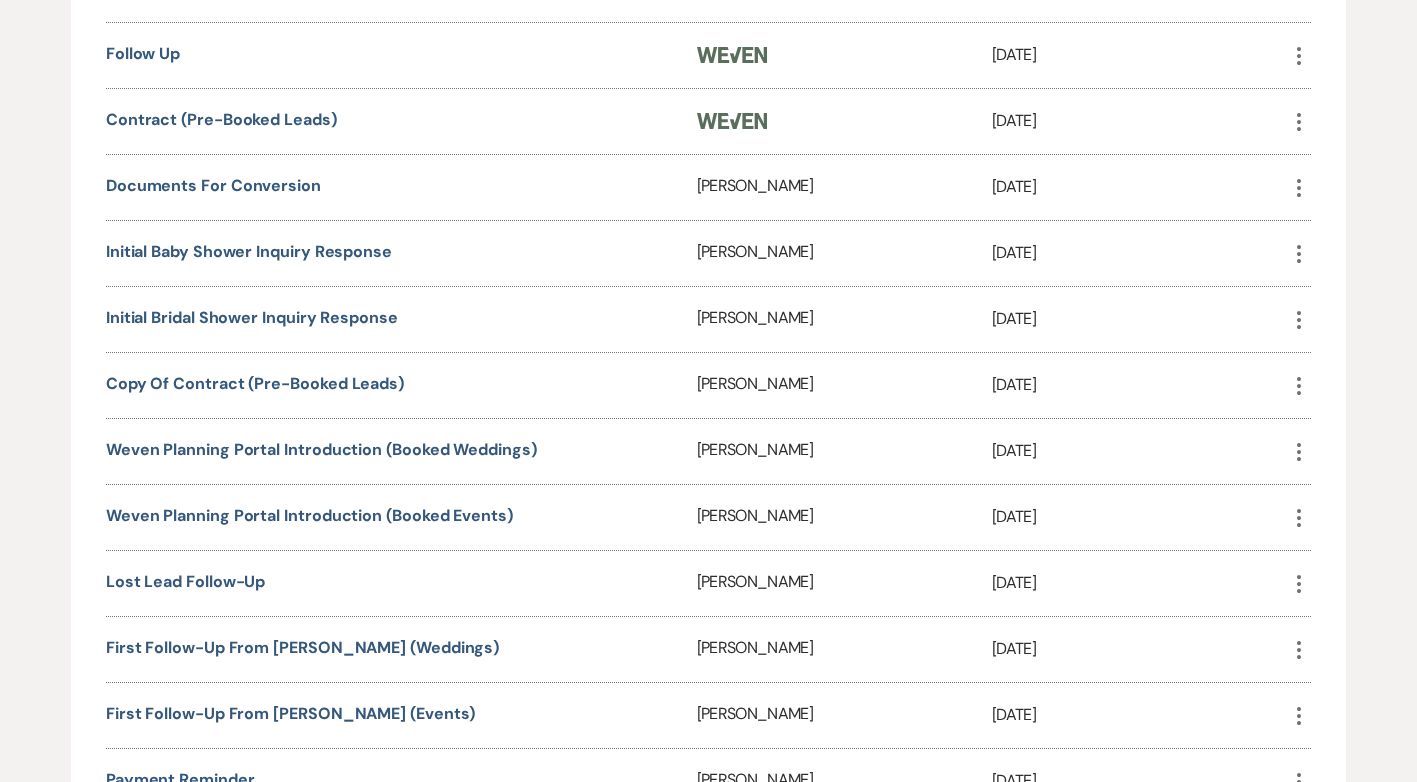 scroll, scrollTop: 900, scrollLeft: 0, axis: vertical 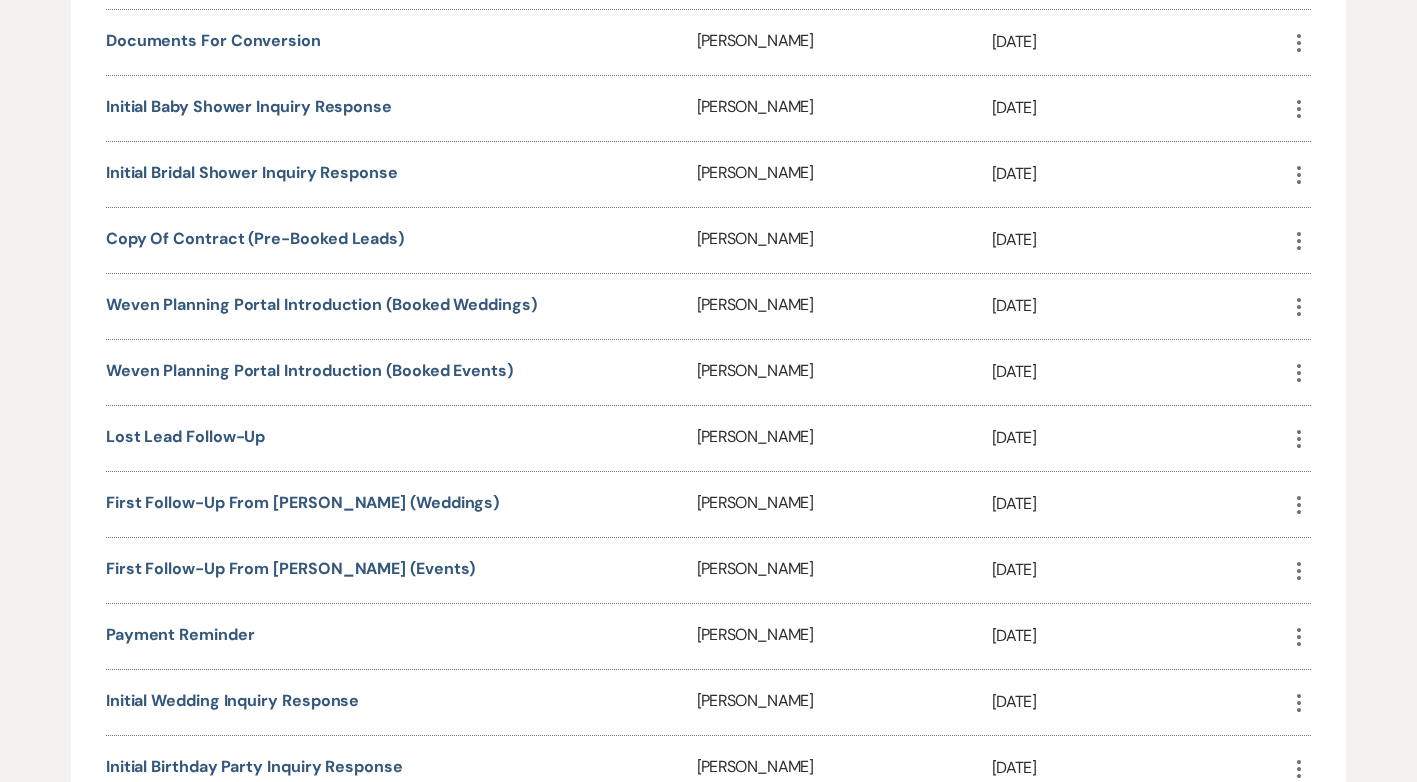 click on "More" 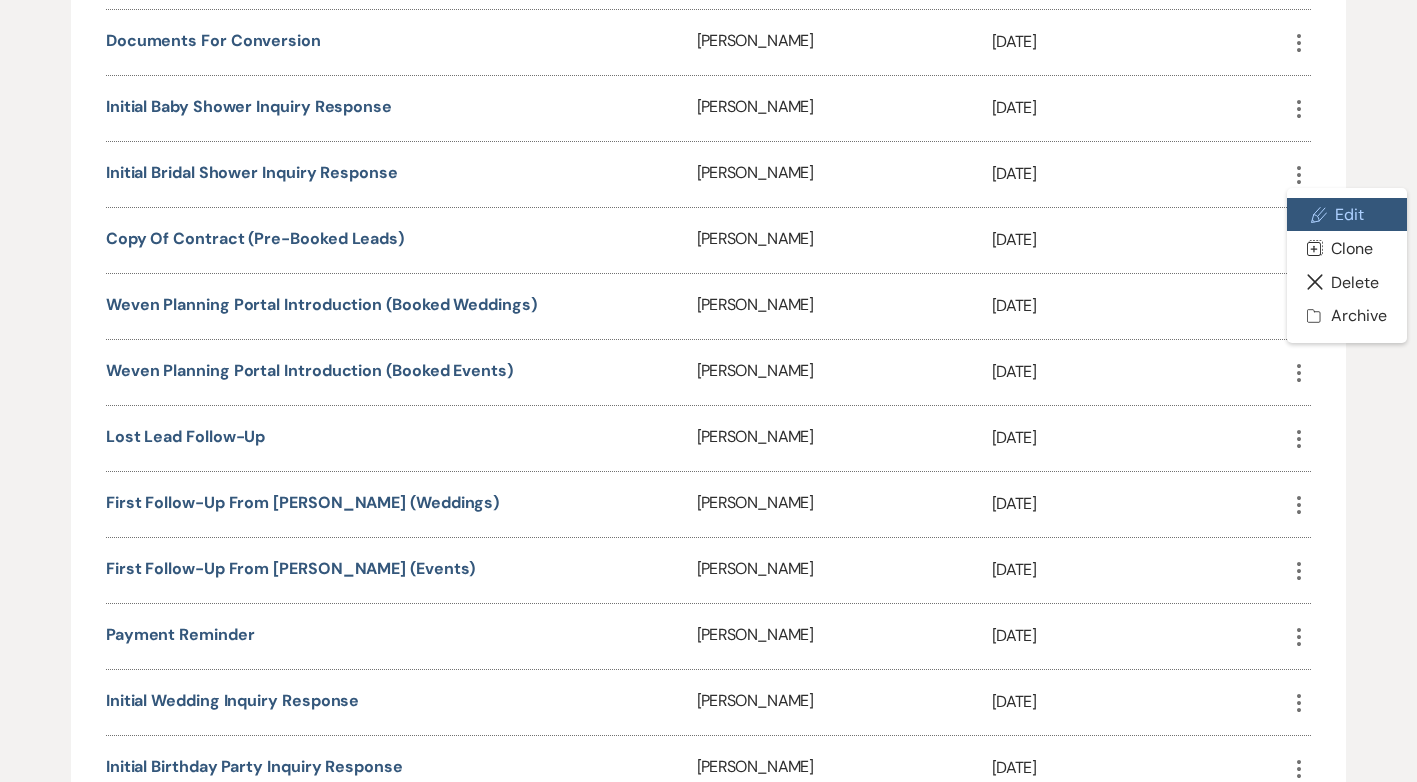 click on "Pencil Edit" at bounding box center (1346, 215) 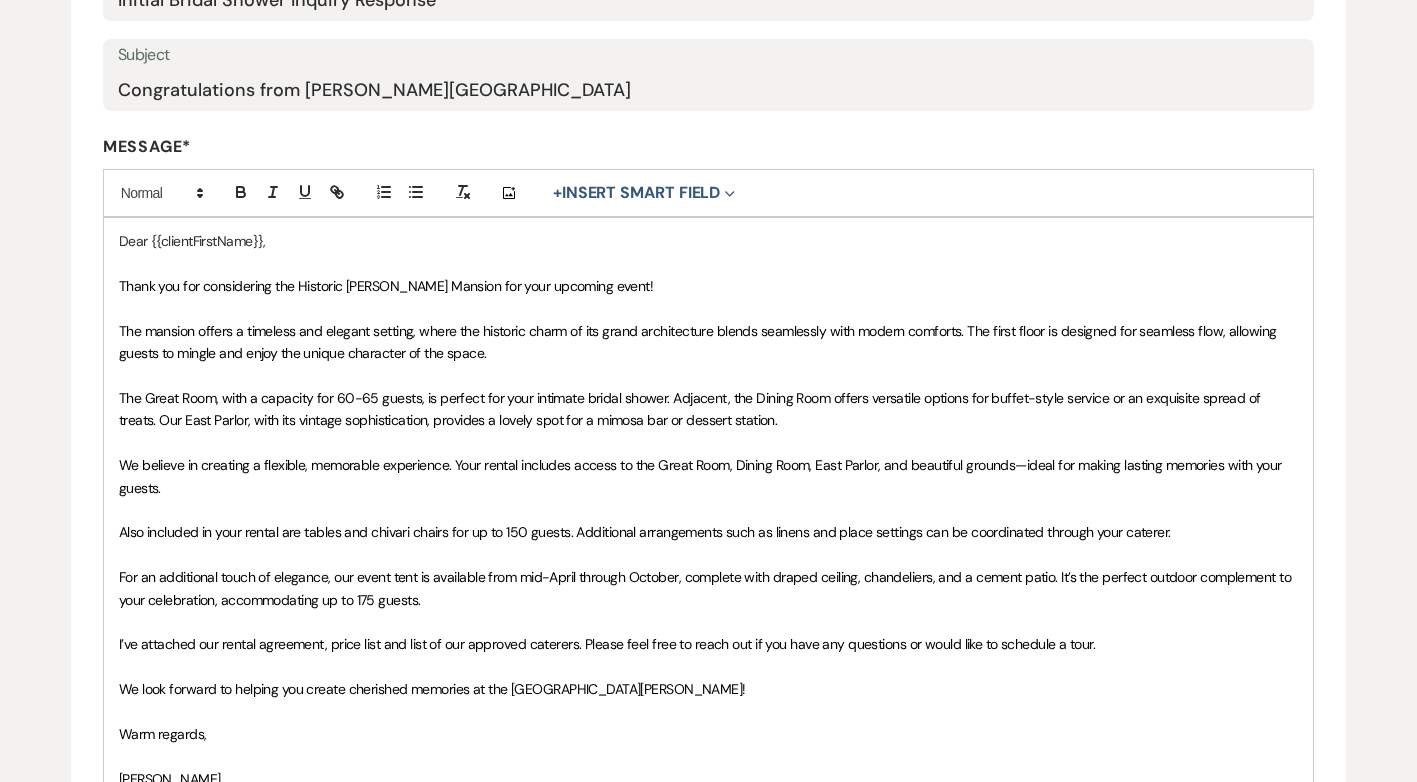 scroll, scrollTop: 500, scrollLeft: 0, axis: vertical 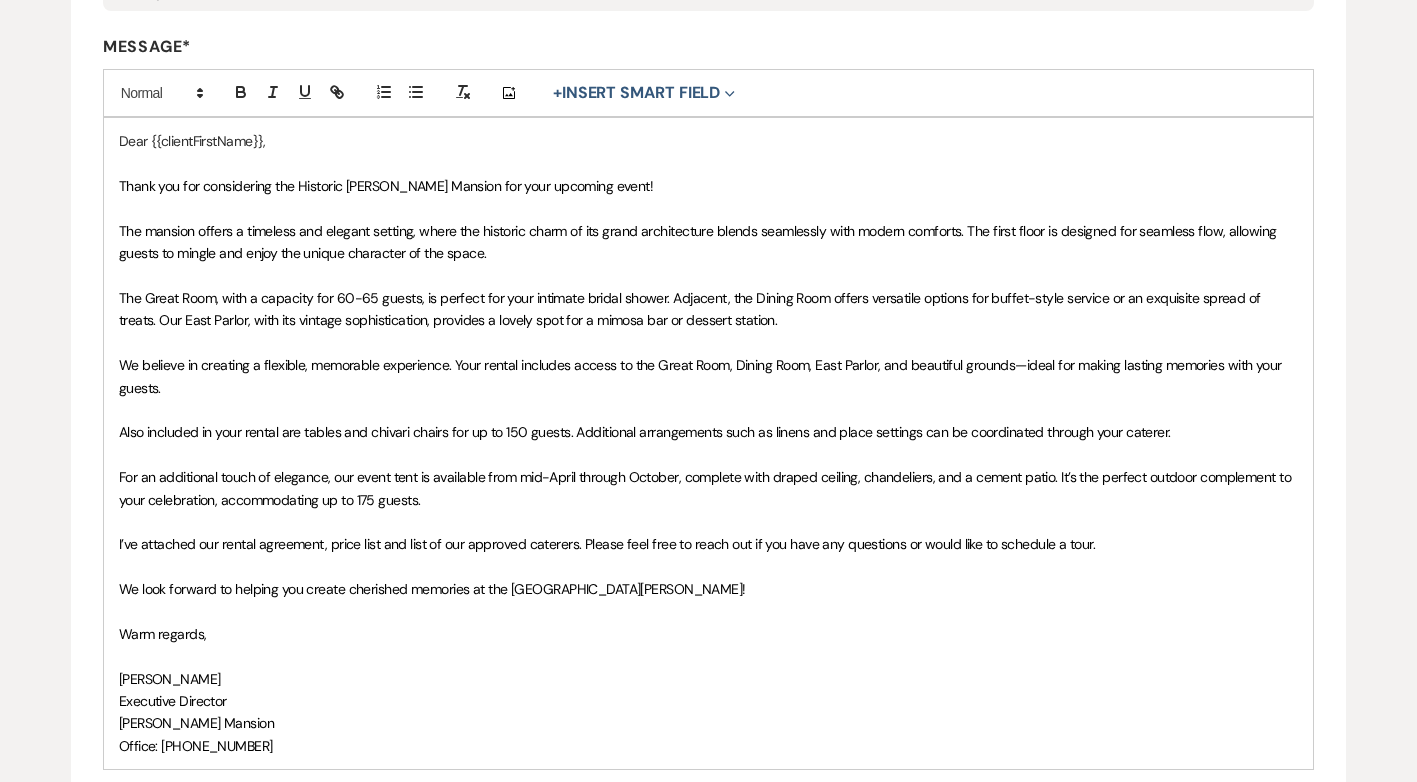 click on "For an additional touch of elegance, our event tent is available from mid-April through October, complete with draped ceiling, chandeliers, and a cement patio. It’s the perfect outdoor complement to your celebration, accommodating up to 175 guests." at bounding box center [707, 488] 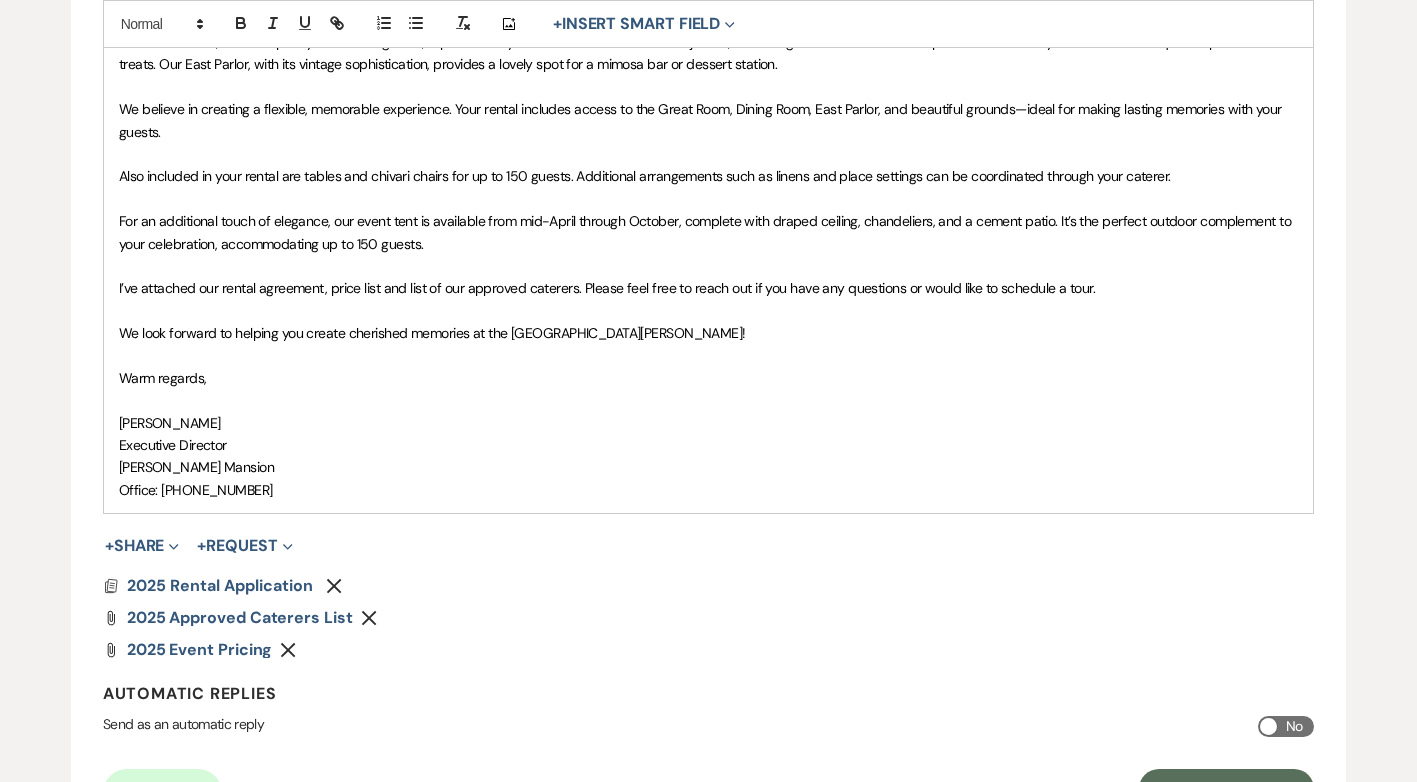 scroll, scrollTop: 800, scrollLeft: 0, axis: vertical 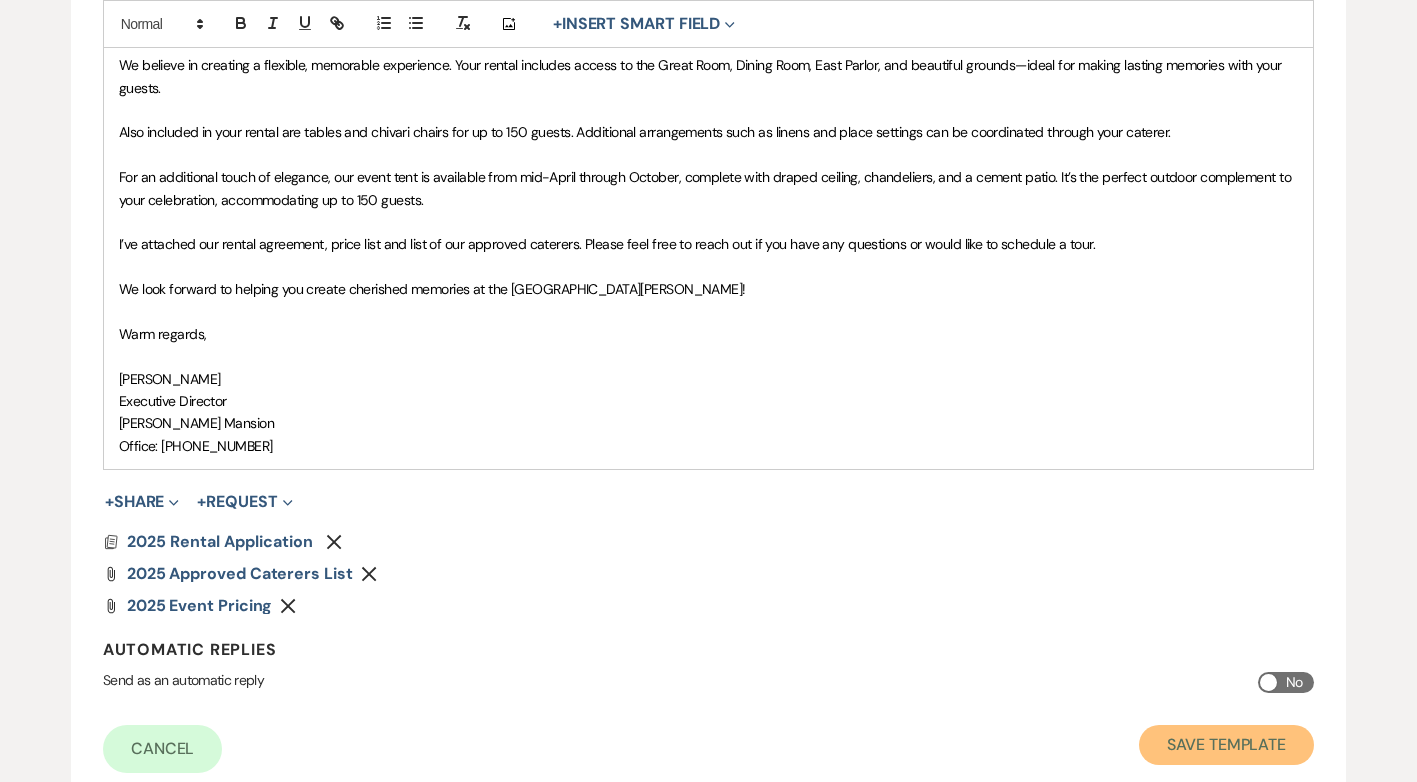 click on "Save Template" at bounding box center [1226, 745] 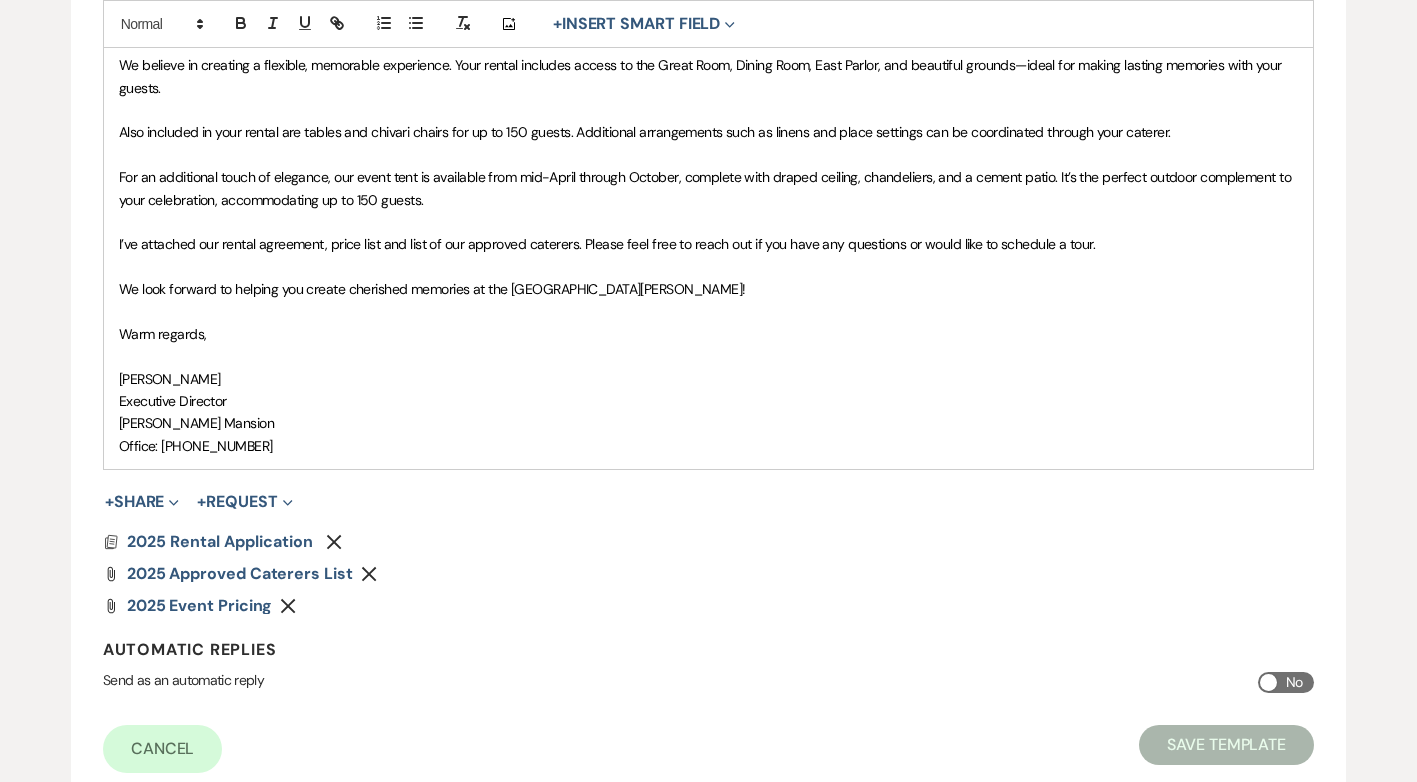 scroll, scrollTop: 0, scrollLeft: 0, axis: both 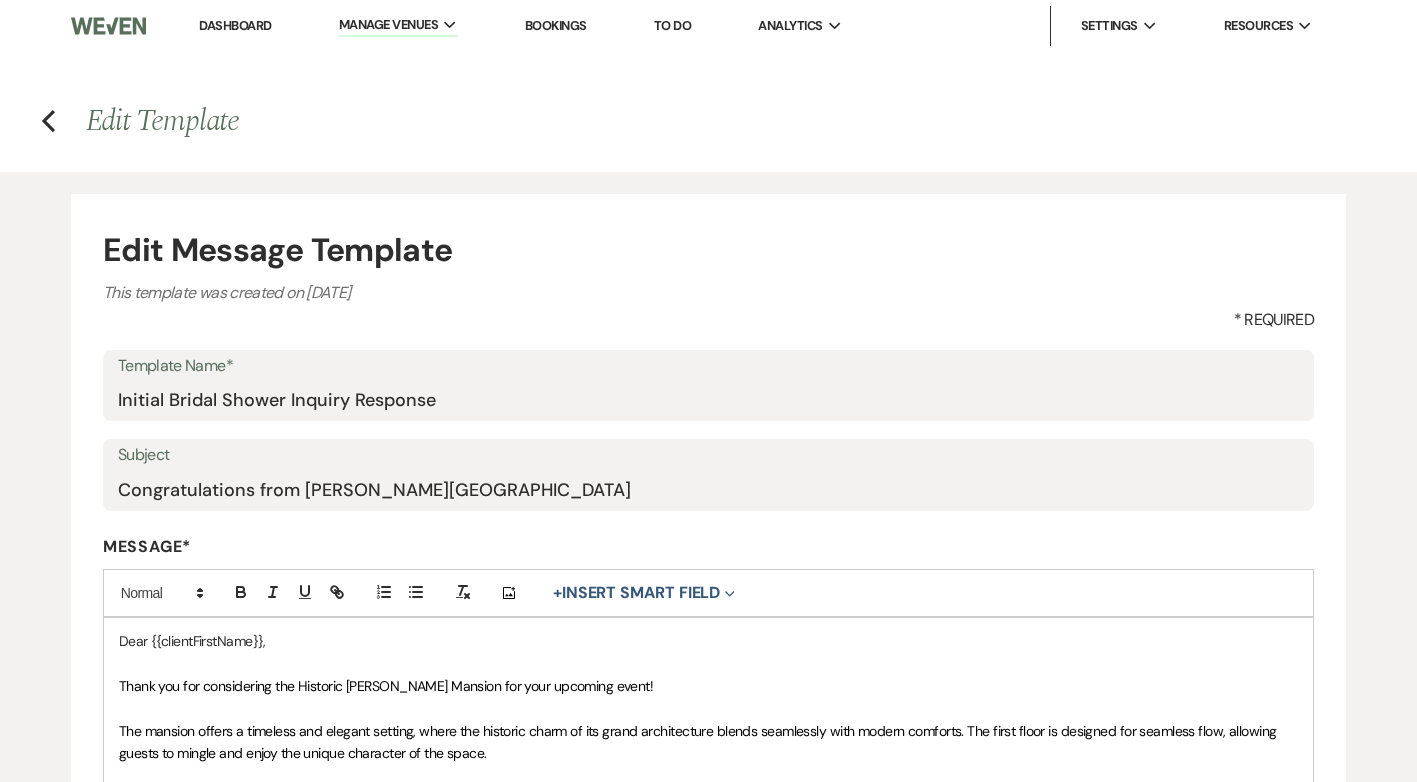 select on "Message Templates" 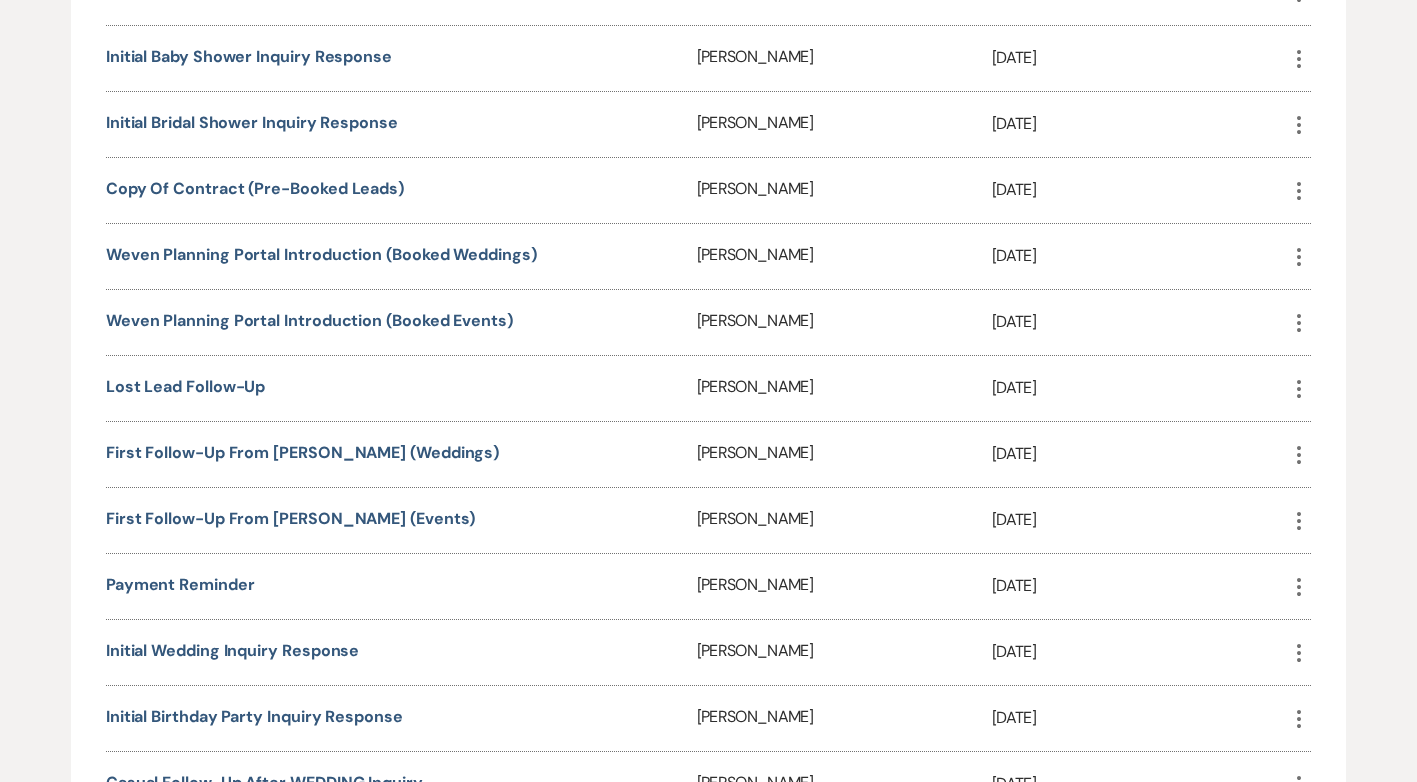 scroll, scrollTop: 900, scrollLeft: 0, axis: vertical 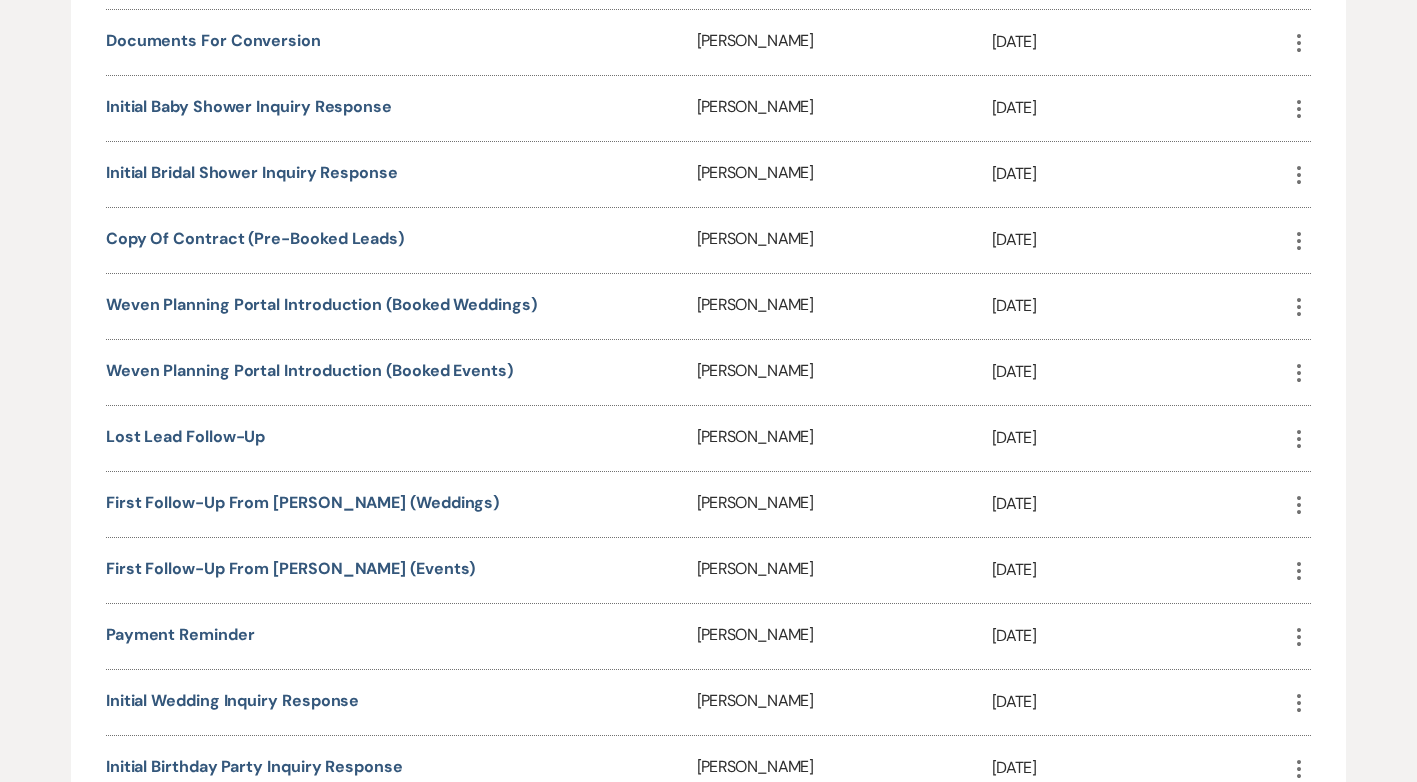 click on "More" 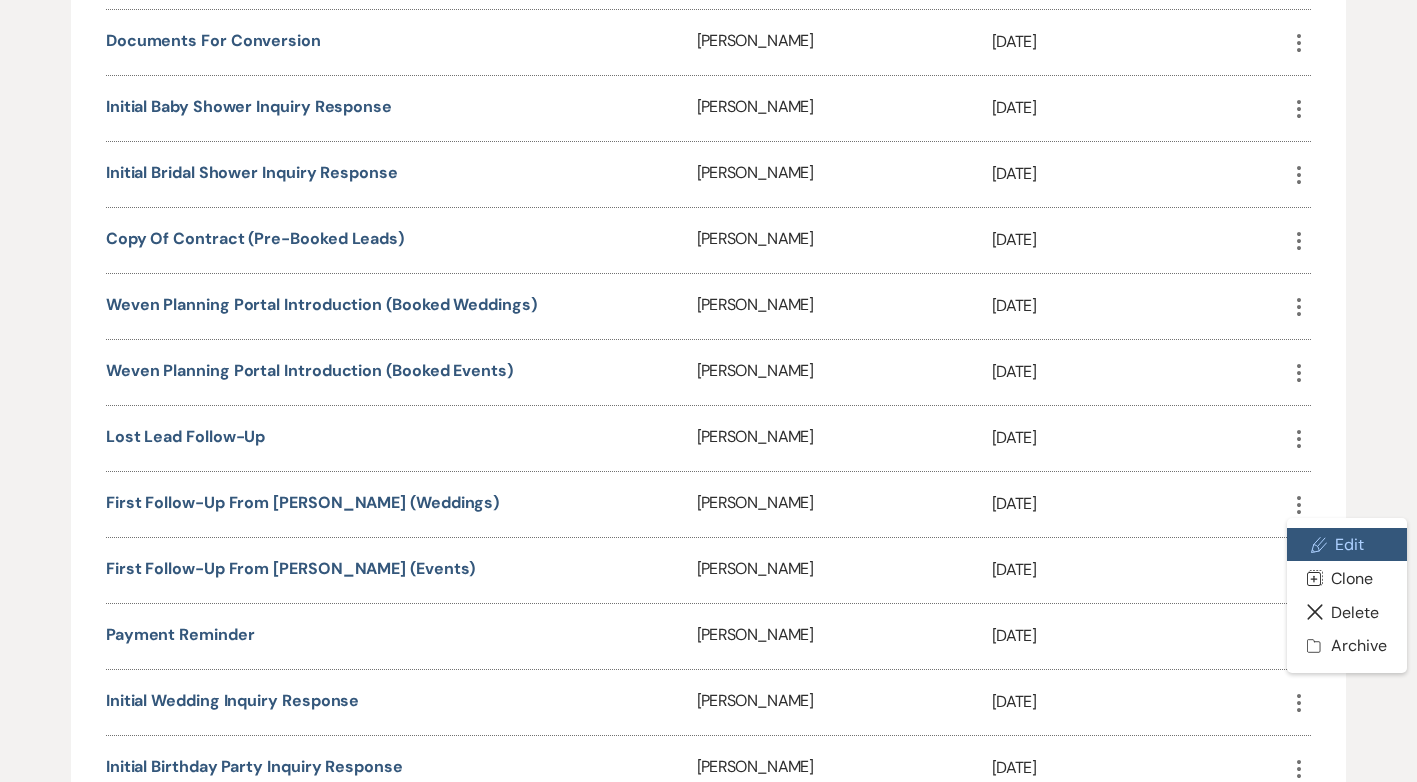 click on "Pencil Edit" at bounding box center [1346, 545] 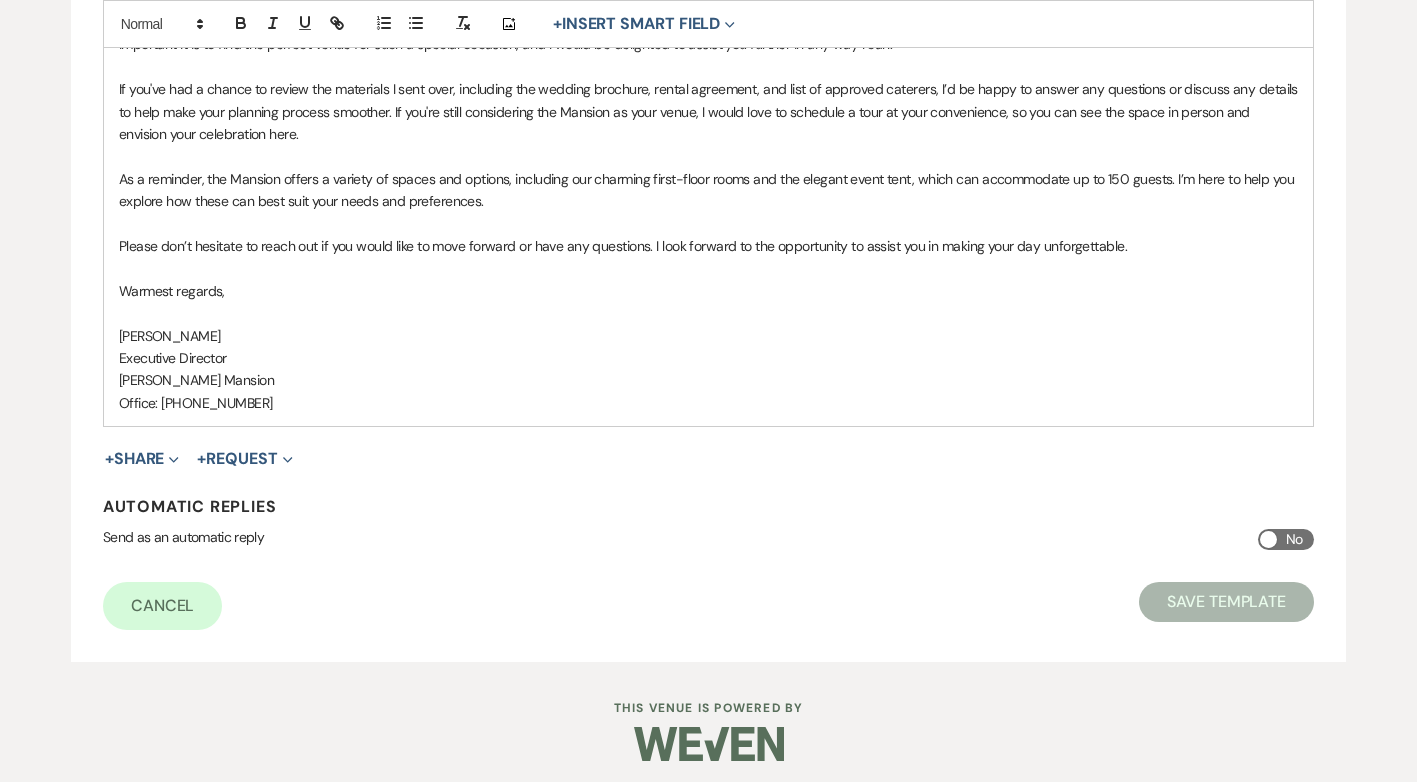 scroll, scrollTop: 673, scrollLeft: 0, axis: vertical 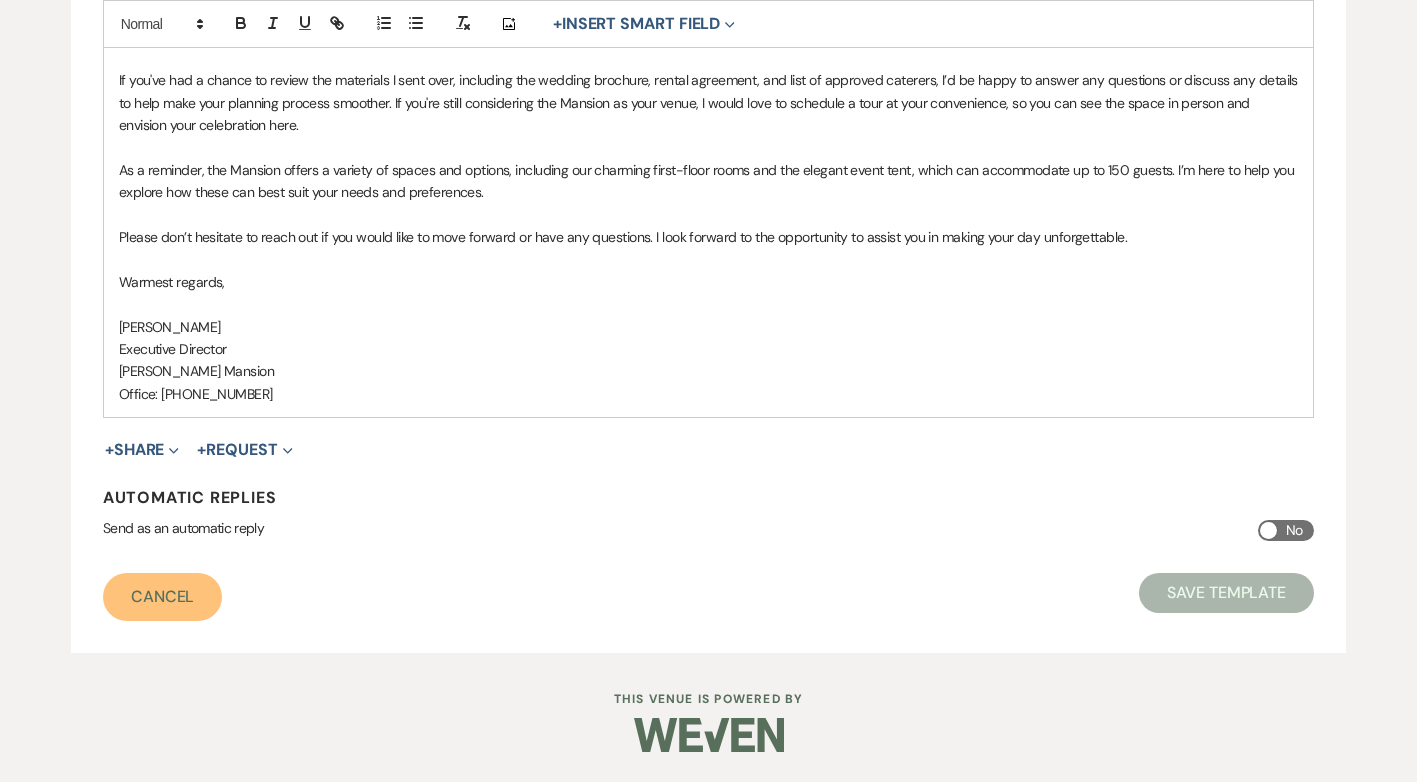 click on "Cancel" at bounding box center (163, 597) 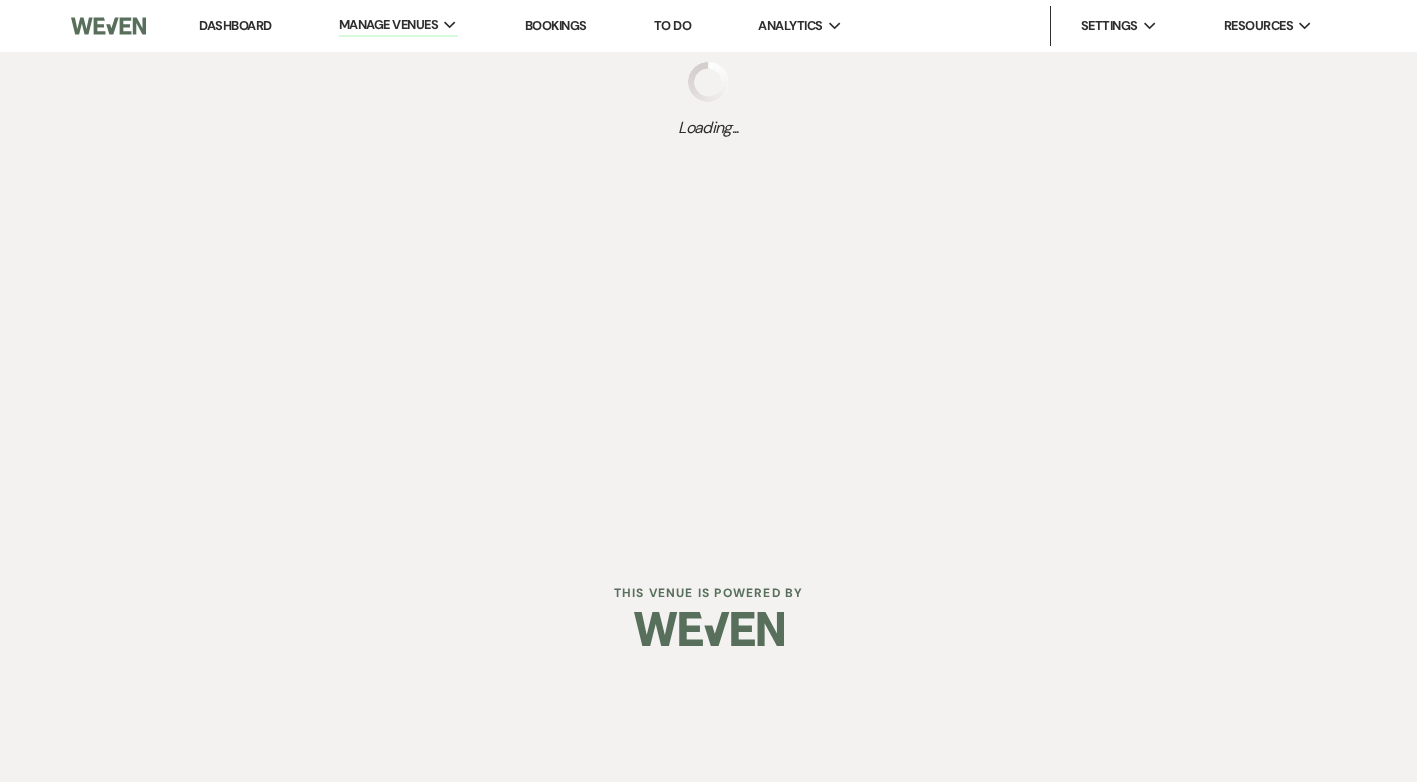 scroll, scrollTop: 0, scrollLeft: 0, axis: both 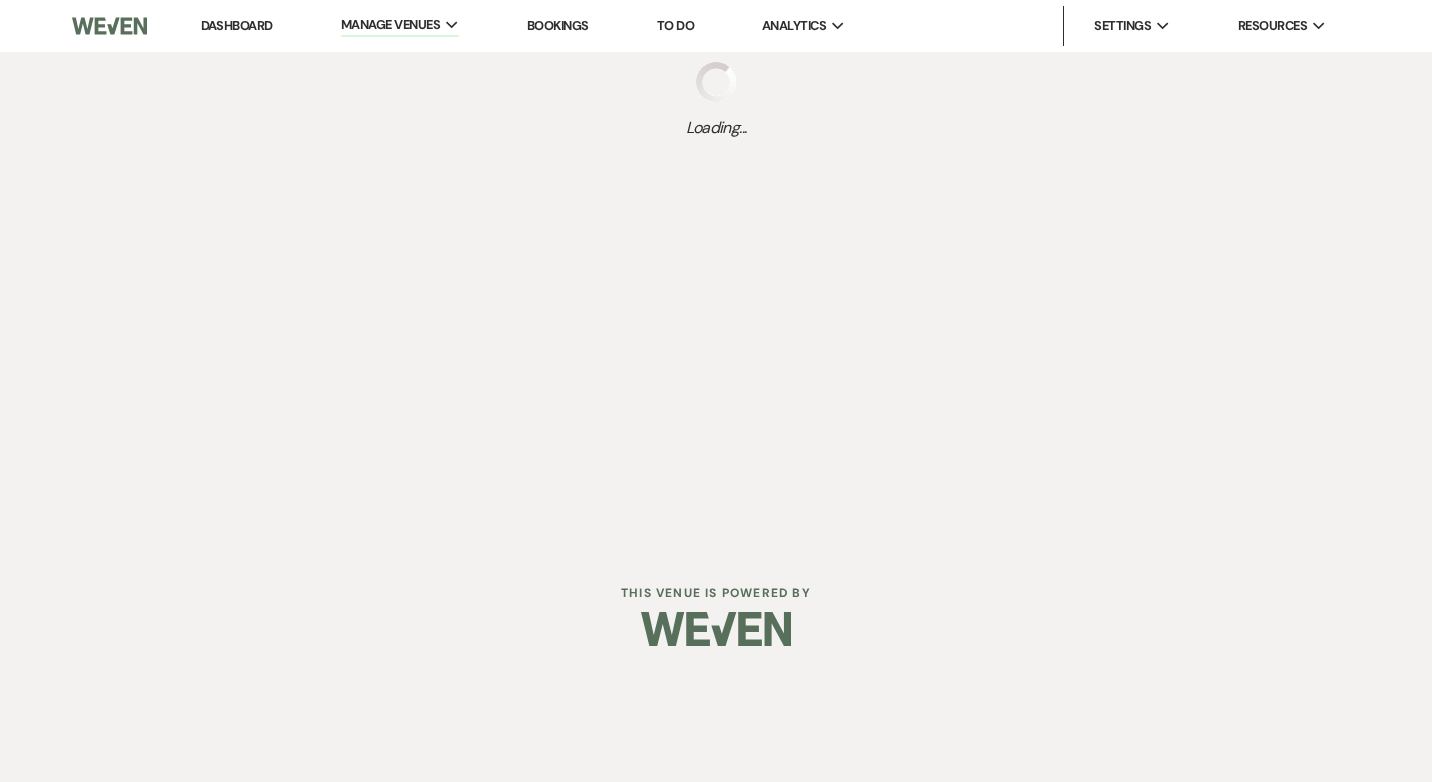 select on "Message Templates" 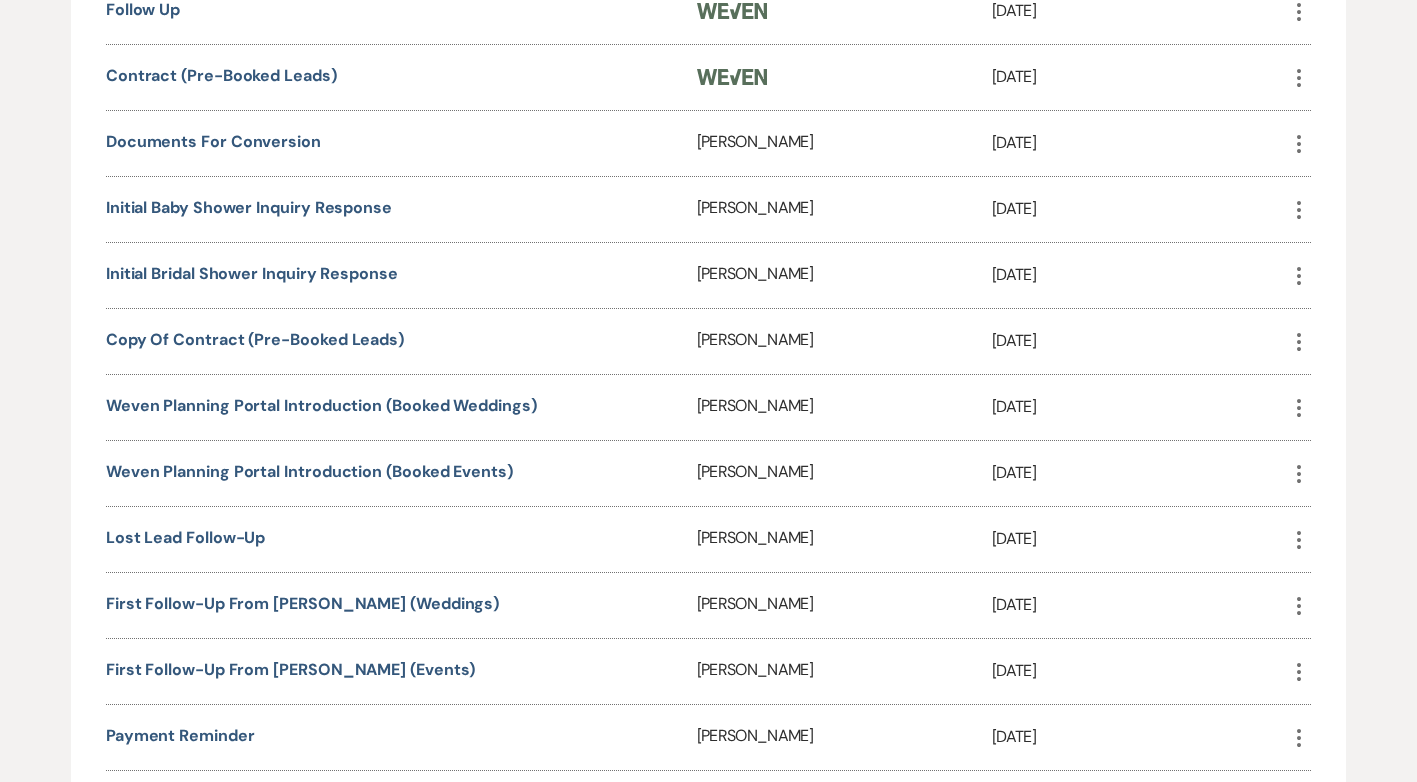 scroll, scrollTop: 800, scrollLeft: 0, axis: vertical 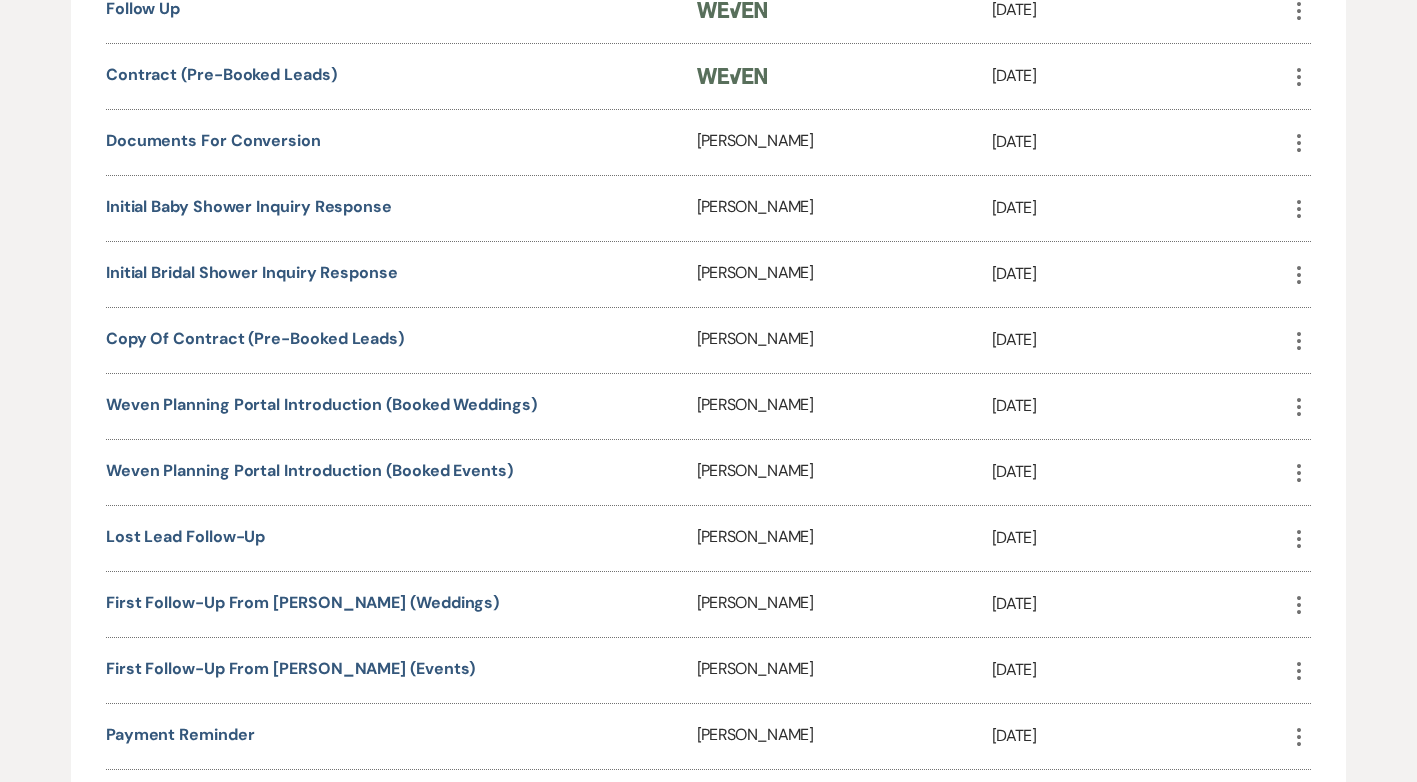 click on "More" 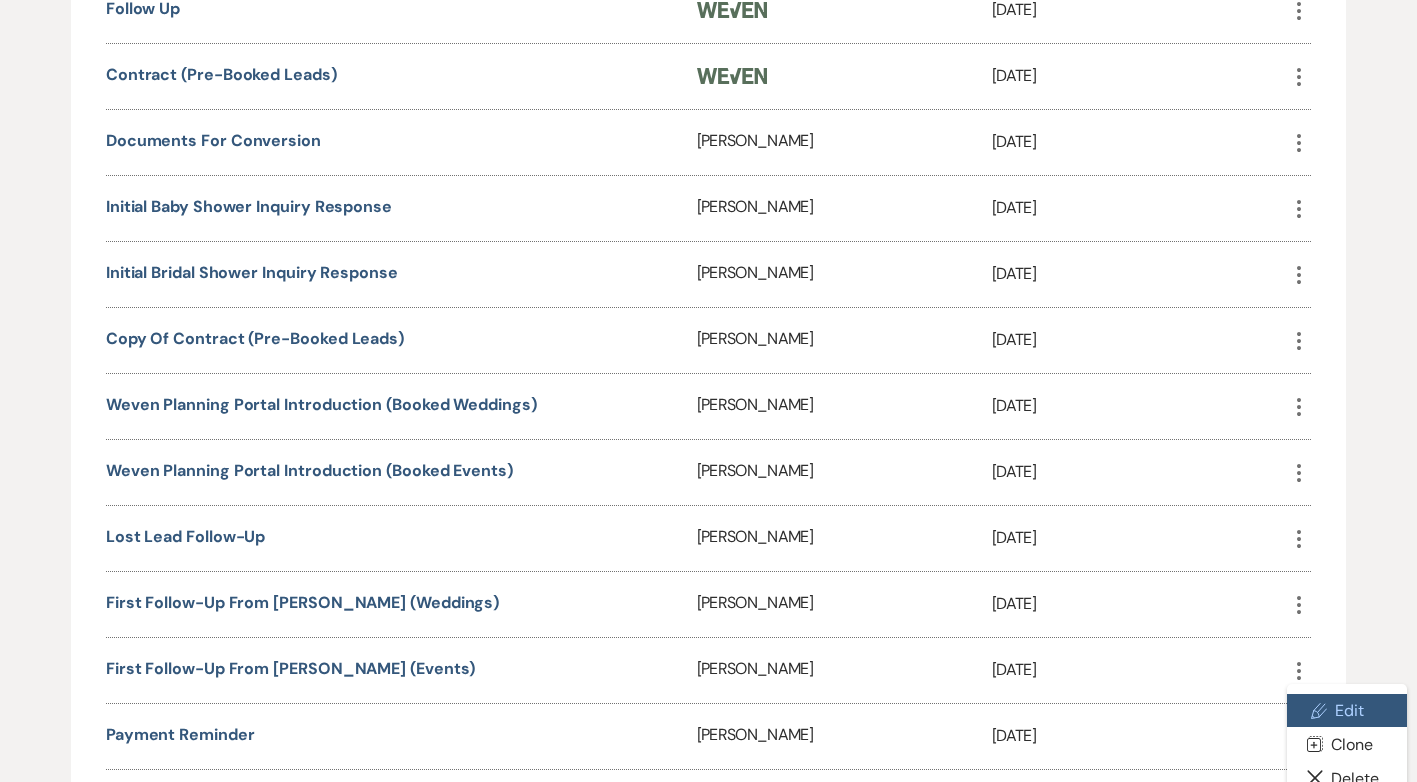 click on "Pencil Edit" at bounding box center (1346, 711) 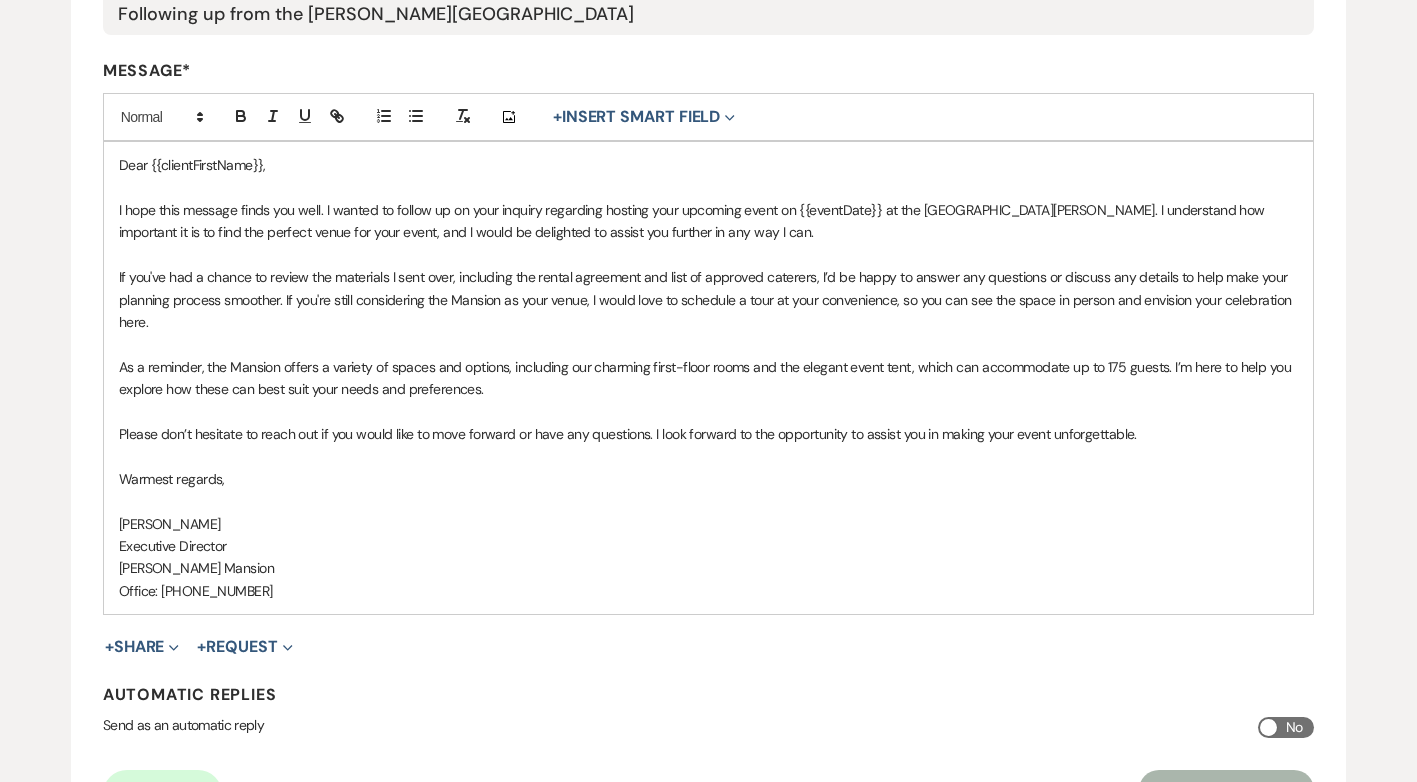 scroll, scrollTop: 473, scrollLeft: 0, axis: vertical 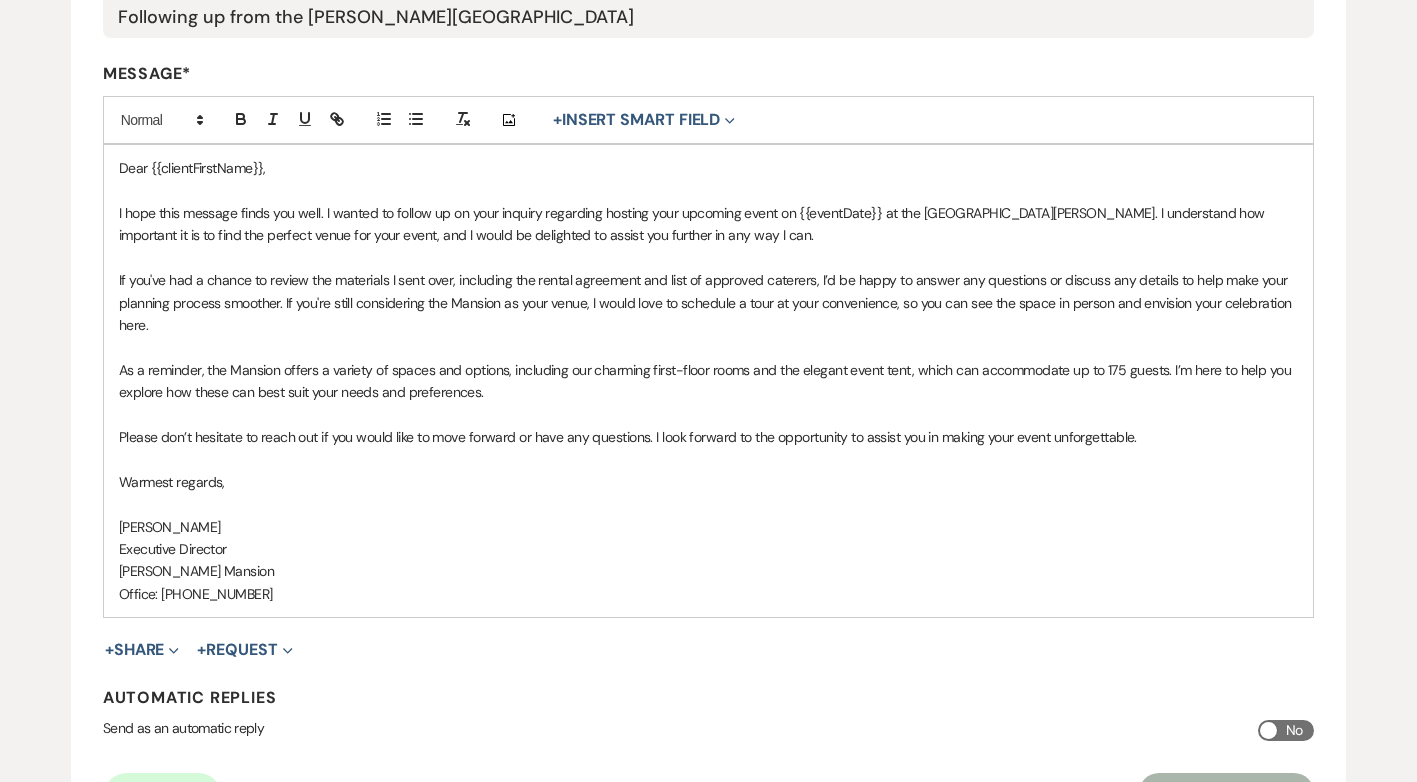 click on "As a reminder, the Mansion offers a variety of spaces and options, including our charming first-floor rooms and the elegant event tent, which can accommodate up to 175 guests. I’m here to help you explore how these can best suit your needs and preferences." at bounding box center [708, 381] 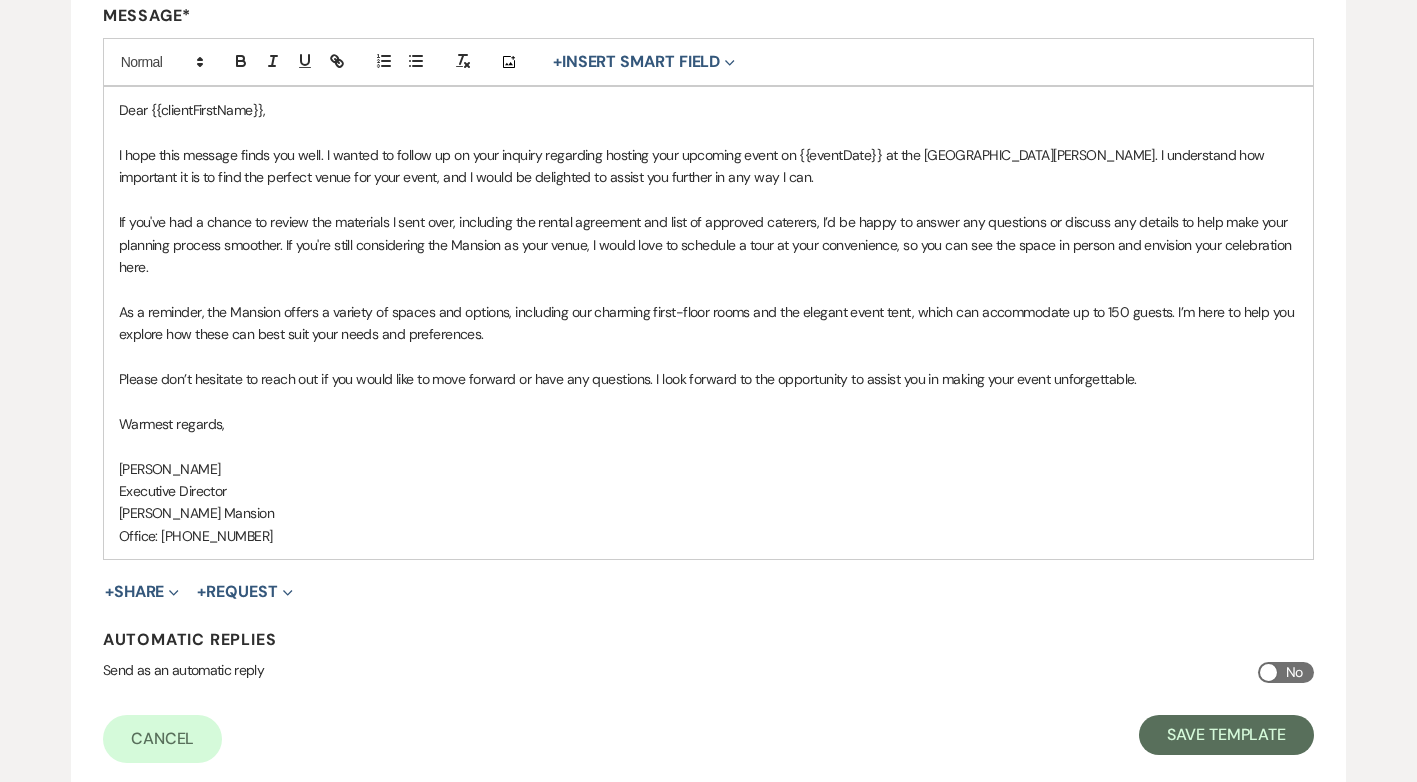 scroll, scrollTop: 673, scrollLeft: 0, axis: vertical 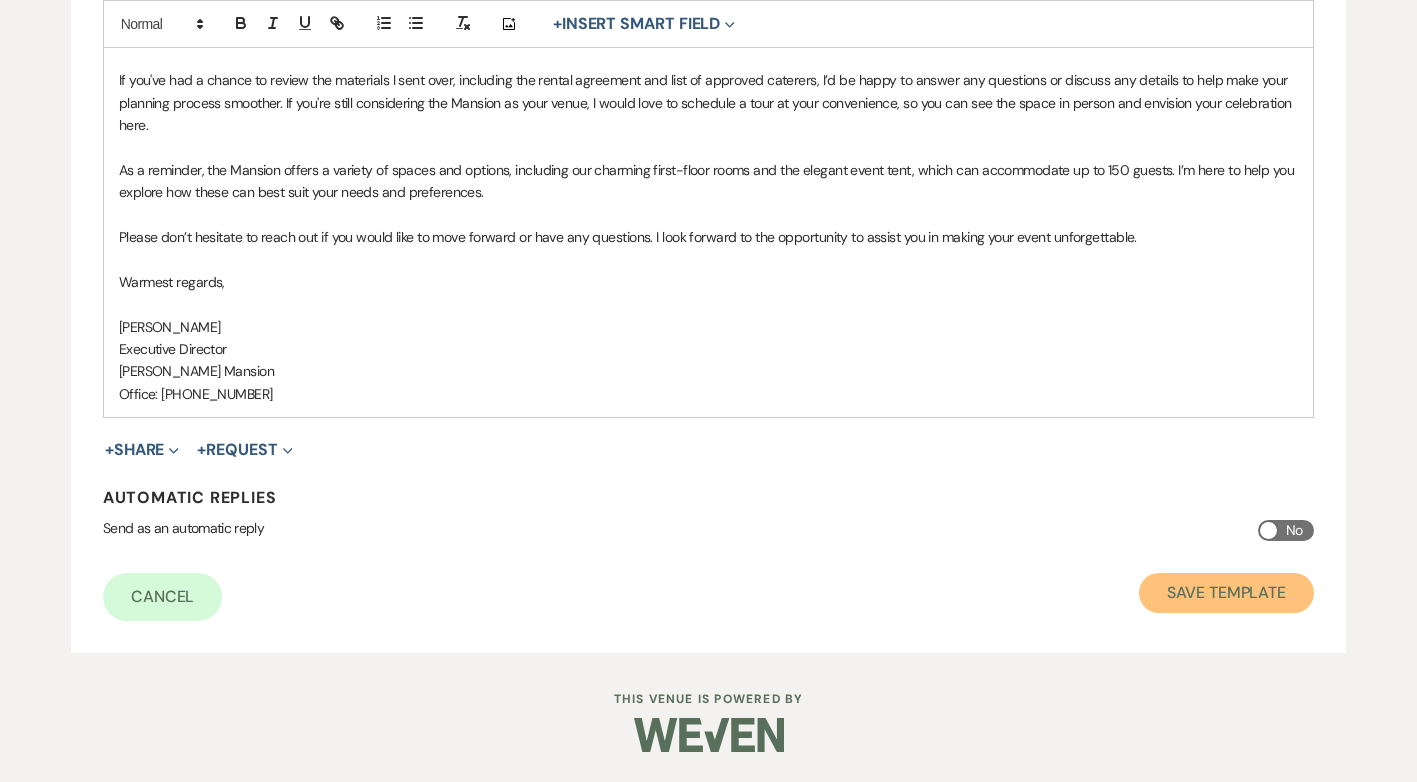 click on "Save Template" at bounding box center (1226, 593) 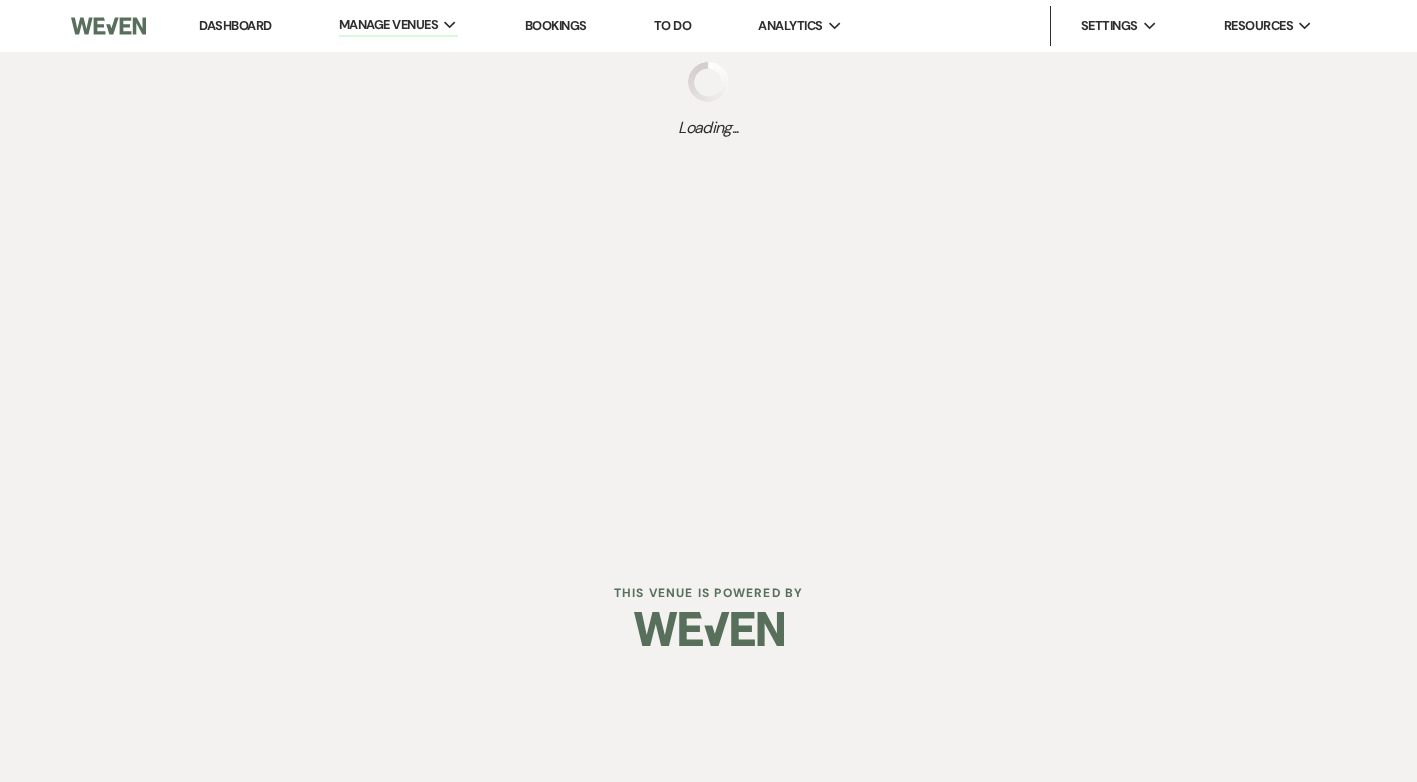 scroll, scrollTop: 0, scrollLeft: 0, axis: both 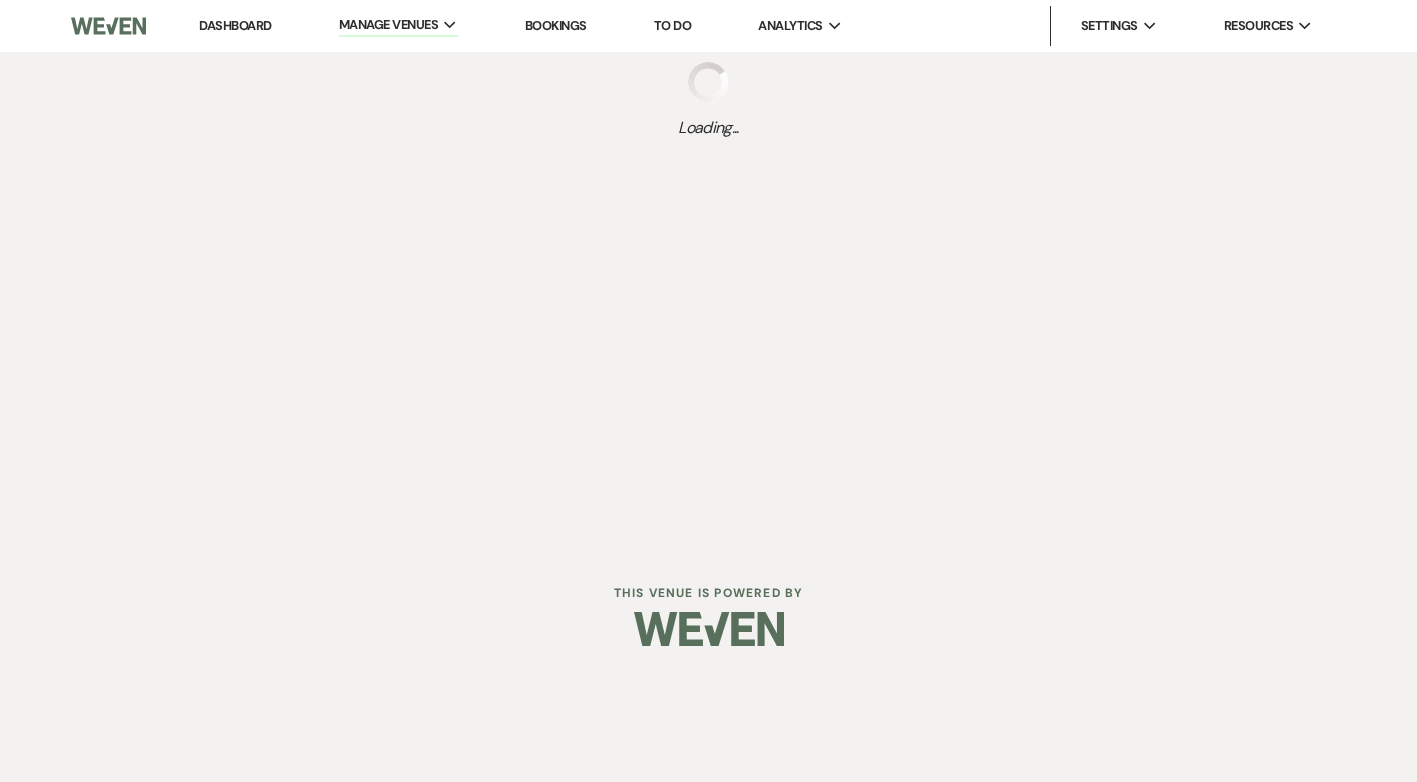 select on "Message Templates" 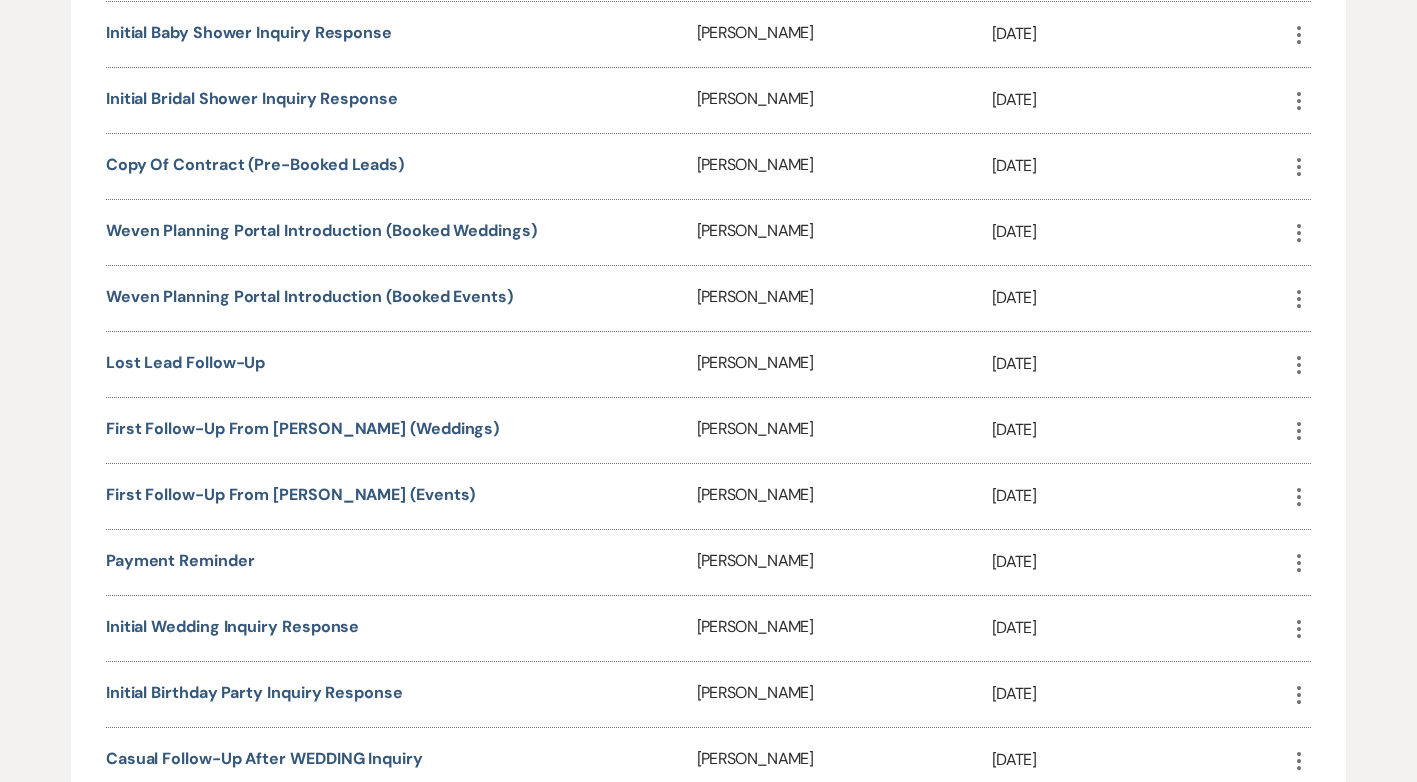 scroll, scrollTop: 1000, scrollLeft: 0, axis: vertical 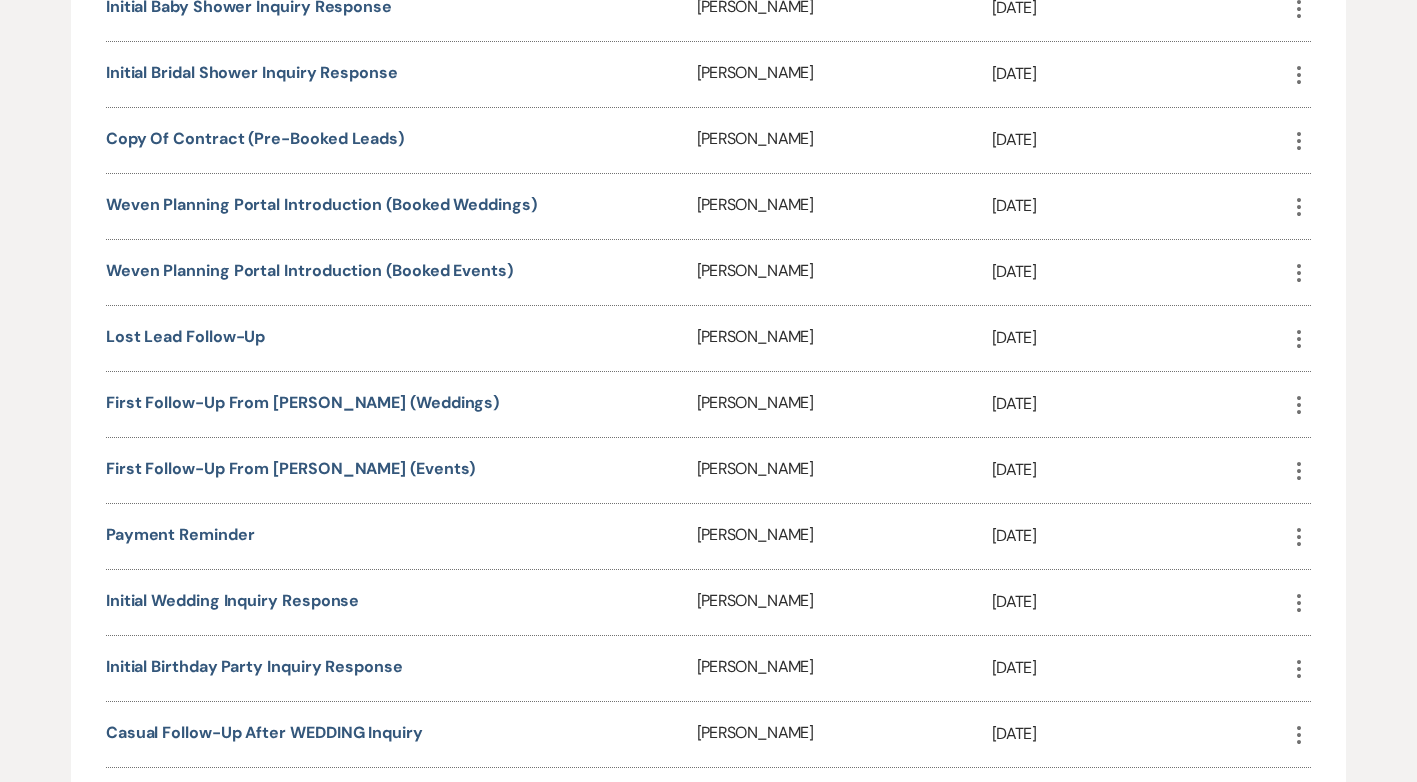 click on "More" 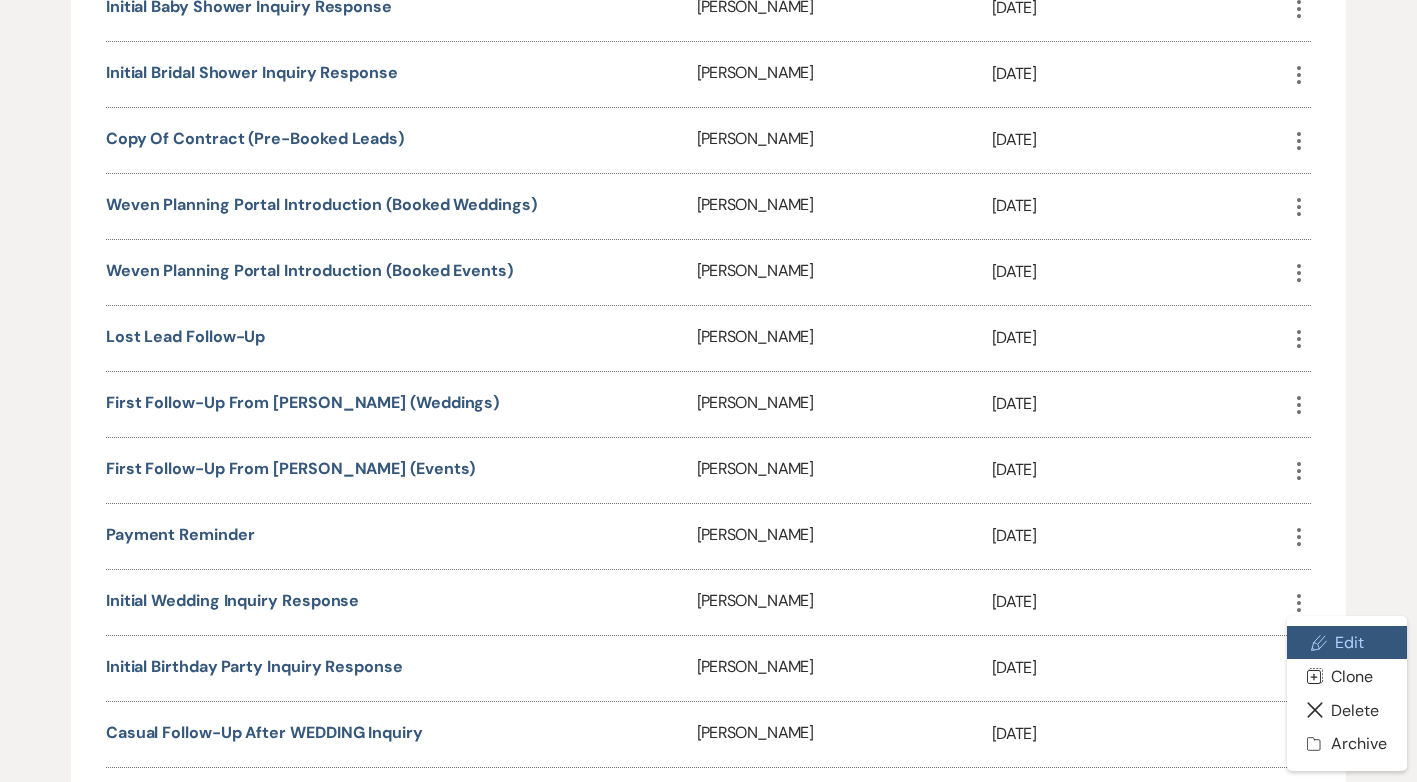 click on "Pencil Edit" at bounding box center (1346, 643) 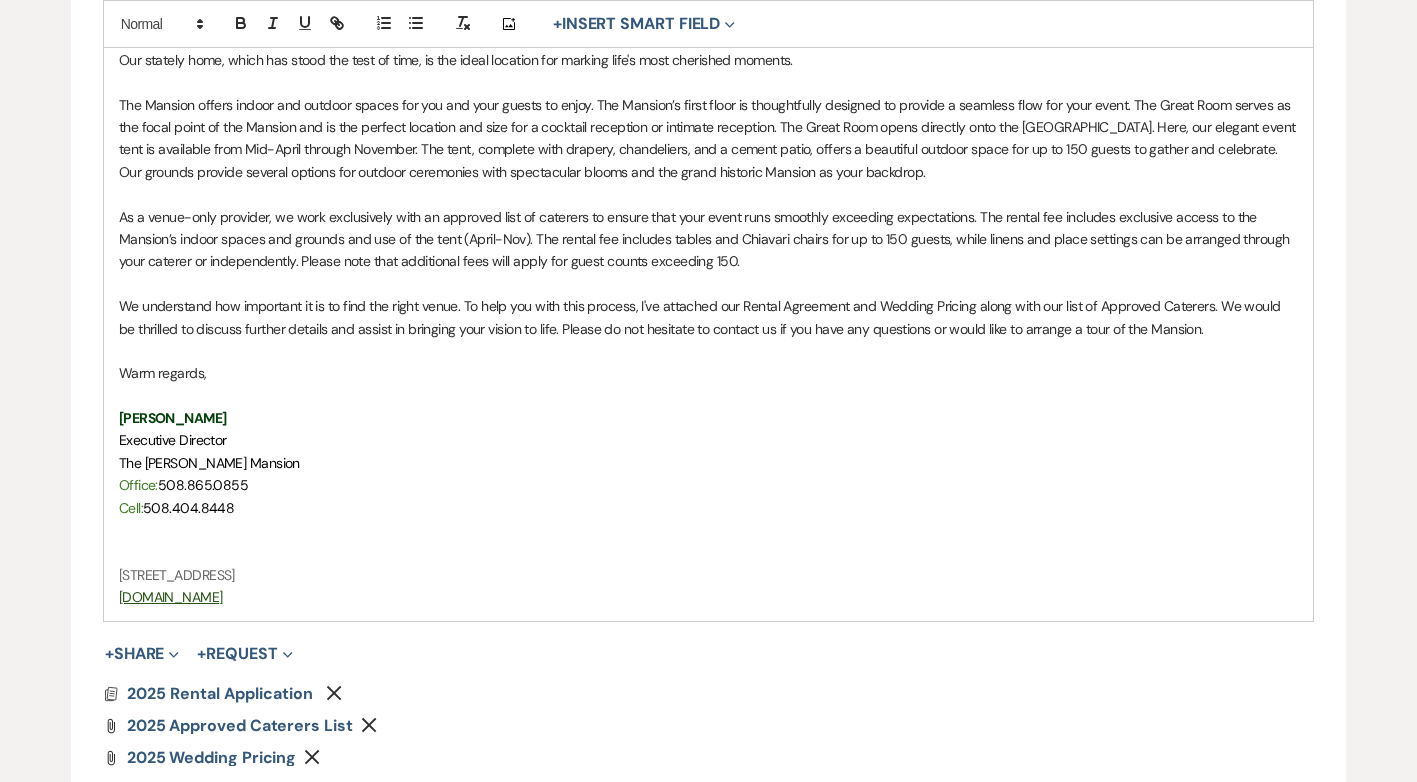 scroll, scrollTop: 952, scrollLeft: 0, axis: vertical 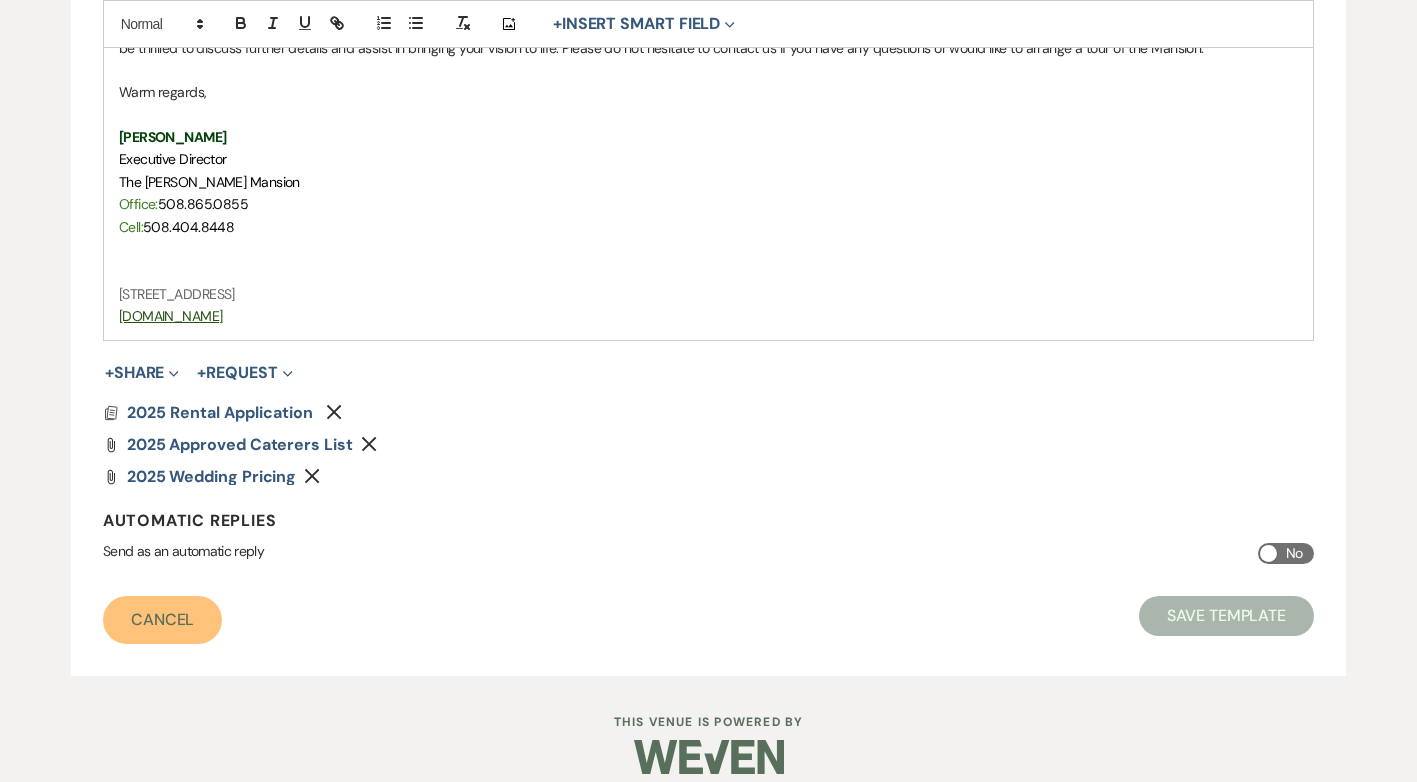 click on "Cancel" at bounding box center (163, 620) 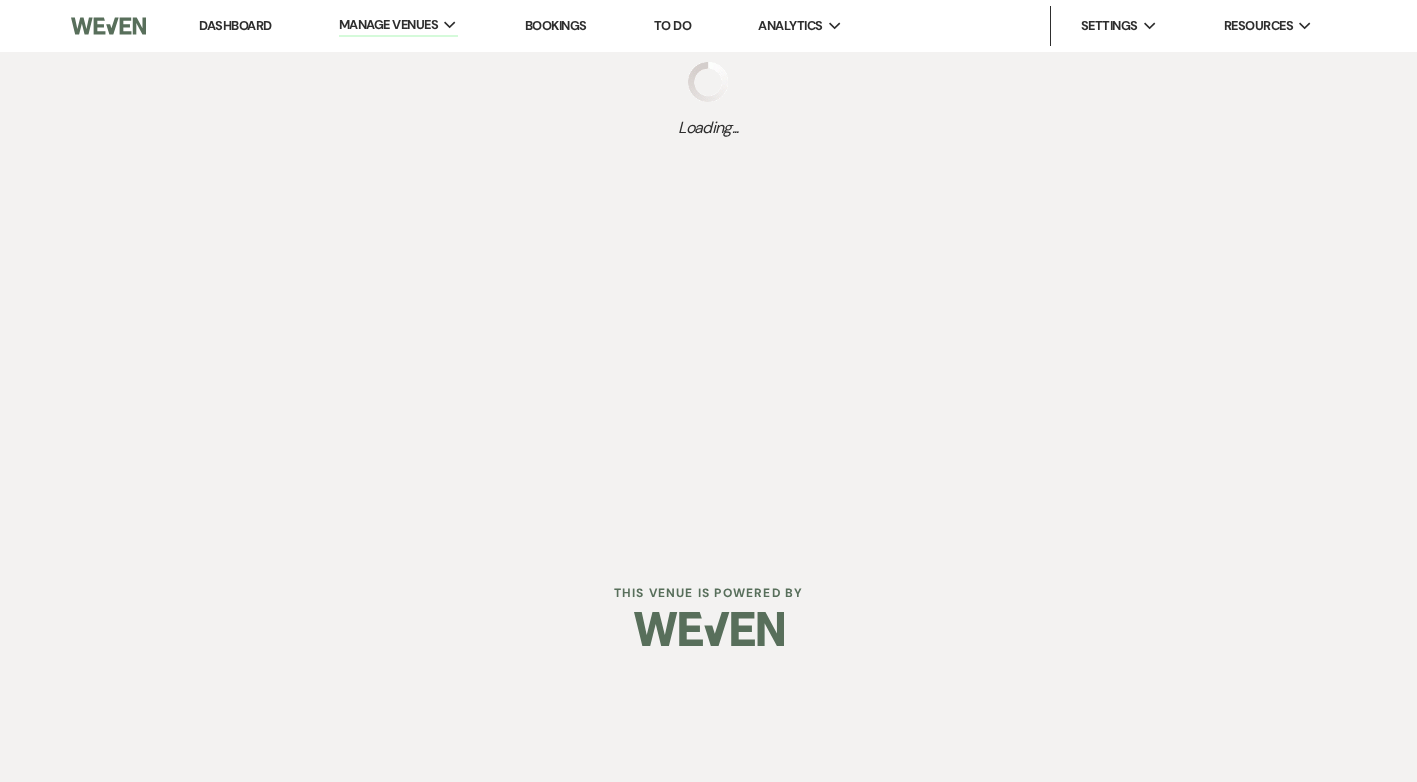 scroll, scrollTop: 0, scrollLeft: 0, axis: both 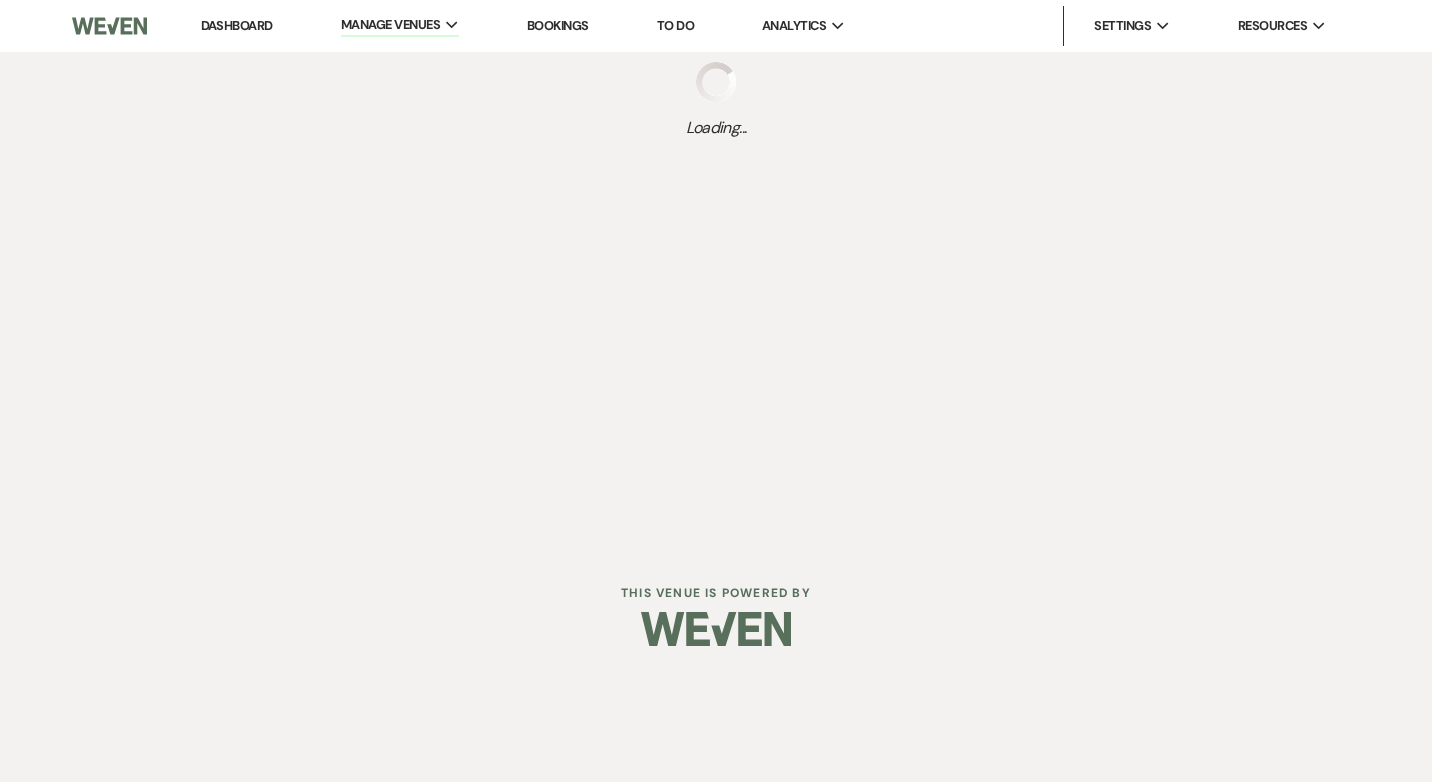 select on "Message Templates" 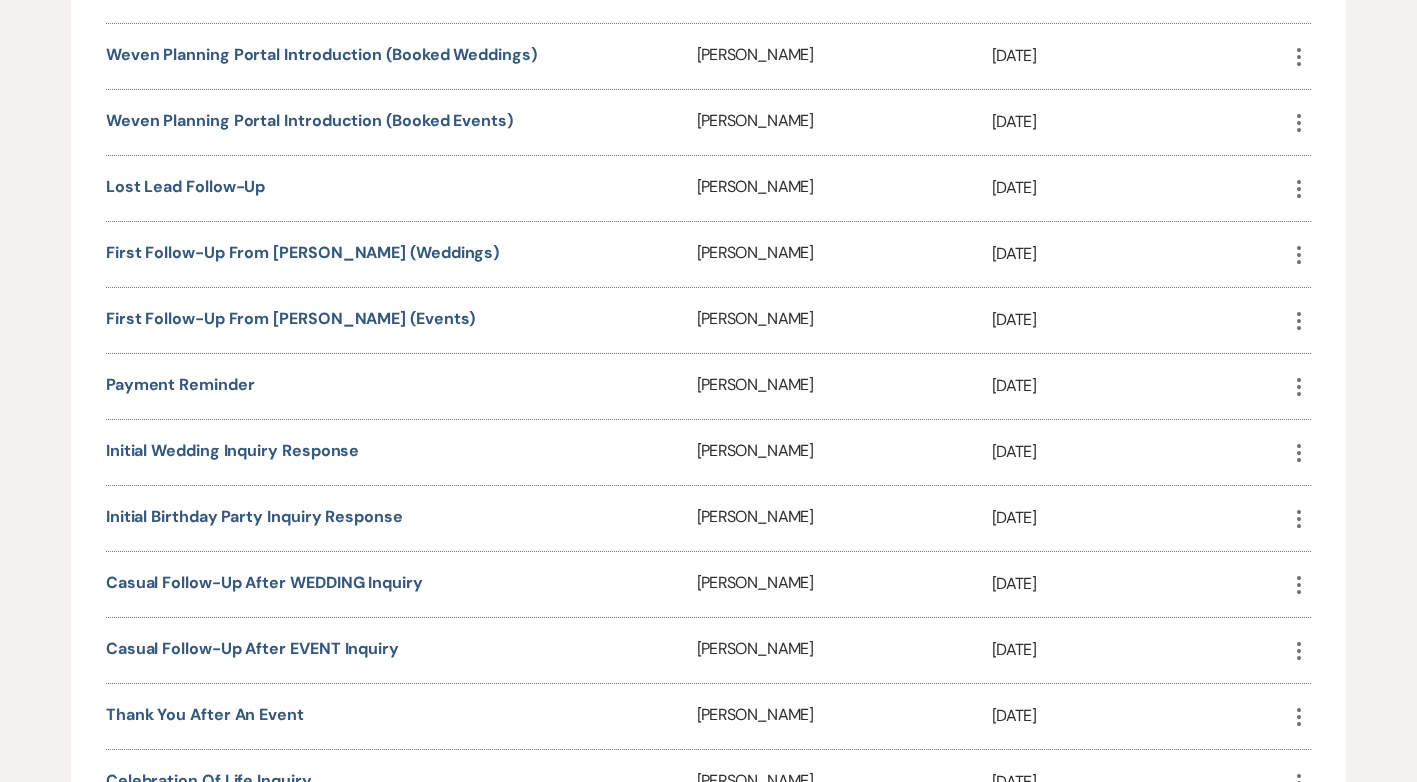 scroll, scrollTop: 1100, scrollLeft: 0, axis: vertical 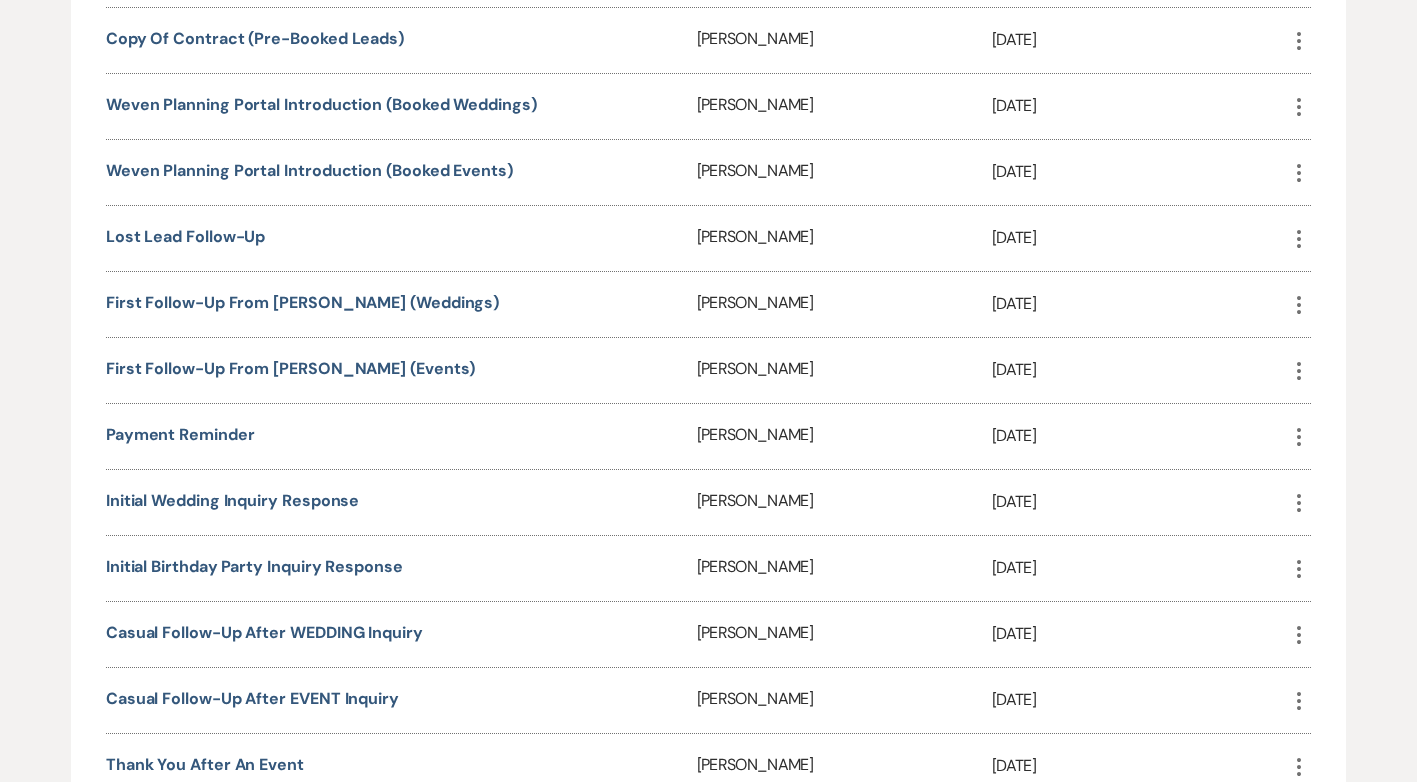 click 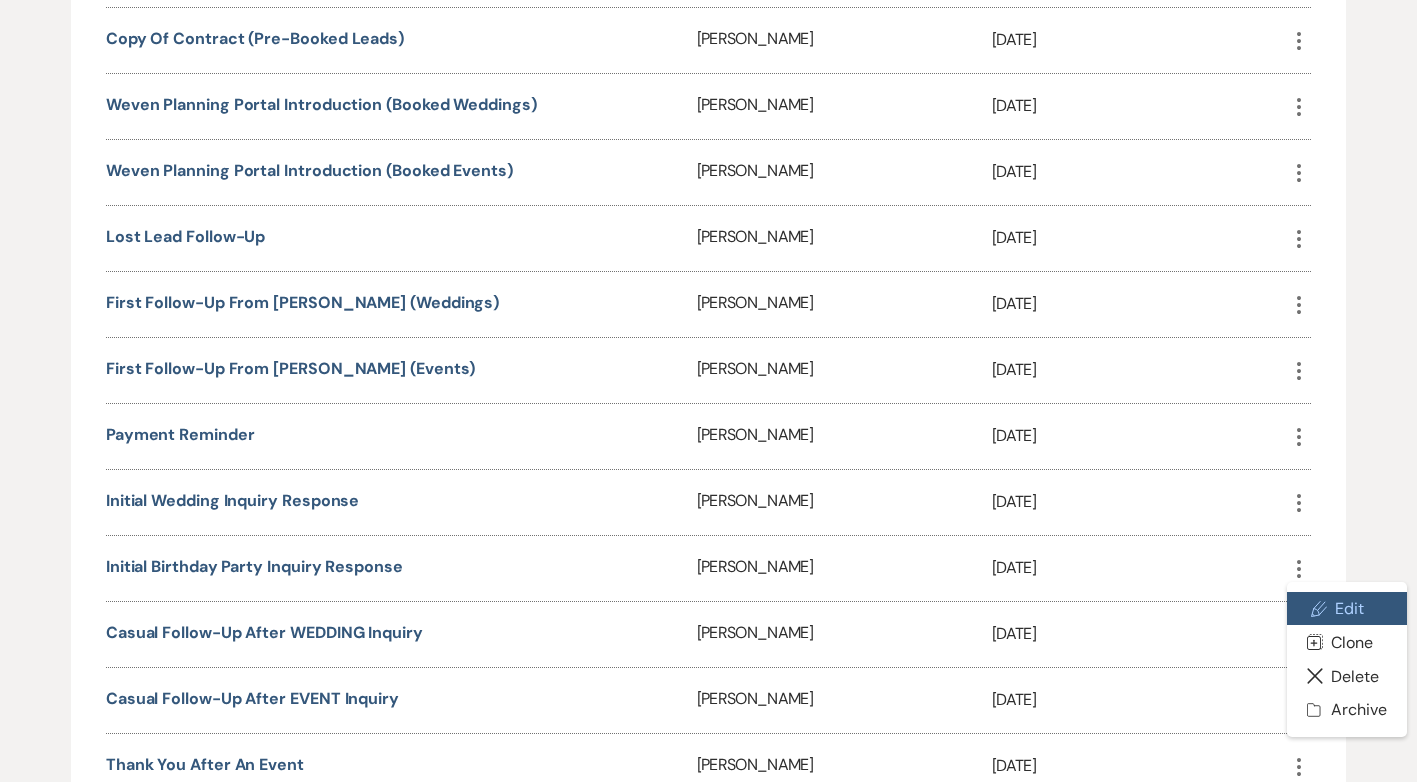 click on "Pencil Edit" at bounding box center [1346, 609] 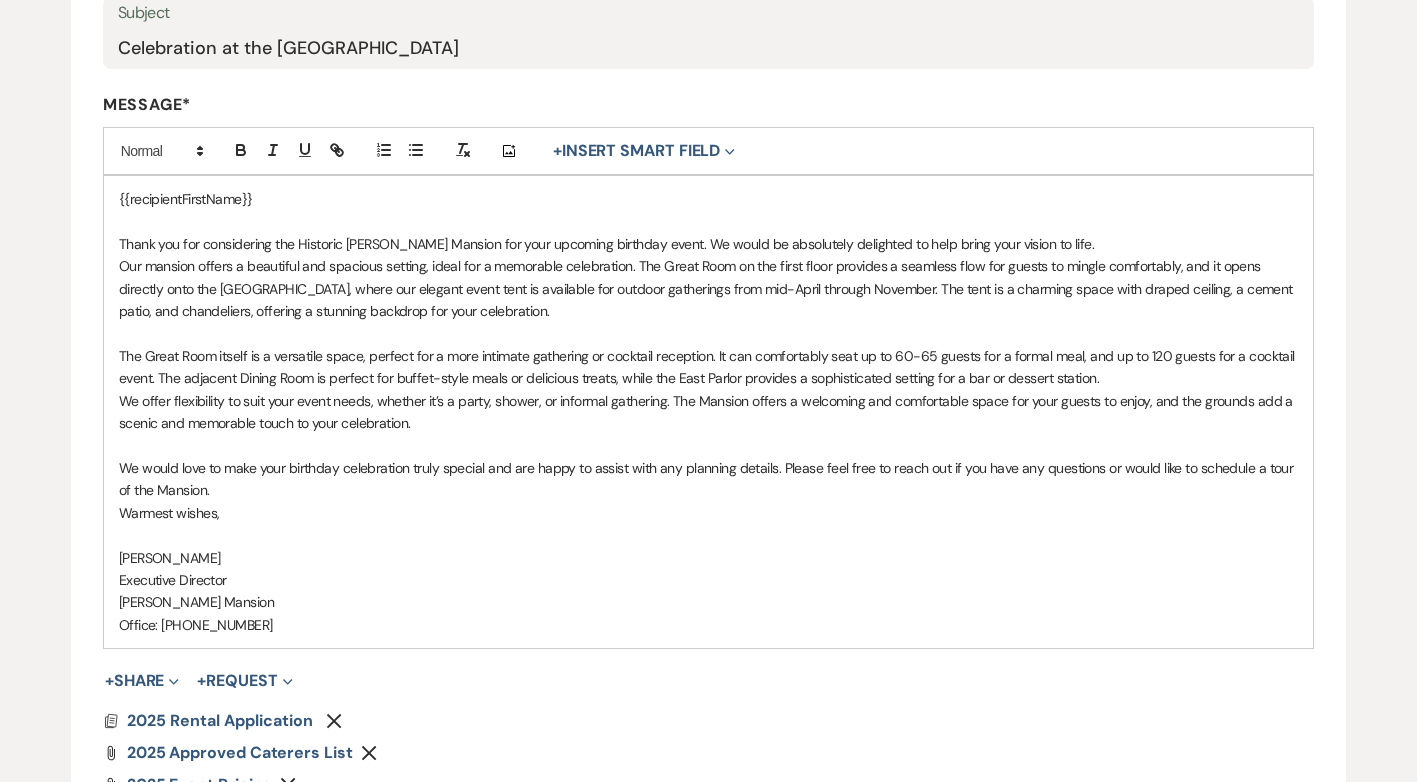scroll, scrollTop: 773, scrollLeft: 0, axis: vertical 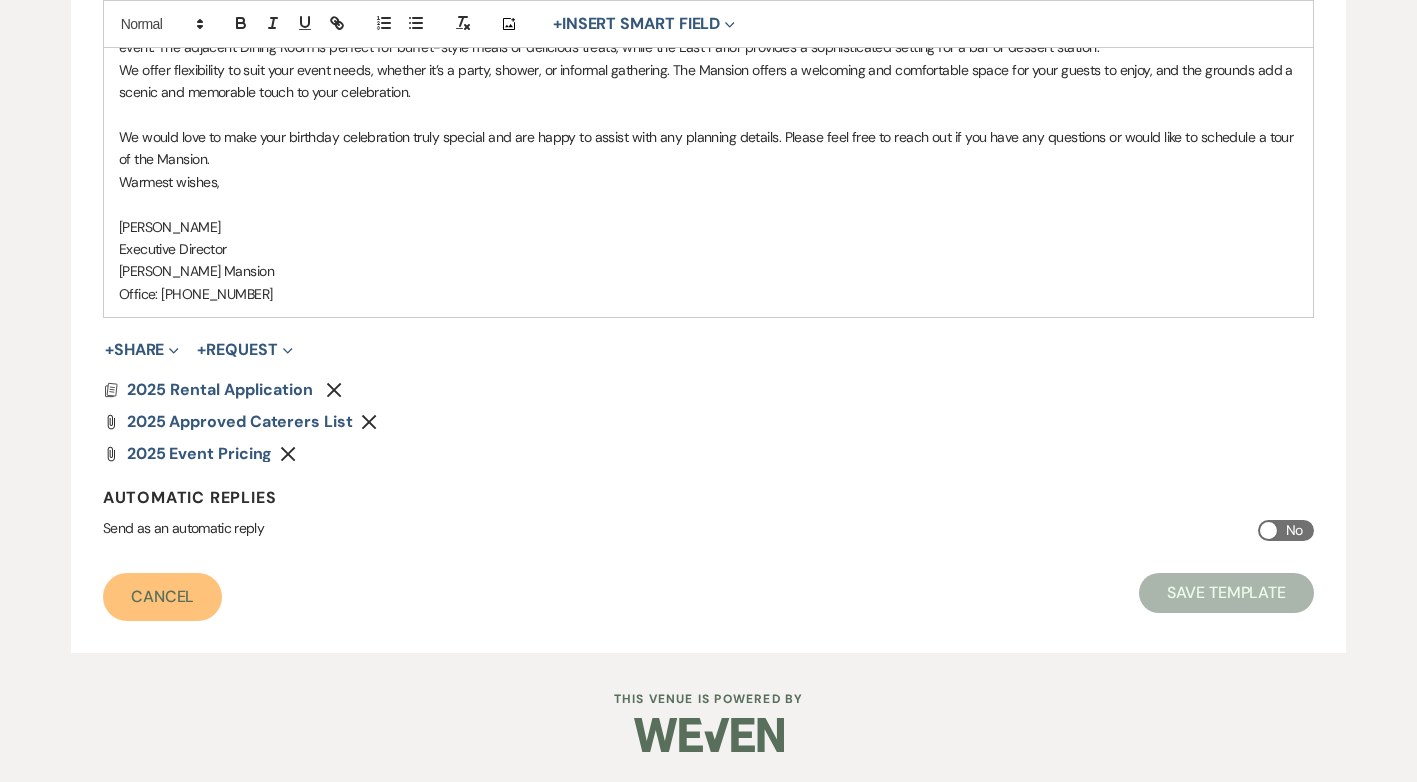 click on "Cancel" at bounding box center (163, 597) 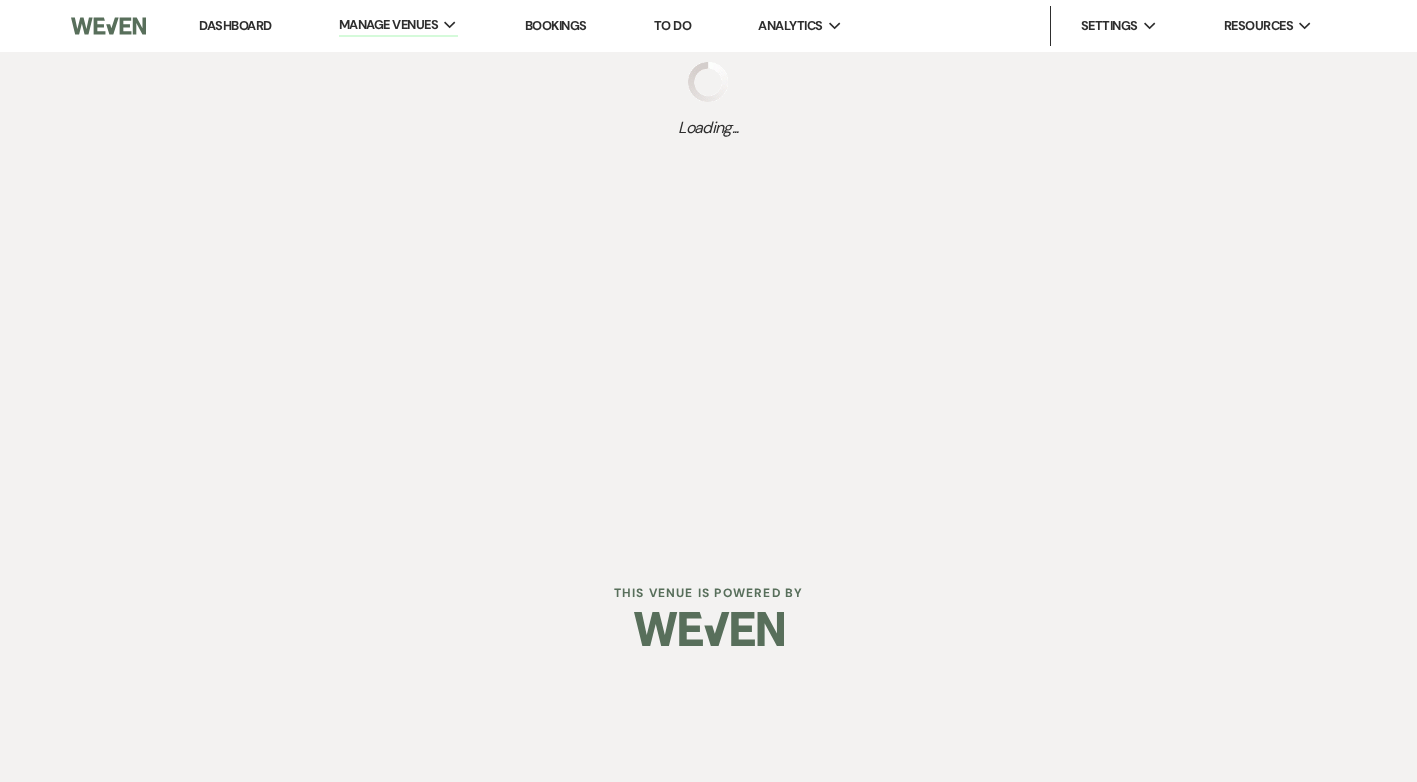 scroll, scrollTop: 0, scrollLeft: 0, axis: both 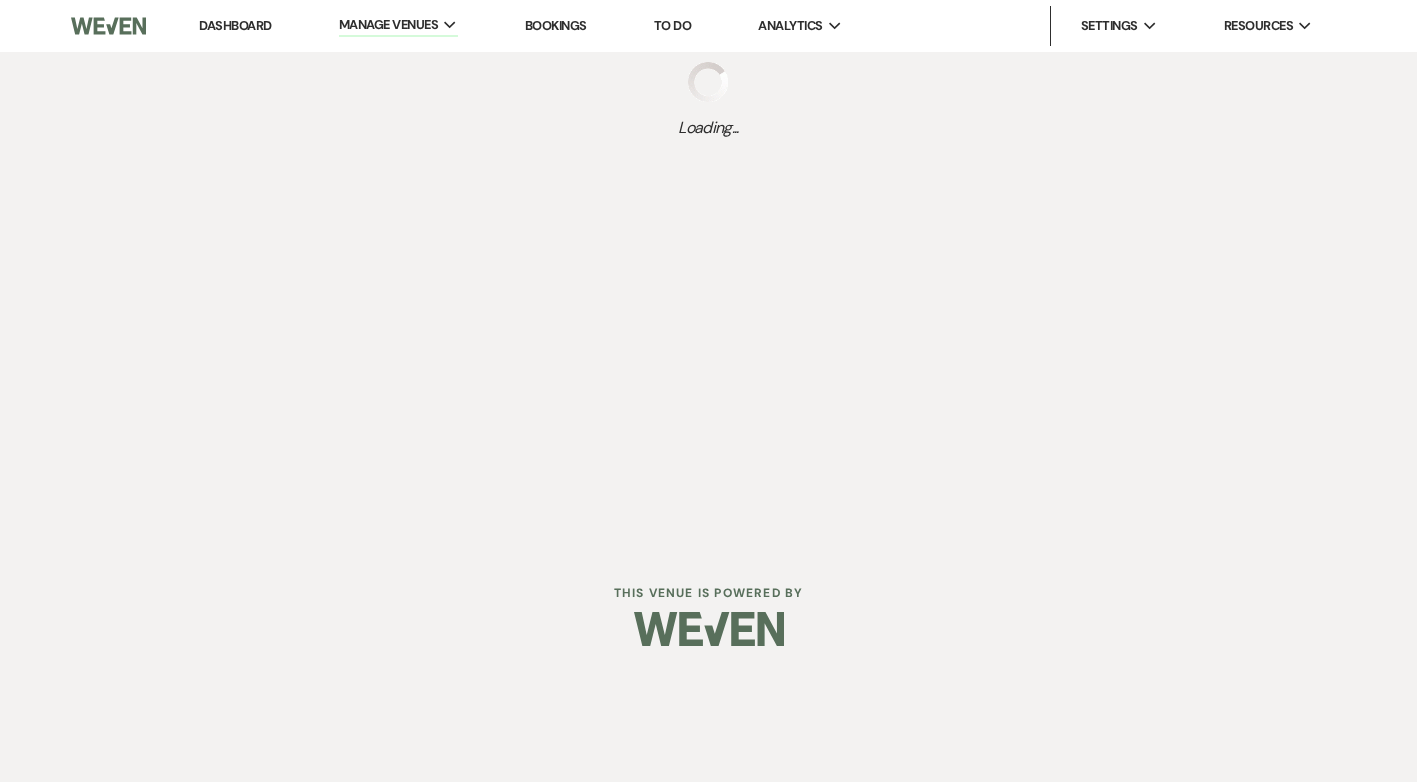 select on "Message Templates" 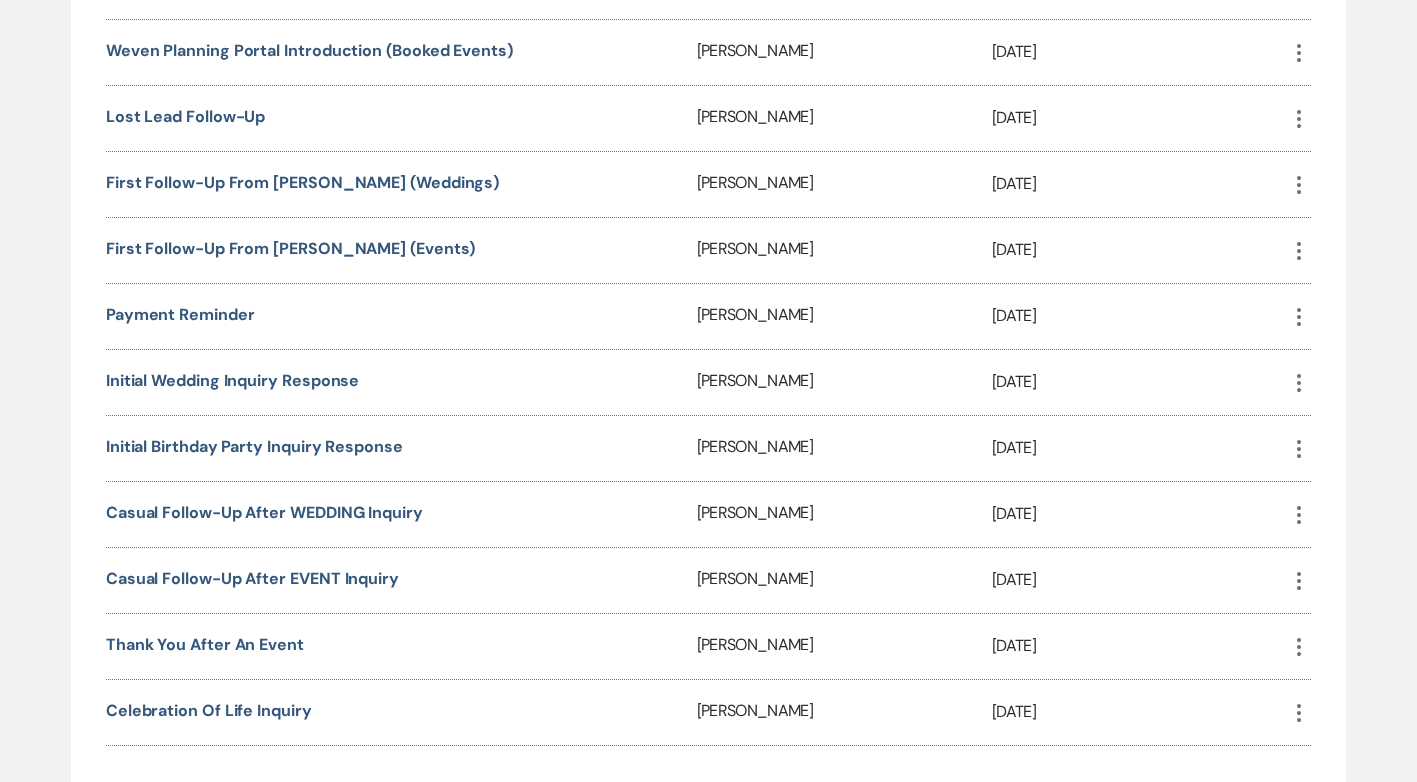 scroll, scrollTop: 1400, scrollLeft: 0, axis: vertical 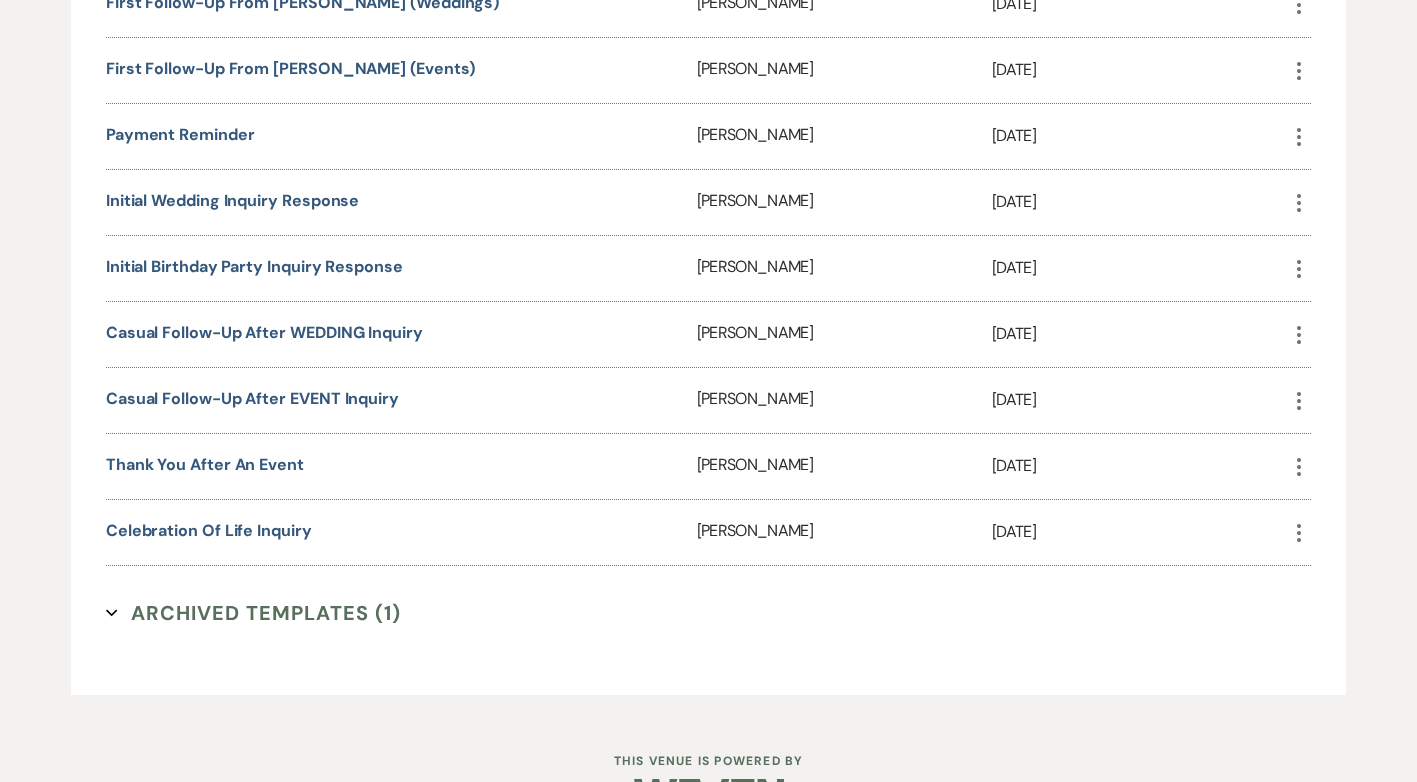 click on "More" 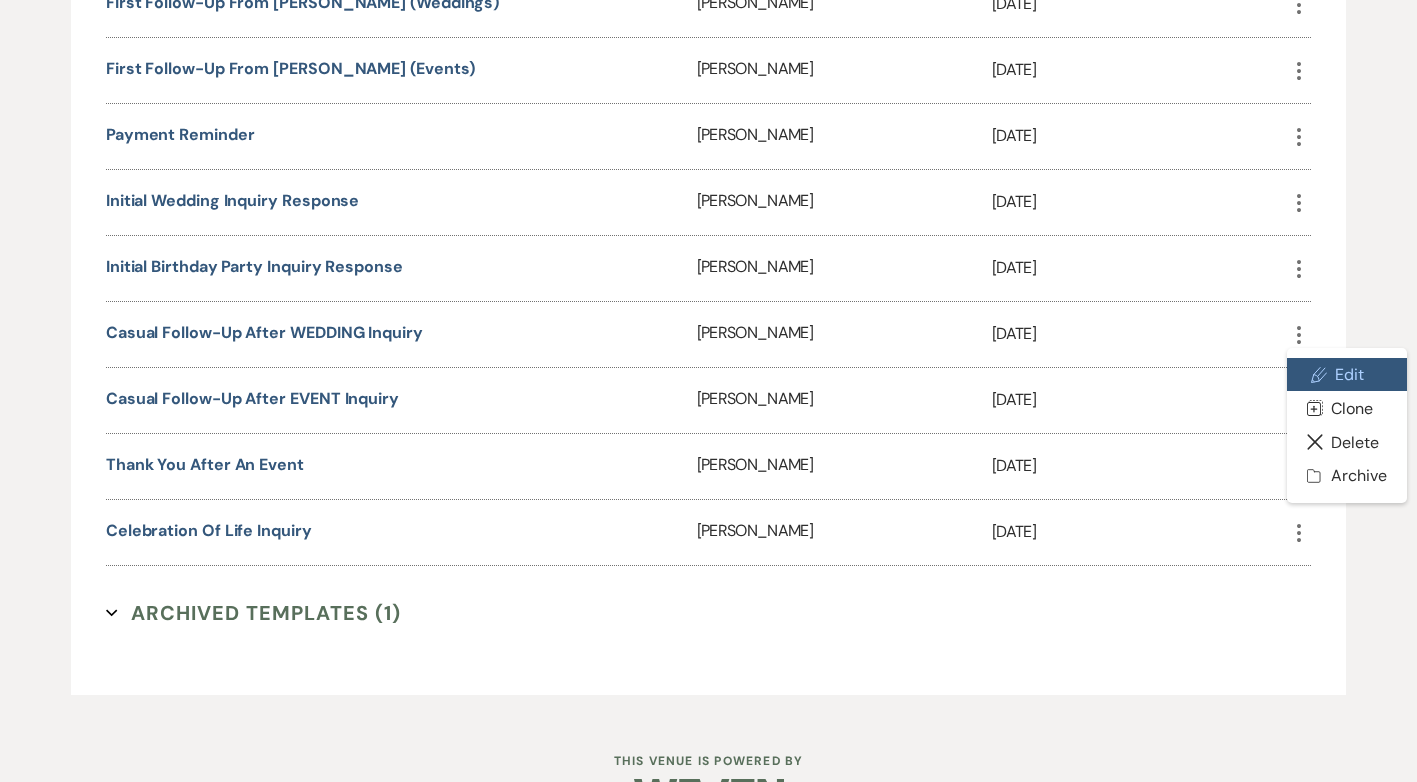 click on "Pencil Edit" at bounding box center [1346, 375] 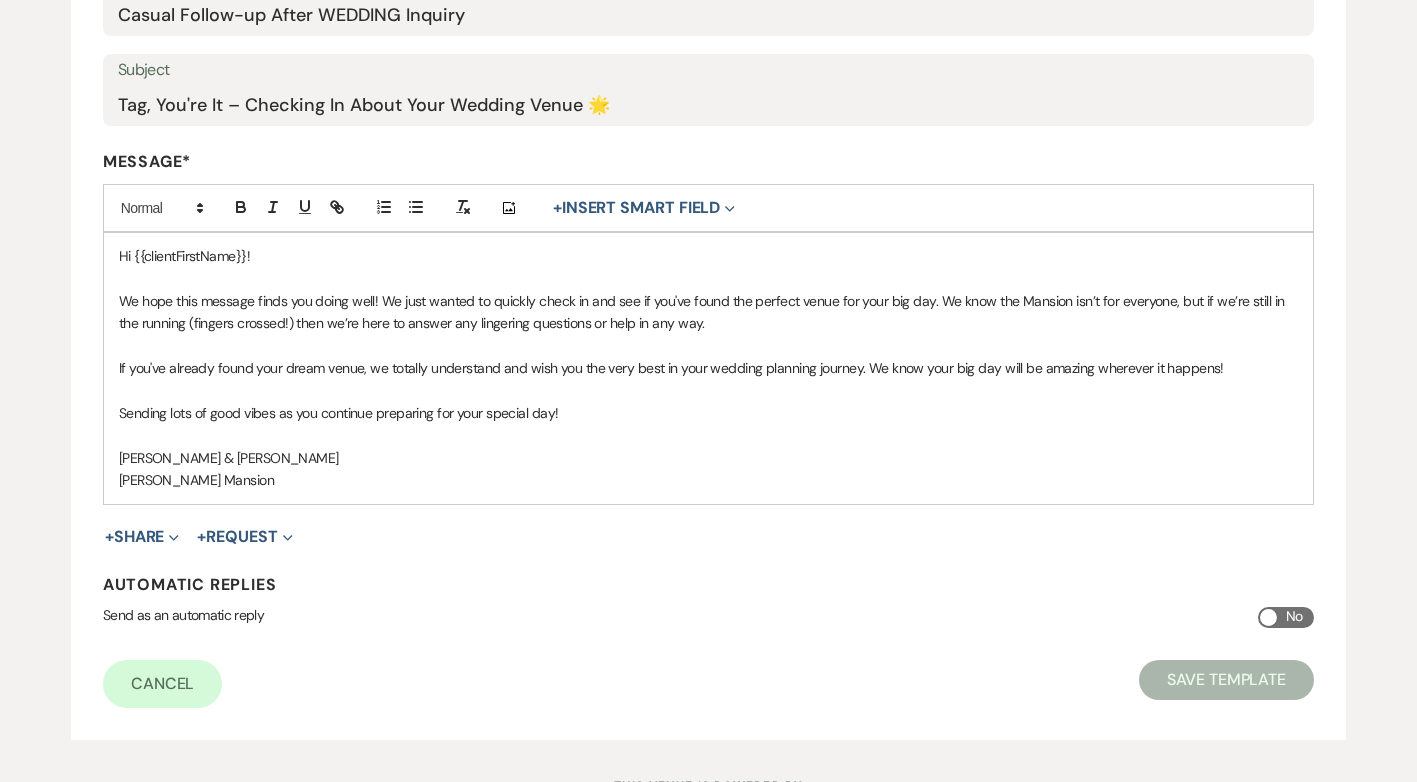 scroll, scrollTop: 0, scrollLeft: 0, axis: both 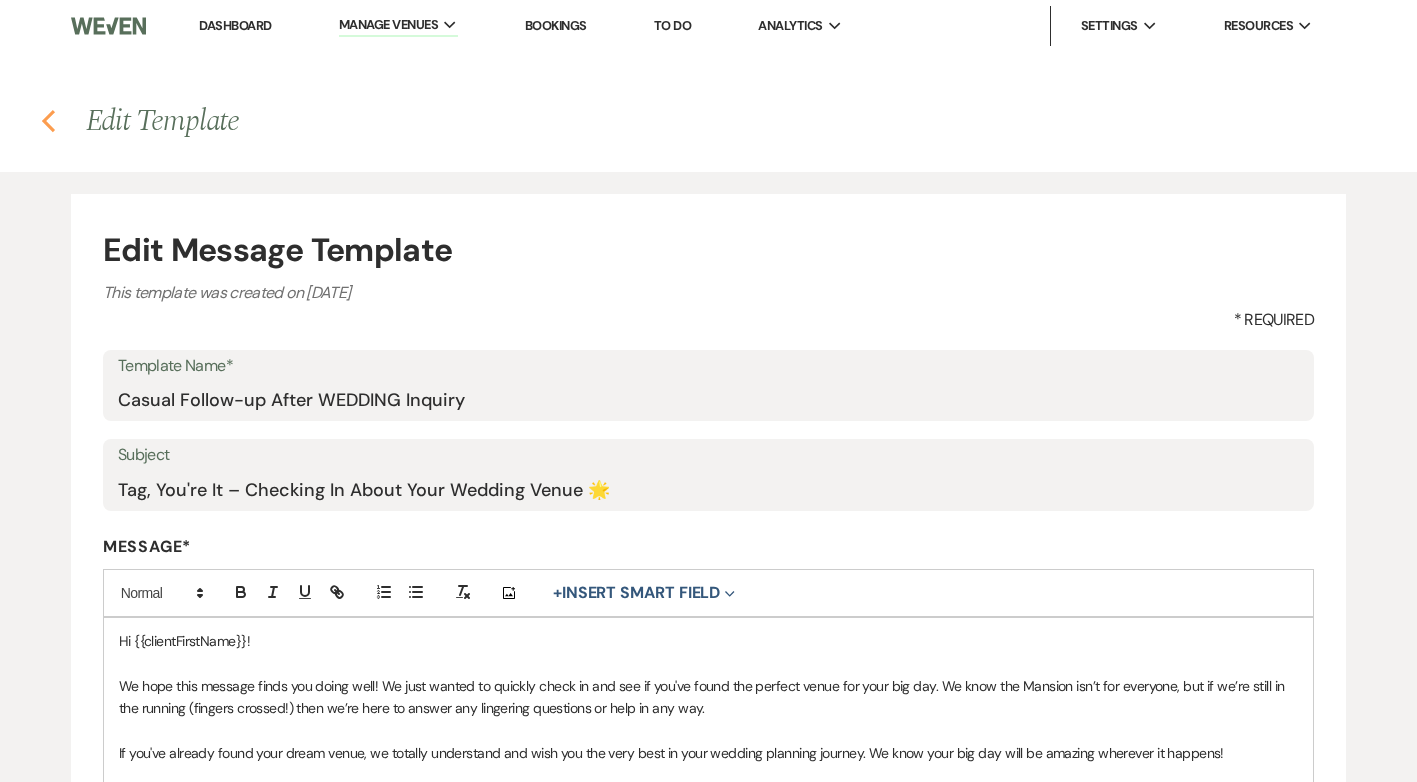 click on "Previous" 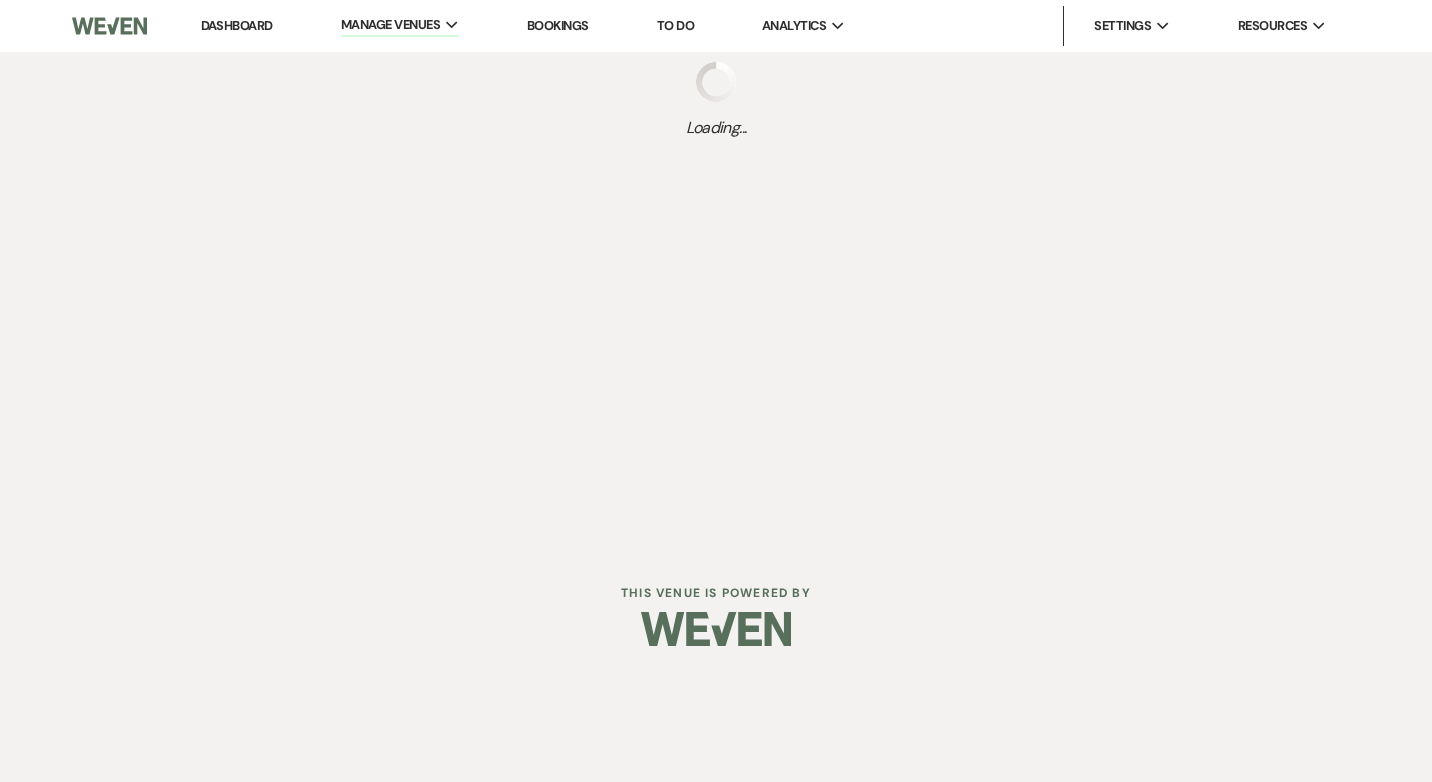 select on "Message Templates" 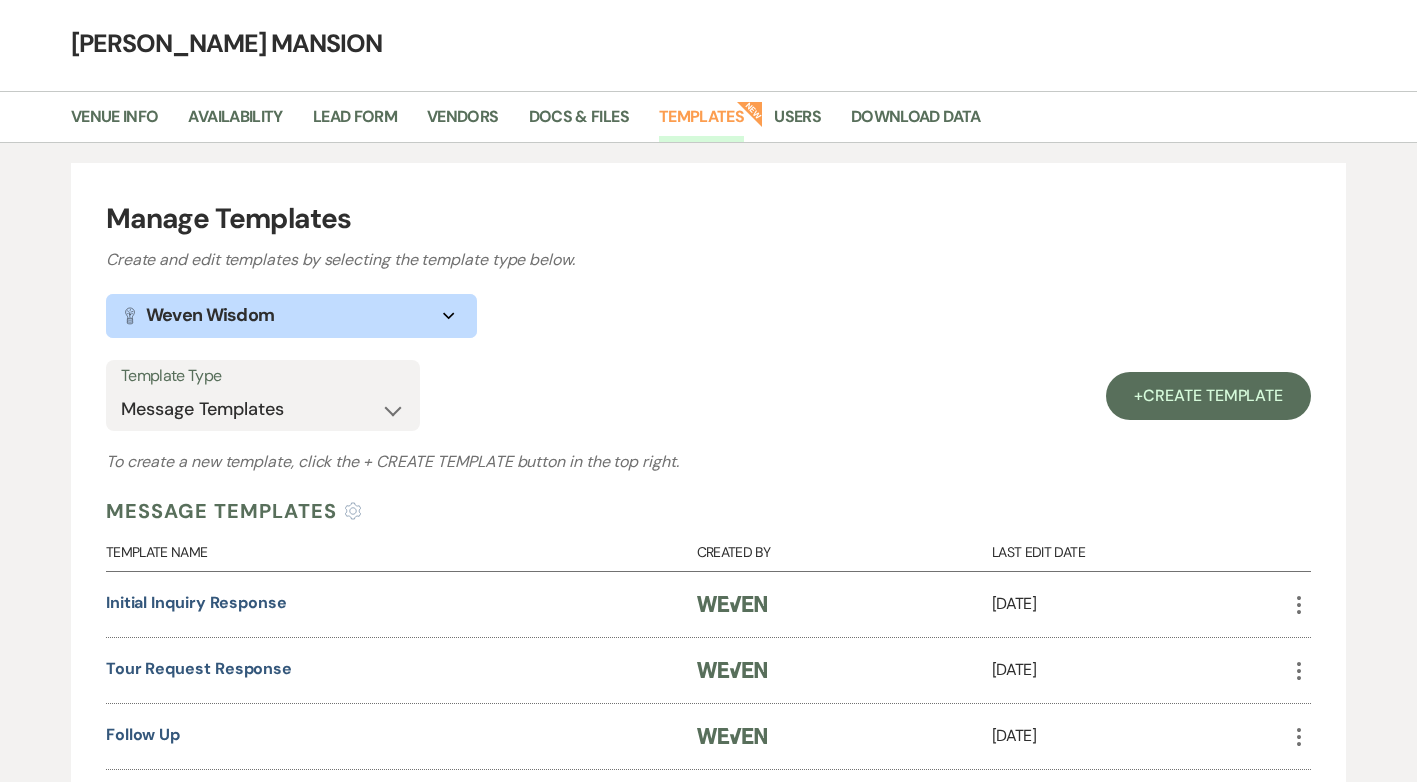 scroll, scrollTop: 0, scrollLeft: 0, axis: both 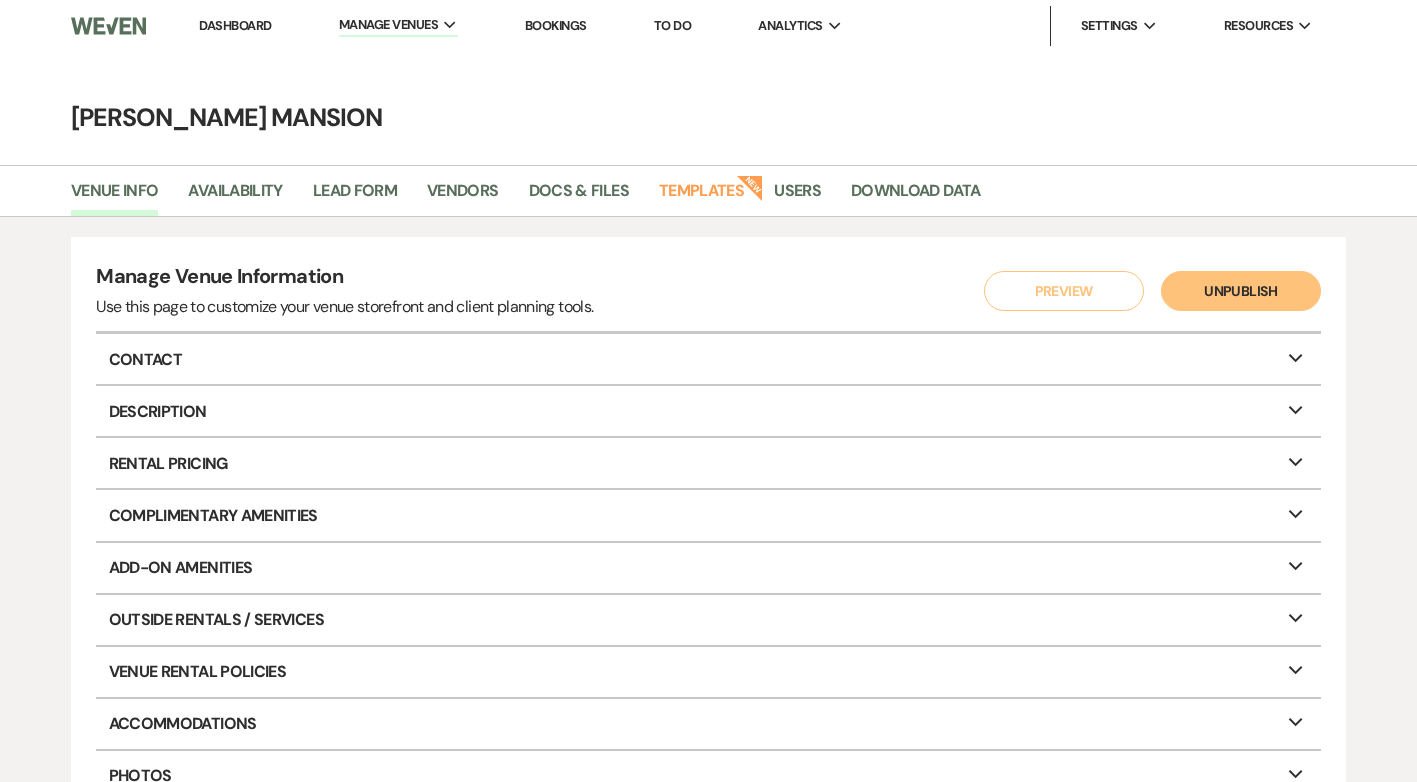 click on "Dashboard" at bounding box center [235, 26] 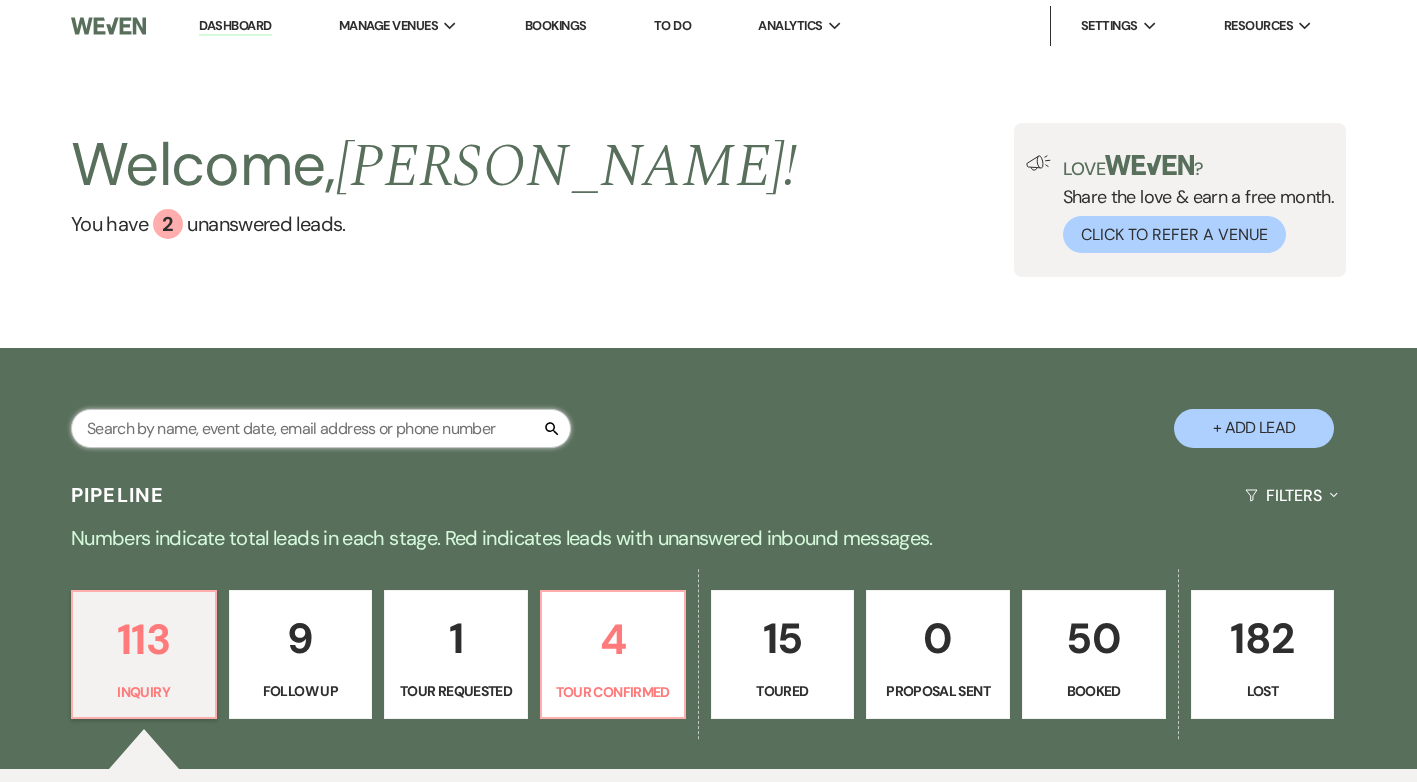 click at bounding box center [321, 428] 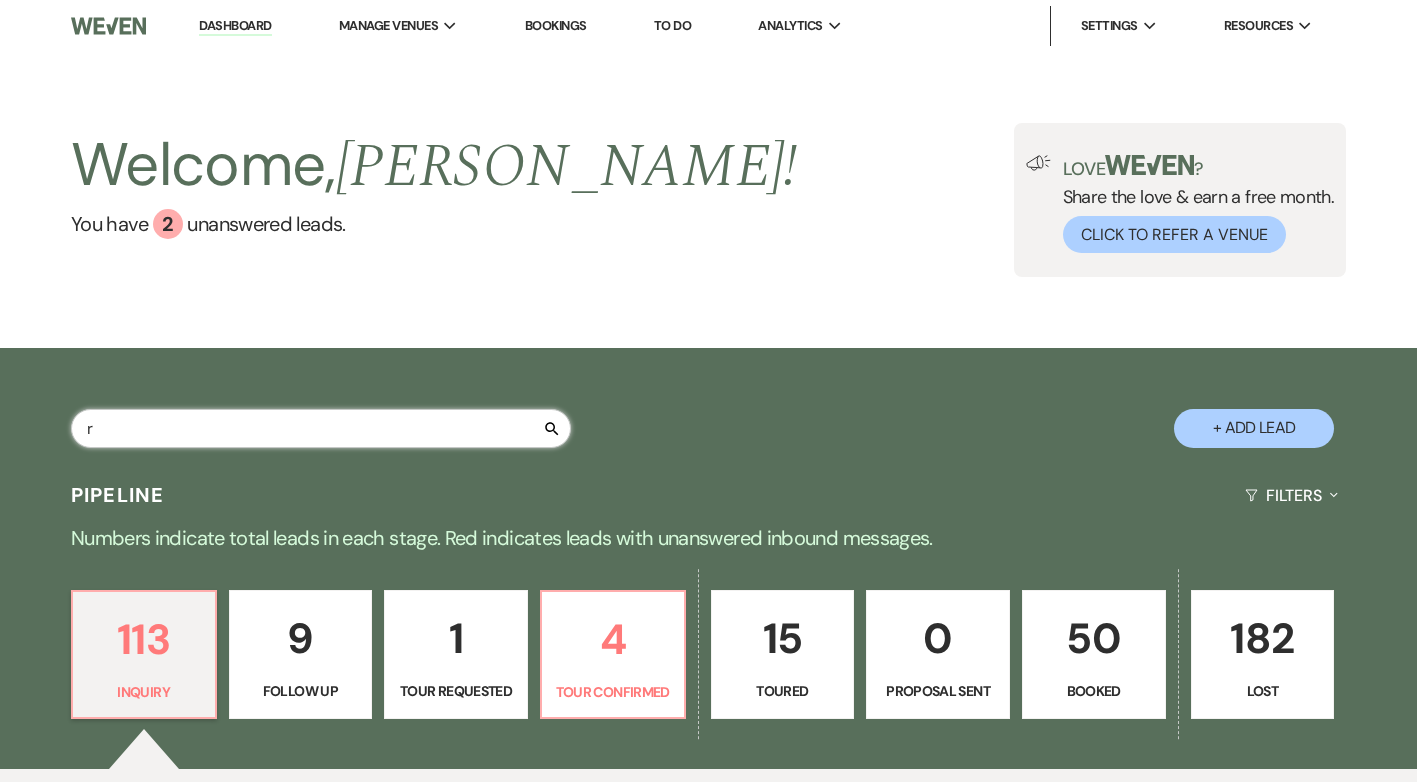 type on "ra" 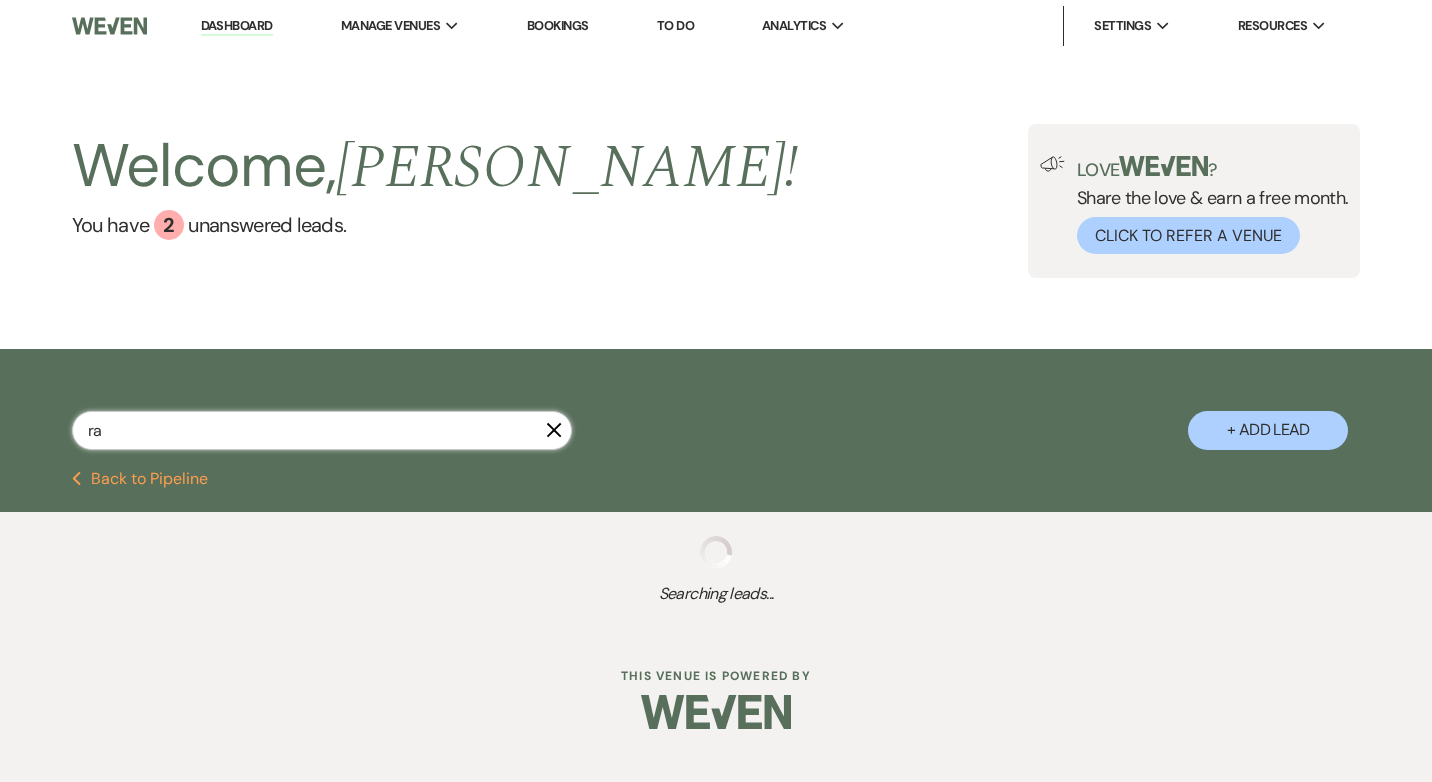 select on "2" 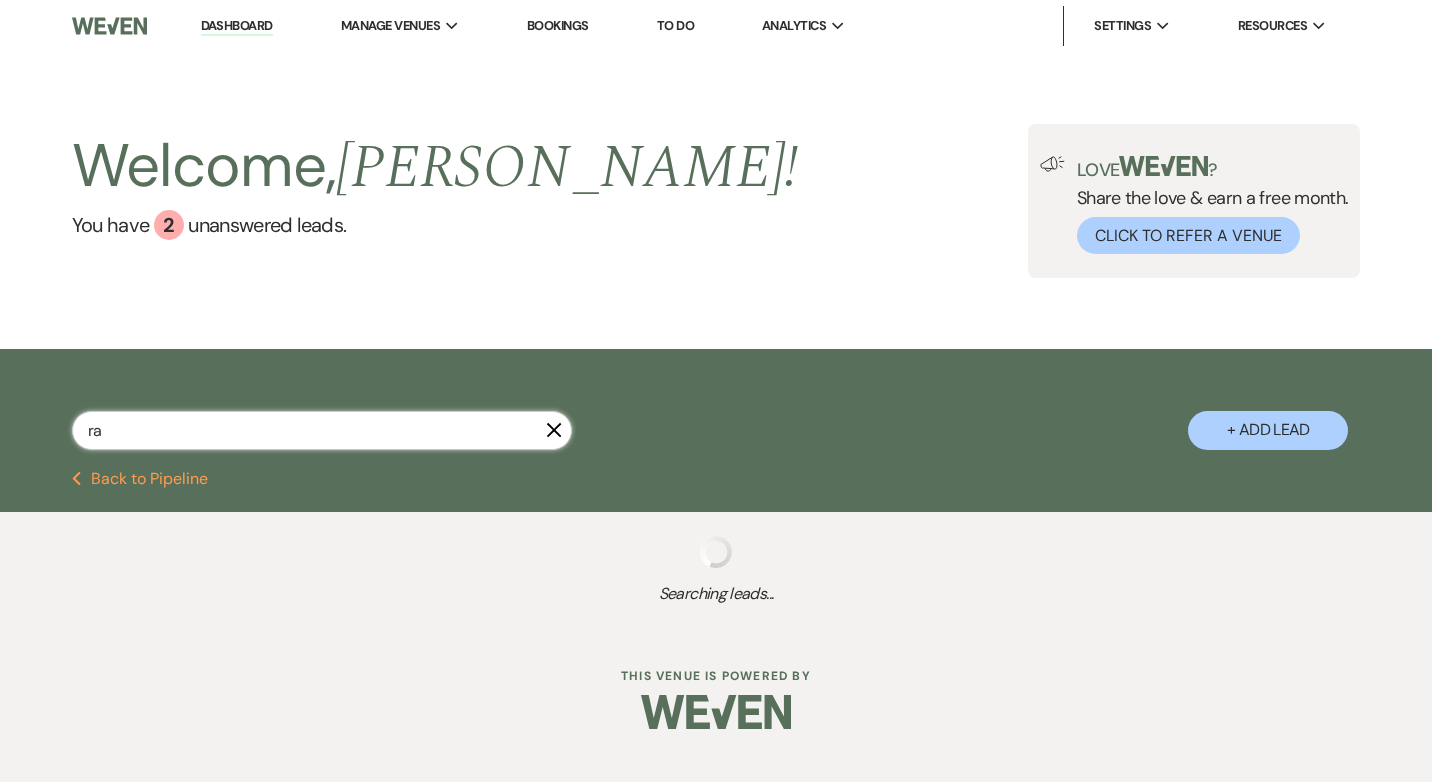 select on "8" 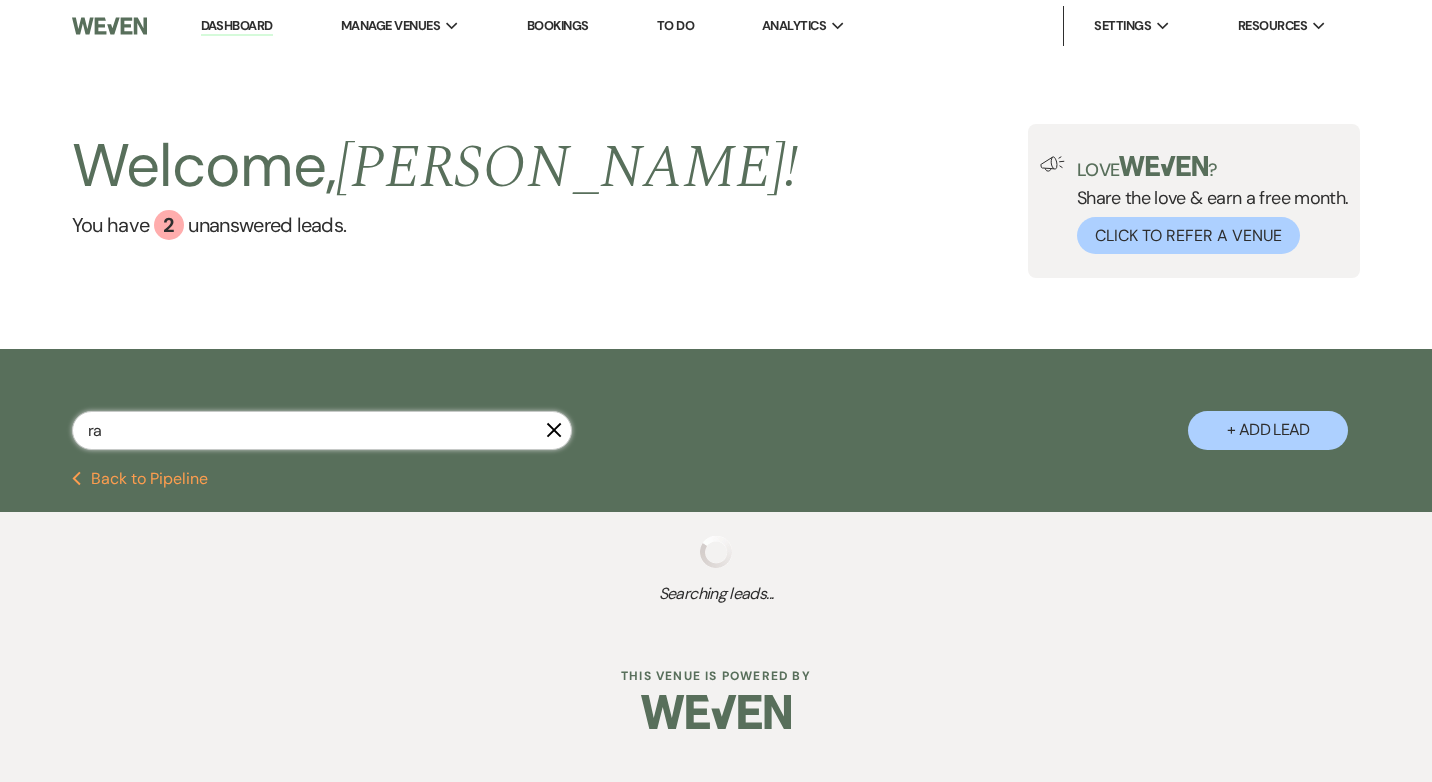 select on "4" 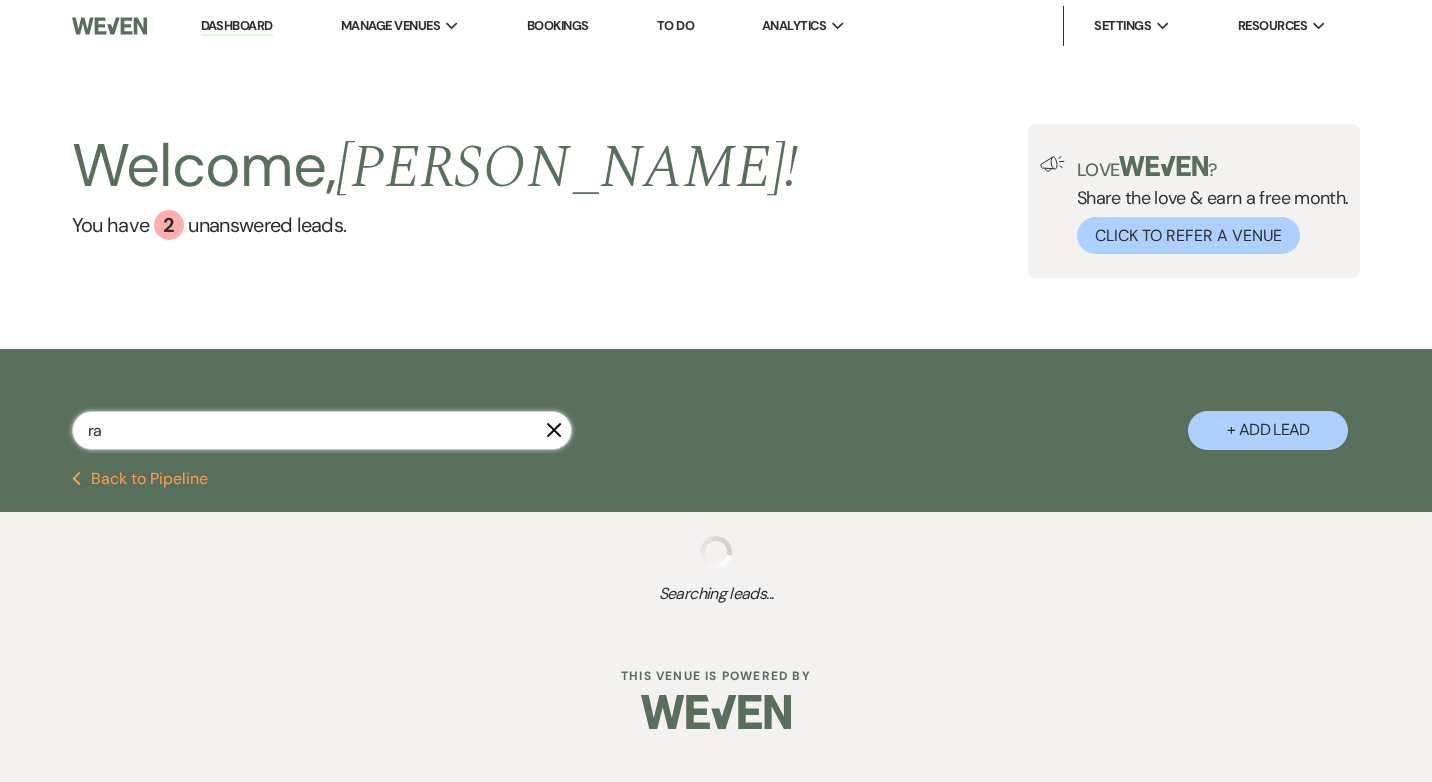 select on "4" 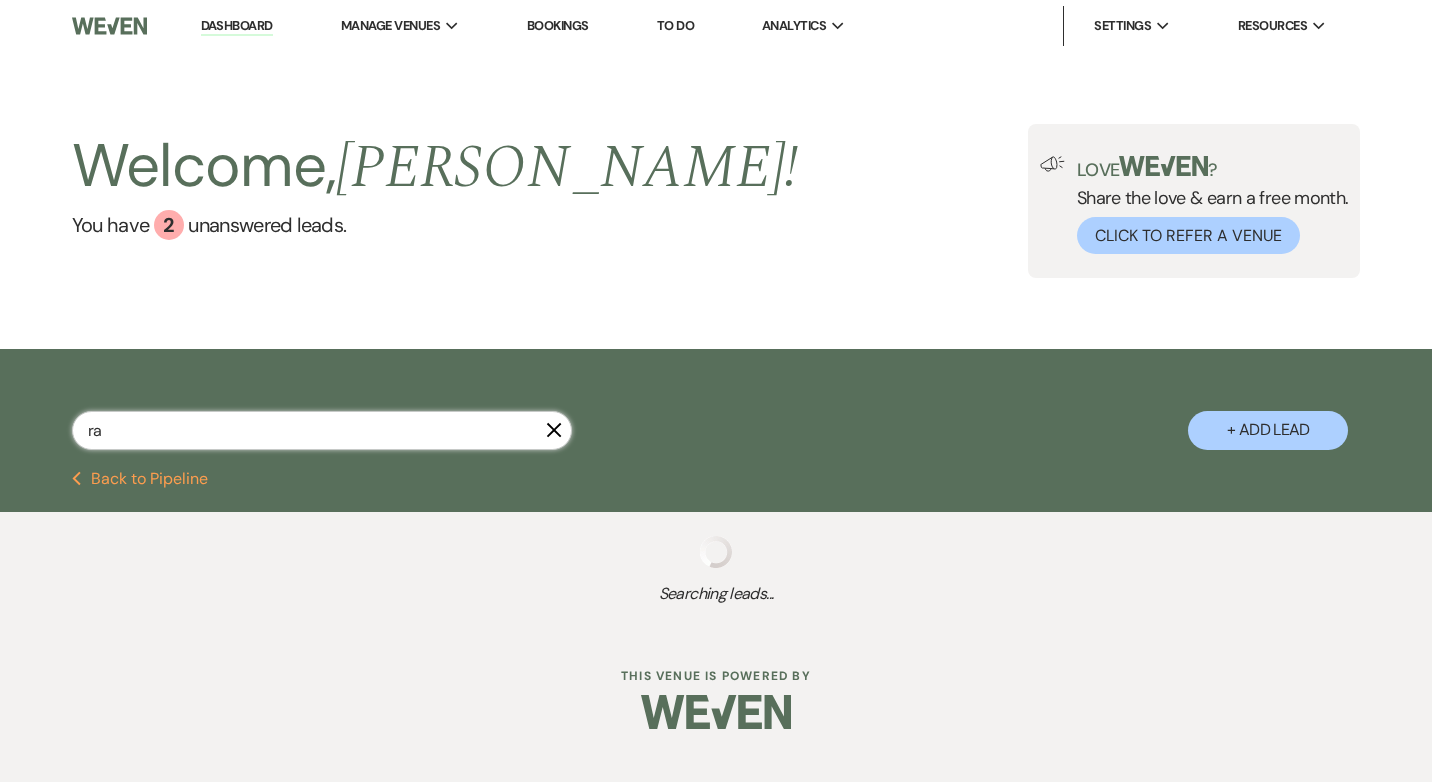 select on "8" 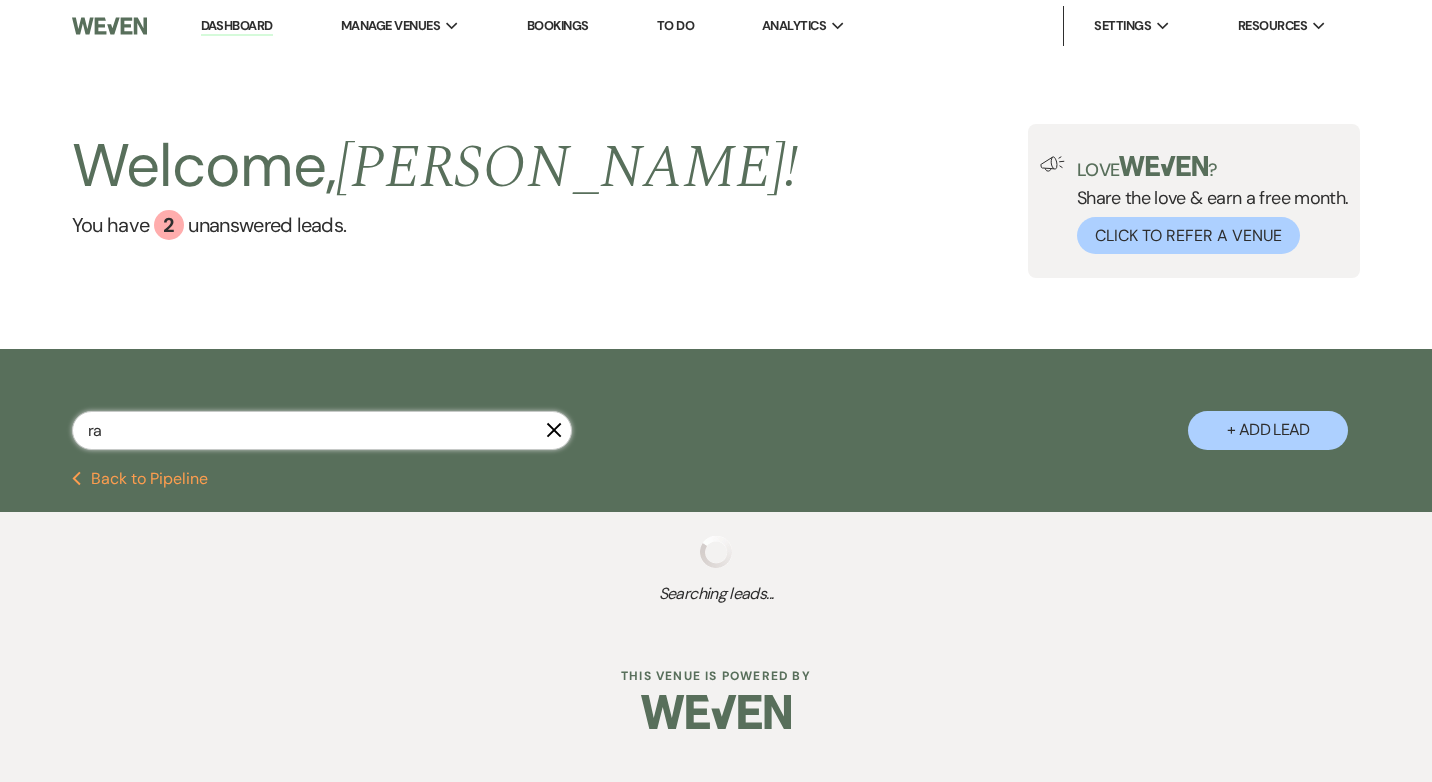 select on "2" 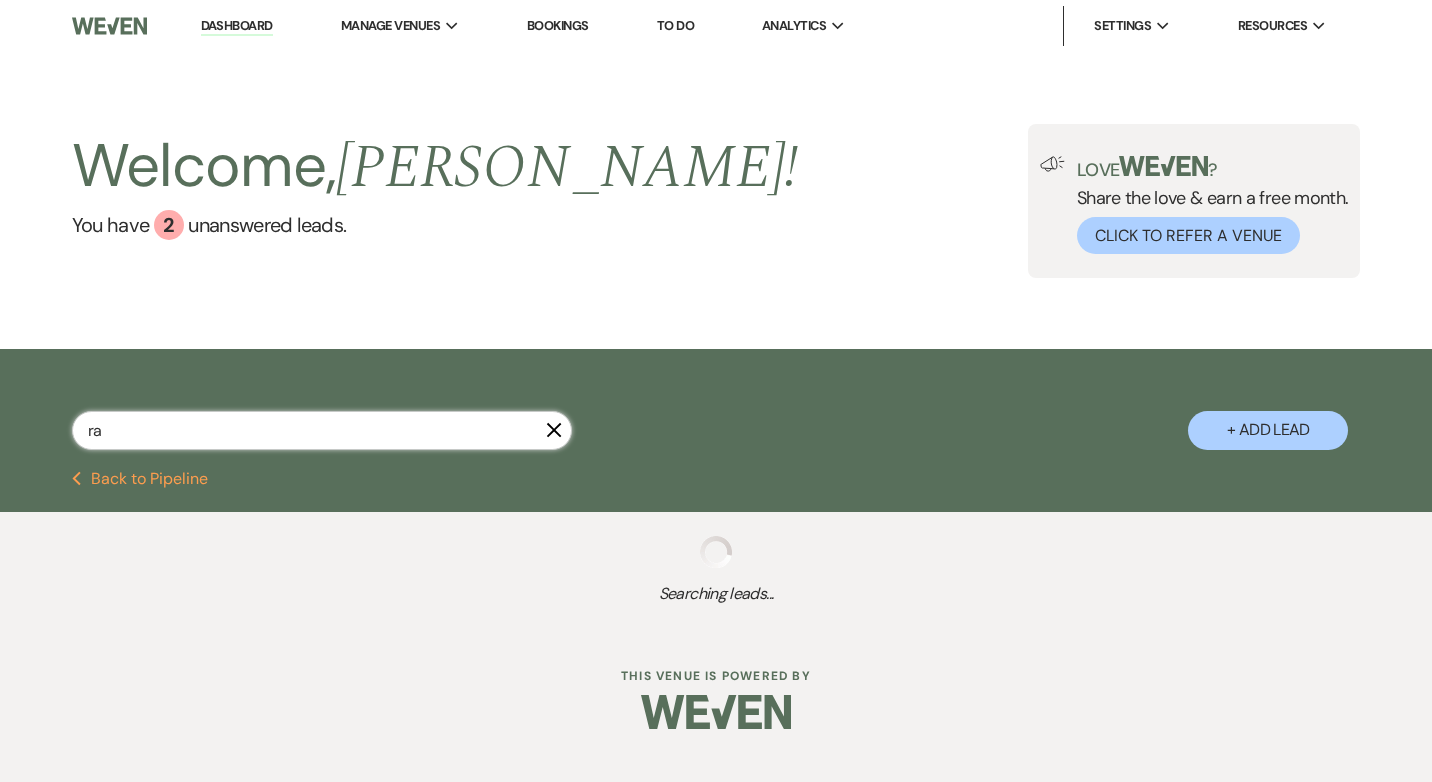 select on "8" 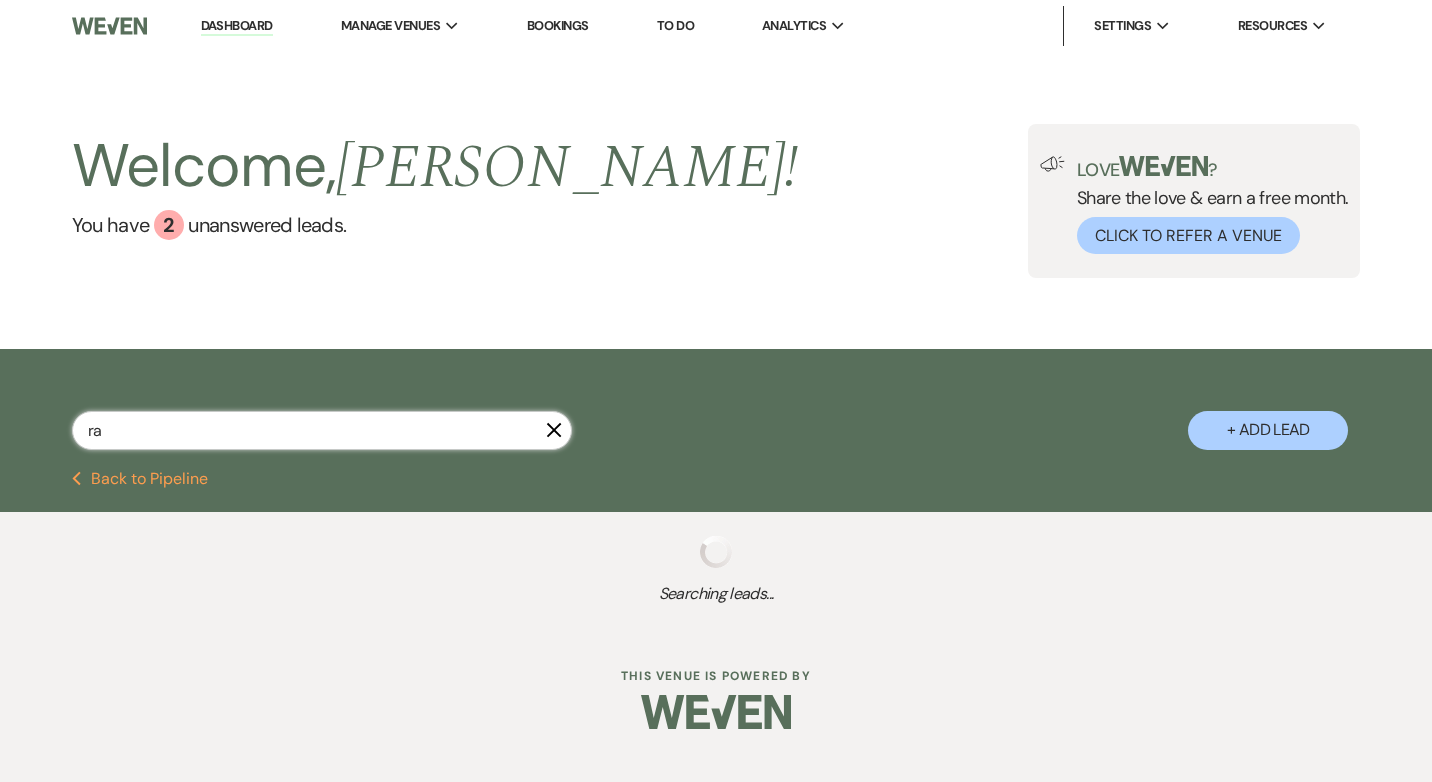 select on "6" 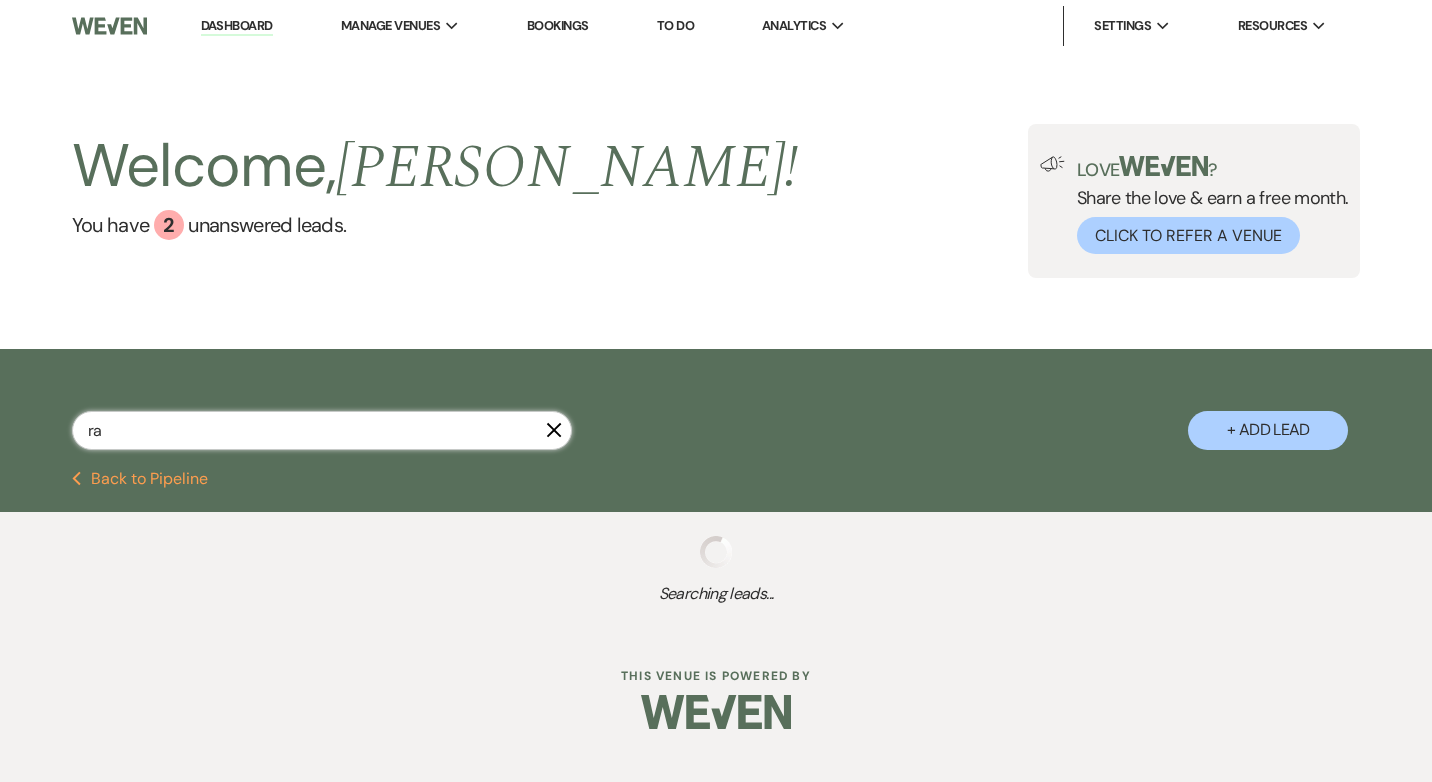 select on "8" 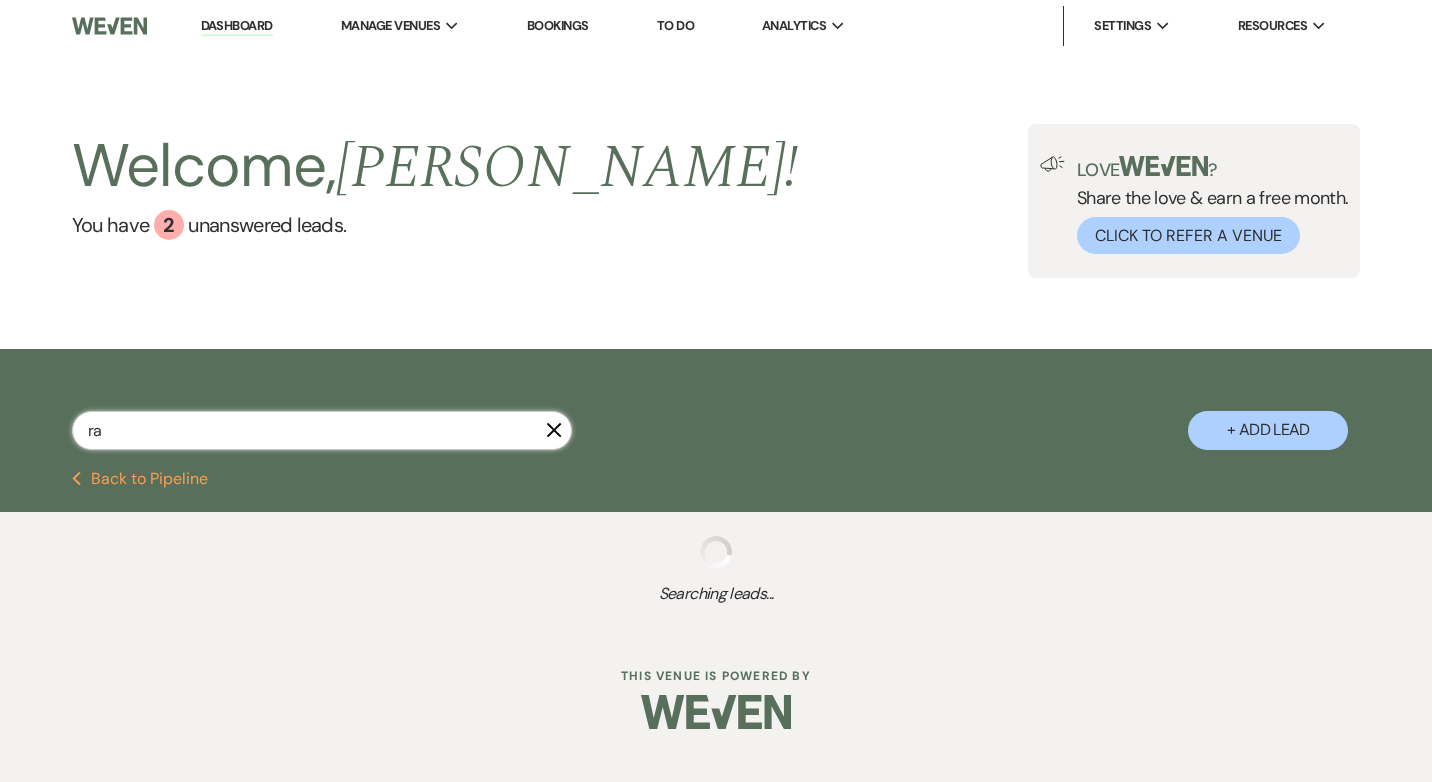 select on "5" 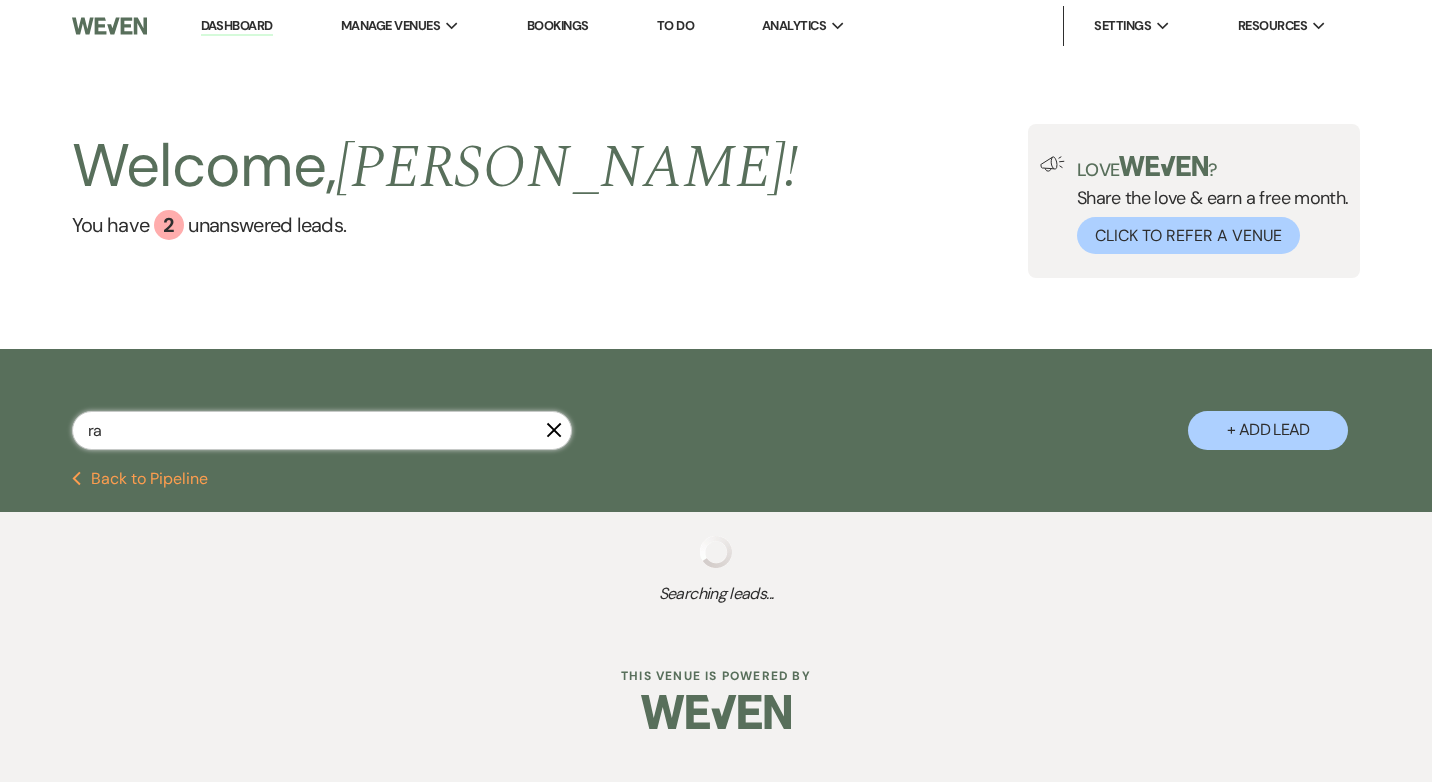 select on "8" 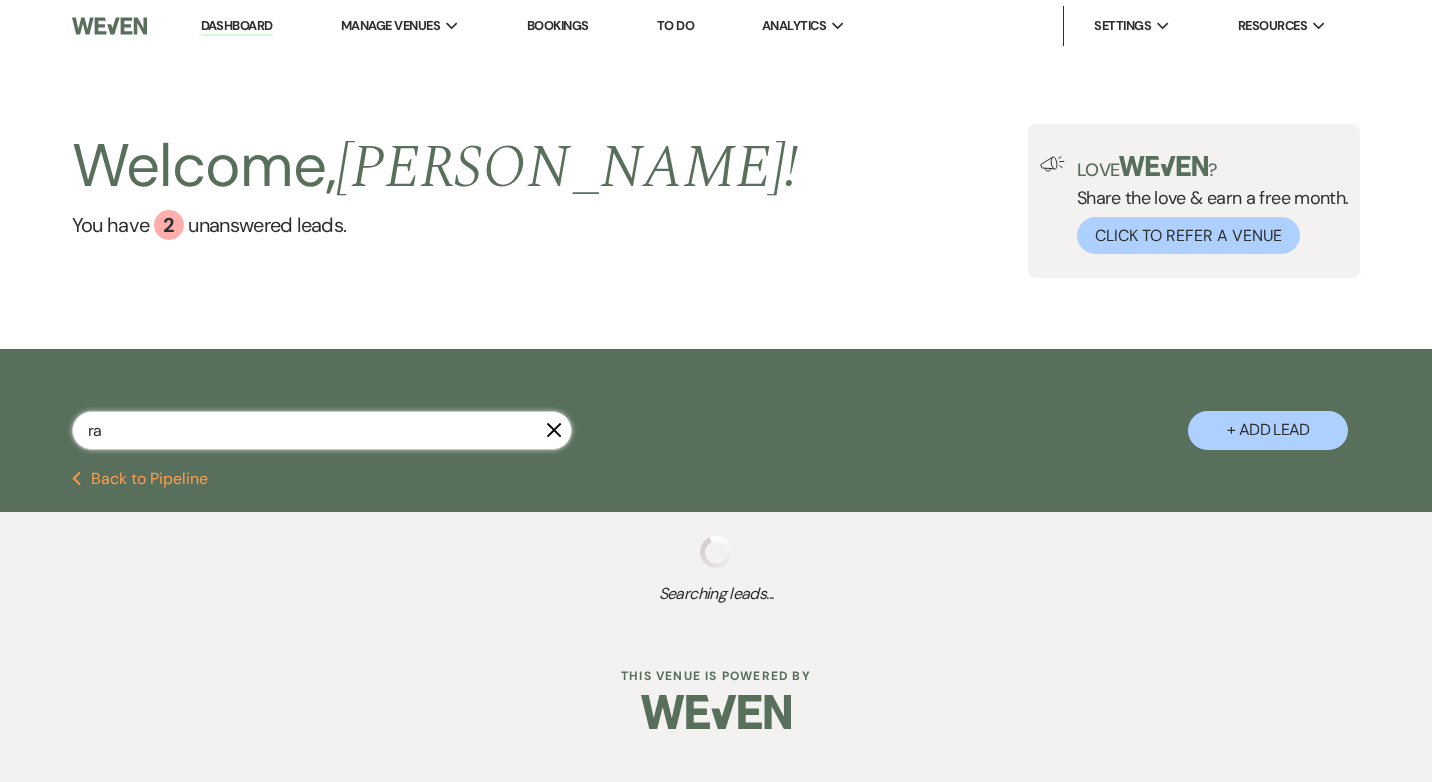 select on "5" 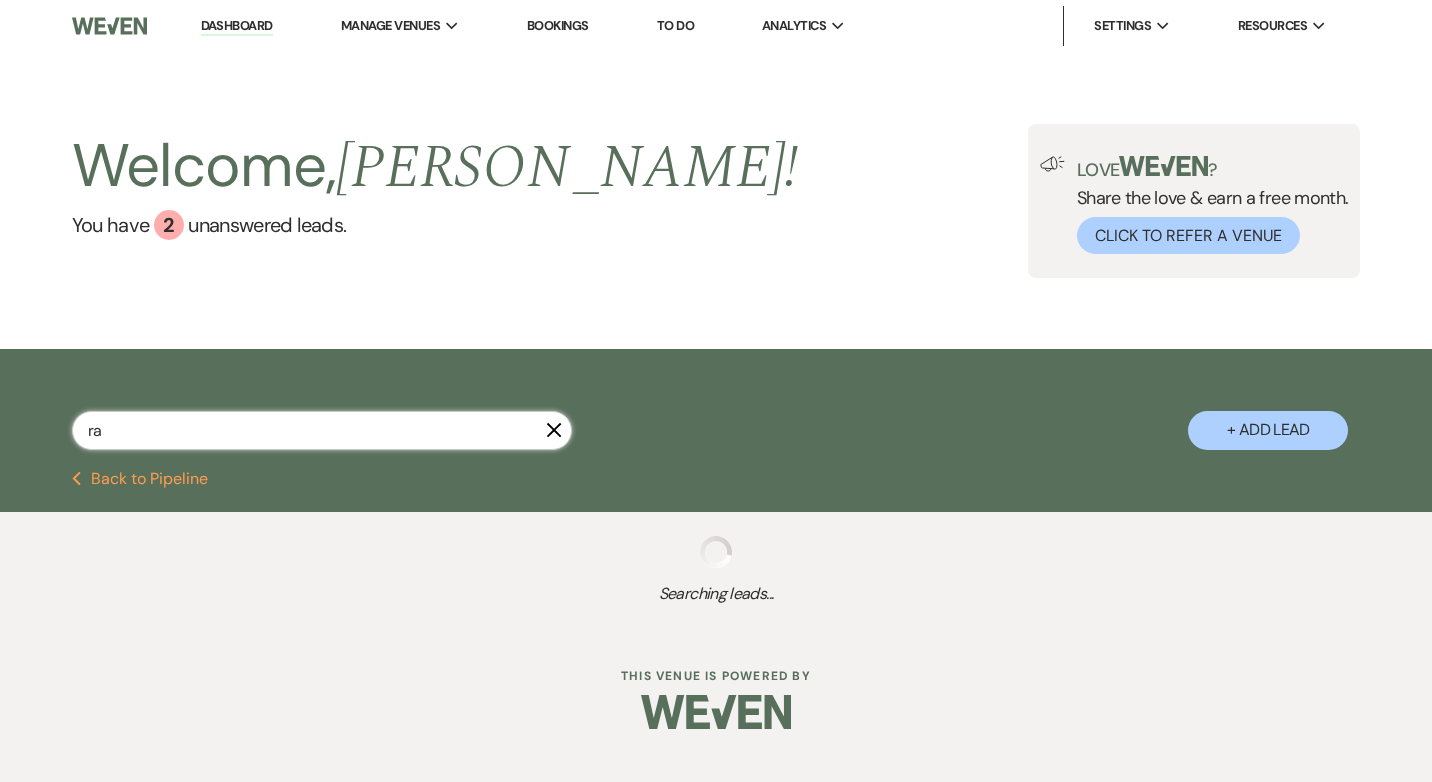 select on "5" 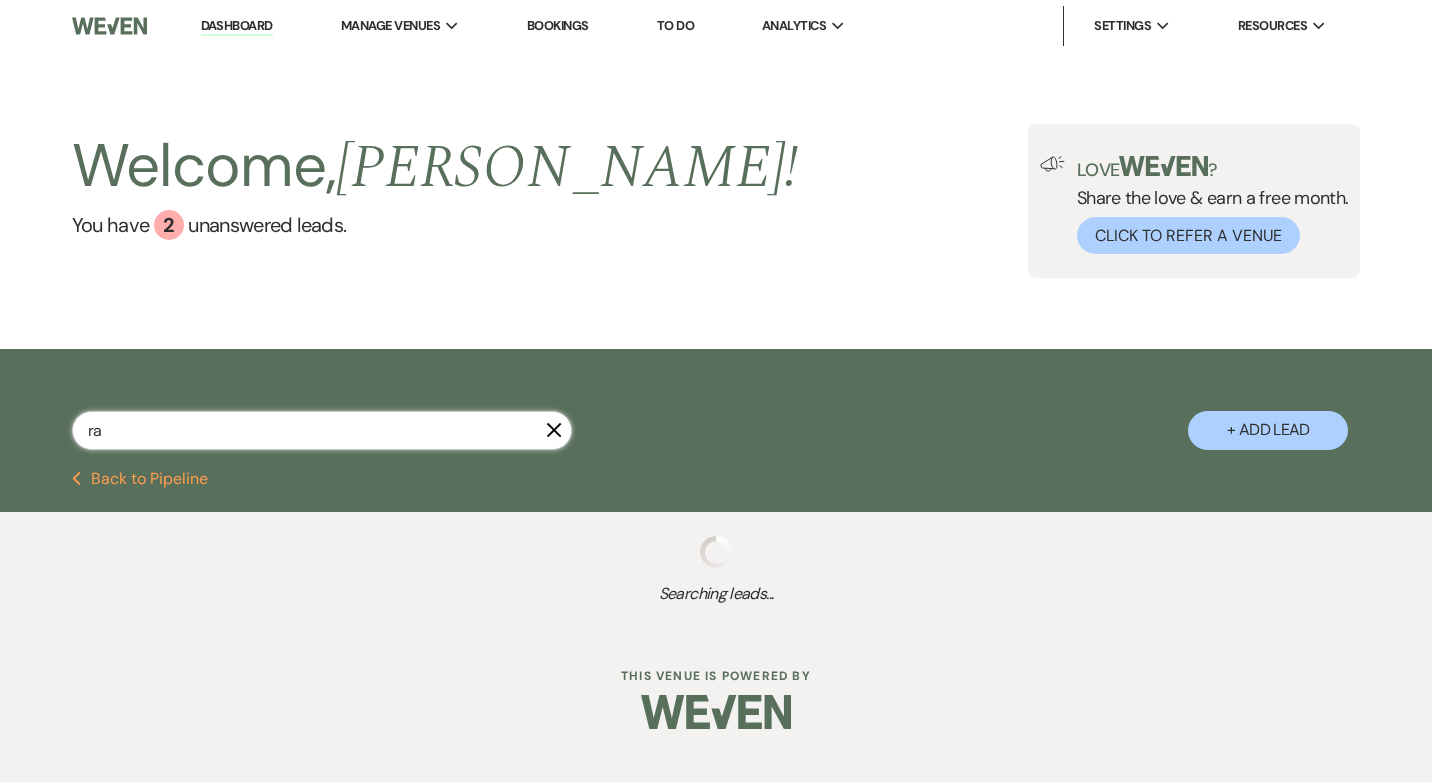 select on "5" 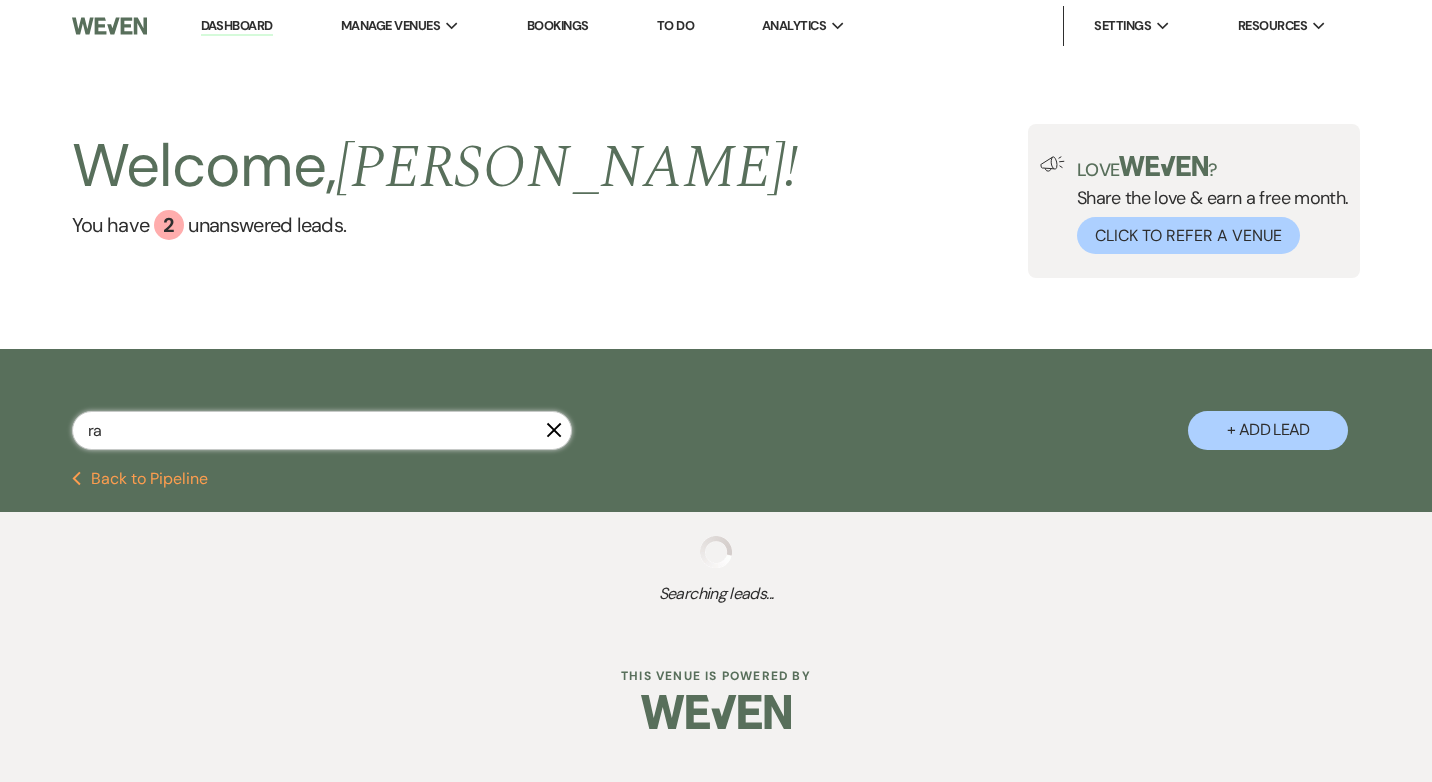 select on "8" 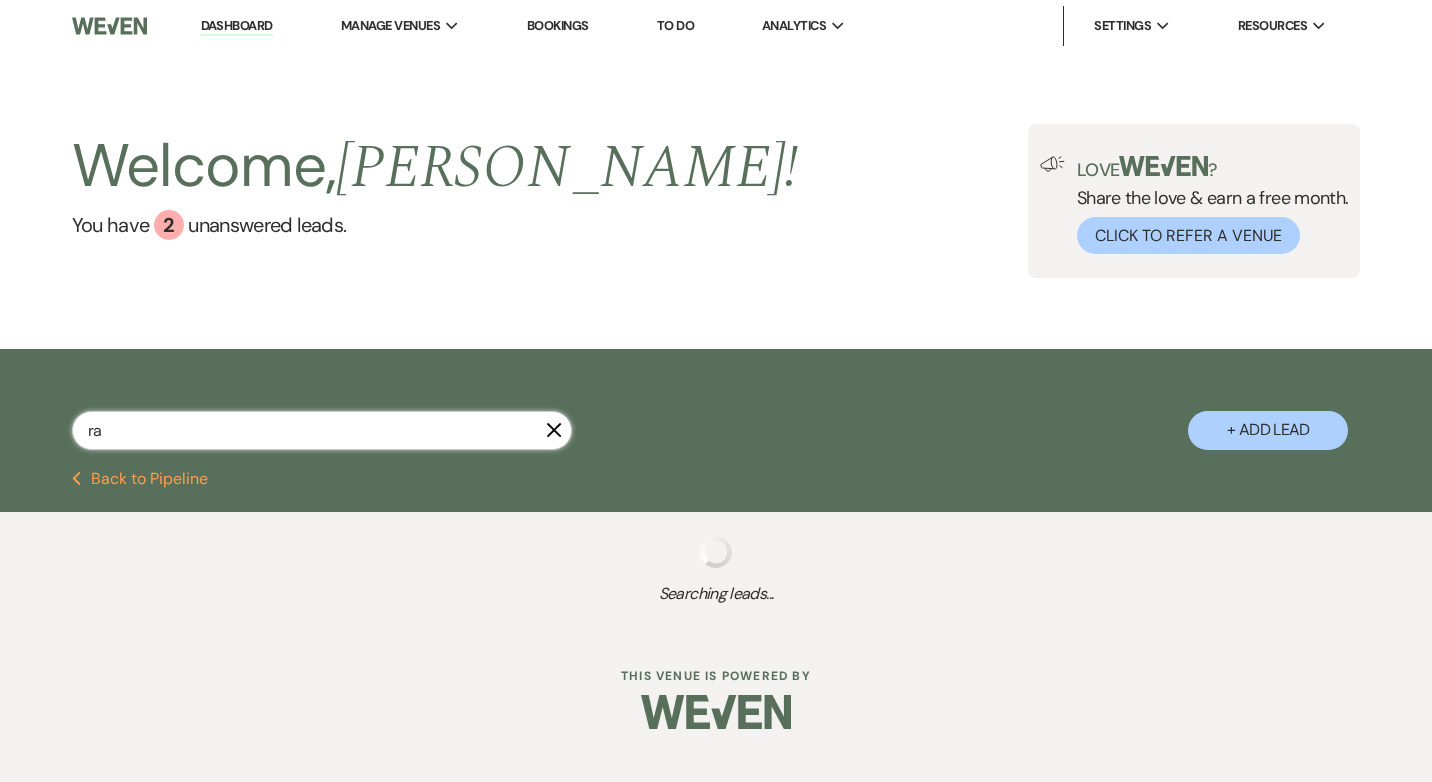 select on "5" 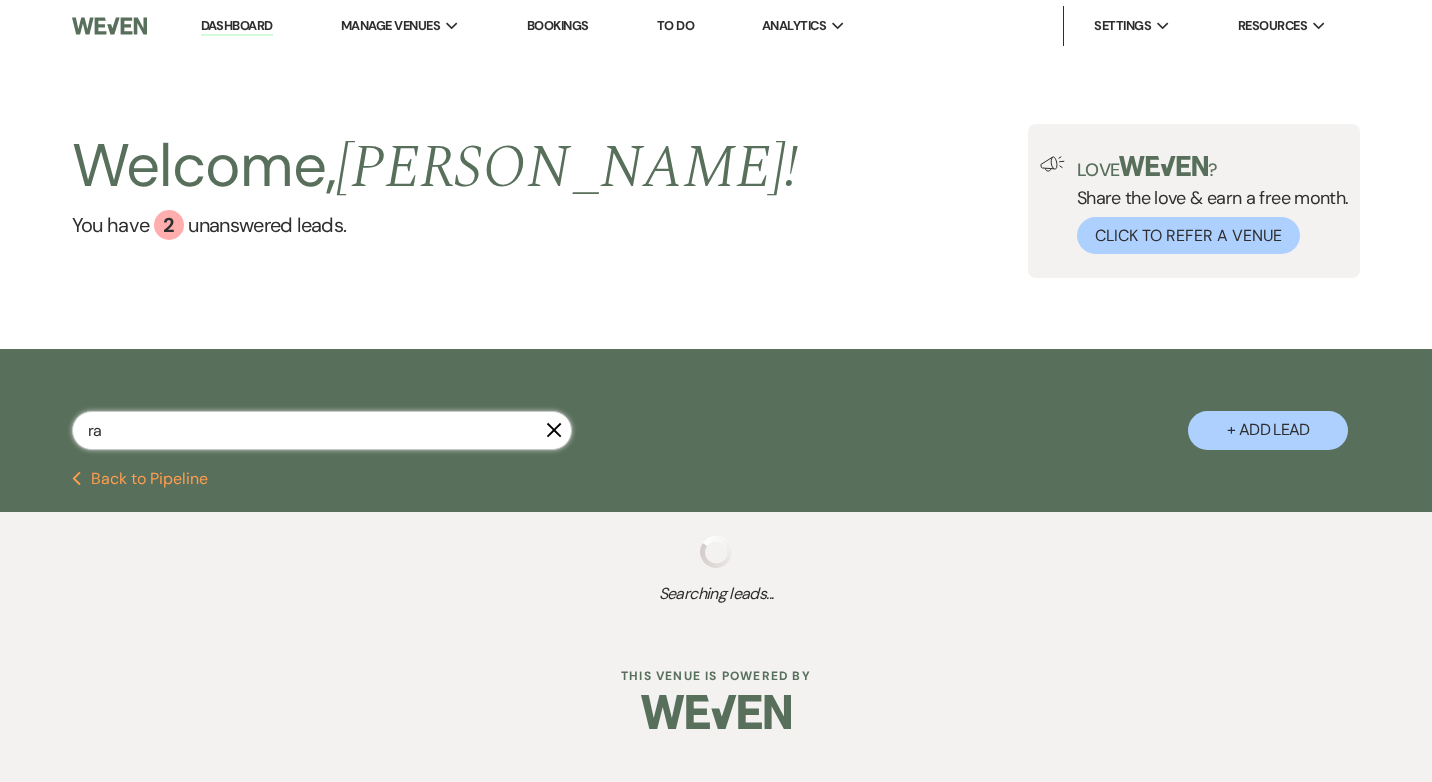 select on "8" 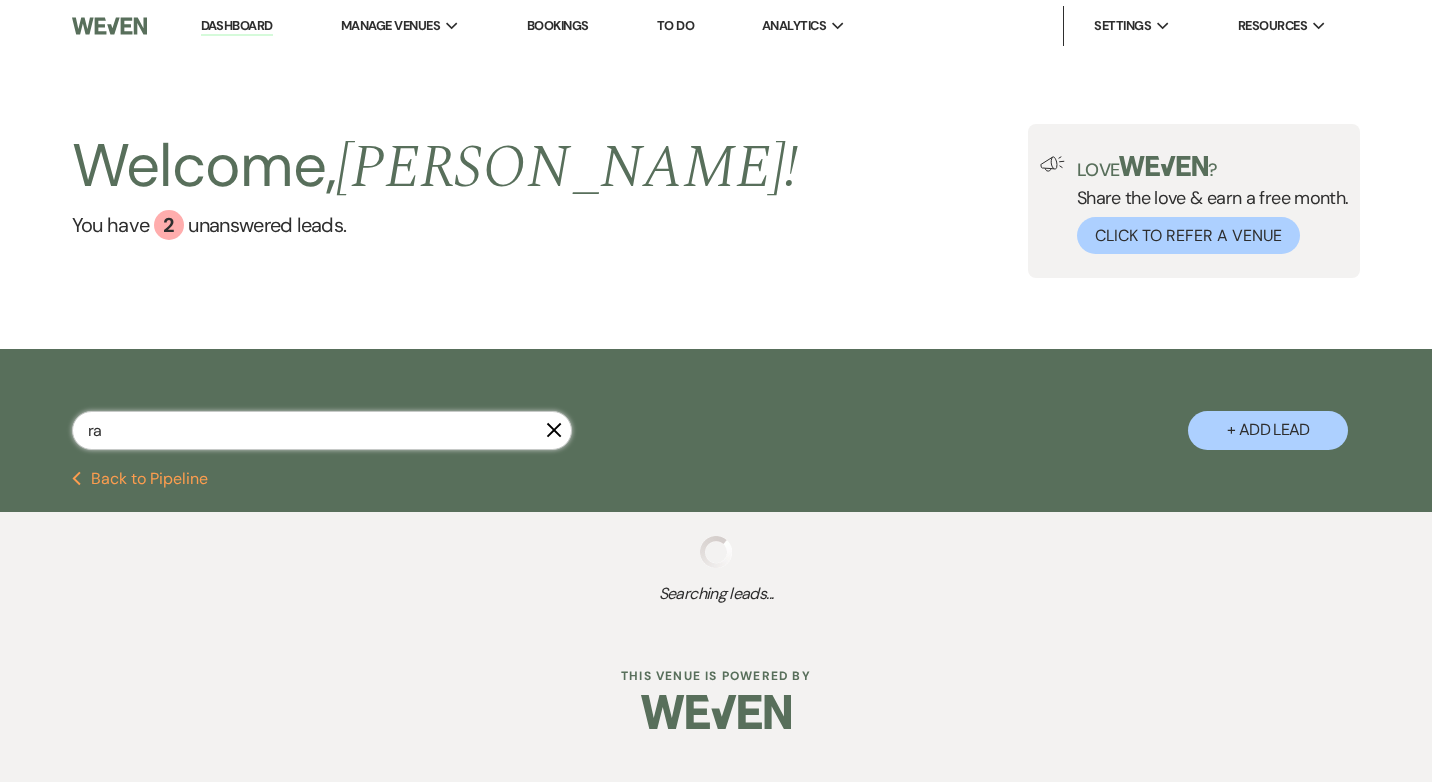select on "5" 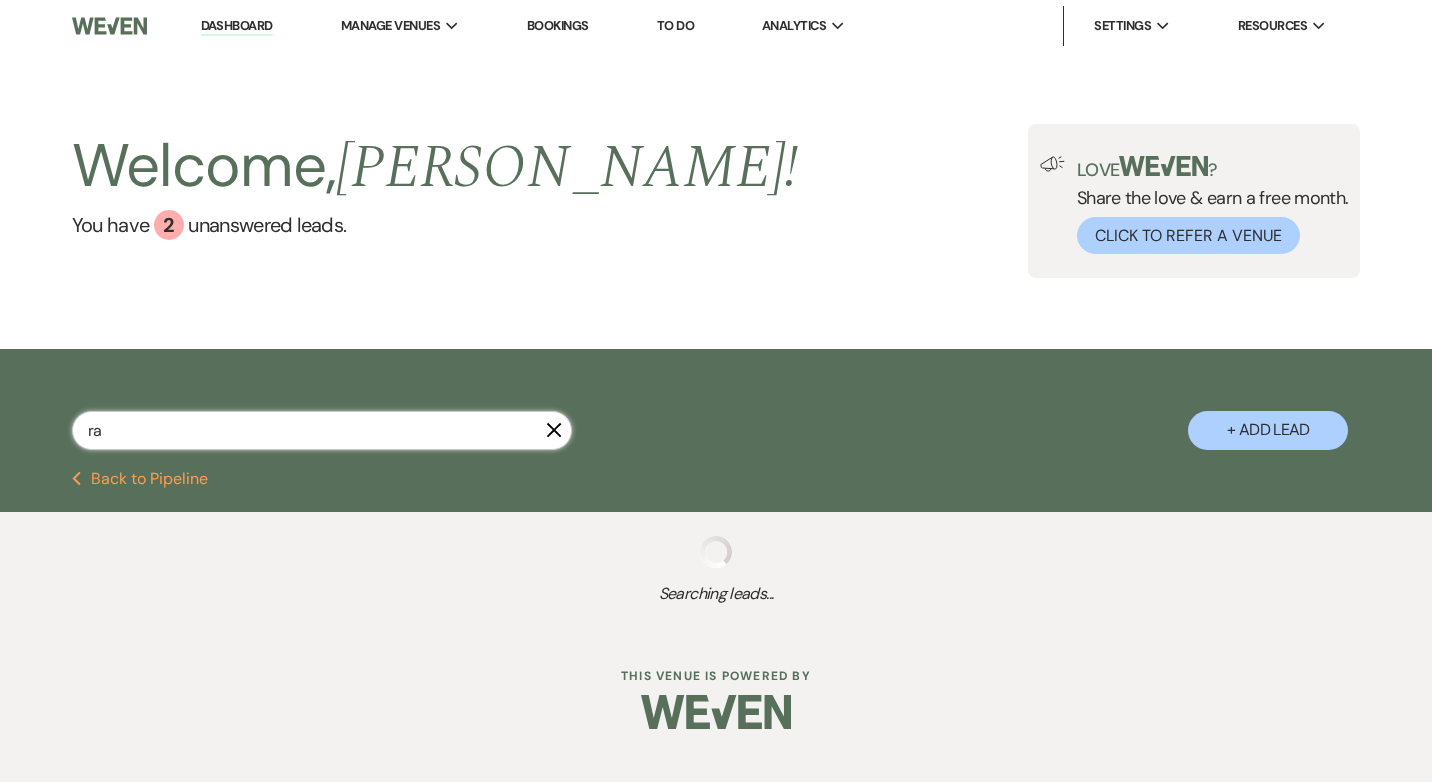 select on "8" 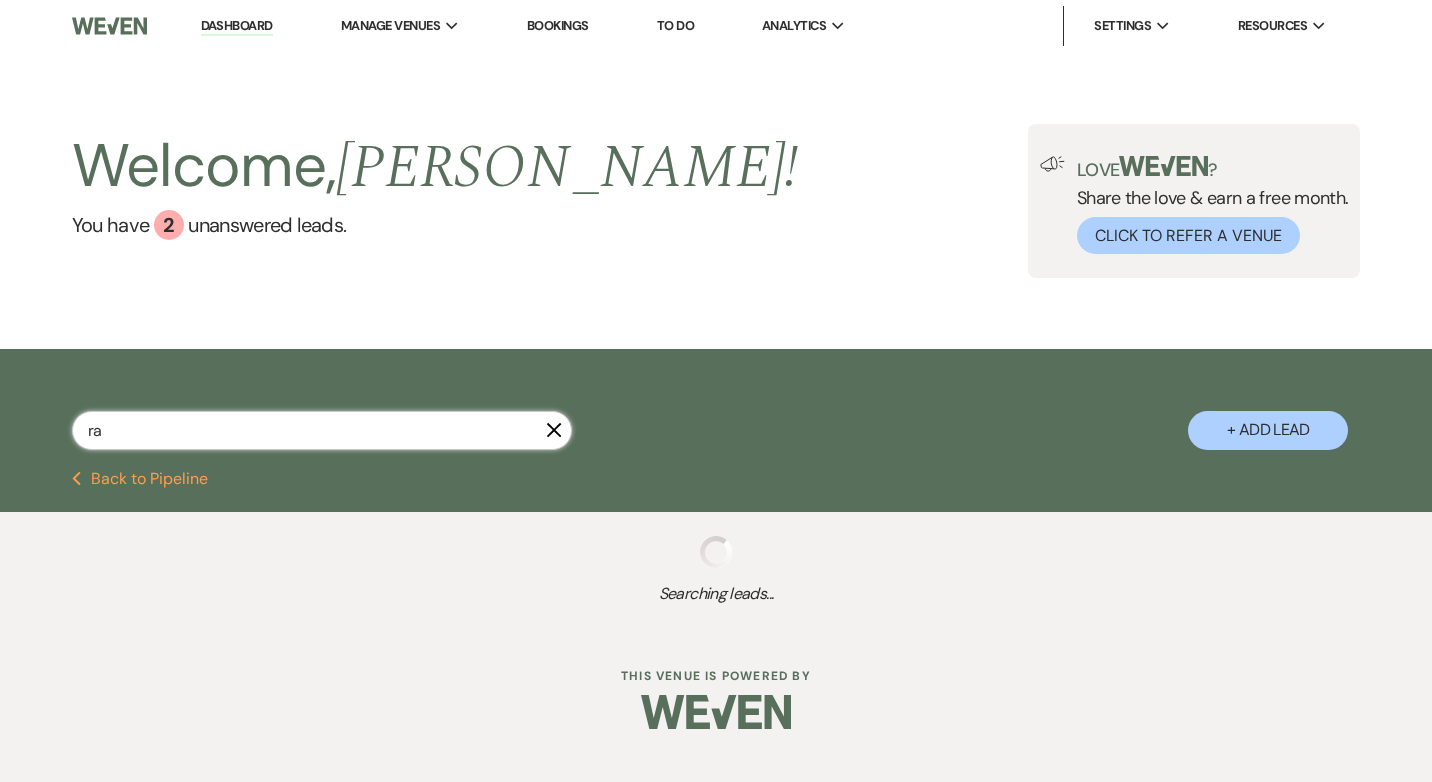 select on "5" 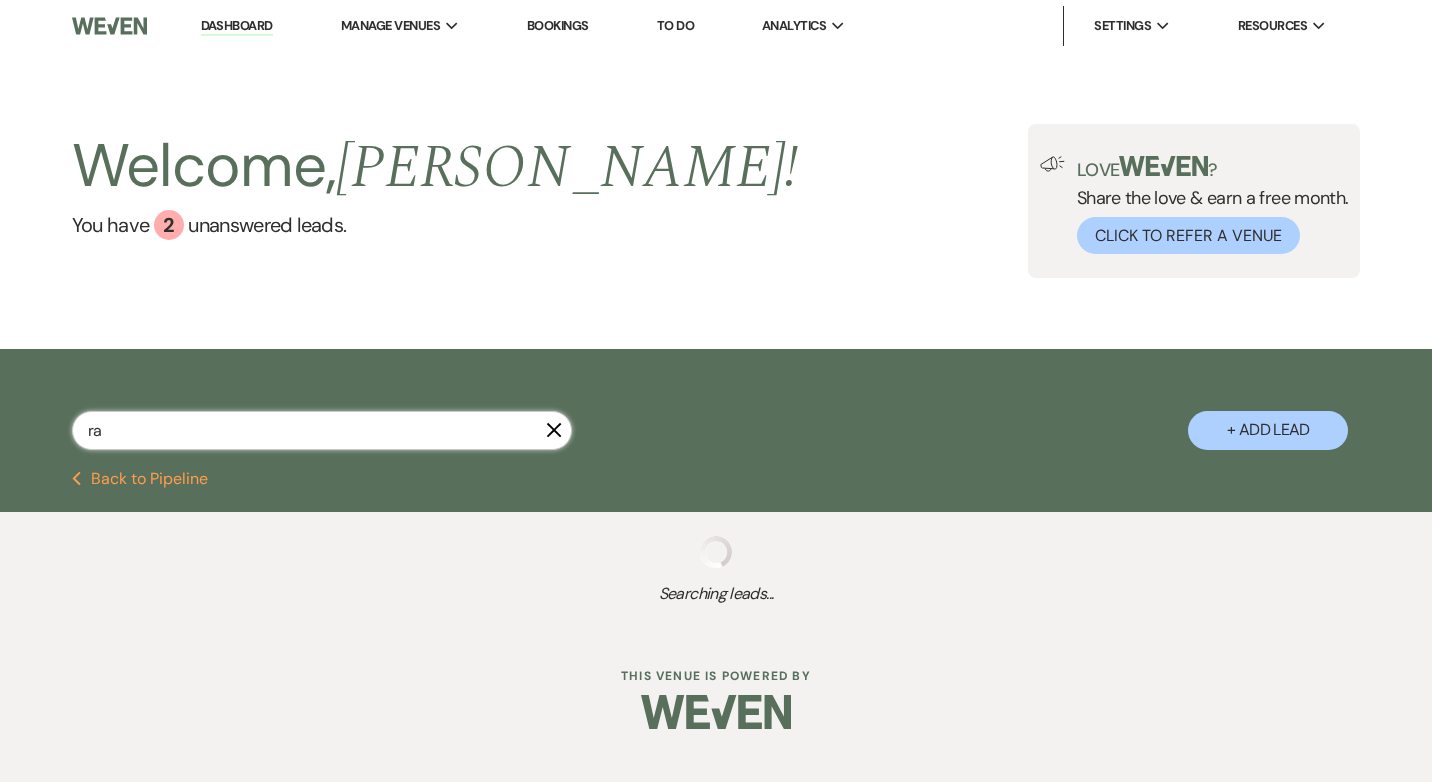 select on "8" 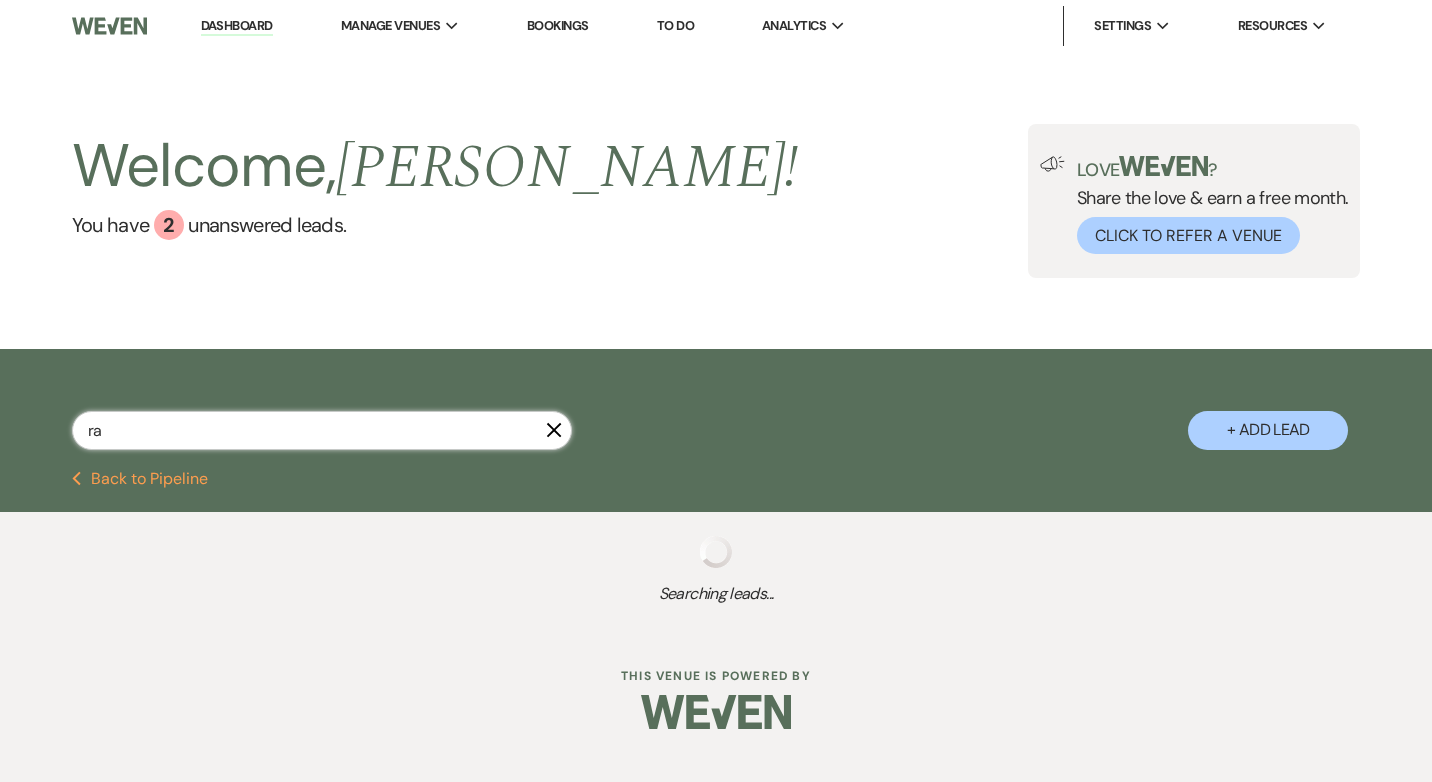 select on "5" 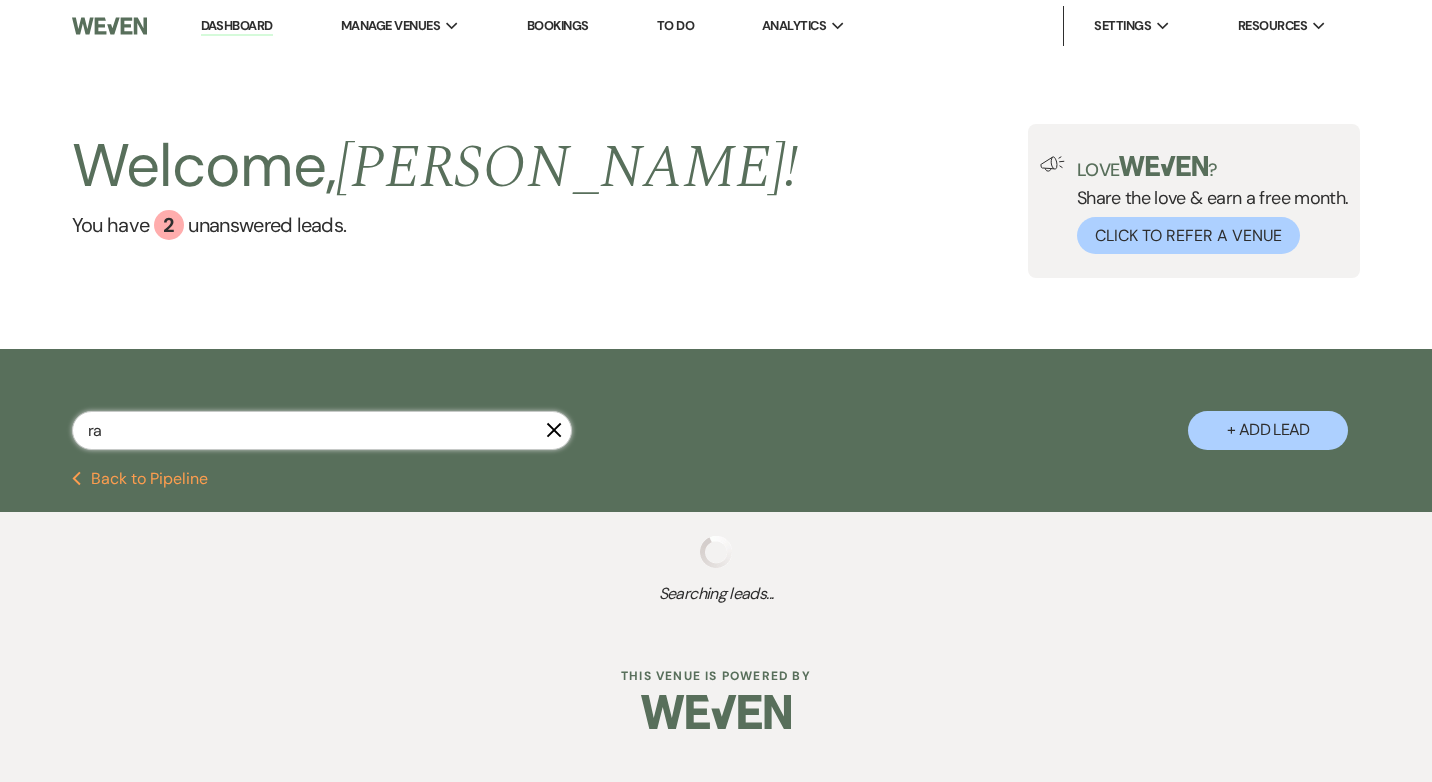 select on "8" 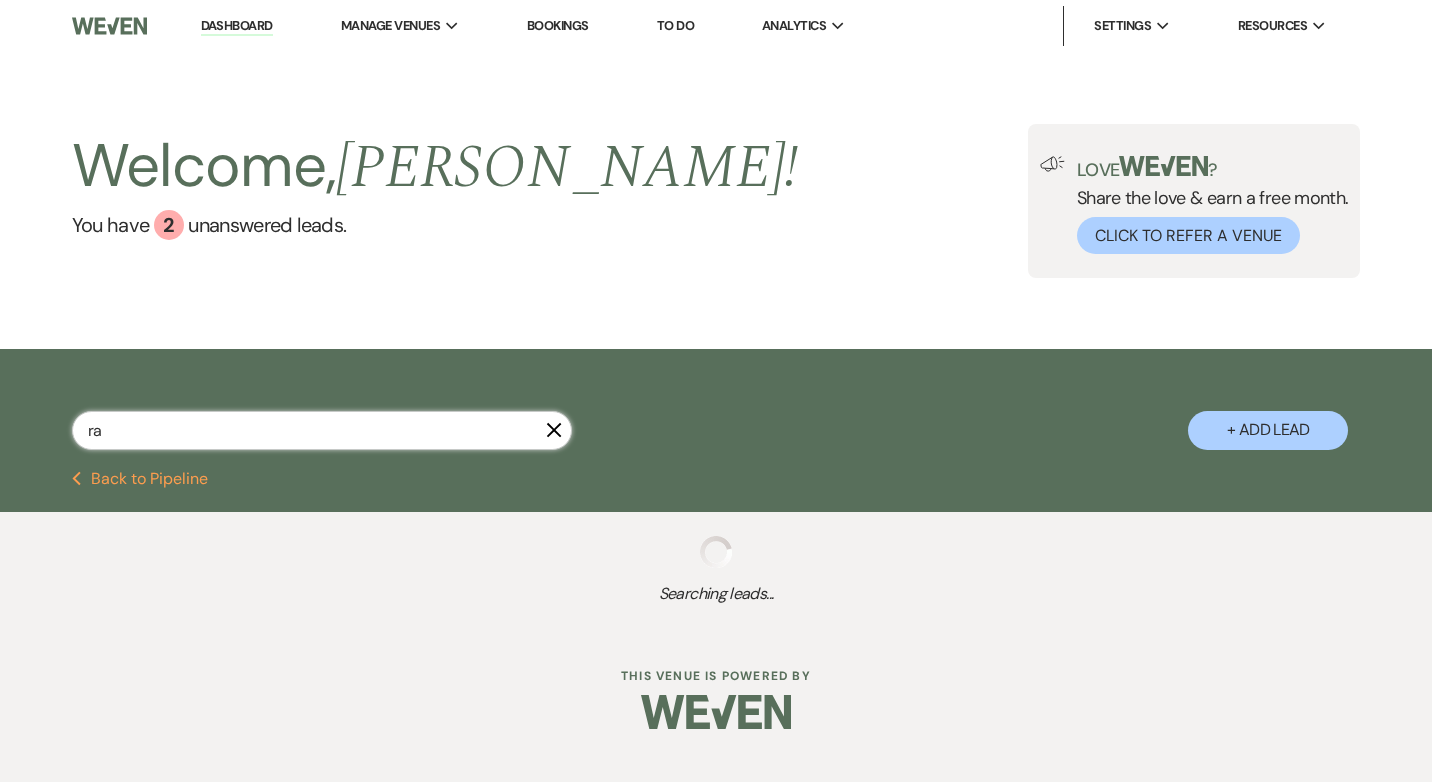 select on "2" 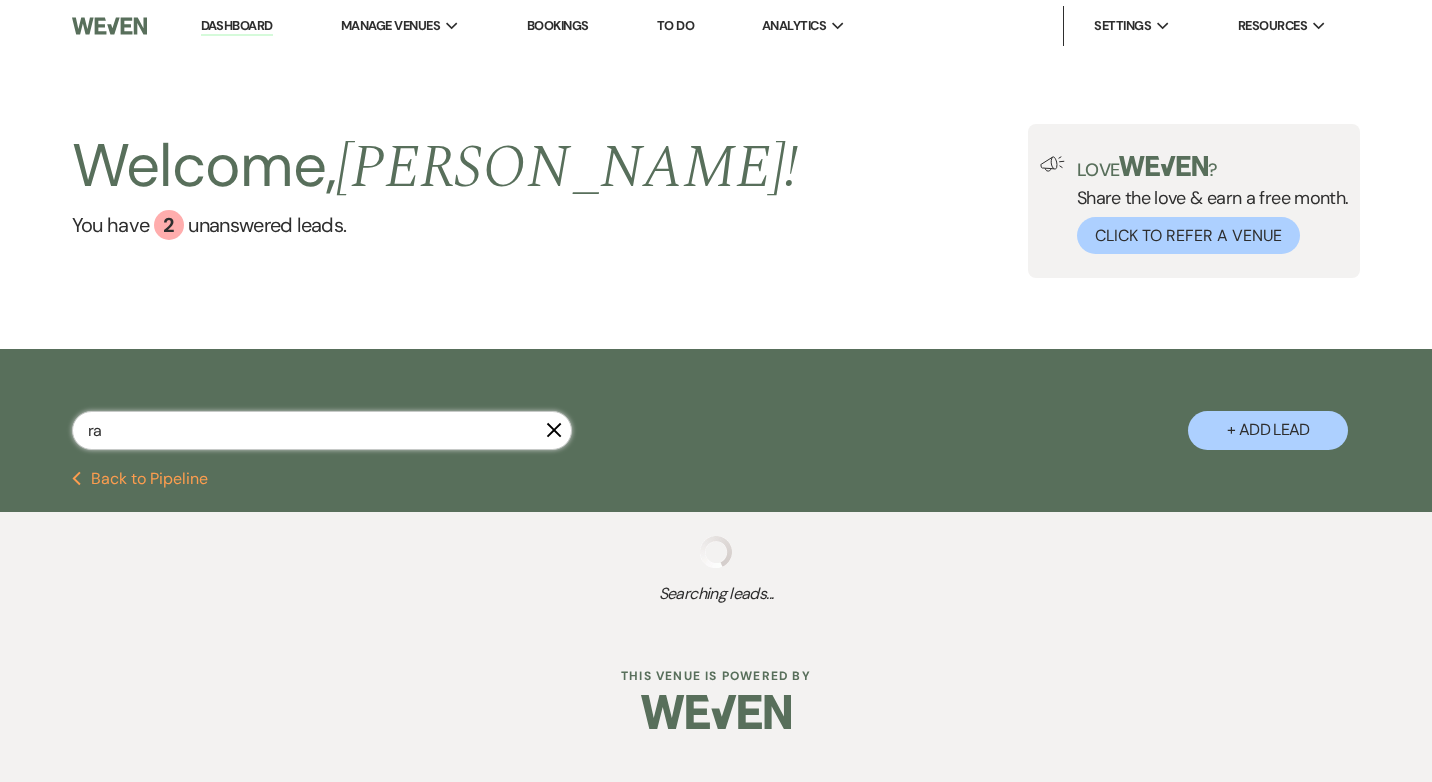 select on "8" 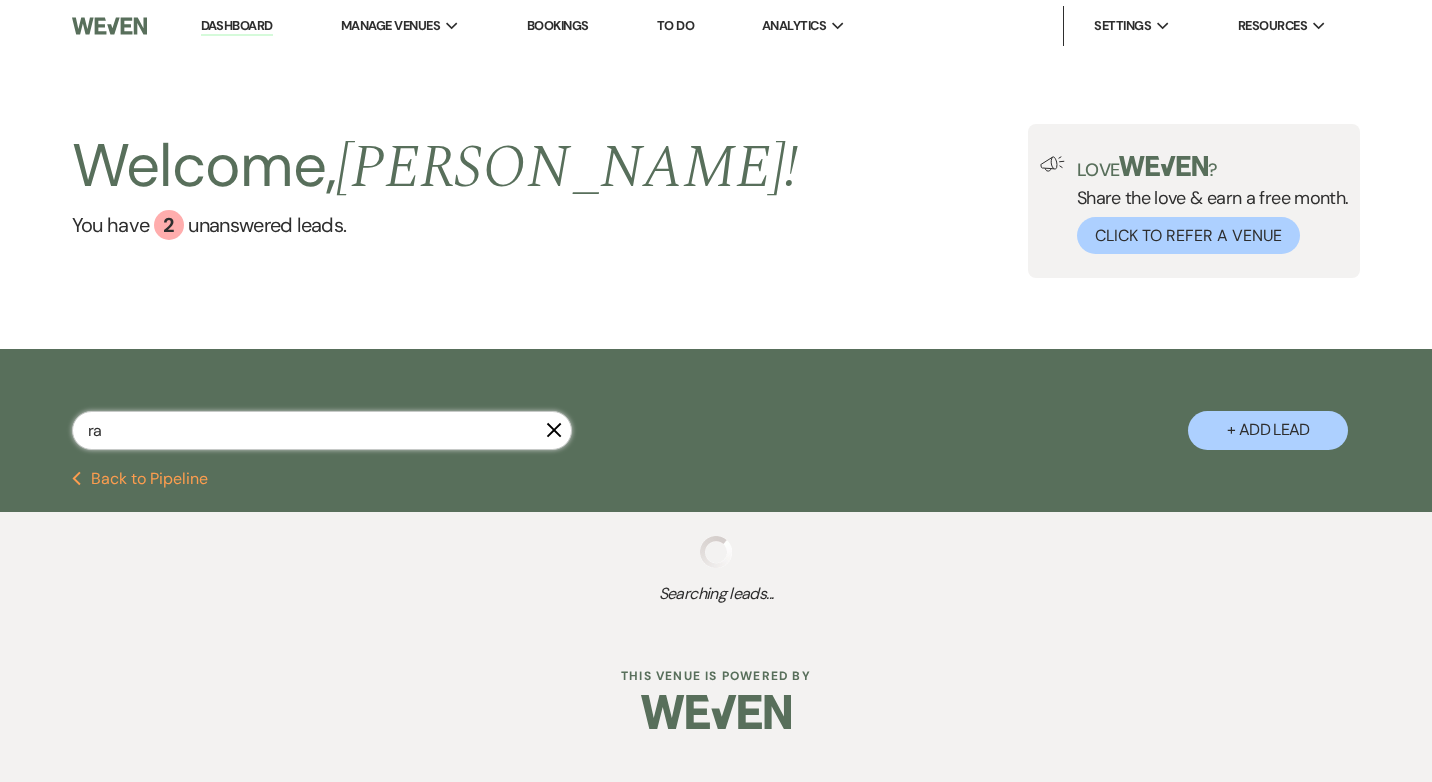 select on "2" 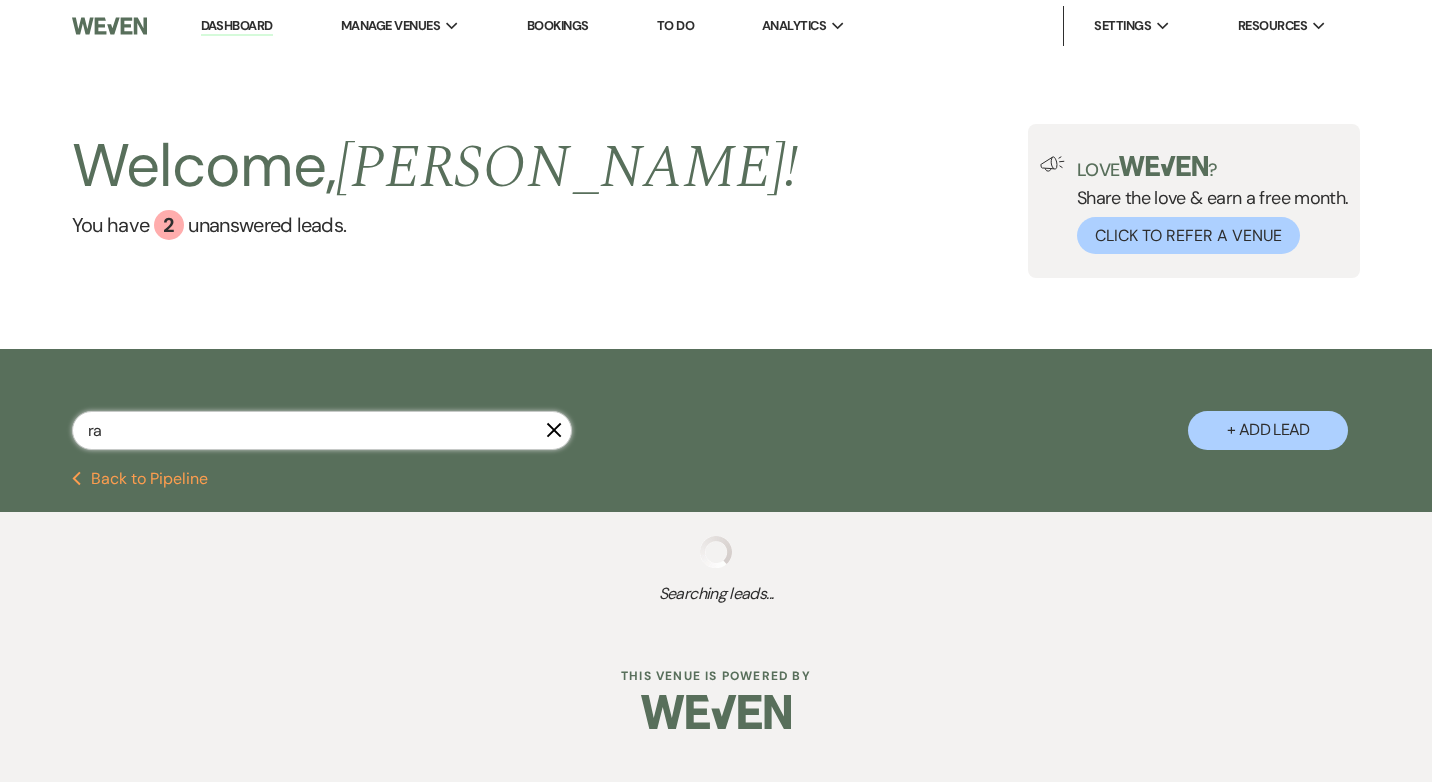 select on "8" 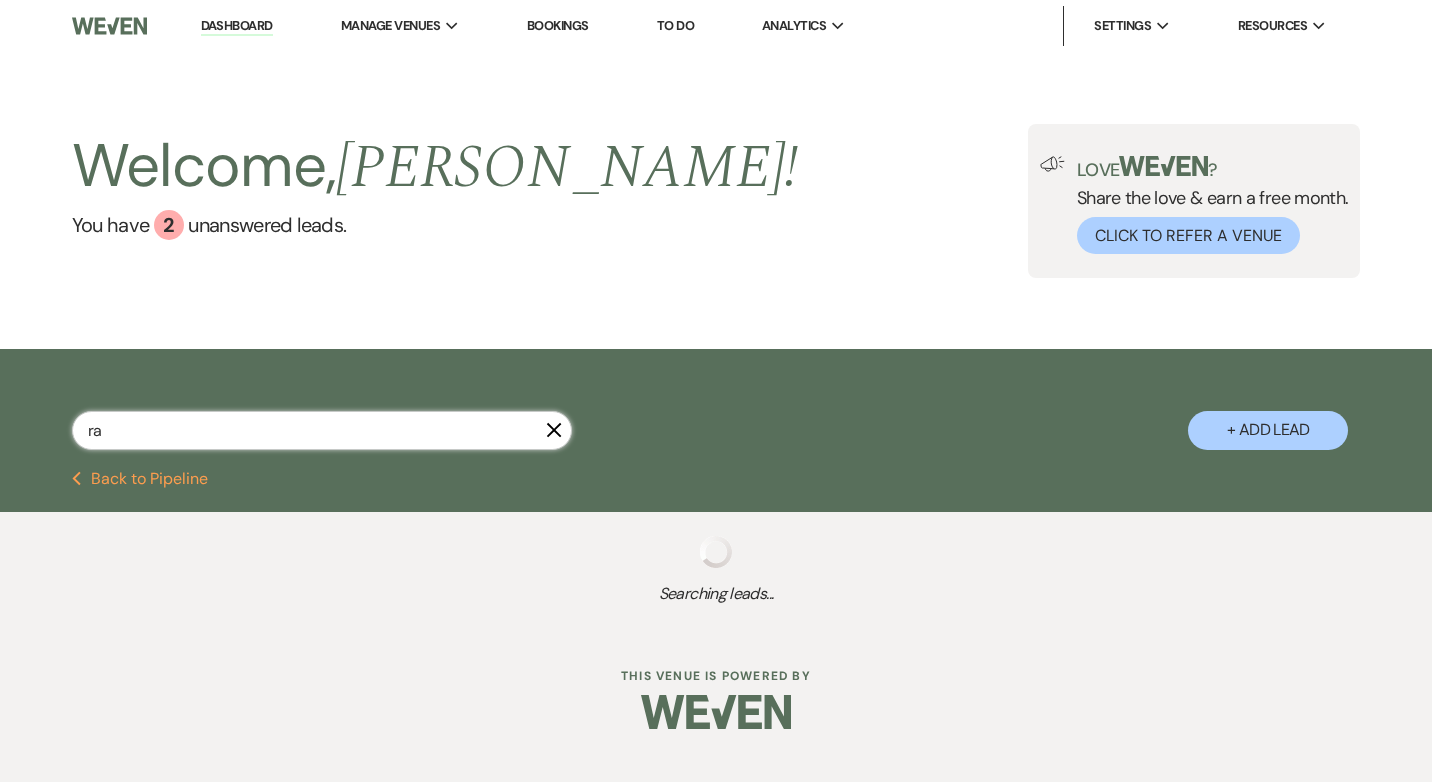 select on "5" 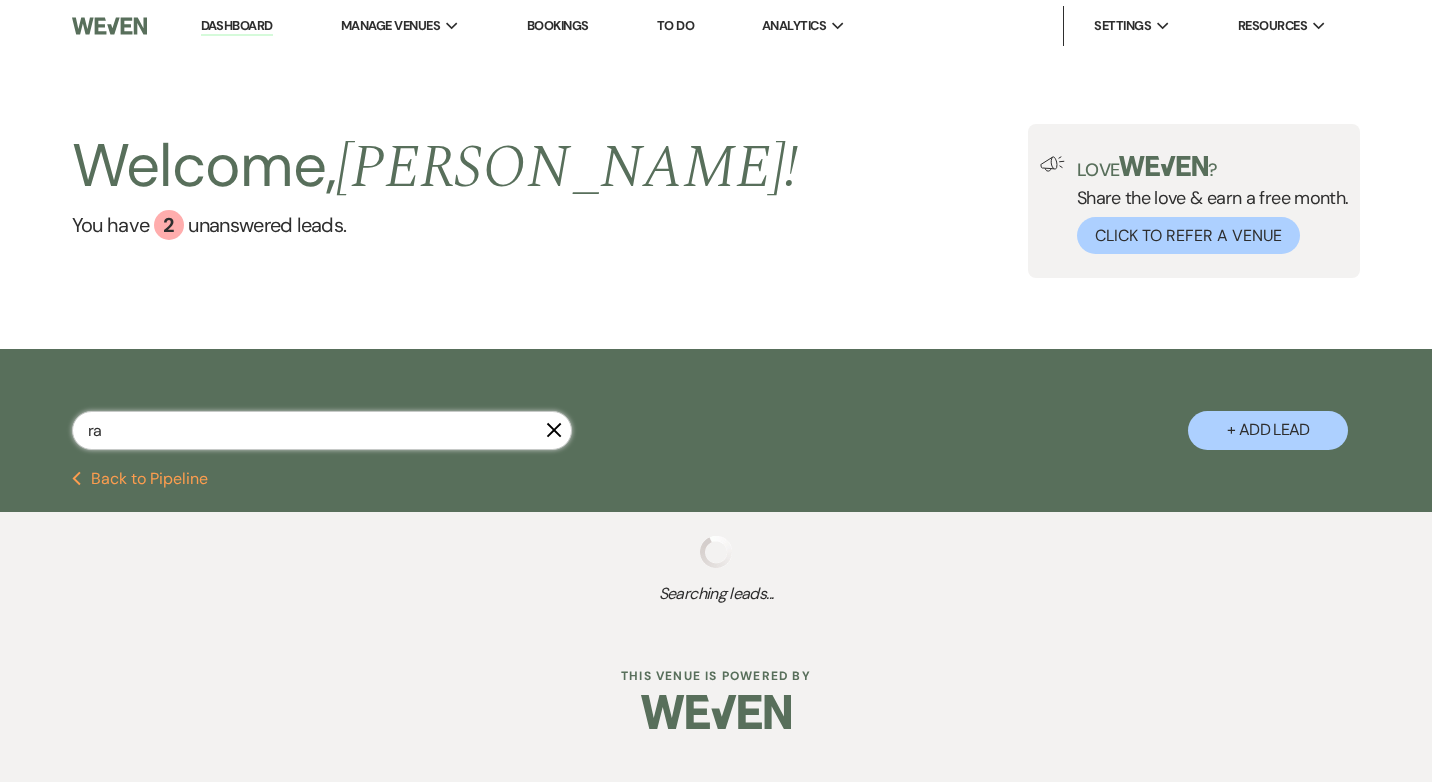 select on "8" 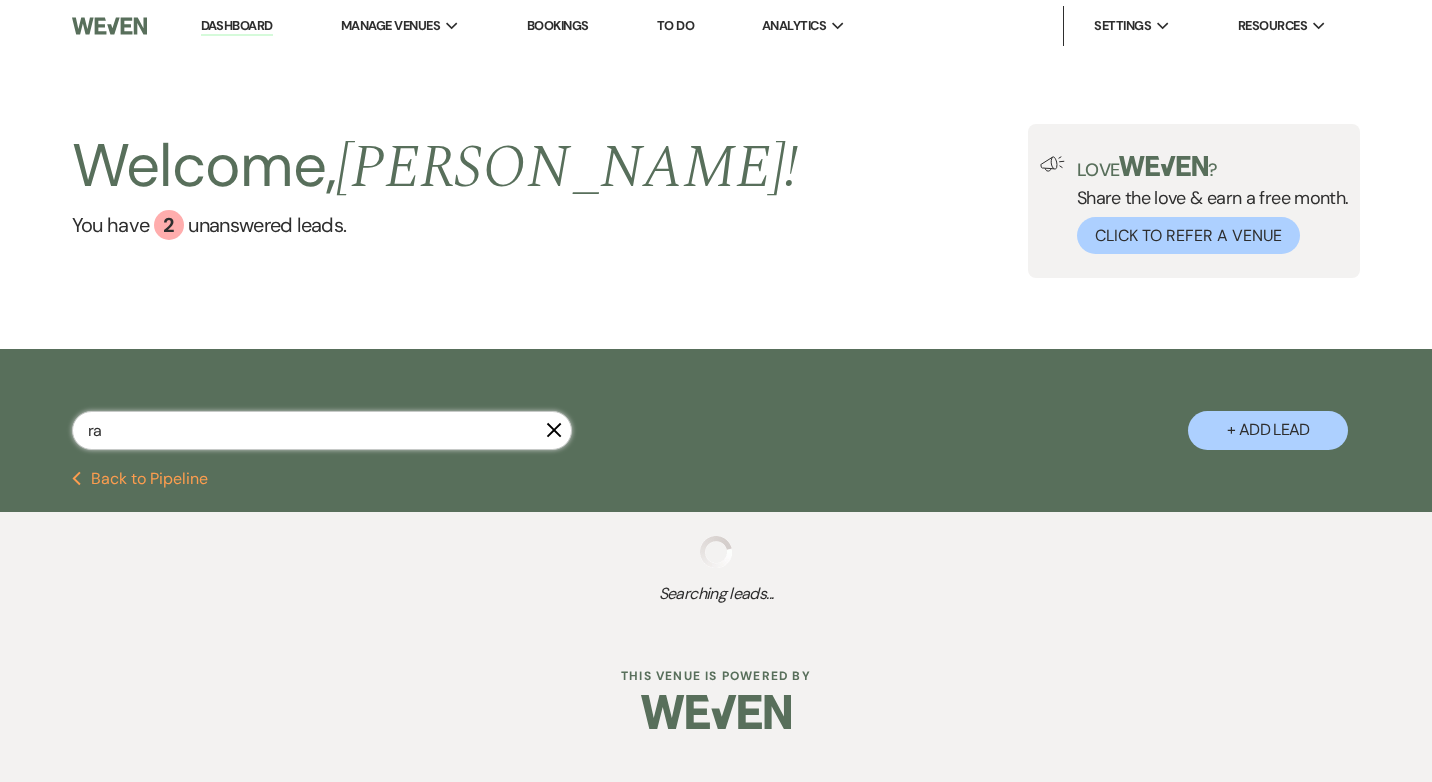 select on "5" 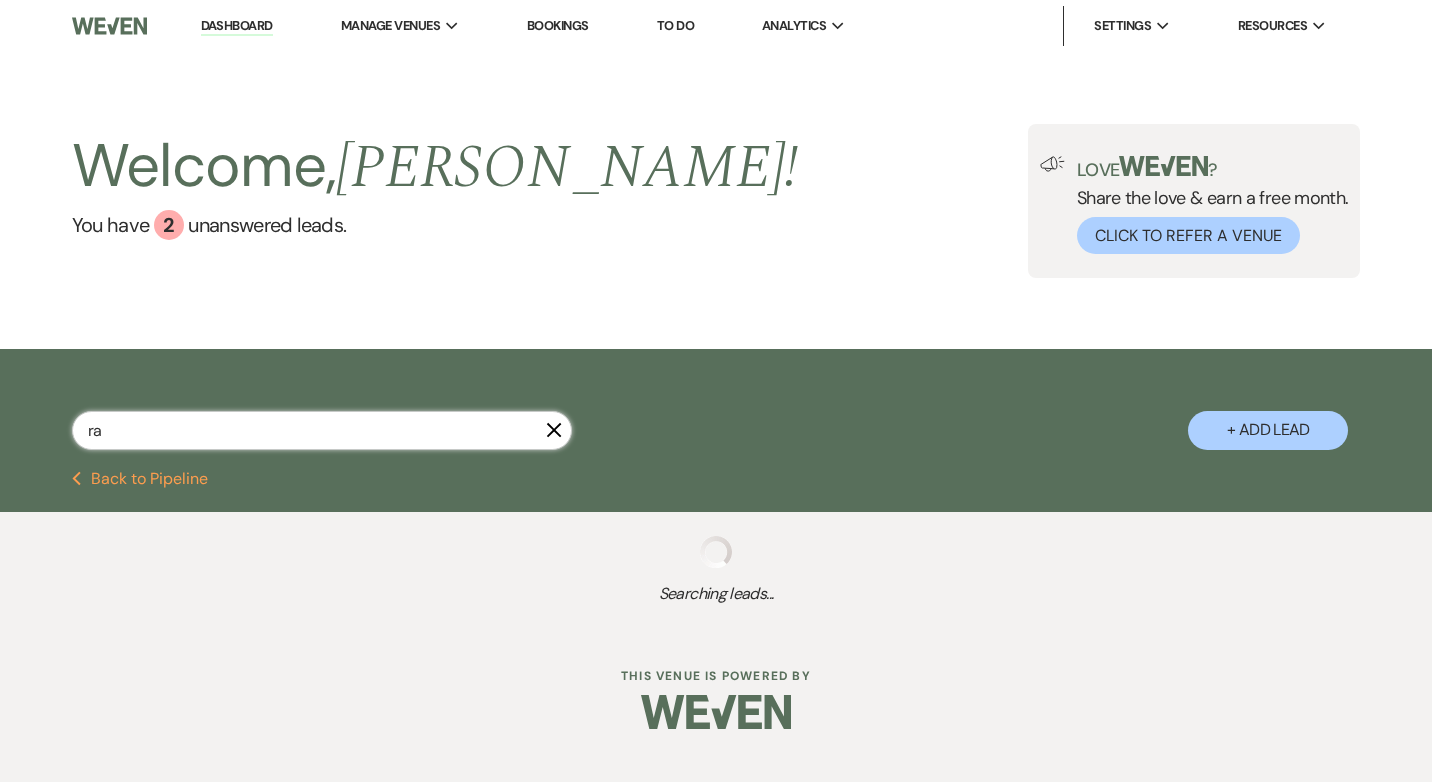 select on "8" 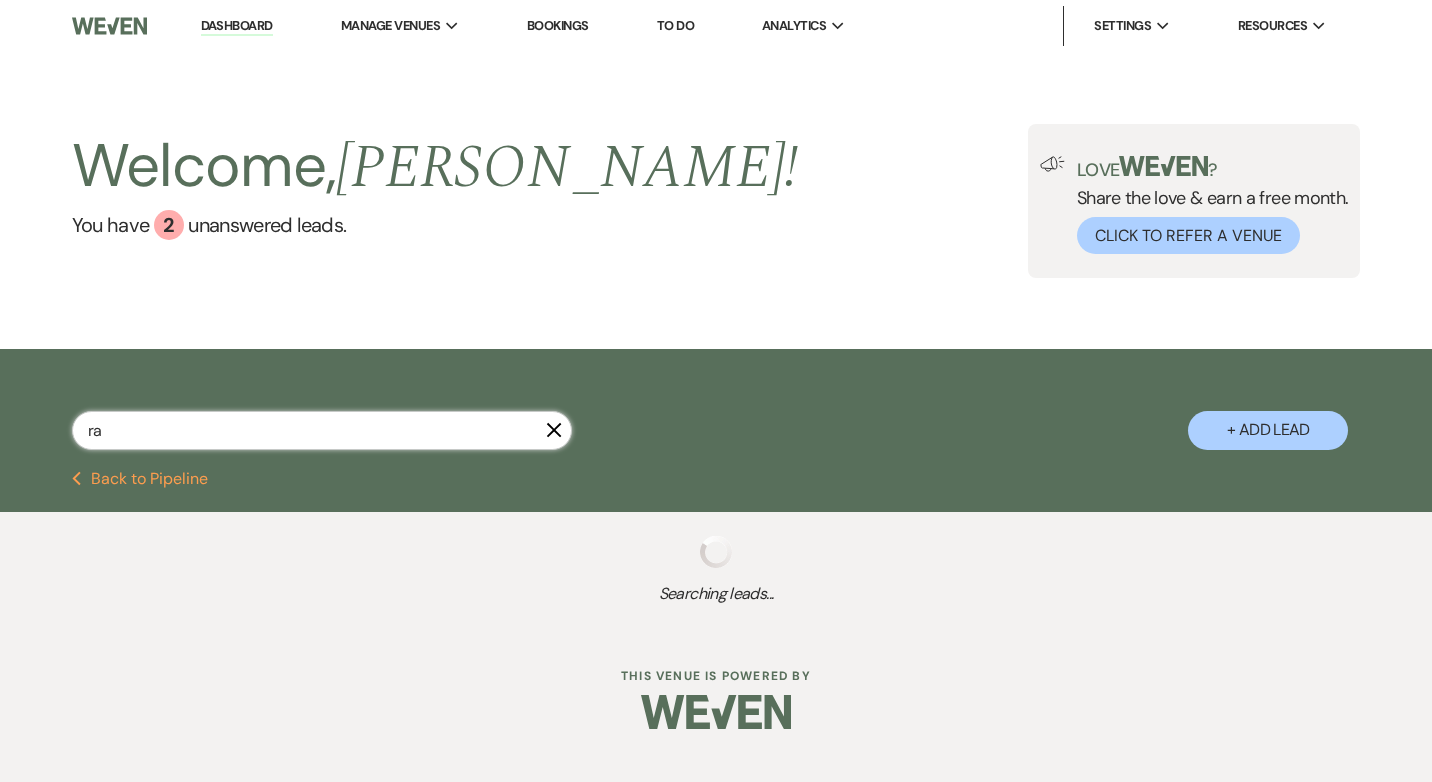 select on "5" 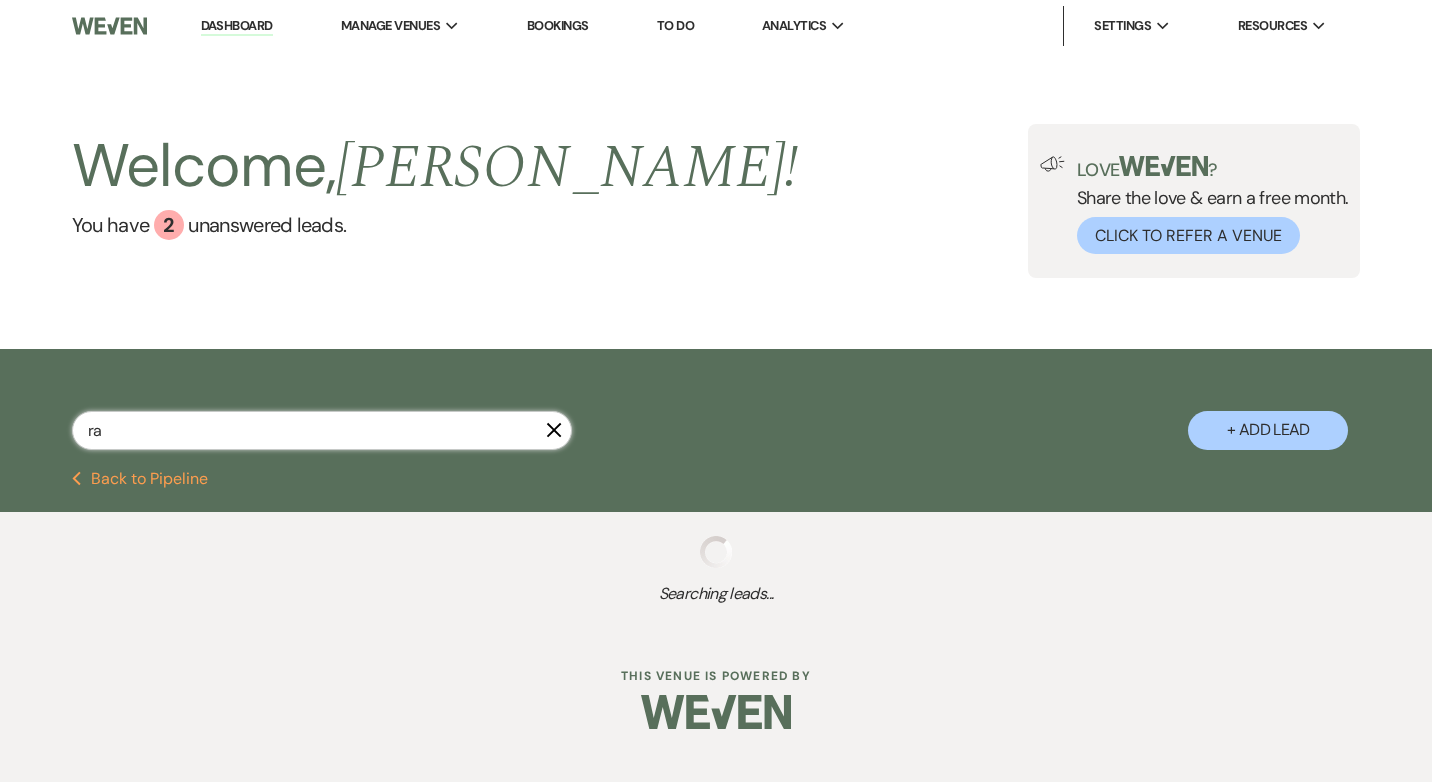 select on "8" 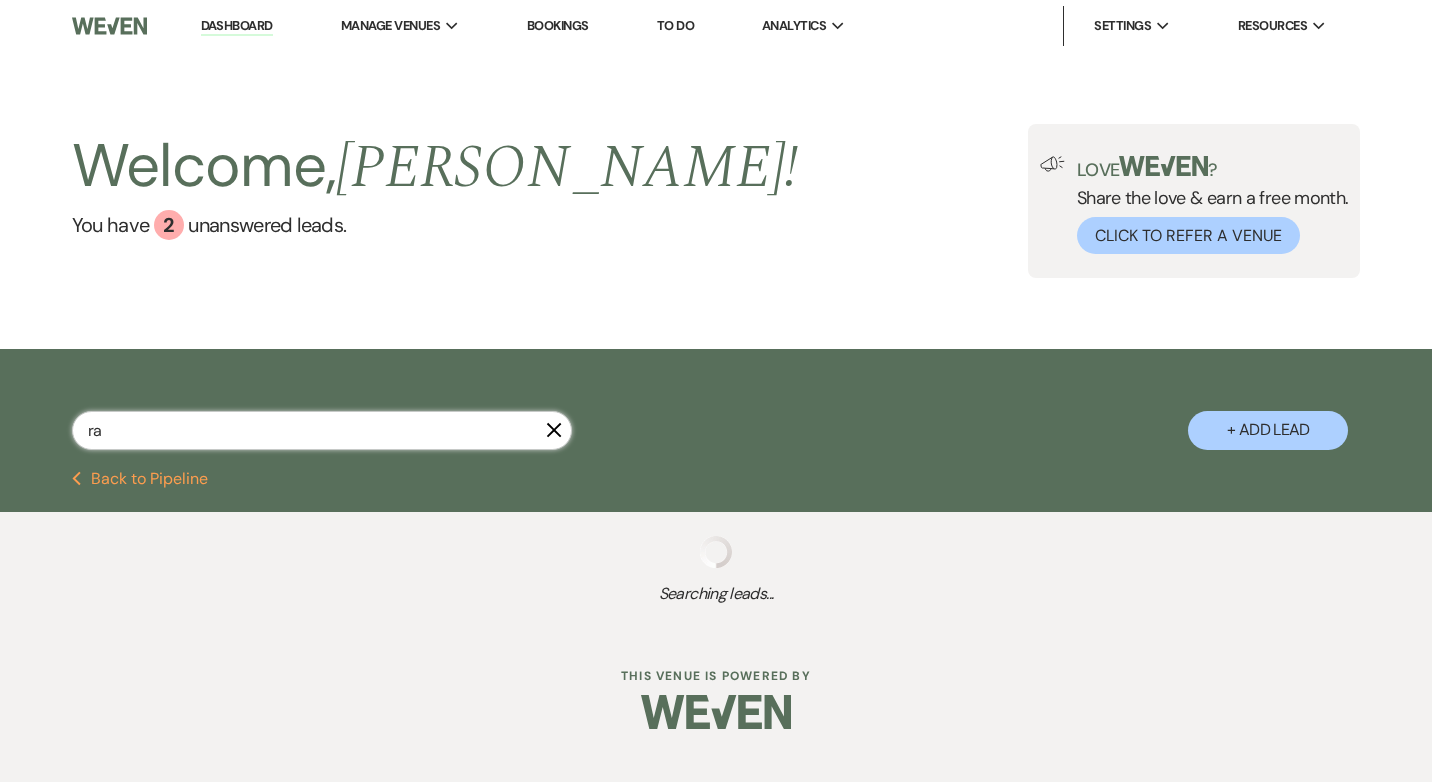 select on "6" 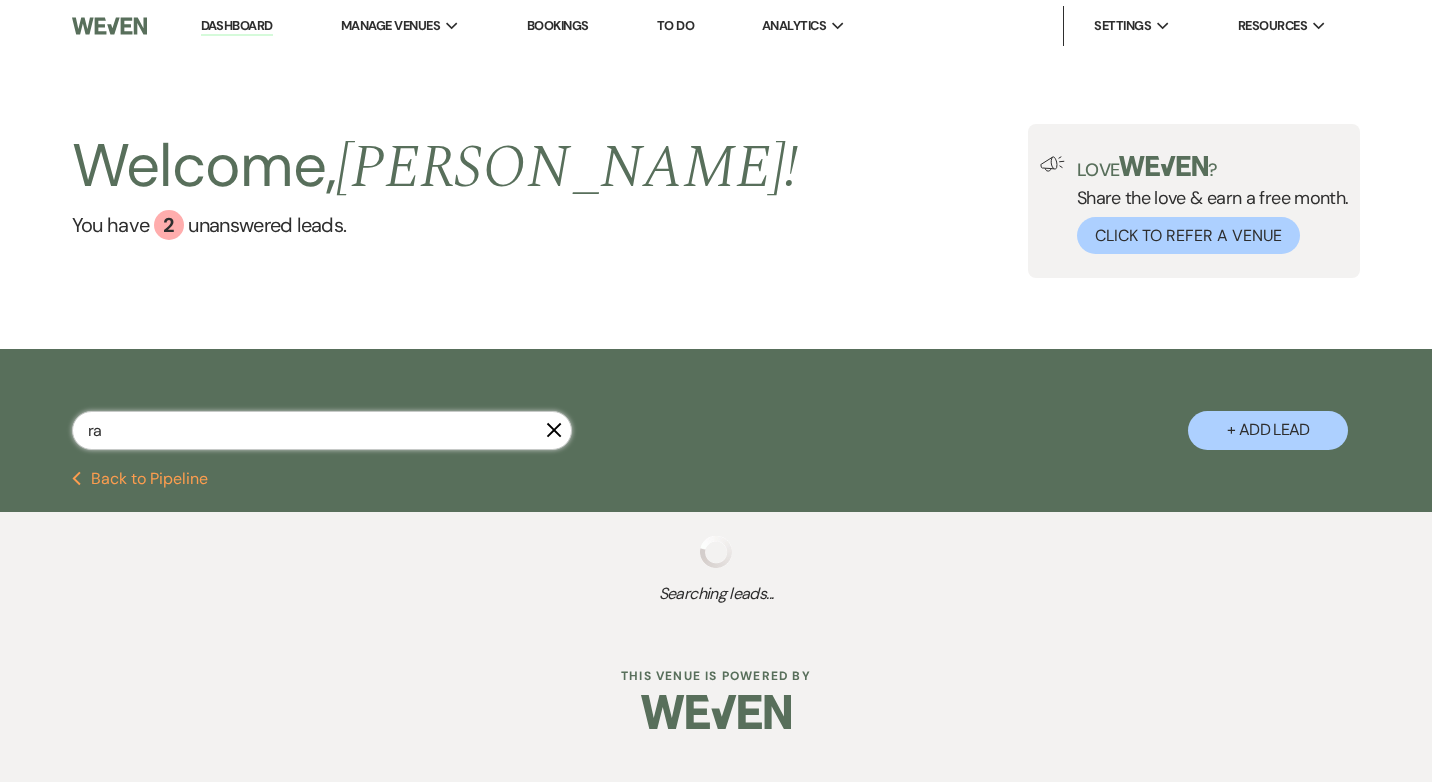 select on "8" 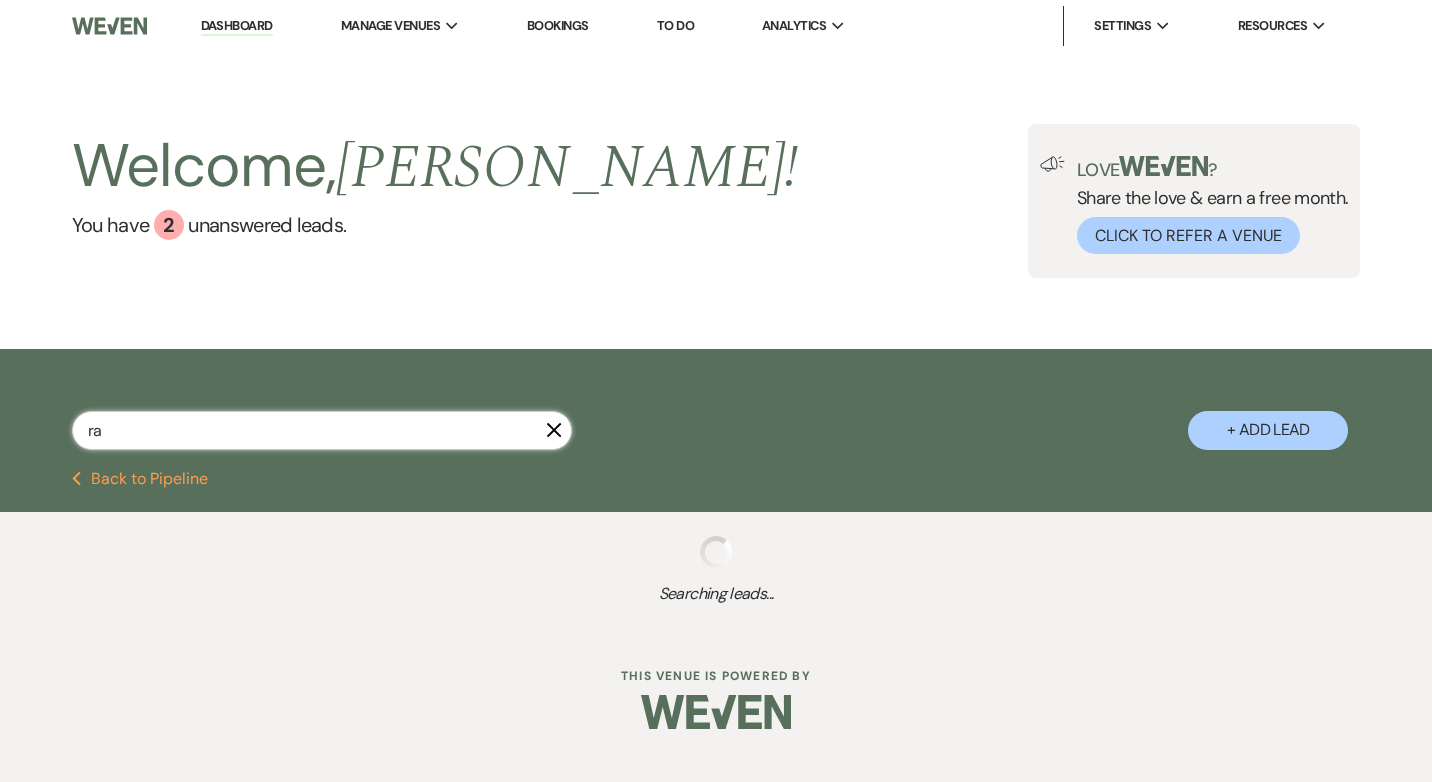 select on "5" 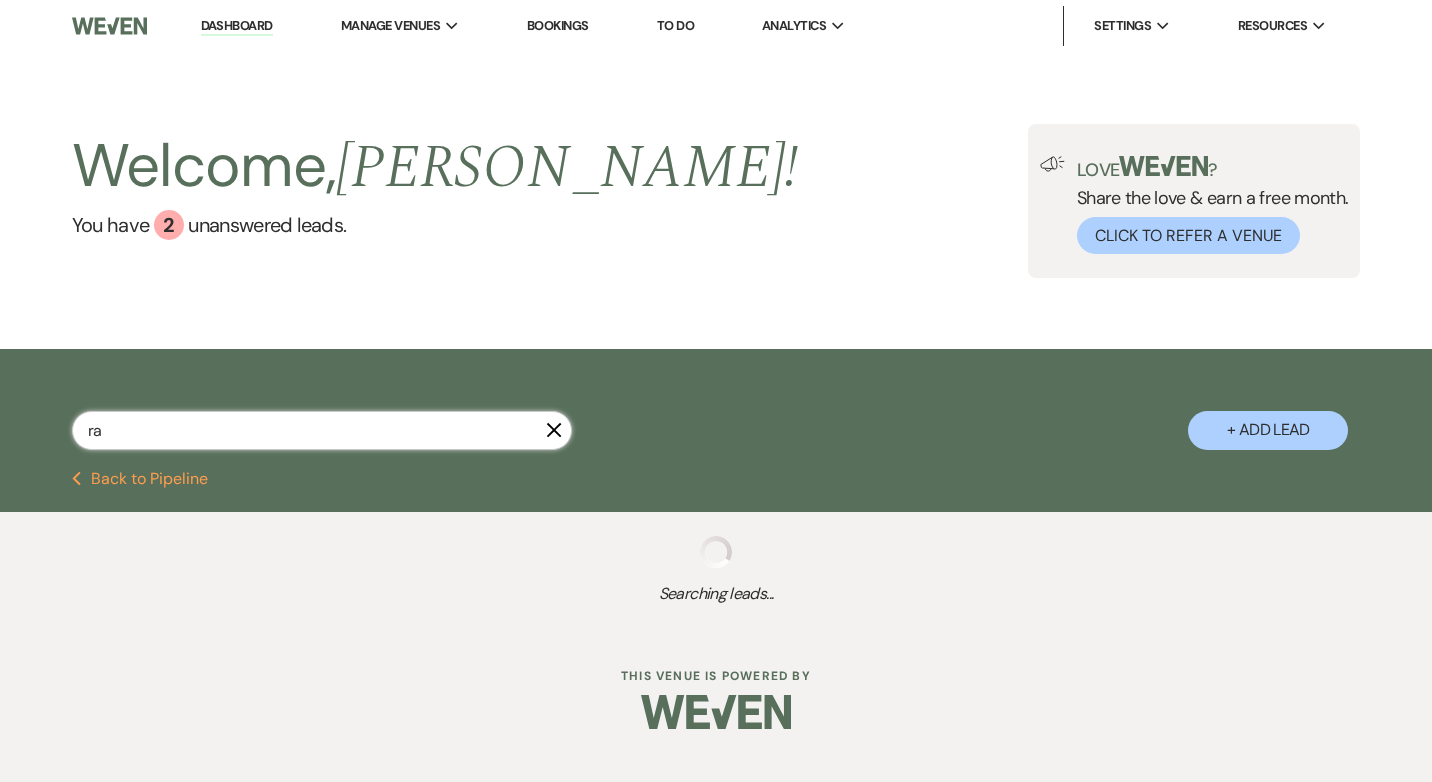 select on "8" 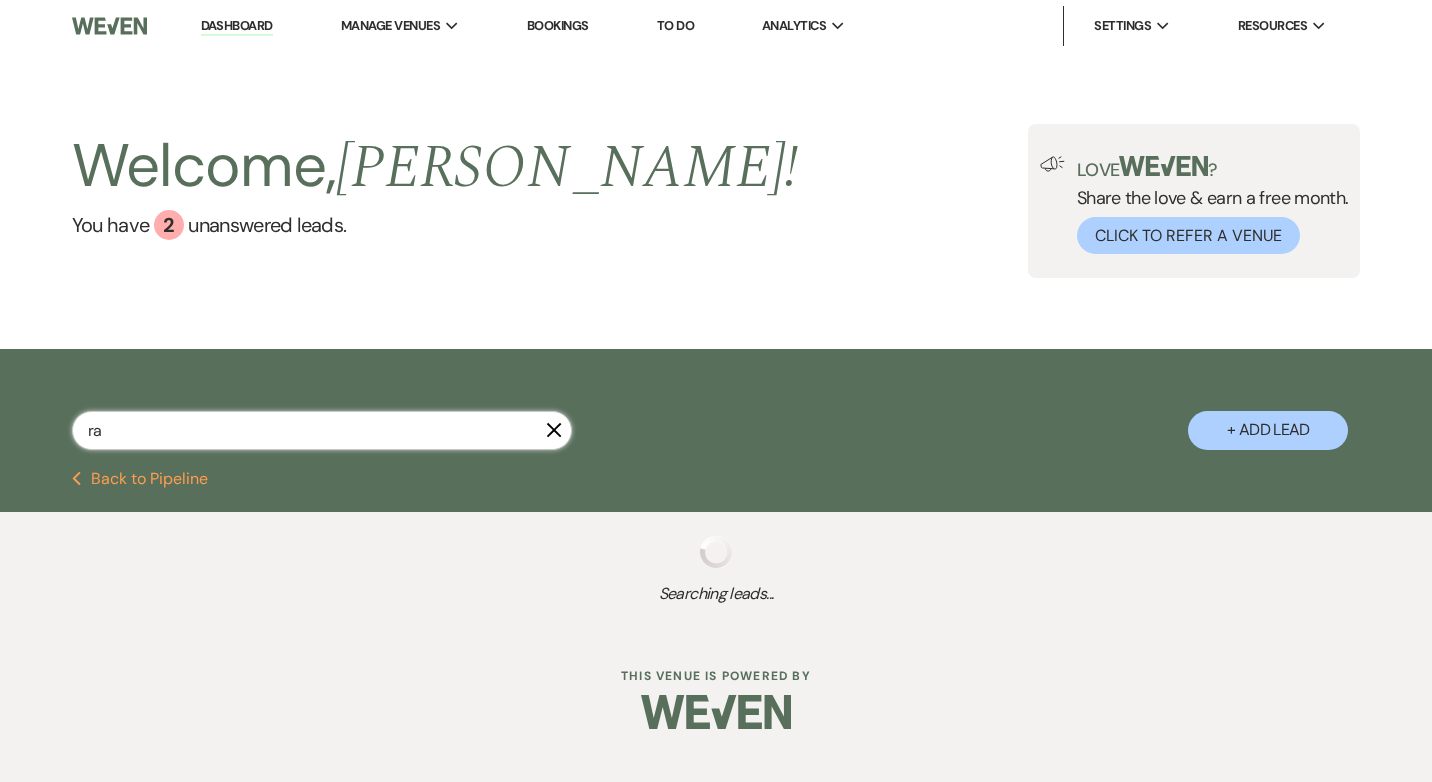 select on "5" 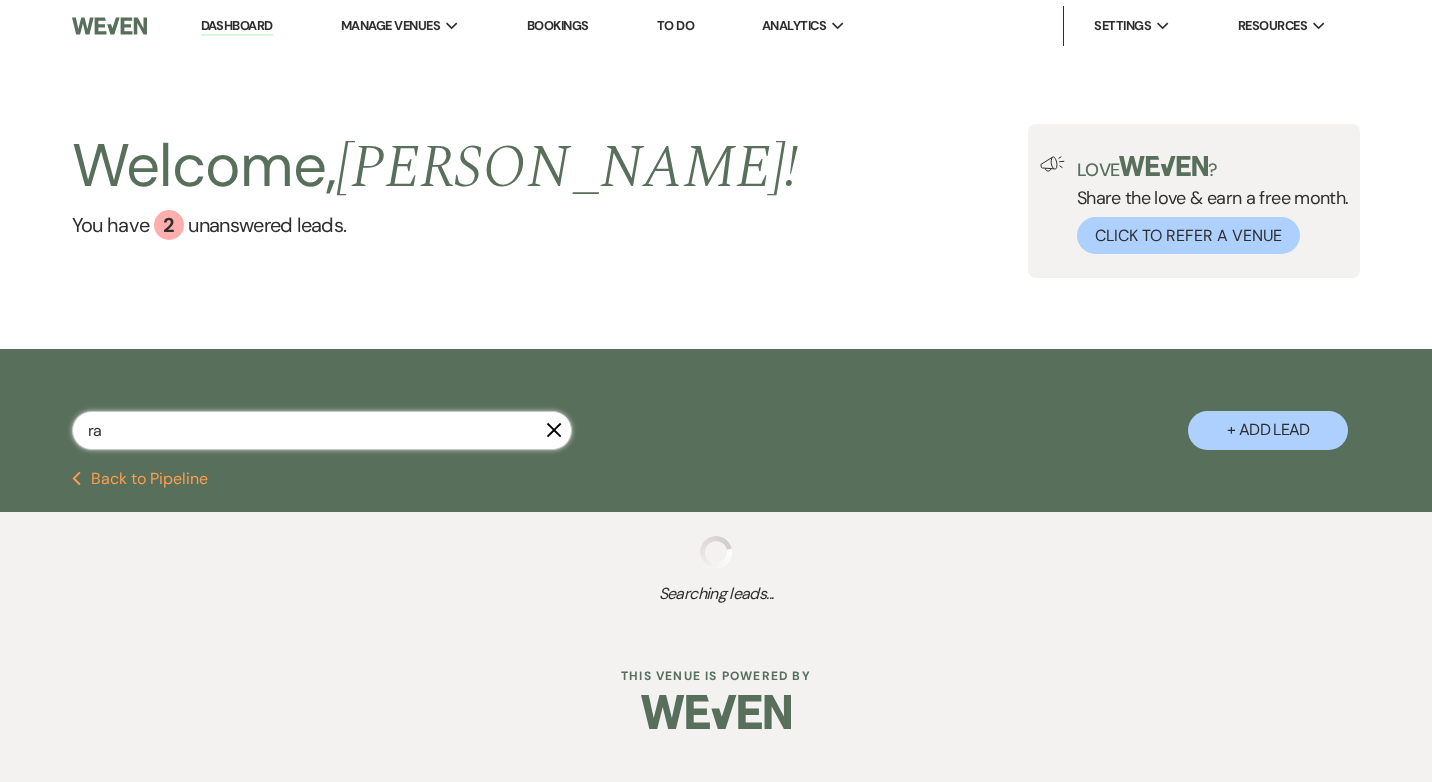 select on "8" 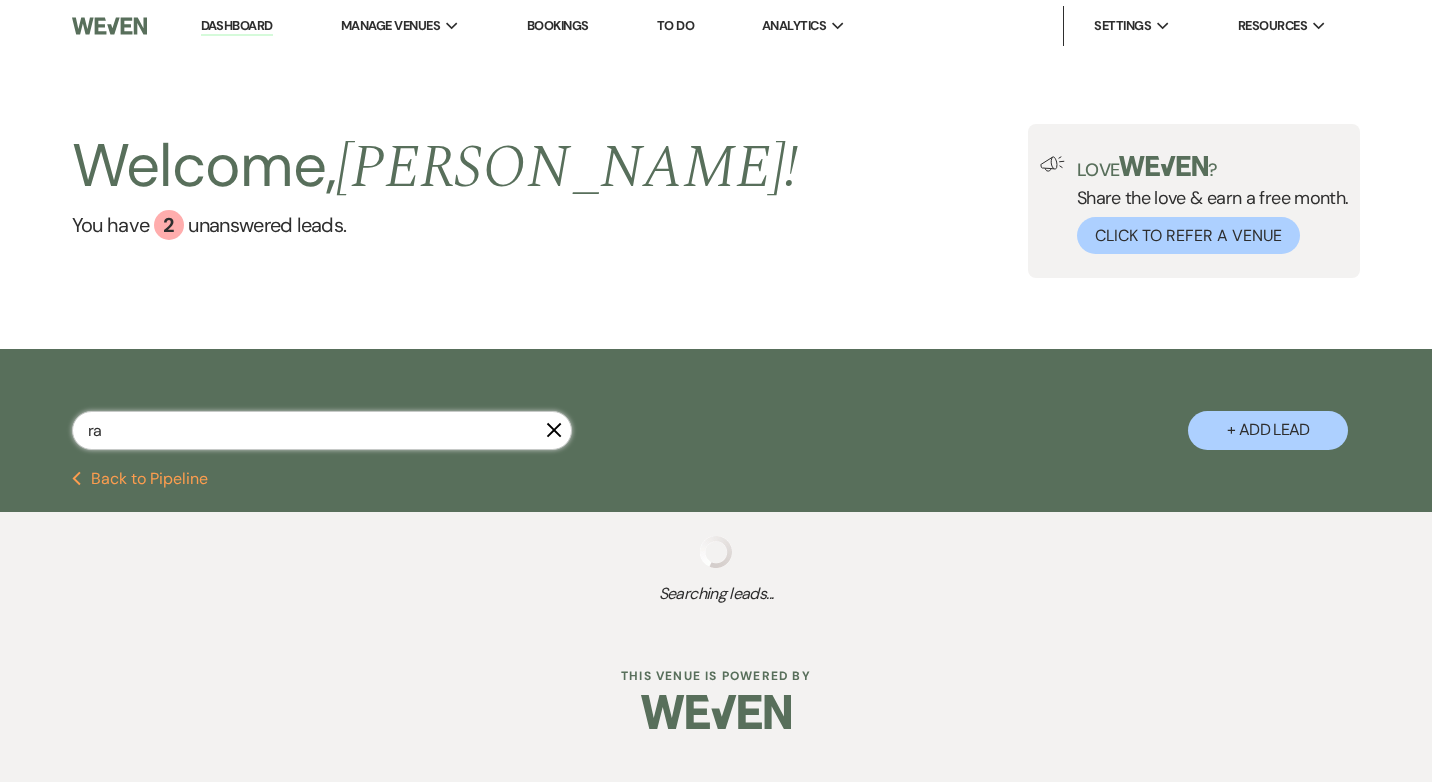 select on "5" 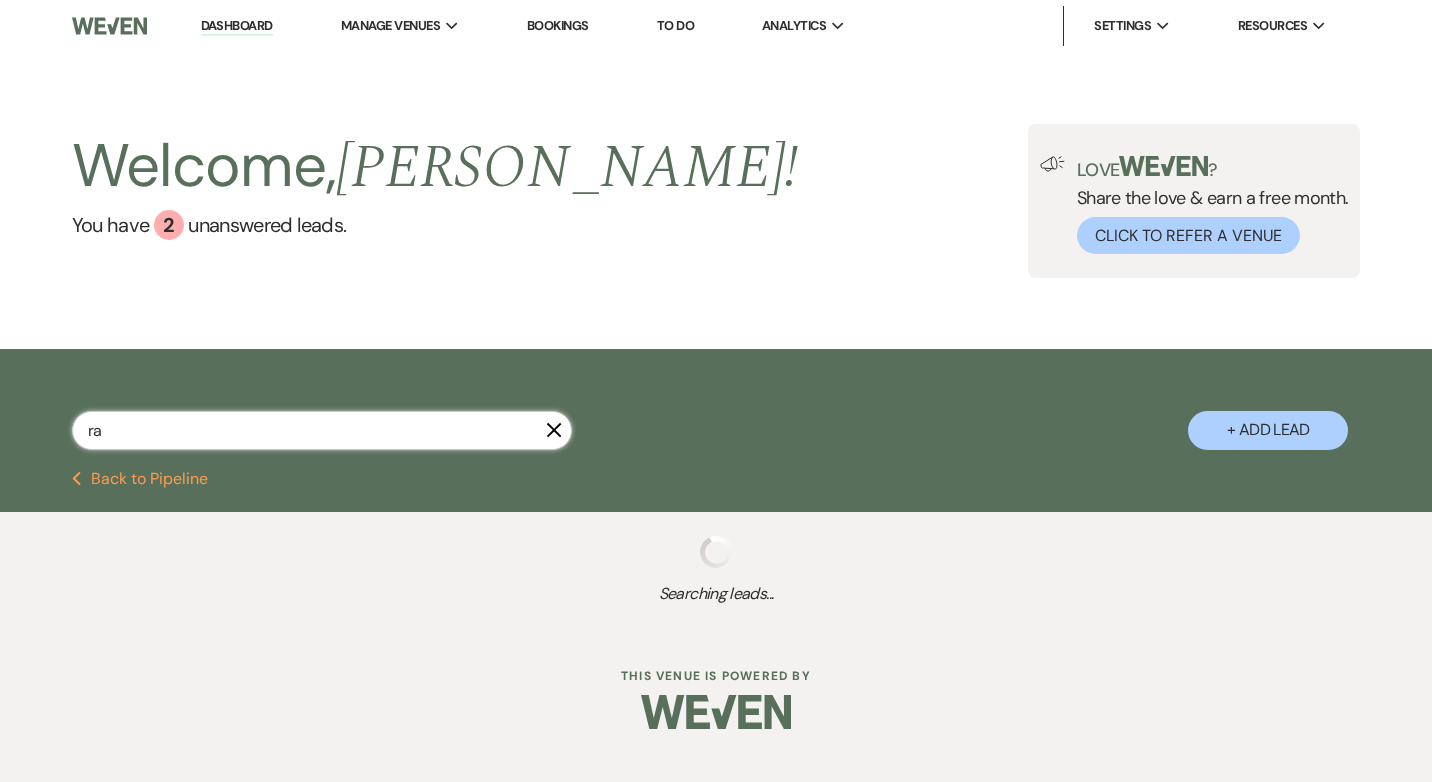 select on "8" 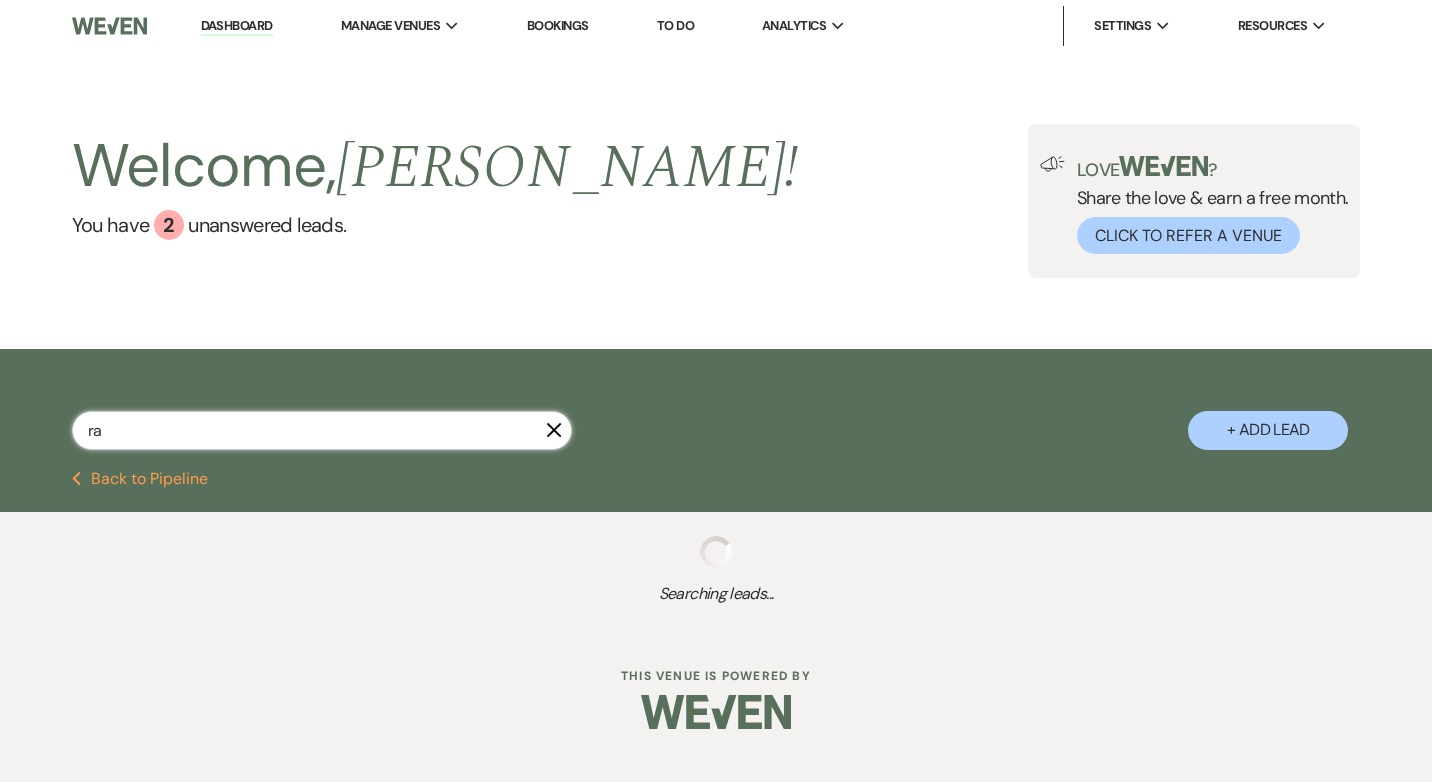 select on "5" 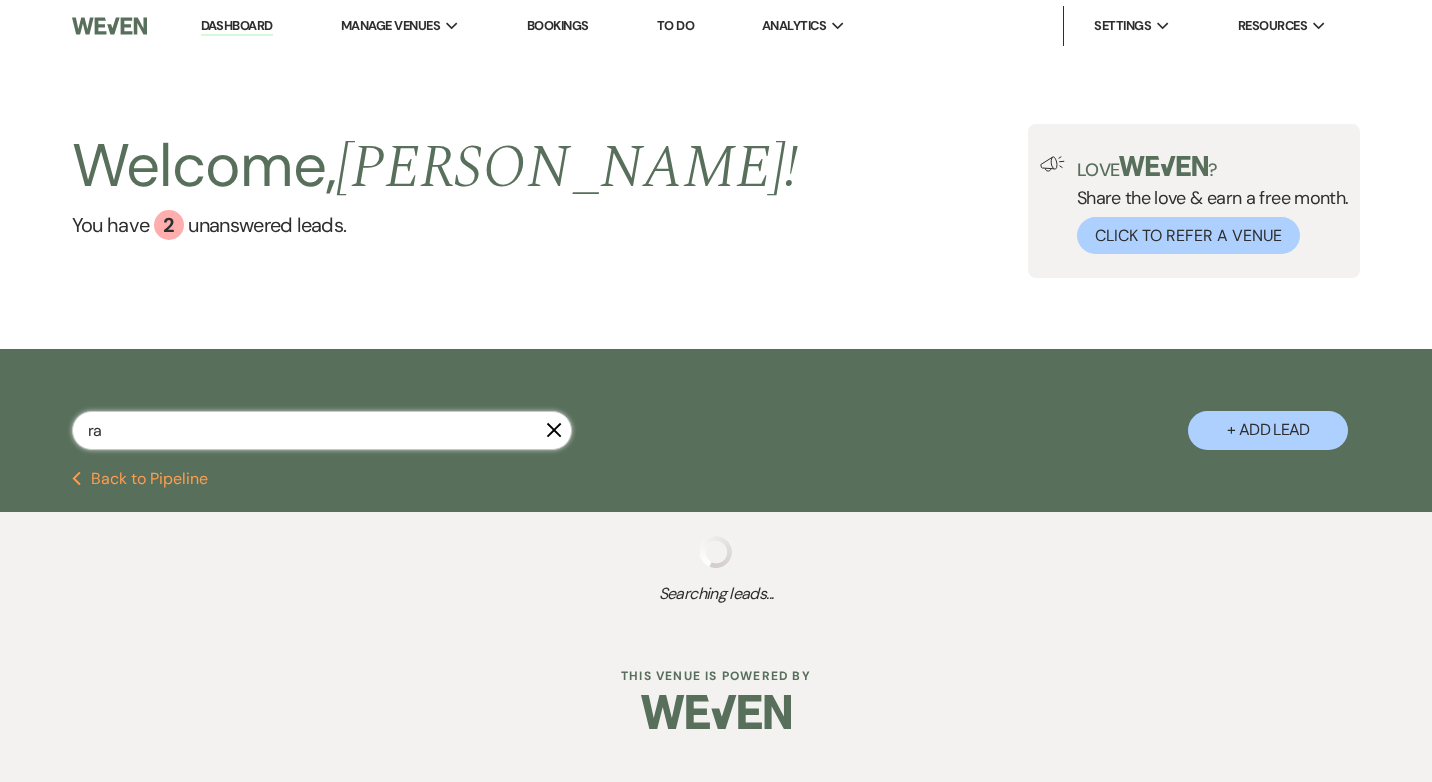 select on "5" 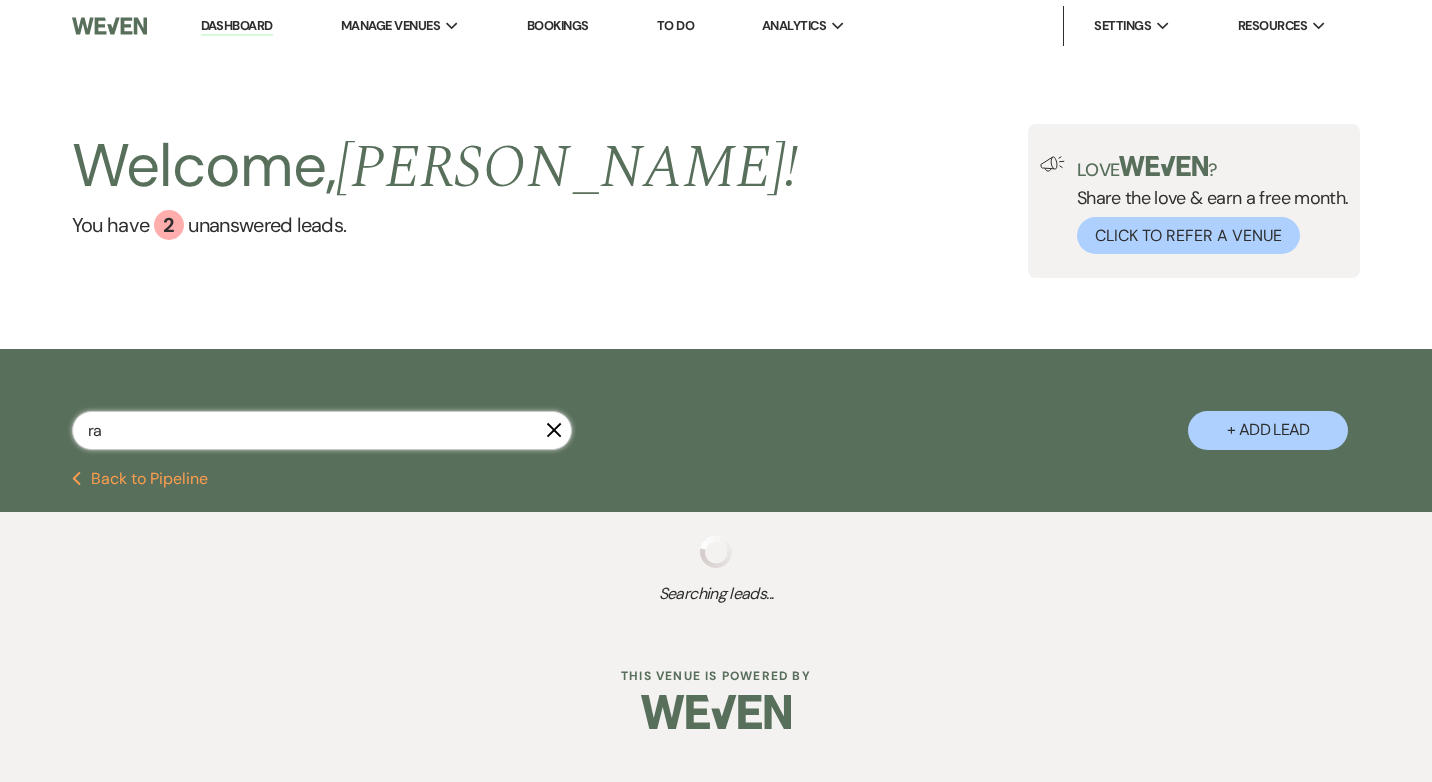 select on "5" 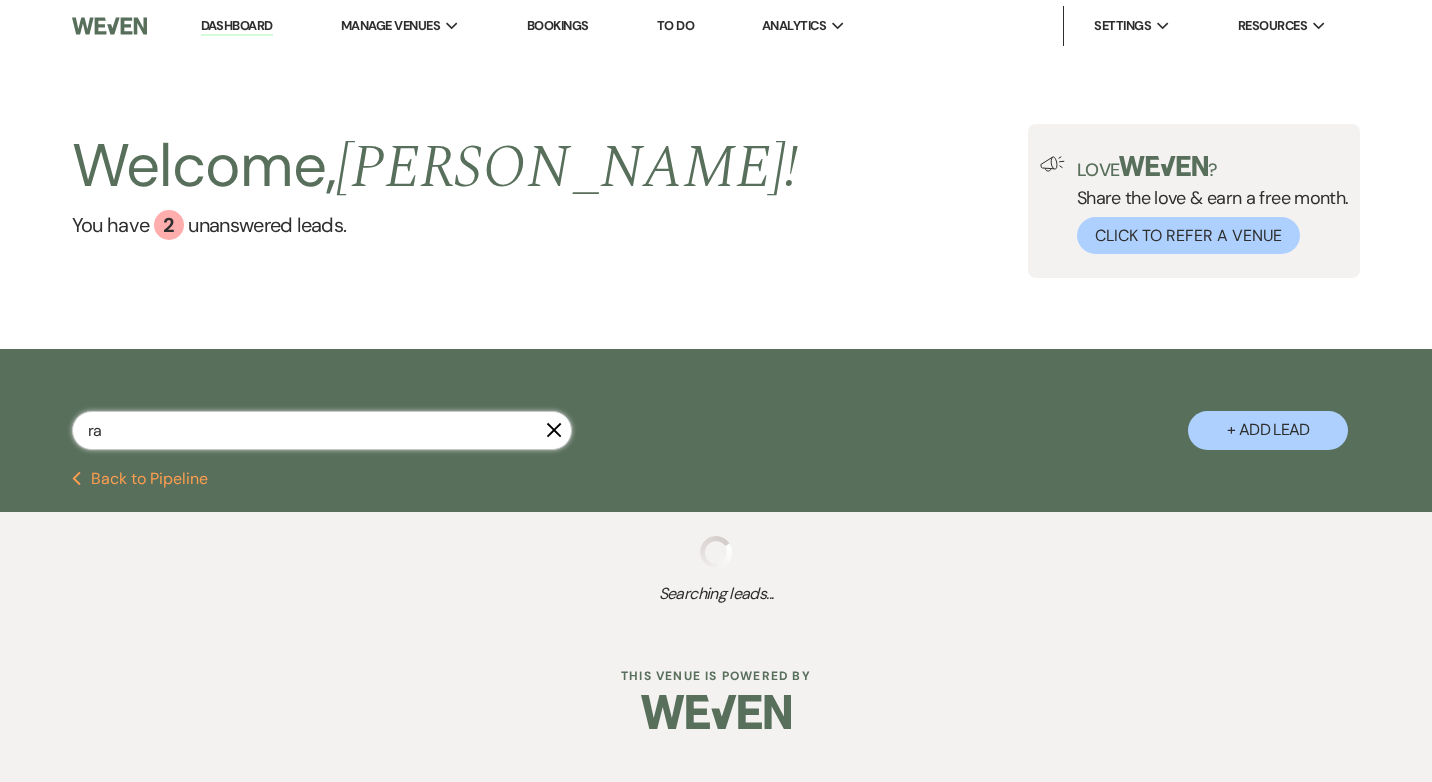 select on "5" 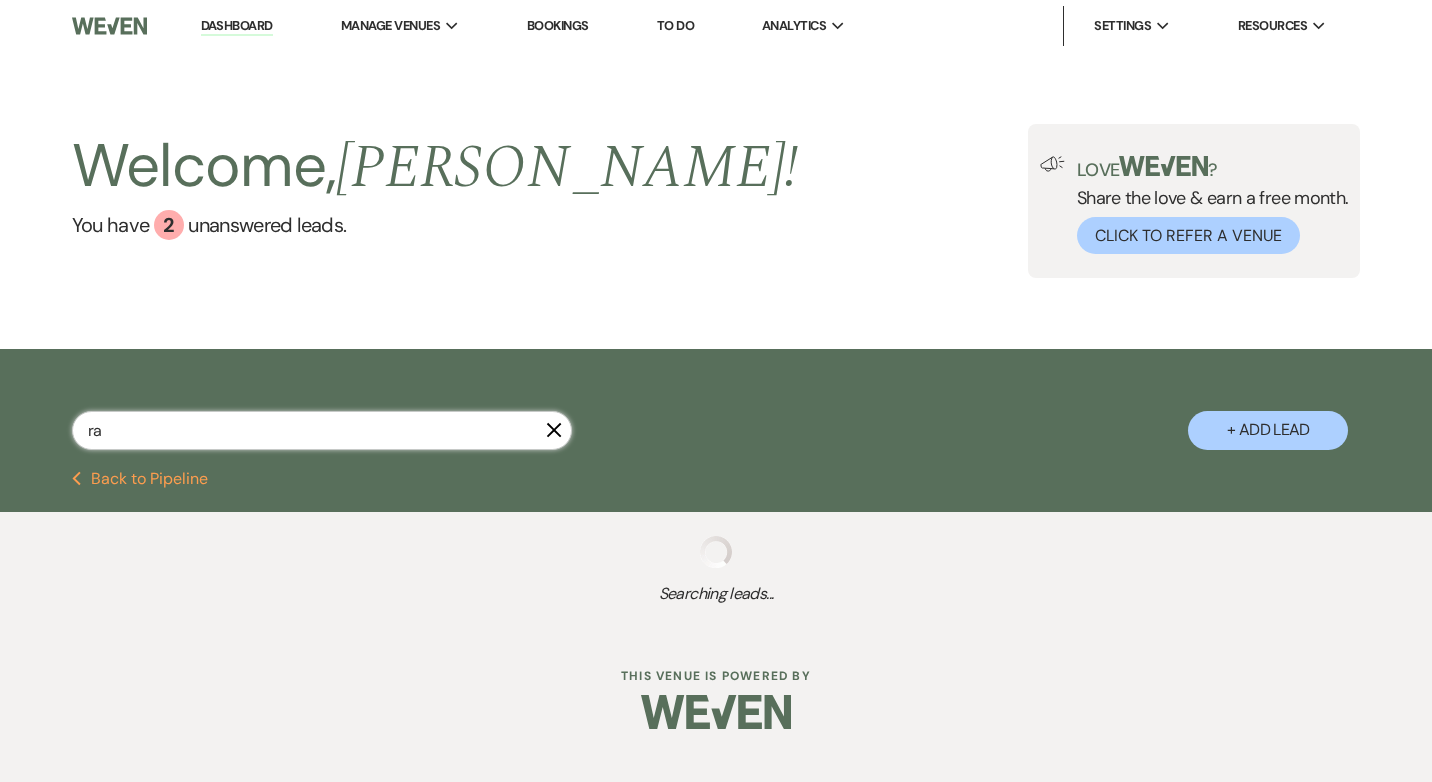 select on "8" 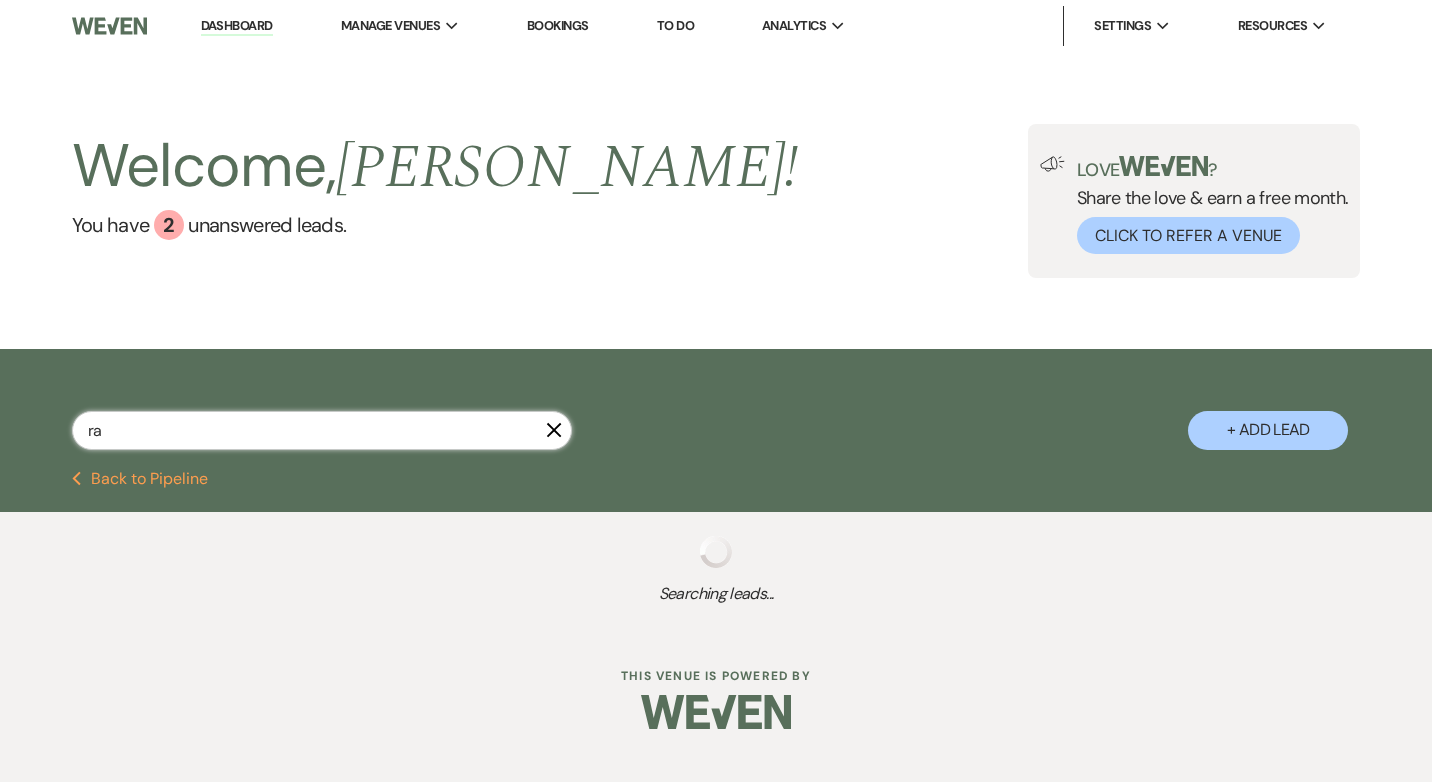 select on "11" 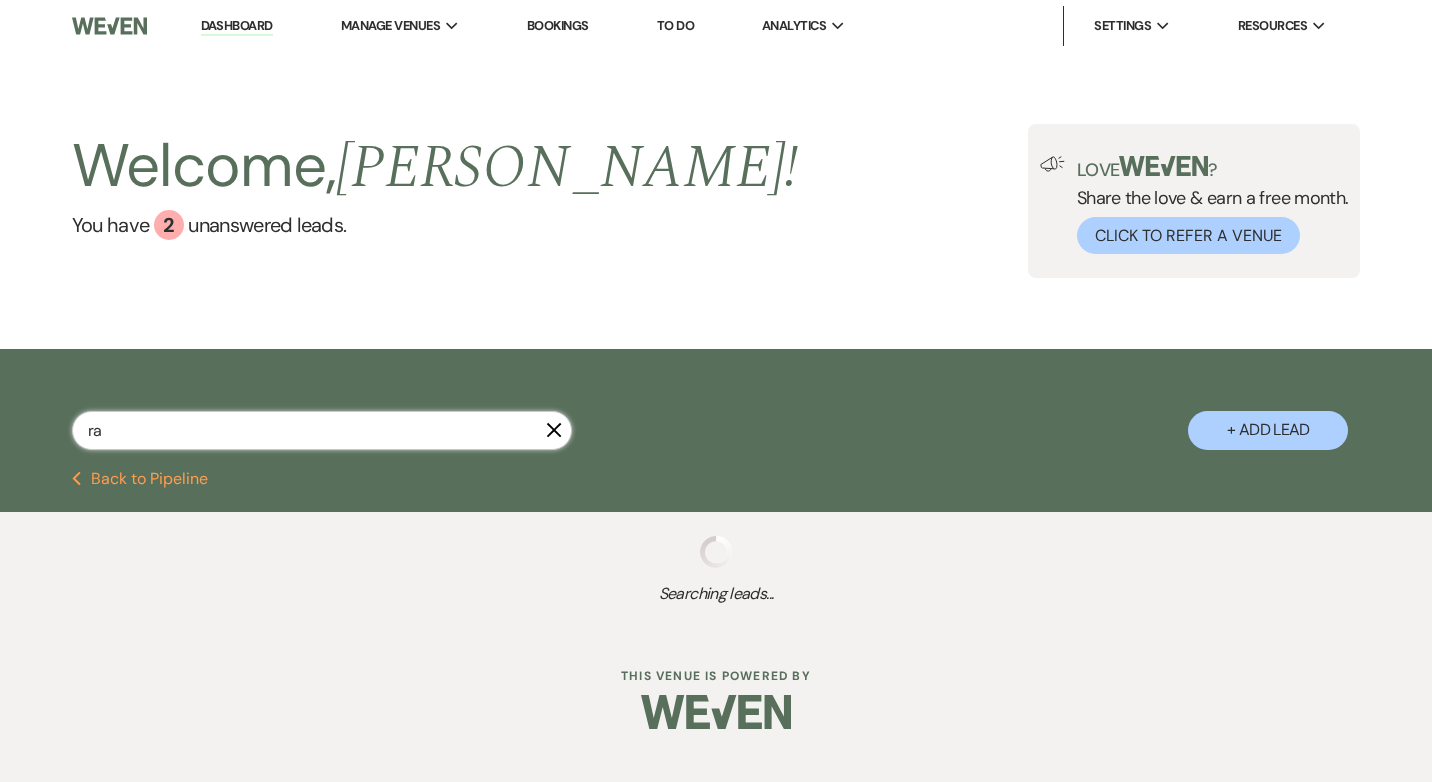 select on "5" 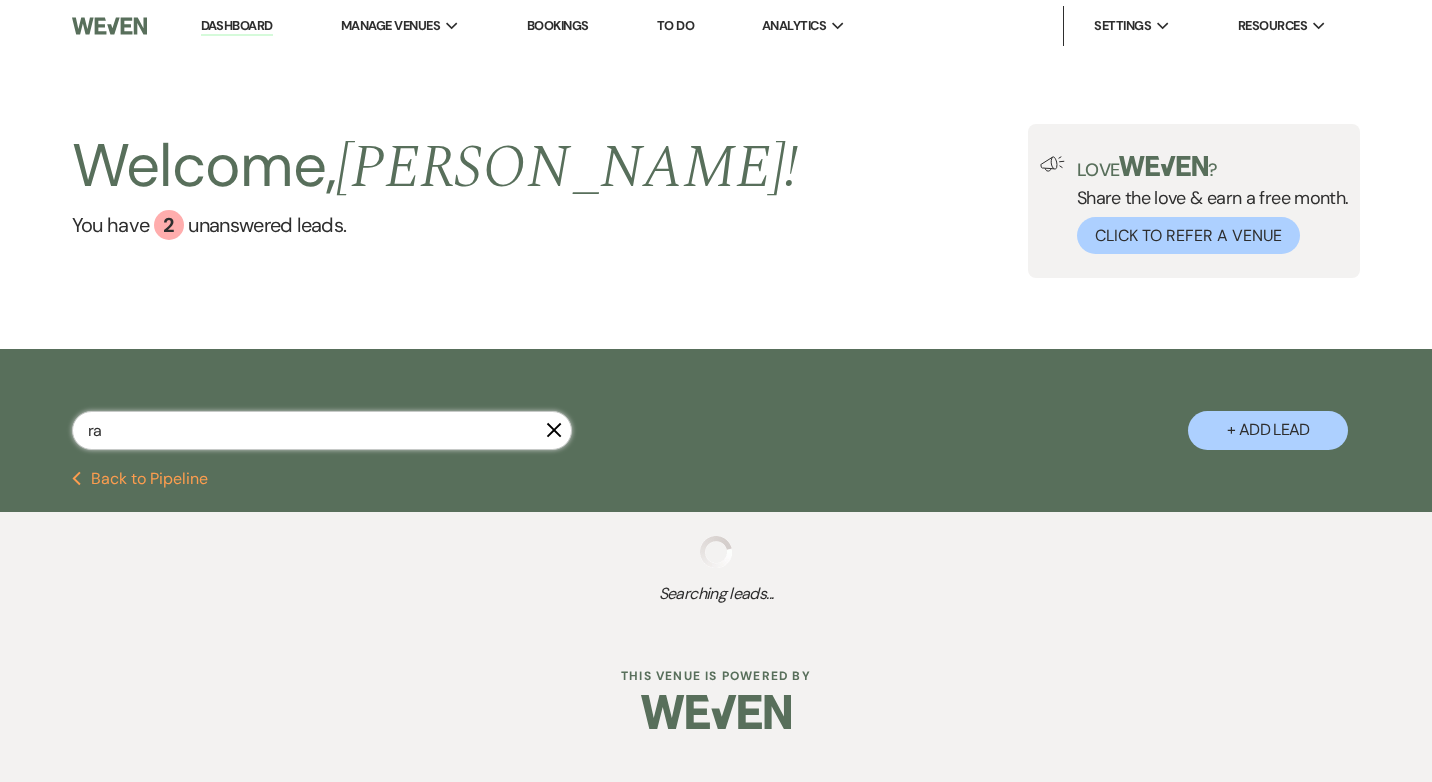 select on "8" 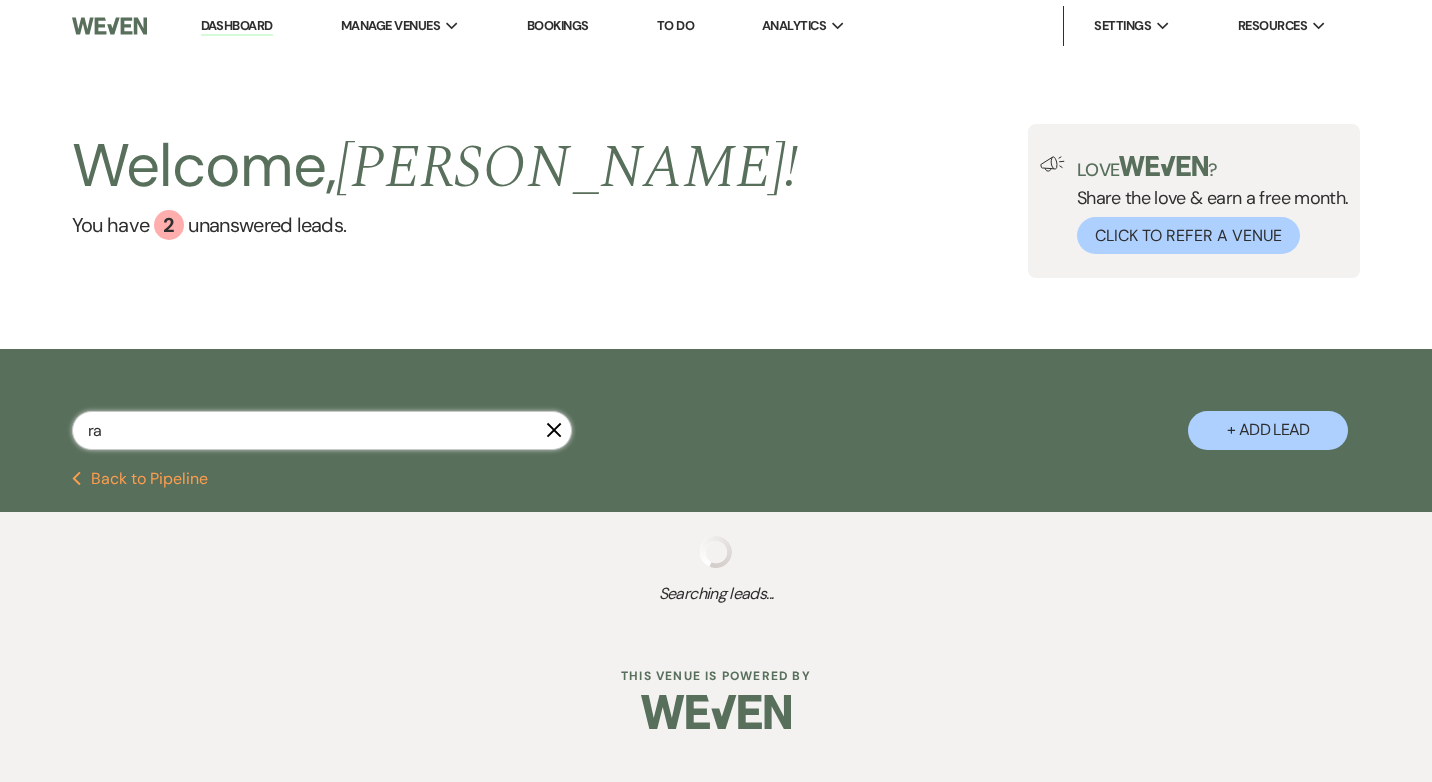 select on "5" 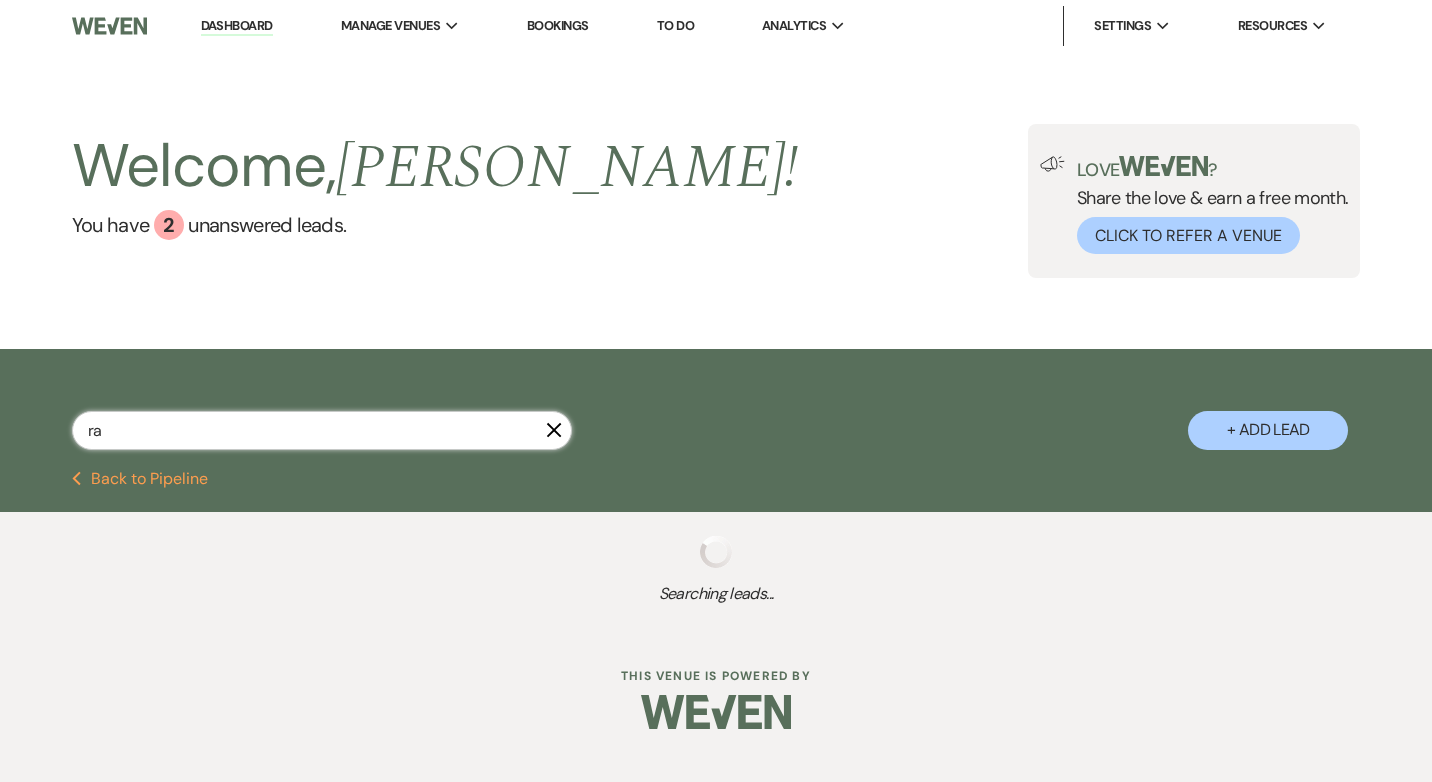 select on "8" 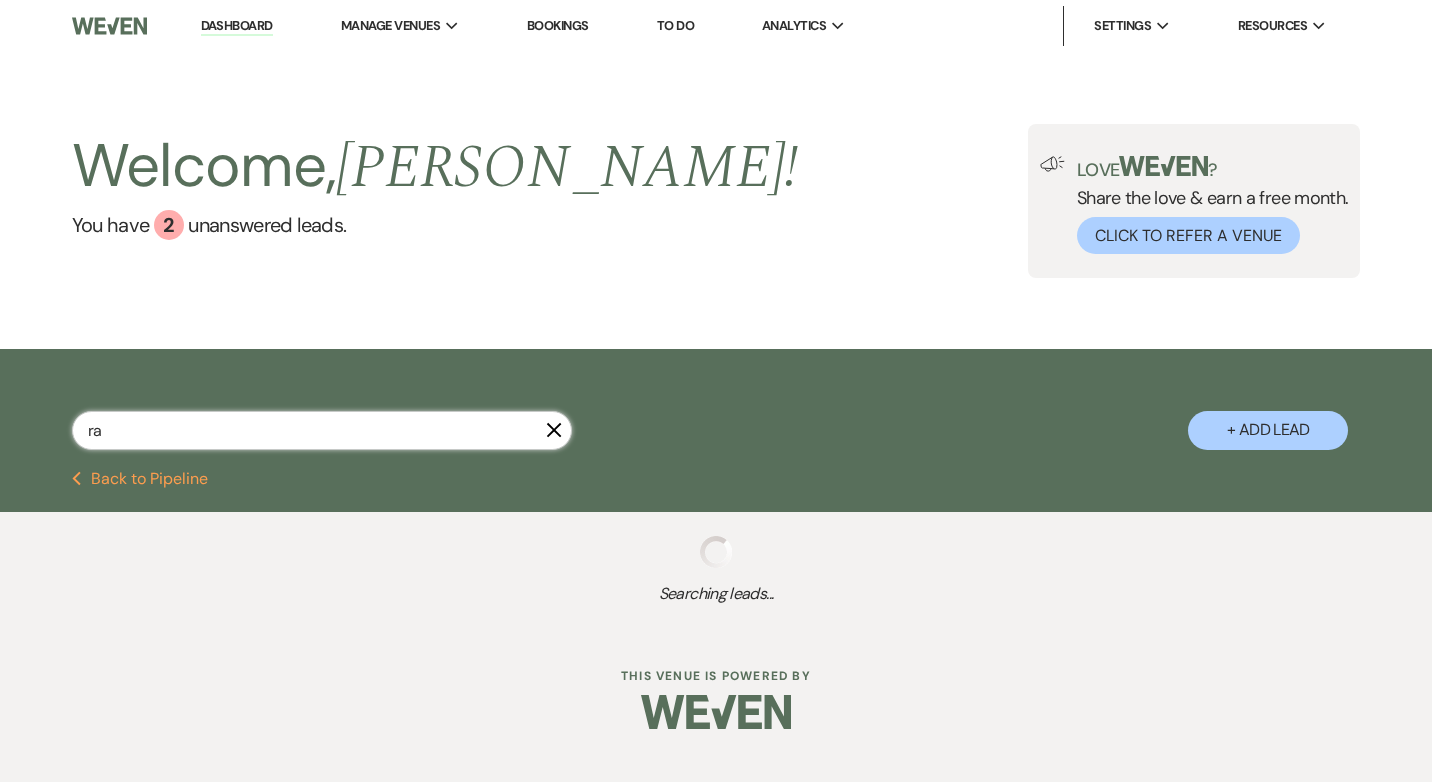 select on "2" 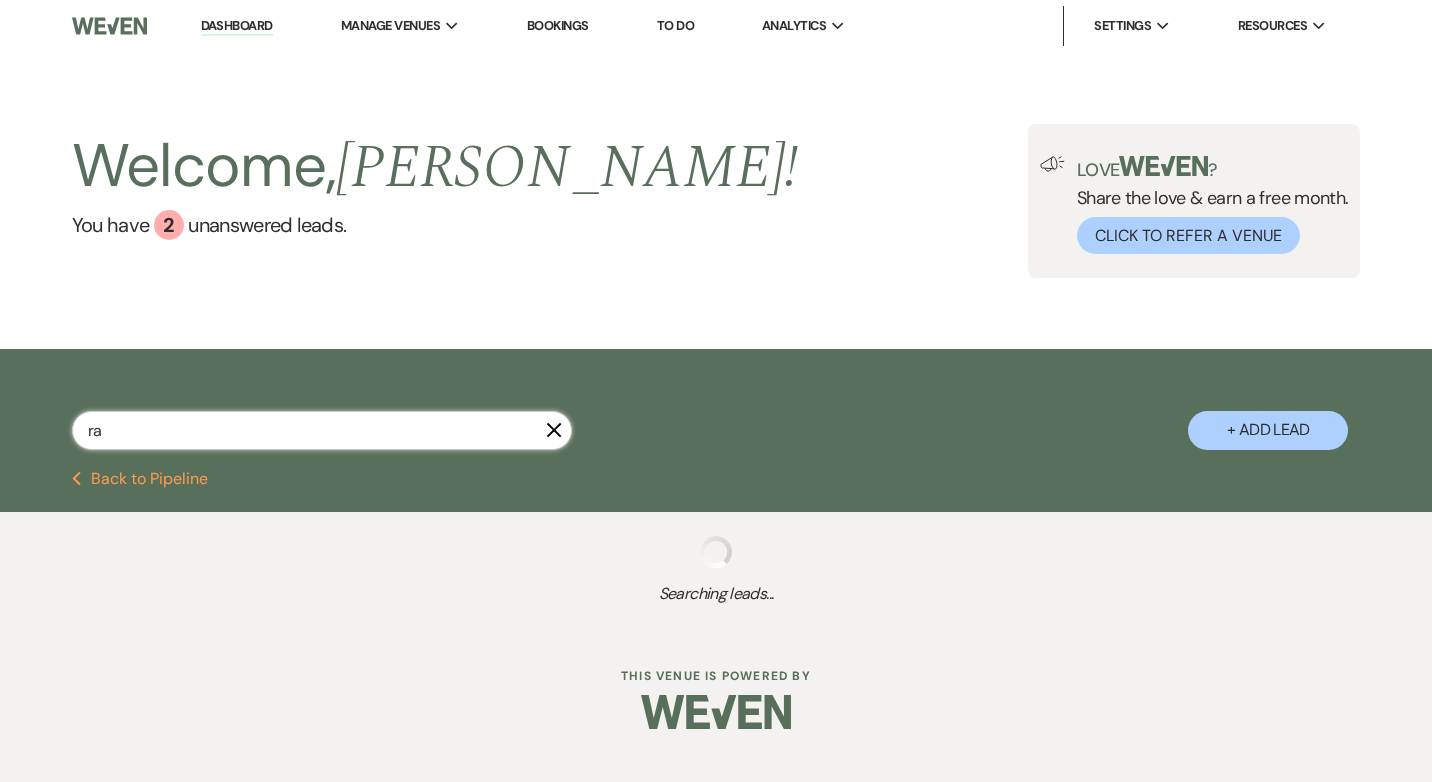 select on "8" 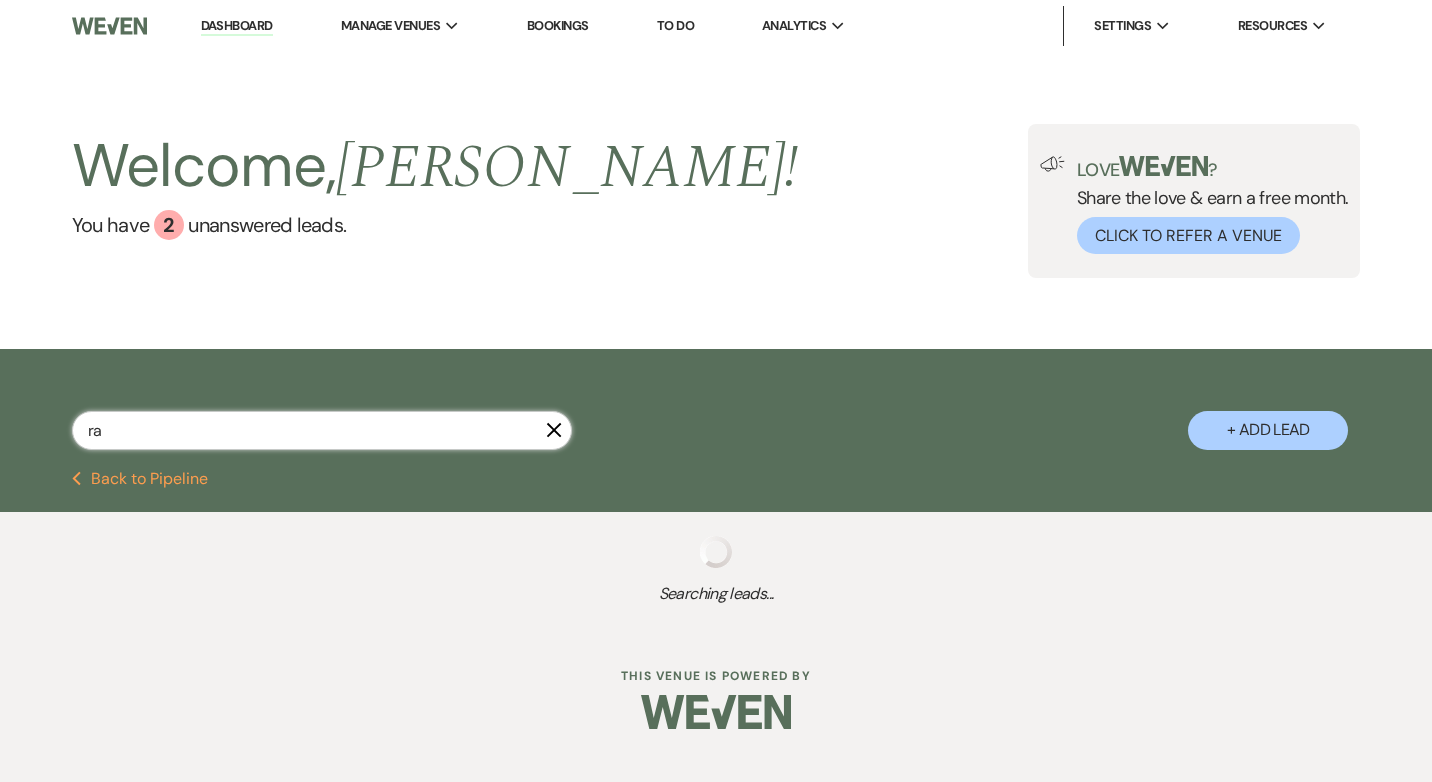 select on "5" 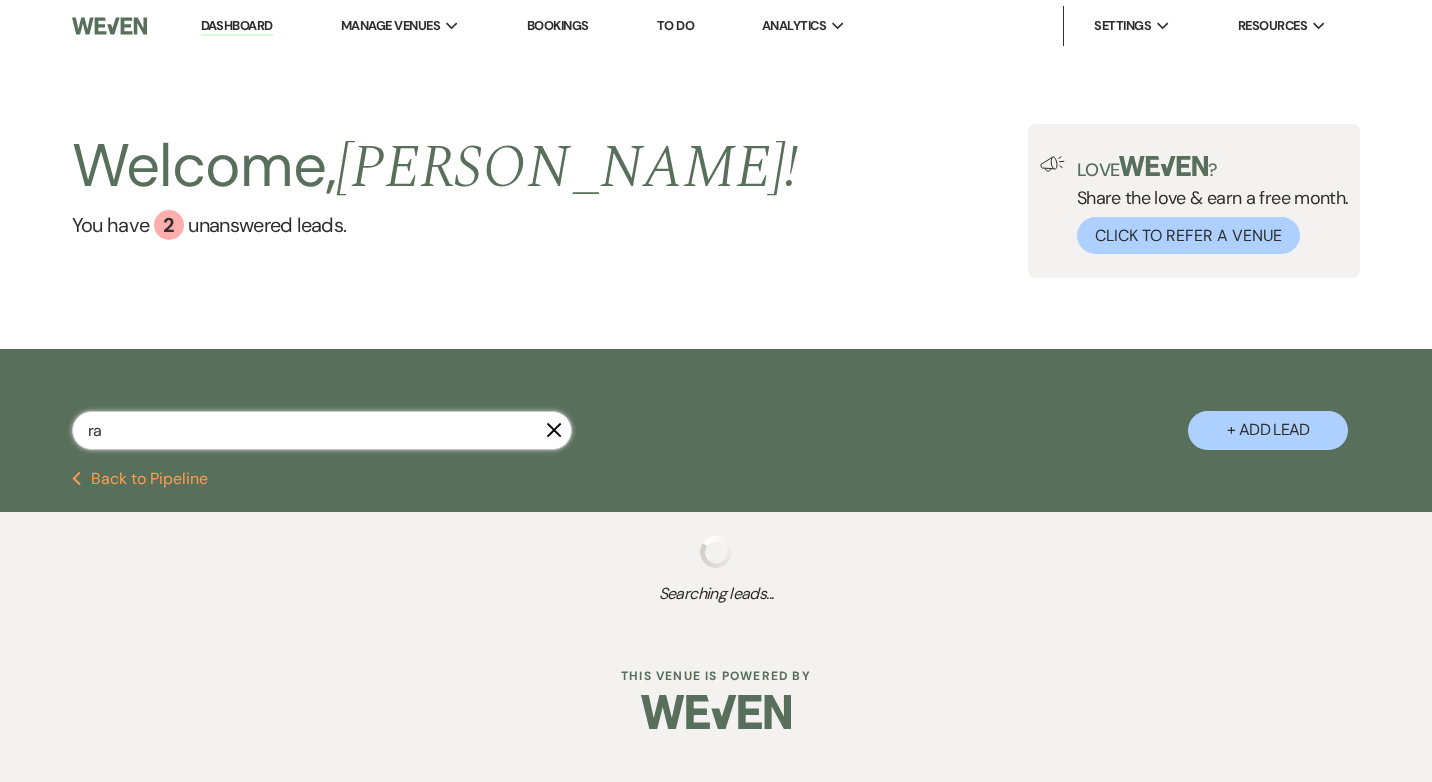 select on "8" 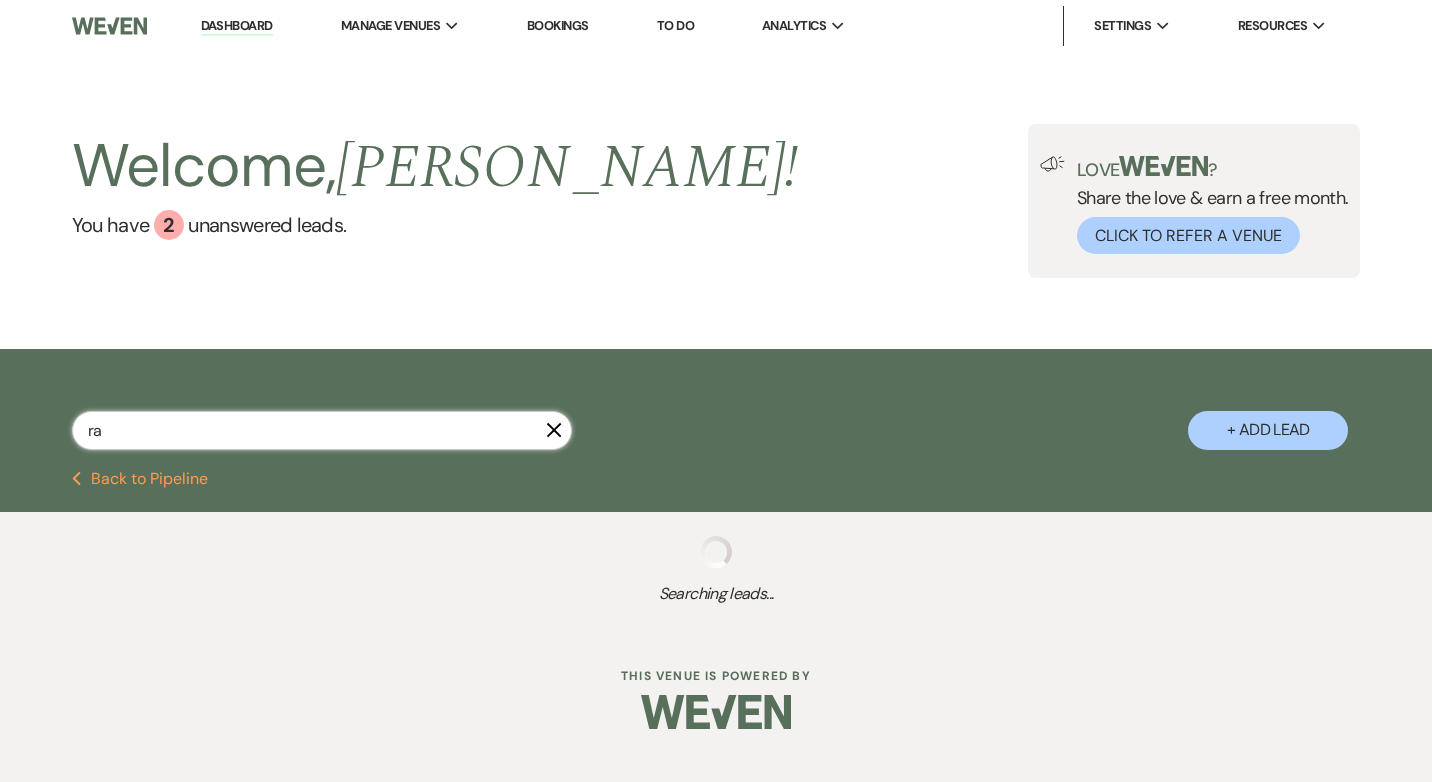 select on "5" 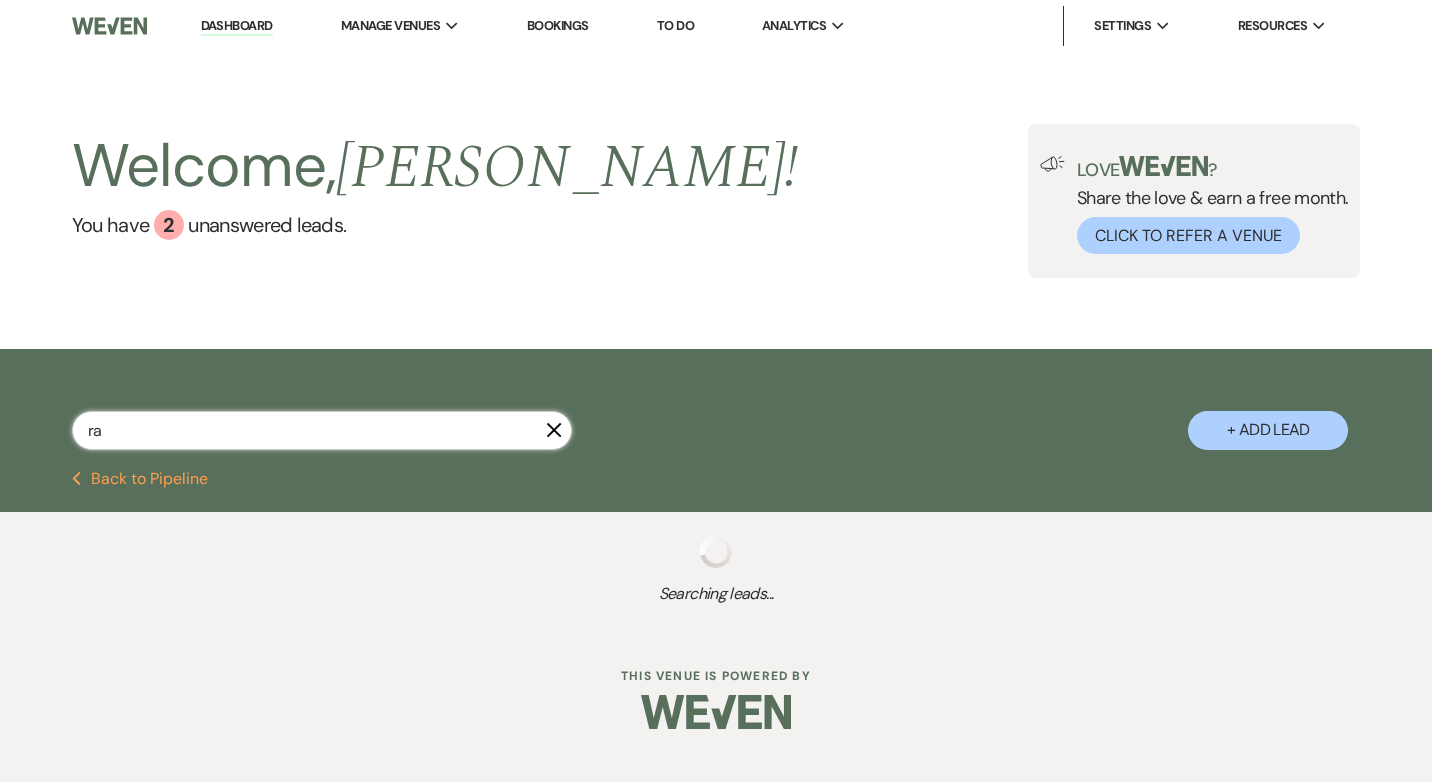 select on "8" 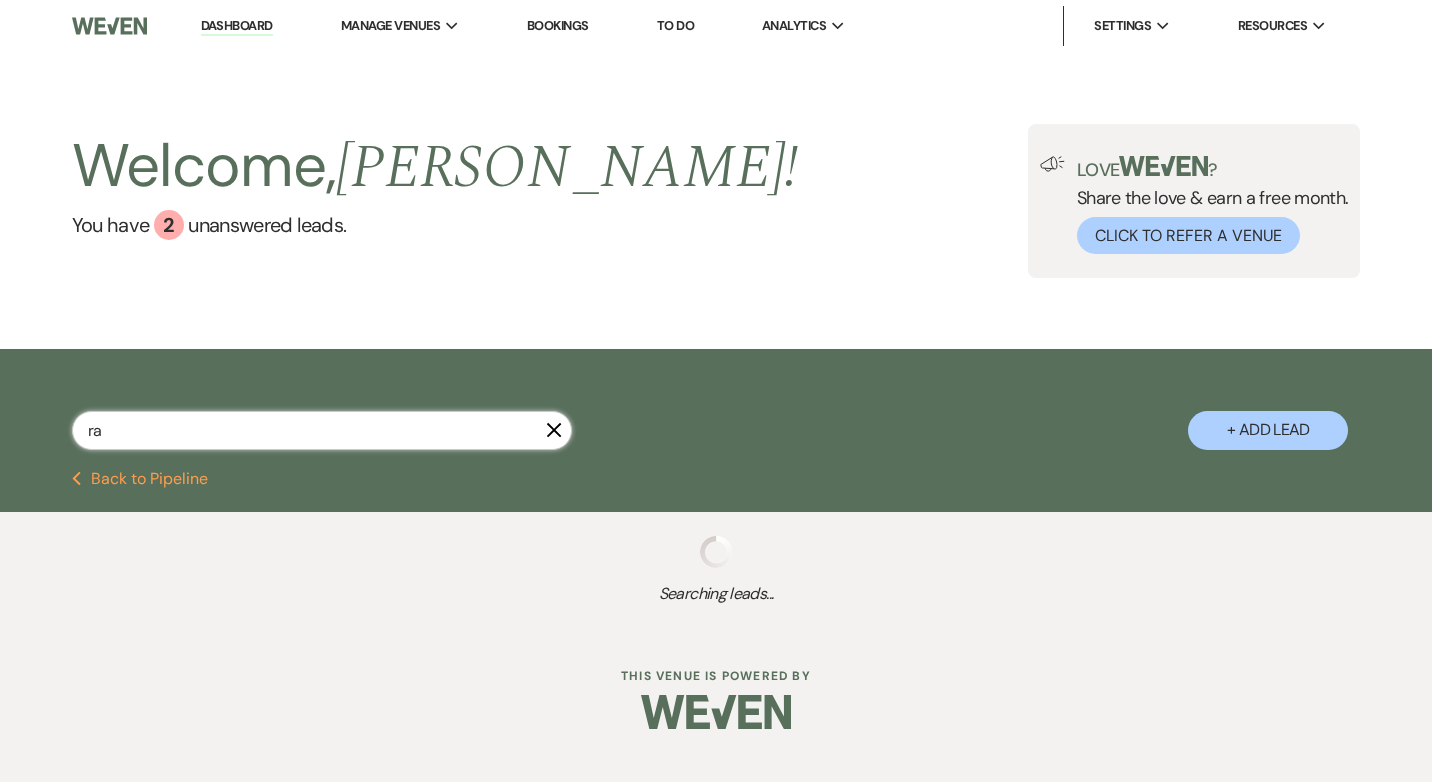 select on "5" 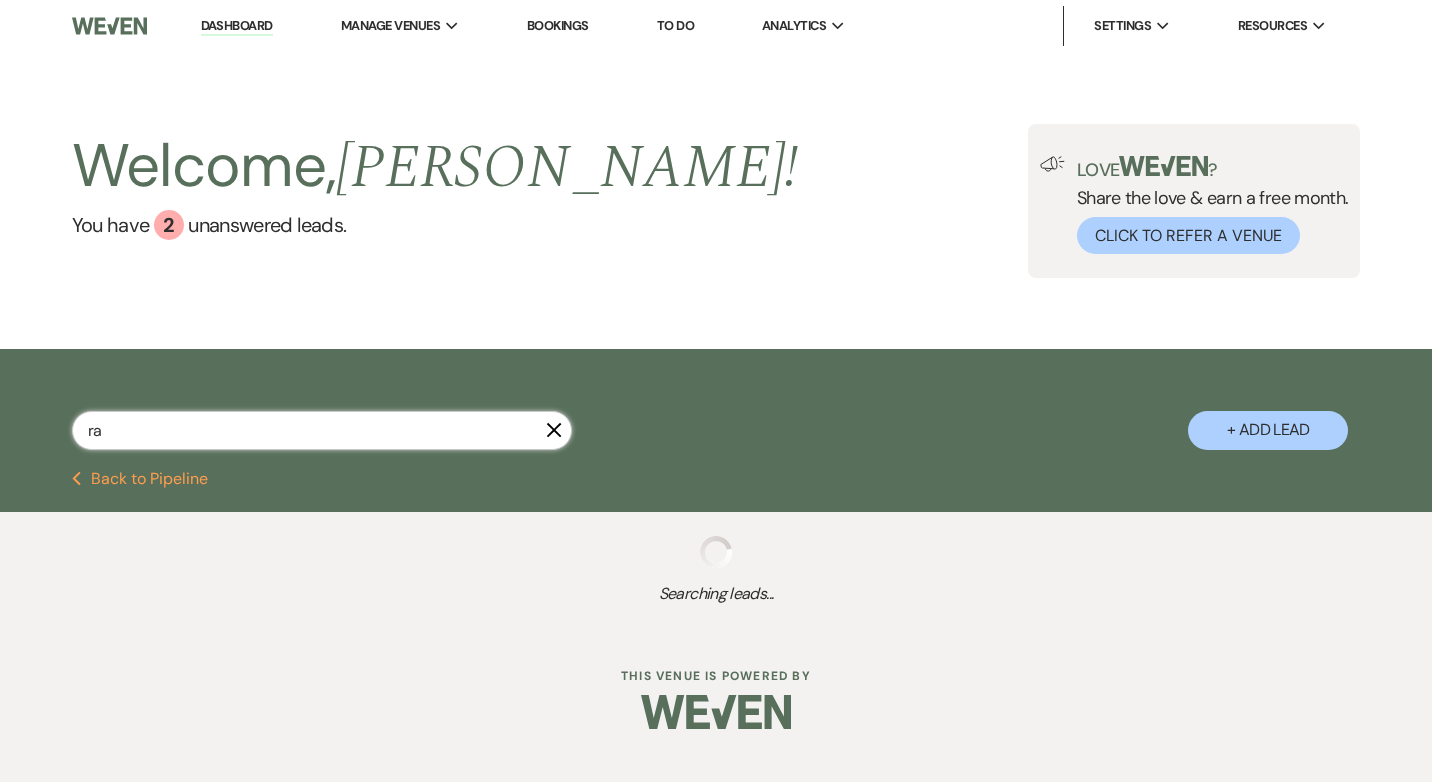 select on "8" 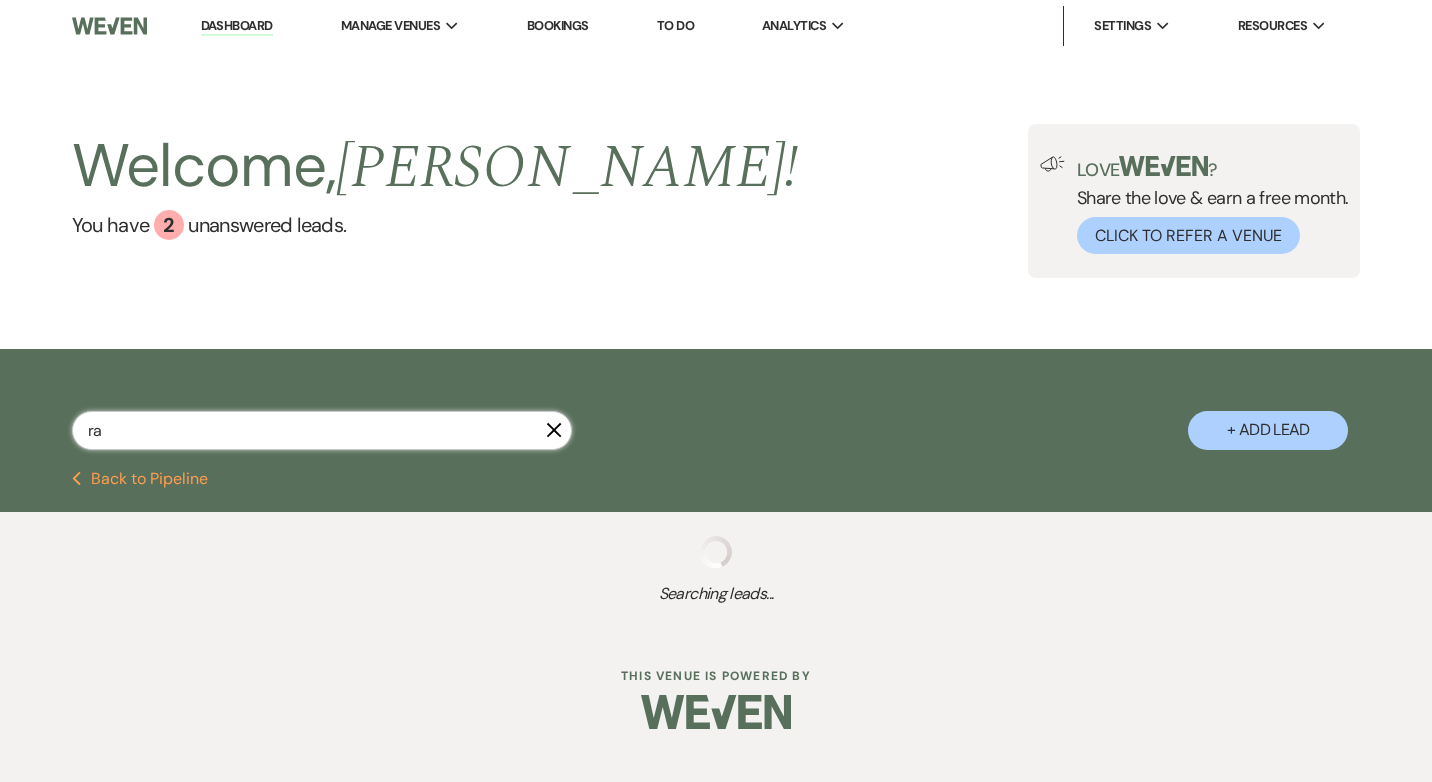 select on "5" 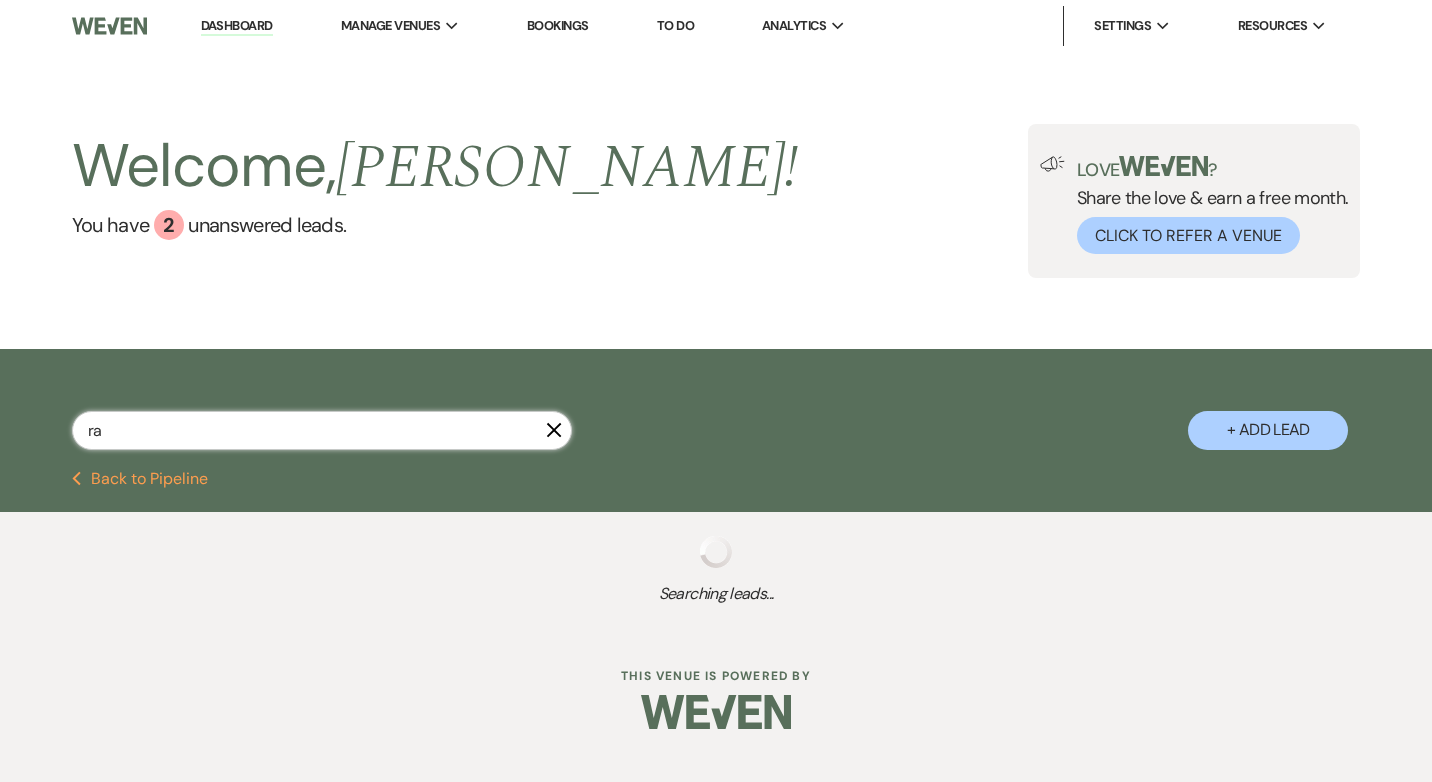 select on "8" 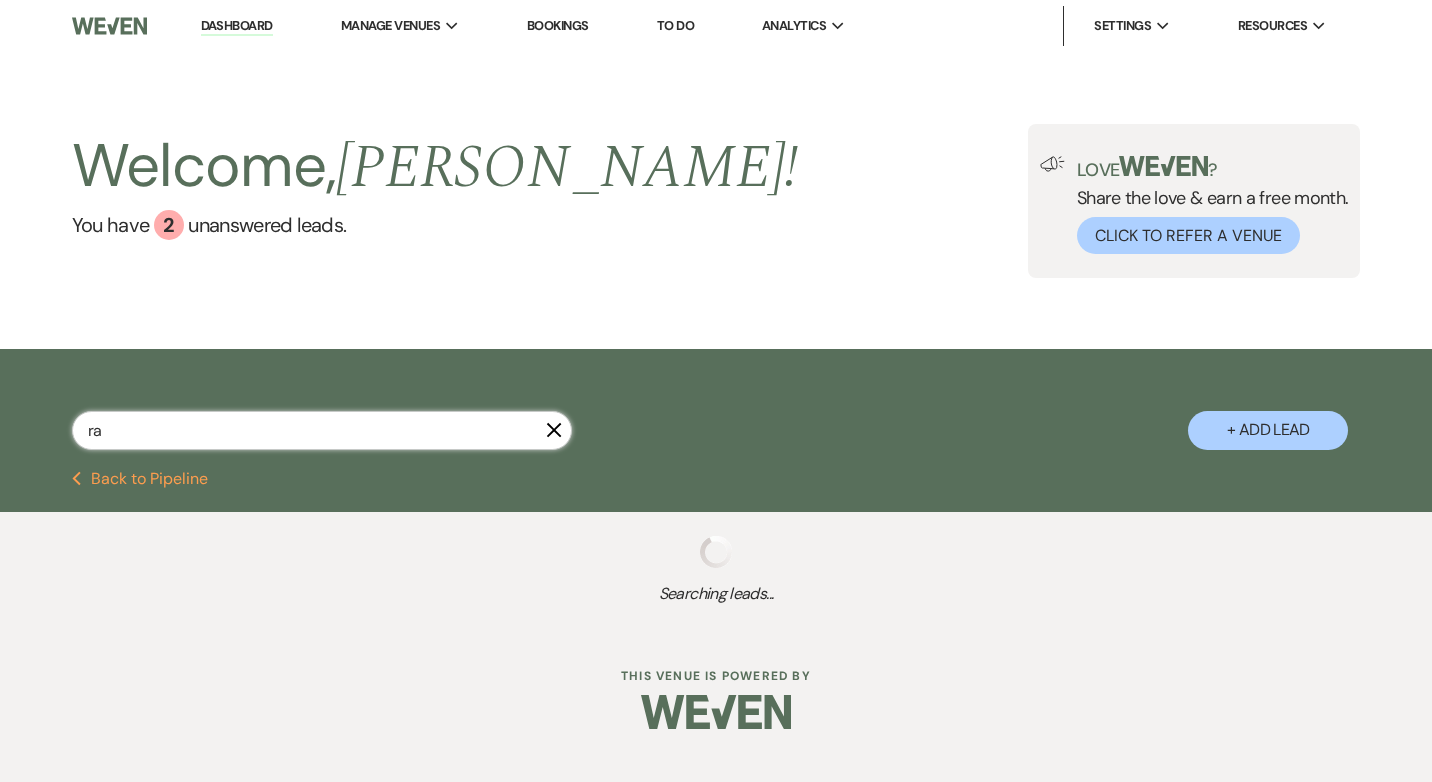 select on "5" 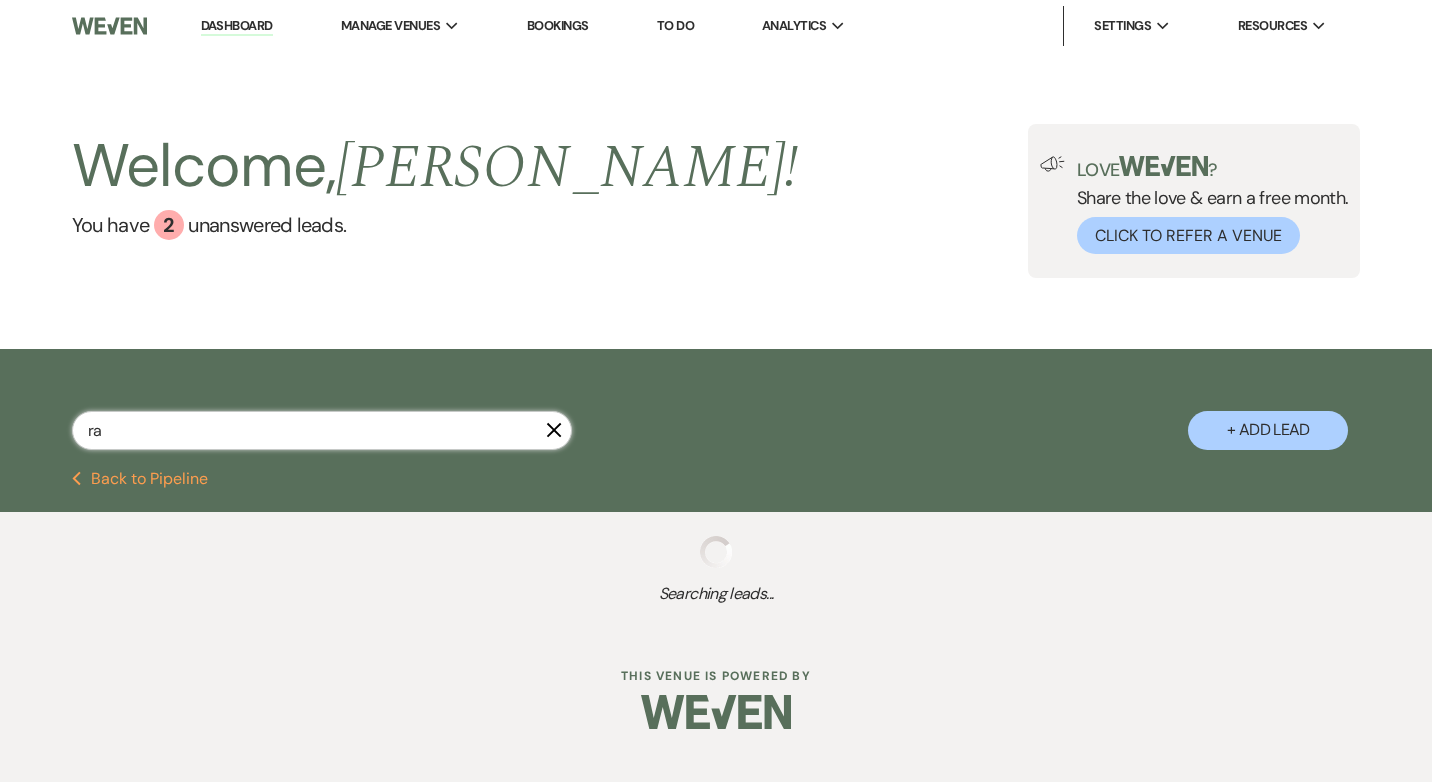 select on "8" 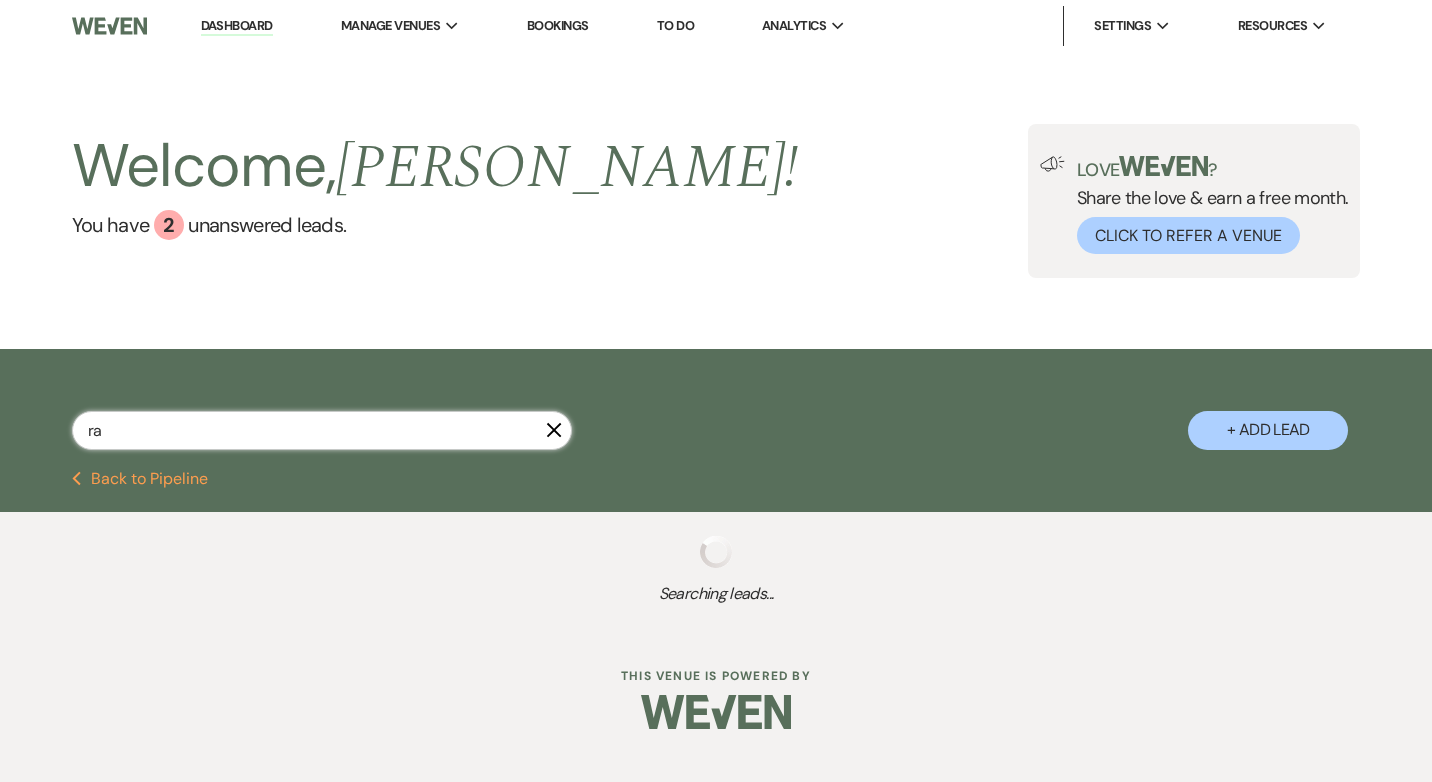 select on "5" 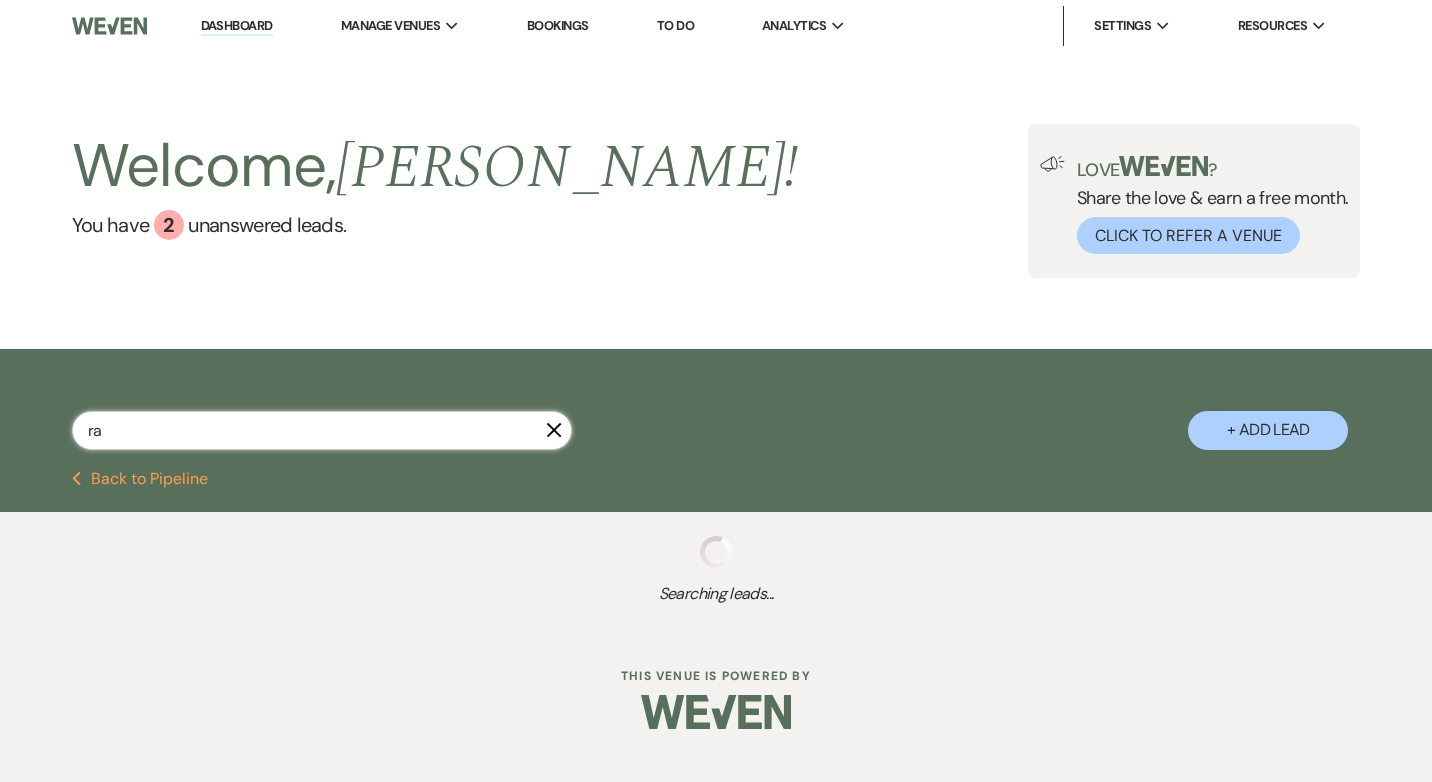select on "8" 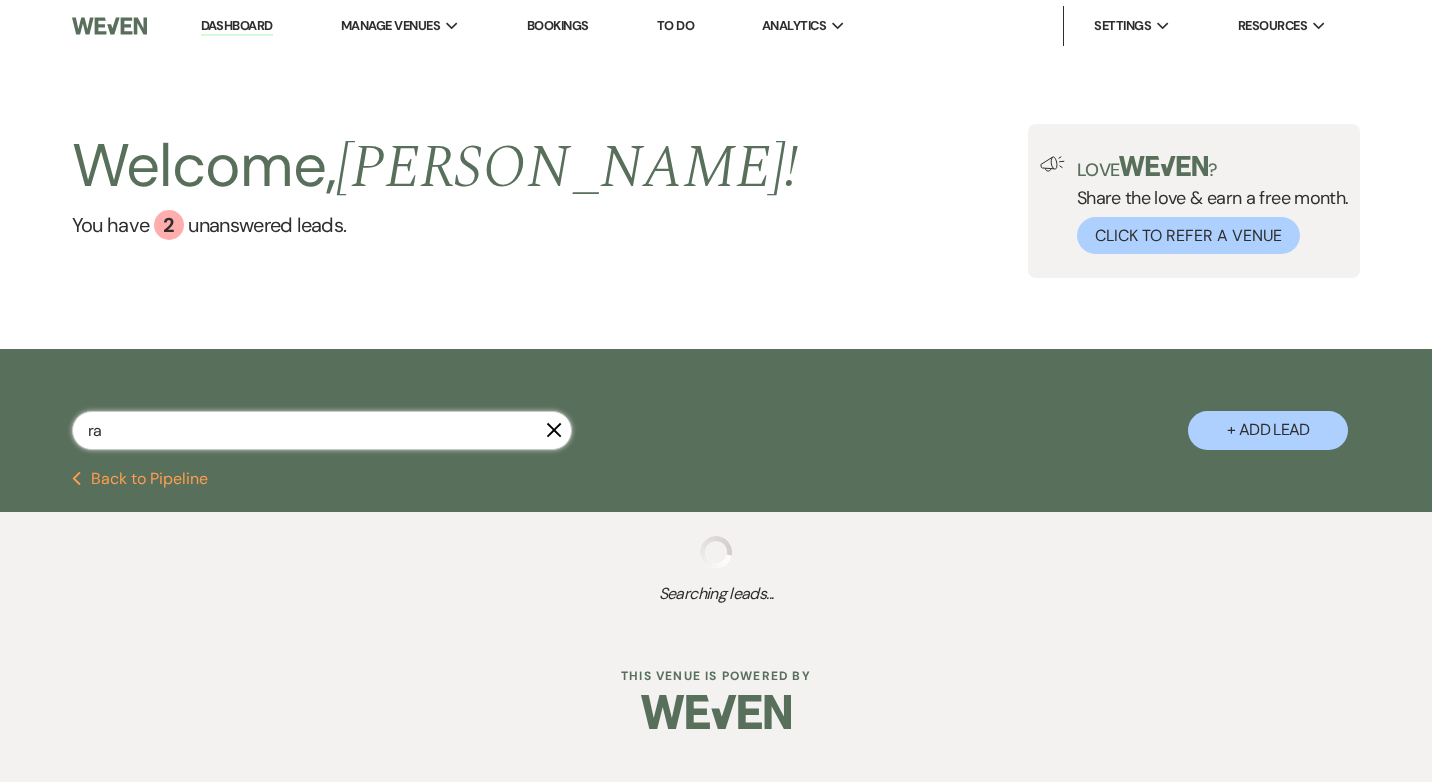 select on "5" 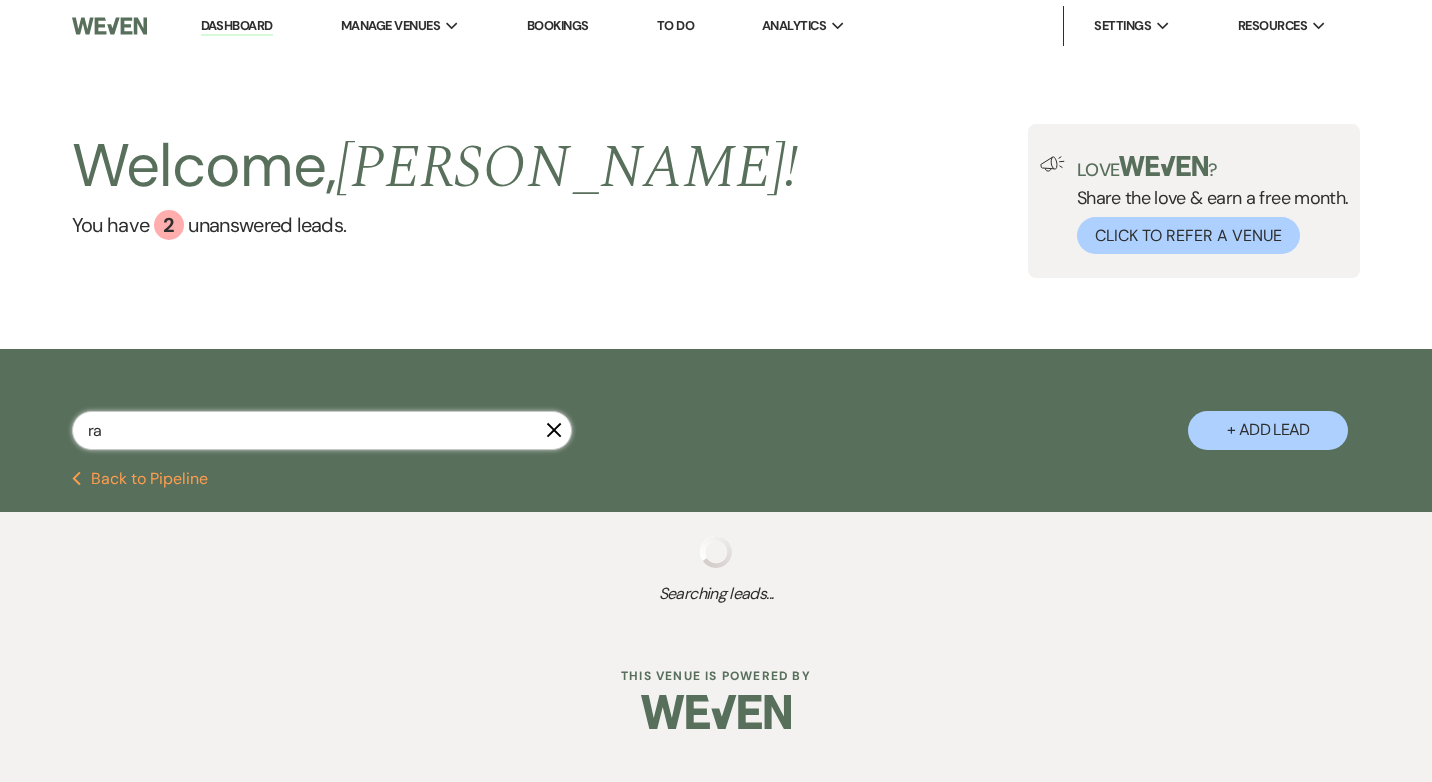 select on "8" 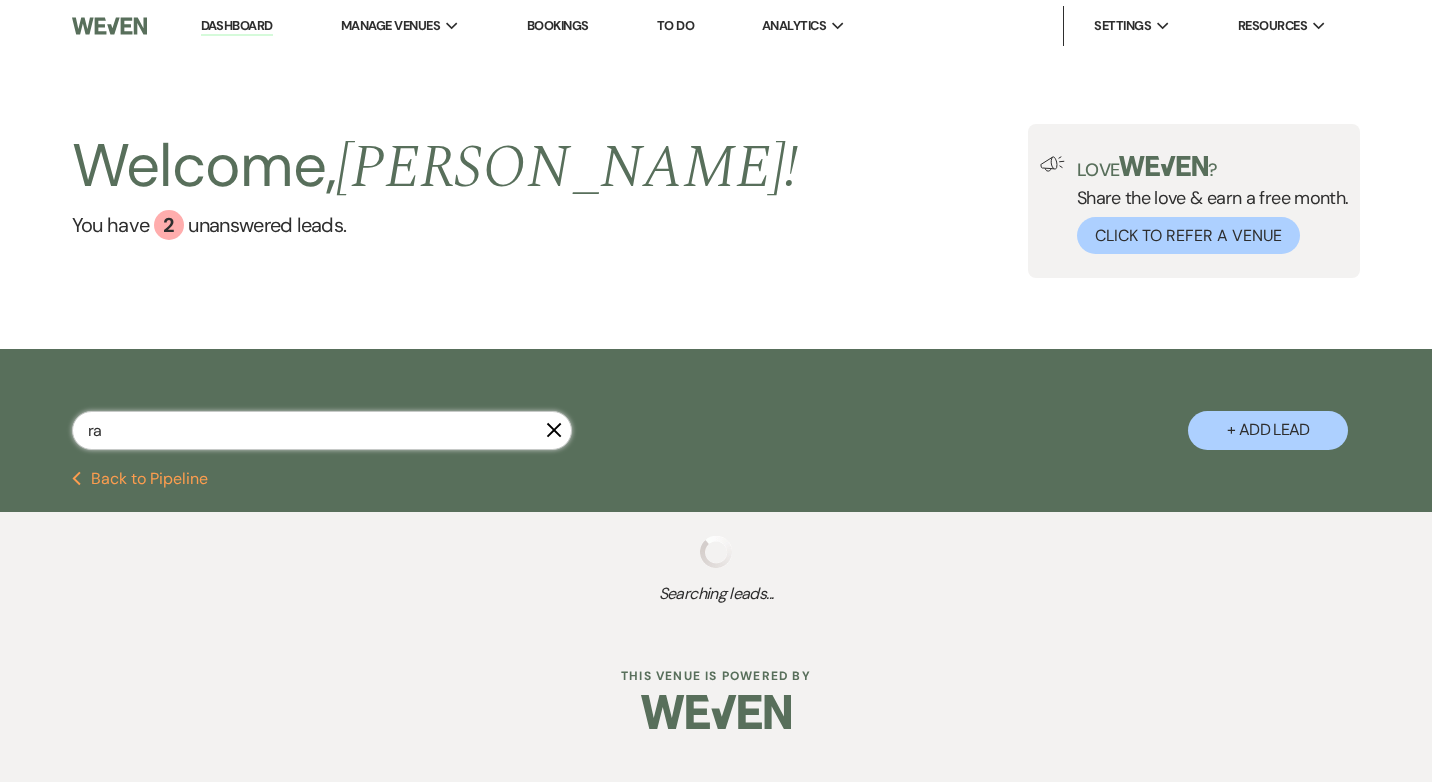 select on "5" 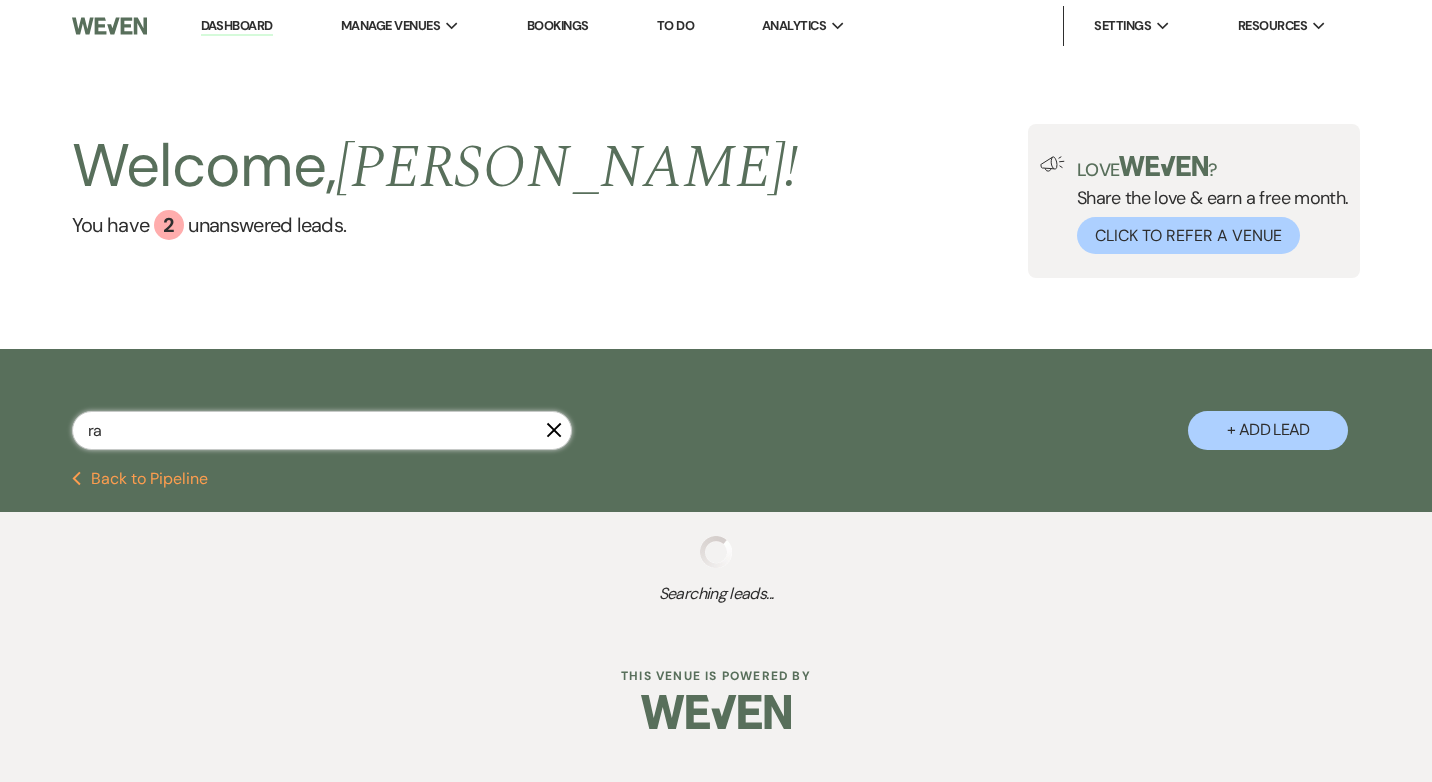 select on "8" 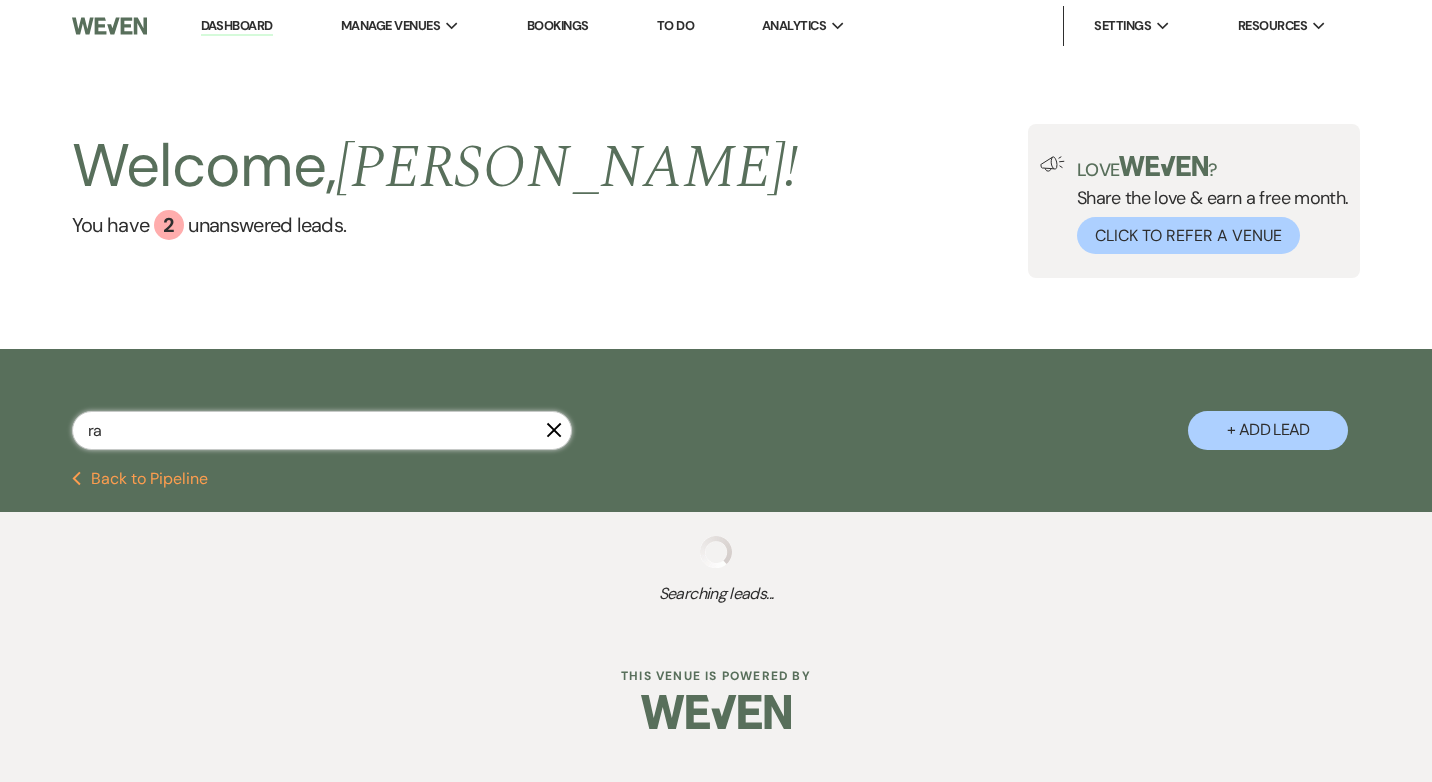 select on "5" 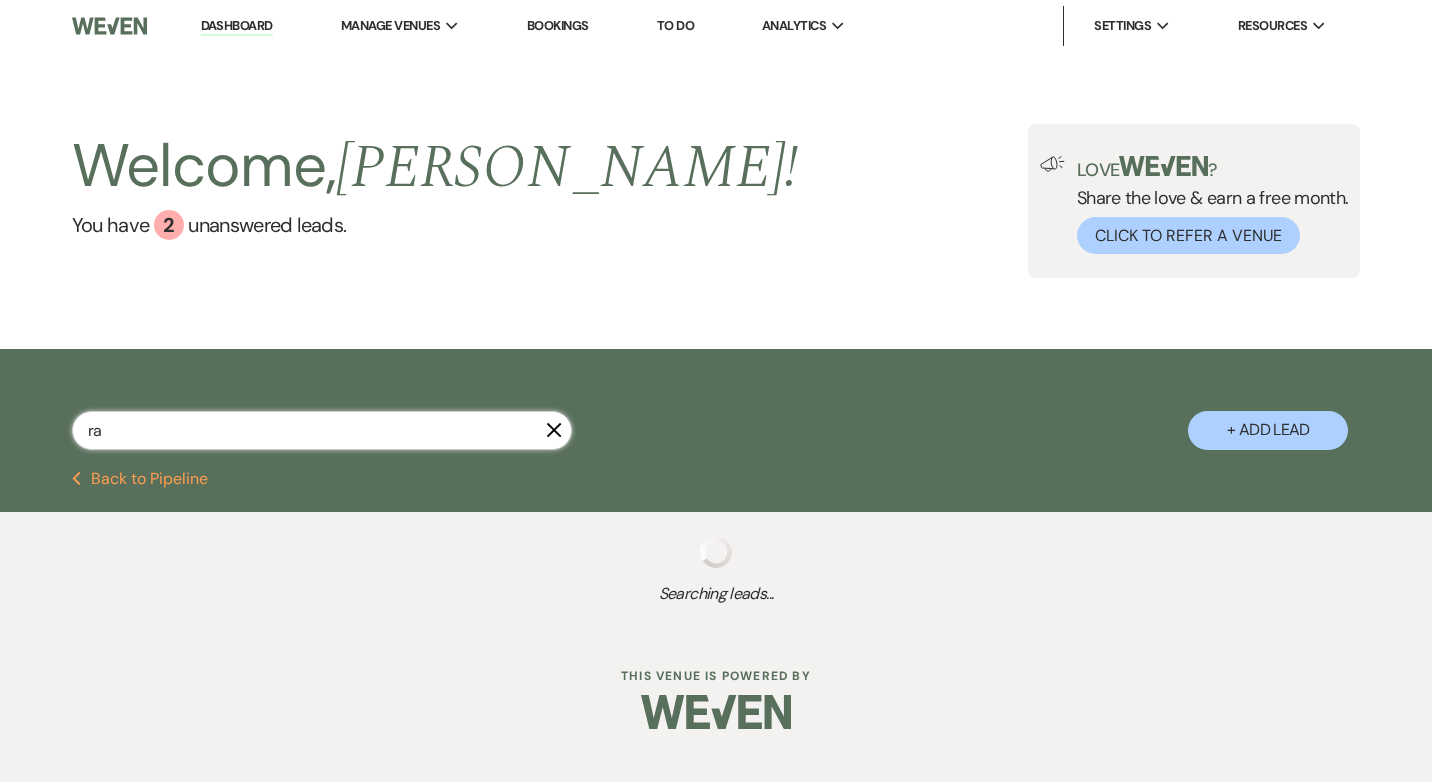 select on "8" 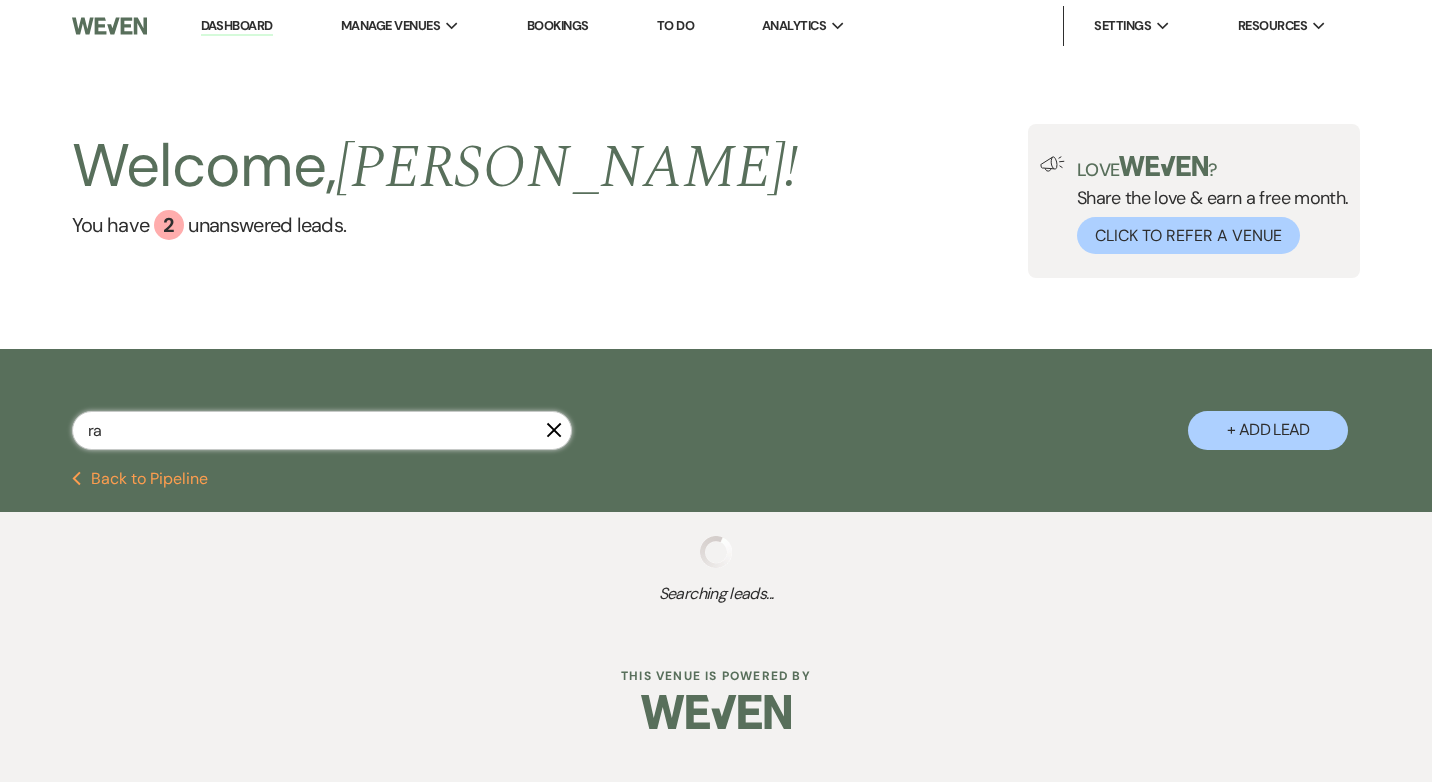 select on "4" 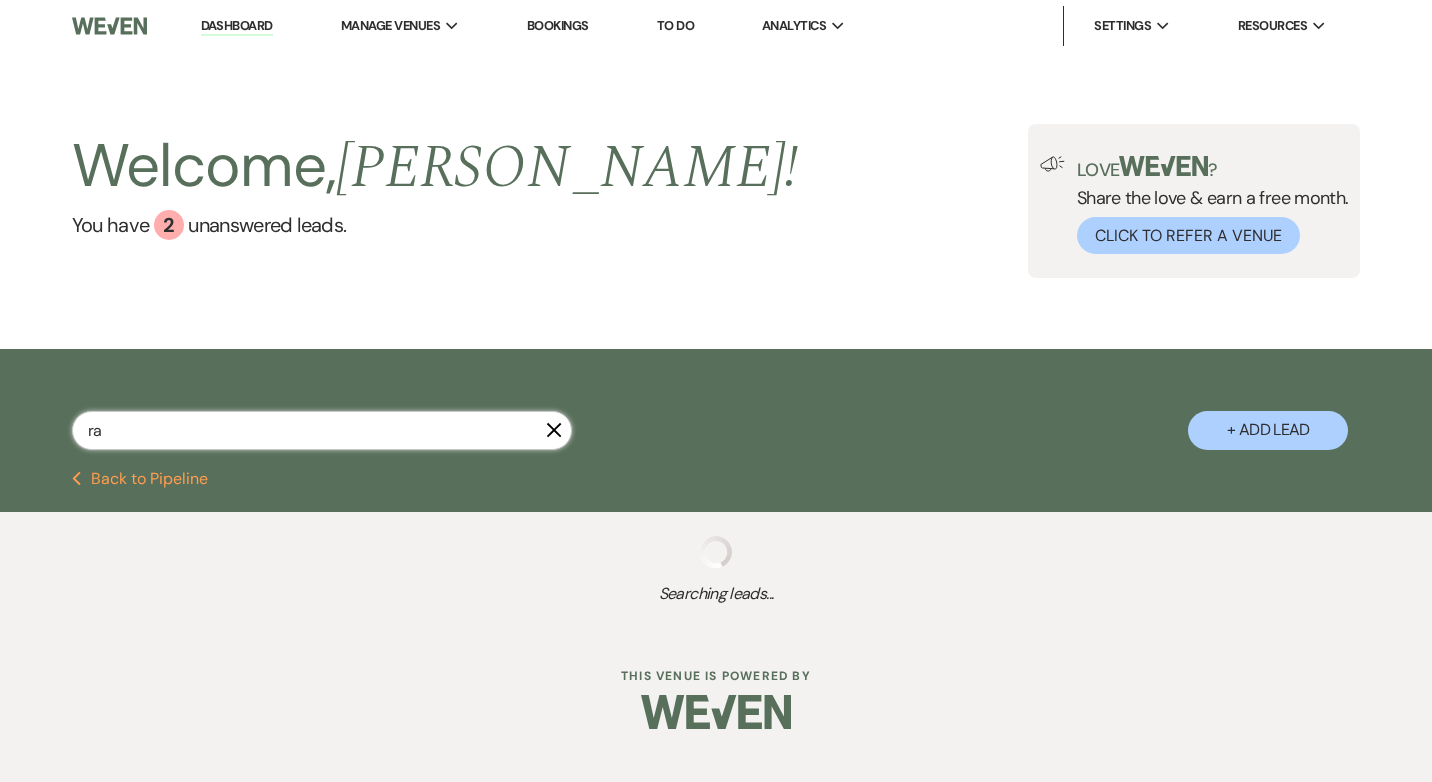 select on "9" 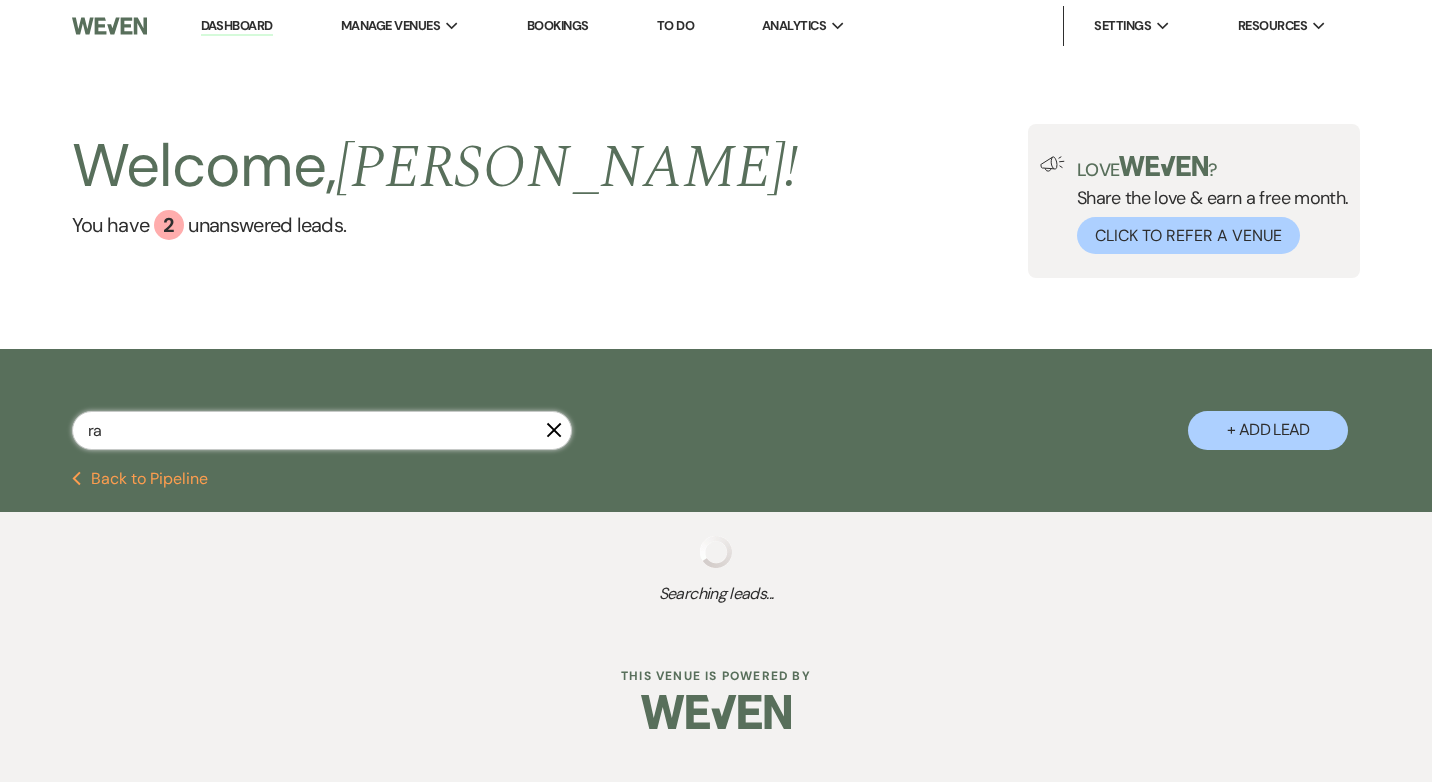 select on "9" 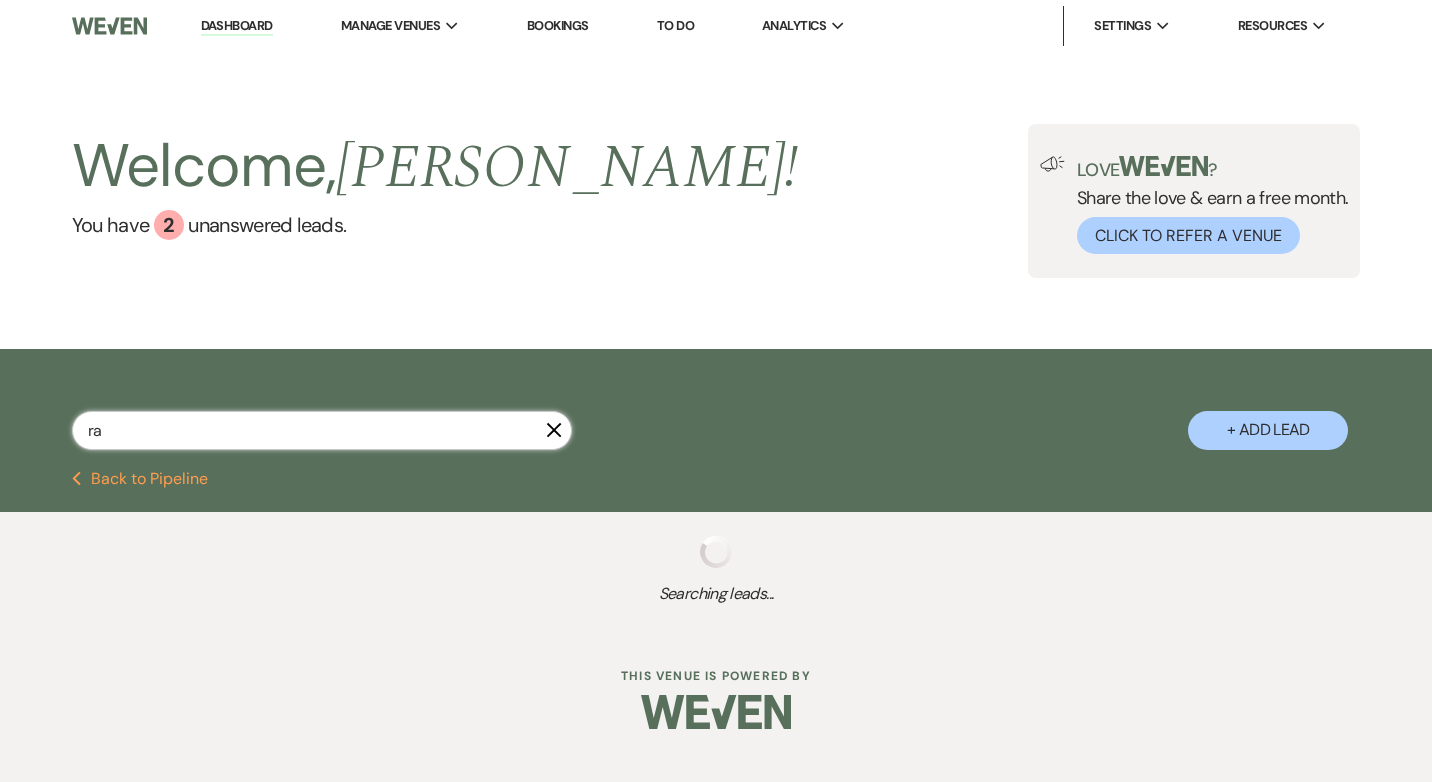 select on "8" 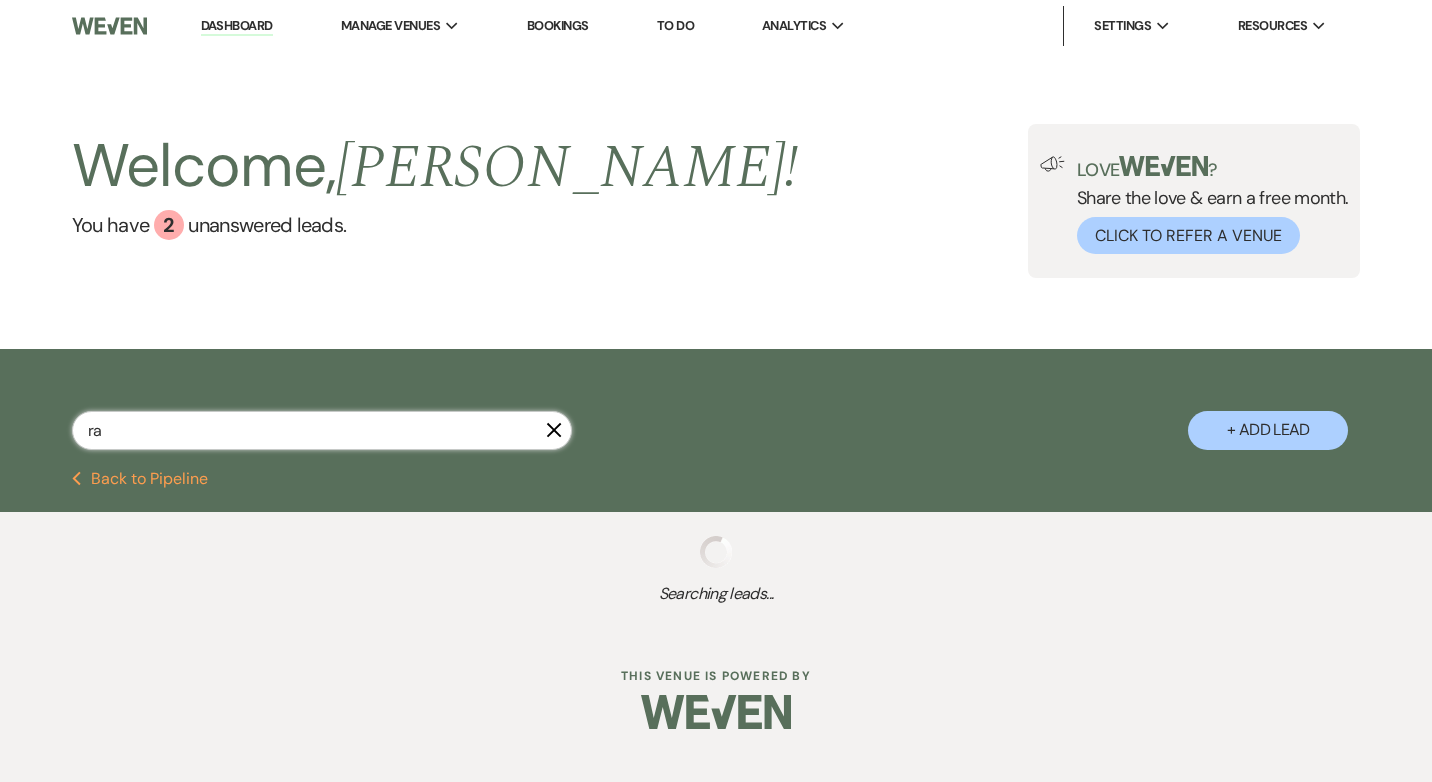 select on "5" 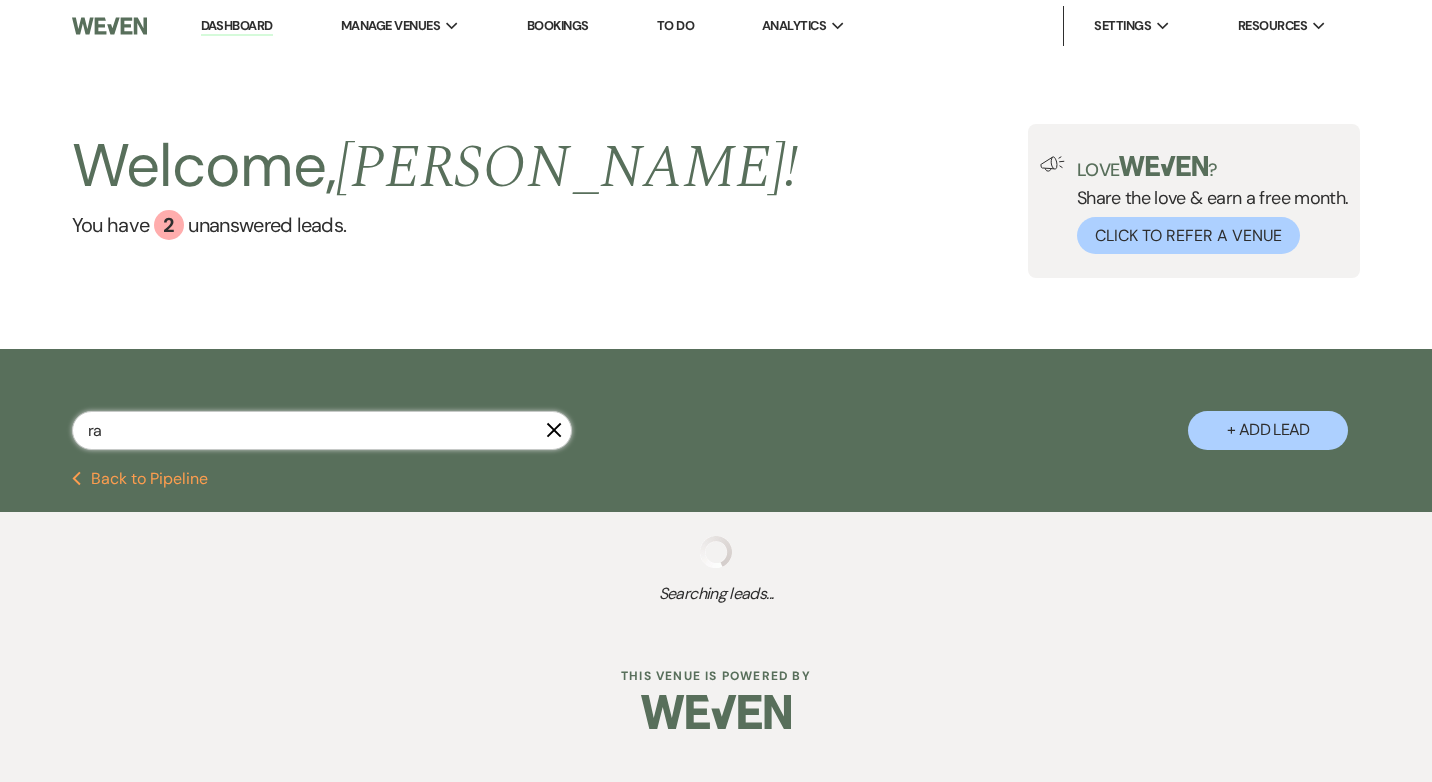 select on "5" 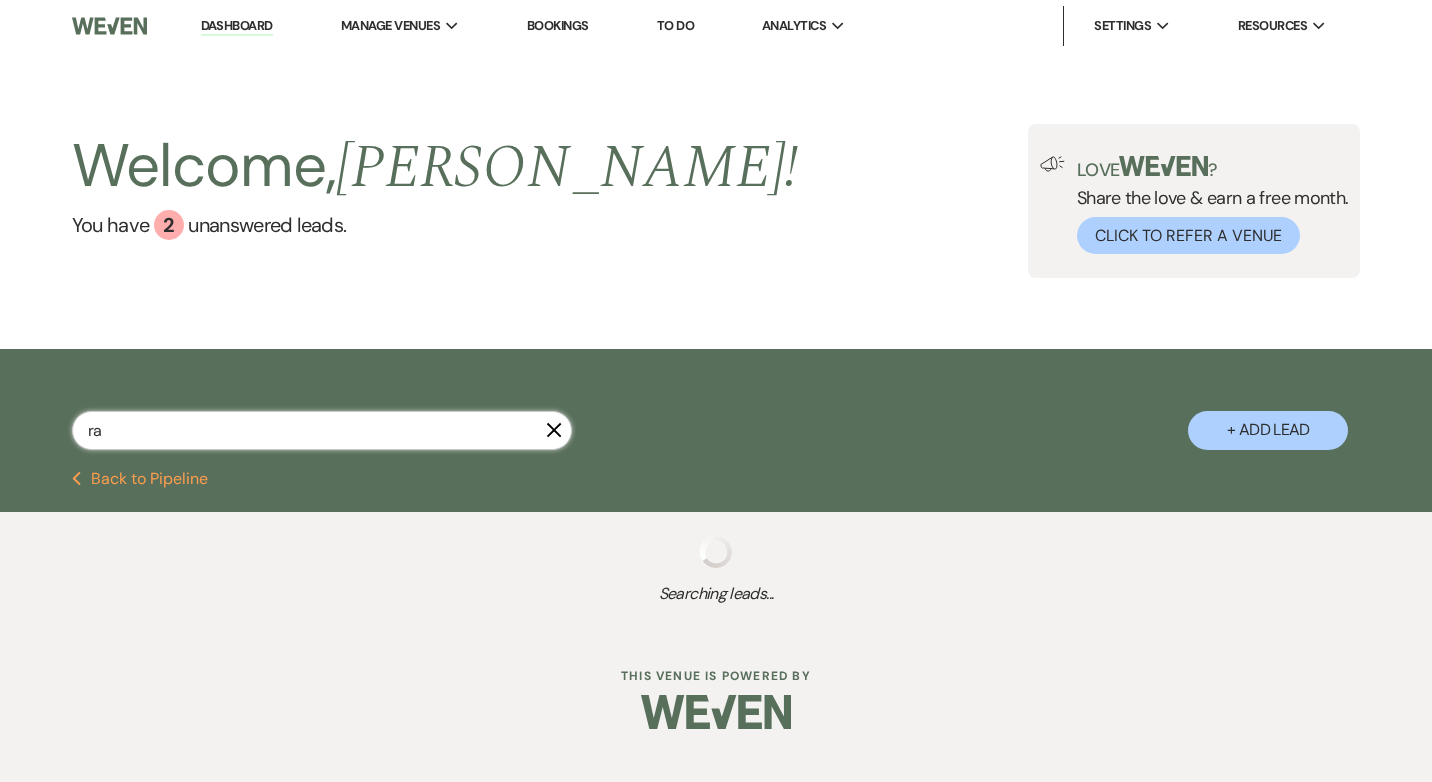 select on "8" 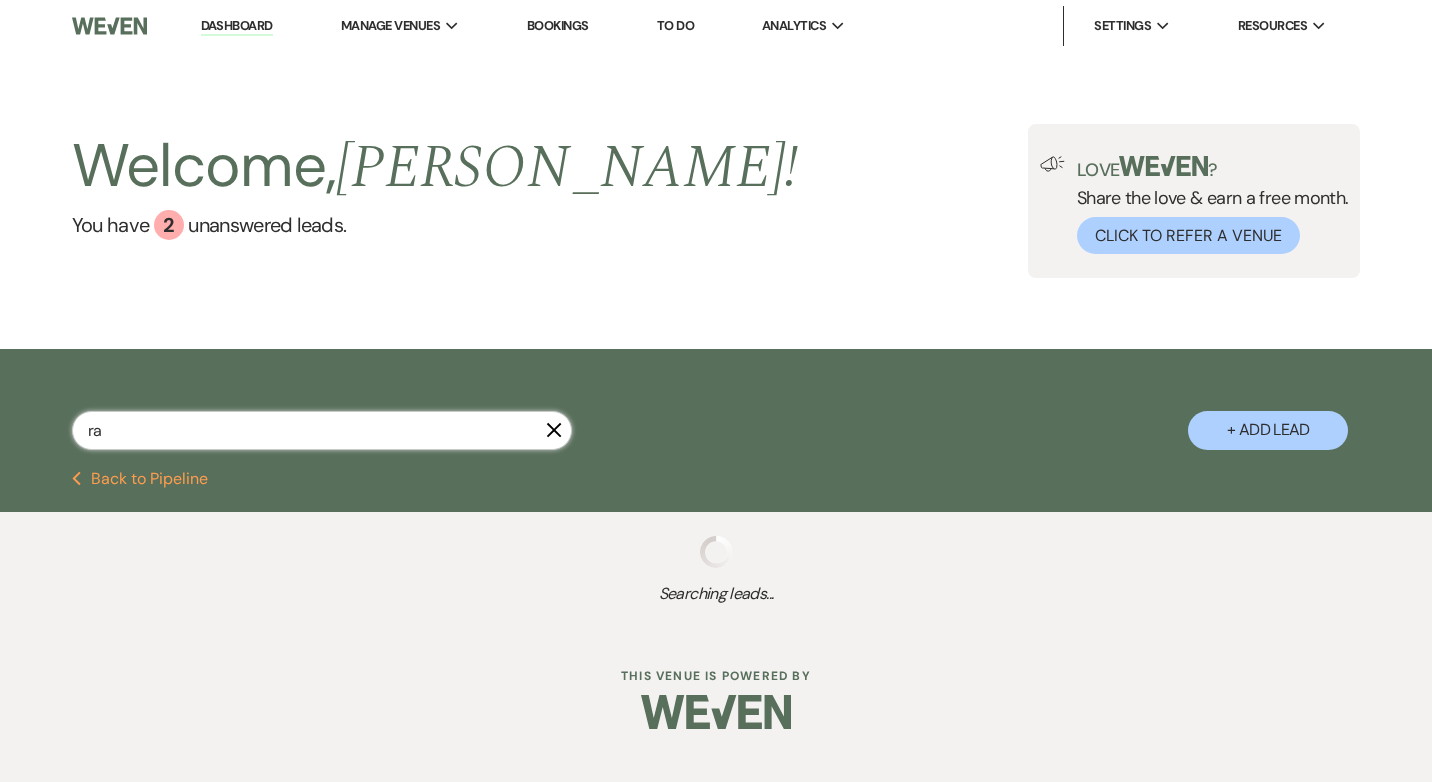select on "5" 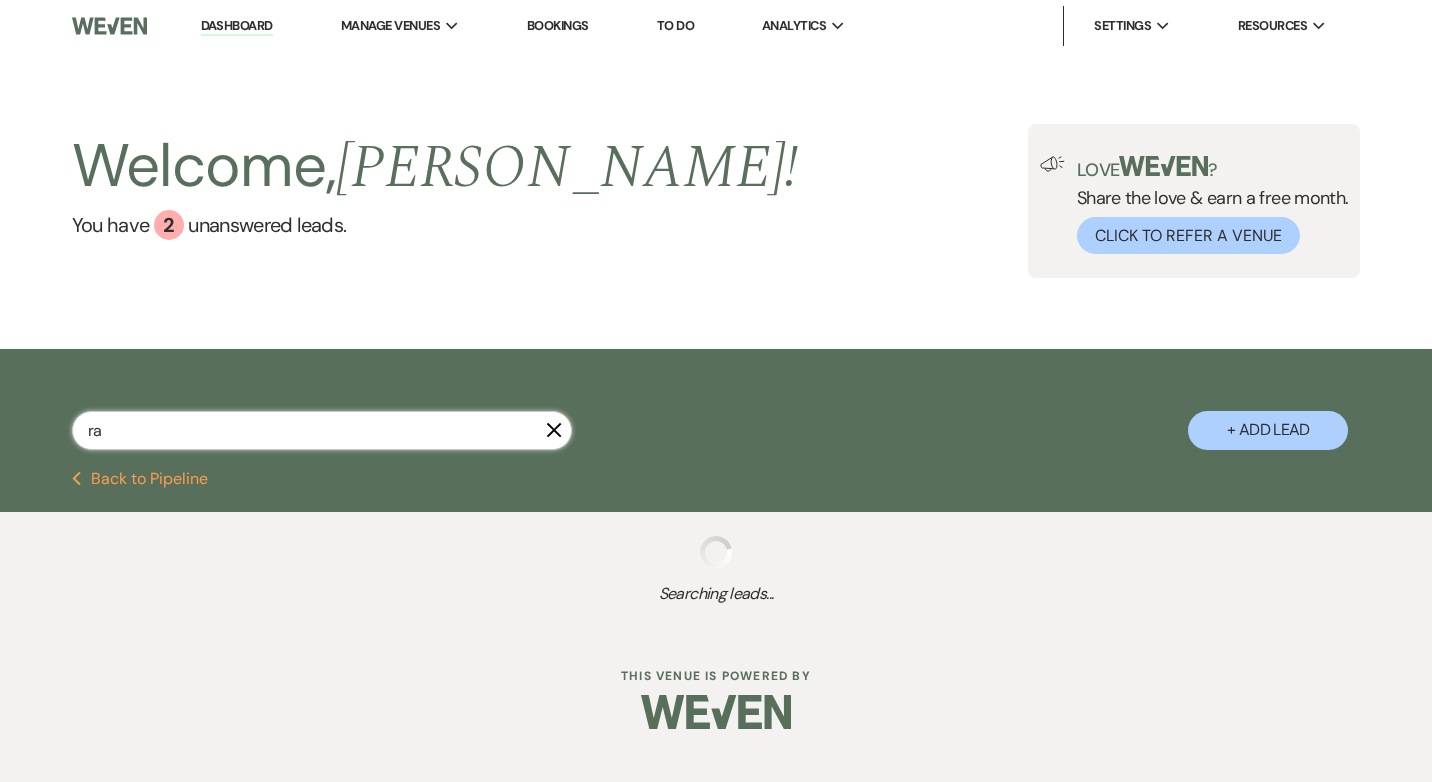 select on "5" 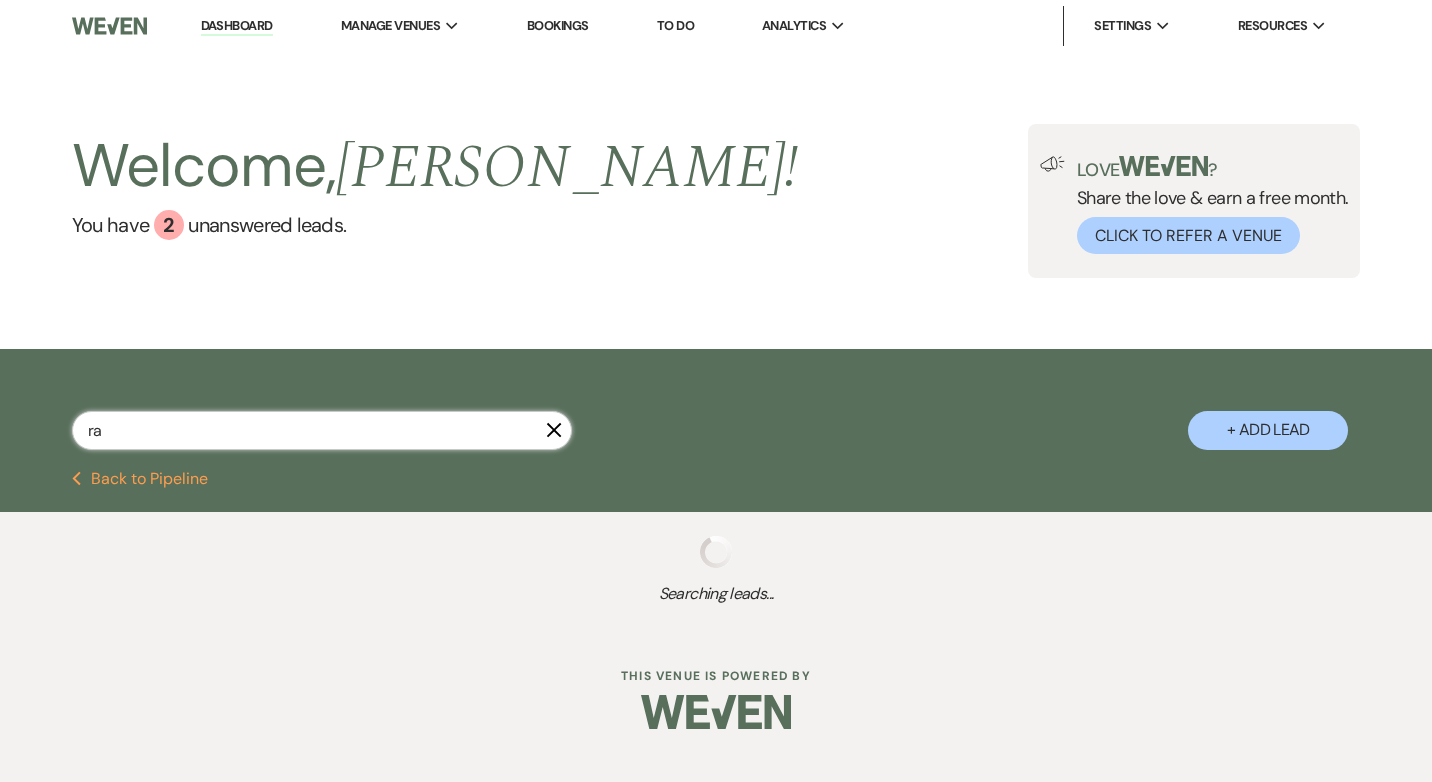 select on "5" 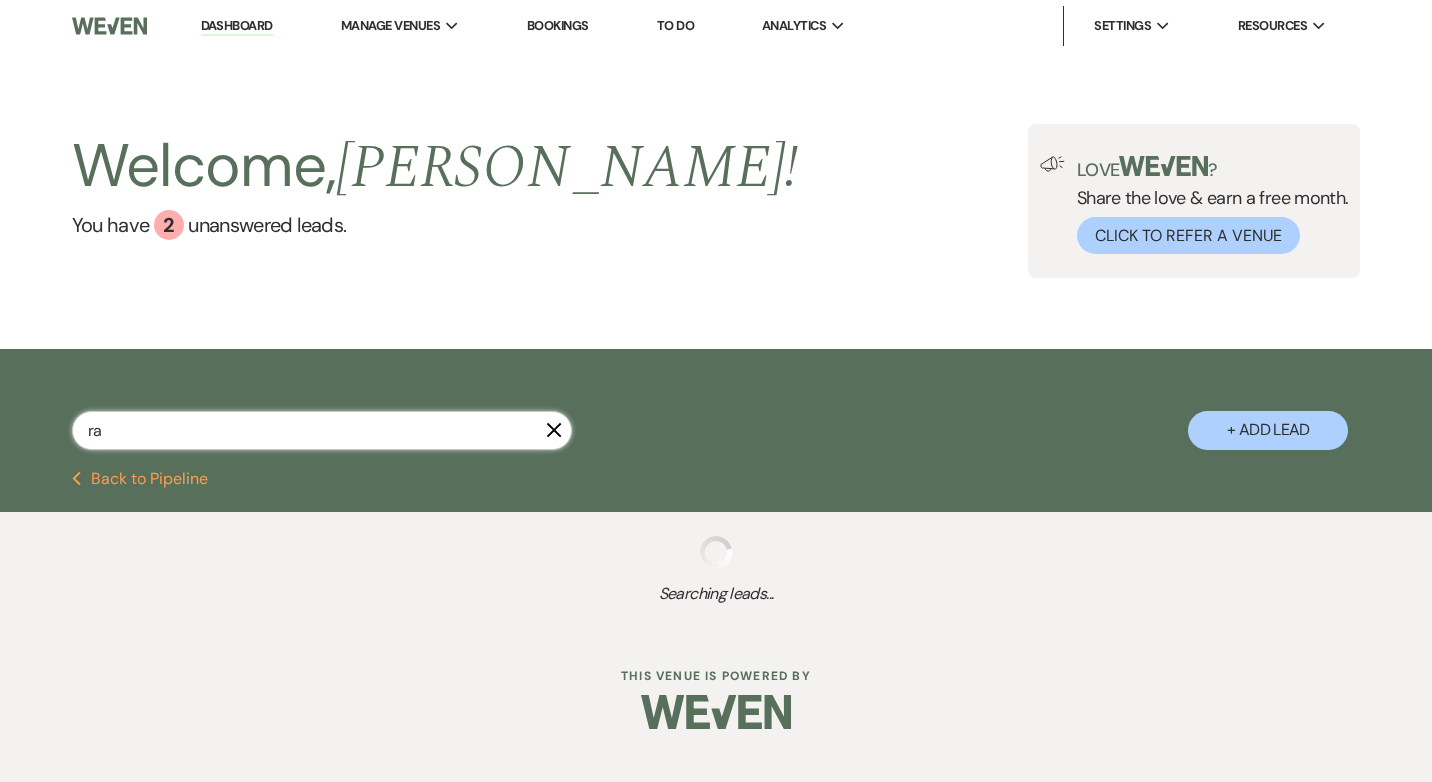 select on "8" 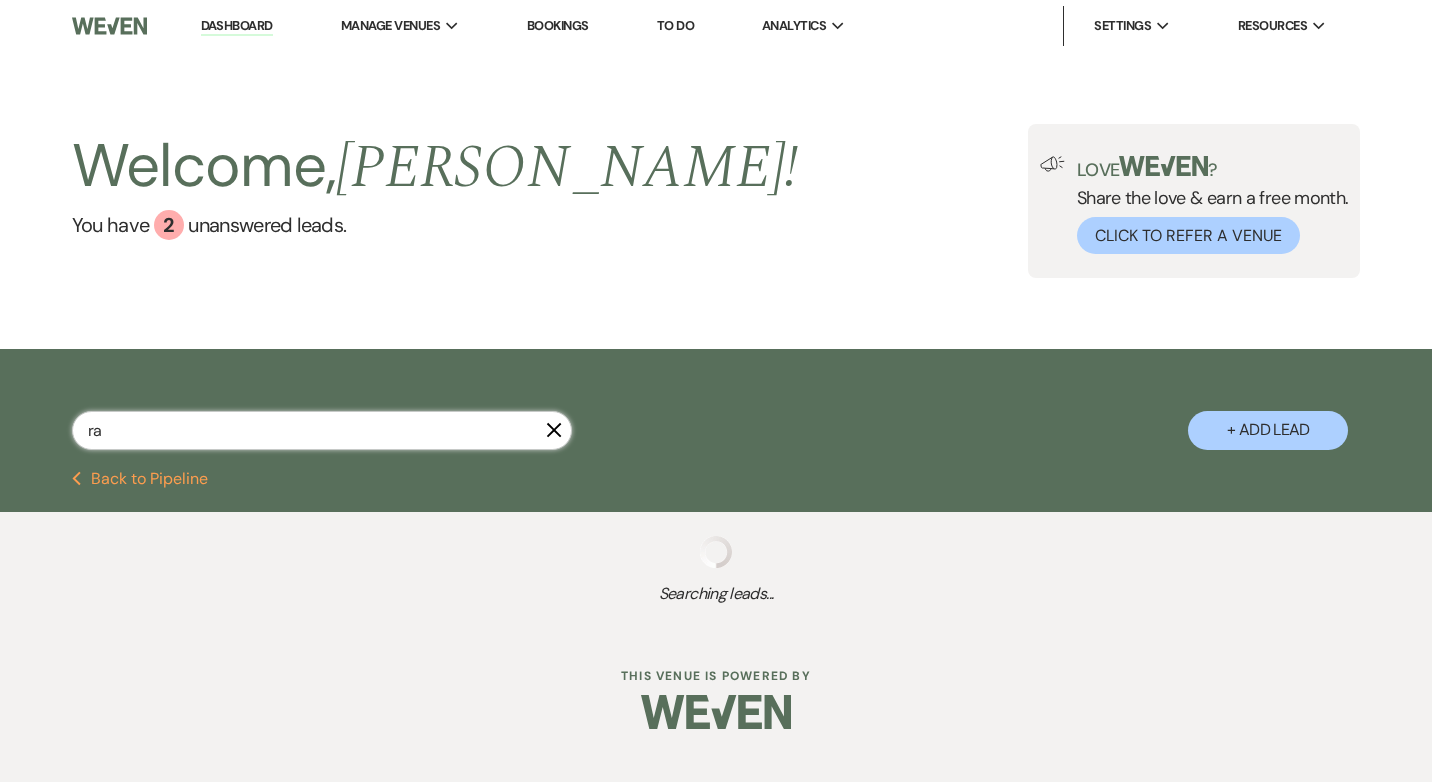 select on "5" 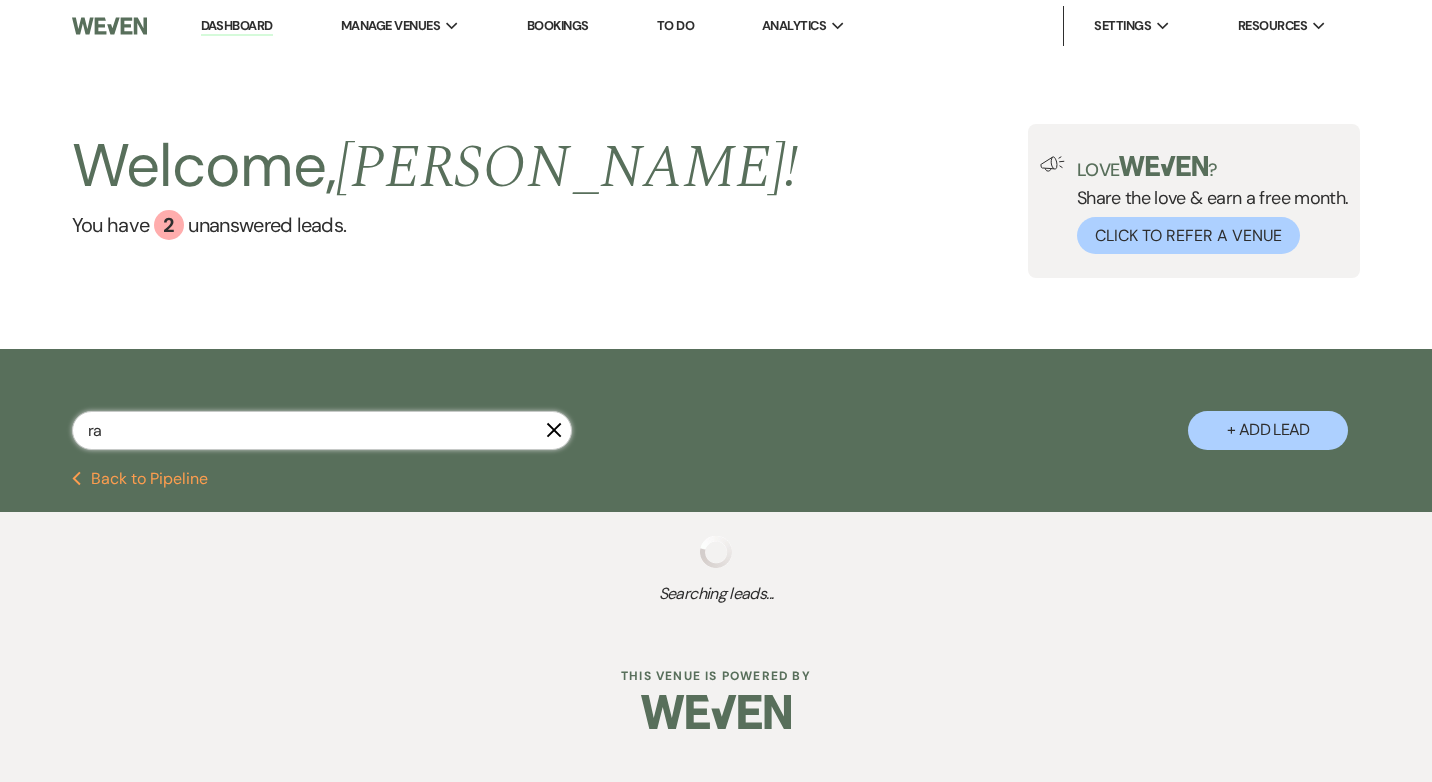 select on "8" 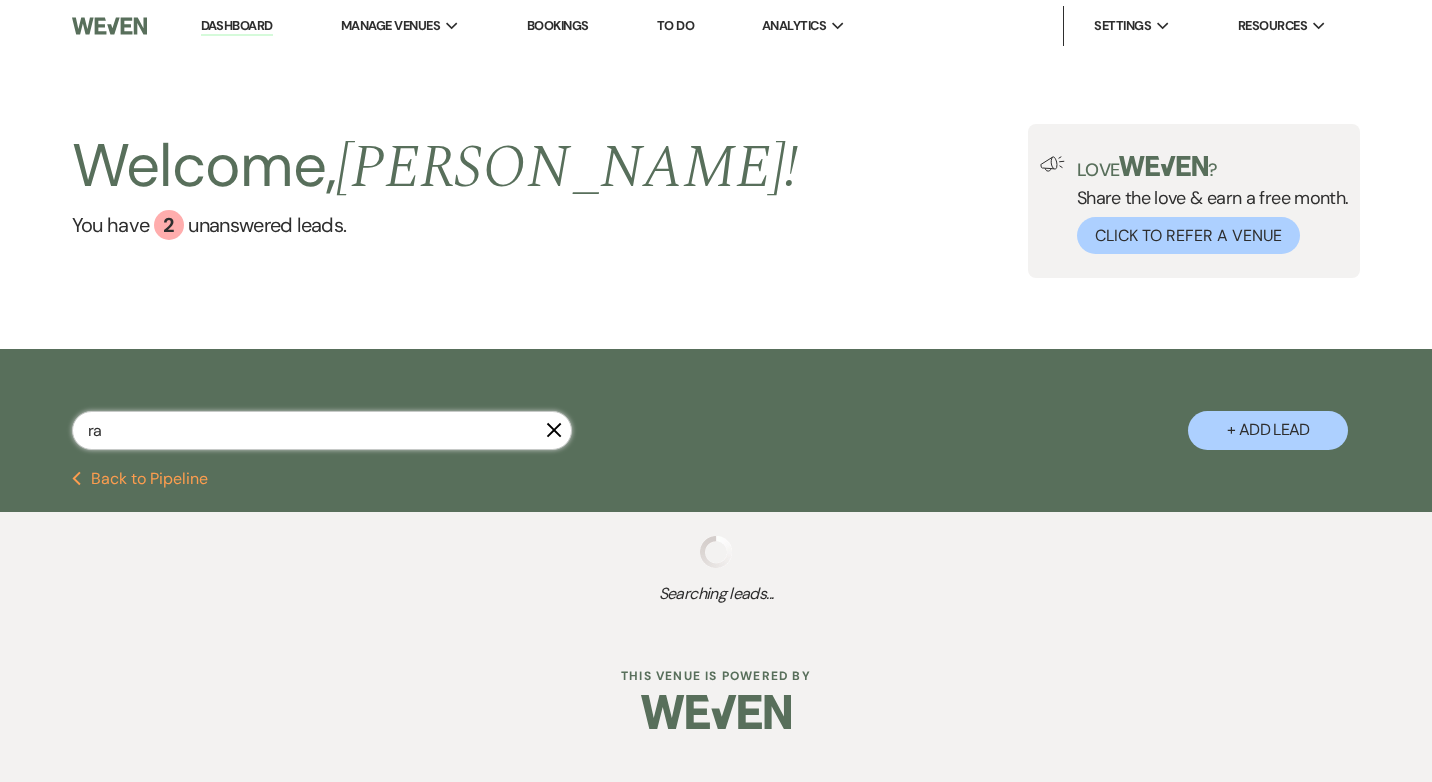 select on "6" 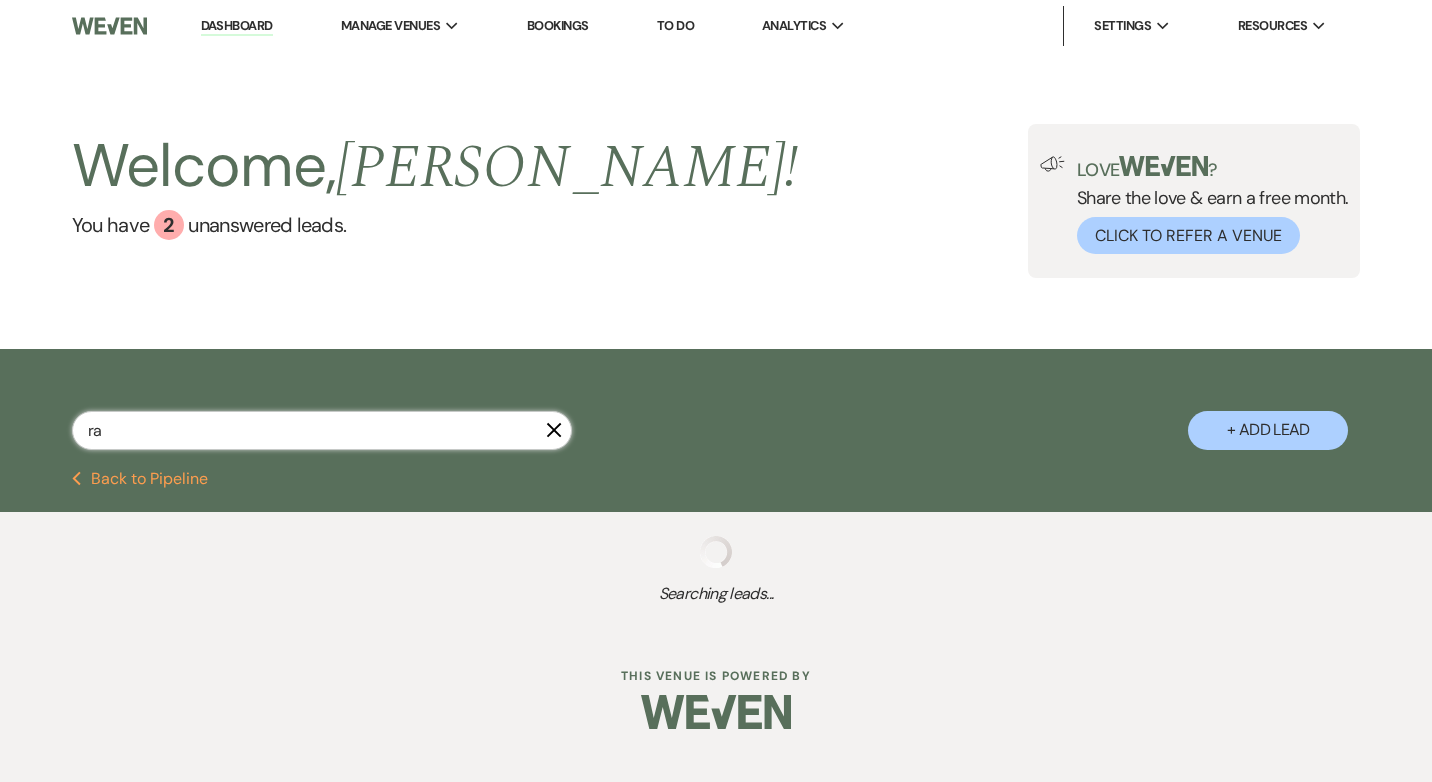 select on "8" 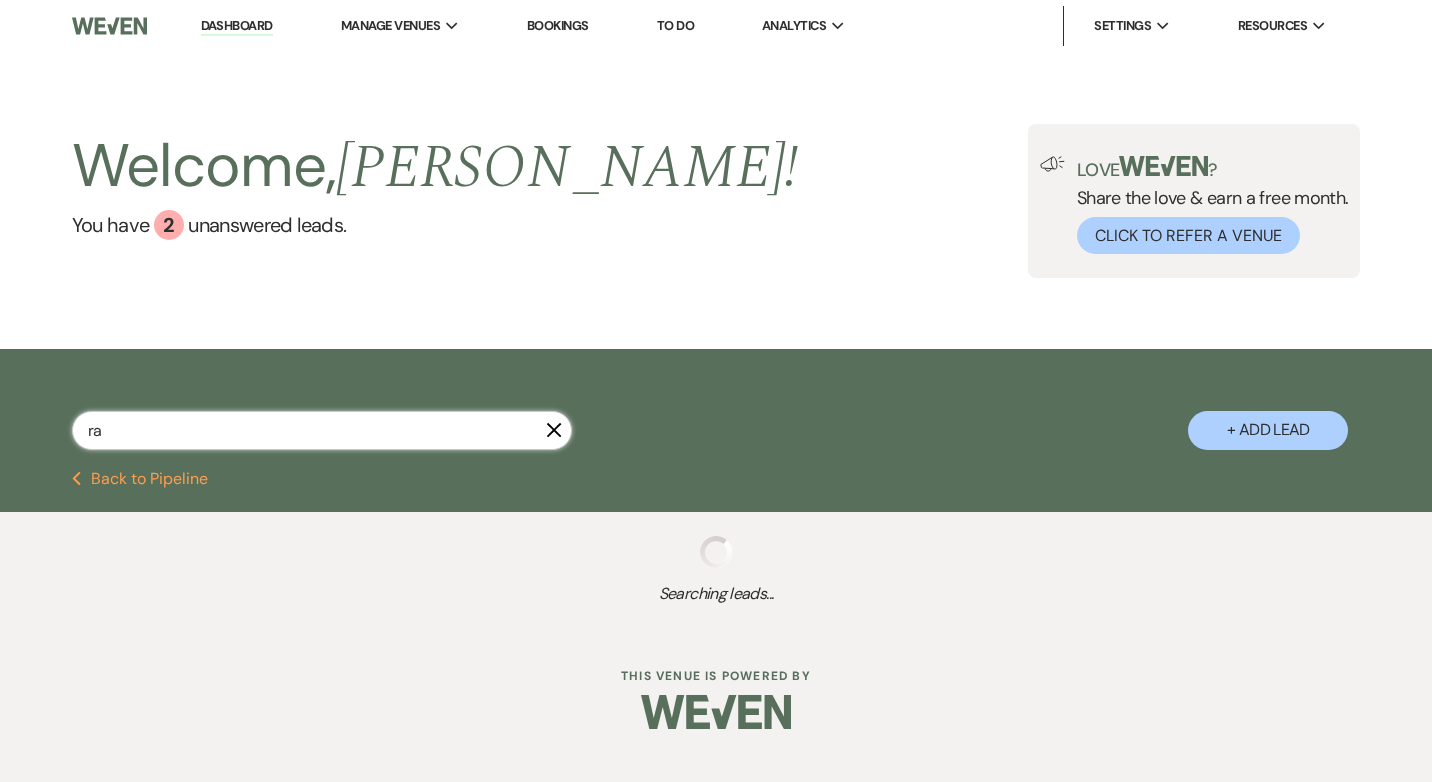 select on "5" 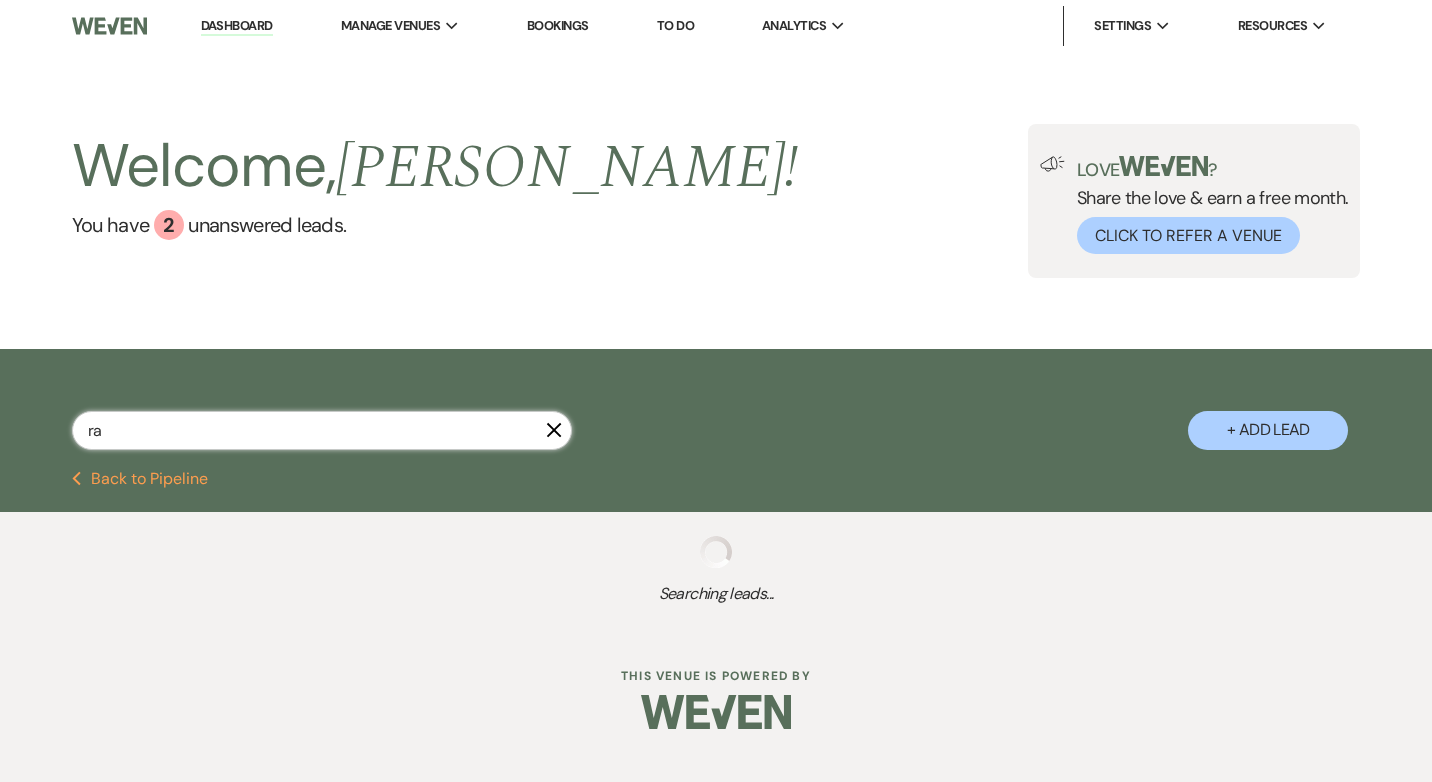 select on "8" 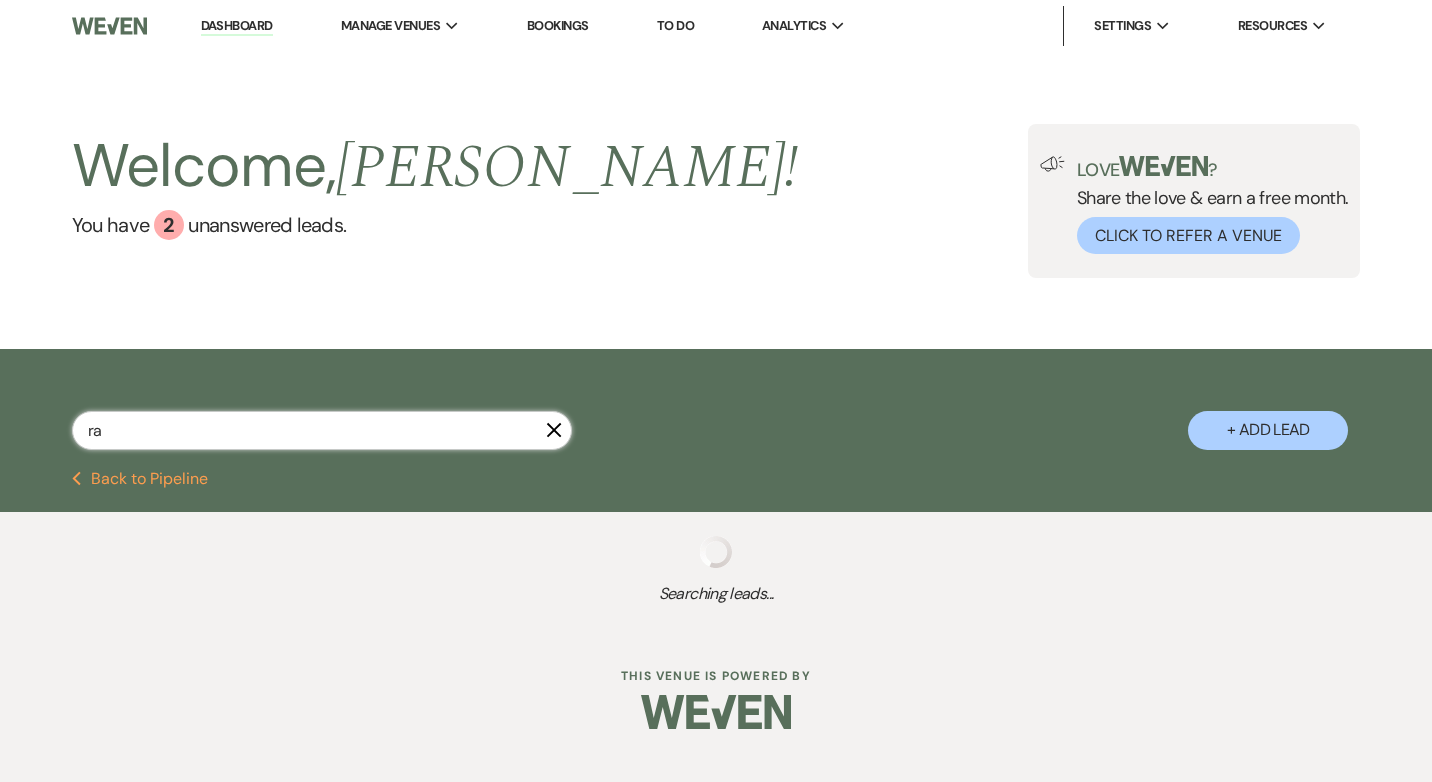 select on "5" 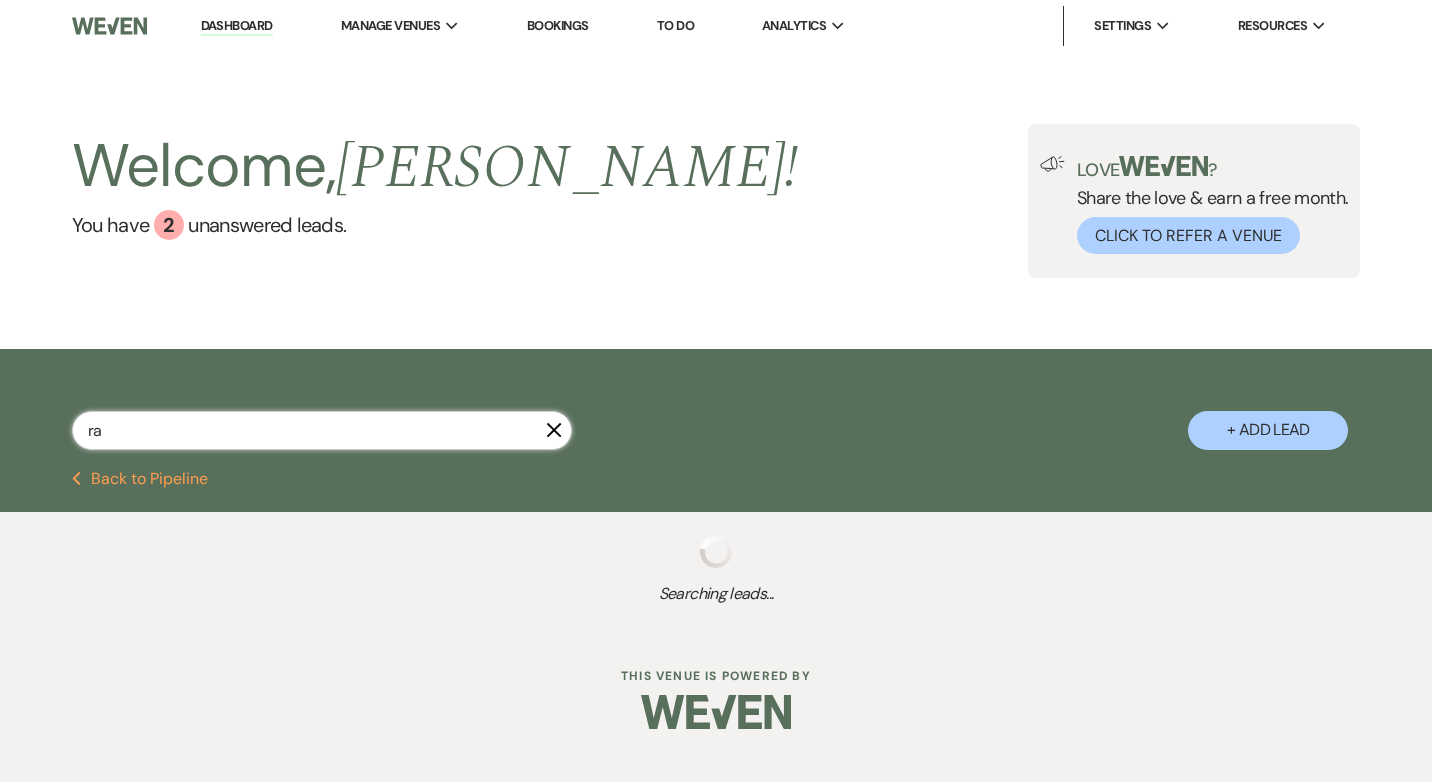 select on "8" 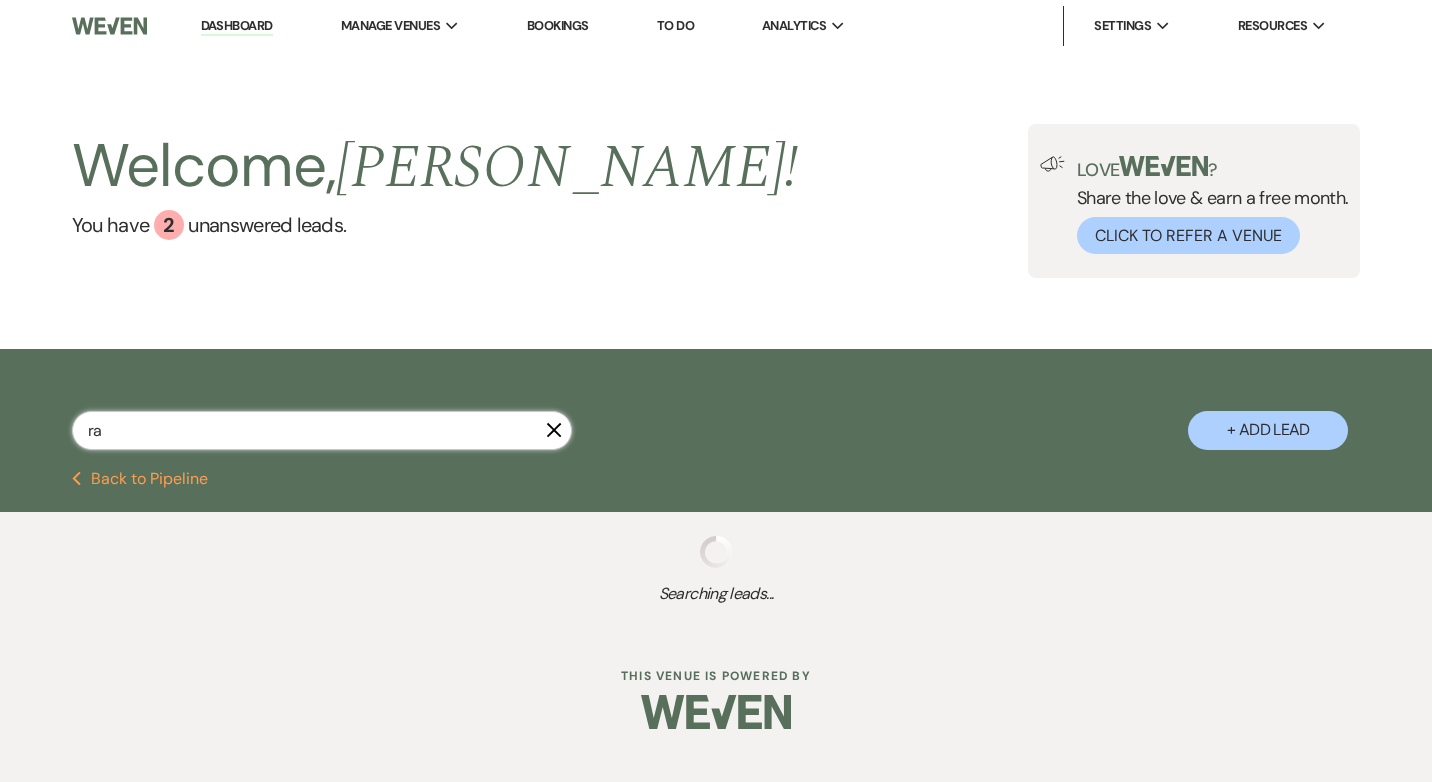 select on "5" 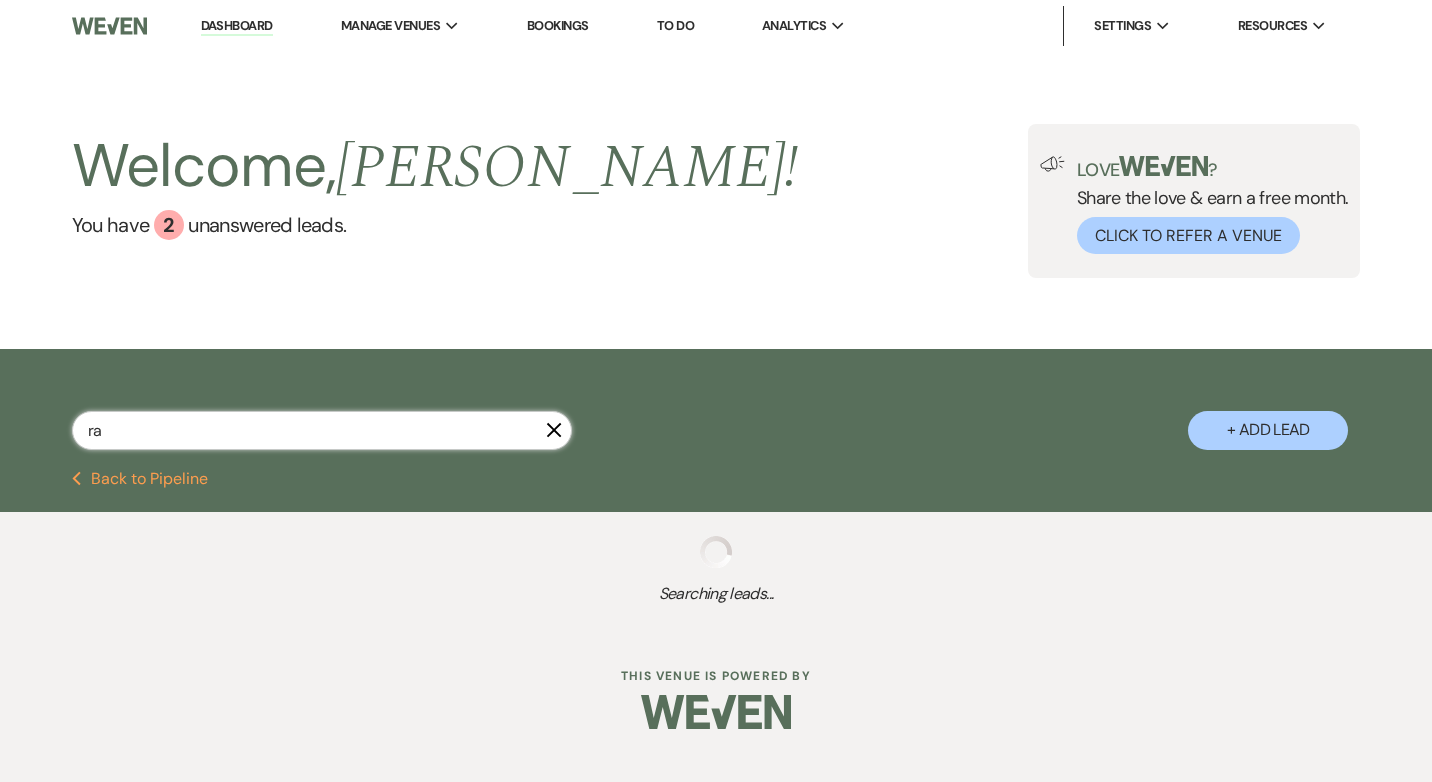 select on "8" 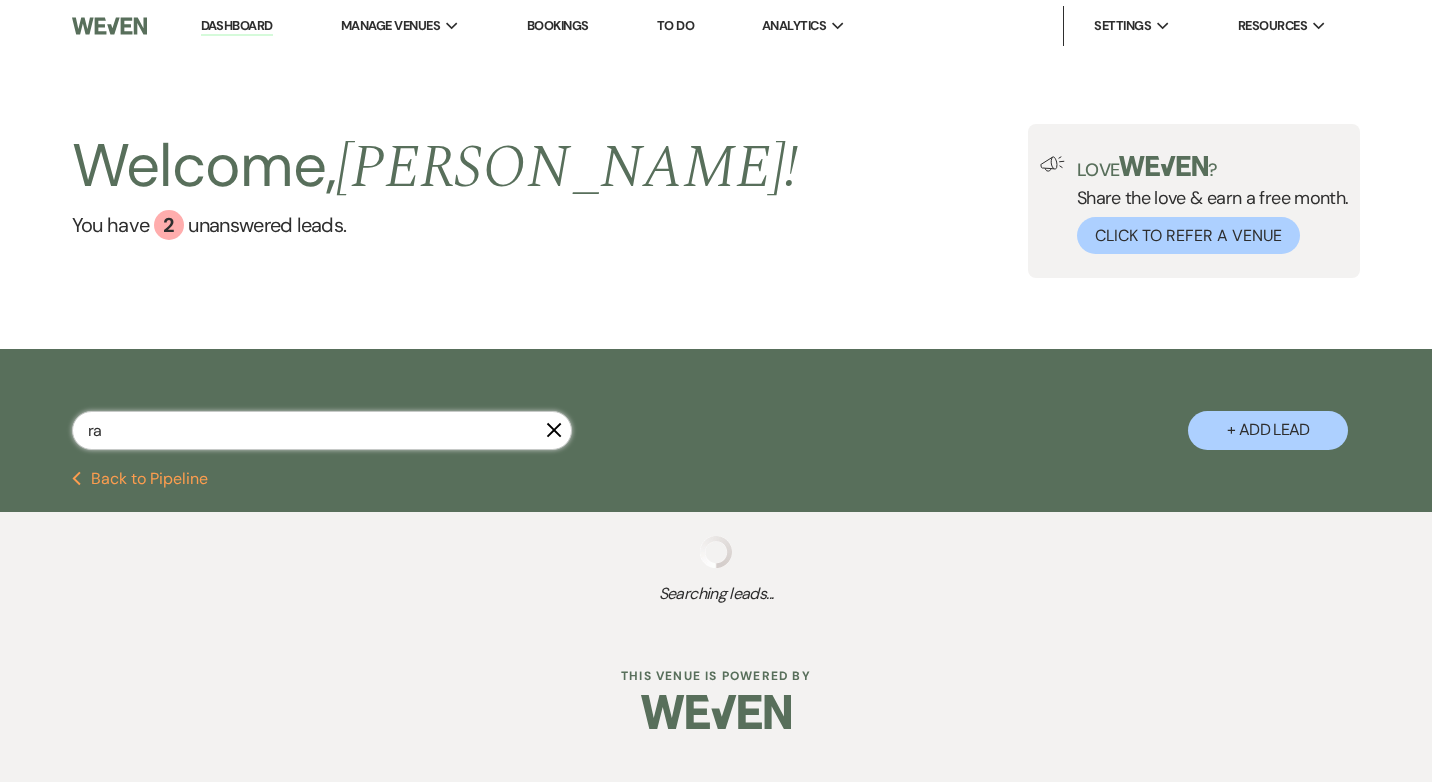 select on "5" 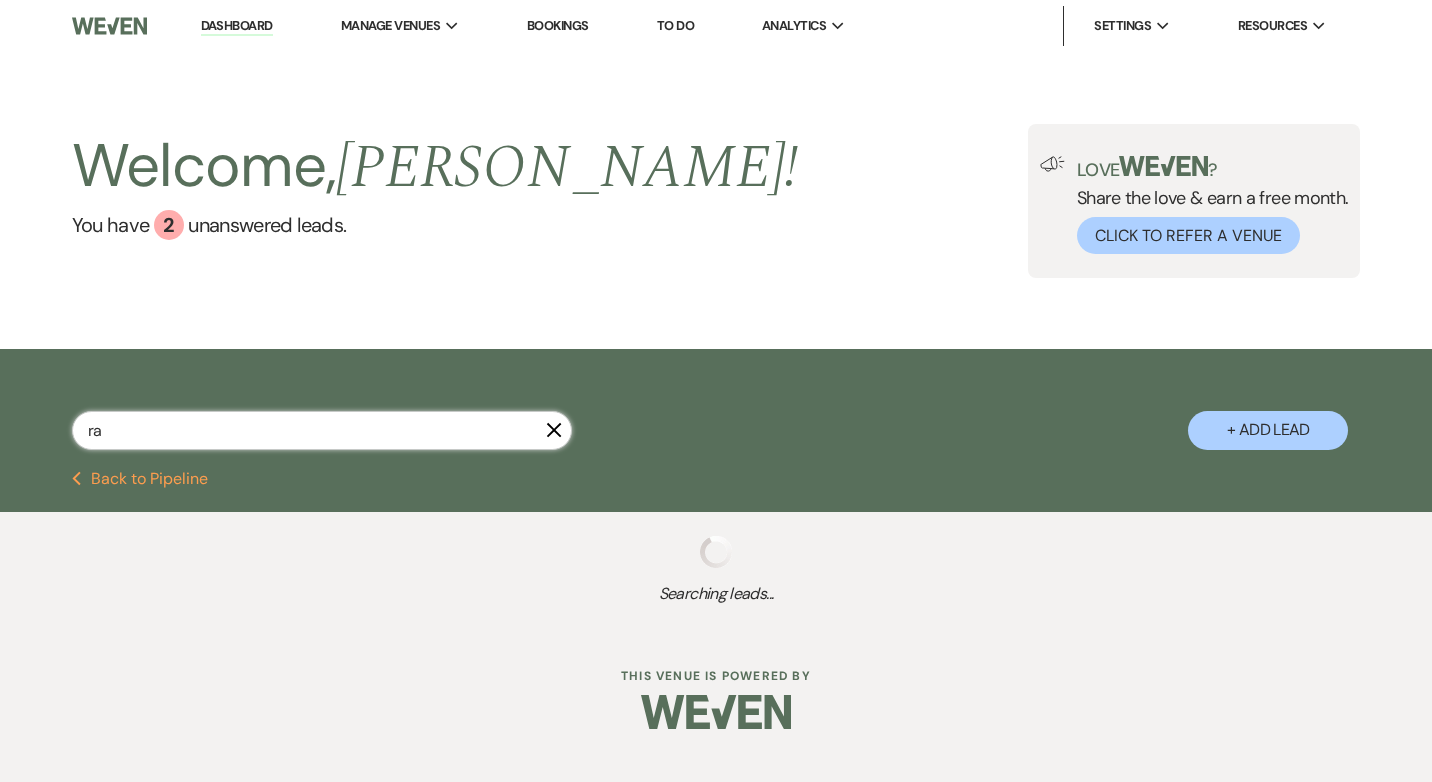 select on "8" 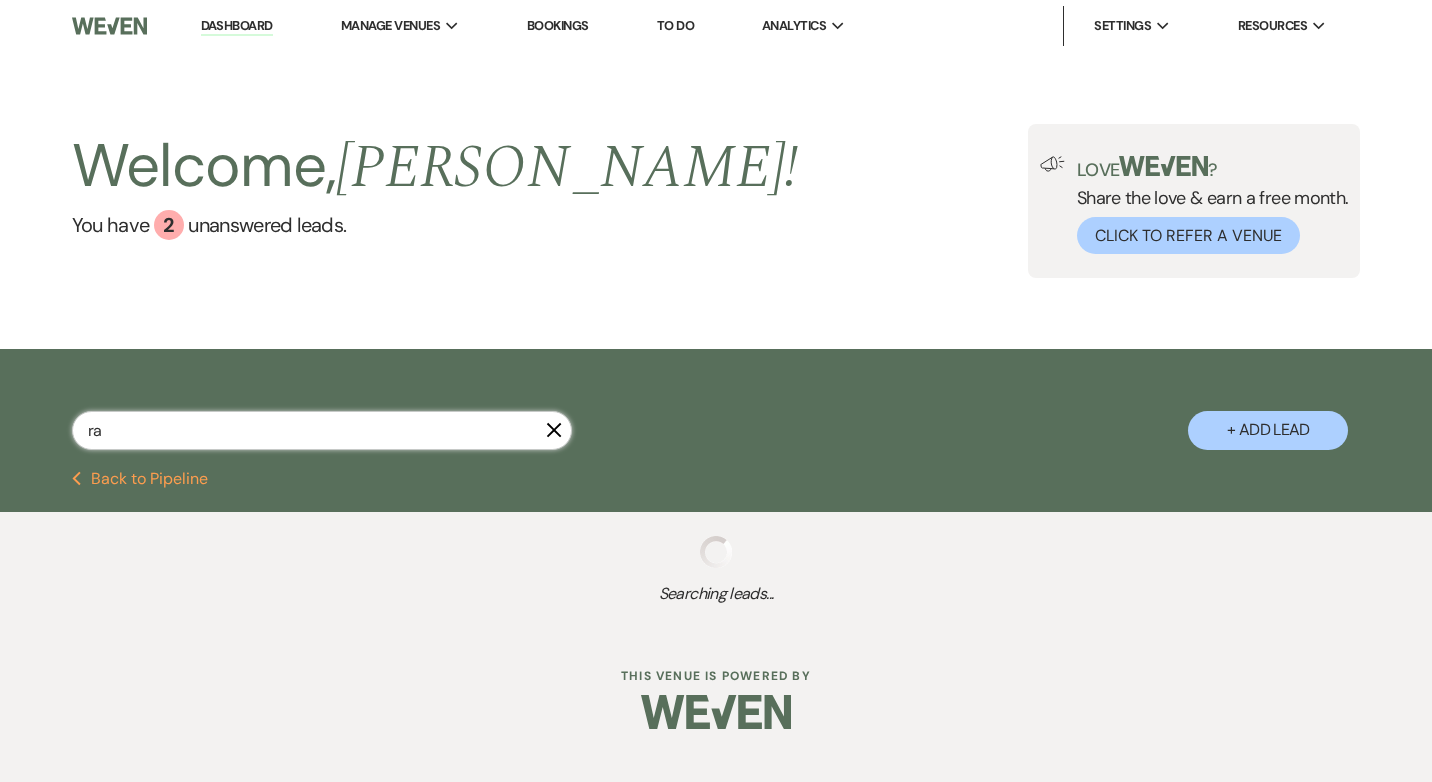select on "5" 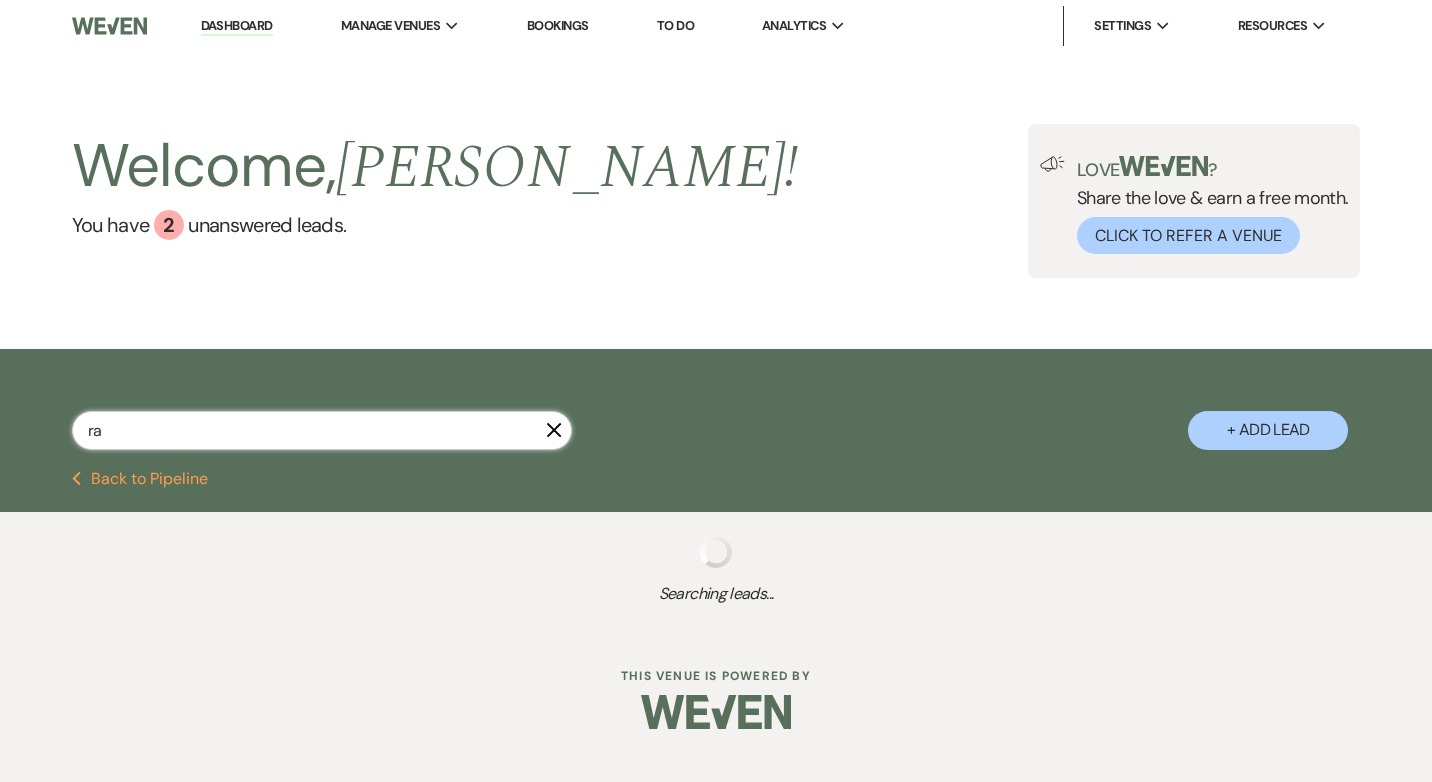 select on "8" 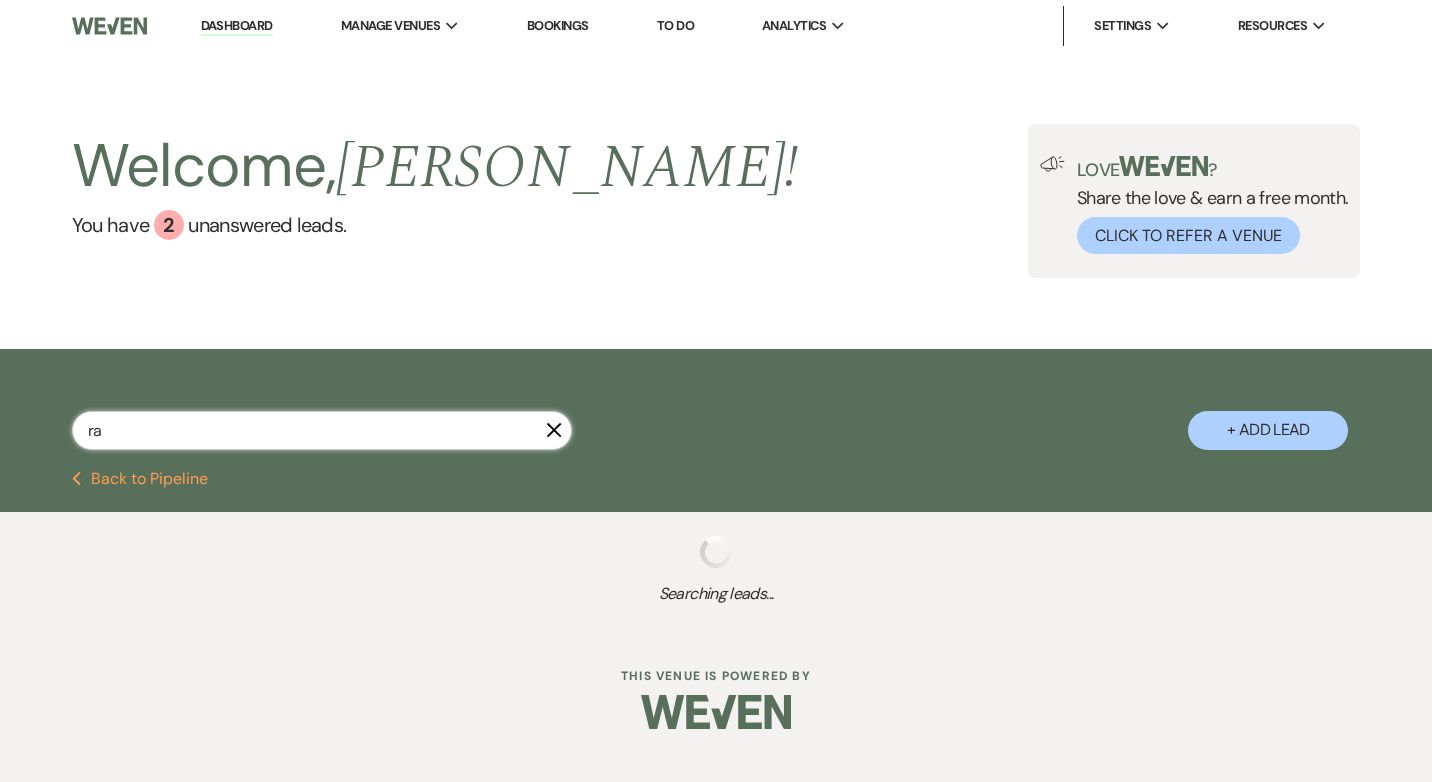 select on "2" 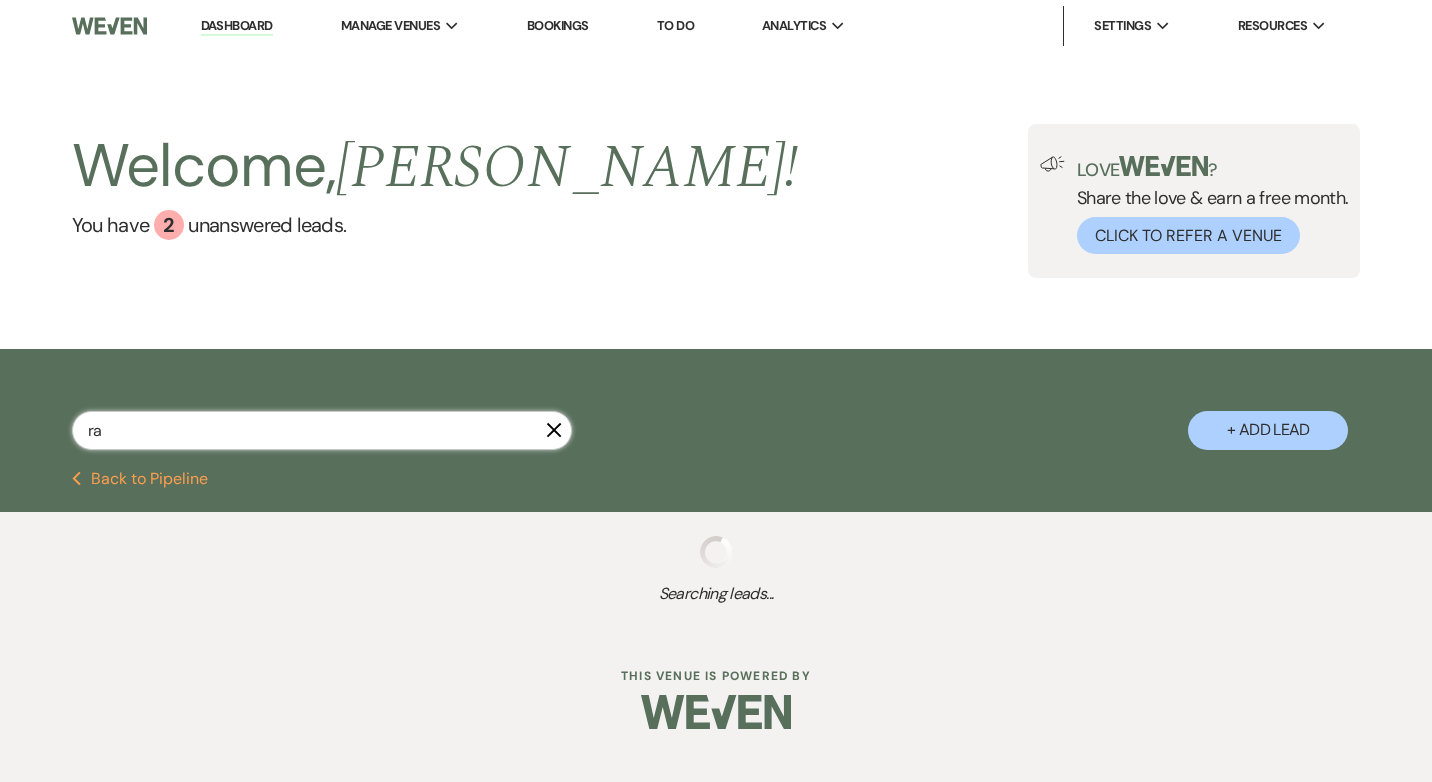 select on "8" 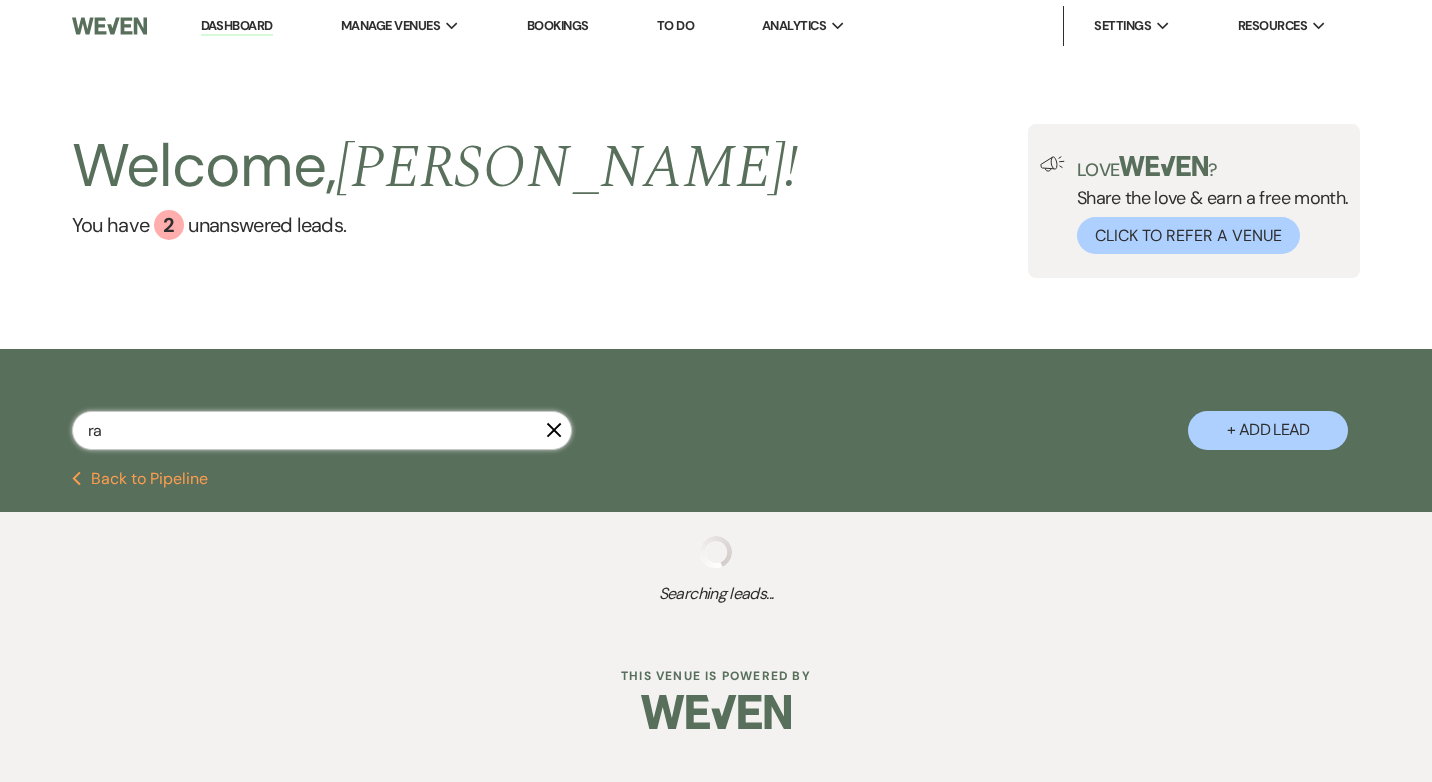 select on "5" 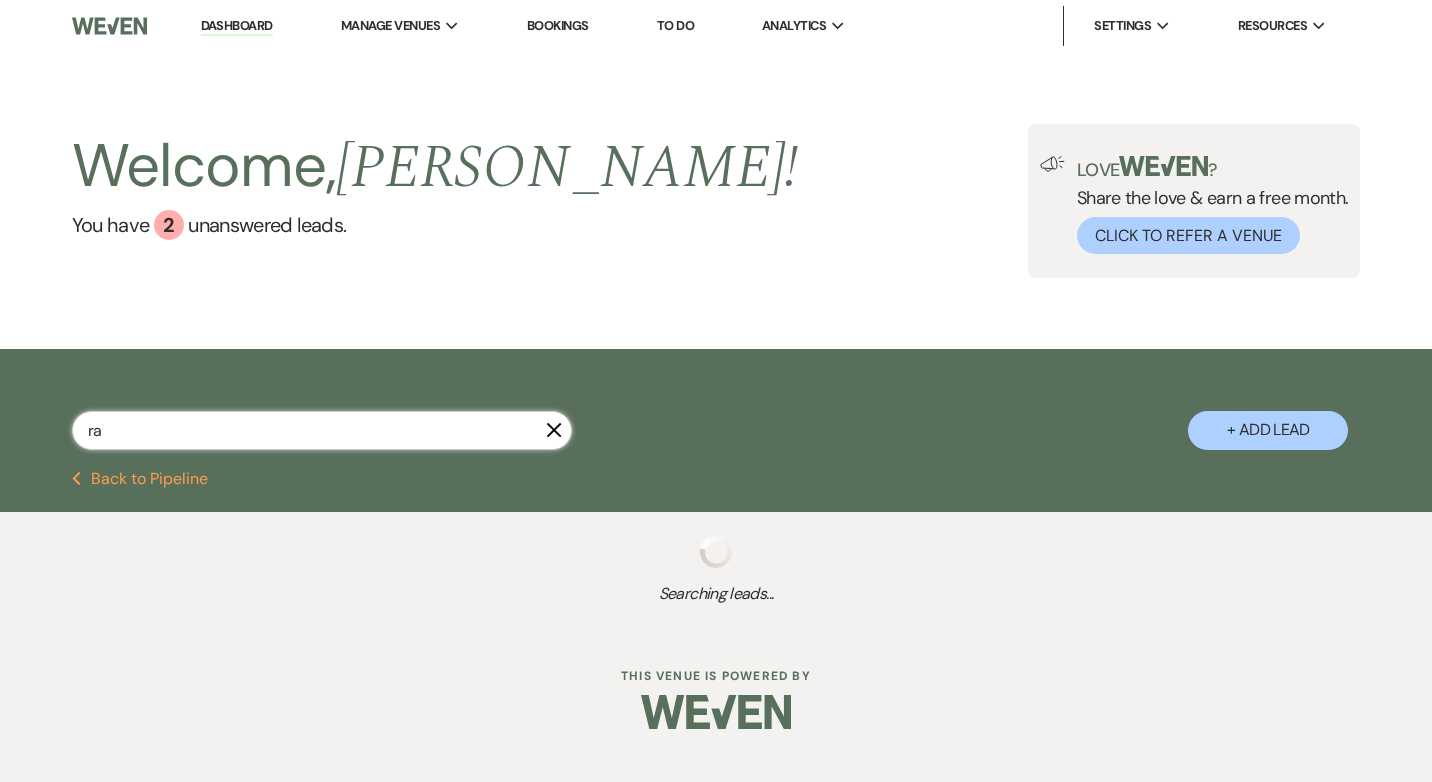 select on "8" 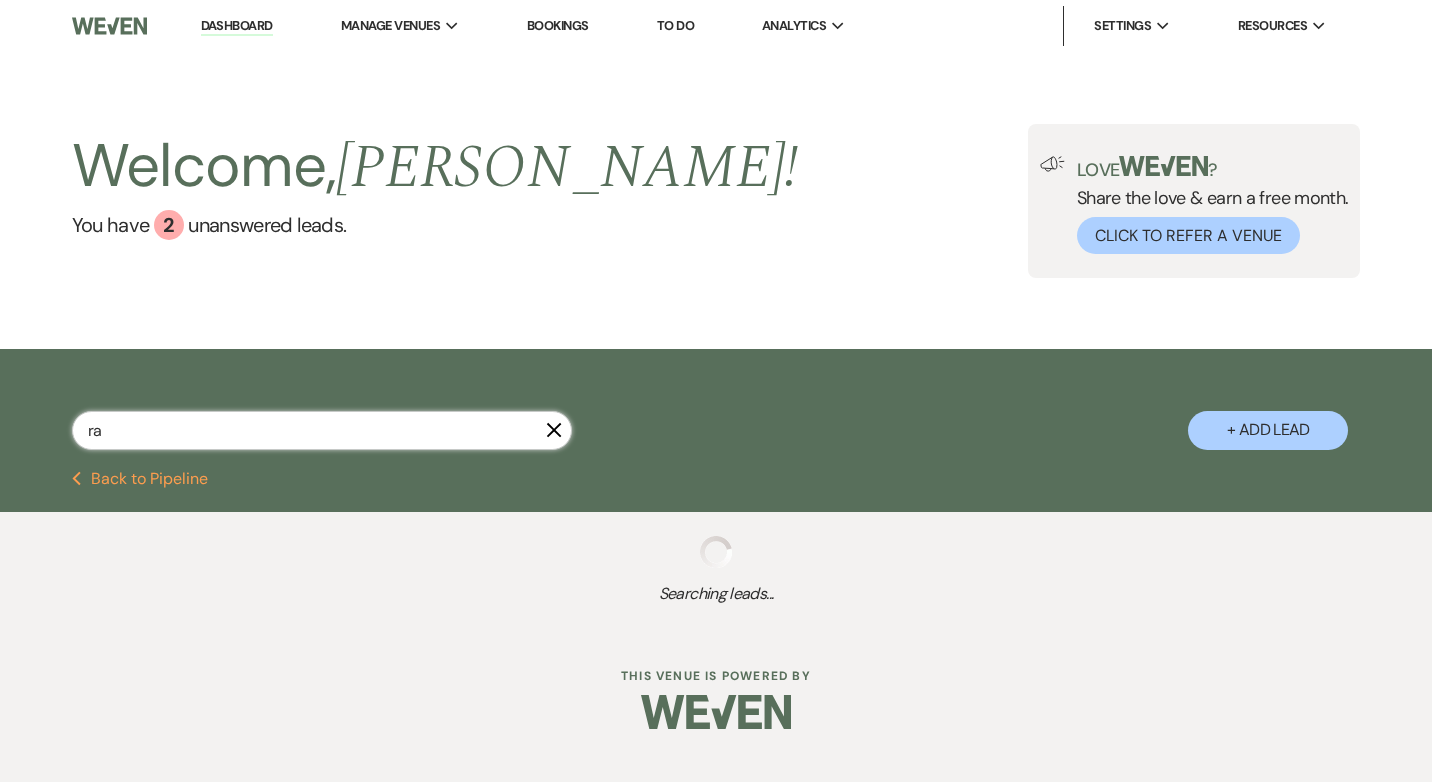 select on "11" 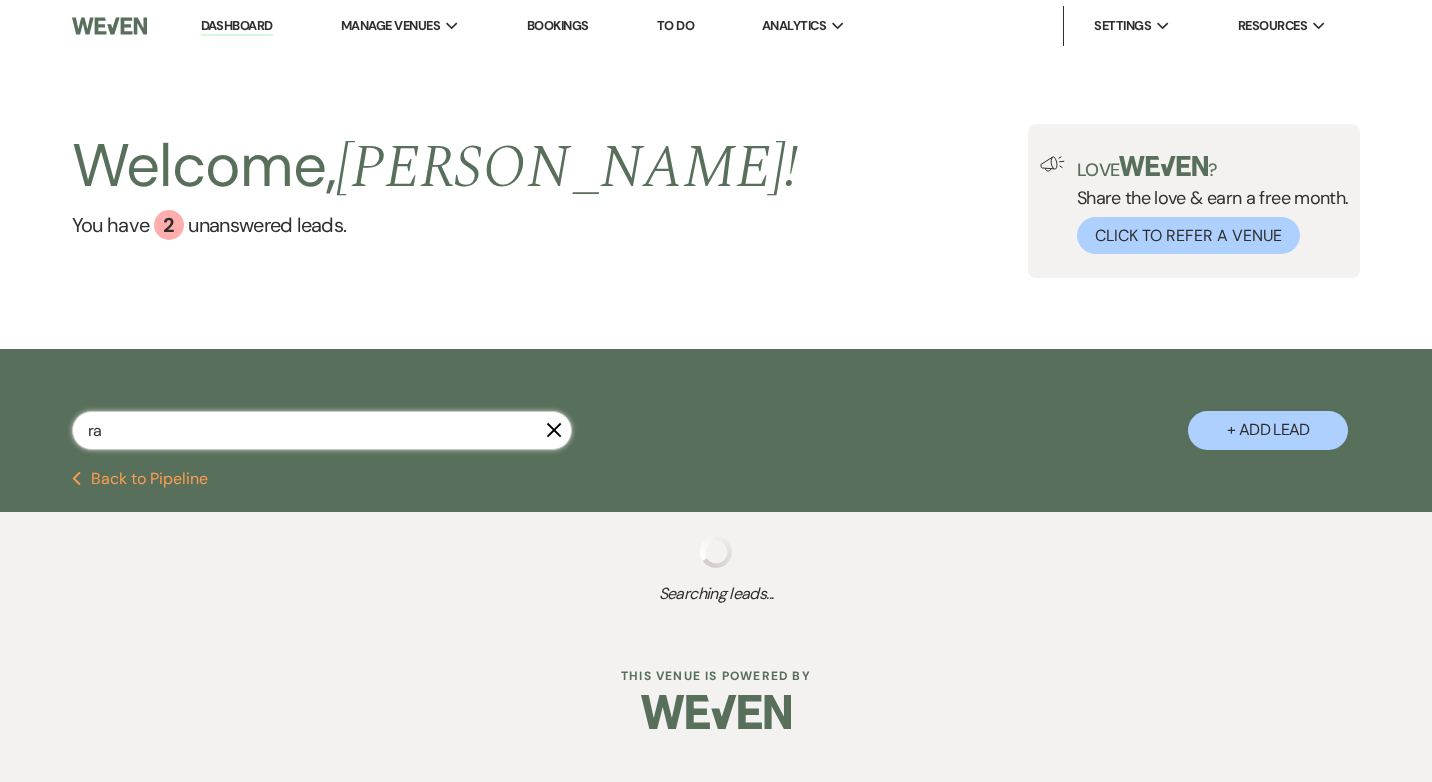 select on "8" 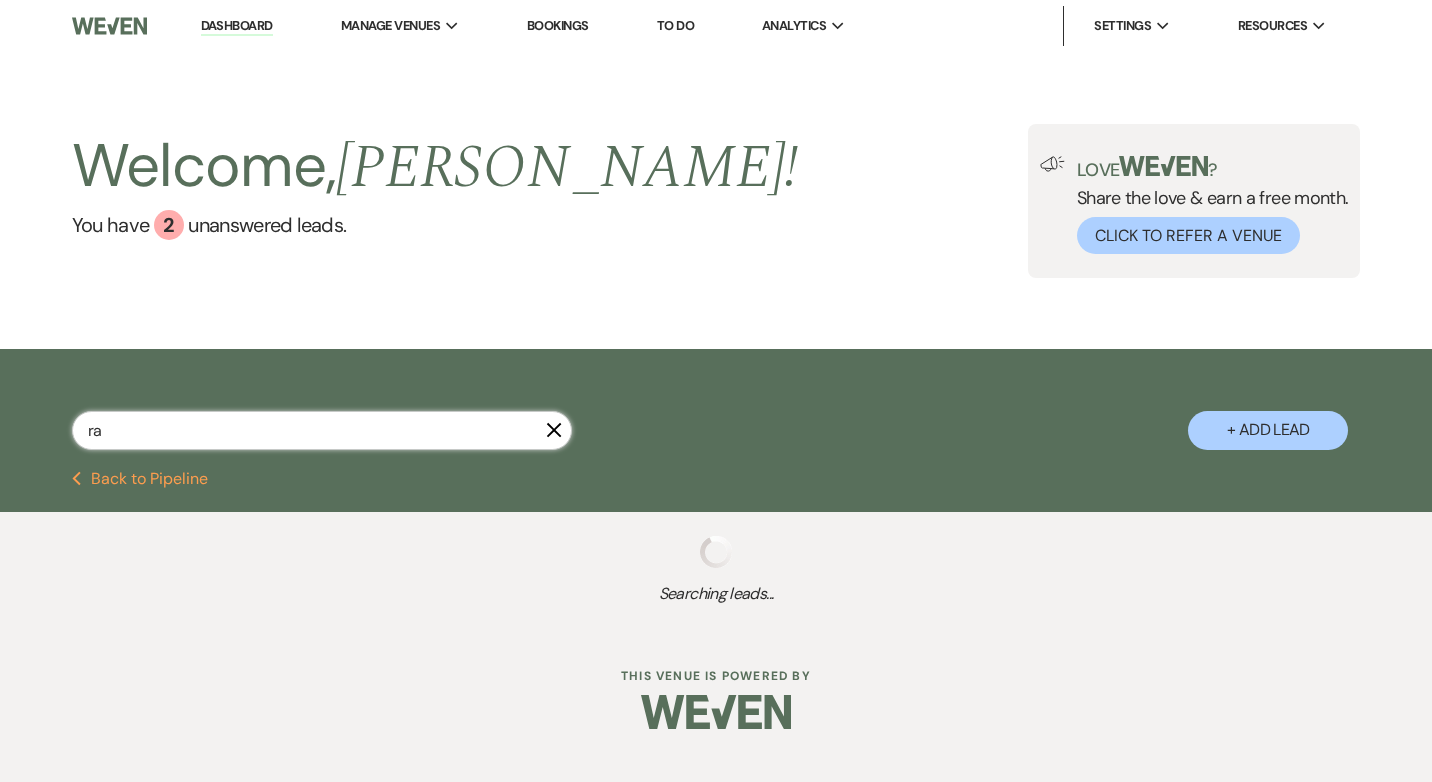 select on "11" 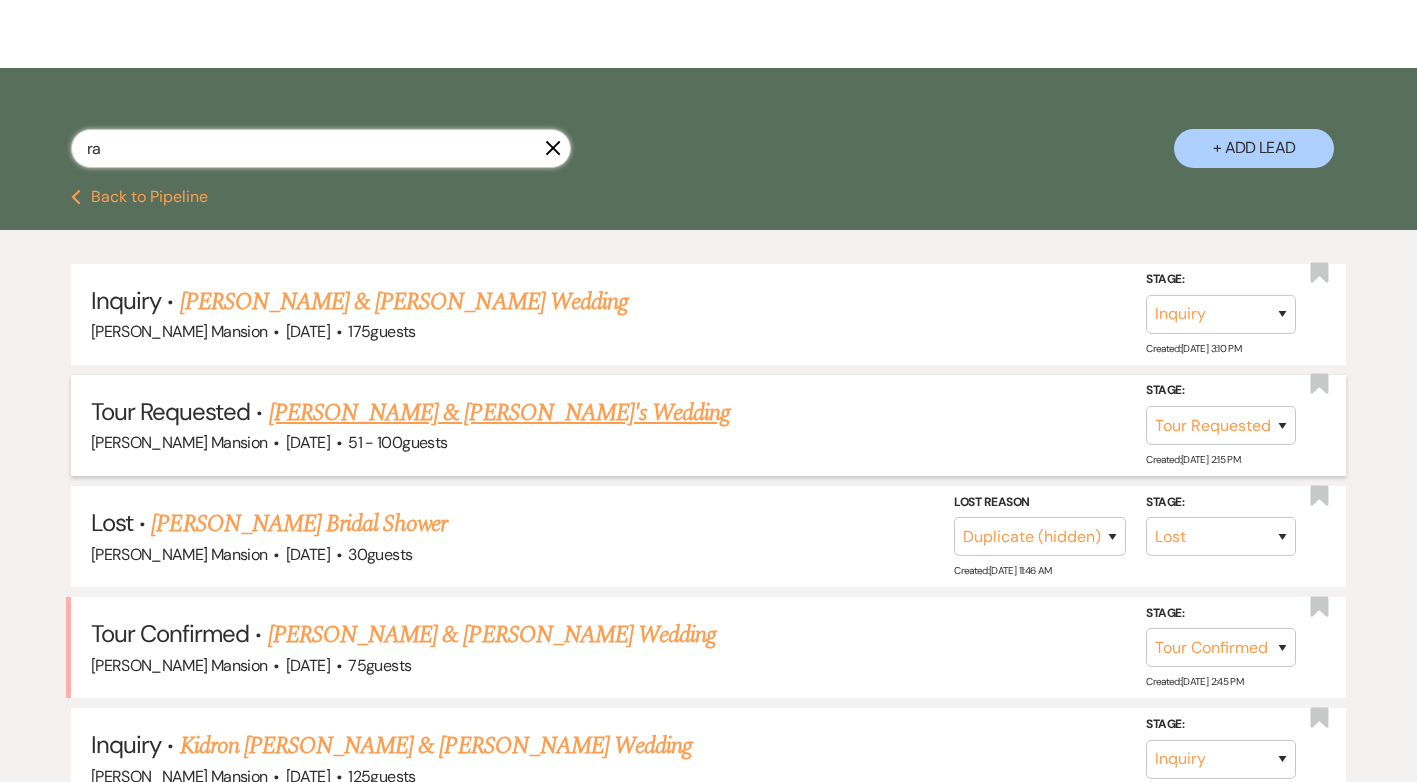 scroll, scrollTop: 300, scrollLeft: 0, axis: vertical 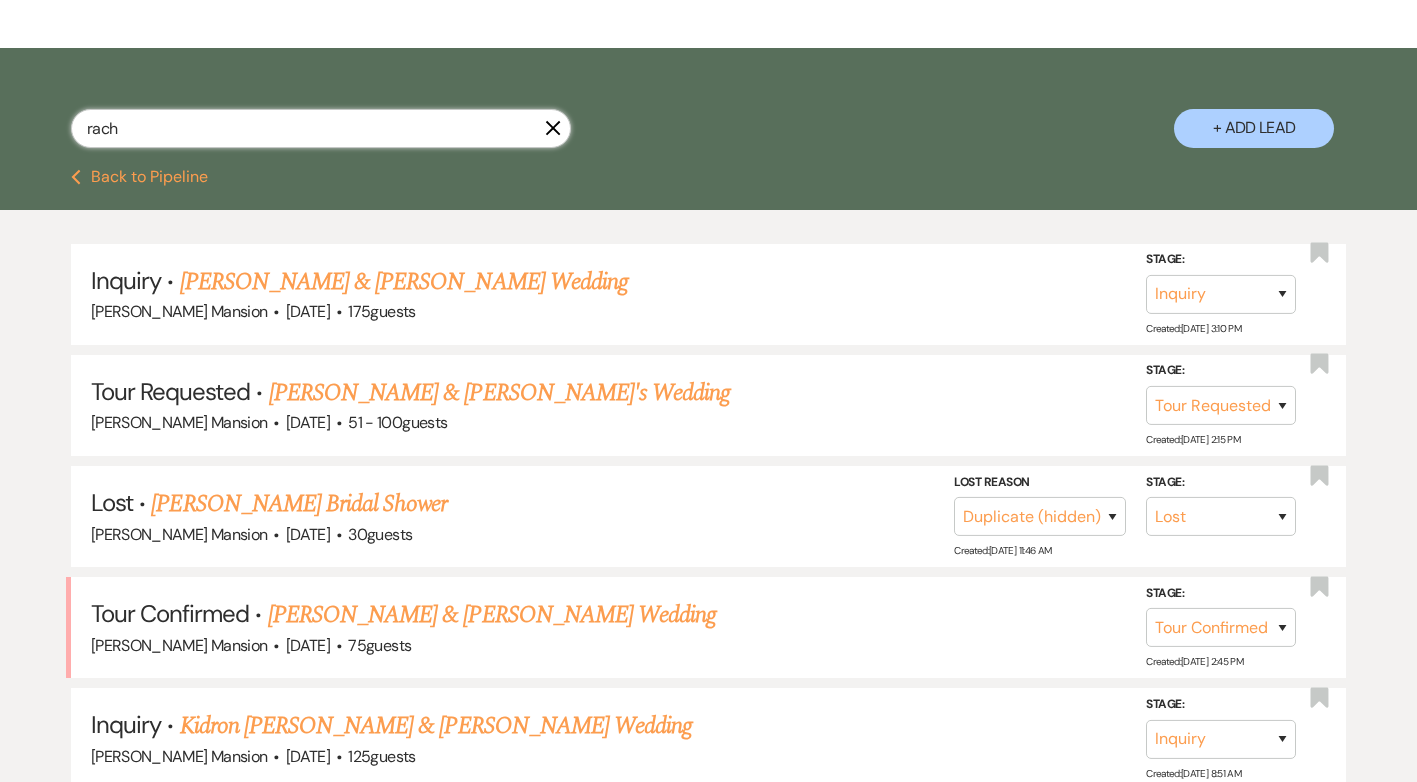 type on "rache" 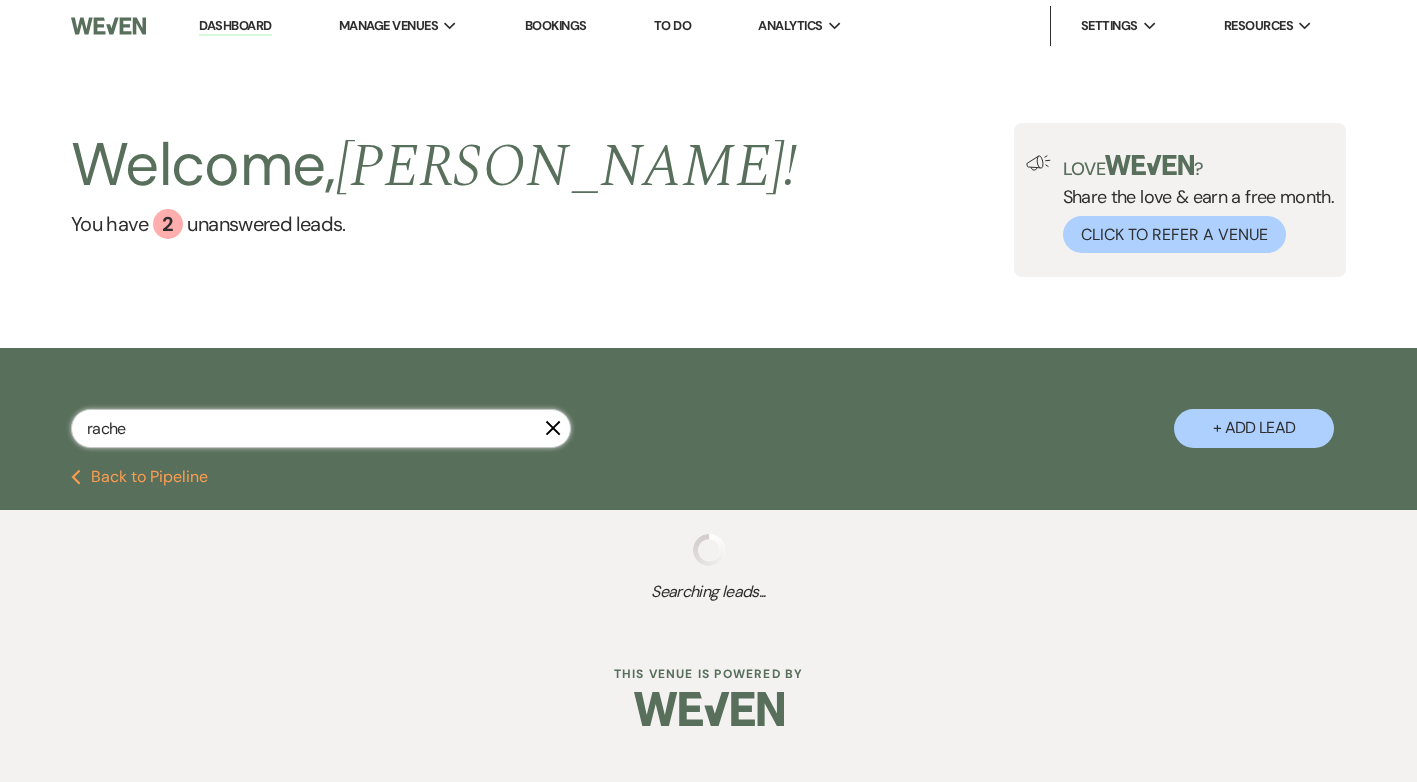 scroll, scrollTop: 0, scrollLeft: 0, axis: both 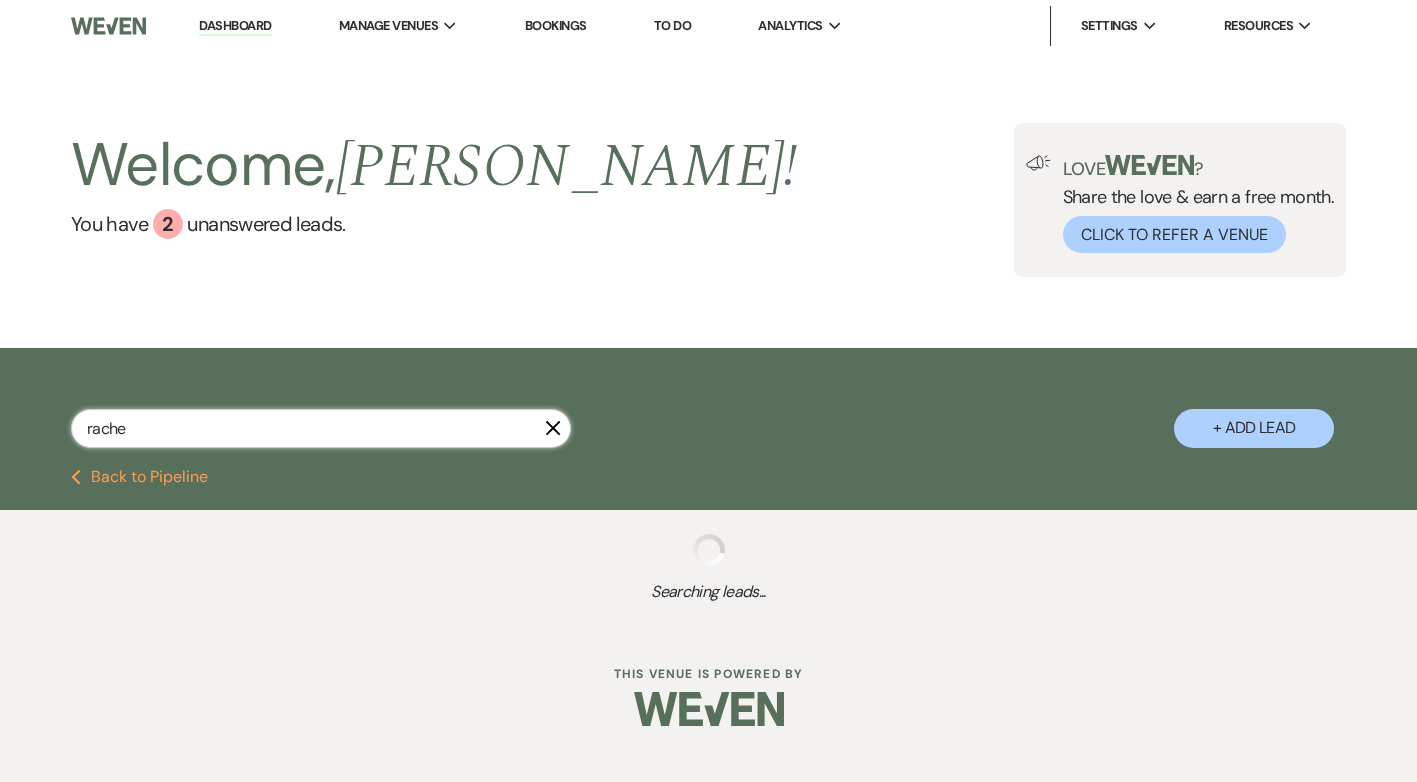 select on "8" 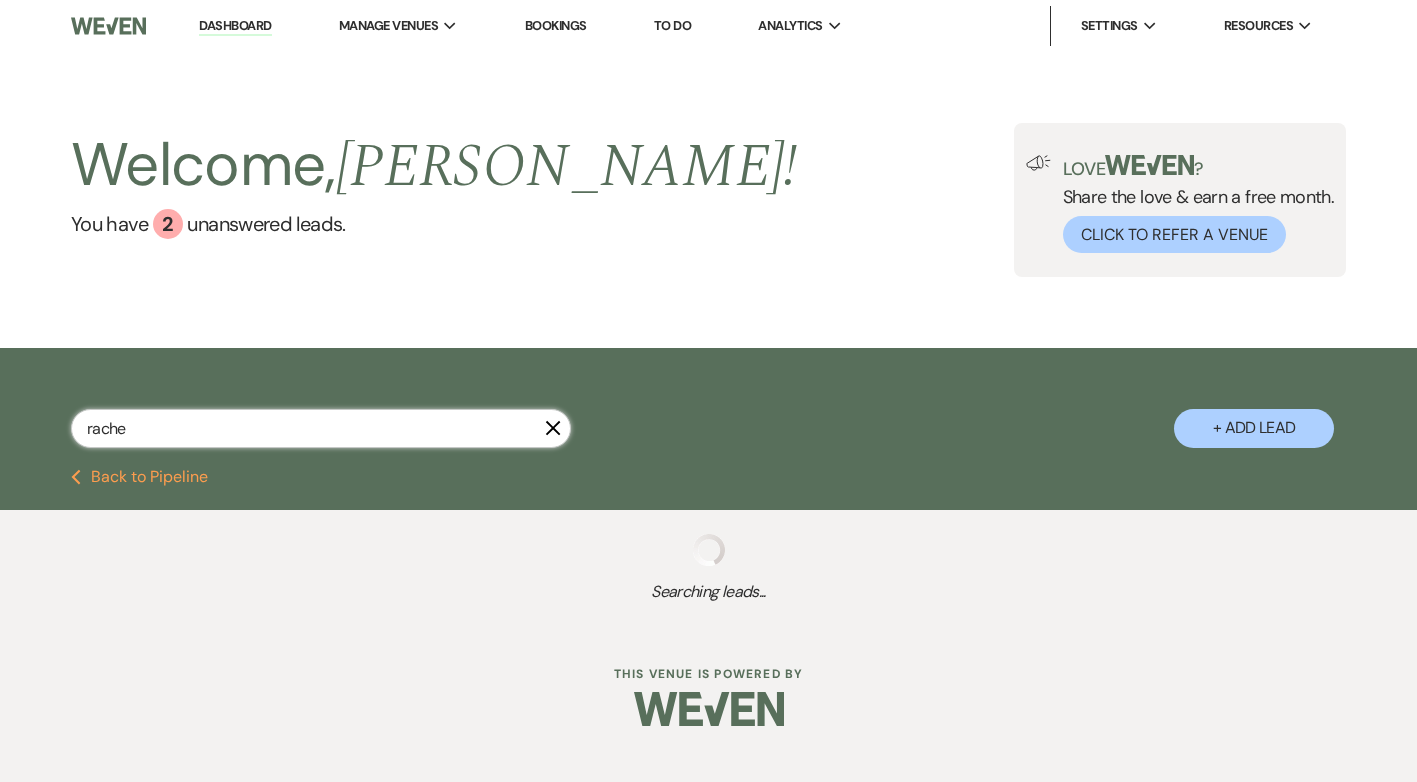 select on "4" 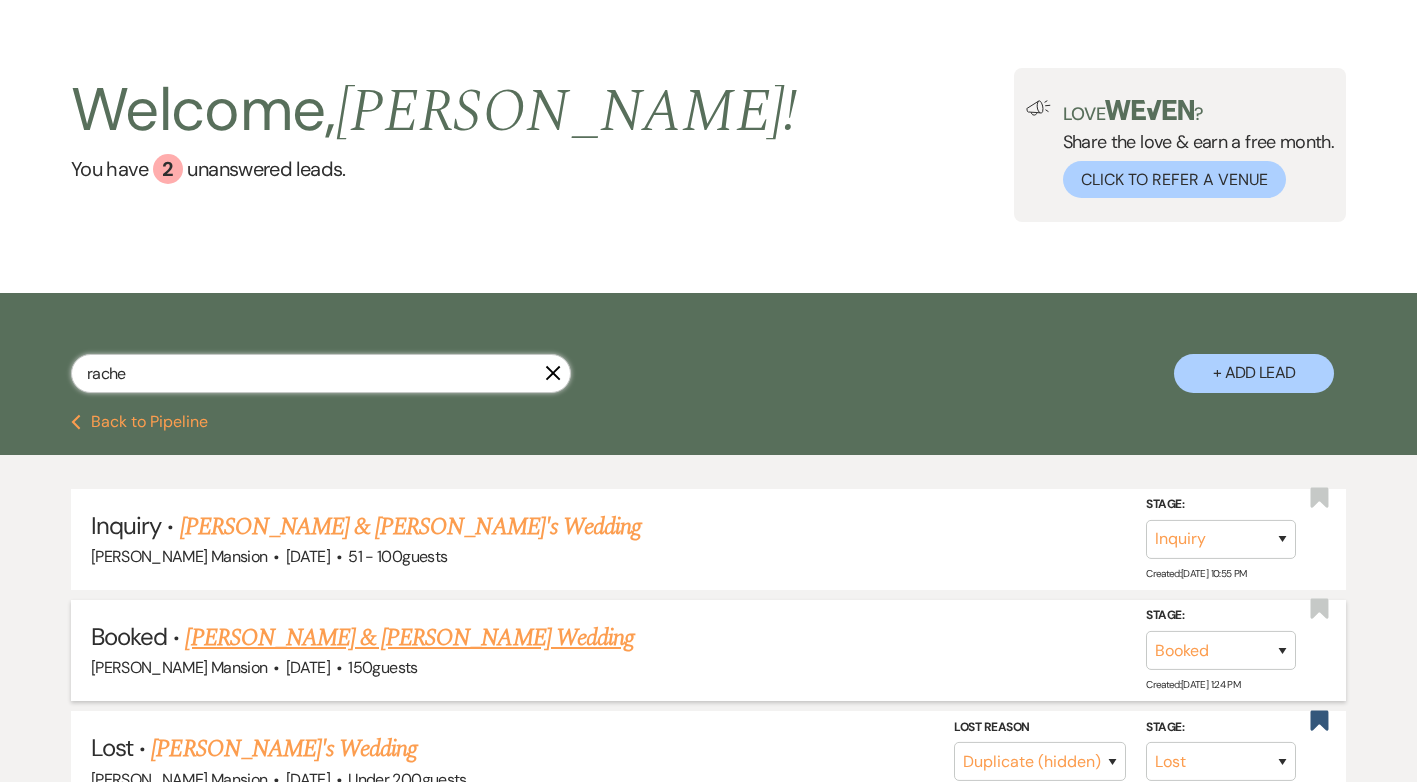 scroll, scrollTop: 200, scrollLeft: 0, axis: vertical 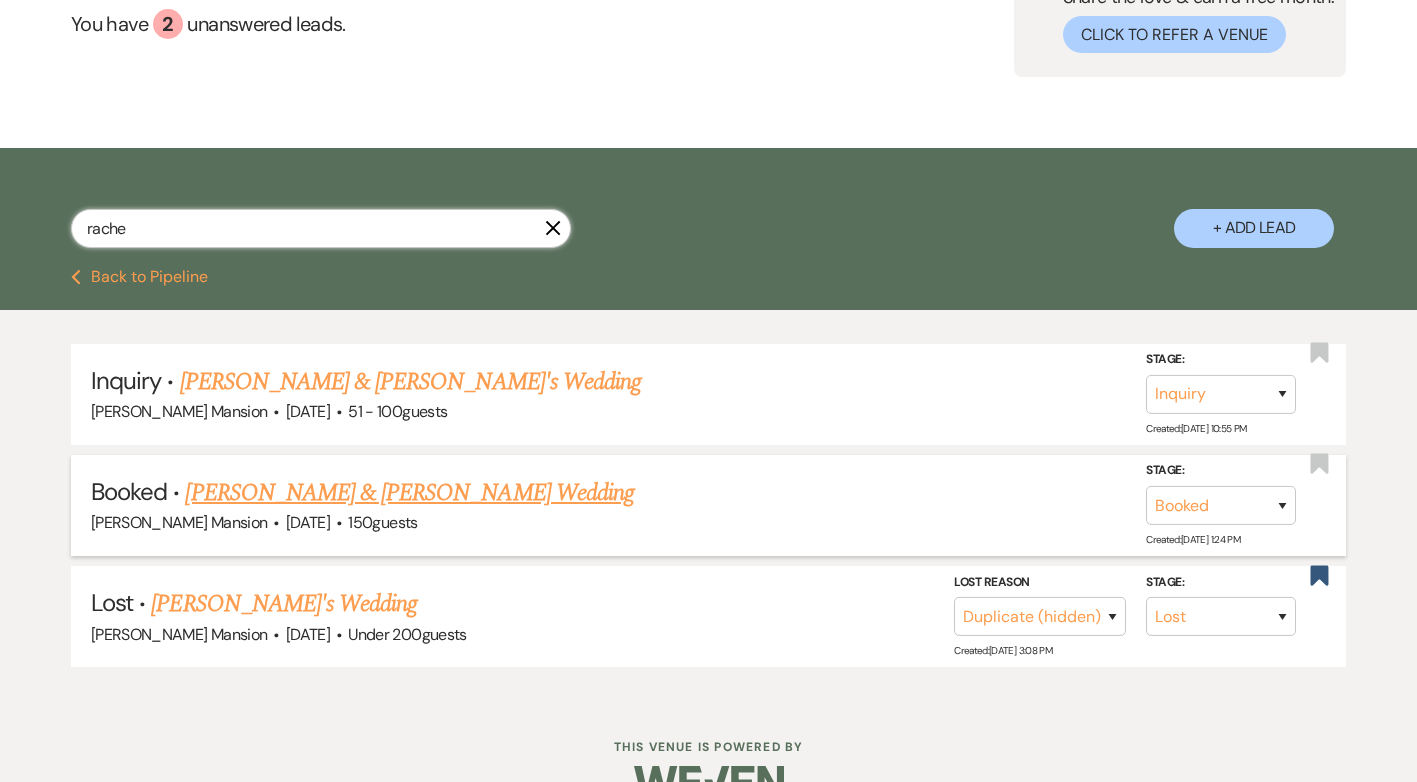 type on "rache" 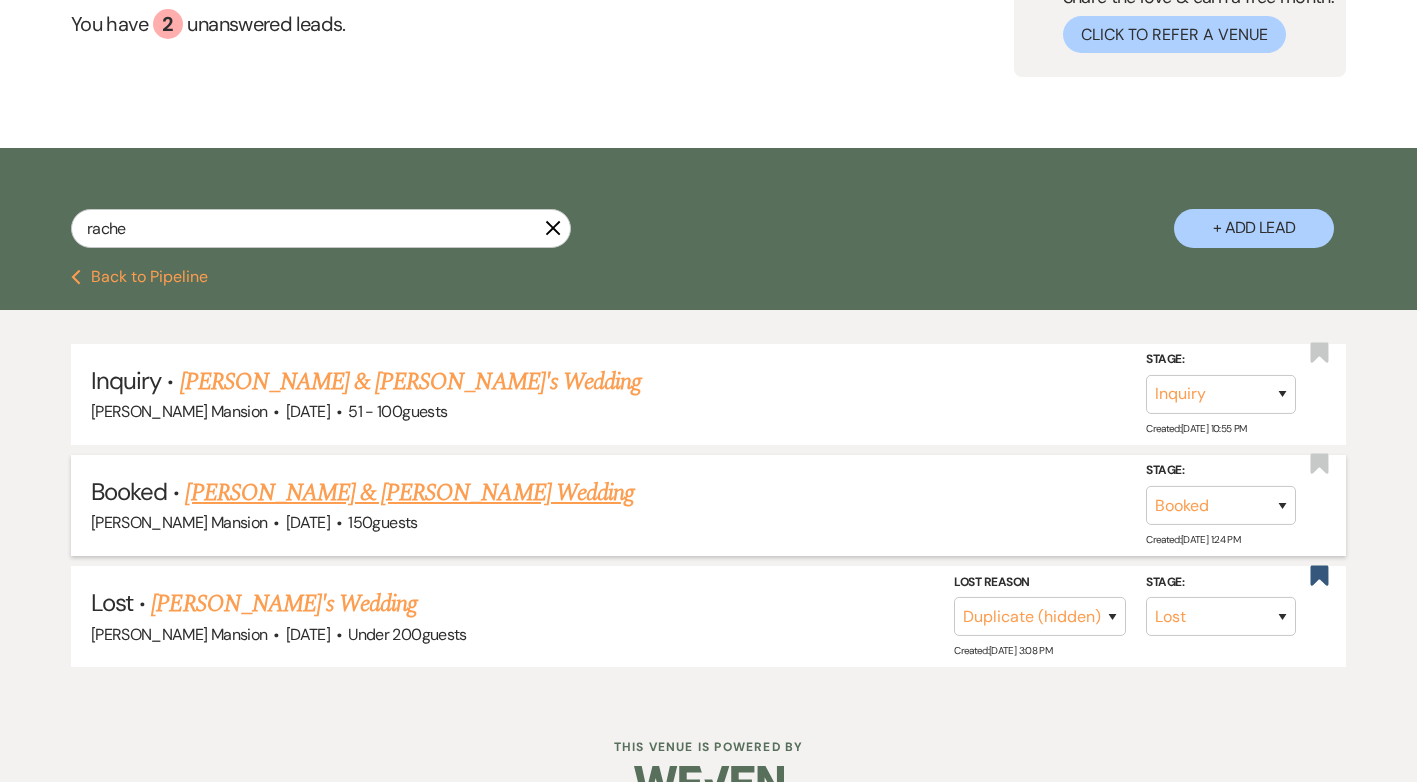 click on "[PERSON_NAME] & [PERSON_NAME] Wedding" at bounding box center (409, 493) 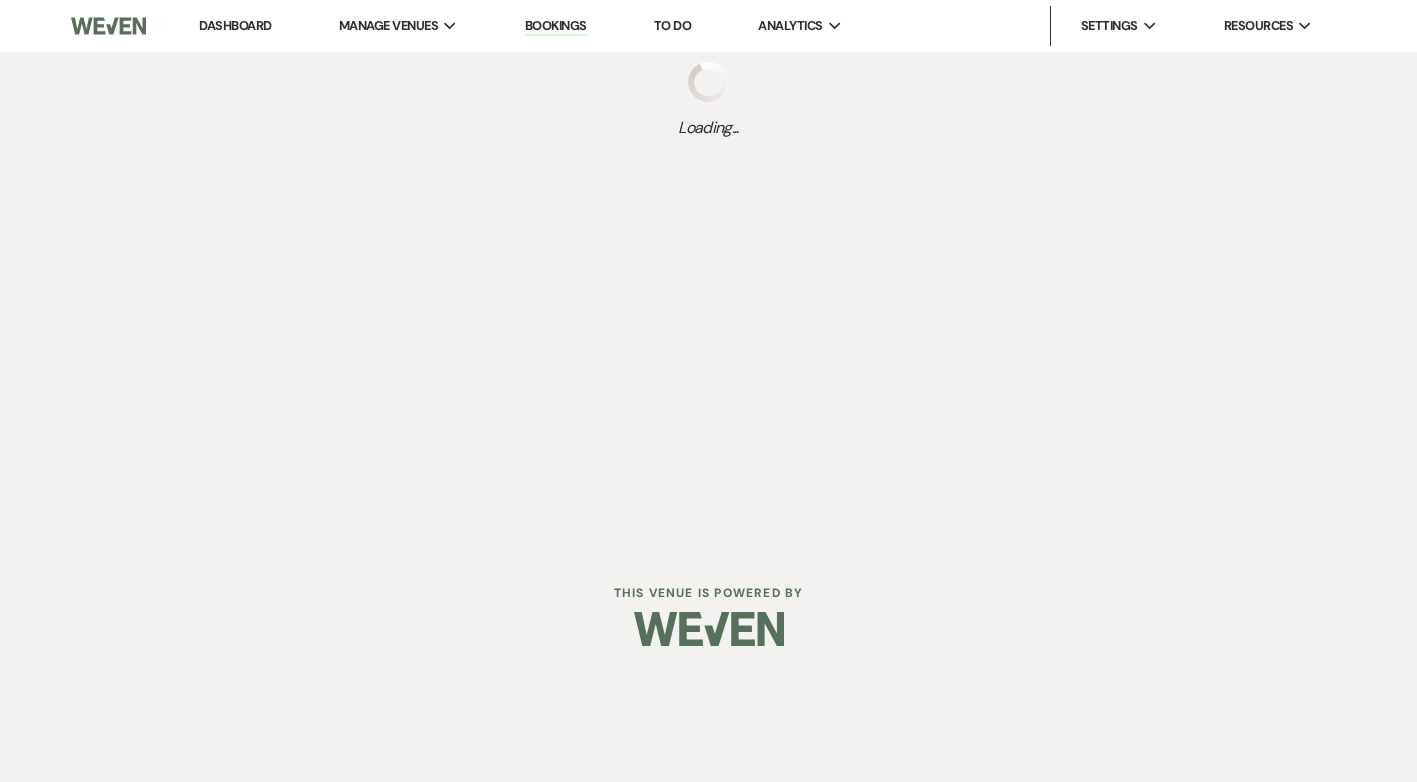 scroll, scrollTop: 0, scrollLeft: 0, axis: both 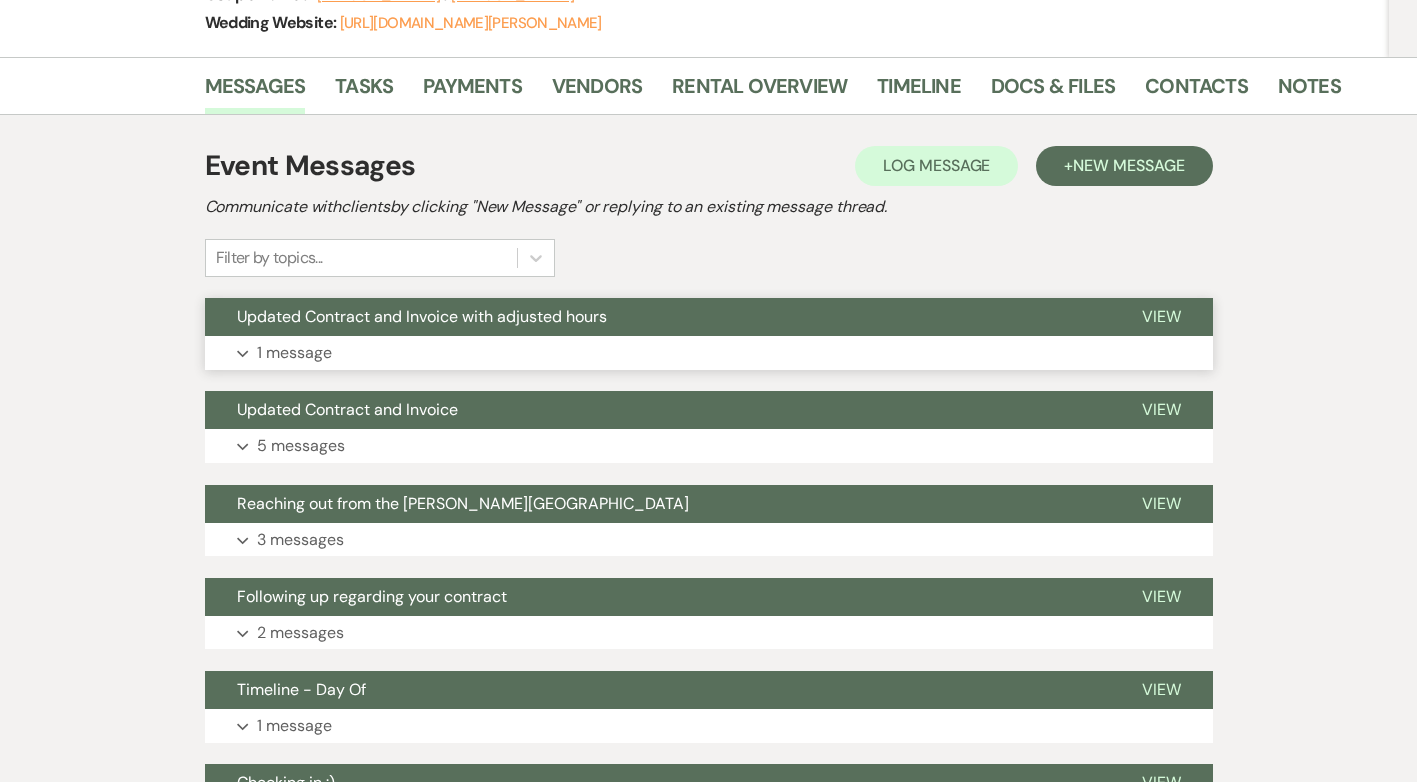click on "1 message" at bounding box center (294, 353) 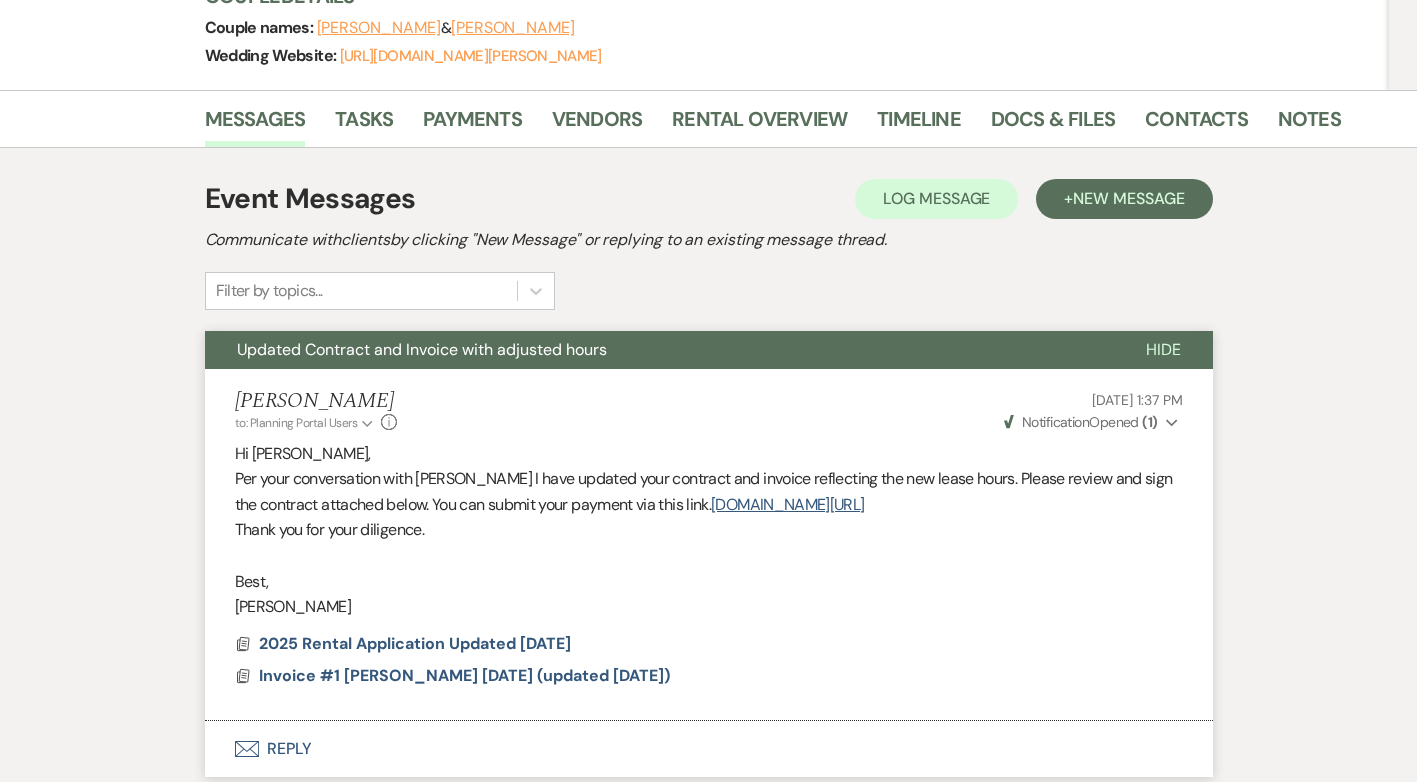 scroll, scrollTop: 0, scrollLeft: 0, axis: both 